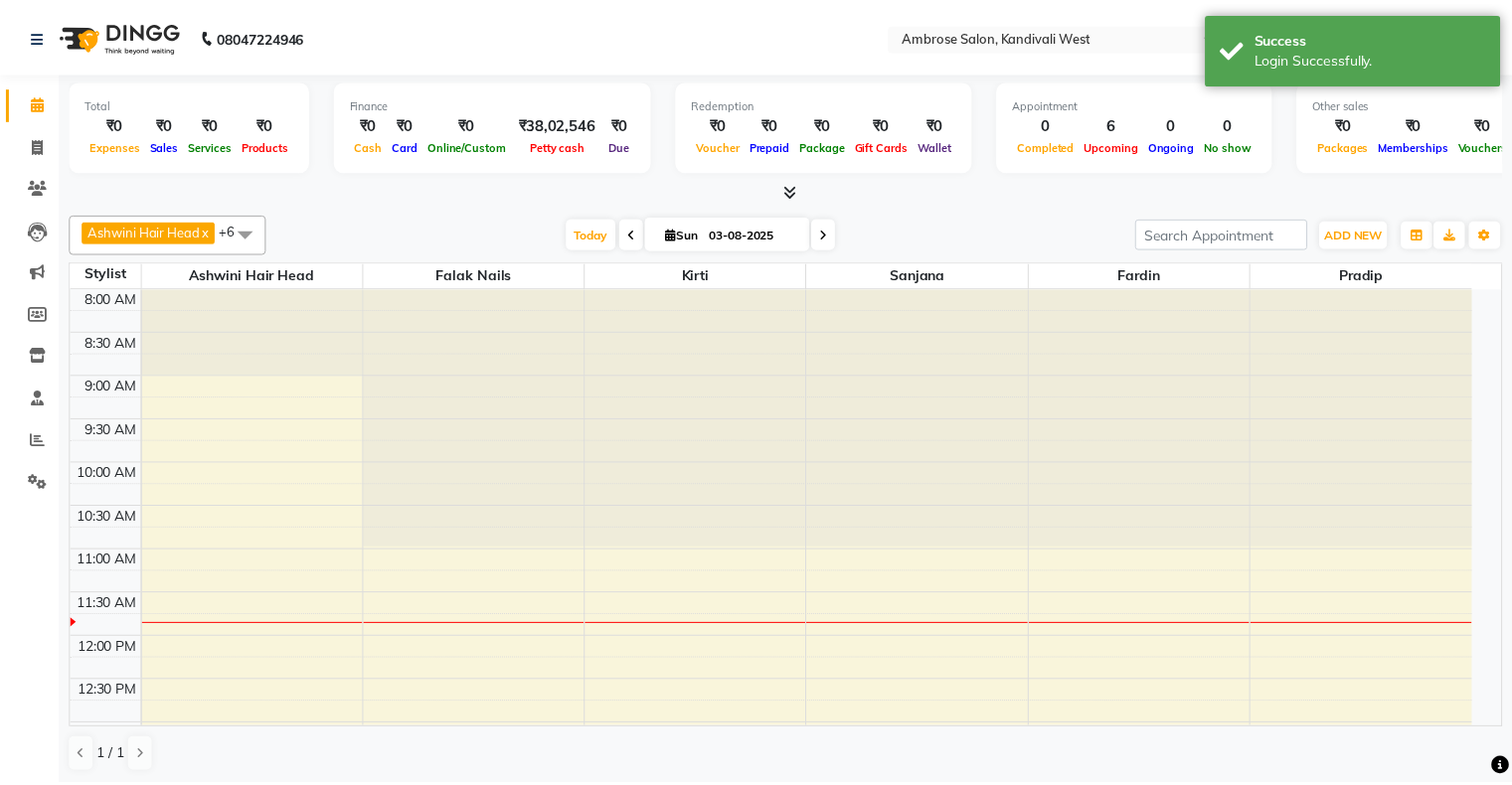 scroll, scrollTop: 0, scrollLeft: 0, axis: both 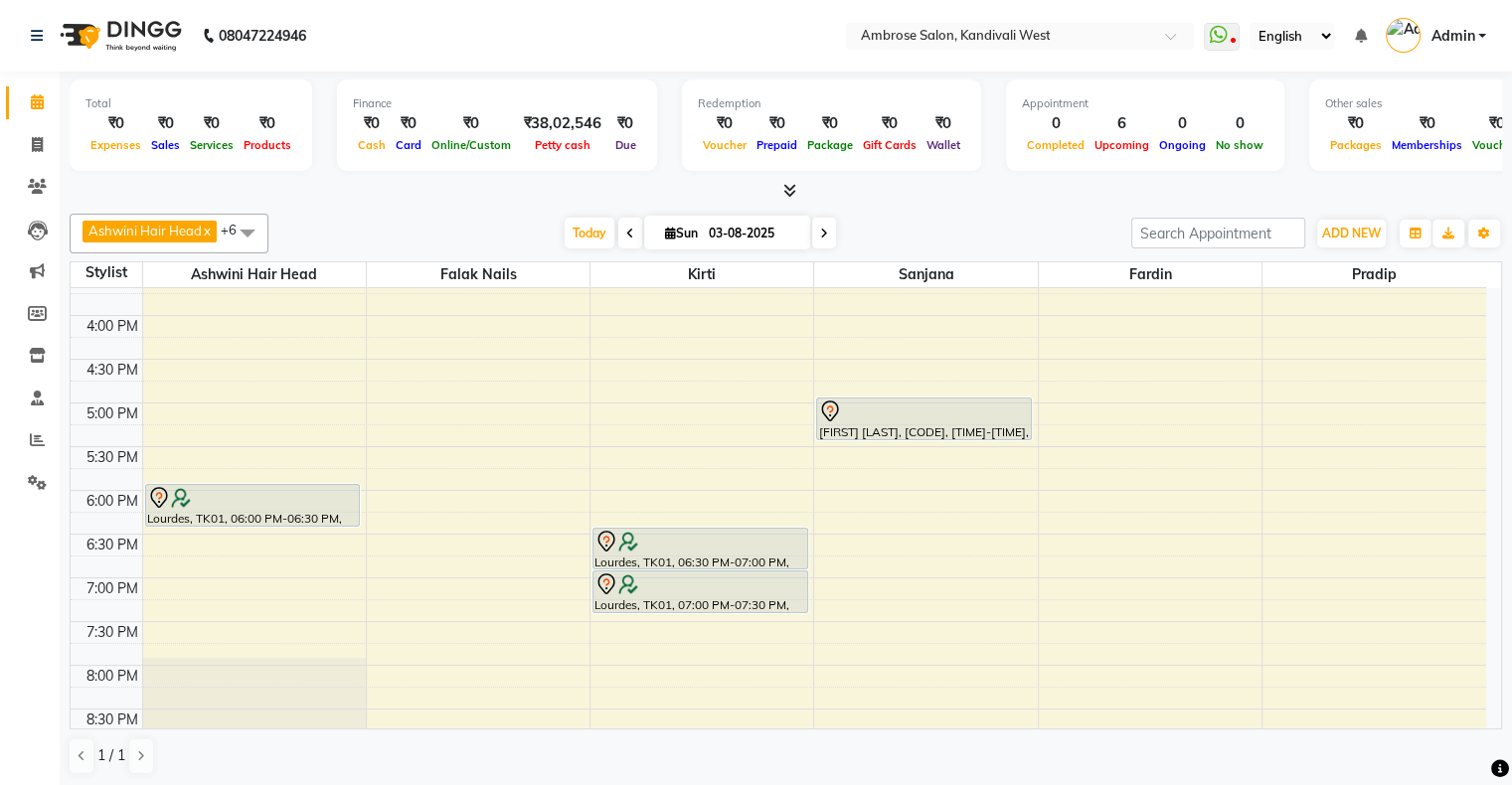 click at bounding box center [630, 233] 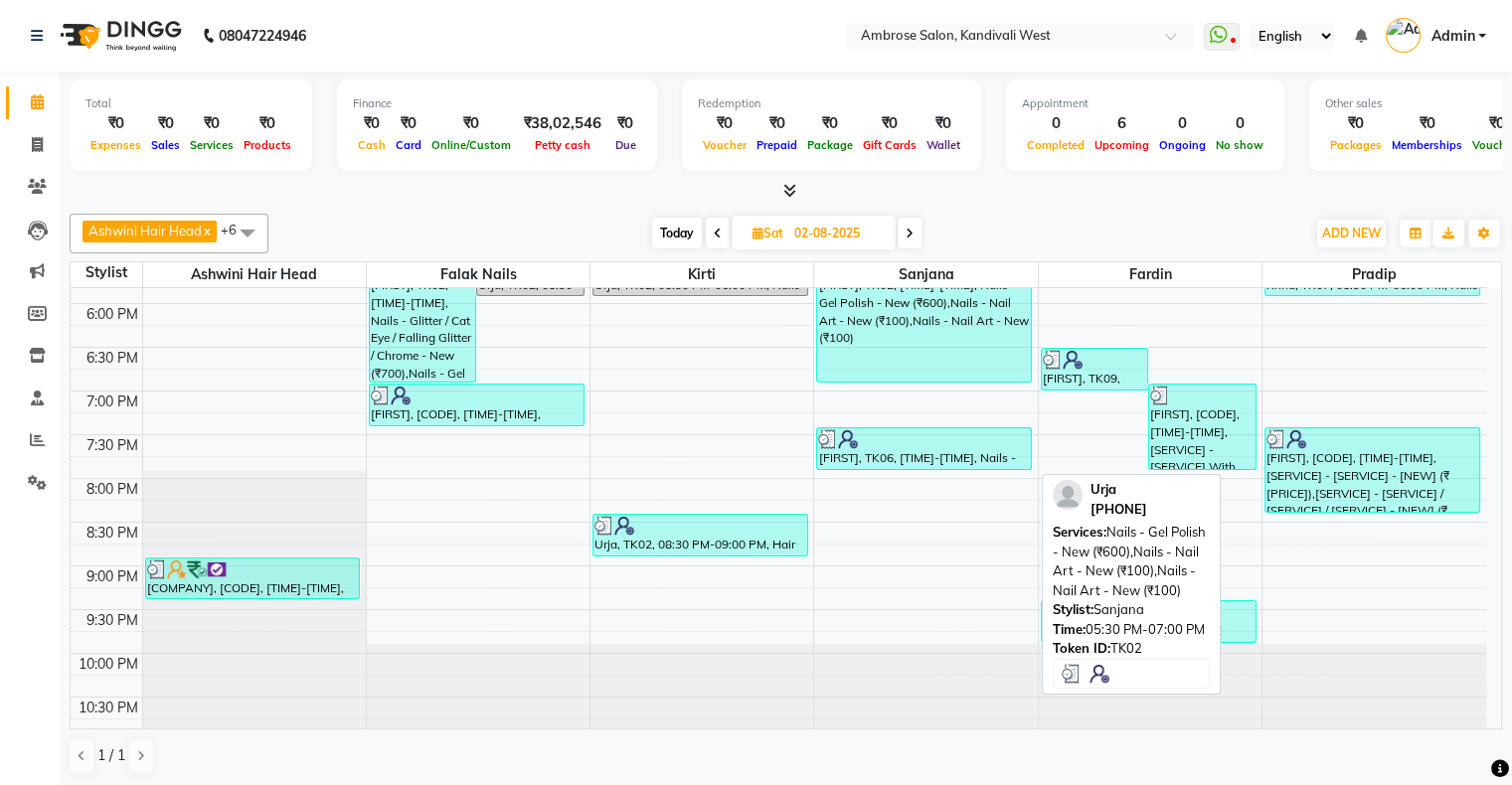 scroll, scrollTop: 685, scrollLeft: 0, axis: vertical 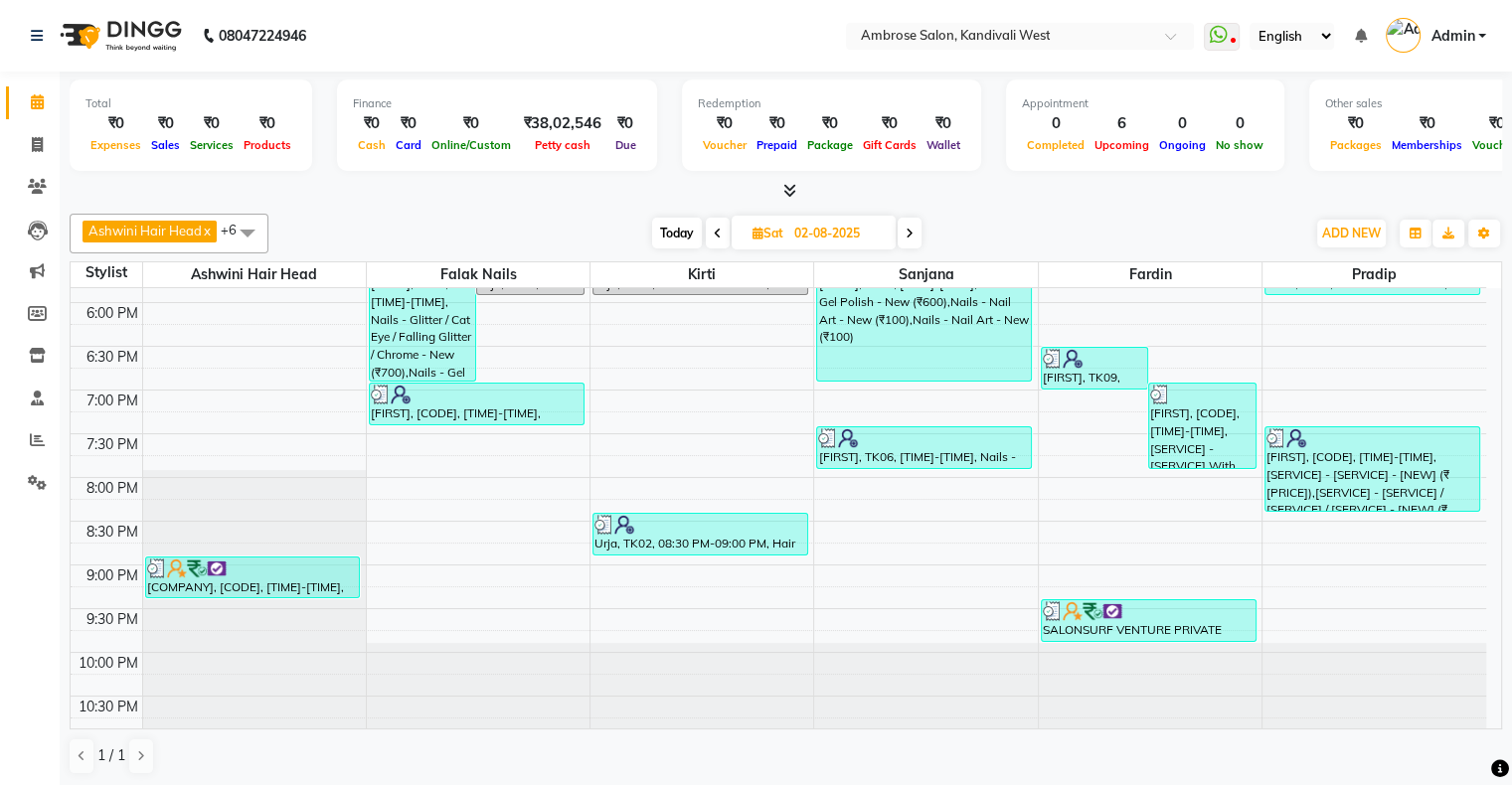 click on "Today" at bounding box center [677, 233] 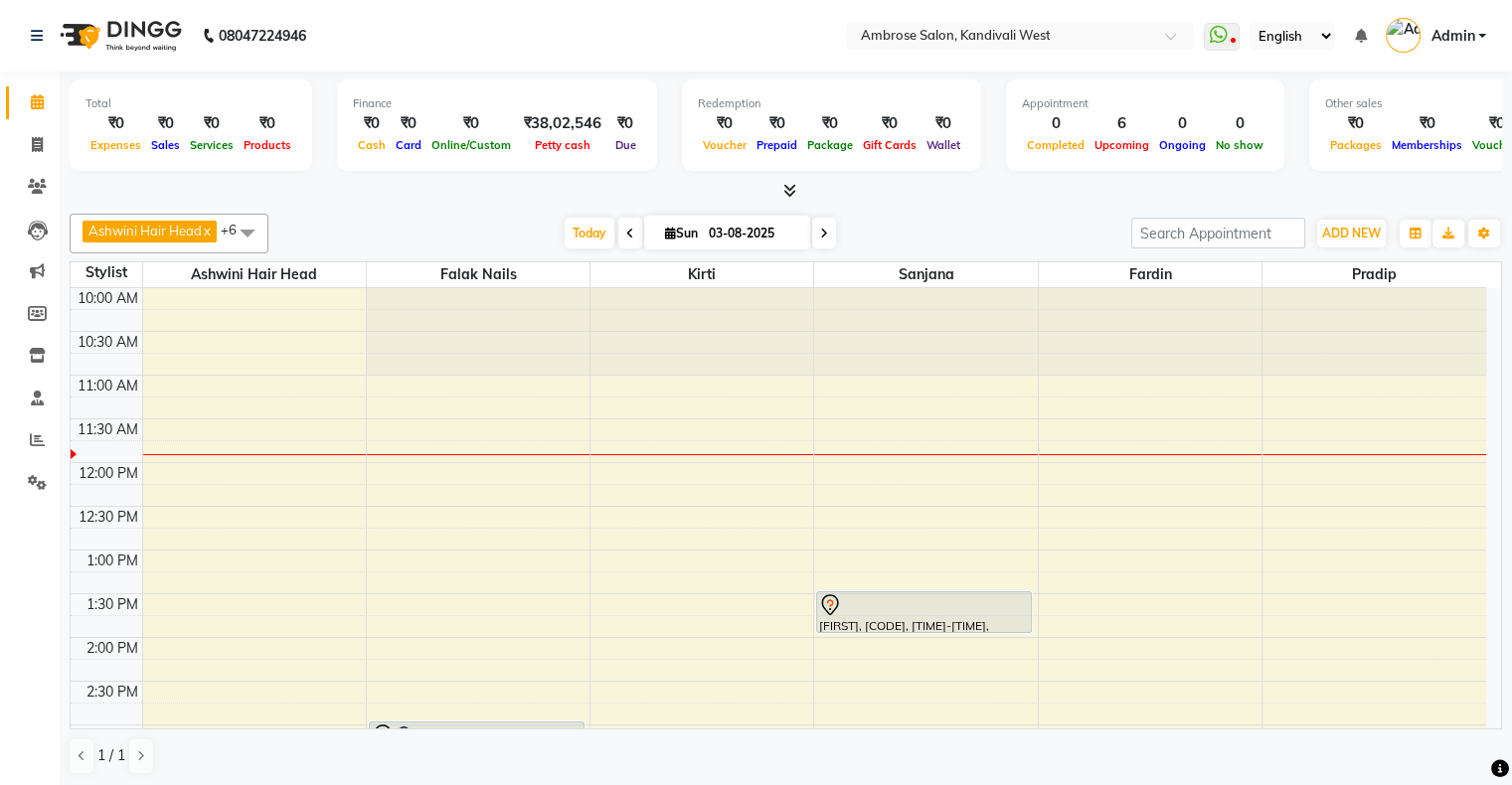 scroll, scrollTop: 99, scrollLeft: 0, axis: vertical 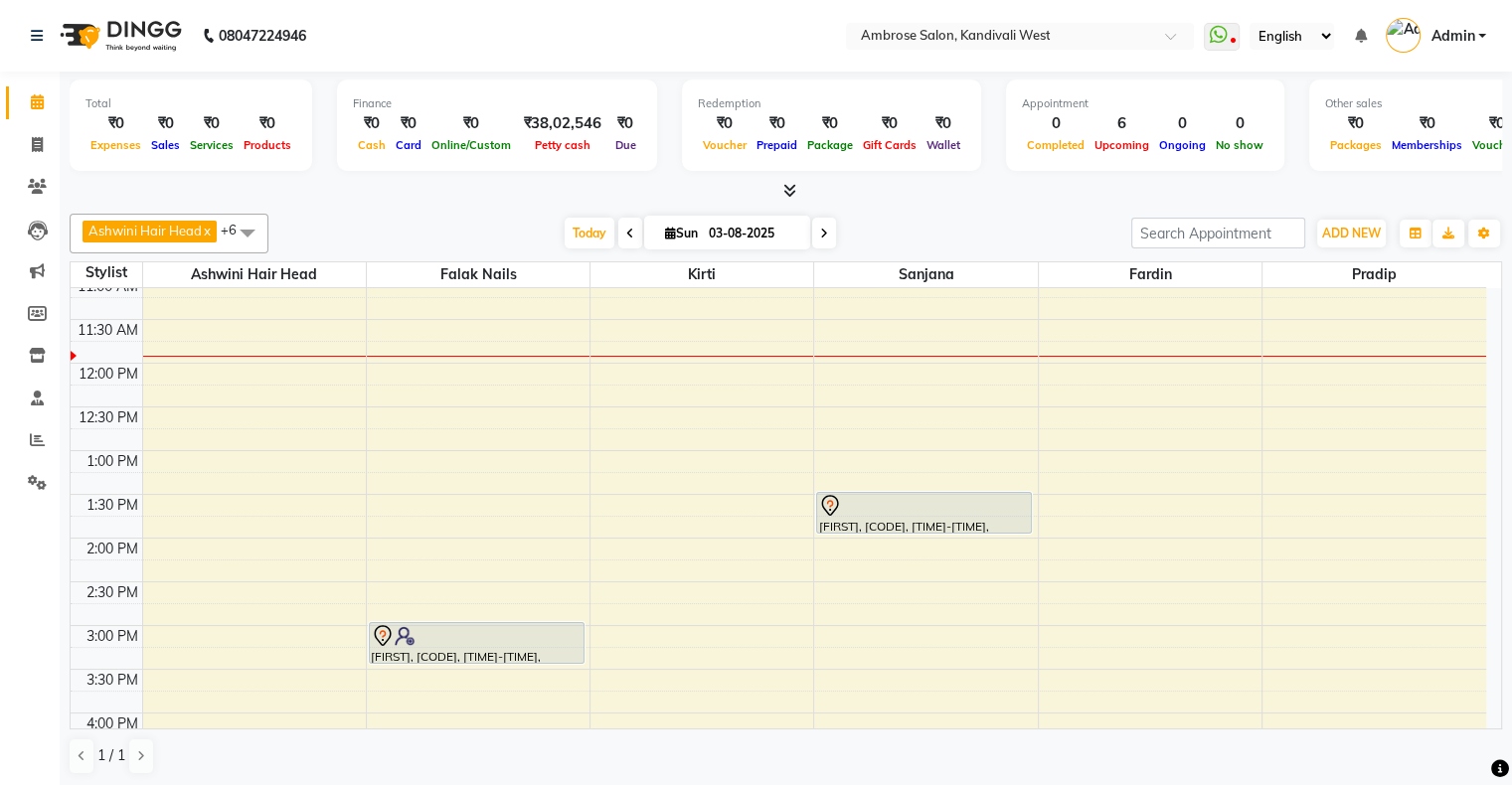 click on "[FIRST], [CODE], [TIME]-[TIME], [SERVICE] - [SERVICE] - [SERVICE] - [NEW]             [FIRST], [CODE], [TIME]-[TIME], [SERVICE] - [SERVICE] - [NEW]             [FIRST], [CODE], [TIME]-[TIME], [SERVICE] - [SERVICE] - [NEW]             [FIRST], [CODE], [TIME]-[TIME], [SERVICE] - [SERVICE] - [NEW]             [FIRST], [CODE], [TIME]-[TIME], [SERVICE] - [SERVICE] - [NEW]             [FIRST], [LAST], [CODE], [TIME]-[TIME], [SERVICE] - [SERVICE] - [NEW]" at bounding box center (778, 756) 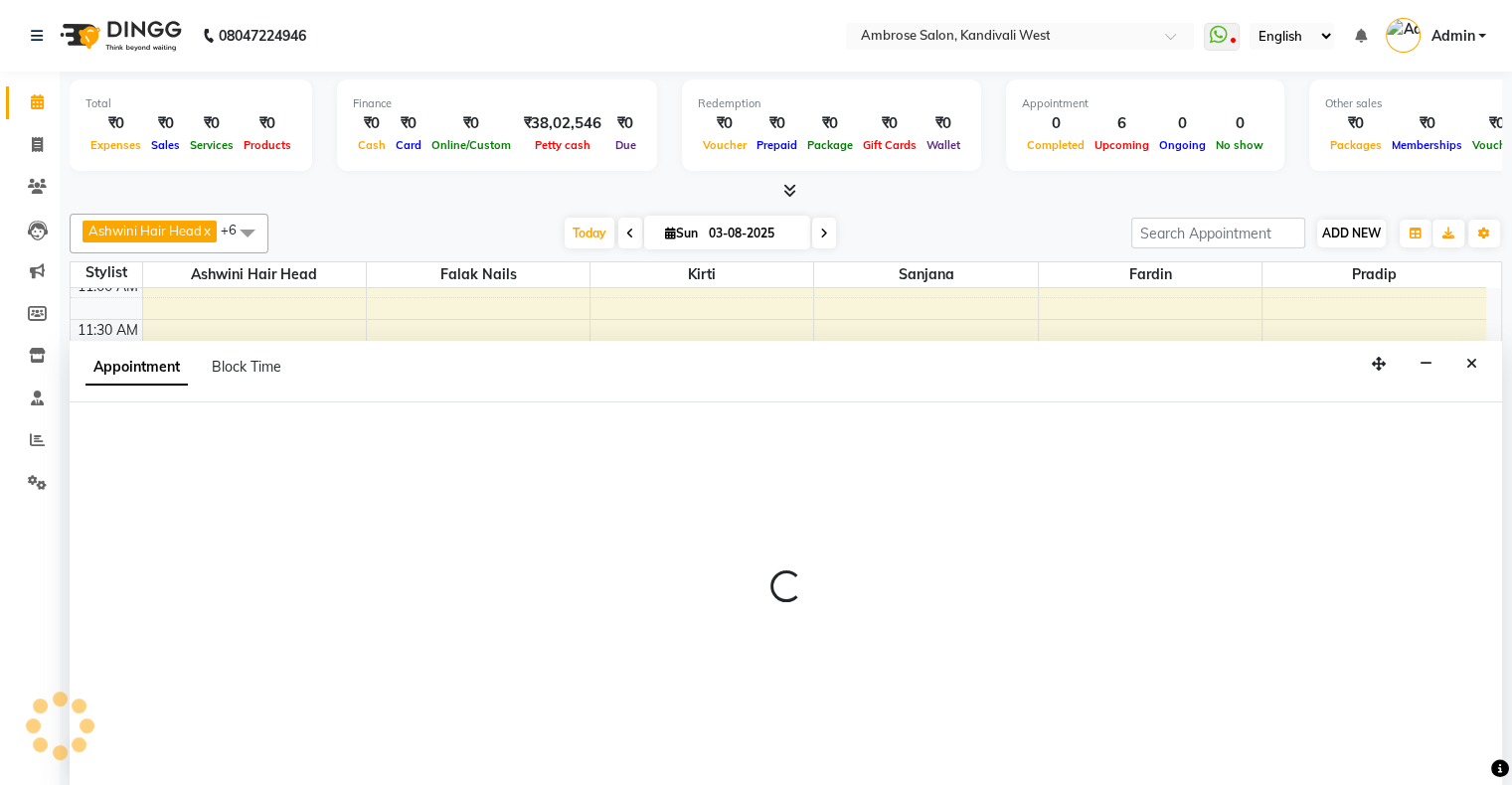 select on "82272" 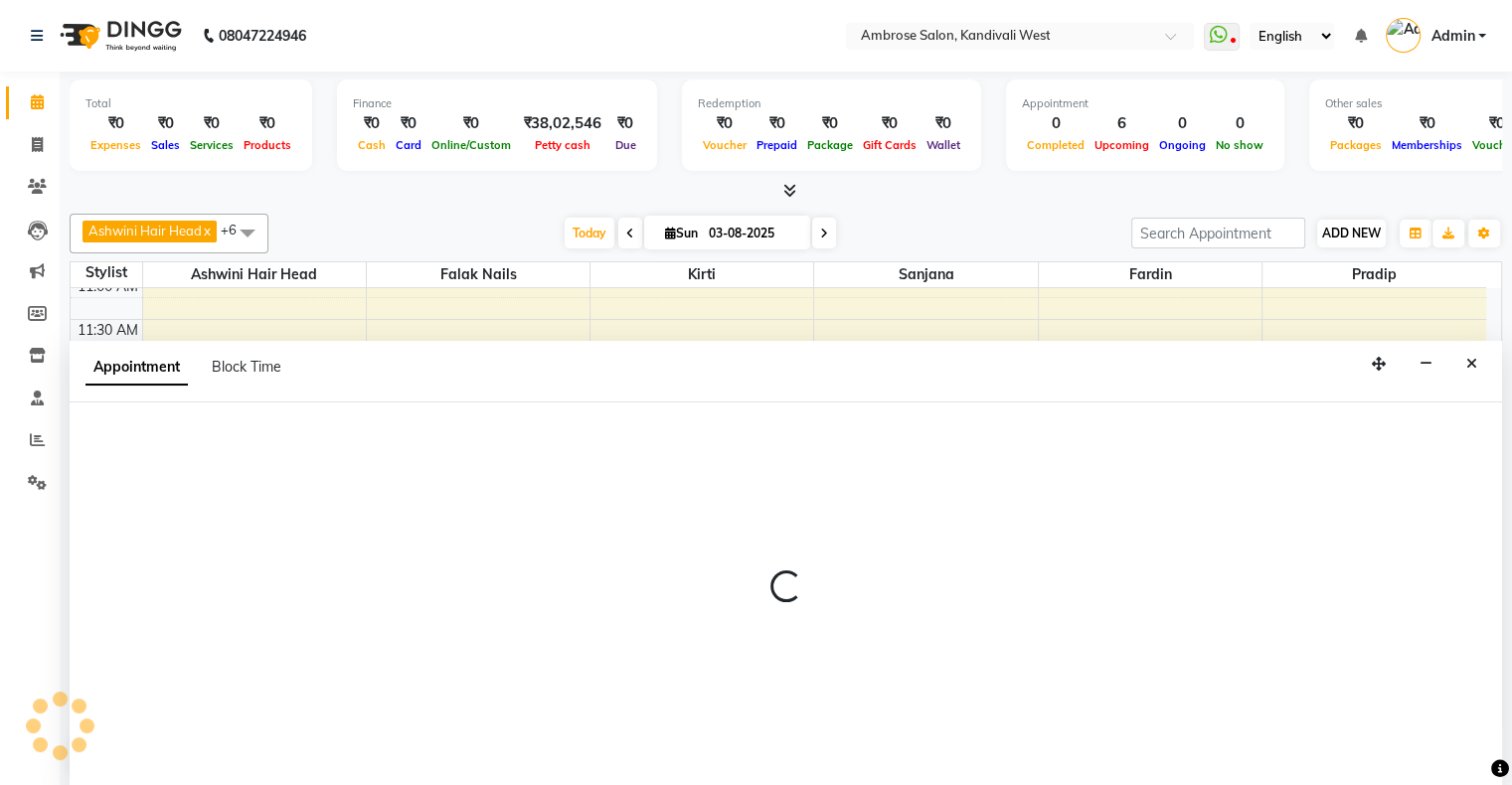 select on "tentative" 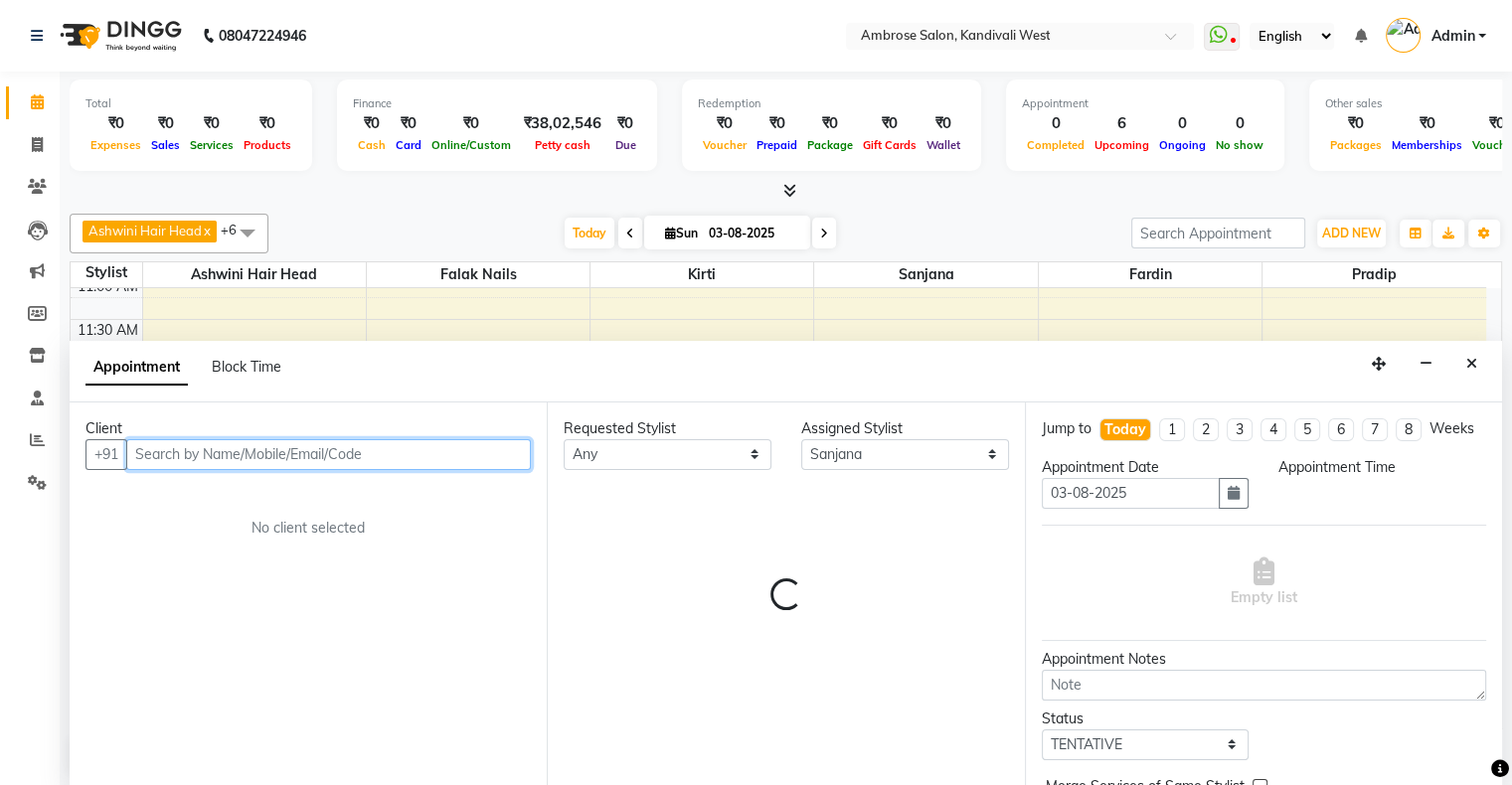 select on "900" 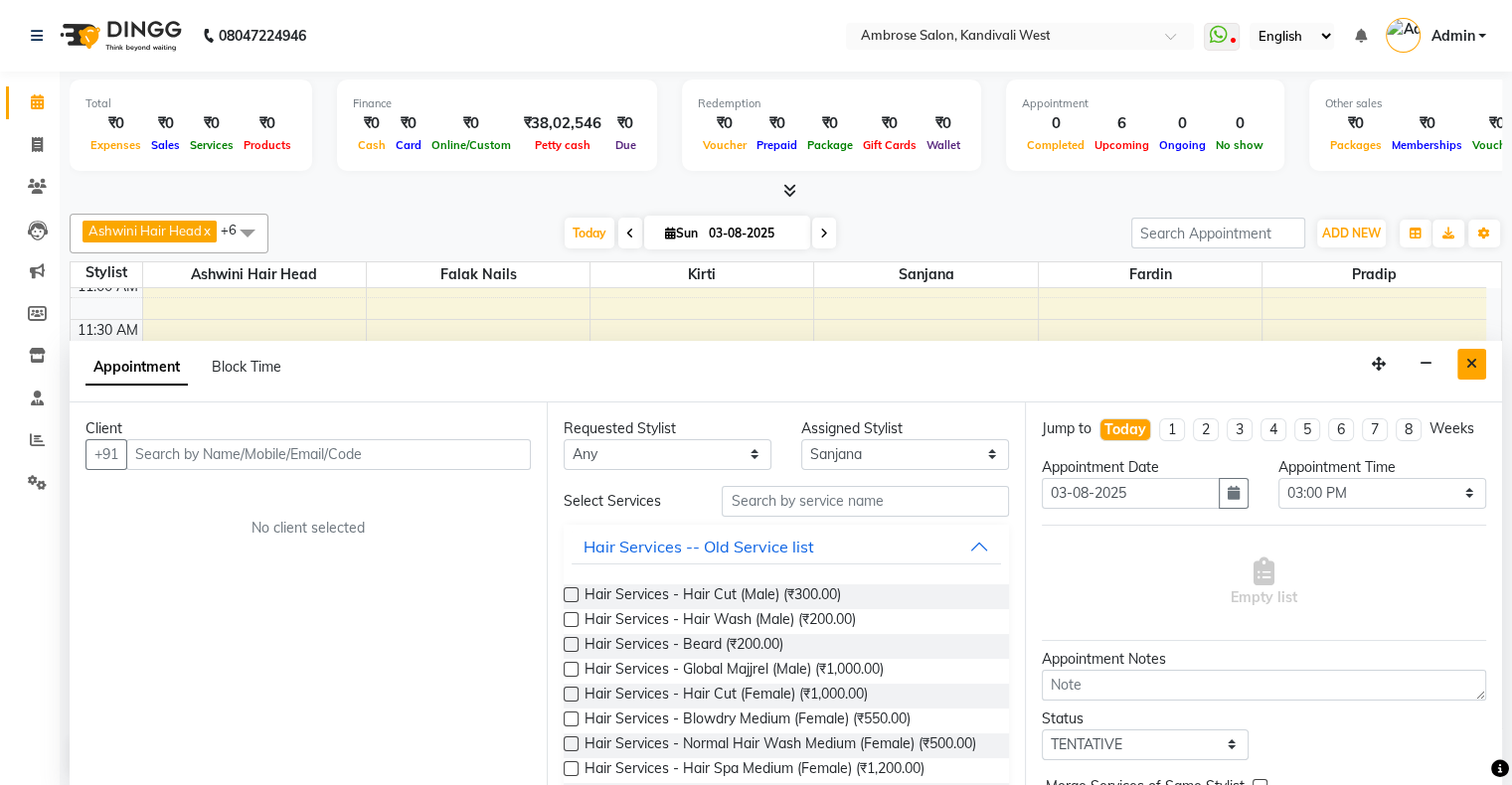 click at bounding box center (1471, 364) 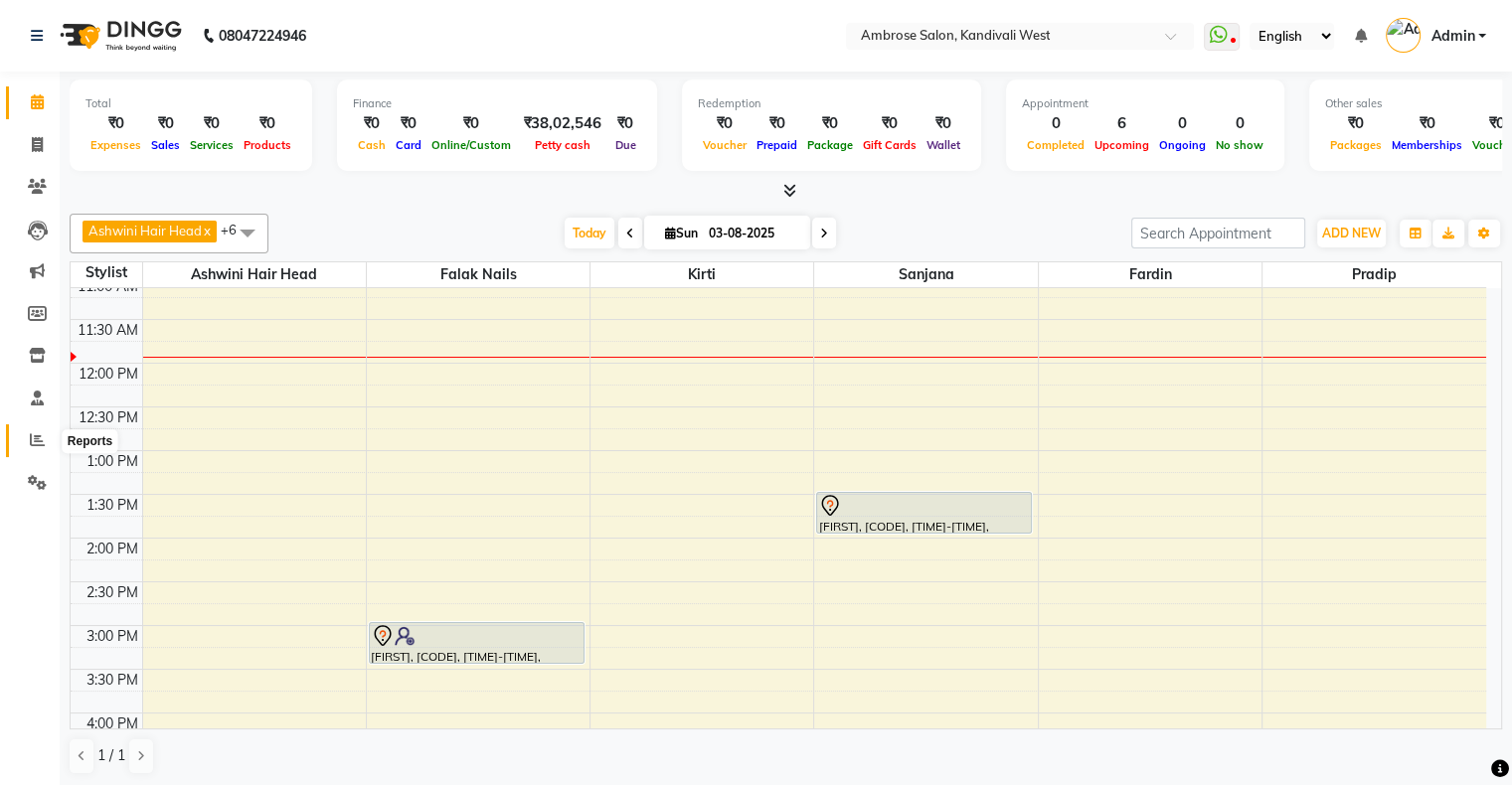 click 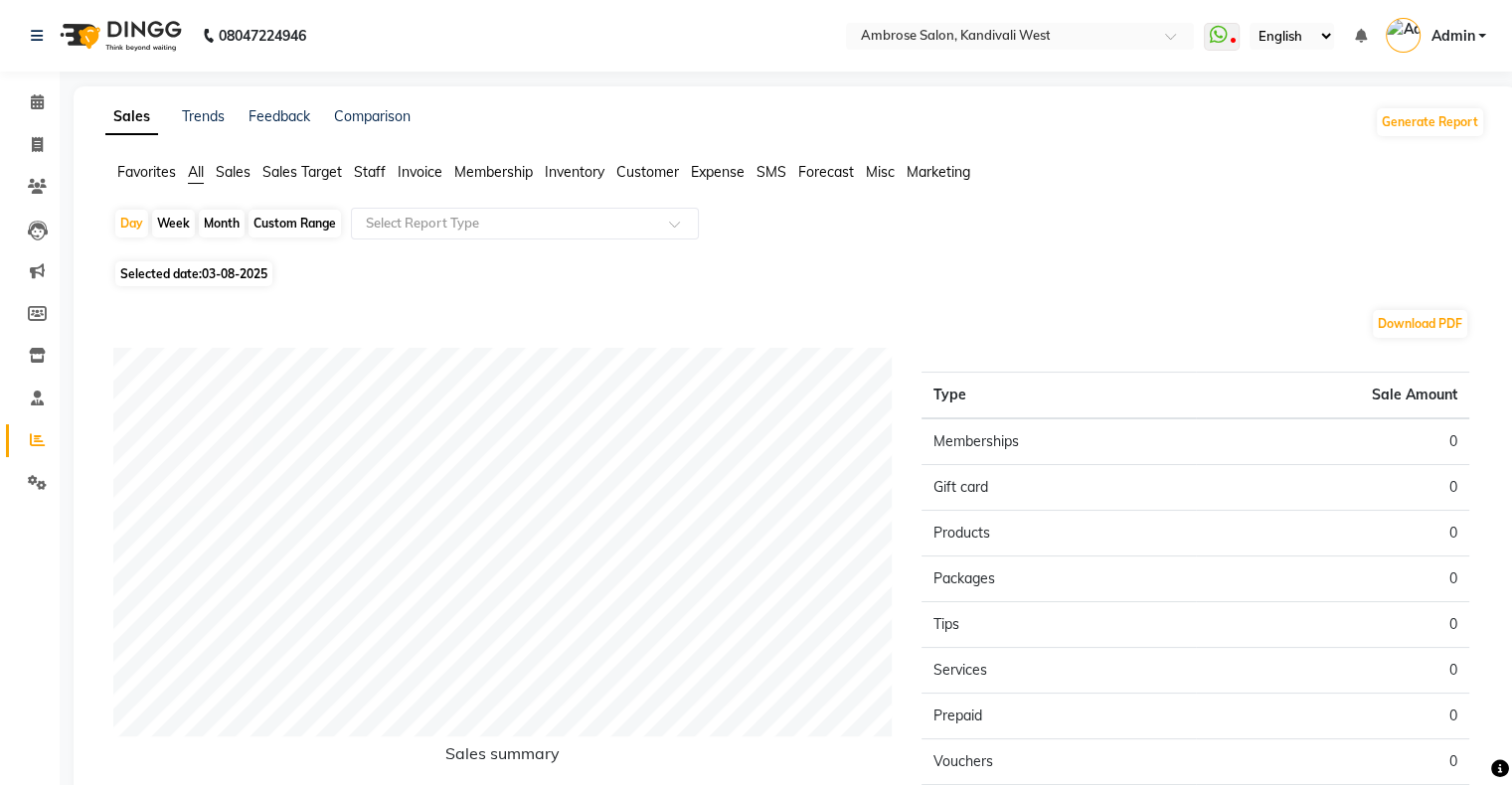 click on "Month" 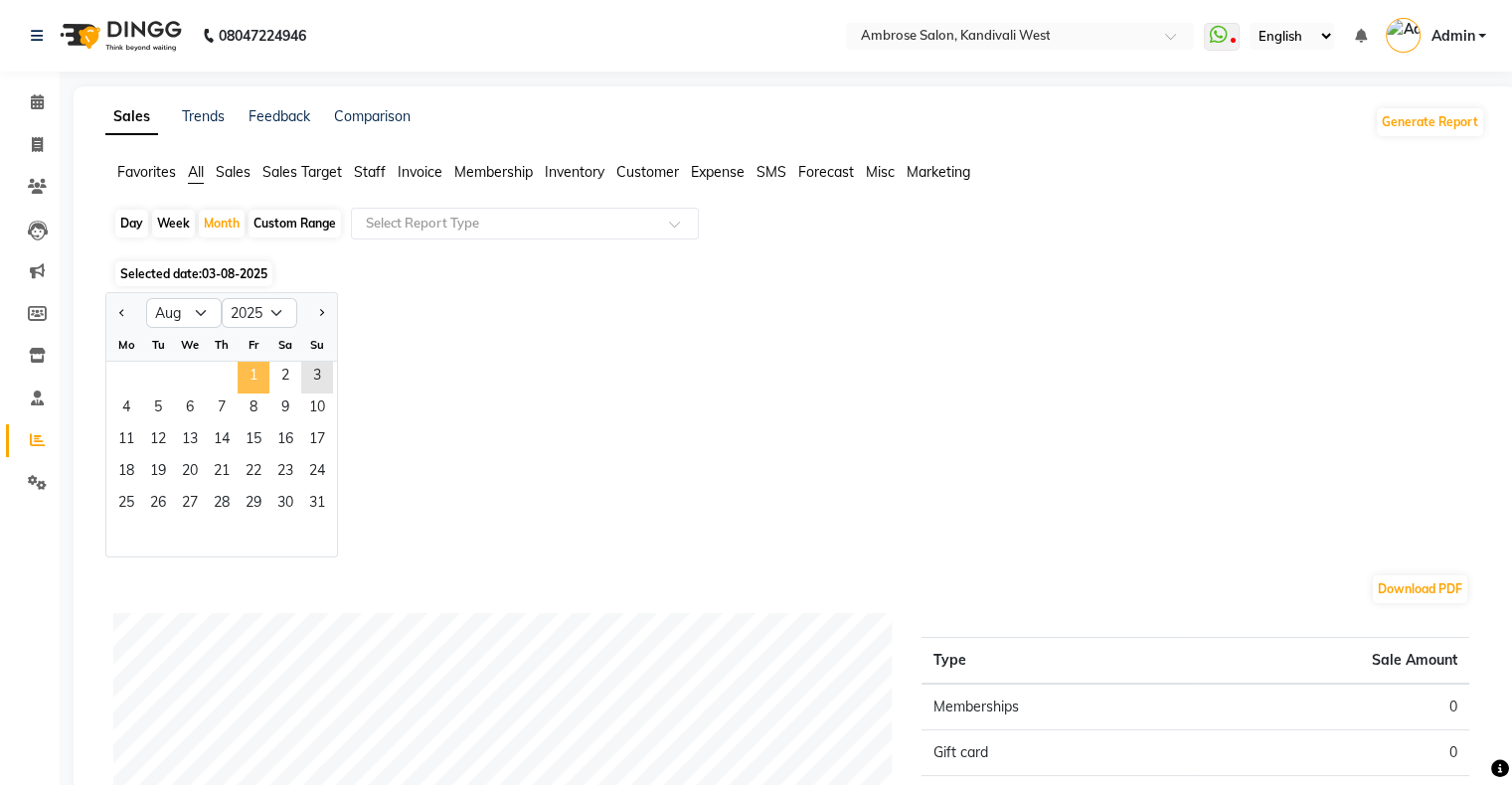 click on "1" 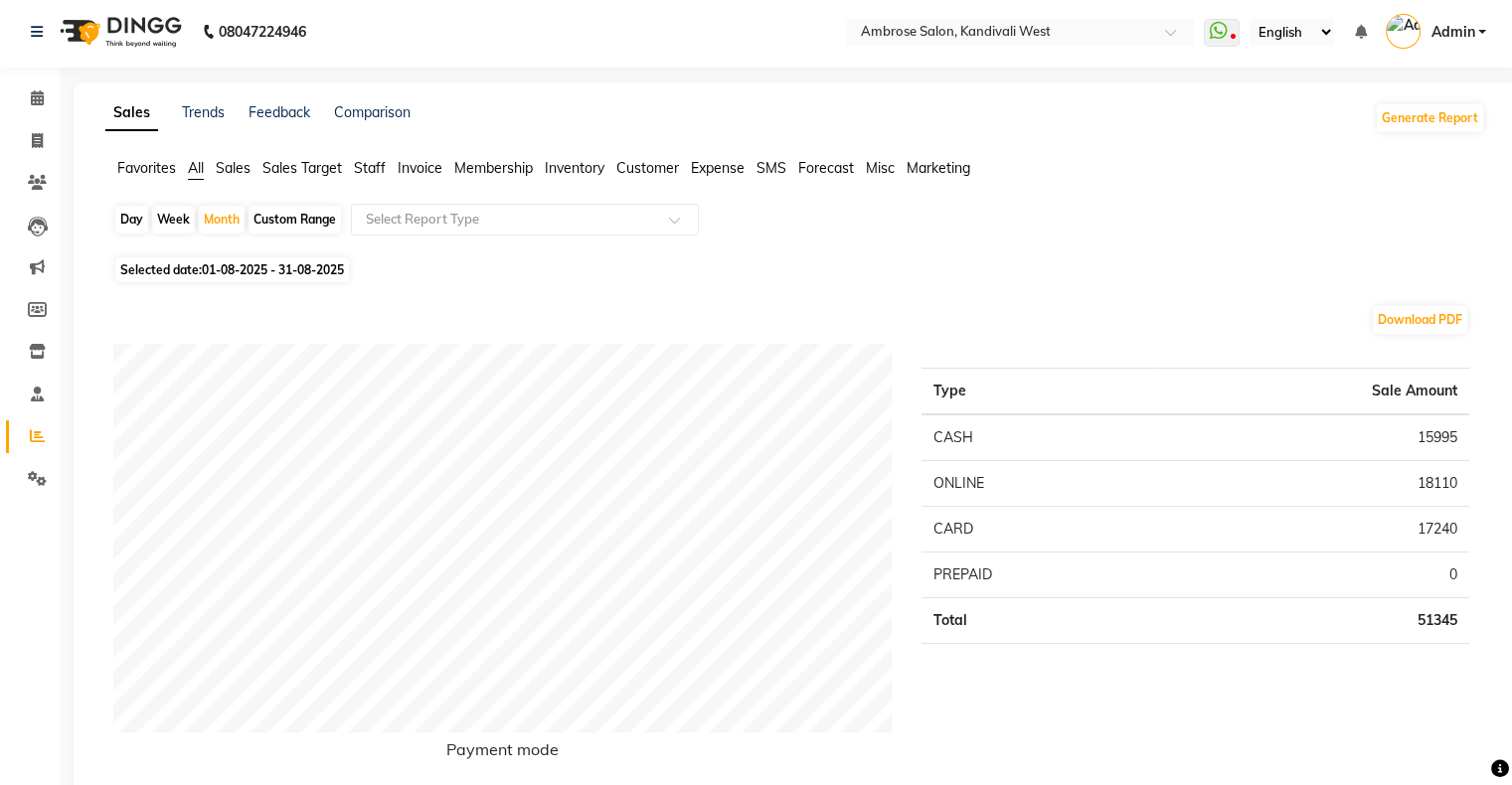 scroll, scrollTop: 0, scrollLeft: 0, axis: both 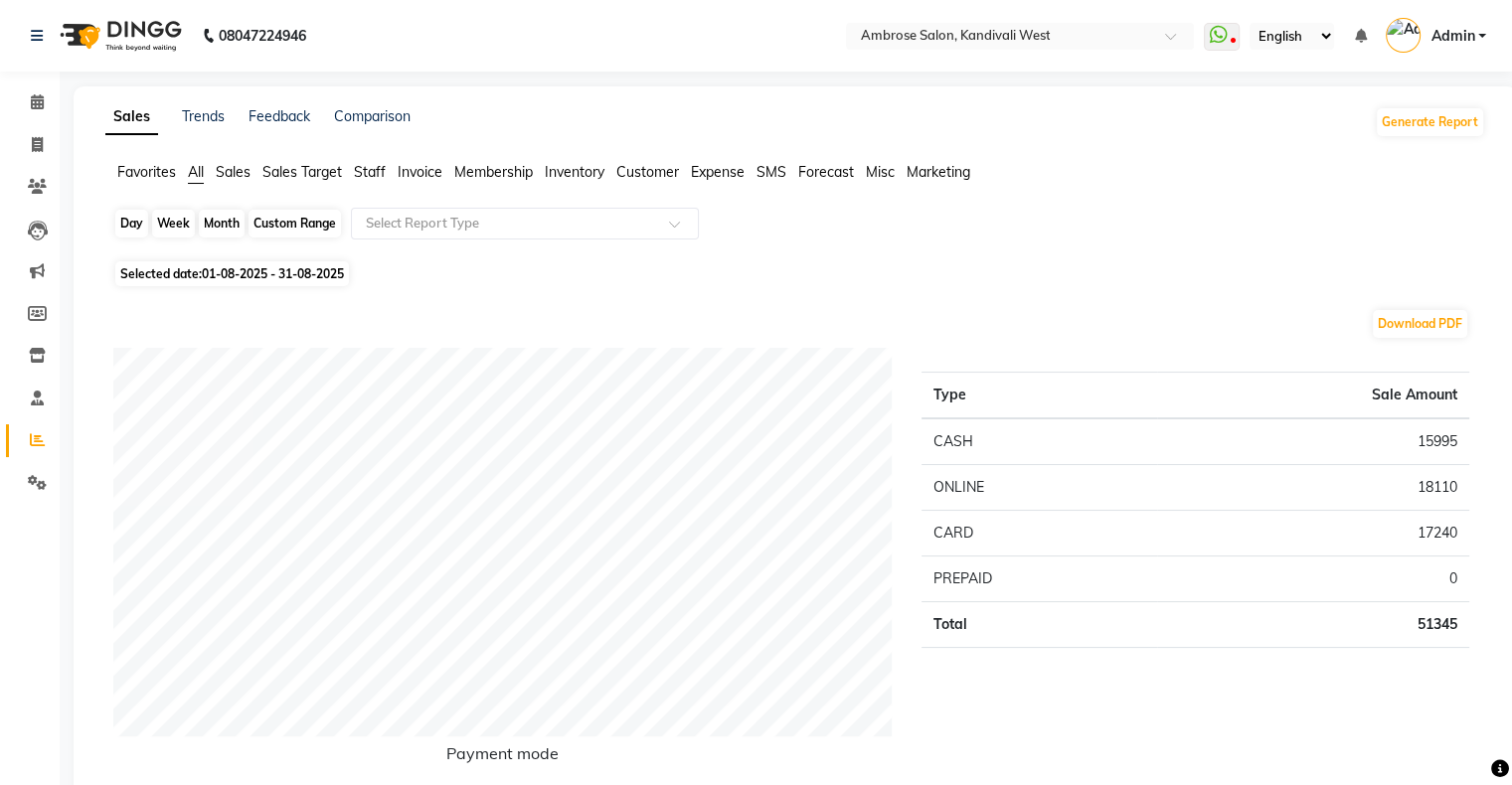 click on "Month" 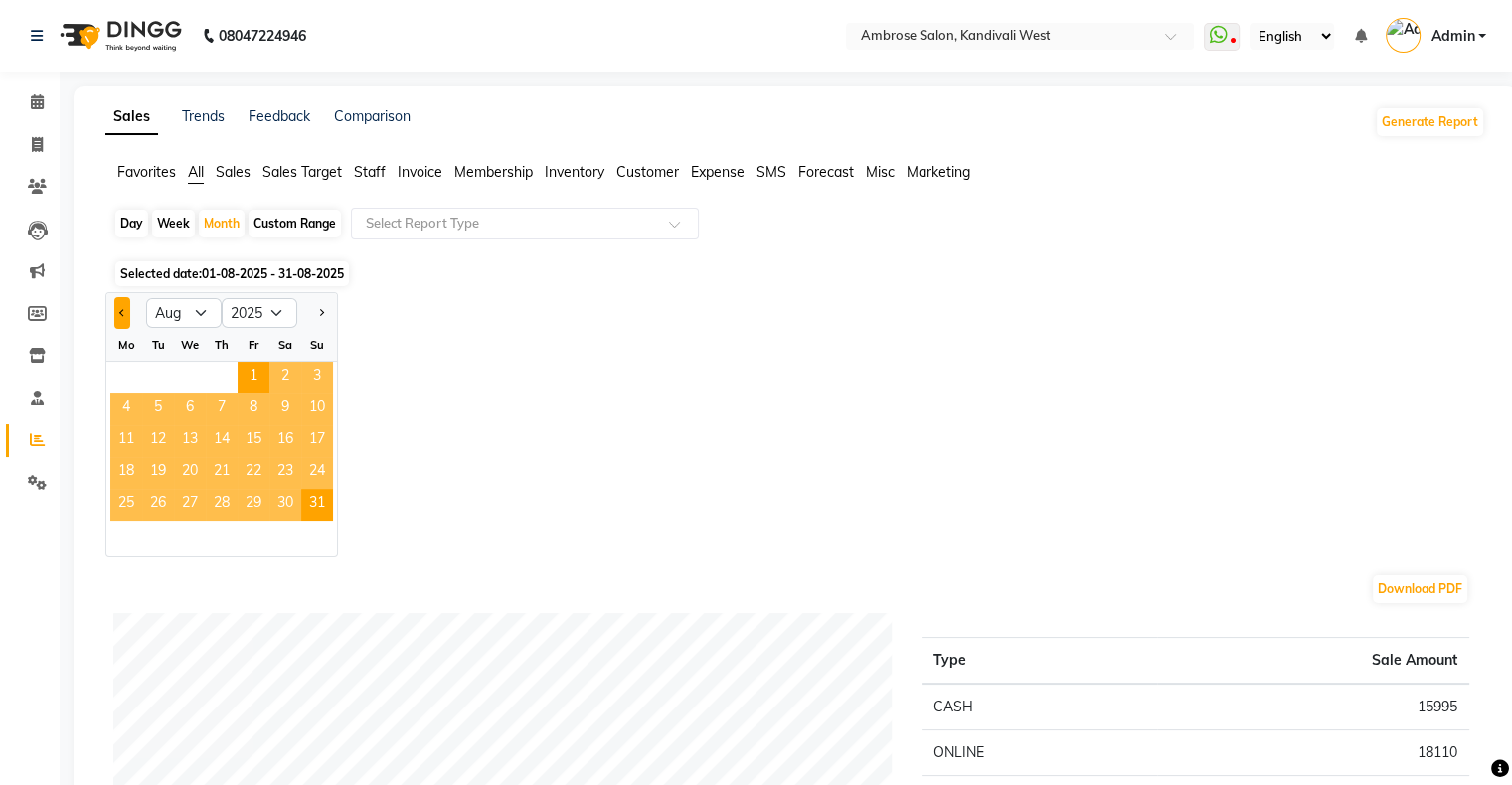click 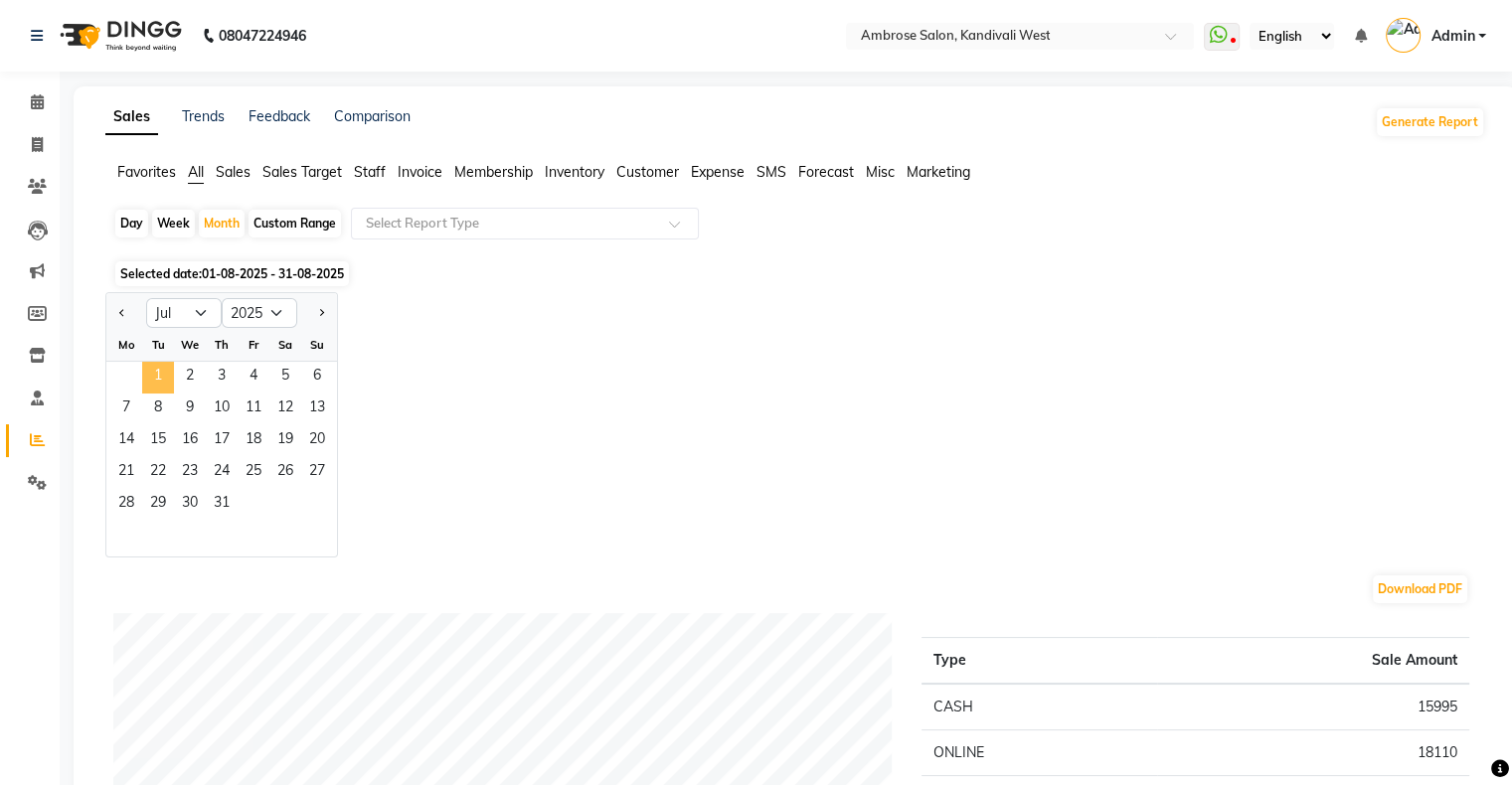 click on "1" 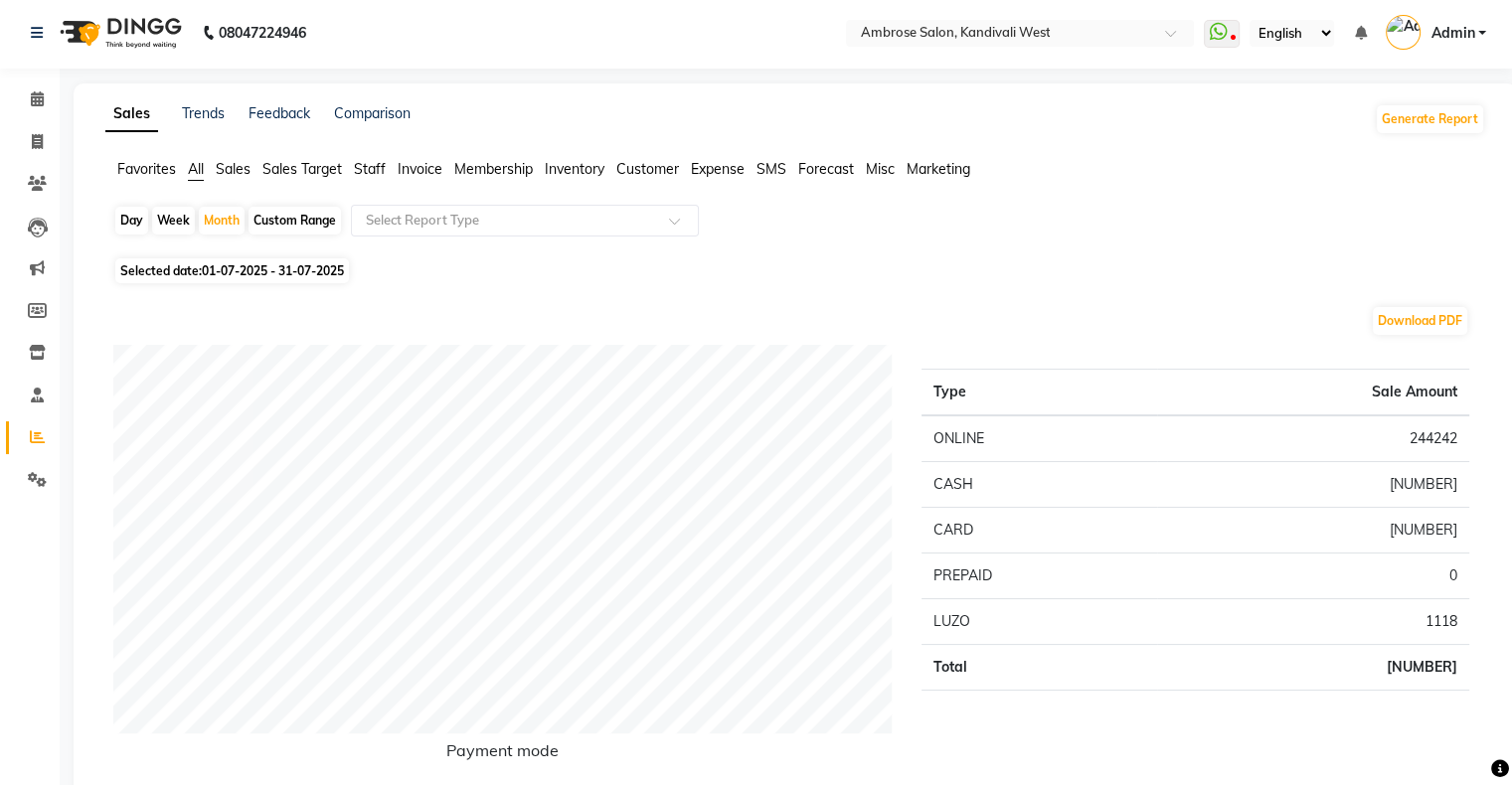 scroll, scrollTop: 0, scrollLeft: 0, axis: both 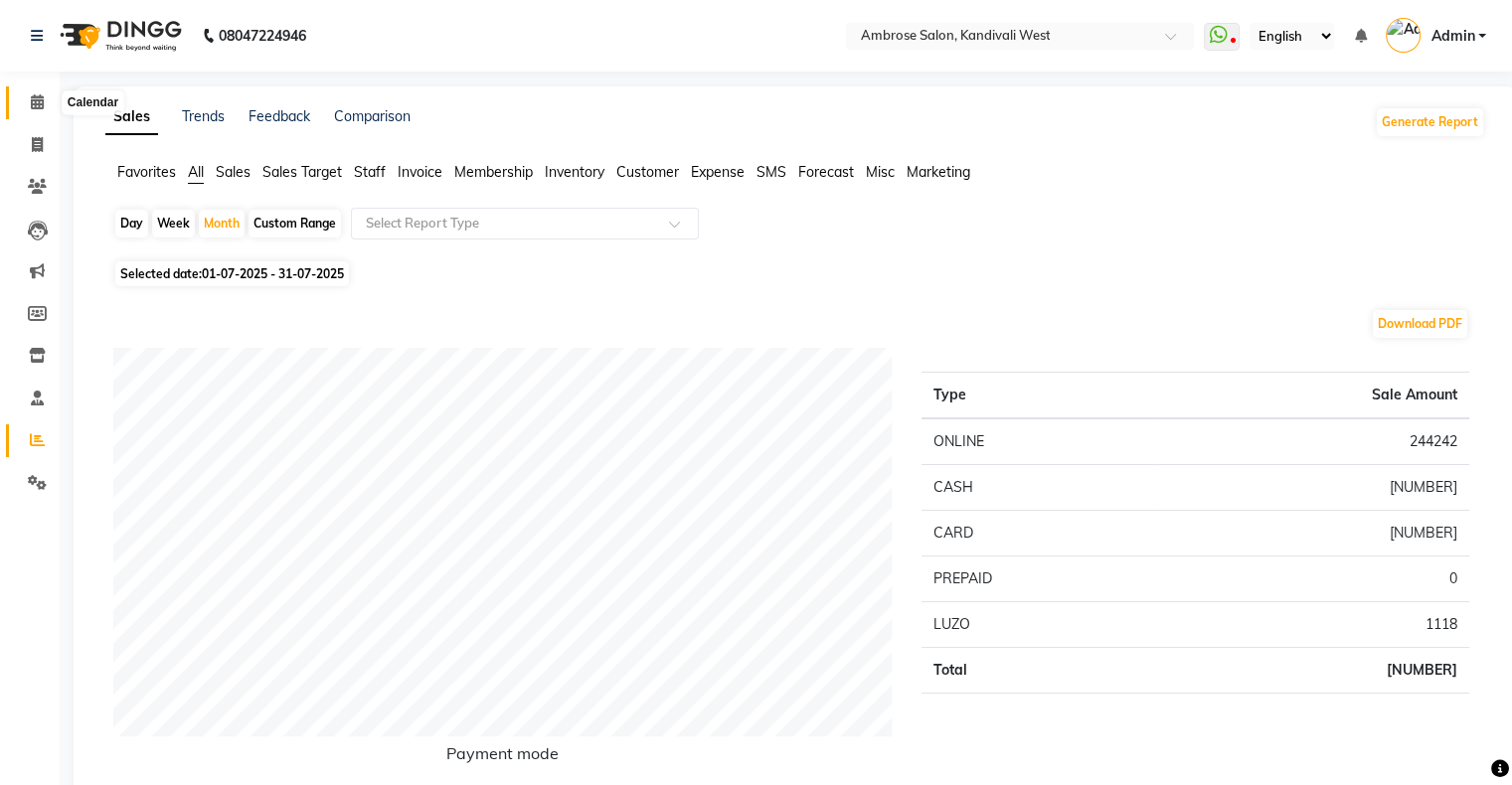 click 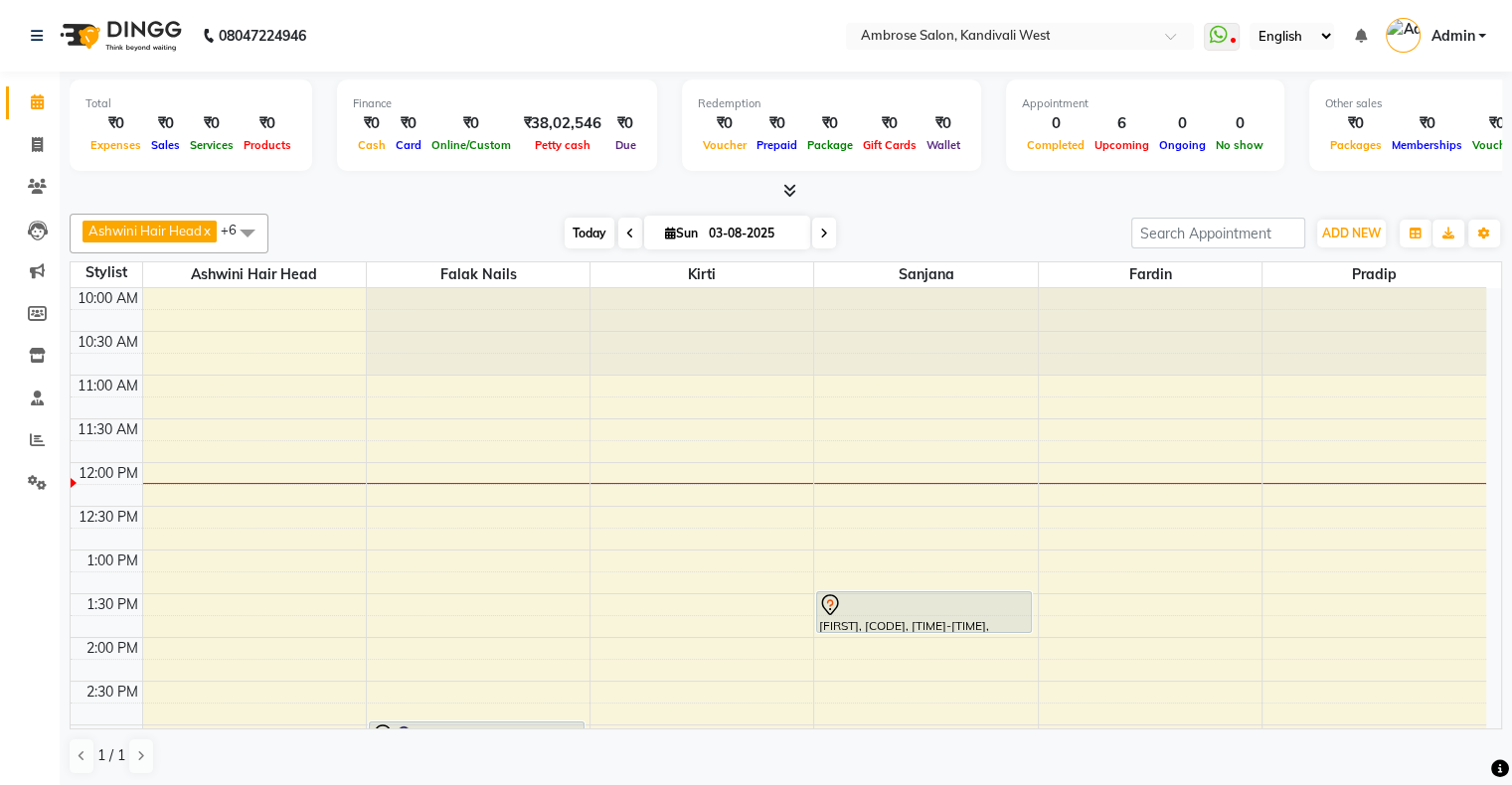 click on "Today" at bounding box center (589, 233) 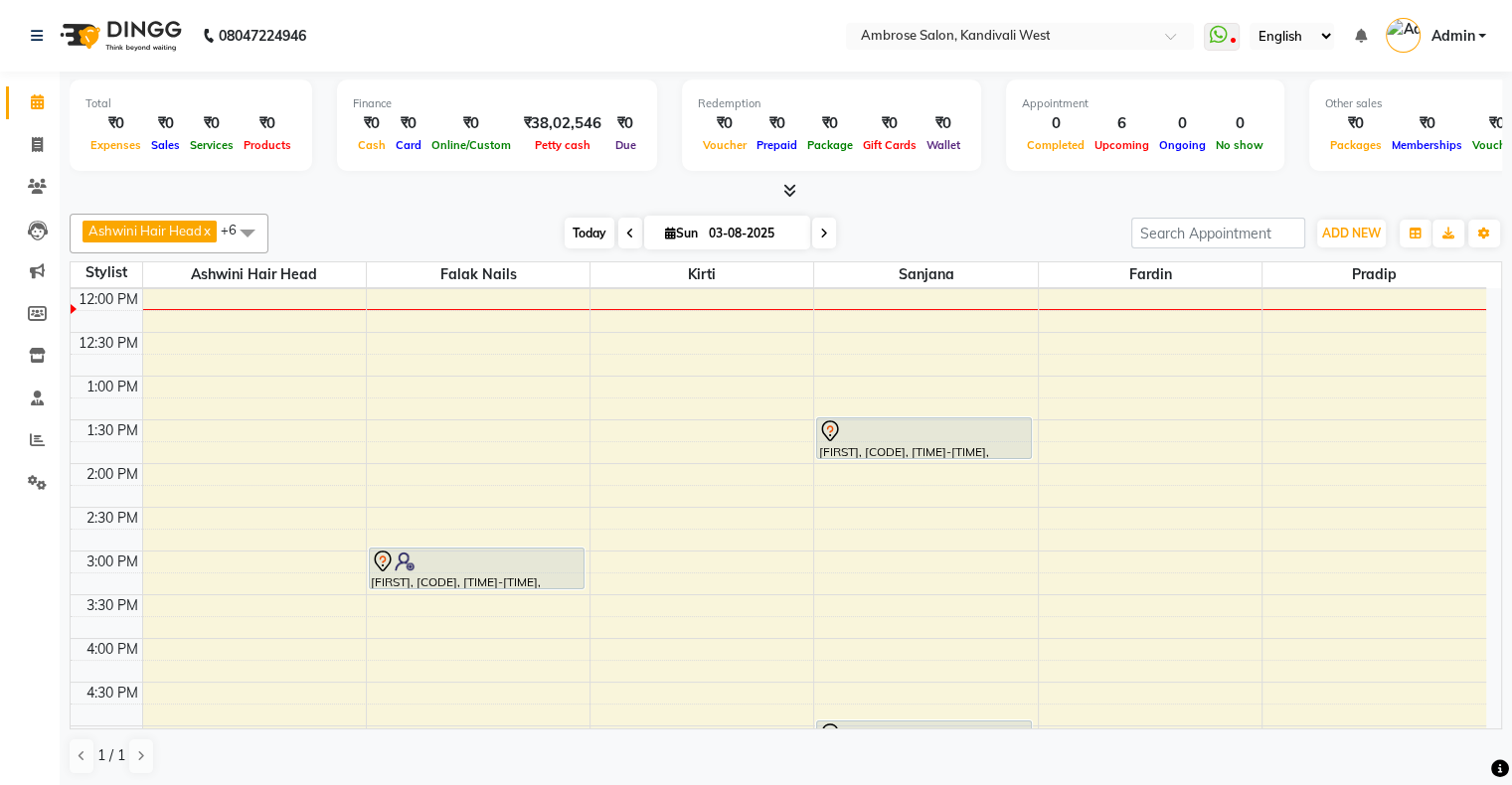 click on "Today" at bounding box center (589, 233) 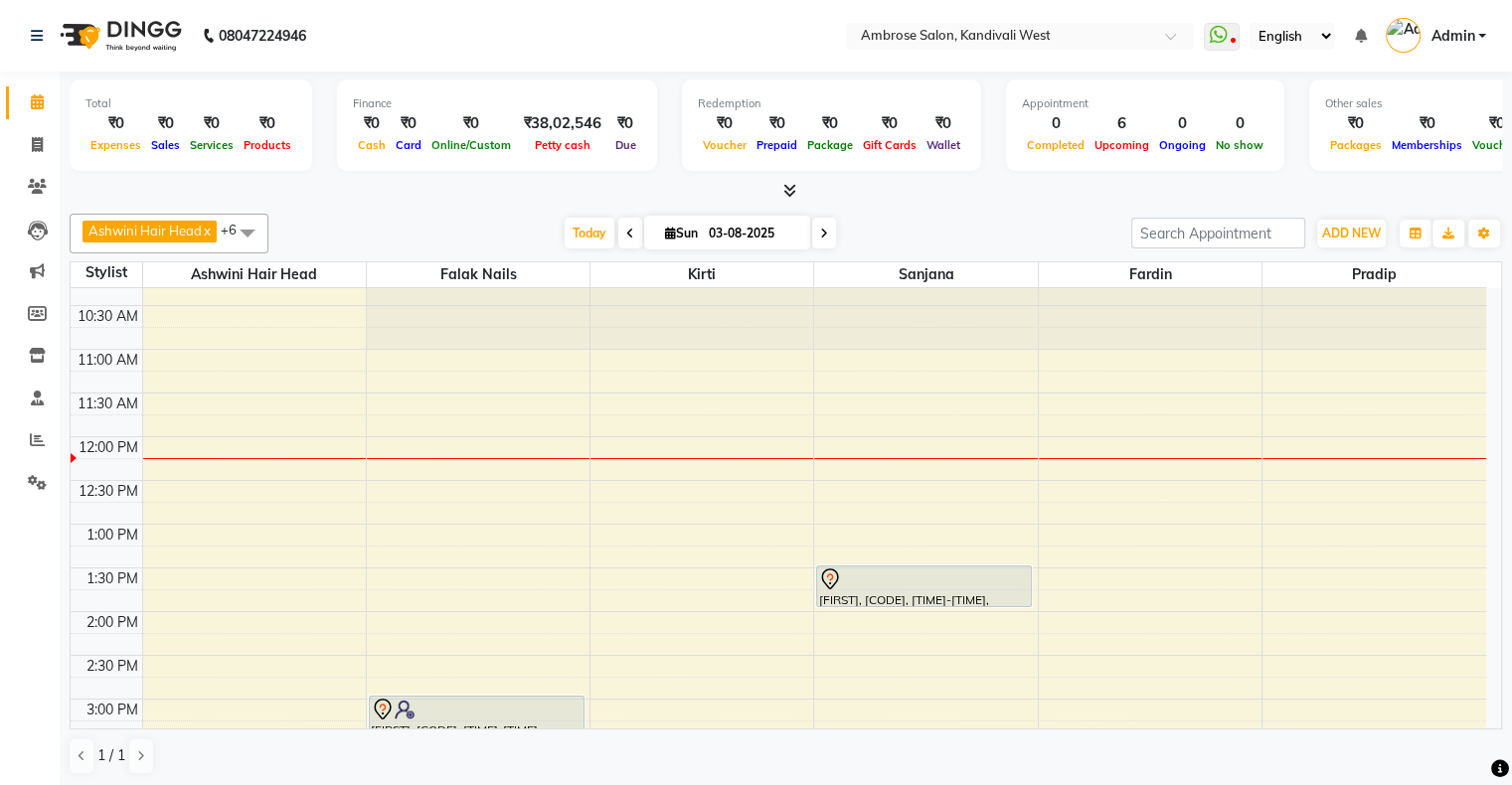 scroll, scrollTop: 0, scrollLeft: 0, axis: both 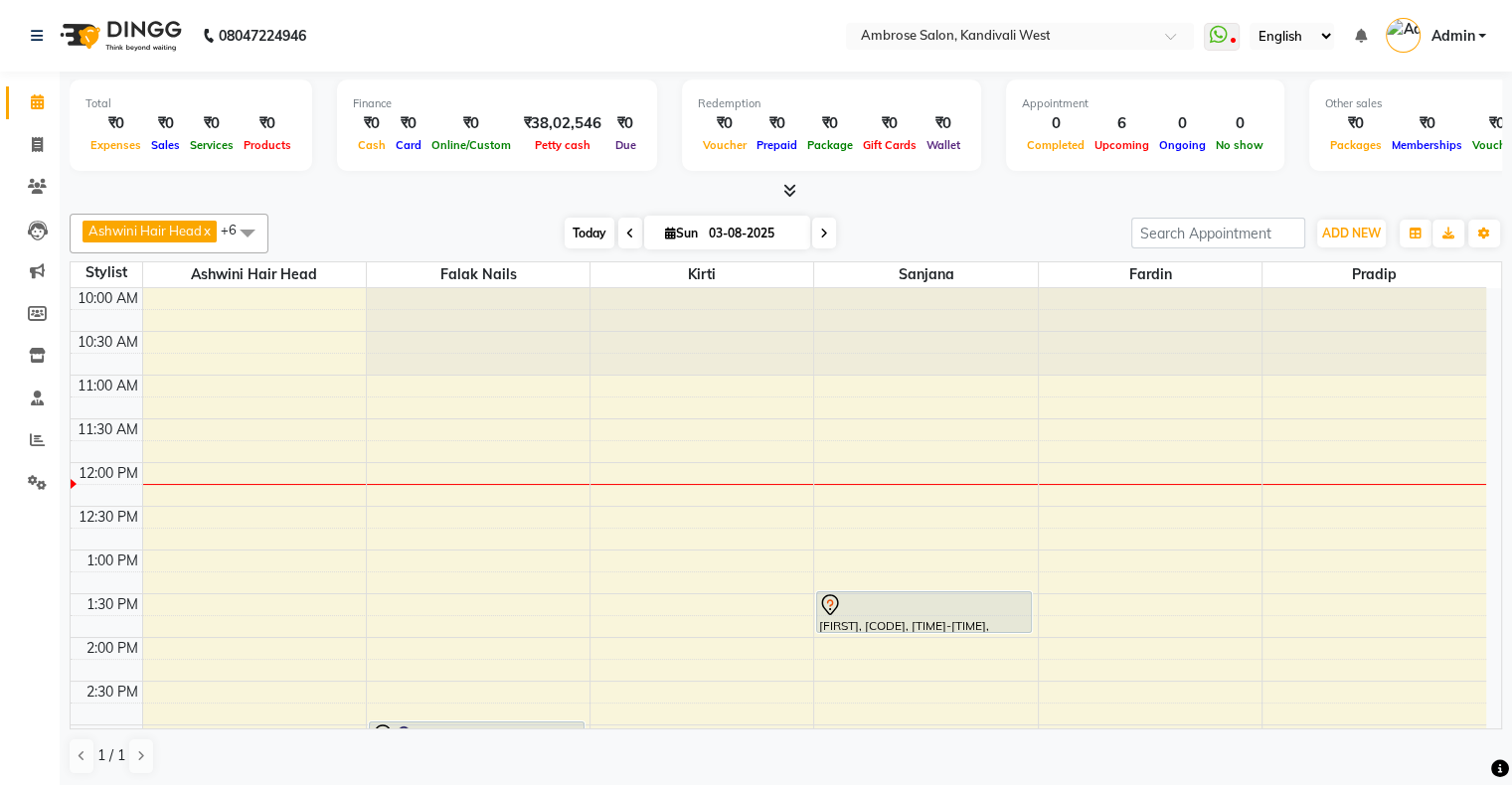 click on "Today" at bounding box center [589, 233] 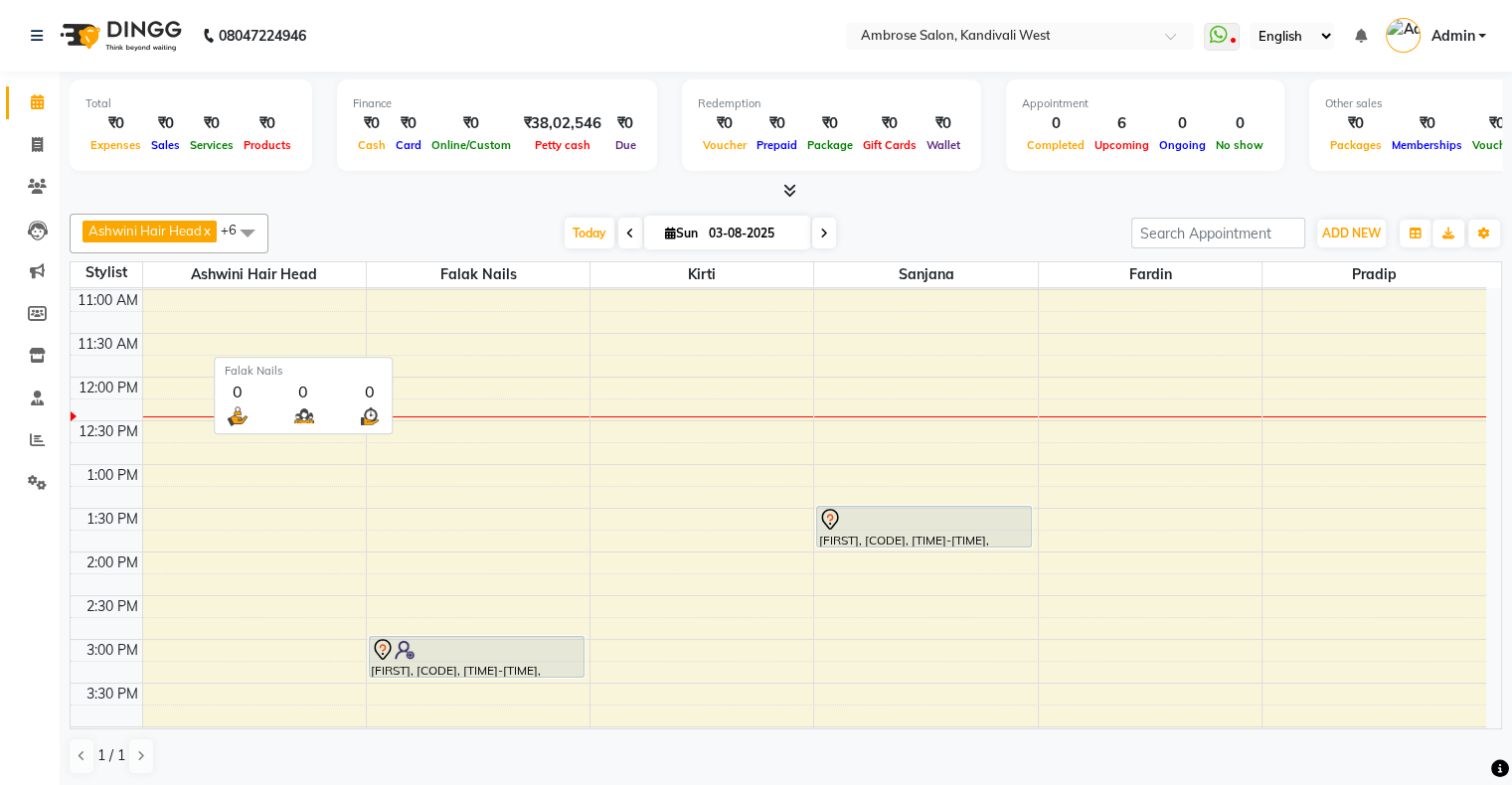 scroll, scrollTop: 75, scrollLeft: 0, axis: vertical 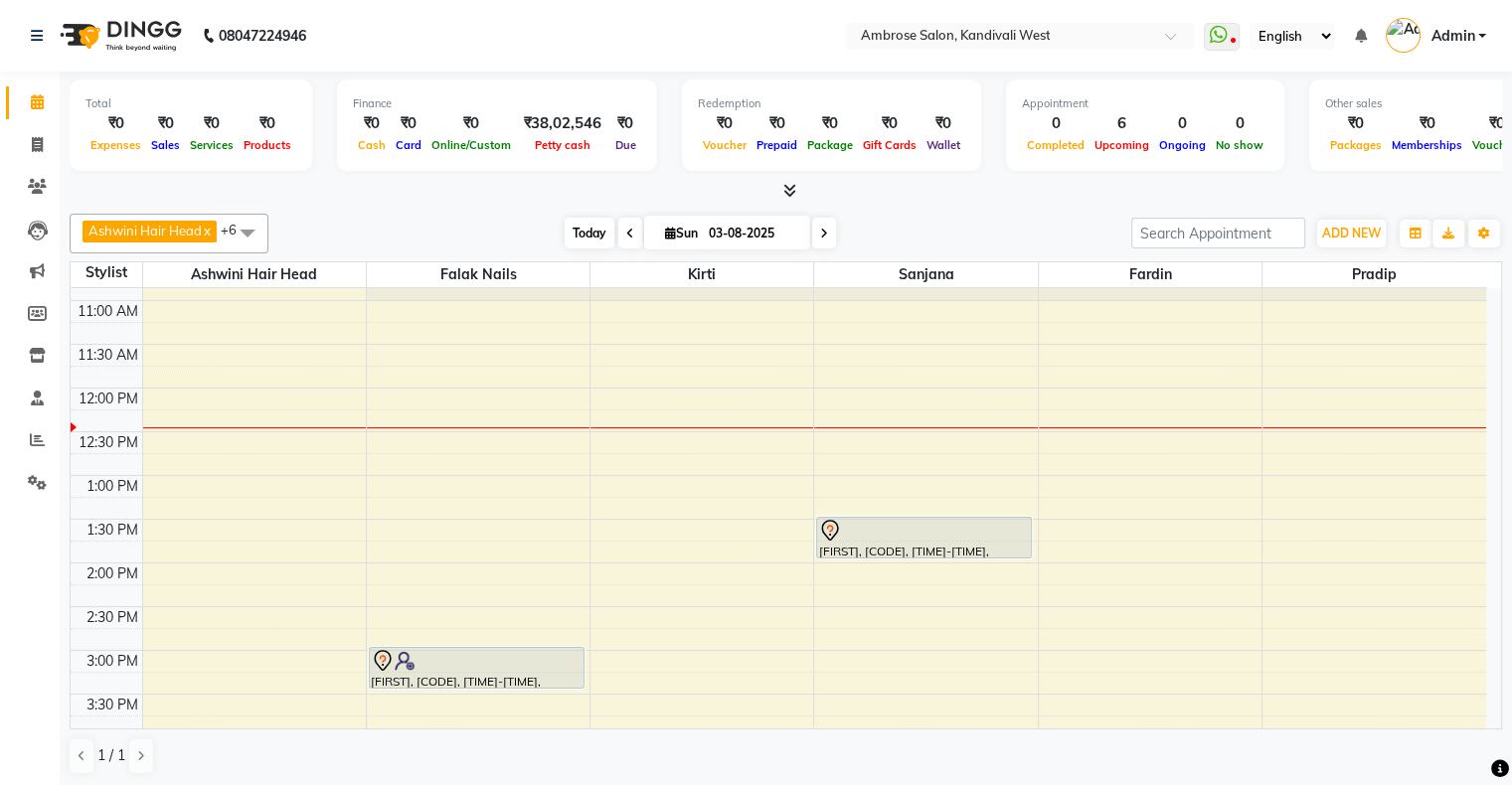 drag, startPoint x: 571, startPoint y: 229, endPoint x: 595, endPoint y: 218, distance: 26.401 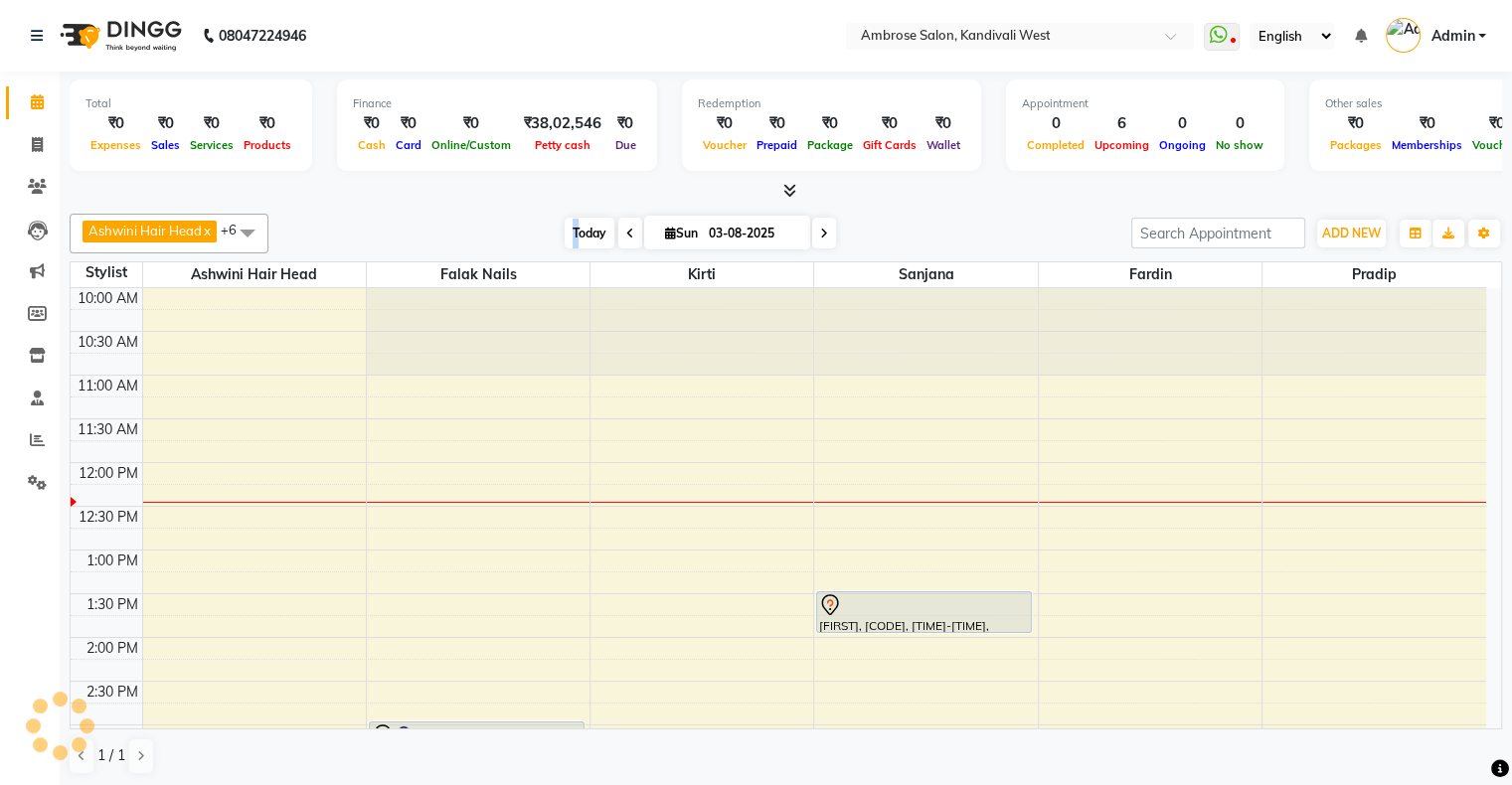 scroll, scrollTop: 174, scrollLeft: 0, axis: vertical 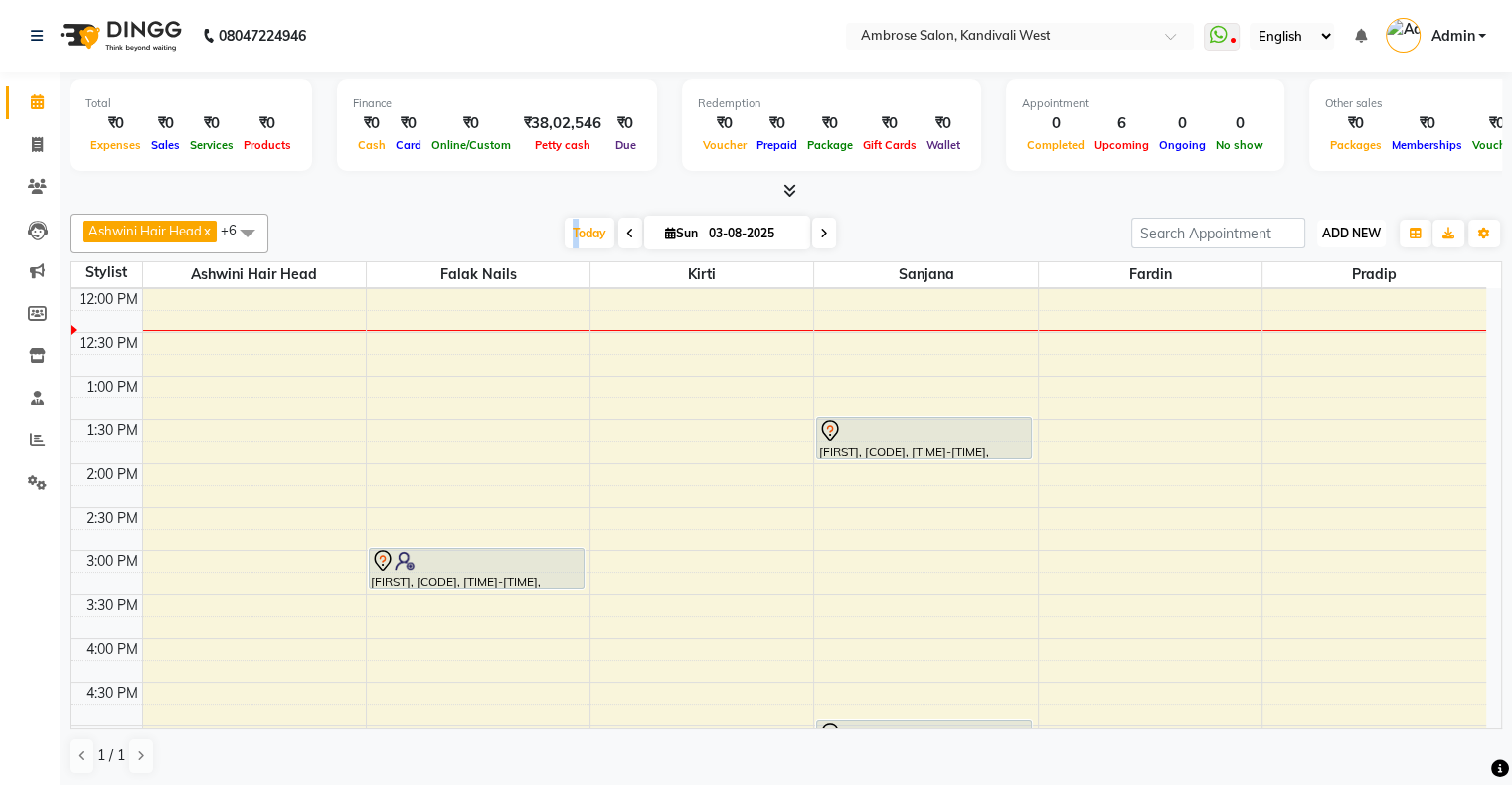 click on "ADD NEW Toggle Dropdown" at bounding box center (1351, 234) 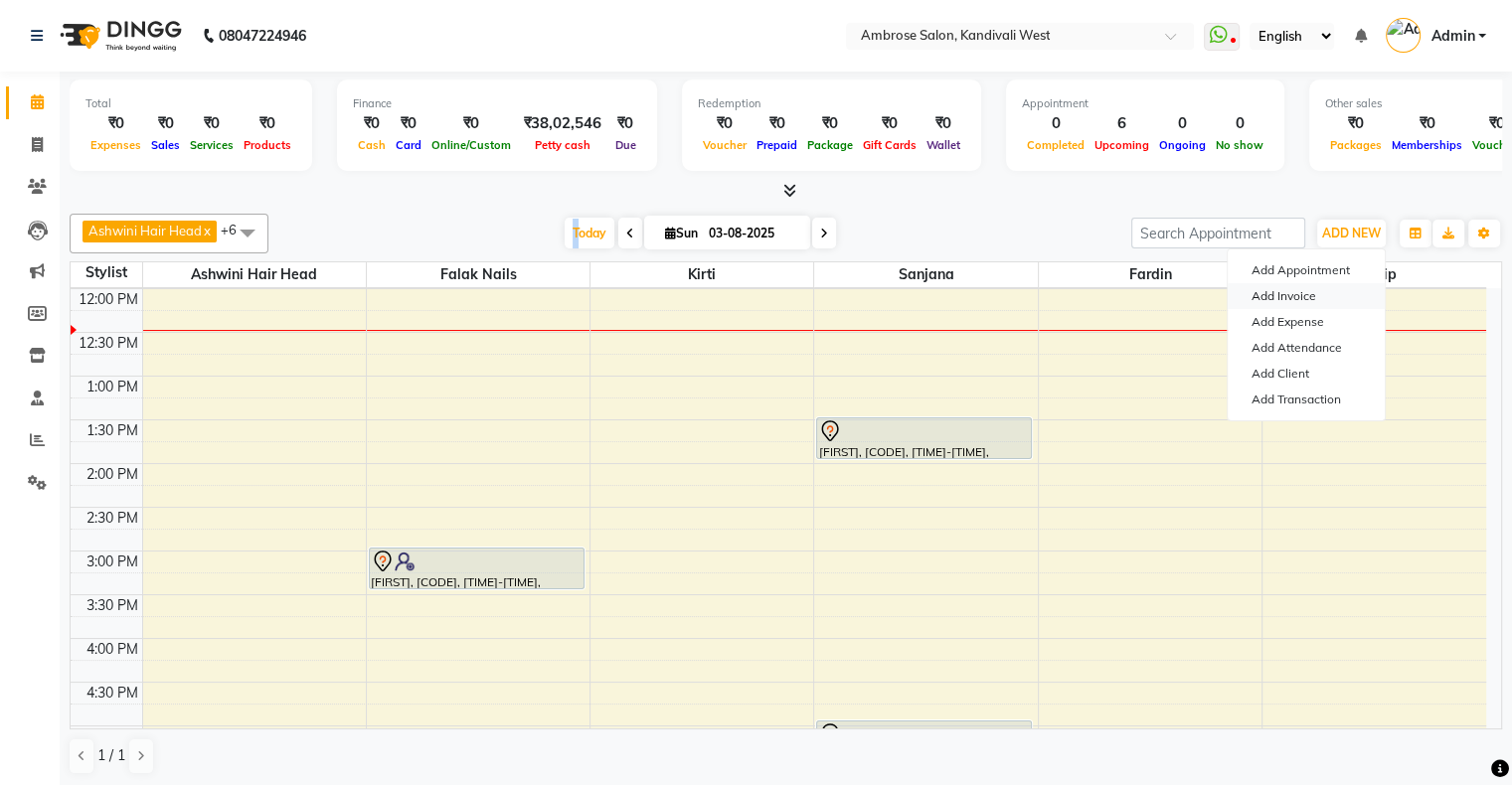 click on "Add Invoice" at bounding box center (1306, 296) 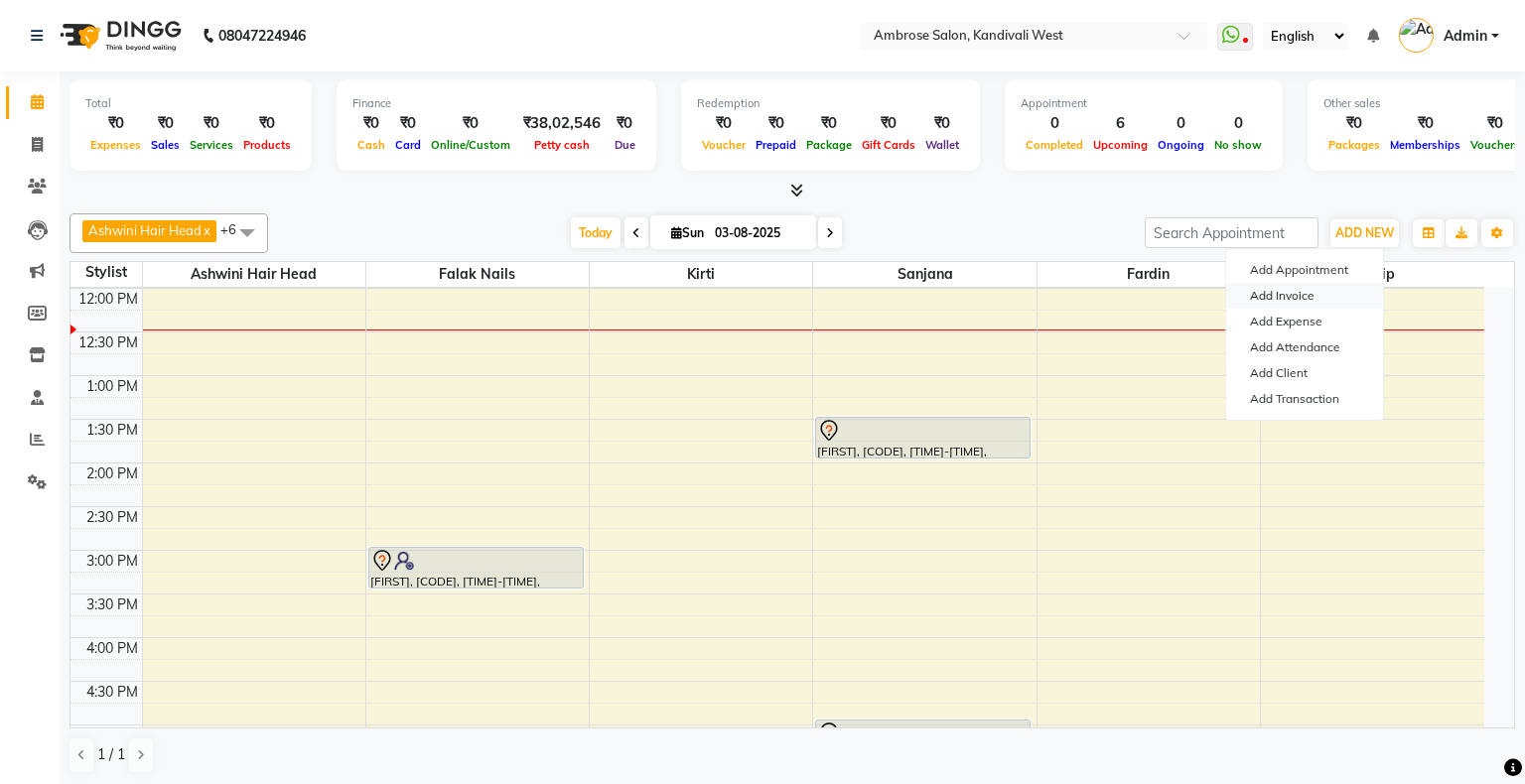 select on "service" 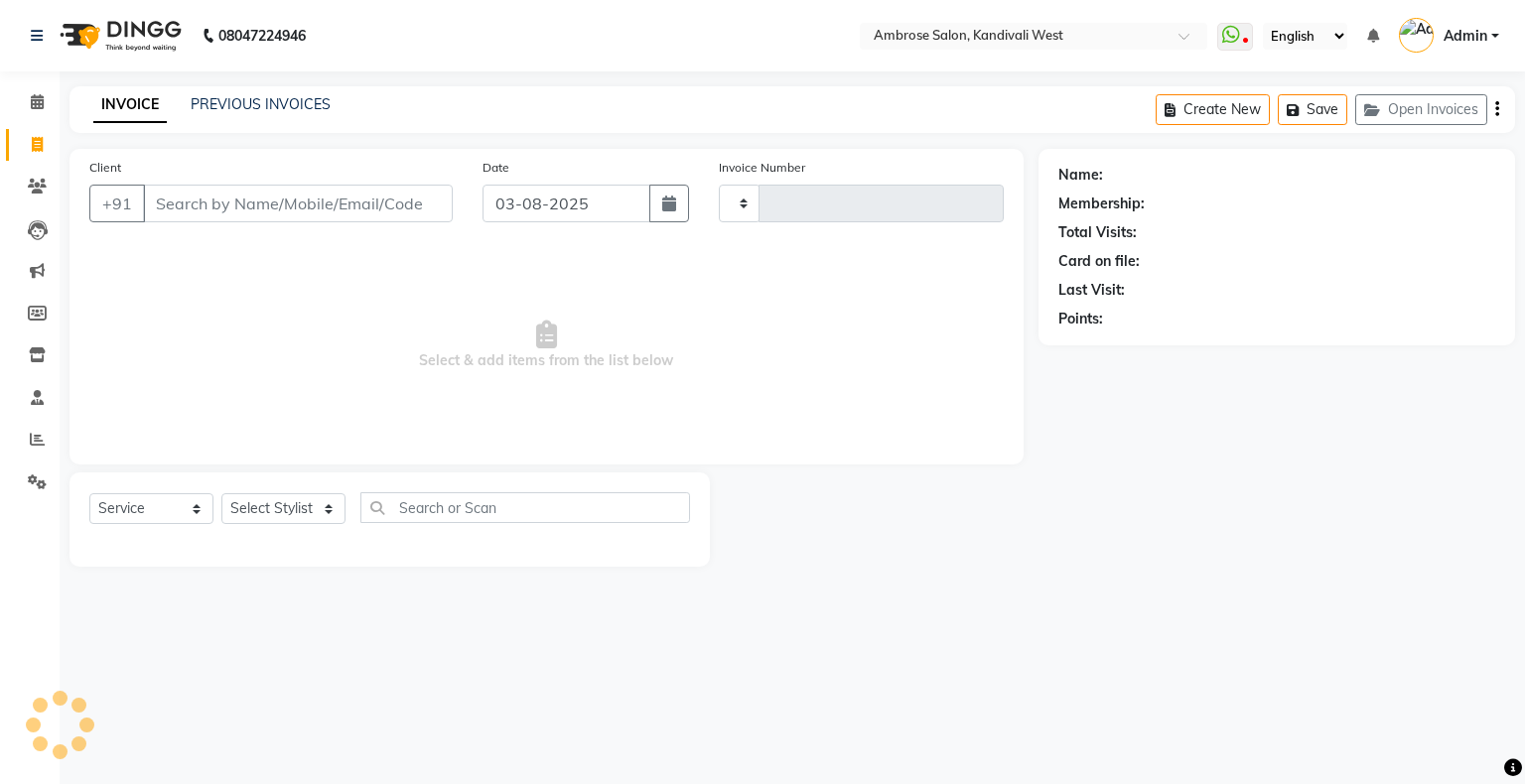 type on "1241" 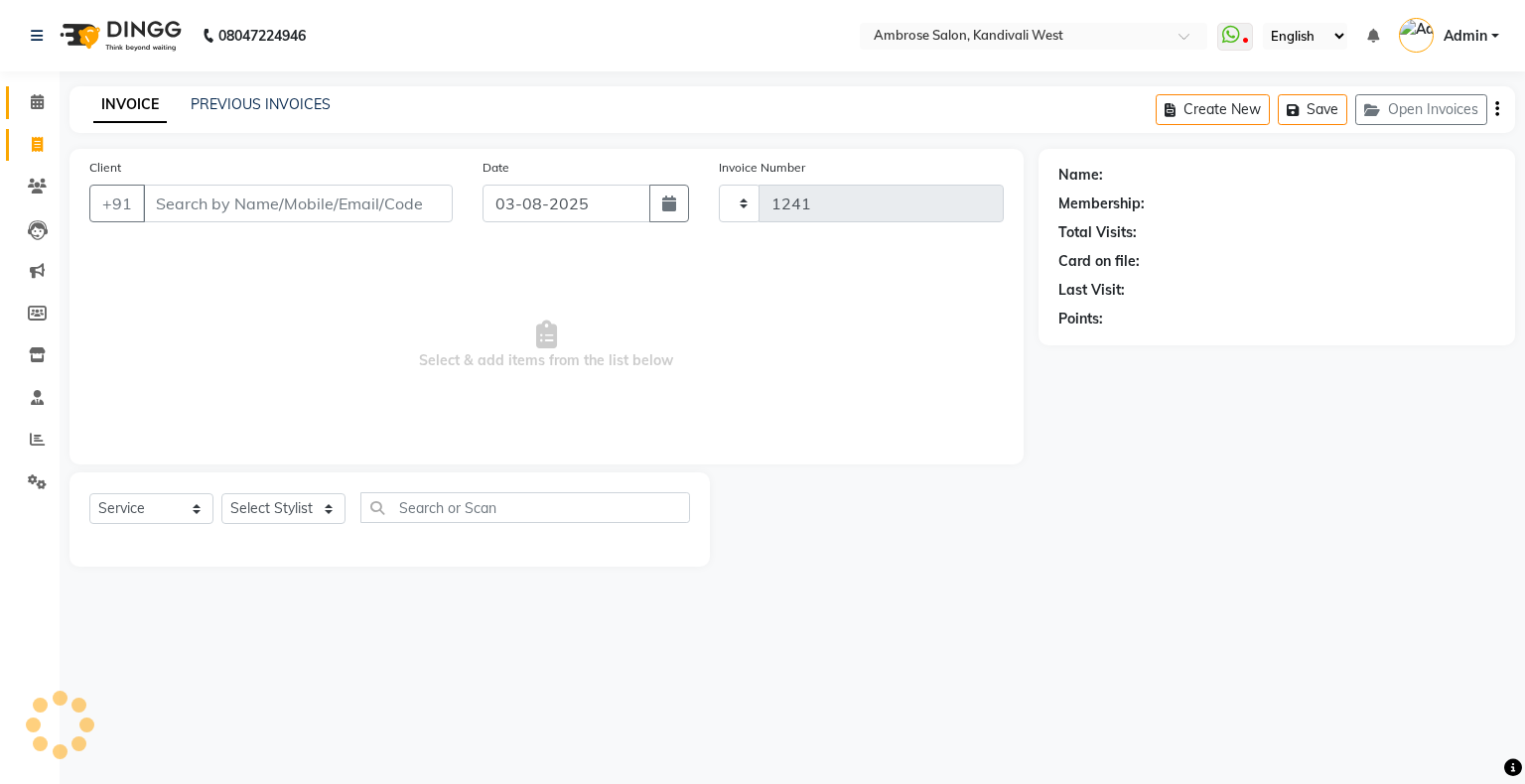 select on "4073" 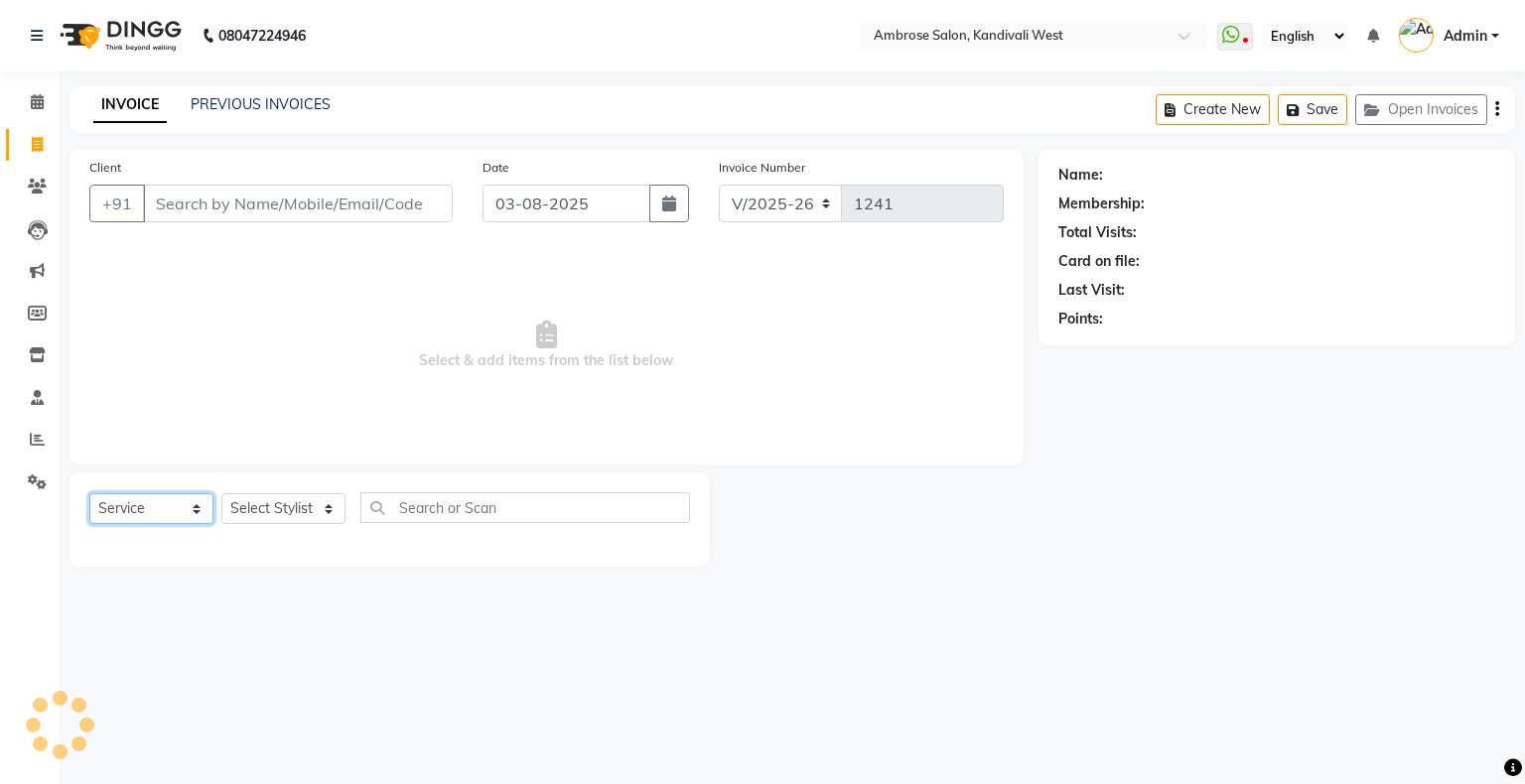 click on "Select  Service  Product  Membership  Package Voucher Prepaid Gift Card" 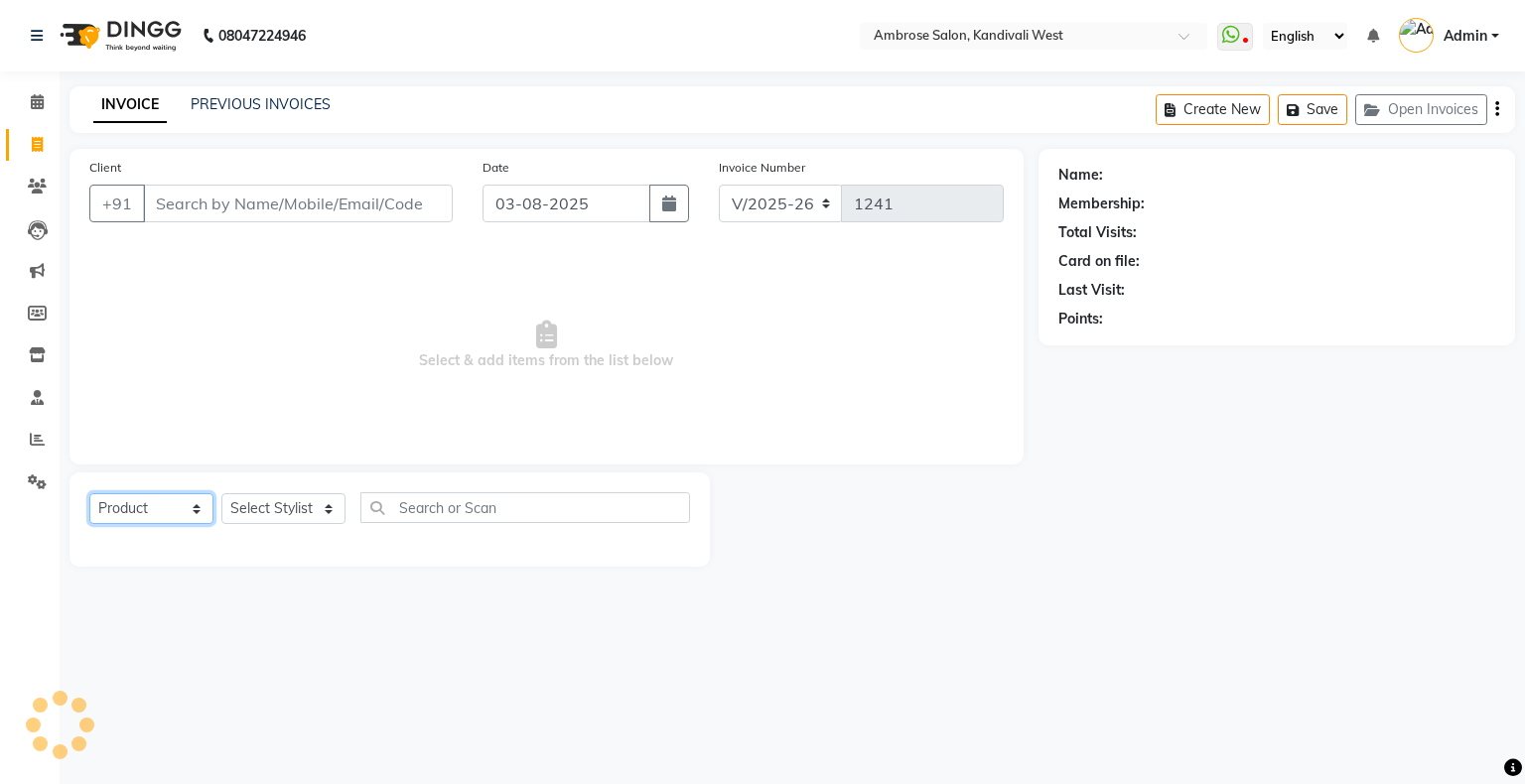 click on "Select  Service  Product  Membership  Package Voucher Prepaid Gift Card" 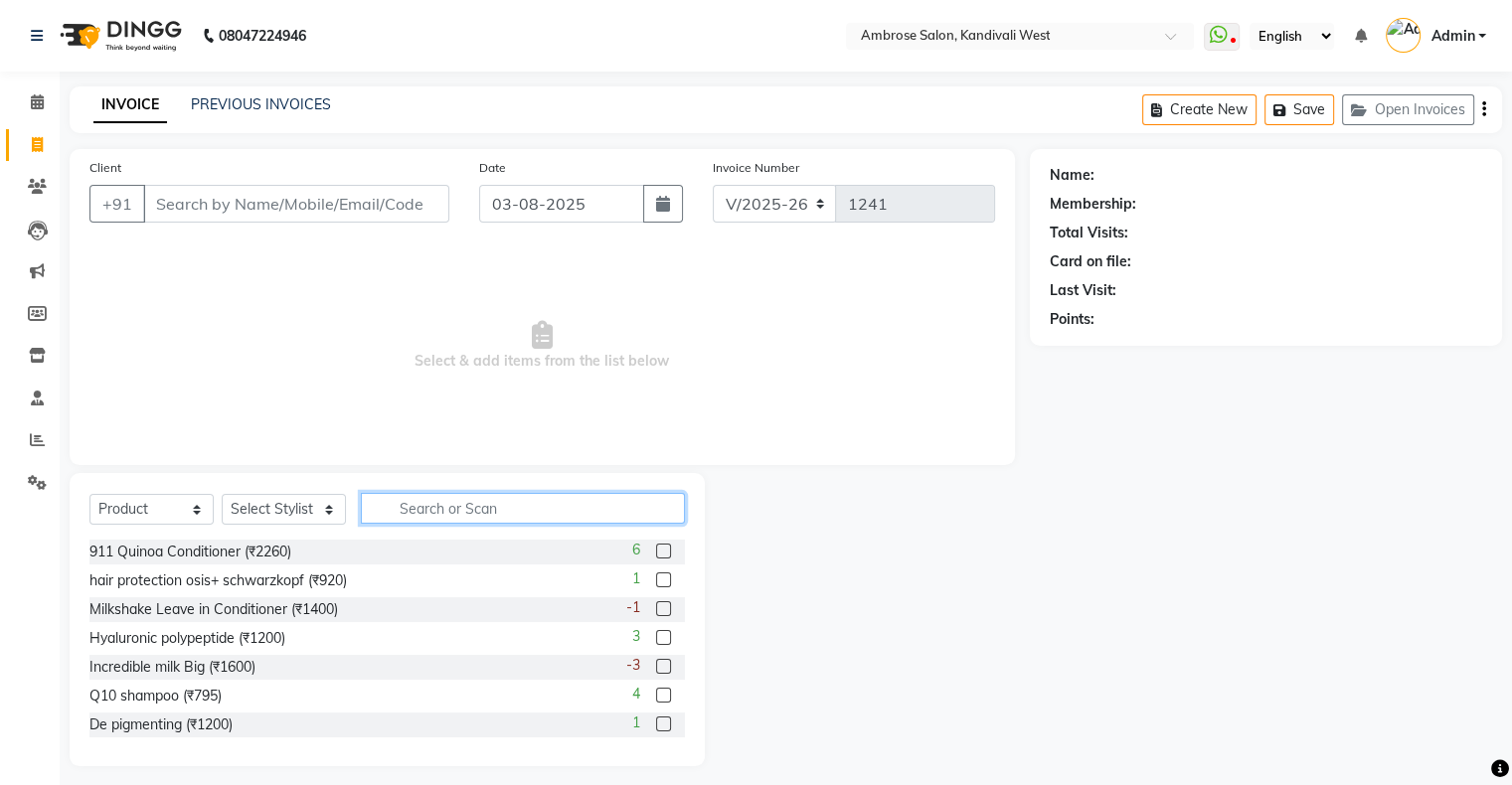 click 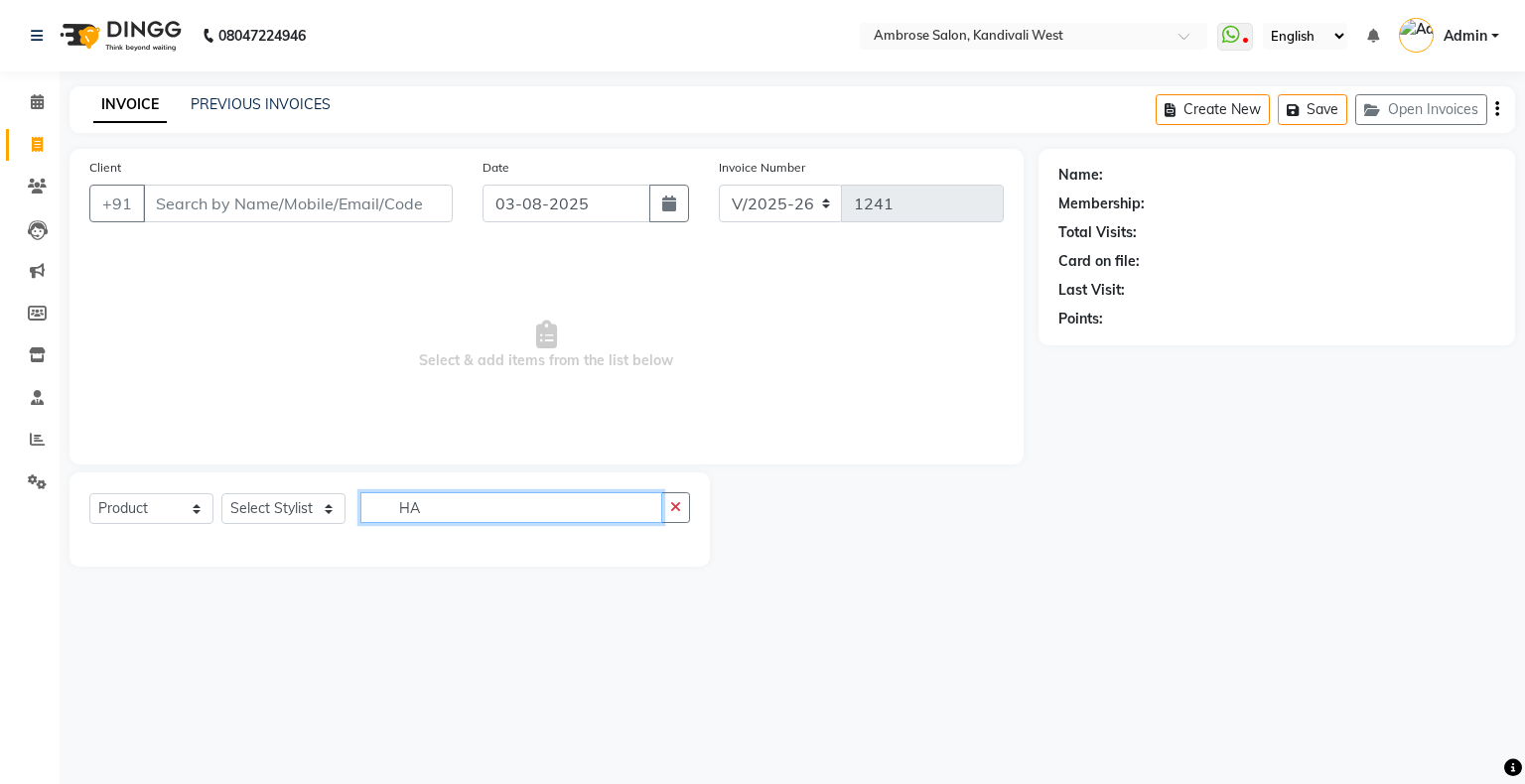 type on "H" 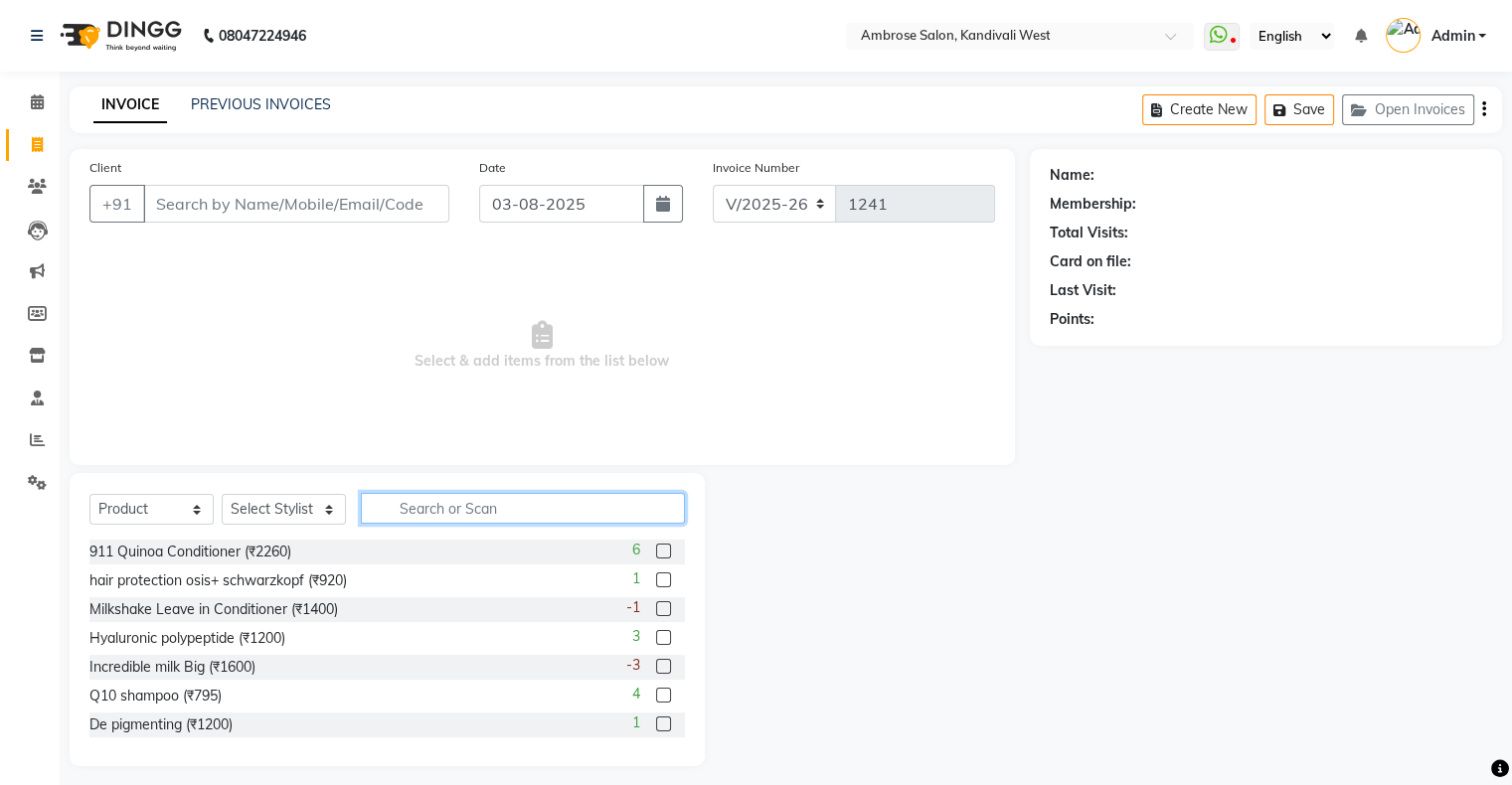 click 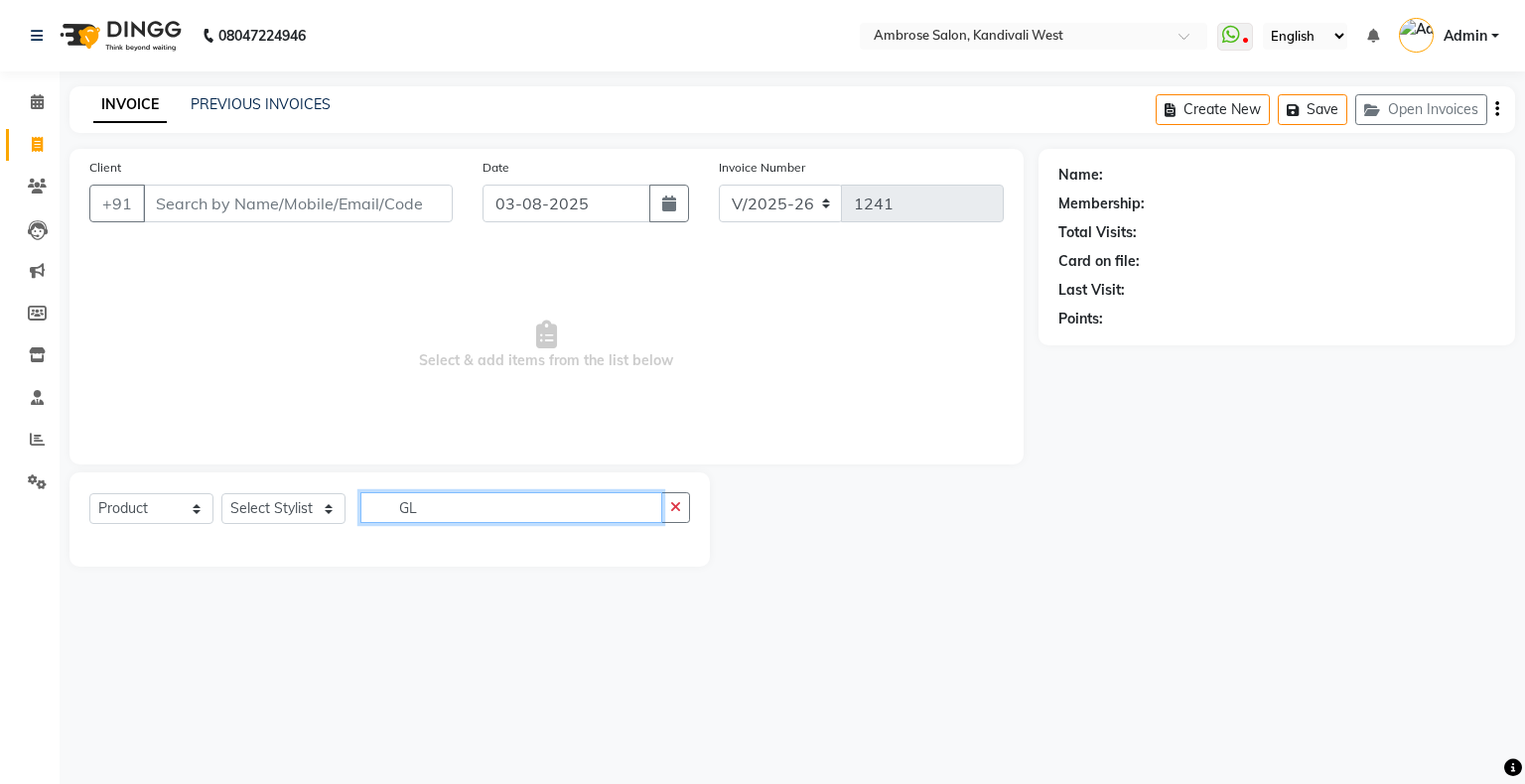 type on "G" 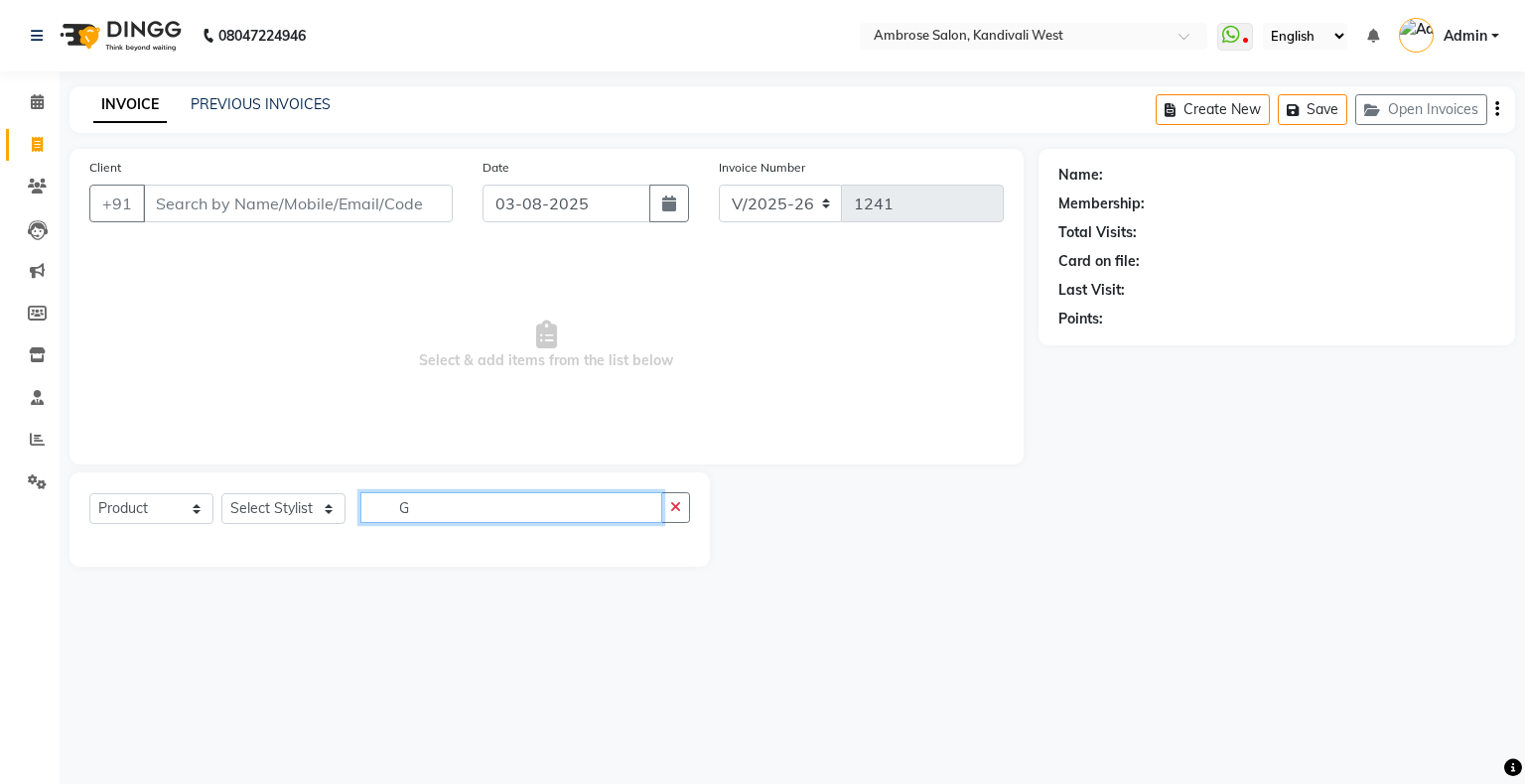 type 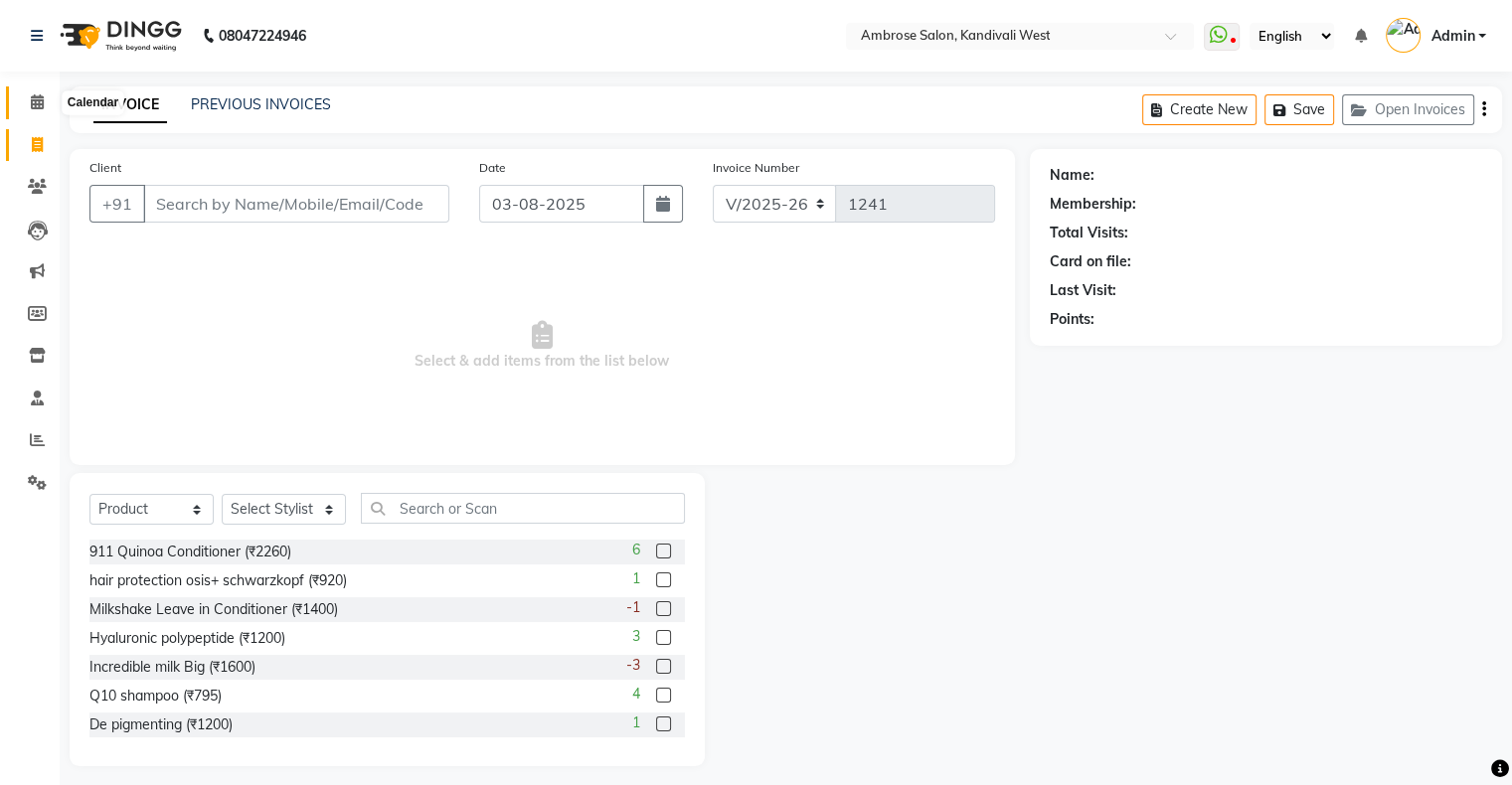 click 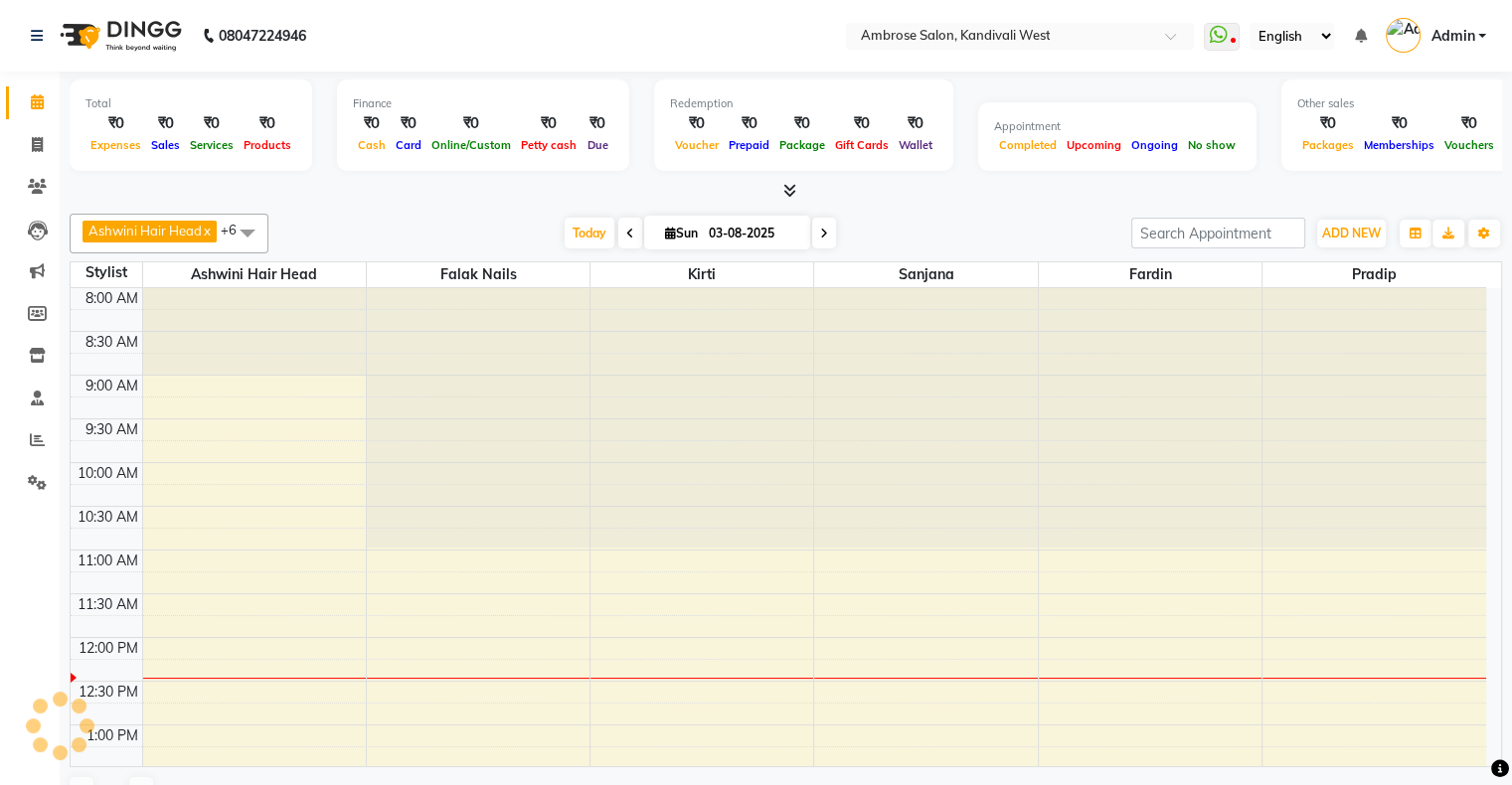 scroll, scrollTop: 0, scrollLeft: 0, axis: both 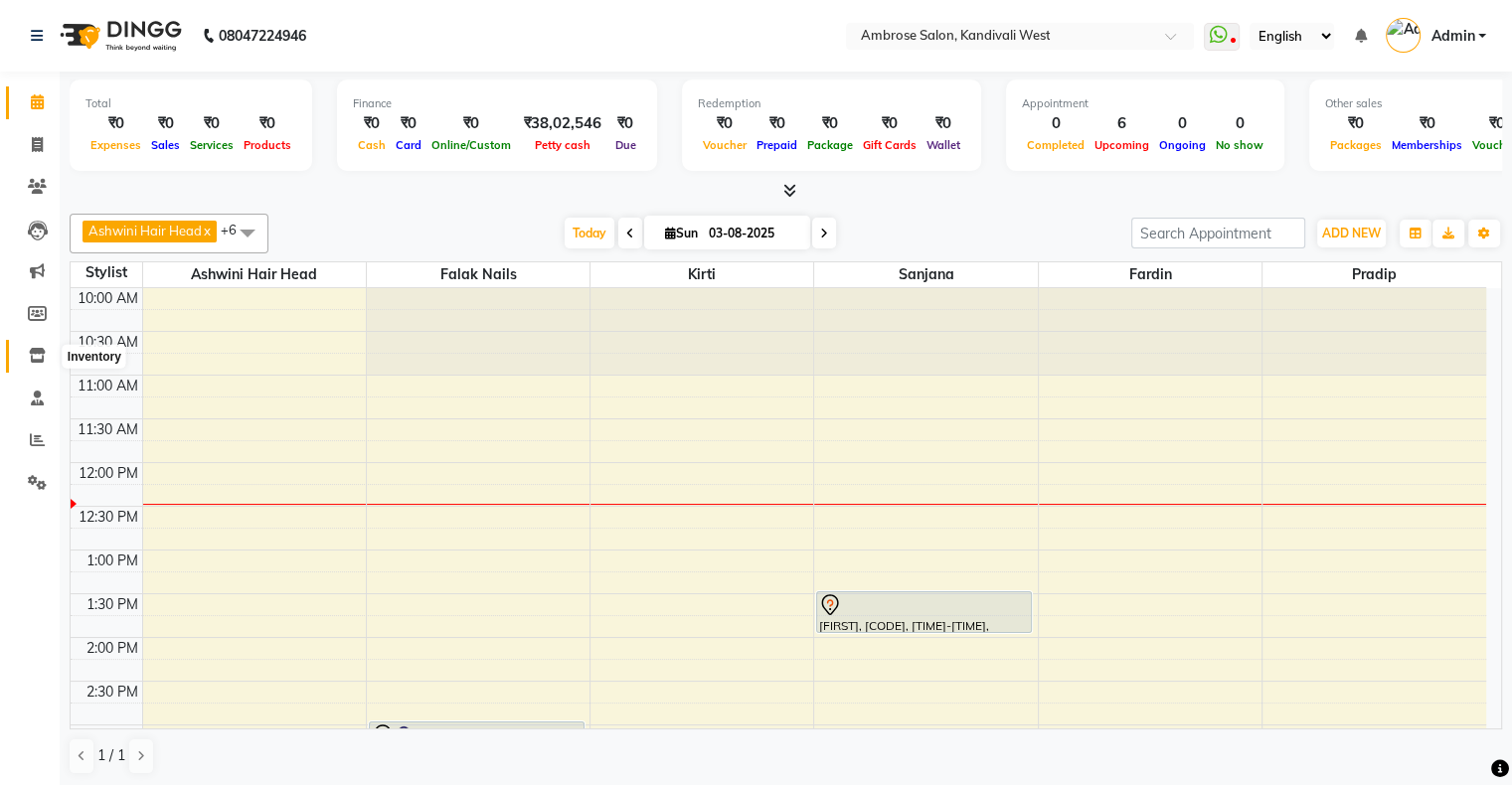 click 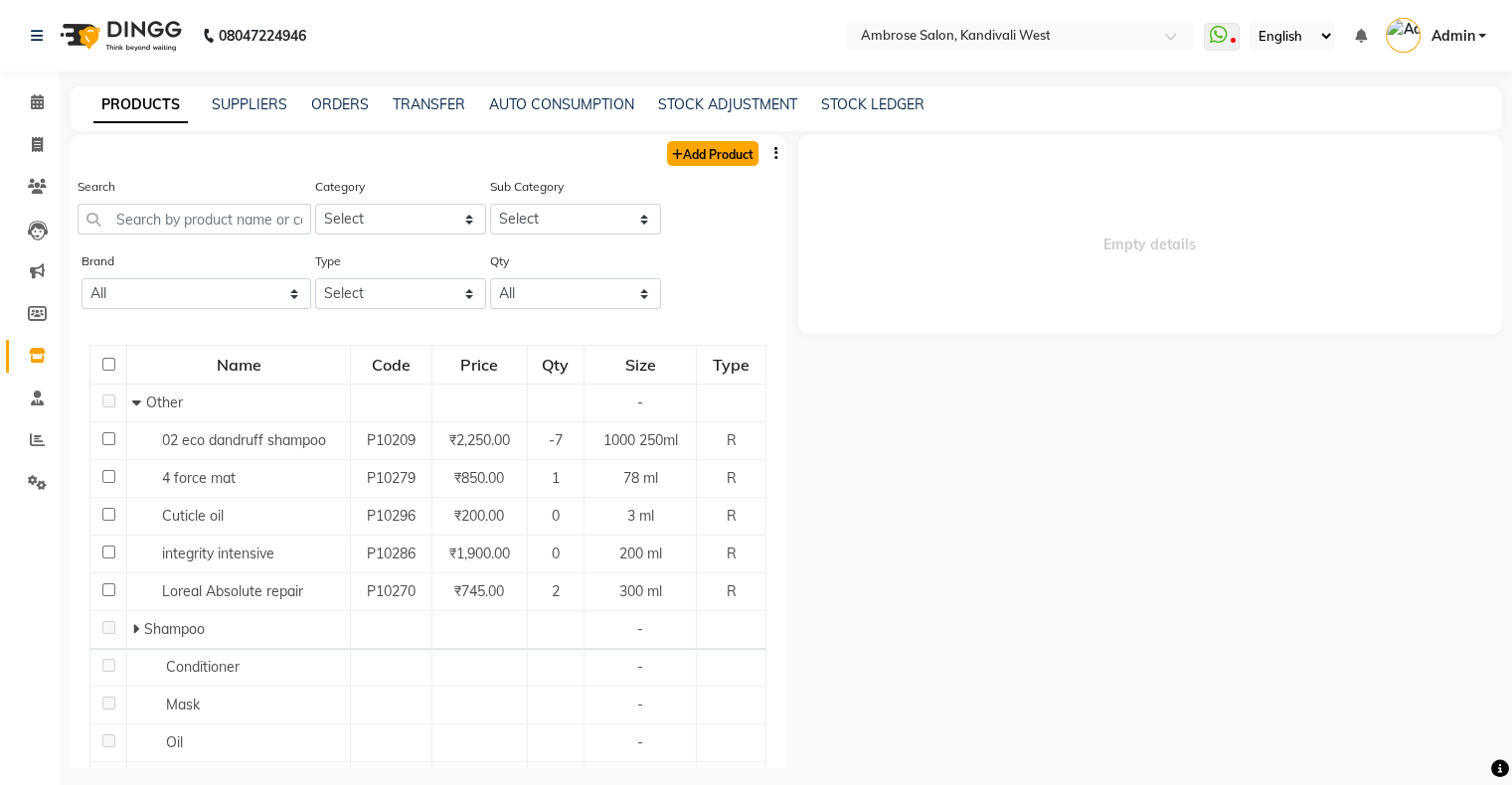 click on "Add Product" 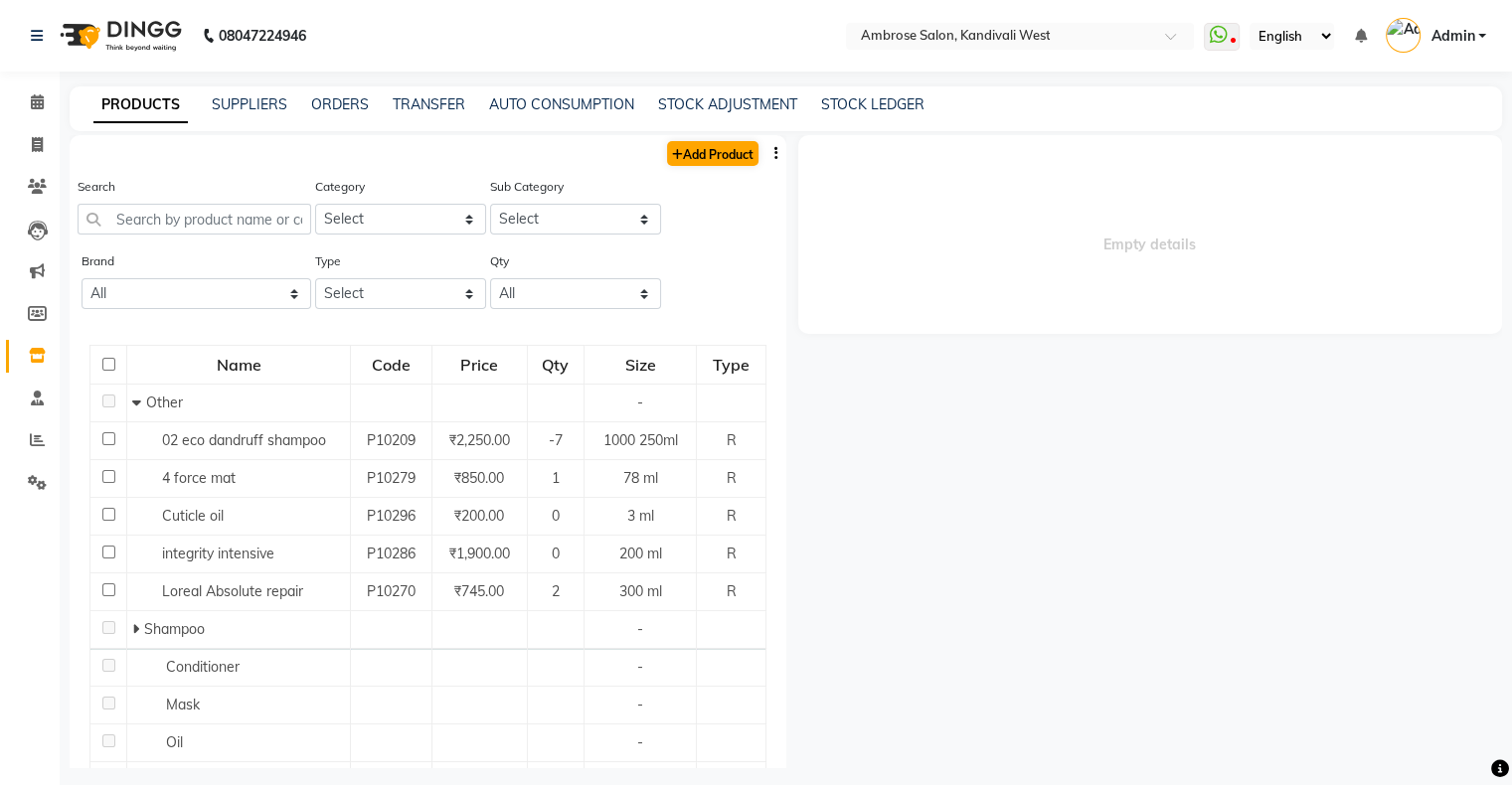 select on "true" 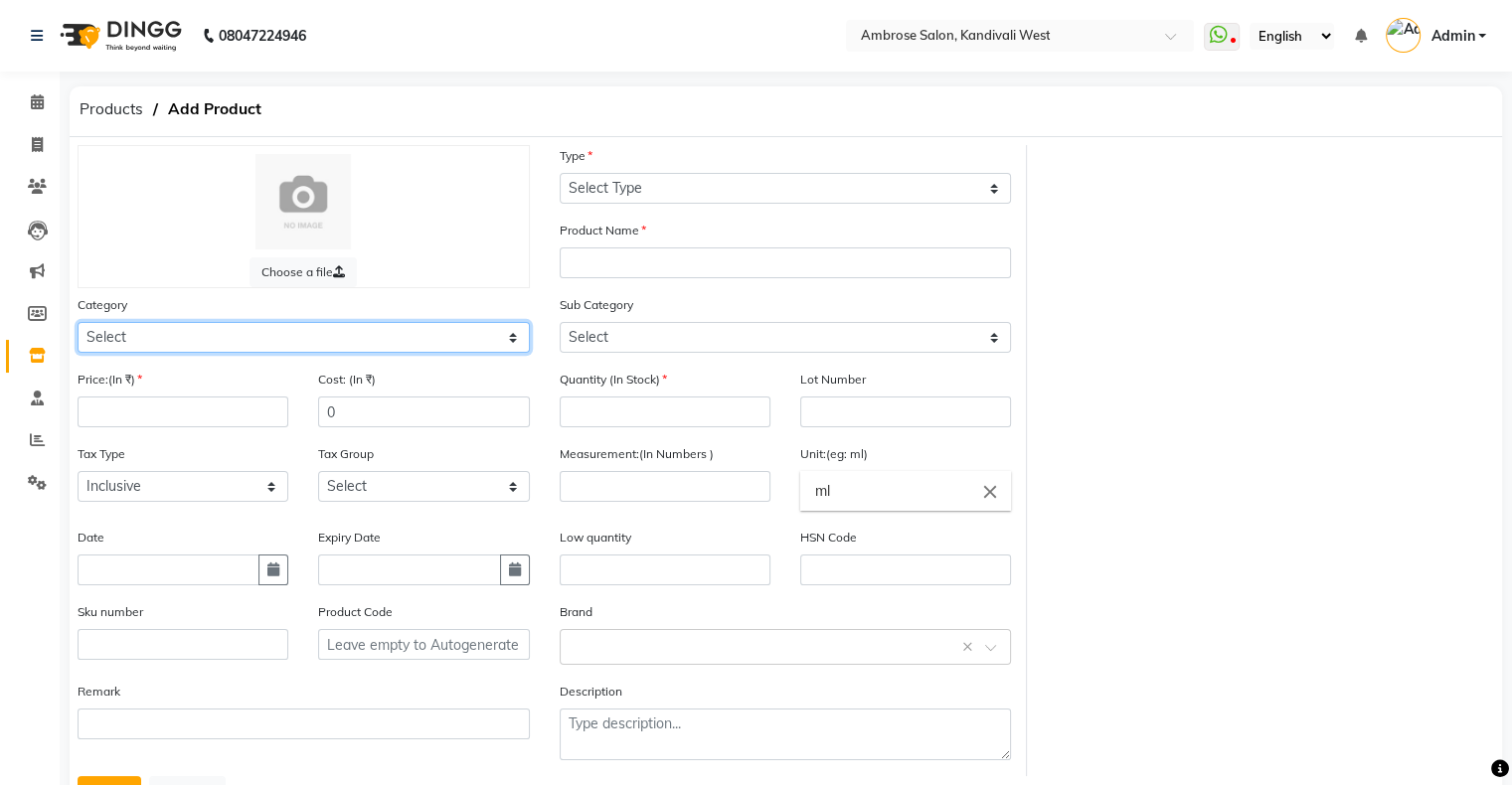 click on "Select Hair Skin Makeup Personal Care Appliances Beard Waxing Disposable Threading Hands and Feet Beauty Planet Botox Cadiveu Casmara Cheryls Loreal Olaplex Facial Beauty Body Biotop NAIL Other" 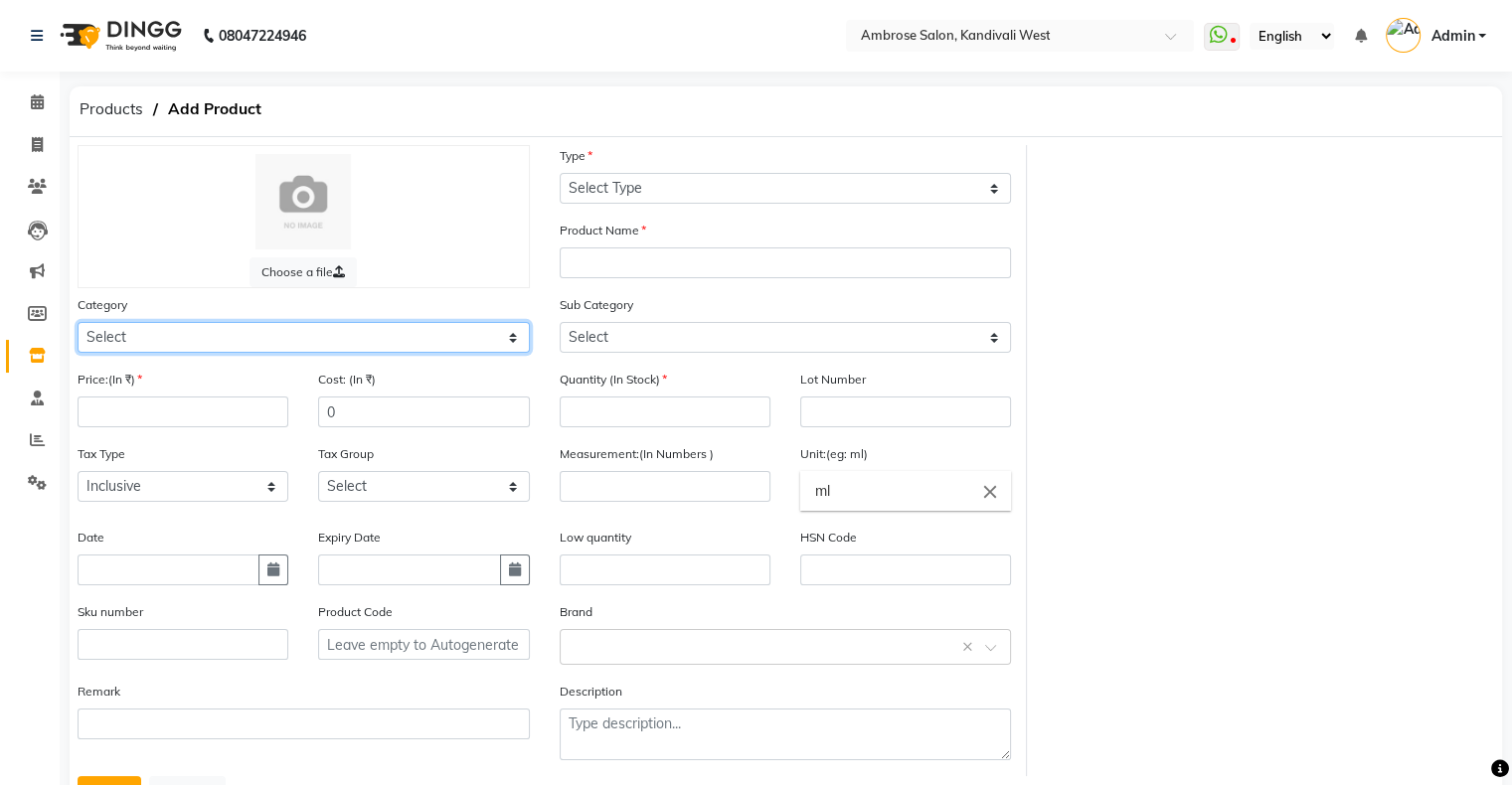 select on "493902450" 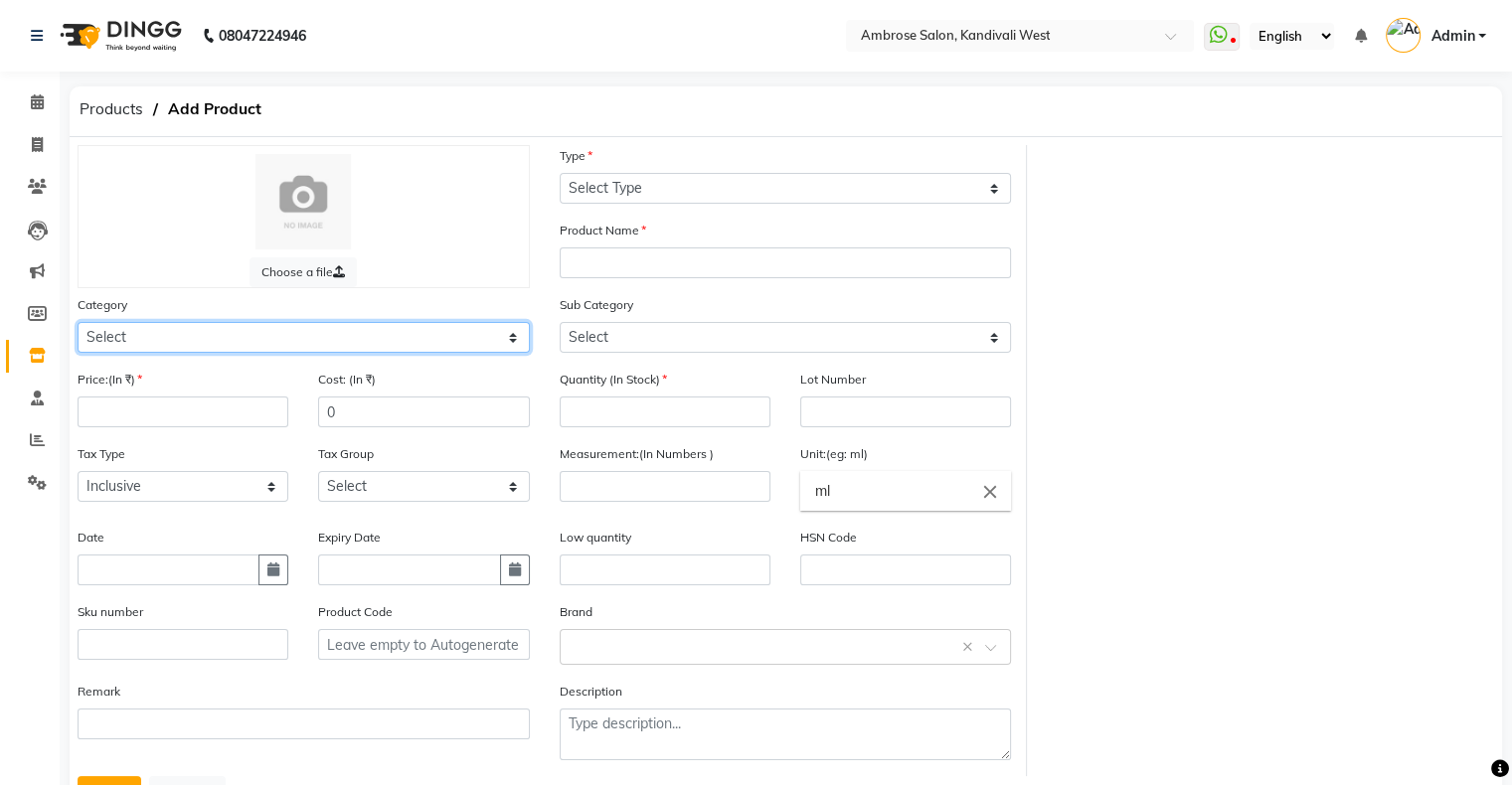 click on "Select Hair Skin Makeup Personal Care Appliances Beard Waxing Disposable Threading Hands and Feet Beauty Planet Botox Cadiveu Casmara Cheryls Loreal Olaplex Facial Beauty Body Biotop NAIL Other" 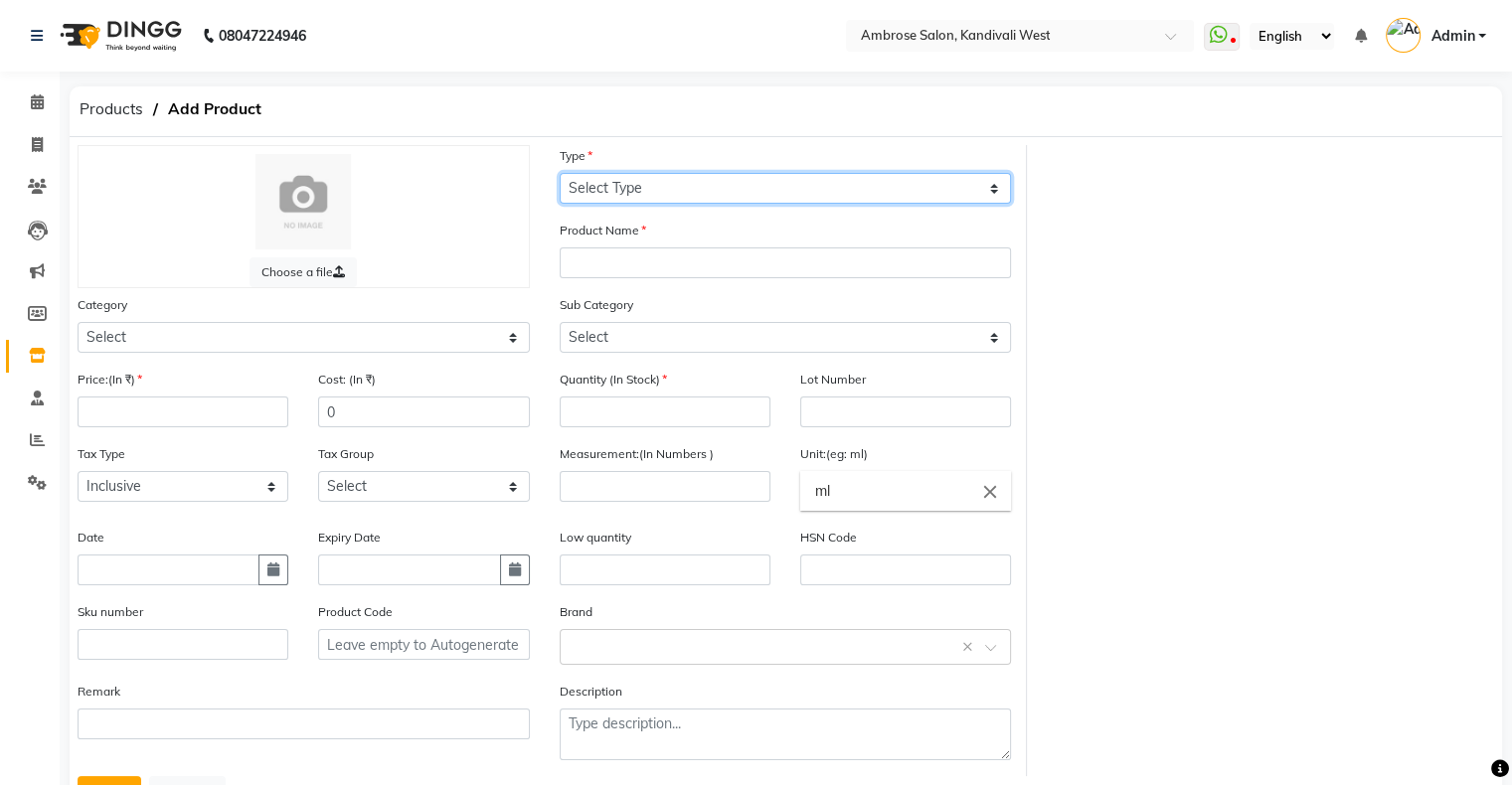 click on "Select Type Both Retail Consumable" 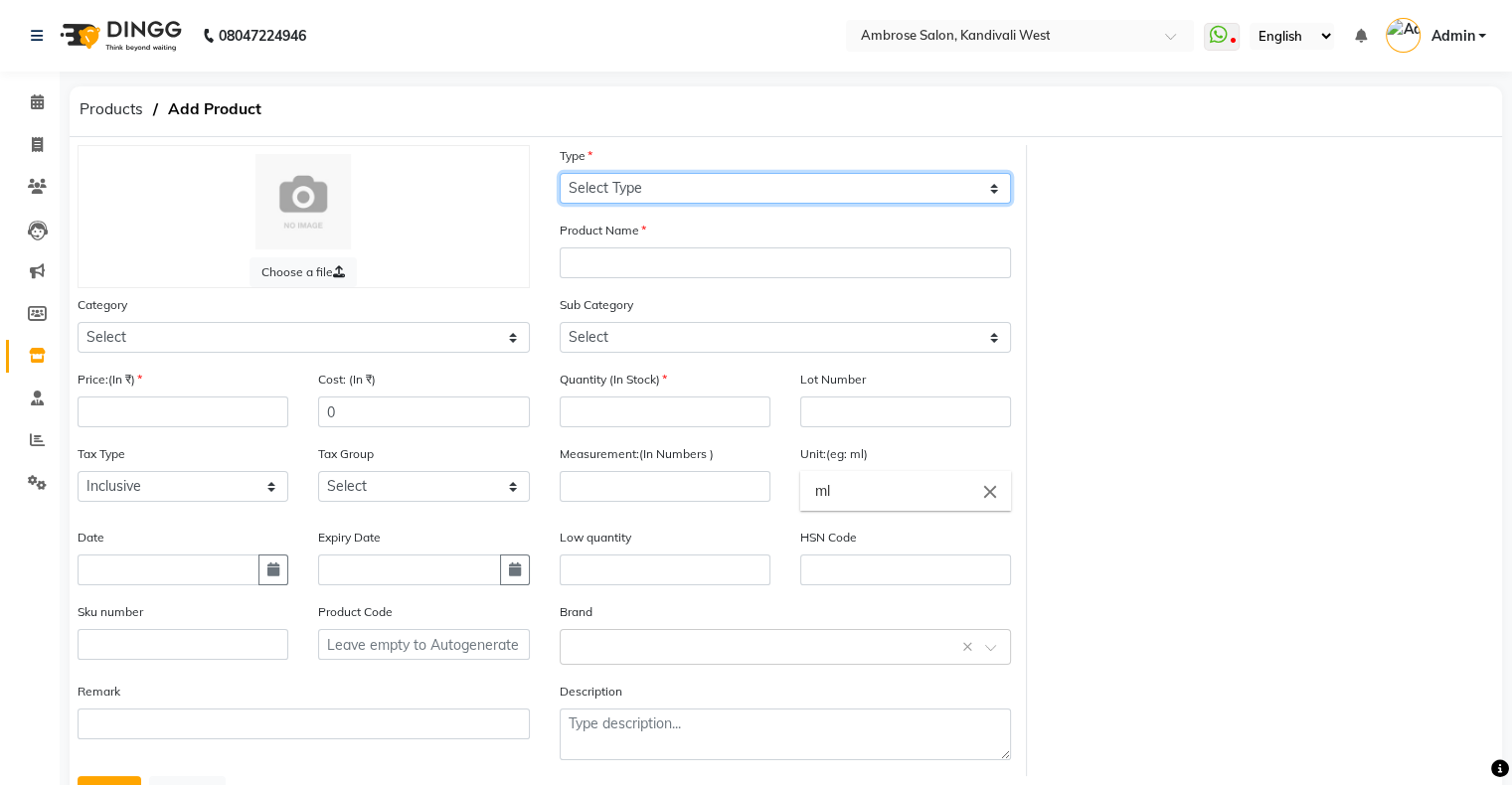 select on "R" 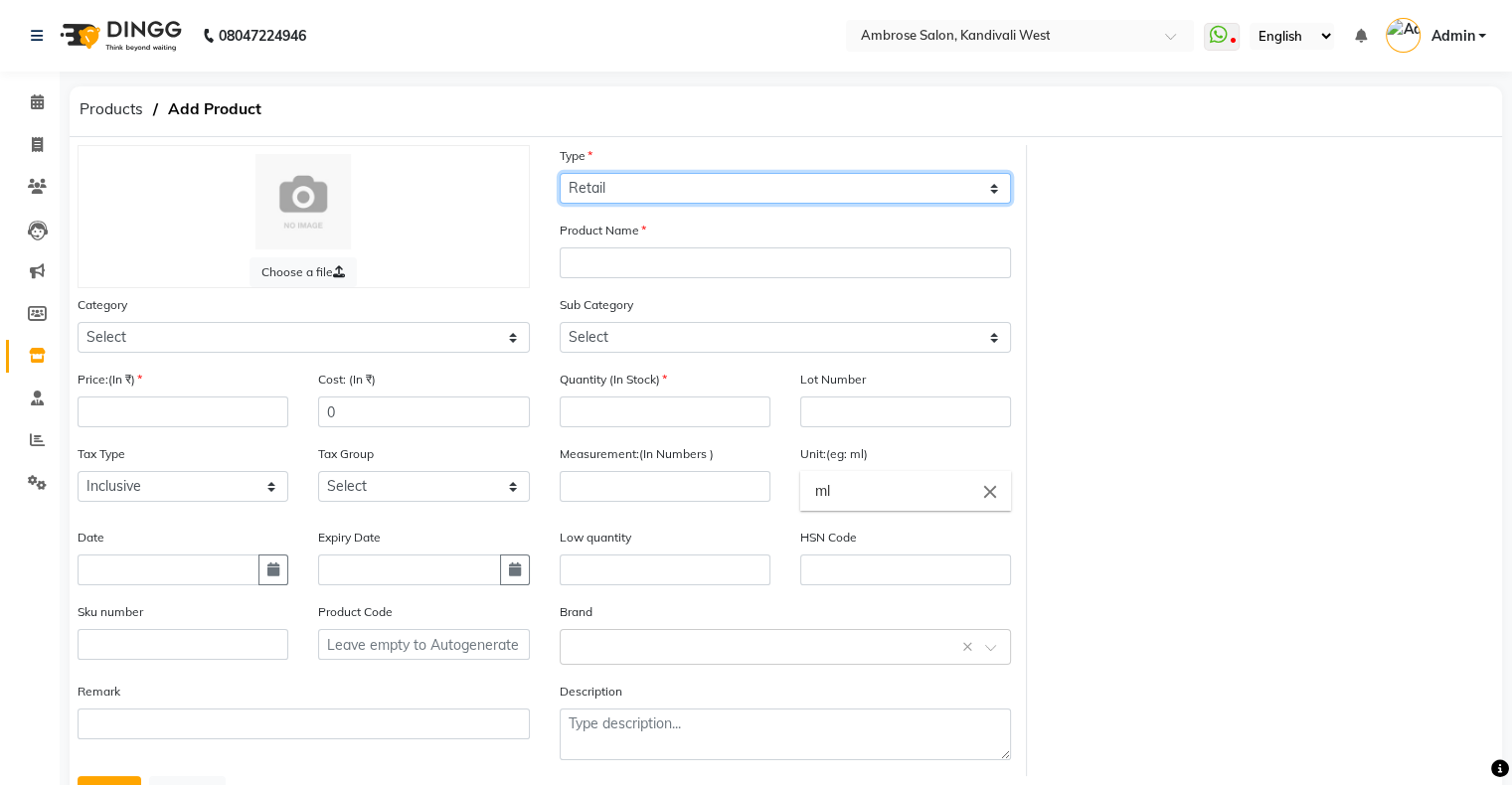 click on "Select Type Both Retail Consumable" 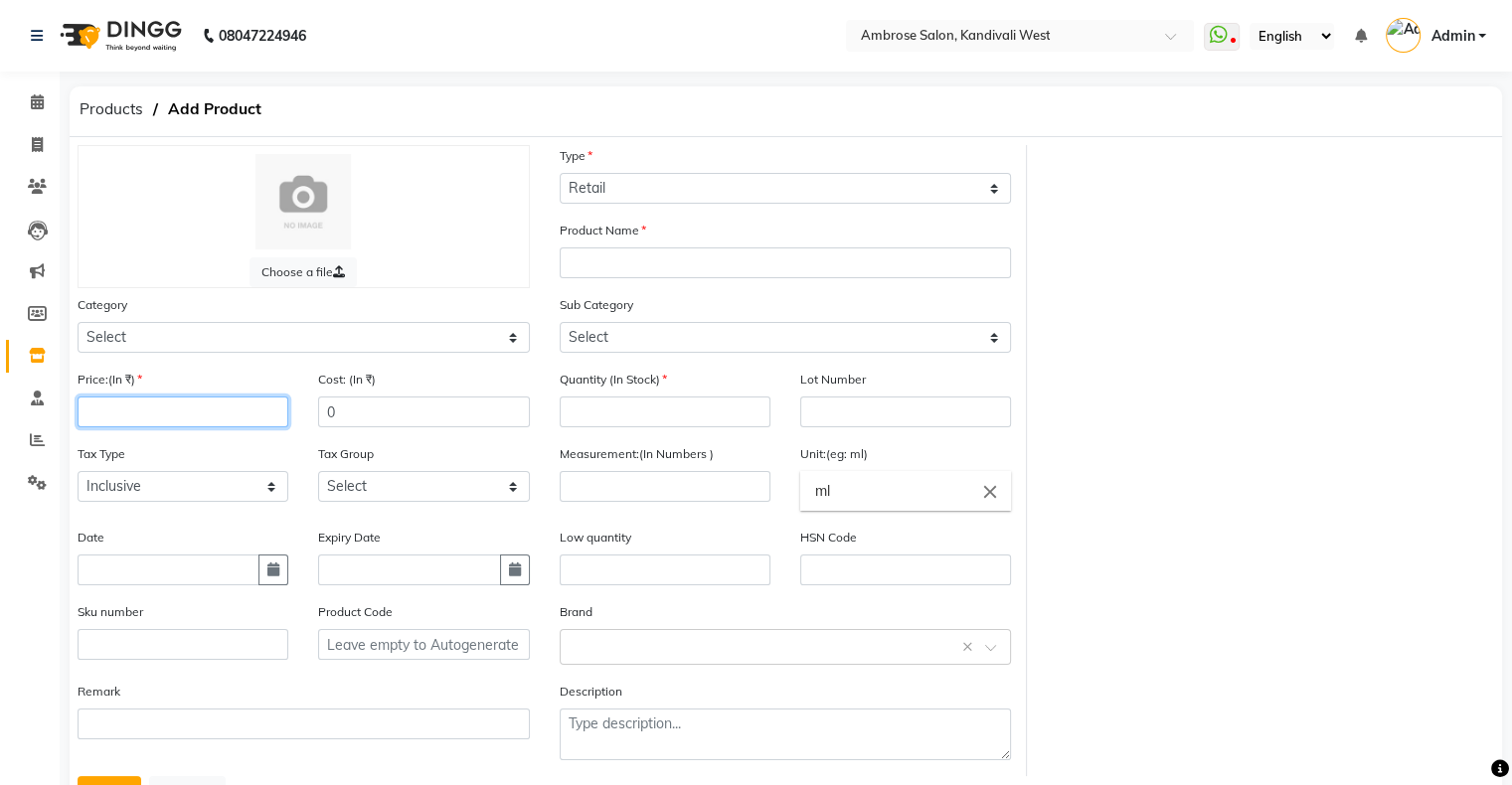 click 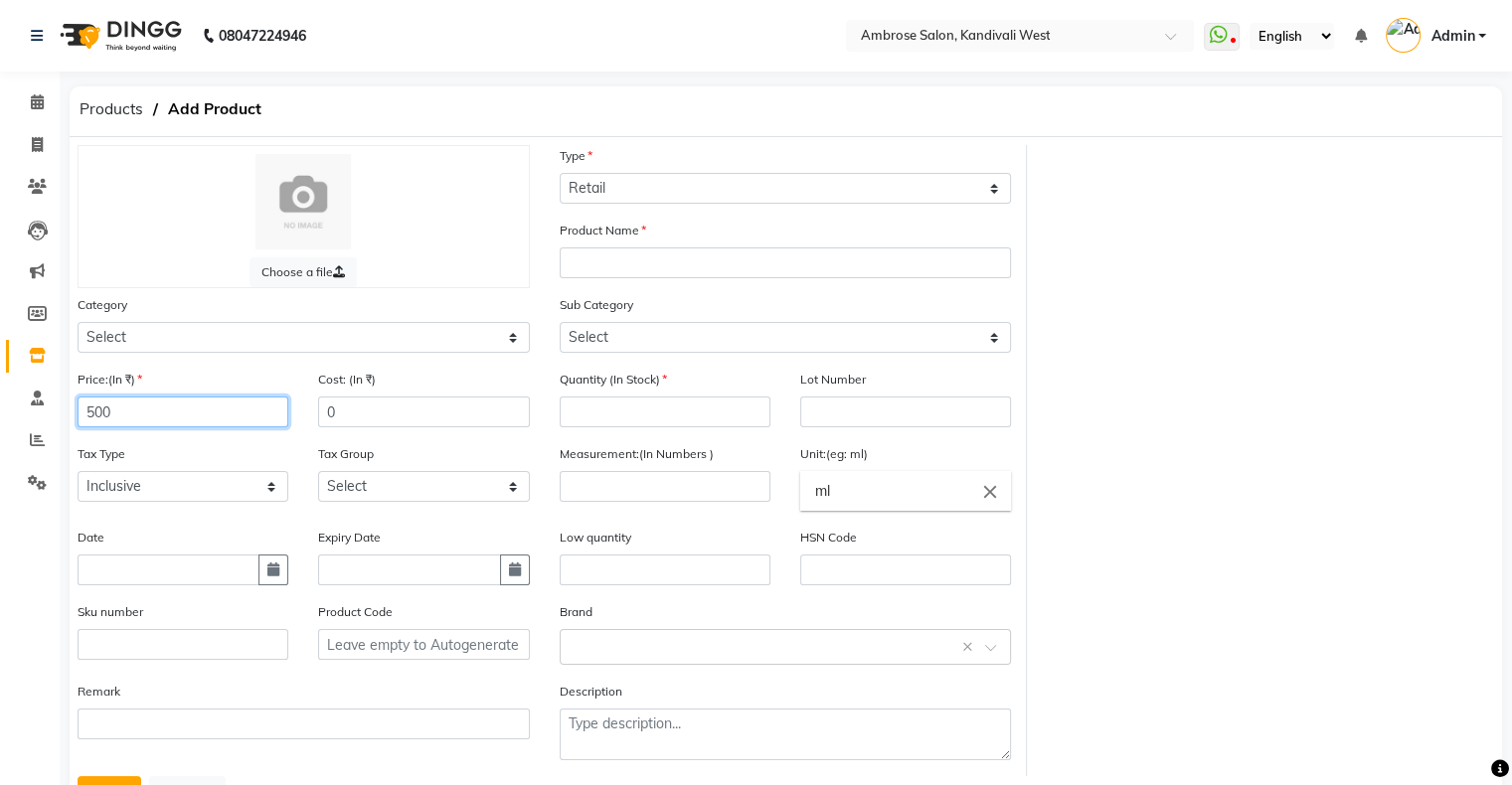 type on "500" 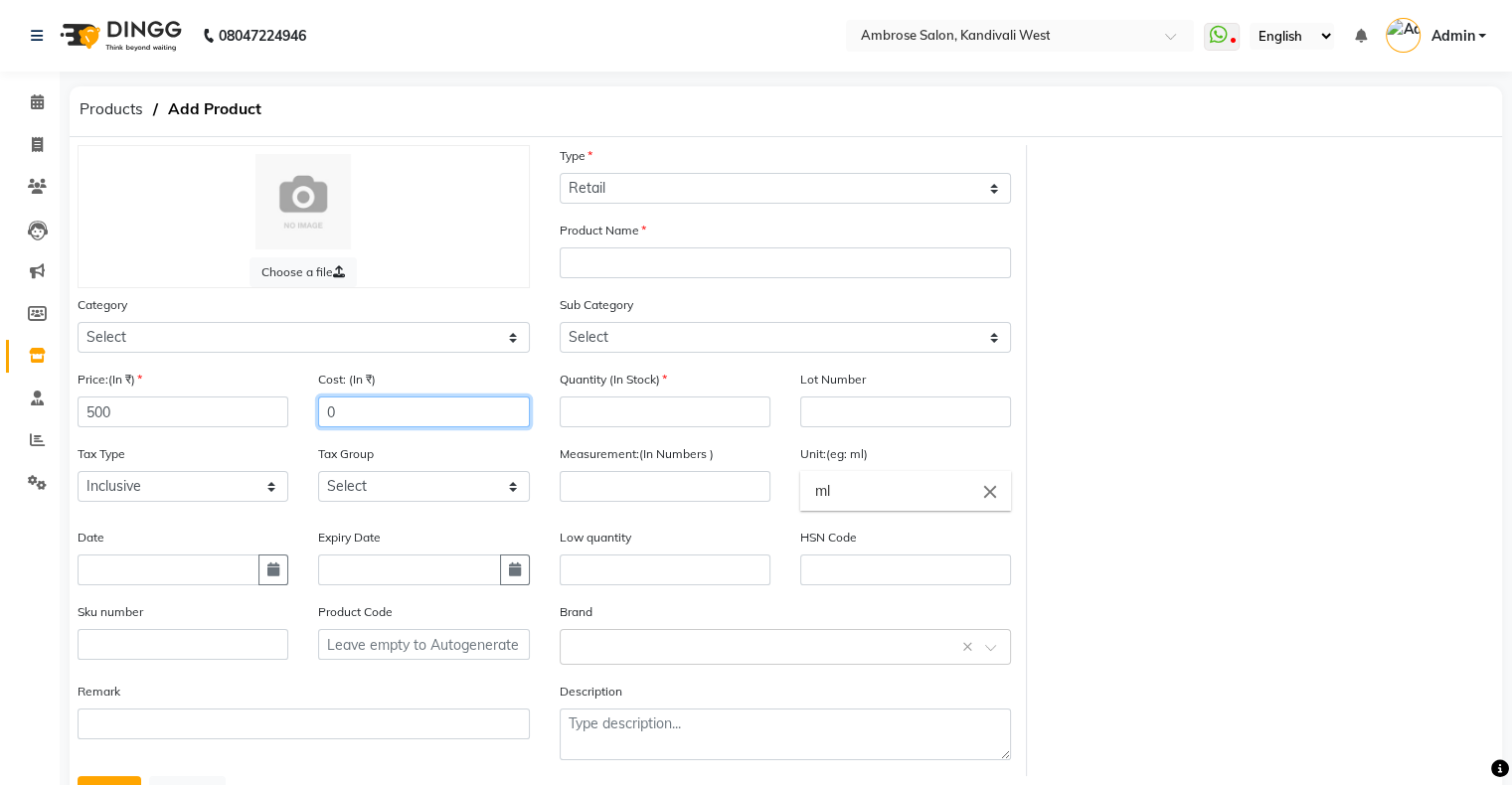 click on "0" 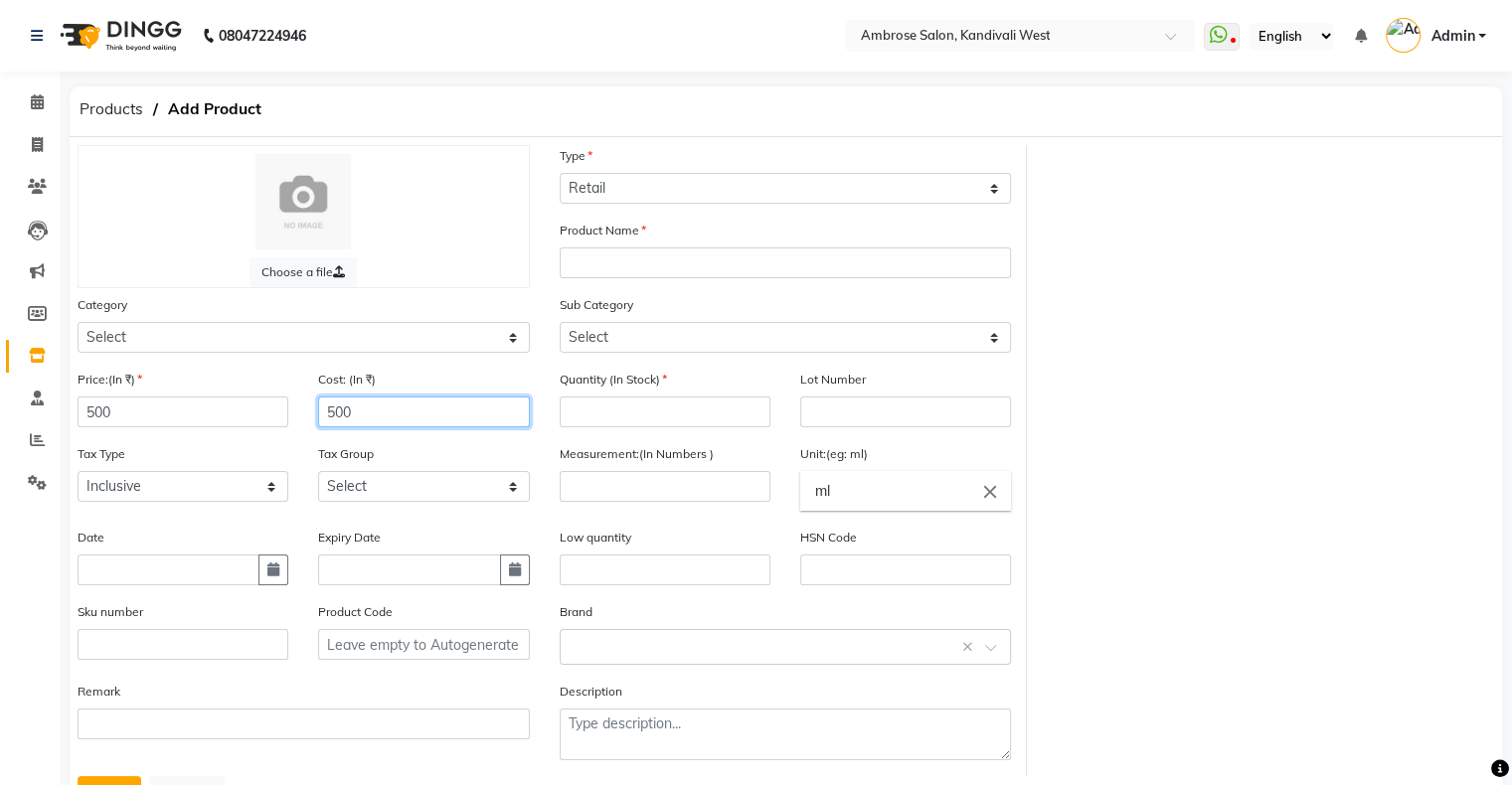 type on "500" 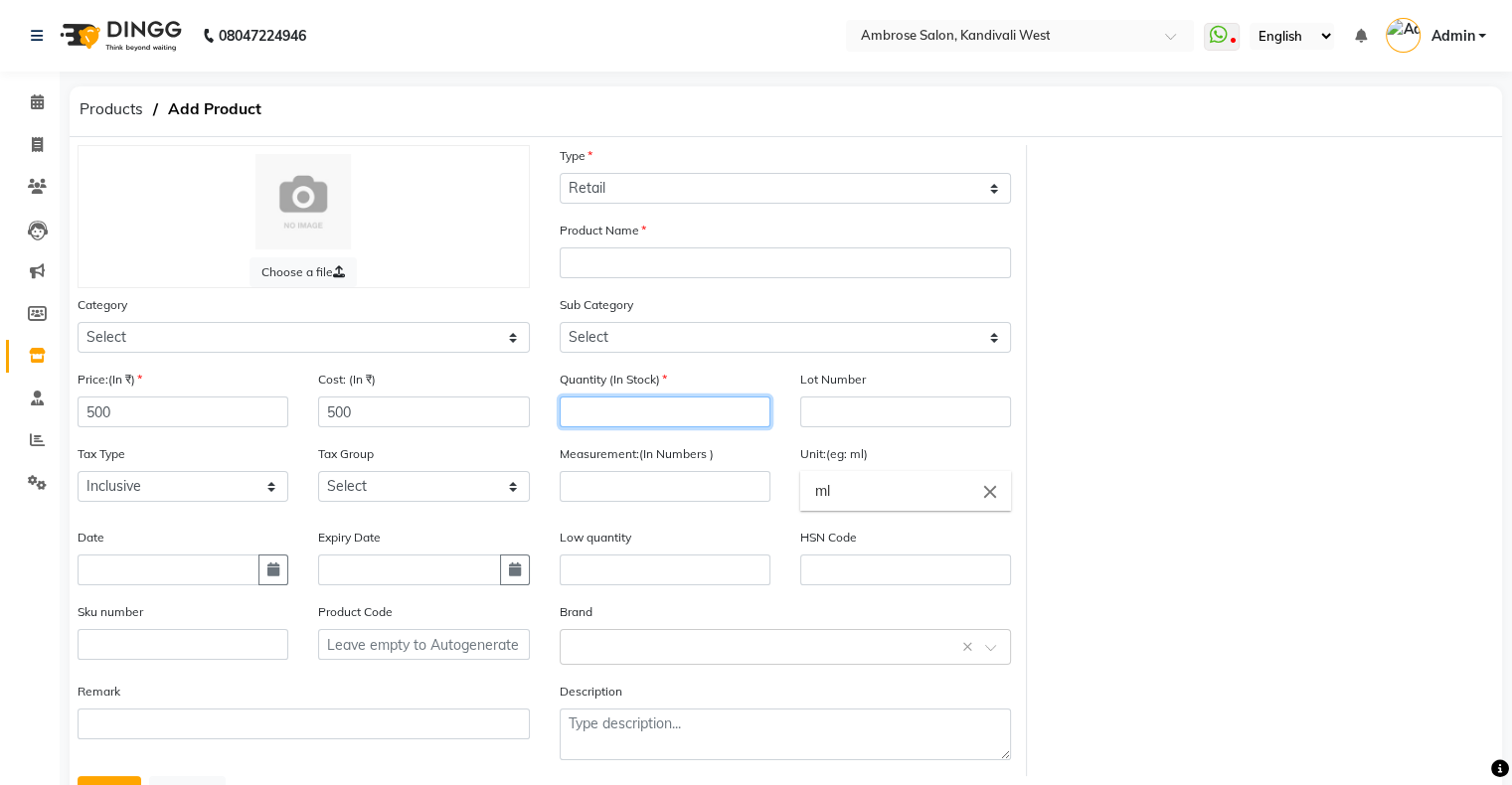 click 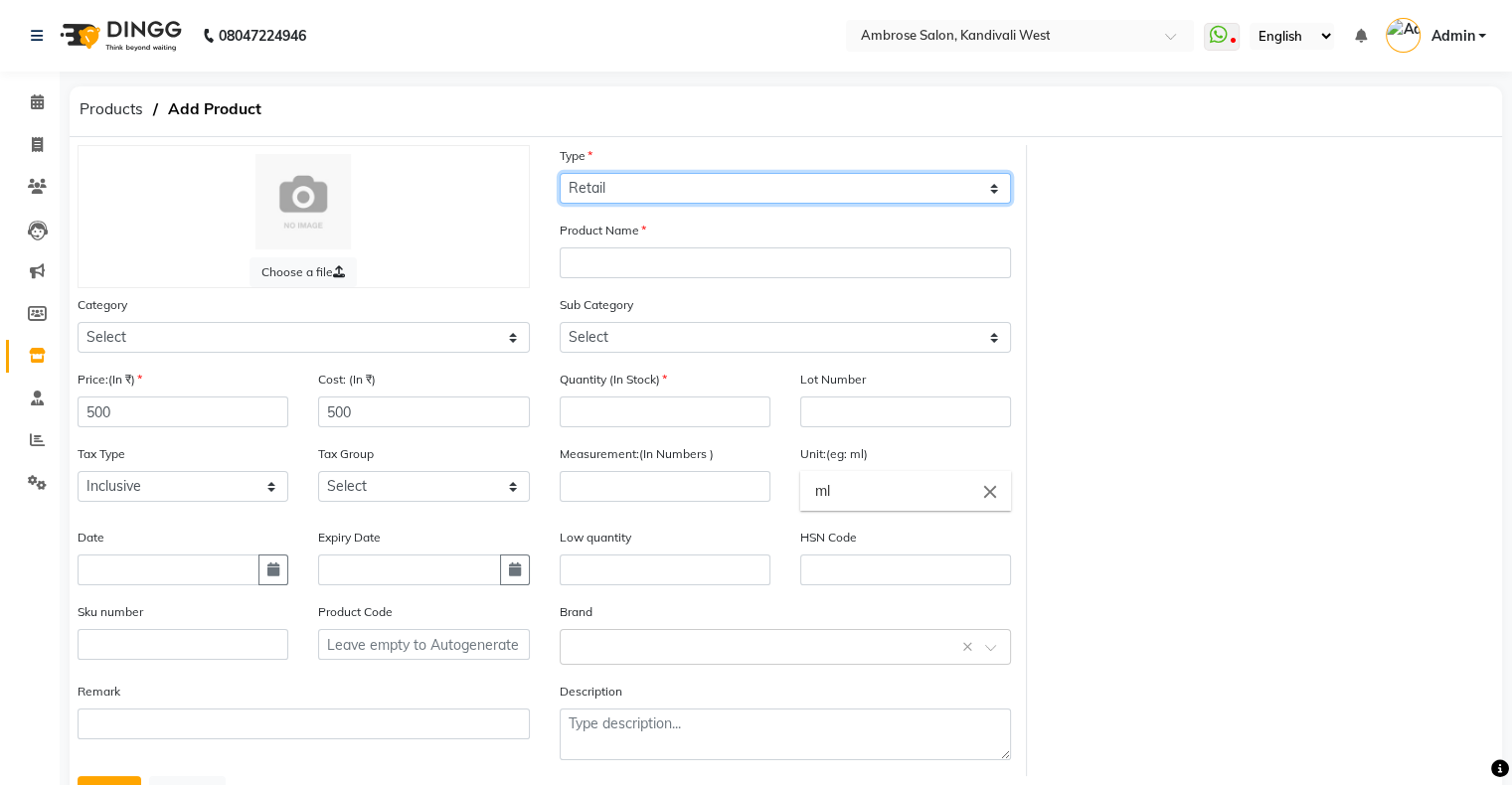 click on "Select Type Both Retail Consumable" 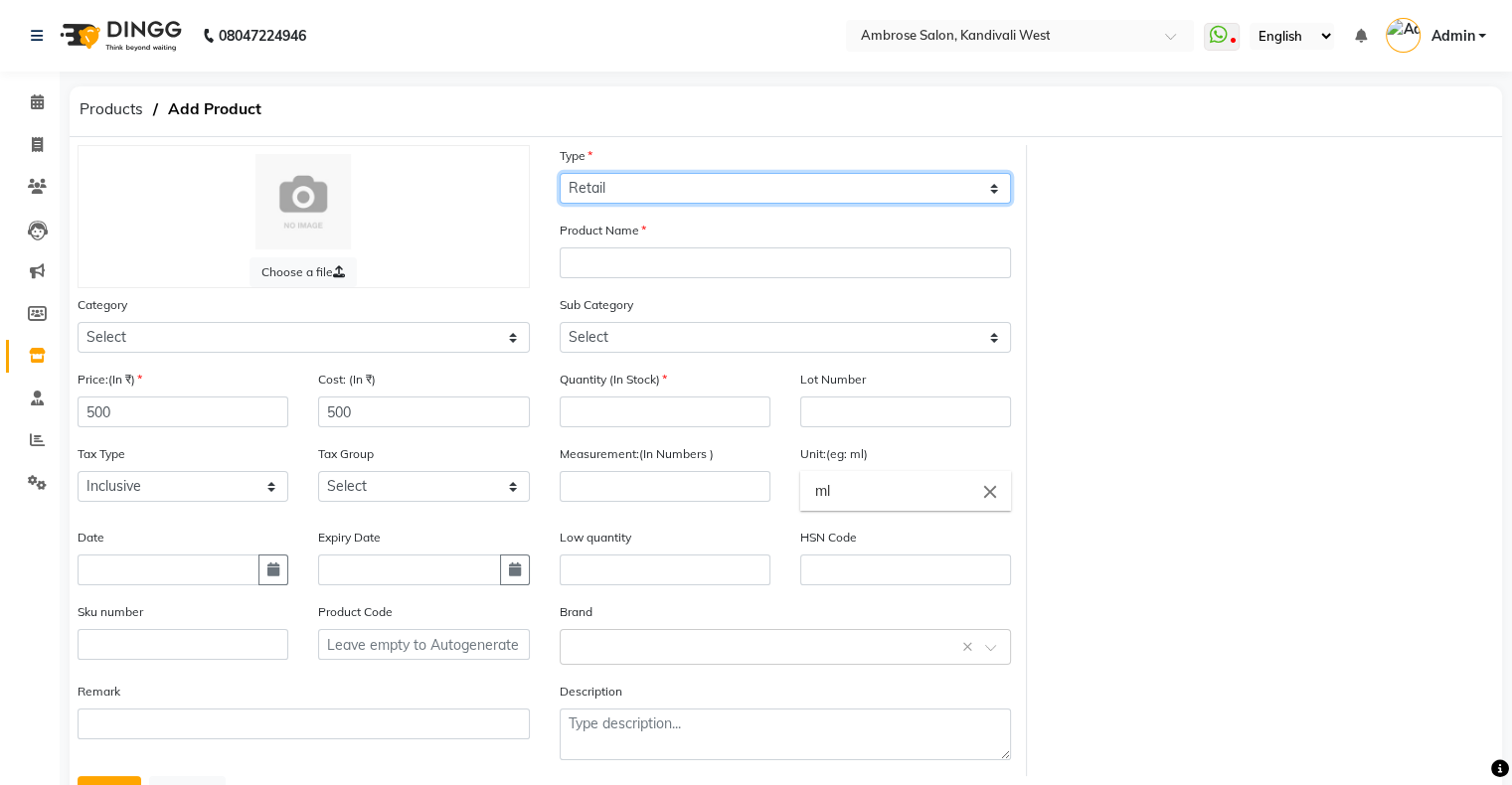 click on "Select Type Both Retail Consumable" 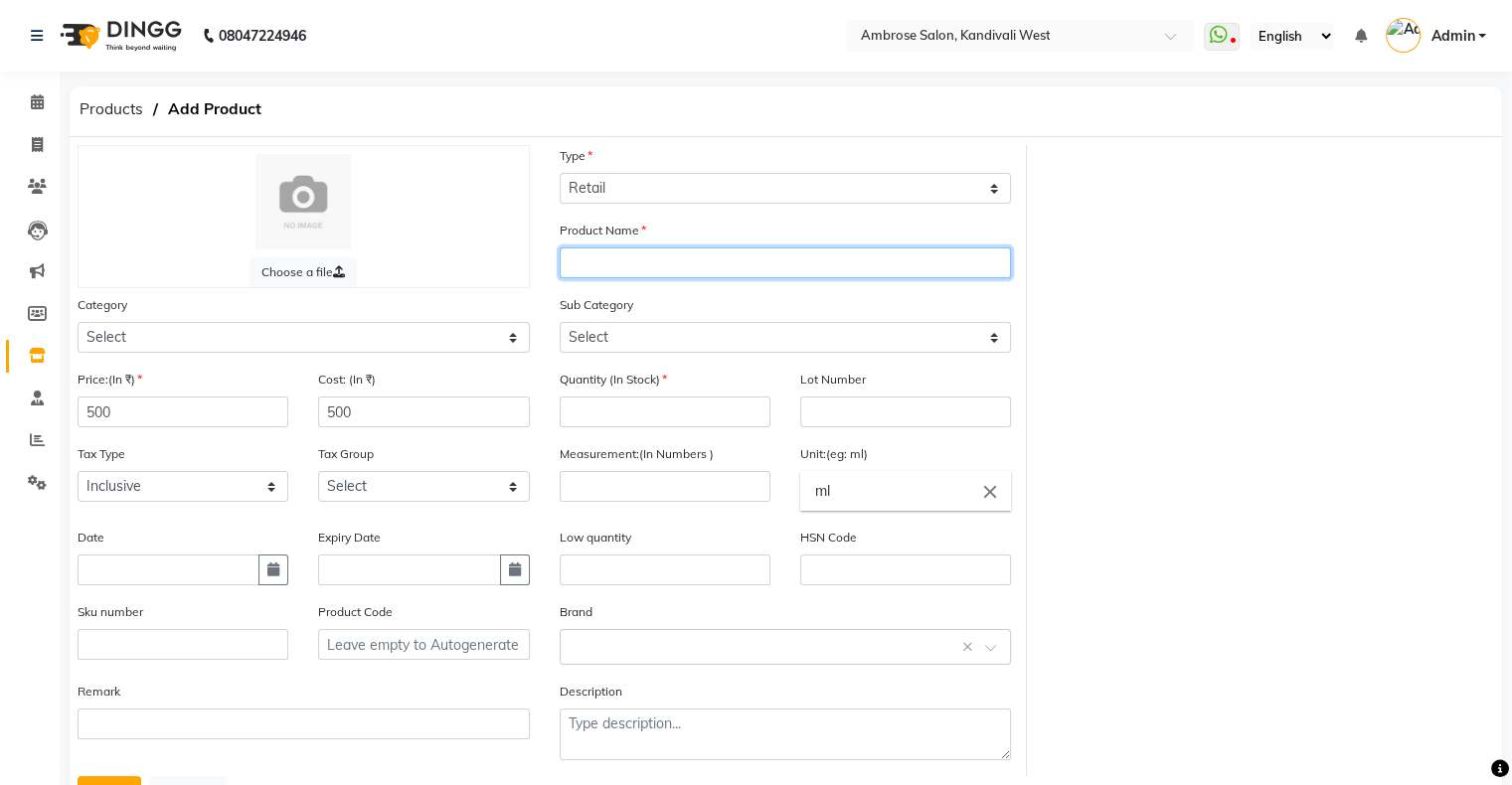 click 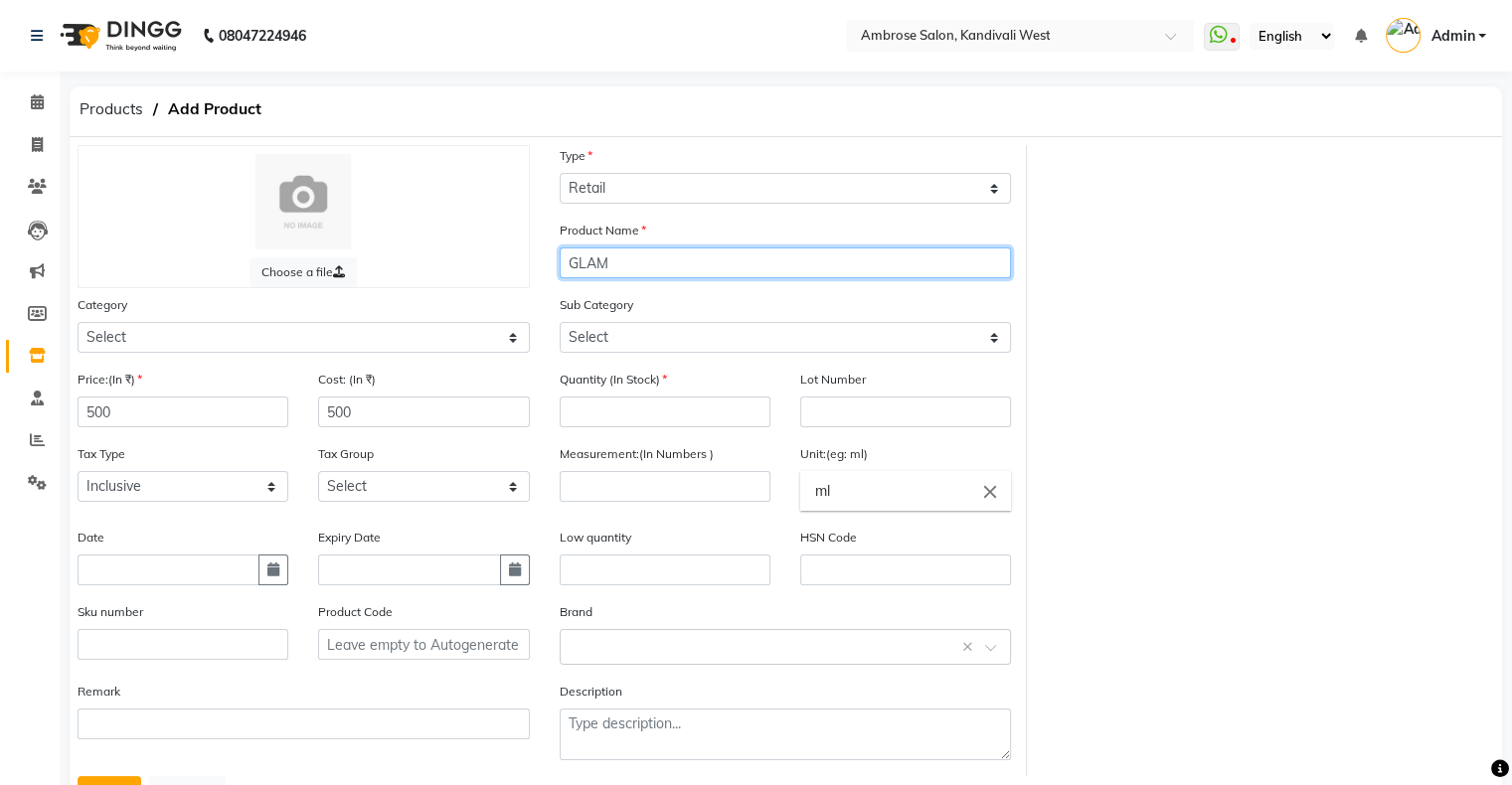 type on "GLAM" 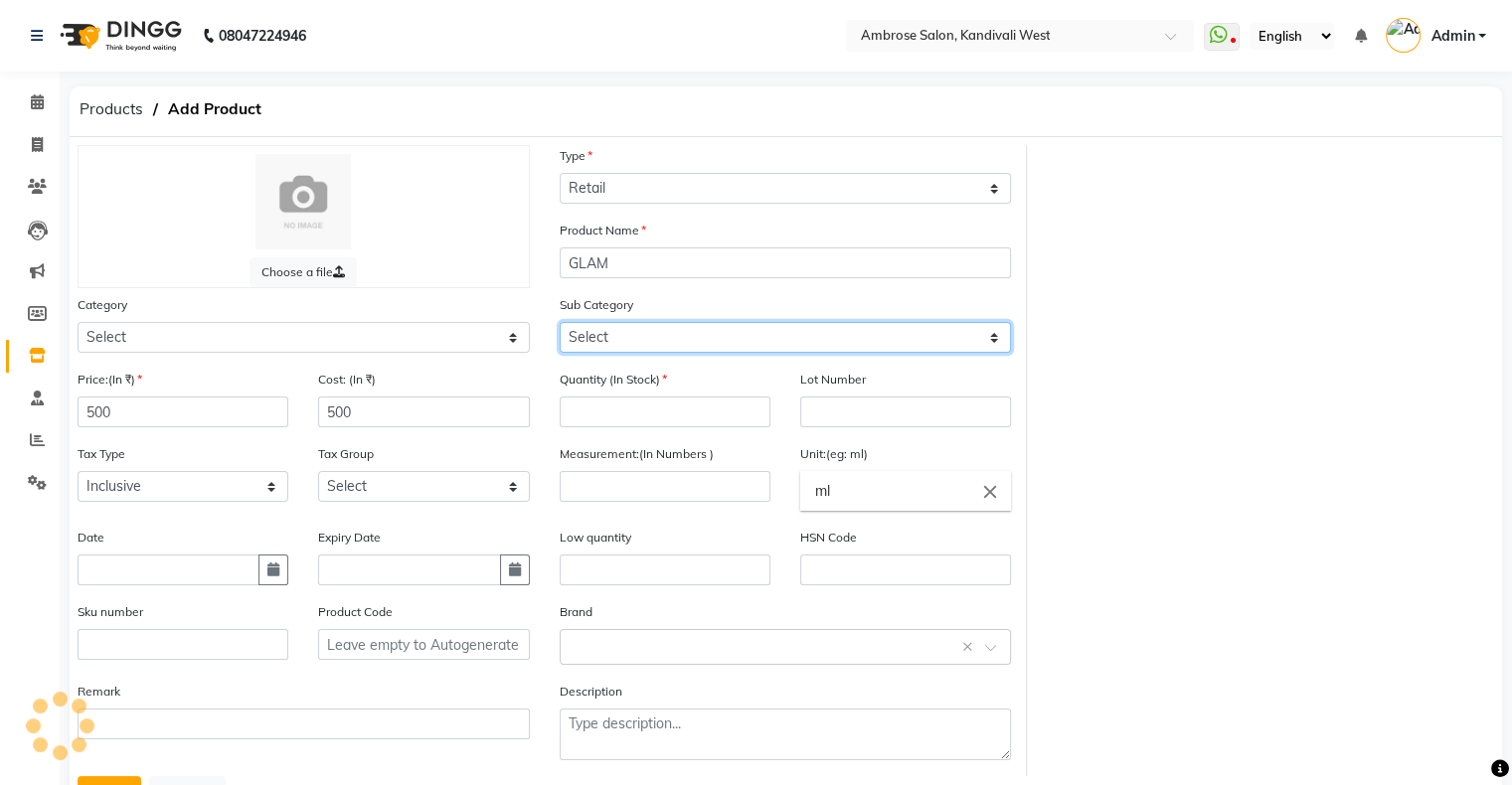 click on "Select" 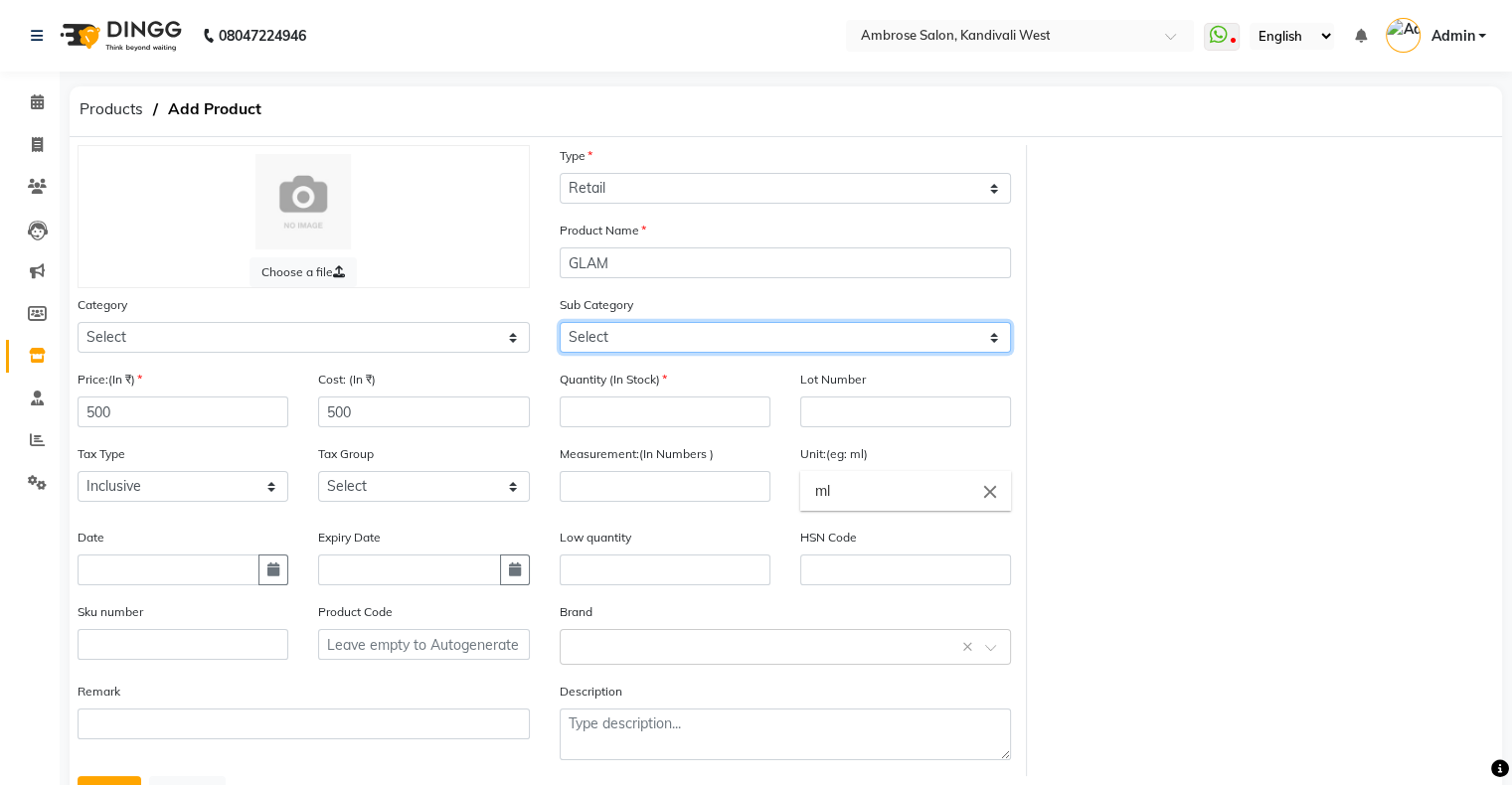 click on "Select" 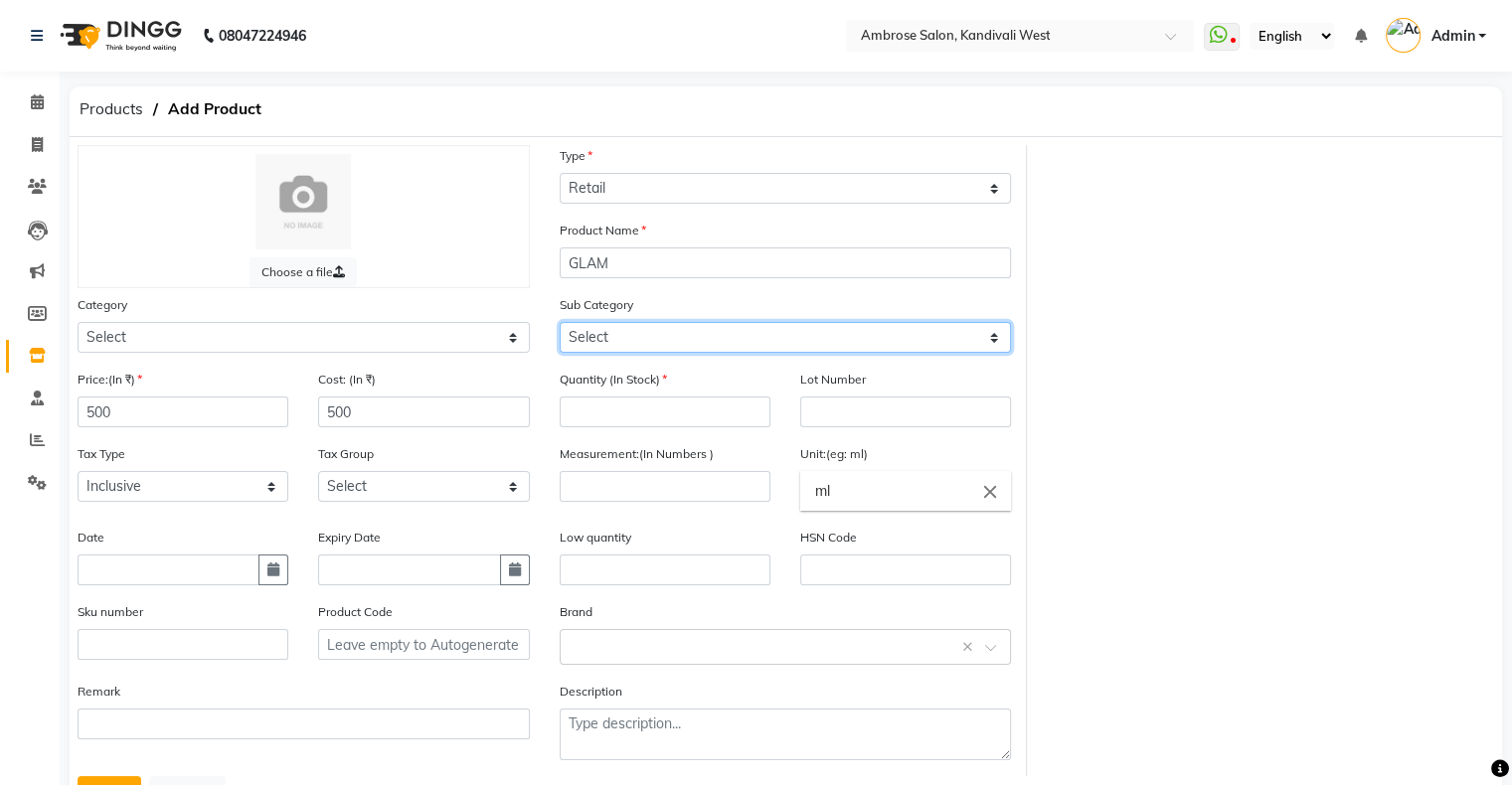 click on "Select" 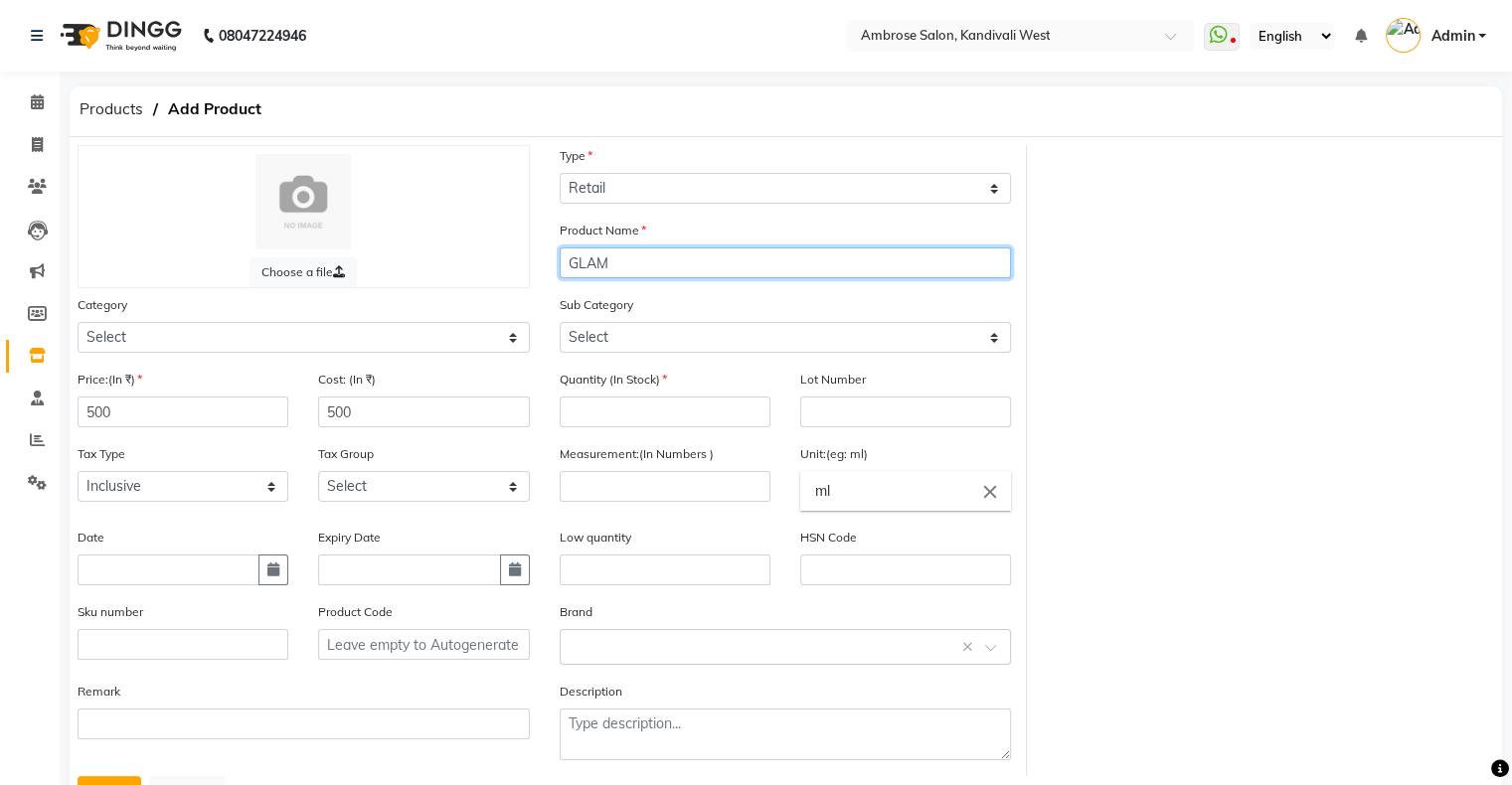 click on "GLAM" 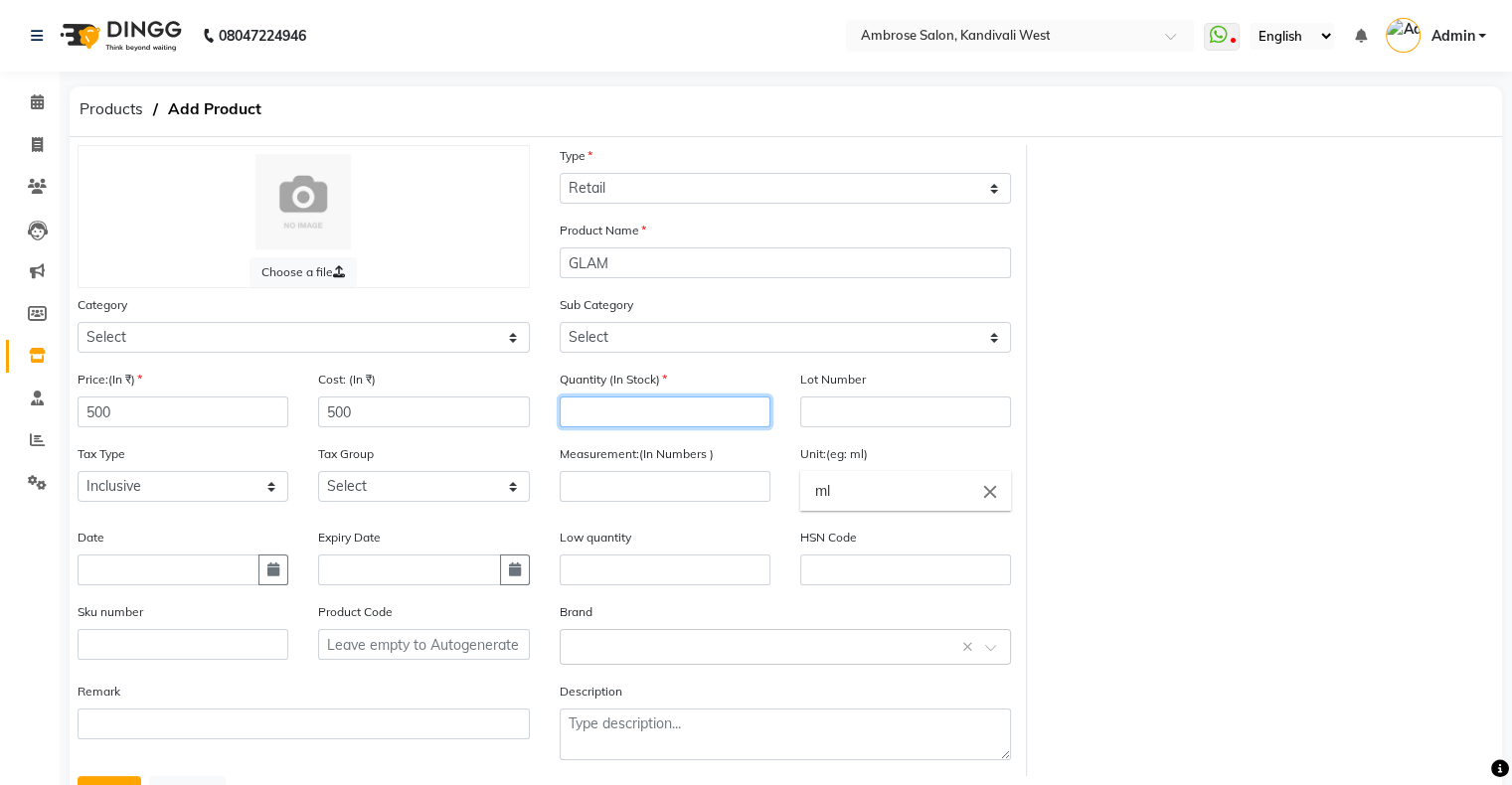 click 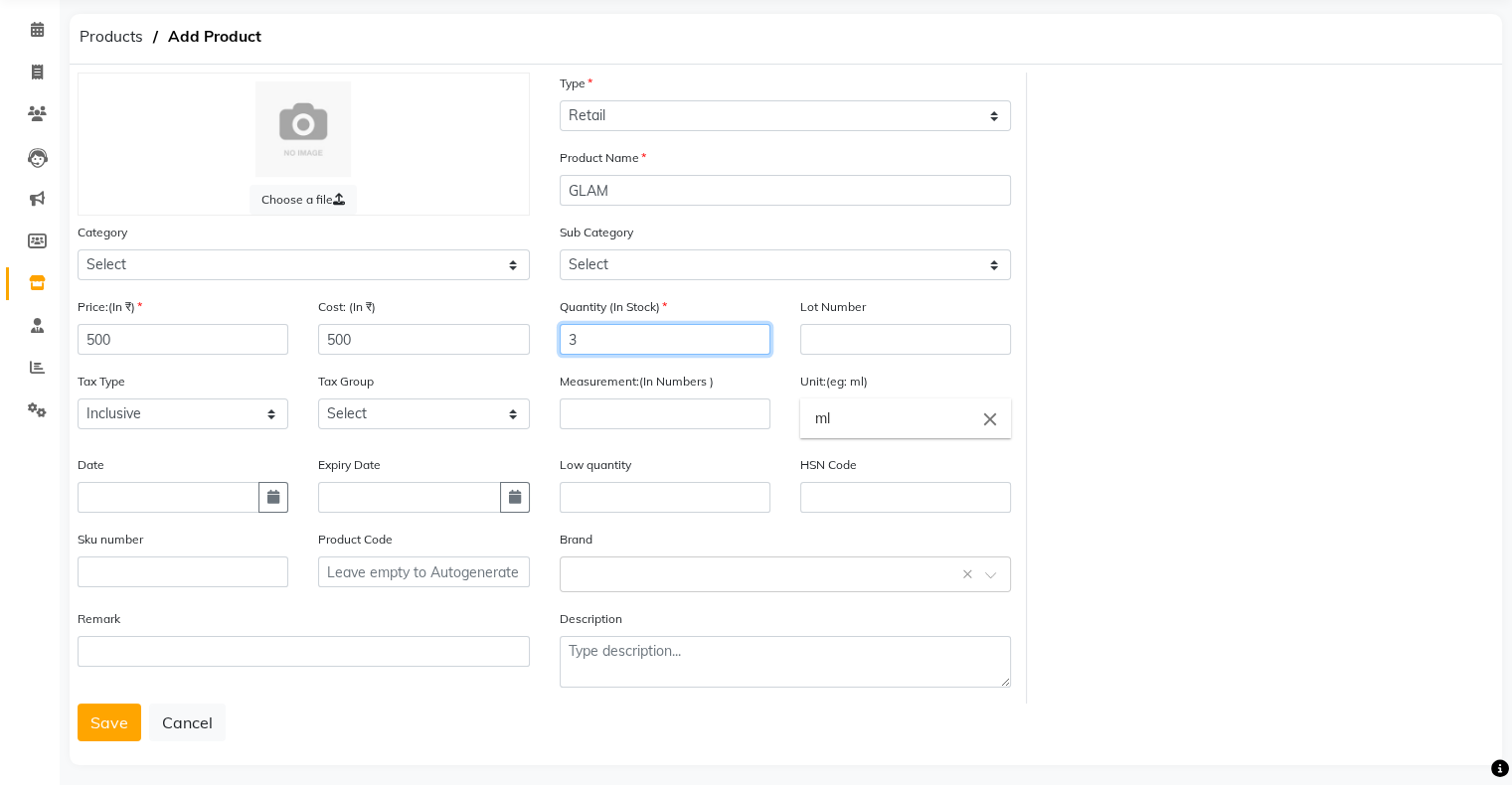 scroll, scrollTop: 94, scrollLeft: 0, axis: vertical 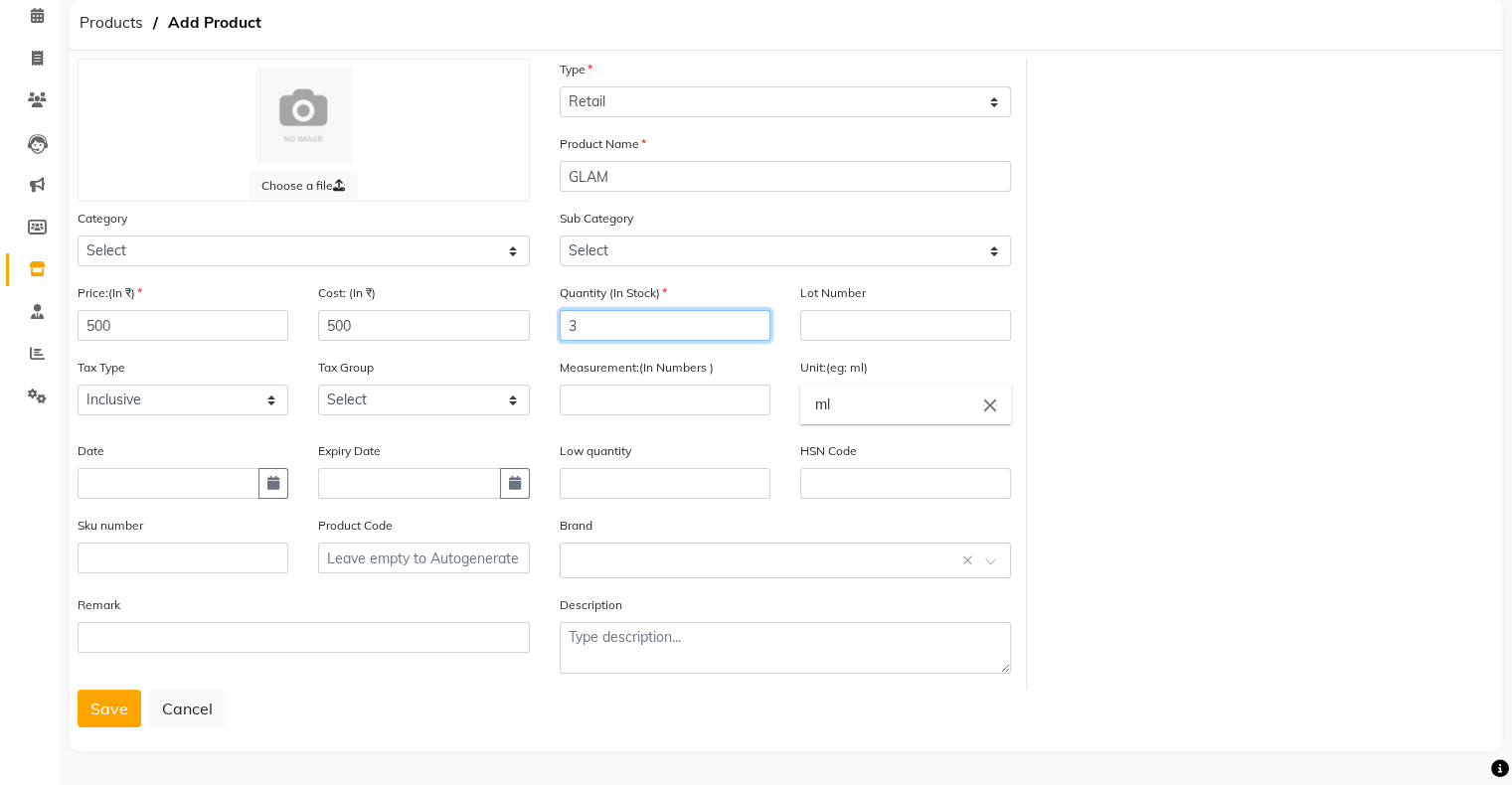 type on "3" 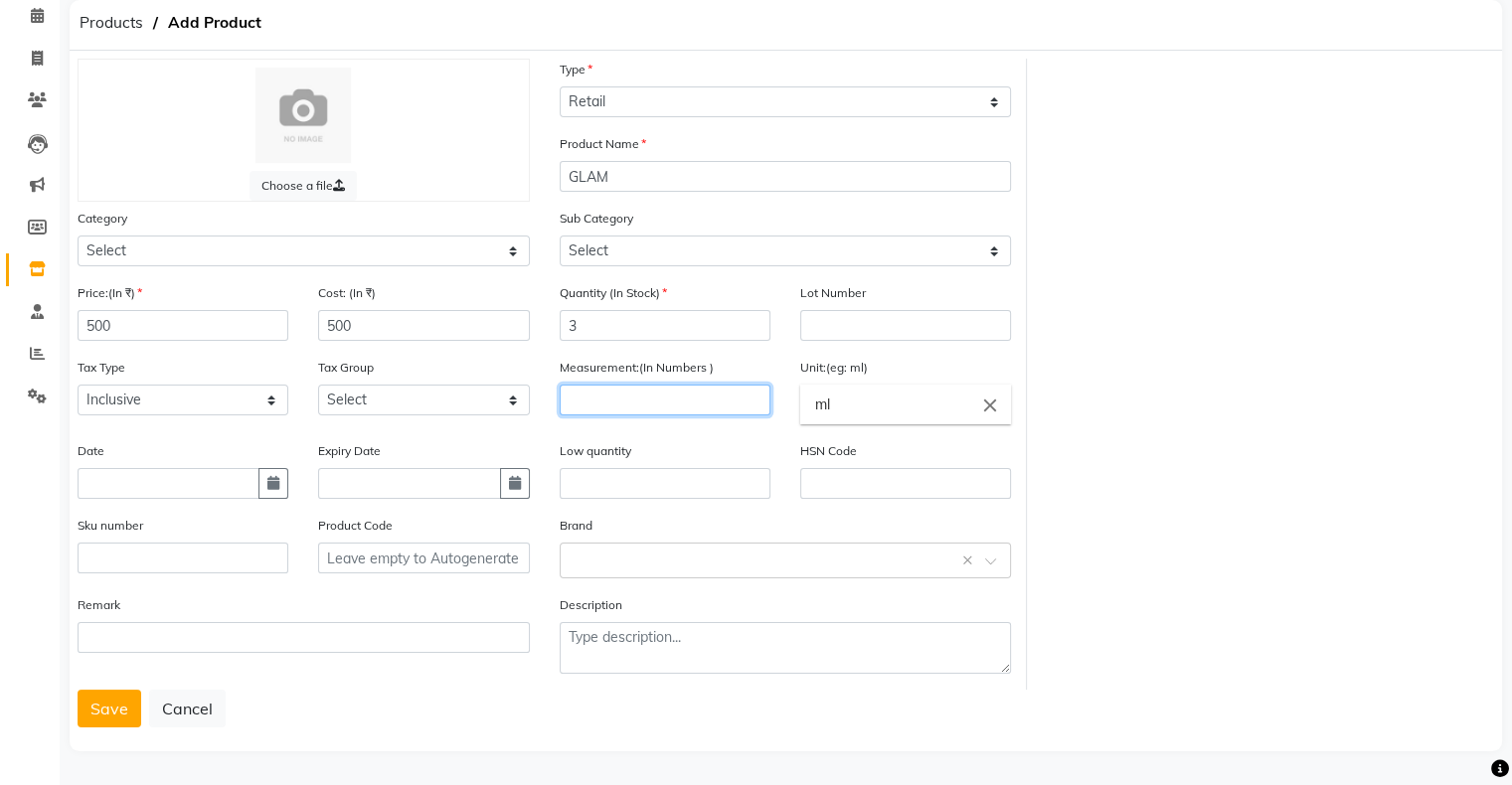 click 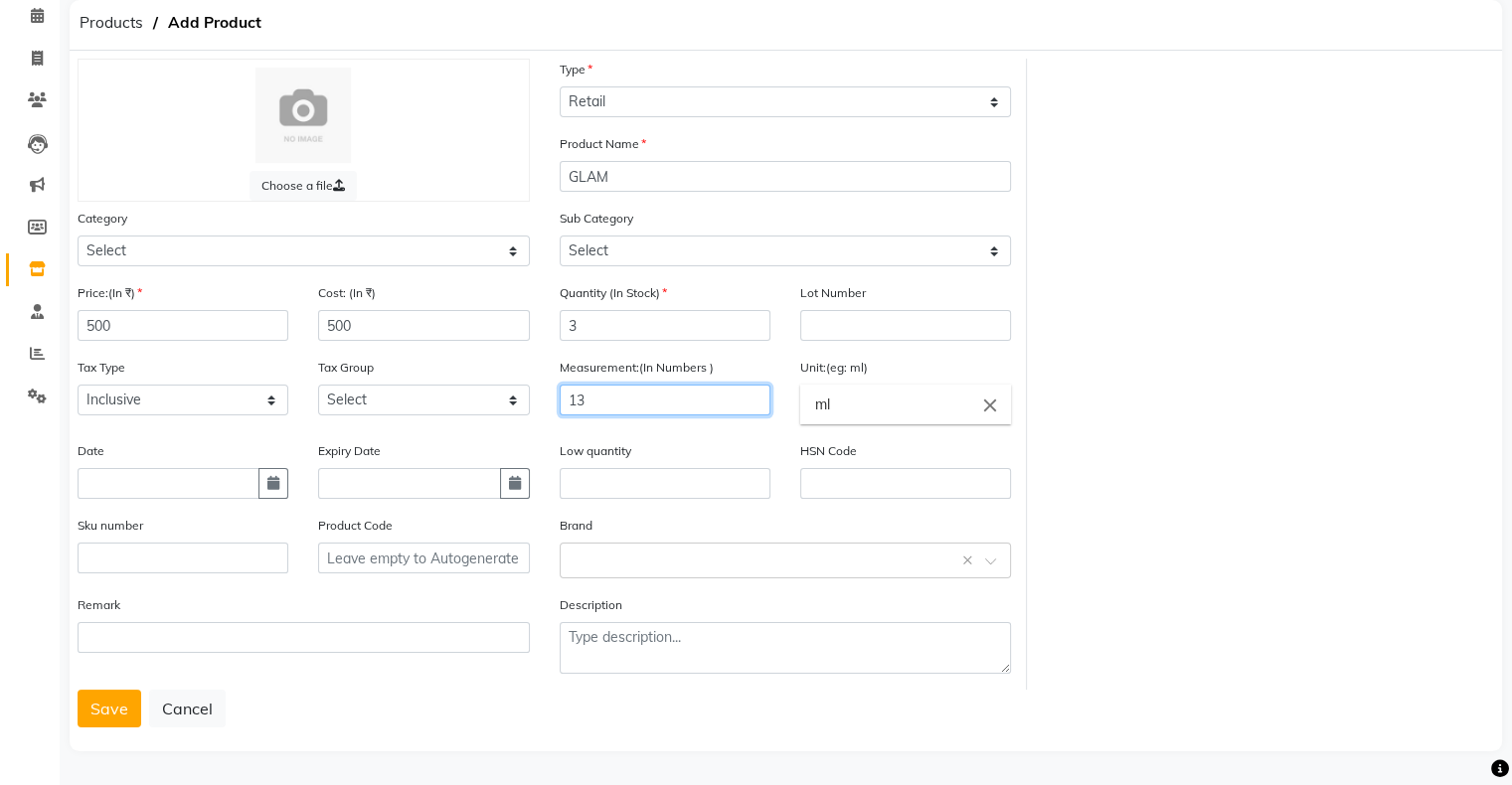 type on "13" 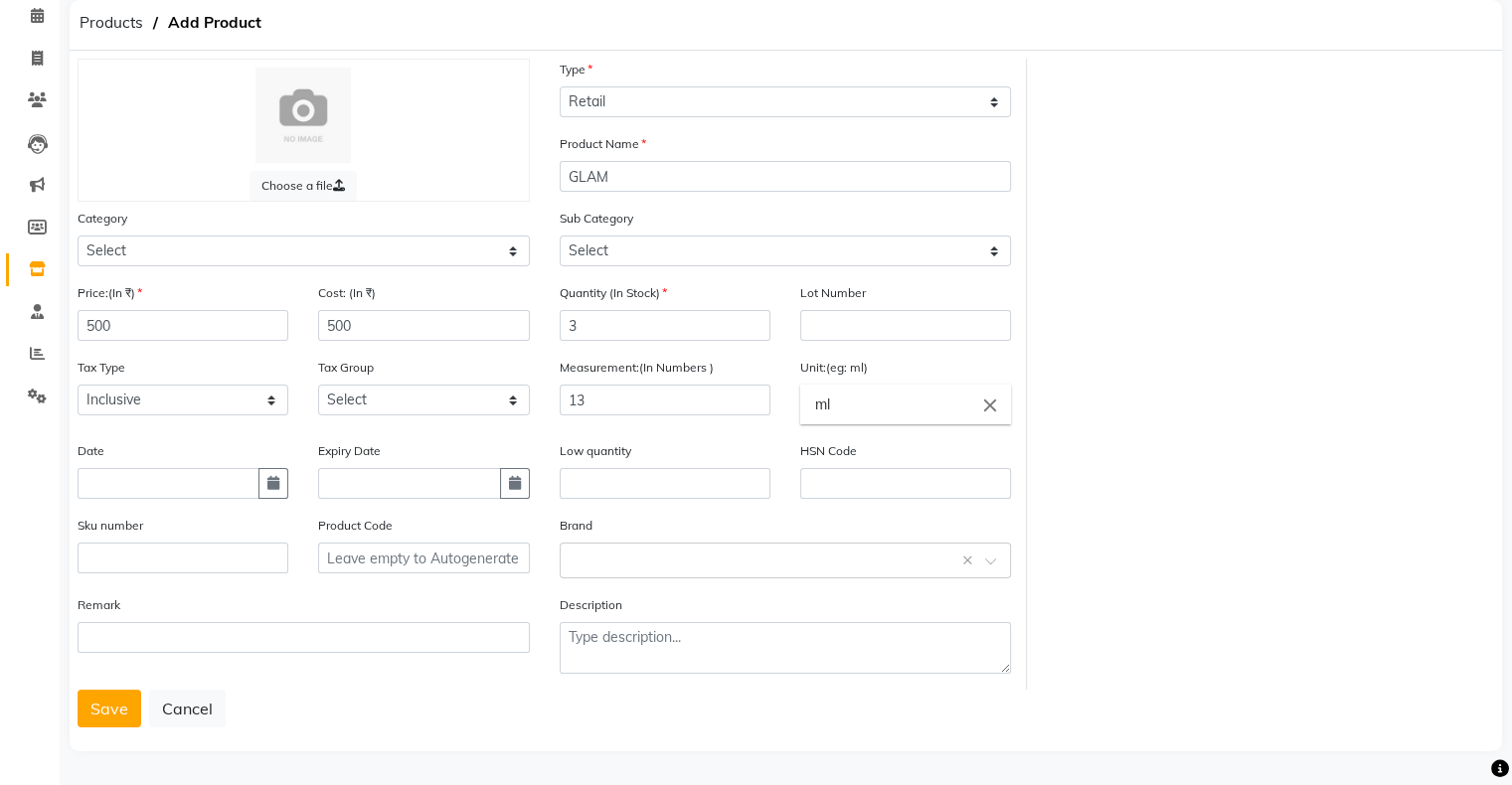 click on "Low quantity" 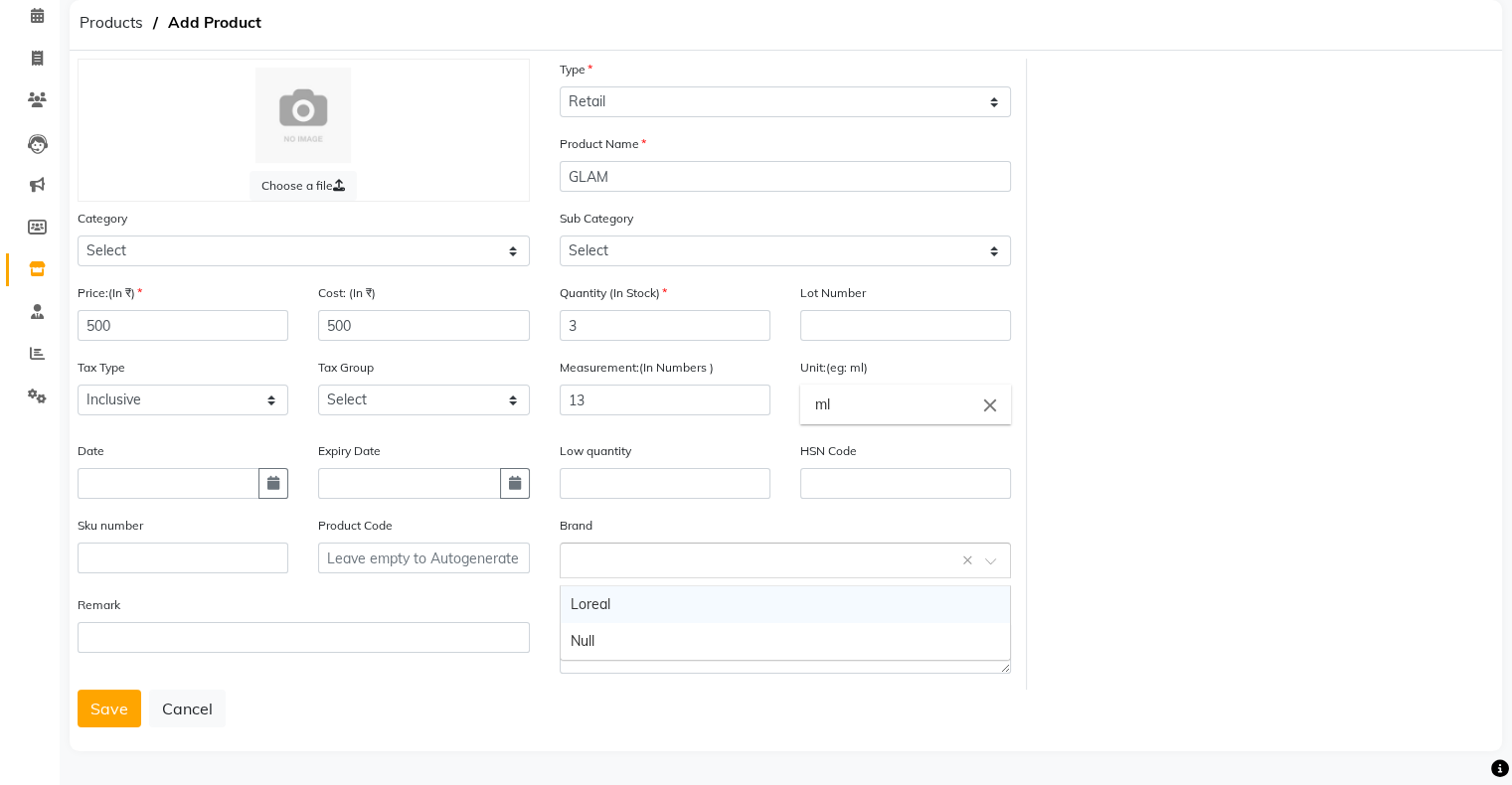 click on "Select brand or add custom brand    ×" 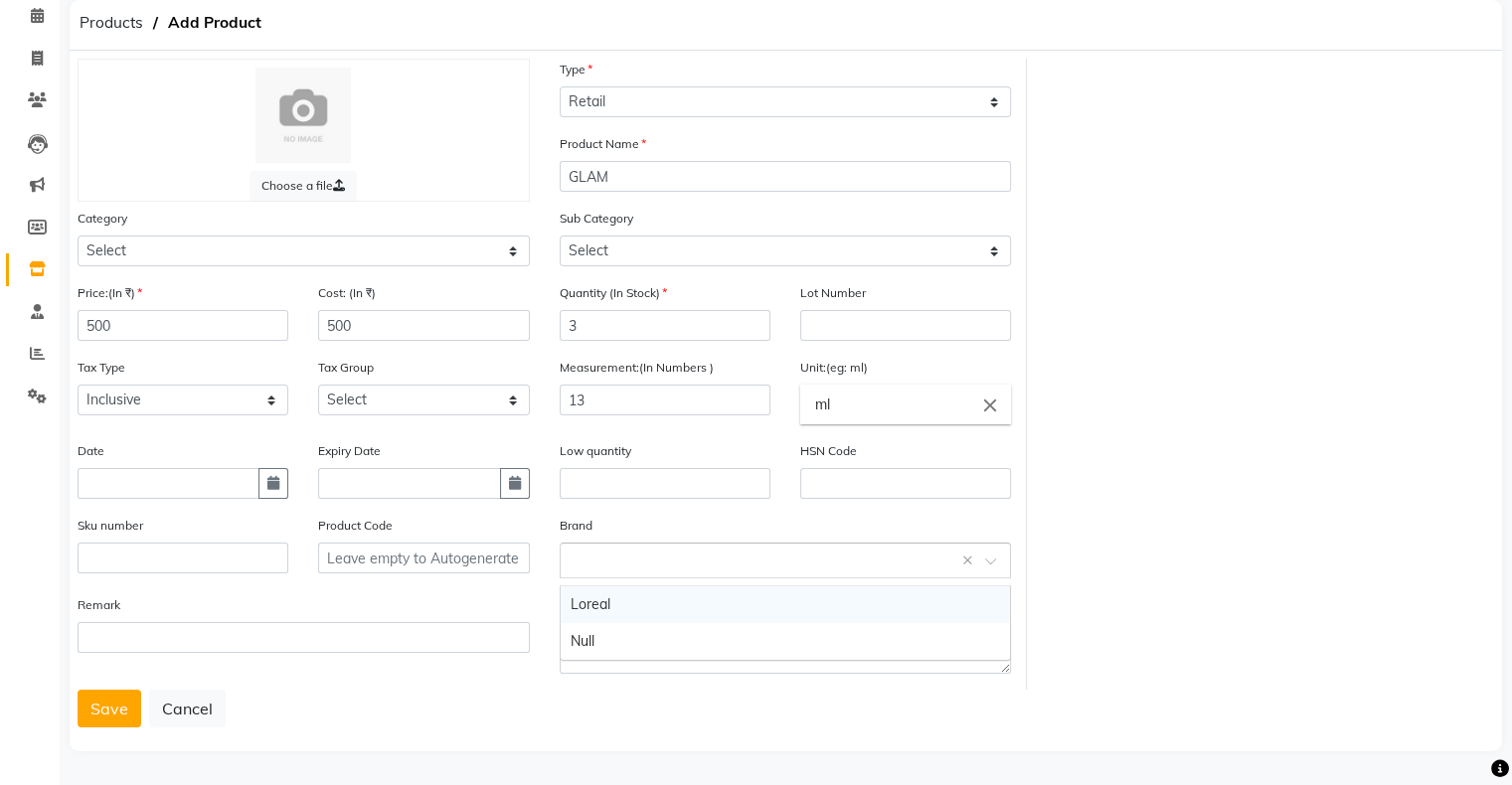 click on "Select brand or add custom brand    ×" 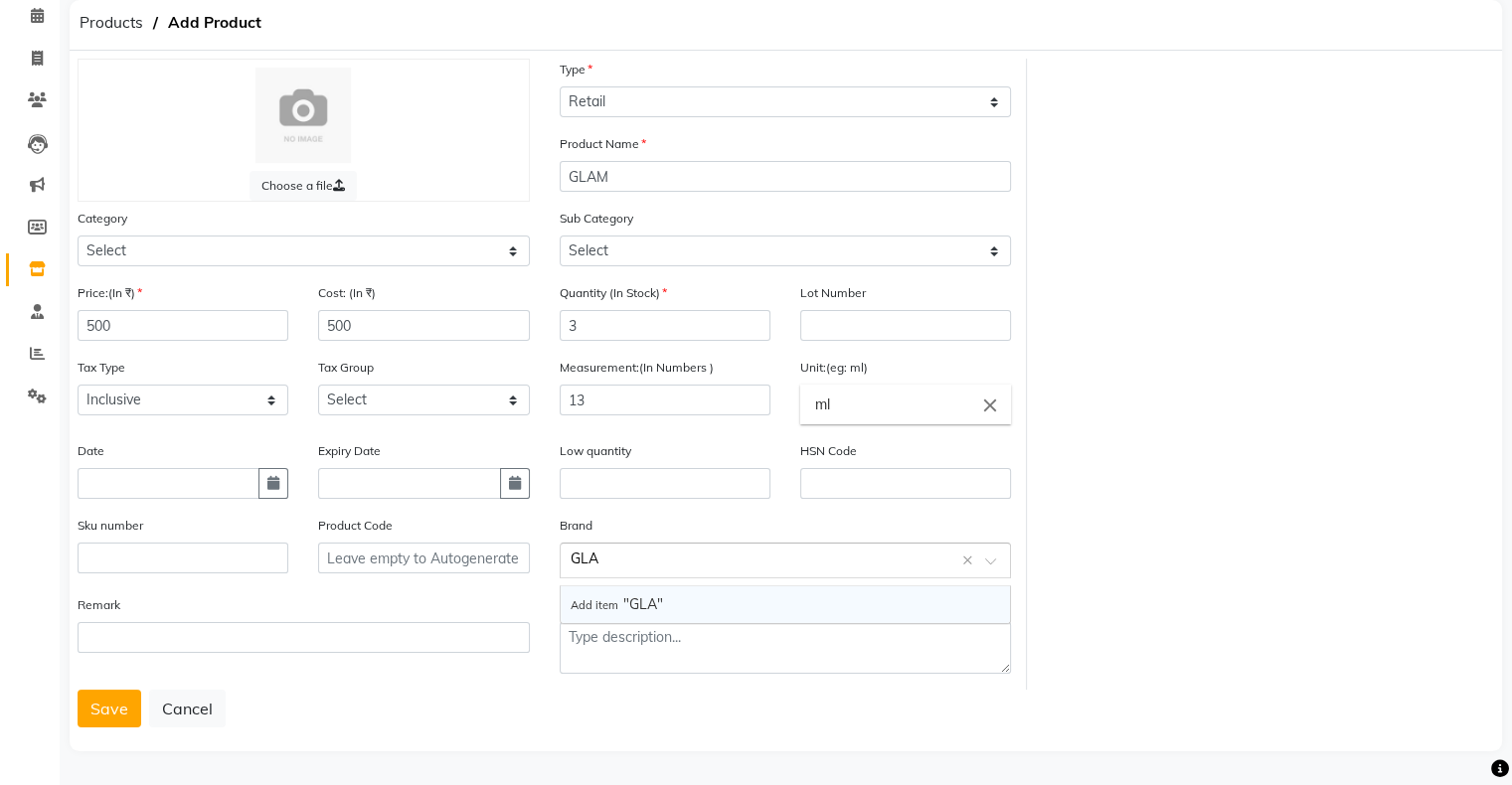 type on "GLAM" 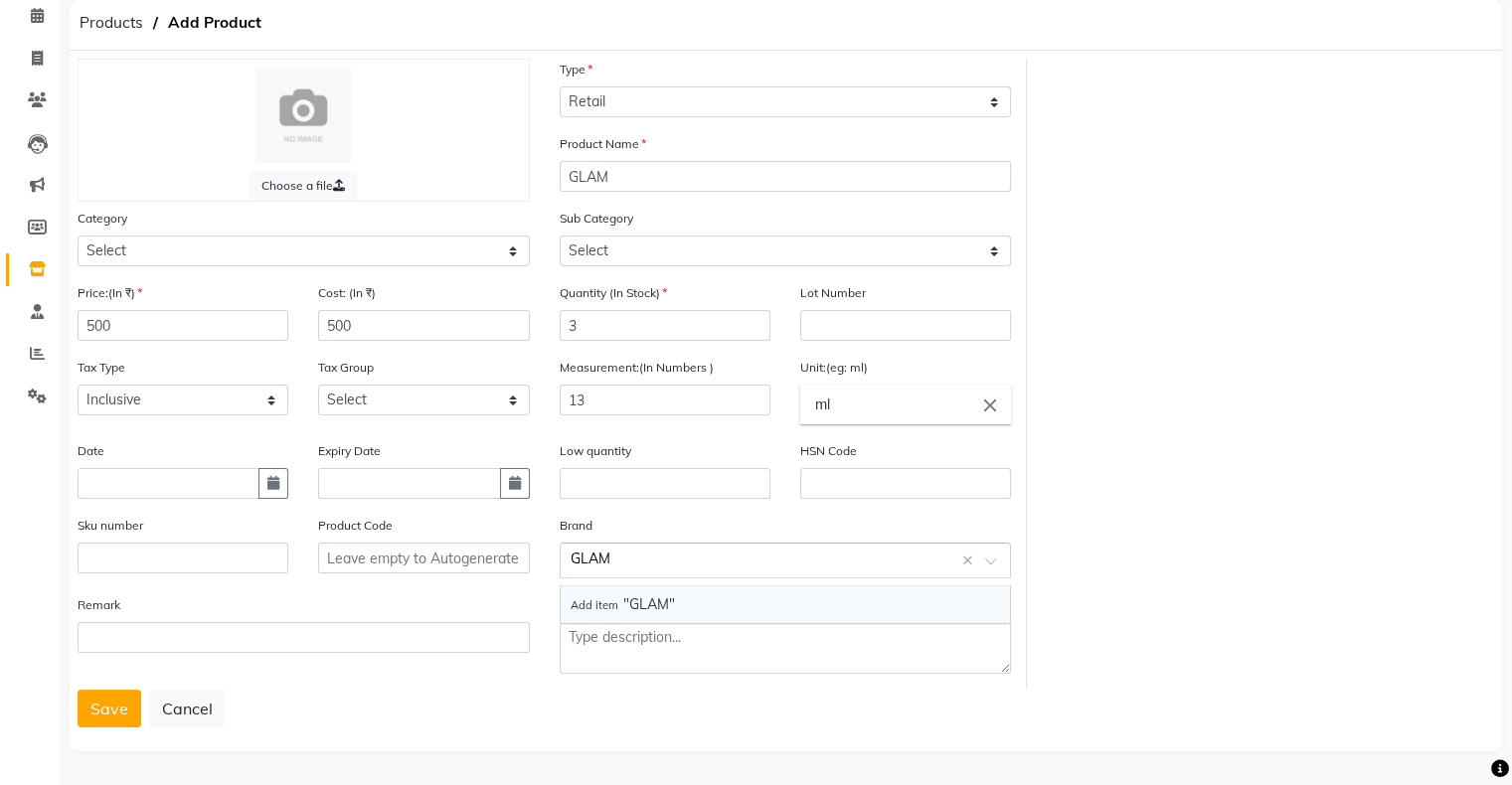 type 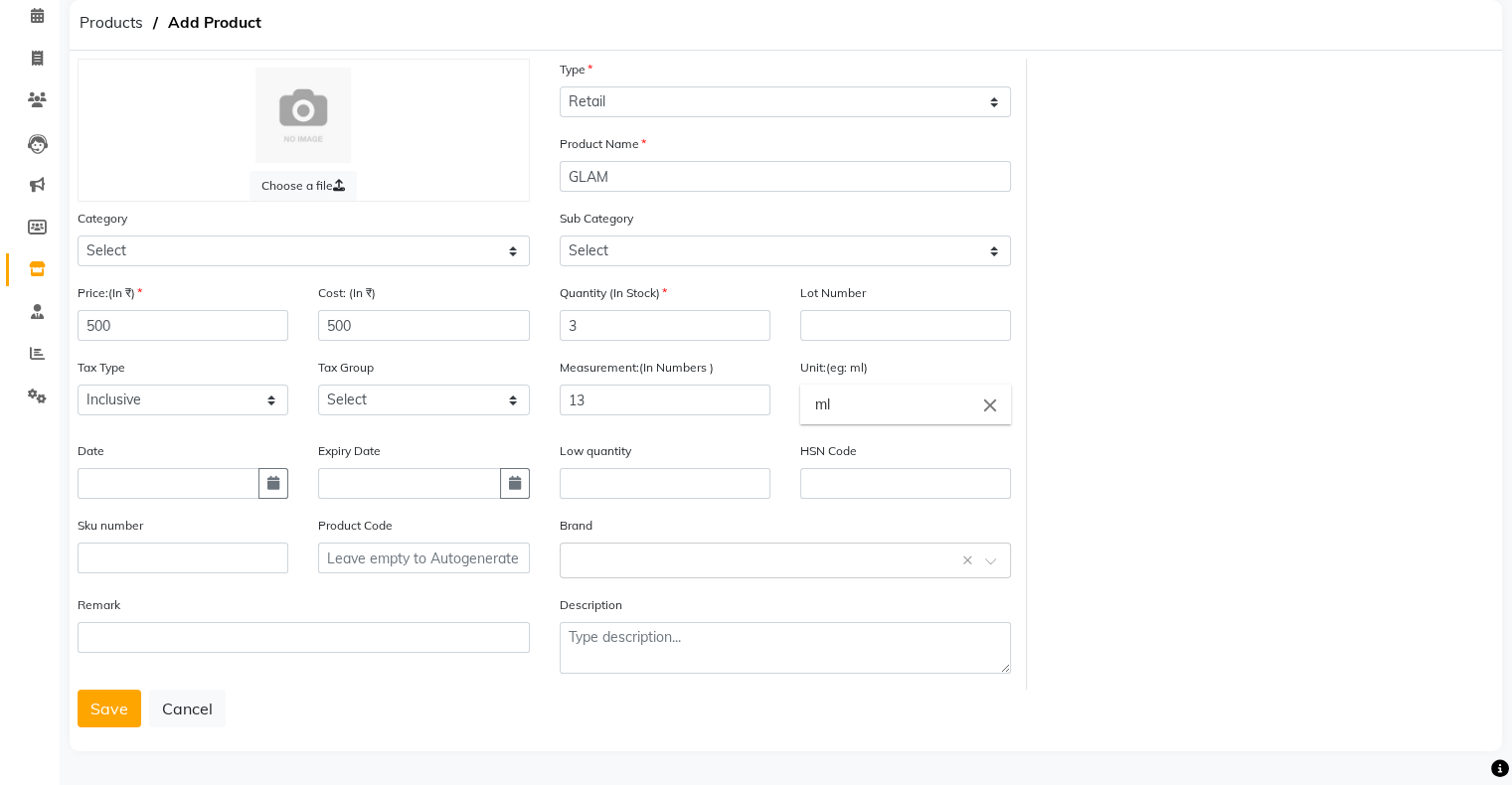 click on "Low quantity" 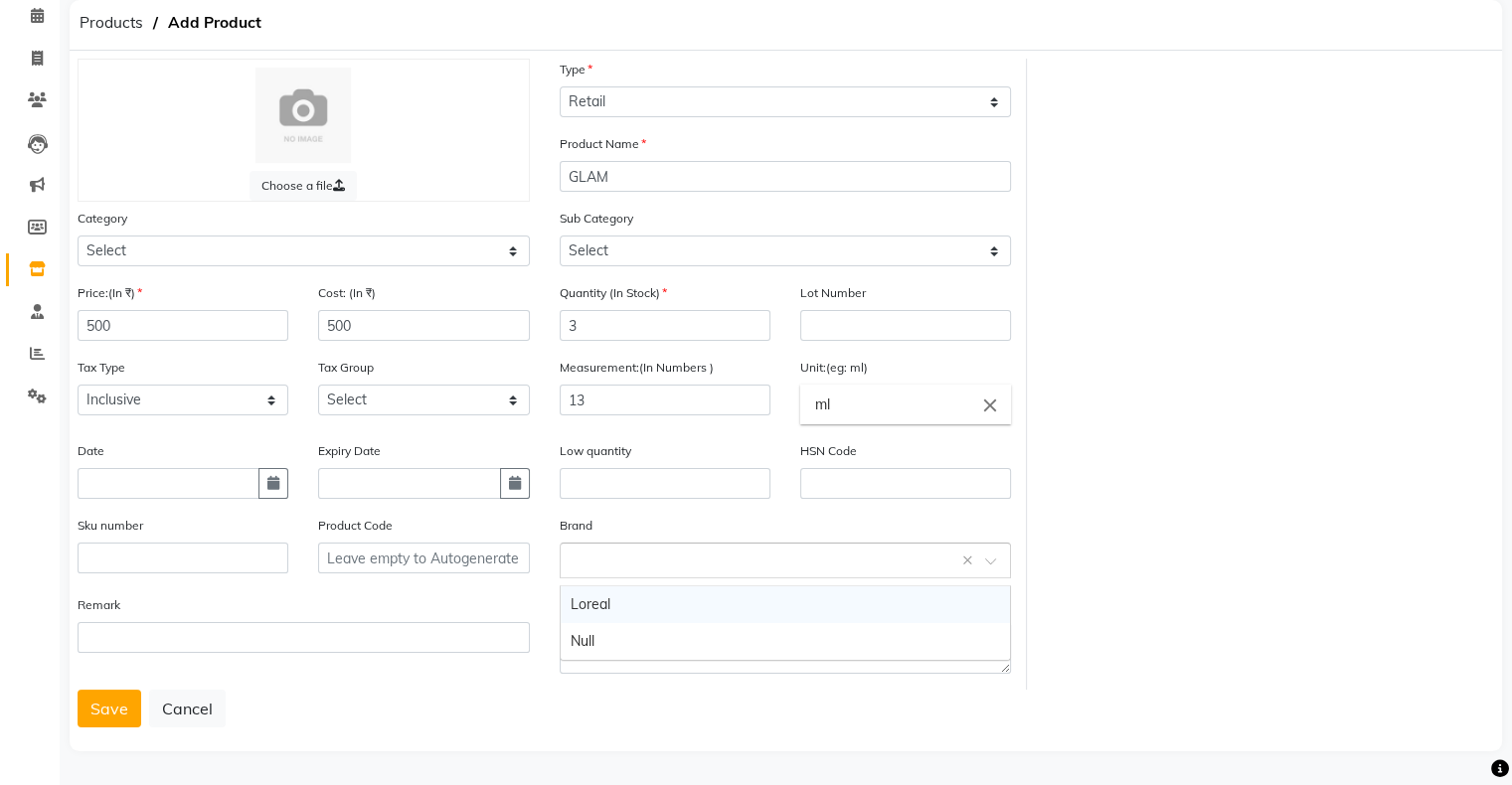 click 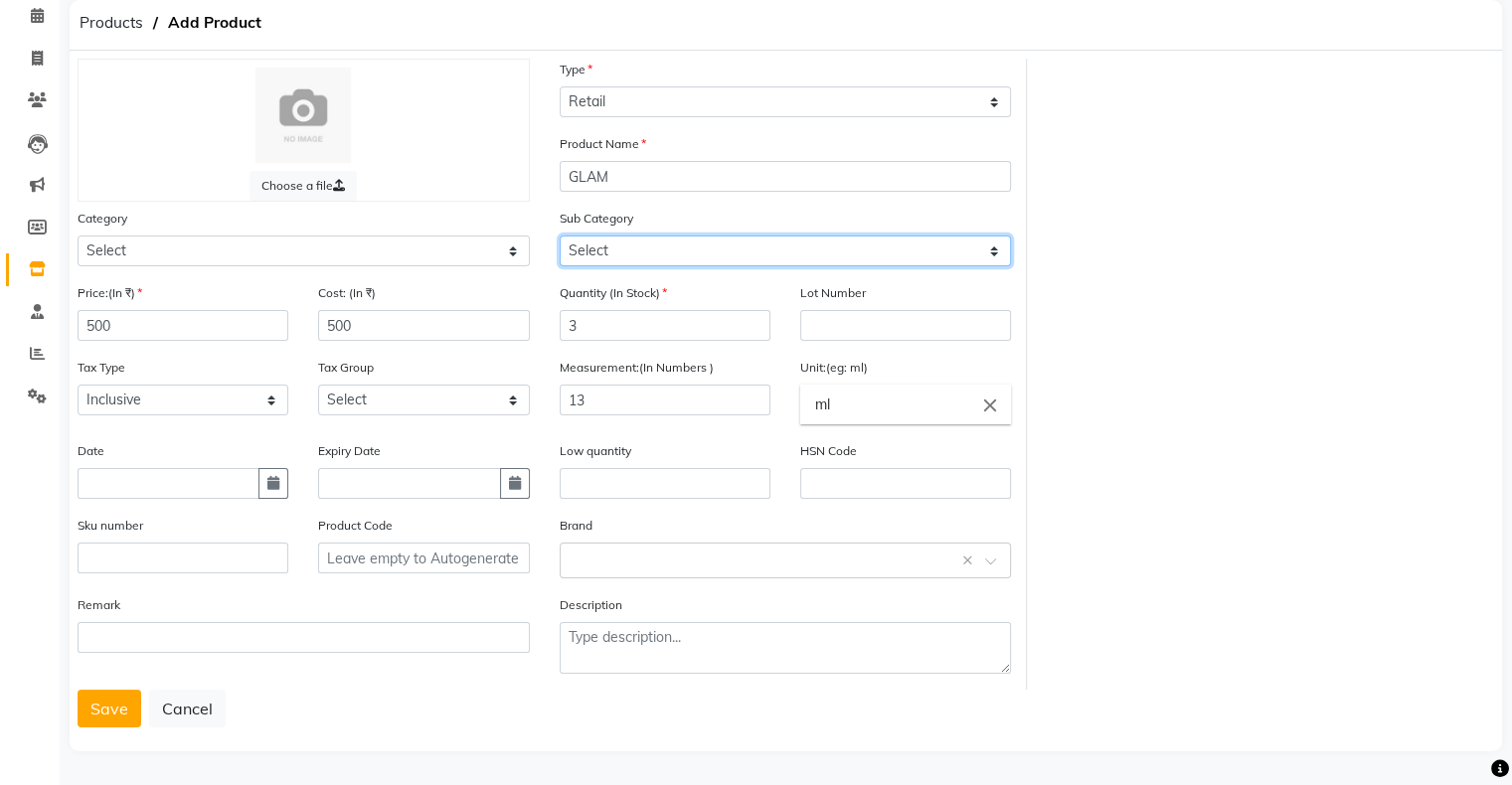 click on "Select" 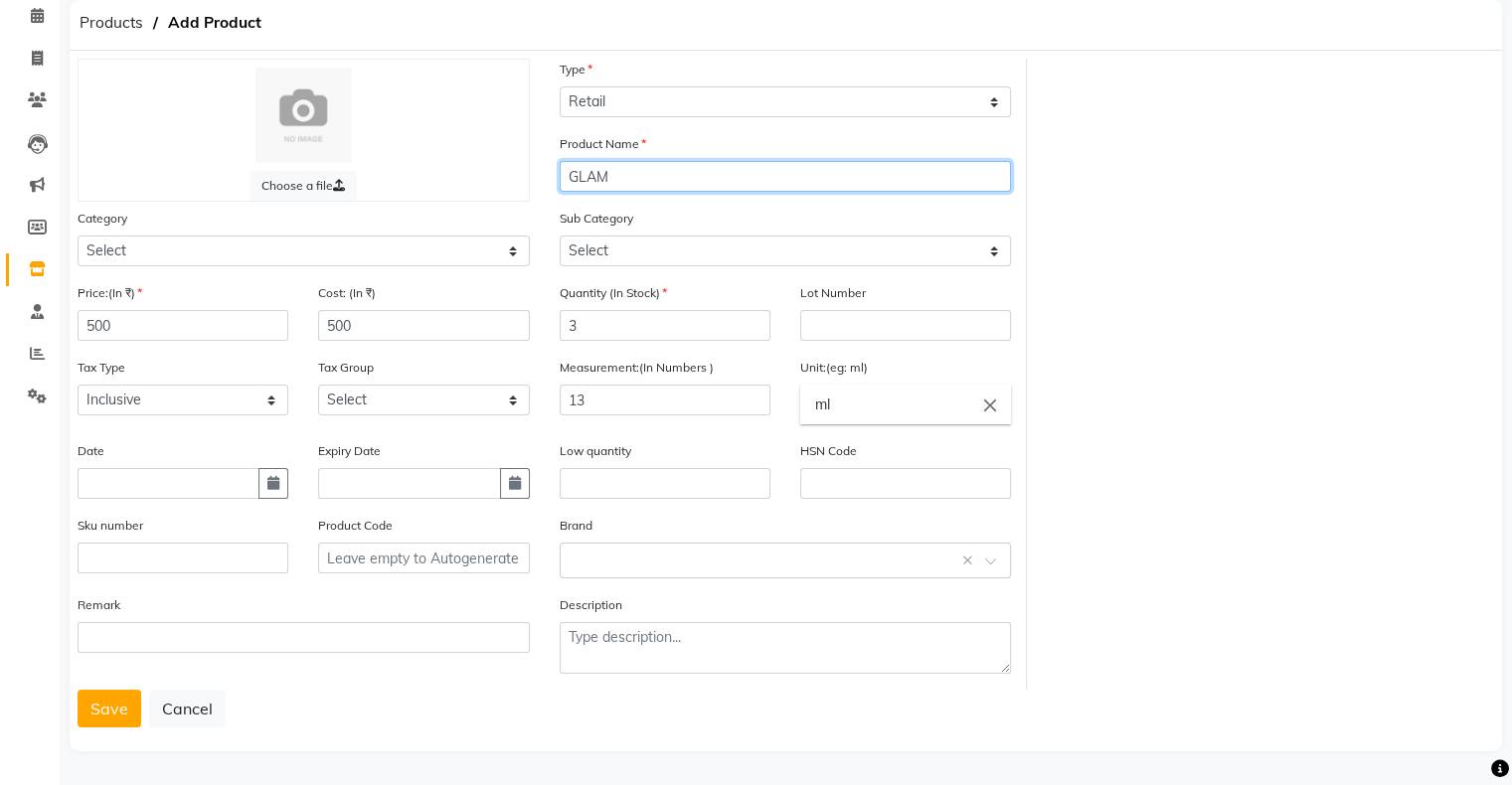 click on "GLAM" 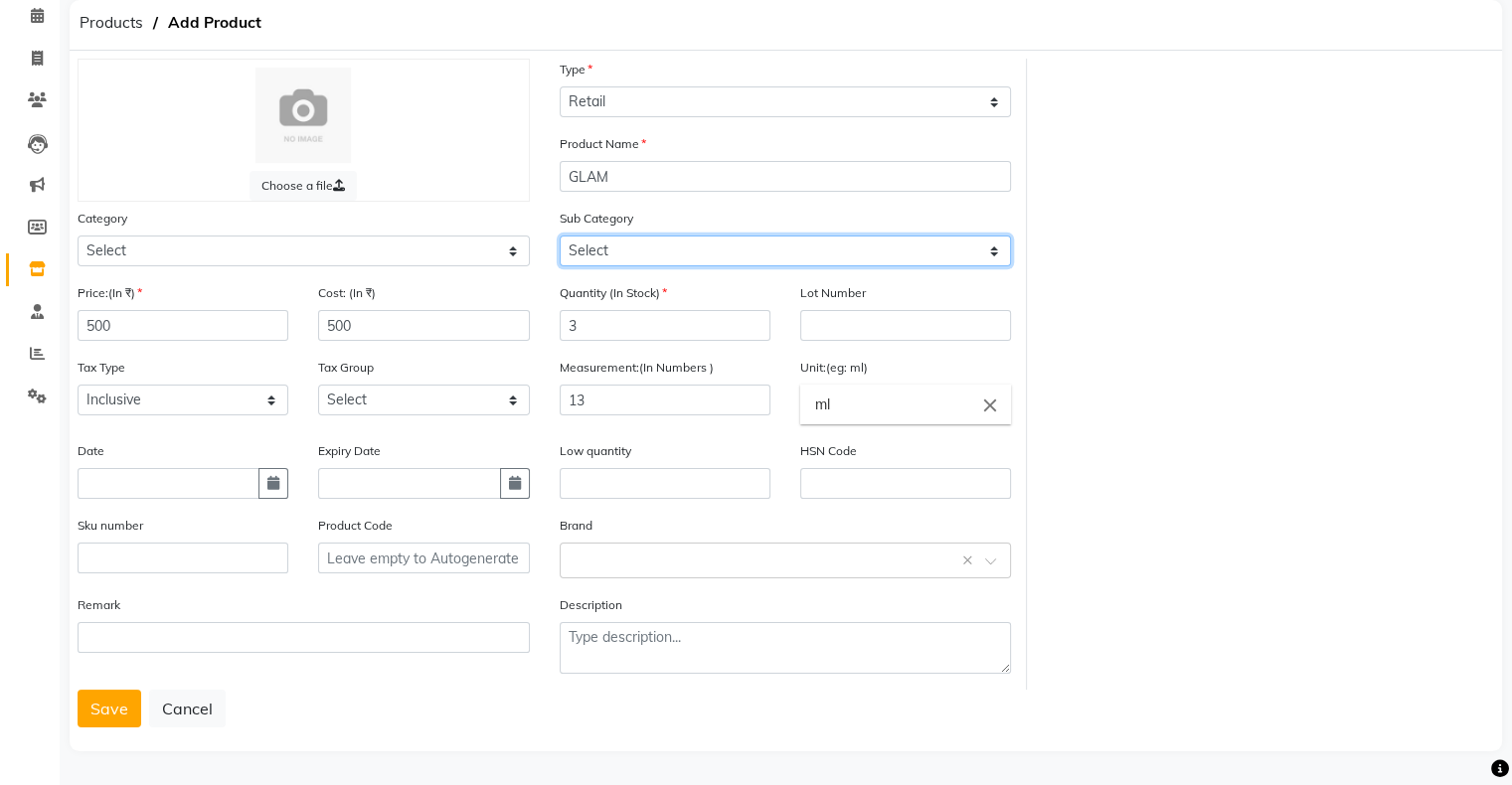 click on "Select" 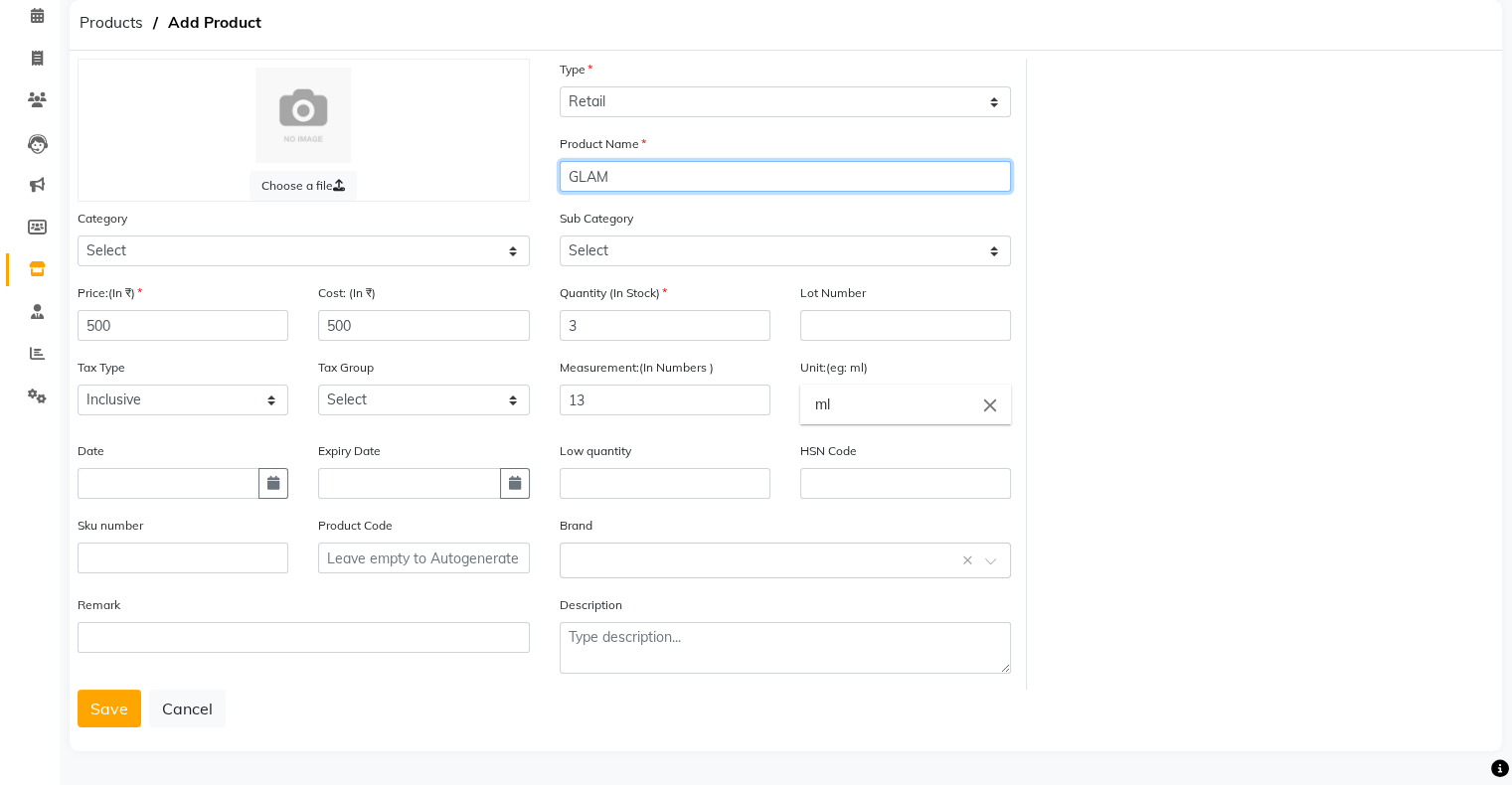 click on "GLAM" 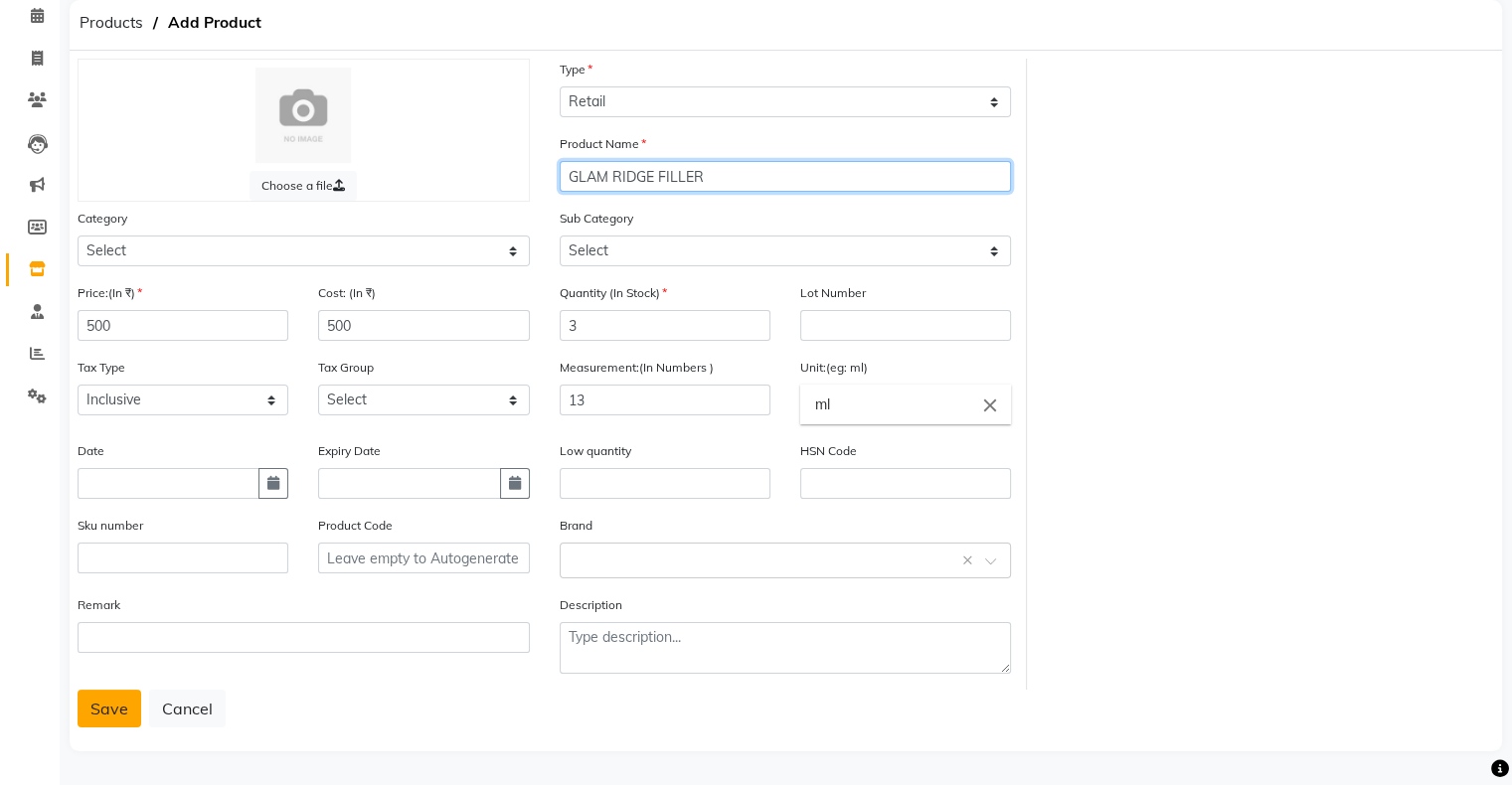 type on "GLAM RIDGE FILLER" 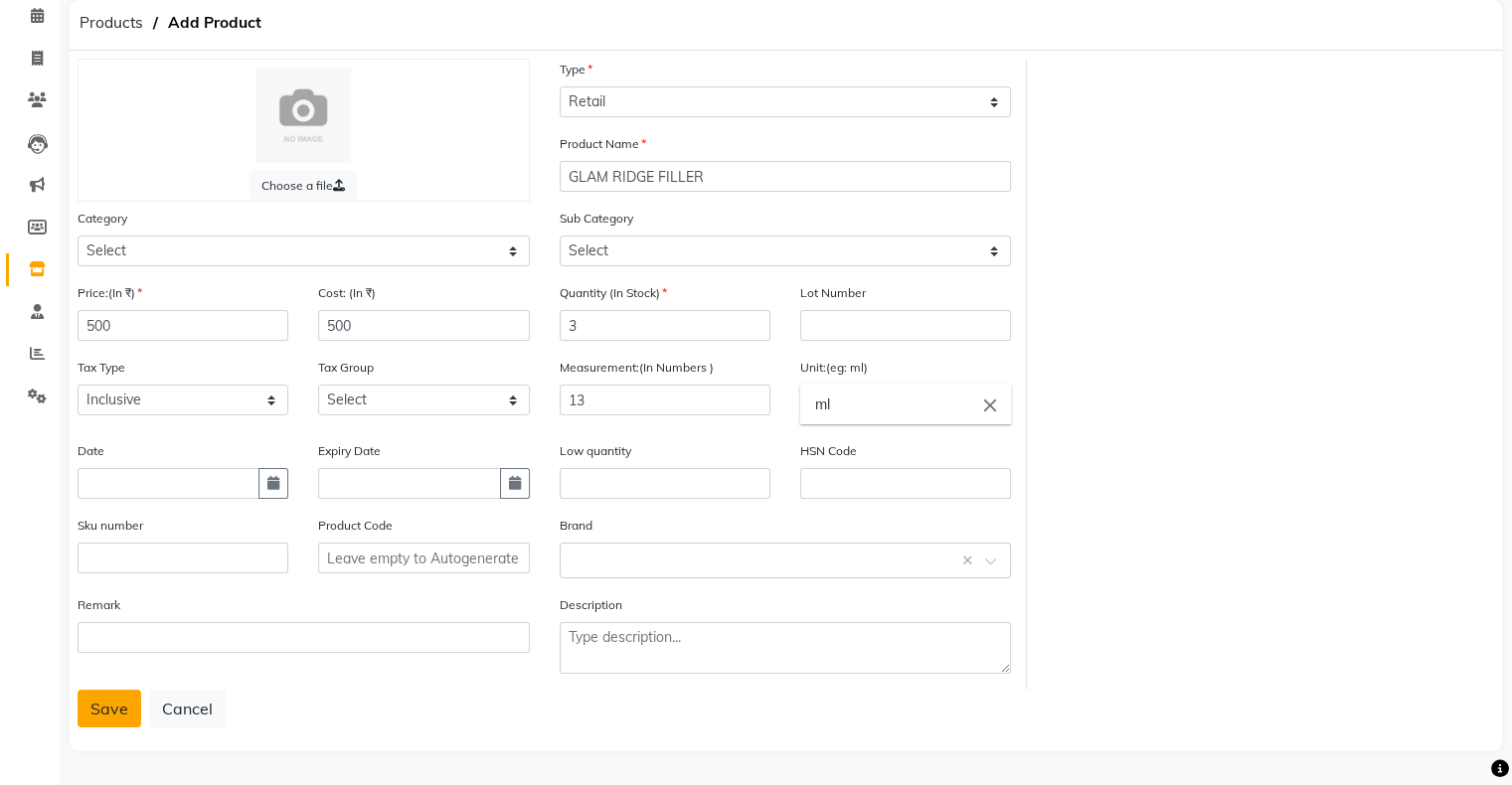 click on "Save" 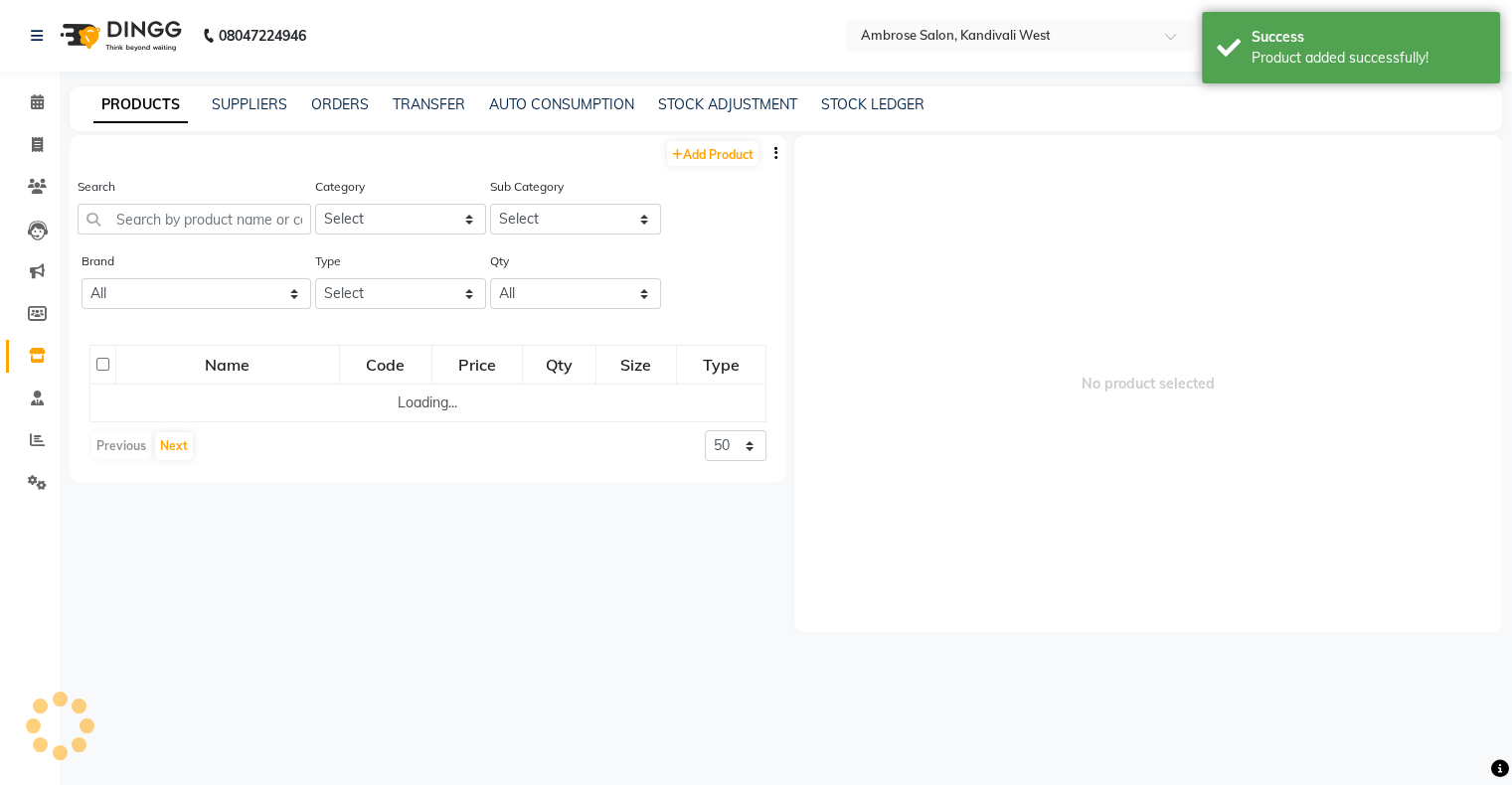 scroll, scrollTop: 0, scrollLeft: 0, axis: both 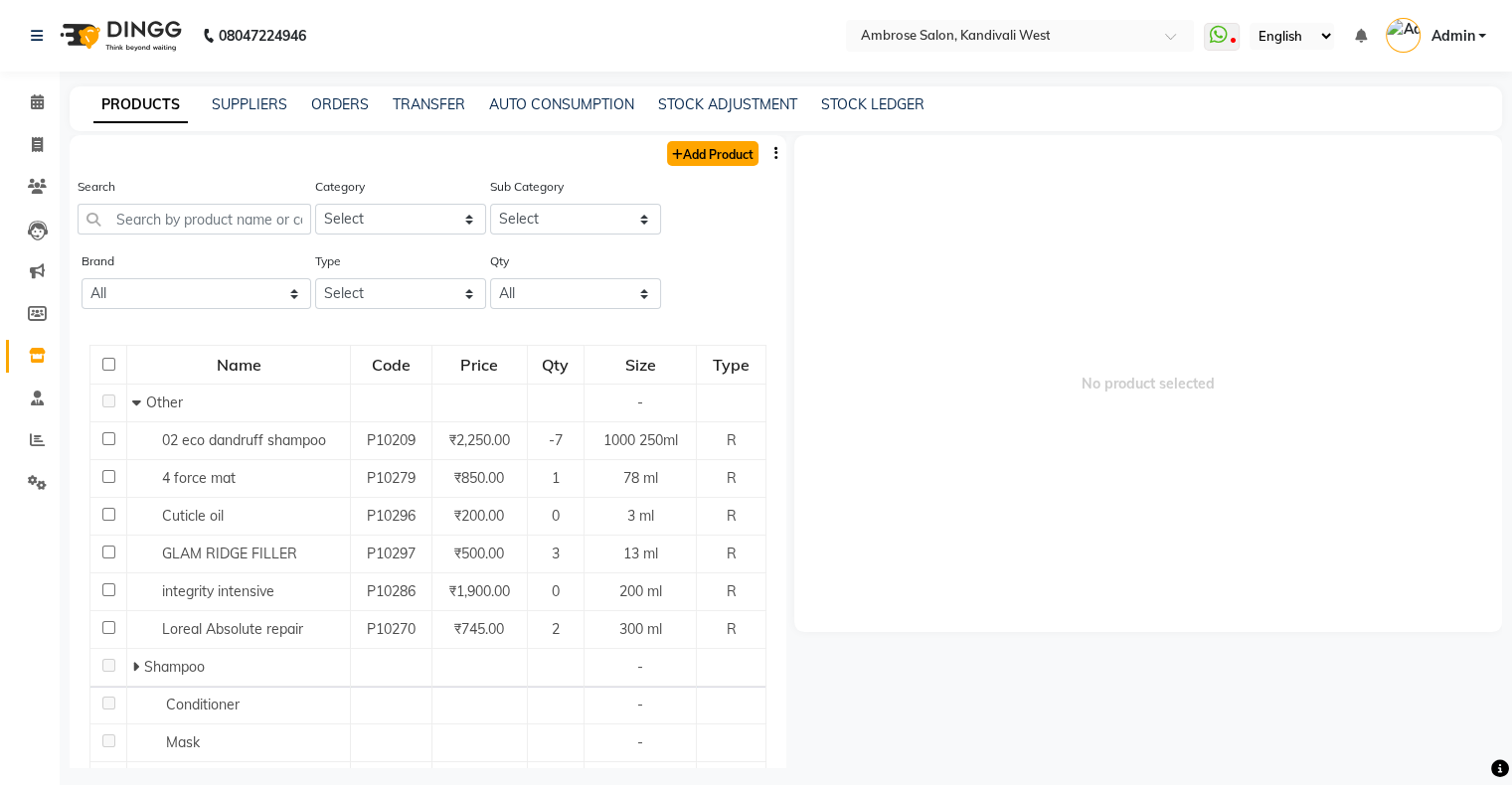 click on "Add Product" 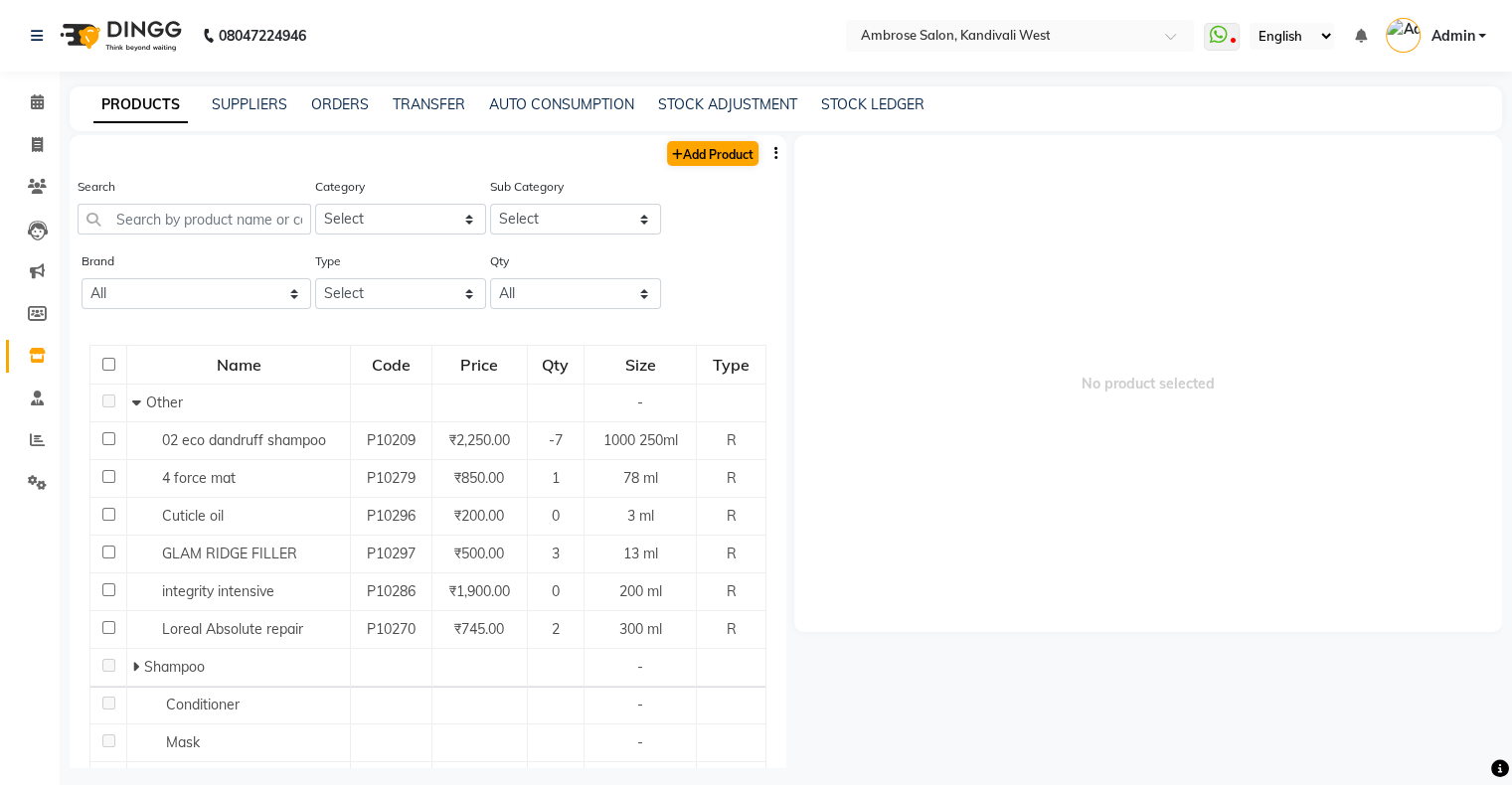 select on "true" 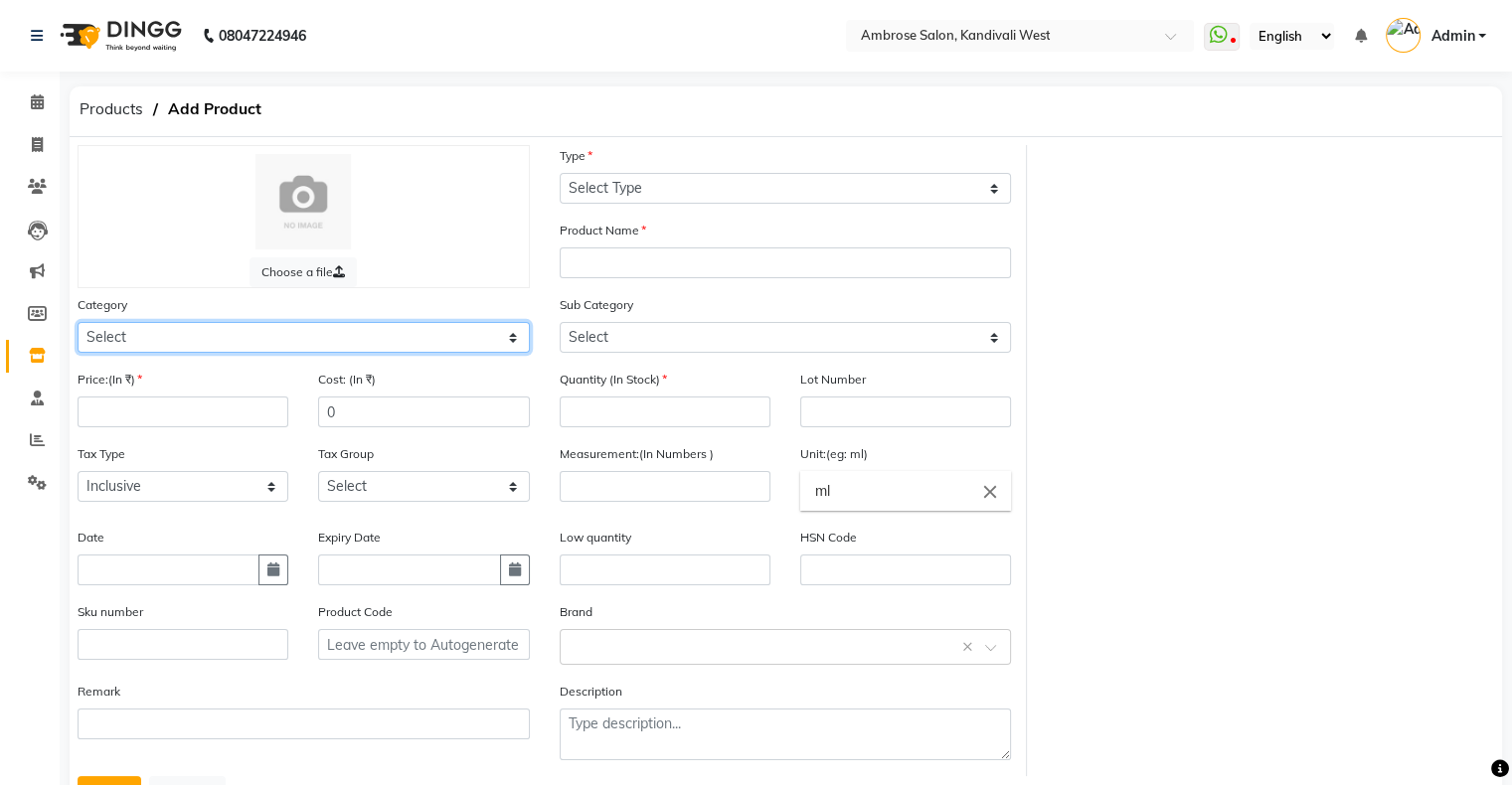 click on "Select Hair Skin Makeup Personal Care Appliances Beard Waxing Disposable Threading Hands and Feet Beauty Planet Botox Cadiveu Casmara Cheryls Loreal Olaplex Facial Beauty Body Biotop NAIL Other" 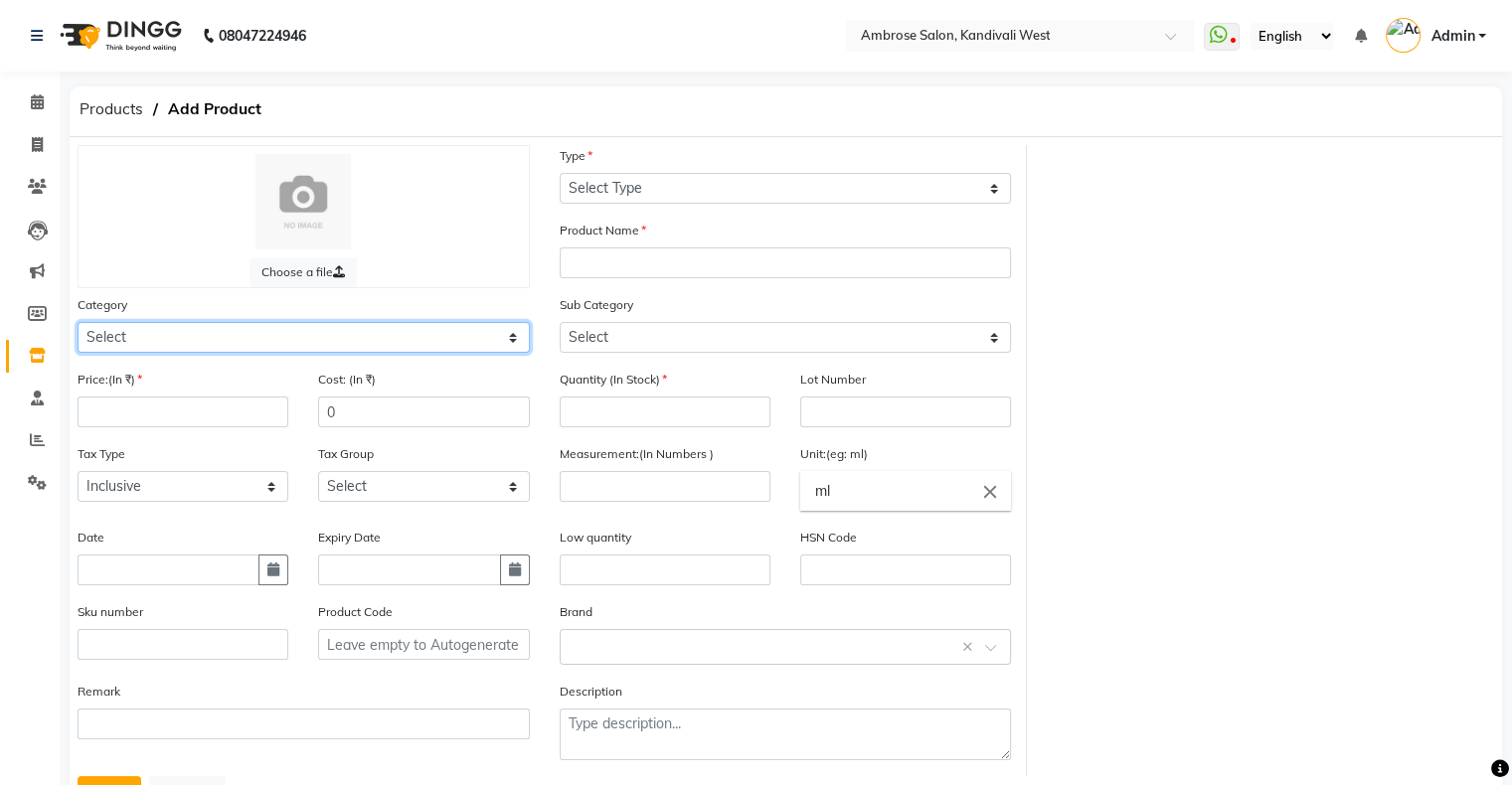 select on "493902450" 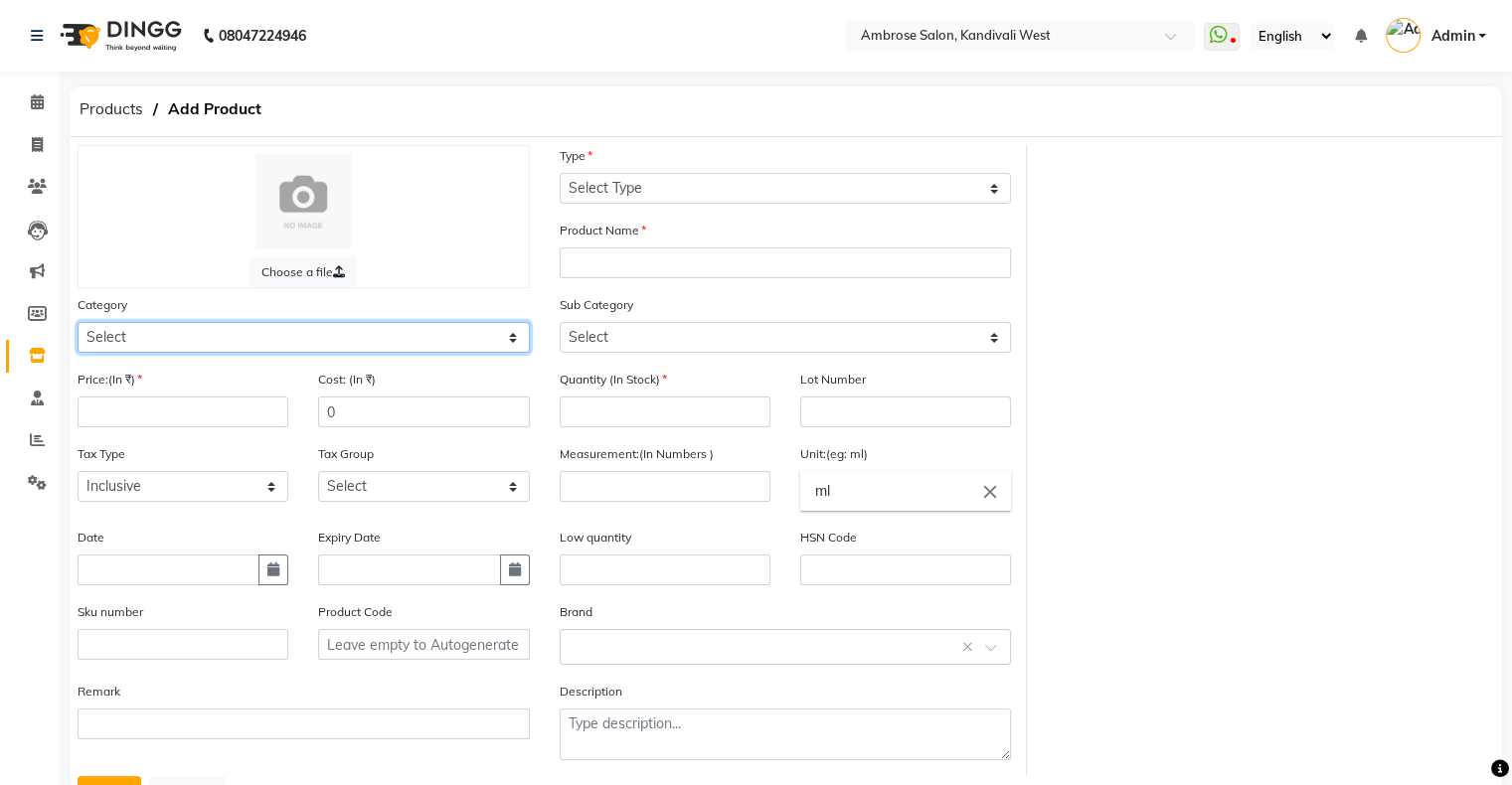 click on "Select Hair Skin Makeup Personal Care Appliances Beard Waxing Disposable Threading Hands and Feet Beauty Planet Botox Cadiveu Casmara Cheryls Loreal Olaplex Facial Beauty Body Biotop NAIL Other" 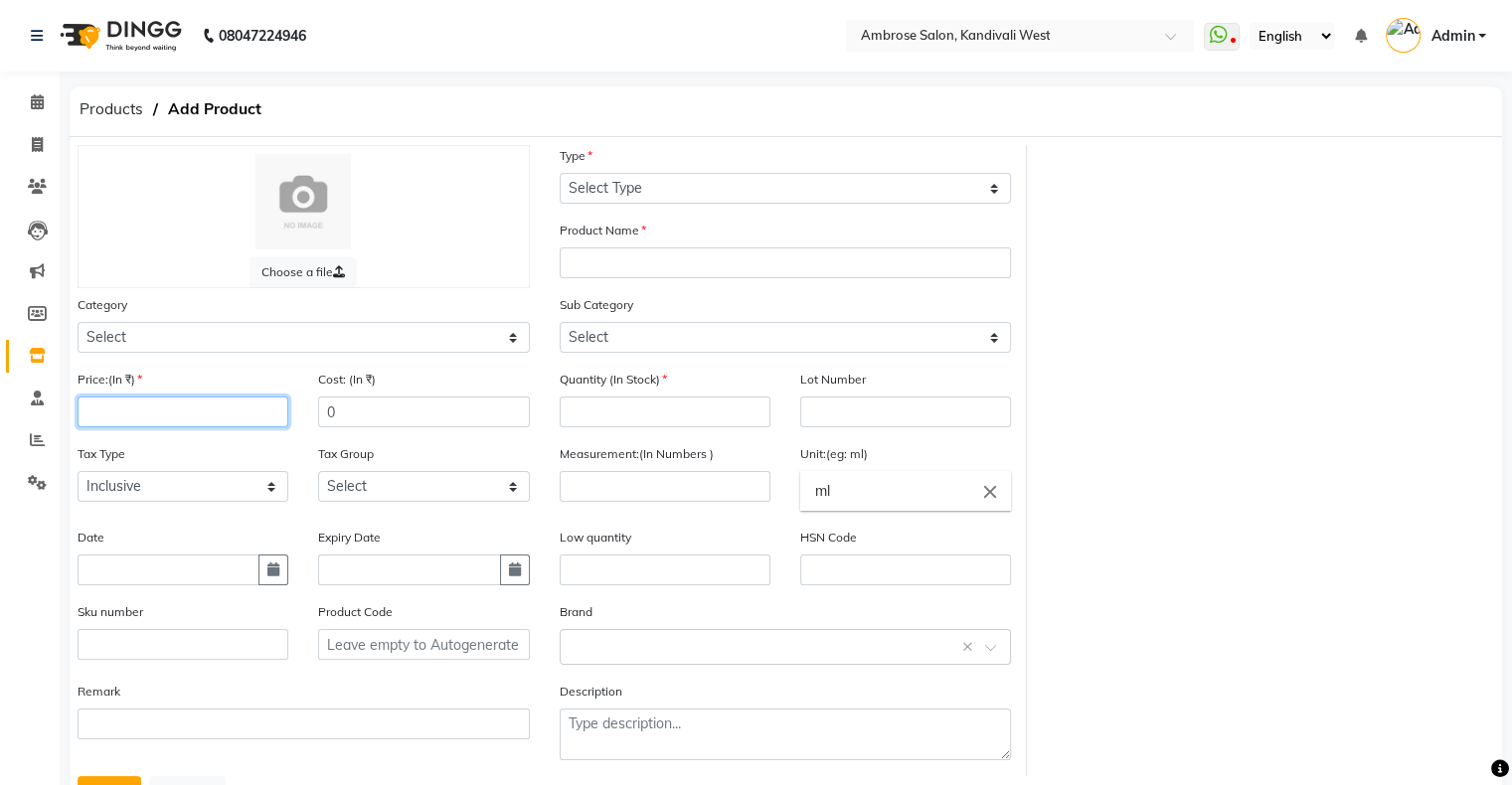 click 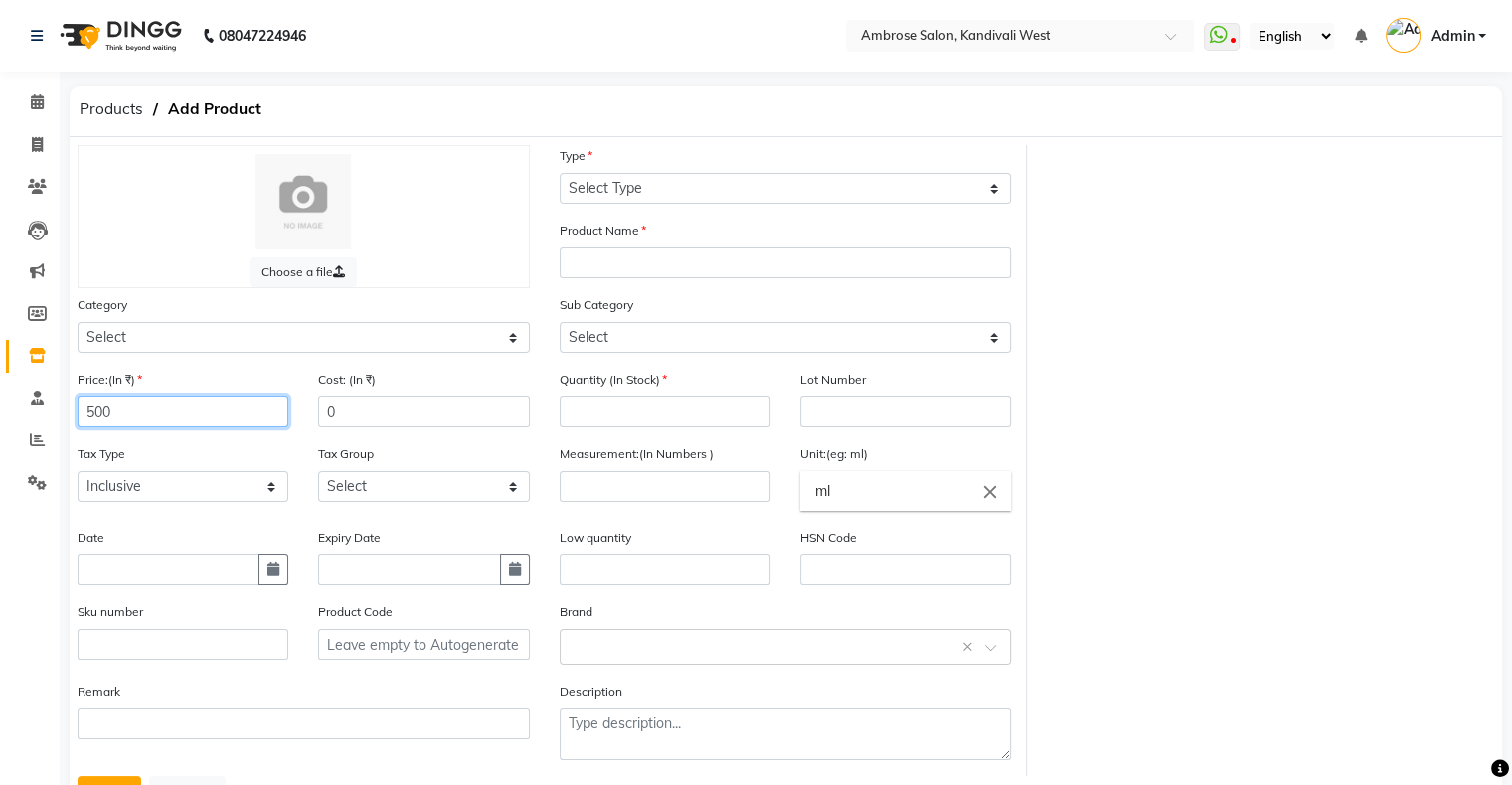 type on "500" 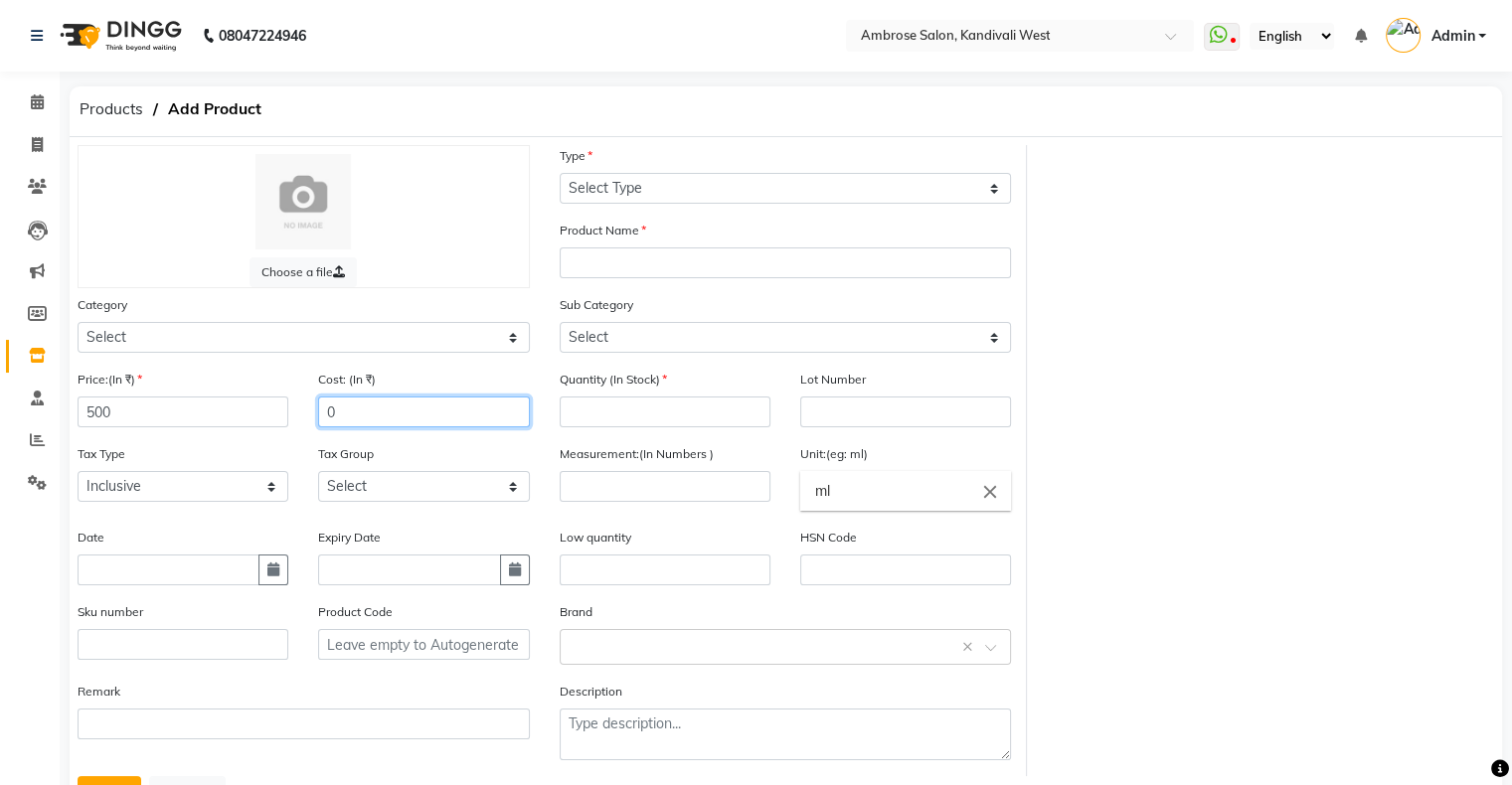 click on "0" 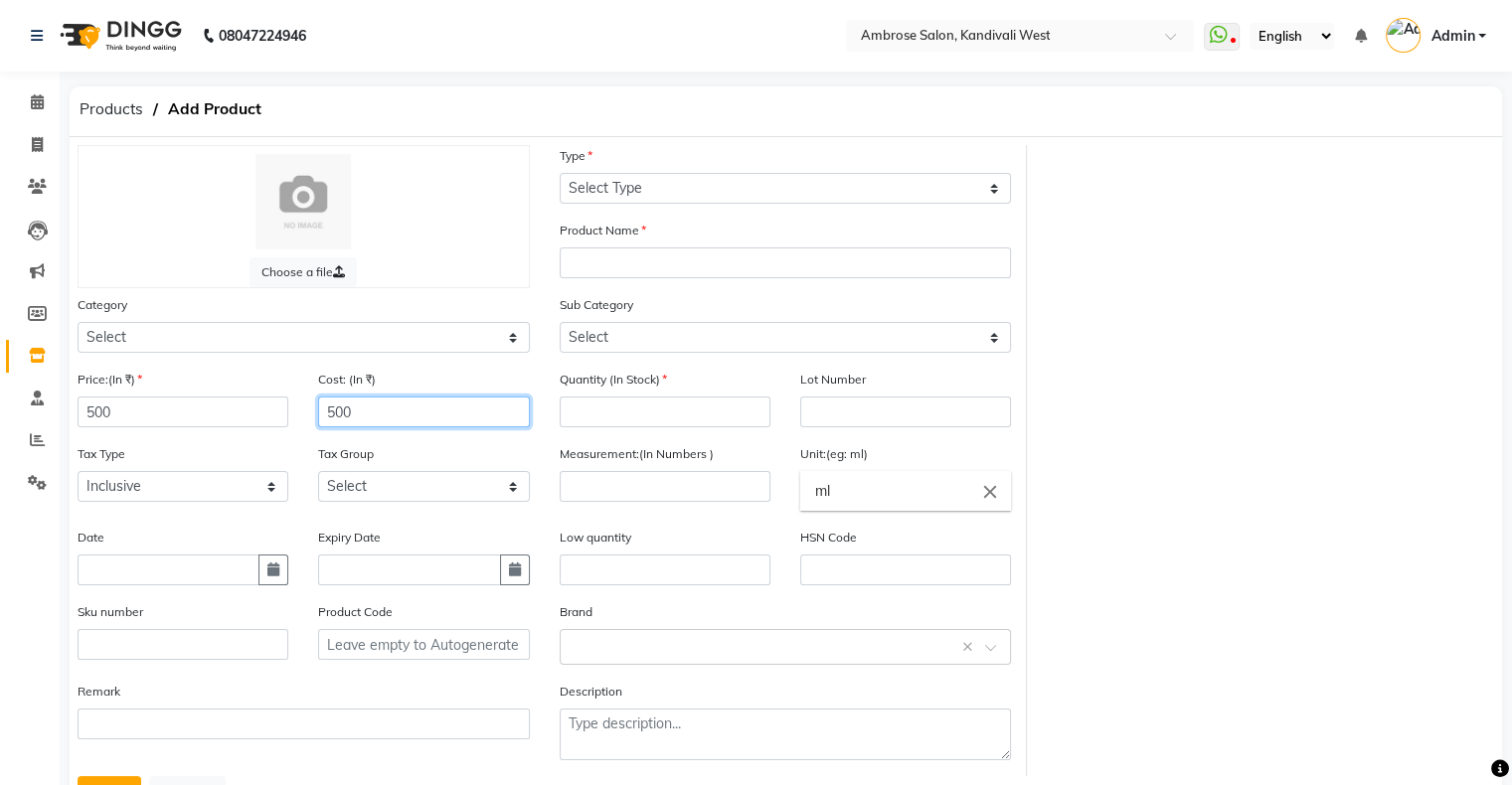 type on "500" 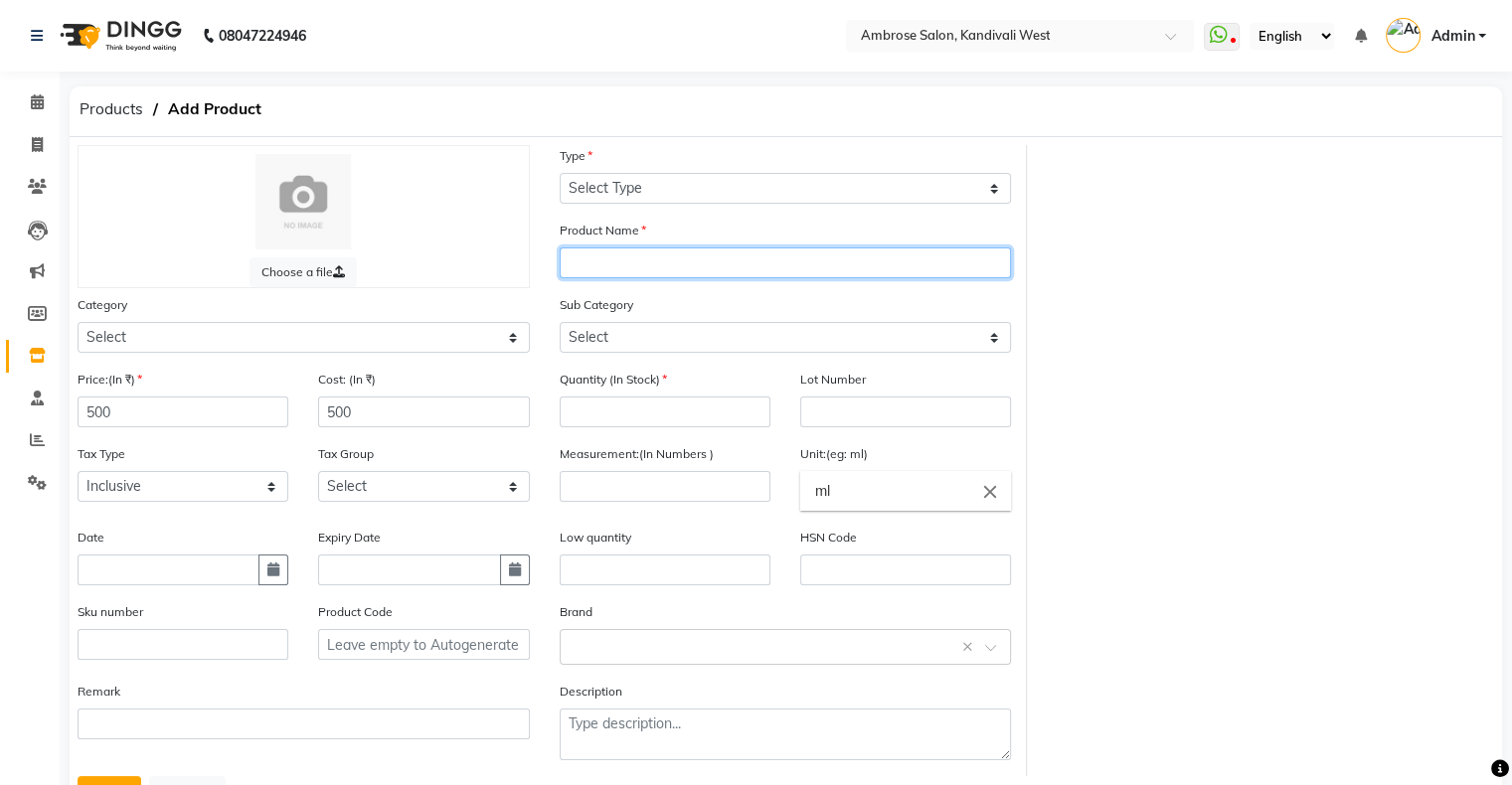 click 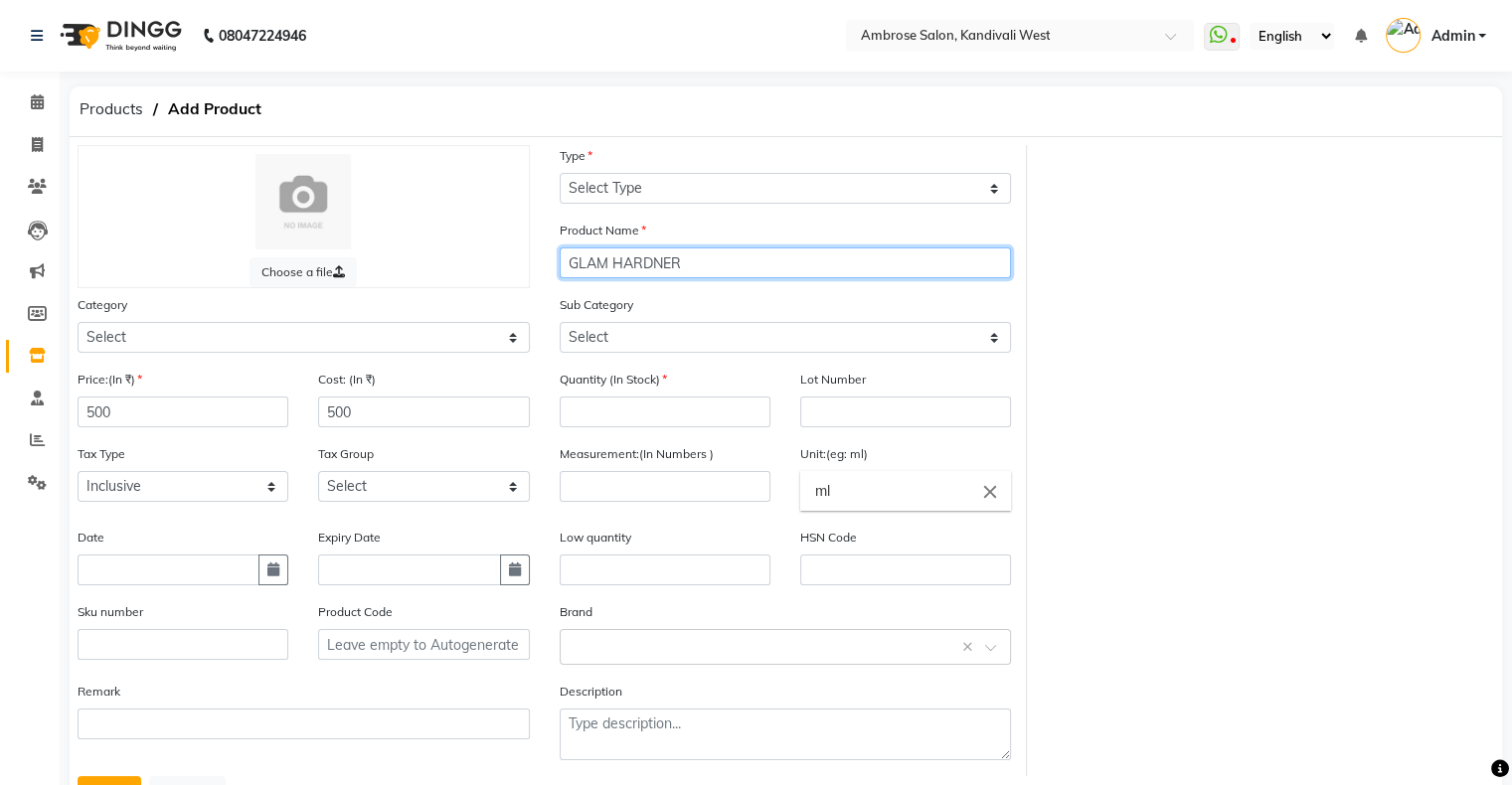 type on "GLAM HARDNER" 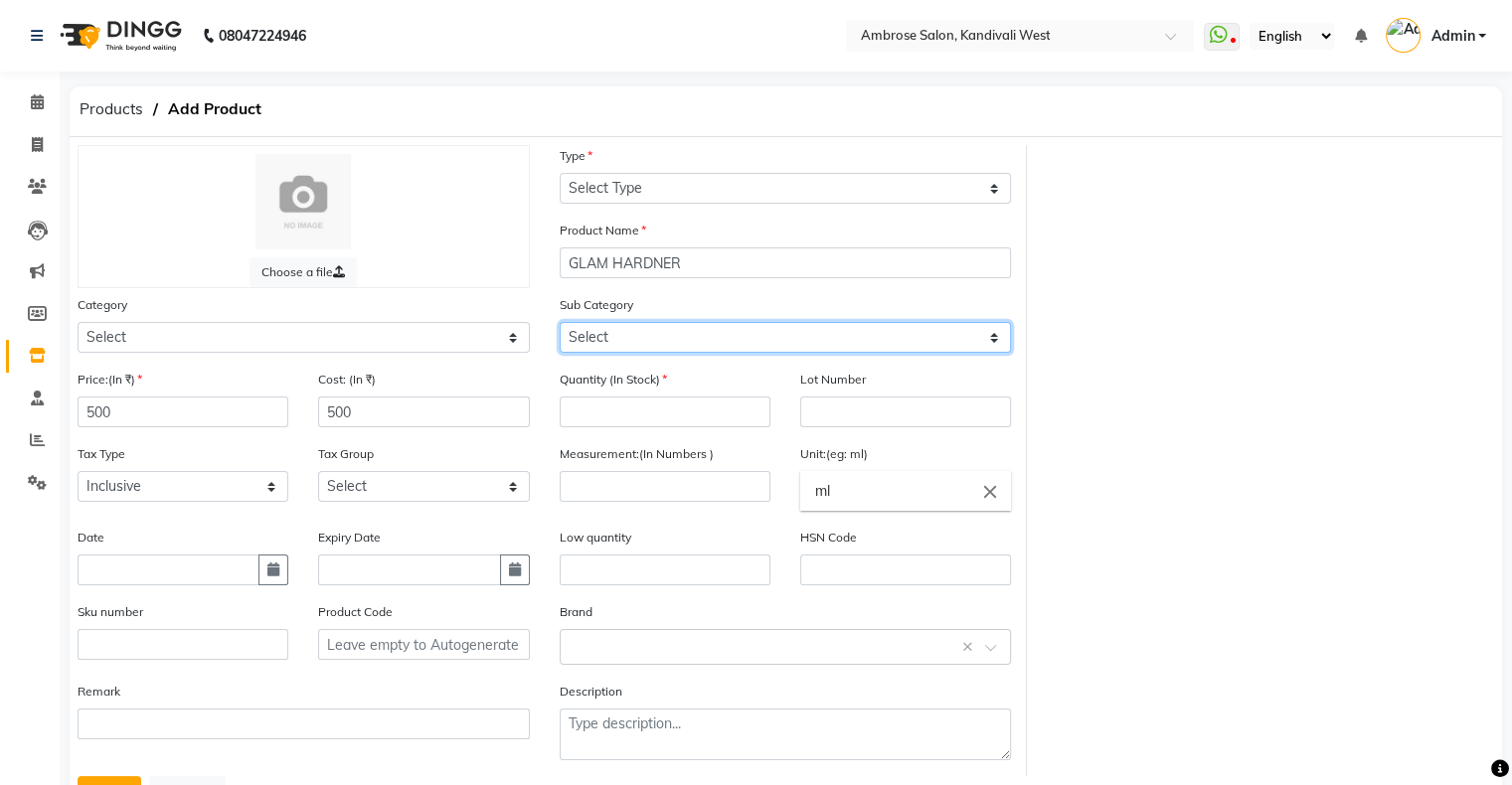 click on "Select" 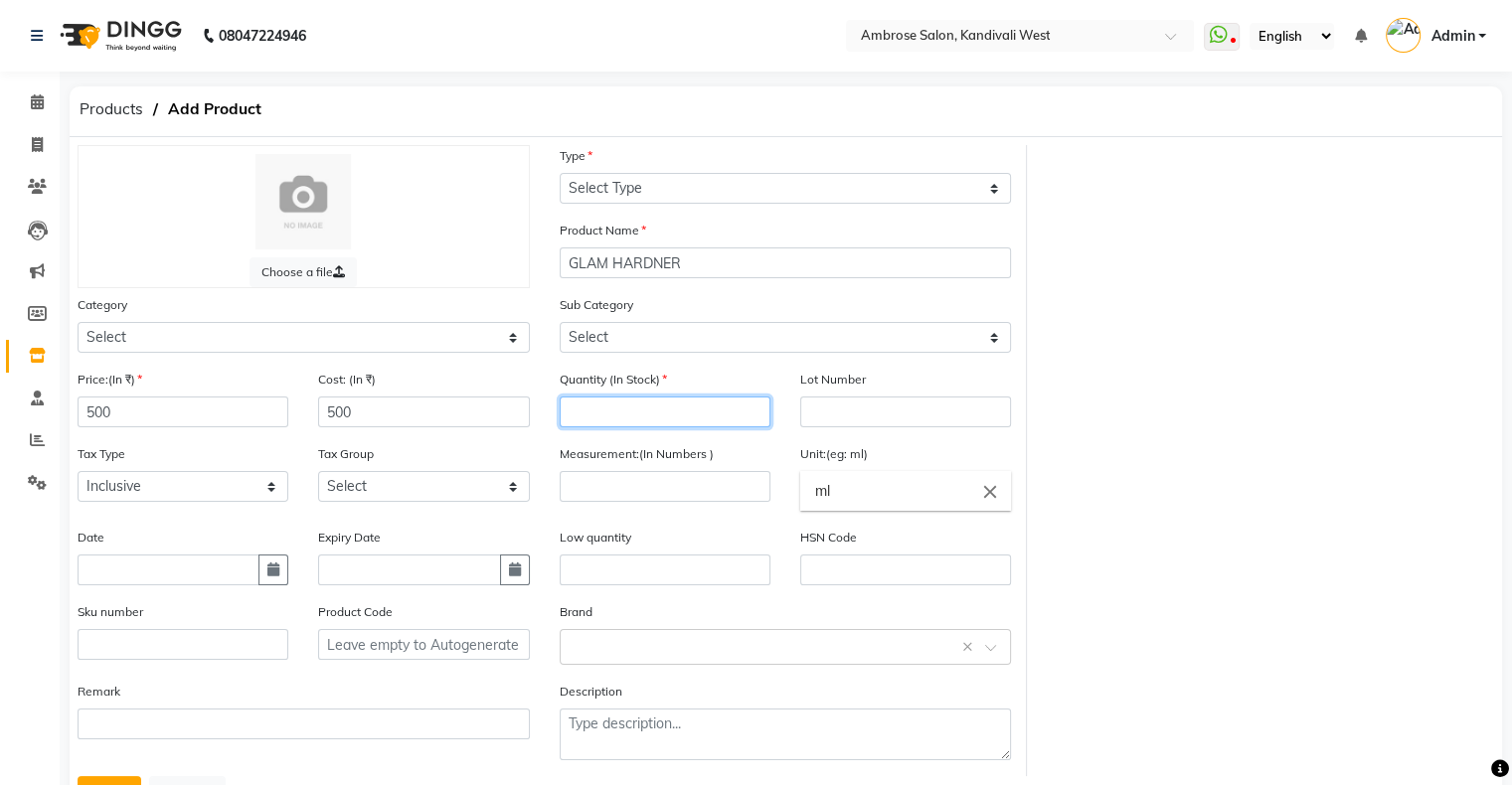 click 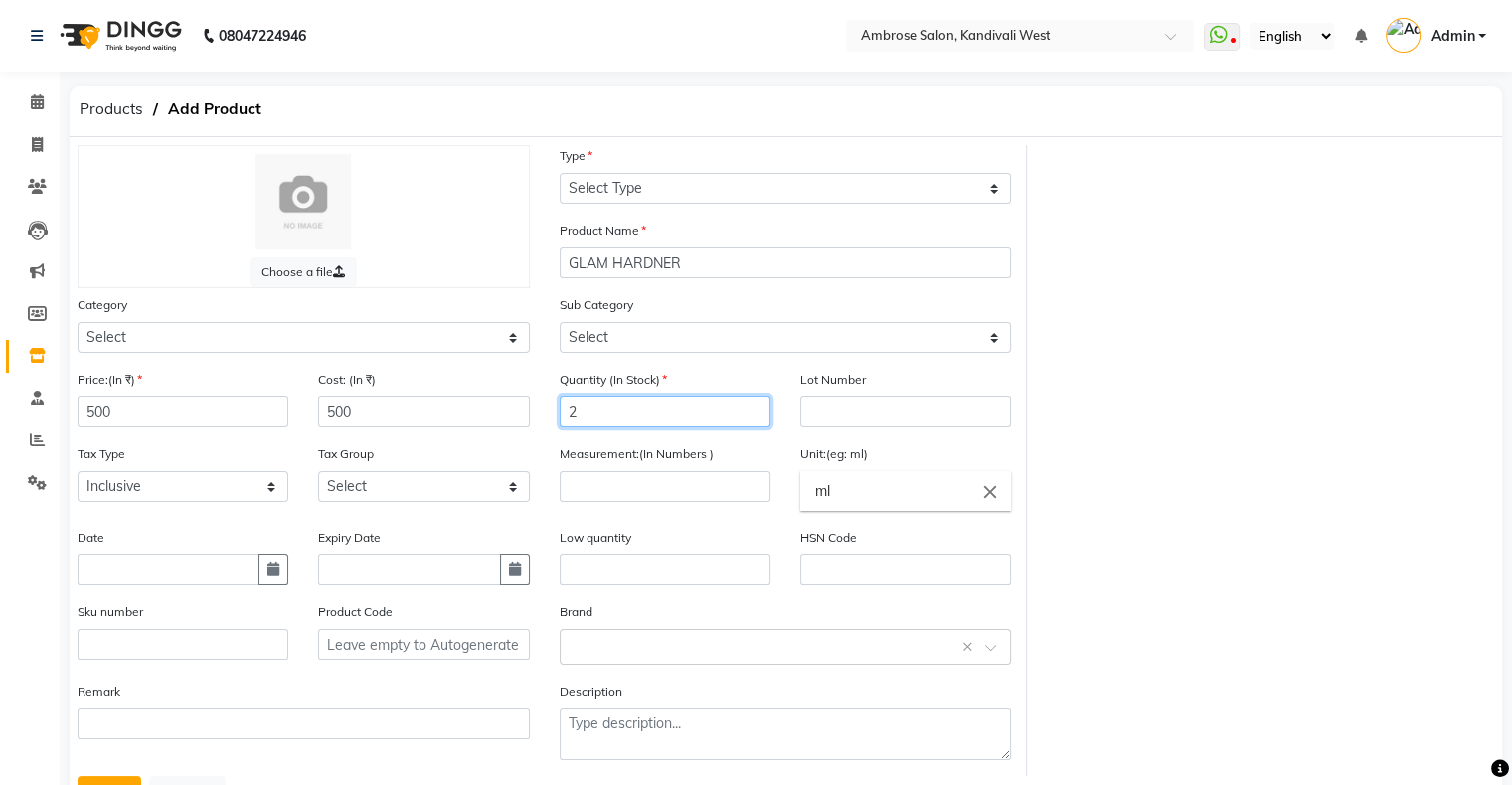 type on "2" 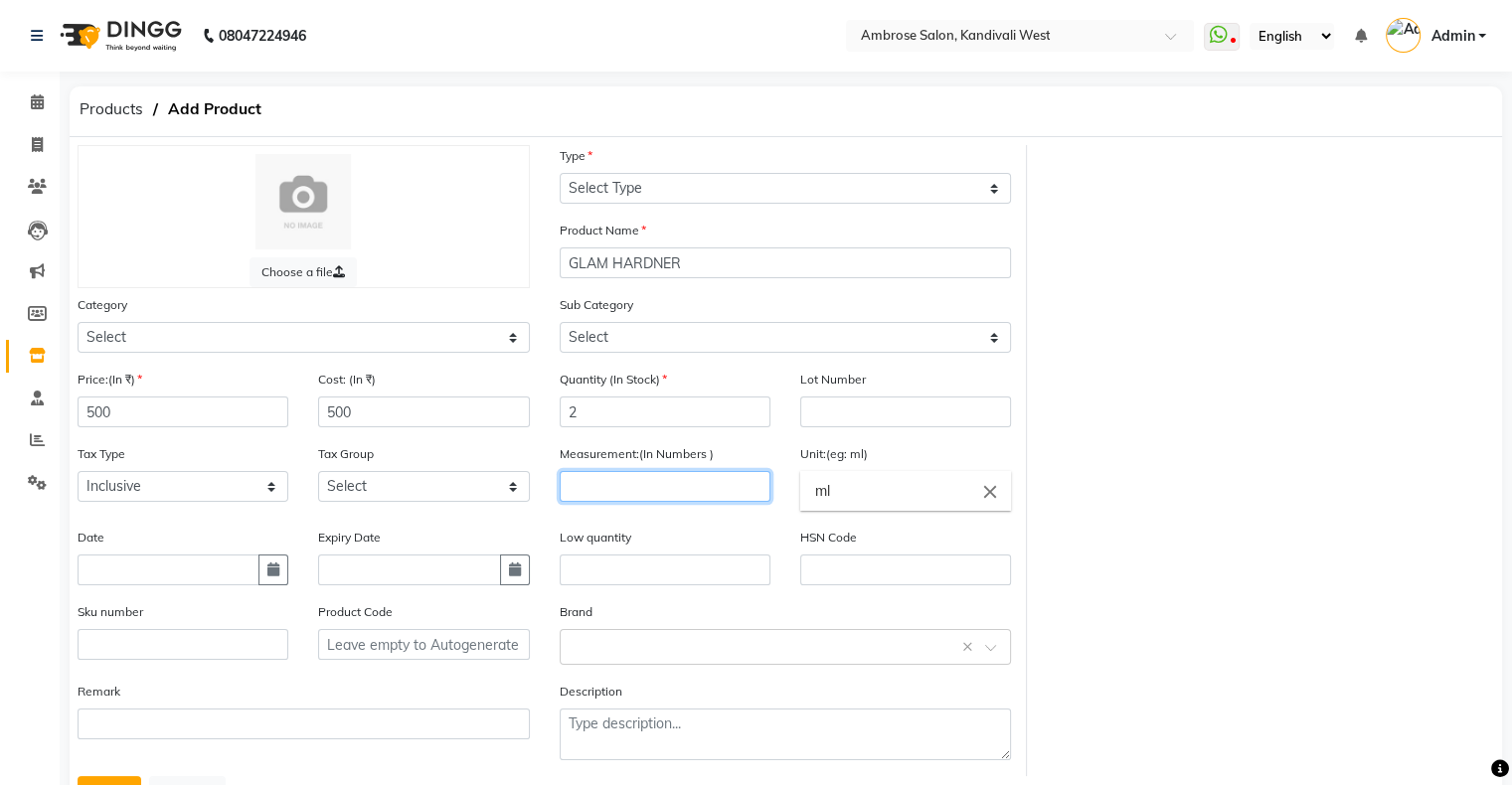click 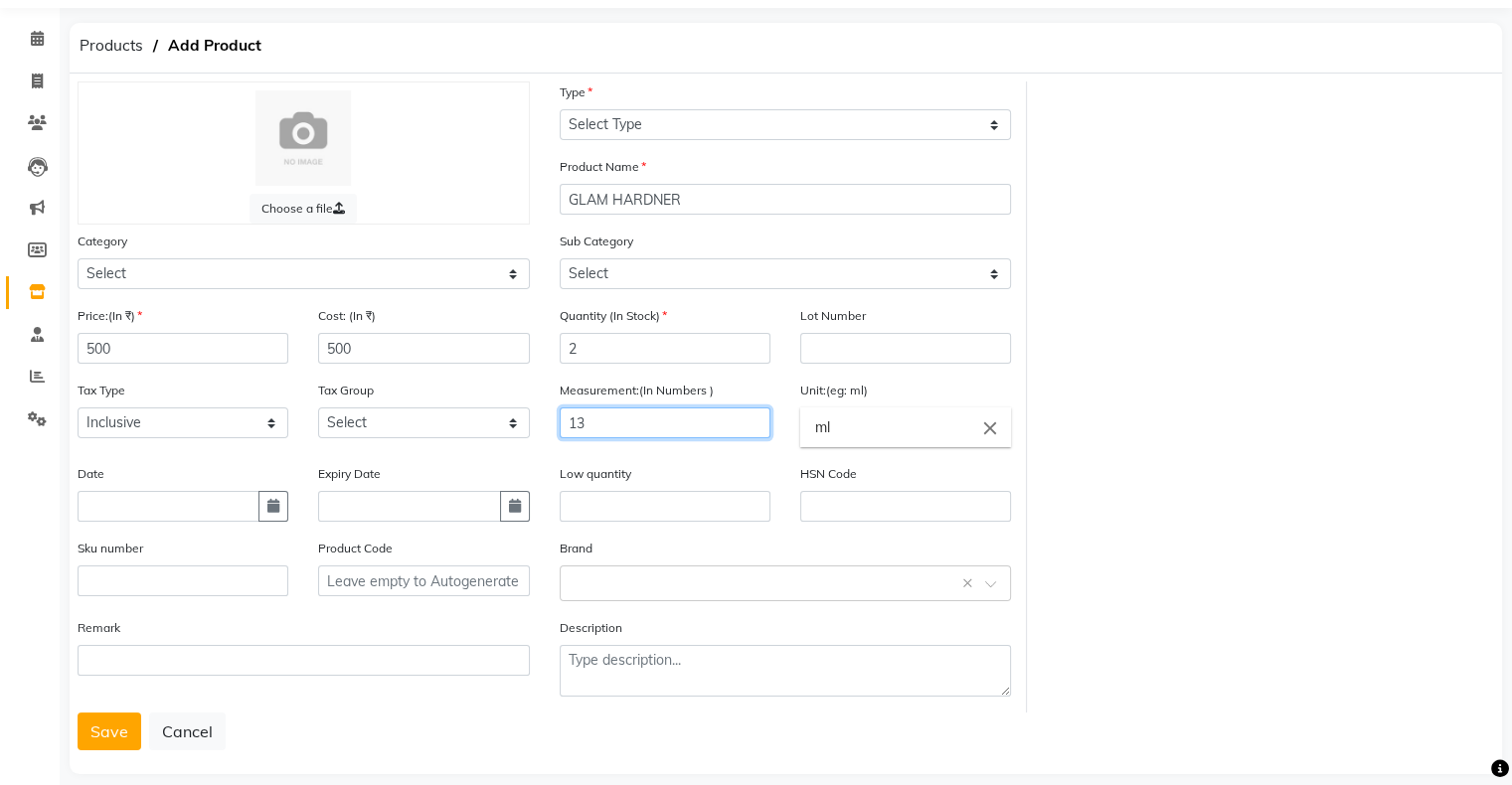 scroll, scrollTop: 94, scrollLeft: 0, axis: vertical 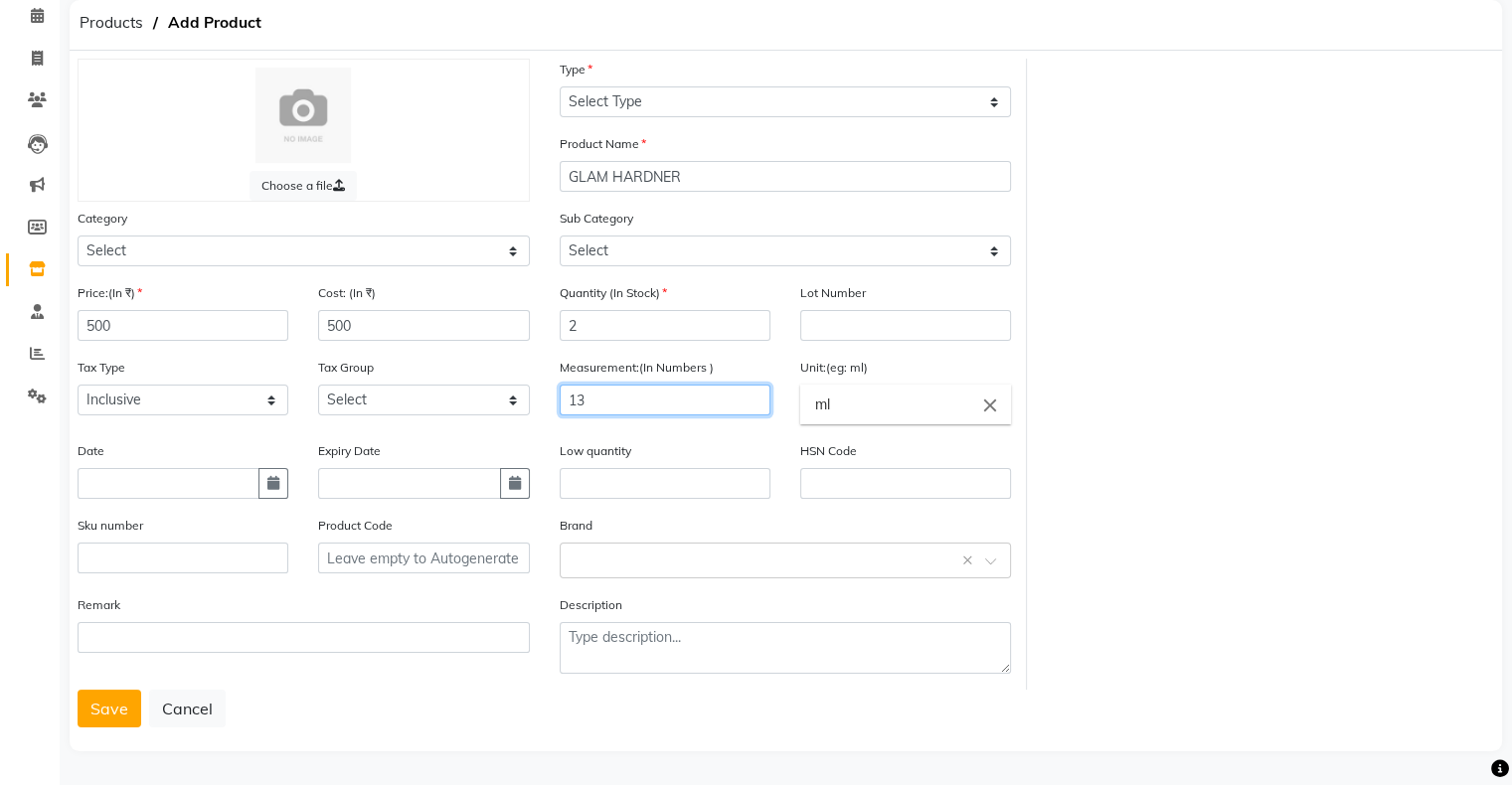 type on "13" 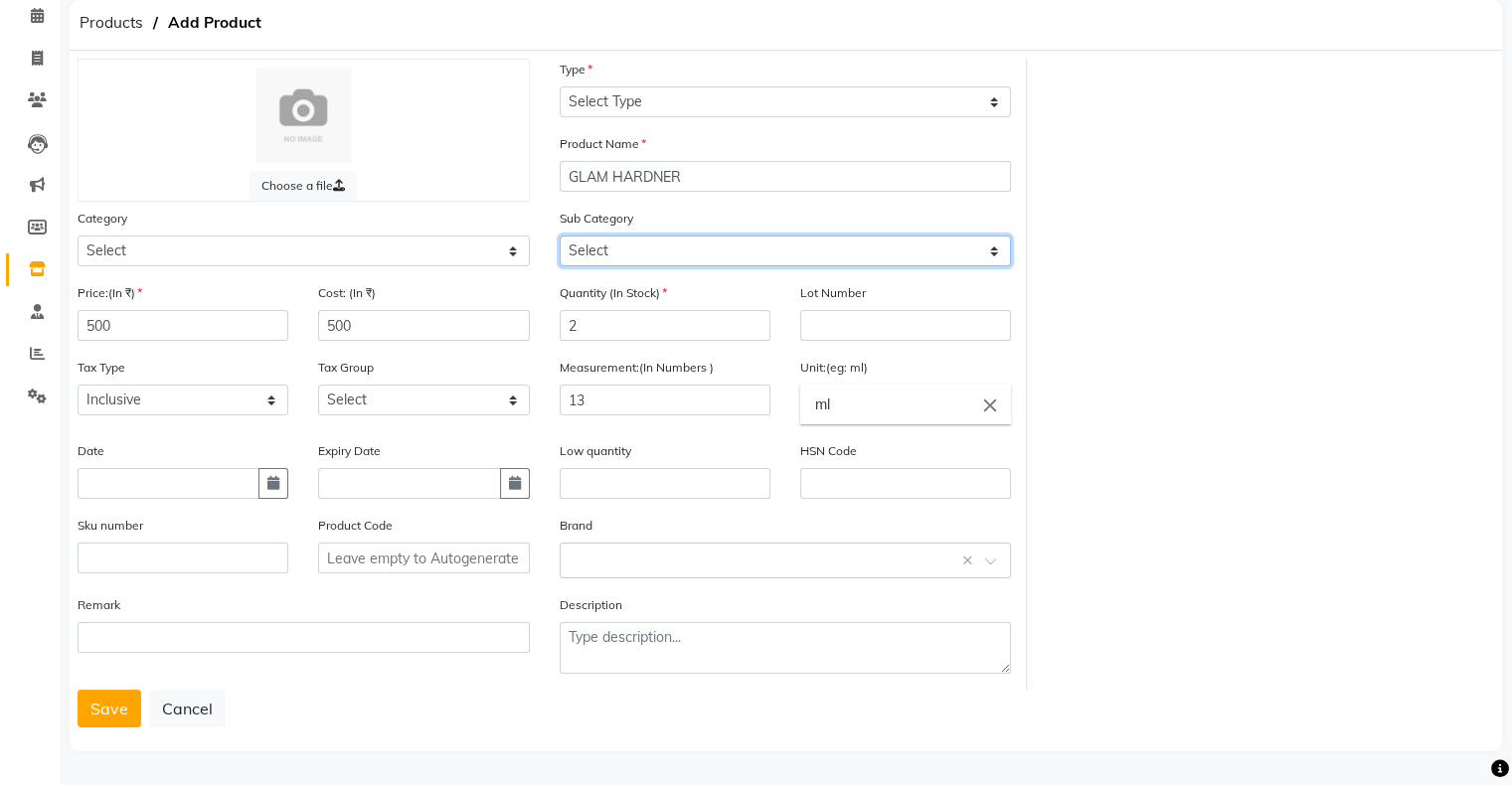 click on "Select" 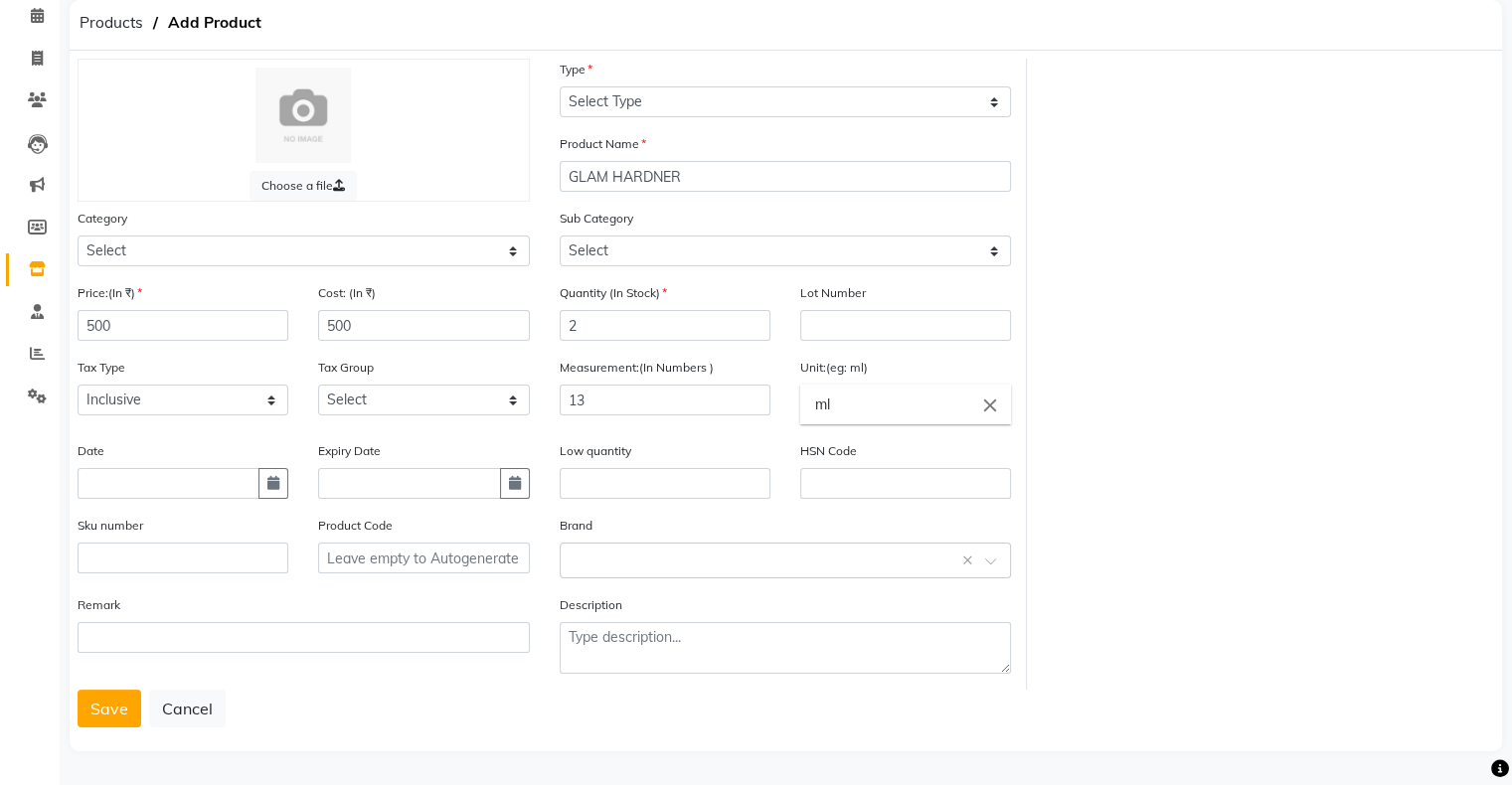 click on "Type Select Type Both Retail Consumable" 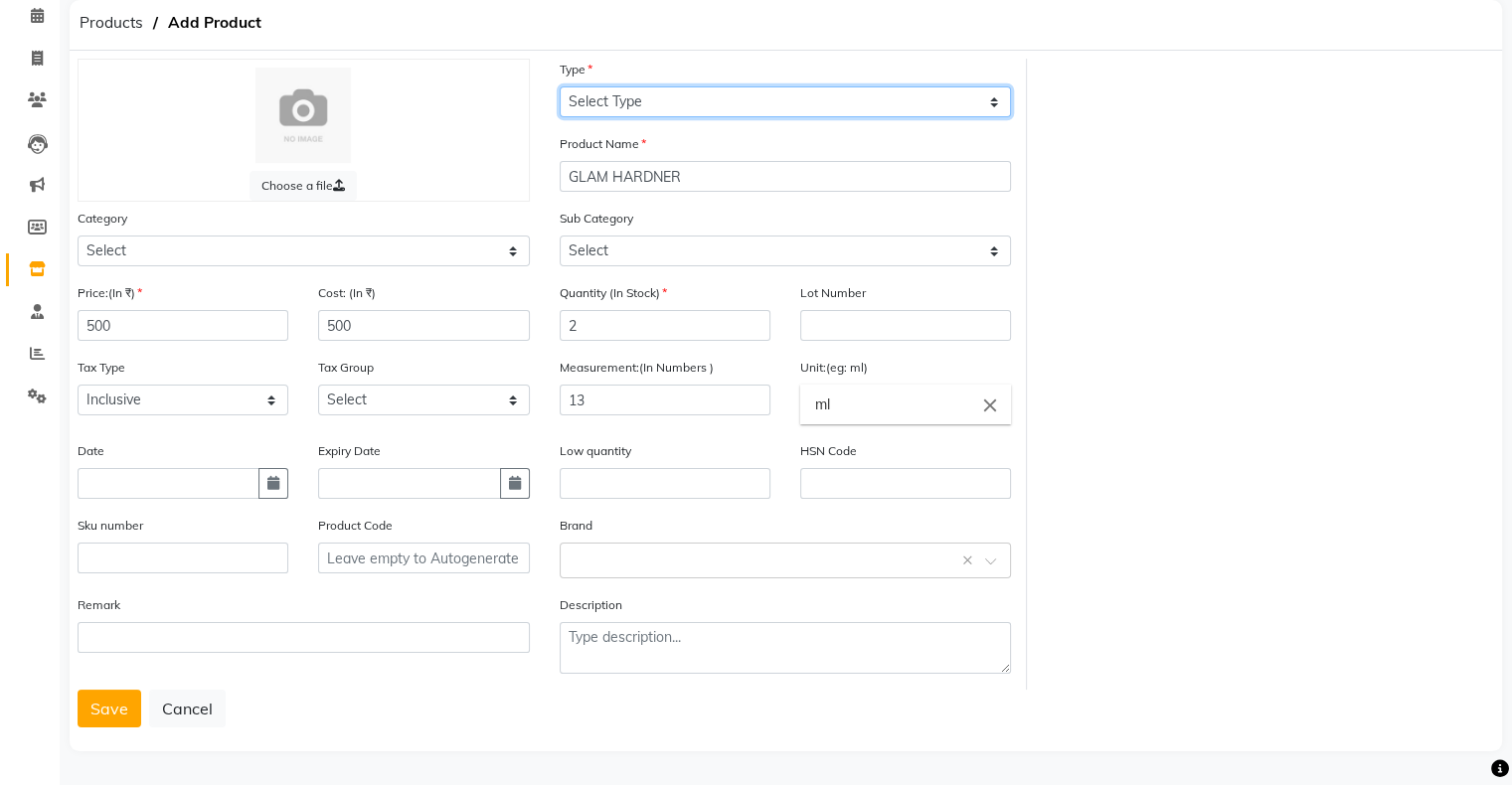 click on "Select Type Both Retail Consumable" 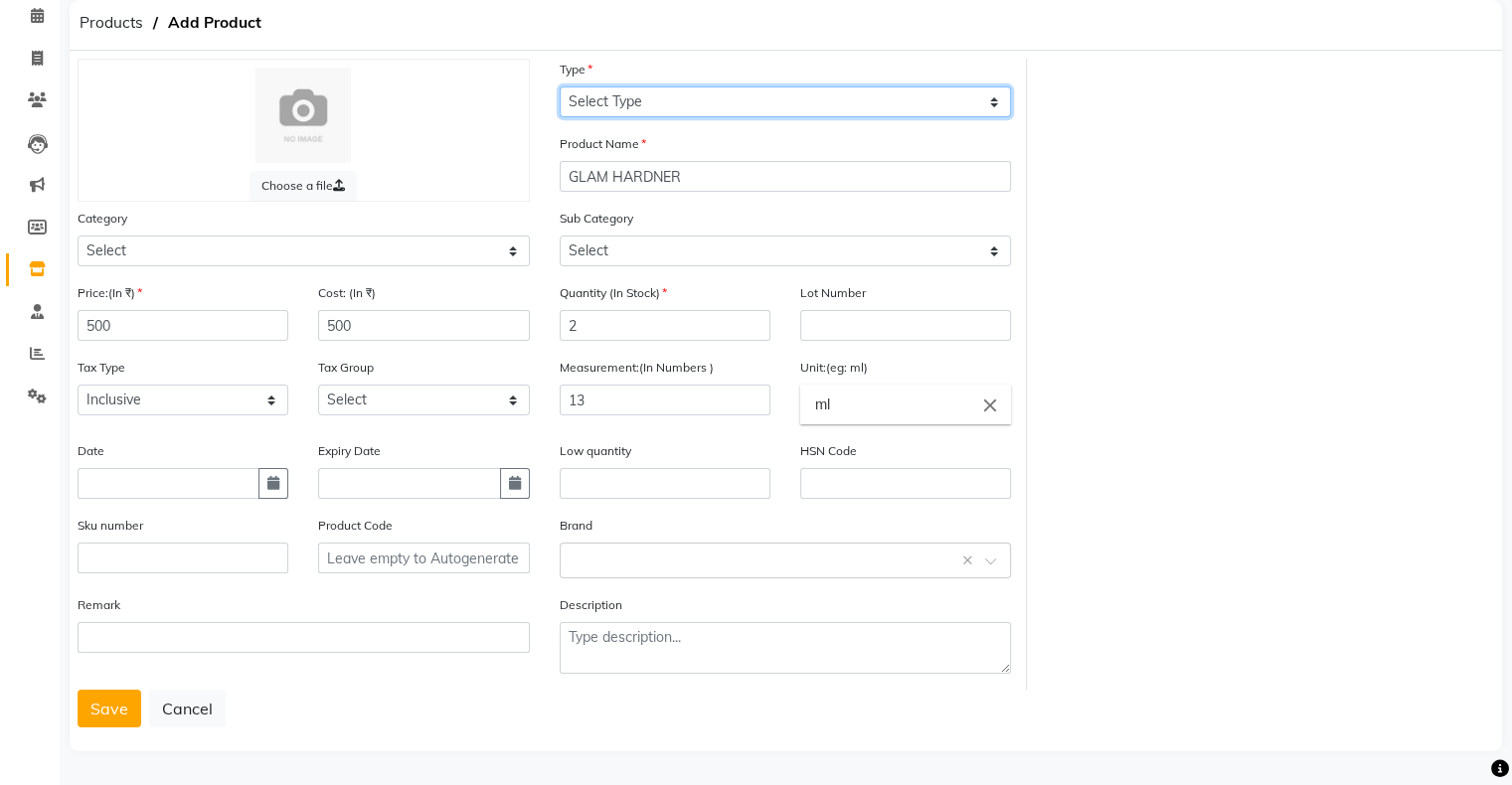 select on "R" 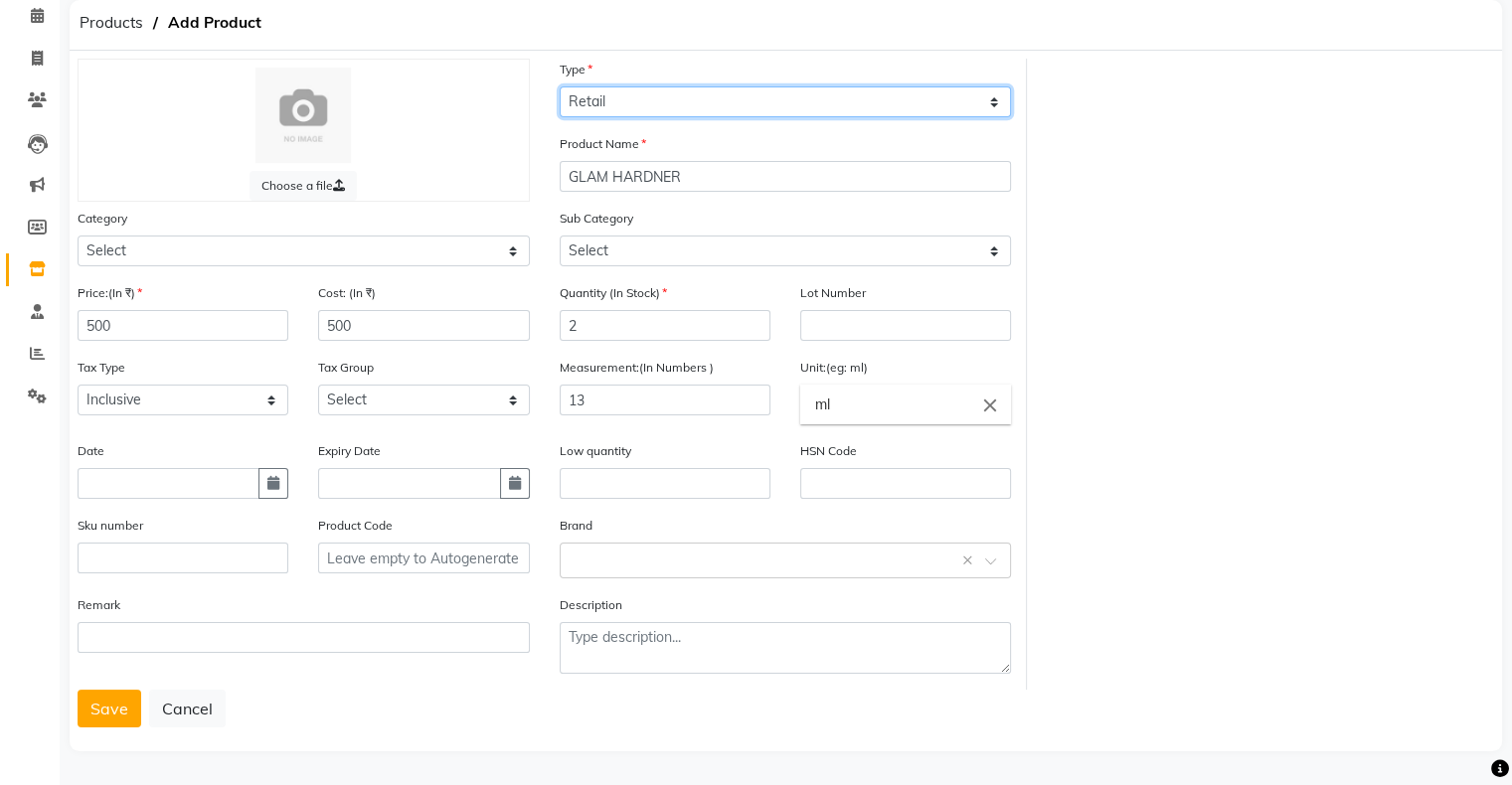 click on "Select Type Both Retail Consumable" 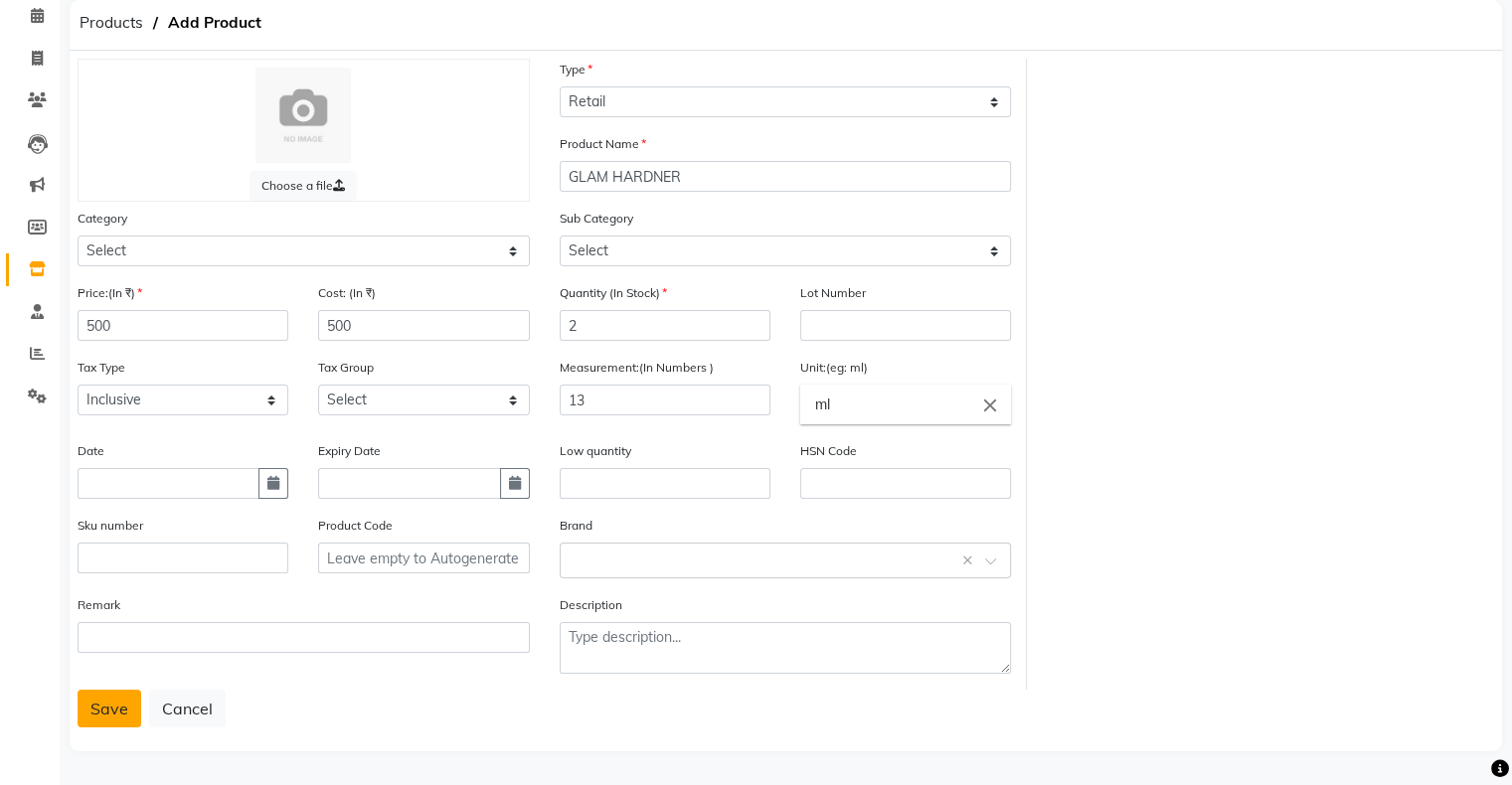 drag, startPoint x: 80, startPoint y: 732, endPoint x: 99, endPoint y: 715, distance: 25.4951 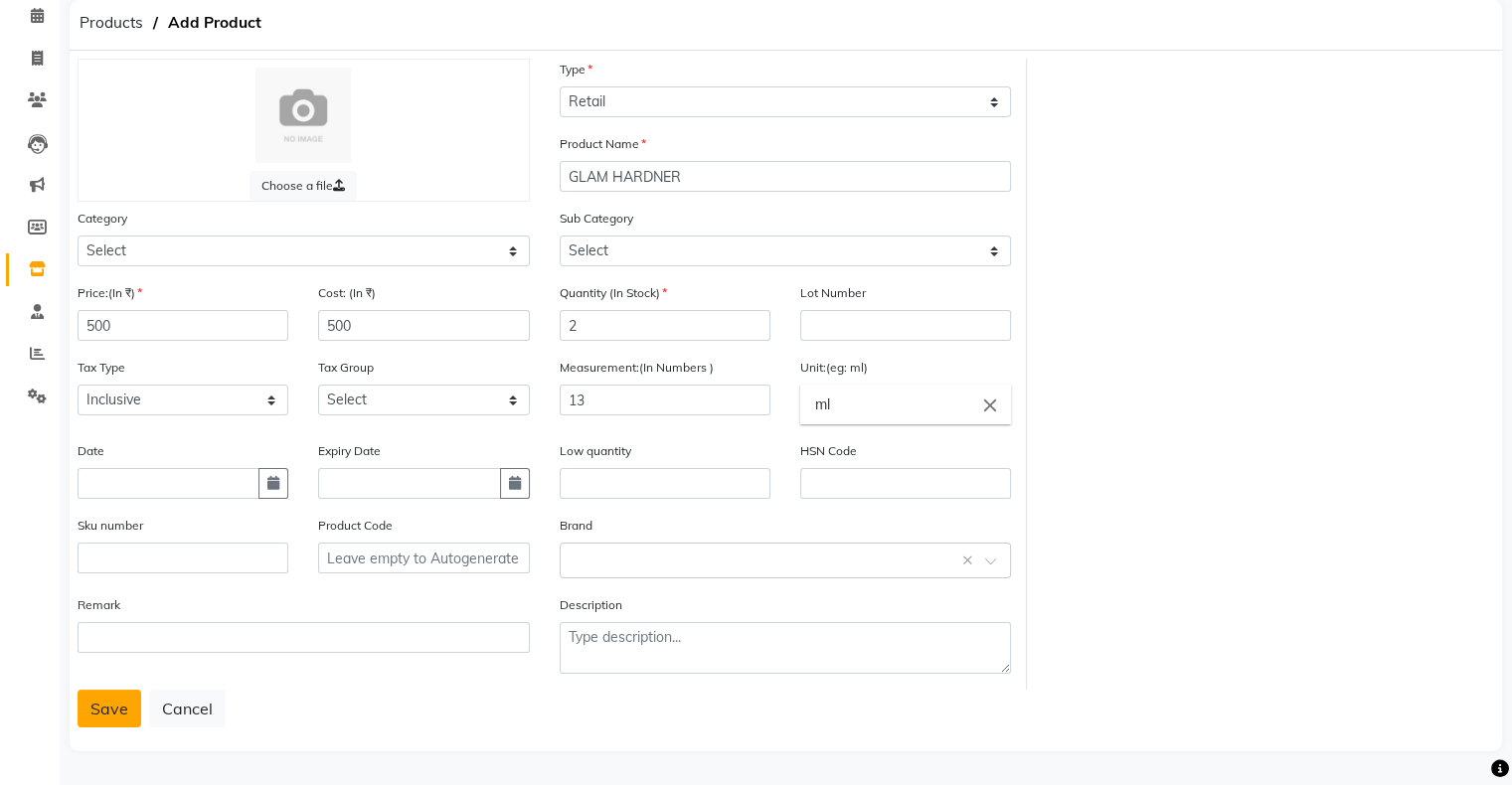 click on "Choose a file Type Select Type Both Retail Consumable Product Name GLAM HARDNER Category Select Hair Skin Makeup Personal Care Appliances Beard Waxing Disposable Threading Hands and Feet Beauty Planet Botox Cadiveu Casmara Cheryls Loreal Olaplex Facial Beauty Body Biotop NAIL Other Sub Category Select Price:(In ₹) 500 Cost: (In ₹) 500 Quantity (In Stock) 2 Lot Number Tax Type Select Inclusive Exclusive Tax Group Select GST Measurement:(In Numbers ) 13 Unit:(eg: ml) ml close Date Expiry Date Low quantity HSN Code Sku number Product Code Brand Select brand or add custom brand    × Remark Description  Save   Cancel" 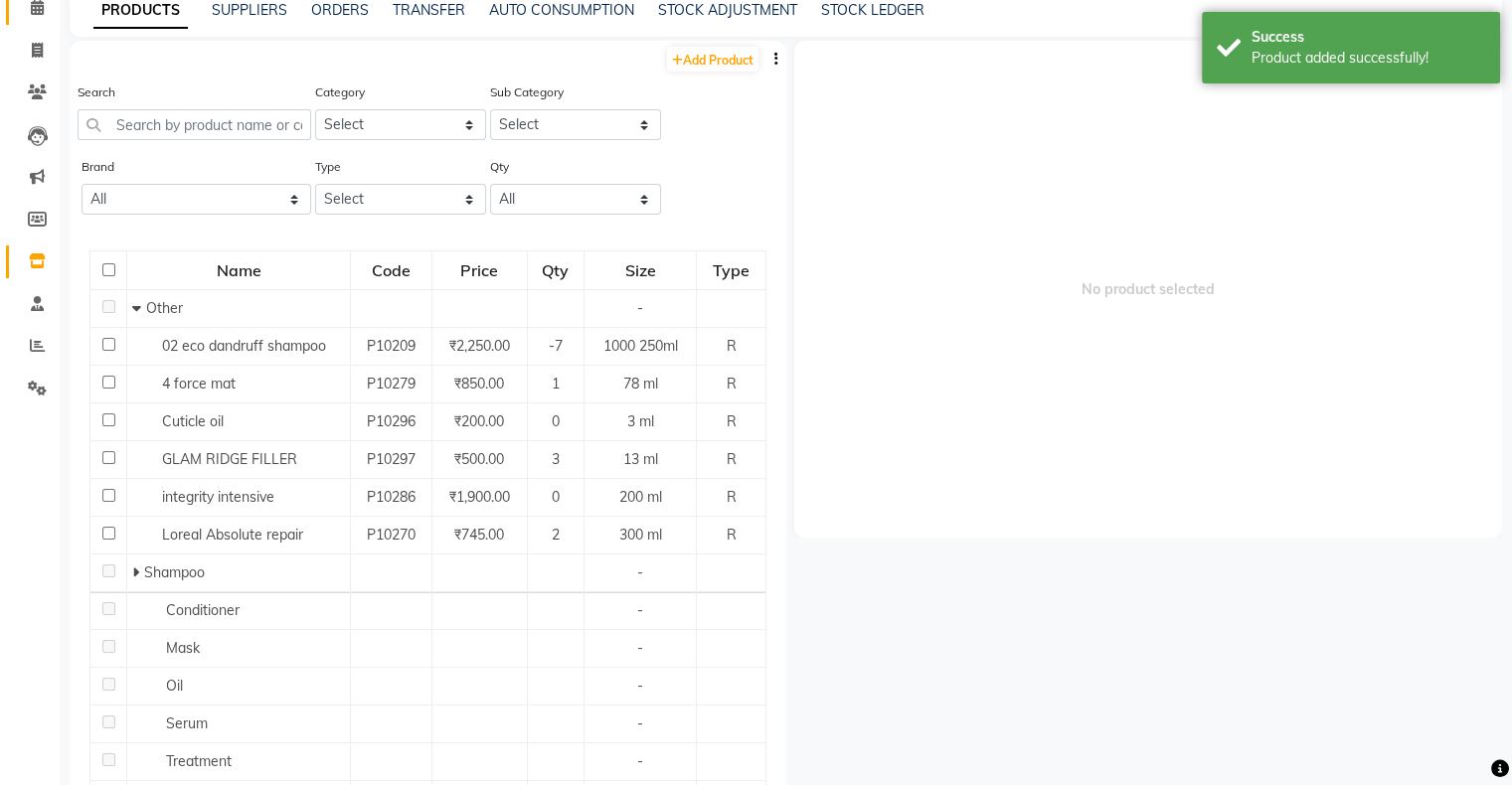 scroll, scrollTop: 12, scrollLeft: 0, axis: vertical 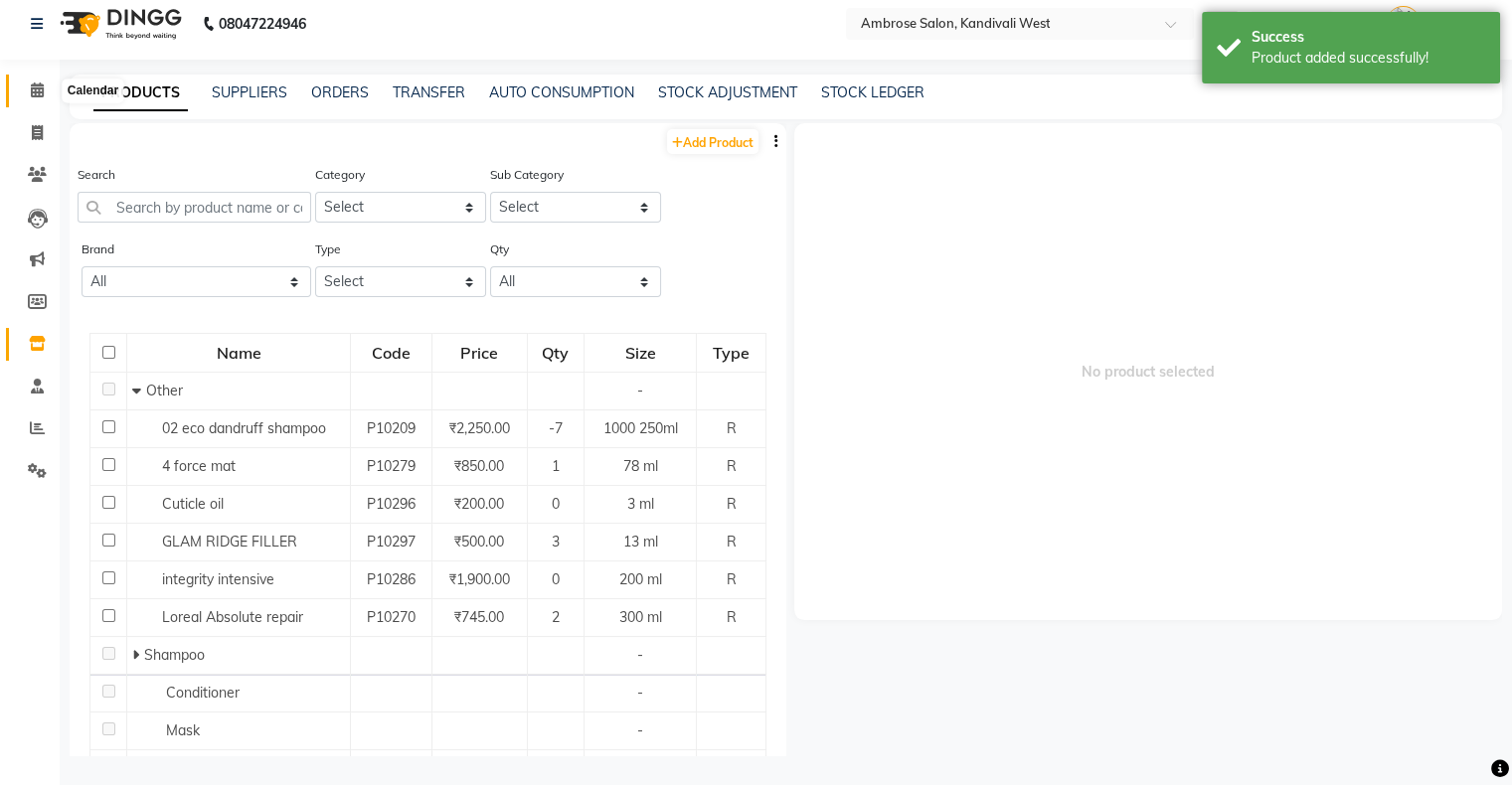 click 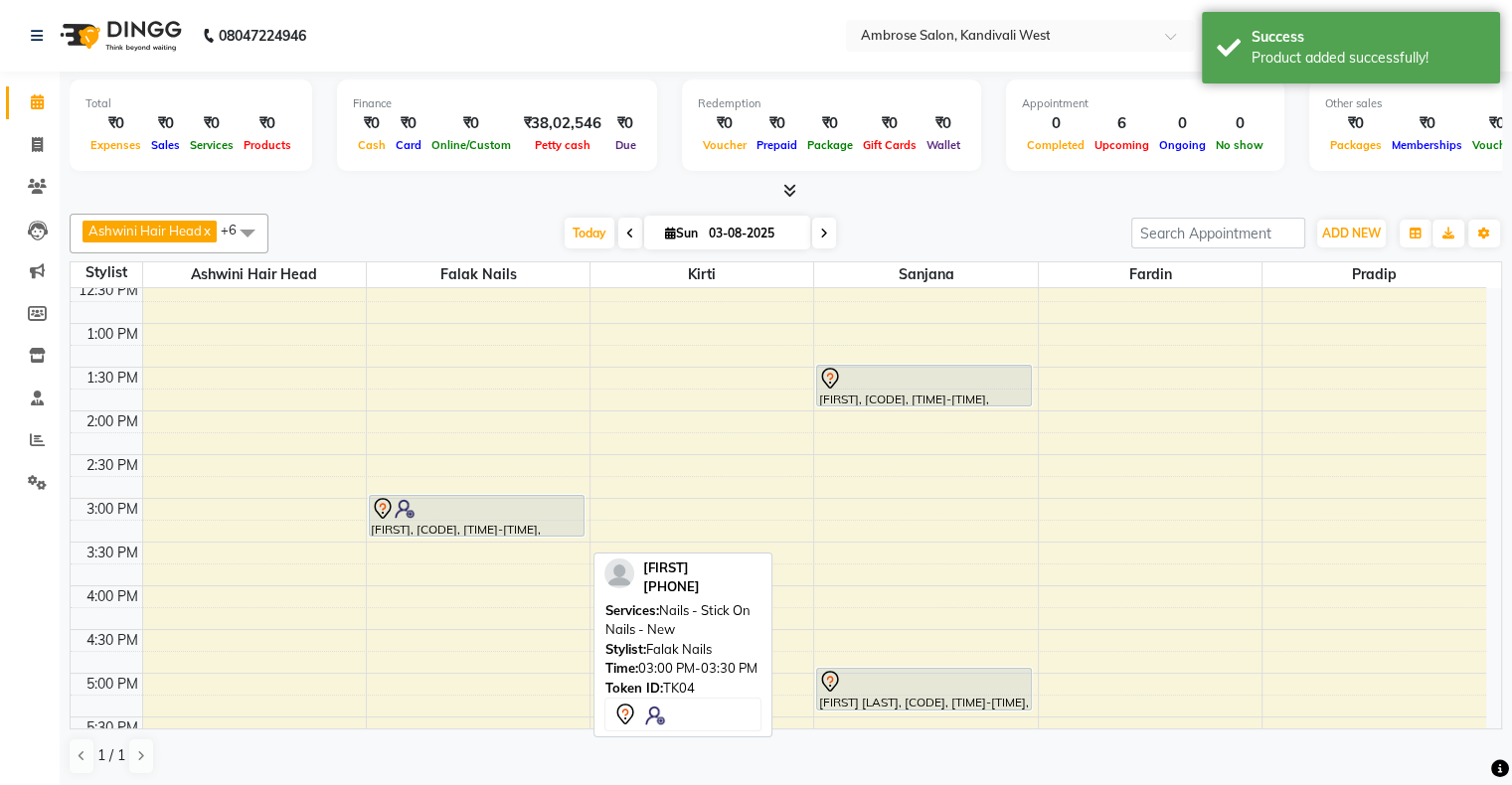 scroll, scrollTop: 298, scrollLeft: 0, axis: vertical 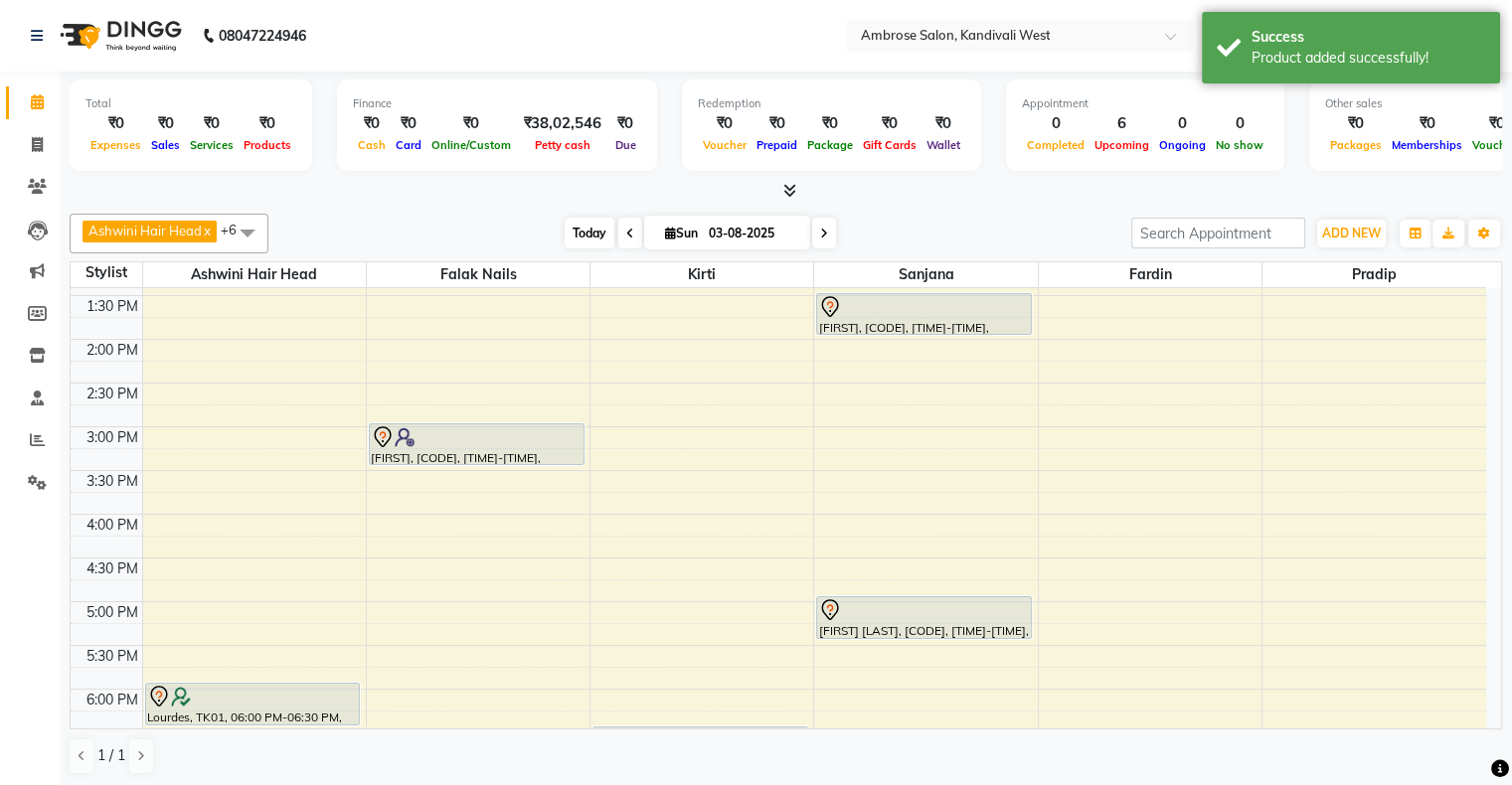 click on "Today" at bounding box center [589, 233] 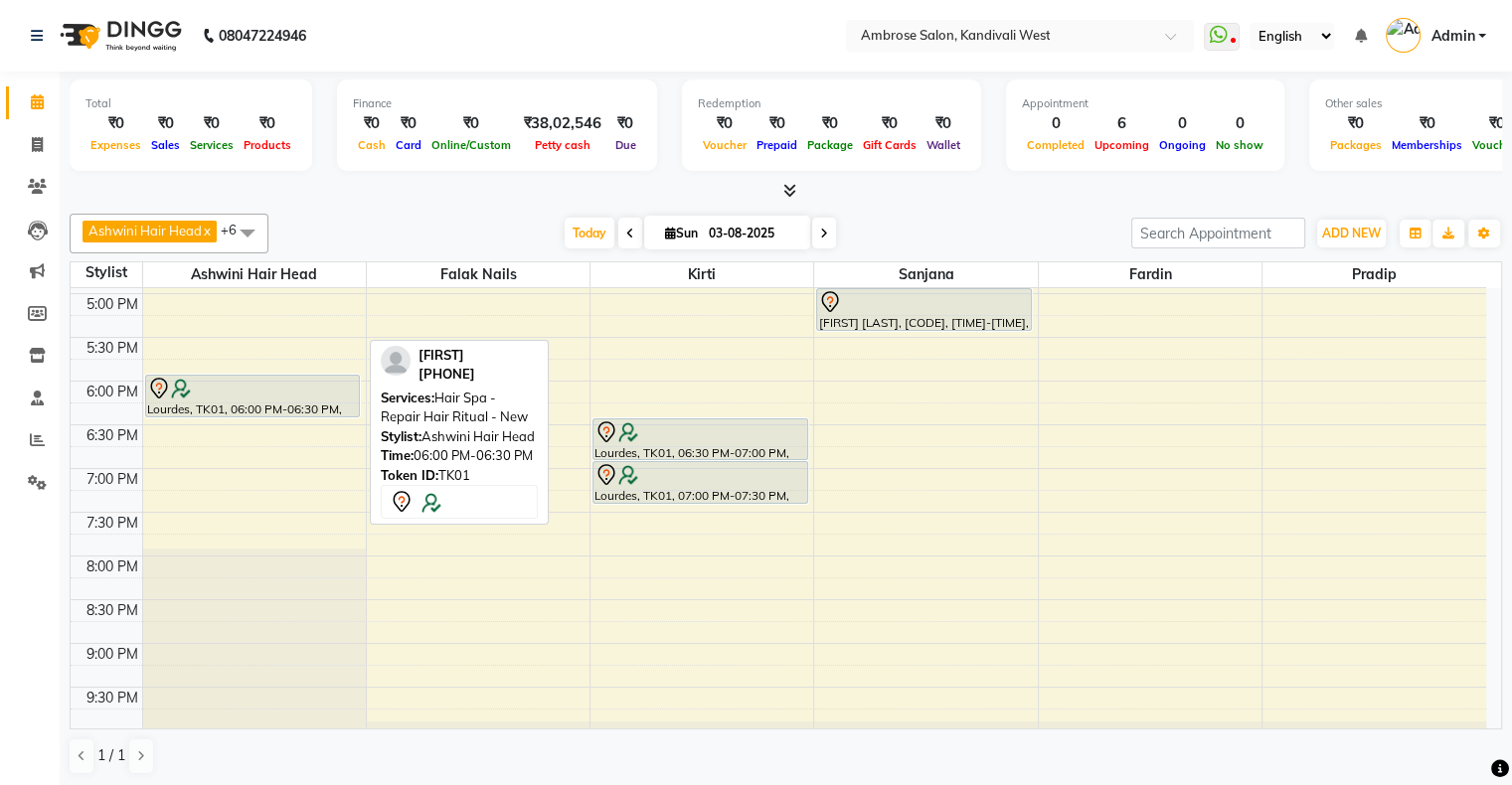 scroll, scrollTop: 572, scrollLeft: 0, axis: vertical 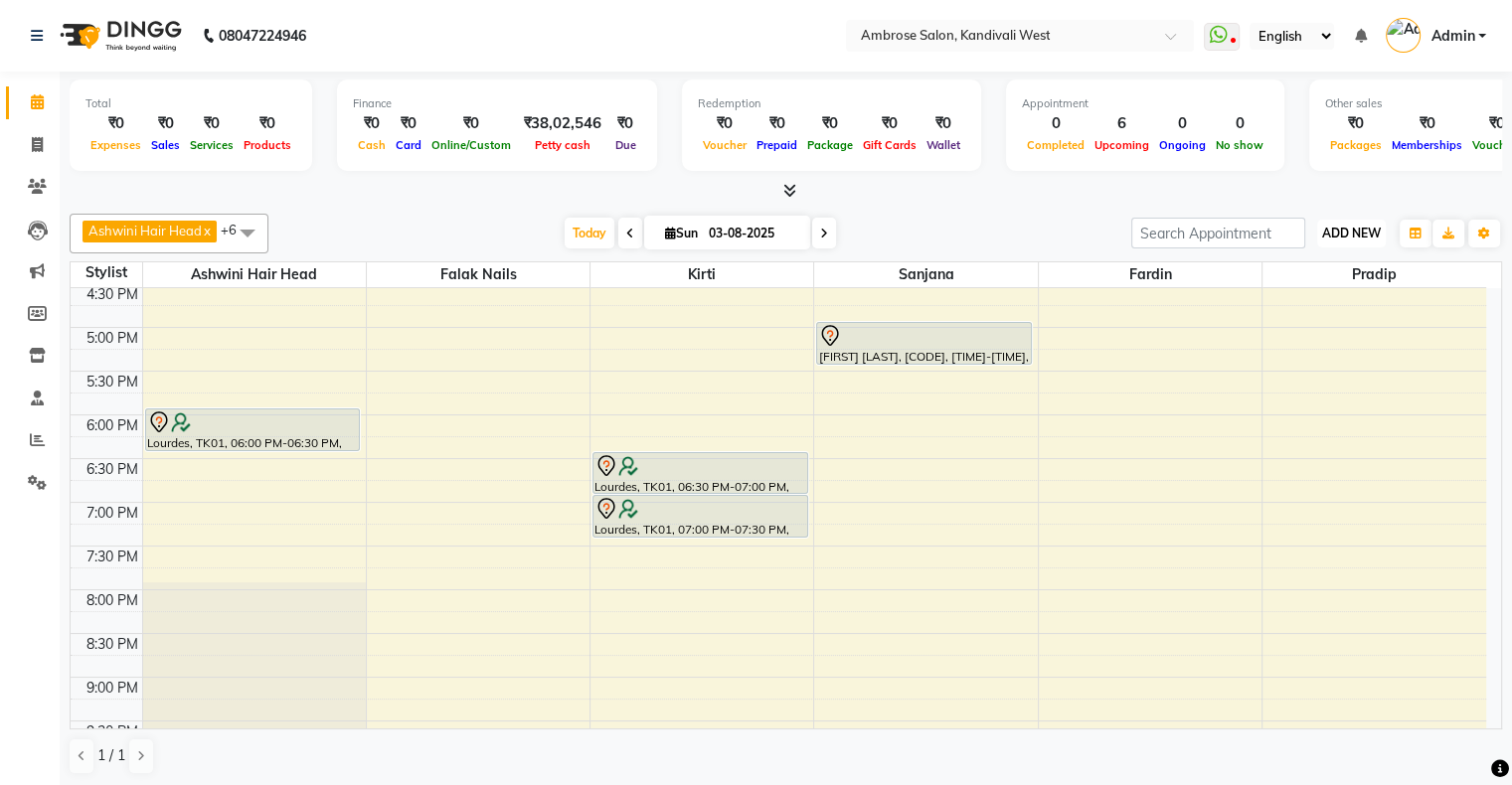 click on "ADD NEW Toggle Dropdown" at bounding box center (1351, 234) 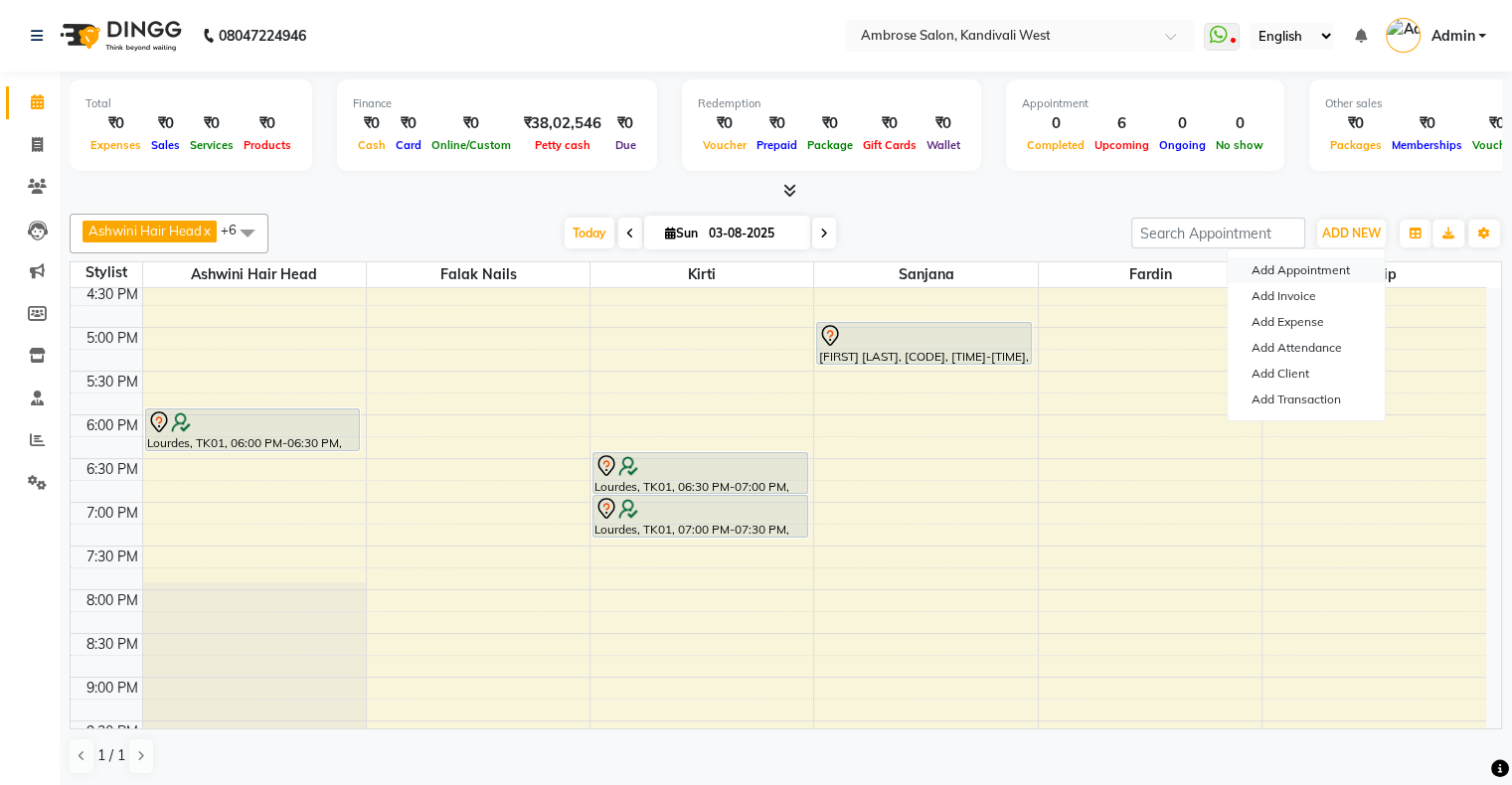 click on "Add Appointment" at bounding box center [1306, 270] 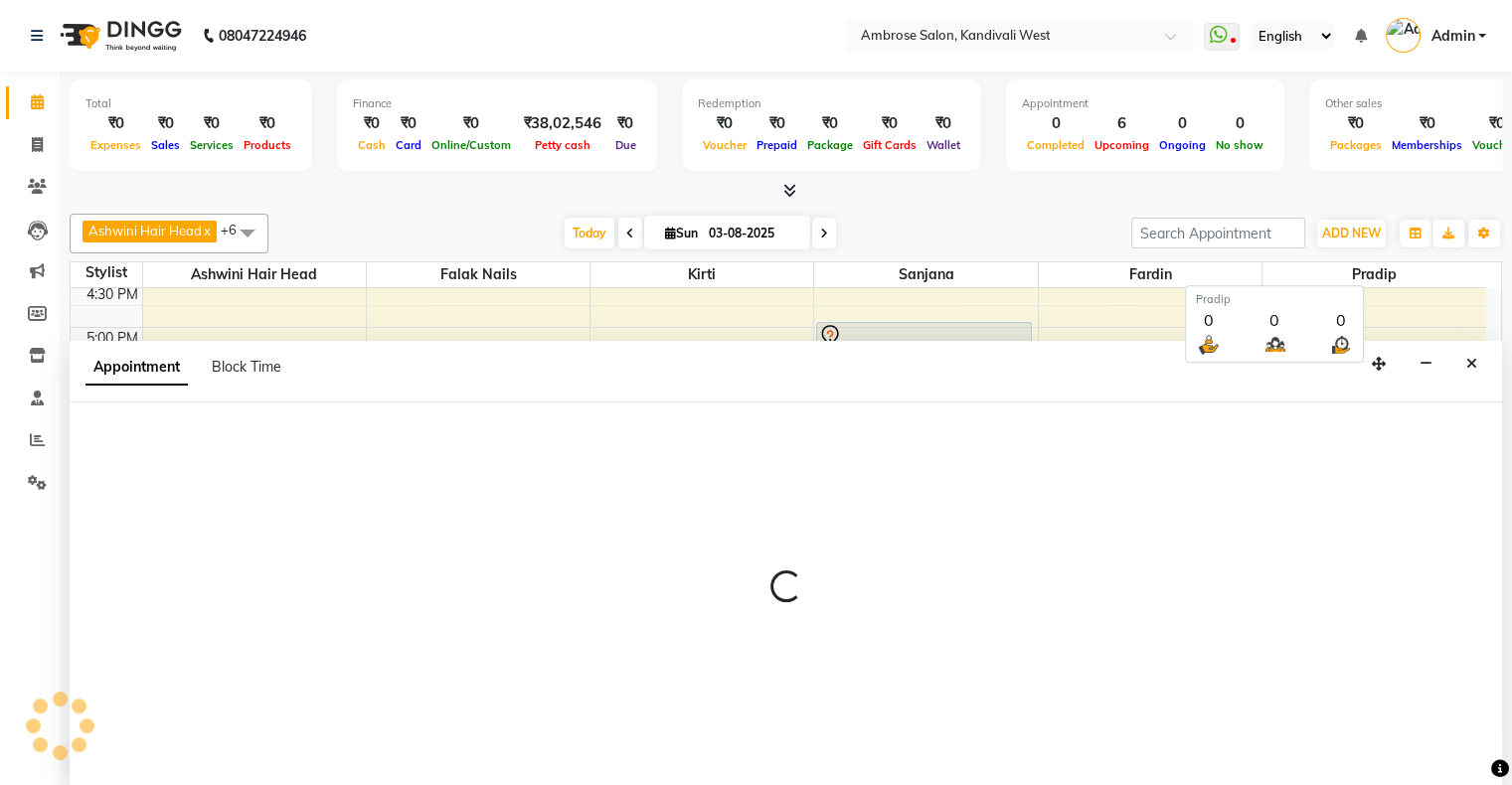 scroll, scrollTop: 0, scrollLeft: 0, axis: both 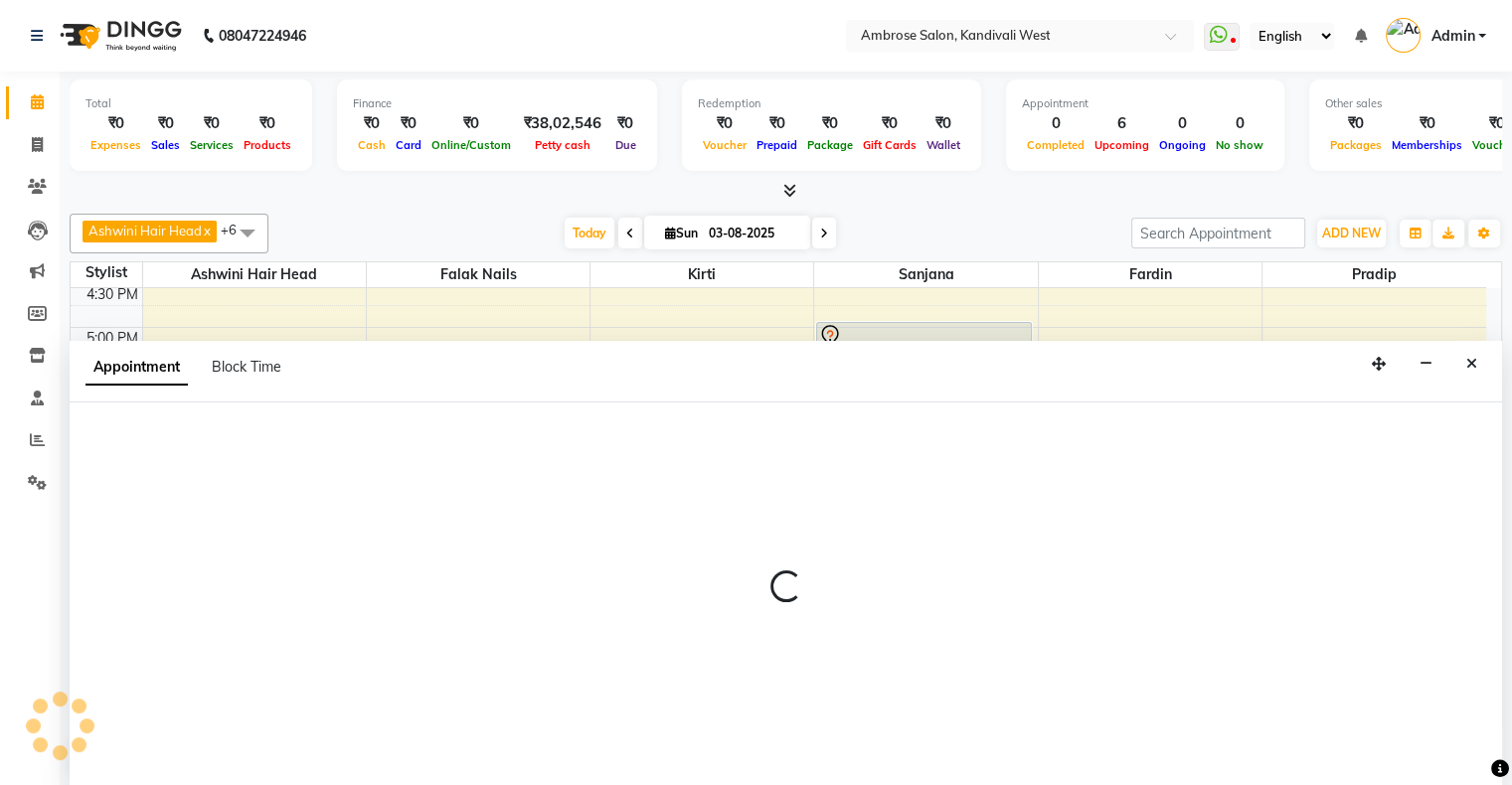 select on "660" 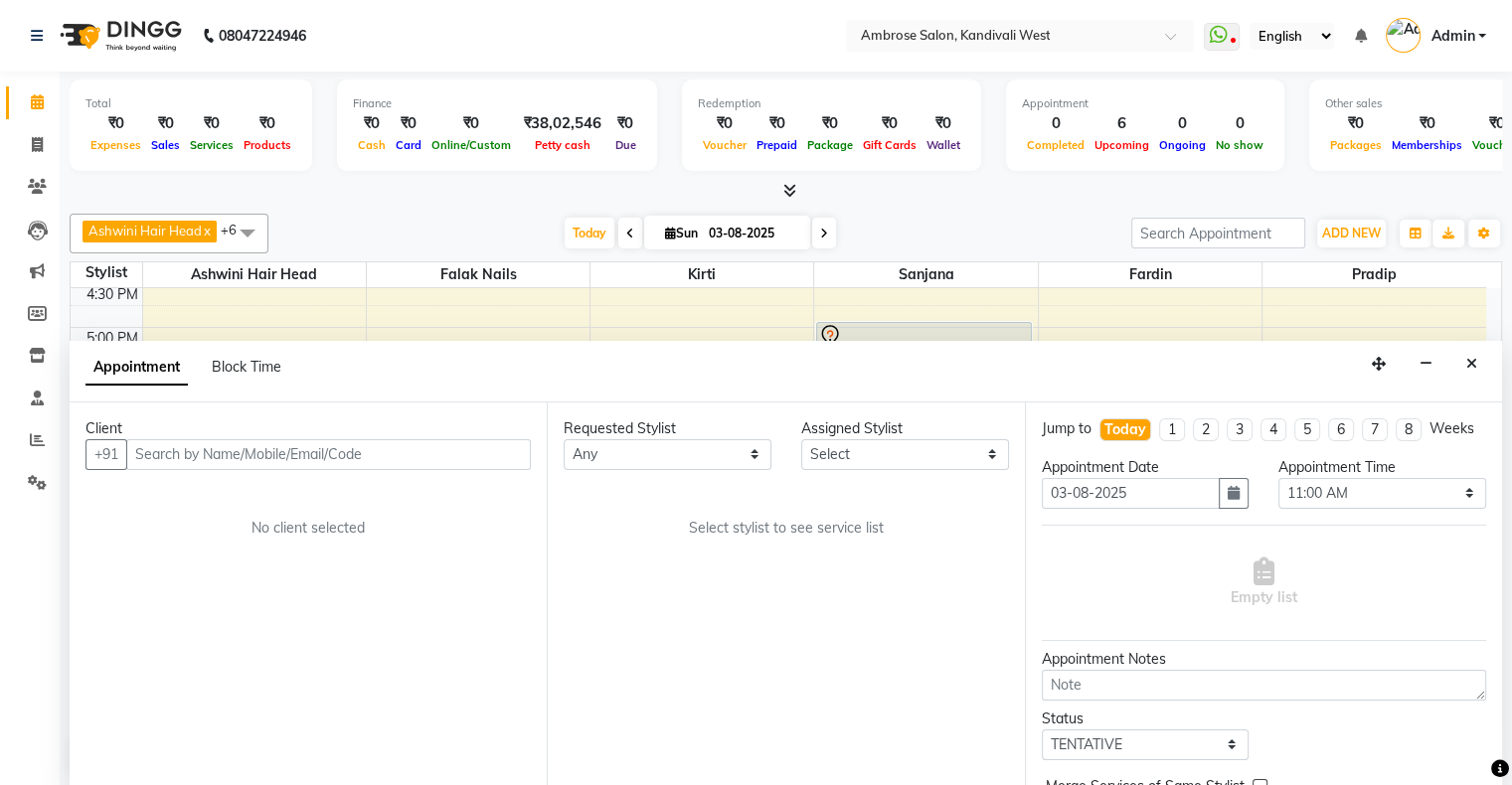 click at bounding box center (328, 454) 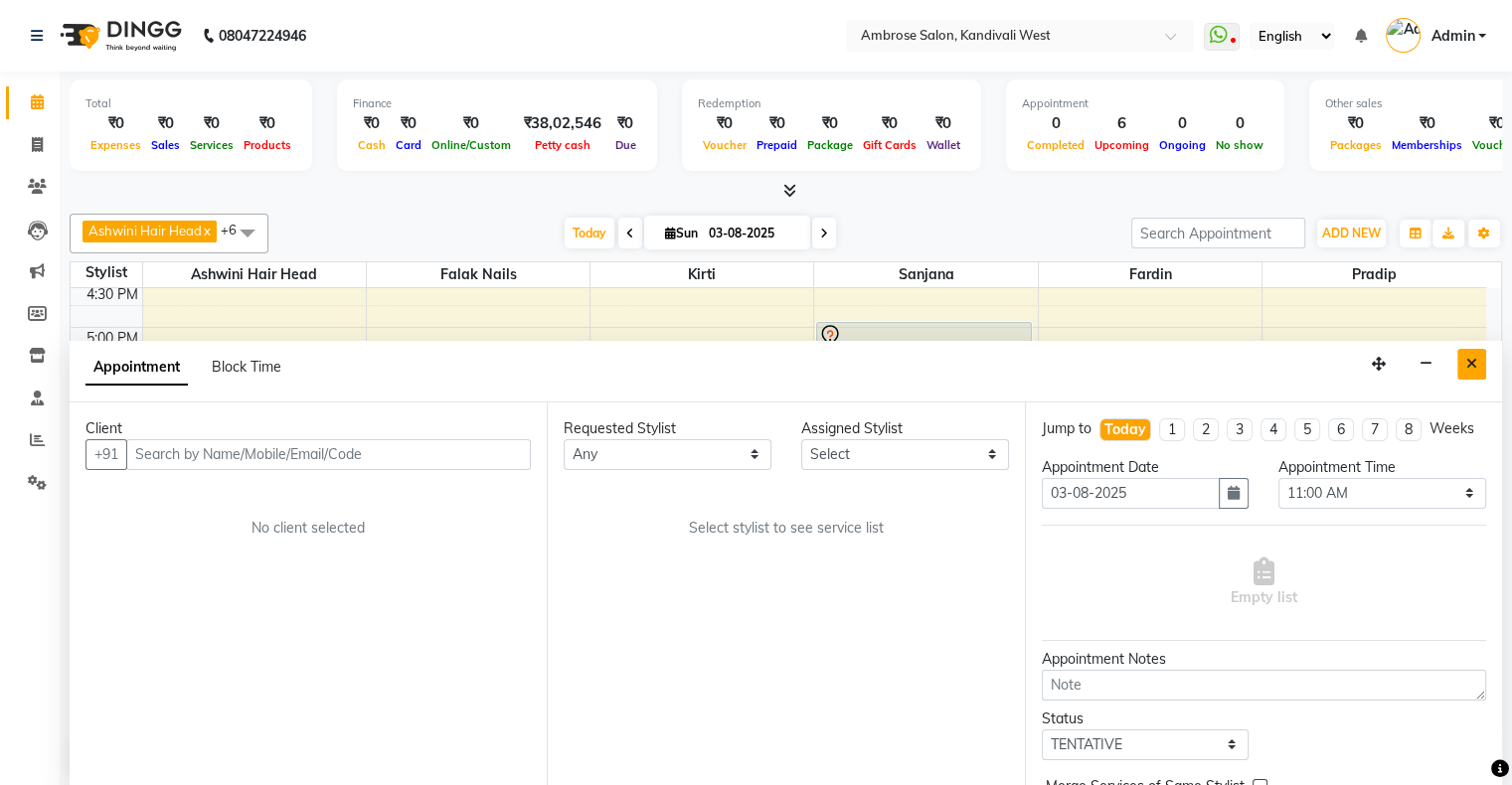 click at bounding box center [1471, 364] 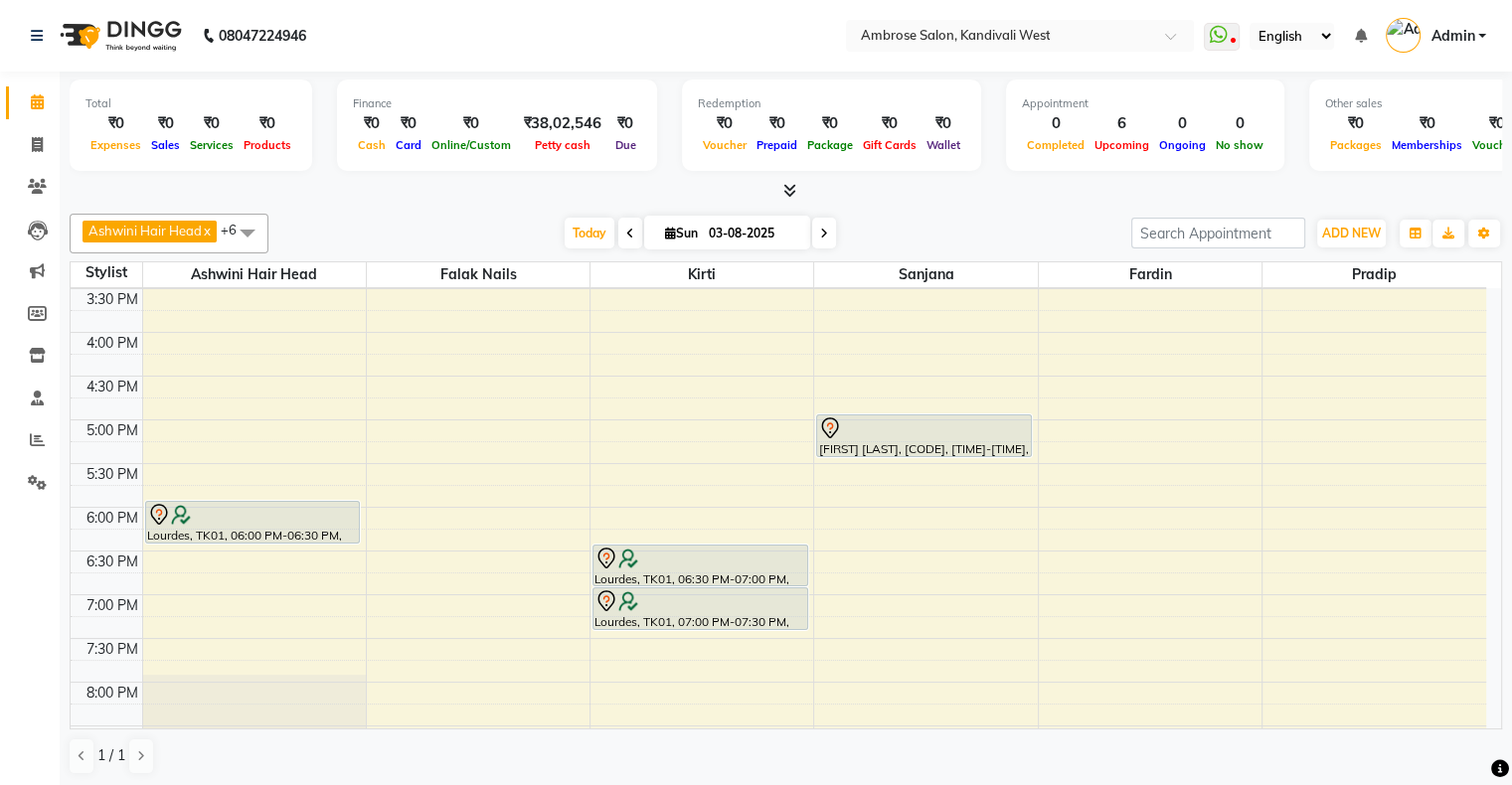scroll, scrollTop: 199, scrollLeft: 0, axis: vertical 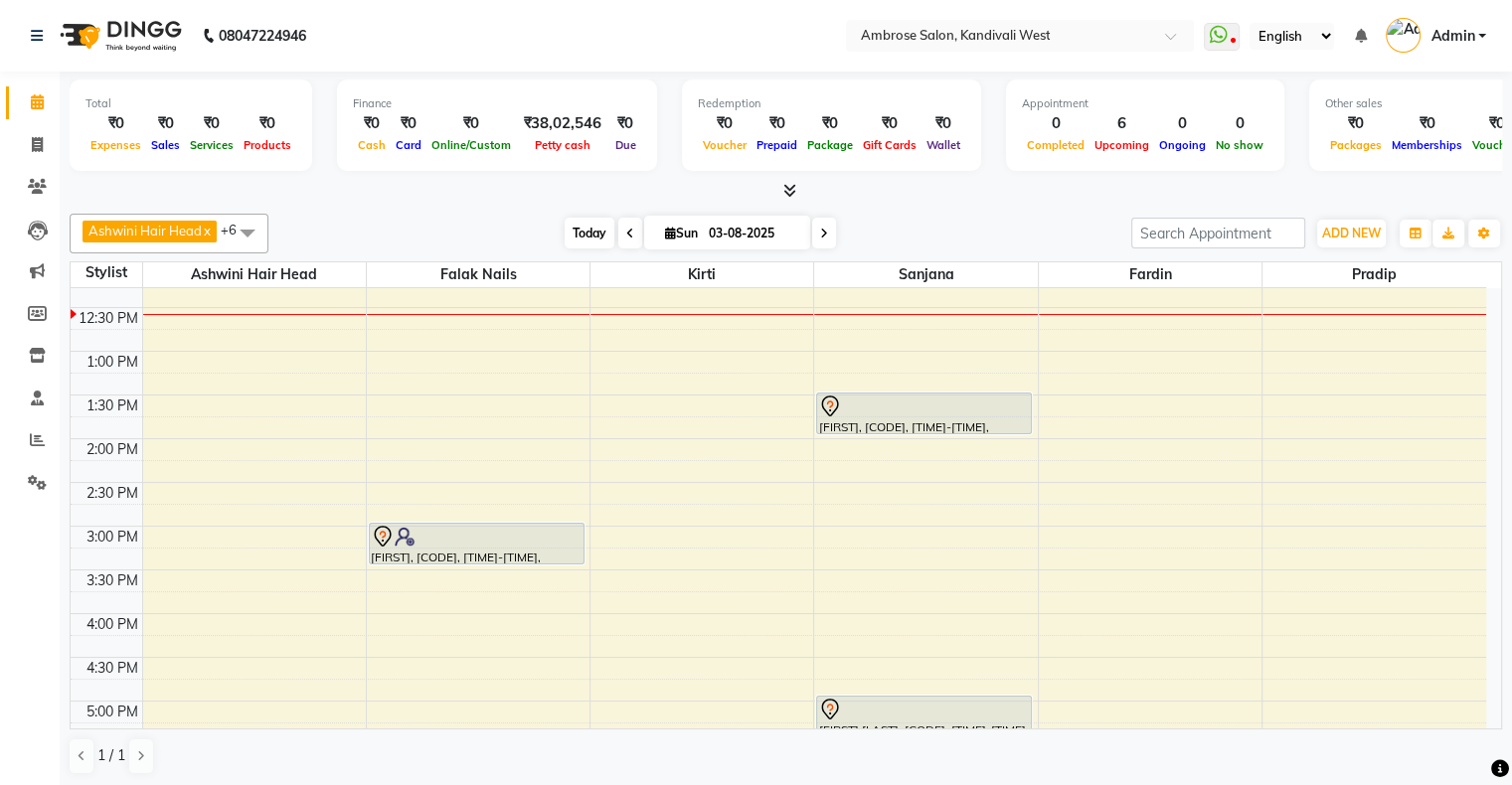 click on "Today" at bounding box center (589, 233) 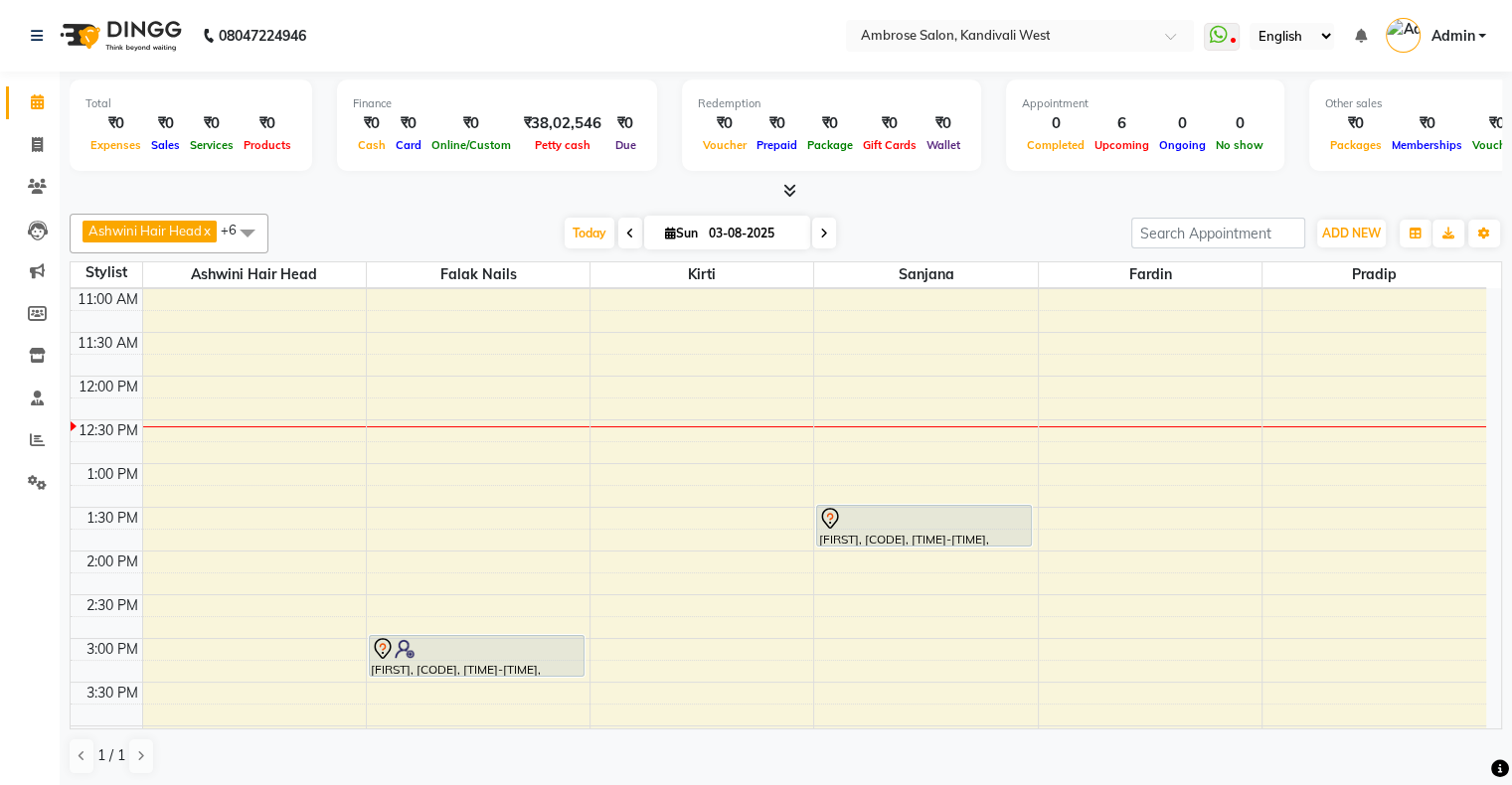 scroll, scrollTop: 0, scrollLeft: 0, axis: both 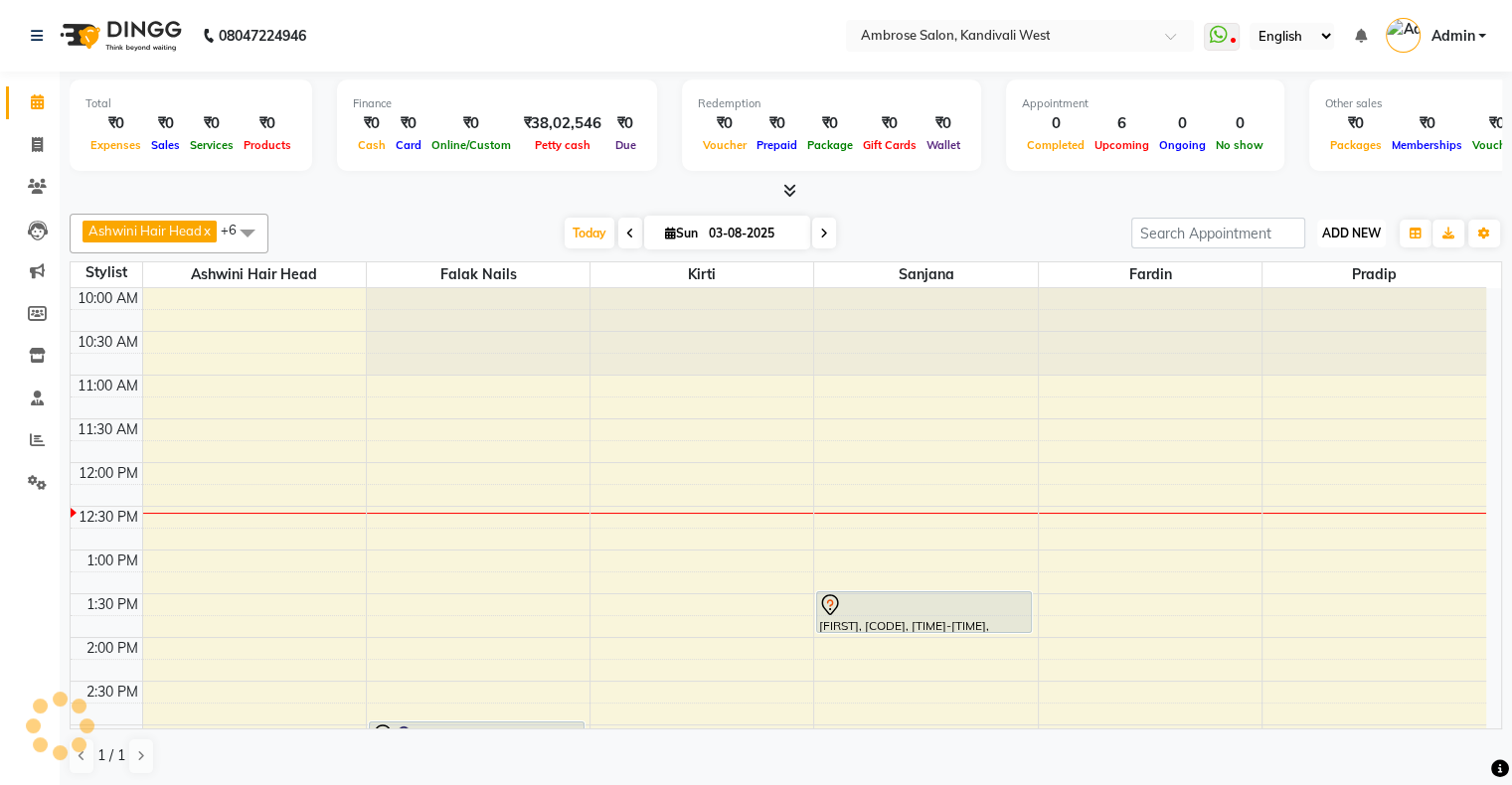 click on "ADD NEW" at bounding box center (1351, 233) 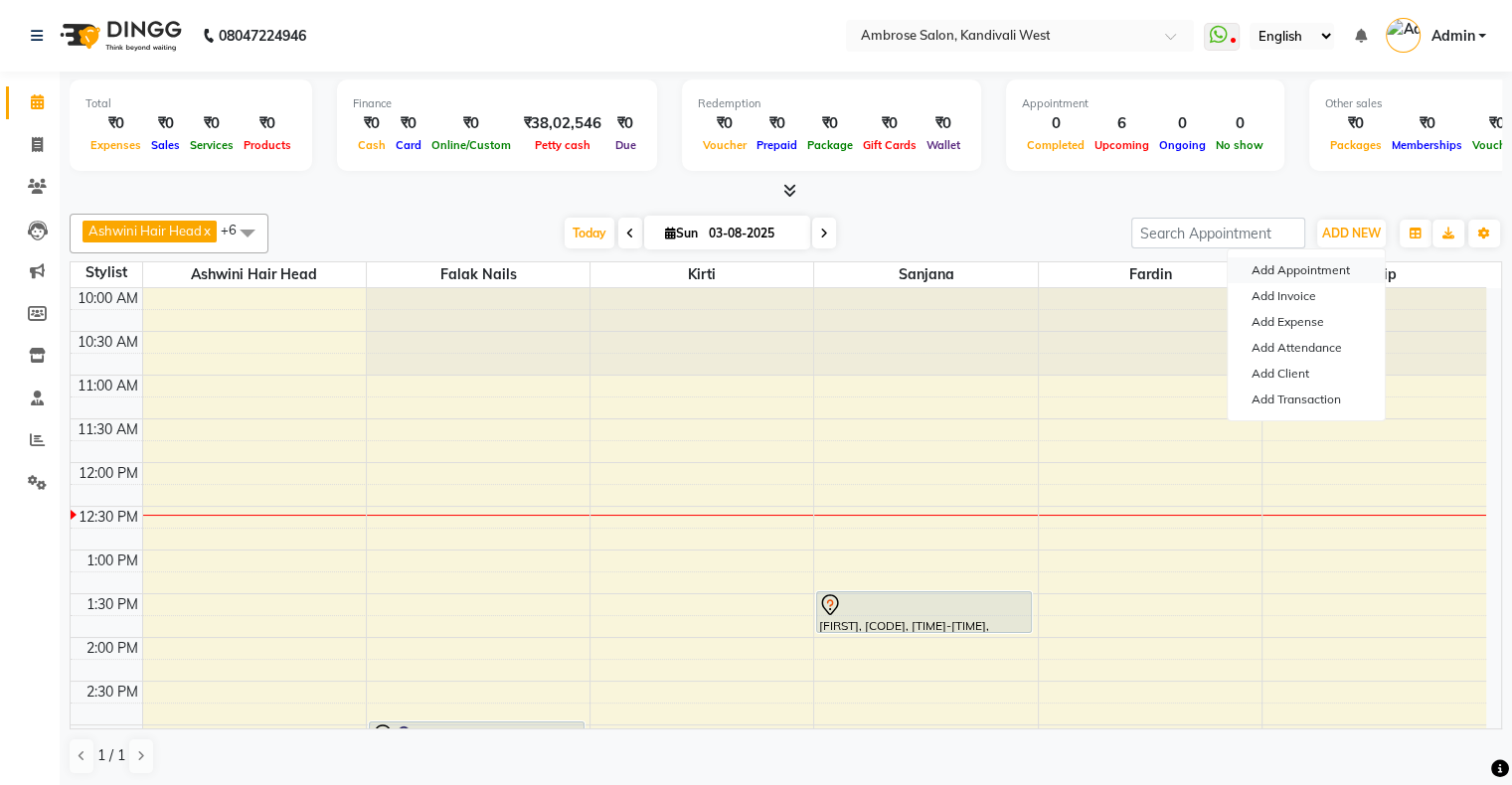 click on "Add Appointment" at bounding box center [1306, 270] 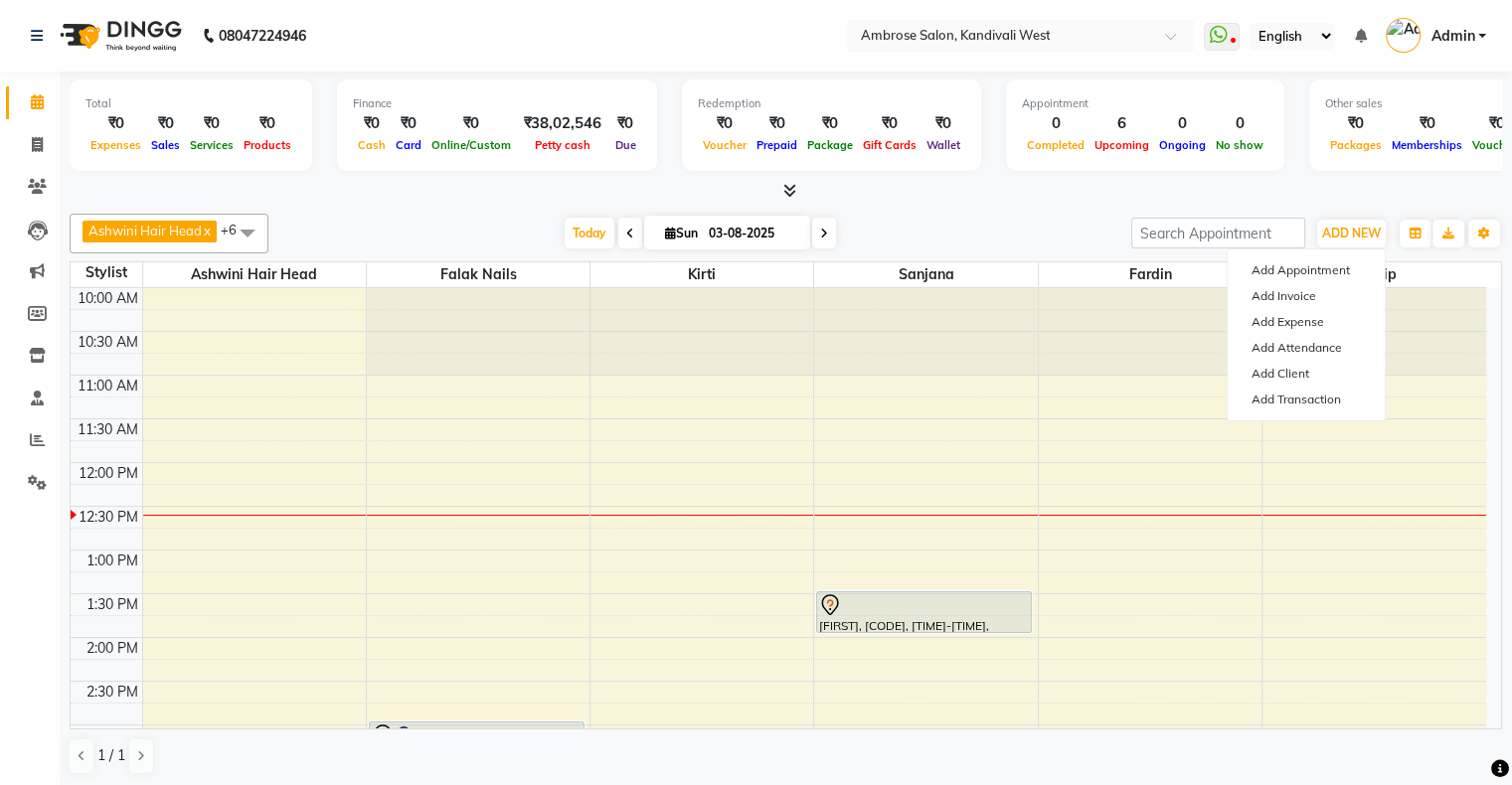 select on "660" 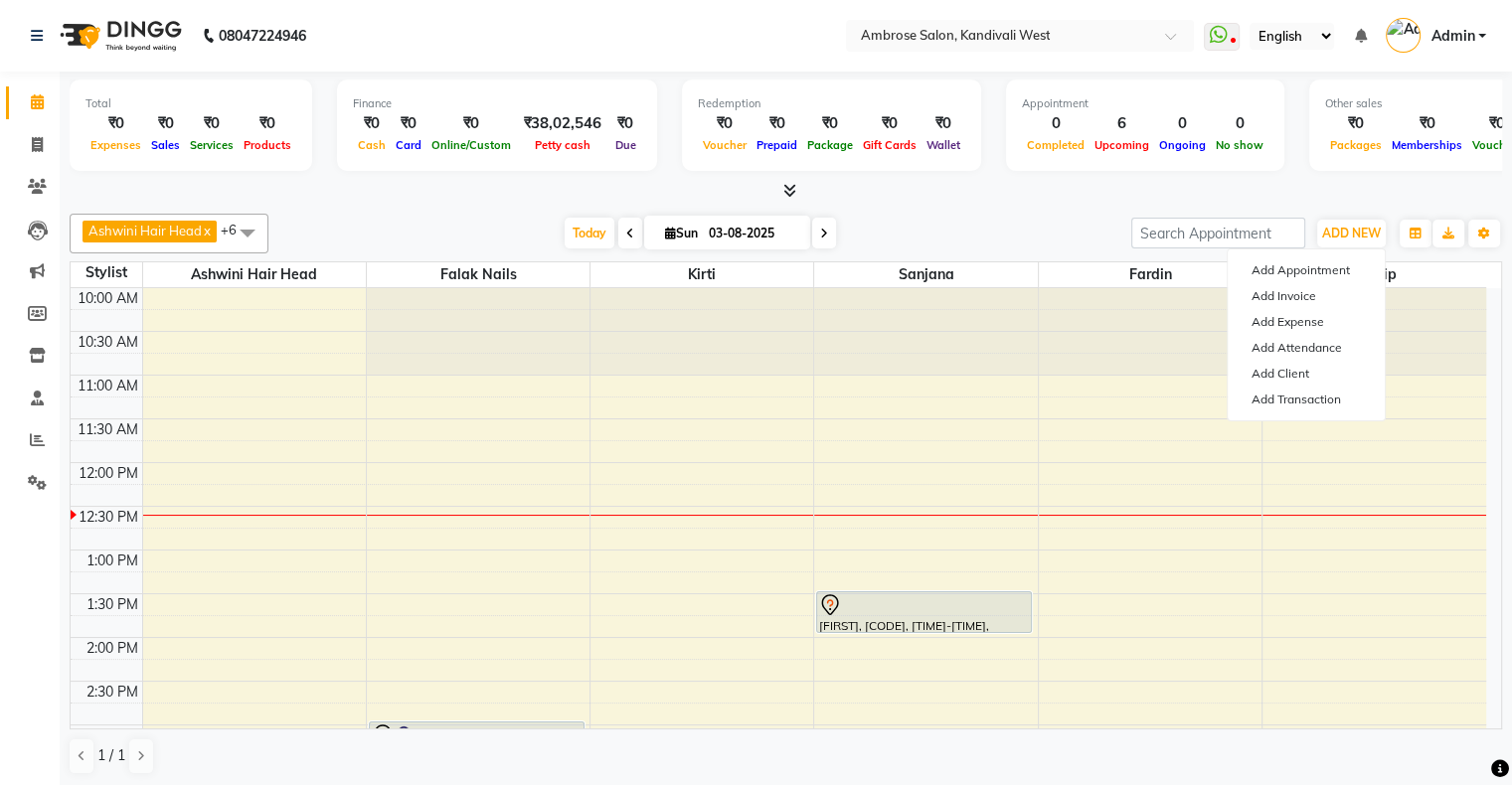 select on "tentative" 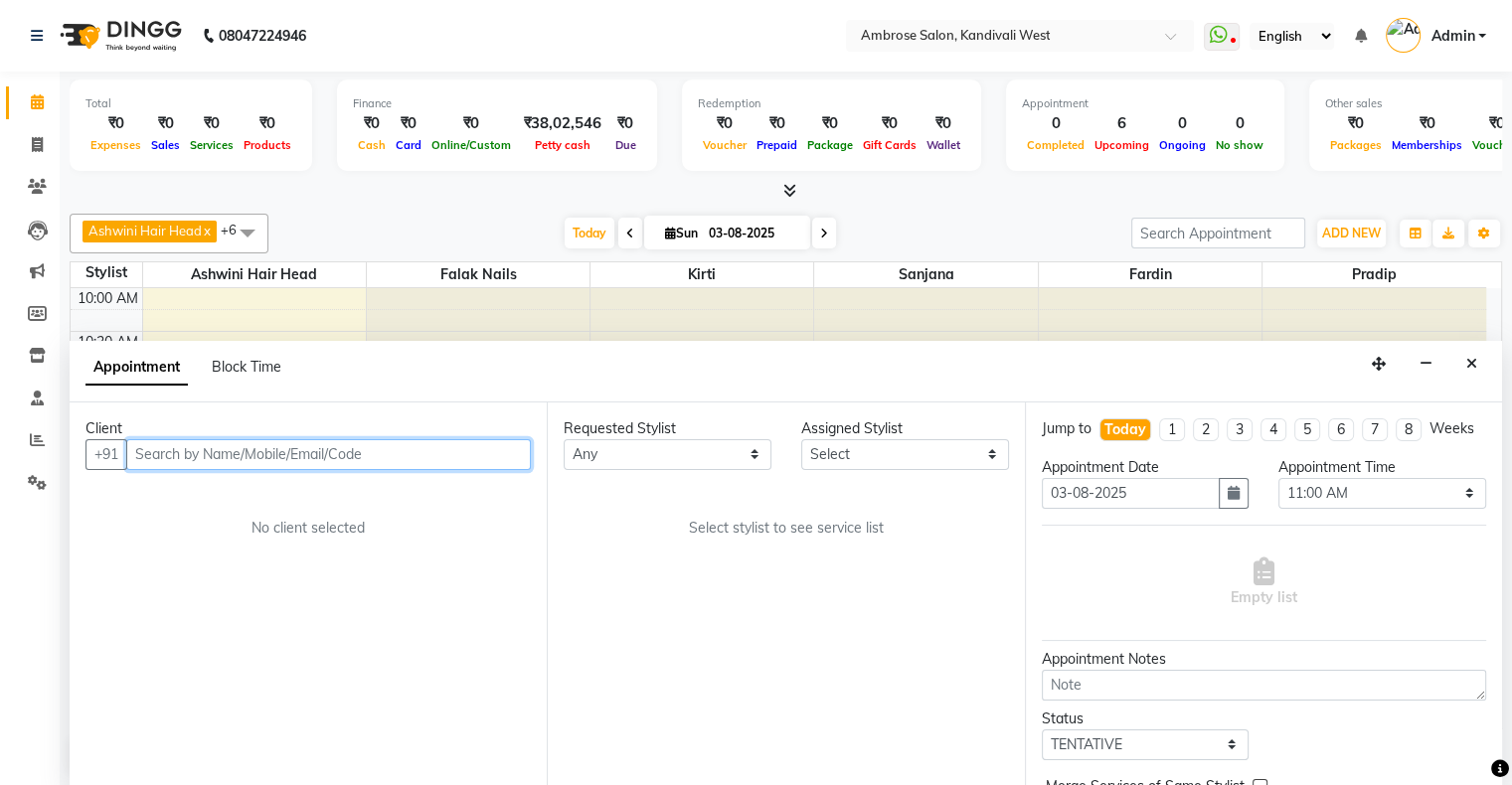 click at bounding box center [328, 454] 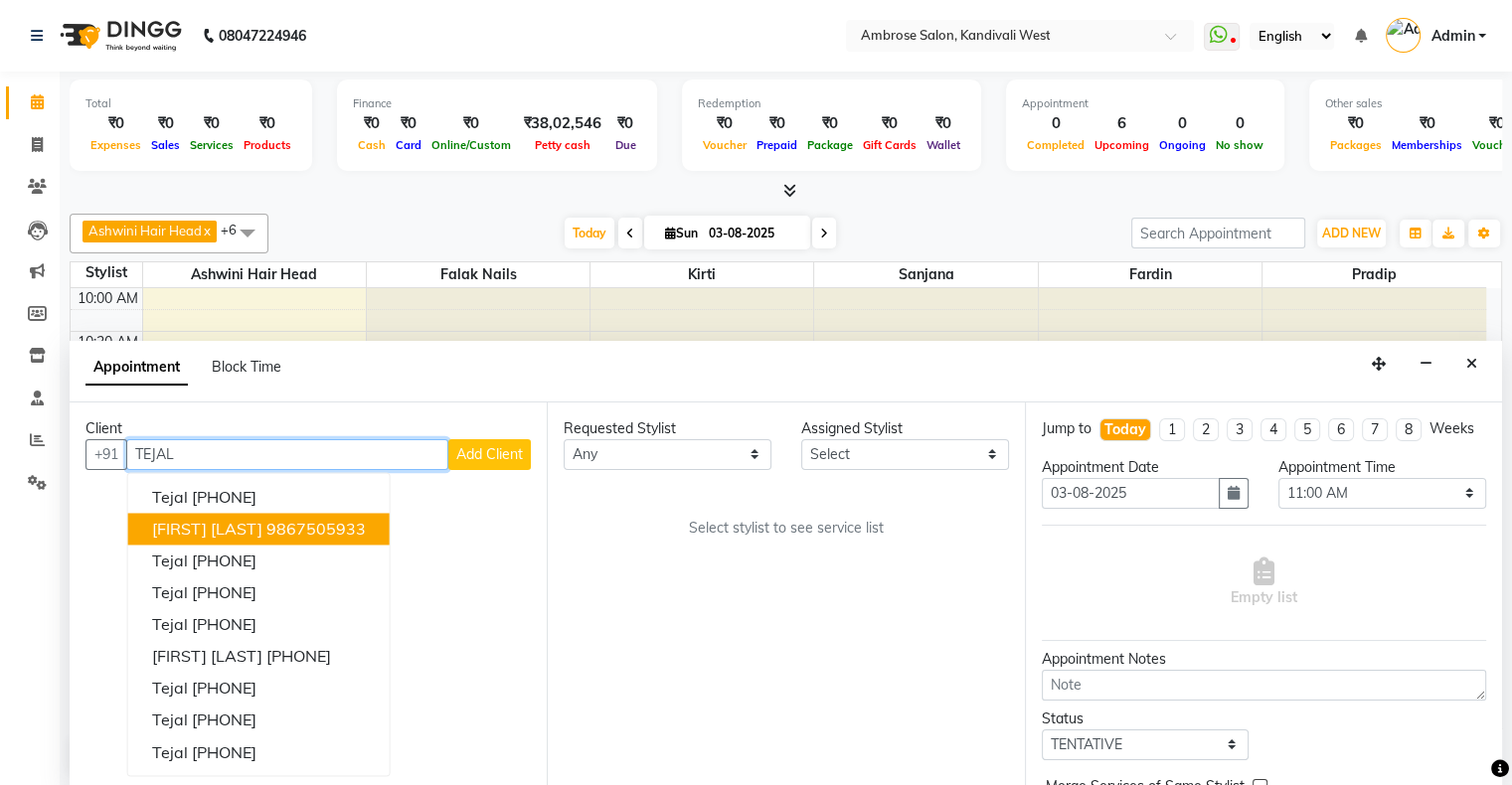 click on "9867505933" at bounding box center (316, 529) 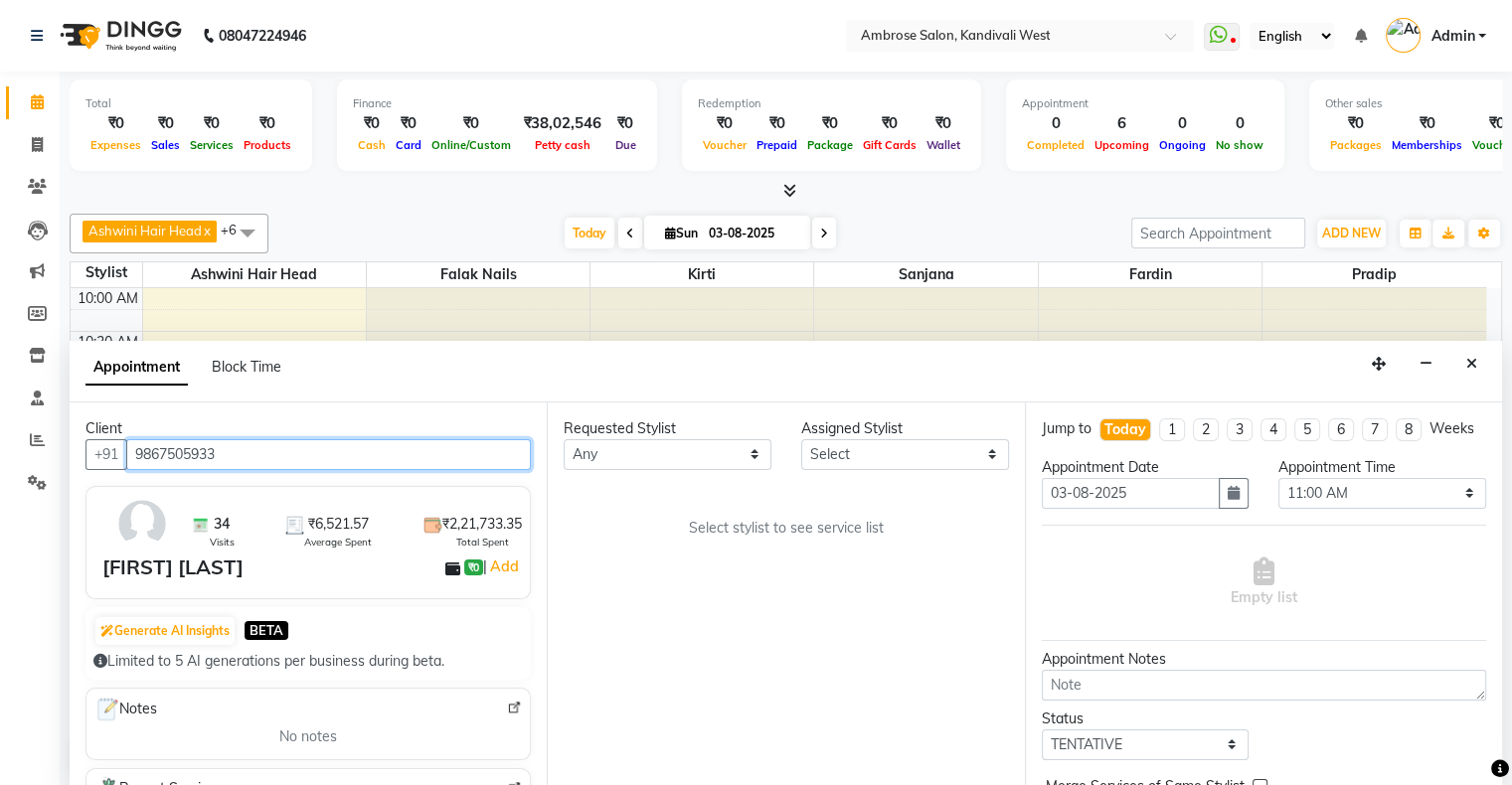 type on "9867505933" 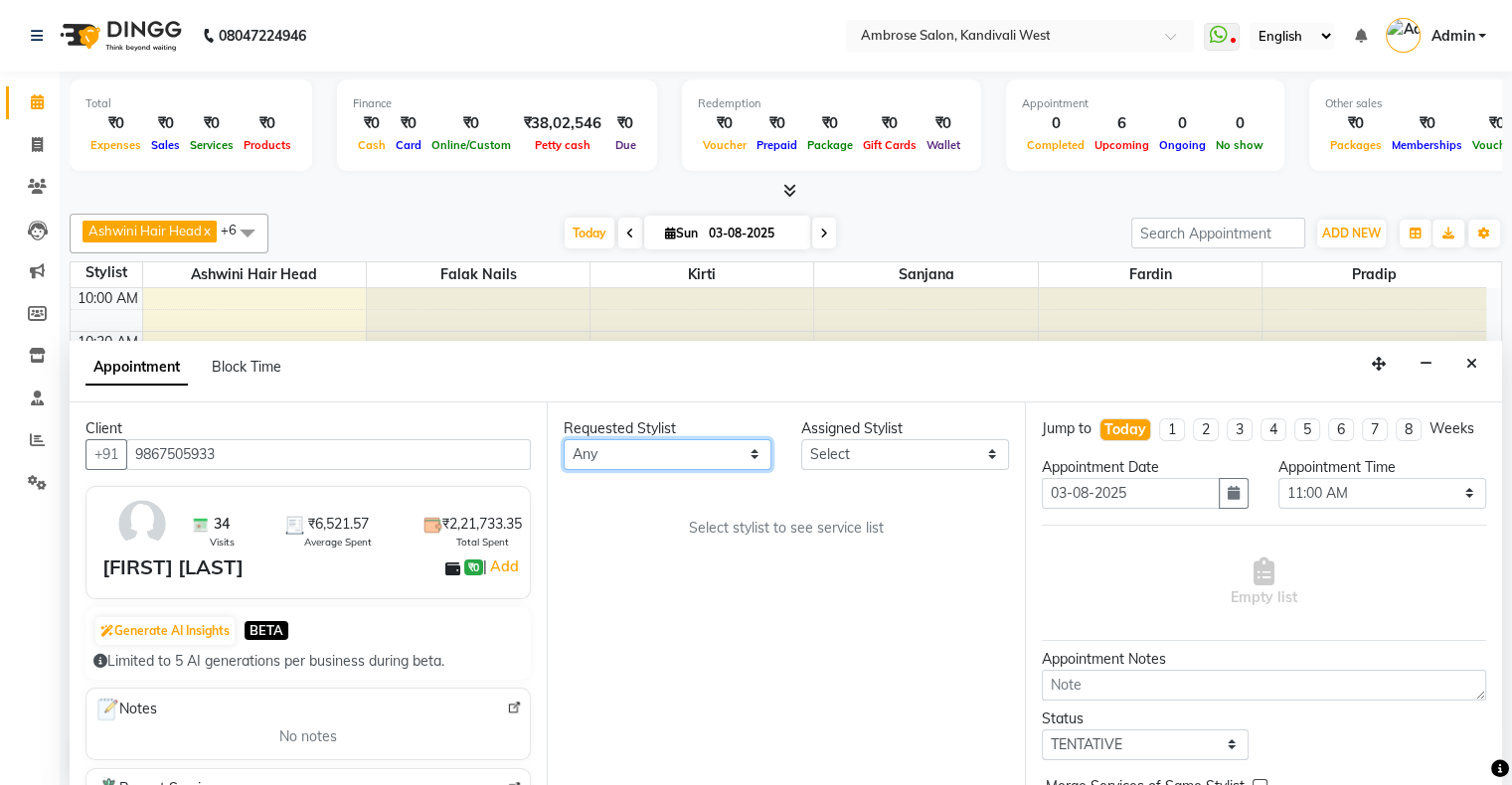 click on "Any Ashwini Hair Head Falak Nails Fardin Kirti Nida FD Pradip Pradip Vaishnav Sanjana  Vidhi Veera" at bounding box center (667, 454) 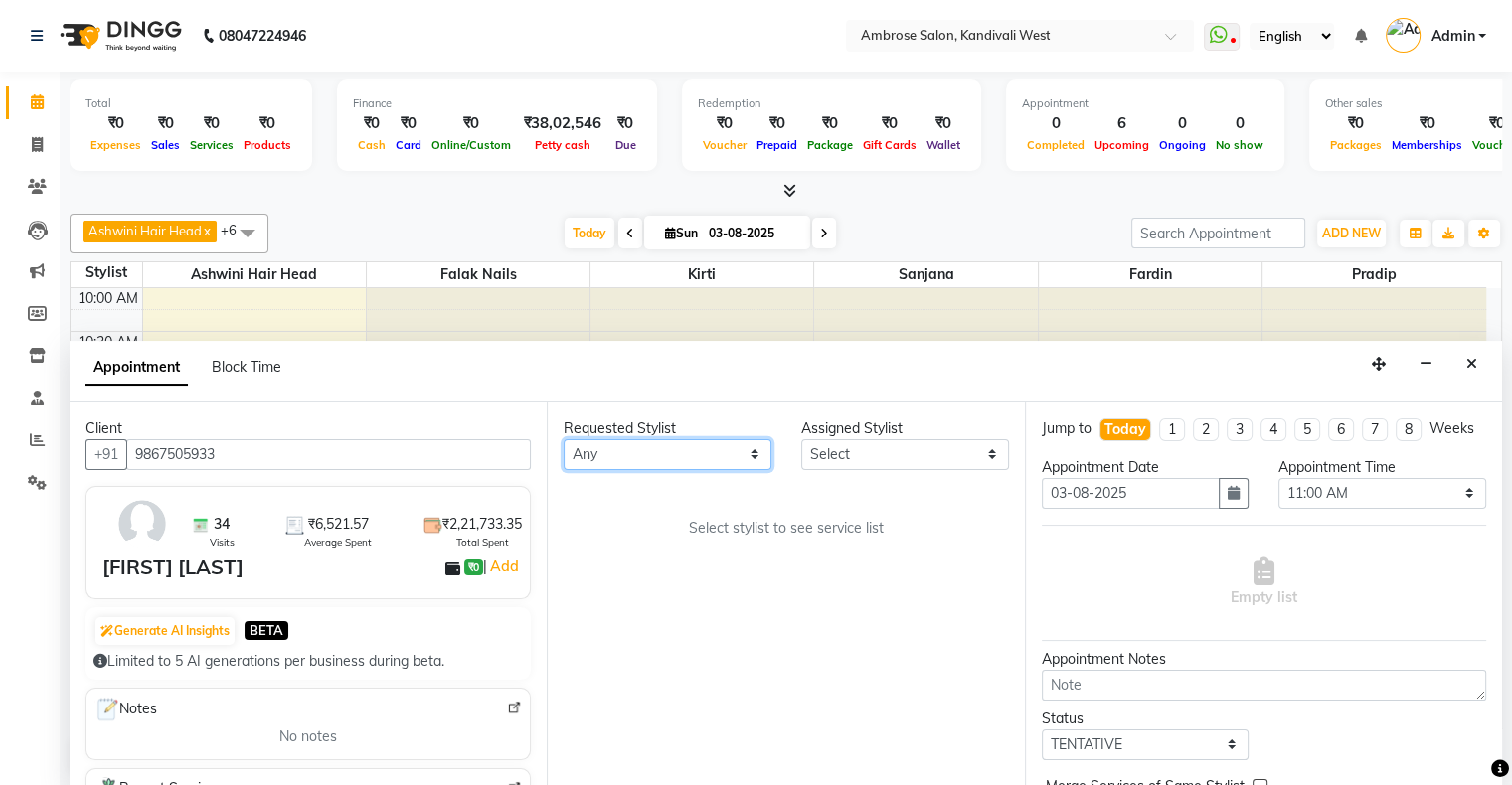 select on "22071" 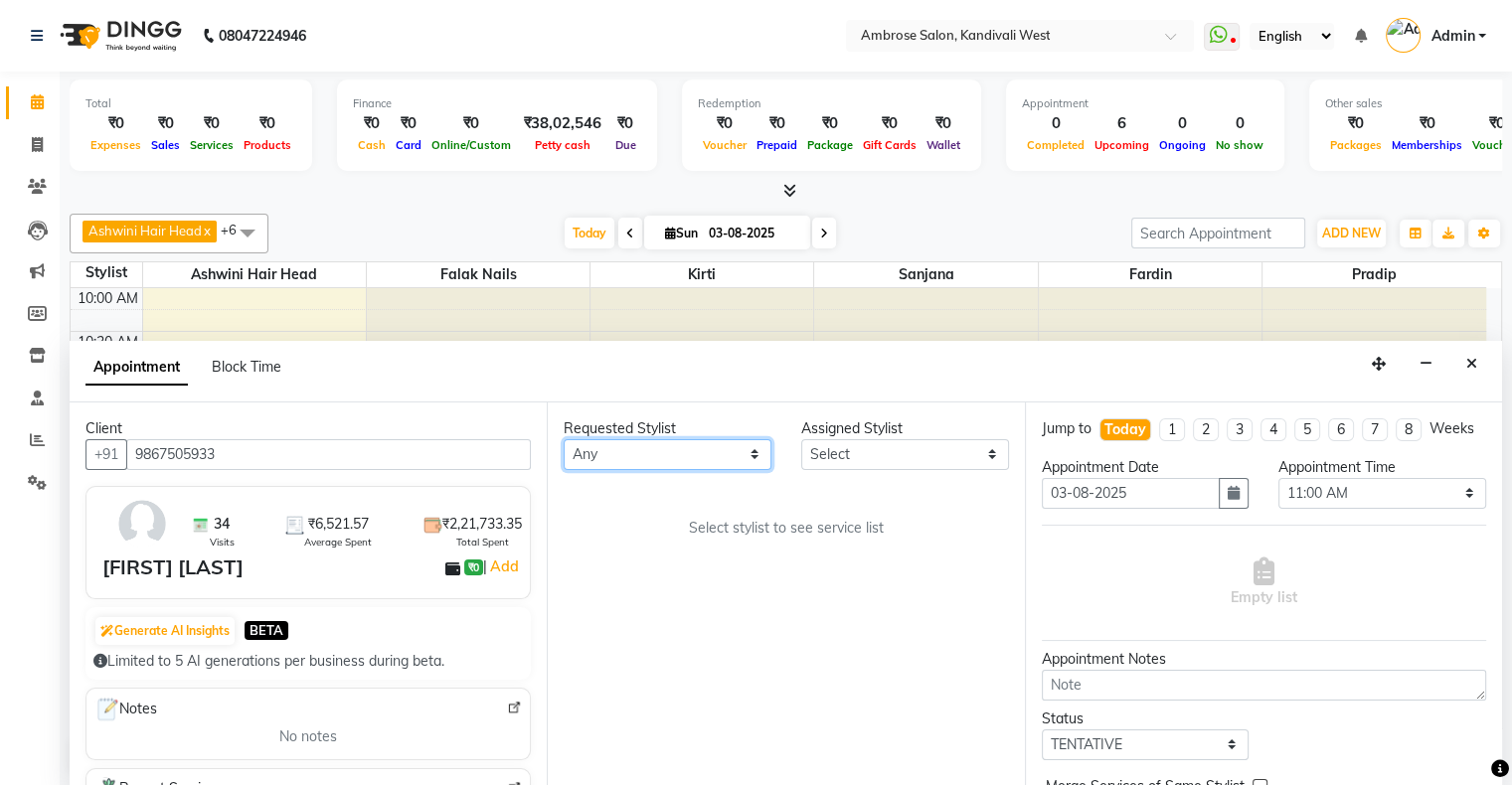 click on "Any Ashwini Hair Head Falak Nails Fardin Kirti Nida FD Pradip Pradip Vaishnav Sanjana  Vidhi Veera" at bounding box center [667, 454] 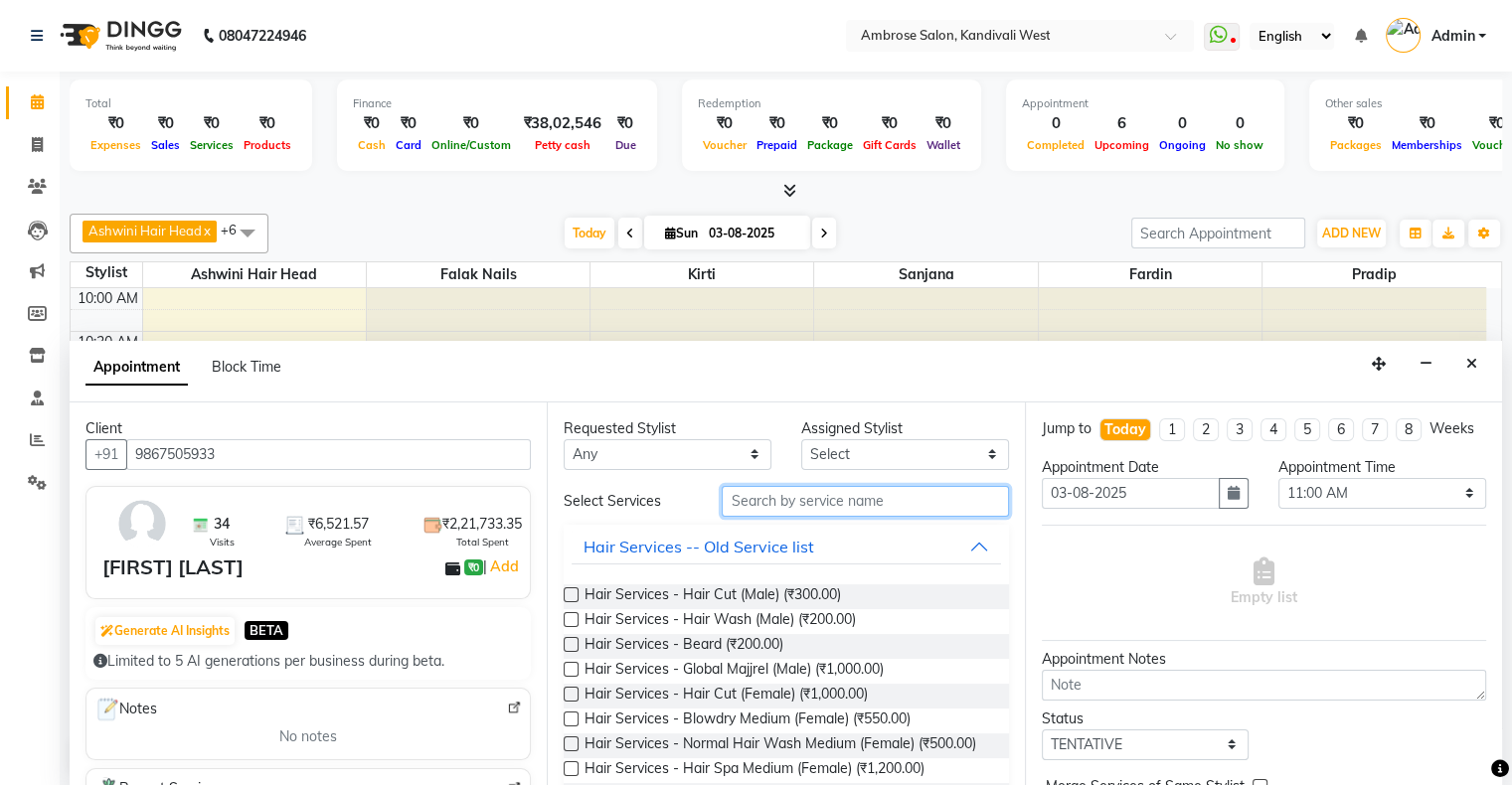 click at bounding box center [865, 501] 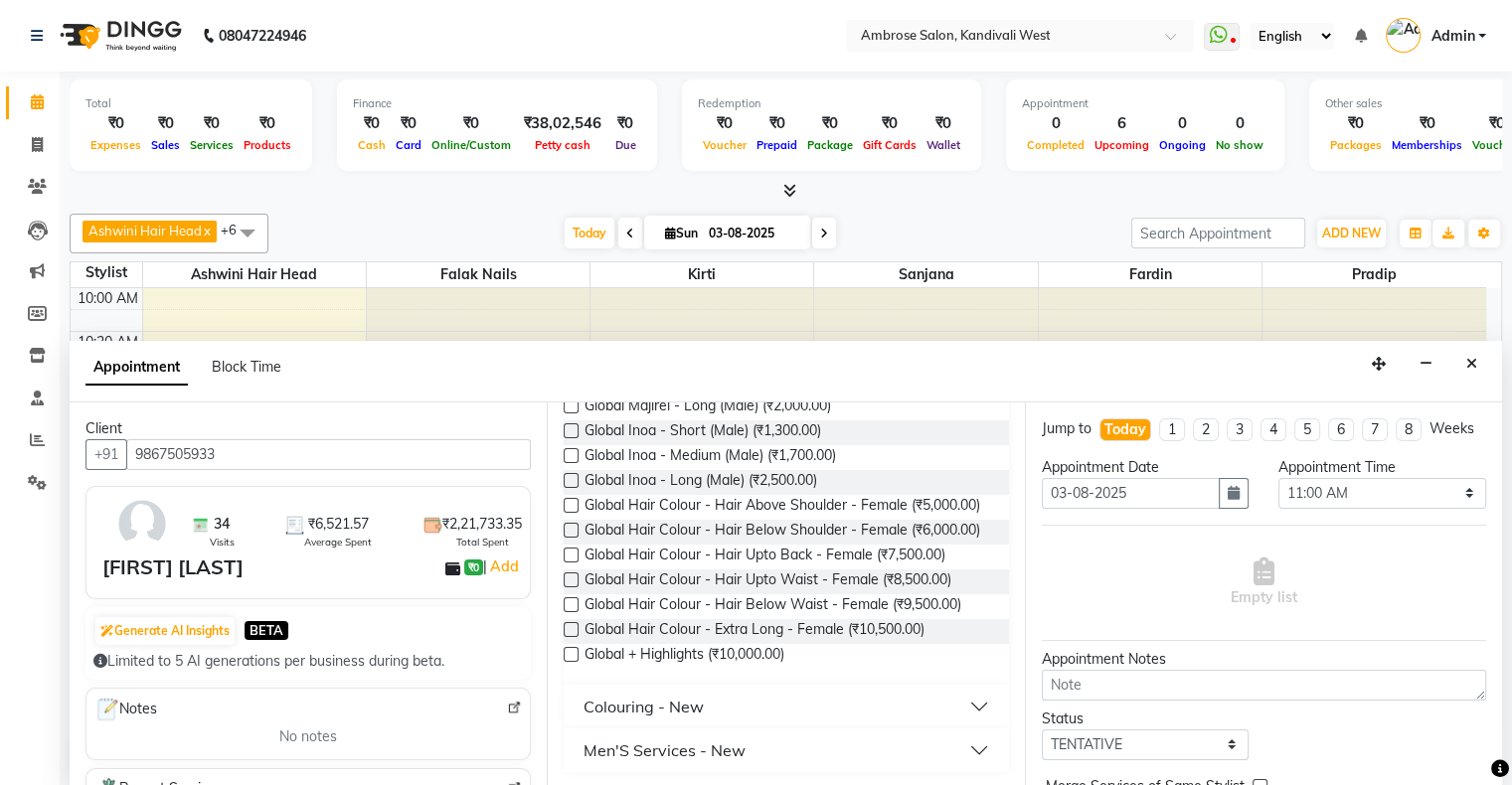 scroll, scrollTop: 296, scrollLeft: 0, axis: vertical 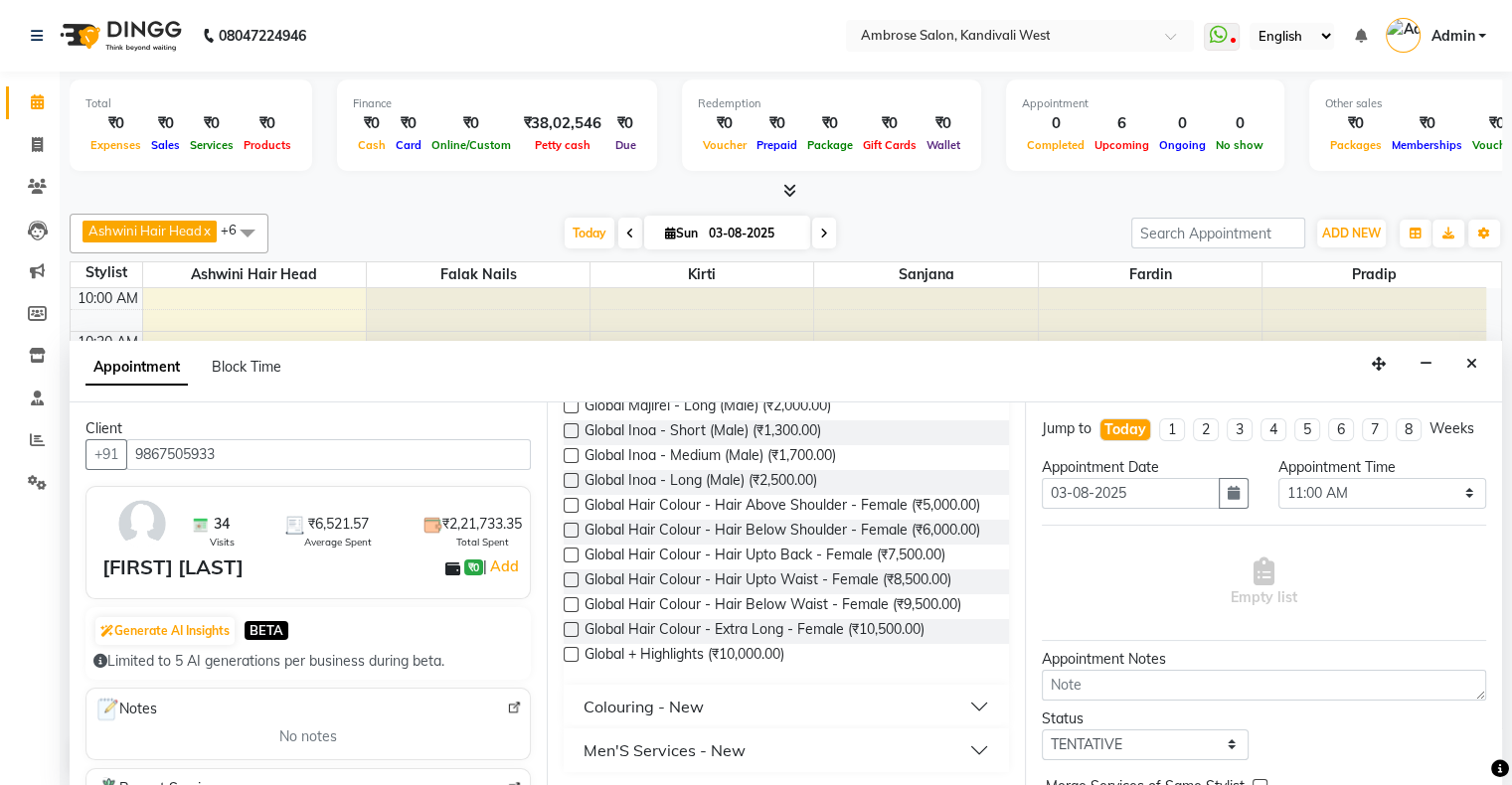 type on "GLOBAL" 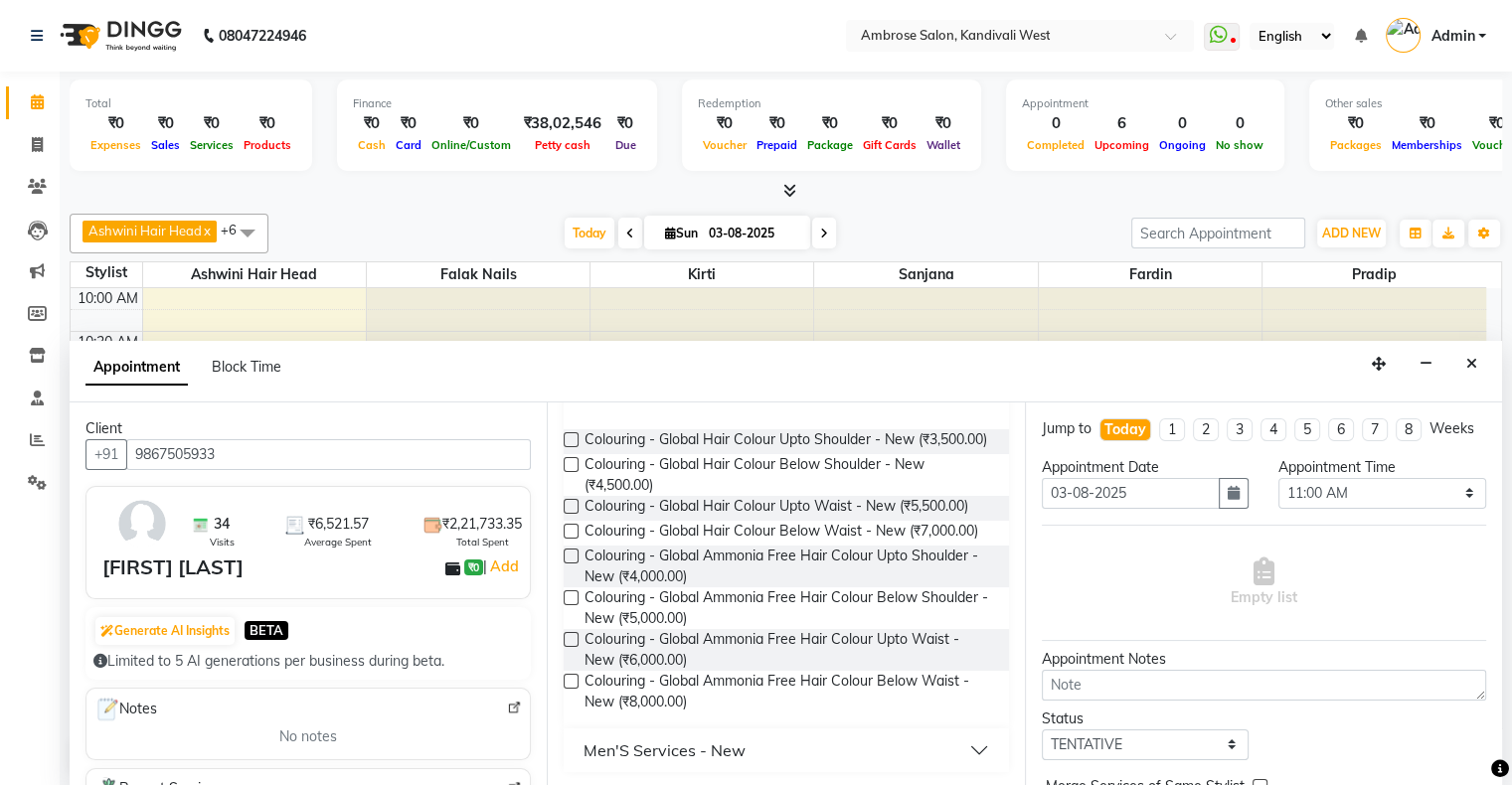 scroll, scrollTop: 594, scrollLeft: 0, axis: vertical 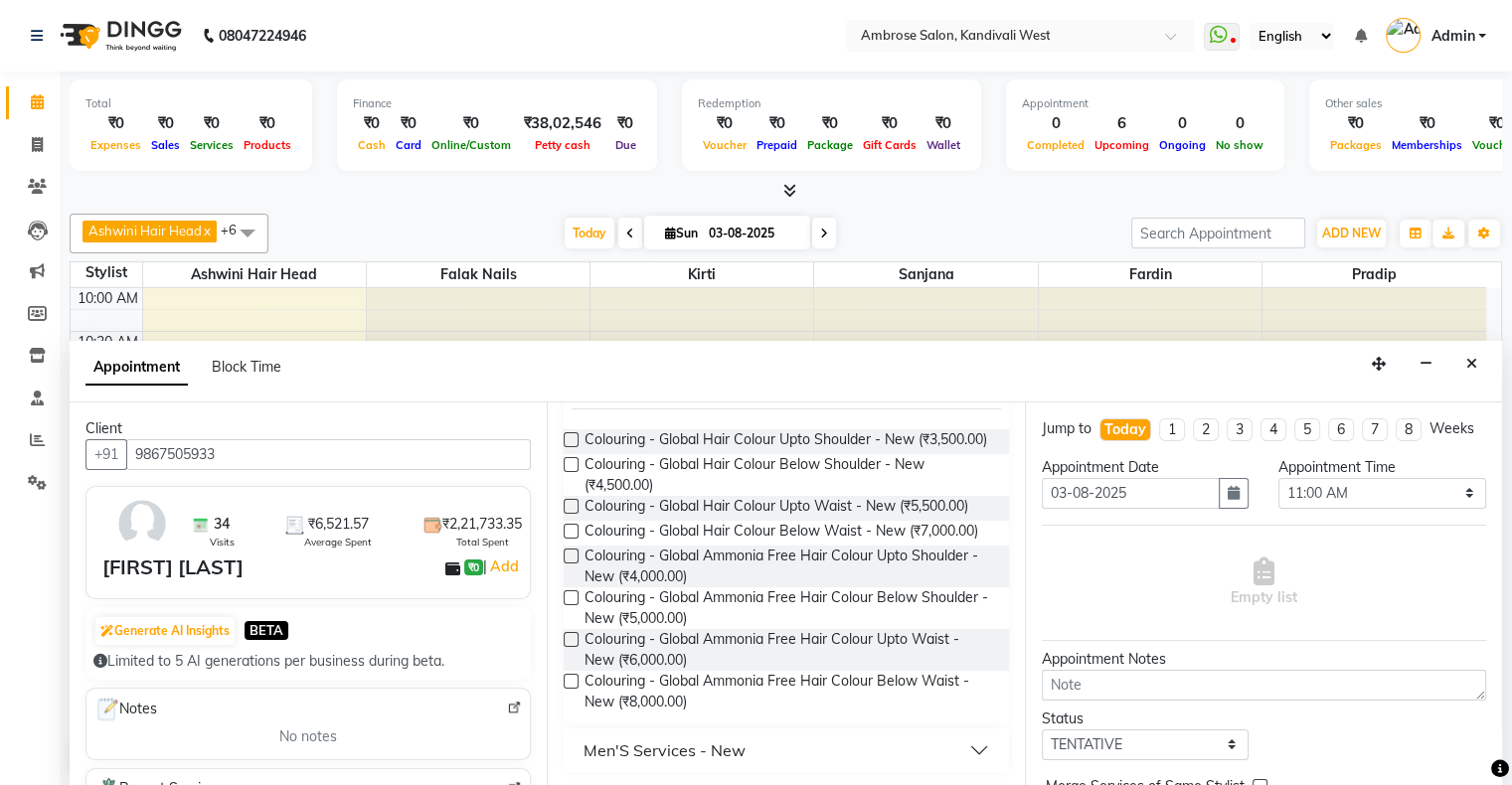 click at bounding box center [571, 506] 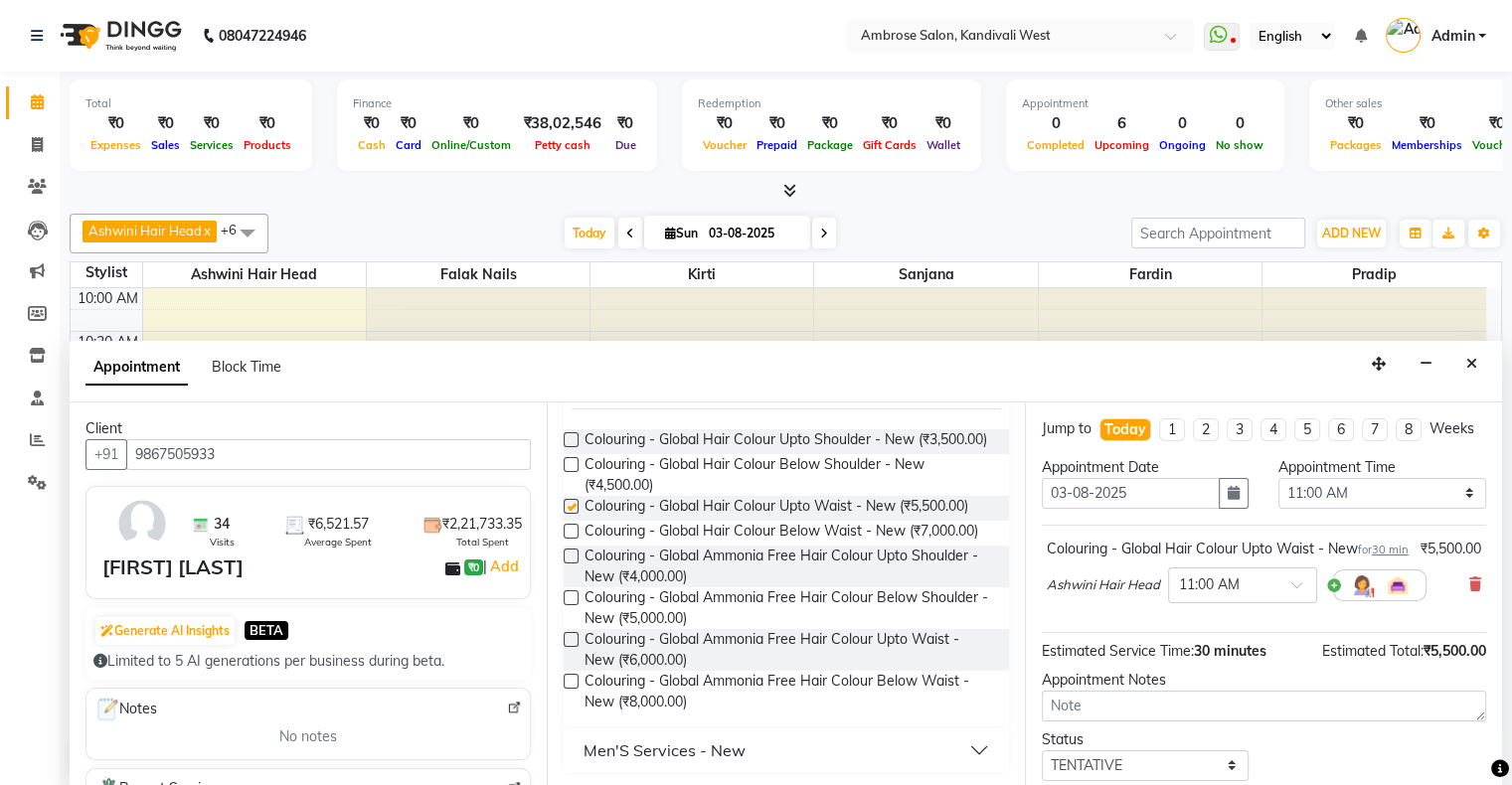 checkbox on "false" 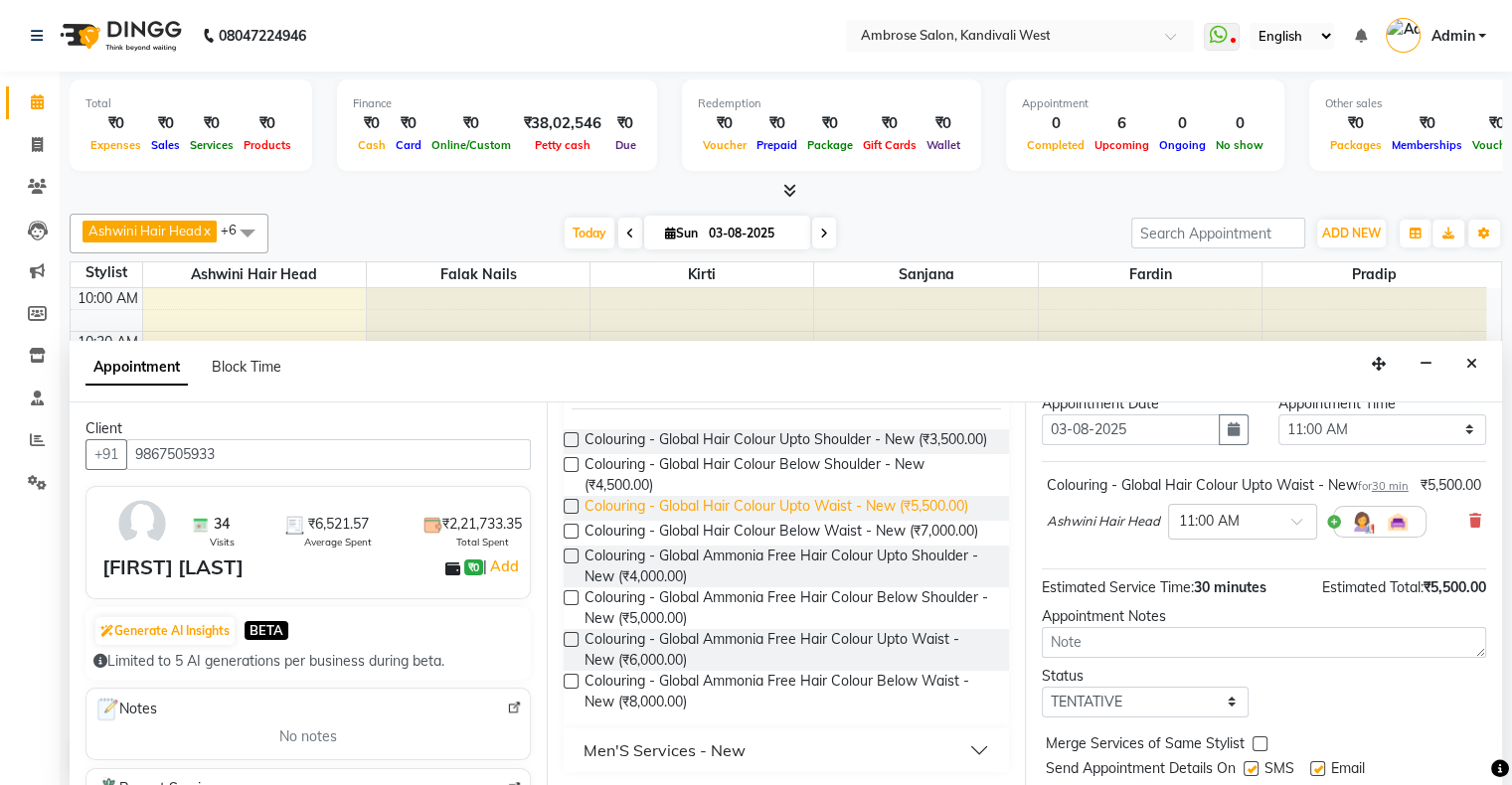 scroll, scrollTop: 99, scrollLeft: 0, axis: vertical 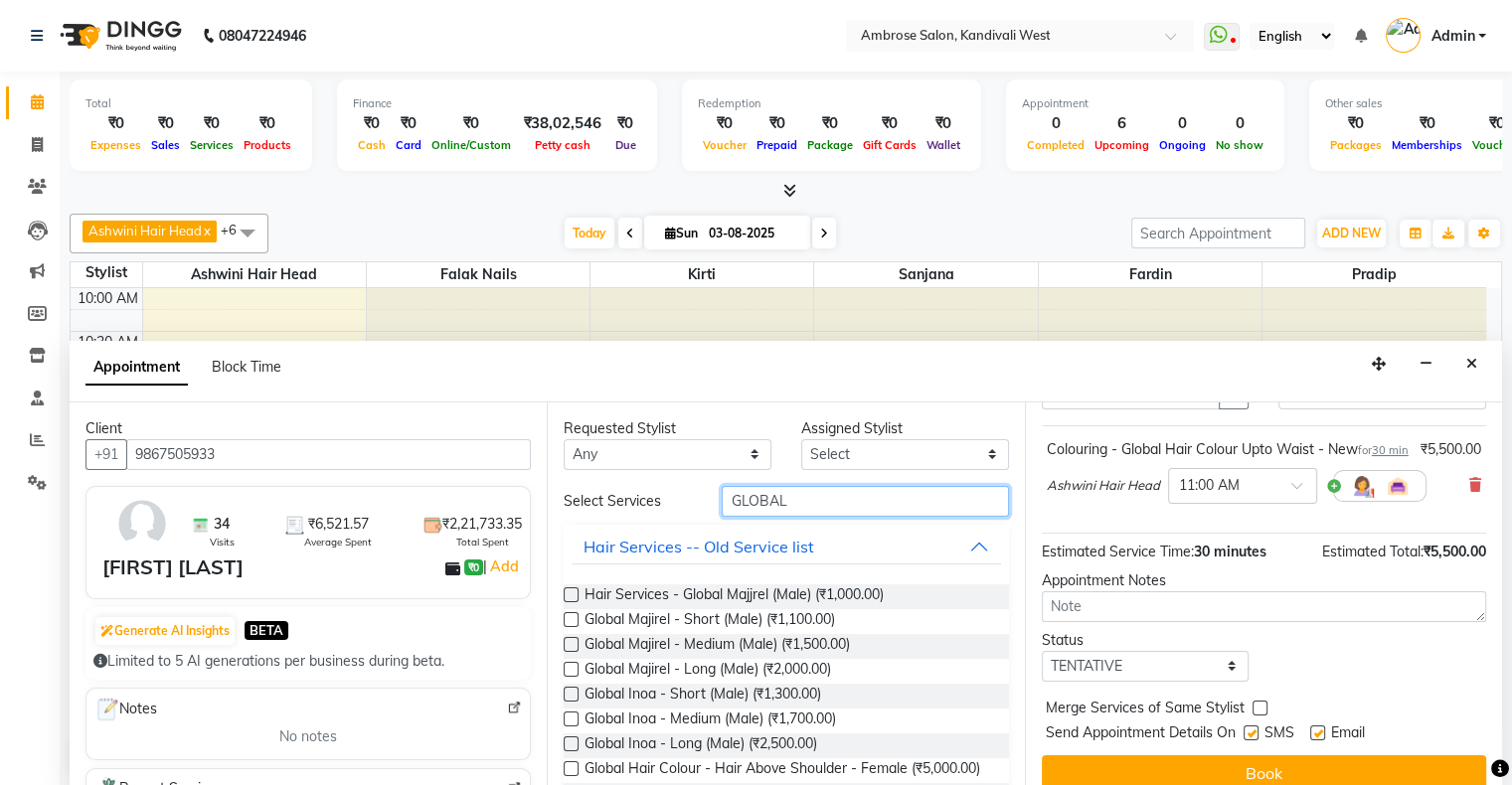 click on "GLOBAL" at bounding box center (865, 501) 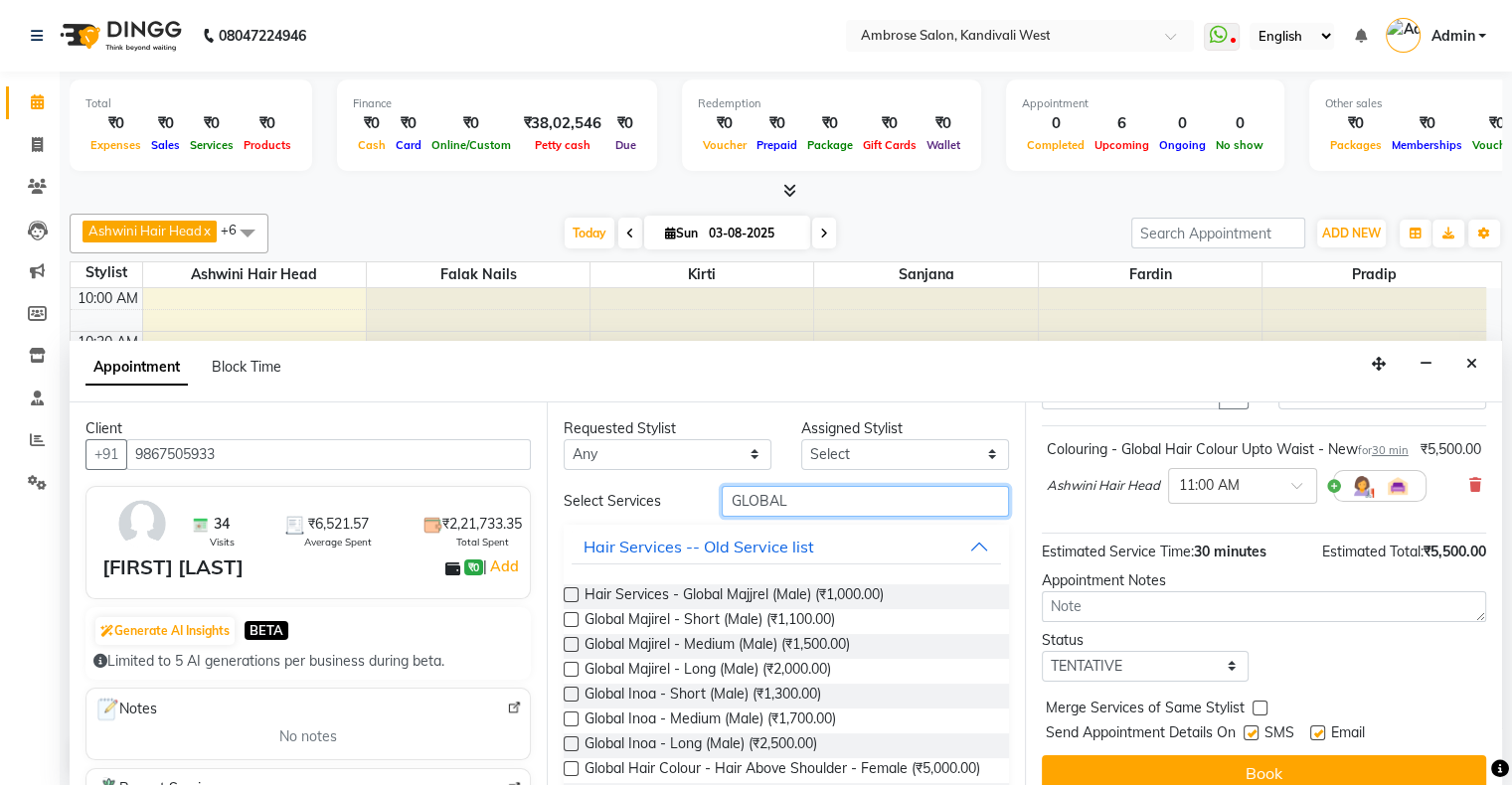 click on "GLOBAL" at bounding box center [865, 501] 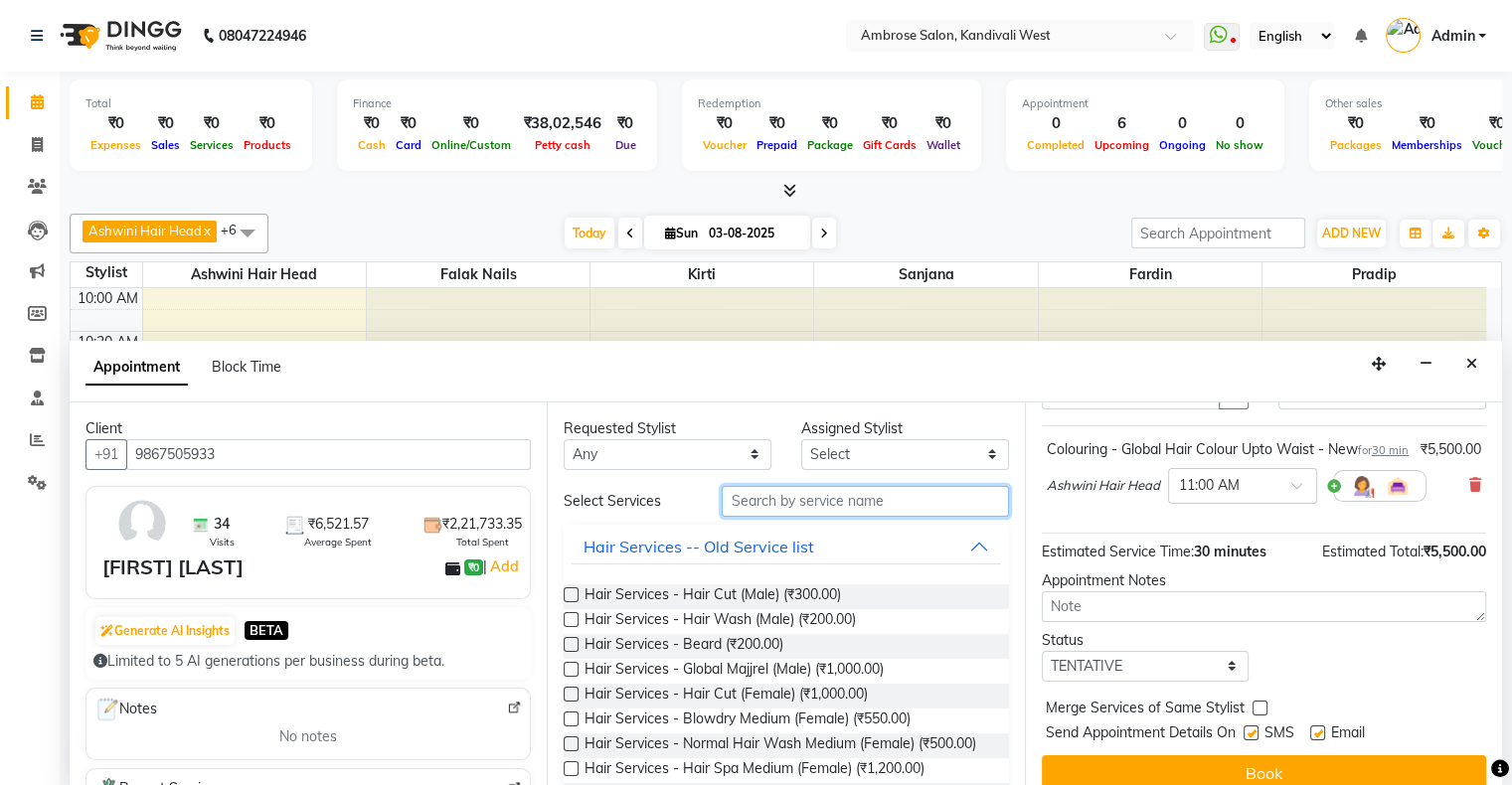 type 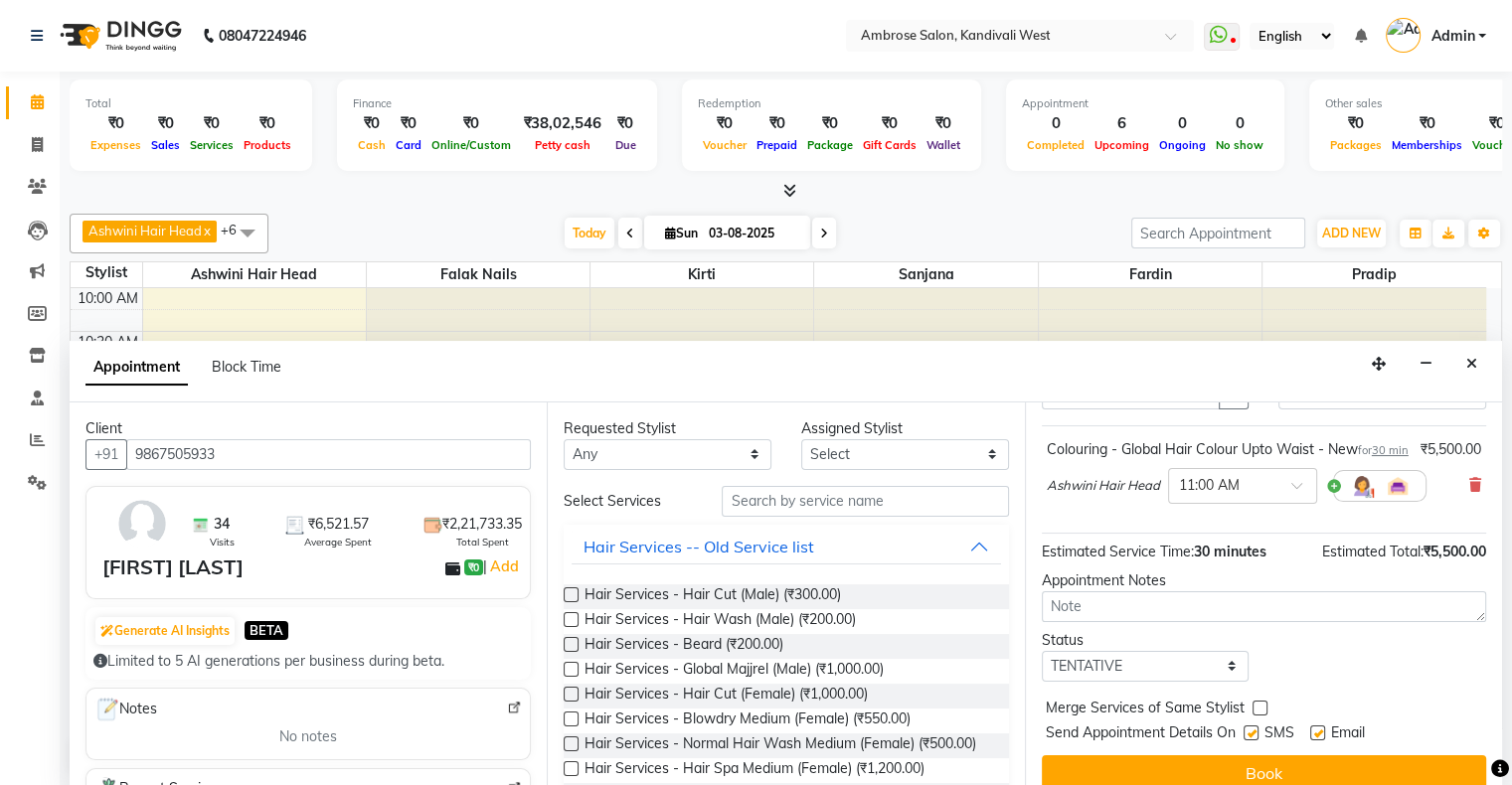 click on "Appointment Block Time" at bounding box center [785, 372] 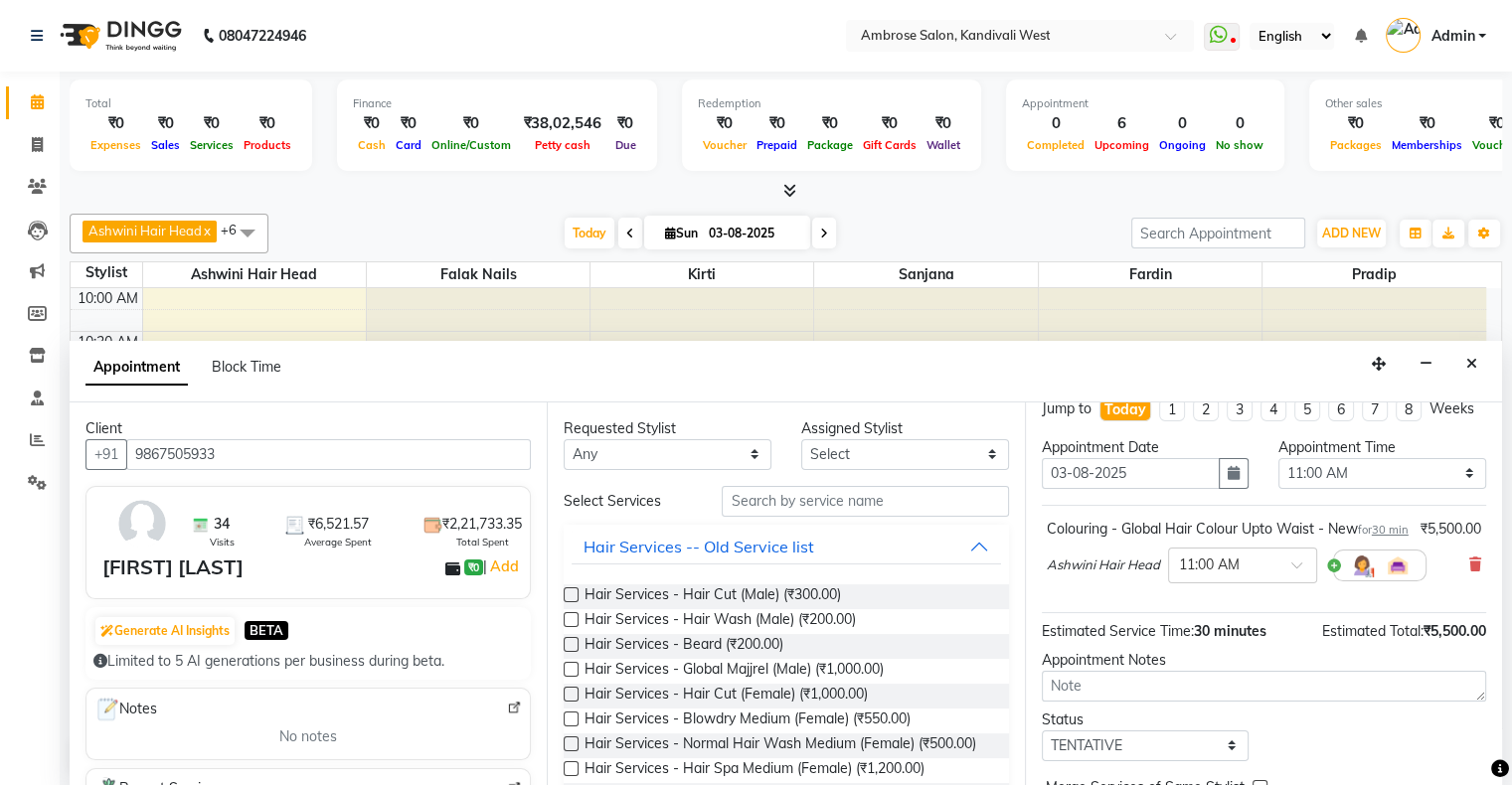 scroll, scrollTop: 0, scrollLeft: 0, axis: both 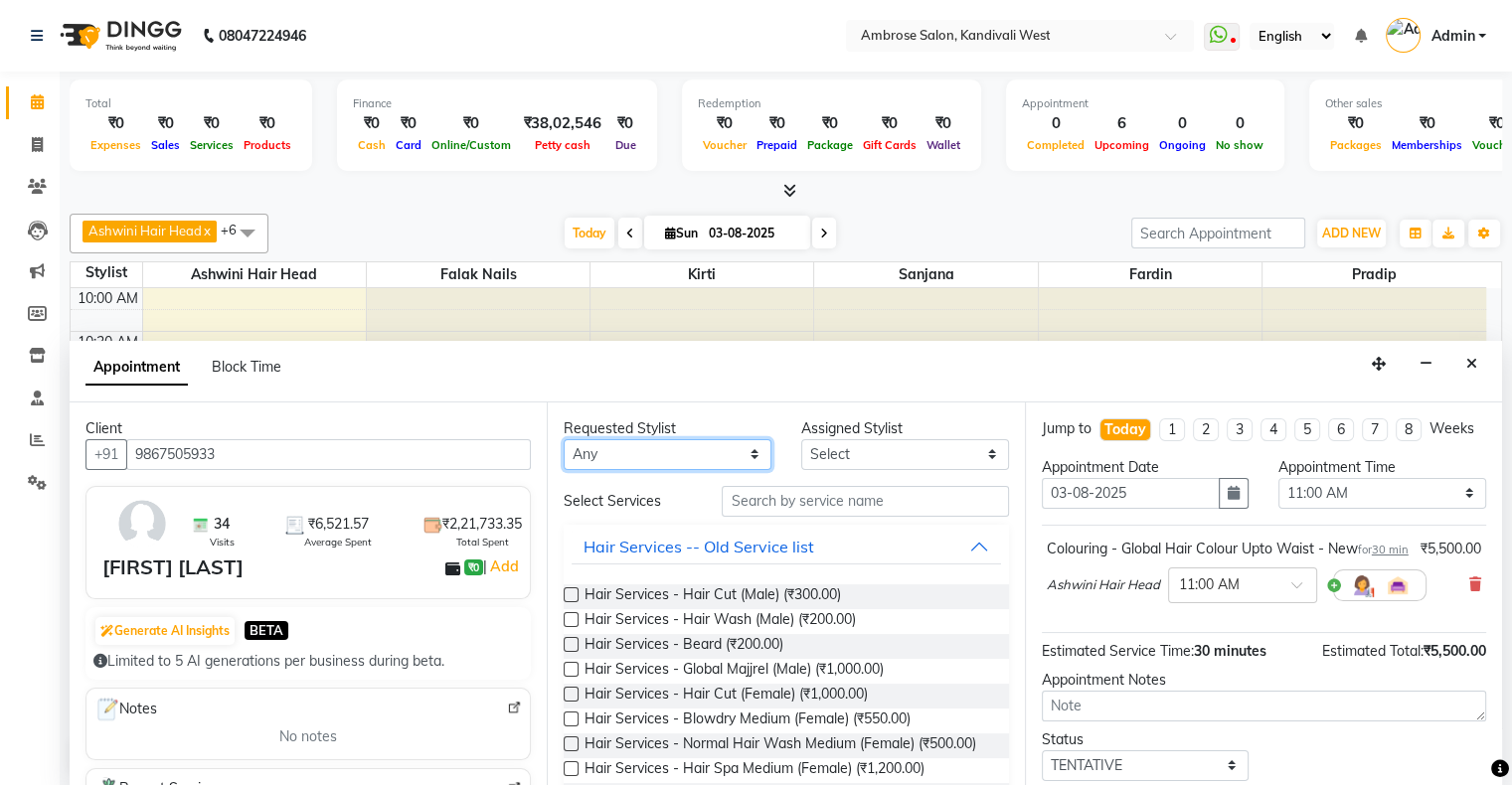click on "Any Ashwini Hair Head Falak Nails Fardin Kirti Nida FD Pradip Pradip Vaishnav Sanjana  Vidhi Veera" at bounding box center [667, 454] 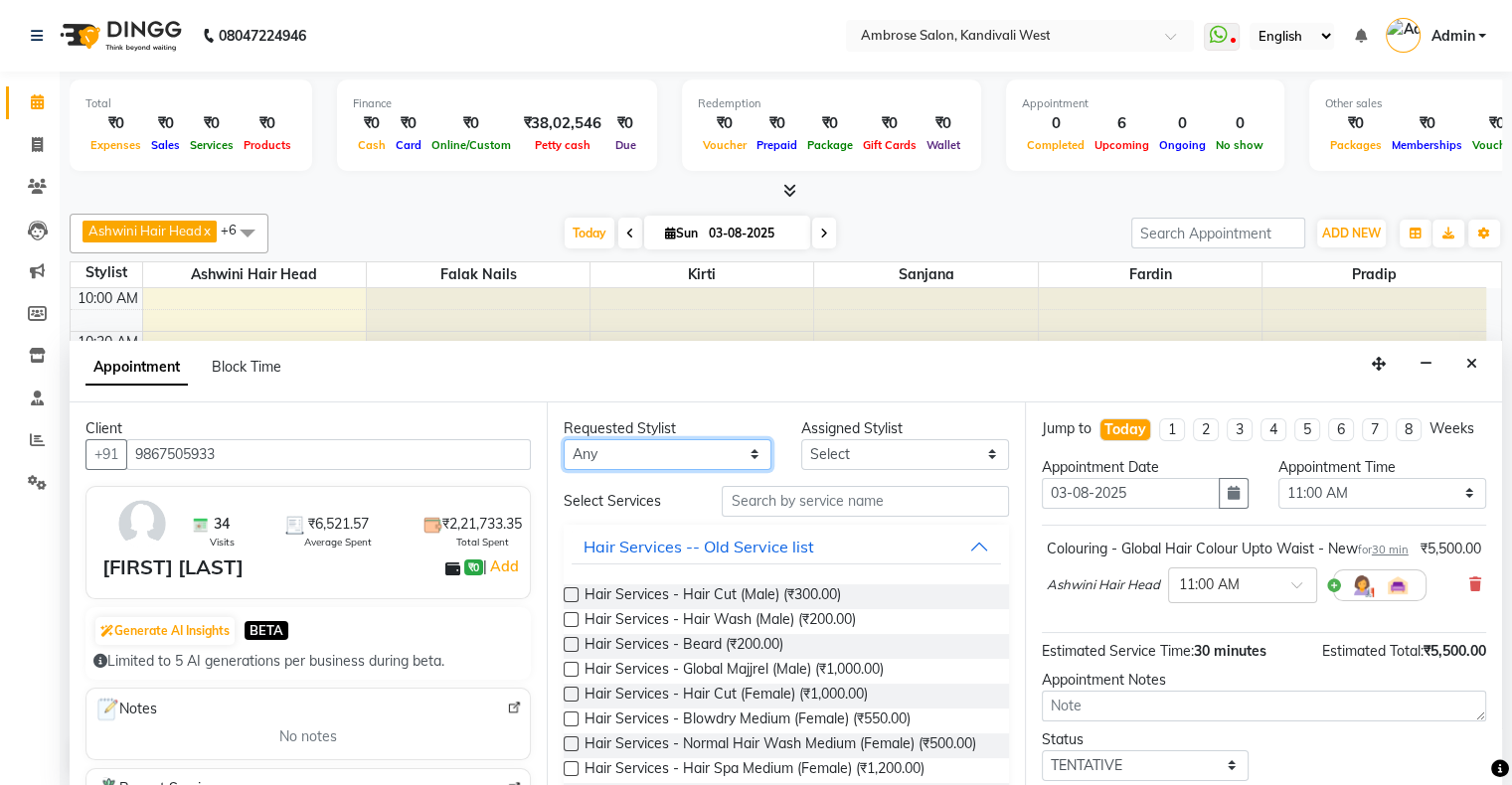 select on "78223" 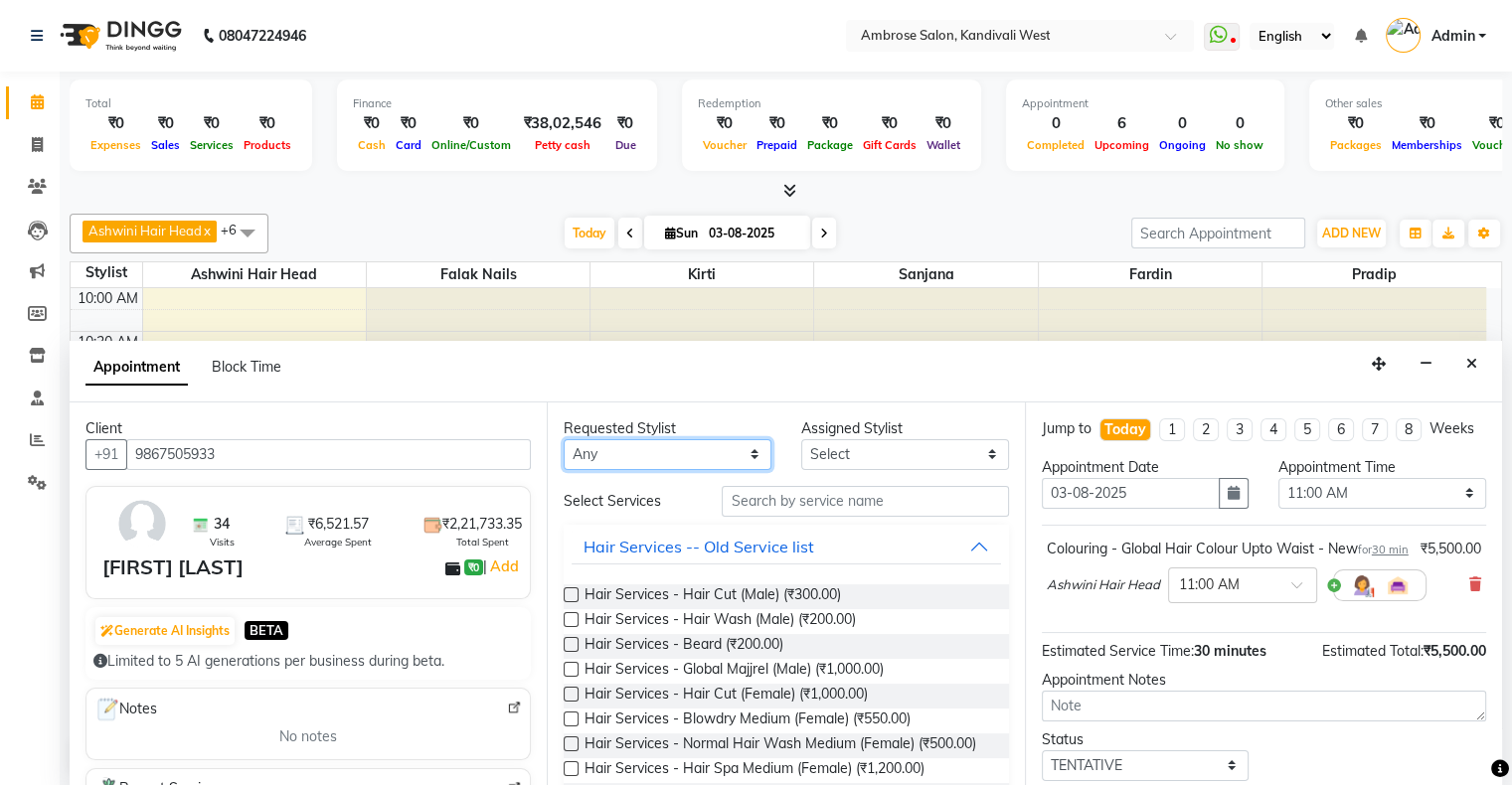 click on "Any Ashwini Hair Head Falak Nails Fardin Kirti Nida FD Pradip Pradip Vaishnav Sanjana  Vidhi Veera" at bounding box center [667, 454] 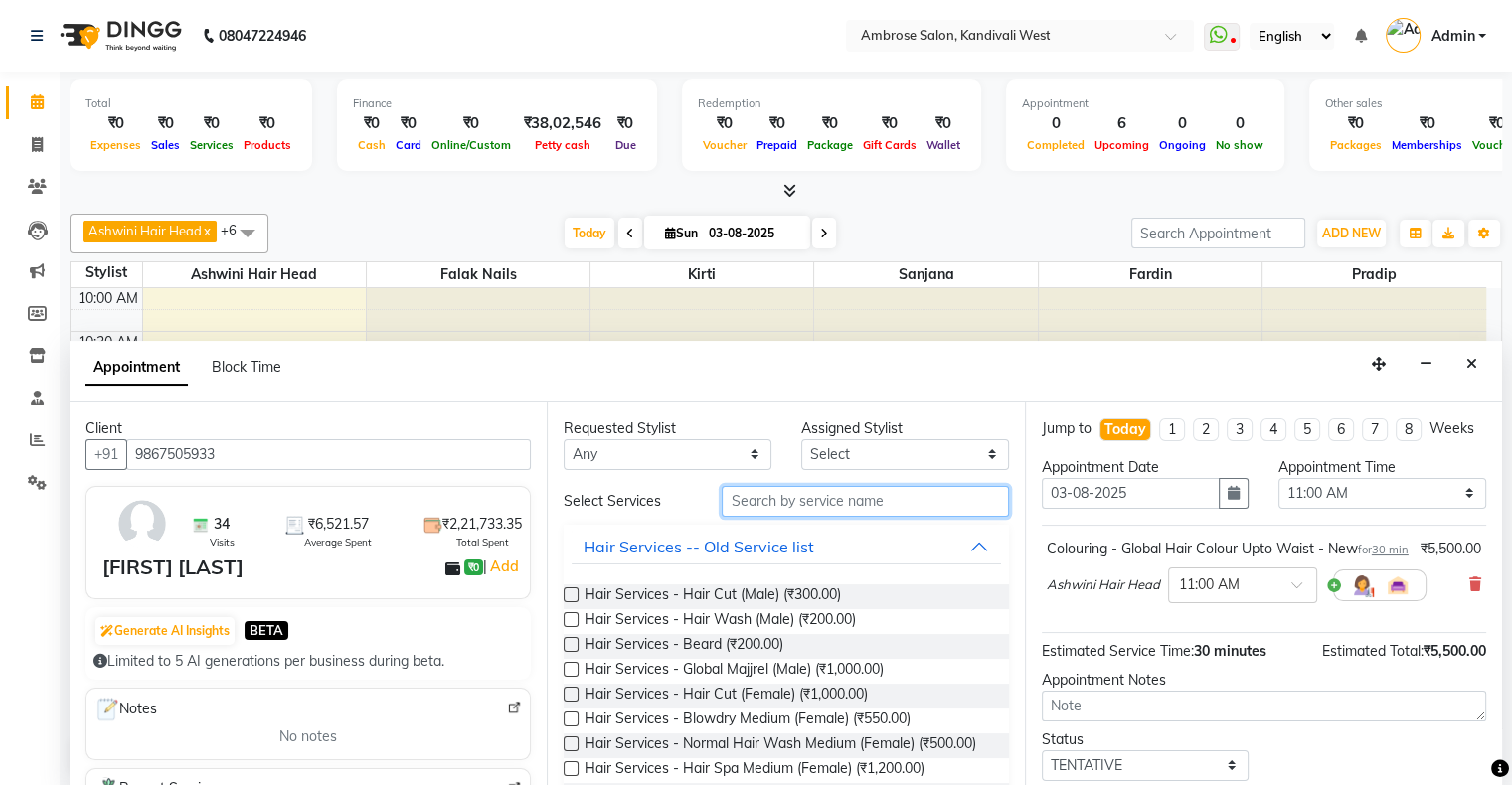 click at bounding box center [865, 501] 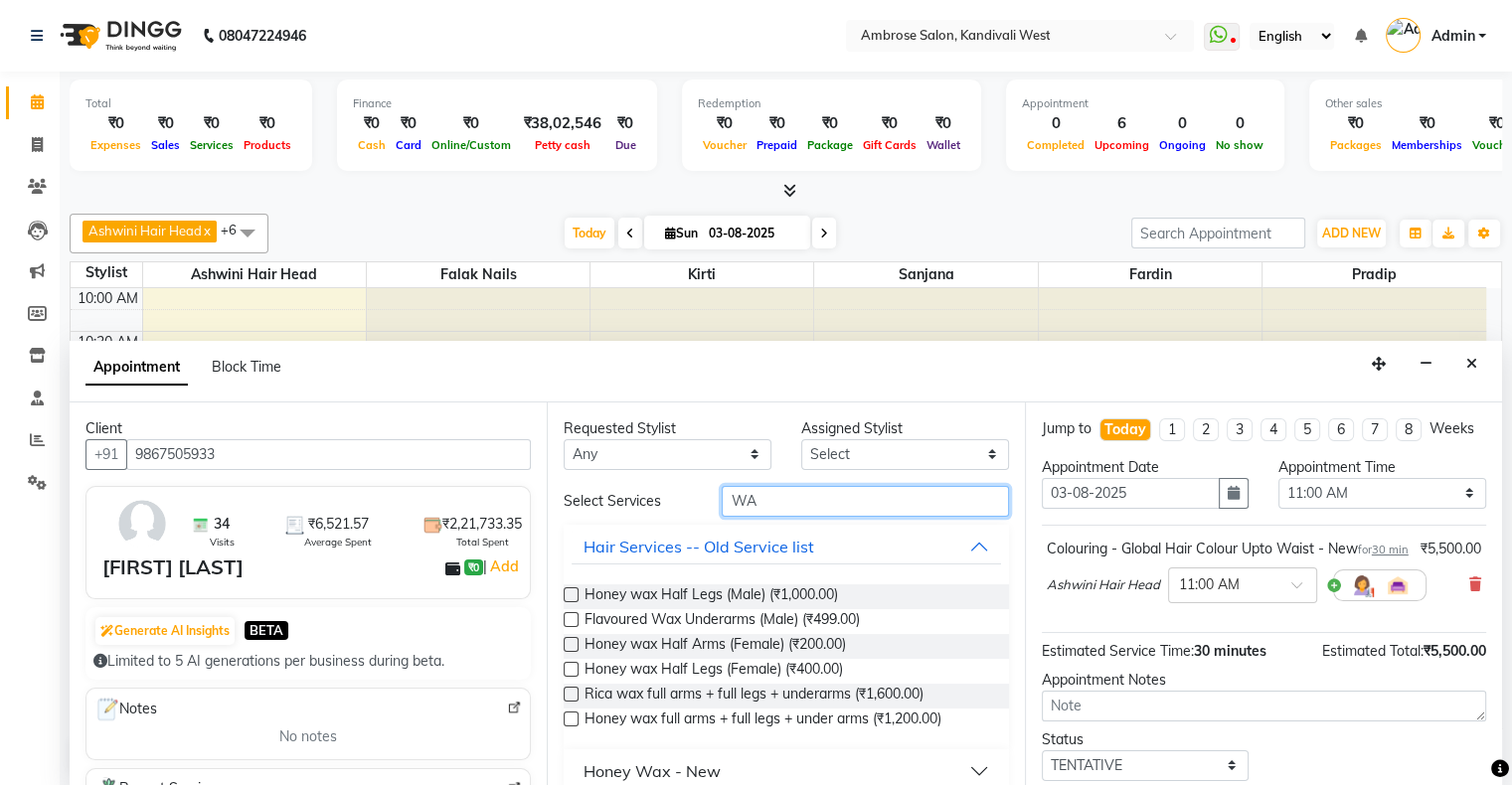 type on "W" 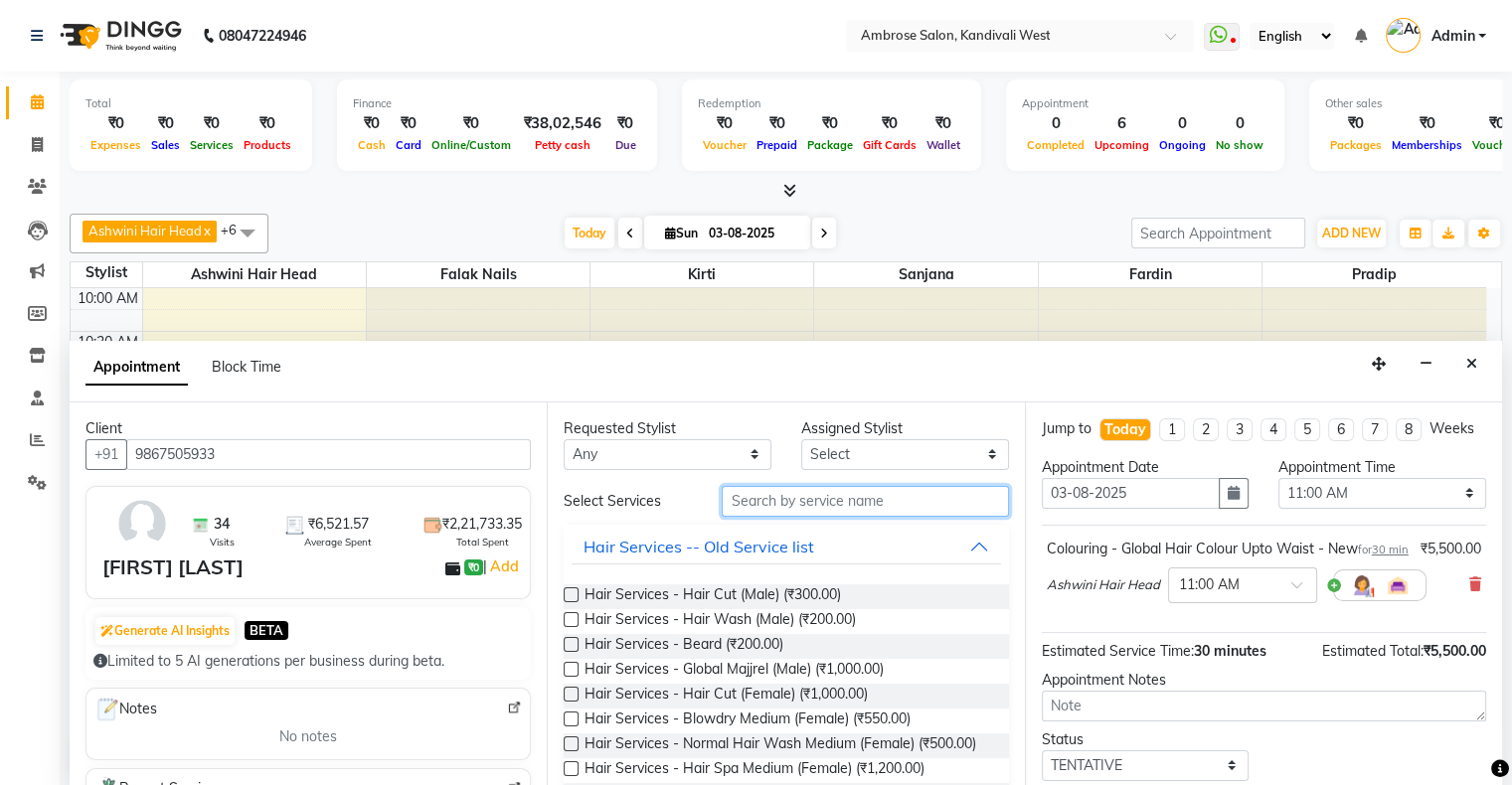 type on "W" 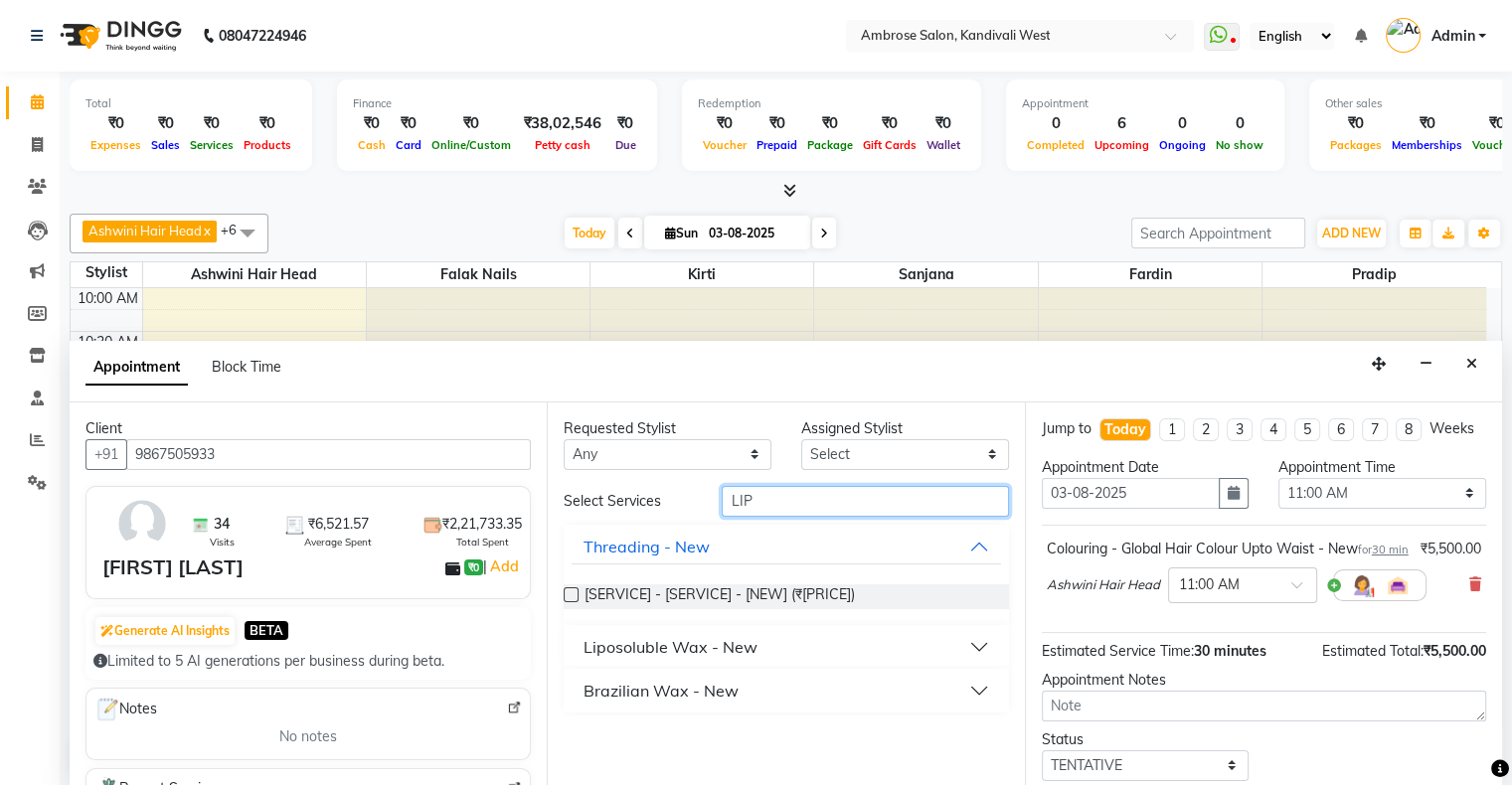 type on "LIP" 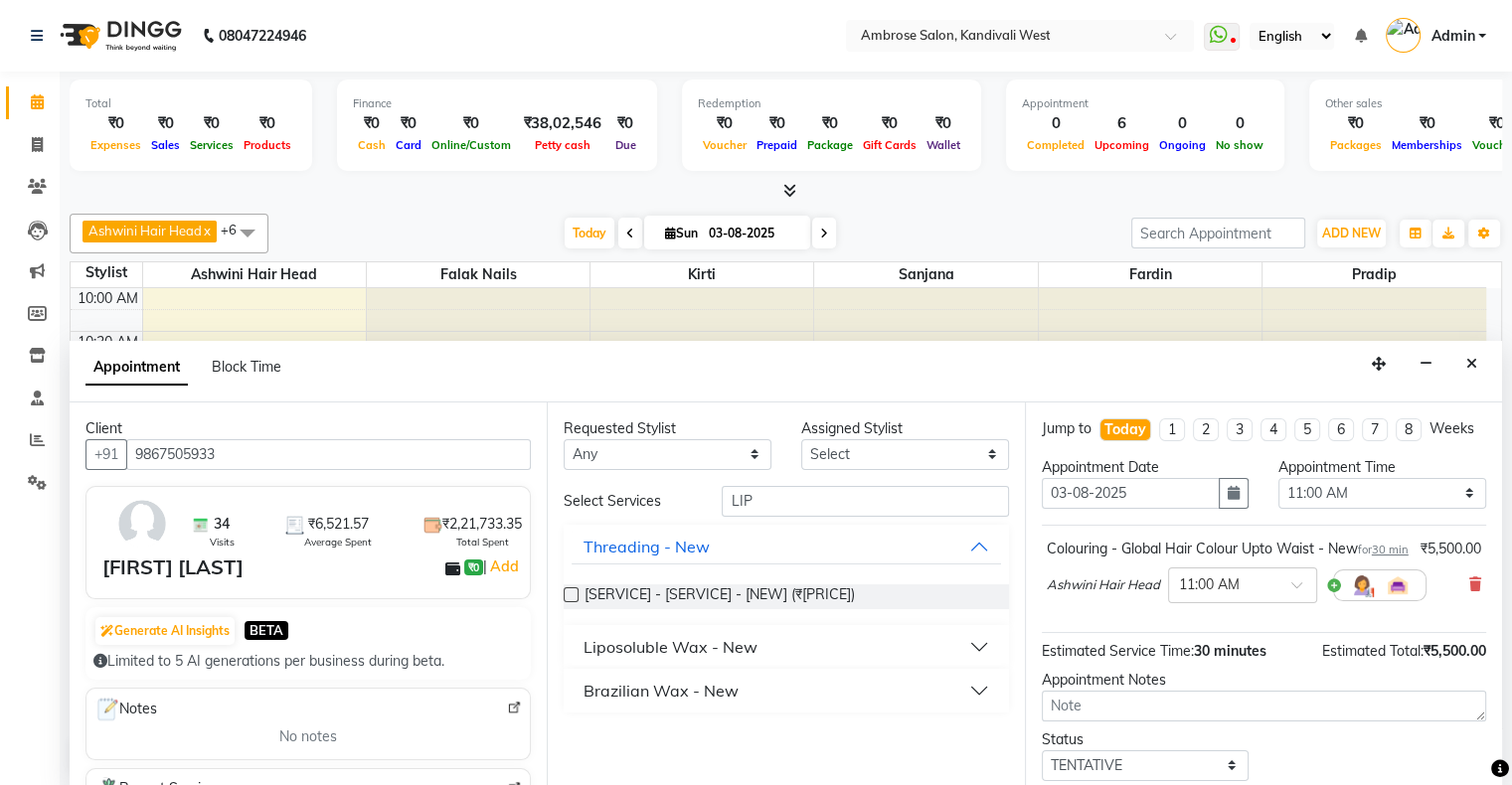click on "Liposoluble Wax - New" at bounding box center (670, 647) 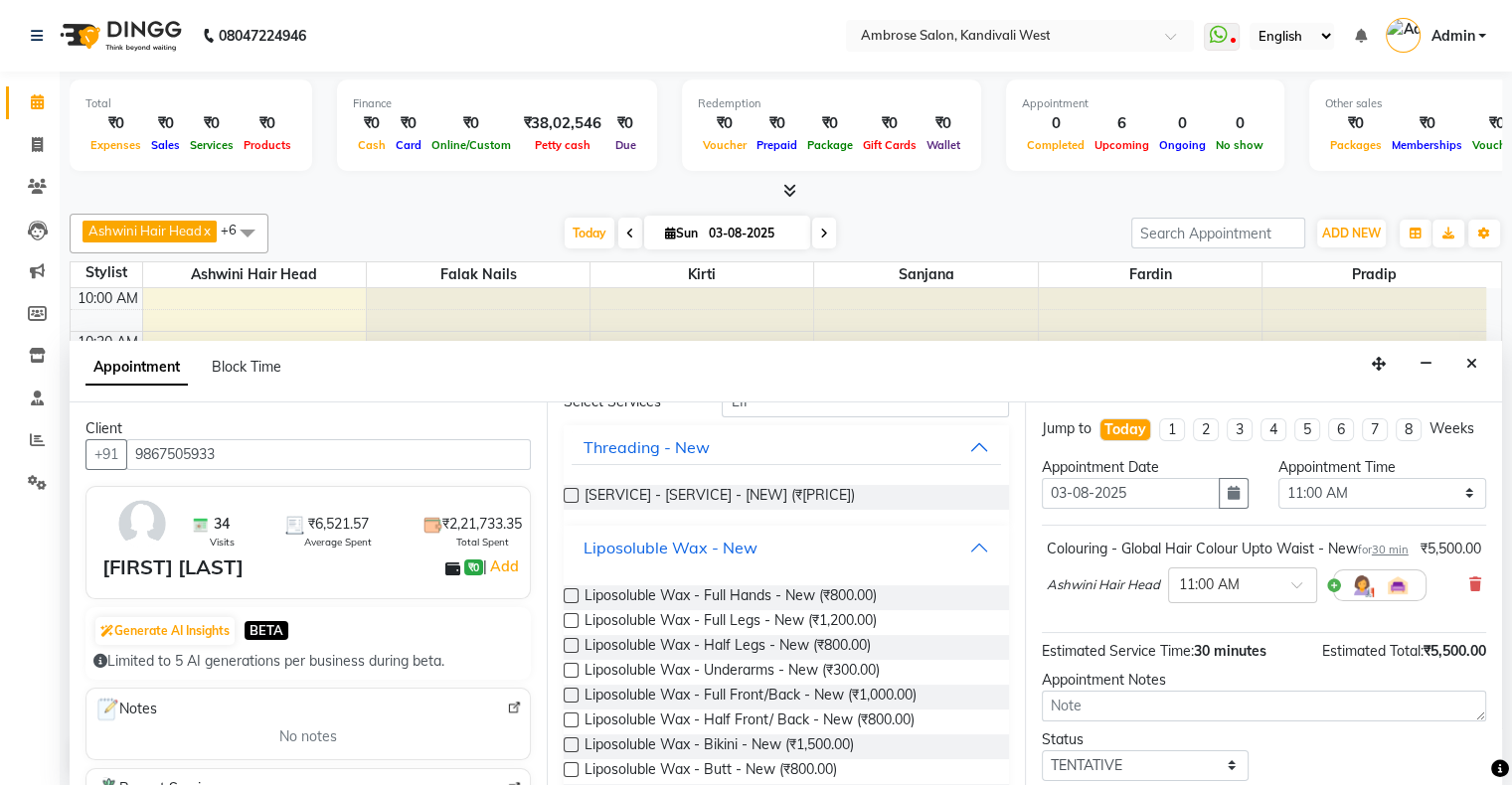 scroll, scrollTop: 199, scrollLeft: 0, axis: vertical 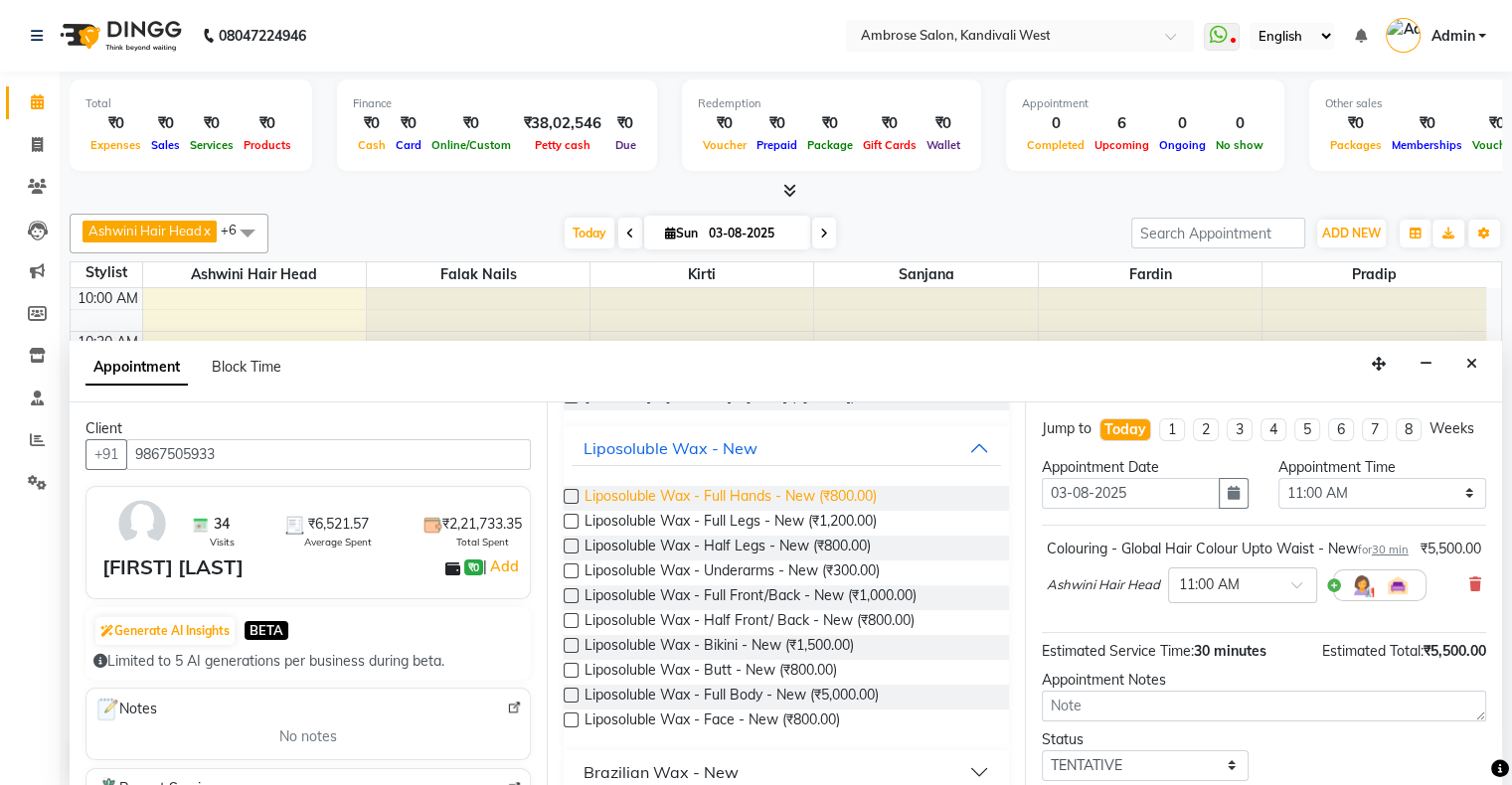 click on "Liposoluble Wax - Full Hands - New (₹800.00)" at bounding box center [731, 498] 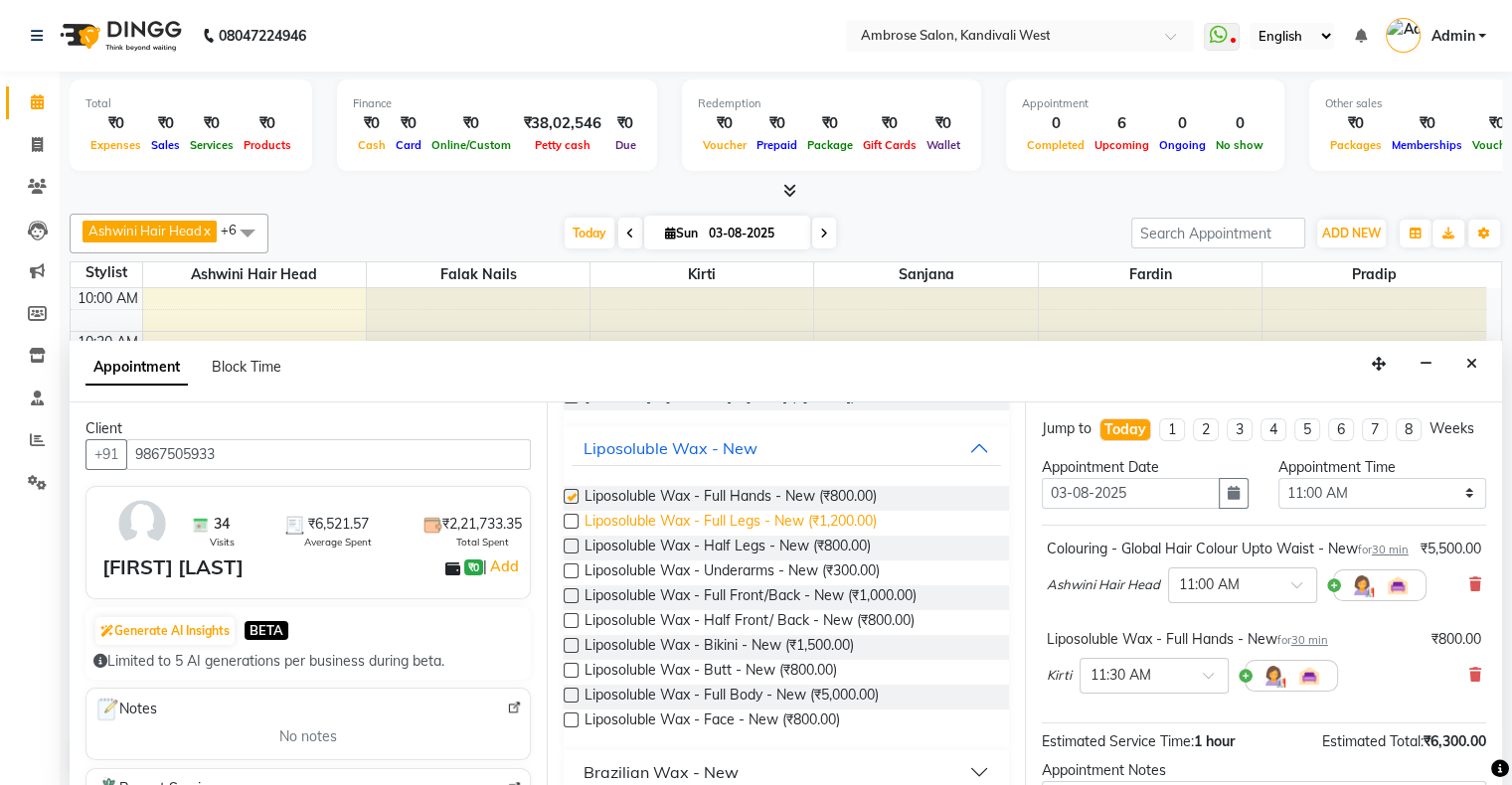 checkbox on "false" 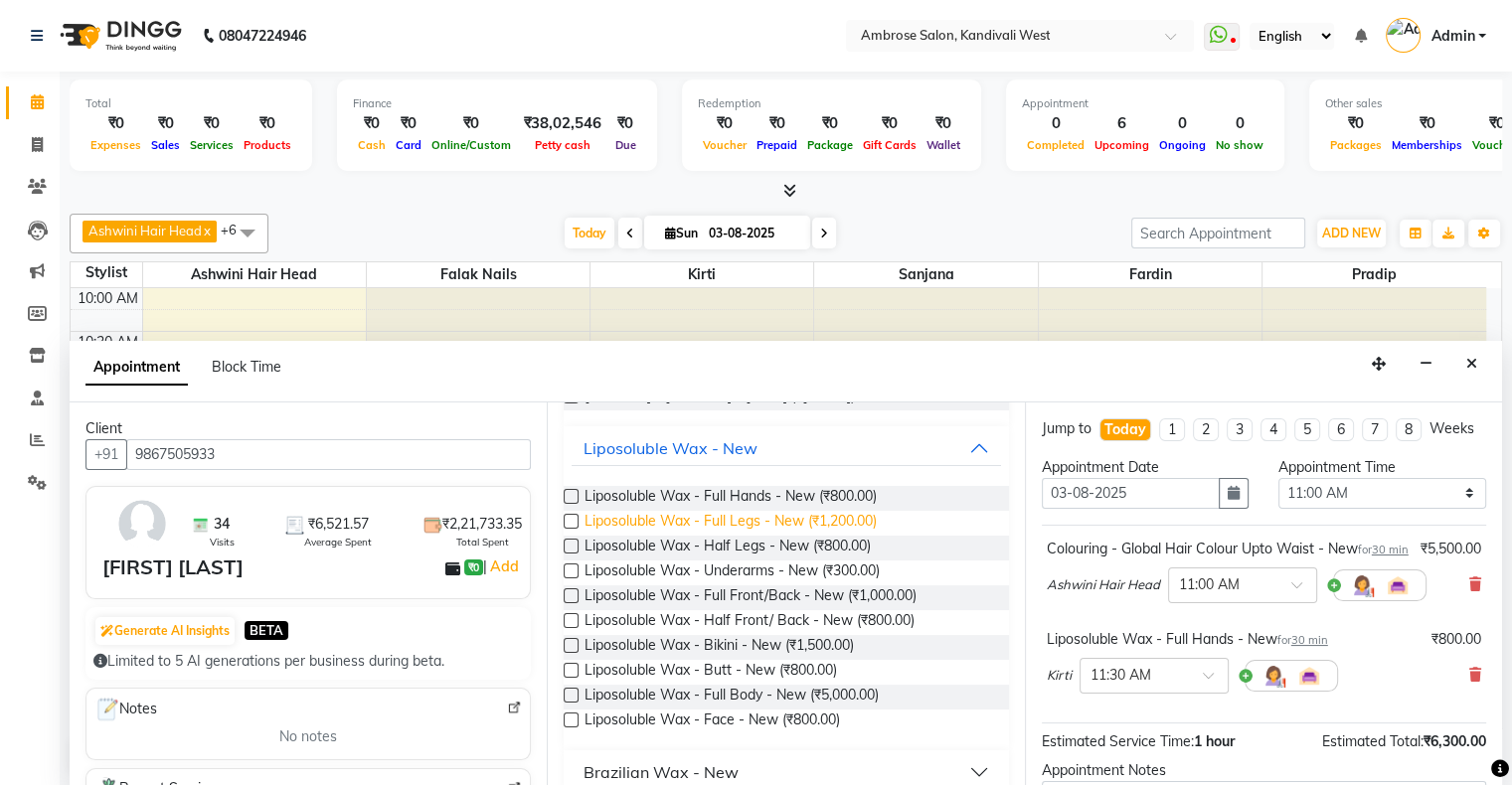 click on "Liposoluble Wax - Full Legs - New (₹1,200.00)" at bounding box center [731, 523] 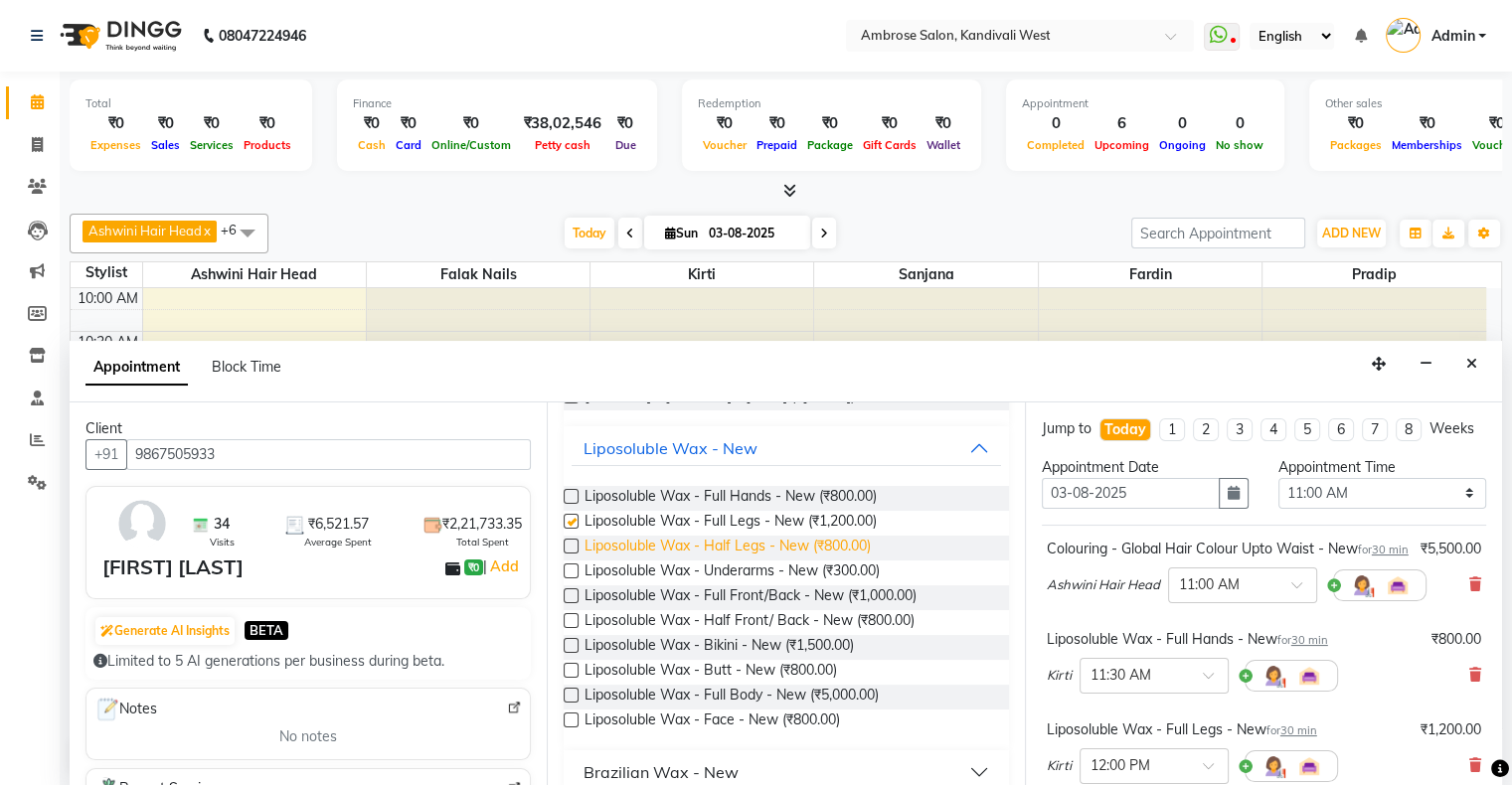 checkbox on "false" 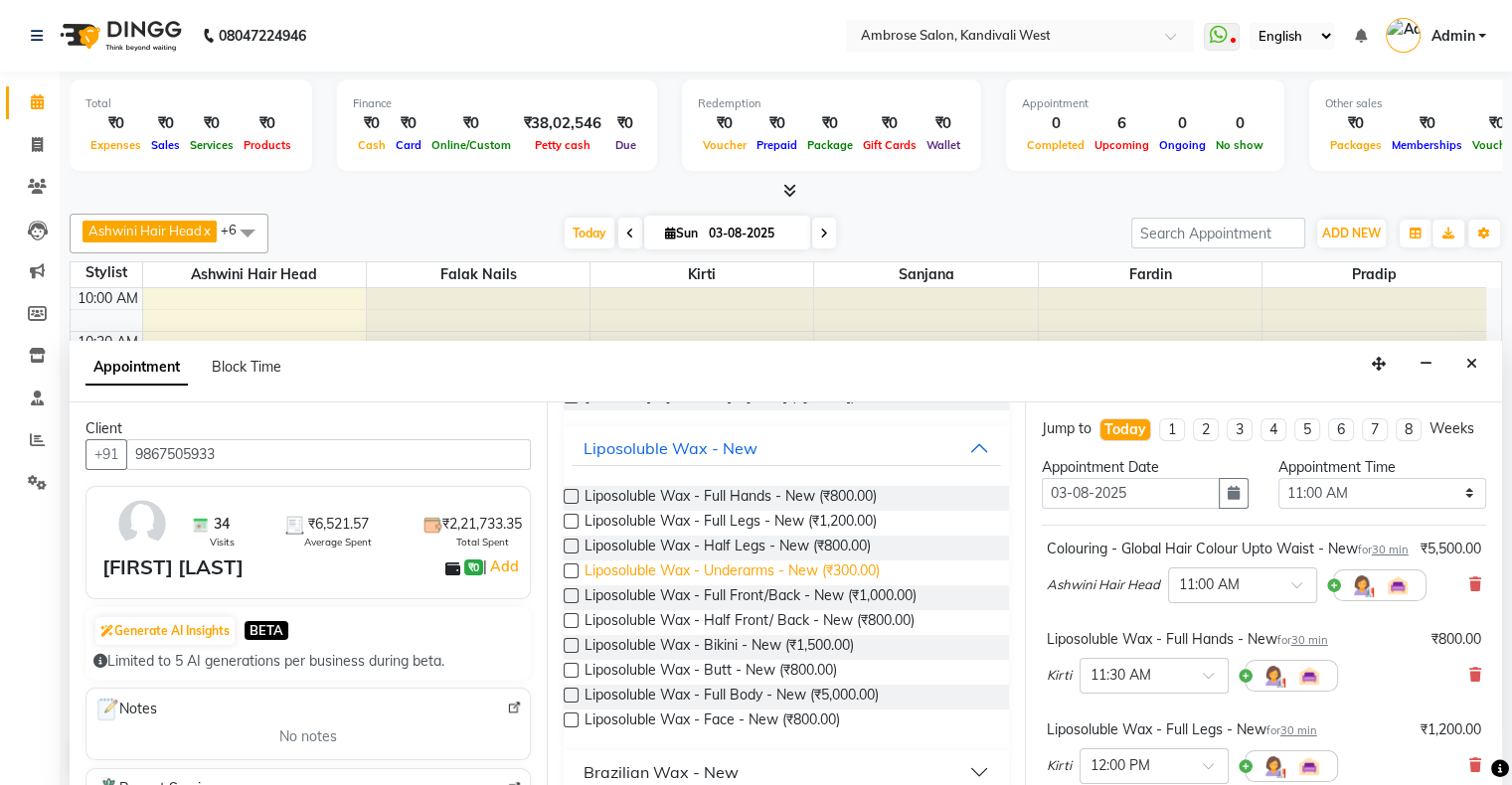 click on "Liposoluble Wax - Underarms - New (₹300.00)" at bounding box center [732, 572] 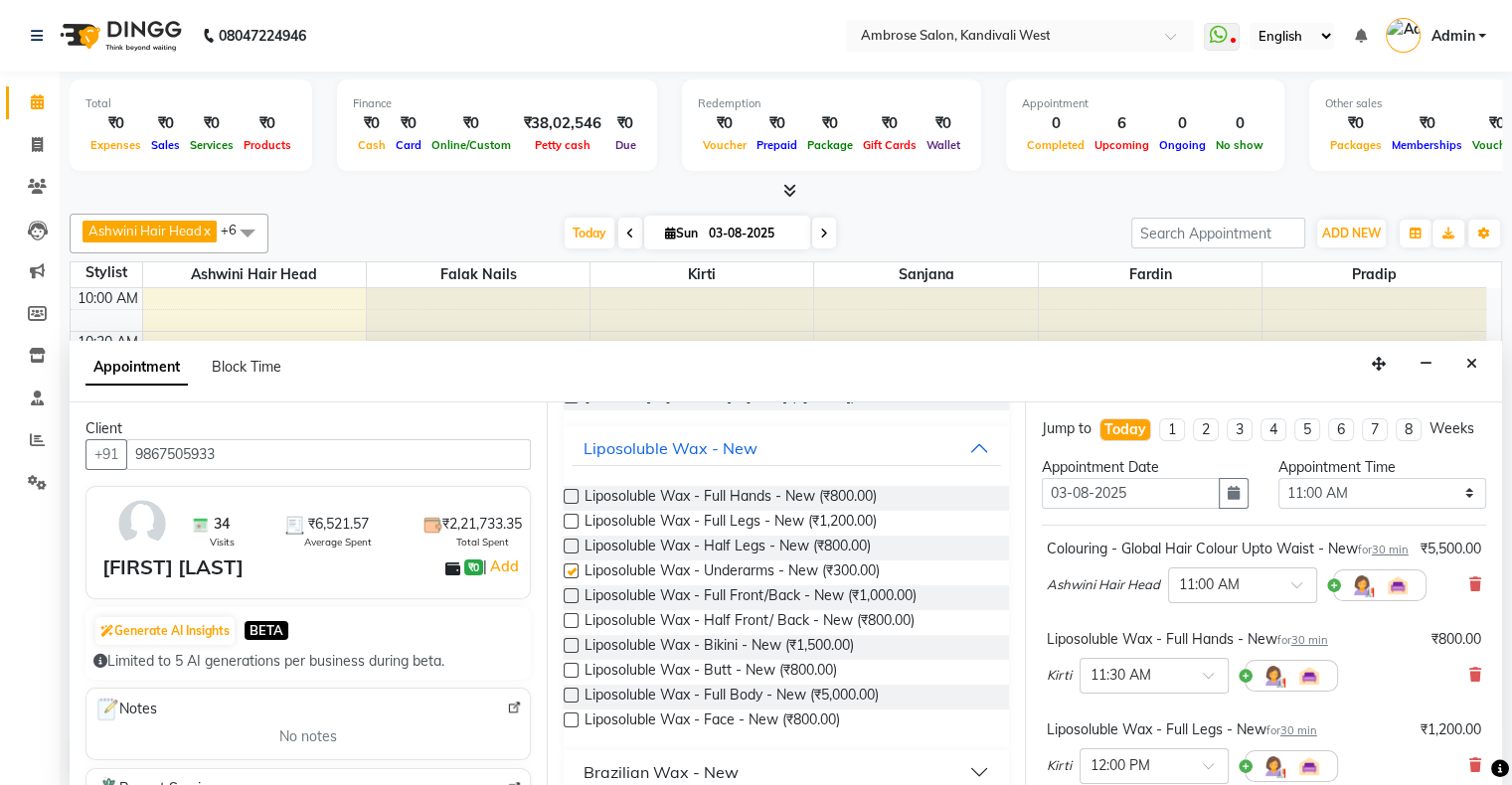 checkbox on "false" 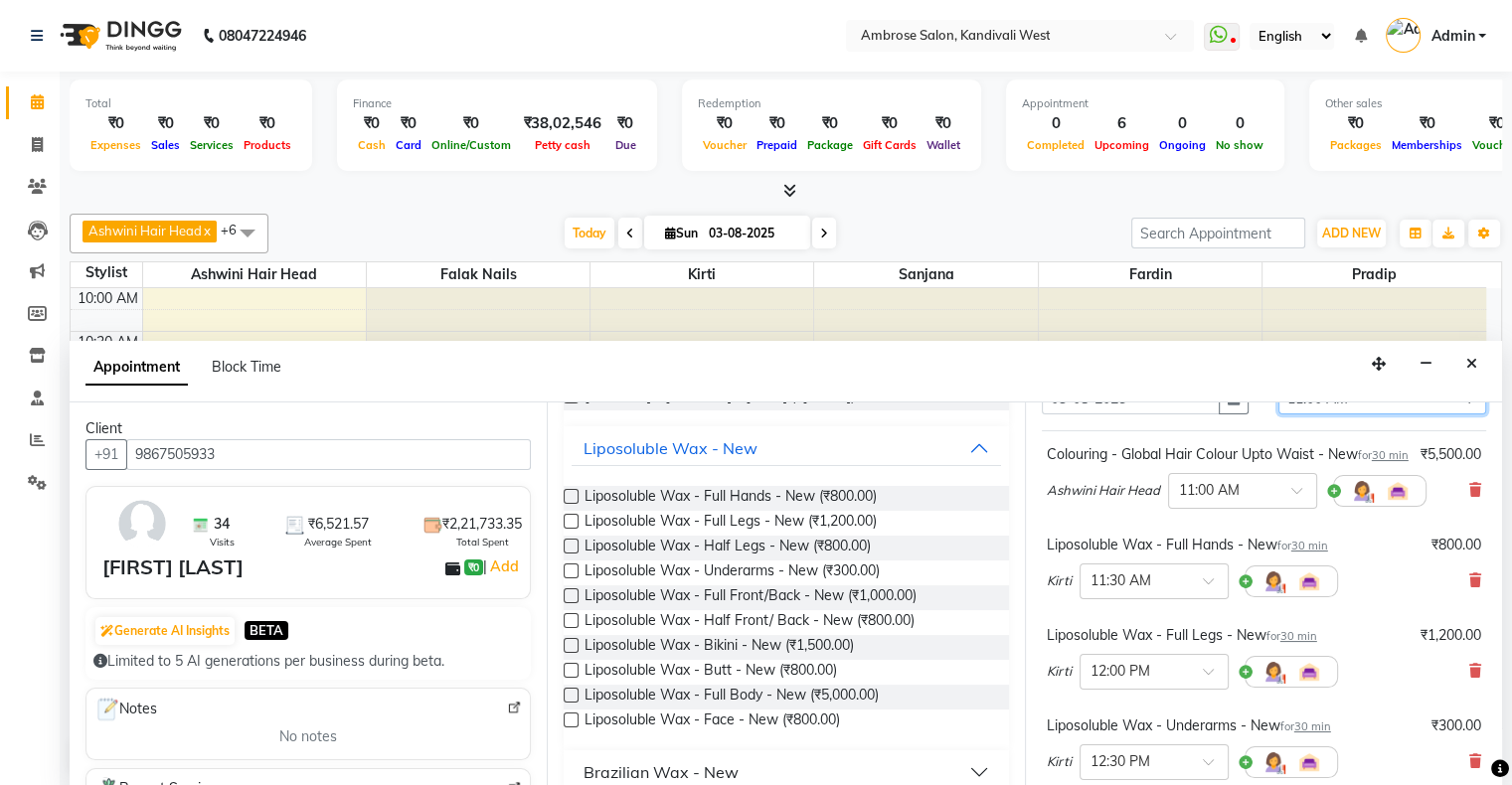 click on "Select 11:00 AM 11:15 AM 11:30 AM 11:45 AM 12:00 PM 12:15 PM 12:30 PM 12:45 PM 01:00 PM 01:15 PM 01:30 PM 01:45 PM 02:00 PM 02:15 PM 02:30 PM 02:45 PM 03:00 PM 03:15 PM 03:30 PM 03:45 PM 04:00 PM 04:15 PM 04:30 PM 04:45 PM 05:00 PM 05:15 PM 05:30 PM 05:45 PM 06:00 PM 06:15 PM 06:30 PM 06:45 PM 07:00 PM 07:15 PM 07:30 PM 07:45 PM 08:00 PM 08:15 PM 08:30 PM 08:45 PM 09:00 PM 09:15 PM 09:30 PM 09:45 PM 10:00 PM" at bounding box center [1382, 398] 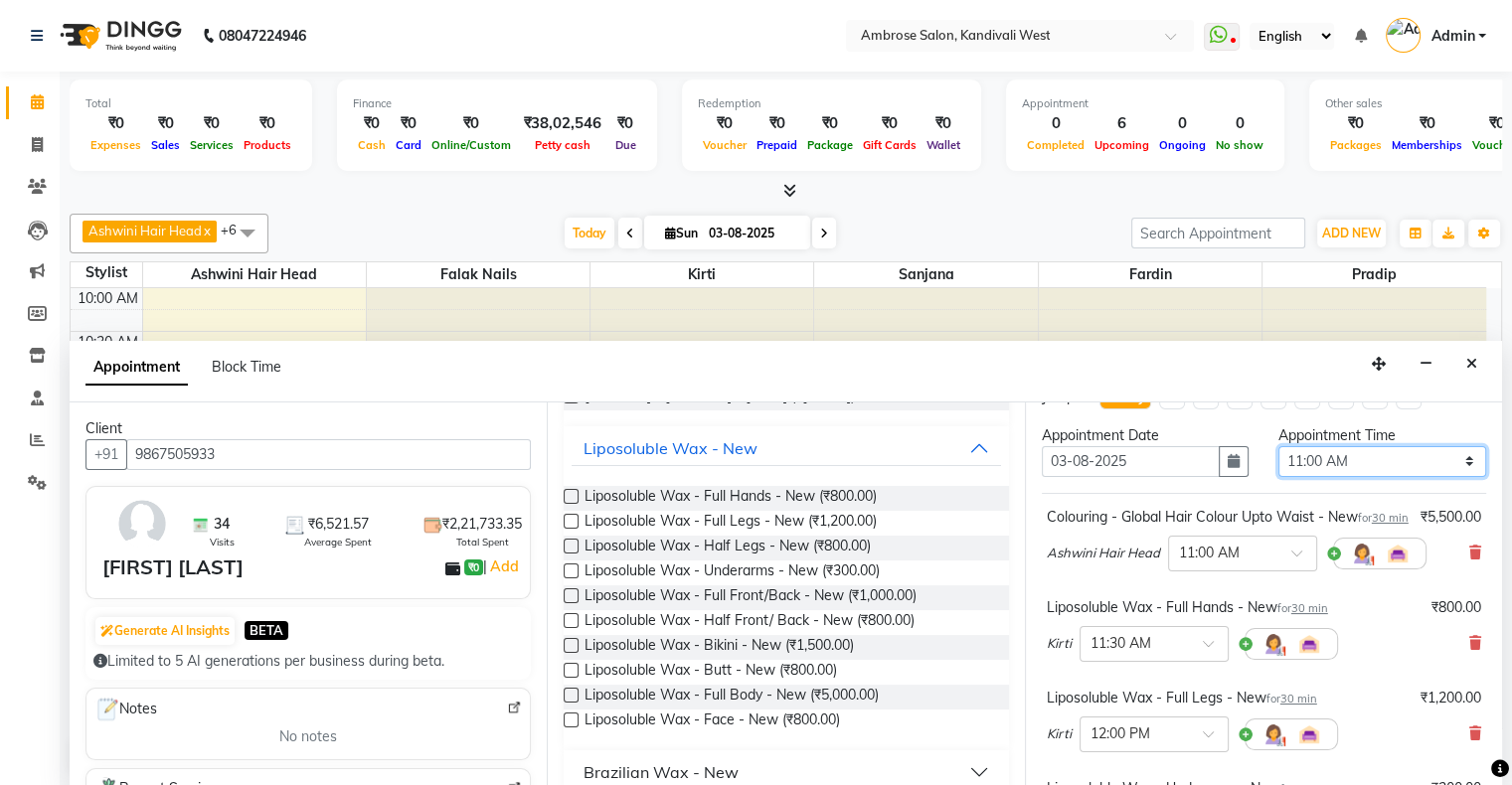 scroll, scrollTop: 0, scrollLeft: 0, axis: both 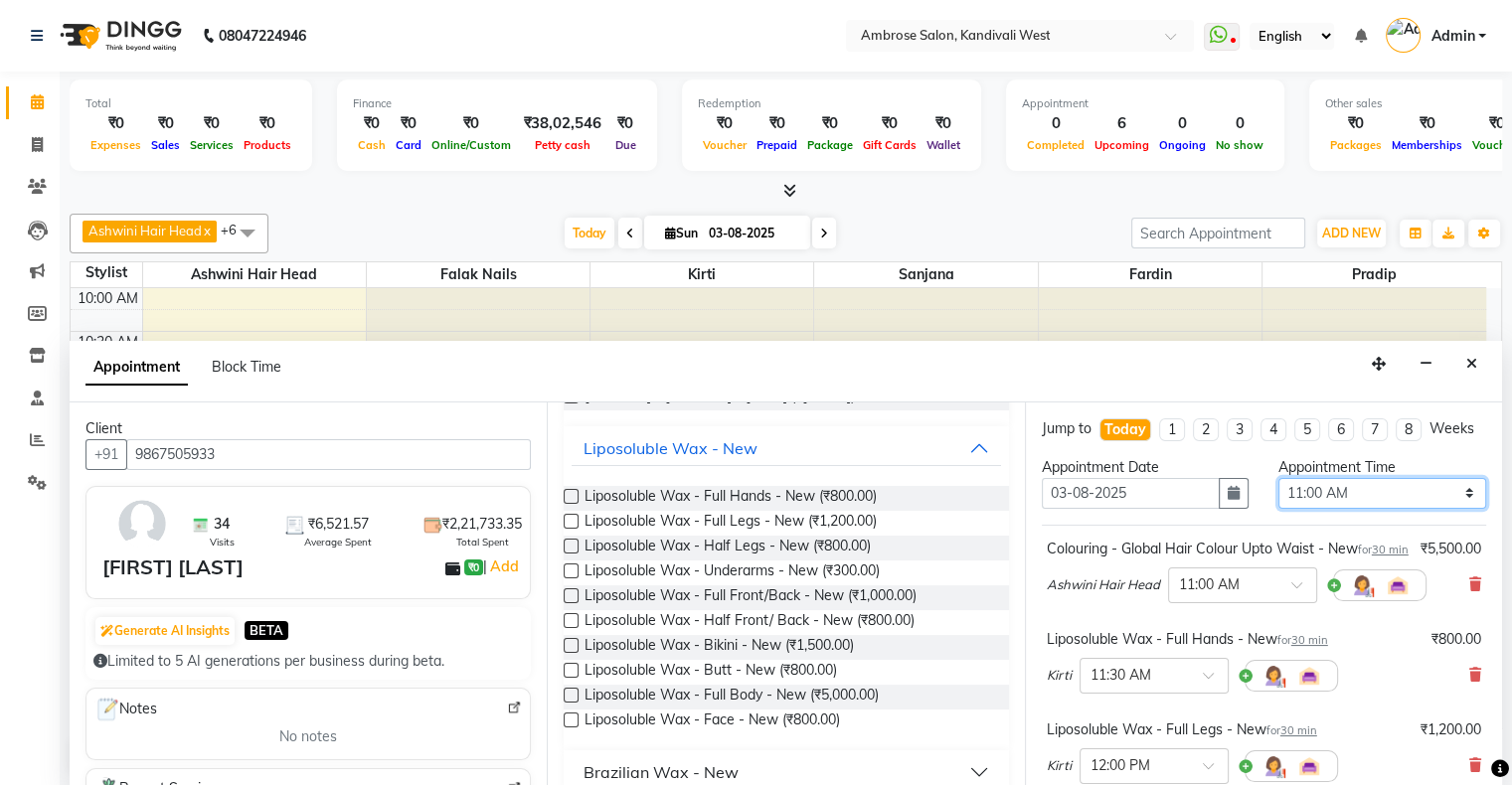 click on "Select 11:00 AM 11:15 AM 11:30 AM 11:45 AM 12:00 PM 12:15 PM 12:30 PM 12:45 PM 01:00 PM 01:15 PM 01:30 PM 01:45 PM 02:00 PM 02:15 PM 02:30 PM 02:45 PM 03:00 PM 03:15 PM 03:30 PM 03:45 PM 04:00 PM 04:15 PM 04:30 PM 04:45 PM 05:00 PM 05:15 PM 05:30 PM 05:45 PM 06:00 PM 06:15 PM 06:30 PM 06:45 PM 07:00 PM 07:15 PM 07:30 PM 07:45 PM 08:00 PM 08:15 PM 08:30 PM 08:45 PM 09:00 PM 09:15 PM 09:30 PM 09:45 PM 10:00 PM" at bounding box center (1382, 493) 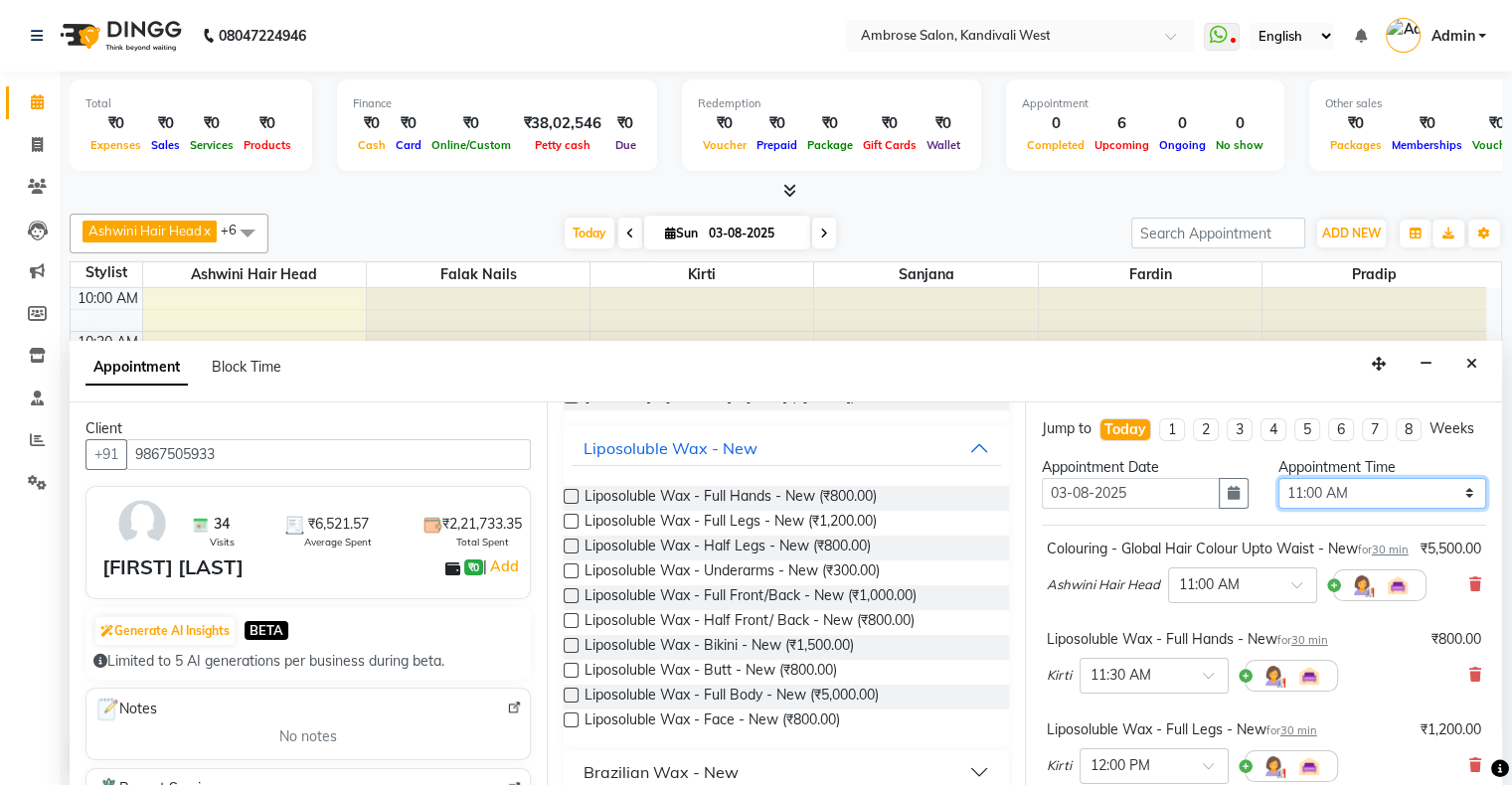 select on "930" 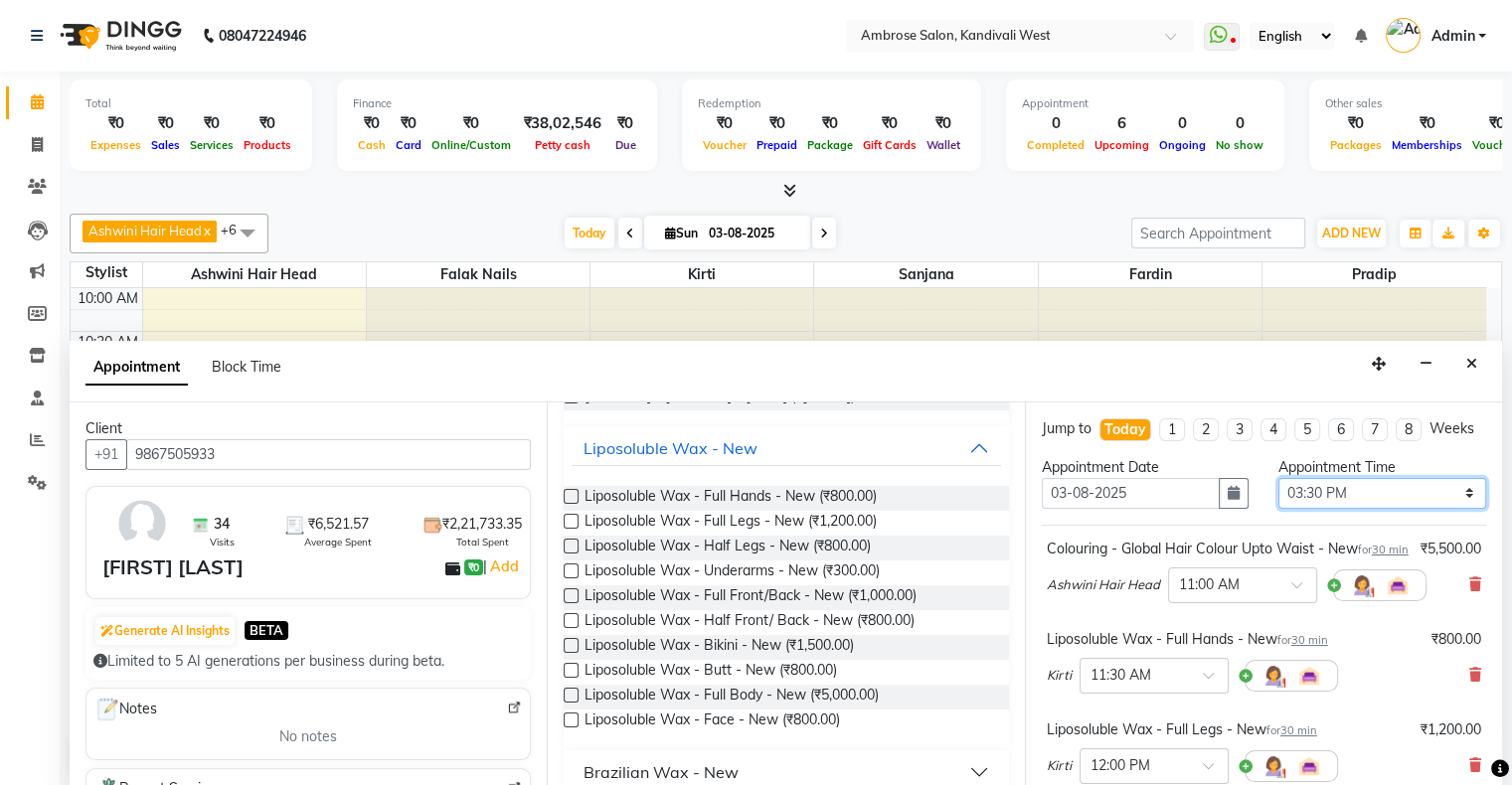 click on "Select 11:00 AM 11:15 AM 11:30 AM 11:45 AM 12:00 PM 12:15 PM 12:30 PM 12:45 PM 01:00 PM 01:15 PM 01:30 PM 01:45 PM 02:00 PM 02:15 PM 02:30 PM 02:45 PM 03:00 PM 03:15 PM 03:30 PM 03:45 PM 04:00 PM 04:15 PM 04:30 PM 04:45 PM 05:00 PM 05:15 PM 05:30 PM 05:45 PM 06:00 PM 06:15 PM 06:30 PM 06:45 PM 07:00 PM 07:15 PM 07:30 PM 07:45 PM 08:00 PM 08:15 PM 08:30 PM 08:45 PM 09:00 PM 09:15 PM 09:30 PM 09:45 PM 10:00 PM" at bounding box center (1382, 493) 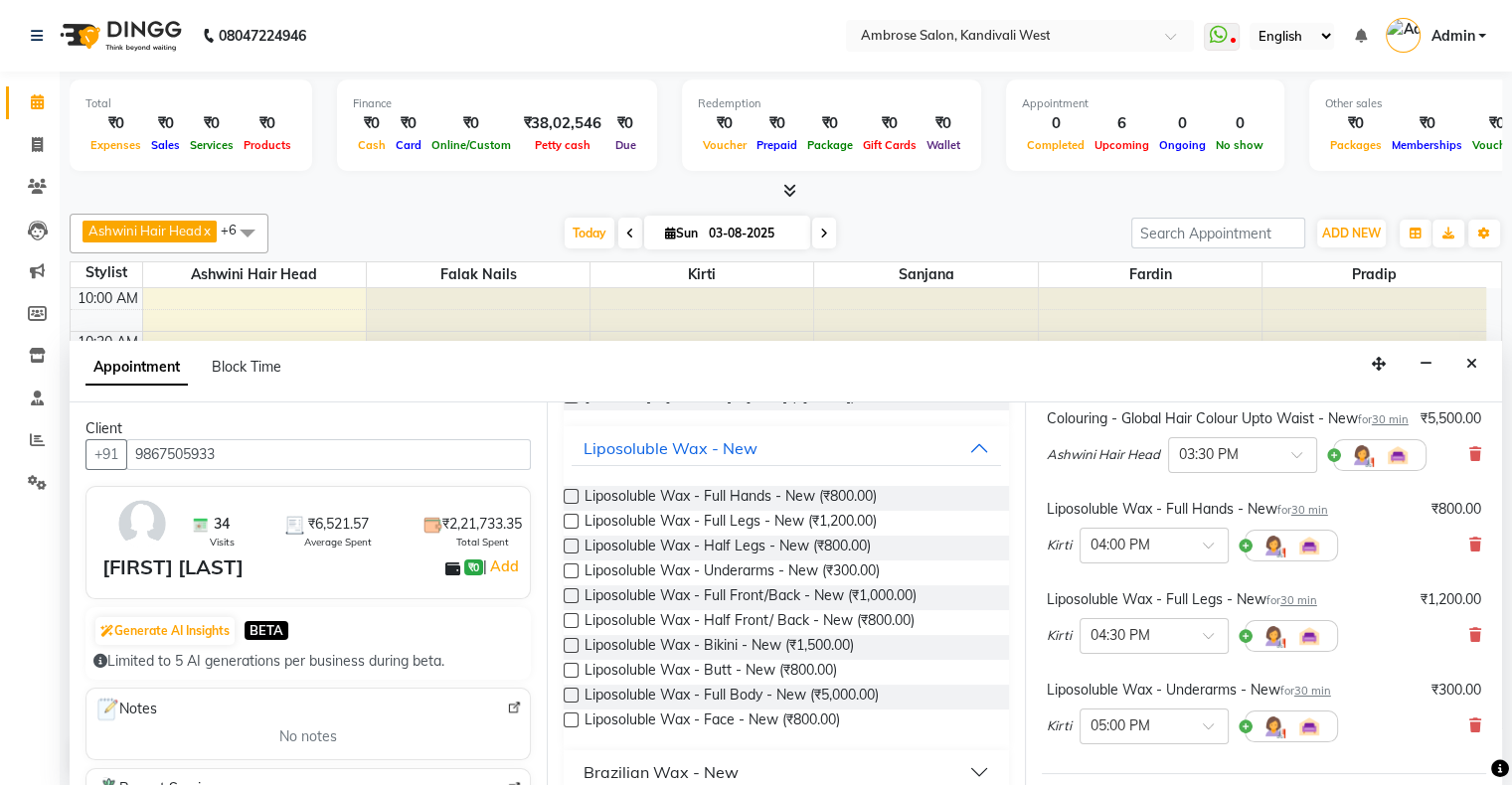 scroll, scrollTop: 428, scrollLeft: 0, axis: vertical 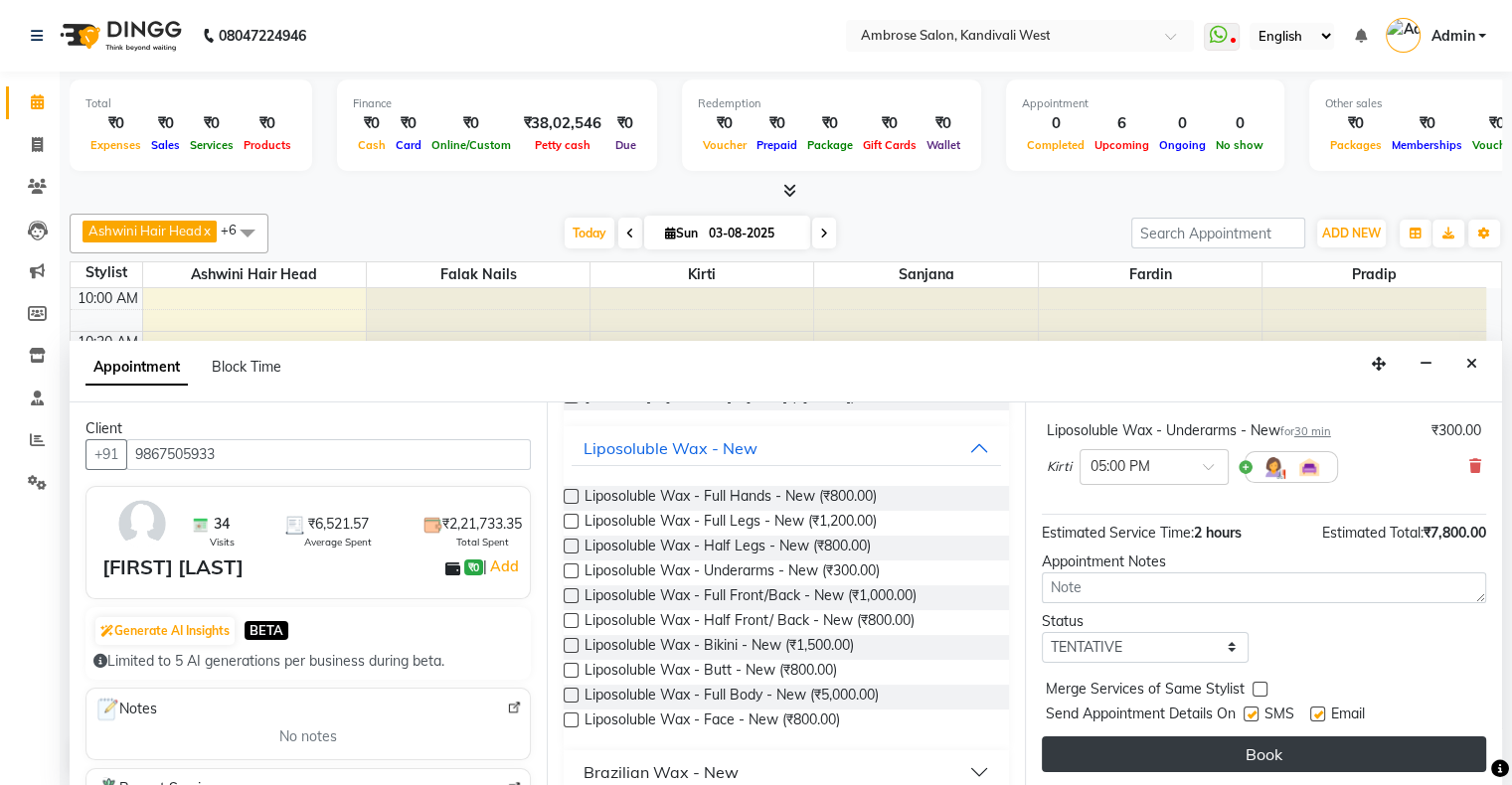 click on "Book" at bounding box center [1263, 754] 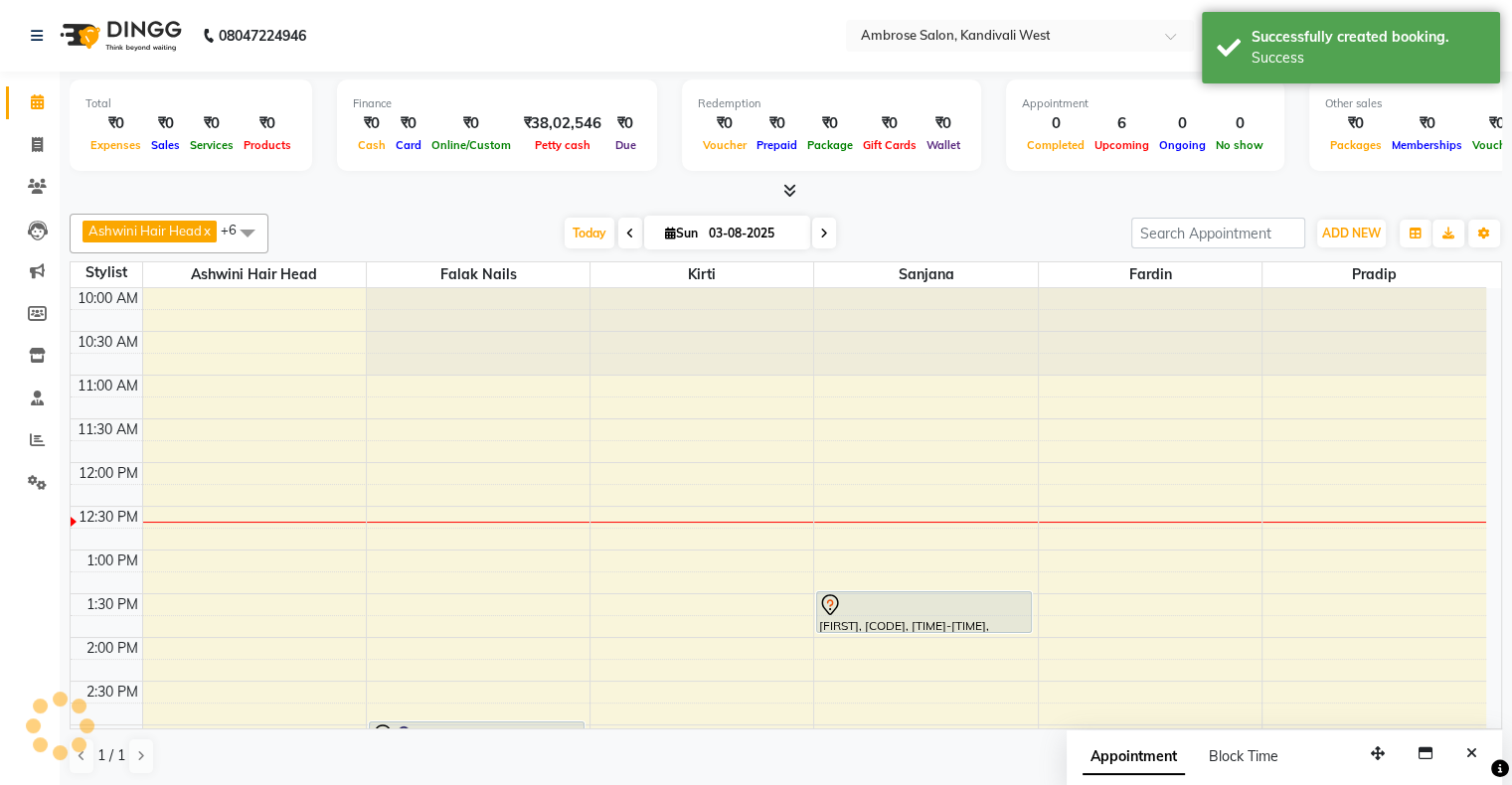 scroll, scrollTop: 0, scrollLeft: 0, axis: both 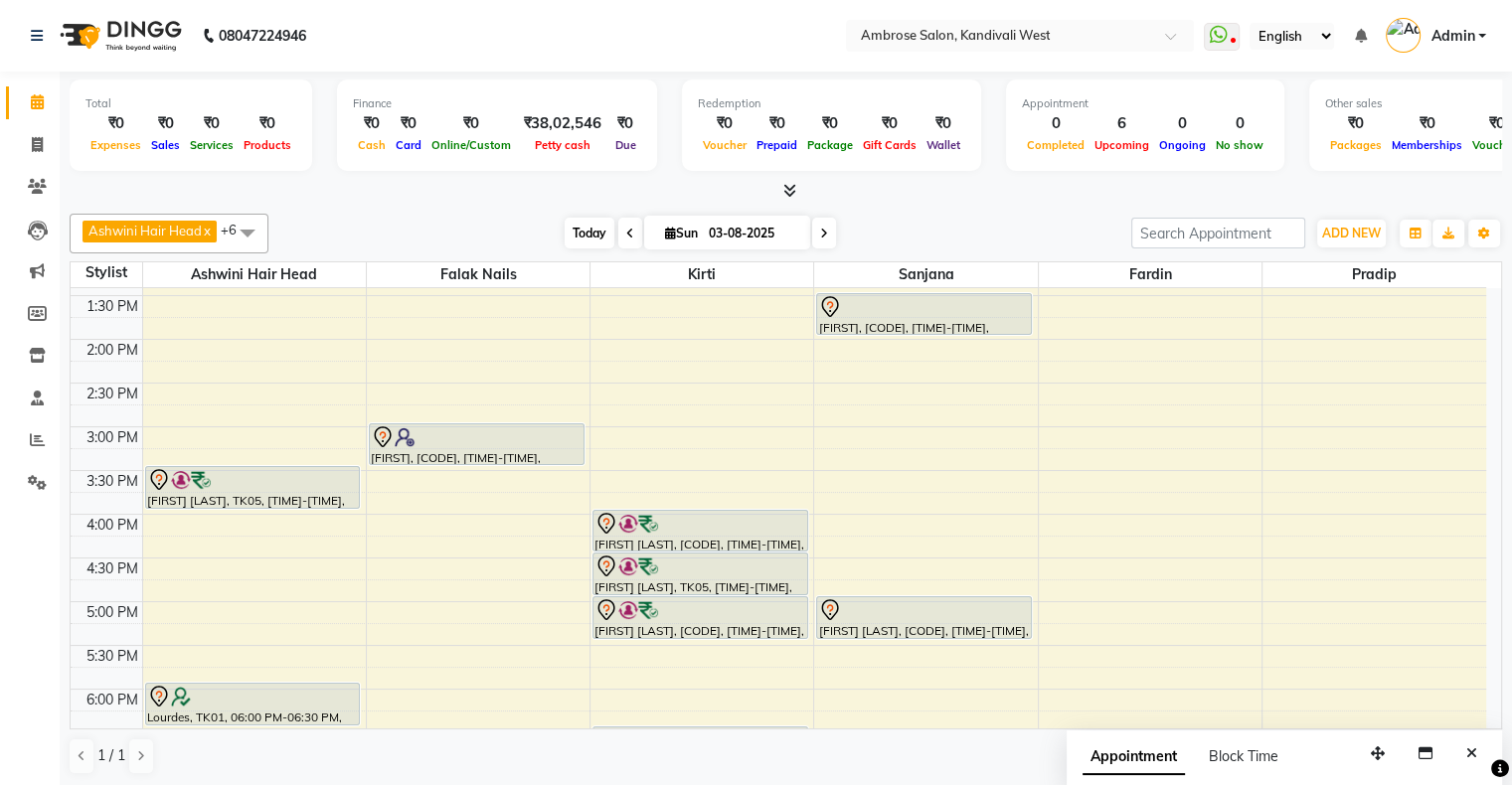 click on "Today" at bounding box center (589, 233) 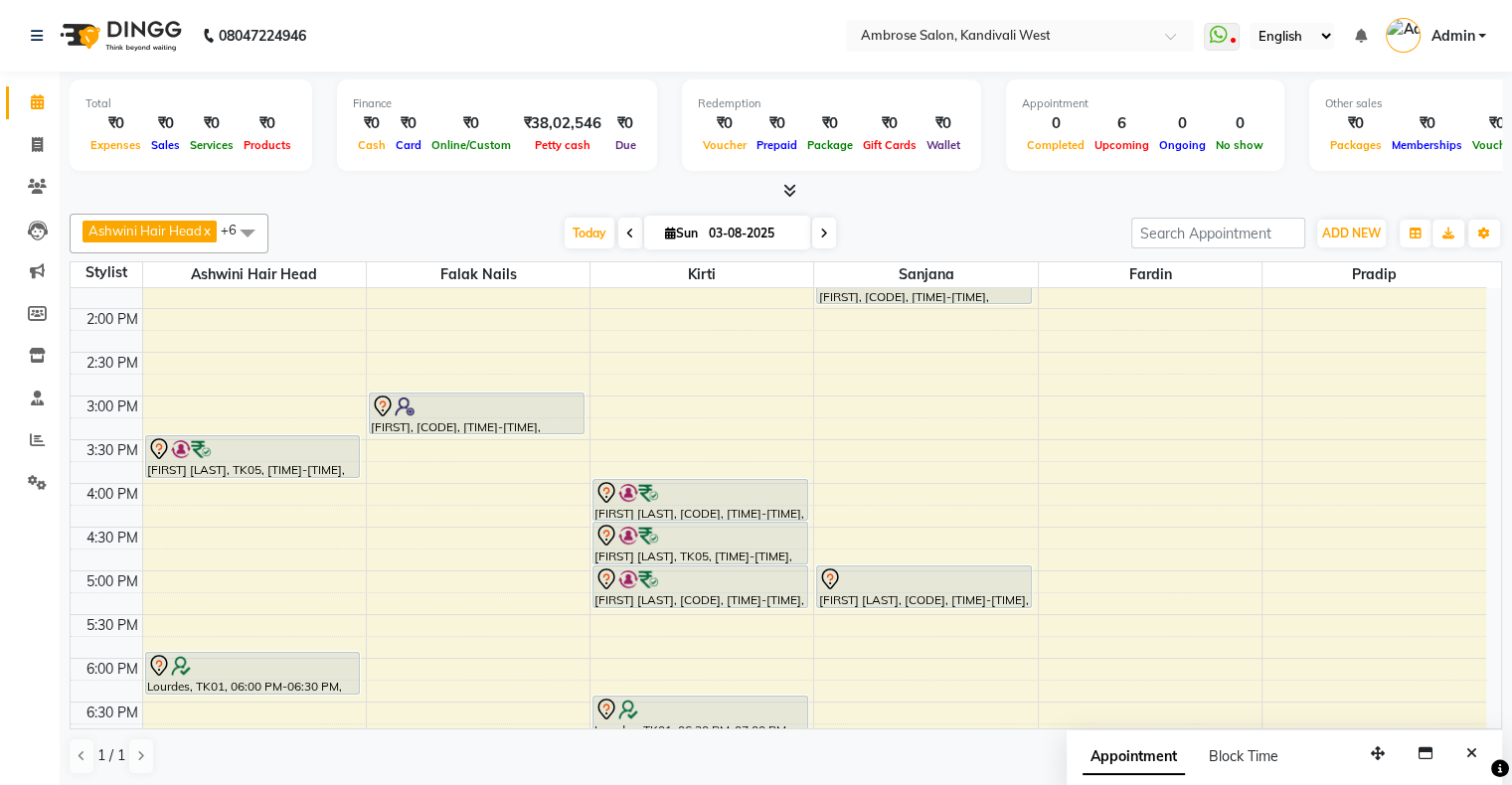 scroll, scrollTop: 374, scrollLeft: 0, axis: vertical 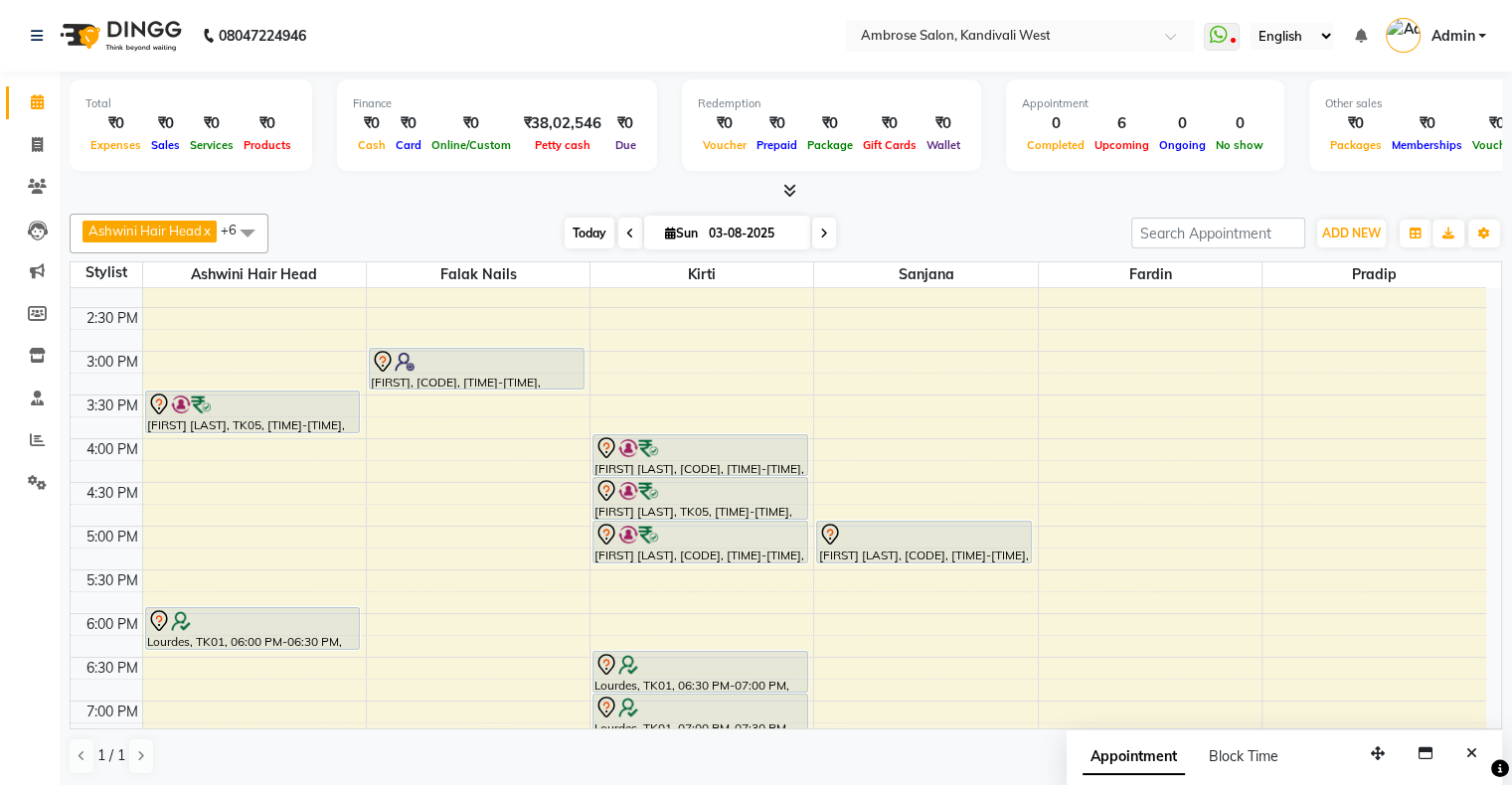 click on "Today" at bounding box center (589, 233) 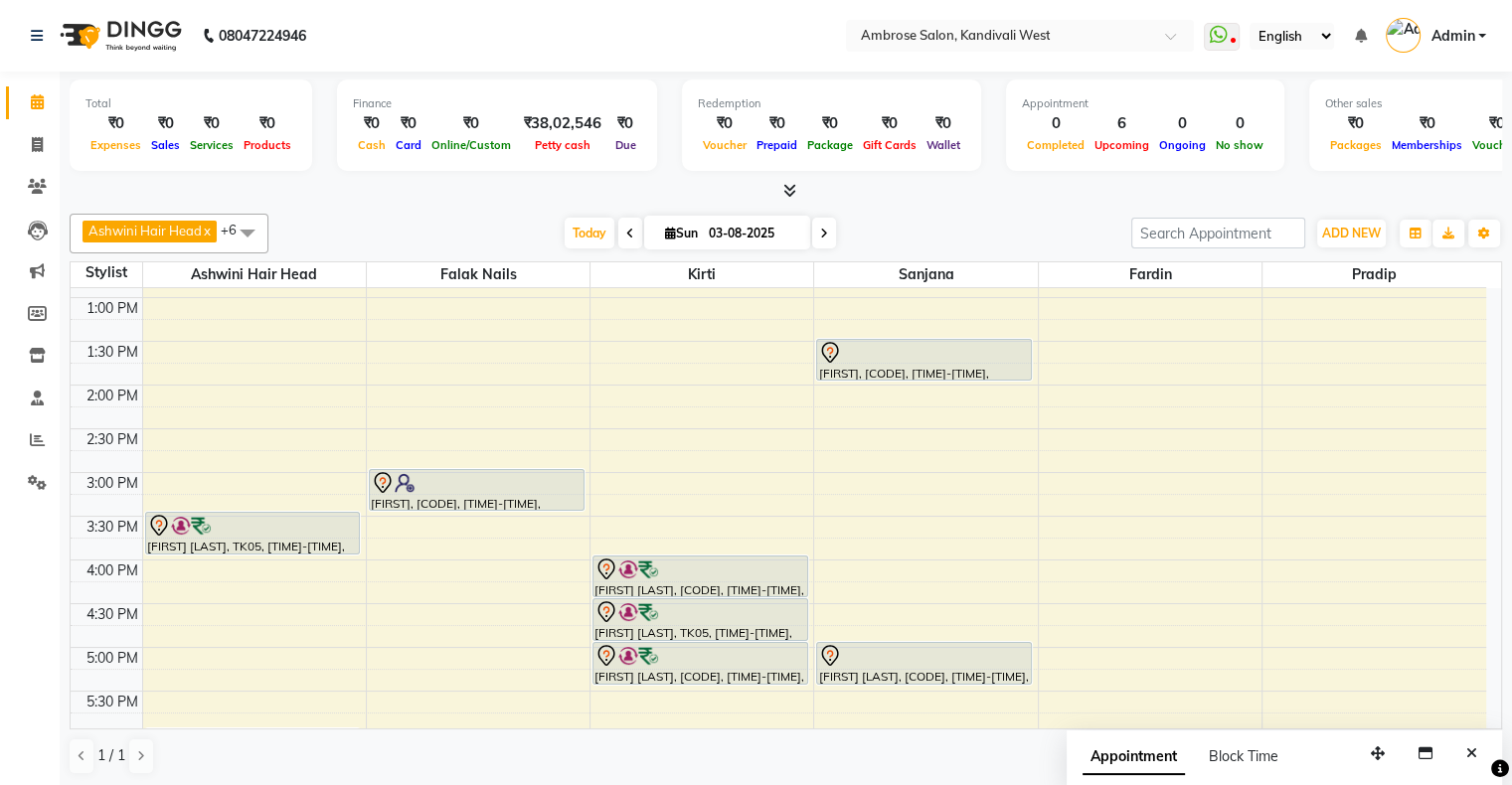 scroll, scrollTop: 298, scrollLeft: 0, axis: vertical 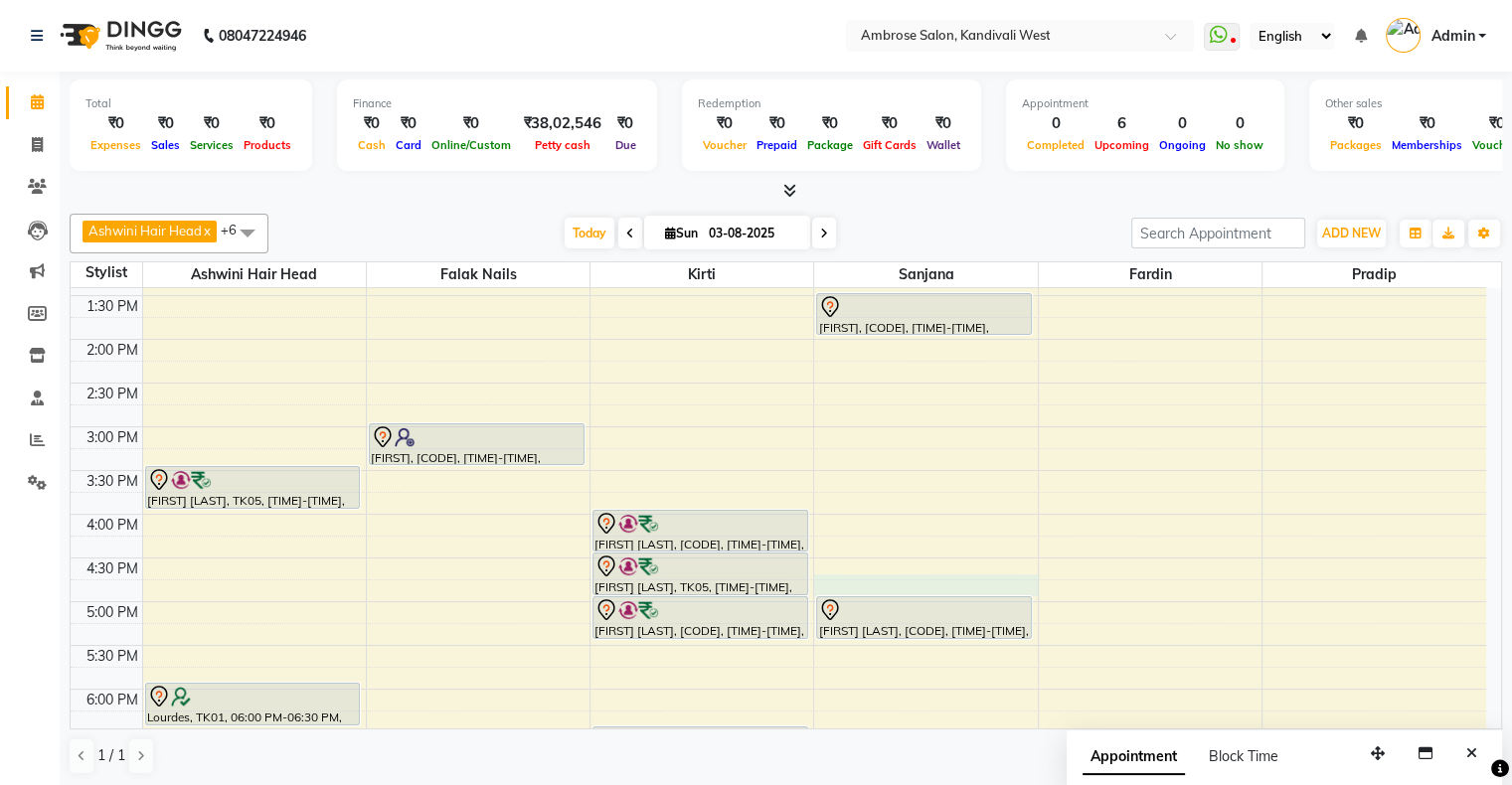 click on "10:00 AM 10:30 AM 11:00 AM 11:30 AM 12:00 PM 12:30 PM 1:00 PM 1:30 PM 2:00 PM 2:30 PM 3:00 PM 3:30 PM 4:00 PM 4:30 PM 5:00 PM 5:30 PM 6:00 PM 6:30 PM 7:00 PM 7:30 PM 8:00 PM 8:30 PM 9:00 PM 9:30 PM 10:00 PM 10:30 PM             Tejal Divecha, TK05, 03:30 PM-04:00 PM, Colouring  - Global Hair Colour Upto Waist - New             Lourdes, TK01, 06:00 PM-06:30 PM, Hair Spa - Repair Hair Ritual - New             Aayushi, TK04, 03:00 PM-03:30 PM, Nails - Stick On Nails - New             Tejal Divecha, TK05, 04:00 PM-04:30 PM, Liposoluble Wax - Full Hands - New             Tejal Divecha, TK05, 04:30 PM-05:00 PM, Liposoluble Wax - Full Legs - New             Tejal Divecha, TK05, 05:00 PM-05:30 PM, Liposoluble Wax - Underarms - New             Lourdes, TK01, 06:30 PM-07:00 PM, Liposoluble Wax - Full Legs - New             Lourdes, TK01, 07:00 PM-07:30 PM, Pedicure - Classic Pedicure - New             Riya, TK03, 01:30 PM-02:00 PM, Nails - Acrylic Nails - New" at bounding box center (778, 557) 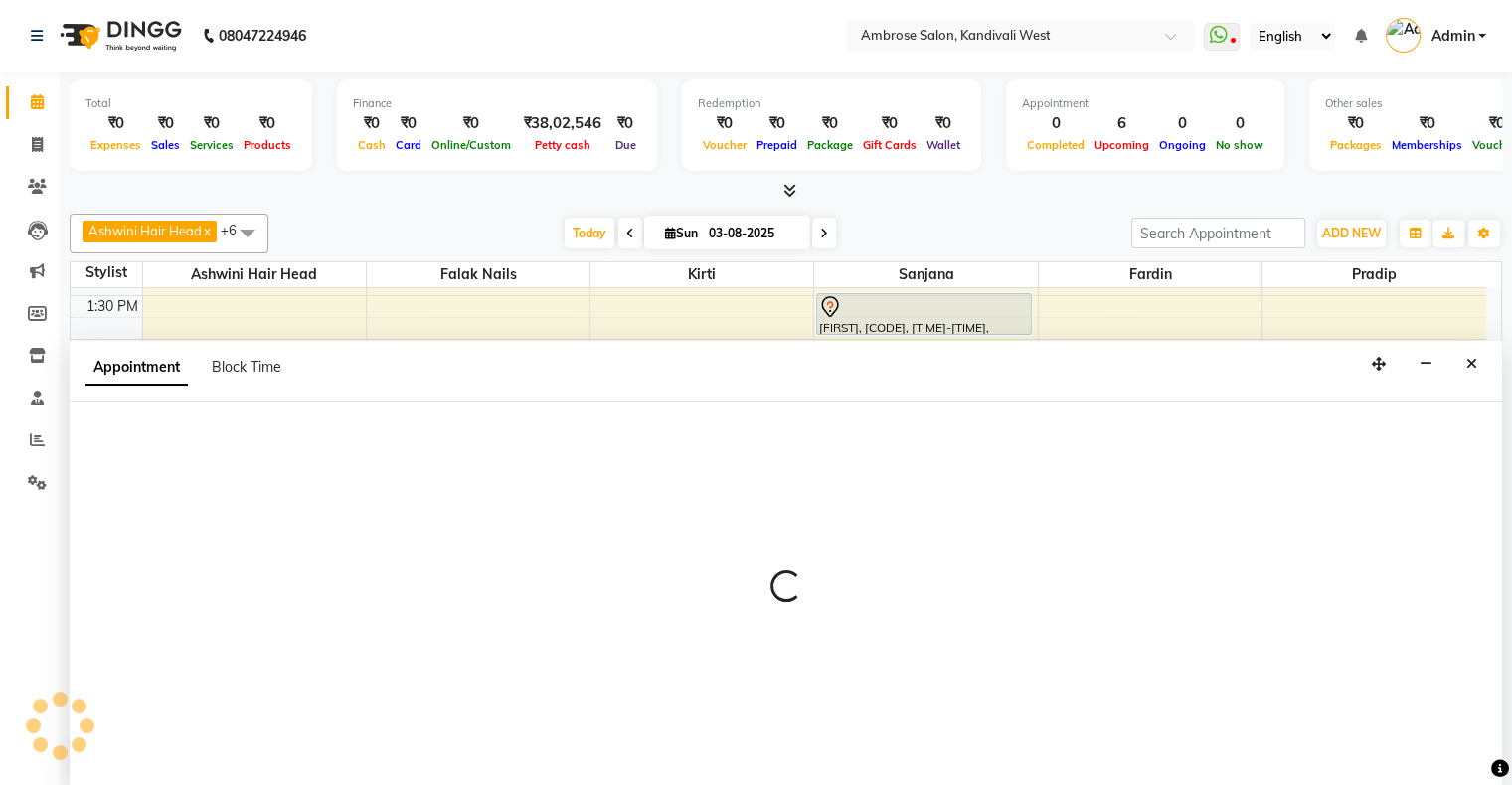 scroll, scrollTop: 0, scrollLeft: 0, axis: both 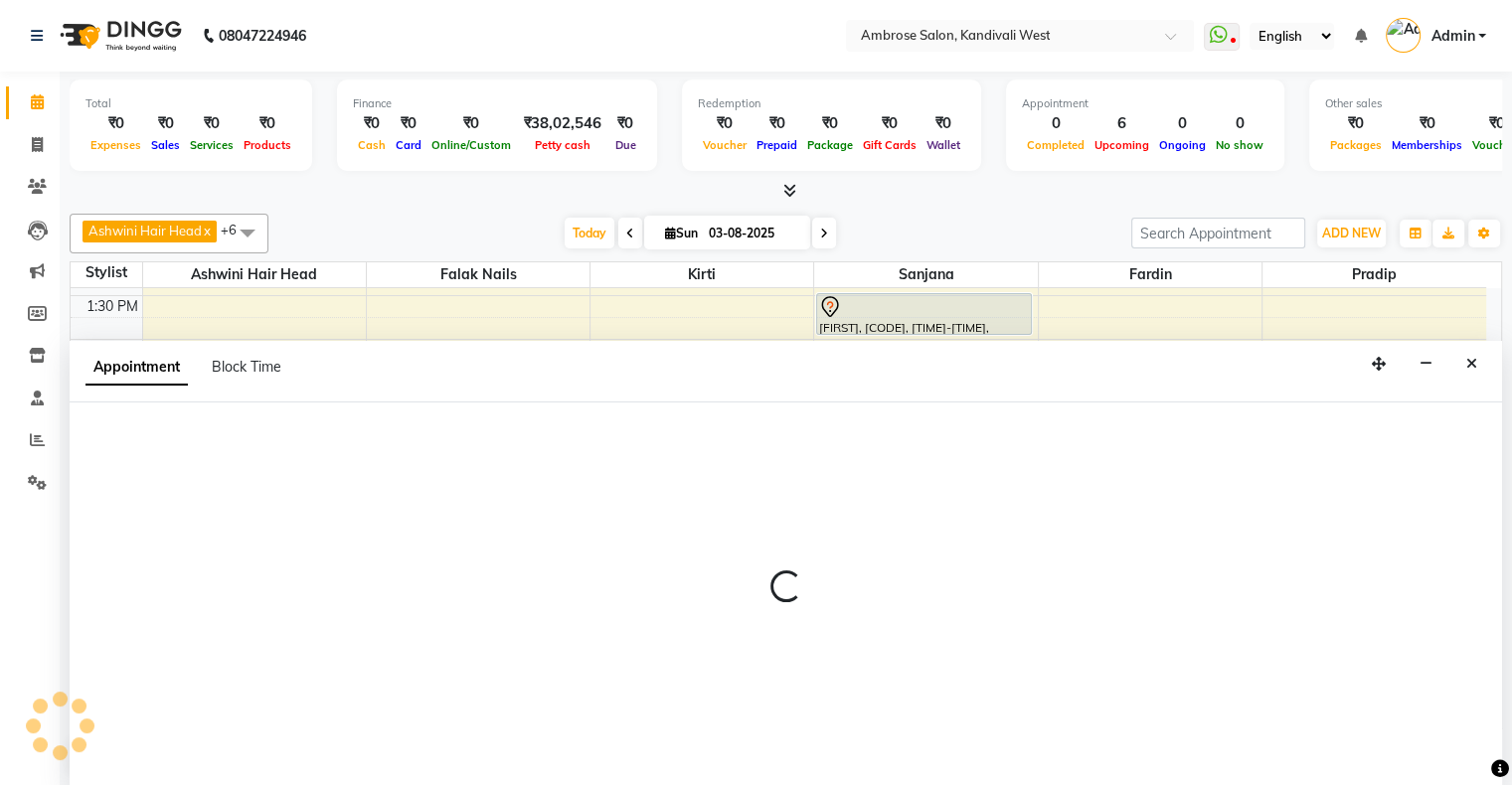 select on "82272" 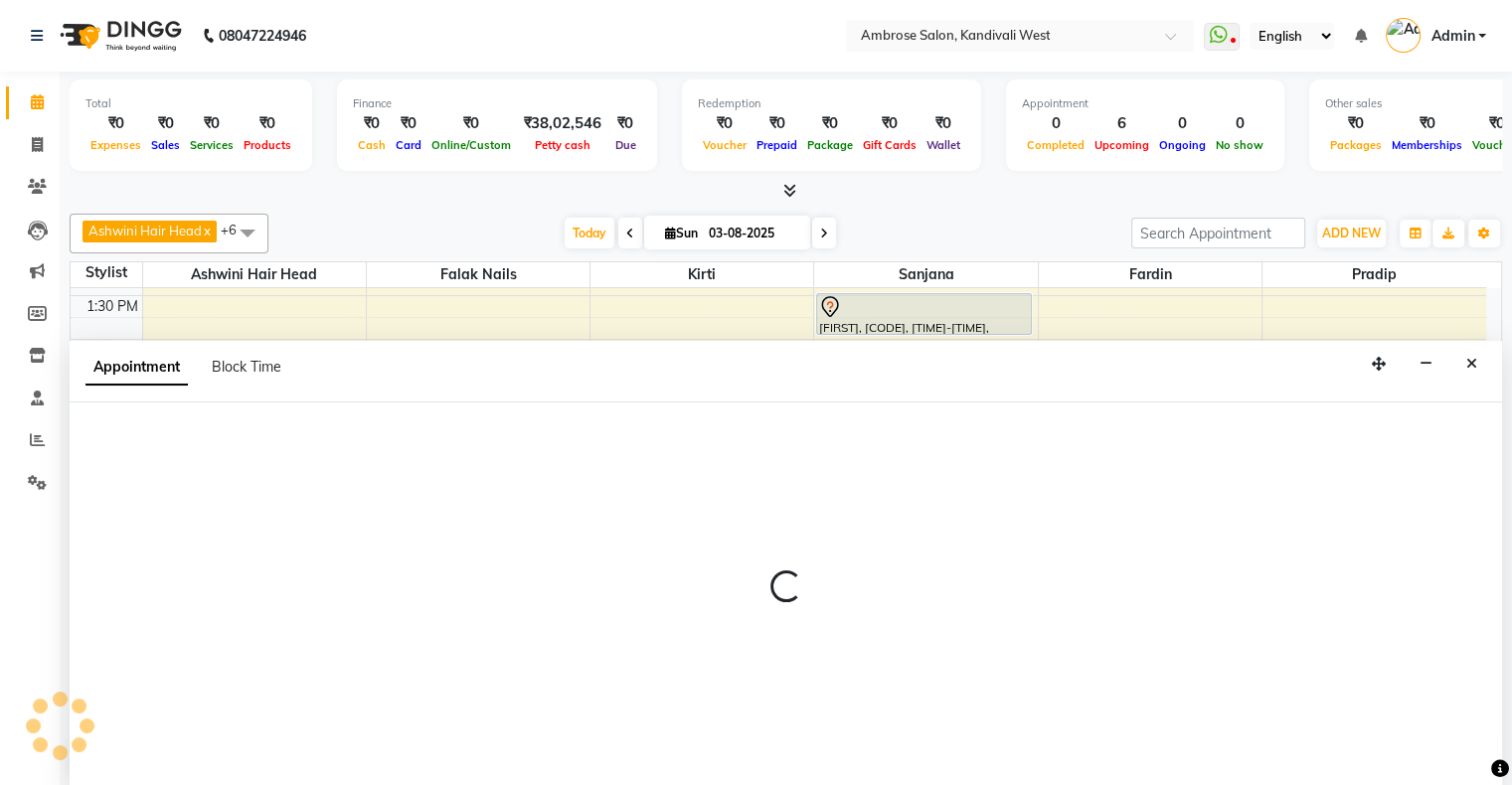 select on "1005" 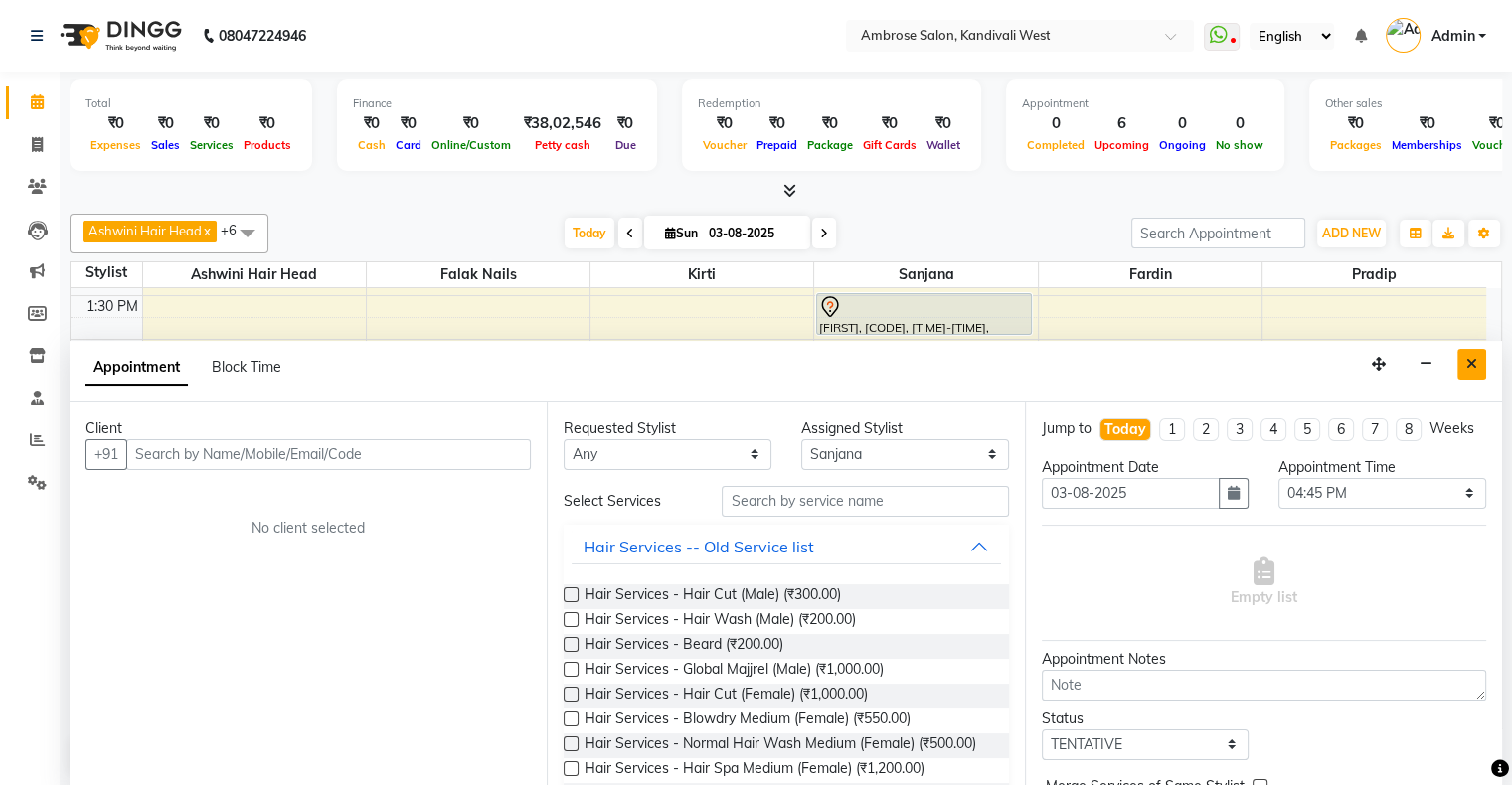 click at bounding box center (1471, 364) 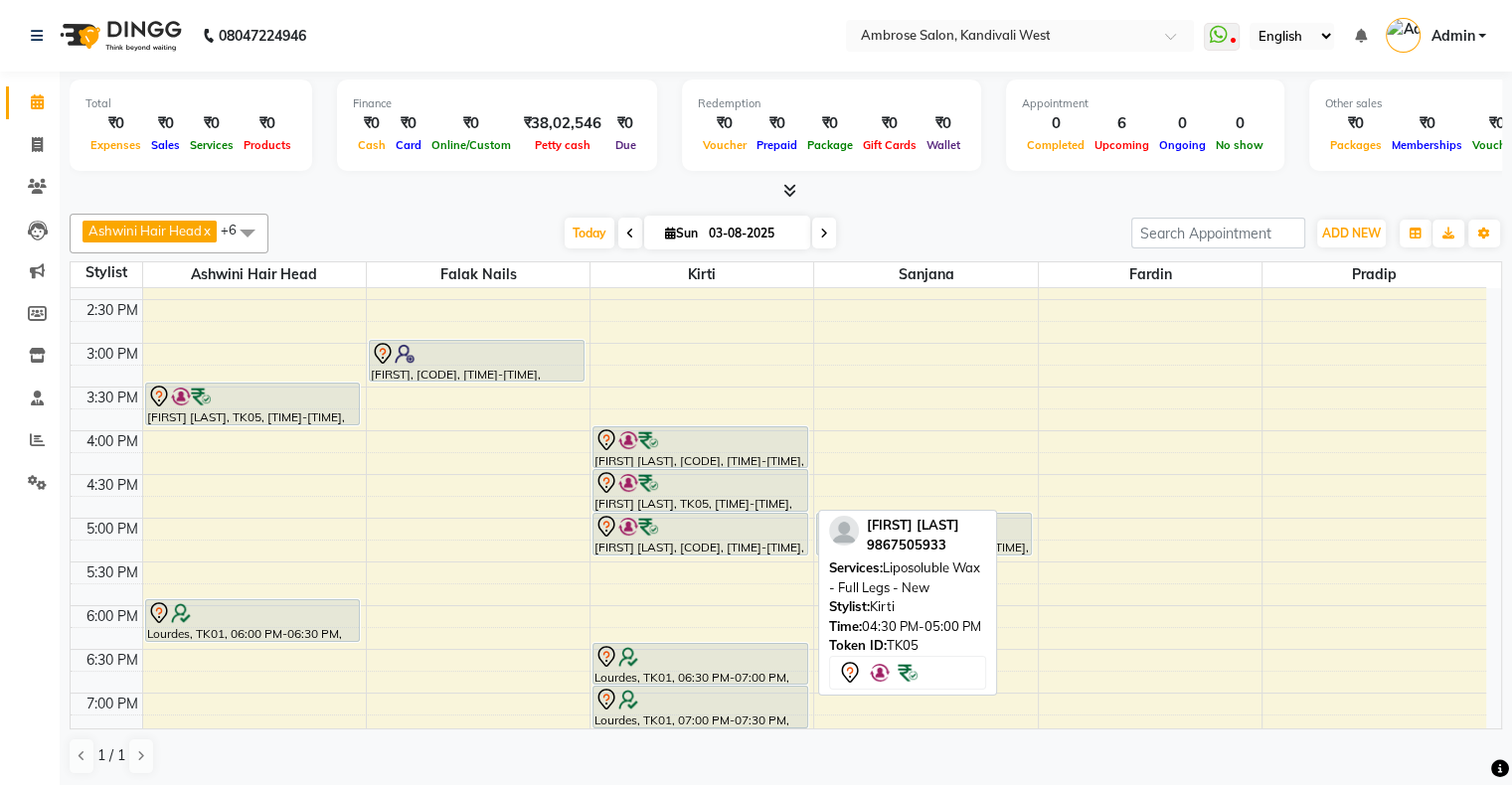 scroll, scrollTop: 497, scrollLeft: 0, axis: vertical 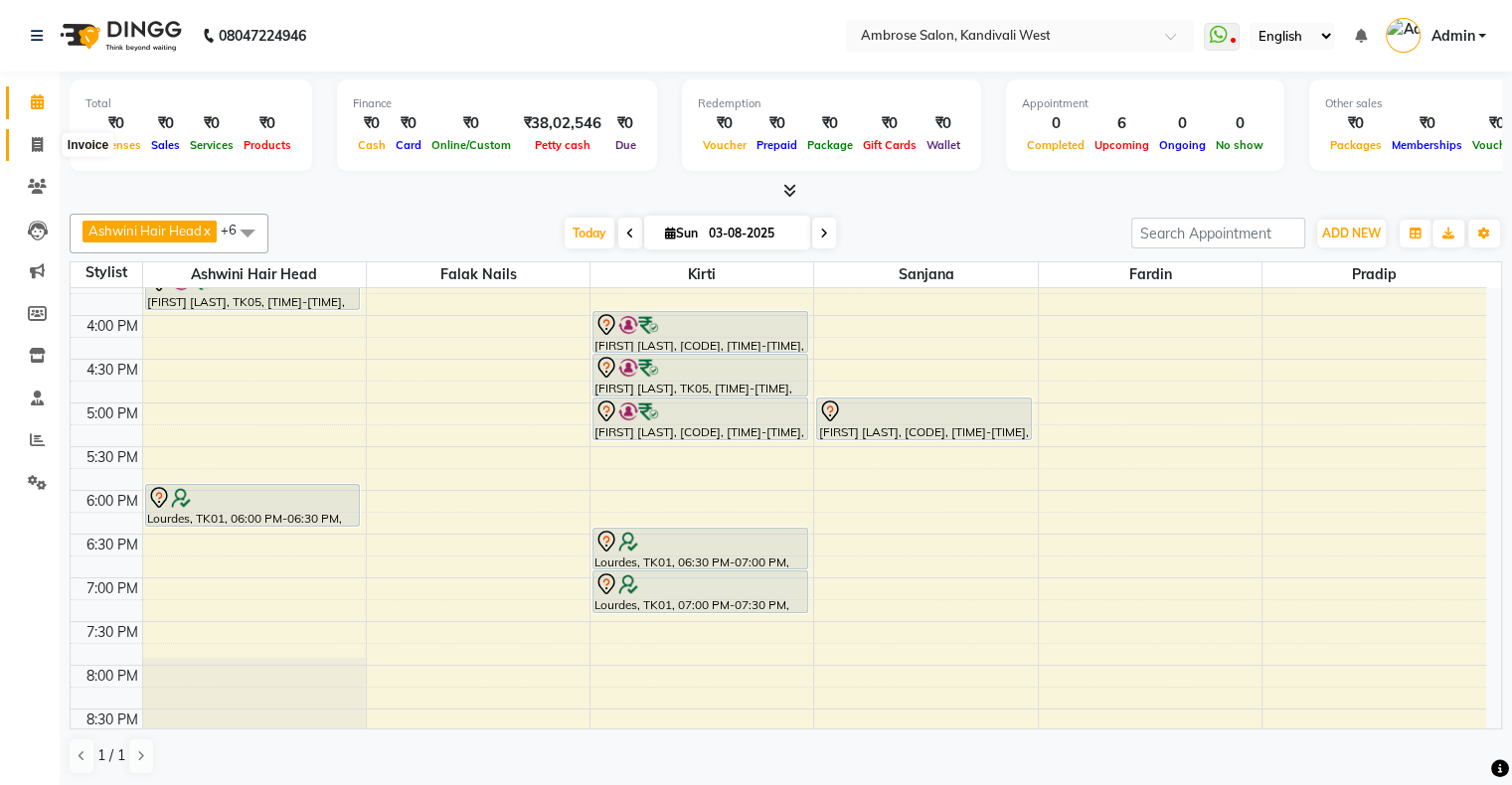 click 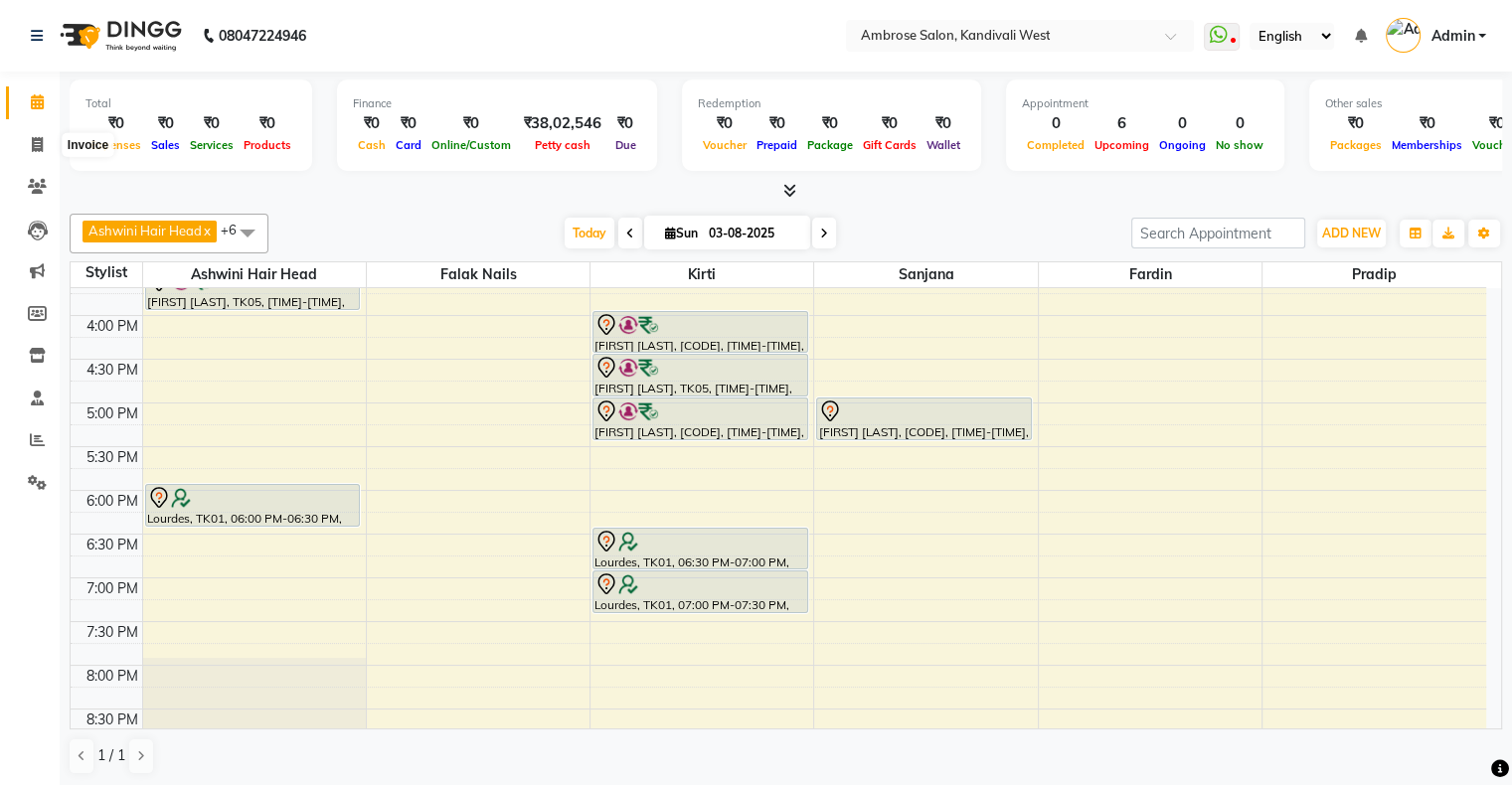 select on "service" 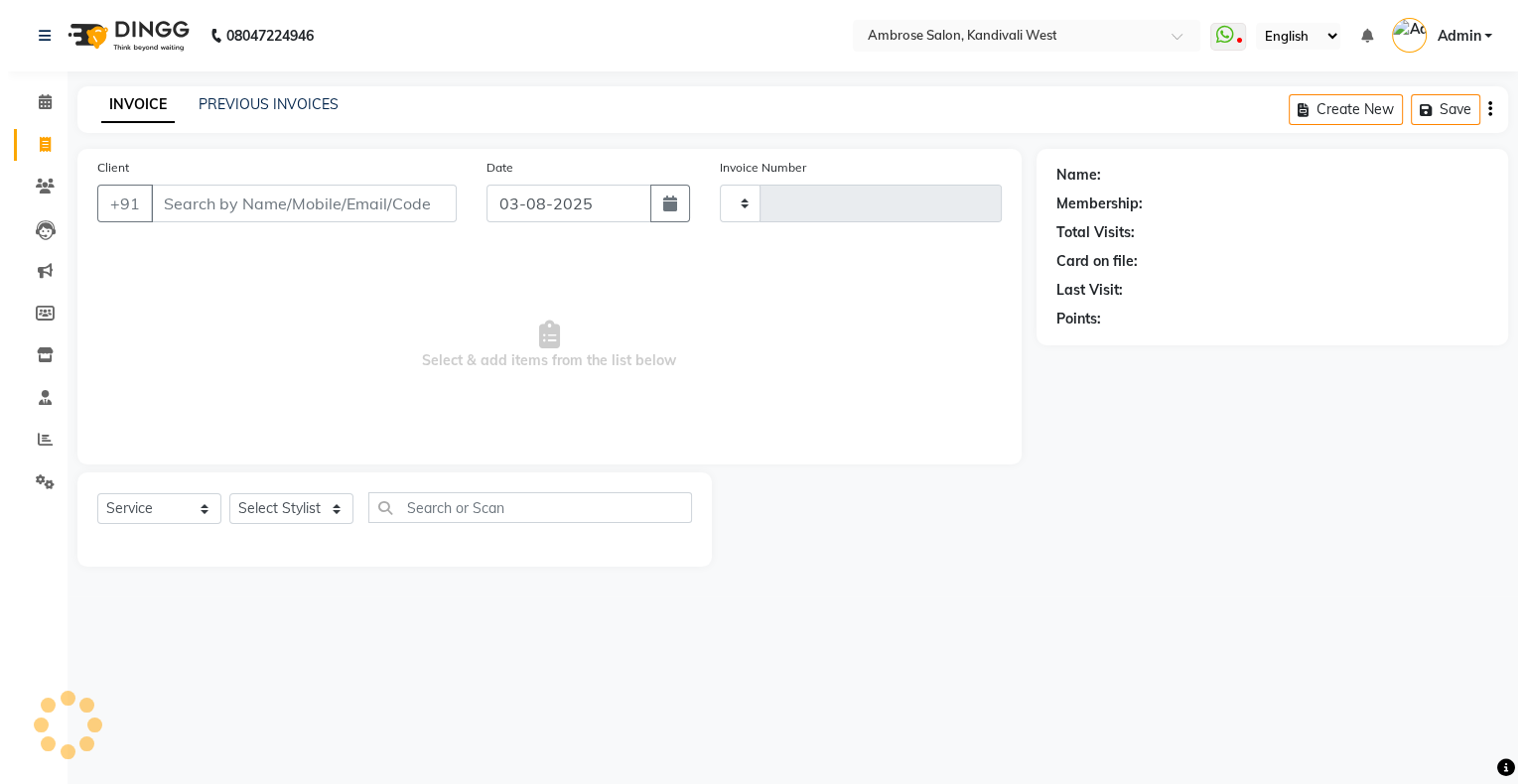 scroll, scrollTop: 0, scrollLeft: 0, axis: both 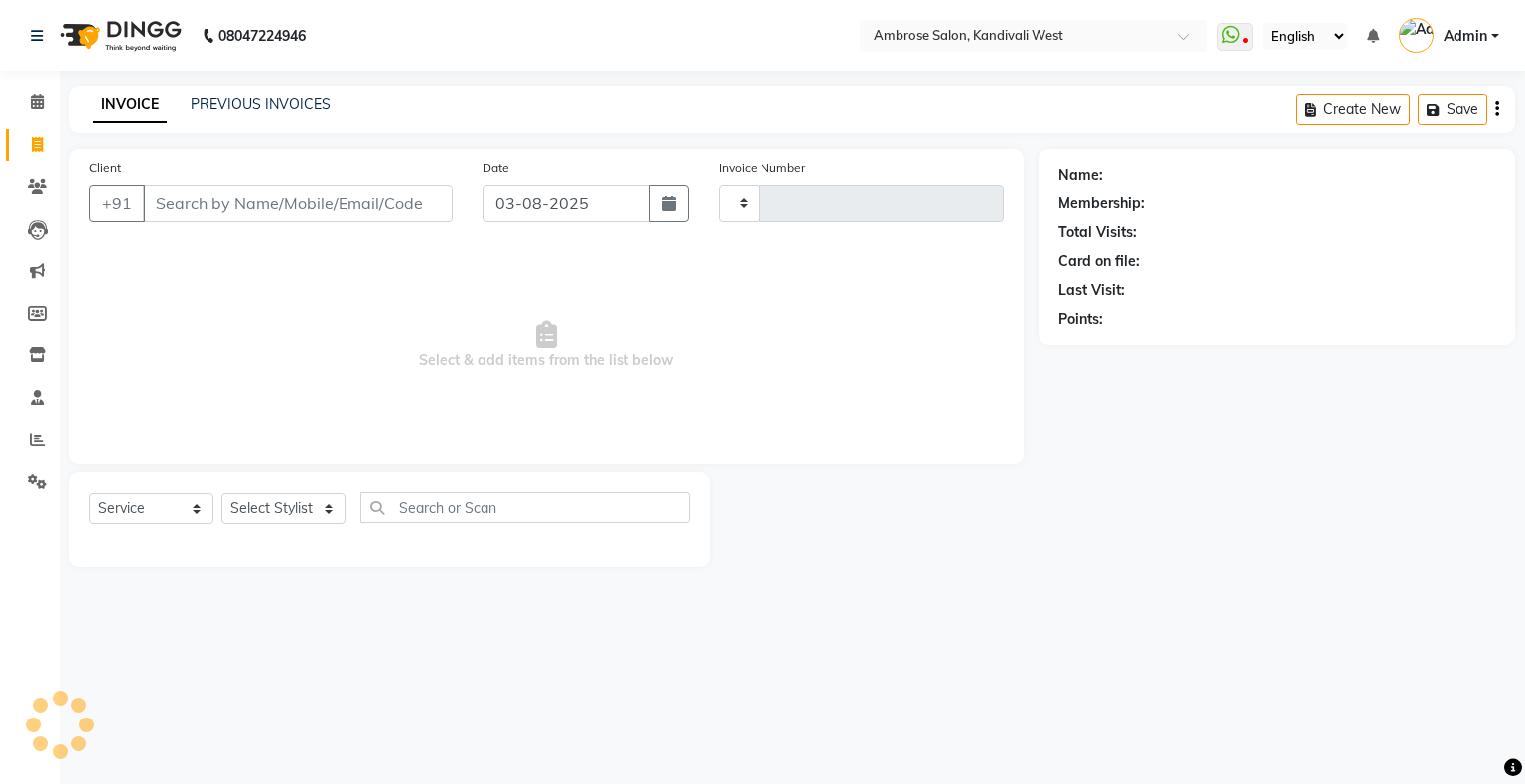 type on "1241" 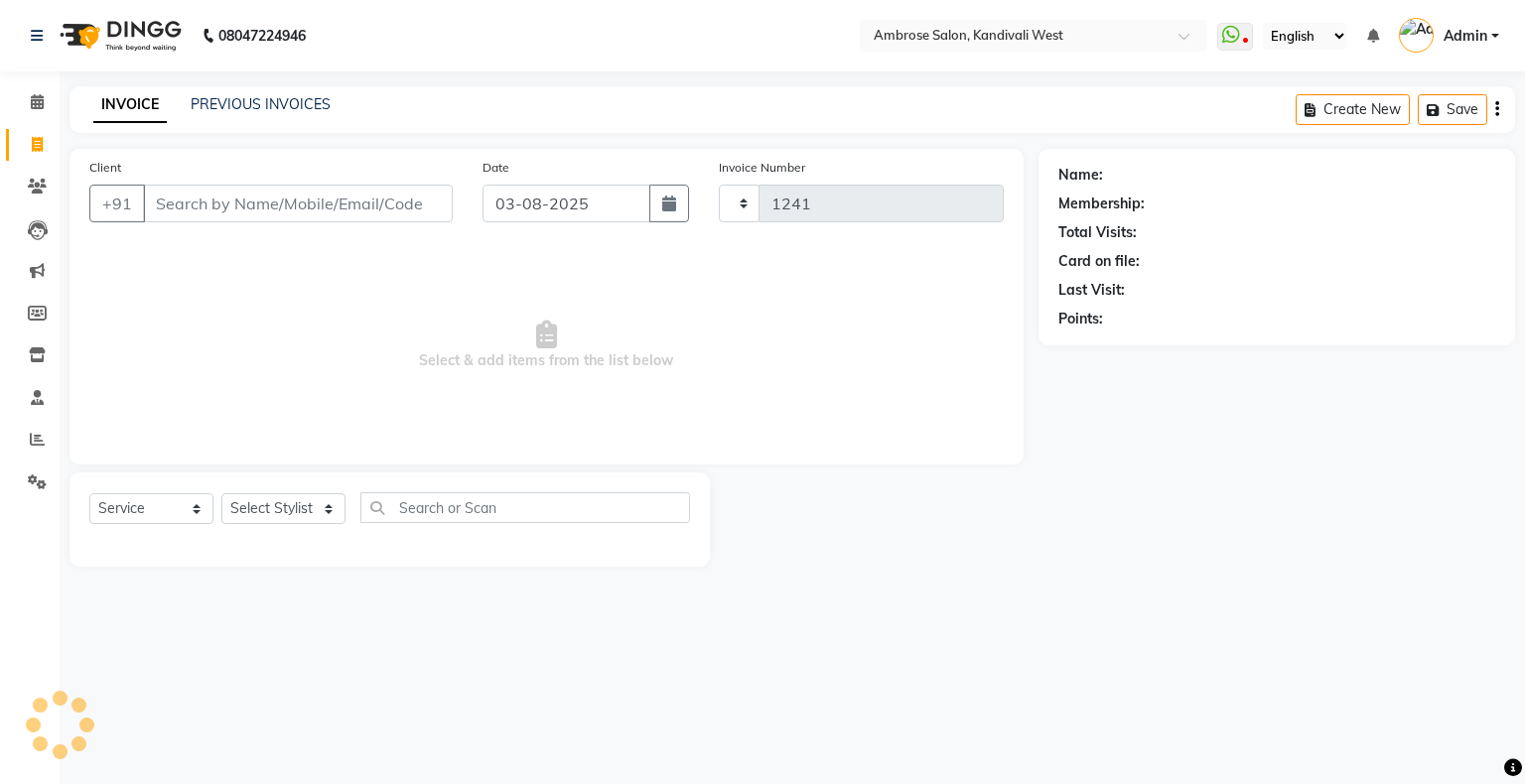 select on "4073" 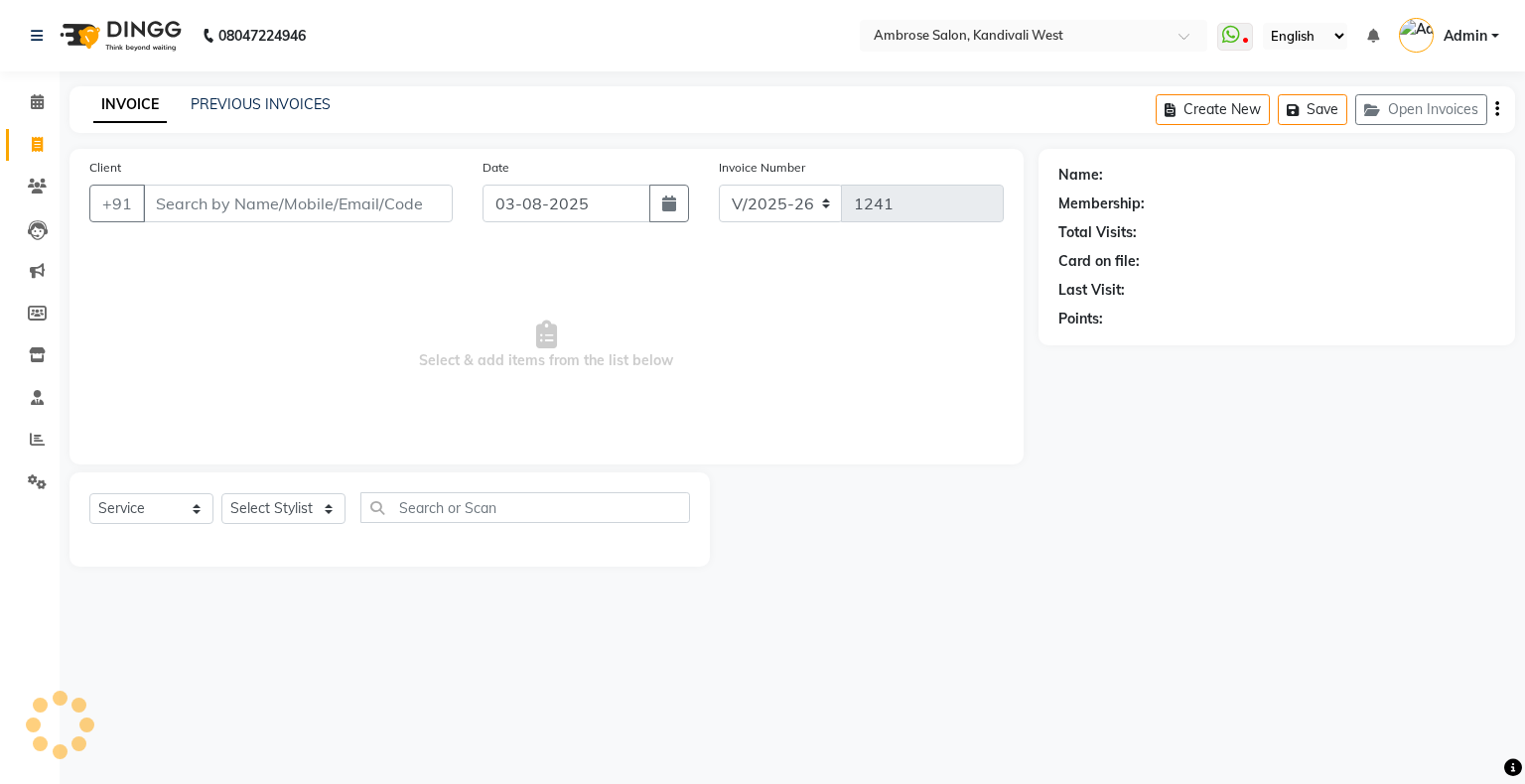 click on "Client" at bounding box center (298, 203) 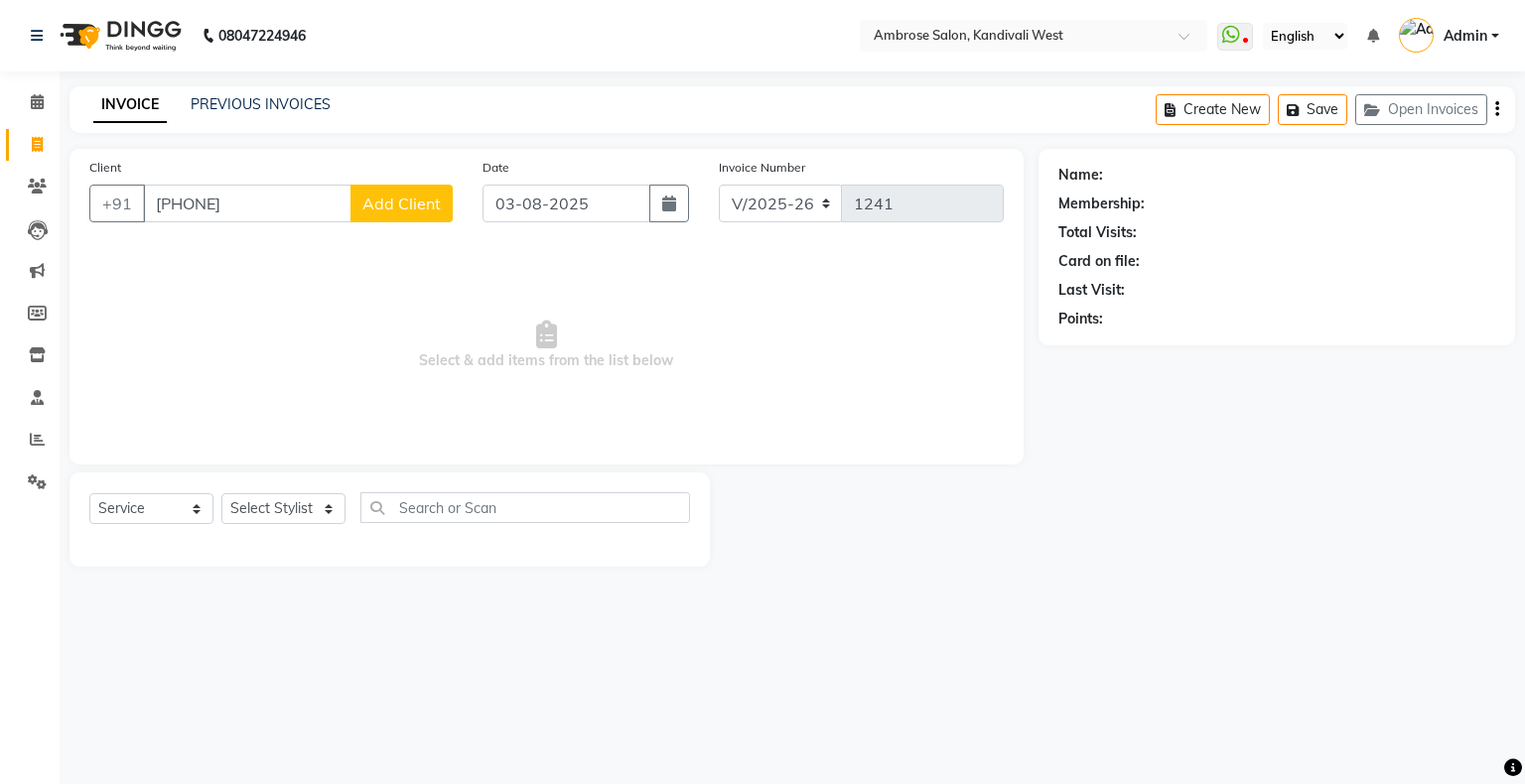 type on "[PHONE]" 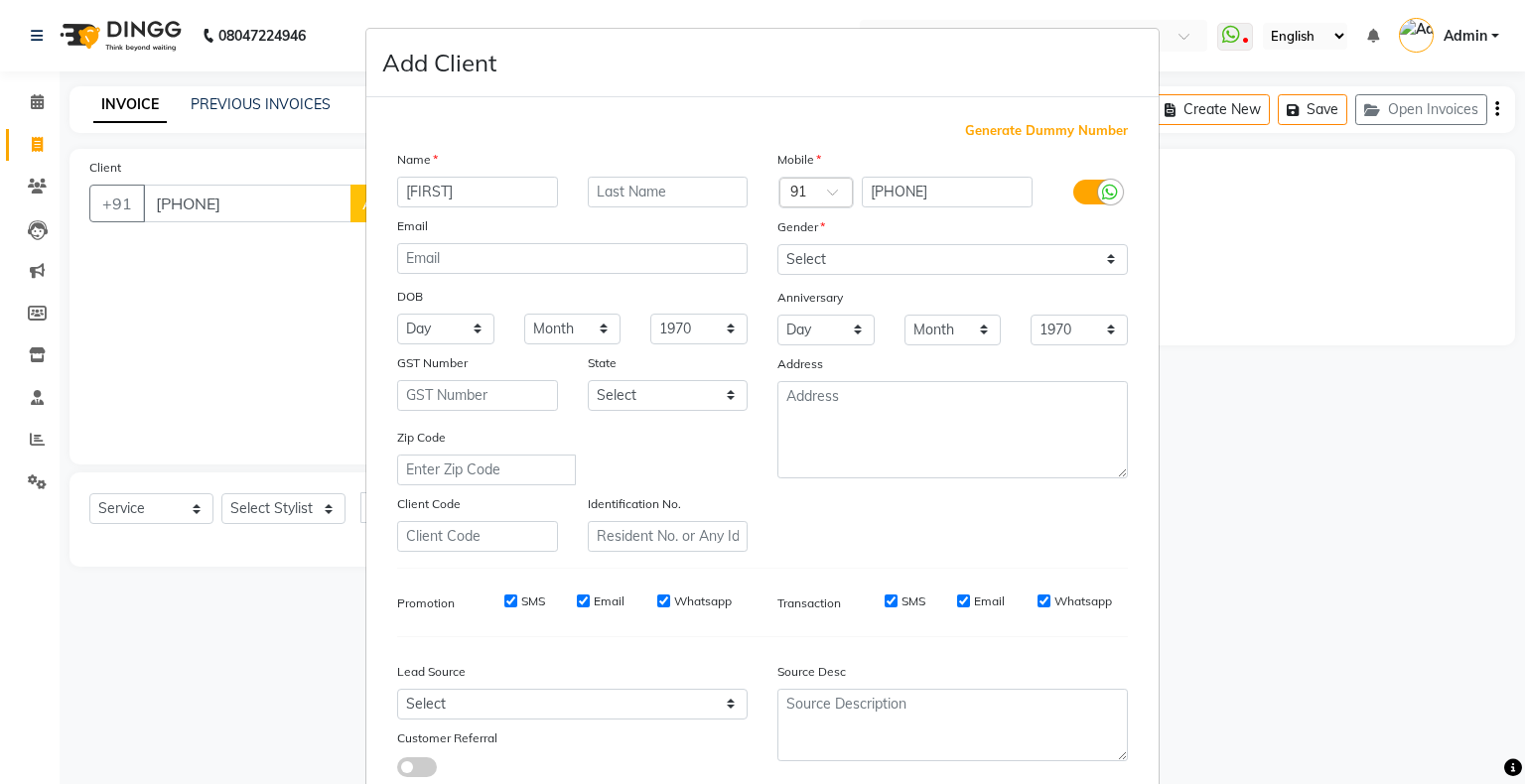type on "[FIRST]" 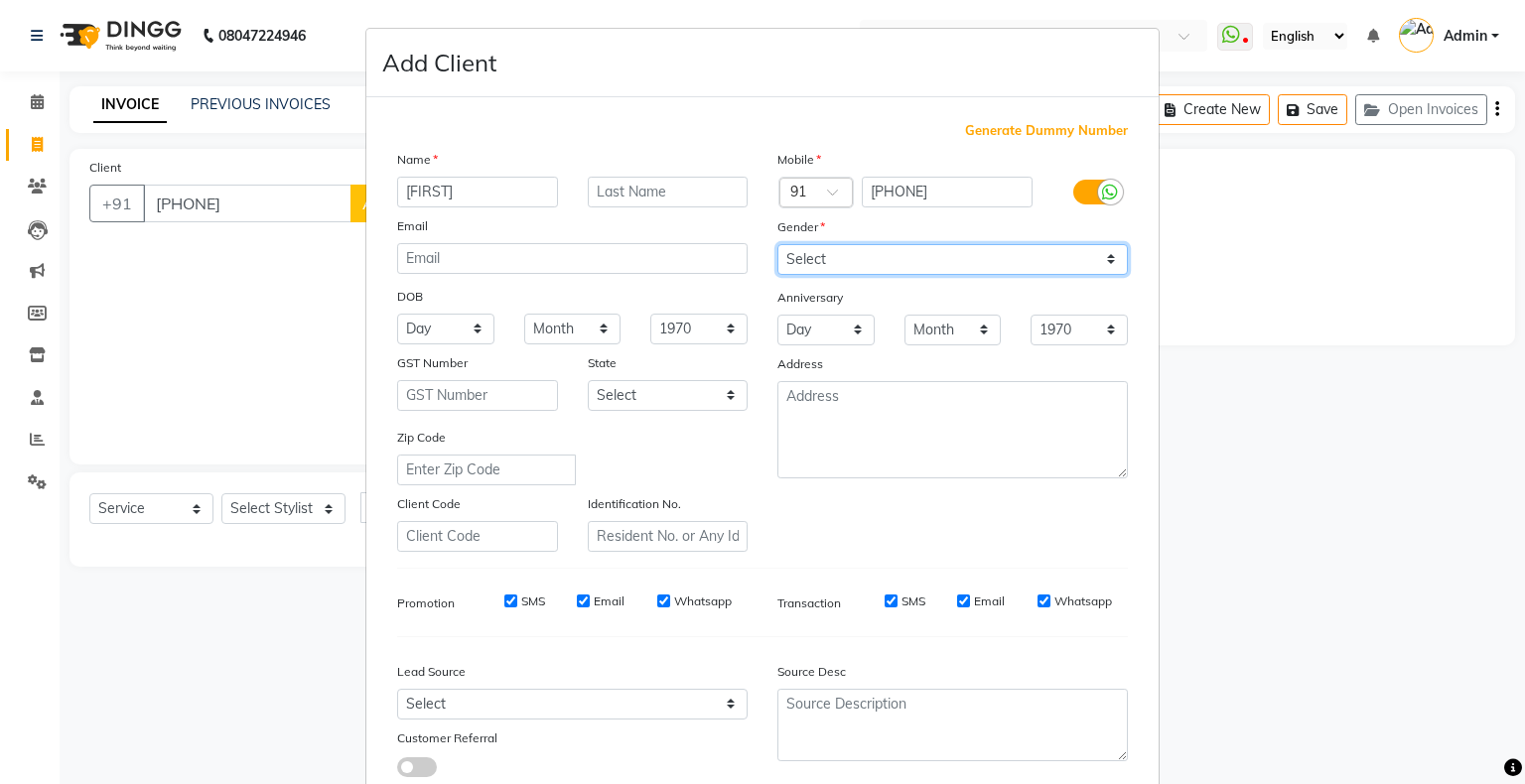 click on "Select Male Female Other Prefer Not To Say" at bounding box center [952, 259] 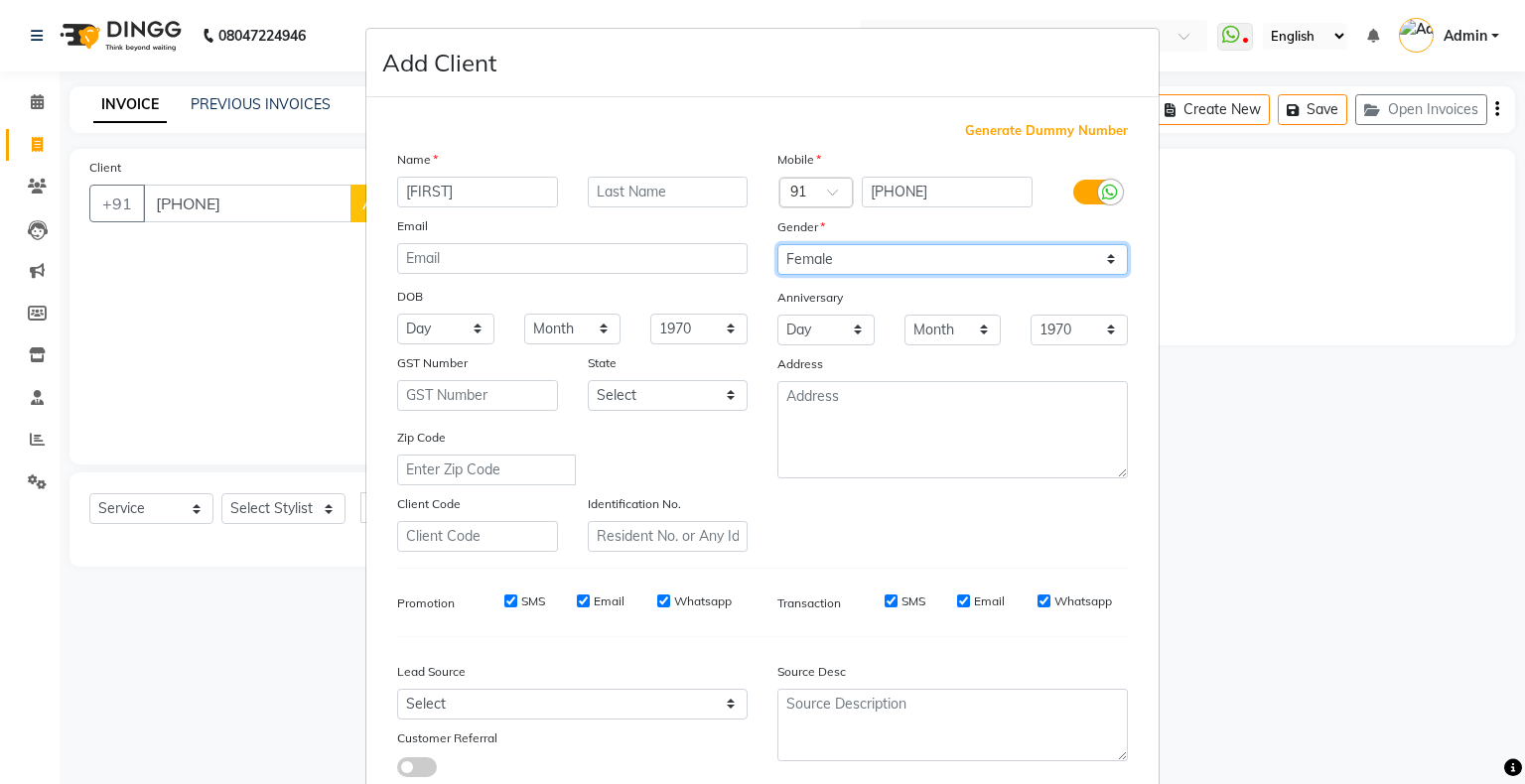 click on "Select Male Female Other Prefer Not To Say" at bounding box center (952, 259) 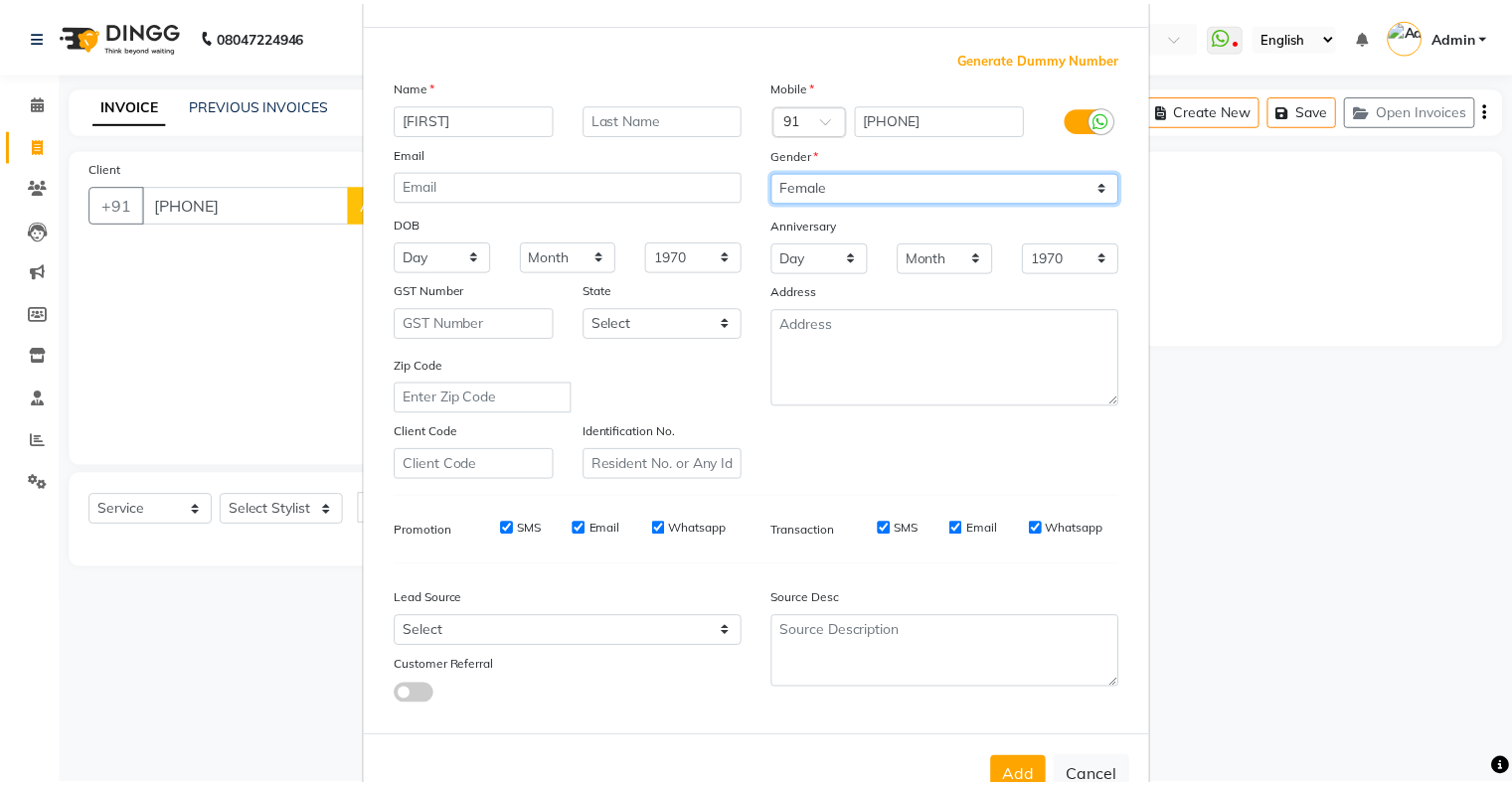 scroll, scrollTop: 141, scrollLeft: 0, axis: vertical 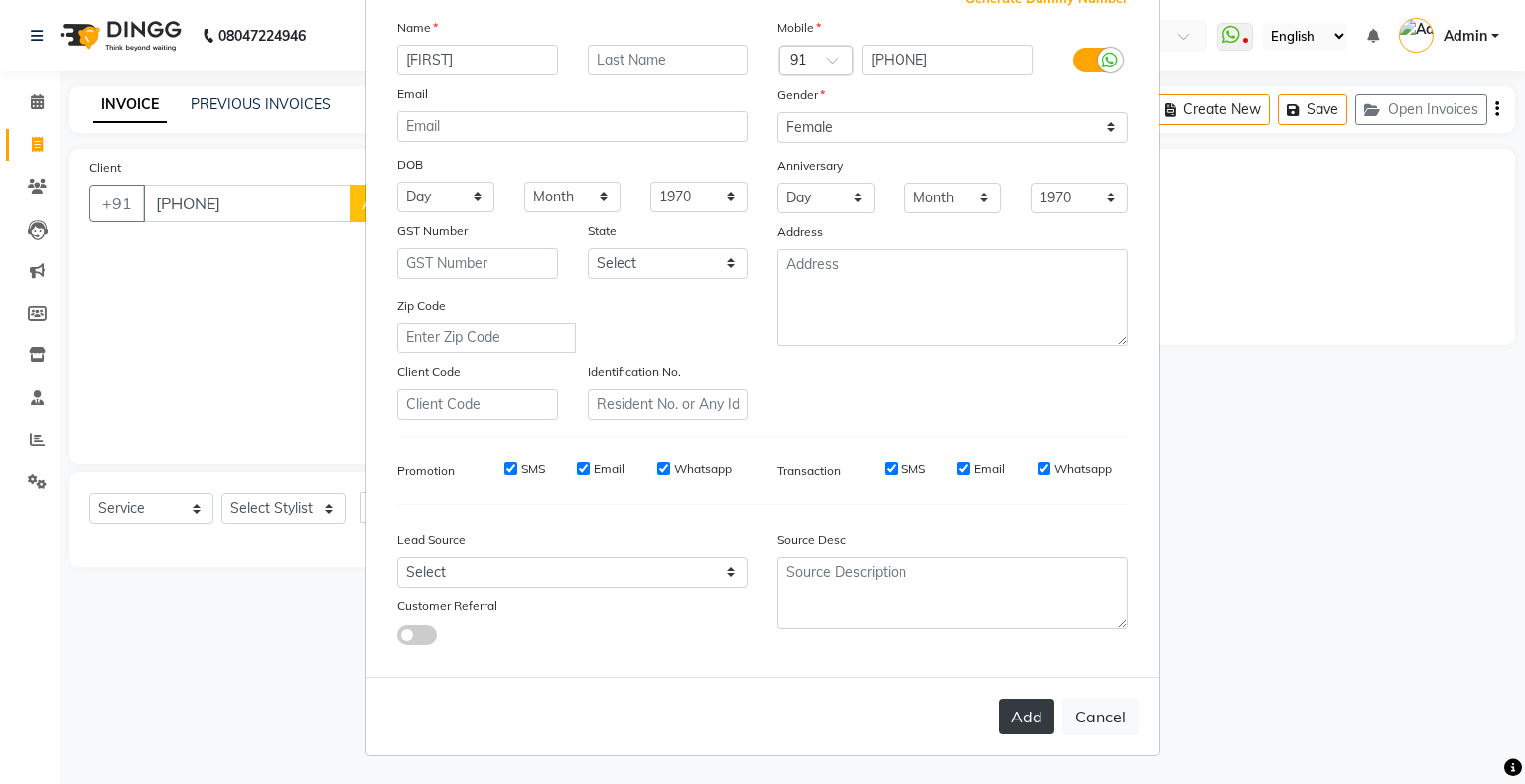 click on "Add" at bounding box center [1027, 717] 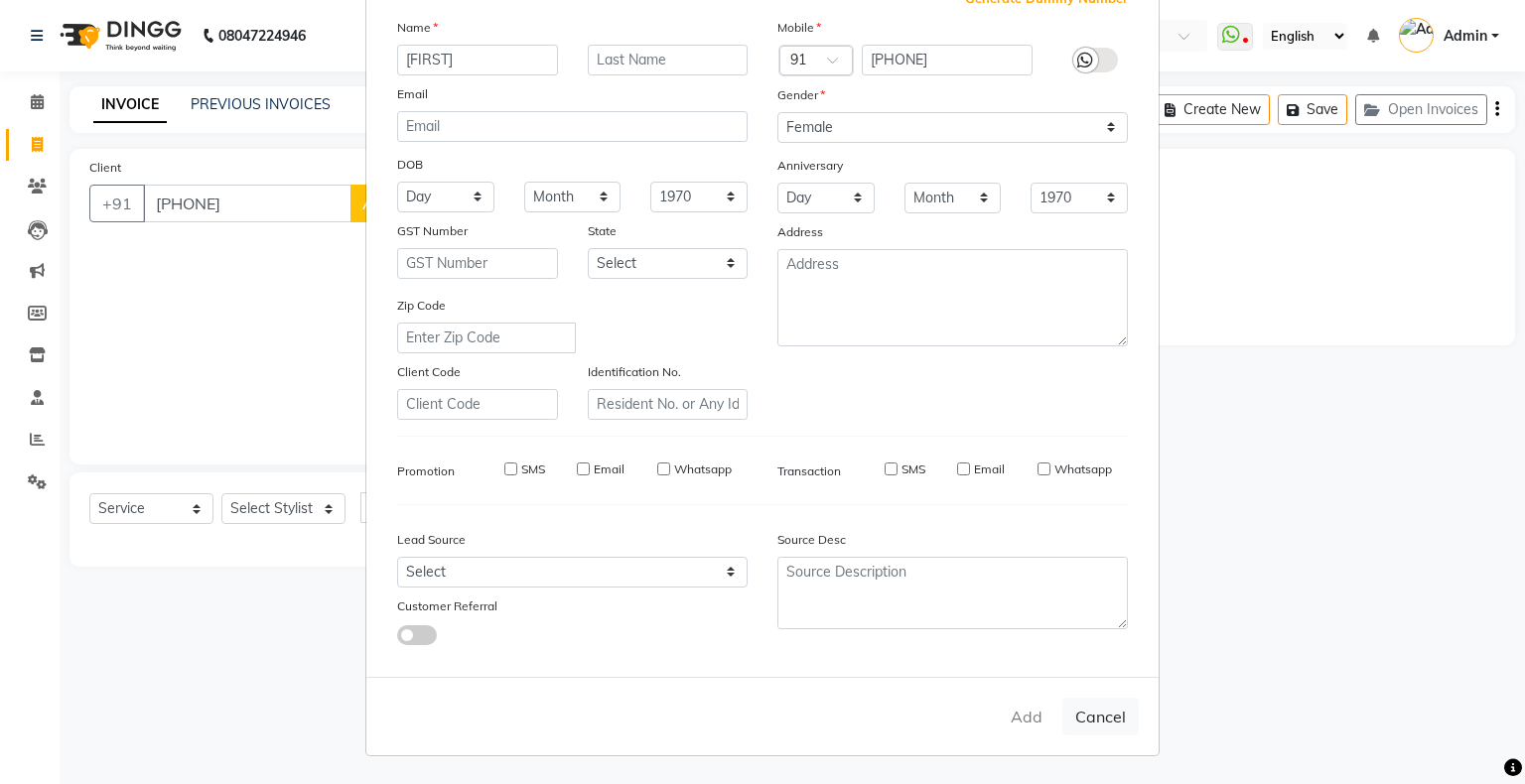 type 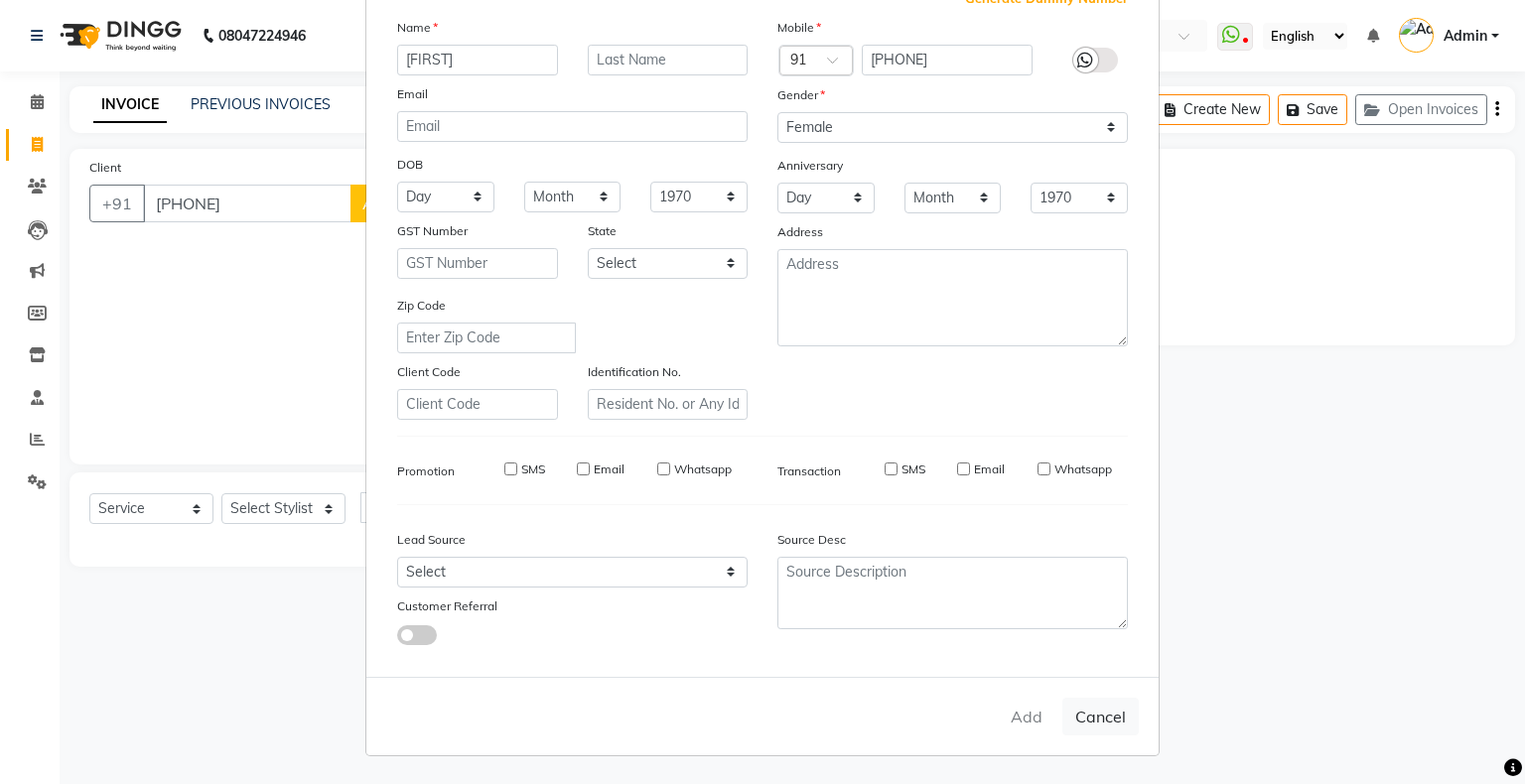 select 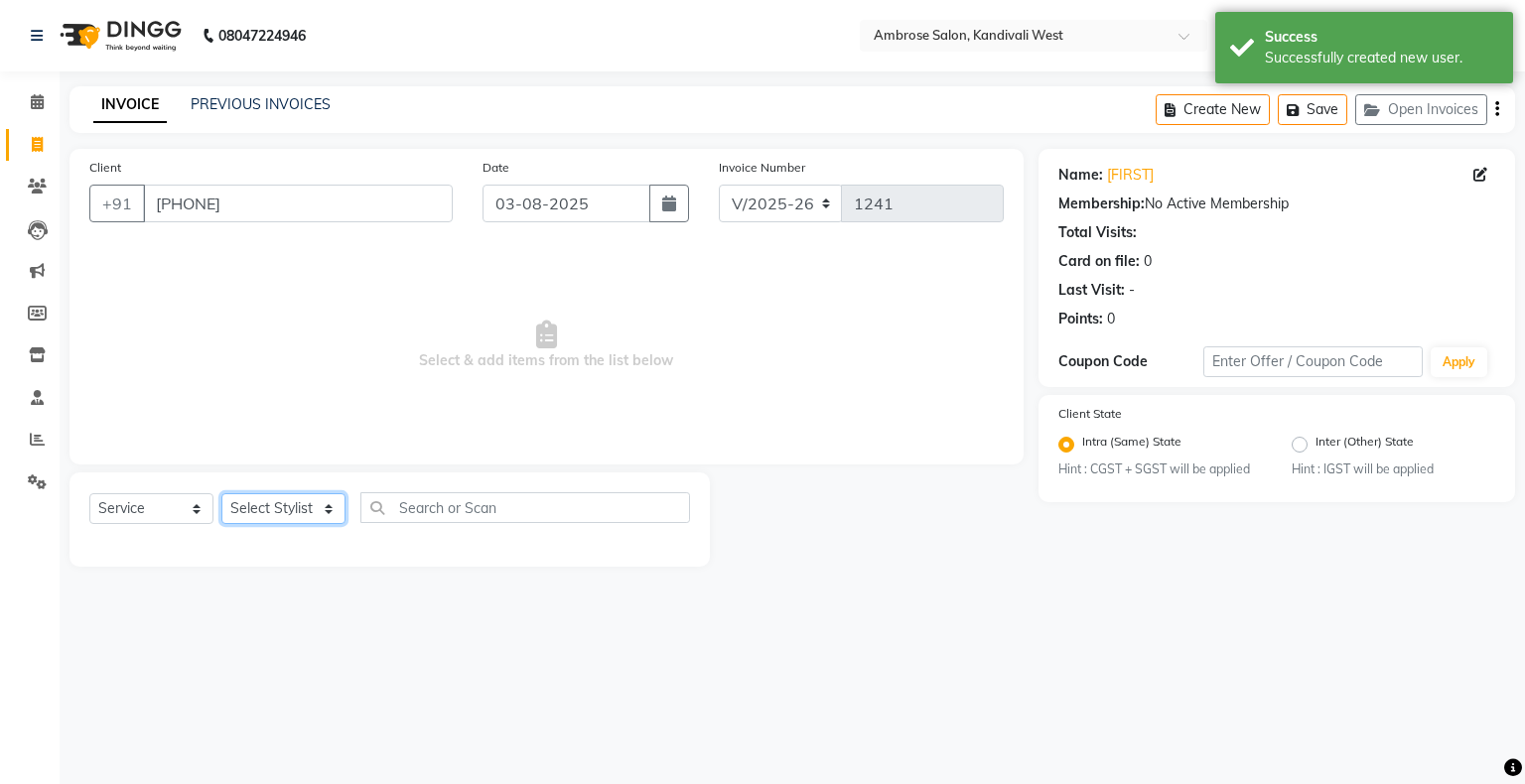 click on "Select Stylist Akshay Divecha Ashwini Hair Head Falak Nails Fardin Kirti Nida FD Pradip Pradip Vaishnav Sanjana  Vidhi Veera" 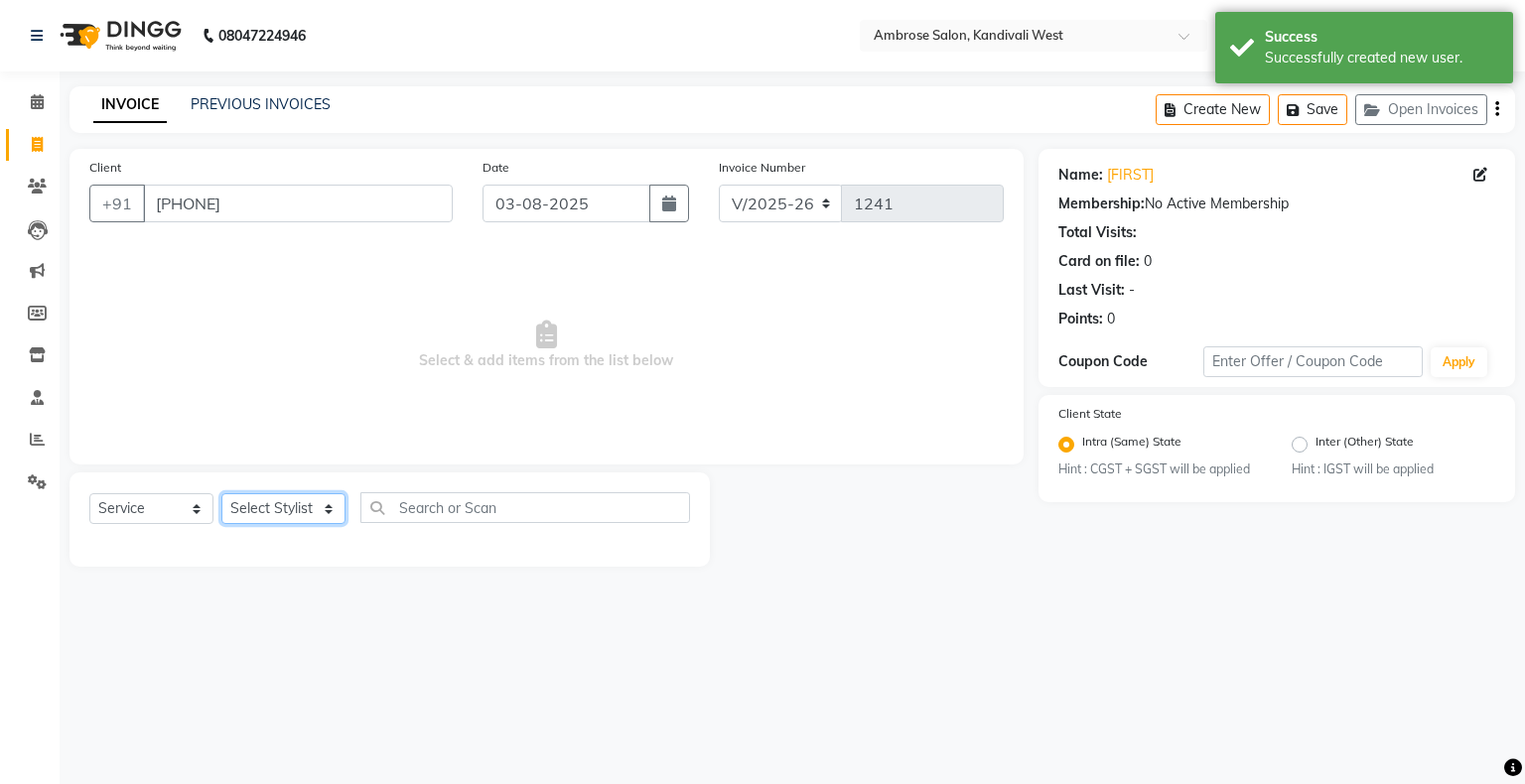 select on "69724" 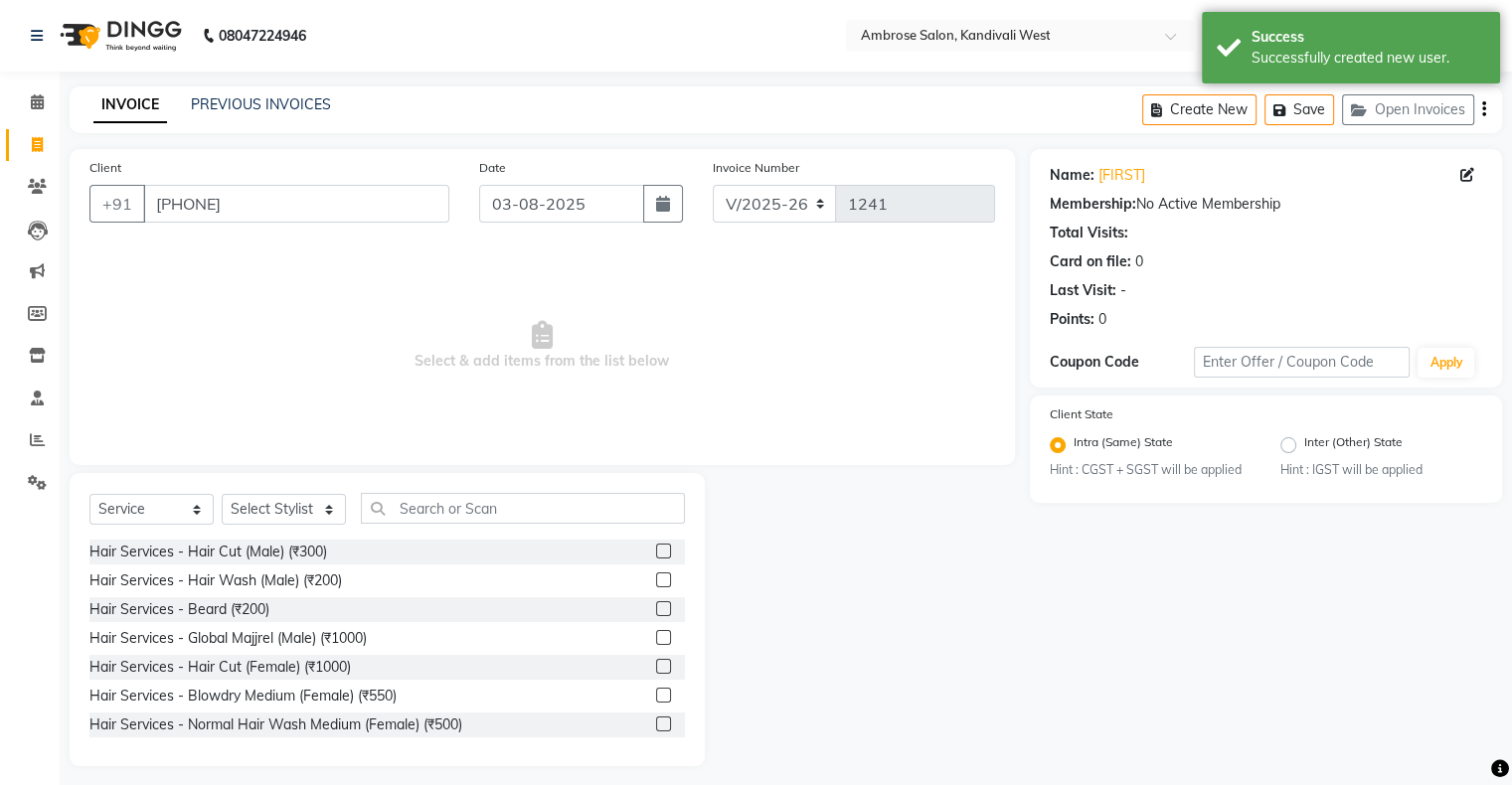 drag, startPoint x: 526, startPoint y: 525, endPoint x: 549, endPoint y: 506, distance: 29.832868 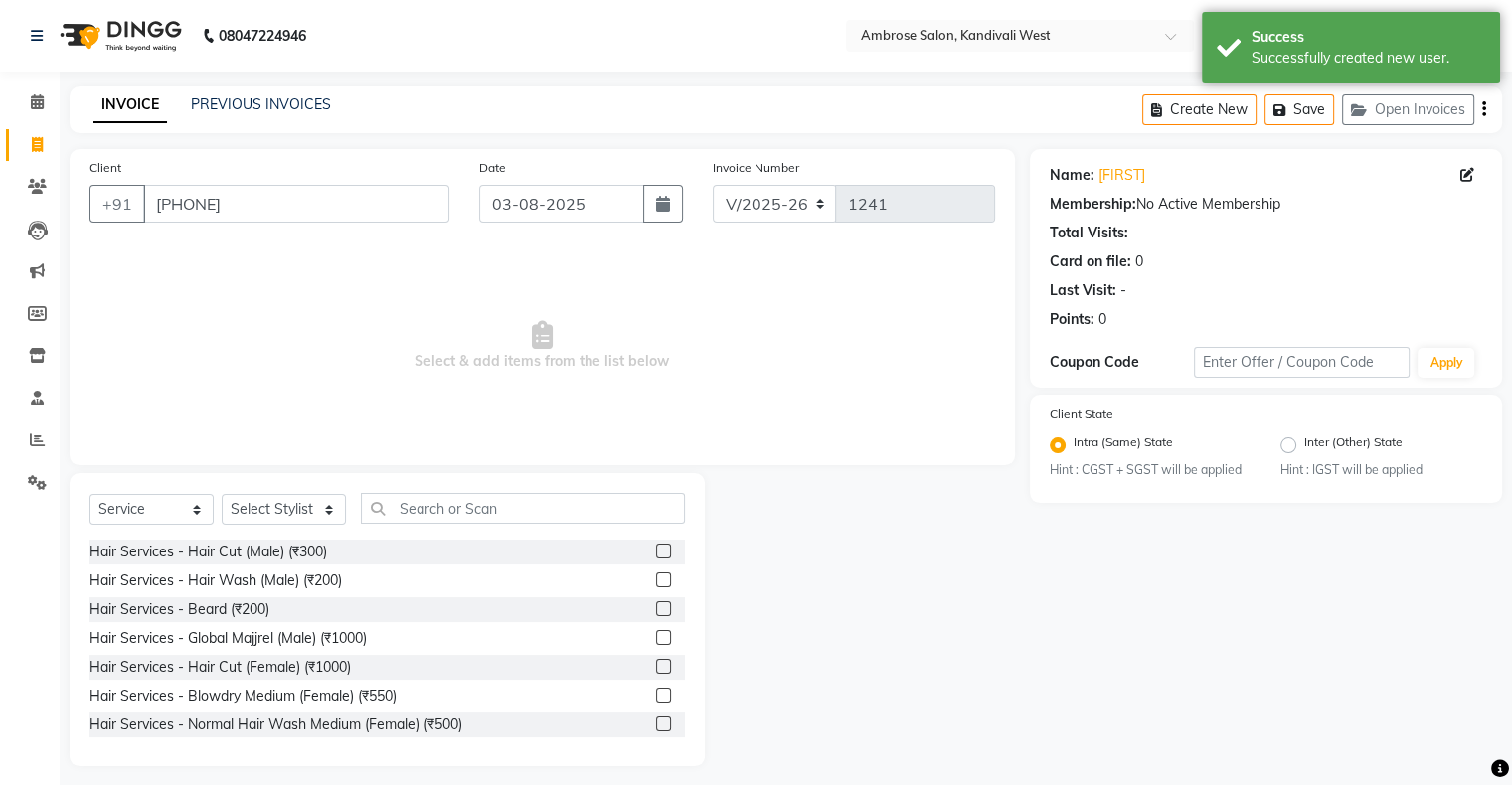 click on "Select  Service  Product  Membership  Package Voucher Prepaid Gift Card  Select Stylist Akshay Divecha Ashwini Hair Head Falak Nails Fardin Kirti Nida FD Pradip Pradip Vaishnav Sanjana  Vidhi Veera" 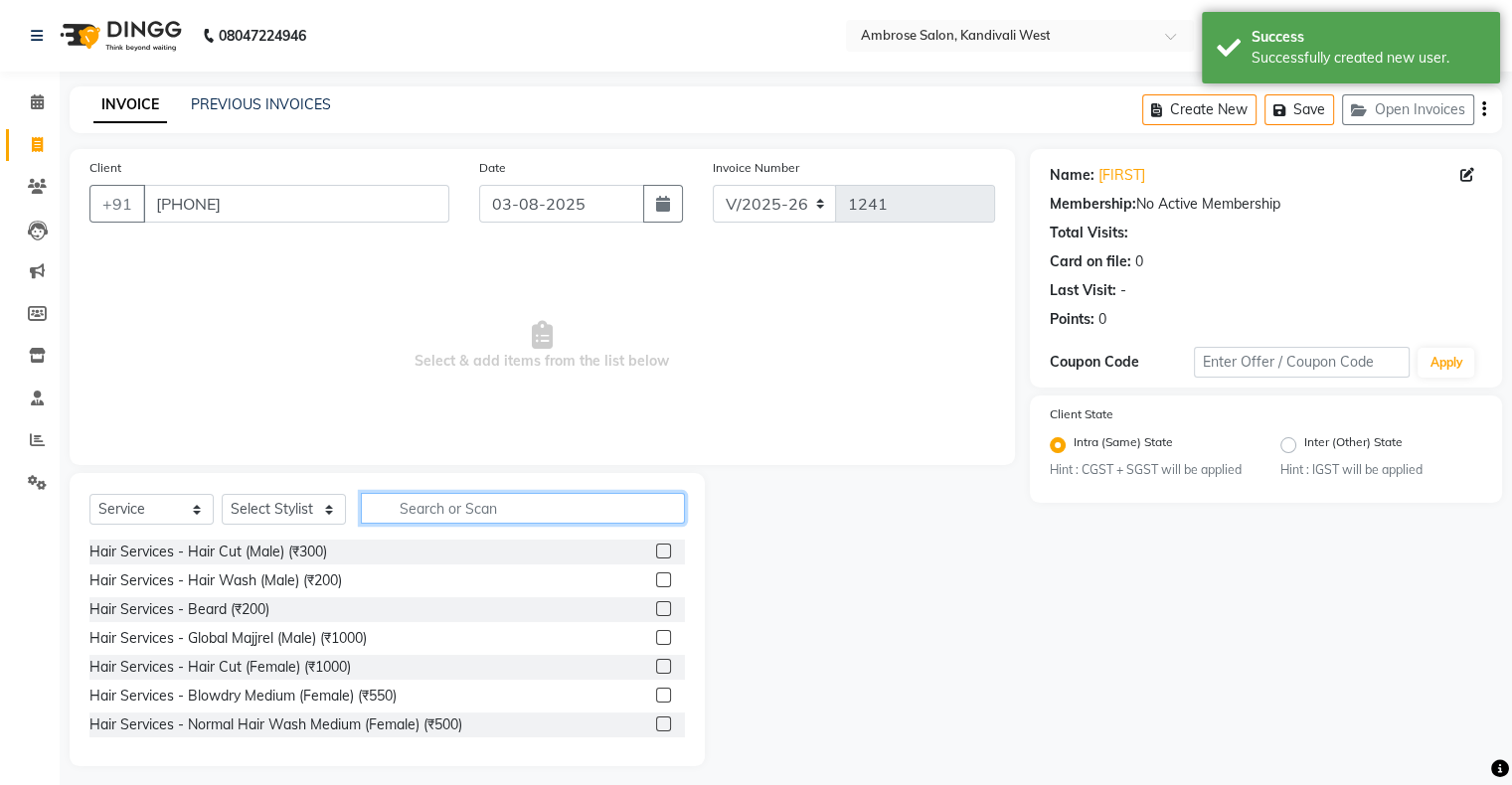 click 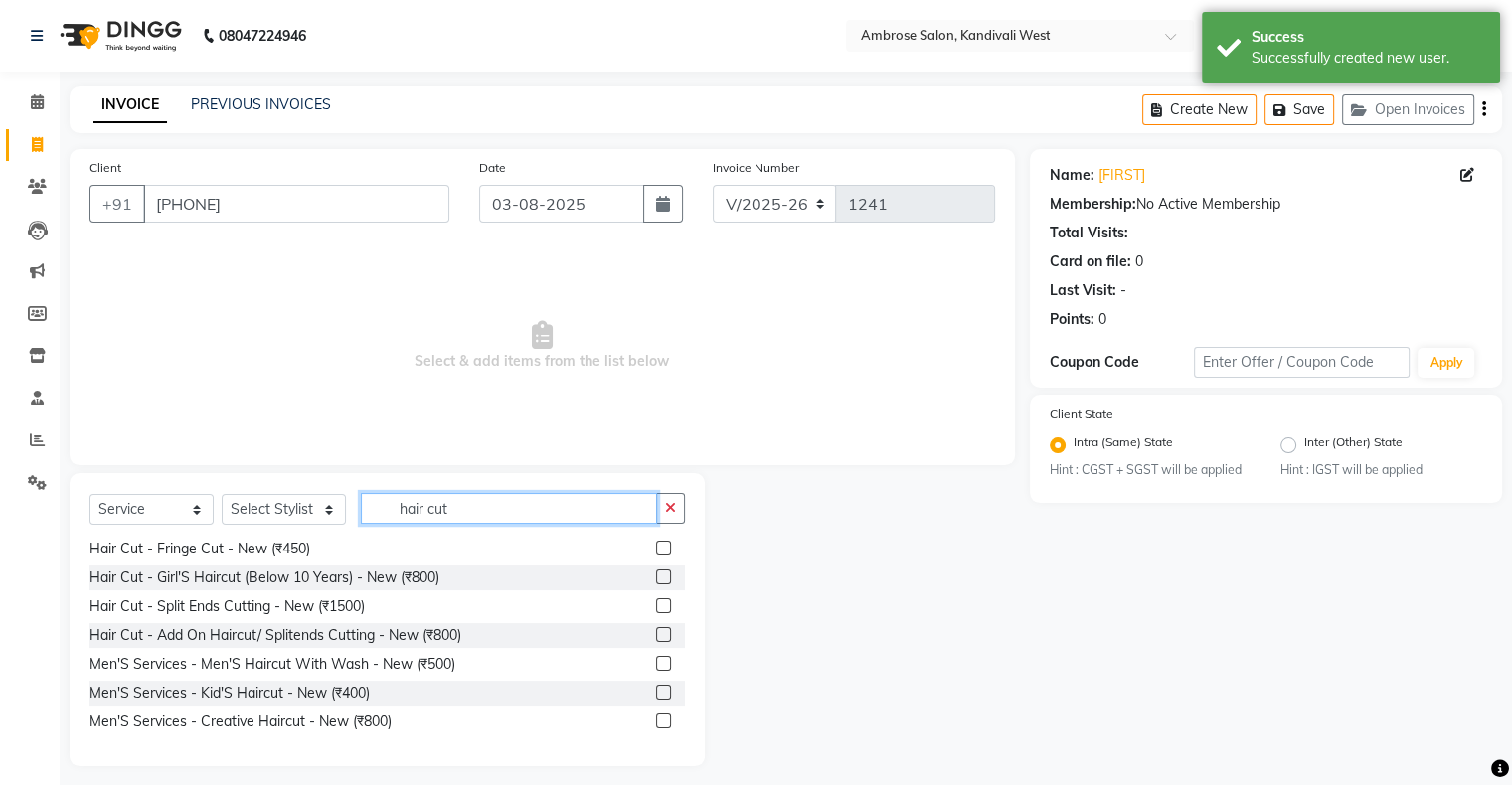 scroll, scrollTop: 278, scrollLeft: 0, axis: vertical 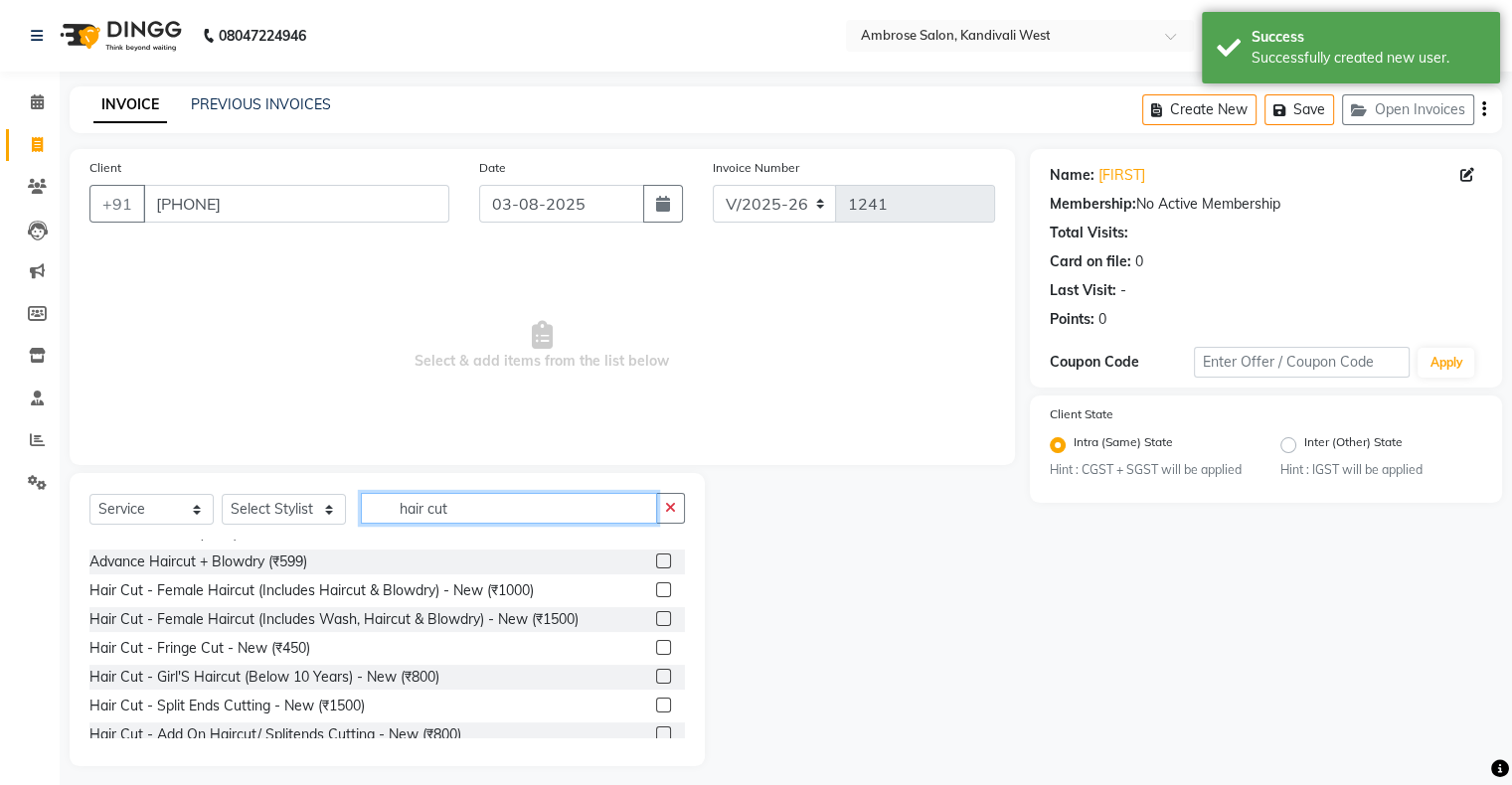 type on "hair cut" 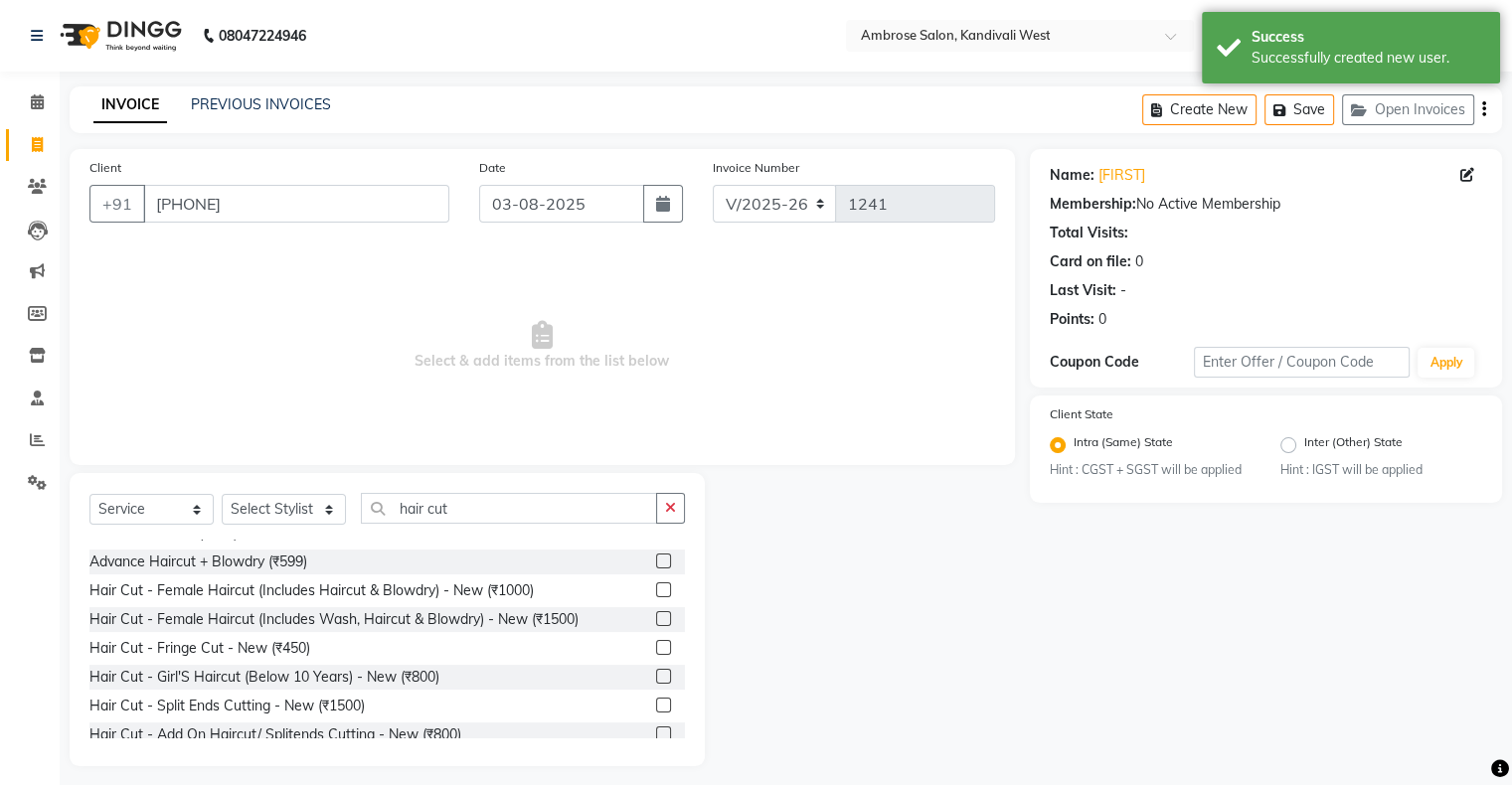 click 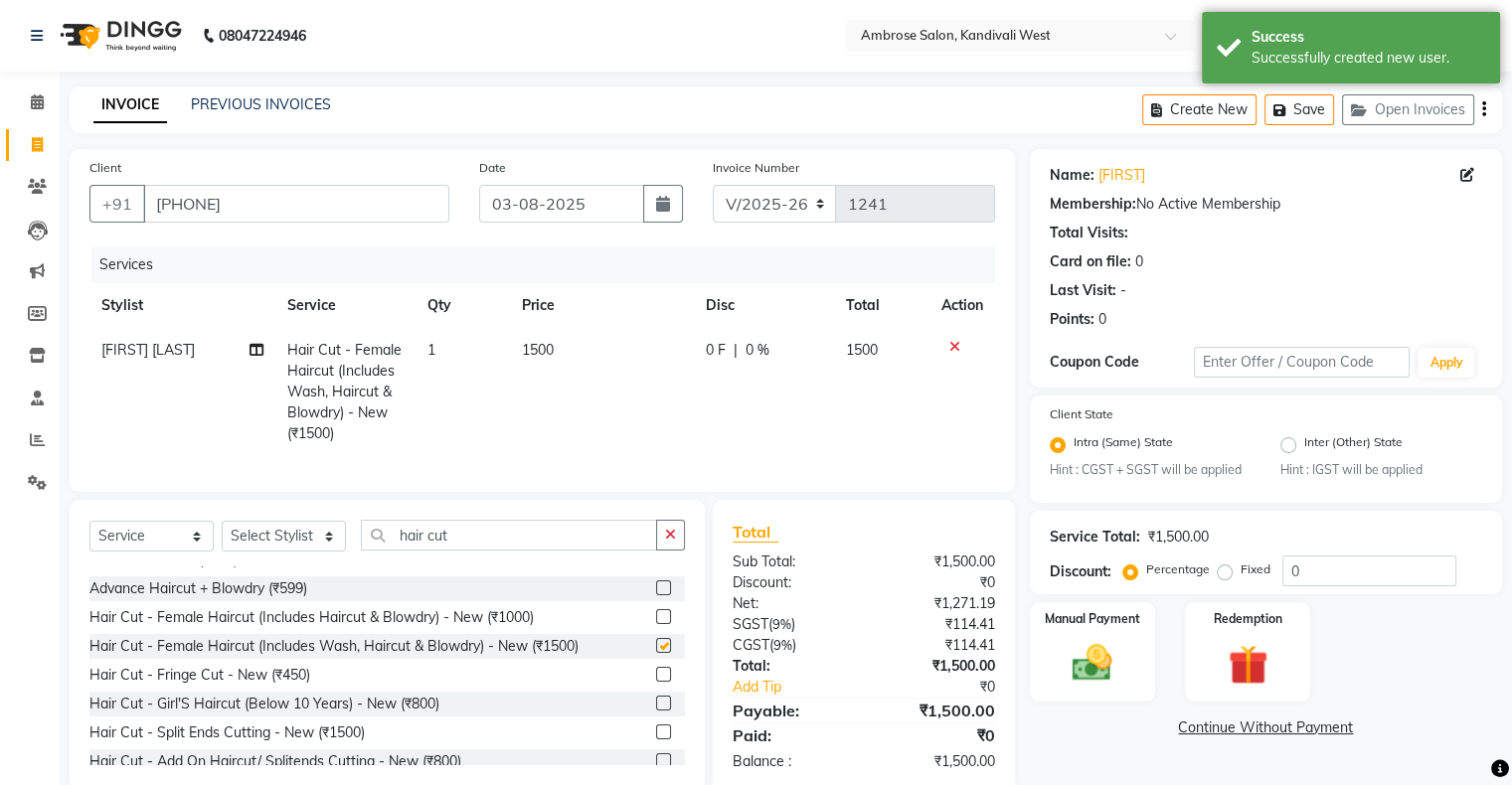 checkbox on "false" 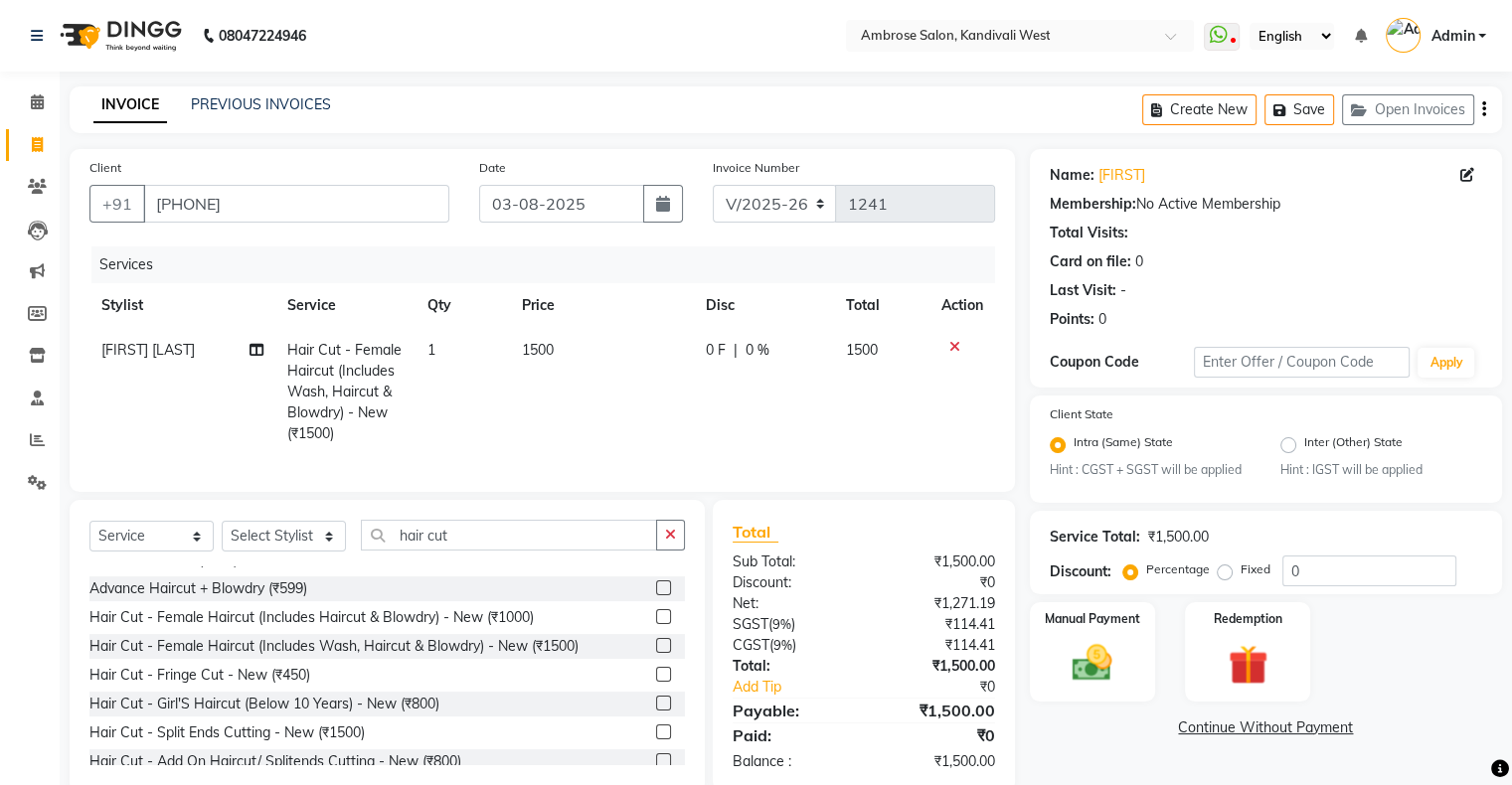 scroll, scrollTop: 53, scrollLeft: 0, axis: vertical 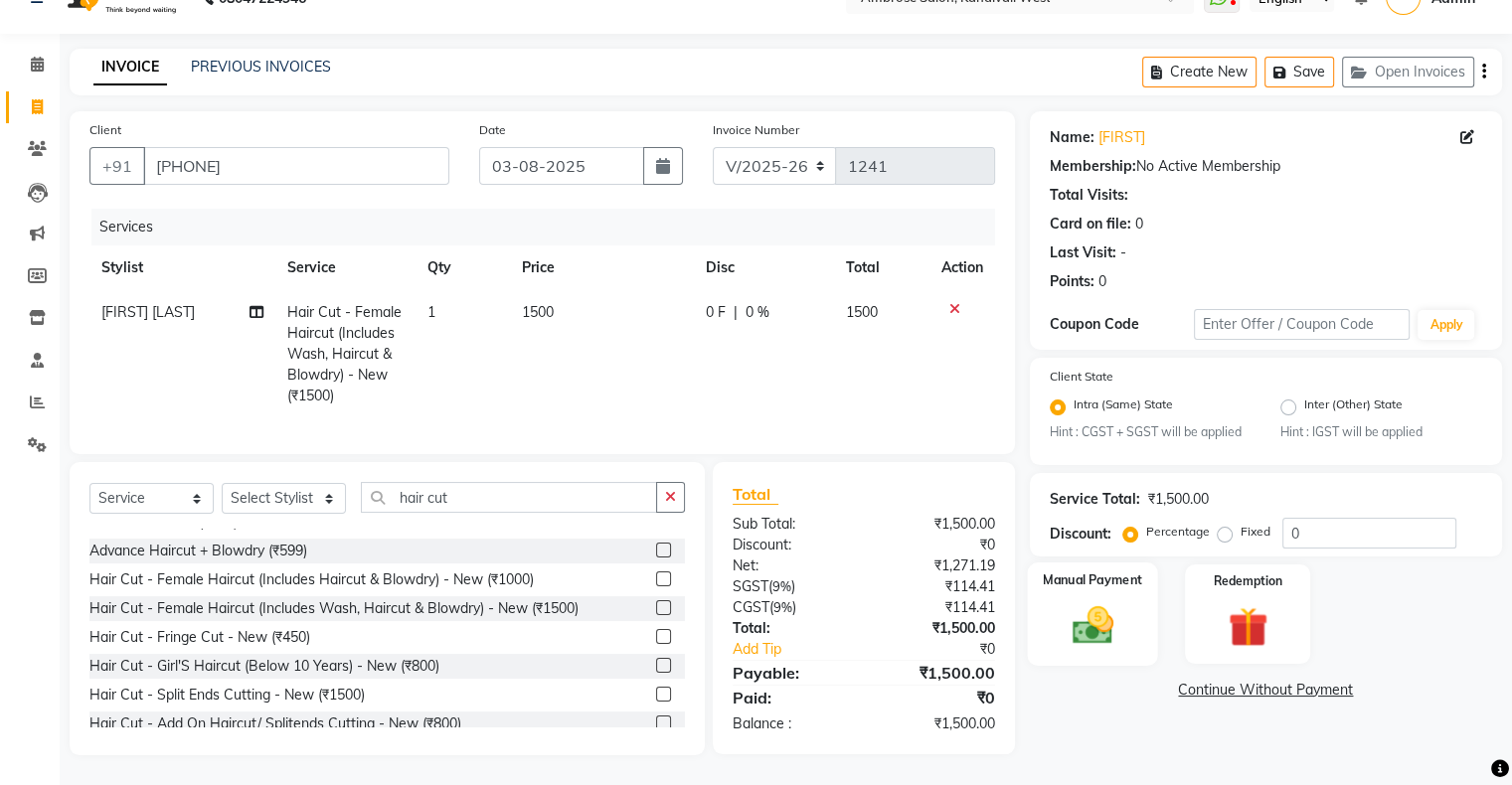 click on "Manual Payment" 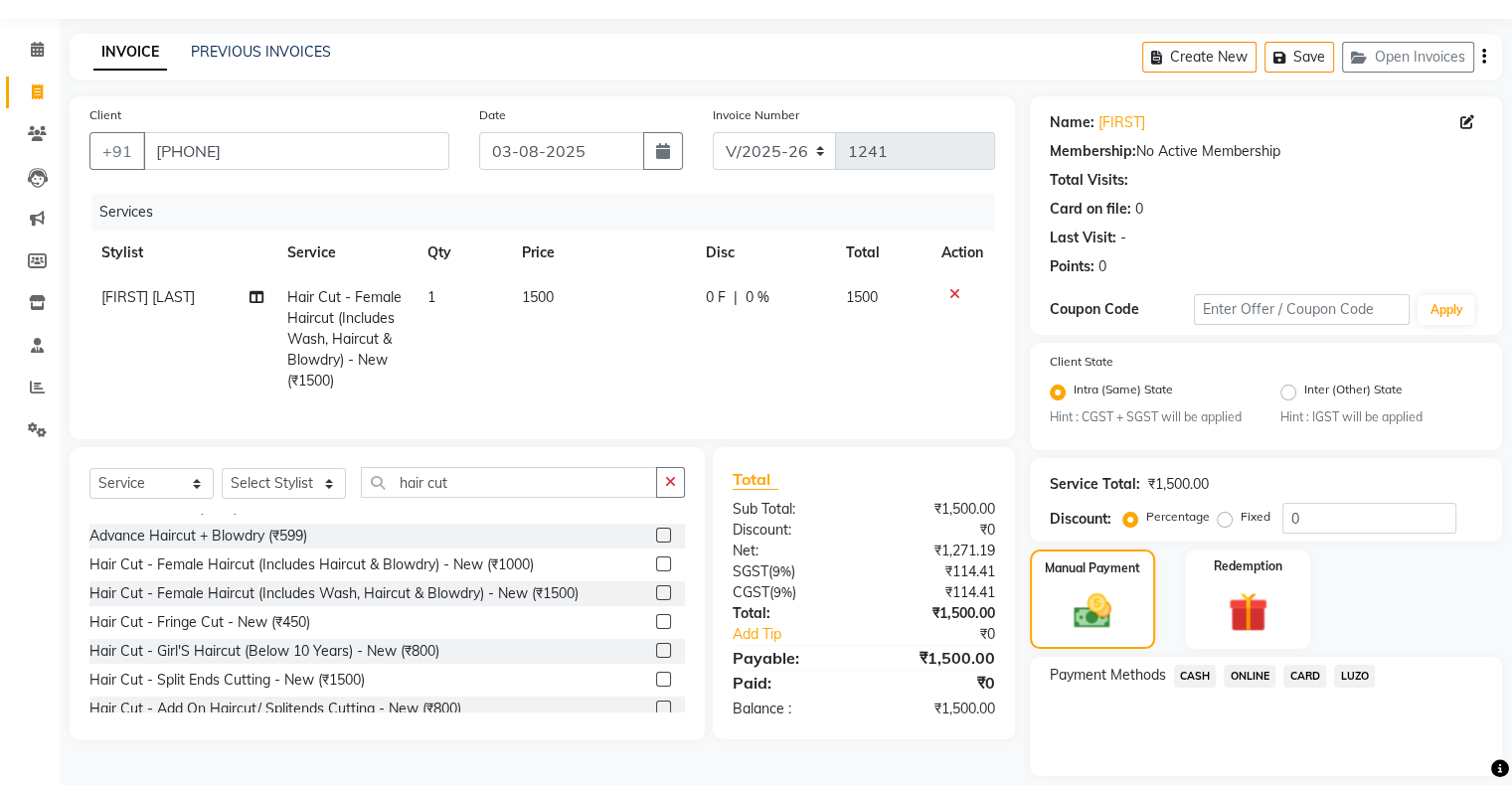 click on "ONLINE" 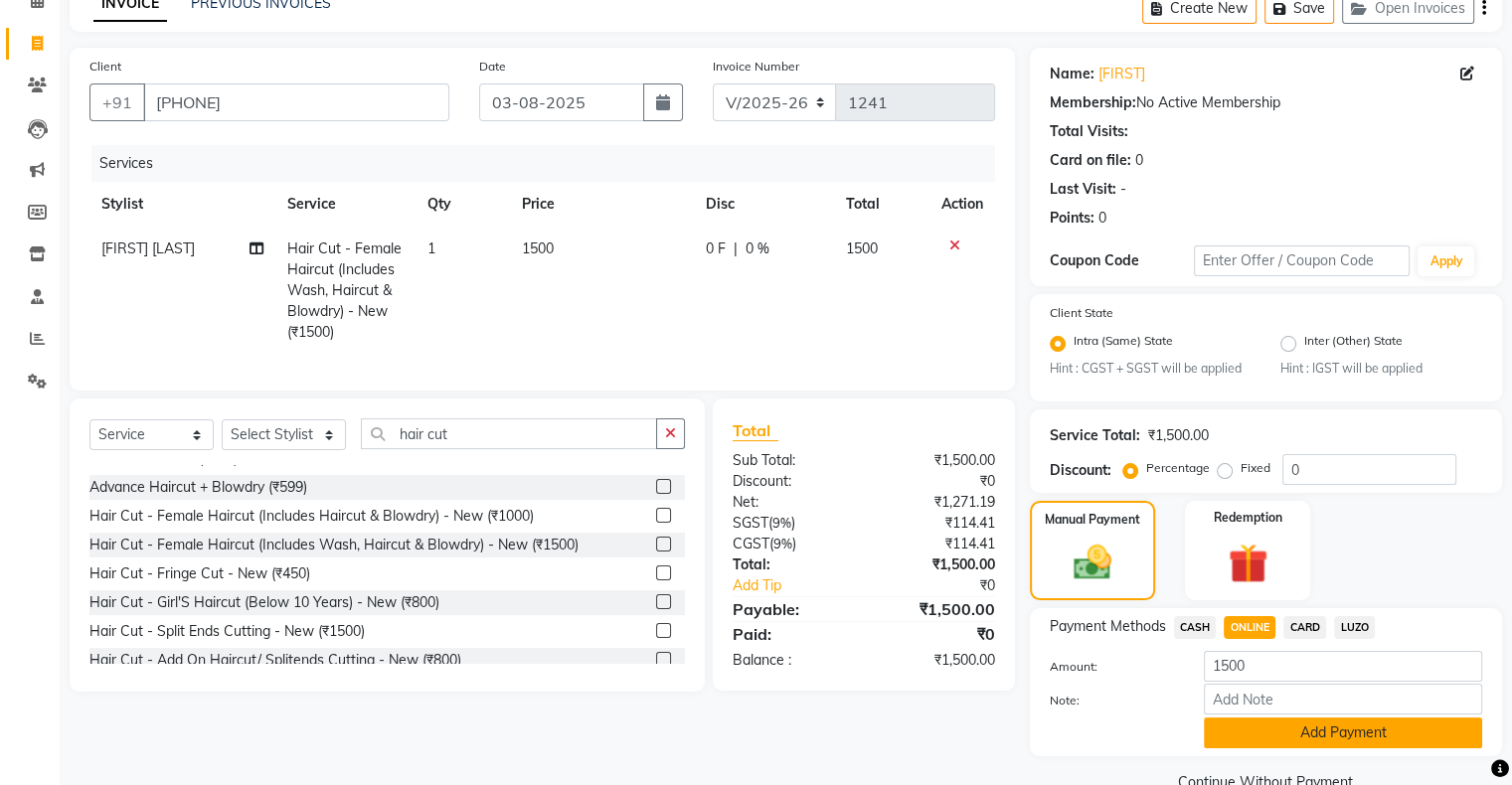 scroll, scrollTop: 147, scrollLeft: 0, axis: vertical 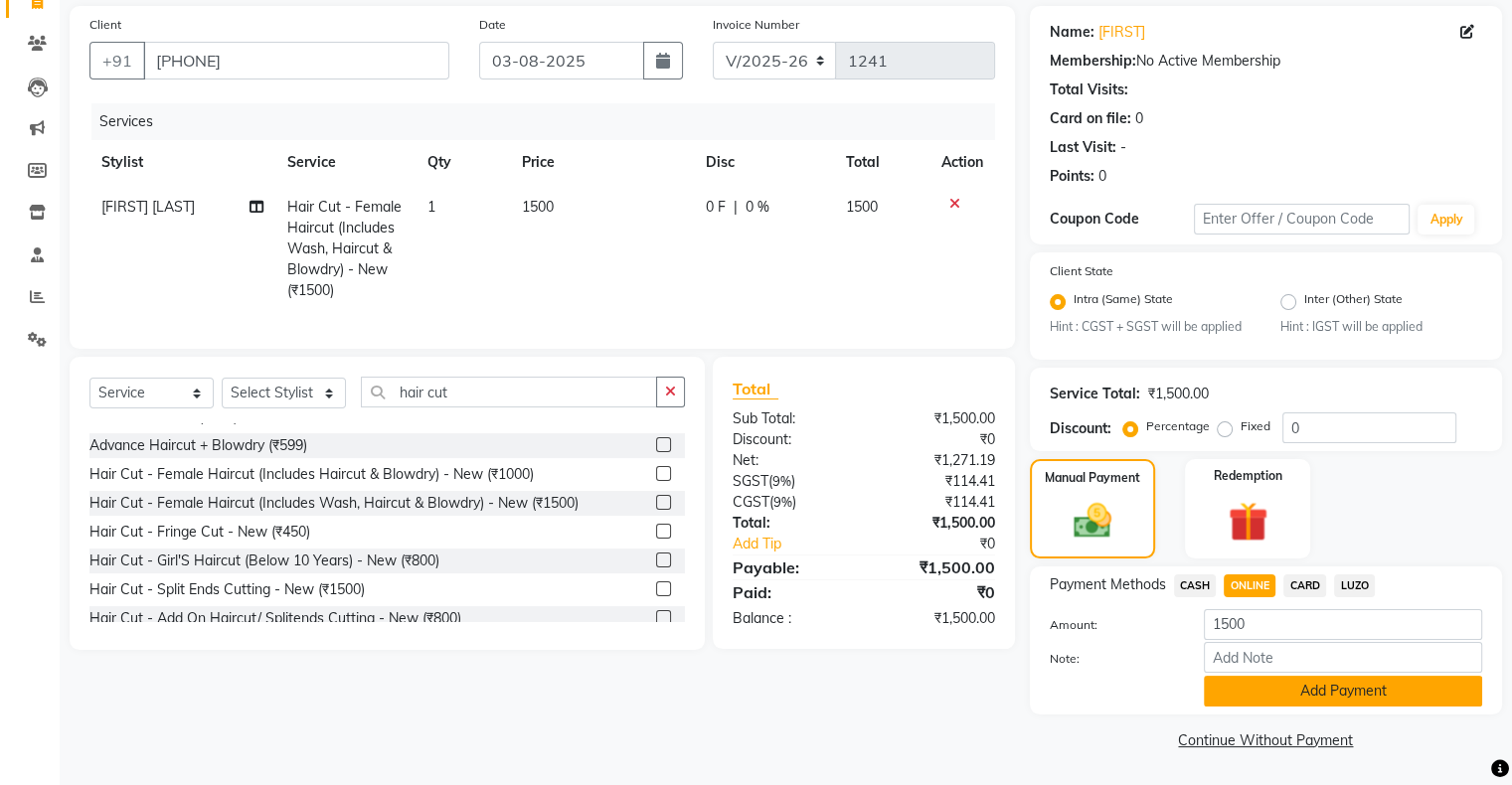 click on "Add Payment" 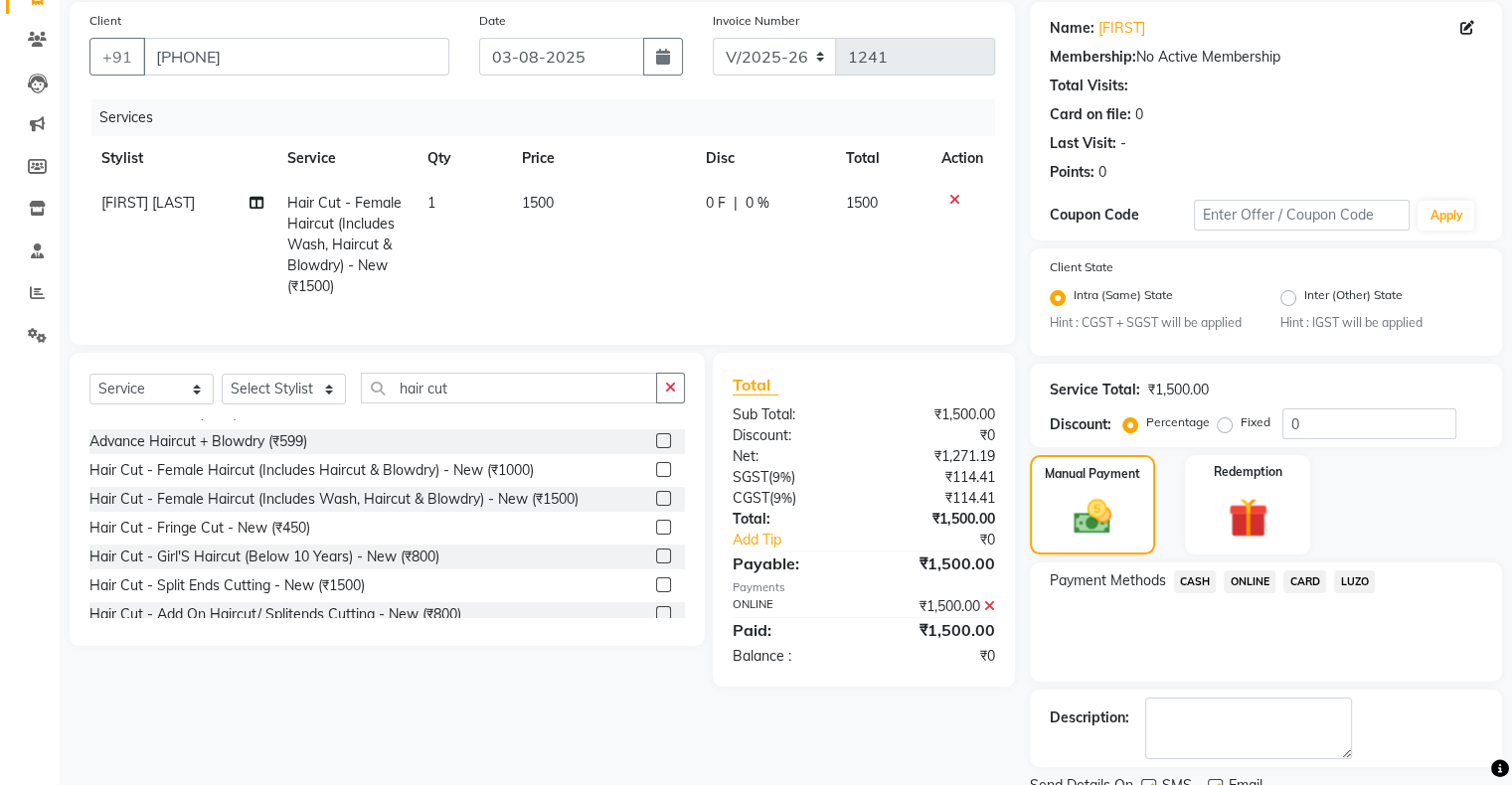 scroll, scrollTop: 227, scrollLeft: 0, axis: vertical 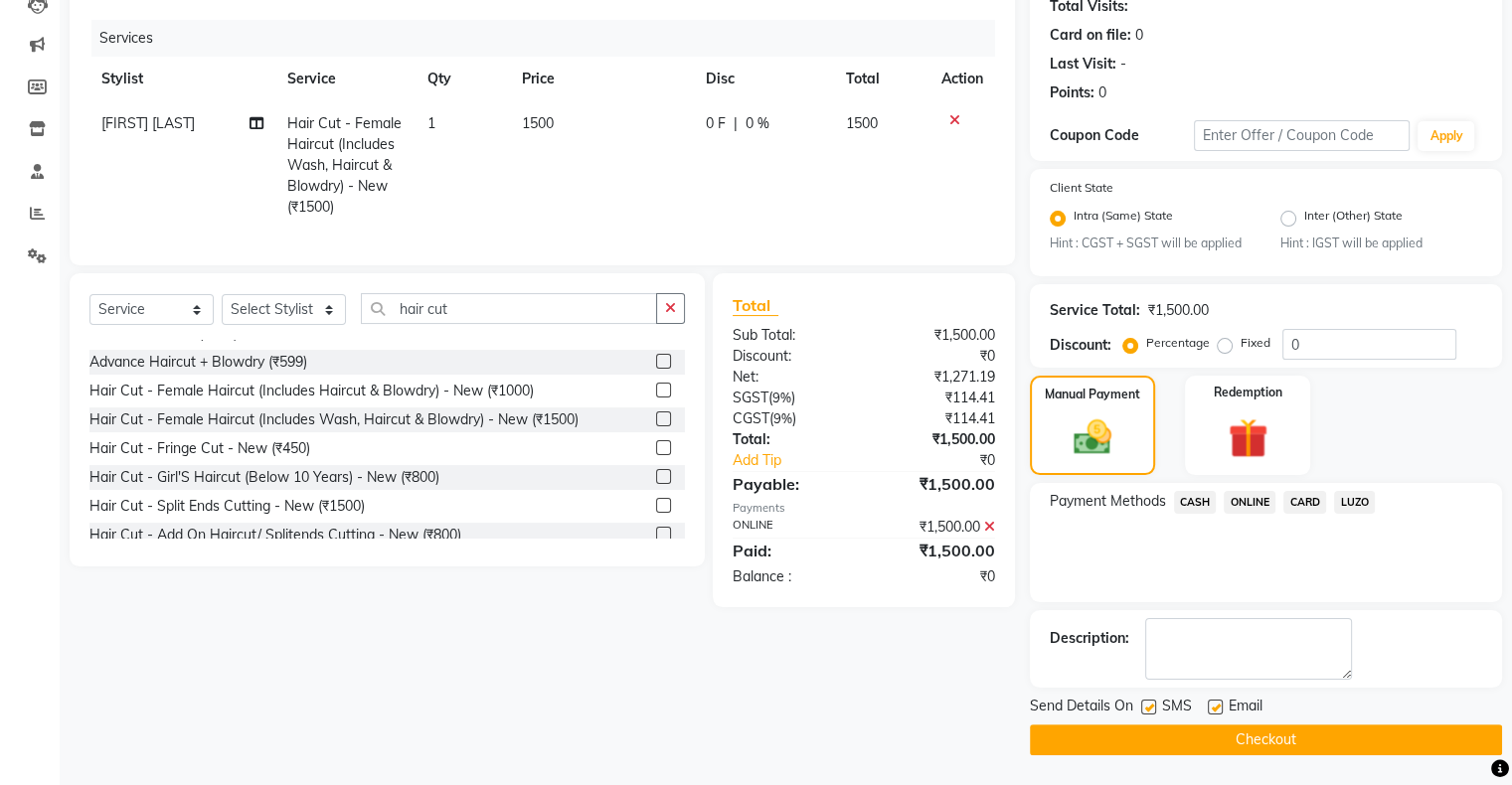 click on "Checkout" 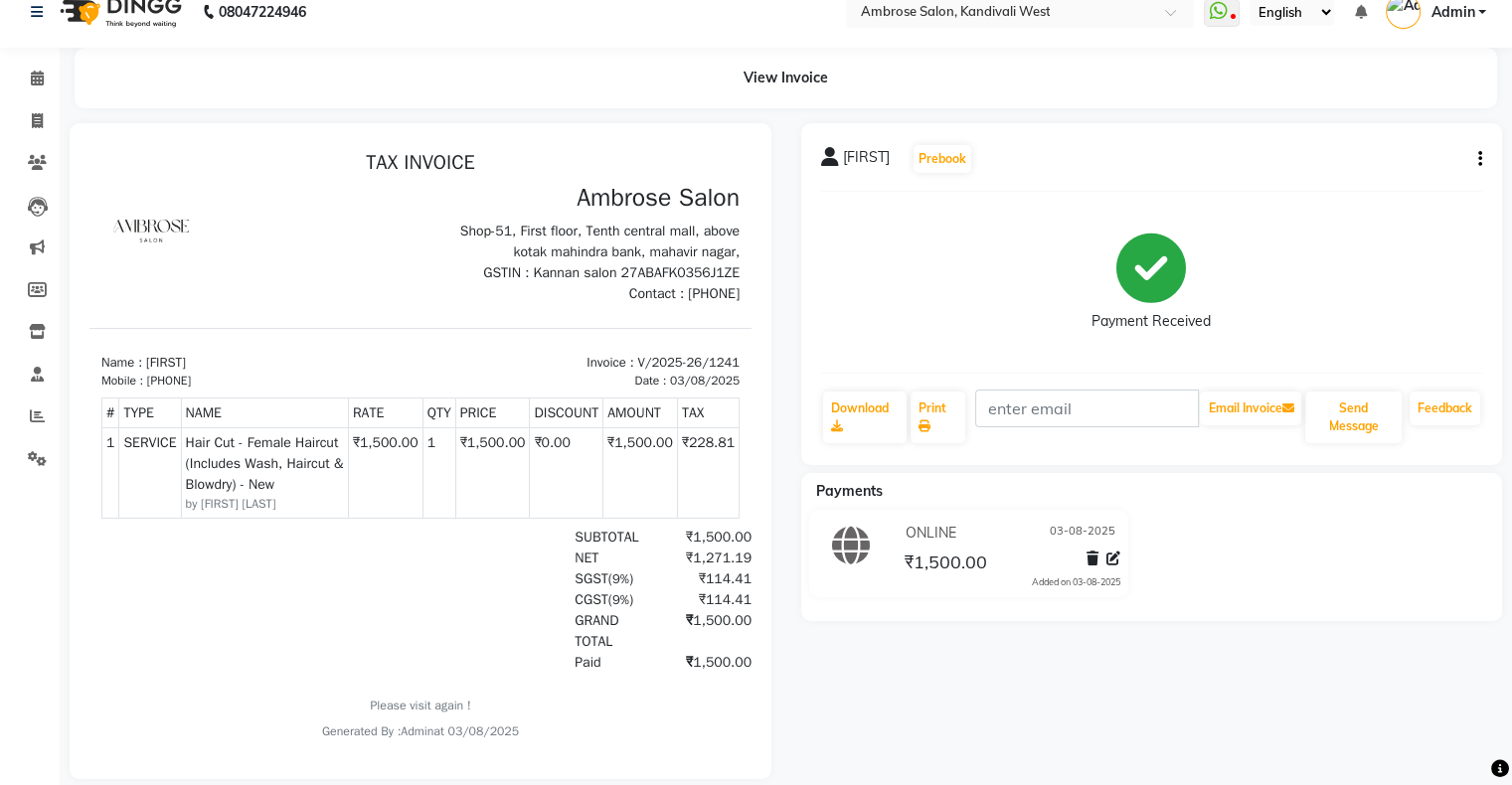scroll, scrollTop: 61, scrollLeft: 0, axis: vertical 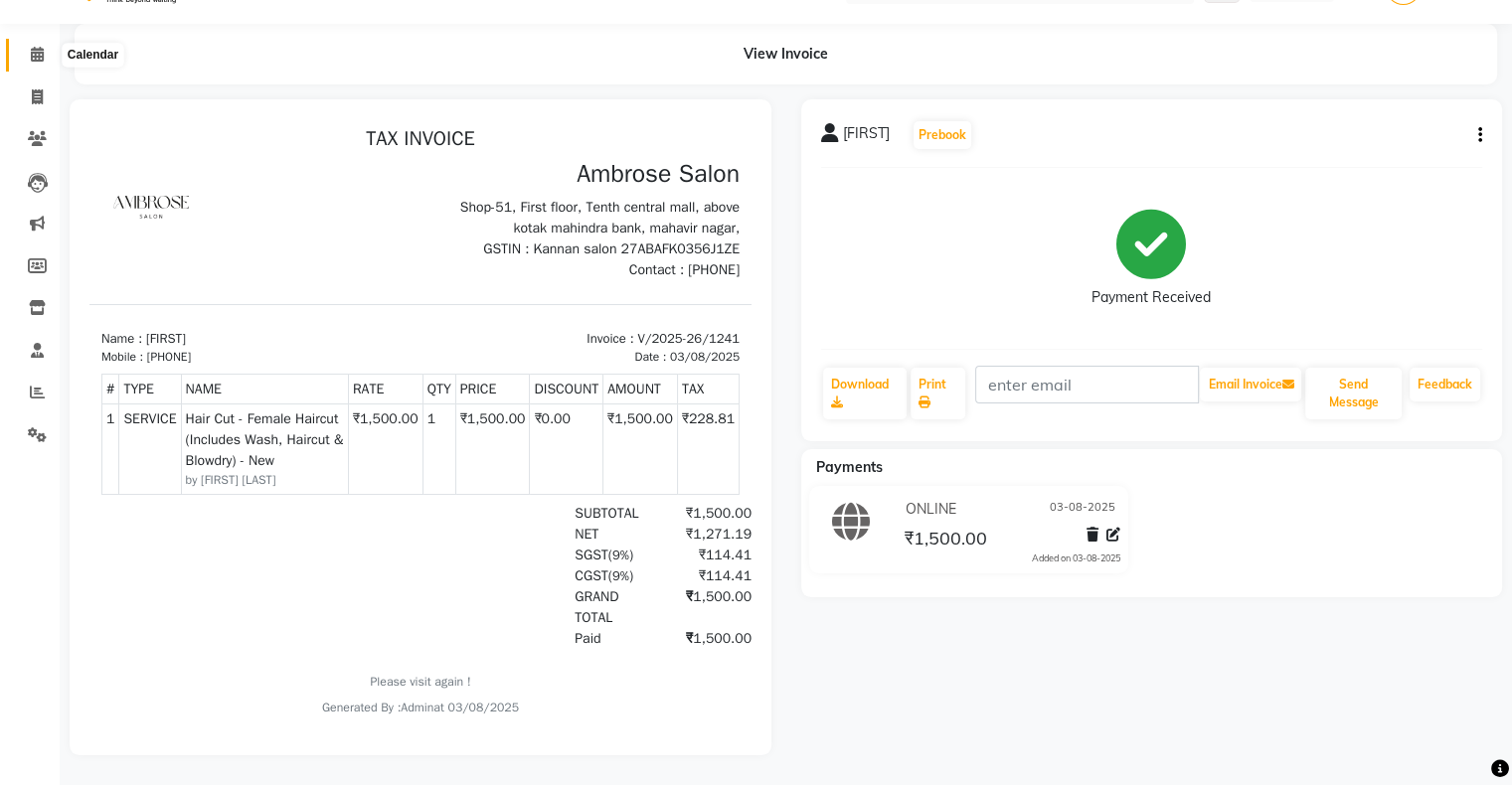 click 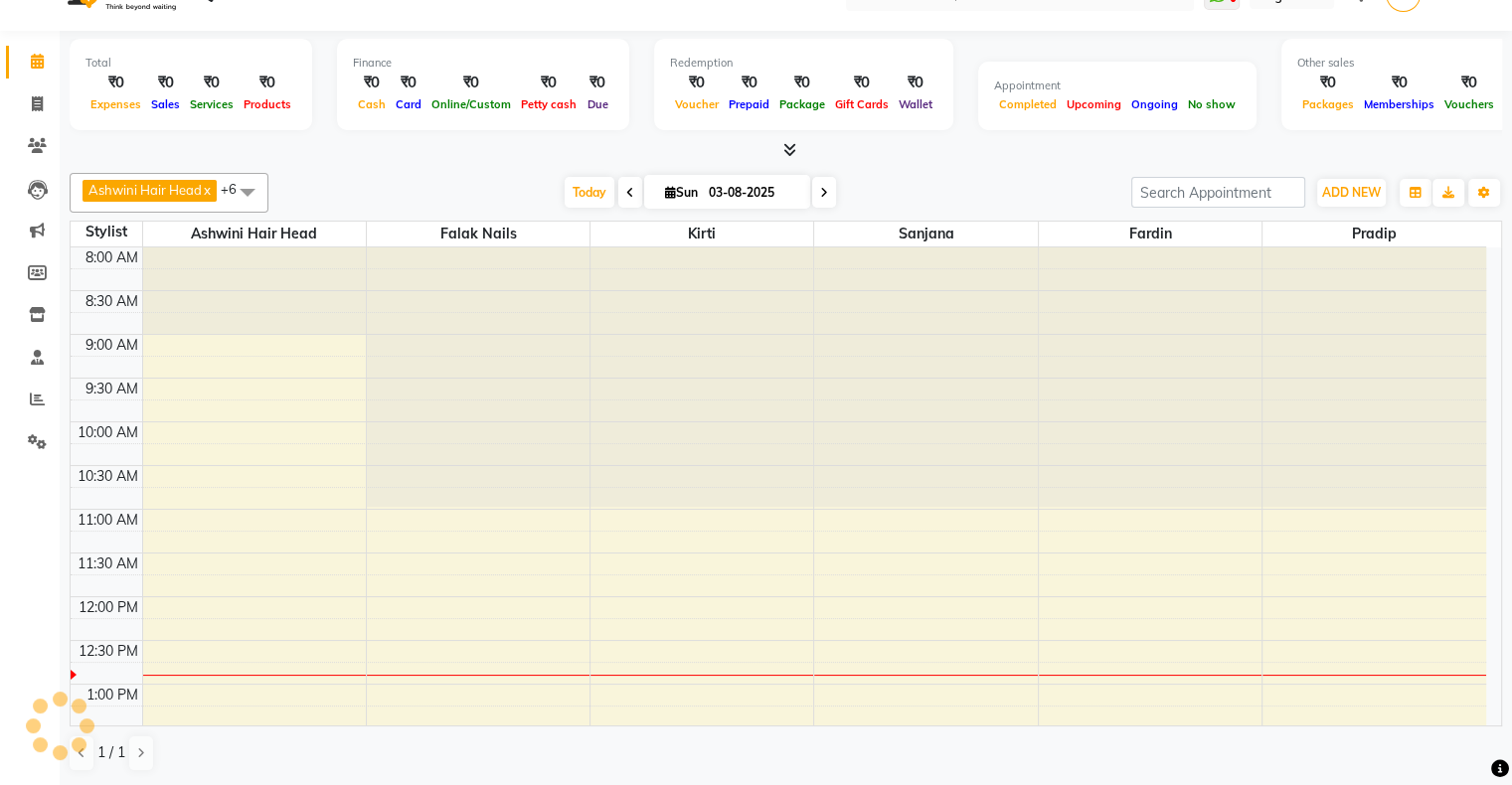 scroll, scrollTop: 0, scrollLeft: 0, axis: both 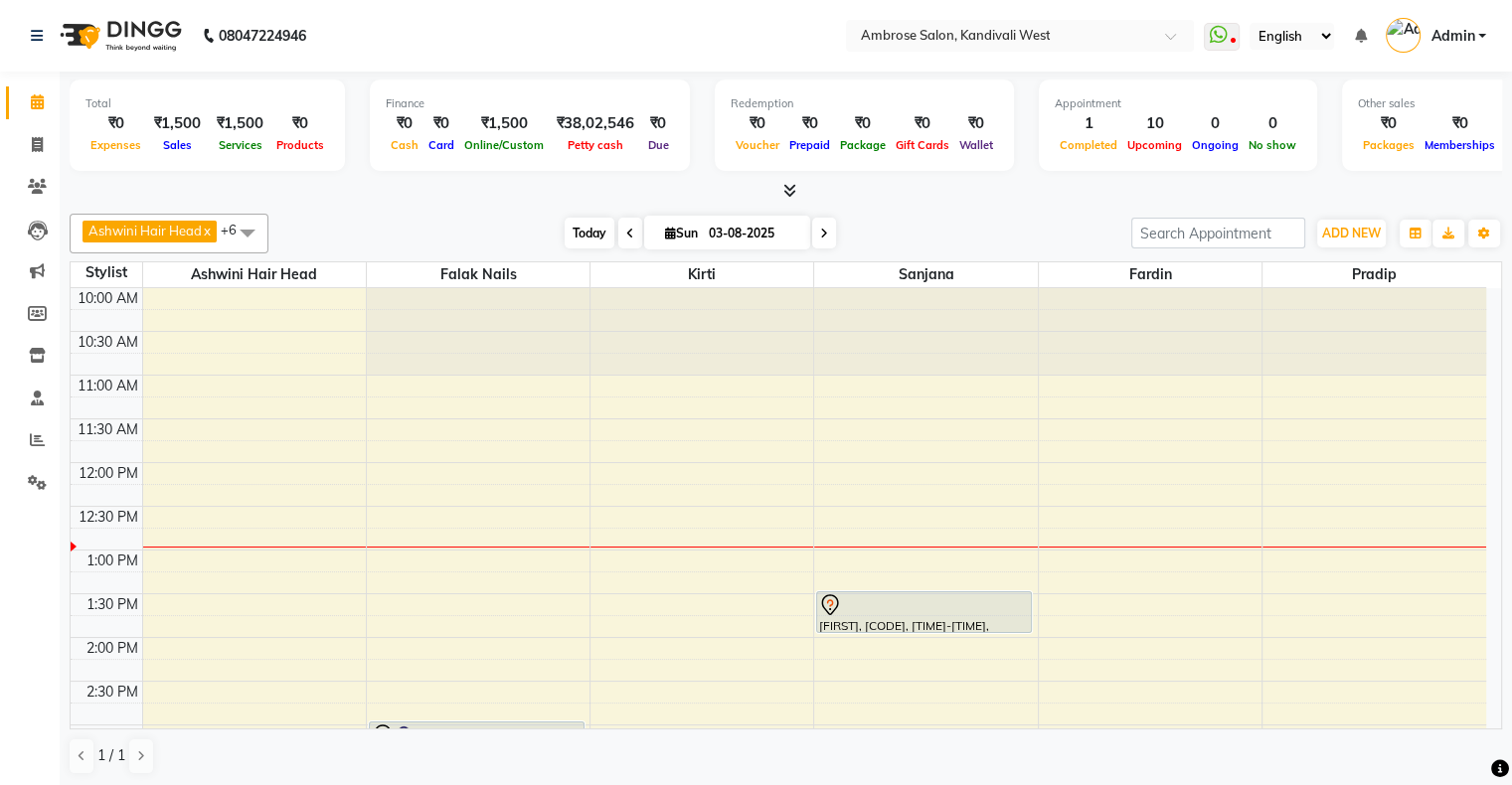 click on "Today" at bounding box center [589, 233] 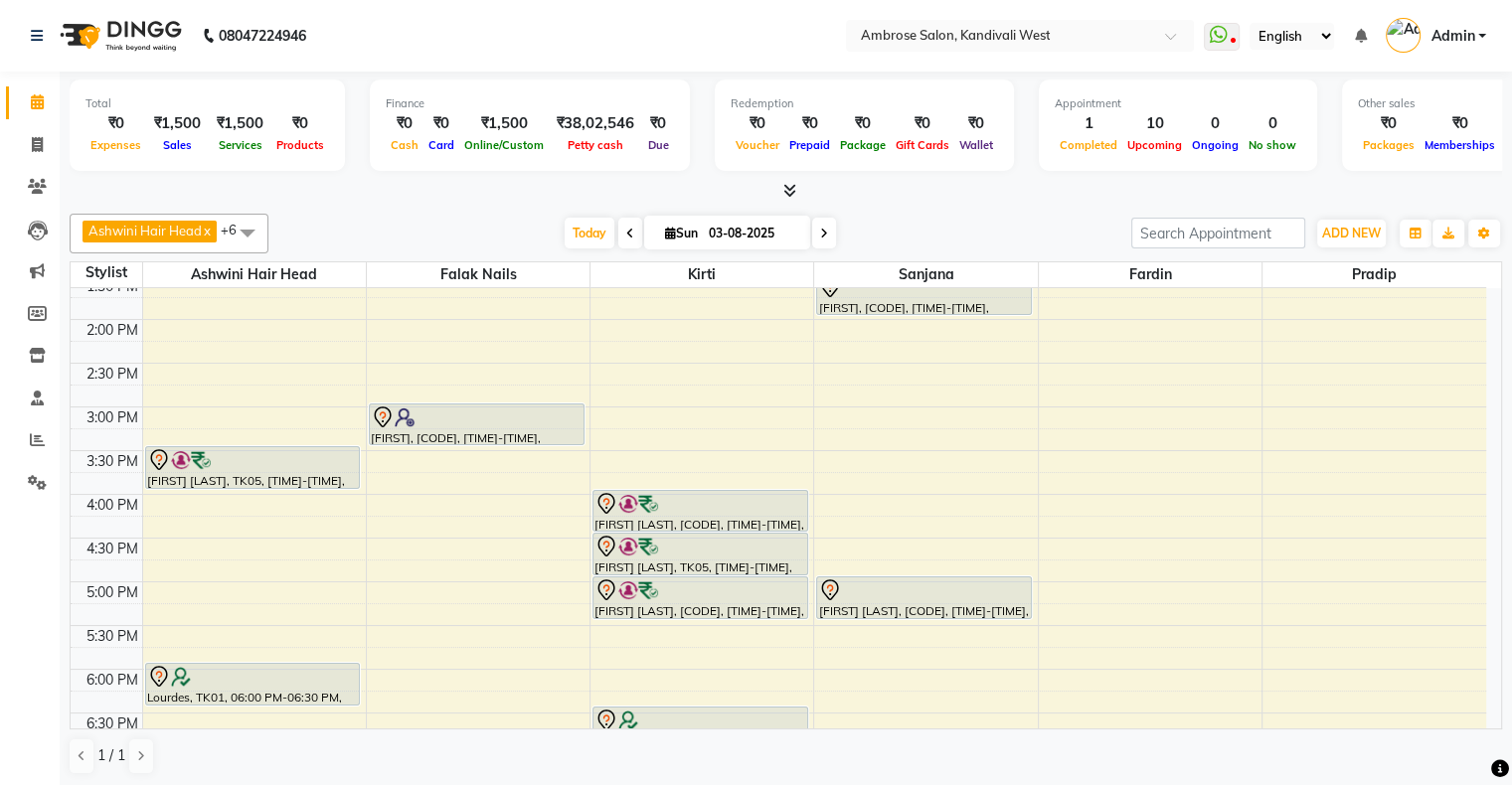 scroll, scrollTop: 273, scrollLeft: 0, axis: vertical 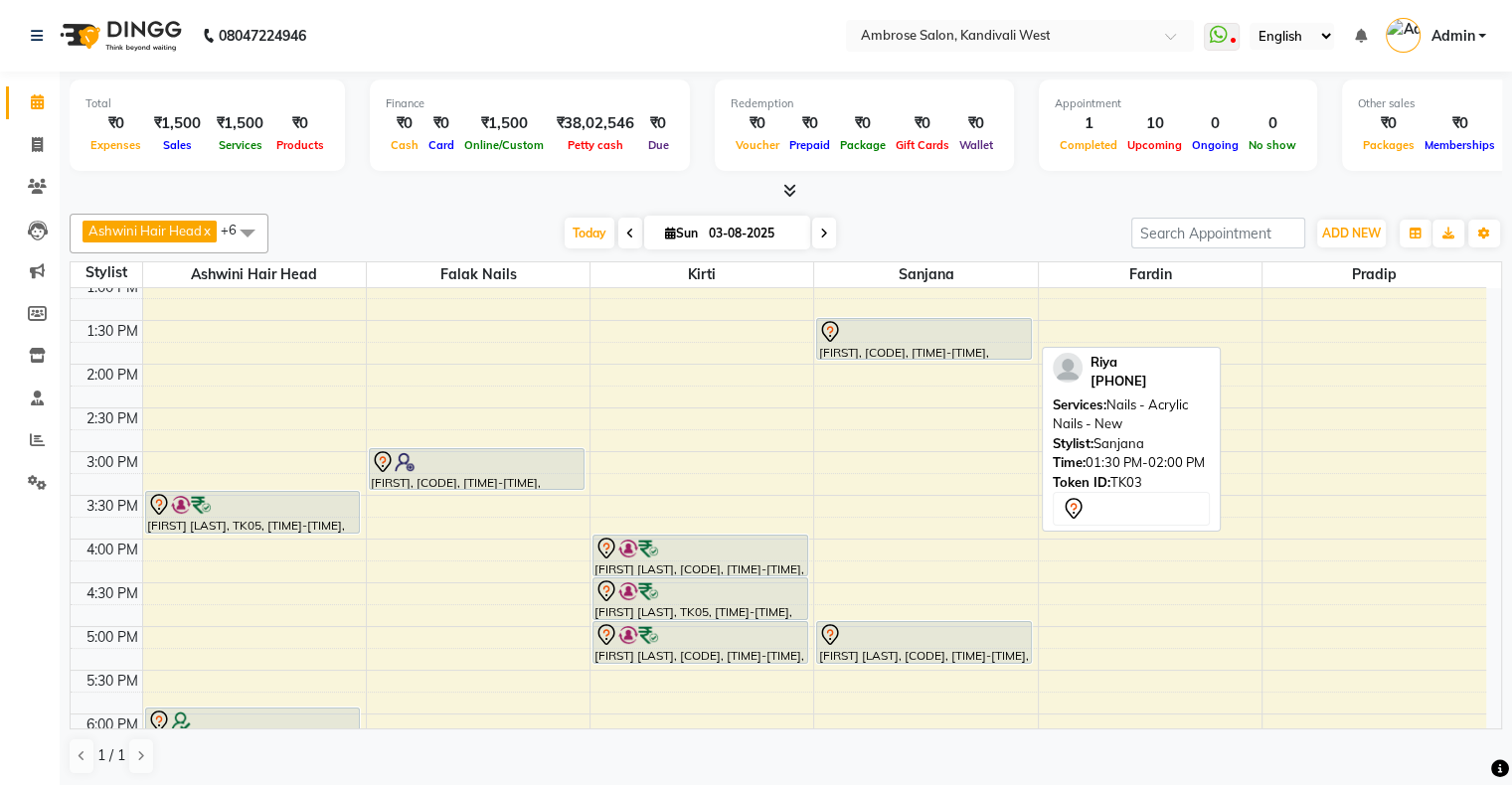 click at bounding box center (924, 332) 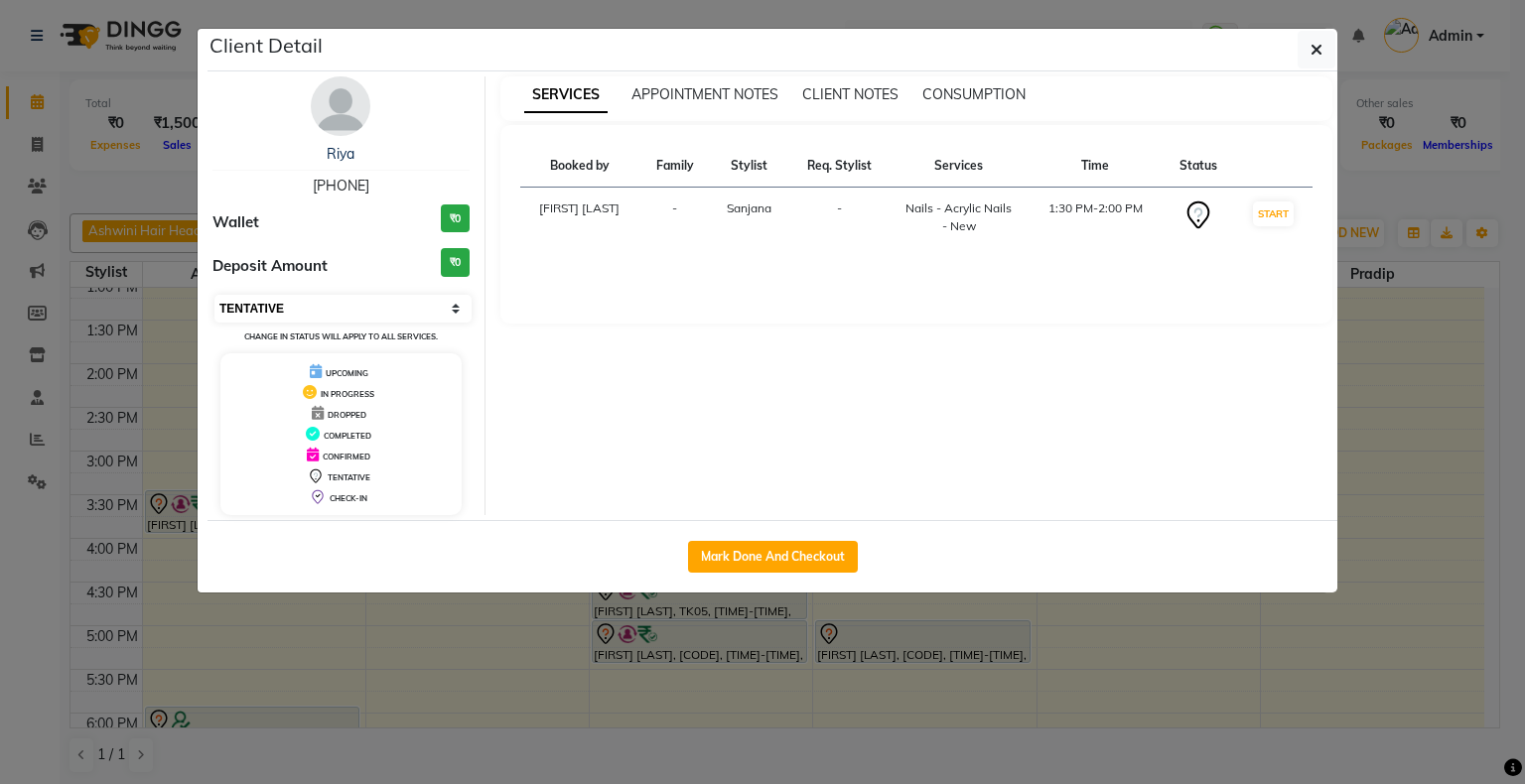 click on "Select IN SERVICE CONFIRMED TENTATIVE CHECK IN MARK DONE DROPPED UPCOMING" at bounding box center (343, 309) 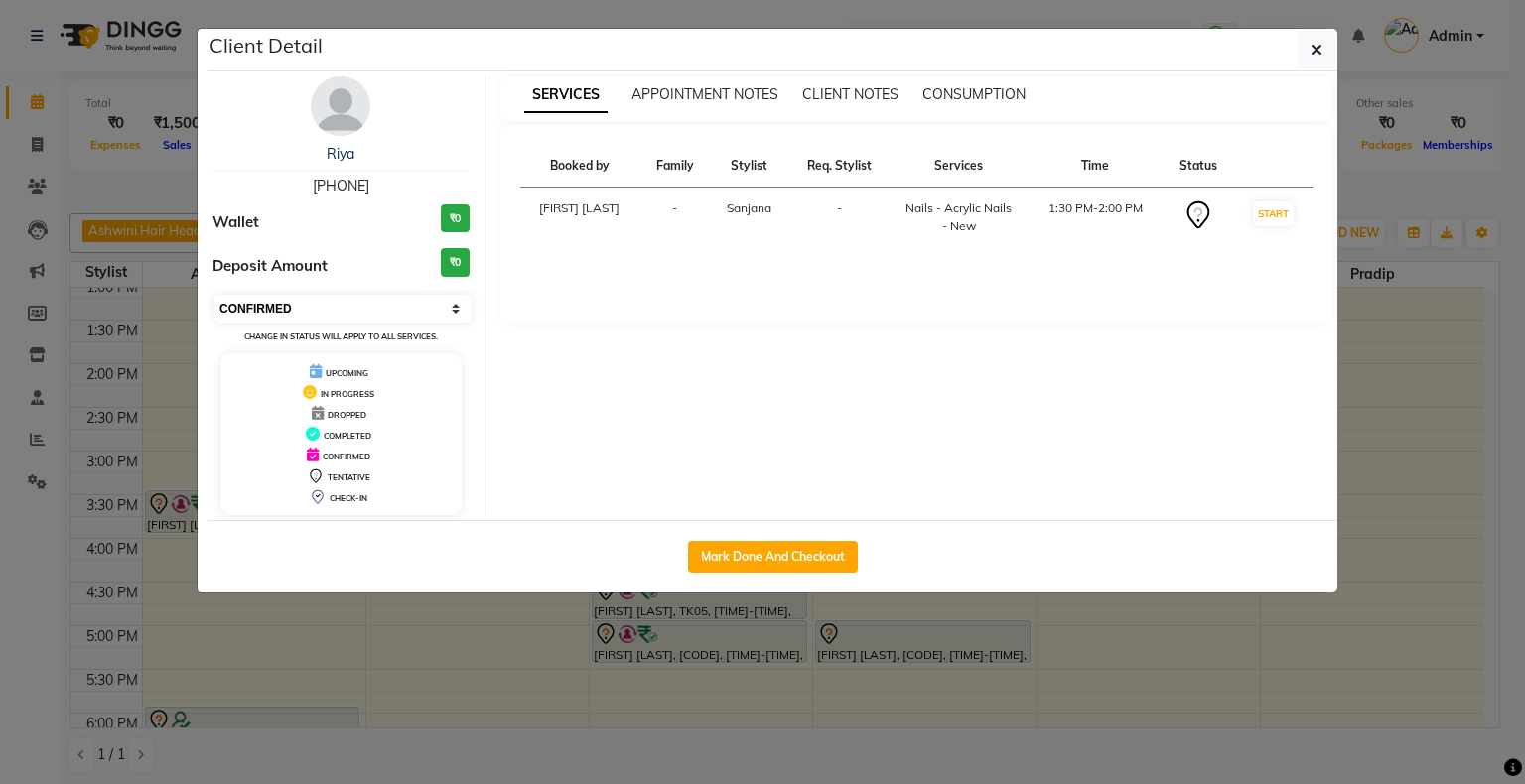 click on "Select IN SERVICE CONFIRMED TENTATIVE CHECK IN MARK DONE DROPPED UPCOMING" at bounding box center [343, 309] 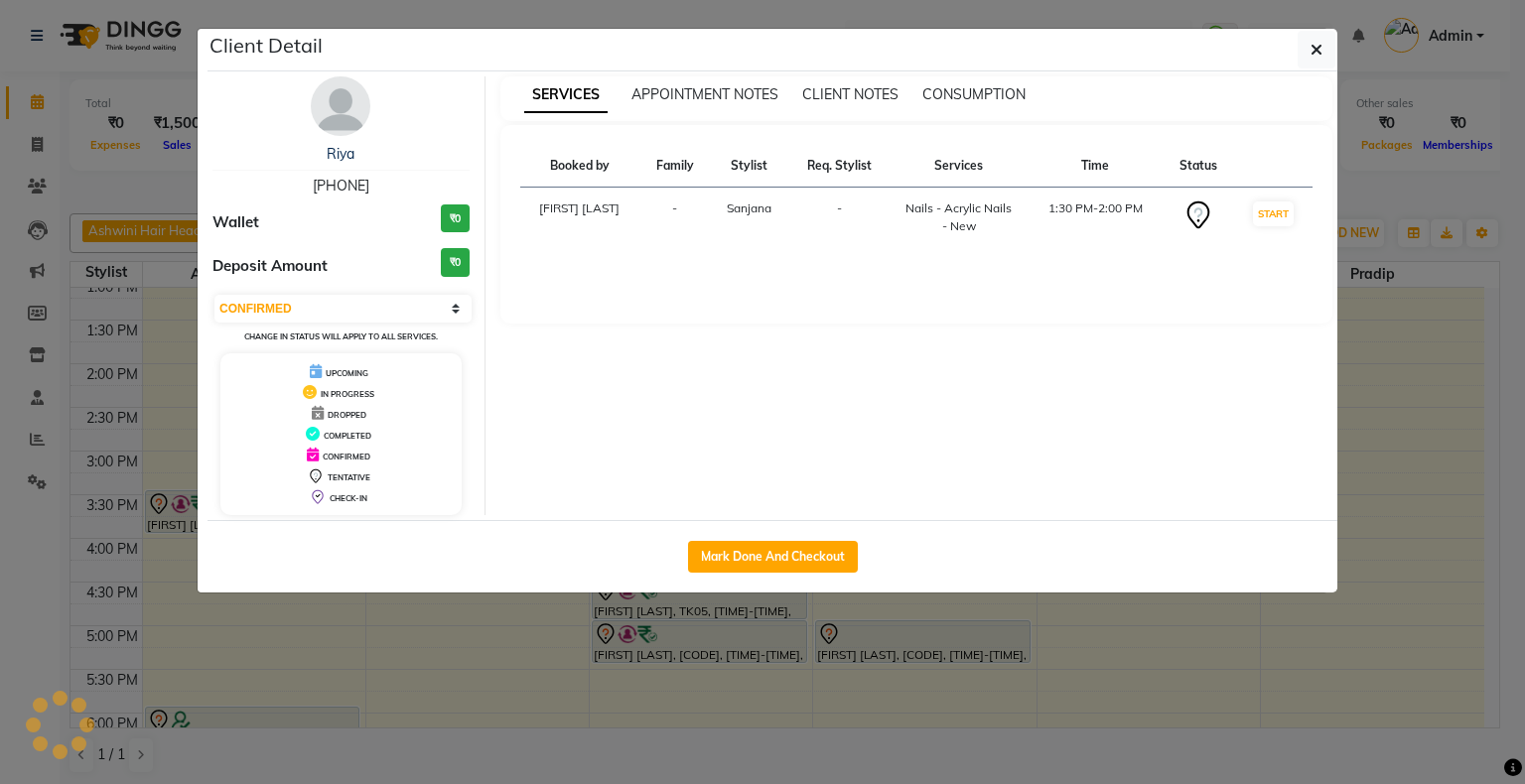 click on "Client Detail  Riya    7987173346 Wallet ₹0 Deposit Amount  ₹0  Select IN SERVICE CONFIRMED TENTATIVE CHECK IN MARK DONE DROPPED UPCOMING Change in status will apply to all services. UPCOMING IN PROGRESS DROPPED COMPLETED CONFIRMED TENTATIVE CHECK-IN SERVICES APPOINTMENT NOTES CLIENT NOTES CONSUMPTION Booked by Family Stylist Req. Stylist Services Time Status  Pradip Vaishnav  - Sanjana  -  Nails - Acrylic Nails - New   1:30 PM-2:00 PM   START   Mark Done And Checkout" 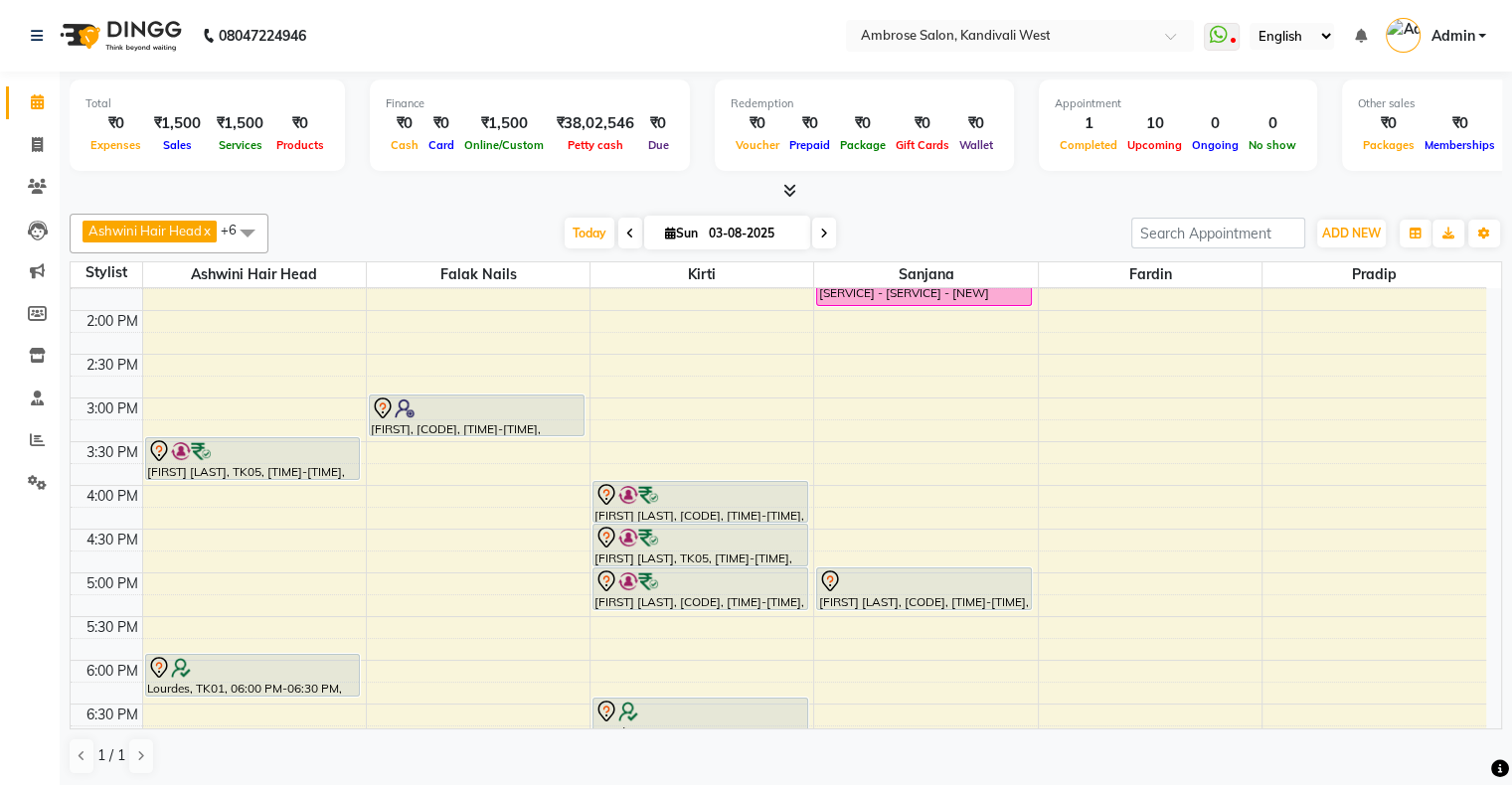 scroll, scrollTop: 373, scrollLeft: 0, axis: vertical 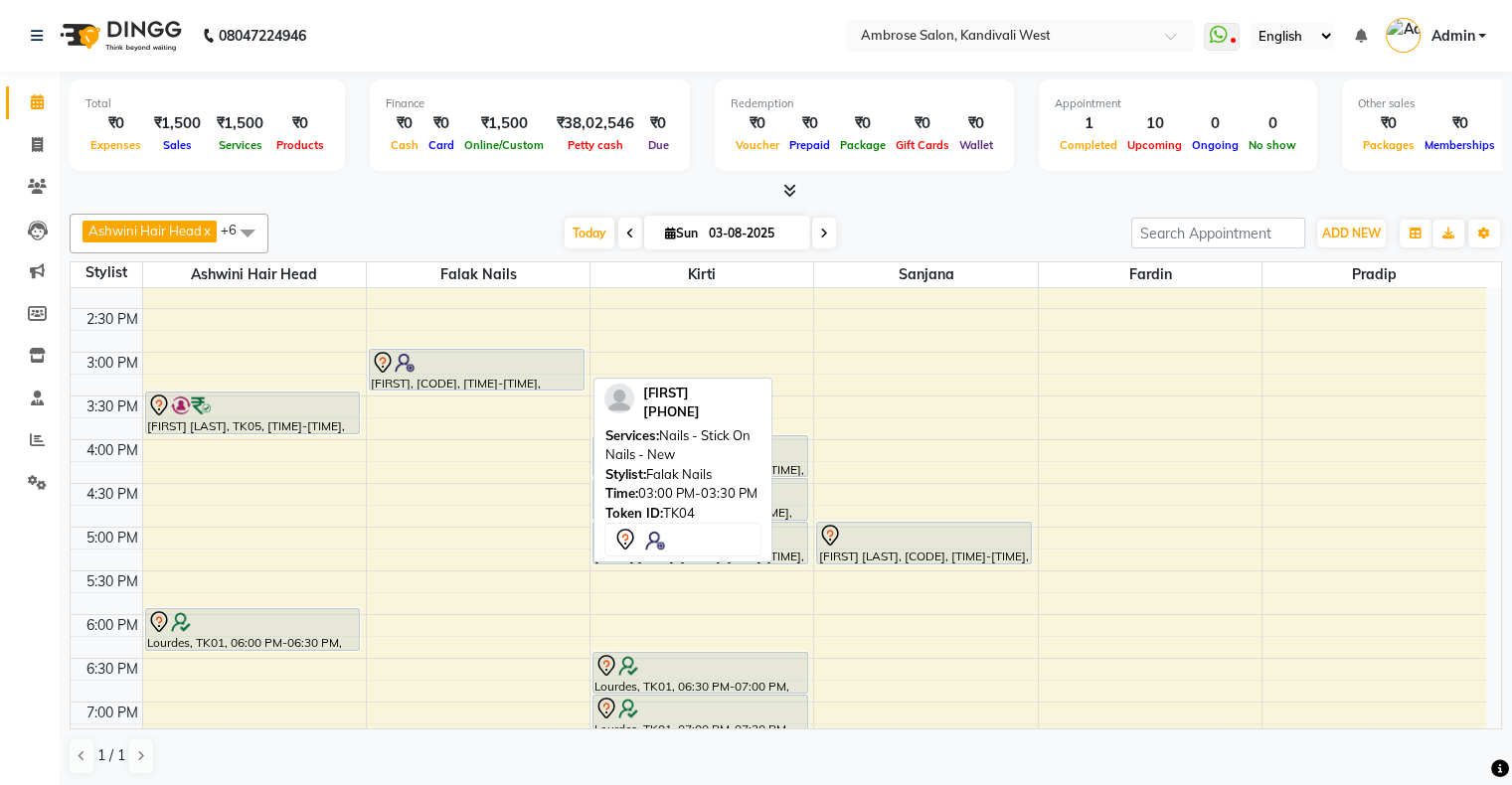 click on "Aayushi, TK04, 03:00 PM-03:30 PM, Nails - Stick On Nails - New" at bounding box center [476, 370] 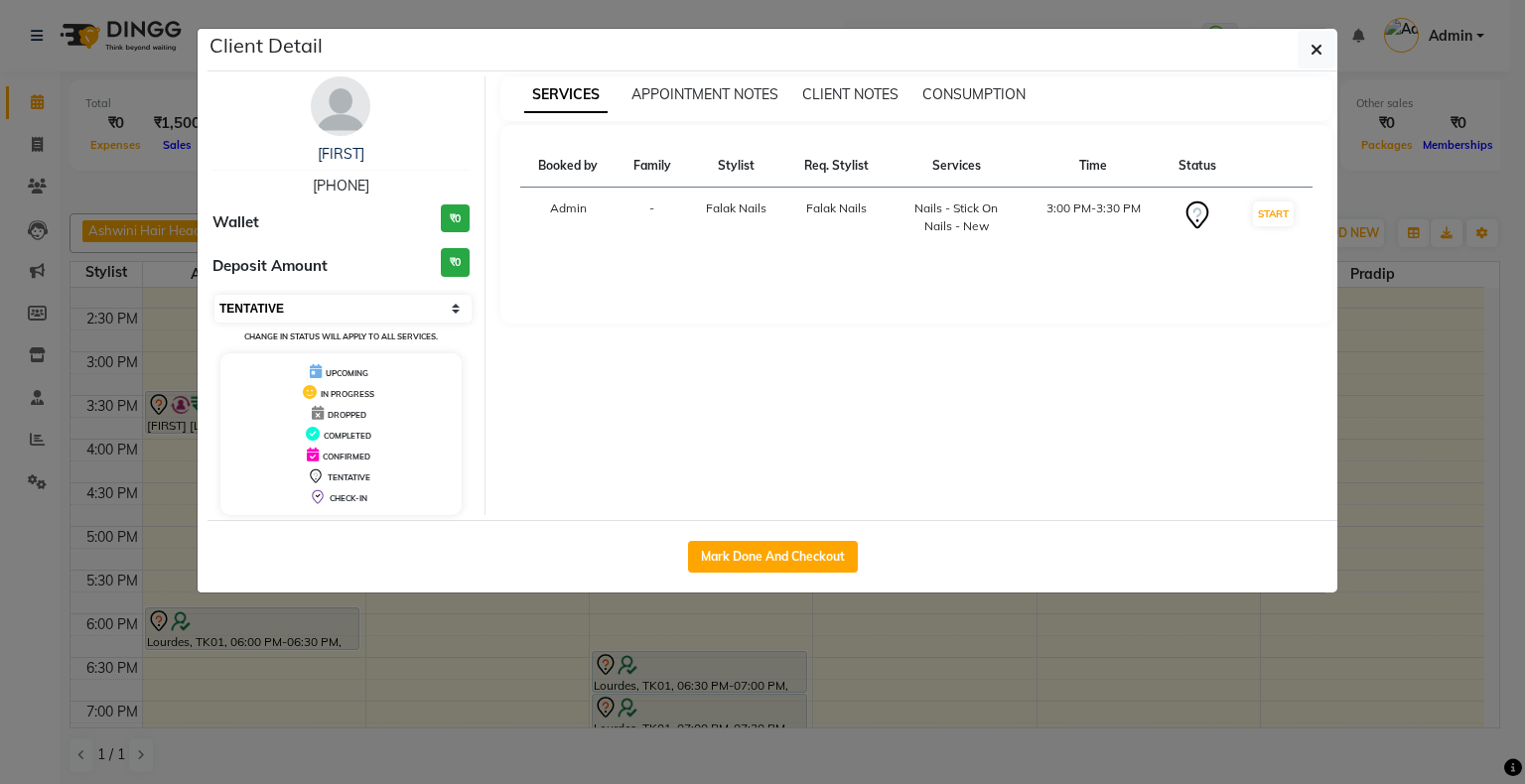 click on "Select IN SERVICE CONFIRMED TENTATIVE CHECK IN MARK DONE DROPPED UPCOMING" at bounding box center [343, 309] 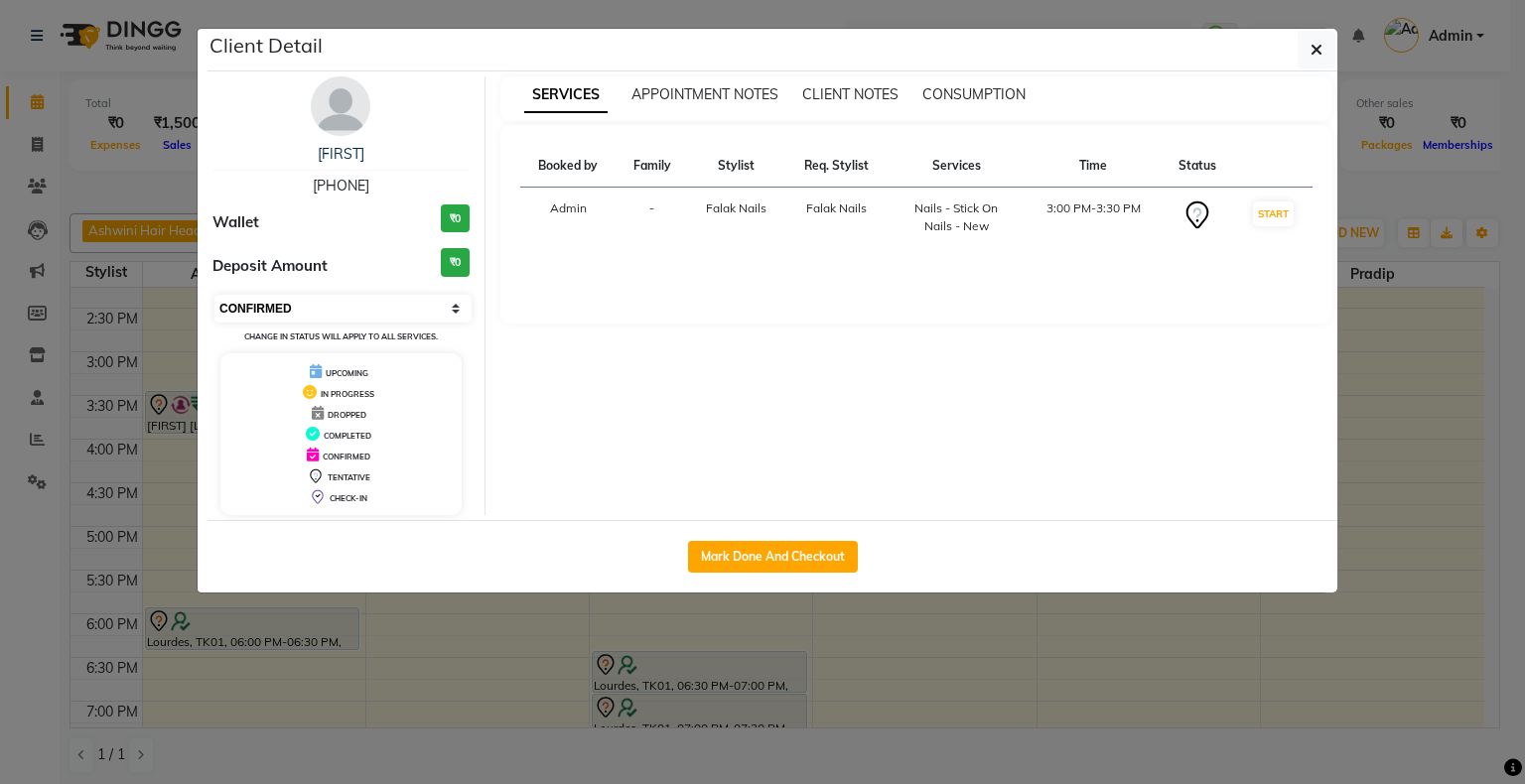 click on "Select IN SERVICE CONFIRMED TENTATIVE CHECK IN MARK DONE DROPPED UPCOMING" at bounding box center (343, 309) 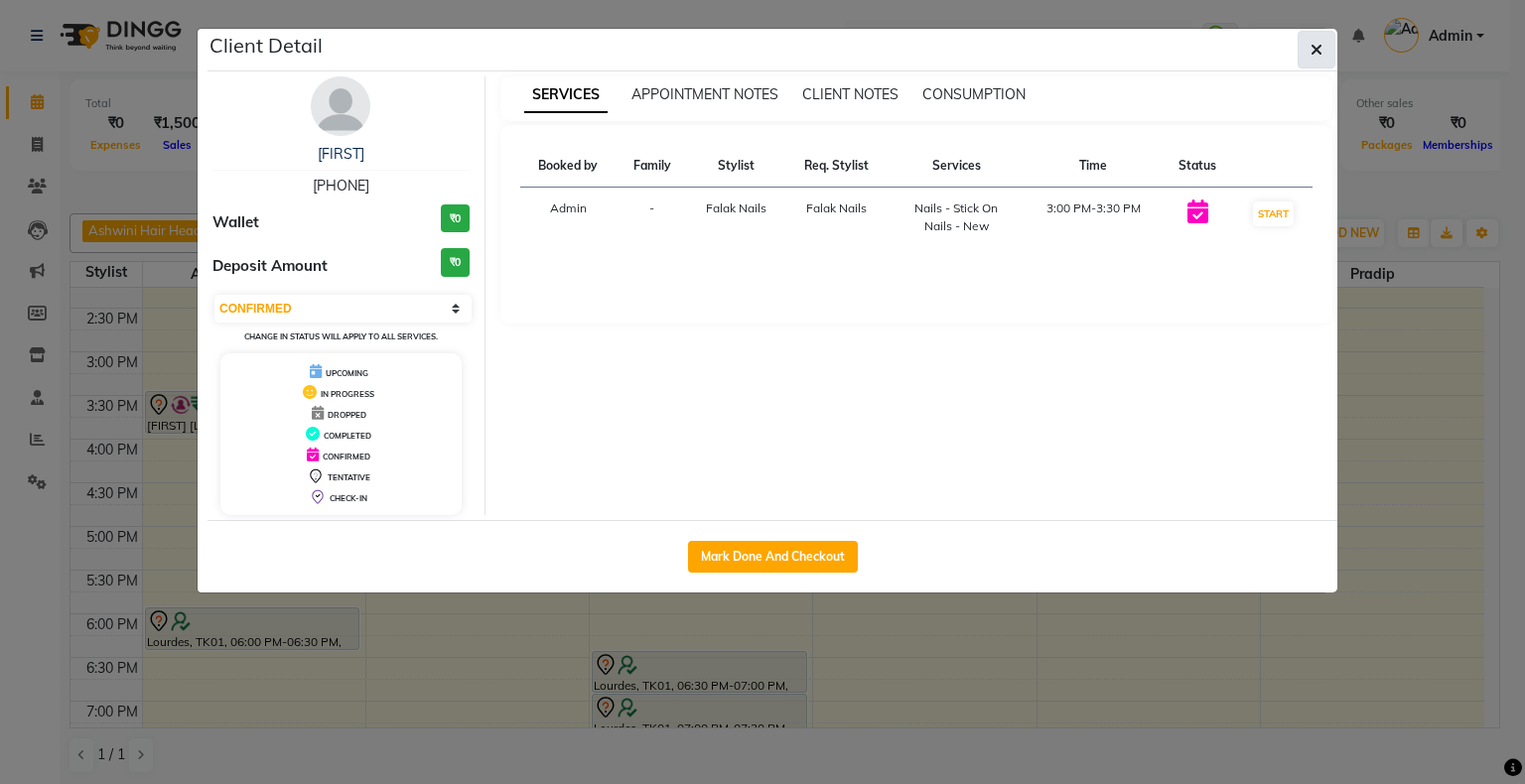 click 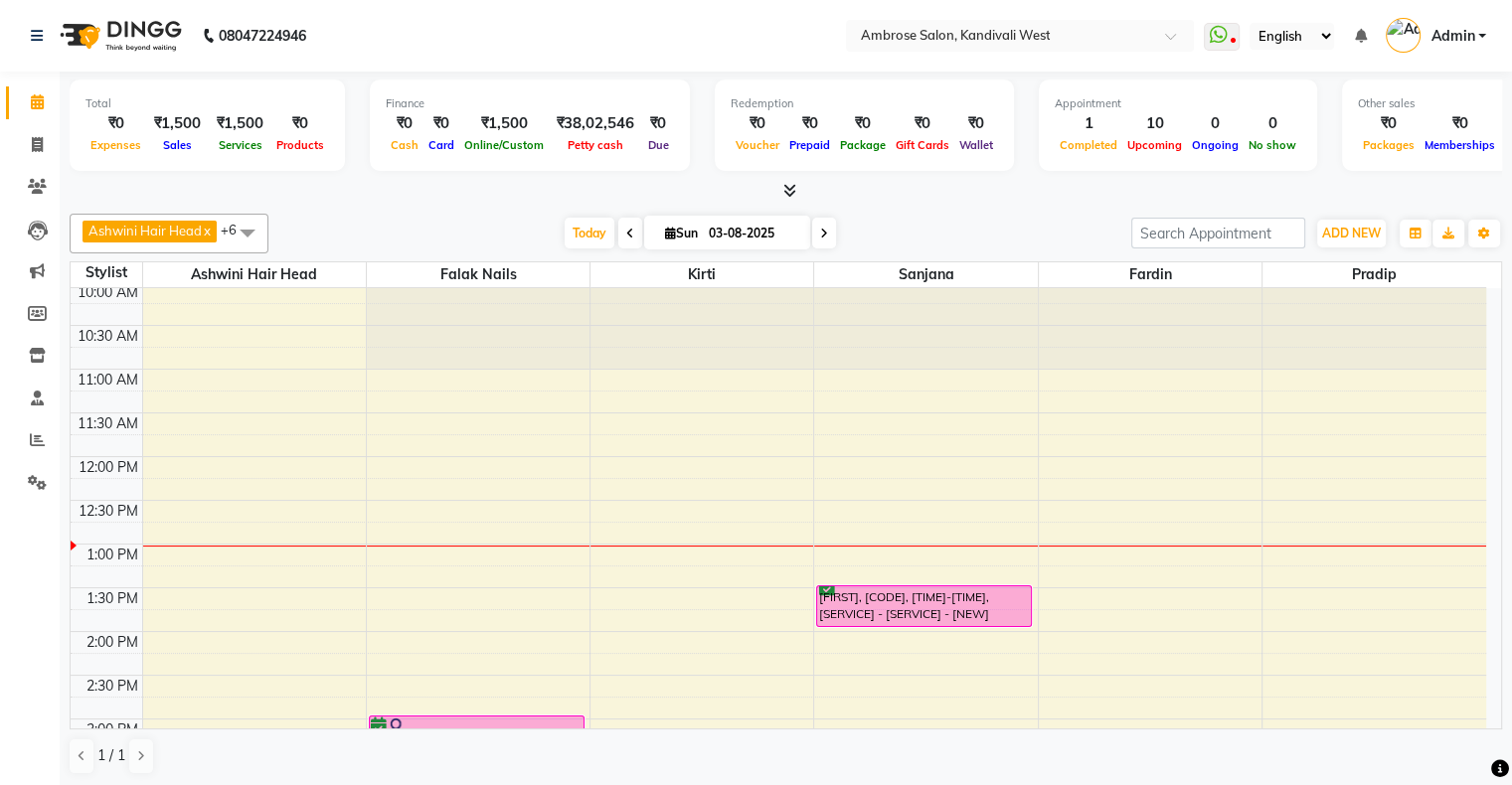 scroll, scrollTop: 0, scrollLeft: 0, axis: both 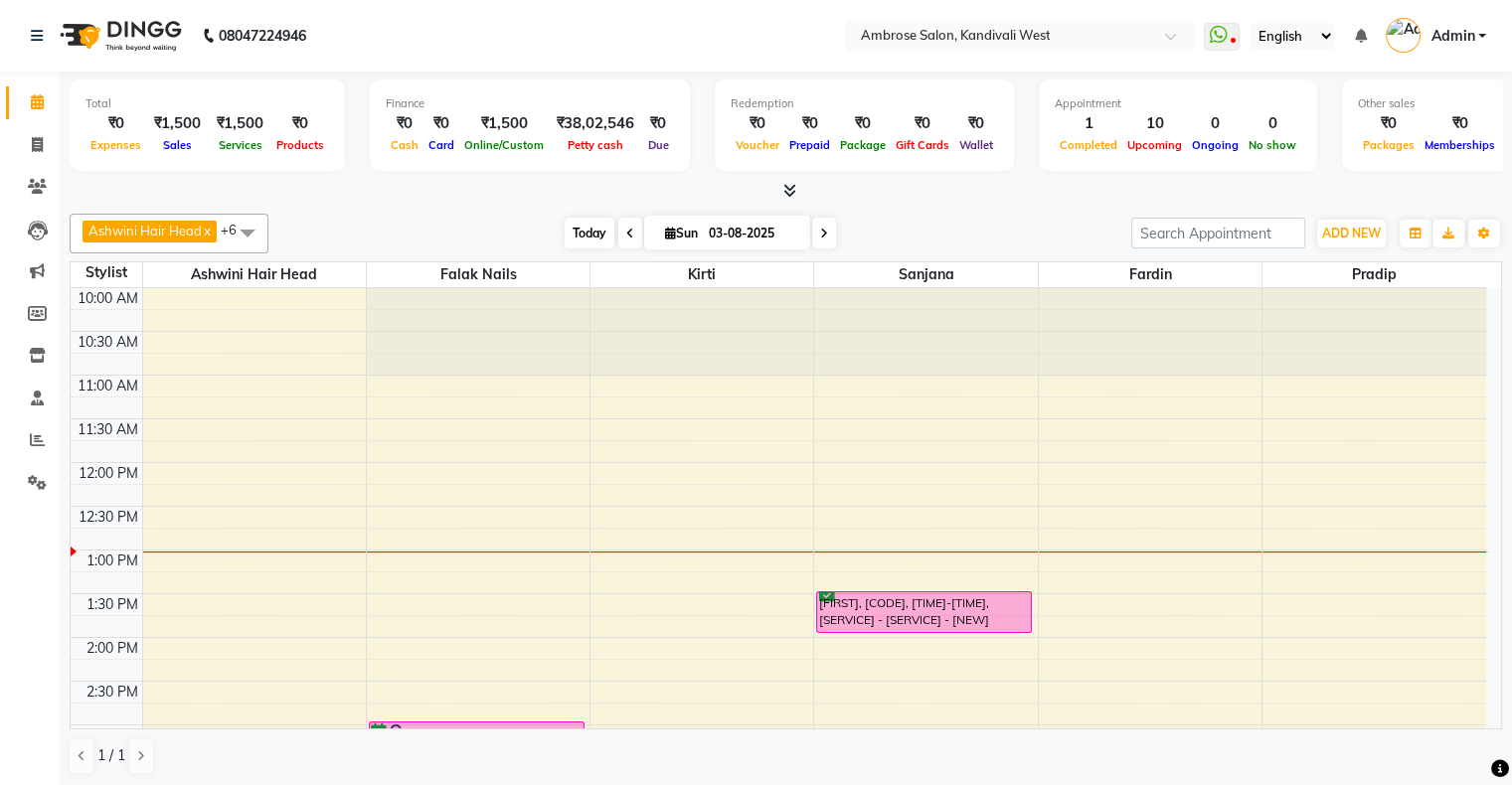 click on "Today" at bounding box center [589, 233] 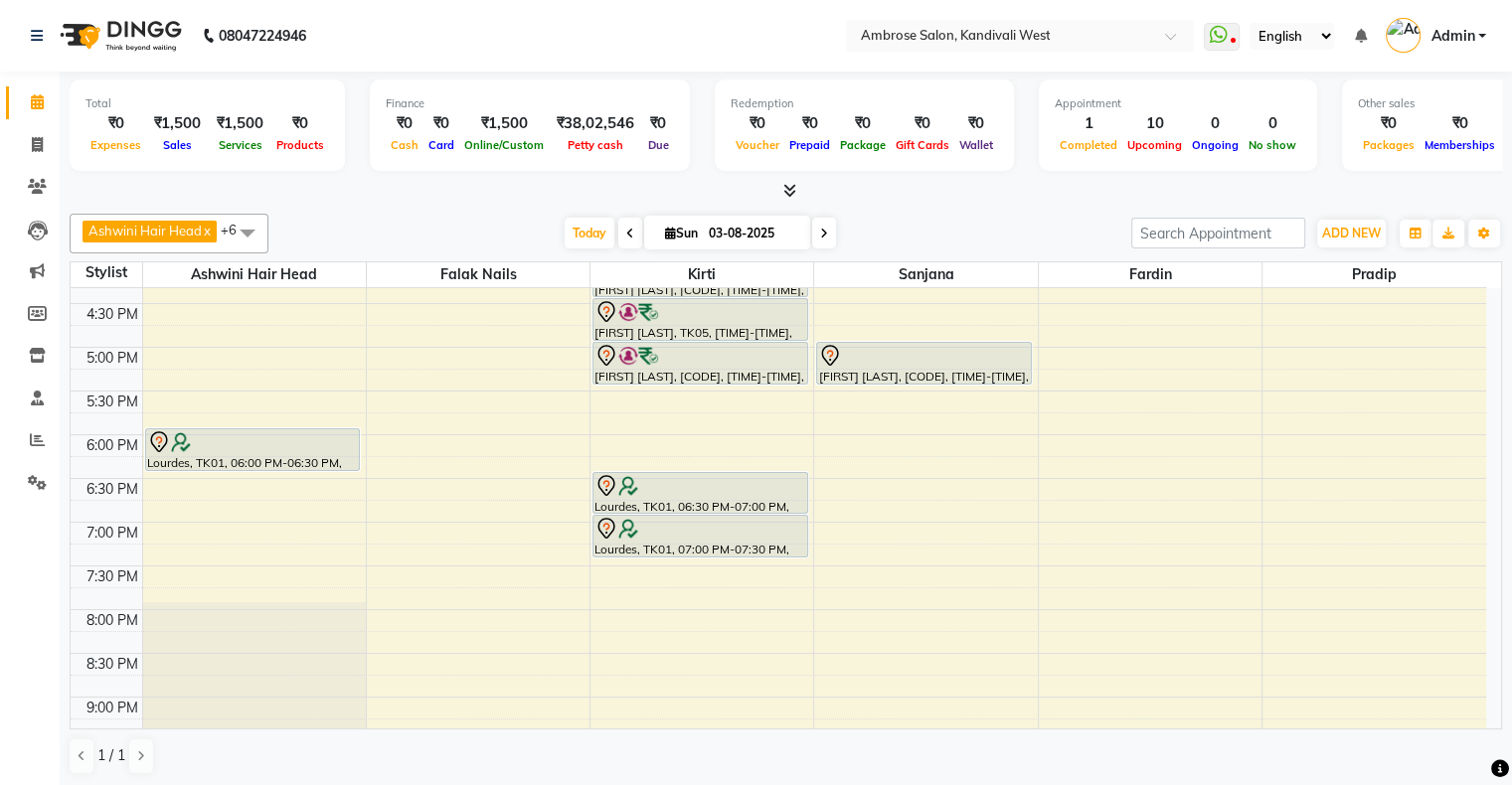 scroll, scrollTop: 559, scrollLeft: 0, axis: vertical 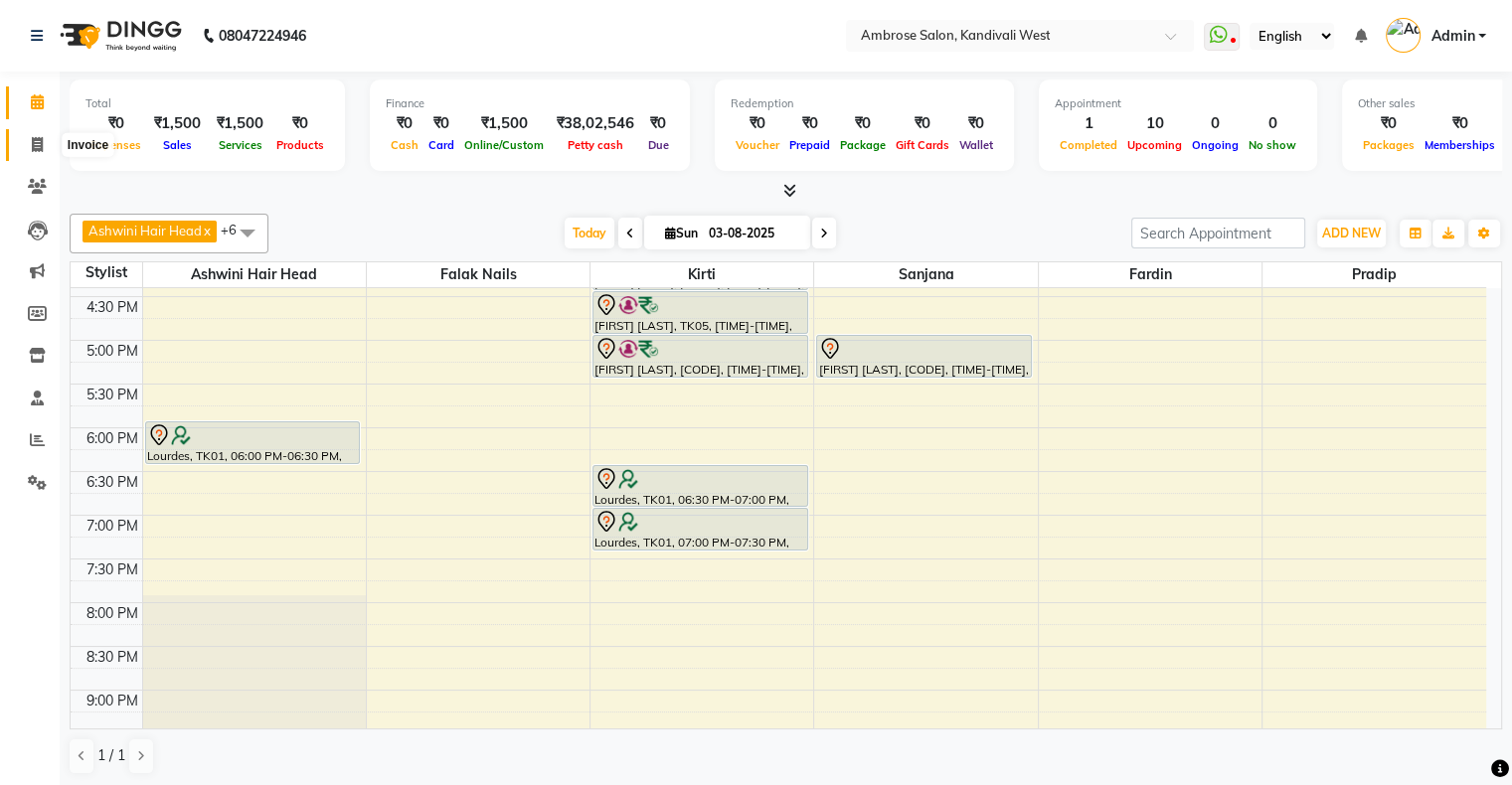 click 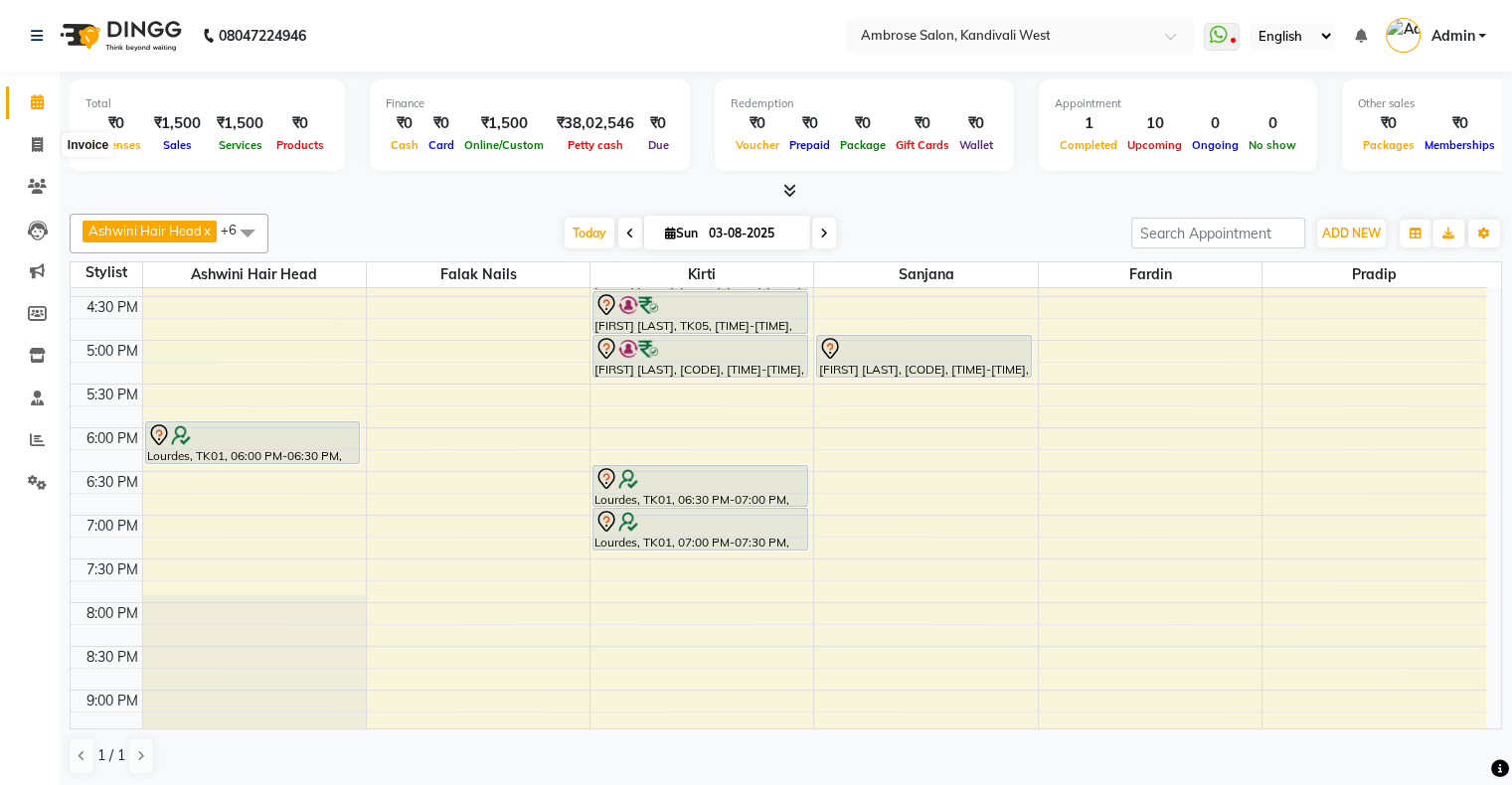 select on "4073" 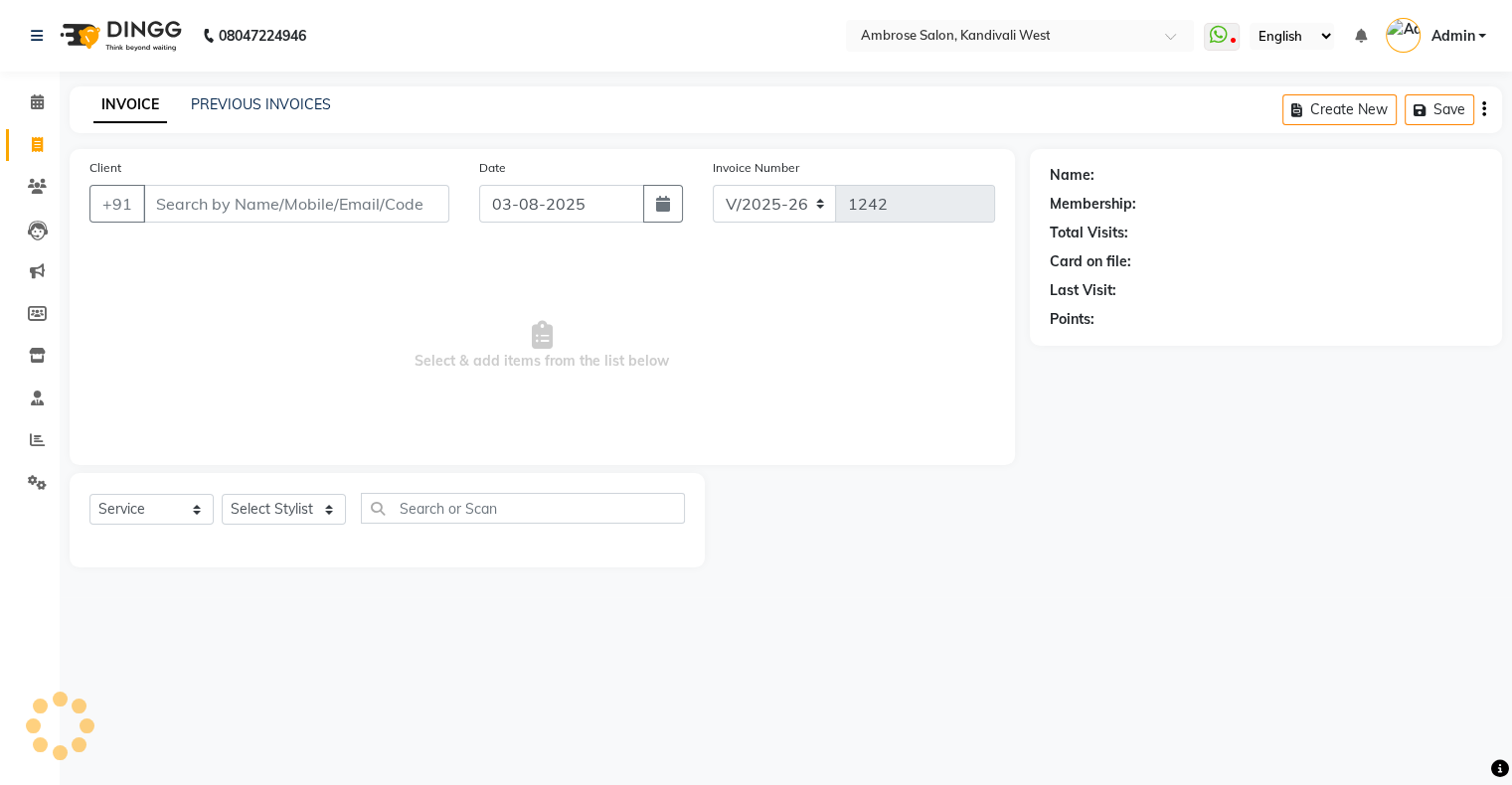 scroll, scrollTop: 0, scrollLeft: 0, axis: both 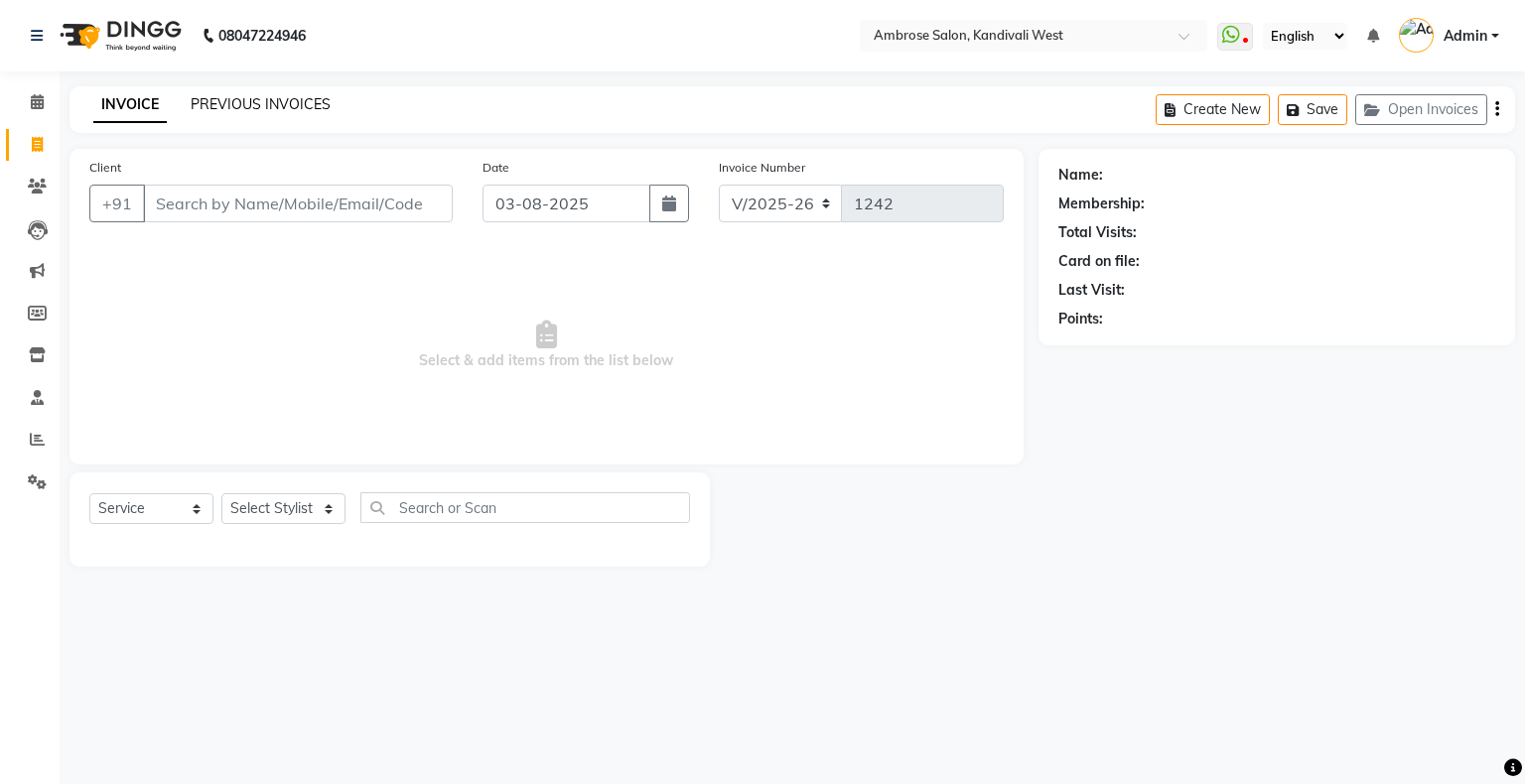 click on "PREVIOUS INVOICES" 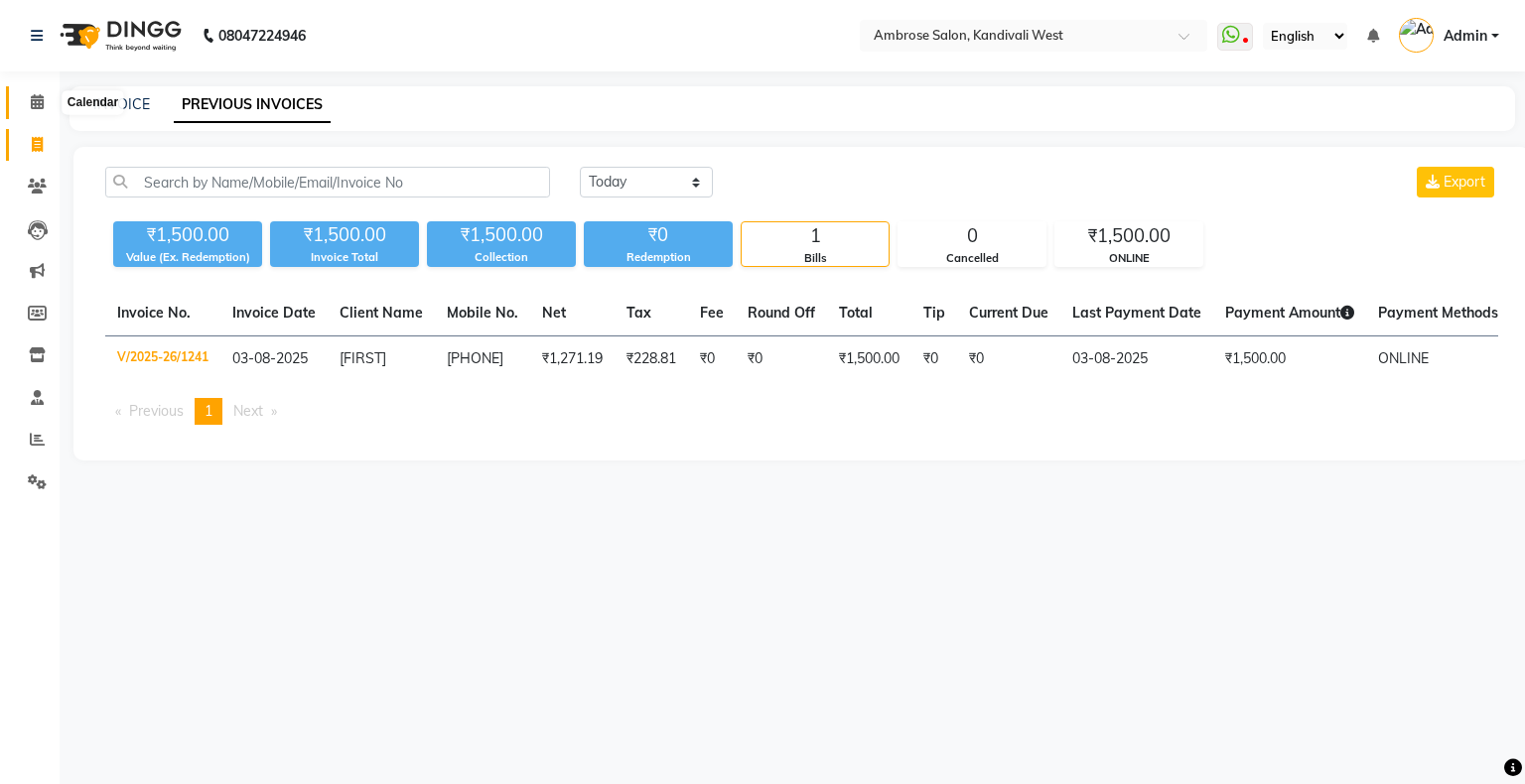 click 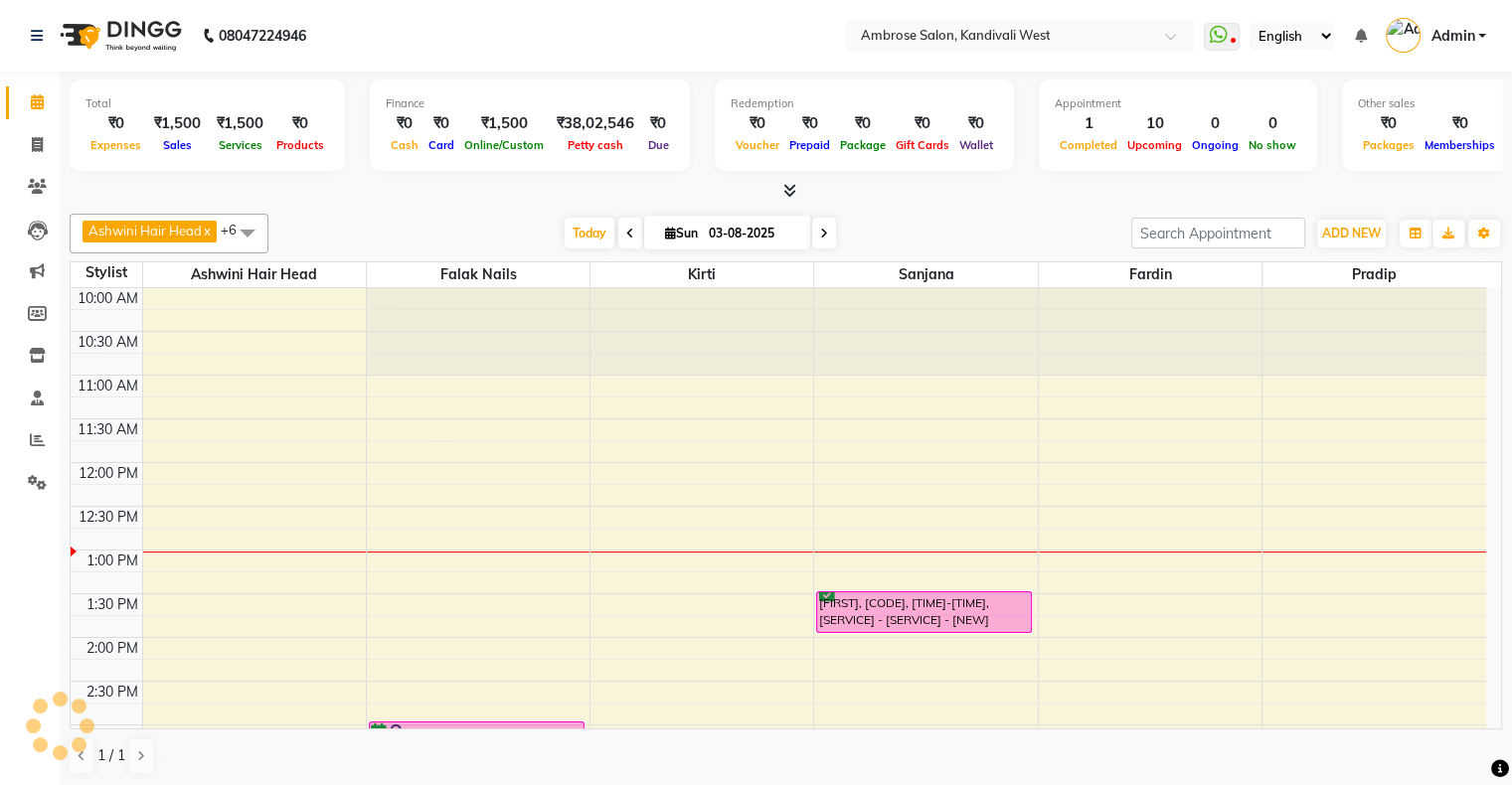 scroll, scrollTop: 0, scrollLeft: 0, axis: both 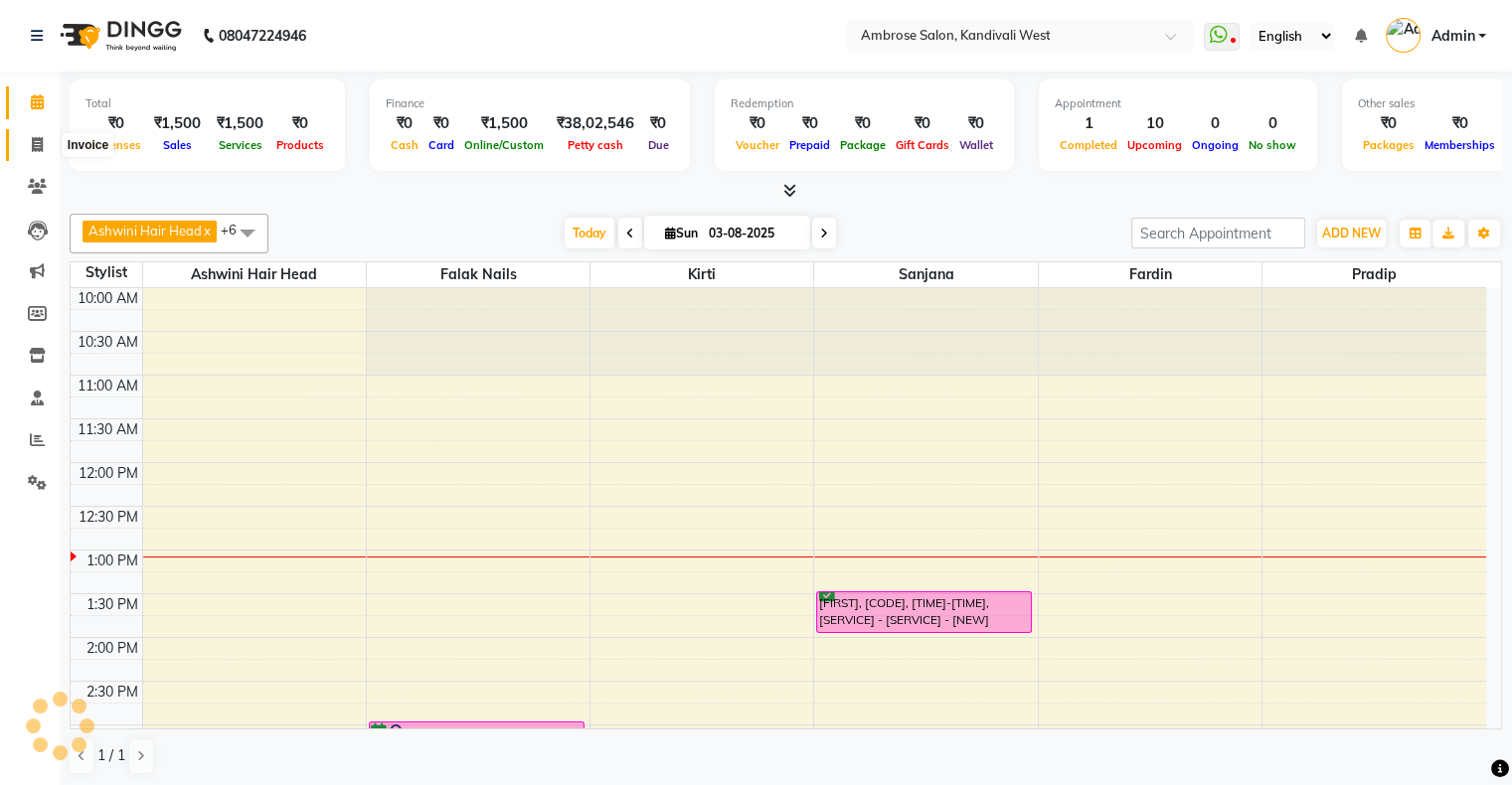 click 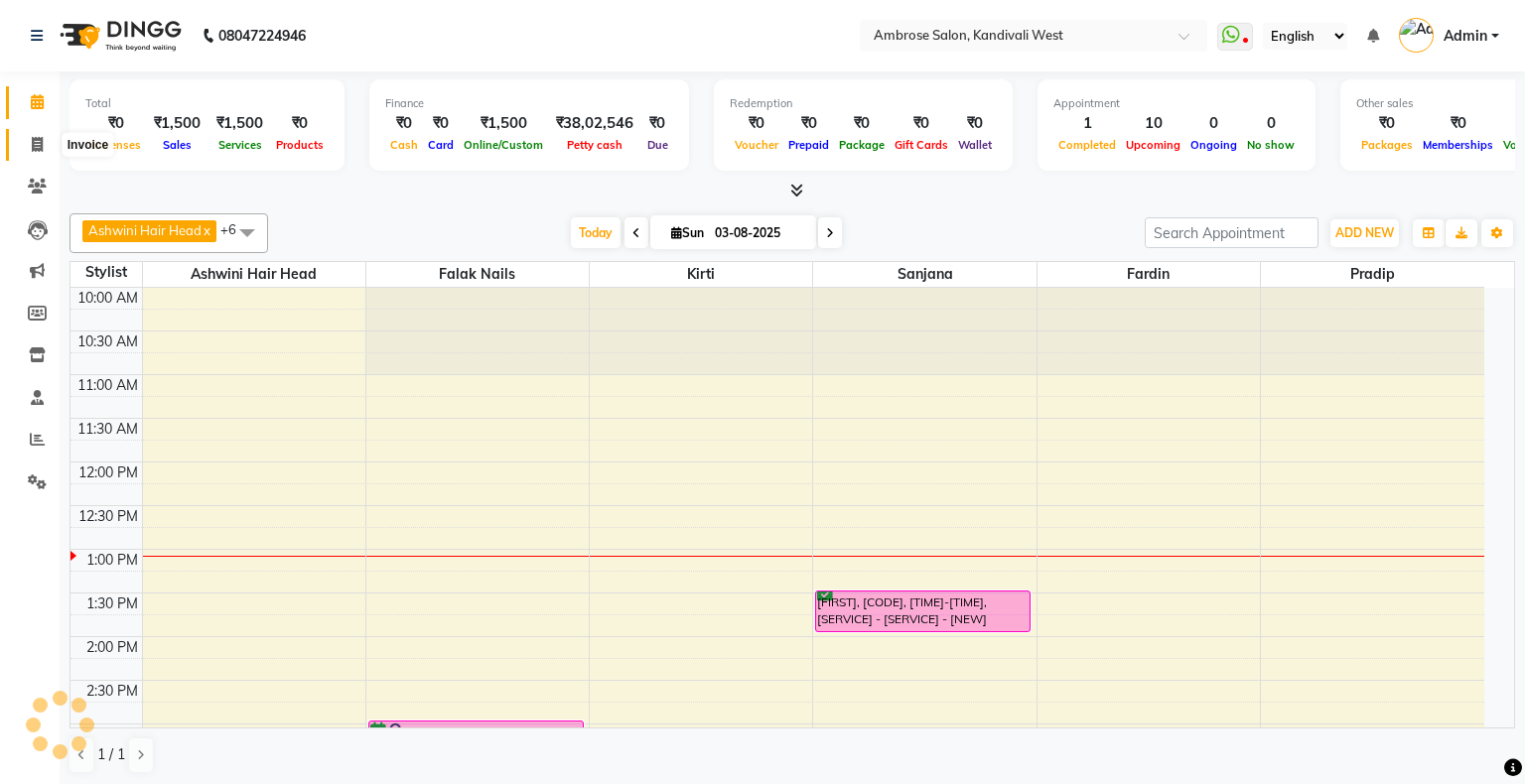 select on "4073" 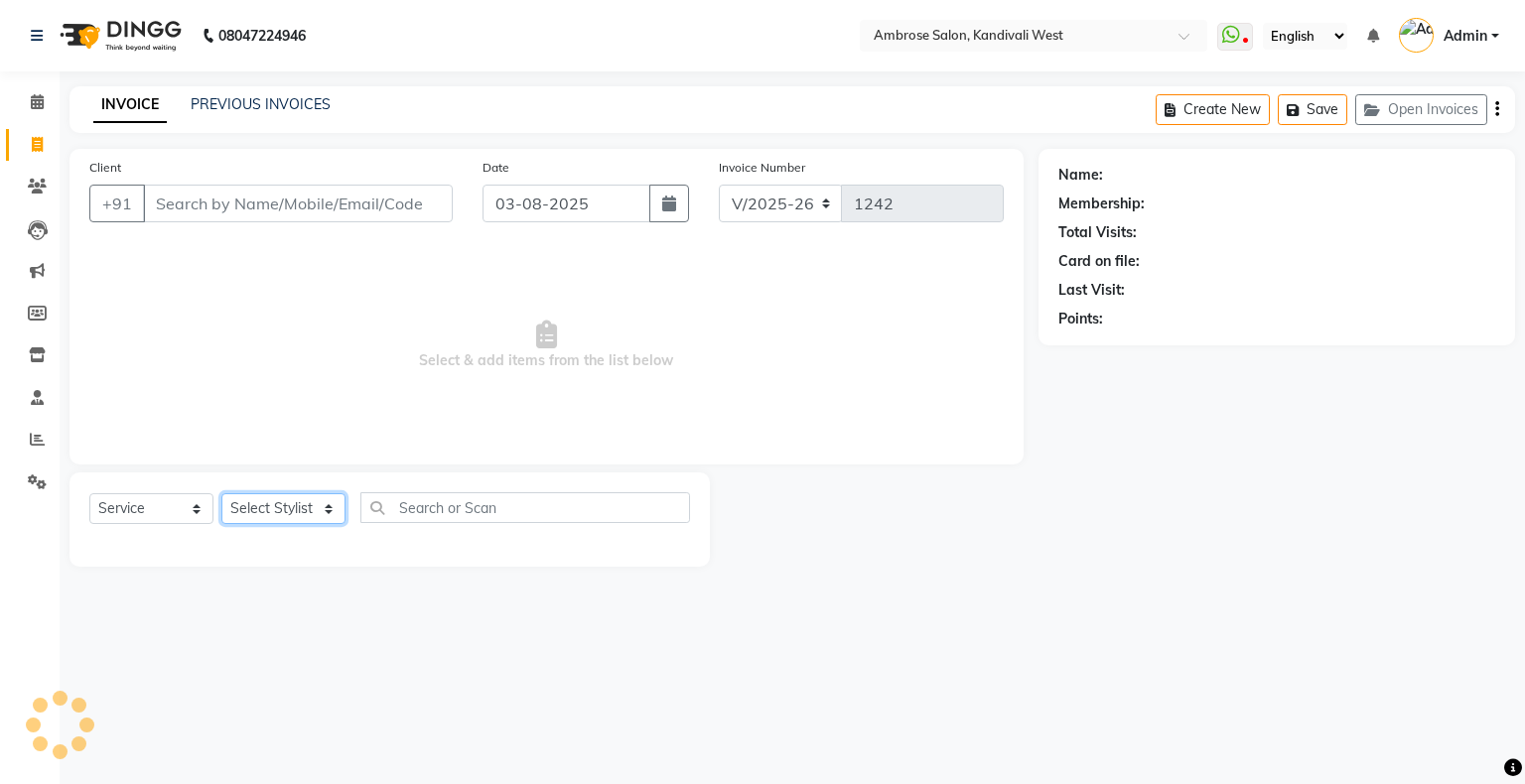 click on "Select Stylist Akshay Divecha Ashwini Hair Head Falak Nails Fardin Kirti Nida FD Pradip Pradip Vaishnav Sanjana  Vidhi Veera" 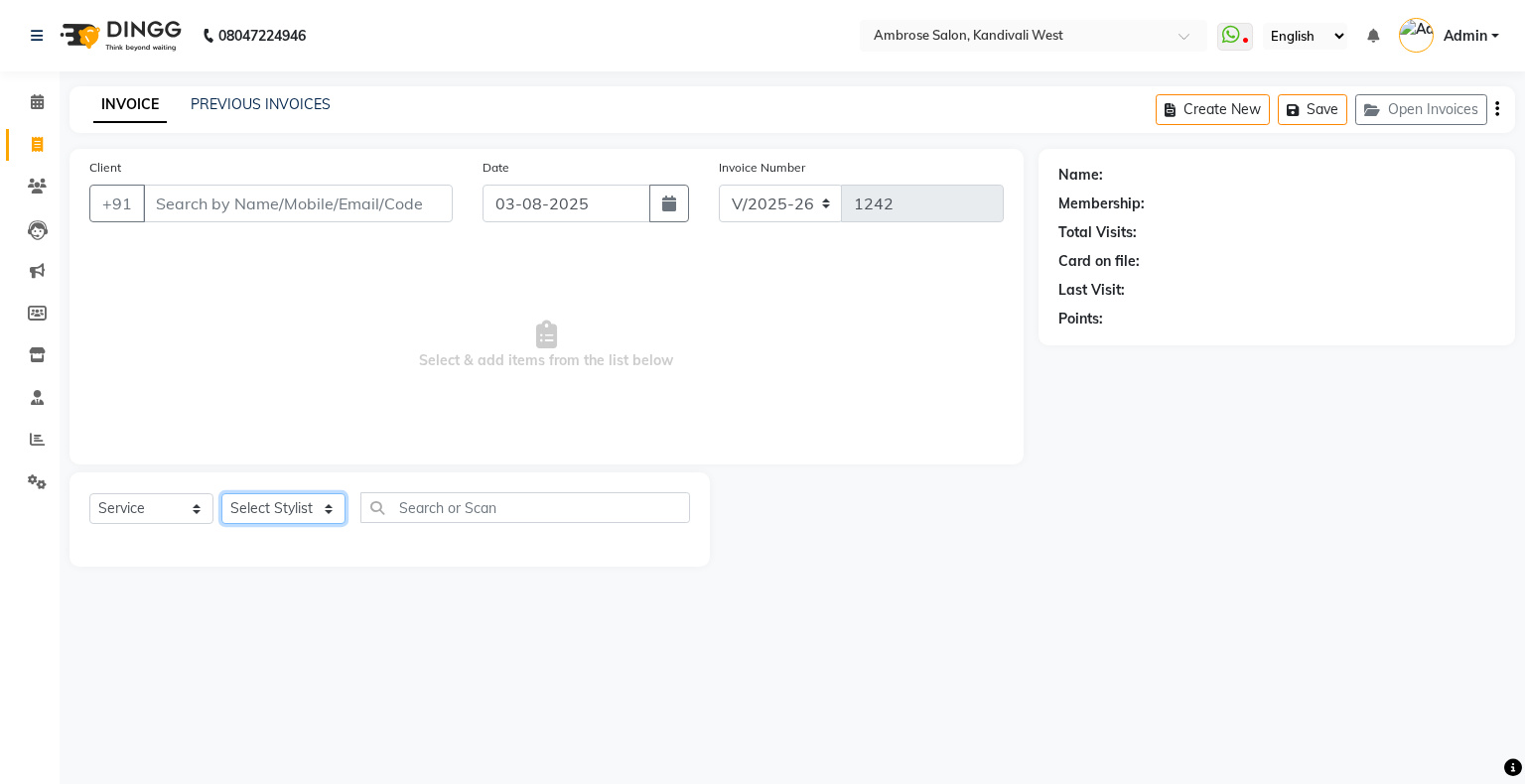 select on "84656" 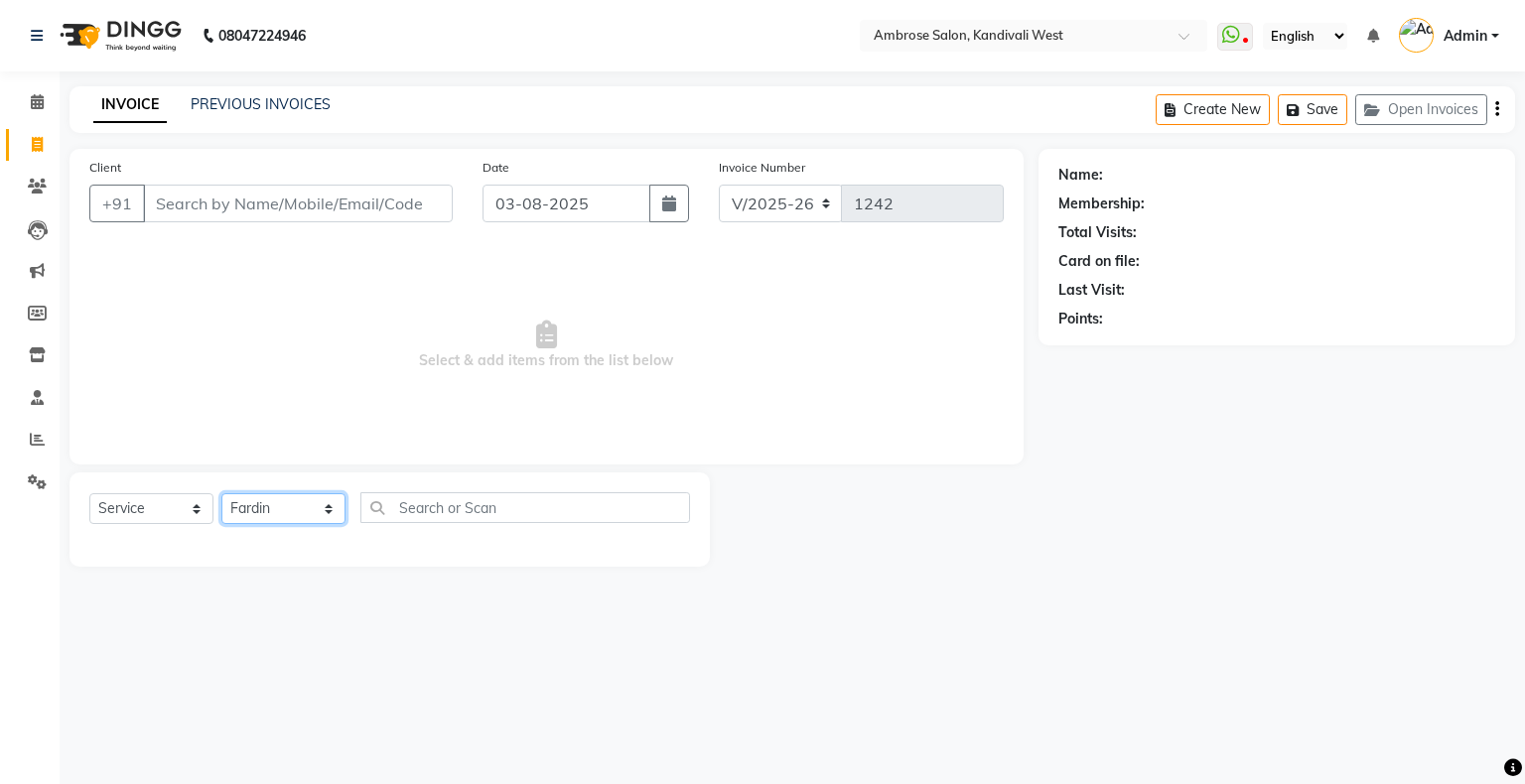 click on "Select Stylist Akshay Divecha Ashwini Hair Head Falak Nails Fardin Kirti Nida FD Pradip Pradip Vaishnav Sanjana  Vidhi Veera" 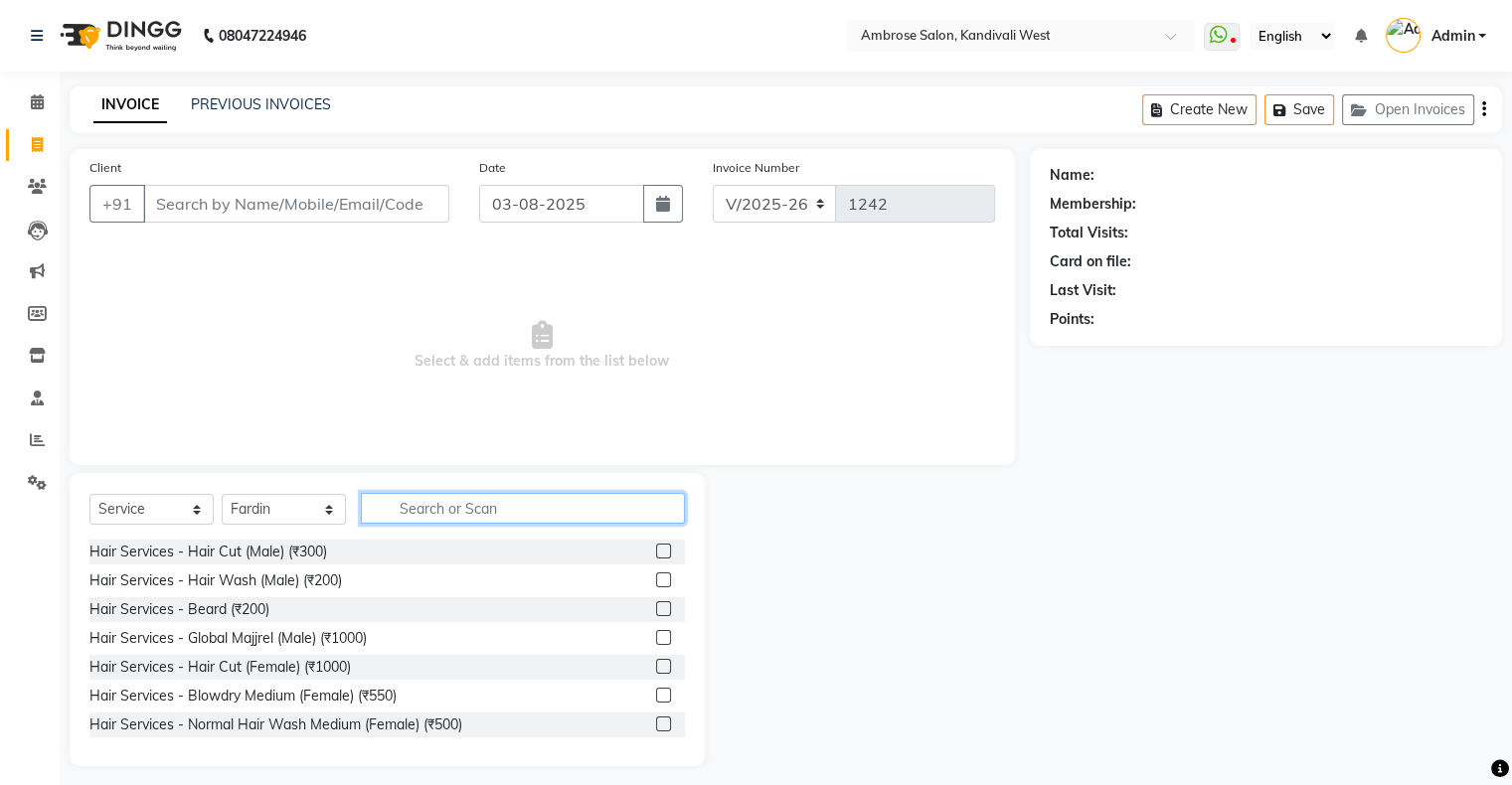 click 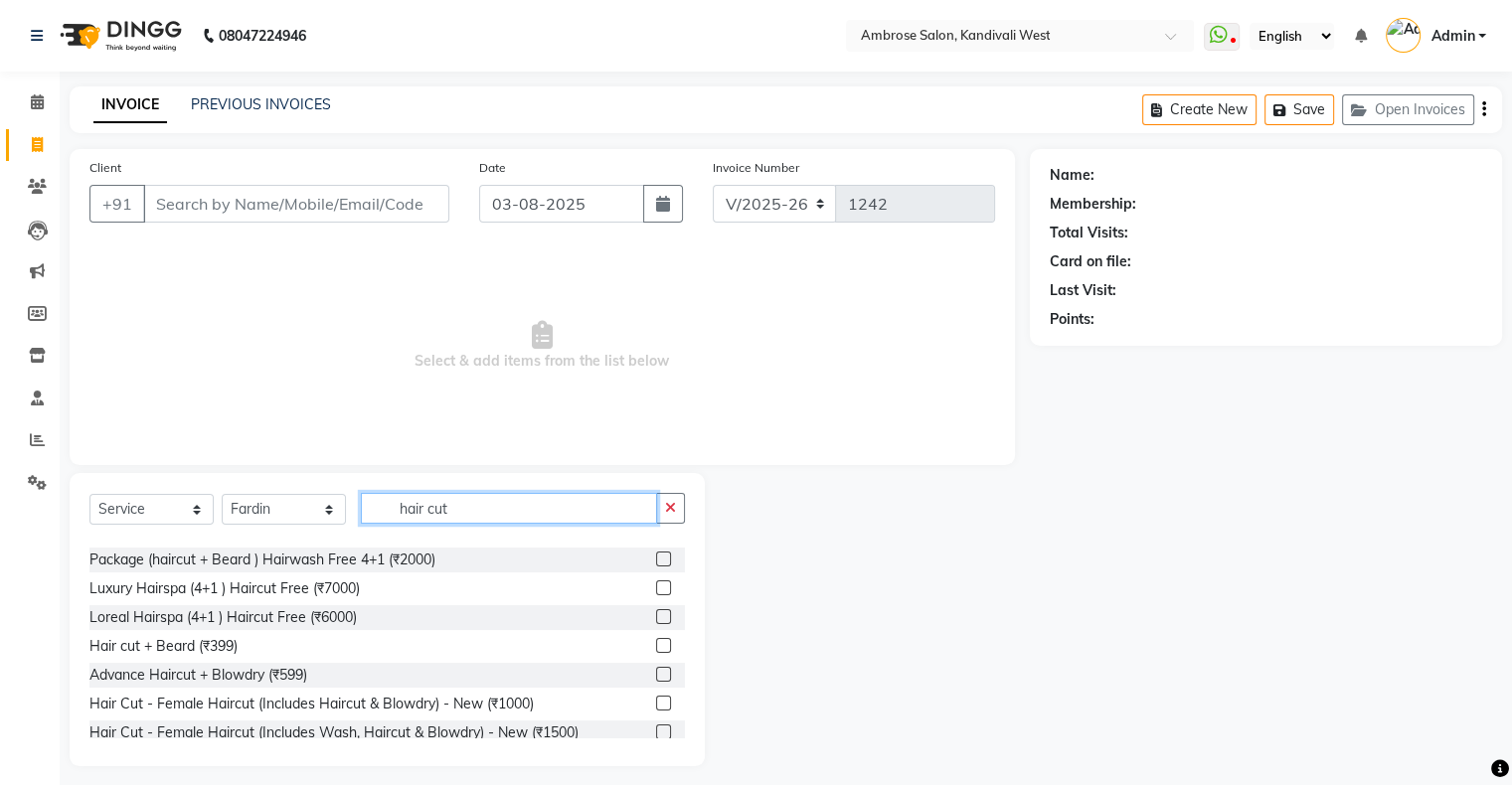scroll, scrollTop: 199, scrollLeft: 0, axis: vertical 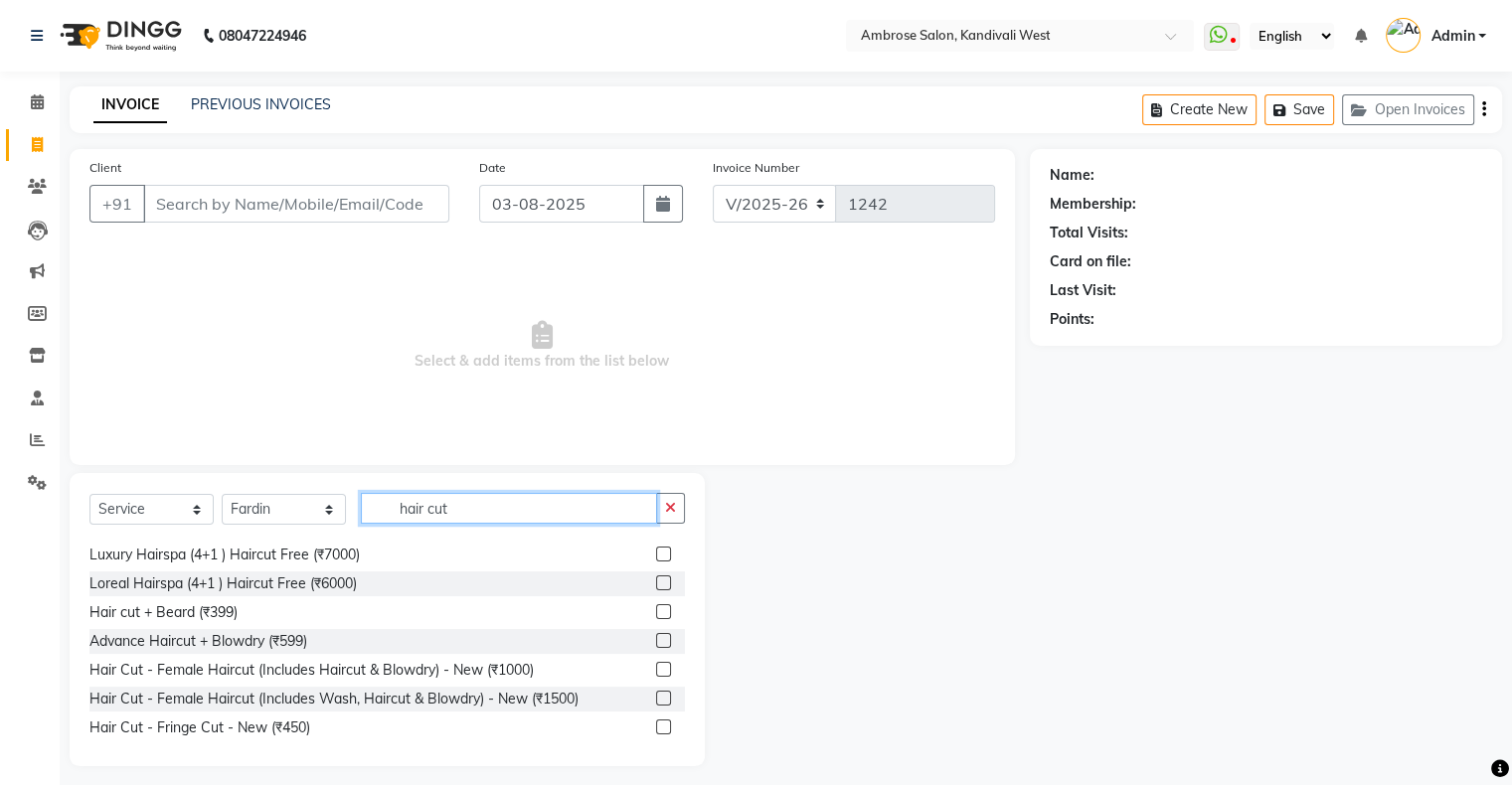 type on "hair cut" 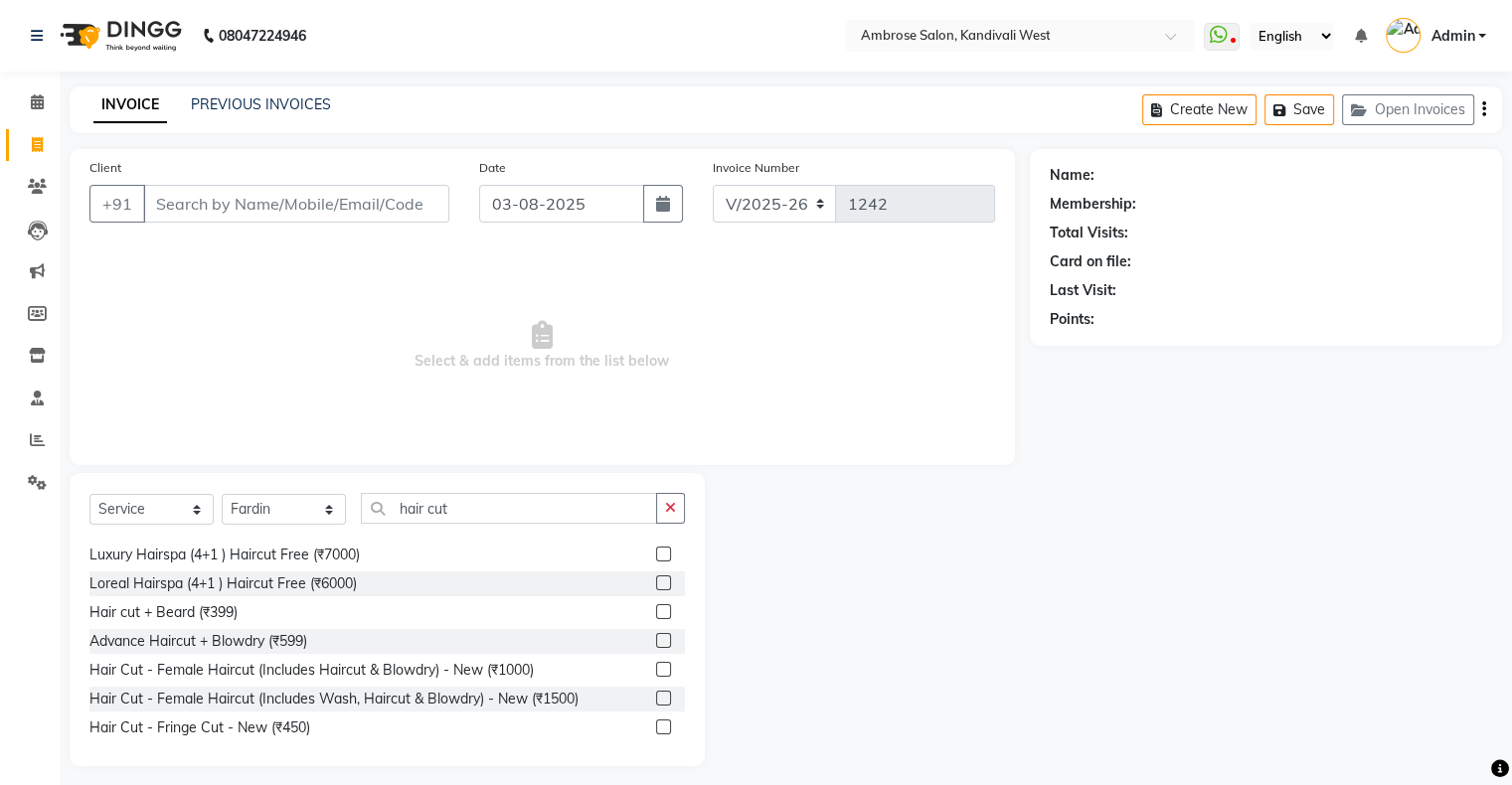 click 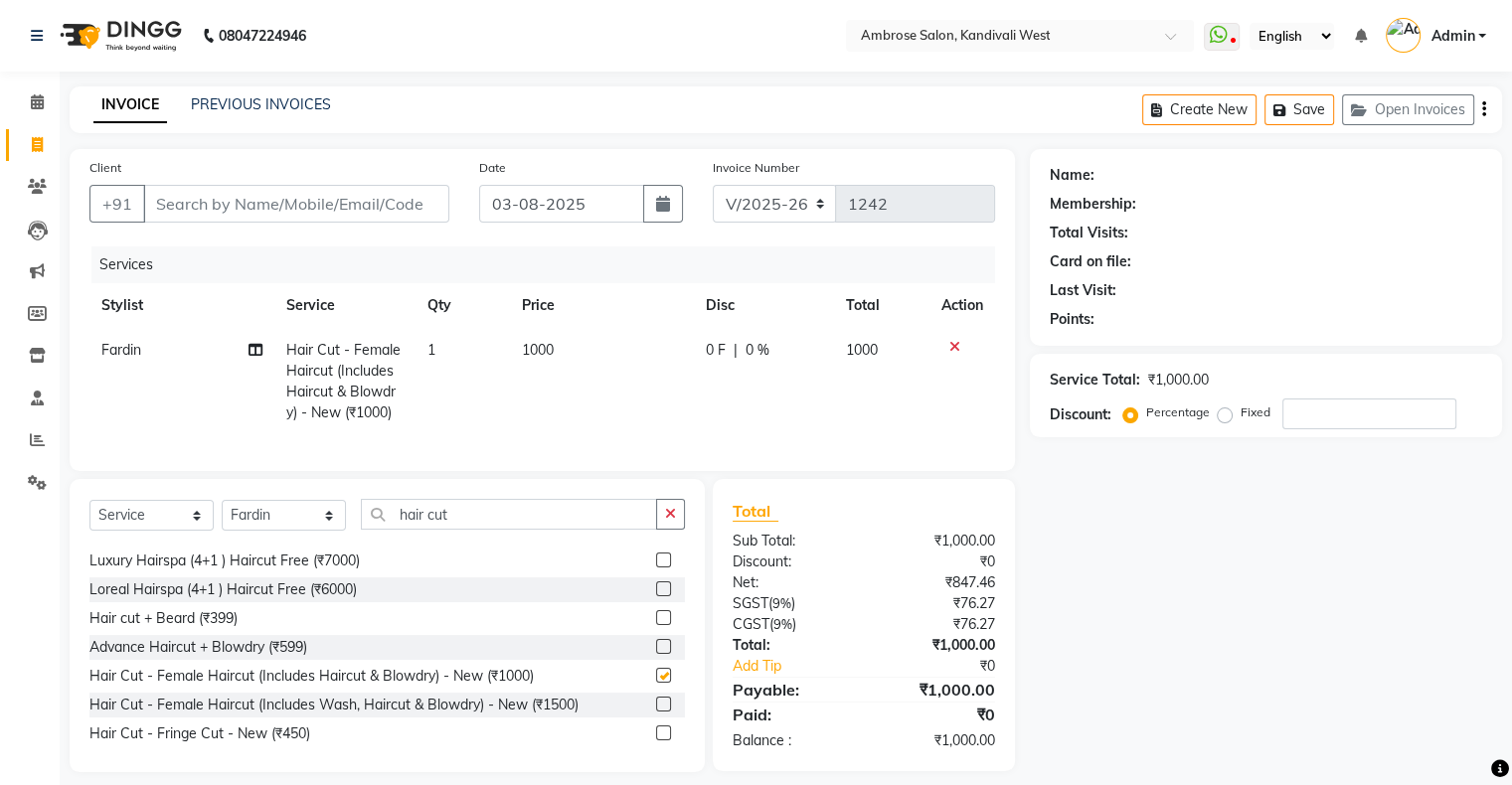 checkbox on "false" 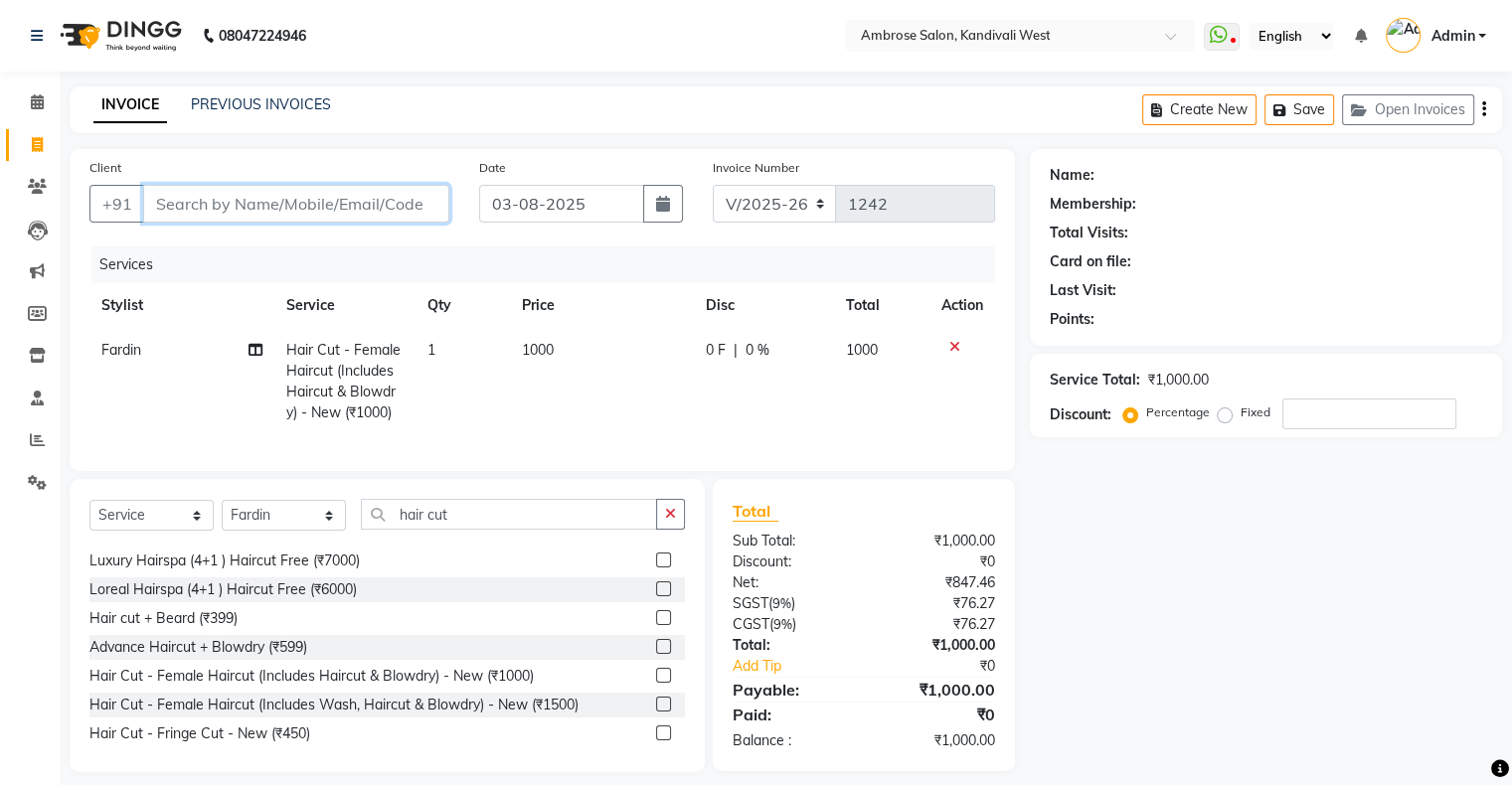 click on "Client" at bounding box center (296, 204) 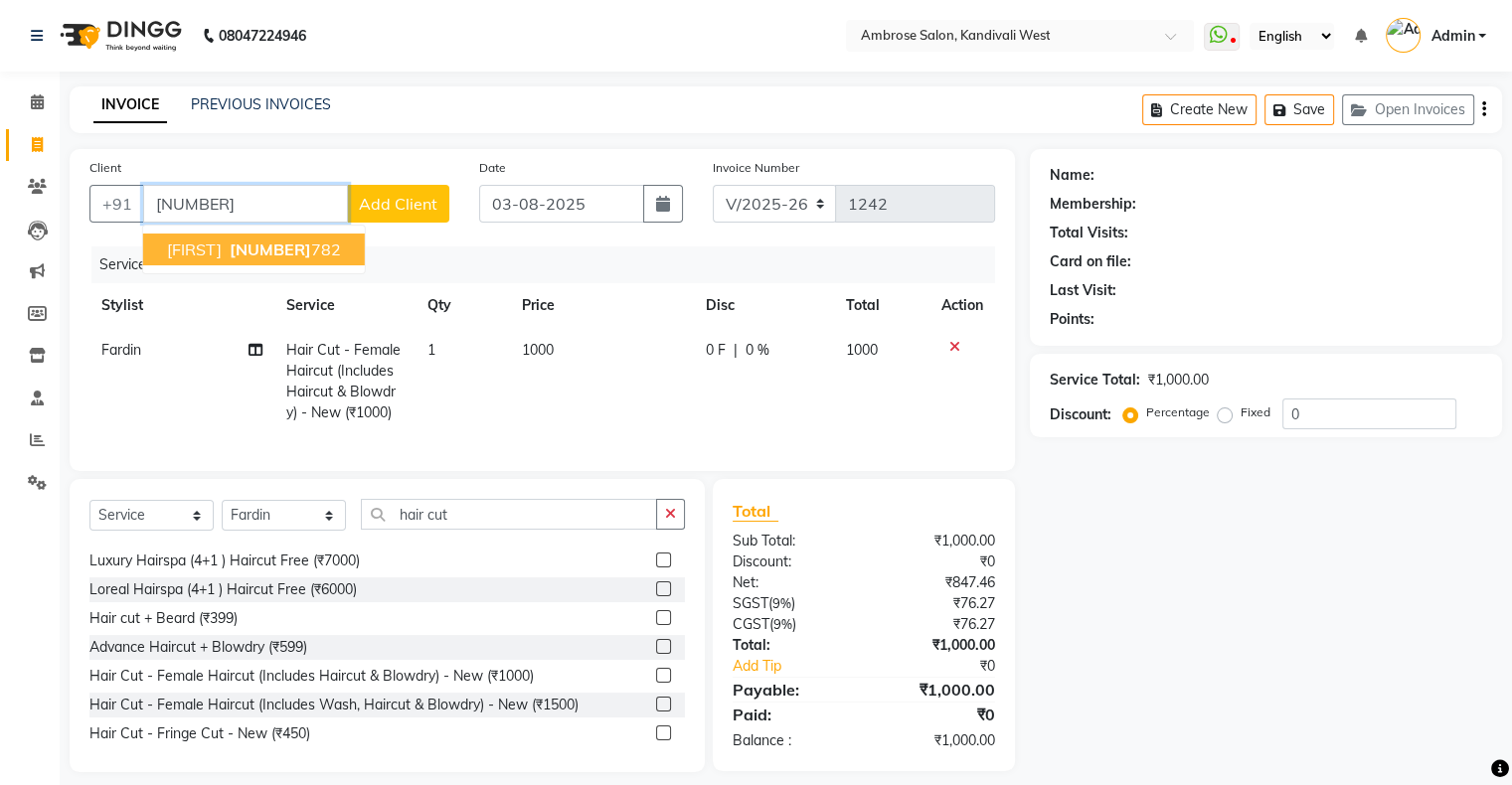 click on "9619065" at bounding box center (270, 249) 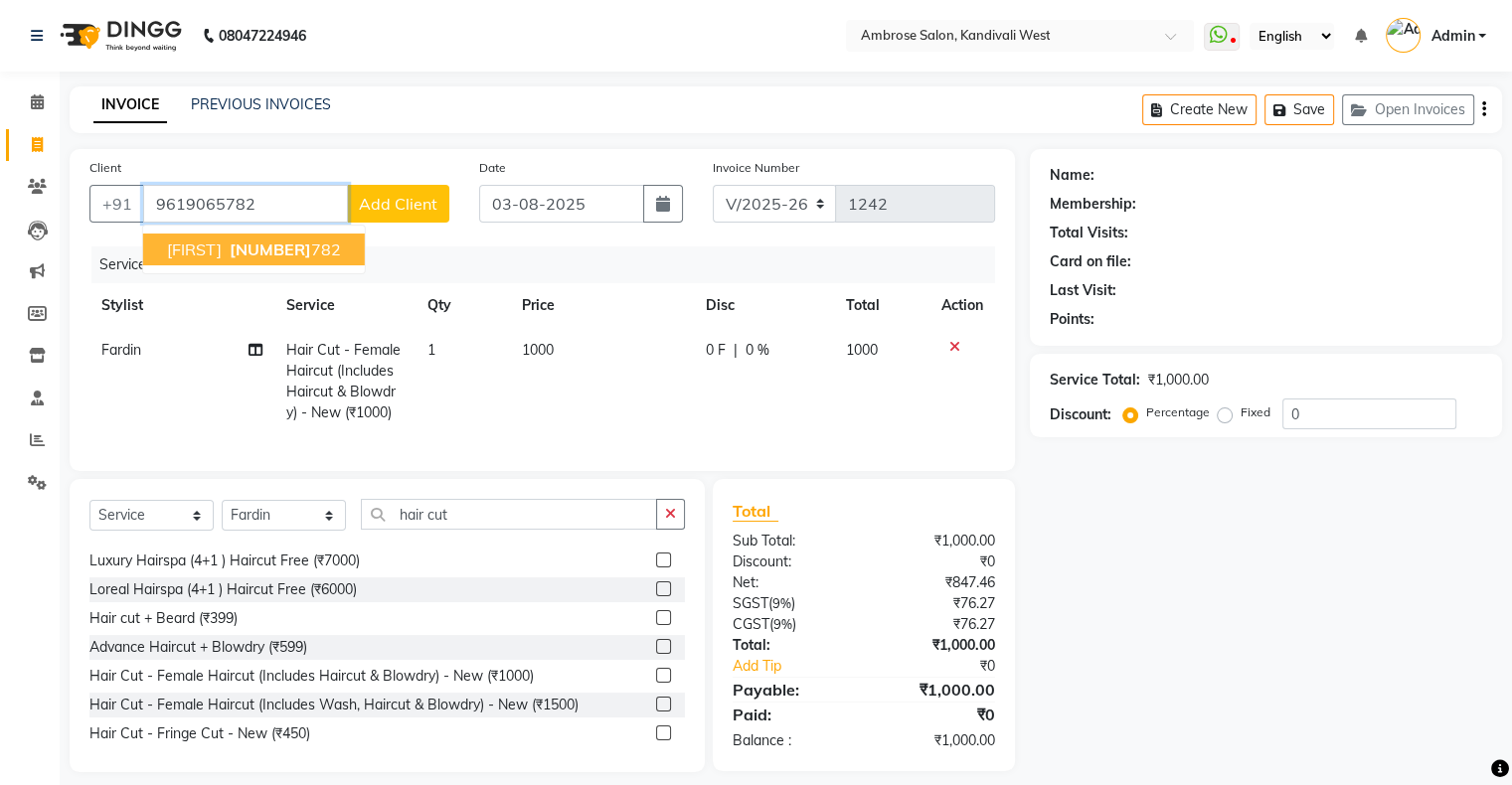 type on "9619065782" 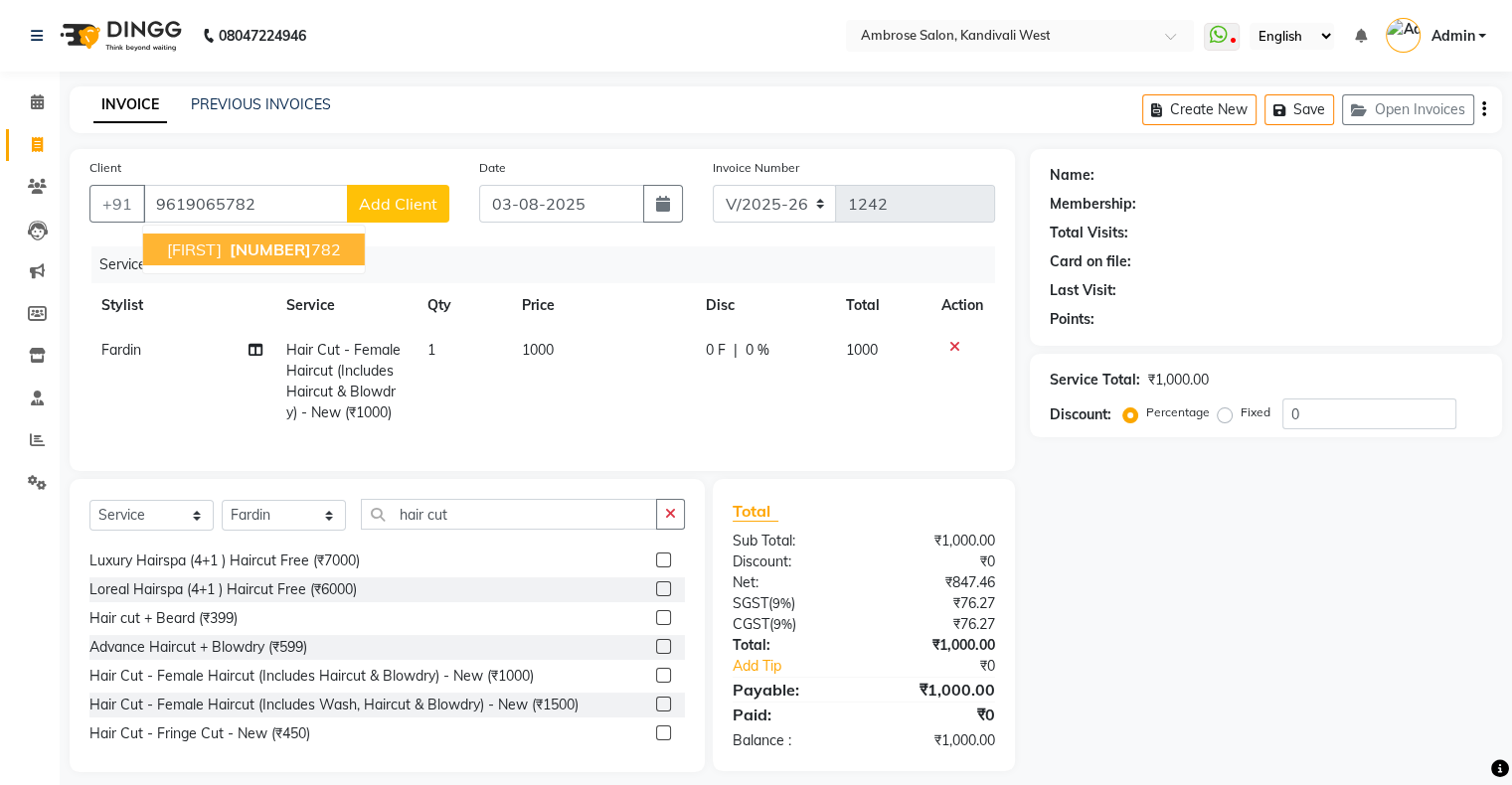 select on "1: Object" 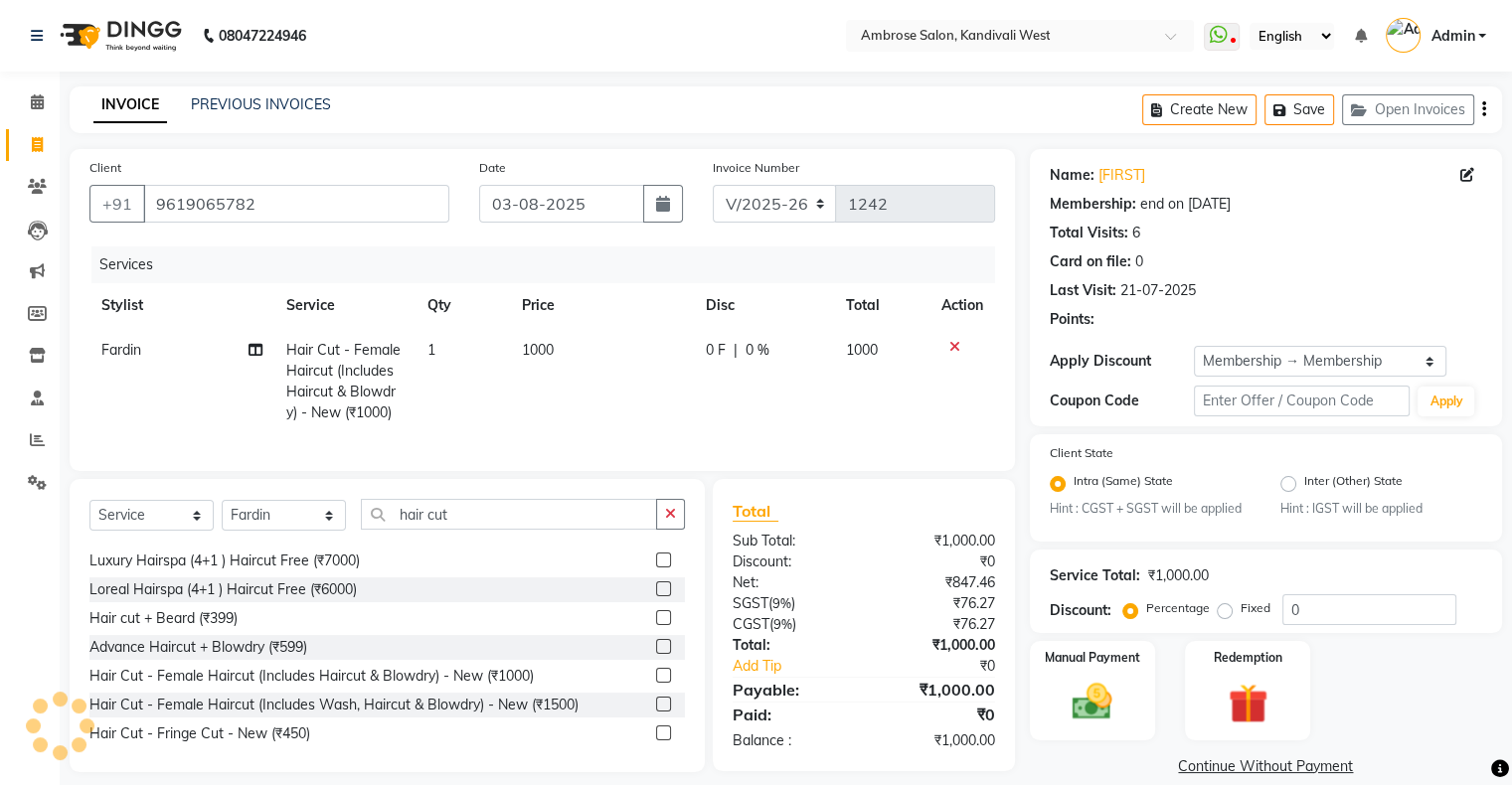 type on "20" 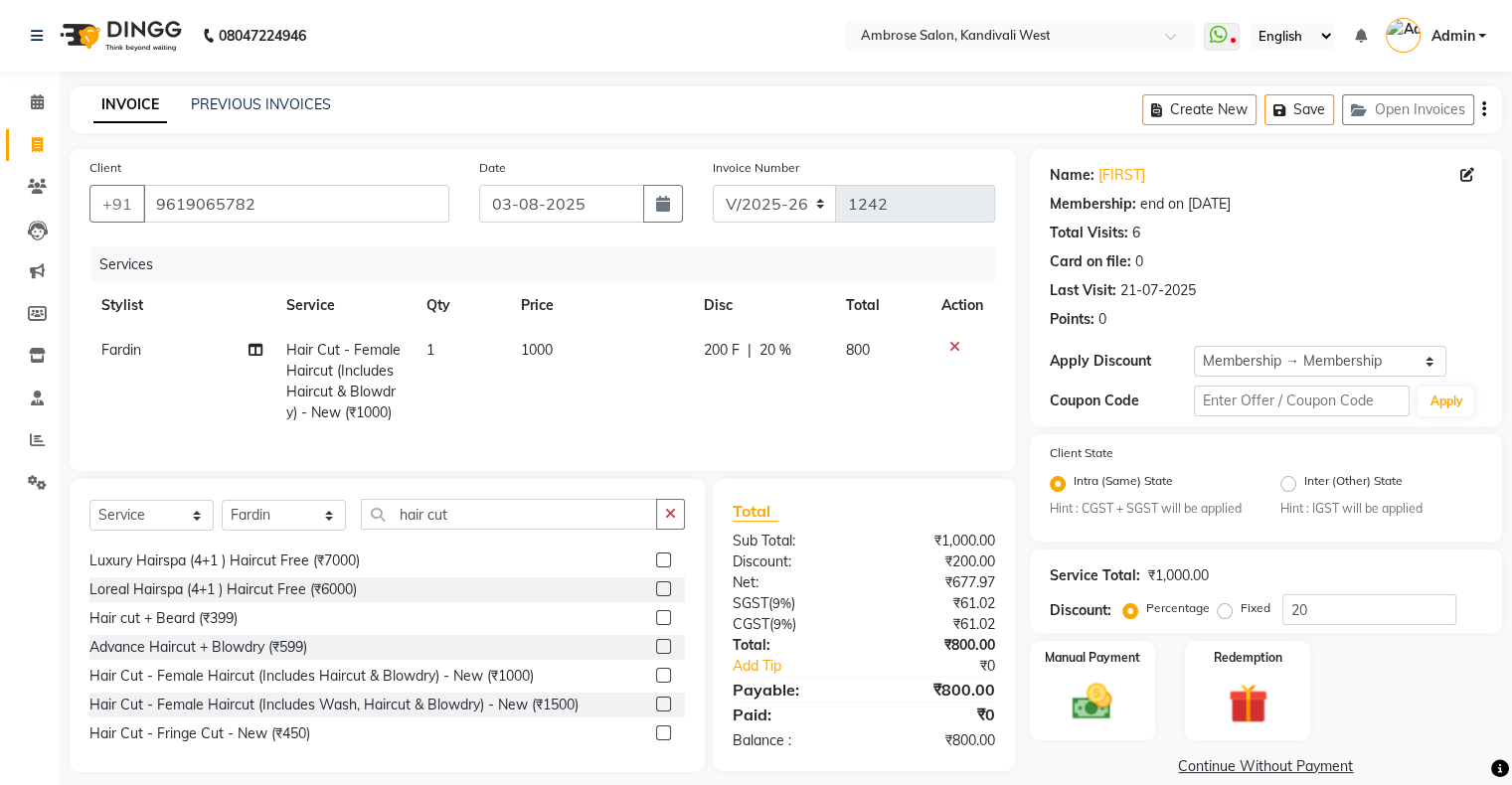 scroll, scrollTop: 32, scrollLeft: 0, axis: vertical 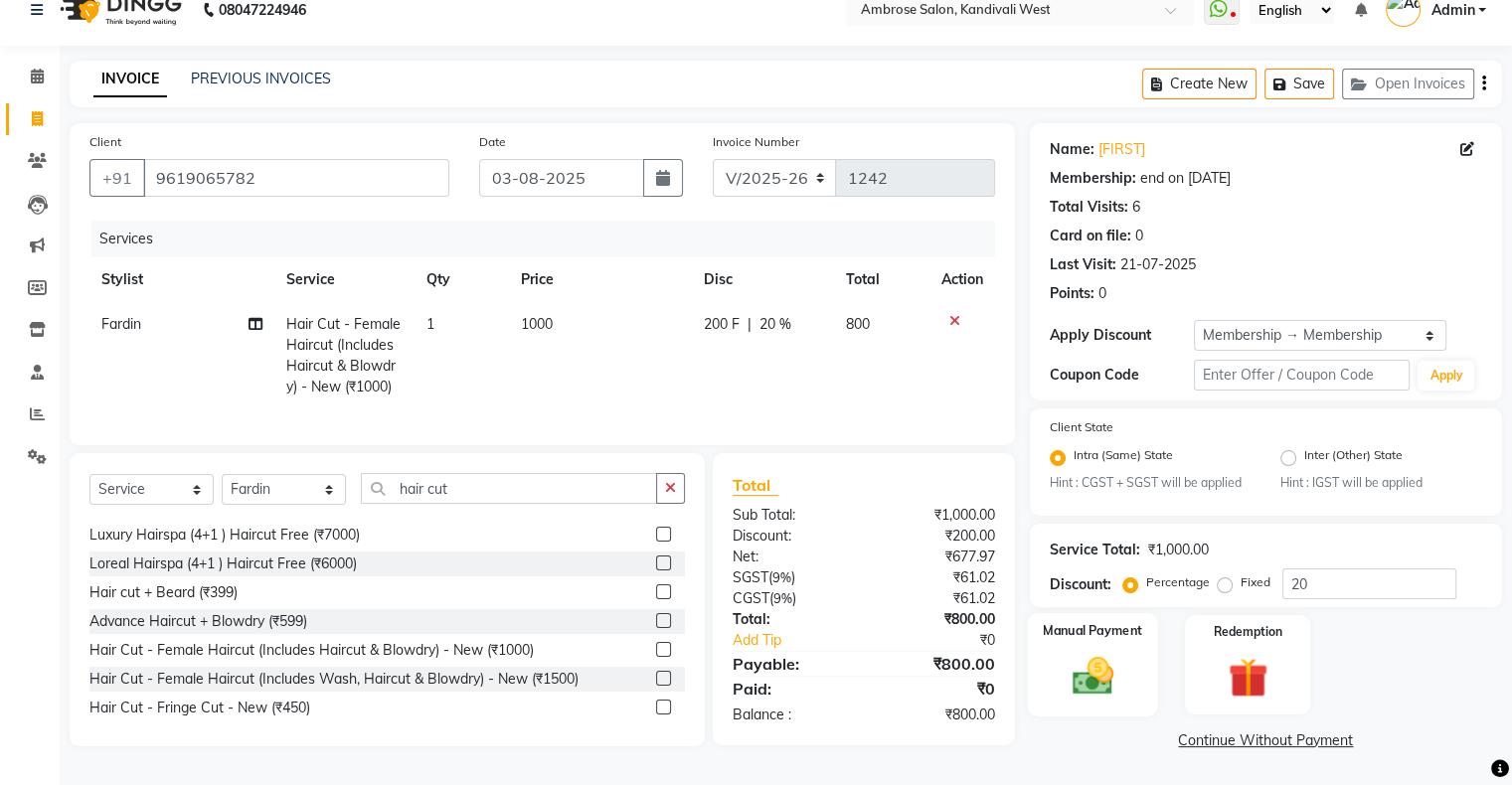 click 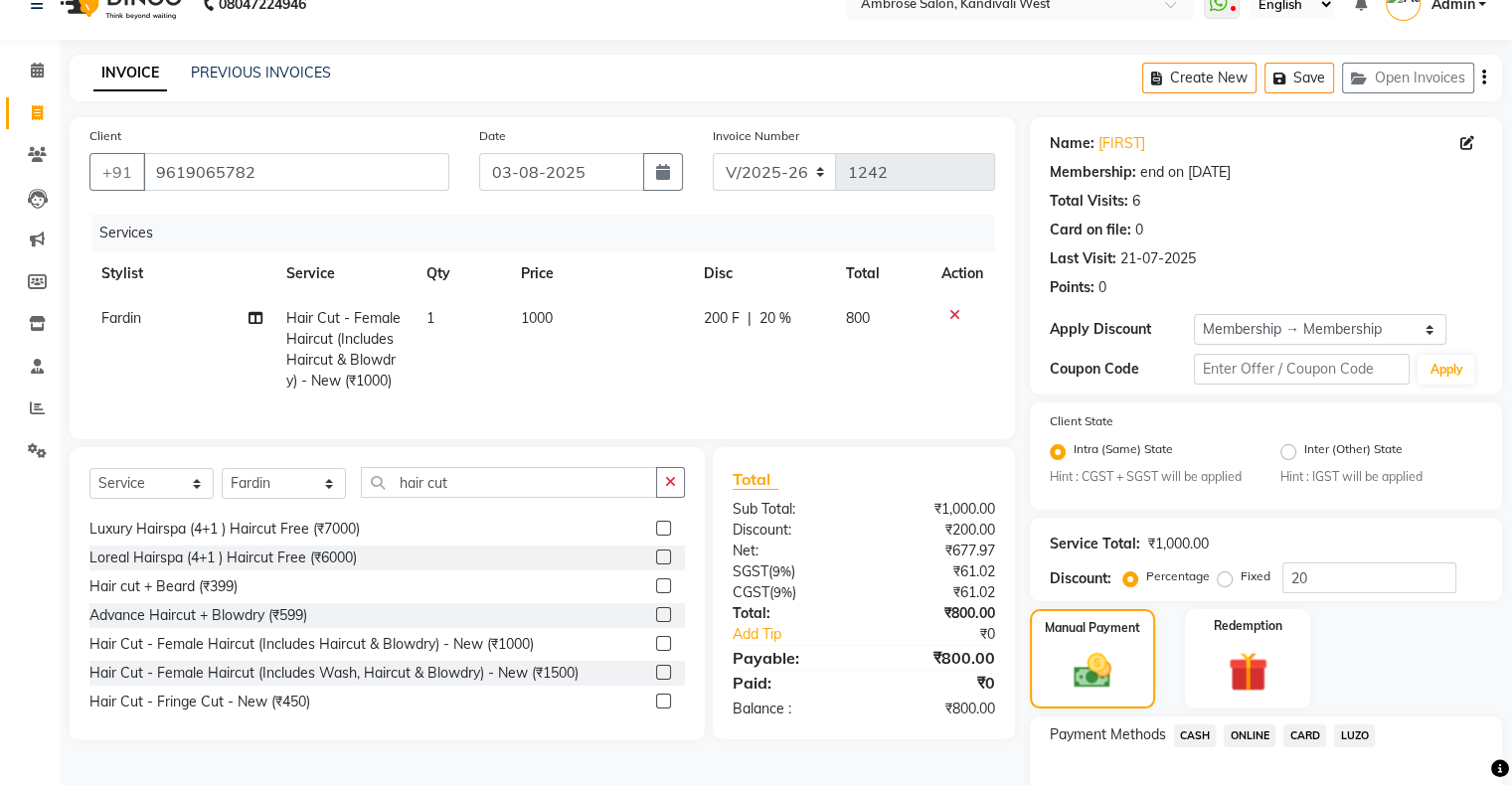 click on "CARD" 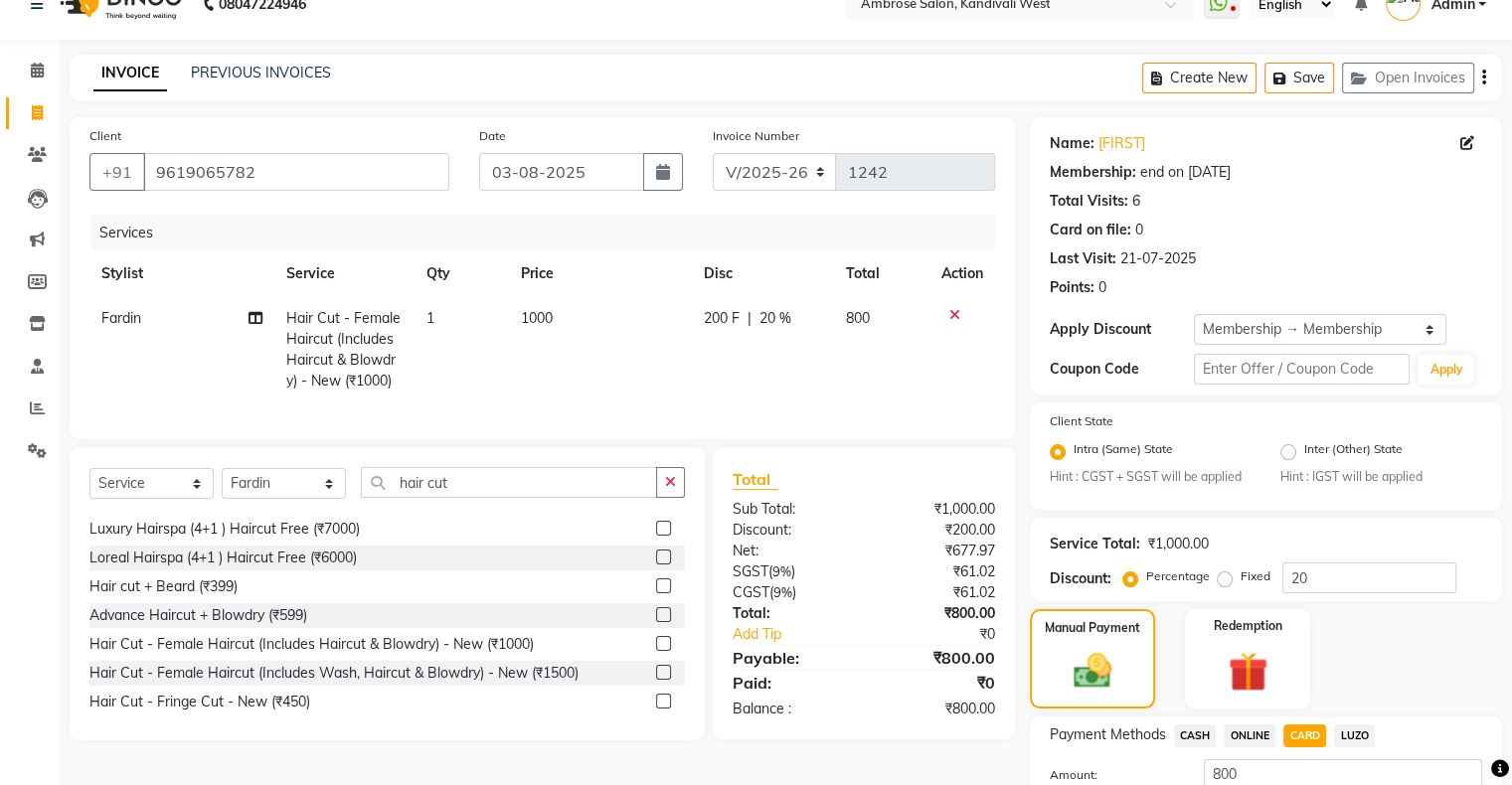 scroll, scrollTop: 185, scrollLeft: 0, axis: vertical 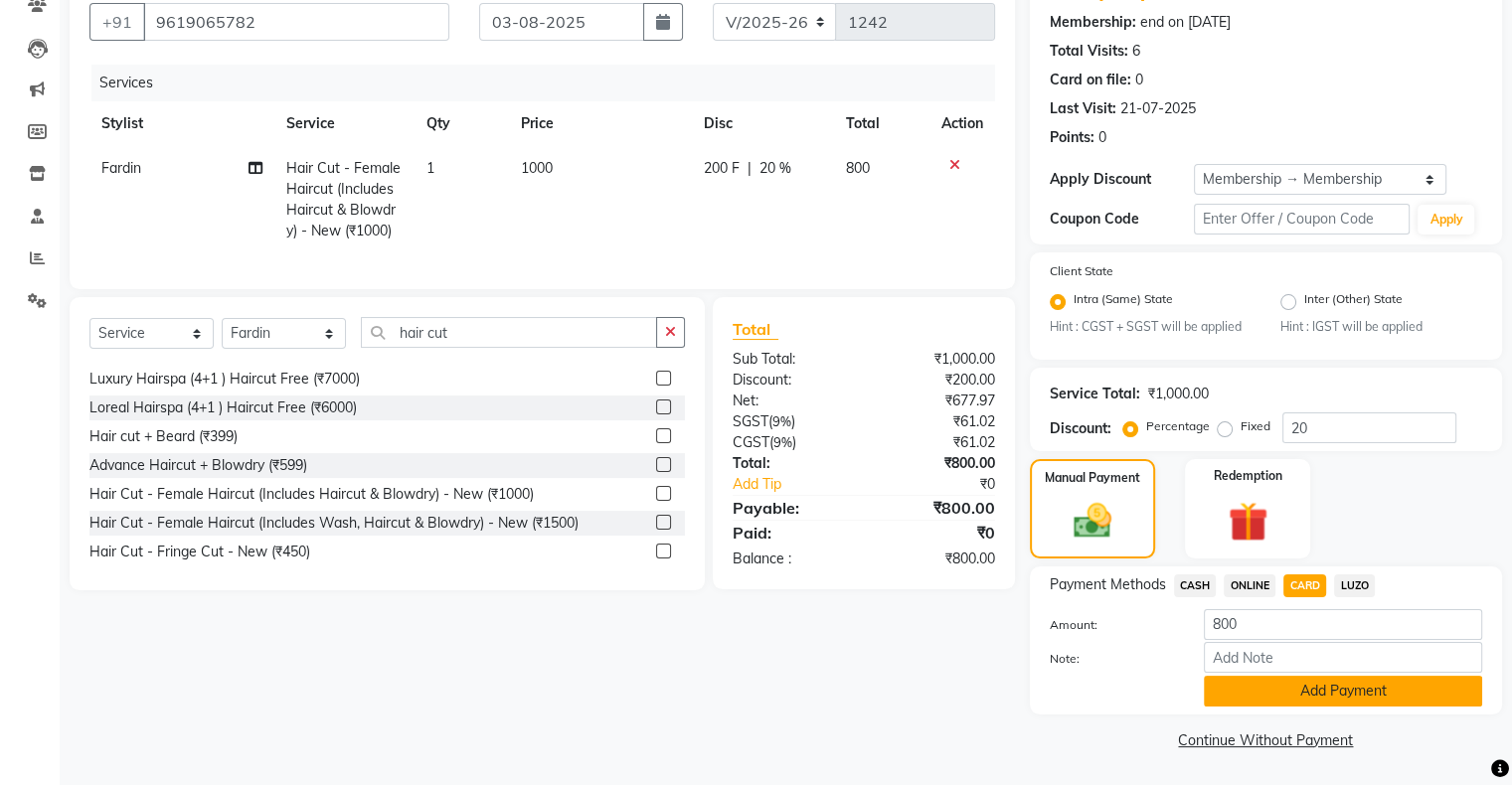 click on "Add Payment" 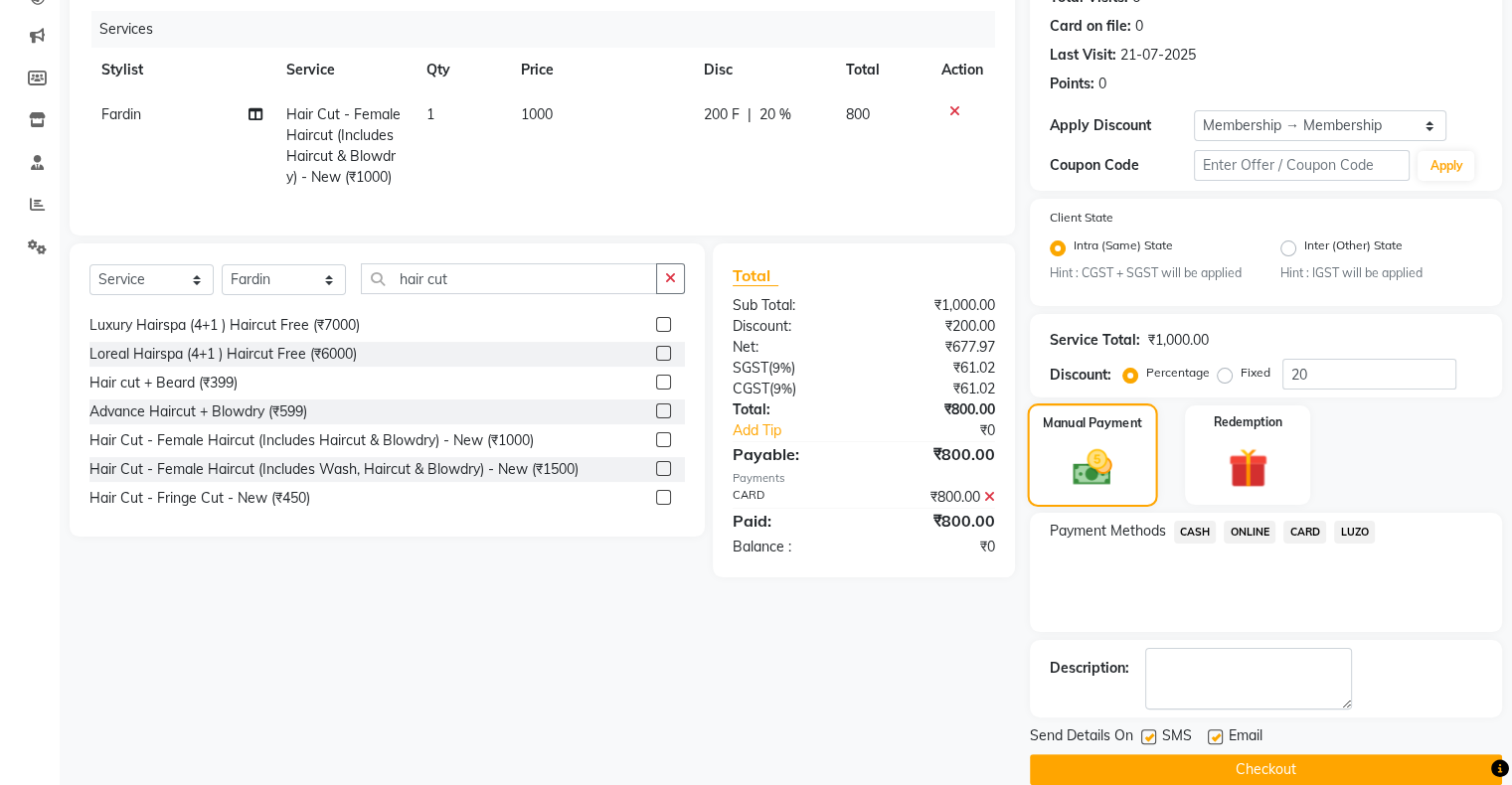 scroll, scrollTop: 266, scrollLeft: 0, axis: vertical 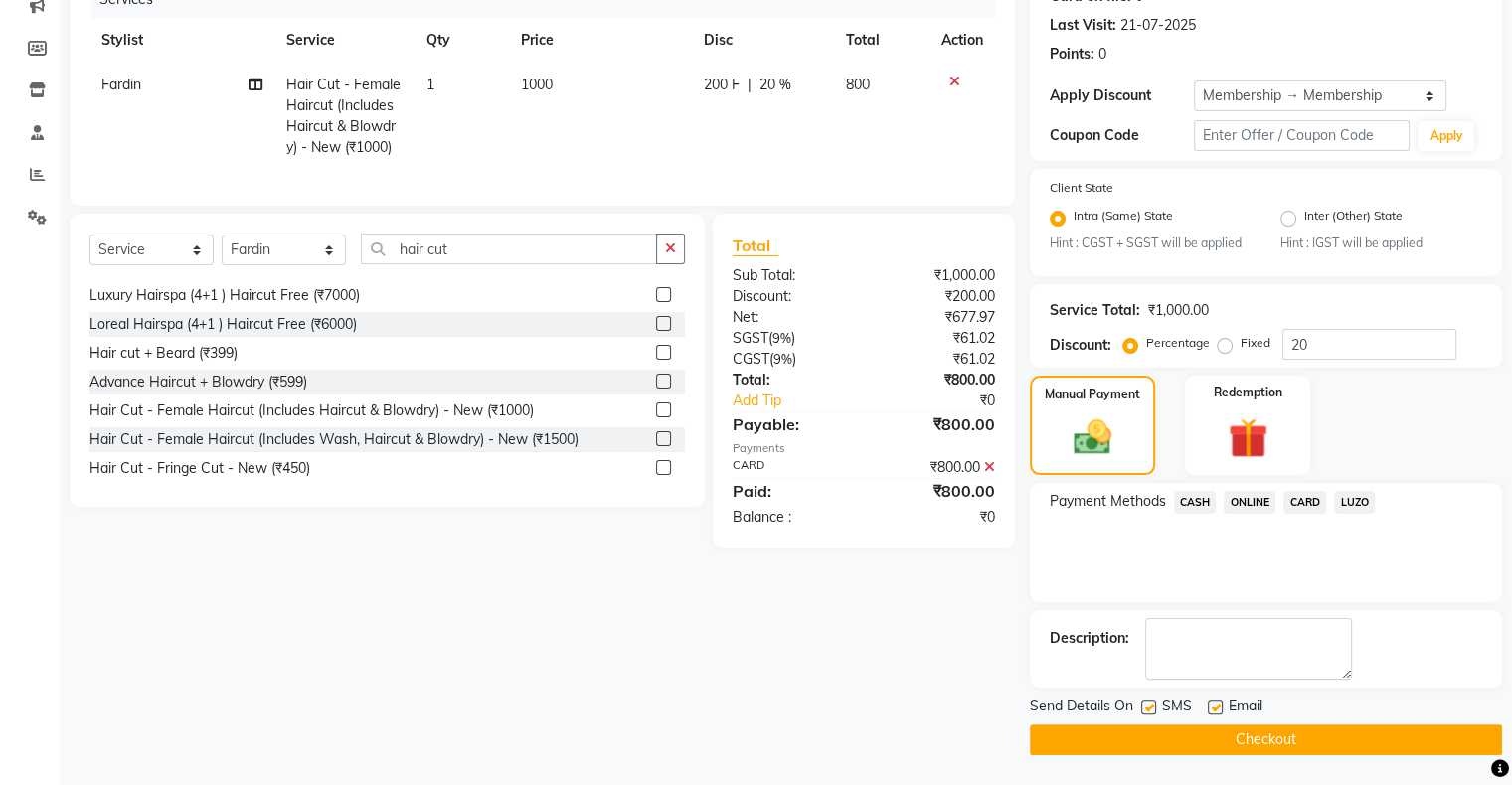 click on "Checkout" 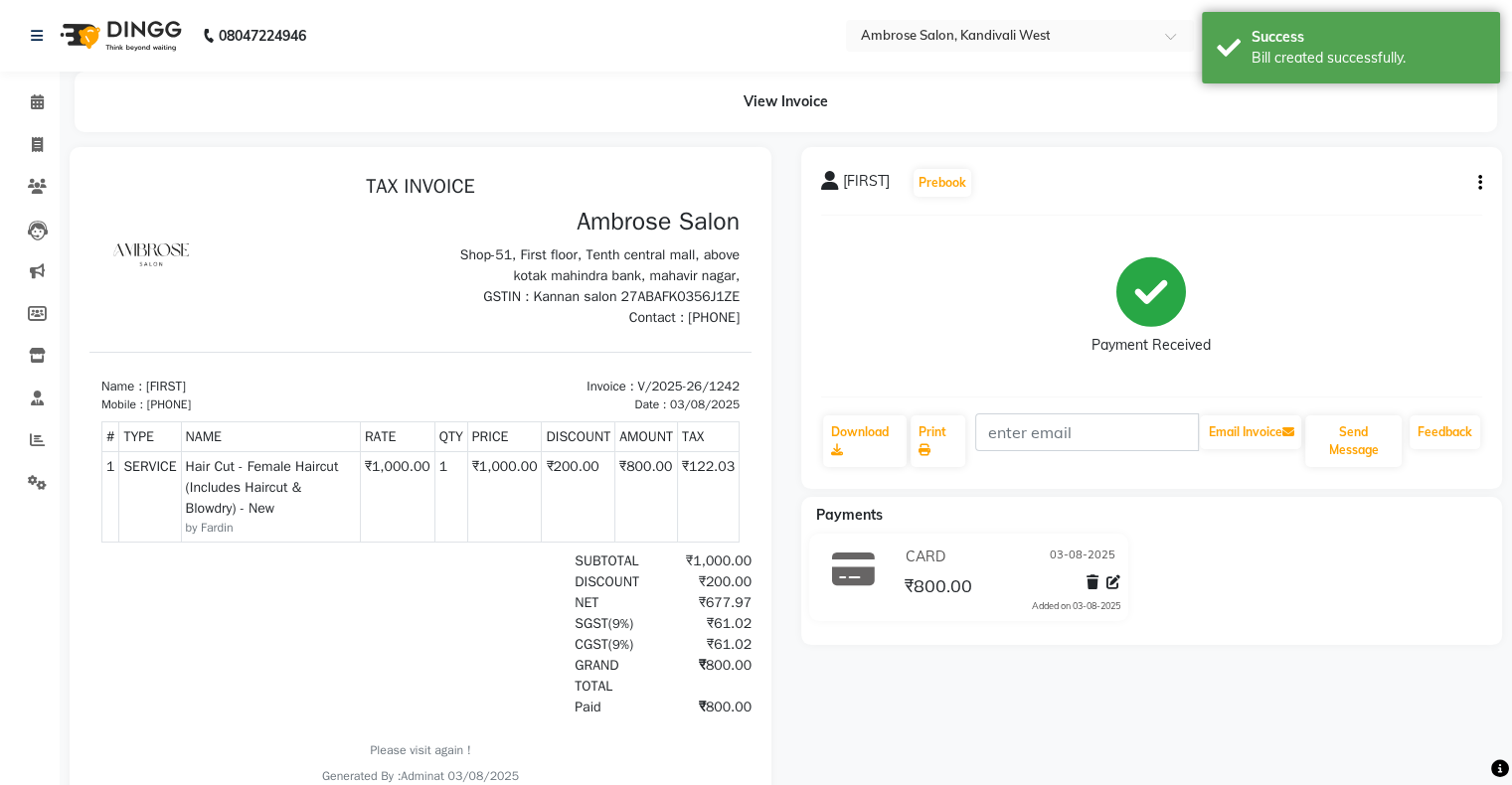 scroll, scrollTop: 0, scrollLeft: 0, axis: both 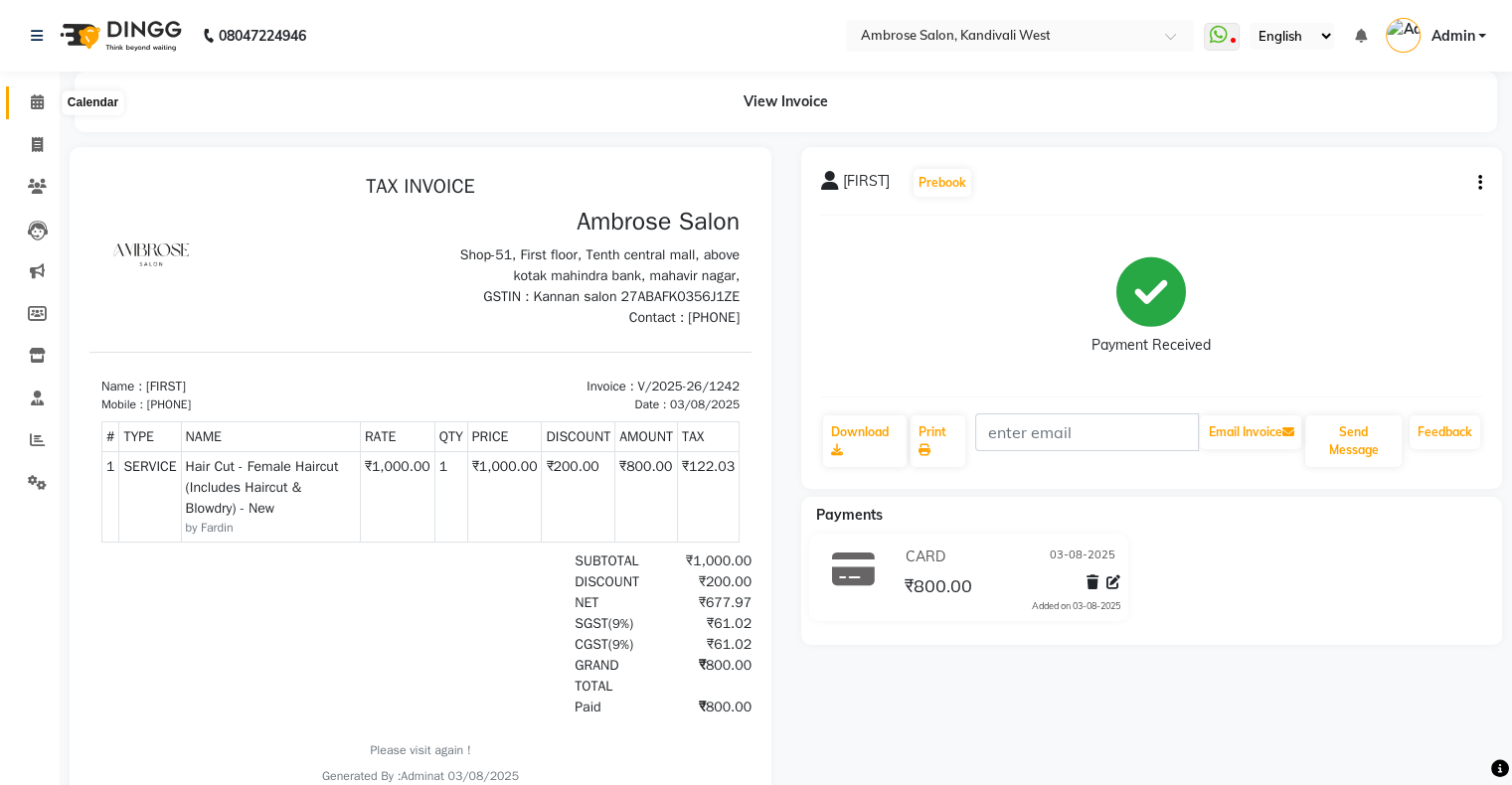 click 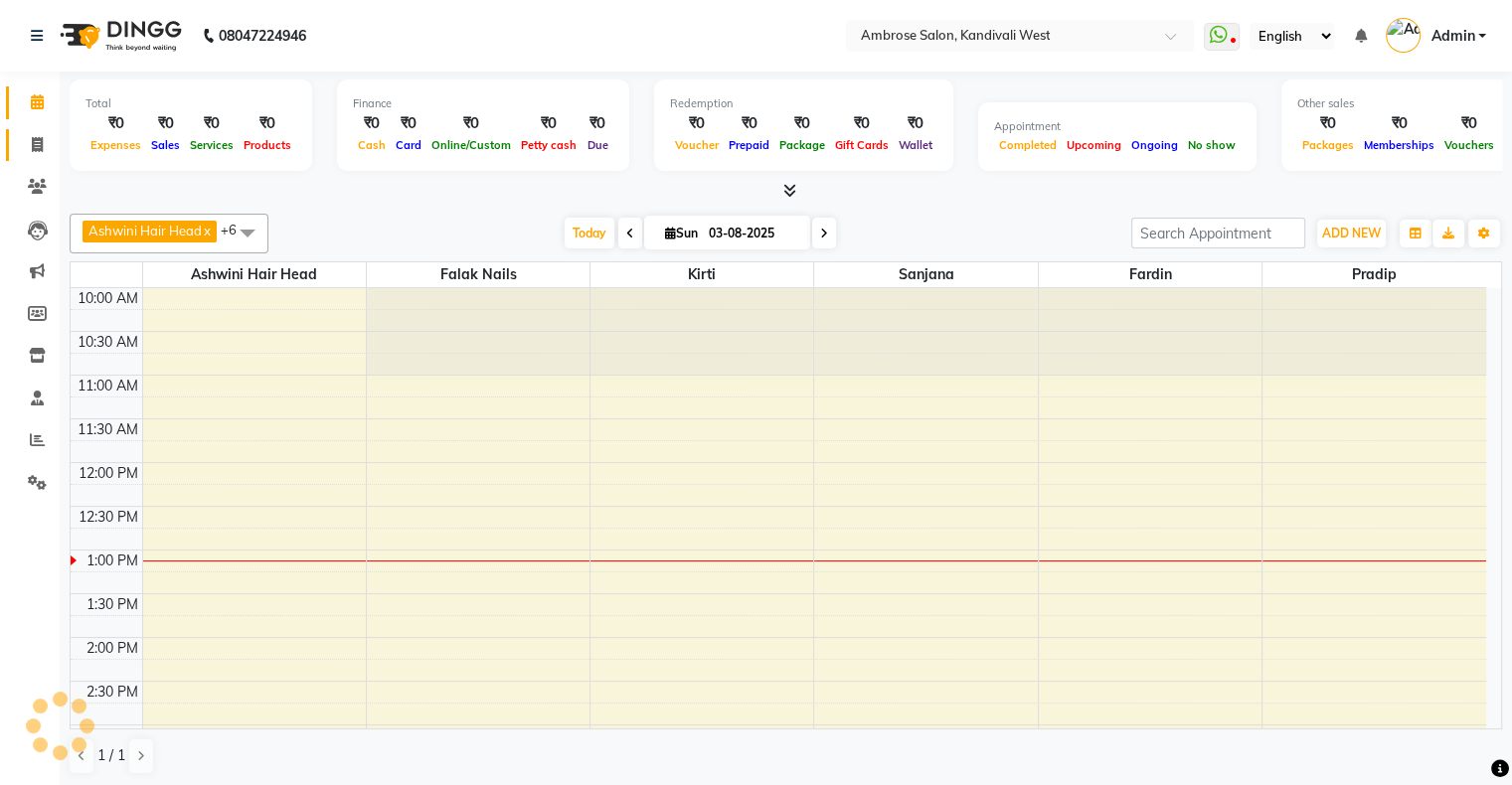 scroll, scrollTop: 0, scrollLeft: 0, axis: both 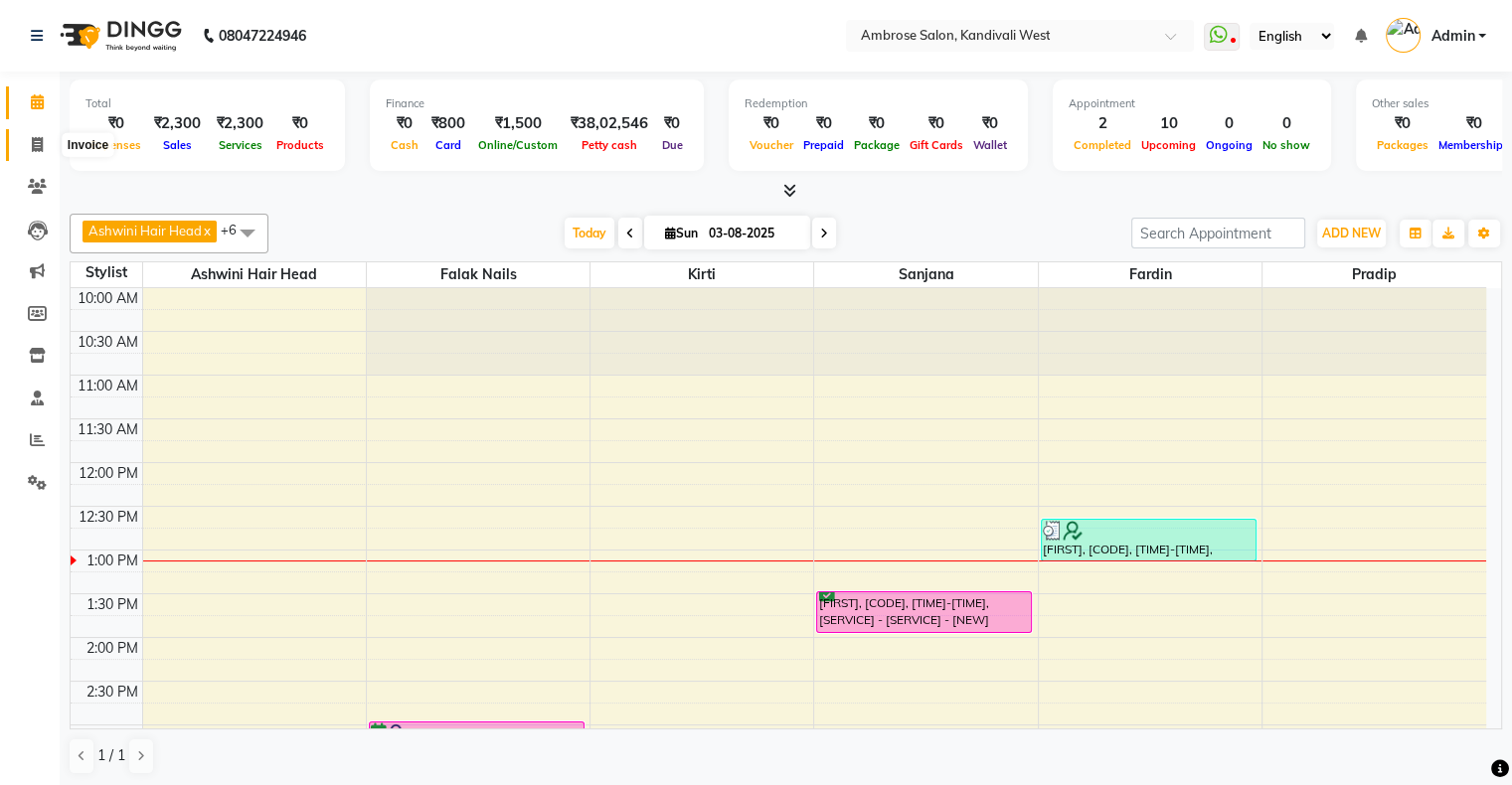 click 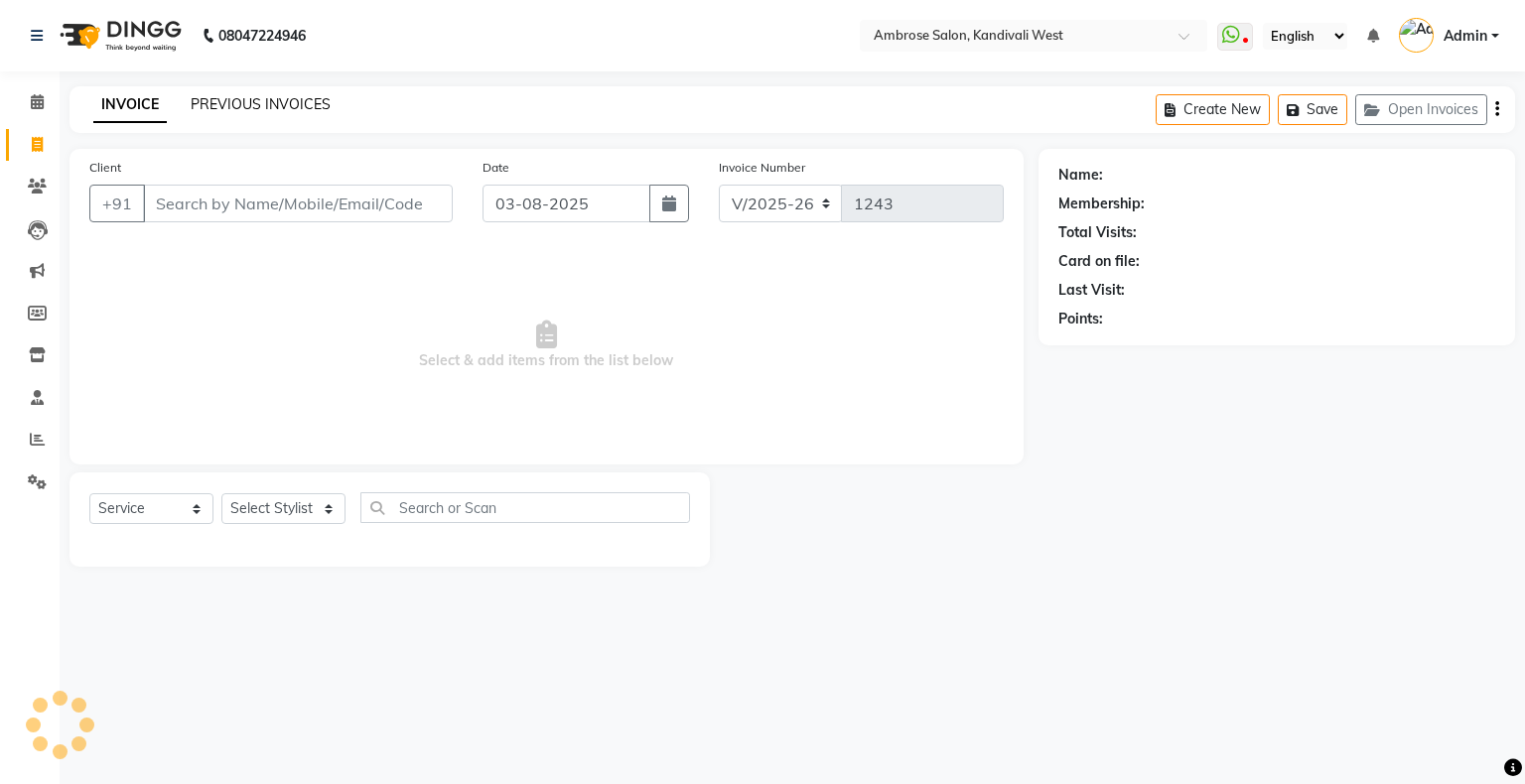 click on "PREVIOUS INVOICES" 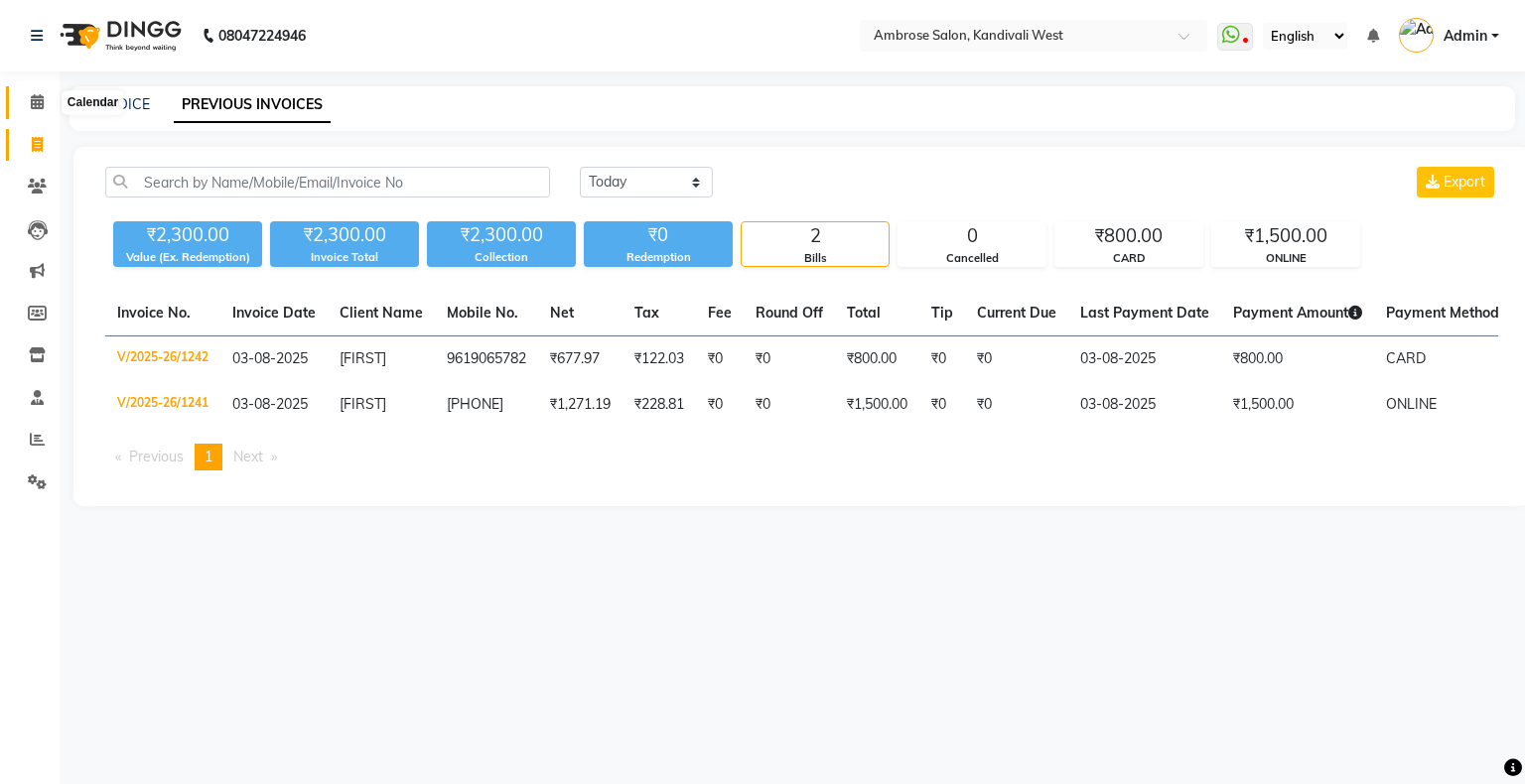 click 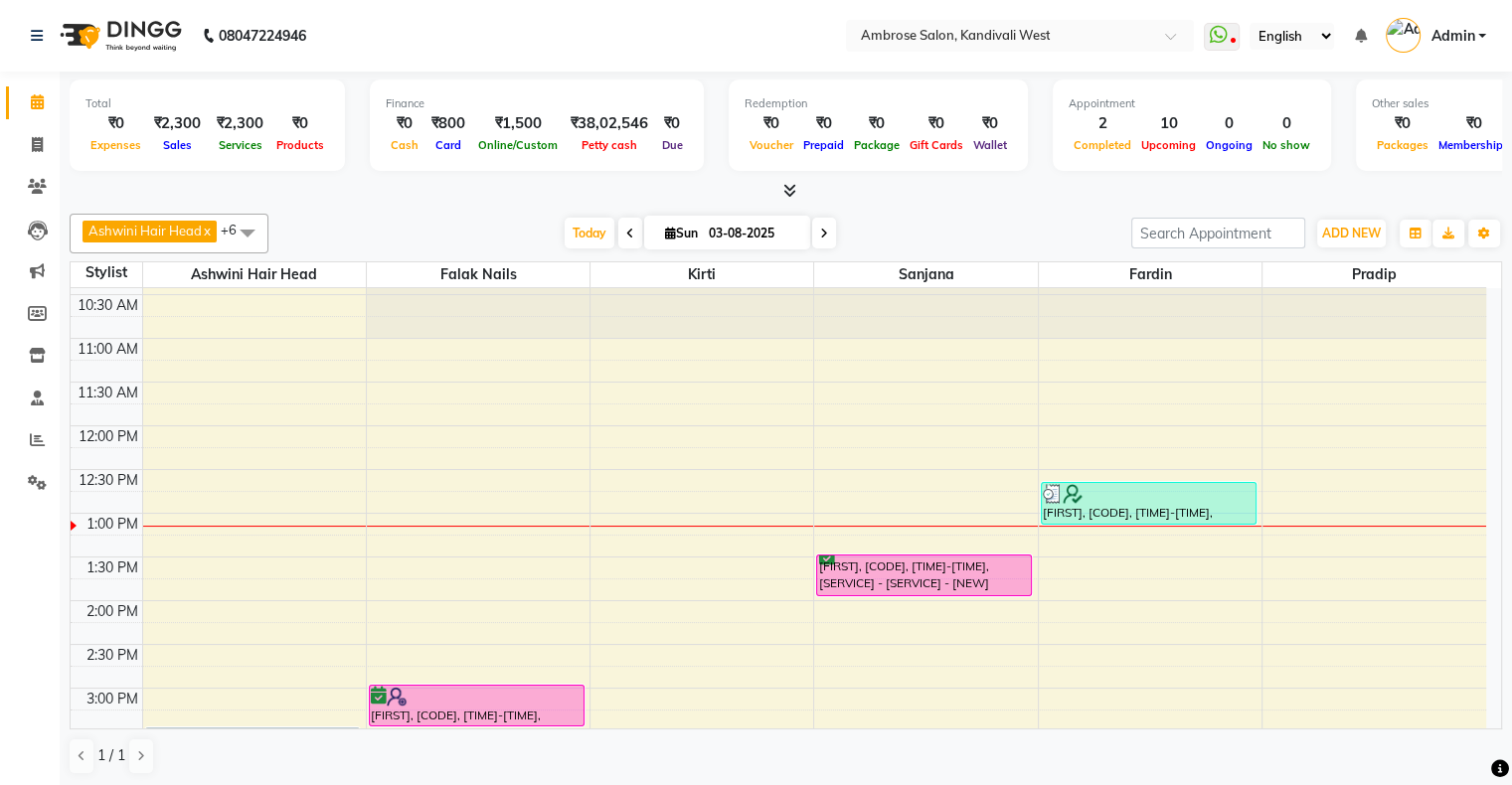 scroll, scrollTop: 0, scrollLeft: 0, axis: both 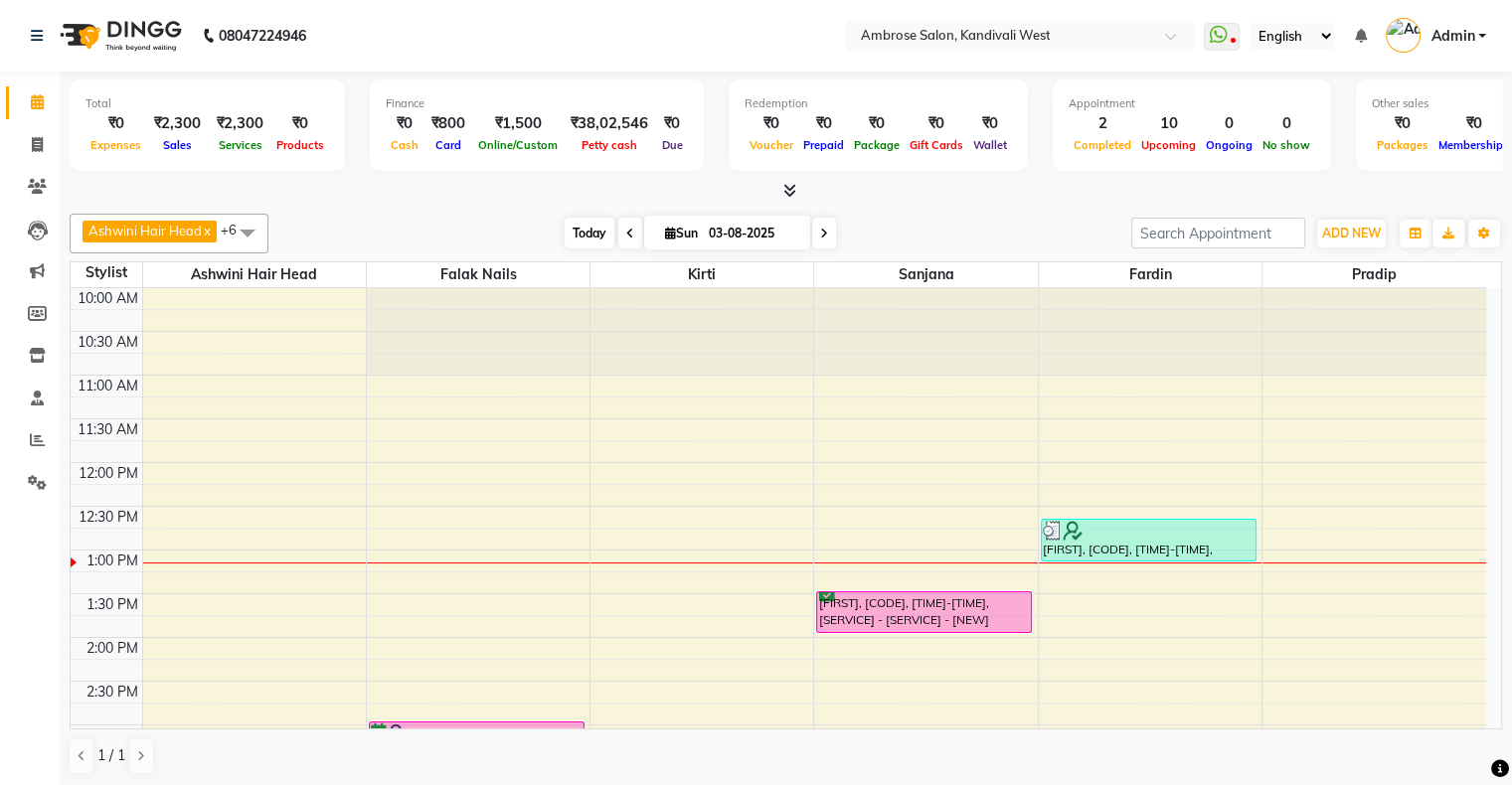 click on "Today" at bounding box center [589, 233] 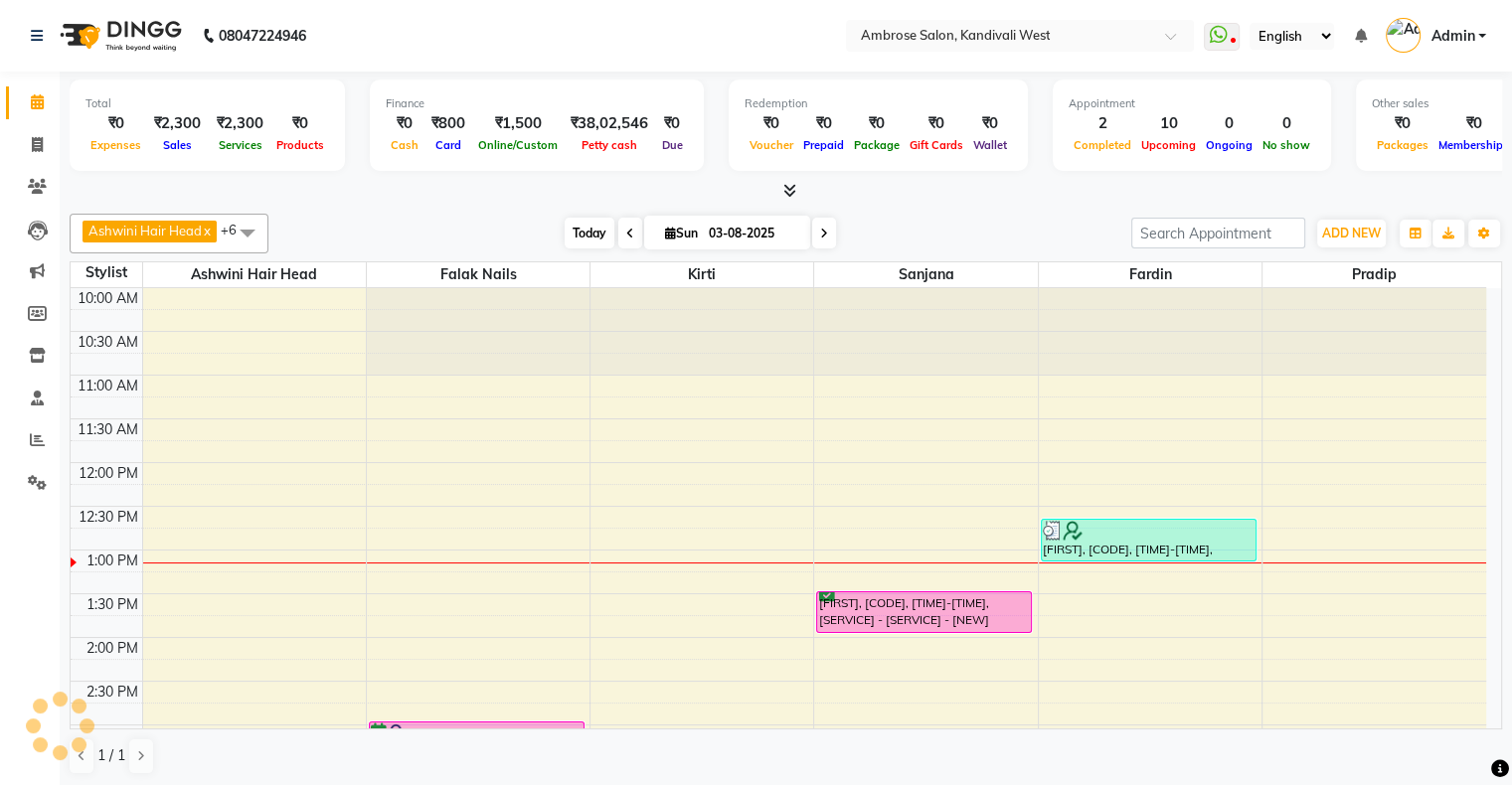 scroll, scrollTop: 261, scrollLeft: 0, axis: vertical 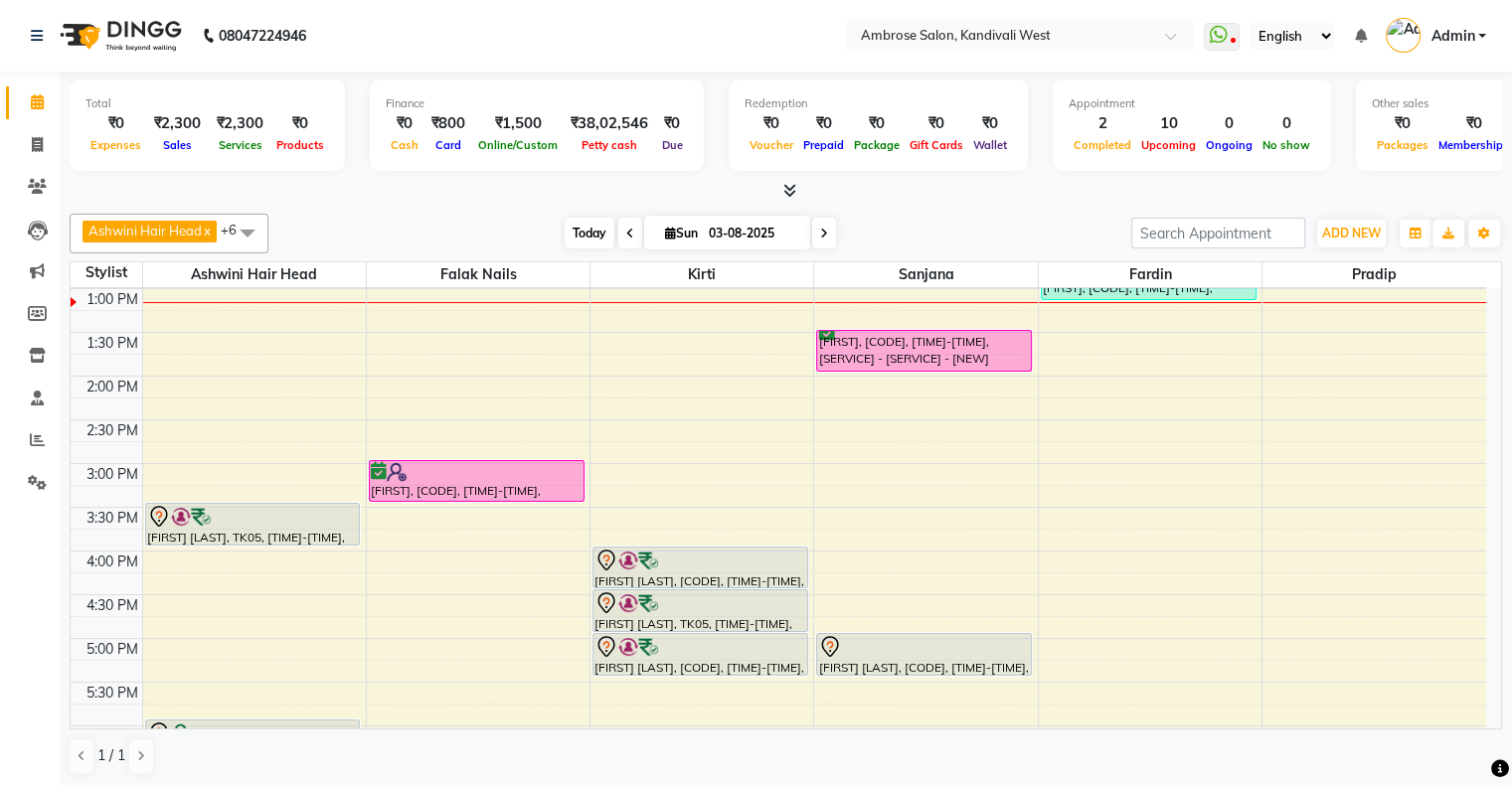 click on "Today" at bounding box center [589, 233] 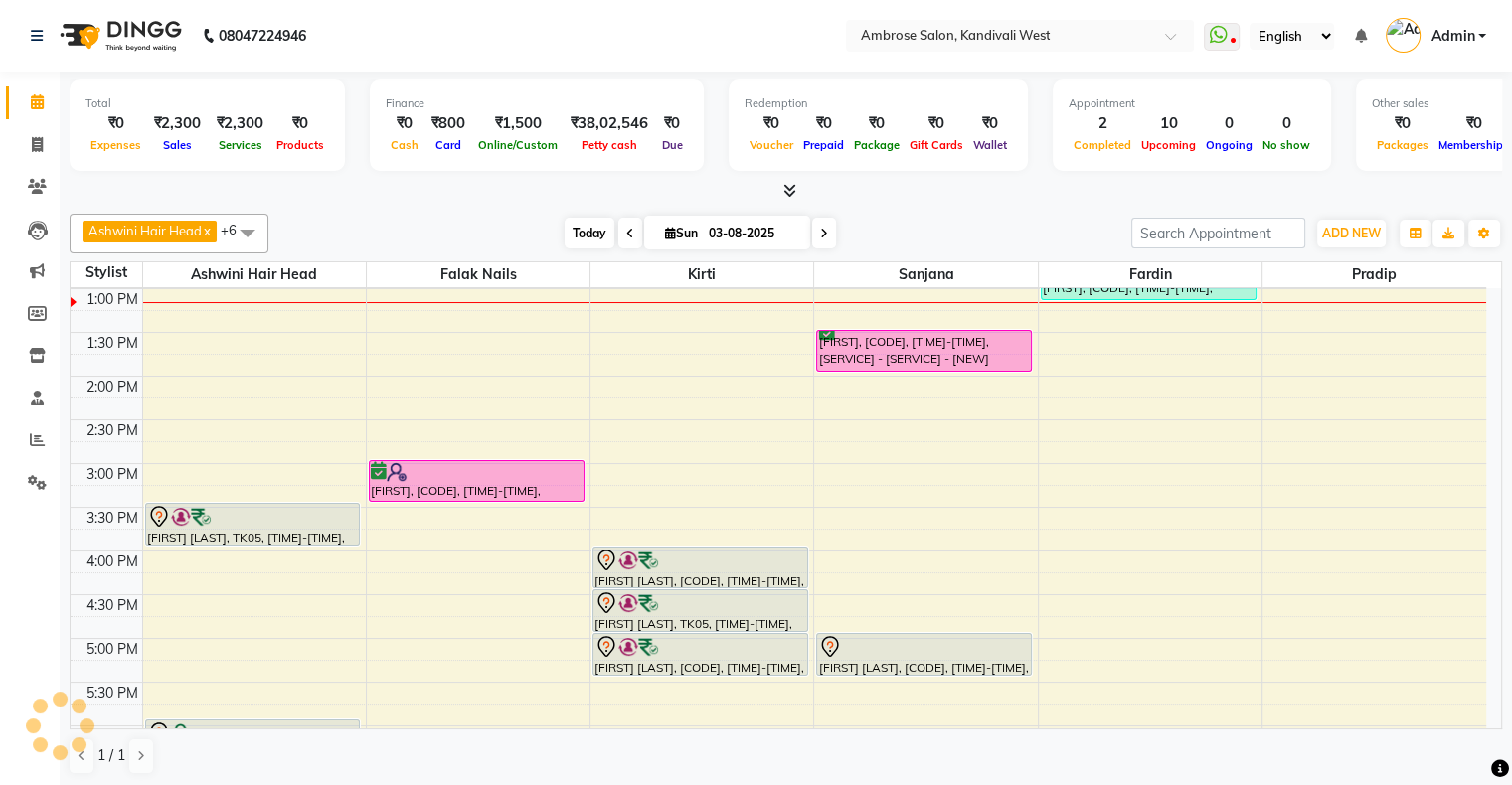 scroll, scrollTop: 261, scrollLeft: 0, axis: vertical 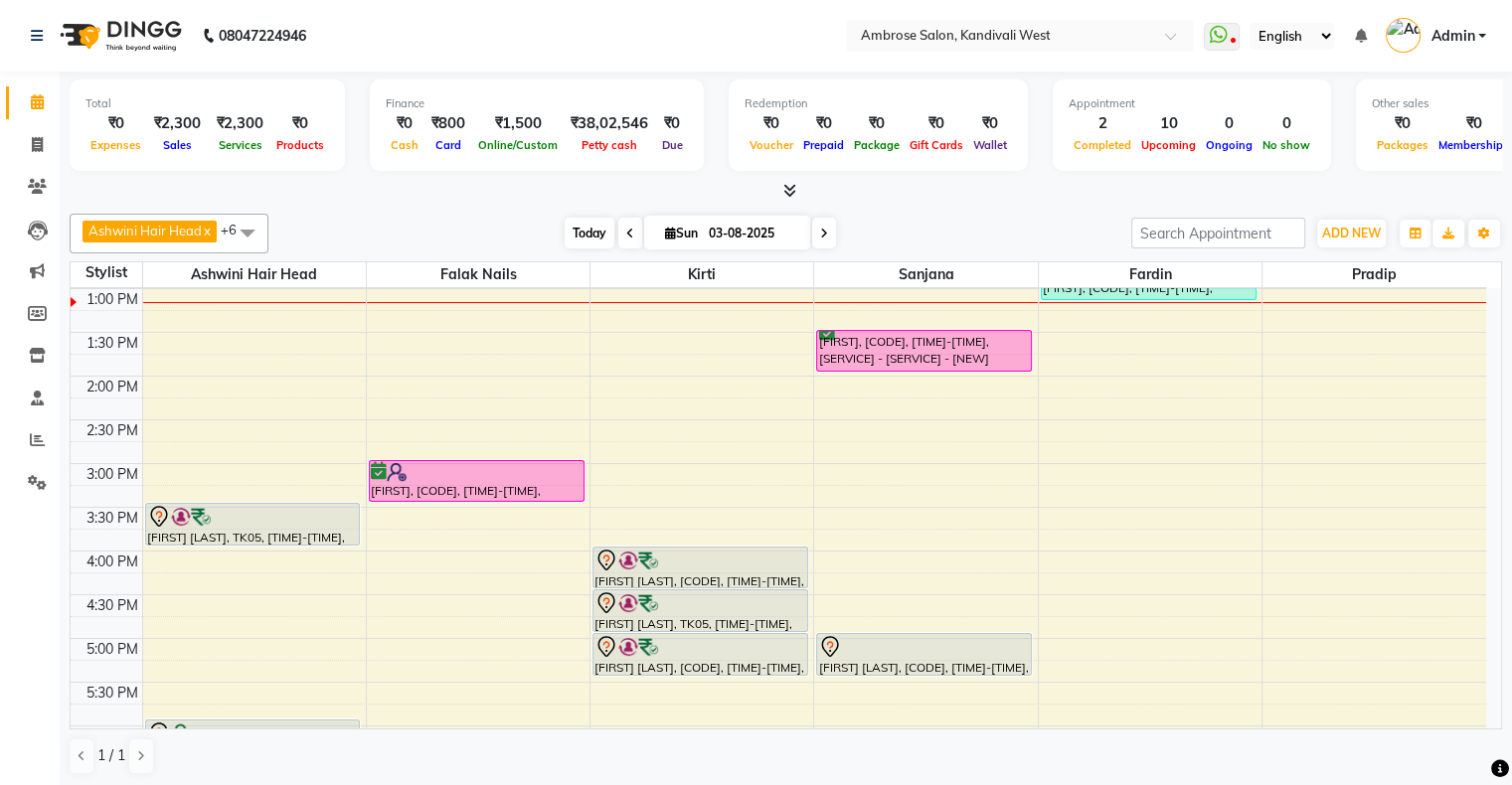 click on "Today" at bounding box center (589, 233) 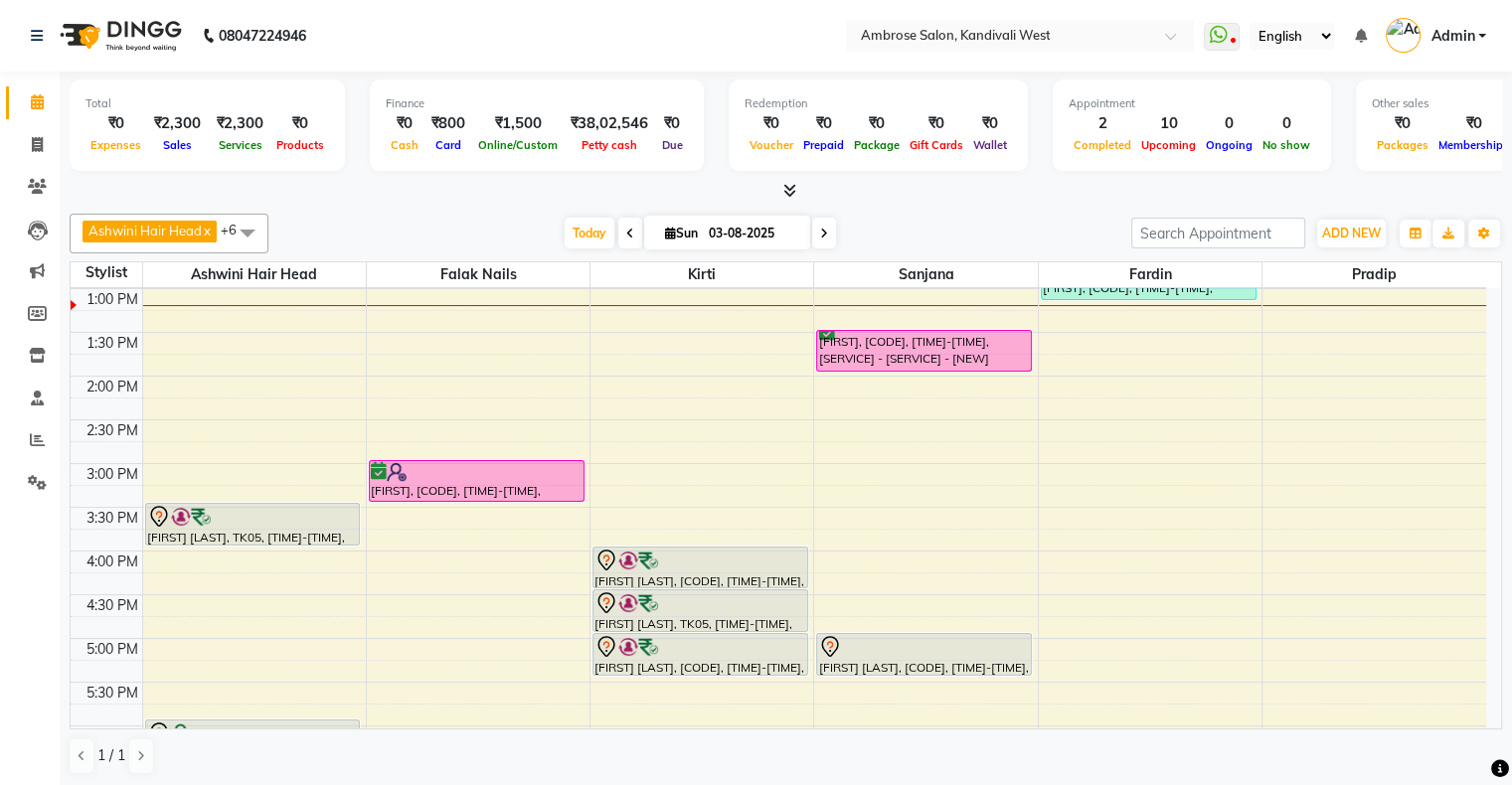scroll, scrollTop: 361, scrollLeft: 0, axis: vertical 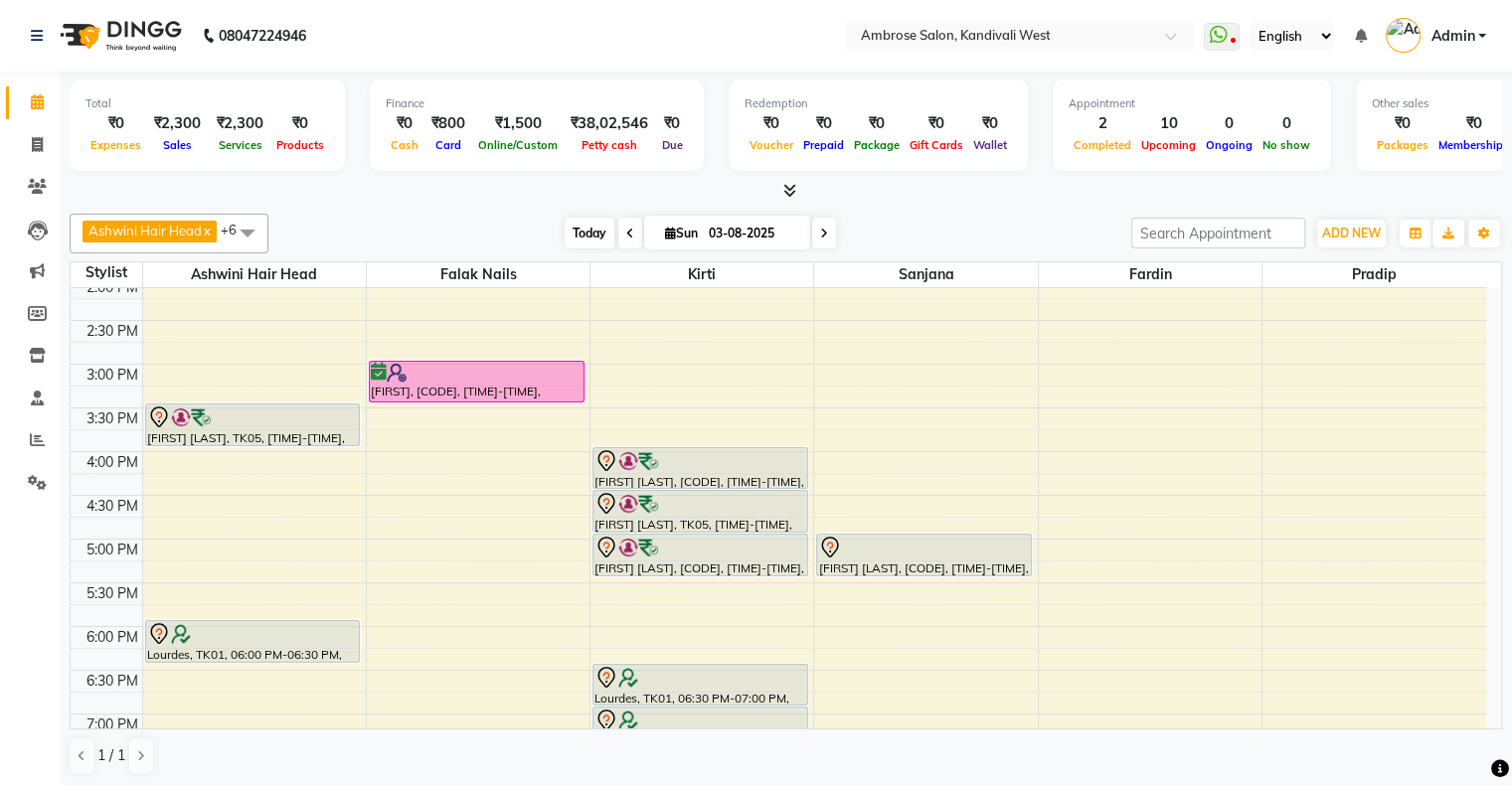 click on "Today" at bounding box center (589, 233) 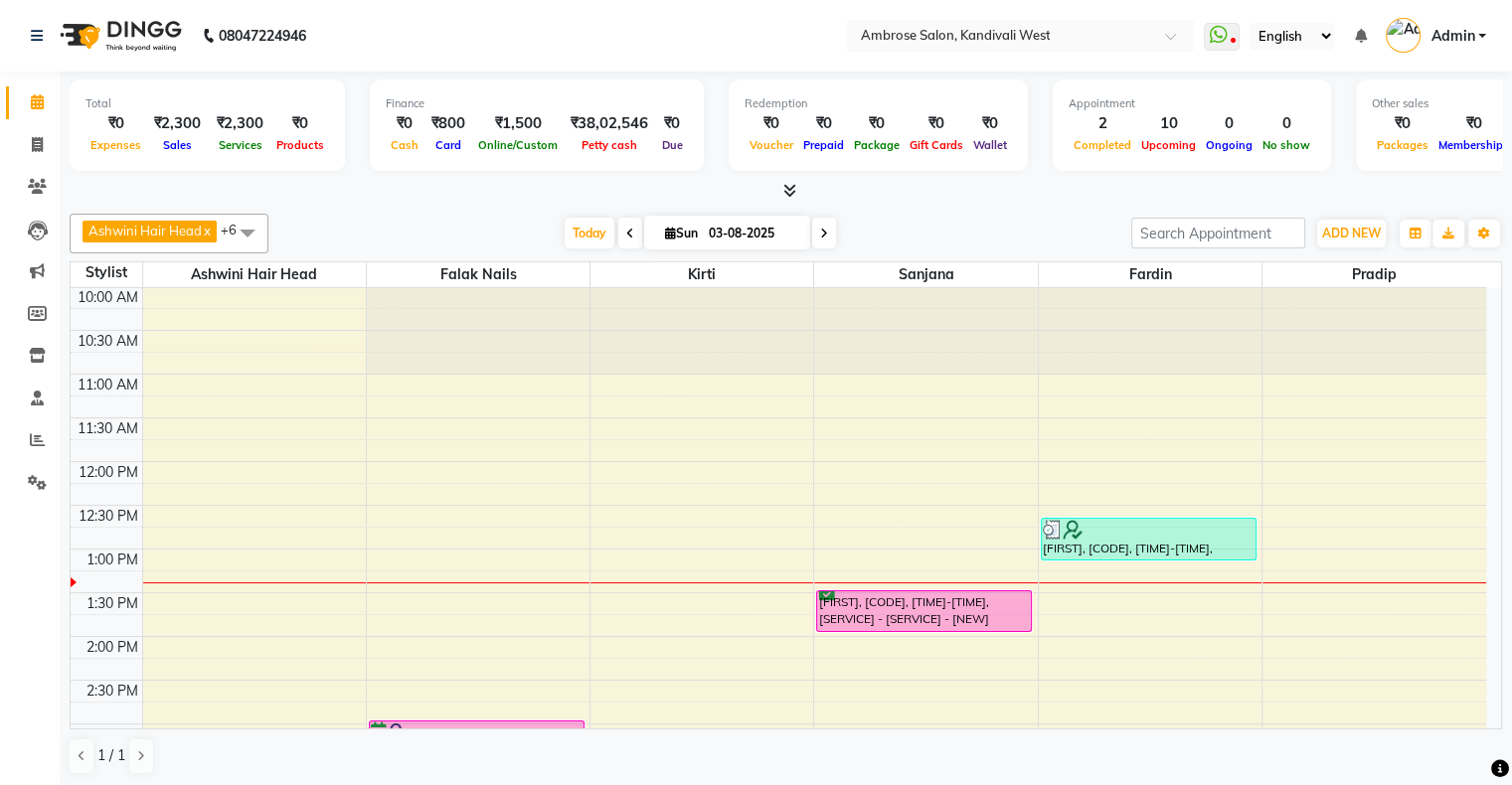 scroll, scrollTop: 0, scrollLeft: 0, axis: both 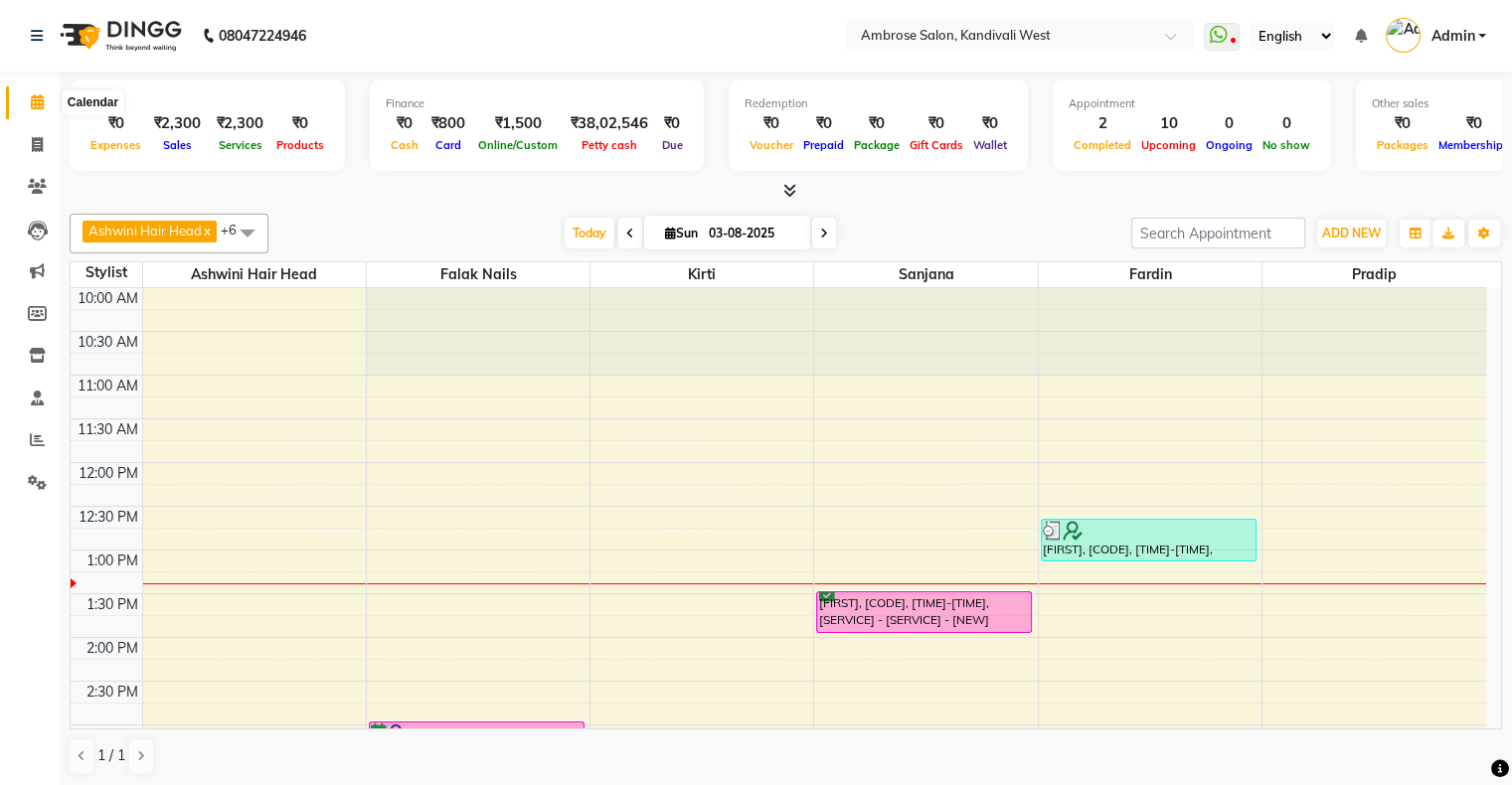 click 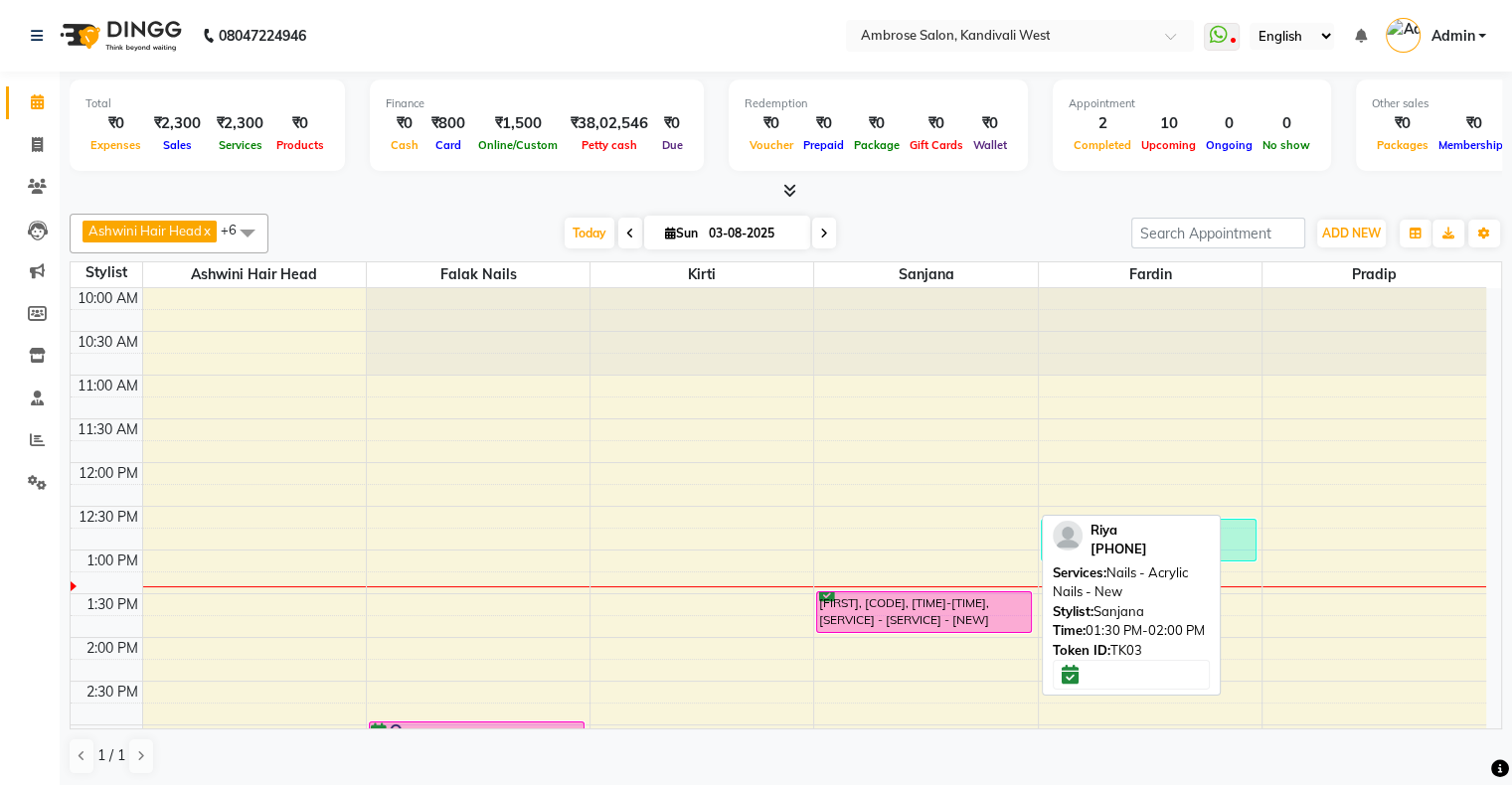 click on "Riya, TK03, 01:30 PM-02:00 PM, Nails - Acrylic Nails - New" at bounding box center (924, 612) 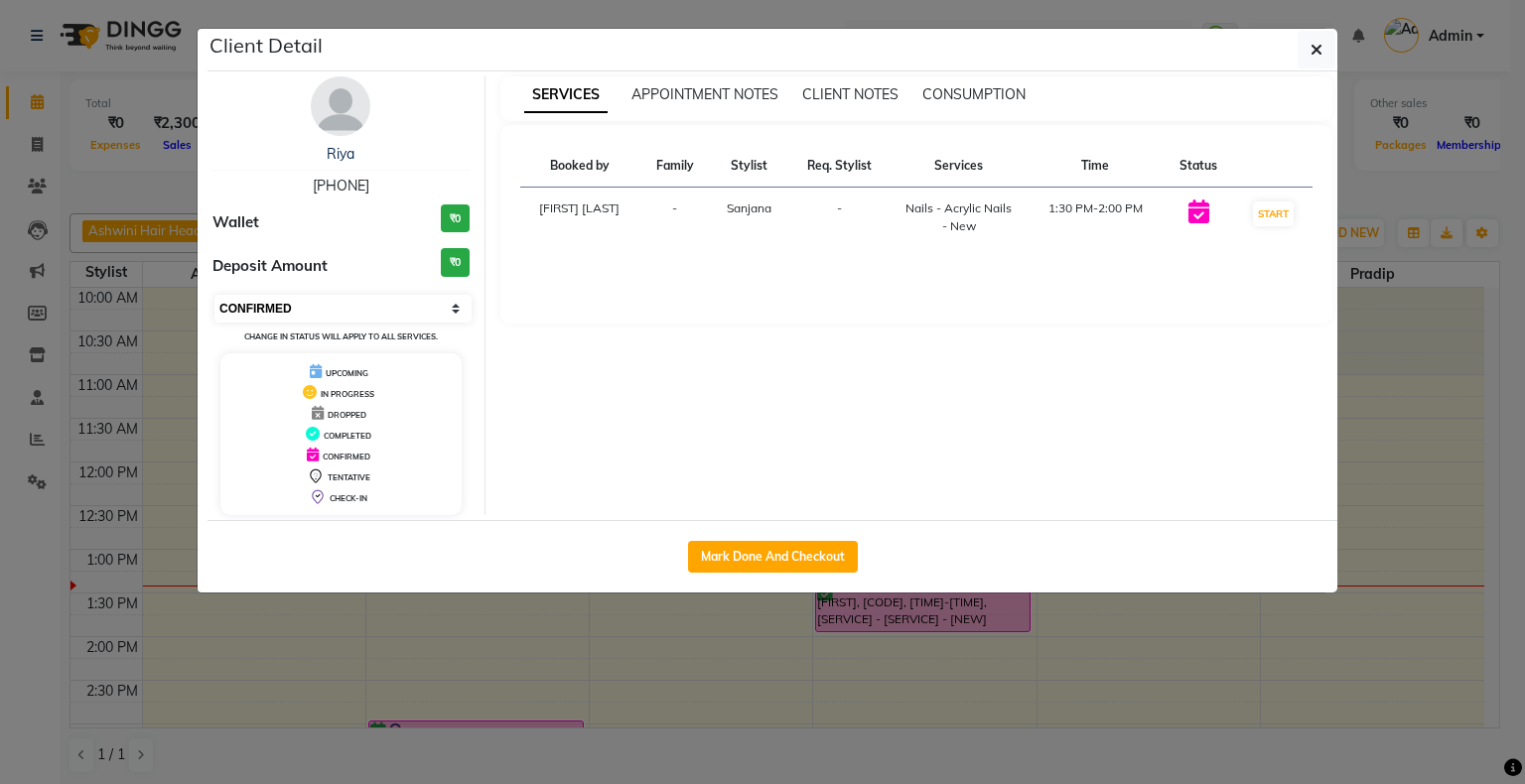 click on "Select IN SERVICE CONFIRMED TENTATIVE CHECK IN MARK DONE DROPPED UPCOMING" at bounding box center [343, 309] 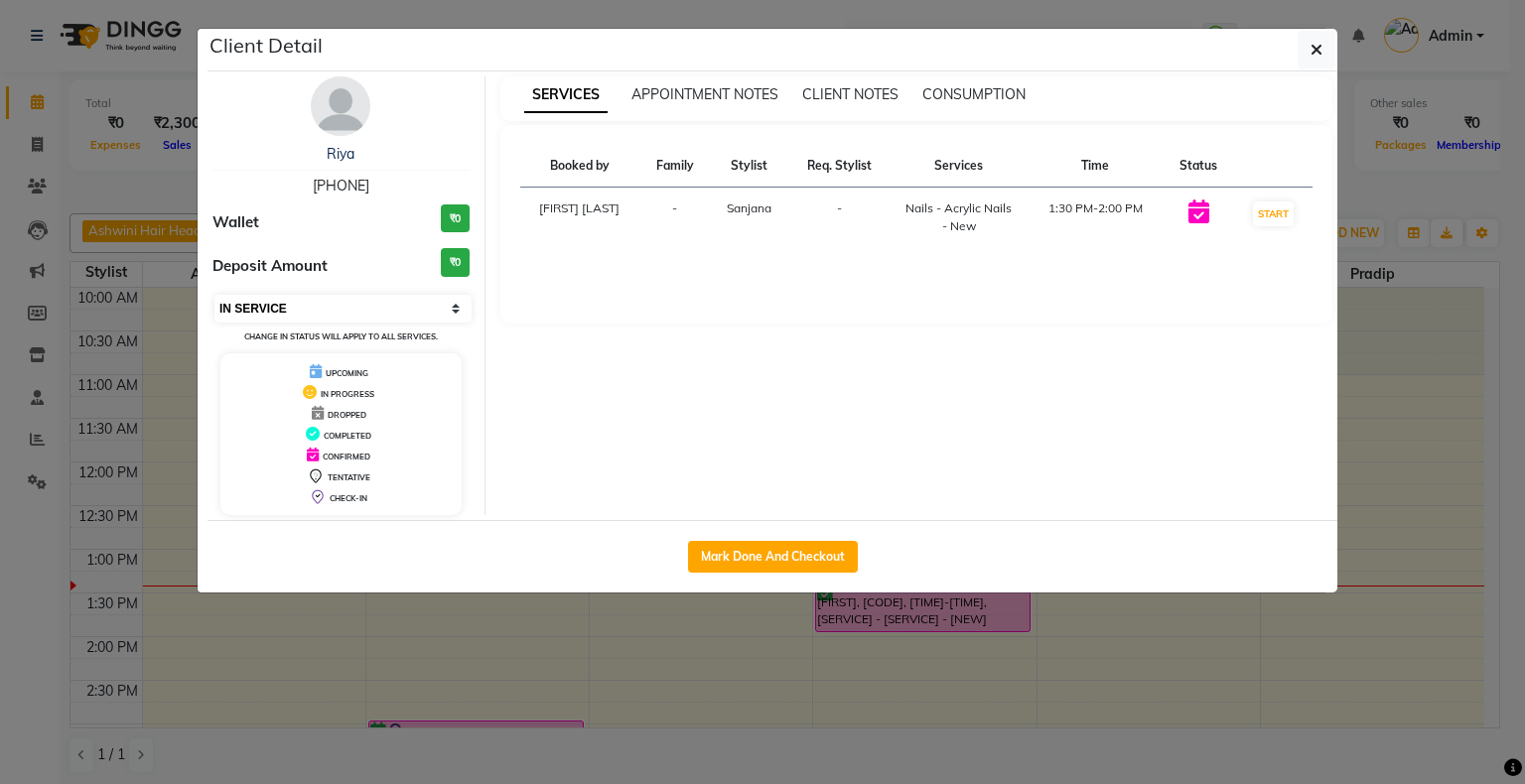 click on "Select IN SERVICE CONFIRMED TENTATIVE CHECK IN MARK DONE DROPPED UPCOMING" at bounding box center (343, 309) 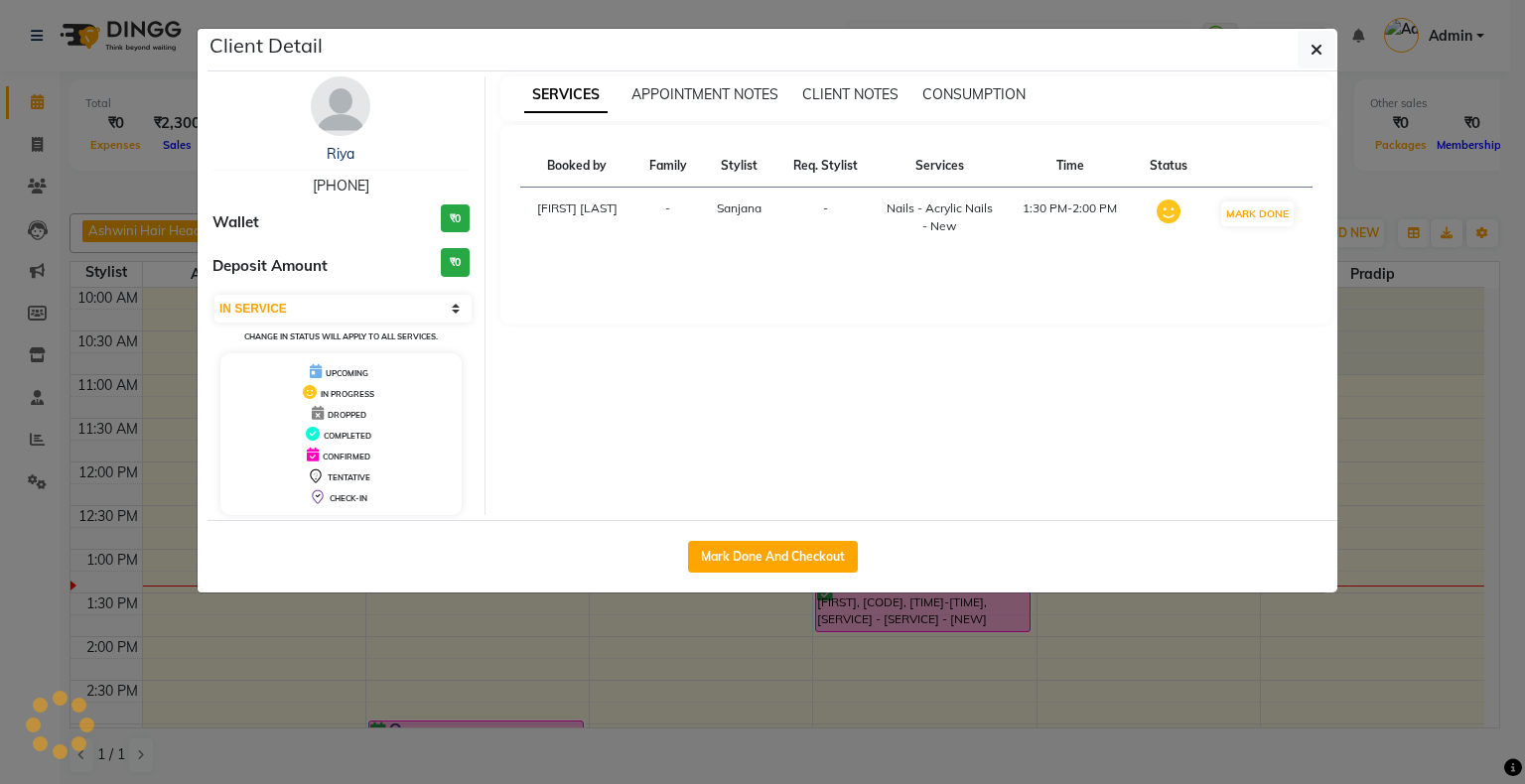 click on "Client Detail  Riya    7987173346 Wallet ₹0 Deposit Amount  ₹0  Select IN SERVICE CONFIRMED TENTATIVE CHECK IN MARK DONE DROPPED UPCOMING Change in status will apply to all services. UPCOMING IN PROGRESS DROPPED COMPLETED CONFIRMED TENTATIVE CHECK-IN SERVICES APPOINTMENT NOTES CLIENT NOTES CONSUMPTION Booked by Family Stylist Req. Stylist Services Time Status  Pradip Vaishnav  - Sanjana  -  Nails - Acrylic Nails - New   1:30 PM-2:00 PM   MARK DONE   Mark Done And Checkout" 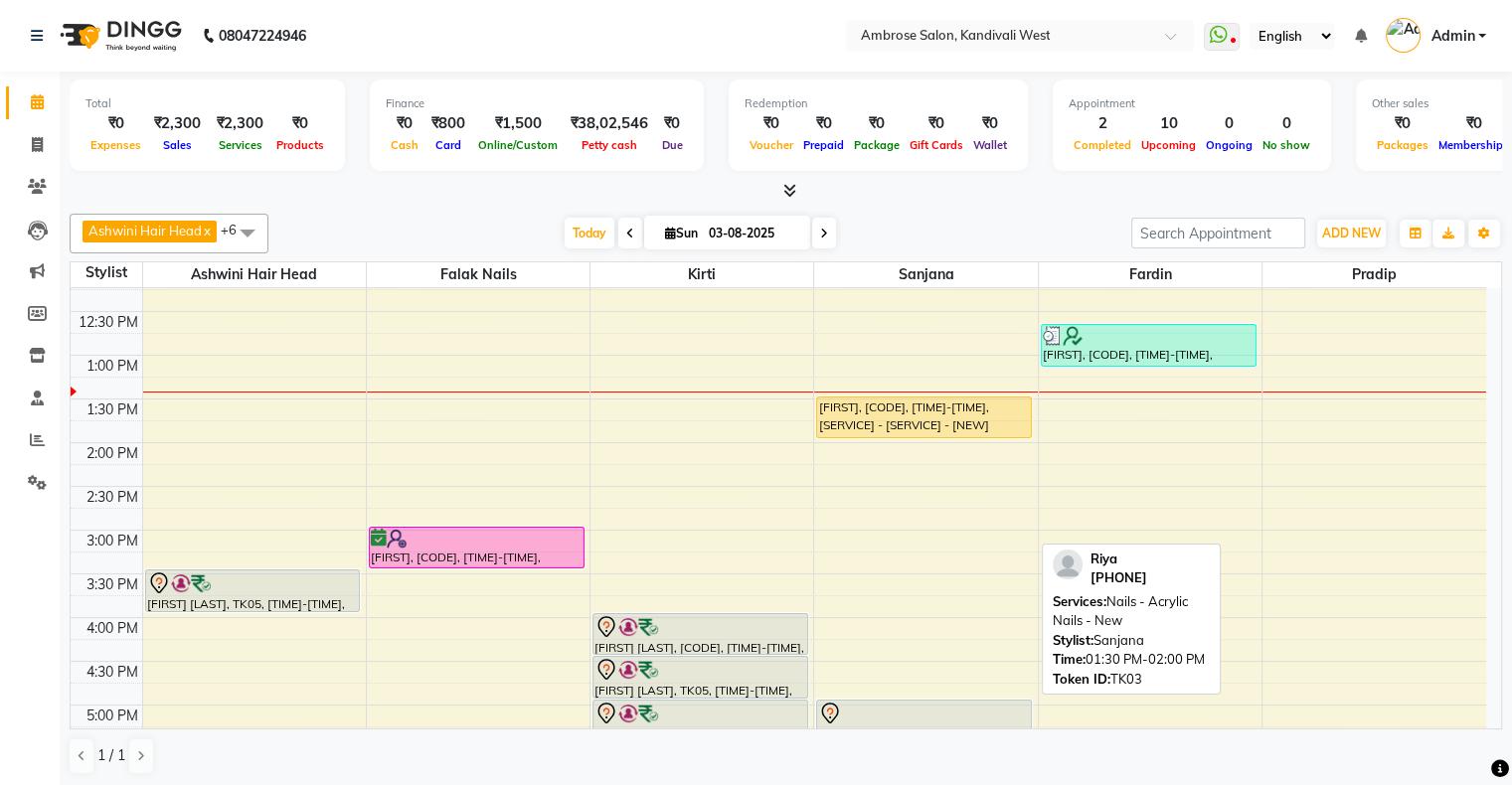 scroll, scrollTop: 199, scrollLeft: 0, axis: vertical 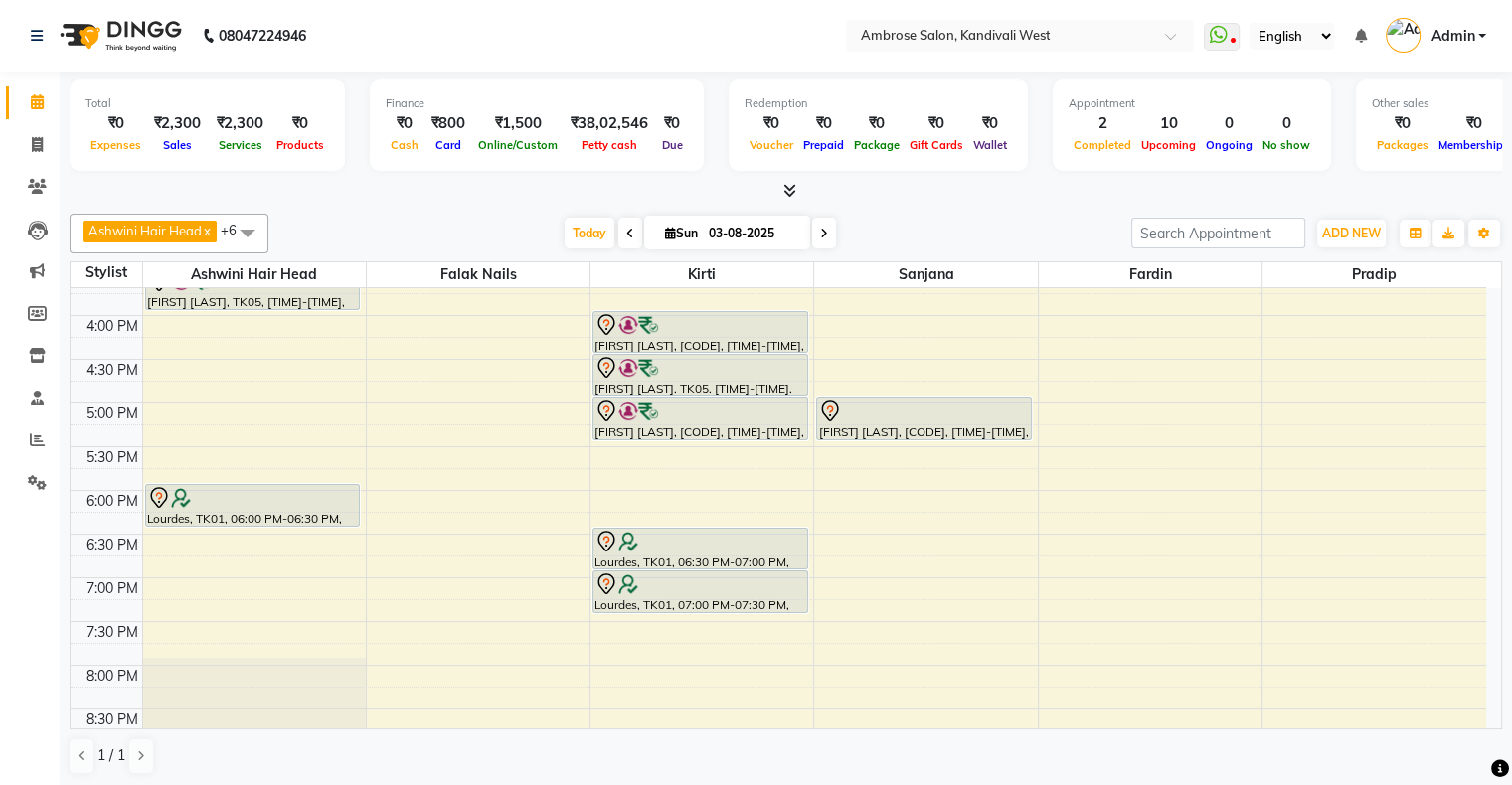click on "Ashwini Hair Head" at bounding box center (145, 231) 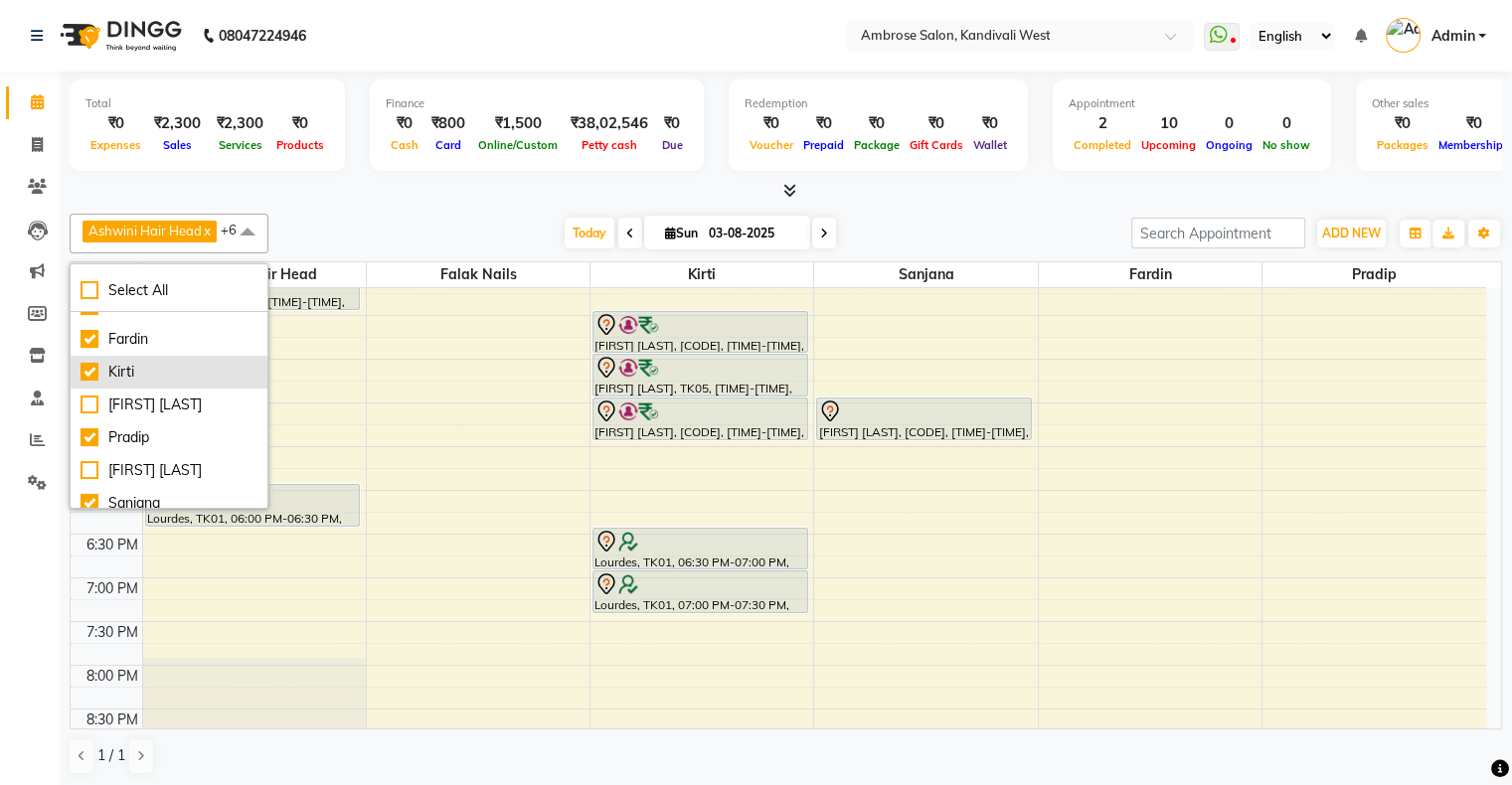 scroll, scrollTop: 99, scrollLeft: 0, axis: vertical 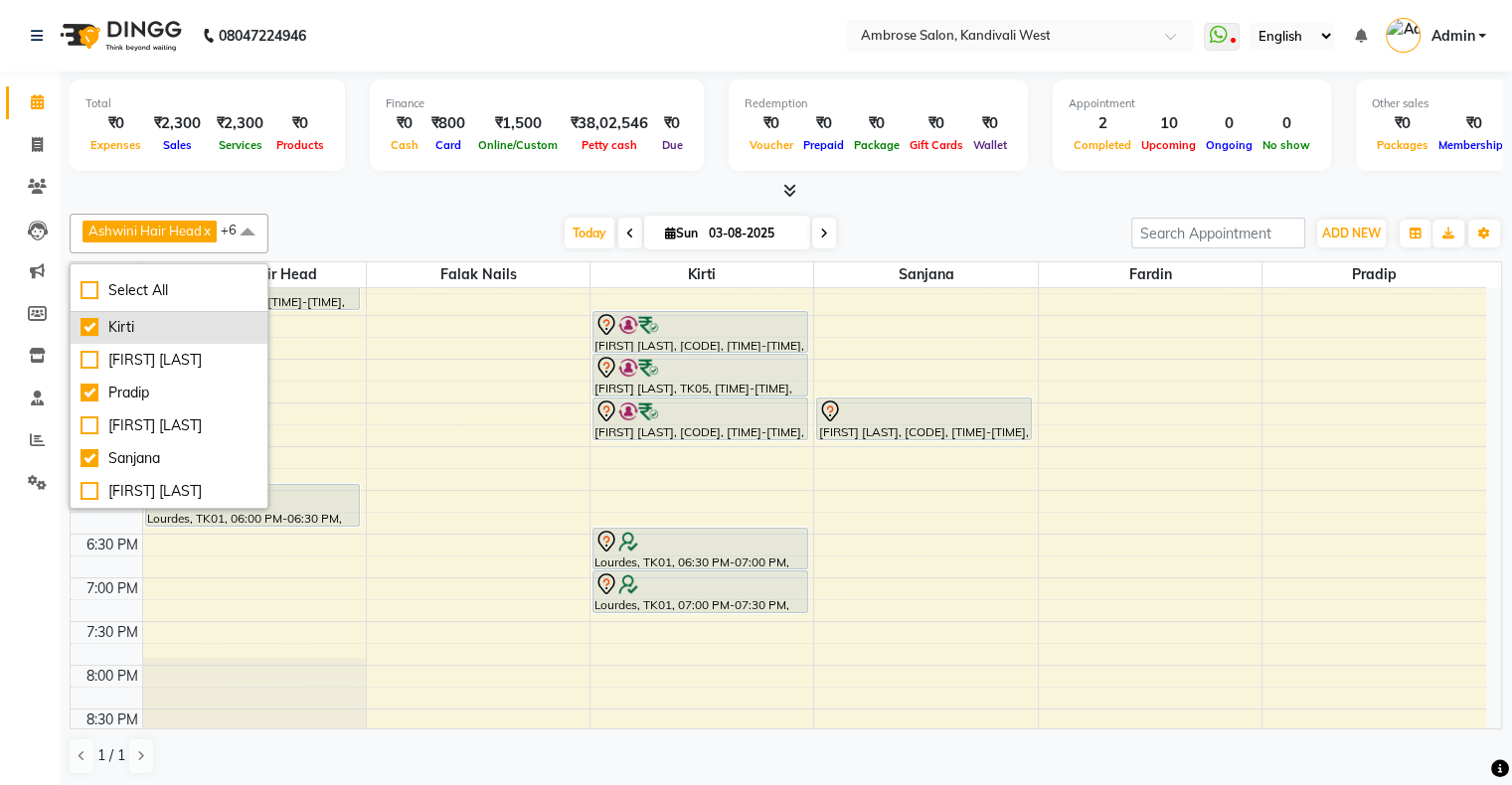 click on "[FIRST] [LAST]" at bounding box center [169, 425] 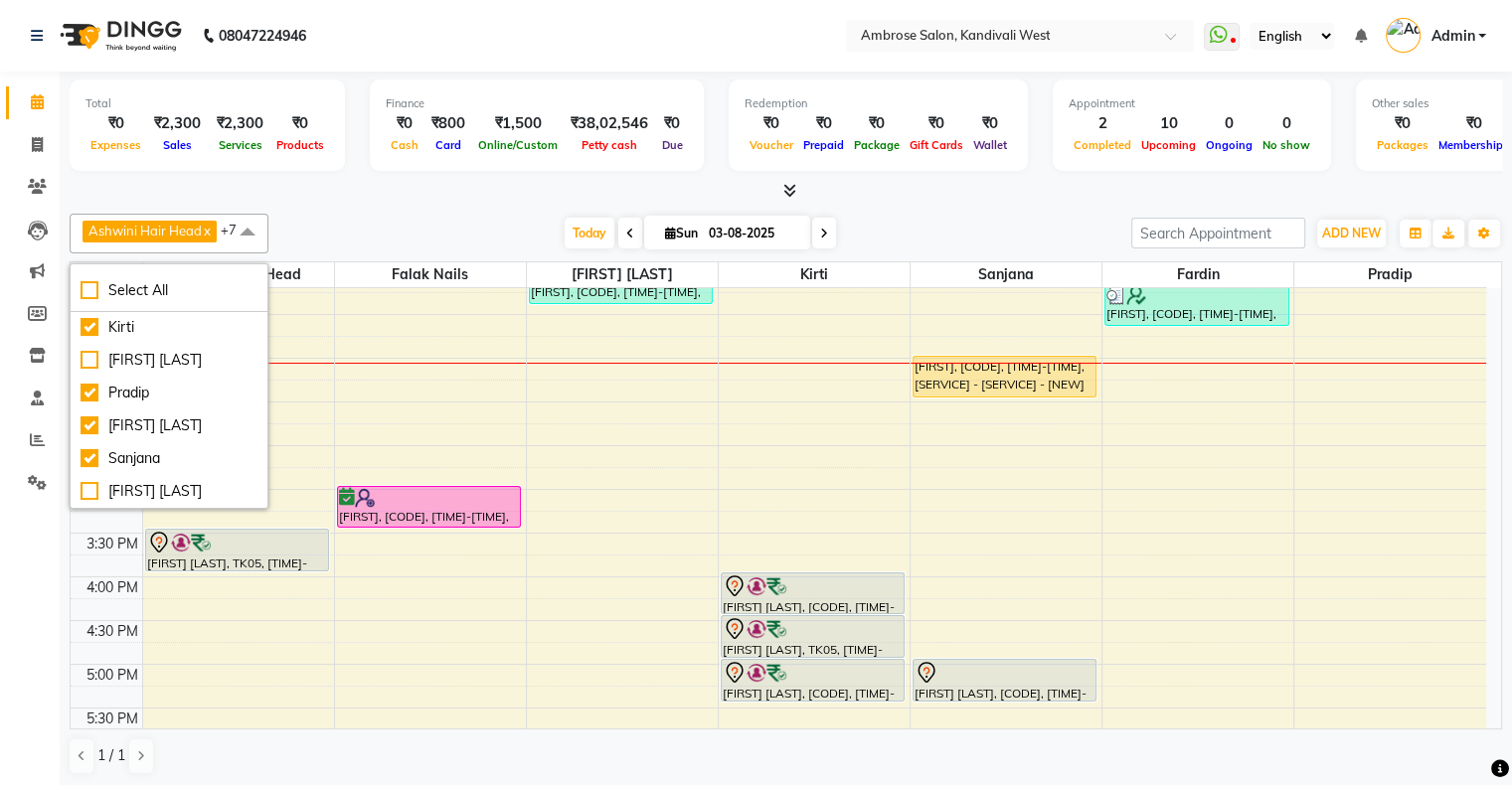 scroll, scrollTop: 188, scrollLeft: 0, axis: vertical 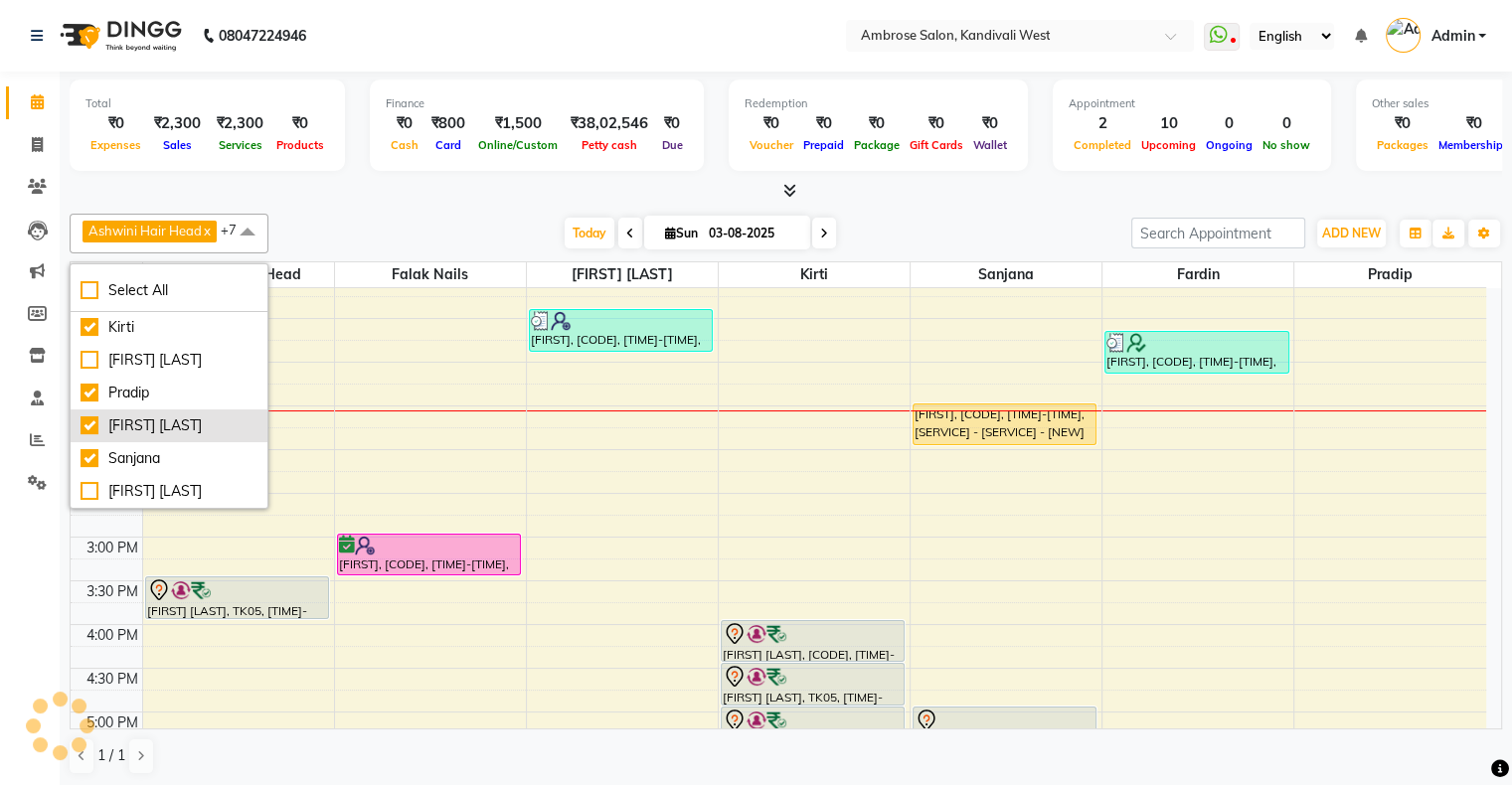 click on "[FIRST] [LAST]" at bounding box center (169, 425) 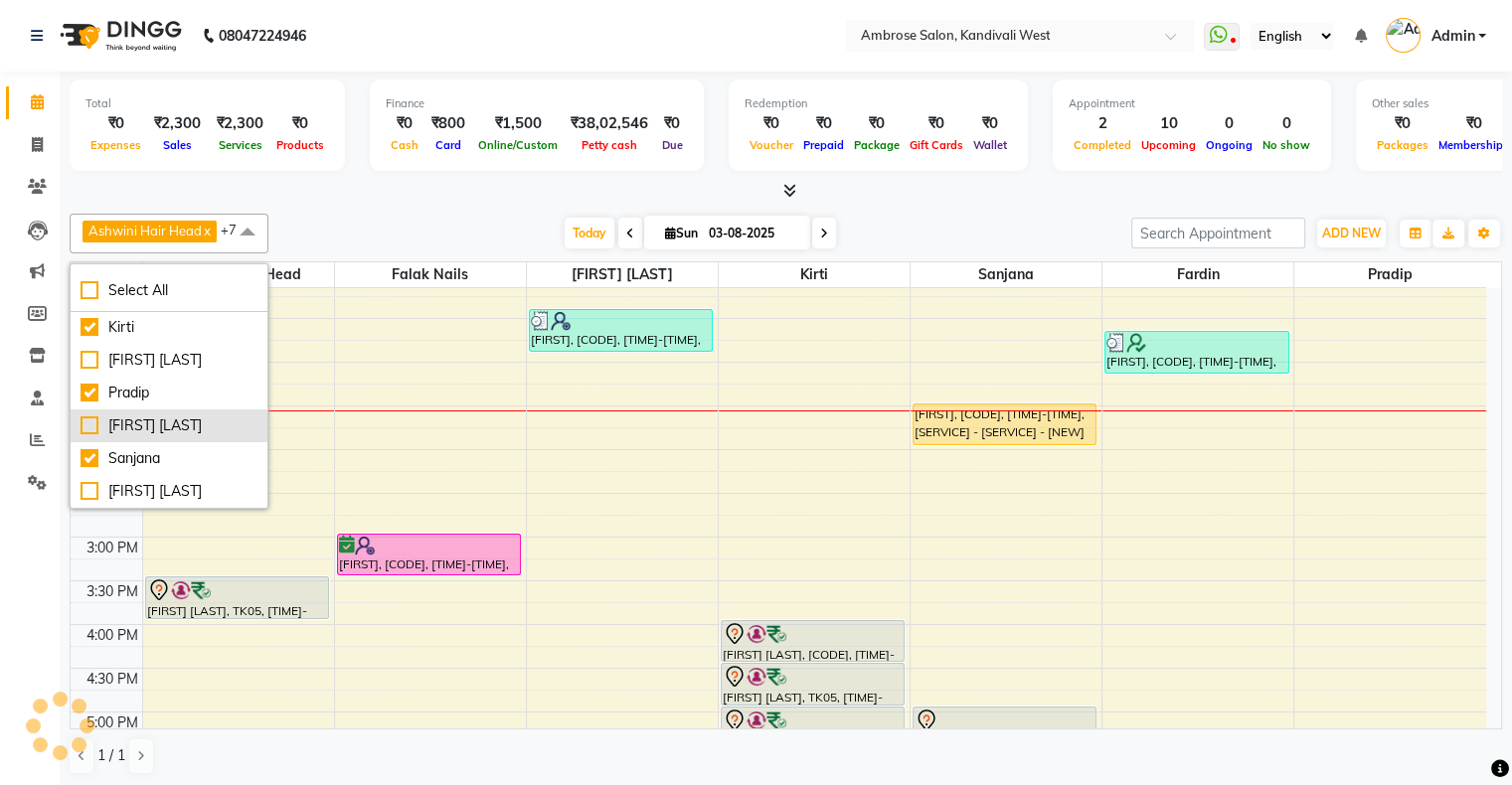 checkbox on "false" 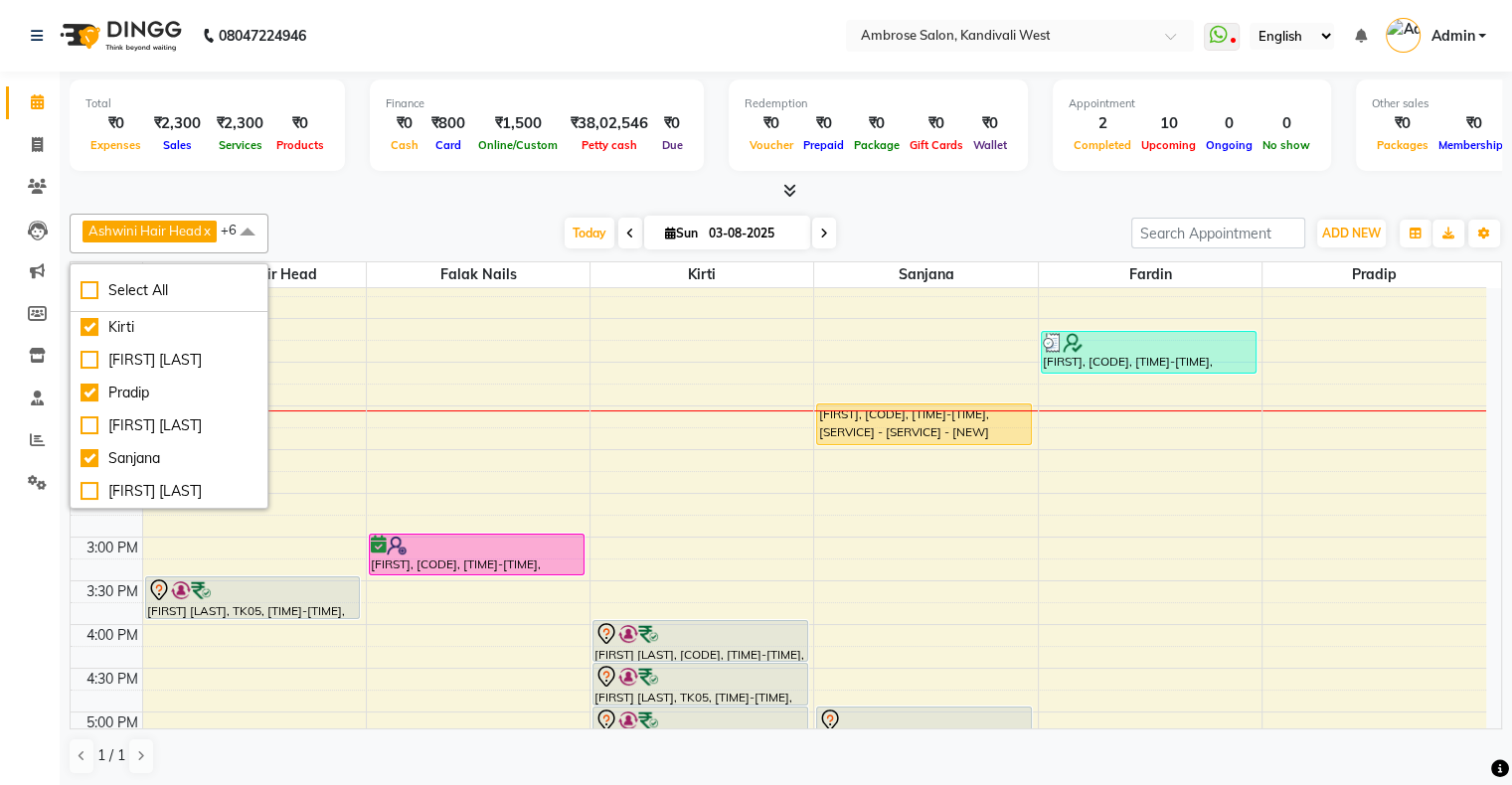 click at bounding box center [248, 233] 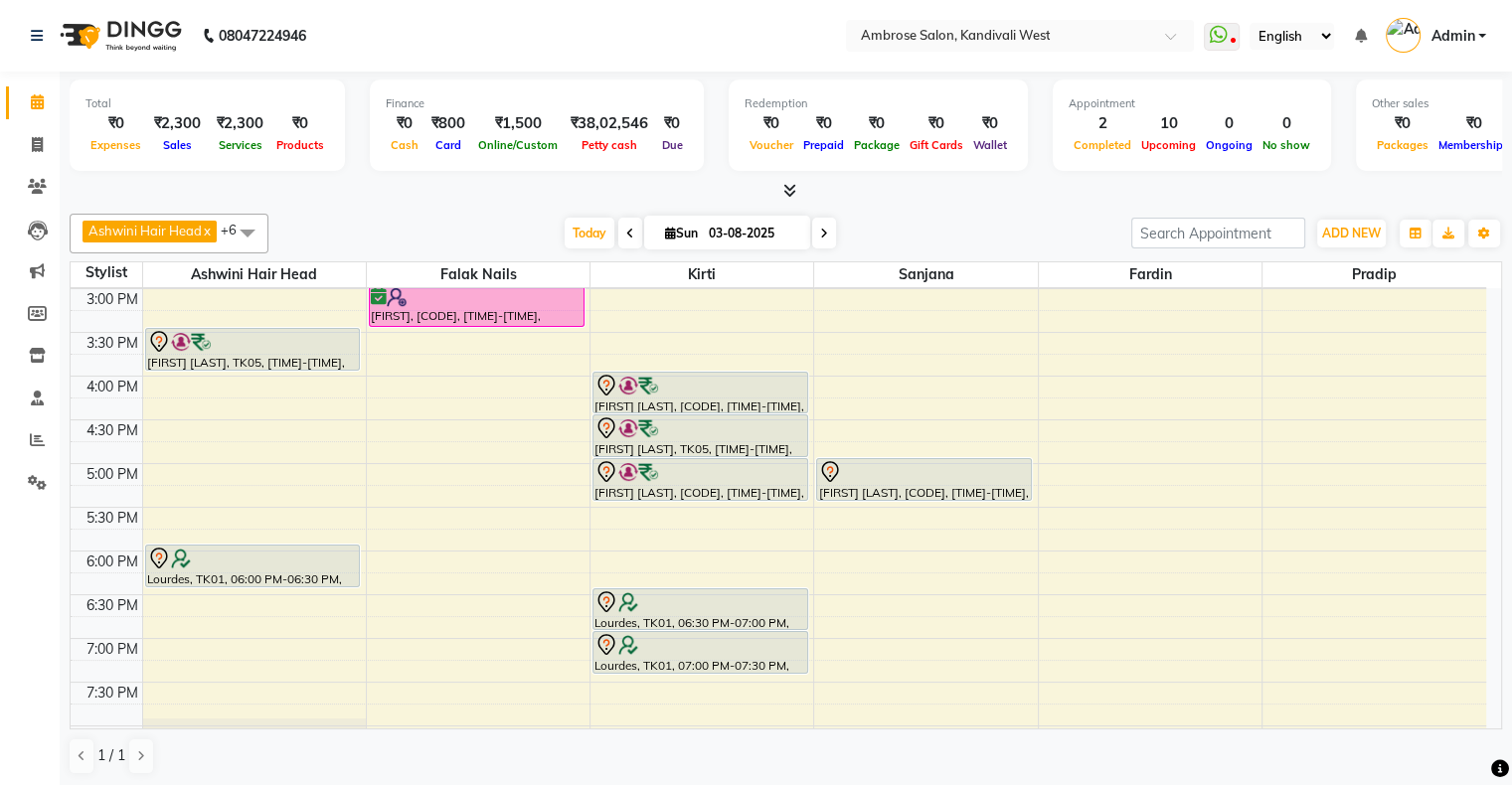 scroll, scrollTop: 585, scrollLeft: 0, axis: vertical 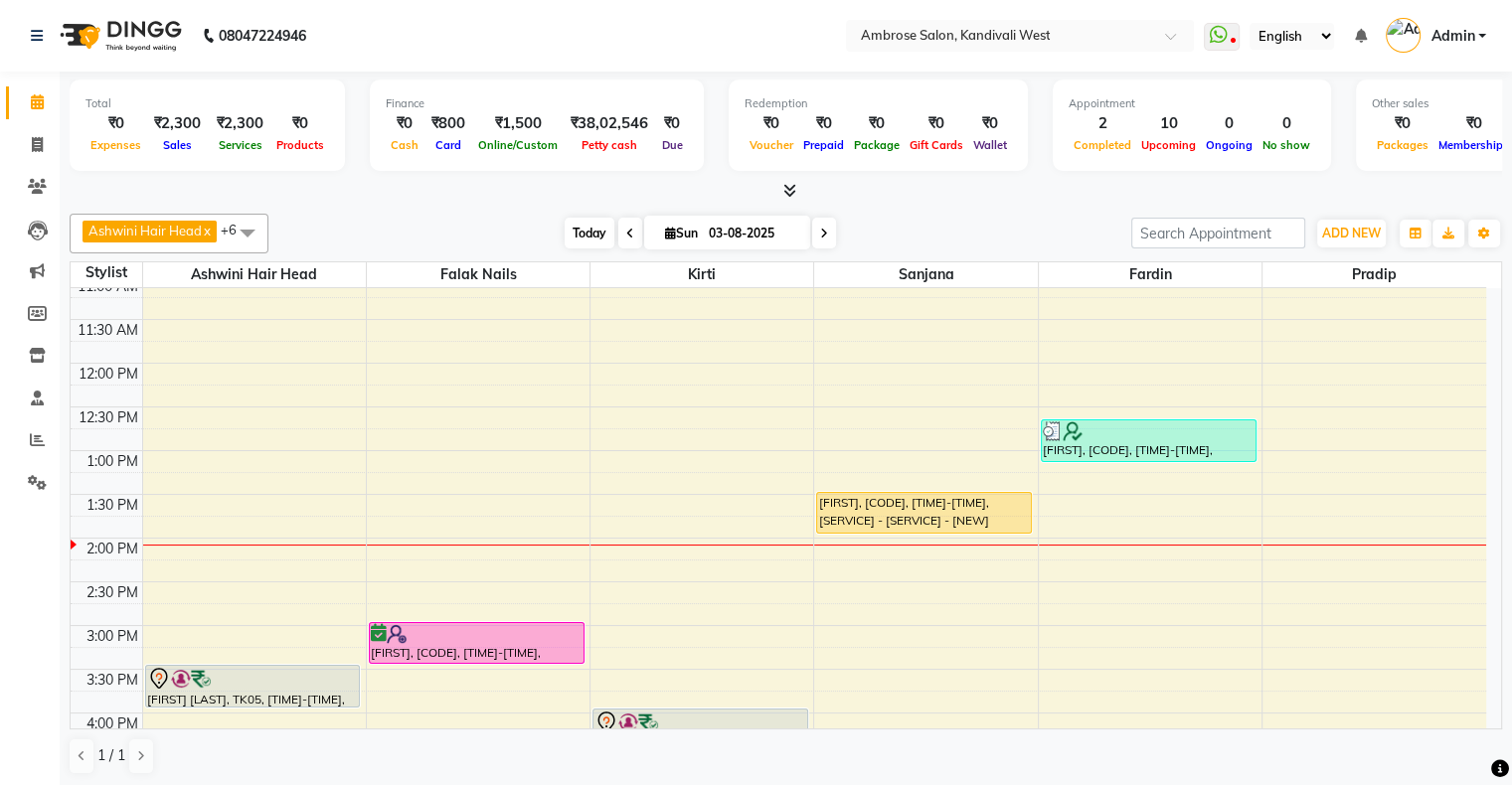 click on "Today" at bounding box center [589, 233] 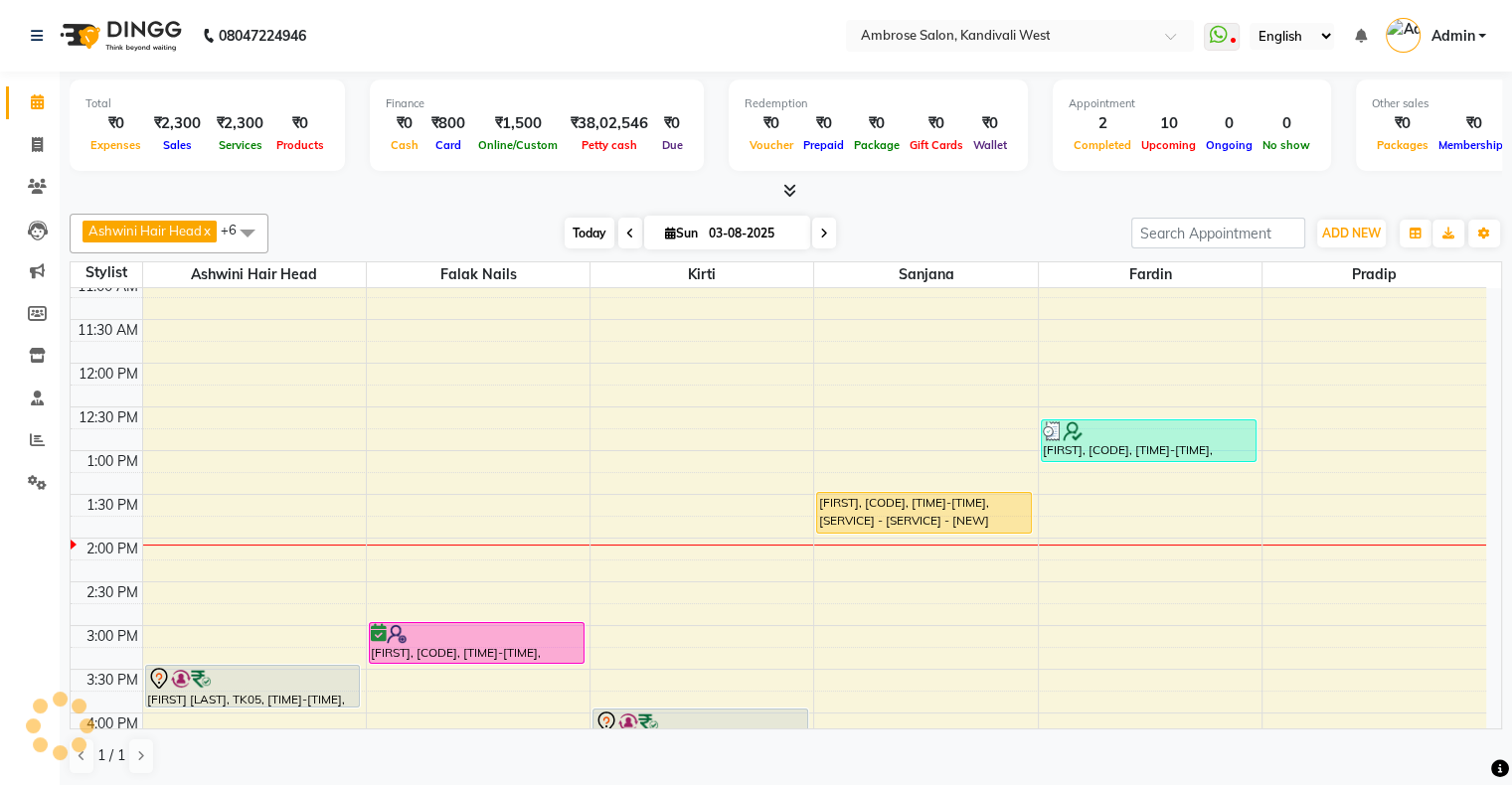 scroll, scrollTop: 348, scrollLeft: 0, axis: vertical 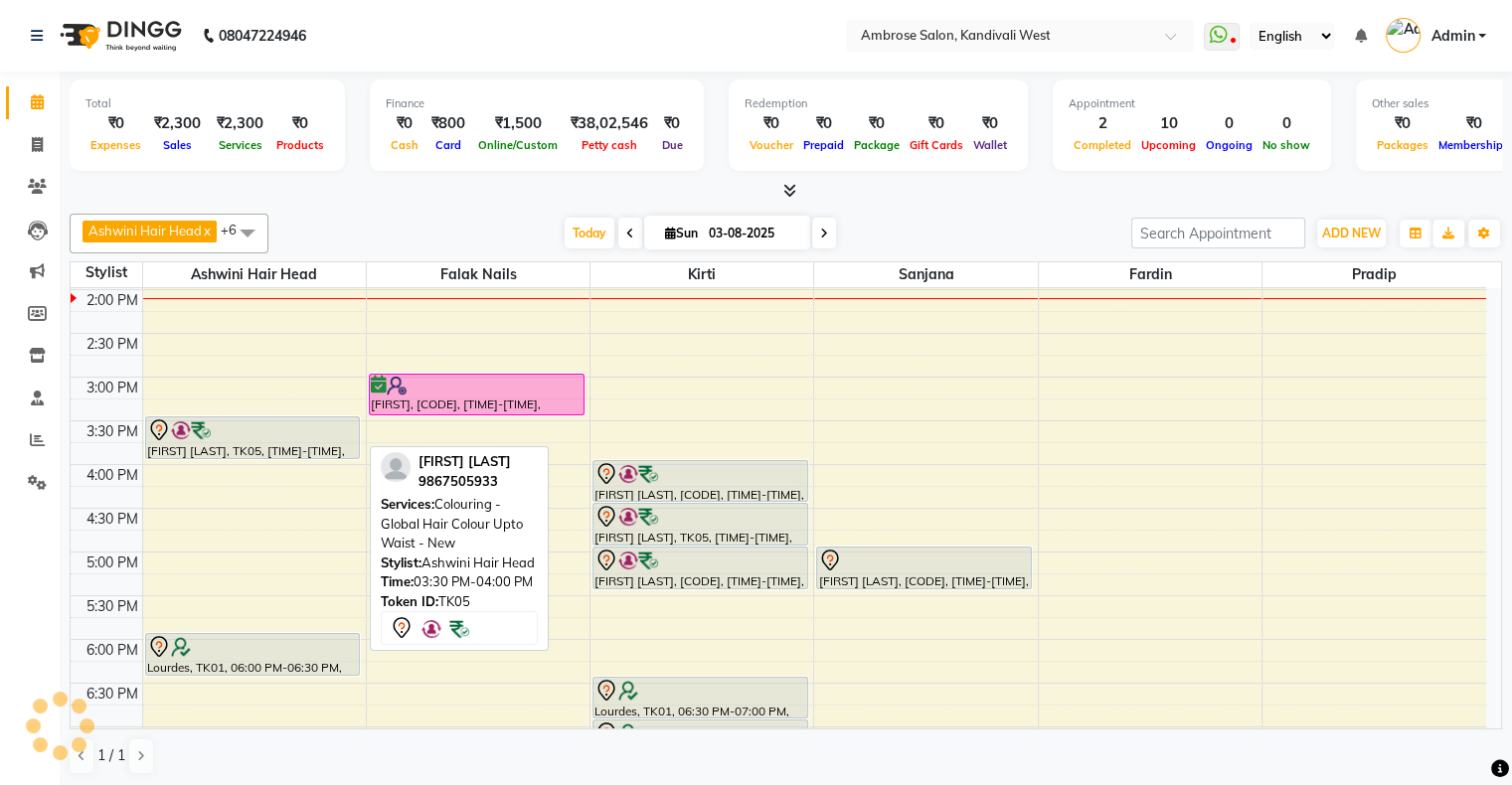 click at bounding box center (252, 458) 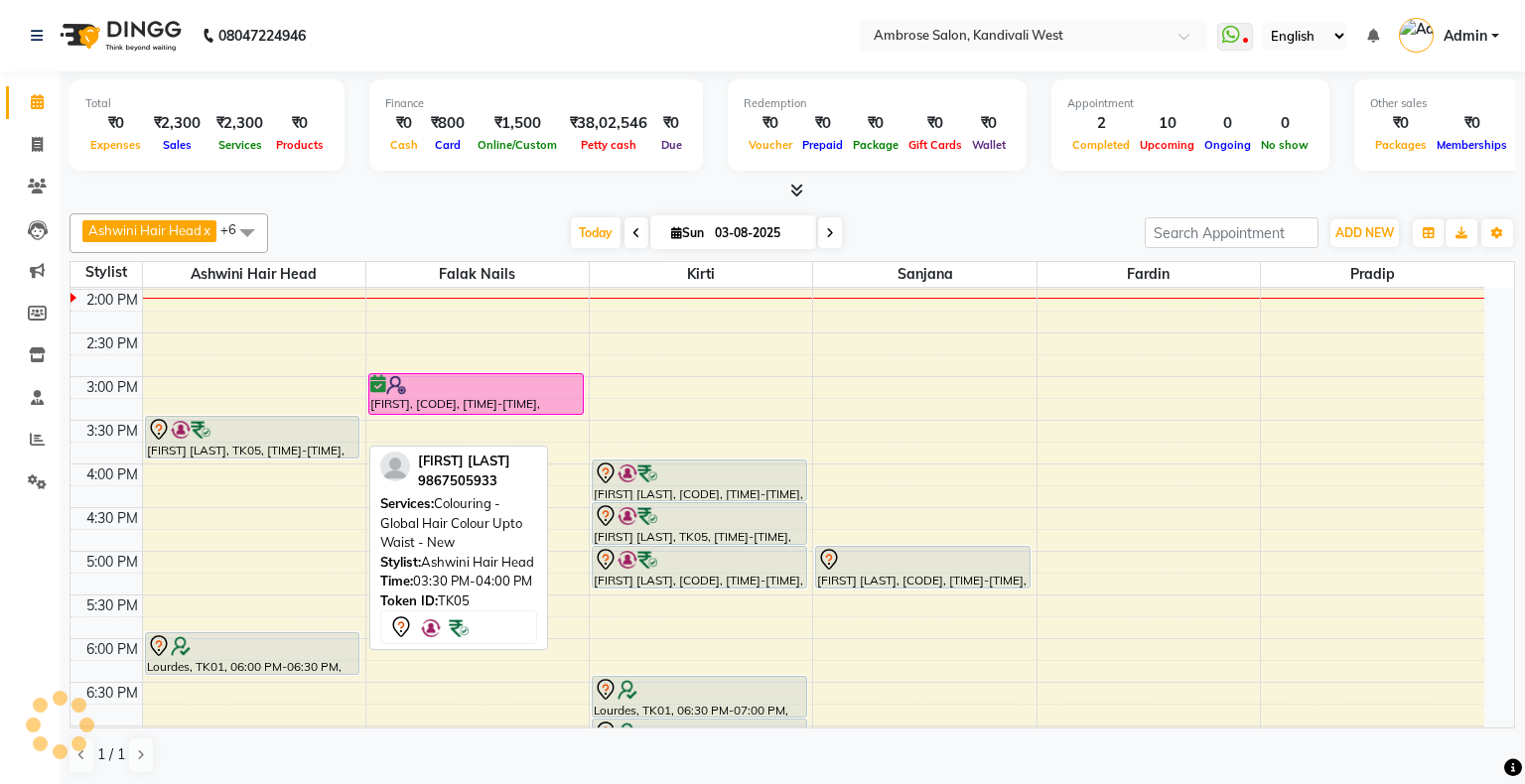 select on "1" 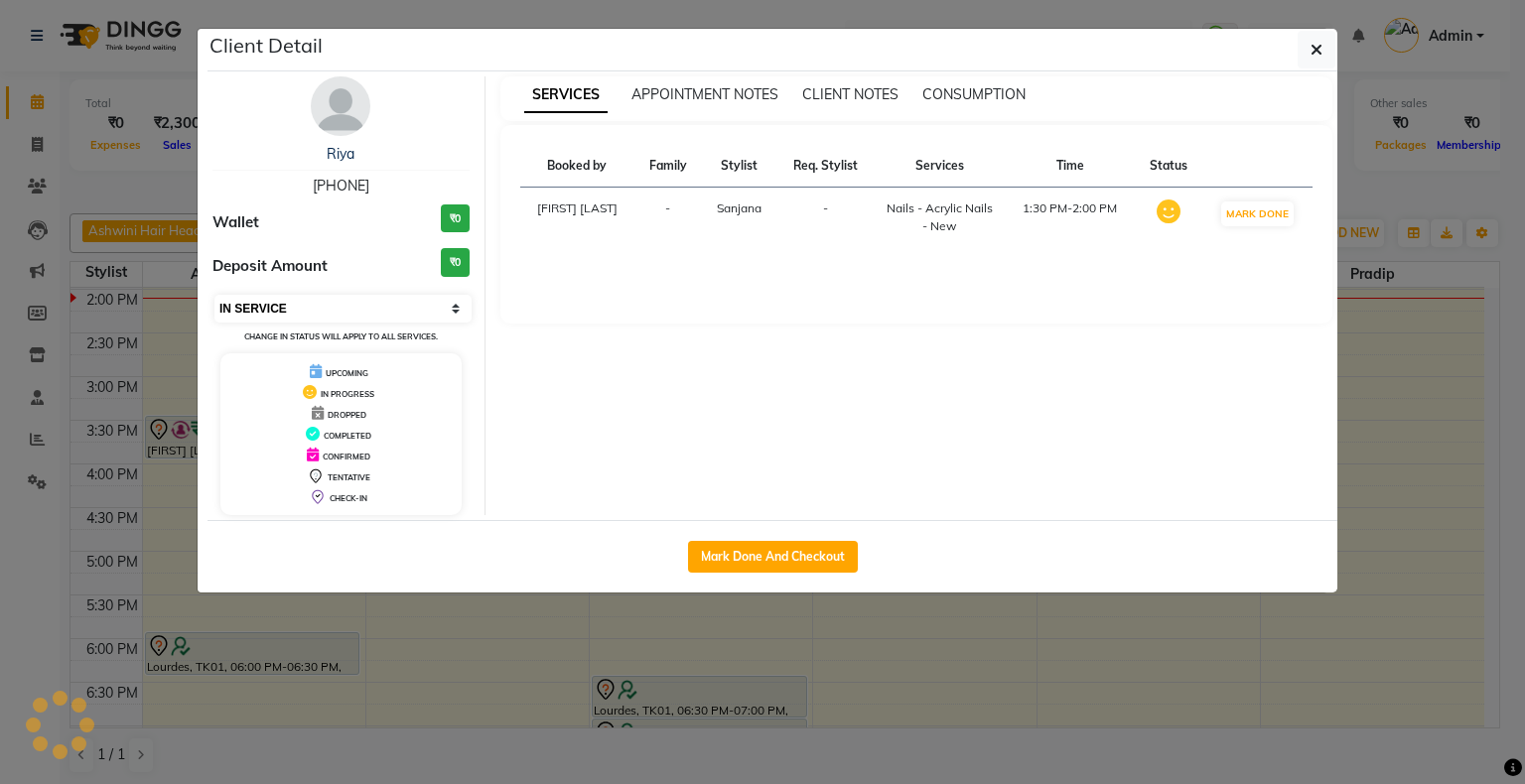 click on "Select IN SERVICE CONFIRMED TENTATIVE CHECK IN MARK DONE DROPPED UPCOMING" at bounding box center (343, 309) 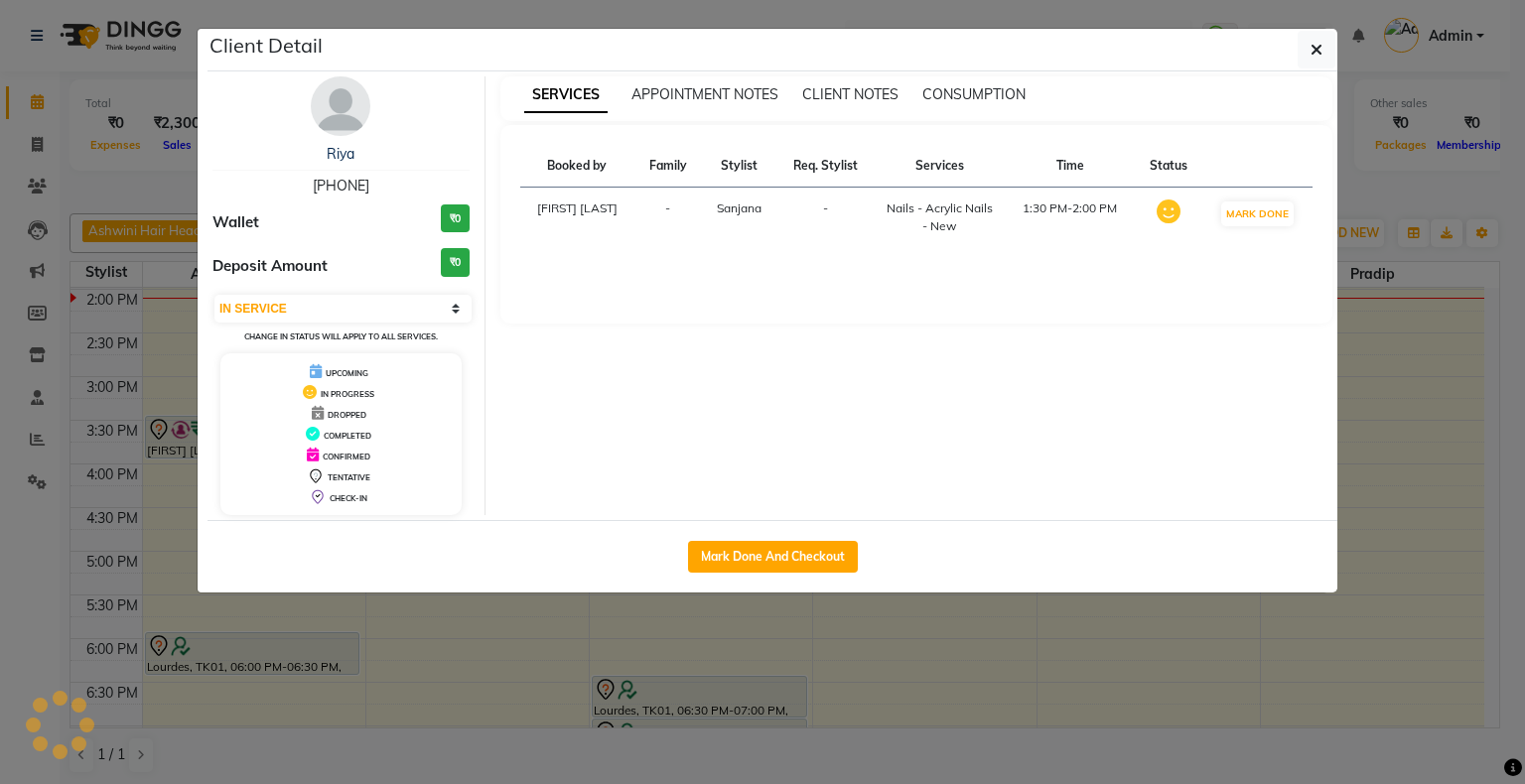 drag, startPoint x: 535, startPoint y: 668, endPoint x: 521, endPoint y: 661, distance: 15.652476 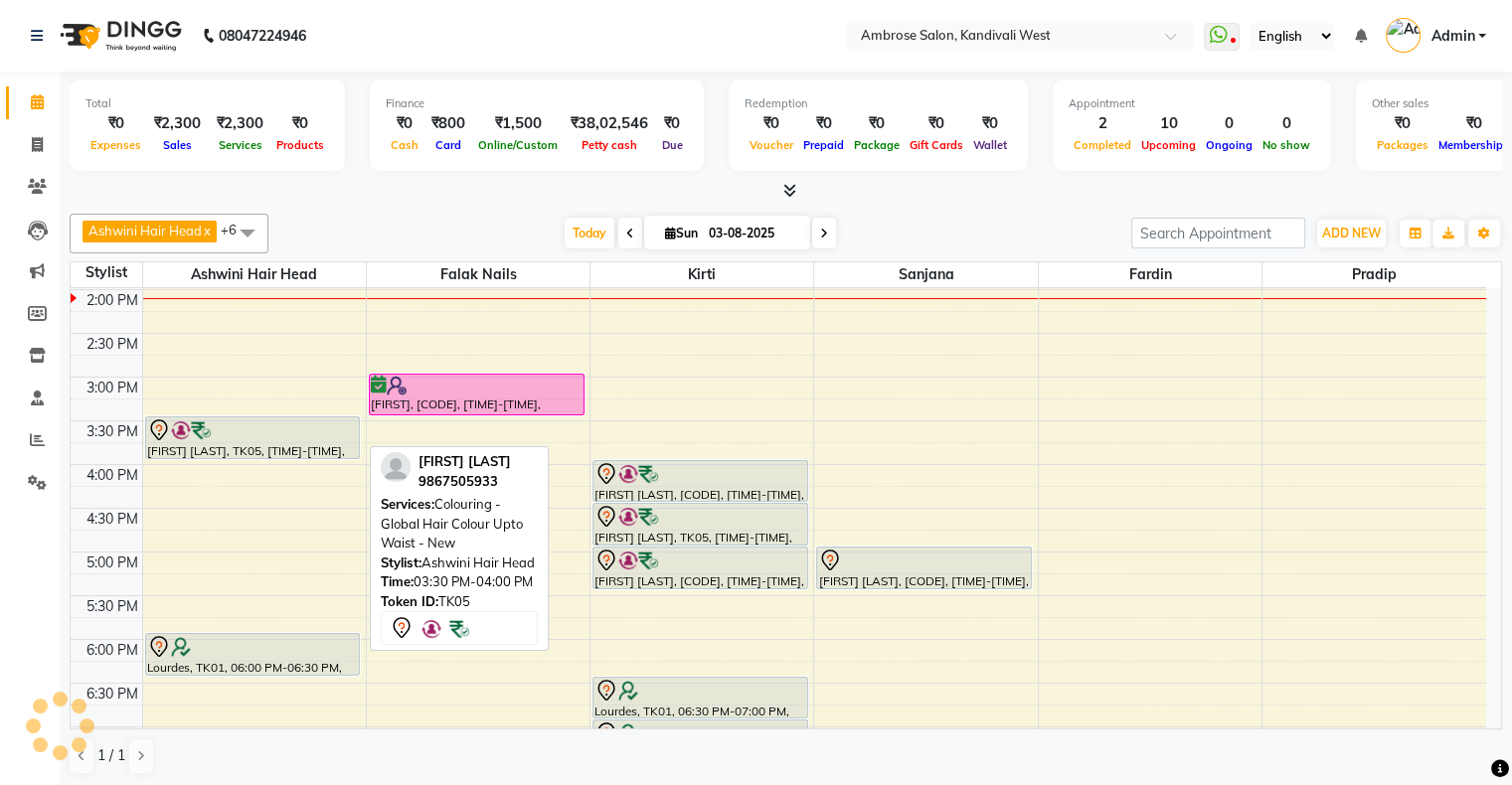 click on "Tejal Divecha, TK05, 03:30 PM-04:00 PM, Colouring  - Global Hair Colour Upto Waist - New" at bounding box center [252, 437] 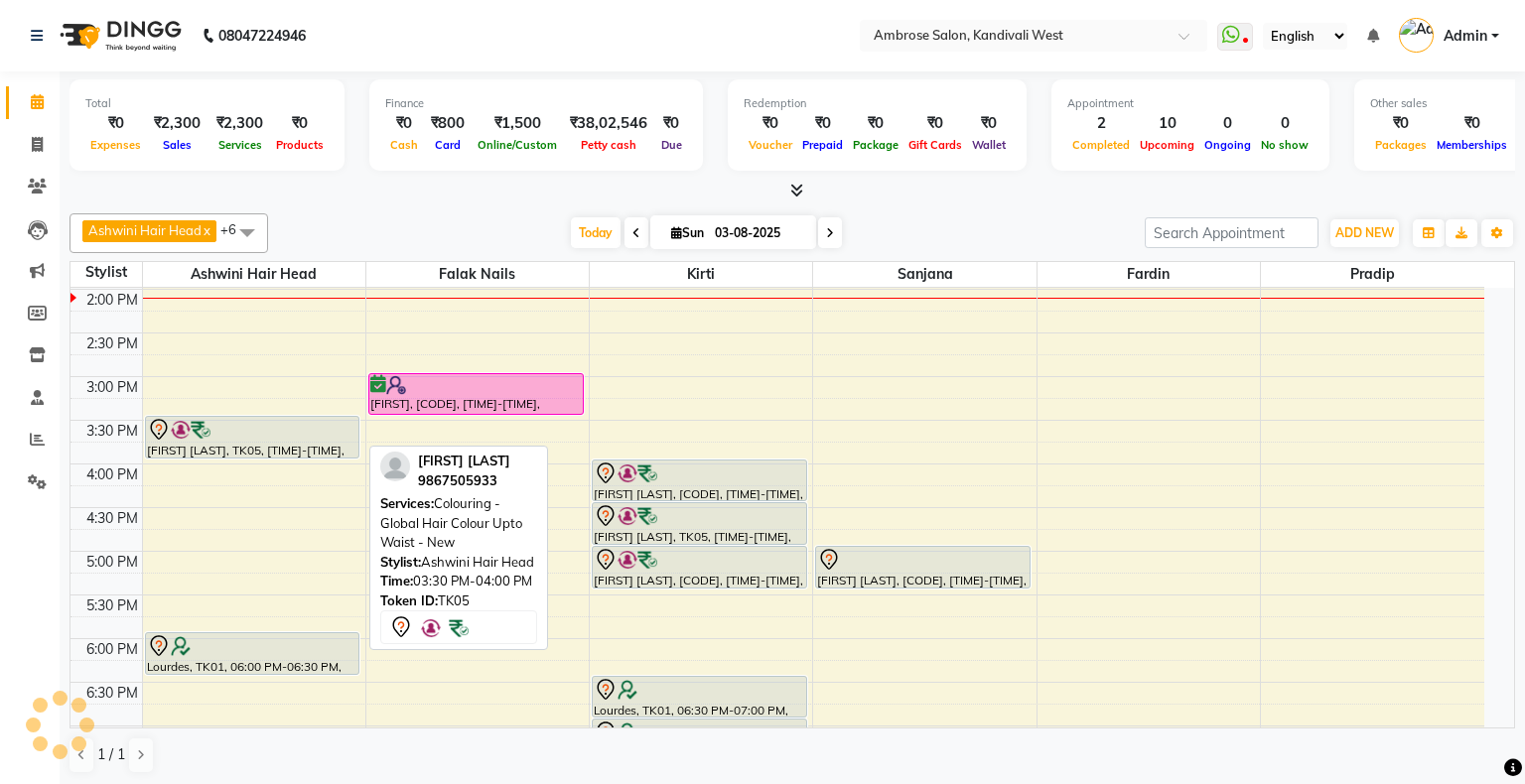 select on "1" 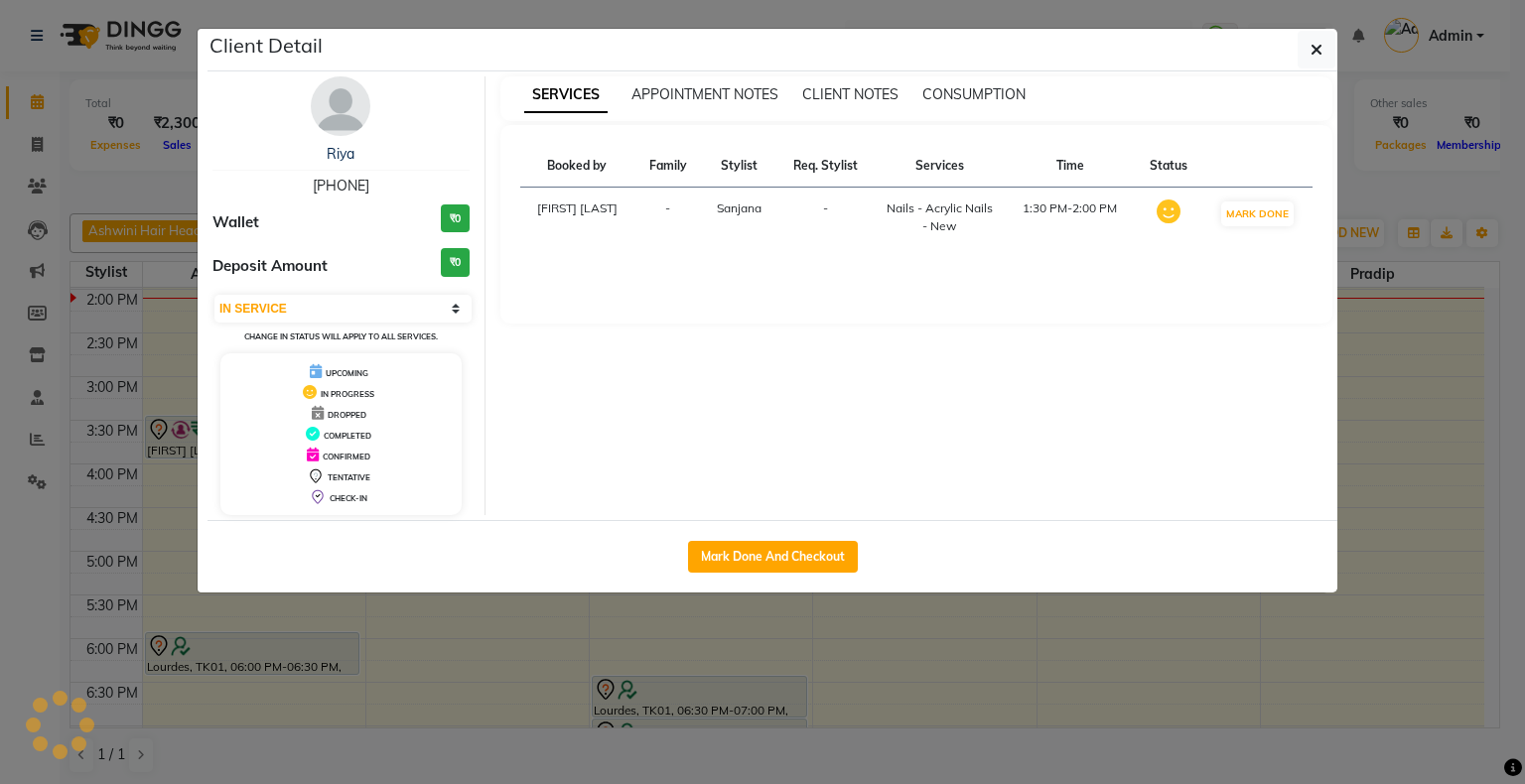 click on "Client Detail  Riya    7987173346 Wallet ₹0 Deposit Amount  ₹0  Select IN SERVICE CONFIRMED TENTATIVE CHECK IN MARK DONE DROPPED UPCOMING Change in status will apply to all services. UPCOMING IN PROGRESS DROPPED COMPLETED CONFIRMED TENTATIVE CHECK-IN SERVICES APPOINTMENT NOTES CLIENT NOTES CONSUMPTION Booked by Family Stylist Req. Stylist Services Time Status  Pradip Vaishnav  - Sanjana  -  Nails - Acrylic Nails - New   1:30 PM-2:00 PM   MARK DONE   Mark Done And Checkout" 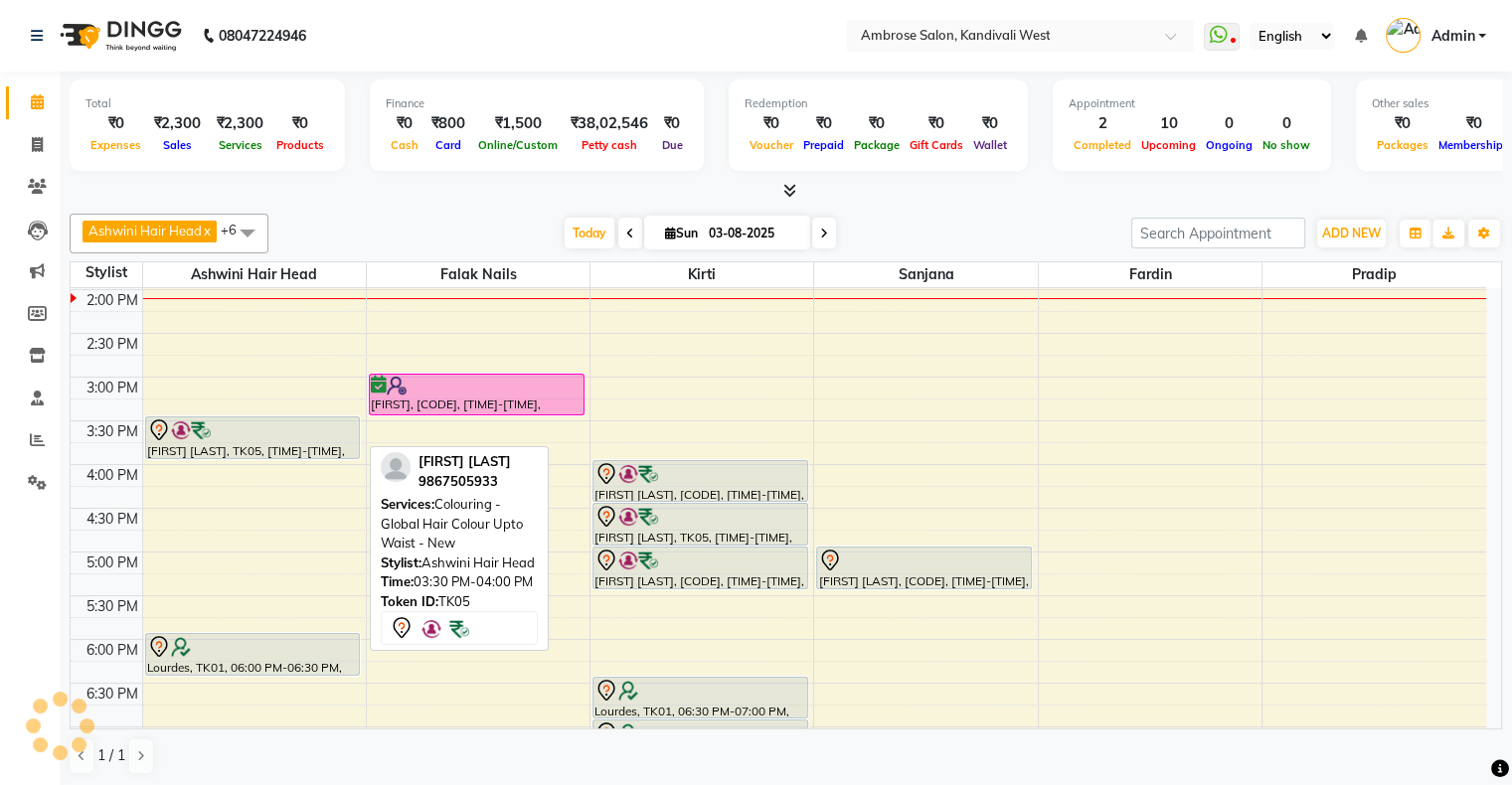 click 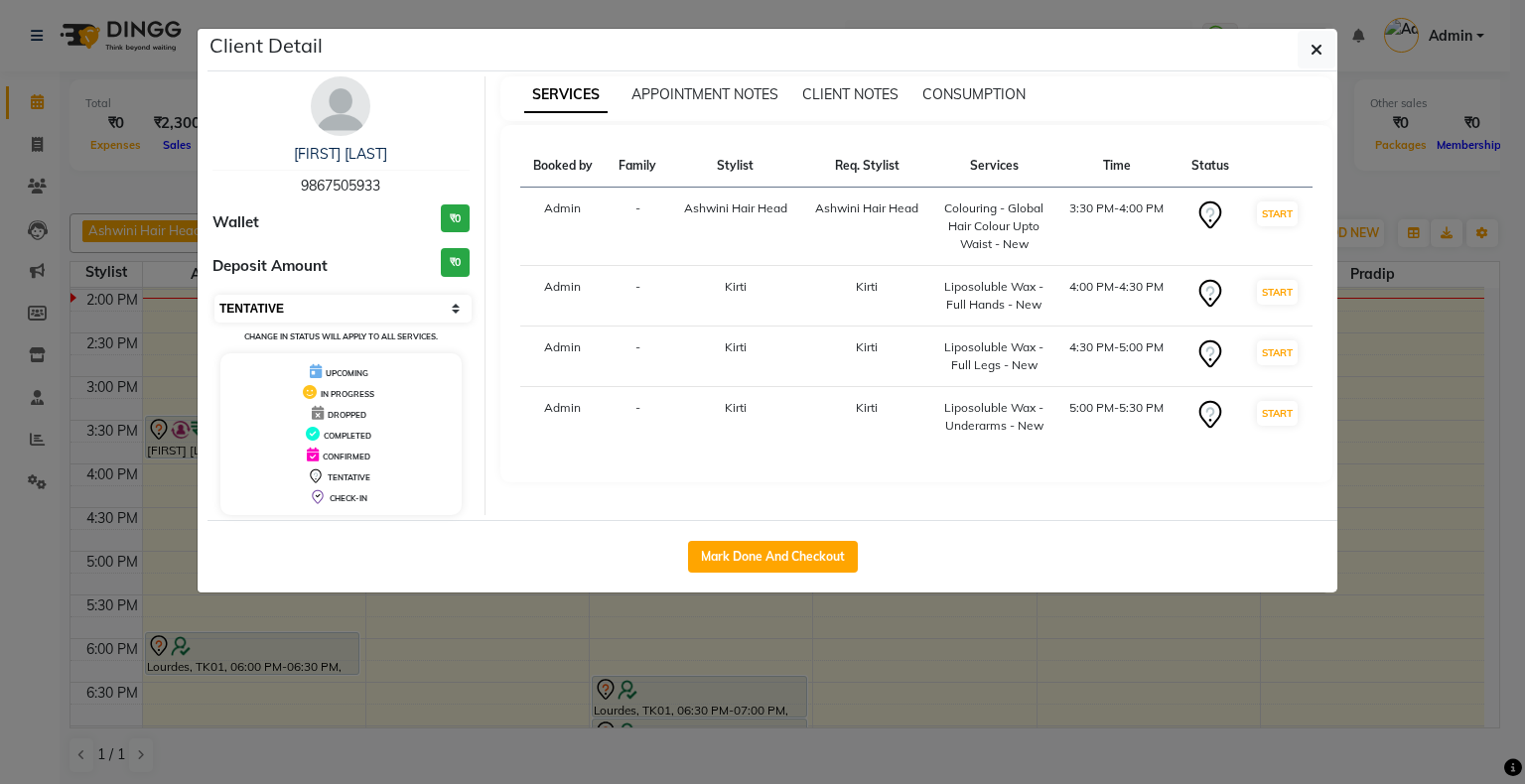 click on "Select IN SERVICE CONFIRMED TENTATIVE CHECK IN MARK DONE DROPPED UPCOMING" at bounding box center (343, 309) 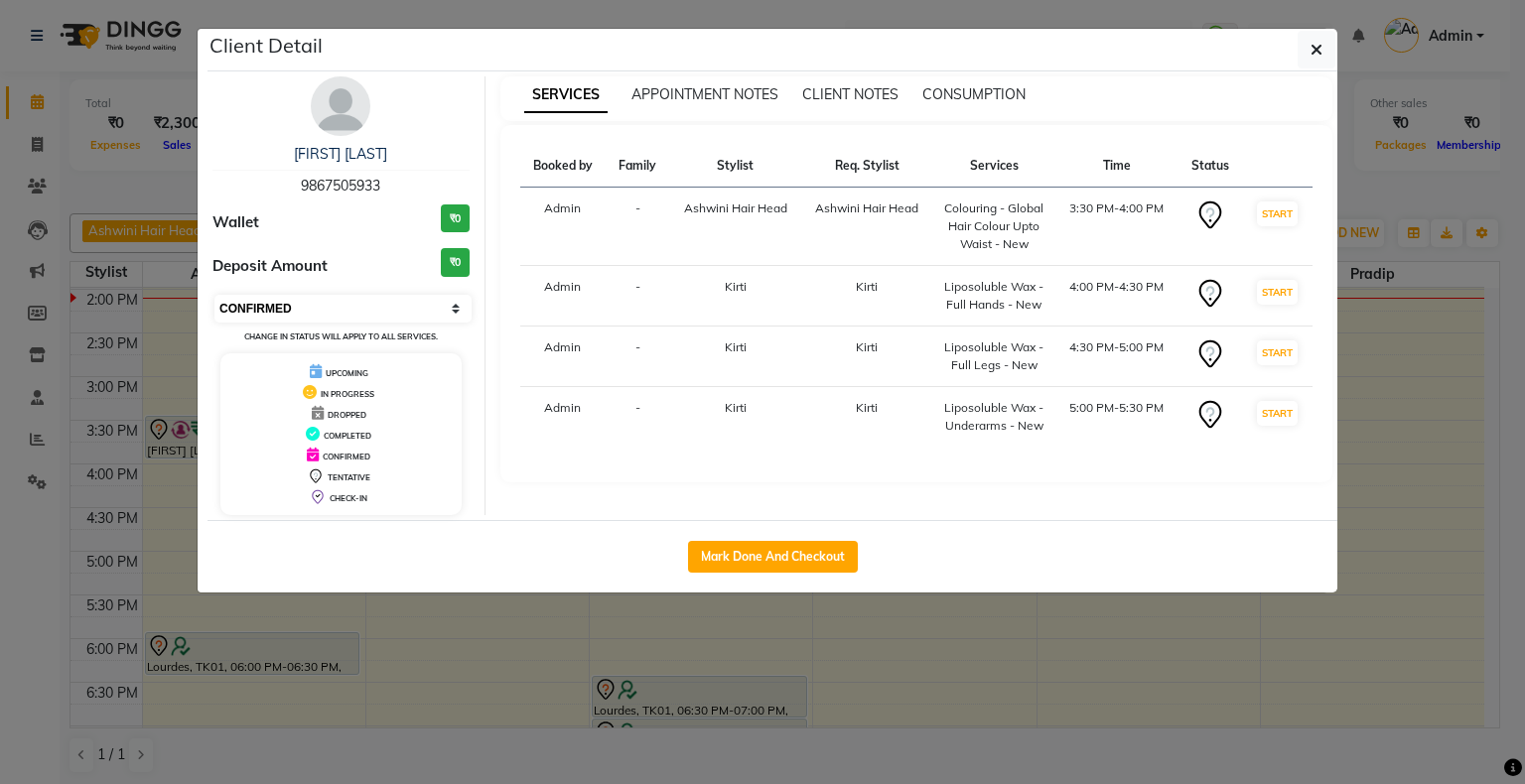 click on "Select IN SERVICE CONFIRMED TENTATIVE CHECK IN MARK DONE DROPPED UPCOMING" at bounding box center (343, 309) 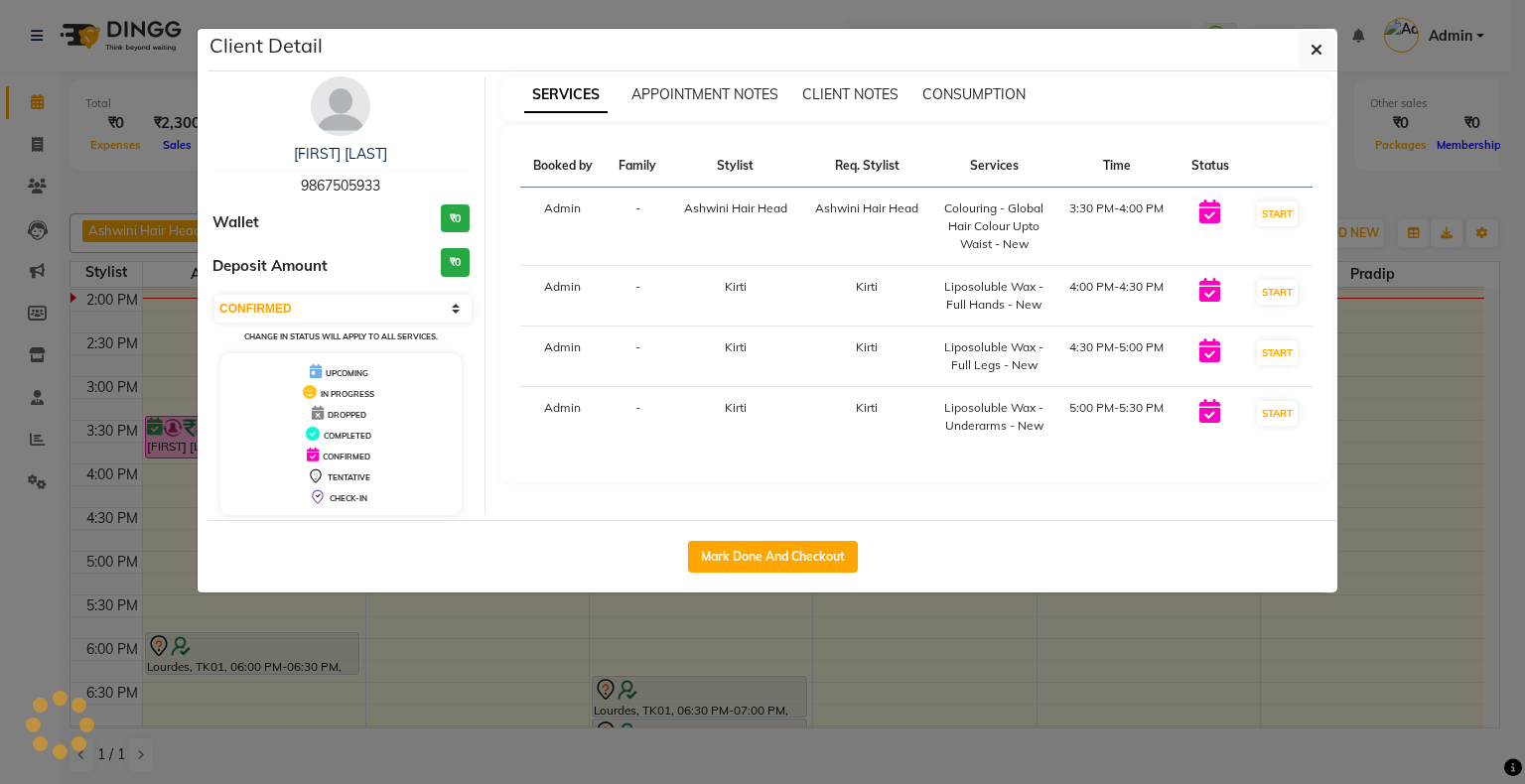 click on "Client Detail  Tejal Divecha   9867505933 Wallet ₹0 Deposit Amount  ₹0  Select IN SERVICE CONFIRMED TENTATIVE CHECK IN MARK DONE DROPPED UPCOMING Change in status will apply to all services. UPCOMING IN PROGRESS DROPPED COMPLETED CONFIRMED TENTATIVE CHECK-IN SERVICES APPOINTMENT NOTES CLIENT NOTES CONSUMPTION Booked by Family Stylist Req. Stylist Services Time Status  Admin  - Ashwini Hair Head Ashwini Hair Head  Colouring  - Global Hair Colour Upto Waist - New   3:30 PM-4:00 PM   START   Admin  - Kirti Kirti  Liposoluble Wax - Full Hands - New   4:00 PM-4:30 PM   START   Admin  - Kirti Kirti  Liposoluble Wax - Full Legs - New   4:30 PM-5:00 PM   START   Admin  - Kirti Kirti  Liposoluble Wax - Underarms - New   5:00 PM-5:30 PM   START   Mark Done And Checkout" 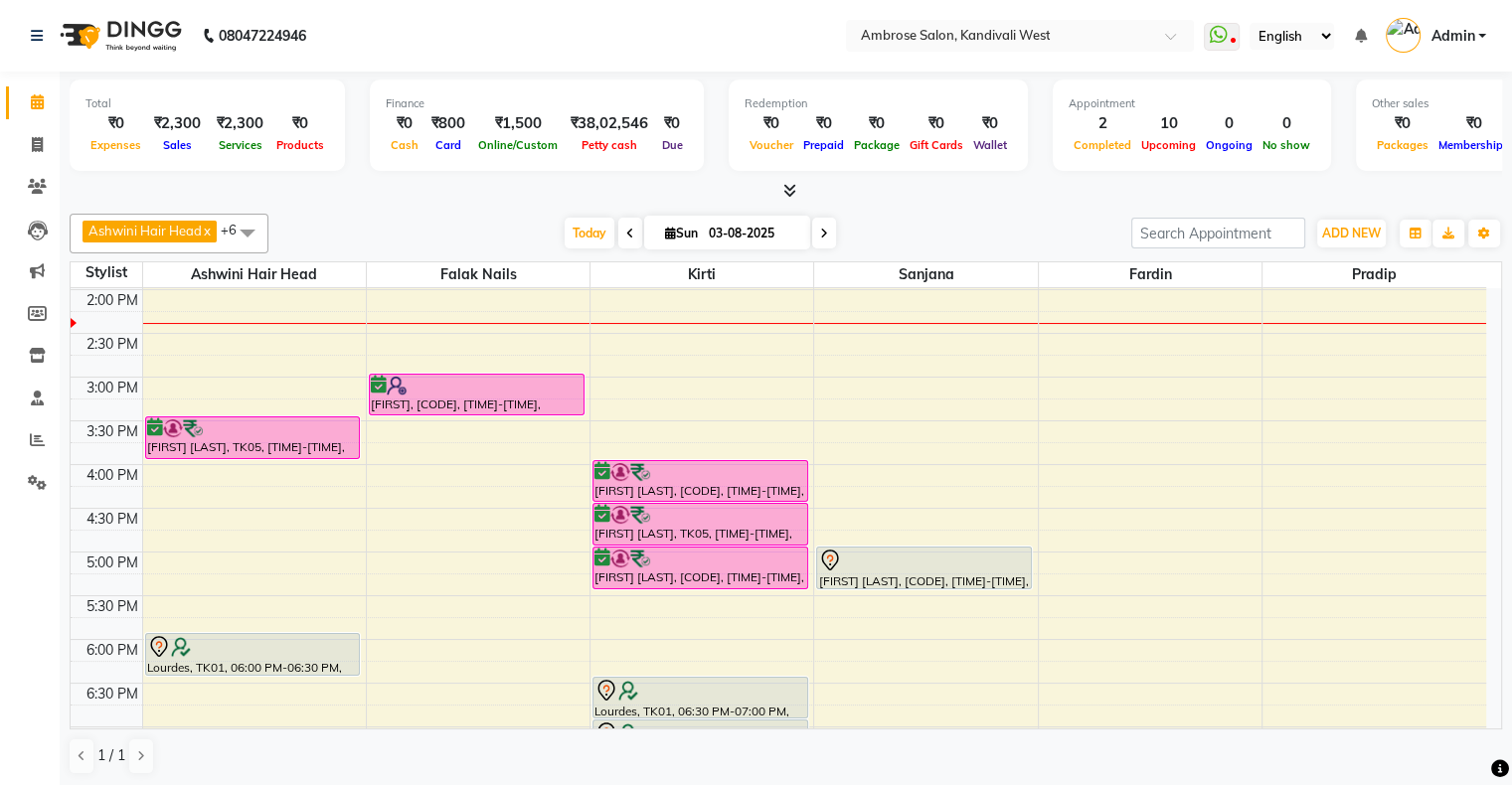 scroll, scrollTop: 646, scrollLeft: 0, axis: vertical 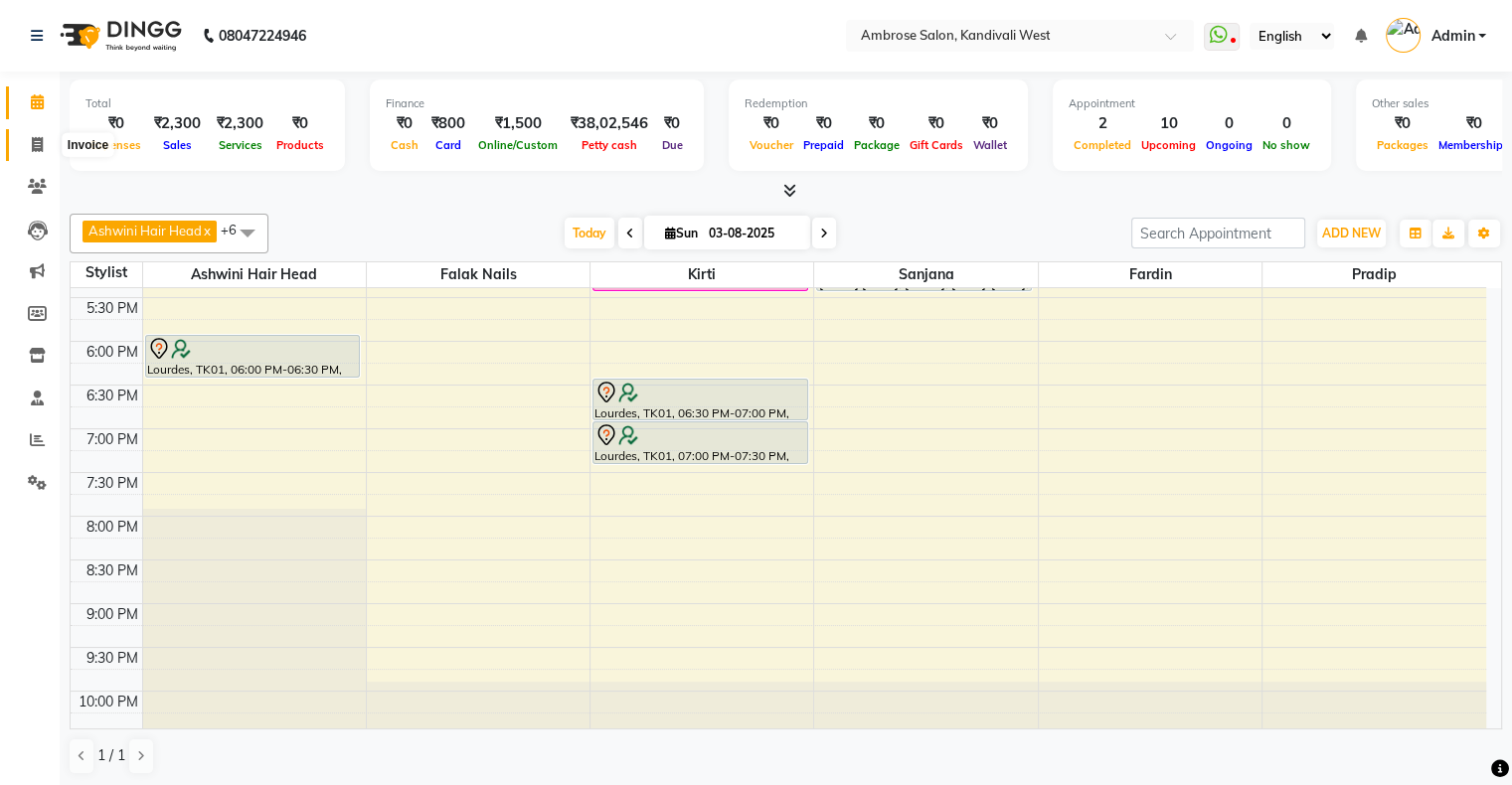 click 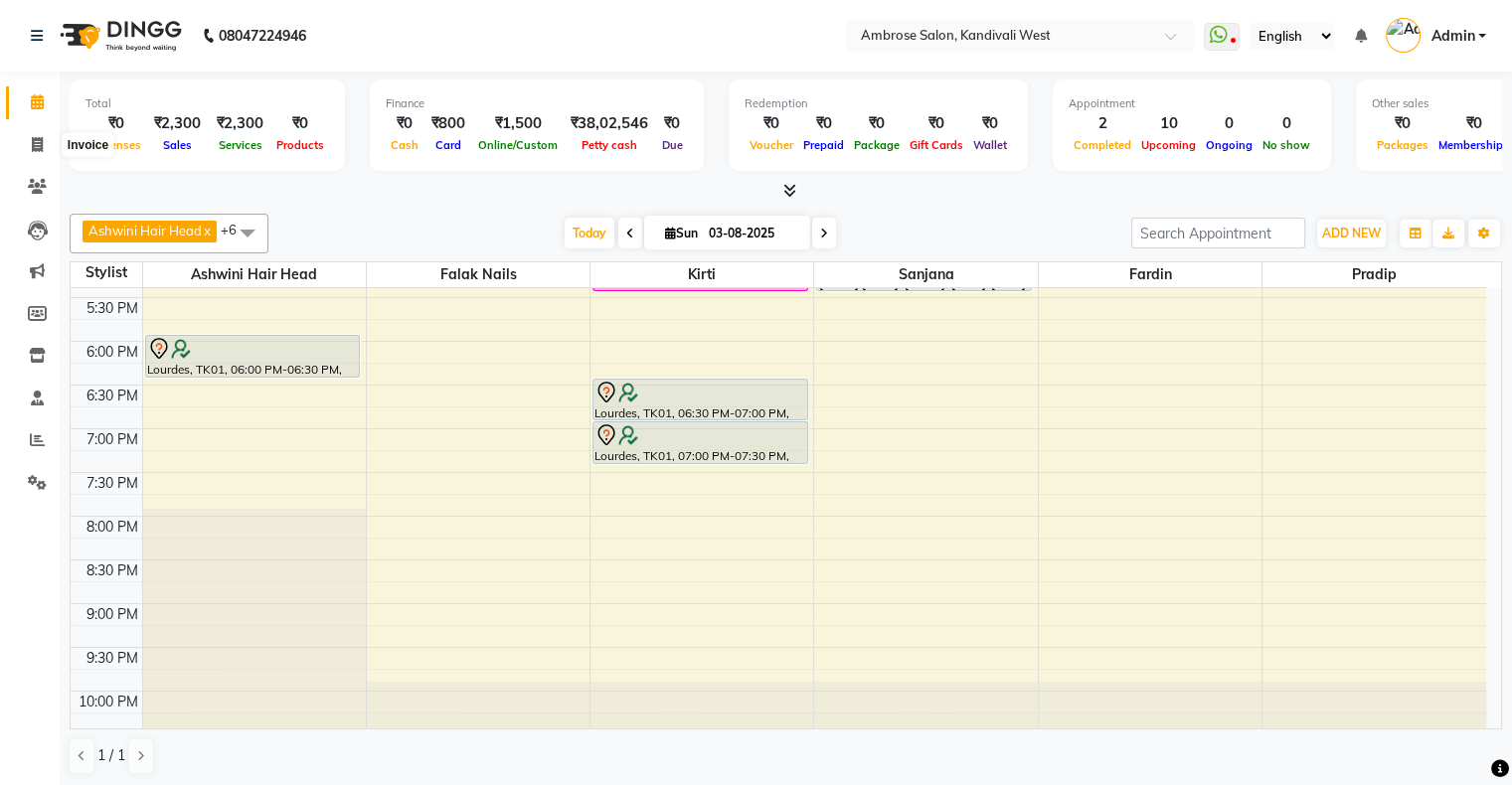 select on "service" 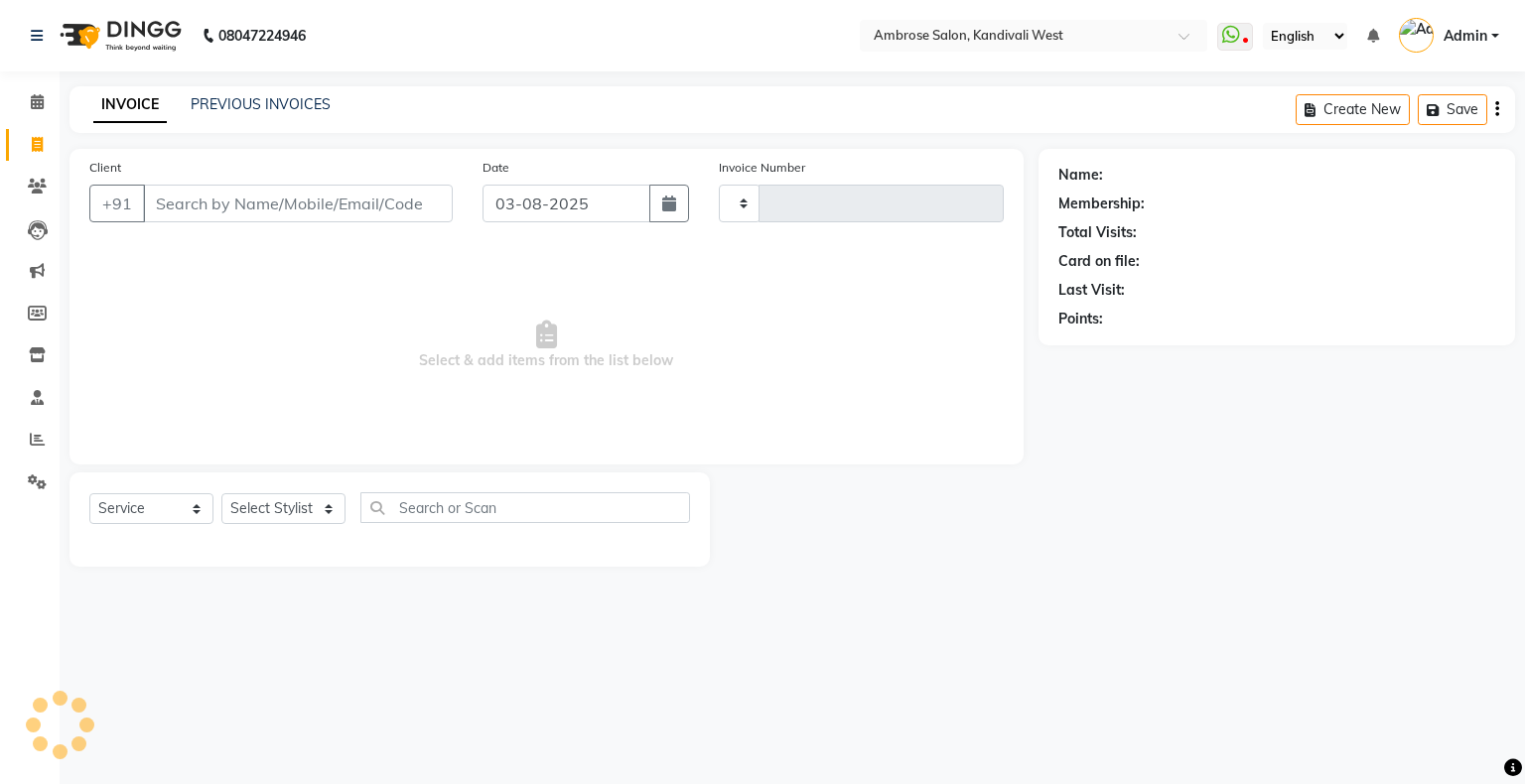 type on "1243" 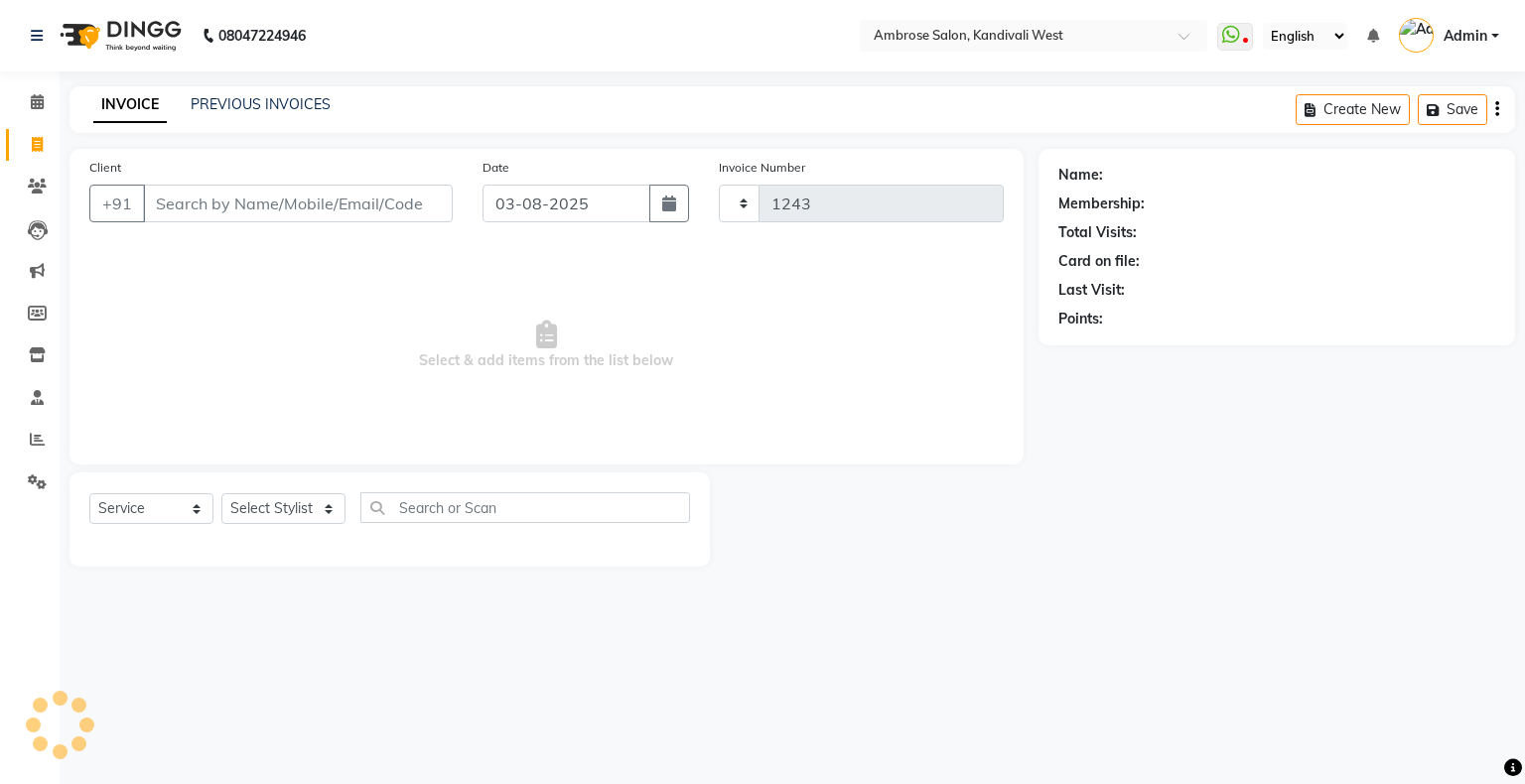 select on "4073" 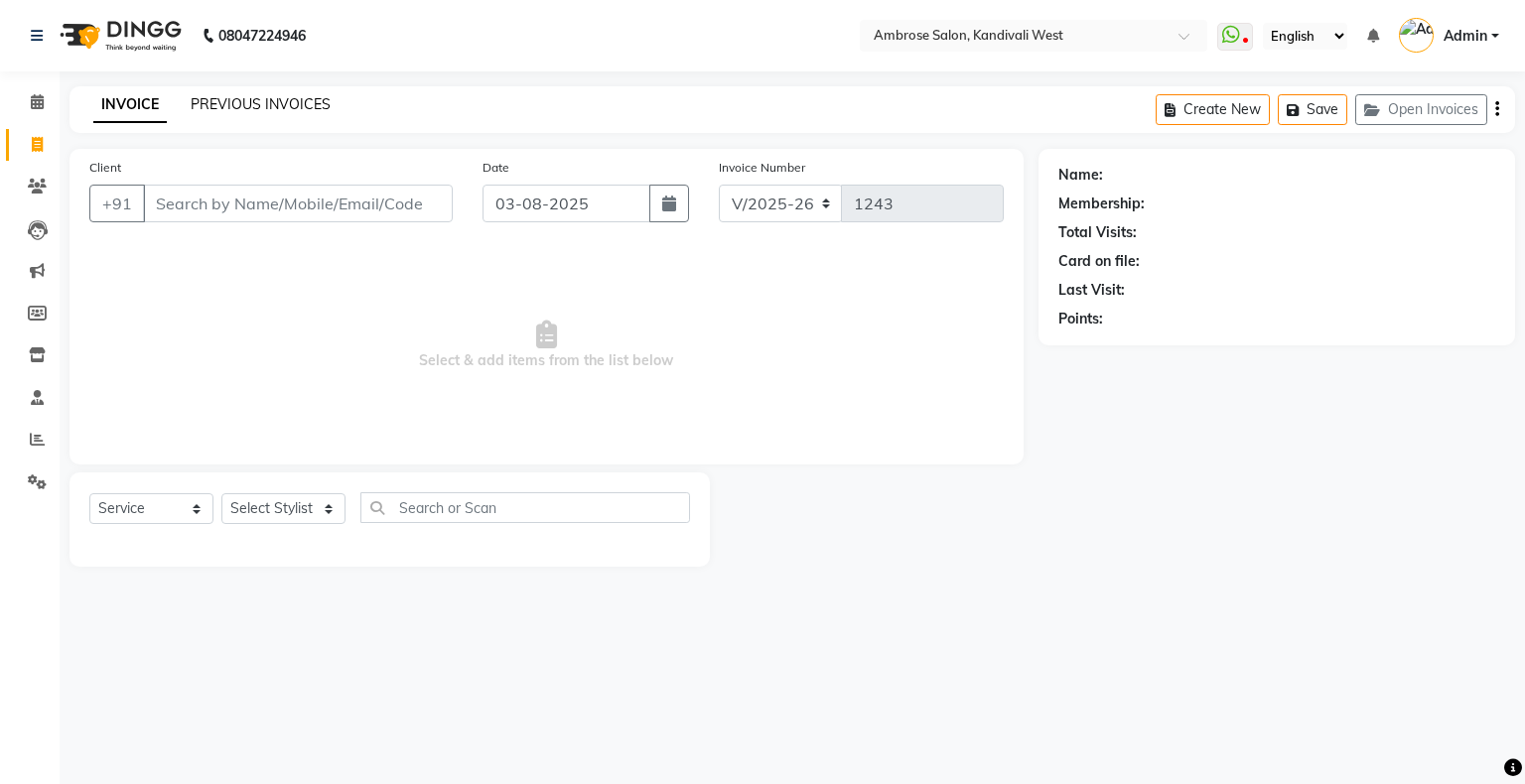 click on "PREVIOUS INVOICES" 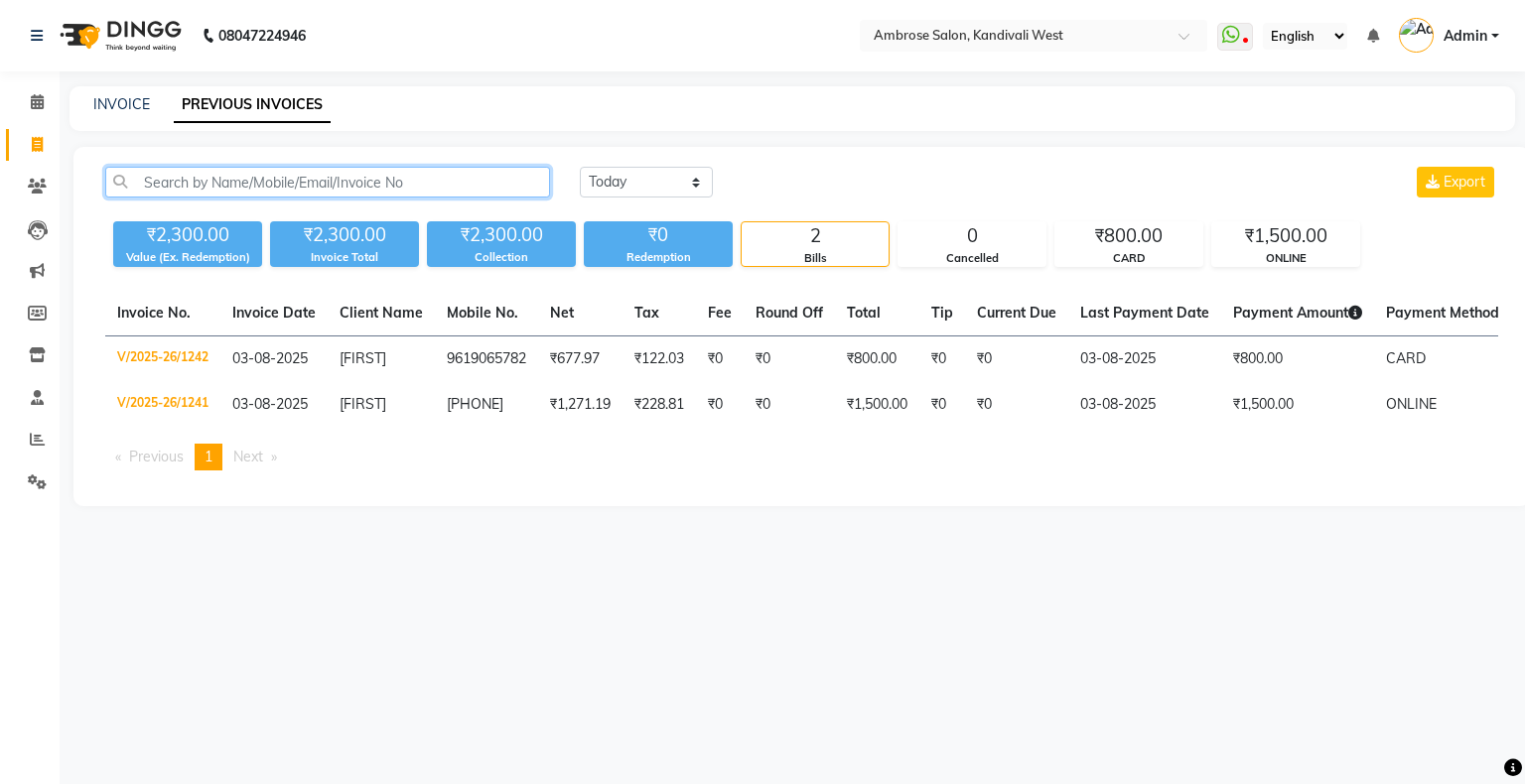 click 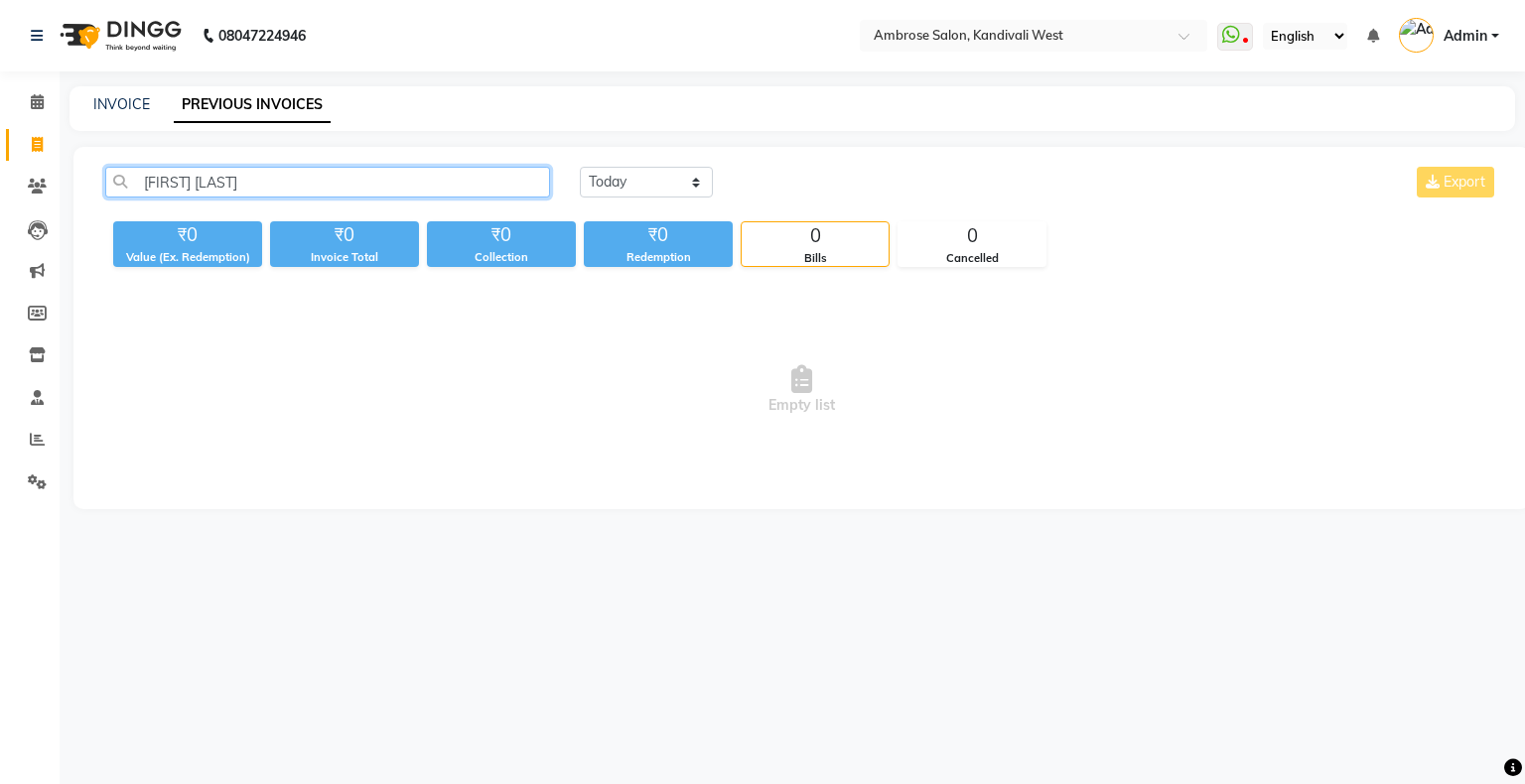 type on "TANVI DAVE" 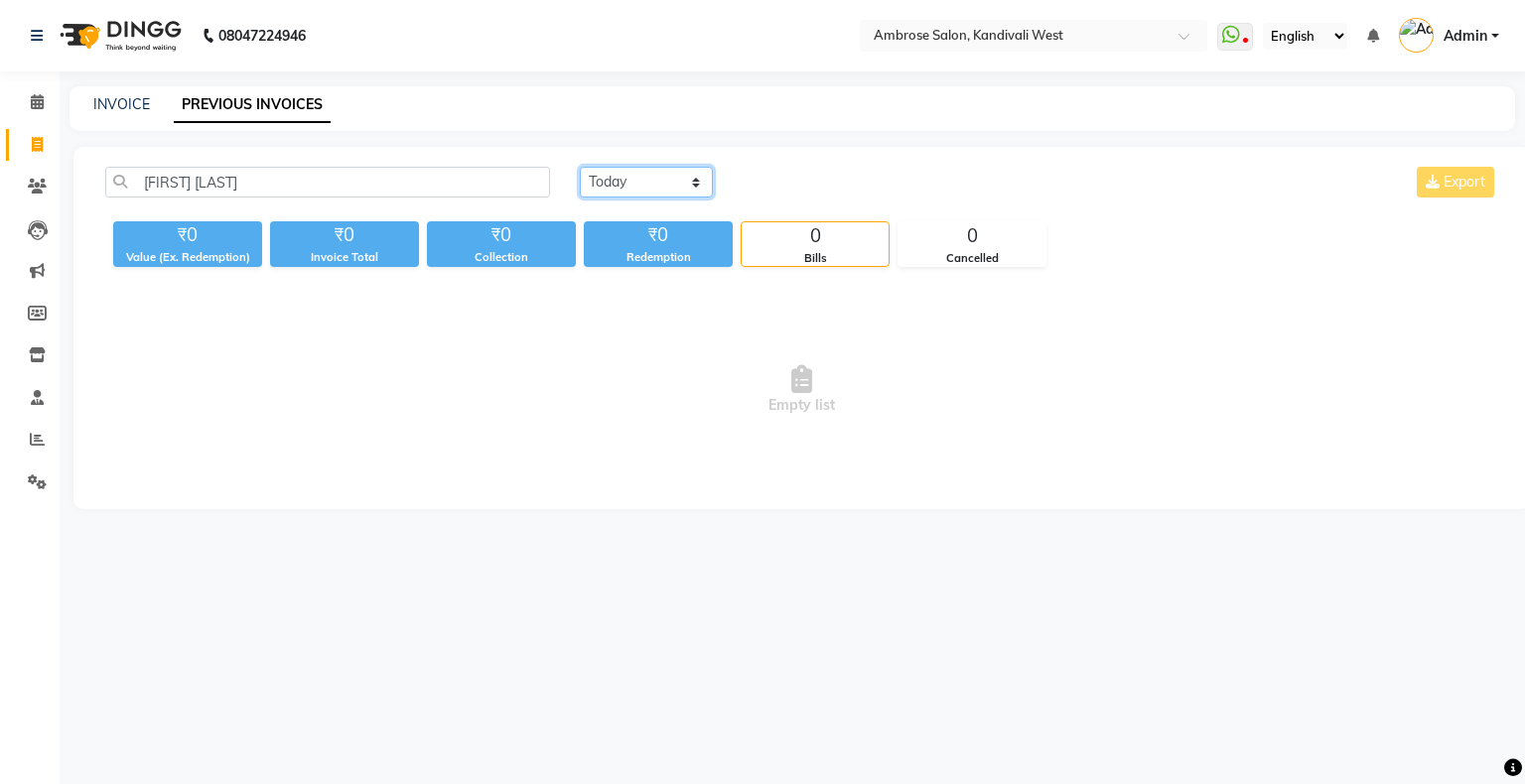 click on "Today Yesterday Custom Range" 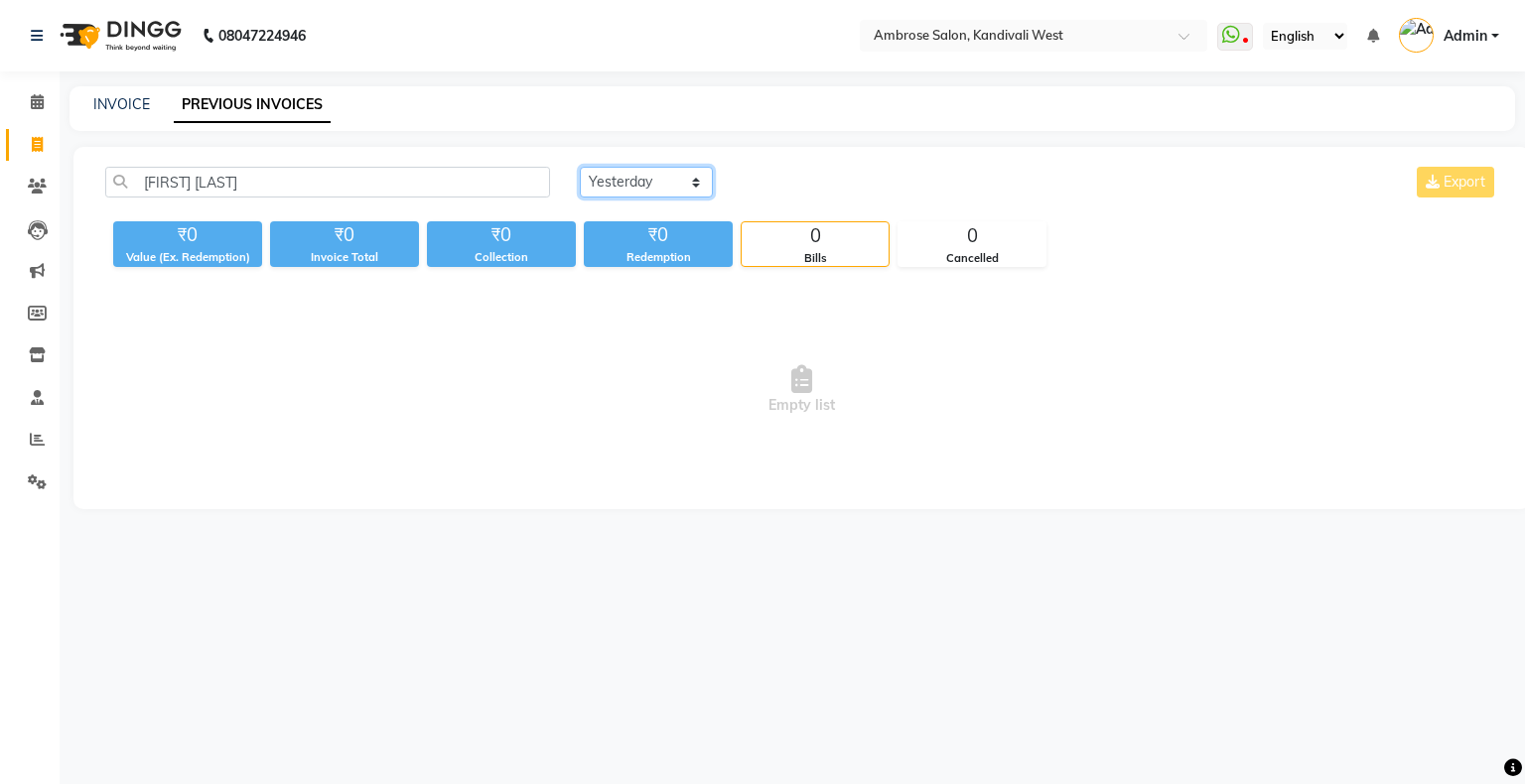 click on "Today Yesterday Custom Range" 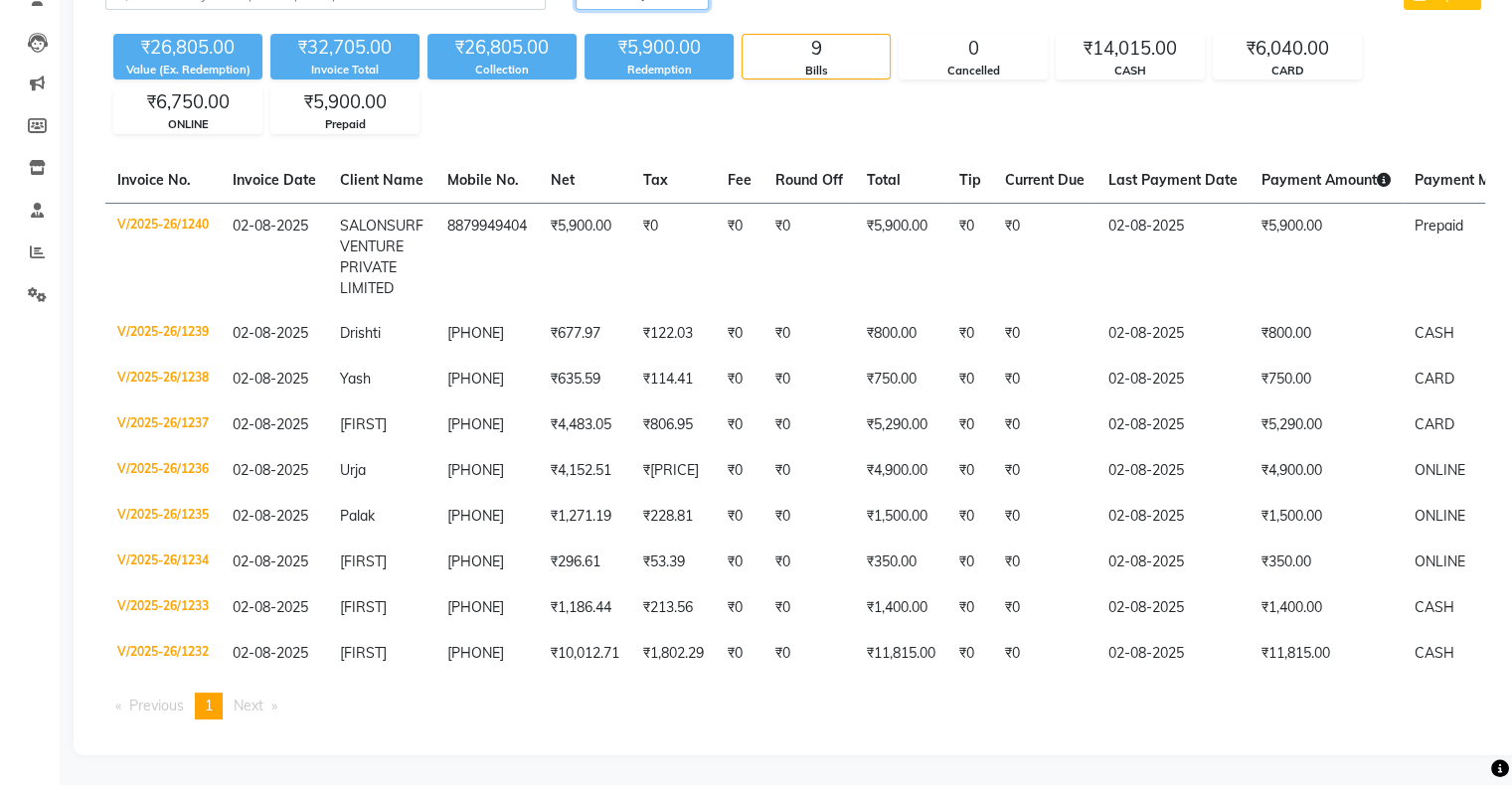 scroll, scrollTop: 0, scrollLeft: 0, axis: both 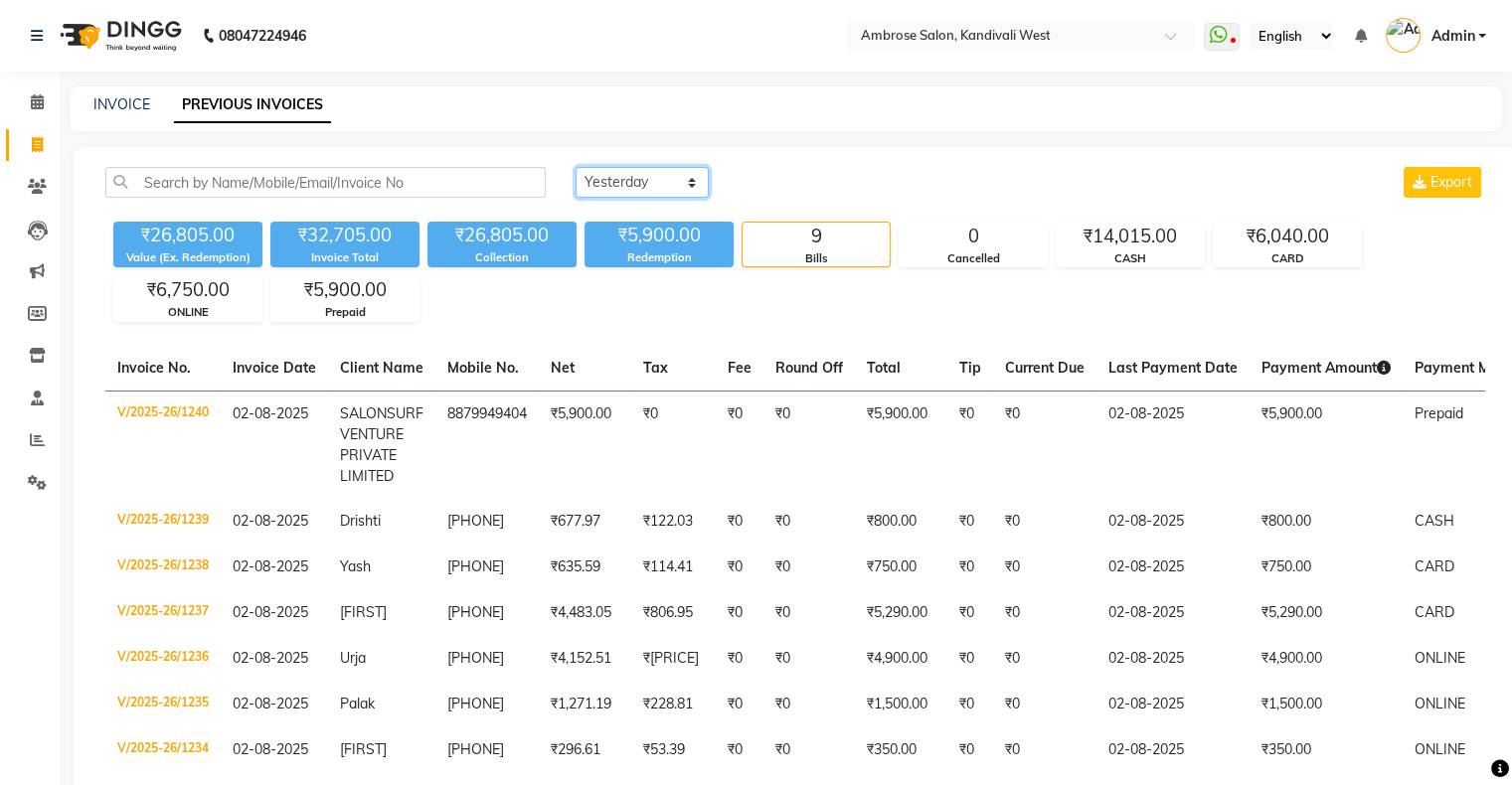 click on "Today Yesterday Custom Range" 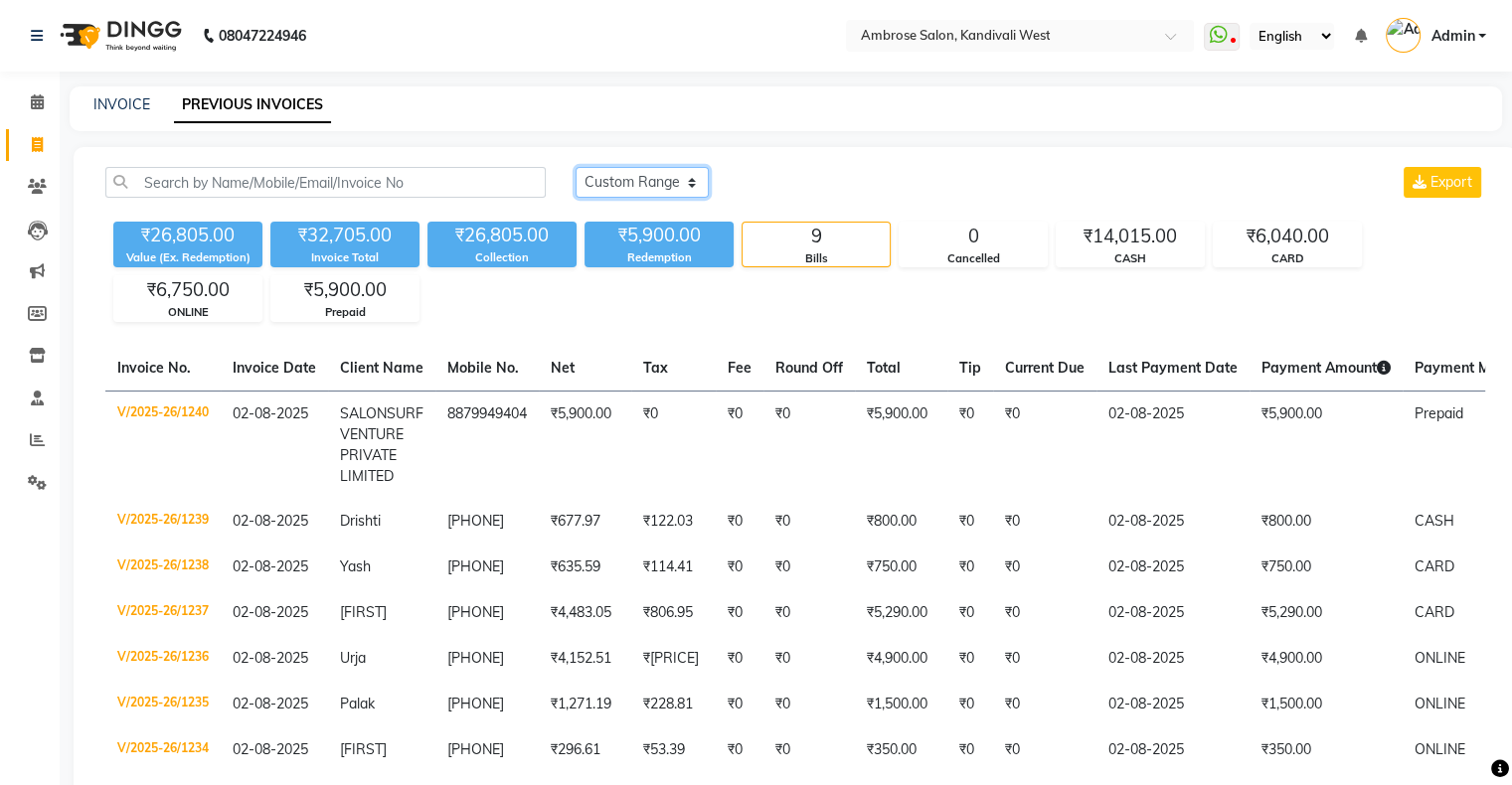 click on "Today Yesterday Custom Range" 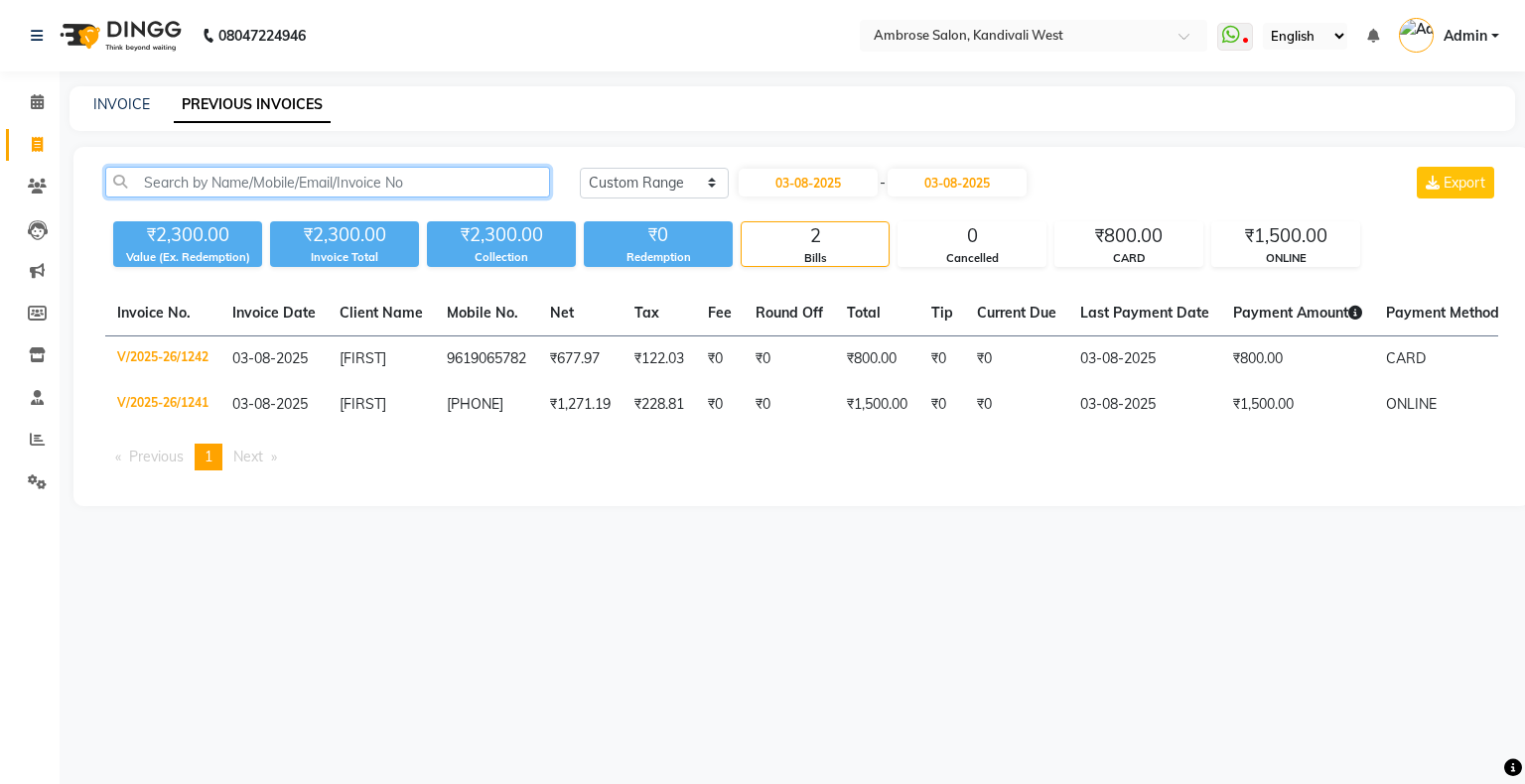 click 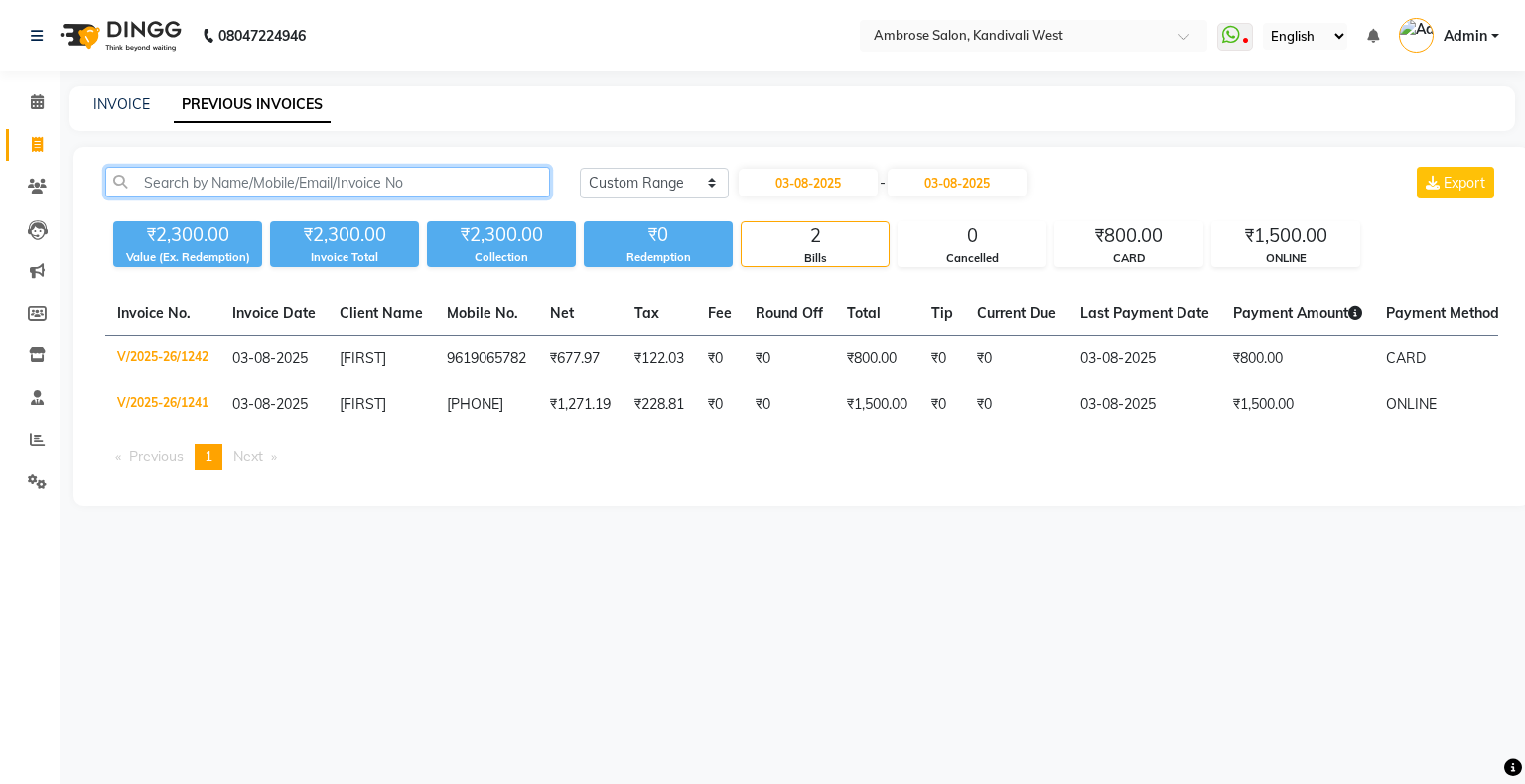 click 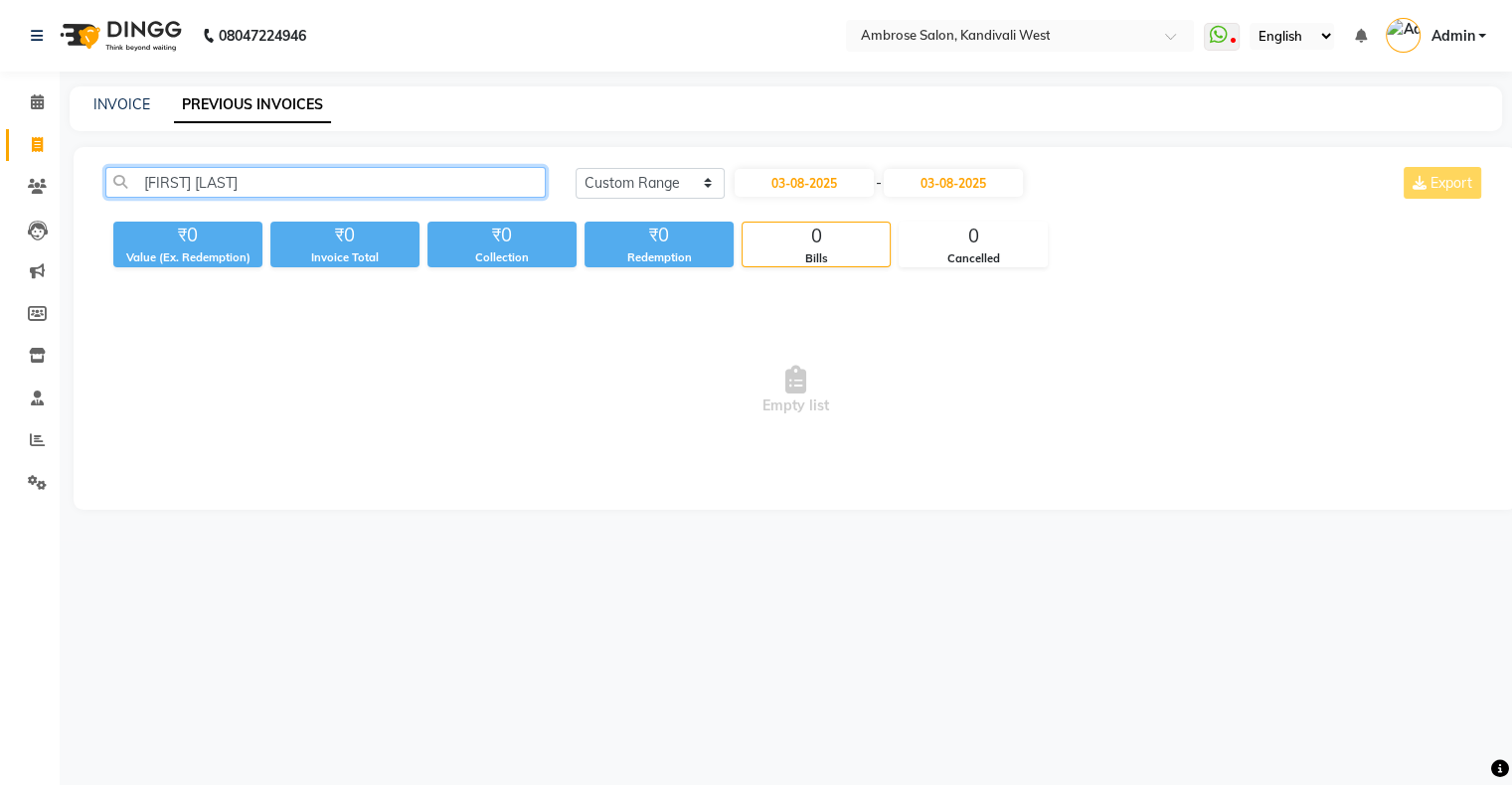 scroll, scrollTop: 0, scrollLeft: 0, axis: both 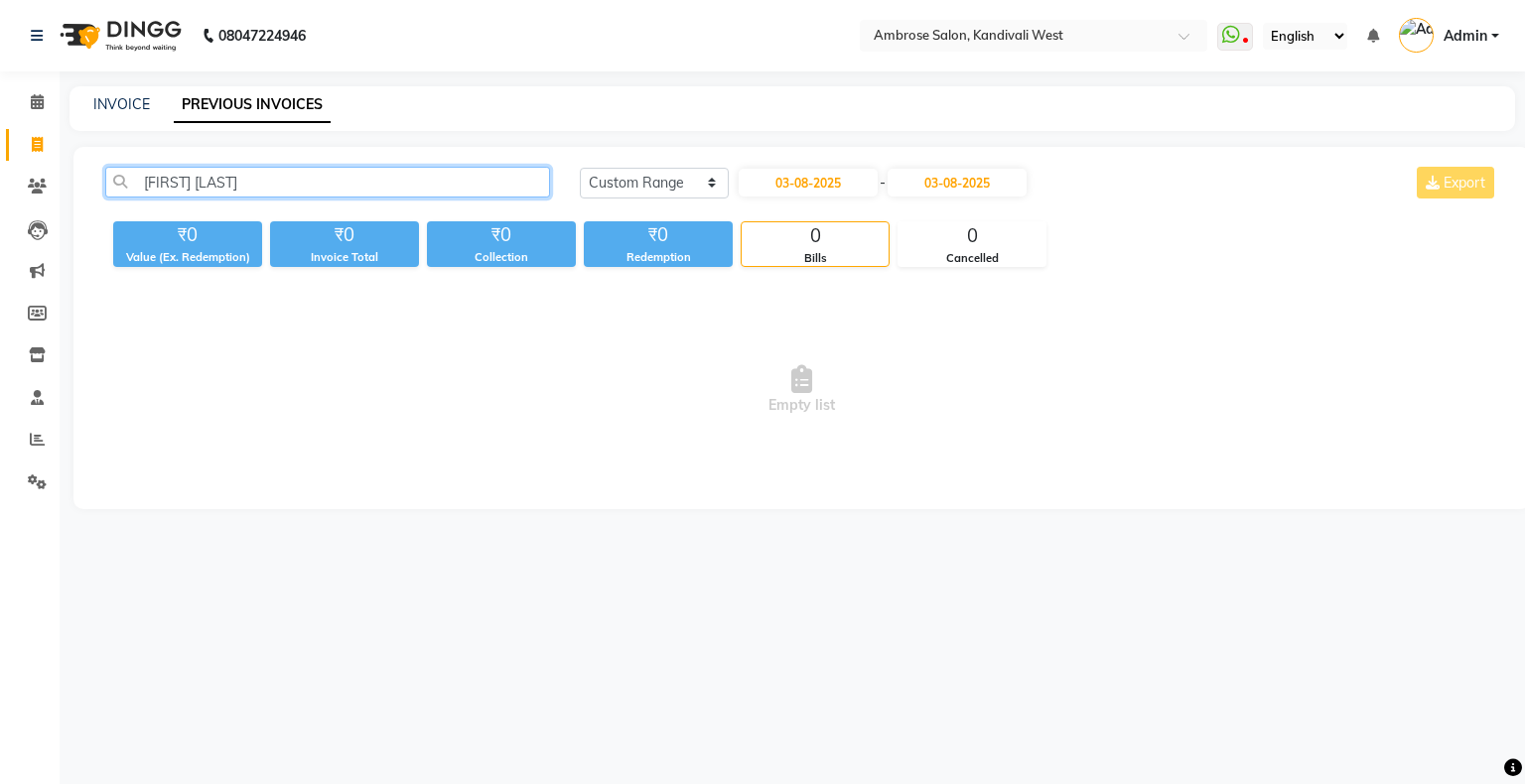 click on "TANVI DAVE" 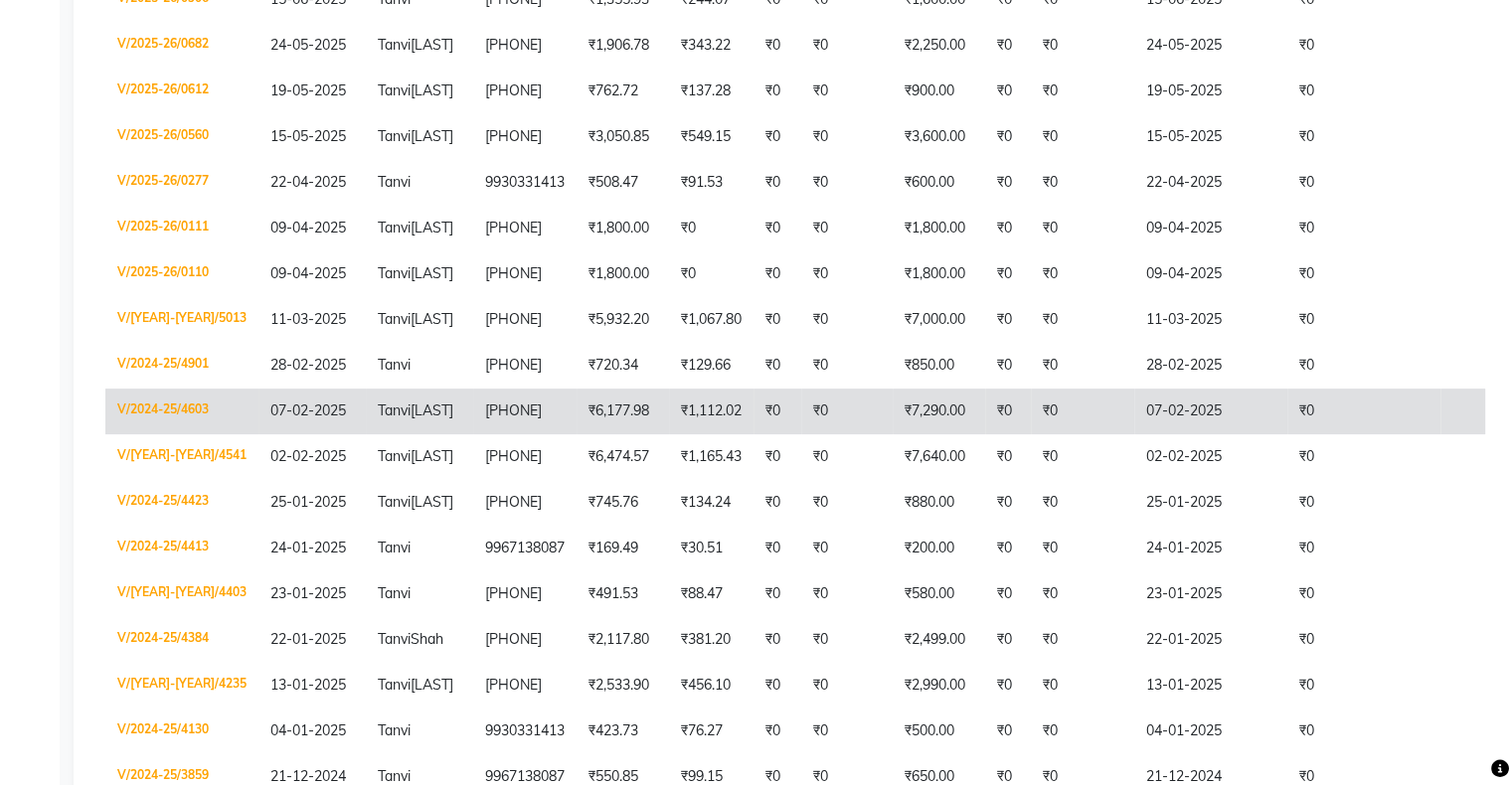 scroll, scrollTop: 397, scrollLeft: 0, axis: vertical 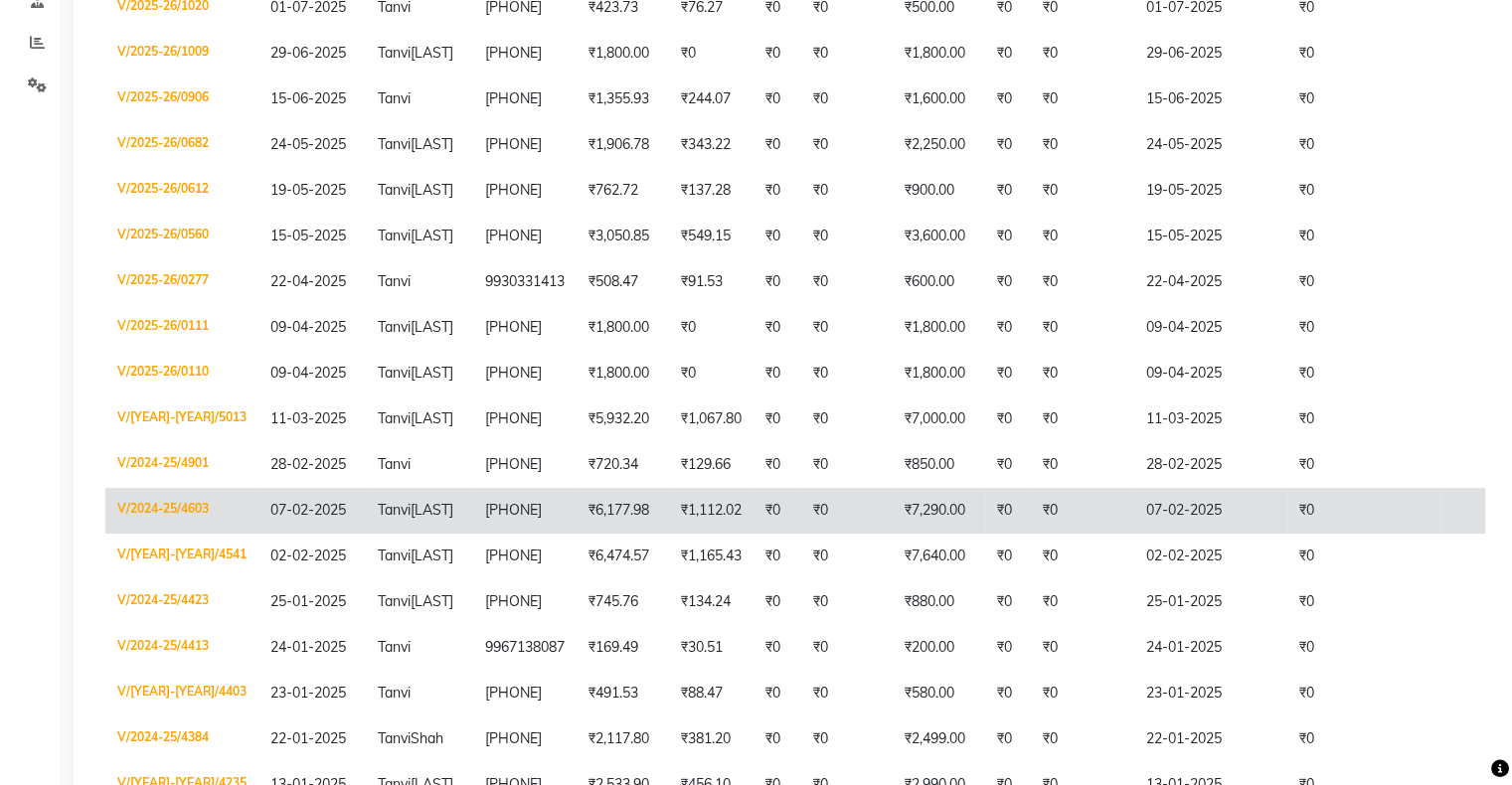 type on "TANVI" 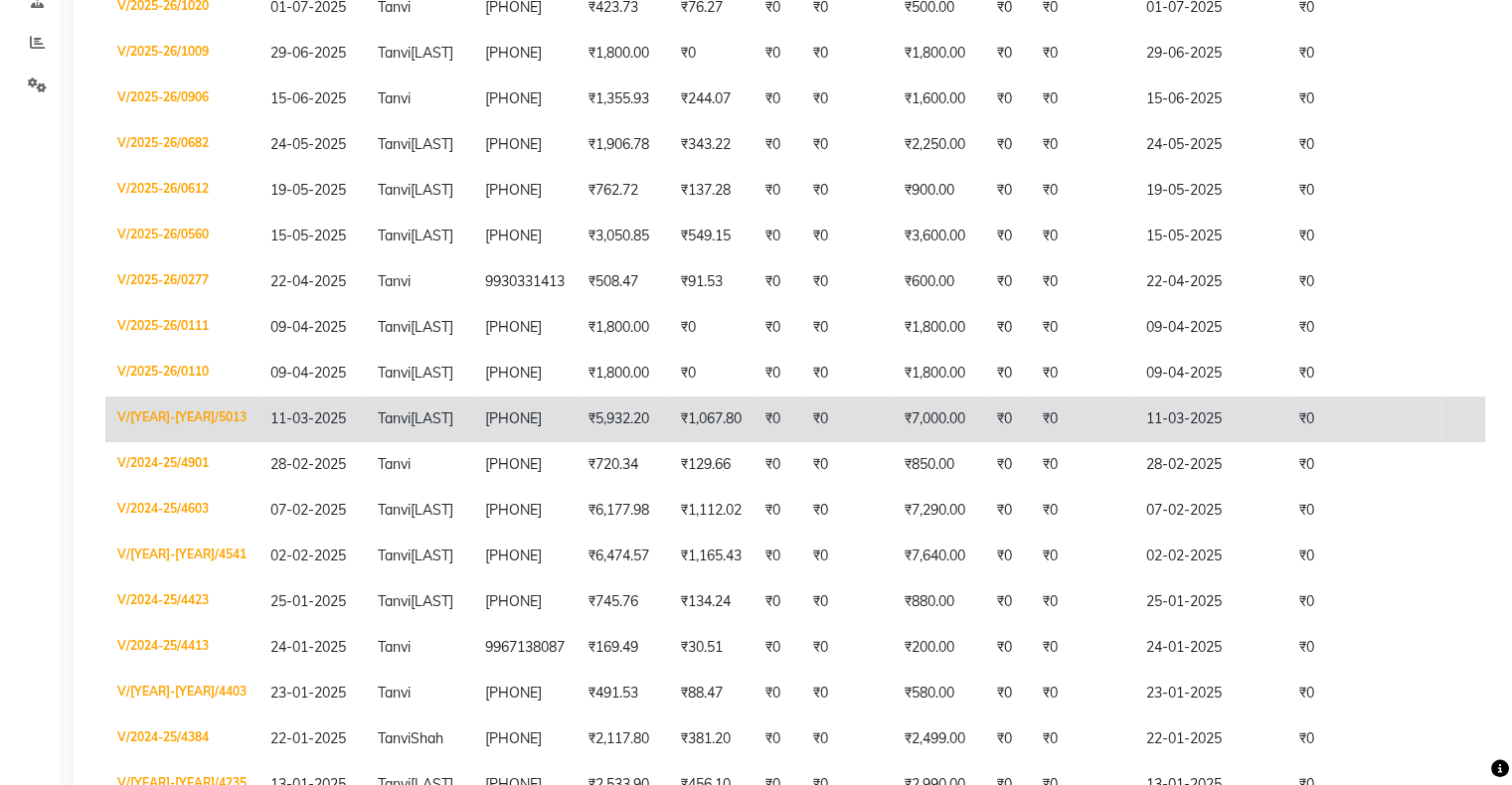 click on "₹0" 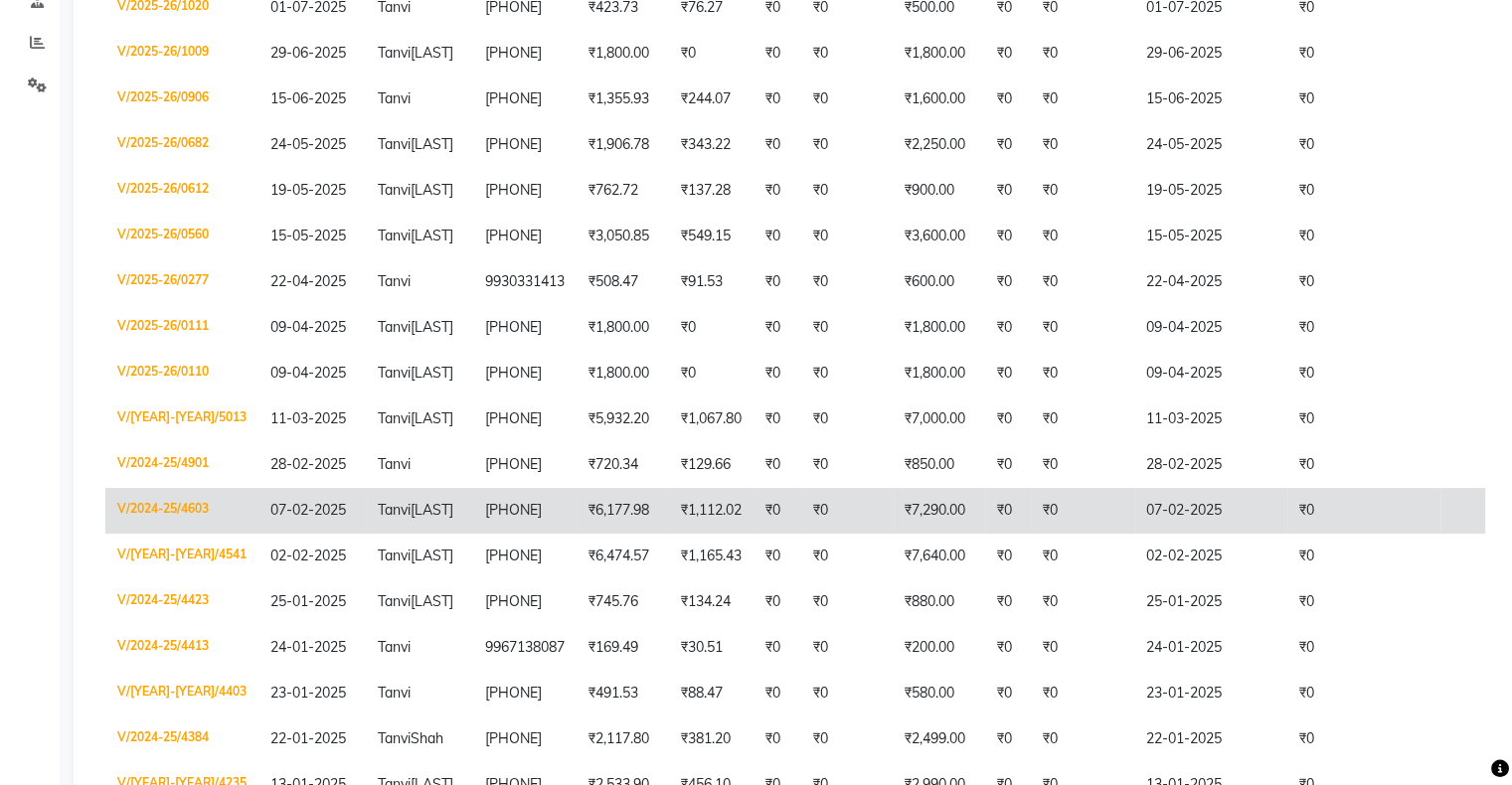 click on "₹7,290.00" 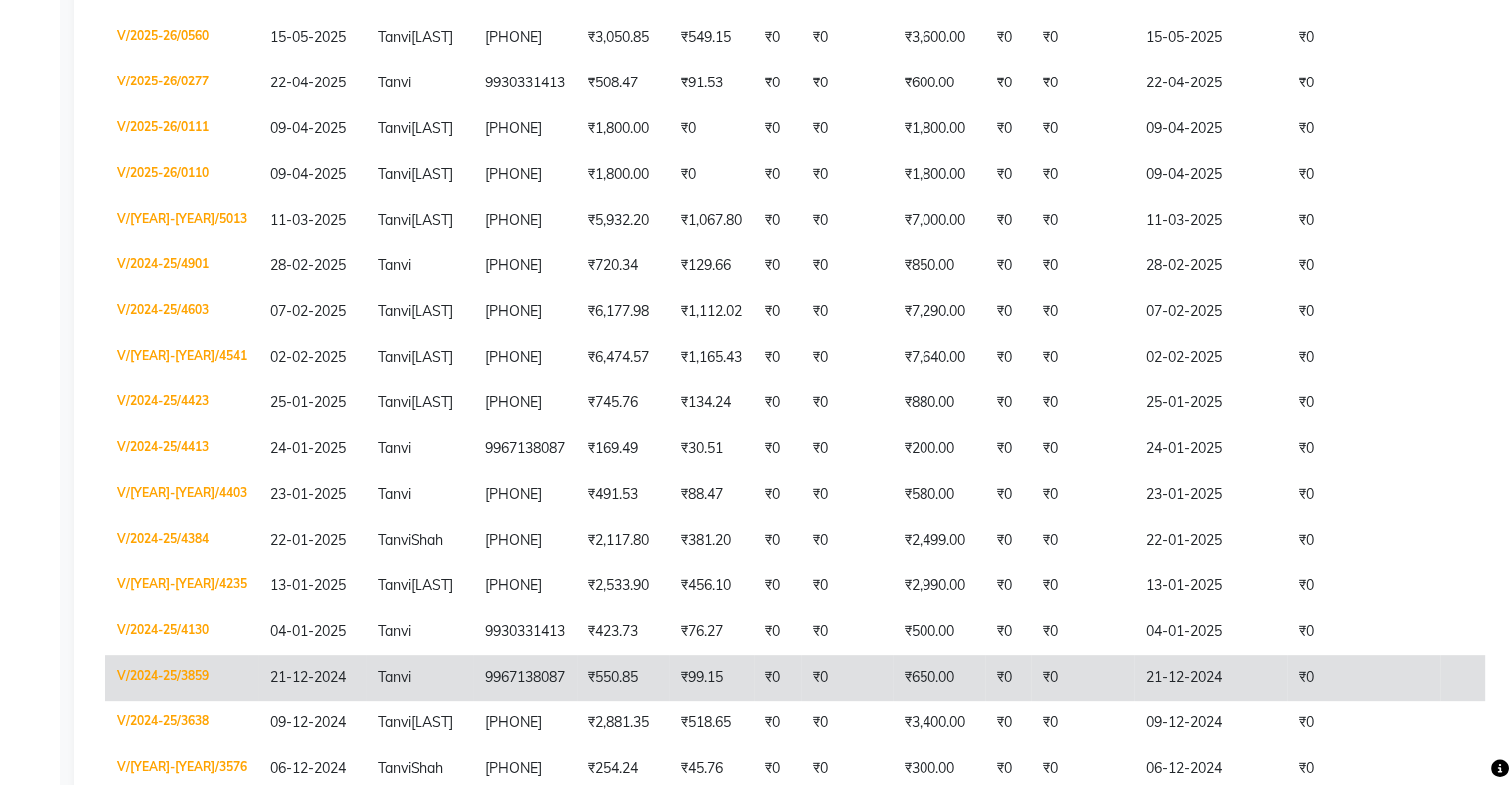 scroll, scrollTop: 696, scrollLeft: 0, axis: vertical 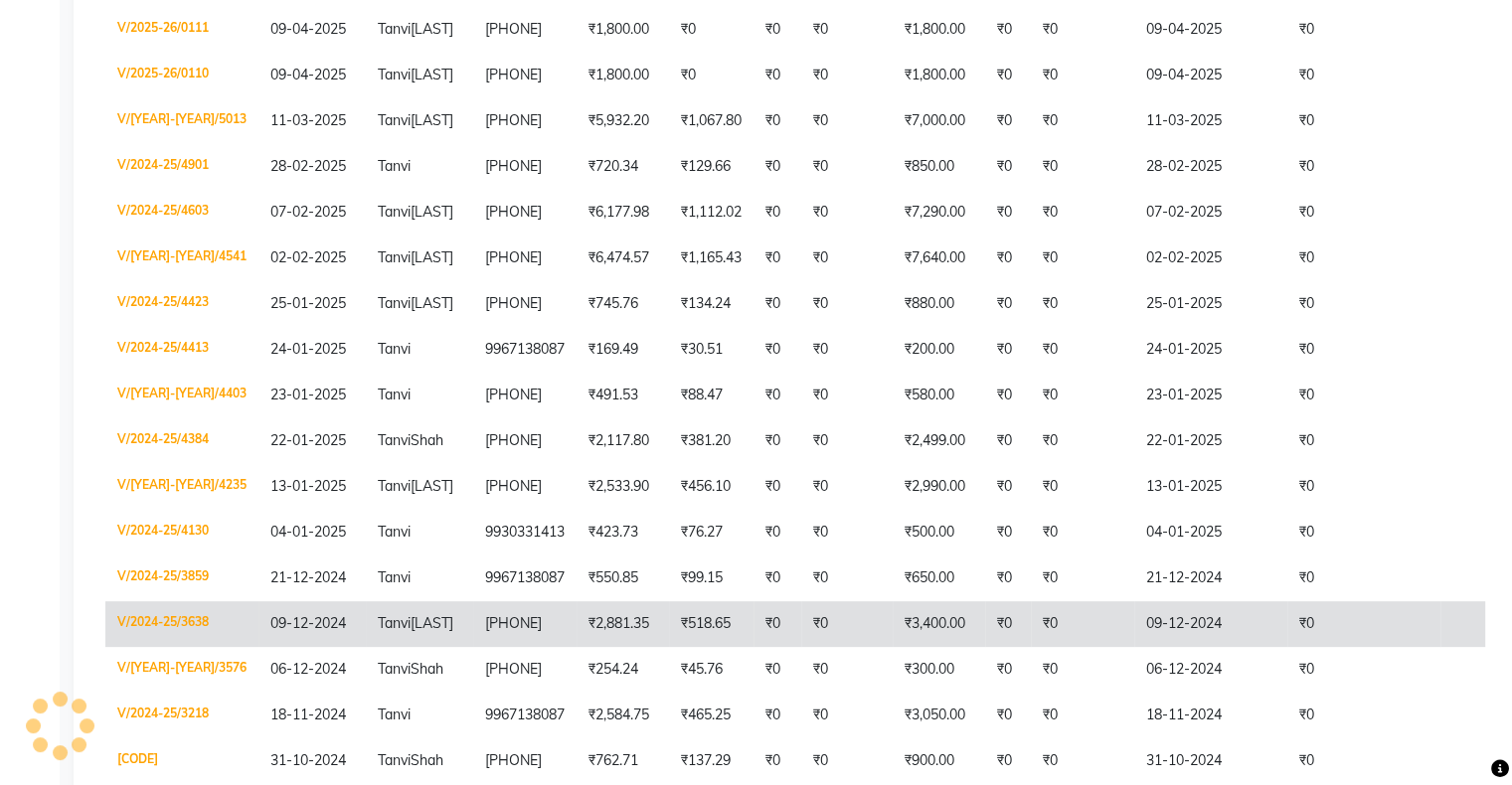 click on "₹3,400.00" 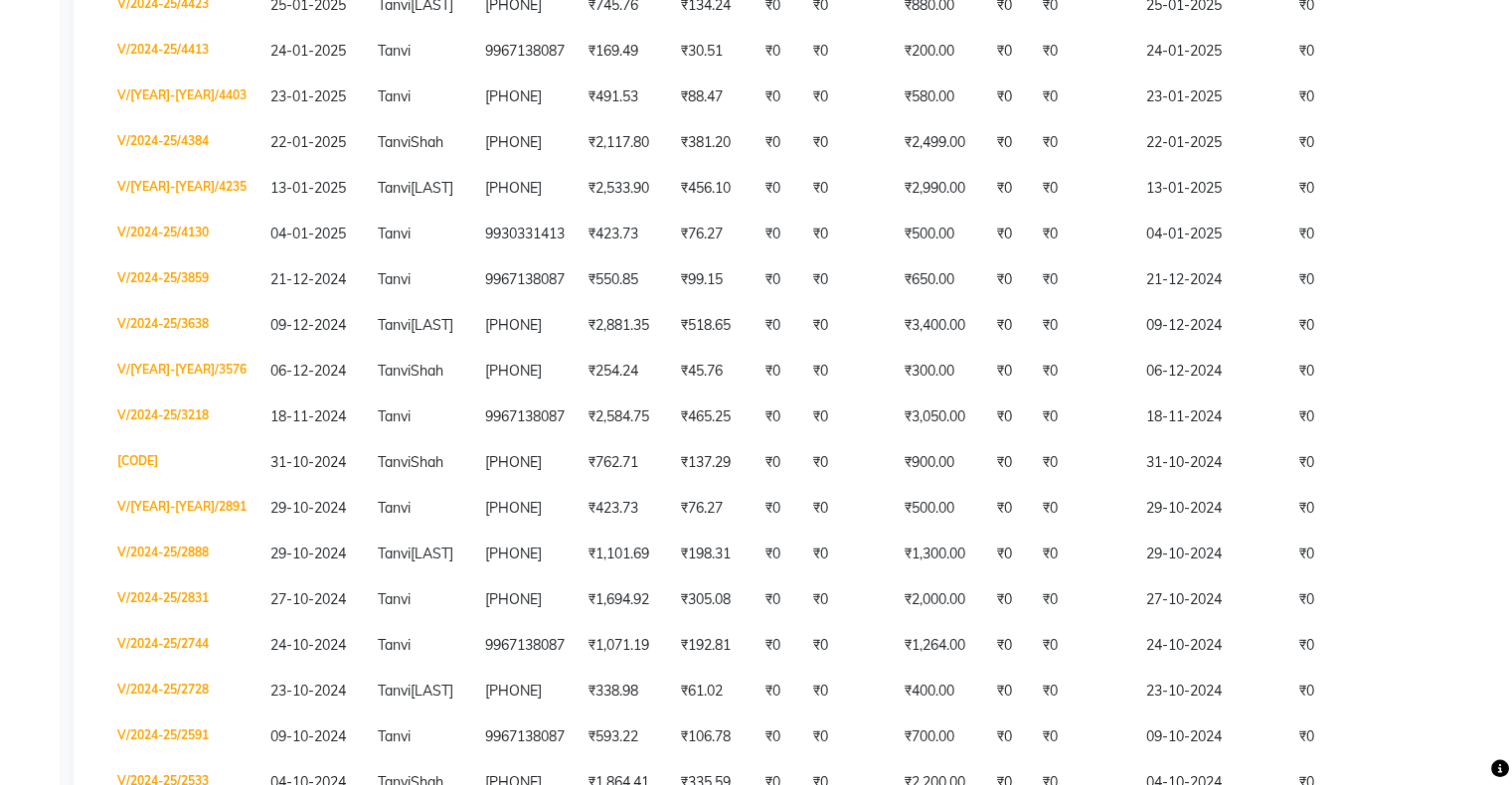 scroll, scrollTop: 0, scrollLeft: 0, axis: both 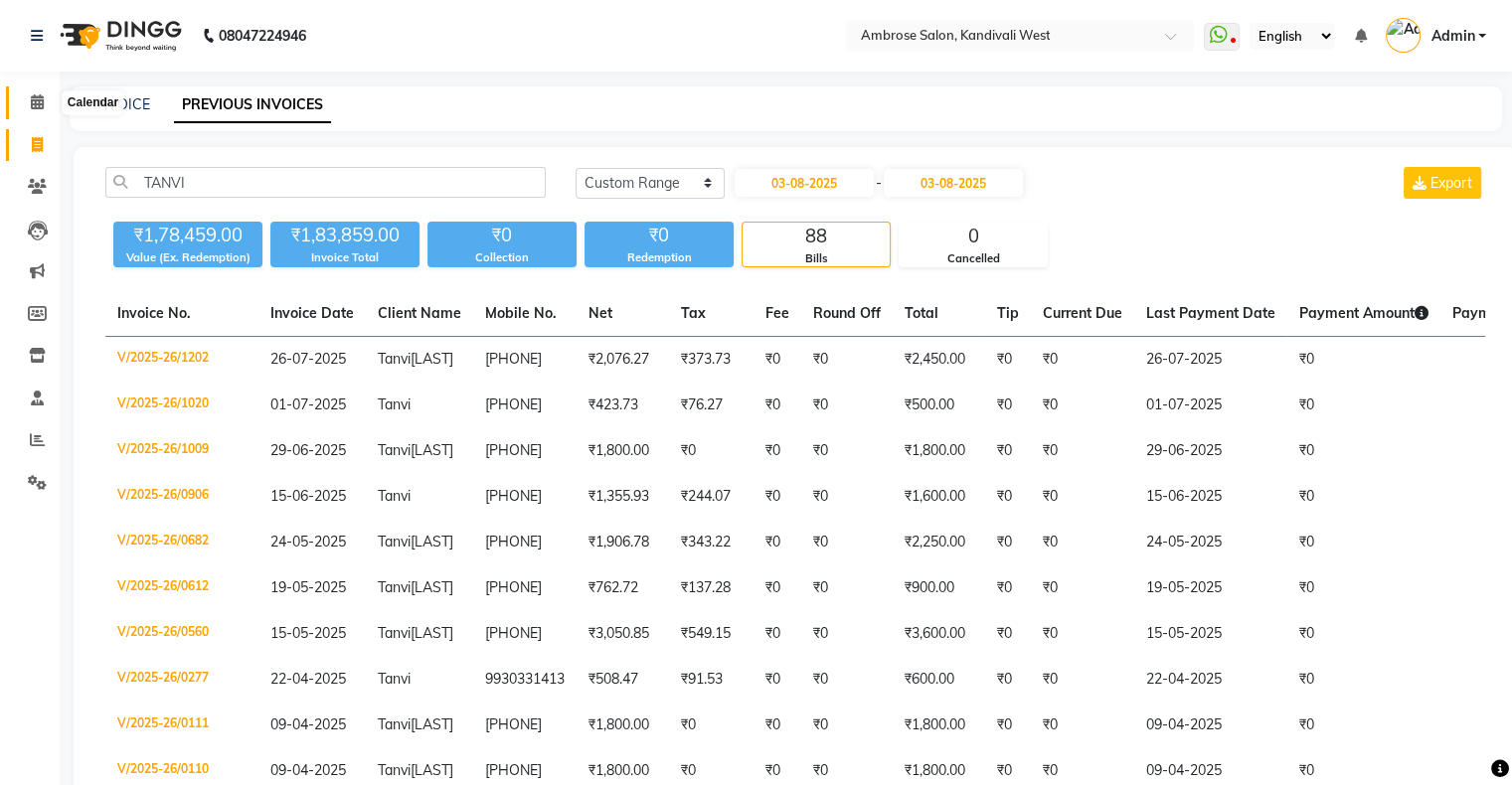 click 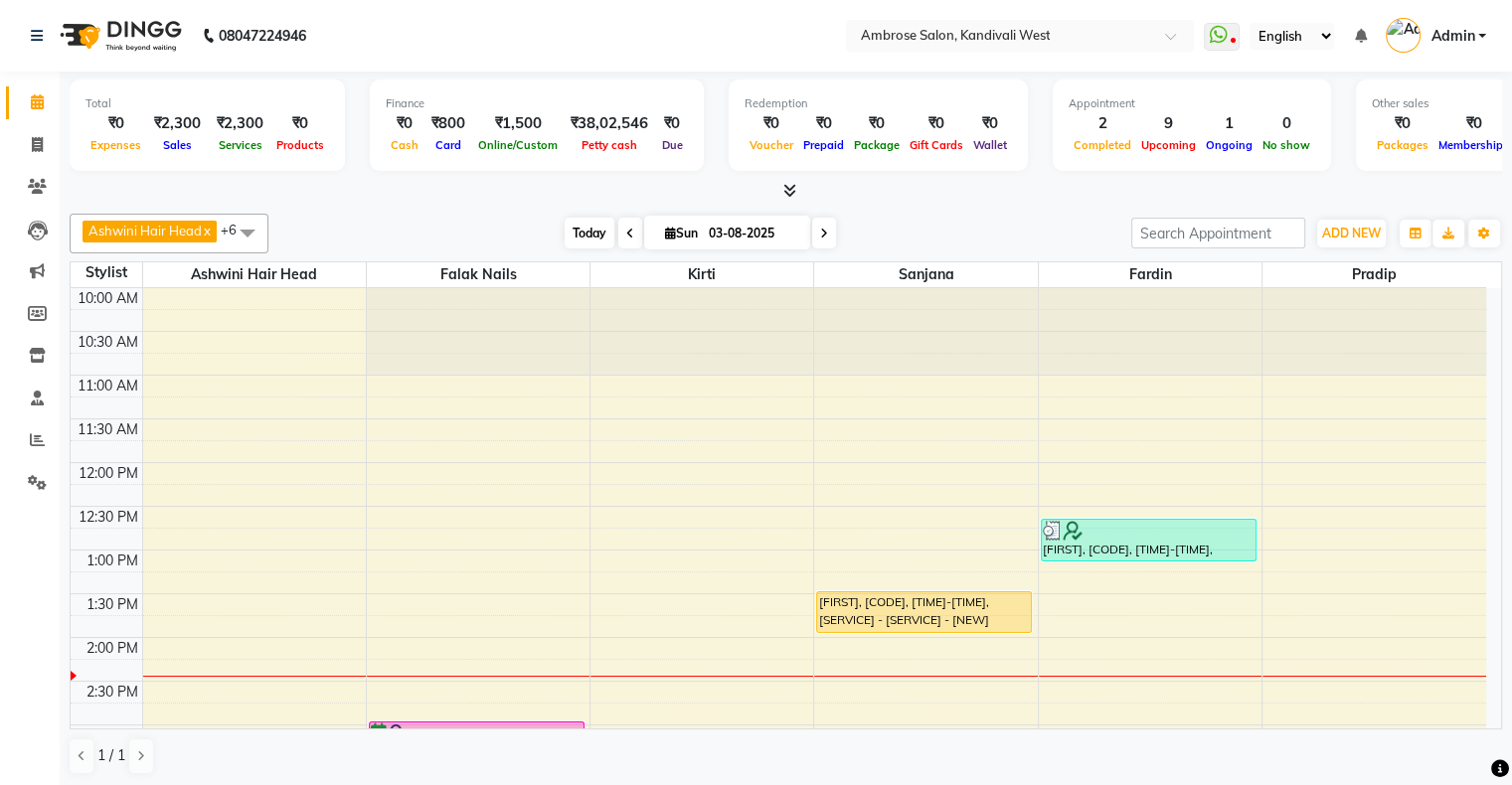 click on "Today" at bounding box center [589, 233] 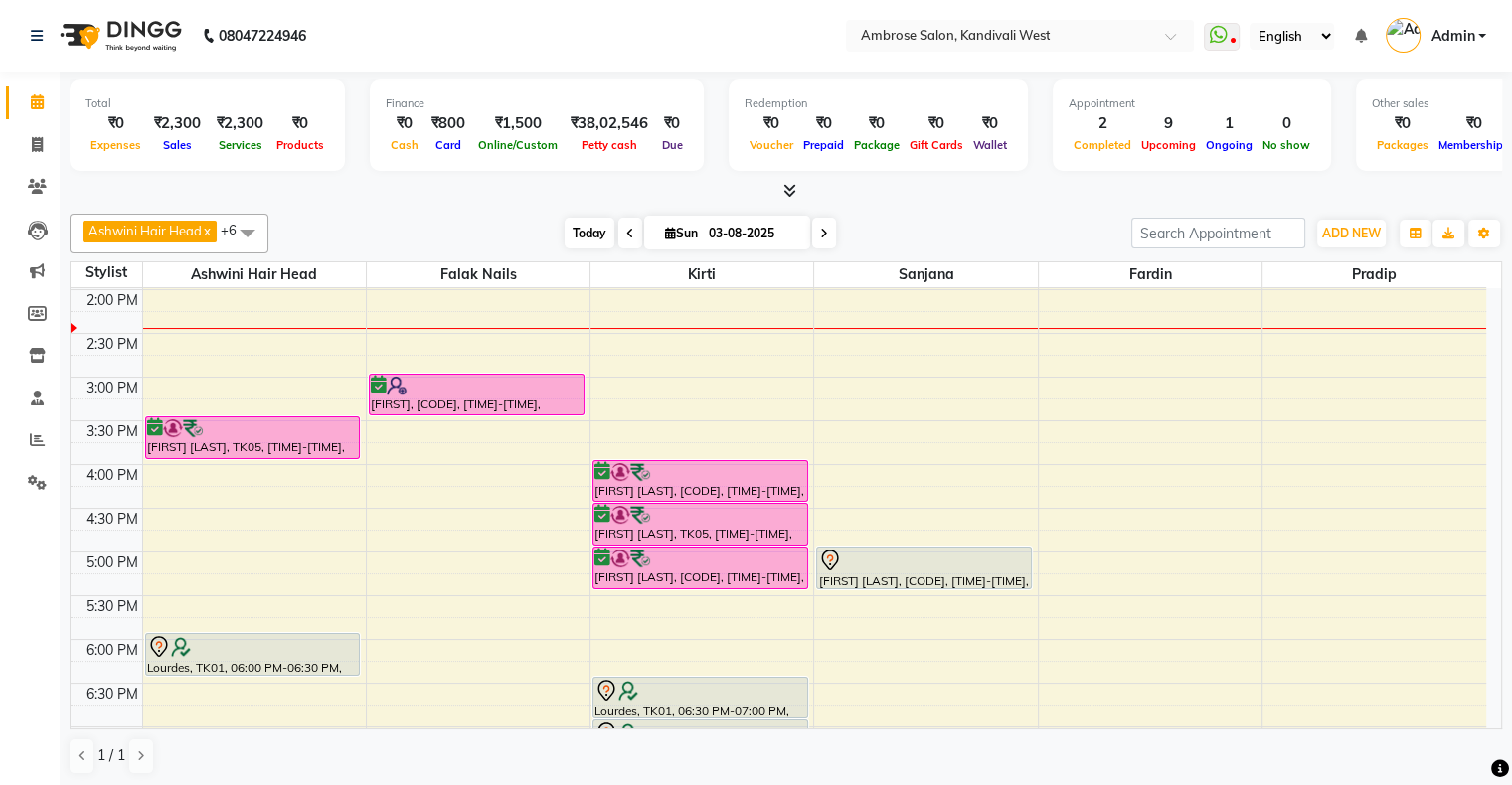 click on "Today" at bounding box center [589, 233] 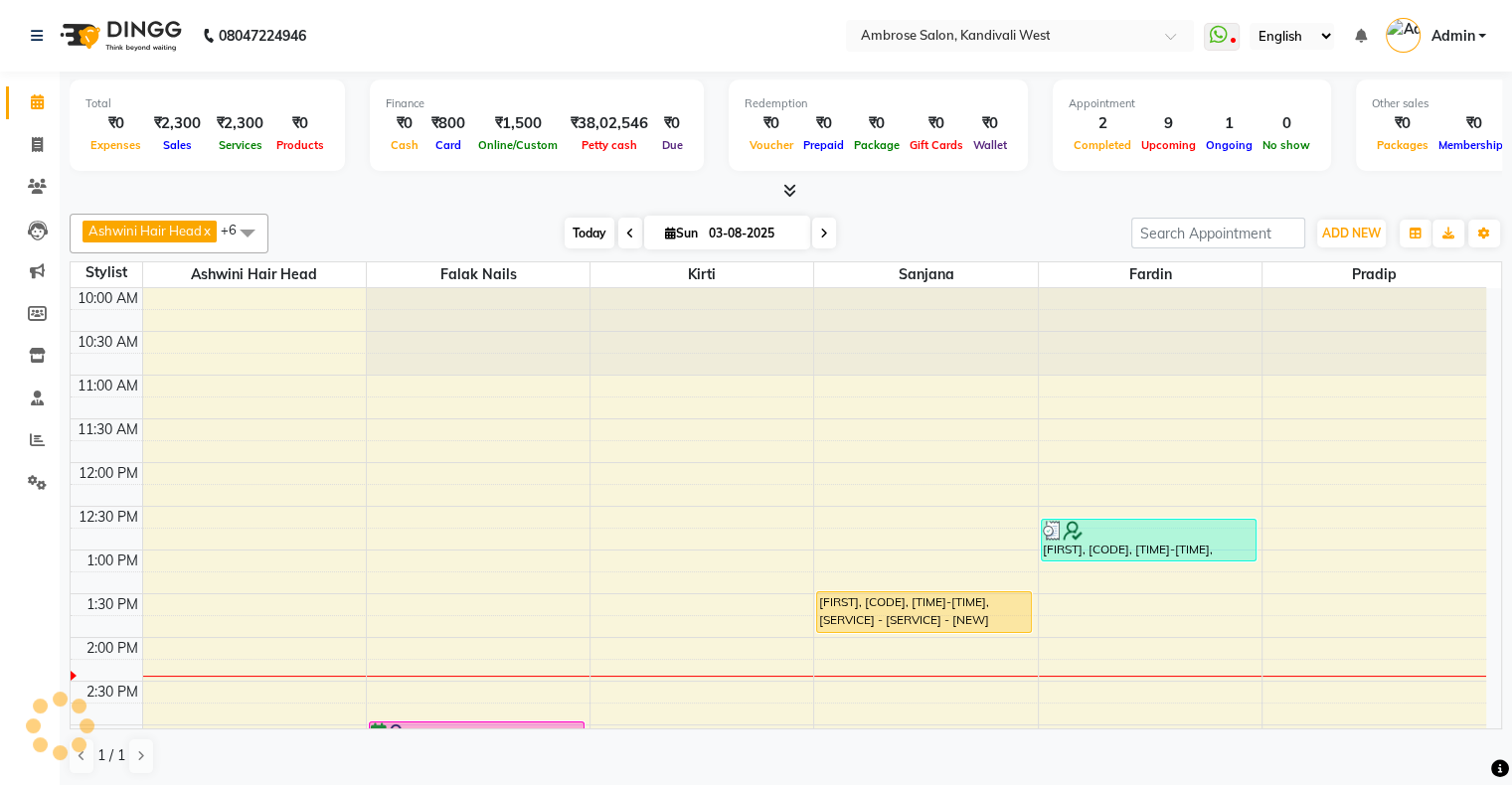 scroll, scrollTop: 348, scrollLeft: 0, axis: vertical 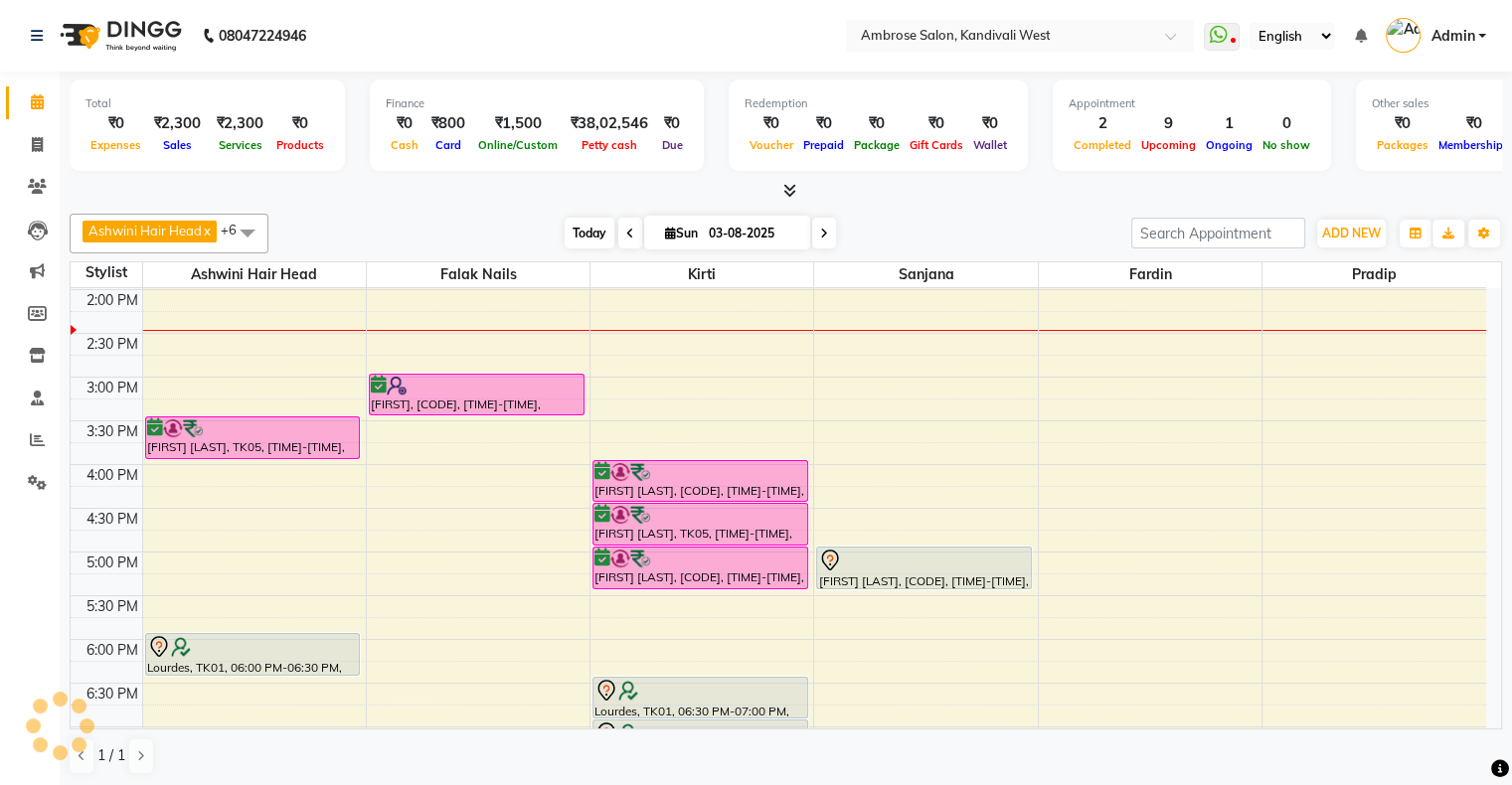 click on "Today" at bounding box center (589, 233) 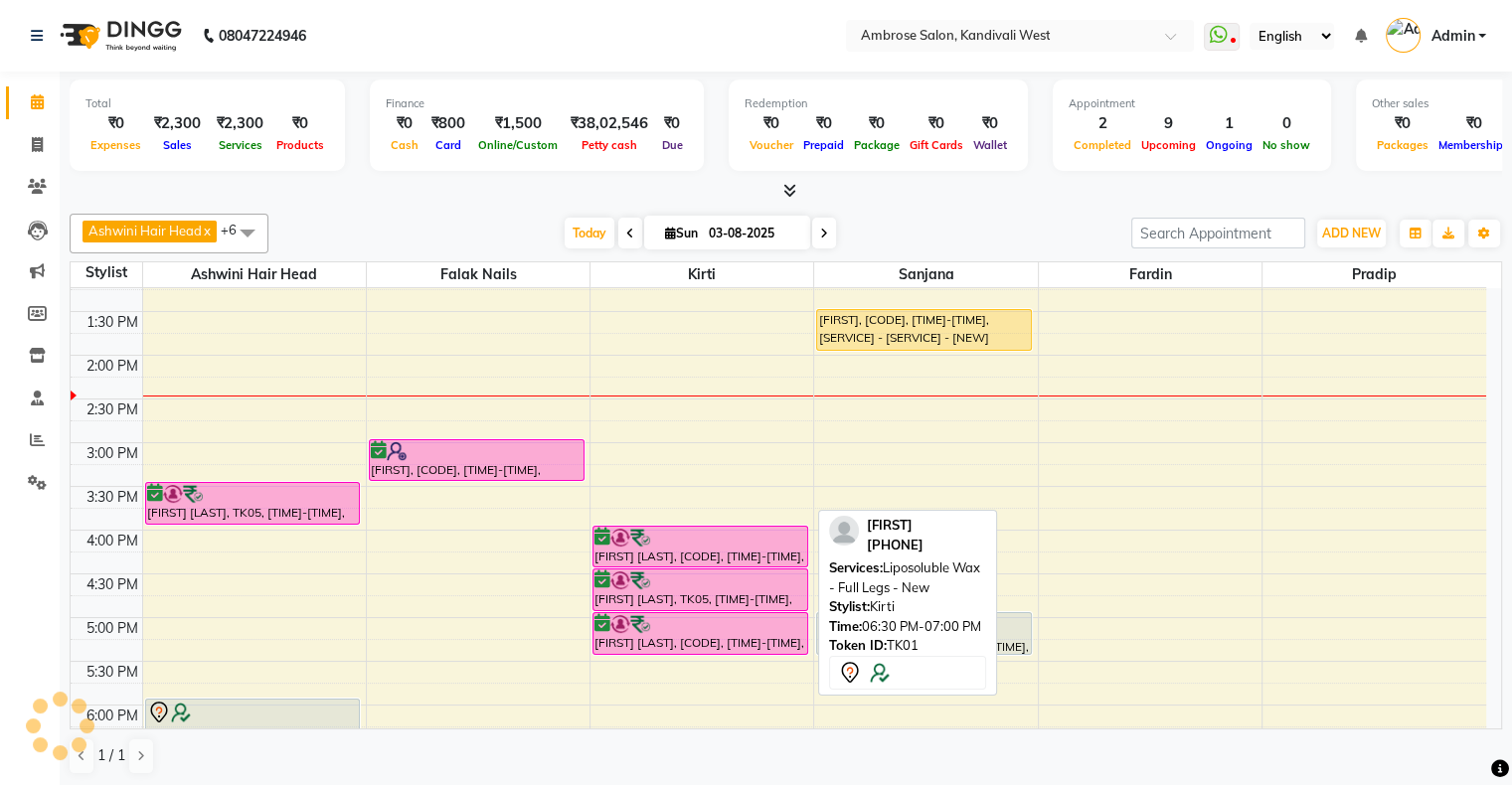 scroll, scrollTop: 248, scrollLeft: 0, axis: vertical 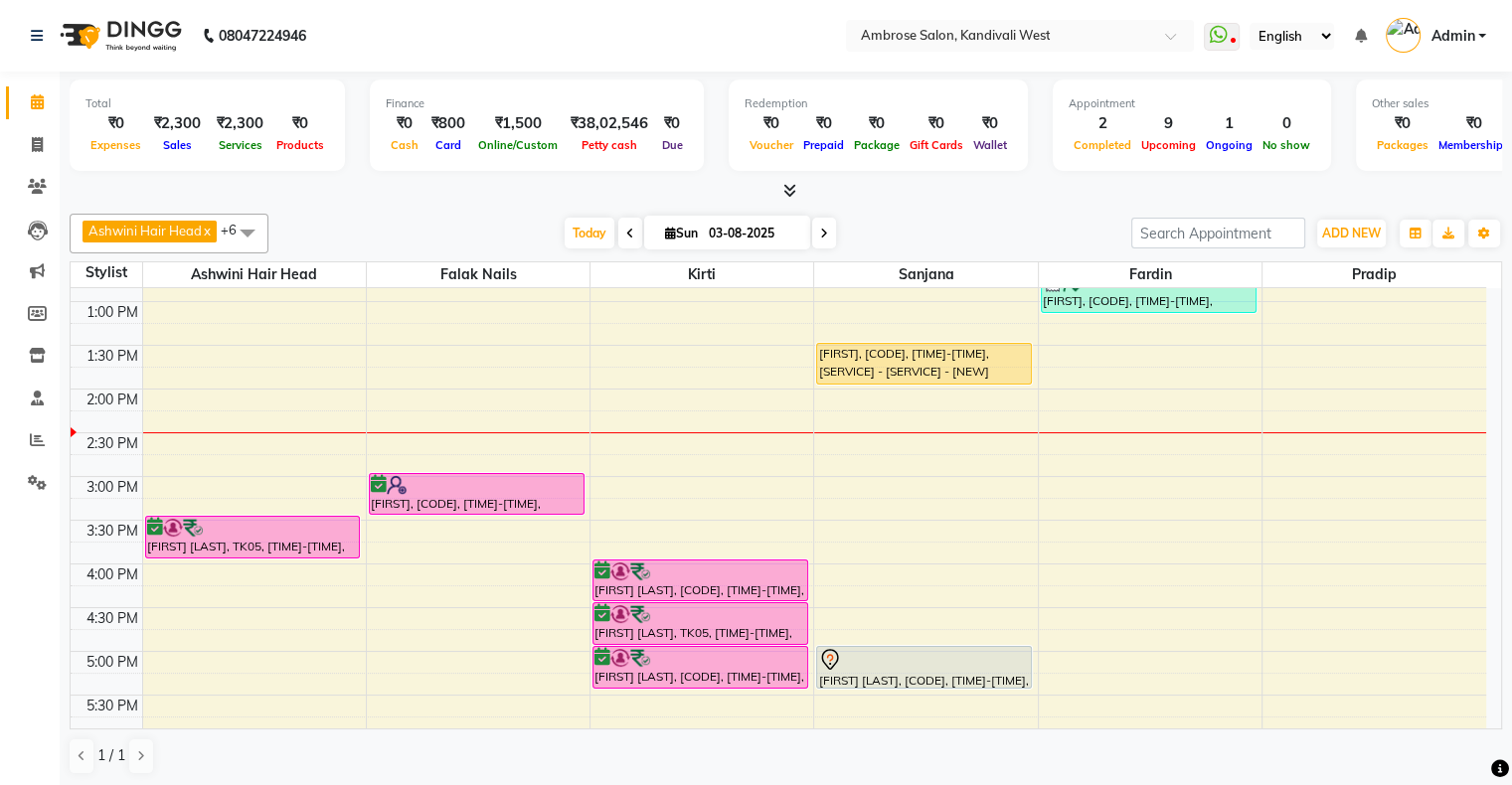 click at bounding box center (824, 233) 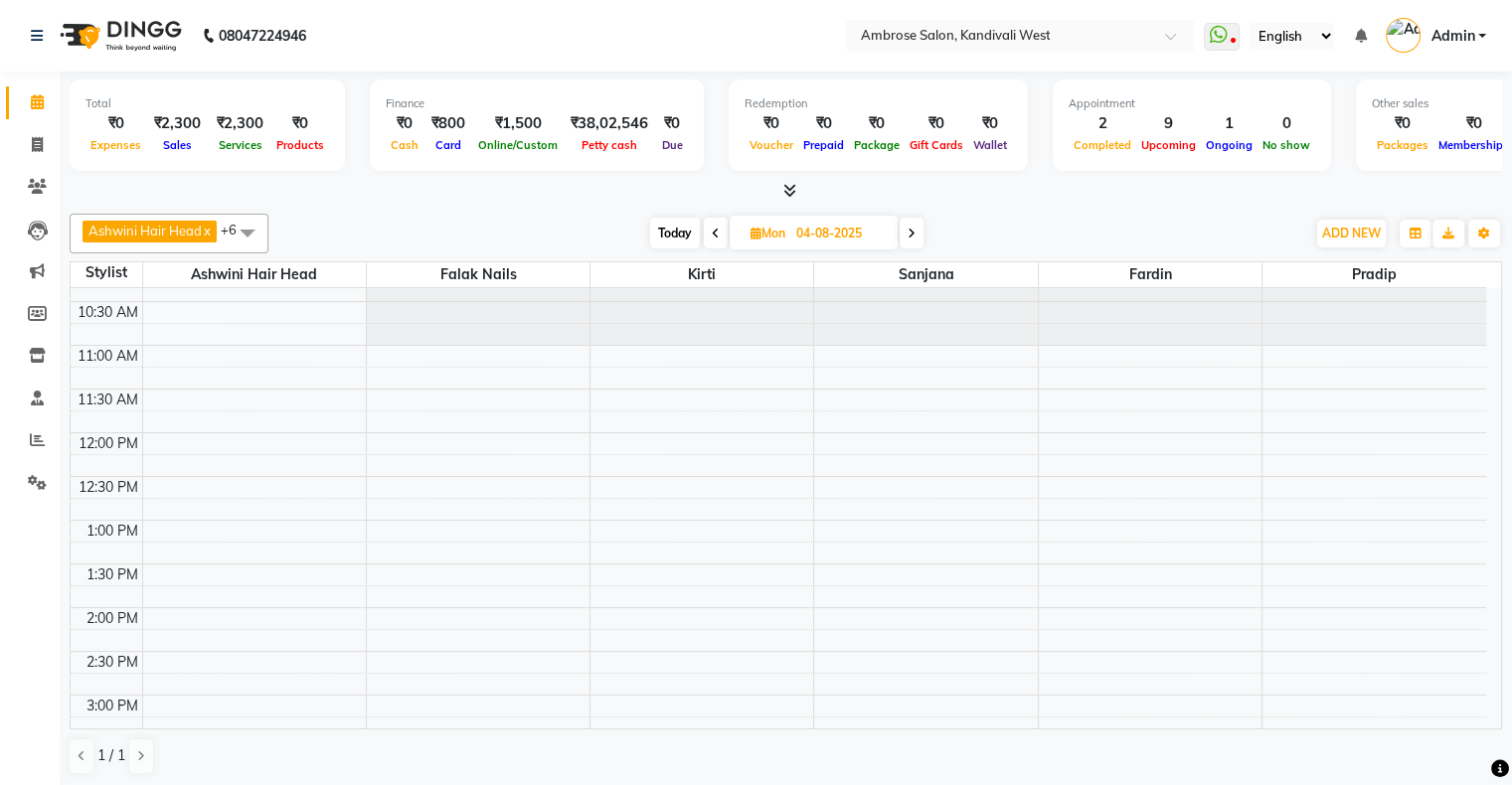scroll, scrollTop: 0, scrollLeft: 0, axis: both 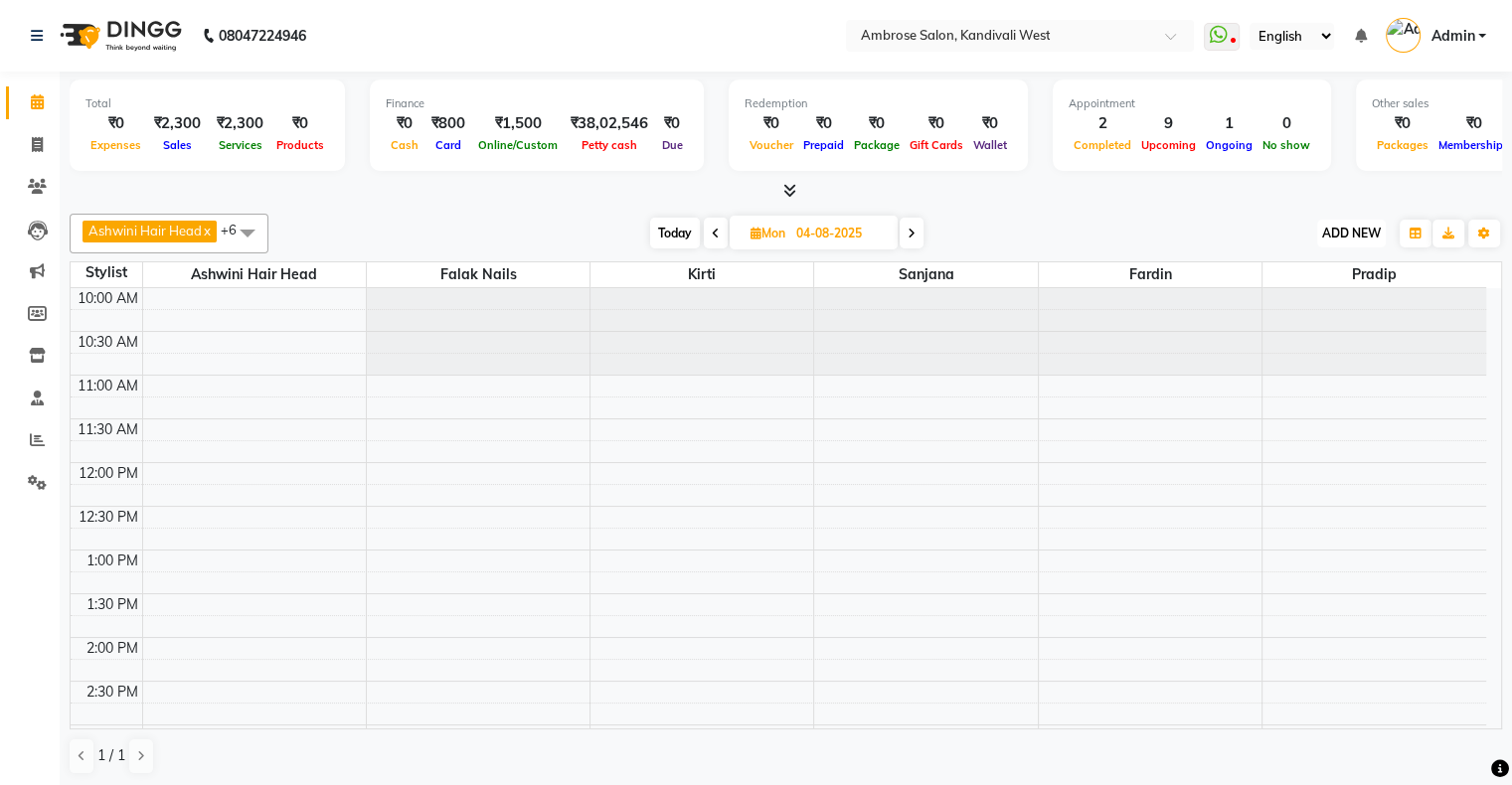 click on "ADD NEW" at bounding box center [1351, 233] 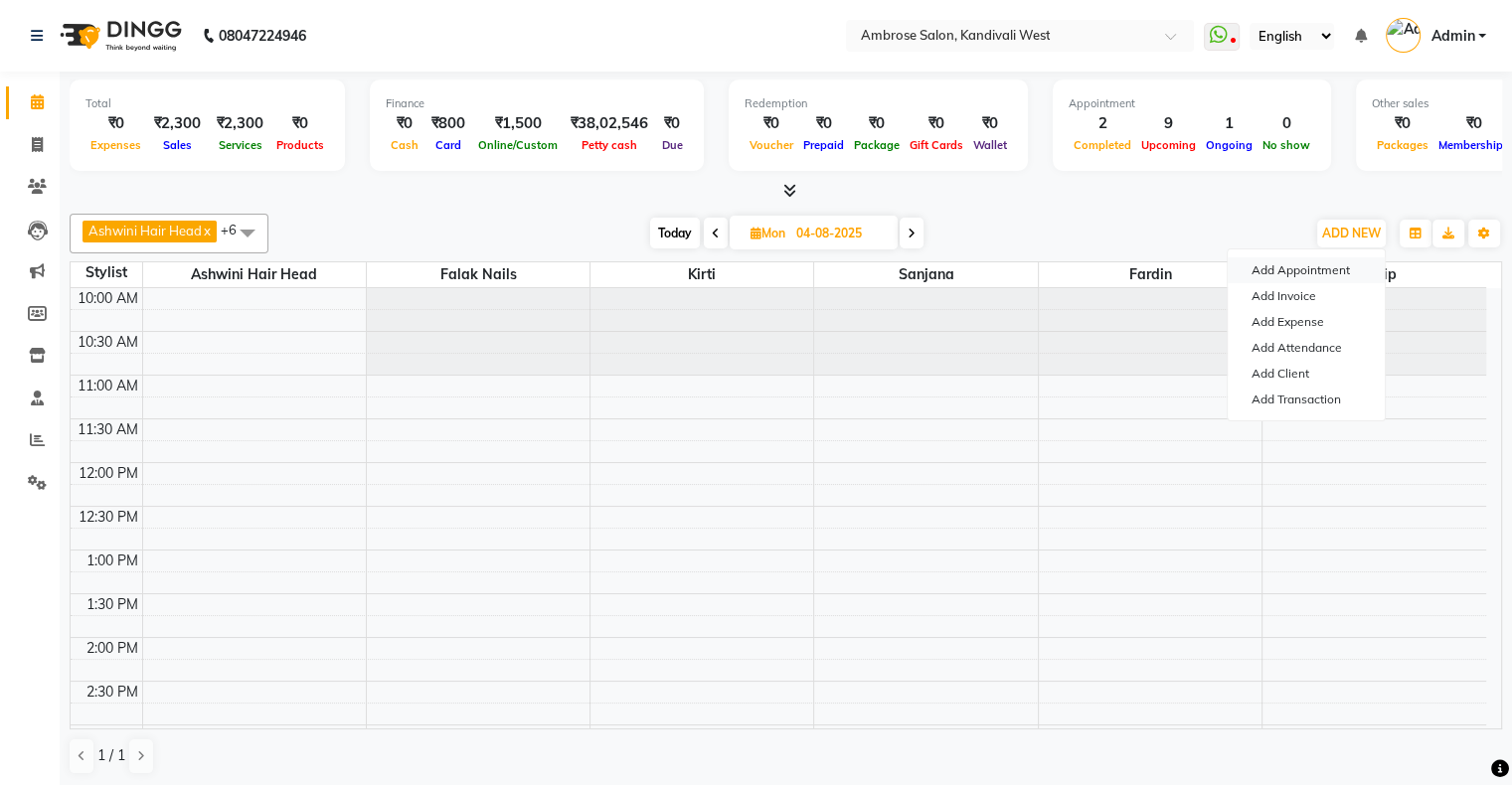 click on "Add Appointment" at bounding box center (1306, 270) 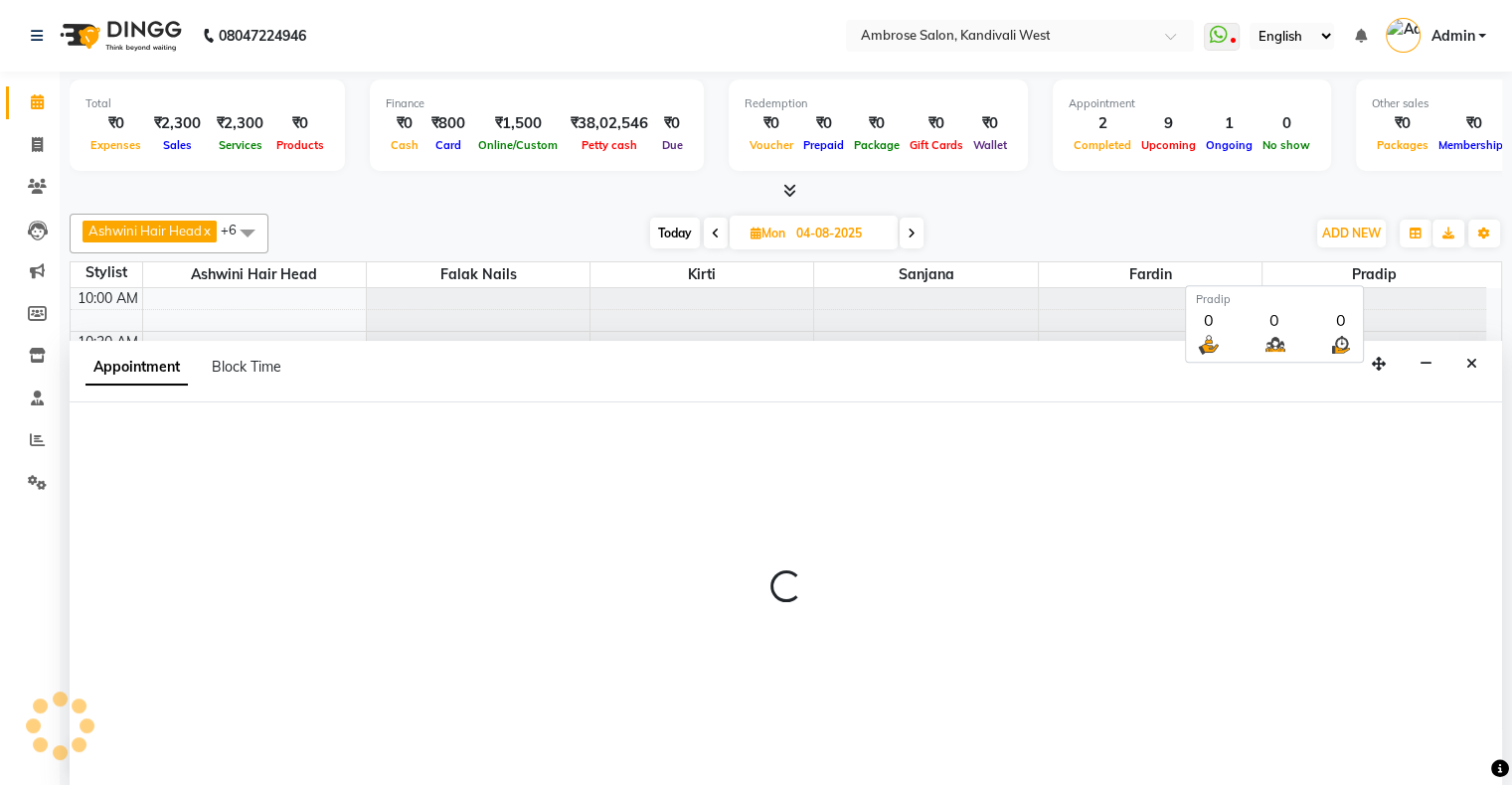 scroll, scrollTop: 0, scrollLeft: 0, axis: both 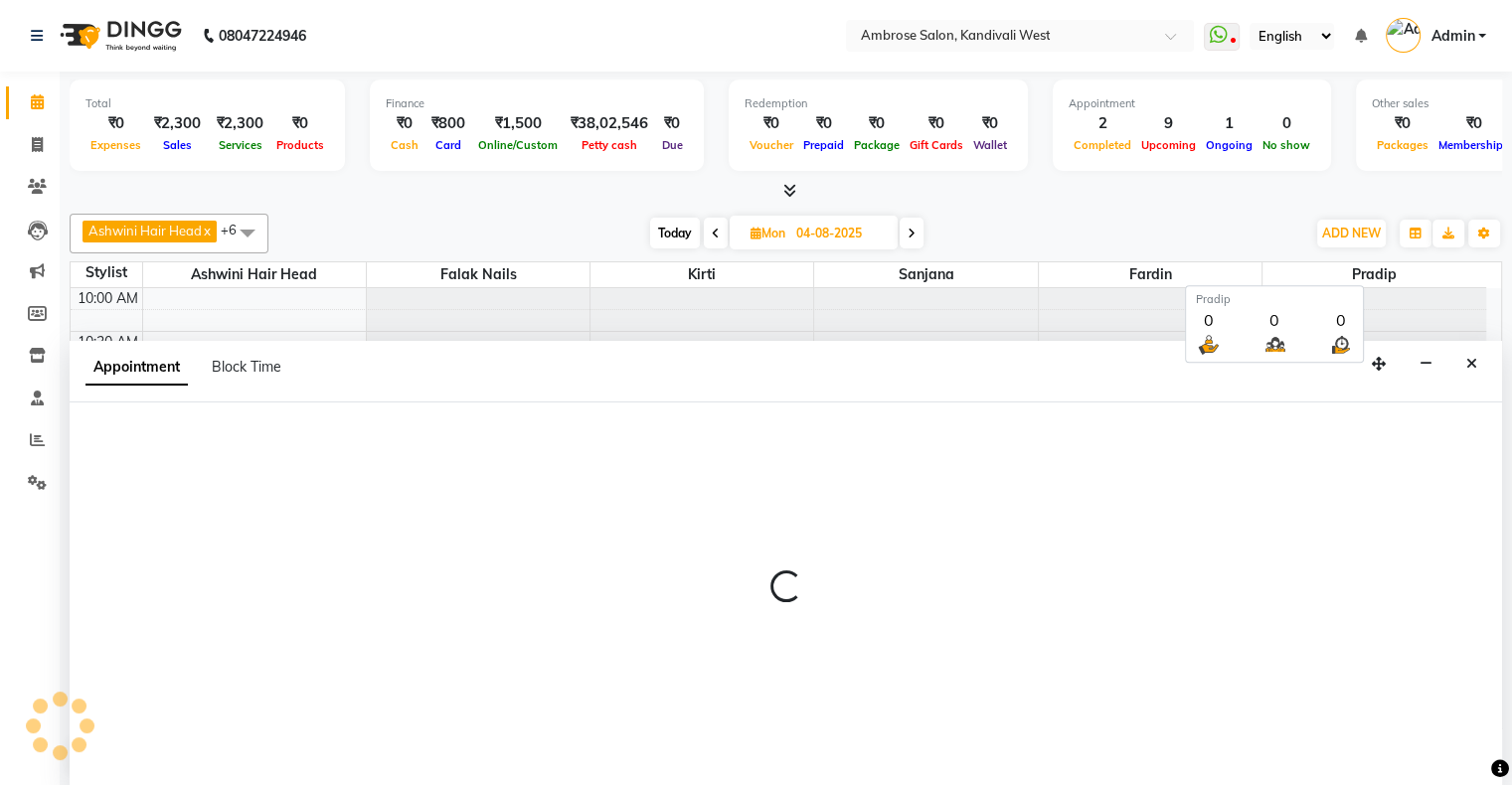 select on "tentative" 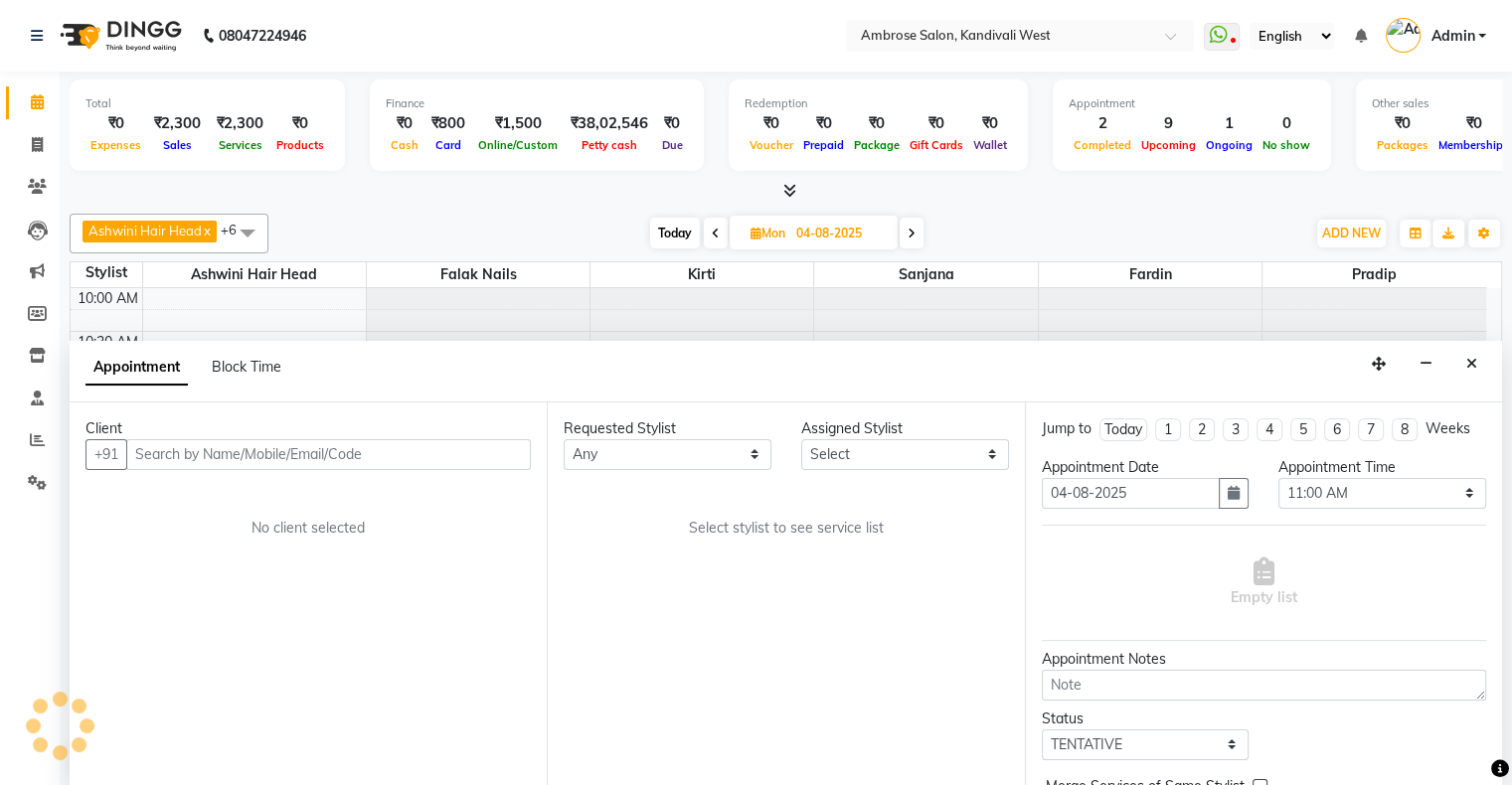 scroll, scrollTop: 0, scrollLeft: 0, axis: both 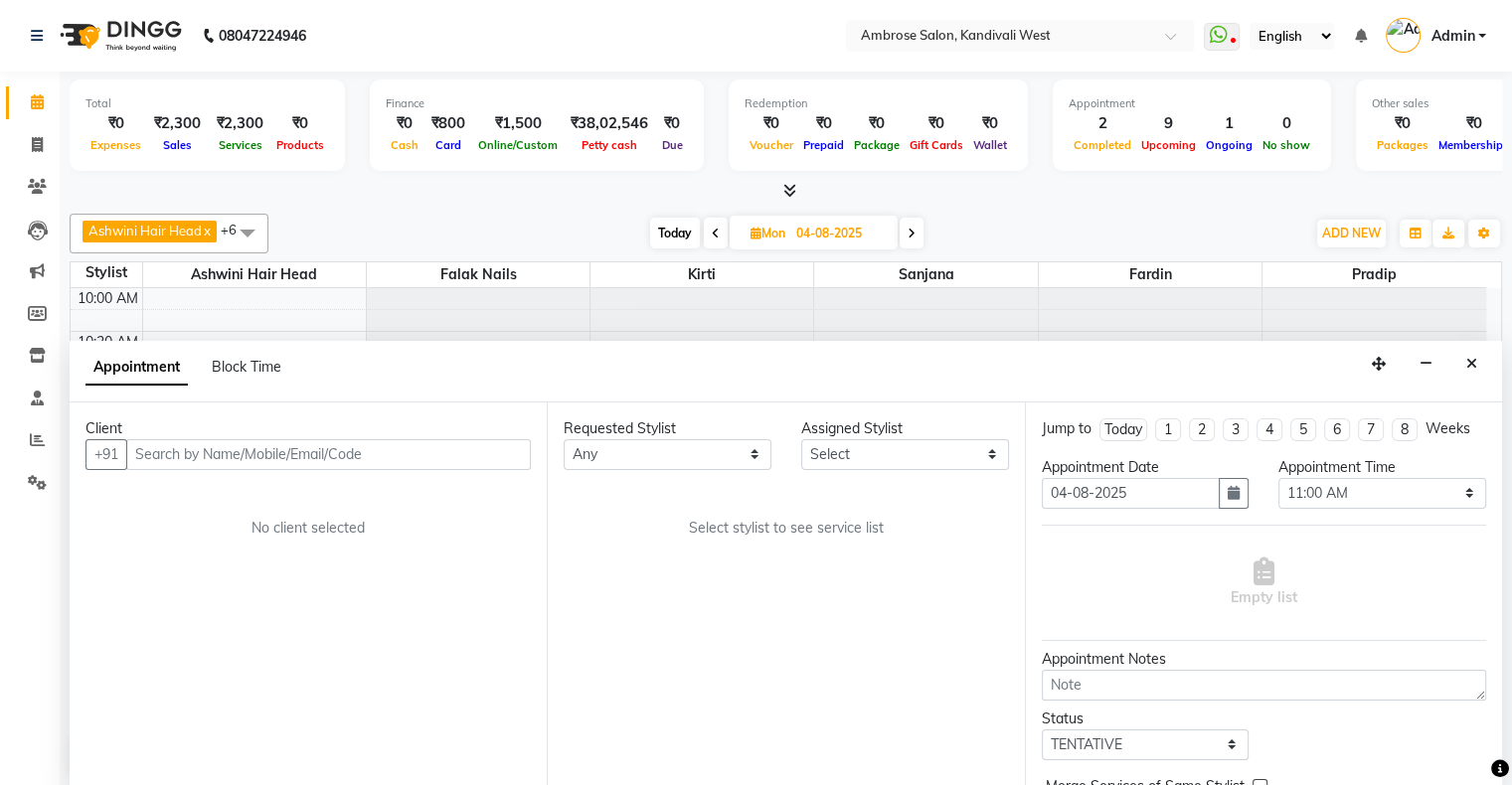 click at bounding box center [328, 454] 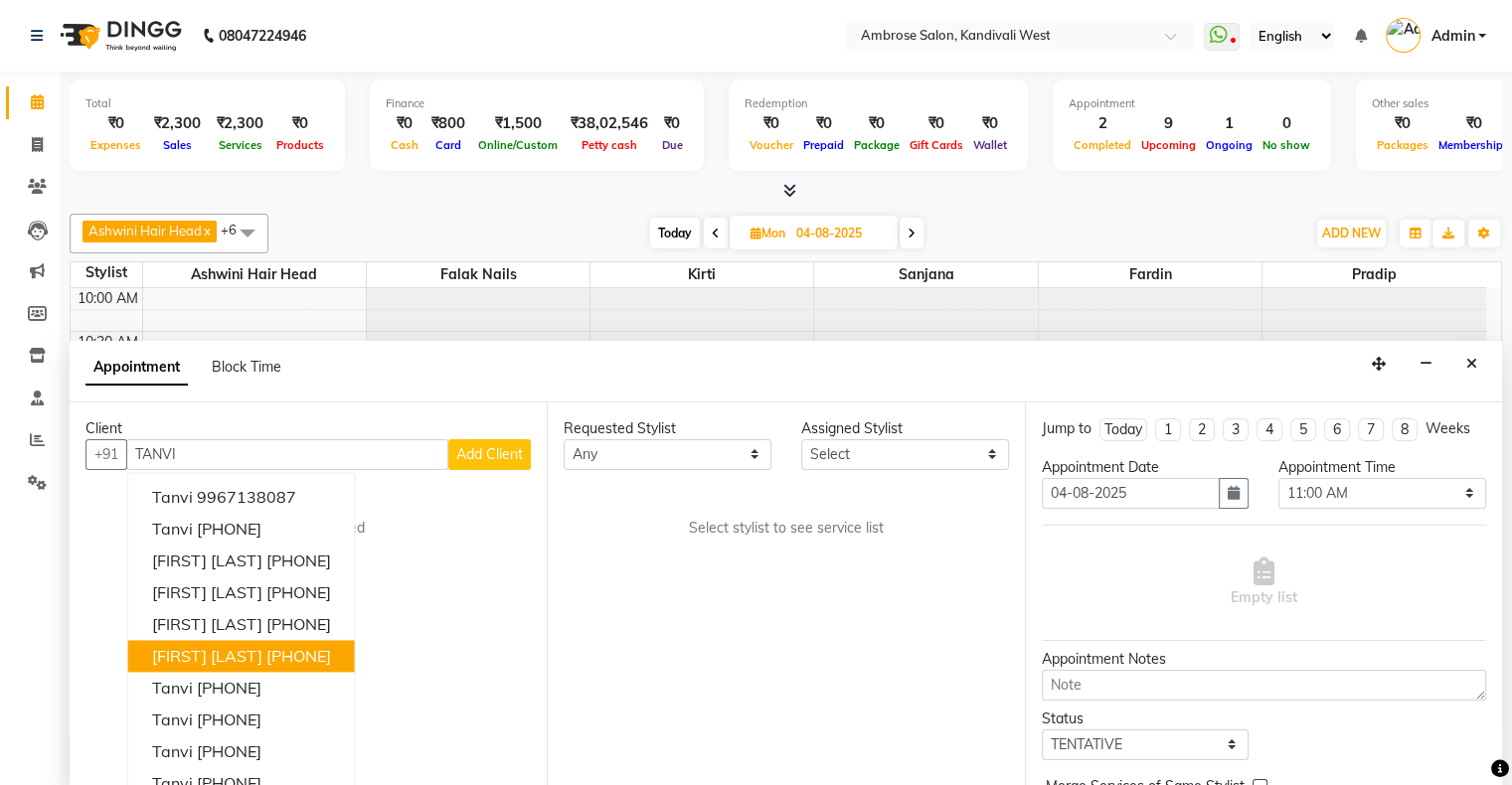 click on "9930240085" at bounding box center [298, 656] 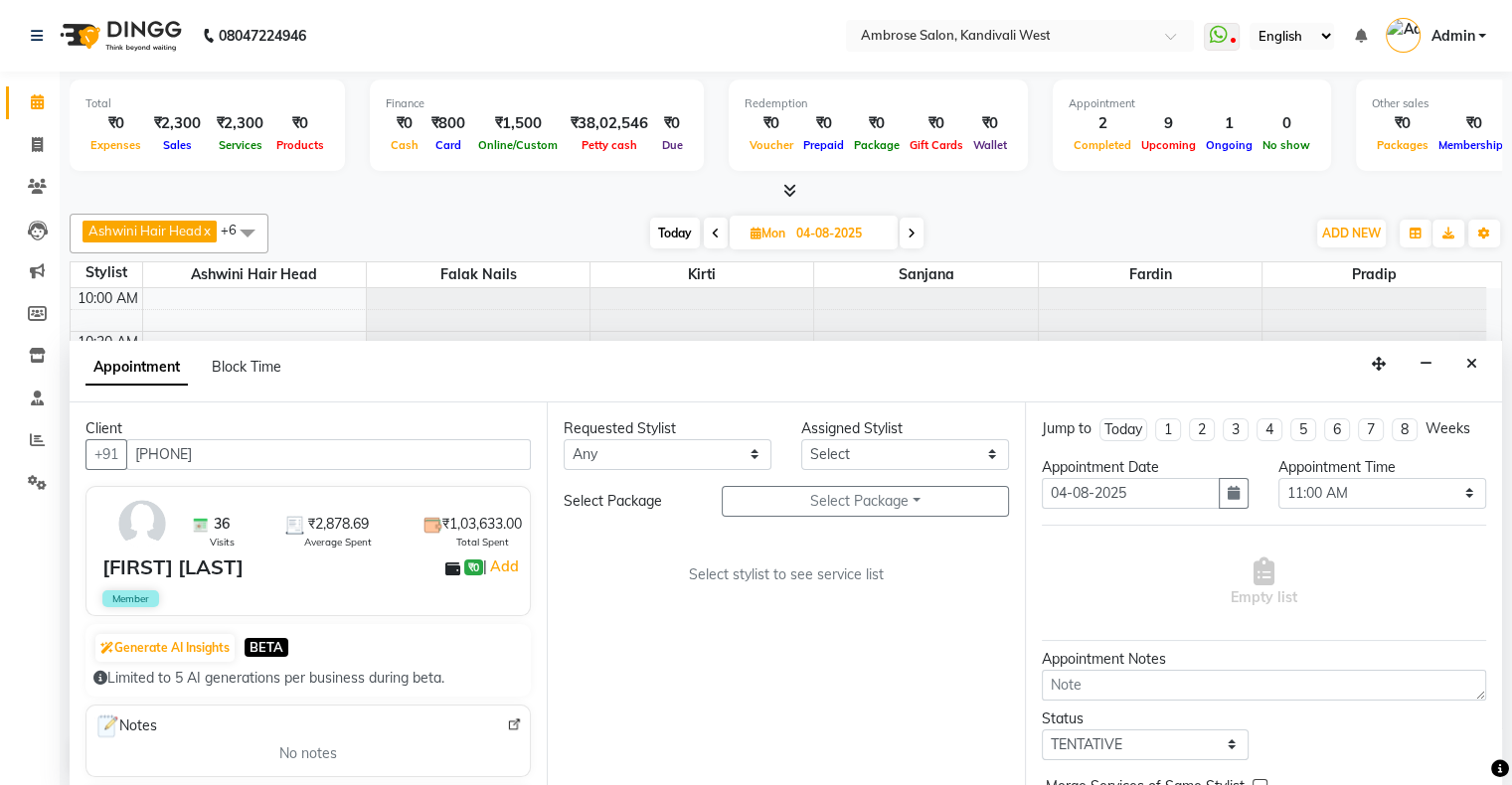 type on "9930240085" 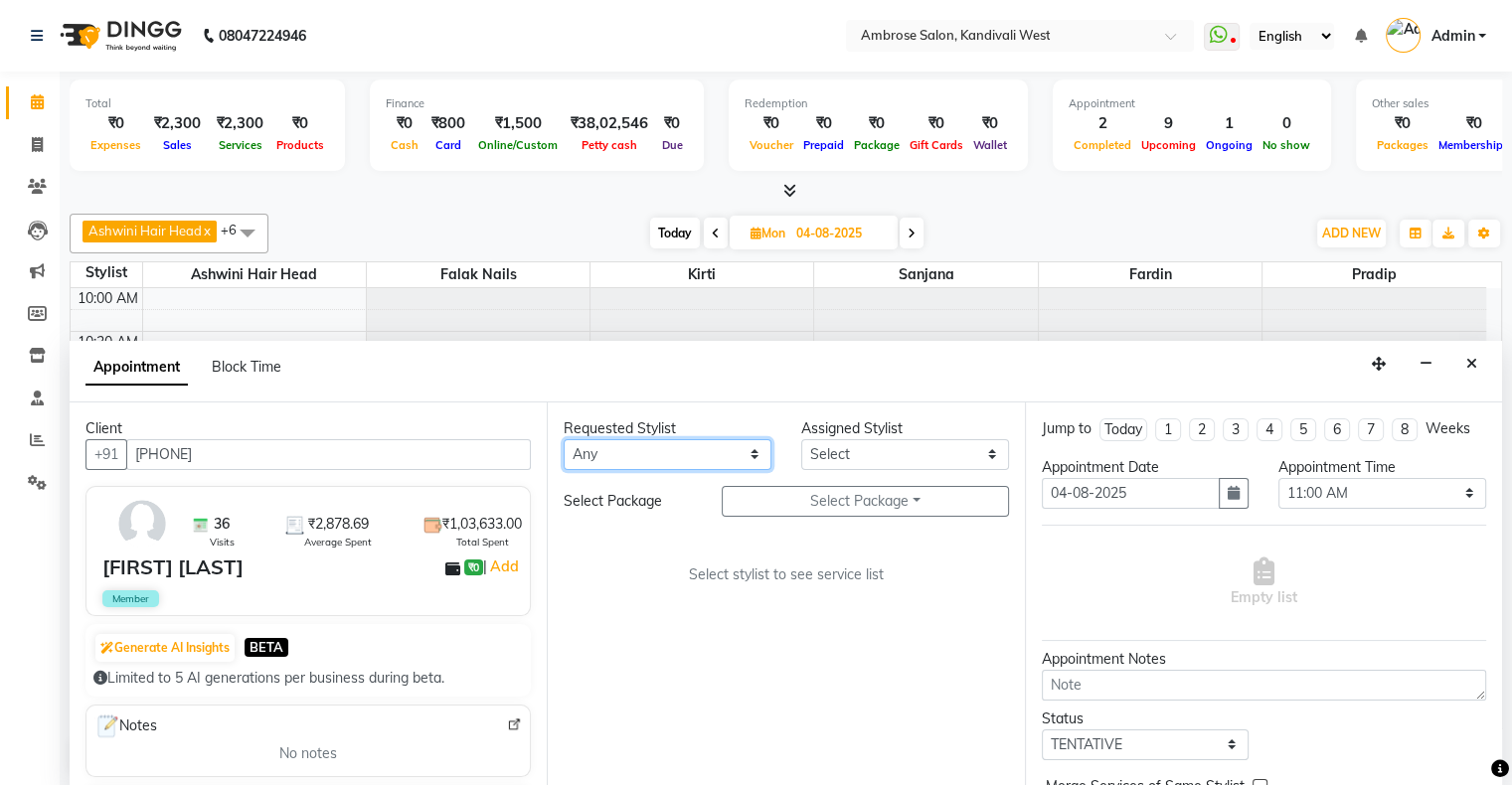 click on "Any Ashwini Hair Head Falak Nails Fardin Kirti Nida FD Pradip Pradip Vaishnav Sanjana  Vidhi Veera" at bounding box center (667, 454) 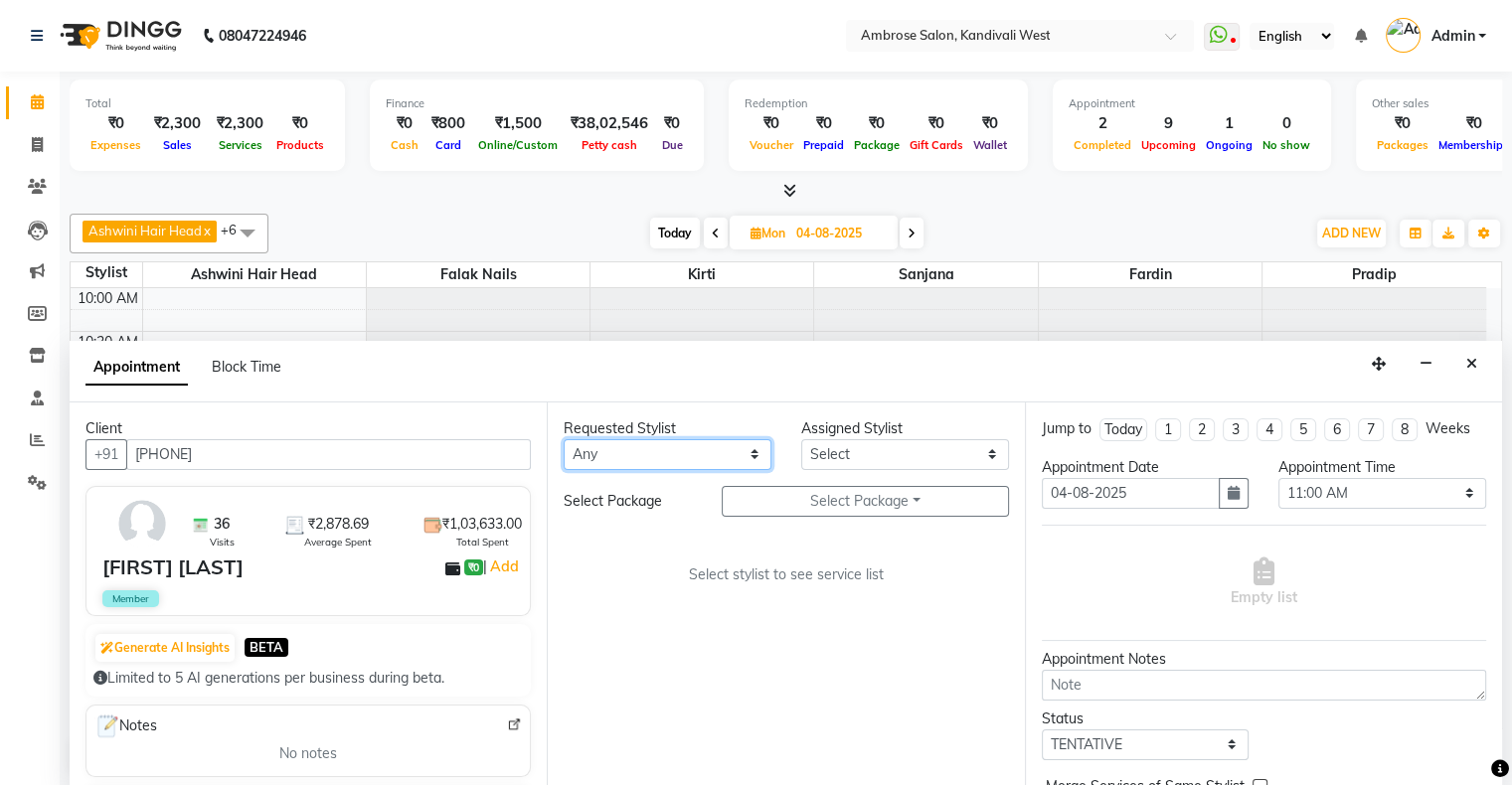 select on "22071" 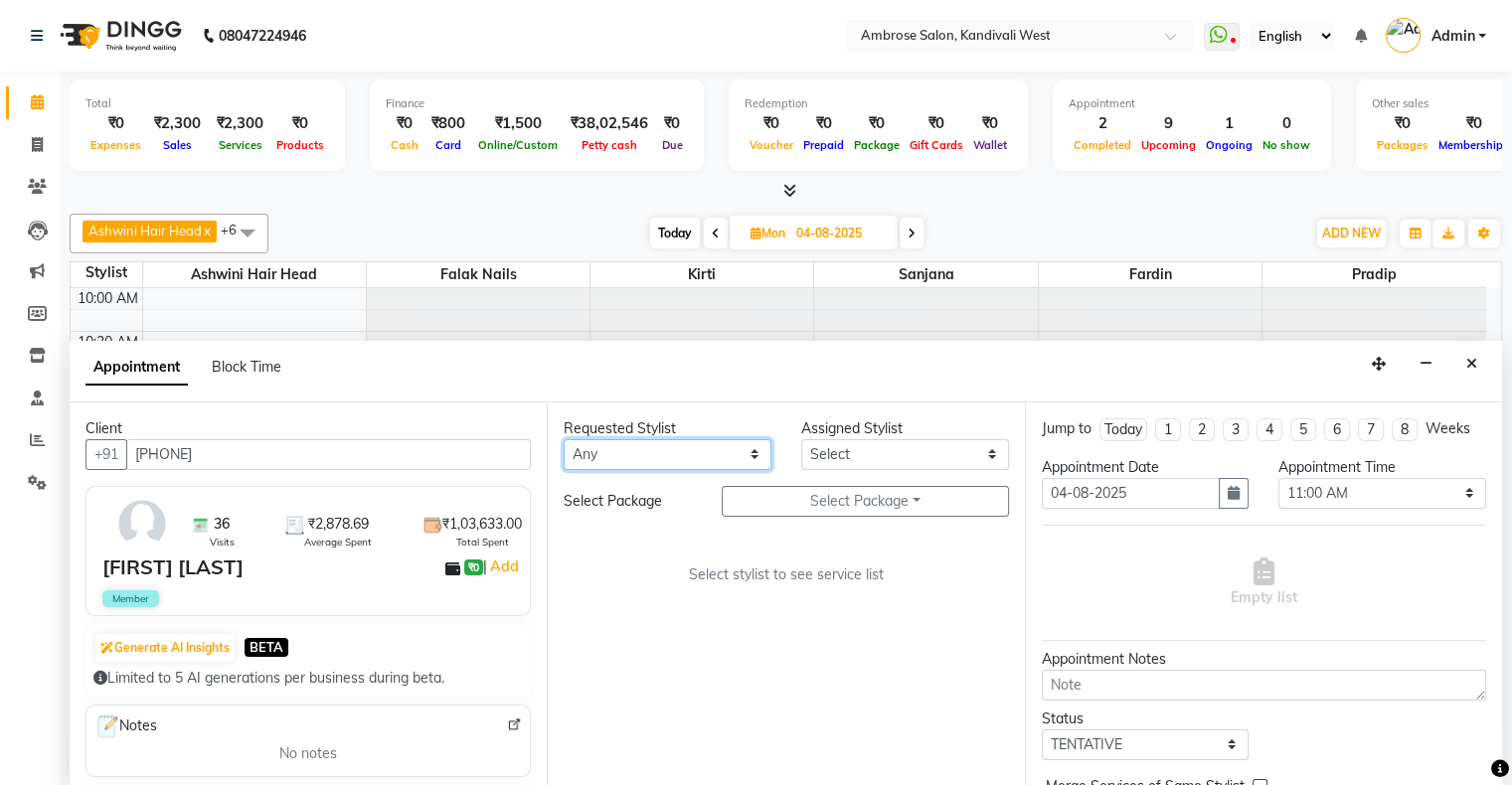 click on "Any Ashwini Hair Head Falak Nails Fardin Kirti Nida FD Pradip Pradip Vaishnav Sanjana  Vidhi Veera" at bounding box center [667, 454] 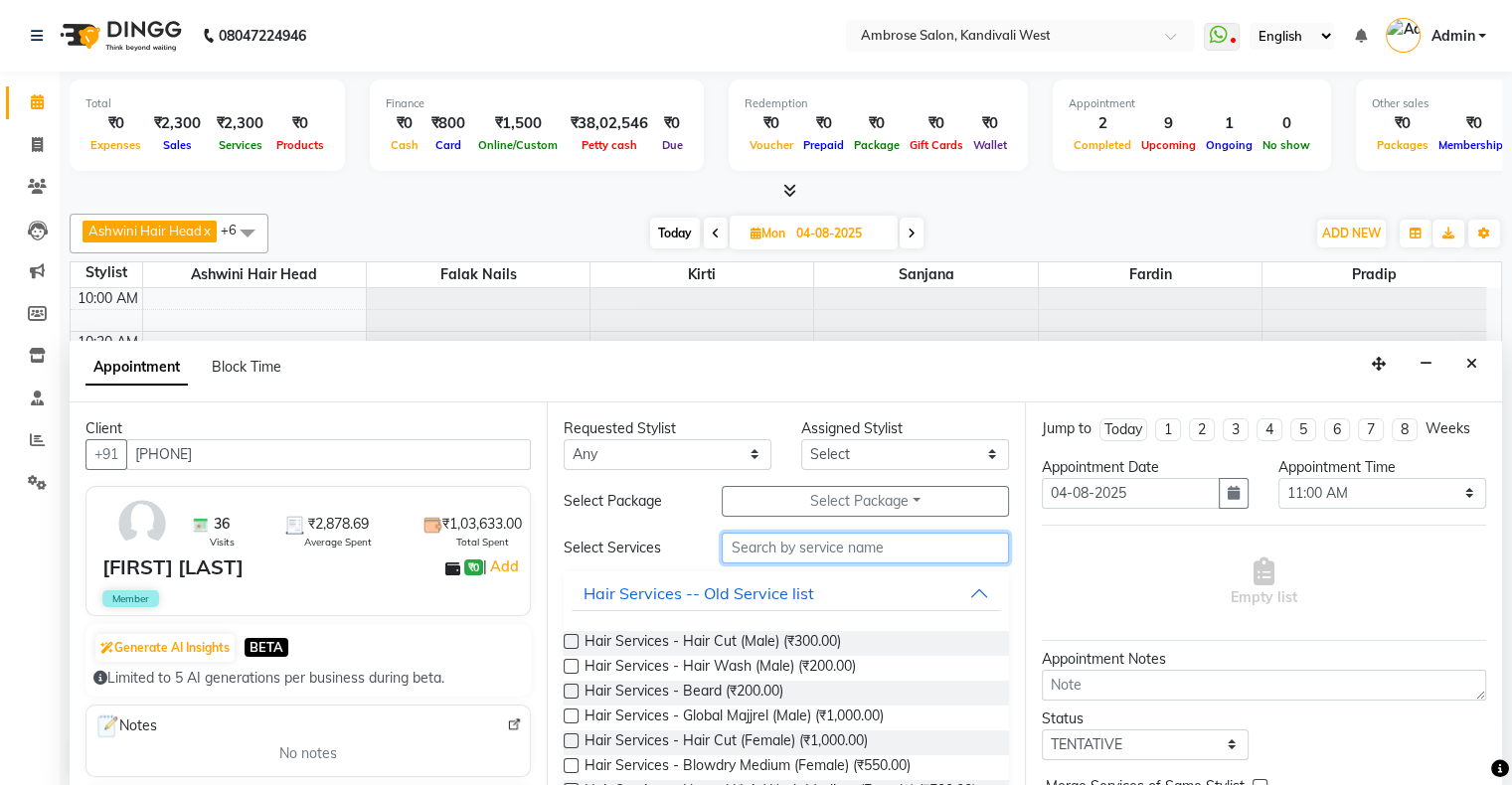 click at bounding box center [865, 548] 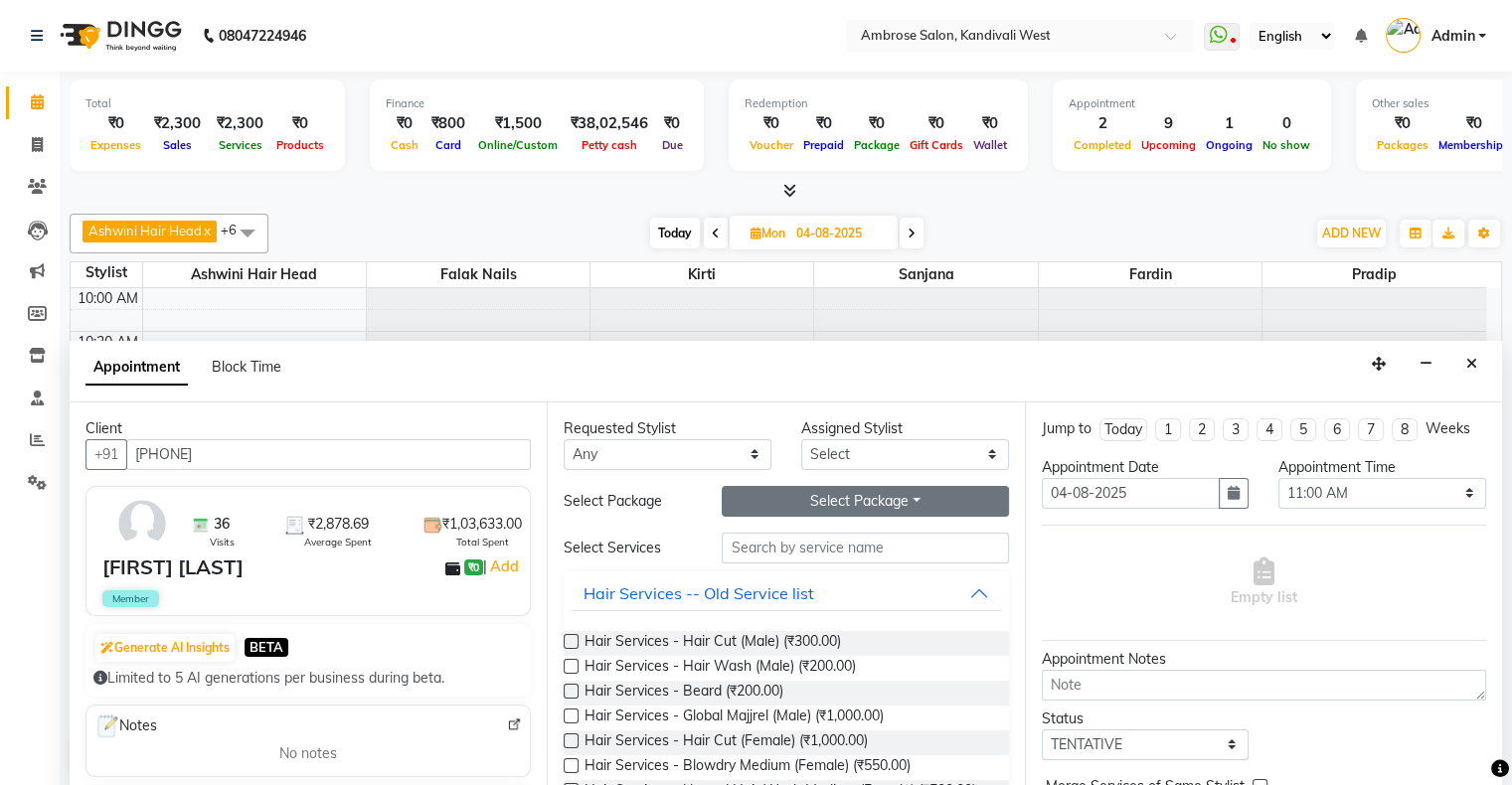 click on "Select Package  Toggle Dropdown" at bounding box center [865, 501] 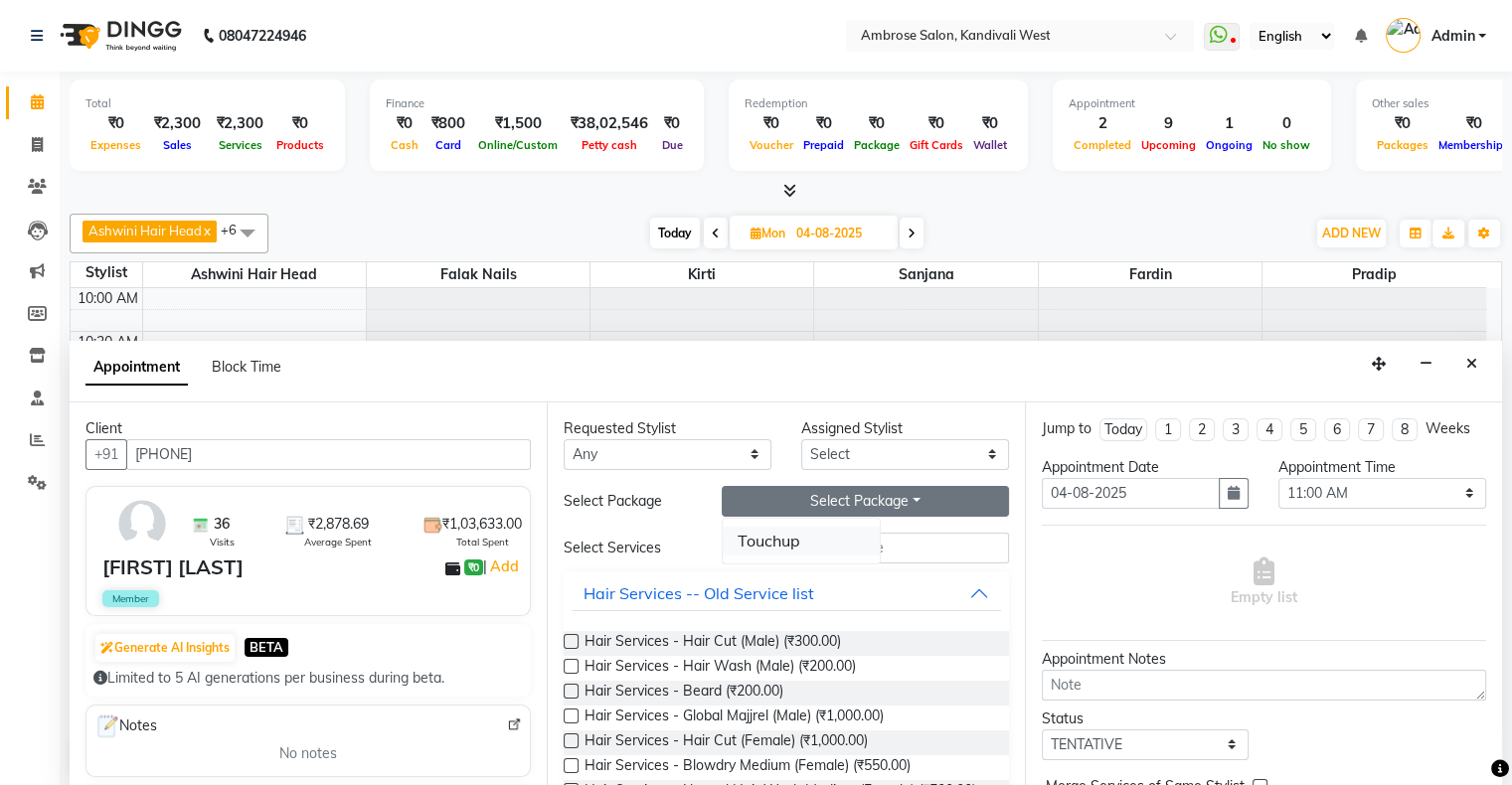 click on "Touchup" at bounding box center [801, 541] 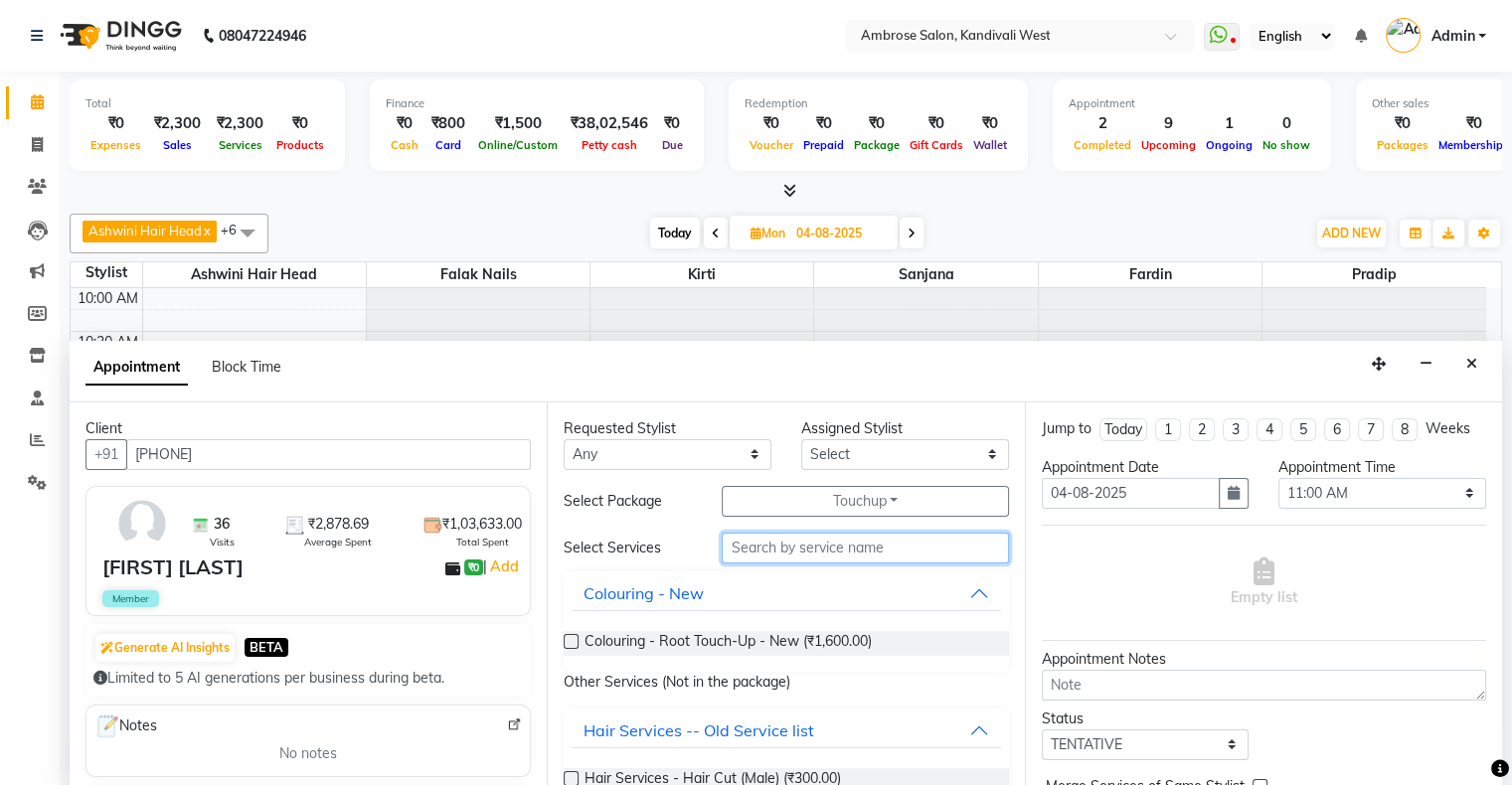 click at bounding box center (865, 548) 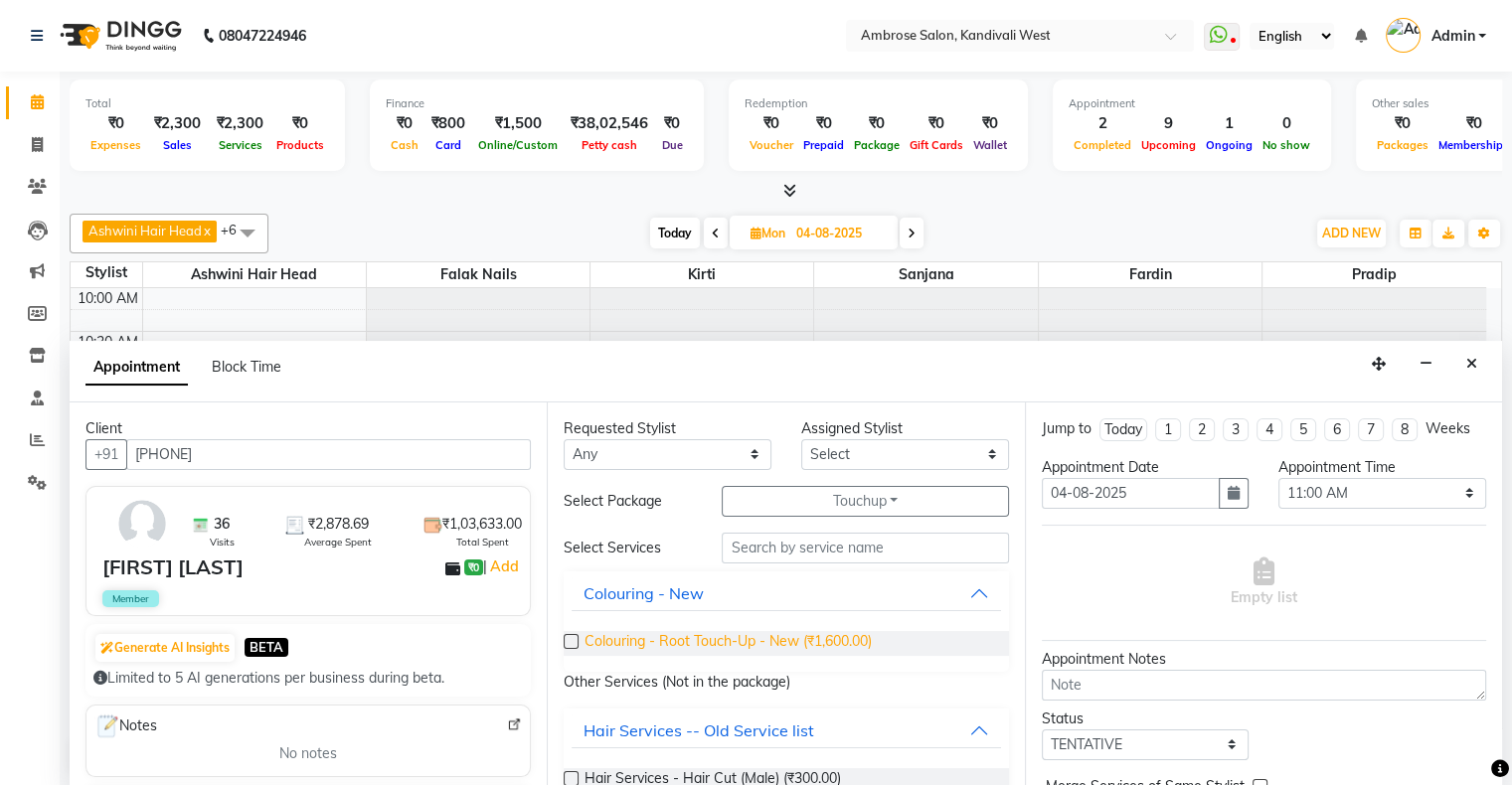 click on "Colouring  - Root Touch-Up - New (₹1,600.00)" at bounding box center (728, 643) 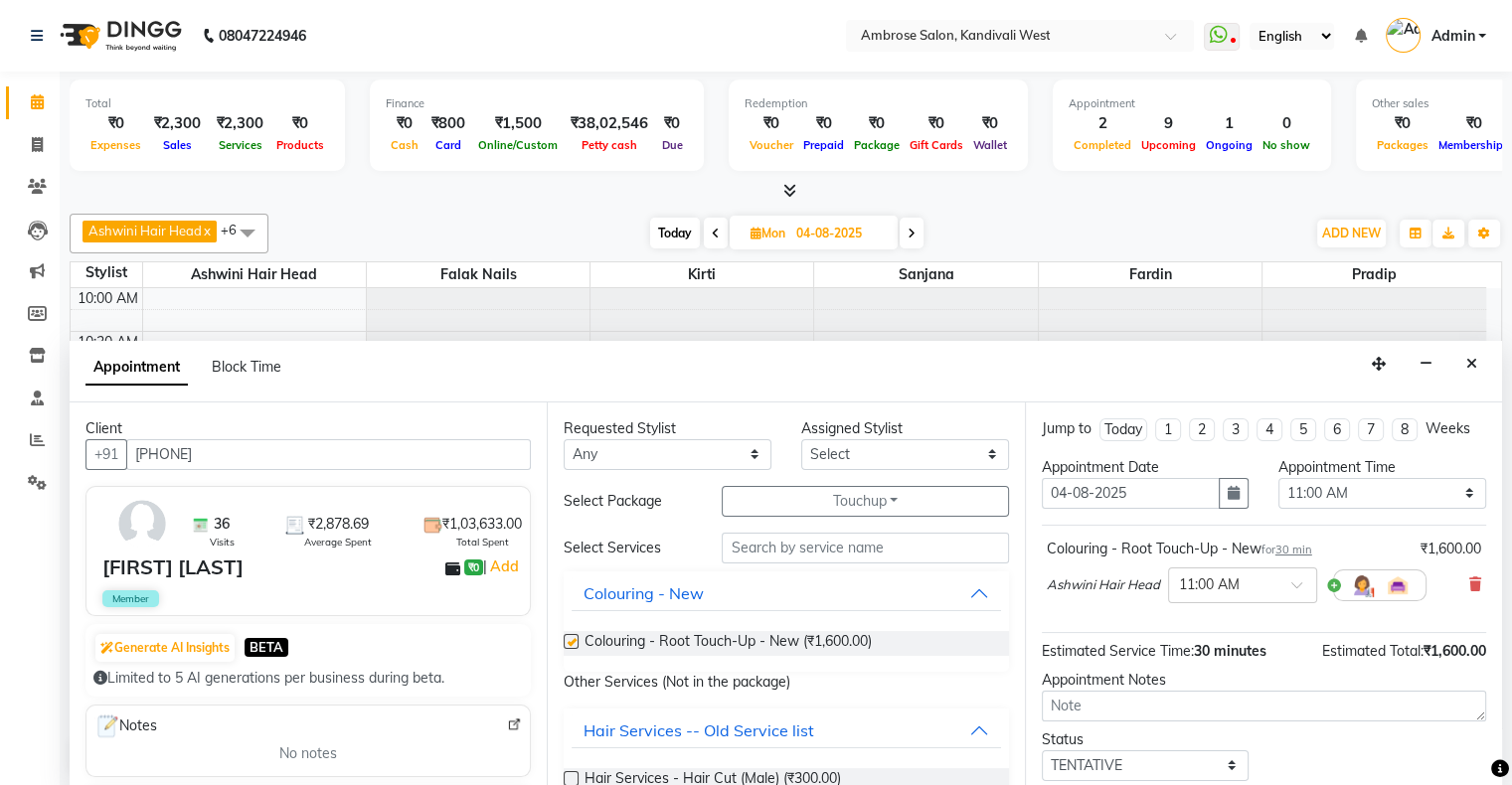 checkbox on "false" 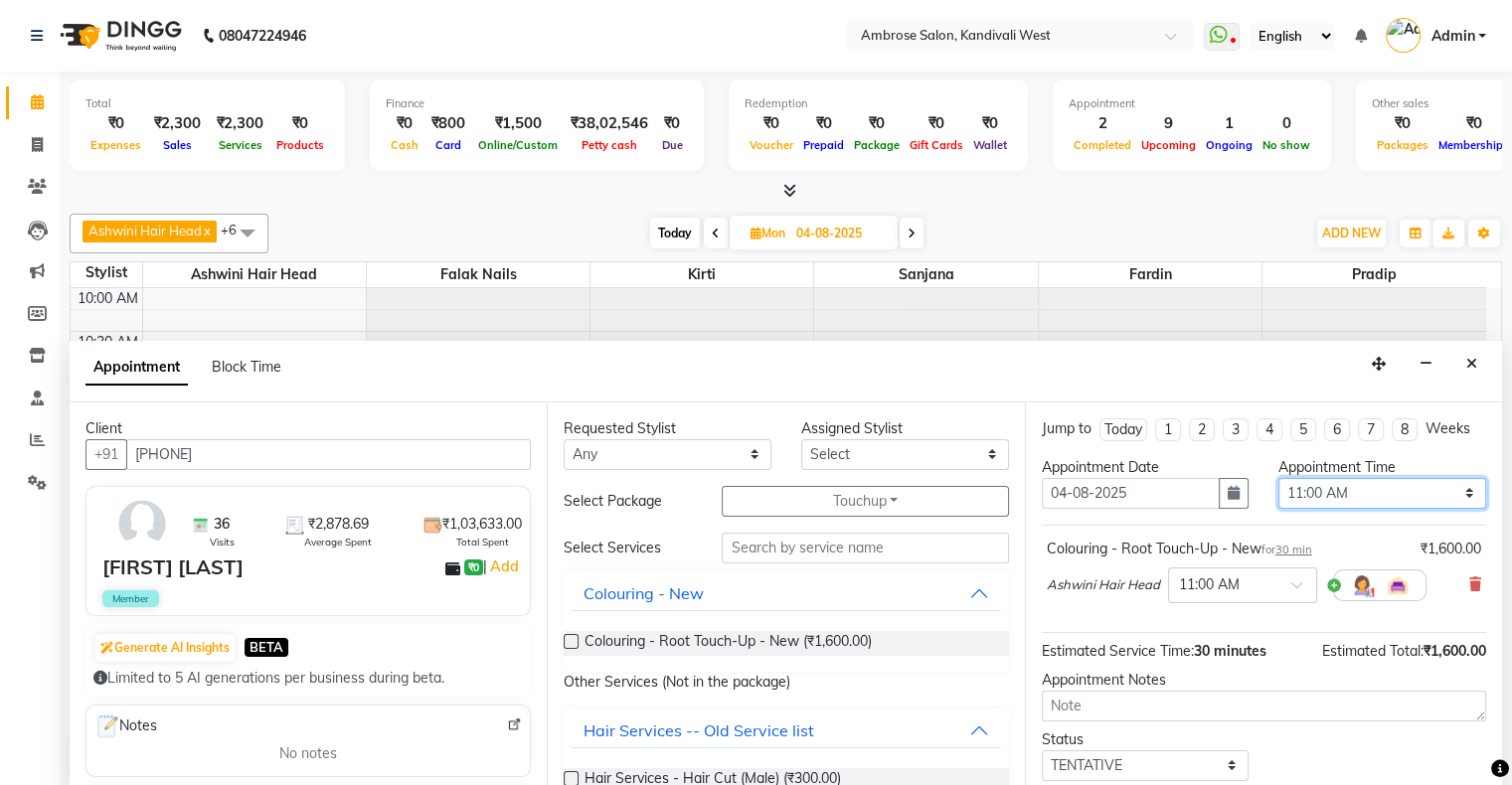 click on "Select 11:00 AM 11:15 AM 11:30 AM 11:45 AM 12:00 PM 12:15 PM 12:30 PM 12:45 PM 01:00 PM 01:15 PM 01:30 PM 01:45 PM 02:00 PM 02:15 PM 02:30 PM 02:45 PM 03:00 PM 03:15 PM 03:30 PM 03:45 PM 04:00 PM 04:15 PM 04:30 PM 04:45 PM 05:00 PM 05:15 PM 05:30 PM 05:45 PM 06:00 PM 06:15 PM 06:30 PM 06:45 PM 07:00 PM 07:15 PM 07:30 PM 07:45 PM 08:00 PM 08:15 PM 08:30 PM 08:45 PM 09:00 PM 09:15 PM 09:30 PM 09:45 PM 10:00 PM" at bounding box center [1382, 493] 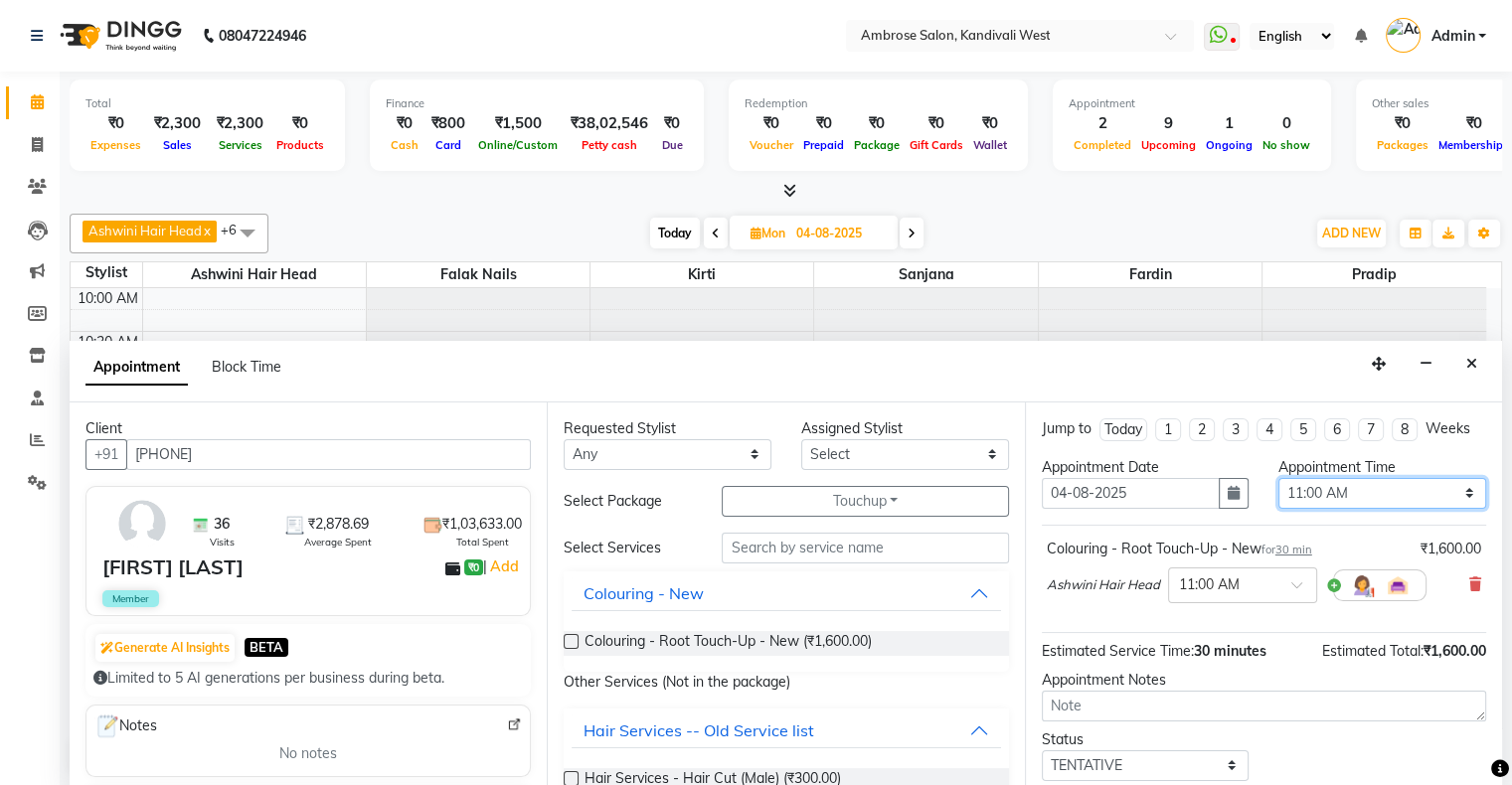 select on "1140" 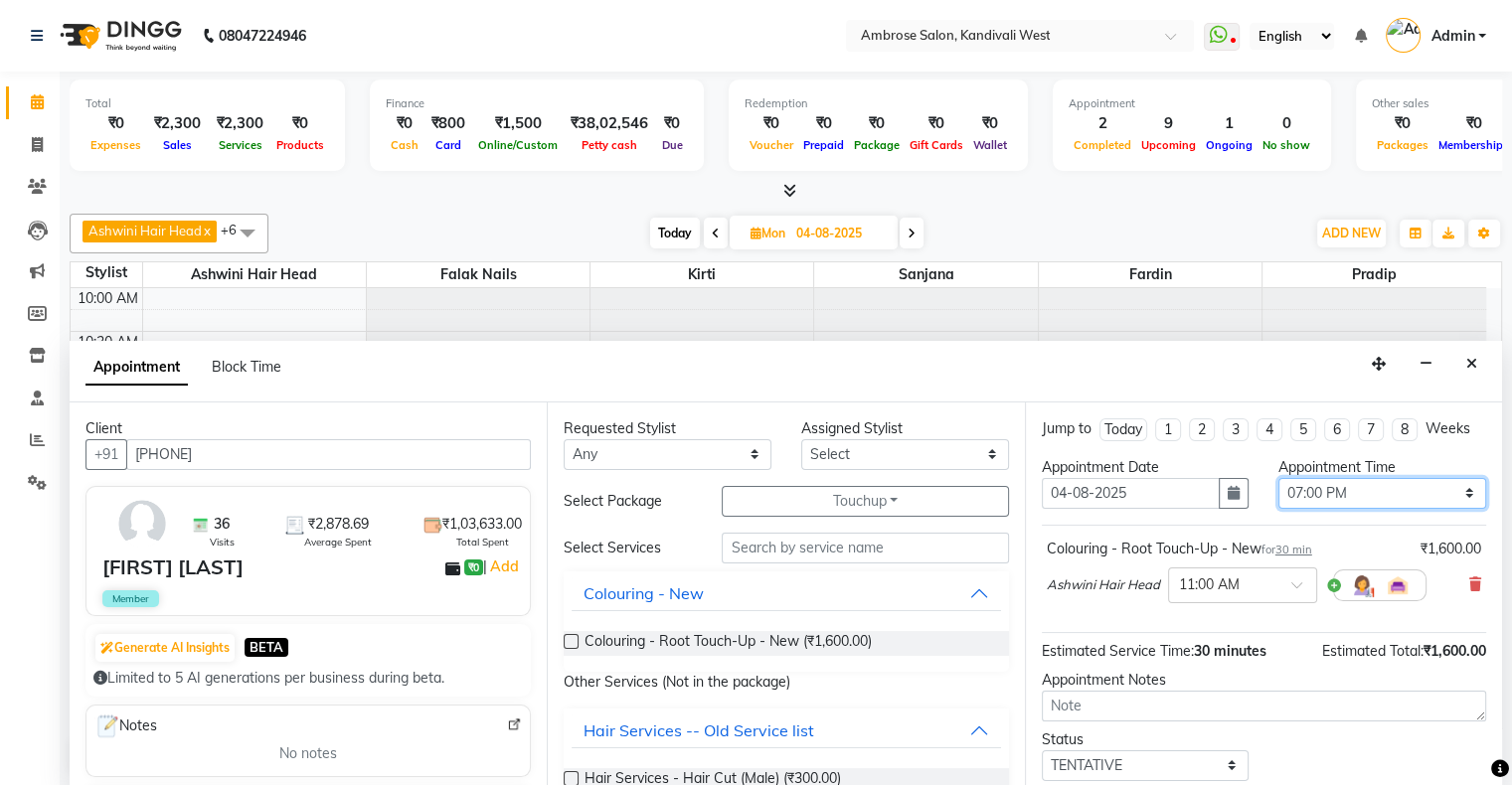 click on "Select 11:00 AM 11:15 AM 11:30 AM 11:45 AM 12:00 PM 12:15 PM 12:30 PM 12:45 PM 01:00 PM 01:15 PM 01:30 PM 01:45 PM 02:00 PM 02:15 PM 02:30 PM 02:45 PM 03:00 PM 03:15 PM 03:30 PM 03:45 PM 04:00 PM 04:15 PM 04:30 PM 04:45 PM 05:00 PM 05:15 PM 05:30 PM 05:45 PM 06:00 PM 06:15 PM 06:30 PM 06:45 PM 07:00 PM 07:15 PM 07:30 PM 07:45 PM 08:00 PM 08:15 PM 08:30 PM 08:45 PM 09:00 PM 09:15 PM 09:30 PM 09:45 PM 10:00 PM" at bounding box center [1382, 493] 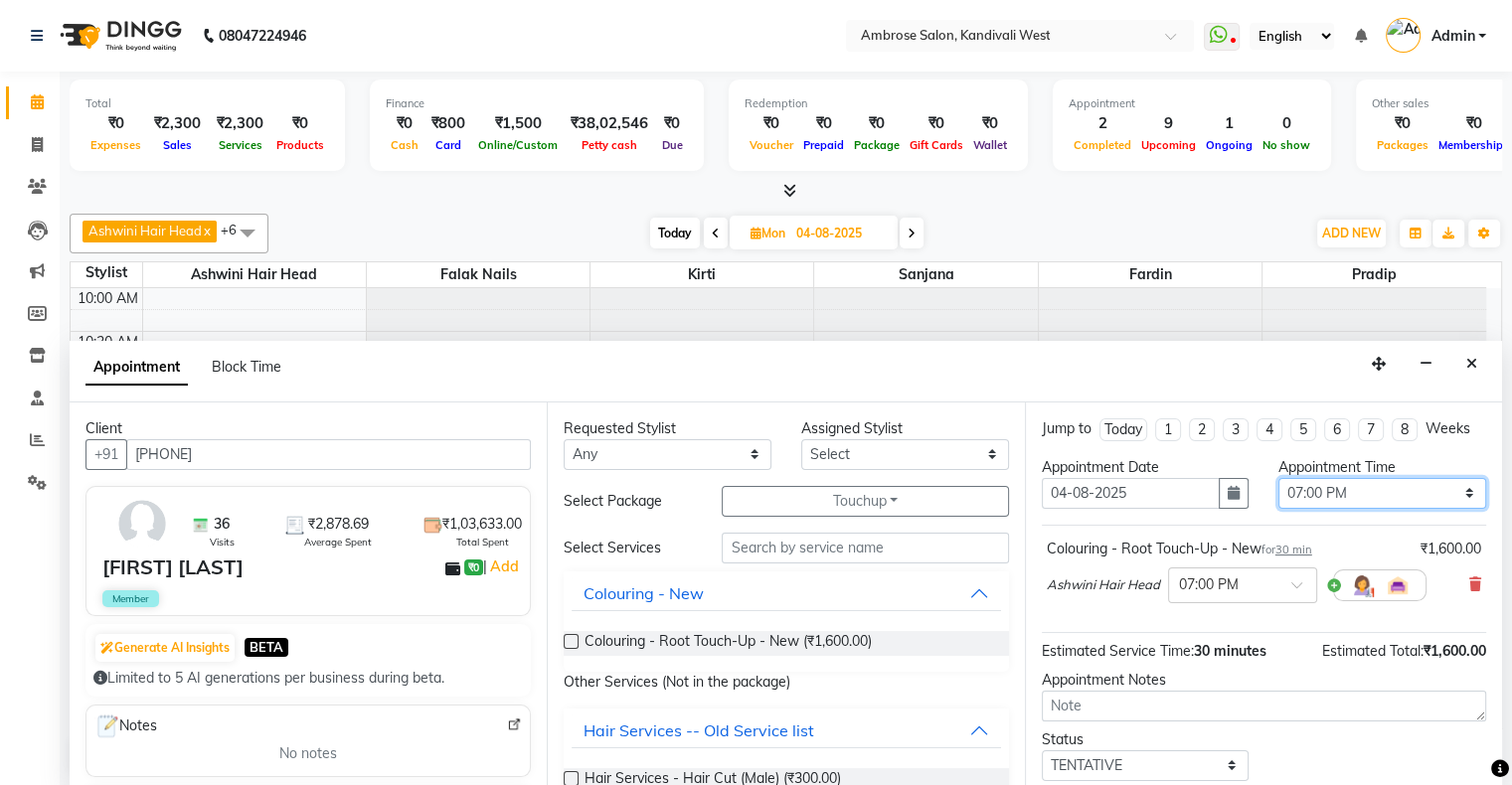 scroll, scrollTop: 116, scrollLeft: 0, axis: vertical 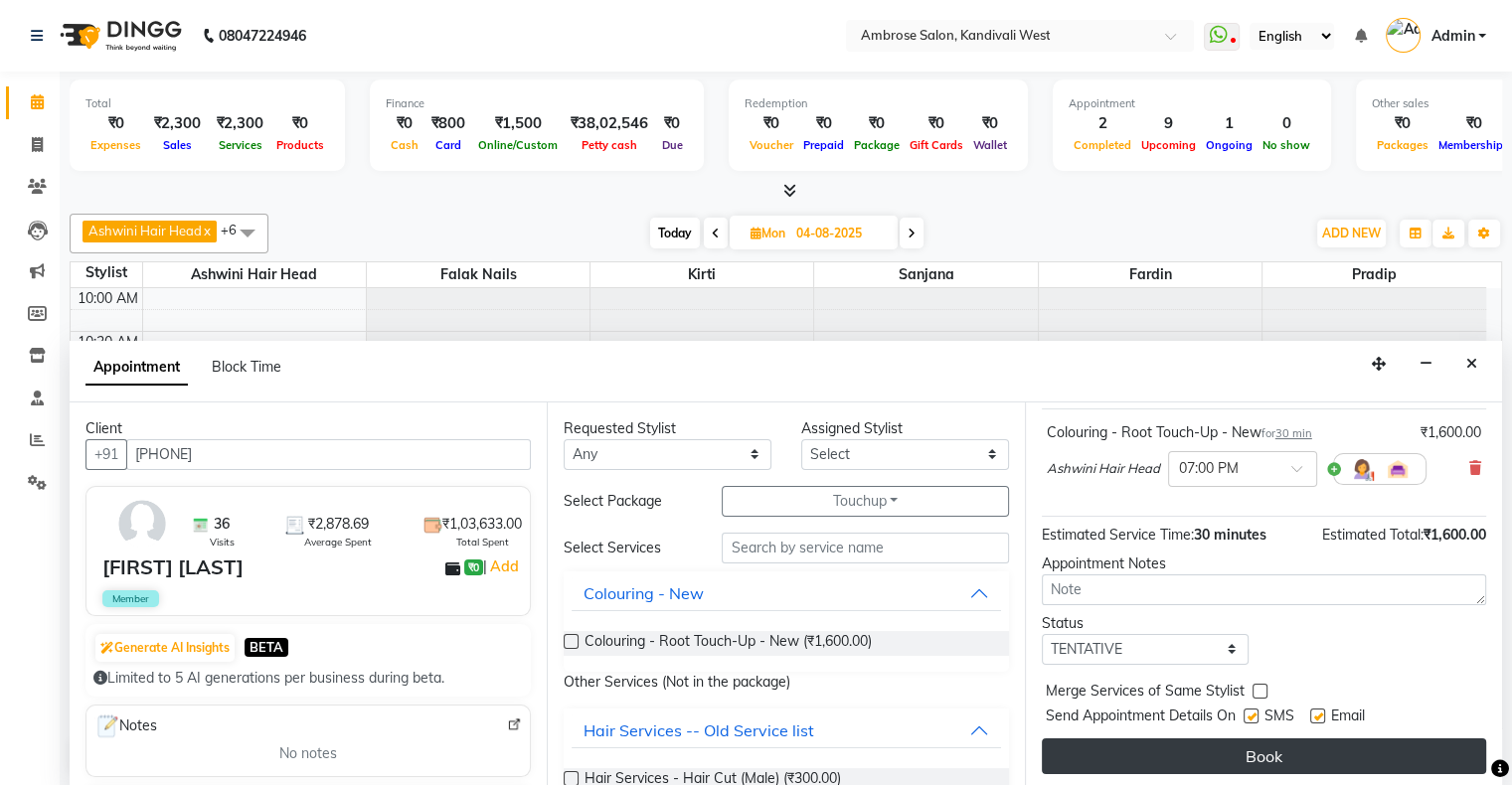 click on "Book" at bounding box center [1263, 756] 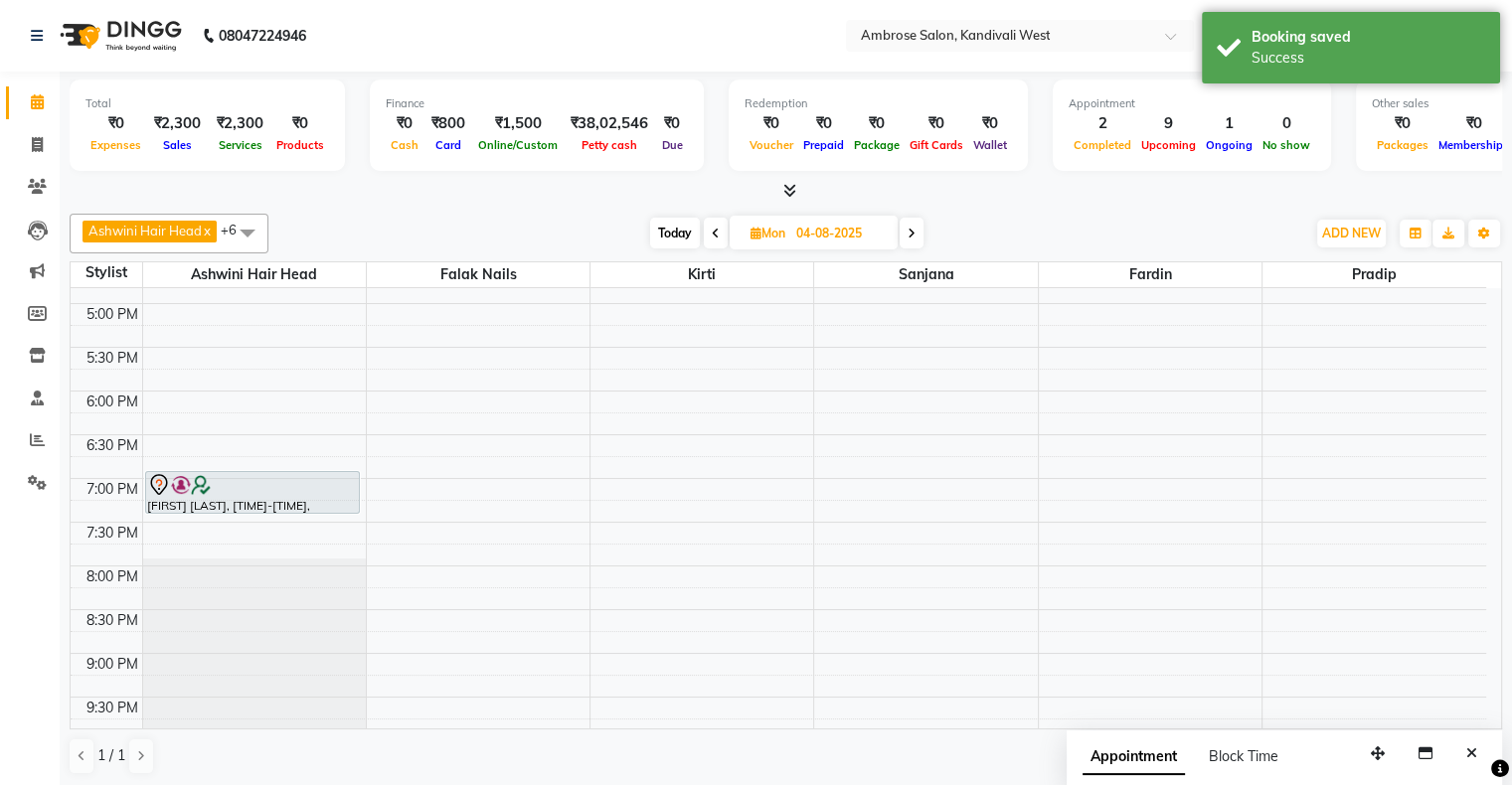 click on "Today" at bounding box center [675, 233] 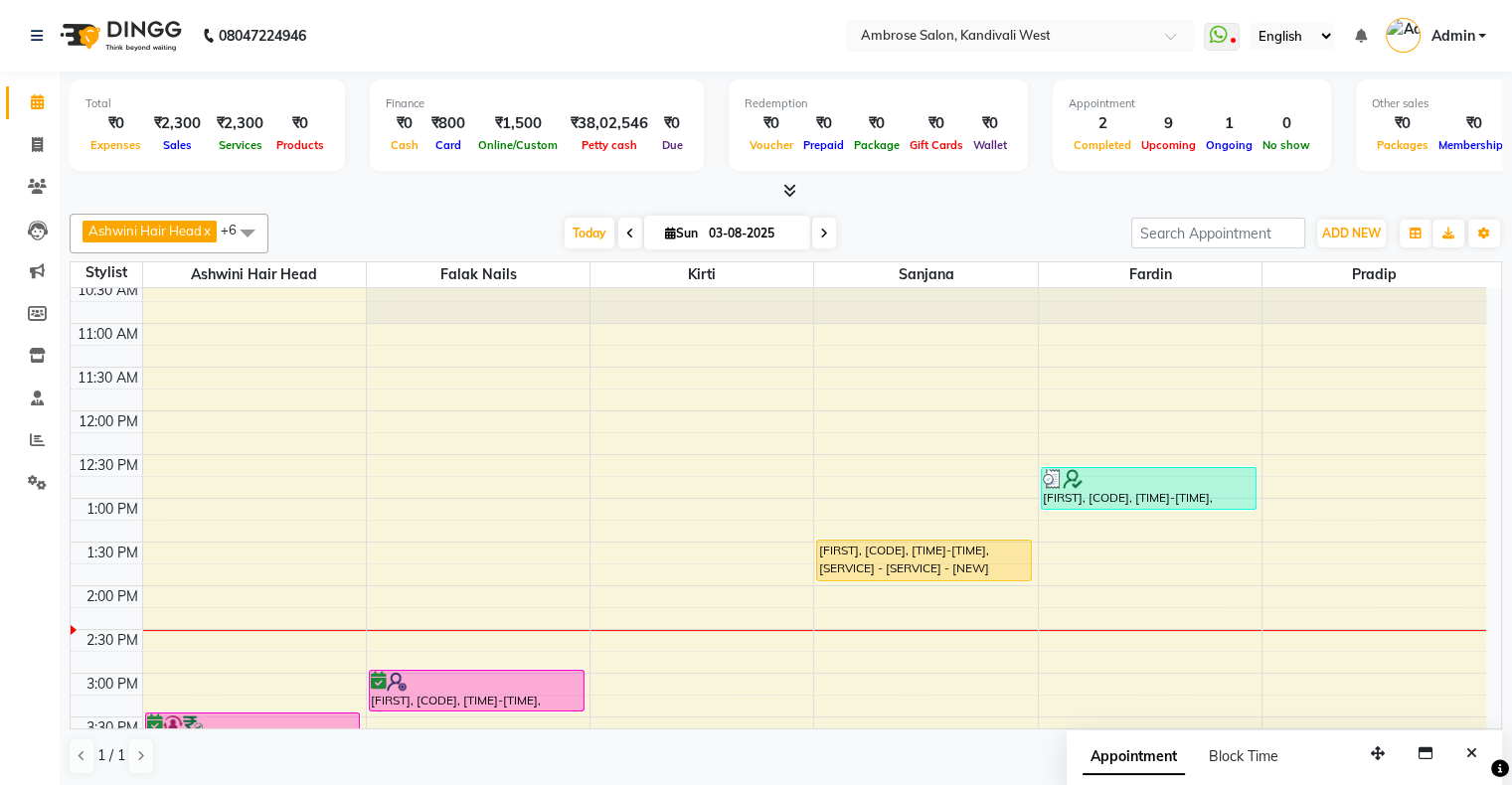 scroll, scrollTop: 50, scrollLeft: 0, axis: vertical 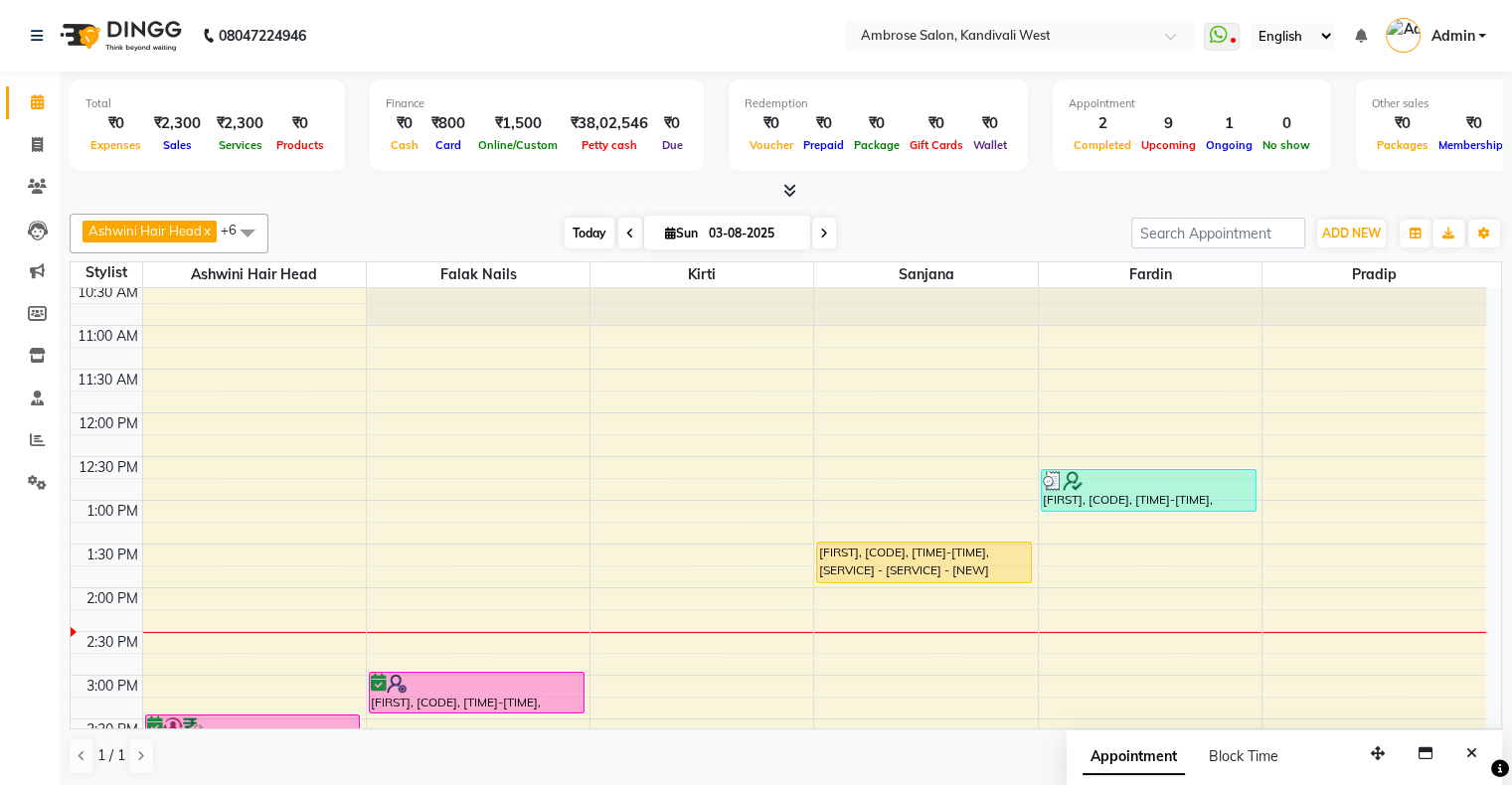 click on "Today" at bounding box center [589, 233] 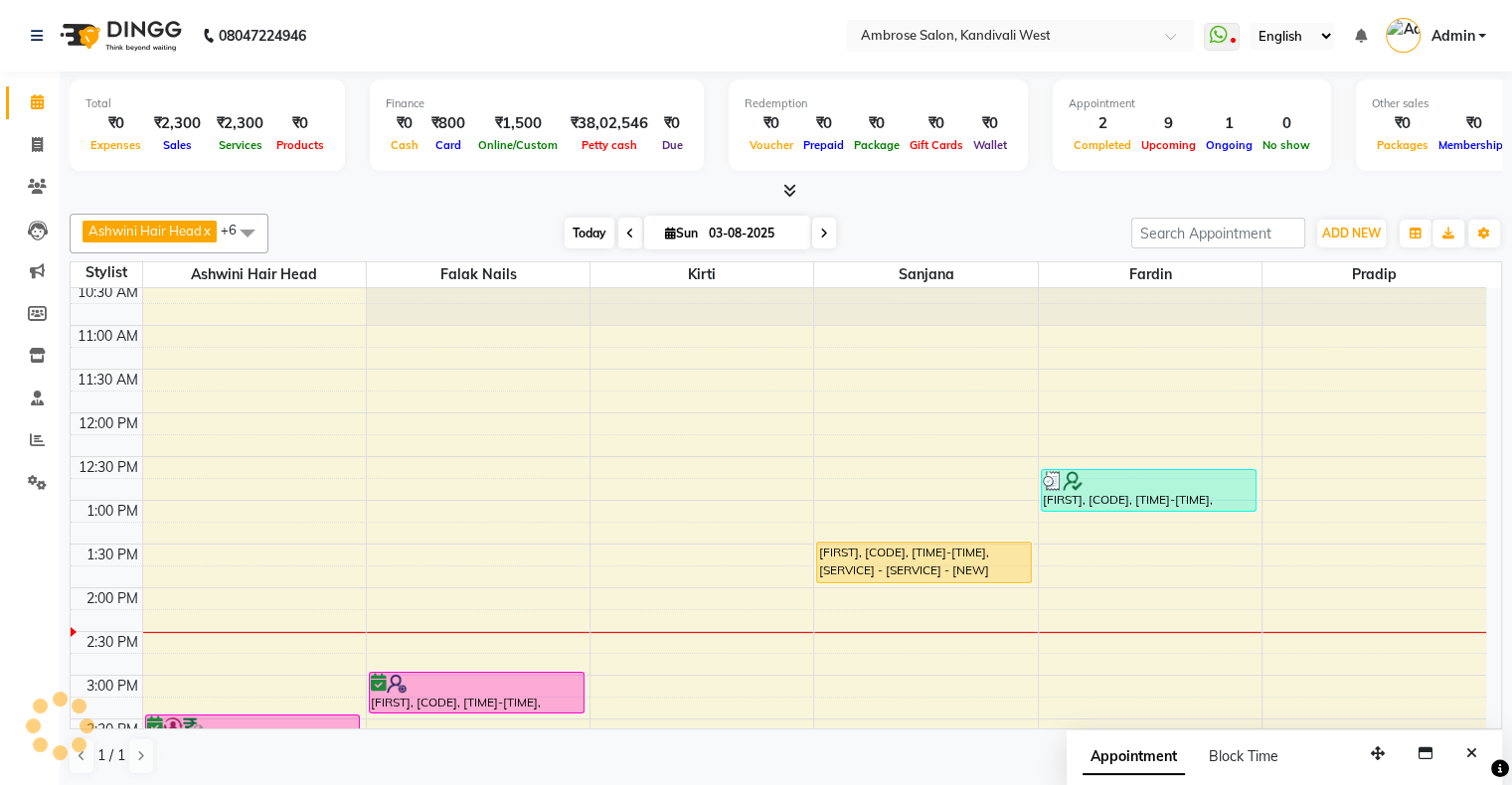 scroll, scrollTop: 348, scrollLeft: 0, axis: vertical 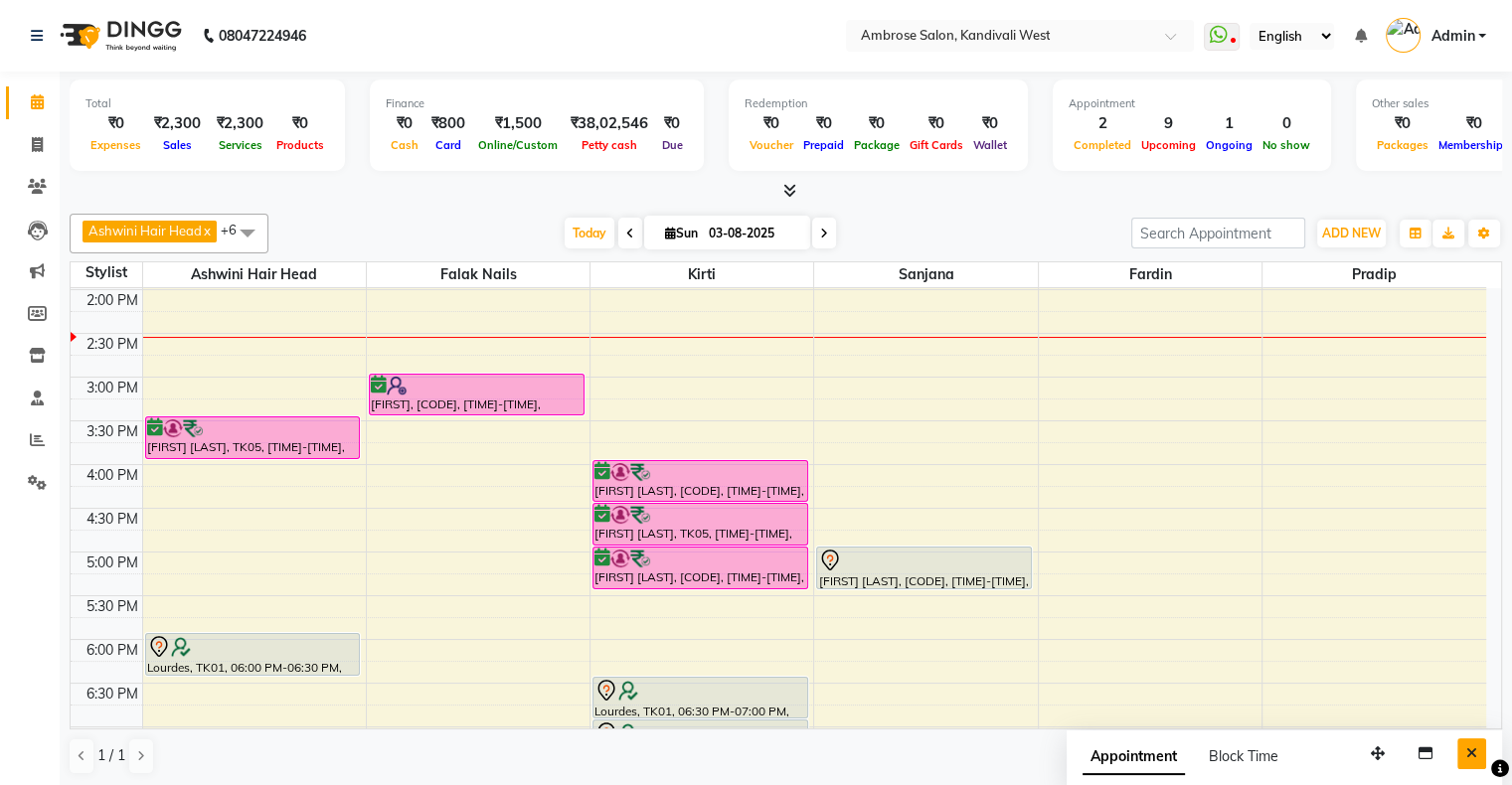 click at bounding box center [1471, 753] 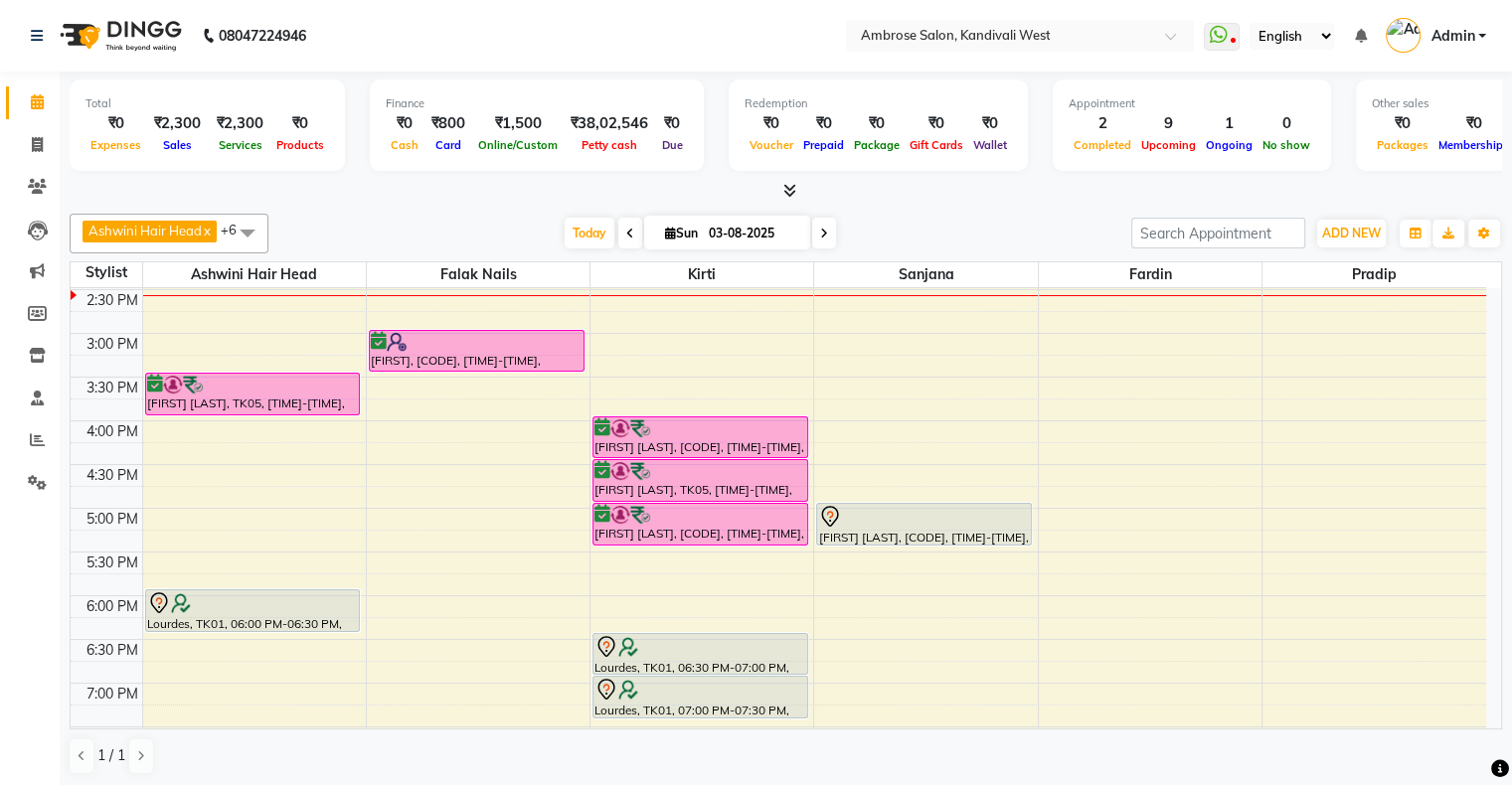 scroll, scrollTop: 348, scrollLeft: 0, axis: vertical 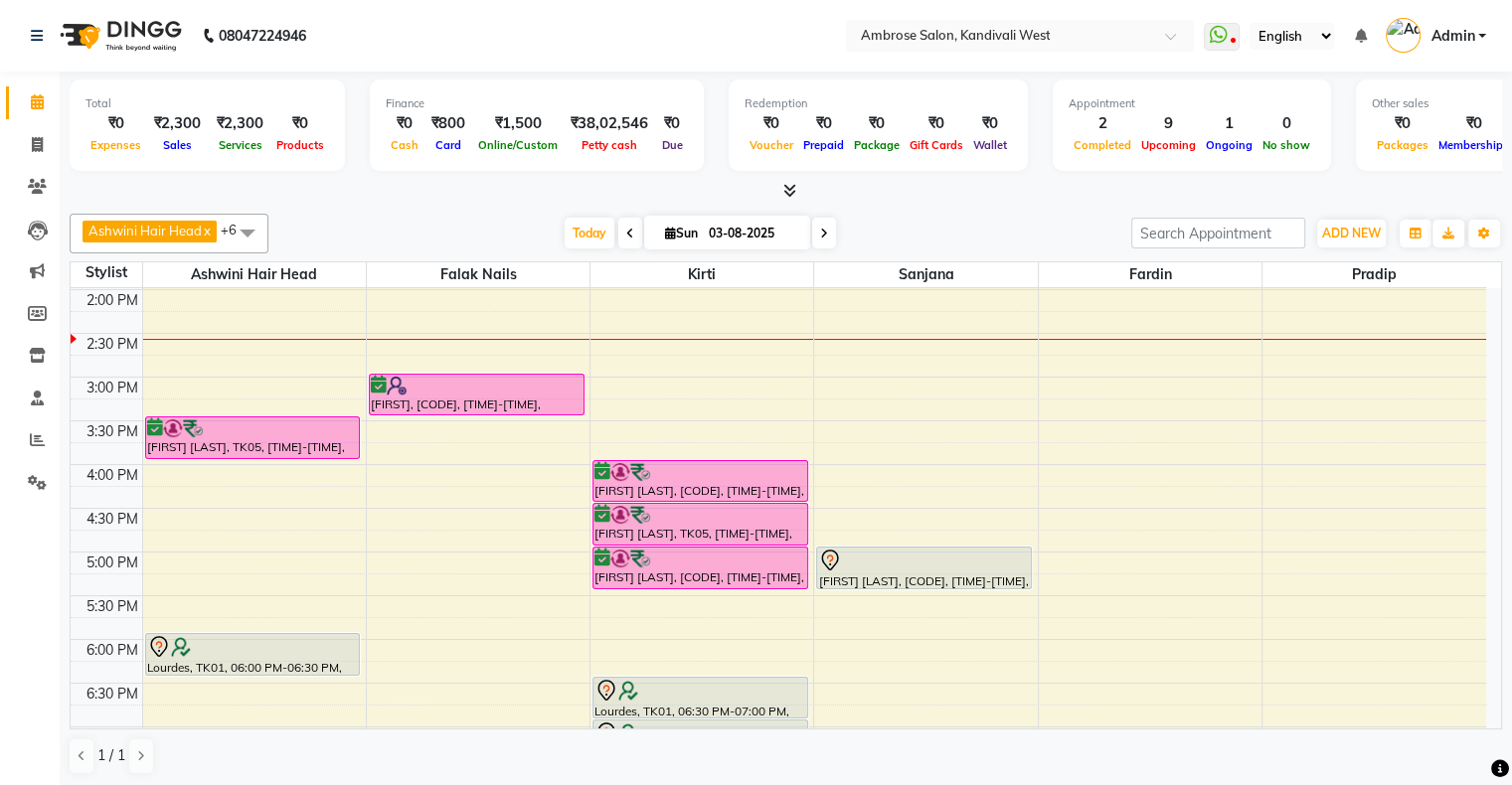 click at bounding box center (824, 234) 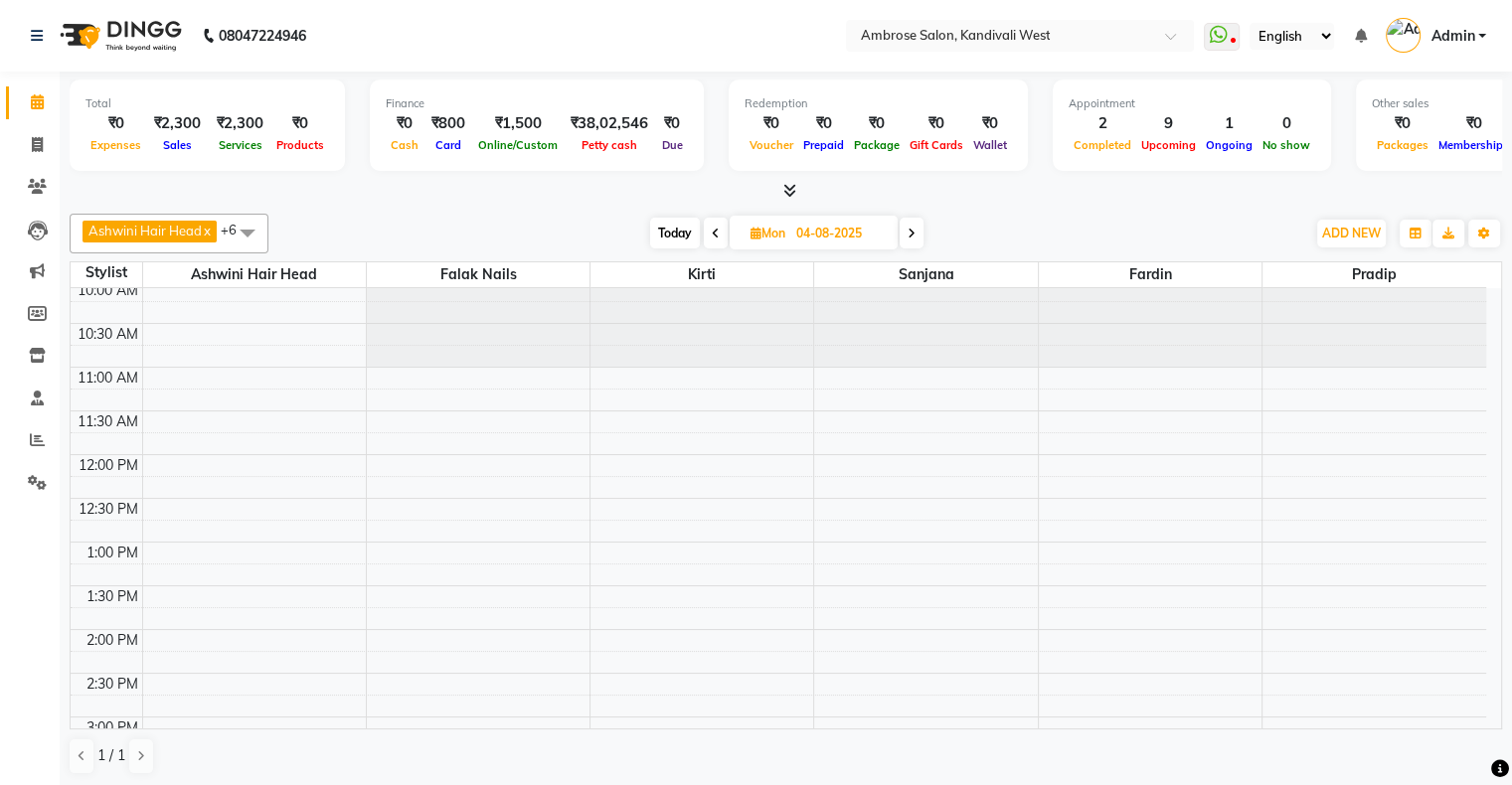 scroll, scrollTop: 0, scrollLeft: 0, axis: both 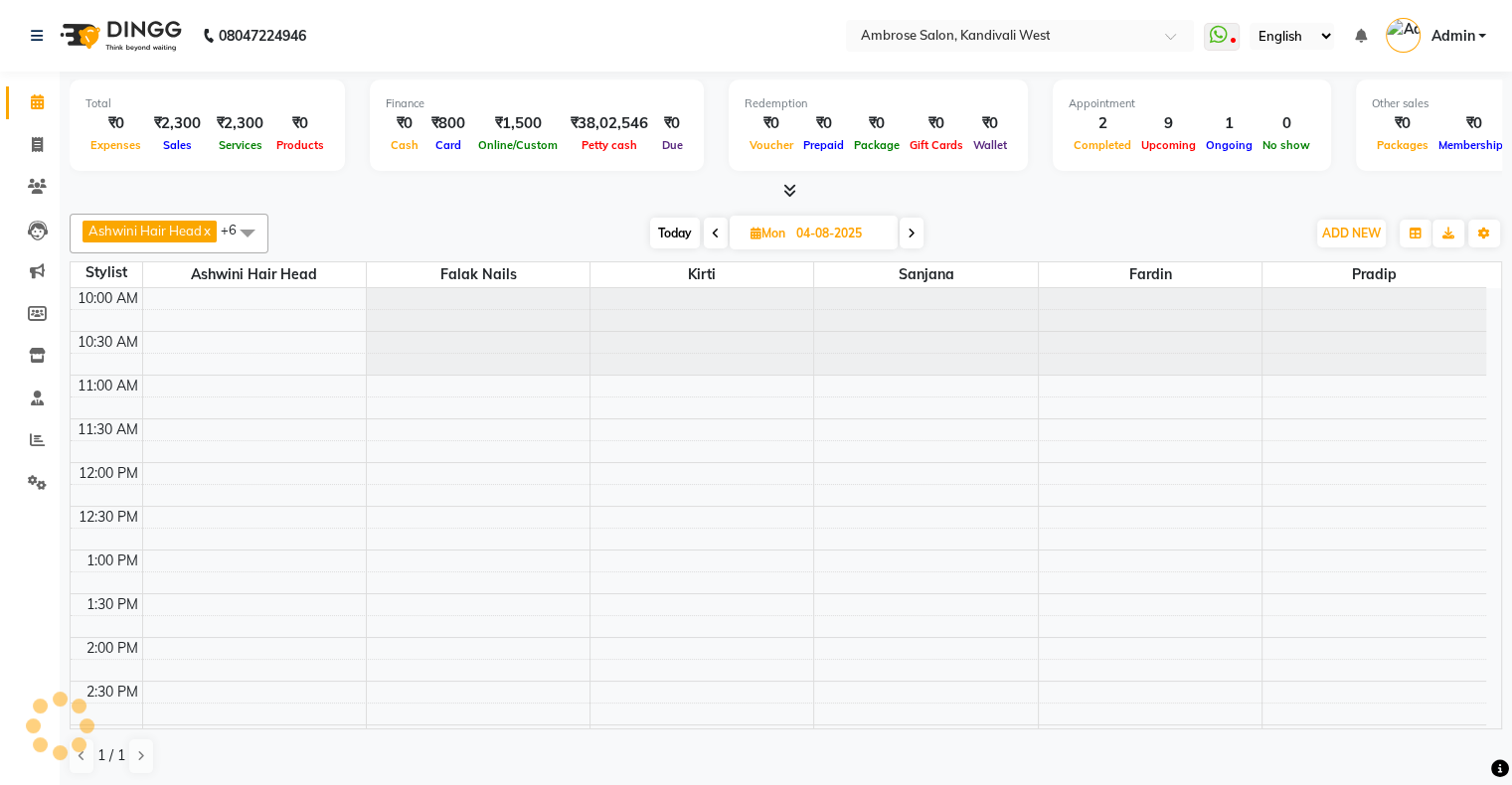 click on "Today" at bounding box center [675, 233] 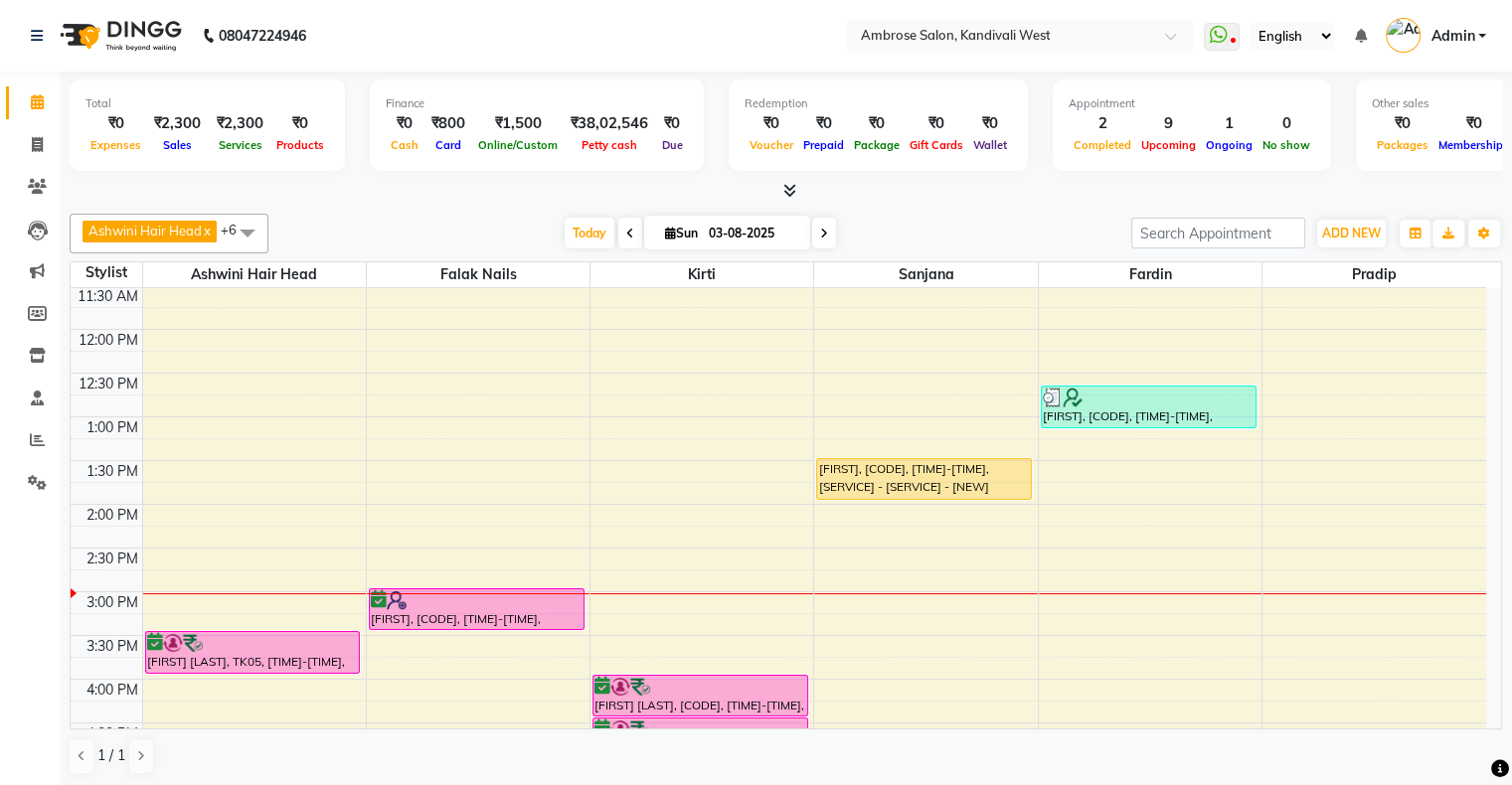 scroll, scrollTop: 88, scrollLeft: 0, axis: vertical 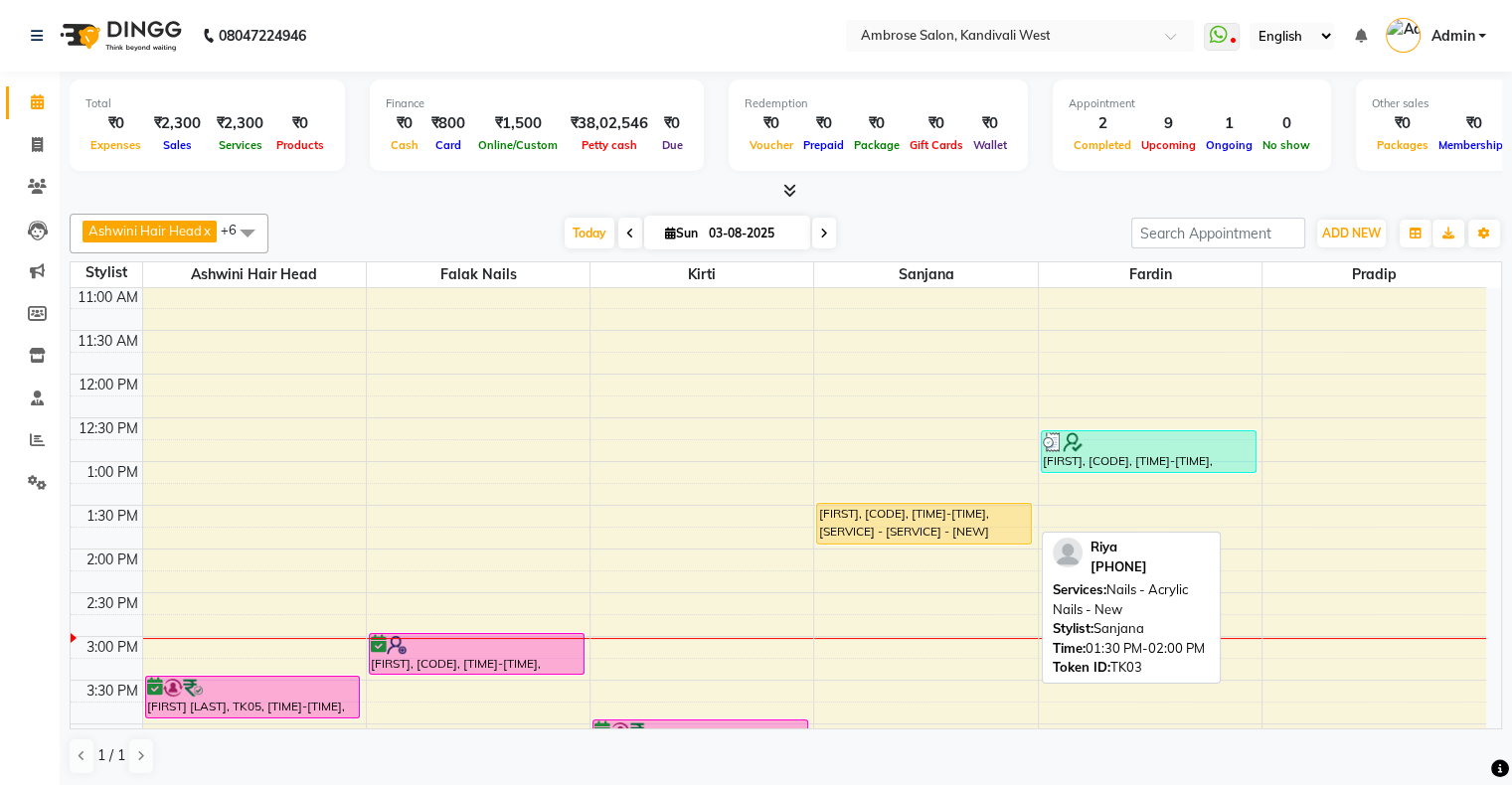 click on "Riya, TK03, 01:30 PM-02:00 PM, Nails - Acrylic Nails - New" at bounding box center [924, 524] 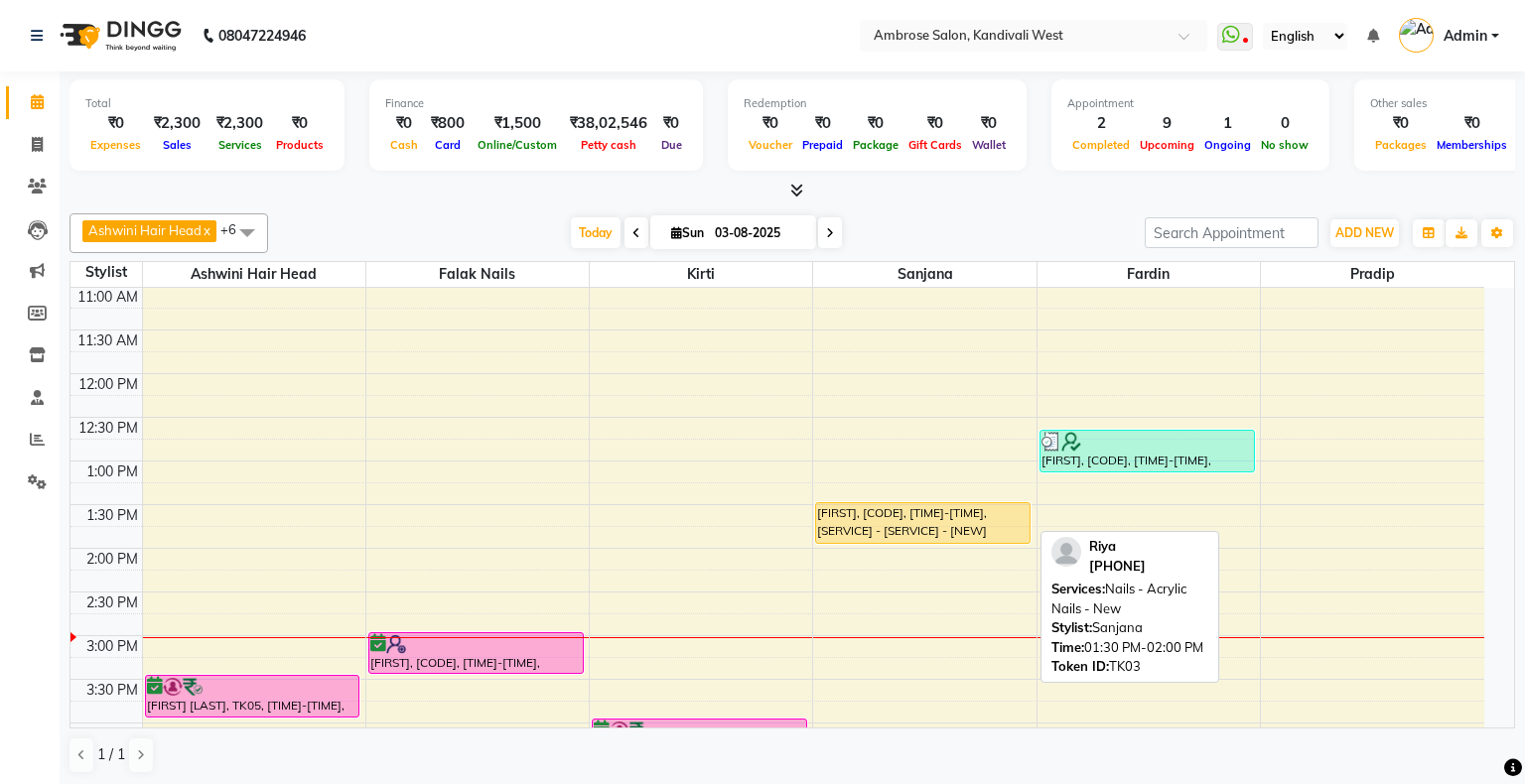 select on "1" 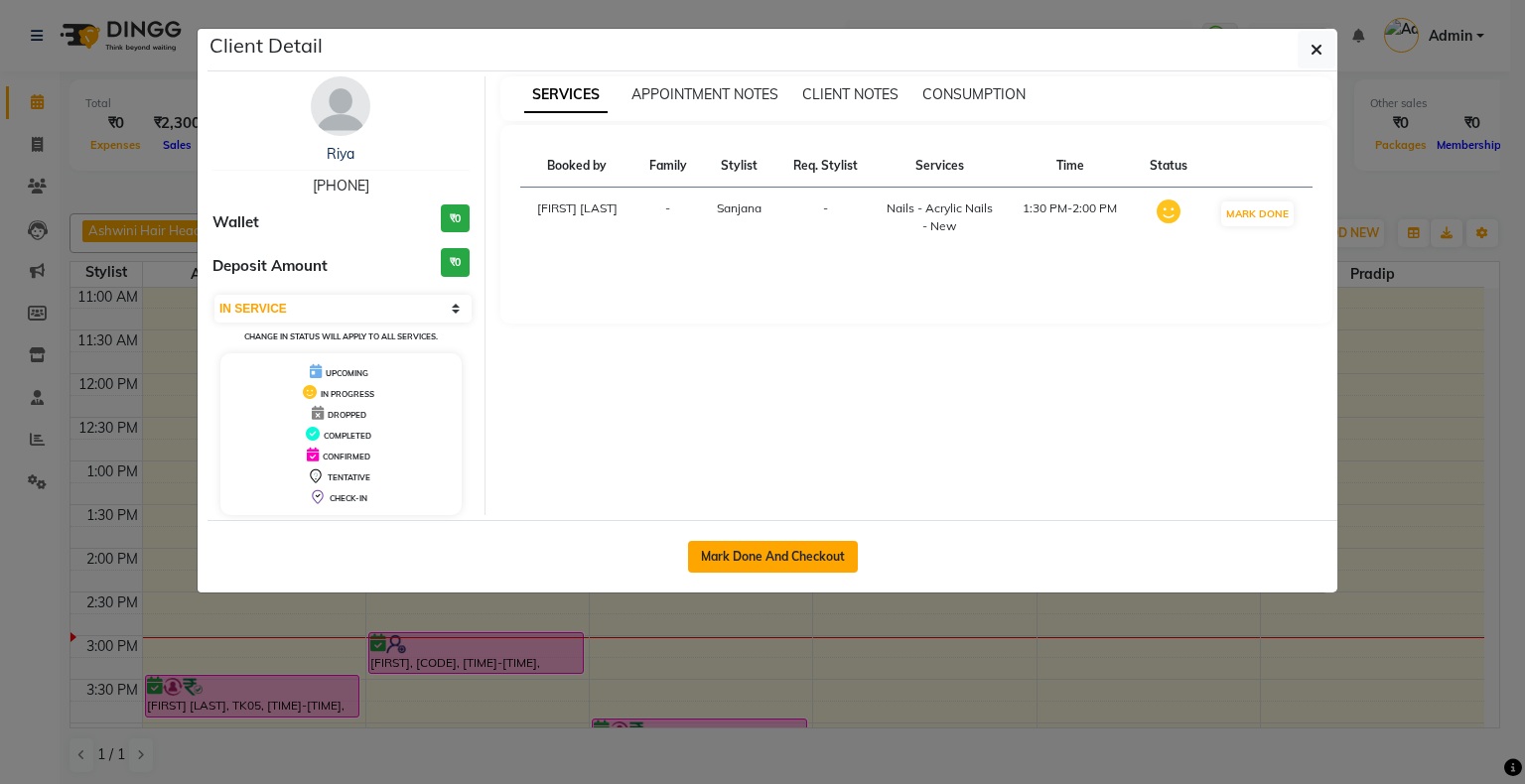 click on "Mark Done And Checkout" 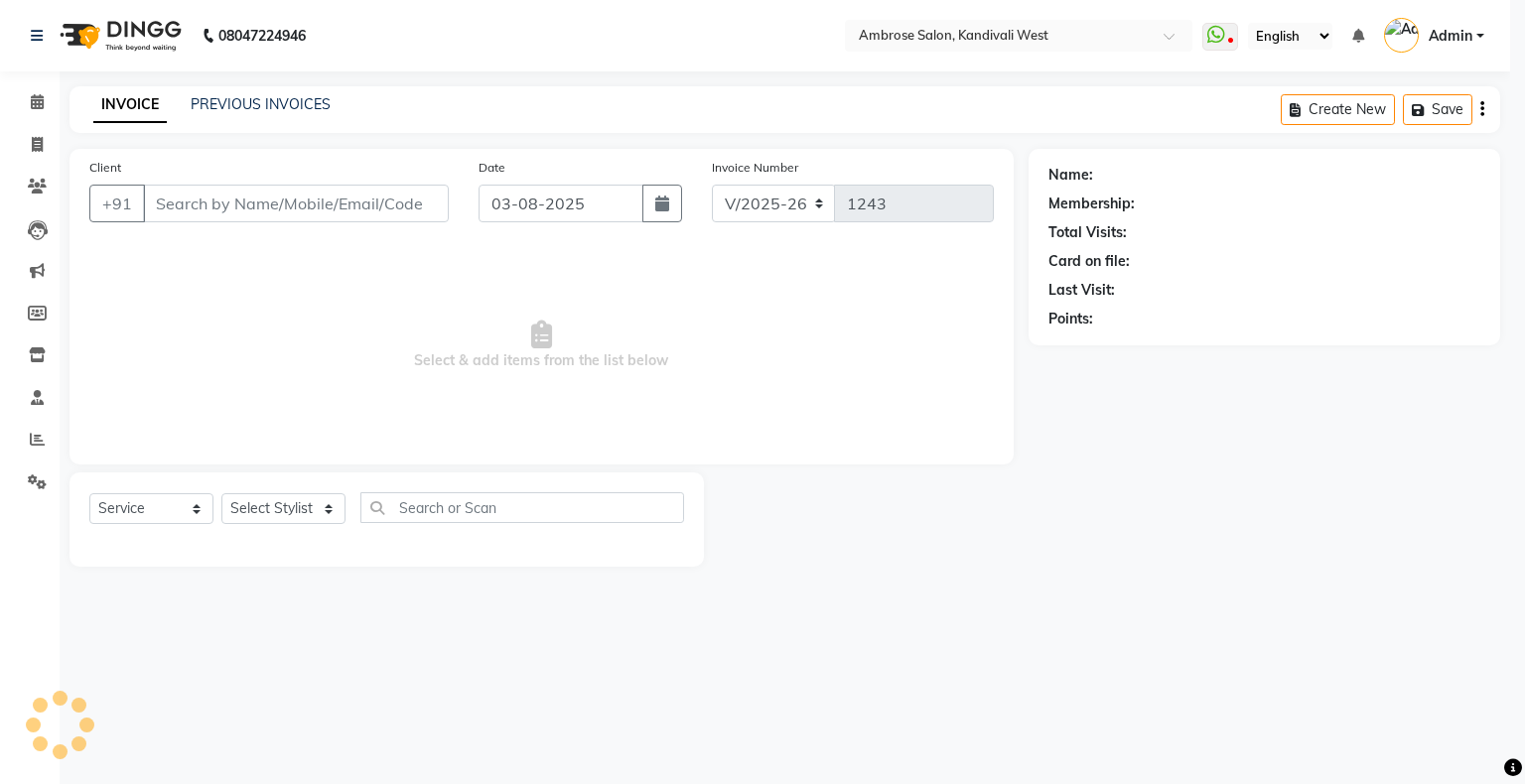 select on "3" 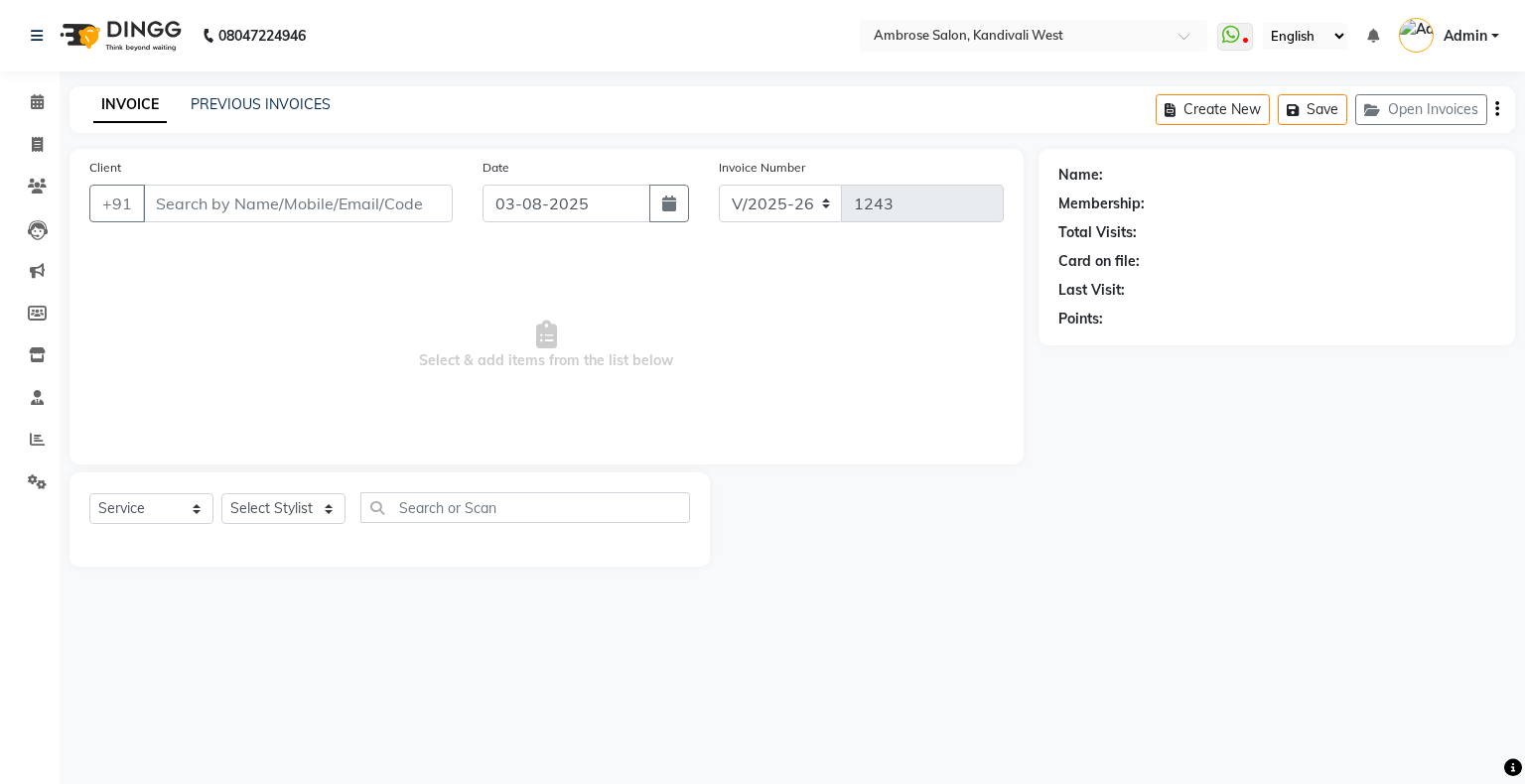 type on "[PHONE]" 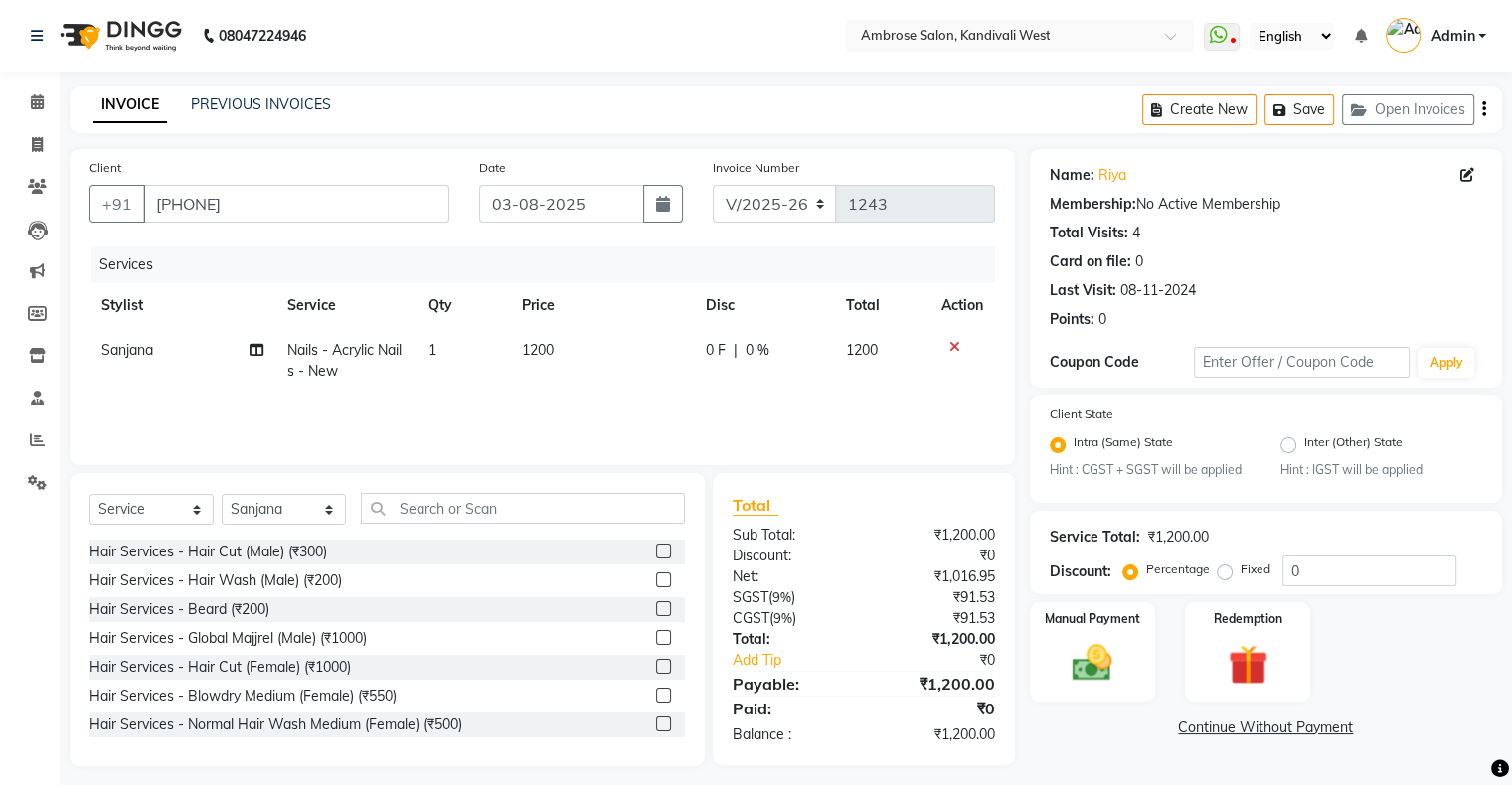 scroll, scrollTop: 11, scrollLeft: 0, axis: vertical 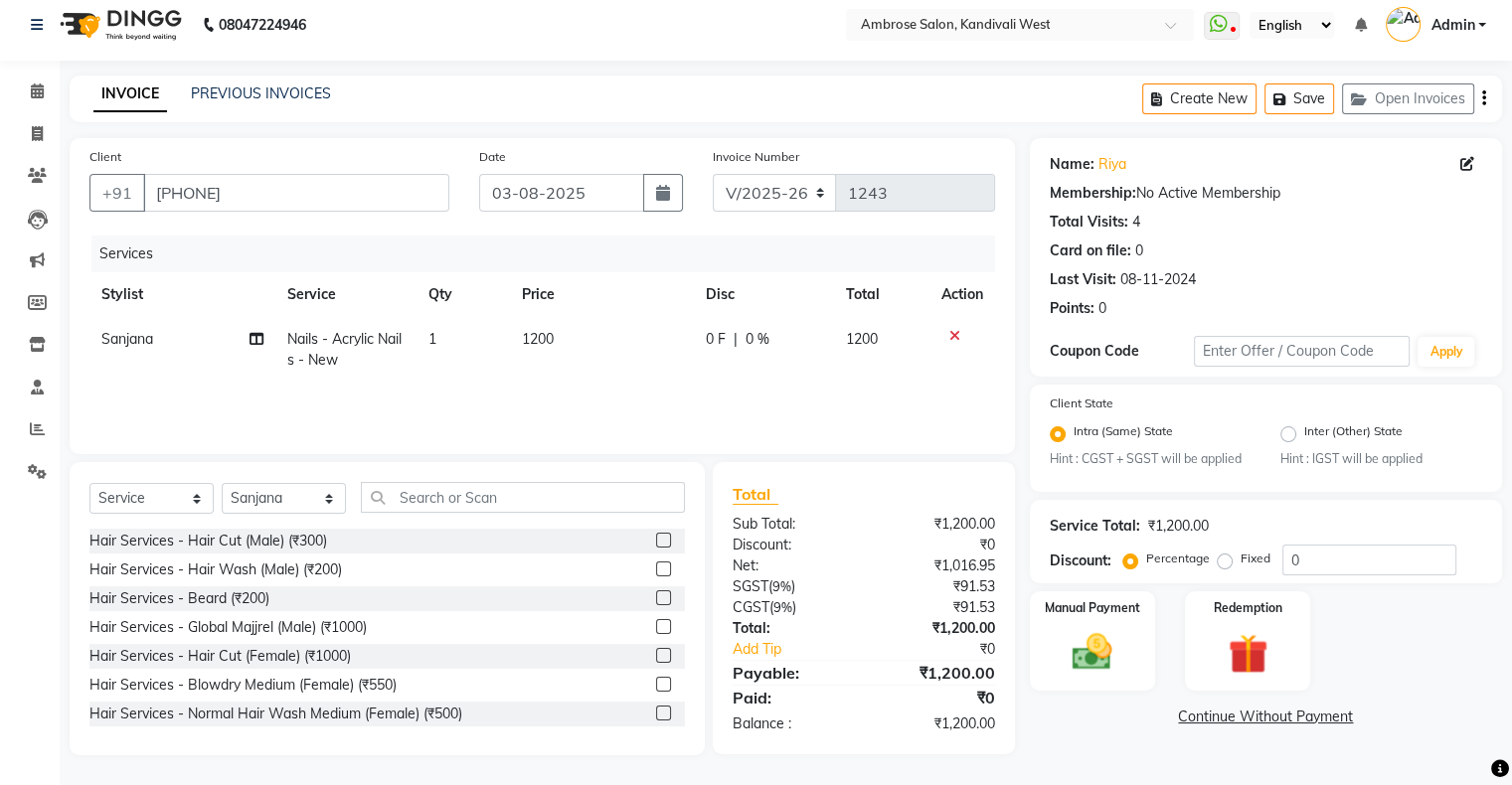 click on "0 F" 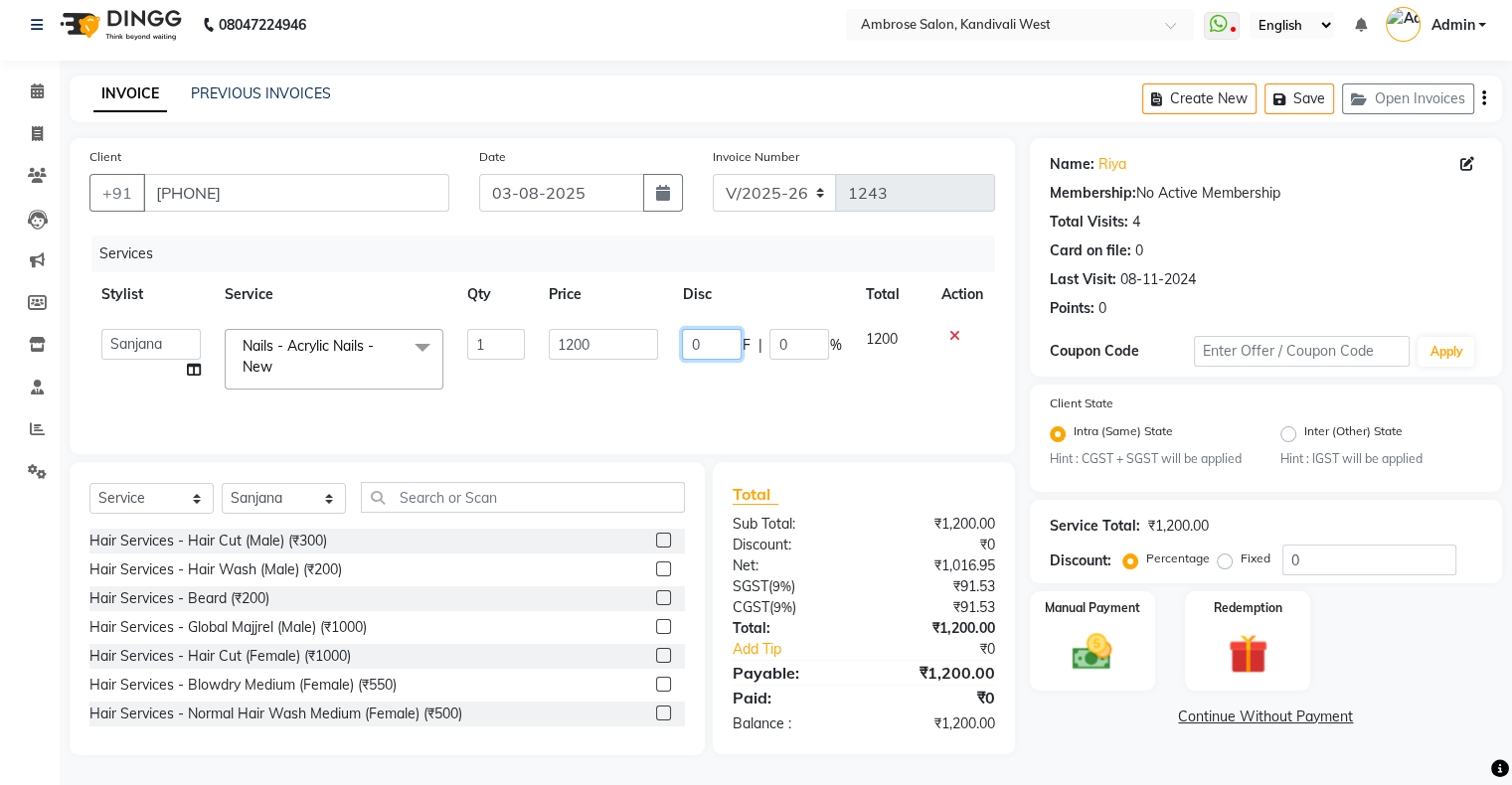 click on "0" 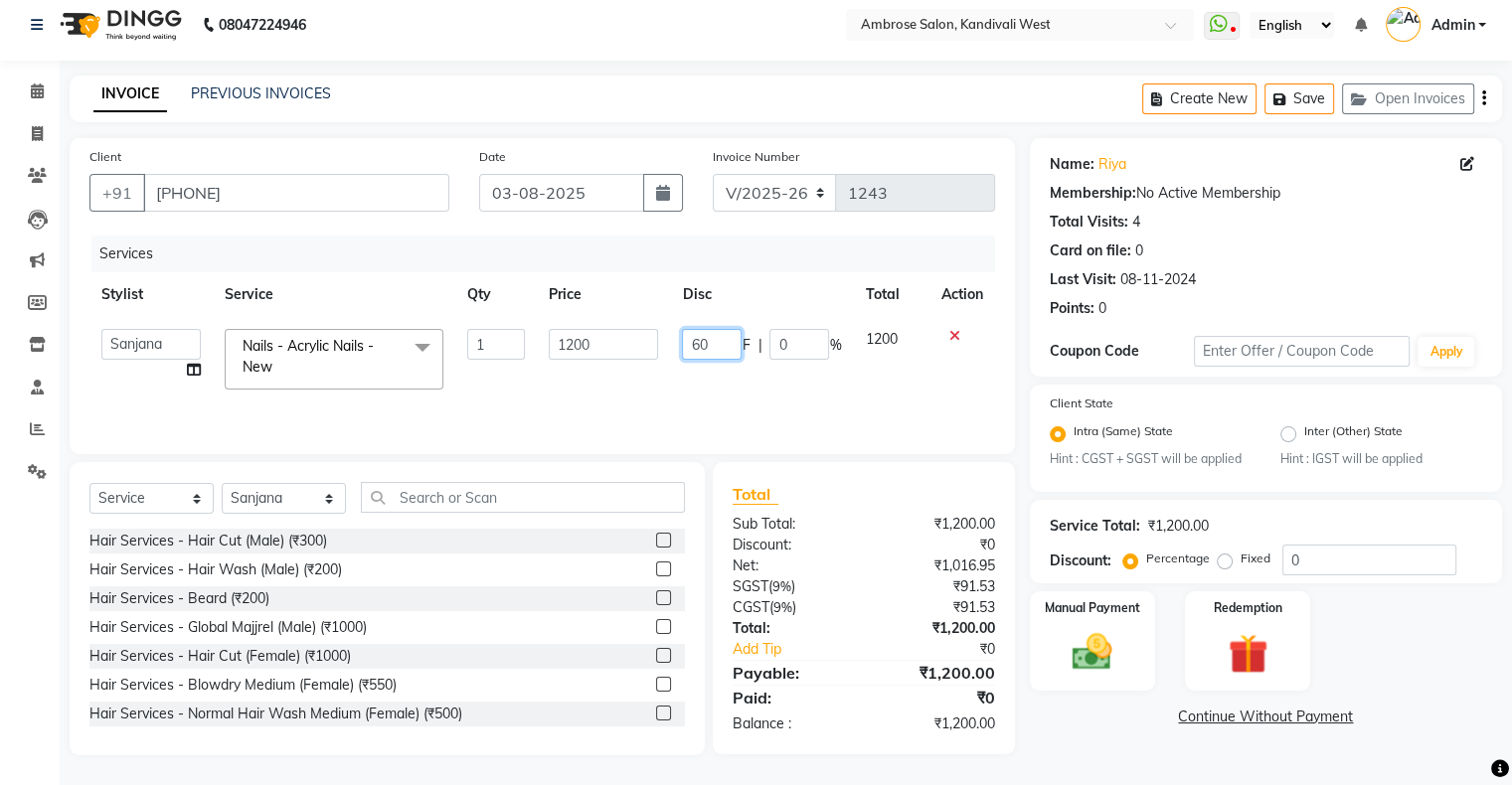 type on "600" 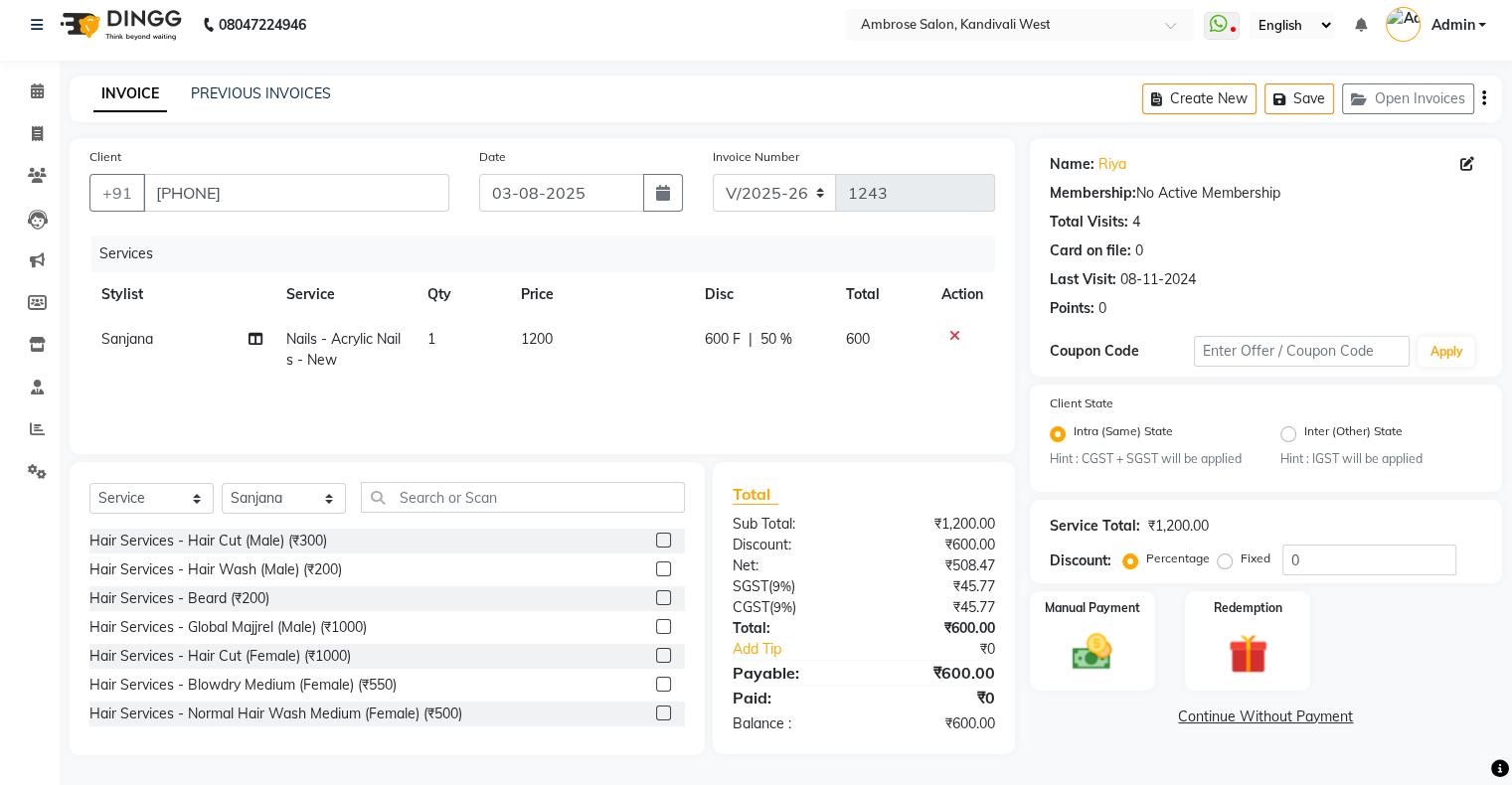 click on "600 F | 50 %" 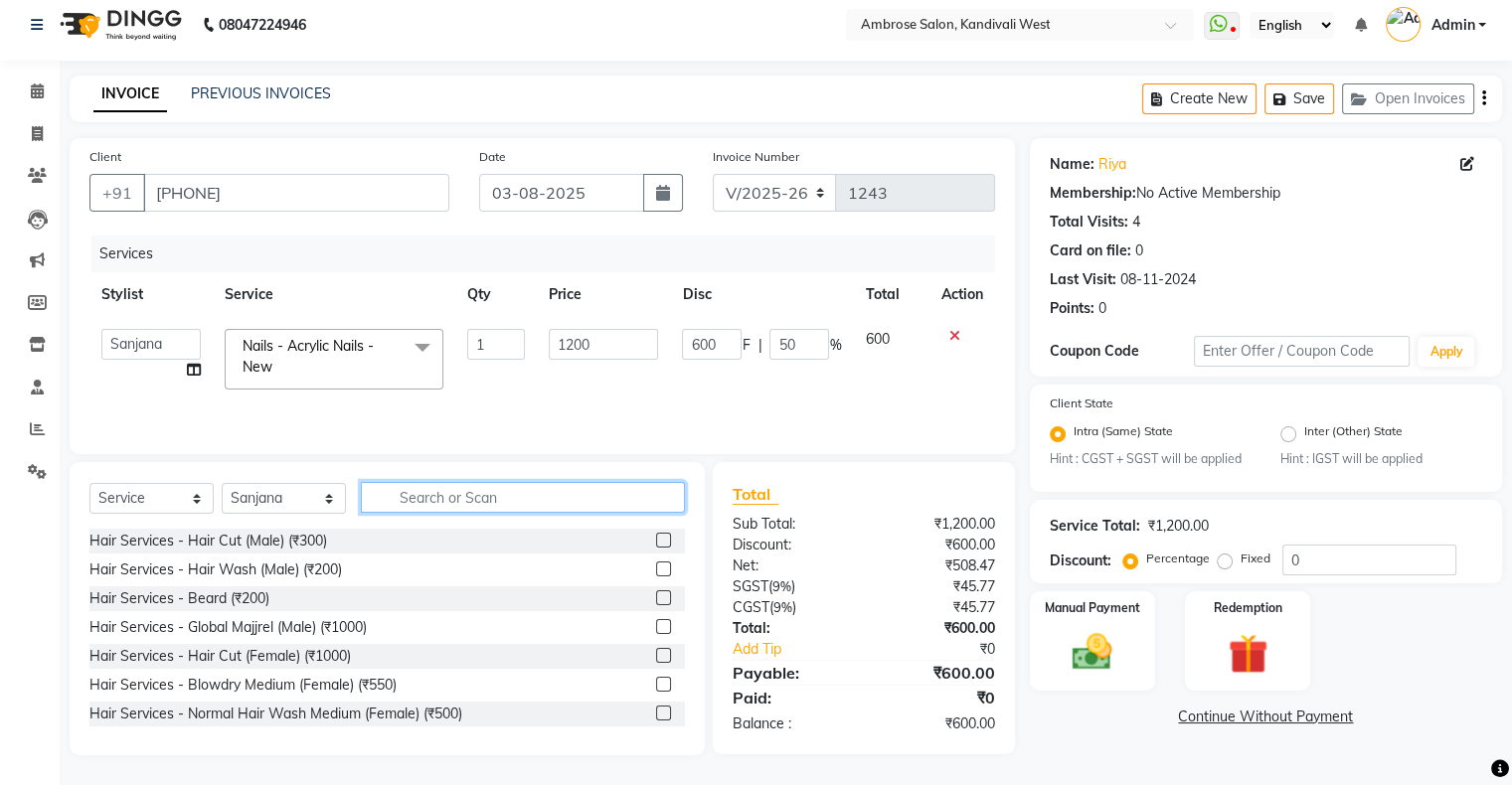 click 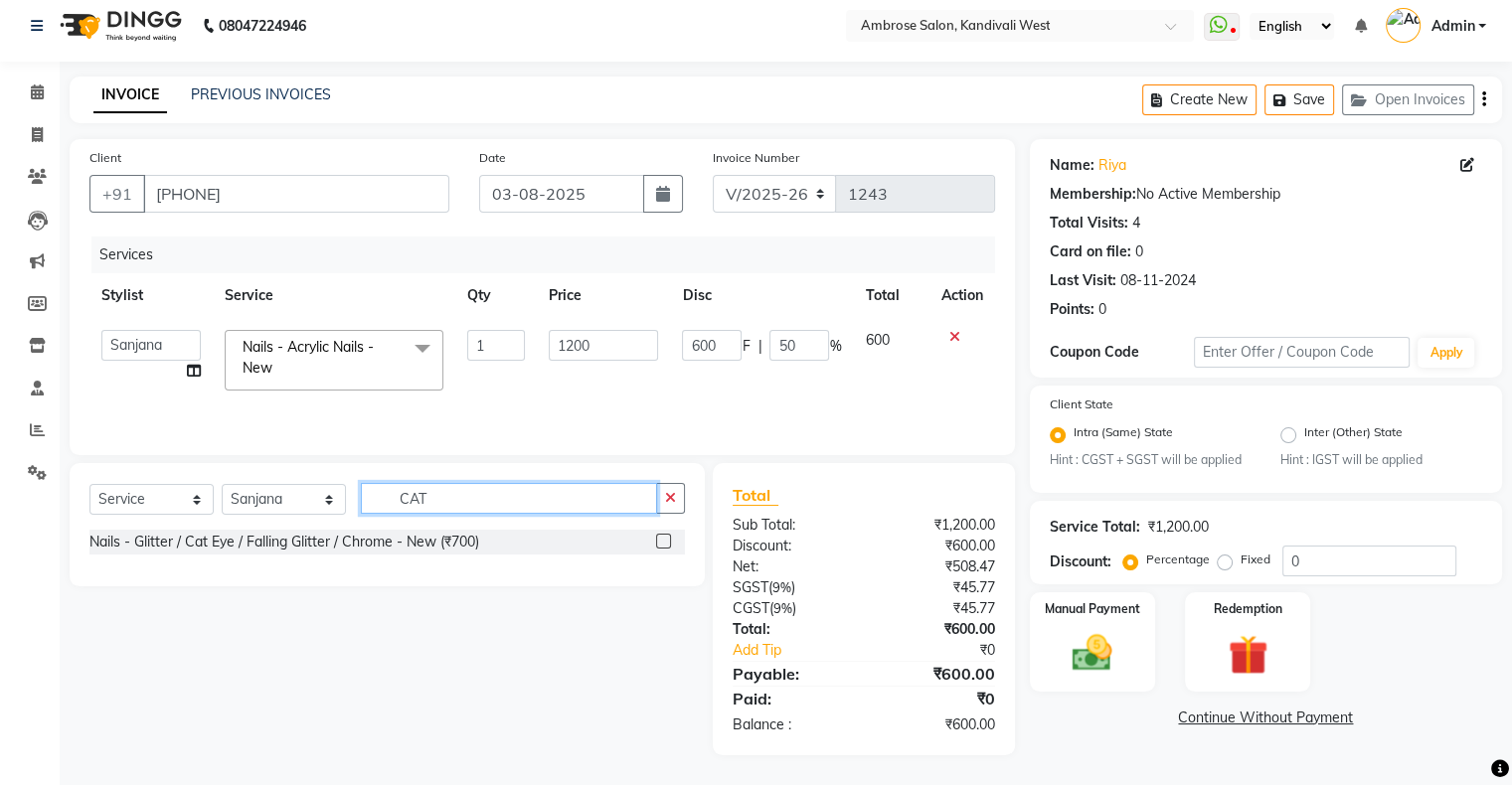 scroll, scrollTop: 10, scrollLeft: 0, axis: vertical 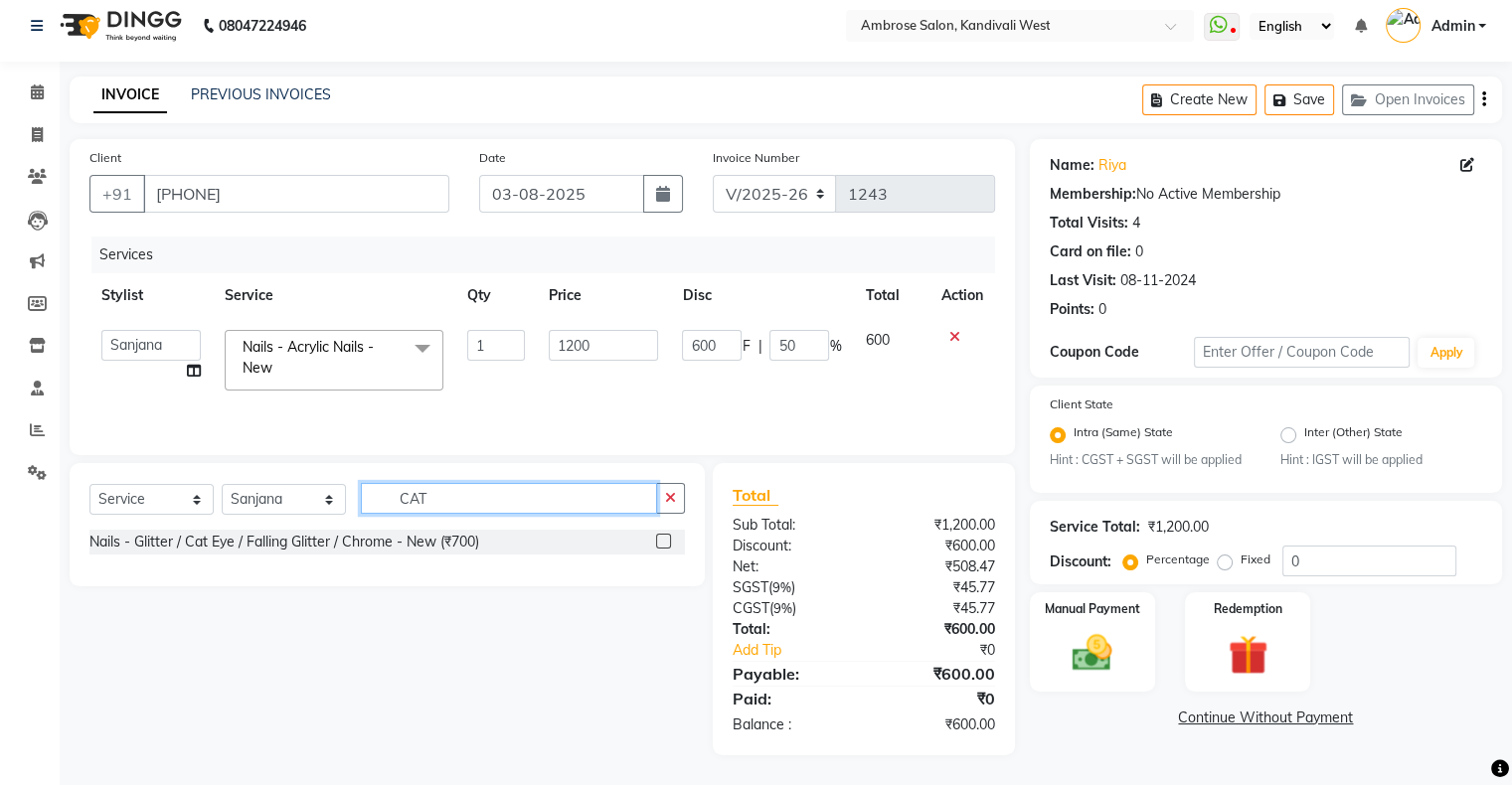 type on "CAT" 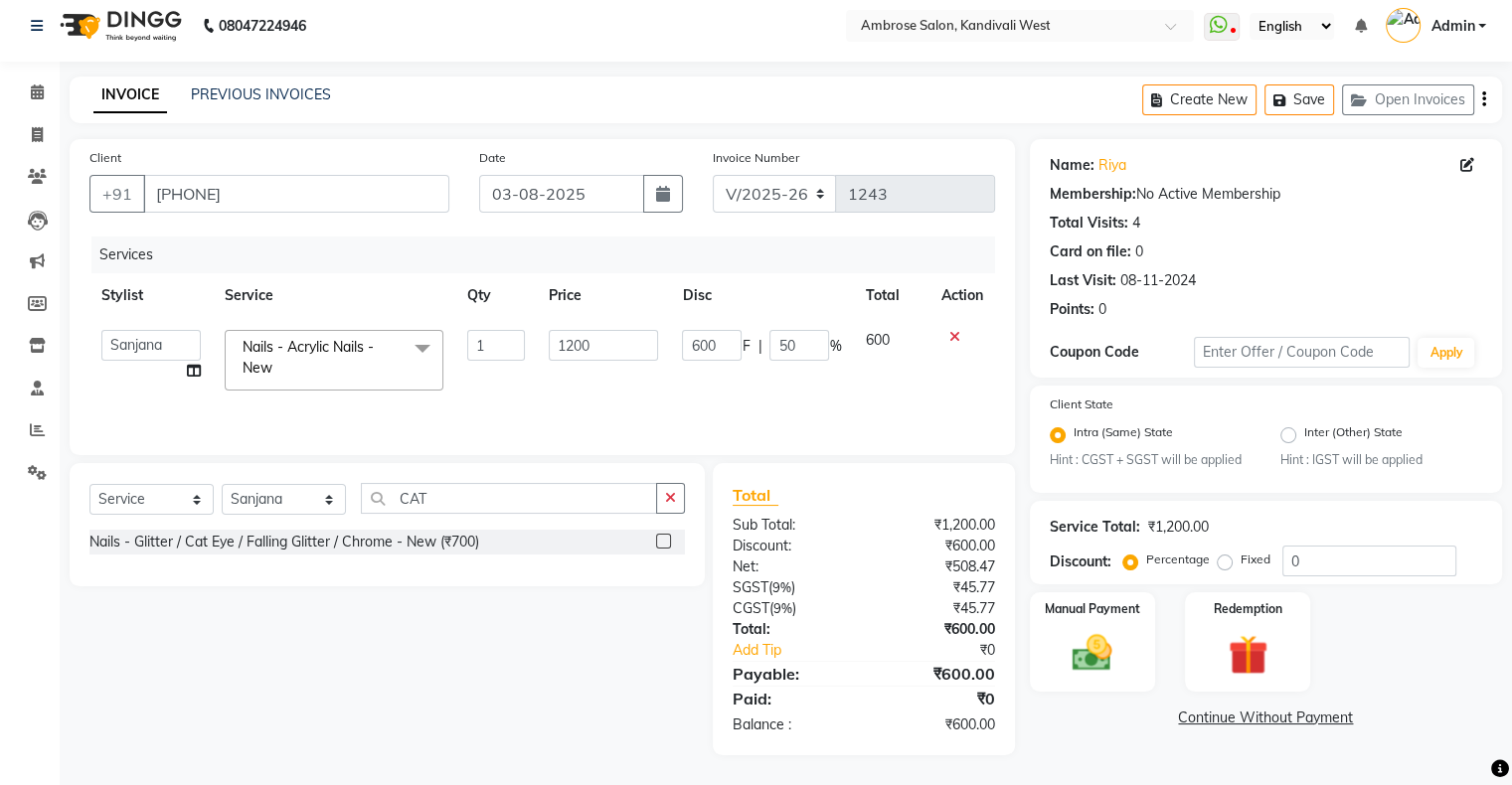 click 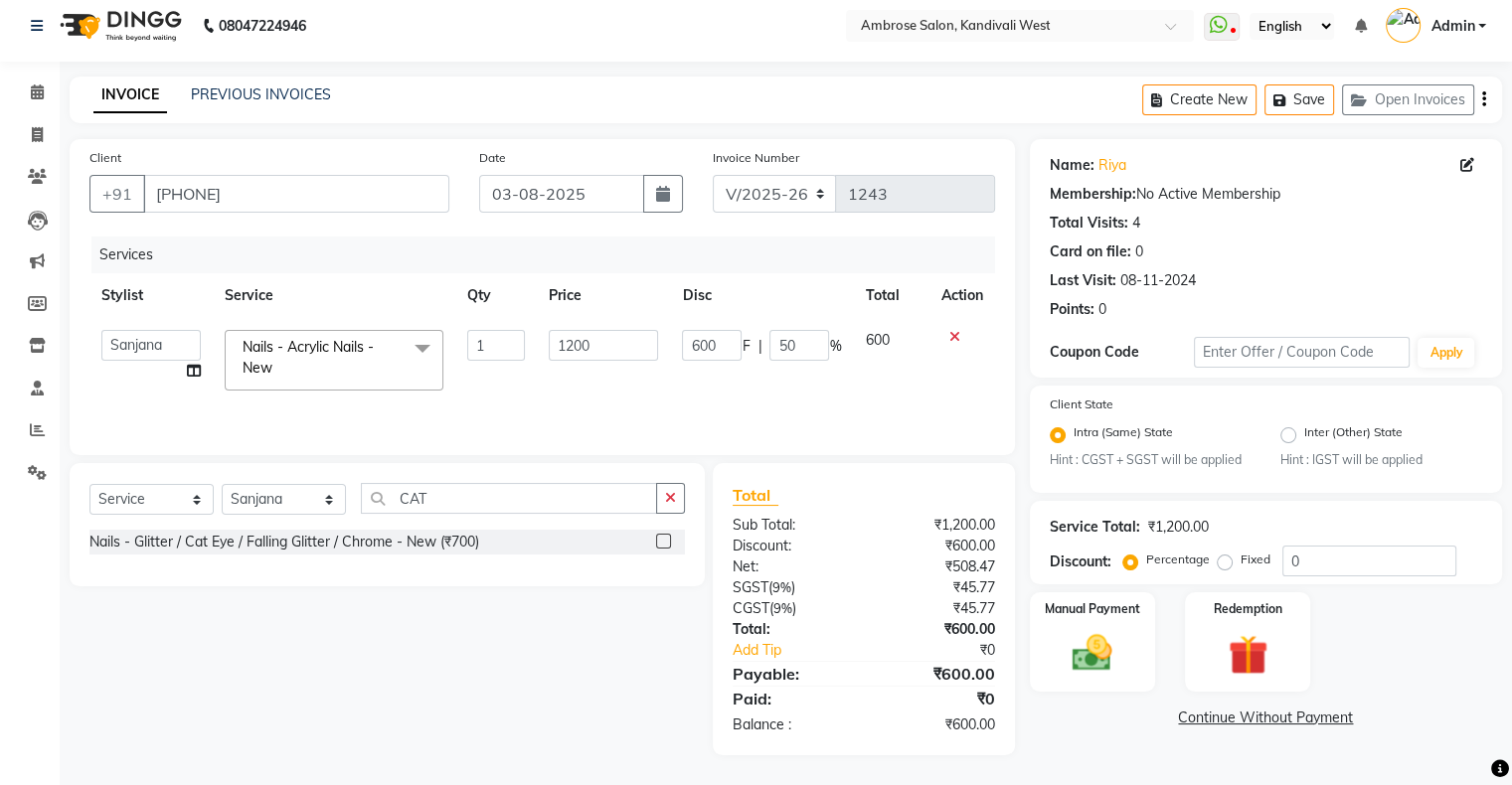 click 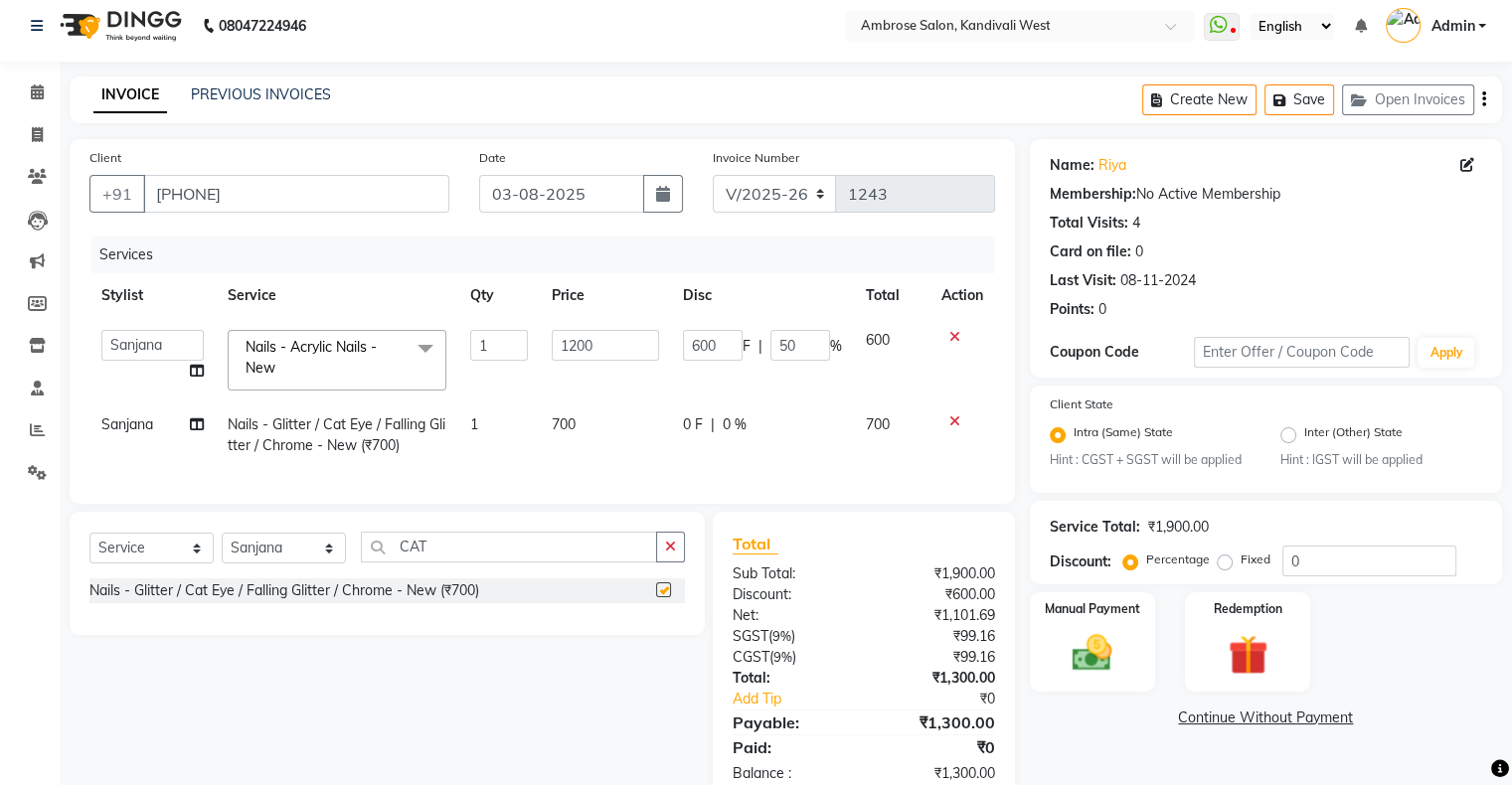 checkbox on "false" 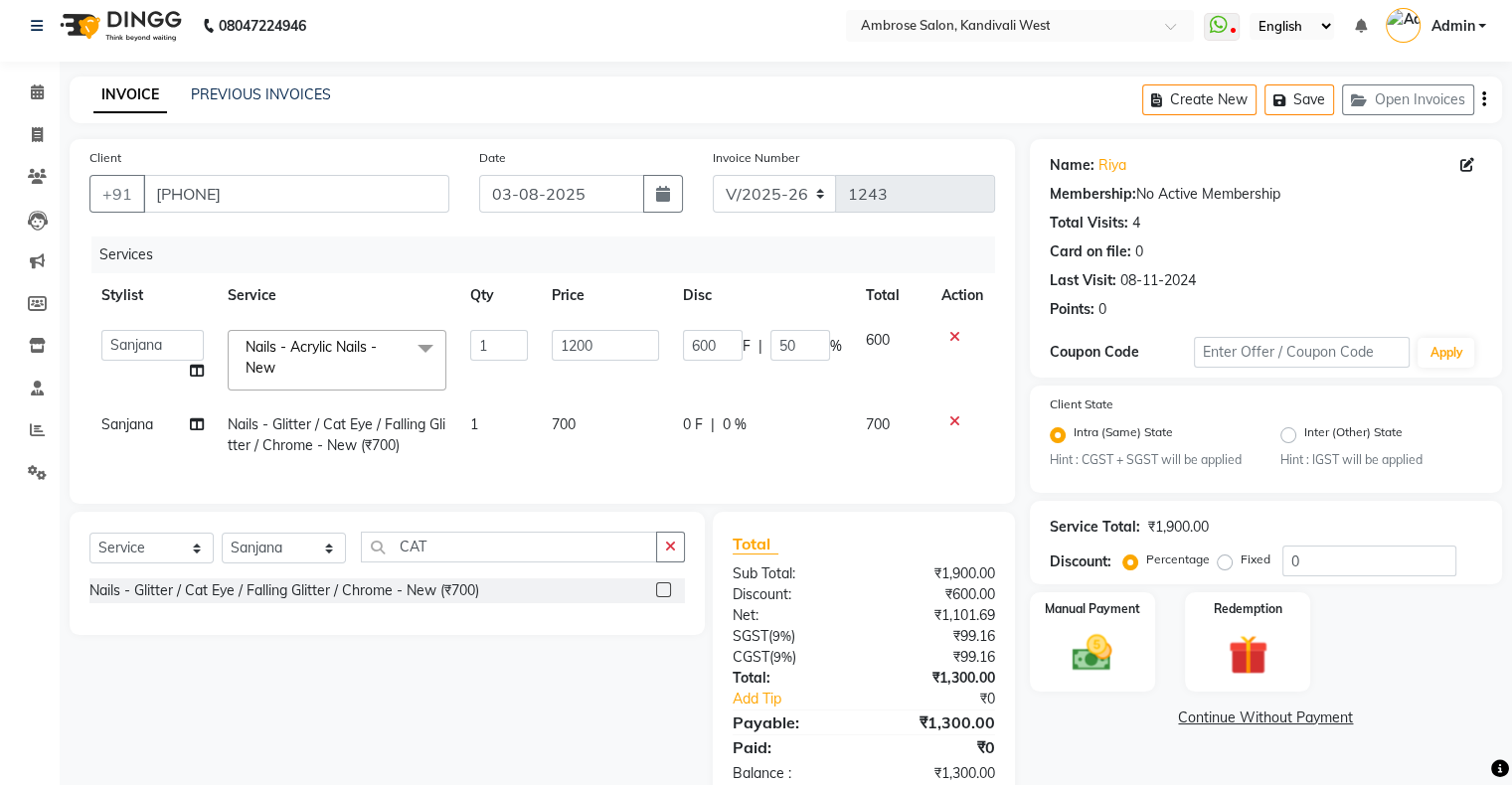 scroll, scrollTop: 73, scrollLeft: 0, axis: vertical 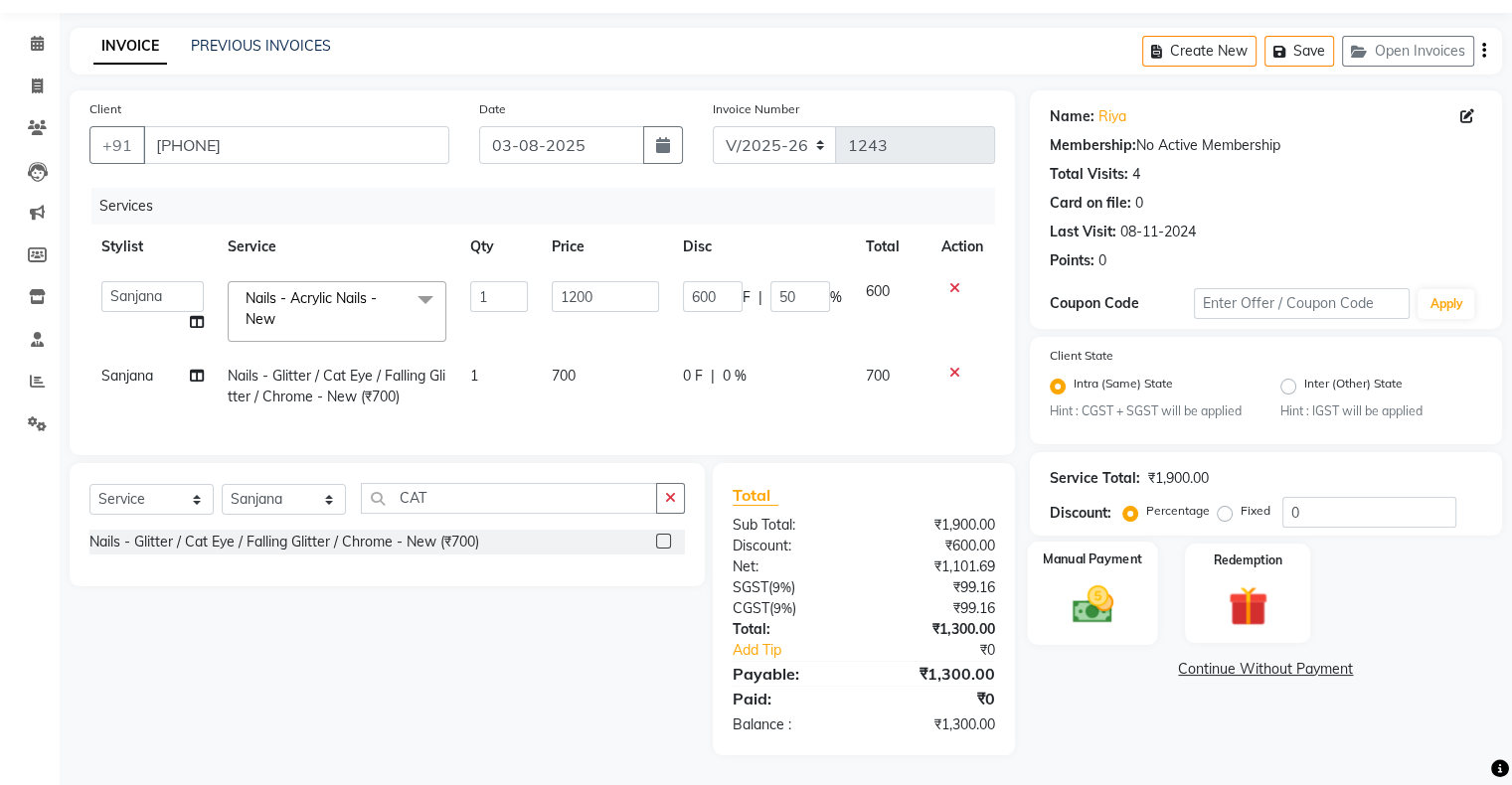 click 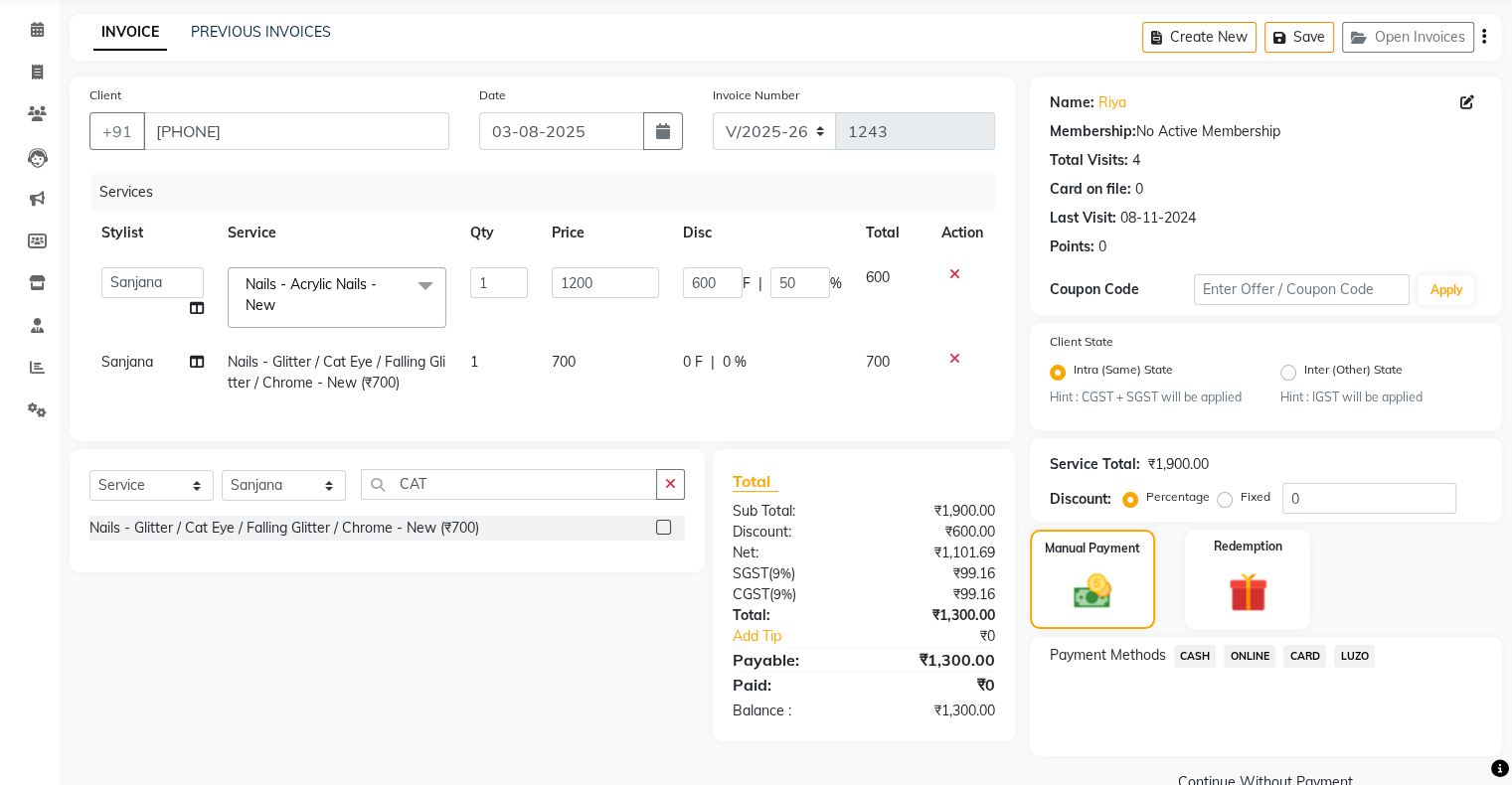 scroll, scrollTop: 115, scrollLeft: 0, axis: vertical 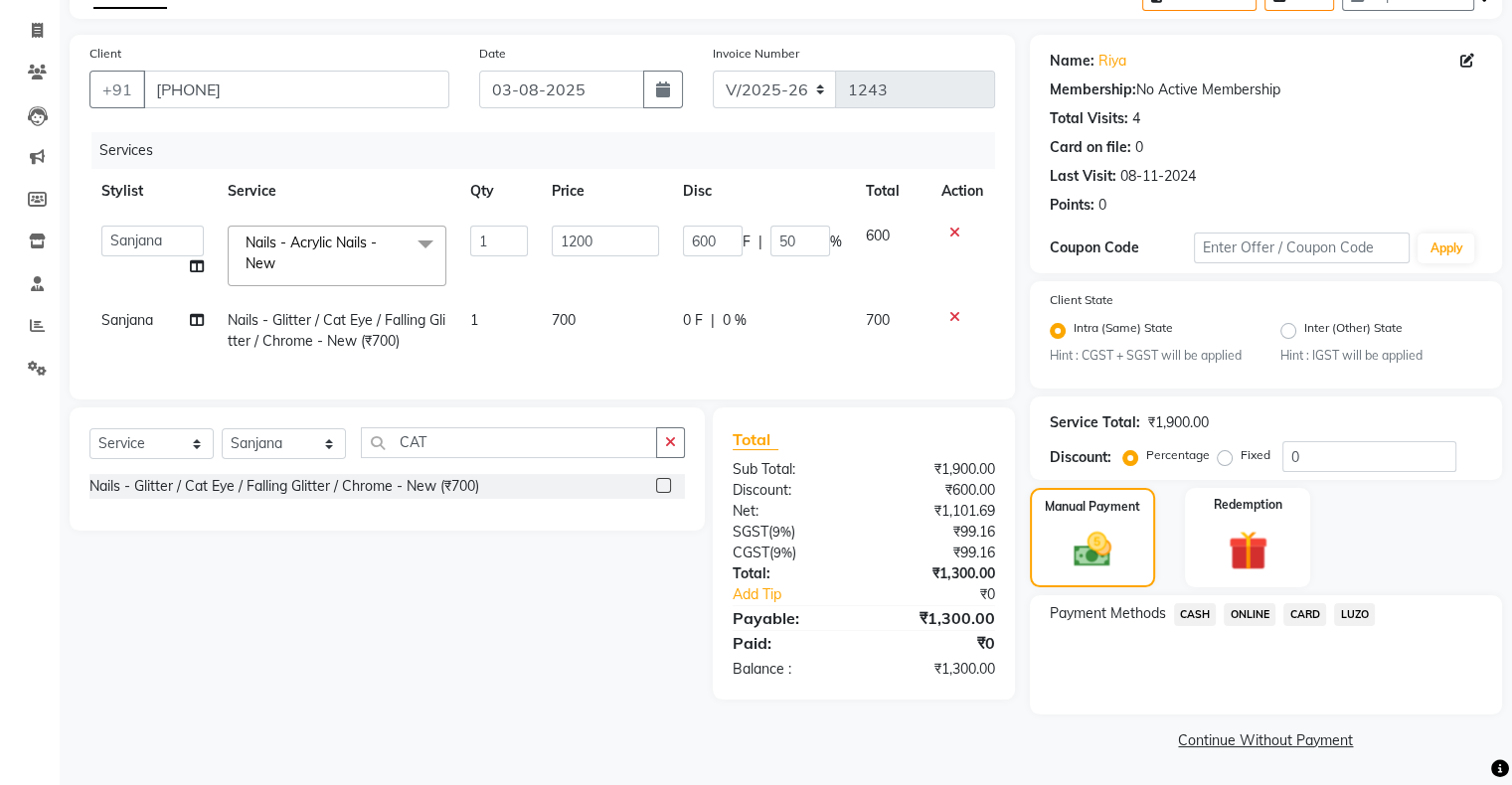 click on "ONLINE" 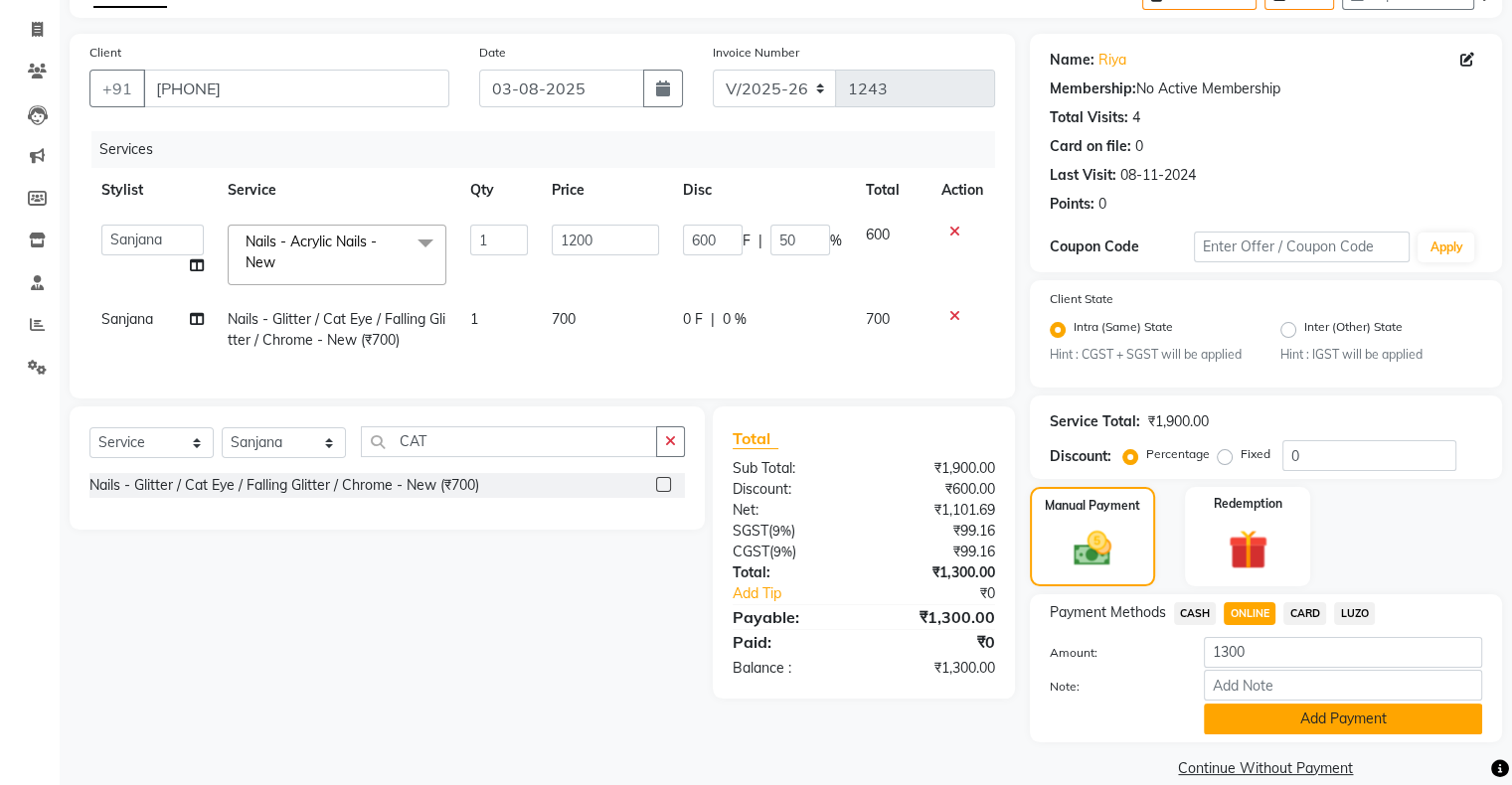 scroll, scrollTop: 147, scrollLeft: 0, axis: vertical 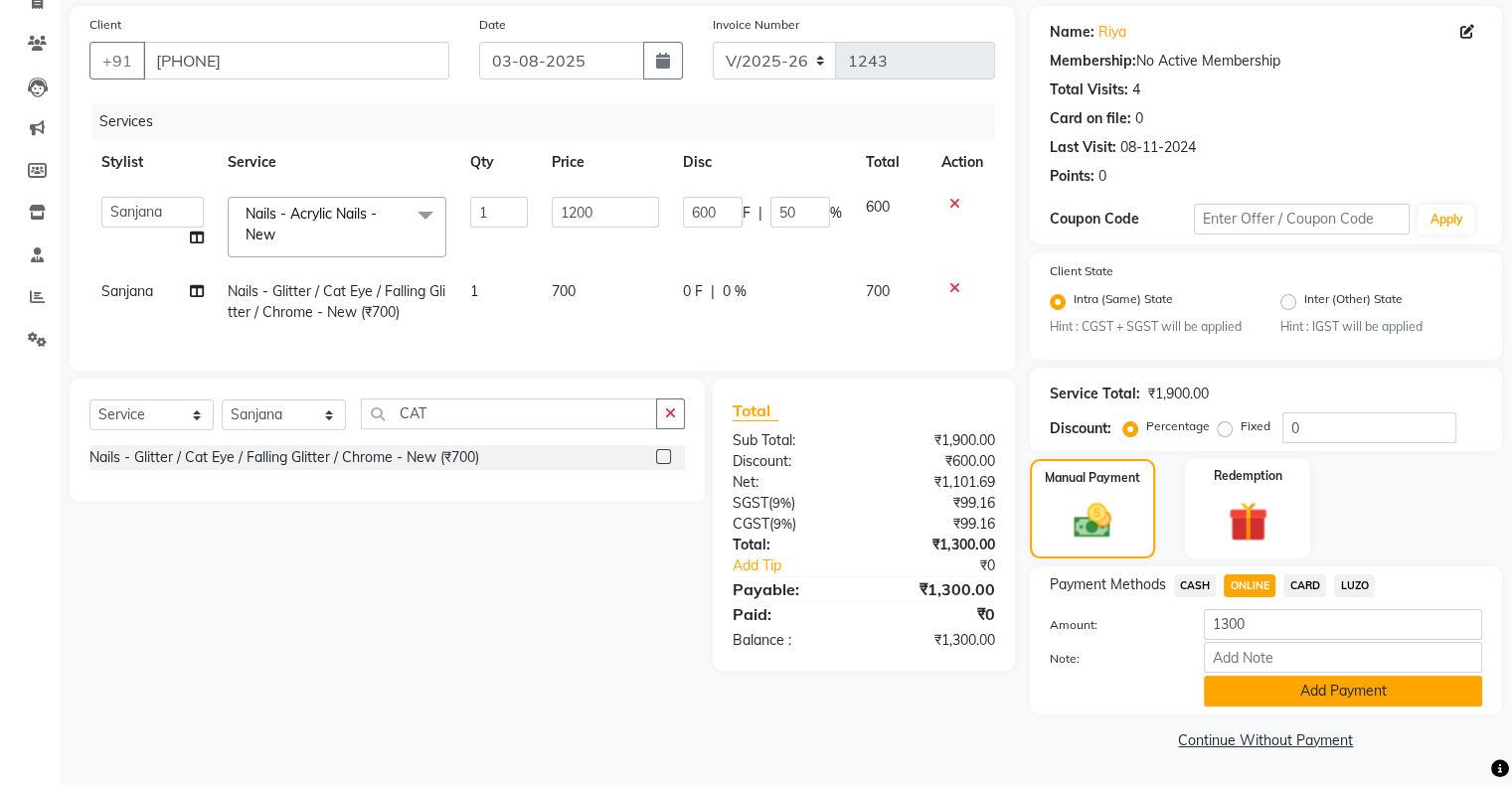 click on "Add Payment" 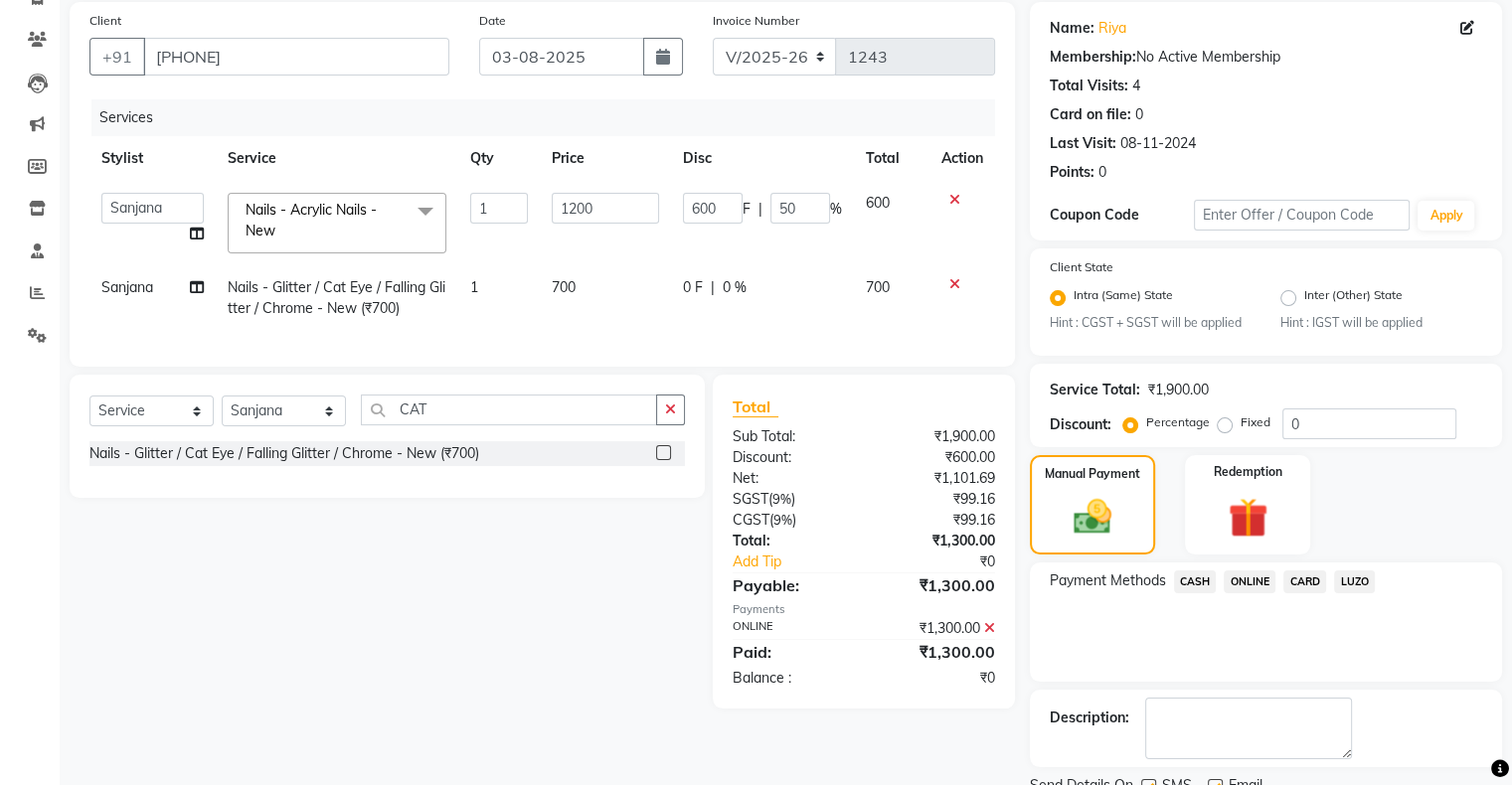 scroll, scrollTop: 227, scrollLeft: 0, axis: vertical 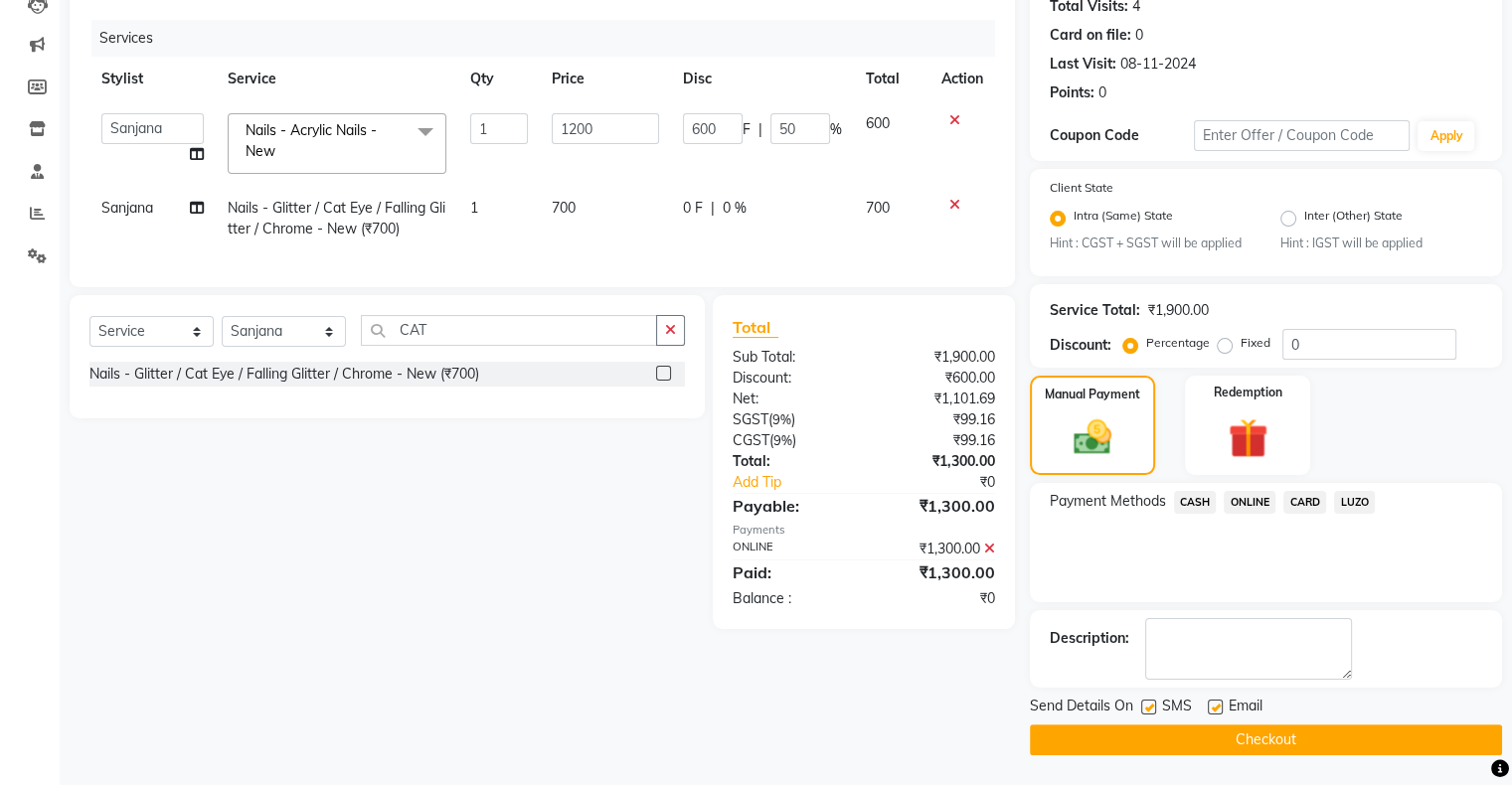 click on "Checkout" 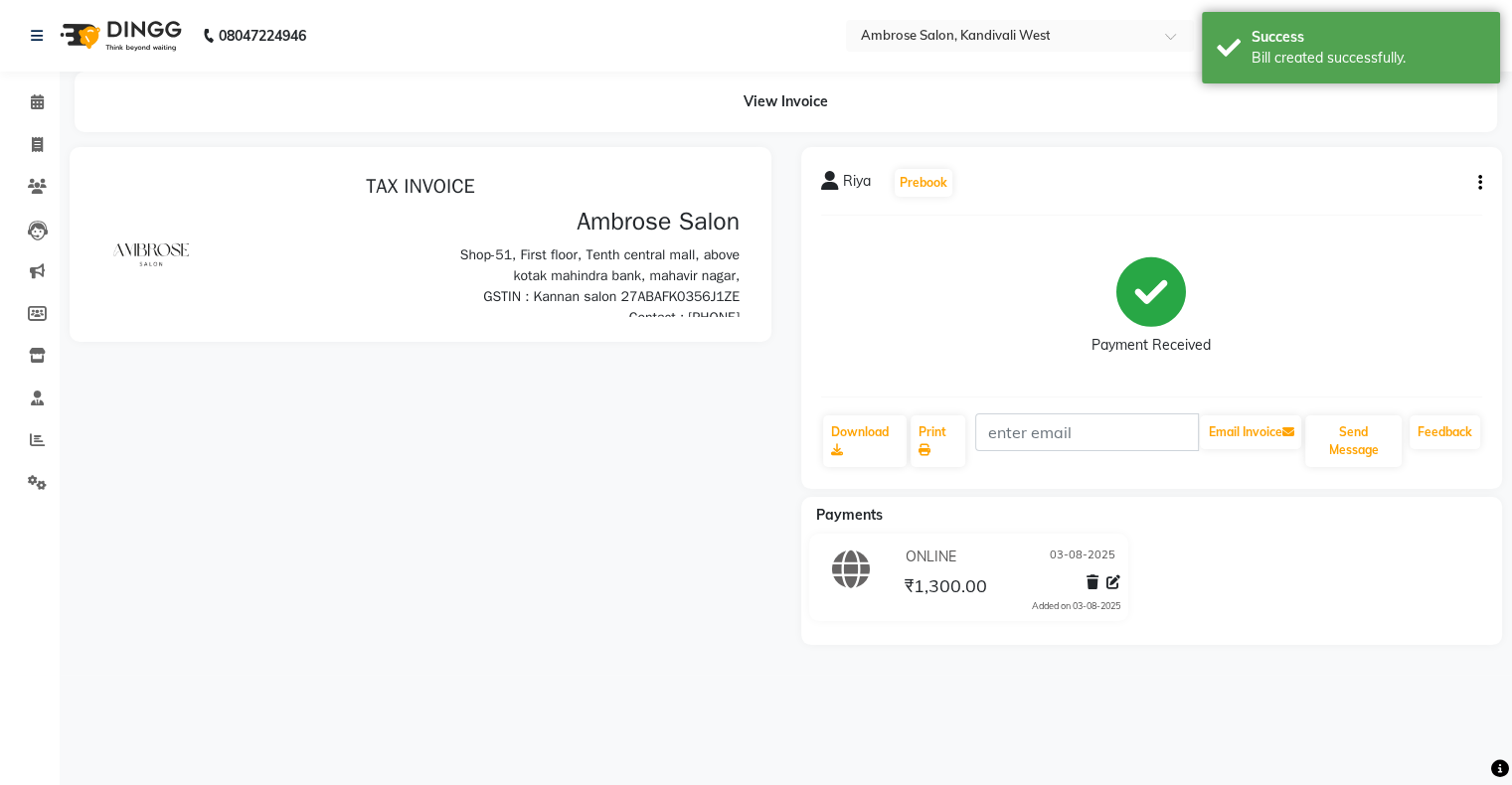 scroll, scrollTop: 0, scrollLeft: 0, axis: both 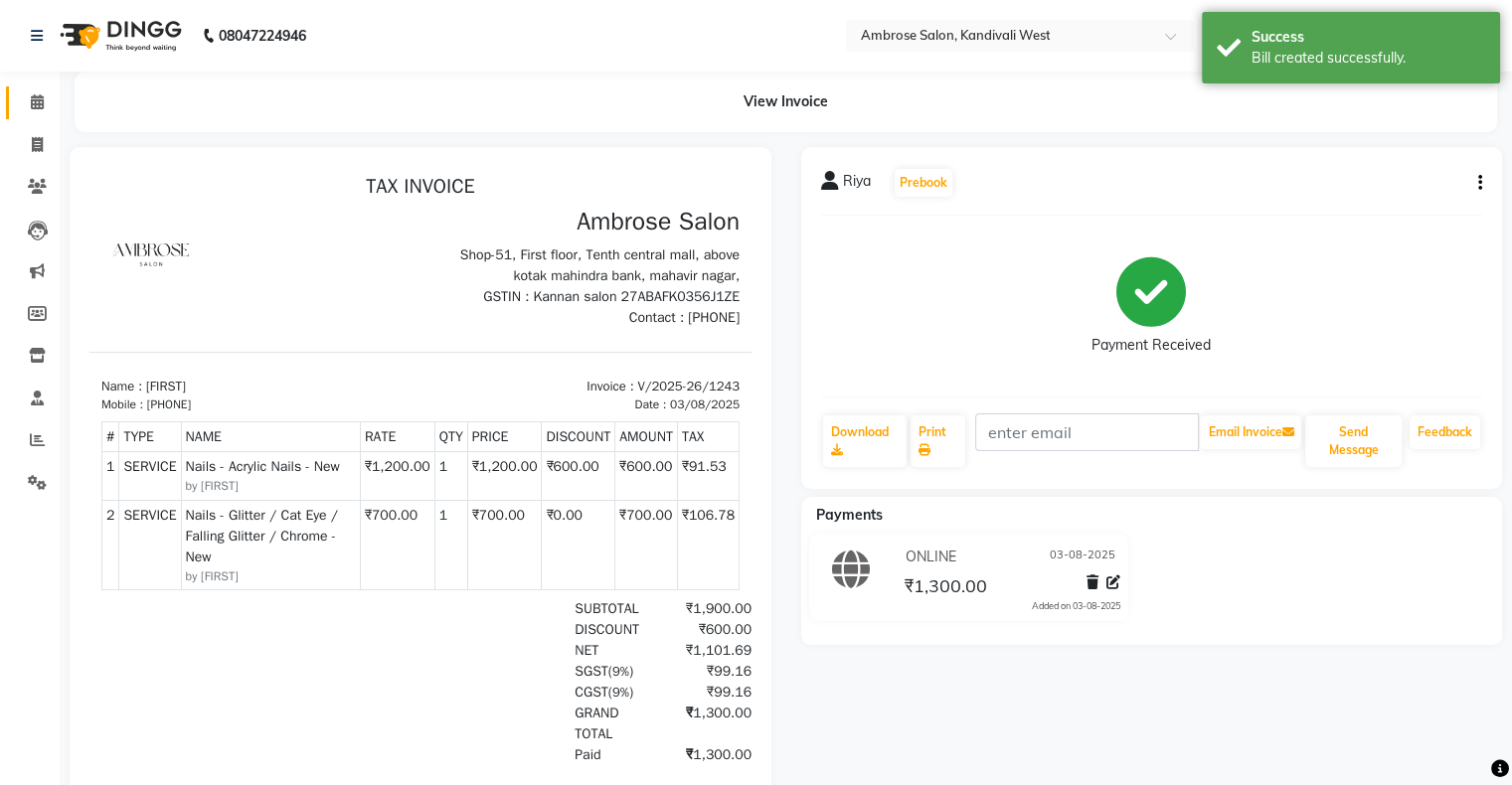 drag, startPoint x: 16, startPoint y: 85, endPoint x: 28, endPoint y: 93, distance: 14.422205 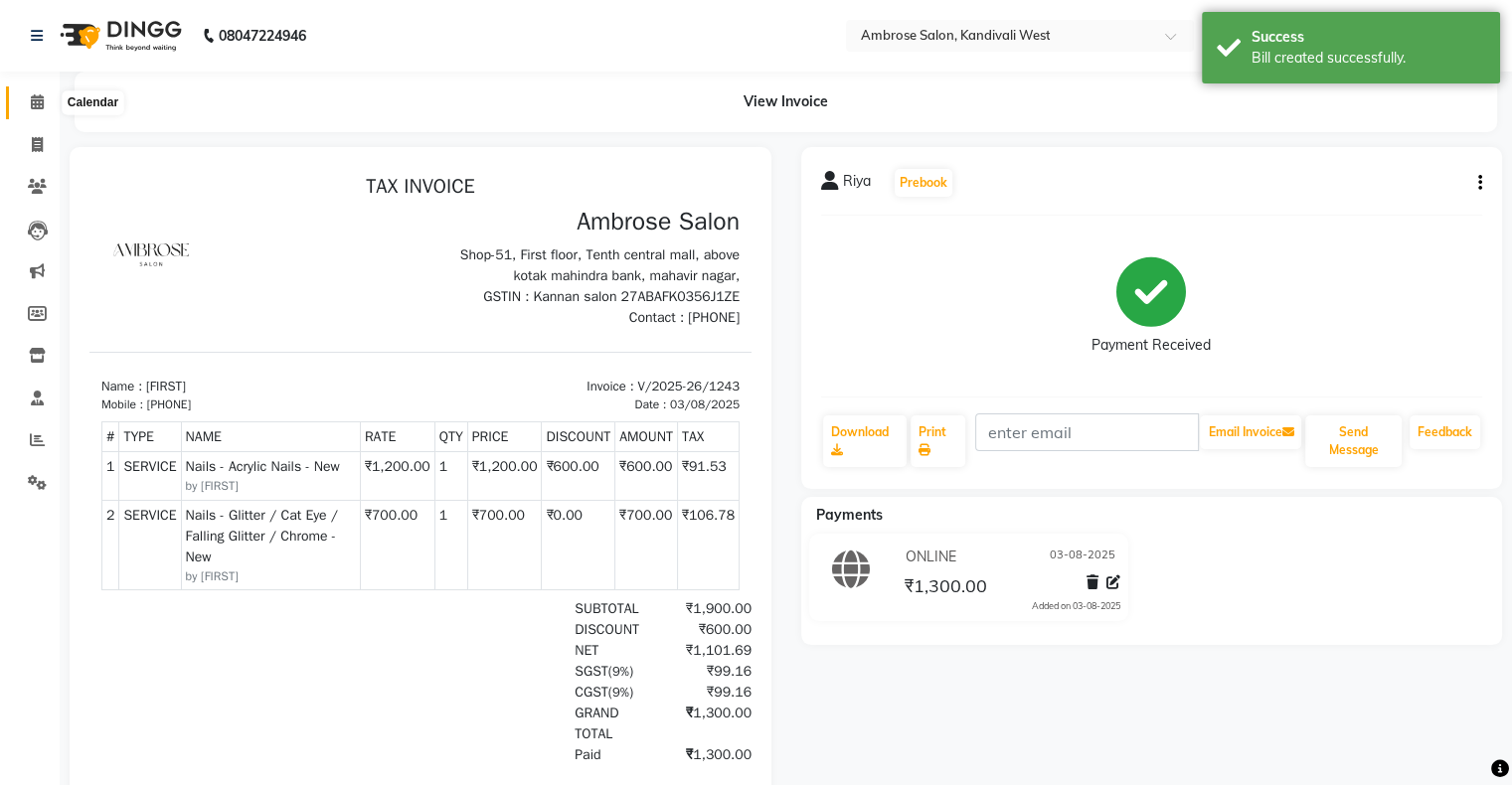 click 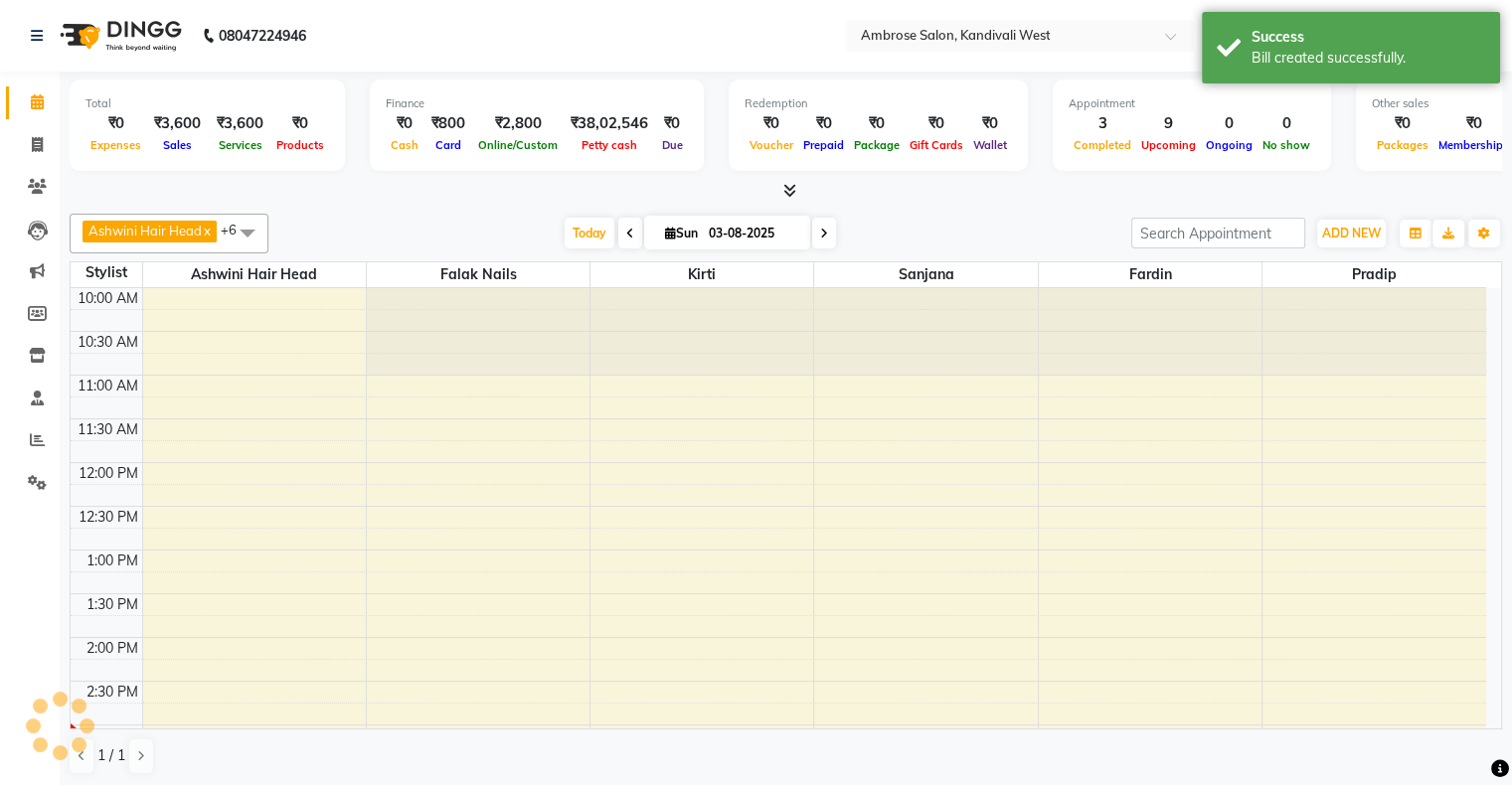 scroll, scrollTop: 433, scrollLeft: 0, axis: vertical 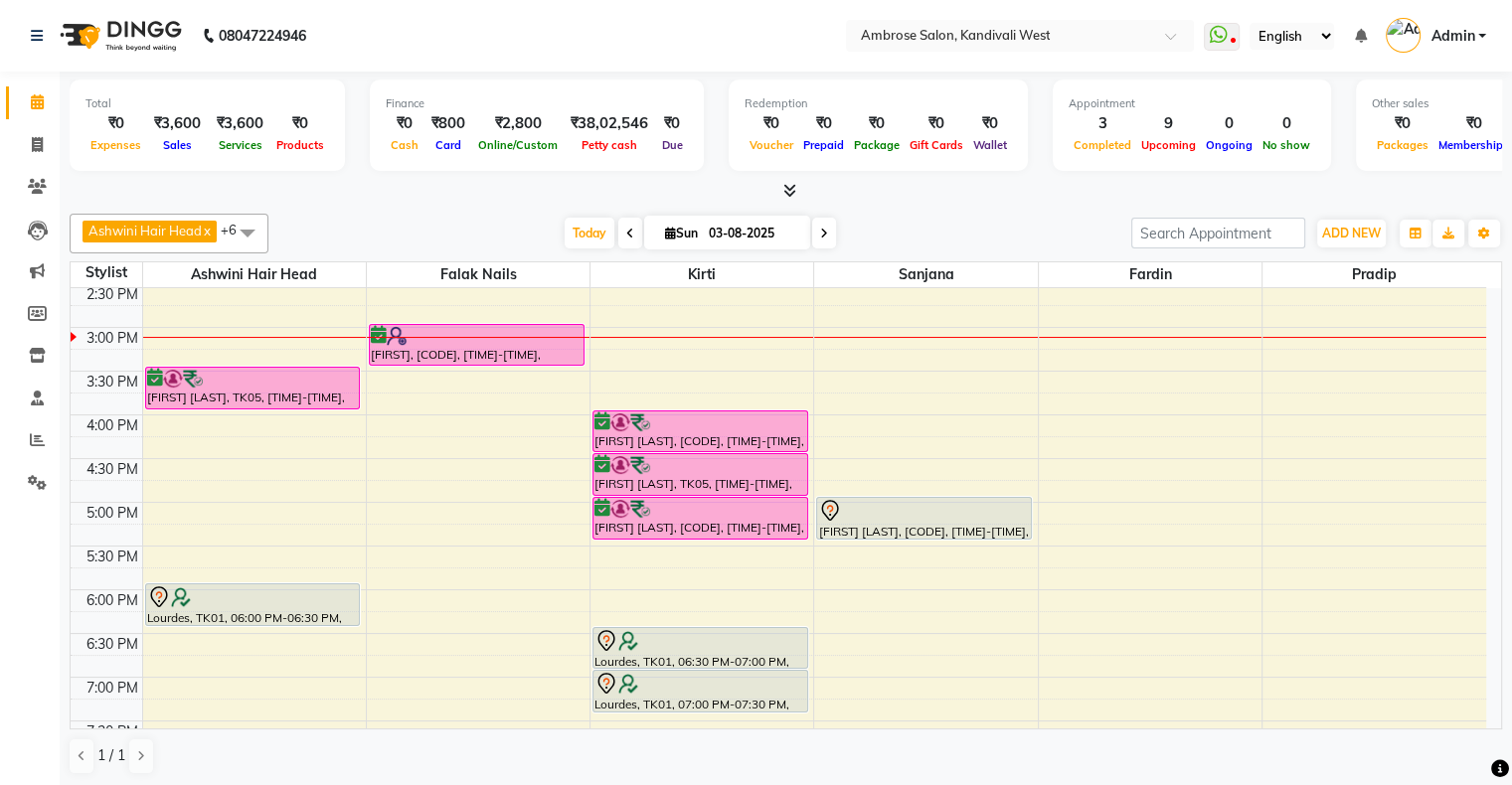 click on "10:00 AM 10:30 AM 11:00 AM 11:30 AM 12:00 PM 12:30 PM 1:00 PM 1:30 PM 2:00 PM 2:30 PM 3:00 PM 3:30 PM 4:00 PM 4:30 PM 5:00 PM 5:30 PM 6:00 PM 6:30 PM 7:00 PM 7:30 PM 8:00 PM 8:30 PM 9:00 PM 9:30 PM 10:00 PM 10:30 PM     Tejal Divecha, TK05, 03:30 PM-04:00 PM, Colouring  - Global Hair Colour Upto Waist - New             Lourdes, TK01, 06:00 PM-06:30 PM, Hair Spa - Repair Hair Ritual - New     Aayushi, TK04, 03:00 PM-03:30 PM, Nails - Stick On Nails - New     Tejal Divecha, TK05, 04:00 PM-04:30 PM, Liposoluble Wax - Full Hands - New     Tejal Divecha, TK05, 04:30 PM-05:00 PM, Liposoluble Wax - Full Legs - New     Tejal Divecha, TK05, 05:00 PM-05:30 PM, Liposoluble Wax - Underarms - New             Lourdes, TK01, 06:30 PM-07:00 PM, Liposoluble Wax - Full Legs - New             Lourdes, TK01, 07:00 PM-07:30 PM, Pedicure - Classic Pedicure - New     Riya, TK03, 01:30 PM-02:30 PM, Nails - Acrylic Nails - New,Nails - Glitter / Cat Eye / Falling Glitter / Chrome - New (₹700)" at bounding box center (778, 458) 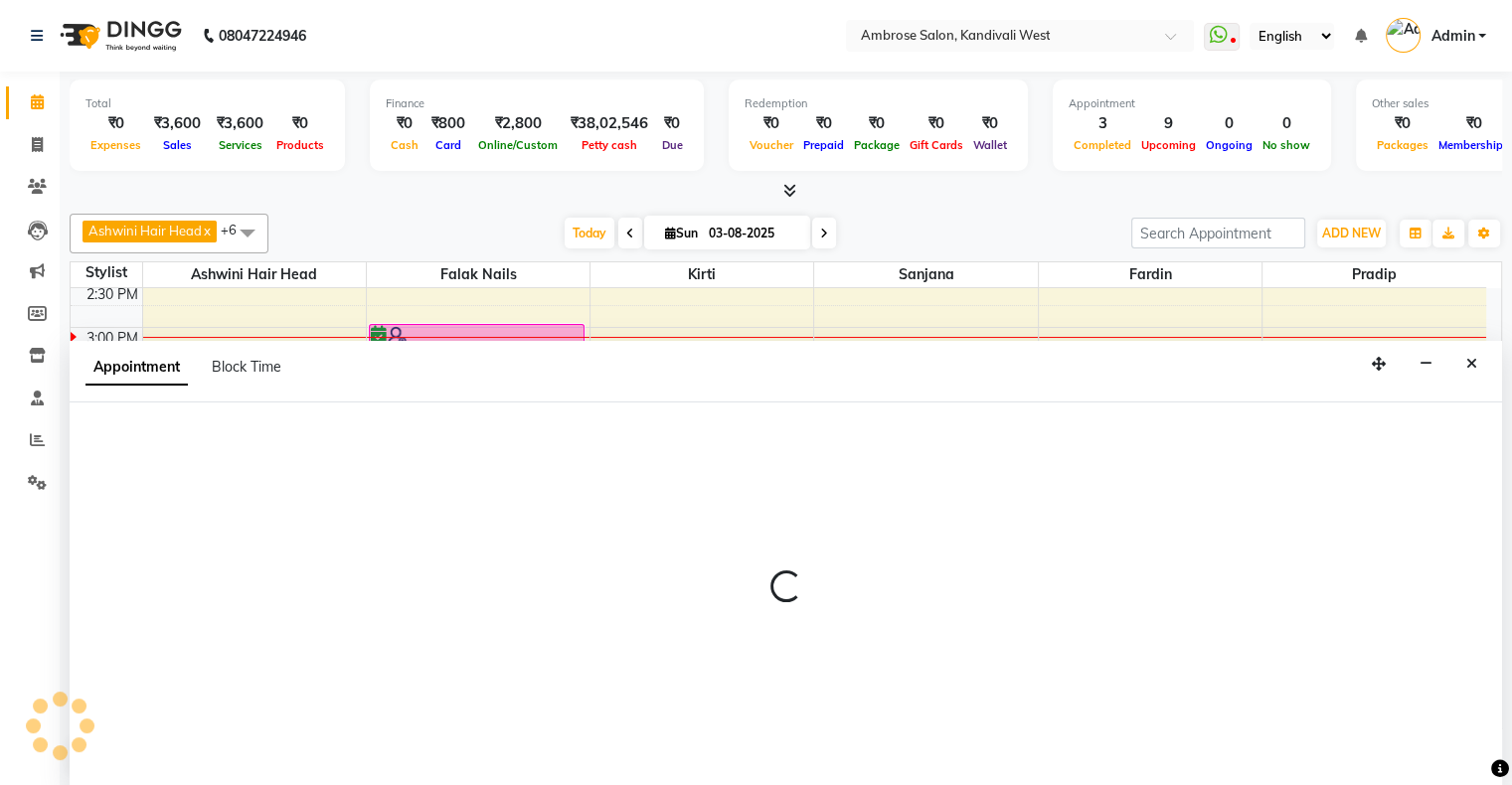 scroll, scrollTop: 0, scrollLeft: 0, axis: both 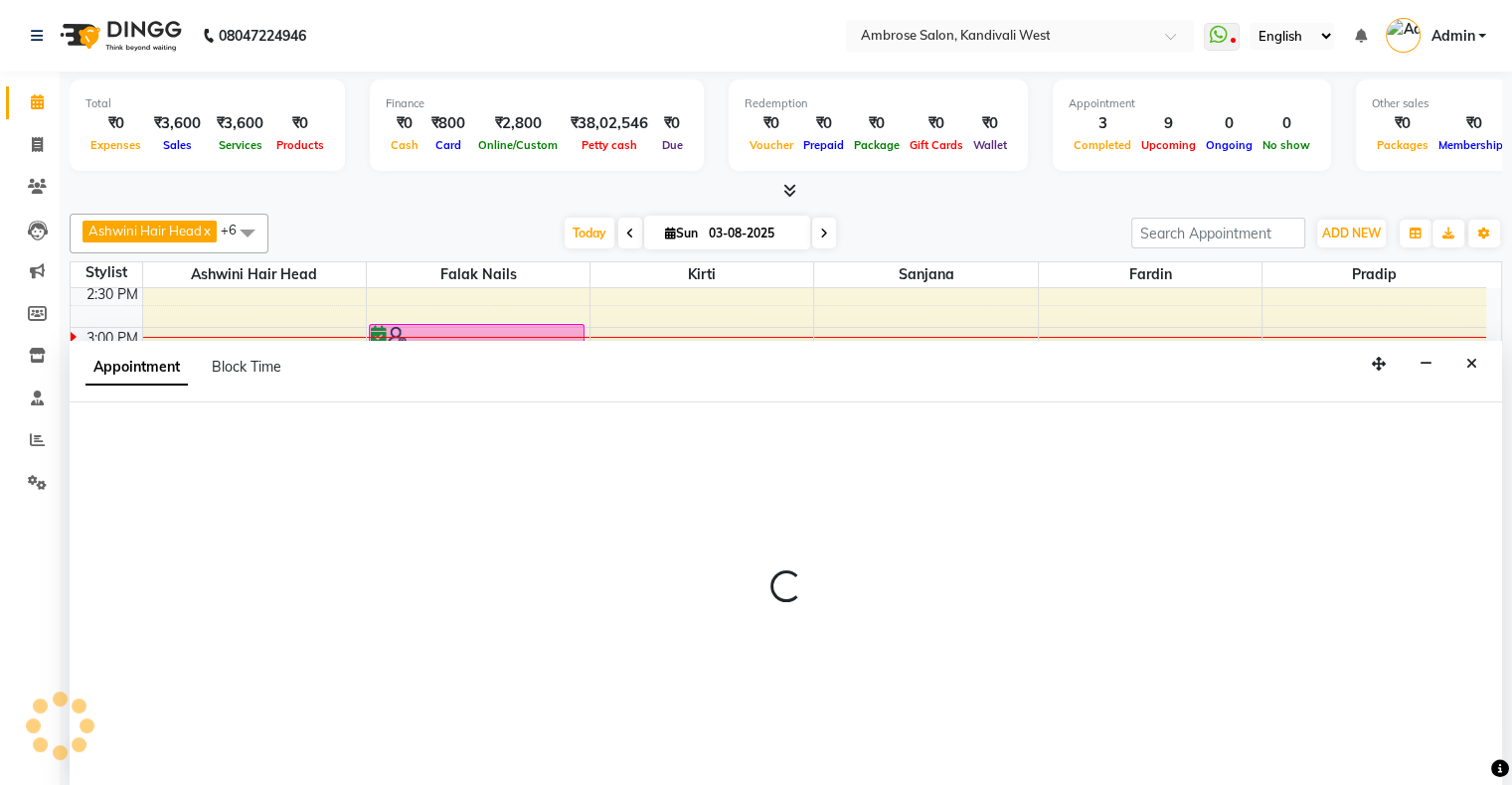 select on "930" 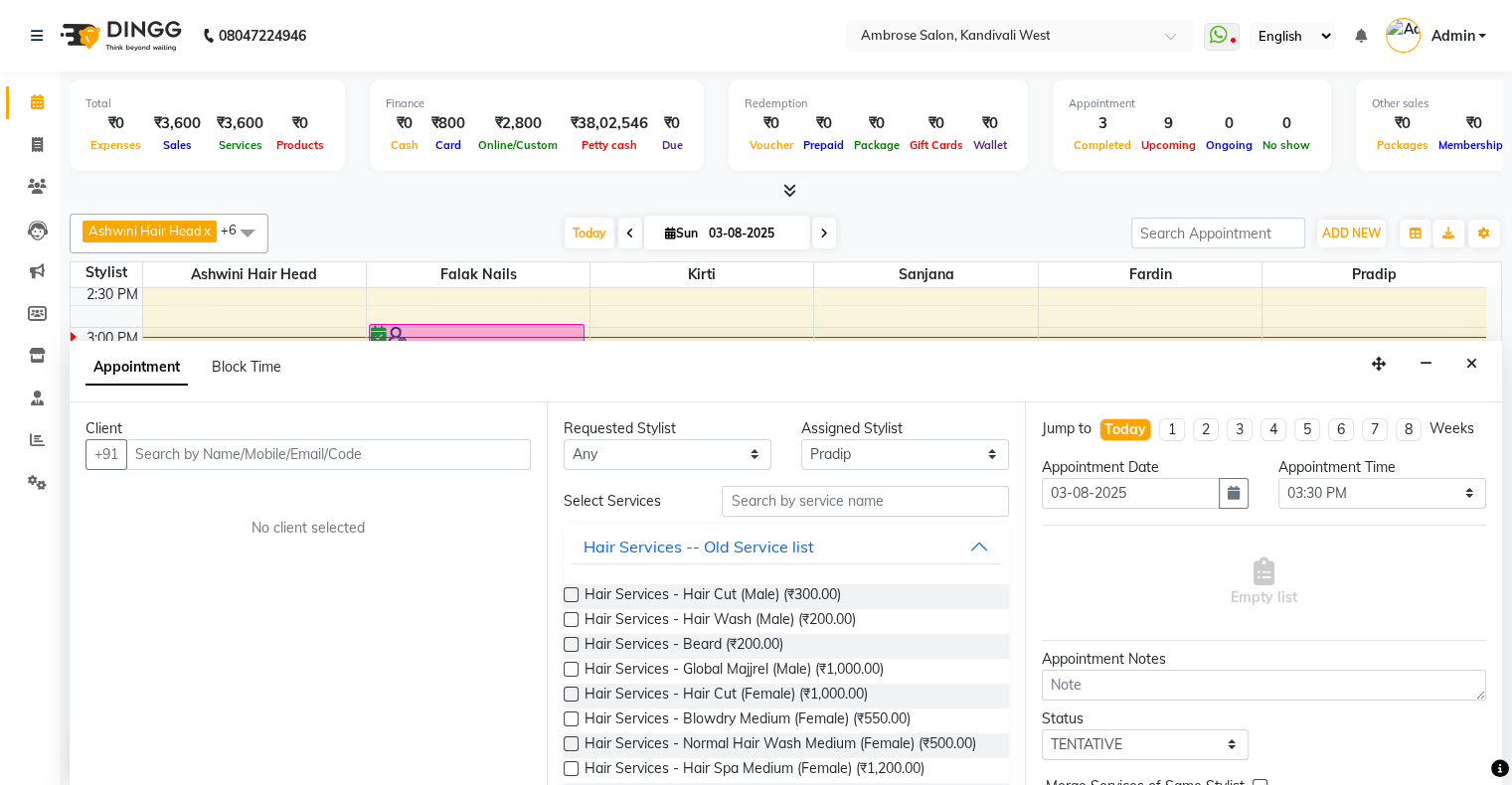click at bounding box center [328, 454] 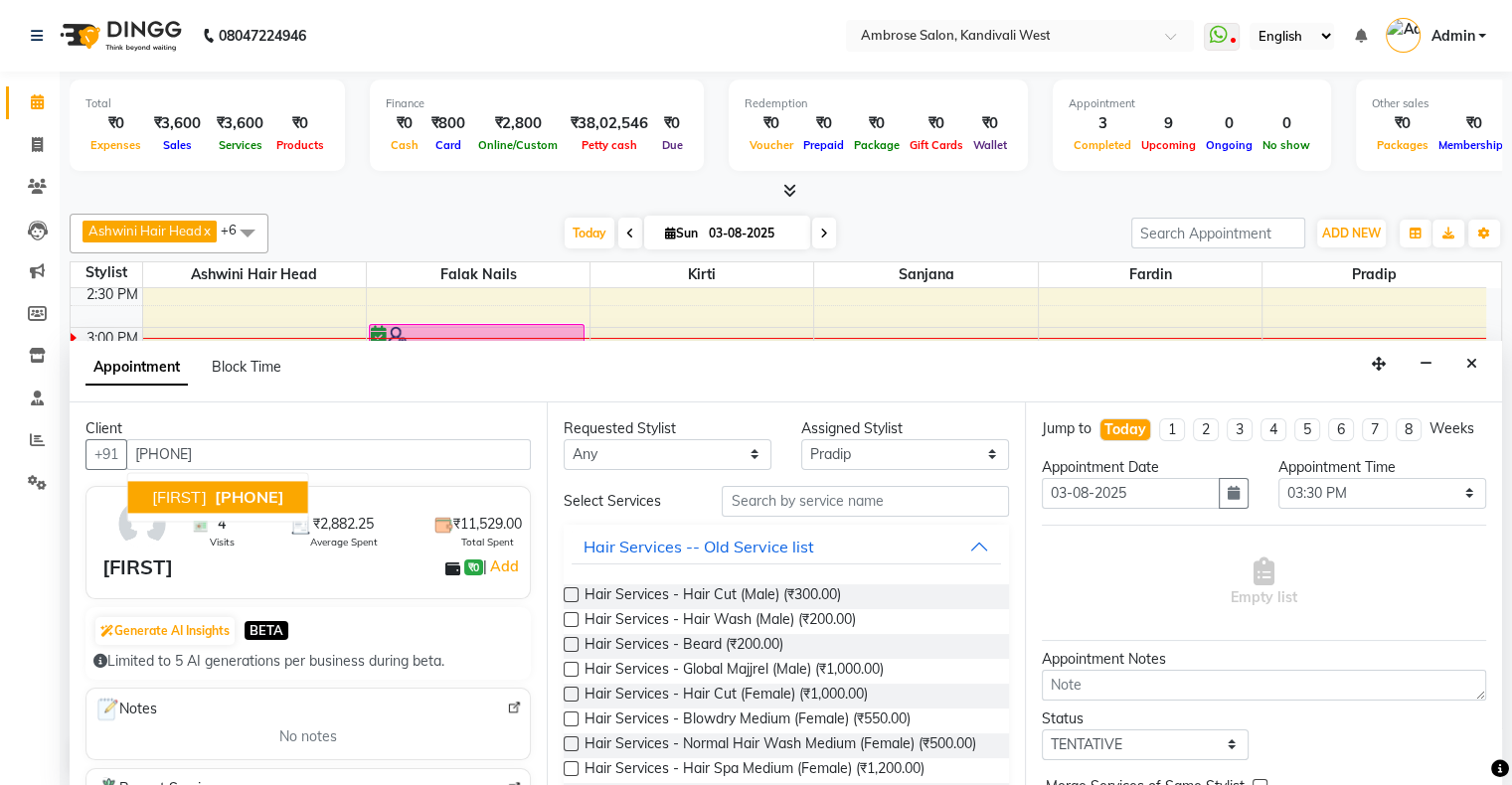 click on "[PHONE]" at bounding box center (250, 497) 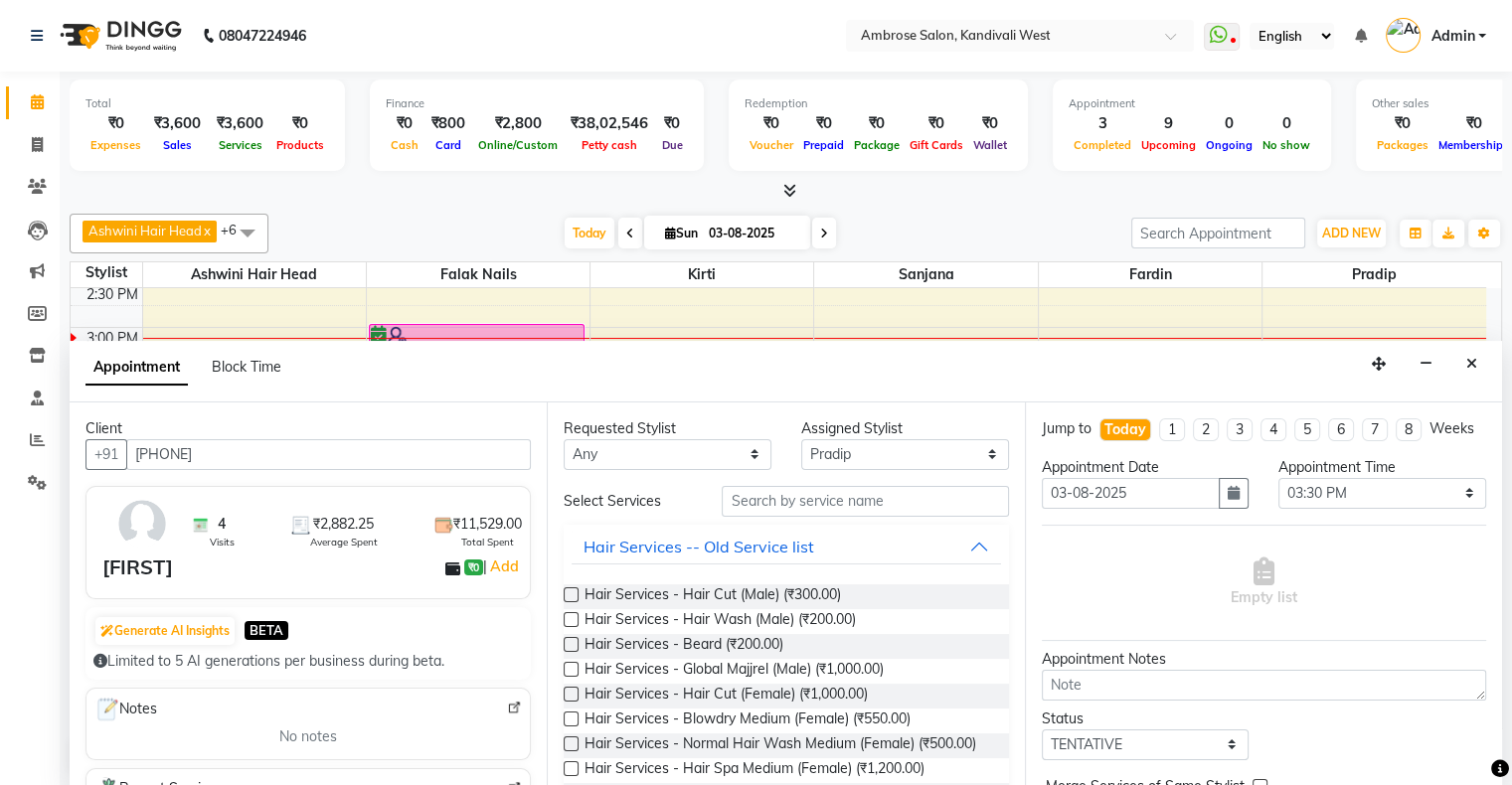 type on "[PHONE]" 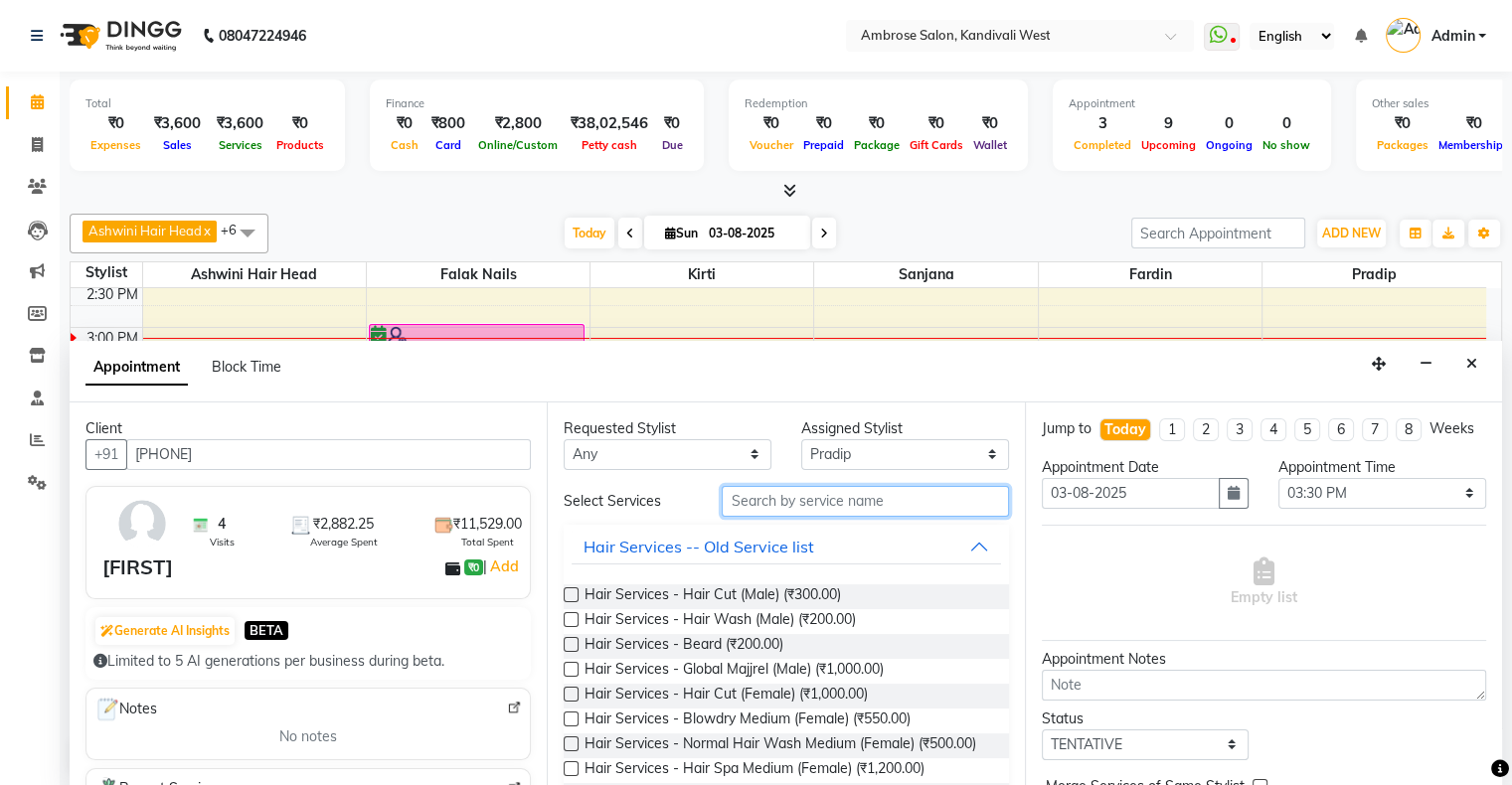 click at bounding box center [865, 501] 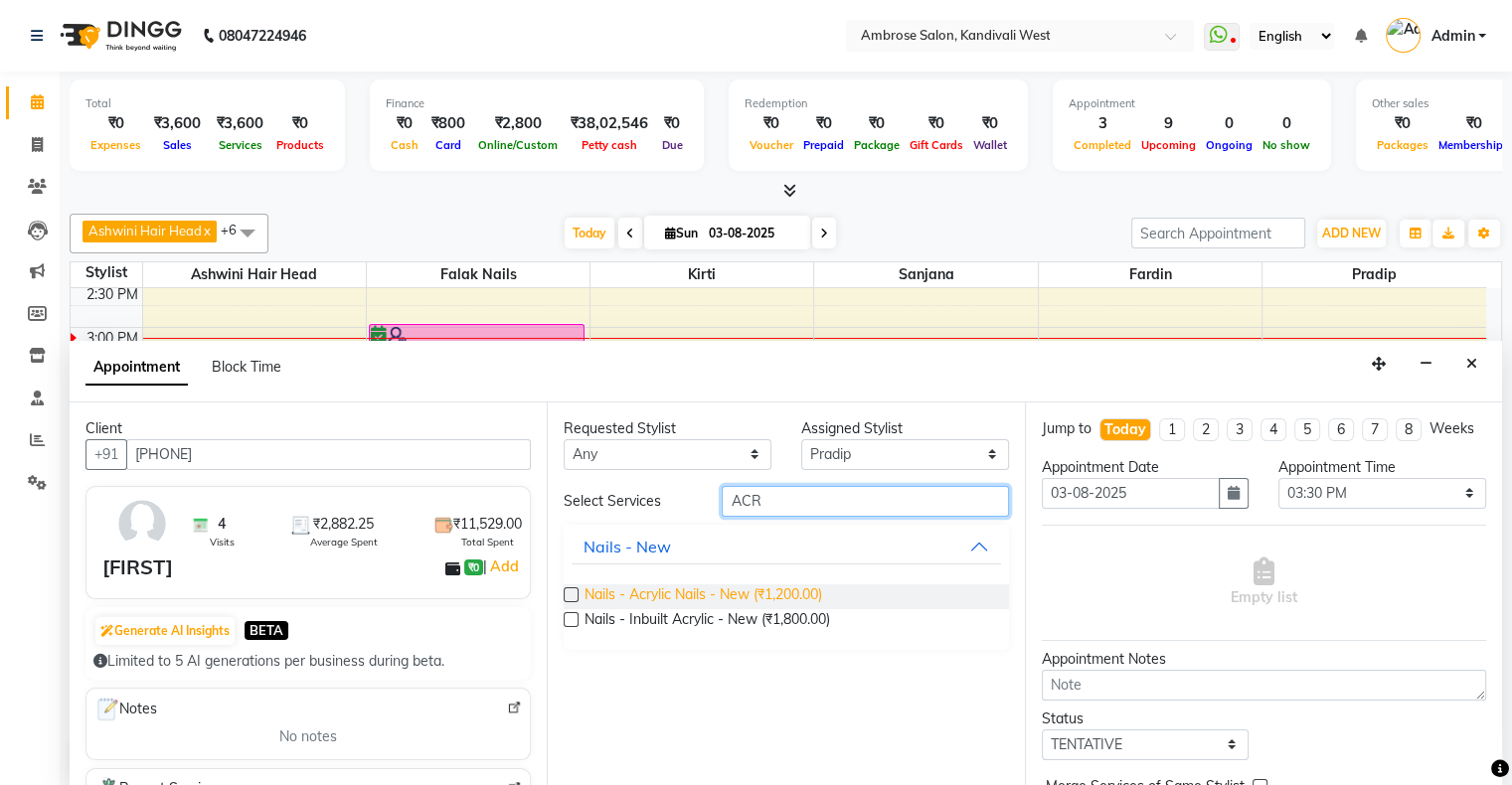 type on "ACR" 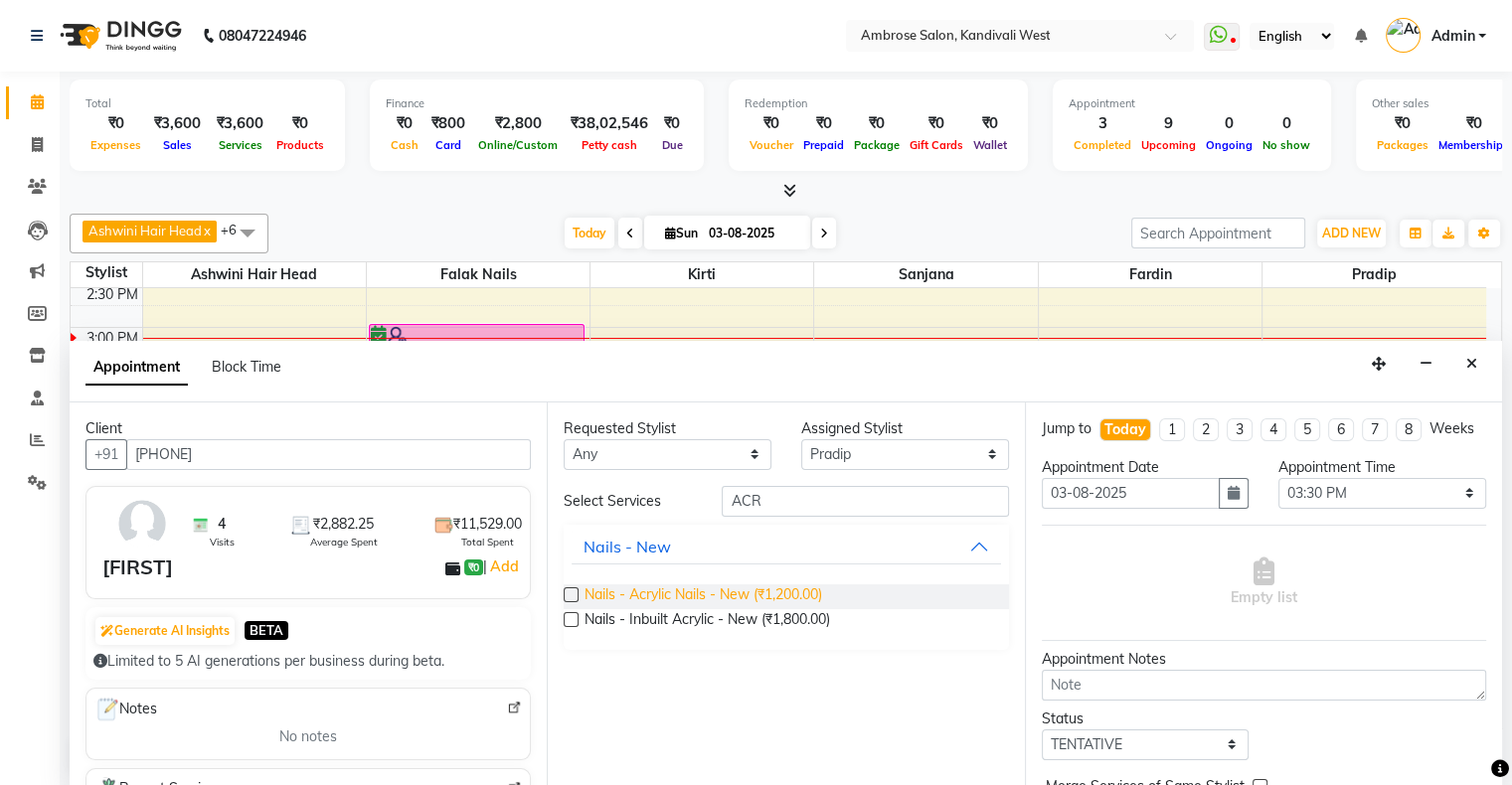 click on "Nails - Acrylic Nails - New (₹1,200.00)" at bounding box center [703, 596] 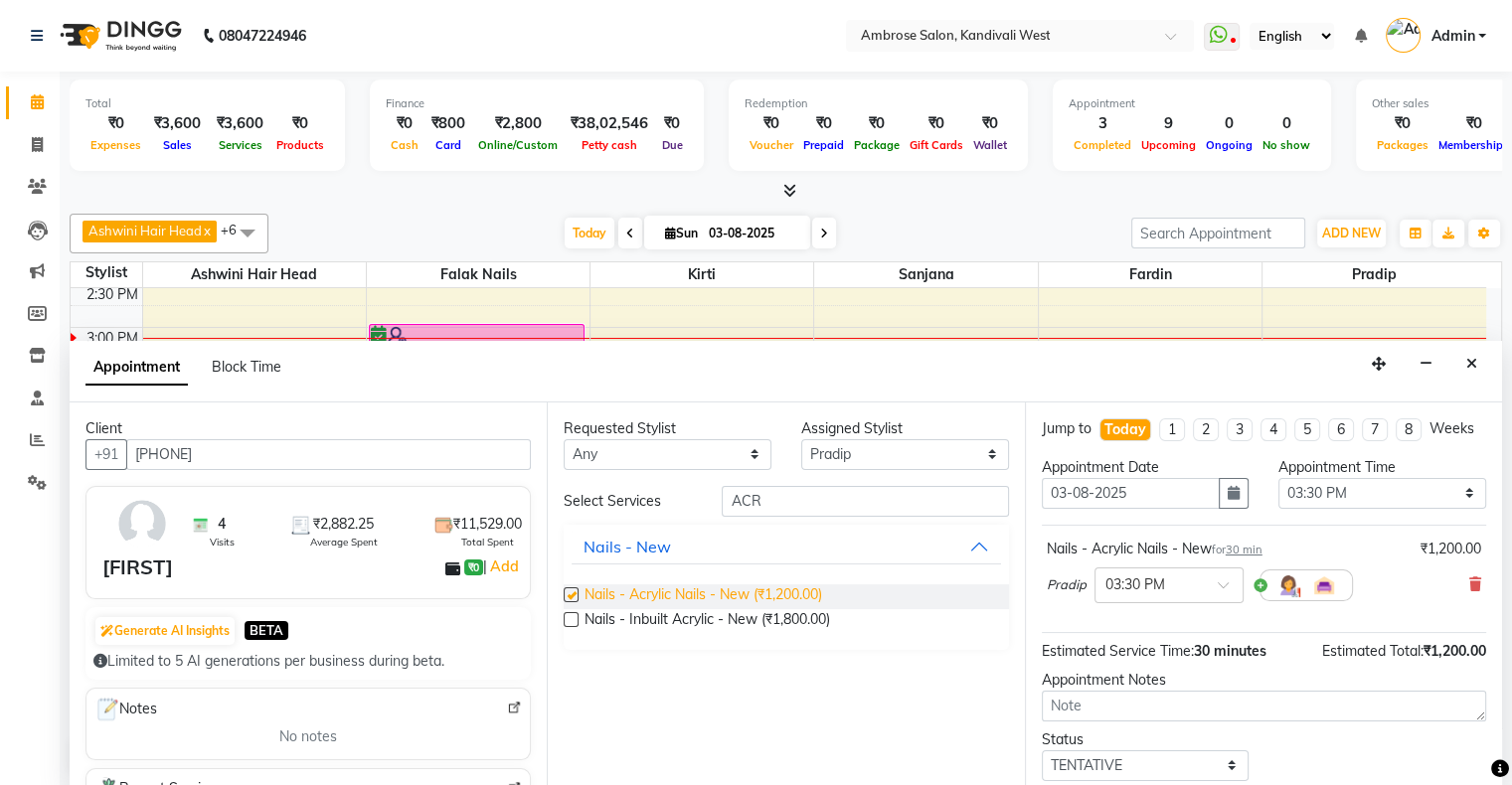 checkbox on "false" 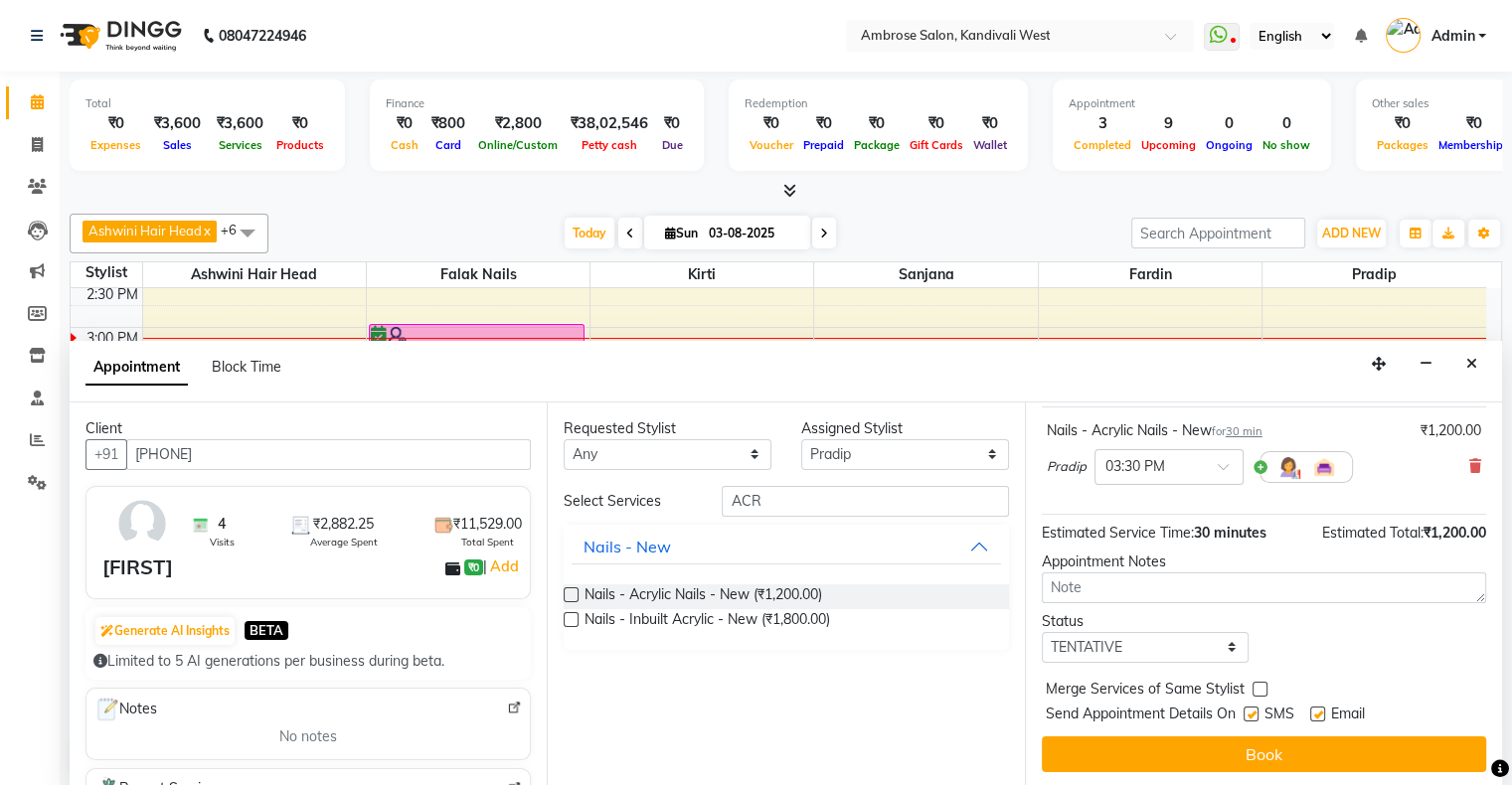 scroll, scrollTop: 136, scrollLeft: 0, axis: vertical 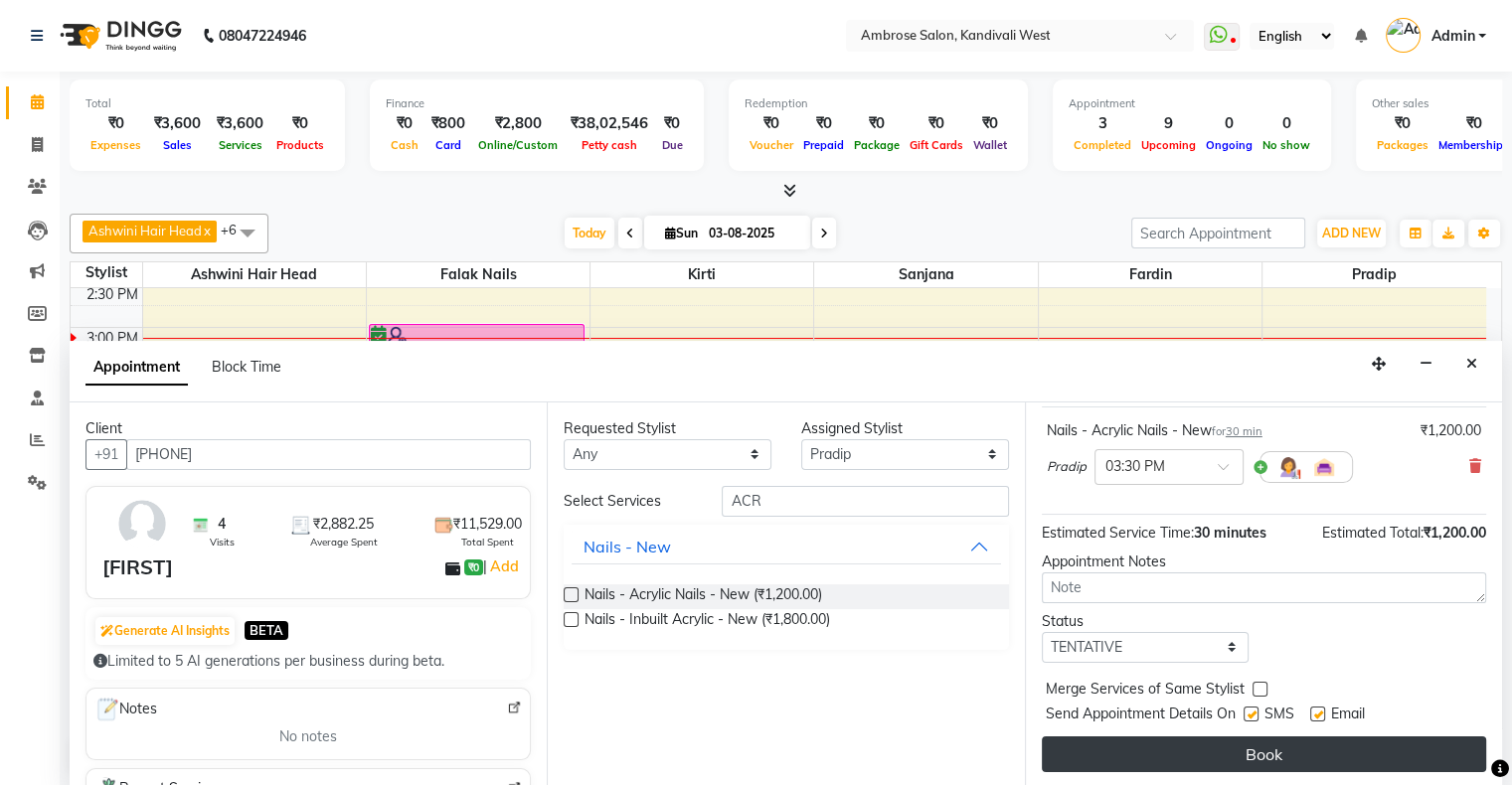 click on "Book" at bounding box center [1263, 754] 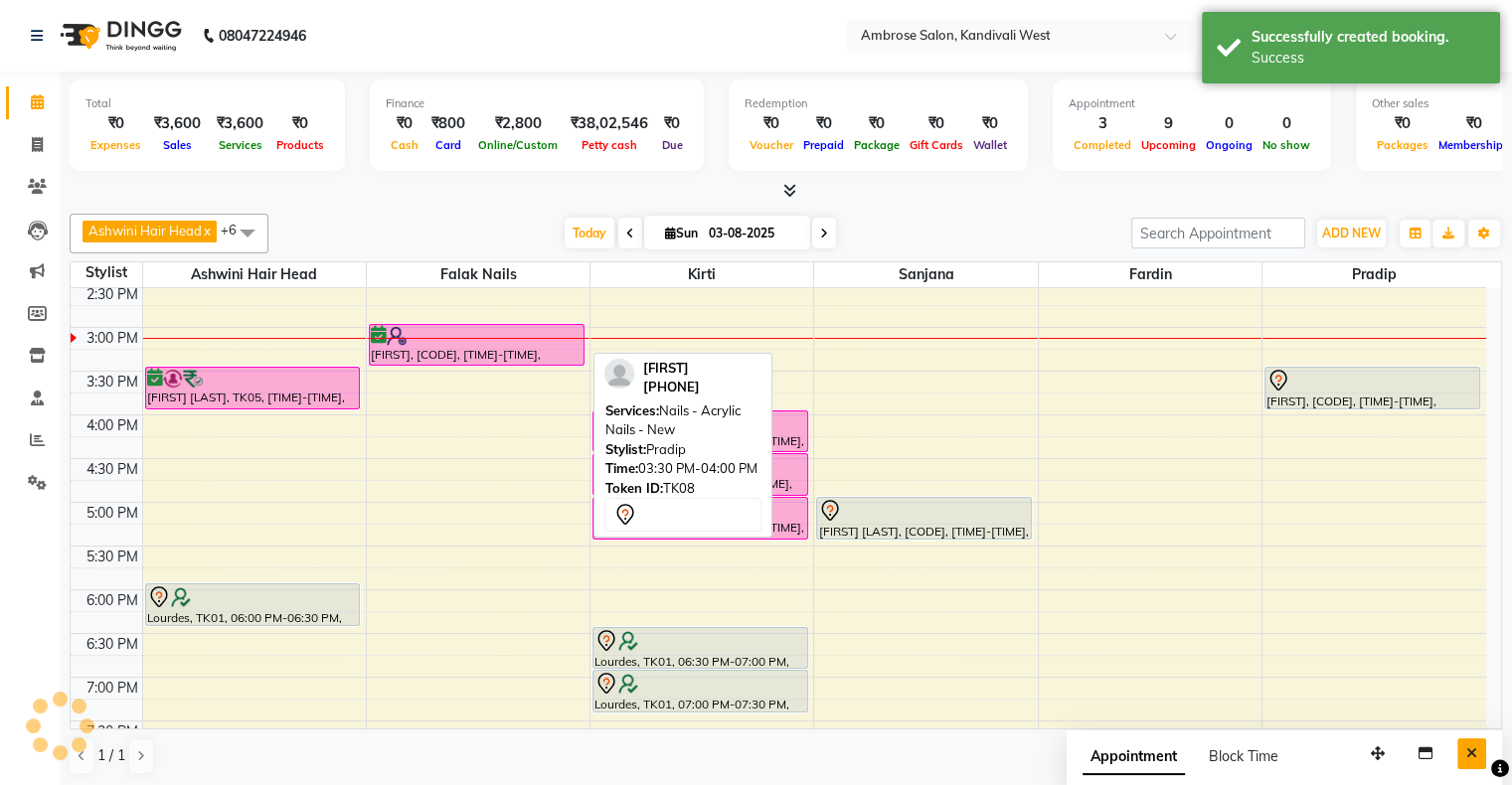 scroll, scrollTop: 0, scrollLeft: 0, axis: both 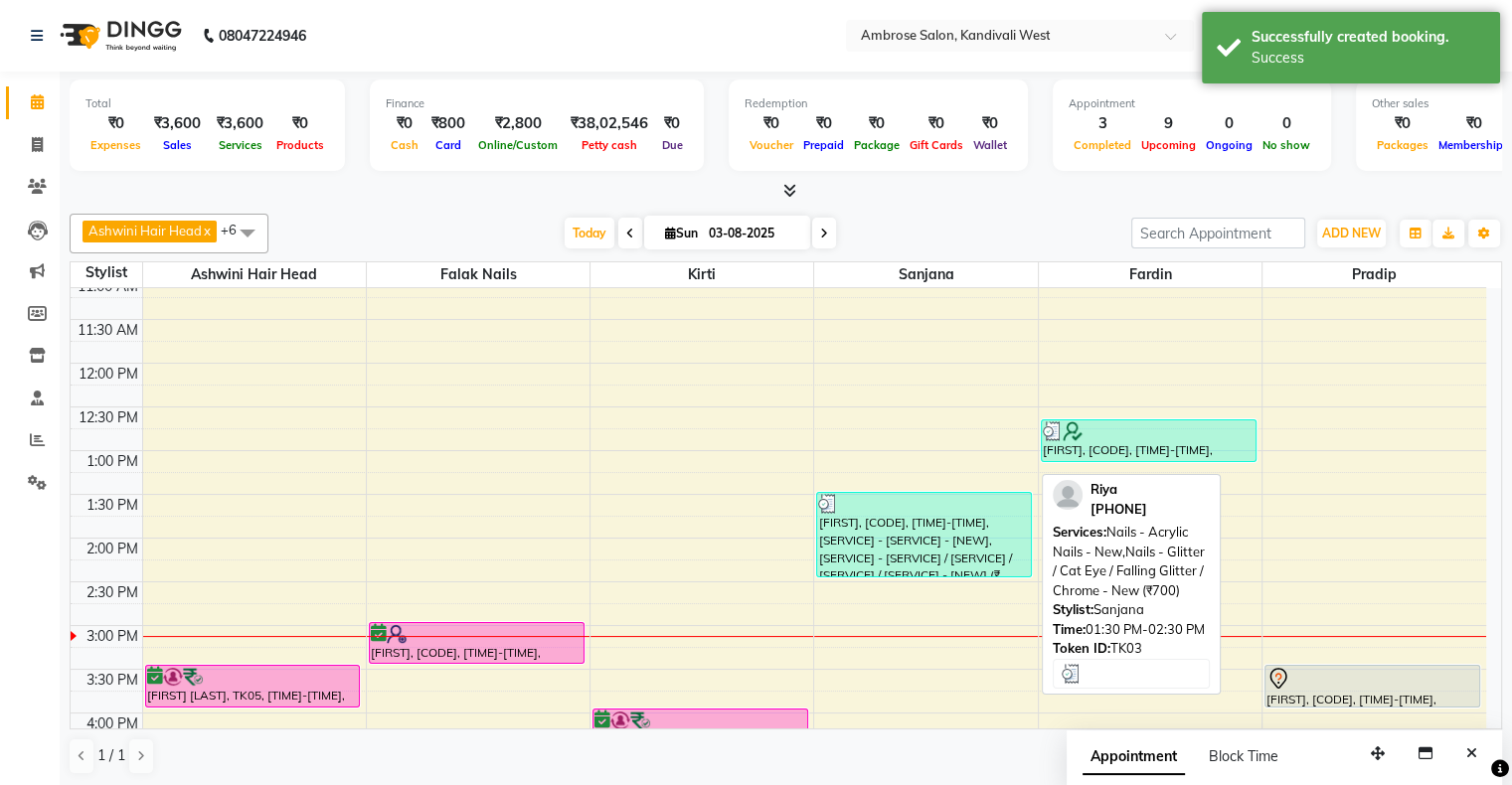 click on "[FIRST], TK03, 01:30 PM-02:30 PM, Nails - Acrylic Nails - New,Nails - Glitter / Cat Eye / Falling Glitter / Chrome - New (₹700)" at bounding box center (924, 535) 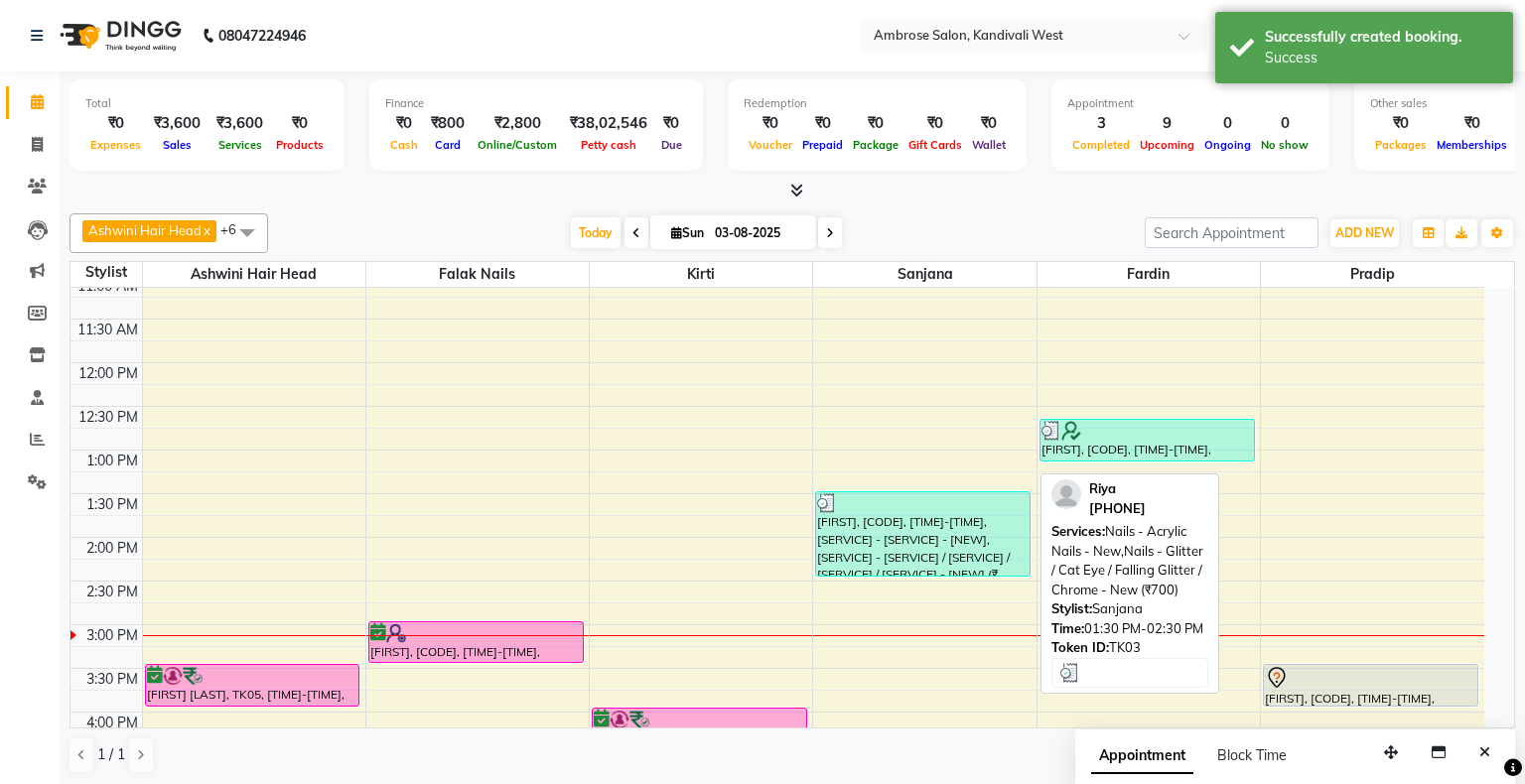 select on "3" 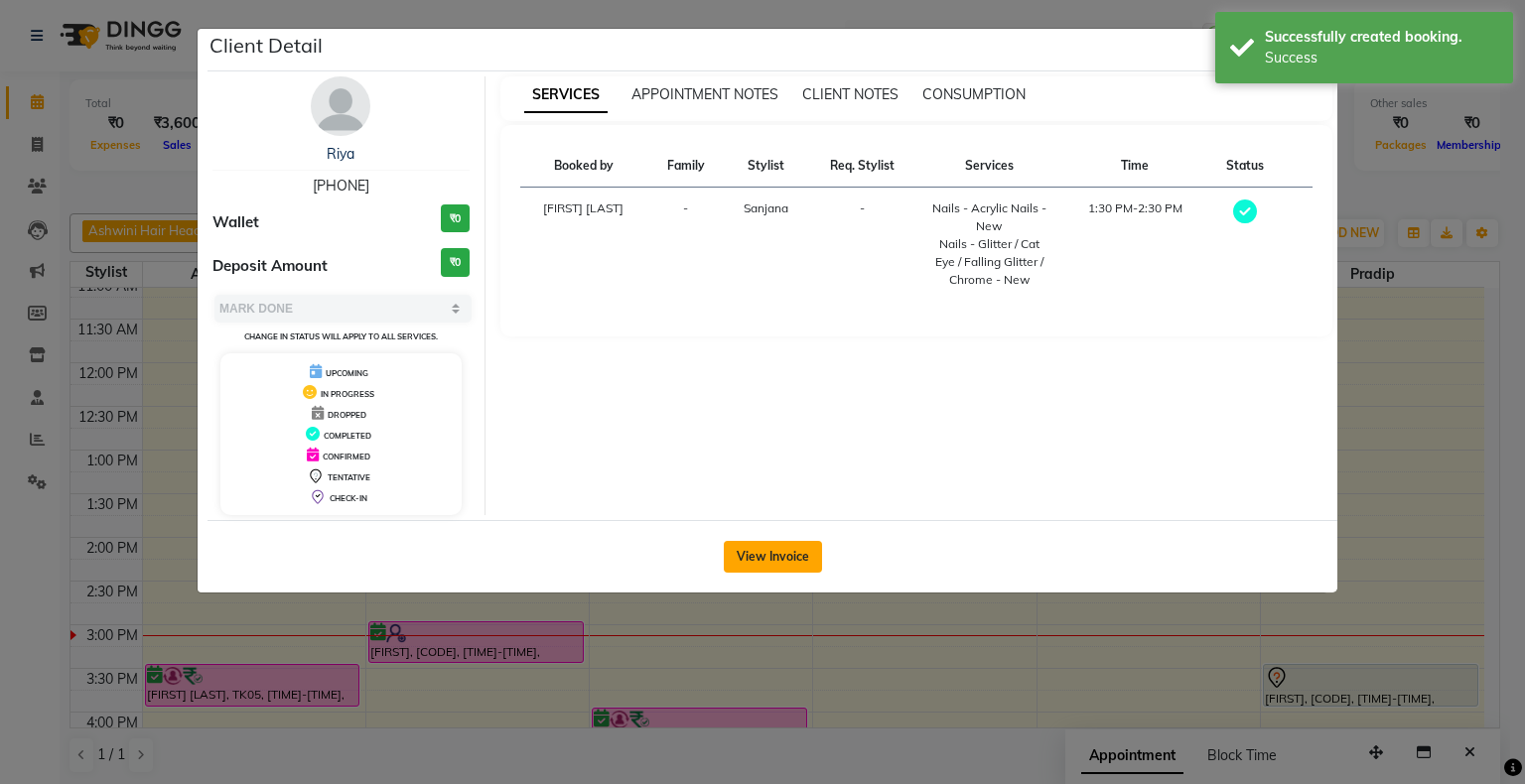 click on "View Invoice" 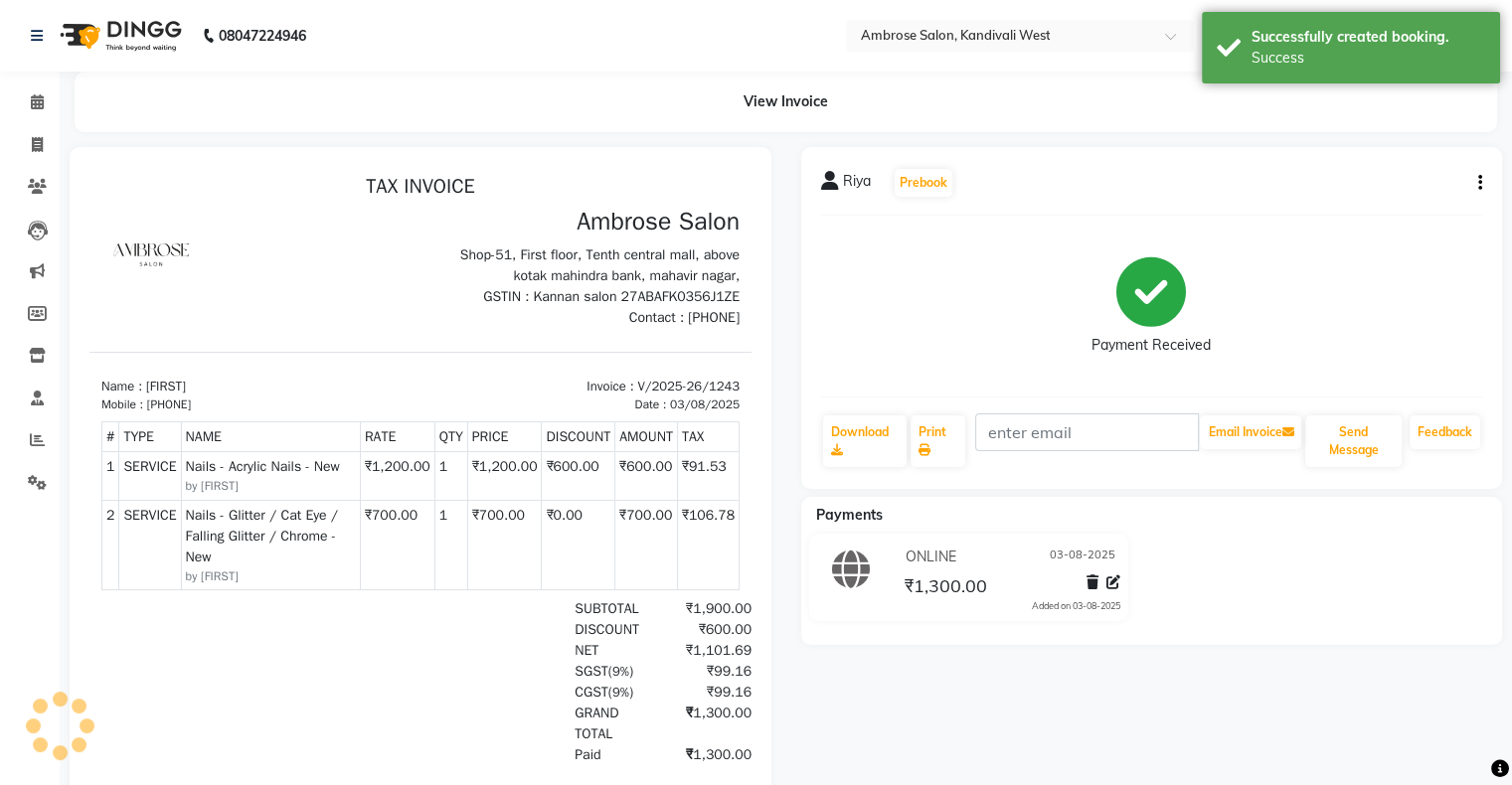 scroll, scrollTop: 0, scrollLeft: 0, axis: both 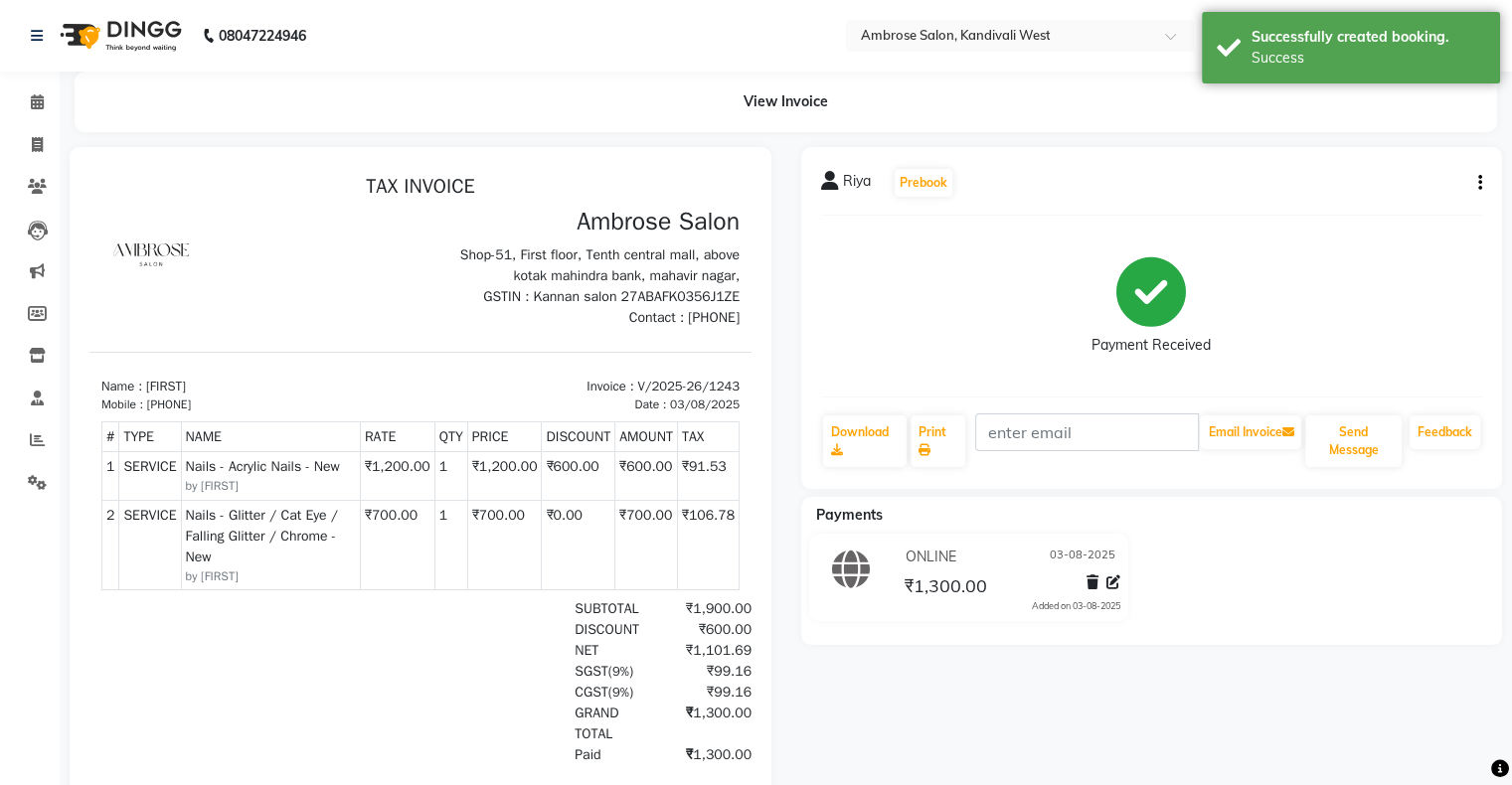 click 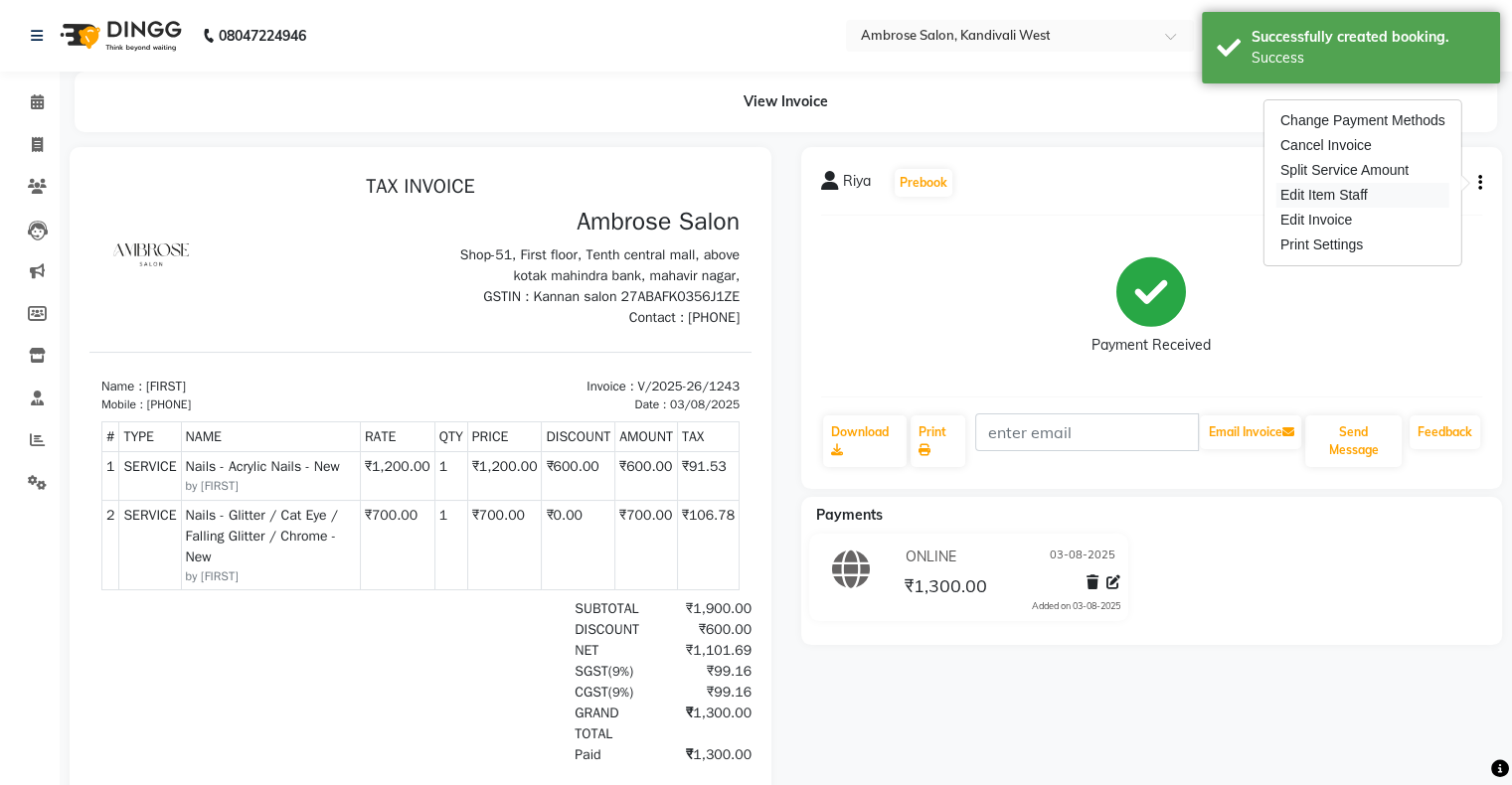 click on "Edit Item Staff" at bounding box center [1363, 195] 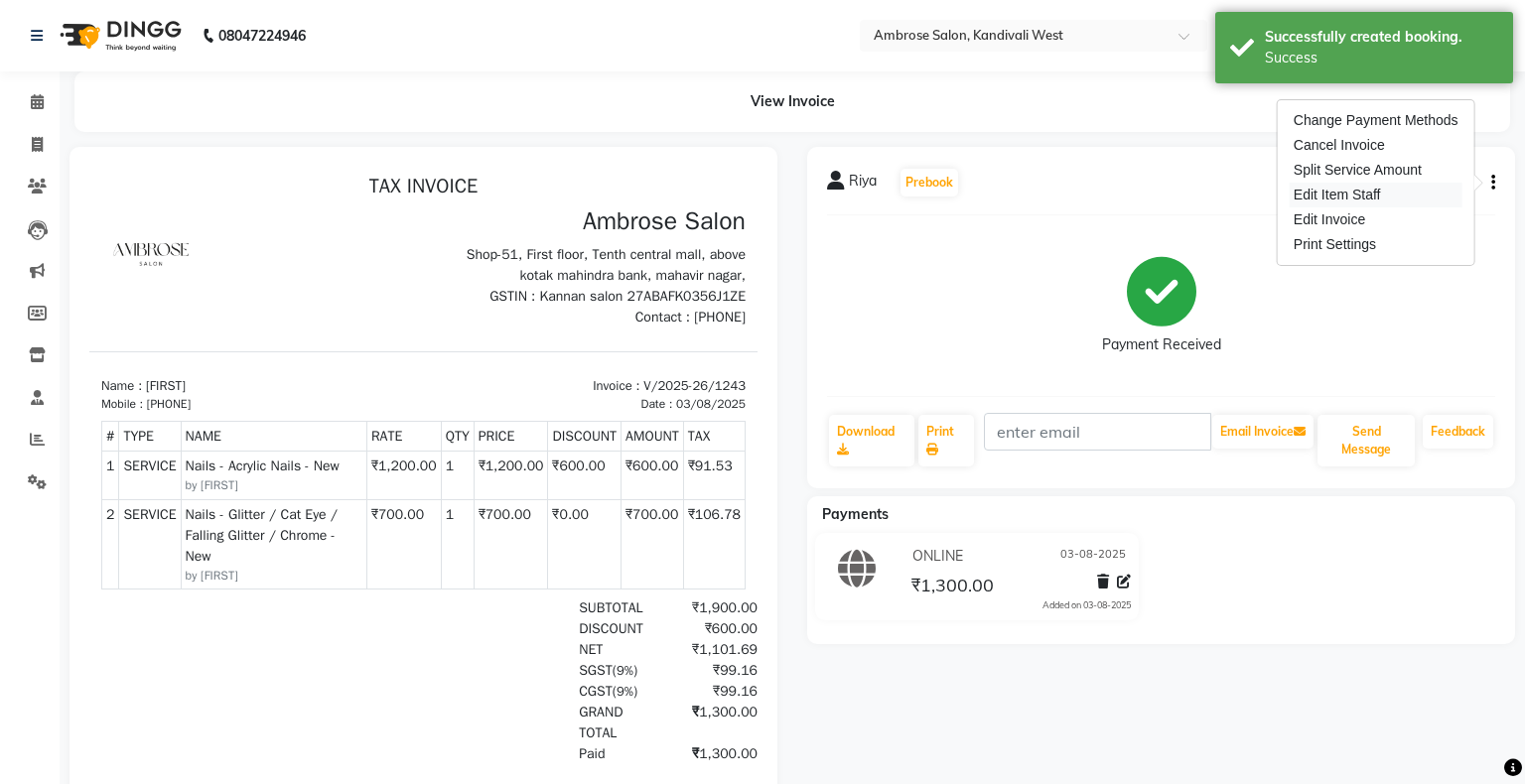 select 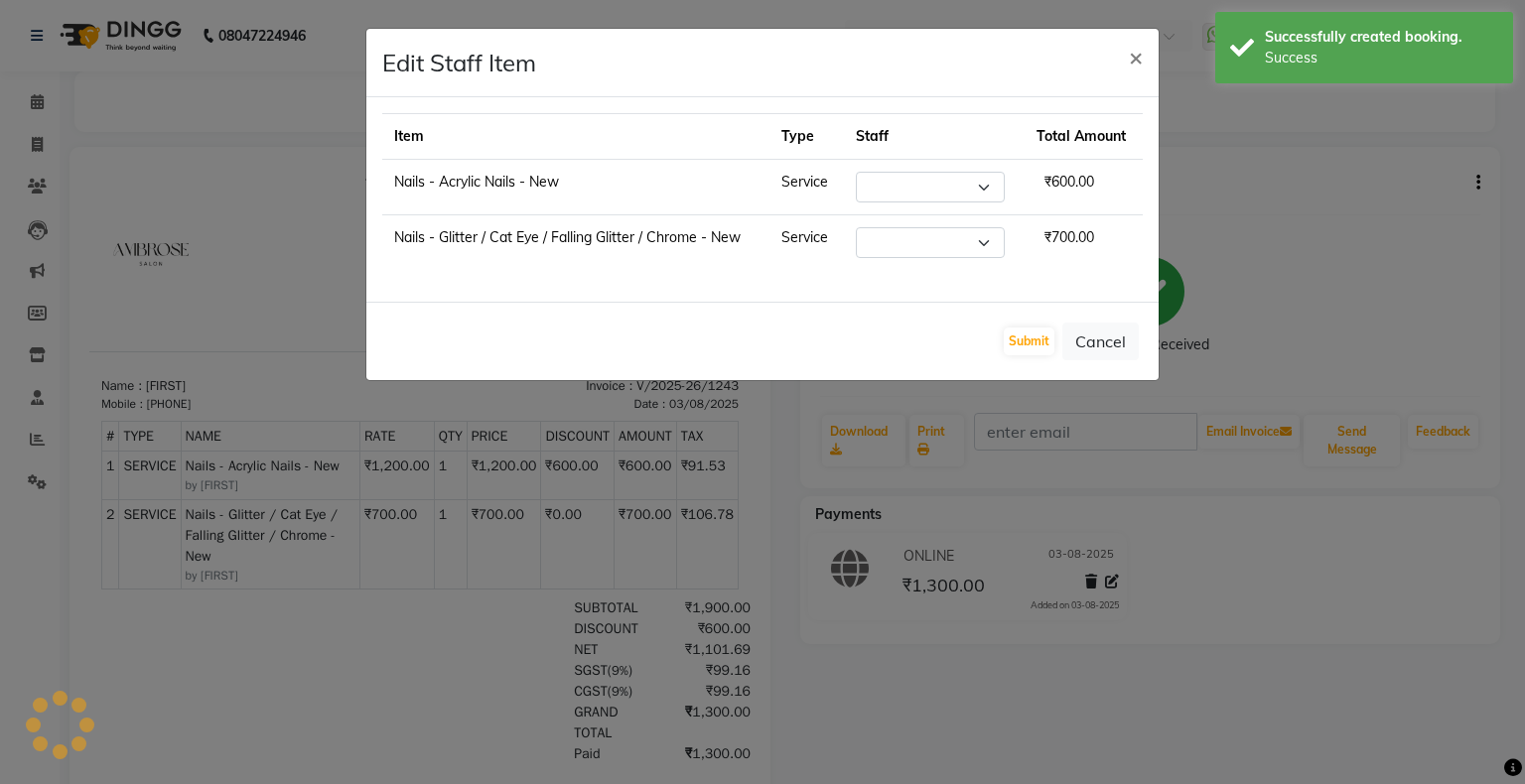 select on "82272" 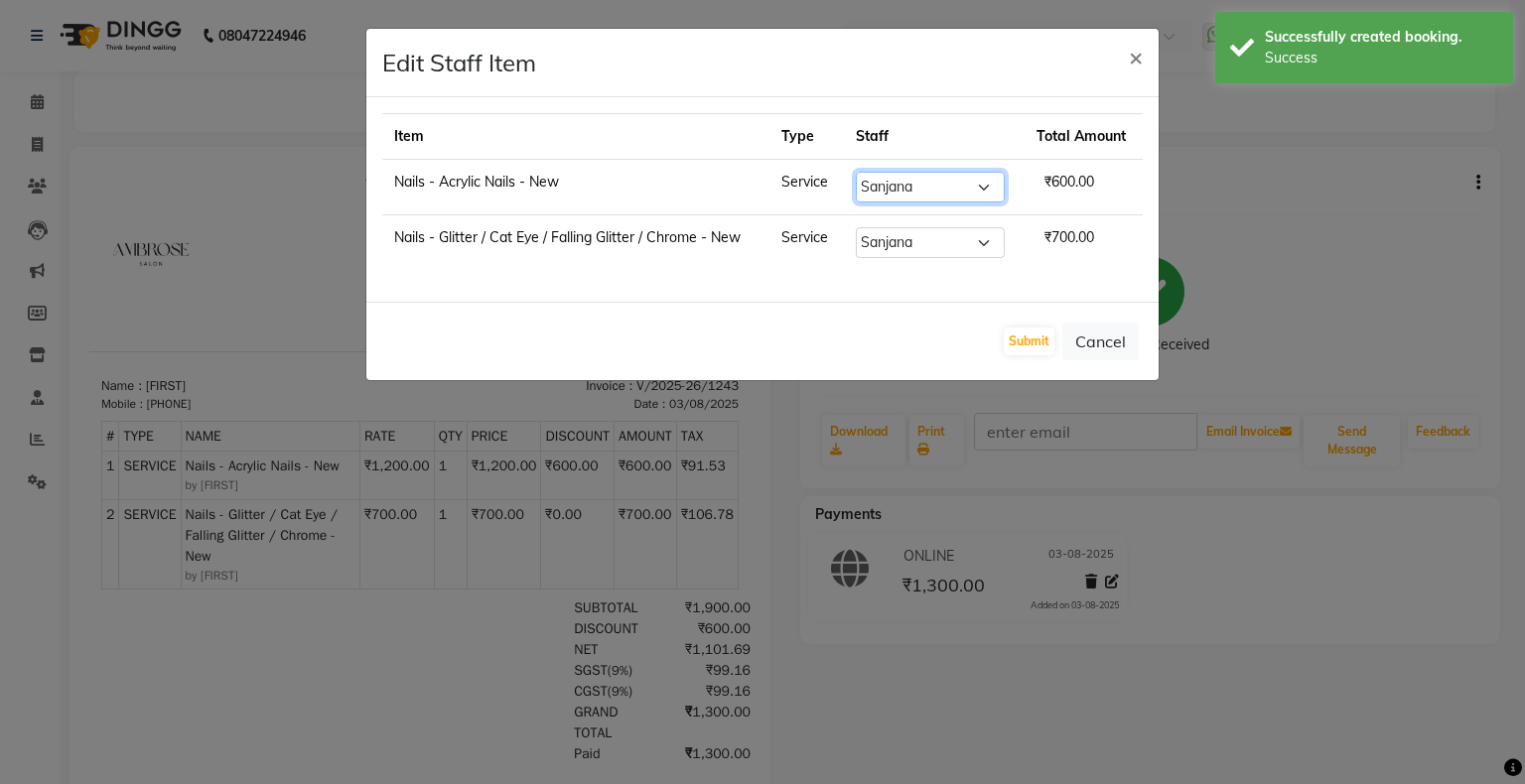 click on "Select  Akshay Divecha   Ashwini Hair Head   Falak Nails   Fardin   Kirti   Nida FD   Pradip   Pradip Vaishnav   Sanjana    Vidhi Veera" 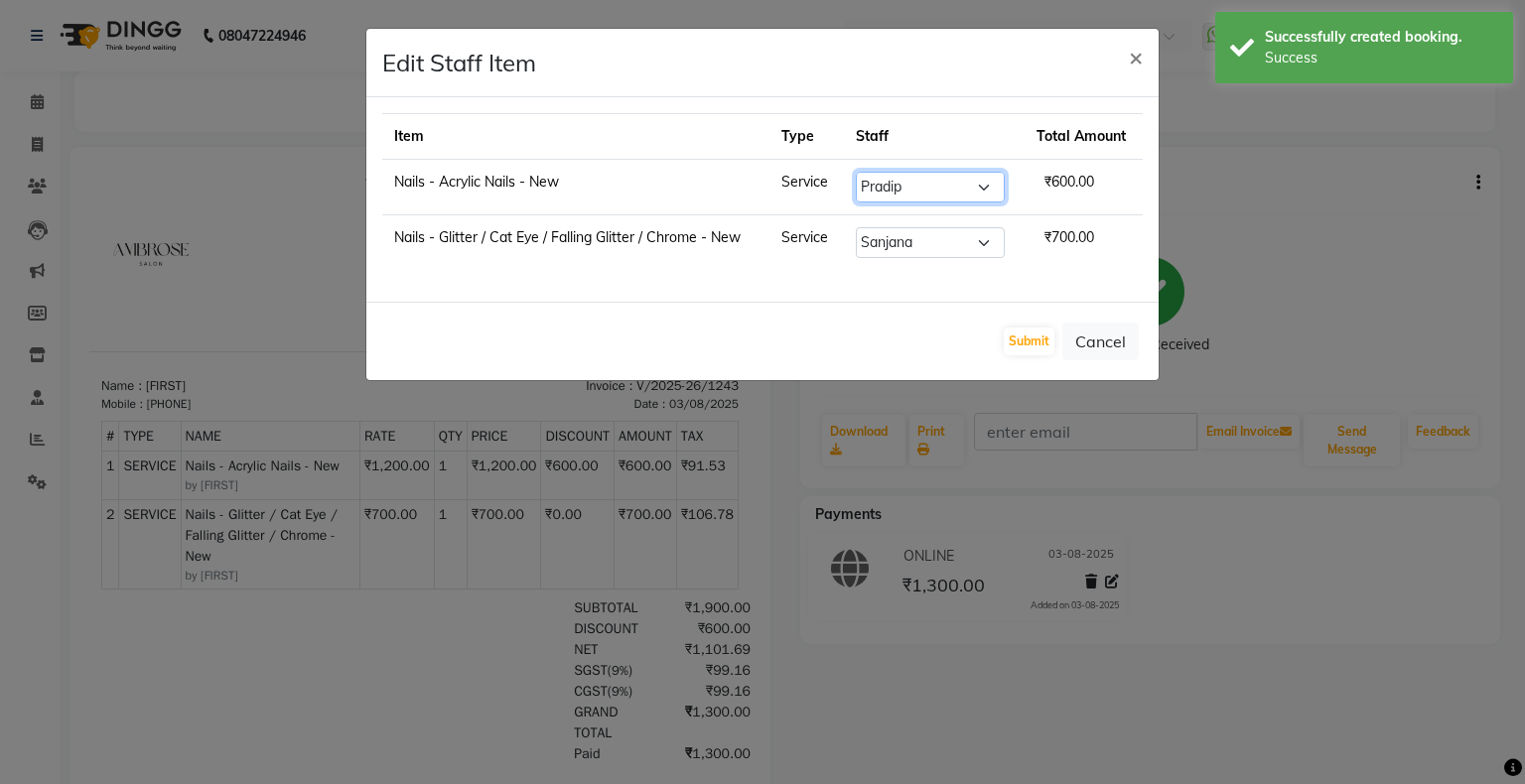 click on "Select  Akshay Divecha   Ashwini Hair Head   Falak Nails   Fardin   Kirti   Nida FD   Pradip   Pradip Vaishnav   Sanjana    Vidhi Veera" 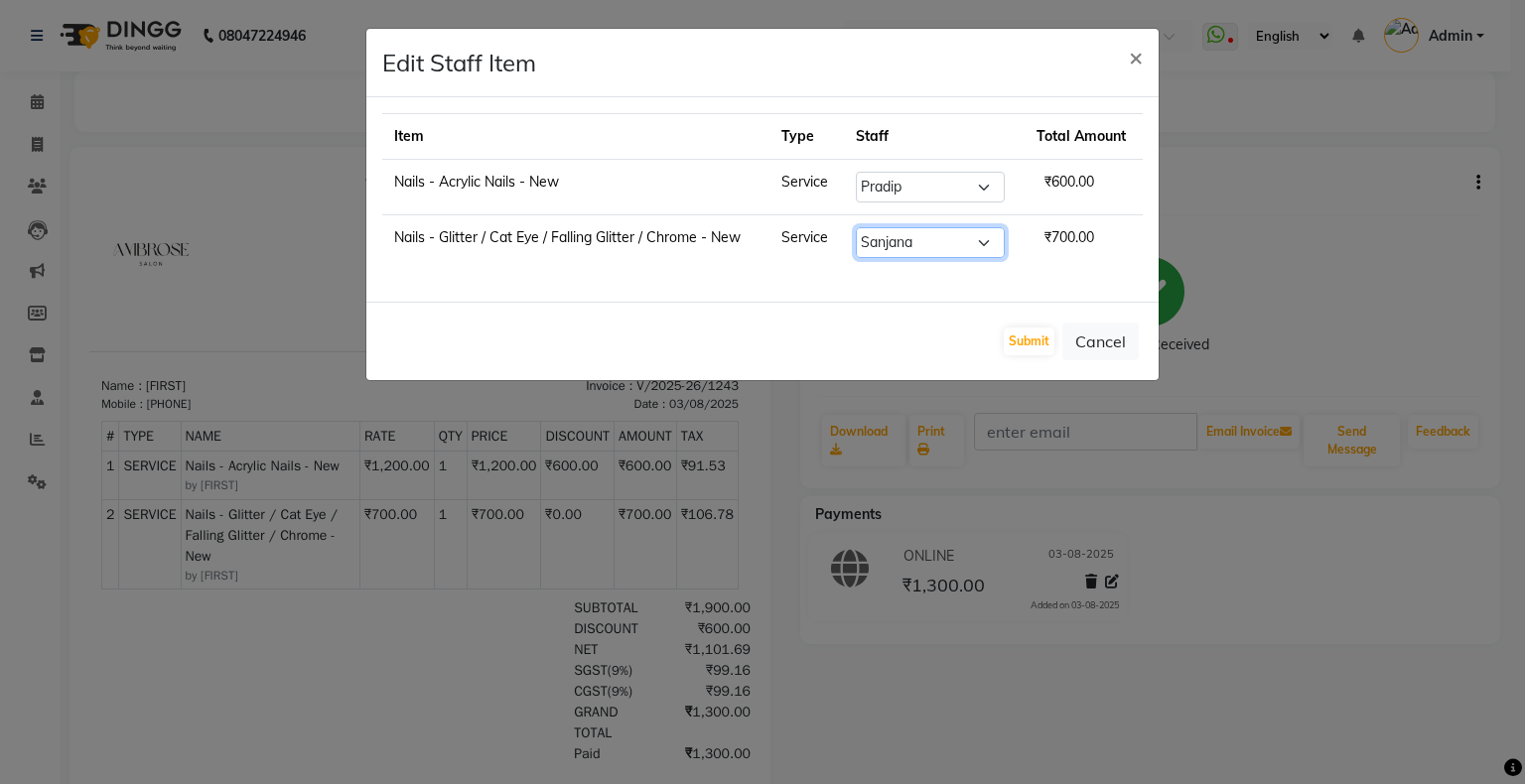 click on "Select  Akshay Divecha   Ashwini Hair Head   Falak Nails   Fardin   Kirti   Nida FD   Pradip   Pradip Vaishnav   Sanjana    Vidhi Veera" 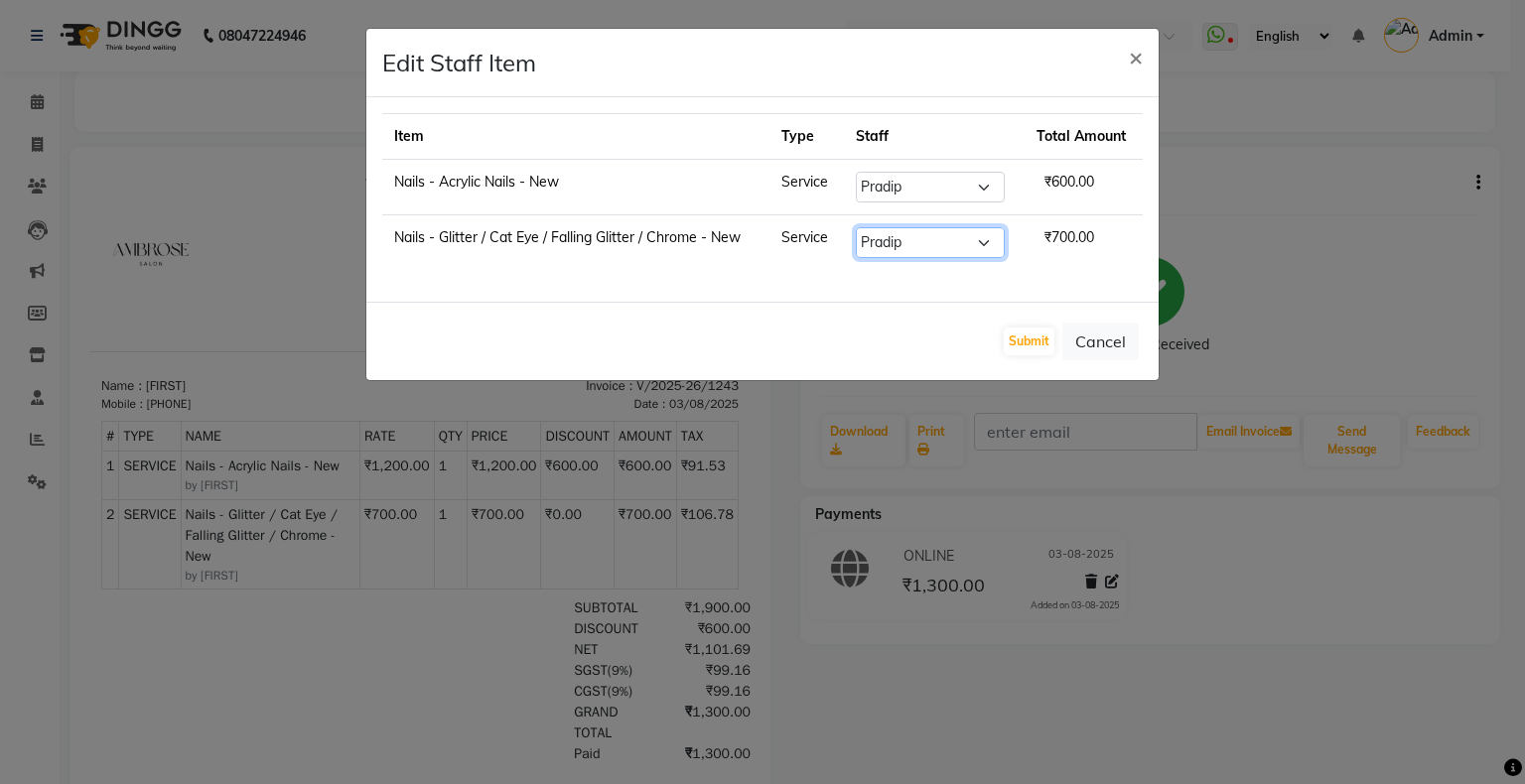 click on "Select  Akshay Divecha   Ashwini Hair Head   Falak Nails   Fardin   Kirti   Nida FD   Pradip   Pradip Vaishnav   Sanjana    Vidhi Veera" 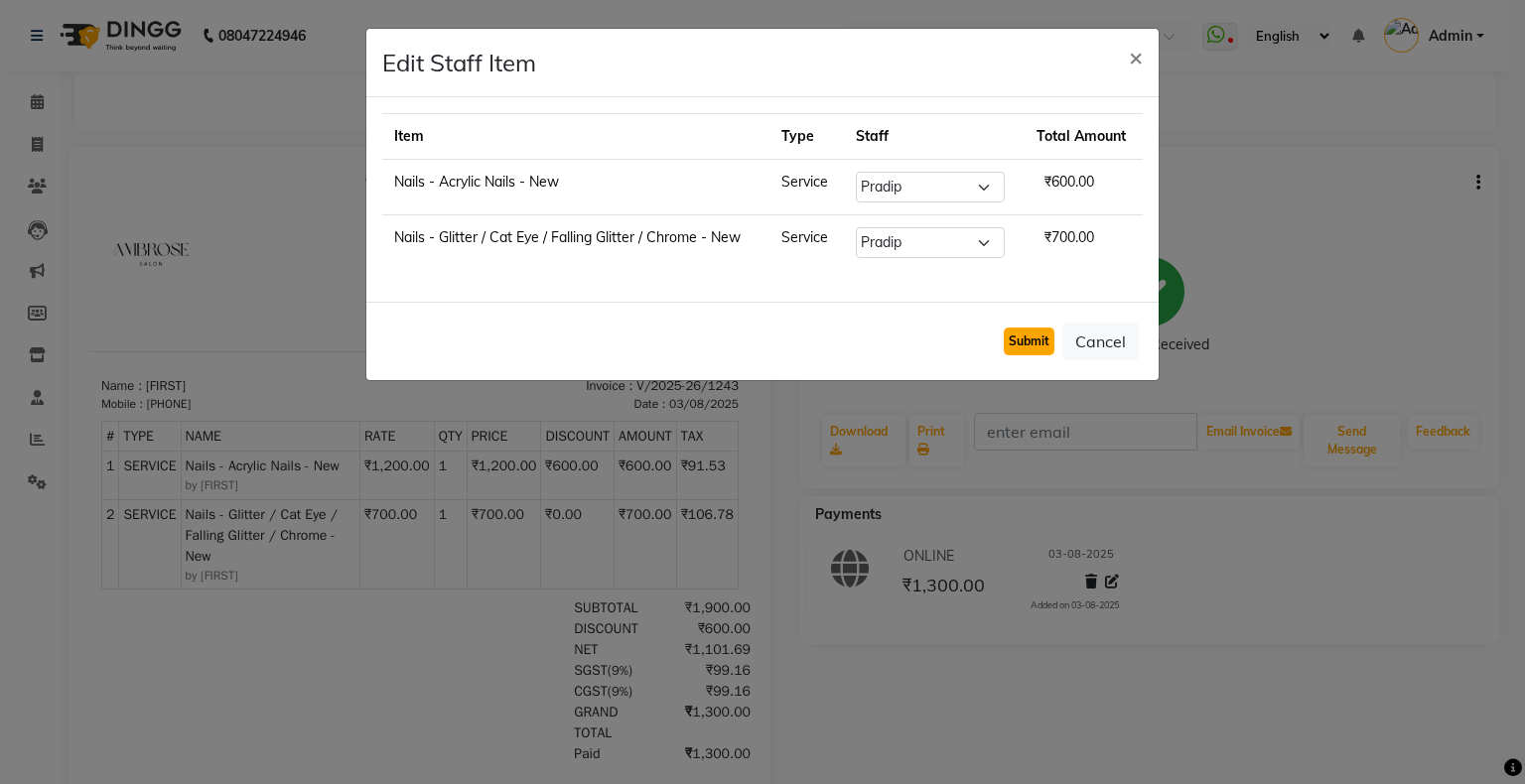 click on "Submit" 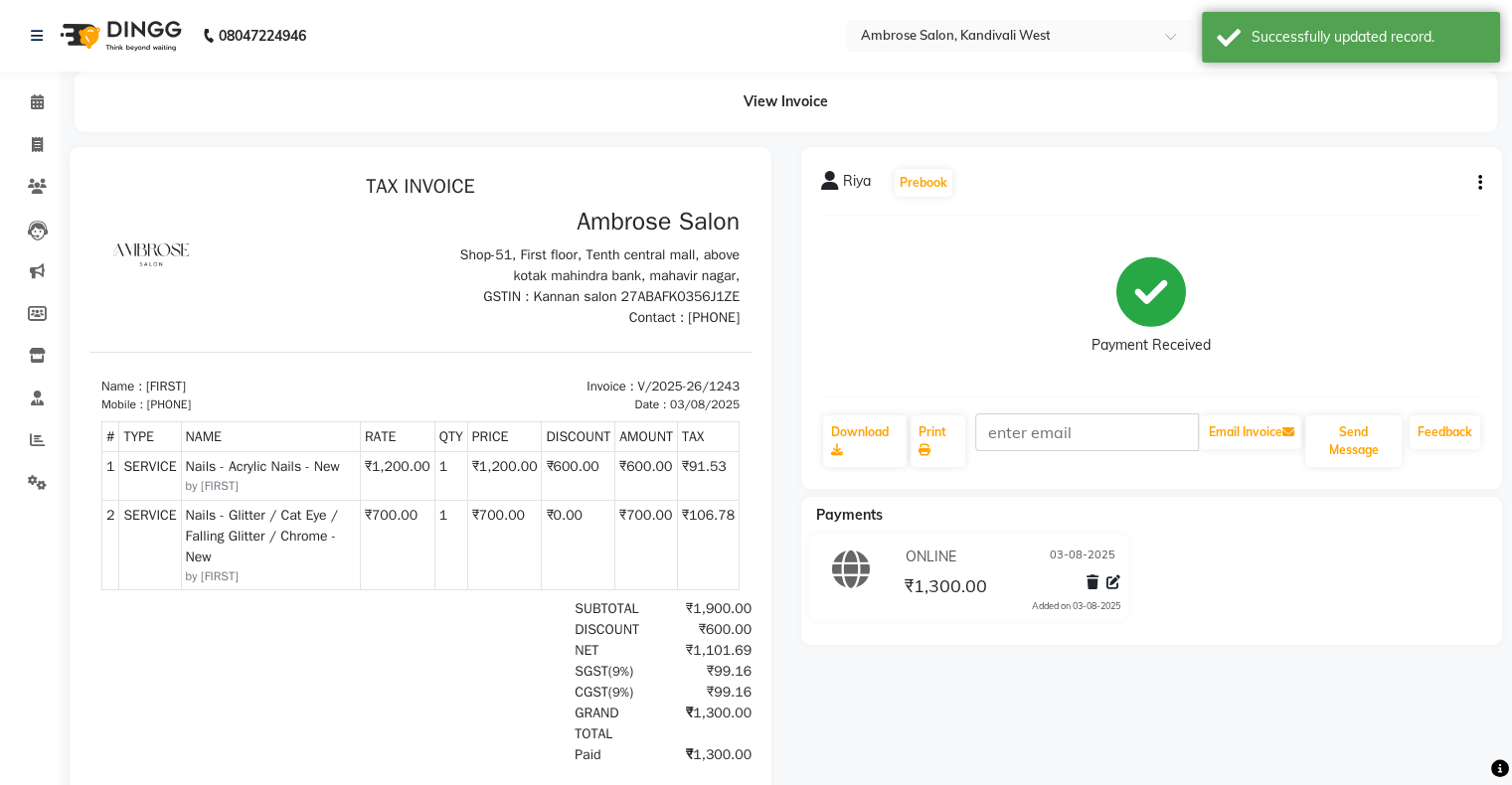 scroll, scrollTop: 0, scrollLeft: 0, axis: both 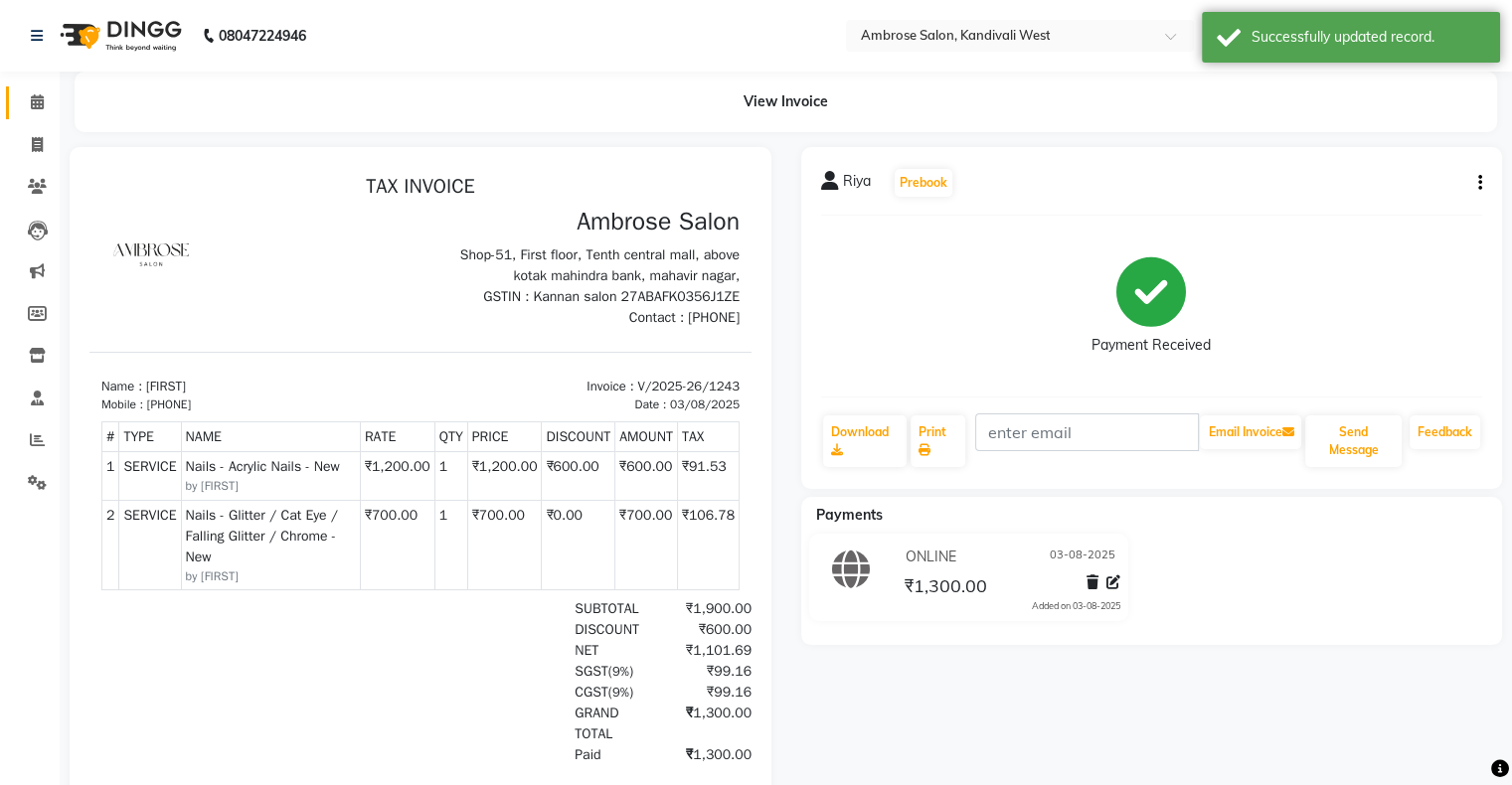 drag, startPoint x: 27, startPoint y: 89, endPoint x: 28, endPoint y: 99, distance: 10.049876 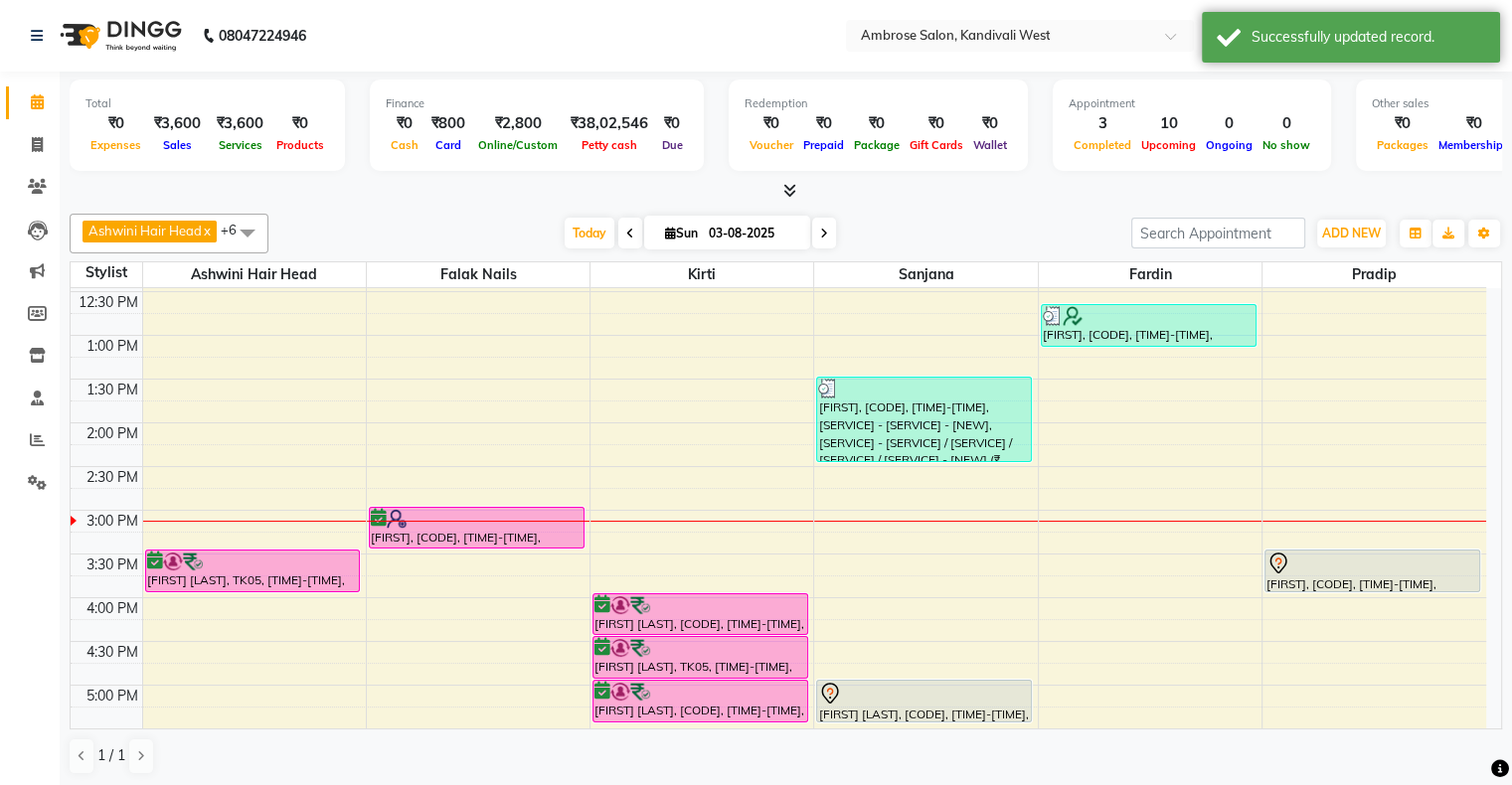 scroll, scrollTop: 199, scrollLeft: 0, axis: vertical 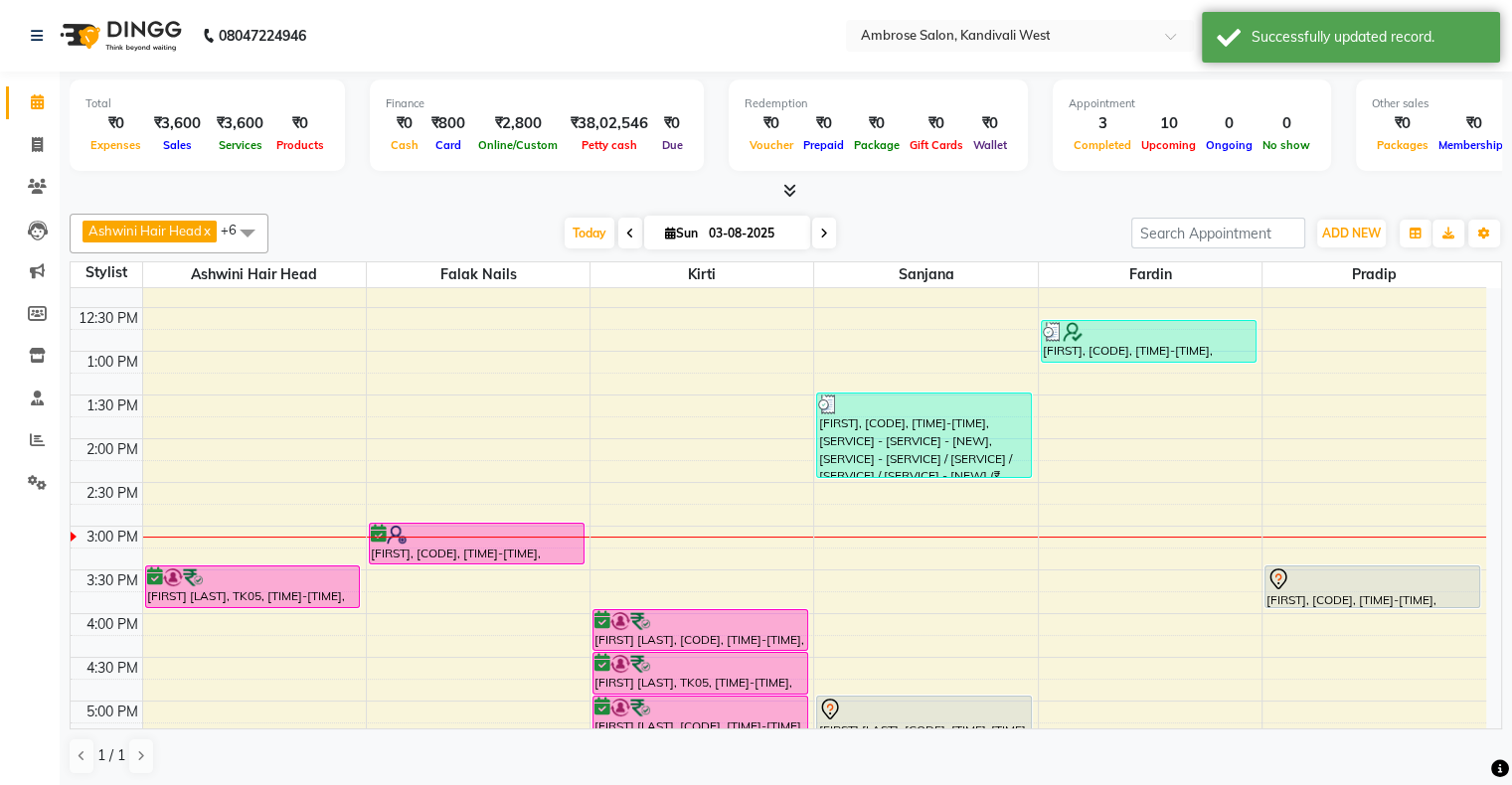 drag, startPoint x: 907, startPoint y: 412, endPoint x: 1194, endPoint y: 436, distance: 288.00174 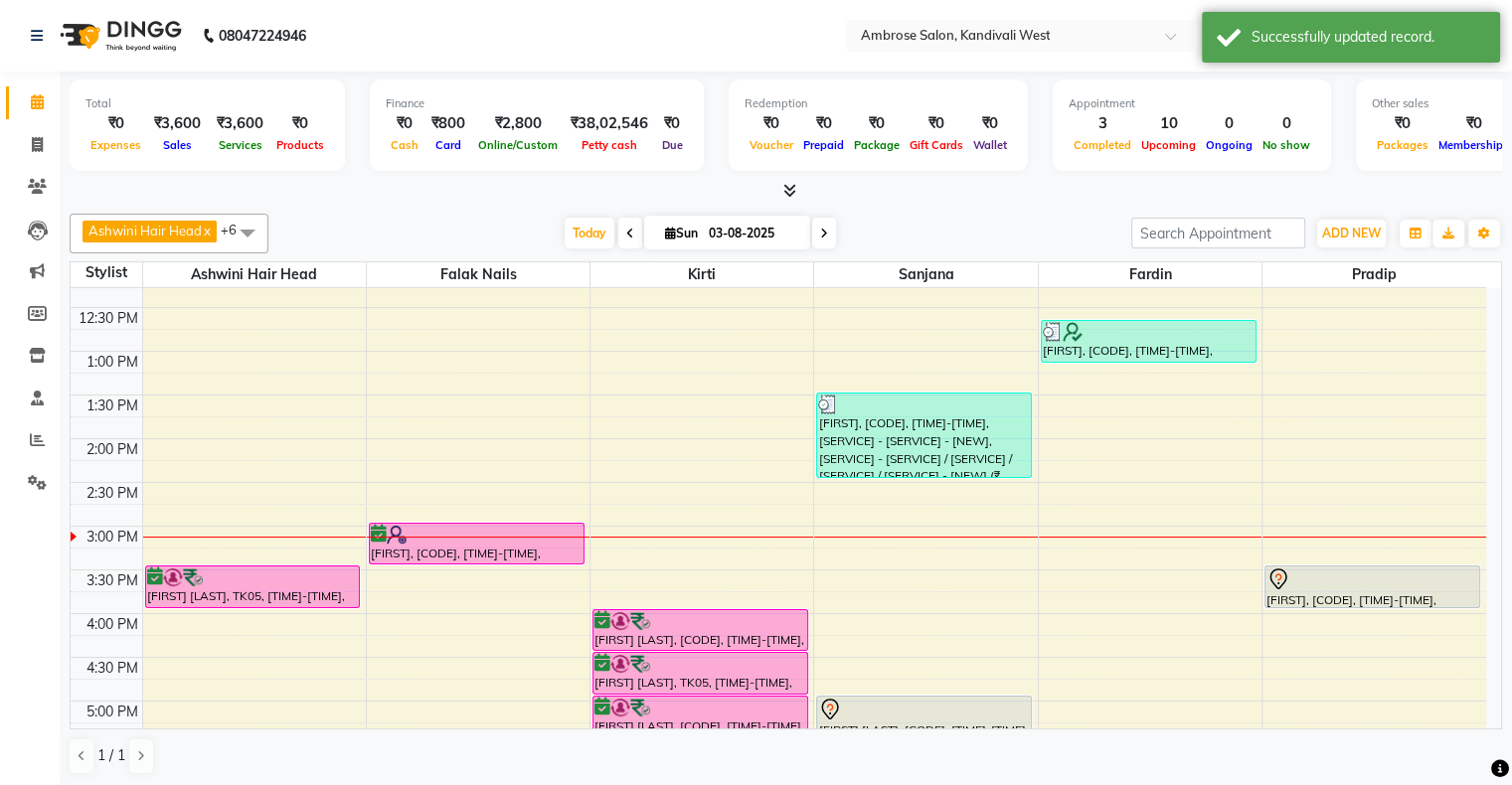 click on "10:00 AM 10:30 AM 11:00 AM 11:30 AM 12:00 PM 12:30 PM 1:00 PM 1:30 PM 2:00 PM 2:30 PM 3:00 PM 3:30 PM 4:00 PM 4:30 PM 5:00 PM 5:30 PM 6:00 PM 6:30 PM 7:00 PM 7:30 PM 8:00 PM 8:30 PM 9:00 PM 9:30 PM 10:00 PM 10:30 PM     Tejal Divecha, TK05, 03:30 PM-04:00 PM, Colouring  - Global Hair Colour Upto Waist - New             Lourdes, TK01, 06:00 PM-06:30 PM, Hair Spa - Repair Hair Ritual - New     Aayushi, TK04, 03:00 PM-03:30 PM, Nails - Stick On Nails - New     Tejal Divecha, TK05, 04:00 PM-04:30 PM, Liposoluble Wax - Full Hands - New     Tejal Divecha, TK05, 04:30 PM-05:00 PM, Liposoluble Wax - Full Legs - New     Tejal Divecha, TK05, 05:00 PM-05:30 PM, Liposoluble Wax - Underarms - New             Lourdes, TK01, 06:30 PM-07:00 PM, Liposoluble Wax - Full Legs - New             Lourdes, TK01, 07:00 PM-07:30 PM, Pedicure - Classic Pedicure - New     Riya, TK03, 01:30 PM-02:30 PM, Nails - Acrylic Nails - New,Nails - Glitter / Cat Eye / Falling Glitter / Chrome - New (₹700)" at bounding box center (778, 657) 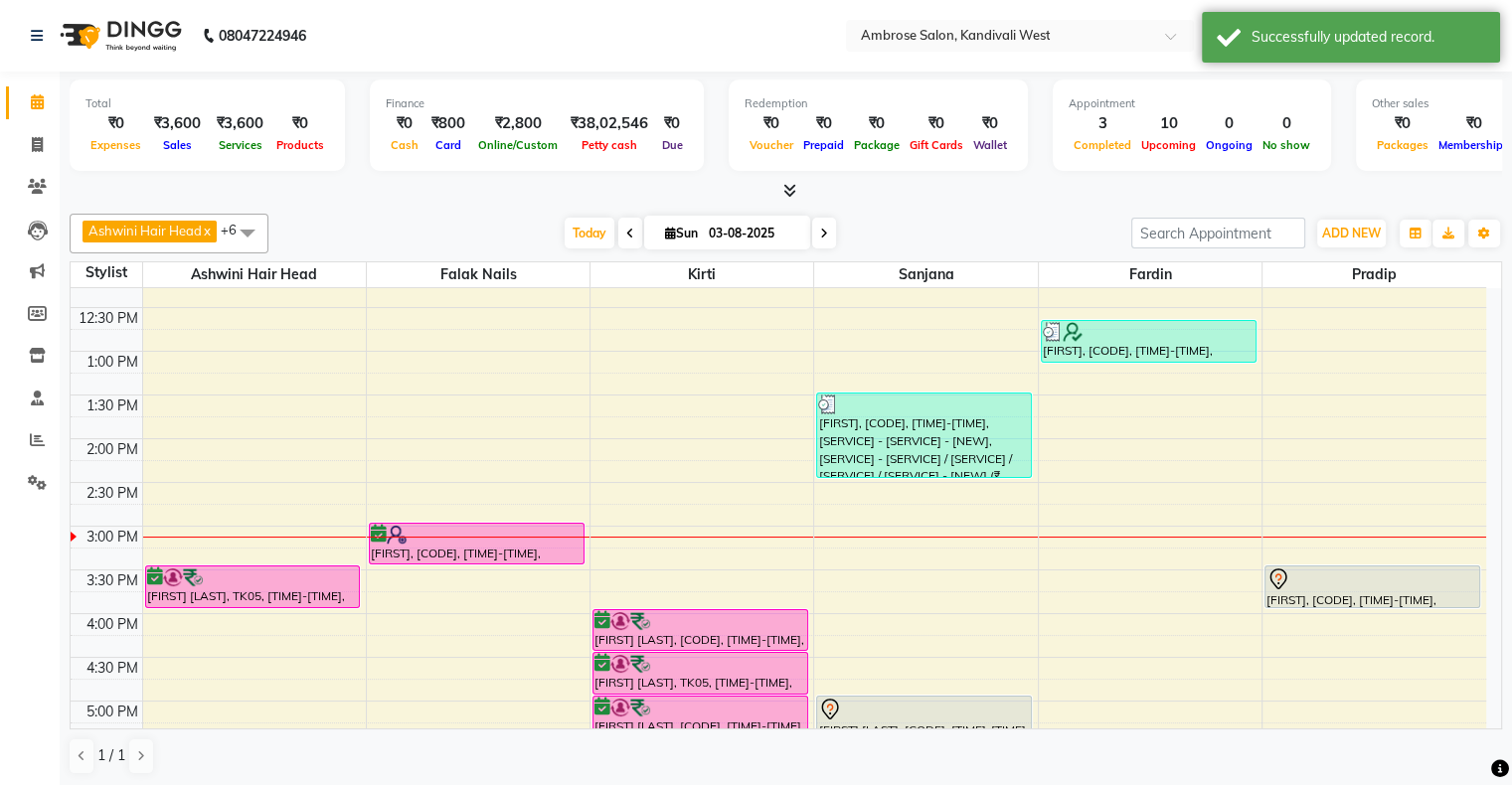 drag, startPoint x: 938, startPoint y: 433, endPoint x: 1141, endPoint y: 441, distance: 203.1576 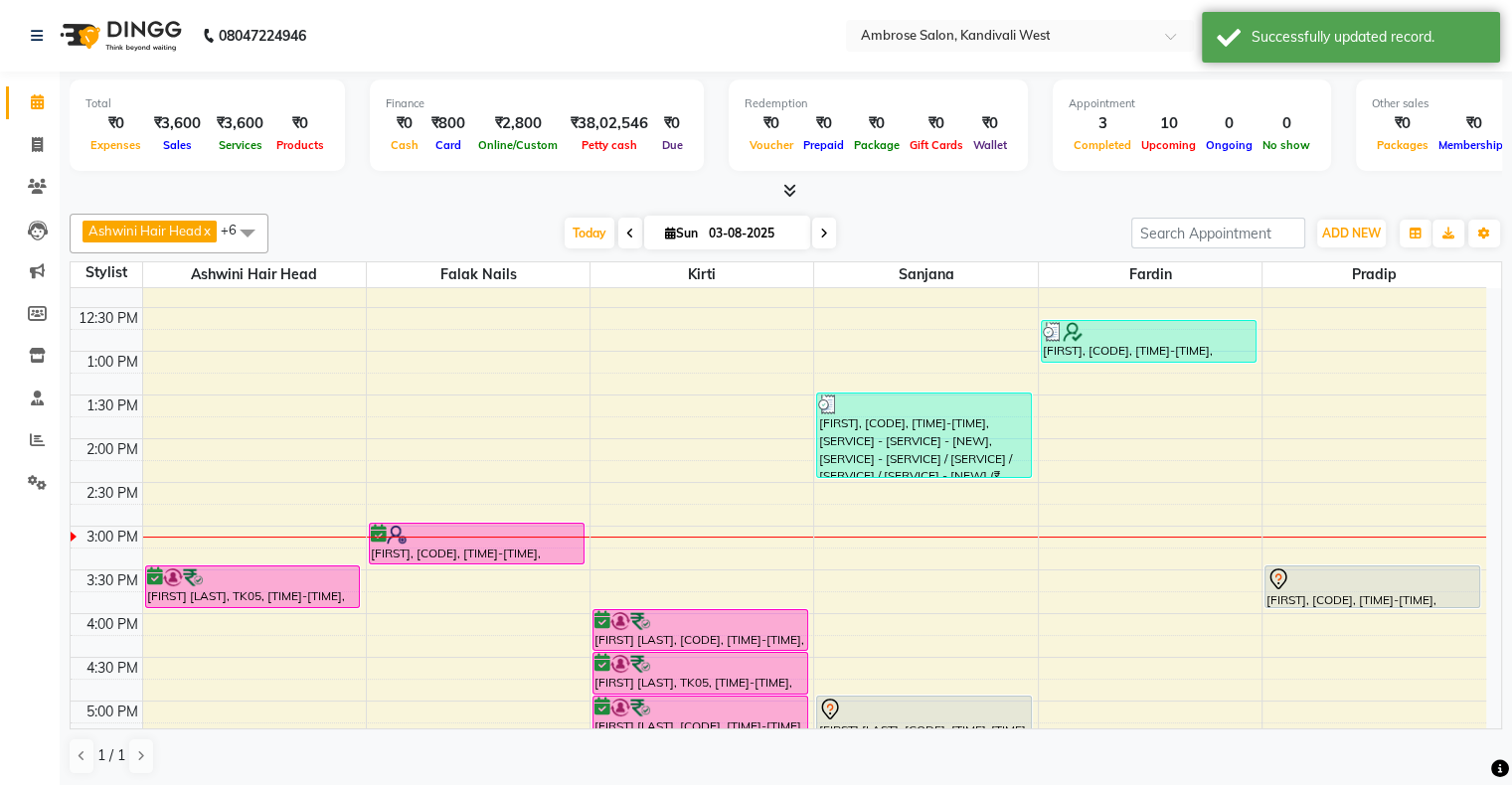 click on "10:00 AM 10:30 AM 11:00 AM 11:30 AM 12:00 PM 12:30 PM 1:00 PM 1:30 PM 2:00 PM 2:30 PM 3:00 PM 3:30 PM 4:00 PM 4:30 PM 5:00 PM 5:30 PM 6:00 PM 6:30 PM 7:00 PM 7:30 PM 8:00 PM 8:30 PM 9:00 PM 9:30 PM 10:00 PM 10:30 PM     Tejal Divecha, TK05, 03:30 PM-04:00 PM, Colouring  - Global Hair Colour Upto Waist - New             Lourdes, TK01, 06:00 PM-06:30 PM, Hair Spa - Repair Hair Ritual - New     Aayushi, TK04, 03:00 PM-03:30 PM, Nails - Stick On Nails - New     Tejal Divecha, TK05, 04:00 PM-04:30 PM, Liposoluble Wax - Full Hands - New     Tejal Divecha, TK05, 04:30 PM-05:00 PM, Liposoluble Wax - Full Legs - New     Tejal Divecha, TK05, 05:00 PM-05:30 PM, Liposoluble Wax - Underarms - New             Lourdes, TK01, 06:30 PM-07:00 PM, Liposoluble Wax - Full Legs - New             Lourdes, TK01, 07:00 PM-07:30 PM, Pedicure - Classic Pedicure - New     Riya, TK03, 01:30 PM-02:30 PM, Nails - Acrylic Nails - New,Nails - Glitter / Cat Eye / Falling Glitter / Chrome - New (₹700)" at bounding box center (778, 657) 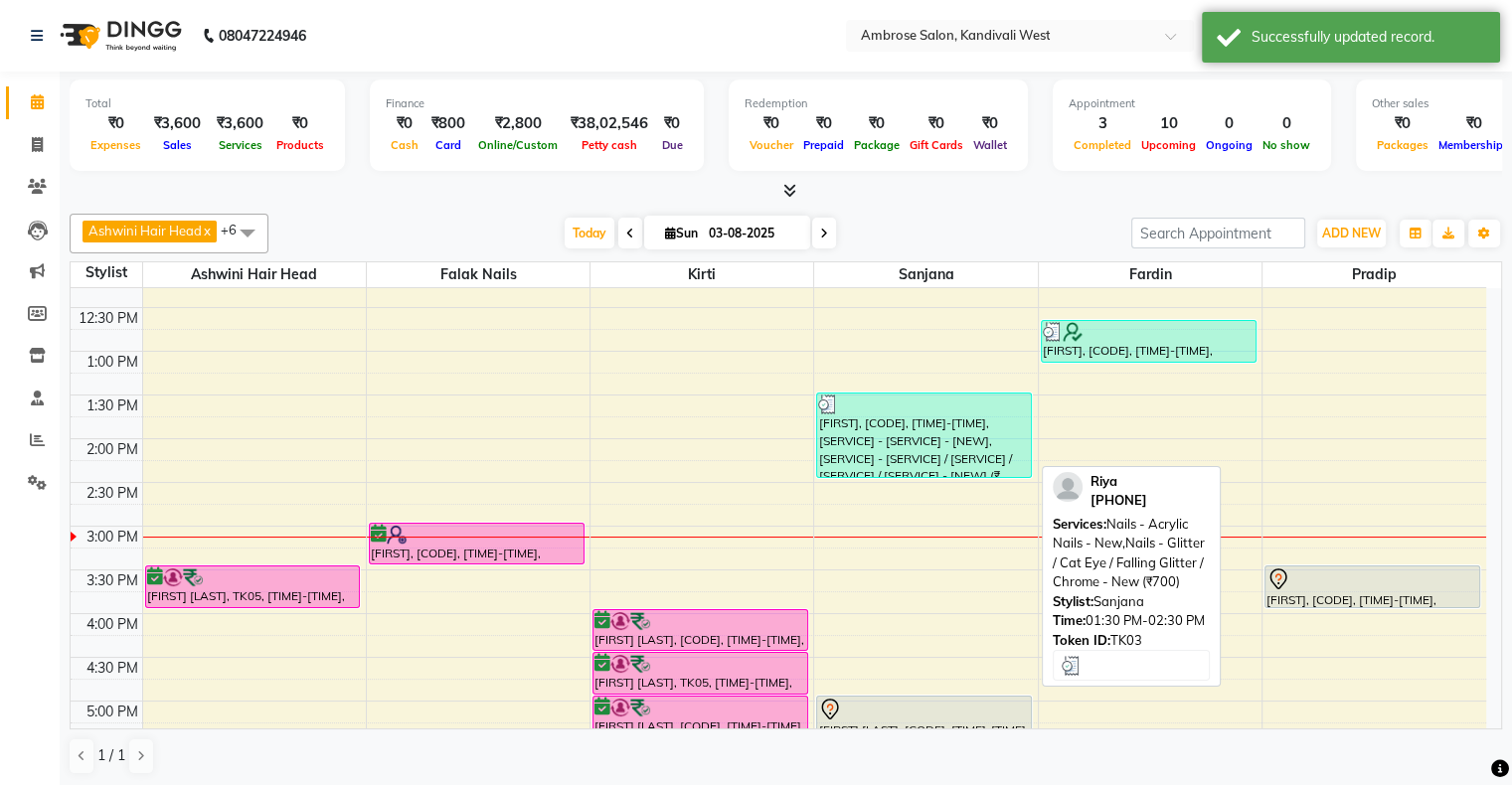 drag, startPoint x: 911, startPoint y: 423, endPoint x: 1064, endPoint y: 440, distance: 153.94155 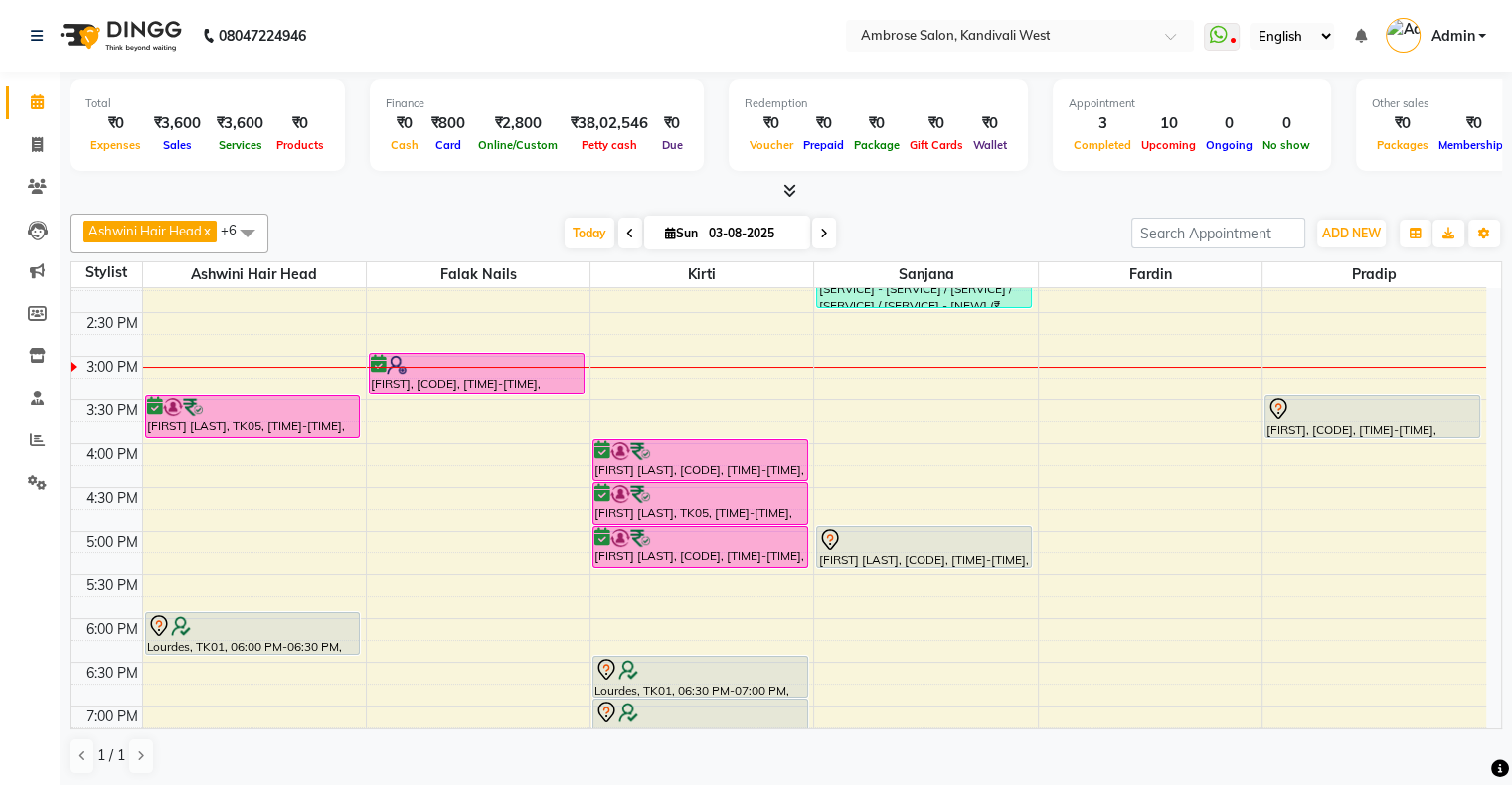 scroll, scrollTop: 397, scrollLeft: 0, axis: vertical 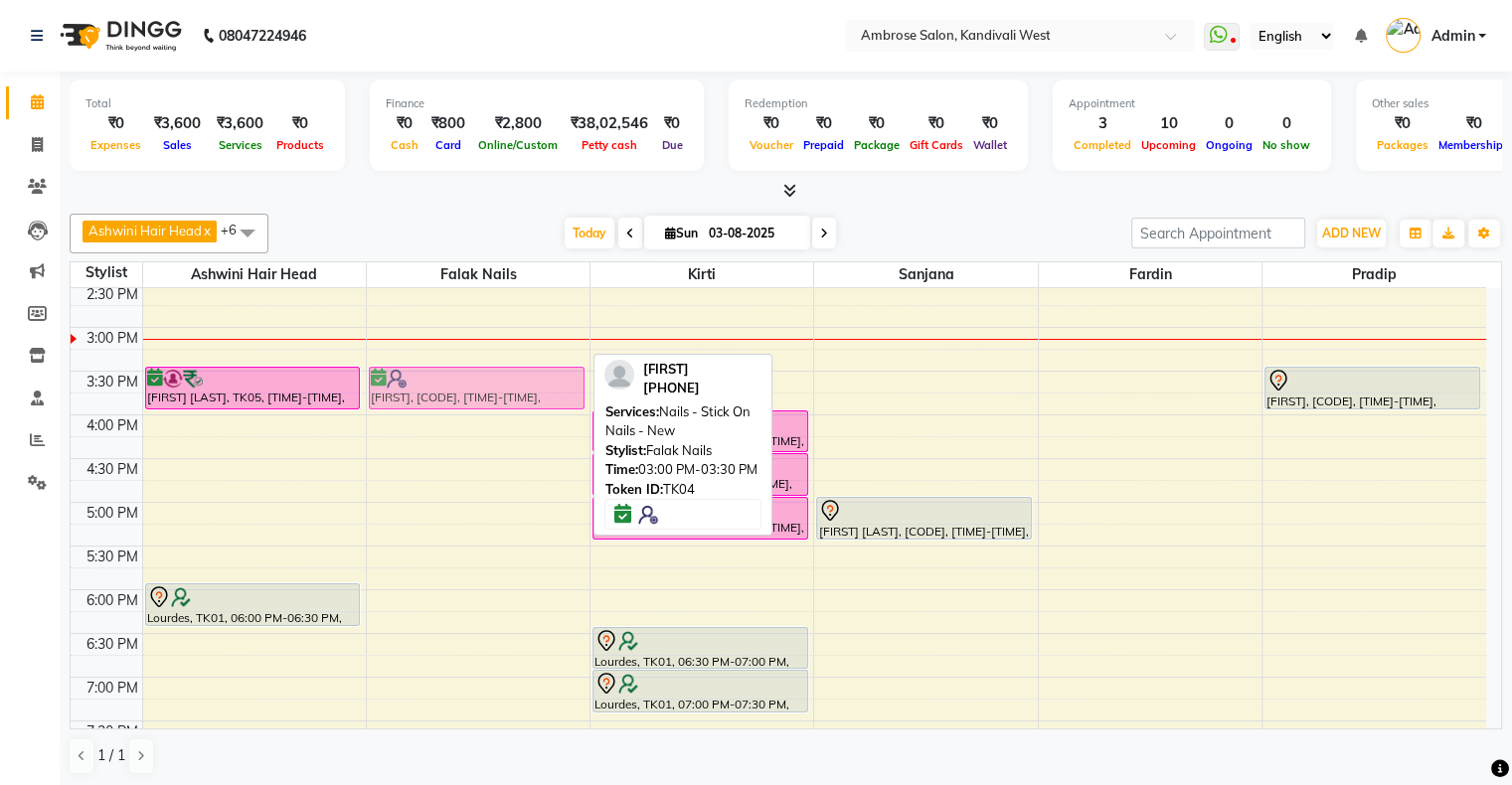 drag, startPoint x: 475, startPoint y: 352, endPoint x: 474, endPoint y: 390, distance: 38.013156 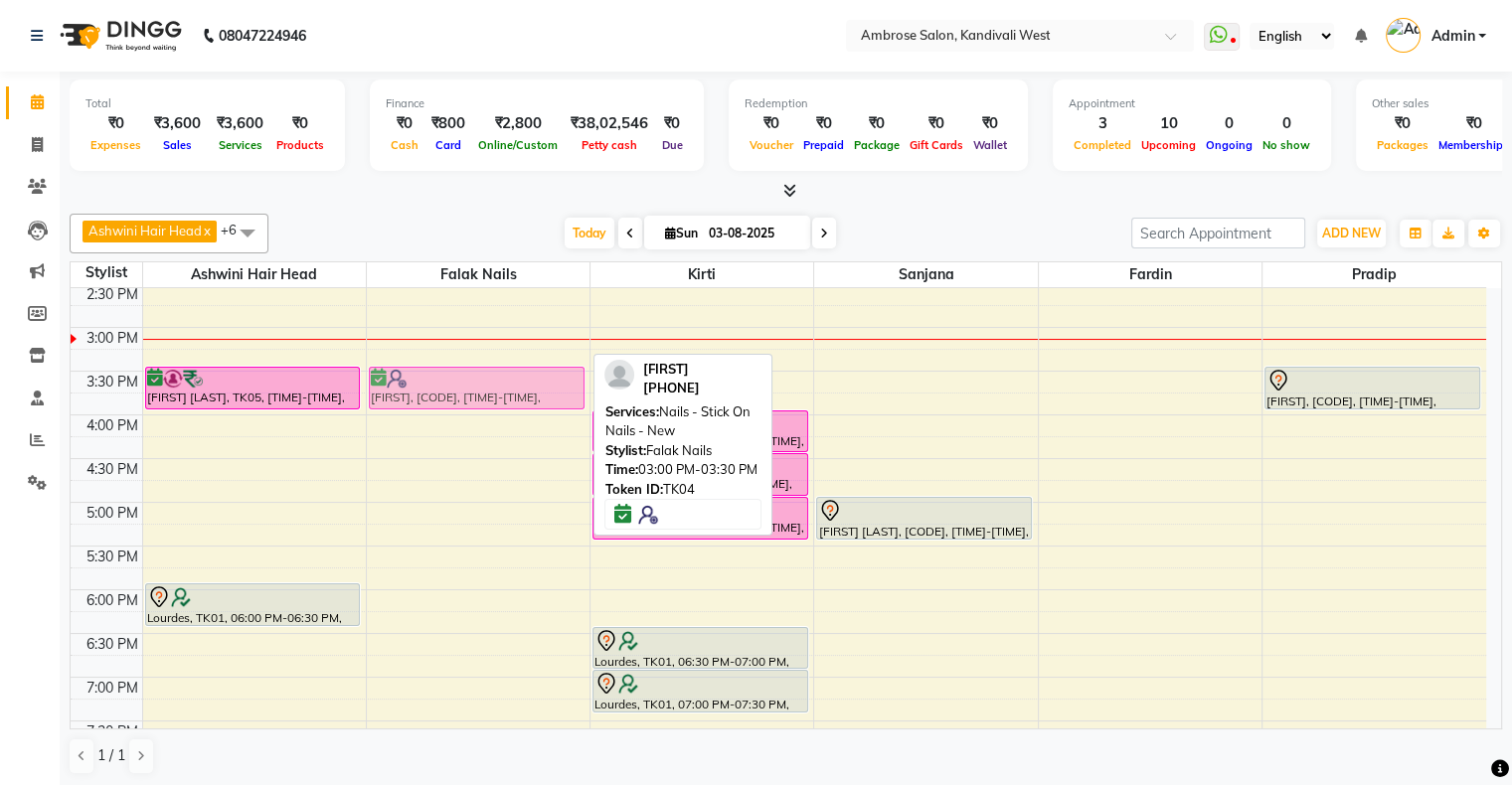 click on "Aayushi, TK04, 03:00 PM-03:30 PM, Nails - Stick On Nails - New     Aayushi, TK04, 03:00 PM-03:30 PM, Nails - Stick On Nails - New" at bounding box center [478, 458] 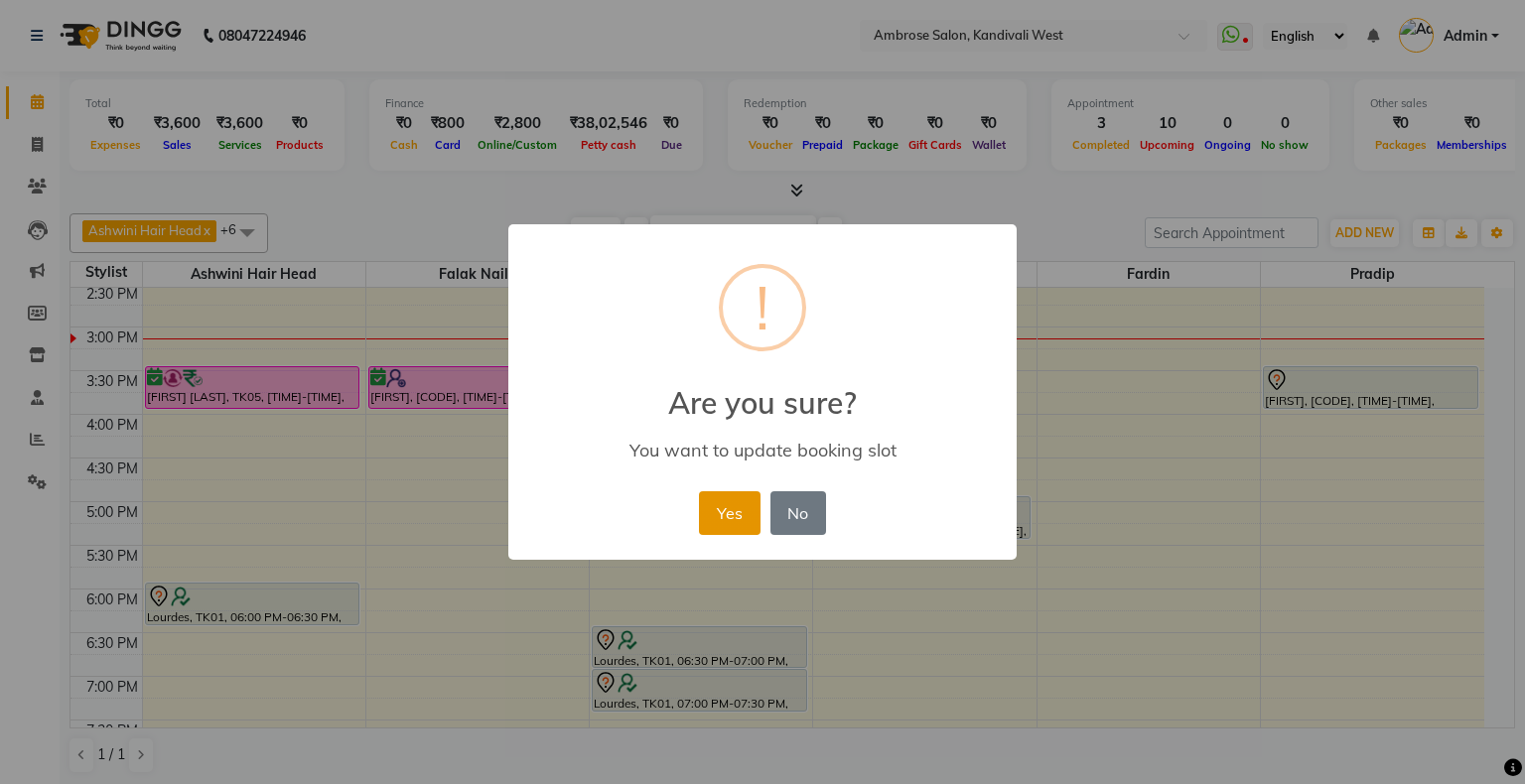 click on "Yes" at bounding box center (729, 513) 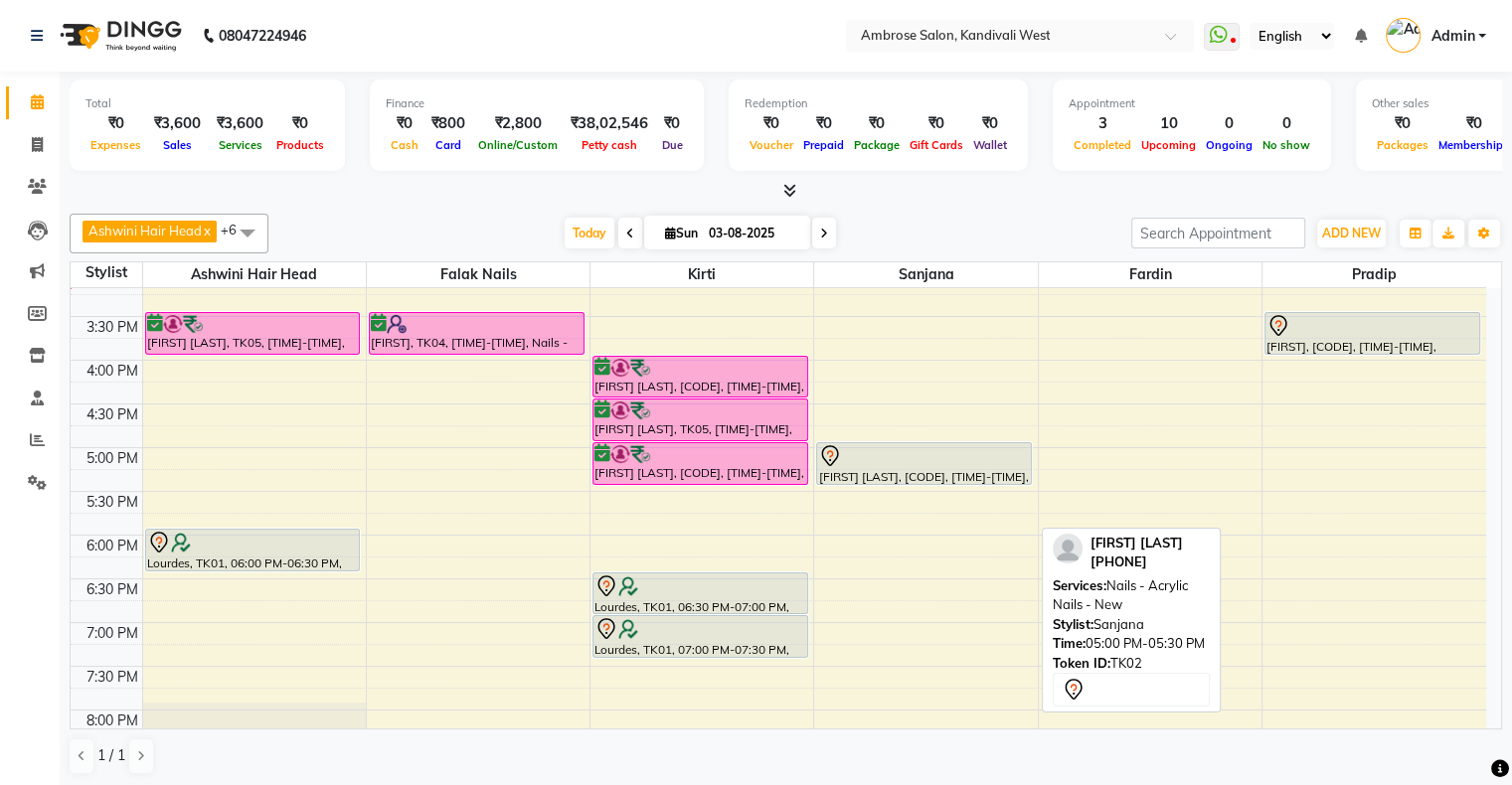 scroll, scrollTop: 497, scrollLeft: 0, axis: vertical 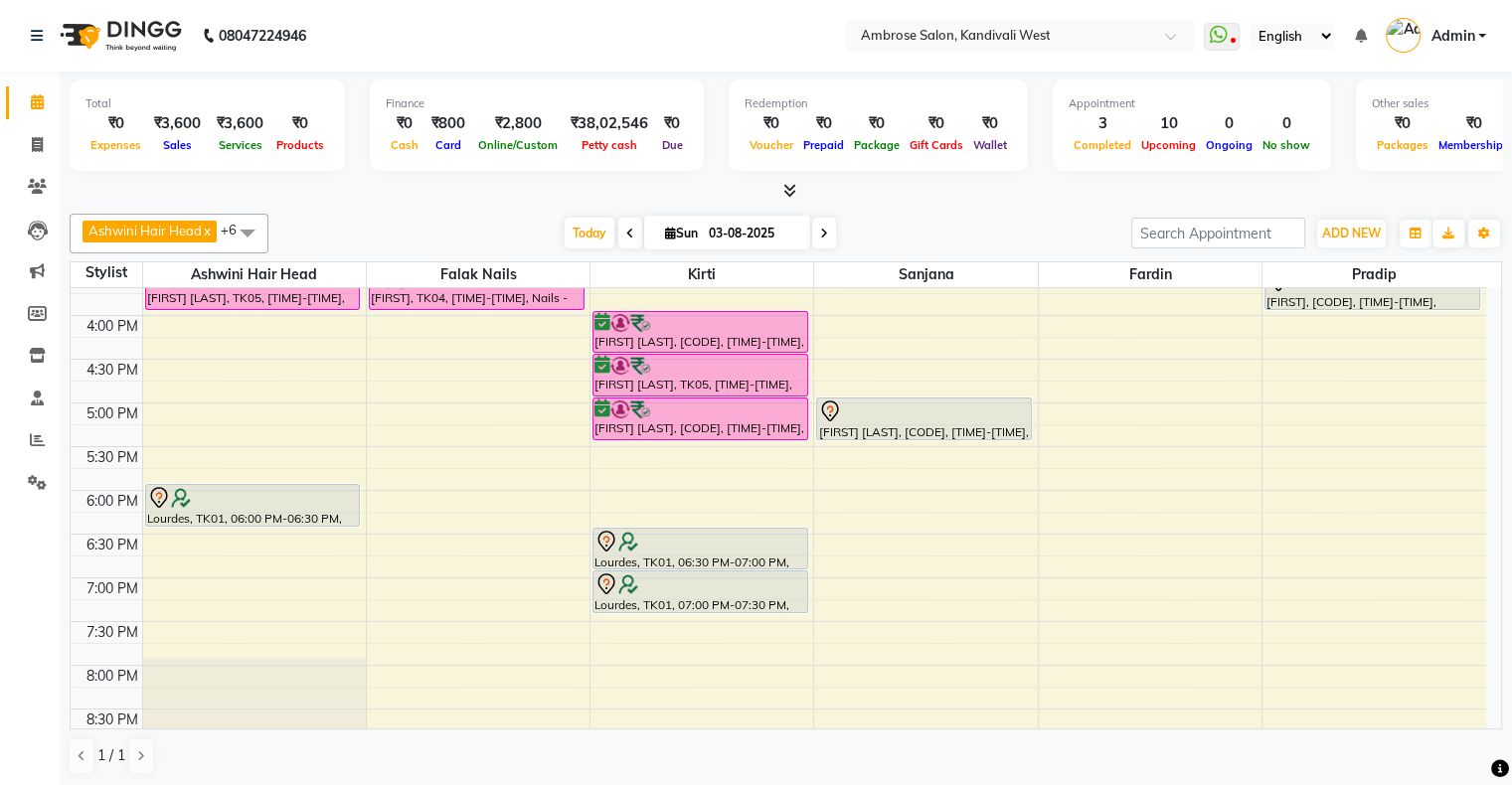 click on "08047224946 Select Location × Ambrose Salon, Kandivali West  WhatsApp Status  ✕ Status:  Disconnected Most Recent Message: 26-07-2025     12:08 PM Recent Service Activity: 26-07-2025     02:31 PM  08047224946 Whatsapp Settings English ENGLISH Español العربية मराठी हिंदी ગુજરાતી தமிழ் 中文 Notifications nothing to show Admin Manage Profile Change Password Sign out  Version:3.15.11" 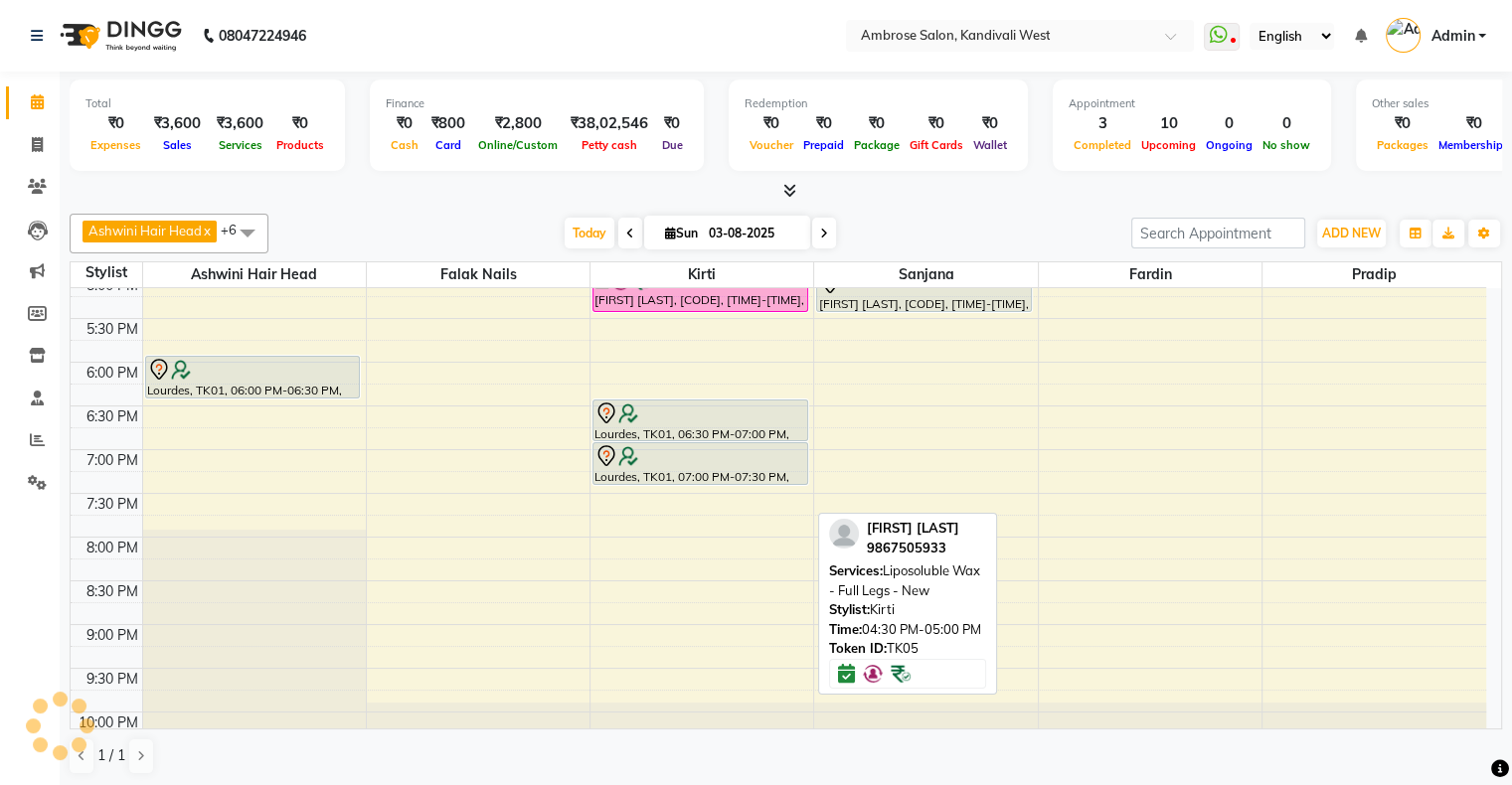 scroll, scrollTop: 387, scrollLeft: 0, axis: vertical 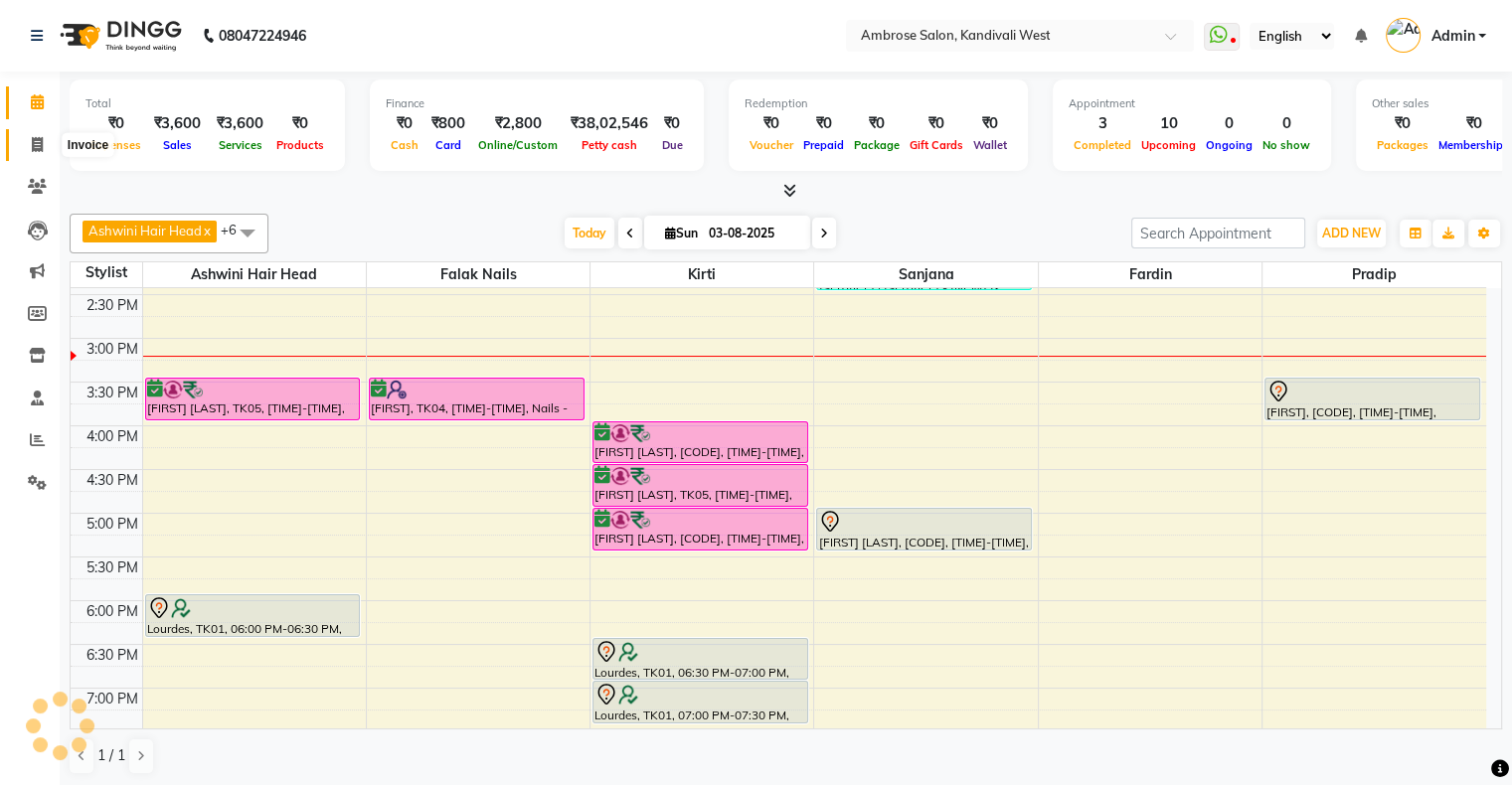 click 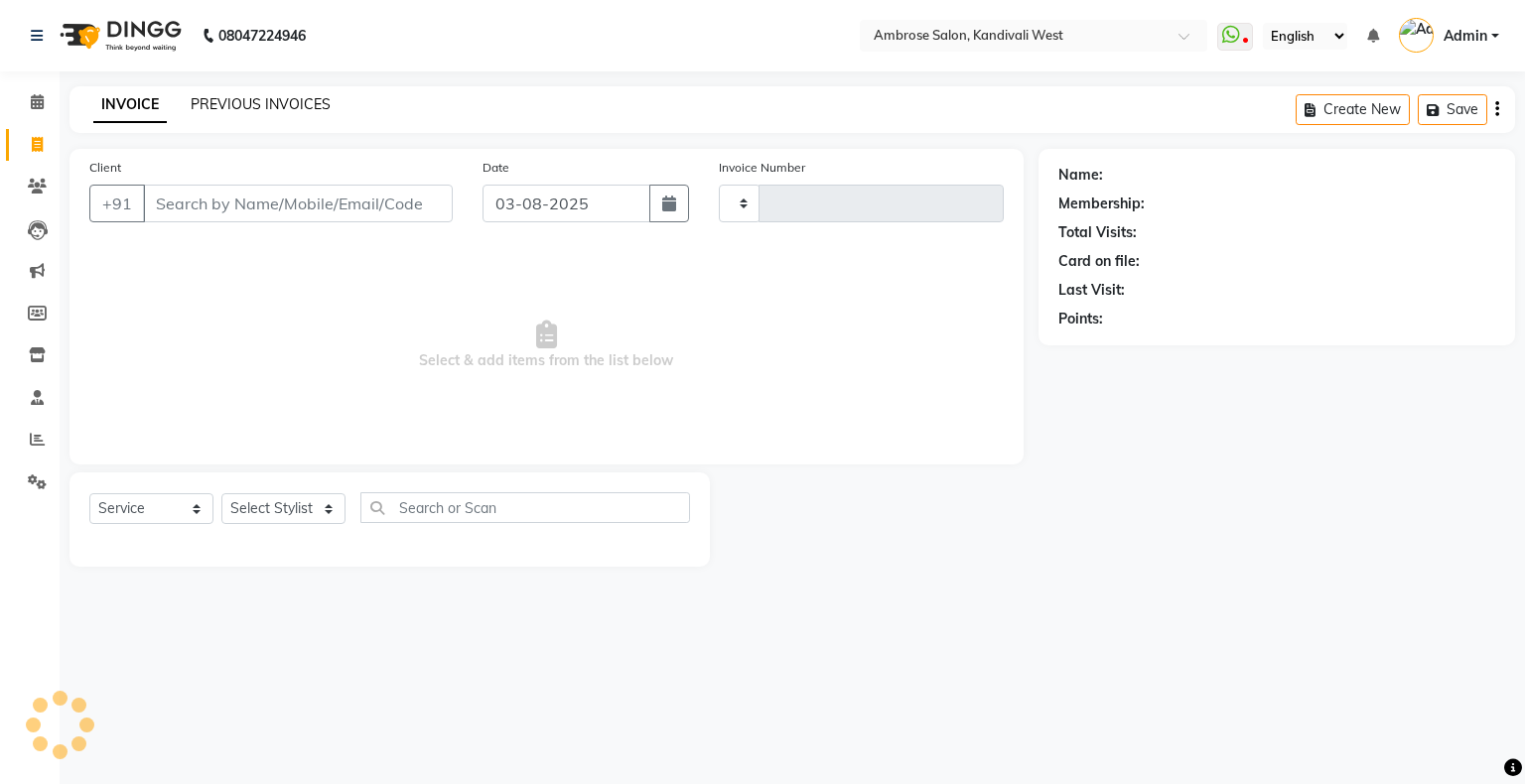 click on "PREVIOUS INVOICES" 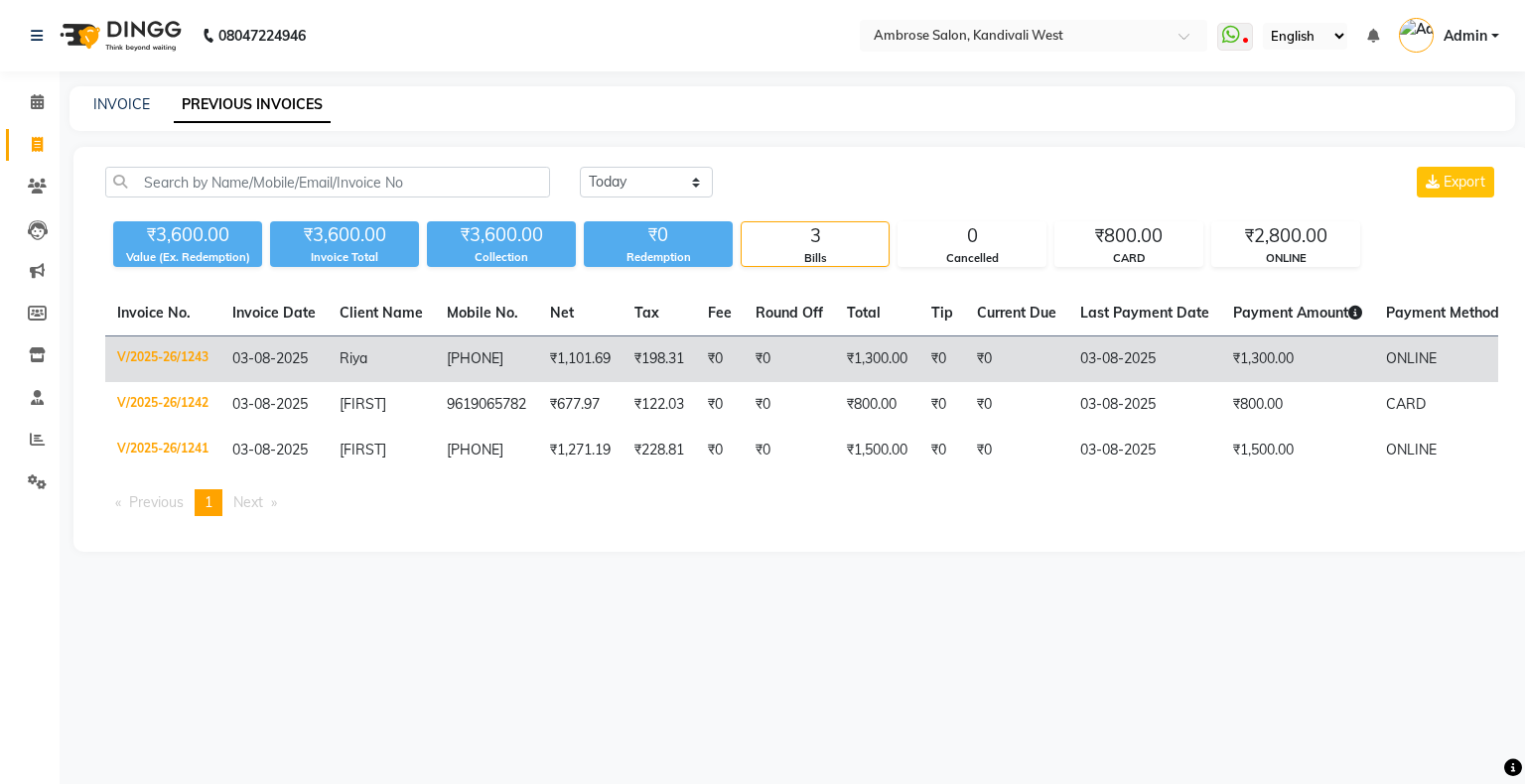 click on "Riya" 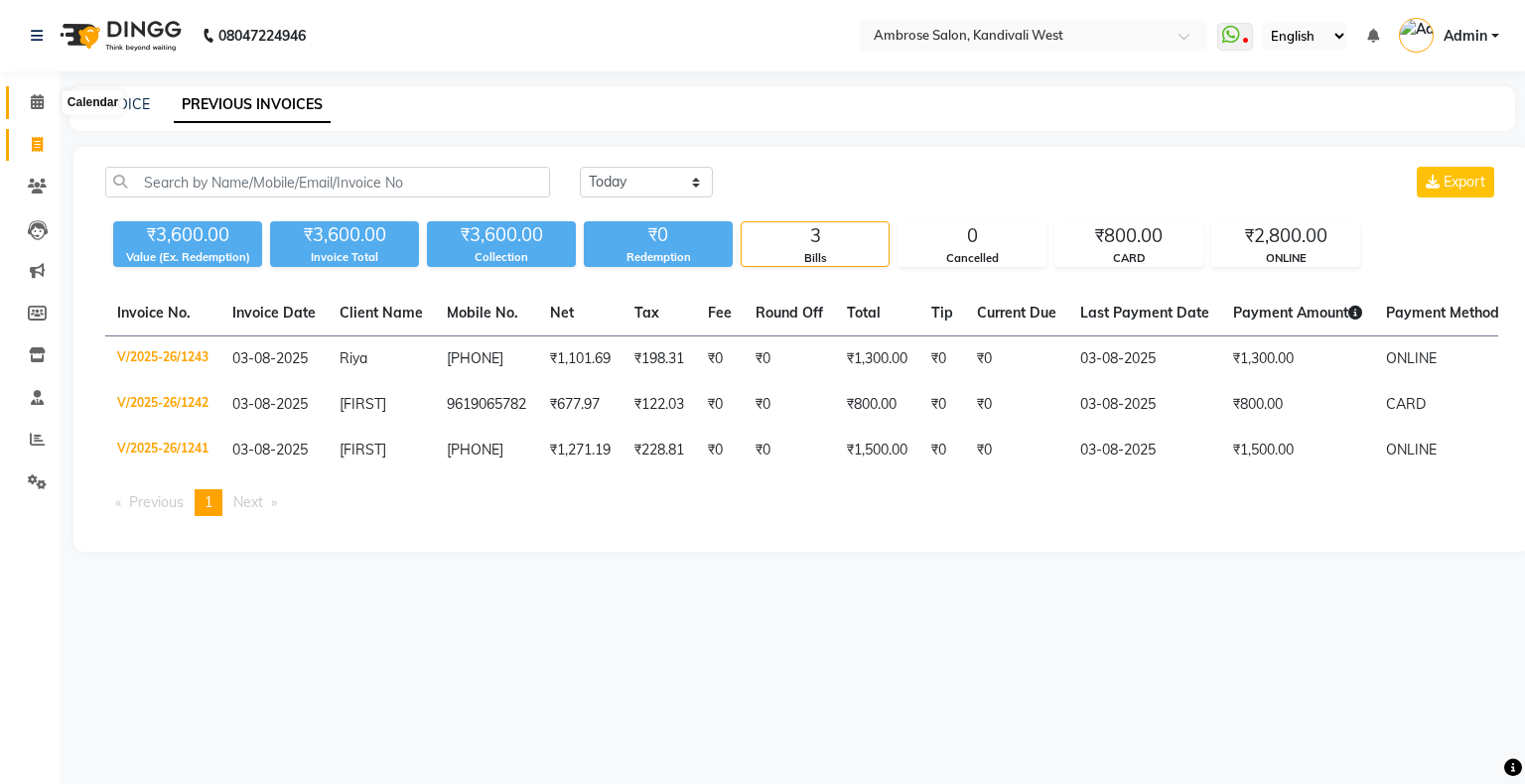 click 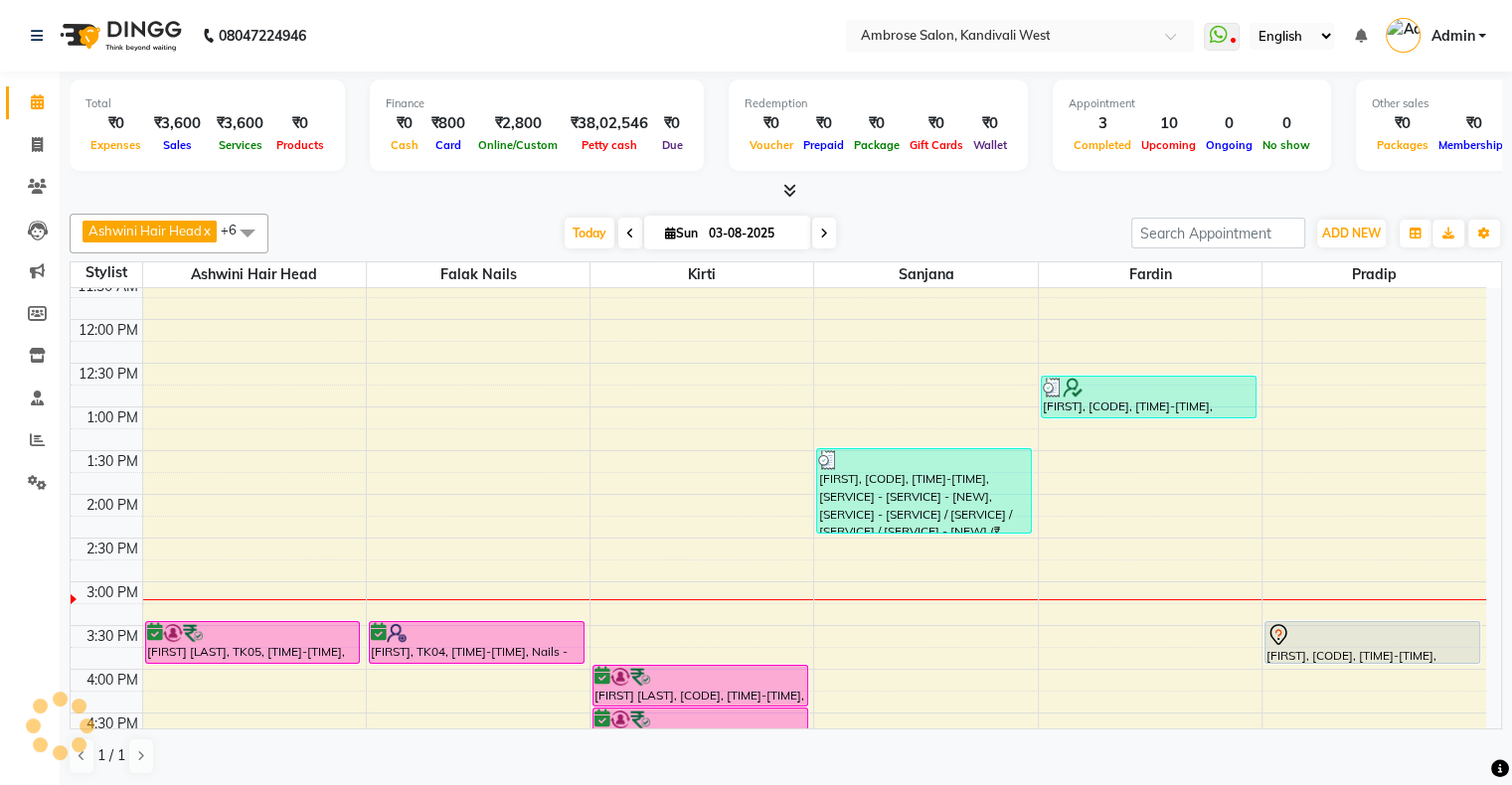 scroll, scrollTop: 199, scrollLeft: 0, axis: vertical 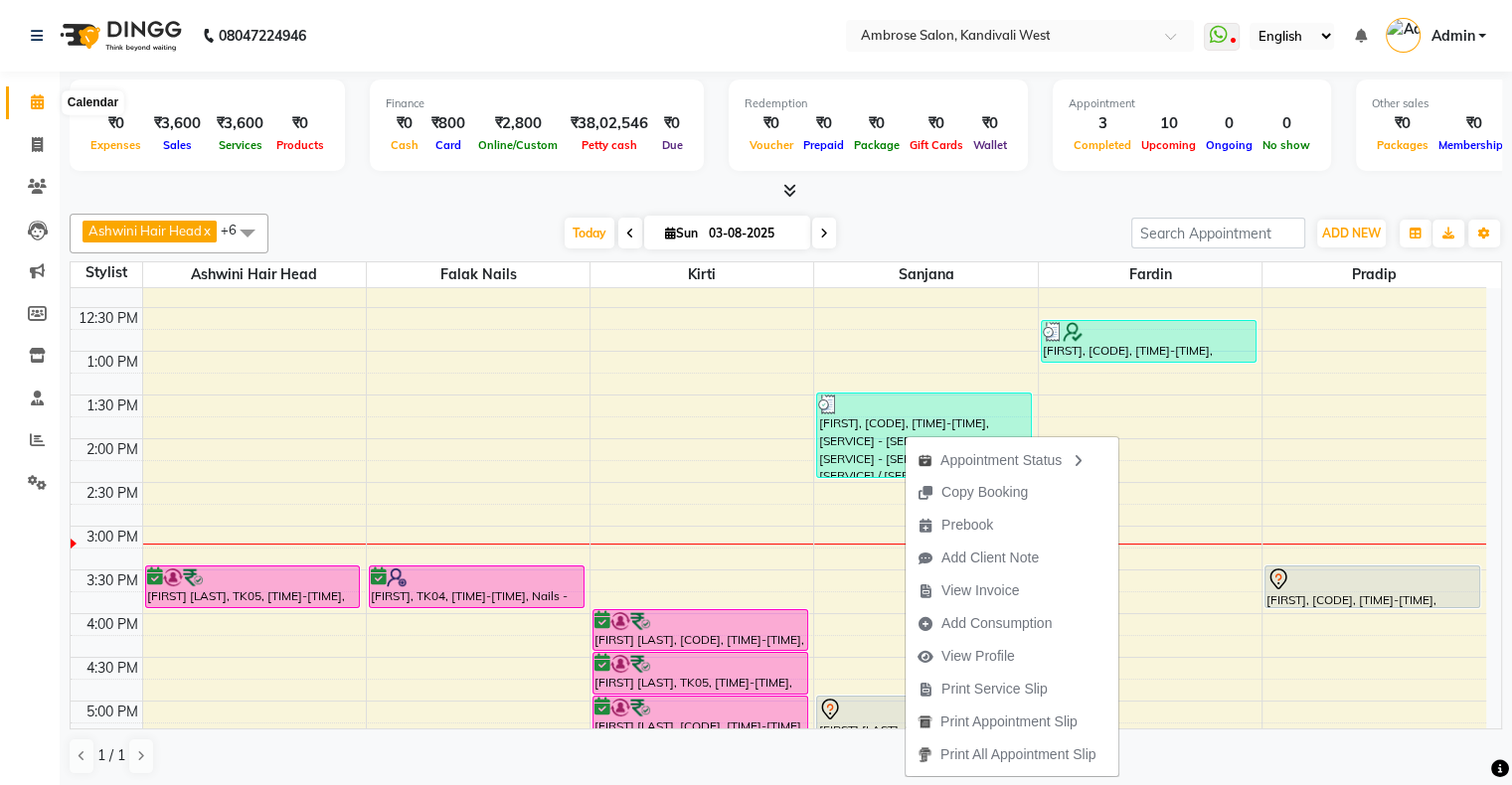 click 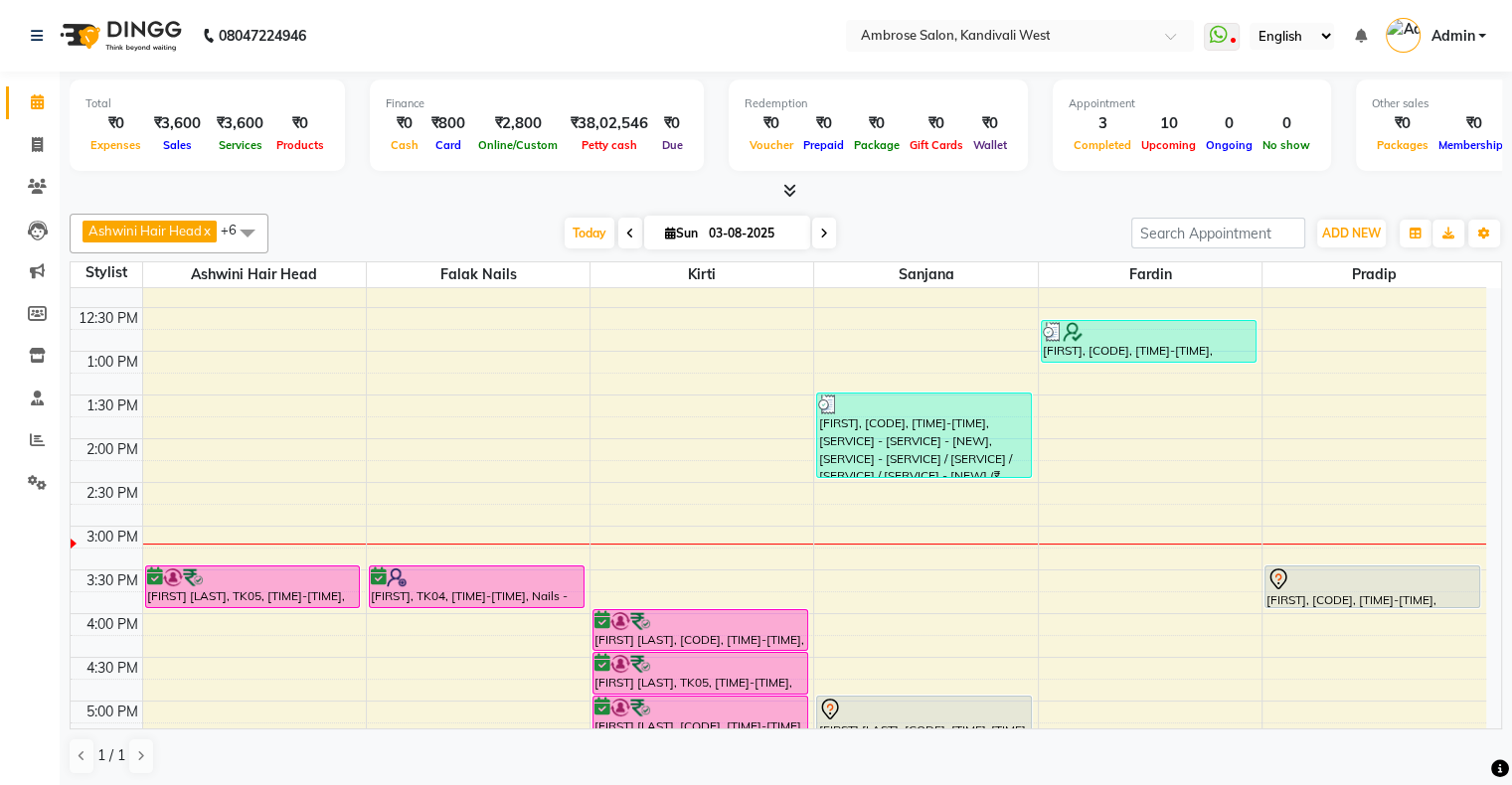 click 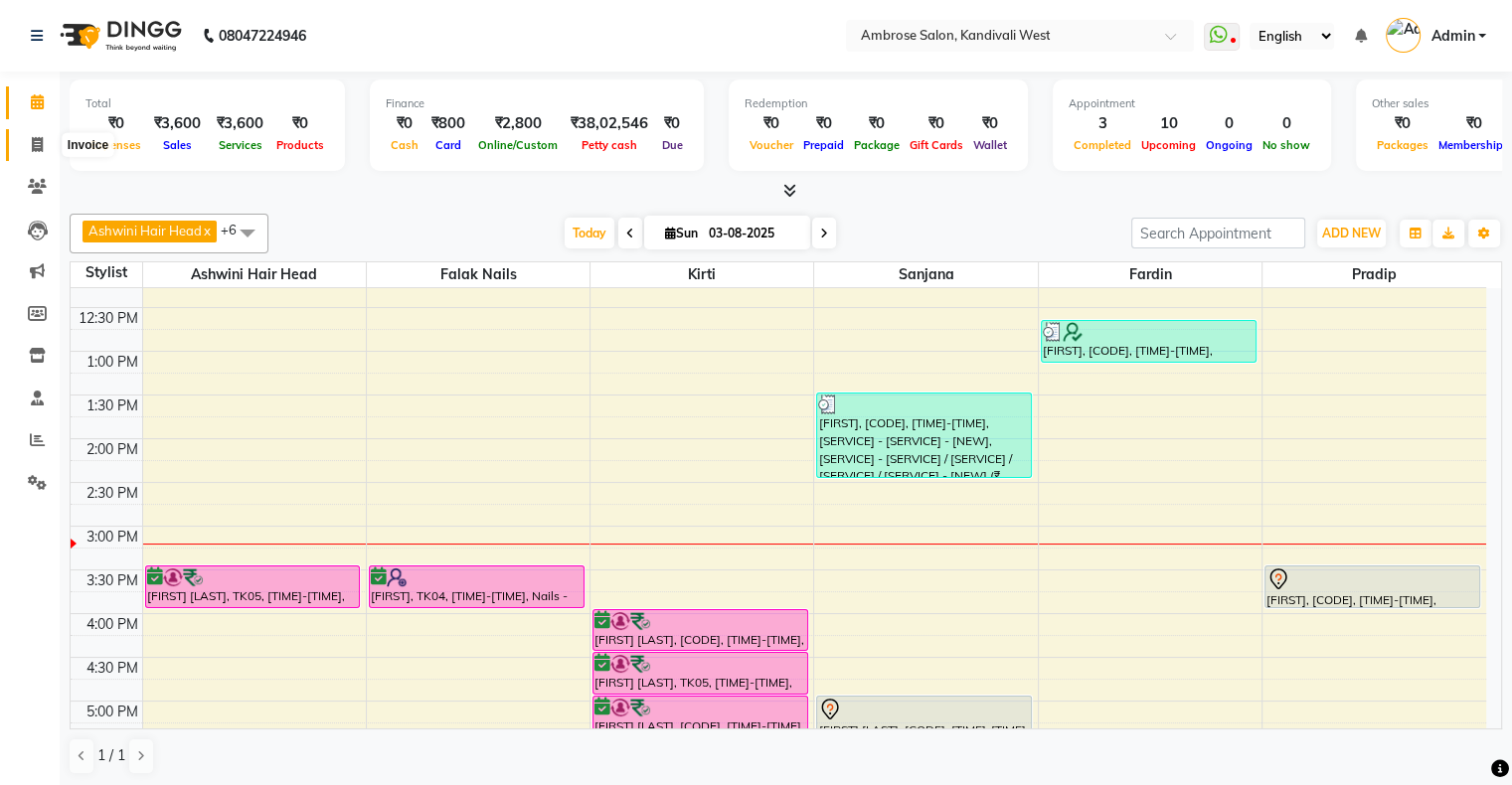 click 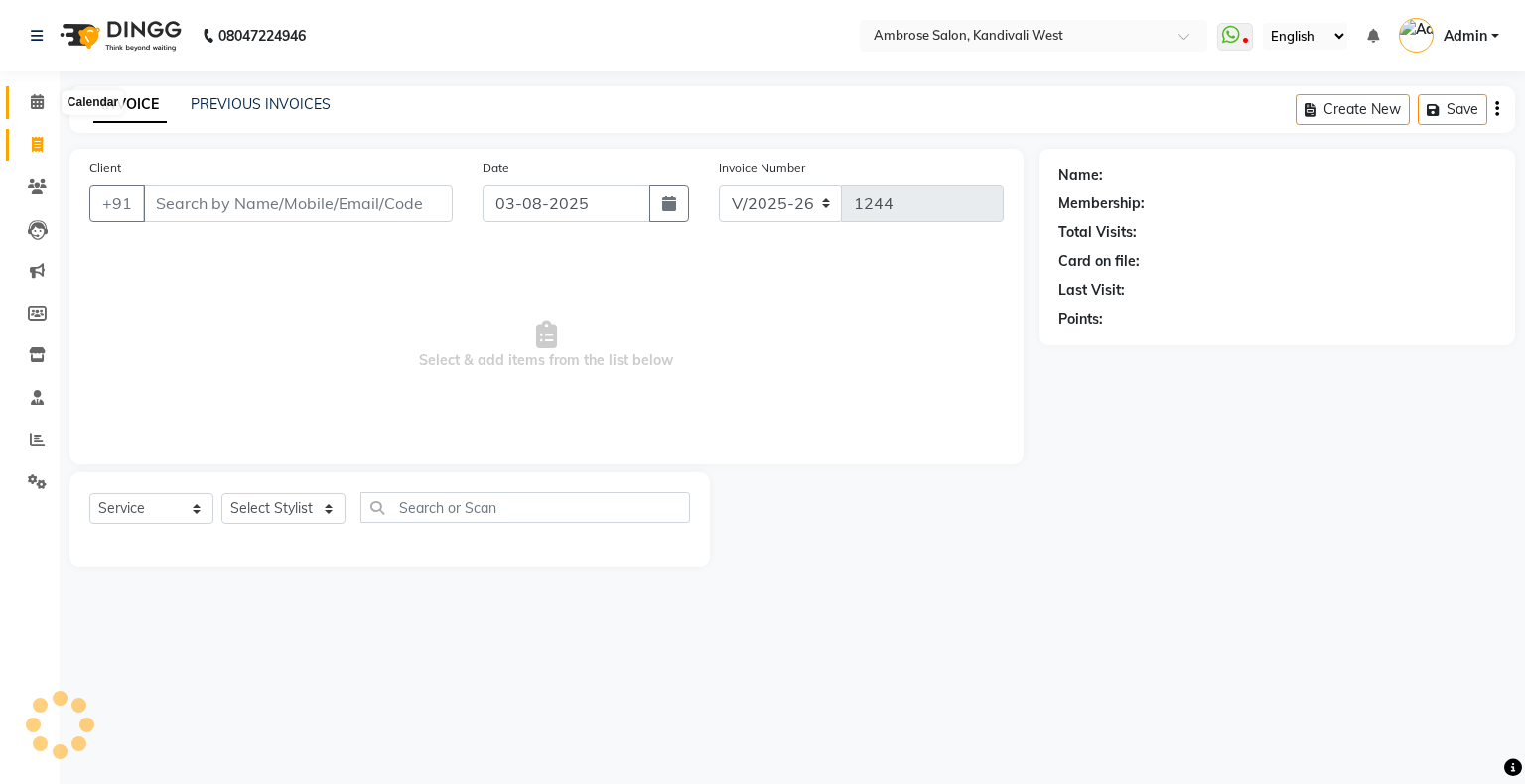 click 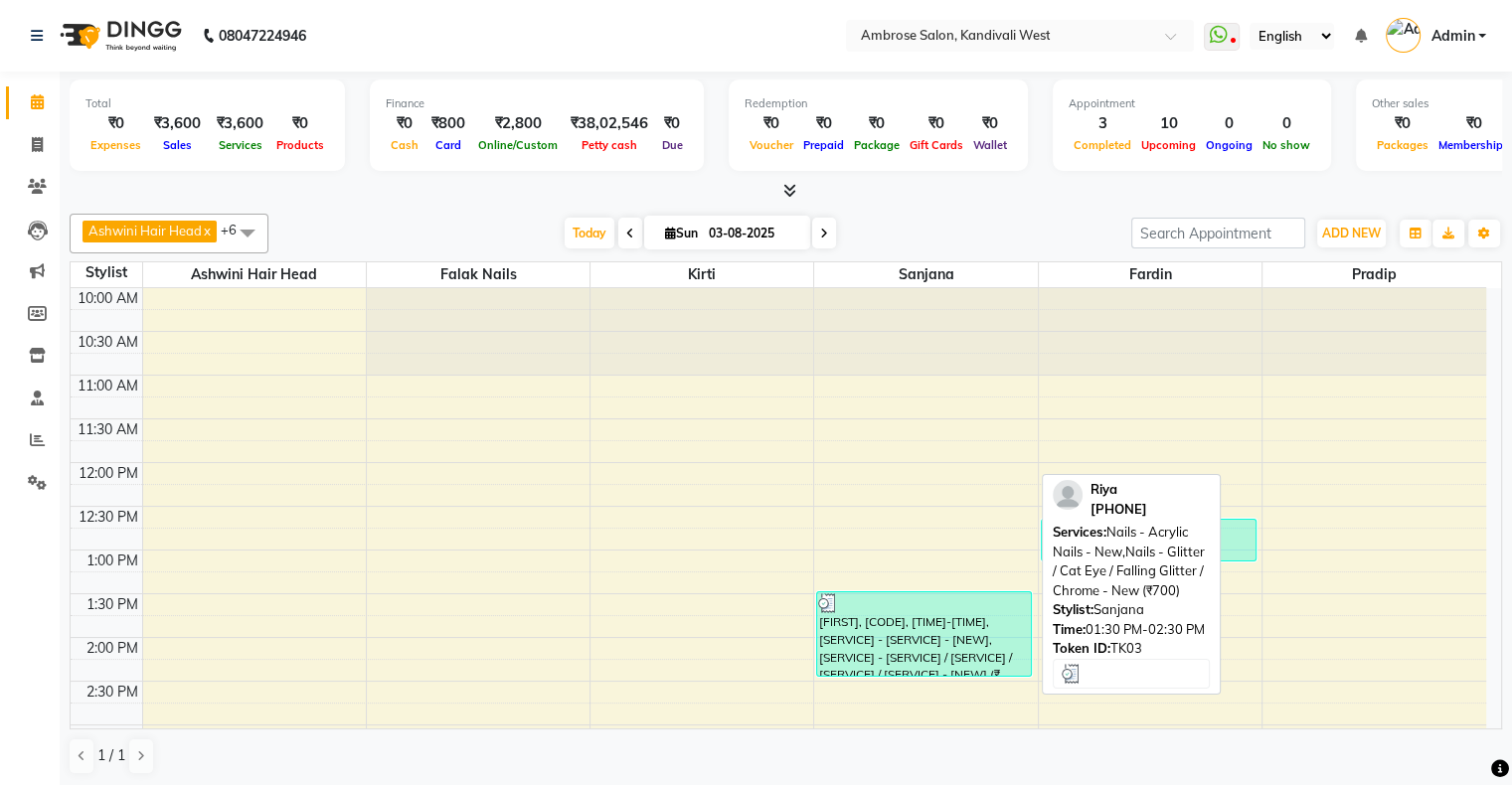 click on "[FIRST], TK03, 01:30 PM-02:30 PM, Nails - Acrylic Nails - New,Nails - Glitter / Cat Eye / Falling Glitter / Chrome - New (₹700)" at bounding box center [924, 634] 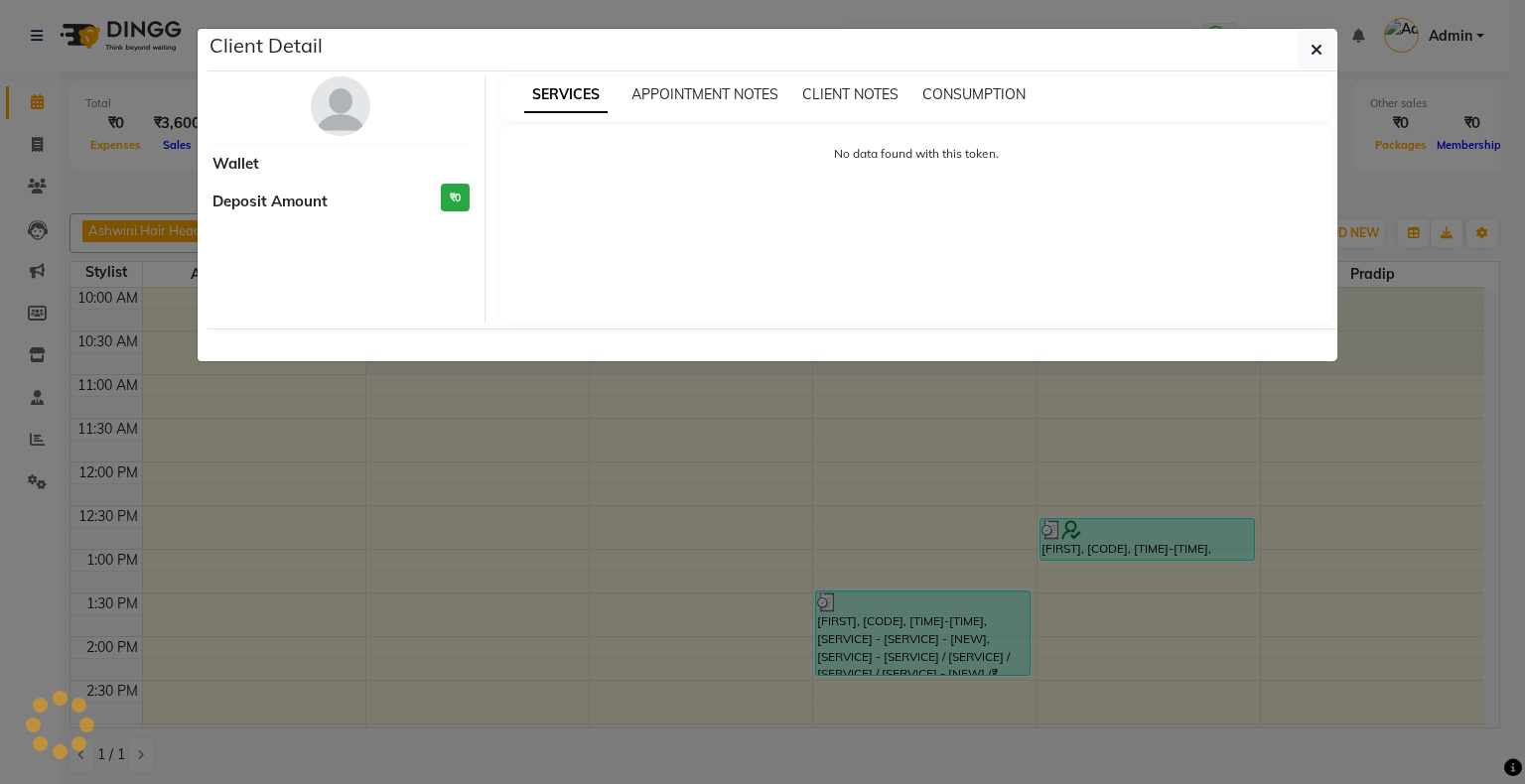 select on "3" 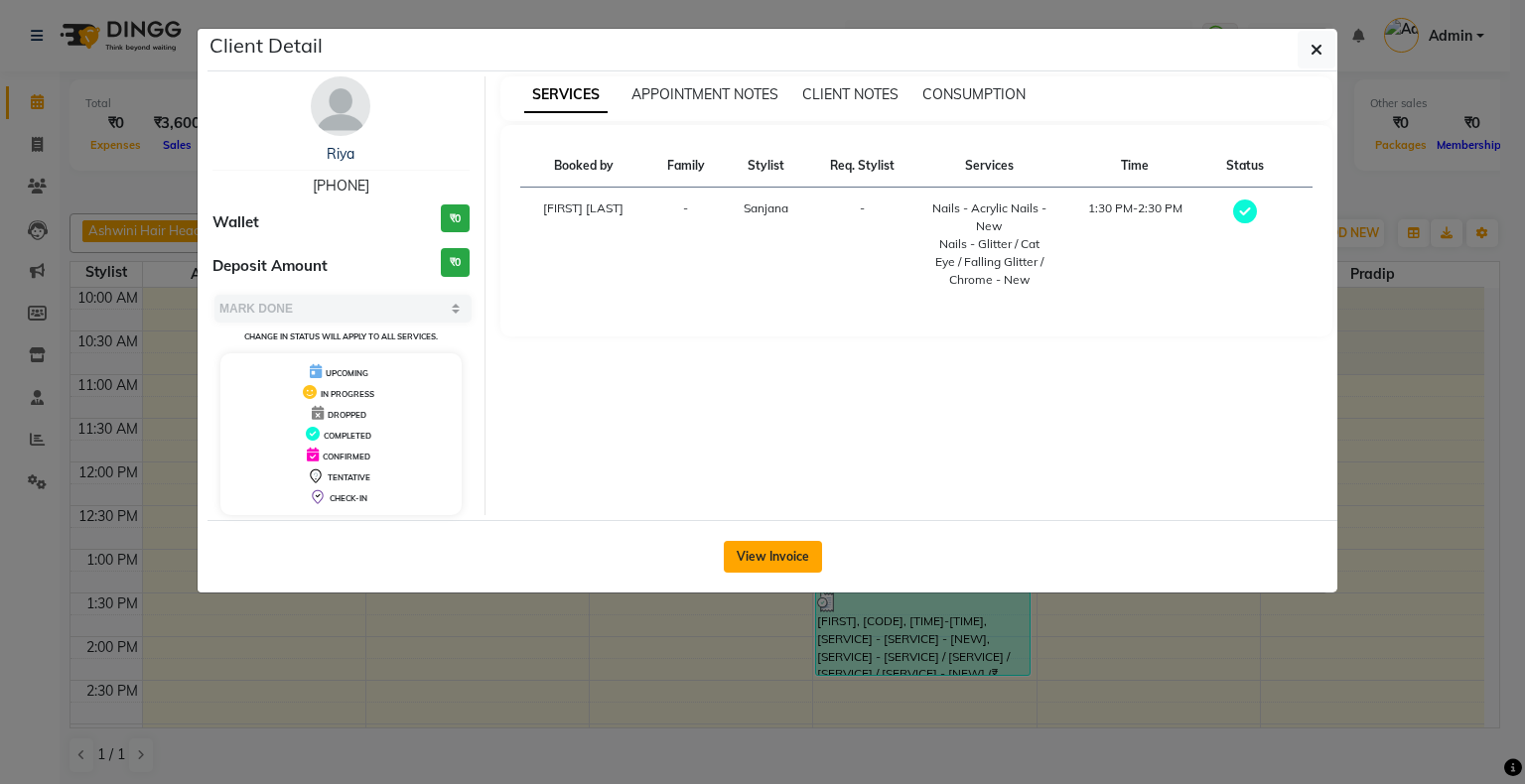 click on "View Invoice" 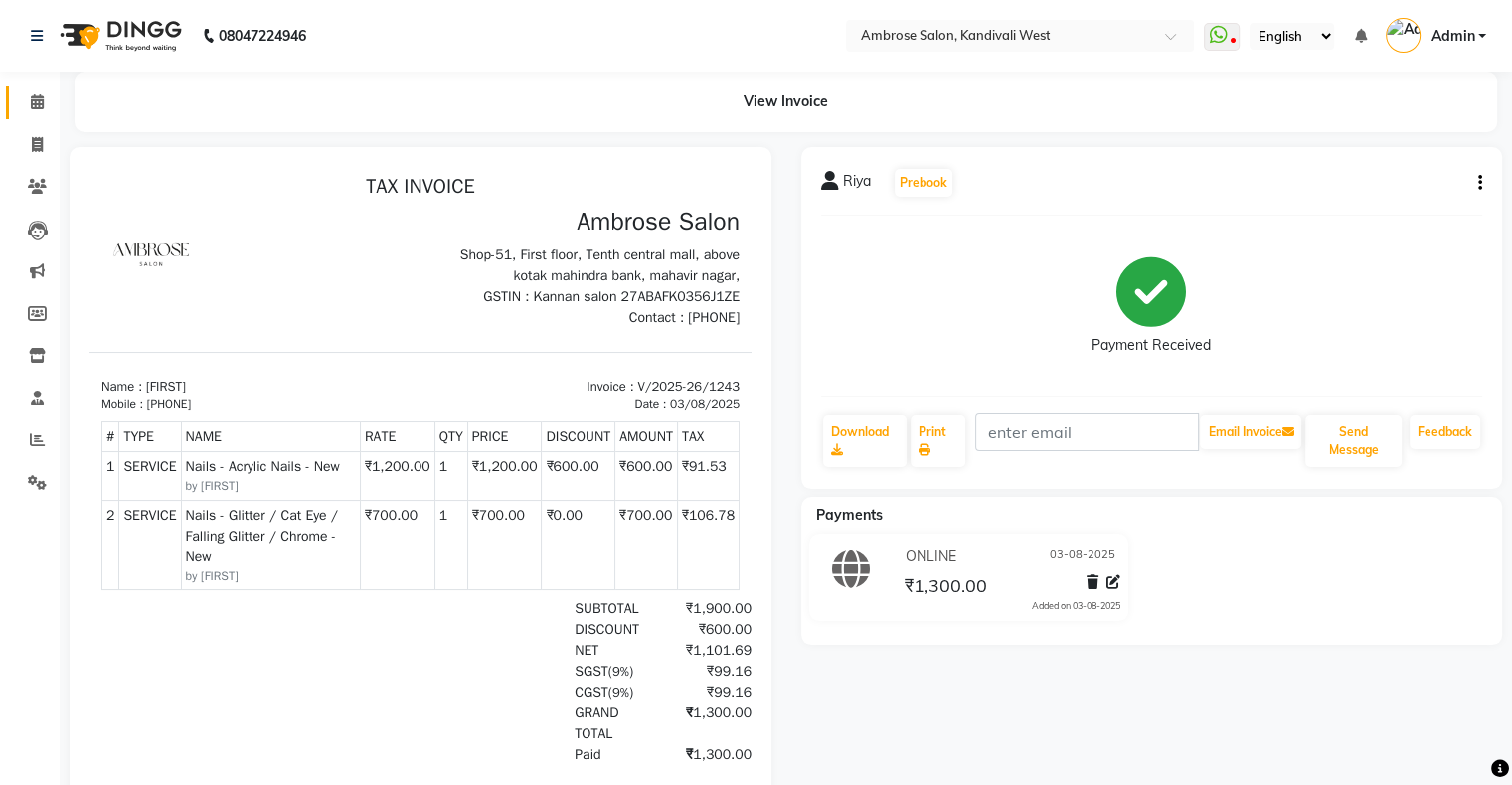 scroll, scrollTop: 15, scrollLeft: 0, axis: vertical 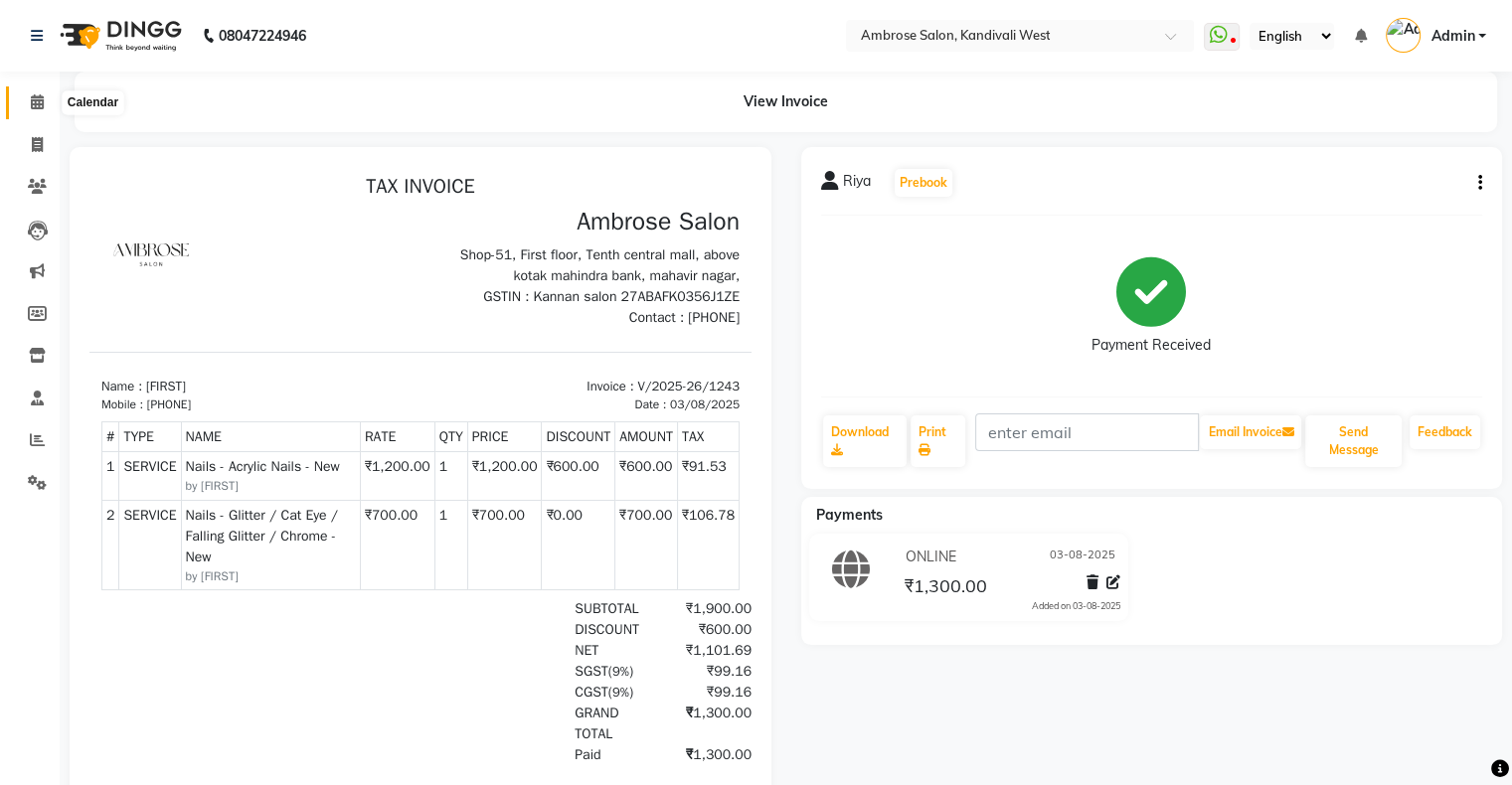 click 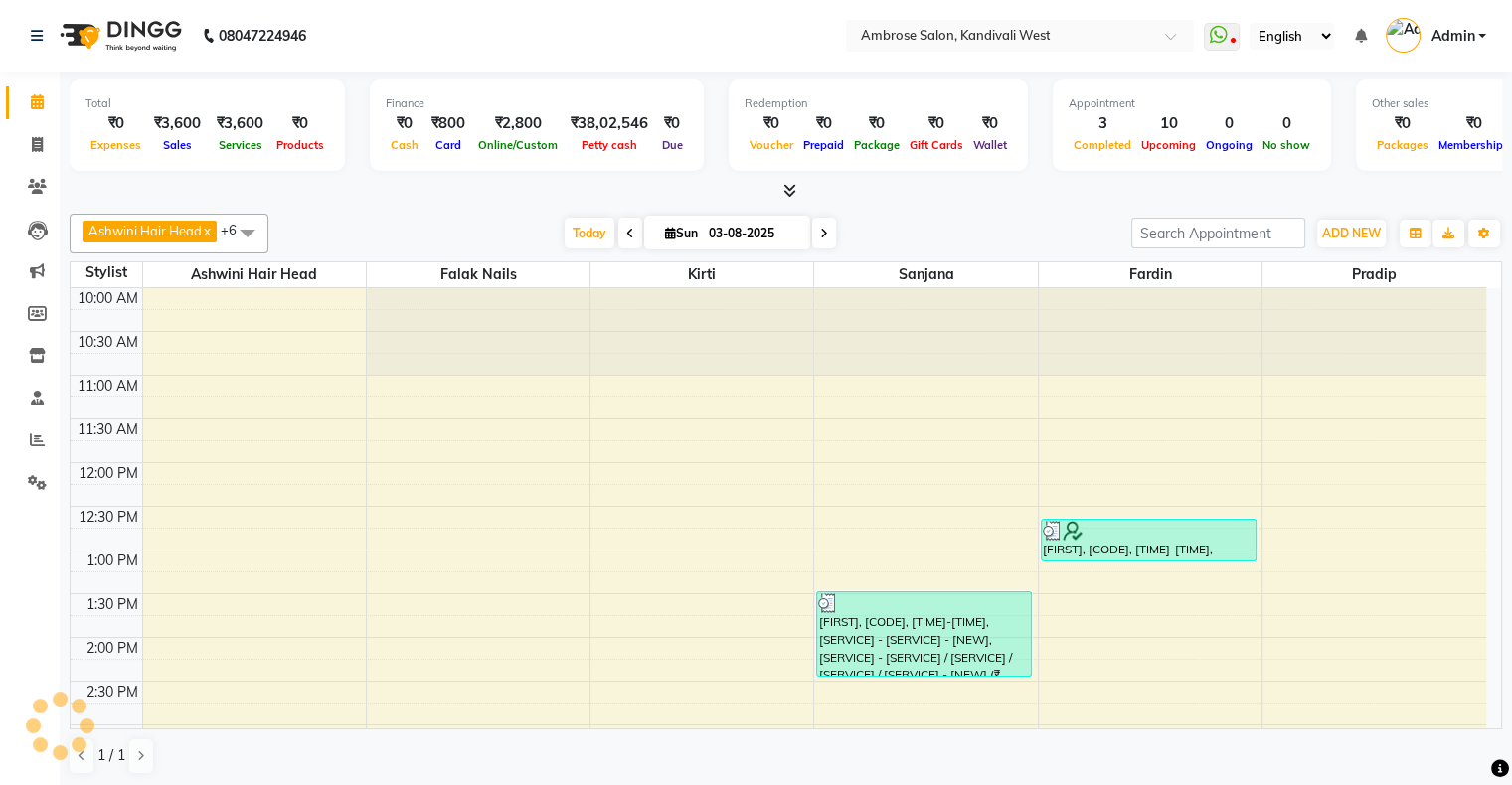 scroll, scrollTop: 433, scrollLeft: 0, axis: vertical 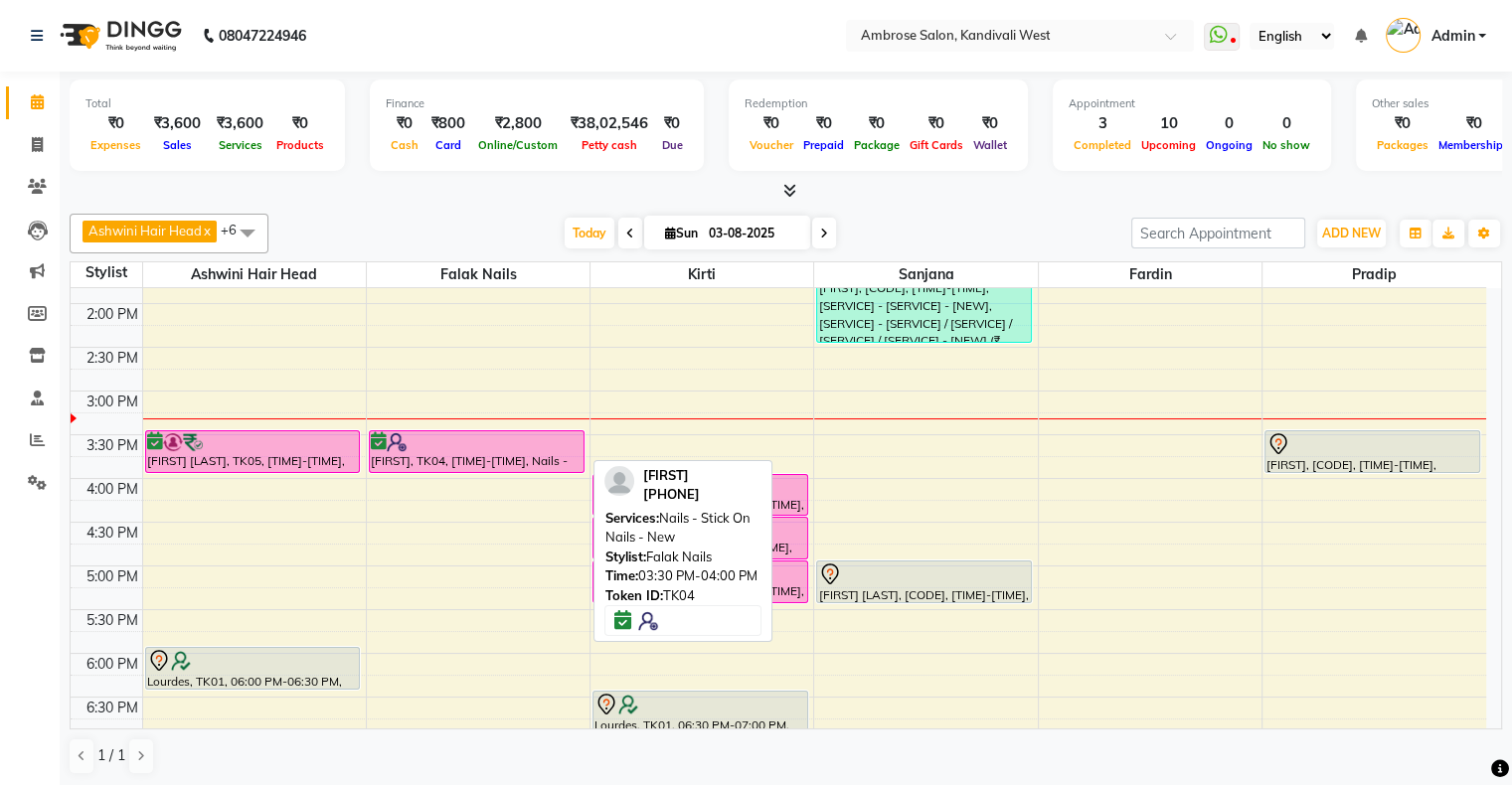 click at bounding box center (476, 442) 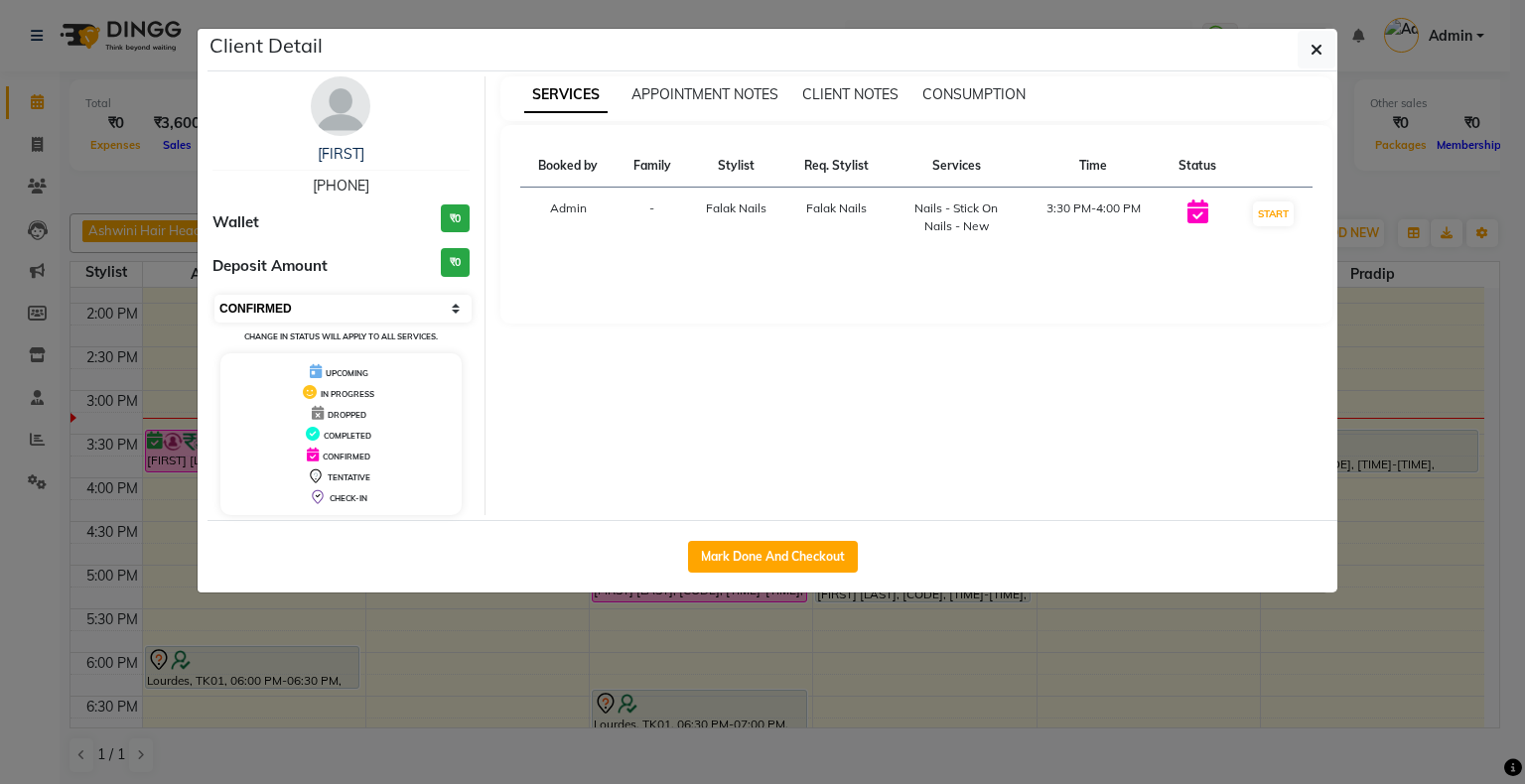 click on "Select IN SERVICE CONFIRMED TENTATIVE CHECK IN MARK DONE DROPPED UPCOMING" at bounding box center (343, 309) 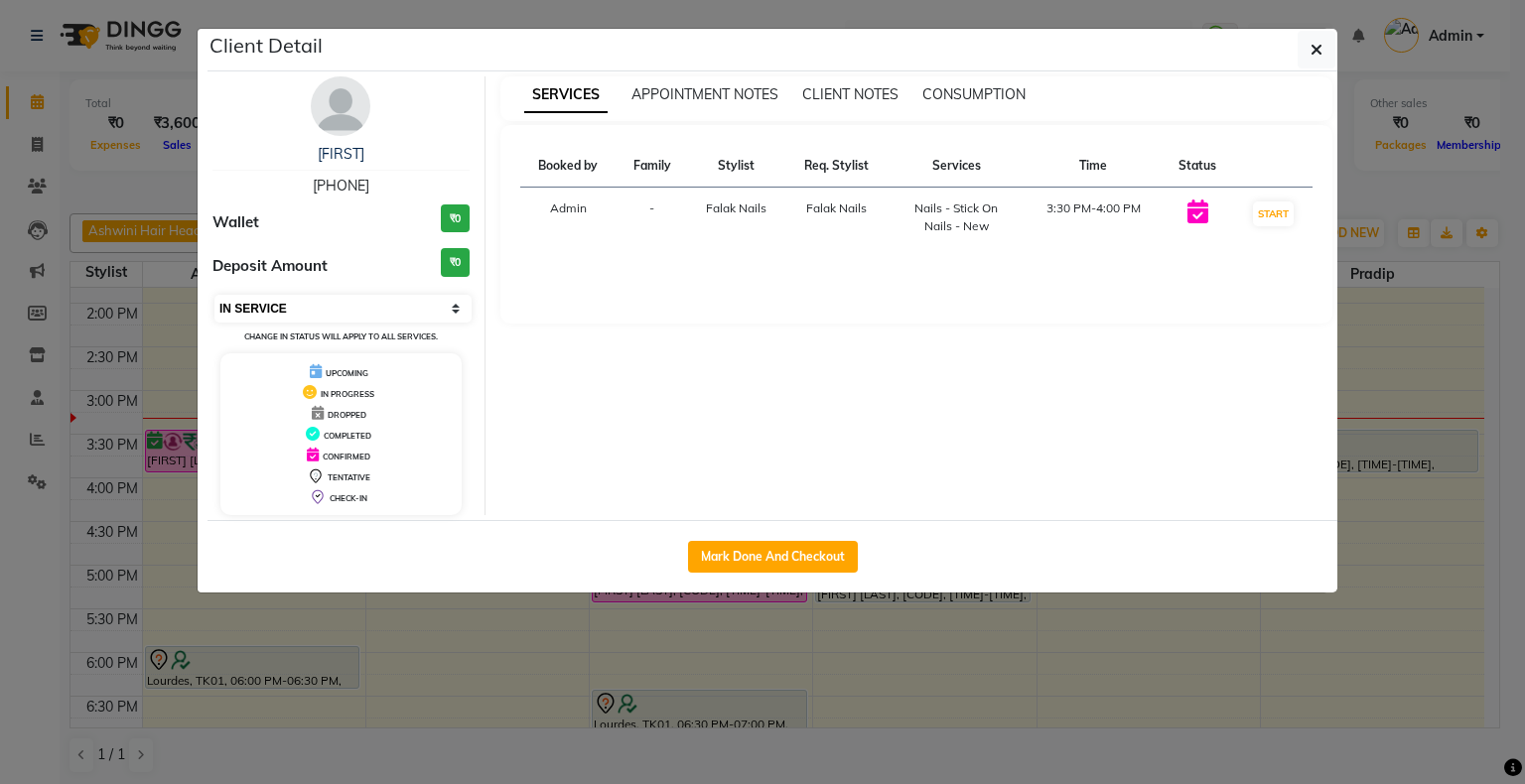 click on "Select IN SERVICE CONFIRMED TENTATIVE CHECK IN MARK DONE DROPPED UPCOMING" at bounding box center (343, 309) 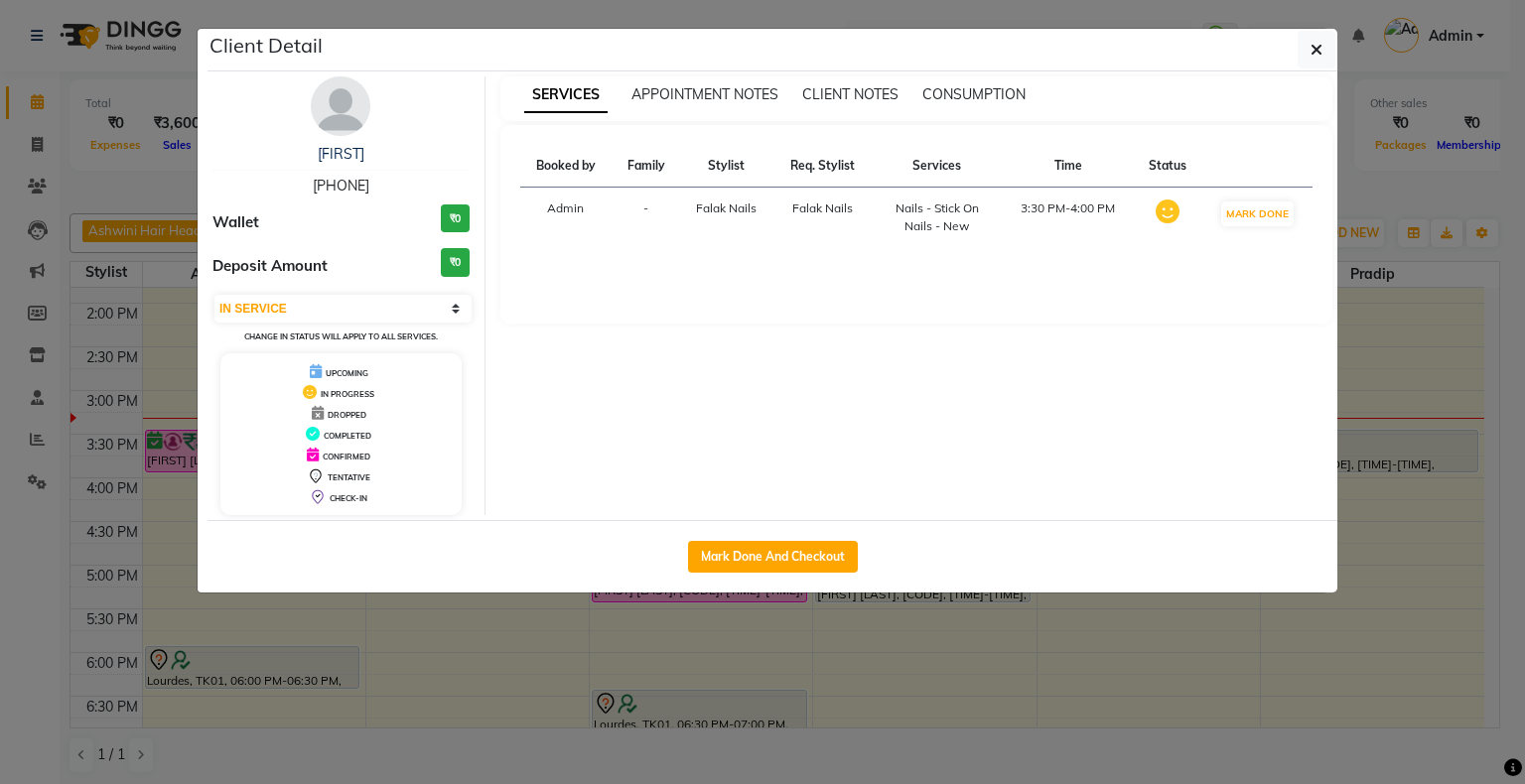 click on "Client Detail  Aayushi    8291569841 Wallet ₹0 Deposit Amount  ₹0  Select IN SERVICE CONFIRMED TENTATIVE CHECK IN MARK DONE DROPPED UPCOMING Change in status will apply to all services. UPCOMING IN PROGRESS DROPPED COMPLETED CONFIRMED TENTATIVE CHECK-IN SERVICES APPOINTMENT NOTES CLIENT NOTES CONSUMPTION Booked by Family Stylist Req. Stylist Services Time Status  Admin  - Falak Nails Falak Nails  Nails - Stick On Nails - New   3:30 PM-4:00 PM   MARK DONE   Mark Done And Checkout" 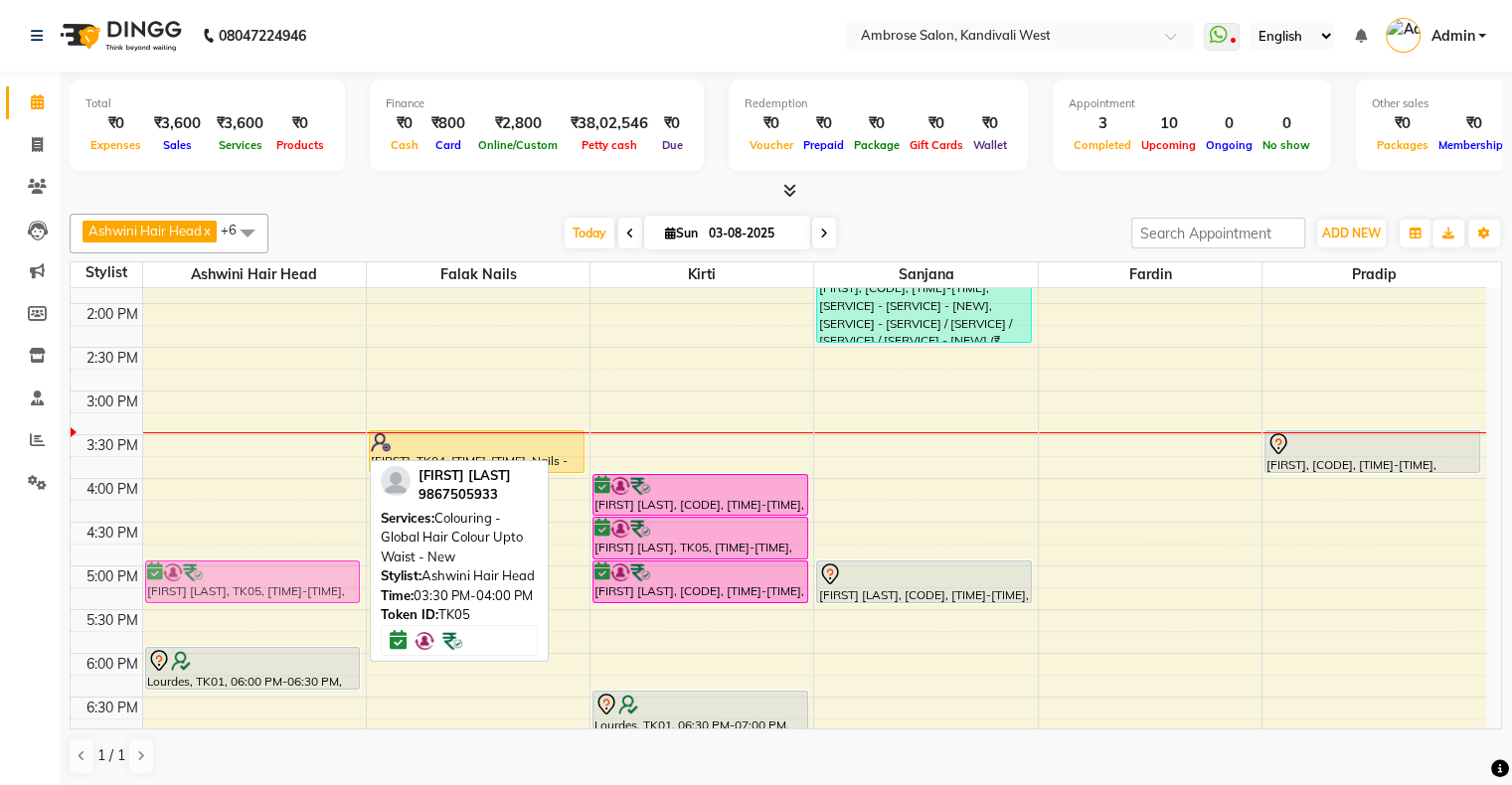 drag, startPoint x: 272, startPoint y: 454, endPoint x: 283, endPoint y: 592, distance: 138.43771 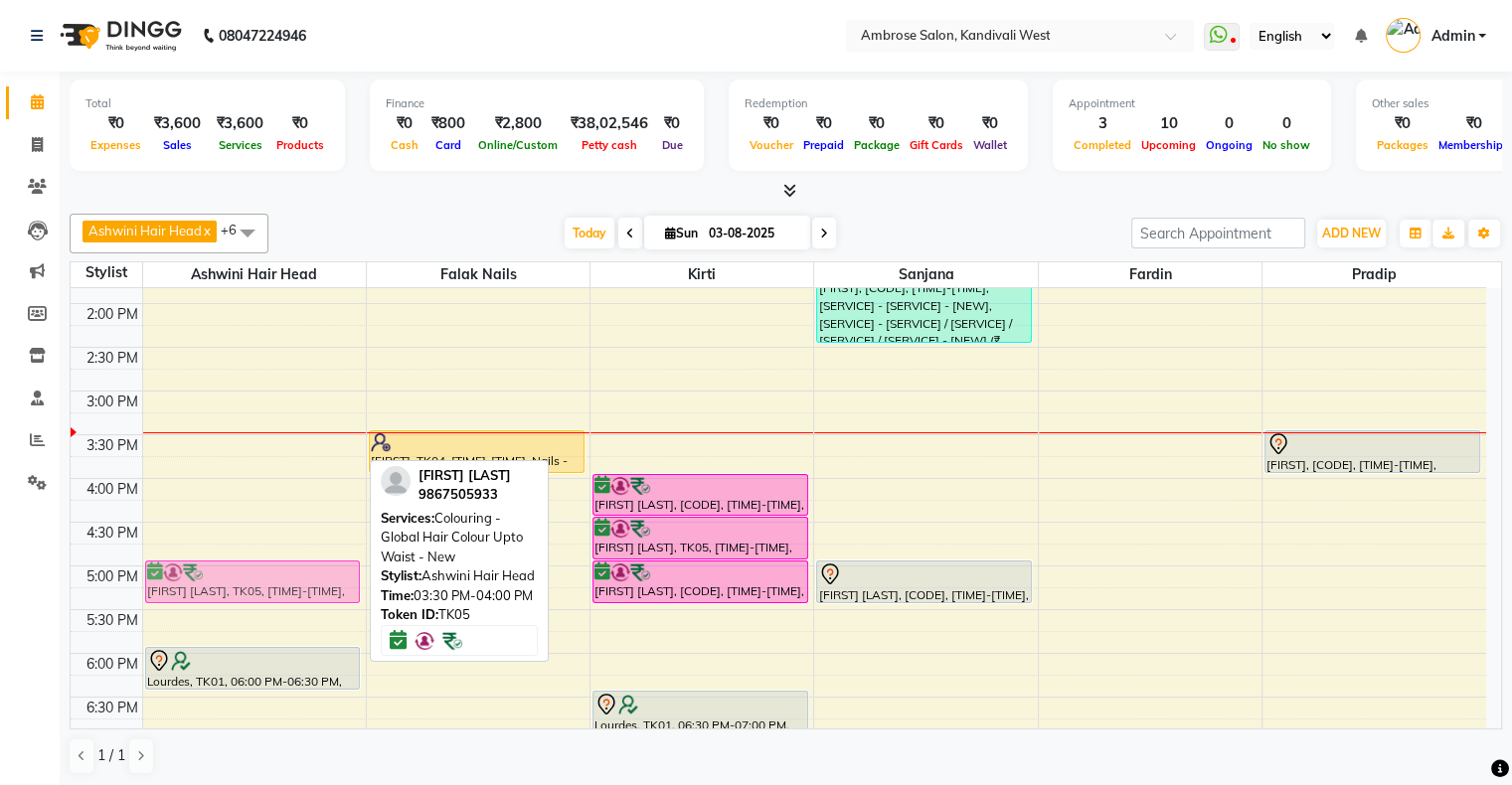 click on "Tejal Divecha, TK05, 03:30 PM-04:00 PM, Colouring  - Global Hair Colour Upto Waist - New             Lourdes, TK01, 06:00 PM-06:30 PM, Hair Spa - Repair Hair Ritual - New     Tejal Divecha, TK05, 03:30 PM-04:00 PM, Colouring  - Global Hair Colour Upto Waist - New" at bounding box center (254, 522) 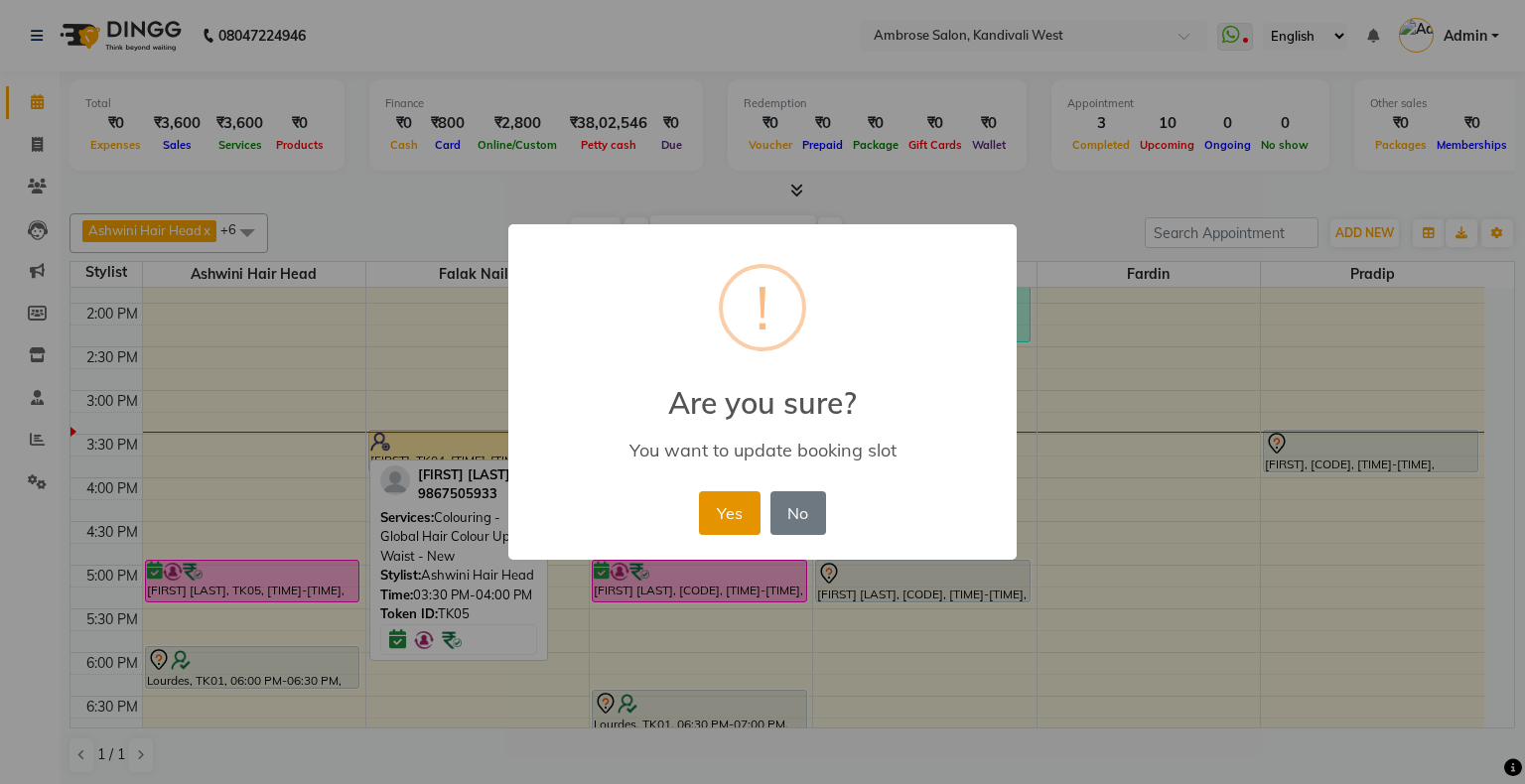 click on "Yes" at bounding box center [729, 513] 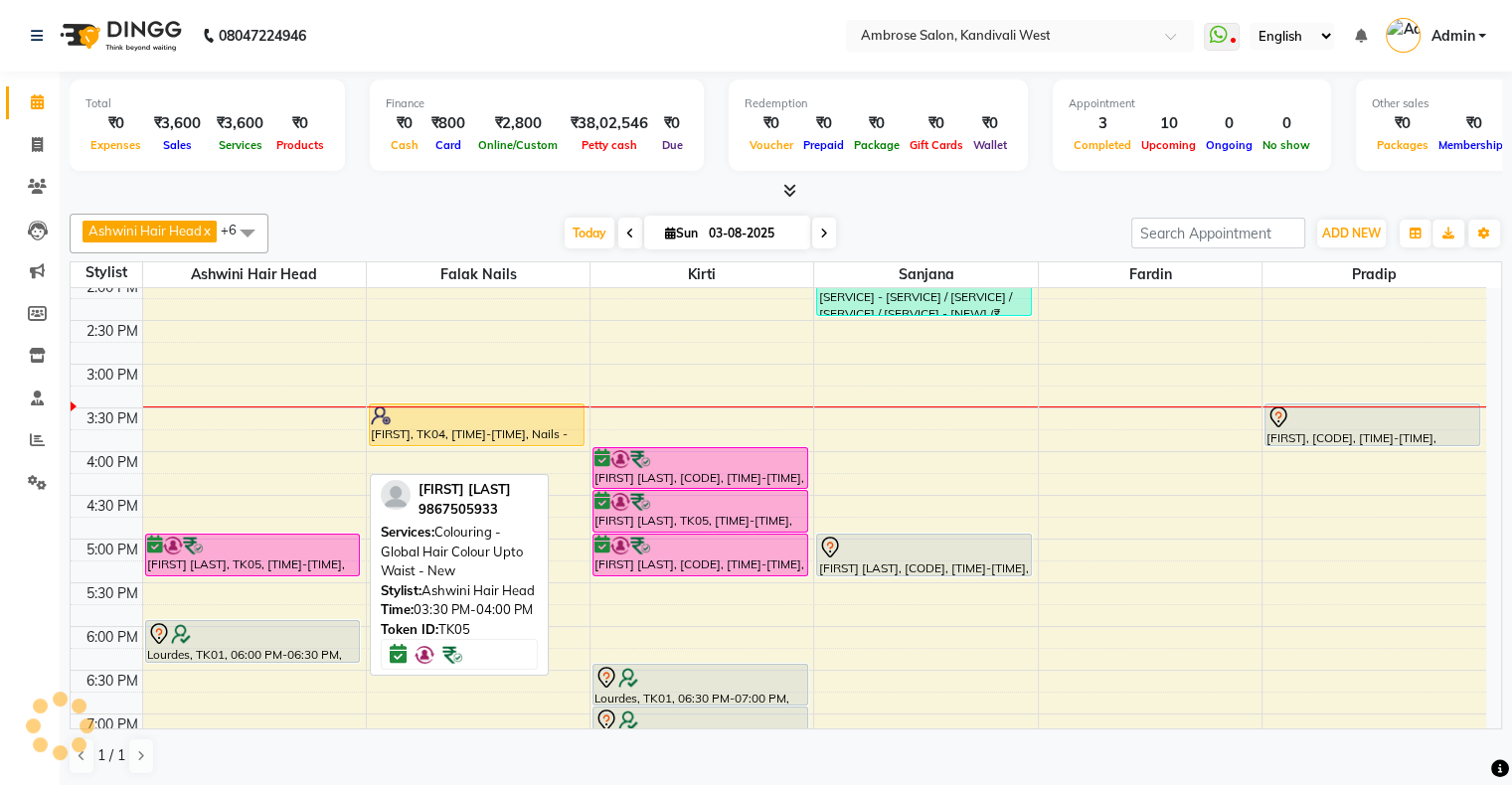 scroll, scrollTop: 433, scrollLeft: 0, axis: vertical 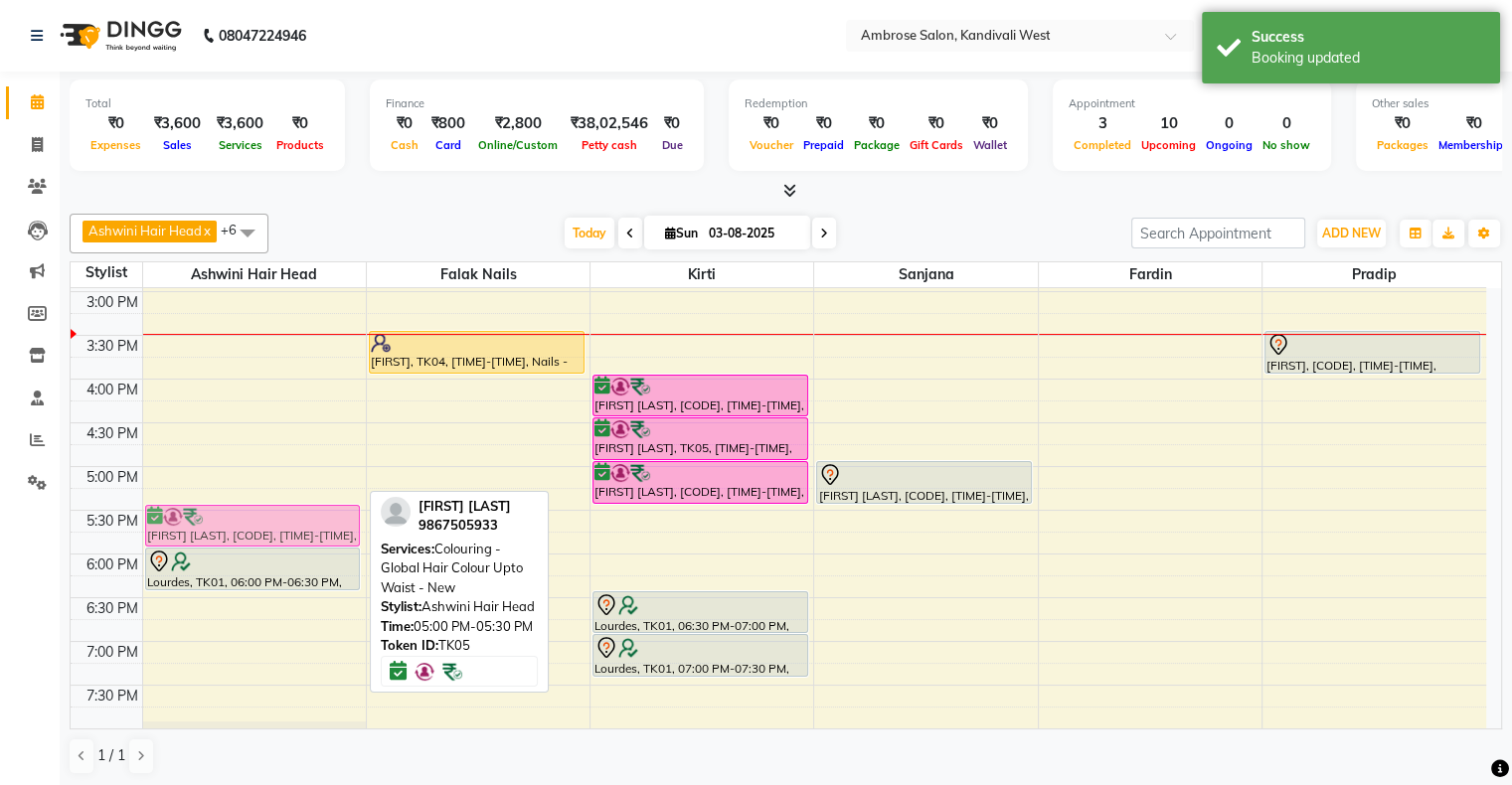 drag, startPoint x: 227, startPoint y: 473, endPoint x: 228, endPoint y: 506, distance: 33.01515 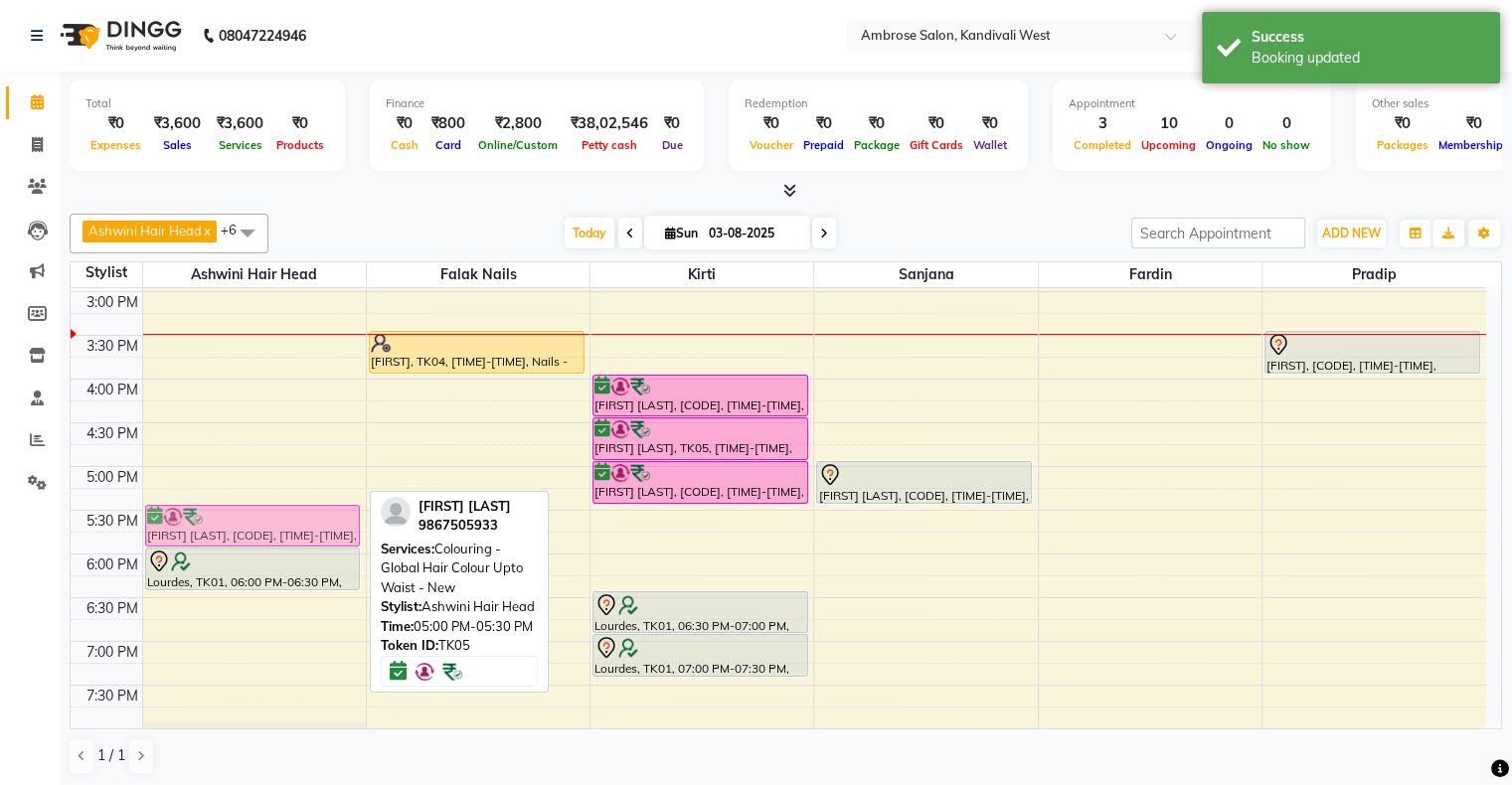 click on "Tejal Divecha, TK05, 05:00 PM-05:30 PM, Colouring  - Global Hair Colour Upto Waist - New             Lourdes, TK01, 06:00 PM-06:30 PM, Hair Spa - Repair Hair Ritual - New     Tejal Divecha, TK05, 05:00 PM-05:30 PM, Colouring  - Global Hair Colour Upto Waist - New" at bounding box center [254, 422] 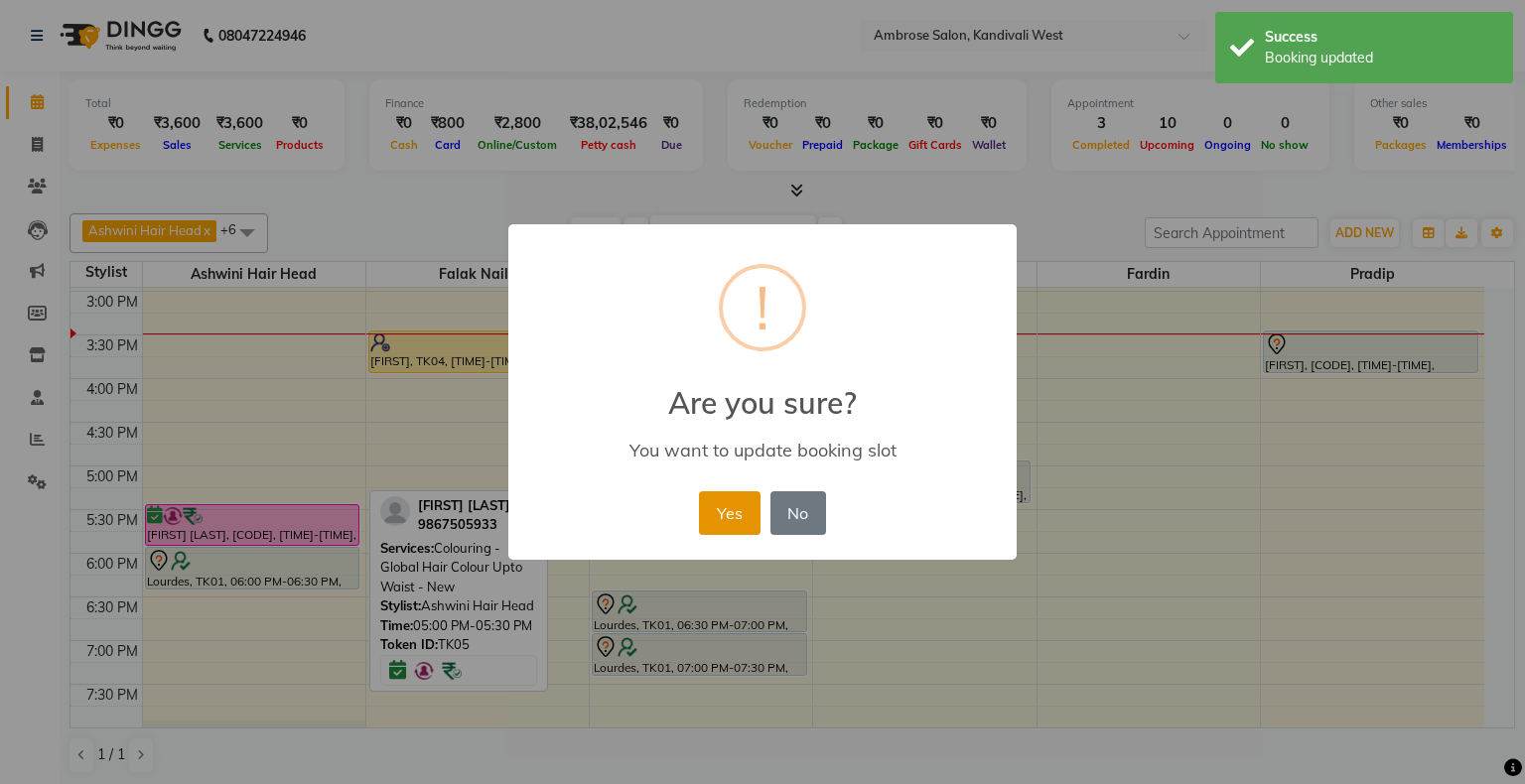 click on "Yes" at bounding box center (729, 513) 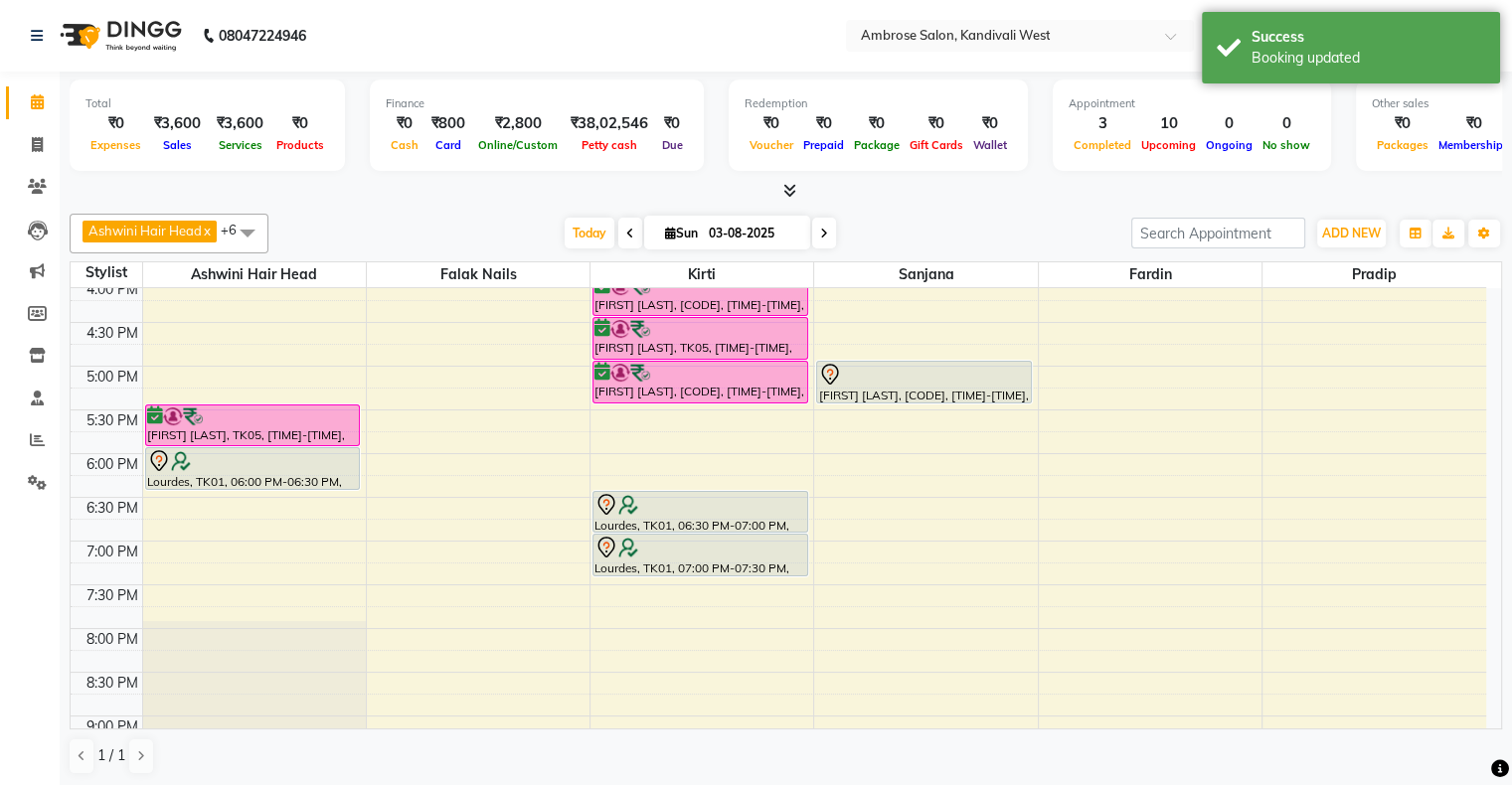 scroll, scrollTop: 533, scrollLeft: 0, axis: vertical 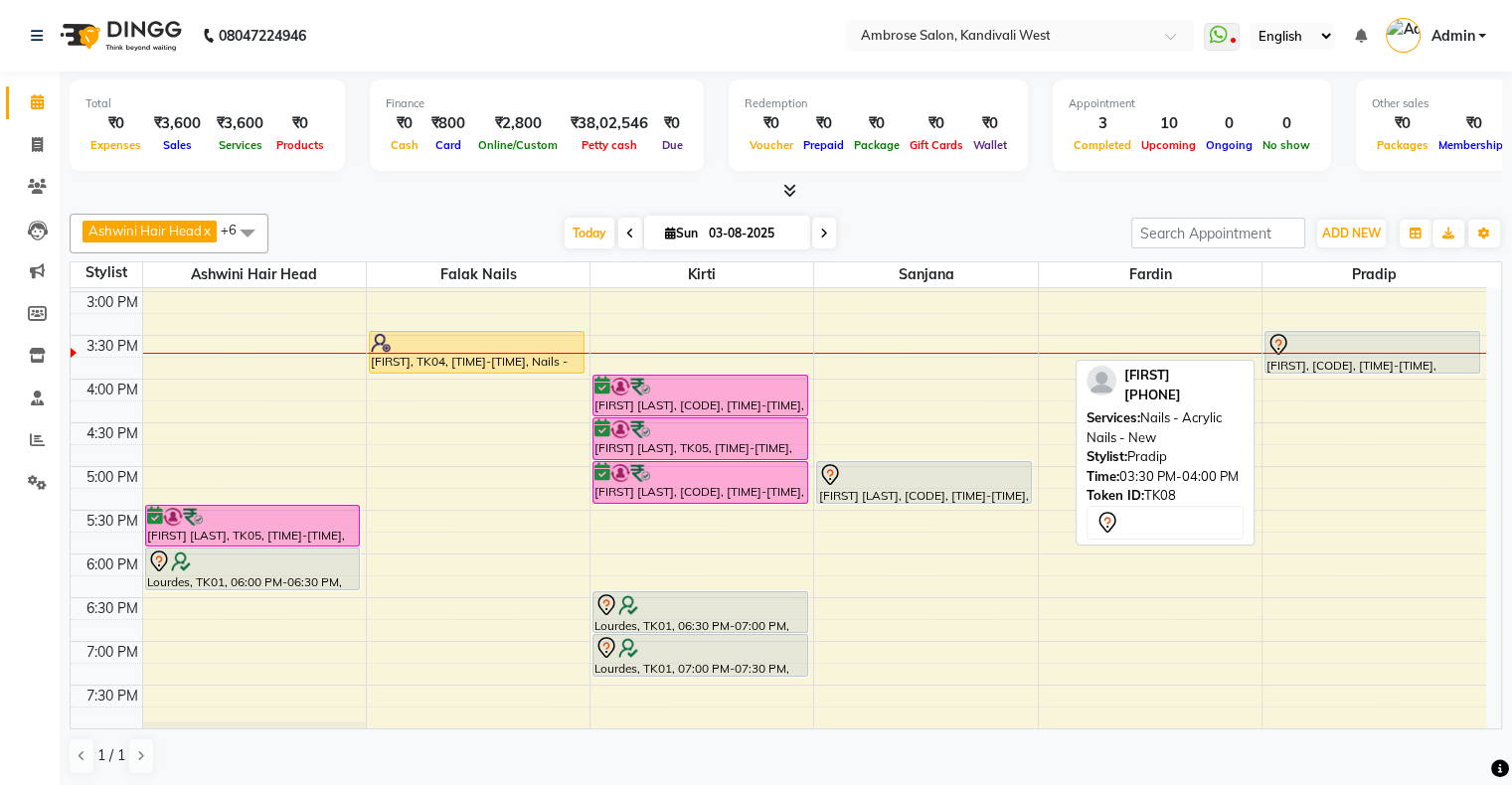 click at bounding box center (1372, 345) 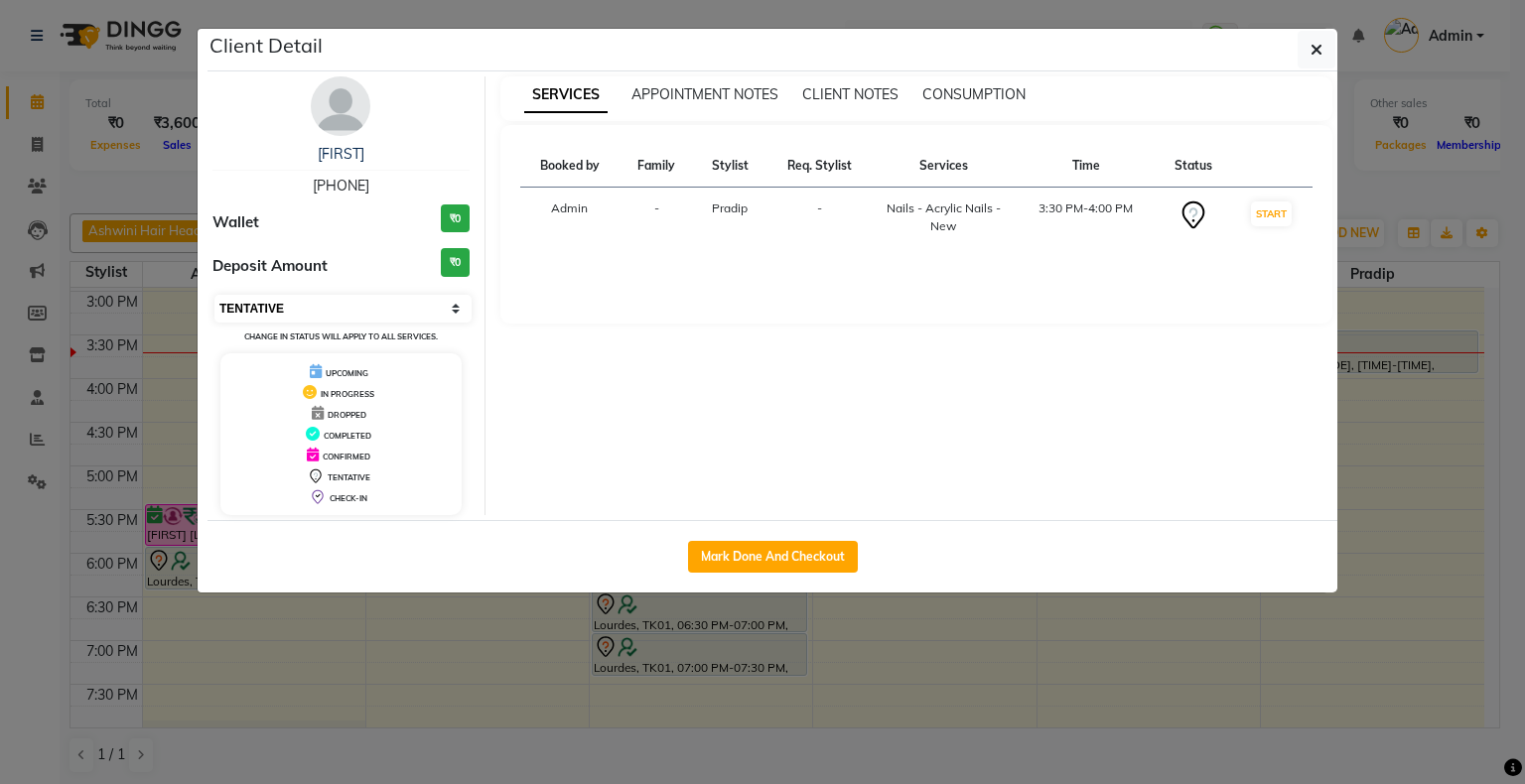 click on "Select IN SERVICE CONFIRMED TENTATIVE CHECK IN MARK DONE DROPPED UPCOMING" at bounding box center (343, 309) 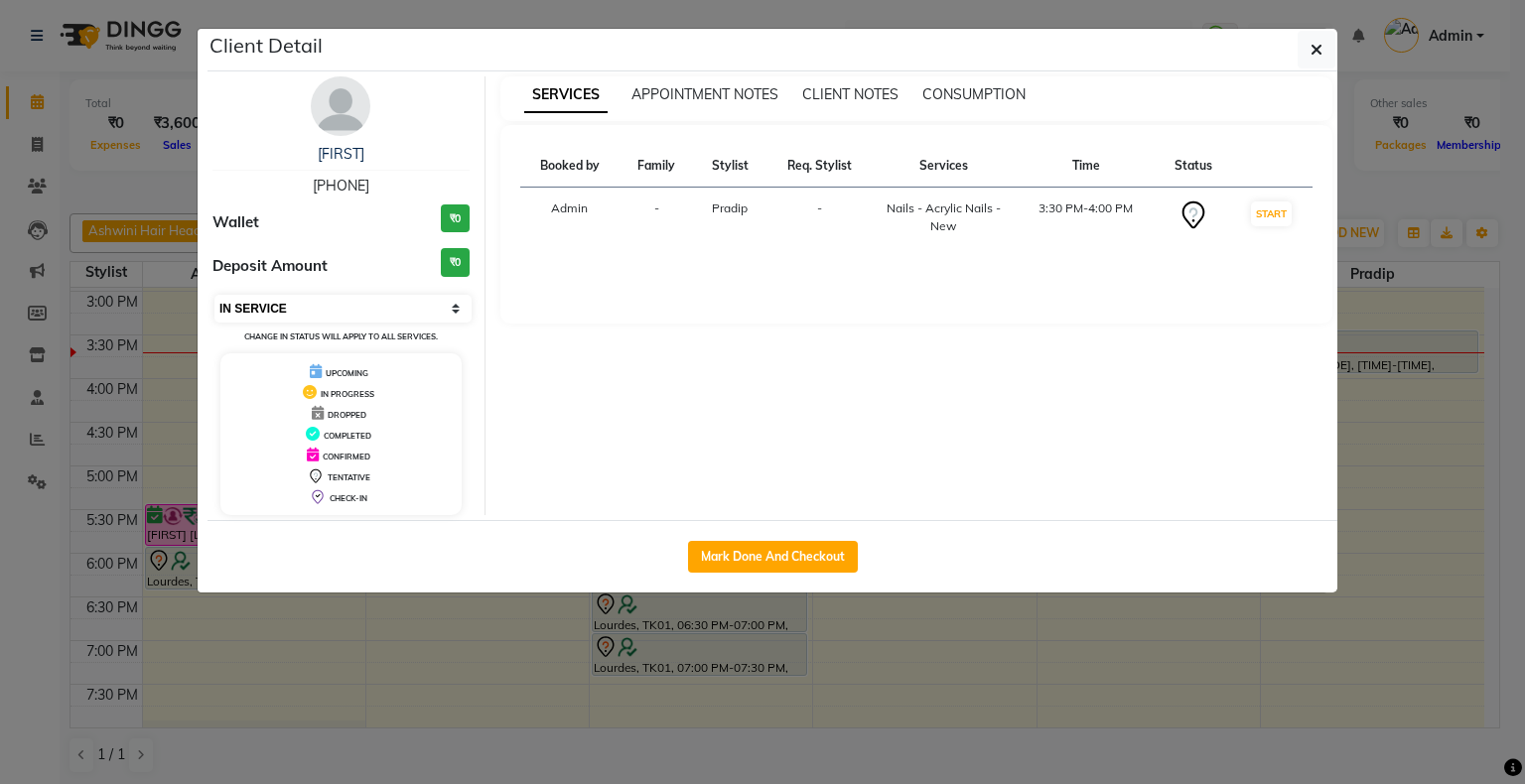 click on "Select IN SERVICE CONFIRMED TENTATIVE CHECK IN MARK DONE DROPPED UPCOMING" at bounding box center [343, 309] 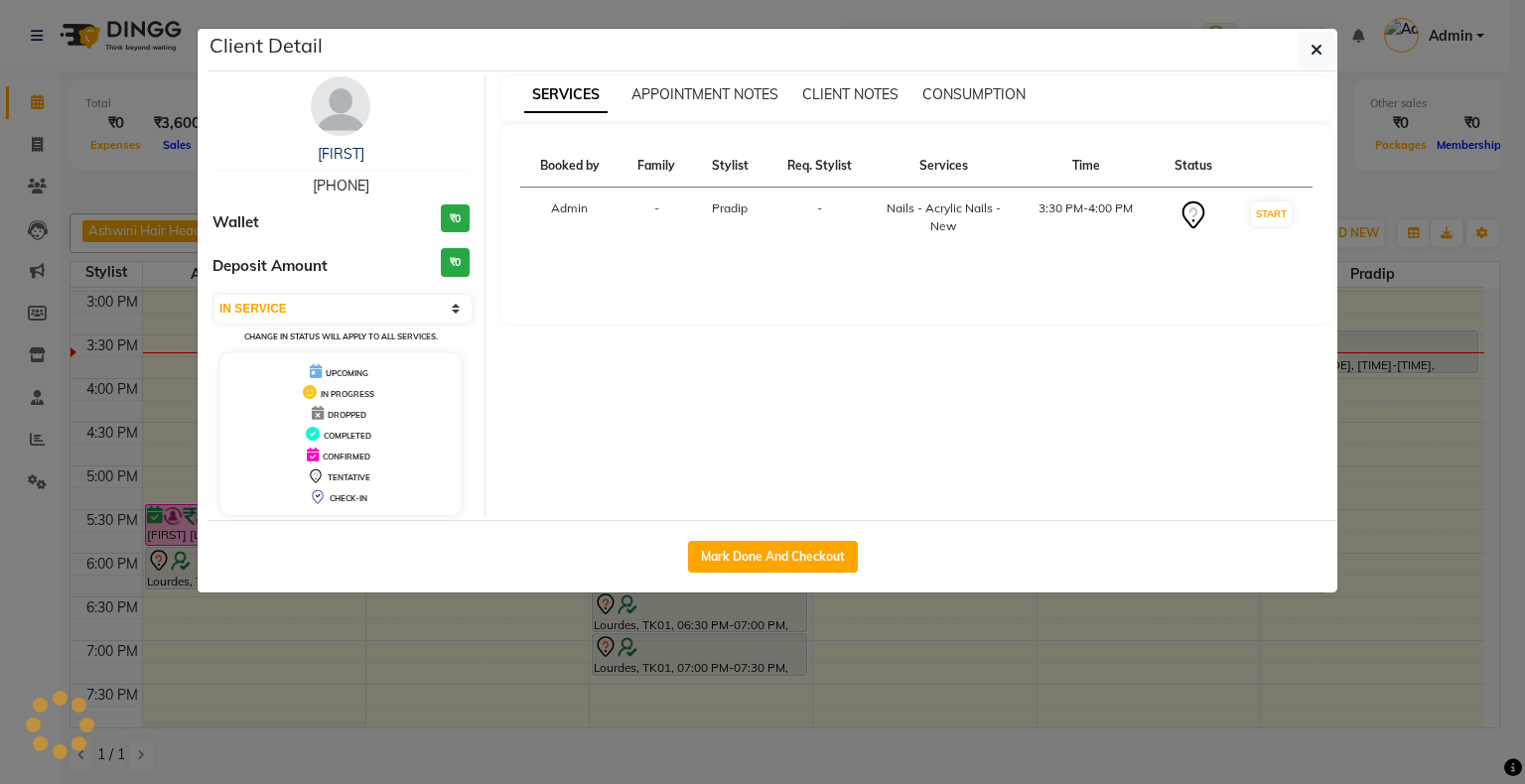 click on "Client Detail  Jinagna    6352294223 Wallet ₹0 Deposit Amount  ₹0  Select IN SERVICE CONFIRMED TENTATIVE CHECK IN MARK DONE DROPPED UPCOMING Change in status will apply to all services. UPCOMING IN PROGRESS DROPPED COMPLETED CONFIRMED TENTATIVE CHECK-IN SERVICES APPOINTMENT NOTES CLIENT NOTES CONSUMPTION Booked by Family Stylist Req. Stylist Services Time Status  Admin  - Pradip -  Nails - Acrylic Nails - New   3:30 PM-4:00 PM   START   Mark Done And Checkout" 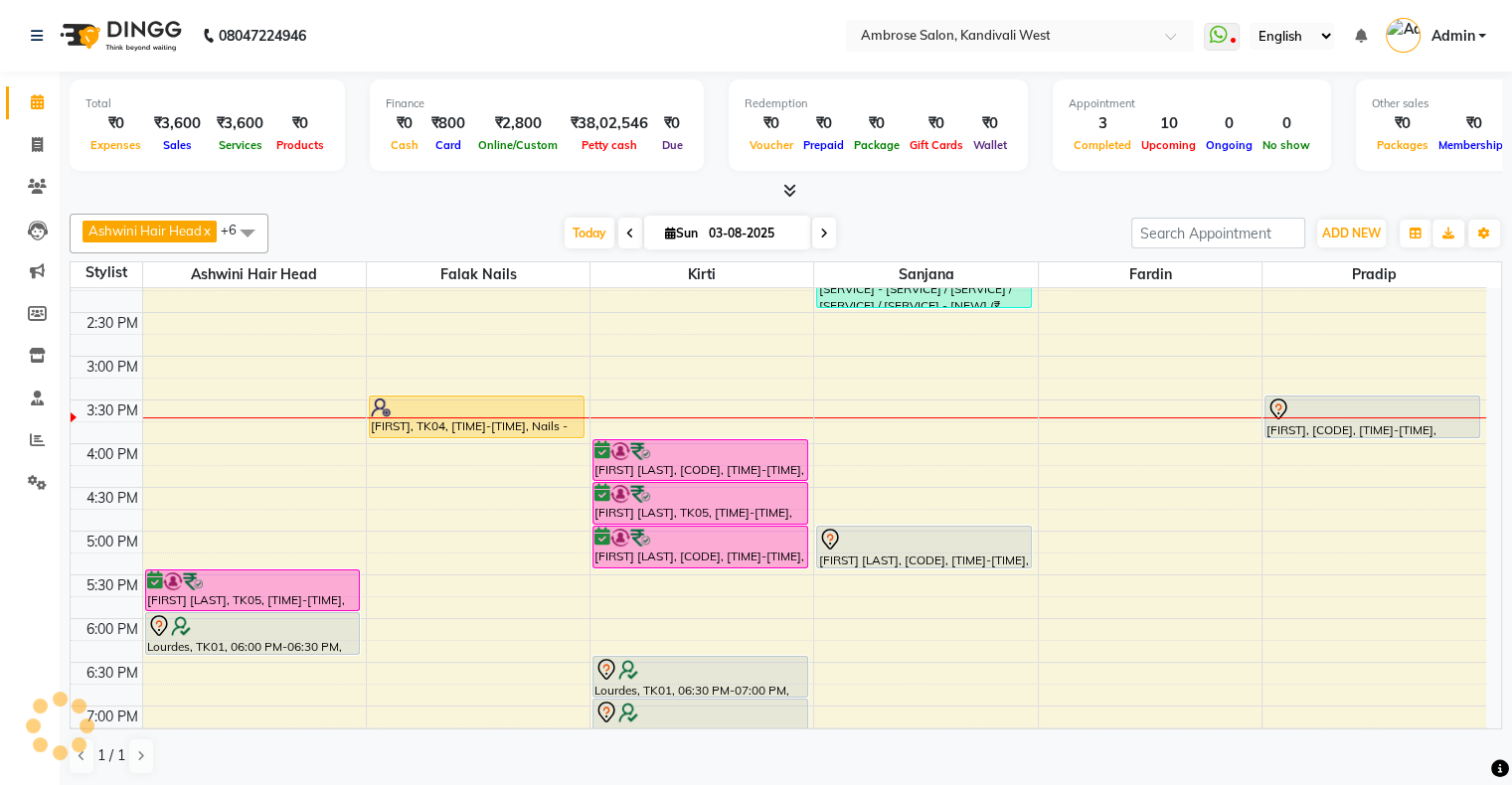 scroll, scrollTop: 334, scrollLeft: 0, axis: vertical 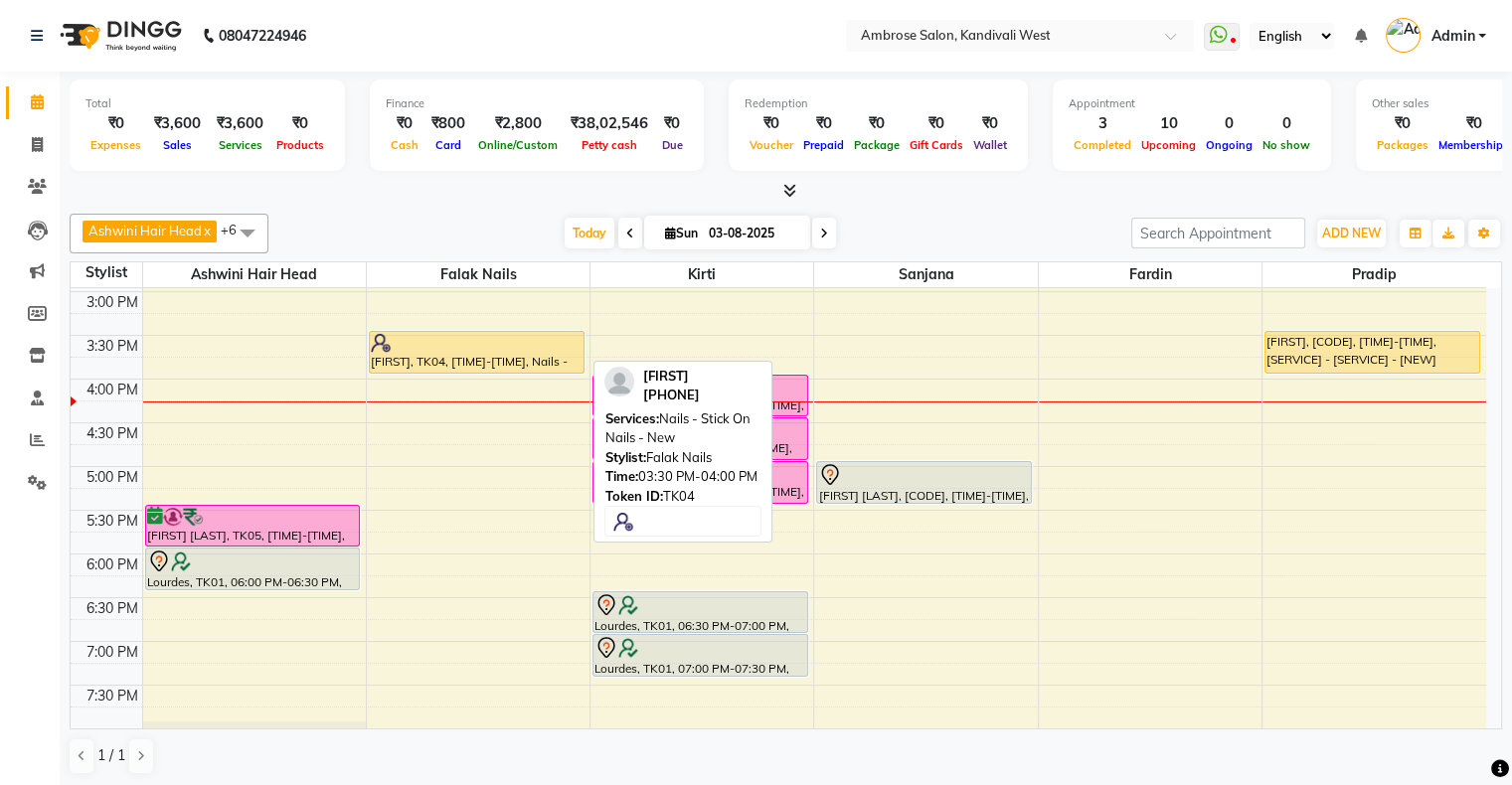 click at bounding box center (476, 343) 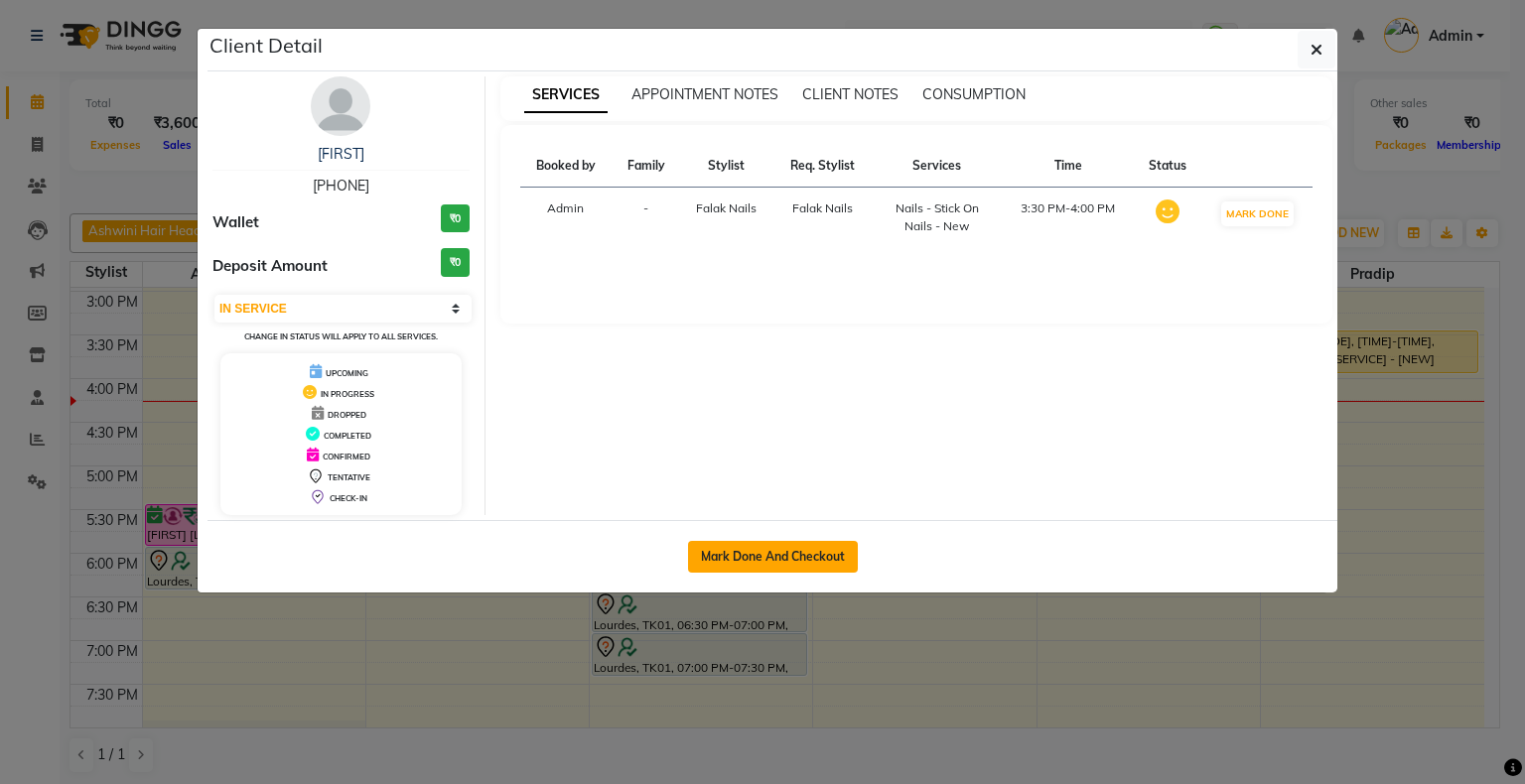 click on "Mark Done And Checkout" 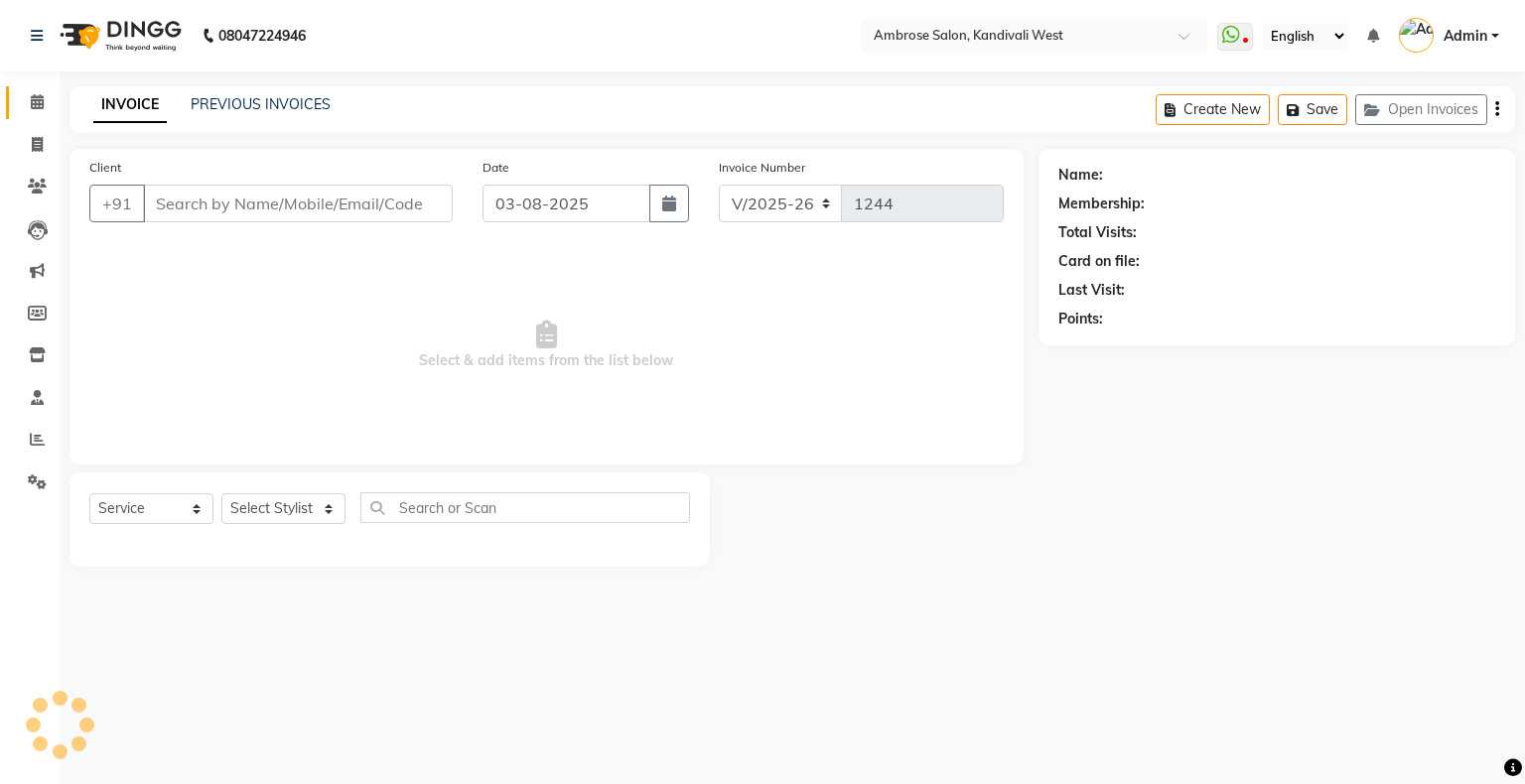 type on "[PHONE]" 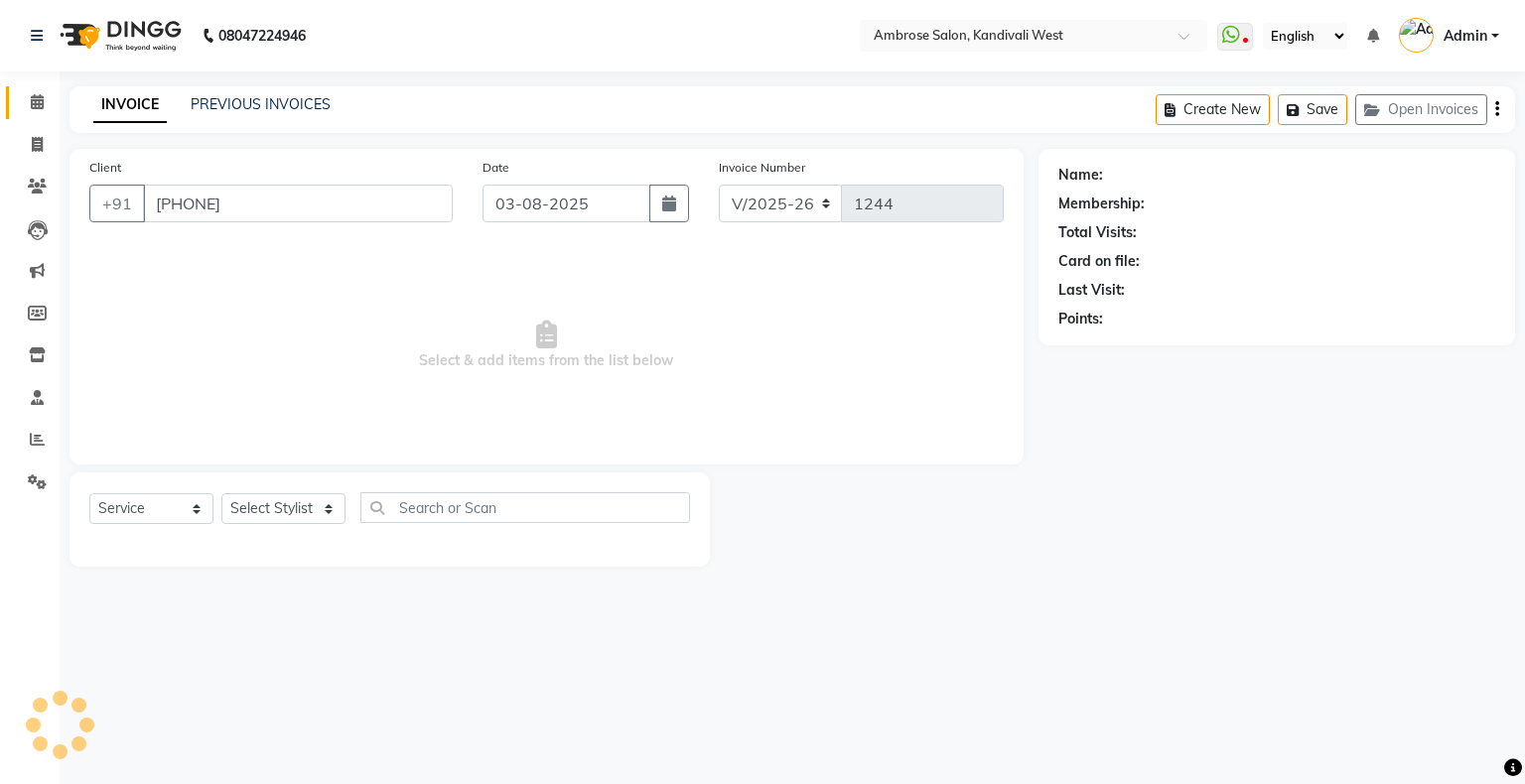select on "54023" 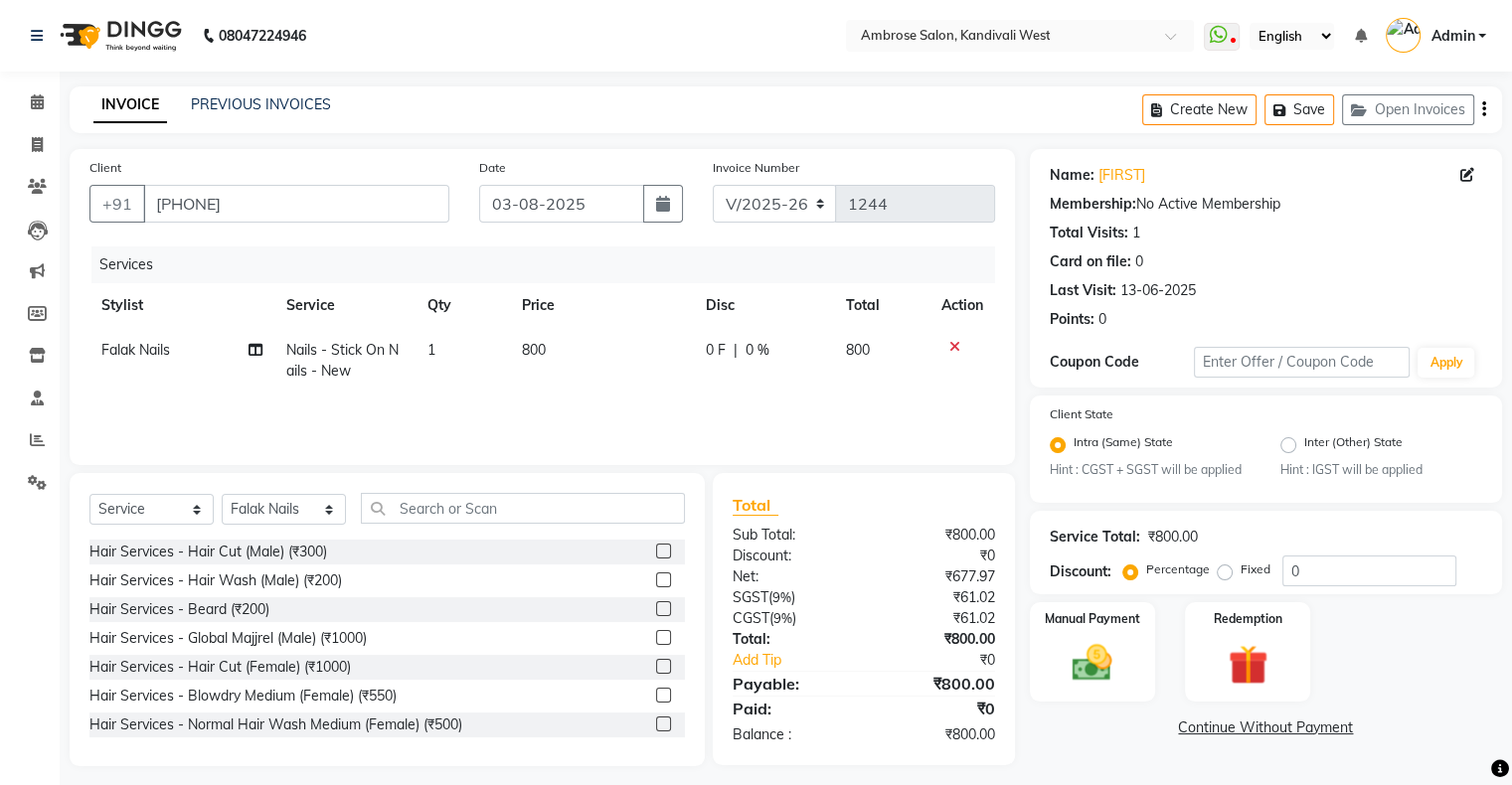 click on "Falak Nails" 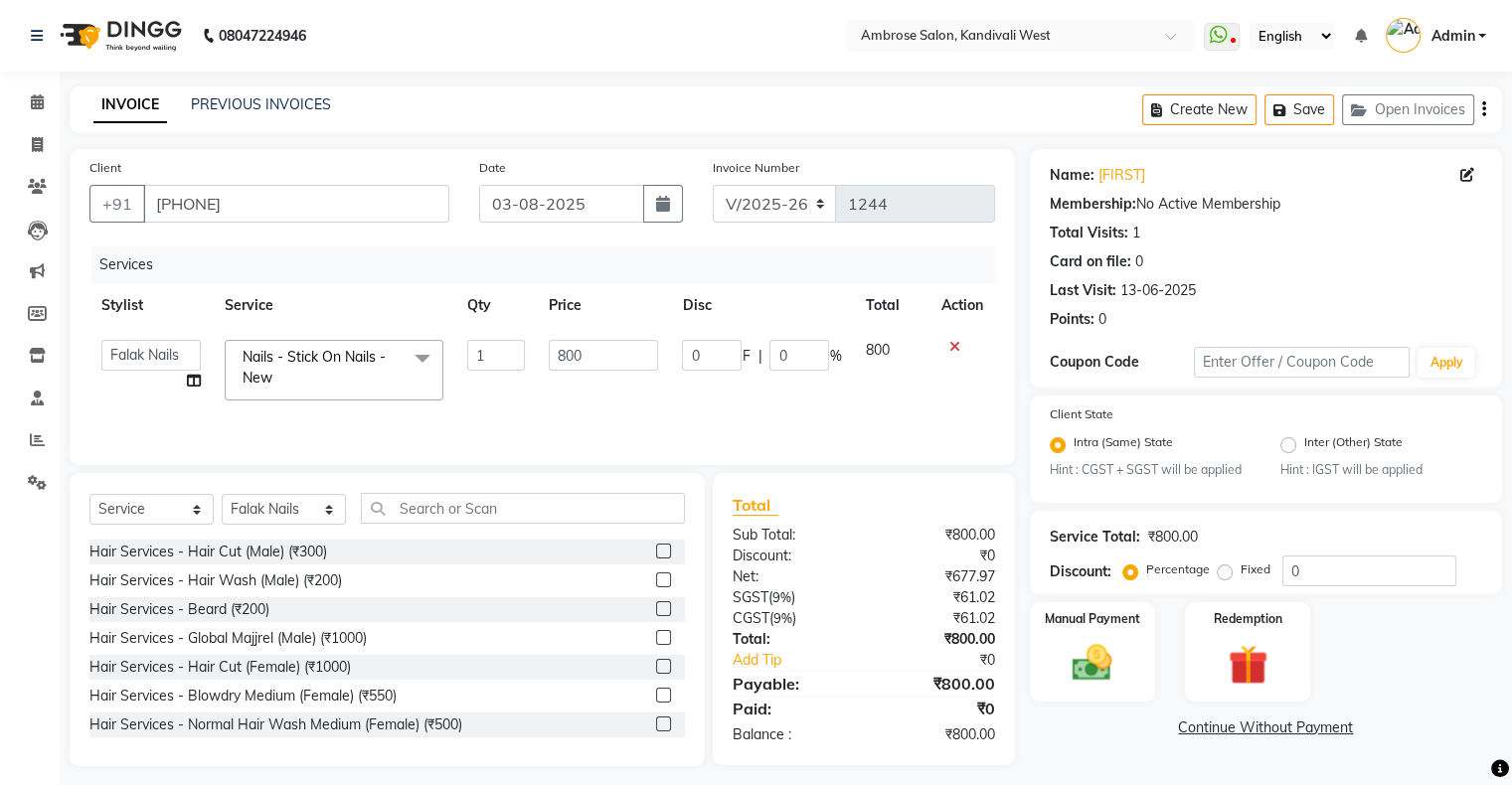 click on "Akshay Divecha   Ashwini Hair Head   Falak Nails   Fardin   Kirti   Nida FD   Pradip   Pradip Vaishnav   Sanjana    Vidhi Veera" 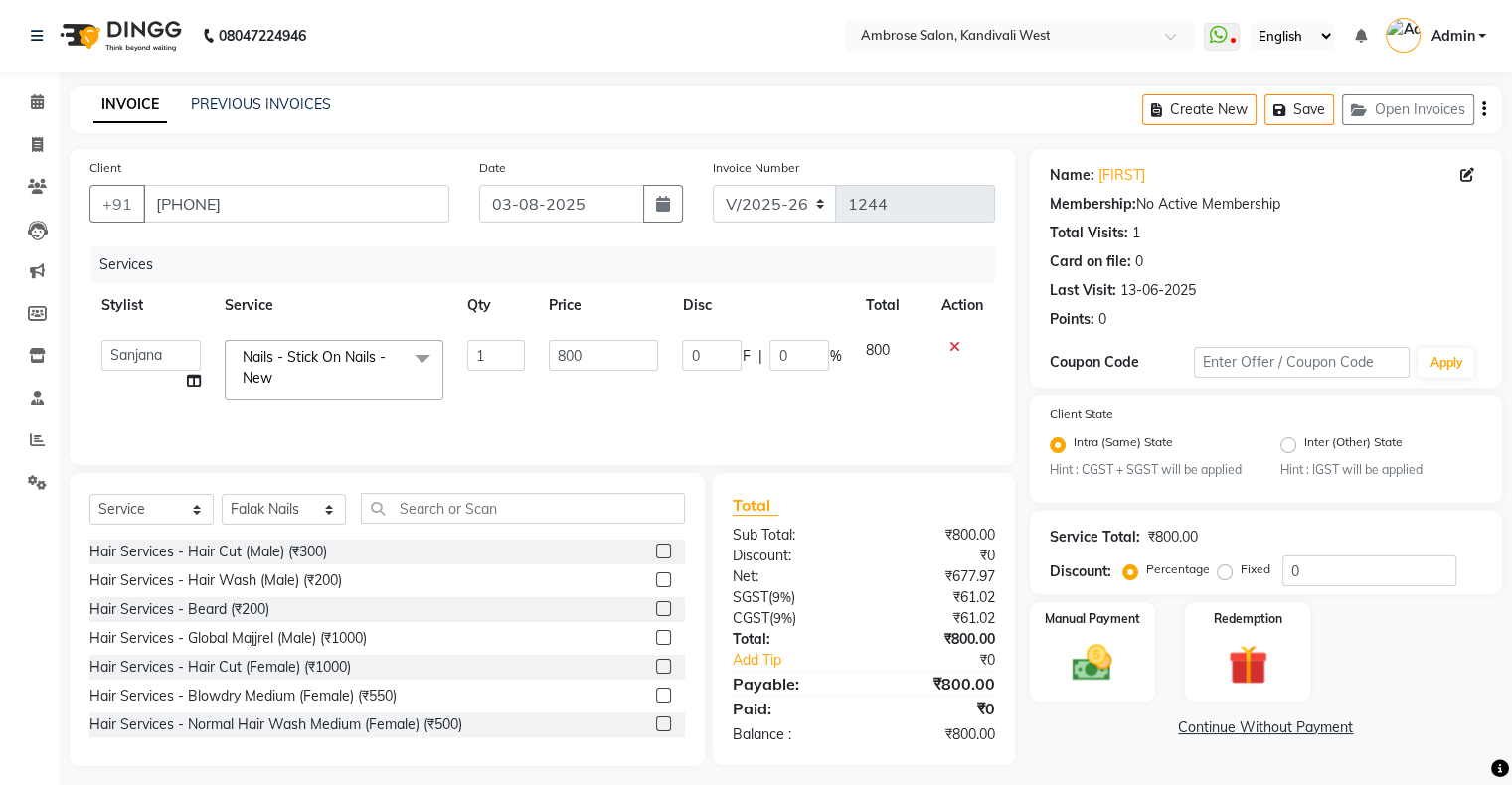 select on "82272" 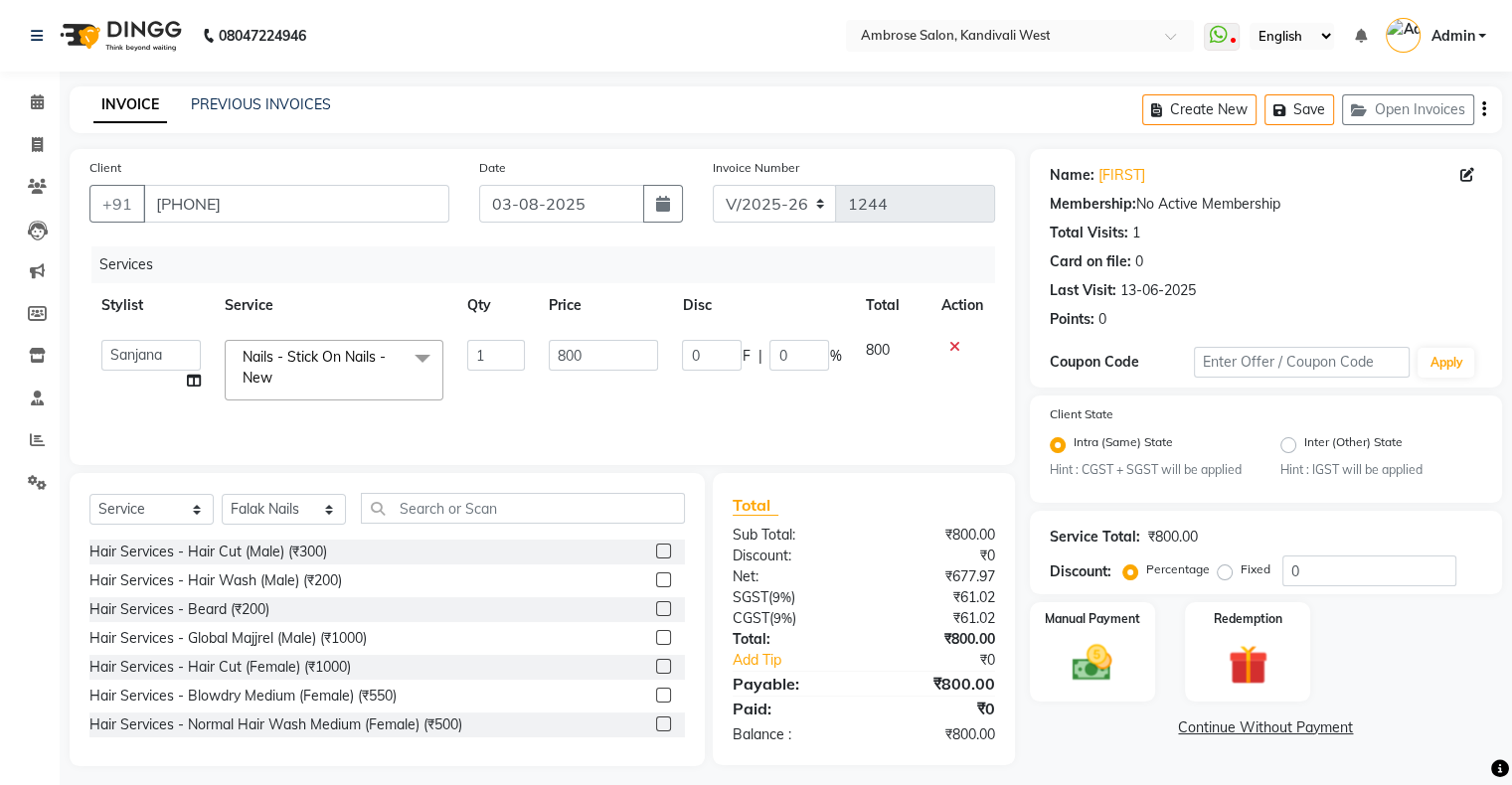 click on "800" 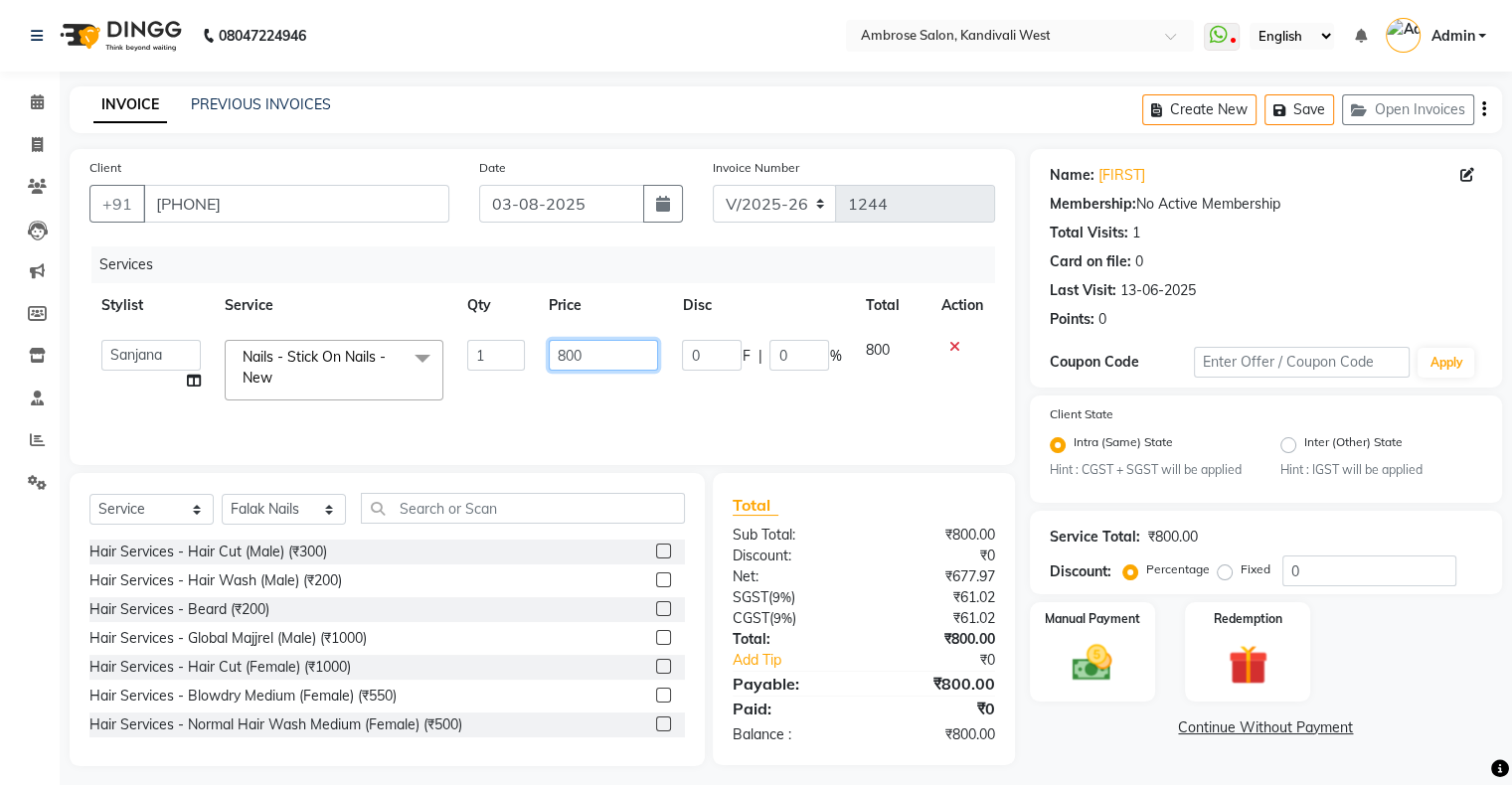 click on "800" 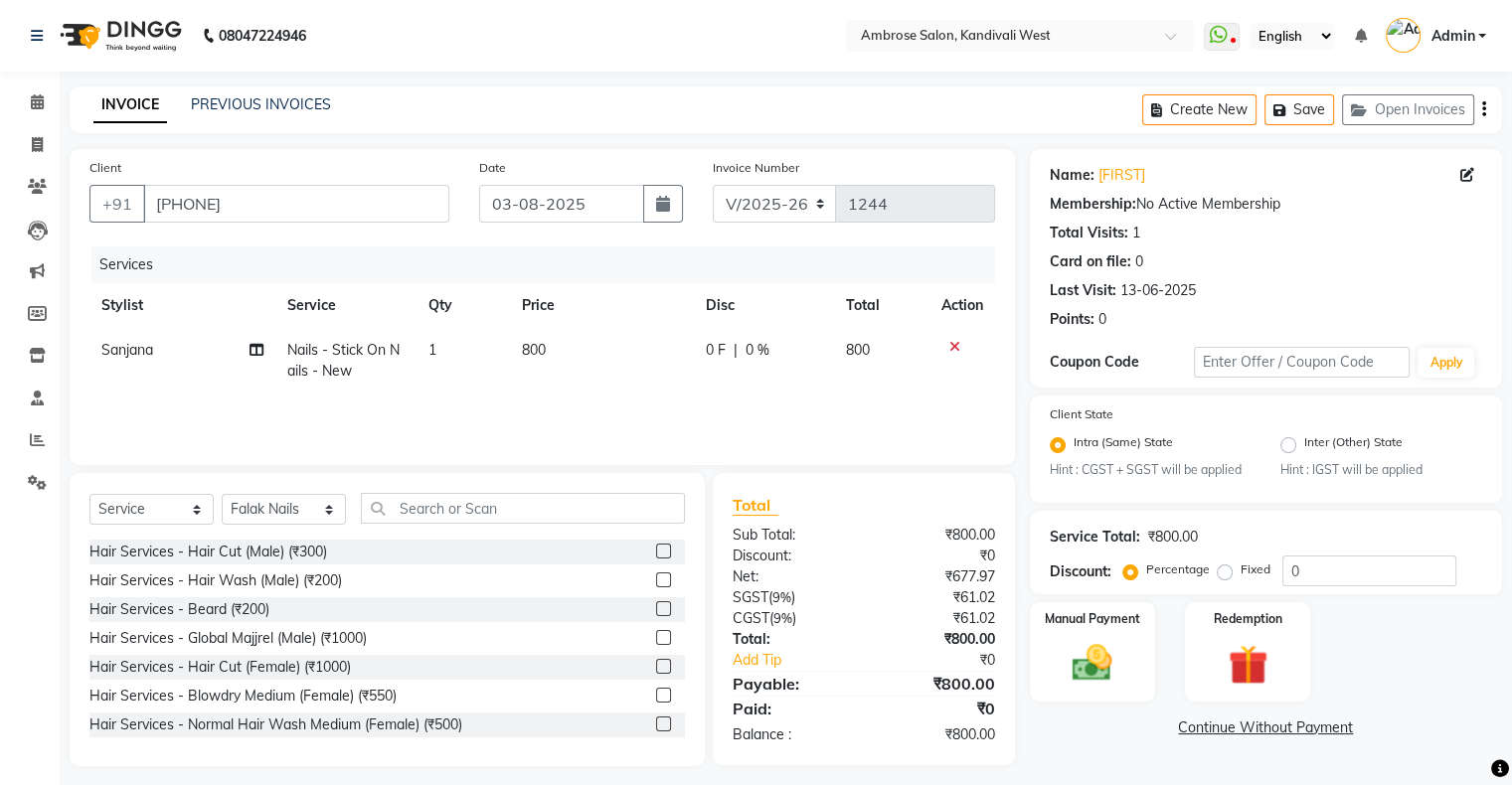 click on "0 F" 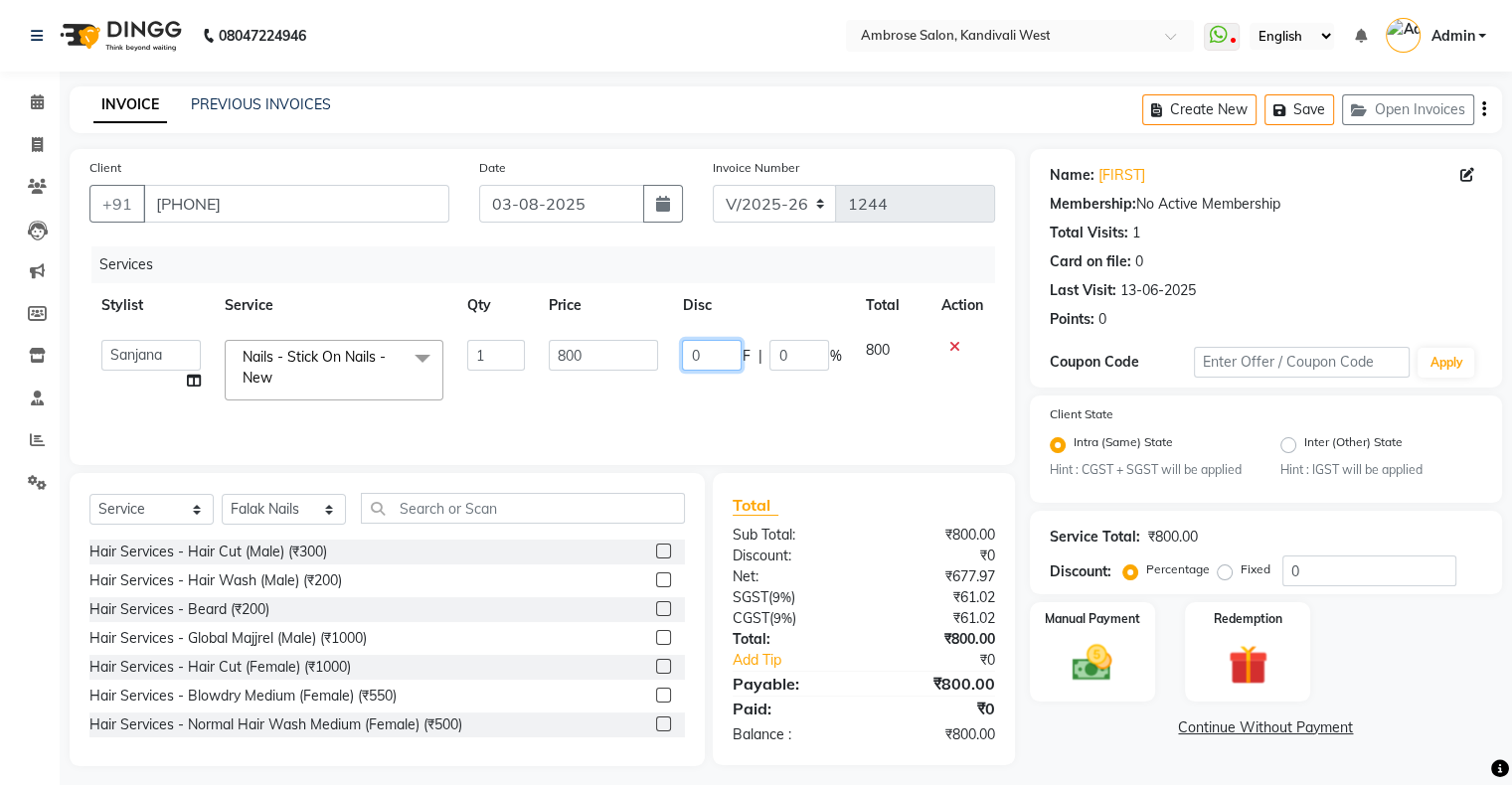 click on "0" 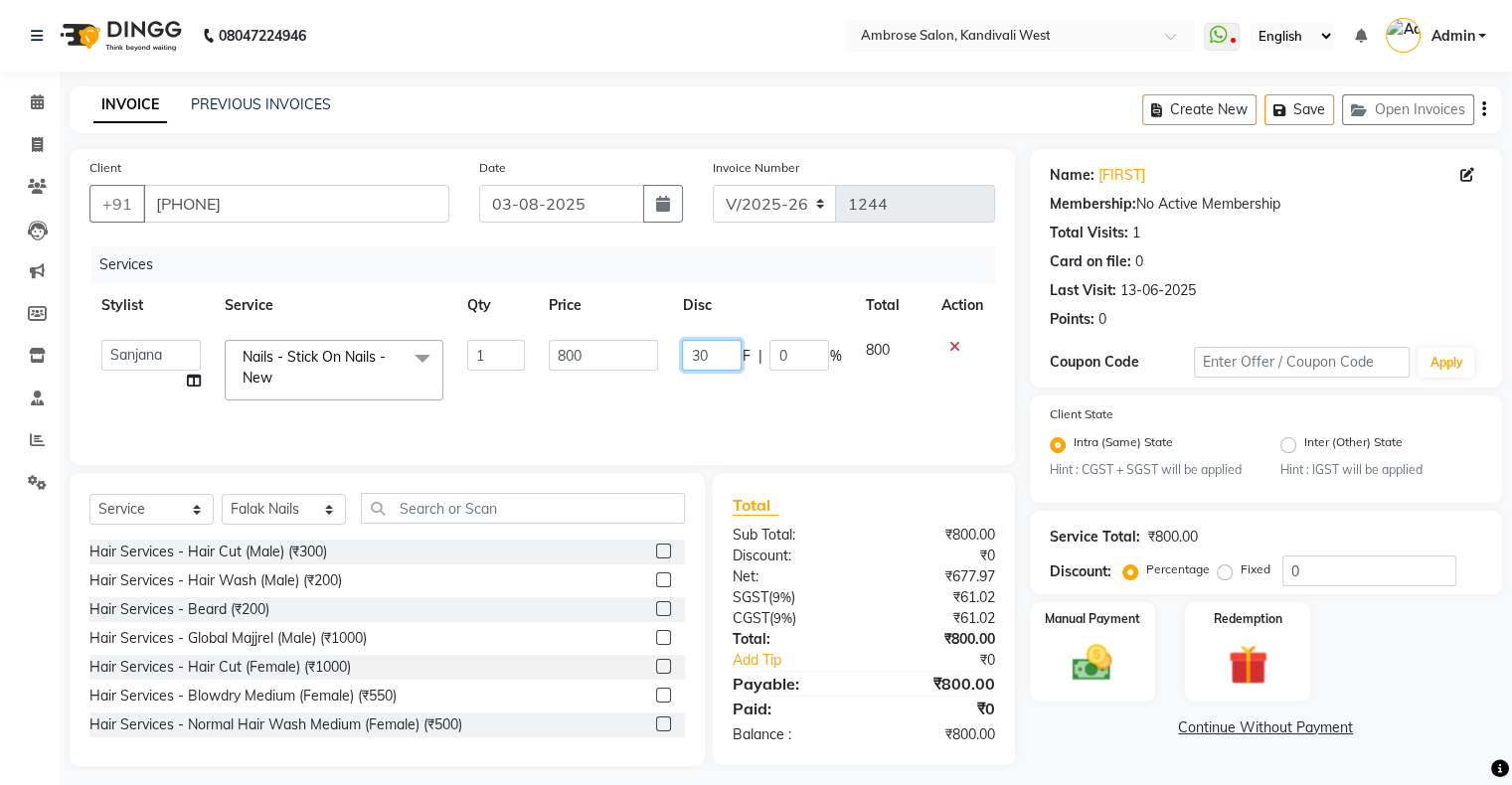 type on "300" 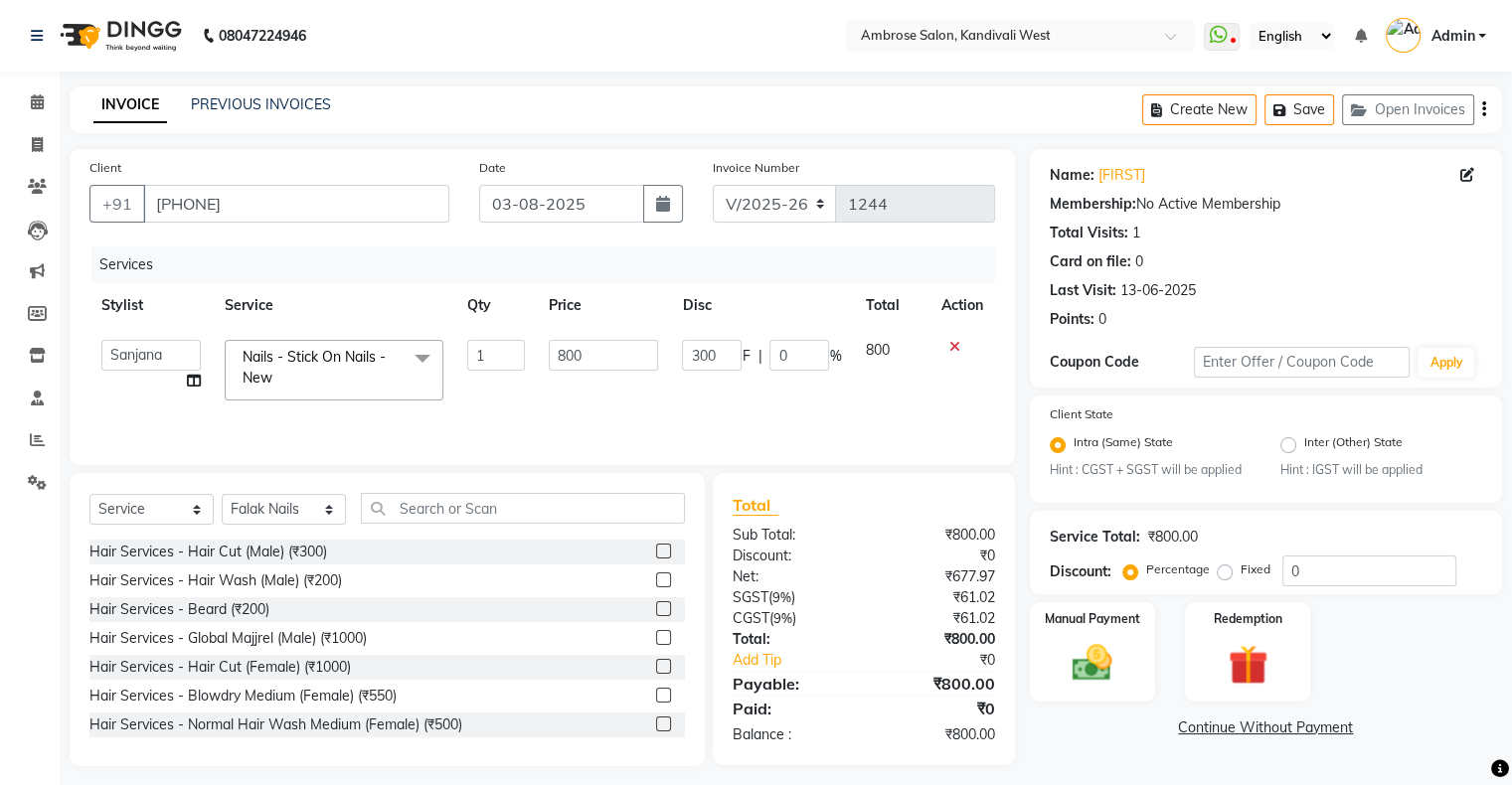 click on "300 F | 0 %" 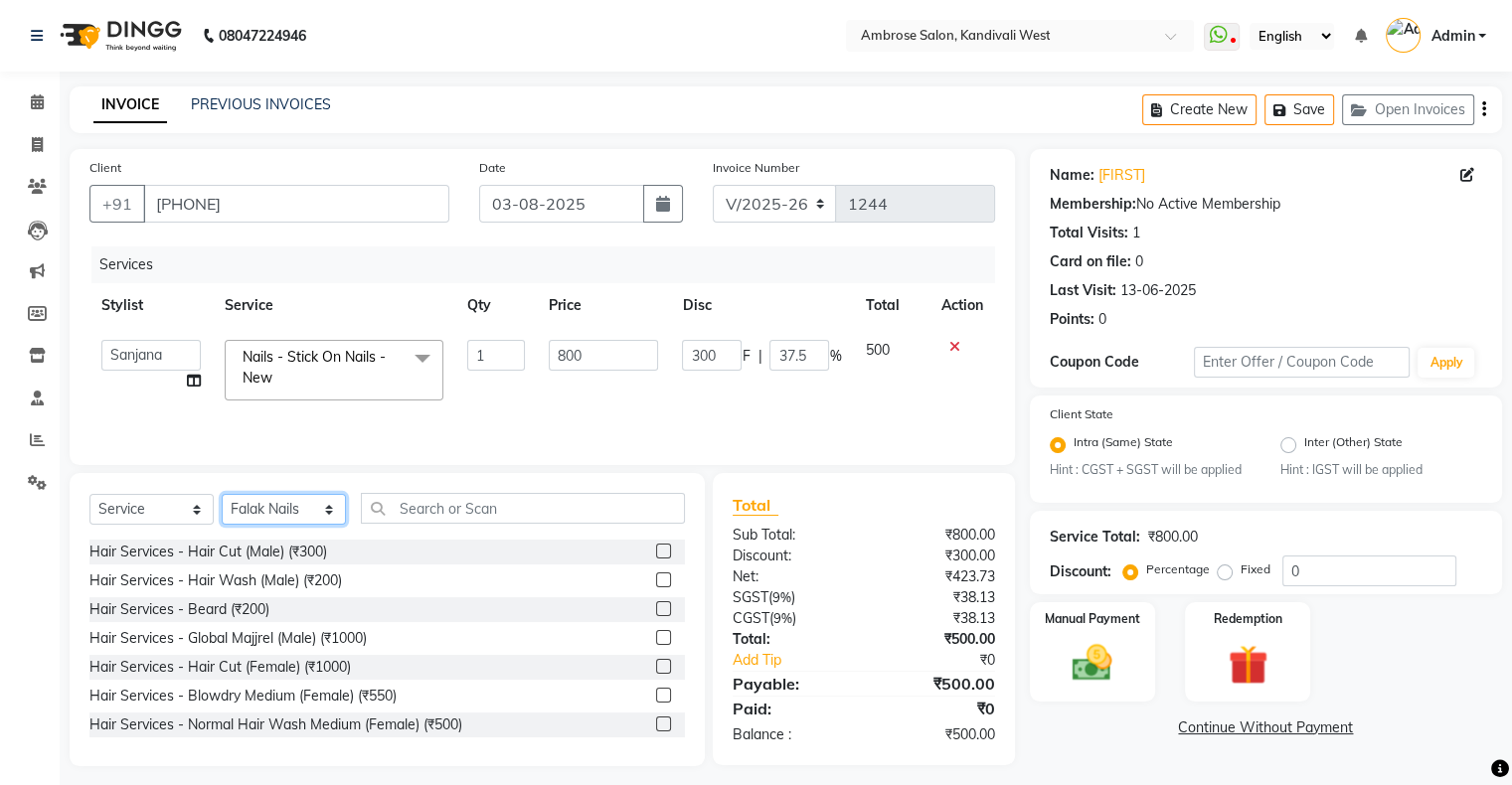 click on "Select Stylist Akshay Divecha Ashwini Hair Head Falak Nails Fardin Kirti Nida FD Pradip Pradip Vaishnav Sanjana  Vidhi Veera" 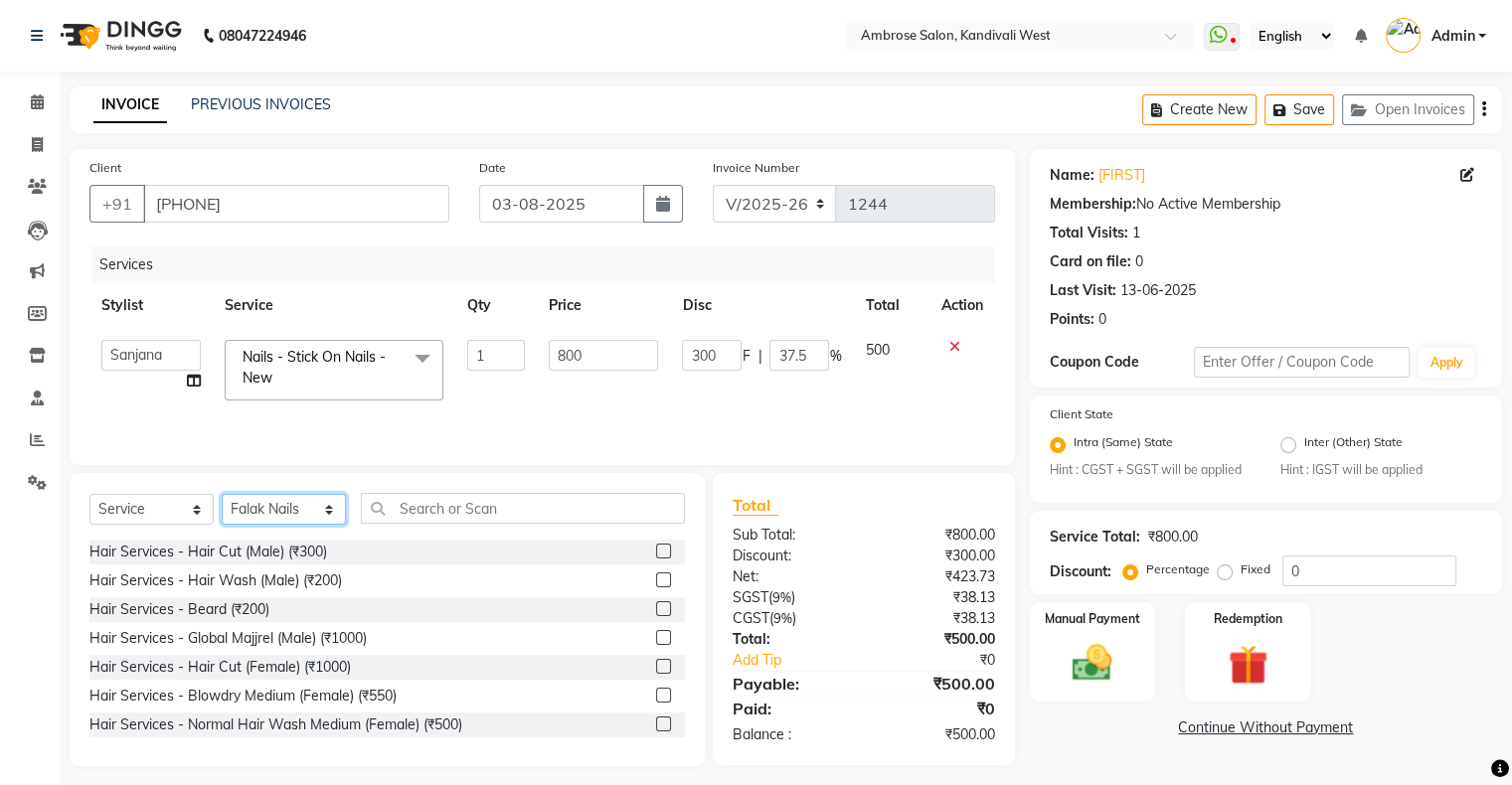 select on "69724" 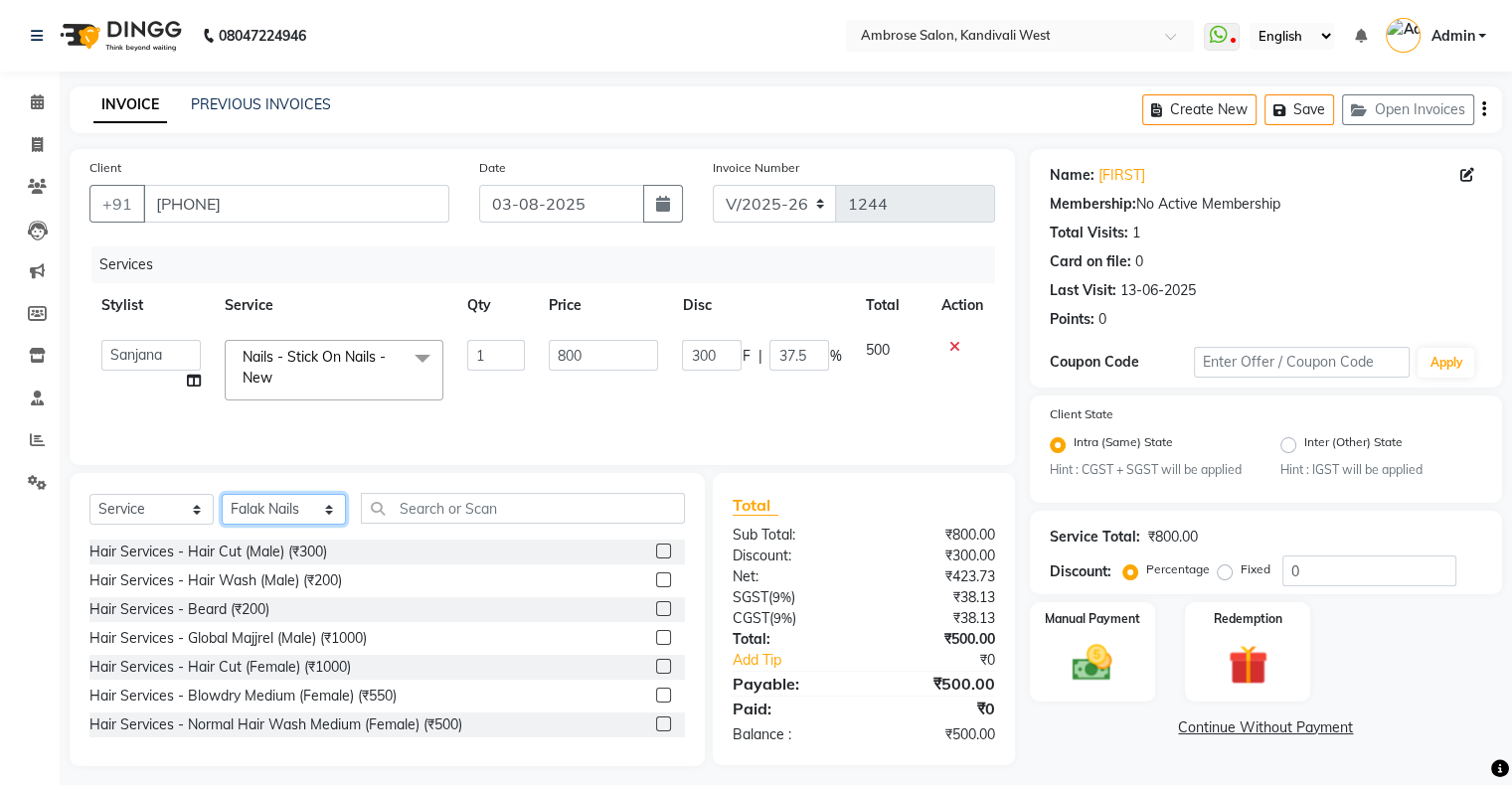 click on "Select Stylist Akshay Divecha Ashwini Hair Head Falak Nails Fardin Kirti Nida FD Pradip Pradip Vaishnav Sanjana  Vidhi Veera" 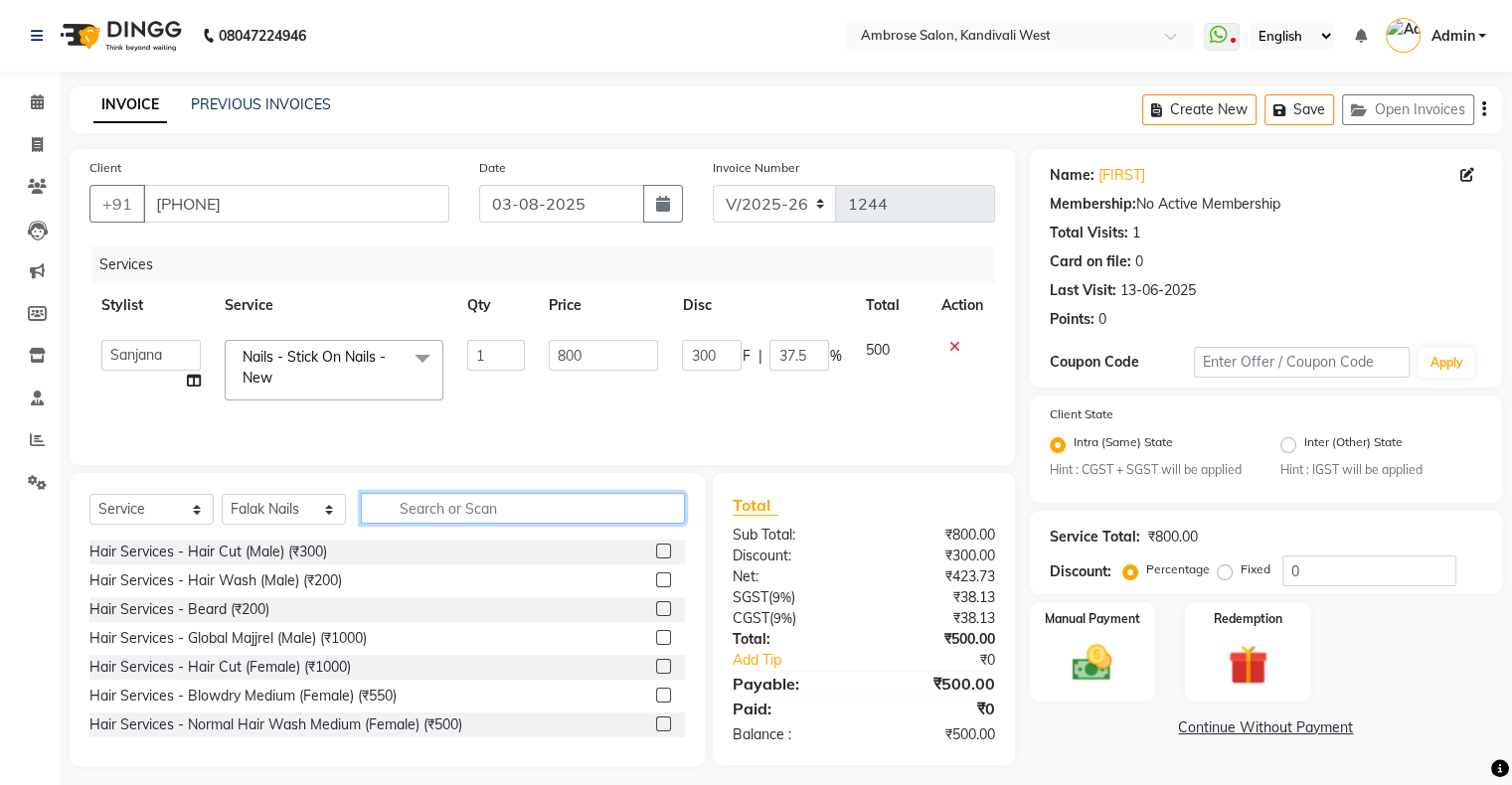 click 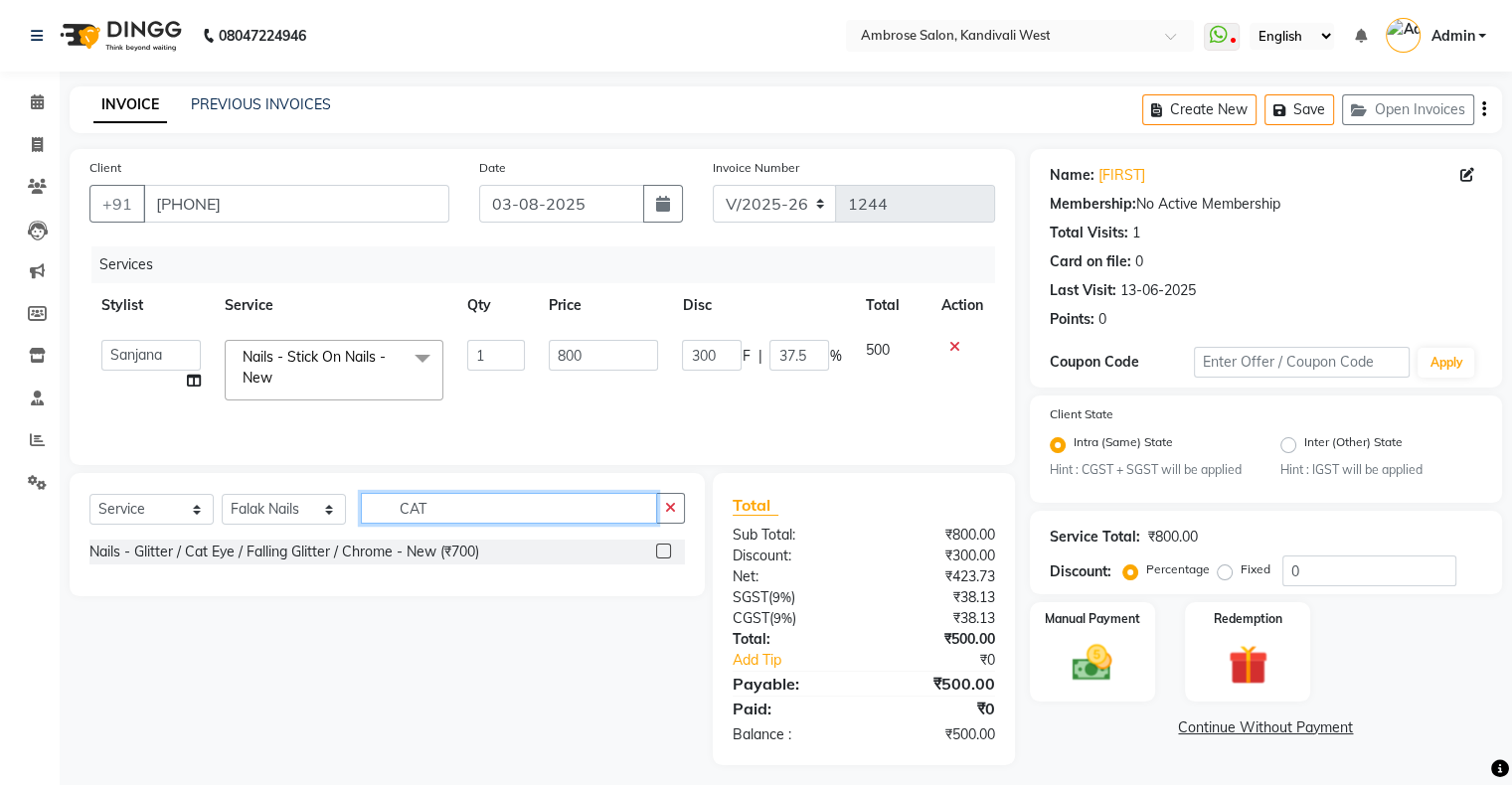 type on "CAT" 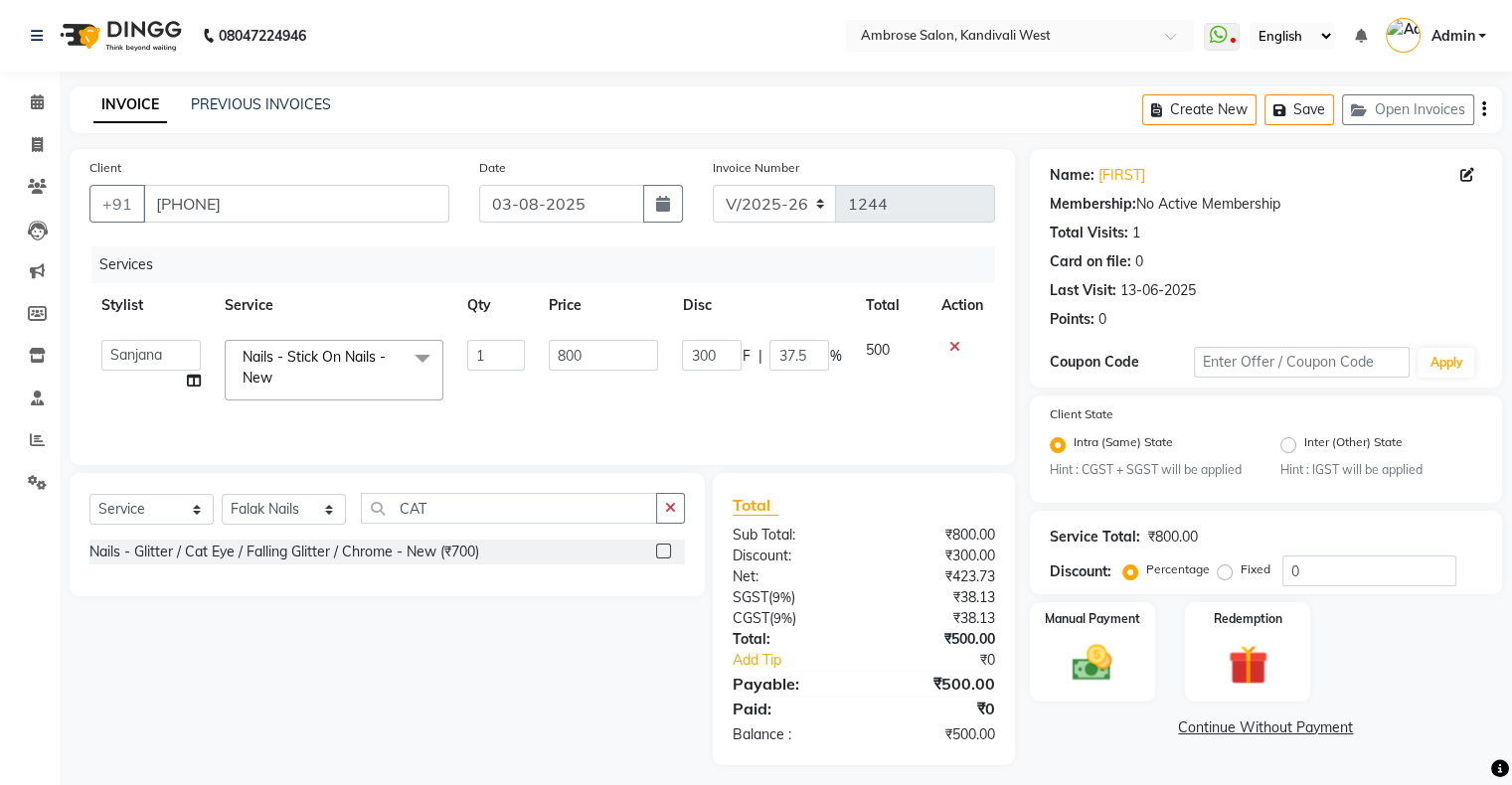 click 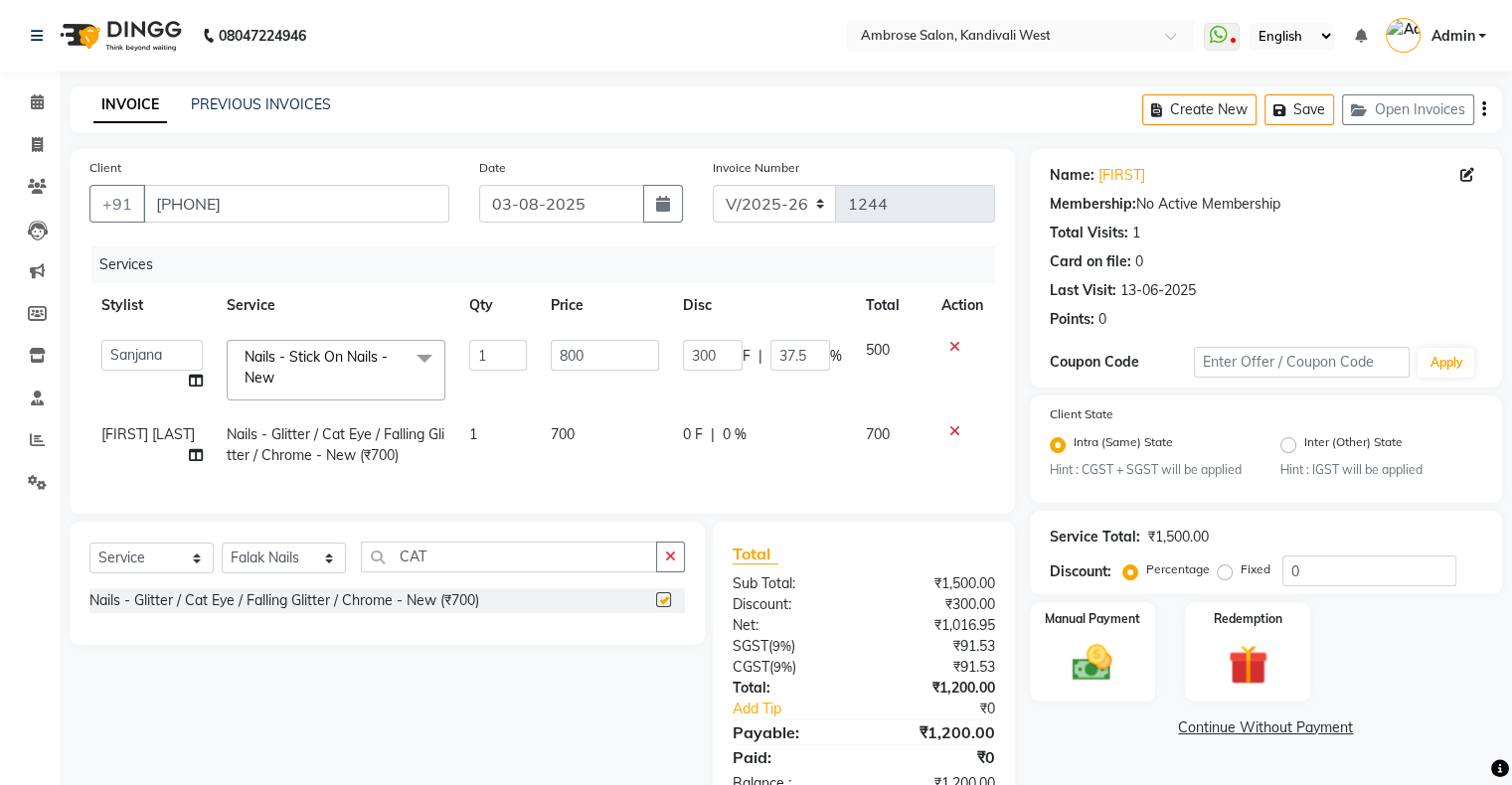 checkbox on "false" 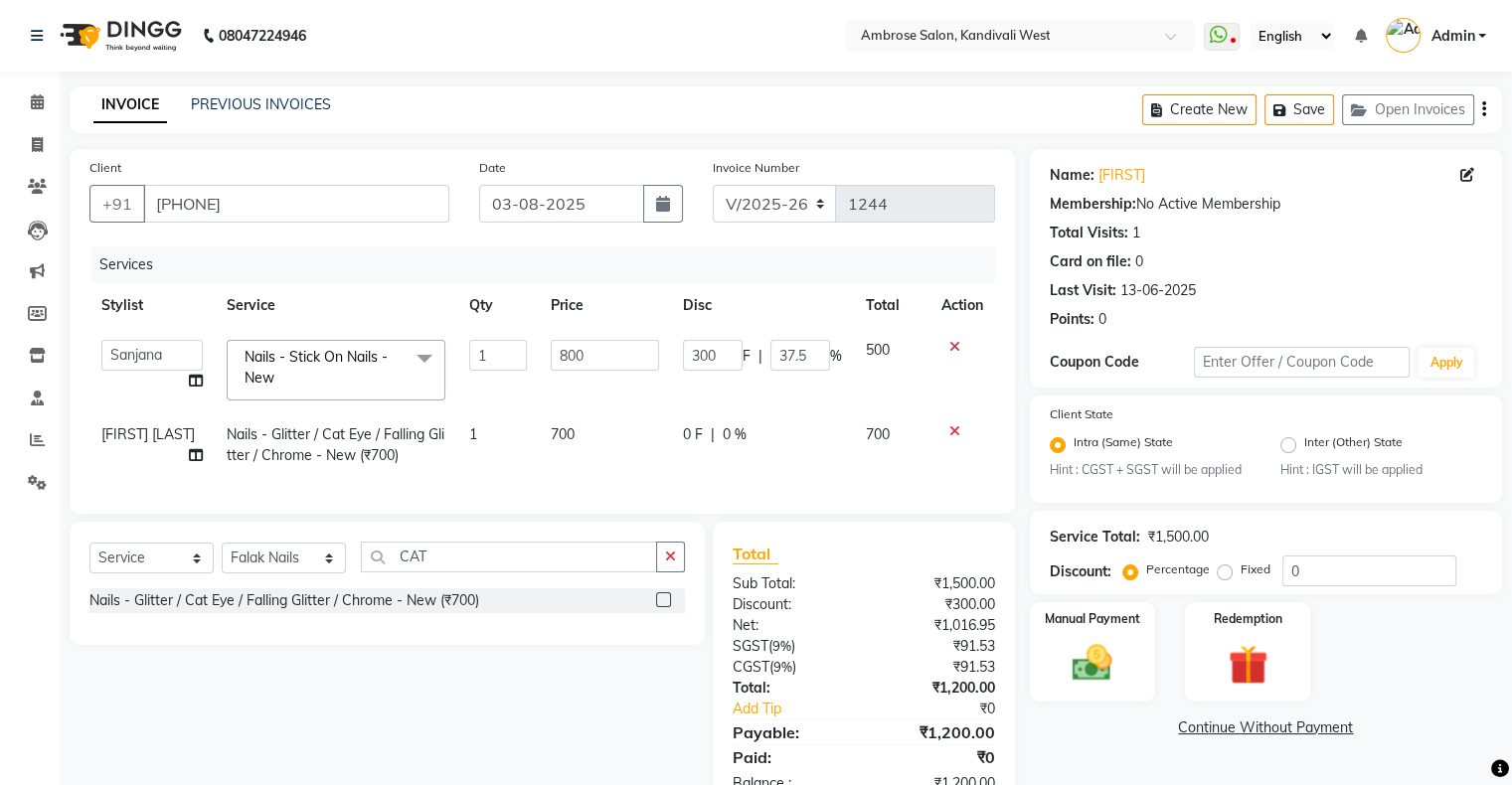 scroll, scrollTop: 73, scrollLeft: 0, axis: vertical 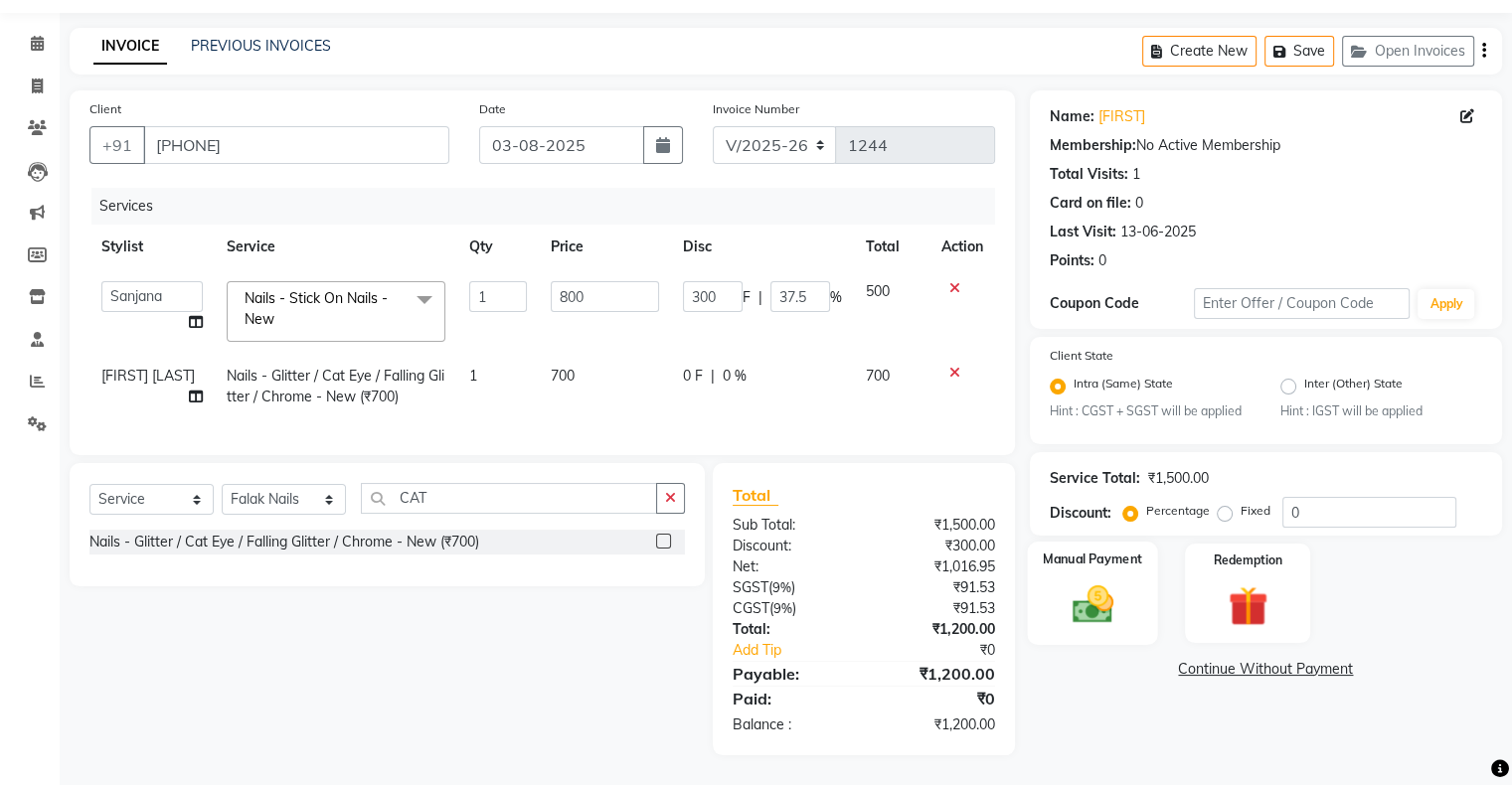 click on "Manual Payment" 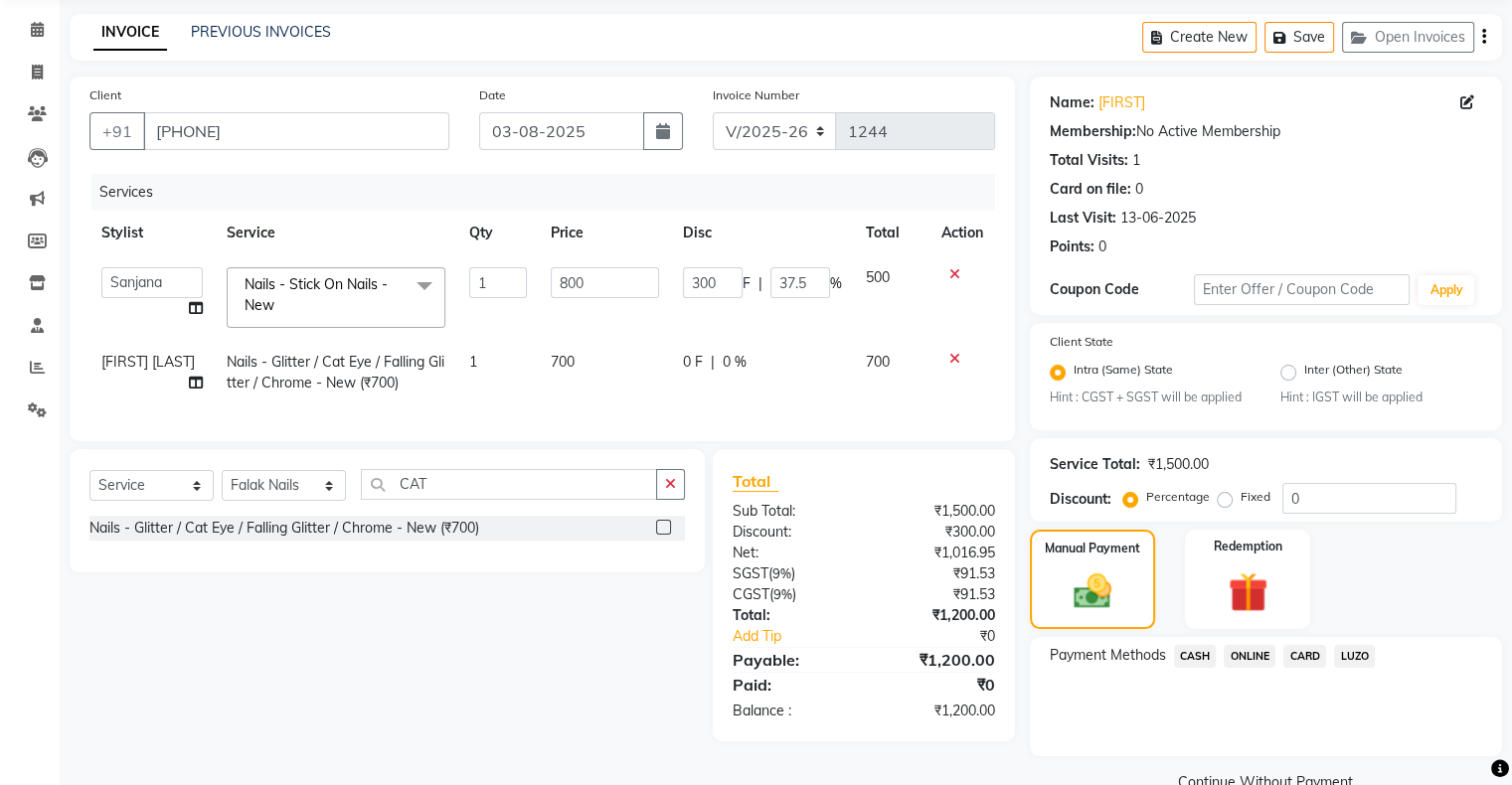 click on "[FIRST] [LAST]" 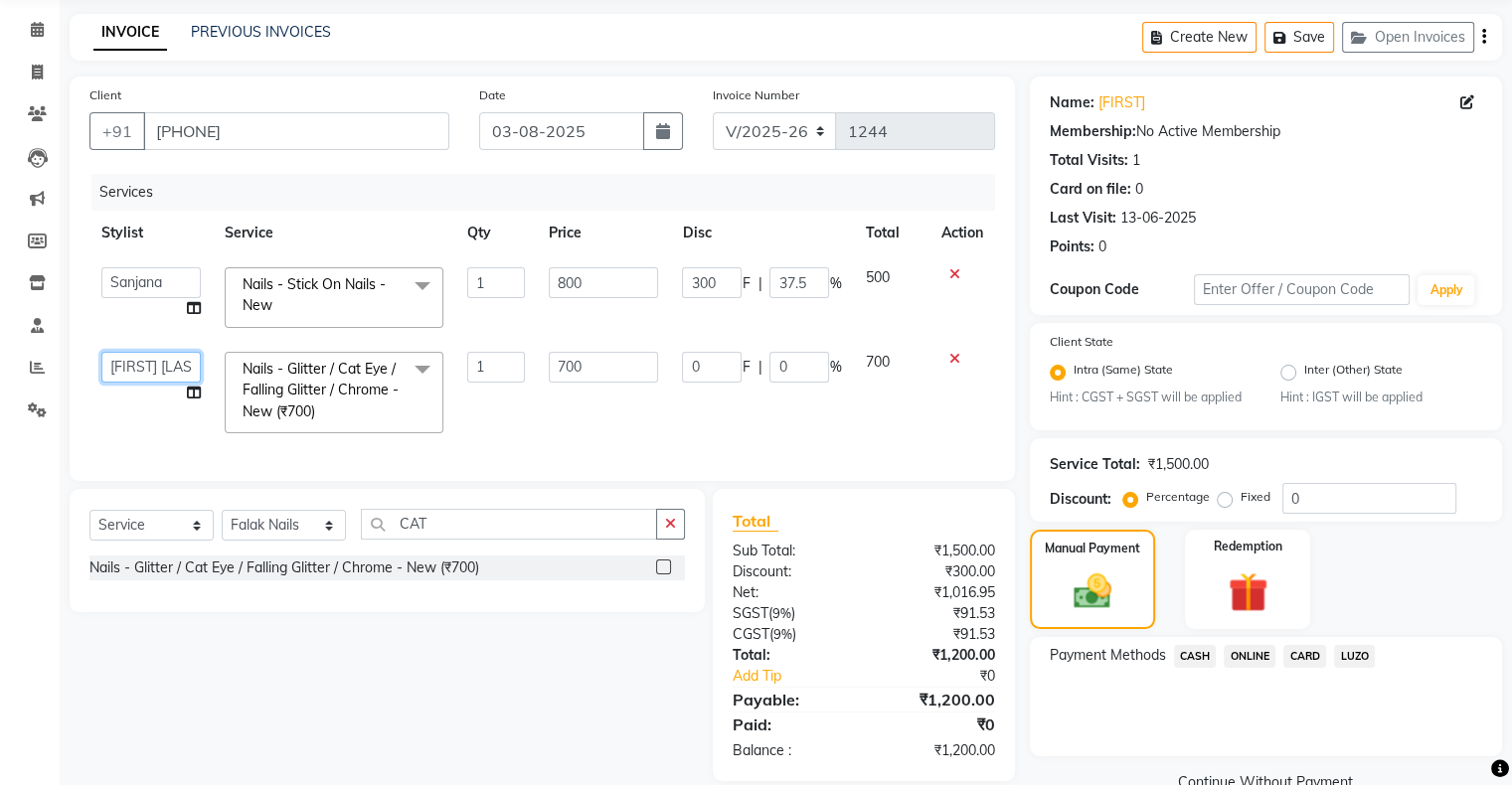 click on "Akshay Divecha   Ashwini Hair Head   Falak Nails   Fardin   Kirti   Nida FD   Pradip   Pradip Vaishnav   Sanjana    Vidhi Veera" 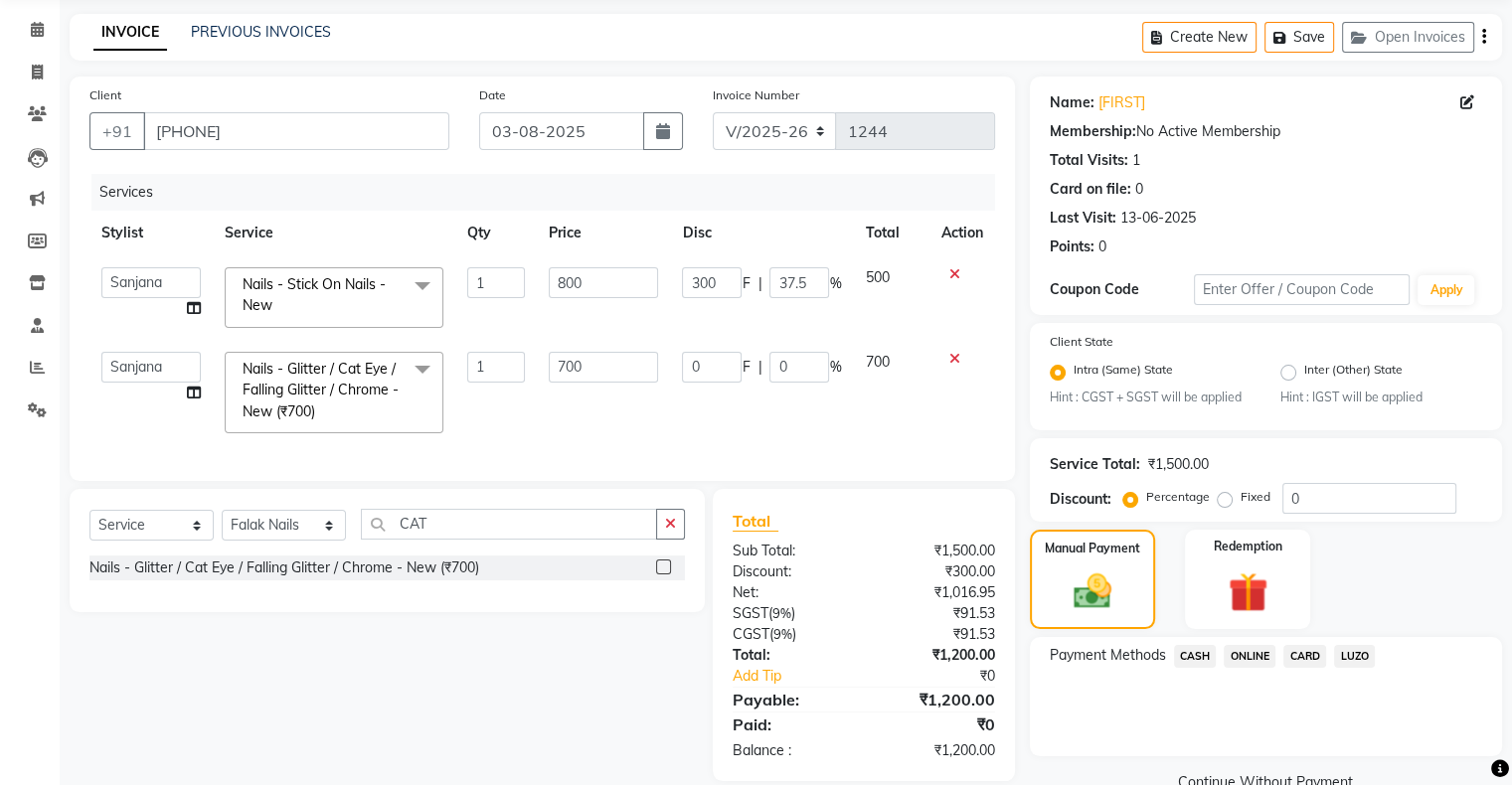 select on "82272" 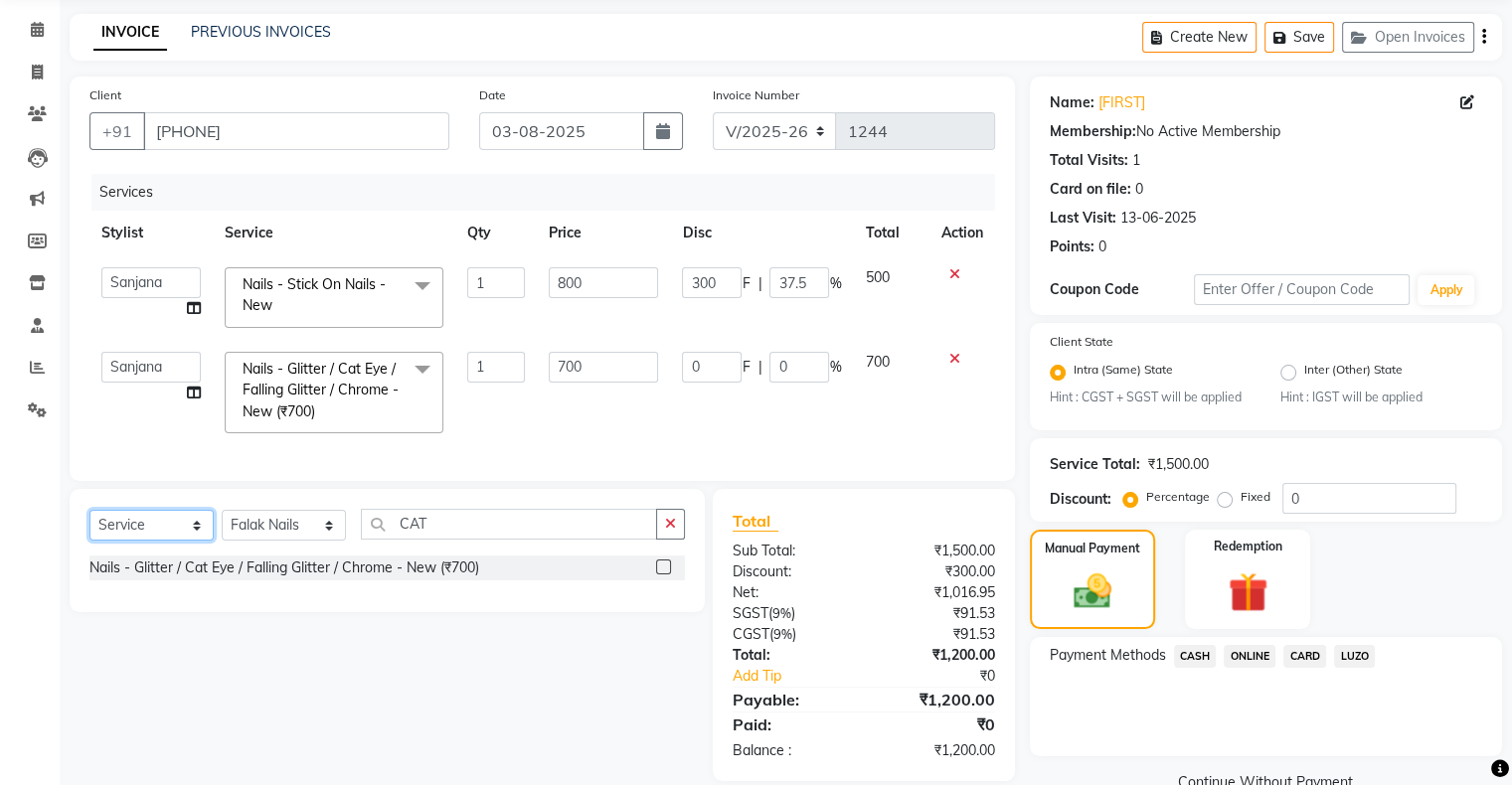 click on "Select  Service  Product  Membership  Package Voucher Prepaid Gift Card" 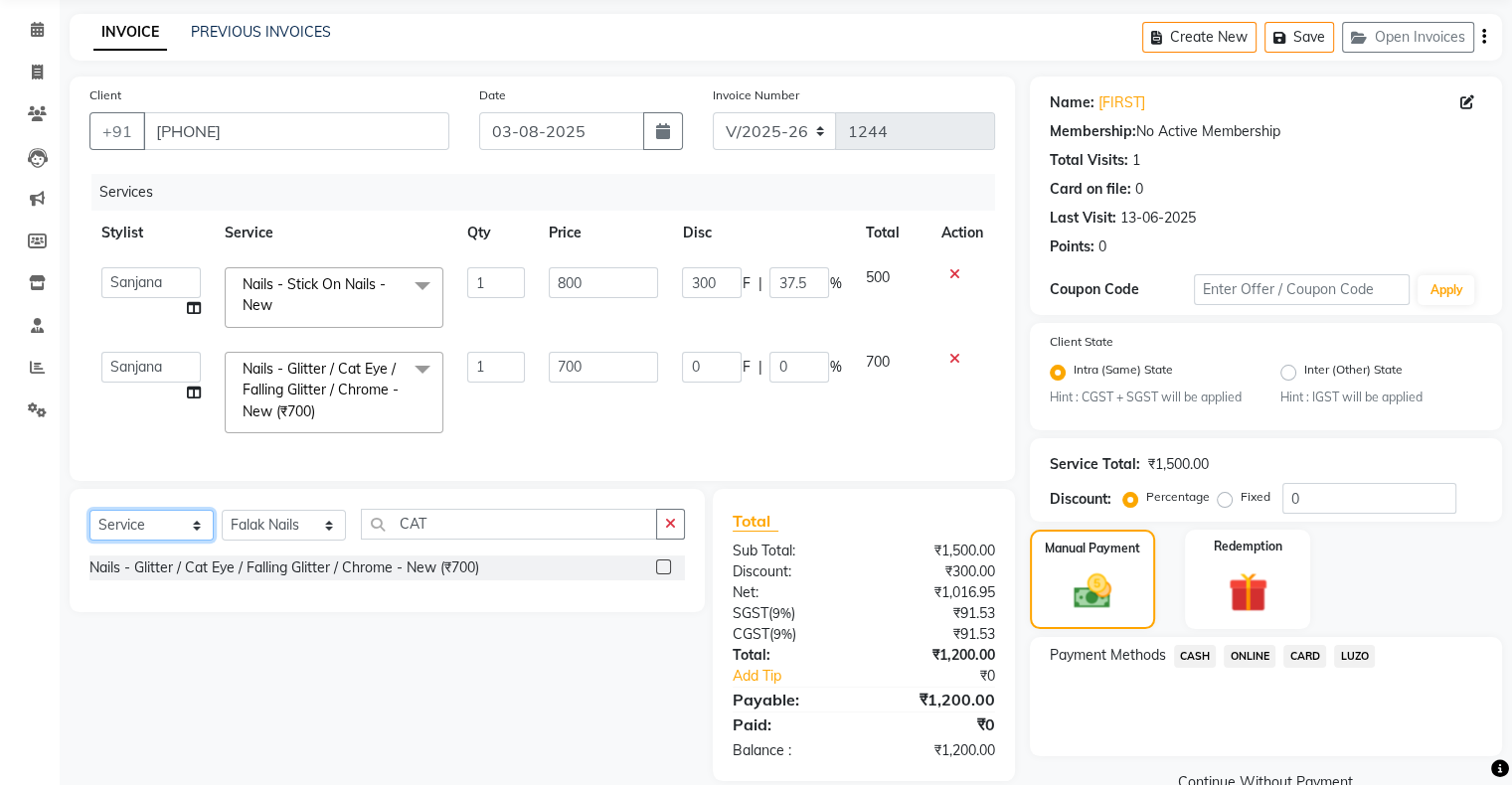 select on "membership" 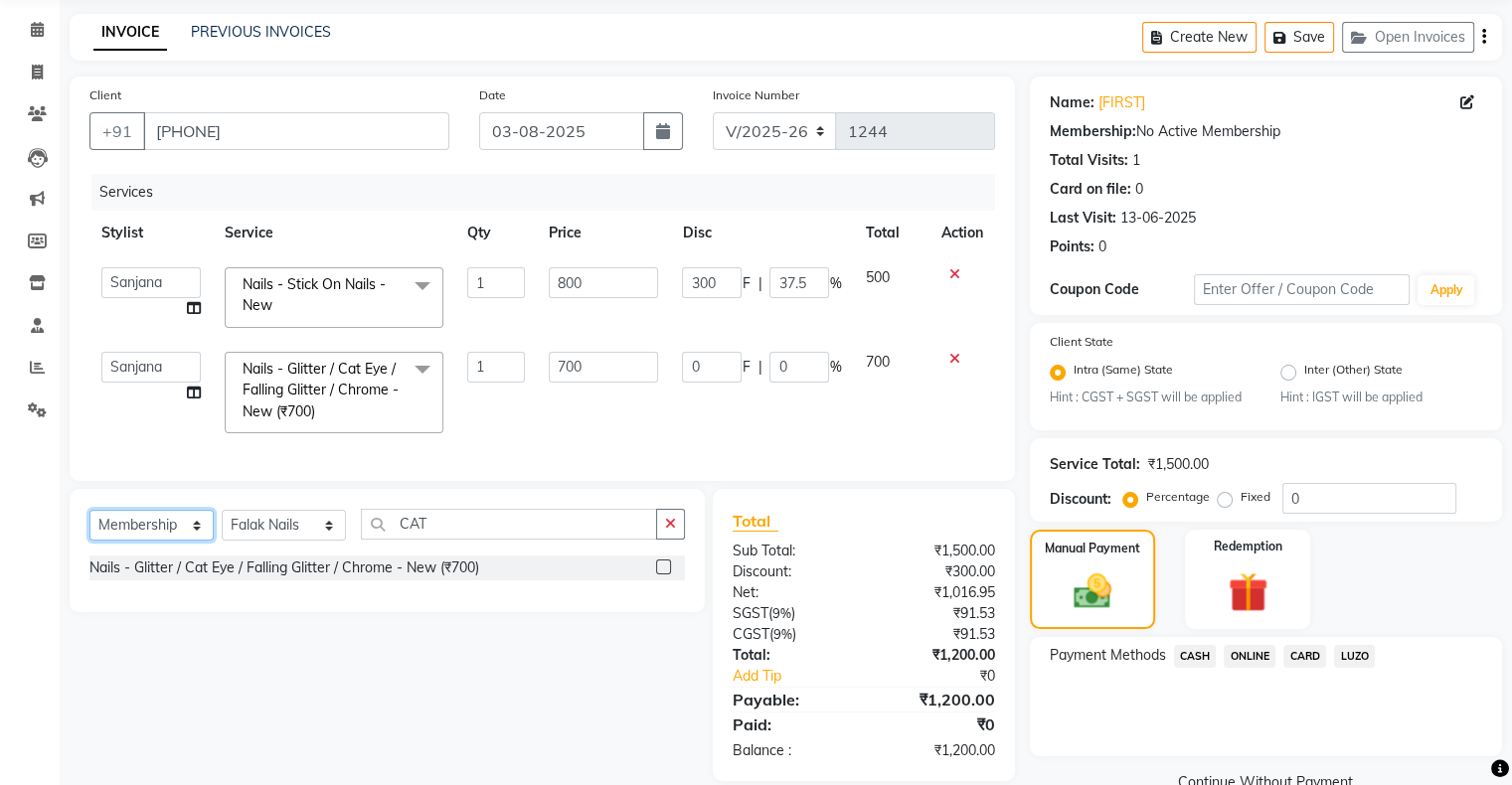 click on "Select  Service  Product  Membership  Package Voucher Prepaid Gift Card" 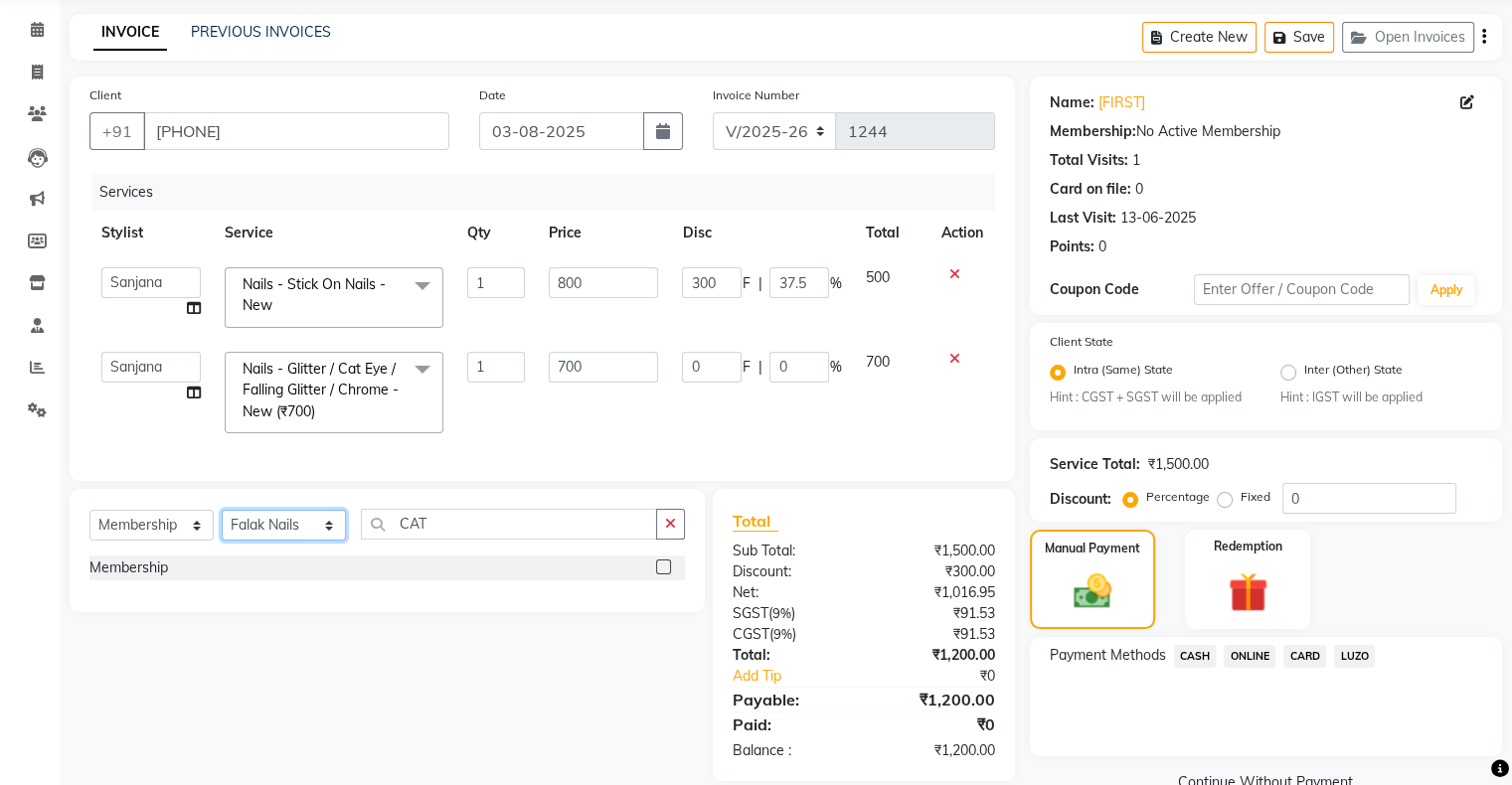 click on "Select Stylist Akshay Divecha Ashwini Hair Head Falak Nails Fardin Kirti Nida FD Pradip Pradip Vaishnav Sanjana  Vidhi Veera" 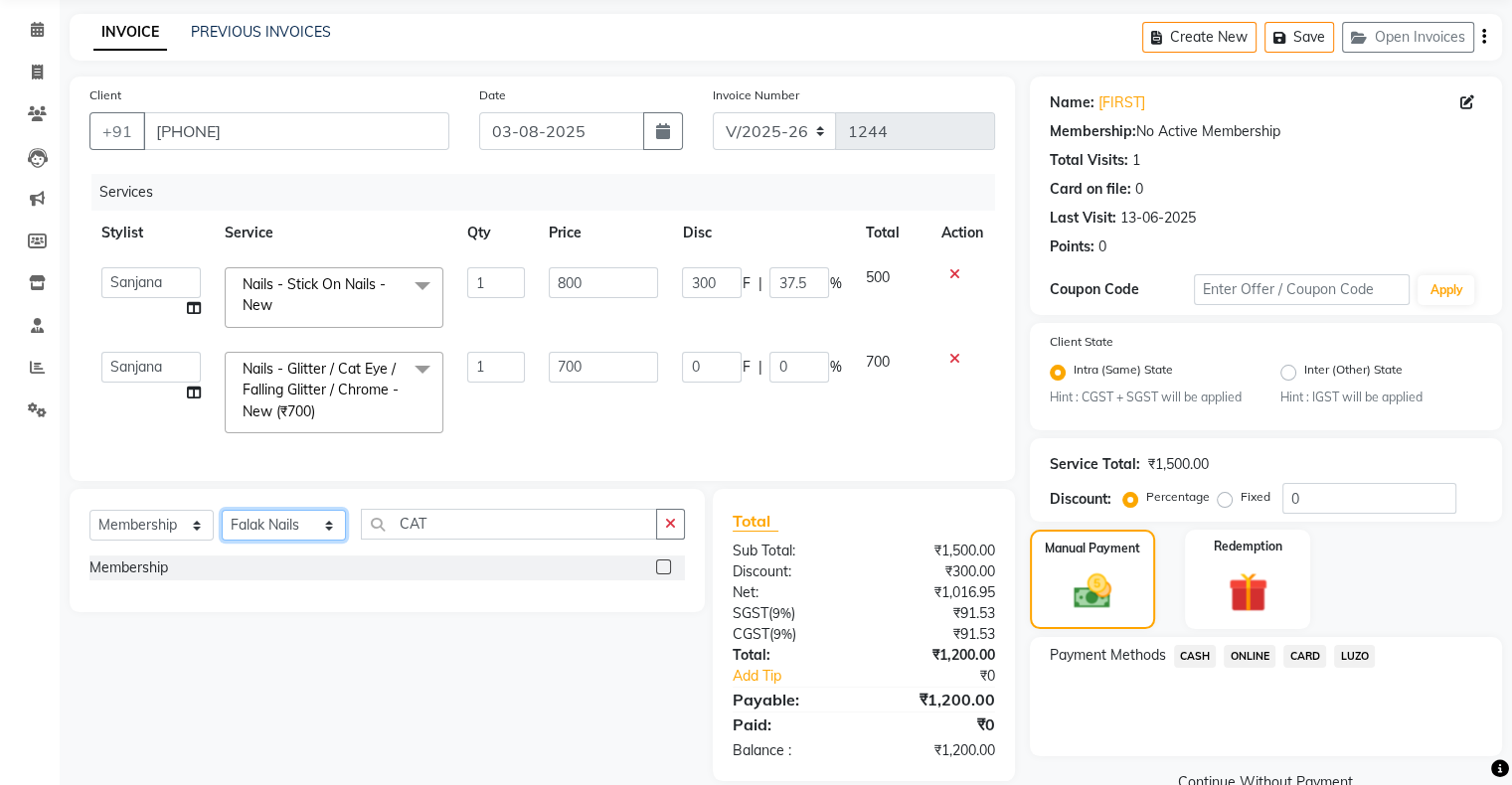 select on "82272" 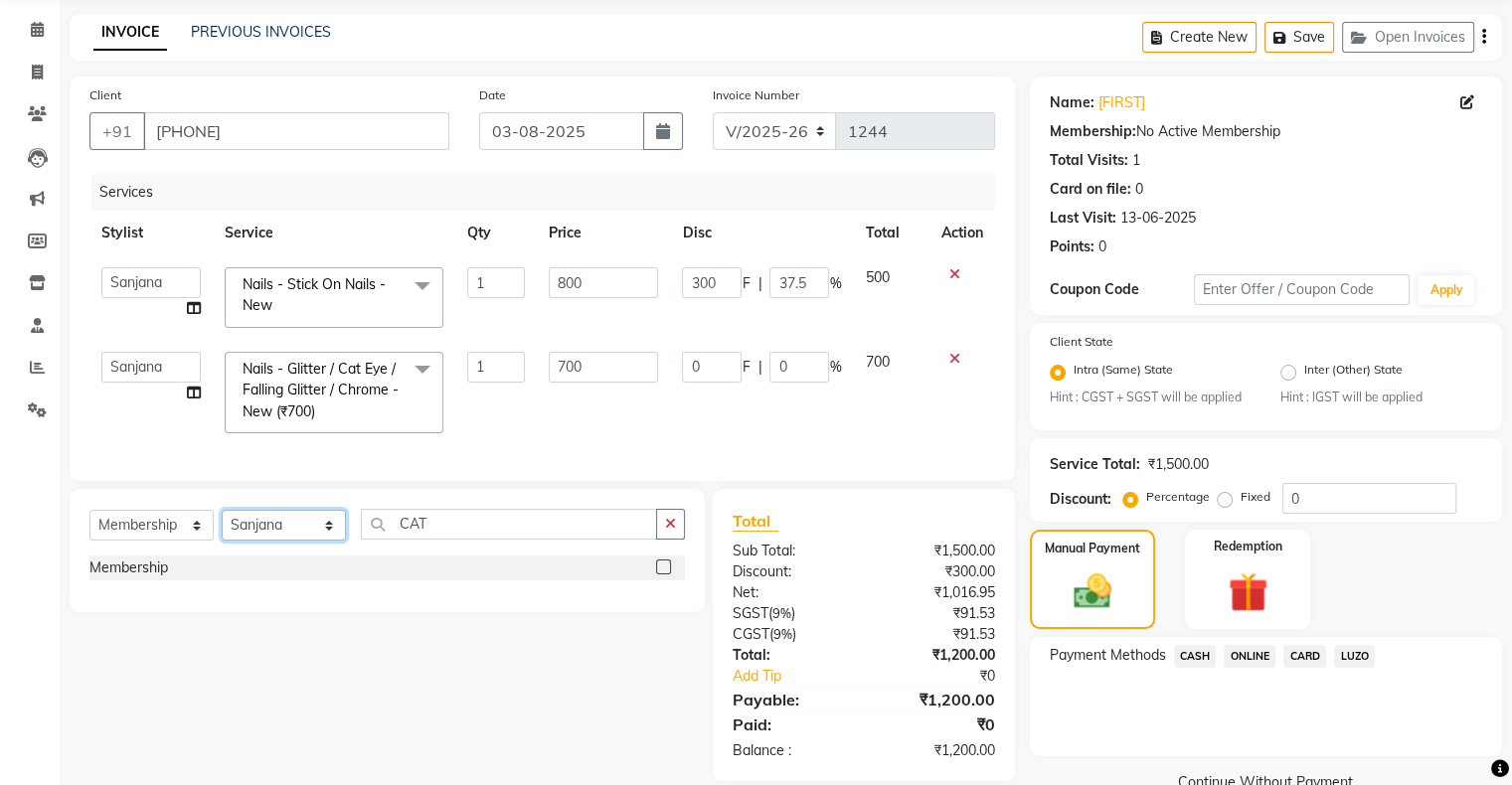 click on "Select Stylist Akshay Divecha Ashwini Hair Head Falak Nails Fardin Kirti Nida FD Pradip Pradip Vaishnav Sanjana  Vidhi Veera" 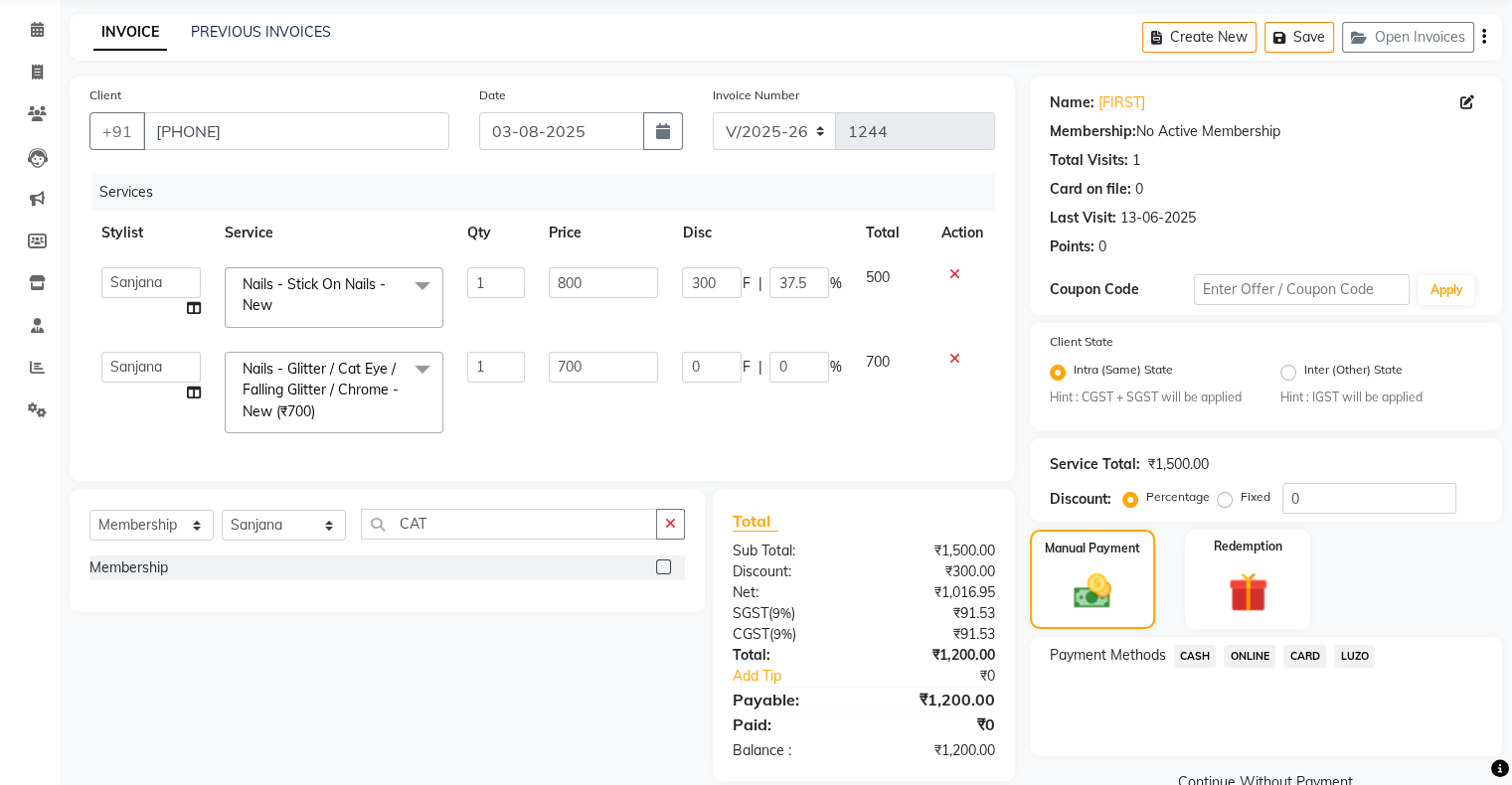 click 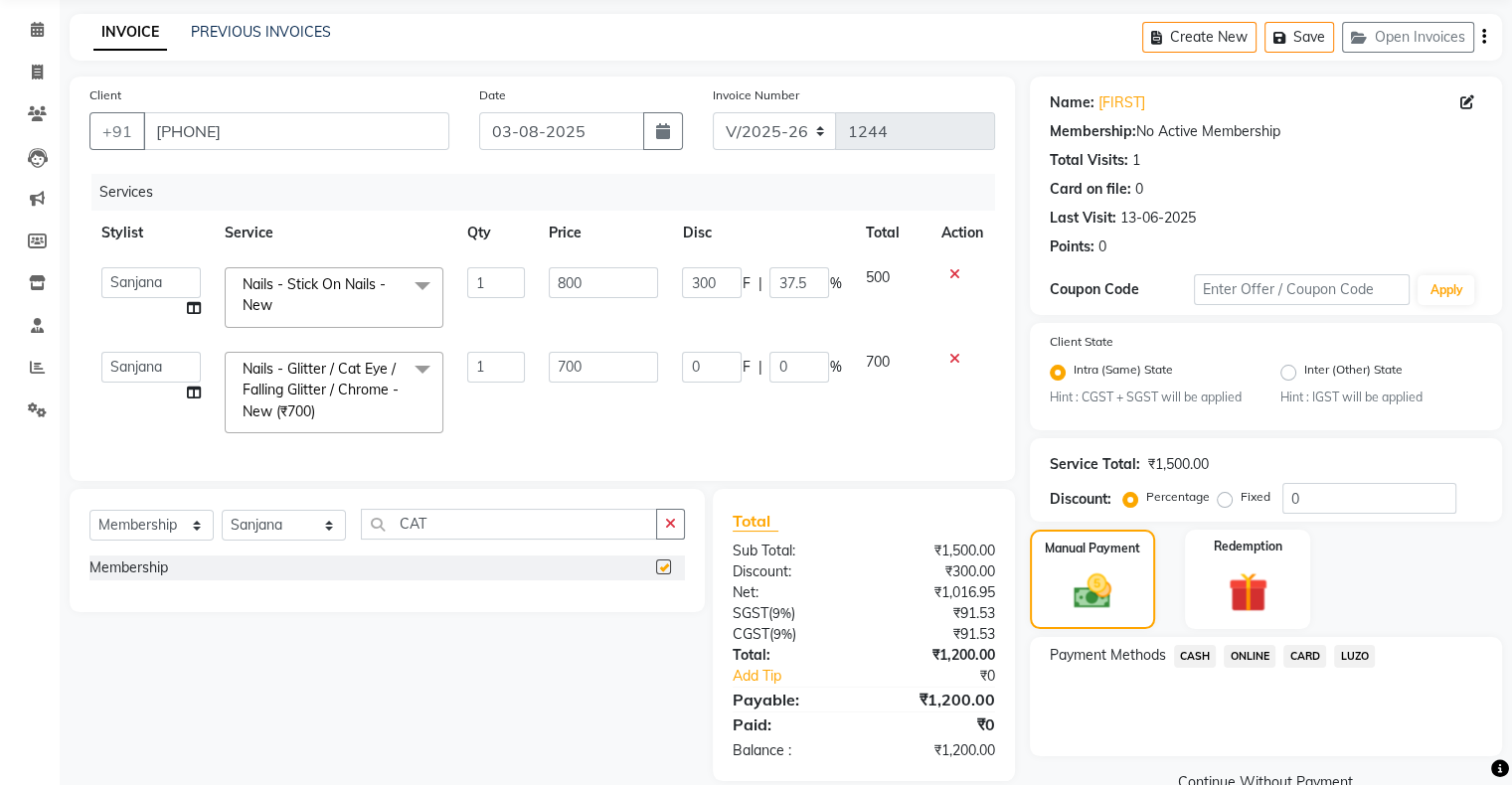 select on "select" 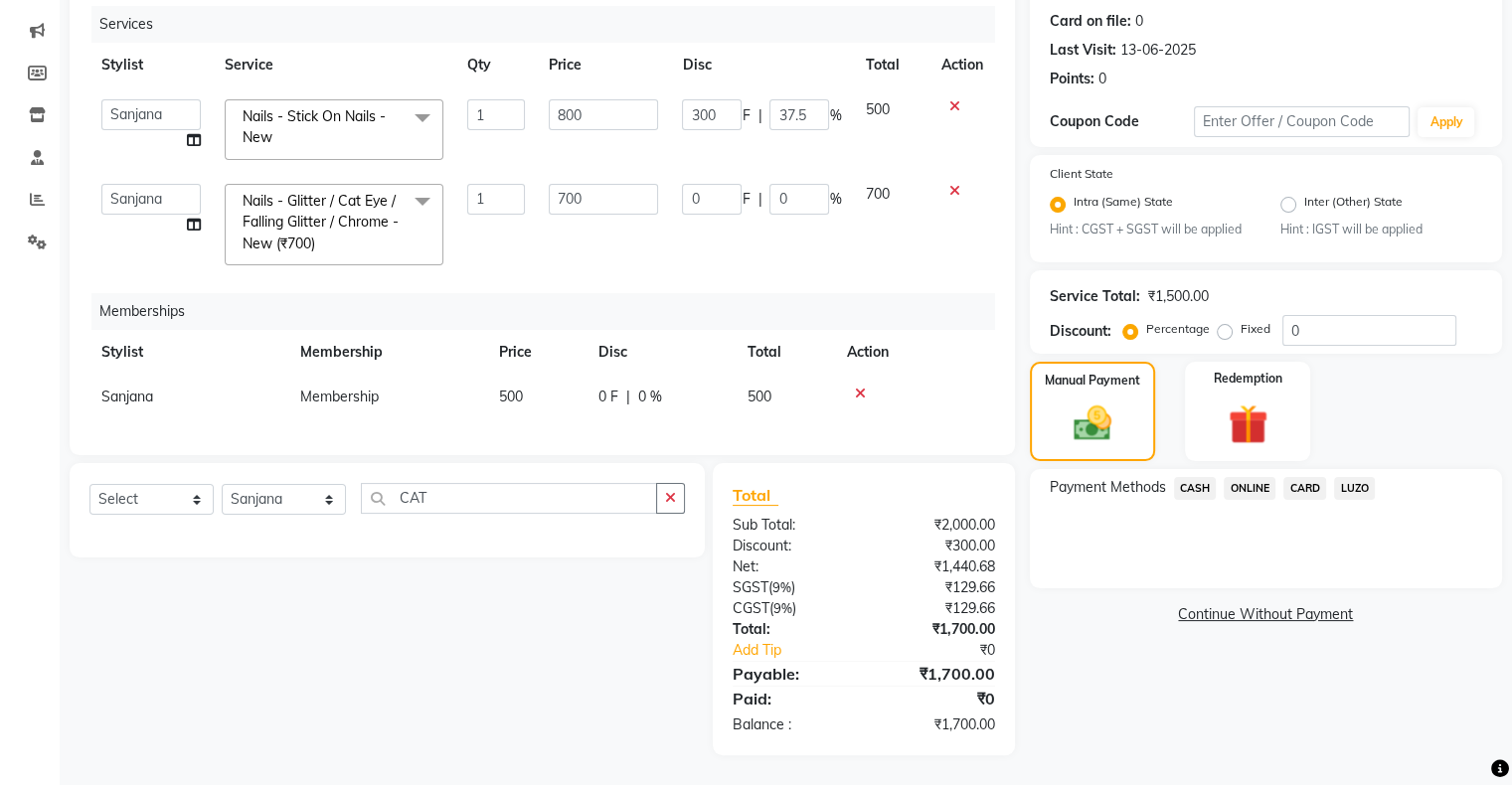 scroll, scrollTop: 155, scrollLeft: 0, axis: vertical 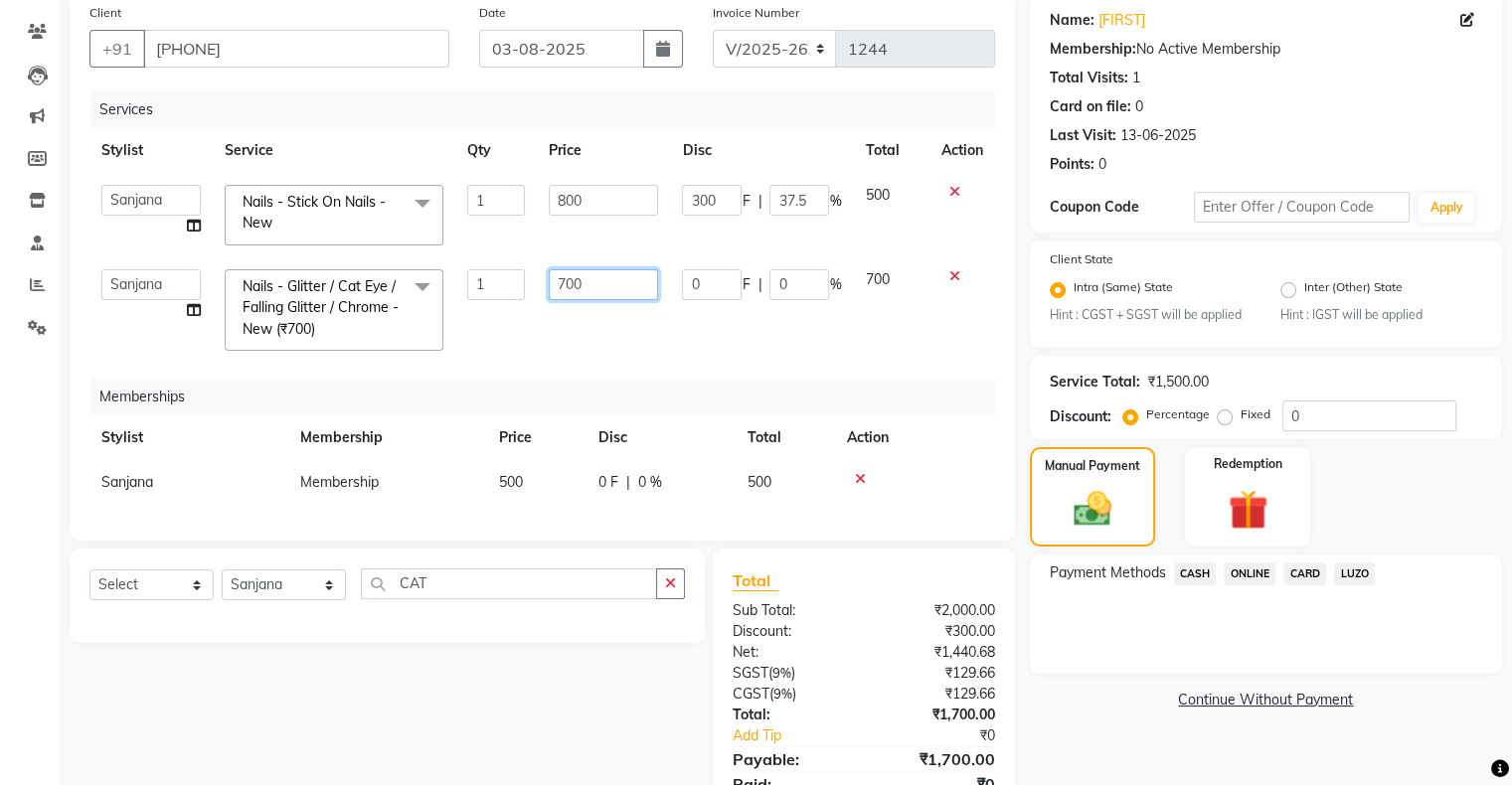 click on "700" 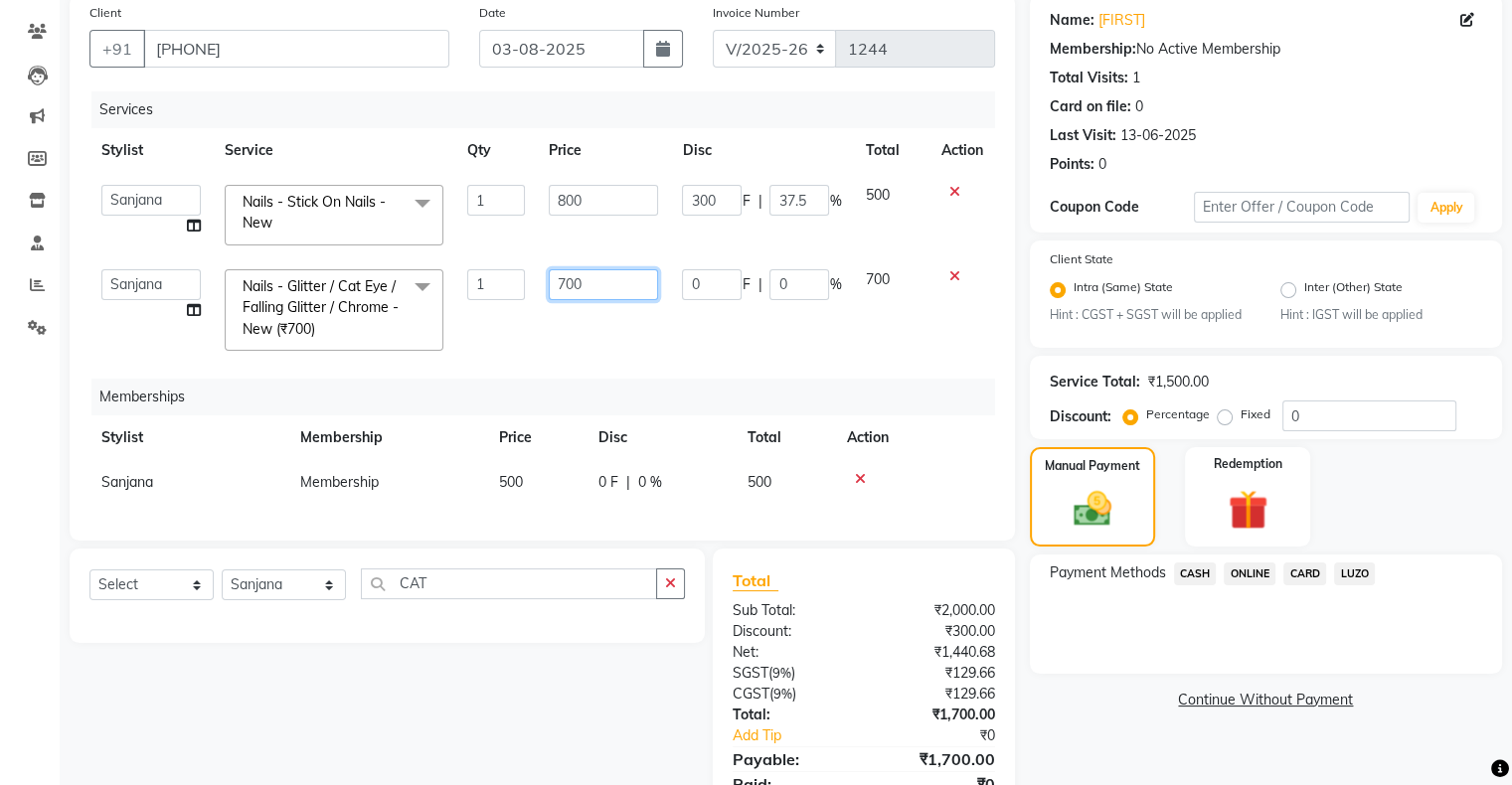 click on "700" 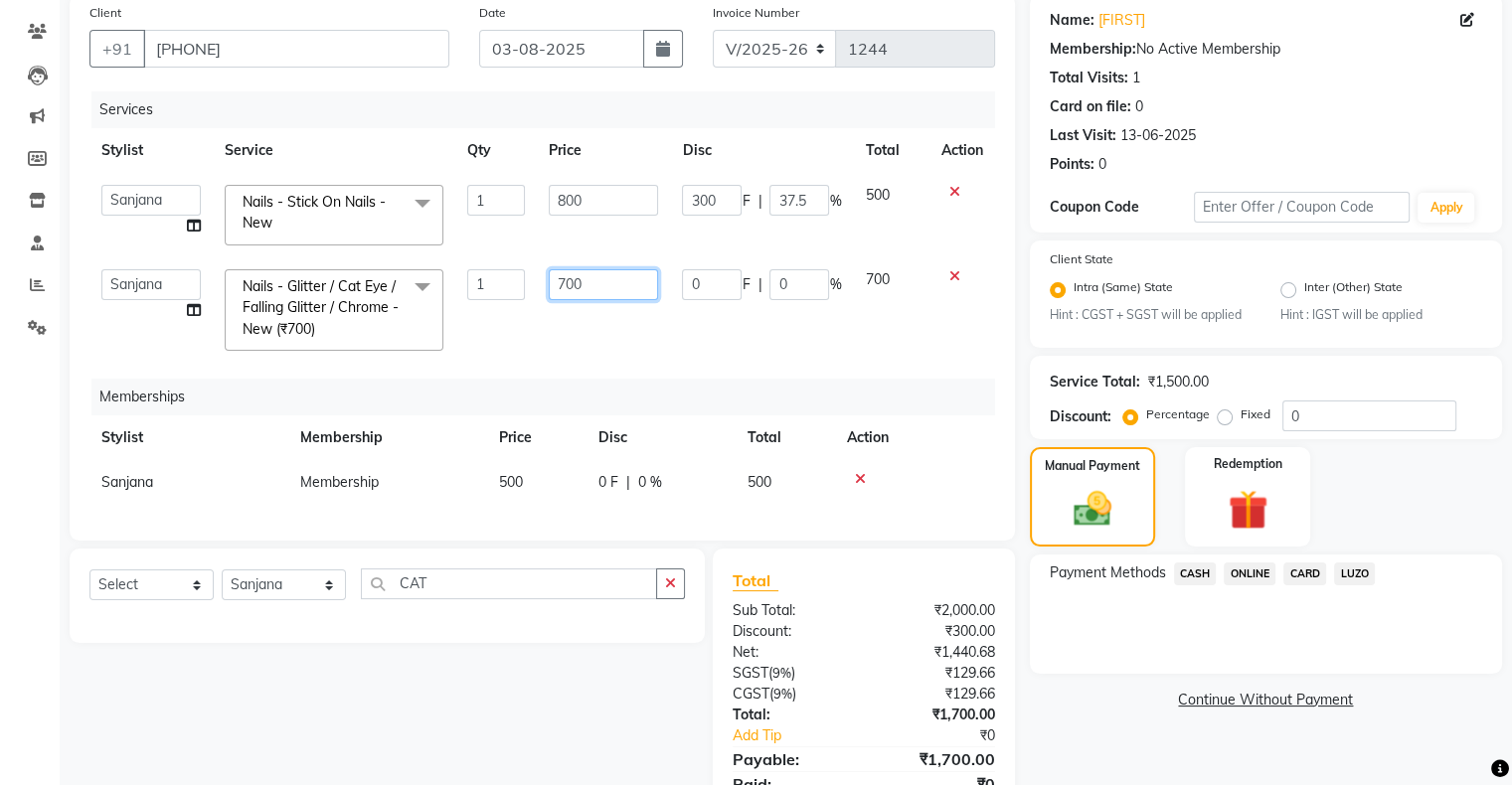 type on "8" 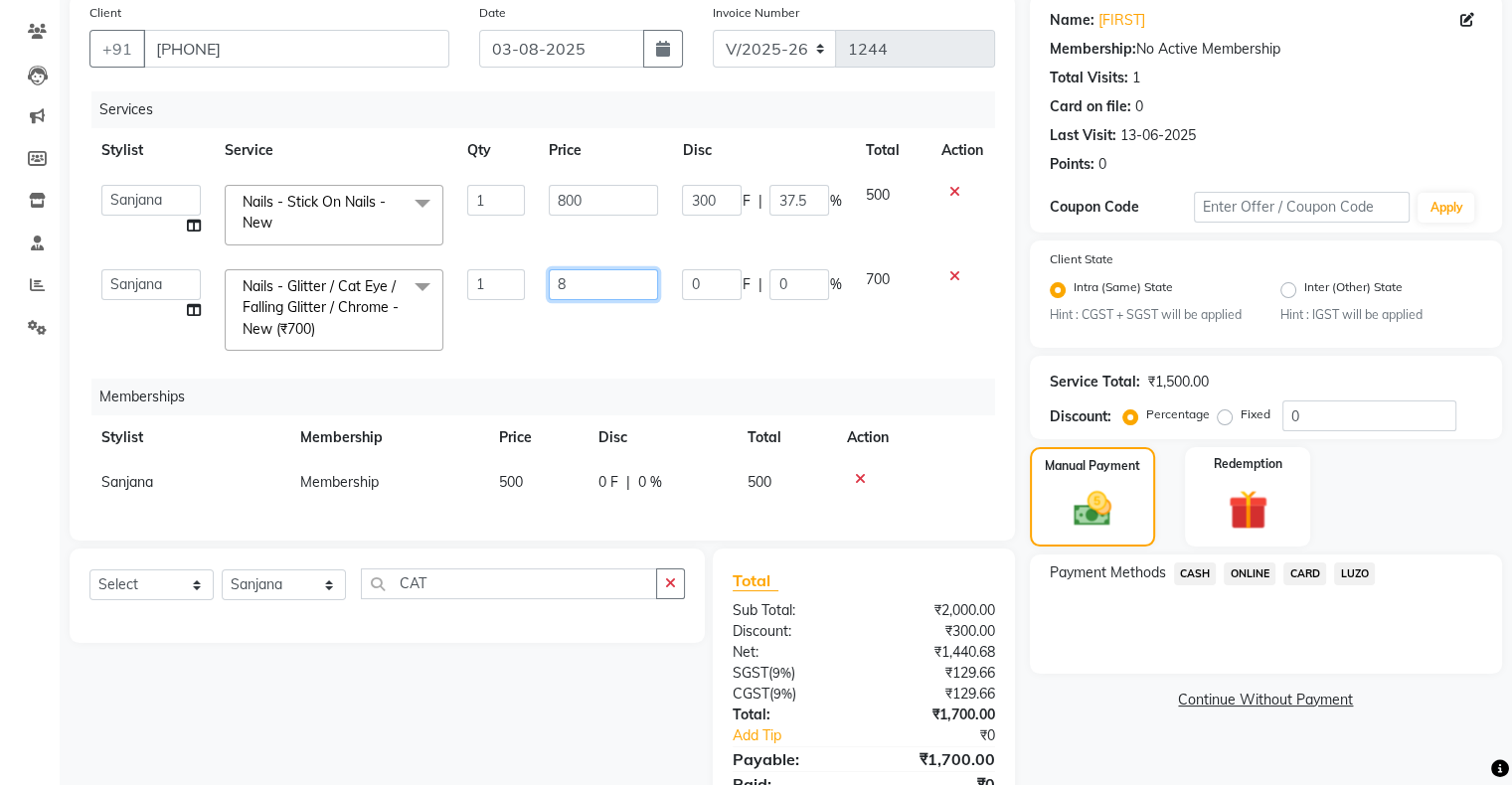 type 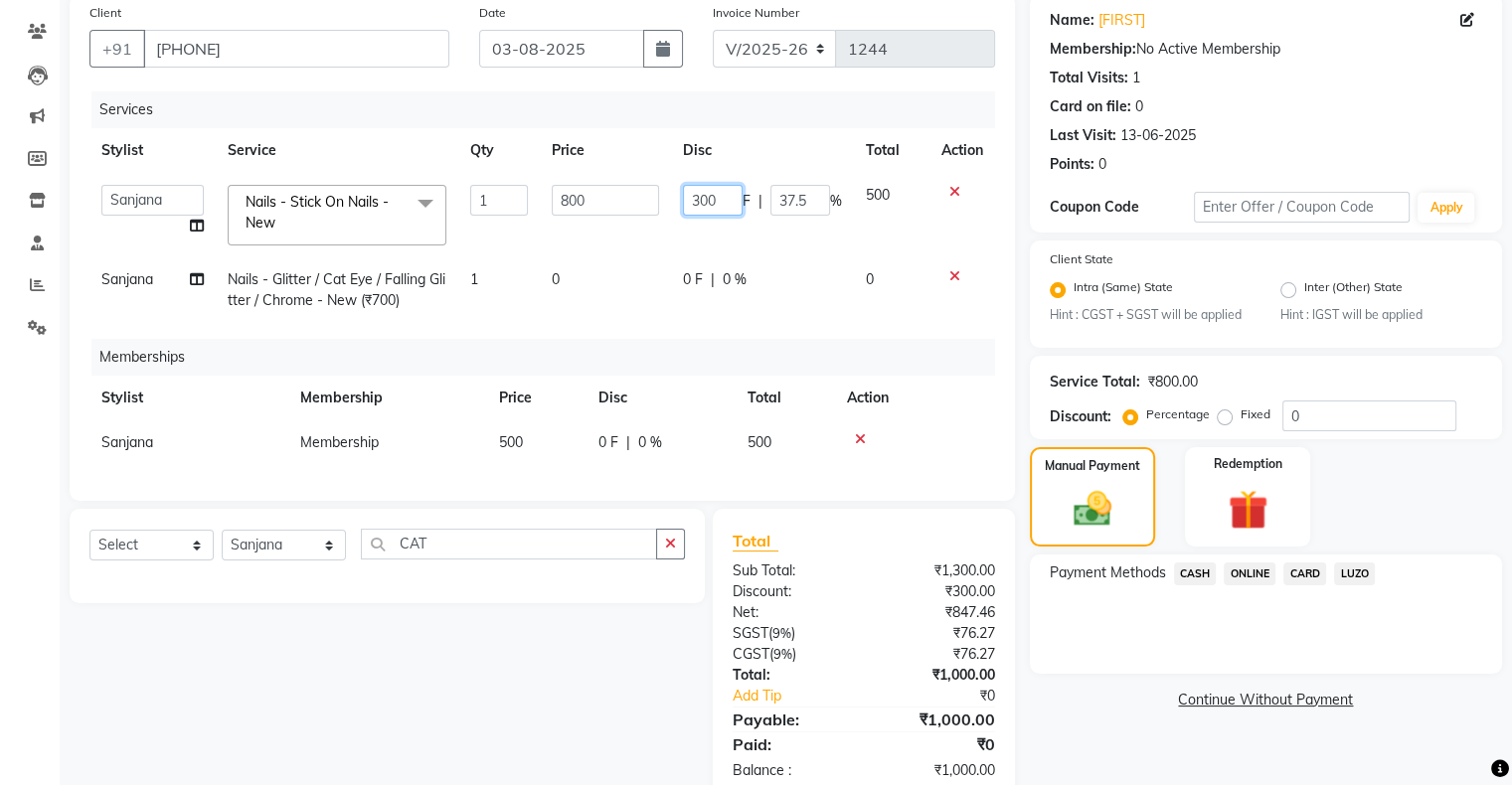 click on "300" 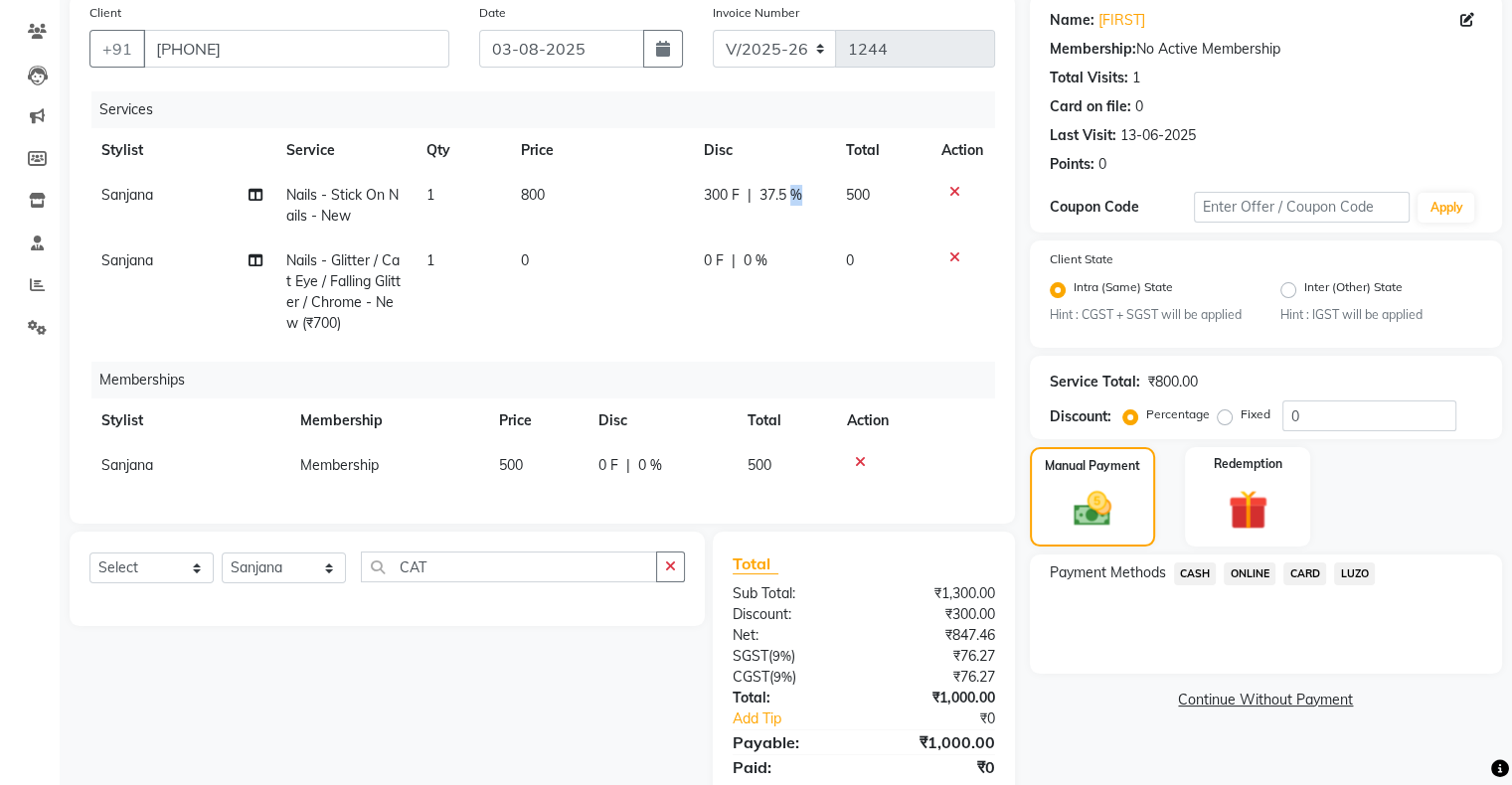 click on "37.5 %" 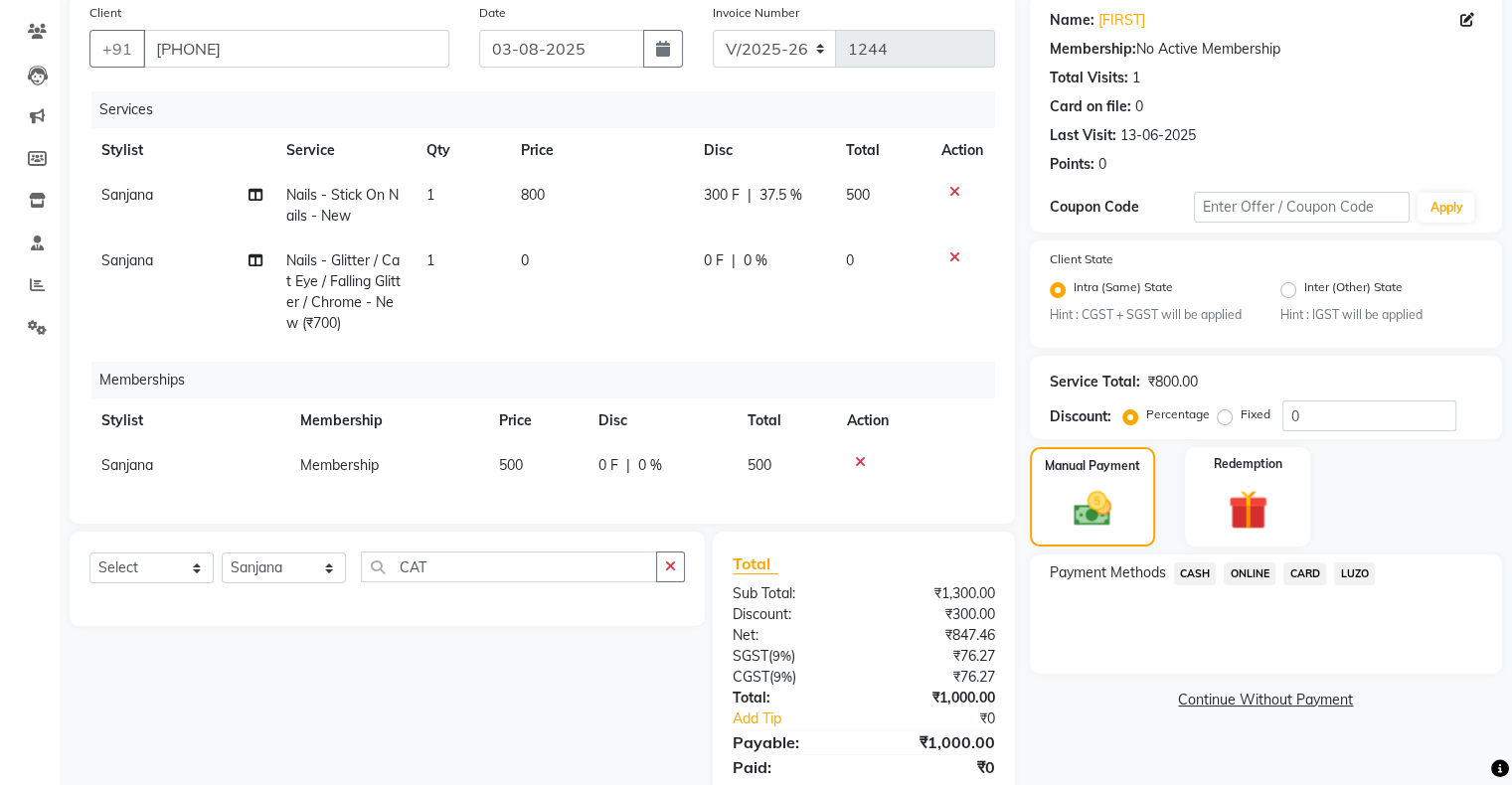 select on "82272" 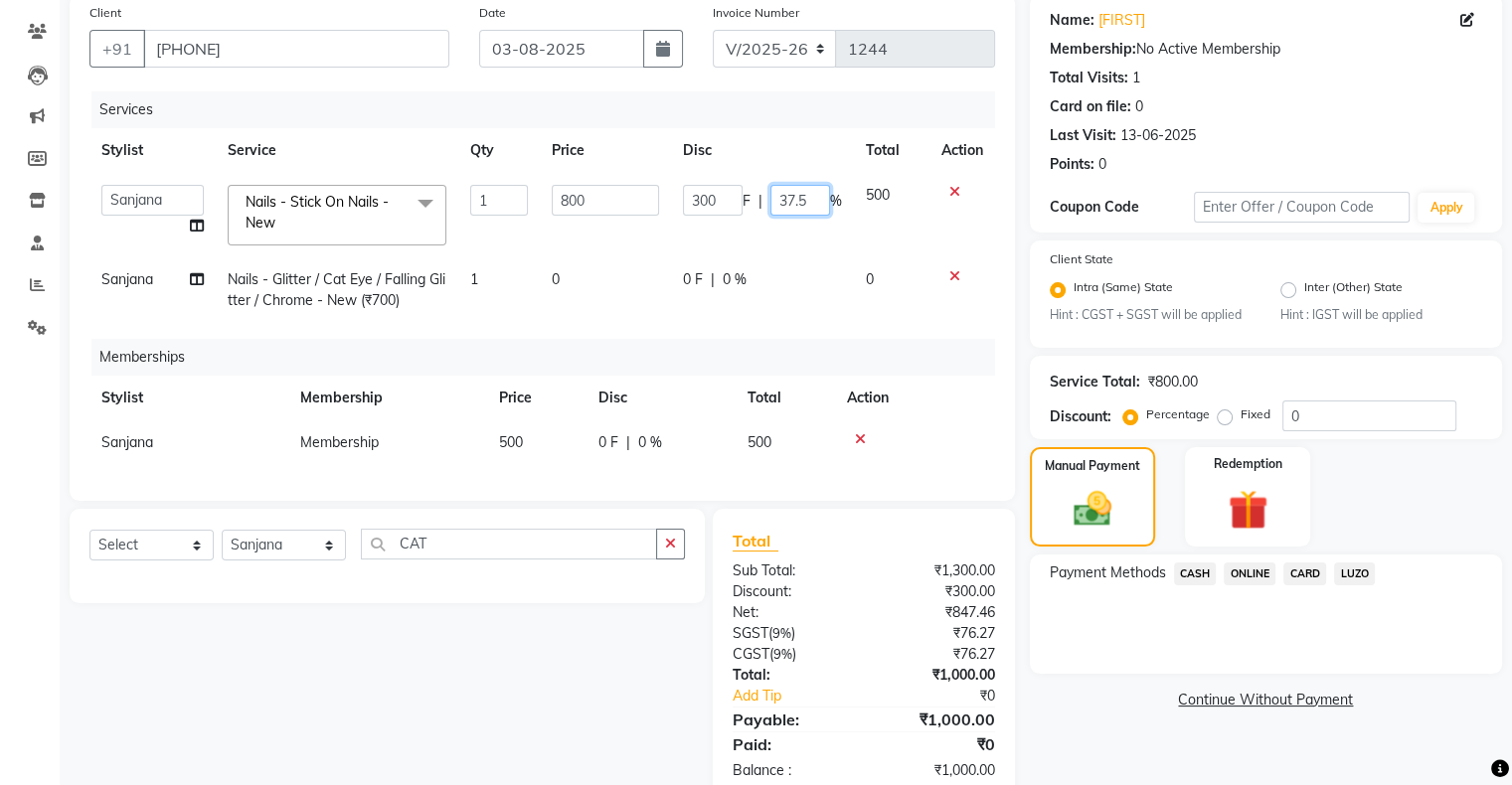 click on "37.5" 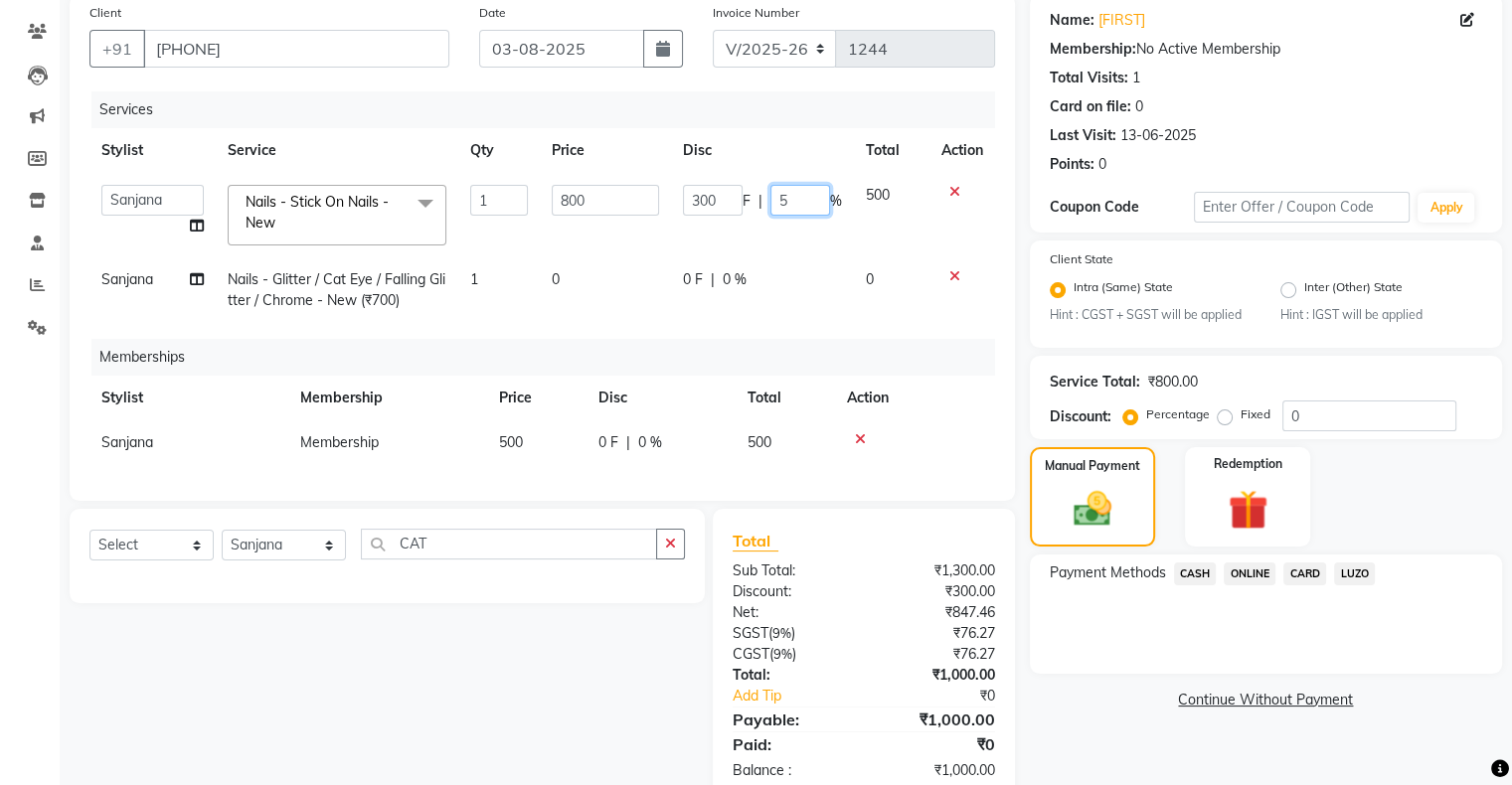 type on "50" 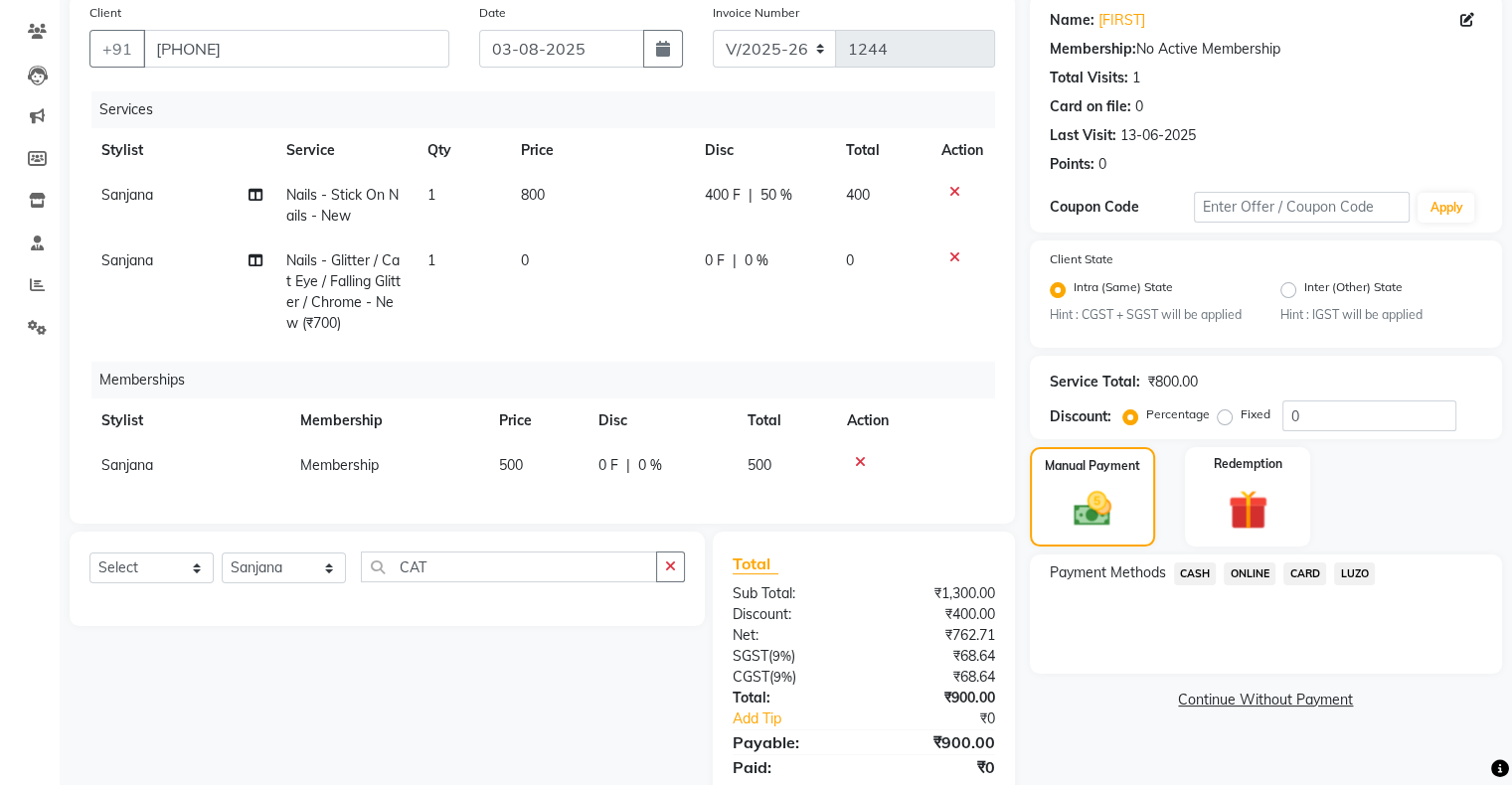 click on "0 F | 0 %" 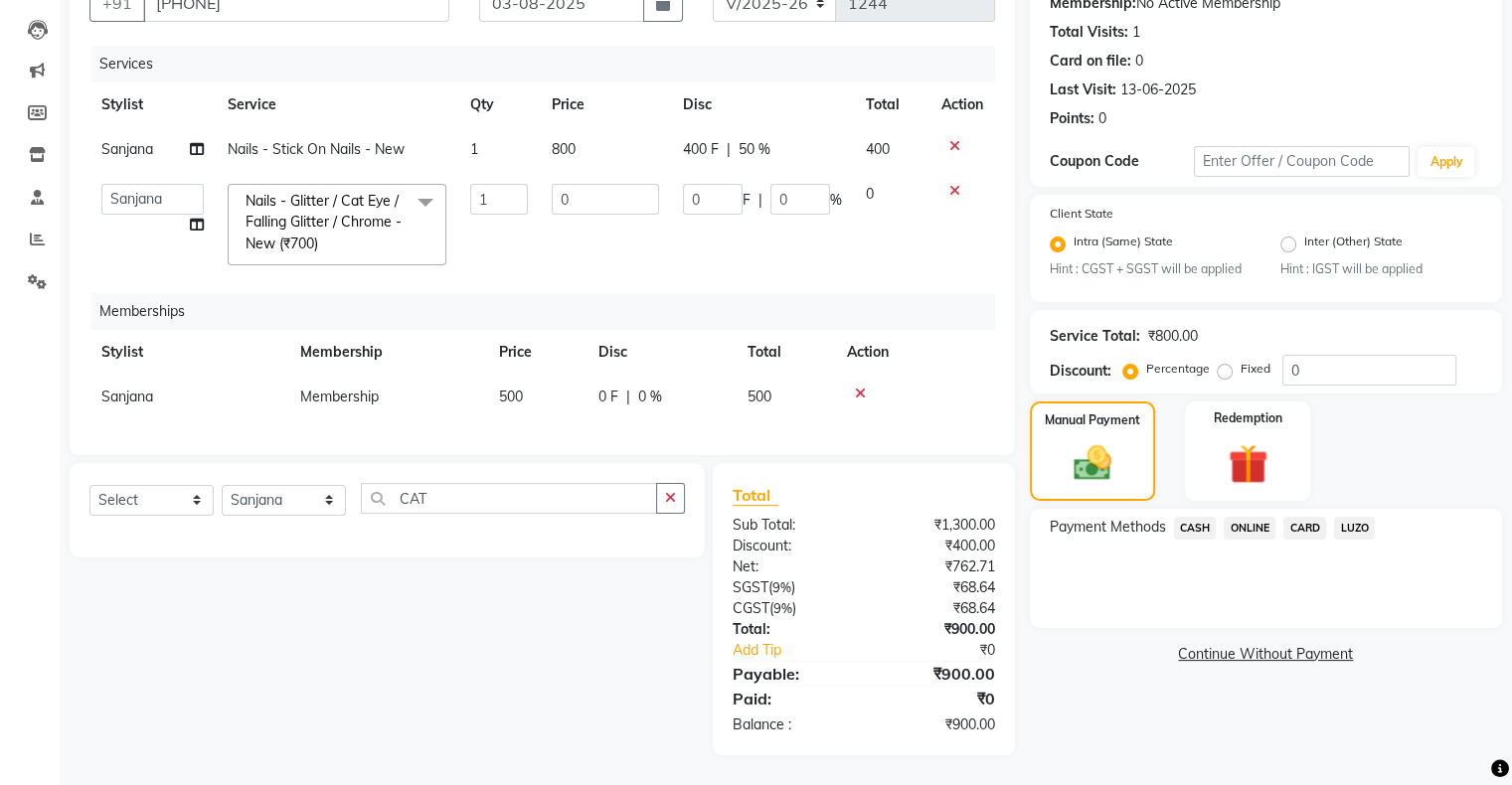 scroll, scrollTop: 17, scrollLeft: 0, axis: vertical 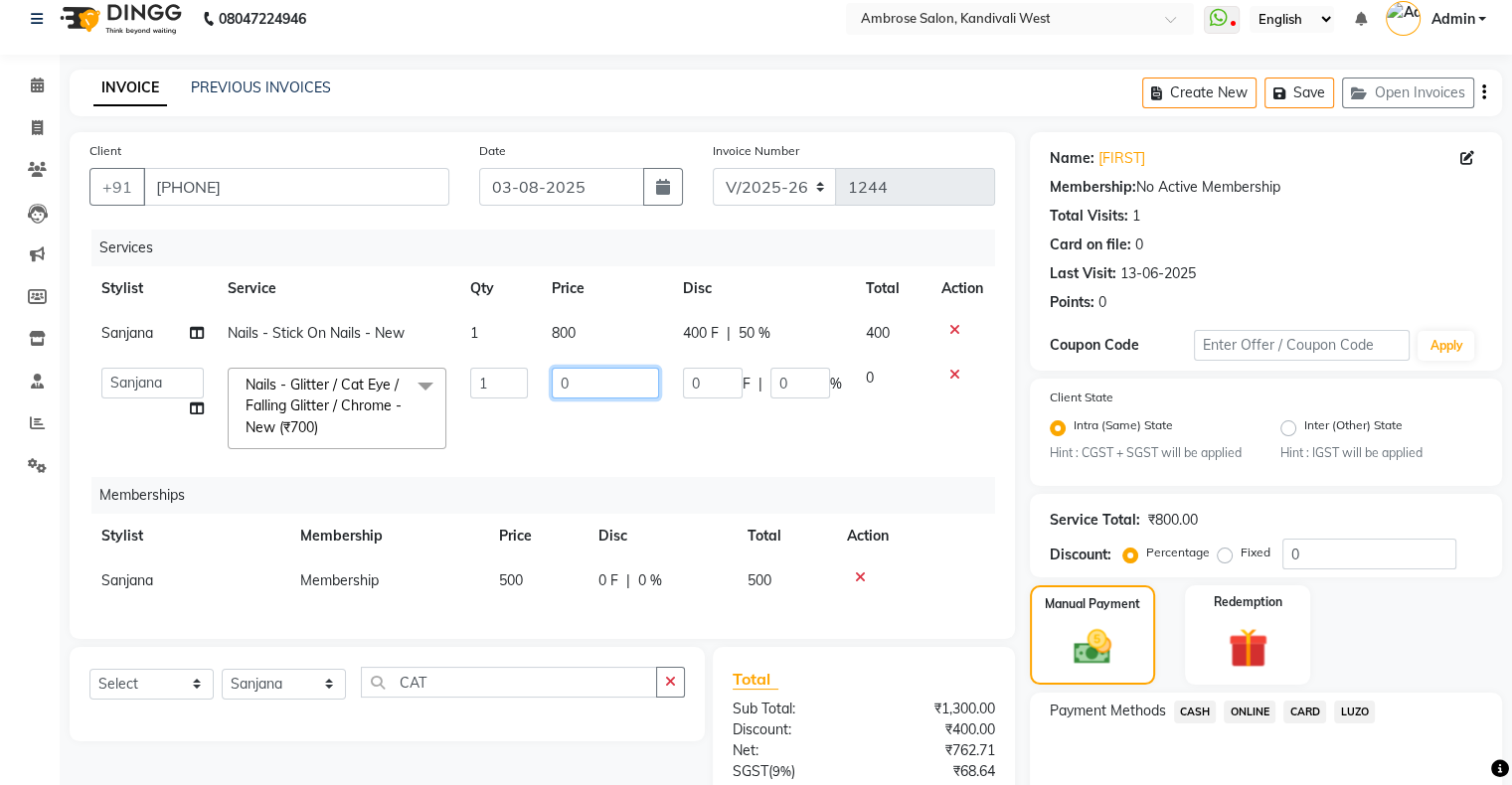 click on "0" 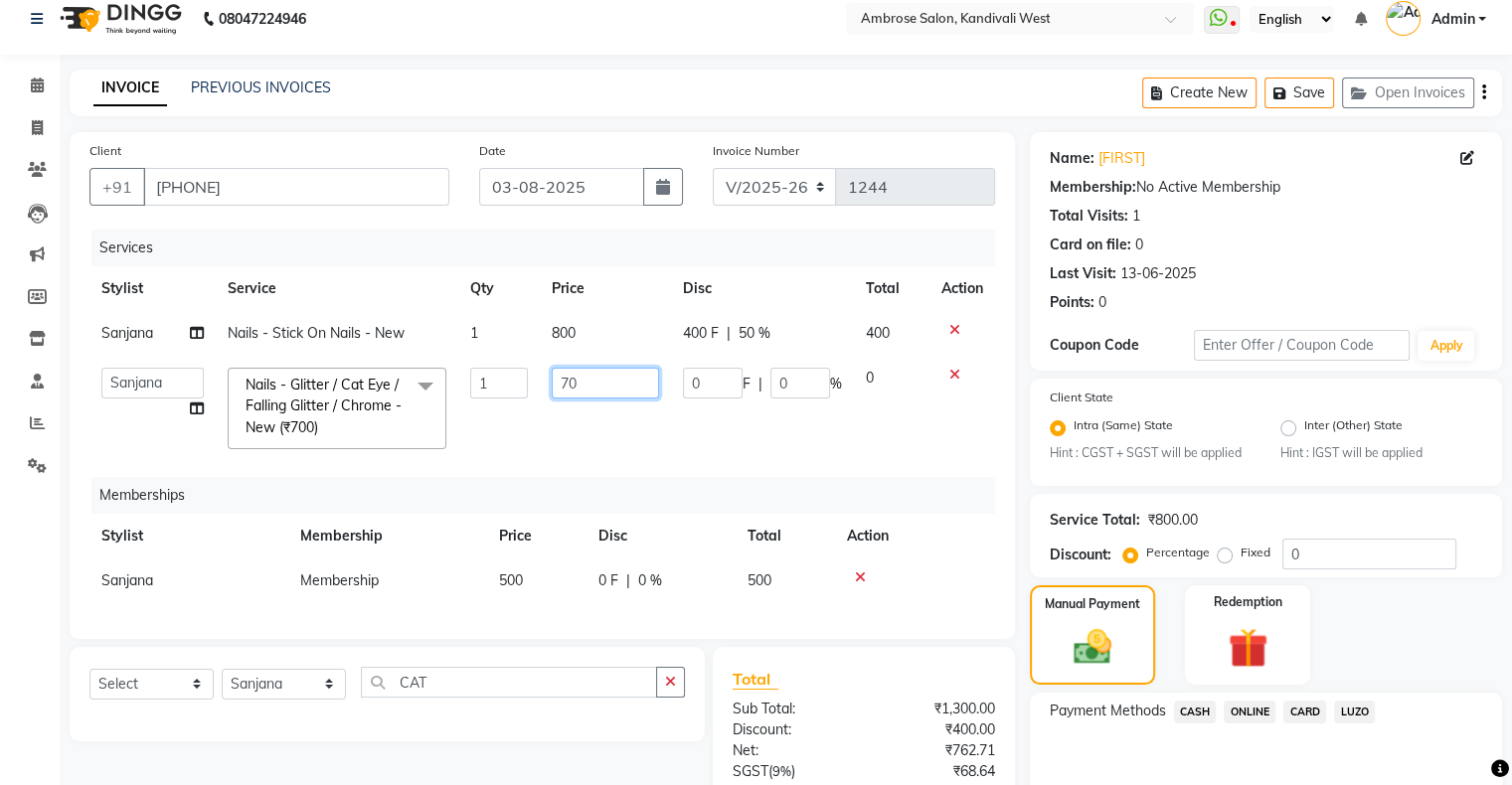 type on "700" 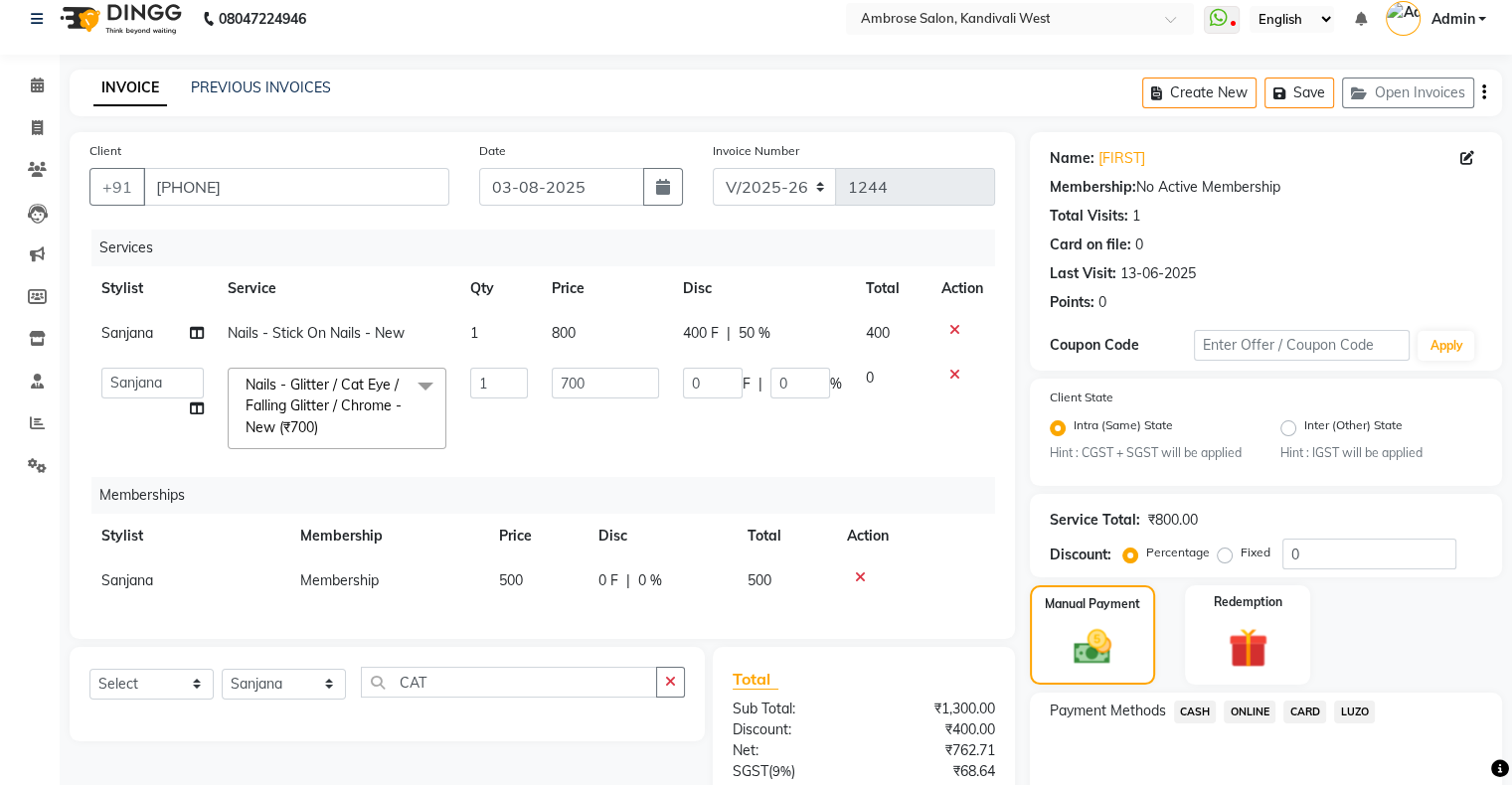 click on "700" 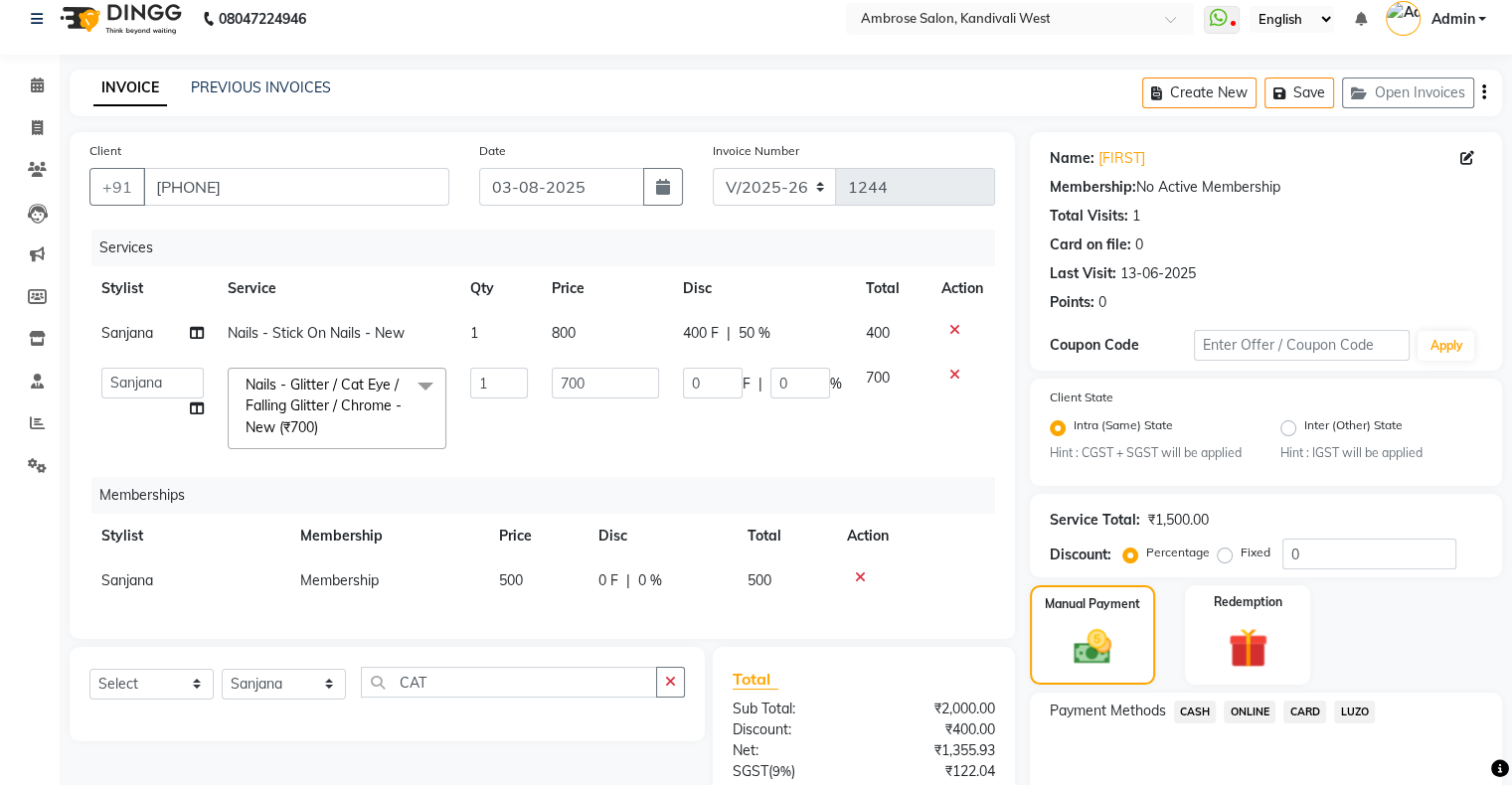 scroll, scrollTop: 216, scrollLeft: 0, axis: vertical 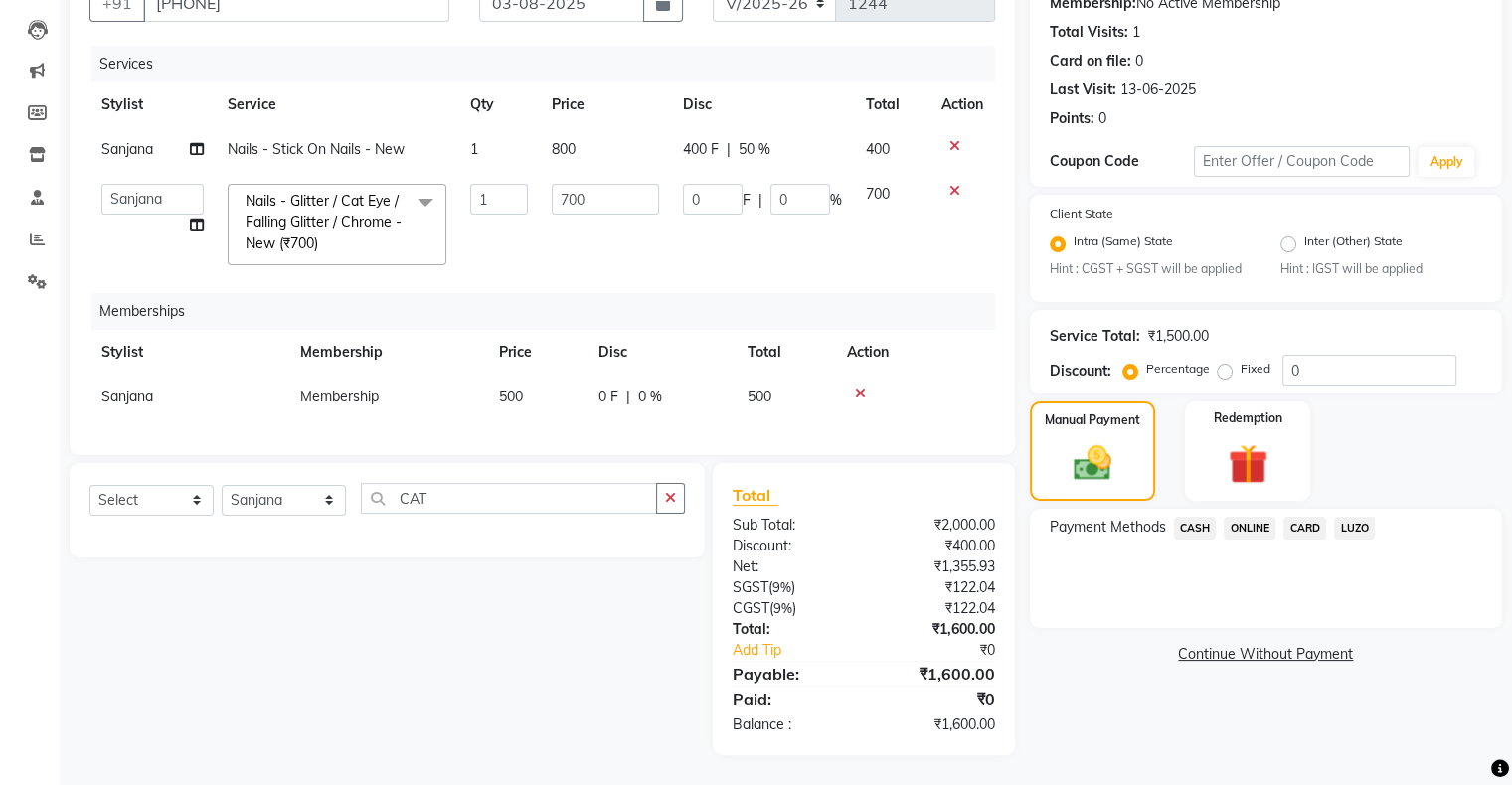 click on "ONLINE" 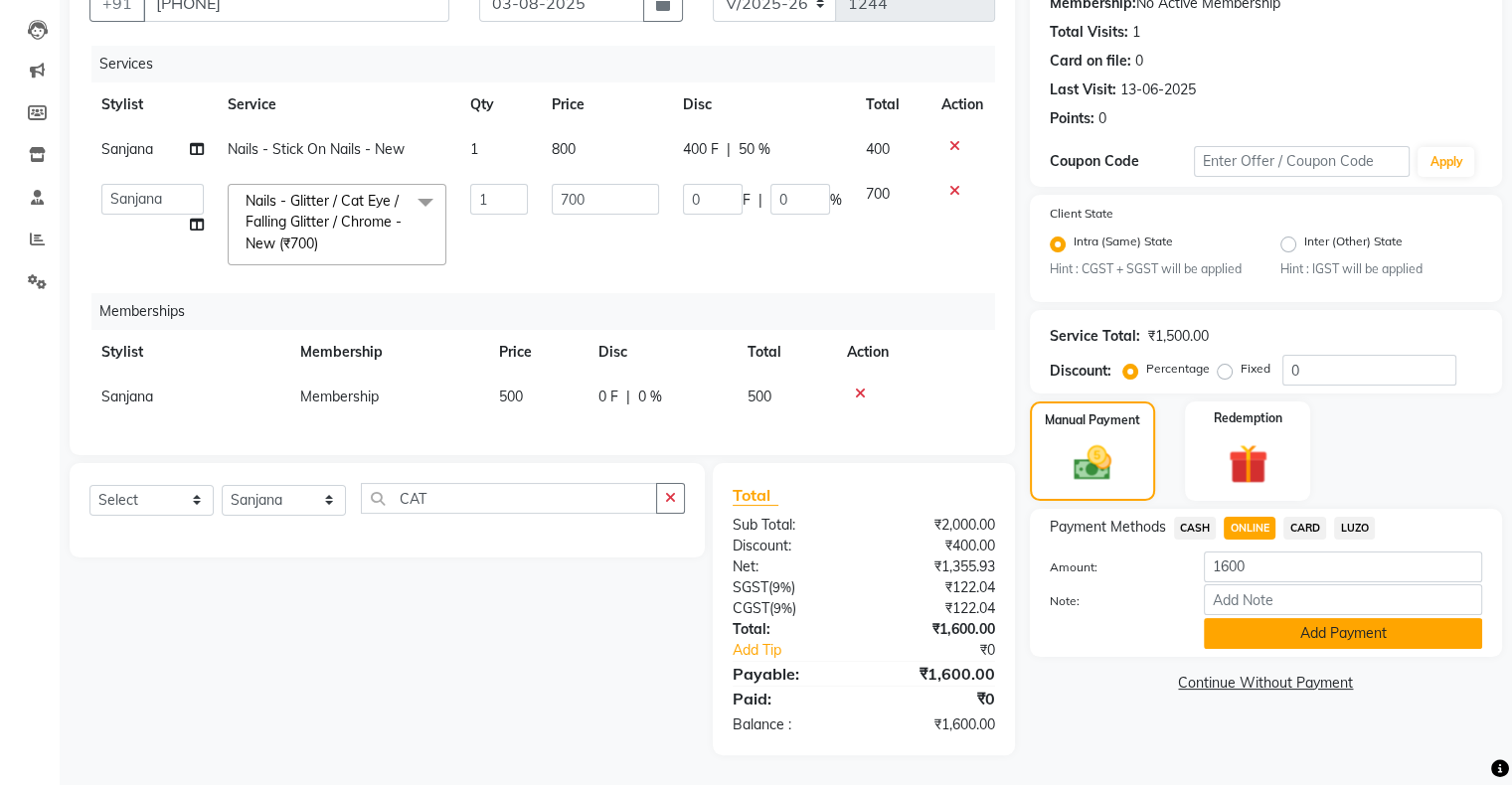 click on "Add Payment" 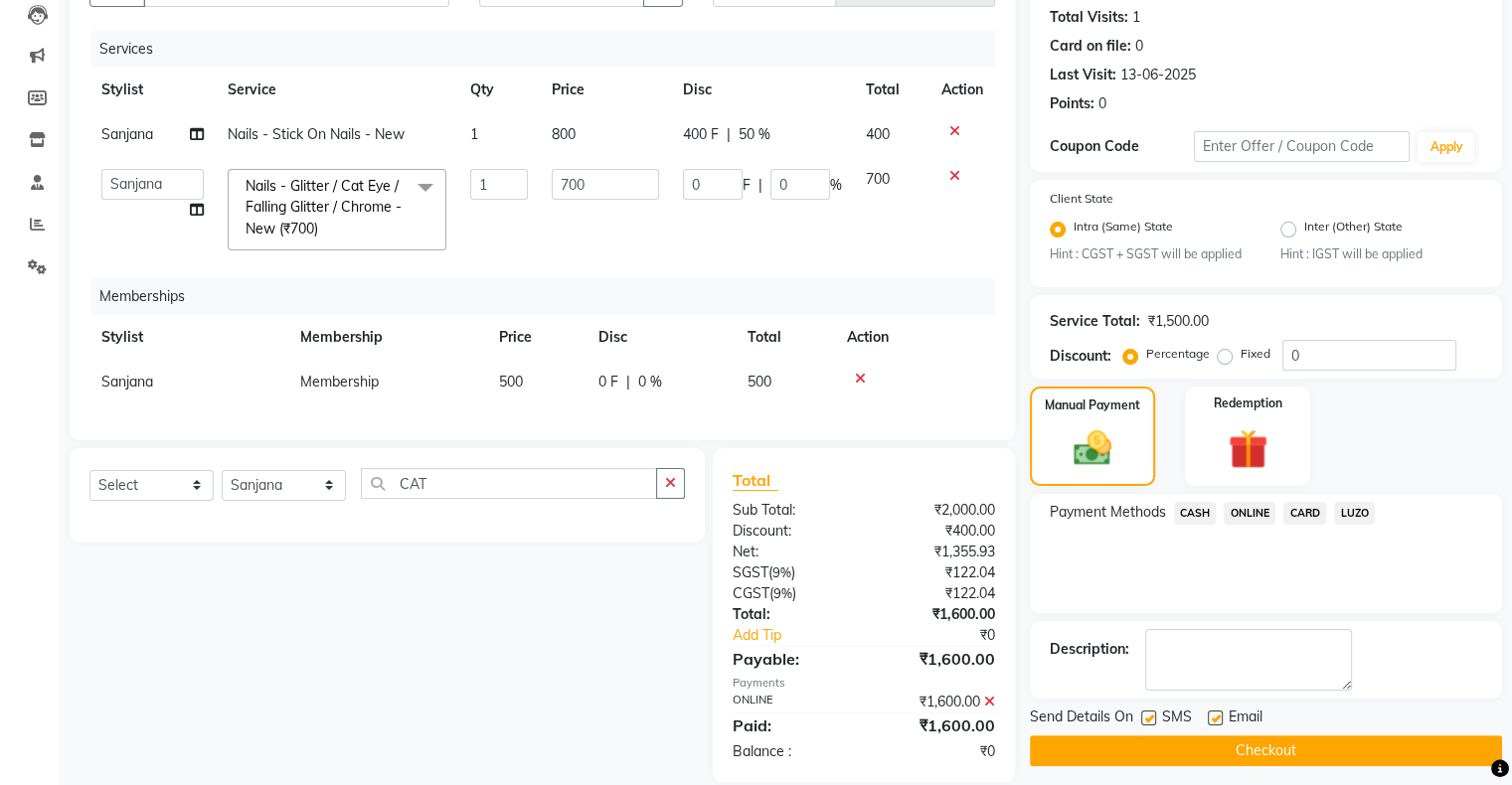 scroll, scrollTop: 257, scrollLeft: 0, axis: vertical 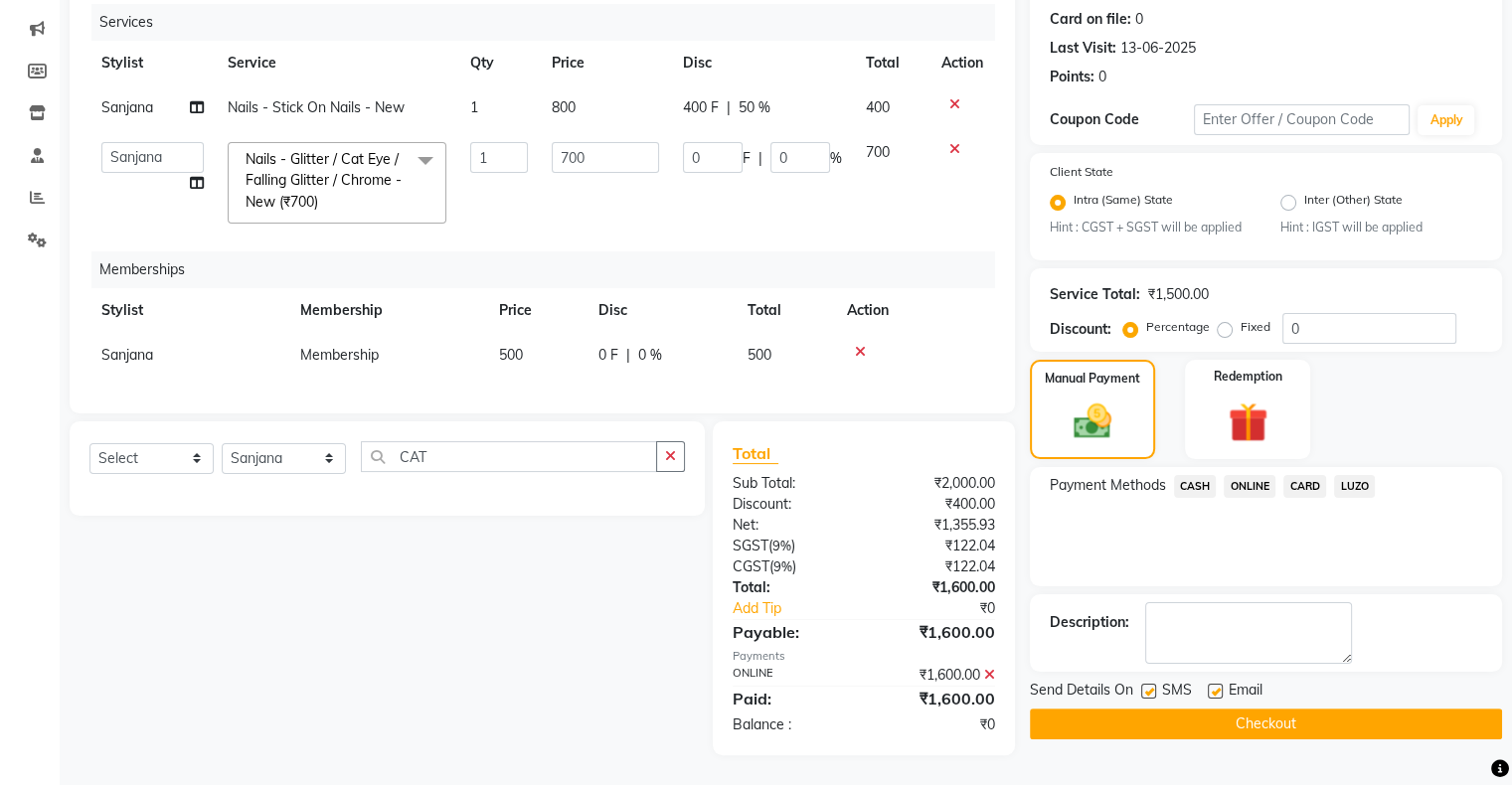 click on "Checkout" 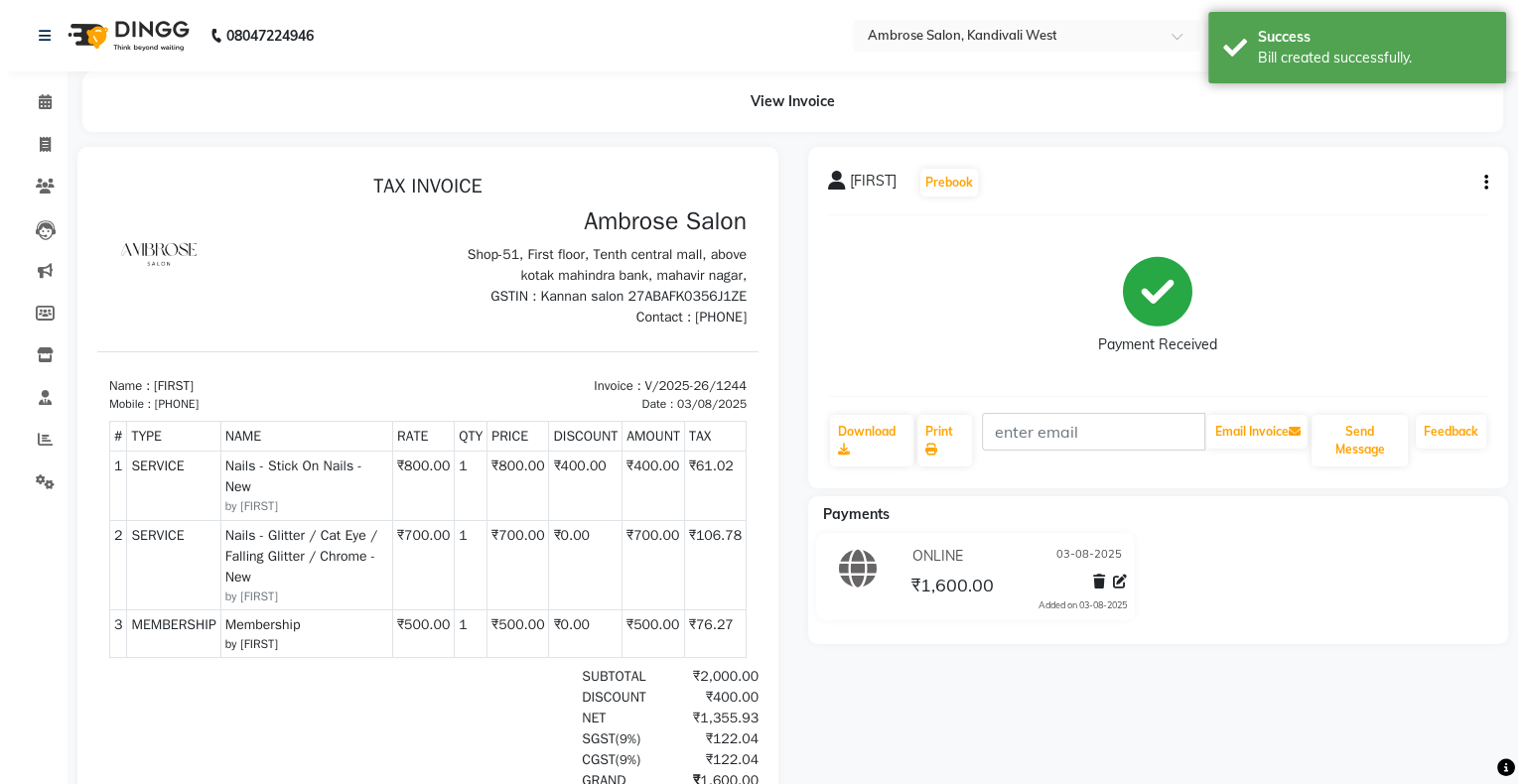 scroll, scrollTop: 0, scrollLeft: 0, axis: both 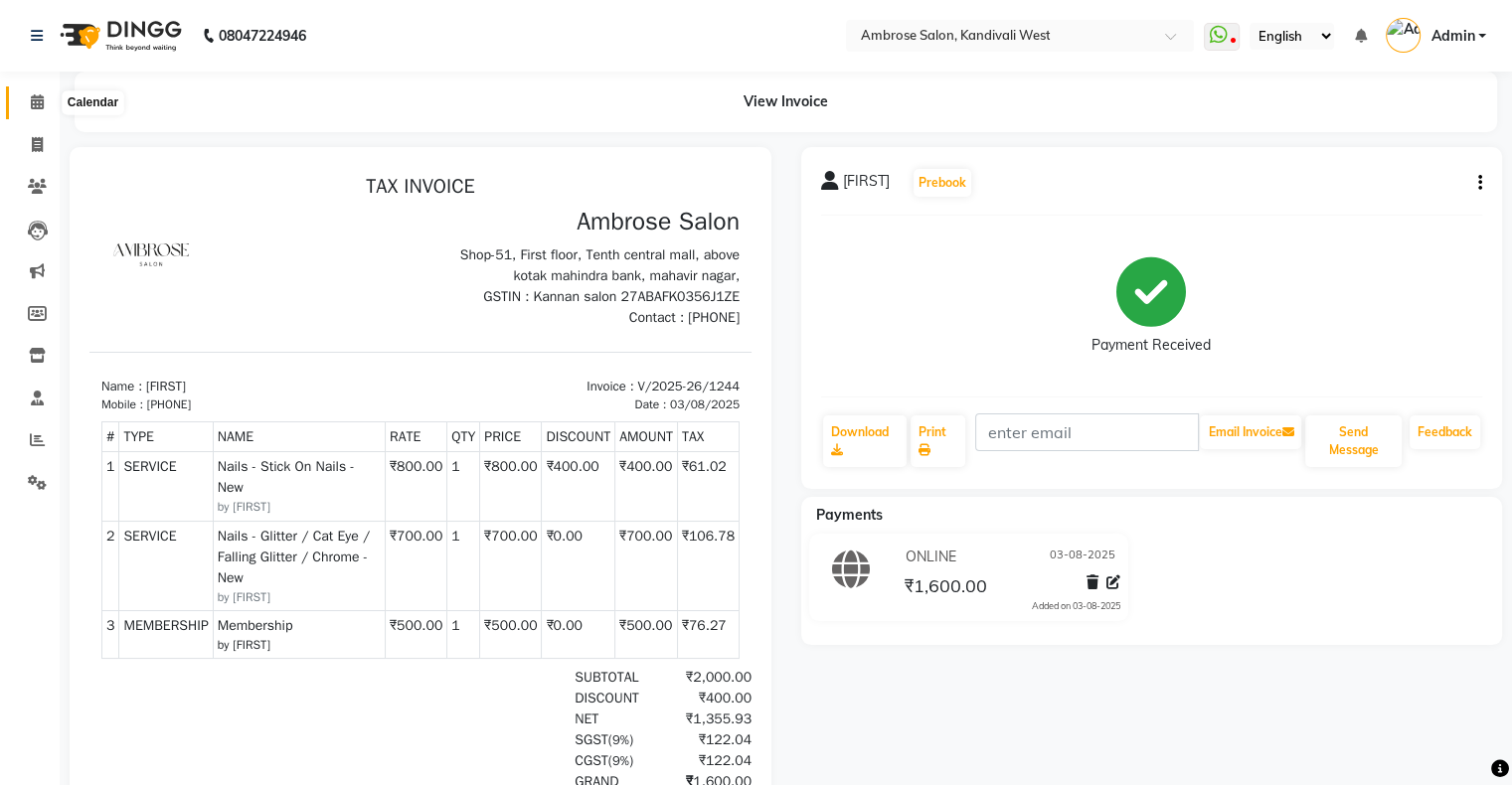 click 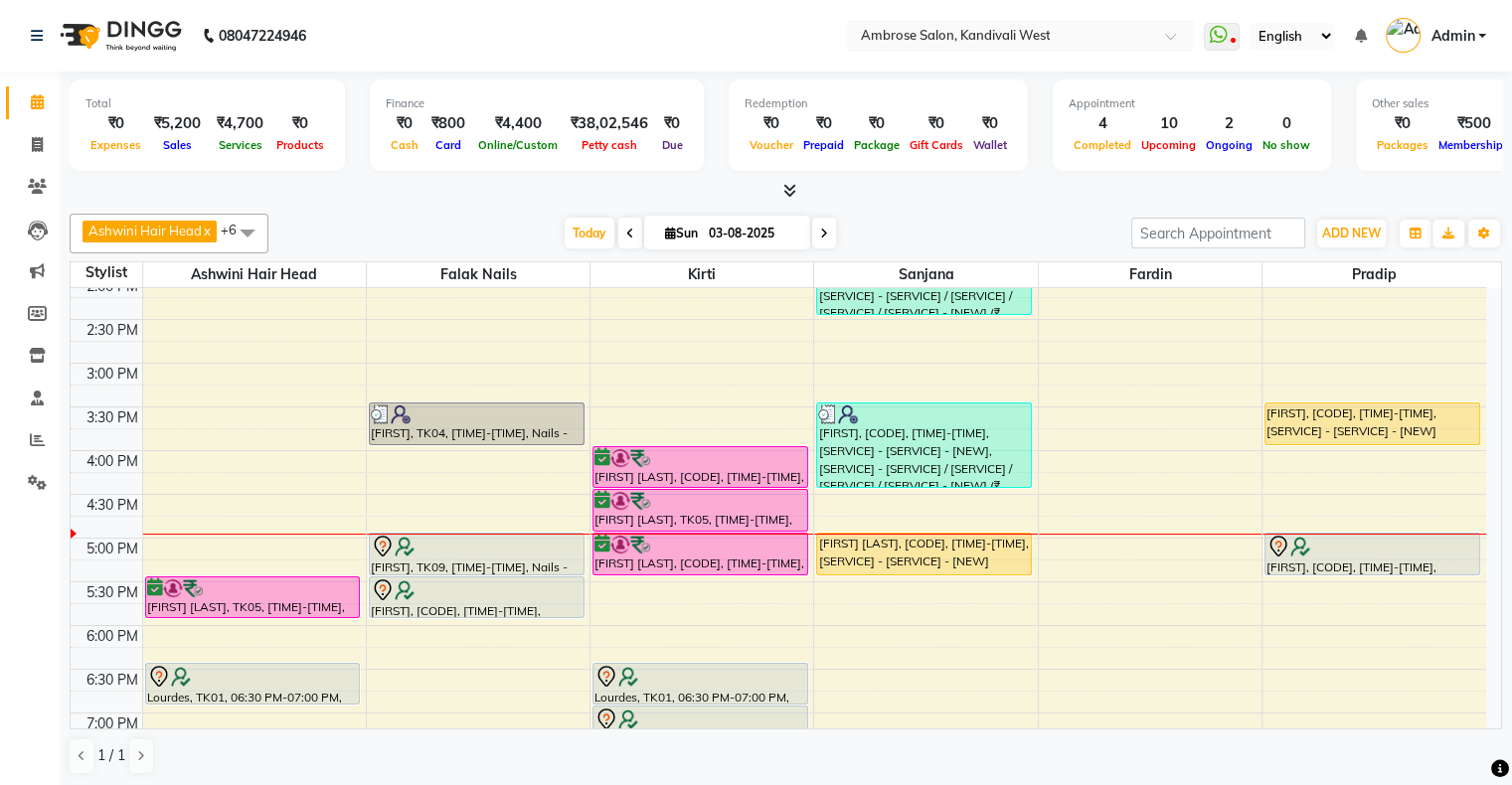 scroll, scrollTop: 397, scrollLeft: 0, axis: vertical 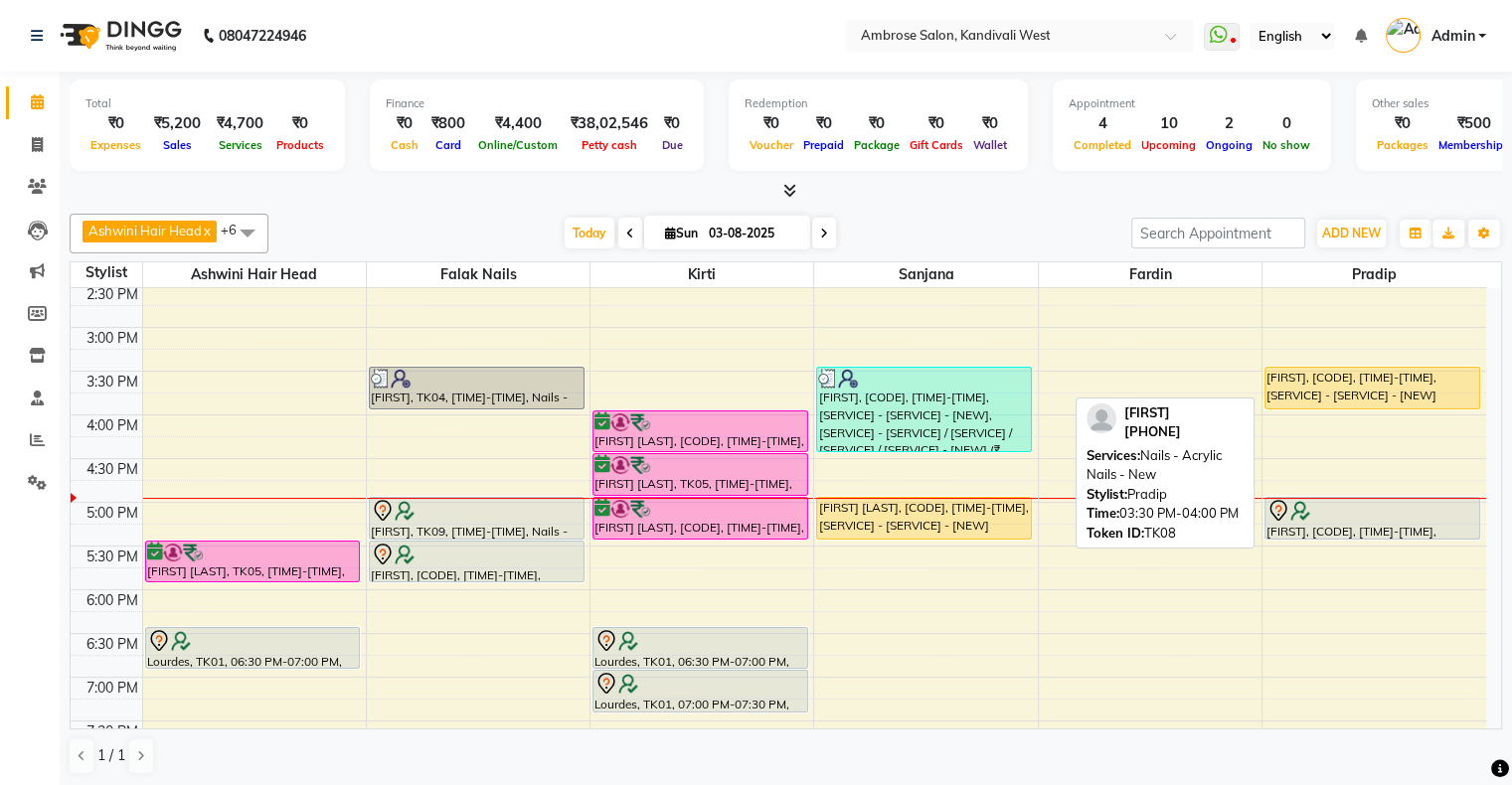 click on "Jinagna, TK08, 03:30 PM-04:00 PM, Nails - Acrylic Nails - New" at bounding box center (1372, 388) 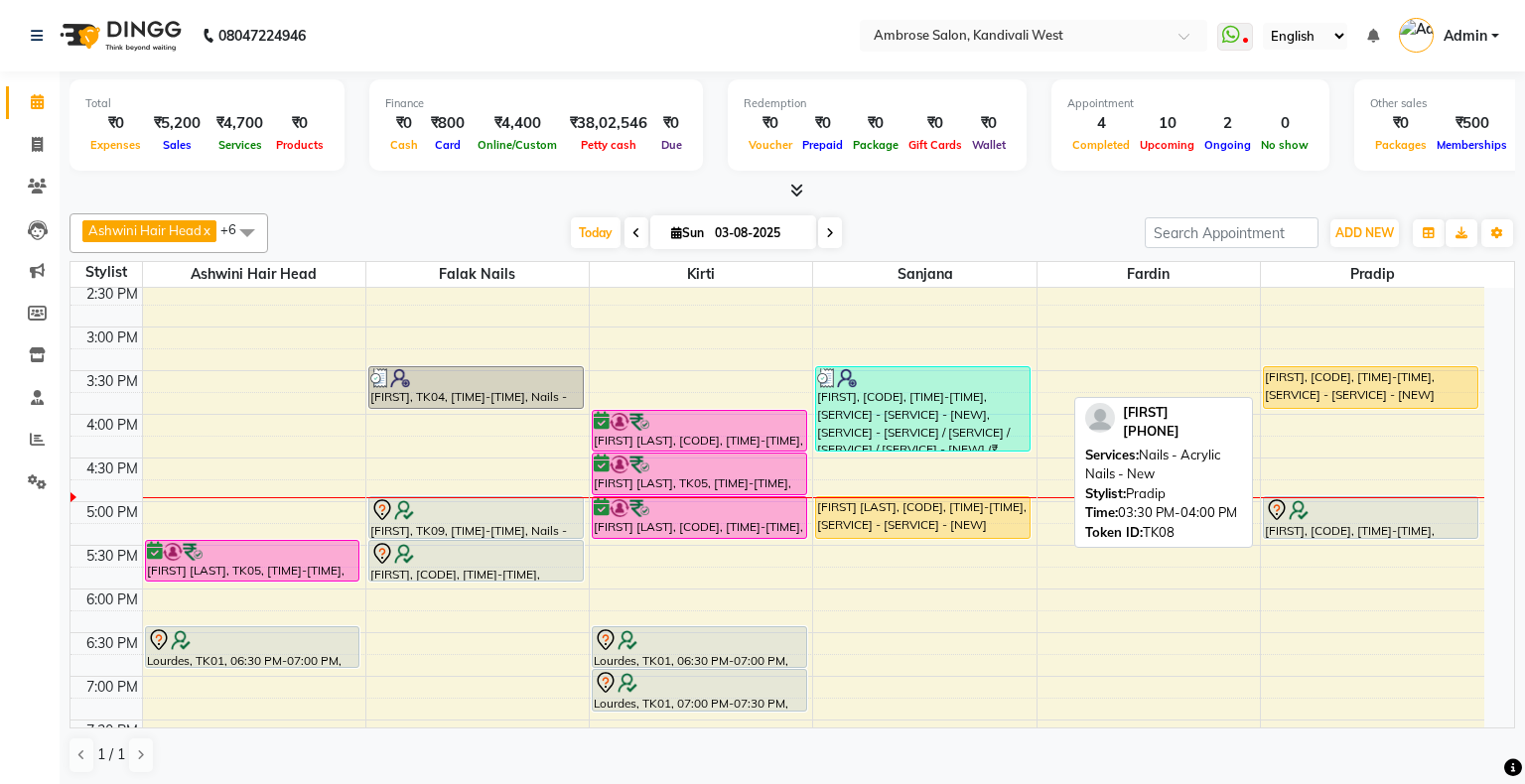 select on "1" 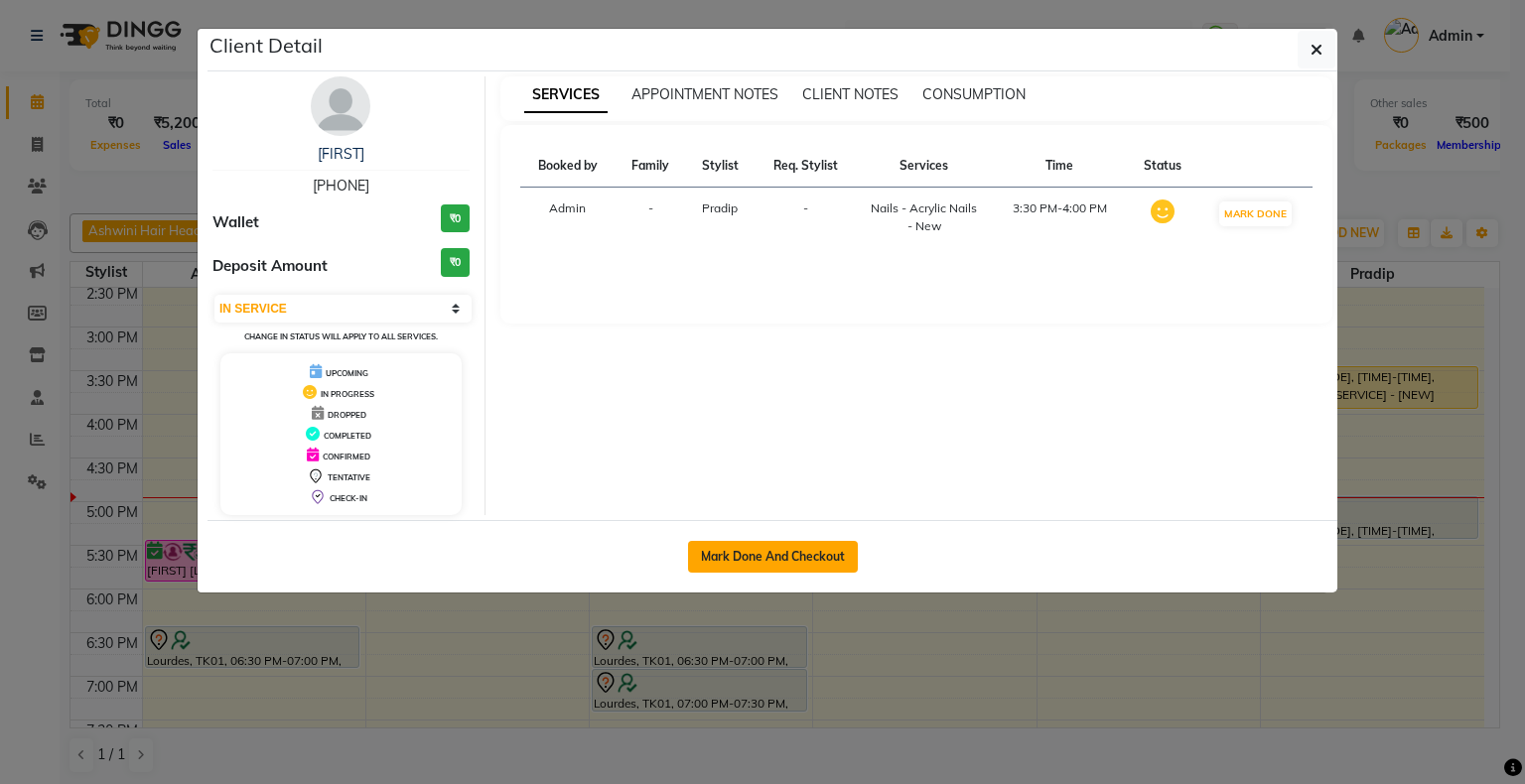click on "Mark Done And Checkout" 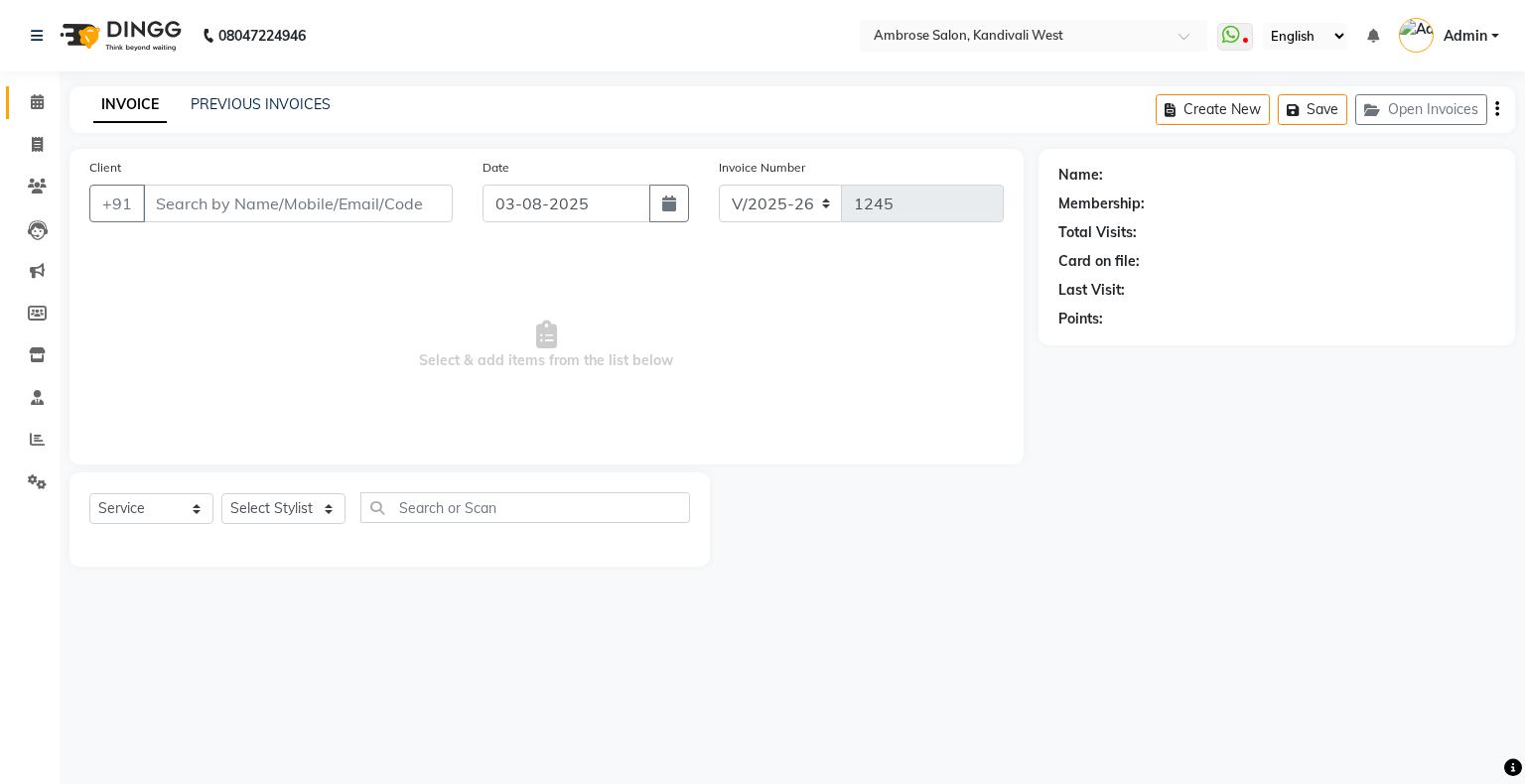 type on "[PHONE]" 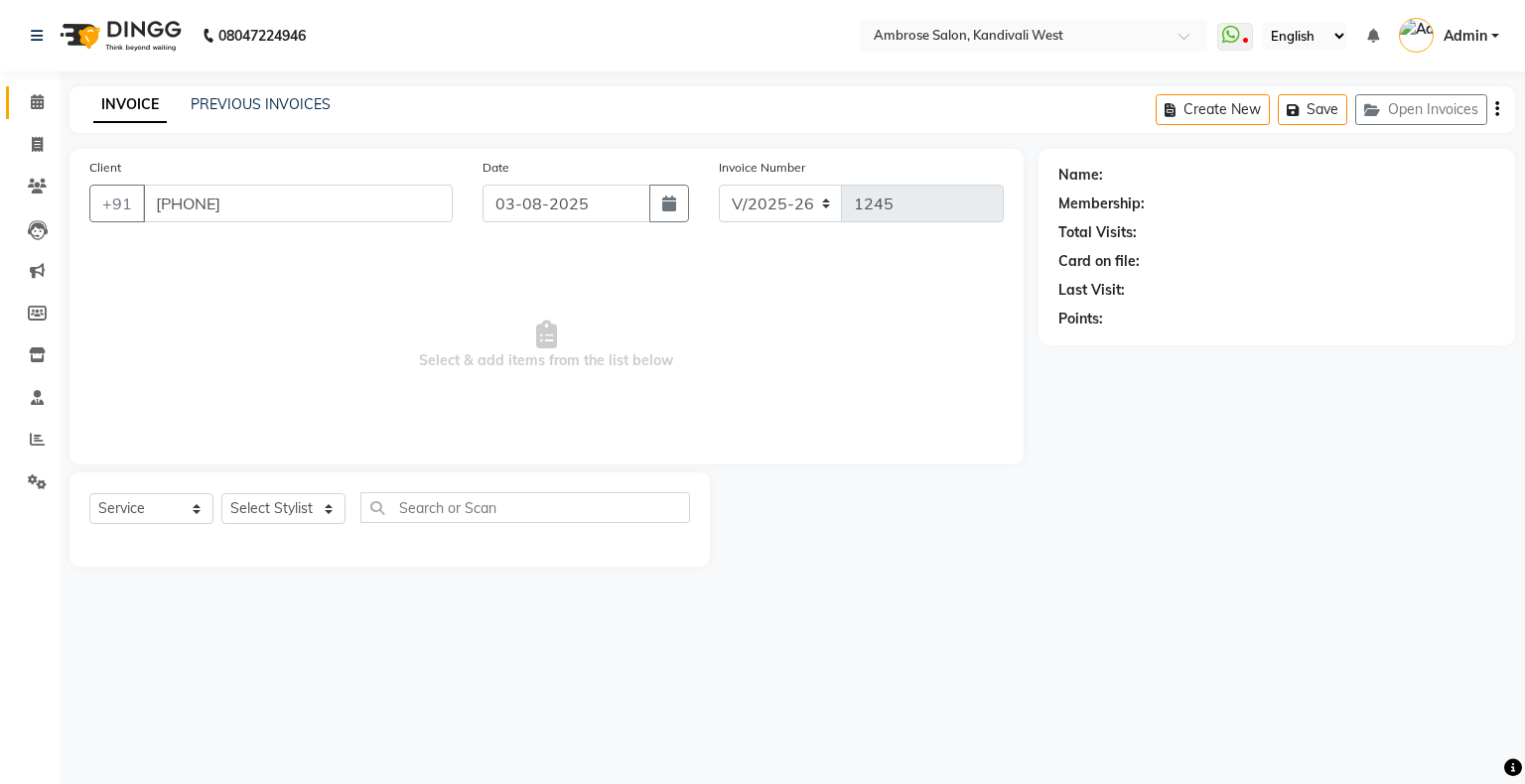 select on "87848" 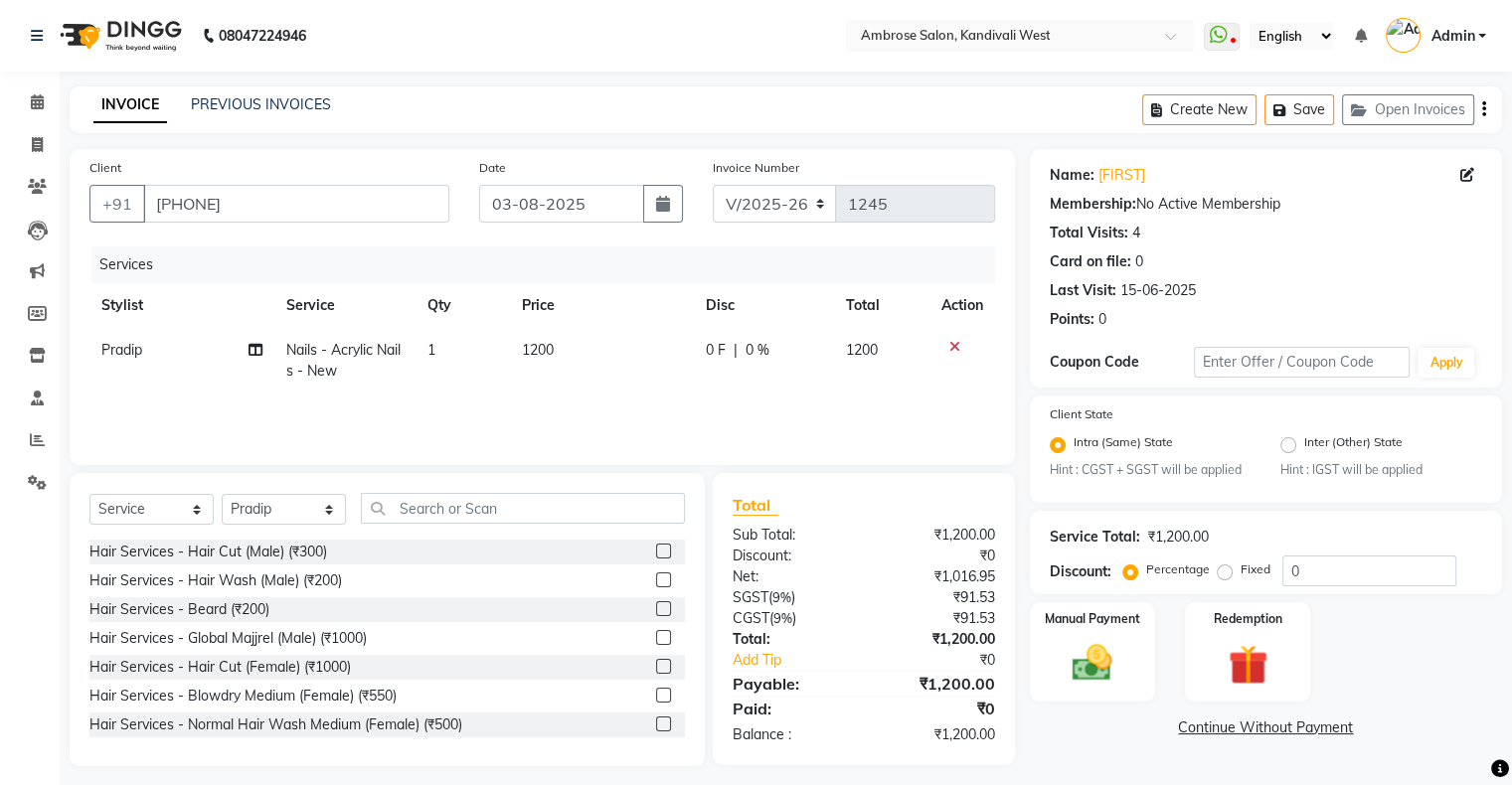 drag, startPoint x: 960, startPoint y: 345, endPoint x: 949, endPoint y: 344, distance: 11.045361 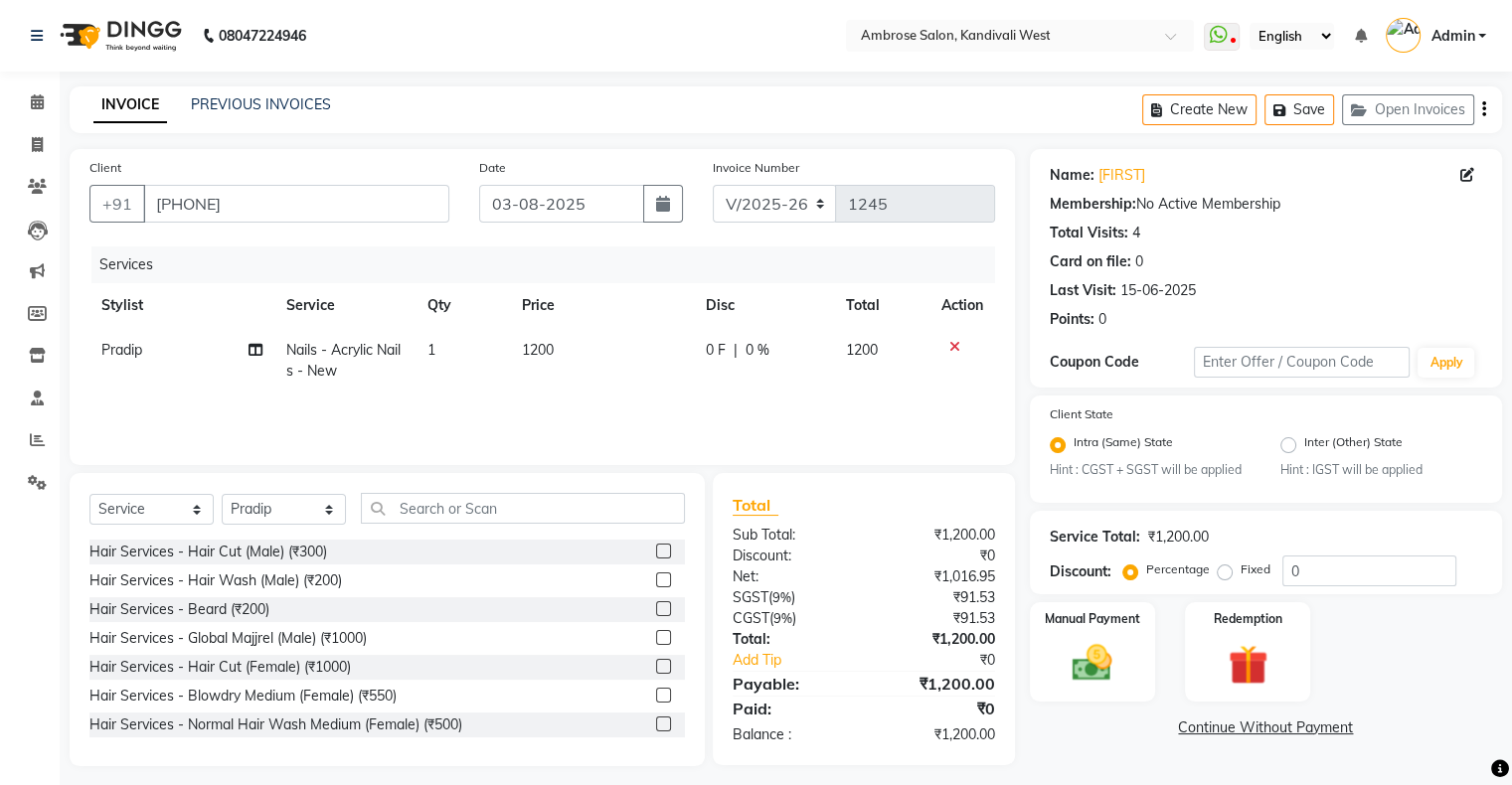 click 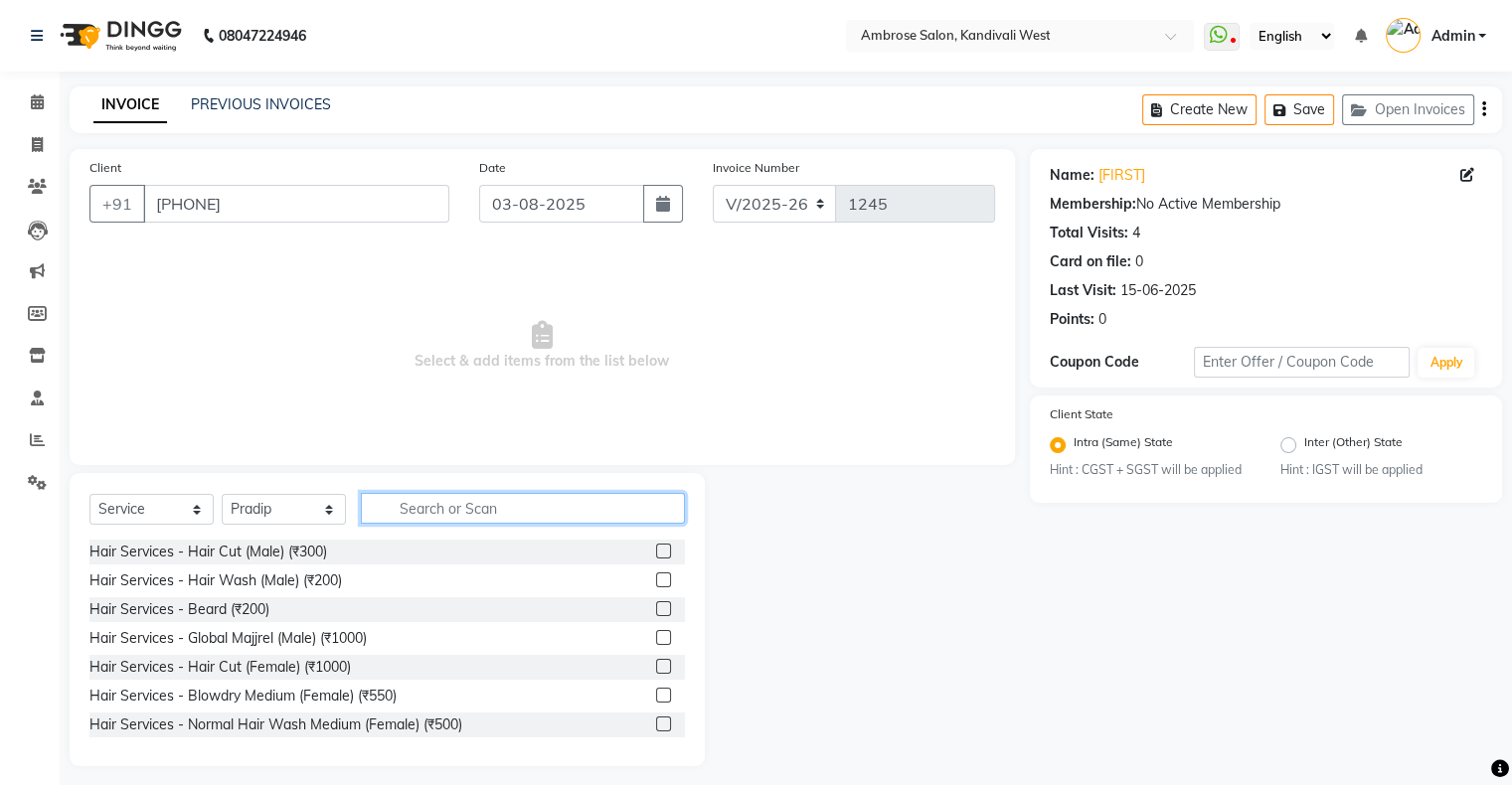click 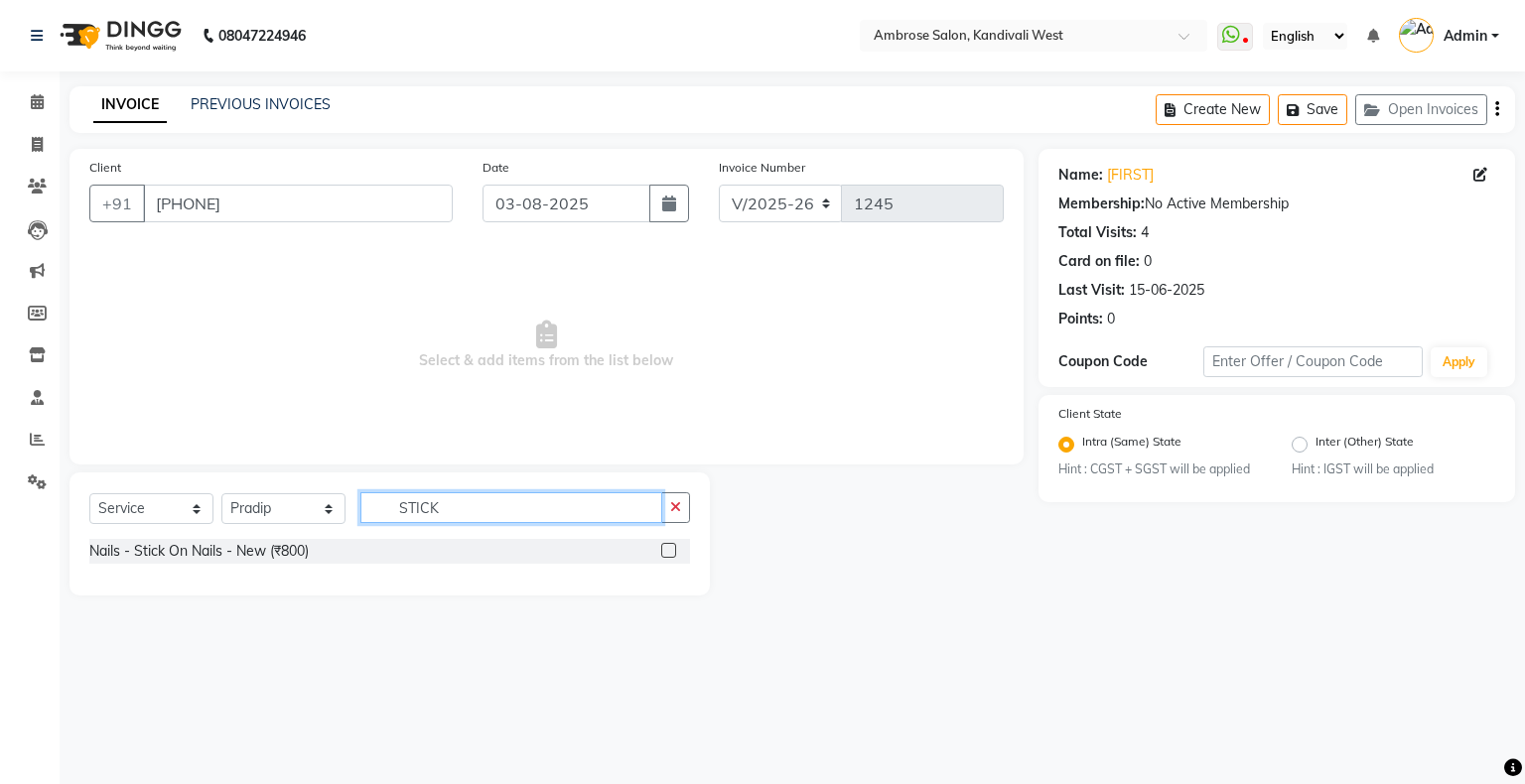 type on "STICK" 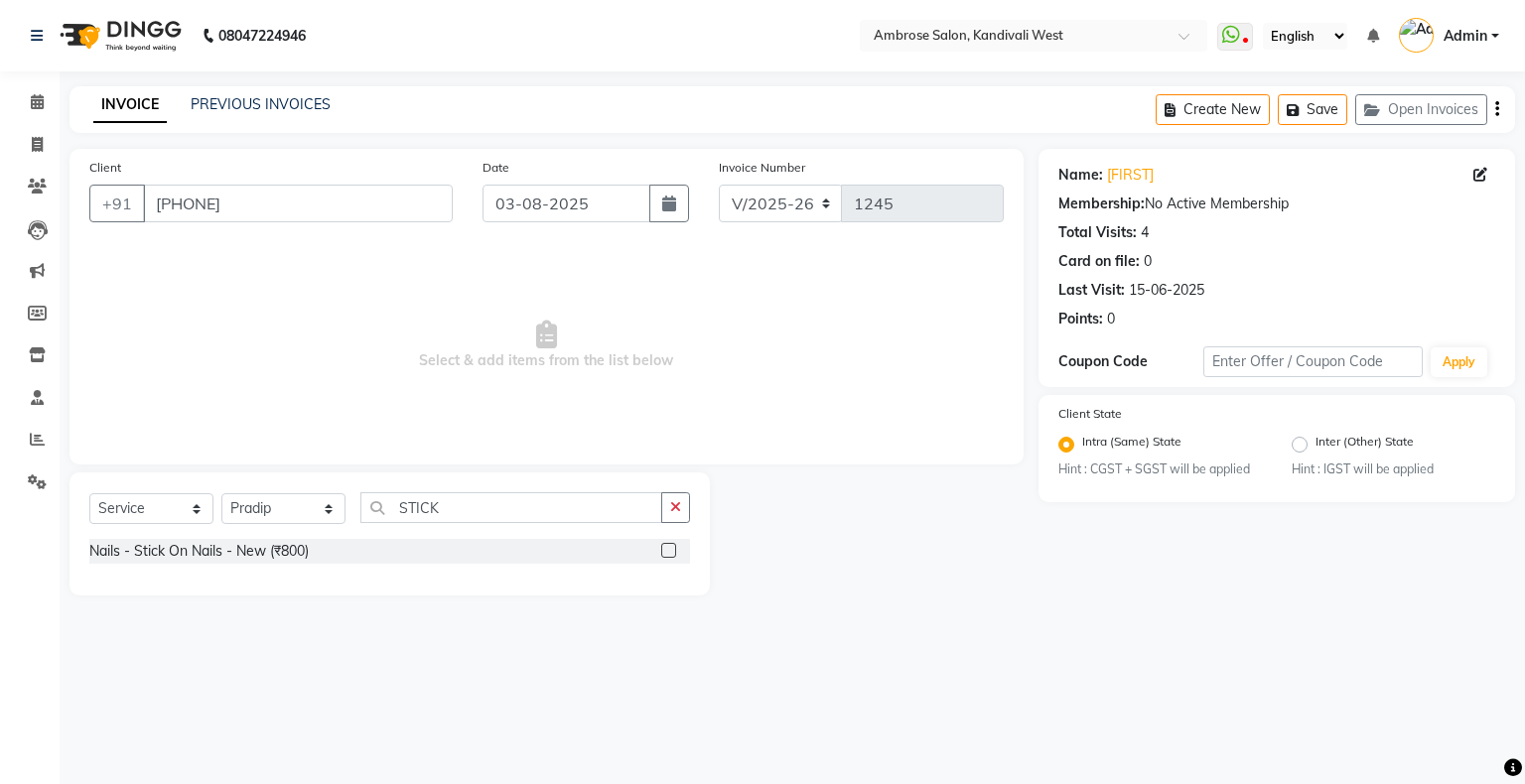 click 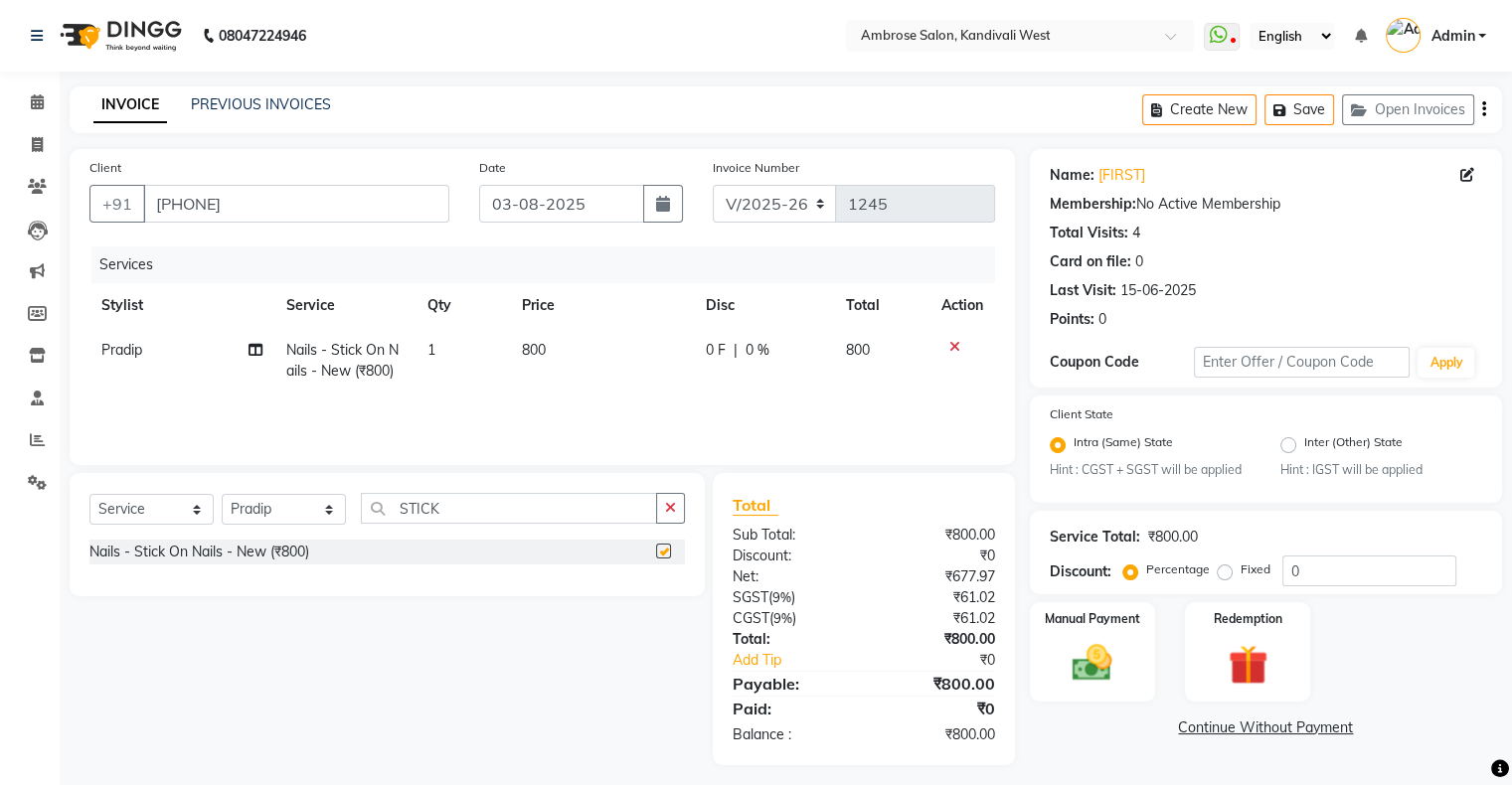 checkbox on "false" 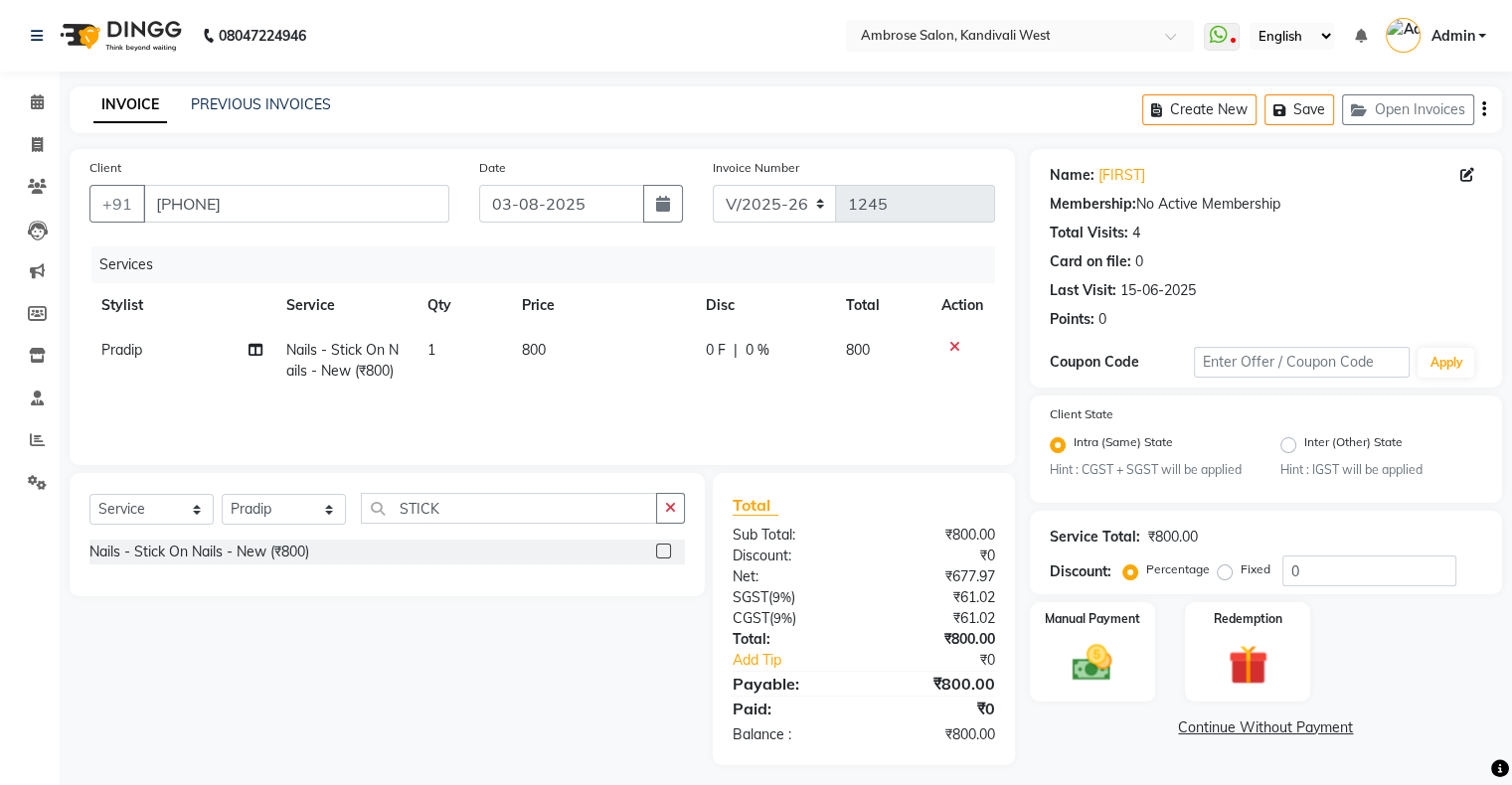 click on "0 F | 0 %" 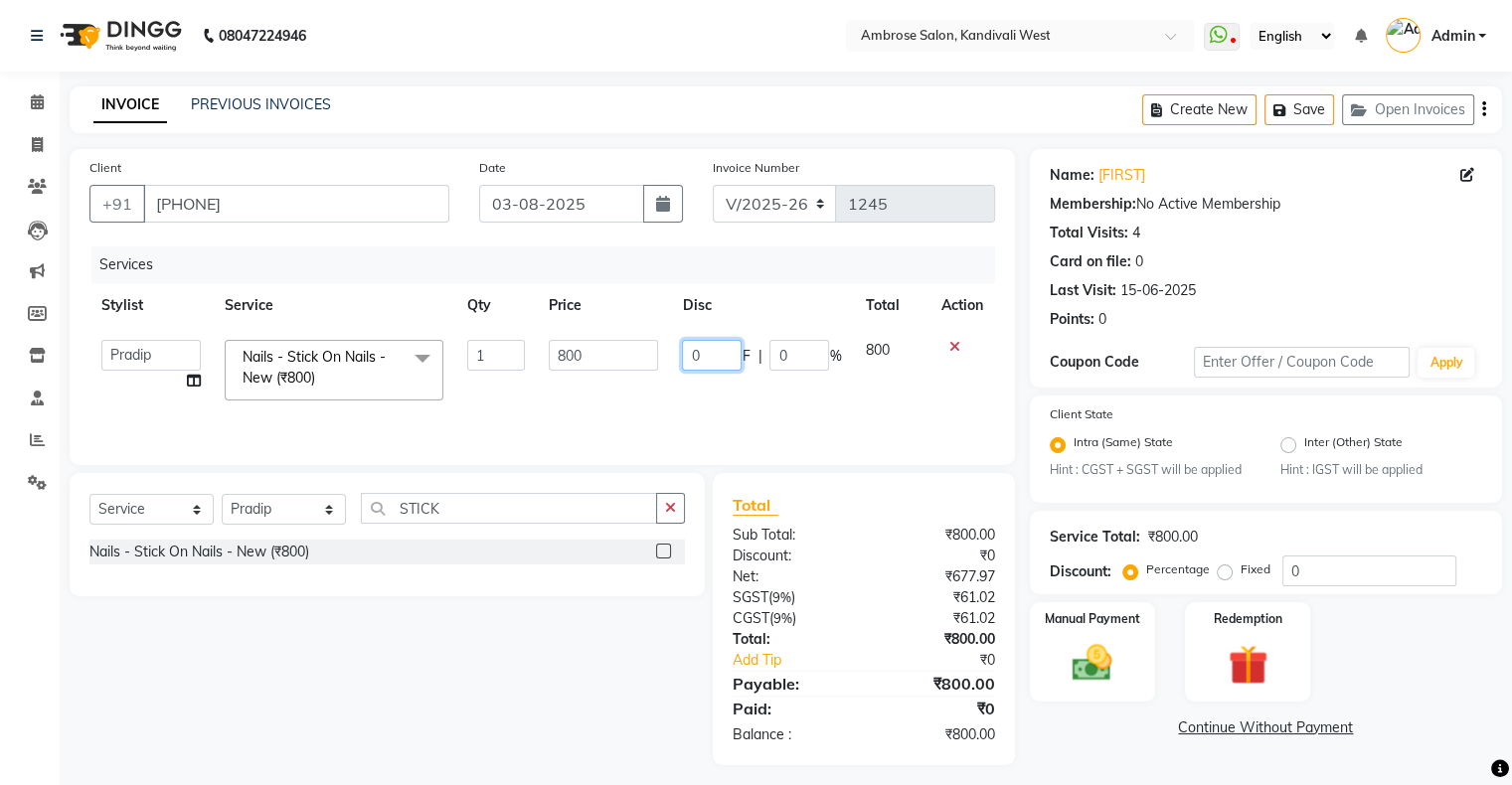 click on "0" 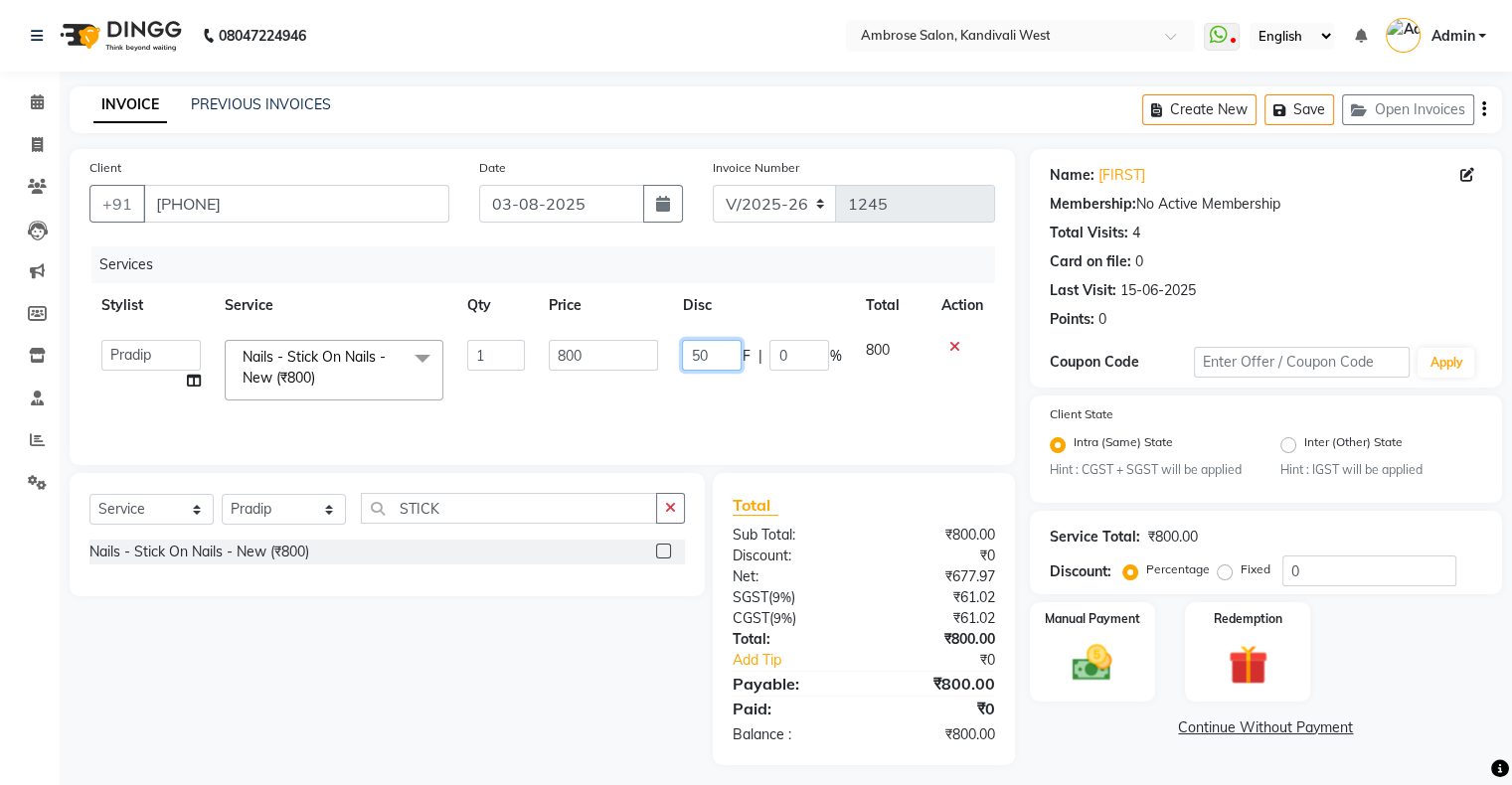 type on "500" 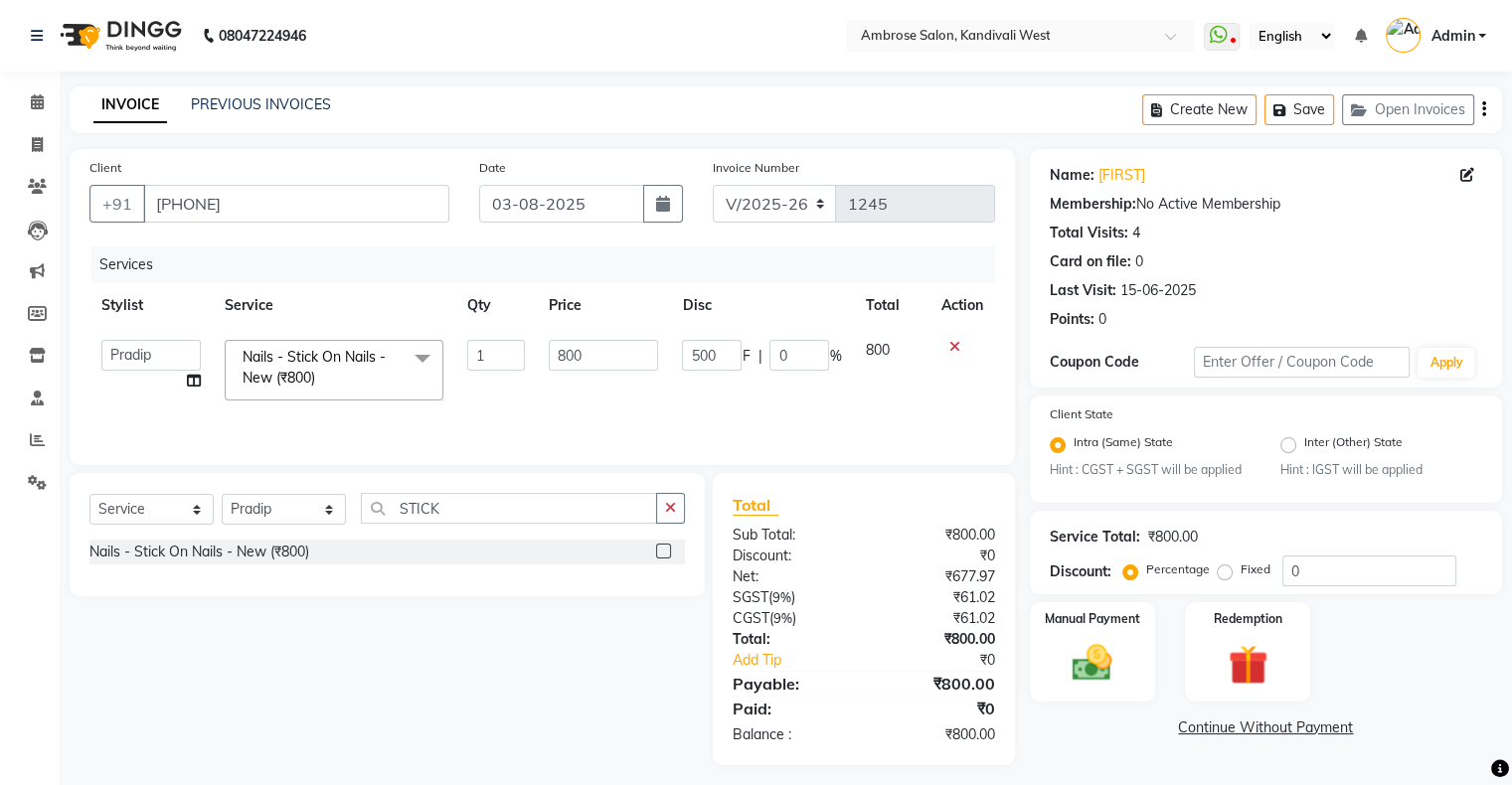 click on "Services Stylist Service Qty Price Disc Total Action  Akshay Divecha   Ashwini Hair Head   Falak Nails   Fardin   Kirti   Nida FD   Pradip   Pradip Vaishnav   Sanjana    Vidhi Veera  Nails - Stick On Nails - New (₹800)  x Hair Services - Hair Cut (Male) (₹300) Hair Services - Hair Wash (Male) (₹200) Hair Services - Beard (₹200) Hair Services - Global Majjrel (Male) (₹1000) Hair Services - Hair Cut (Female) (₹1000) Hair Services - Blowdry Medium (Female) (₹550) Hair Services - Normal Hair Wash Medium (Female) (₹500) Hair Services - Hair Spa Medium (Female) (₹1200) Threading-Full Face Threading (Female) (₹299) Honey wax Half Legs (Male) (₹1000) Flavoured Wax Underarms (Male) (₹499) Honey wax Half Arms (Female) (₹200) Honey wax Half Legs (Female) (₹400) Adult Hair Cut - Male Senior Stylist (₹600) Beard/Clean Shave - Male (₹250) Basic Styling - Male (₹250) Basic Styling Male - Senior Stylist (₹400) Side locks trim - Male (₹150) Brows Color - Male (₹200) 1 800 500 F | 0 %" 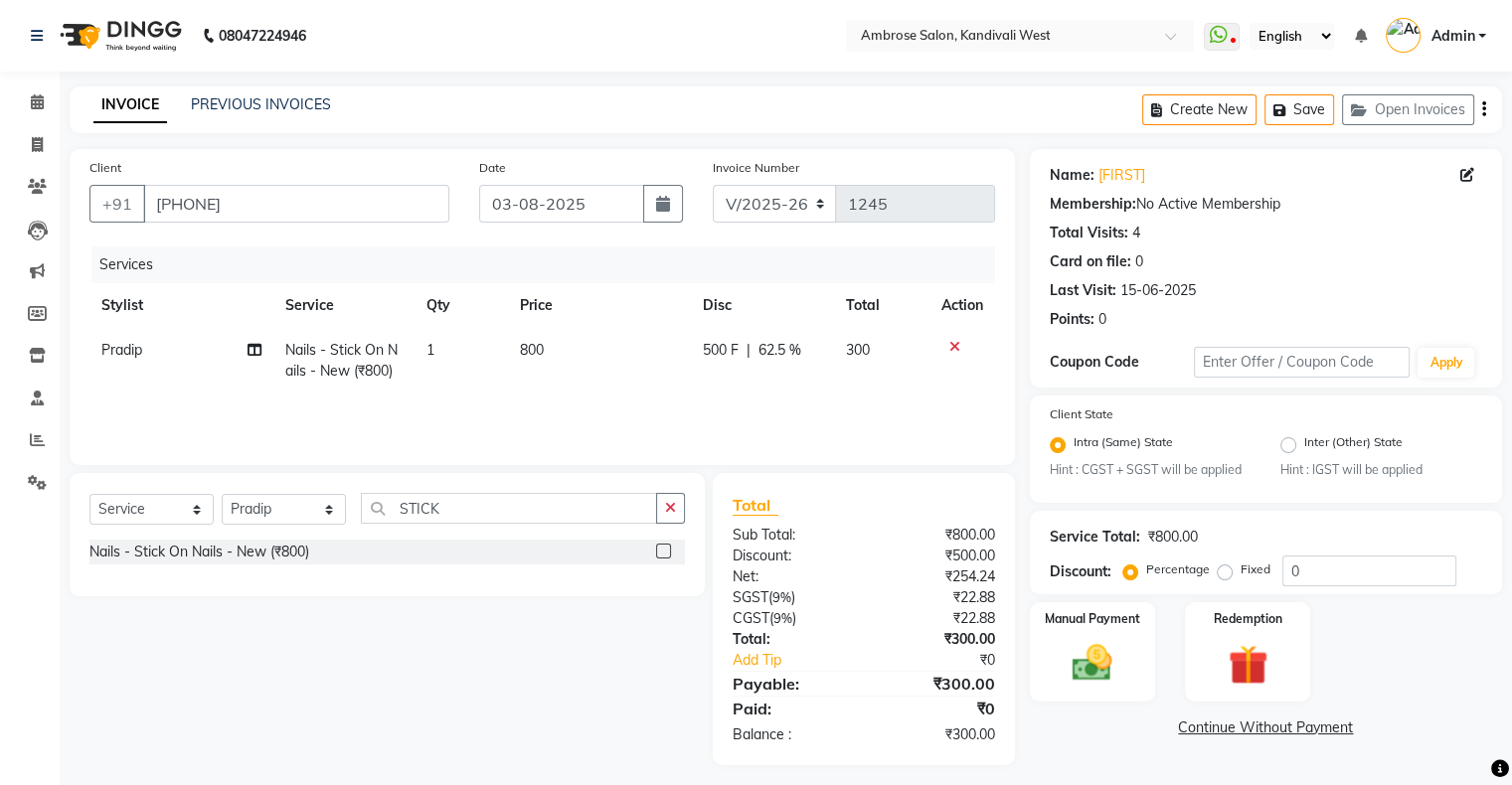 click on "500 F" 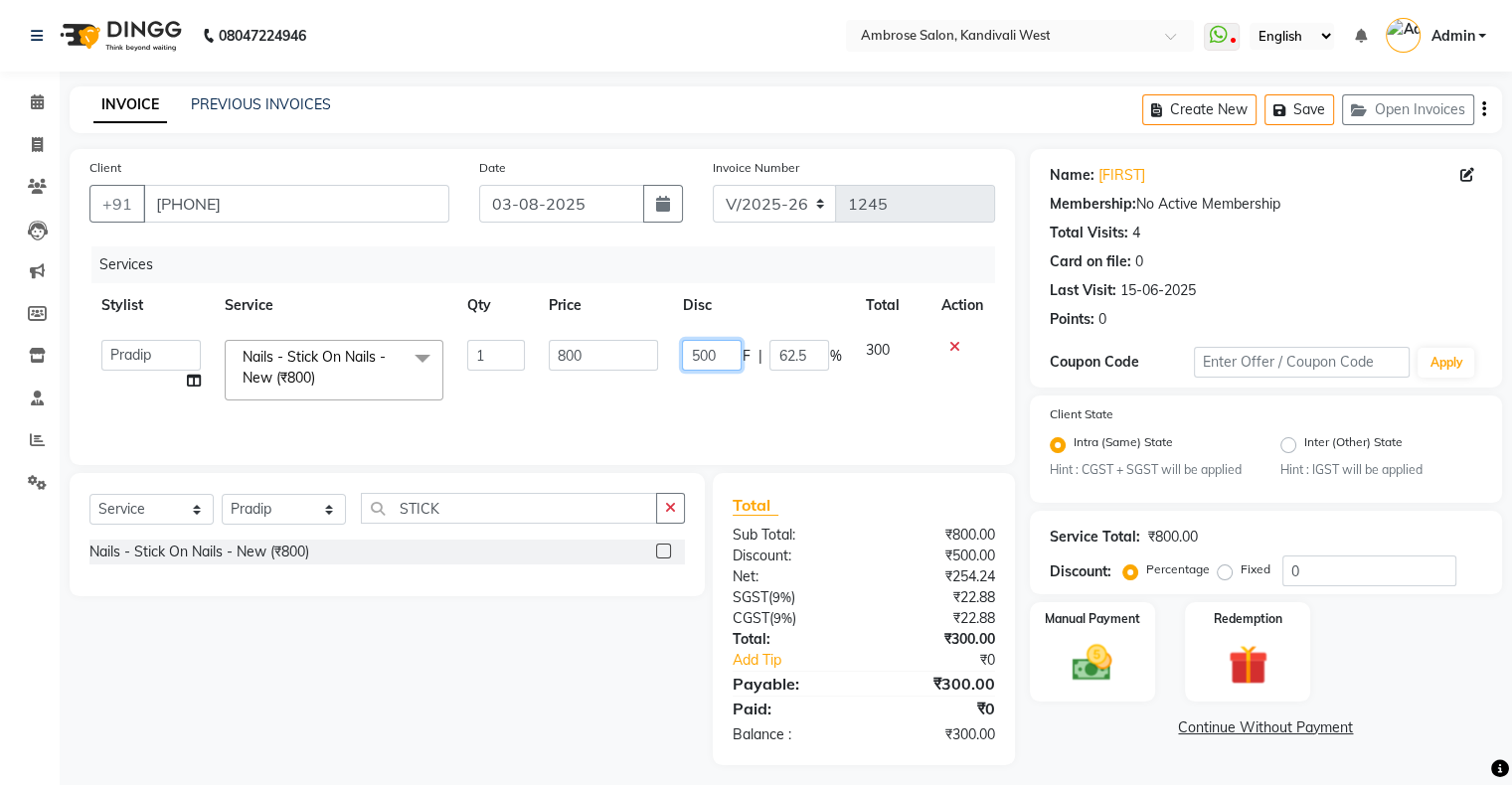 click on "500" 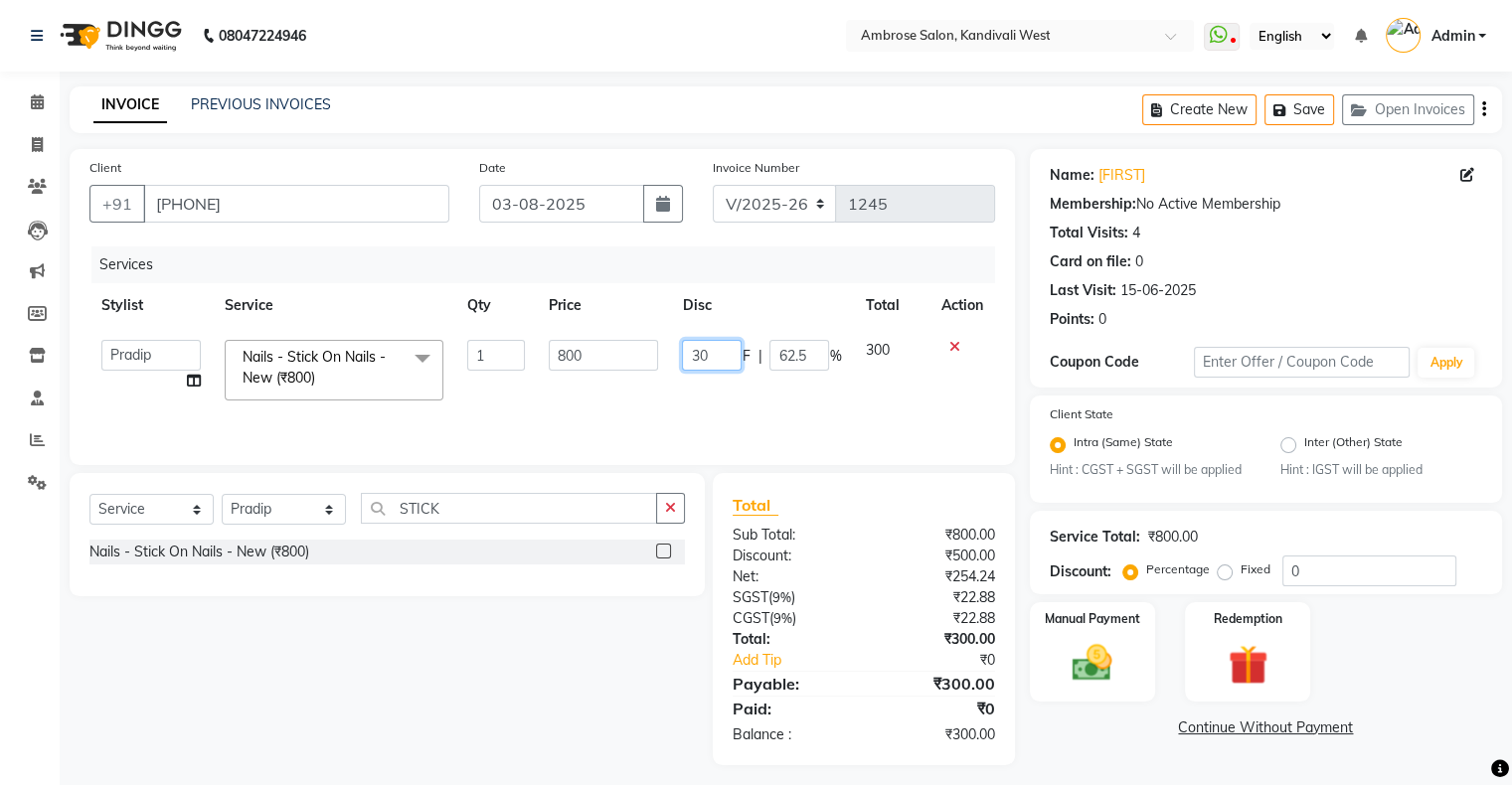type on "300" 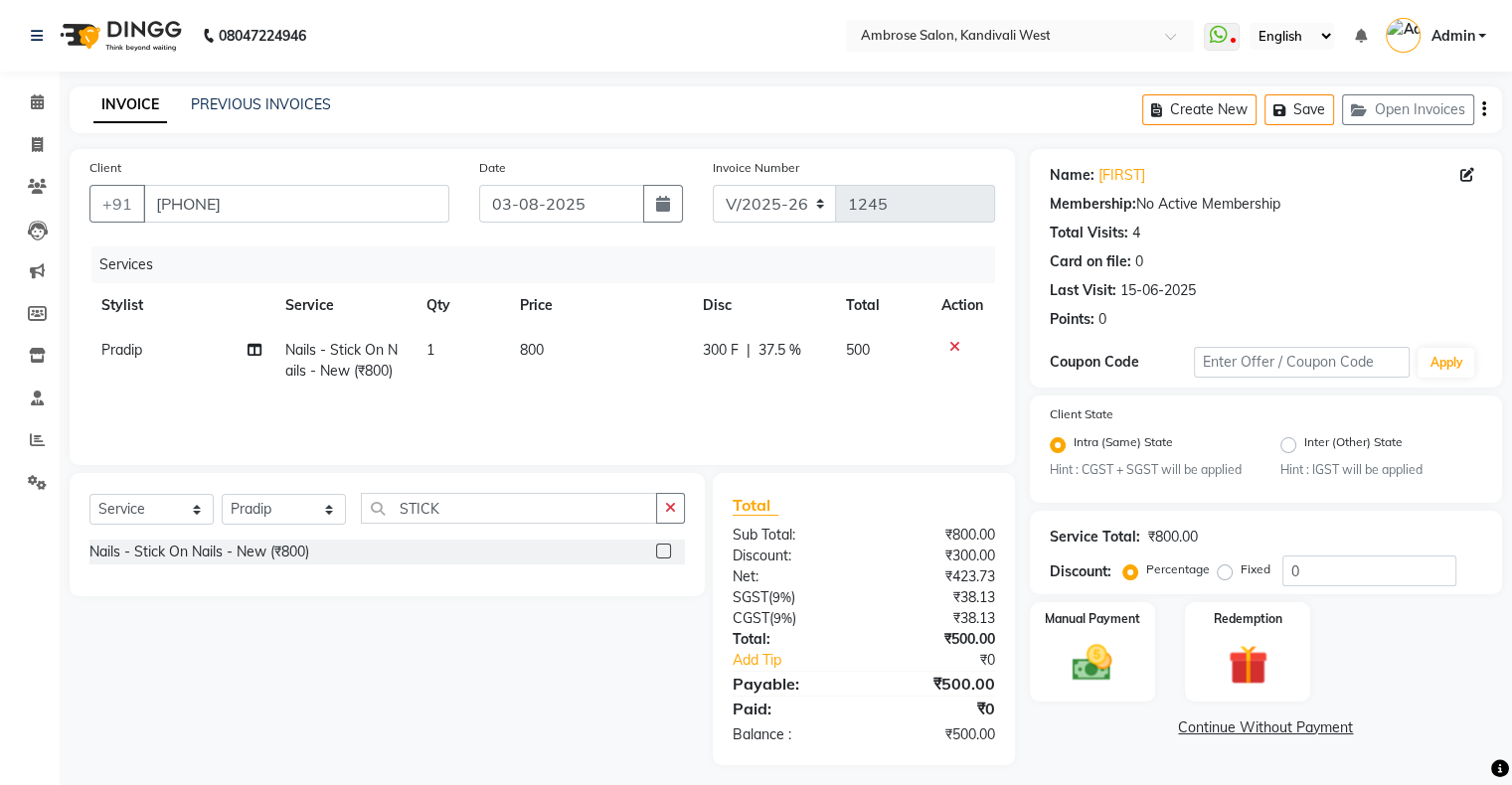 click on "300 F | 37.5 %" 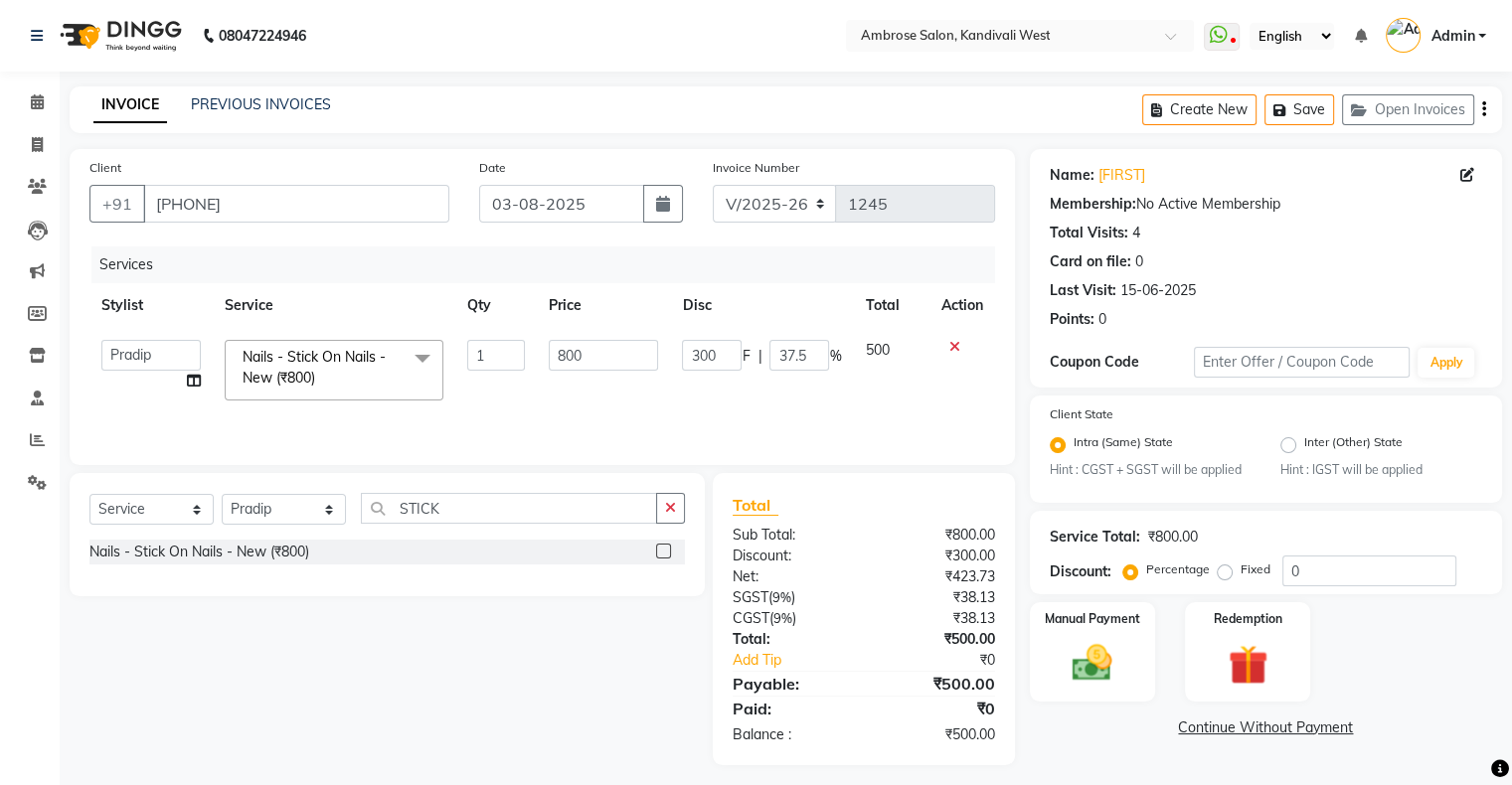 scroll, scrollTop: 10, scrollLeft: 0, axis: vertical 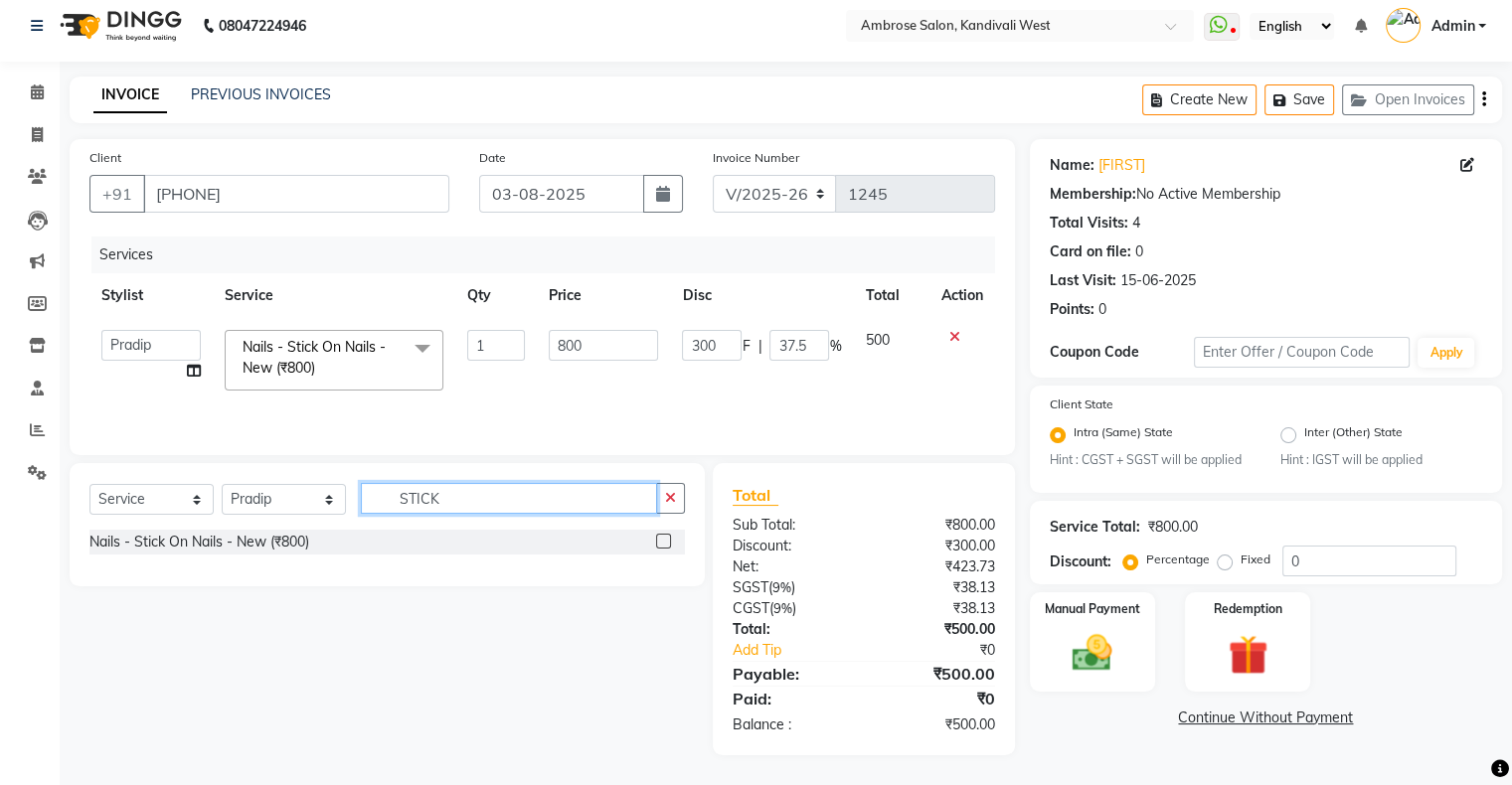 click on "STICK" 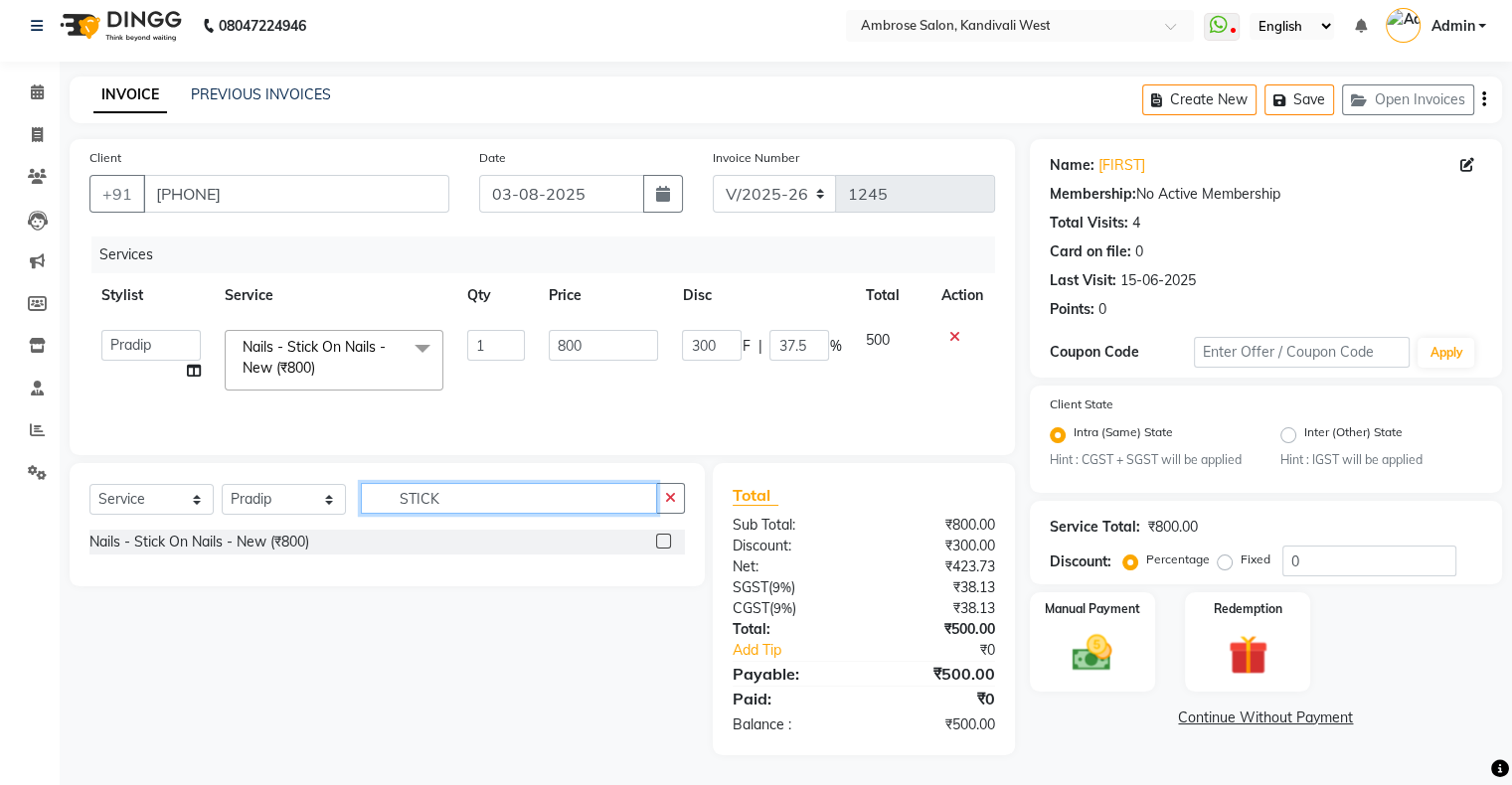 click on "STICK" 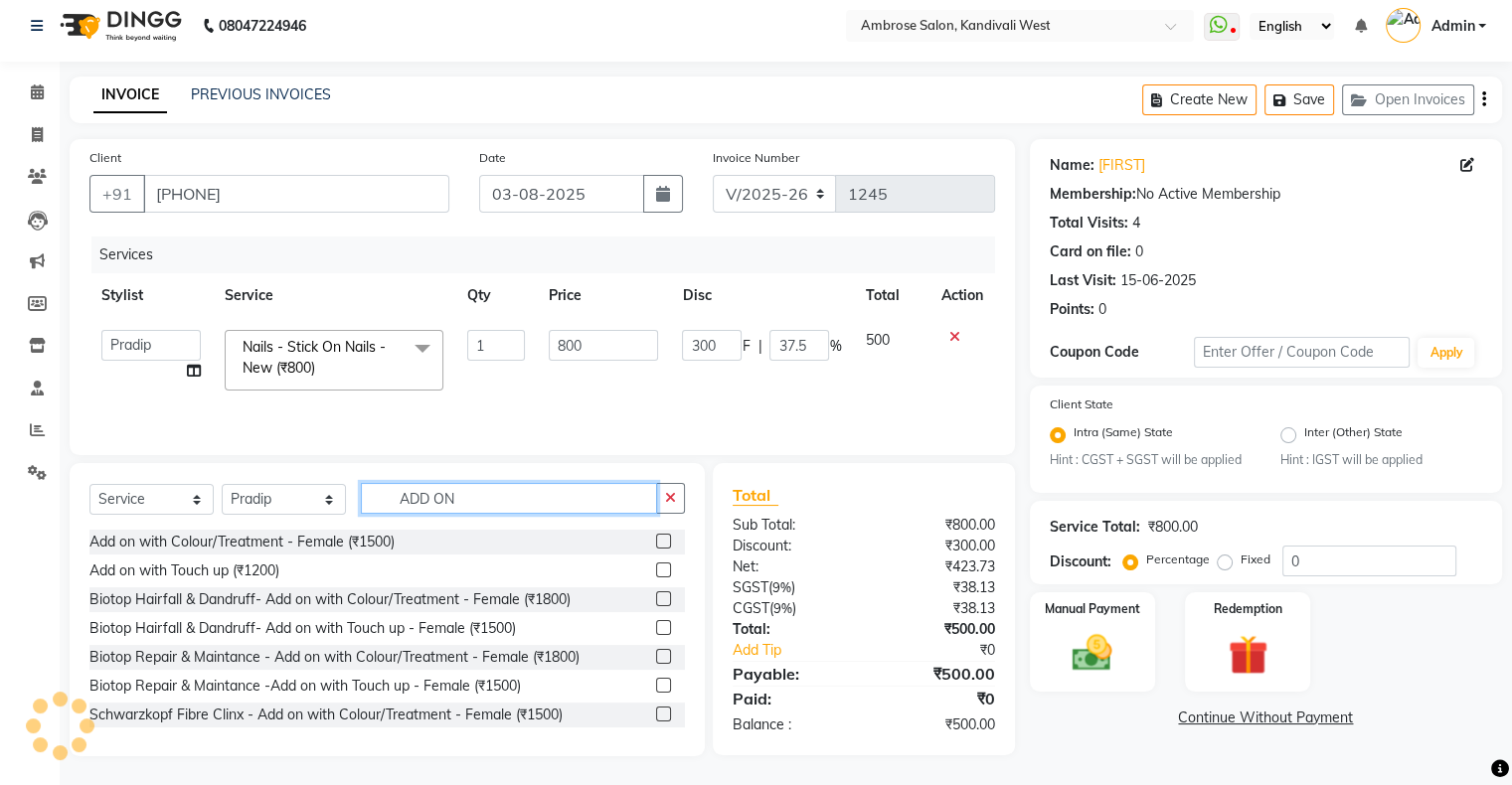 scroll, scrollTop: 99, scrollLeft: 0, axis: vertical 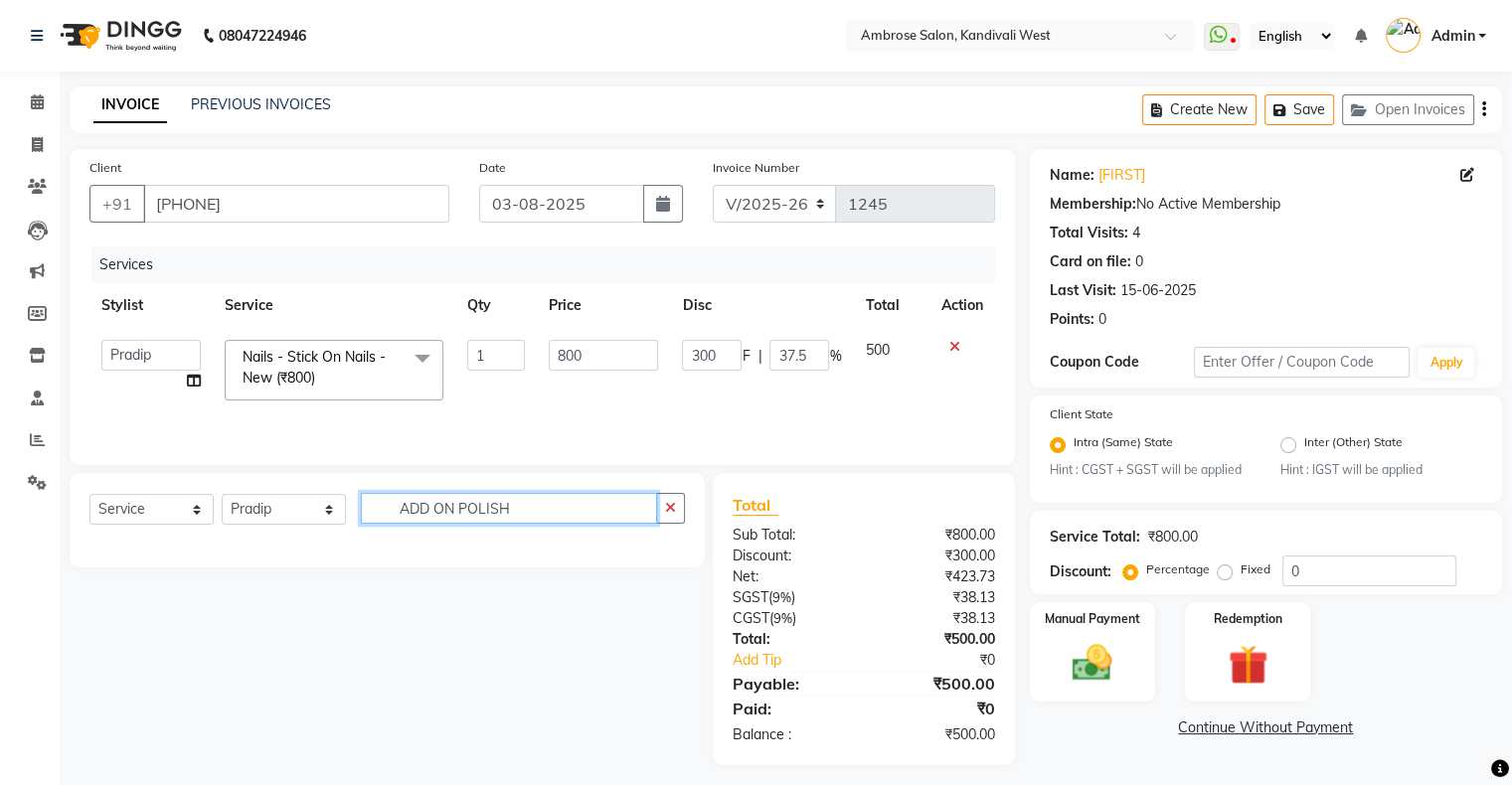 click on "ADD ON POLISH" 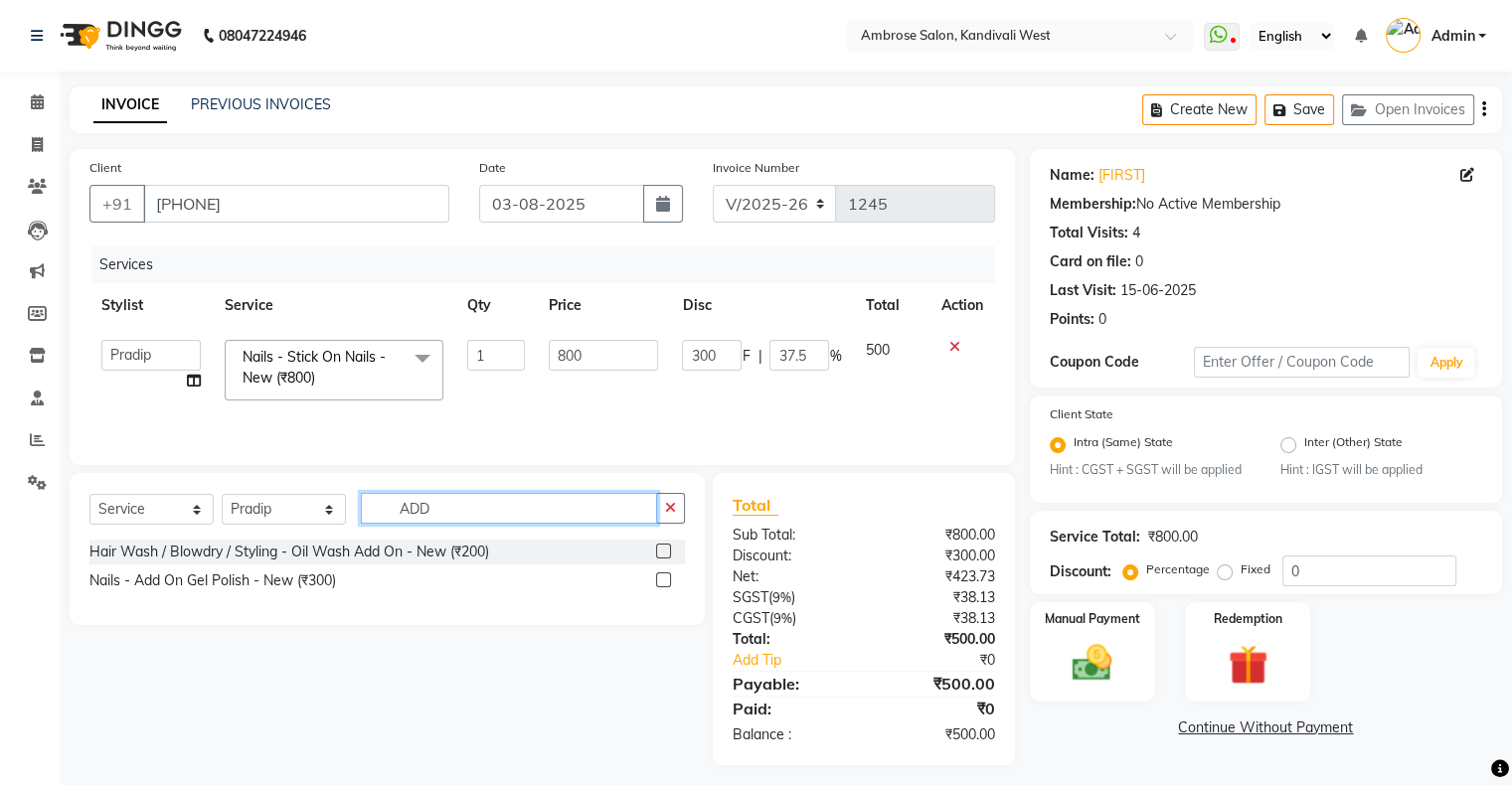 type on "ADD" 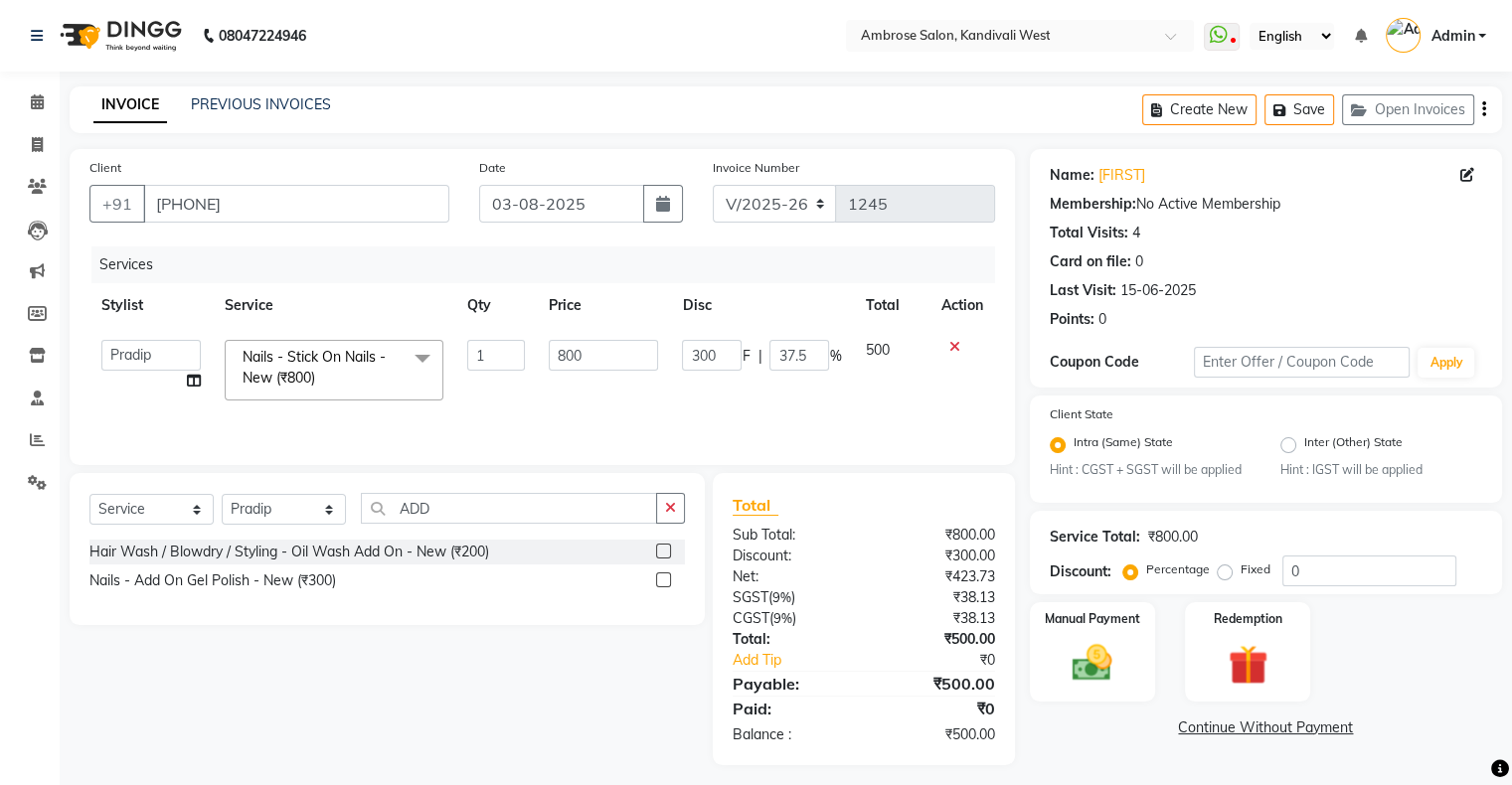 click 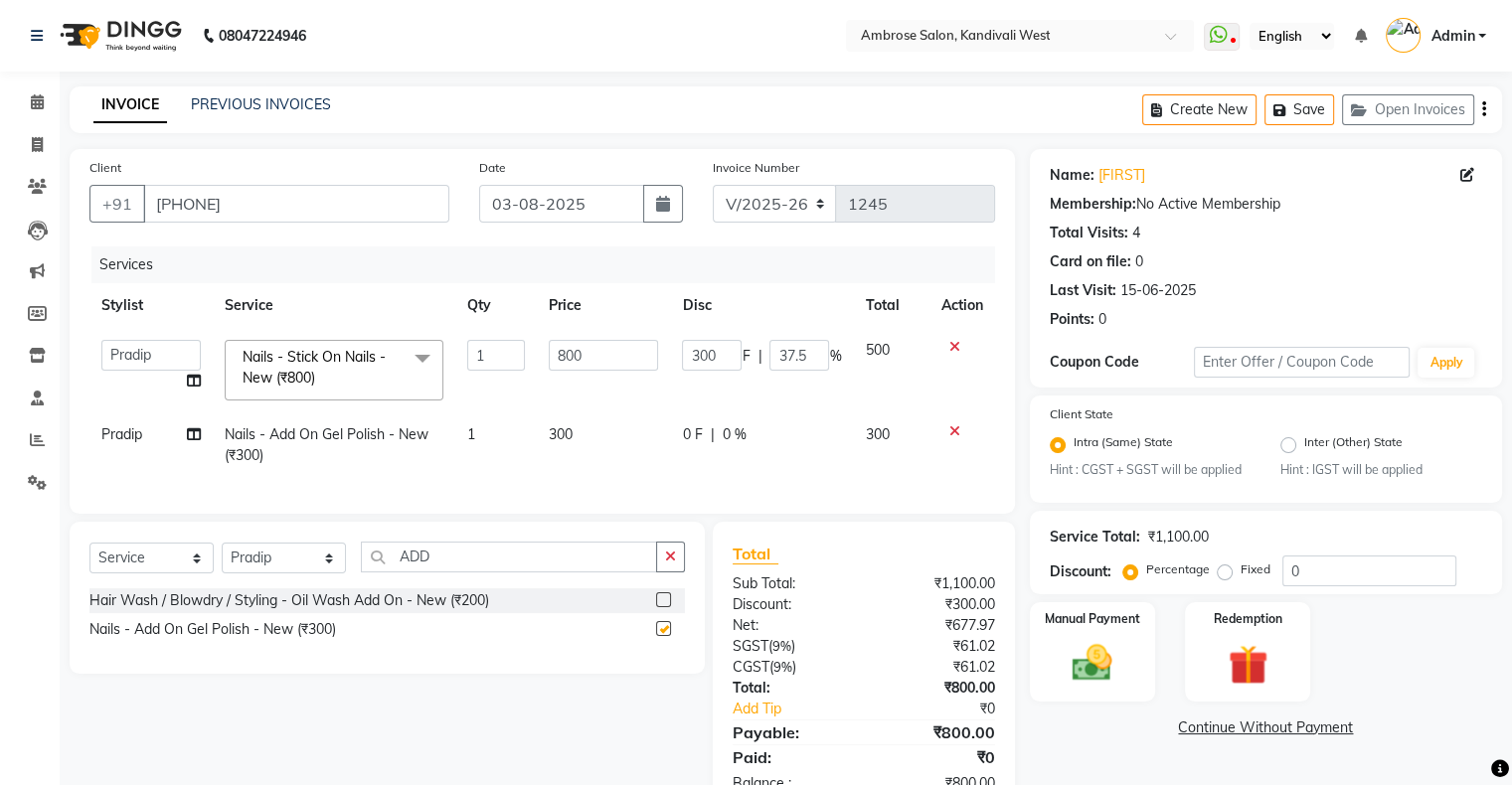 checkbox on "false" 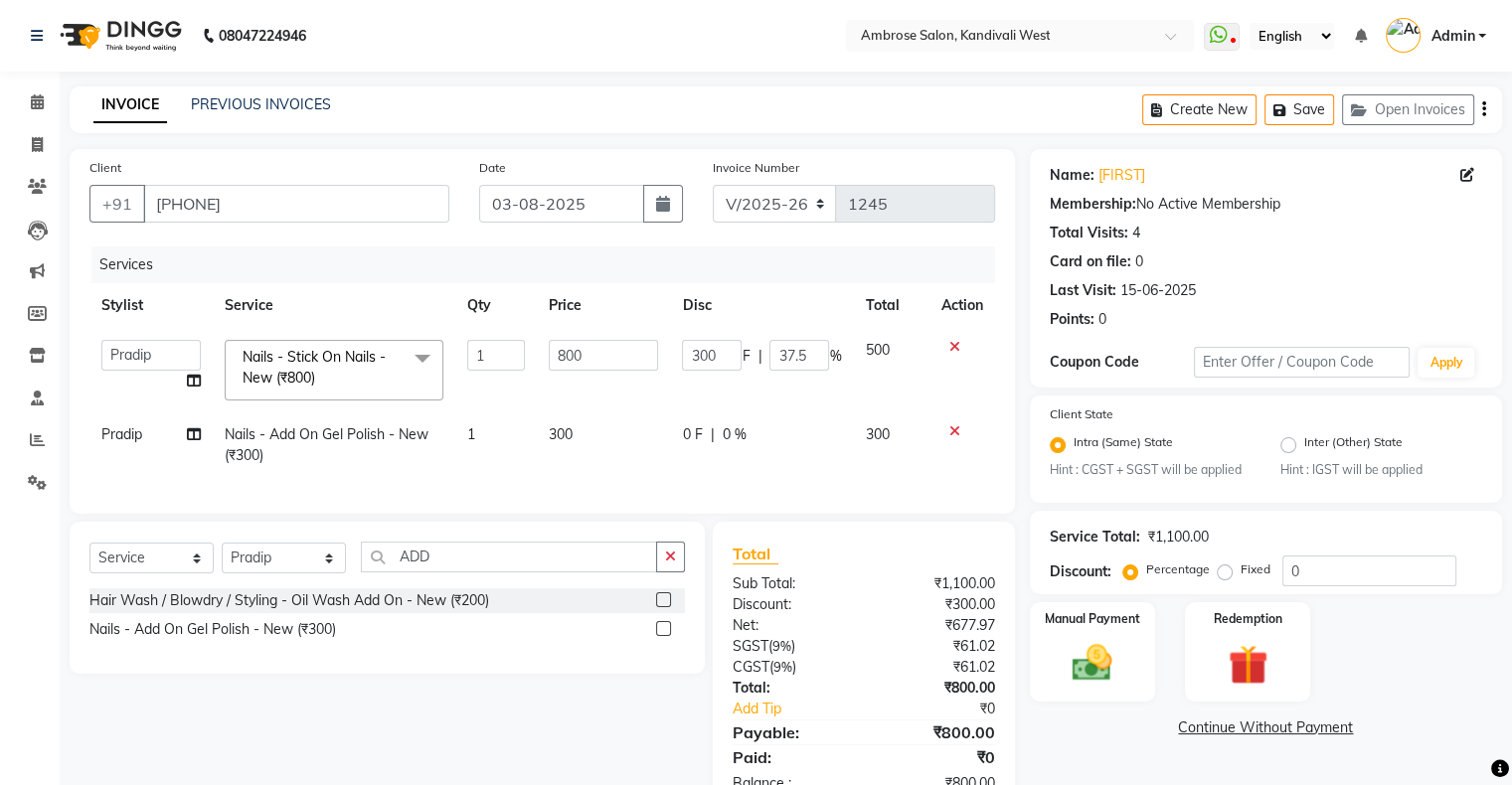 scroll, scrollTop: 73, scrollLeft: 0, axis: vertical 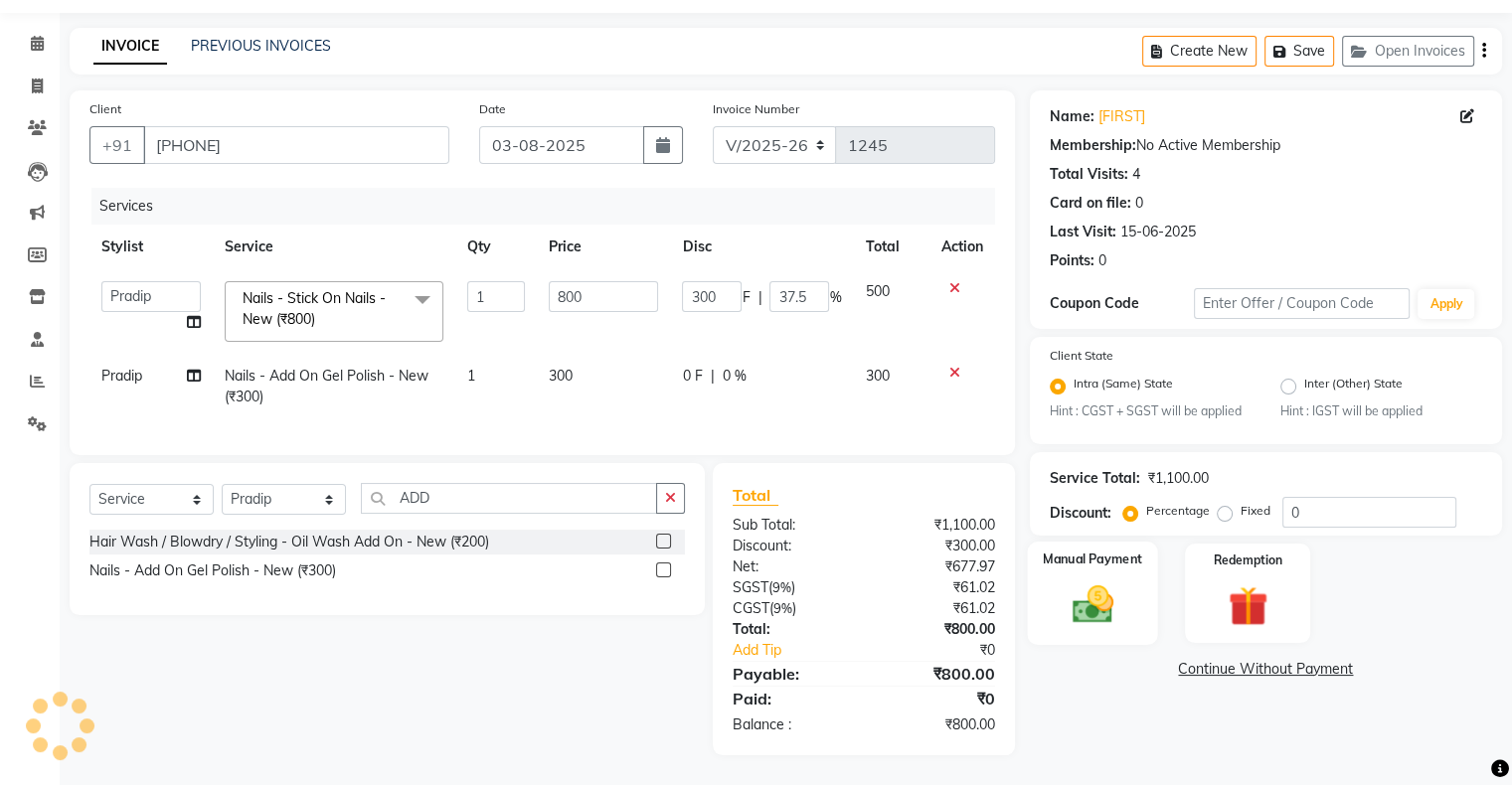 click 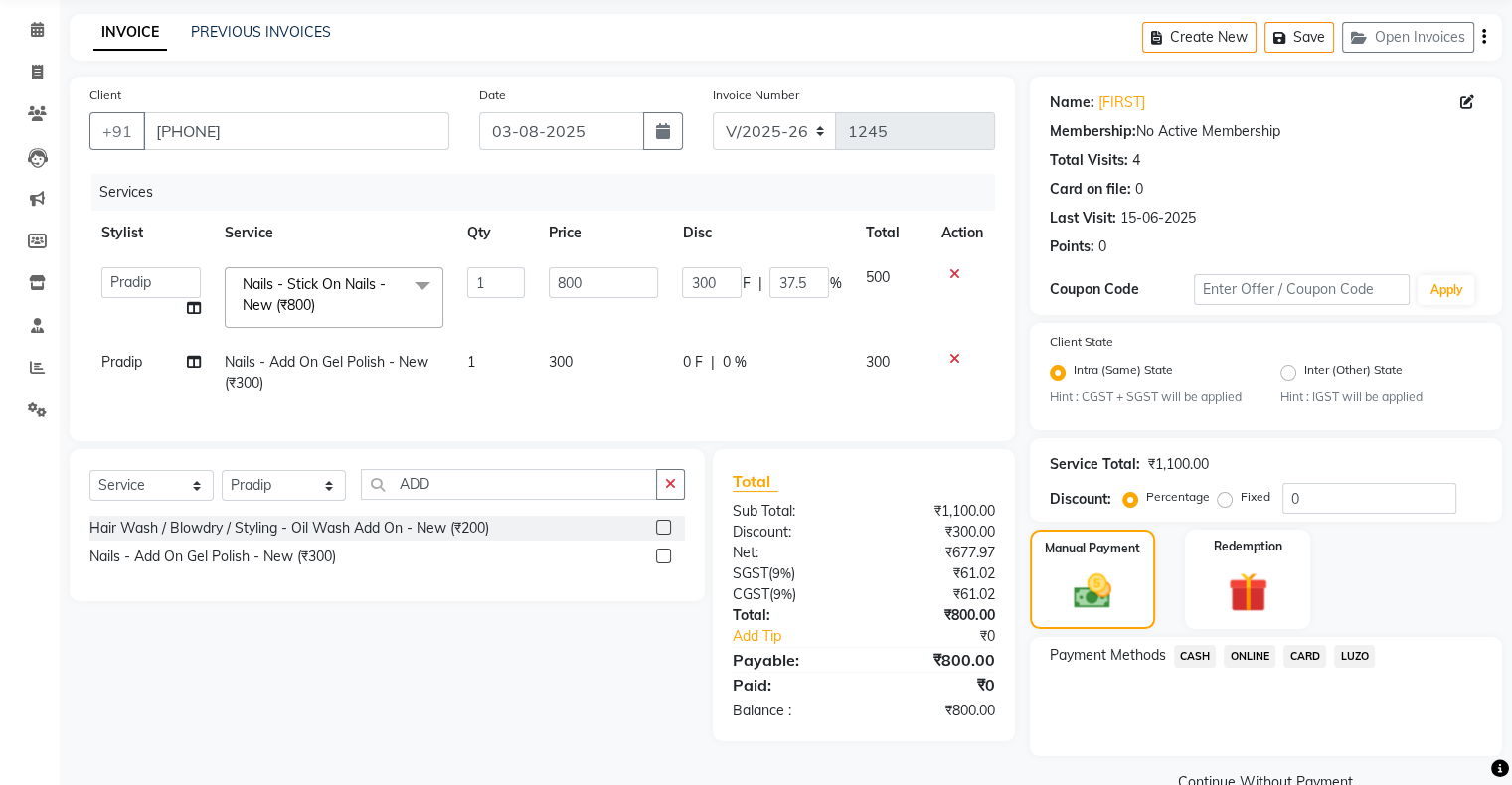 scroll, scrollTop: 115, scrollLeft: 0, axis: vertical 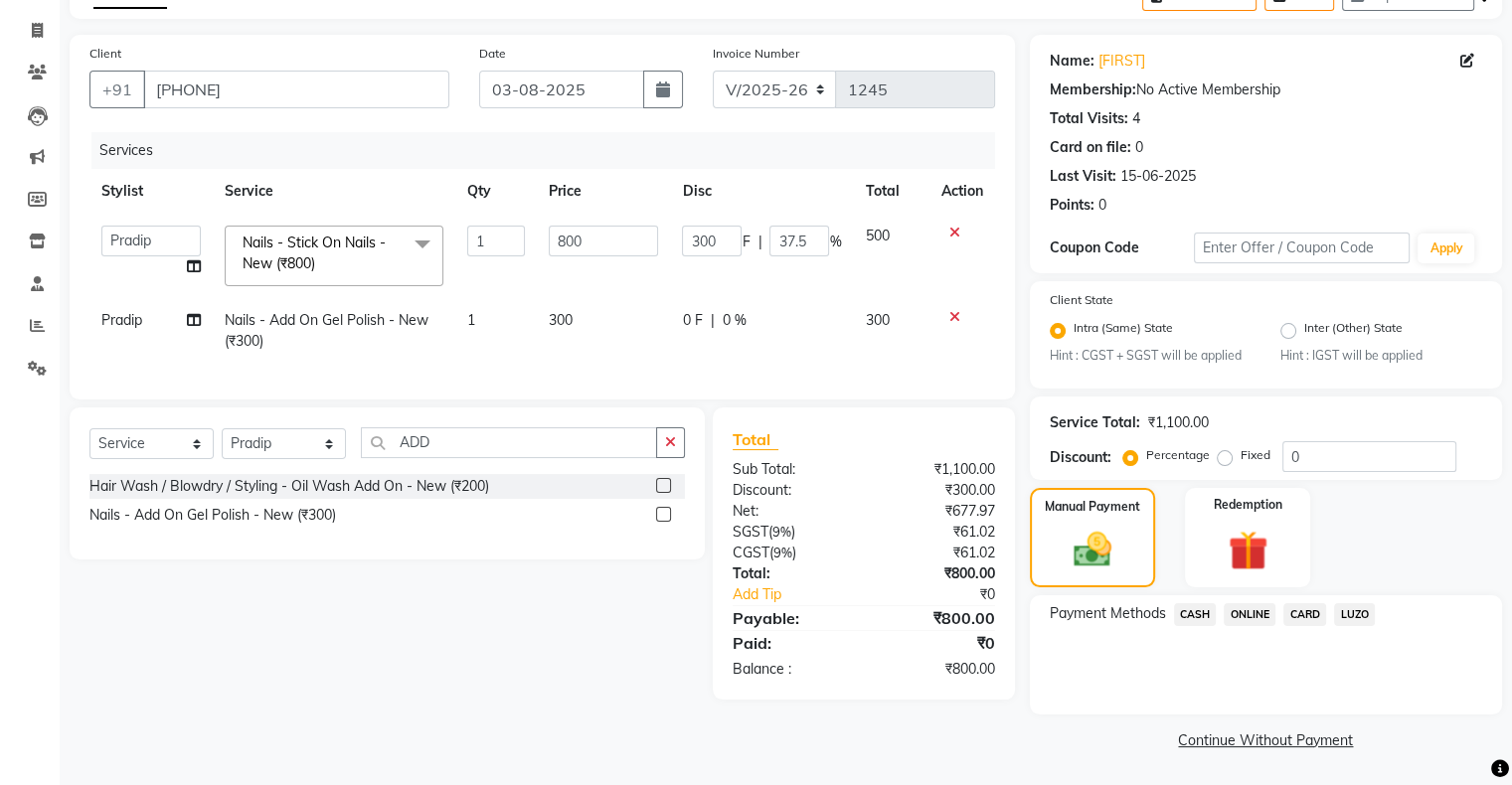 click on "ONLINE" 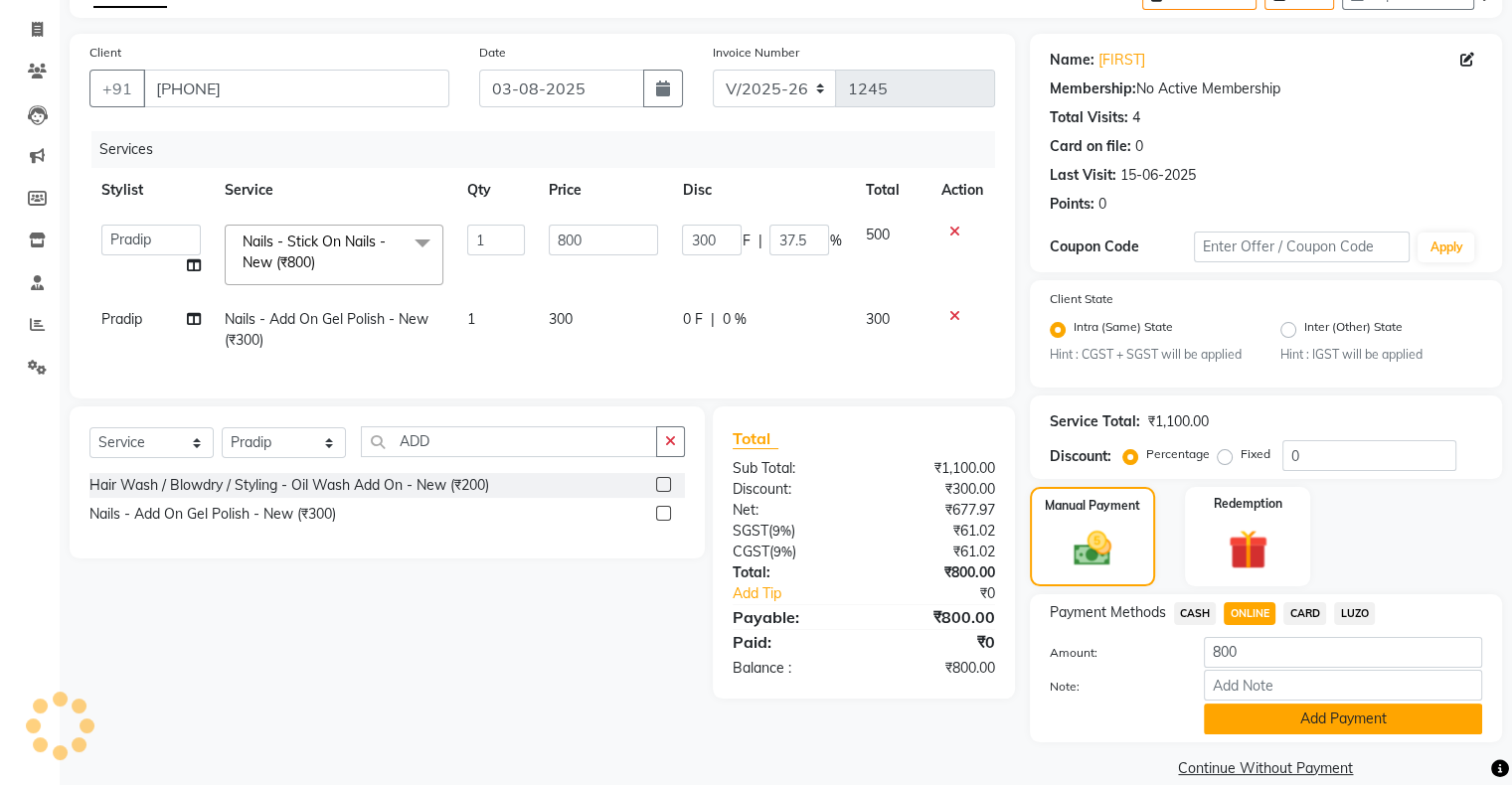 scroll, scrollTop: 147, scrollLeft: 0, axis: vertical 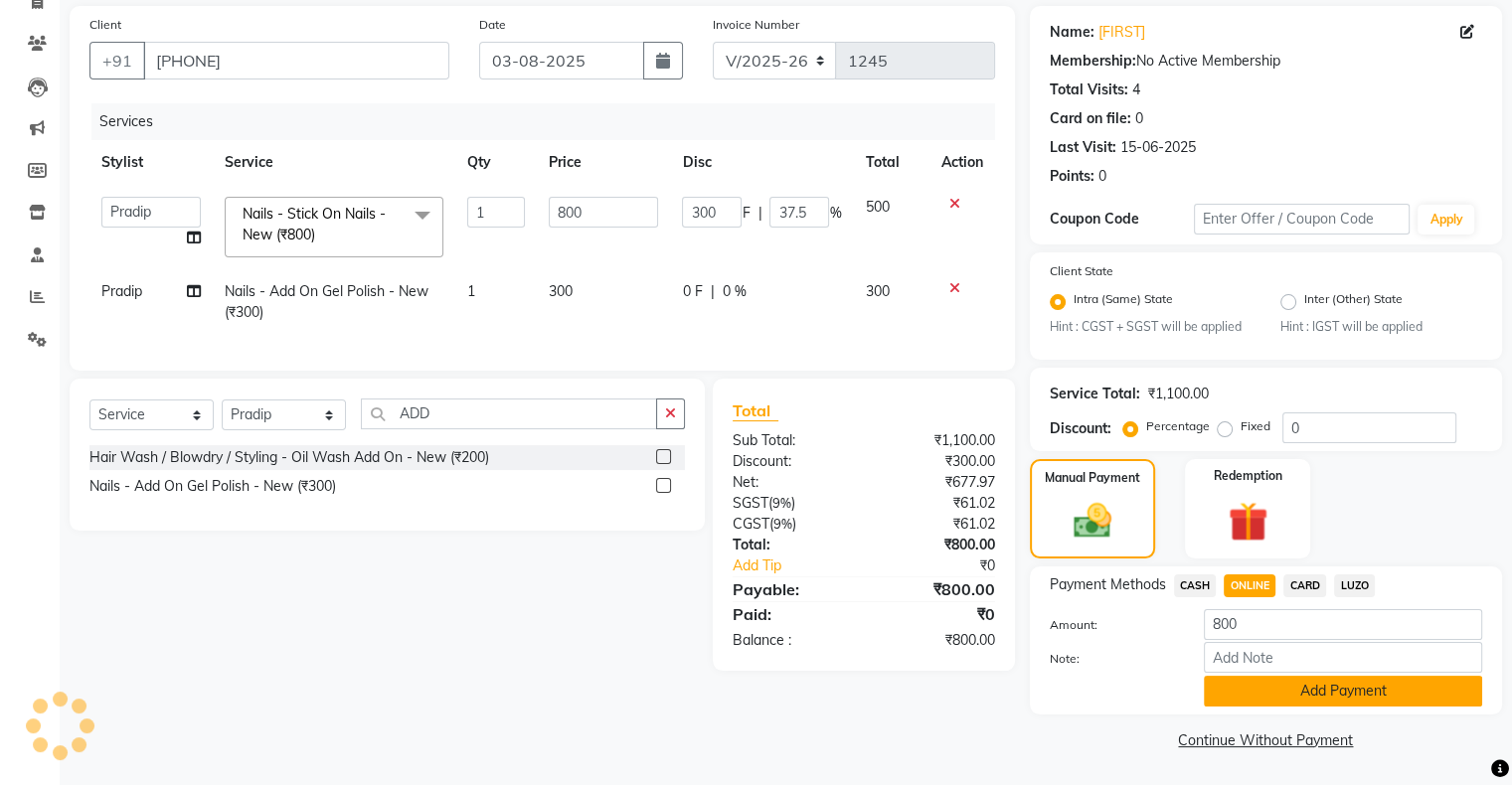 click on "Add Payment" 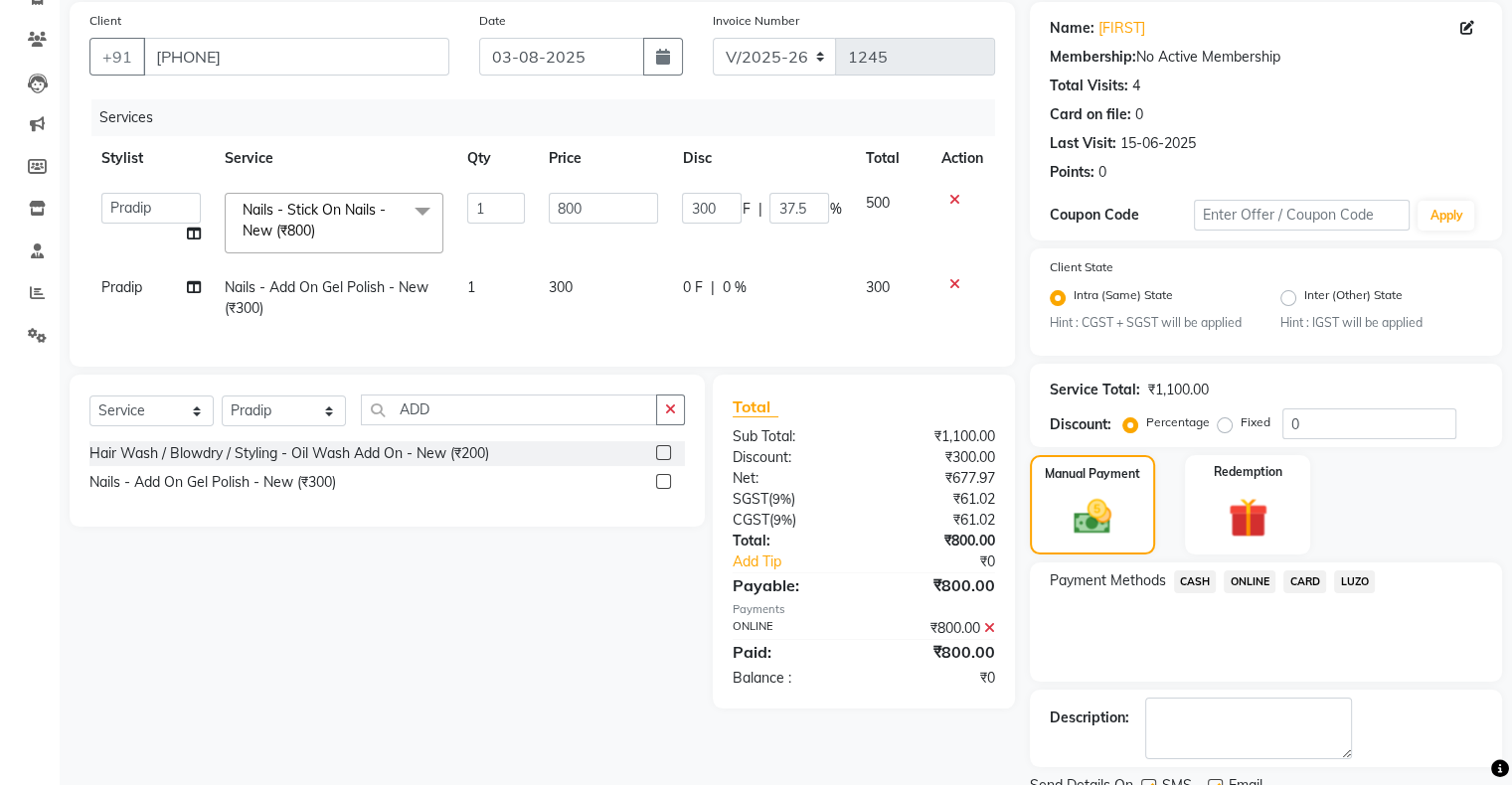 scroll, scrollTop: 227, scrollLeft: 0, axis: vertical 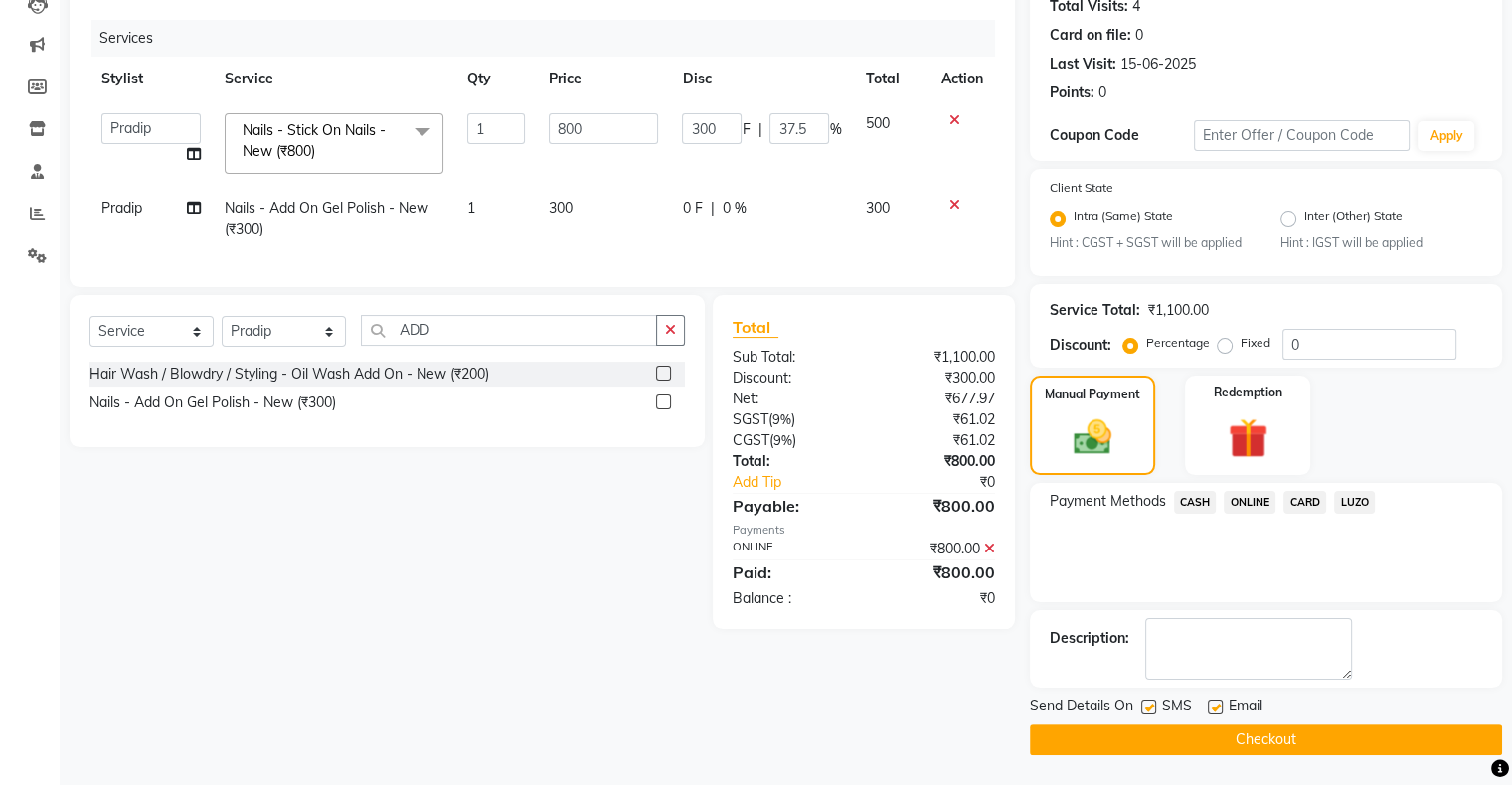 click on "Checkout" 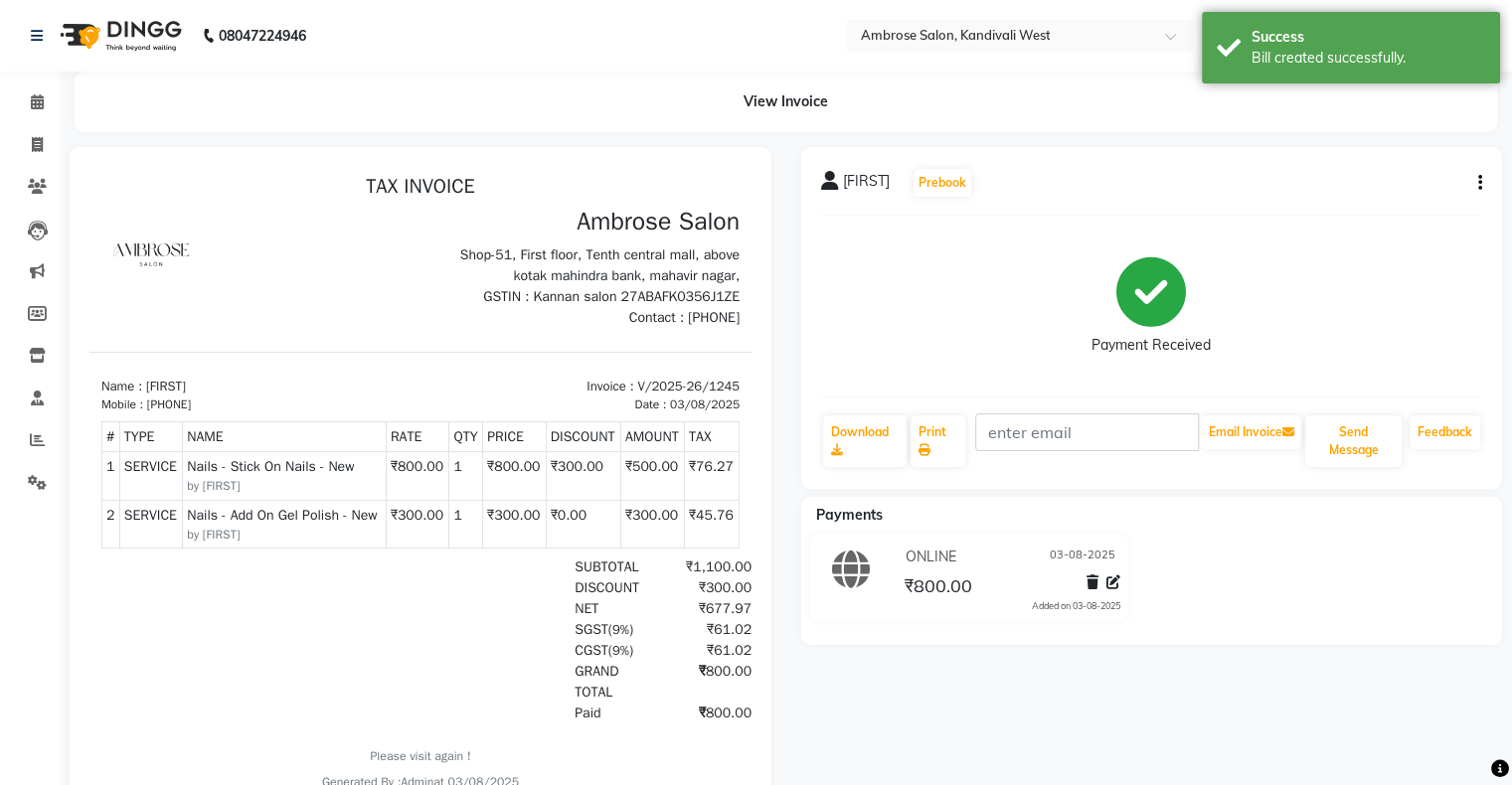 scroll, scrollTop: 0, scrollLeft: 0, axis: both 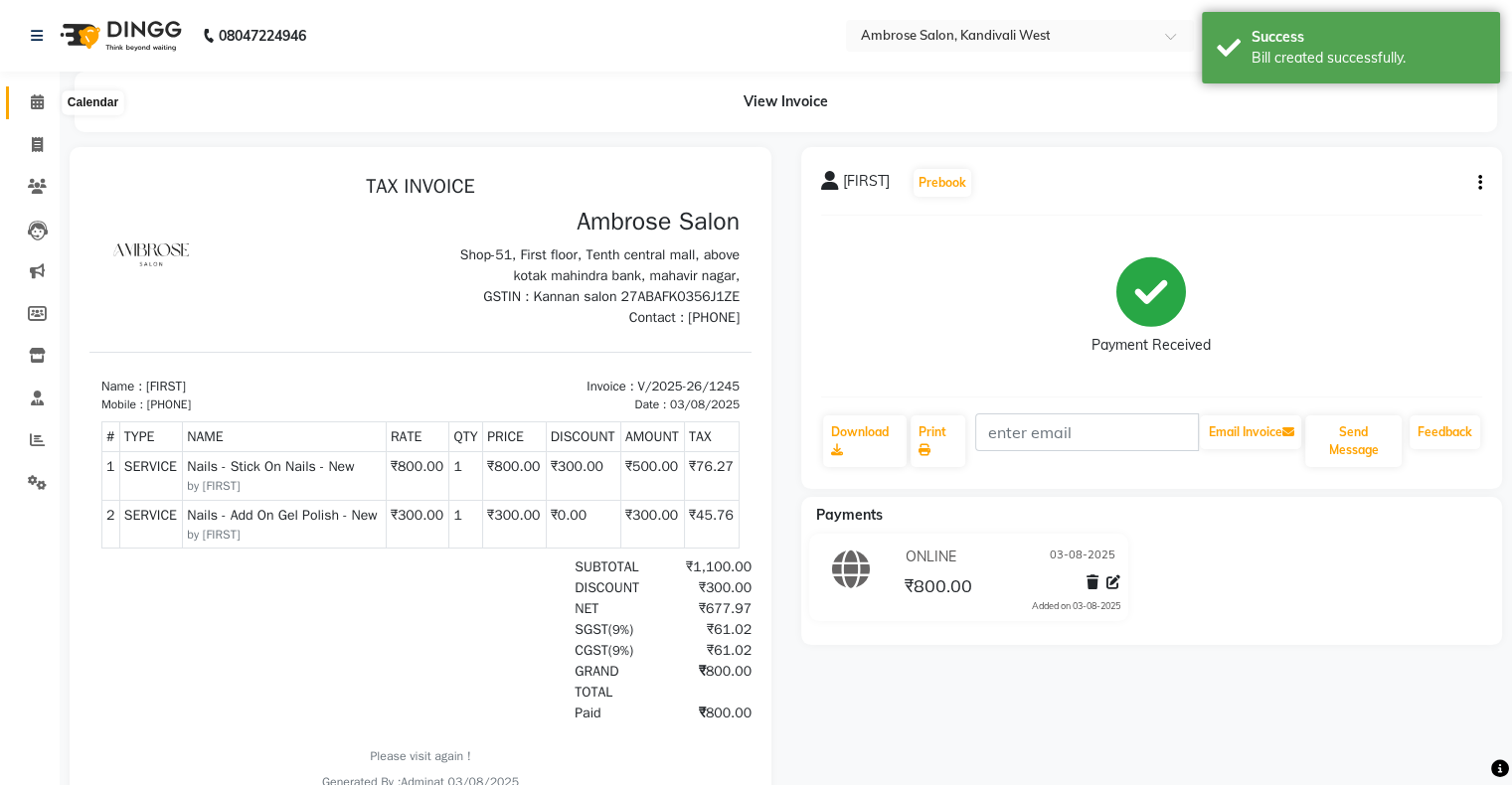 click 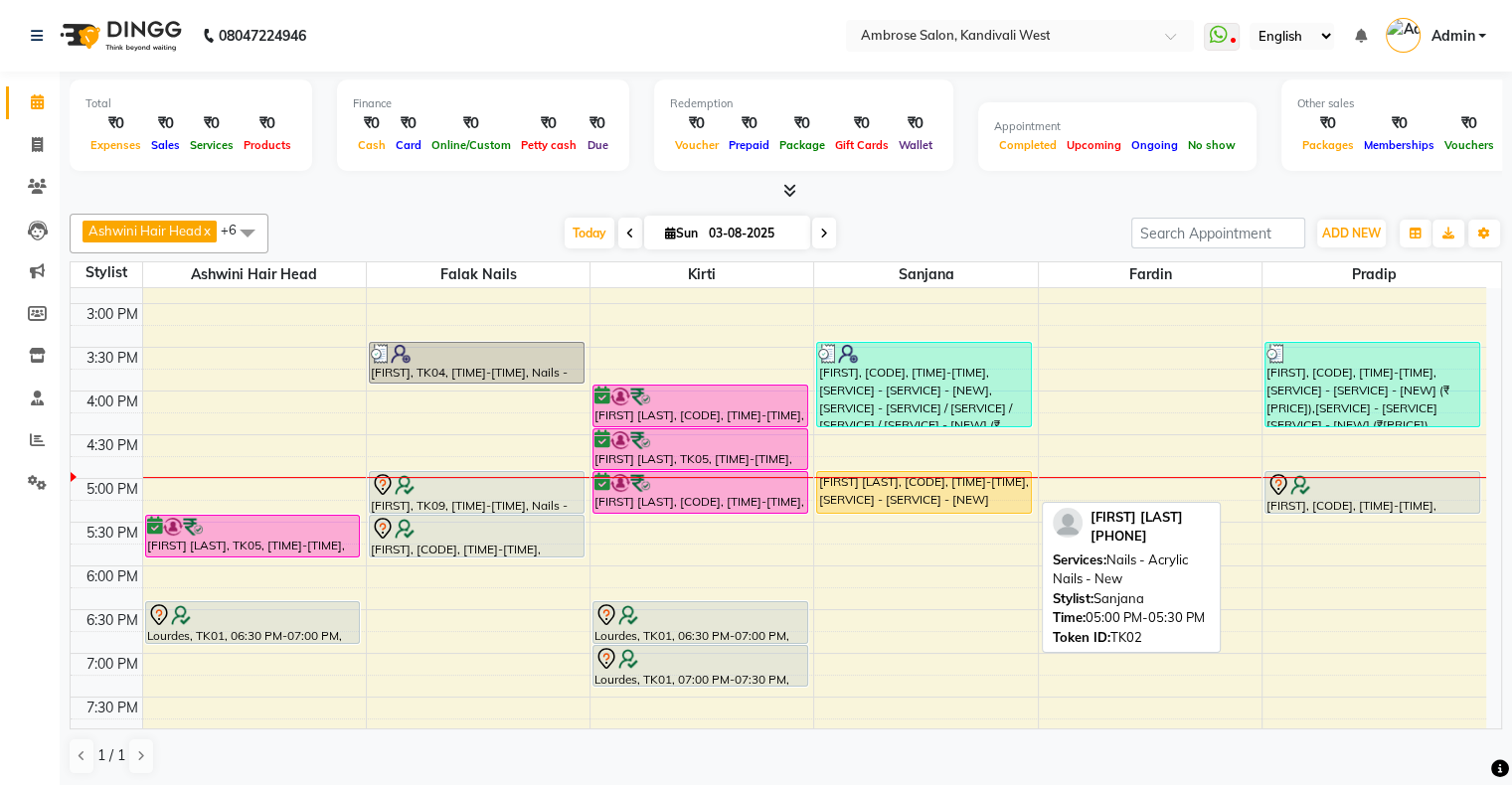 scroll, scrollTop: 598, scrollLeft: 0, axis: vertical 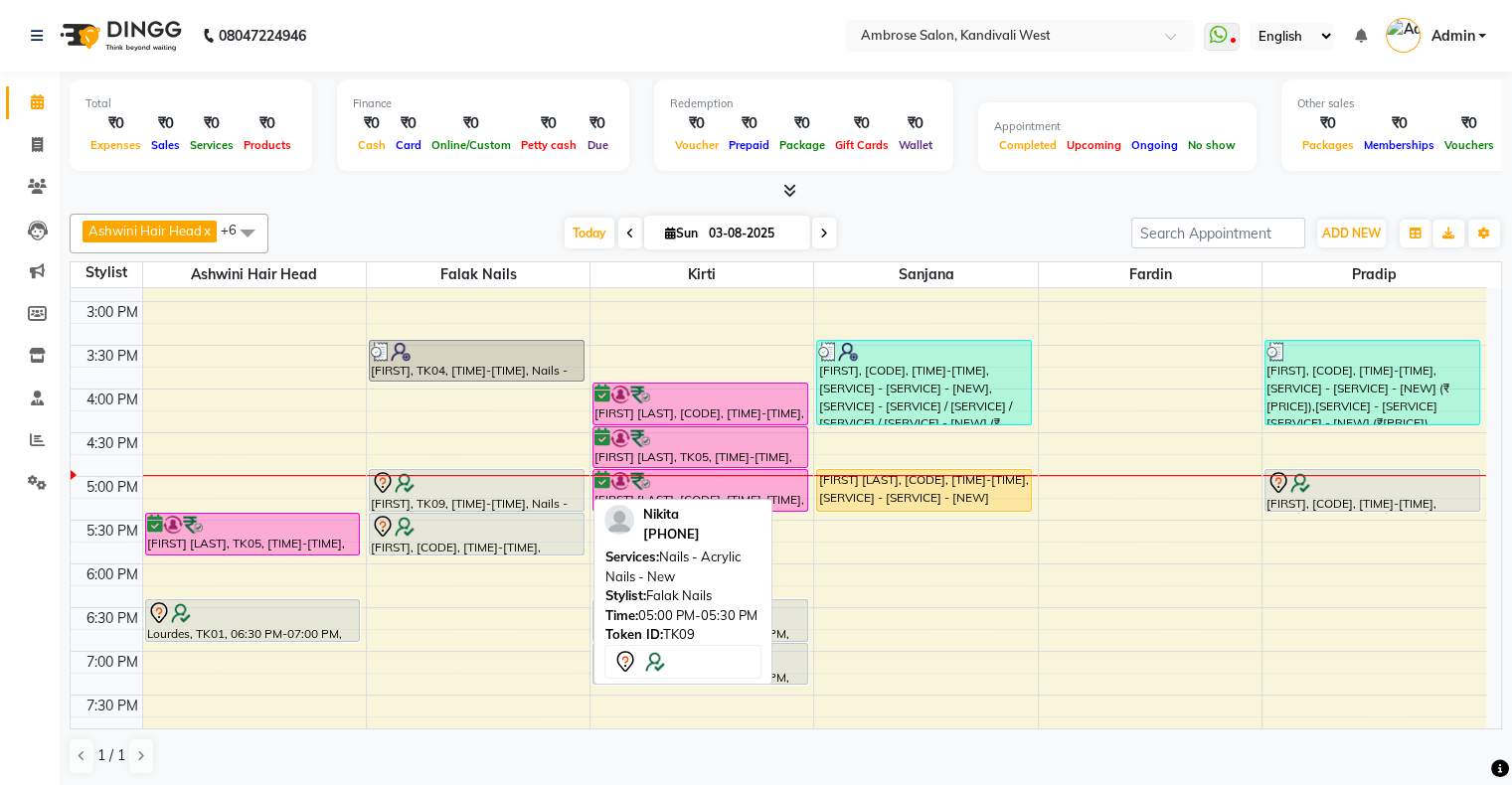 click at bounding box center (476, 483) 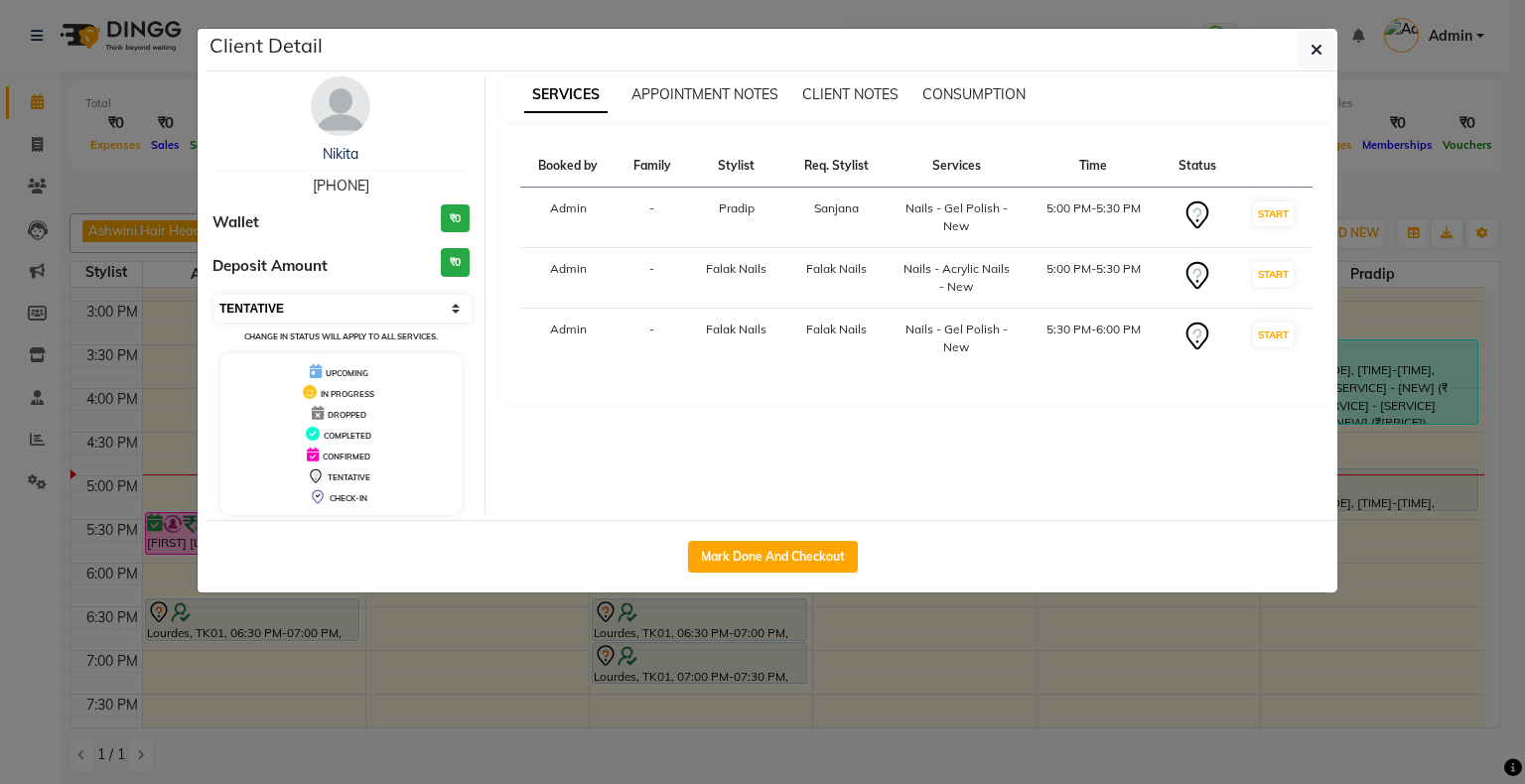 click on "Select IN SERVICE CONFIRMED TENTATIVE CHECK IN MARK DONE DROPPED UPCOMING" at bounding box center [343, 309] 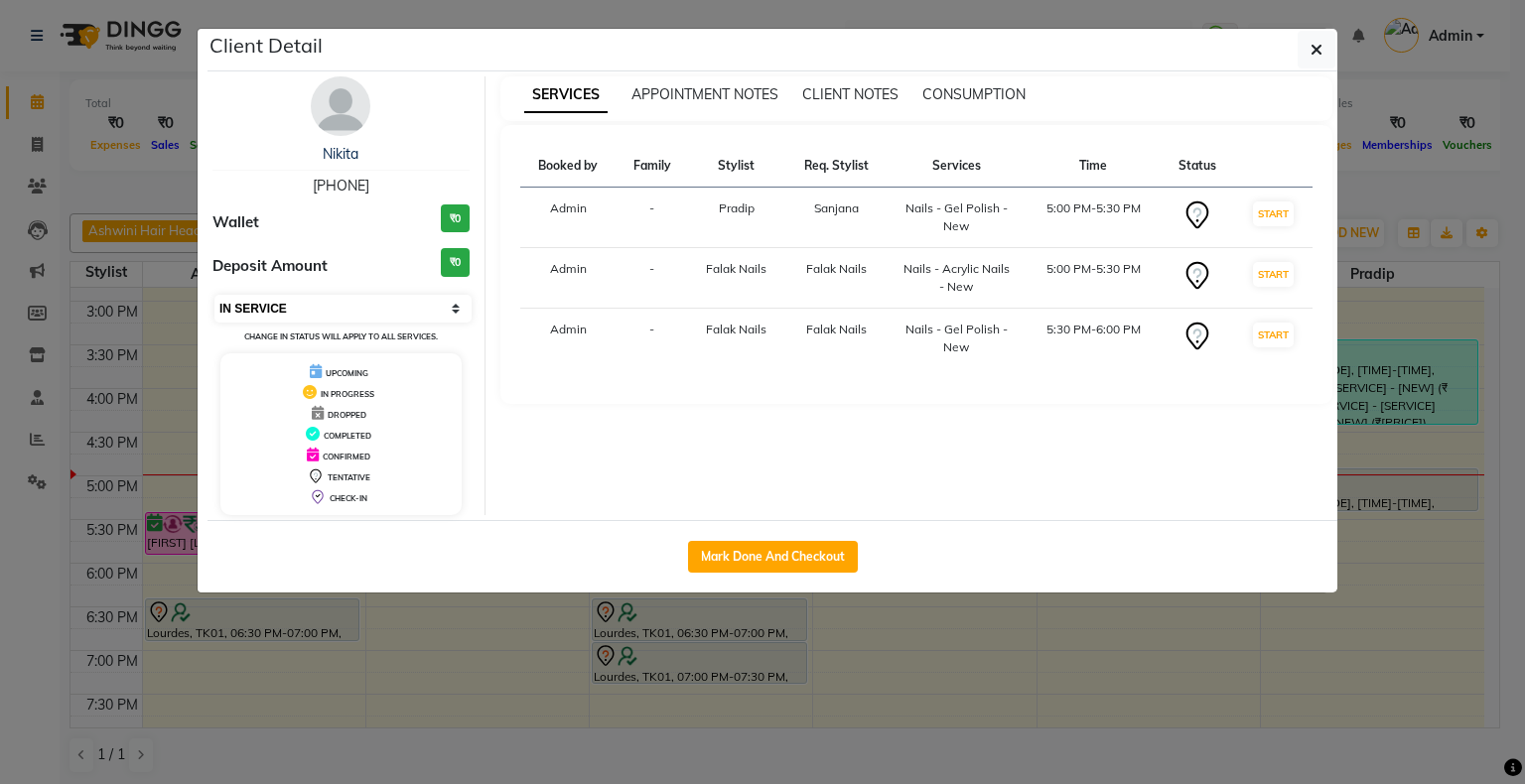 click on "Select IN SERVICE CONFIRMED TENTATIVE CHECK IN MARK DONE DROPPED UPCOMING" at bounding box center (343, 309) 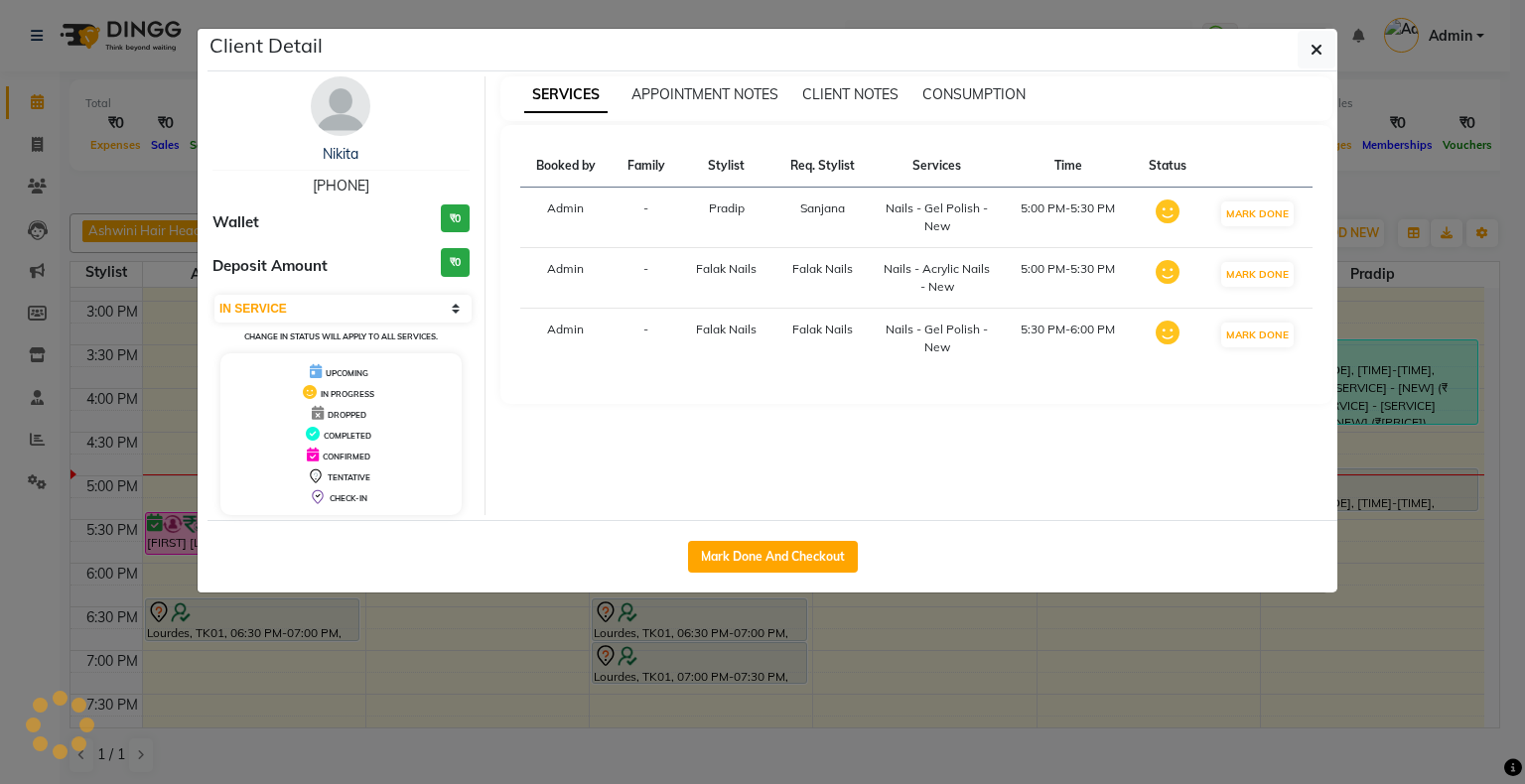click on "Client Detail  Nikita    9921259279 Wallet ₹0 Deposit Amount  ₹0  Select IN SERVICE CONFIRMED TENTATIVE CHECK IN MARK DONE DROPPED UPCOMING Change in status will apply to all services. UPCOMING IN PROGRESS DROPPED COMPLETED CONFIRMED TENTATIVE CHECK-IN SERVICES APPOINTMENT NOTES CLIENT NOTES CONSUMPTION Booked by Family Stylist Req. Stylist Services Time Status  Admin  - Pradip Sanjana   Nails - Gel Polish - New   5:00 PM-5:30 PM   MARK DONE   Admin  - Falak Nails Falak Nails  Nails - Acrylic Nails - New   5:00 PM-5:30 PM   MARK DONE   Admin  - Falak Nails Falak Nails  Nails - Gel Polish - New   5:30 PM-6:00 PM   MARK DONE   Mark Done And Checkout" 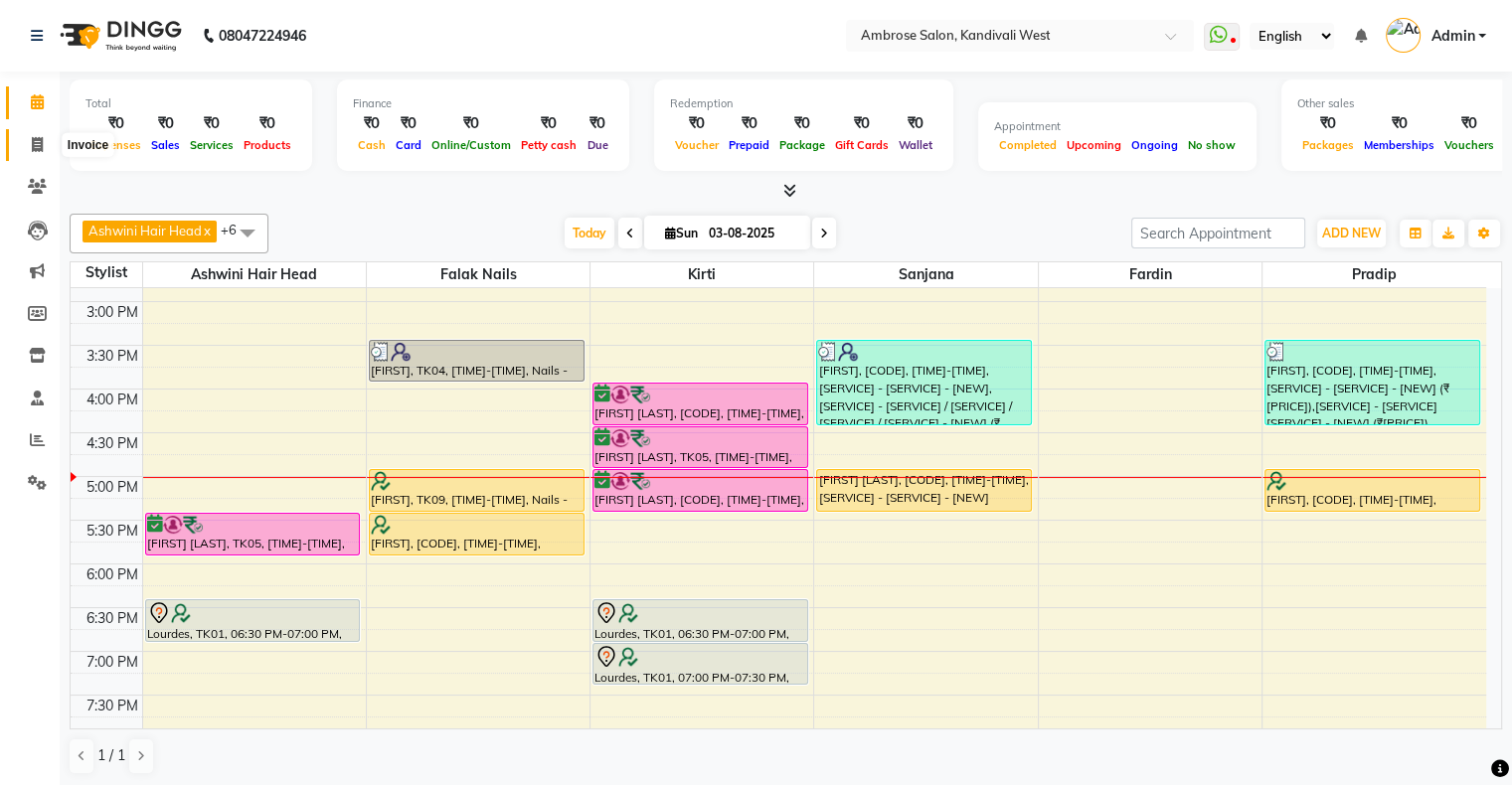 click 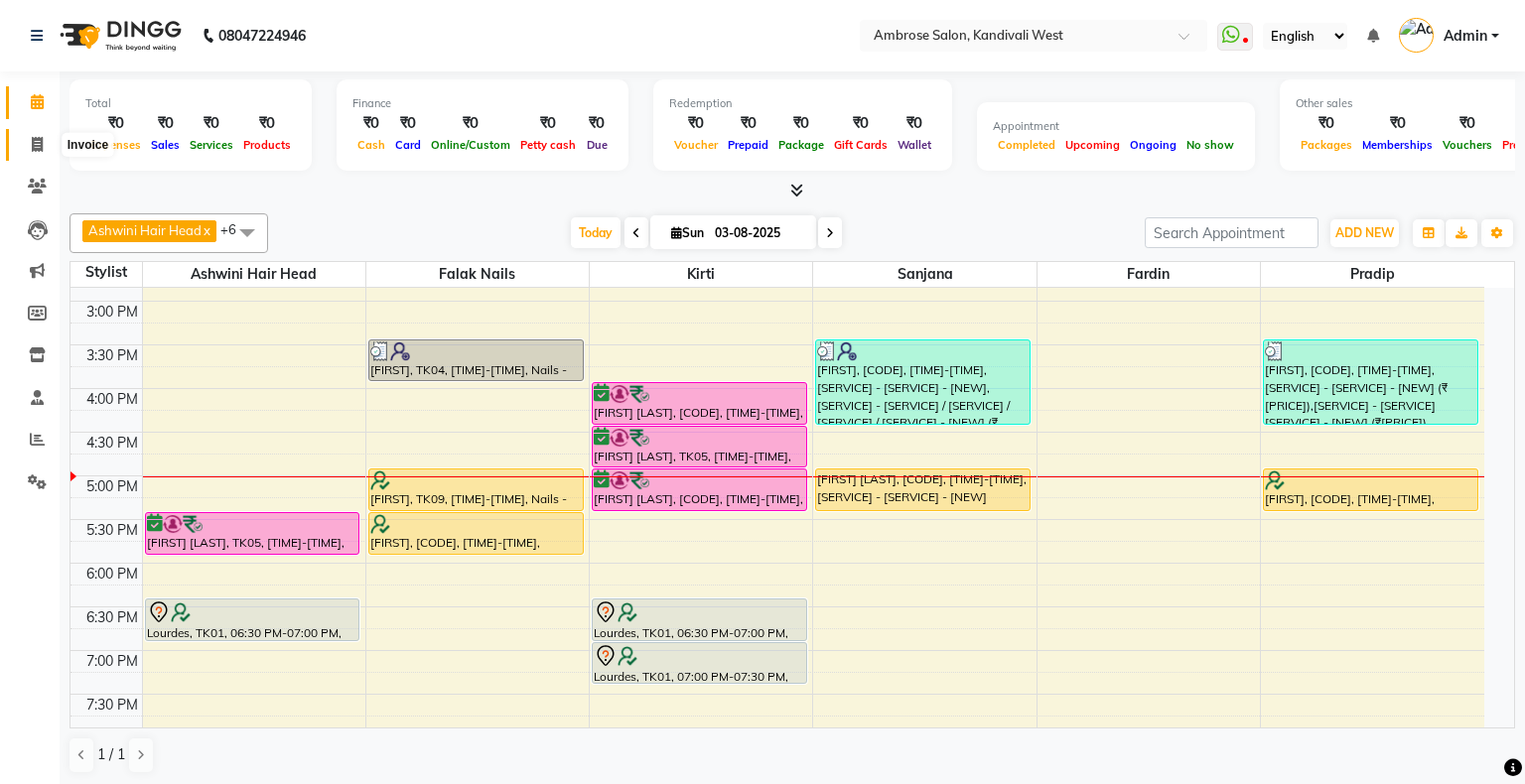 select on "4073" 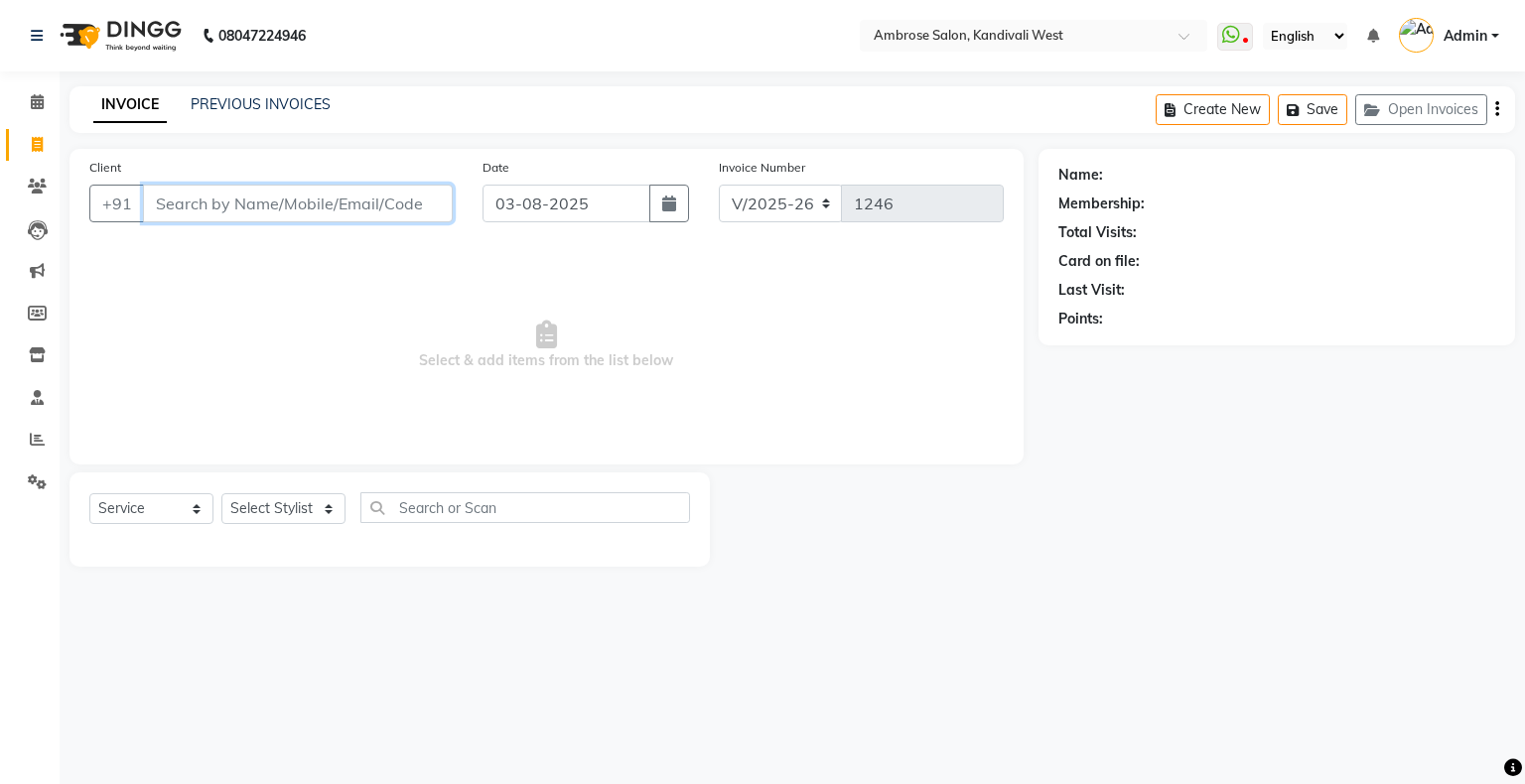 click on "Client" at bounding box center (298, 203) 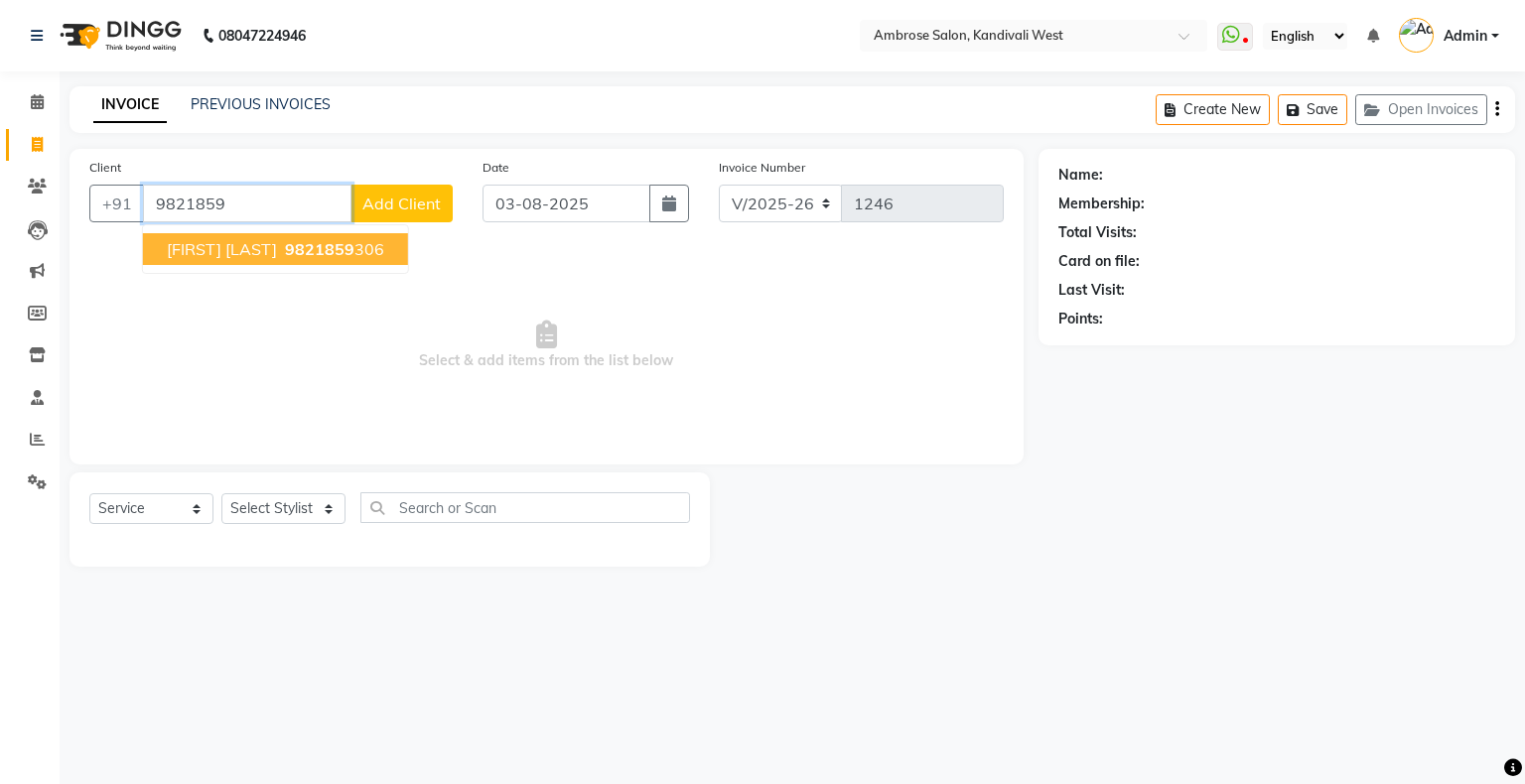 click on "9821859" at bounding box center [320, 249] 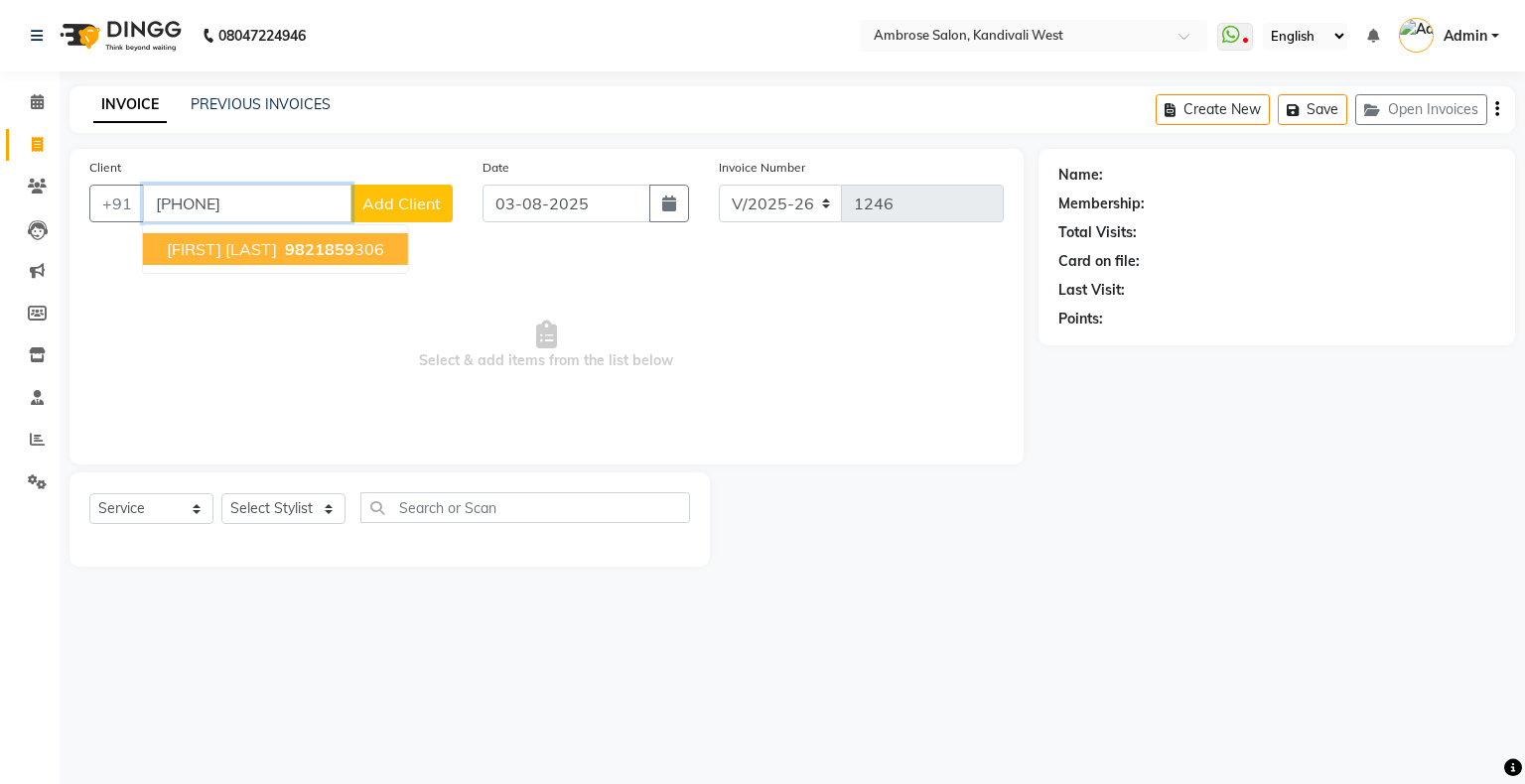 type on "9821859306" 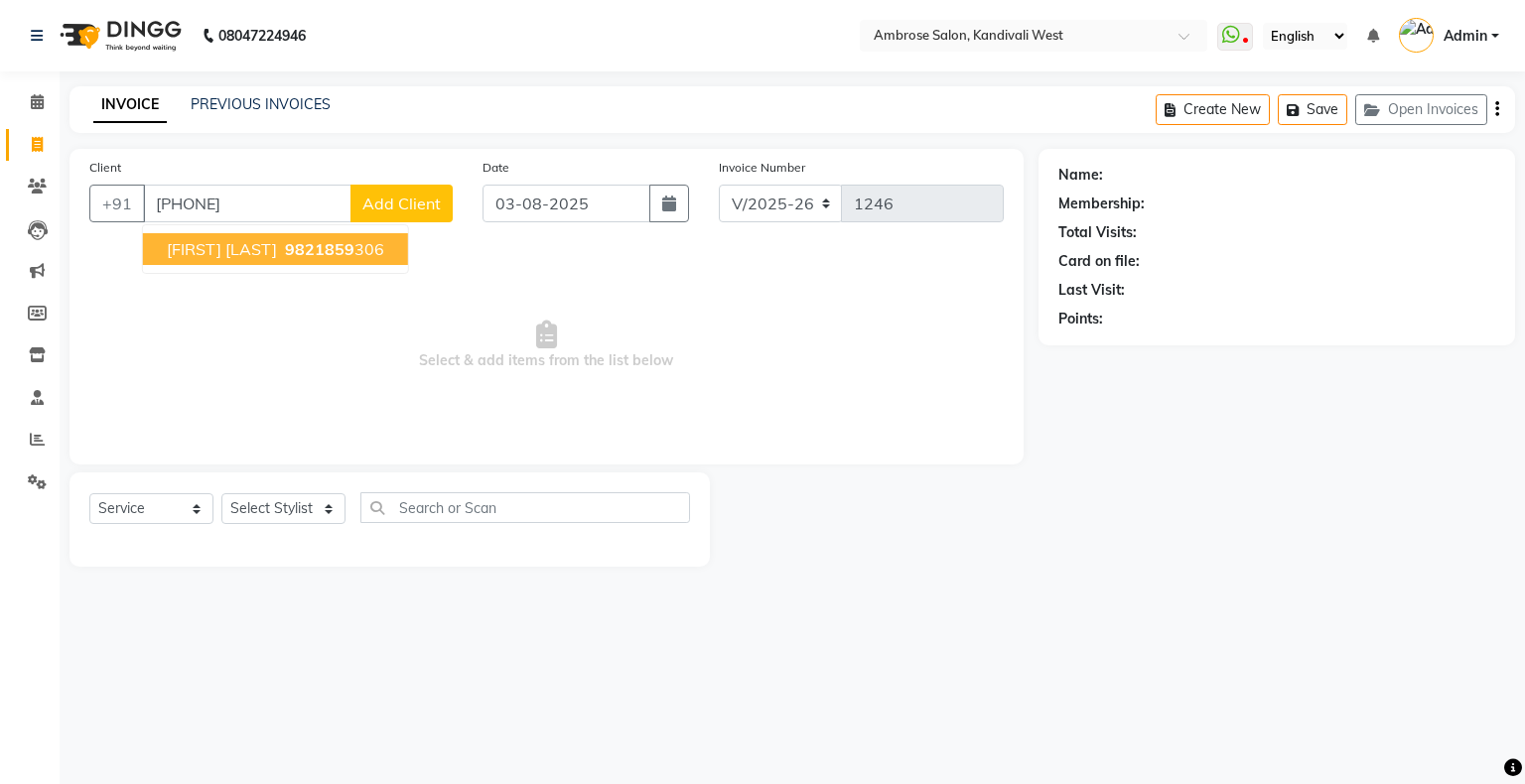 select on "1: Object" 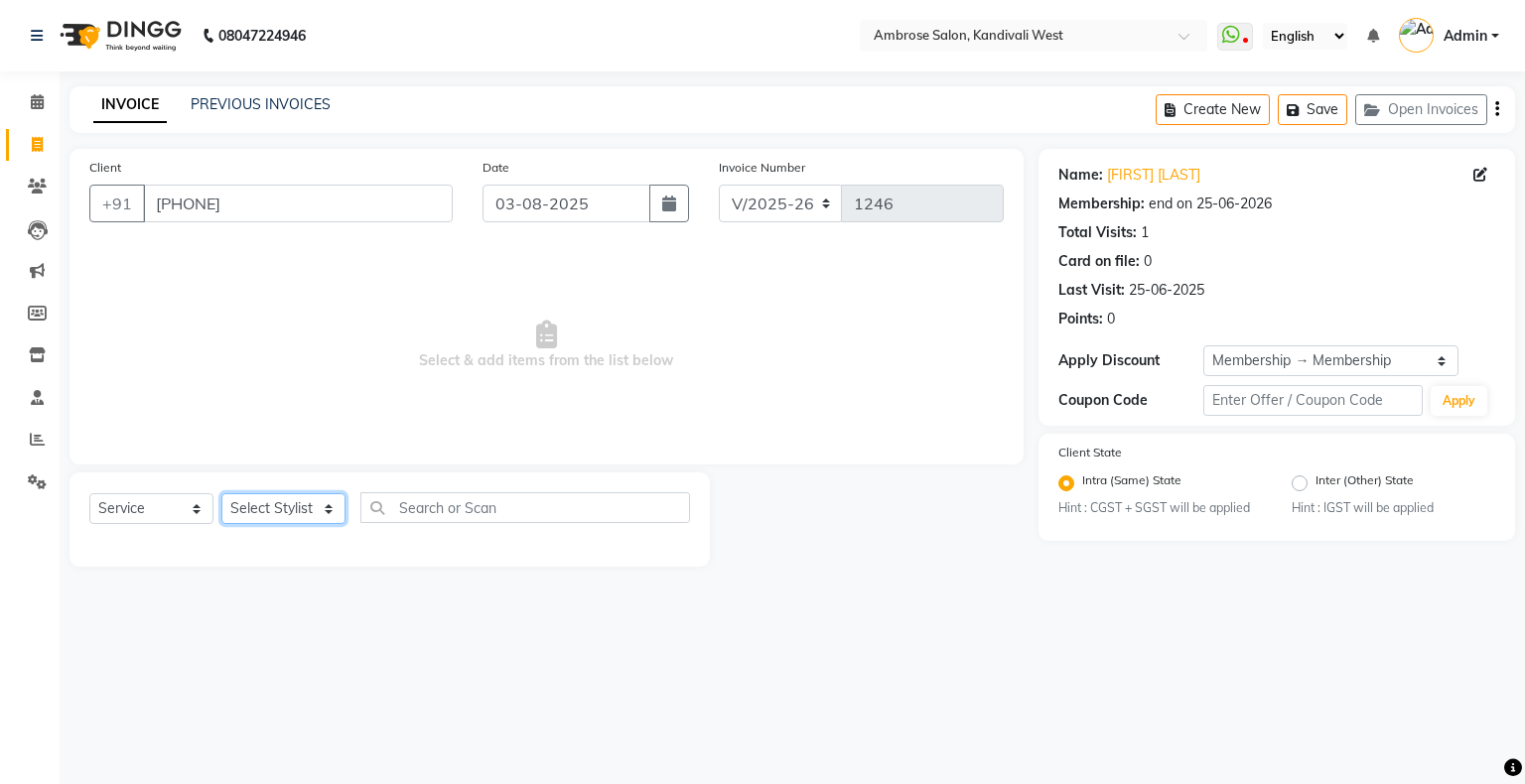 click on "Select Stylist Akshay Divecha Ashwini Hair Head Falak Nails Fardin Kirti Nida FD Pradip Pradip Vaishnav Sanjana  Vidhi Veera" 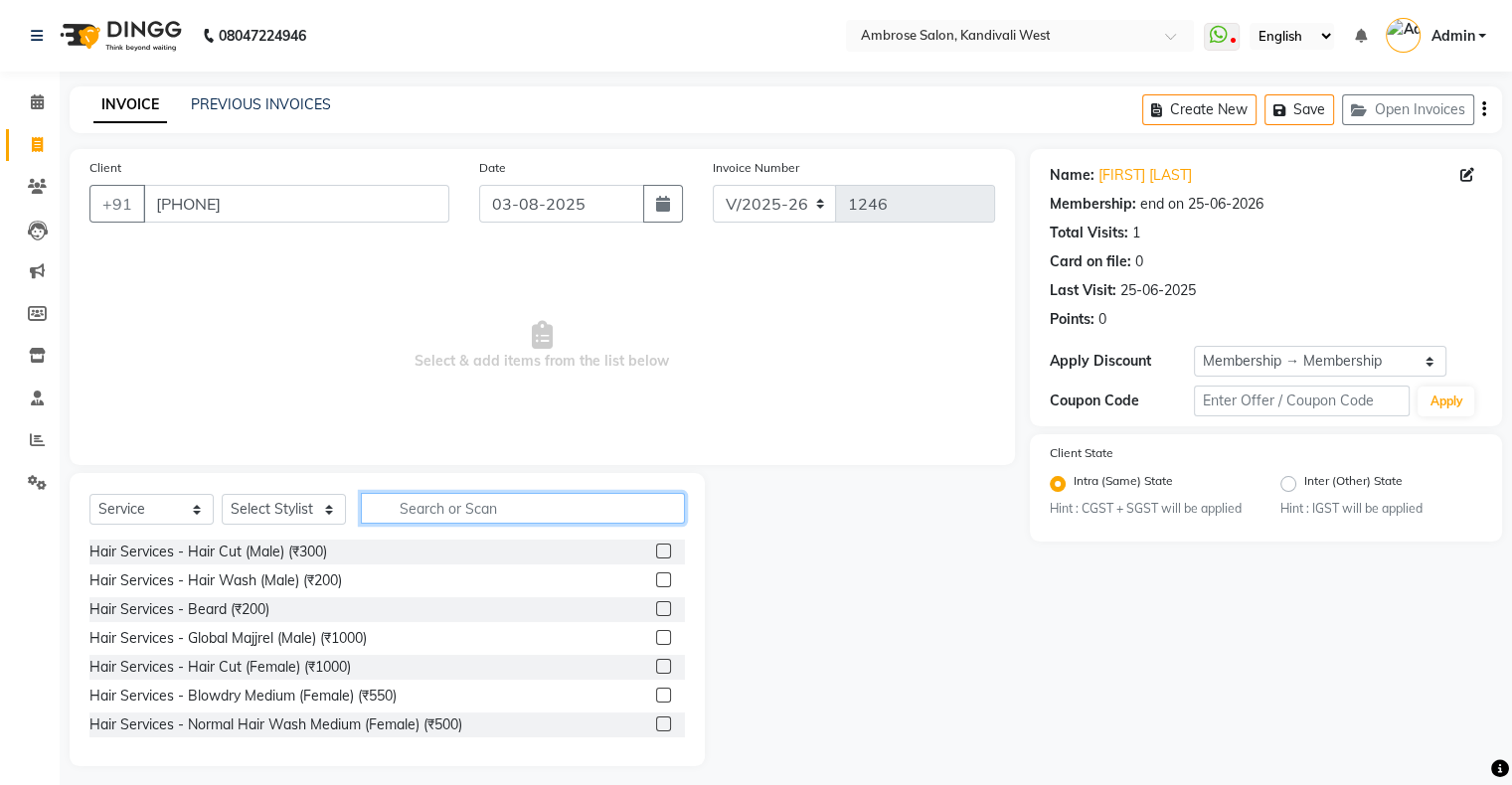 click 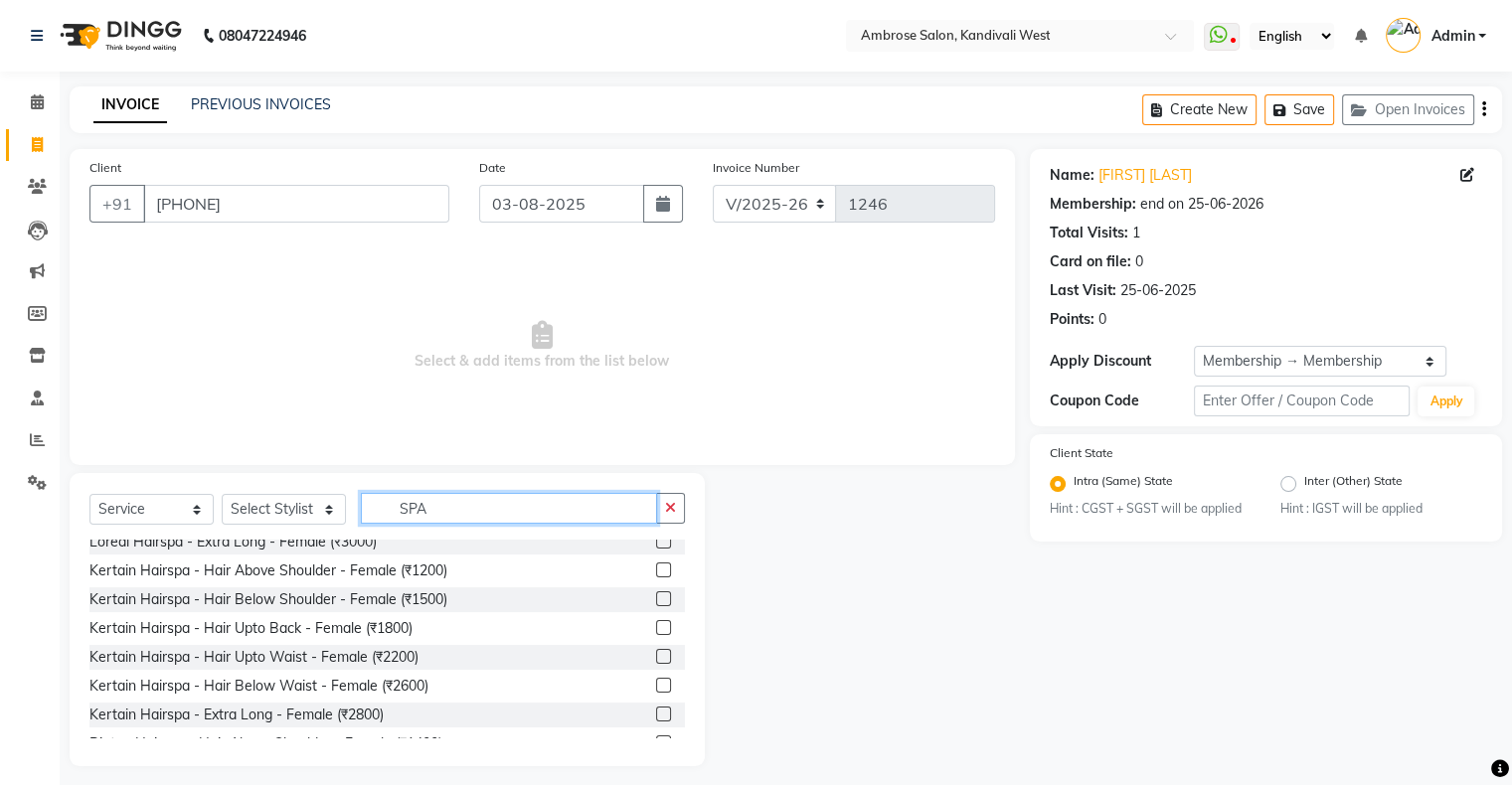 scroll, scrollTop: 397, scrollLeft: 0, axis: vertical 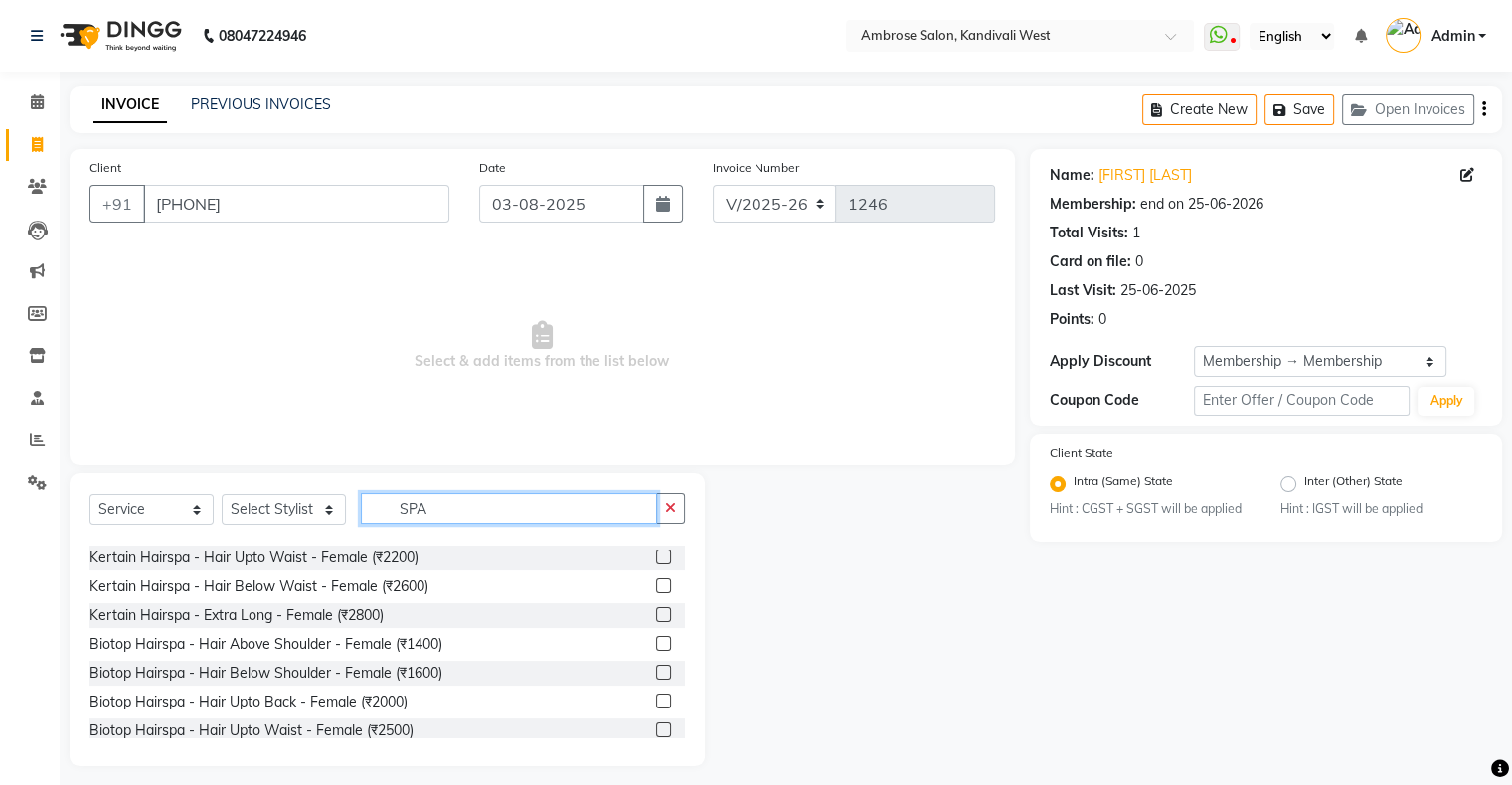 type on "SPA" 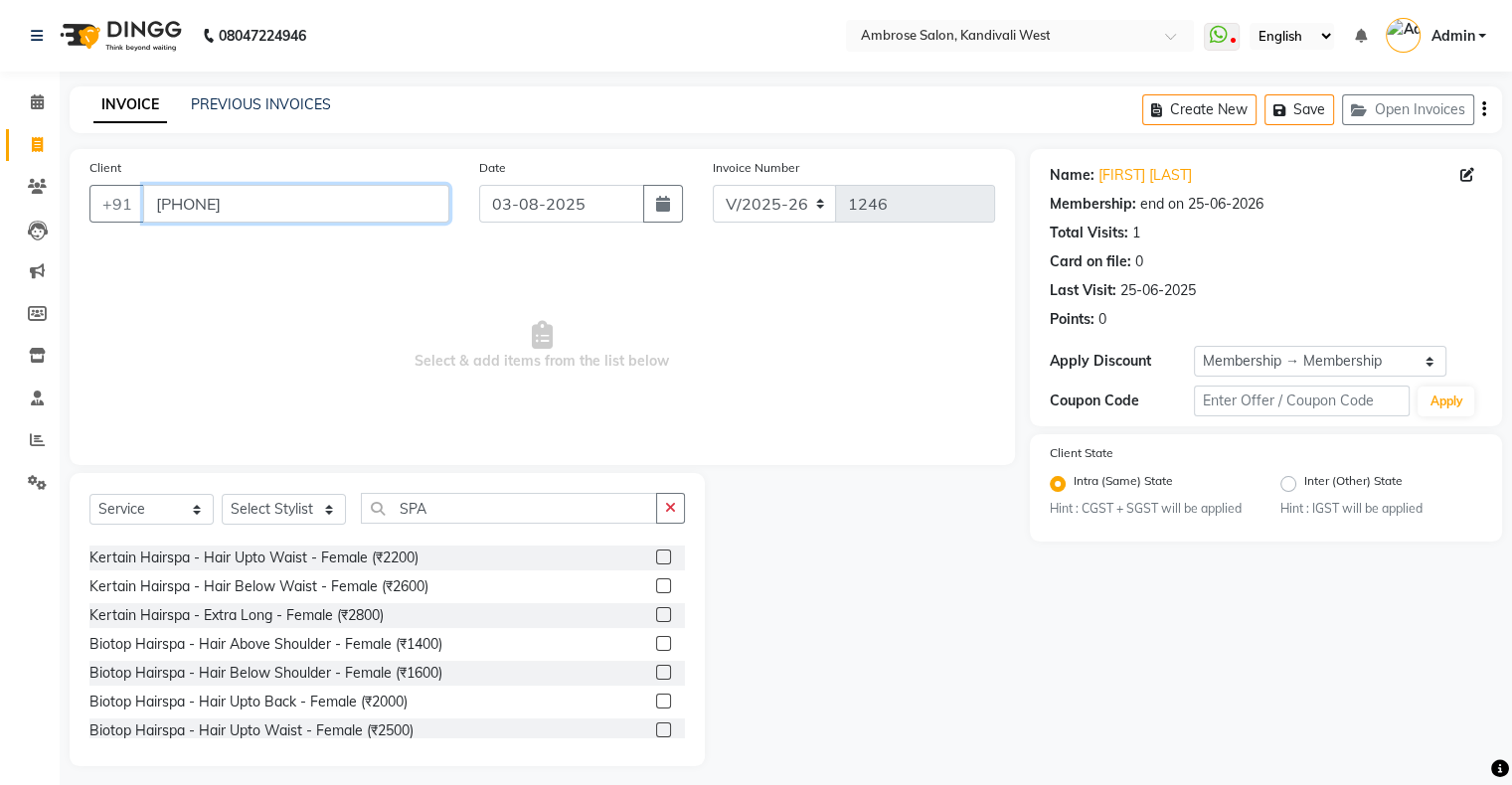 click on "9821859306" at bounding box center (296, 204) 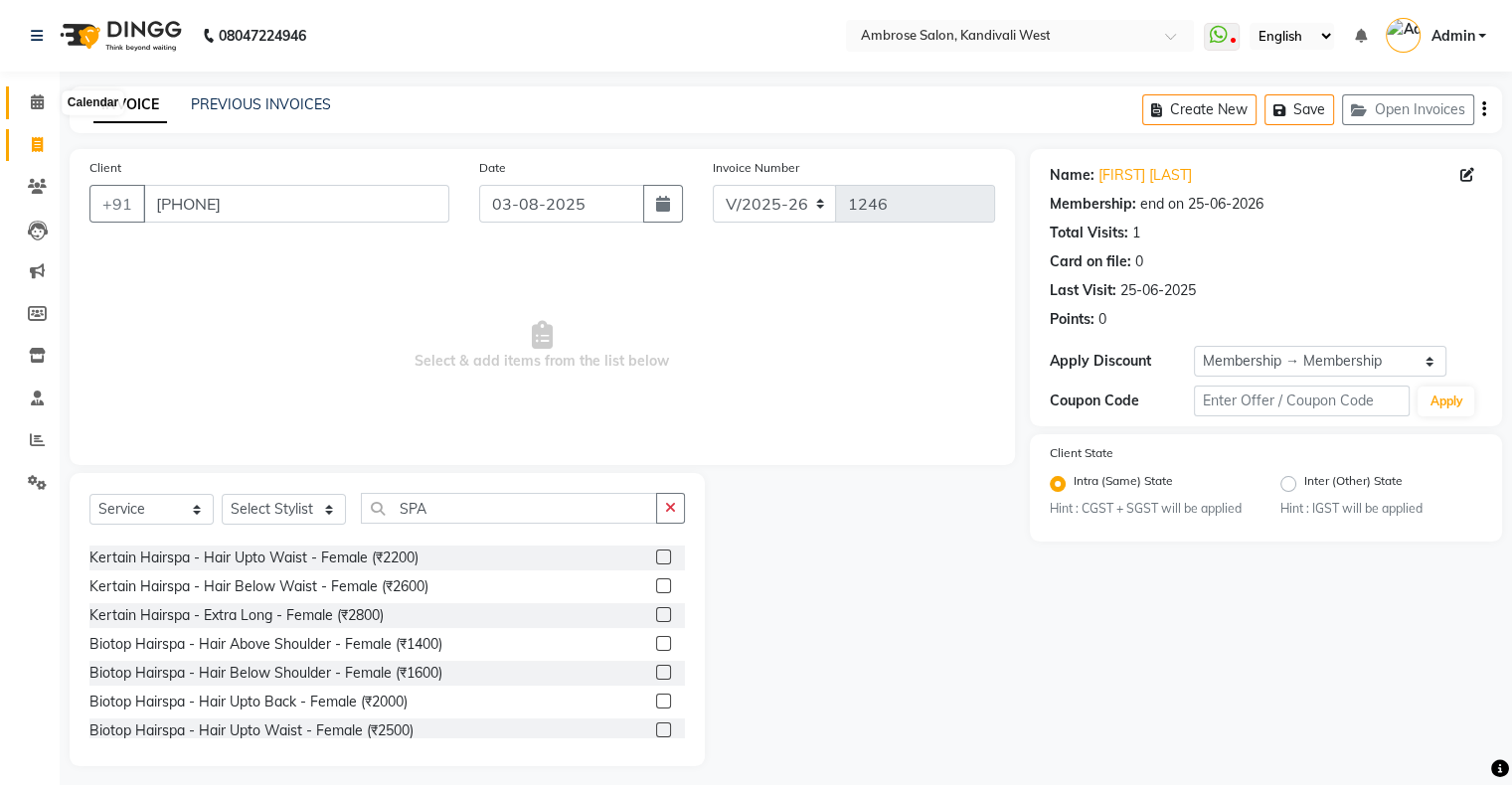 click 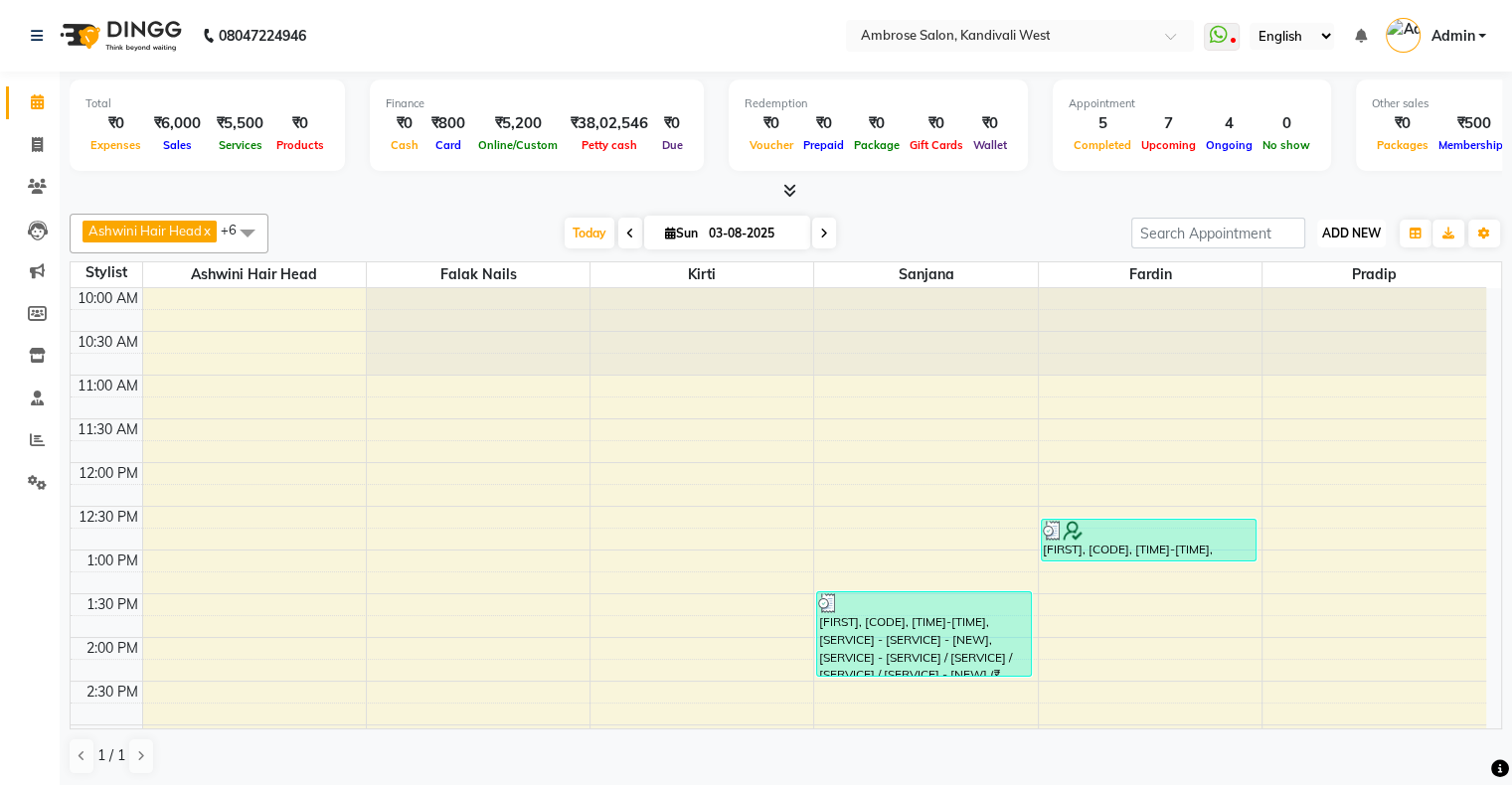 click on "ADD NEW" at bounding box center (1351, 233) 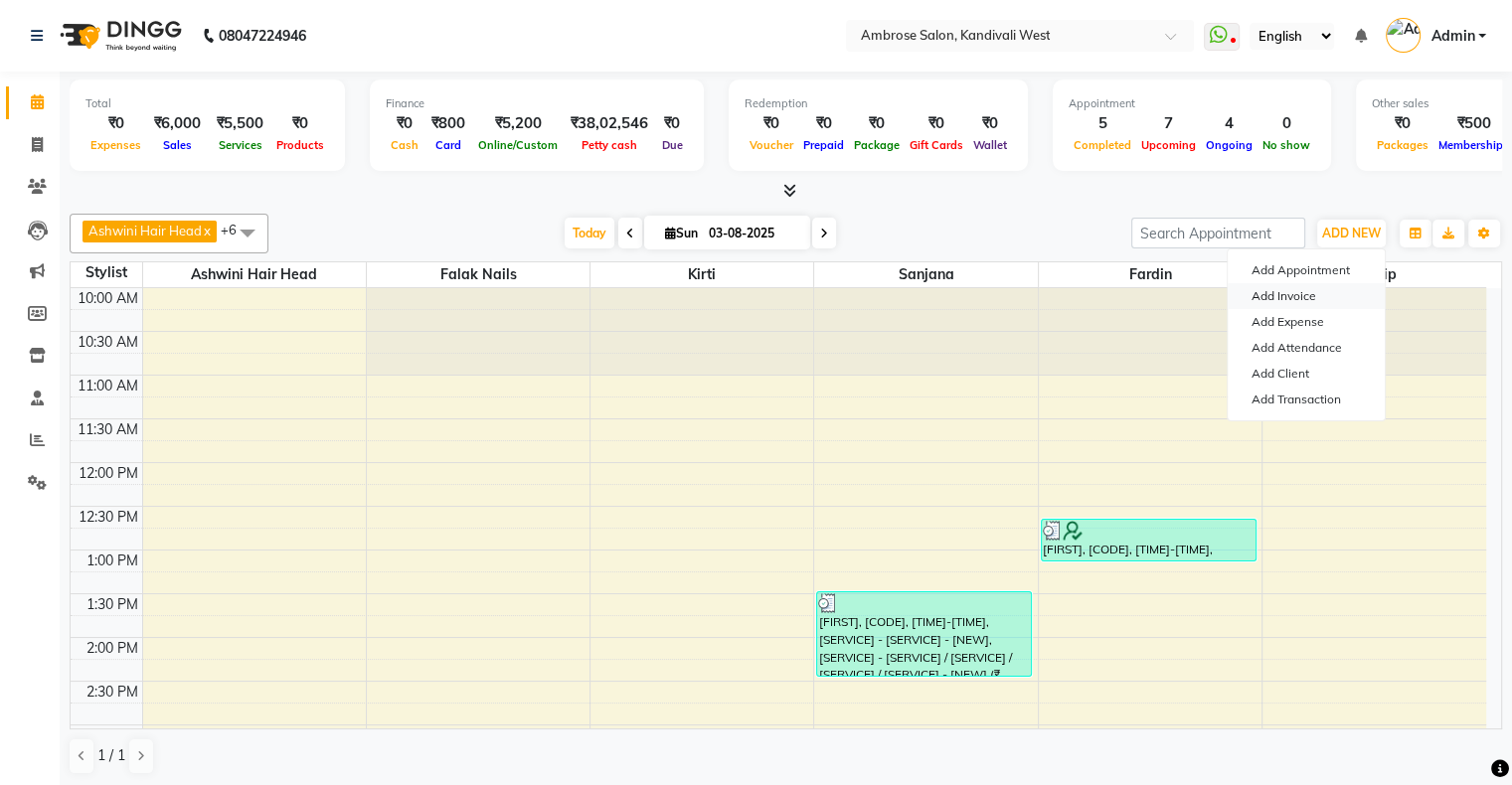 click on "Add Invoice" at bounding box center (1306, 296) 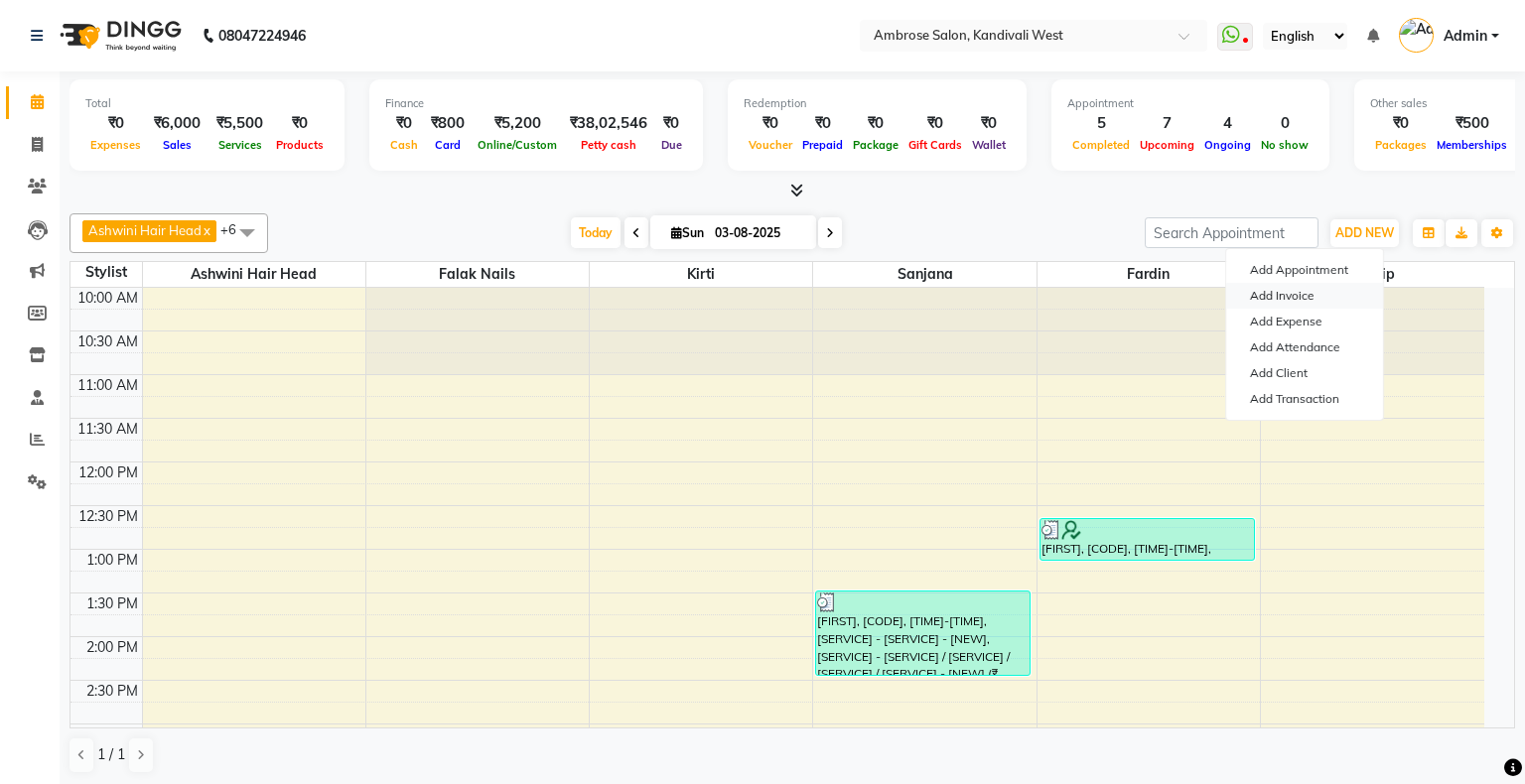 select on "4073" 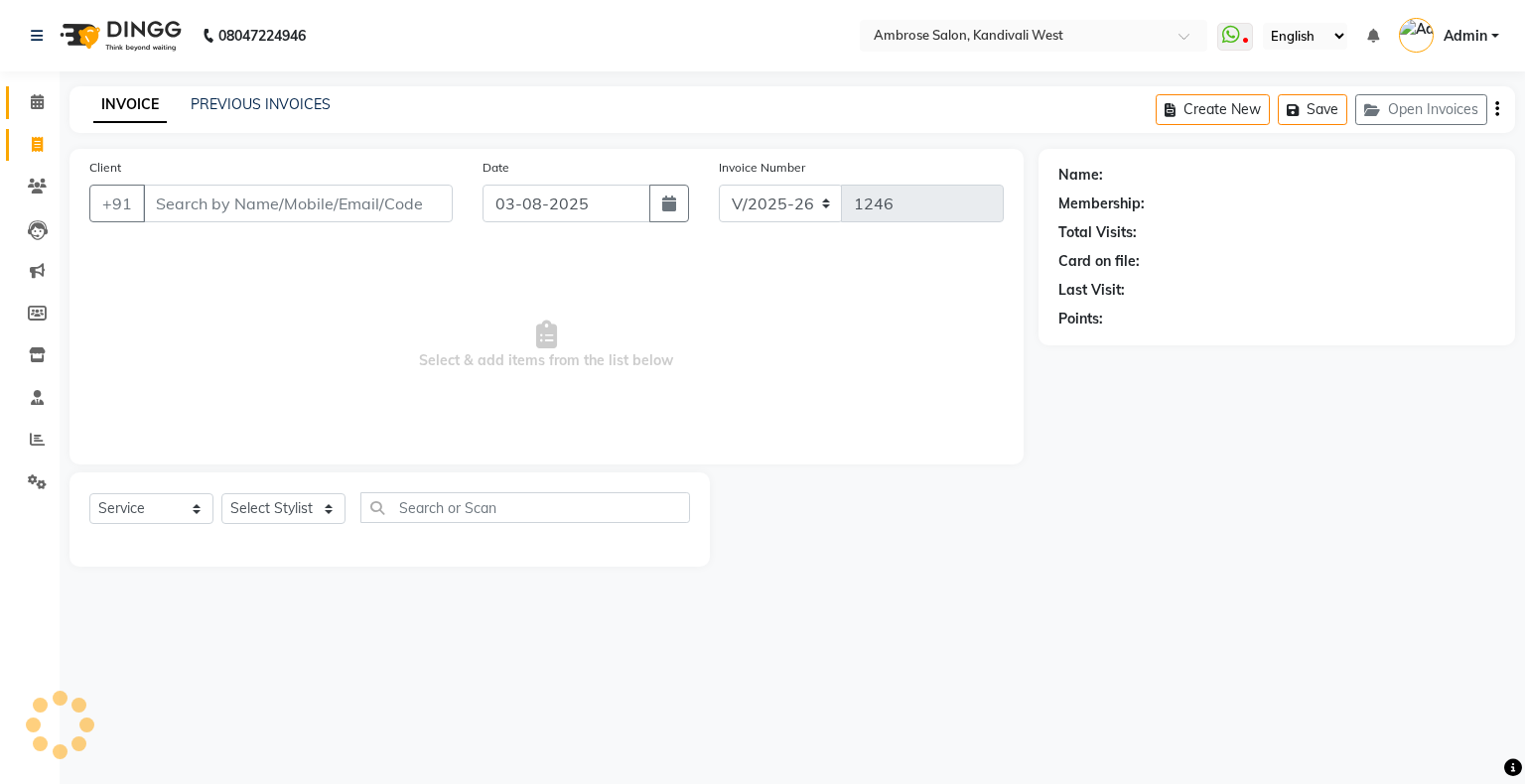 click 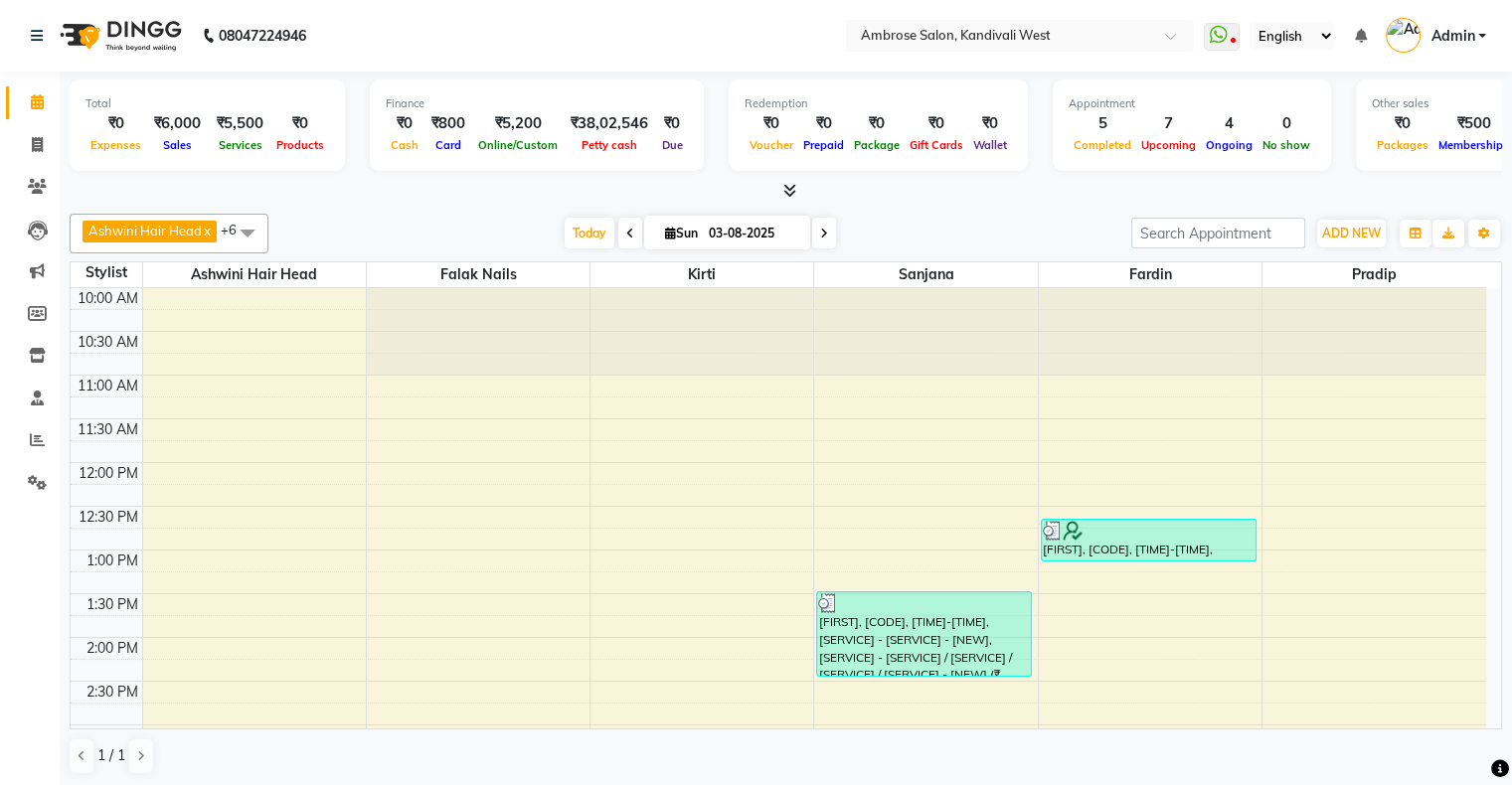 scroll, scrollTop: 0, scrollLeft: 0, axis: both 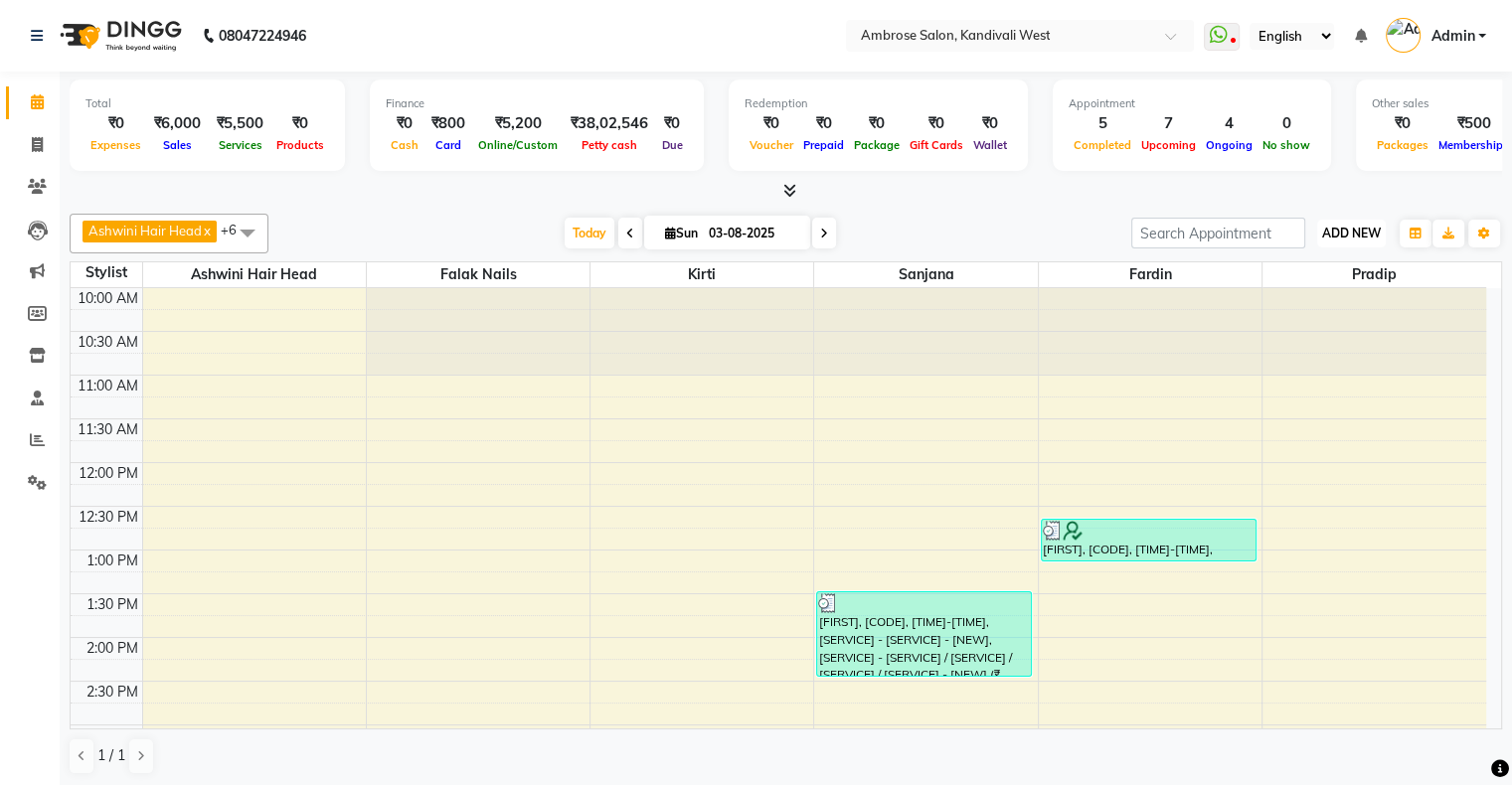 click on "ADD NEW" at bounding box center [1351, 233] 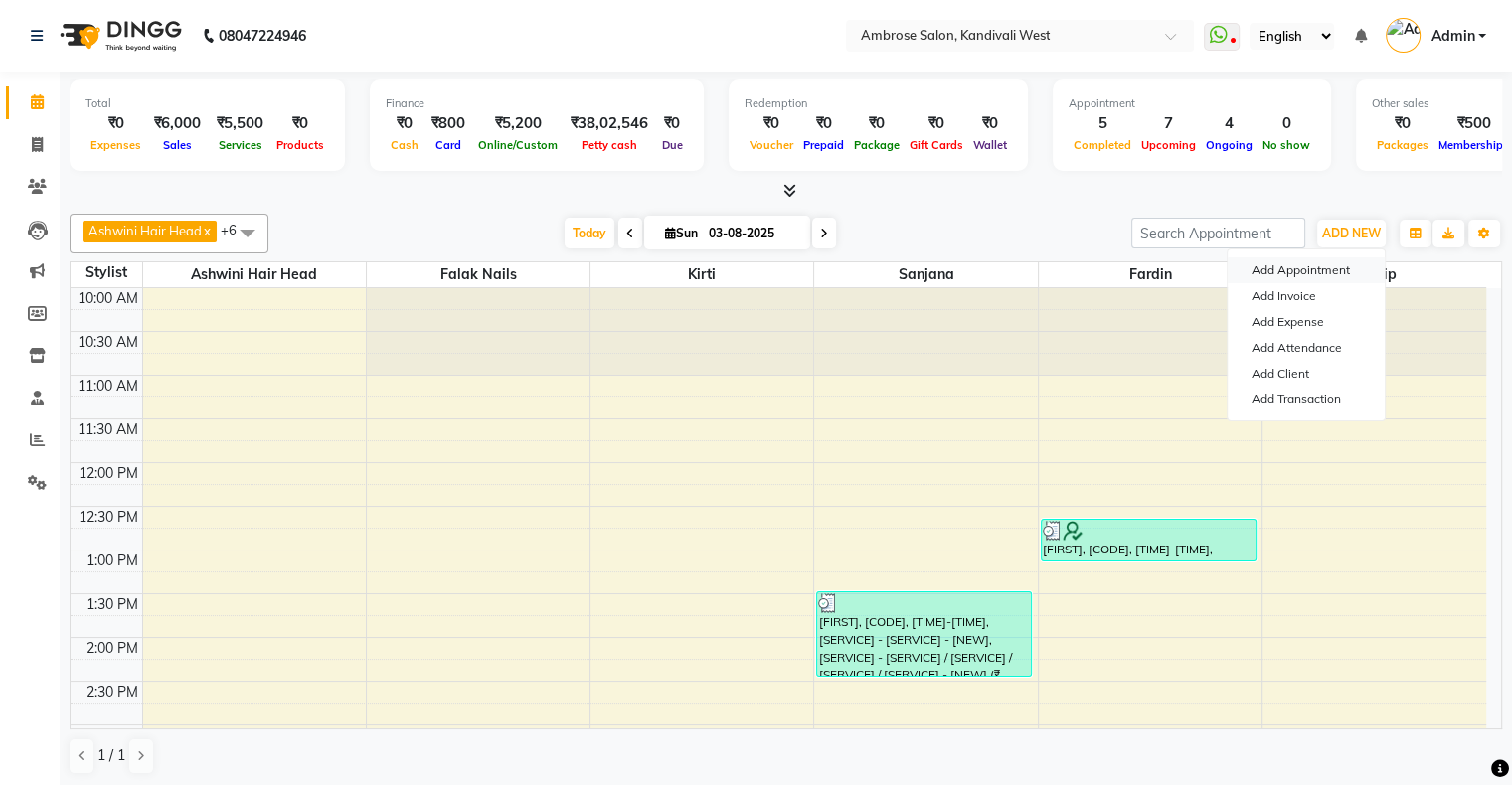 click on "Add Appointment" at bounding box center (1306, 270) 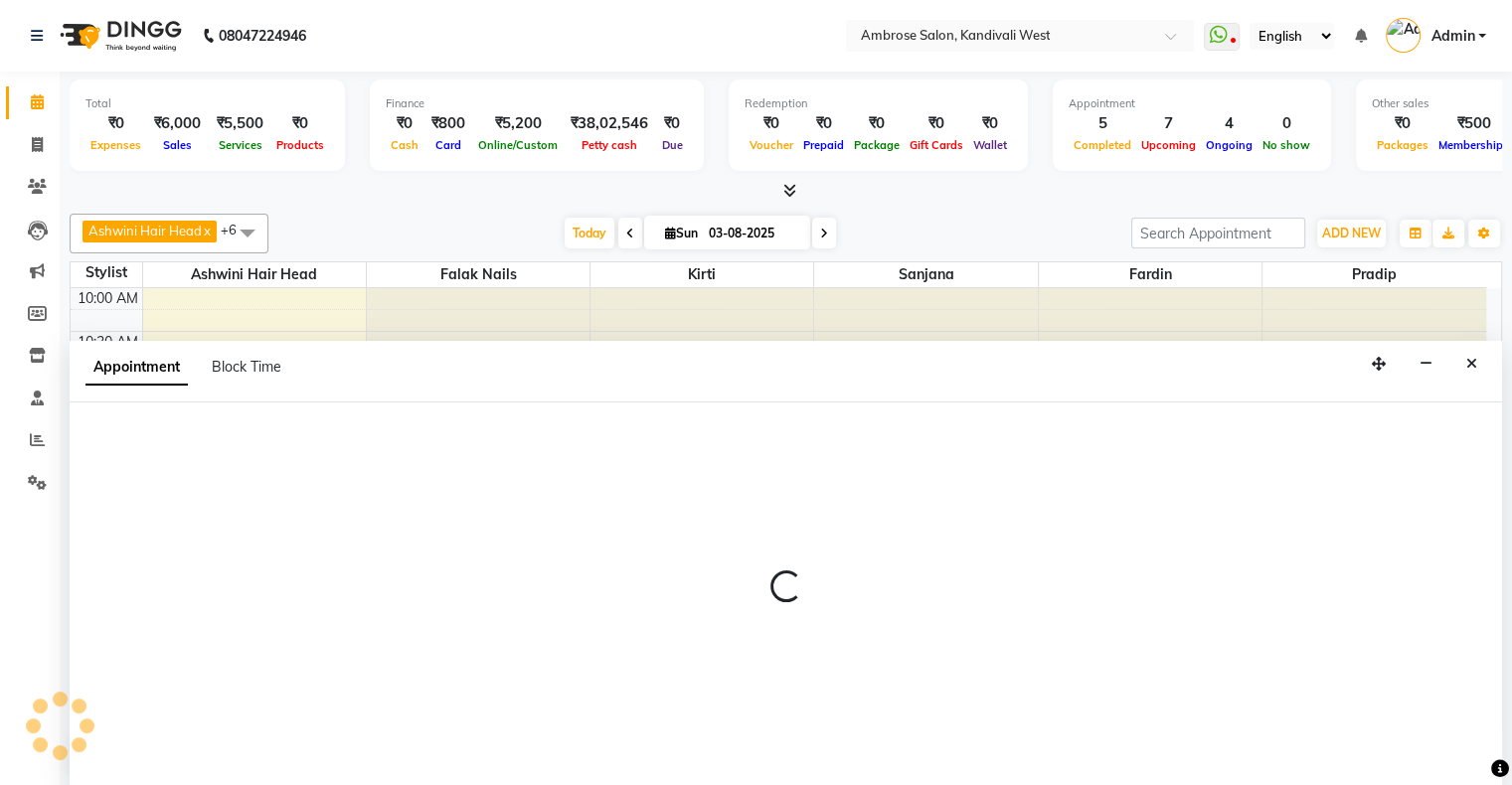 scroll, scrollTop: 0, scrollLeft: 0, axis: both 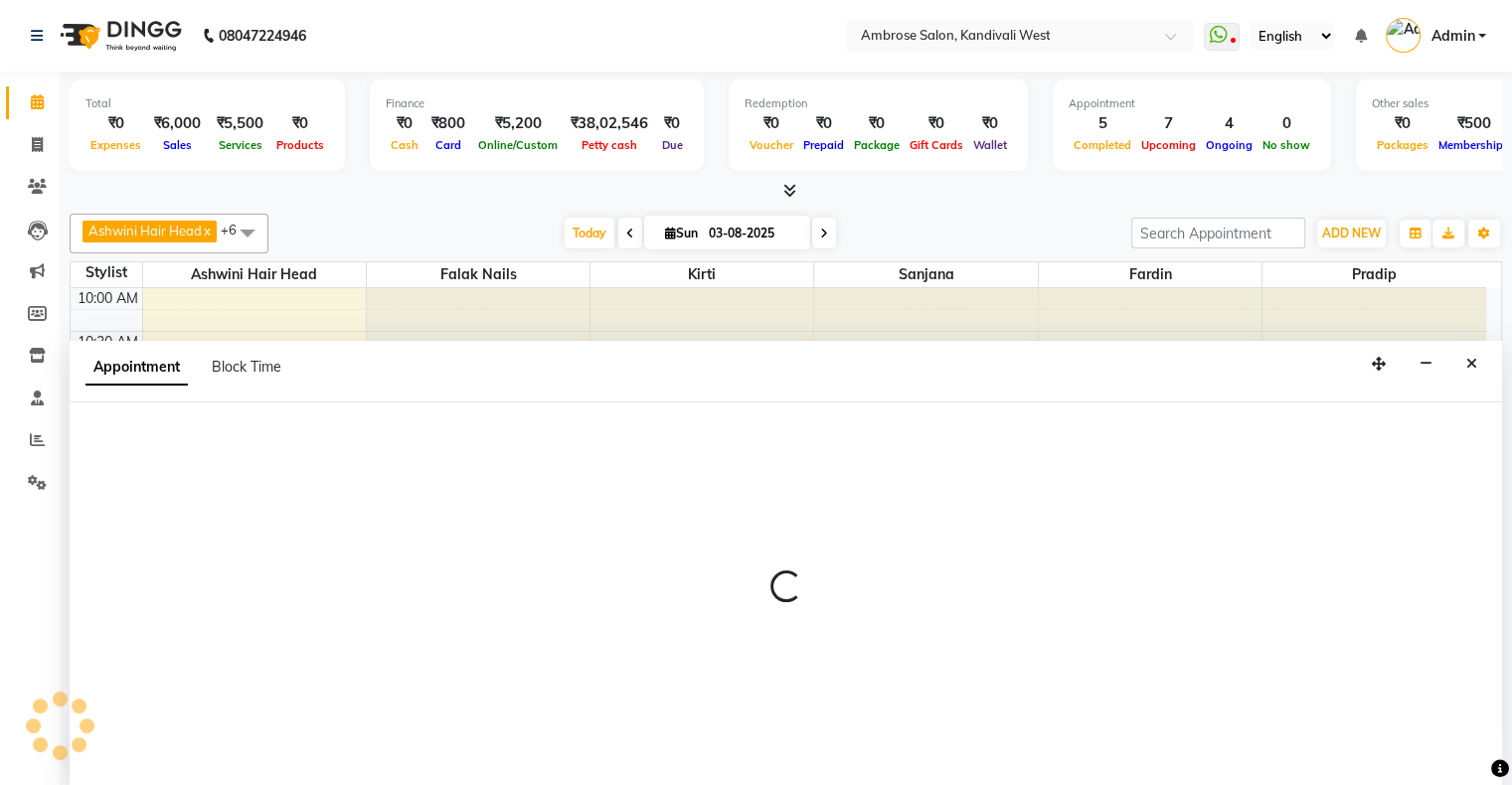 select on "660" 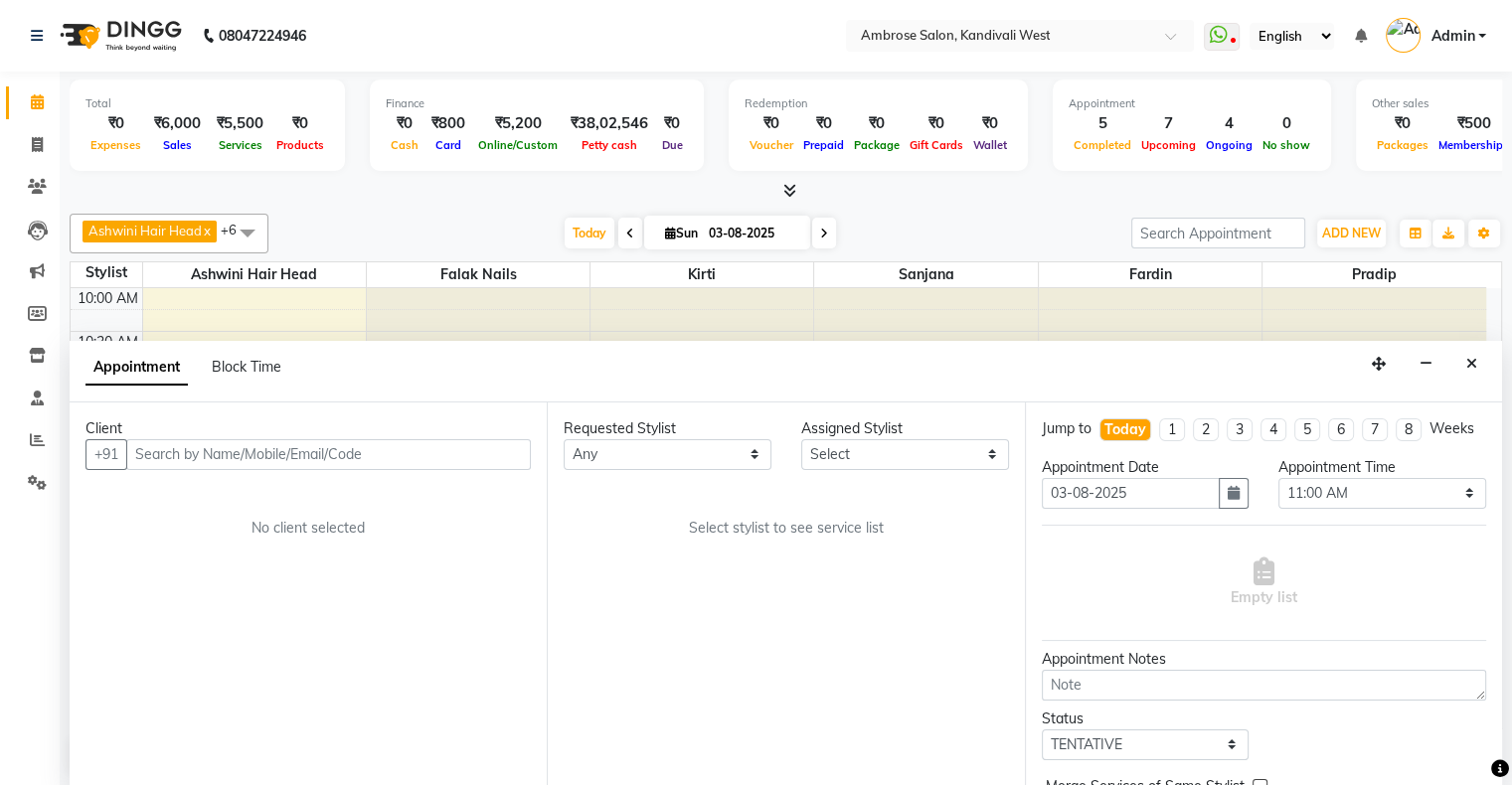 click at bounding box center (328, 454) 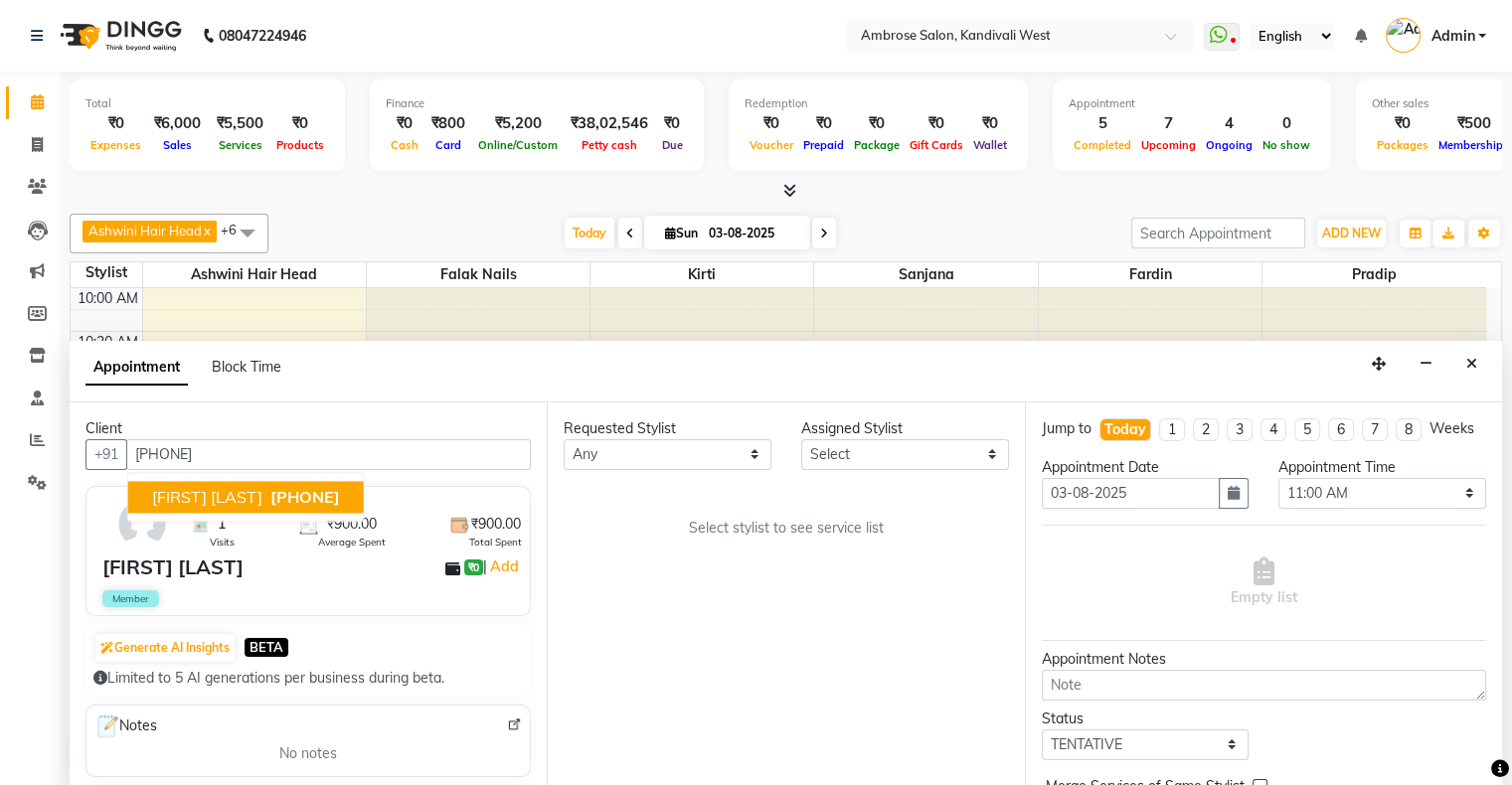 click on "seema jain" at bounding box center (207, 497) 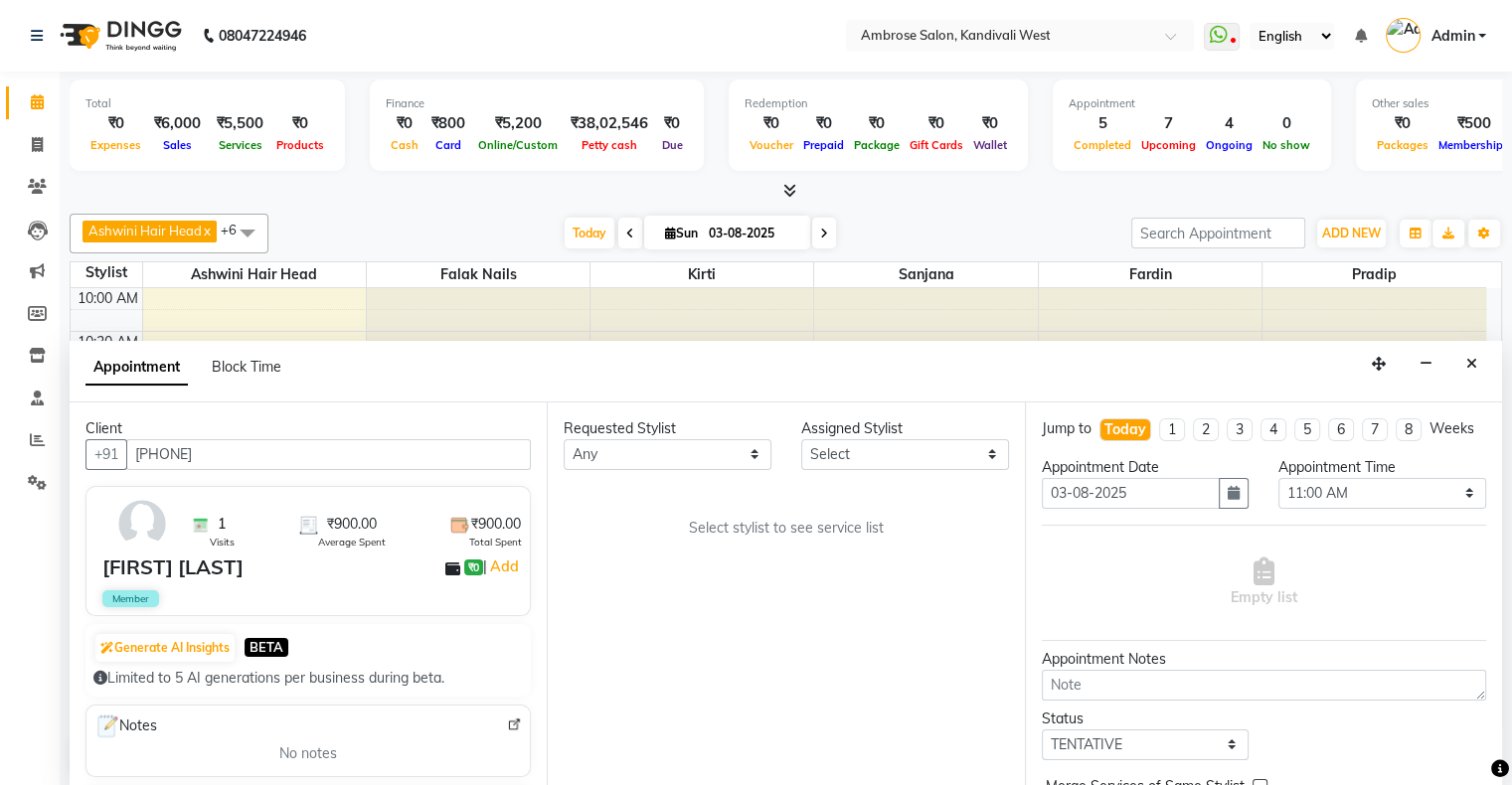 type on "9821859306" 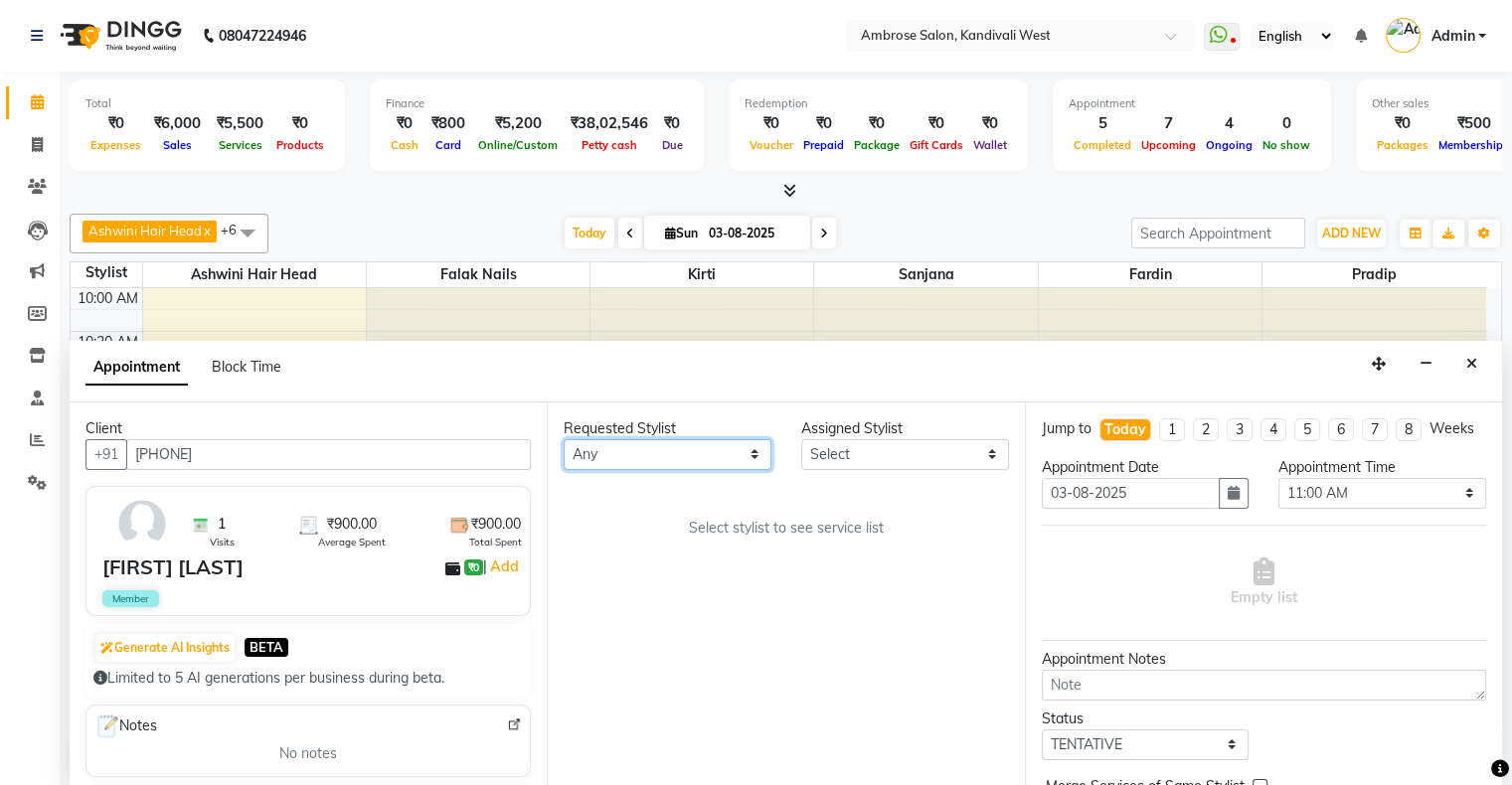 click on "Any Ashwini Hair Head Falak Nails Fardin Kirti Nida FD Pradip Pradip Vaishnav Sanjana  Vidhi Veera" at bounding box center [667, 454] 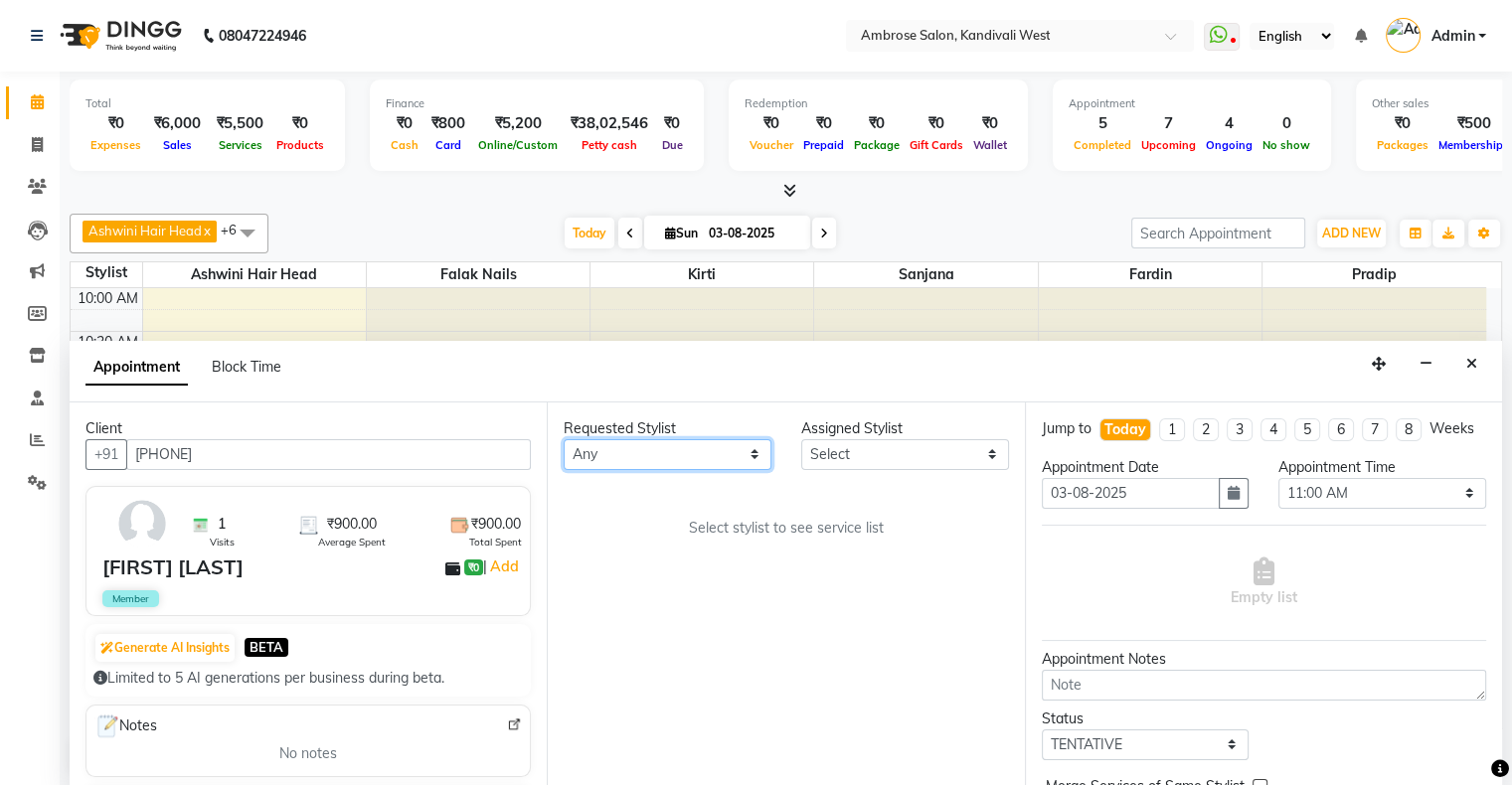 select on "69724" 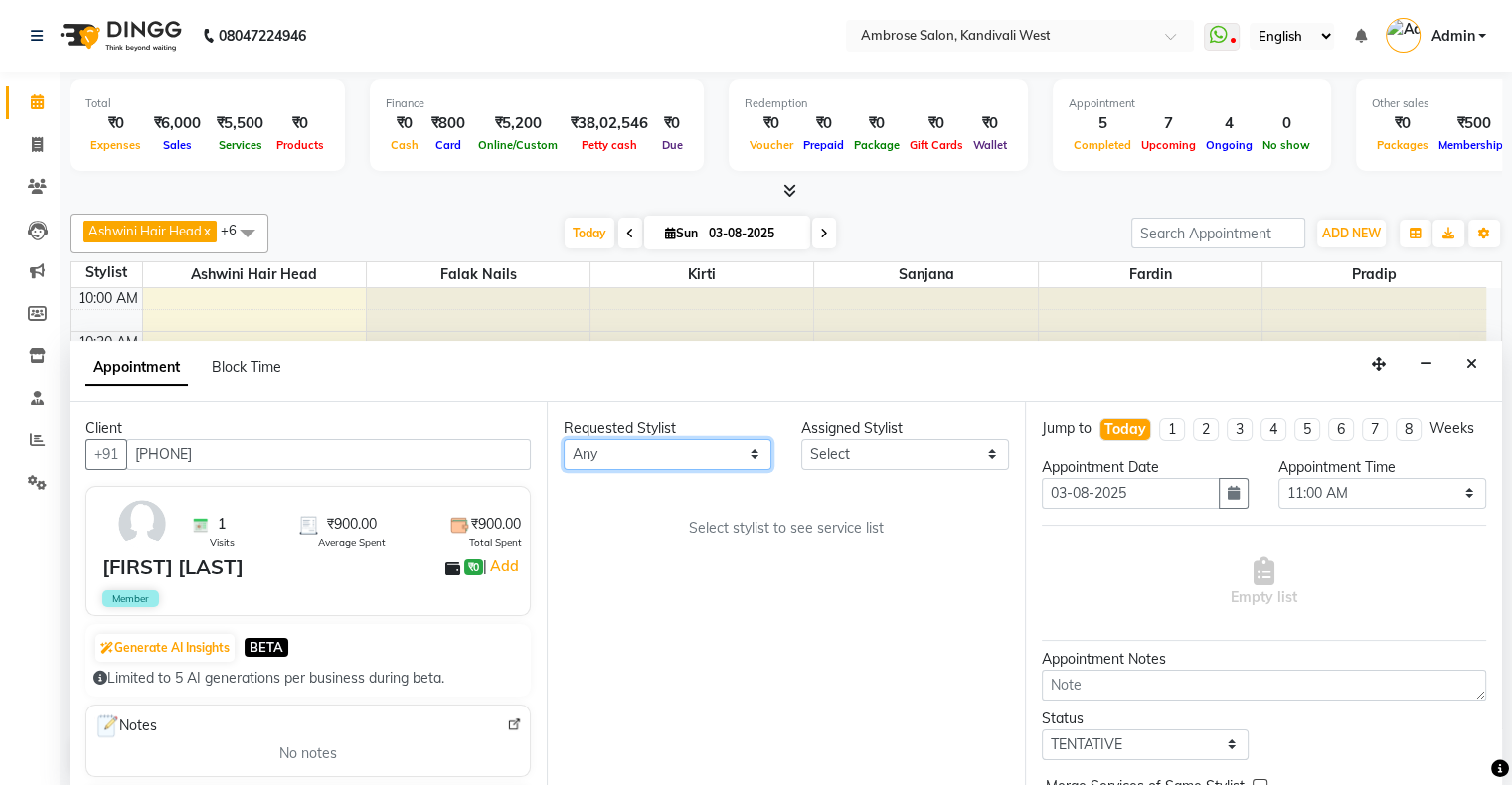 click on "Any Ashwini Hair Head Falak Nails Fardin Kirti Nida FD Pradip Pradip Vaishnav Sanjana  Vidhi Veera" at bounding box center [667, 454] 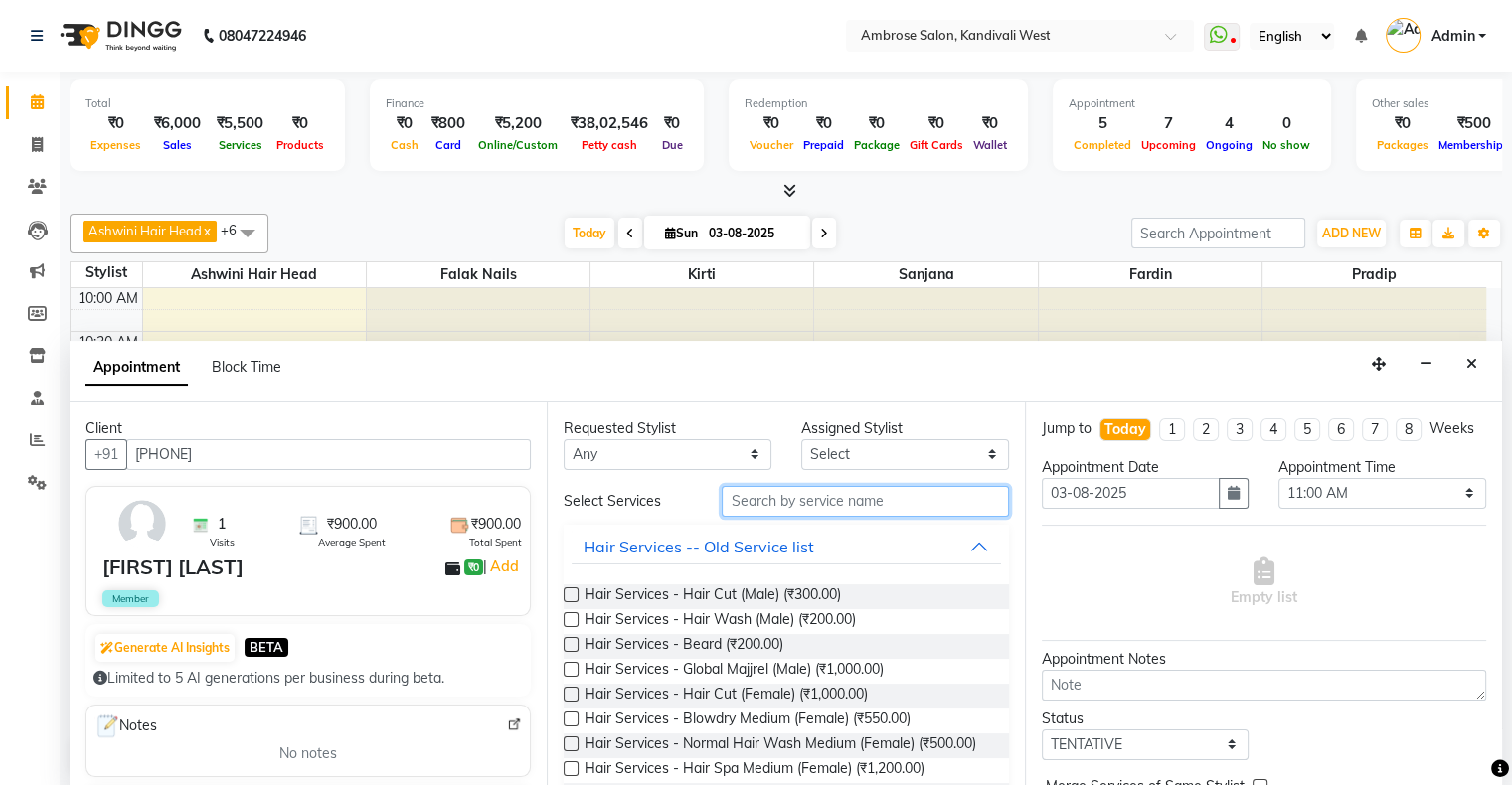 click at bounding box center [865, 501] 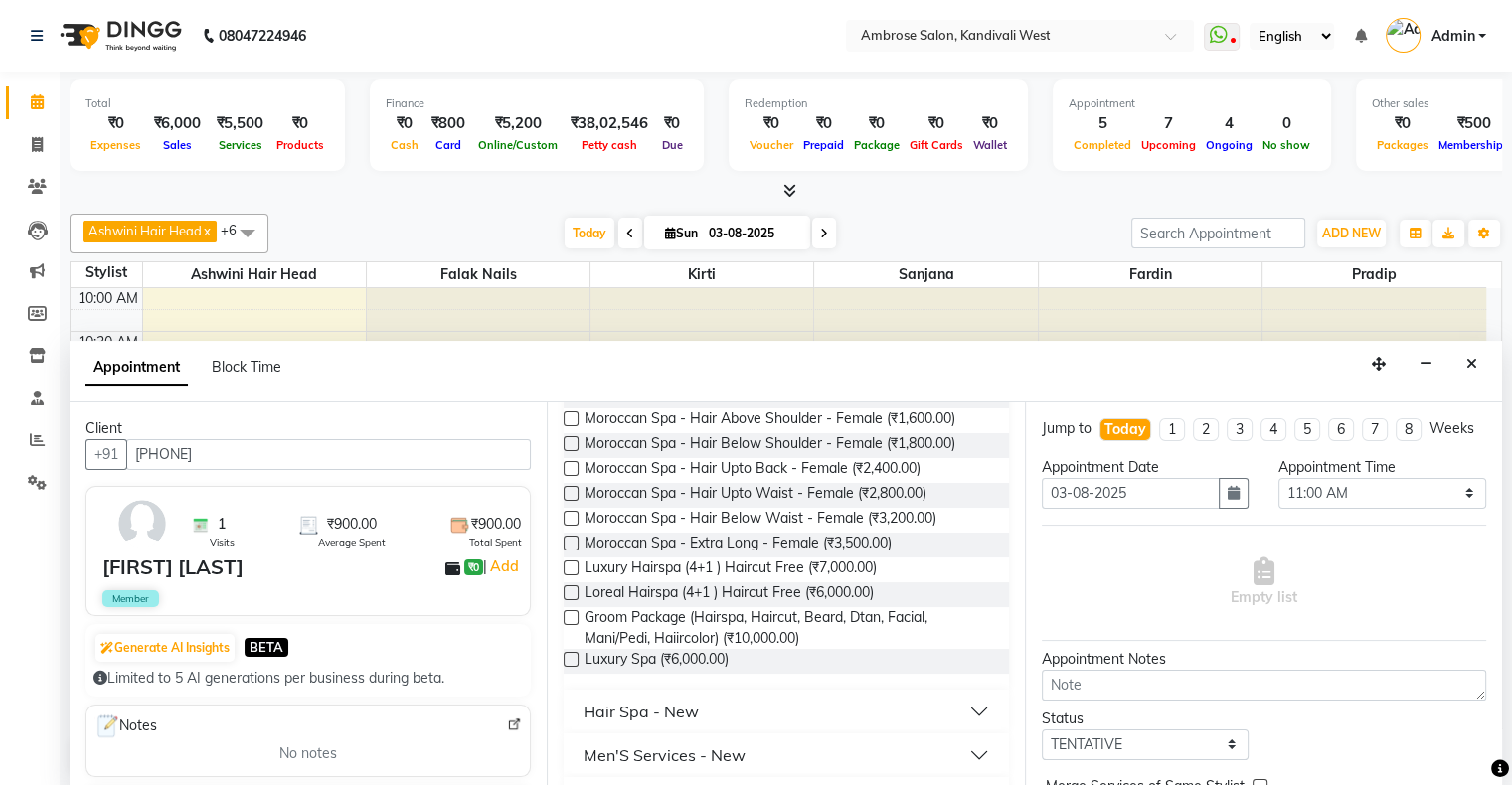 scroll, scrollTop: 795, scrollLeft: 0, axis: vertical 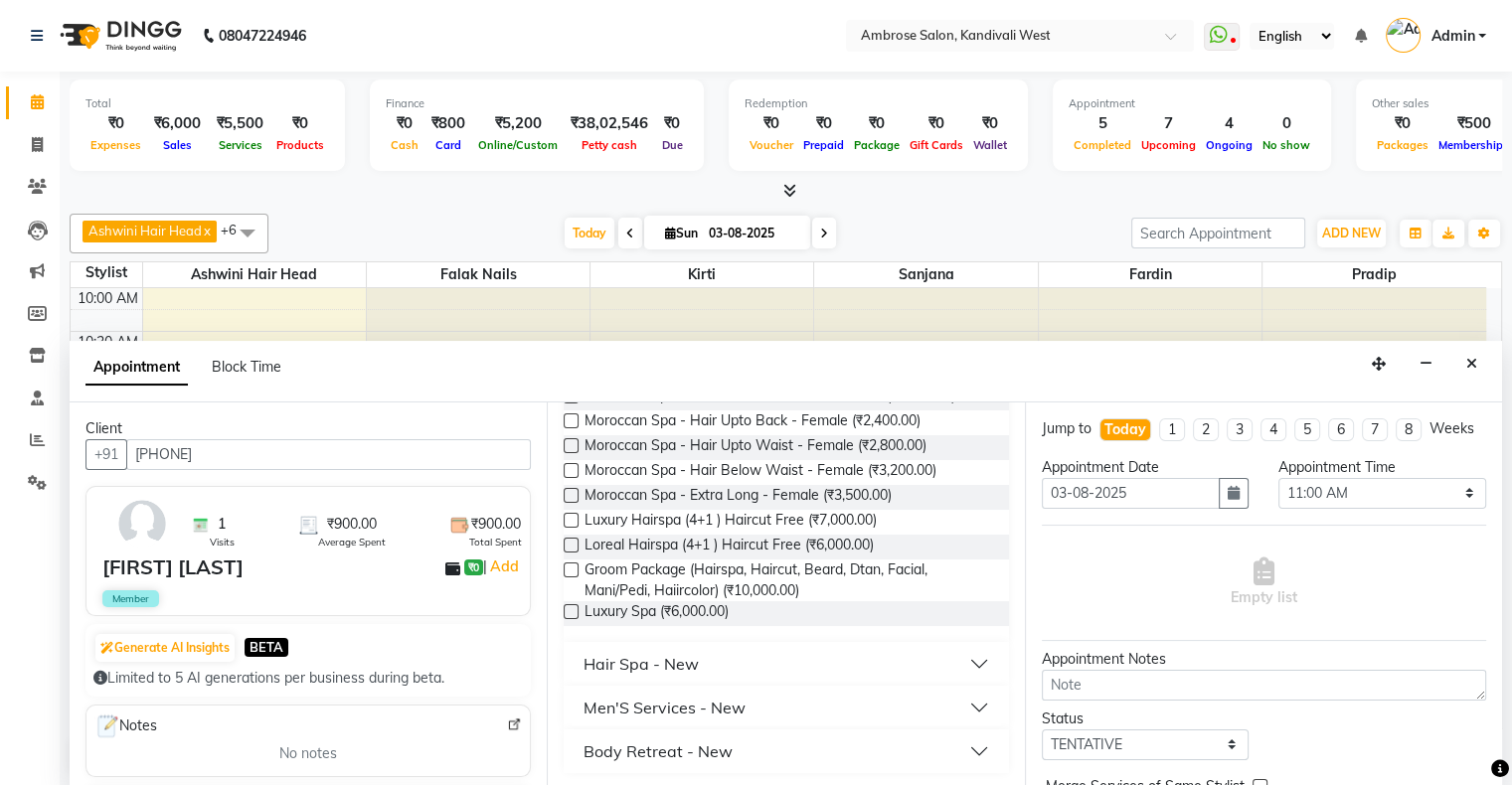 click on "Hair Spa - New" at bounding box center [785, 664] 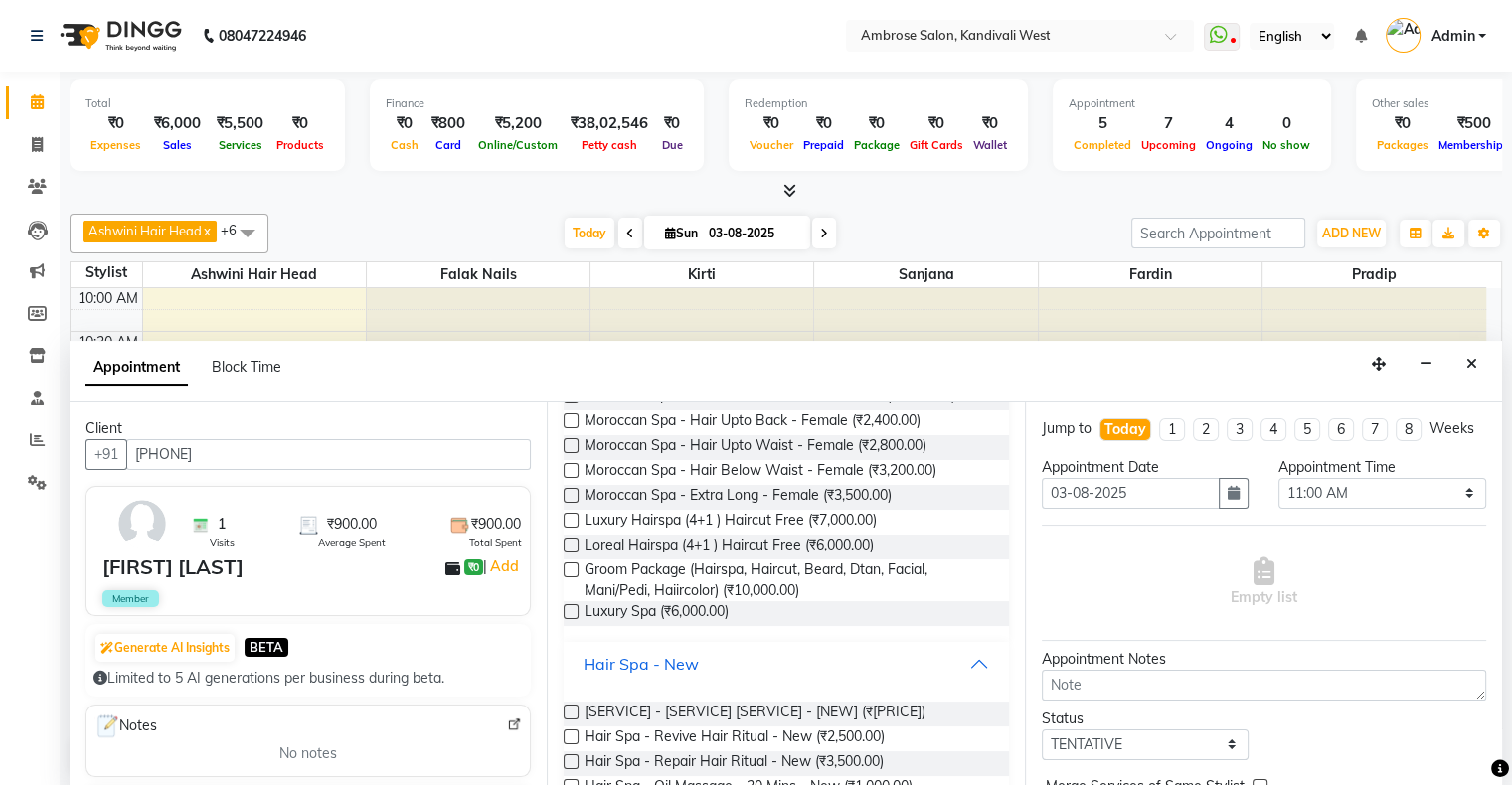 scroll, scrollTop: 994, scrollLeft: 0, axis: vertical 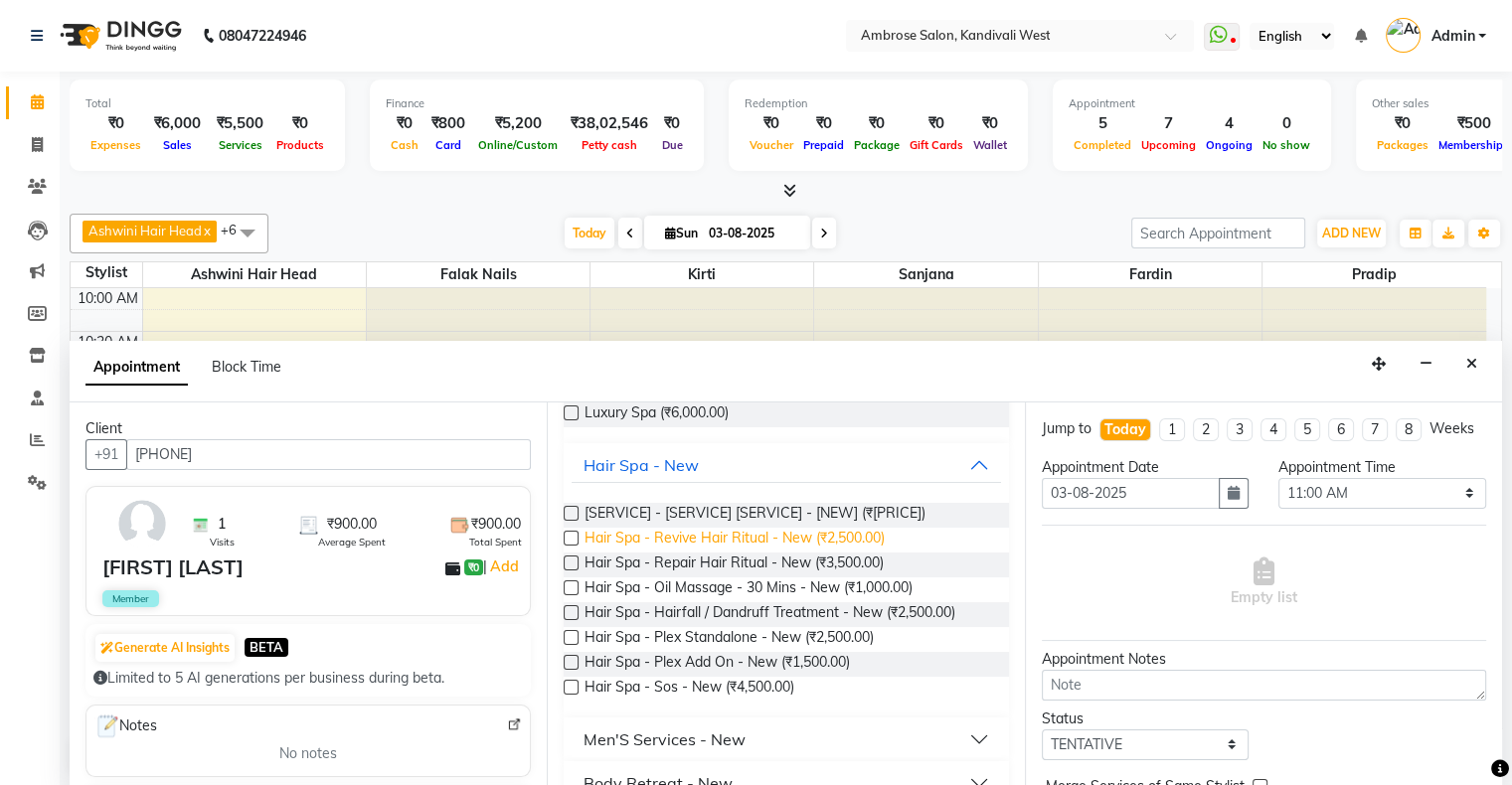 click on "Hair Spa - Revive Hair Ritual - New (₹2,500.00)" at bounding box center (735, 540) 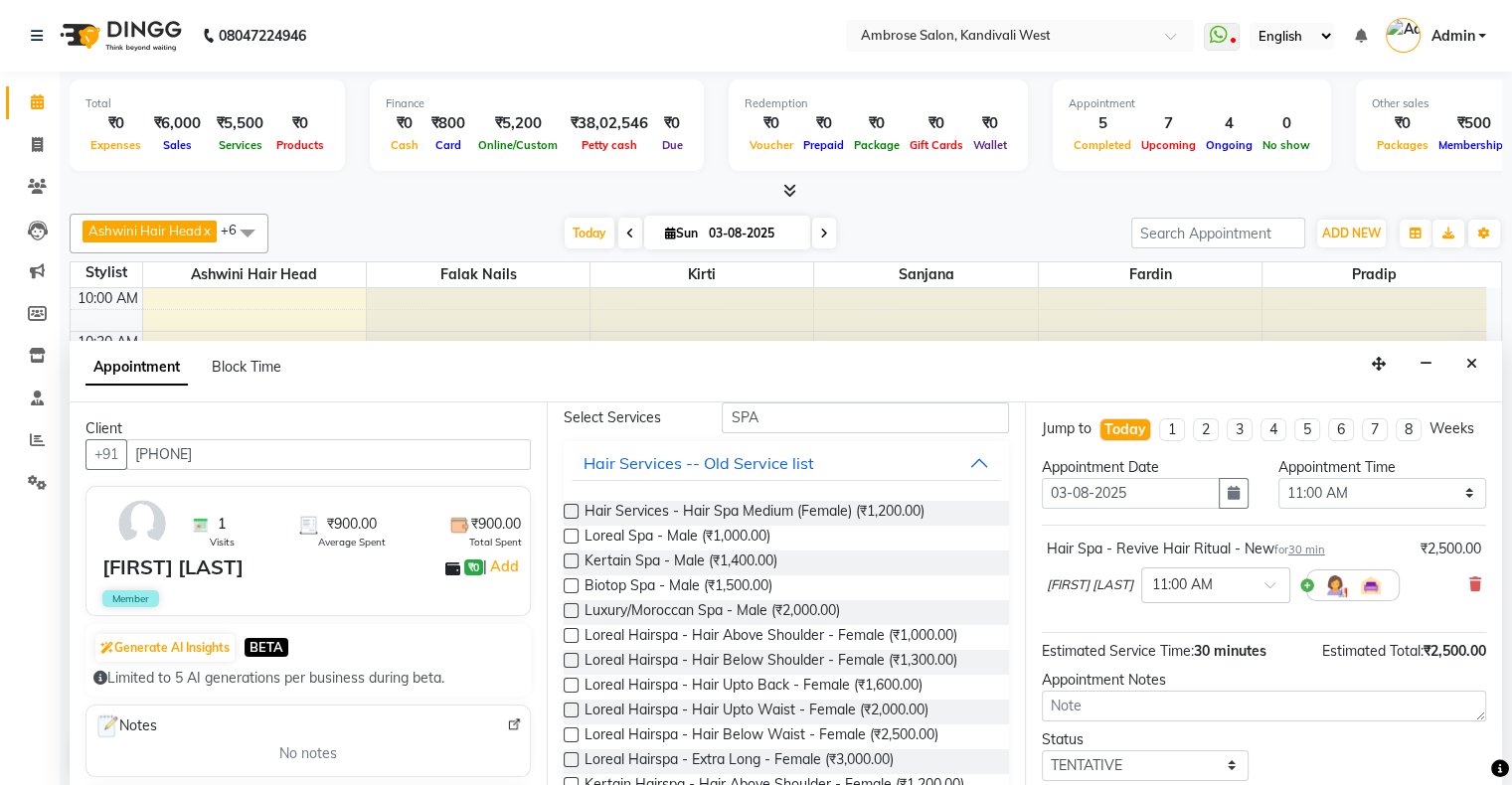 scroll, scrollTop: 0, scrollLeft: 0, axis: both 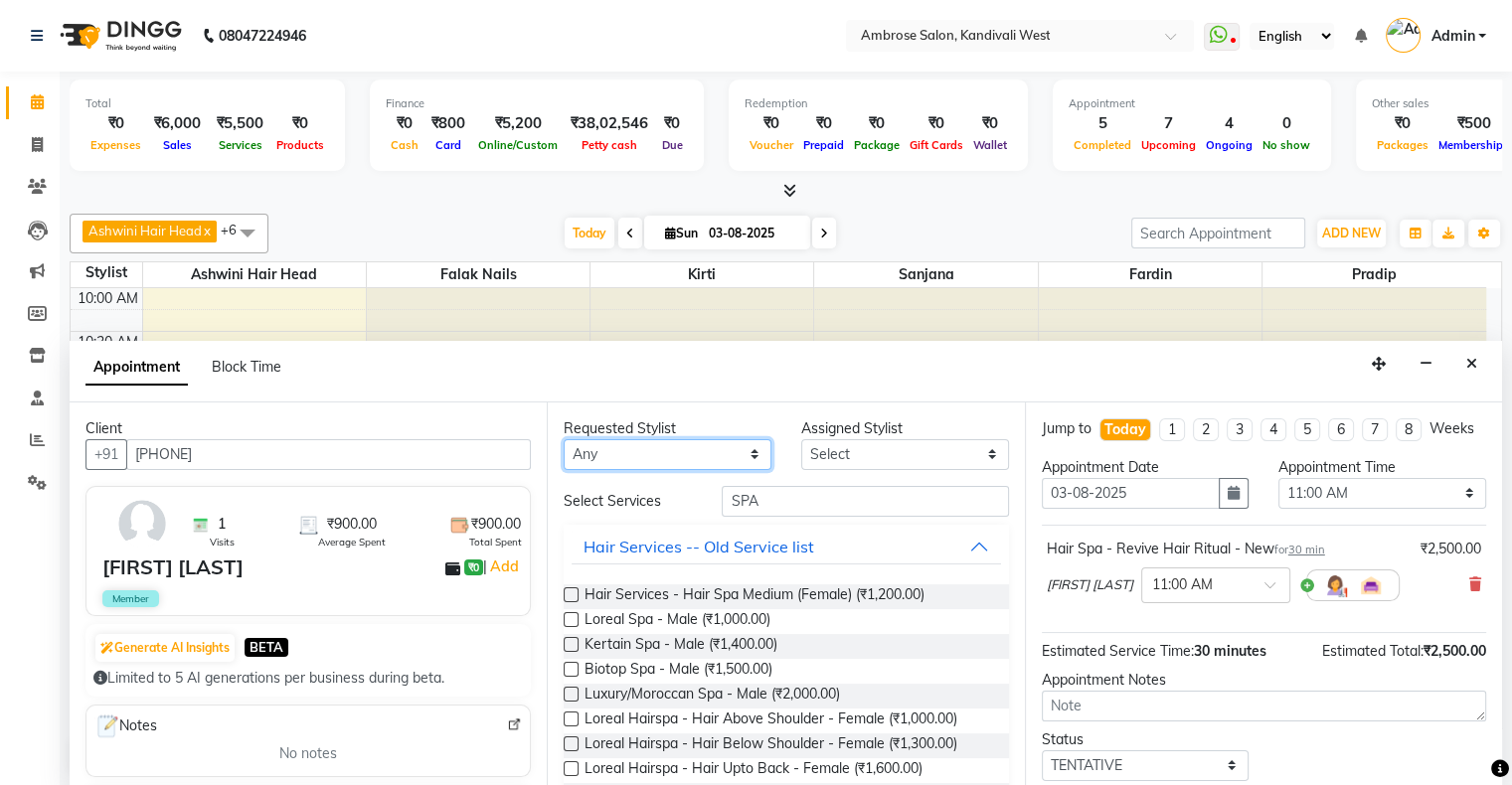 click on "Any Ashwini Hair Head Falak Nails Fardin Kirti Nida FD Pradip Pradip Vaishnav Sanjana  Vidhi Veera" at bounding box center [667, 454] 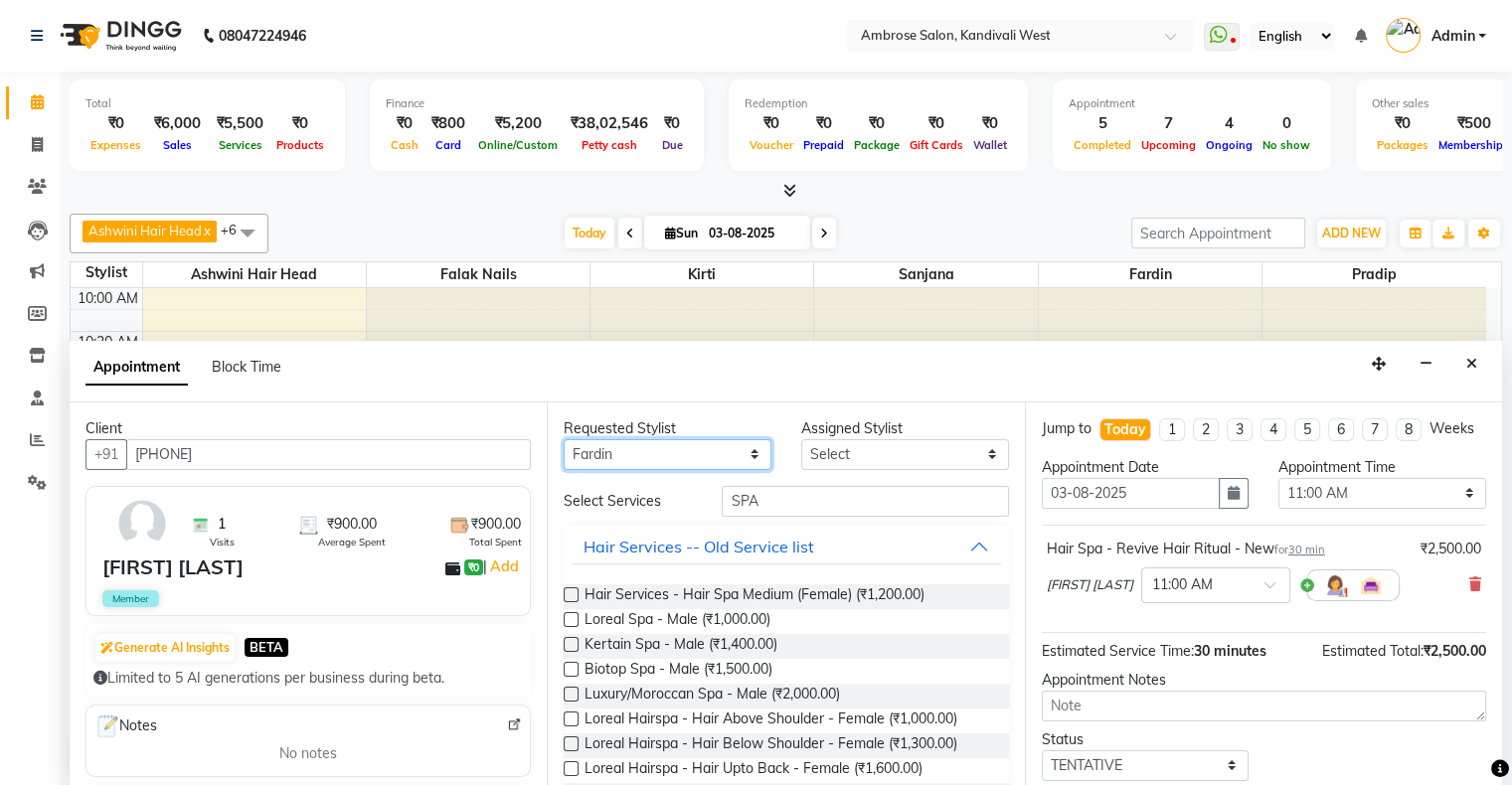 click on "Any Ashwini Hair Head Falak Nails Fardin Kirti Nida FD Pradip Pradip Vaishnav Sanjana  Vidhi Veera" at bounding box center [667, 454] 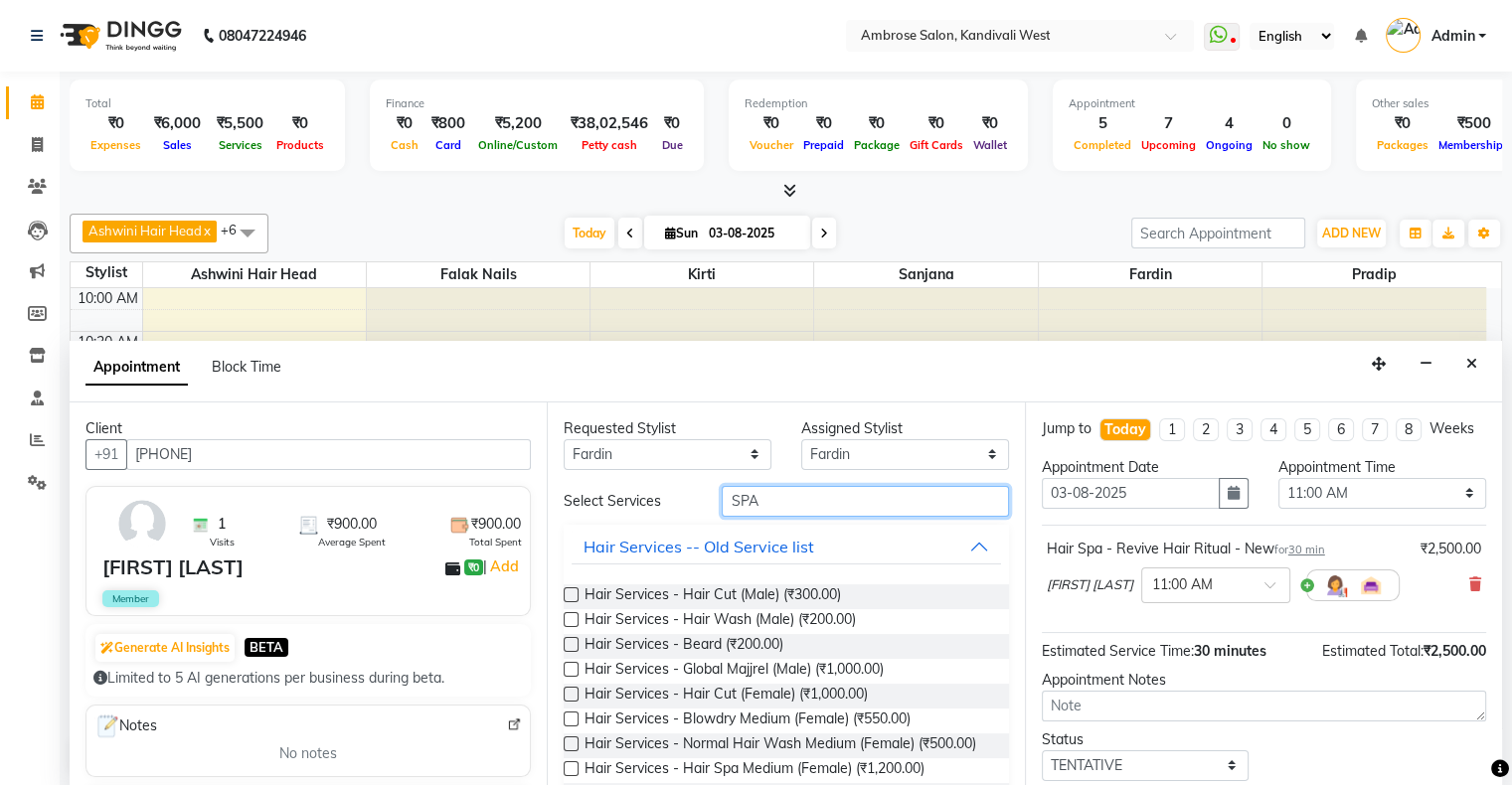 click on "SPA" at bounding box center (865, 501) 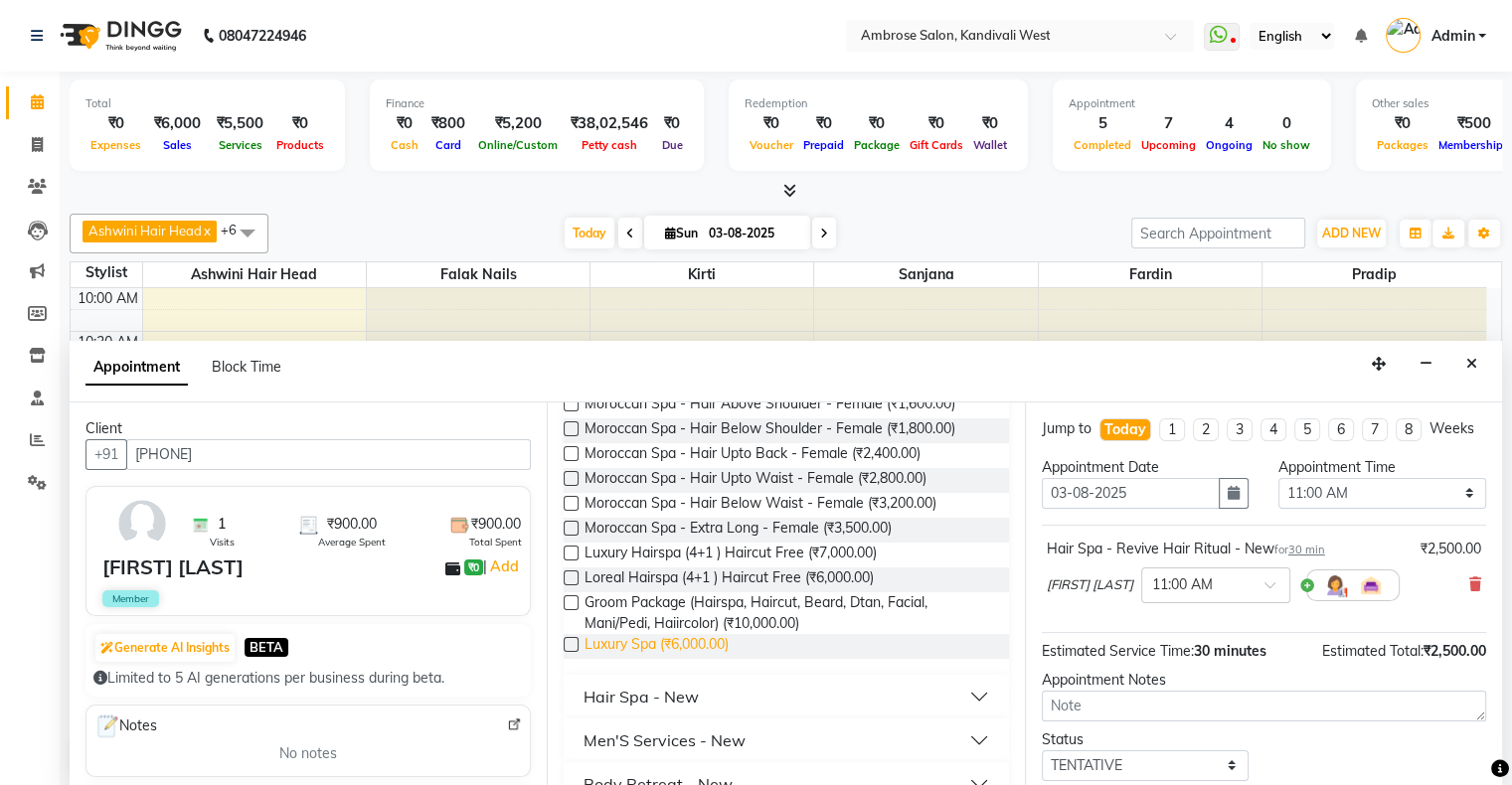 scroll, scrollTop: 795, scrollLeft: 0, axis: vertical 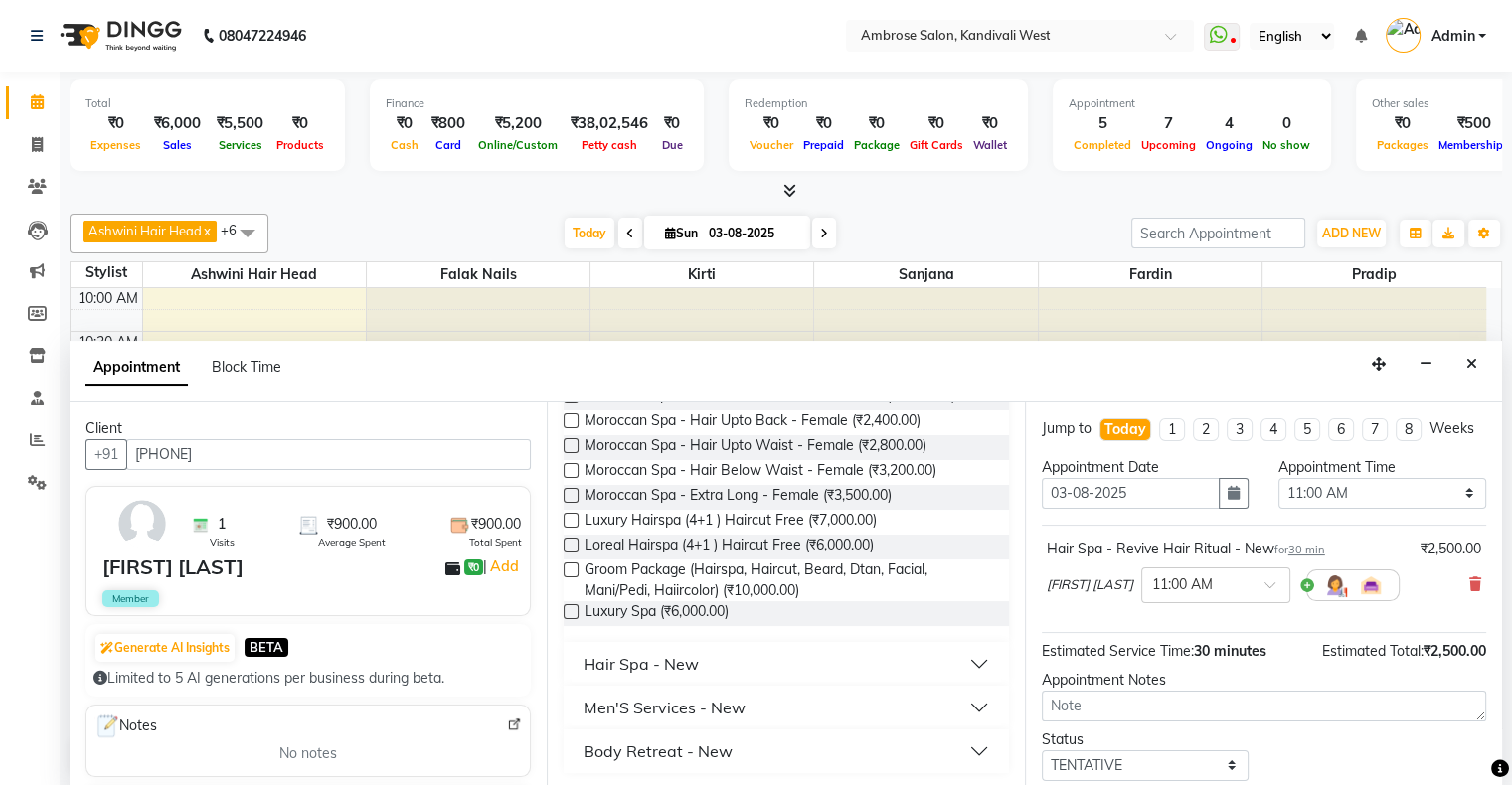 click on "Hair Spa - New" at bounding box center (641, 664) 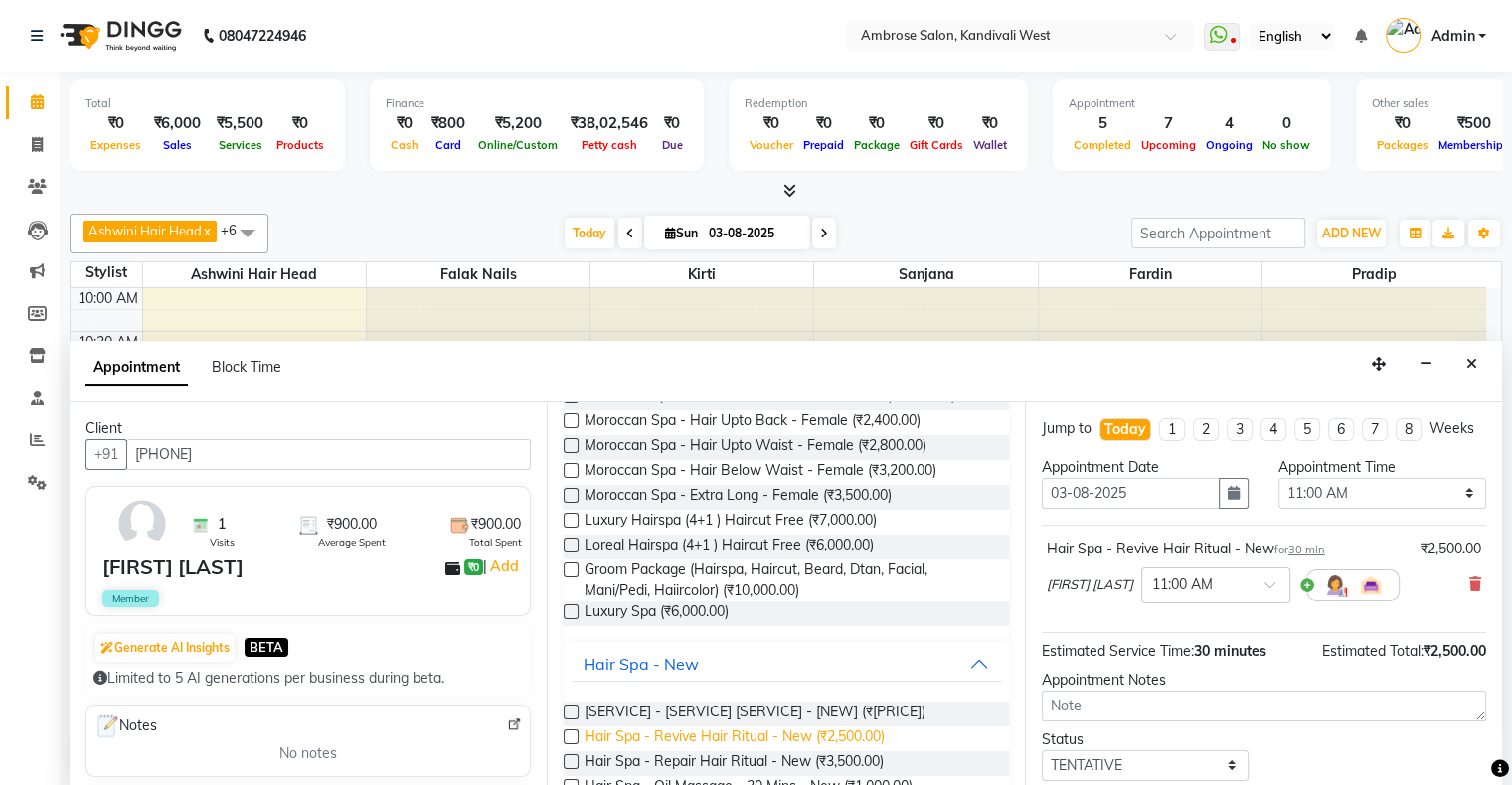 click on "Hair Spa - Revive Hair Ritual - New (₹2,500.00)" at bounding box center [735, 738] 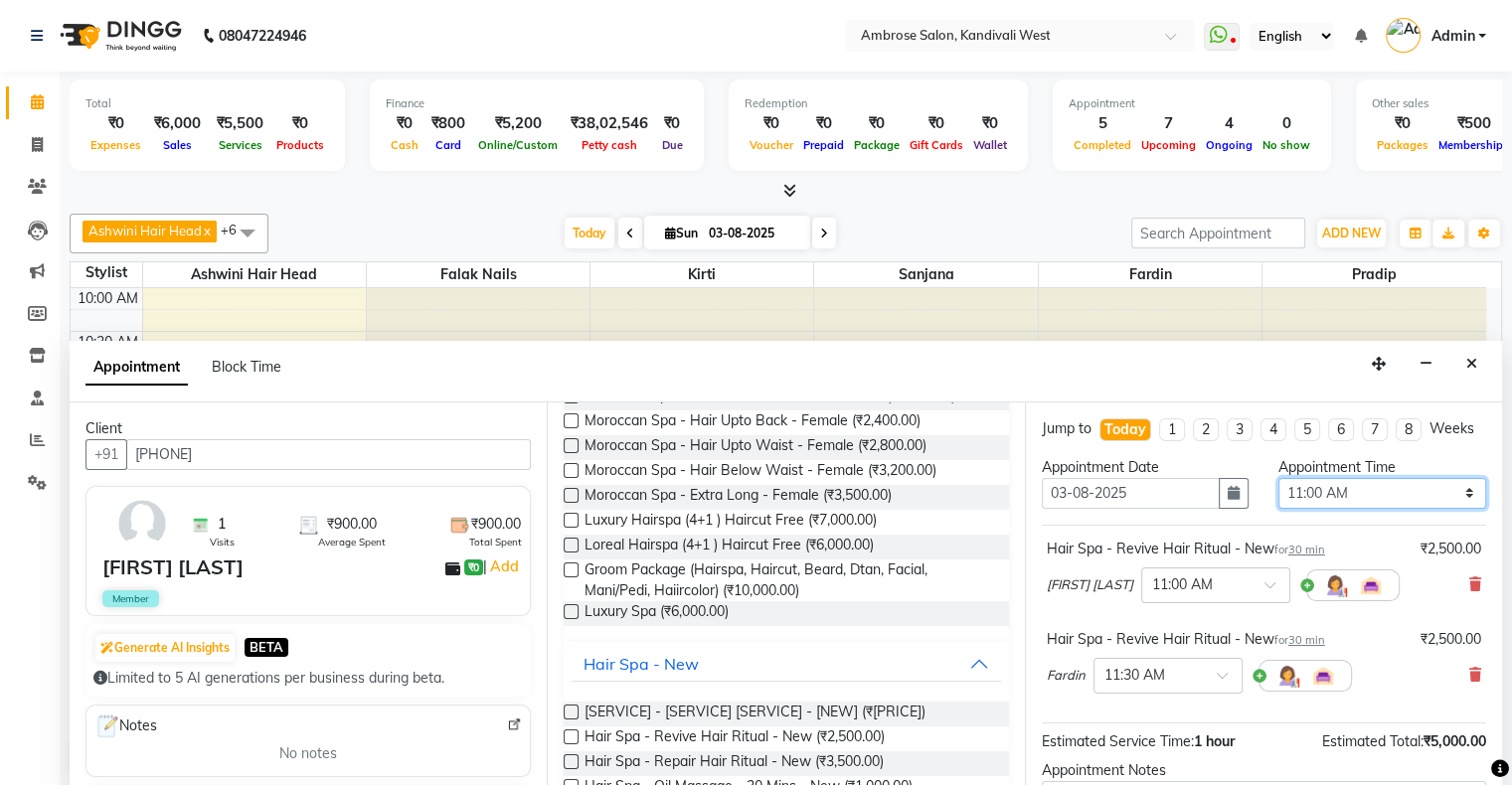 click on "Select 11:00 AM 11:15 AM 11:30 AM 11:45 AM 12:00 PM 12:15 PM 12:30 PM 12:45 PM 01:00 PM 01:15 PM 01:30 PM 01:45 PM 02:00 PM 02:15 PM 02:30 PM 02:45 PM 03:00 PM 03:15 PM 03:30 PM 03:45 PM 04:00 PM 04:15 PM 04:30 PM 04:45 PM 05:00 PM 05:15 PM 05:30 PM 05:45 PM 06:00 PM 06:15 PM 06:30 PM 06:45 PM 07:00 PM 07:15 PM 07:30 PM 07:45 PM 08:00 PM 08:15 PM 08:30 PM 08:45 PM 09:00 PM 09:15 PM 09:30 PM 09:45 PM 10:00 PM" at bounding box center [1382, 493] 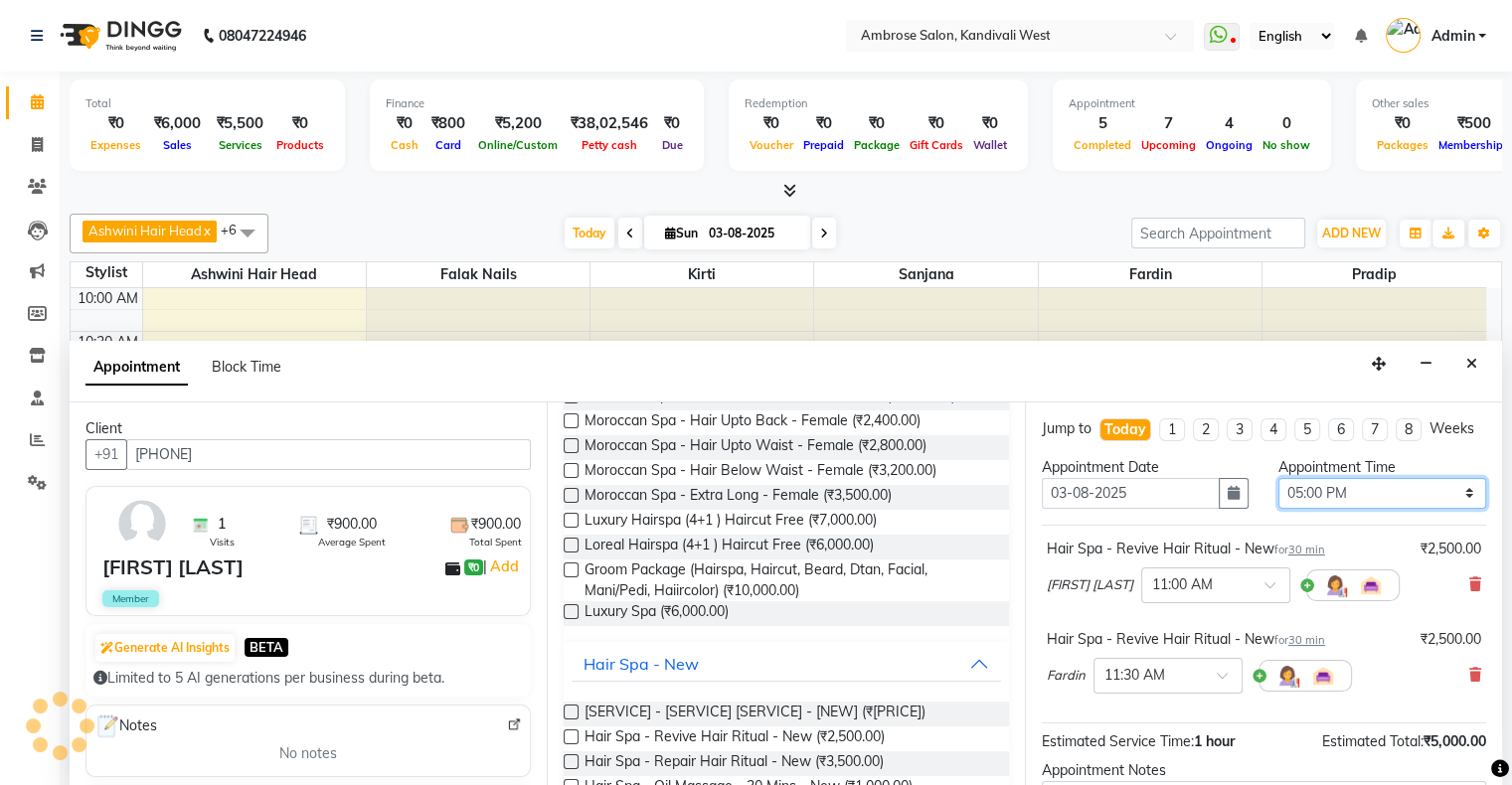click on "Select 11:00 AM 11:15 AM 11:30 AM 11:45 AM 12:00 PM 12:15 PM 12:30 PM 12:45 PM 01:00 PM 01:15 PM 01:30 PM 01:45 PM 02:00 PM 02:15 PM 02:30 PM 02:45 PM 03:00 PM 03:15 PM 03:30 PM 03:45 PM 04:00 PM 04:15 PM 04:30 PM 04:45 PM 05:00 PM 05:15 PM 05:30 PM 05:45 PM 06:00 PM 06:15 PM 06:30 PM 06:45 PM 07:00 PM 07:15 PM 07:30 PM 07:45 PM 08:00 PM 08:15 PM 08:30 PM 08:45 PM 09:00 PM 09:15 PM 09:30 PM 09:45 PM 10:00 PM" at bounding box center (1382, 493) 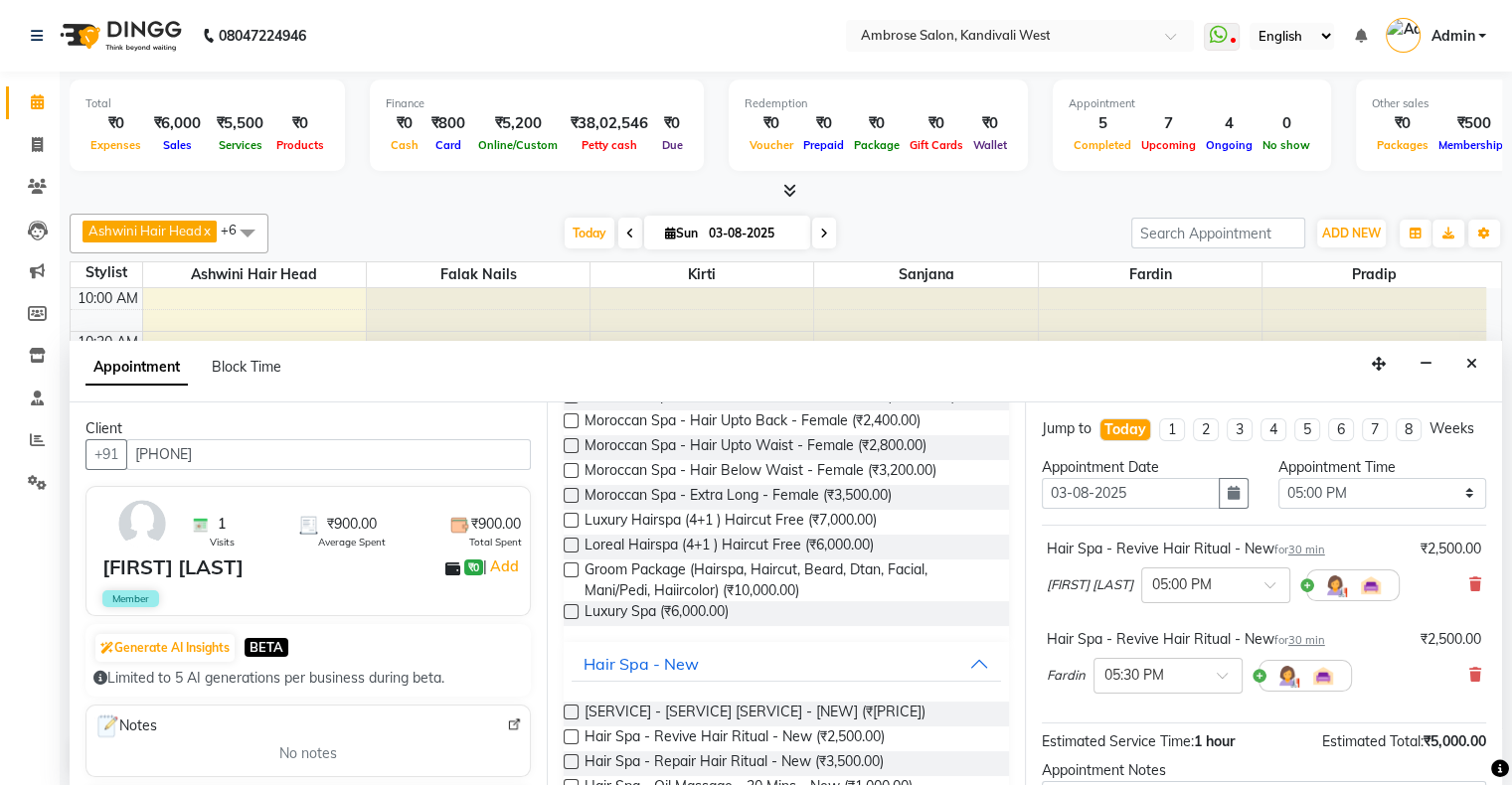 click on "Appointment Time Select 11:00 AM 11:15 AM 11:30 AM 11:45 AM 12:00 PM 12:15 PM 12:30 PM 12:45 PM 01:00 PM 01:15 PM 01:30 PM 01:45 PM 02:00 PM 02:15 PM 02:30 PM 02:45 PM 03:00 PM 03:15 PM 03:30 PM 03:45 PM 04:00 PM 04:15 PM 04:30 PM 04:45 PM 05:00 PM 05:15 PM 05:30 PM 05:45 PM 06:00 PM 06:15 PM 06:30 PM 06:45 PM 07:00 PM 07:15 PM 07:30 PM 07:45 PM 08:00 PM 08:15 PM 08:30 PM 08:45 PM 09:00 PM 09:15 PM 09:30 PM 09:45 PM 10:00 PM" at bounding box center [1382, 491] 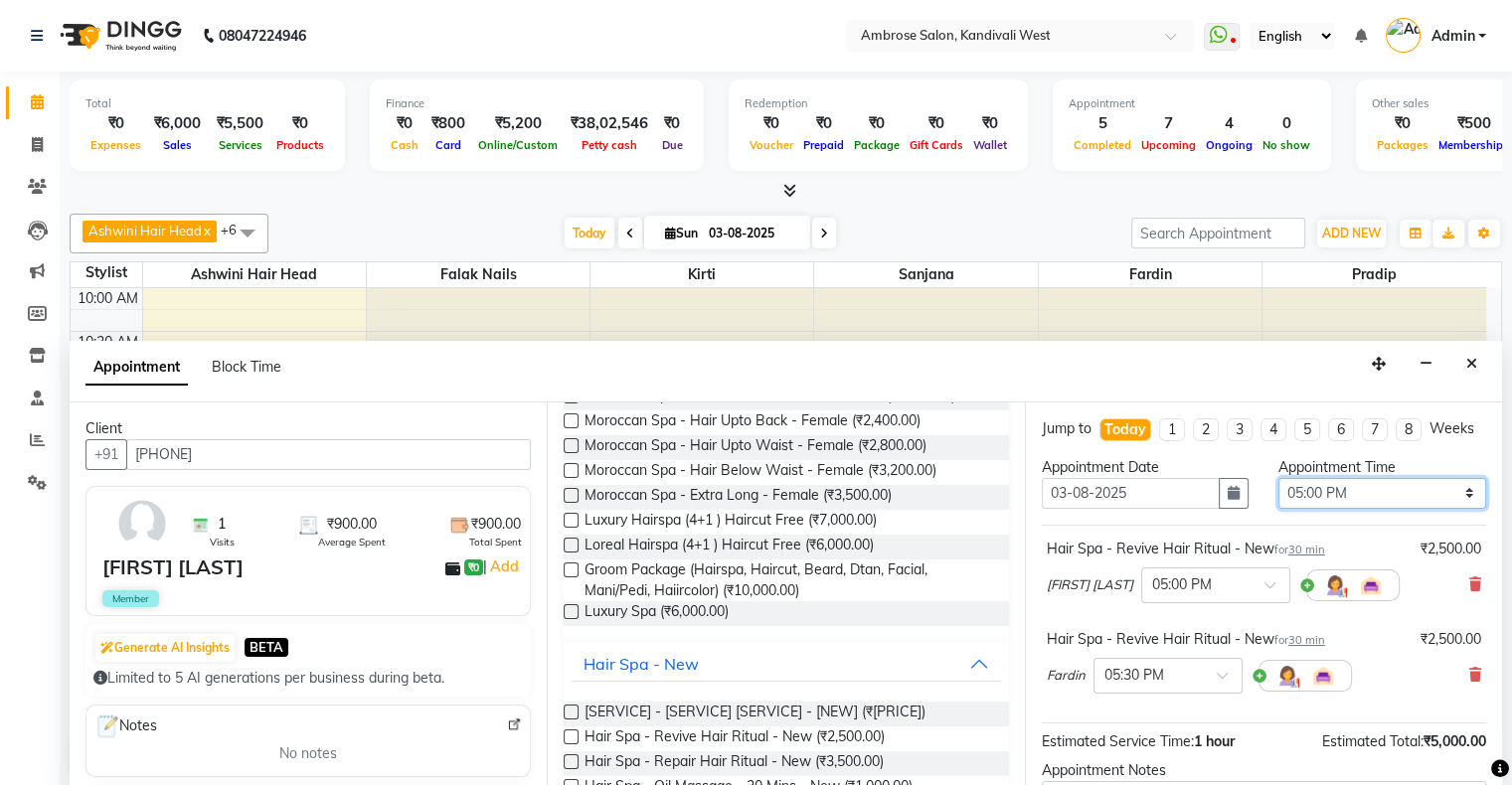 click on "Select 11:00 AM 11:15 AM 11:30 AM 11:45 AM 12:00 PM 12:15 PM 12:30 PM 12:45 PM 01:00 PM 01:15 PM 01:30 PM 01:45 PM 02:00 PM 02:15 PM 02:30 PM 02:45 PM 03:00 PM 03:15 PM 03:30 PM 03:45 PM 04:00 PM 04:15 PM 04:30 PM 04:45 PM 05:00 PM 05:15 PM 05:30 PM 05:45 PM 06:00 PM 06:15 PM 06:30 PM 06:45 PM 07:00 PM 07:15 PM 07:30 PM 07:45 PM 08:00 PM 08:15 PM 08:30 PM 08:45 PM 09:00 PM 09:15 PM 09:30 PM 09:45 PM 10:00 PM" at bounding box center [1382, 493] 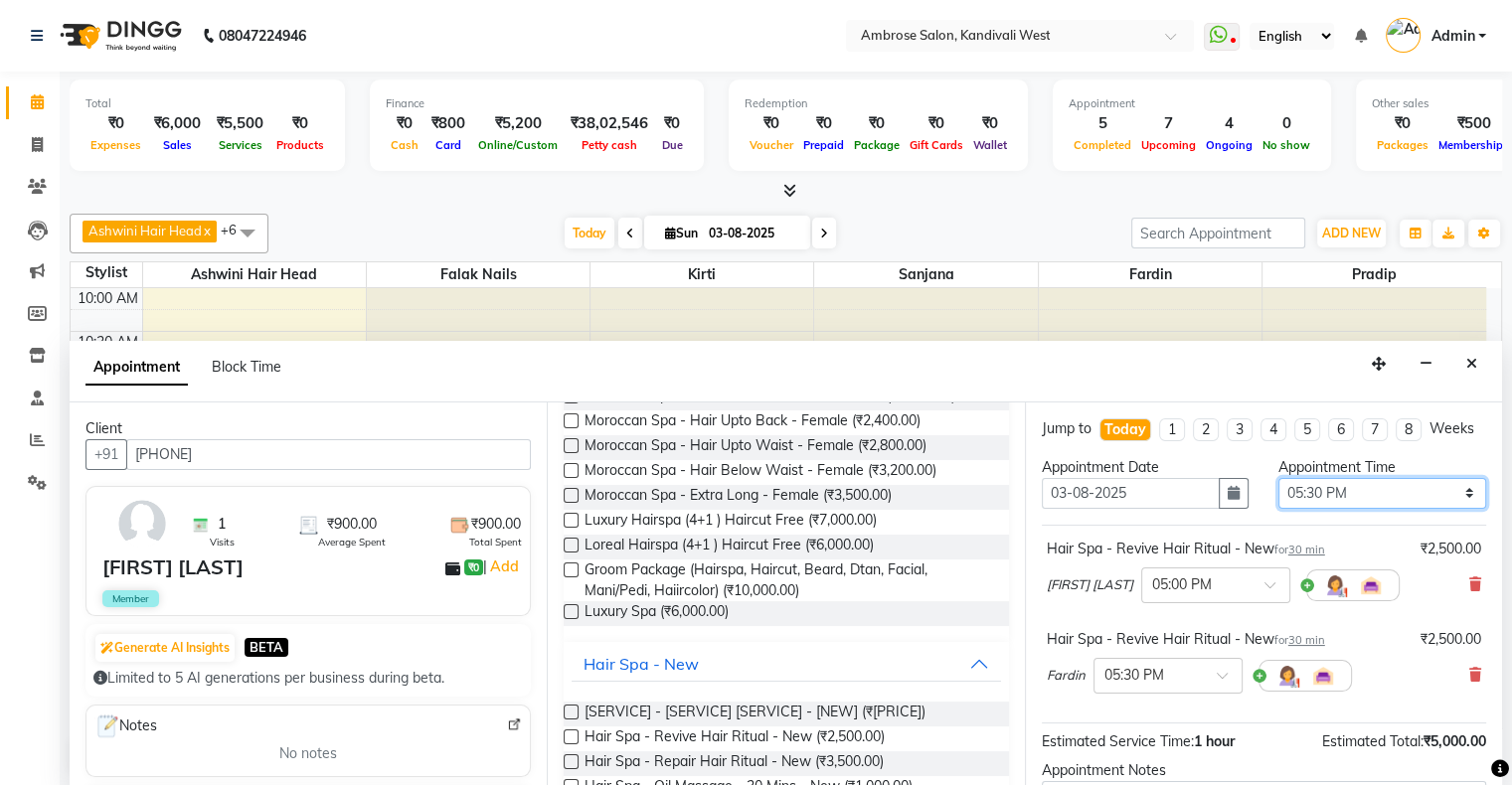 click on "Select 11:00 AM 11:15 AM 11:30 AM 11:45 AM 12:00 PM 12:15 PM 12:30 PM 12:45 PM 01:00 PM 01:15 PM 01:30 PM 01:45 PM 02:00 PM 02:15 PM 02:30 PM 02:45 PM 03:00 PM 03:15 PM 03:30 PM 03:45 PM 04:00 PM 04:15 PM 04:30 PM 04:45 PM 05:00 PM 05:15 PM 05:30 PM 05:45 PM 06:00 PM 06:15 PM 06:30 PM 06:45 PM 07:00 PM 07:15 PM 07:30 PM 07:45 PM 08:00 PM 08:15 PM 08:30 PM 08:45 PM 09:00 PM 09:15 PM 09:30 PM 09:45 PM 10:00 PM" at bounding box center [1382, 493] 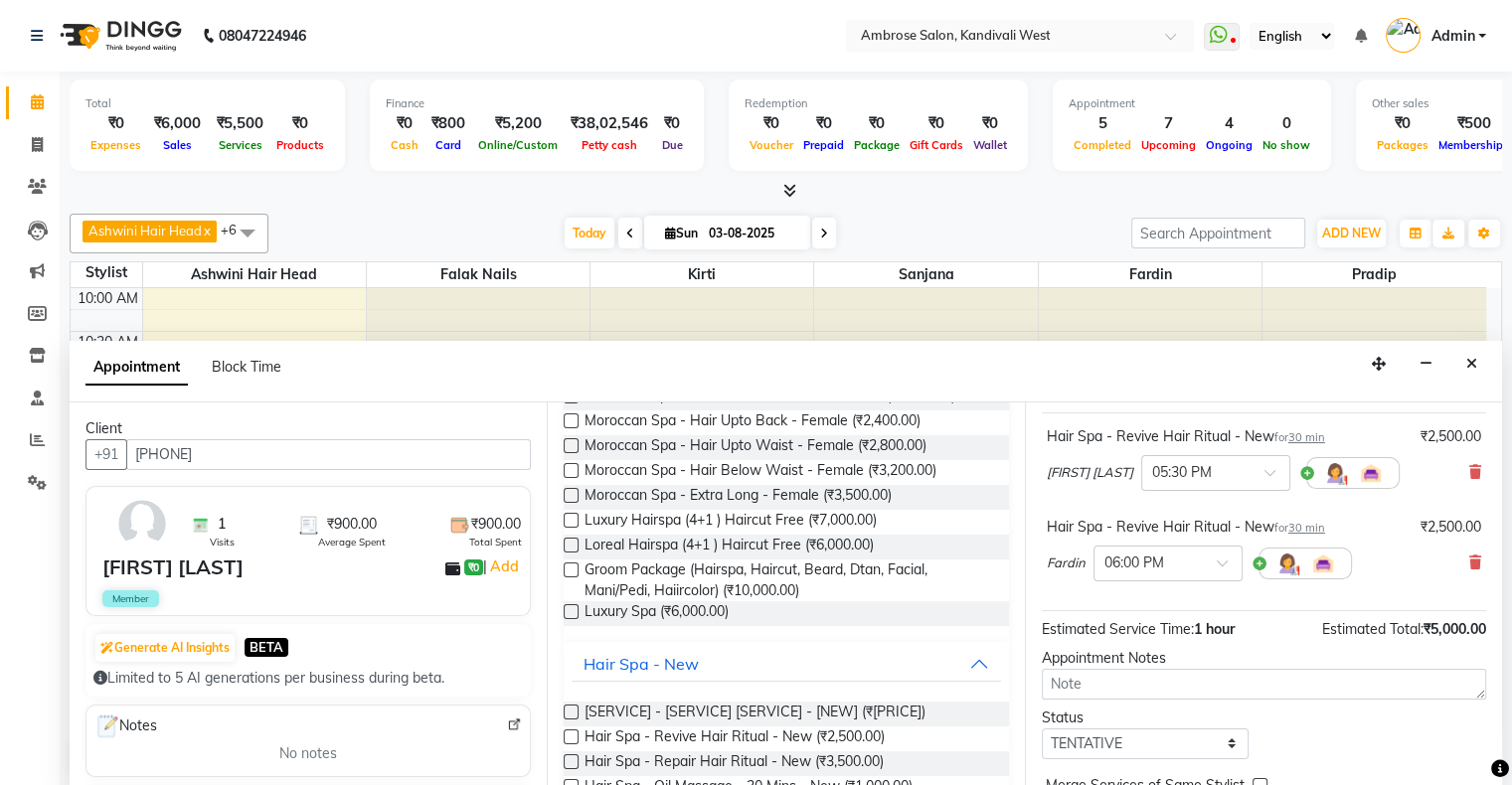 scroll, scrollTop: 227, scrollLeft: 0, axis: vertical 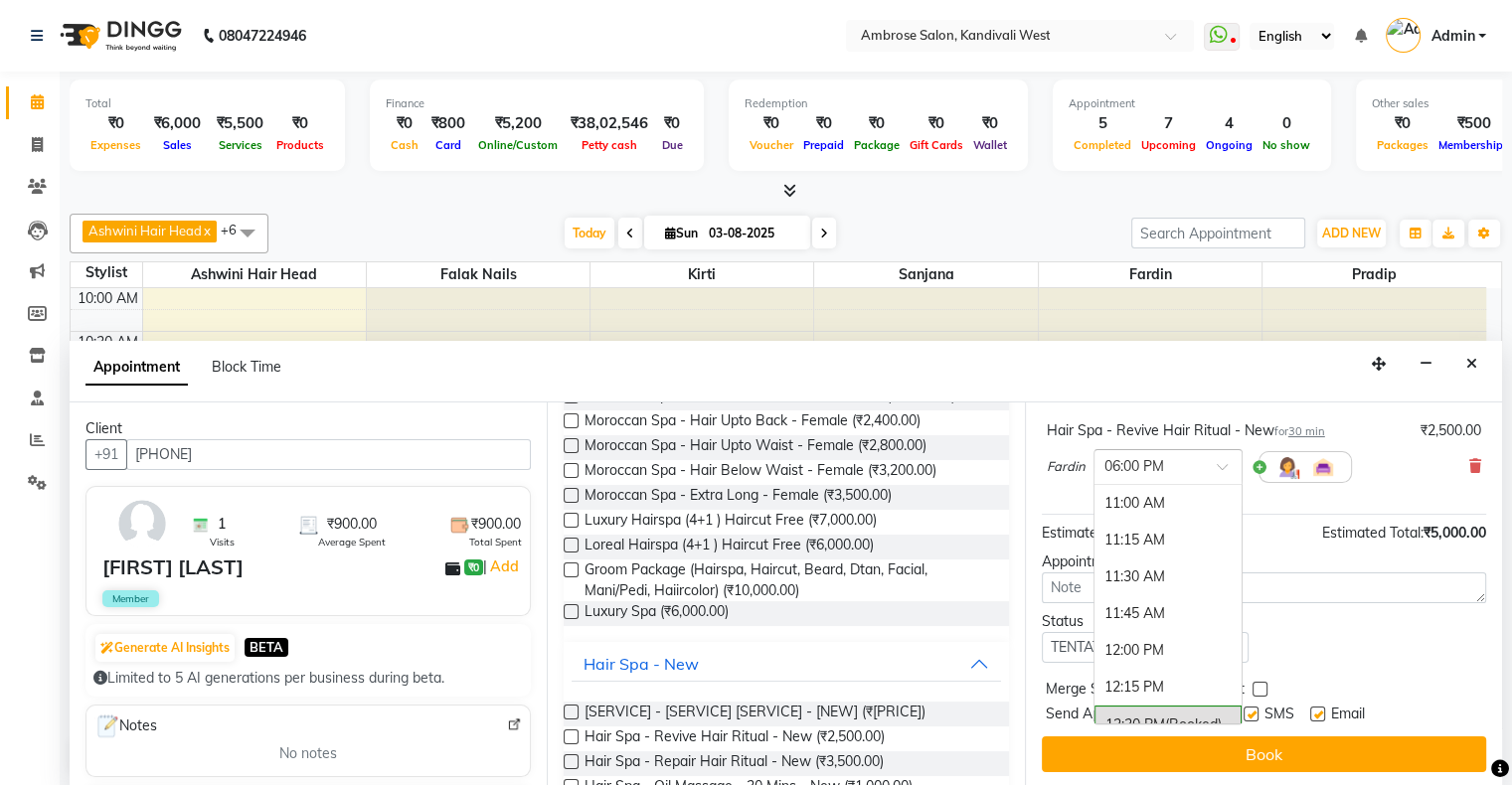click at bounding box center (1148, 465) 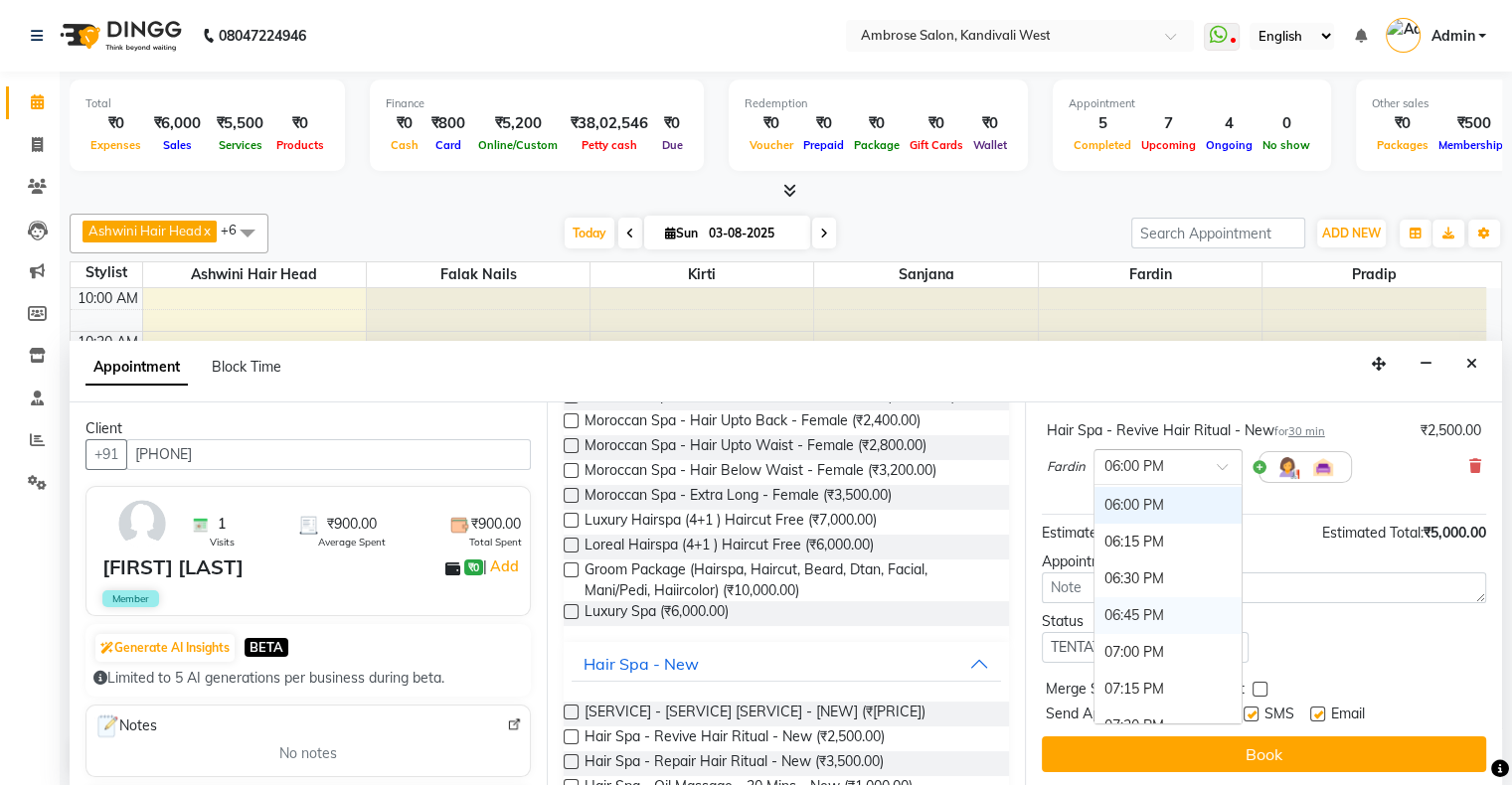 scroll, scrollTop: 934, scrollLeft: 0, axis: vertical 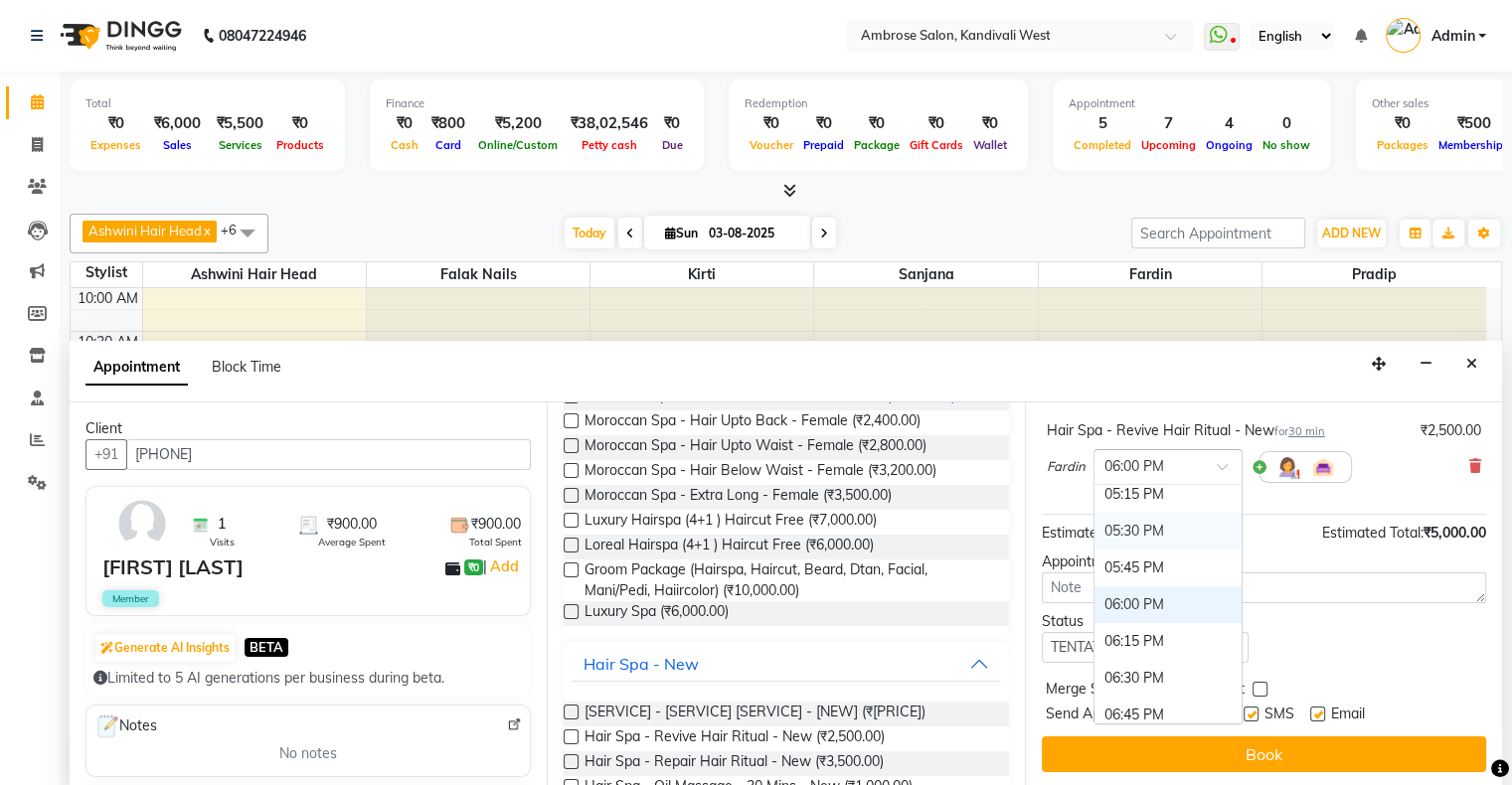 click on "05:30 PM" at bounding box center [1168, 531] 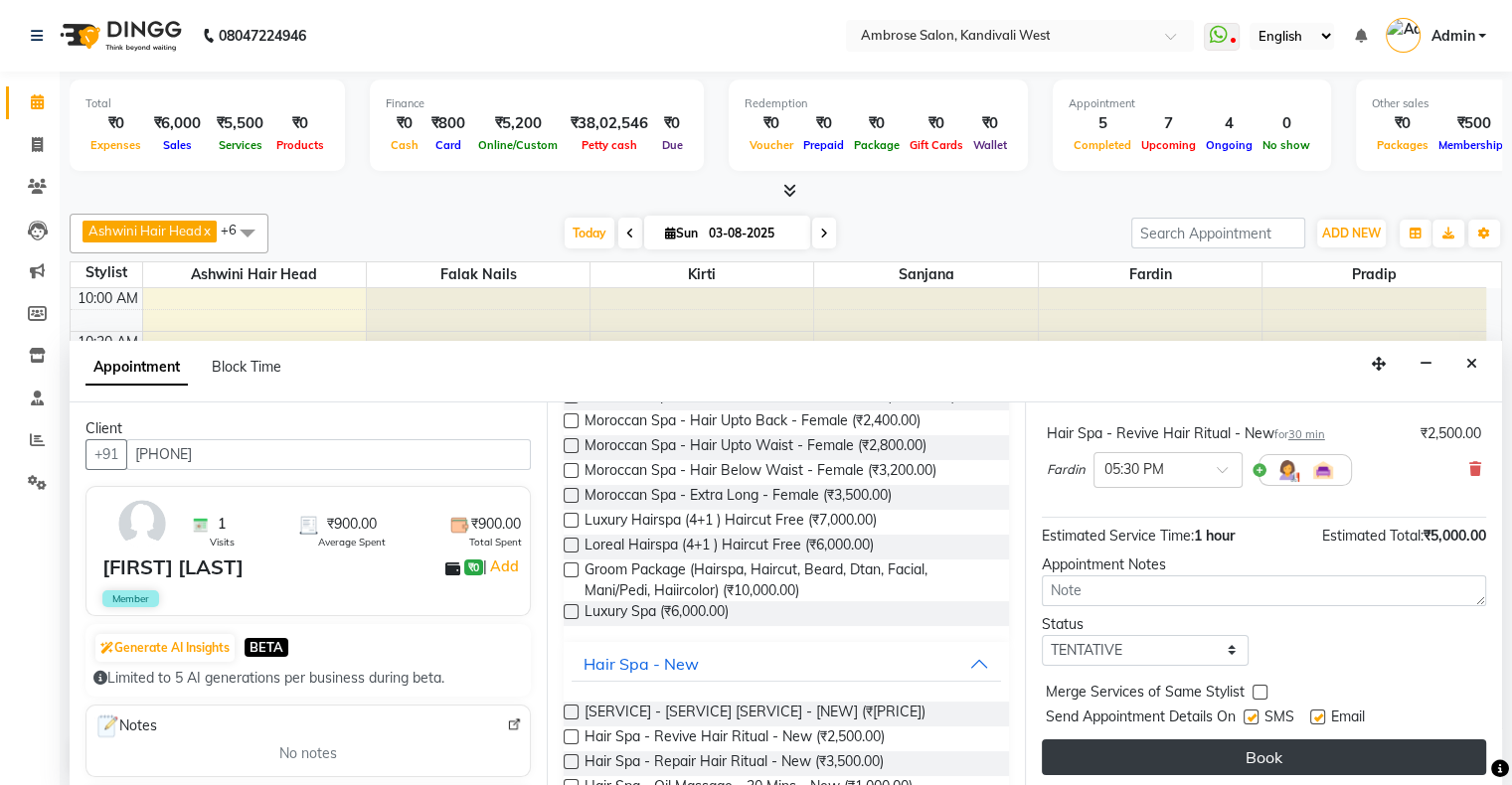 click on "Book" at bounding box center (1263, 757) 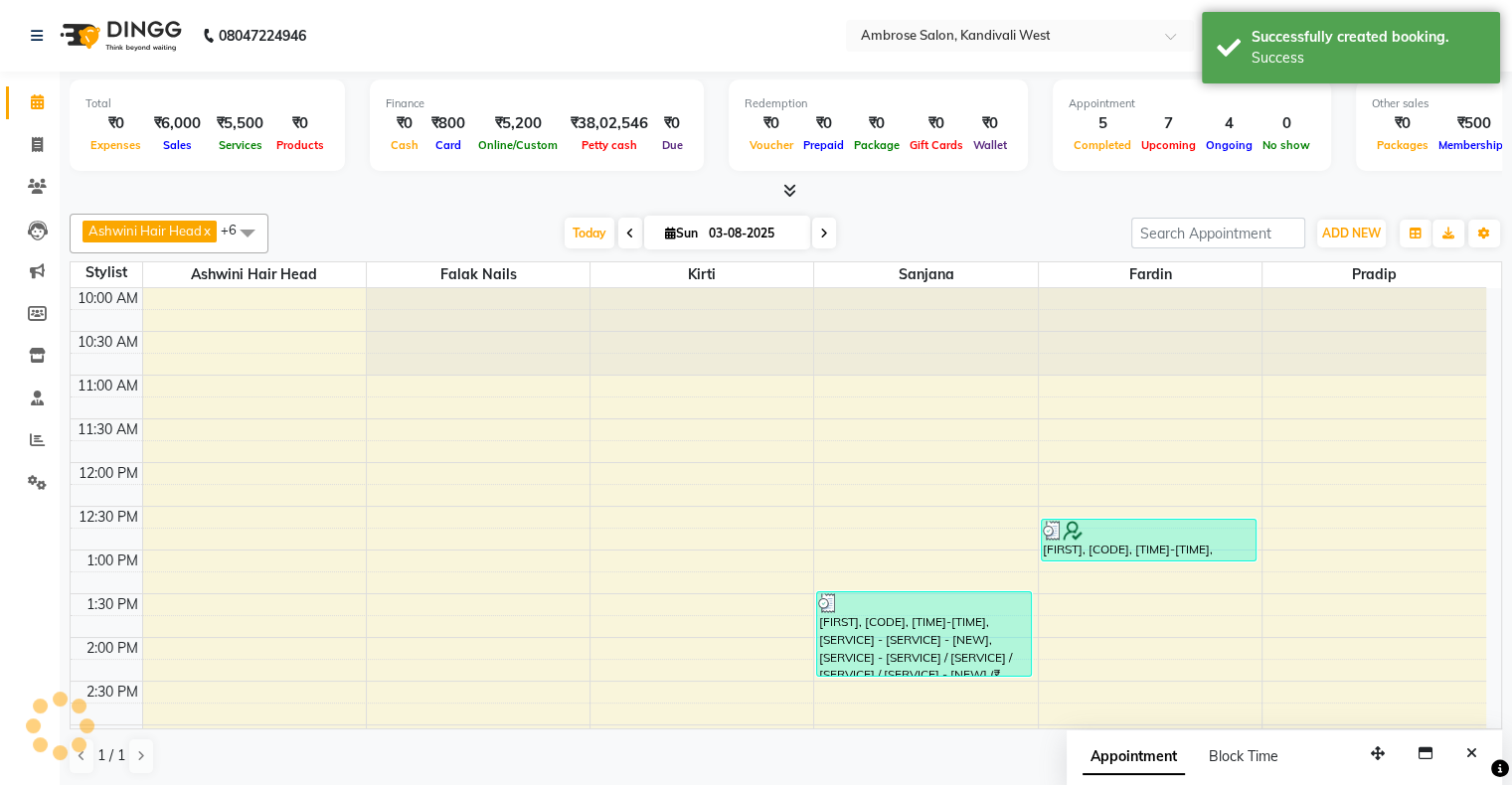 scroll, scrollTop: 0, scrollLeft: 0, axis: both 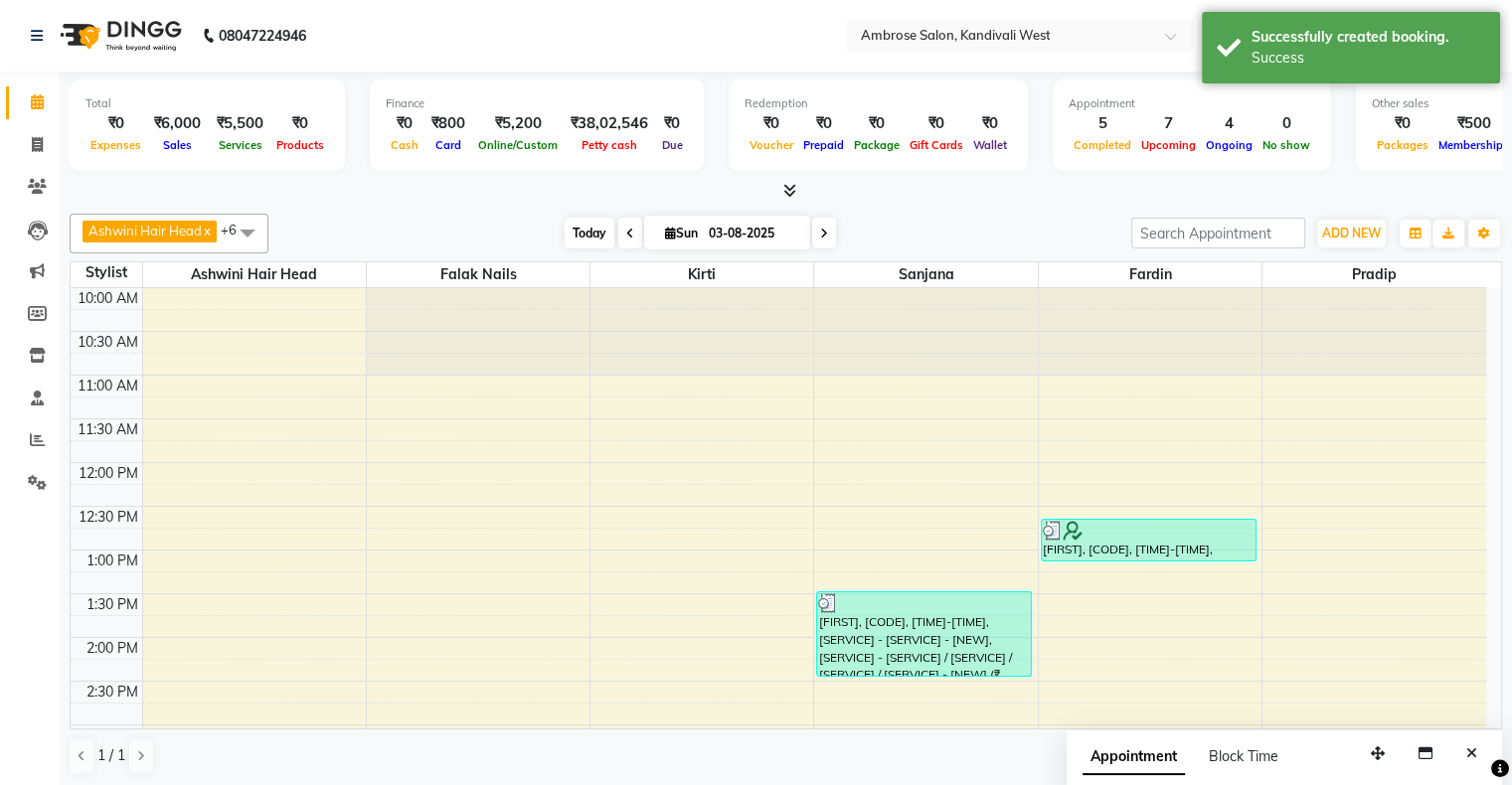 click on "Today" at bounding box center [589, 233] 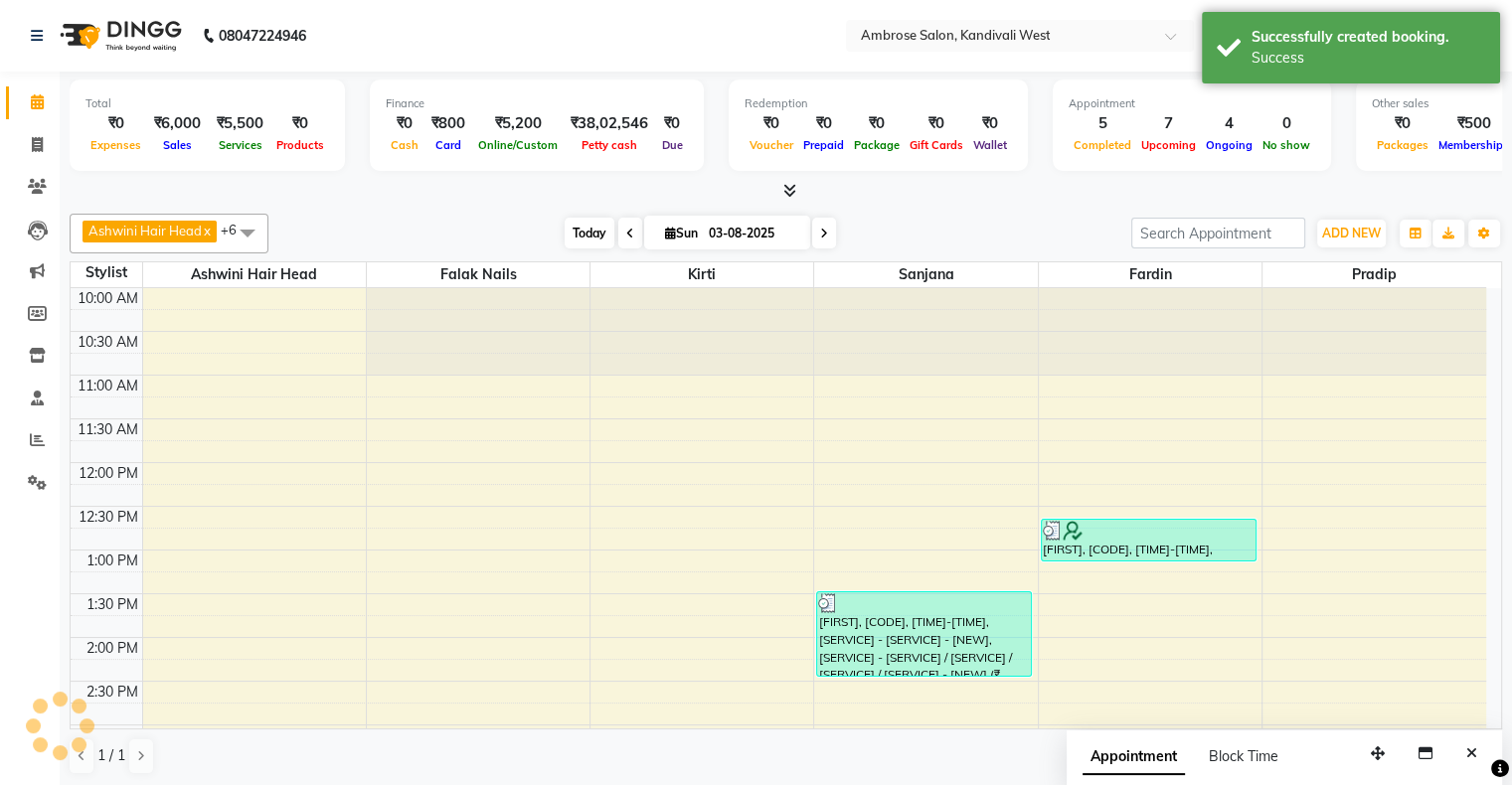 scroll, scrollTop: 608, scrollLeft: 0, axis: vertical 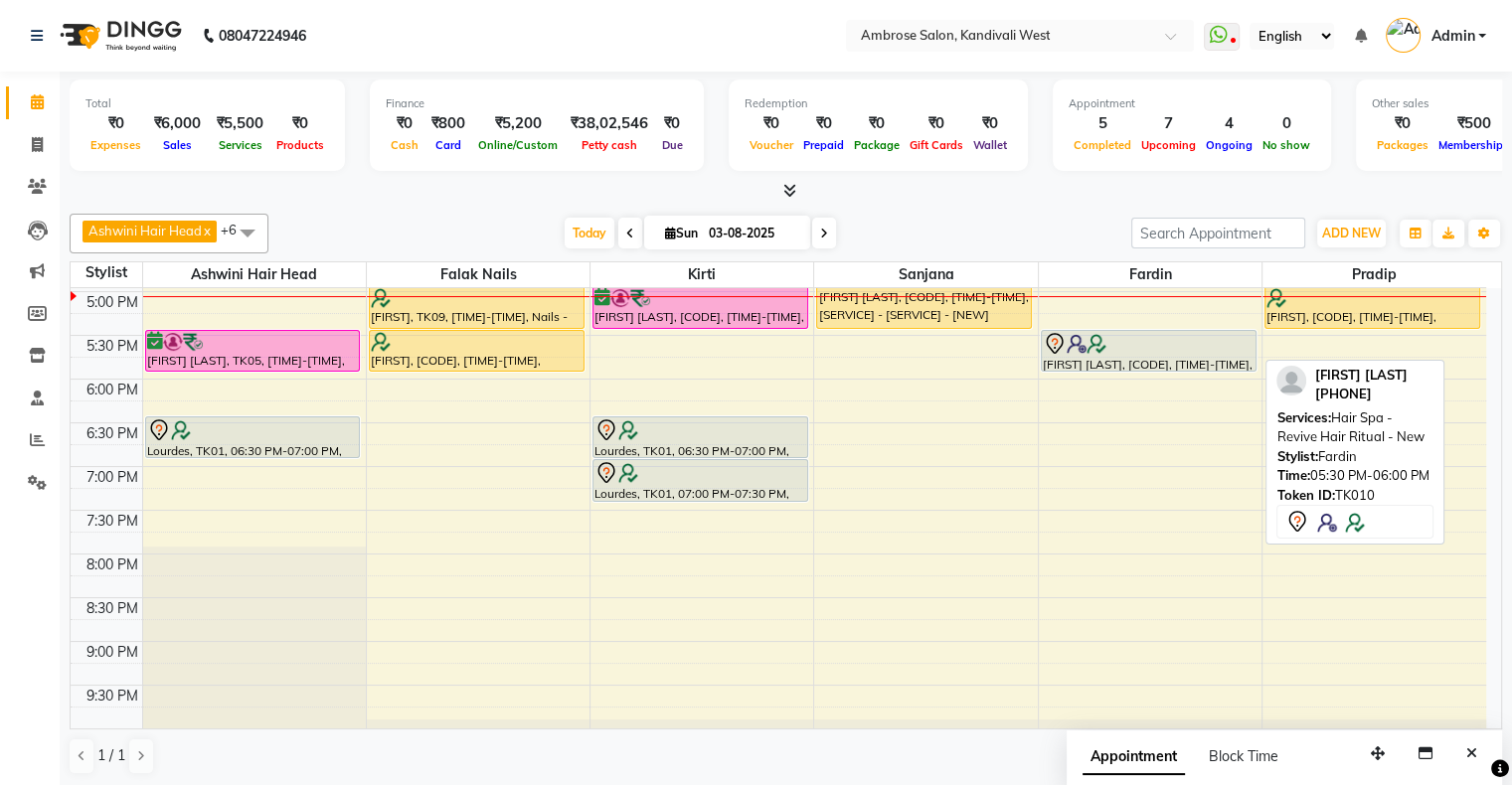 click at bounding box center (1148, 344) 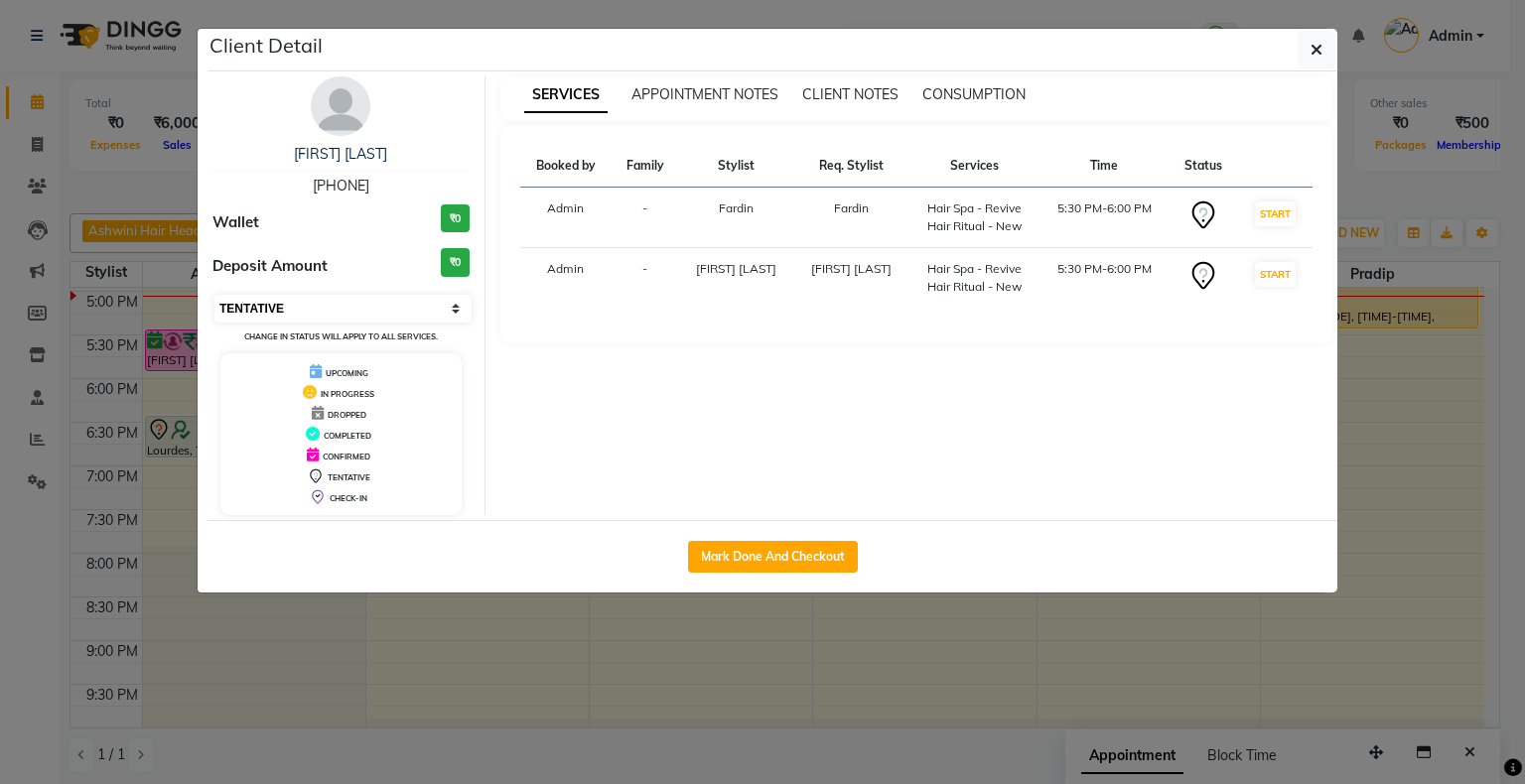 click on "Select IN SERVICE CONFIRMED TENTATIVE CHECK IN MARK DONE DROPPED UPCOMING" at bounding box center [343, 309] 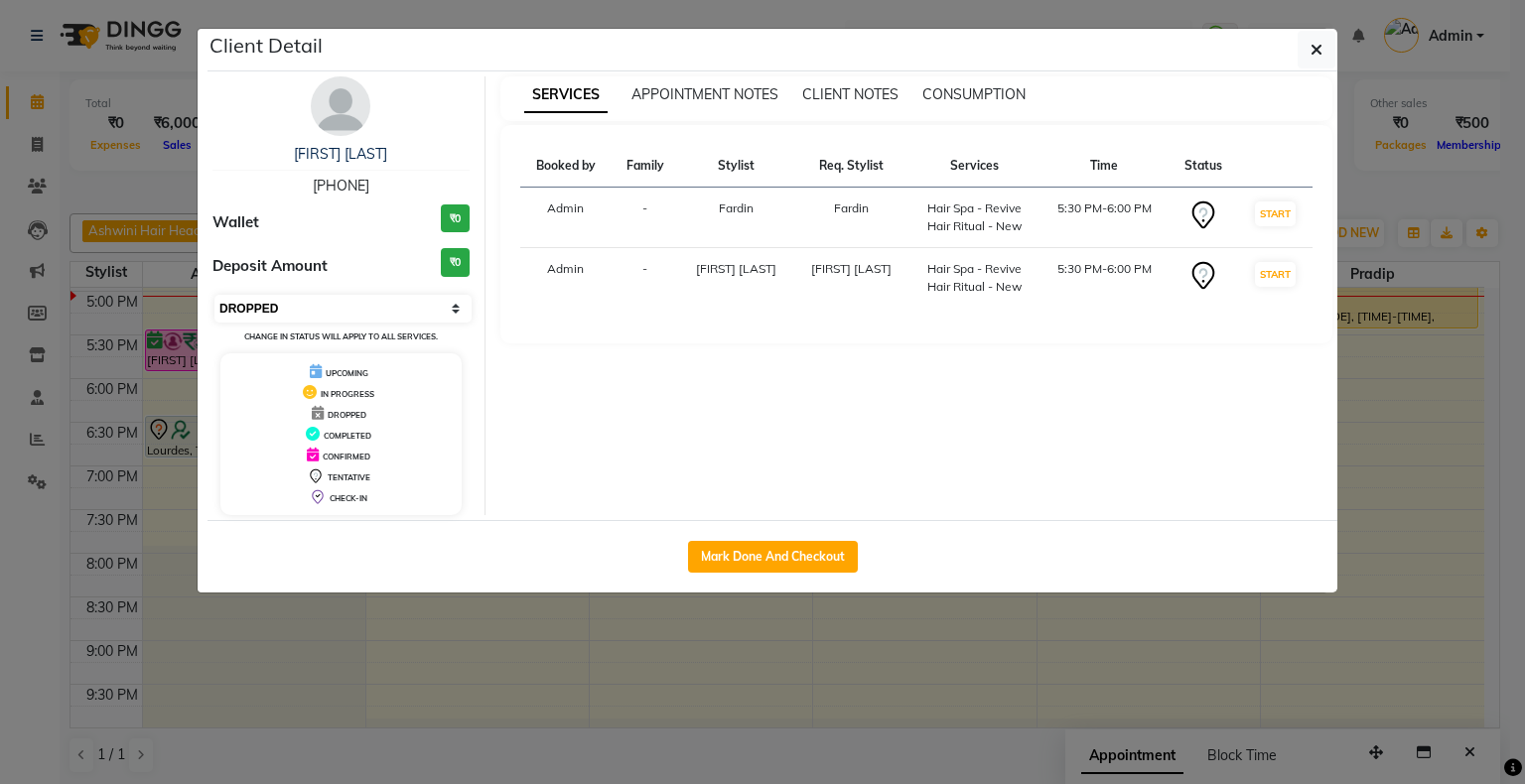 click on "Select IN SERVICE CONFIRMED TENTATIVE CHECK IN MARK DONE DROPPED UPCOMING" at bounding box center [343, 309] 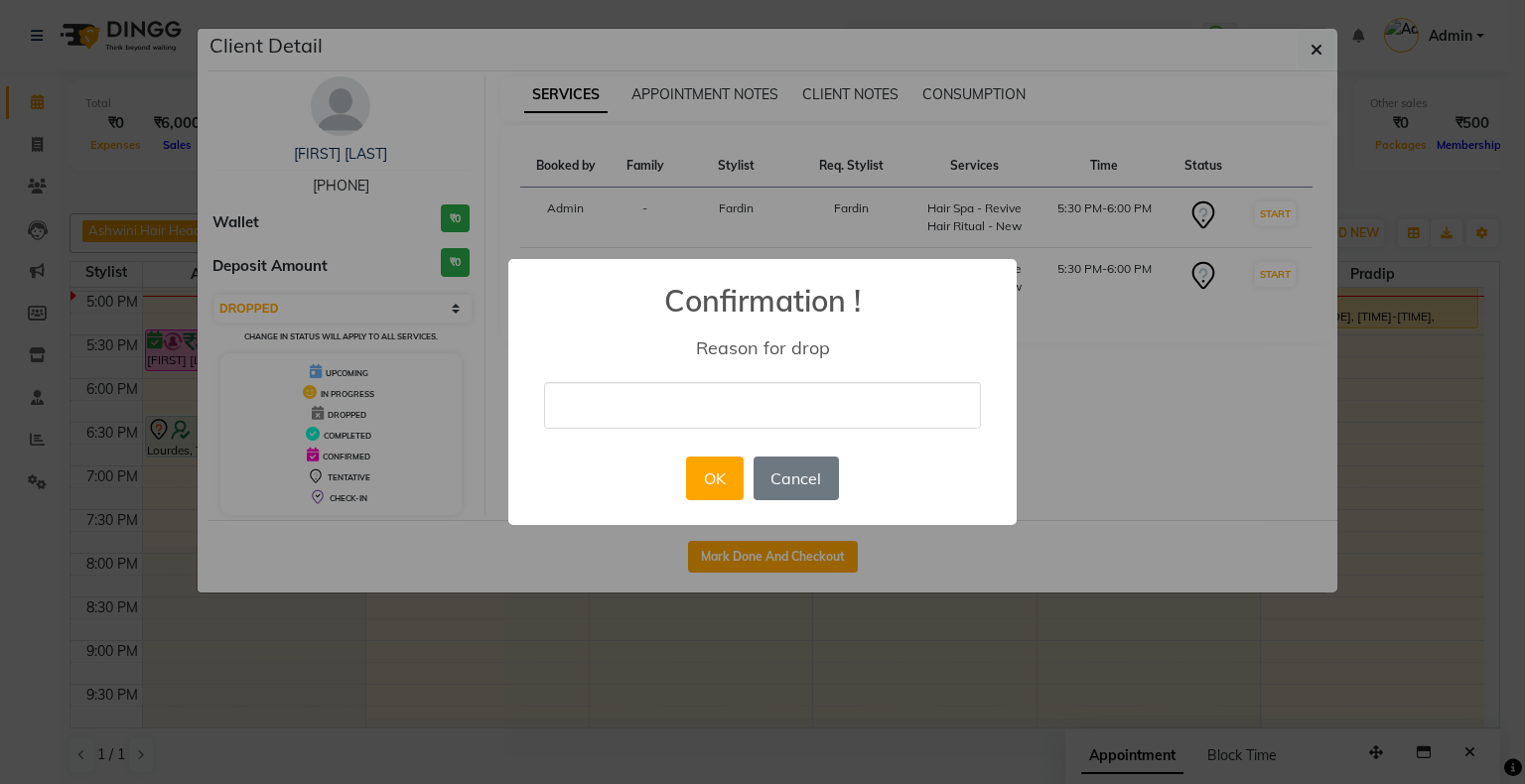click at bounding box center [762, 405] 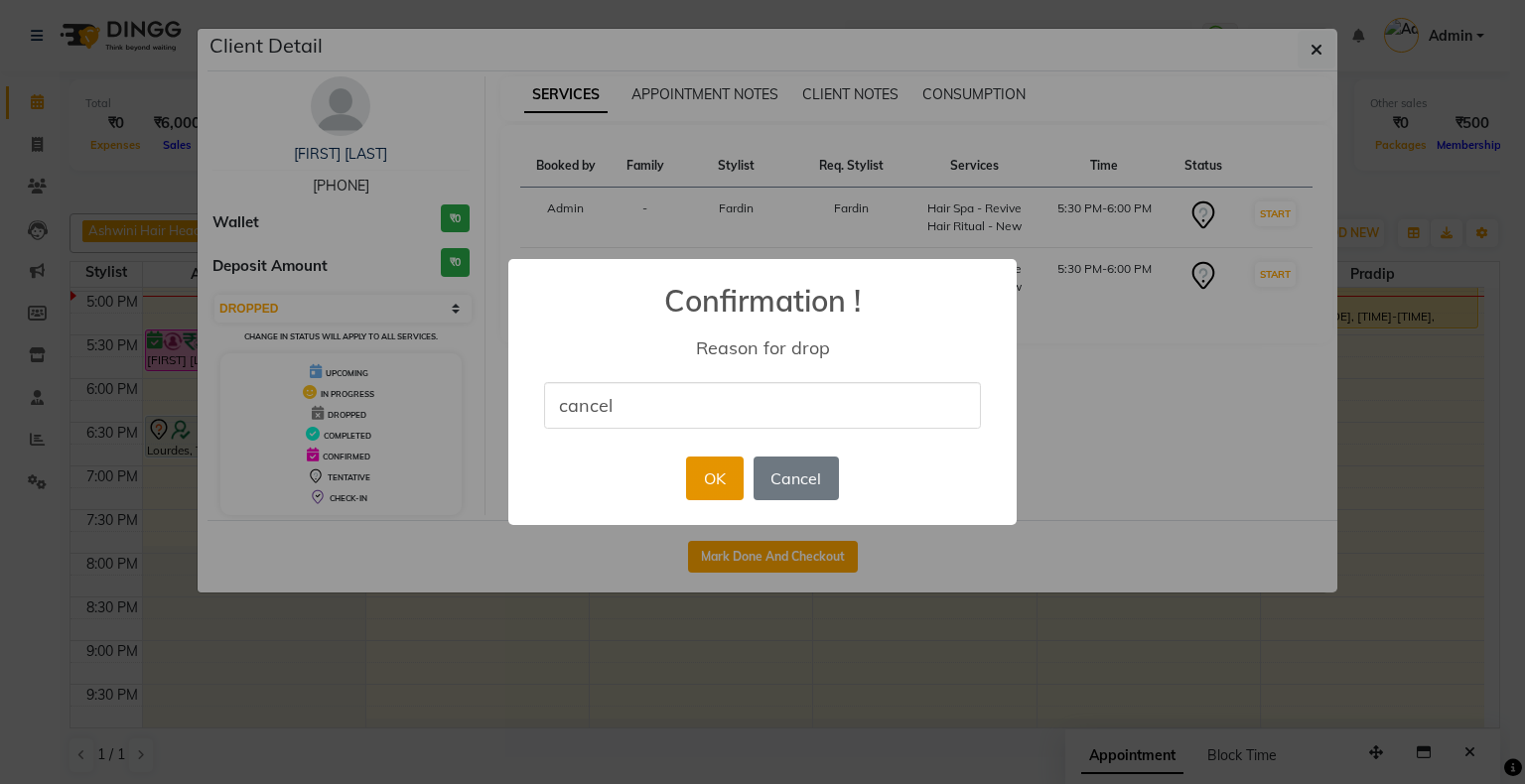 click on "OK" at bounding box center [714, 478] 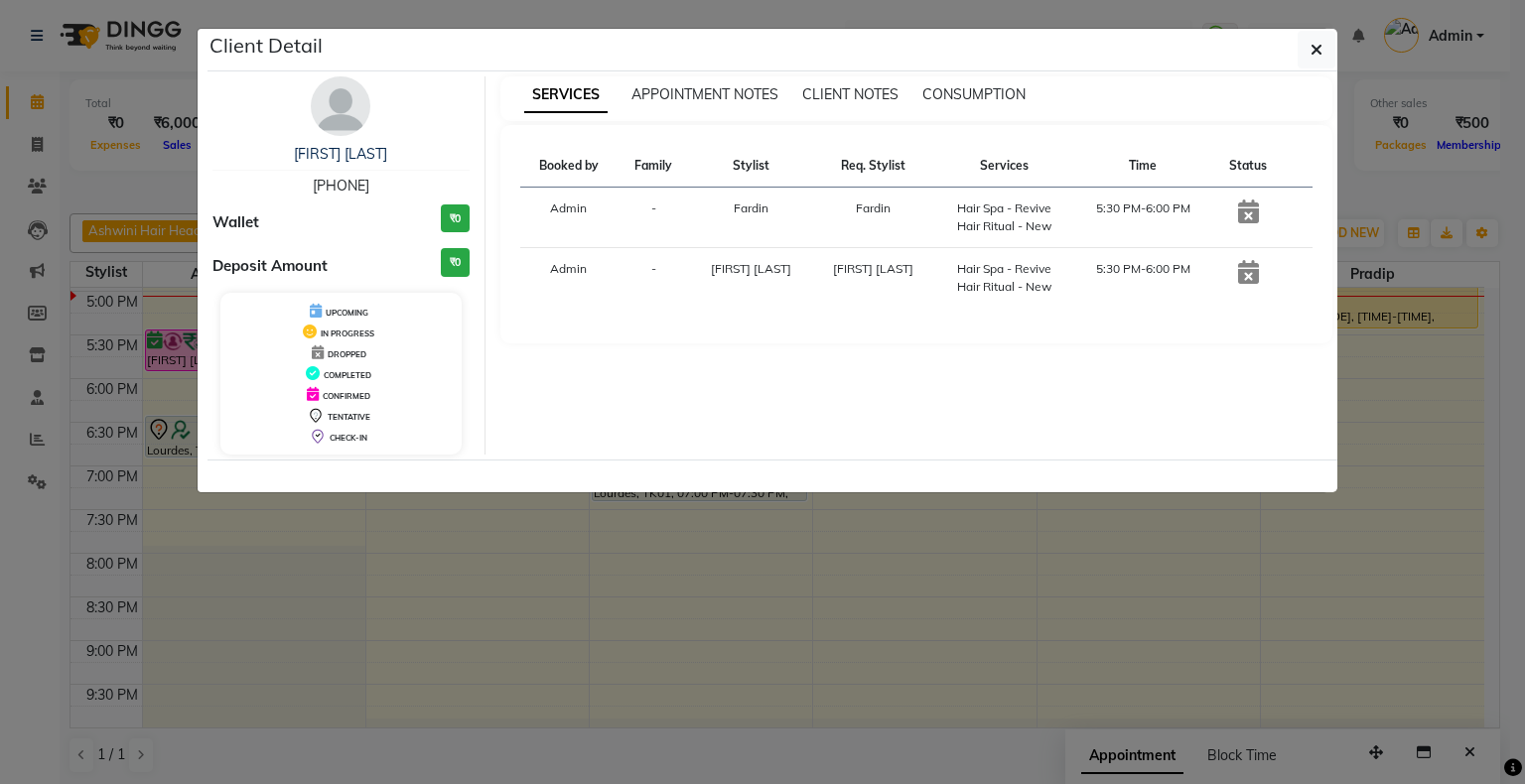 click on "Client Detail  seema jain   9821859306 Wallet ₹0 Deposit Amount  ₹0  UPCOMING IN PROGRESS DROPPED COMPLETED CONFIRMED TENTATIVE CHECK-IN SERVICES APPOINTMENT NOTES CLIENT NOTES CONSUMPTION Booked by Family Stylist Req. Stylist Services Time Status  Admin  - Fardin Fardin  Hair Spa - Revive Hair Ritual - New   5:30 PM-6:00 PM   Admin  - Pradip Vaishnav Pradip Vaishnav  Hair Spa - Revive Hair Ritual - New   5:30 PM-6:00 PM" 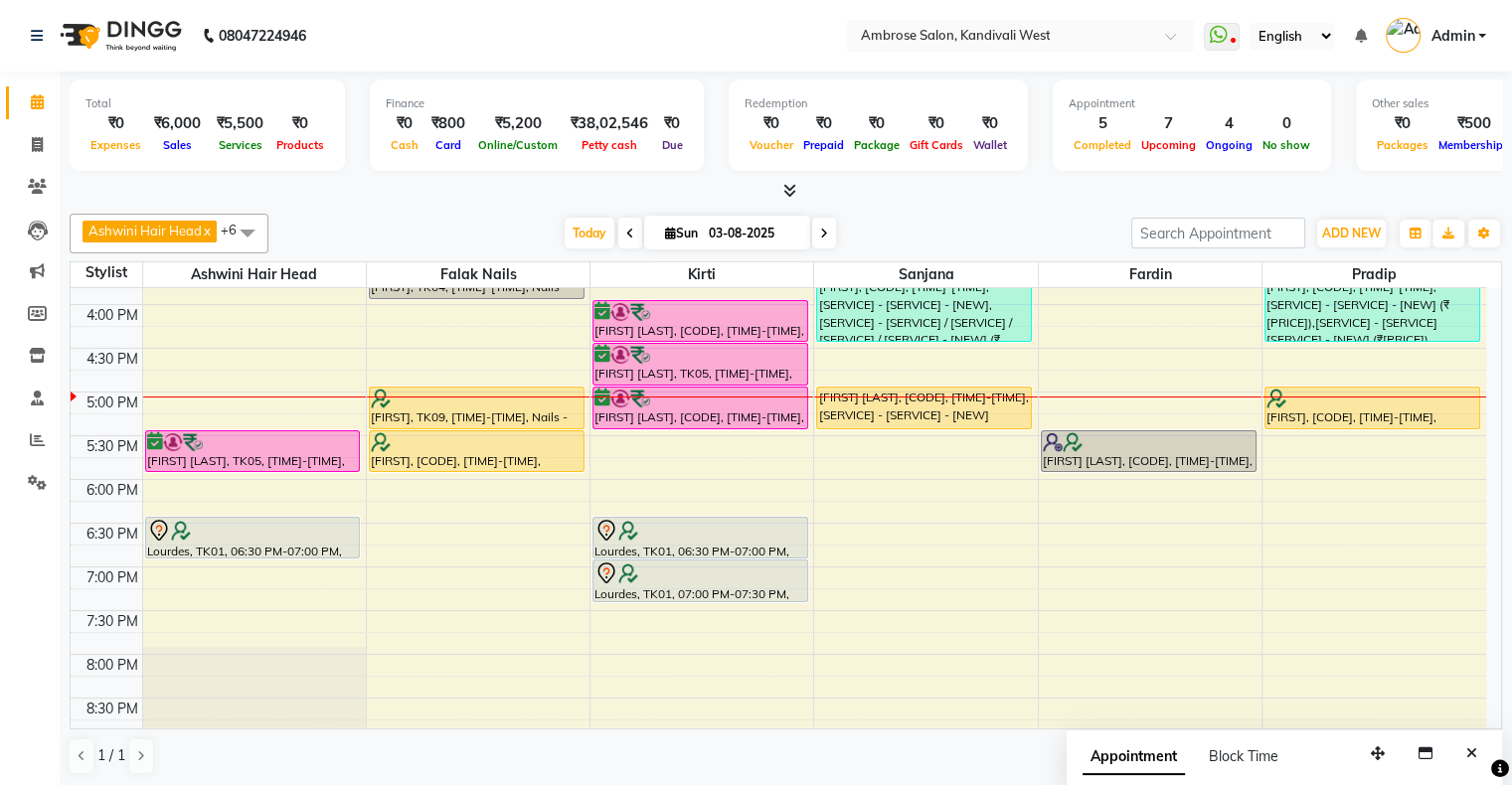 scroll, scrollTop: 409, scrollLeft: 0, axis: vertical 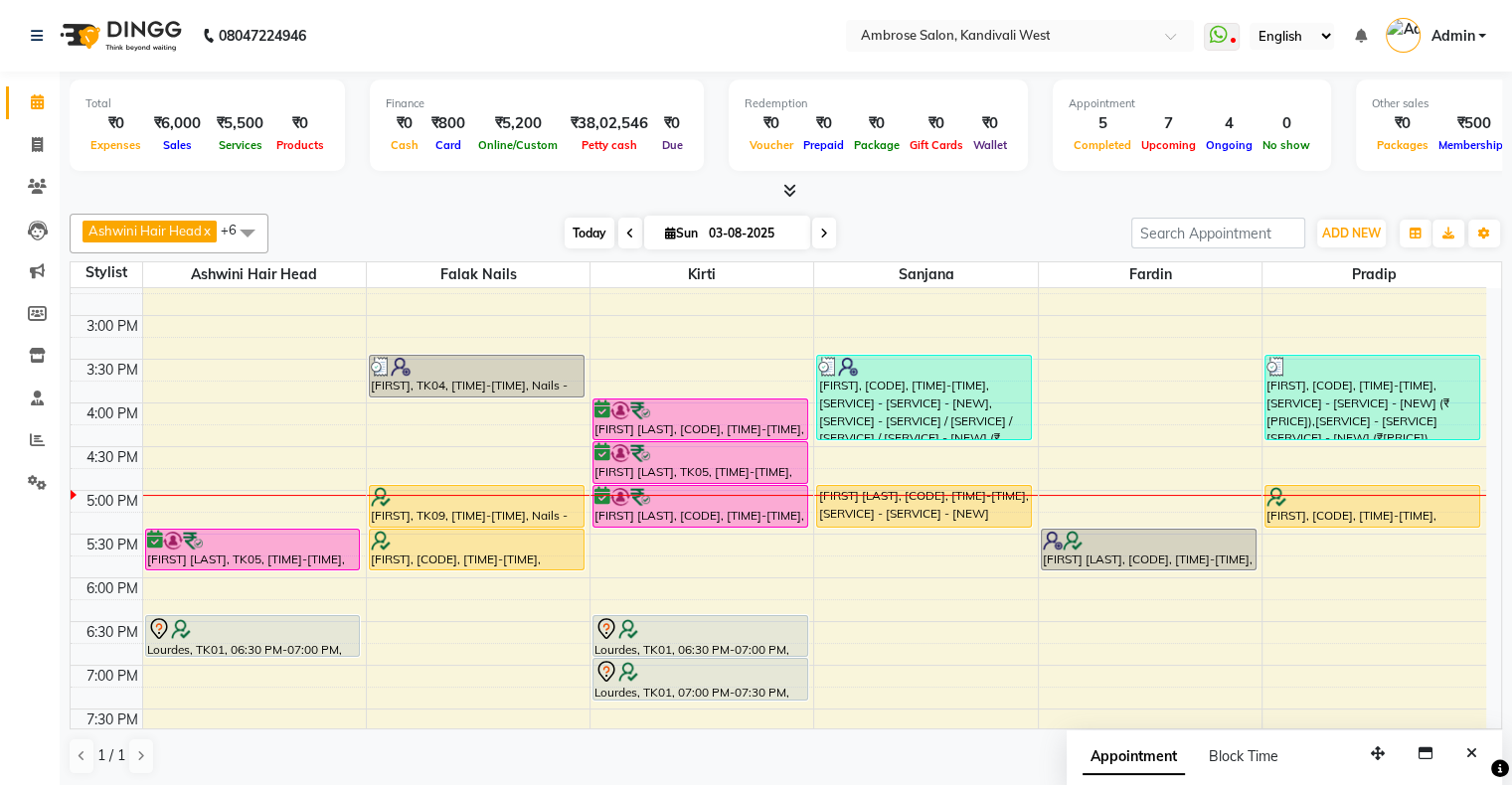 click on "Today" at bounding box center (589, 233) 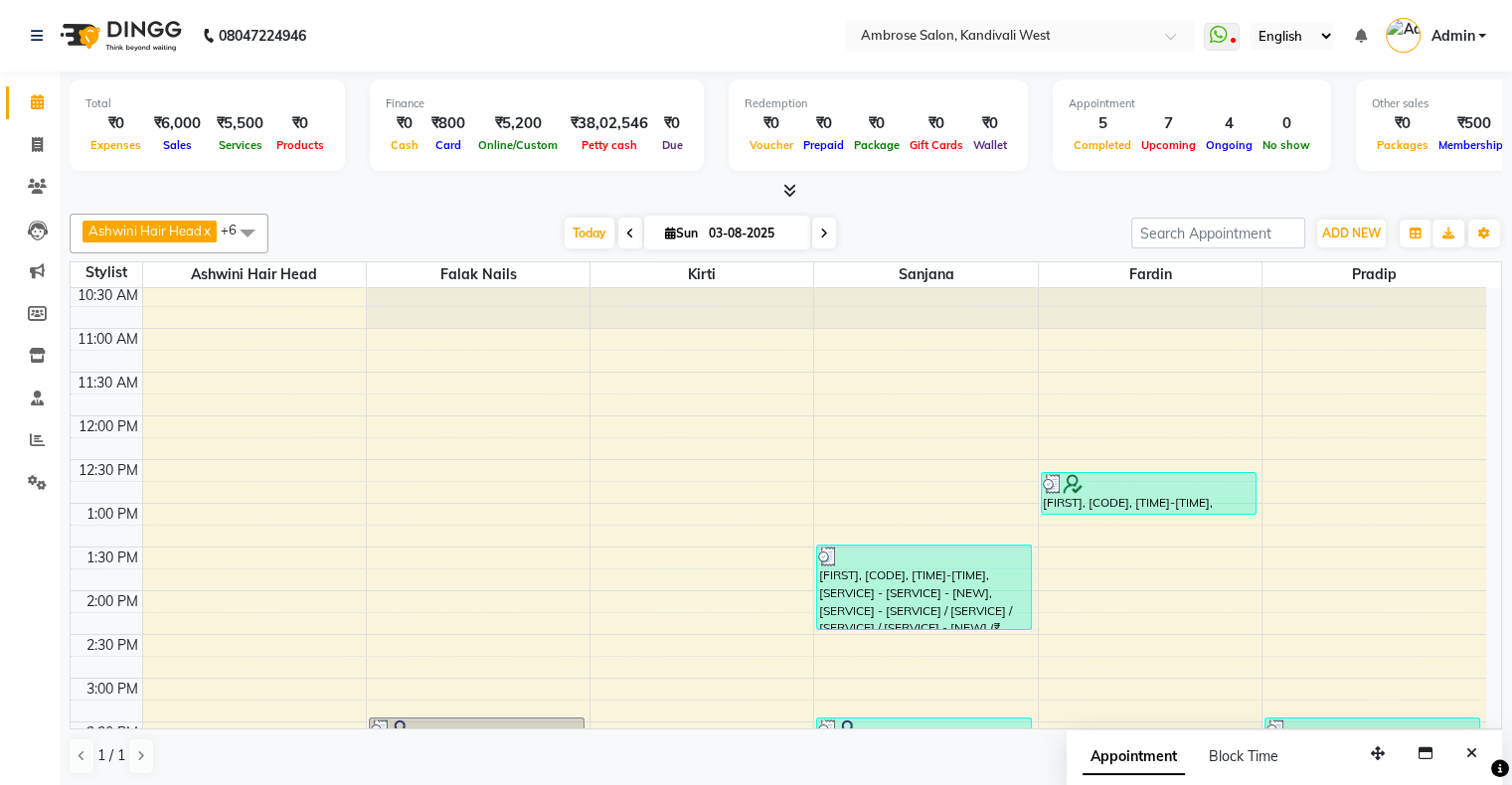 scroll, scrollTop: 0, scrollLeft: 0, axis: both 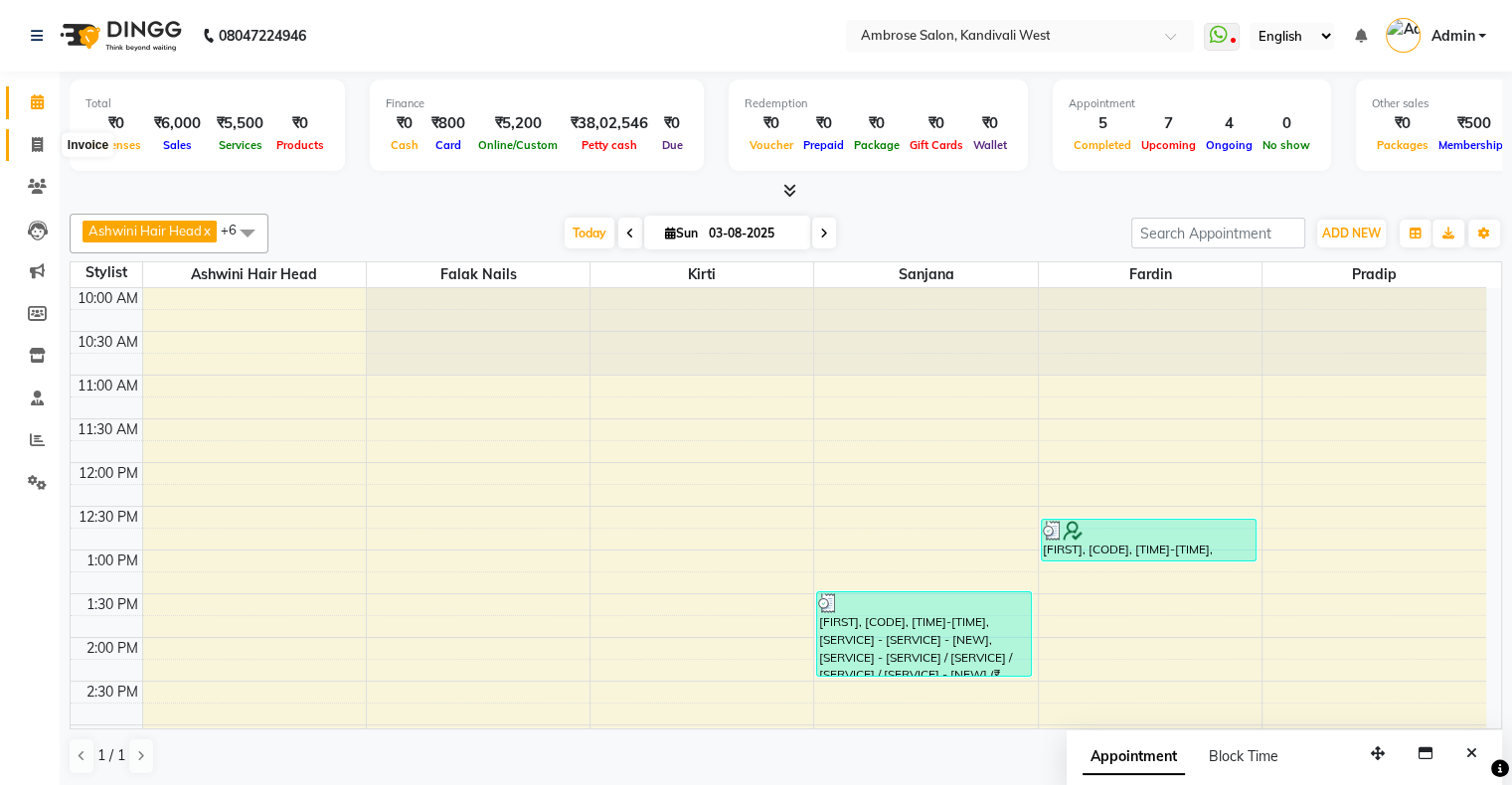 click 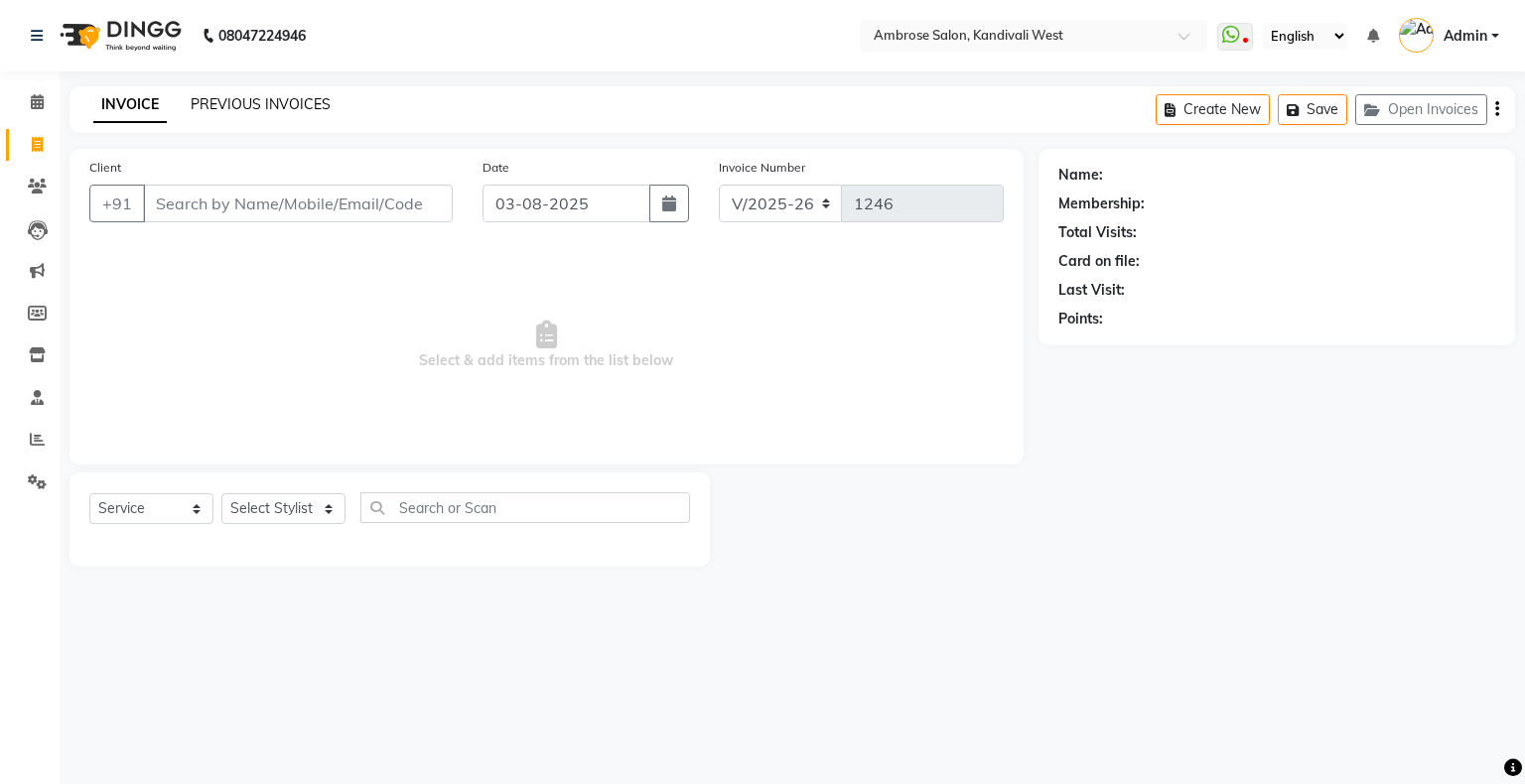 click on "PREVIOUS INVOICES" 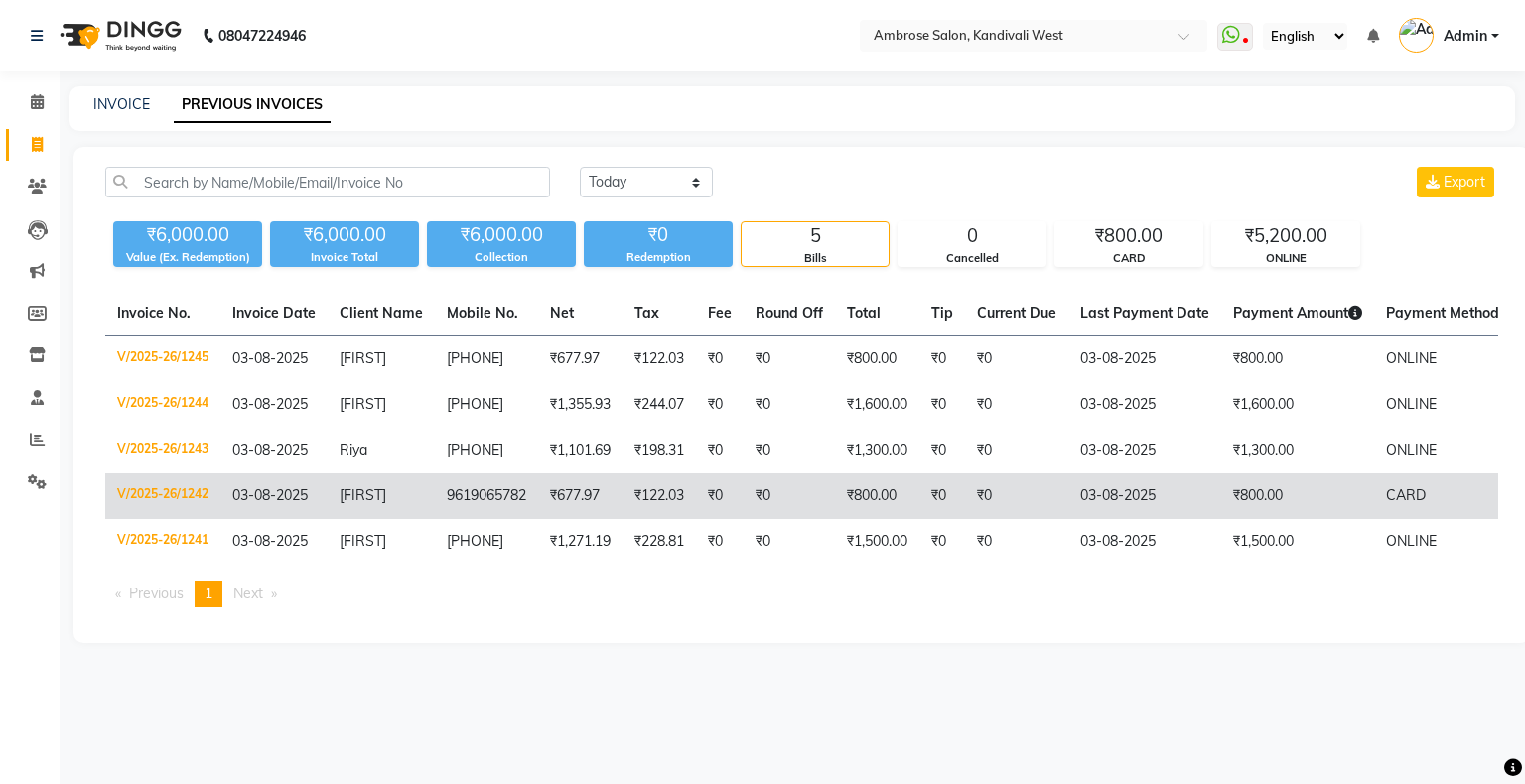 click on "V/2025-26/1242" 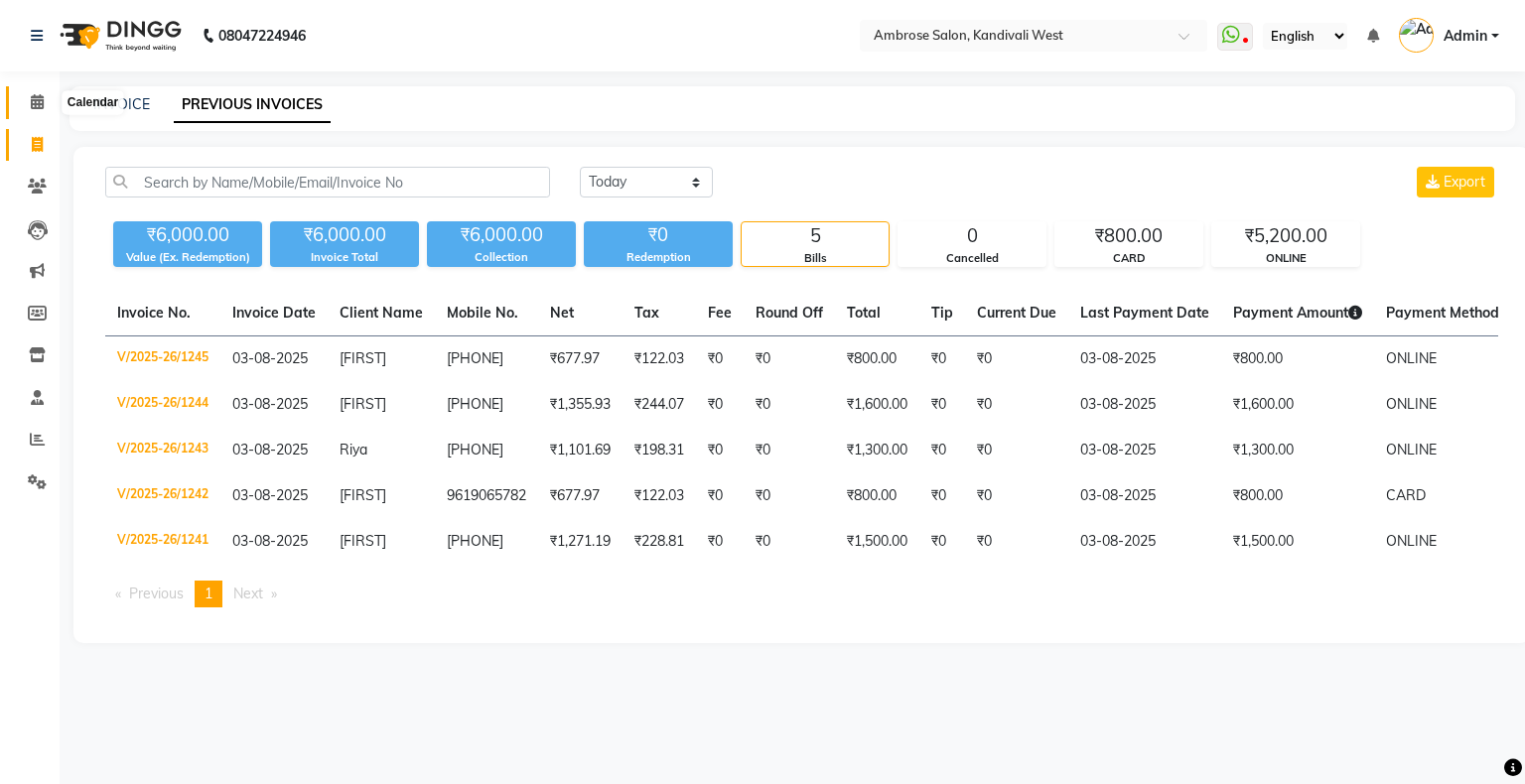 click 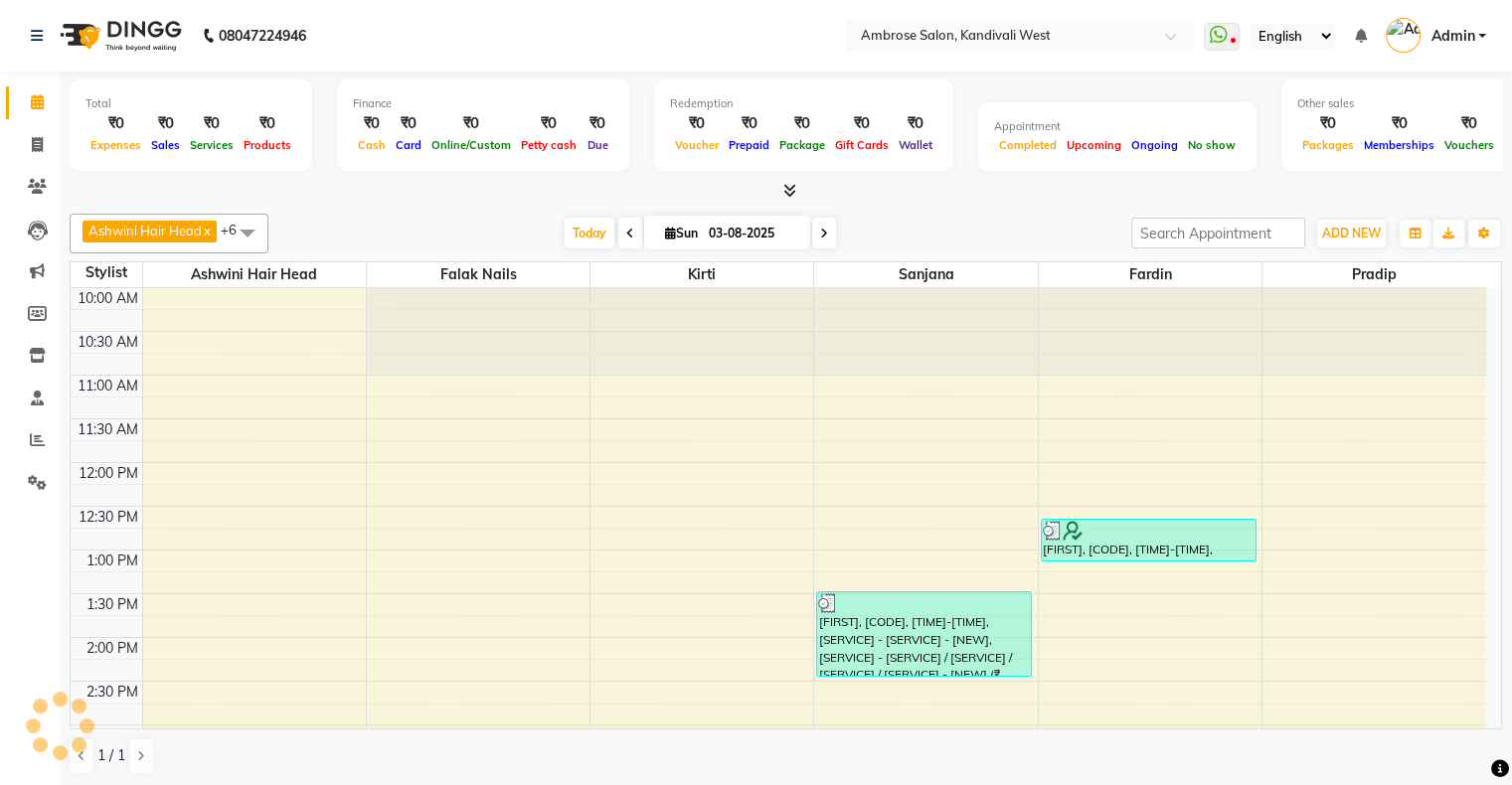 scroll, scrollTop: 608, scrollLeft: 0, axis: vertical 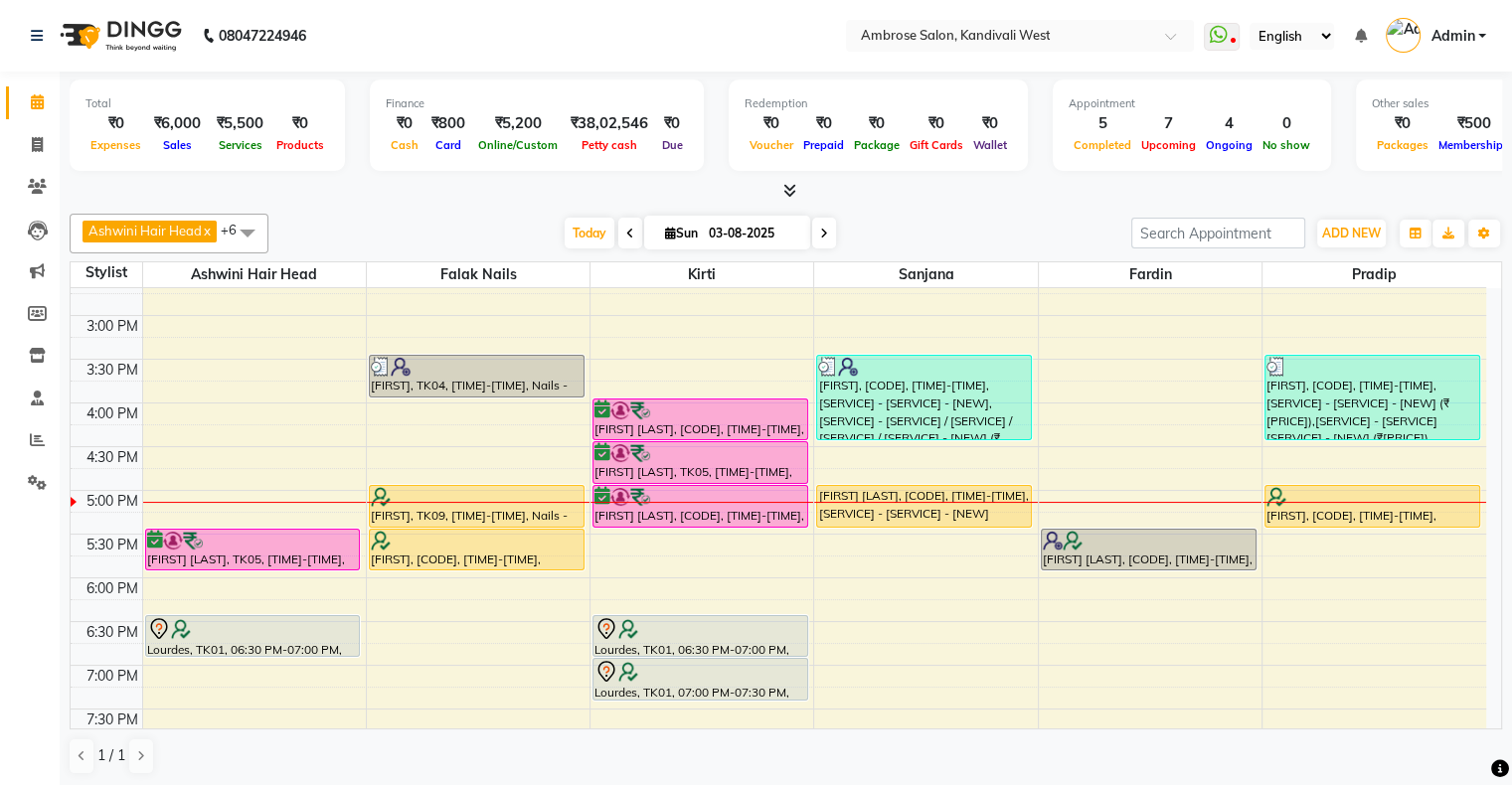 click at bounding box center (824, 234) 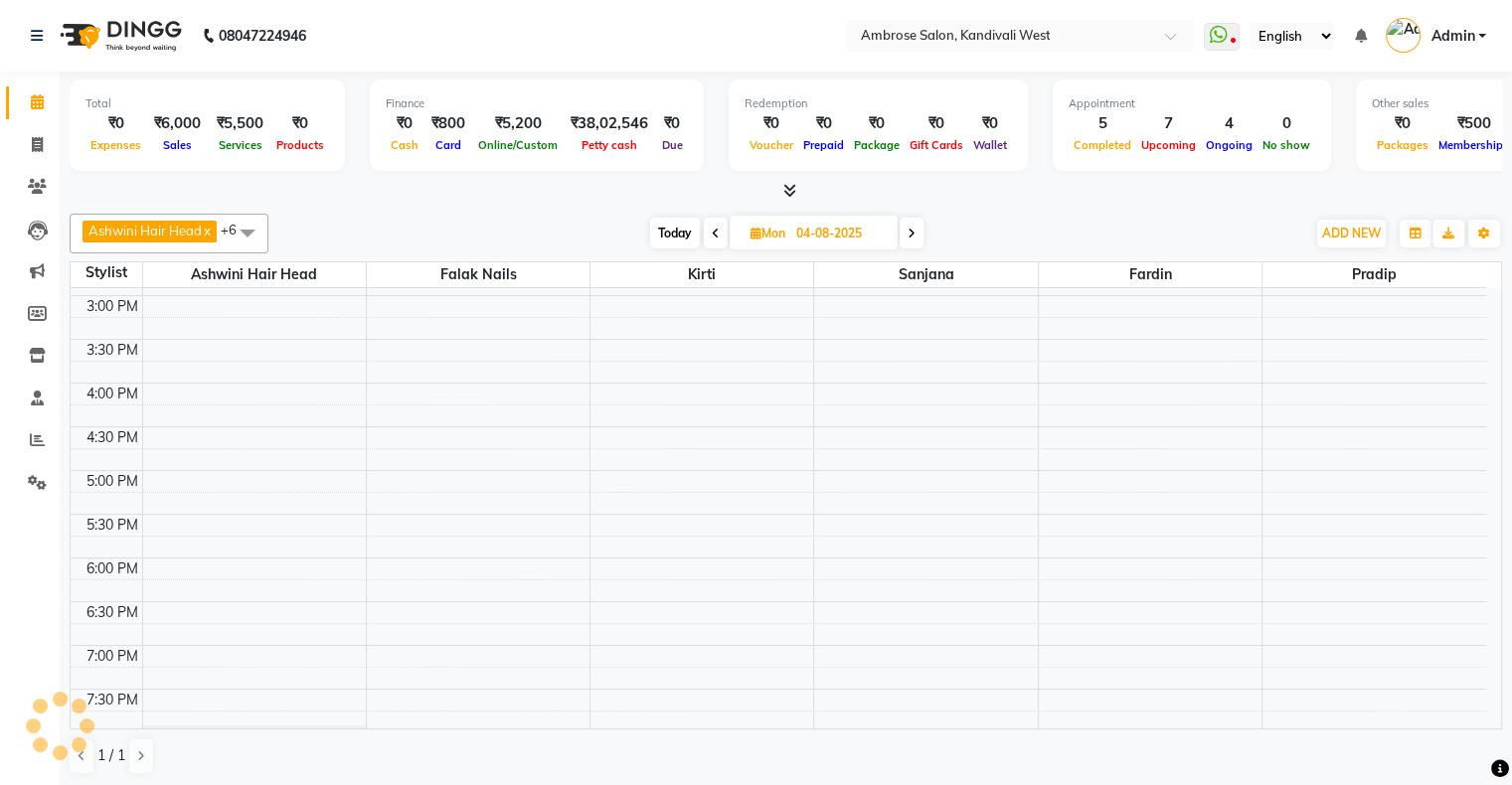 scroll, scrollTop: 409, scrollLeft: 0, axis: vertical 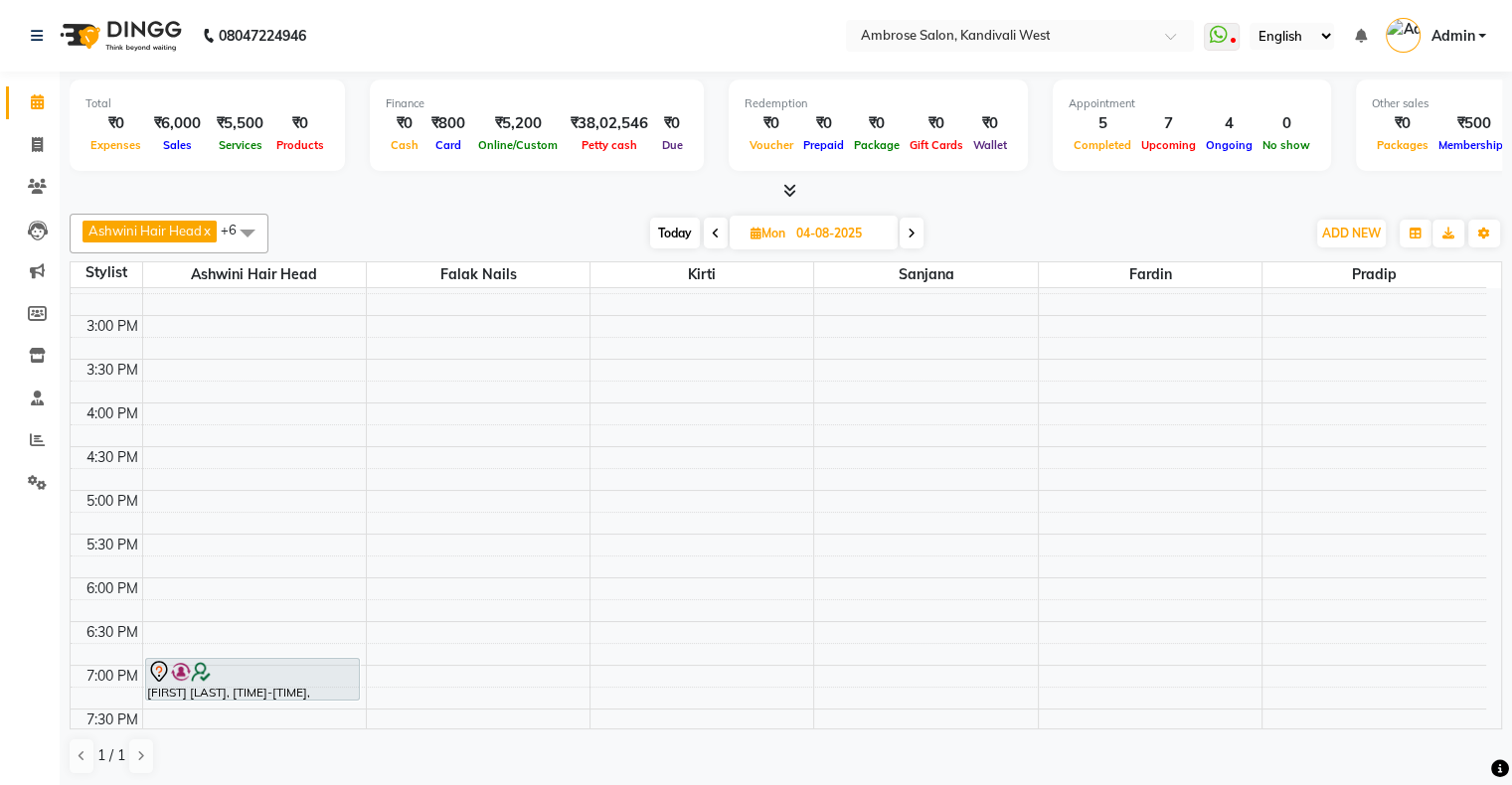 click on "Today" at bounding box center [675, 233] 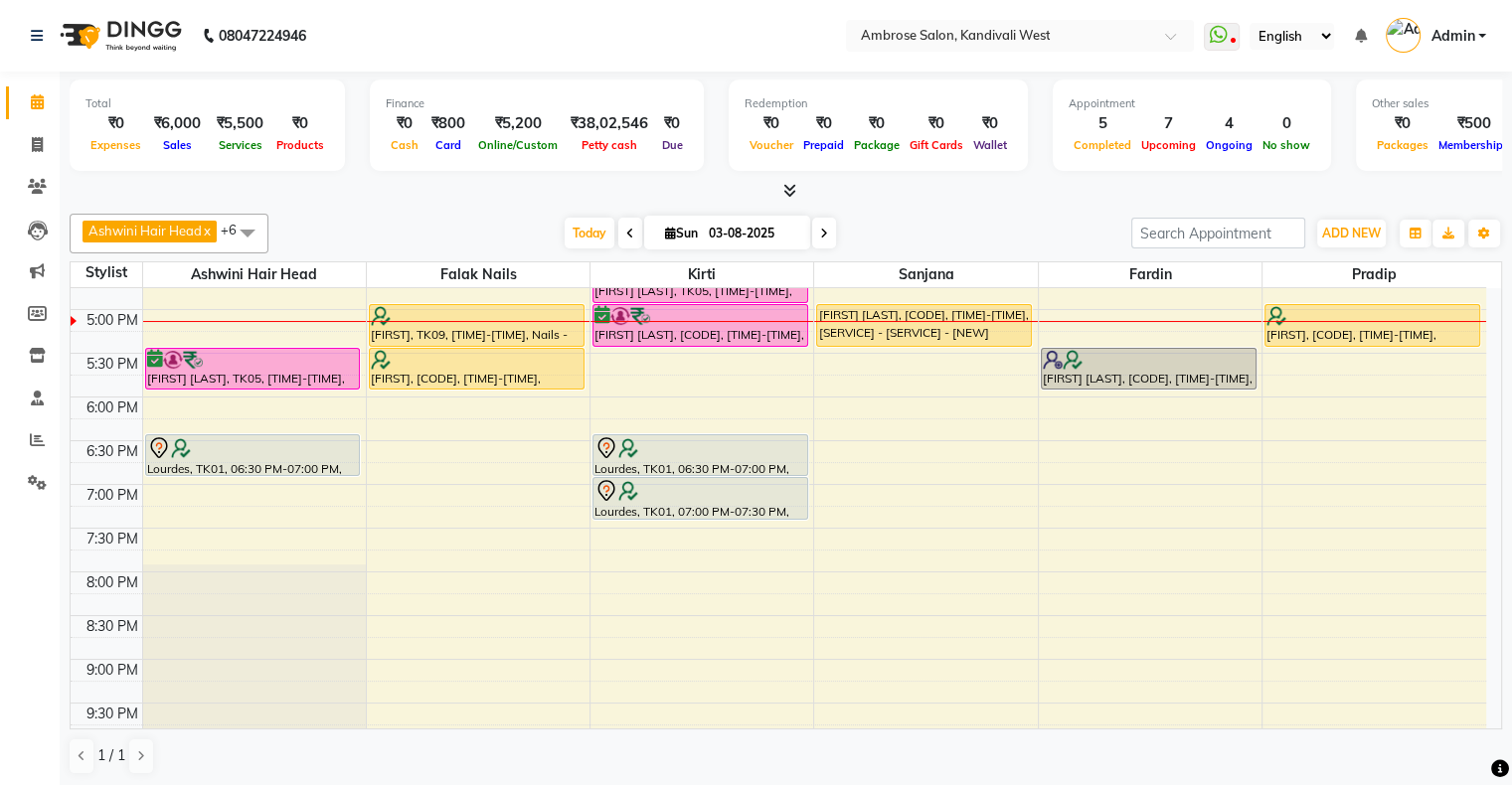 scroll, scrollTop: 585, scrollLeft: 0, axis: vertical 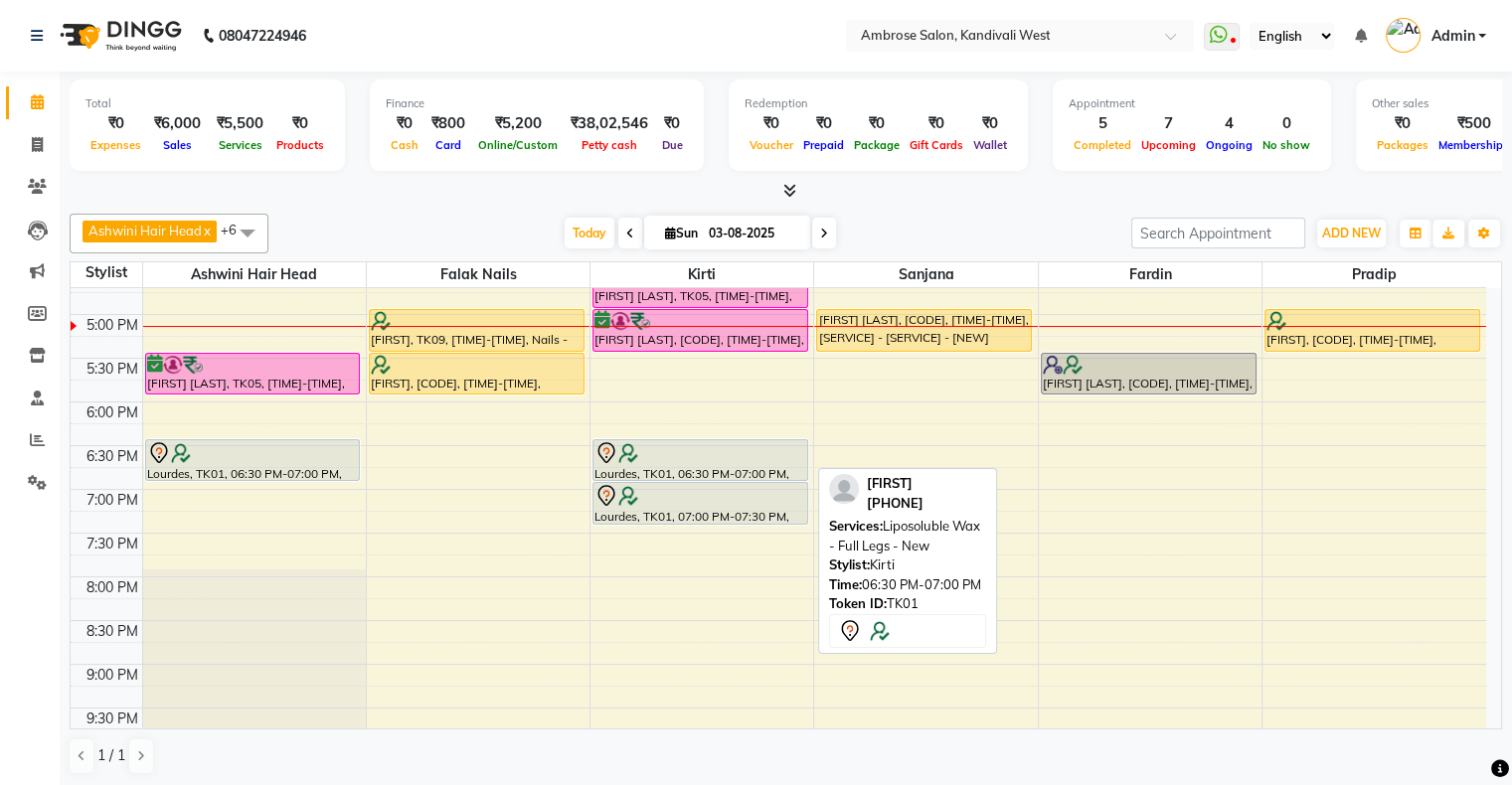 click on "Lourdes, TK01, 06:30 PM-07:00 PM, Liposoluble Wax - Full Legs - New" at bounding box center [700, 460] 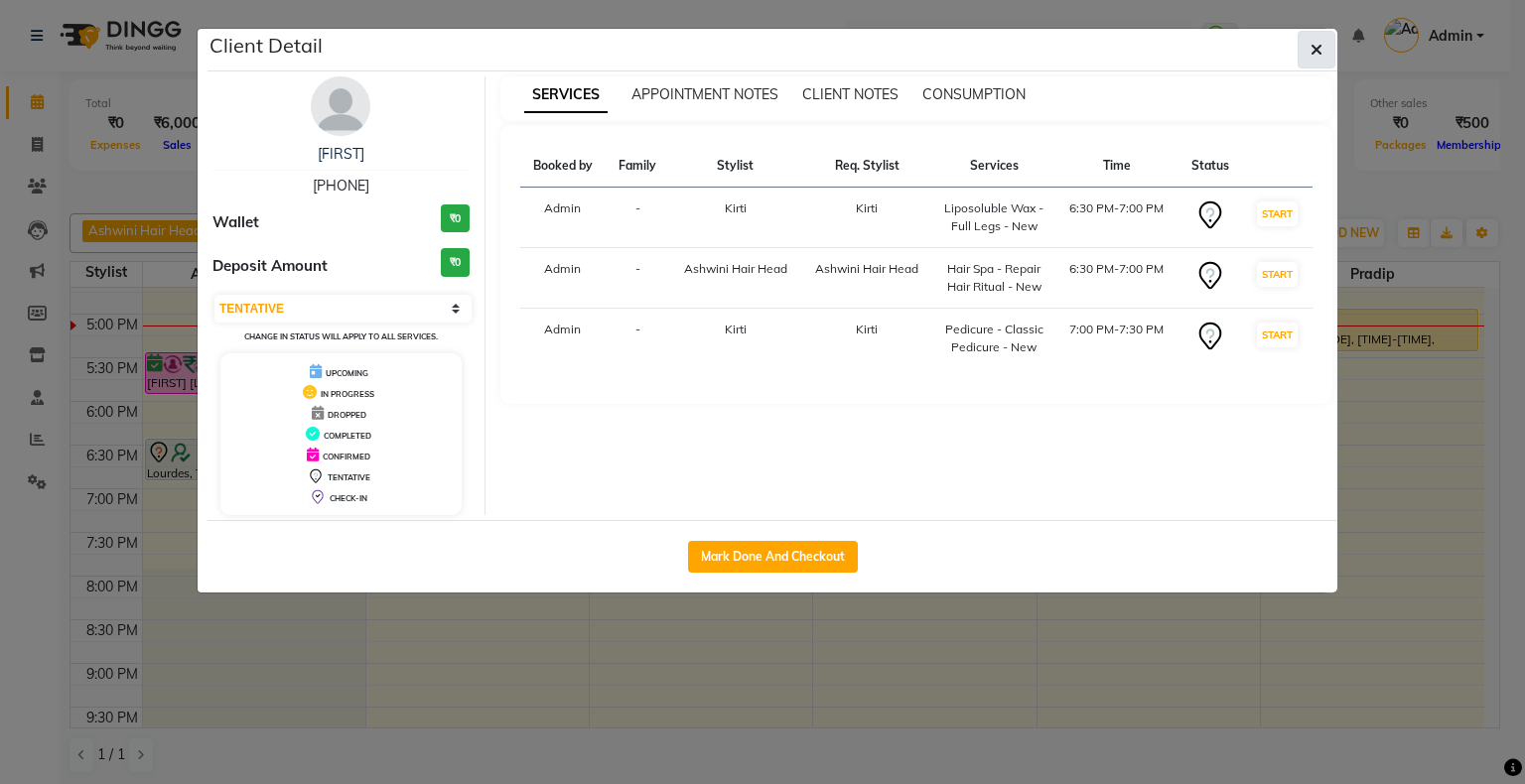 click 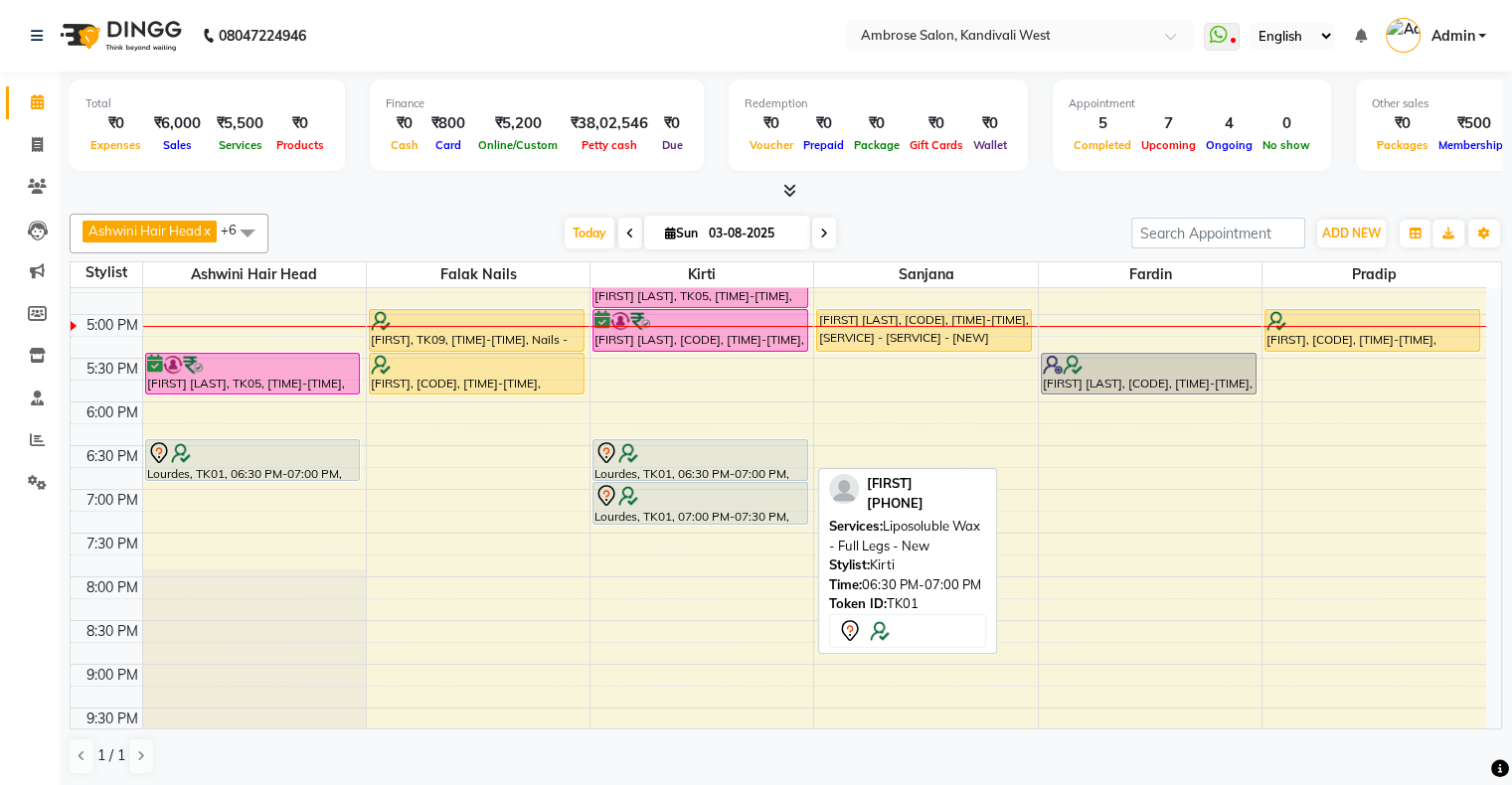 drag, startPoint x: 663, startPoint y: 435, endPoint x: 680, endPoint y: 468, distance: 37.12142 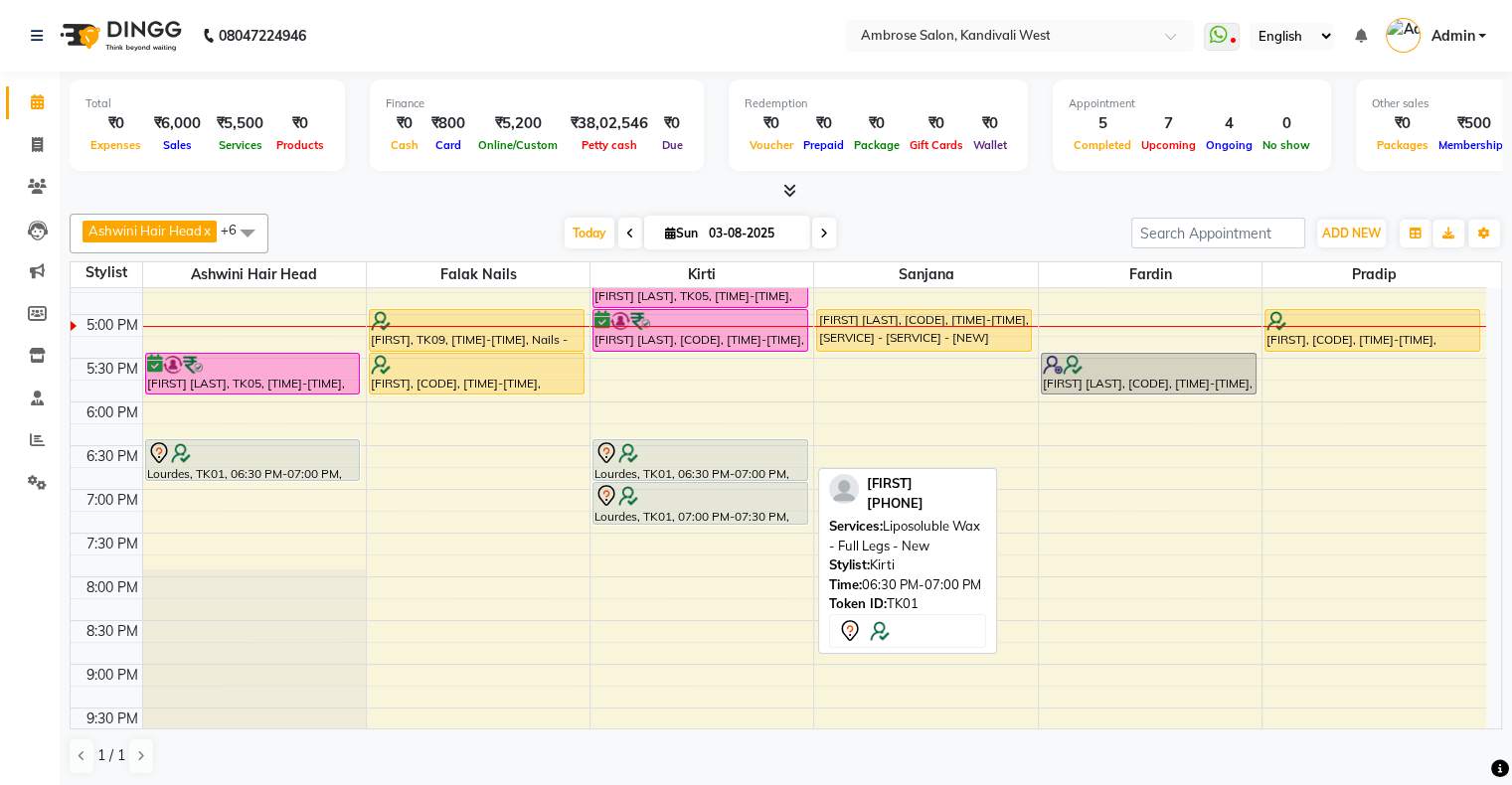 click on "Lourdes, TK01, 06:30 PM-07:00 PM, Liposoluble Wax - Full Legs - New" at bounding box center (700, 460) 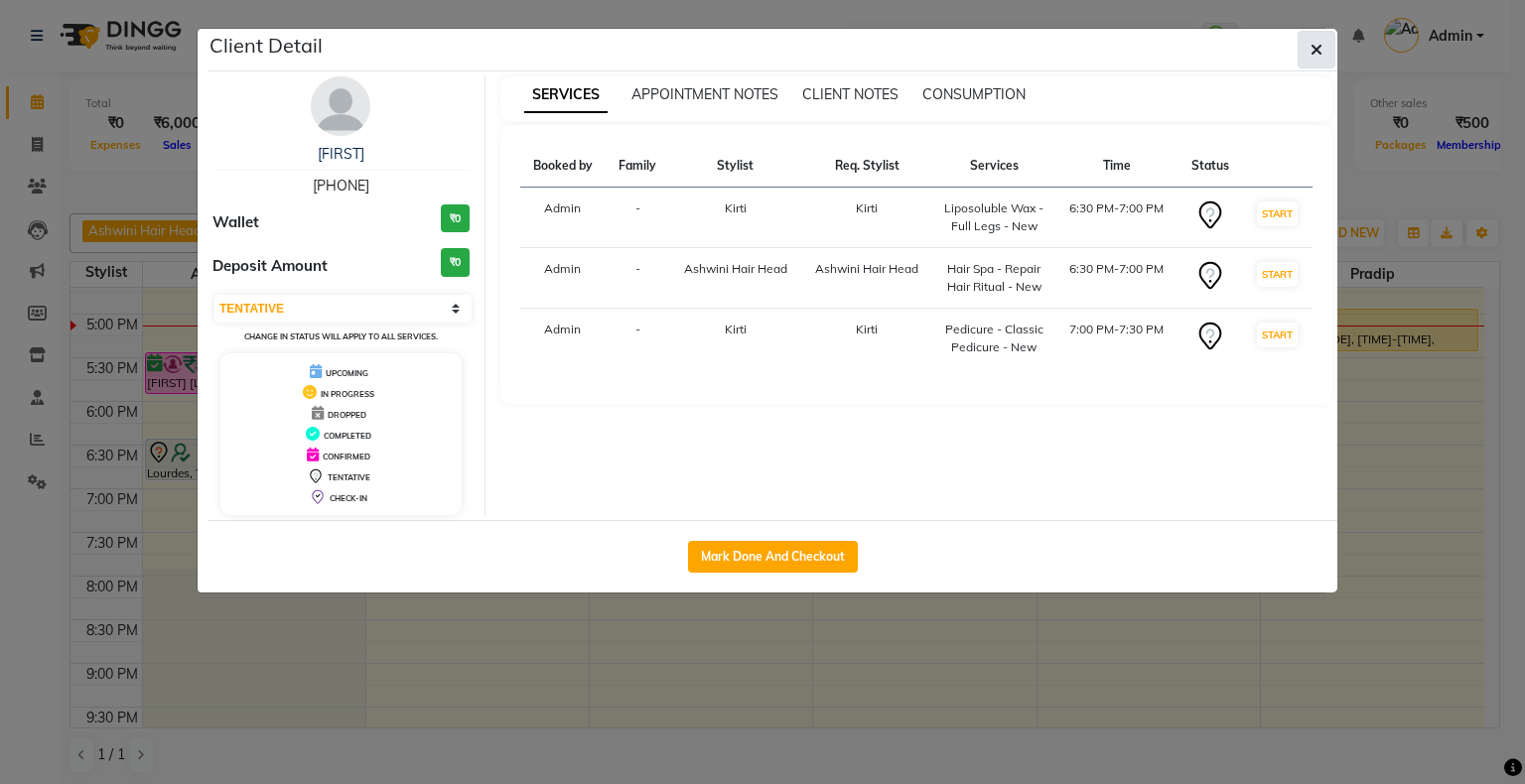 click 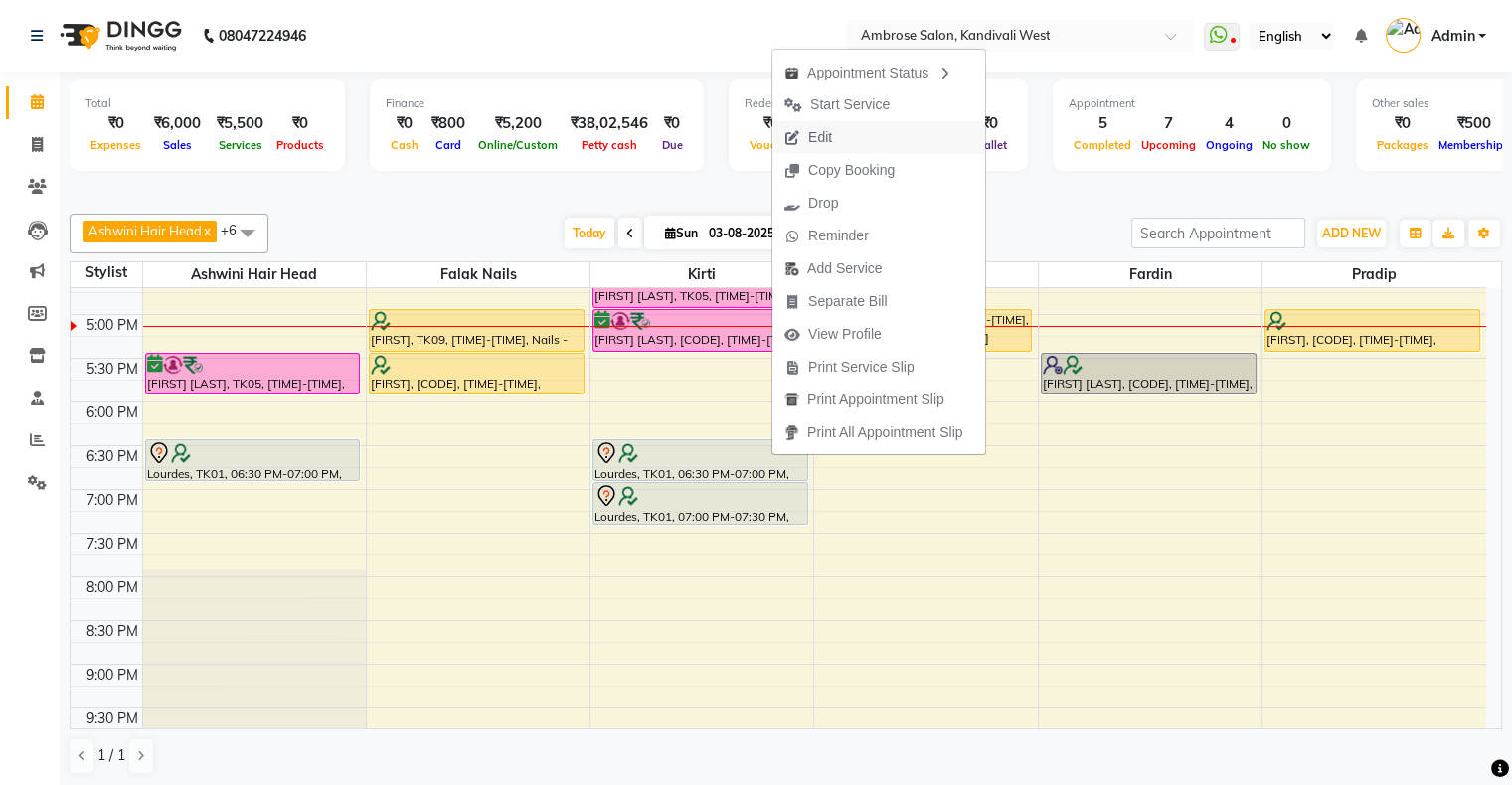 click on "Edit" at bounding box center (879, 137) 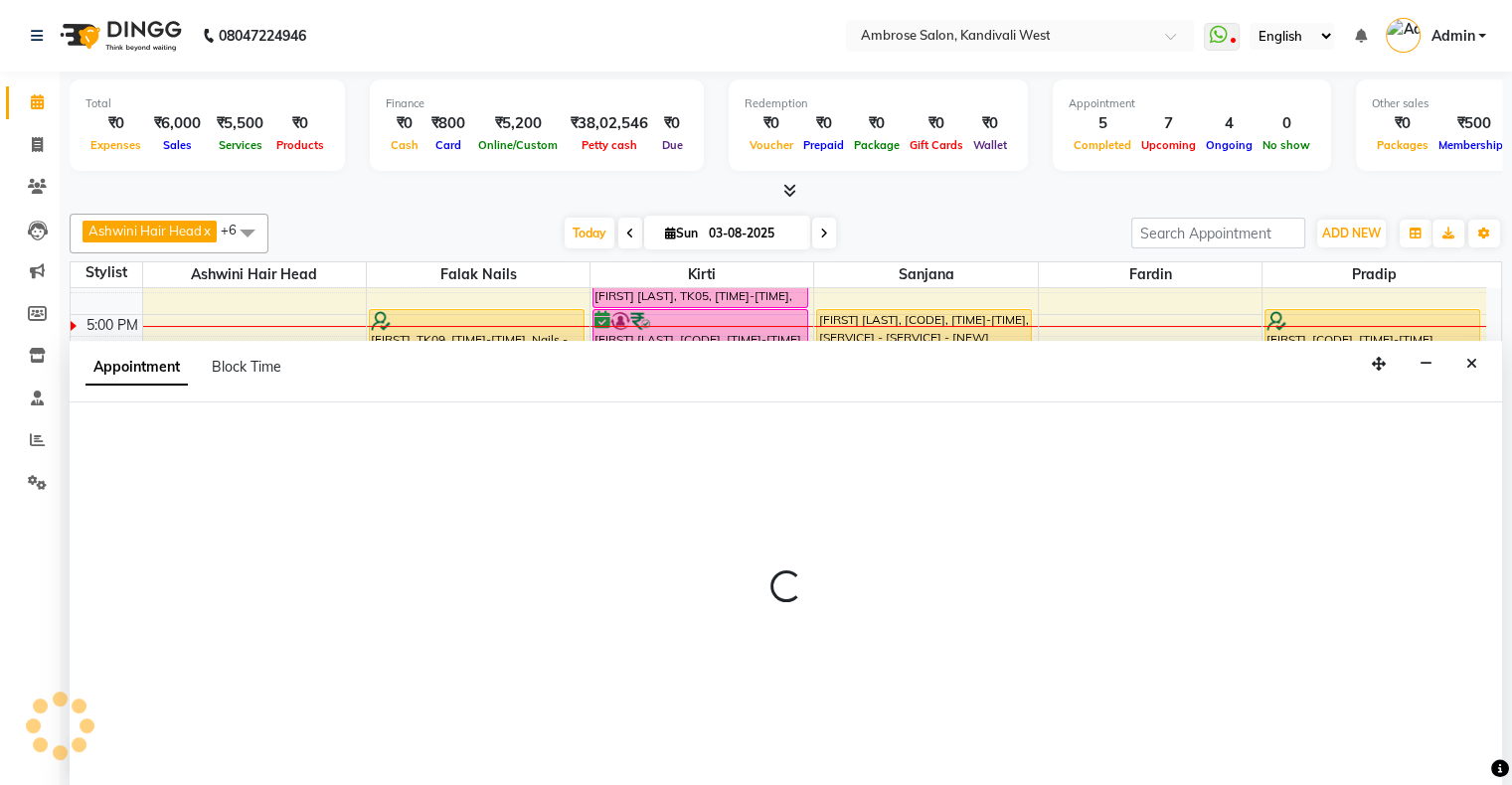 scroll, scrollTop: 0, scrollLeft: 0, axis: both 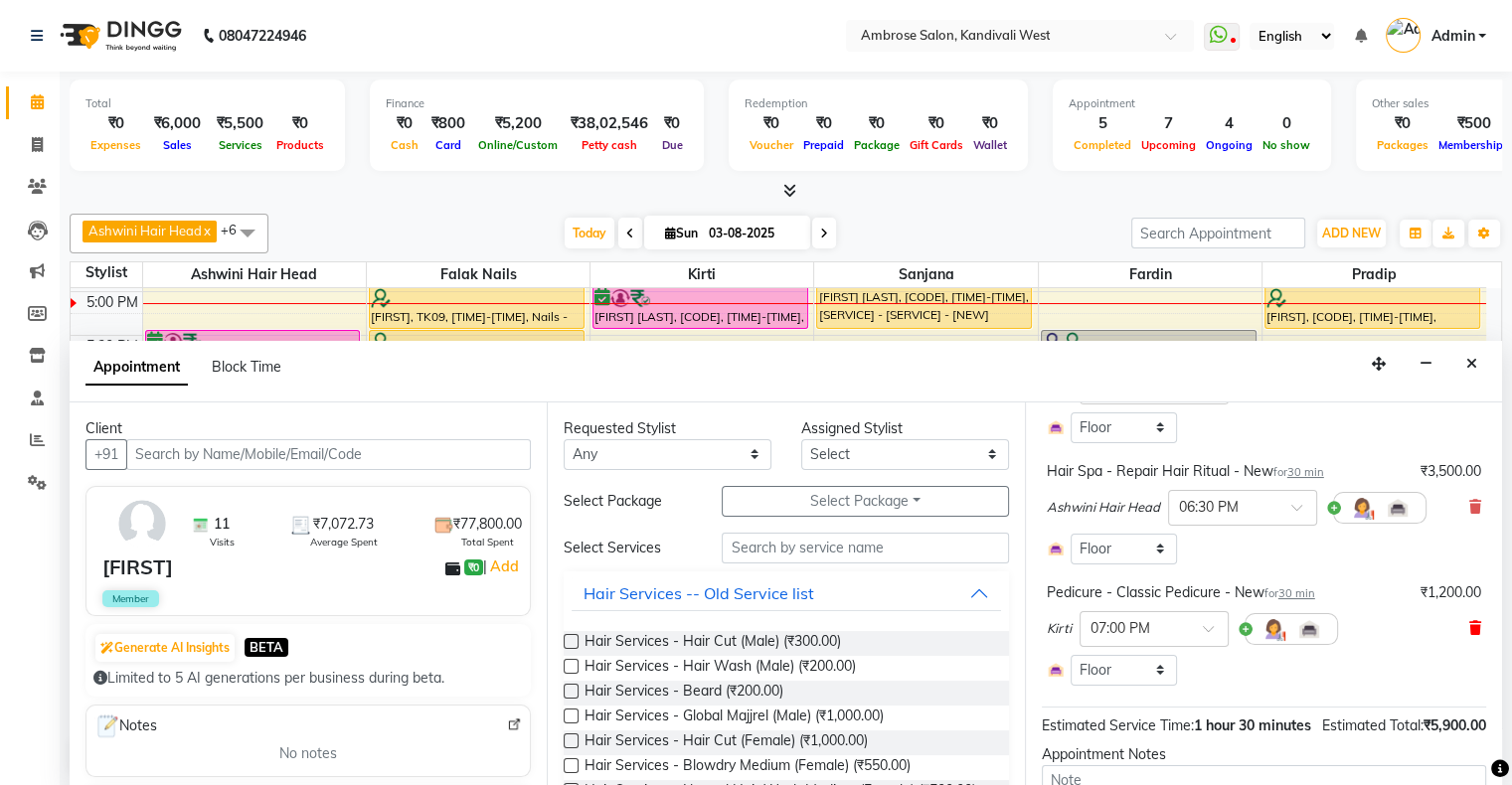 click at bounding box center [1475, 628] 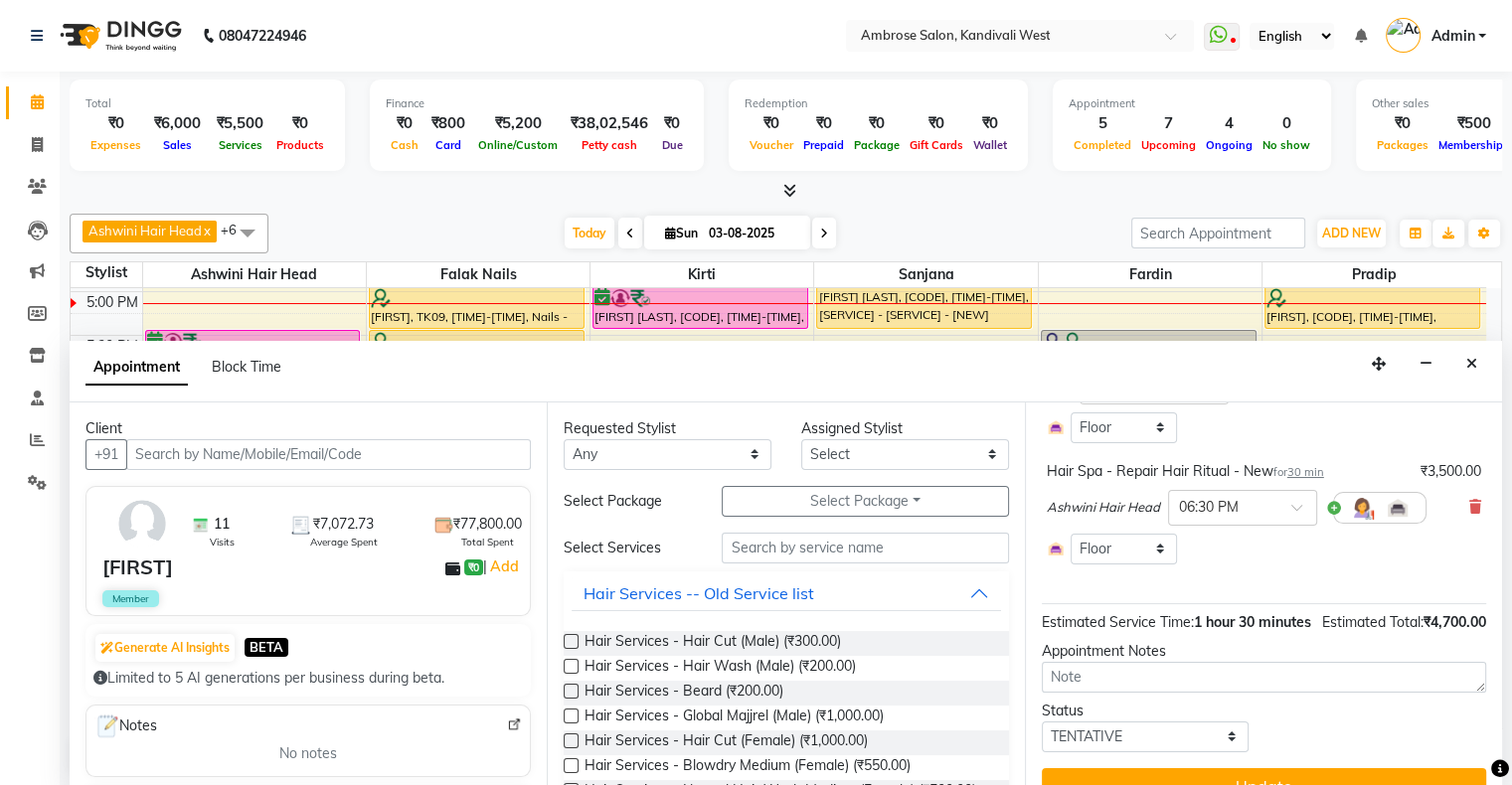 scroll, scrollTop: 269, scrollLeft: 0, axis: vertical 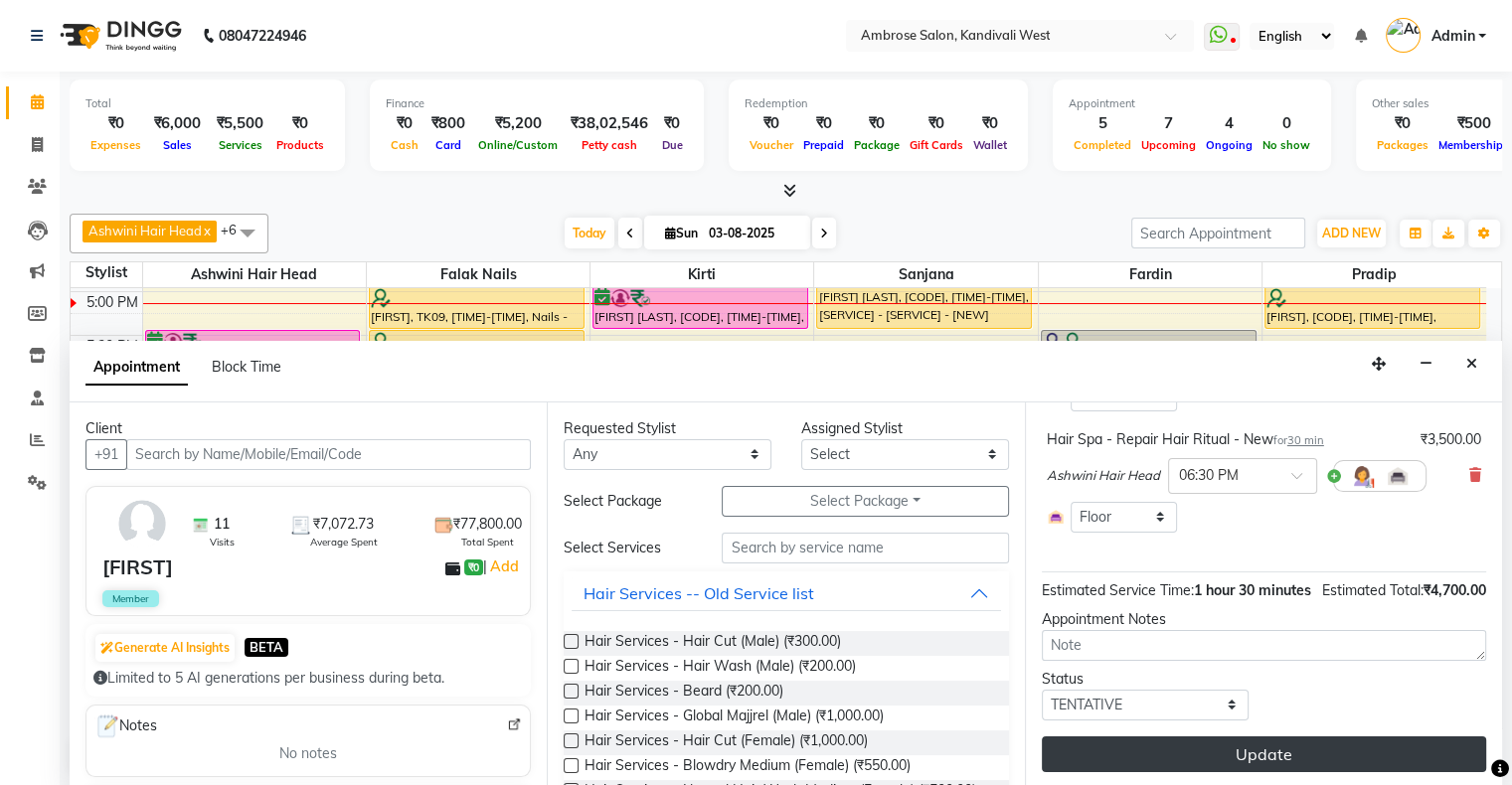 click on "Update" at bounding box center (1263, 754) 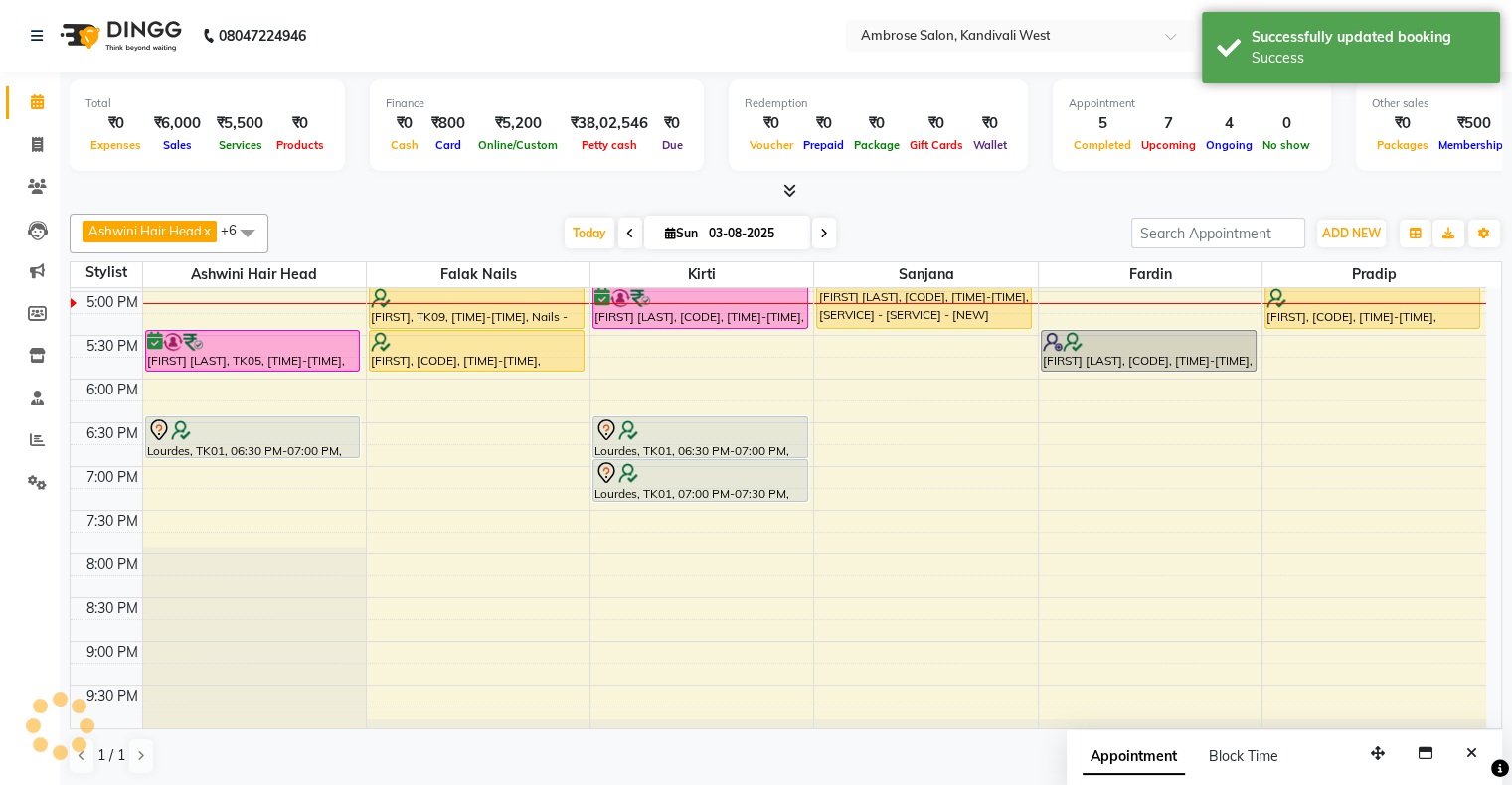 scroll, scrollTop: 0, scrollLeft: 0, axis: both 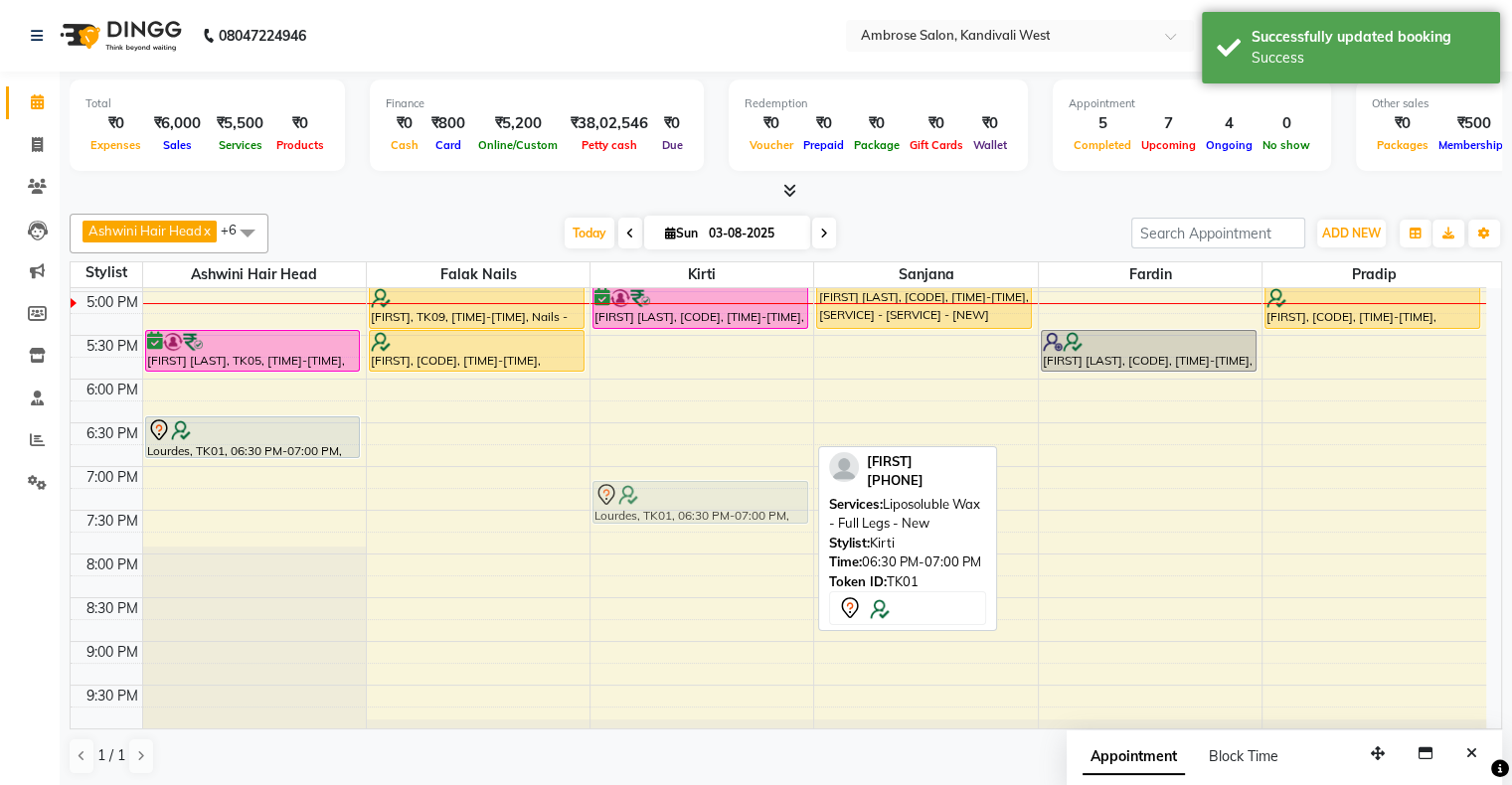 drag, startPoint x: 726, startPoint y: 428, endPoint x: 724, endPoint y: 484, distance: 56.0357 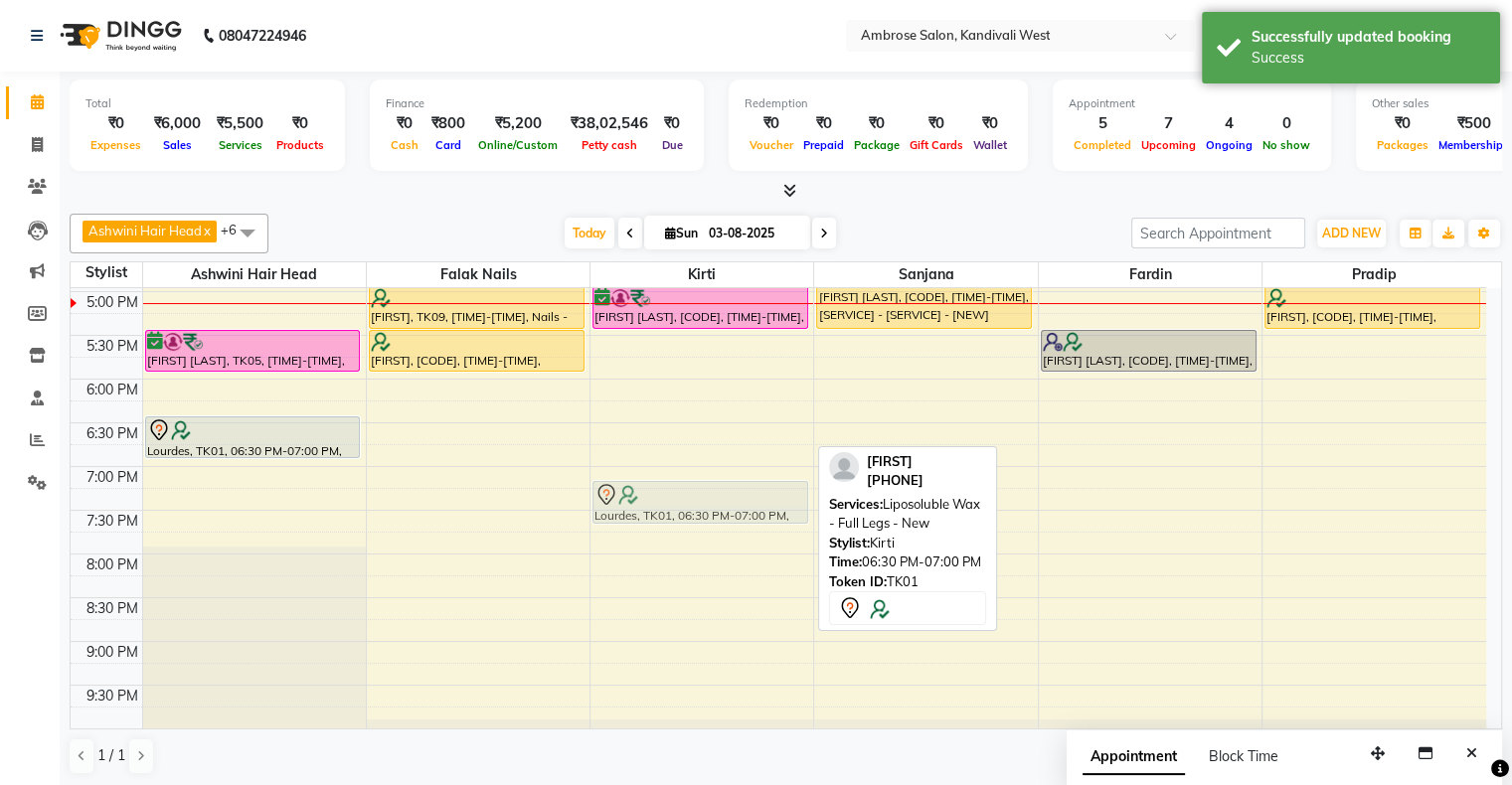 click on "Tejal Divecha, TK05, 04:00 PM-04:30 PM, Liposoluble Wax - Full Hands - New     Tejal Divecha, TK05, 04:30 PM-05:00 PM, Liposoluble Wax - Full Legs - New     Tejal Divecha, TK05, 05:00 PM-05:30 PM, Liposoluble Wax - Underarms - New             Lourdes, TK01, 06:30 PM-07:00 PM, Liposoluble Wax - Full Legs - New             Lourdes, TK01, 06:30 PM-07:00 PM, Liposoluble Wax - Full Legs - New" at bounding box center [702, 247] 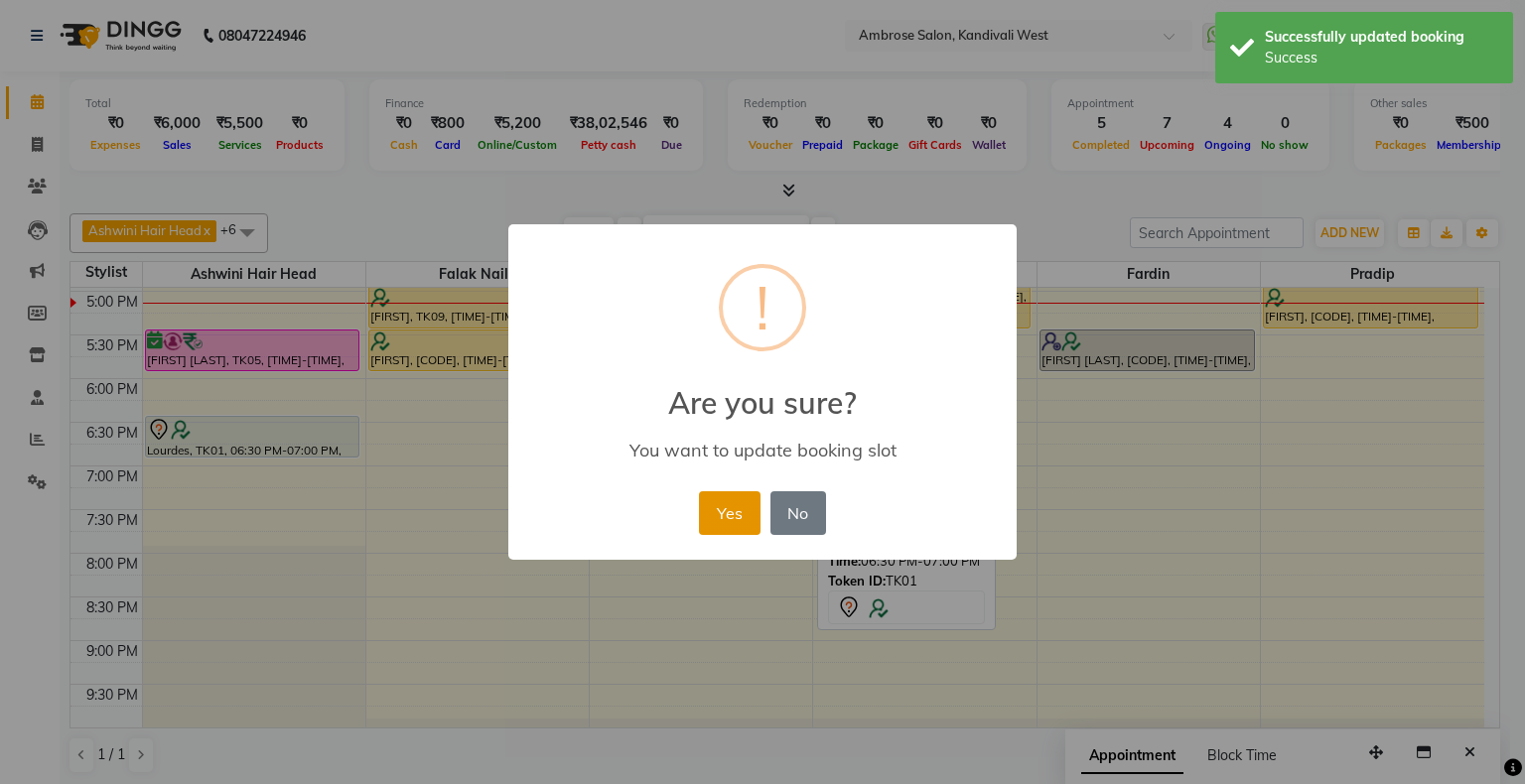 click on "Yes" at bounding box center (729, 513) 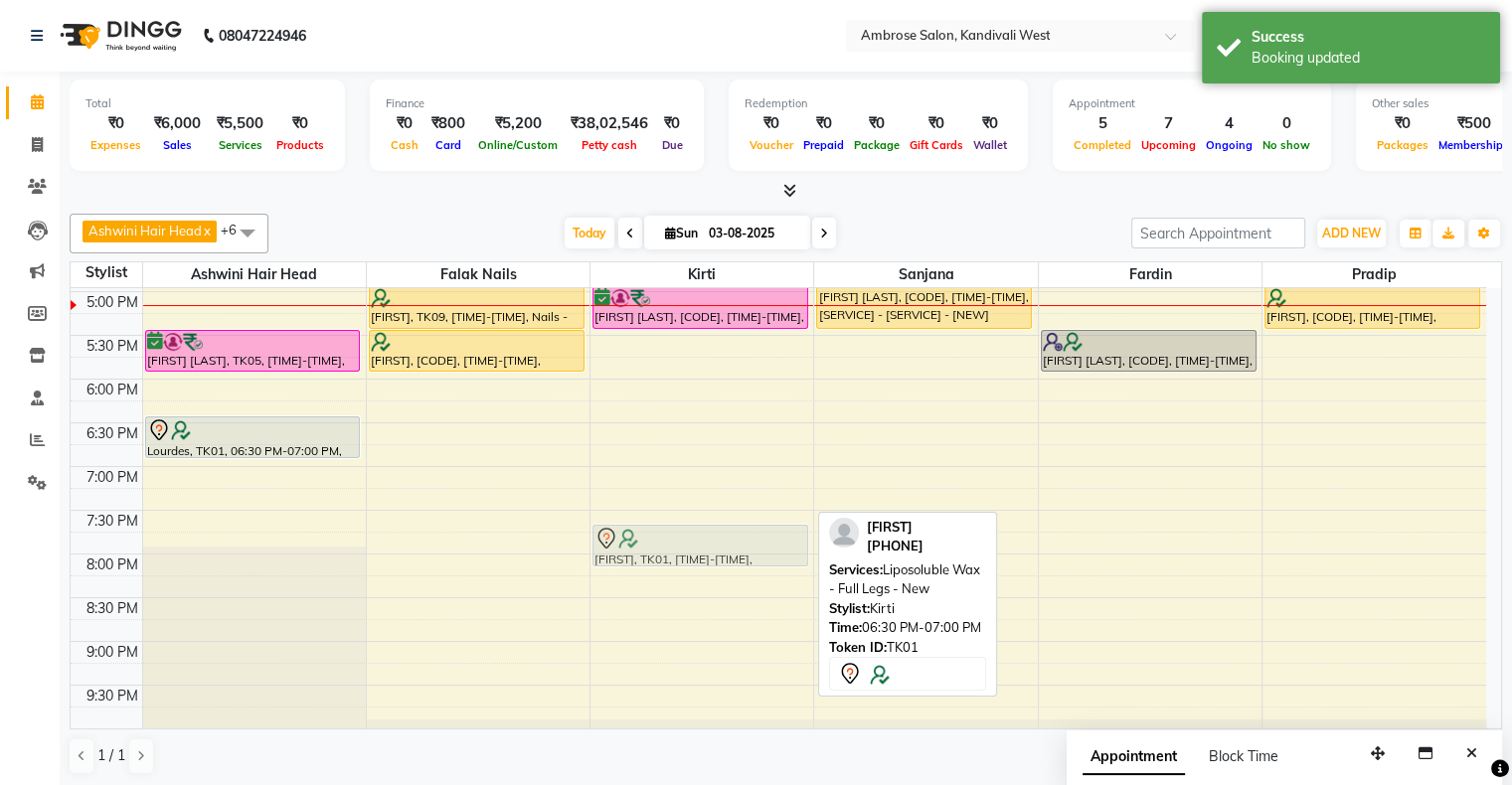 drag, startPoint x: 717, startPoint y: 493, endPoint x: 718, endPoint y: 535, distance: 42.0119 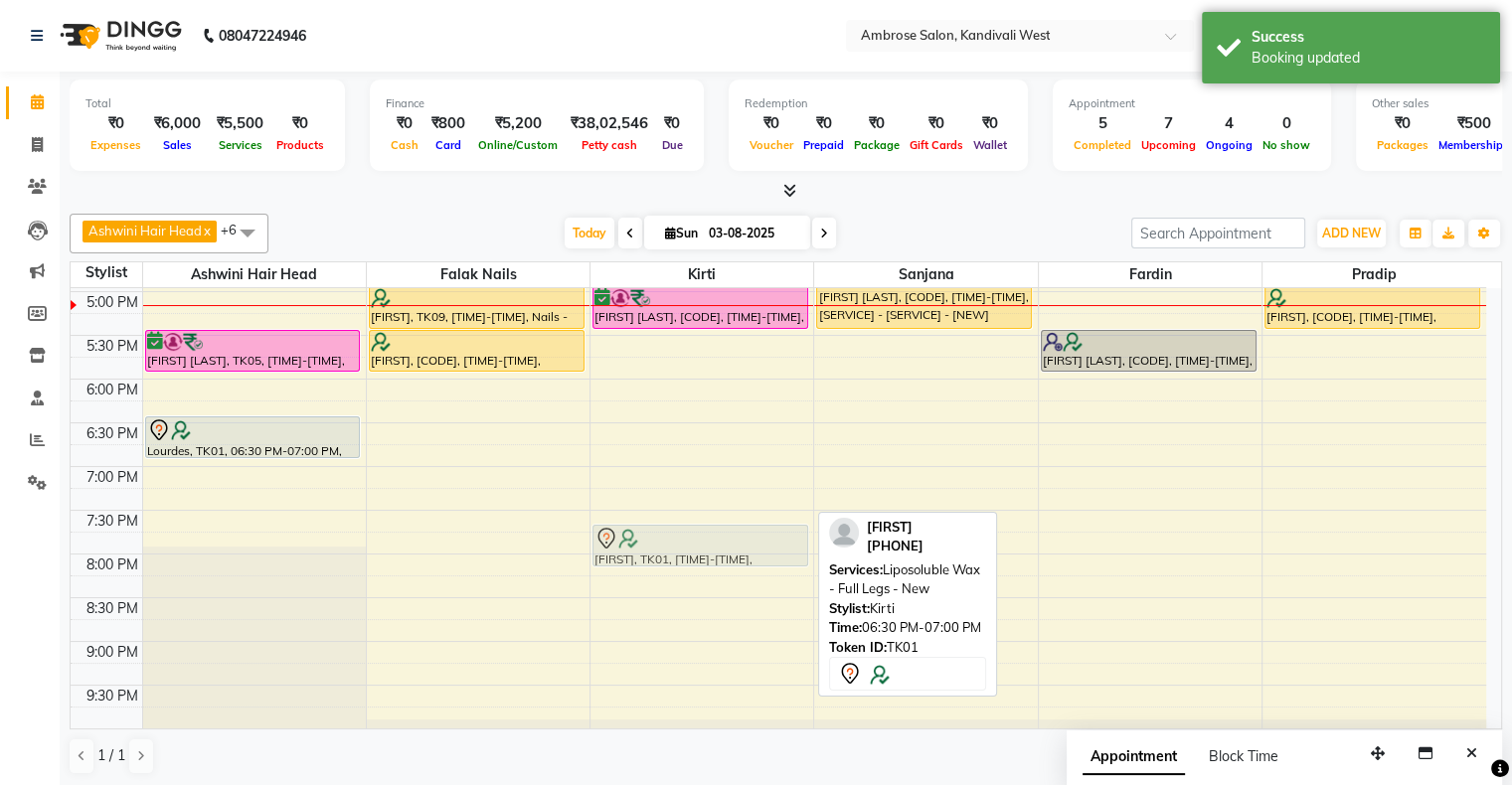 click on "Tejal Divecha, TK05, 04:00 PM-04:30 PM, Liposoluble Wax - Full Hands - New     Tejal Divecha, TK05, 04:30 PM-05:00 PM, Liposoluble Wax - Full Legs - New     Tejal Divecha, TK05, 05:00 PM-05:30 PM, Liposoluble Wax - Underarms - New             Lourdes, TK01, 07:15 PM-07:45 PM, Liposoluble Wax - Full Legs - New             Lourdes, TK01, 07:15 PM-07:45 PM, Liposoluble Wax - Full Legs - New" at bounding box center [702, 247] 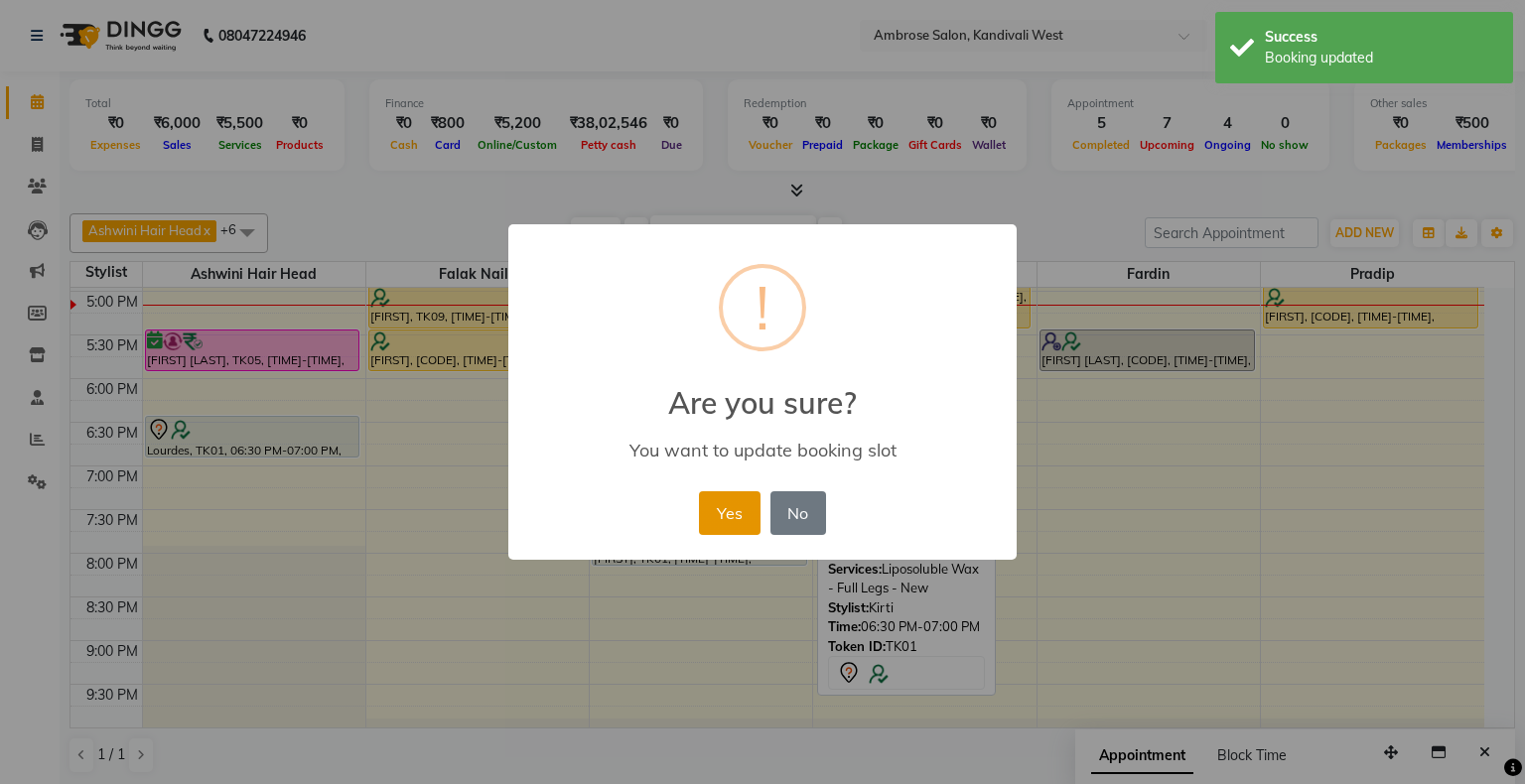 click on "Yes" at bounding box center (729, 513) 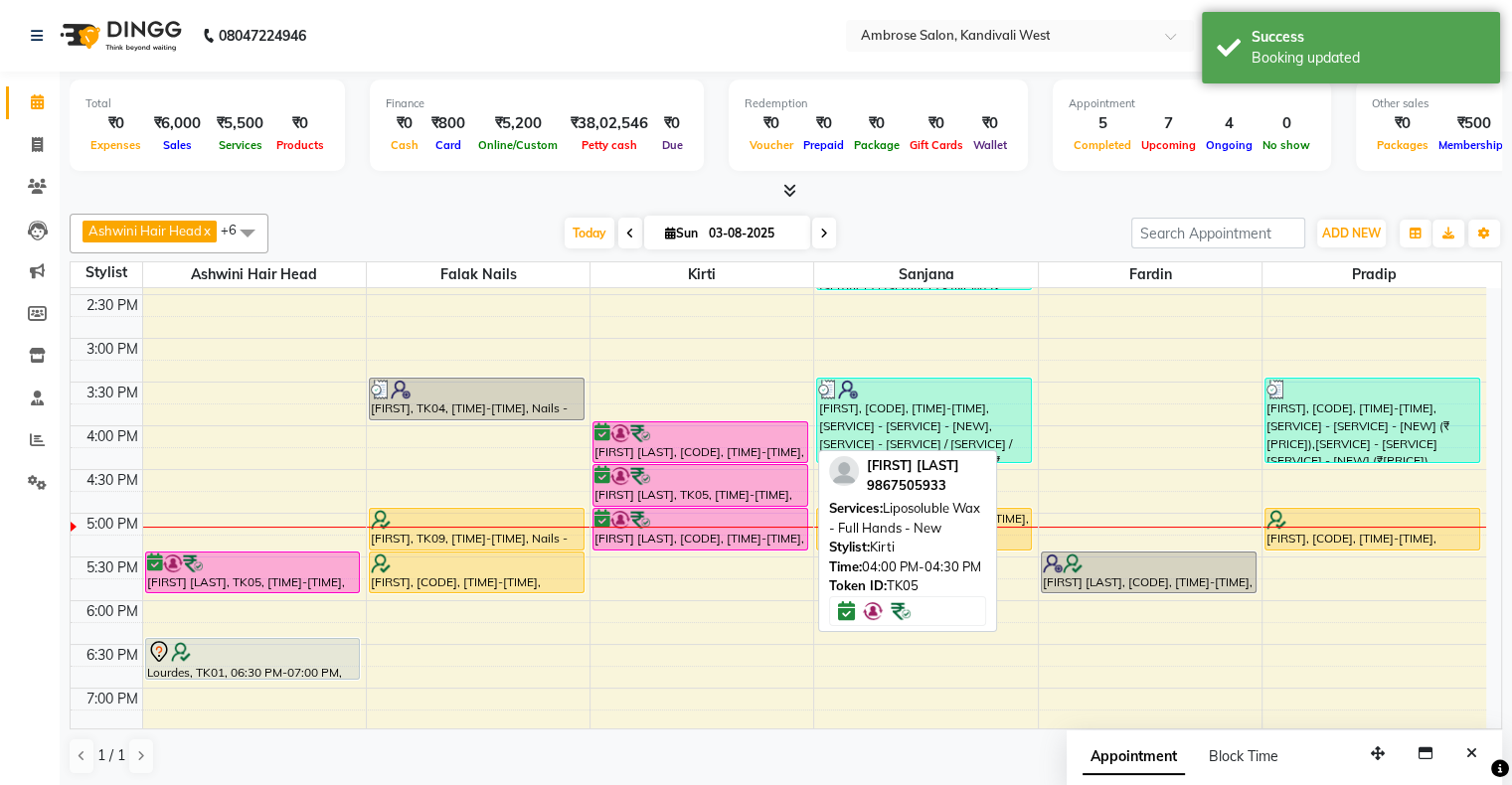 scroll, scrollTop: 486, scrollLeft: 0, axis: vertical 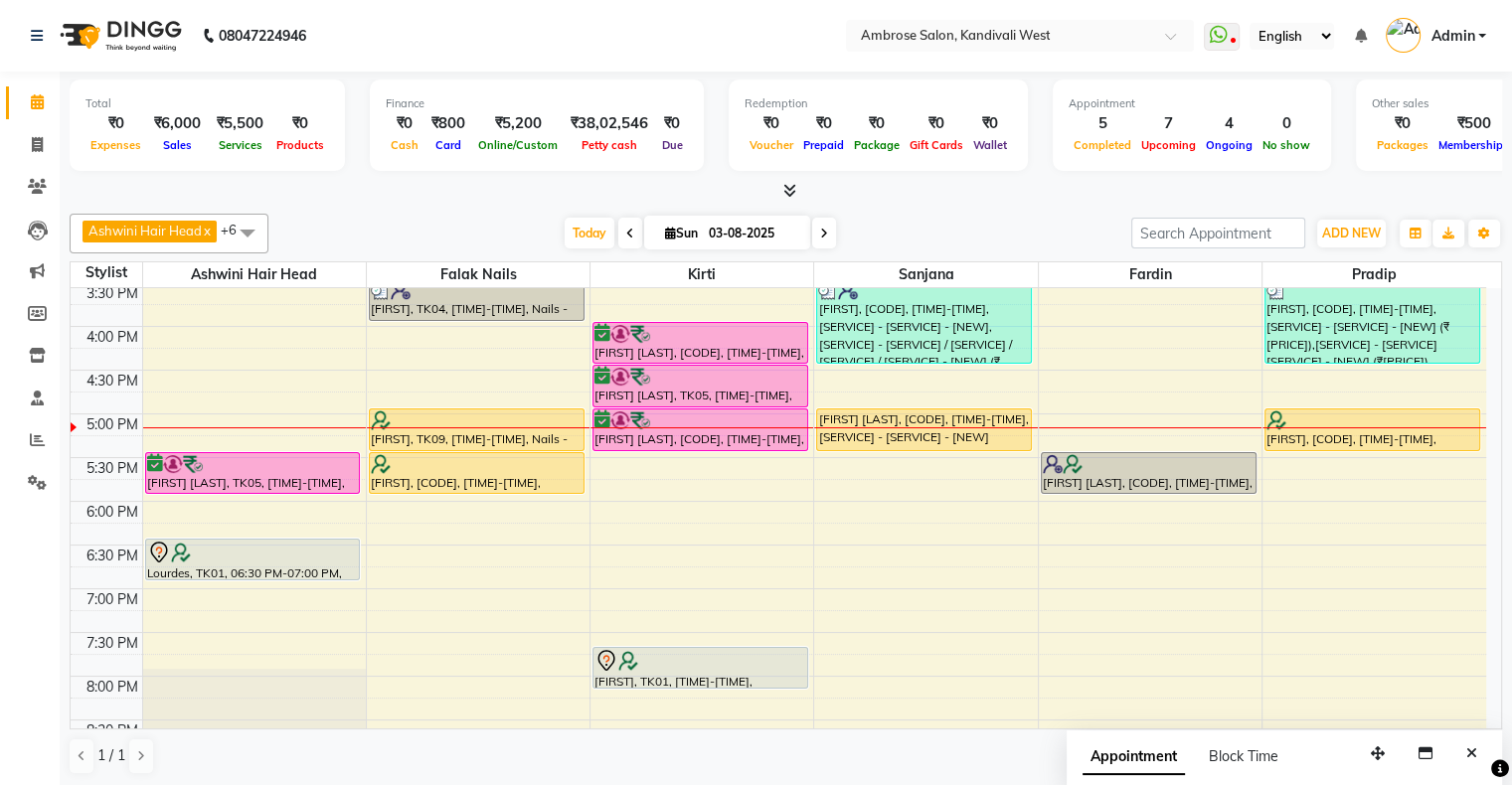 click on "Today  Sun 03-08-2025" at bounding box center (700, 234) 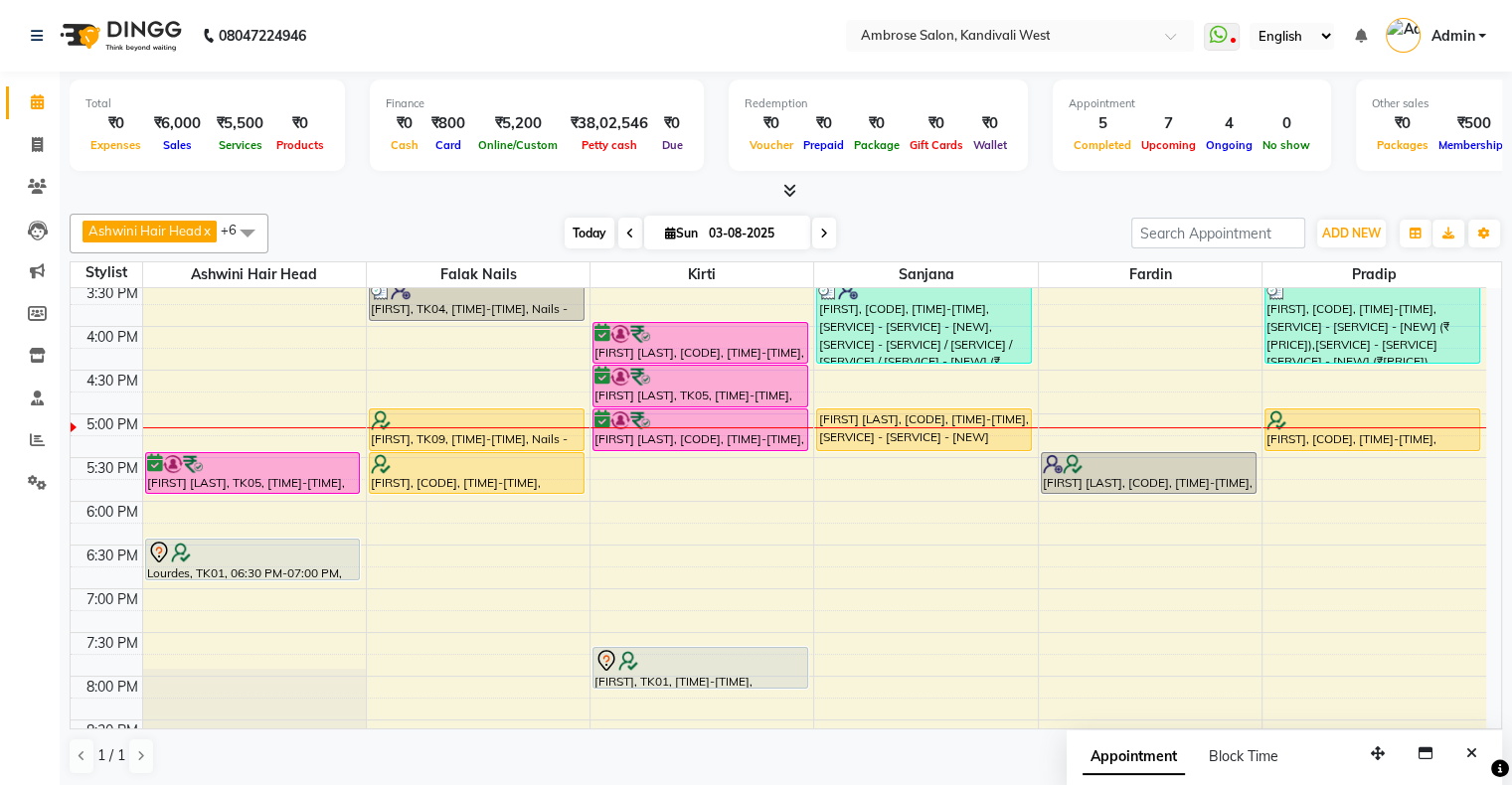 click on "Today" at bounding box center (589, 233) 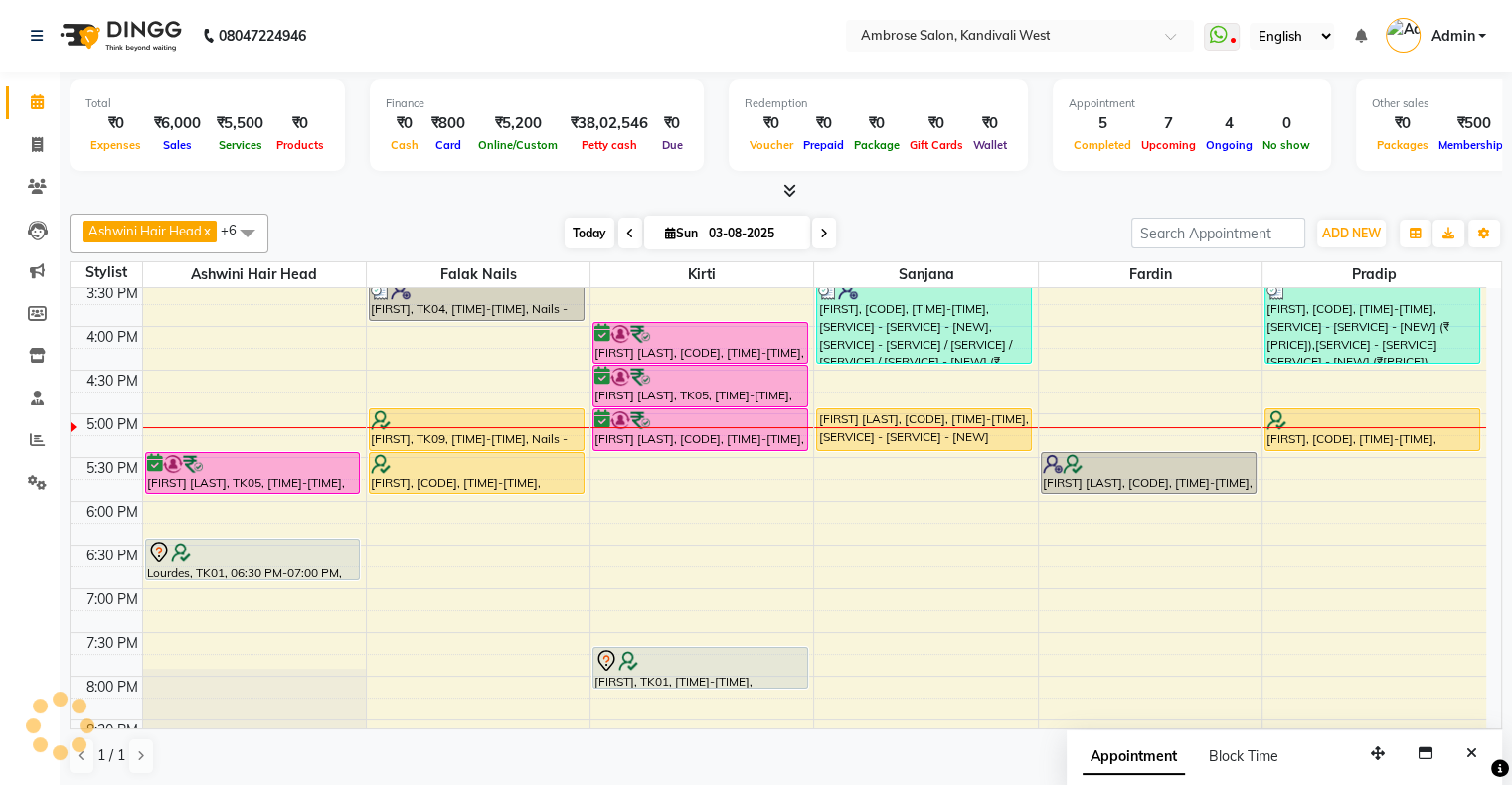 scroll, scrollTop: 607, scrollLeft: 0, axis: vertical 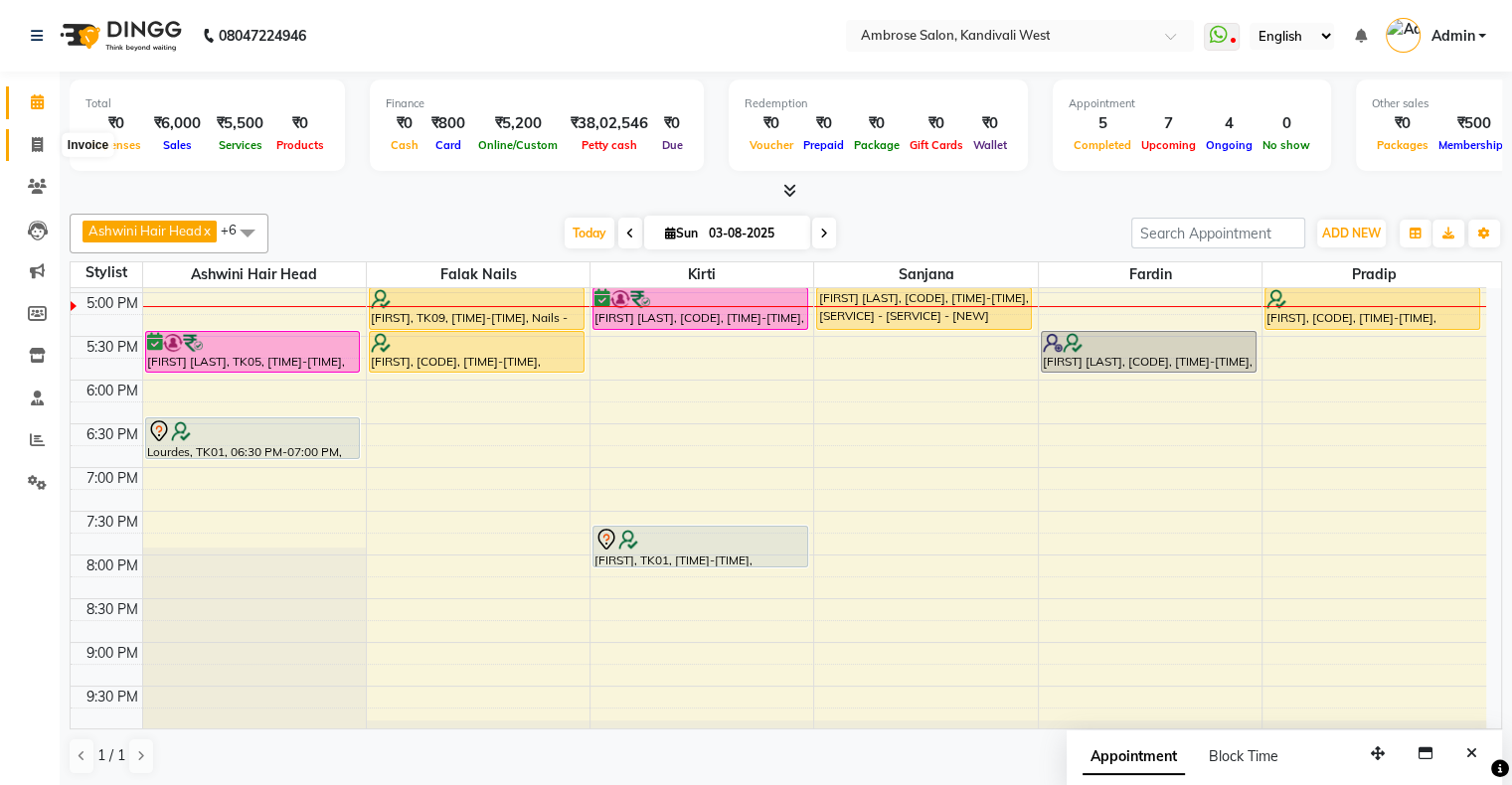 click 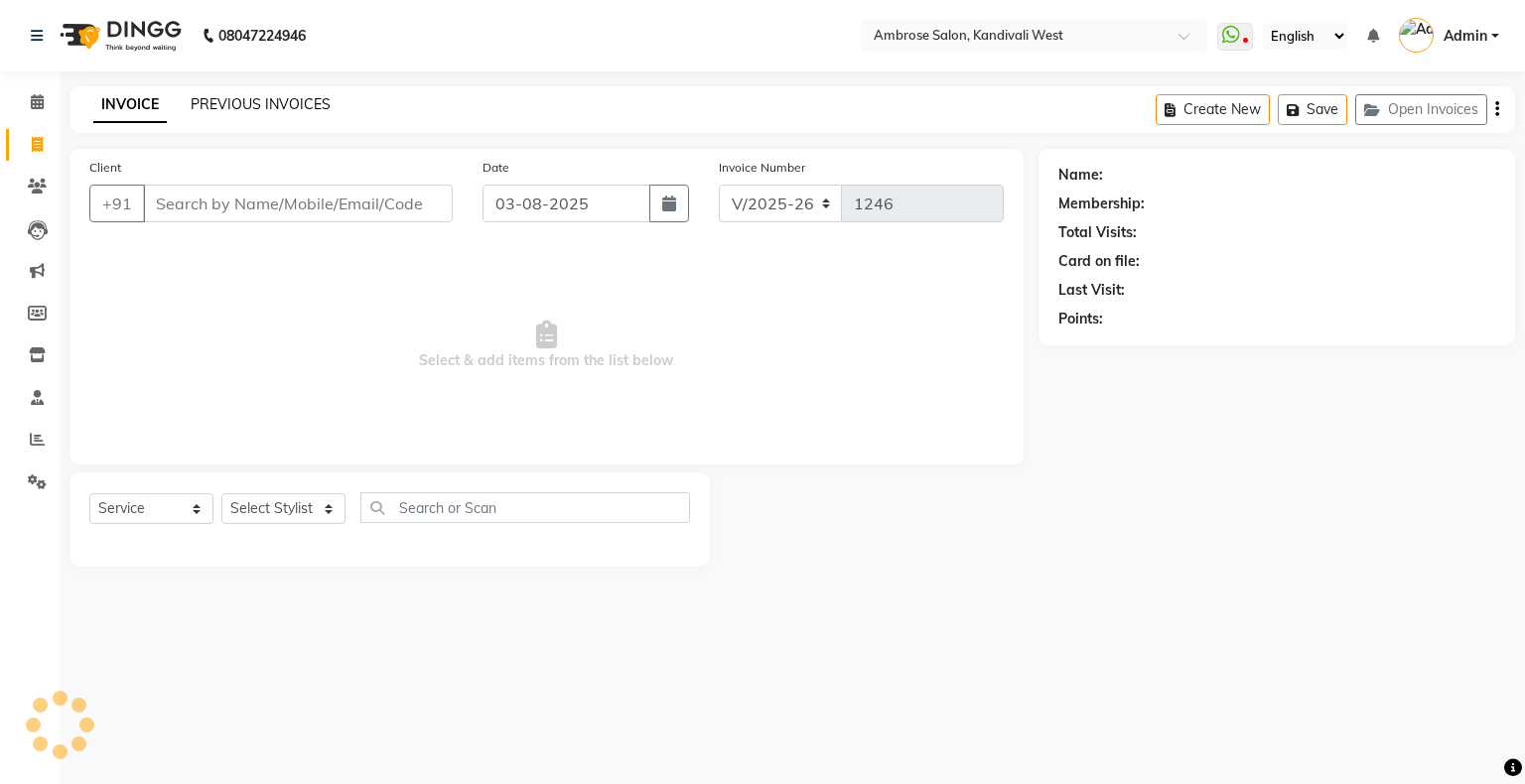 click on "PREVIOUS INVOICES" 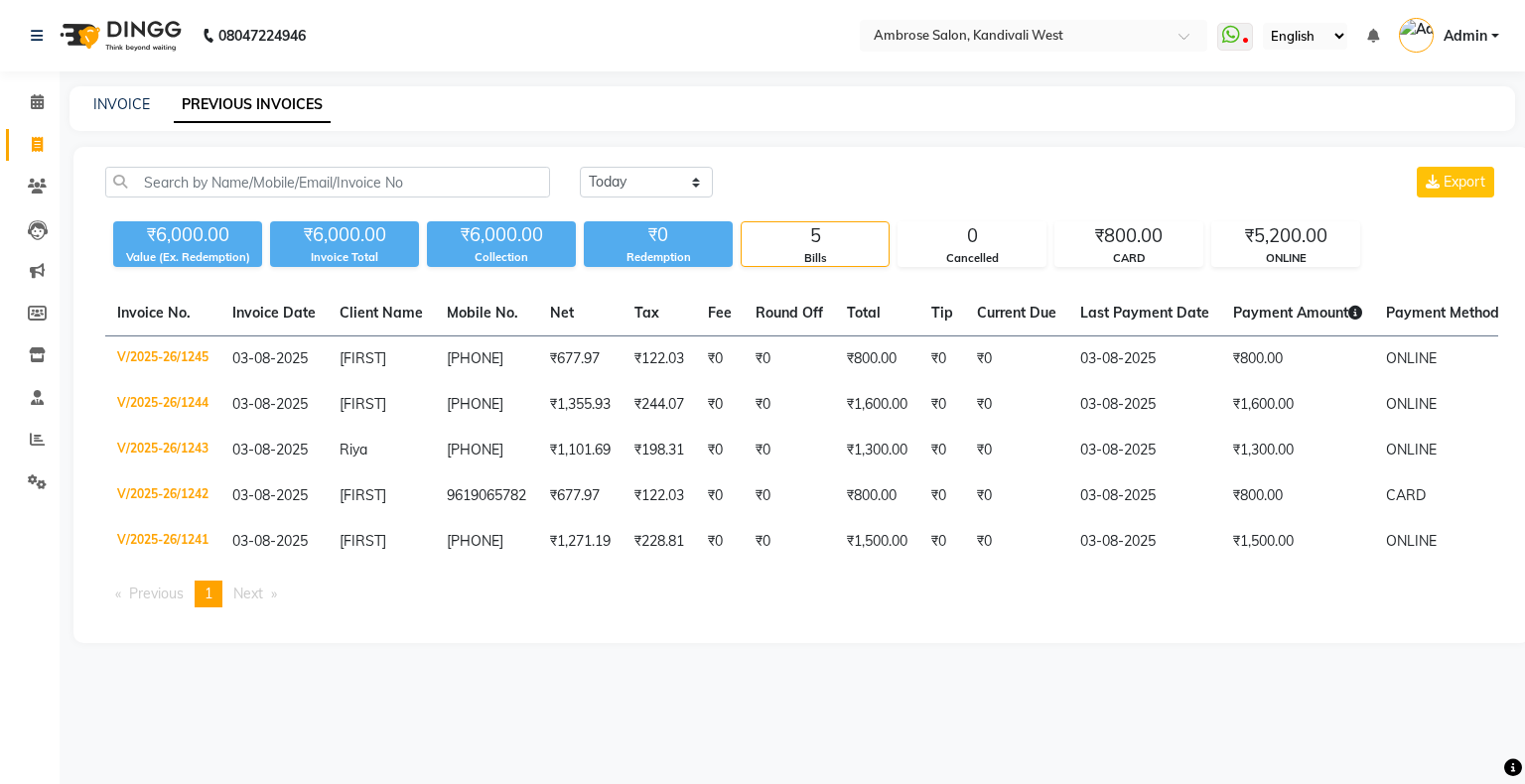 click on "Calendar" 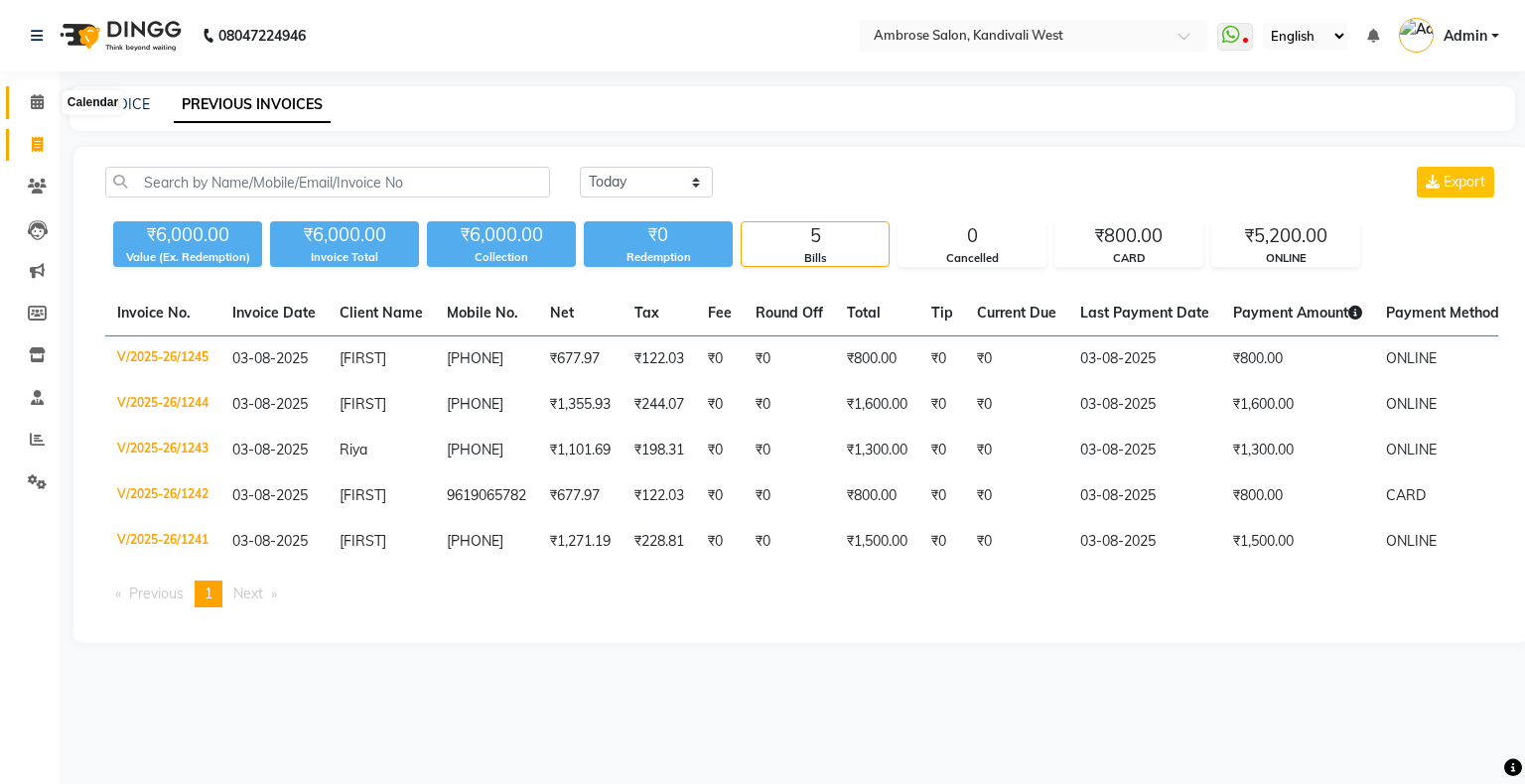 click 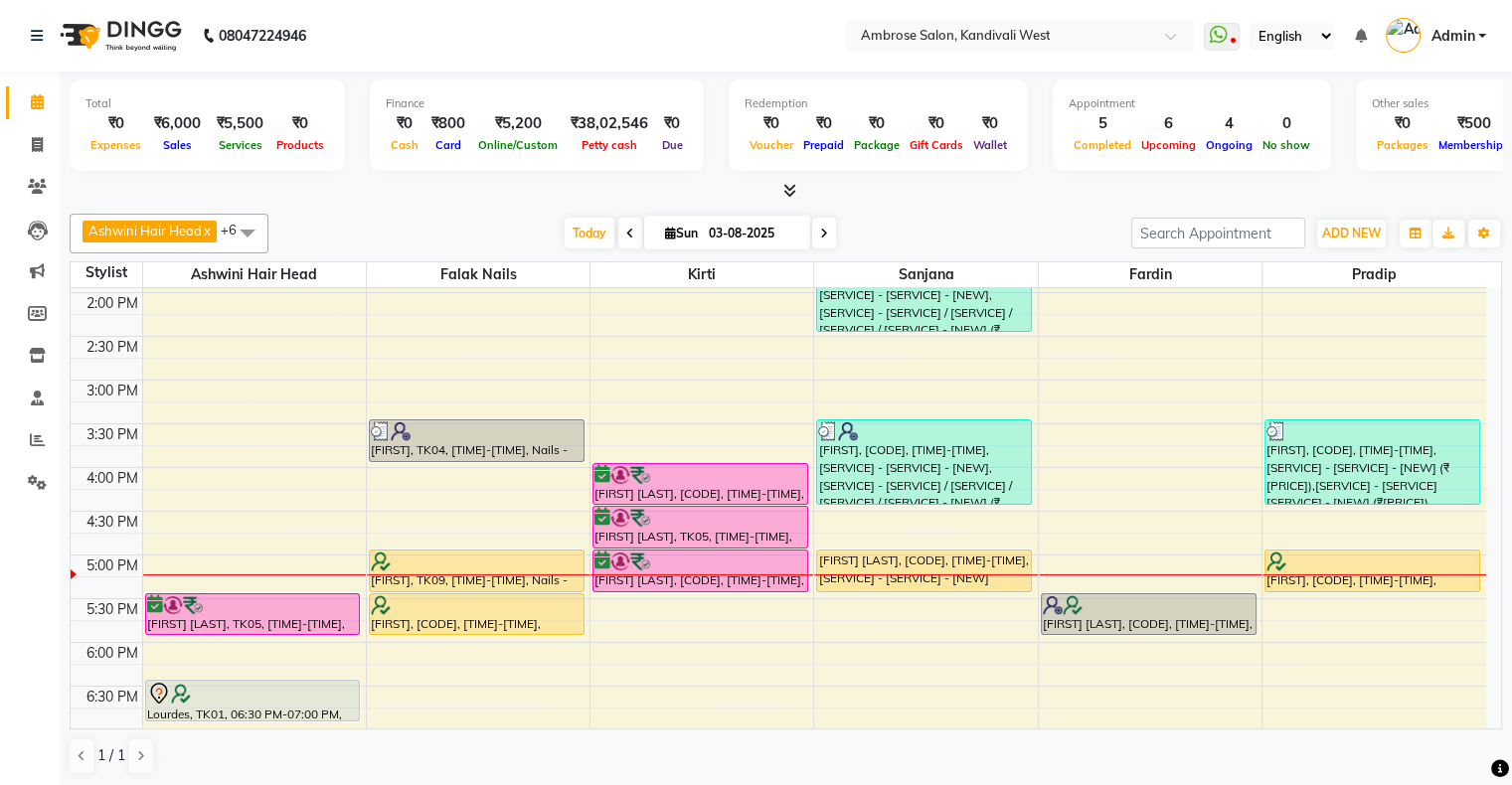 scroll, scrollTop: 298, scrollLeft: 0, axis: vertical 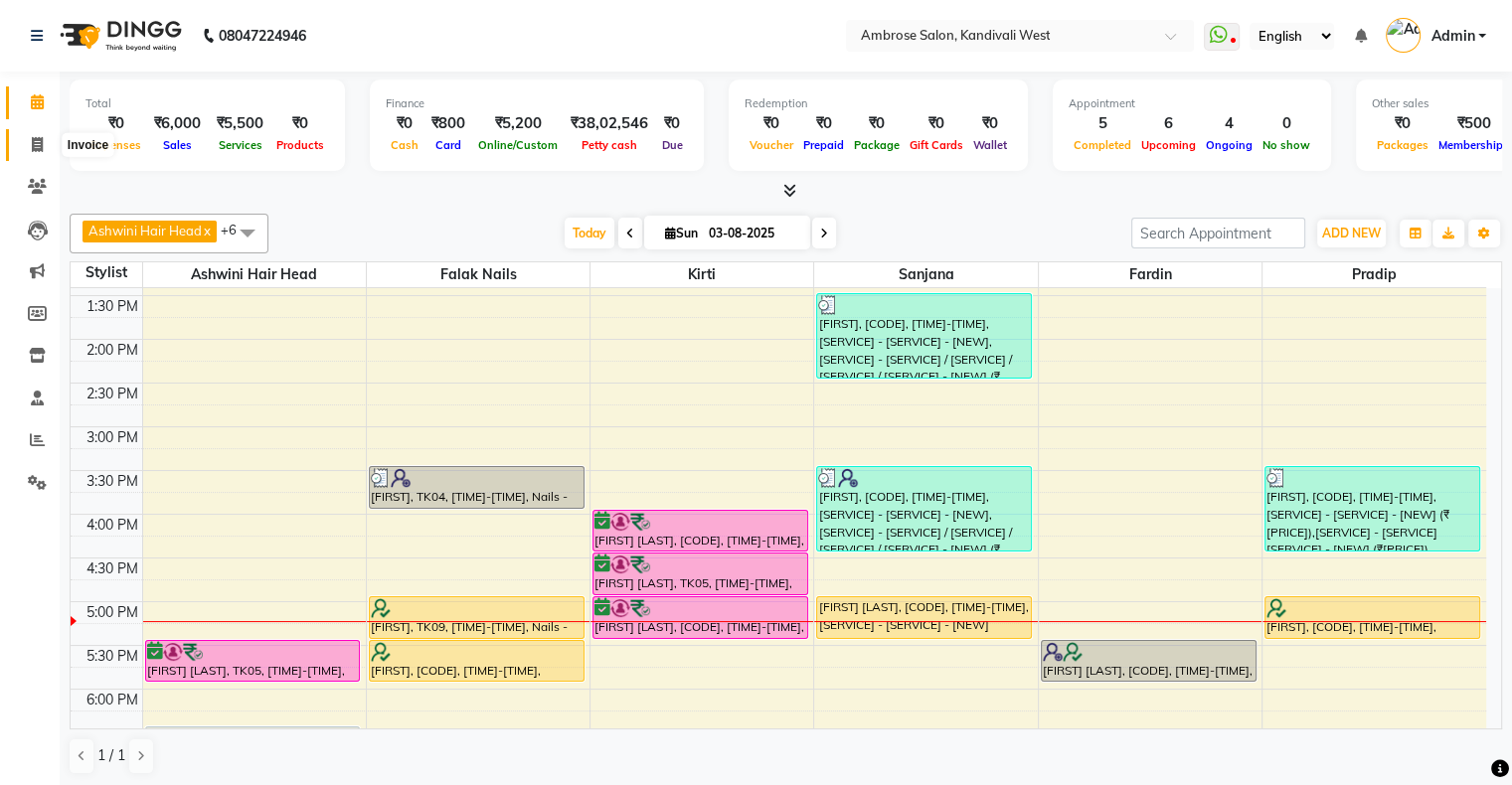 click 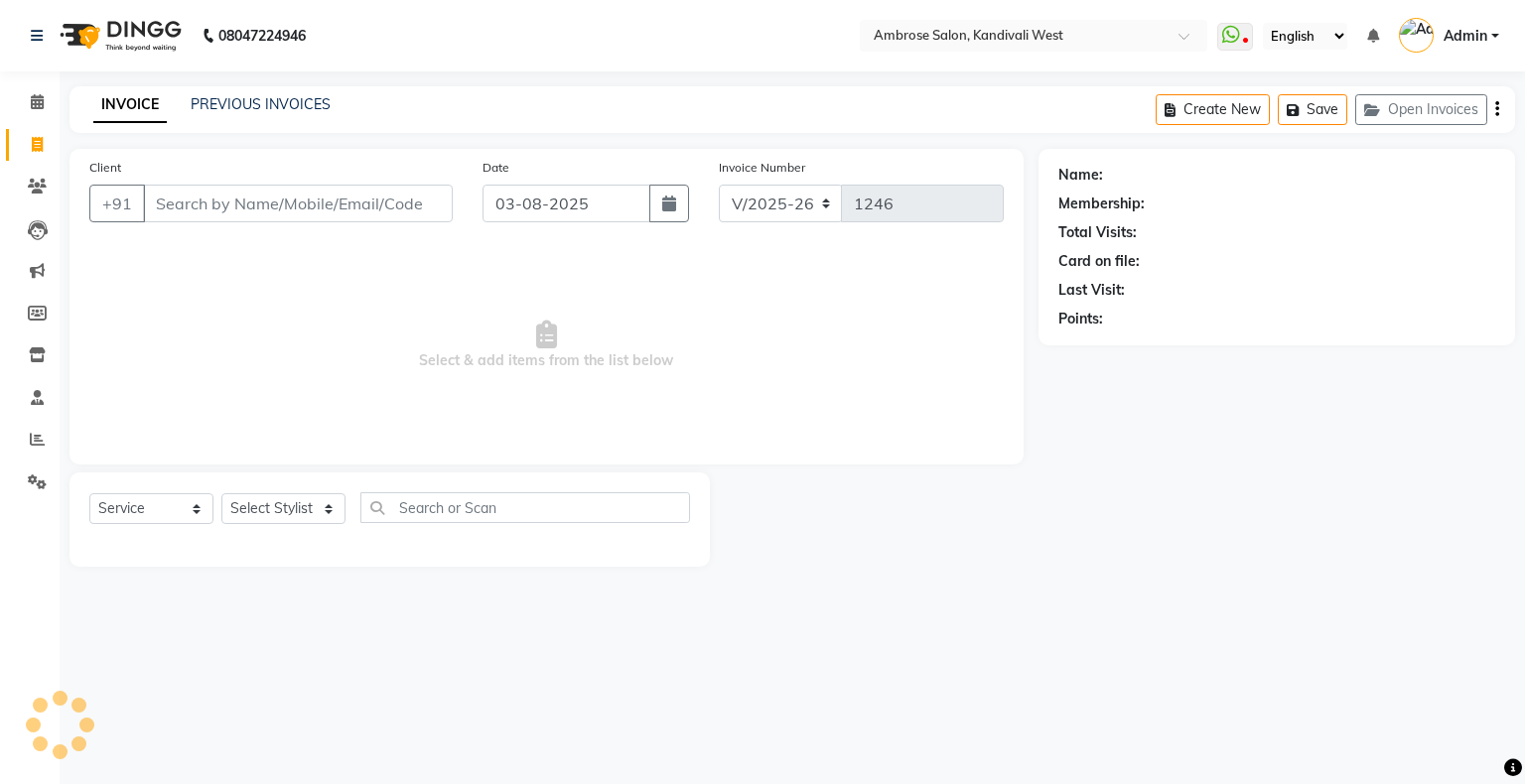 click on "INVOICE PREVIOUS INVOICES Create New   Save   Open Invoices" 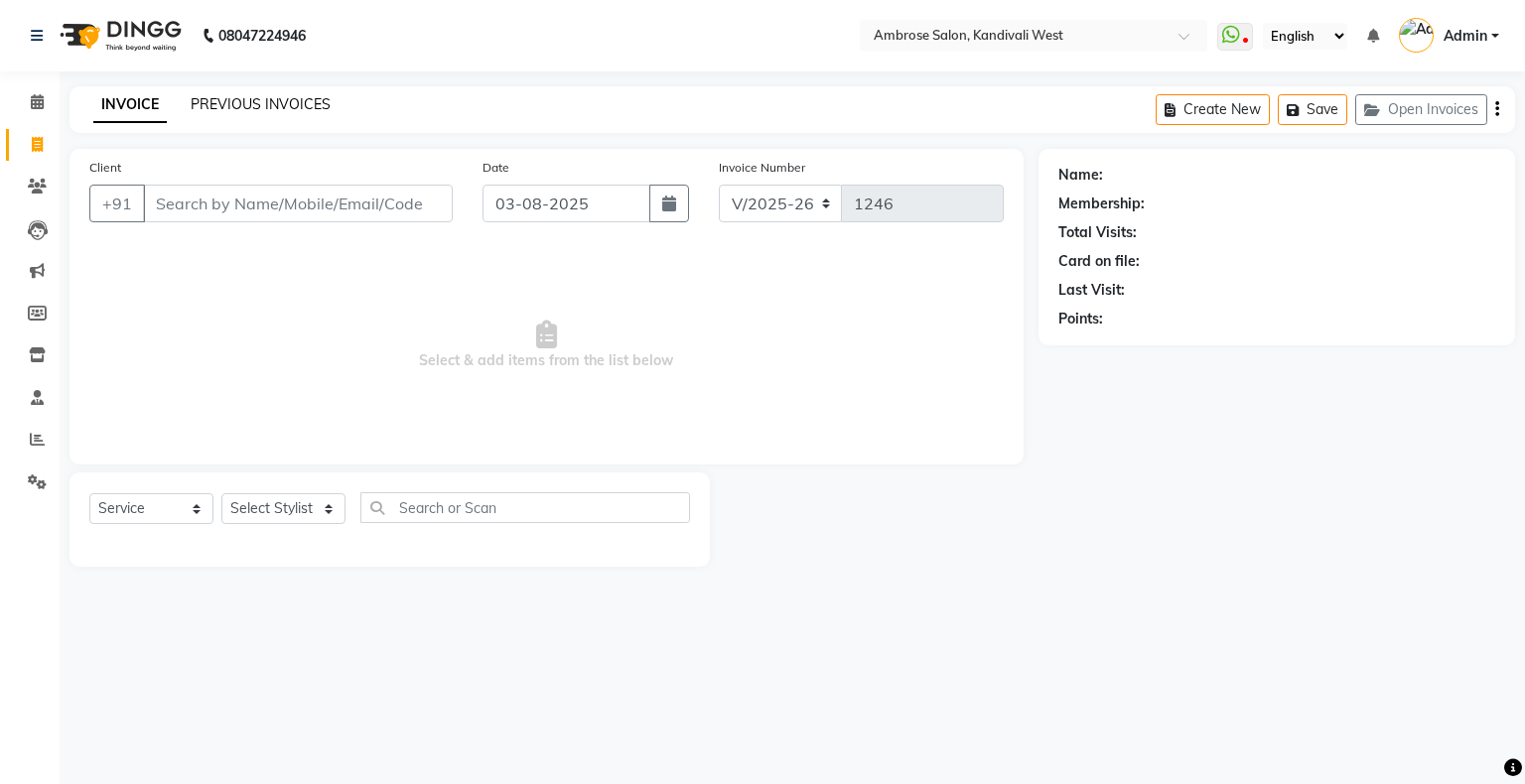 click on "PREVIOUS INVOICES" 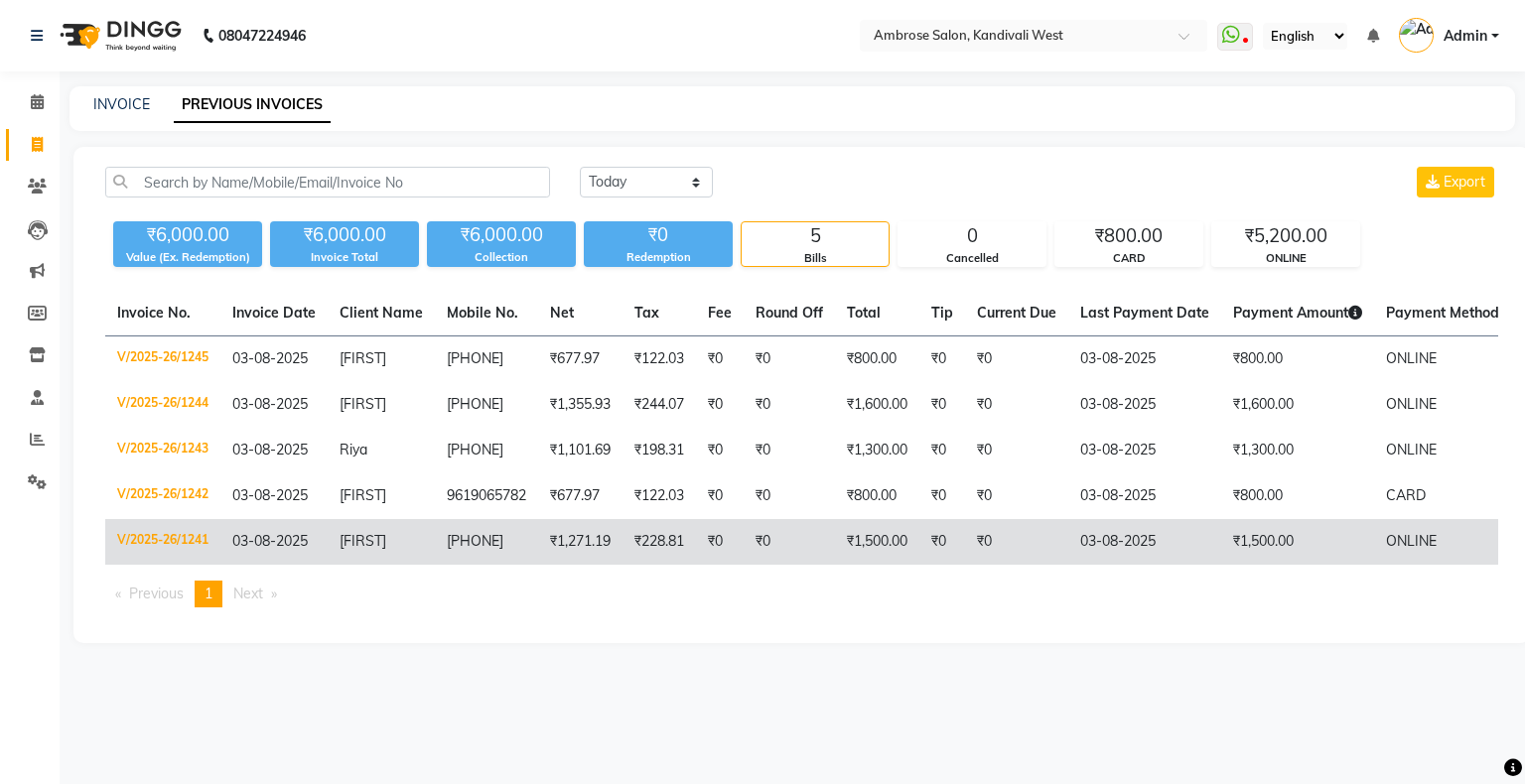 click on "V/2025-26/1241" 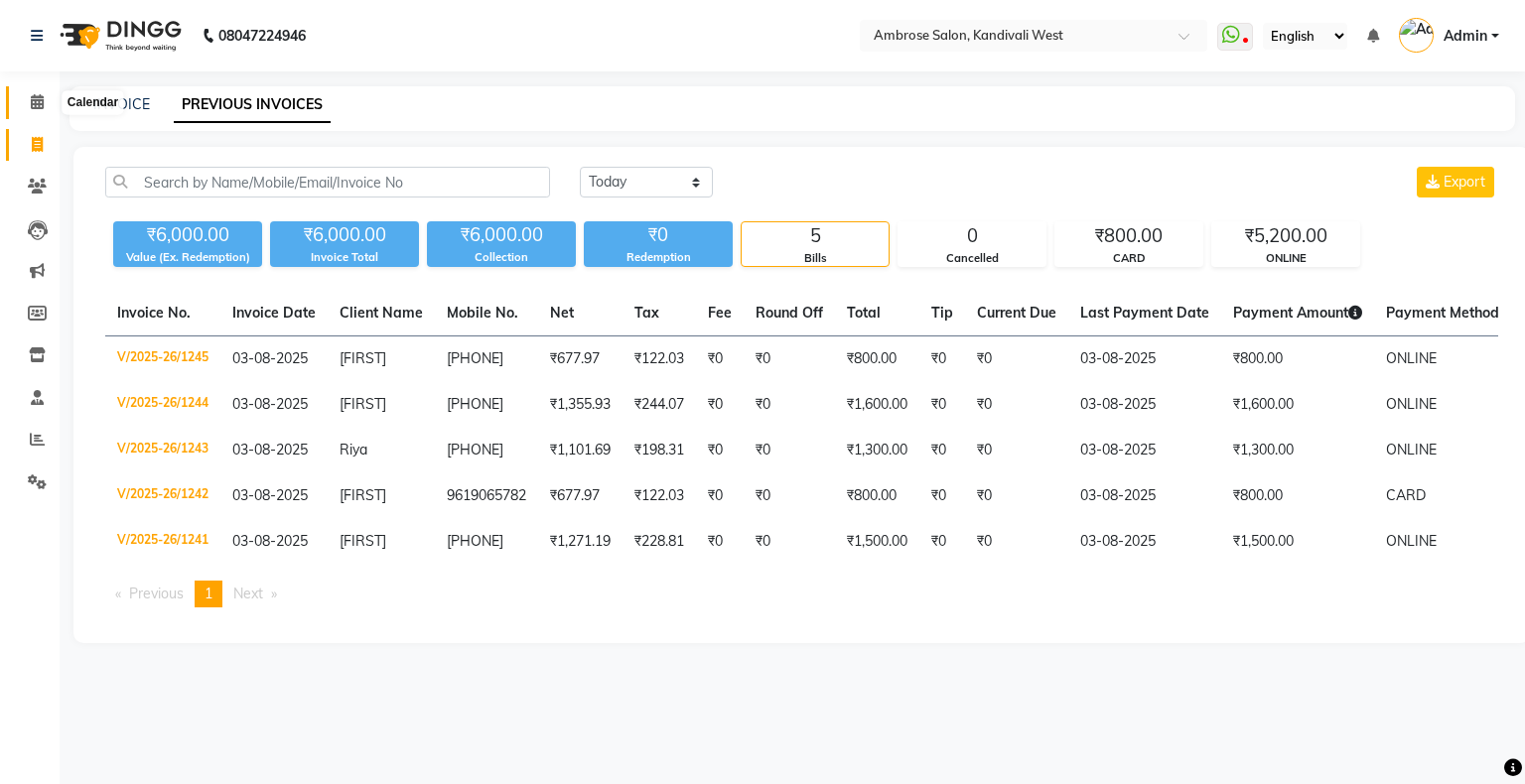 click 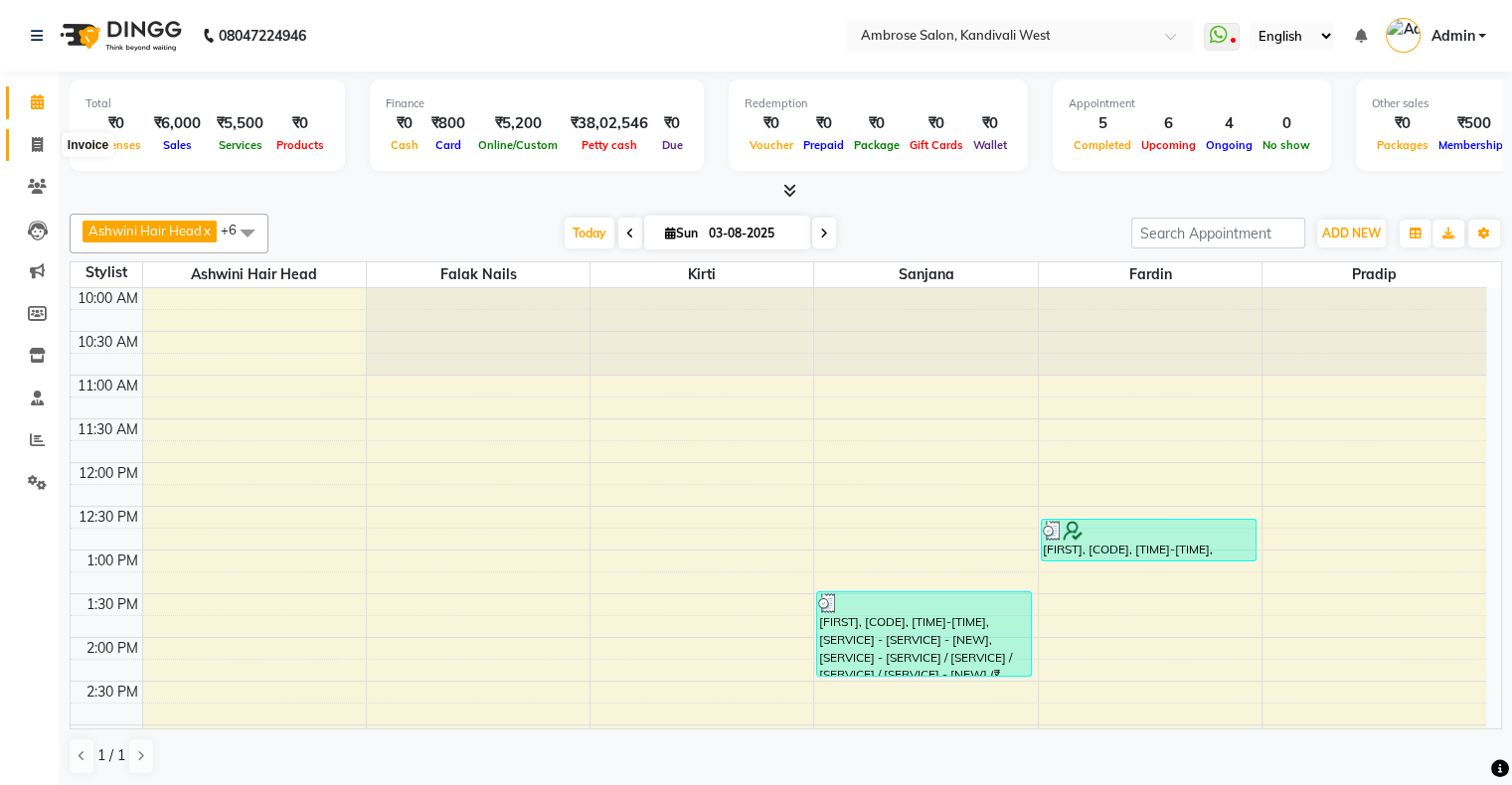 click 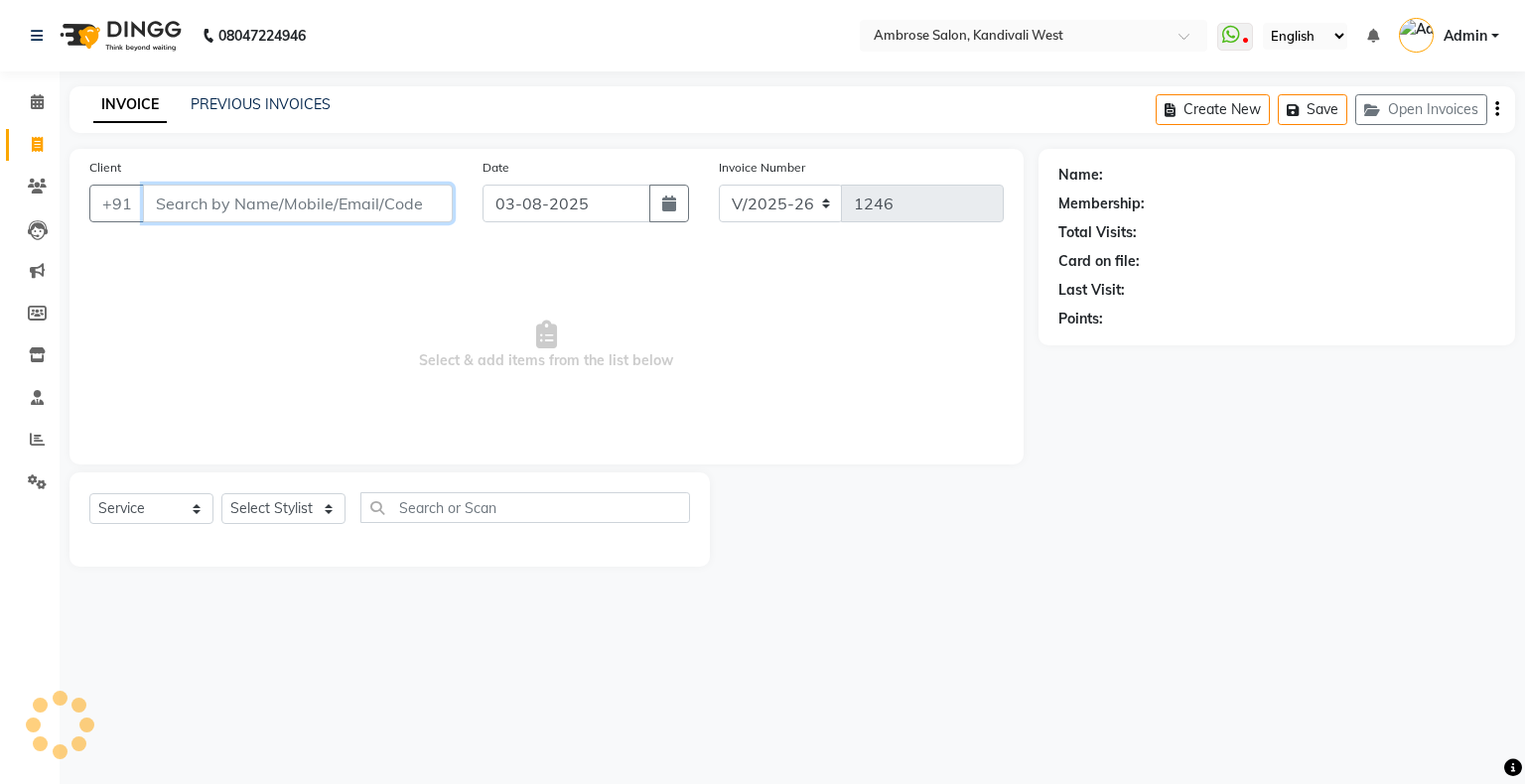 click on "Client" at bounding box center [298, 203] 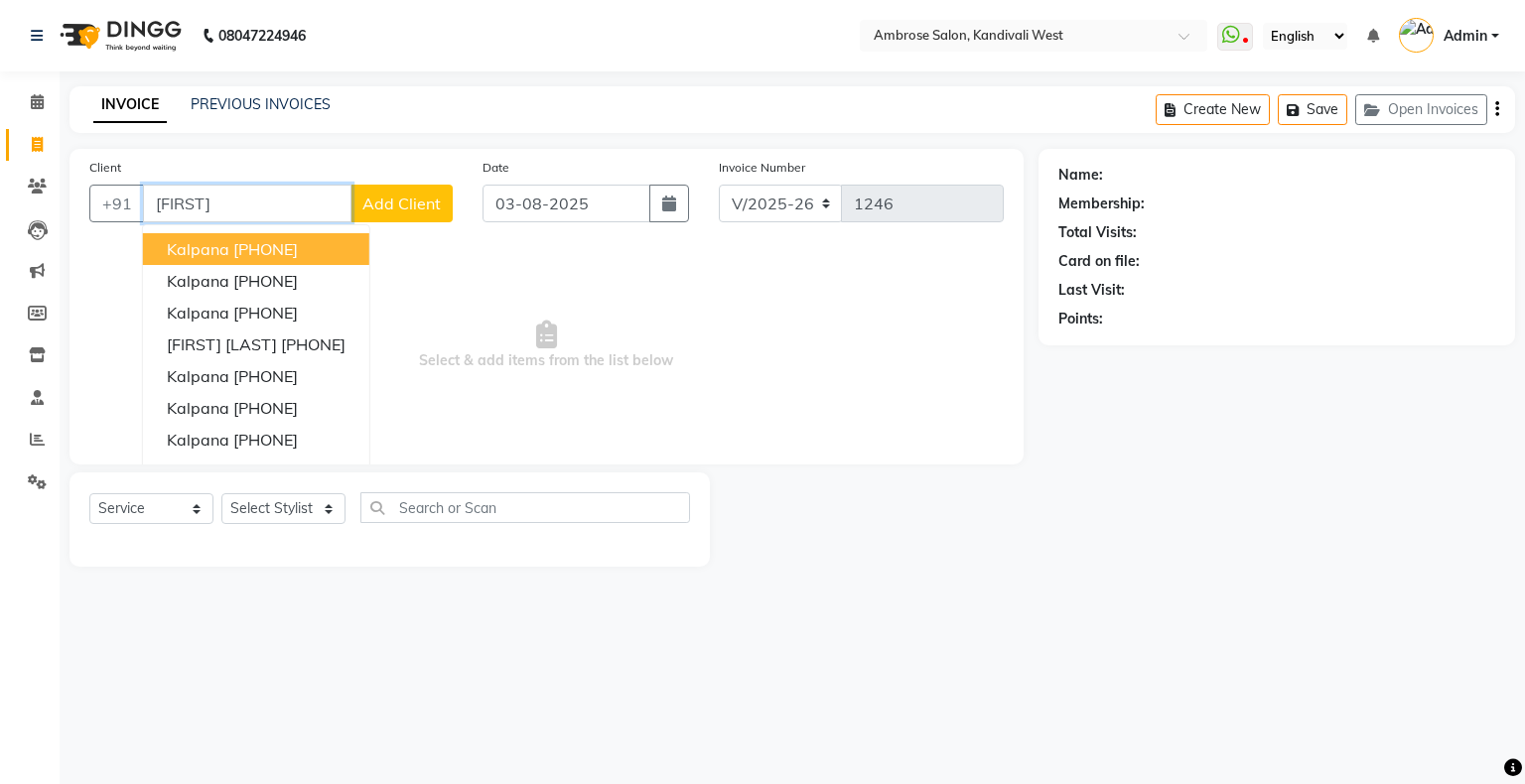 click on "Kalpana  9819084848" at bounding box center (256, 249) 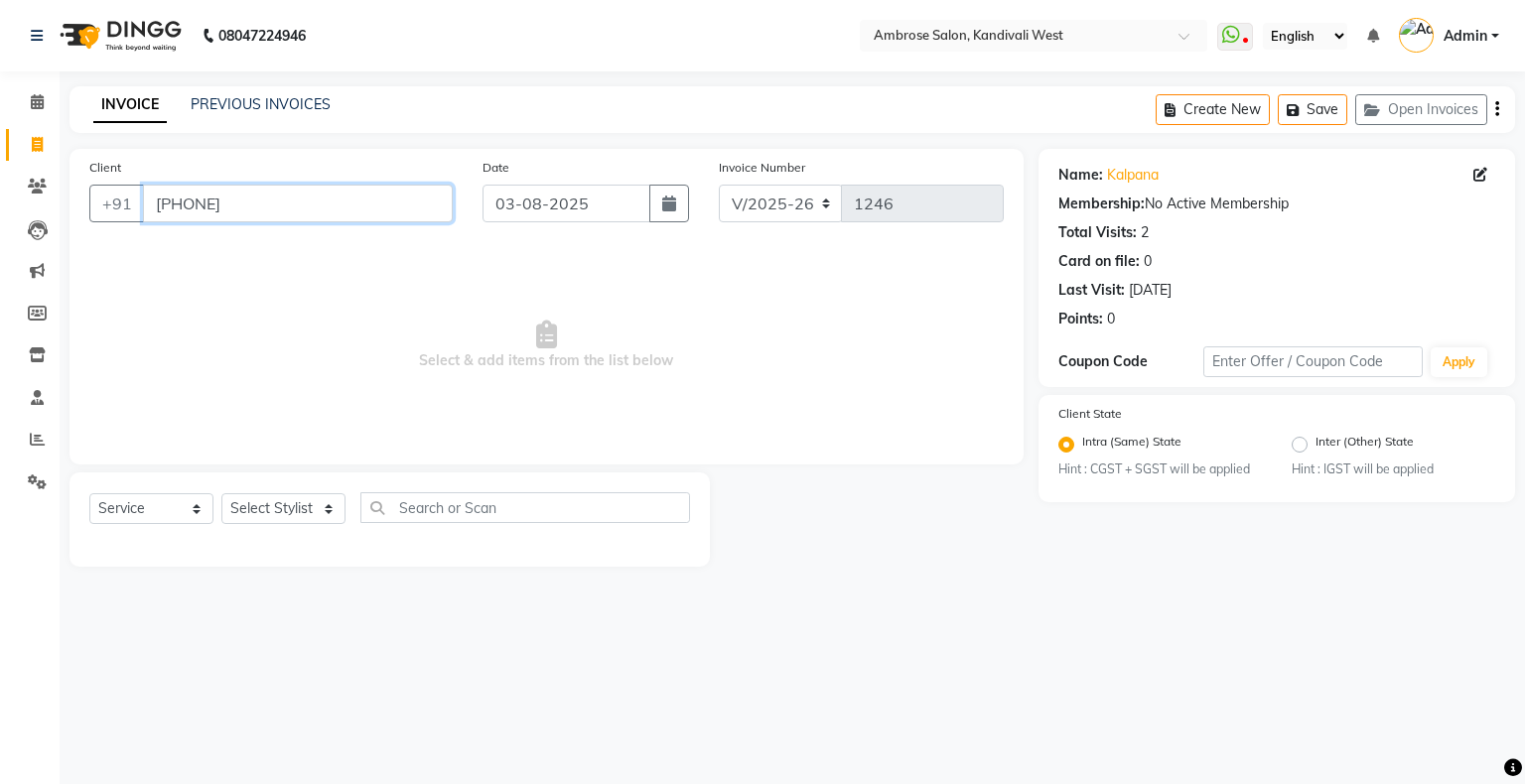 click on "9819084848" at bounding box center (298, 203) 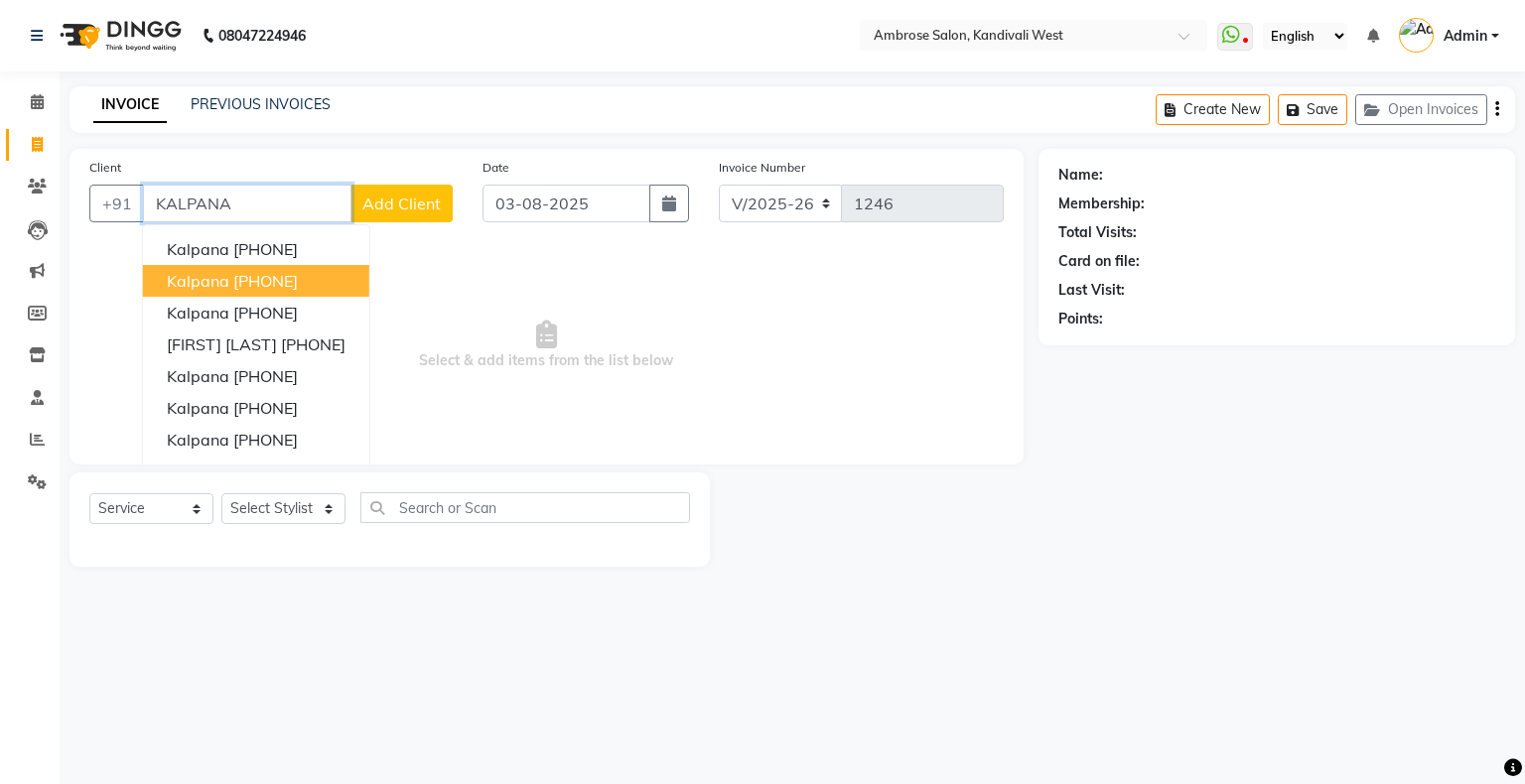 click on "8652255013" at bounding box center (265, 281) 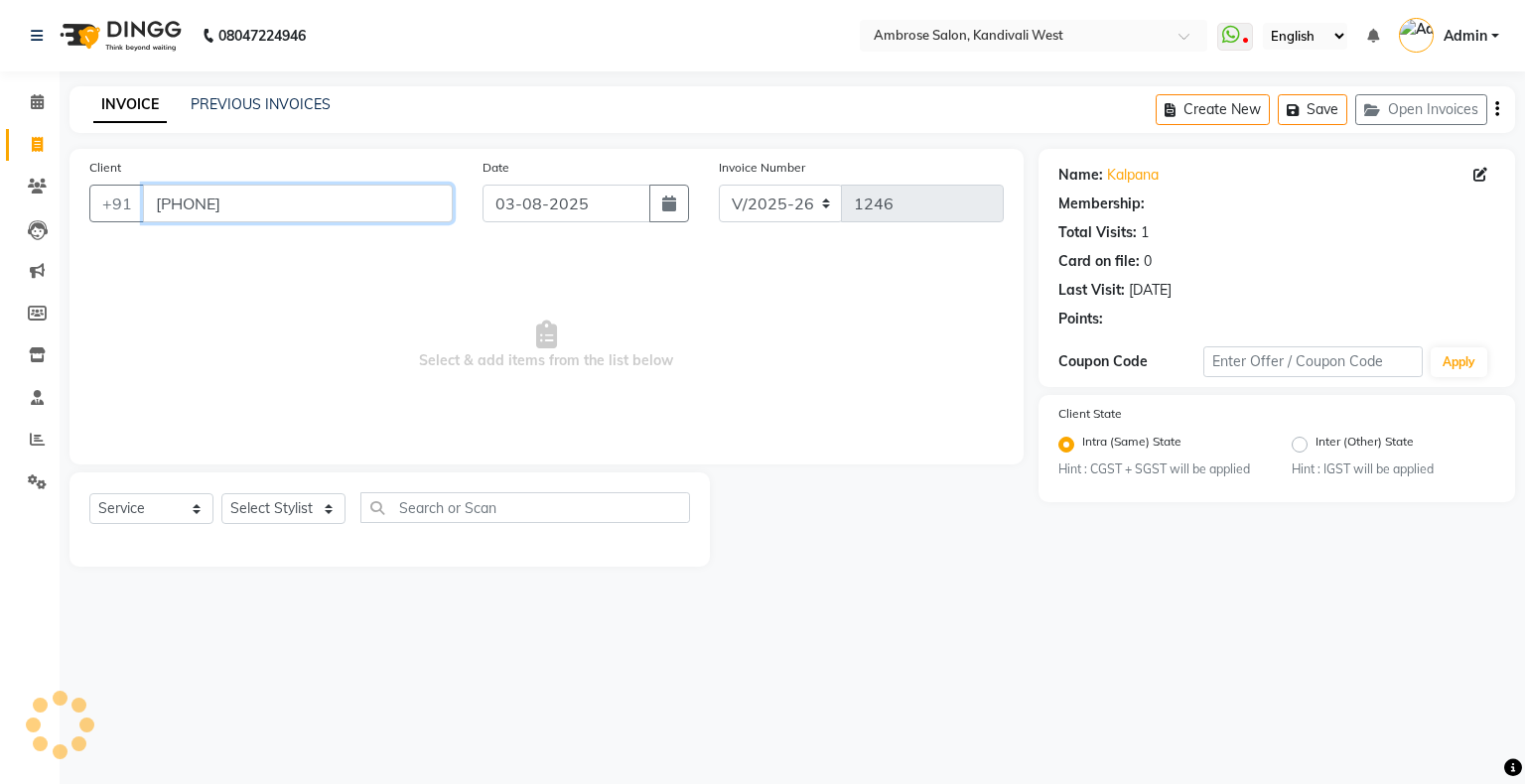 click on "8652255013" at bounding box center [298, 203] 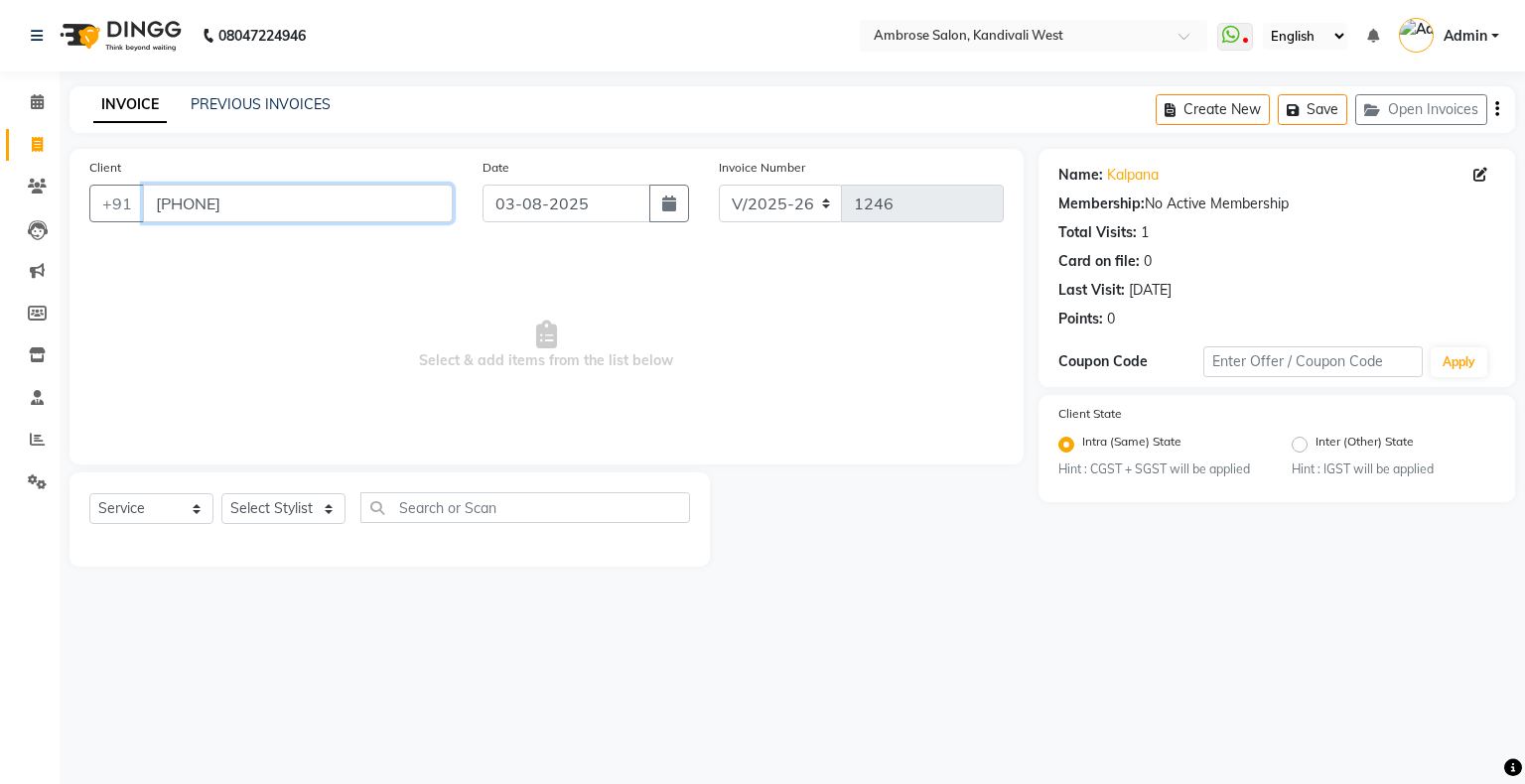 click on "8652255013" at bounding box center [298, 203] 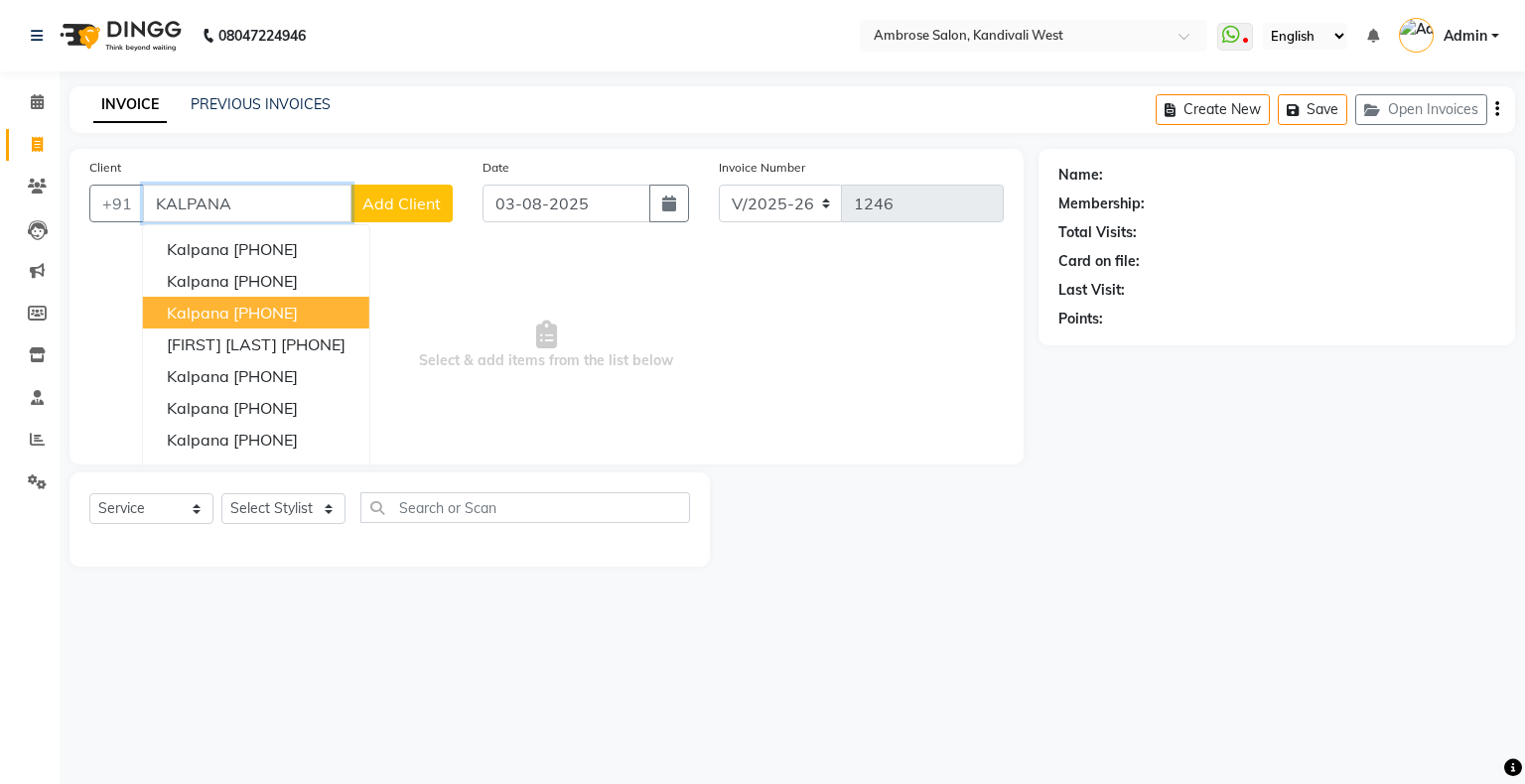 click on "9930036381" at bounding box center (265, 313) 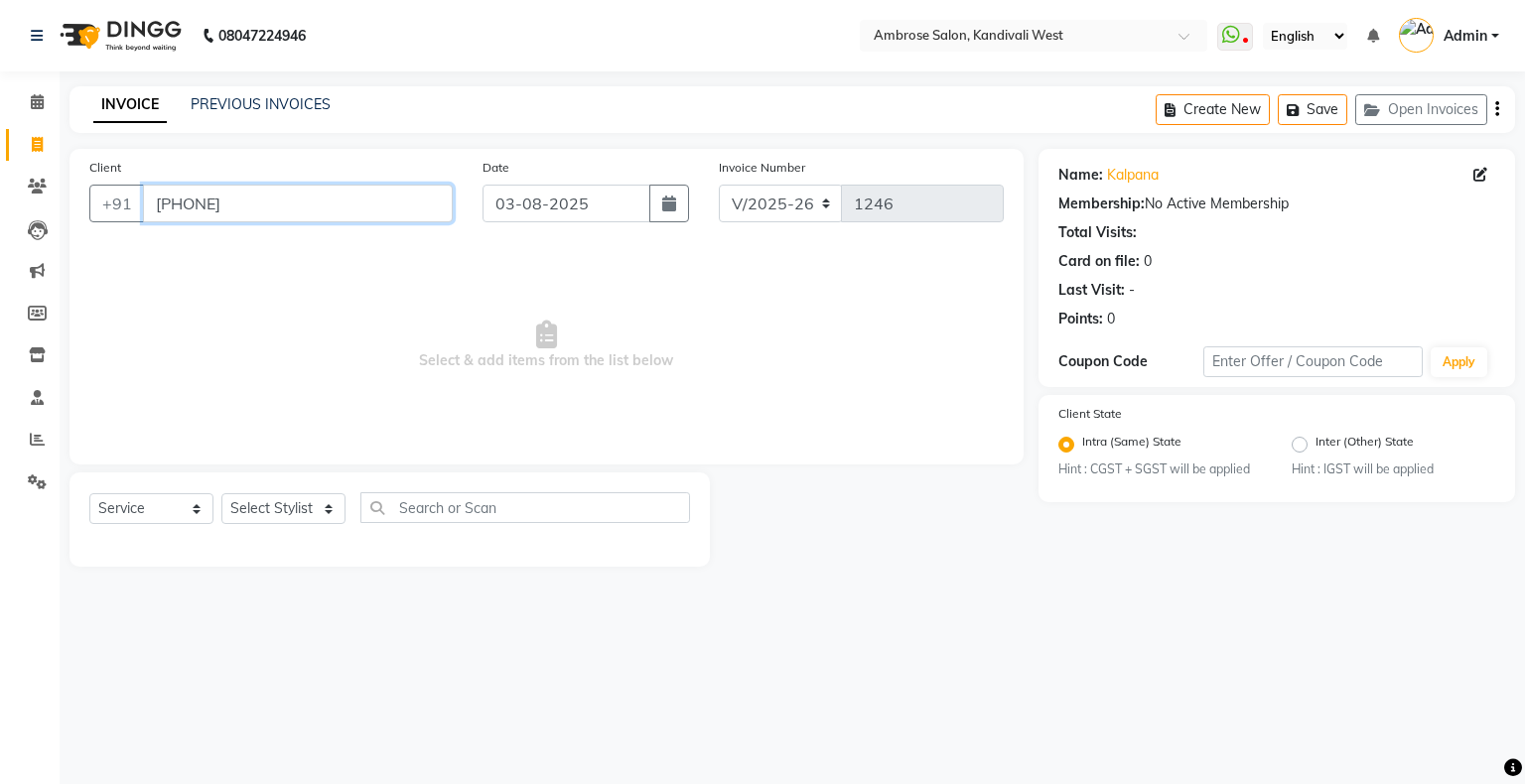 drag, startPoint x: 265, startPoint y: 212, endPoint x: 177, endPoint y: 216, distance: 88.09086 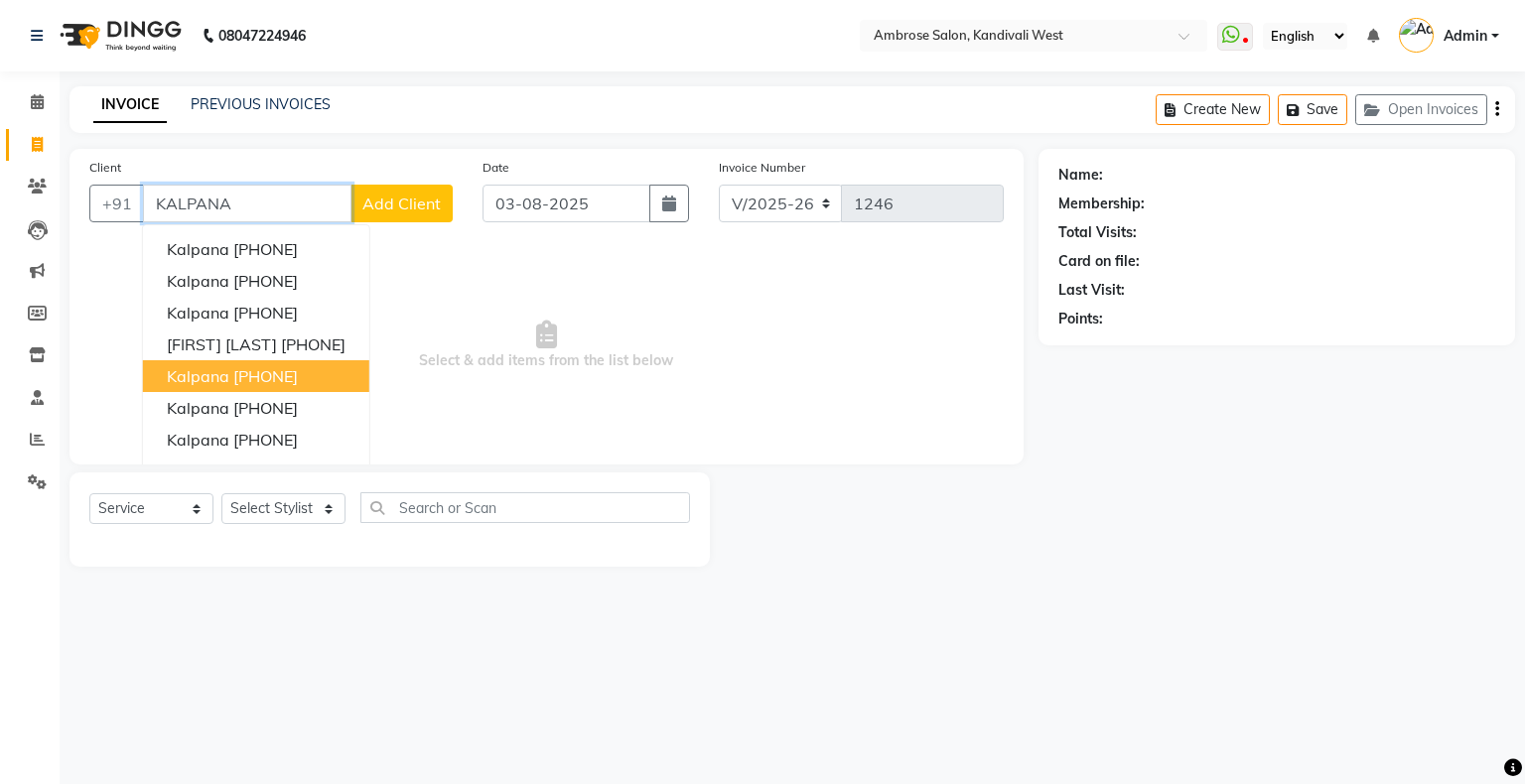 click on "Kalpana  9820909430" at bounding box center [256, 376] 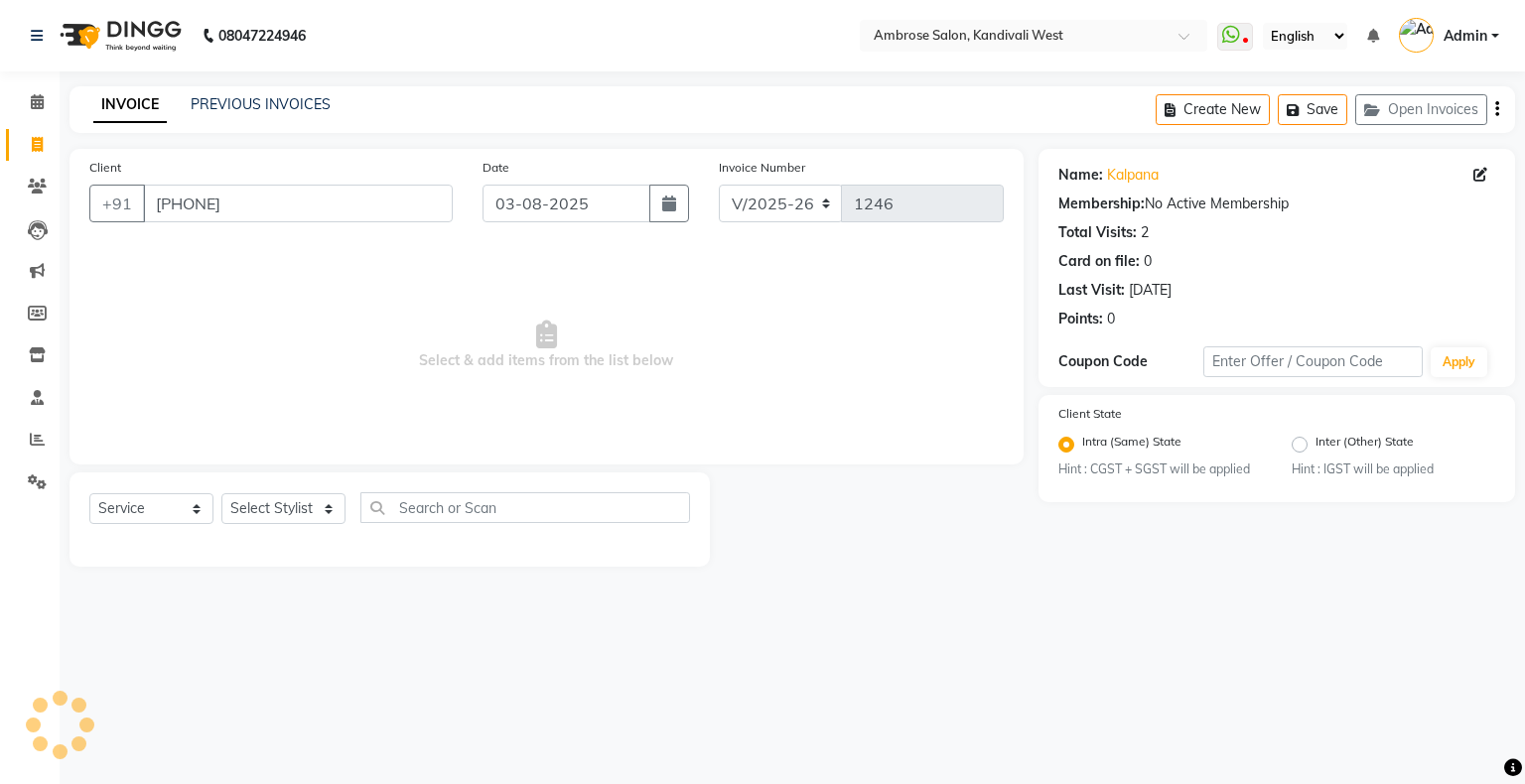 drag, startPoint x: 277, startPoint y: 181, endPoint x: 191, endPoint y: 193, distance: 86.833173 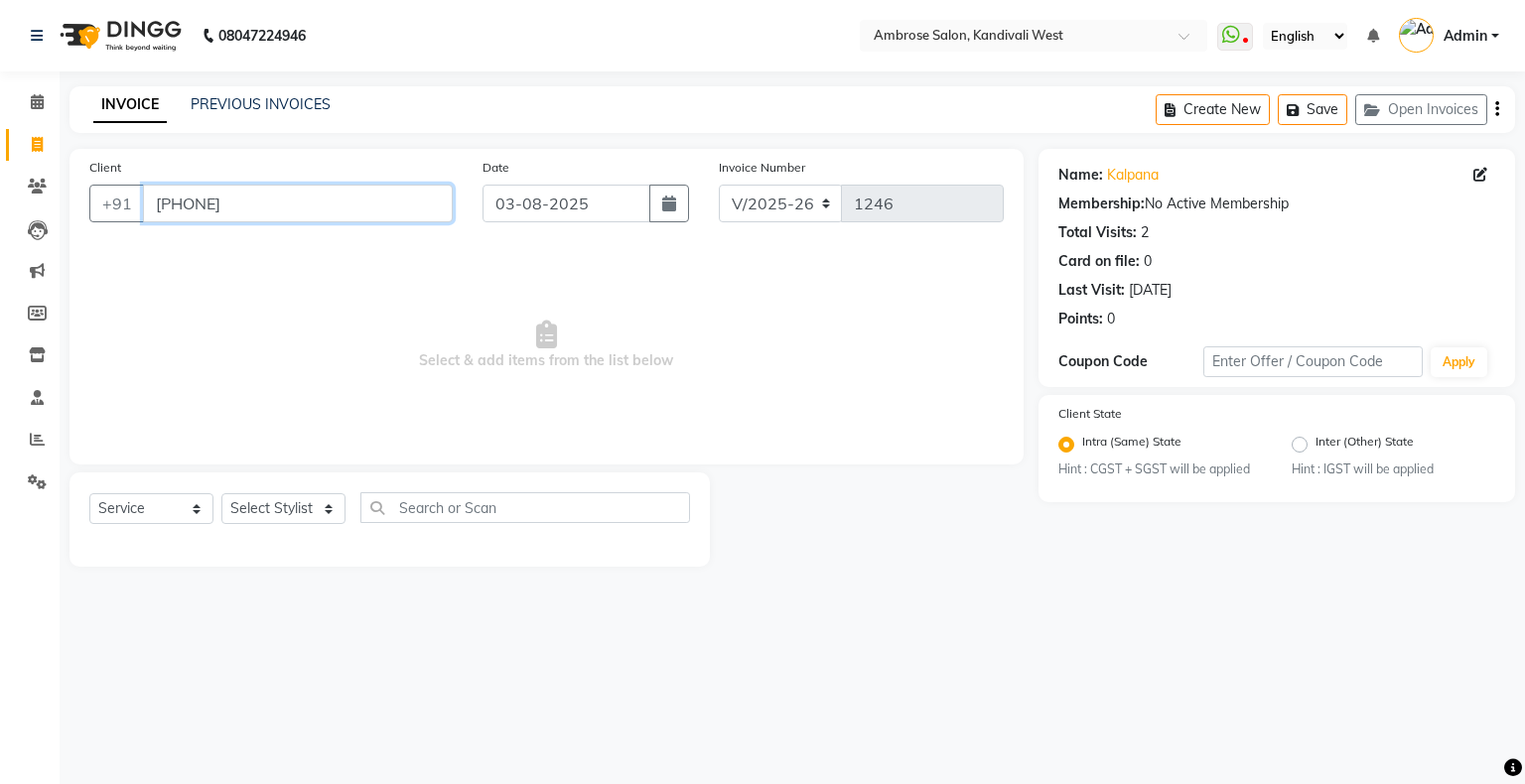 click on "9820909430" at bounding box center (298, 203) 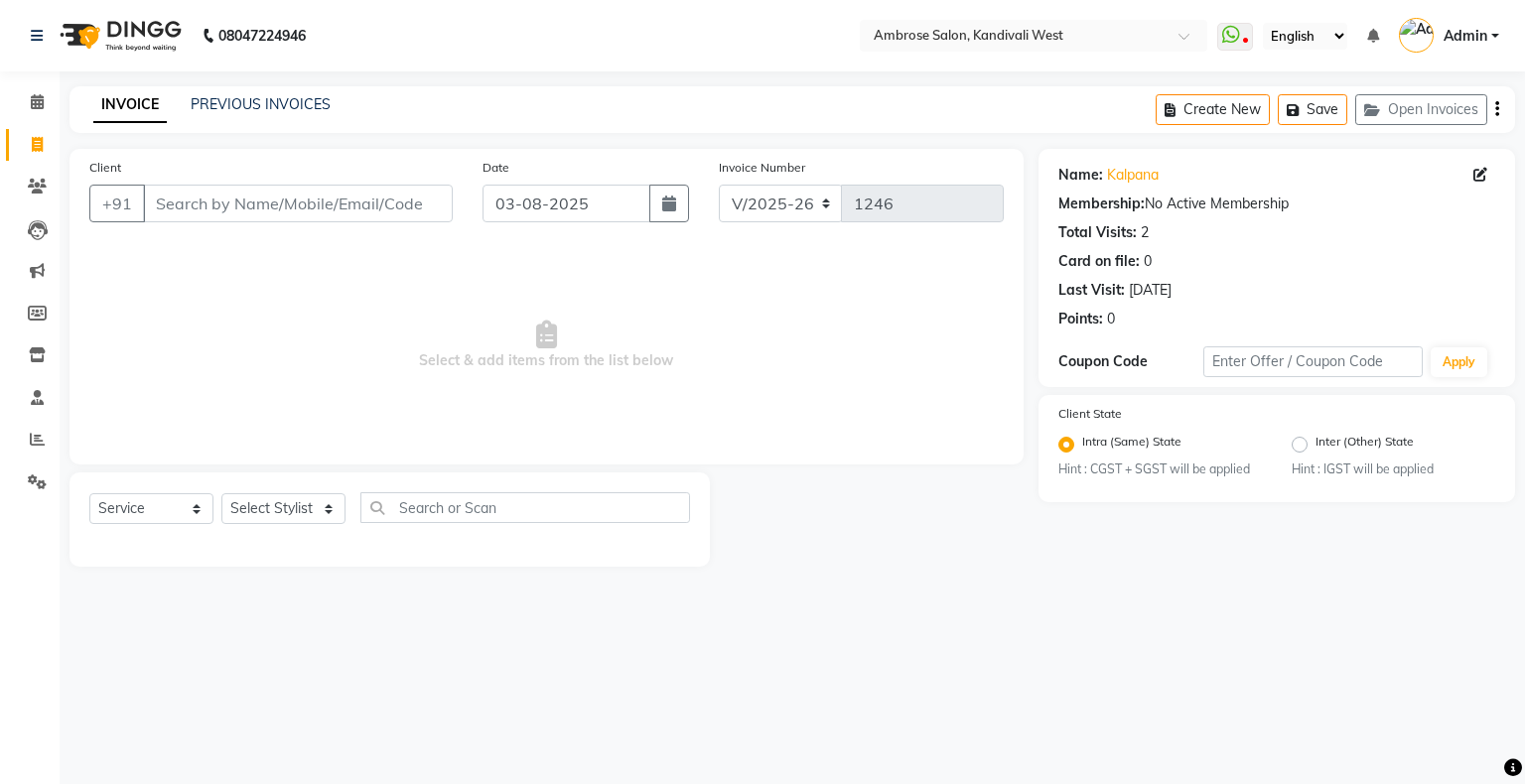 drag, startPoint x: 1524, startPoint y: 21, endPoint x: 1524, endPoint y: -26, distance: 47 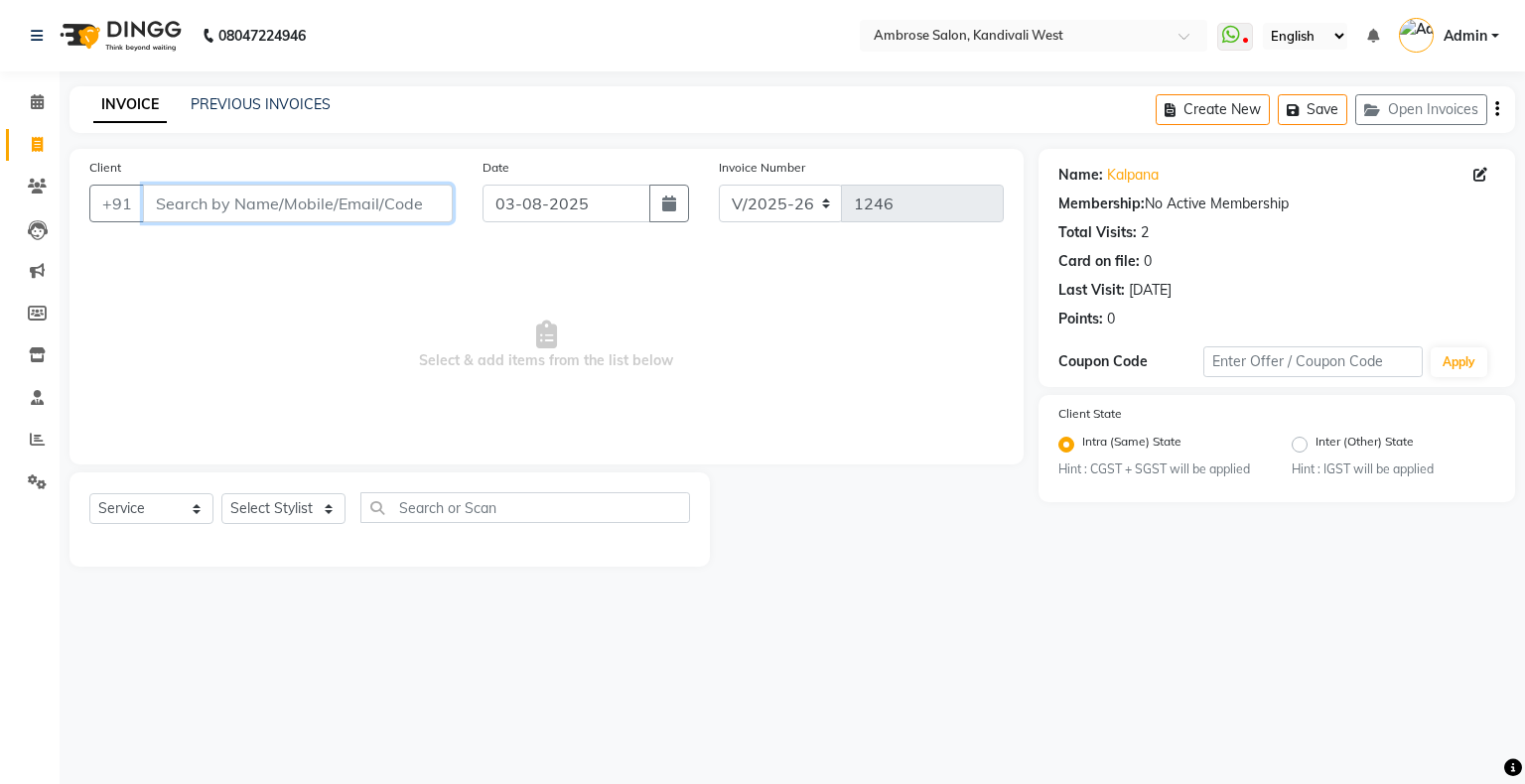 click on "Client" at bounding box center (298, 203) 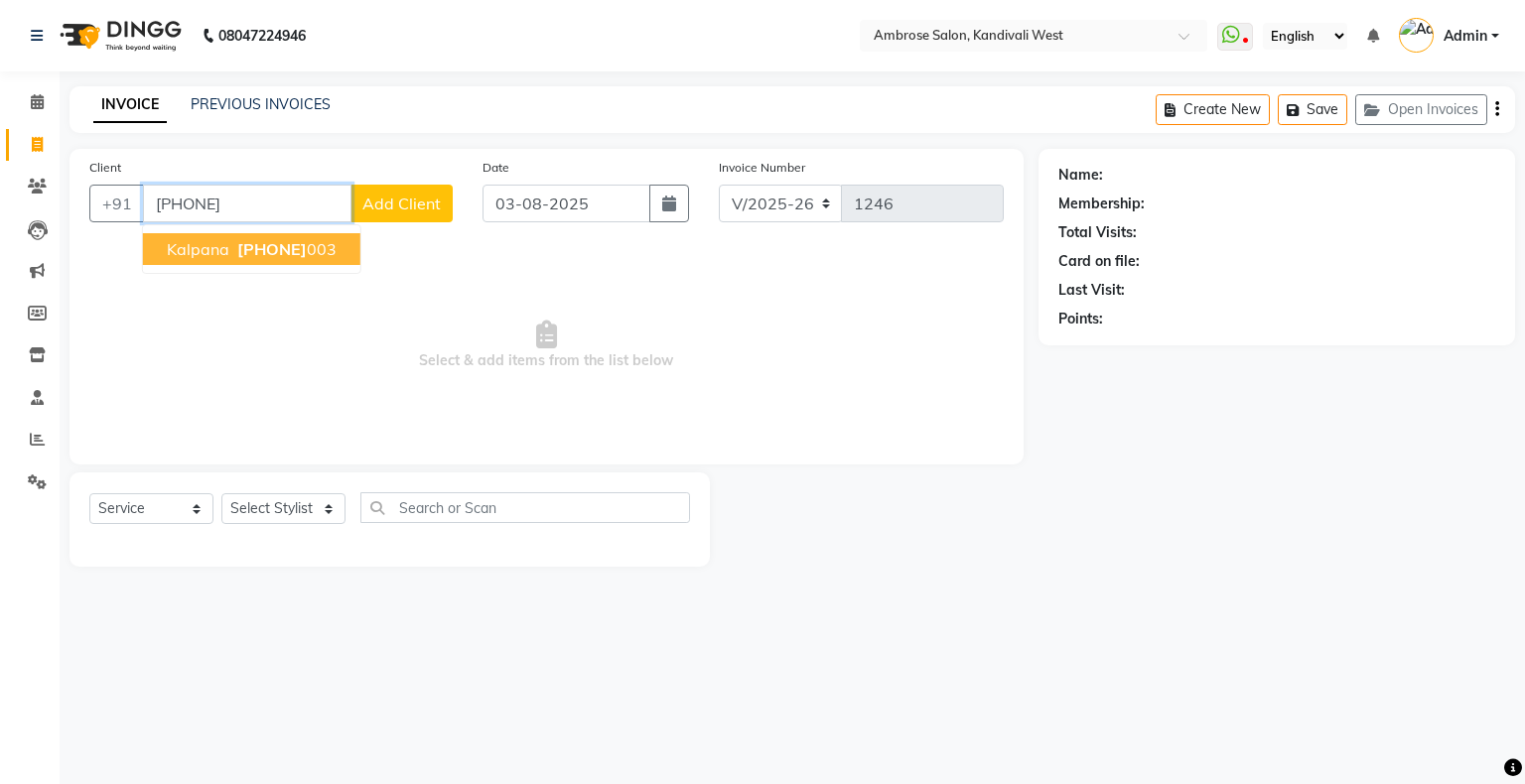 click on "9821136" at bounding box center (272, 249) 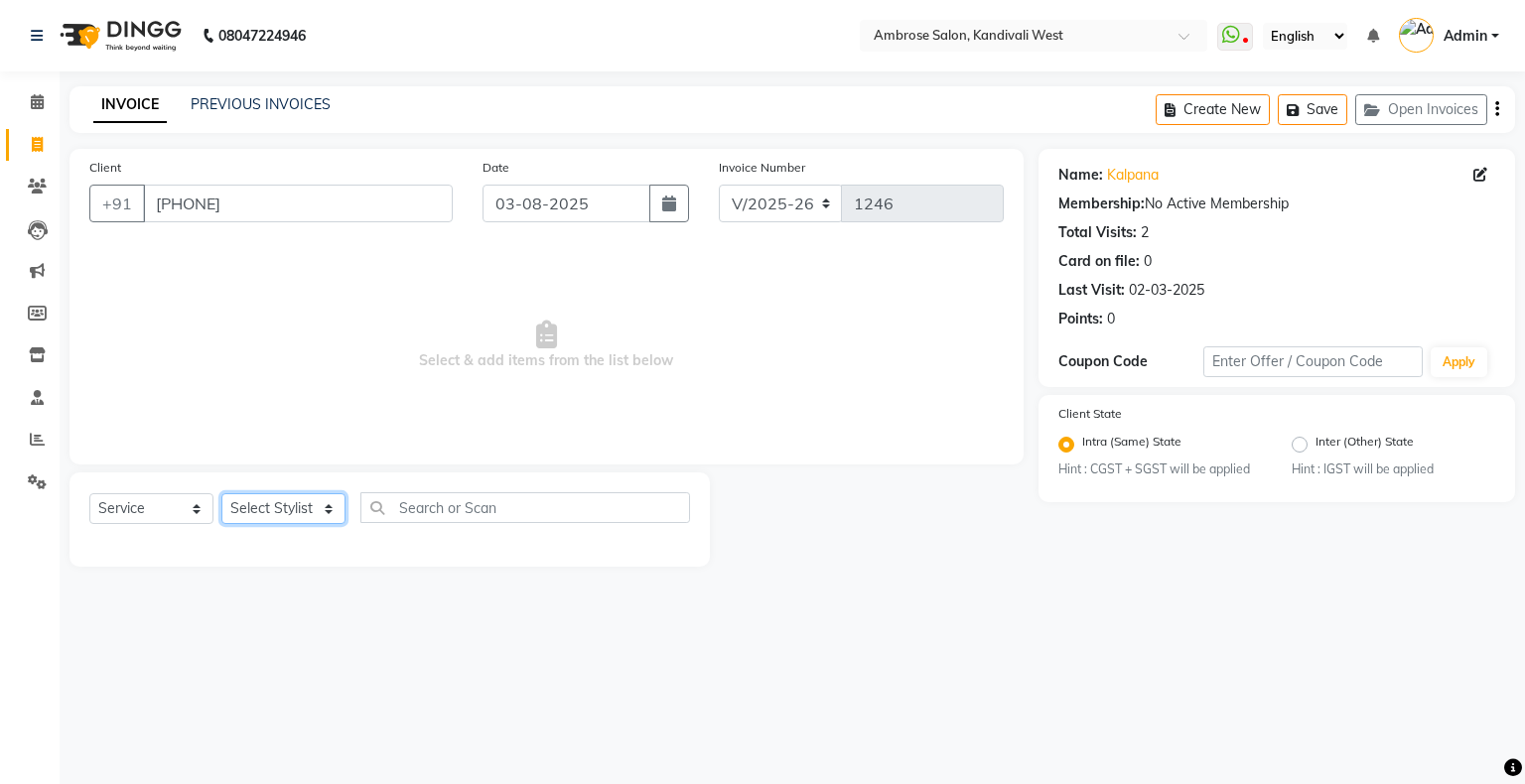 click on "Select Stylist Akshay Divecha Ashwini Hair Head Falak Nails Fardin Kirti Nida FD Pradip Pradip Vaishnav Sanjana  Vidhi Veera" 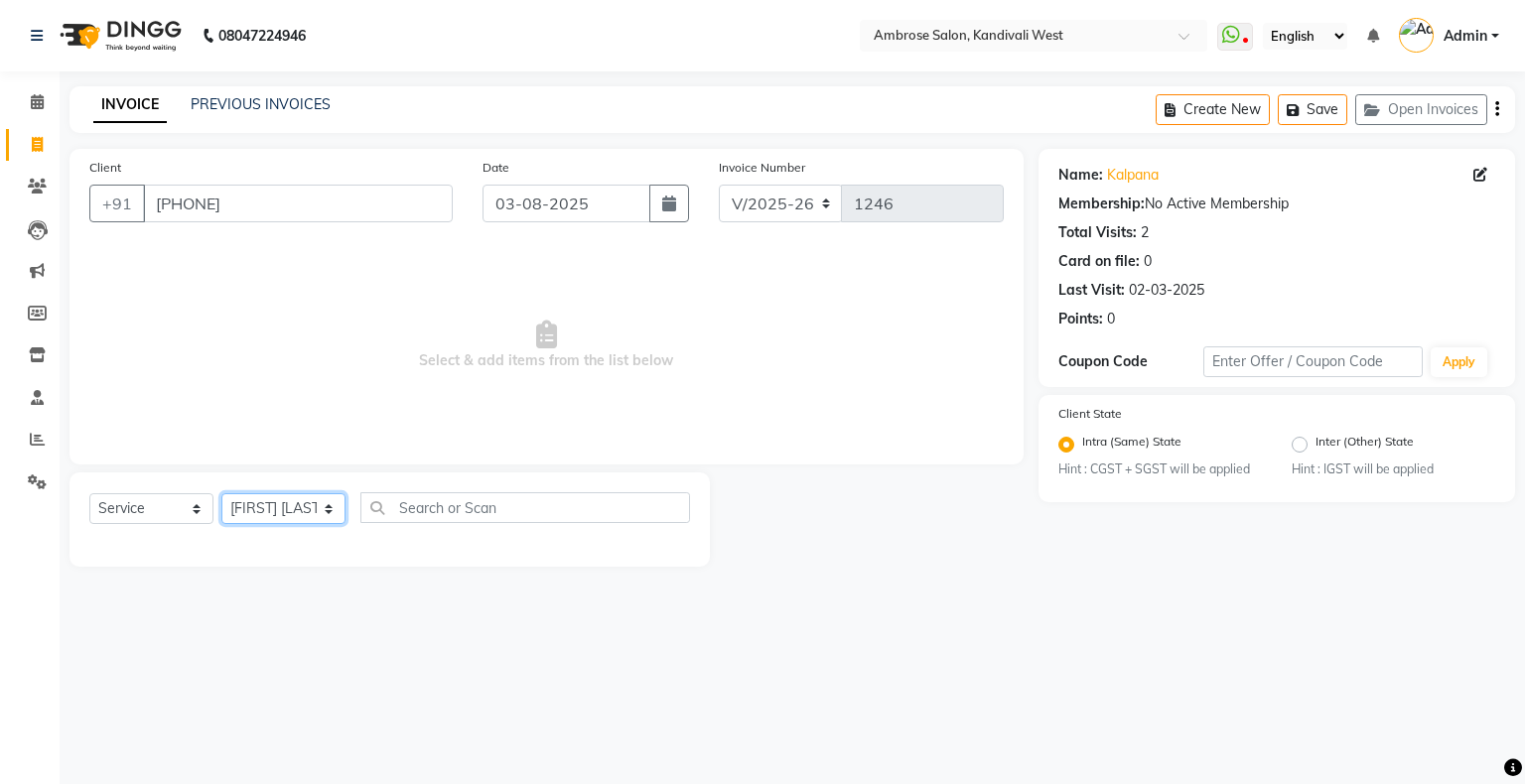 click on "Select Stylist Akshay Divecha Ashwini Hair Head Falak Nails Fardin Kirti Nida FD Pradip Pradip Vaishnav Sanjana  Vidhi Veera" 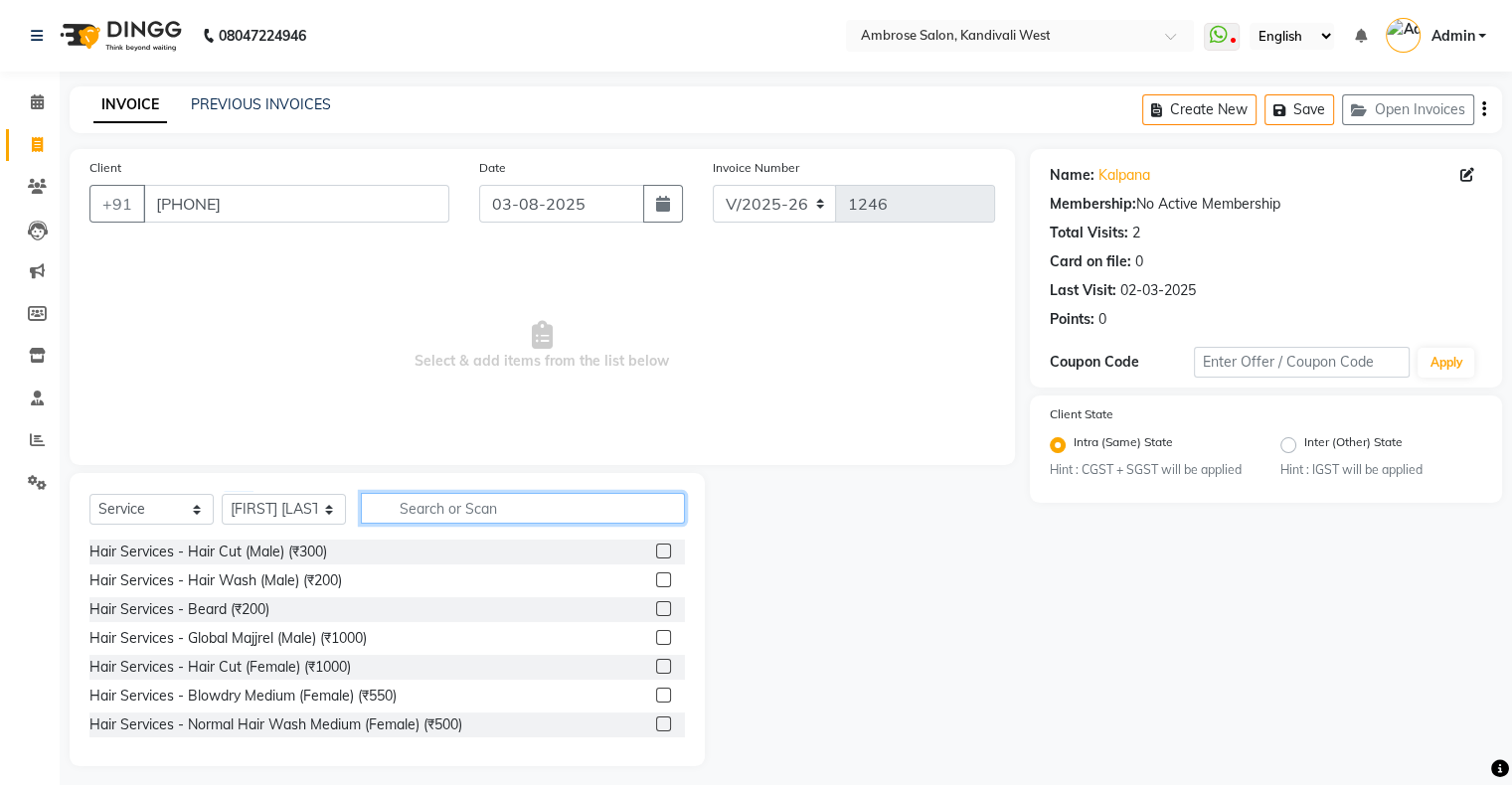 click 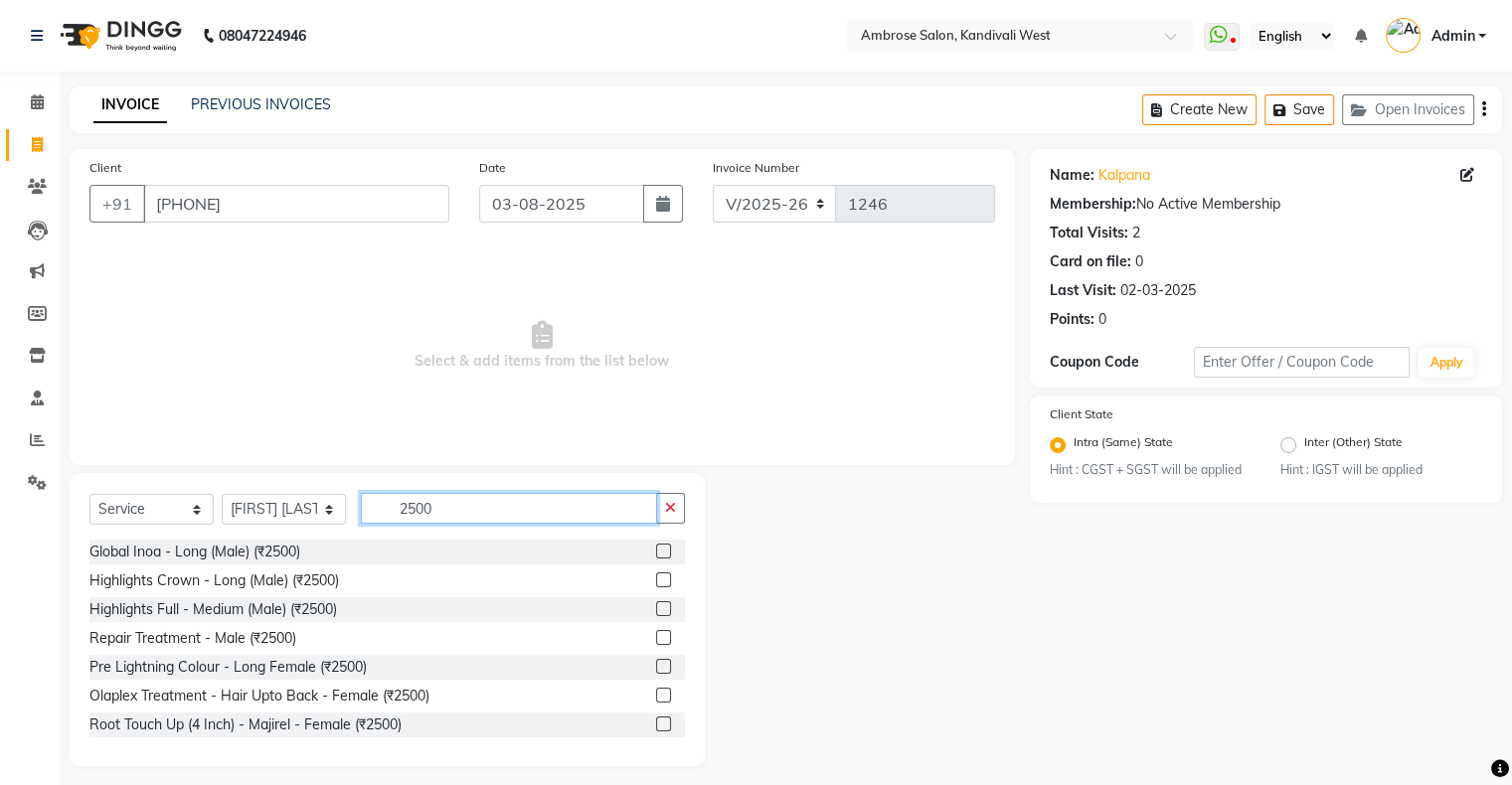 scroll, scrollTop: 11, scrollLeft: 0, axis: vertical 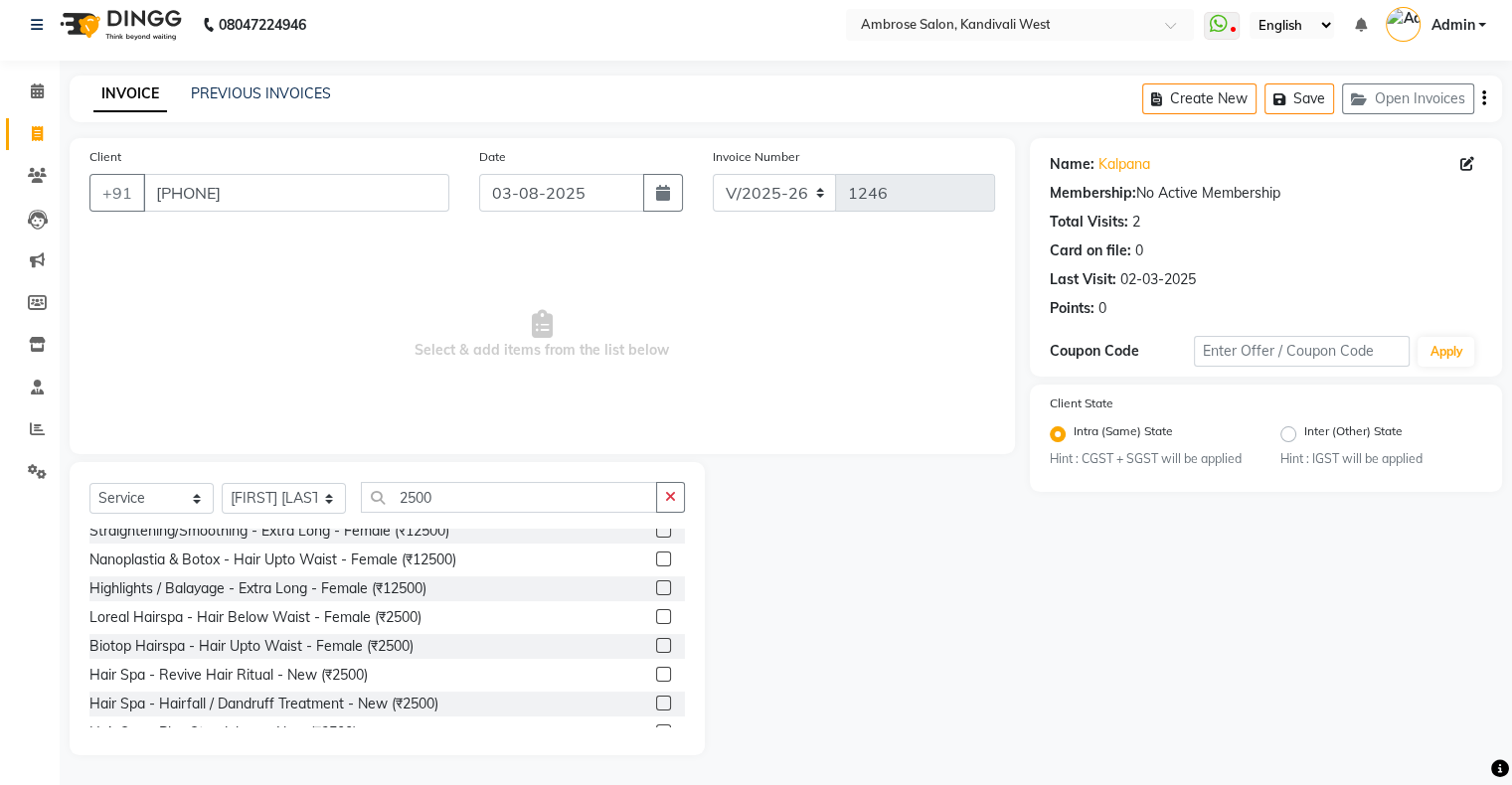 click 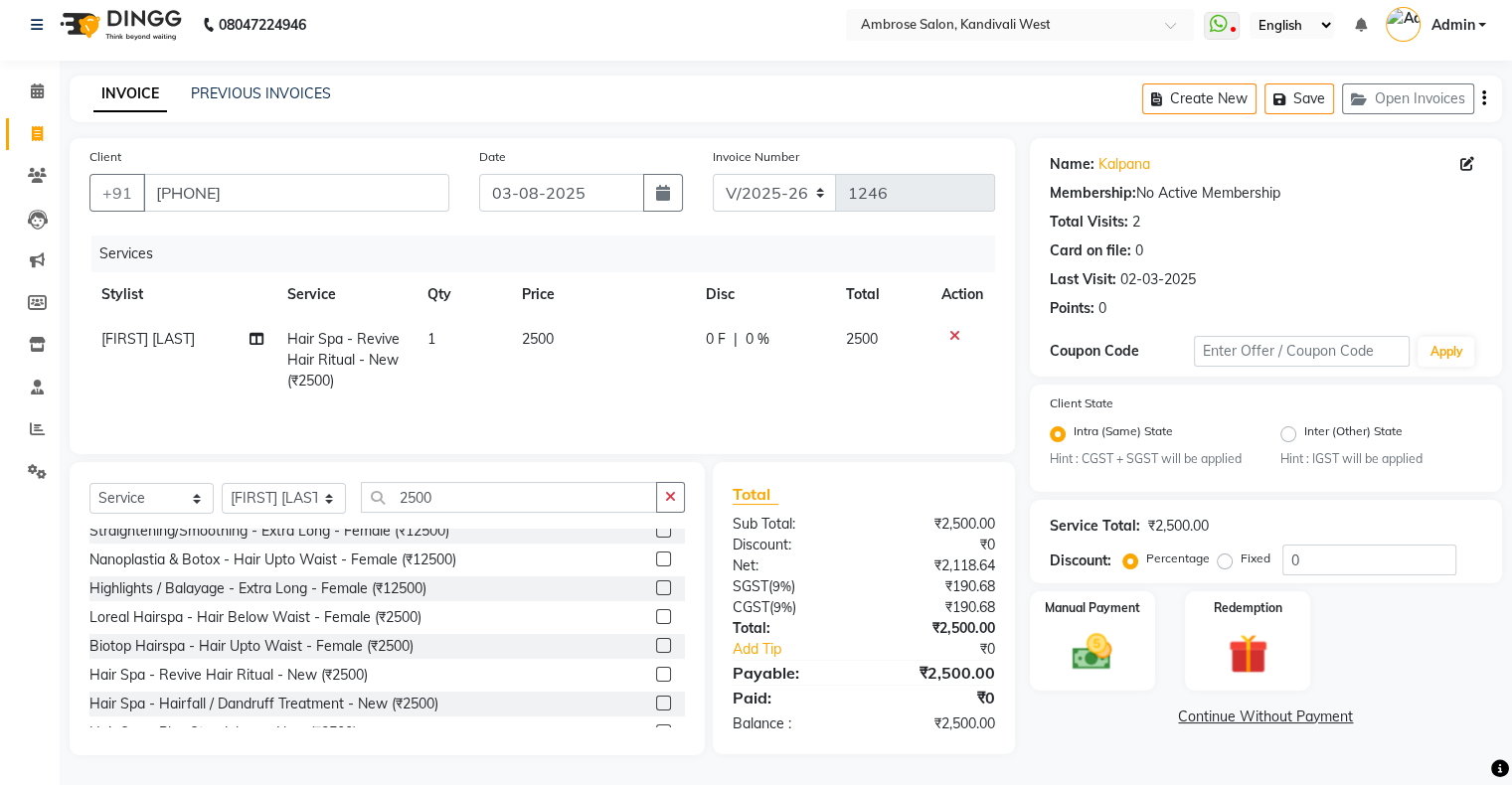 scroll, scrollTop: 12, scrollLeft: 0, axis: vertical 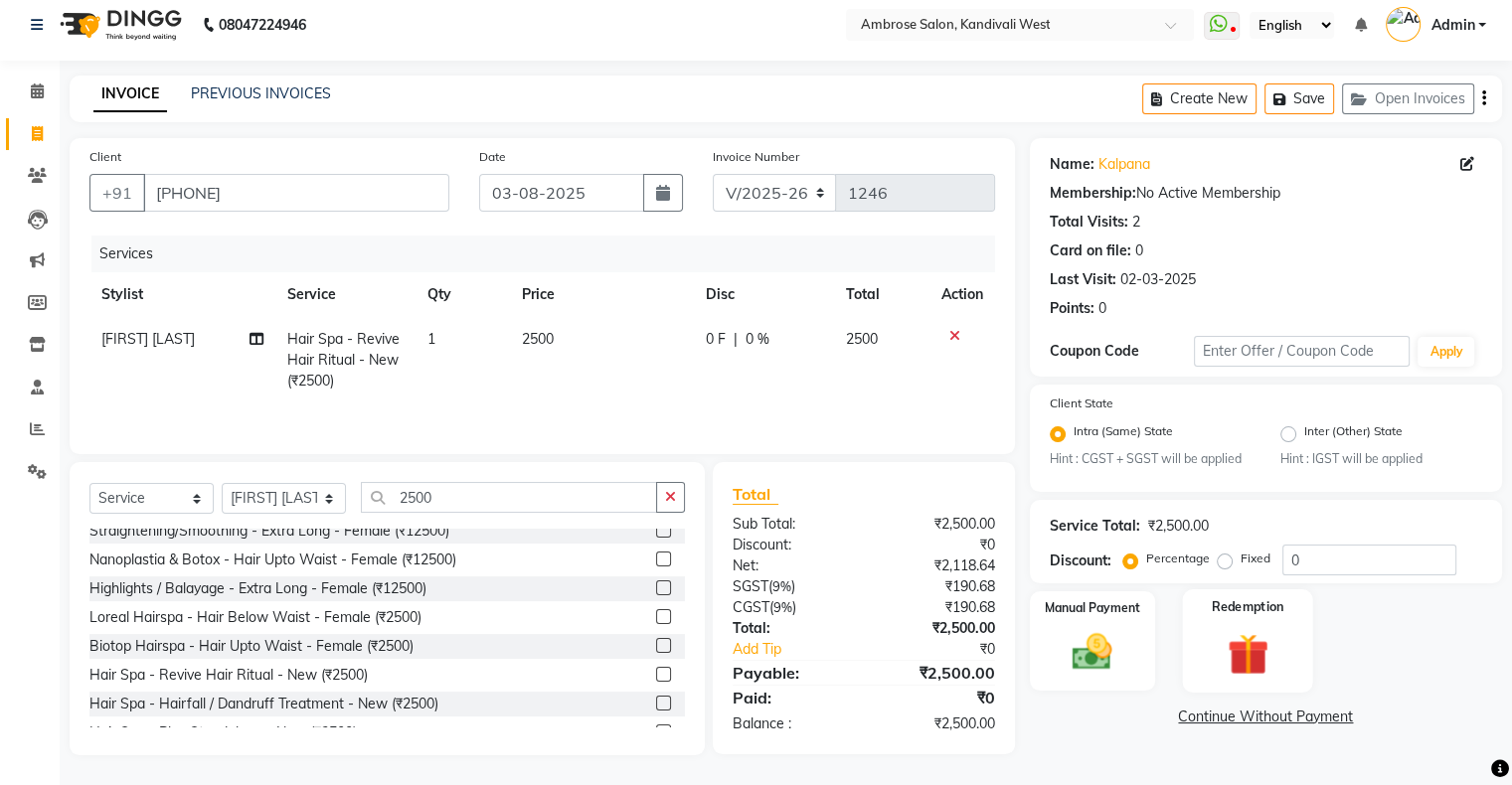 click 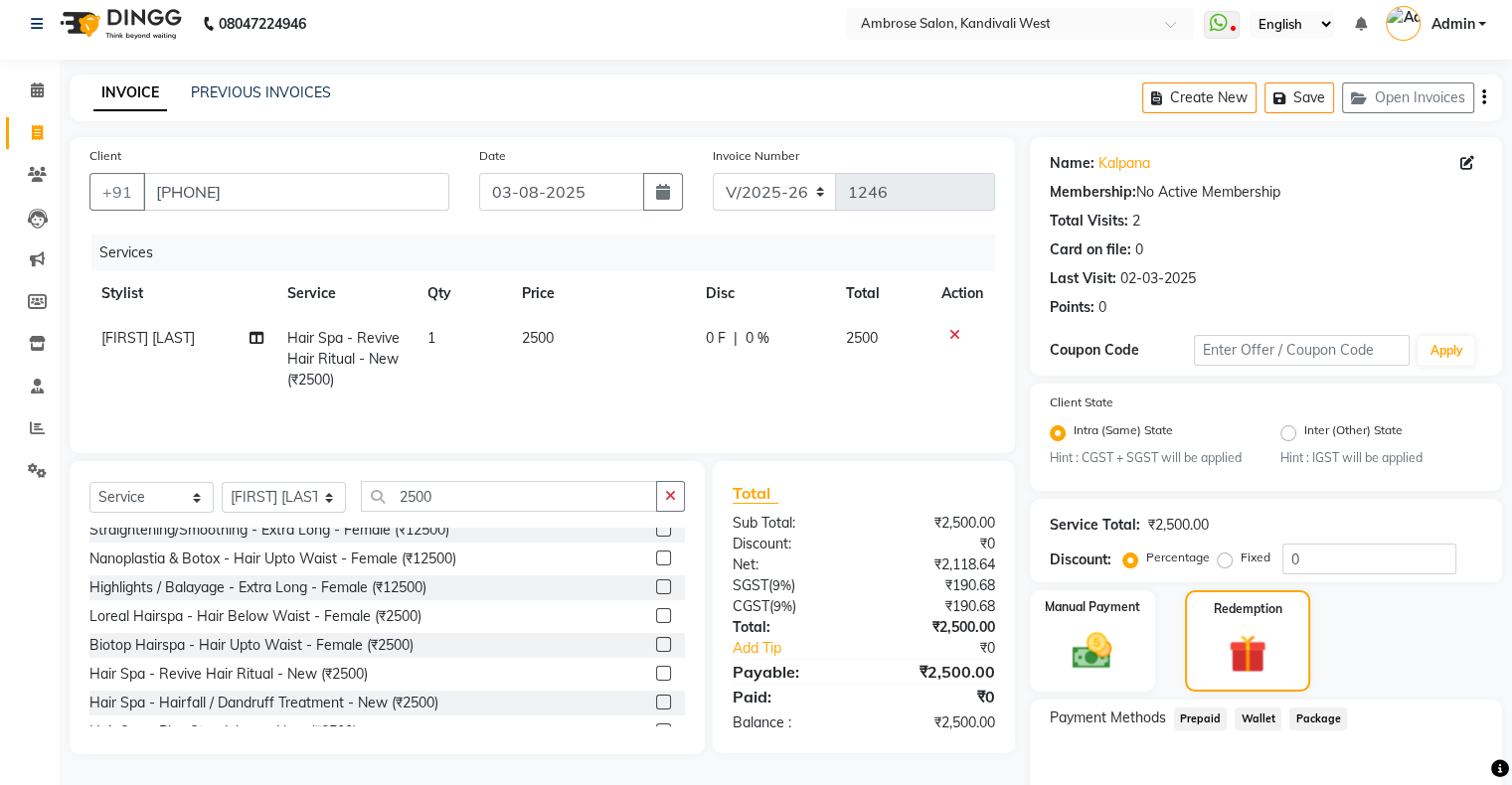 scroll, scrollTop: 117, scrollLeft: 0, axis: vertical 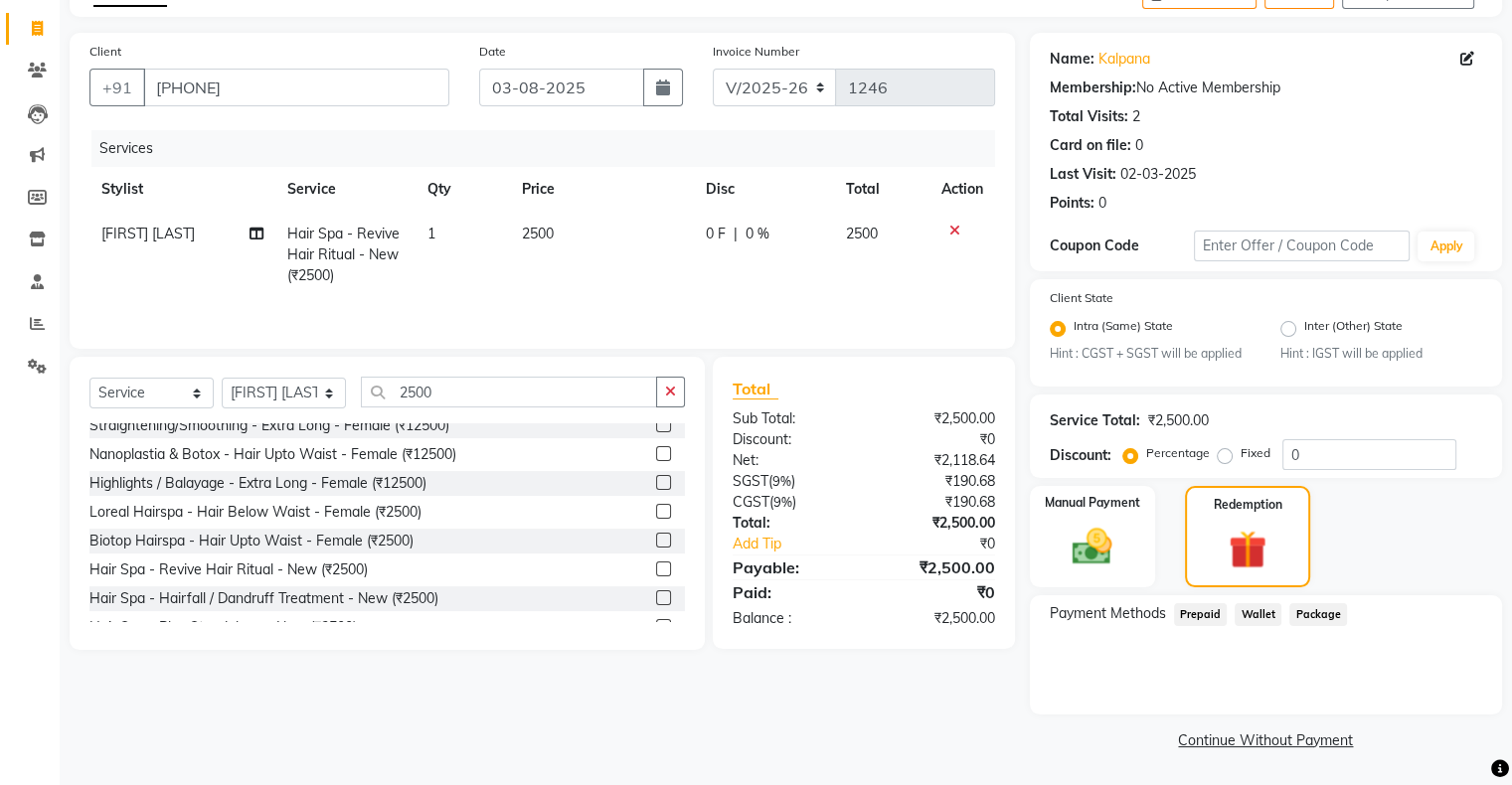 click on "Package" 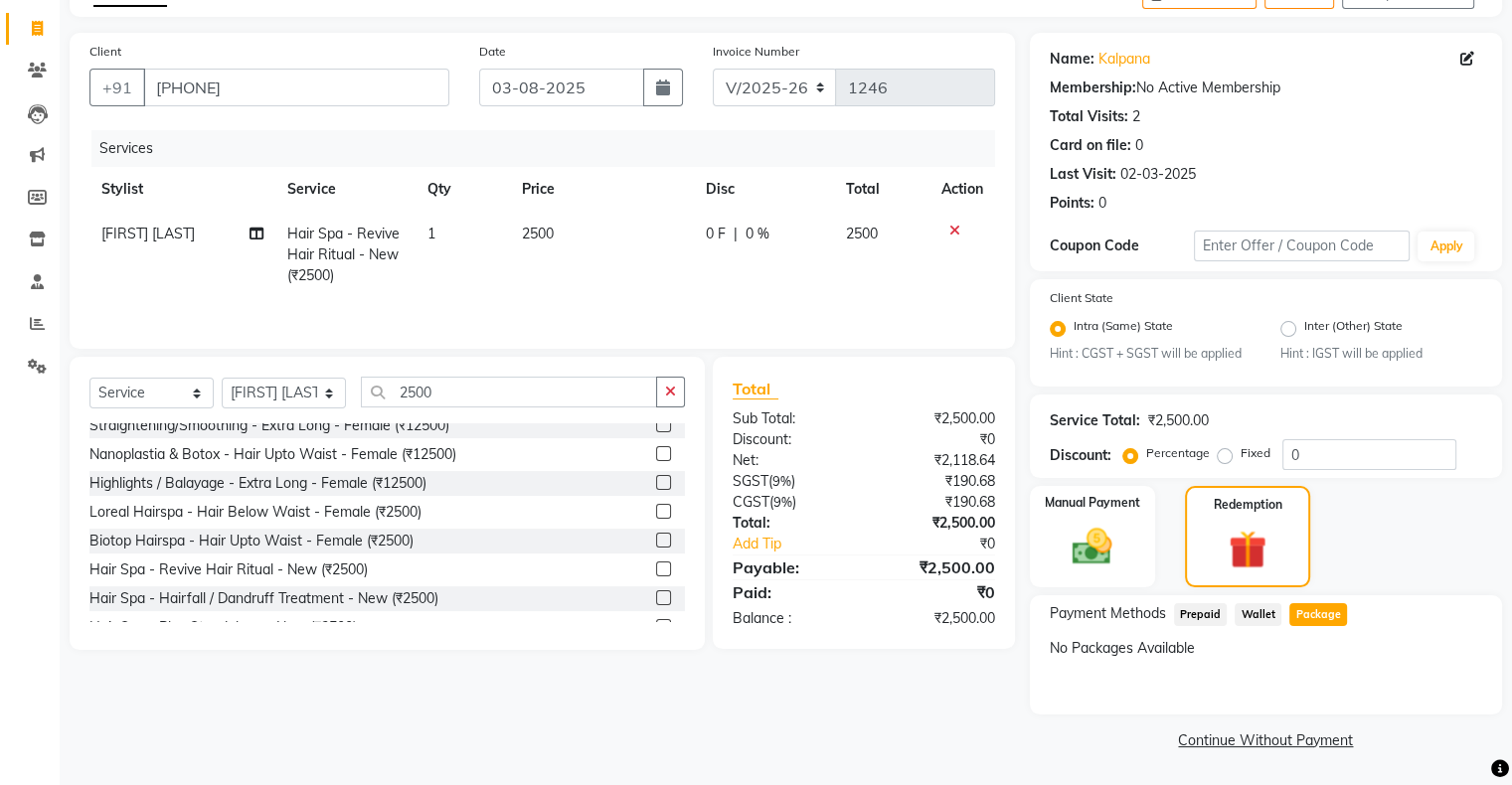 click on "Prepaid" 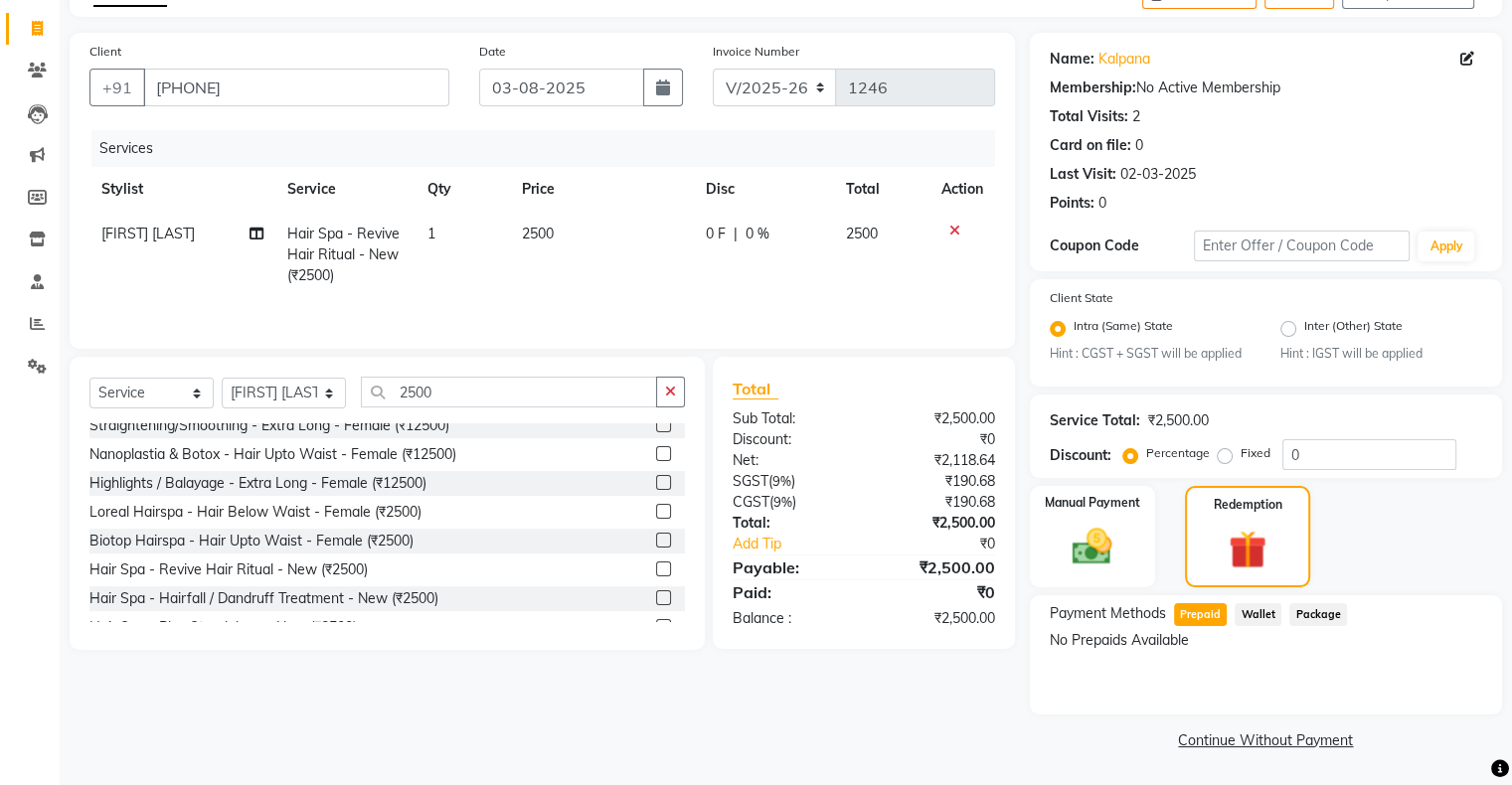drag, startPoint x: 1272, startPoint y: 619, endPoint x: 1283, endPoint y: 619, distance: 11 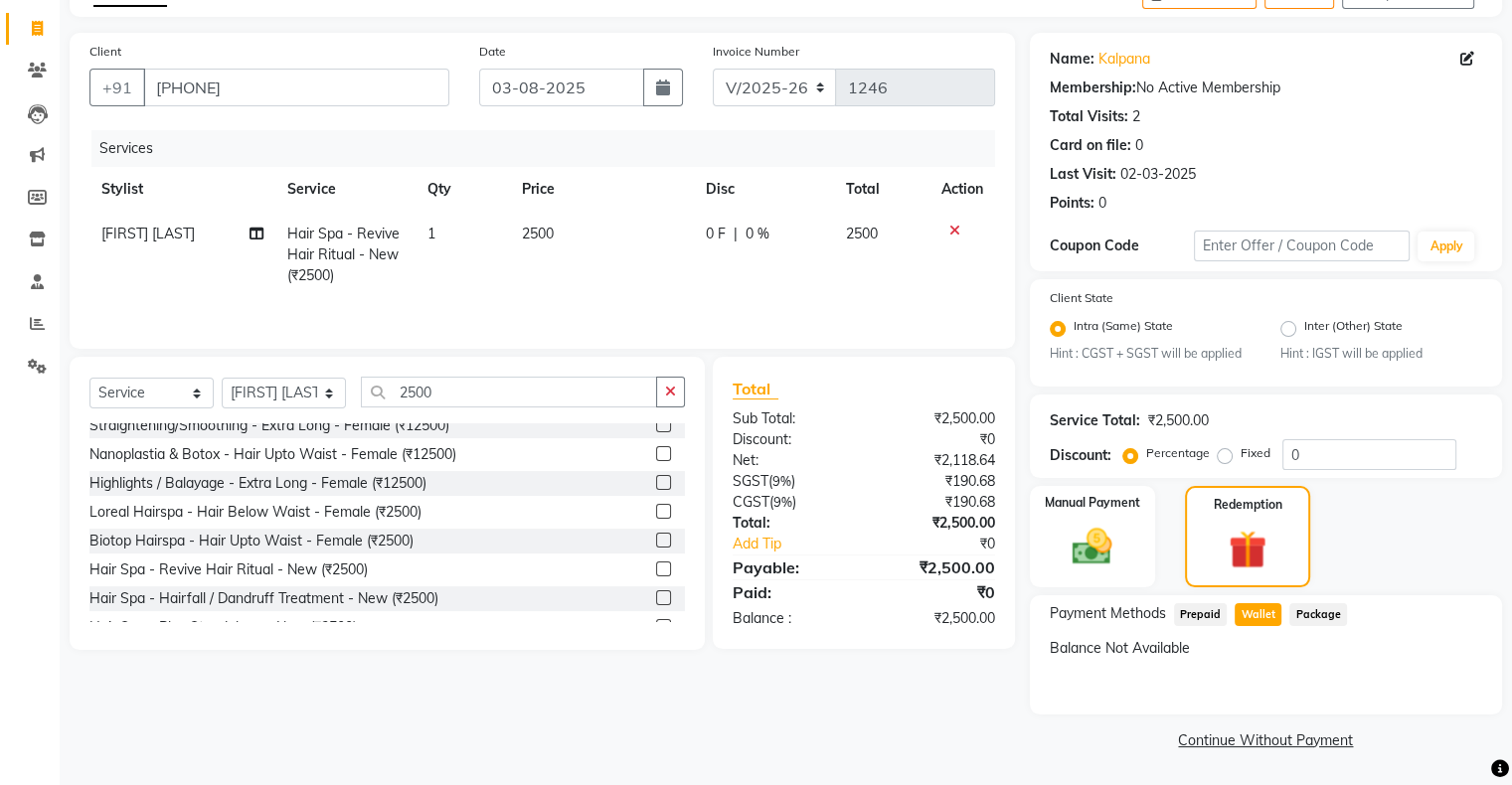 click on "Package" 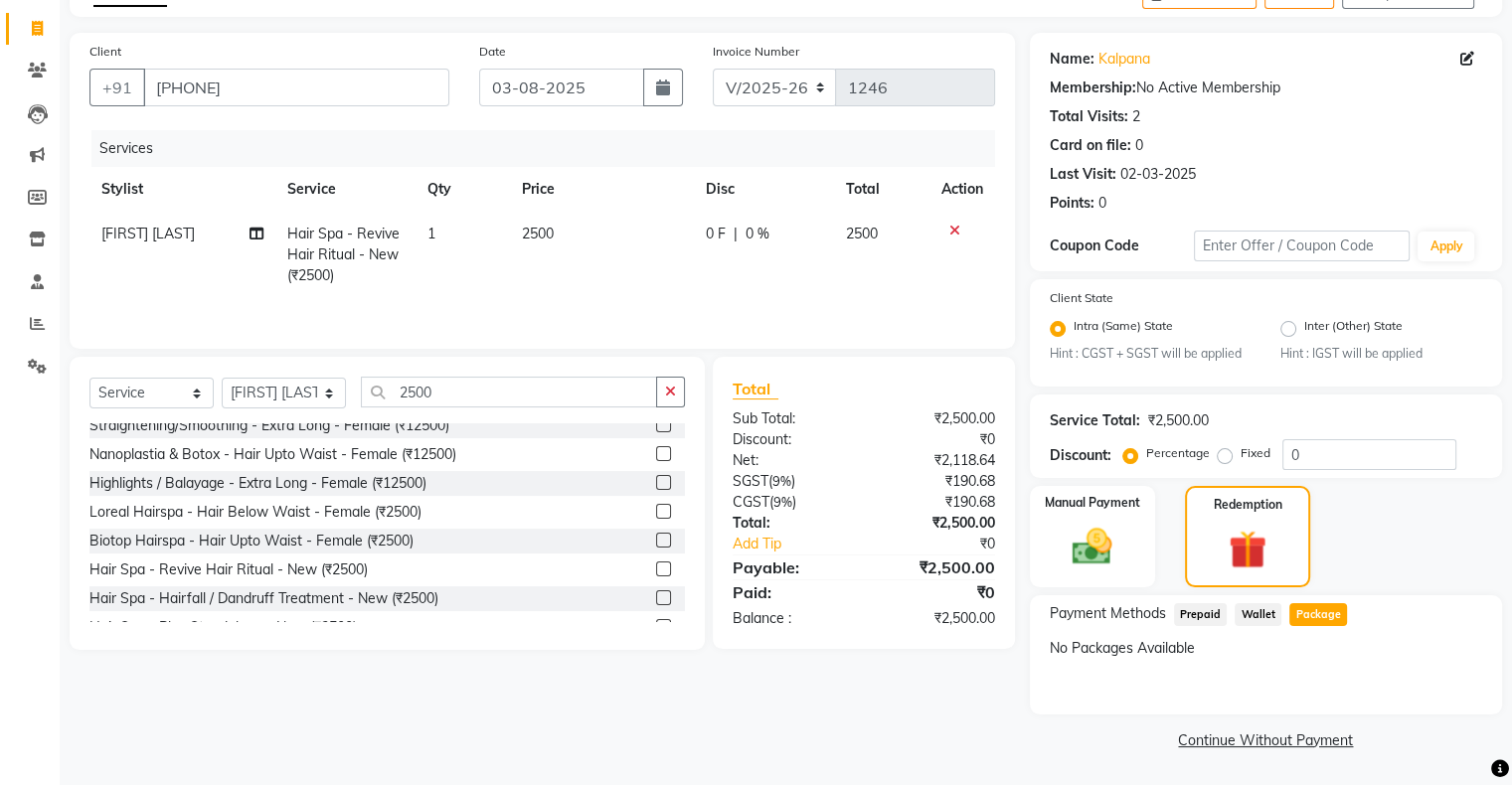 click on "Wallet" 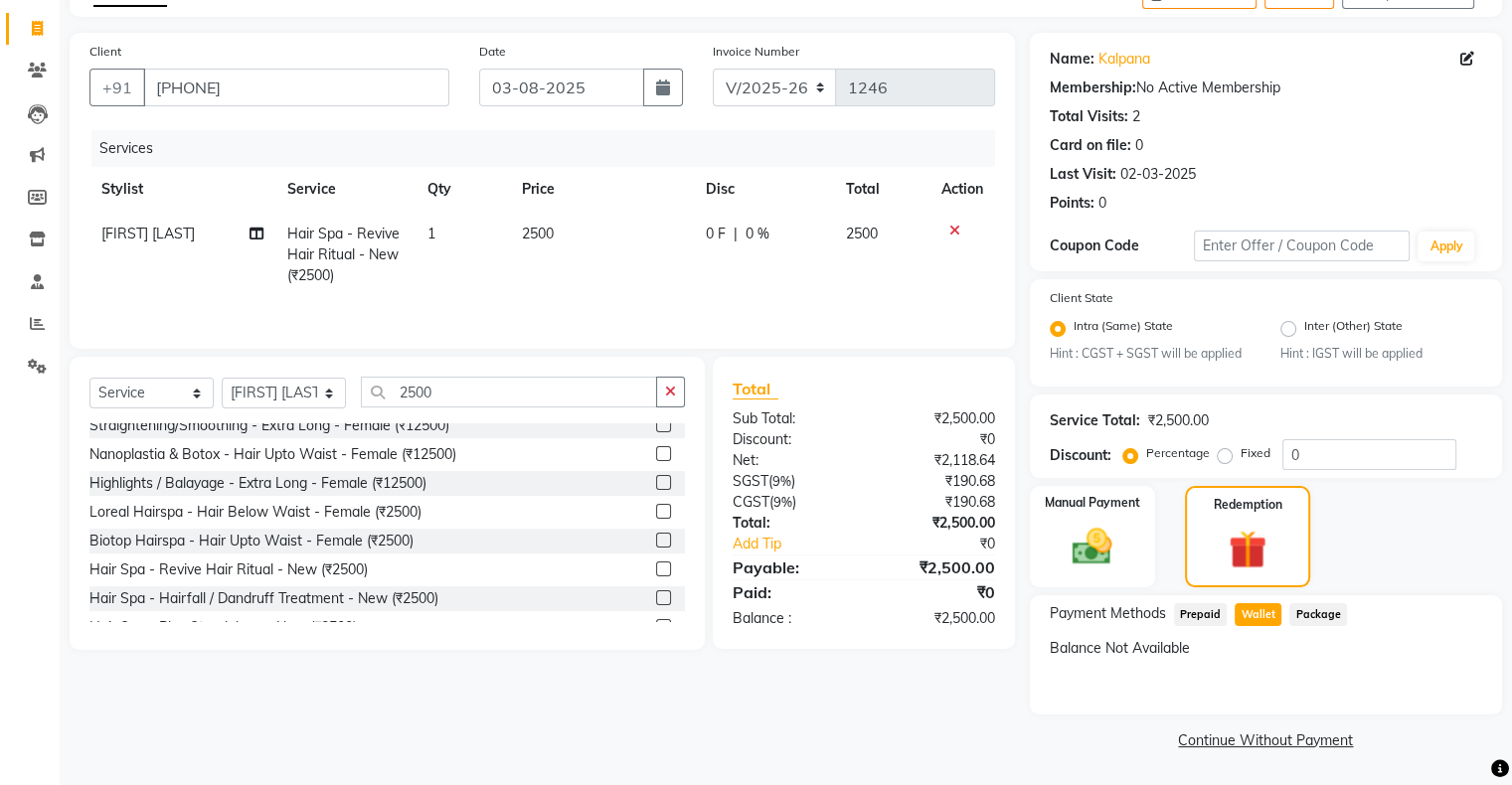click on "Prepaid" 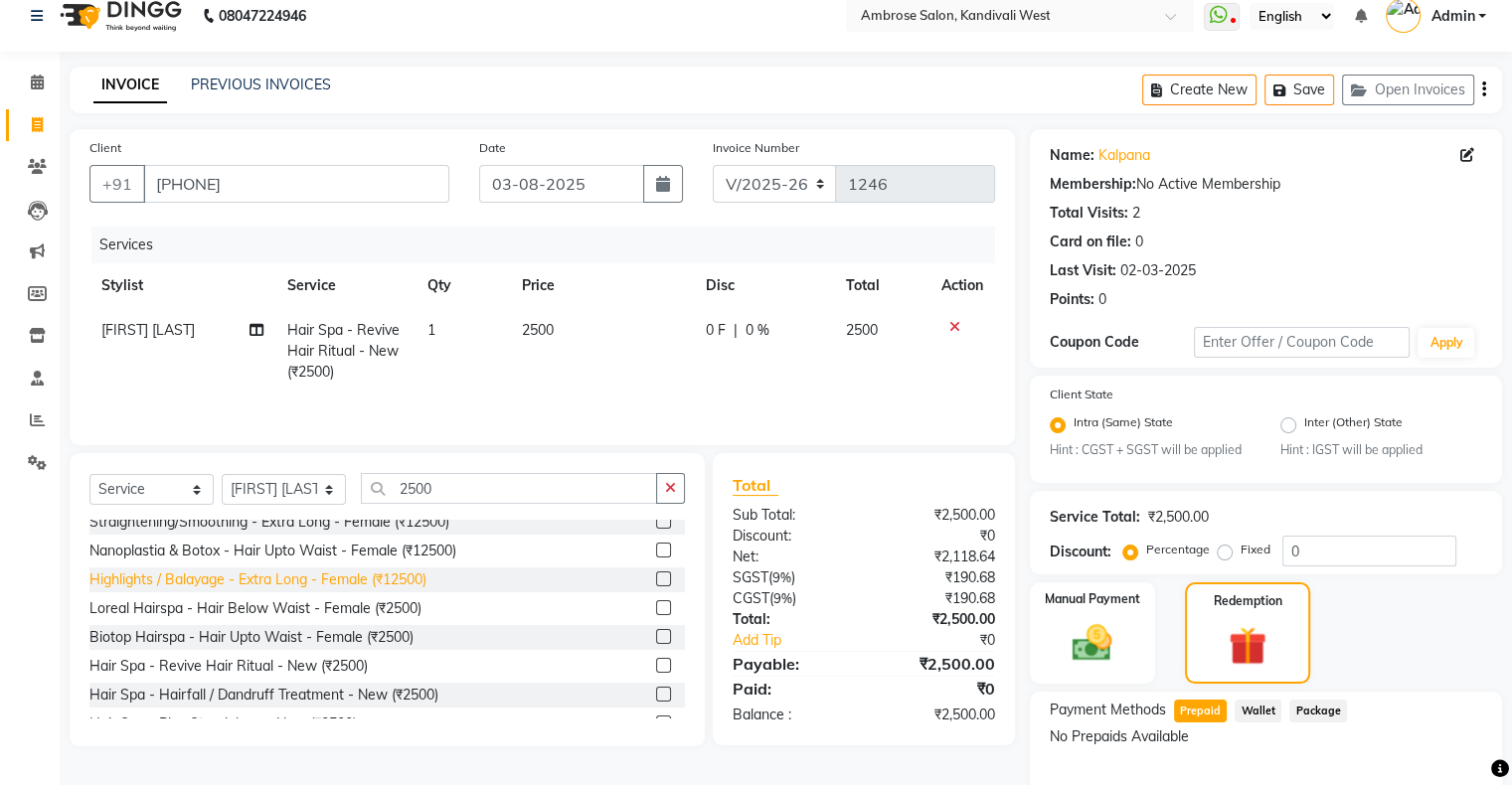 scroll, scrollTop: 117, scrollLeft: 0, axis: vertical 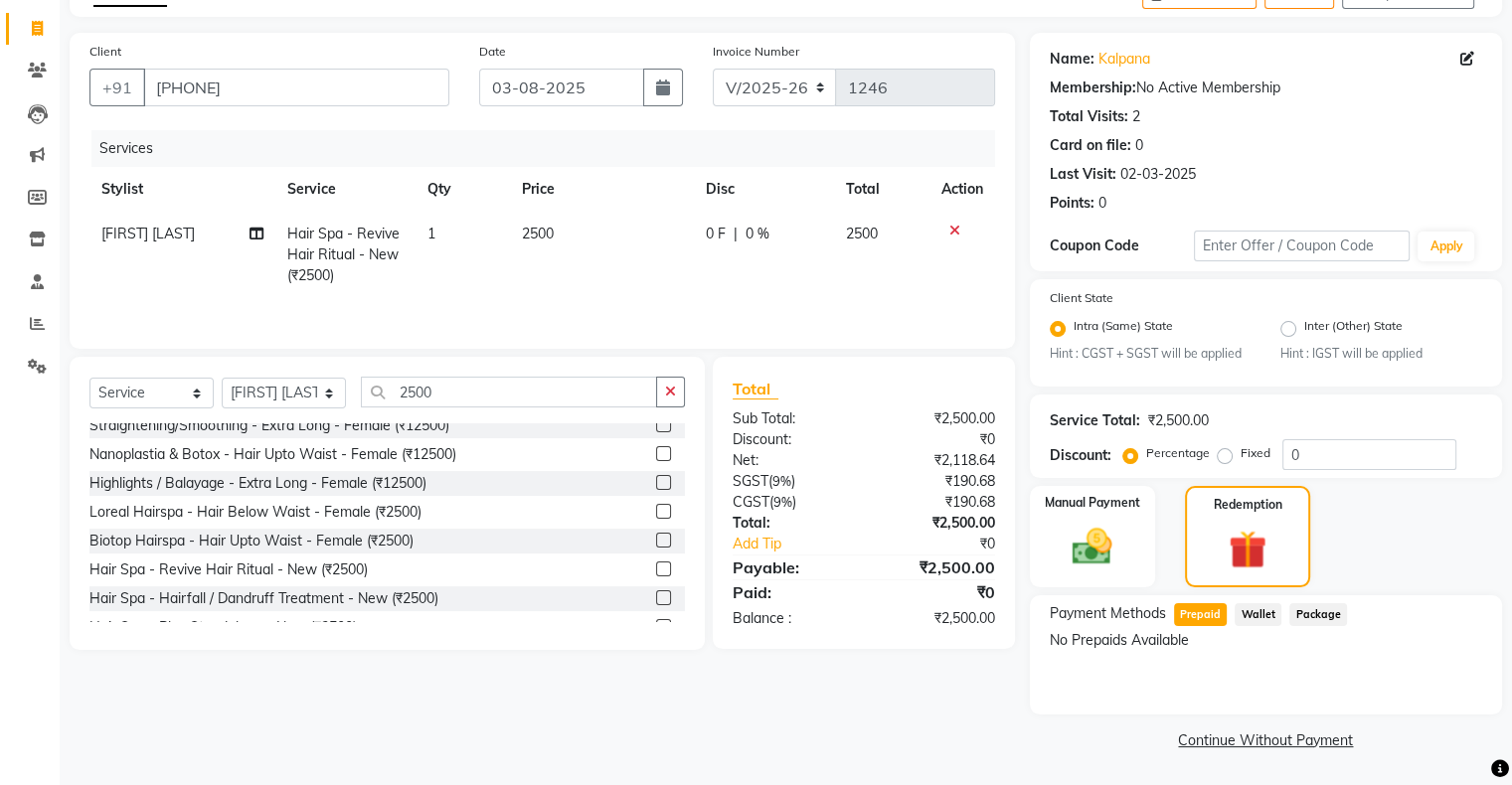 click on "Payment Methods  Prepaid   Wallet   Package   No Prepaids Available" 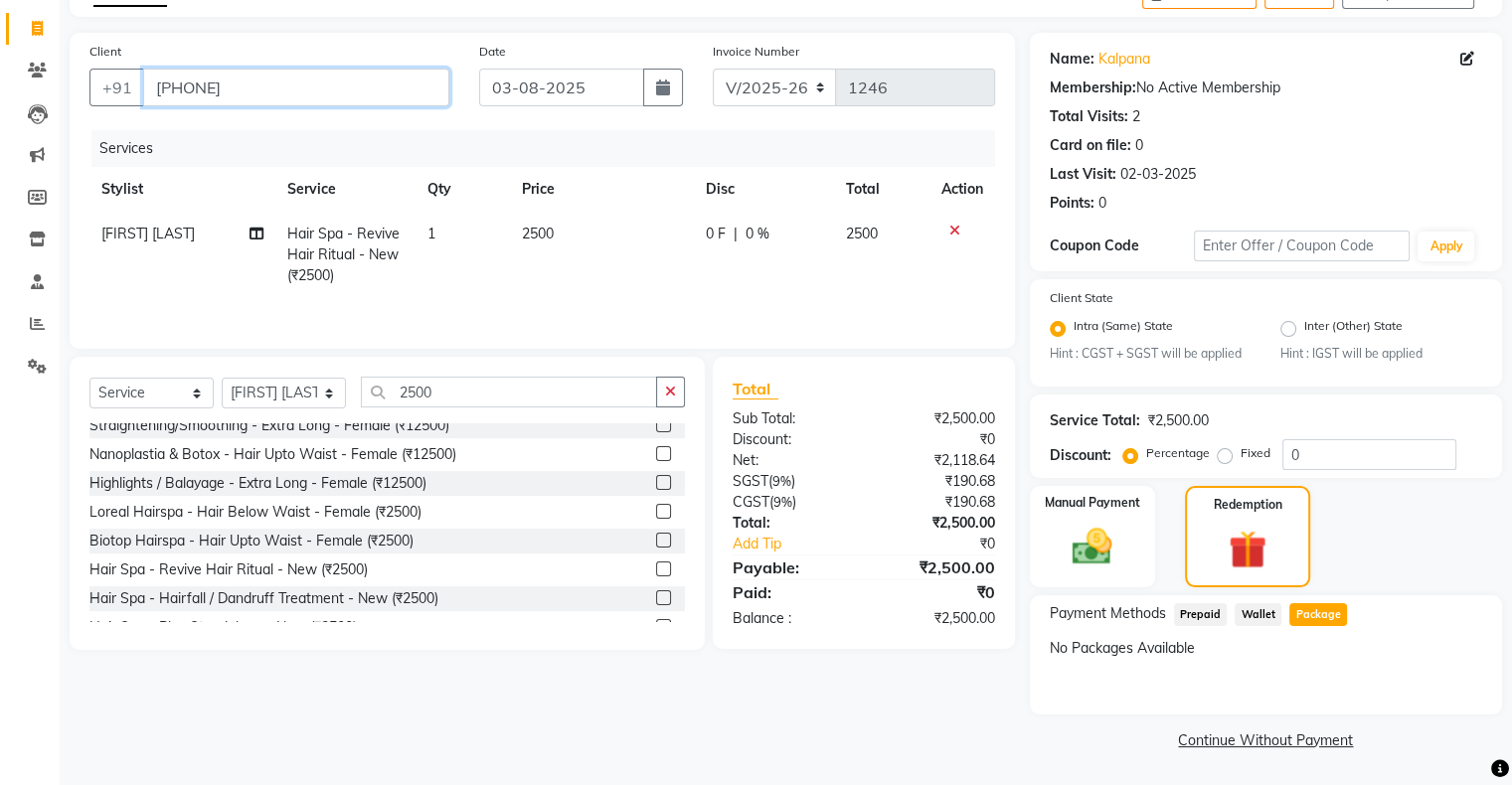 drag, startPoint x: 155, startPoint y: 84, endPoint x: 278, endPoint y: 89, distance: 123.10158 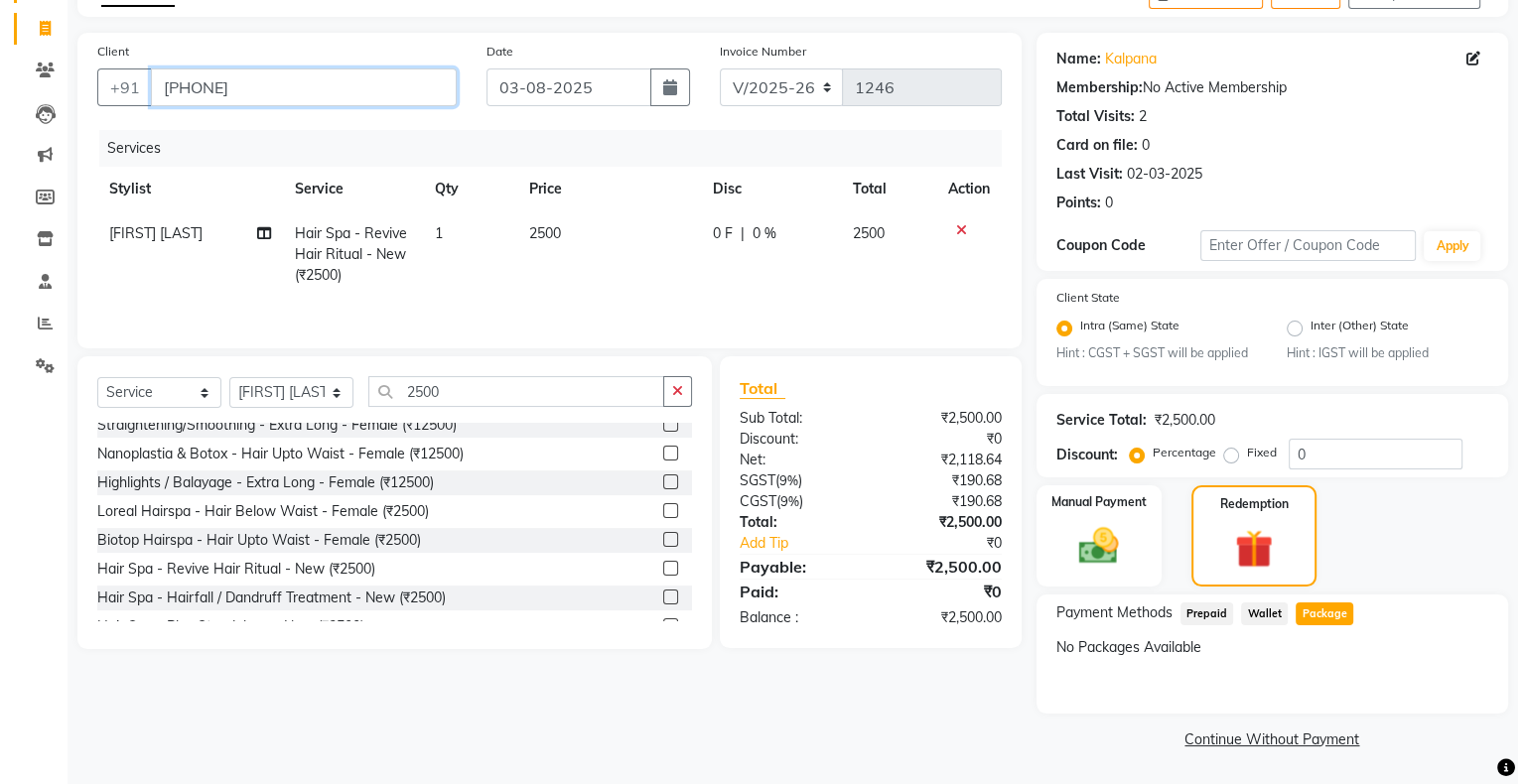 scroll, scrollTop: 0, scrollLeft: 0, axis: both 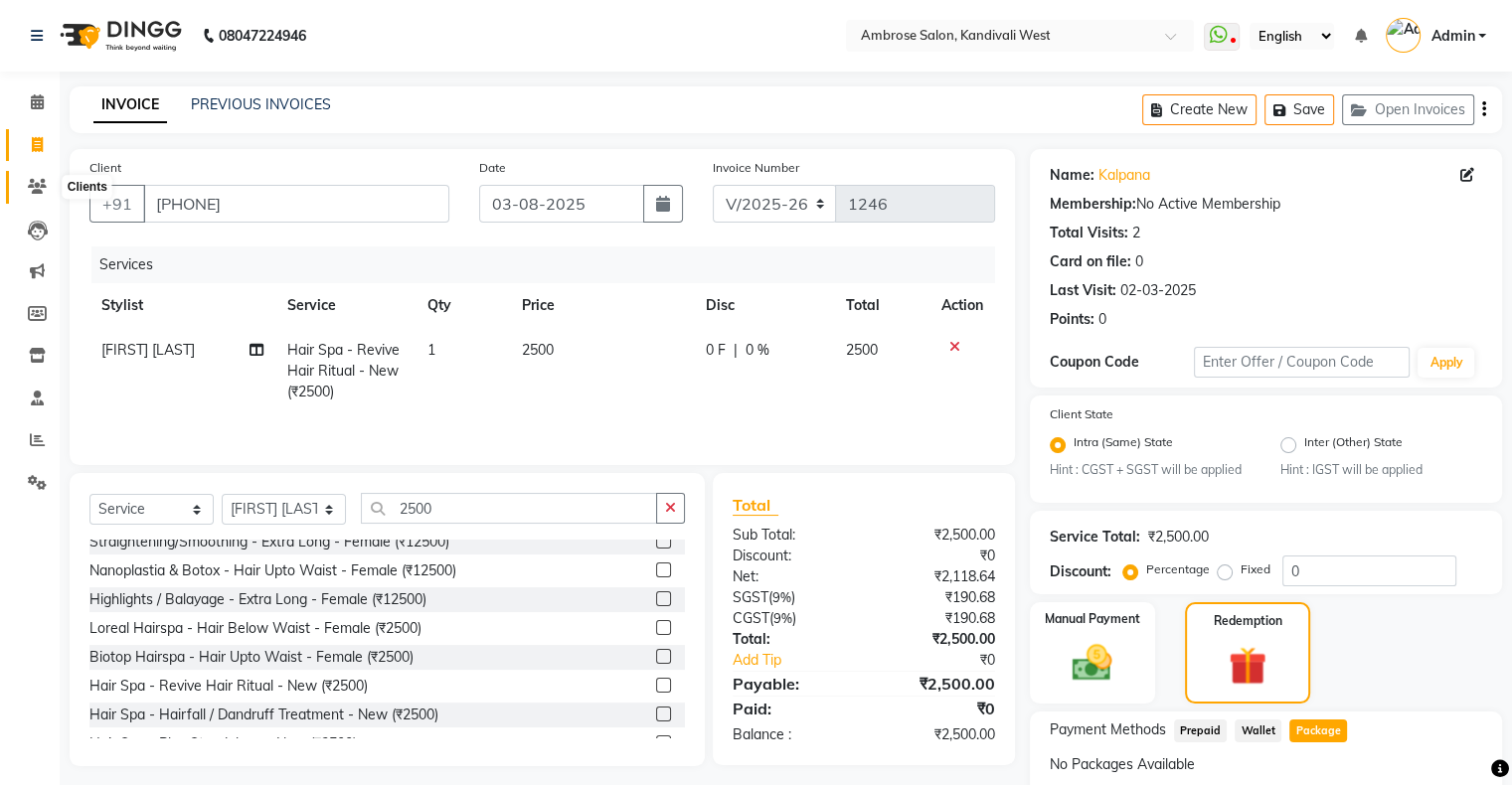 click 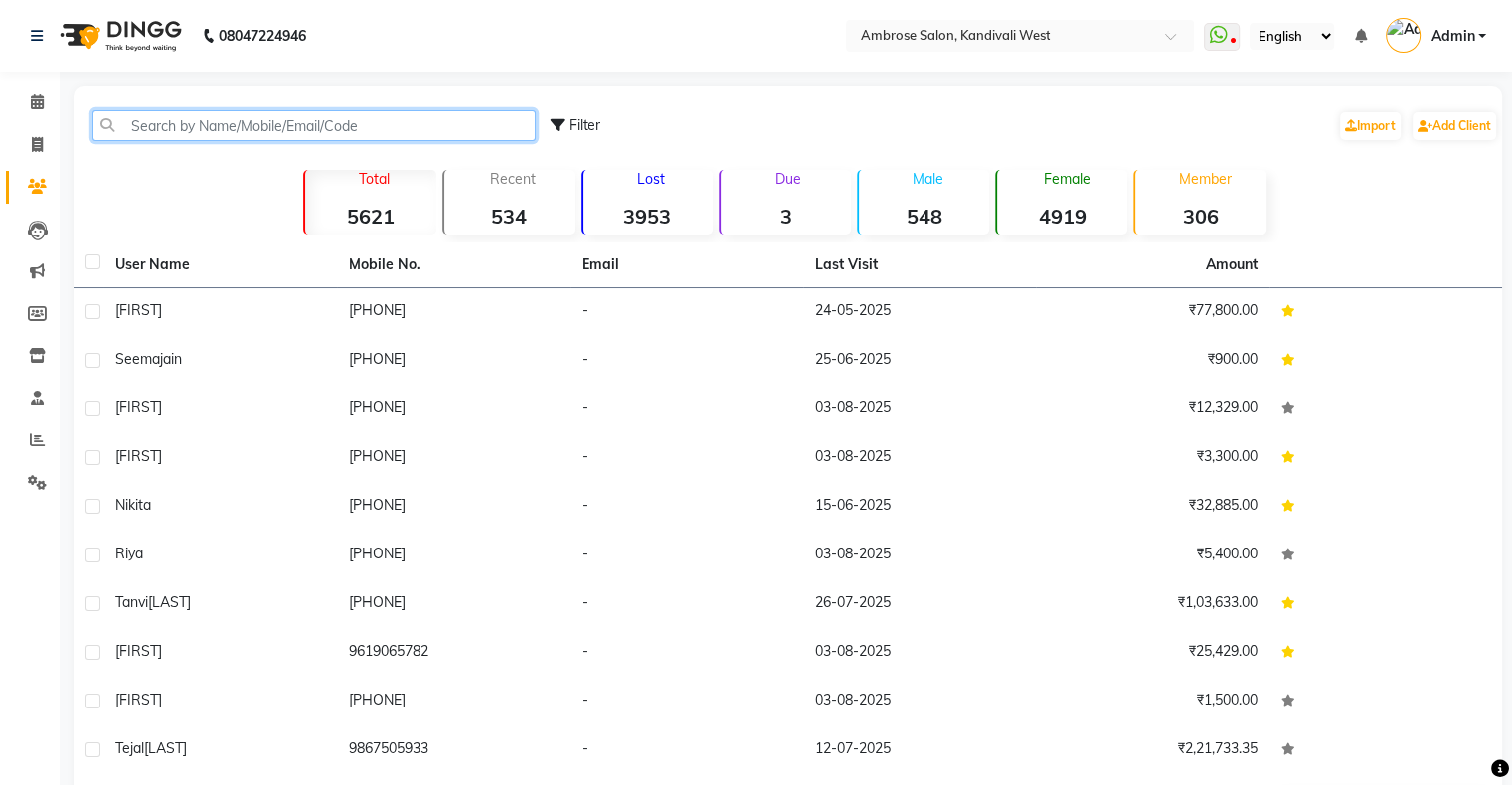 click 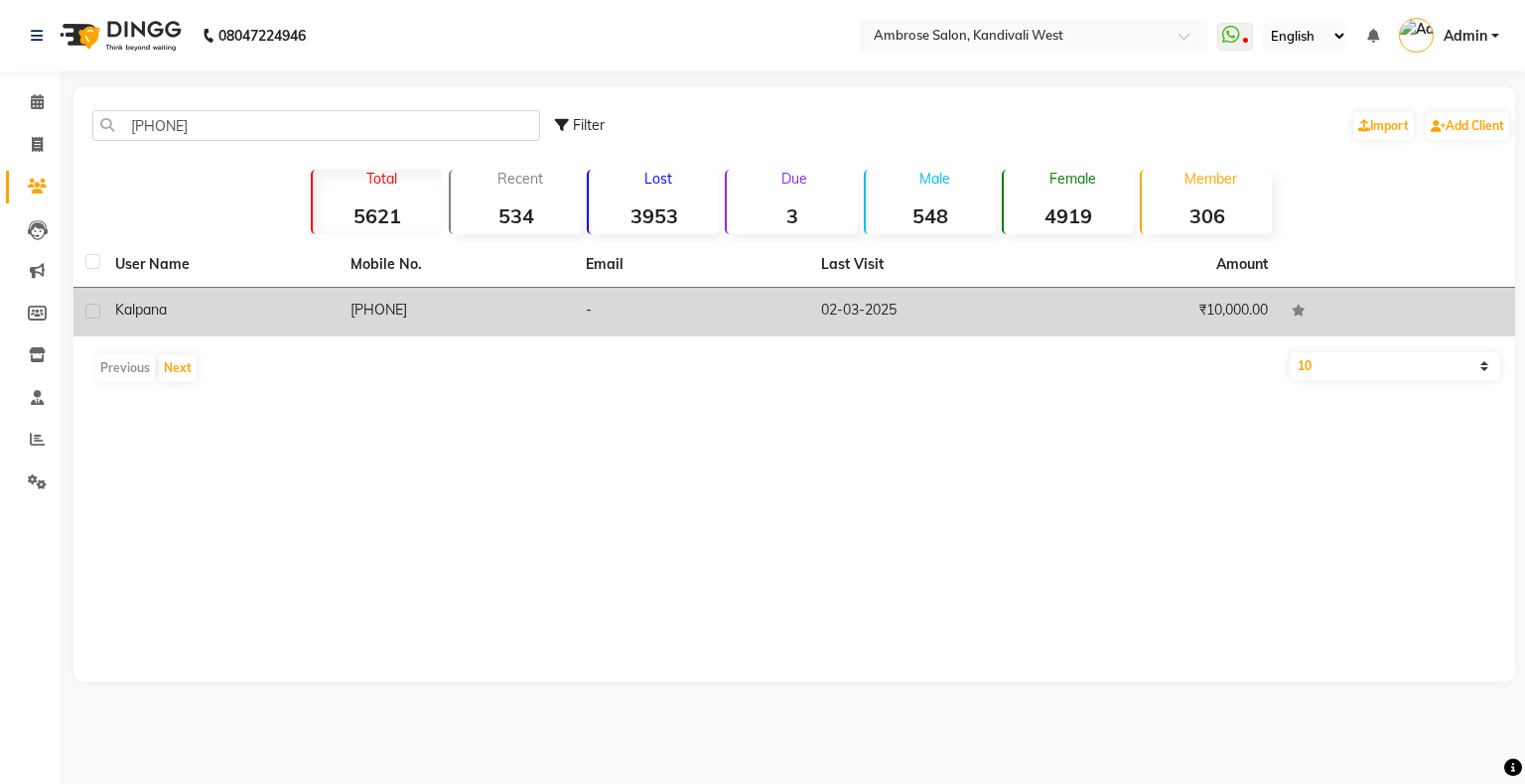 click on "9821136003" 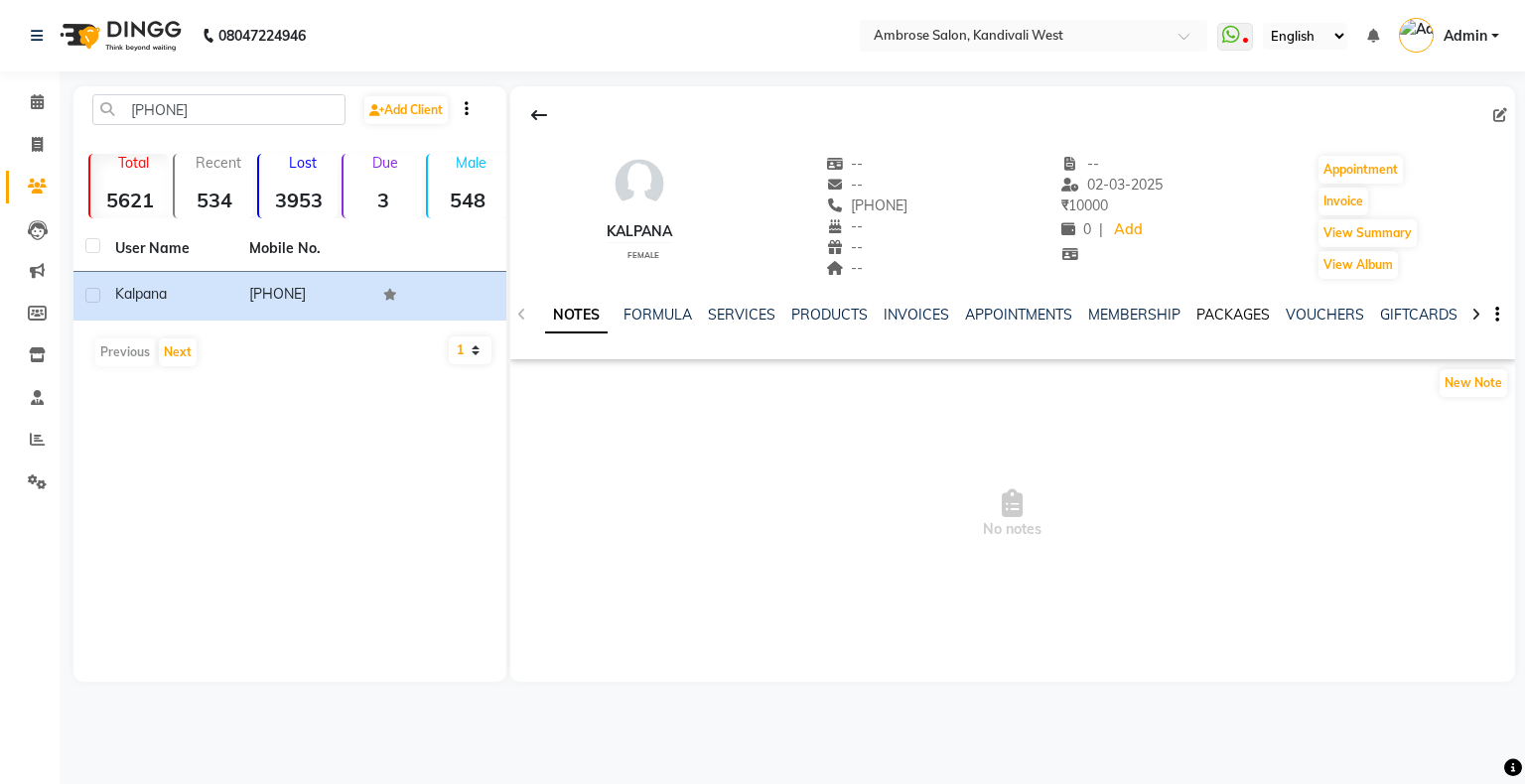 click on "PACKAGES" 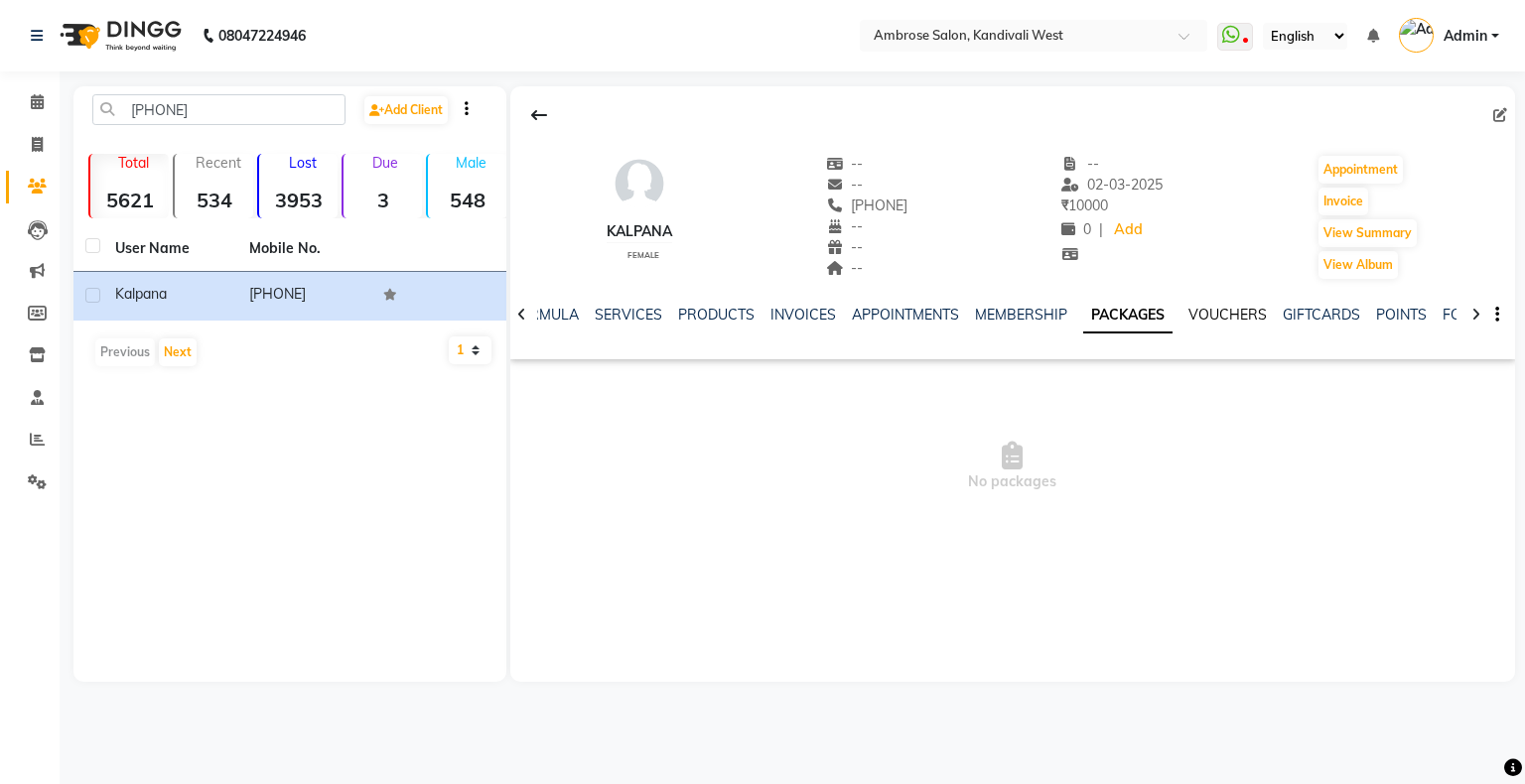 click on "VOUCHERS" 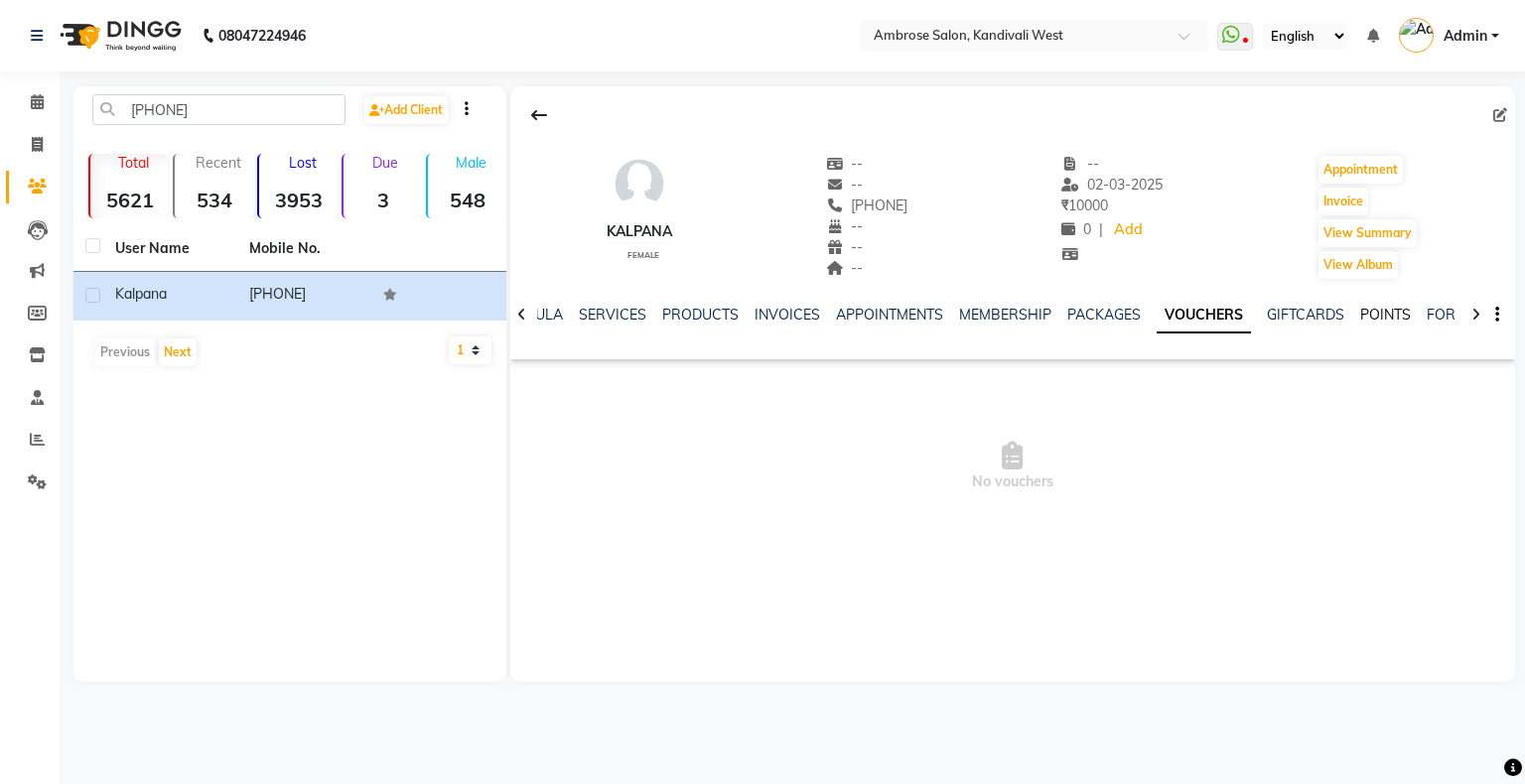 click on "POINTS" 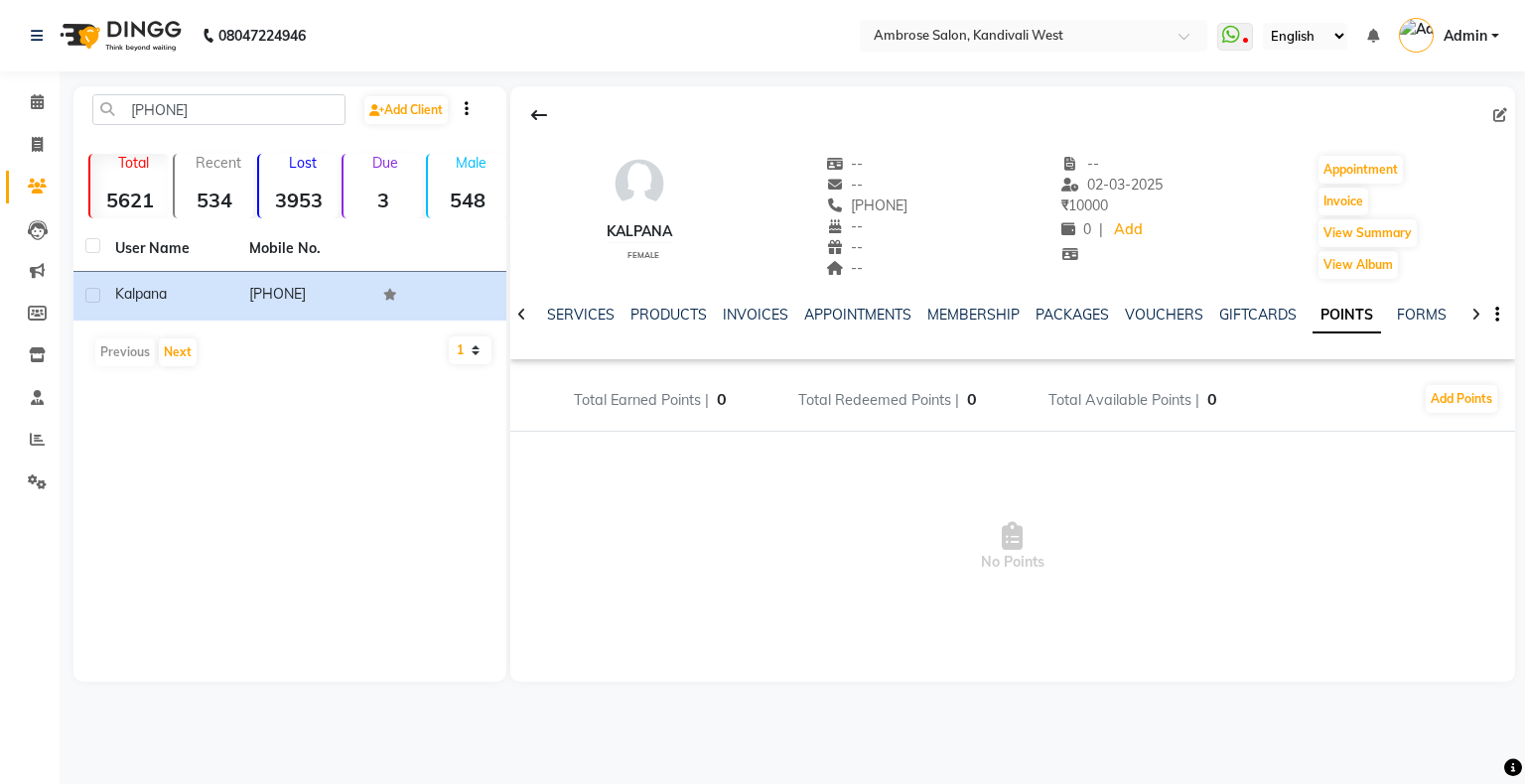 click 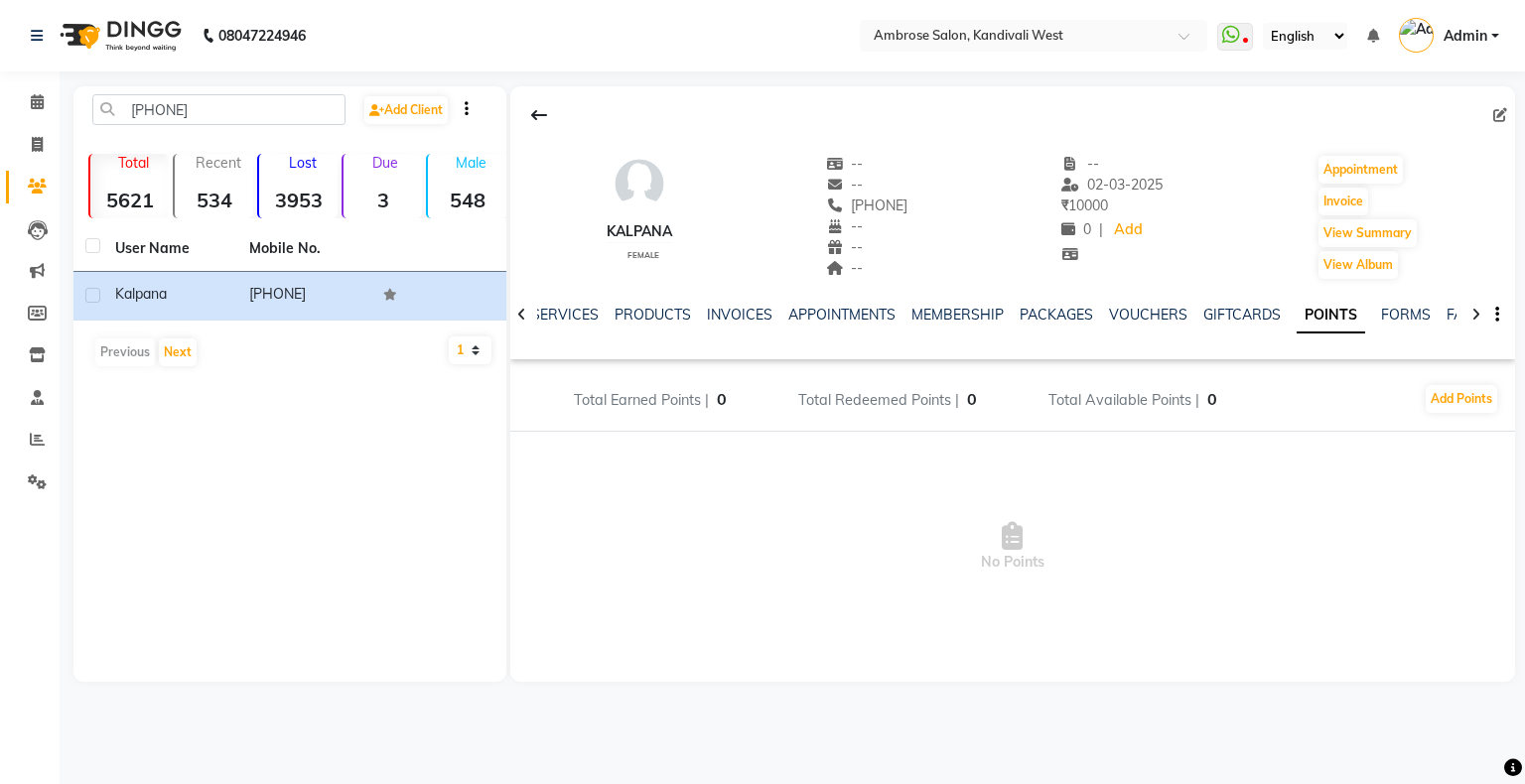 click 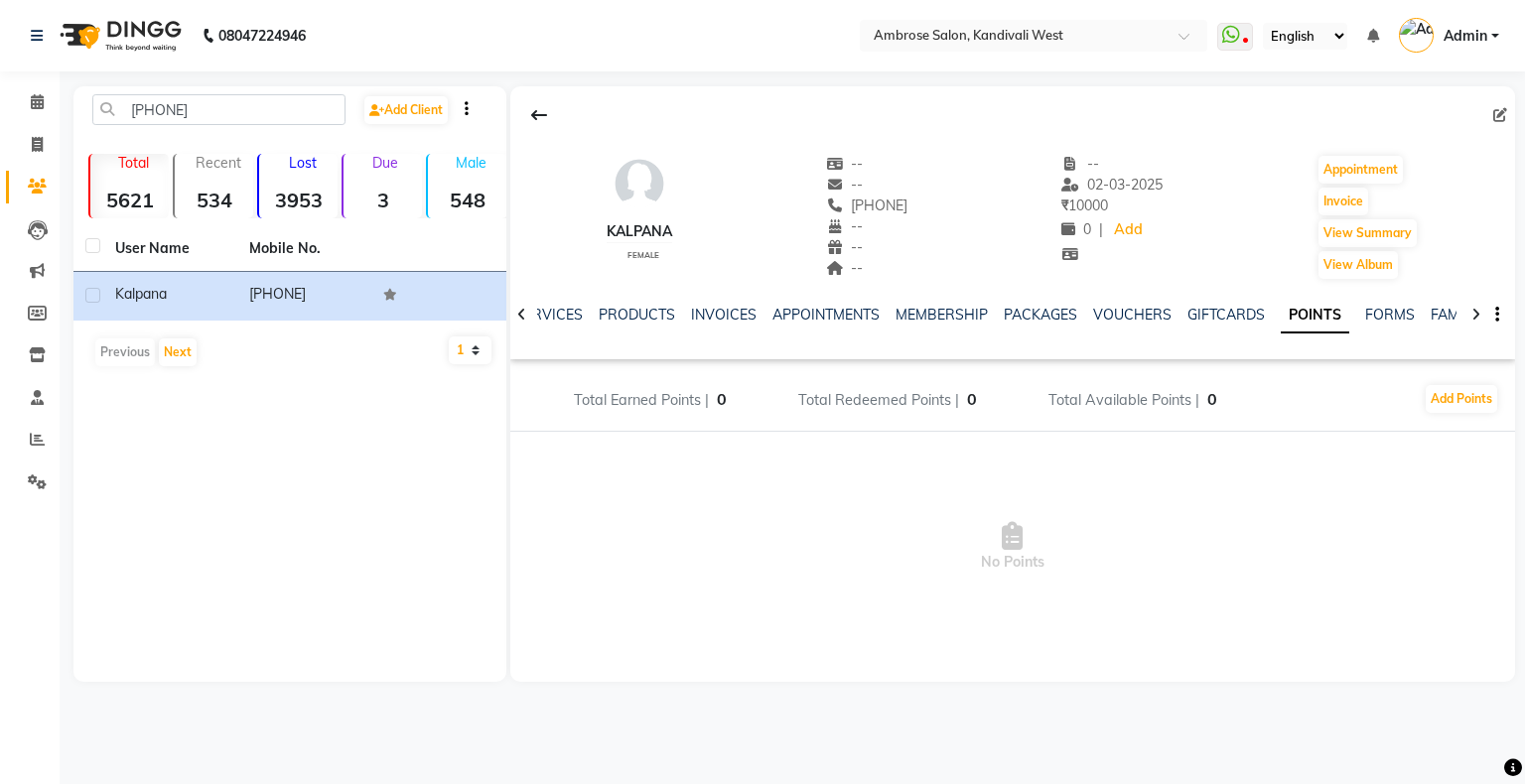 click 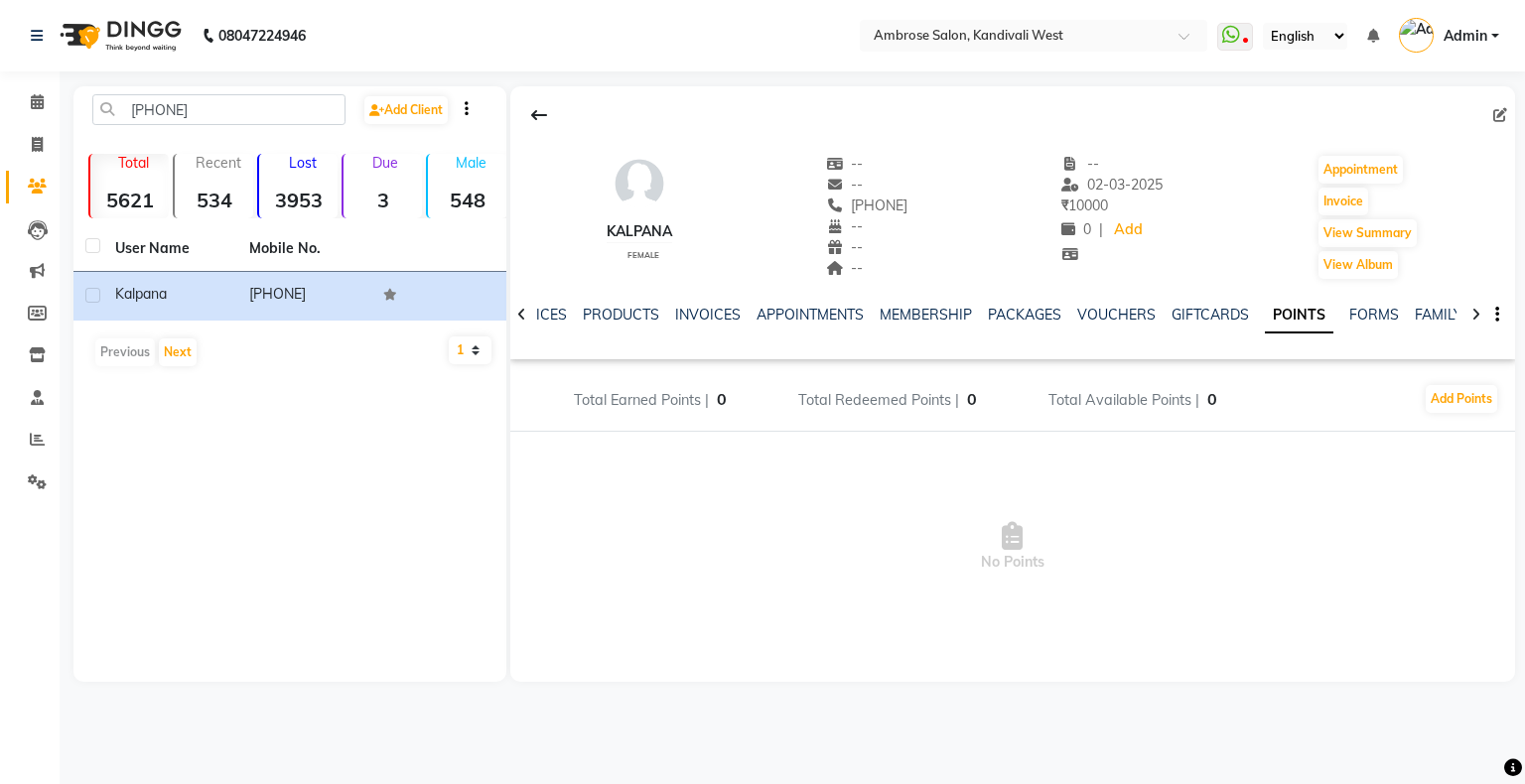 click 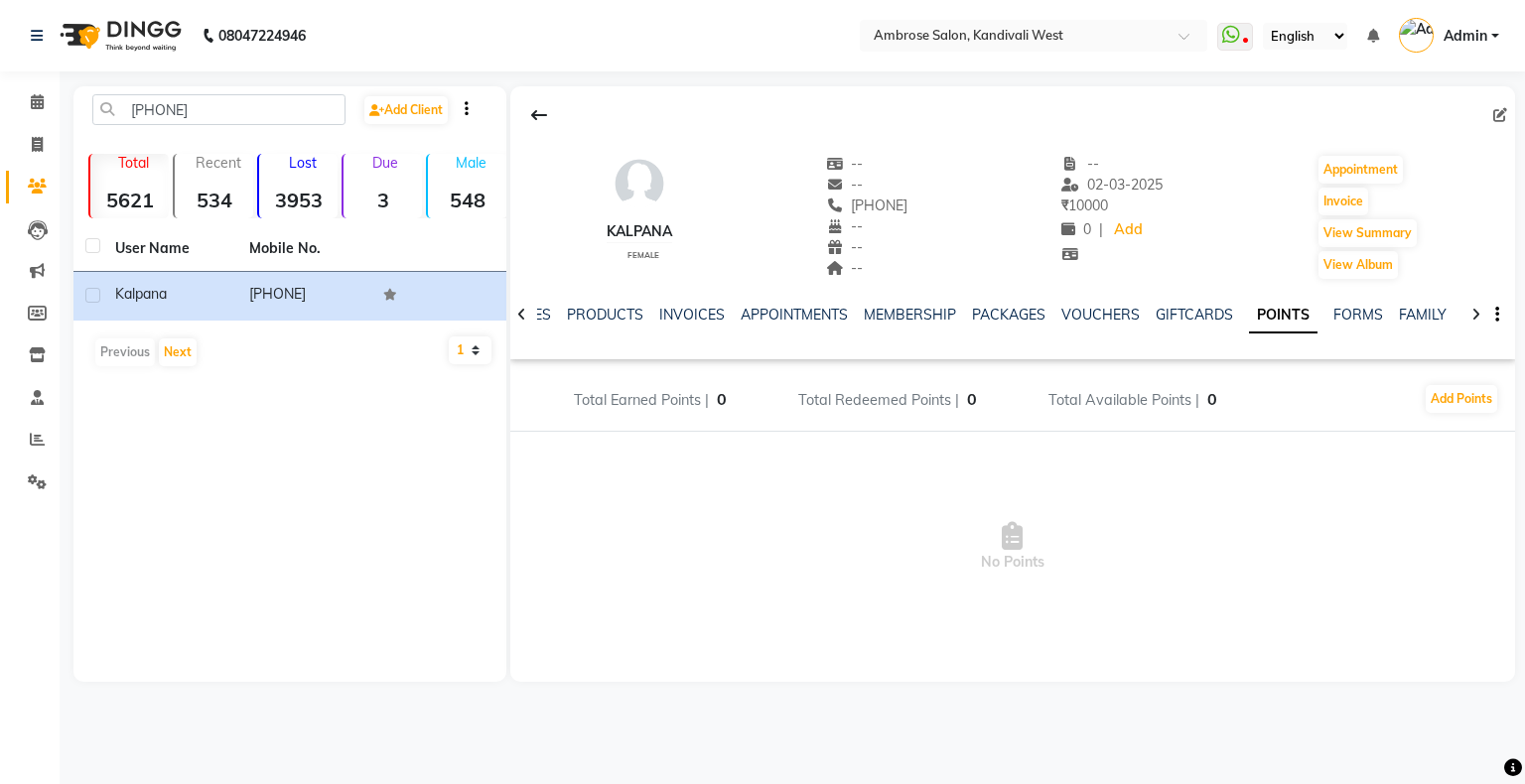 click 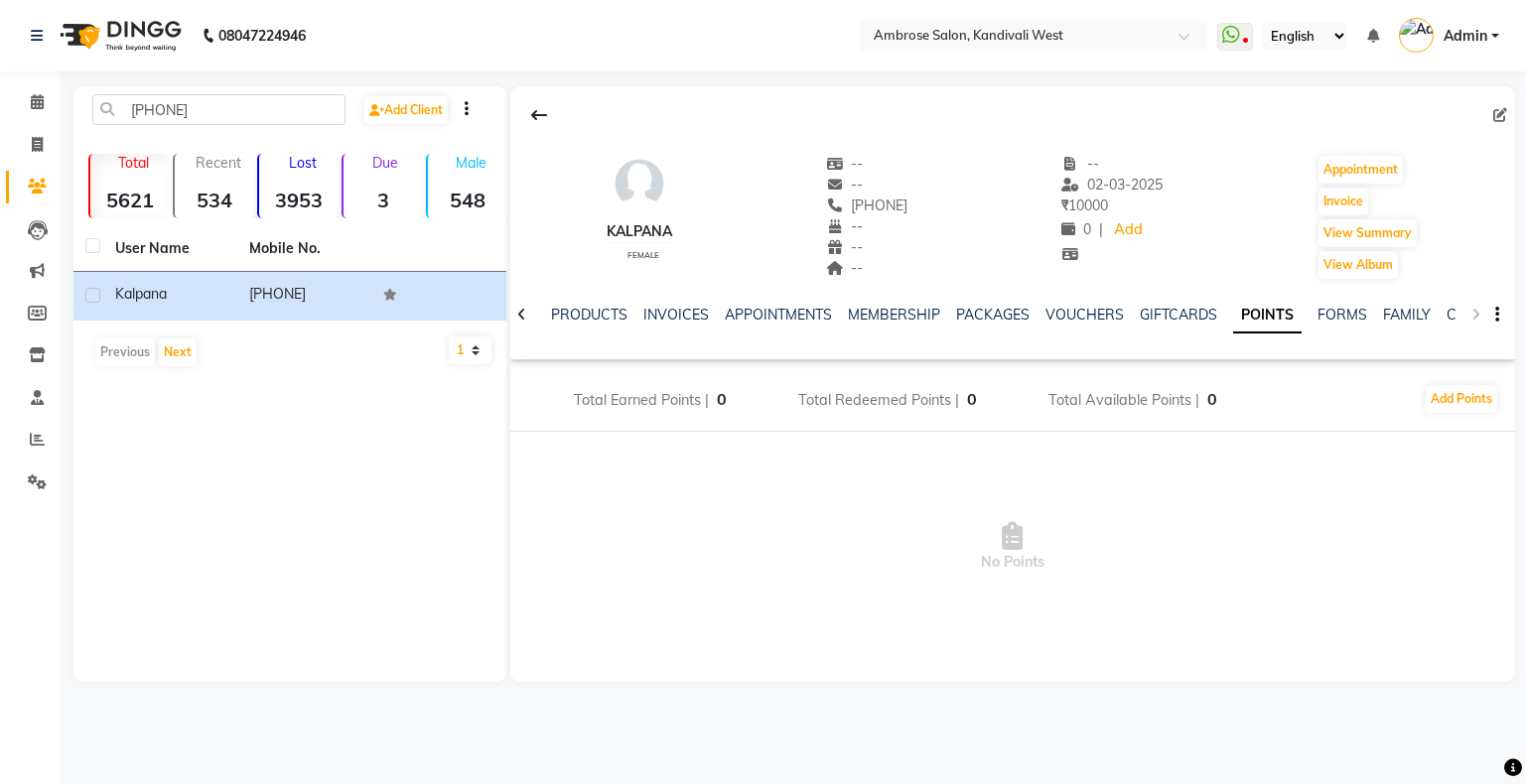click on "NOTES FORMULA SERVICES PRODUCTS INVOICES APPOINTMENTS MEMBERSHIP PACKAGES VOUCHERS GIFTCARDS POINTS FORMS FAMILY CARDS WALLET" 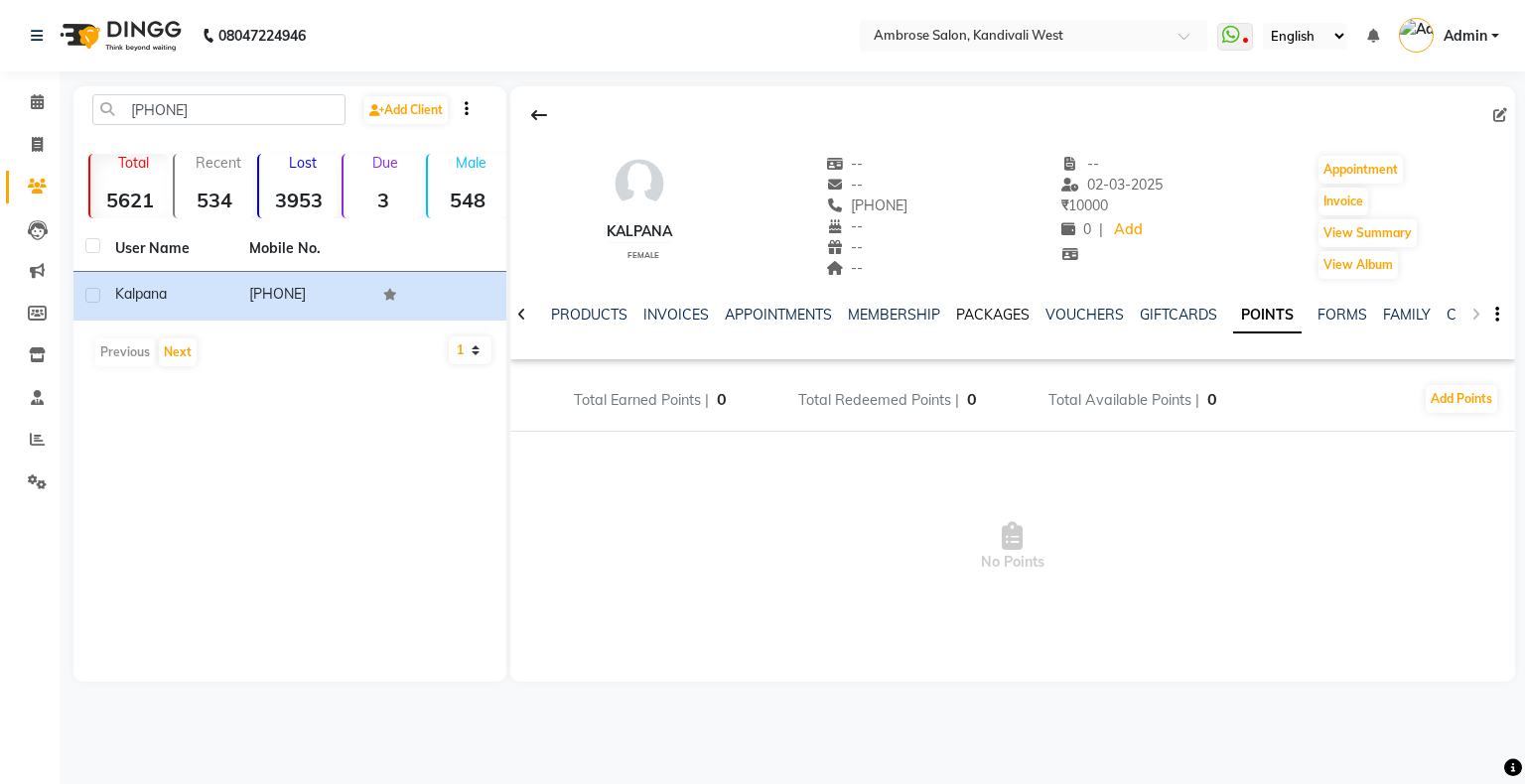click on "PACKAGES" 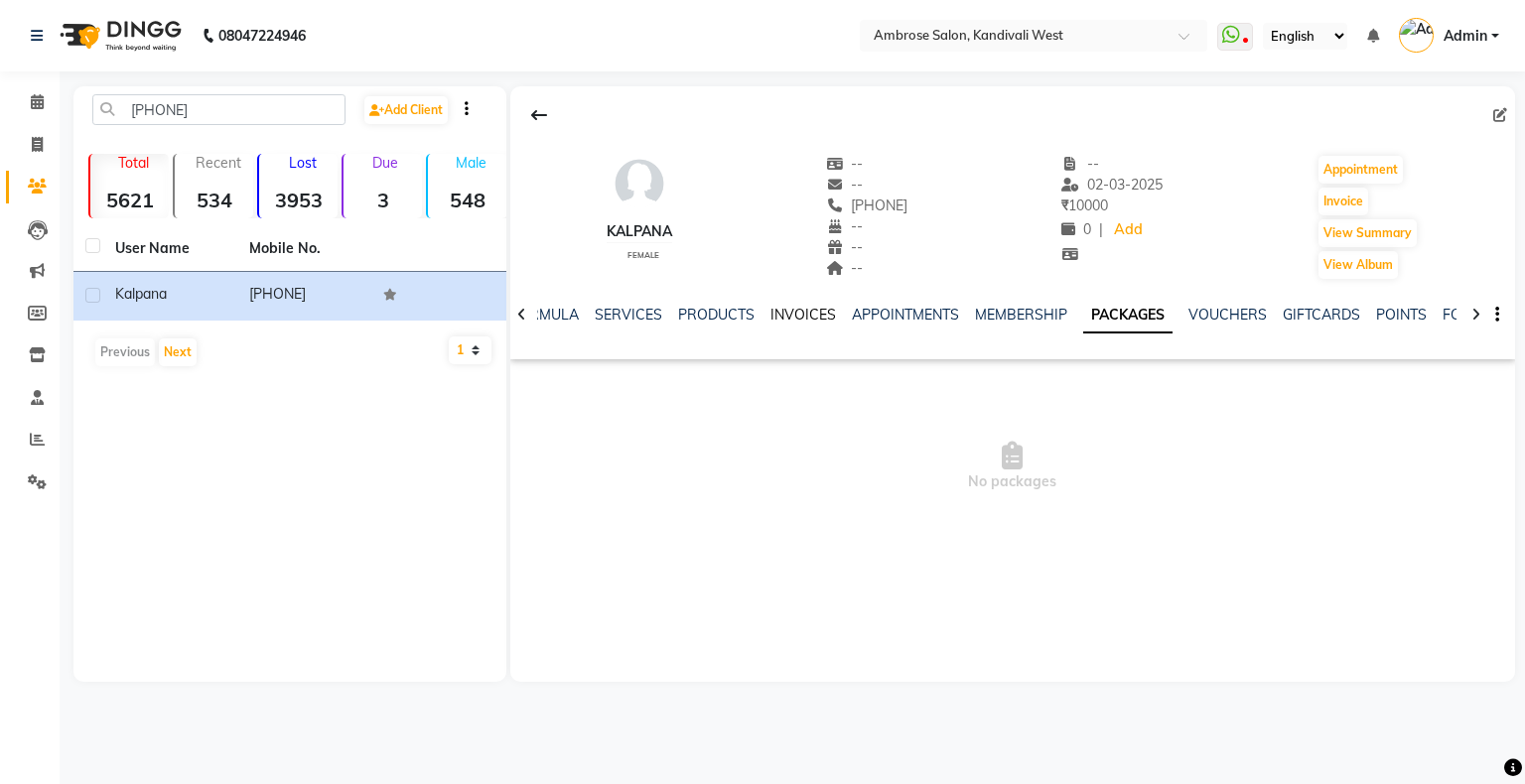 click on "INVOICES" 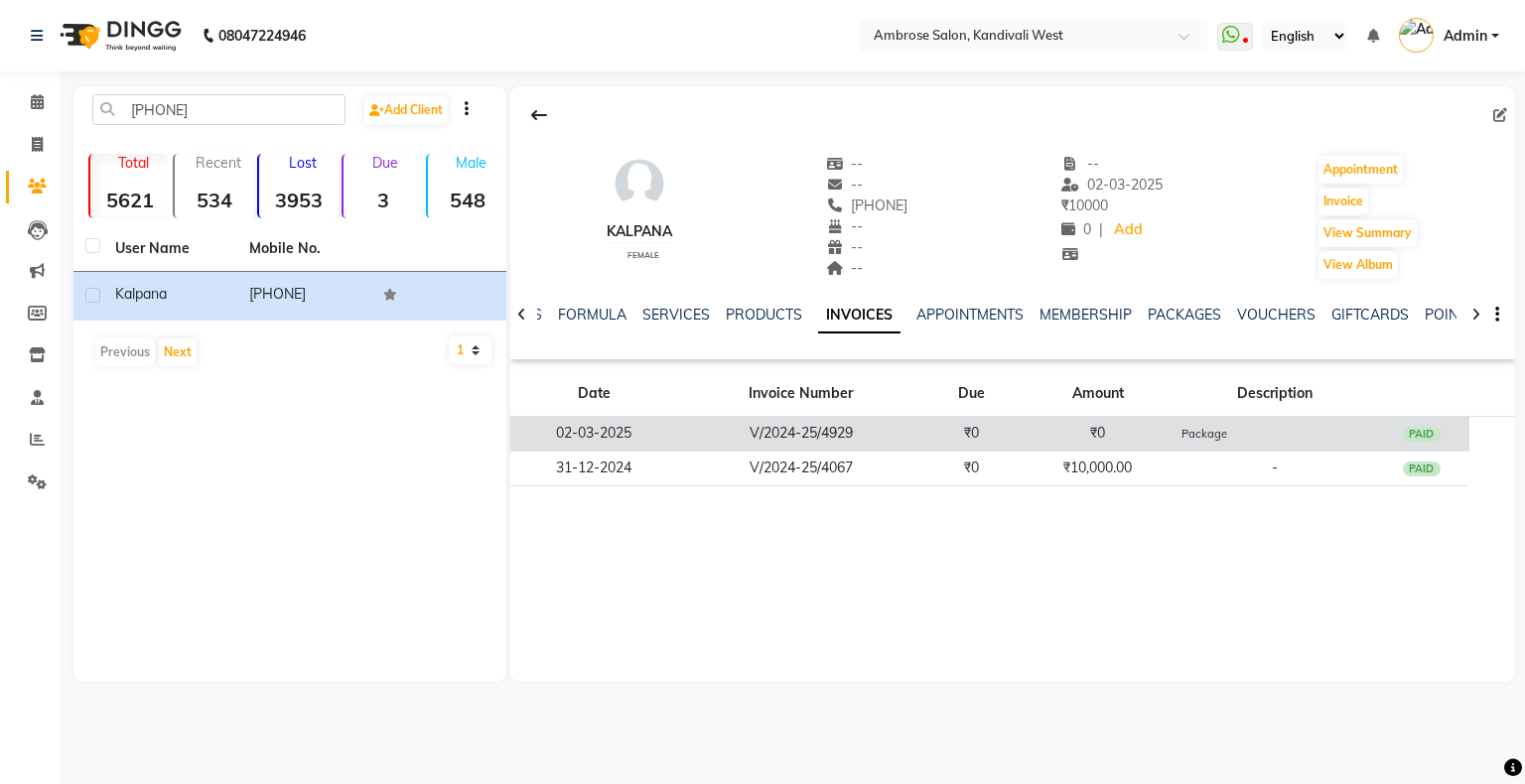 click on "V/2024-25/4929" 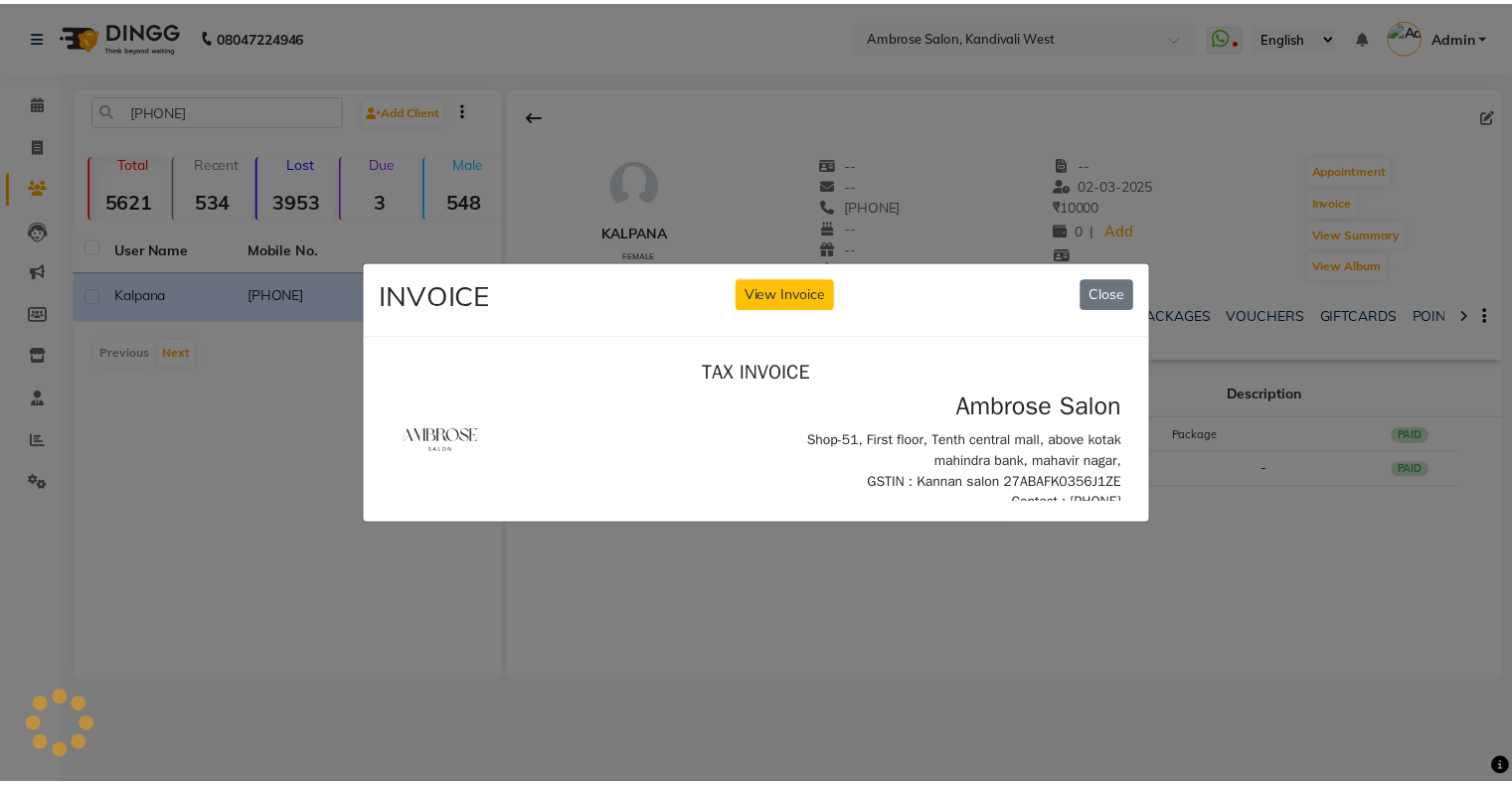 scroll, scrollTop: 0, scrollLeft: 0, axis: both 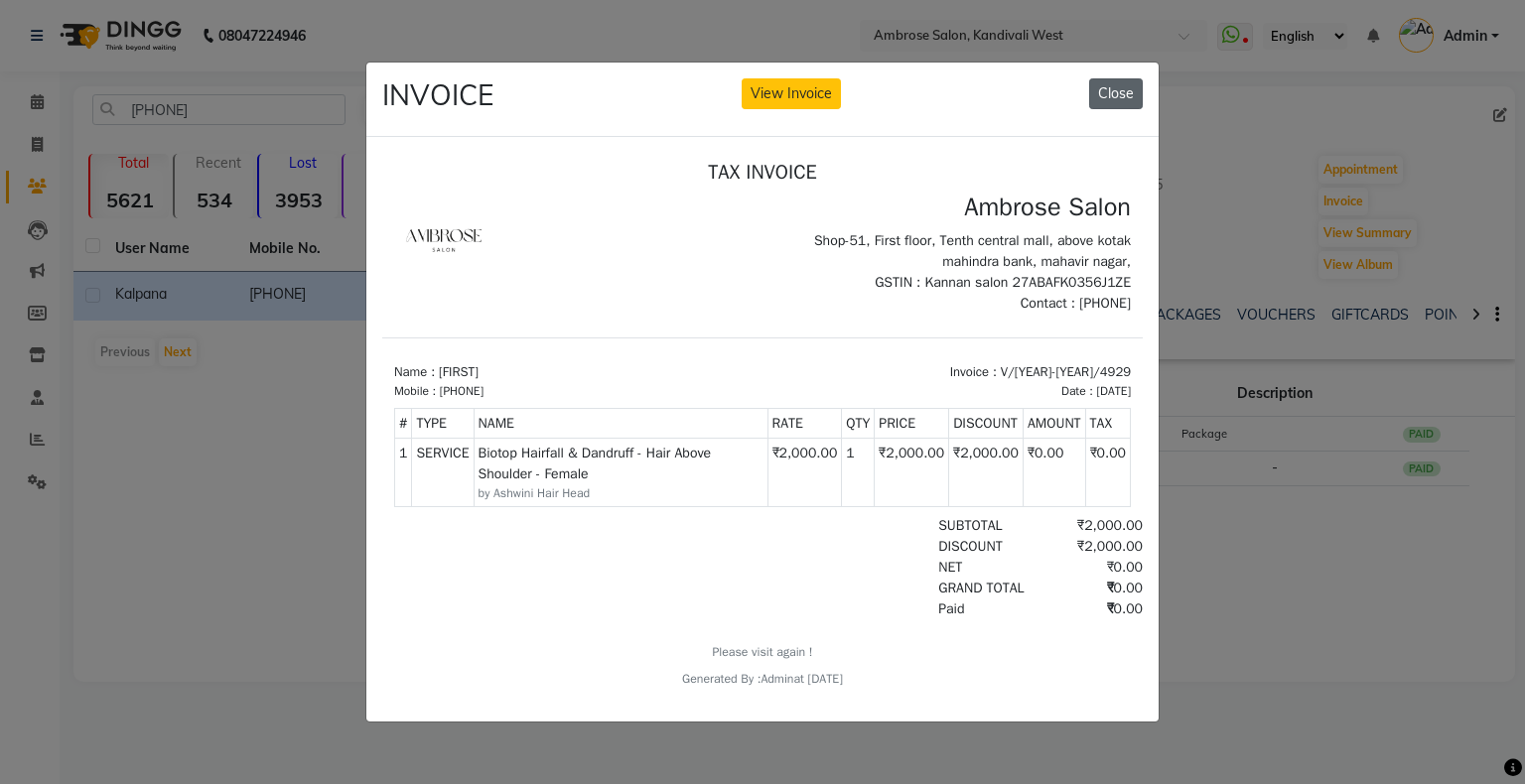 click on "Close" 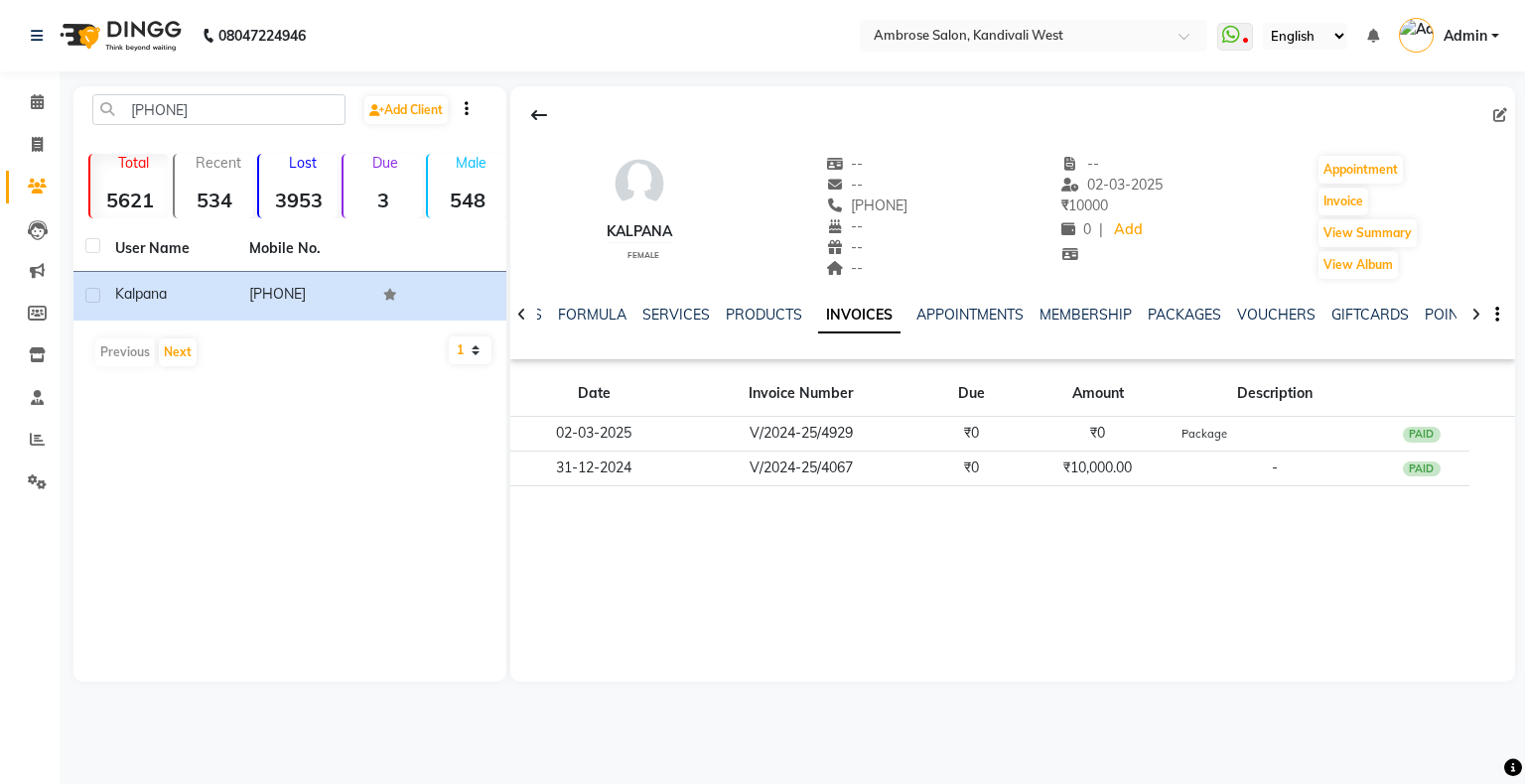 click on "INVOICES" 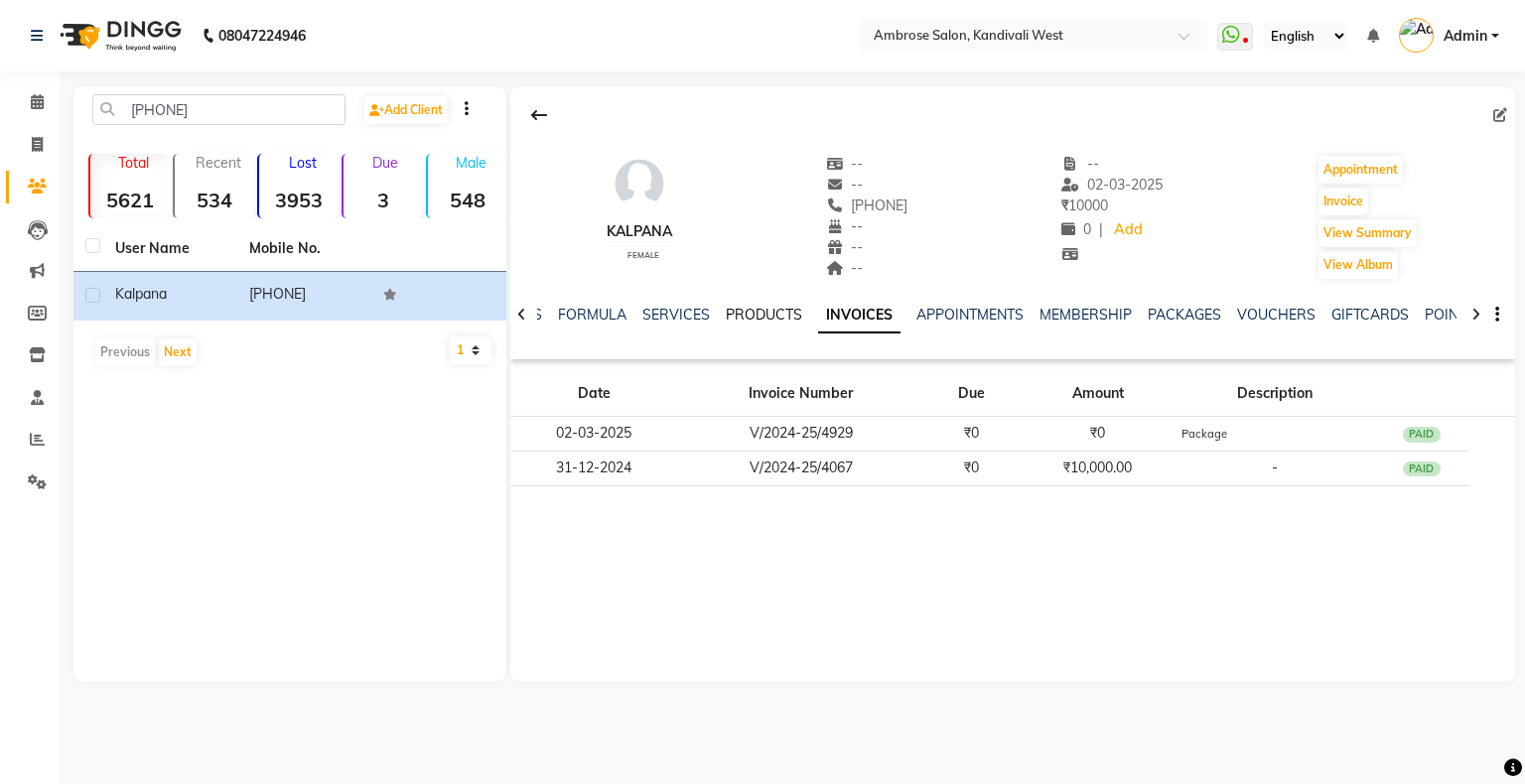 click on "PRODUCTS" 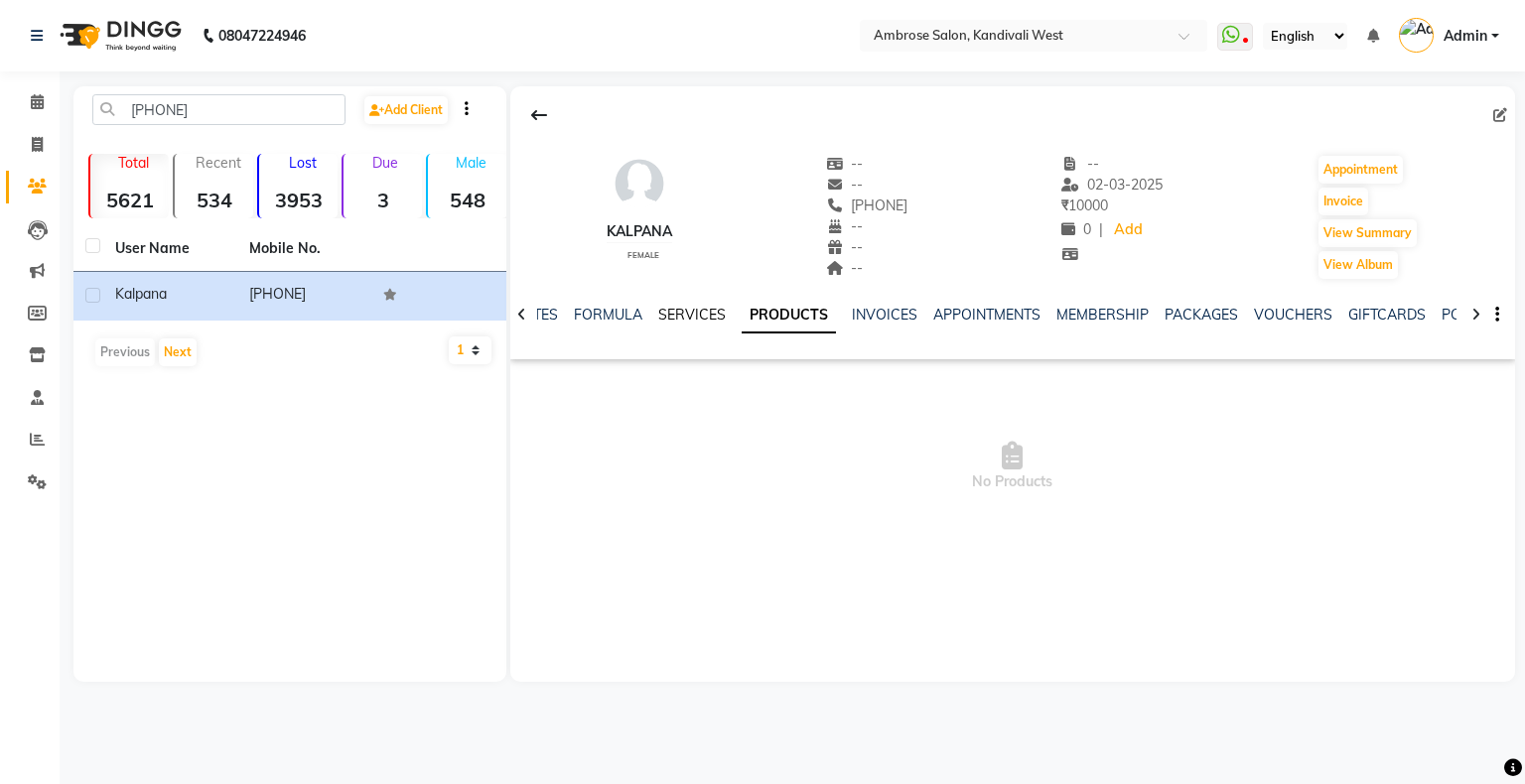 click on "SERVICES" 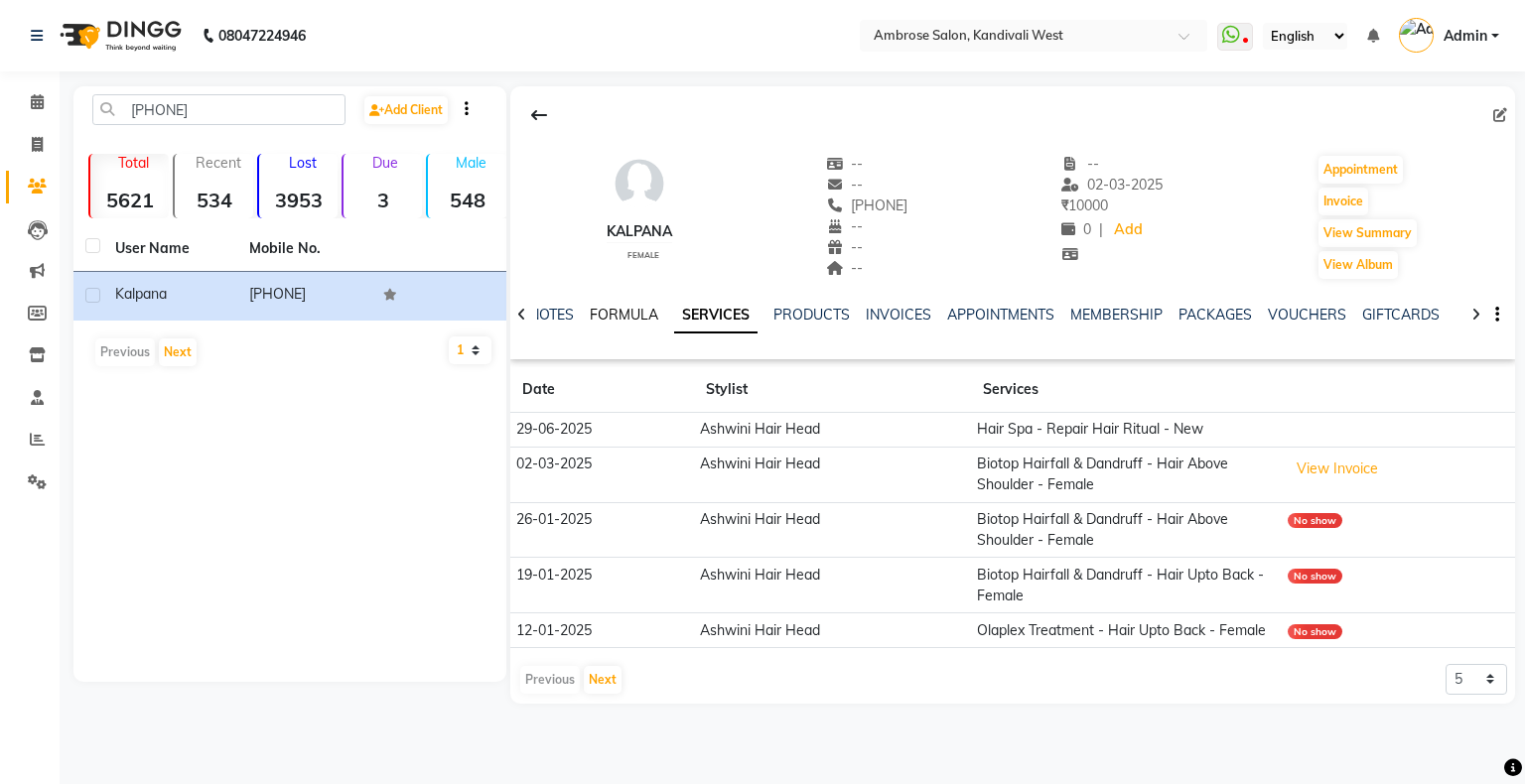 click on "FORMULA" 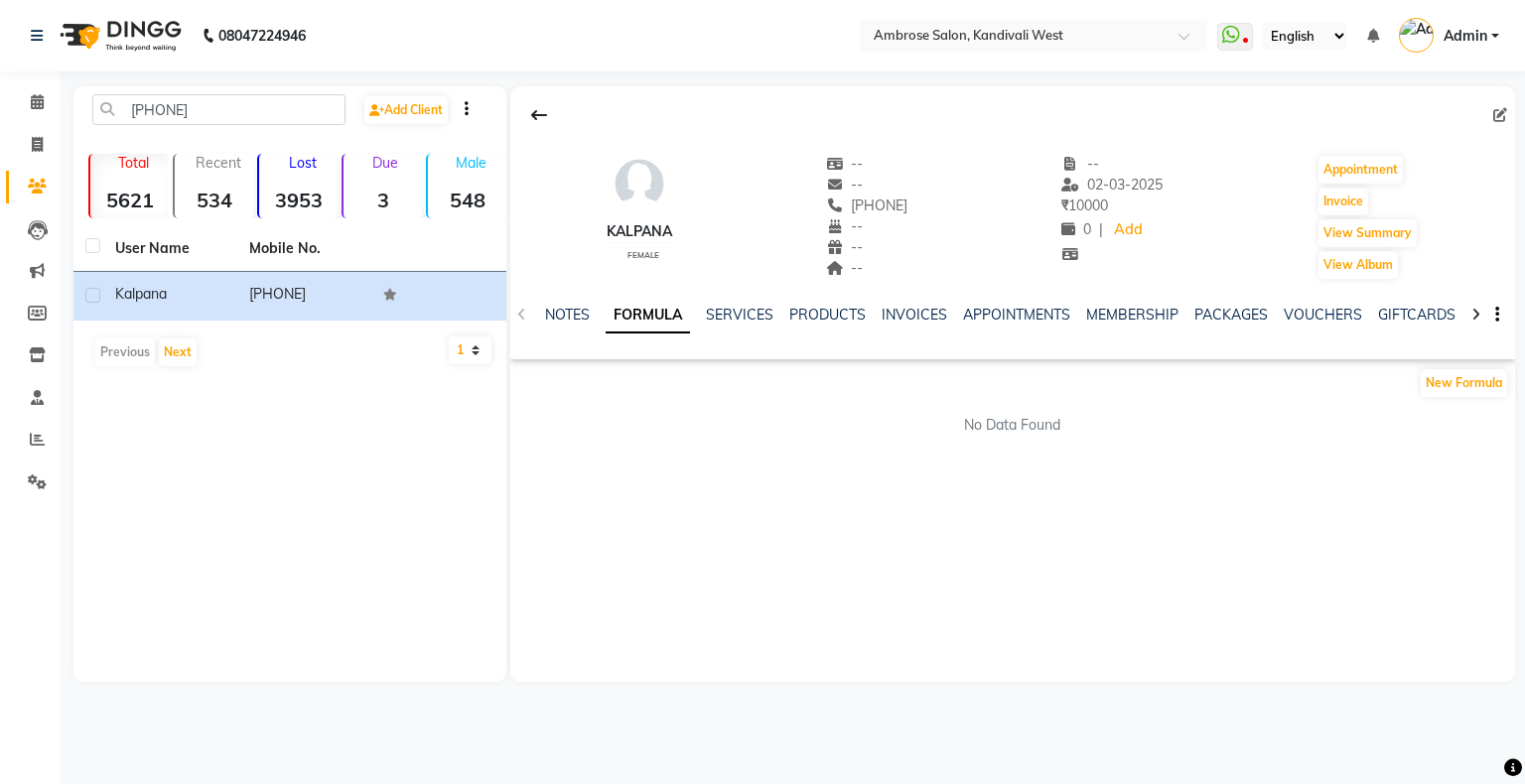 click on "NOTES FORMULA SERVICES PRODUCTS INVOICES APPOINTMENTS MEMBERSHIP PACKAGES VOUCHERS GIFTCARDS POINTS FORMS FAMILY CARDS WALLET" 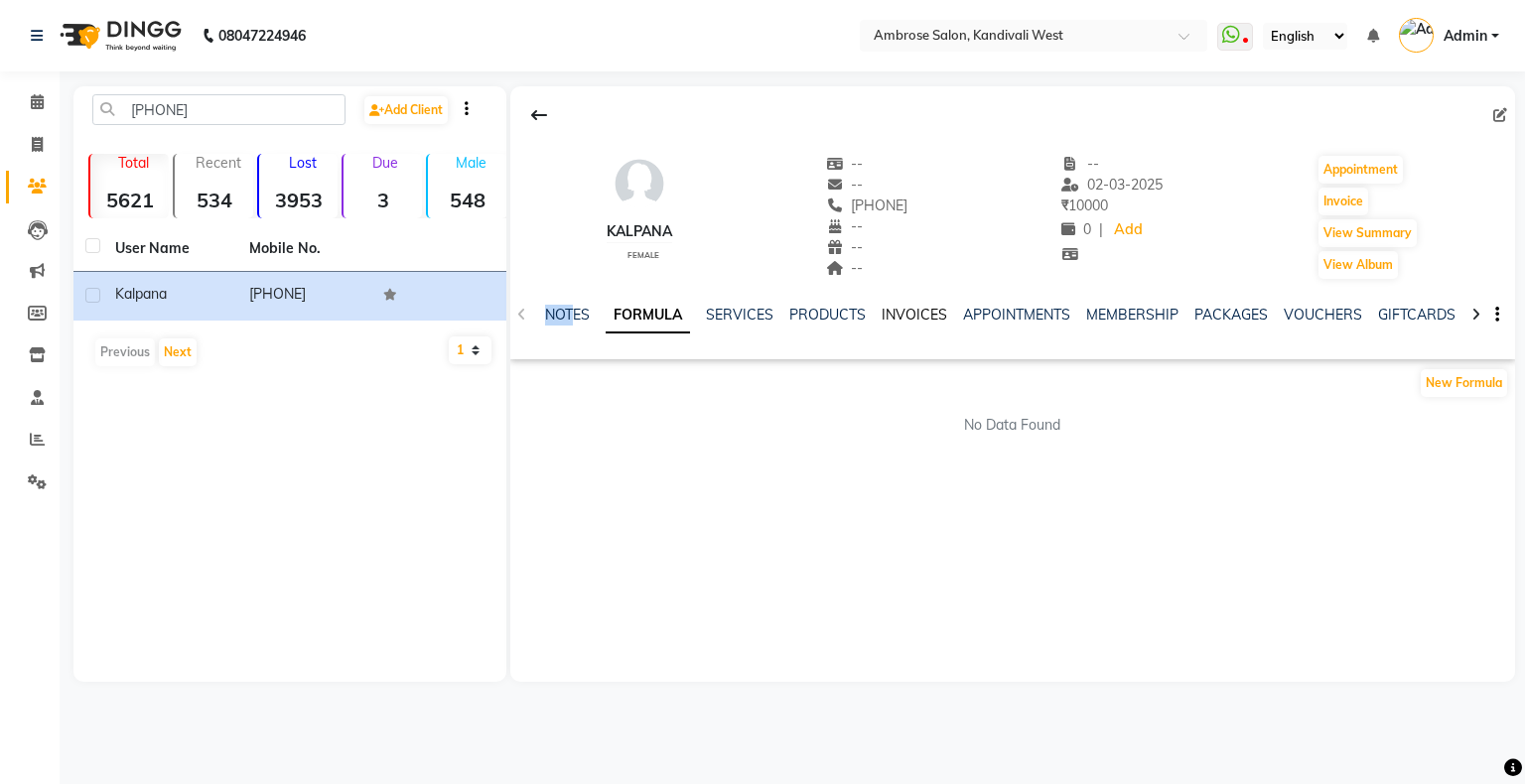 click on "INVOICES" 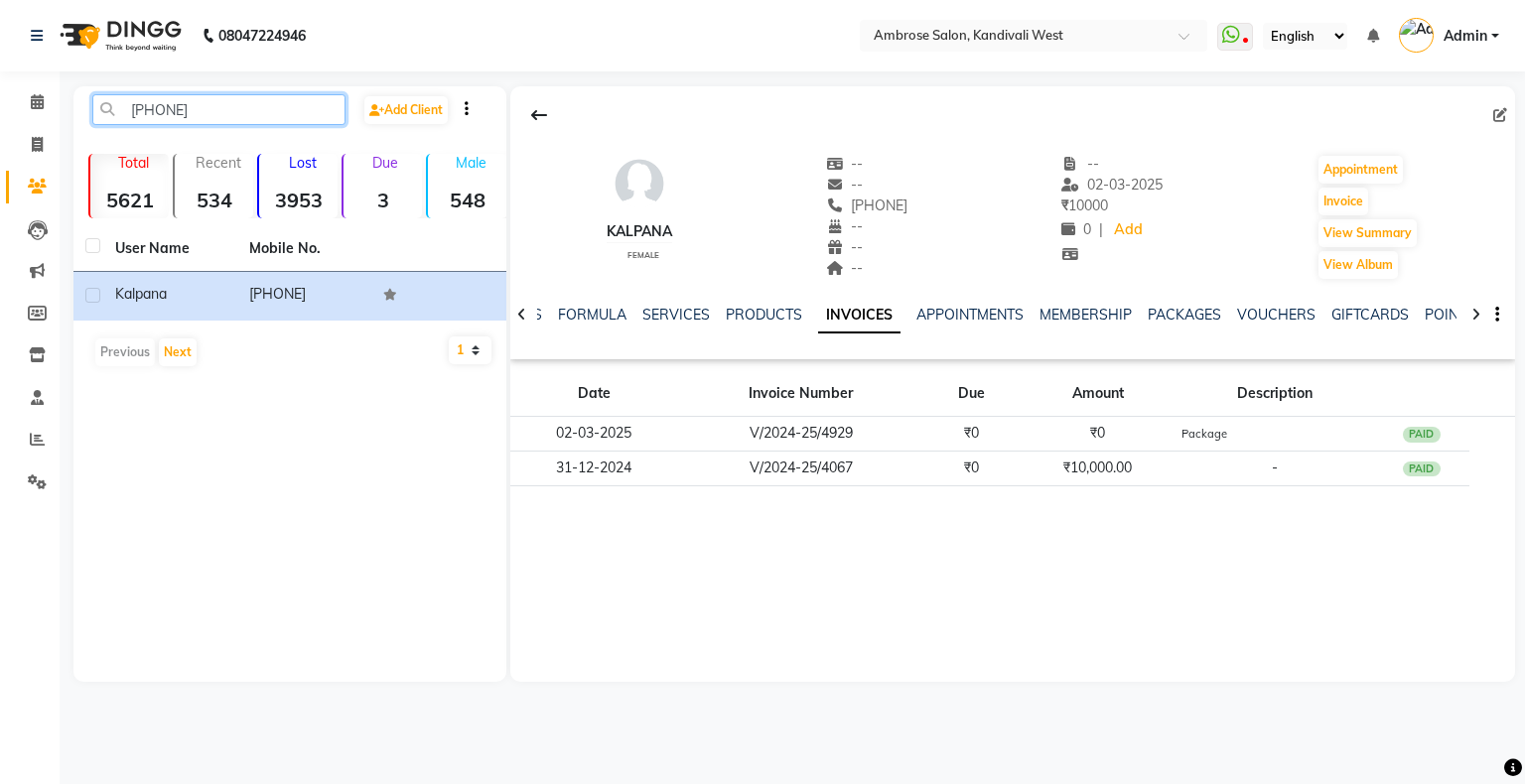 click on "9821136003" 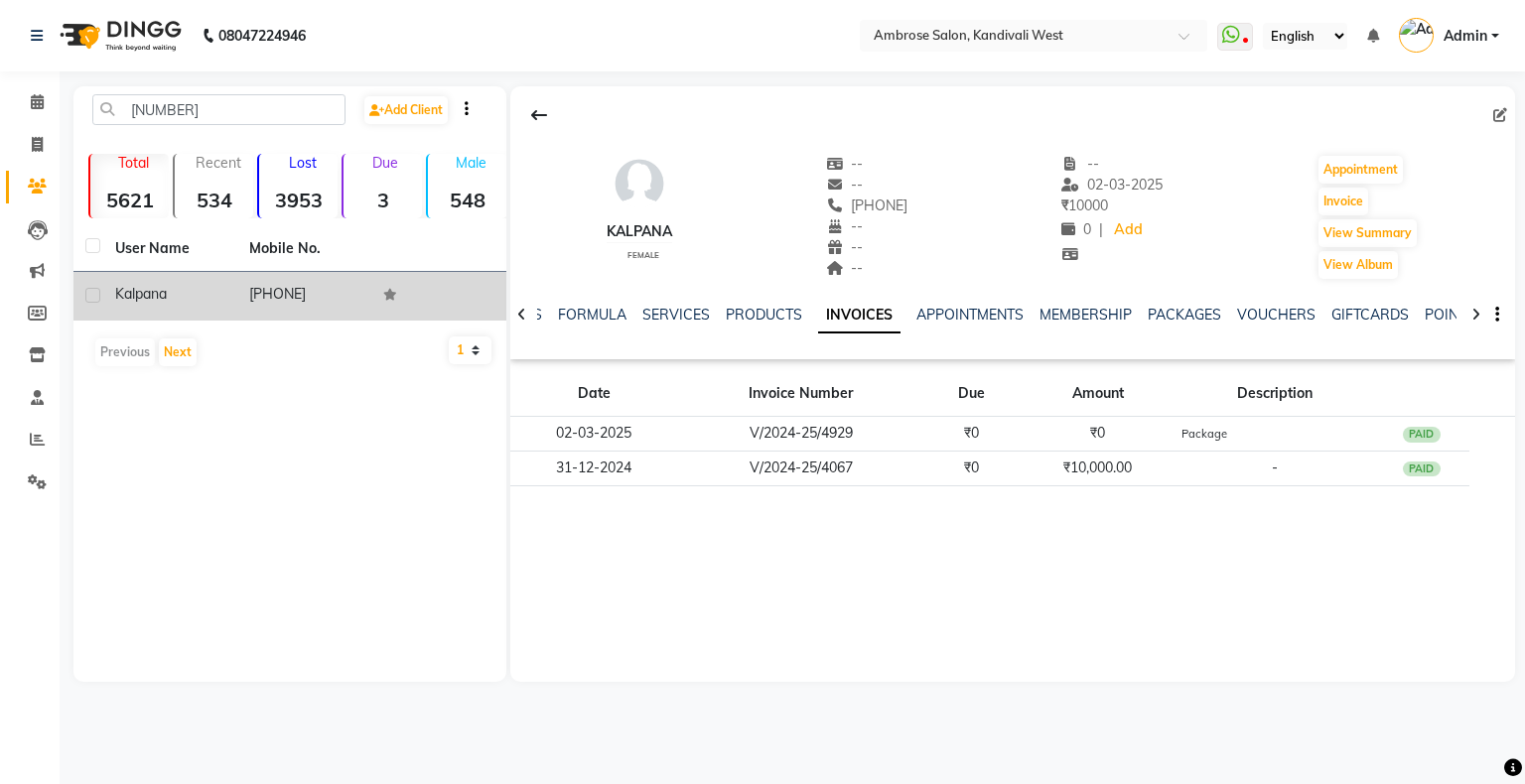 click on "[PHONE]" 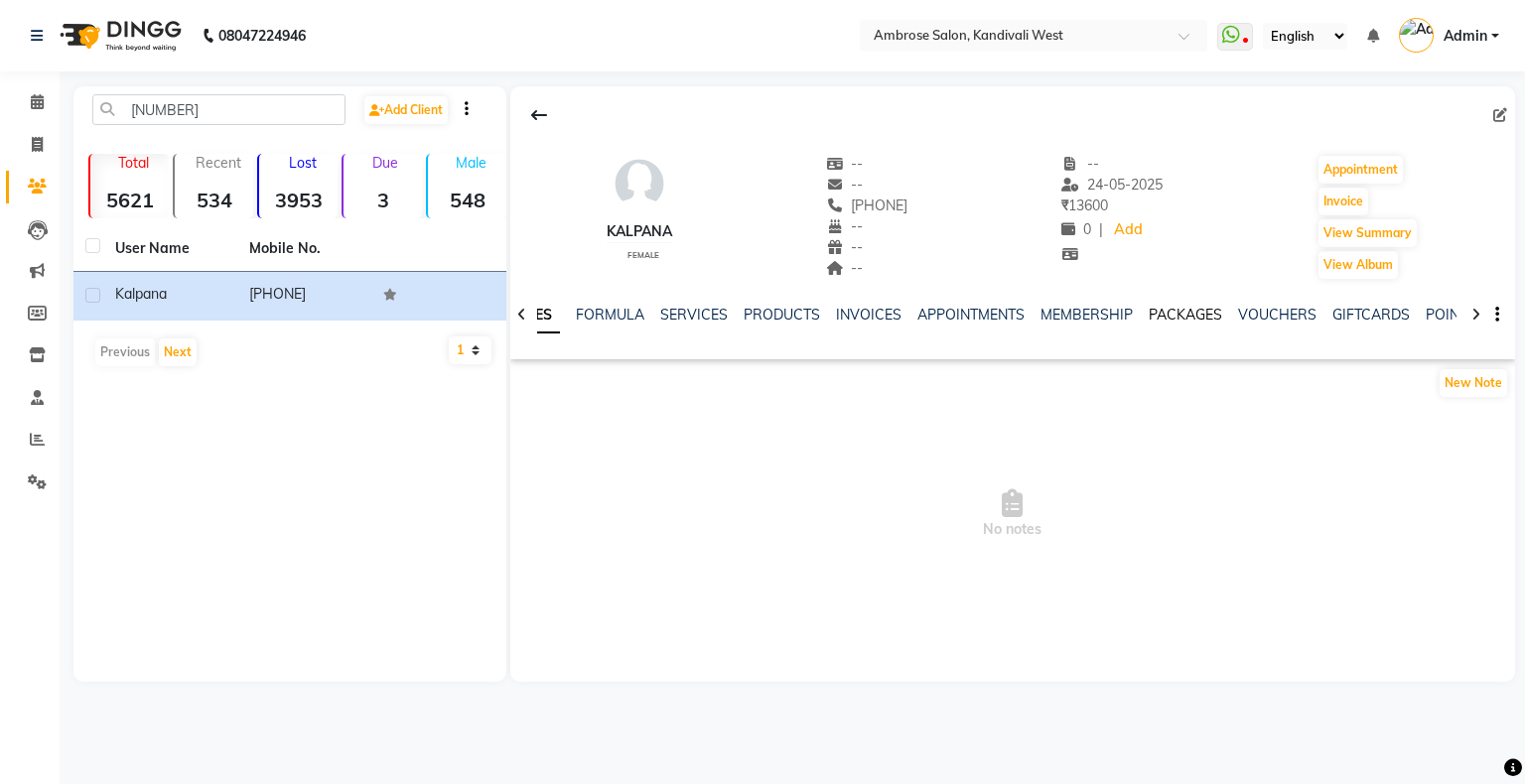 click on "PACKAGES" 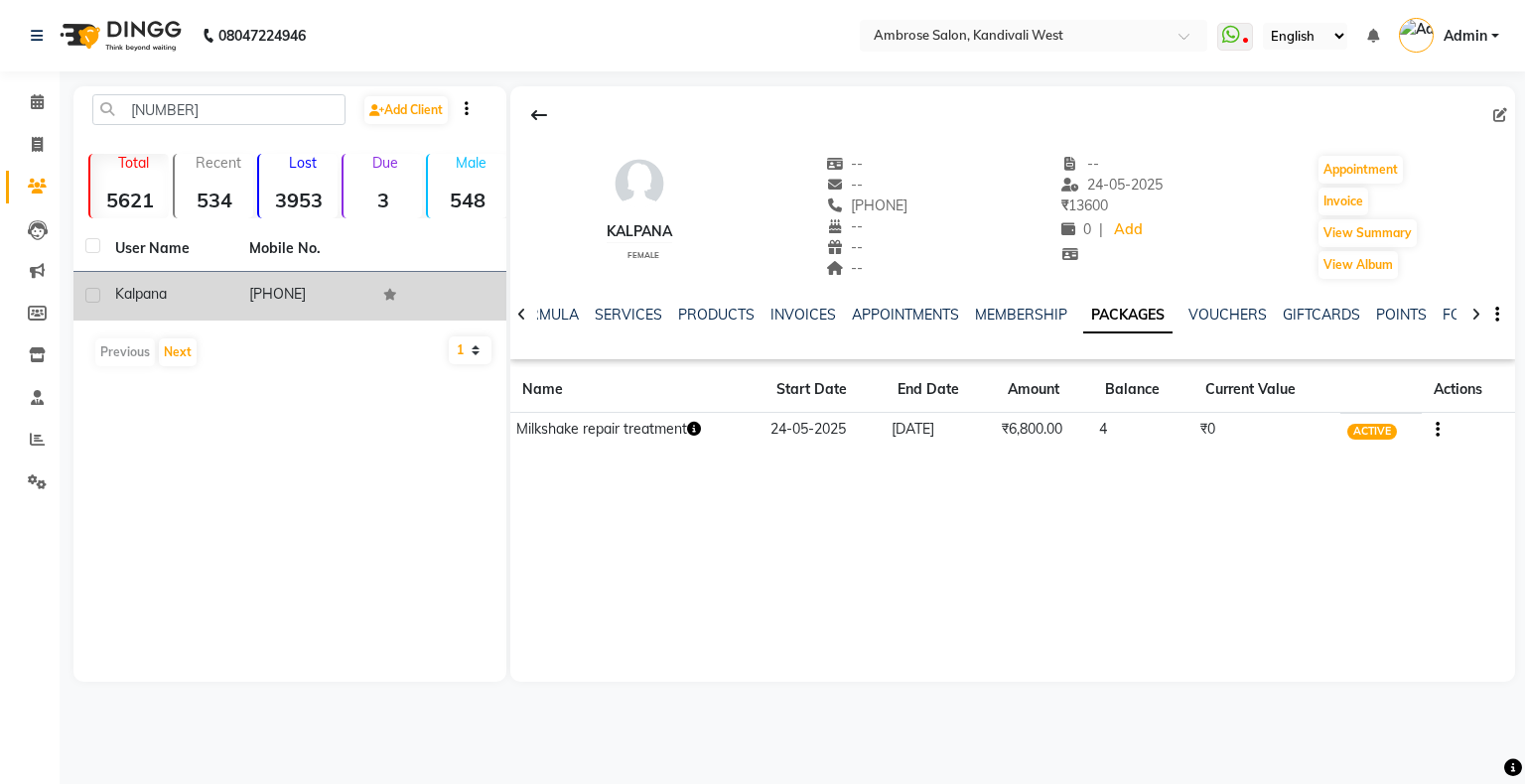 click on "[PHONE]" 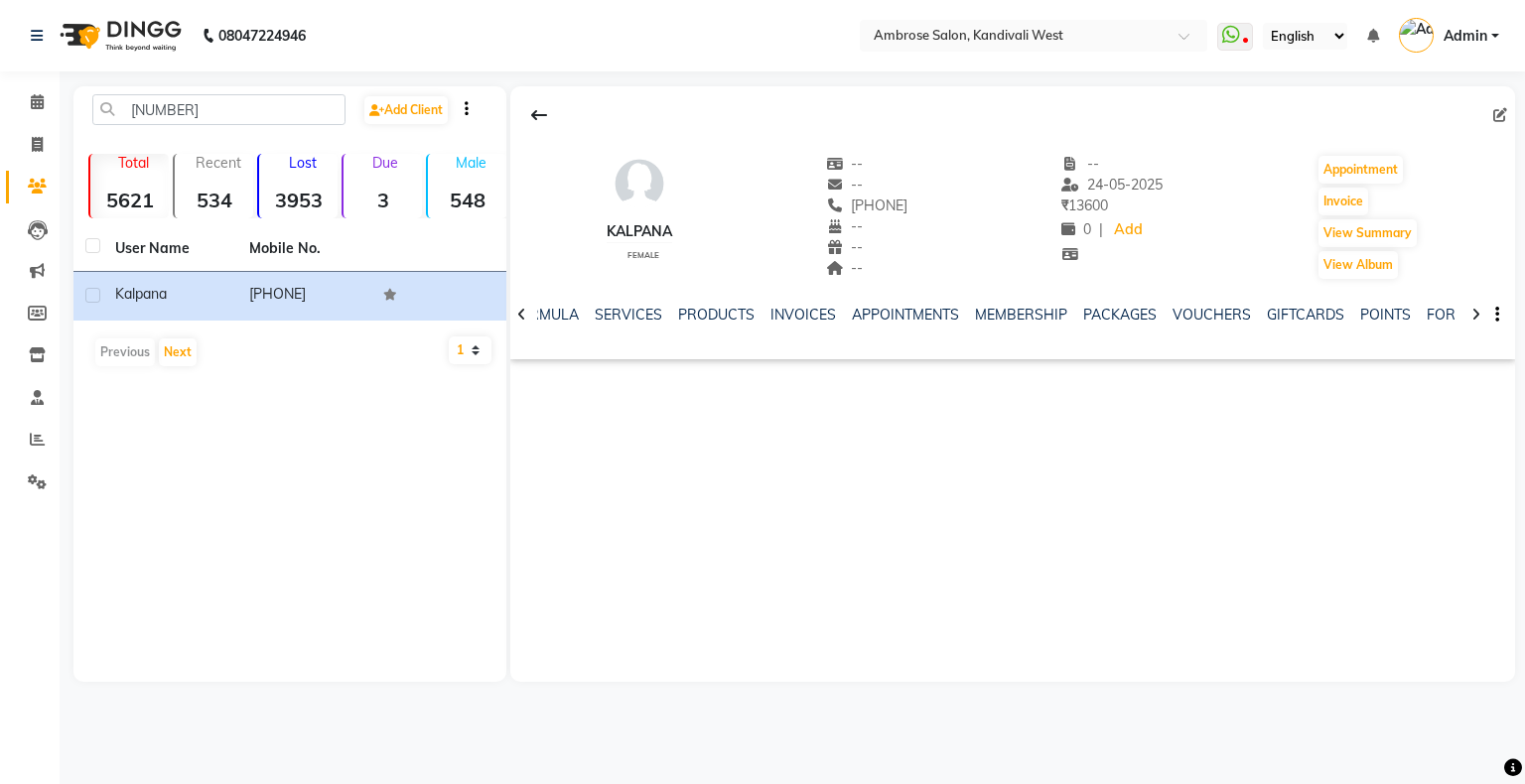 drag, startPoint x: 842, startPoint y: 206, endPoint x: 936, endPoint y: 202, distance: 94.085068 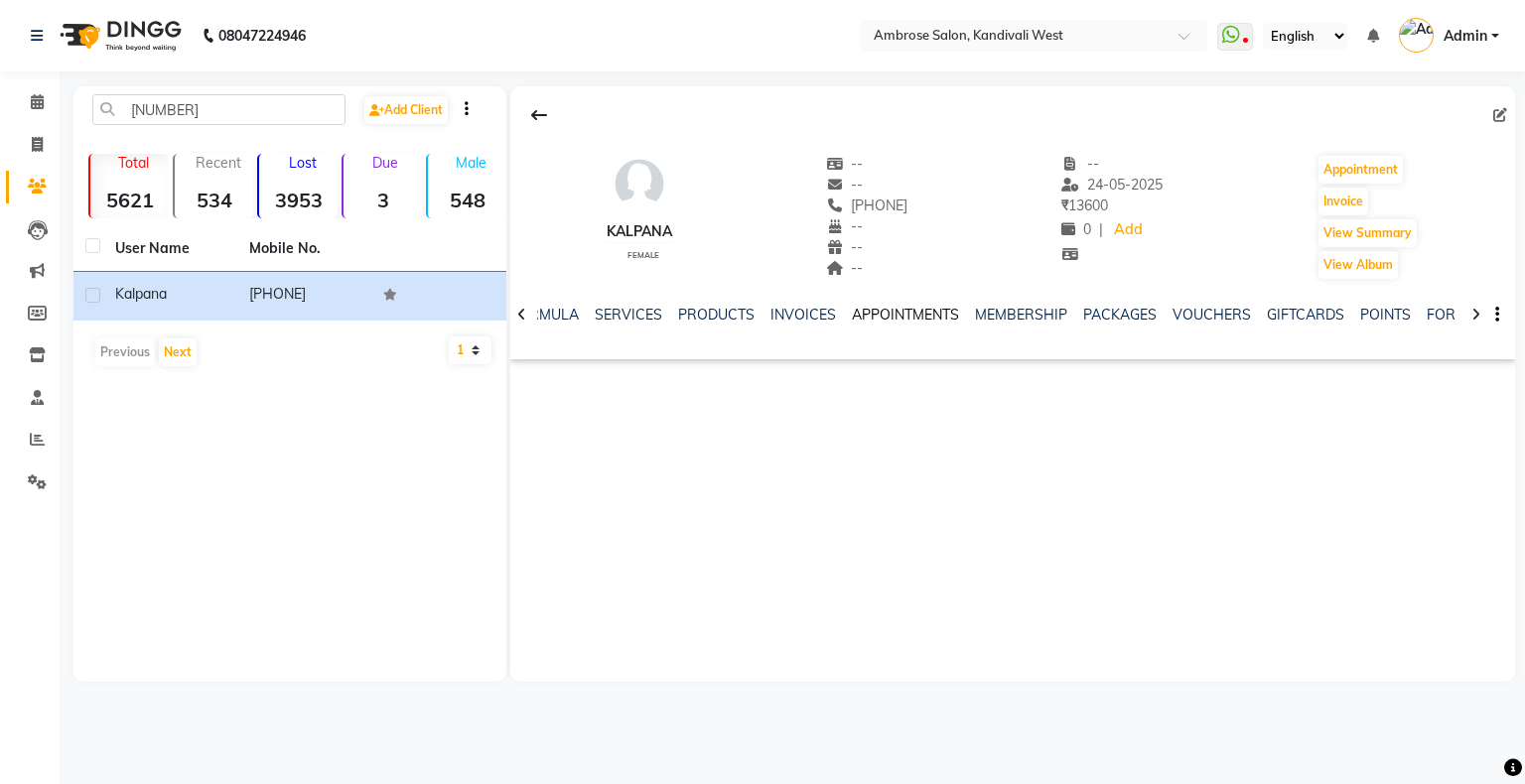 copy on "[PHONE]" 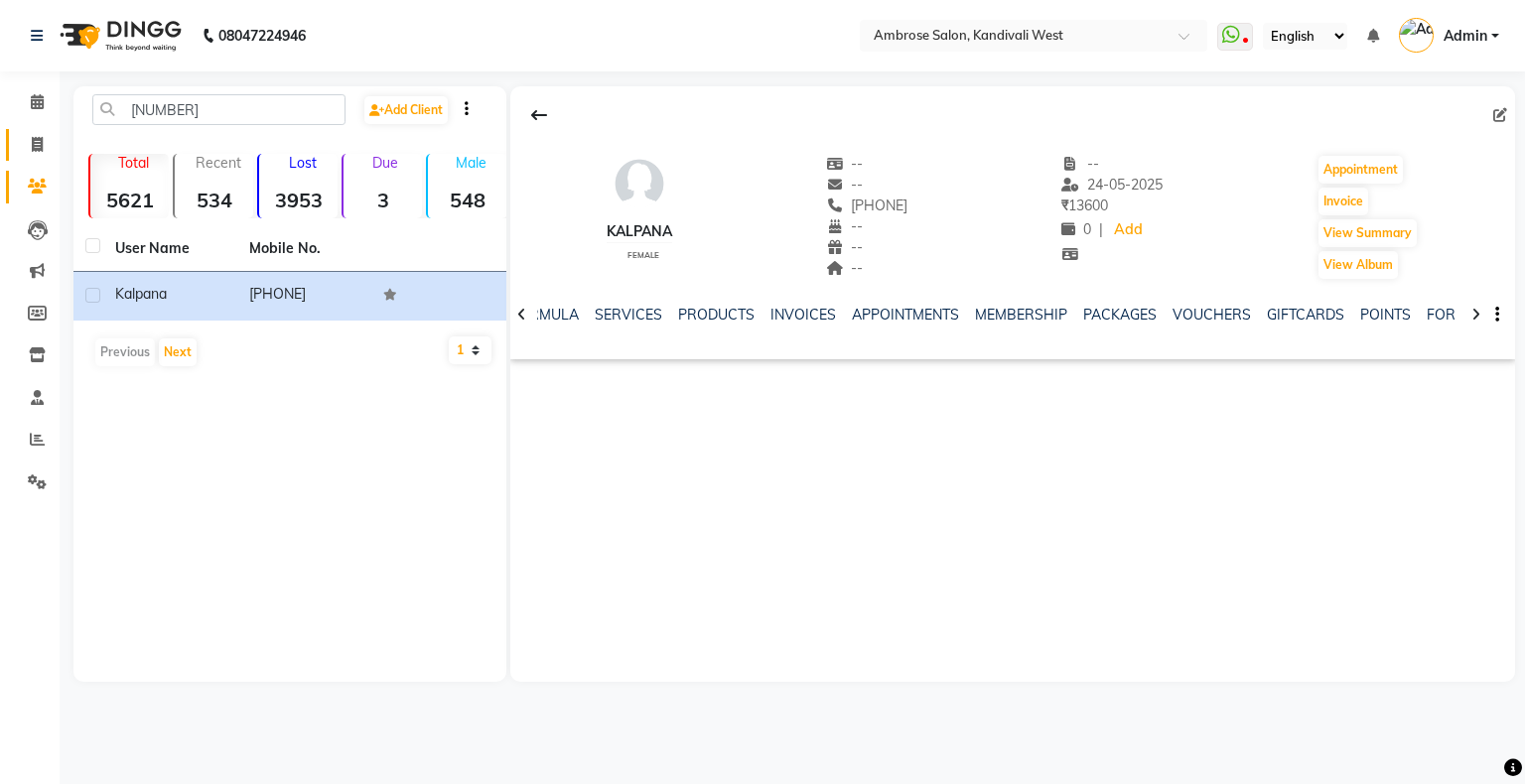 click 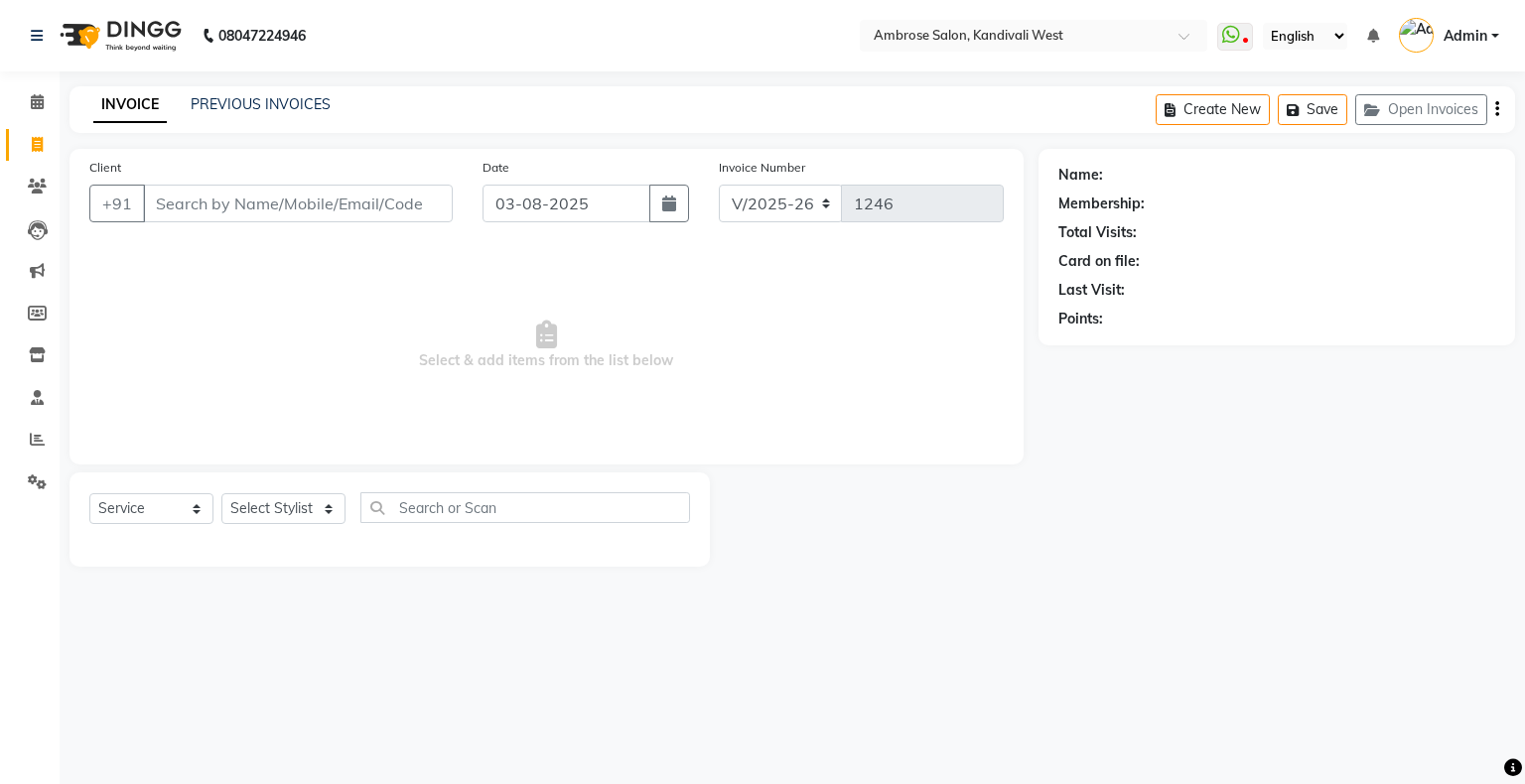 click on "Client" at bounding box center (298, 203) 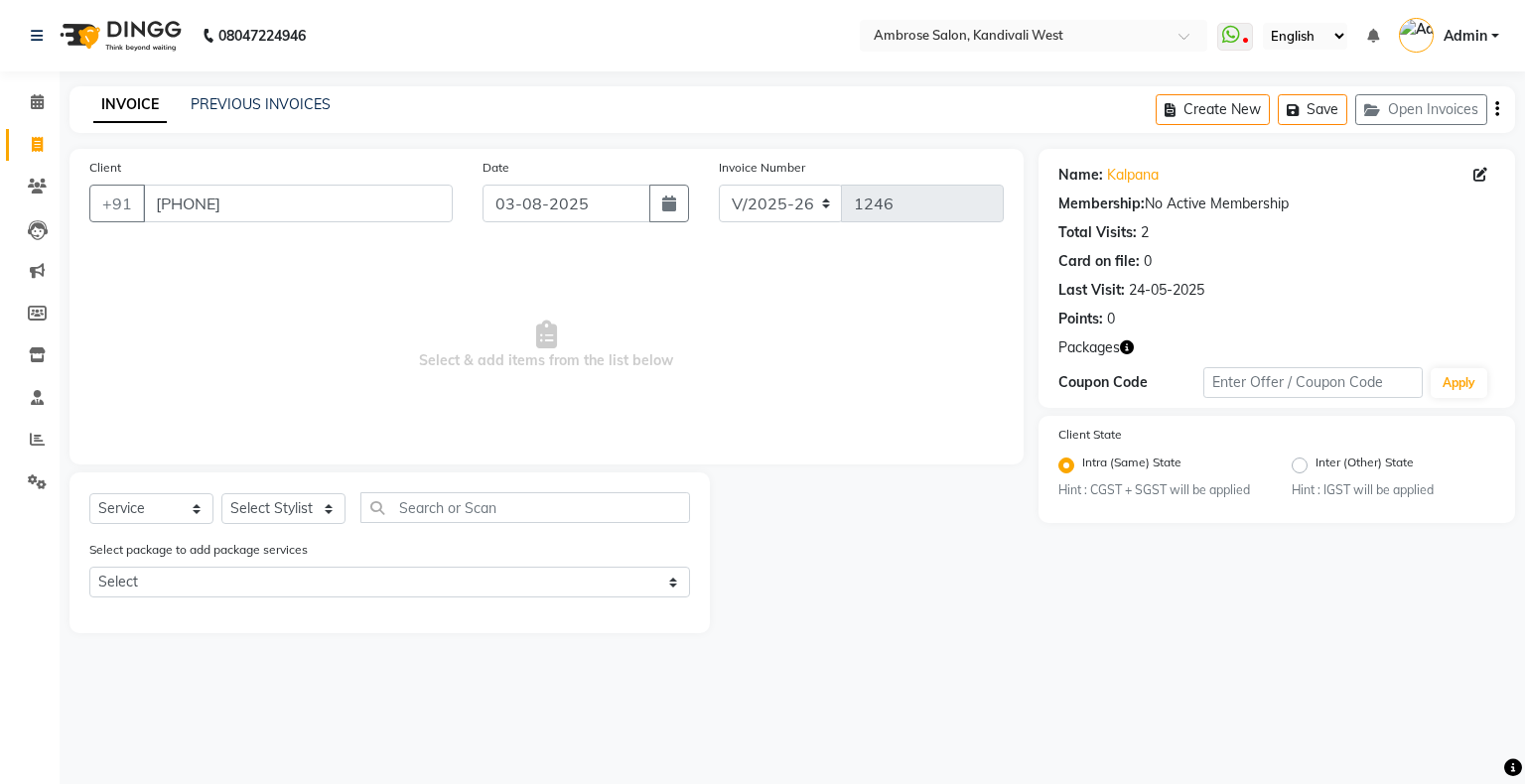 click on "Client +91 8169075181" 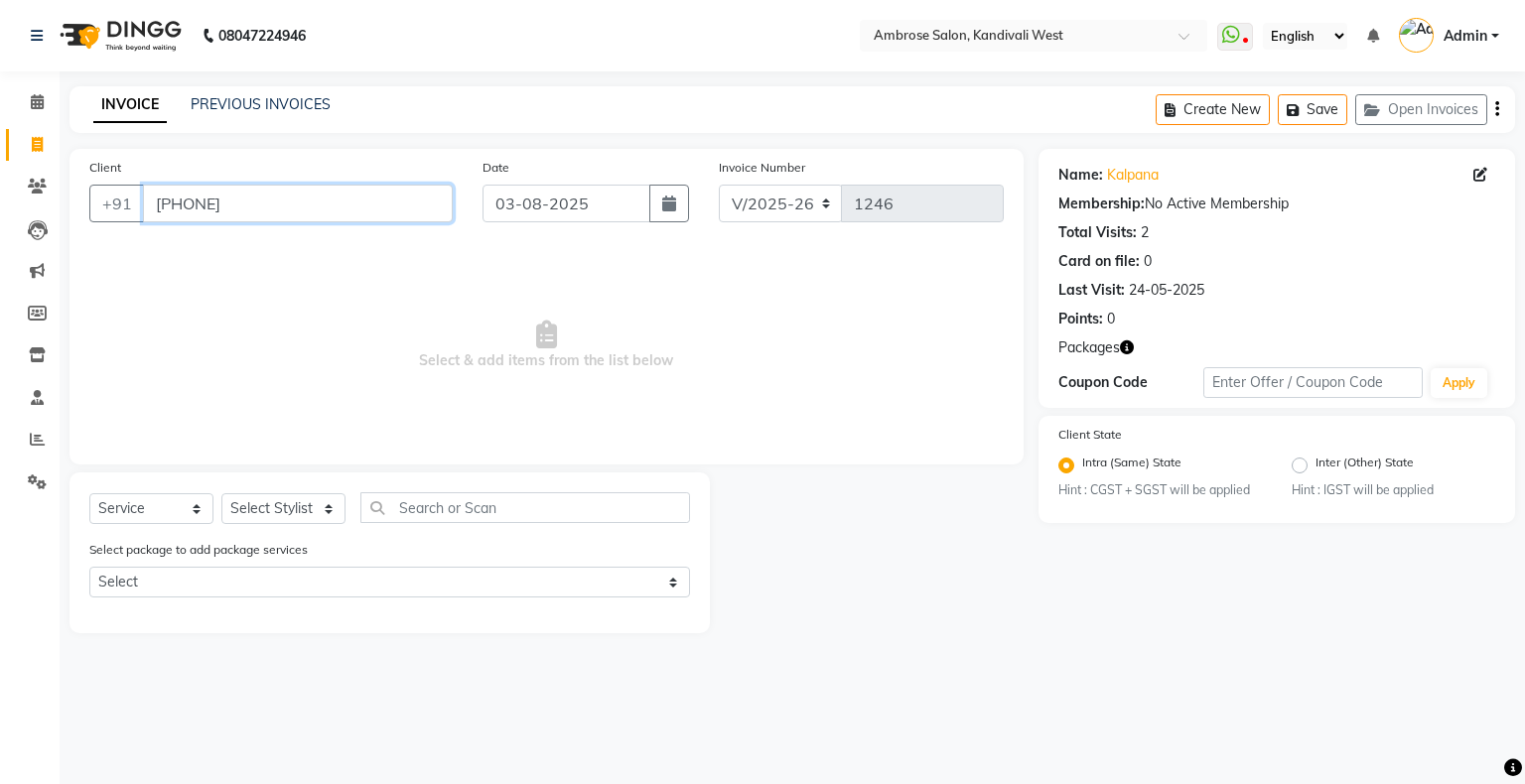 click on "[PHONE]" at bounding box center (298, 203) 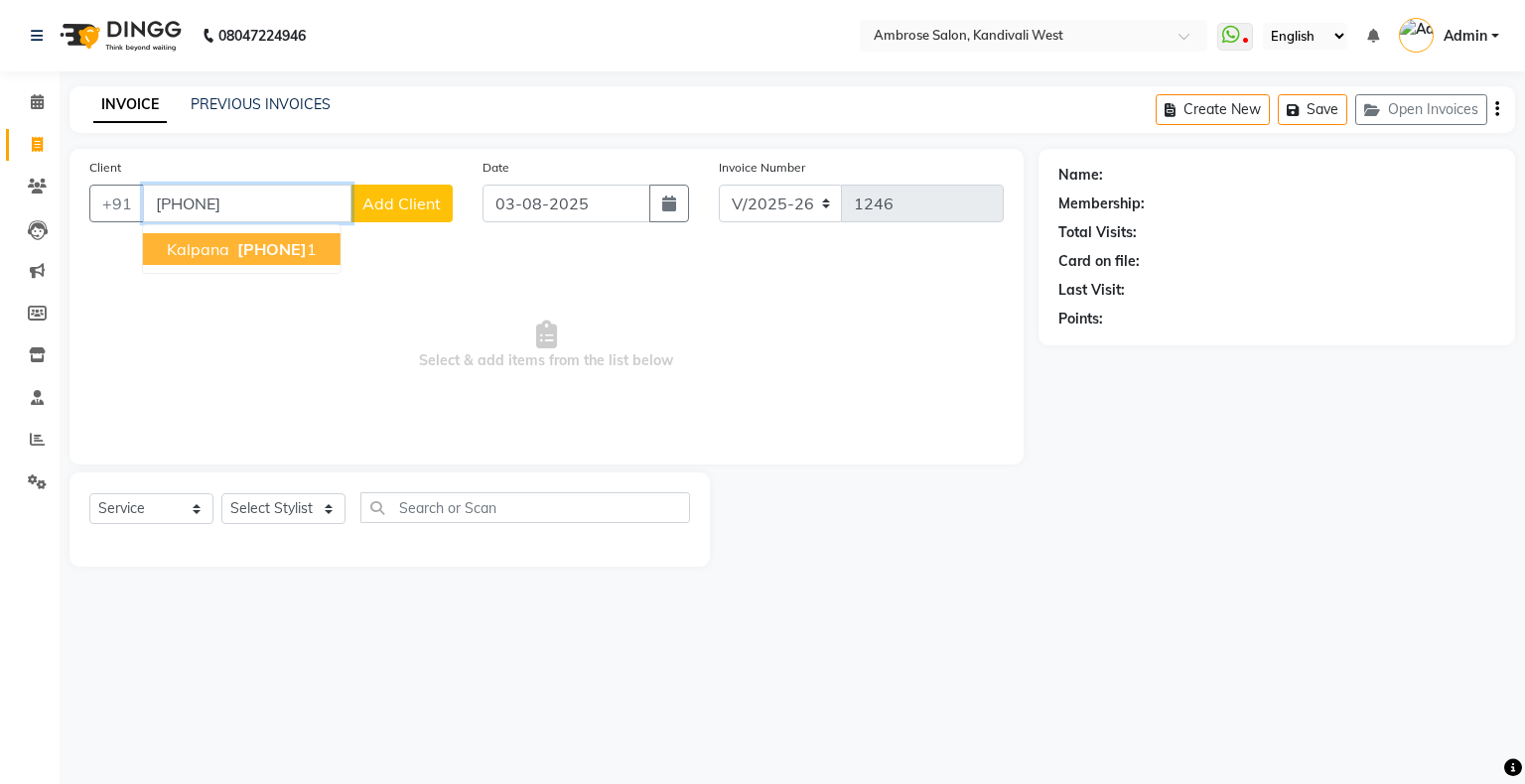 click on "816907518" at bounding box center (272, 249) 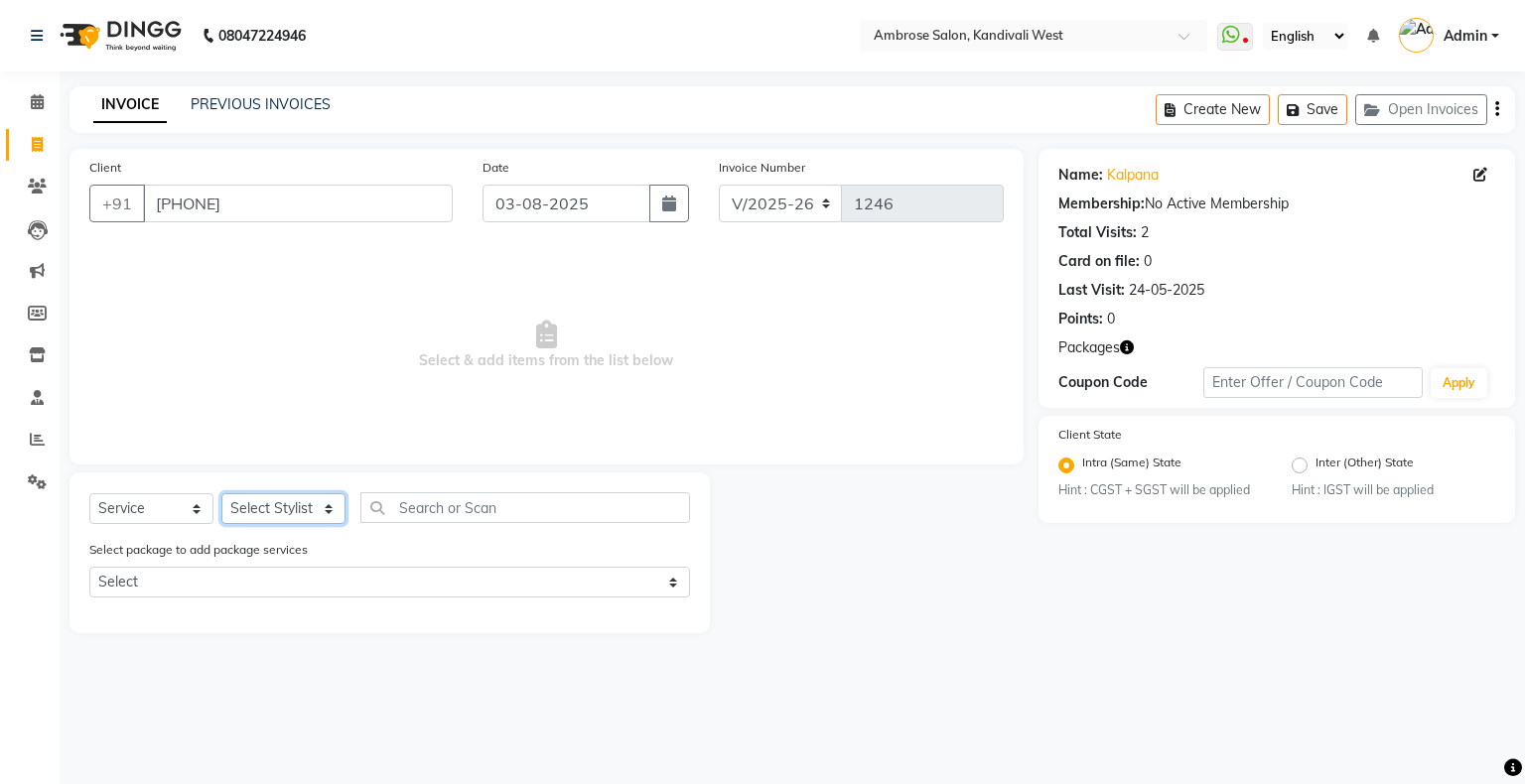 click on "Select Stylist Akshay Divecha Ashwini Hair Head Falak Nails Fardin Kirti Nida FD Pradip Pradip Vaishnav Sanjana  Vidhi Veera" 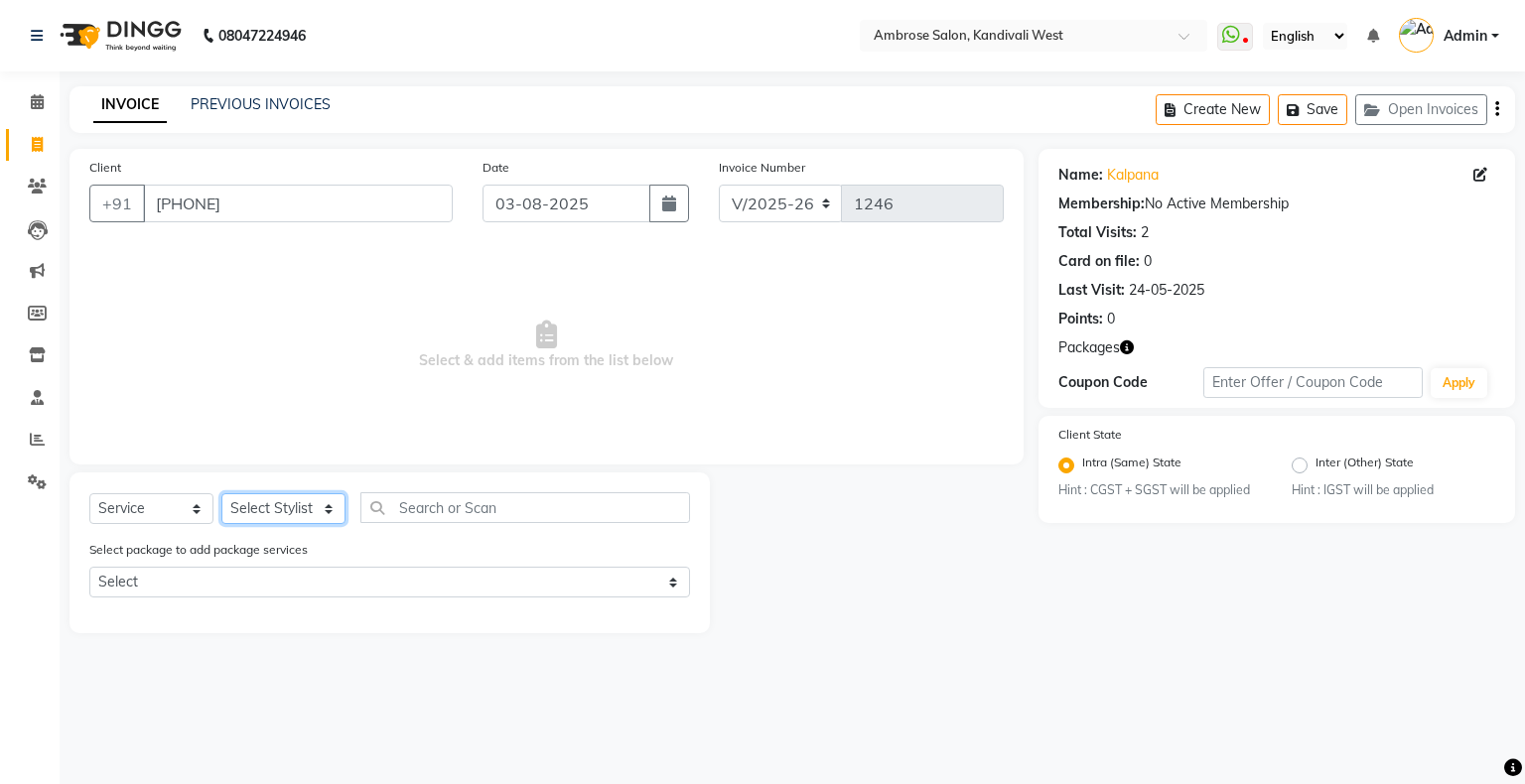 click on "Select Stylist Akshay Divecha Ashwini Hair Head Falak Nails Fardin Kirti Nida FD Pradip Pradip Vaishnav Sanjana  Vidhi Veera" 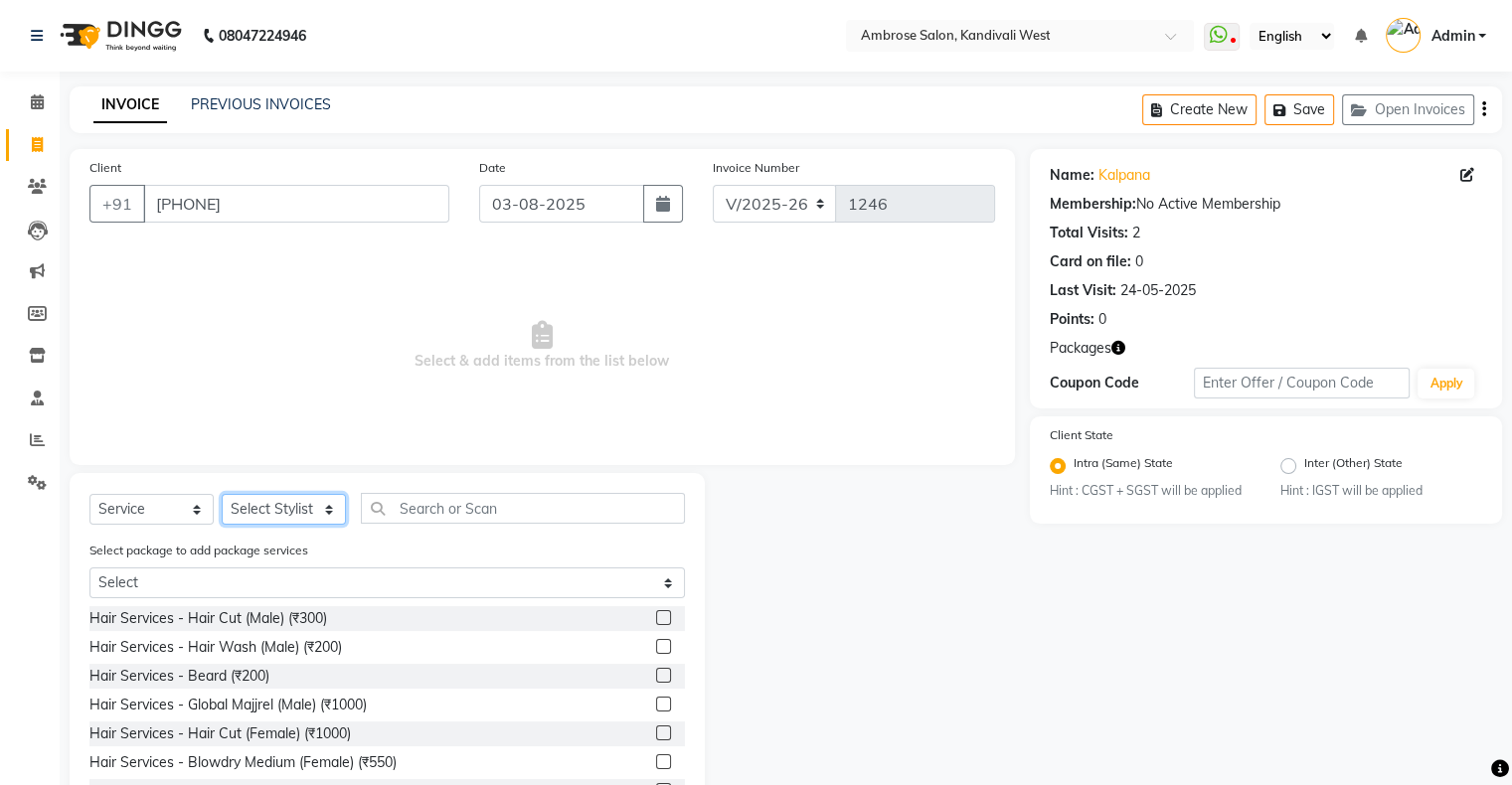 click on "Select Stylist Akshay Divecha Ashwini Hair Head Falak Nails Fardin Kirti Nida FD Pradip Pradip Vaishnav Sanjana  Vidhi Veera" 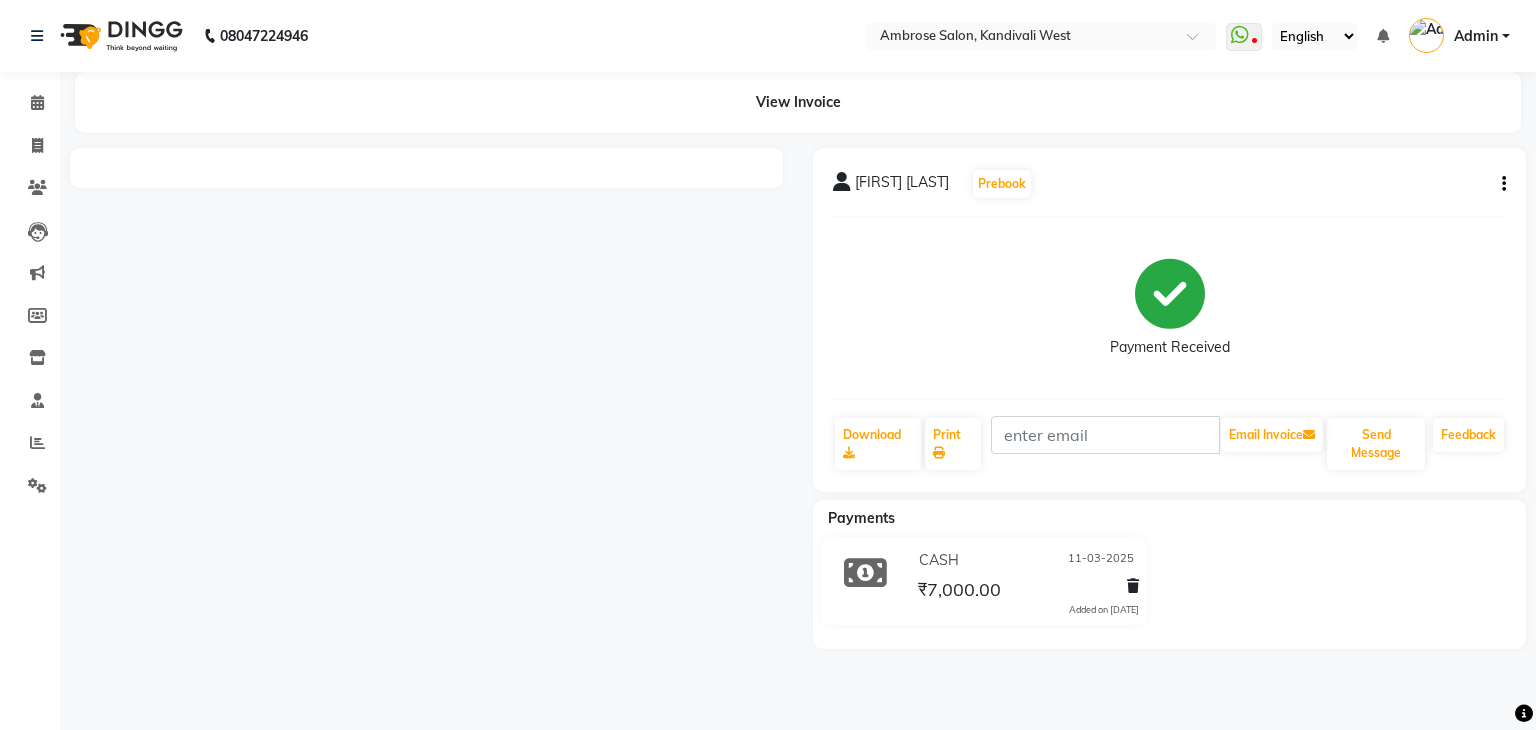 scroll, scrollTop: 0, scrollLeft: 0, axis: both 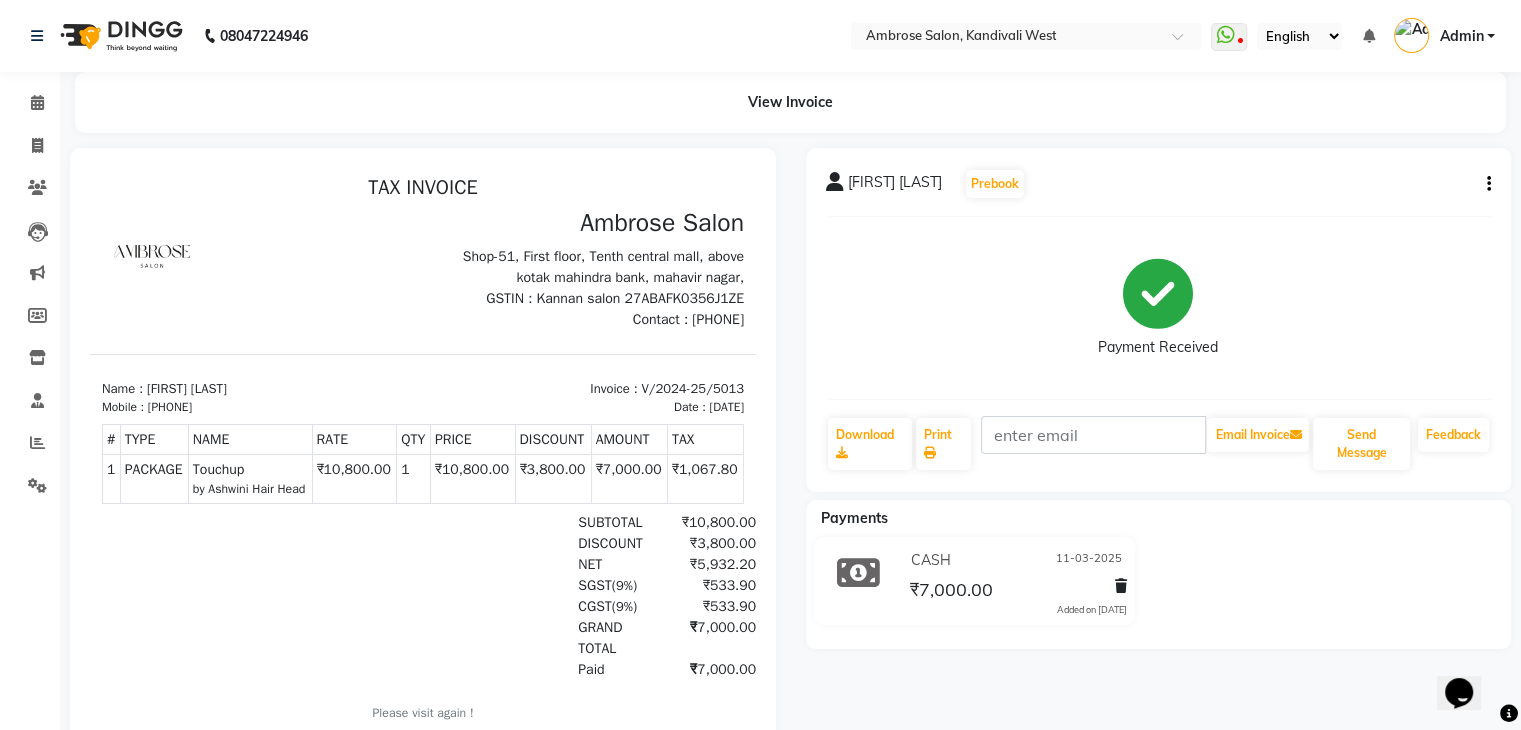 drag, startPoint x: 300, startPoint y: 461, endPoint x: 468, endPoint y: 473, distance: 168.42802 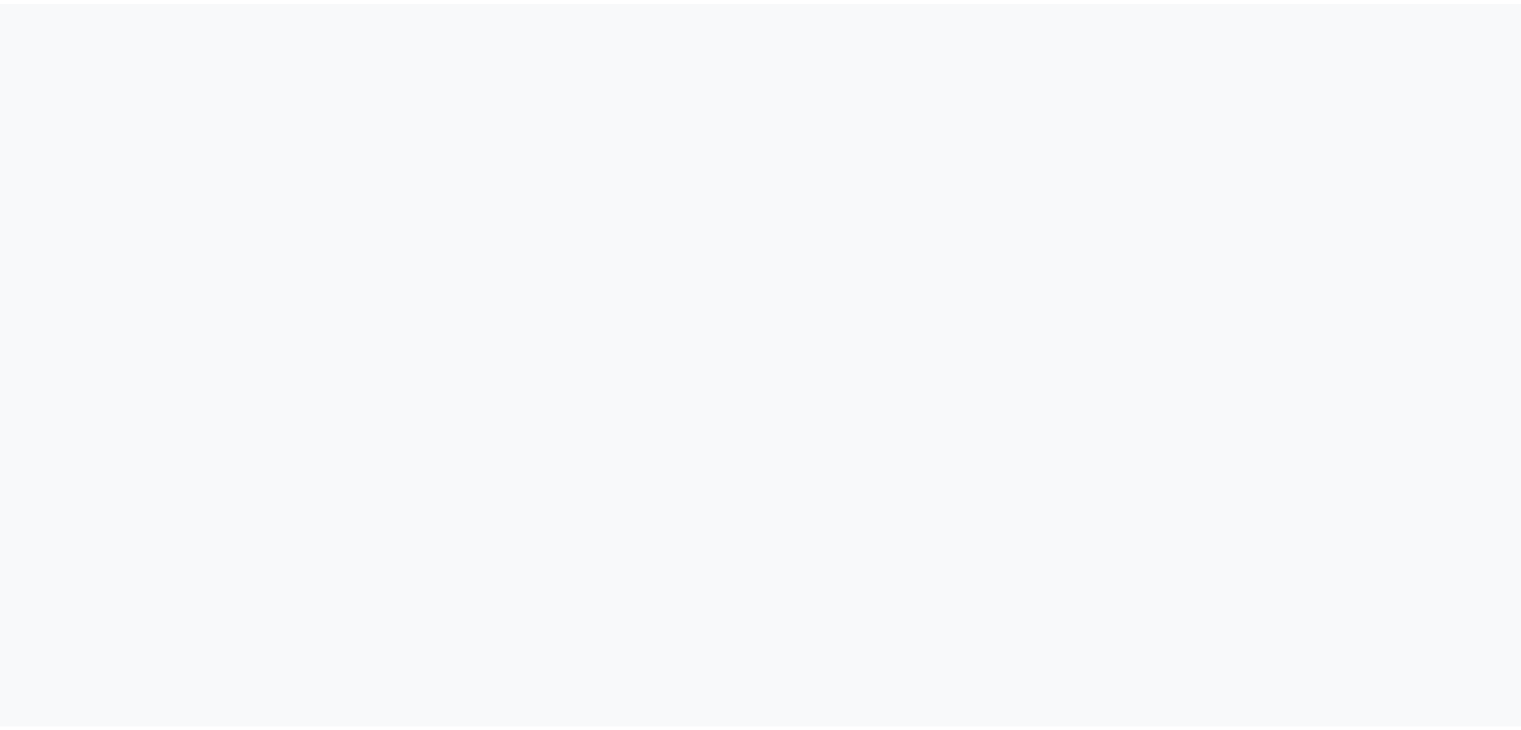 scroll, scrollTop: 0, scrollLeft: 0, axis: both 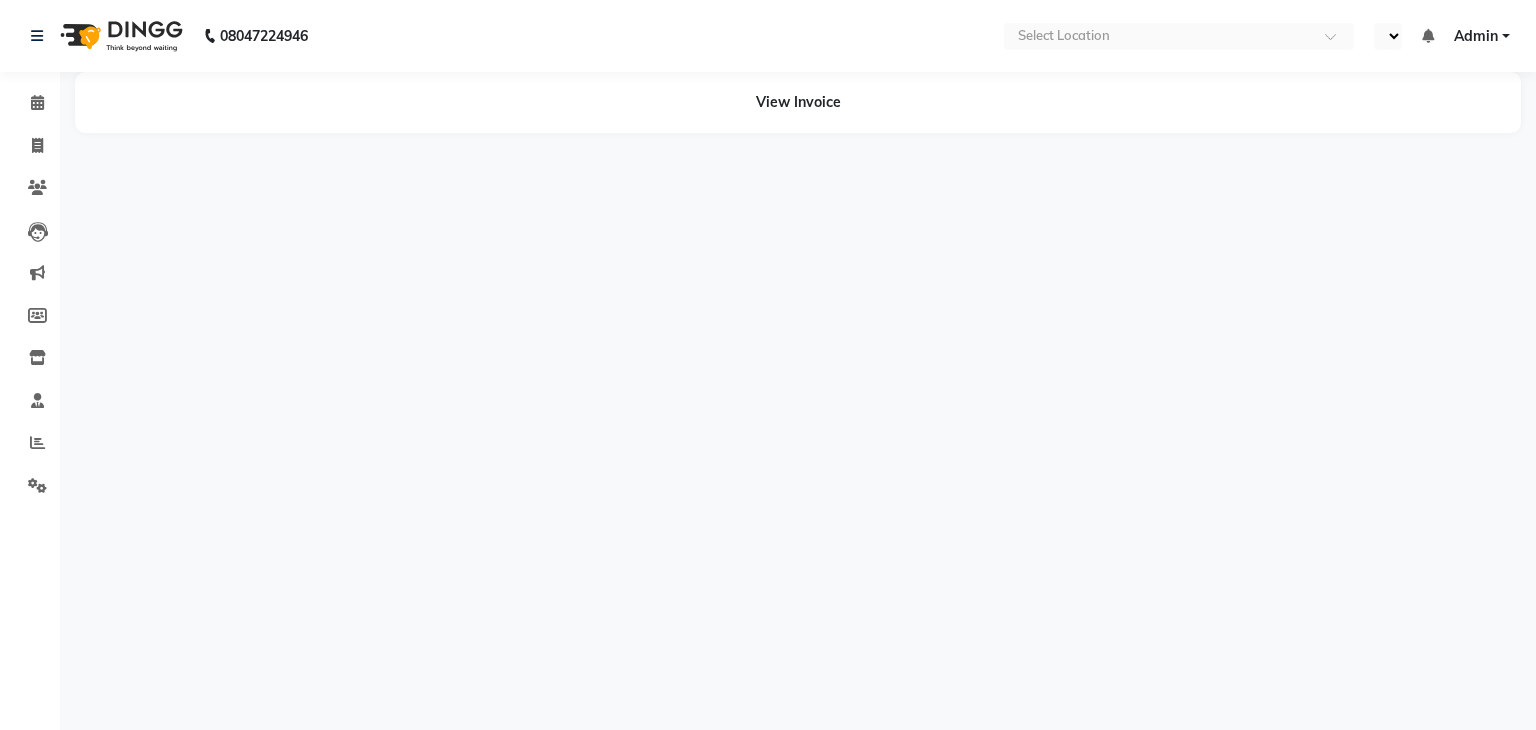 select on "en" 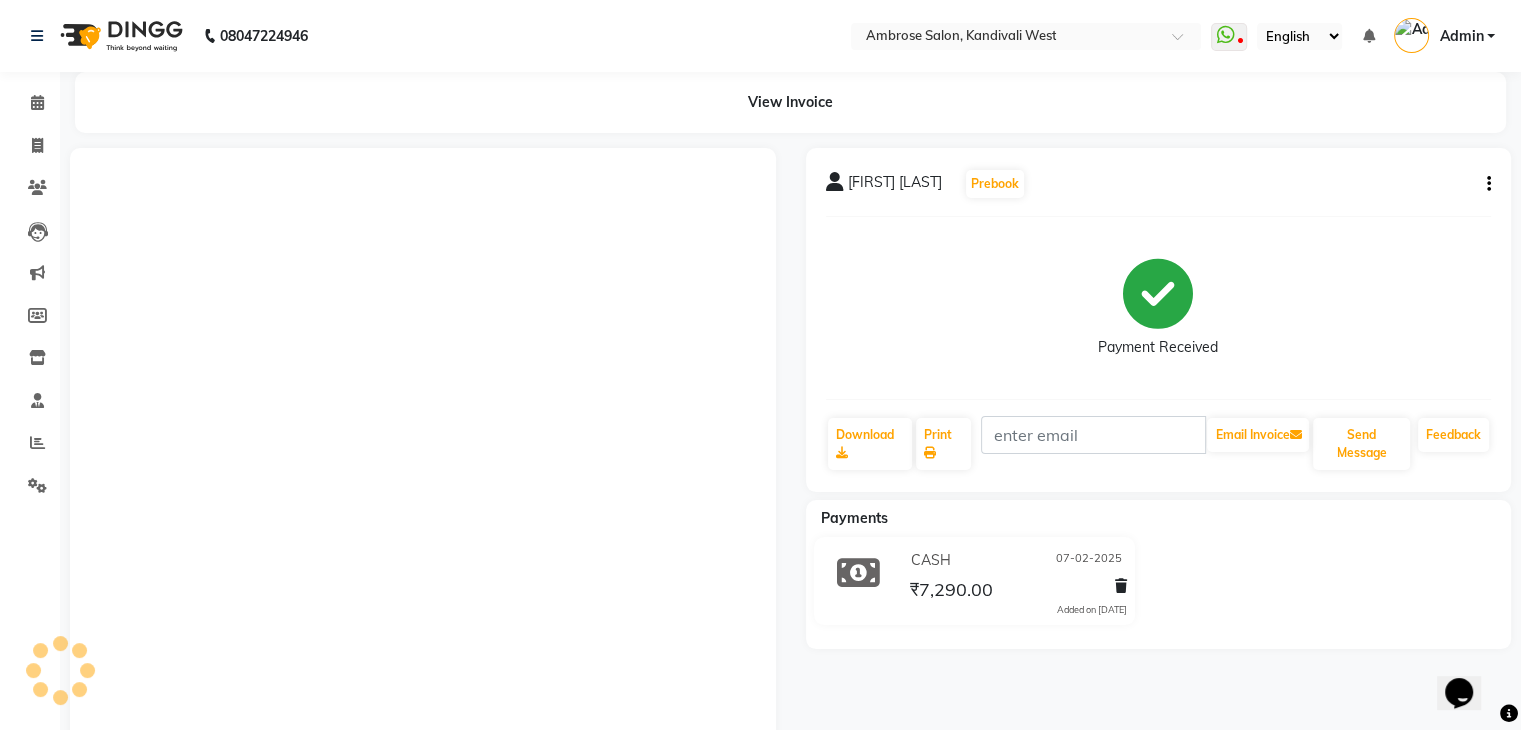 scroll, scrollTop: 0, scrollLeft: 0, axis: both 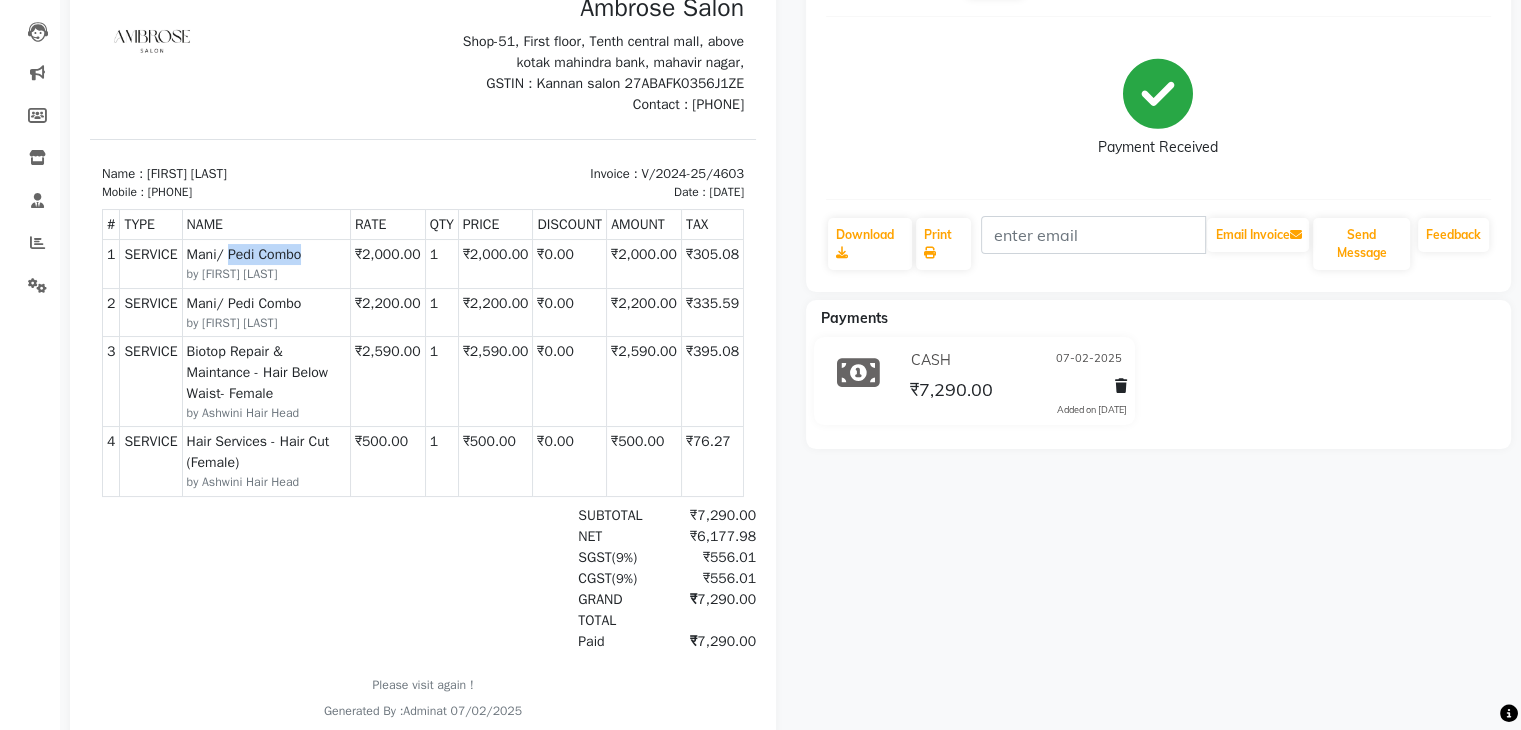 drag, startPoint x: 222, startPoint y: 257, endPoint x: 309, endPoint y: 257, distance: 87 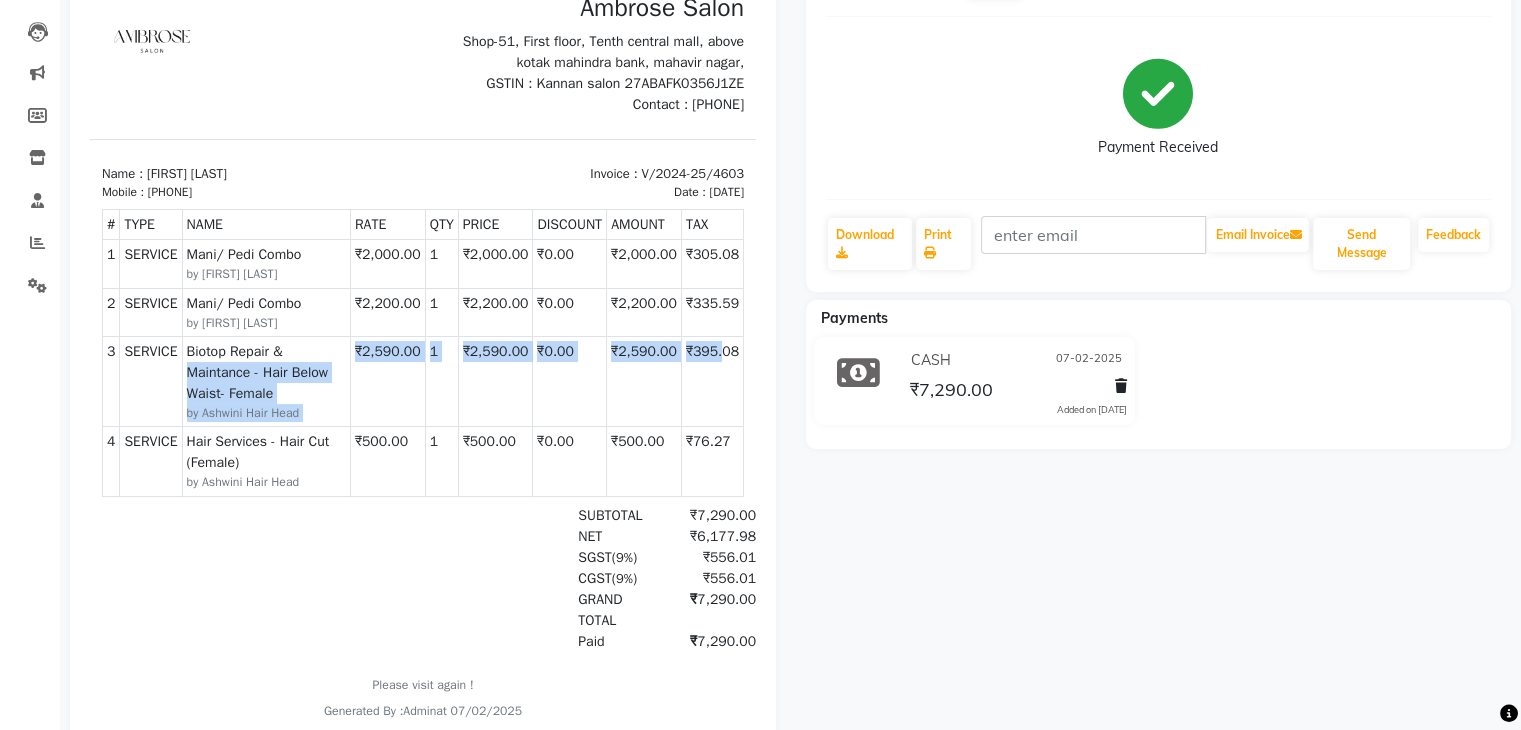 drag, startPoint x: 619, startPoint y: 405, endPoint x: 688, endPoint y: 409, distance: 69.115845 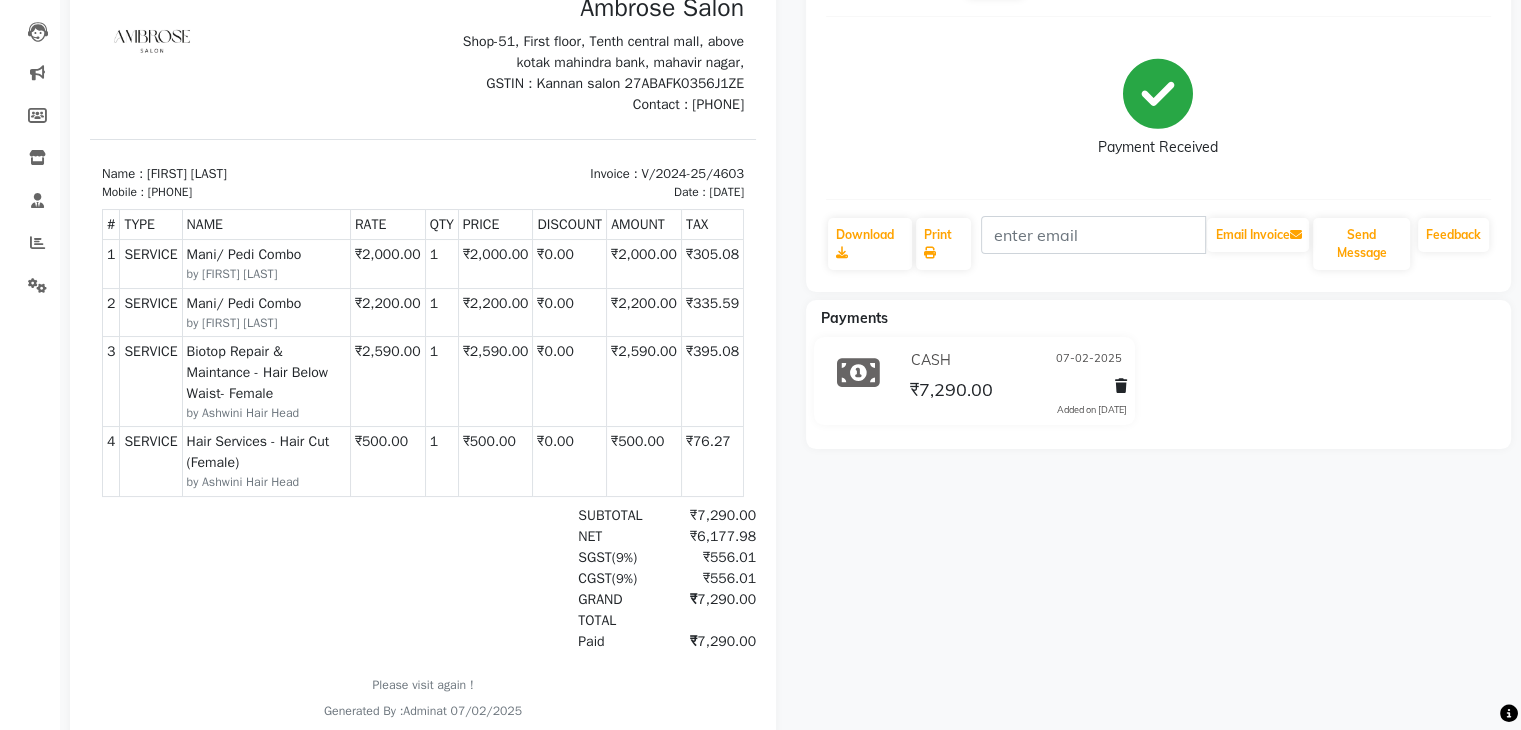 click on "₹500.00" at bounding box center (387, 461) 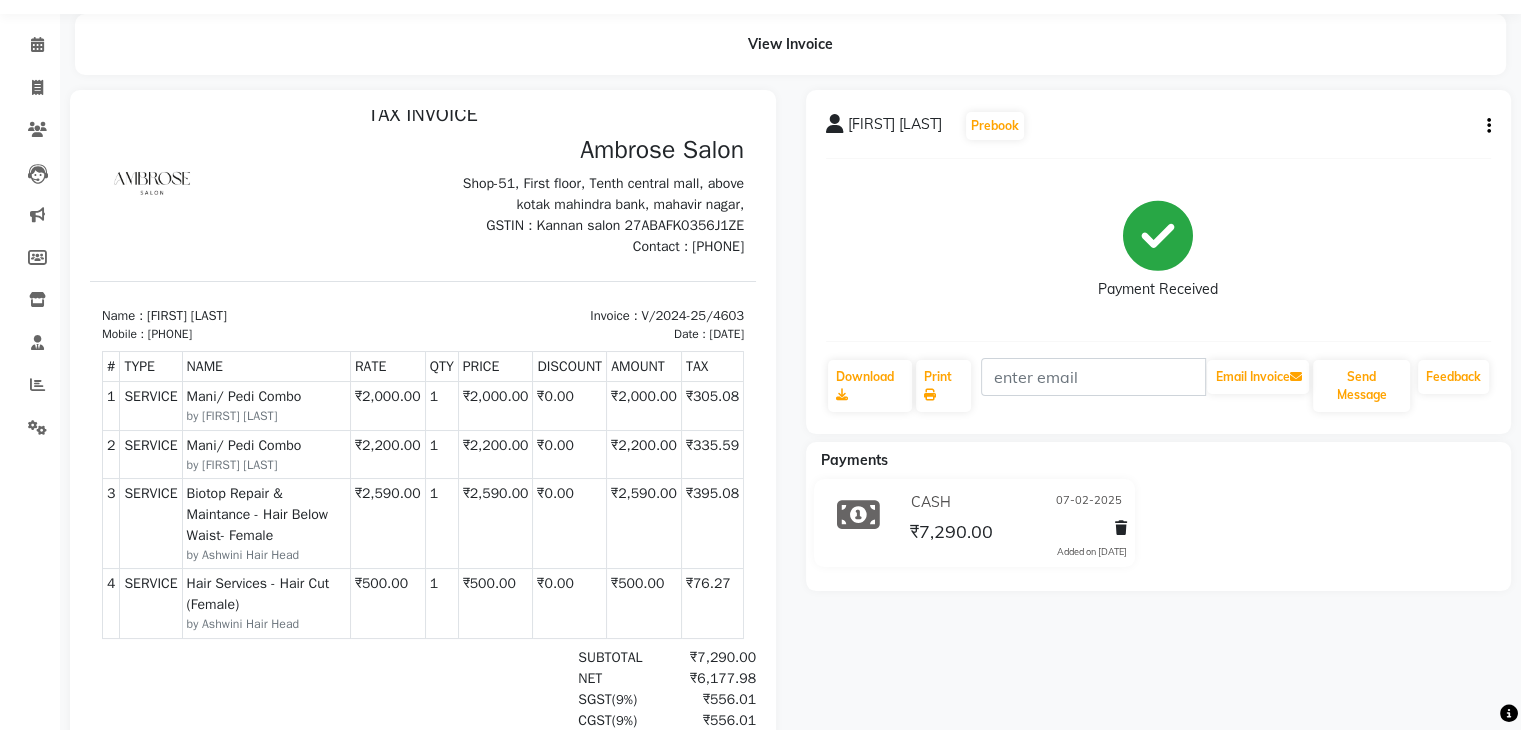 scroll, scrollTop: 0, scrollLeft: 0, axis: both 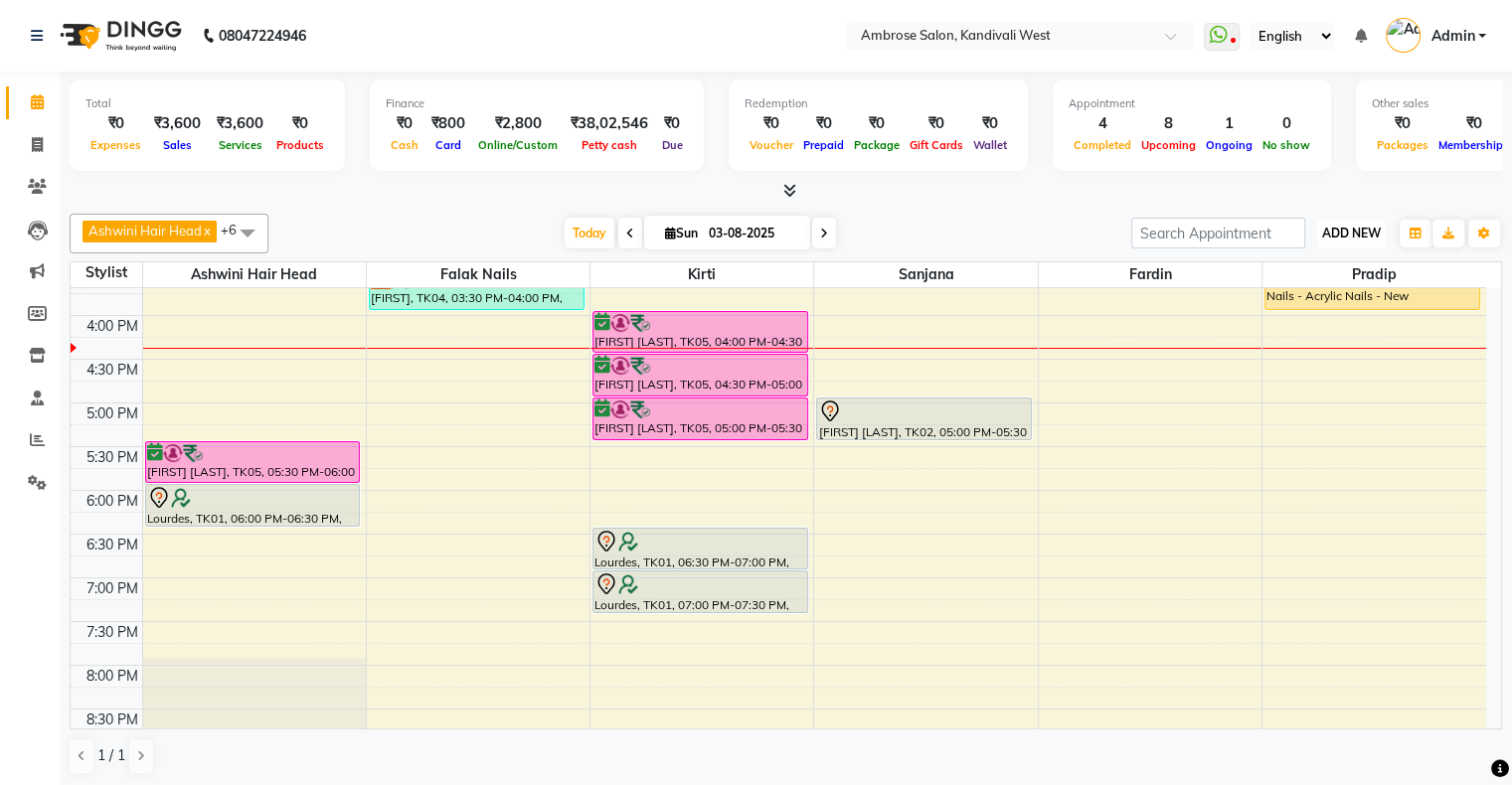 click on "ADD NEW Toggle Dropdown" at bounding box center (1351, 234) 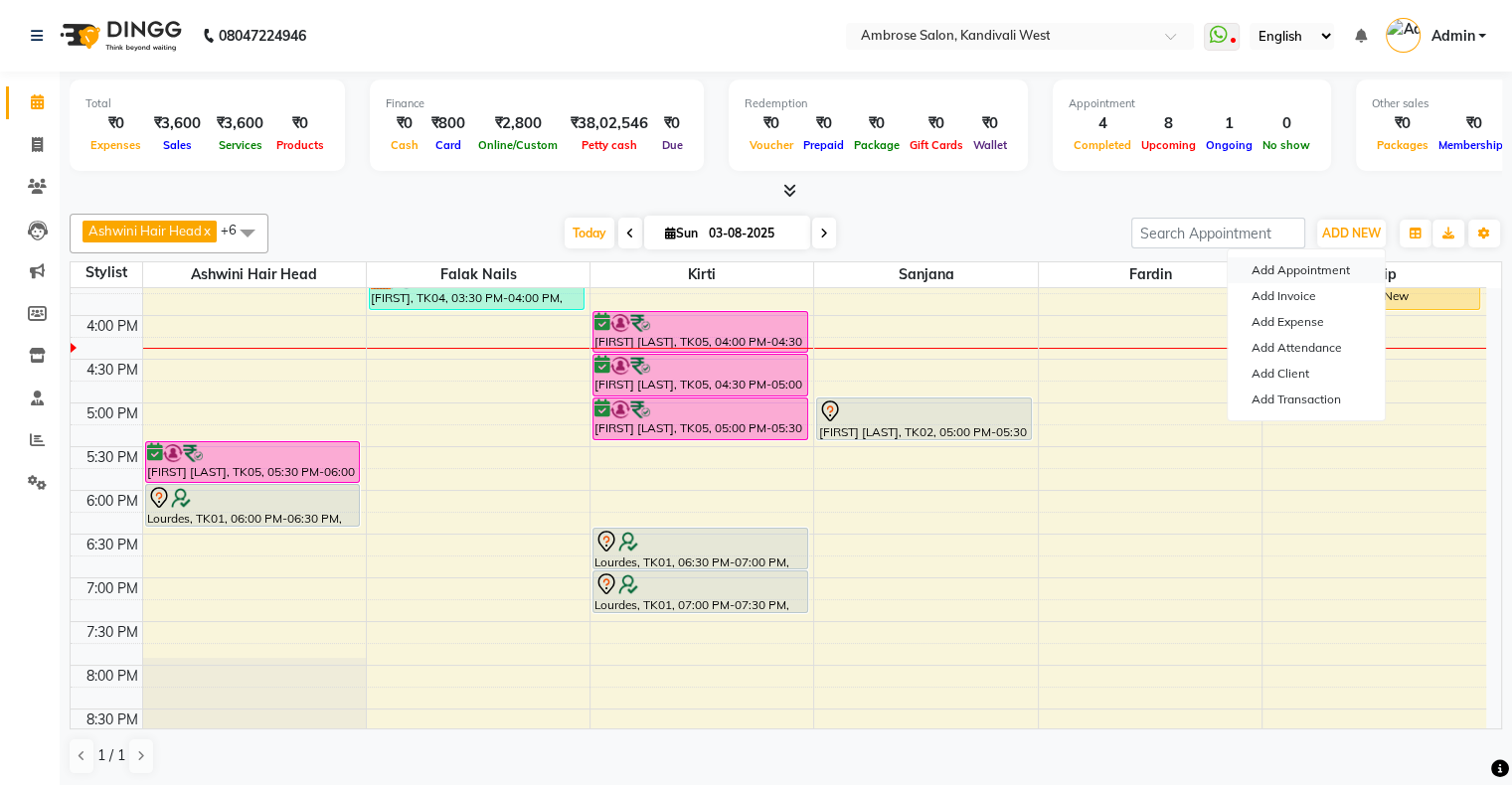 click on "Add Appointment" at bounding box center [1306, 270] 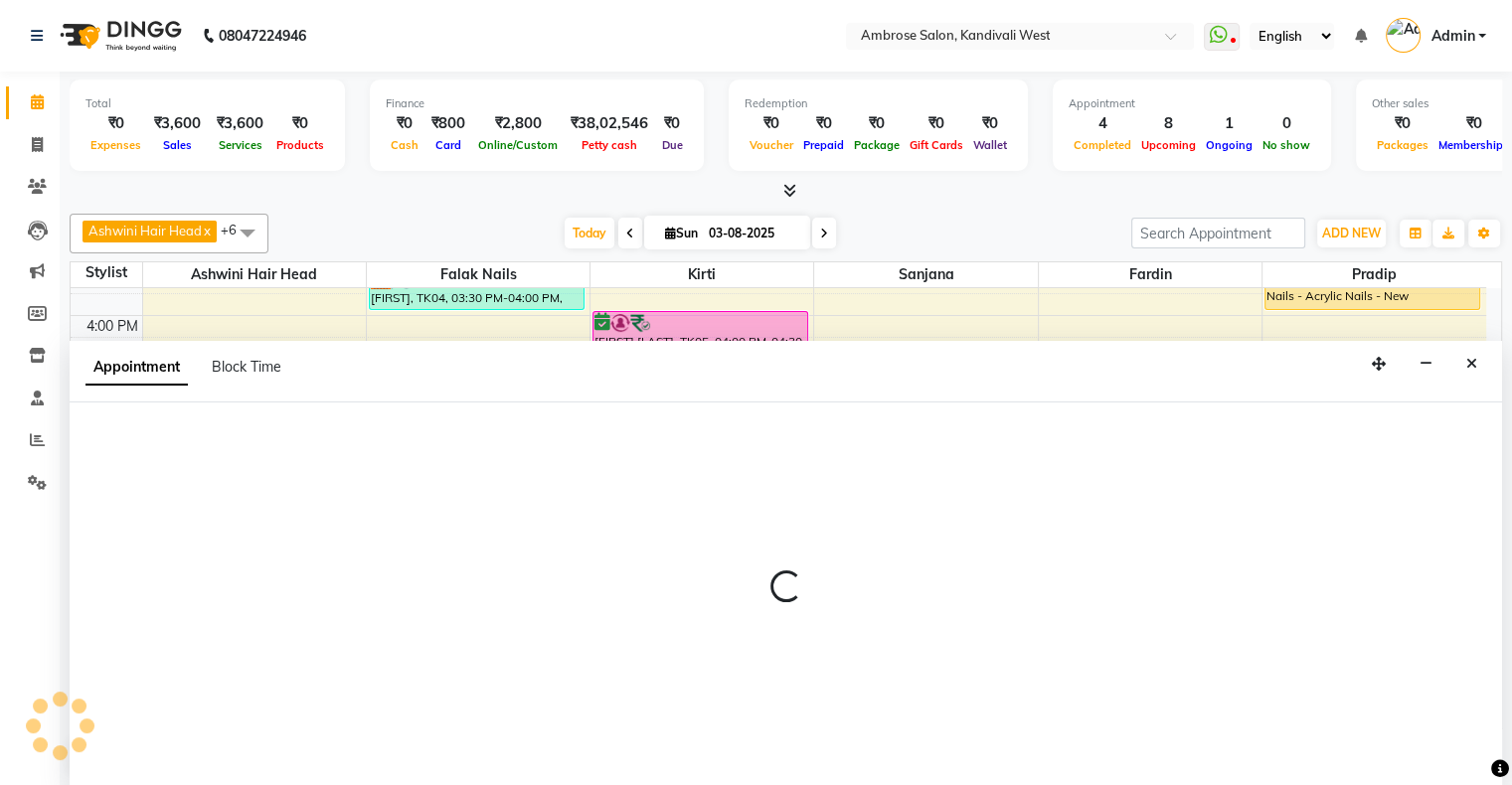scroll, scrollTop: 0, scrollLeft: 0, axis: both 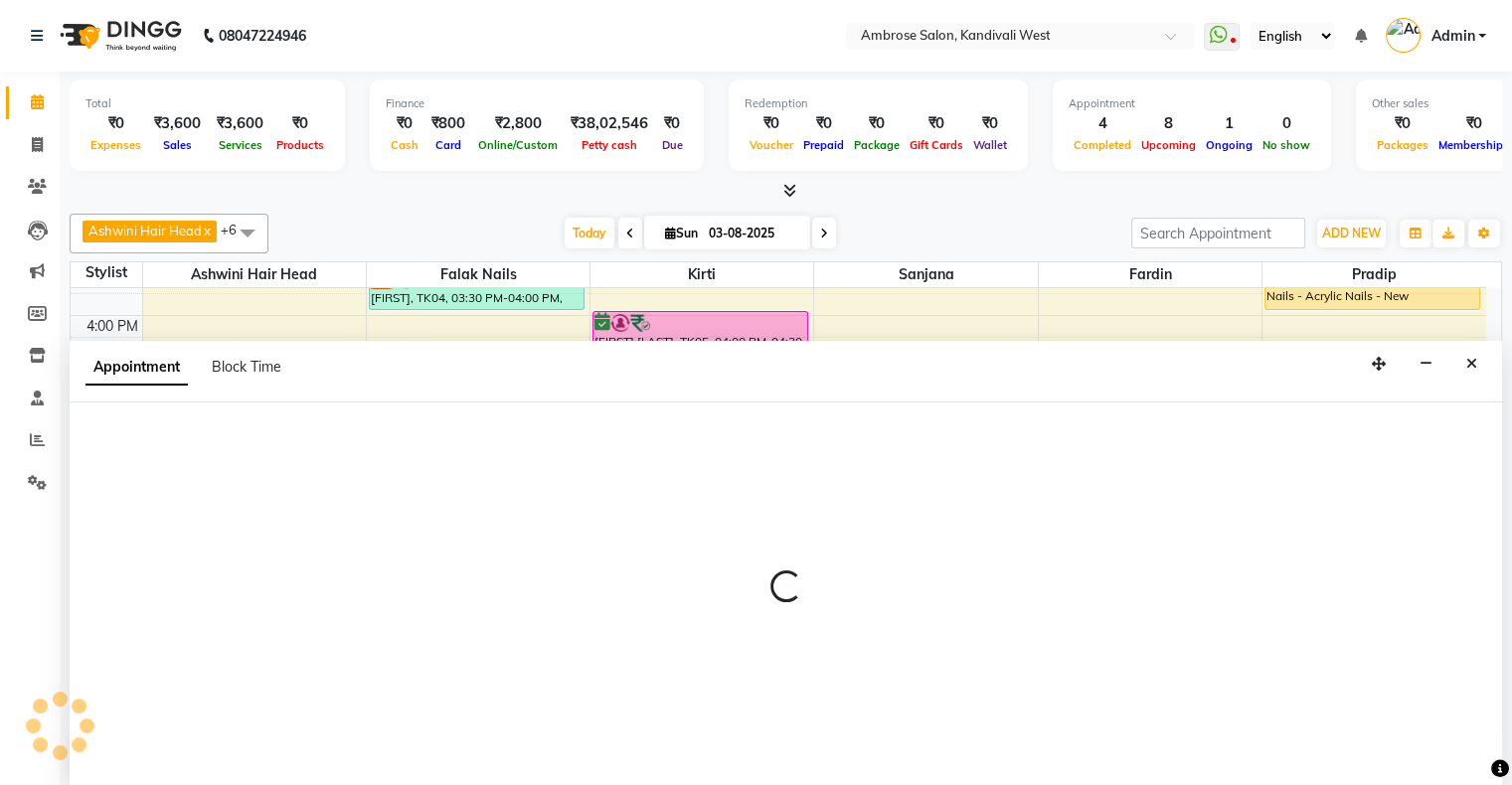 select on "tentative" 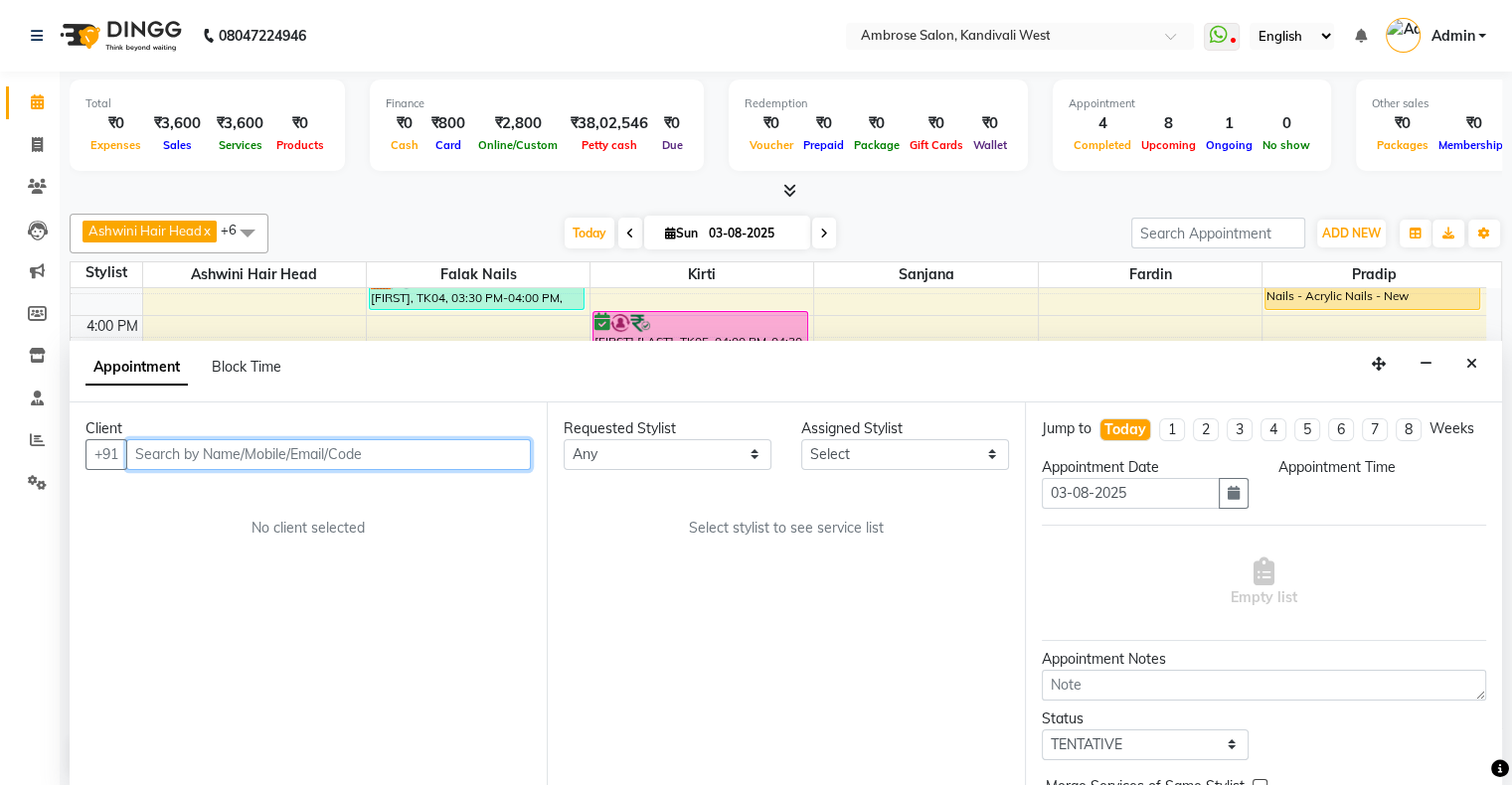 select on "660" 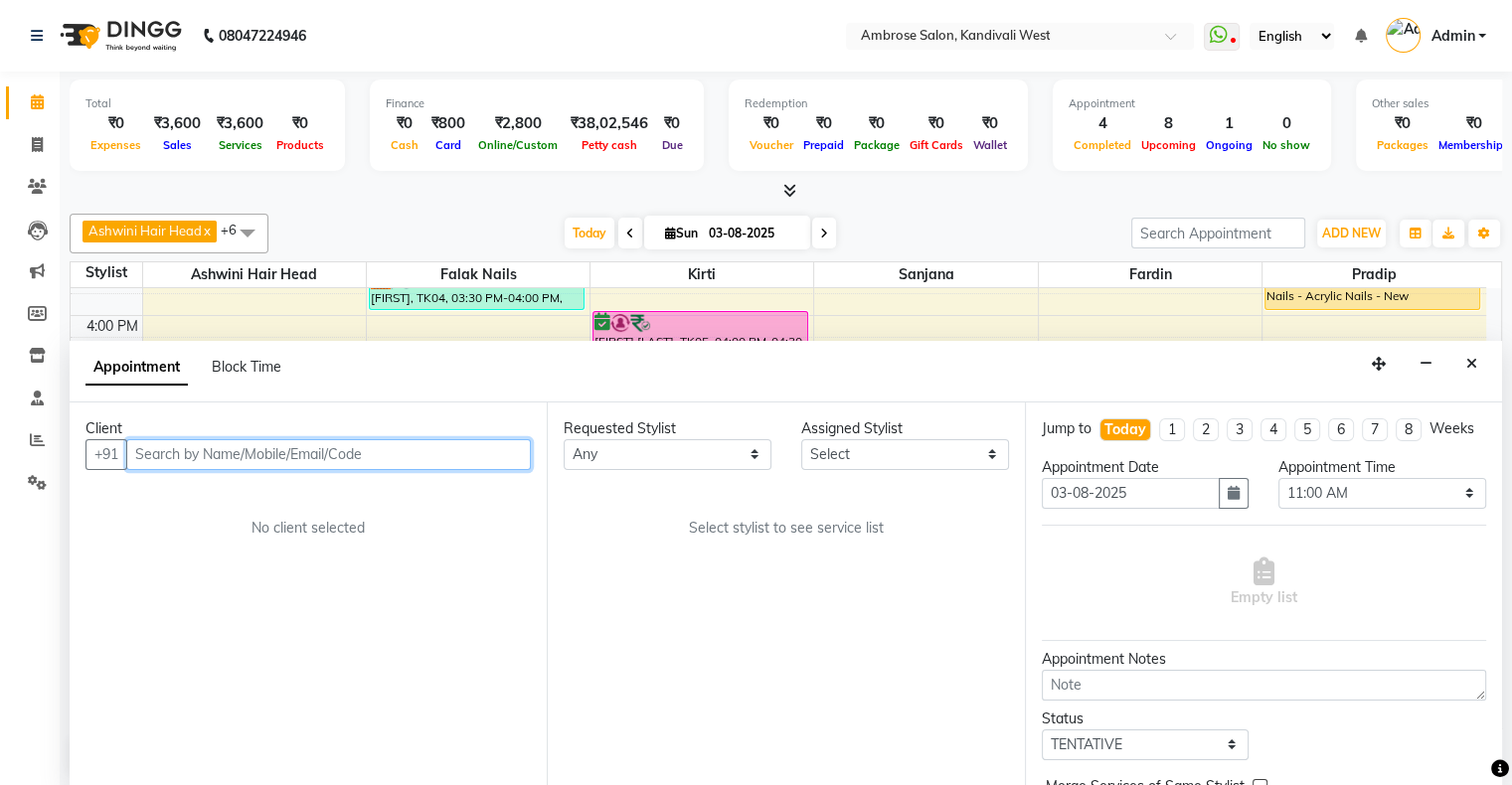click at bounding box center (328, 454) 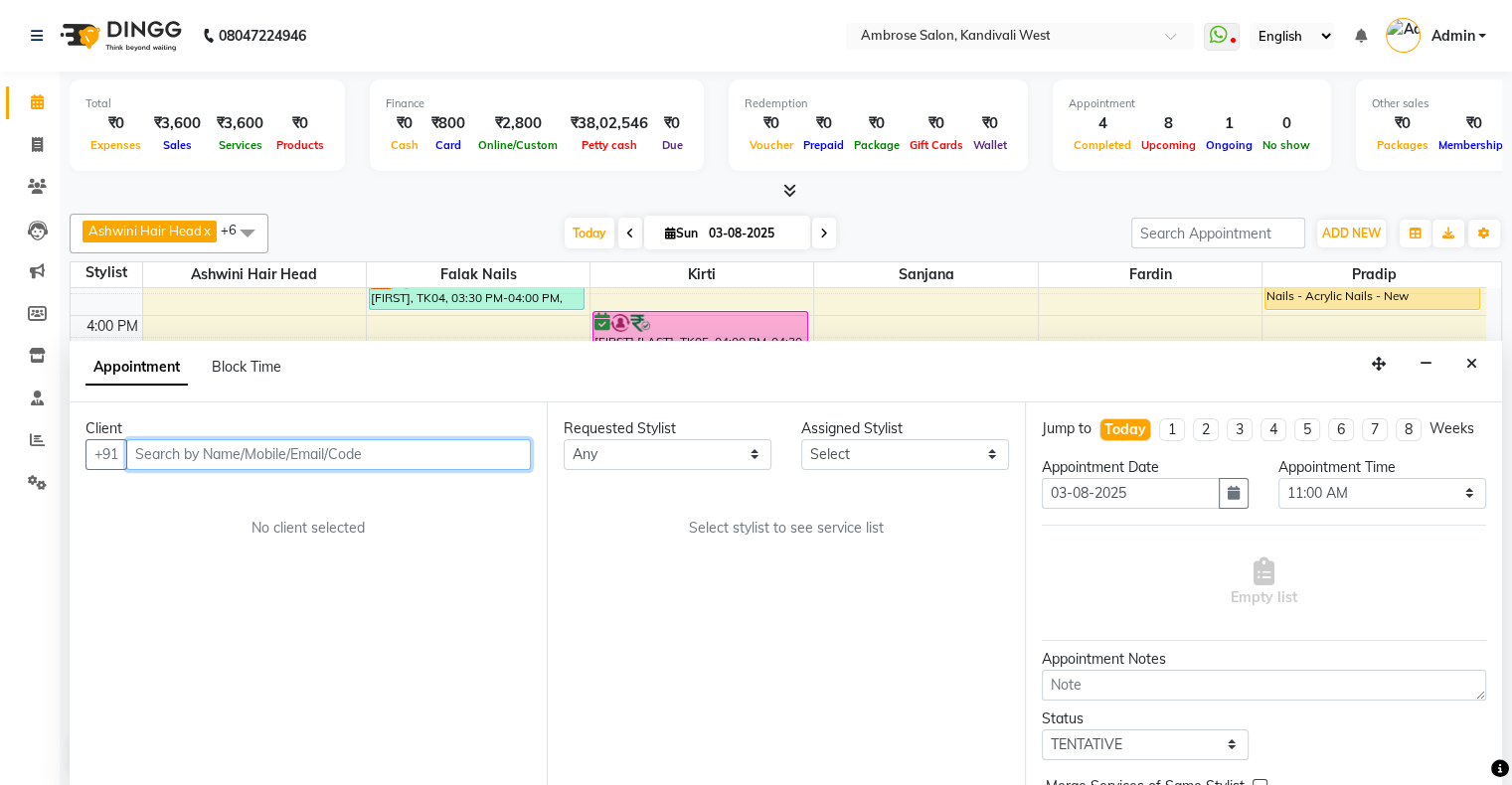 scroll, scrollTop: 0, scrollLeft: 0, axis: both 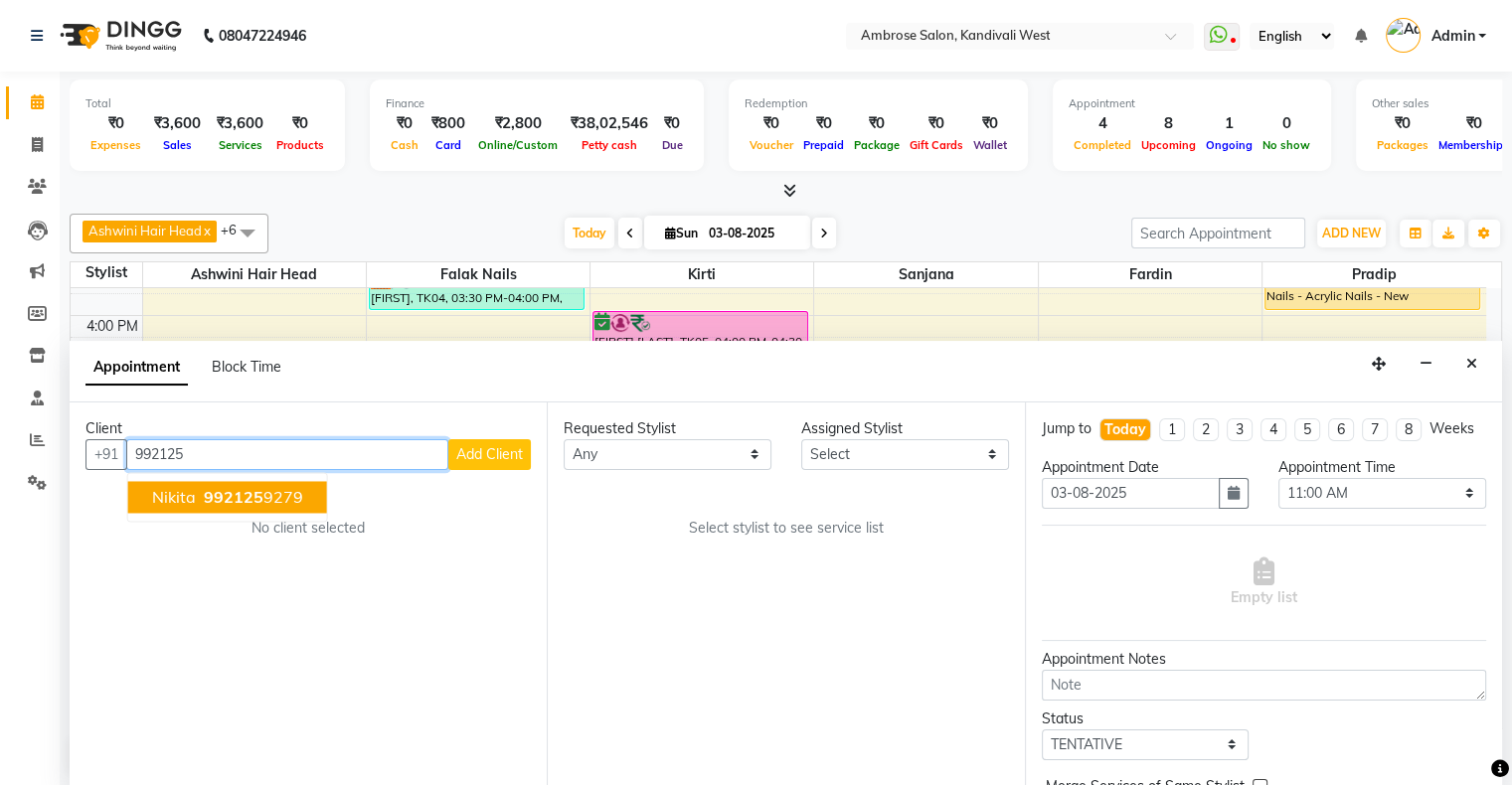 click on "992125 9279" at bounding box center (252, 497) 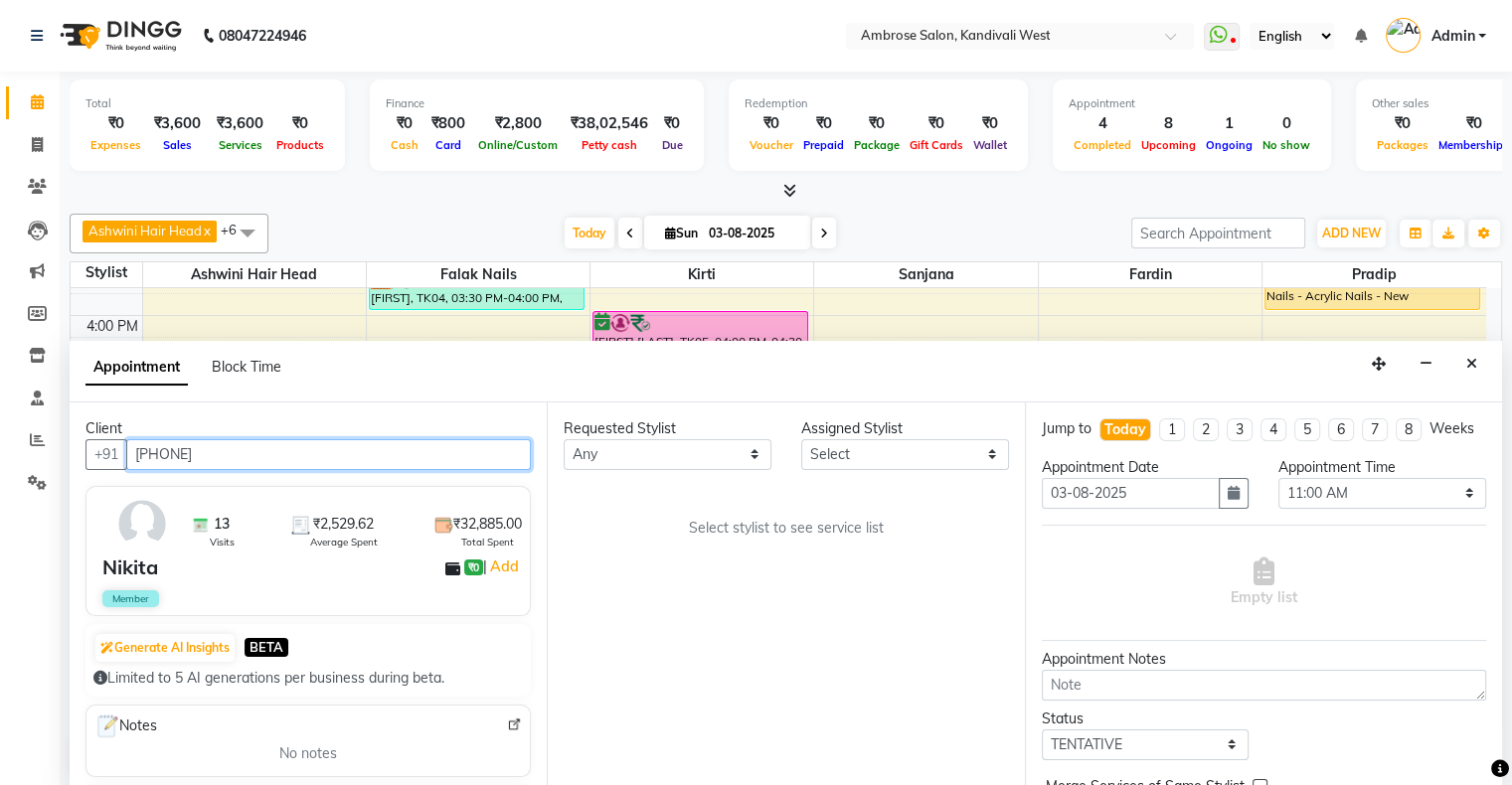 type on "[PHONE]" 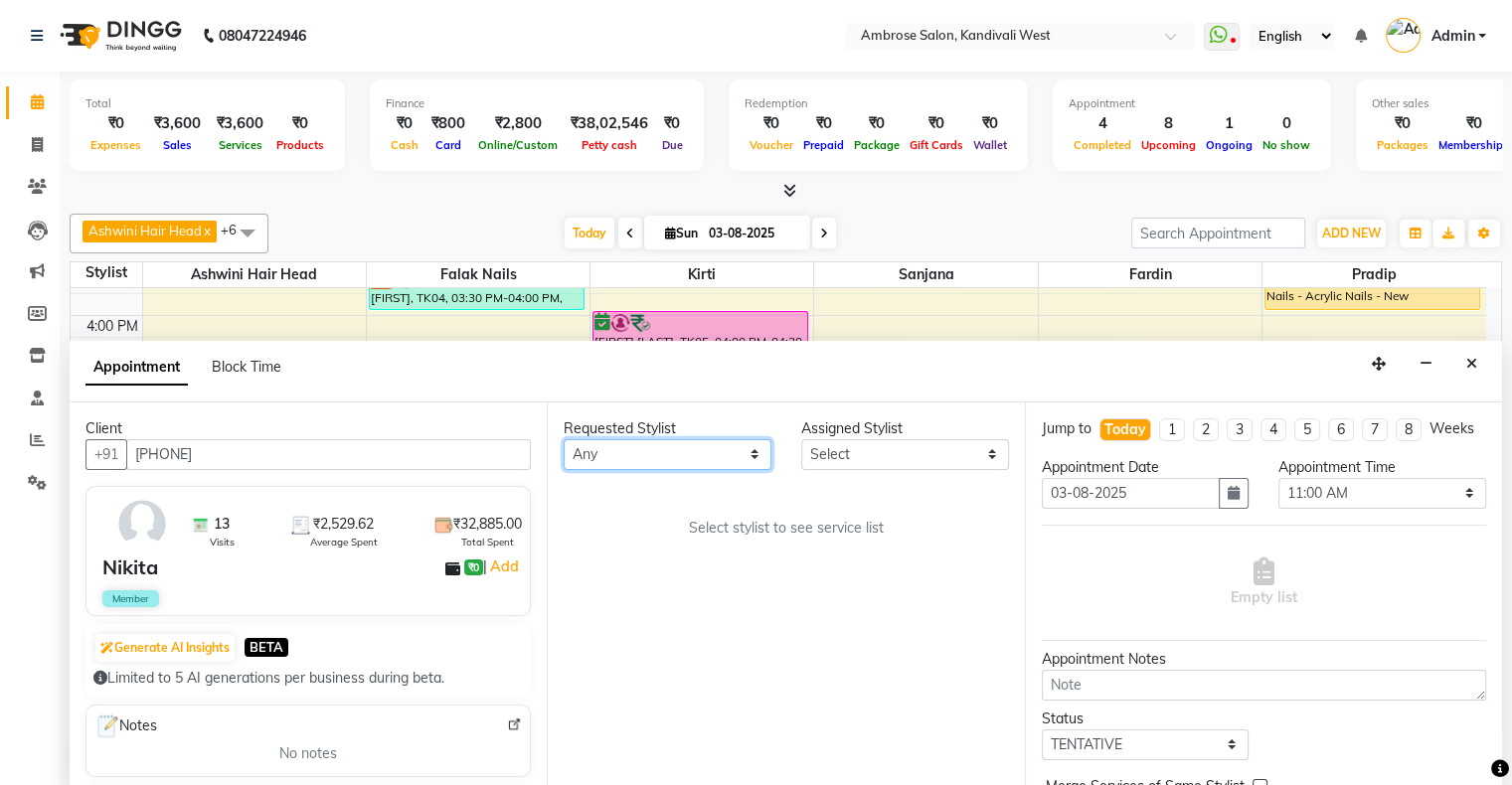 click on "Any Ashwini Hair Head Falak Nails Fardin Kirti Nida FD Pradip Pradip Vaishnav Sanjana  Vidhi Veera" at bounding box center (667, 454) 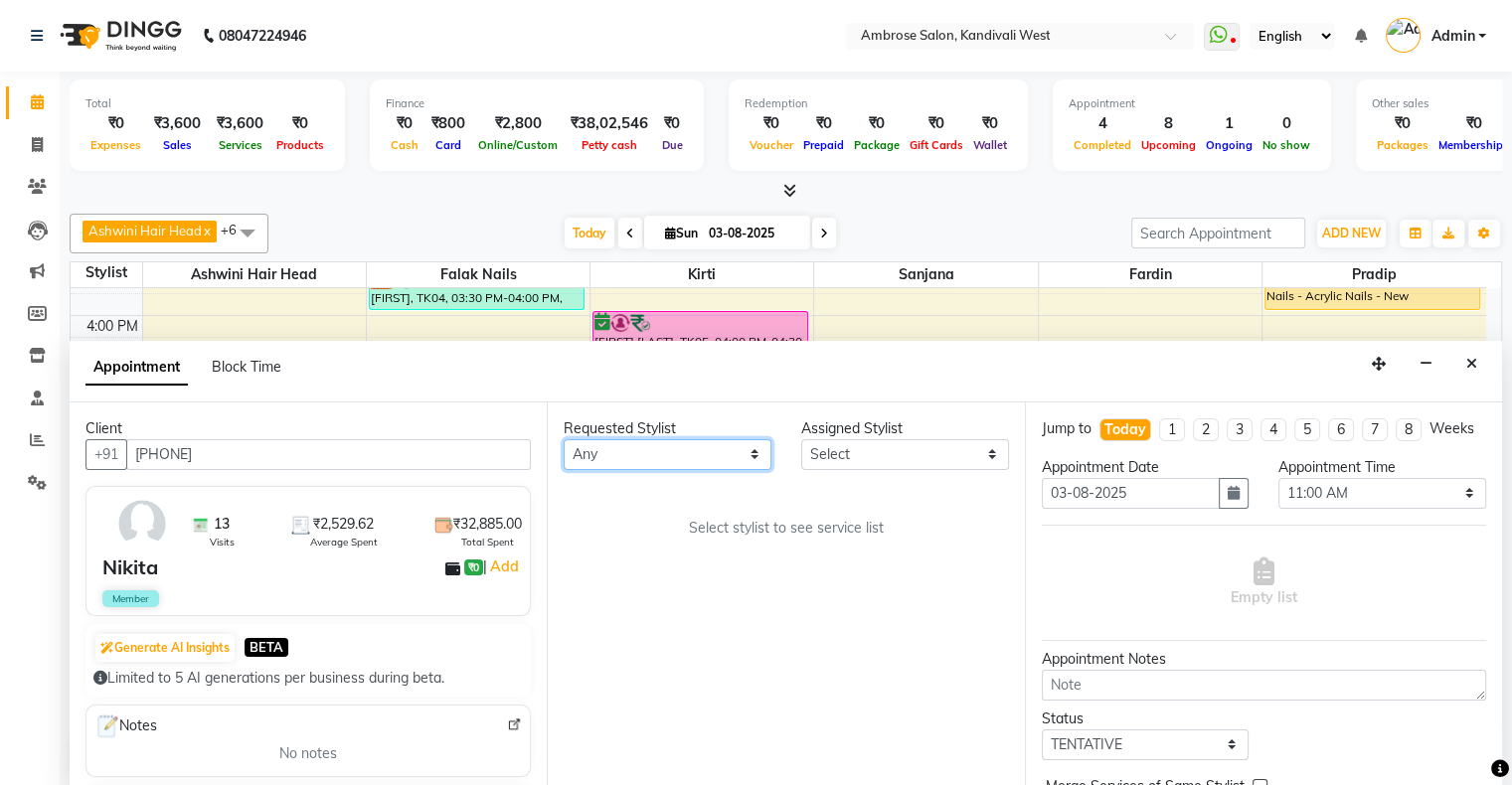 select on "54023" 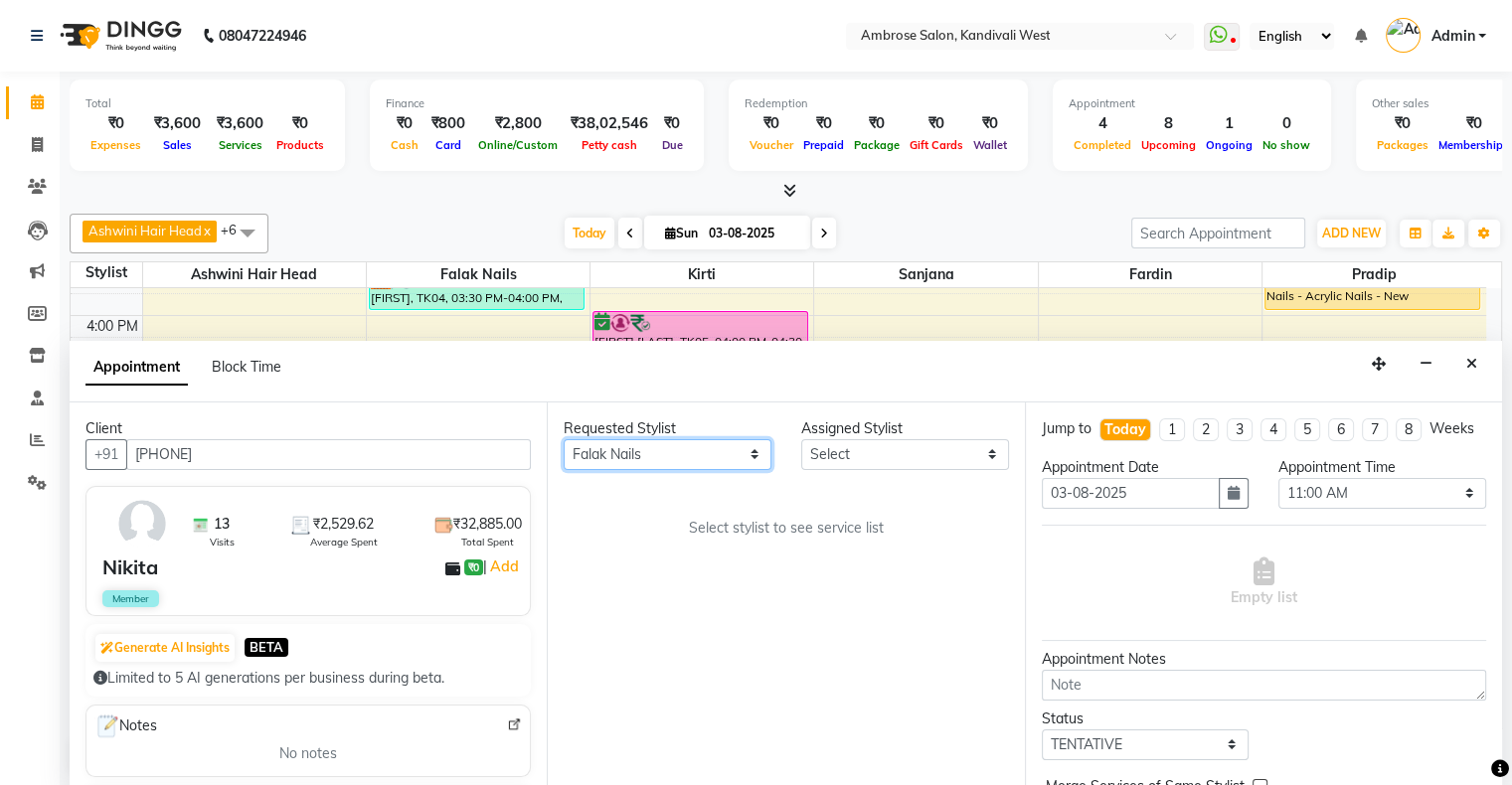click on "Any Ashwini Hair Head Falak Nails Fardin Kirti Nida FD Pradip Pradip Vaishnav Sanjana  Vidhi Veera" at bounding box center (667, 454) 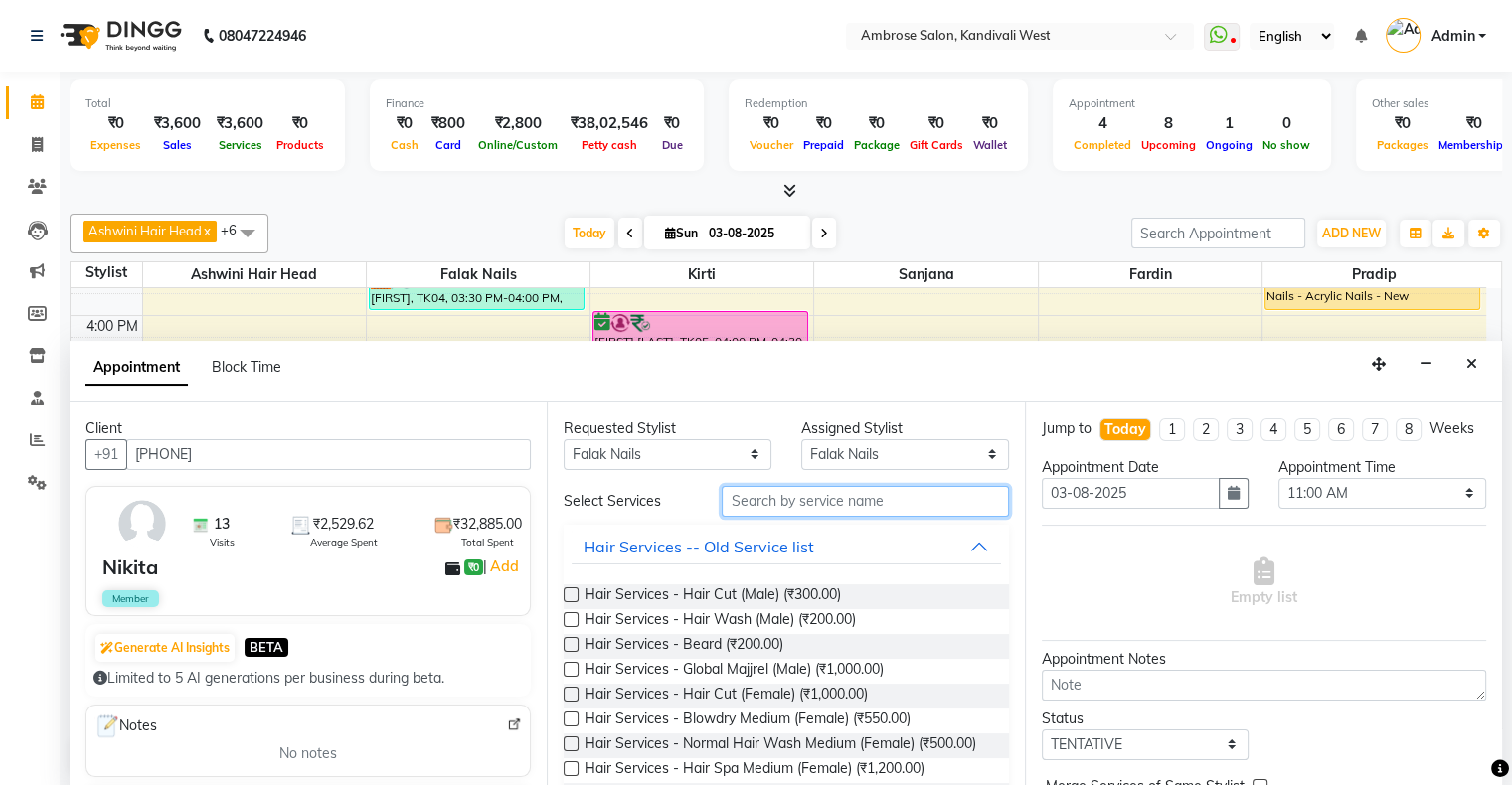 click at bounding box center (865, 501) 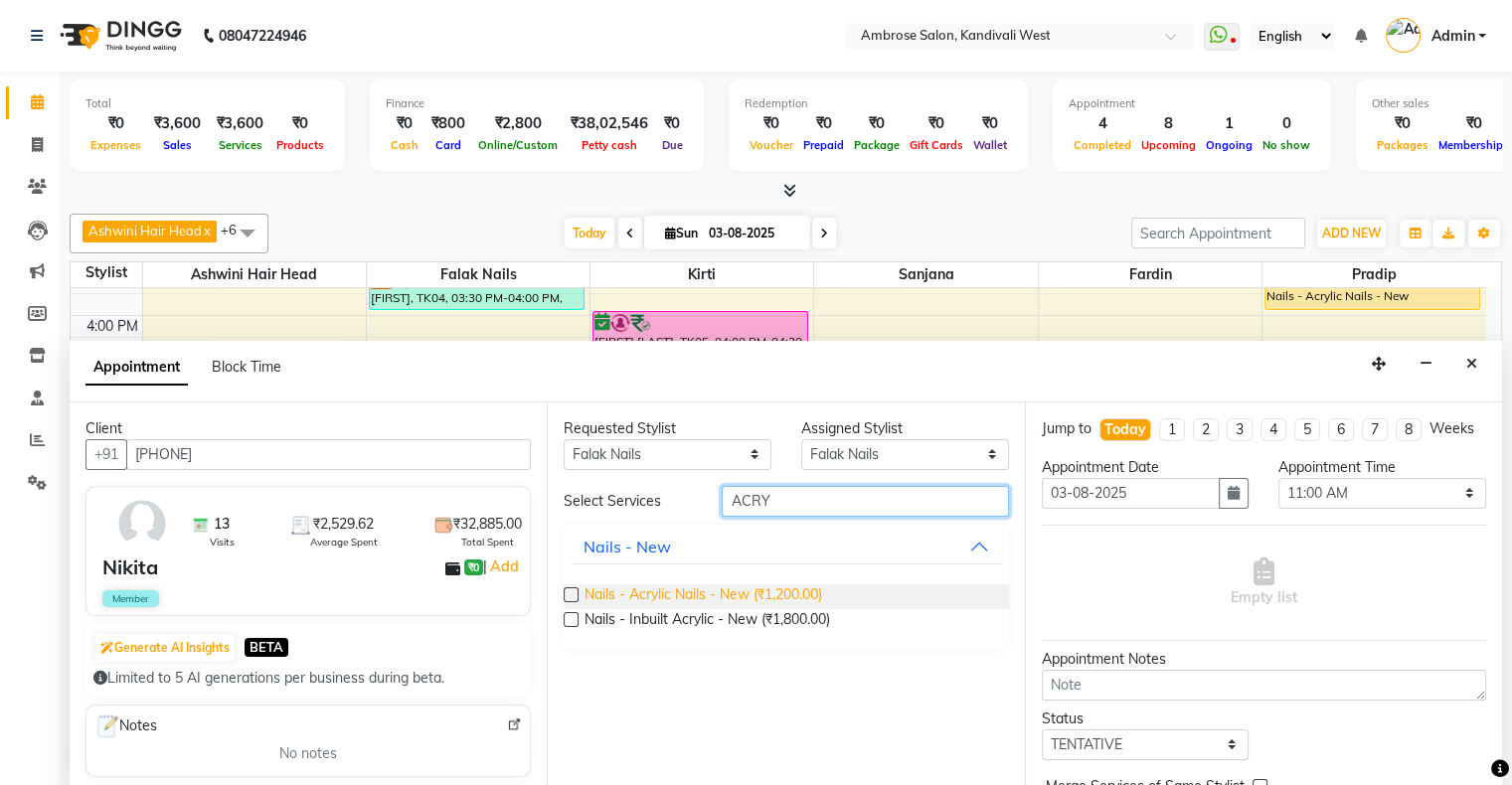 type on "ACRY" 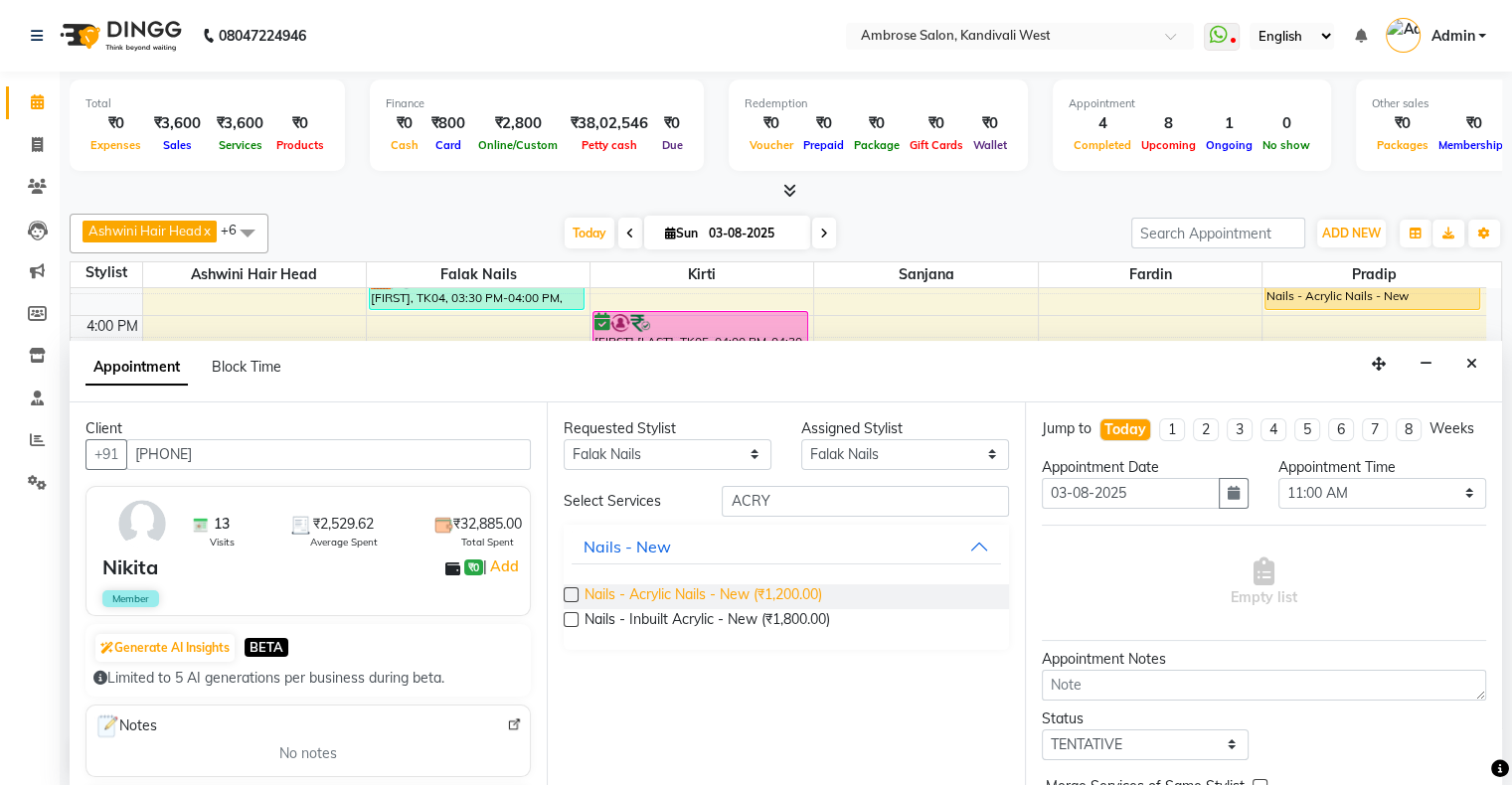 click on "Nails - Acrylic Nails - New (₹1,200.00)" at bounding box center [703, 596] 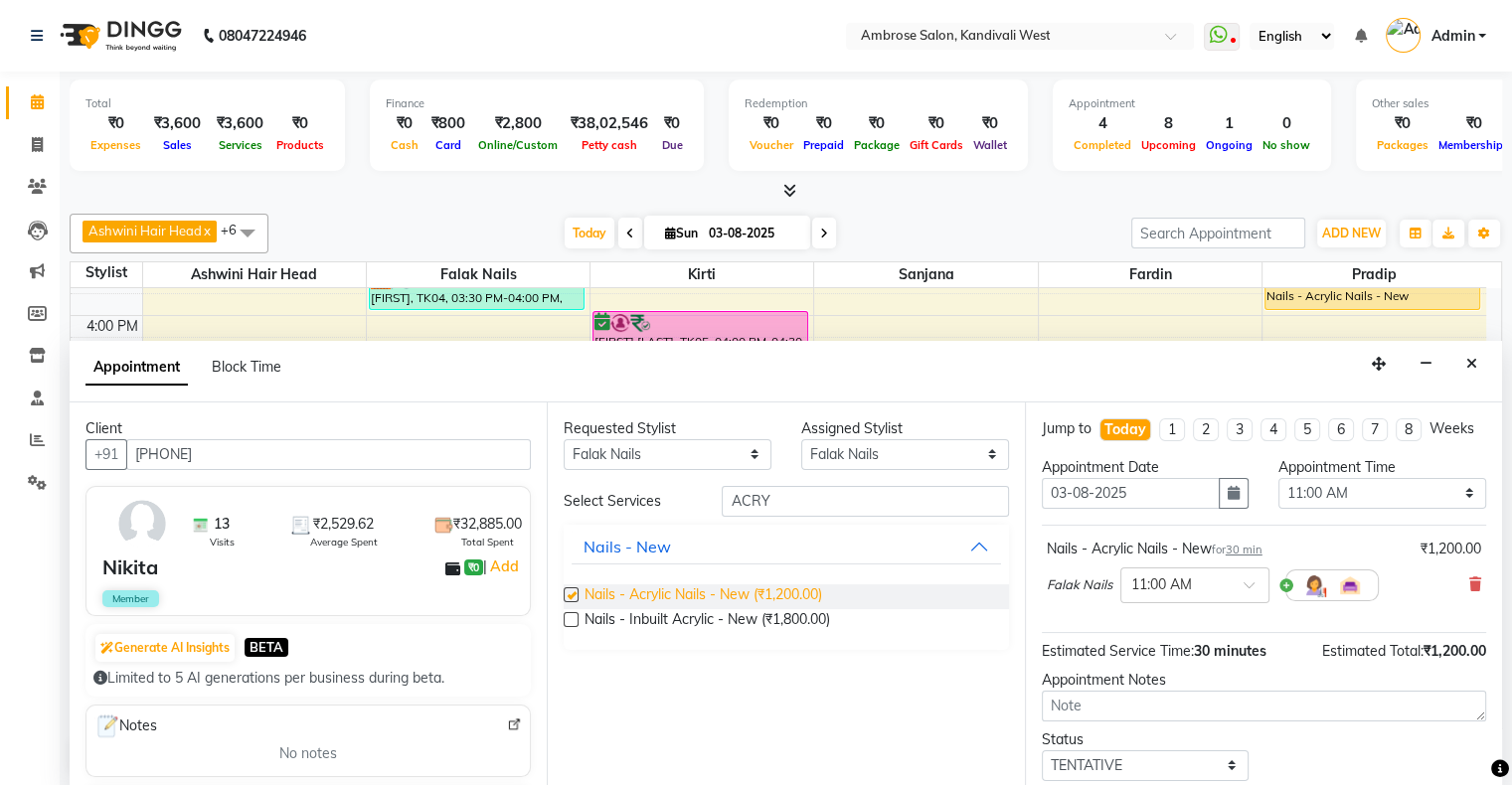 checkbox on "false" 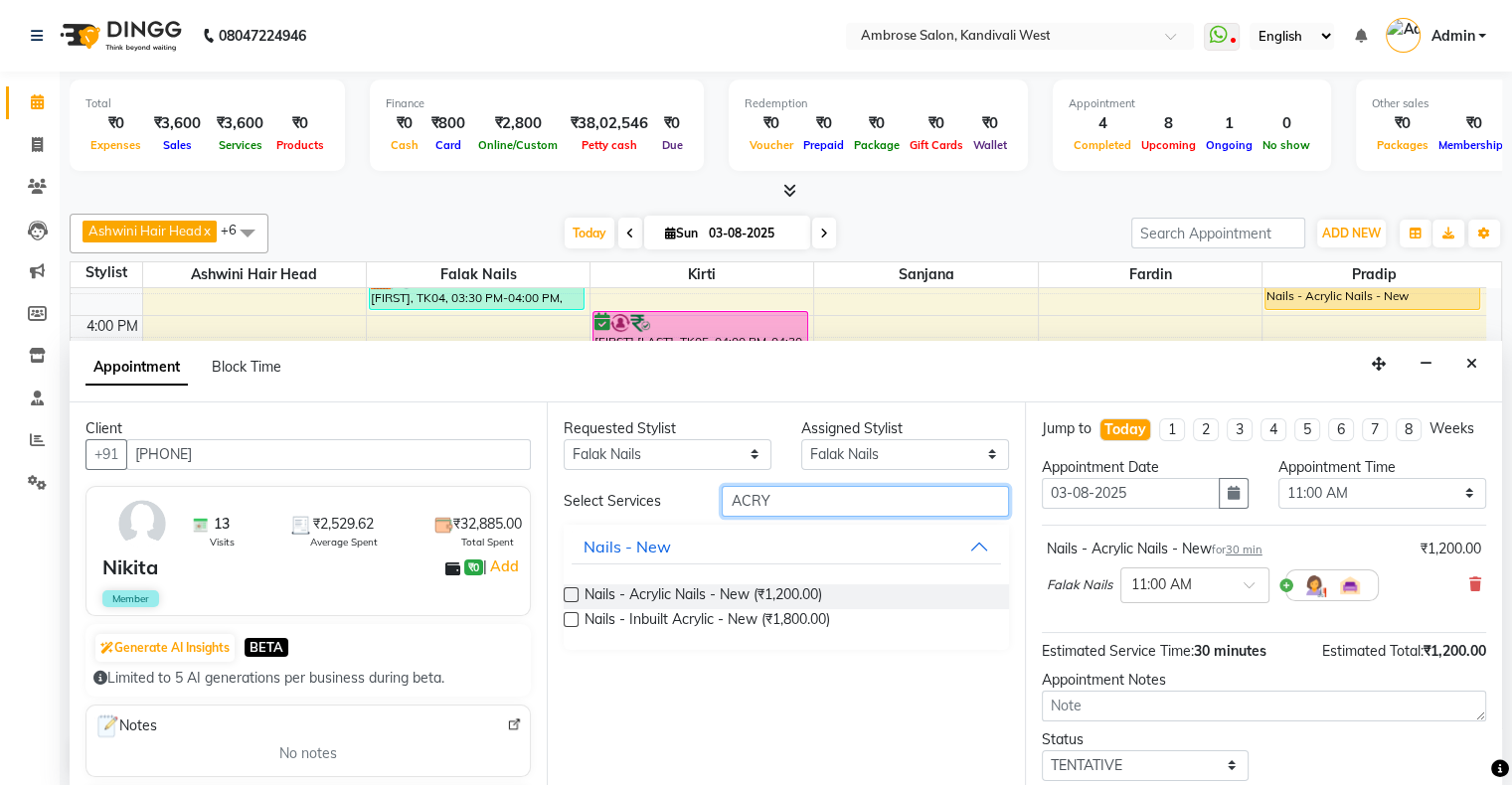 click on "ACRY" at bounding box center [865, 501] 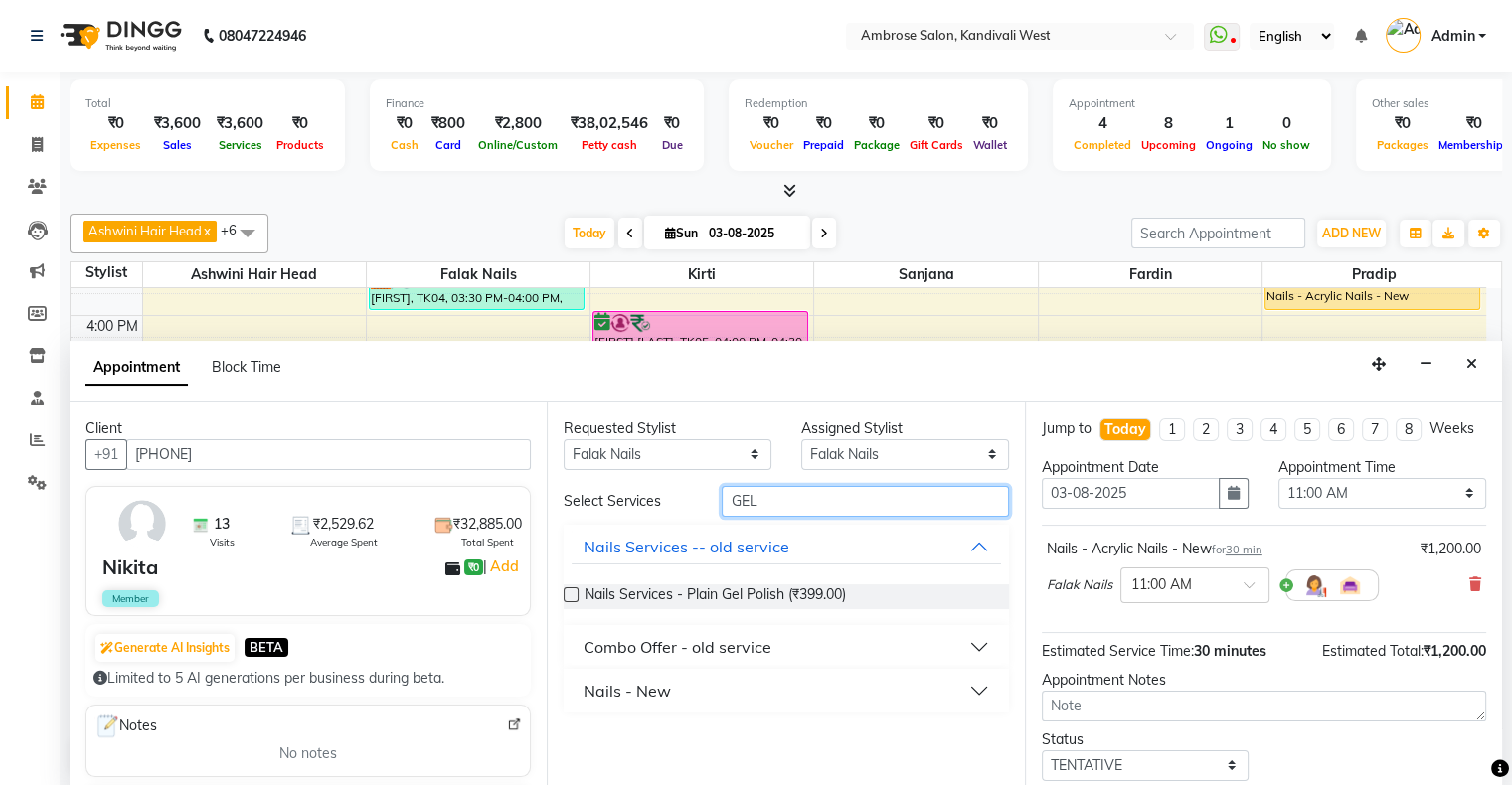 scroll, scrollTop: 0, scrollLeft: 0, axis: both 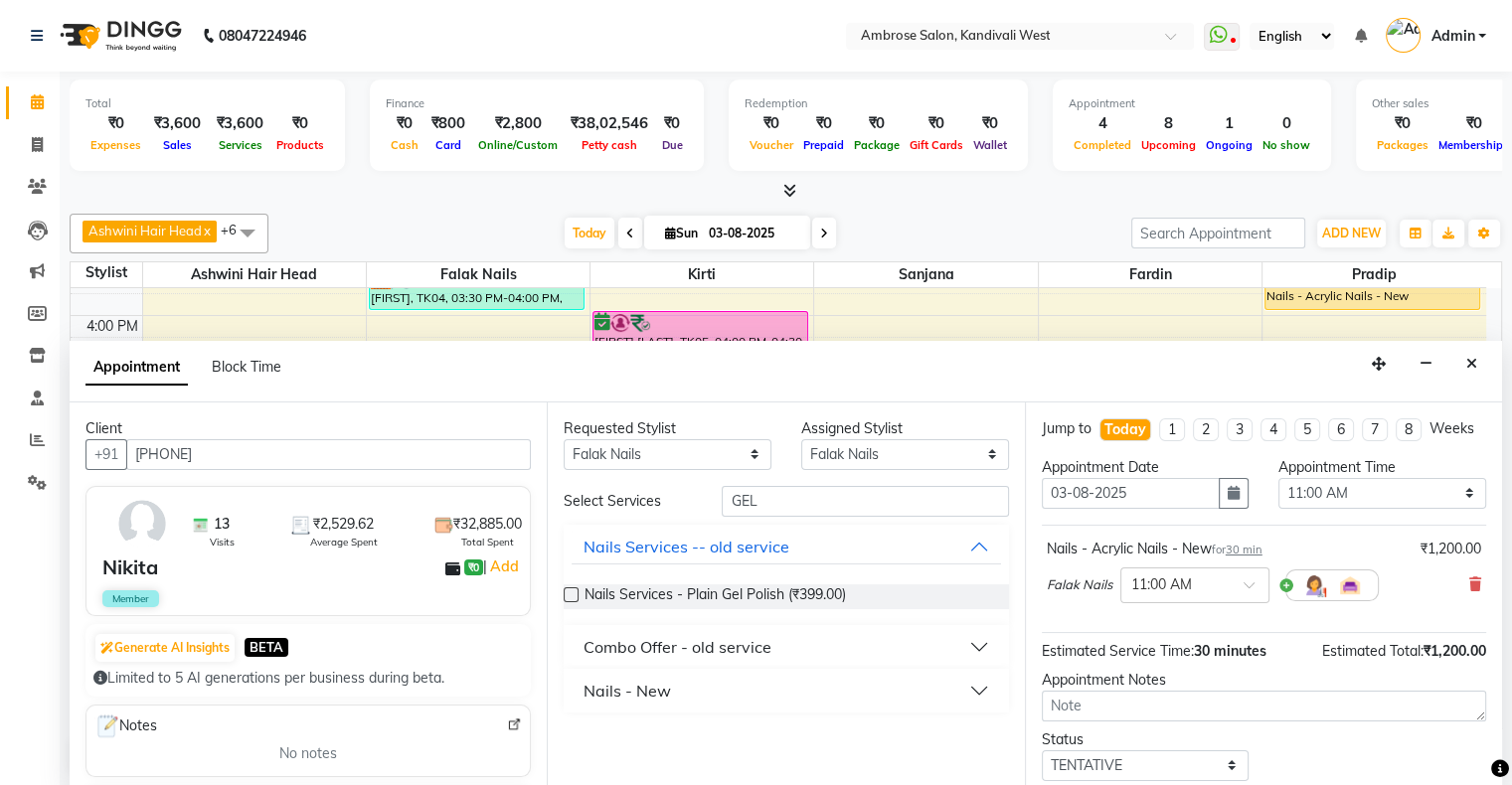 click on "Nails - New" at bounding box center (627, 691) 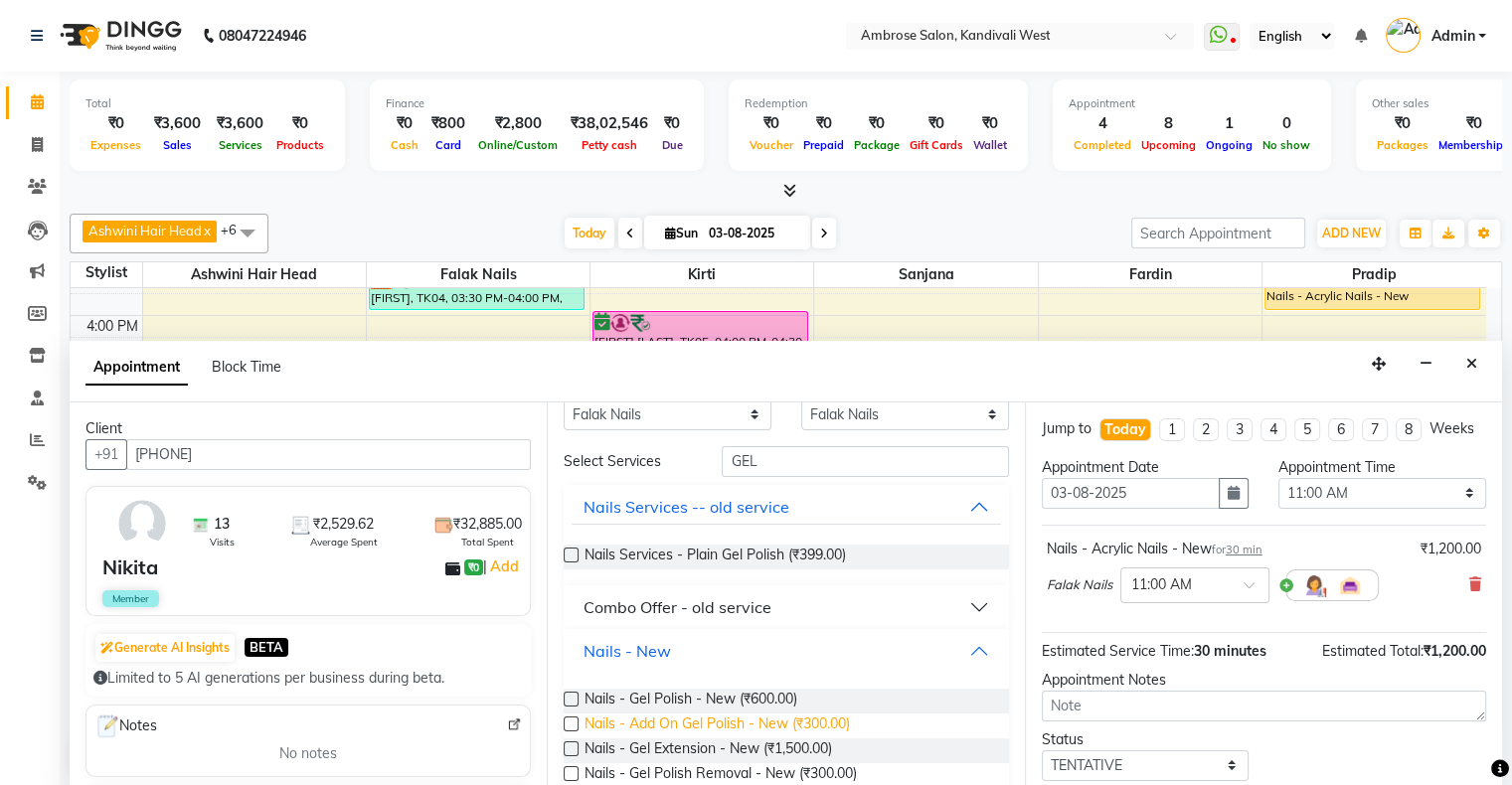 scroll, scrollTop: 71, scrollLeft: 0, axis: vertical 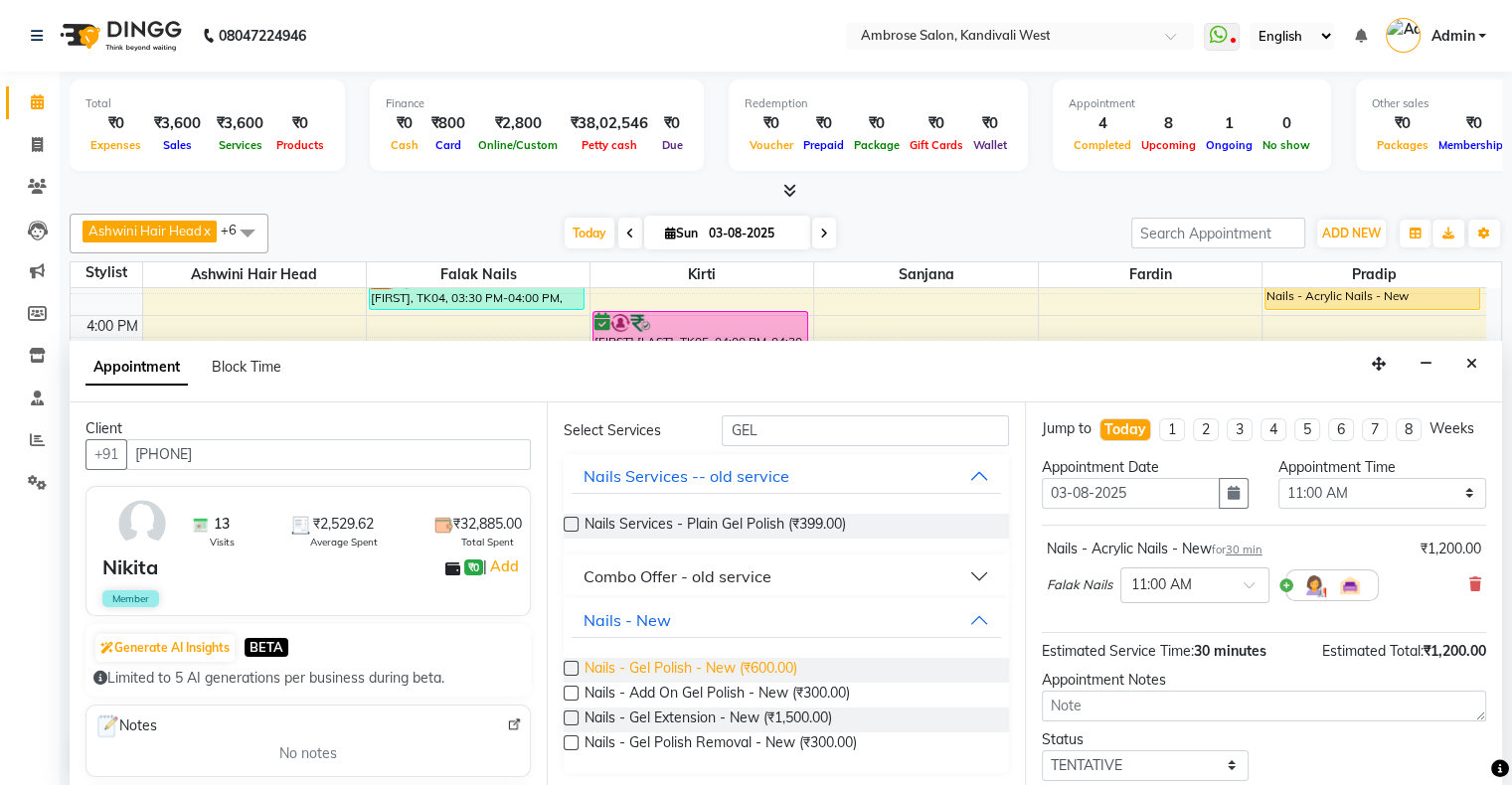 click on "Nails - Gel Polish - New (₹600.00)" at bounding box center [691, 670] 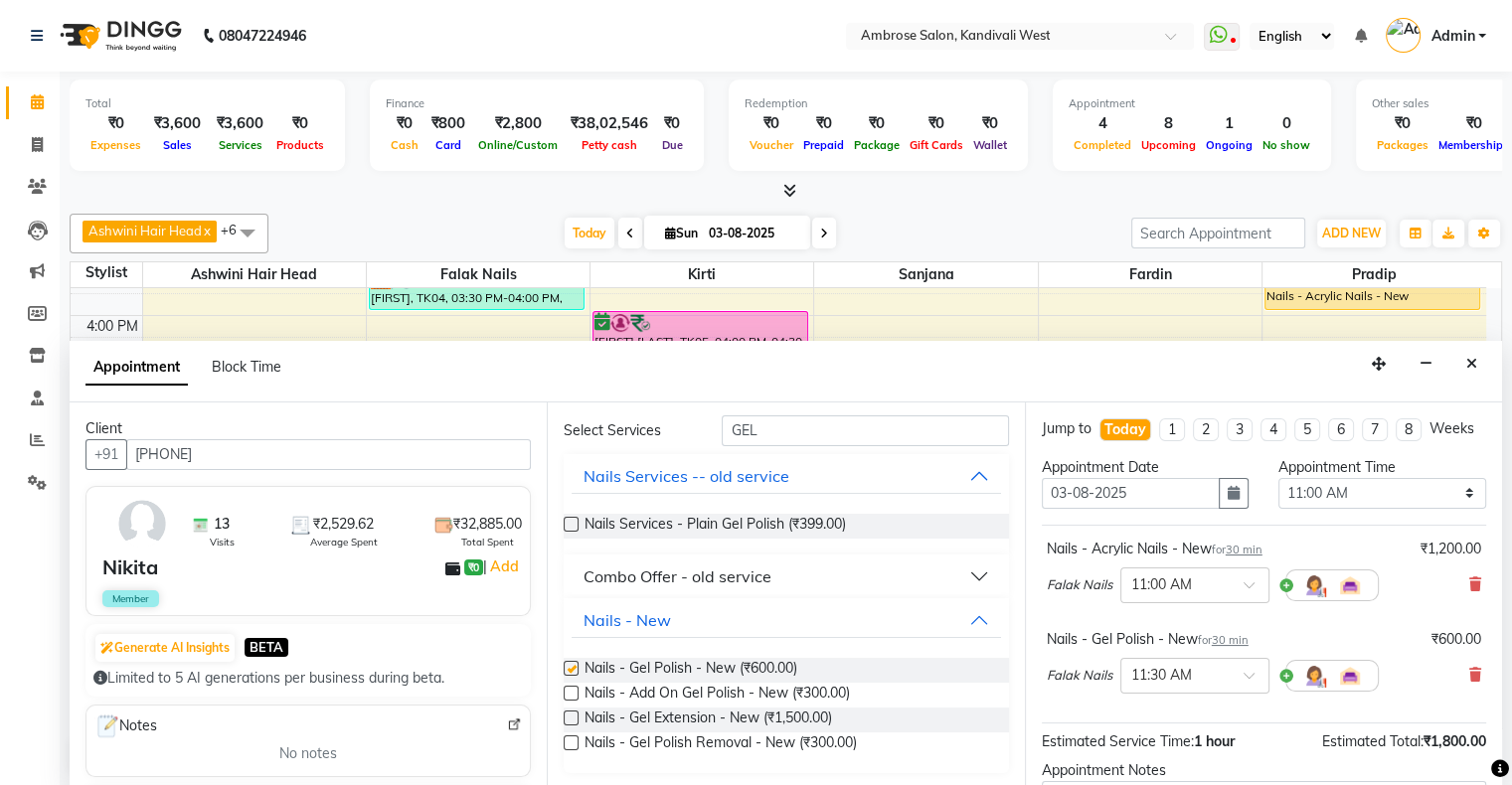checkbox on "false" 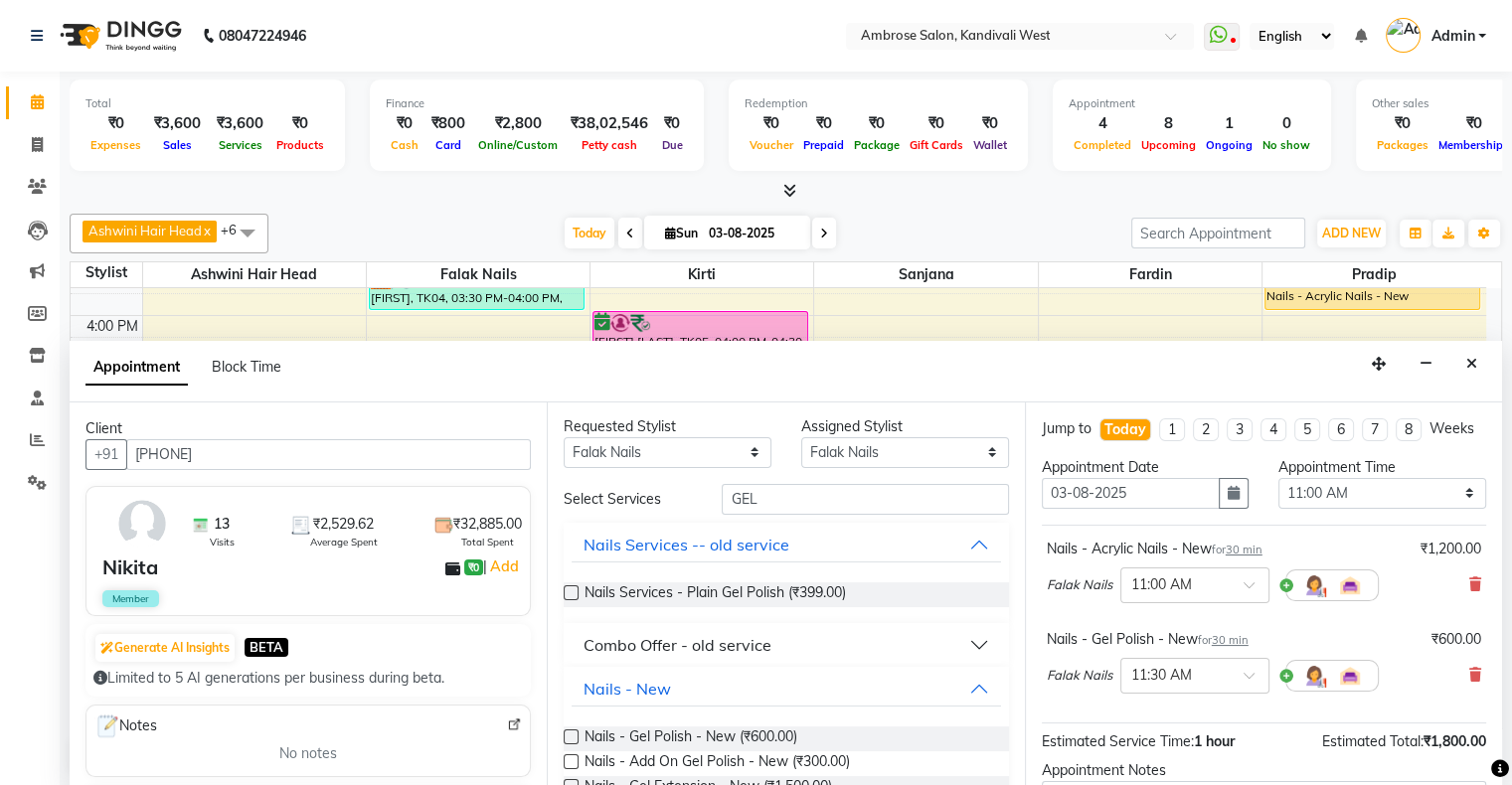 scroll, scrollTop: 0, scrollLeft: 0, axis: both 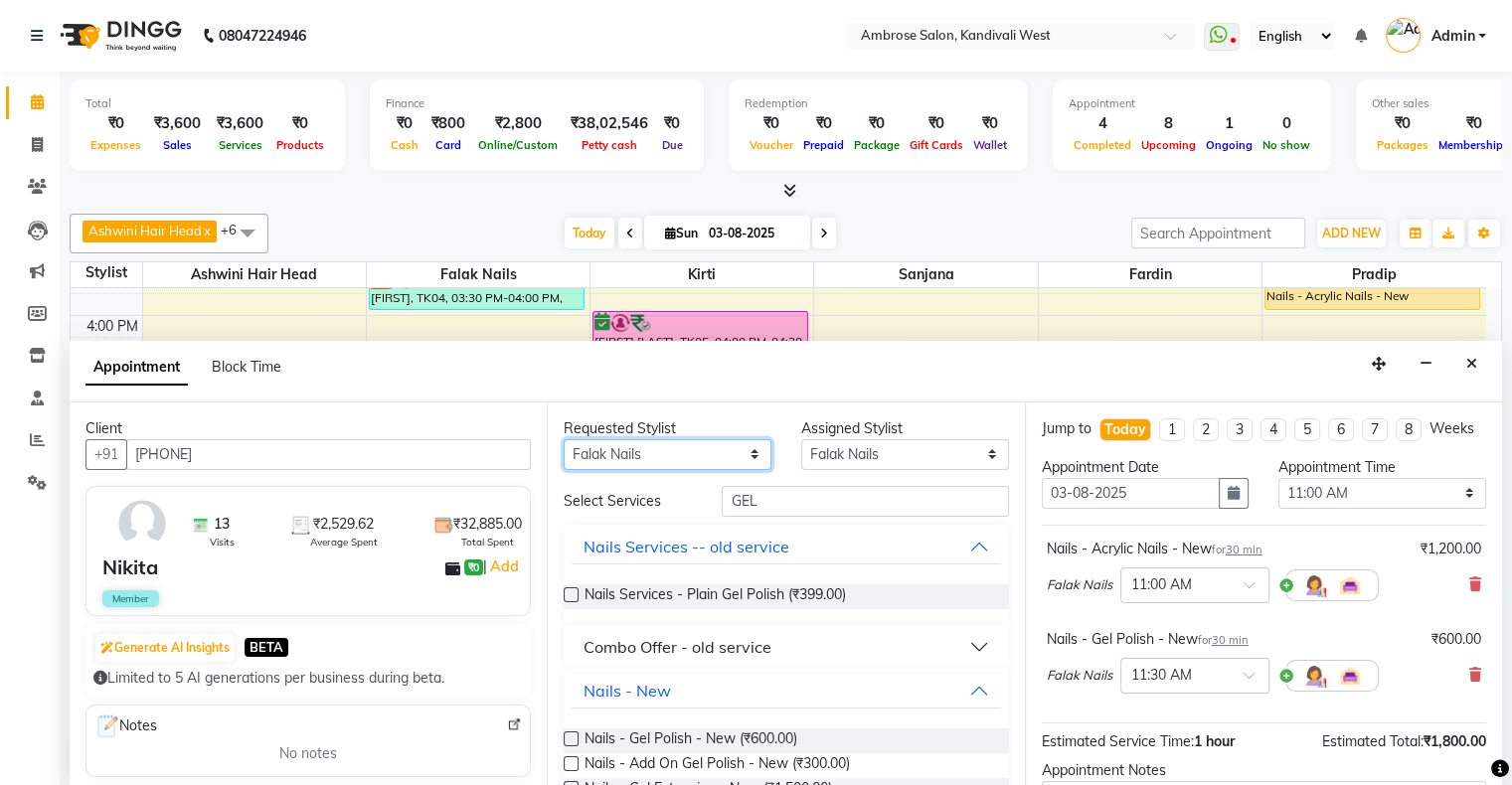 click on "Any Ashwini Hair Head Falak Nails Fardin Kirti Nida FD Pradip Pradip Vaishnav Sanjana  Vidhi Veera" at bounding box center (667, 454) 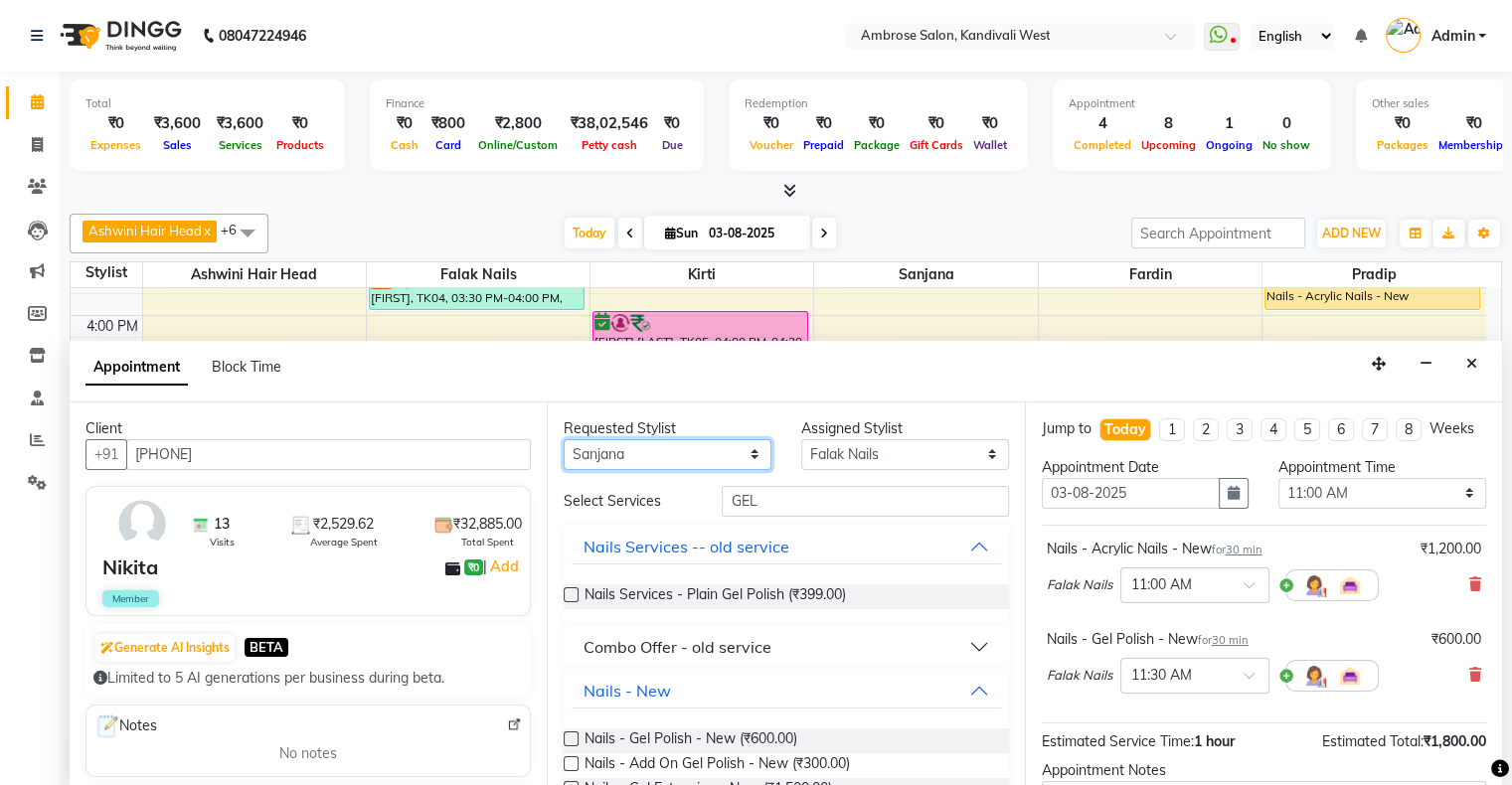 click on "Any Ashwini Hair Head Falak Nails Fardin Kirti Nida FD Pradip Pradip Vaishnav Sanjana  Vidhi Veera" at bounding box center [667, 454] 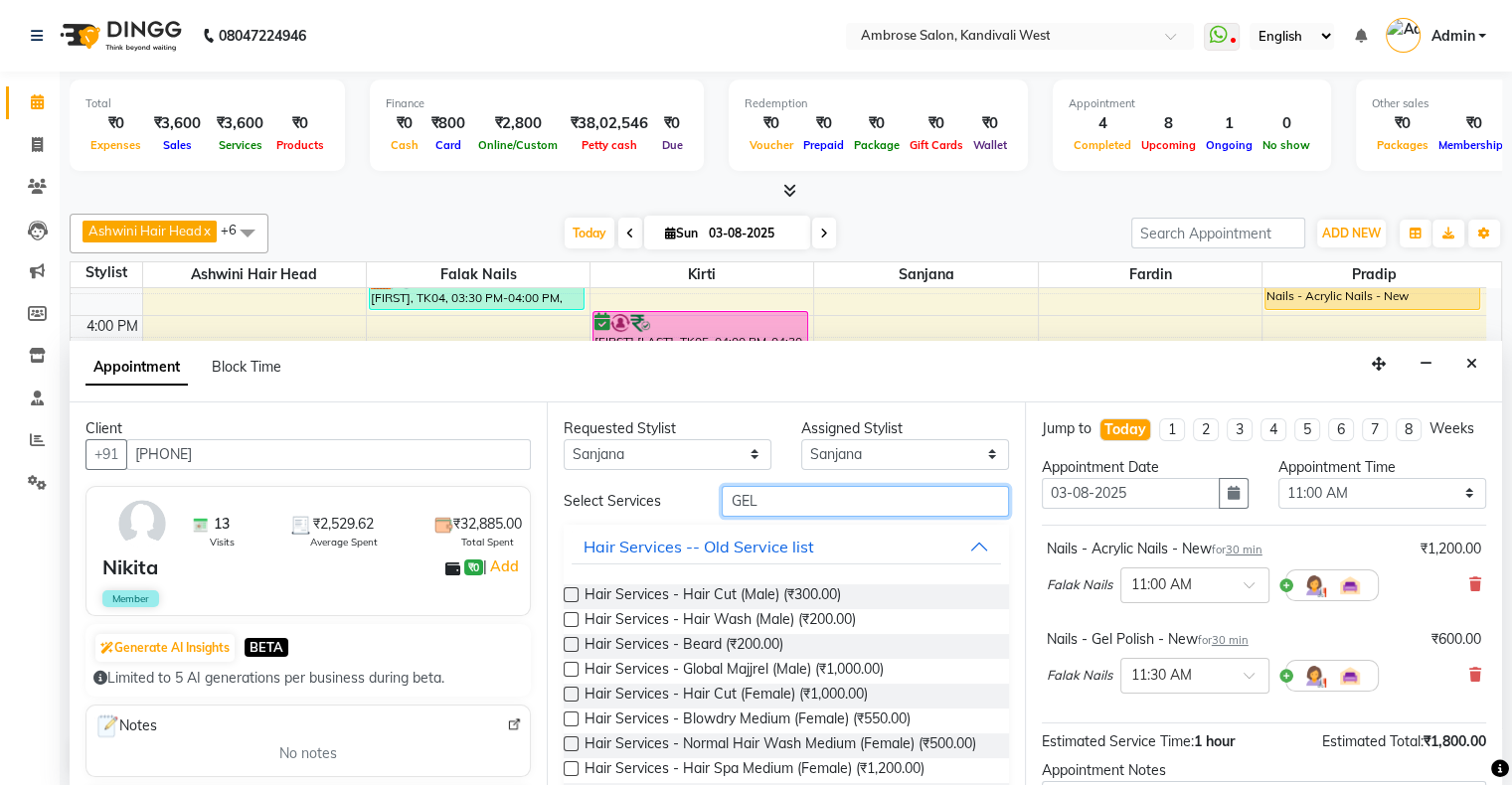 click on "GEL" at bounding box center (865, 501) 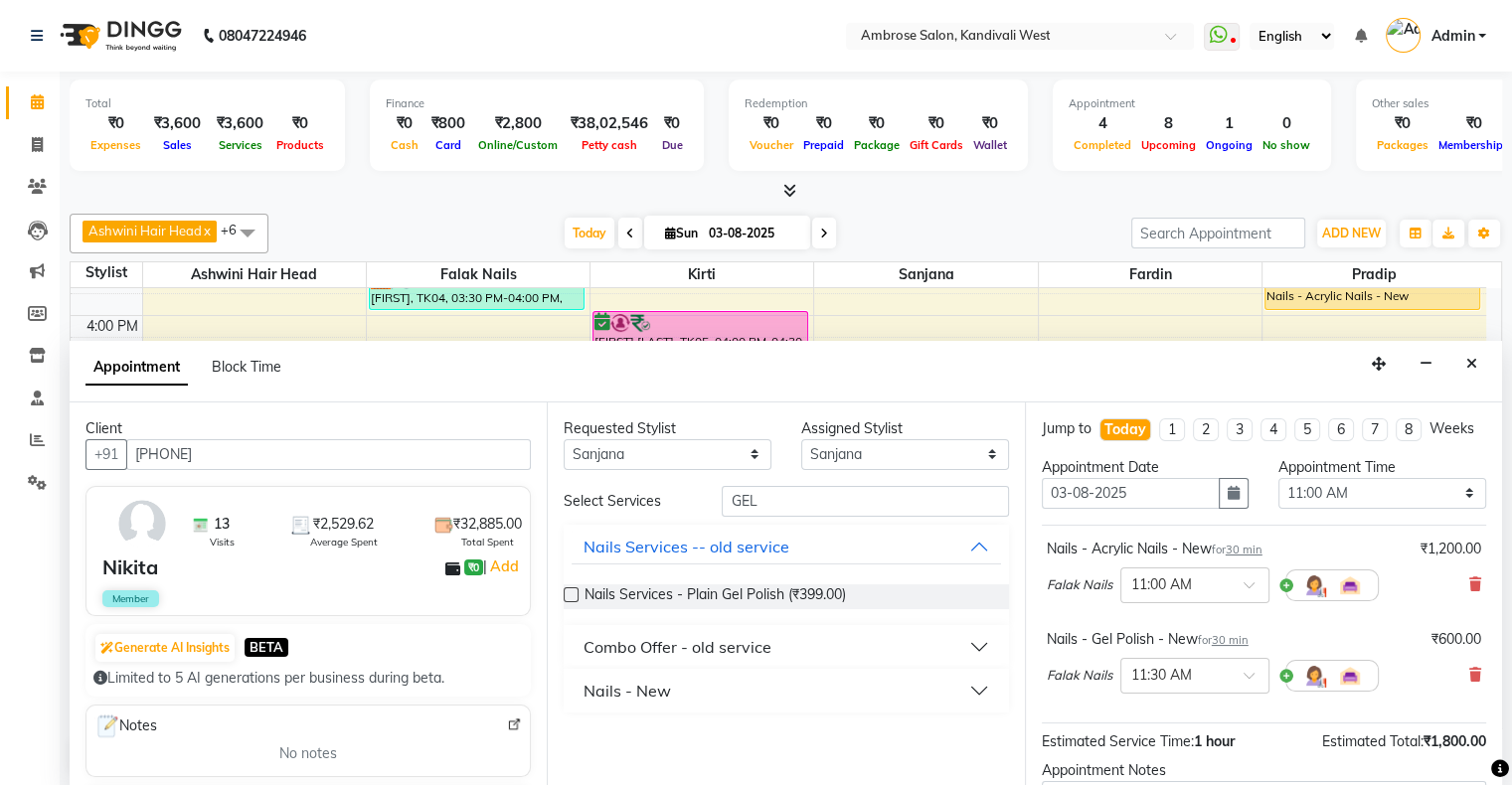 click on "Nails - New" at bounding box center (627, 691) 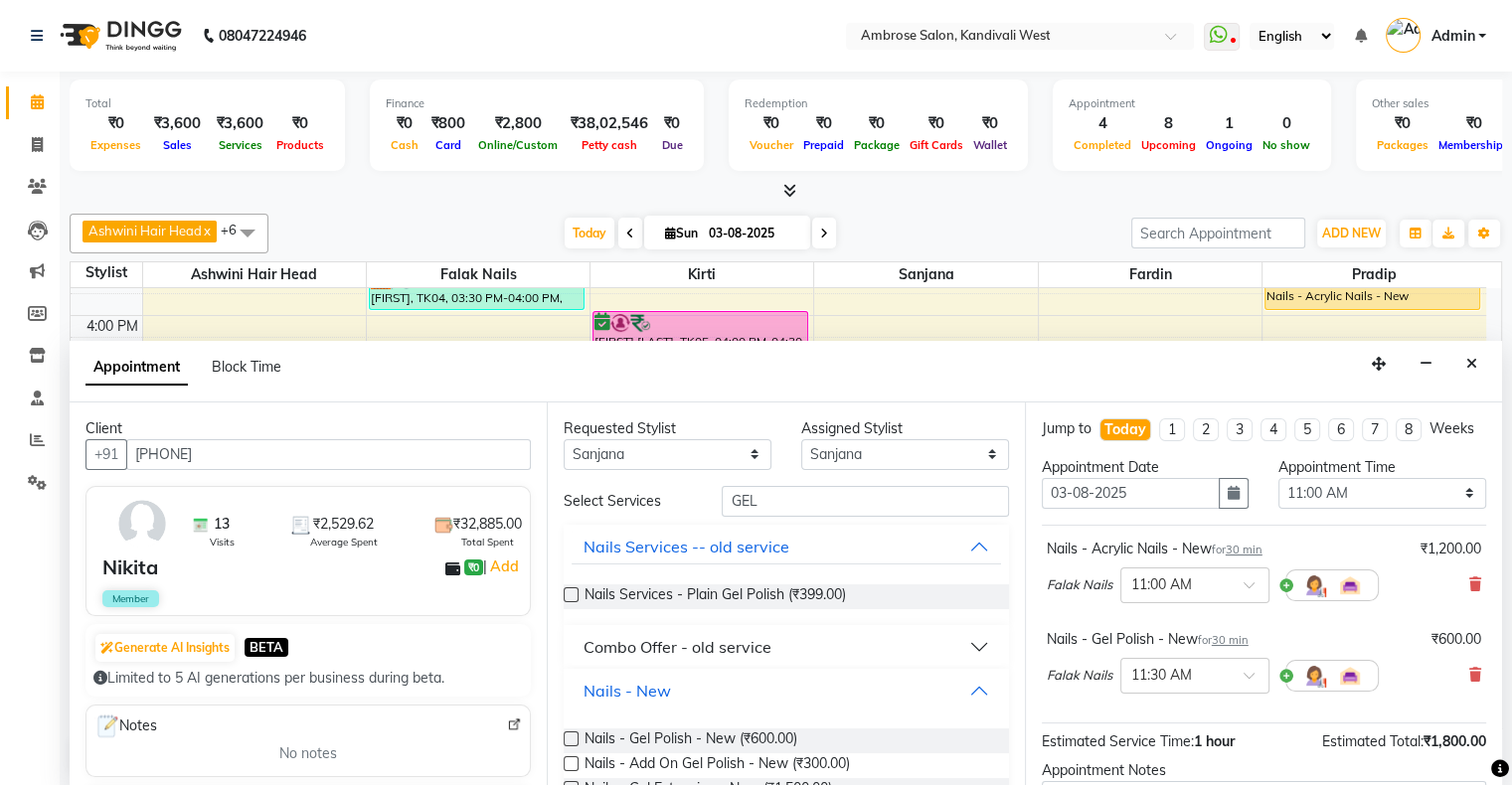 scroll, scrollTop: 67, scrollLeft: 0, axis: vertical 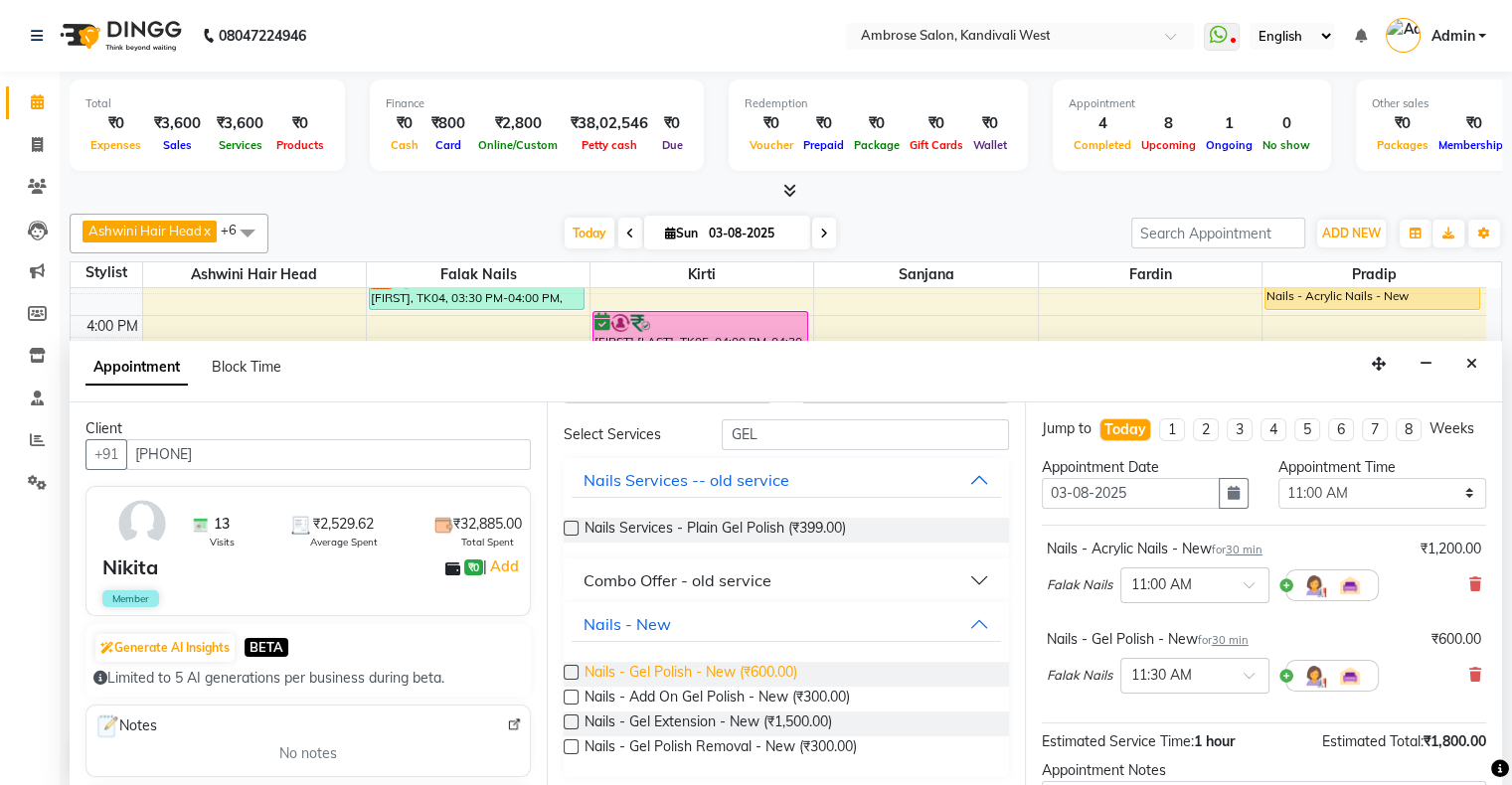 click on "Nails - Gel Polish - New (₹600.00)" at bounding box center (691, 674) 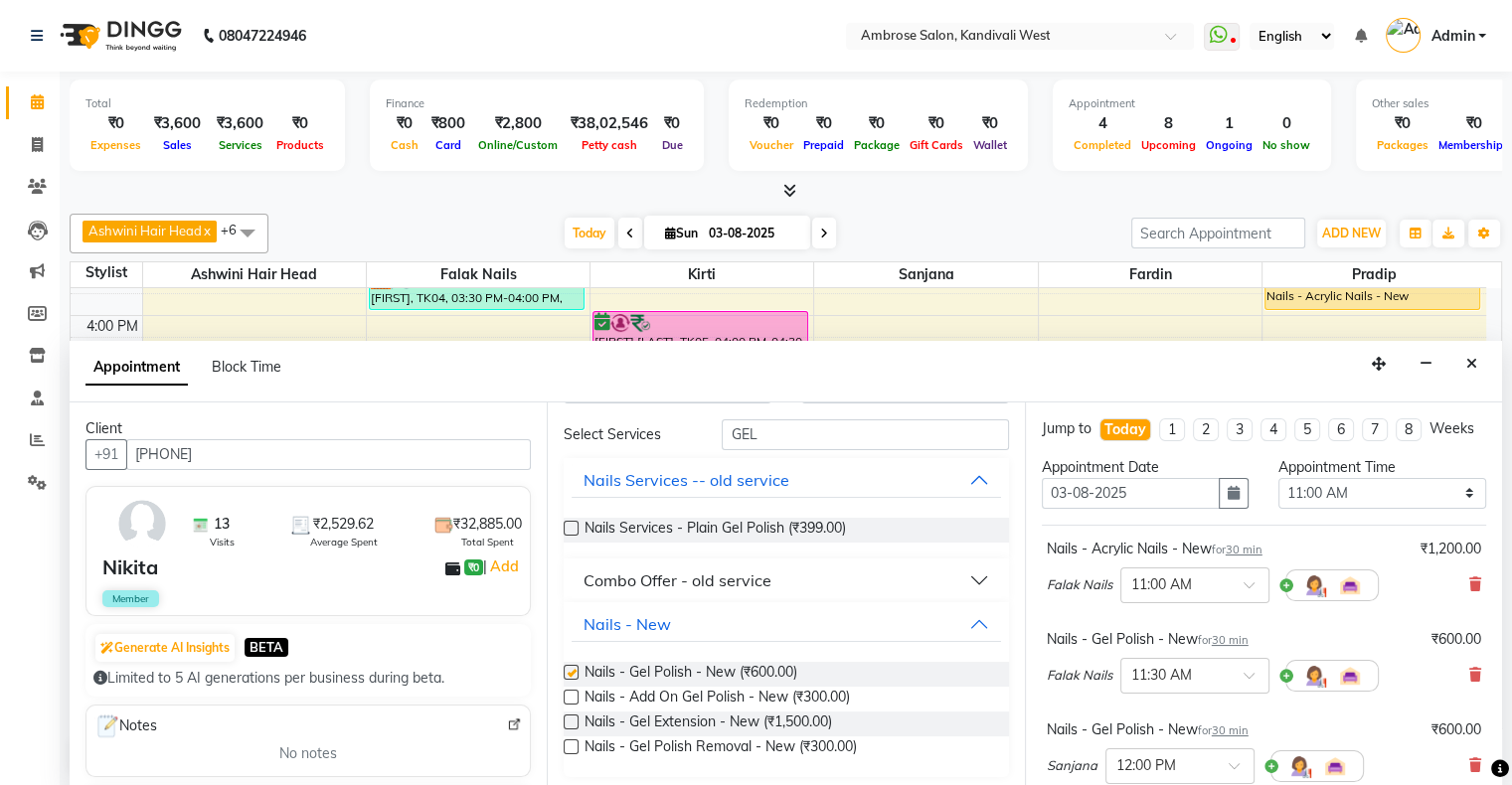 checkbox on "false" 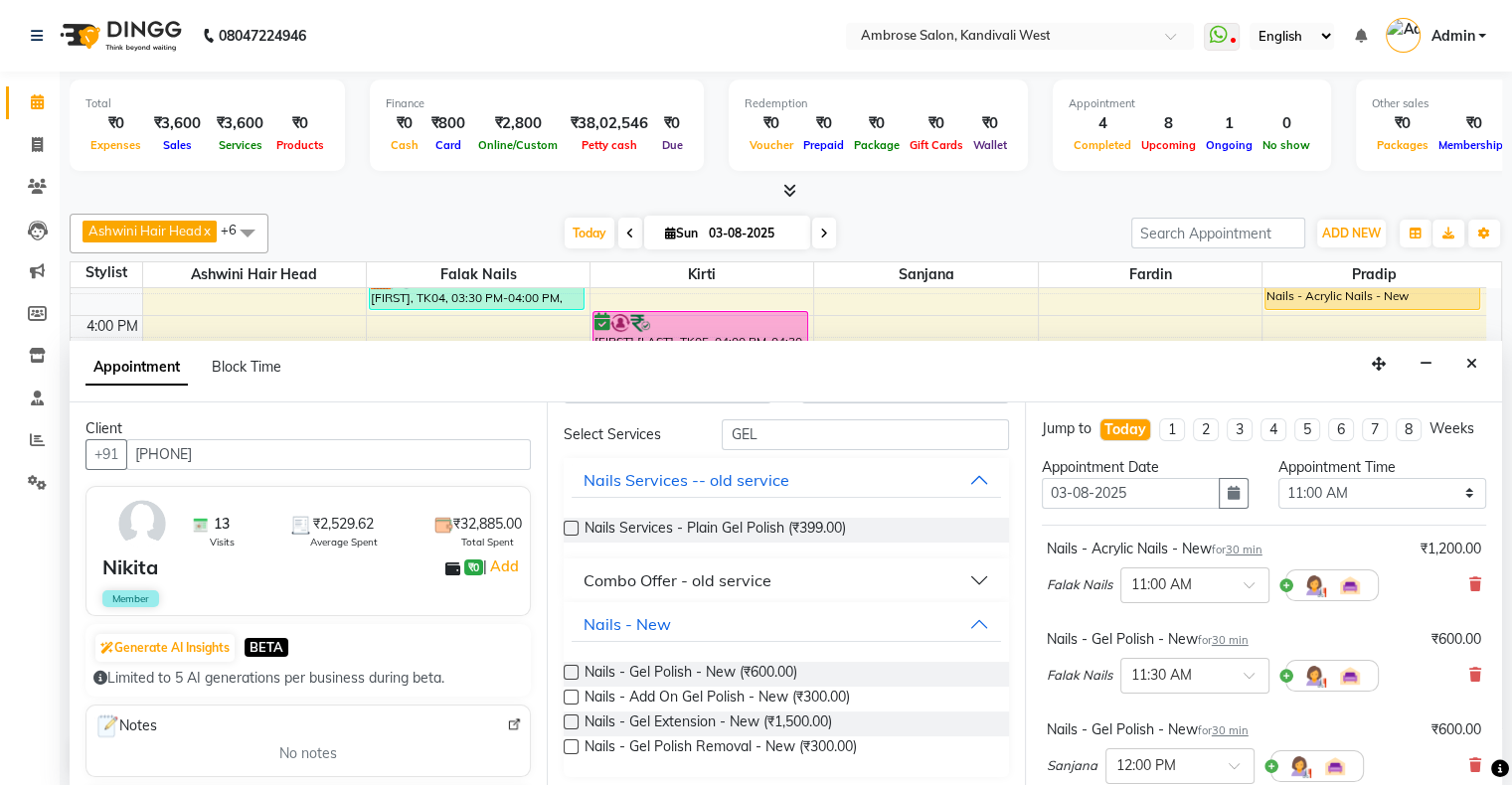 click on "Appointment Time" at bounding box center [1382, 467] 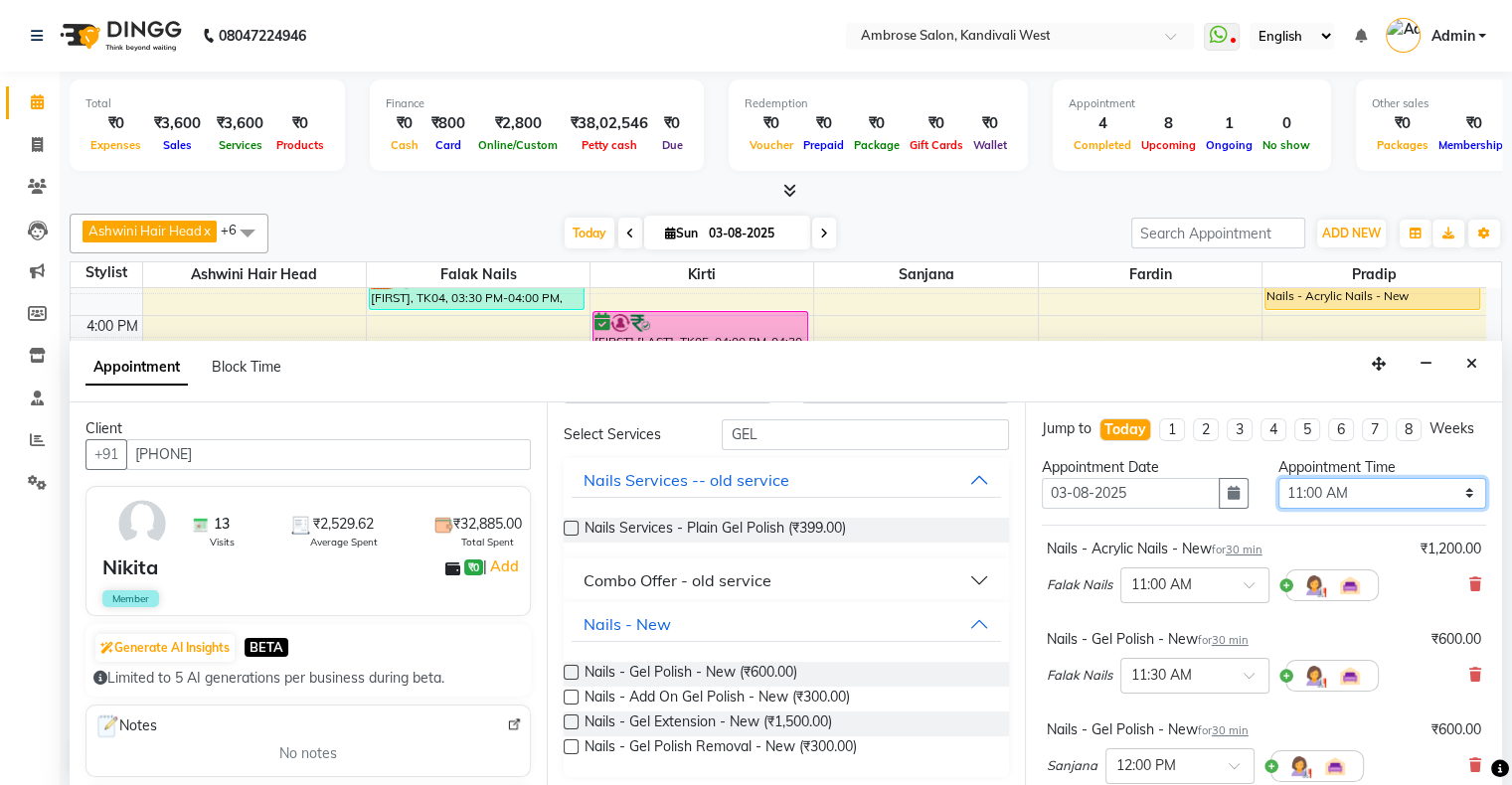 click on "Select 11:00 AM 11:15 AM 11:30 AM 11:45 AM 12:00 PM 12:15 PM 12:30 PM 12:45 PM 01:00 PM 01:15 PM 01:30 PM 01:45 PM 02:00 PM 02:15 PM 02:30 PM 02:45 PM 03:00 PM 03:15 PM 03:30 PM 03:45 PM 04:00 PM 04:15 PM 04:30 PM 04:45 PM 05:00 PM 05:15 PM 05:30 PM 05:45 PM 06:00 PM 06:15 PM 06:30 PM 06:45 PM 07:00 PM 07:15 PM 07:30 PM 07:45 PM 08:00 PM 08:15 PM 08:30 PM 08:45 PM 09:00 PM 09:15 PM 09:30 PM 09:45 PM 10:00 PM" at bounding box center (1382, 493) 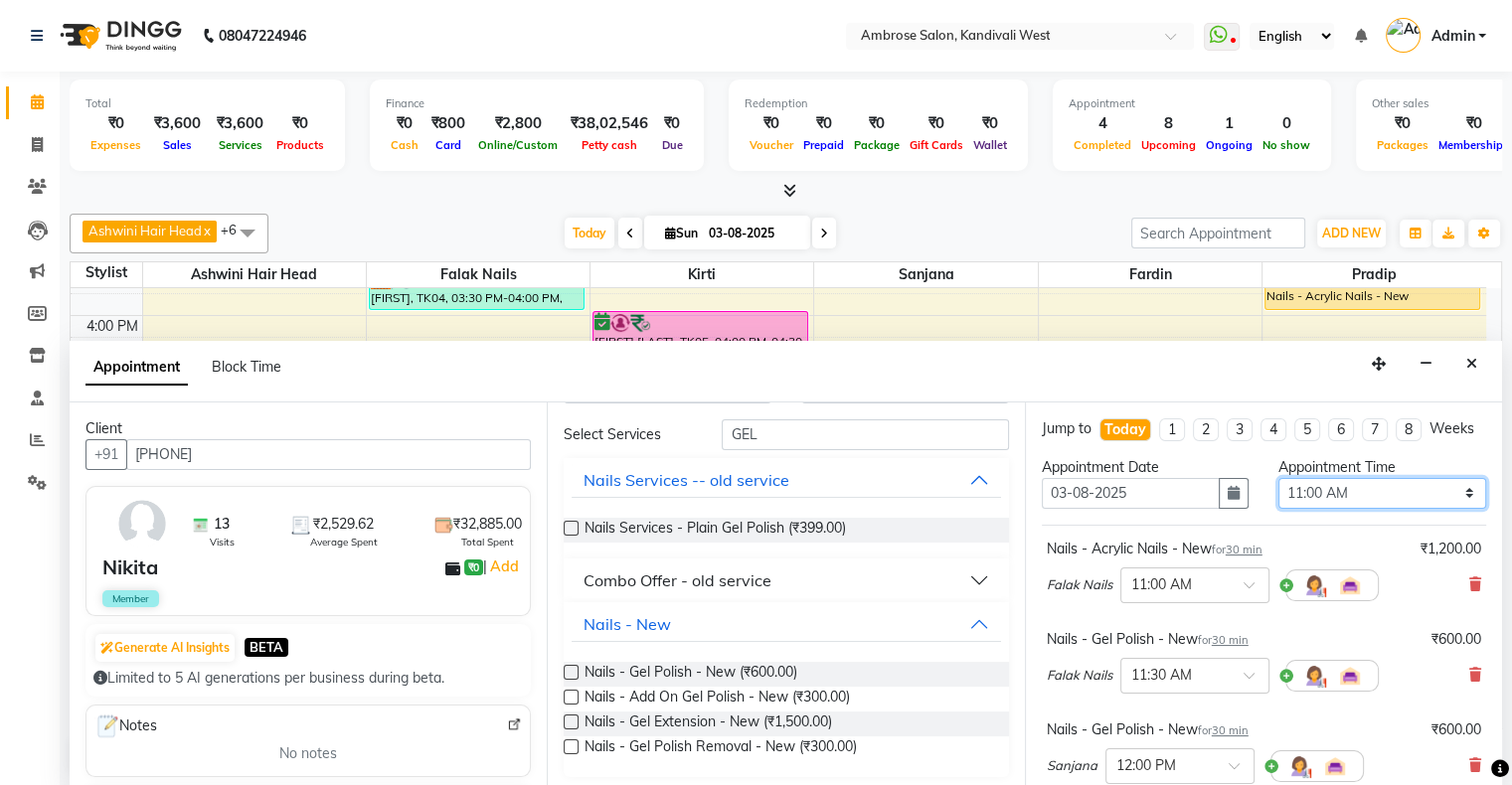 select on "1020" 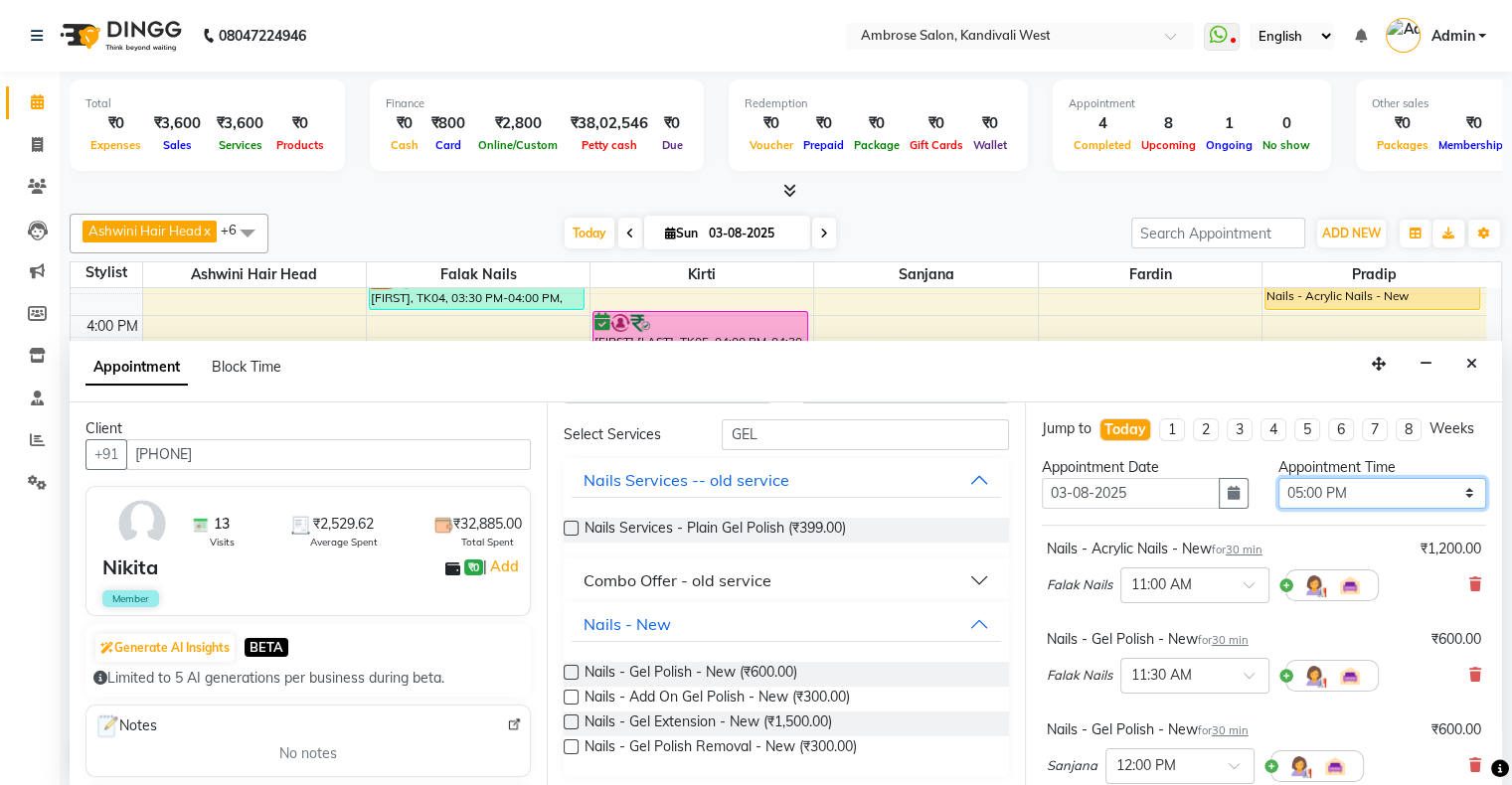 click on "Select 11:00 AM 11:15 AM 11:30 AM 11:45 AM 12:00 PM 12:15 PM 12:30 PM 12:45 PM 01:00 PM 01:15 PM 01:30 PM 01:45 PM 02:00 PM 02:15 PM 02:30 PM 02:45 PM 03:00 PM 03:15 PM 03:30 PM 03:45 PM 04:00 PM 04:15 PM 04:30 PM 04:45 PM 05:00 PM 05:15 PM 05:30 PM 05:45 PM 06:00 PM 06:15 PM 06:30 PM 06:45 PM 07:00 PM 07:15 PM 07:30 PM 07:45 PM 08:00 PM 08:15 PM 08:30 PM 08:45 PM 09:00 PM 09:15 PM 09:30 PM 09:45 PM 10:00 PM" at bounding box center [1382, 493] 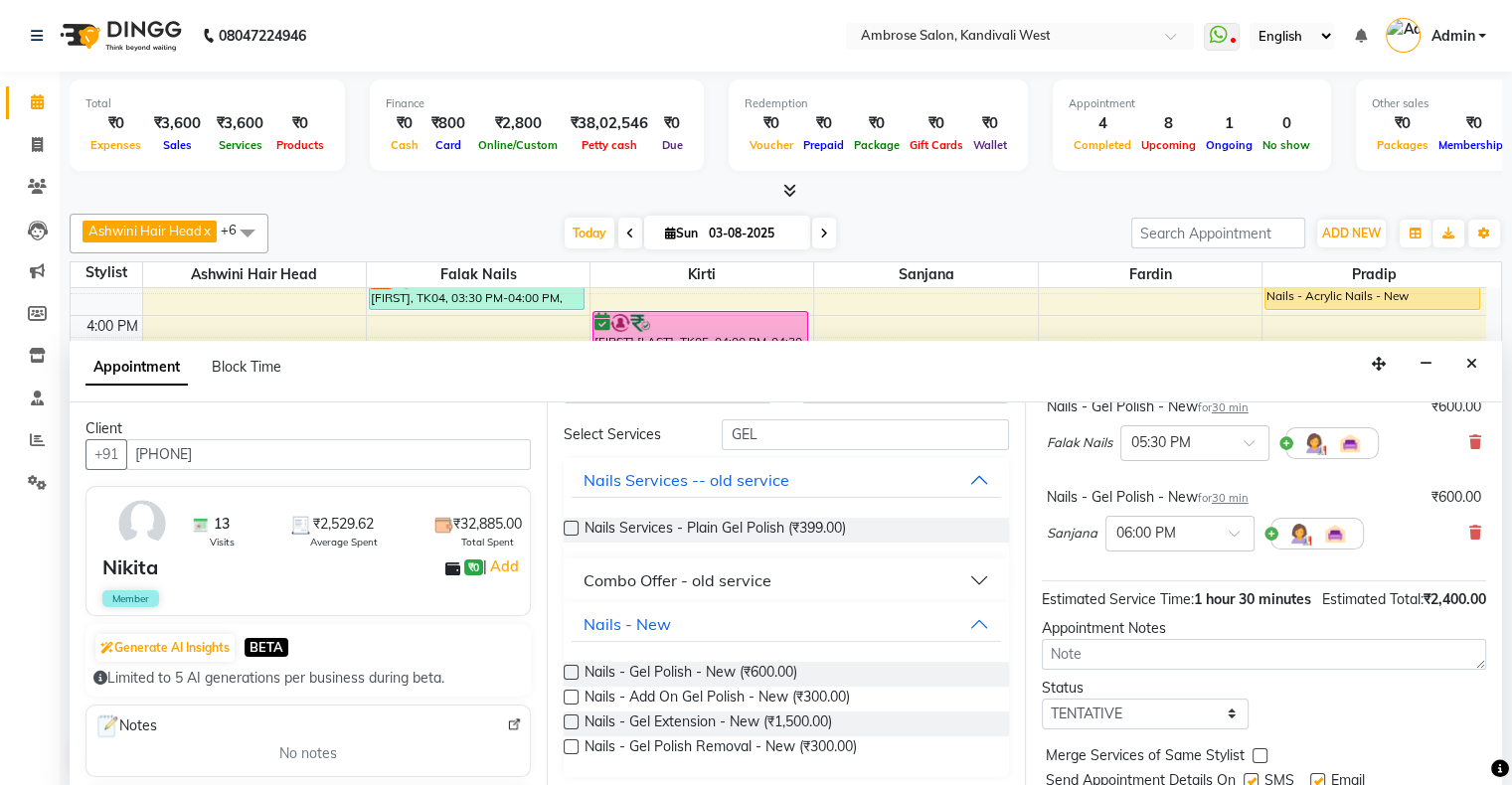 scroll, scrollTop: 199, scrollLeft: 0, axis: vertical 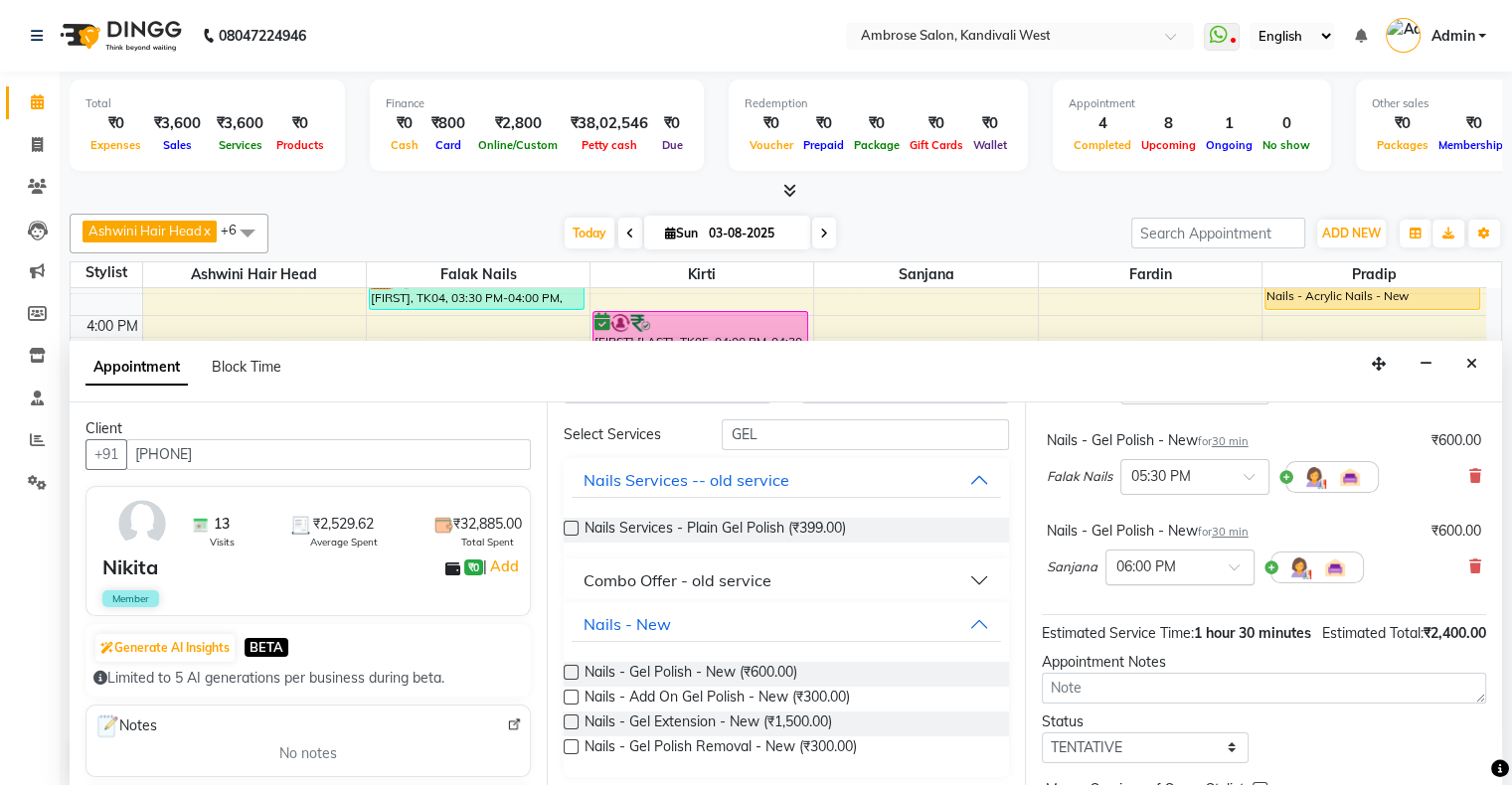 click at bounding box center (1160, 565) 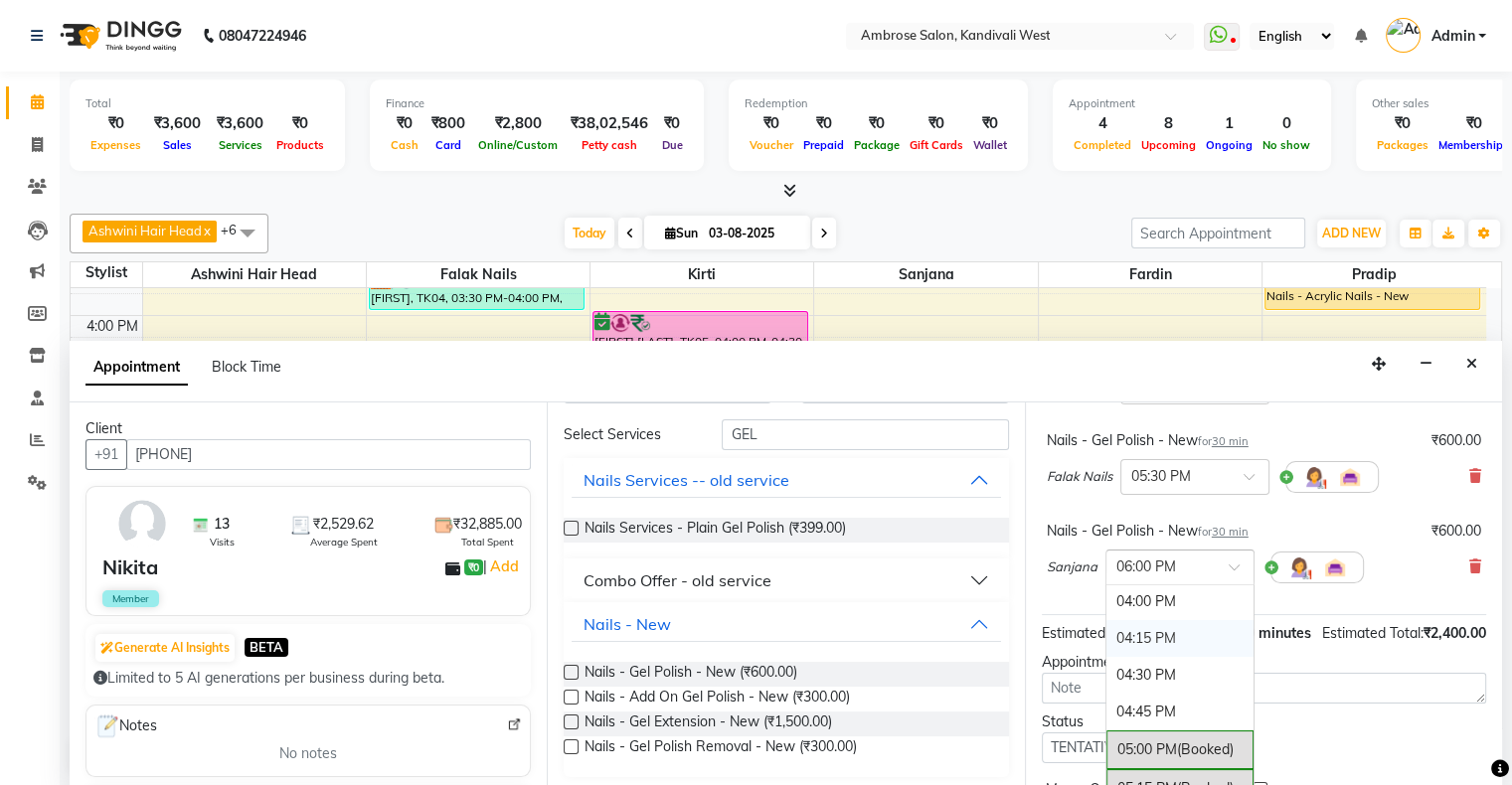 scroll, scrollTop: 741, scrollLeft: 0, axis: vertical 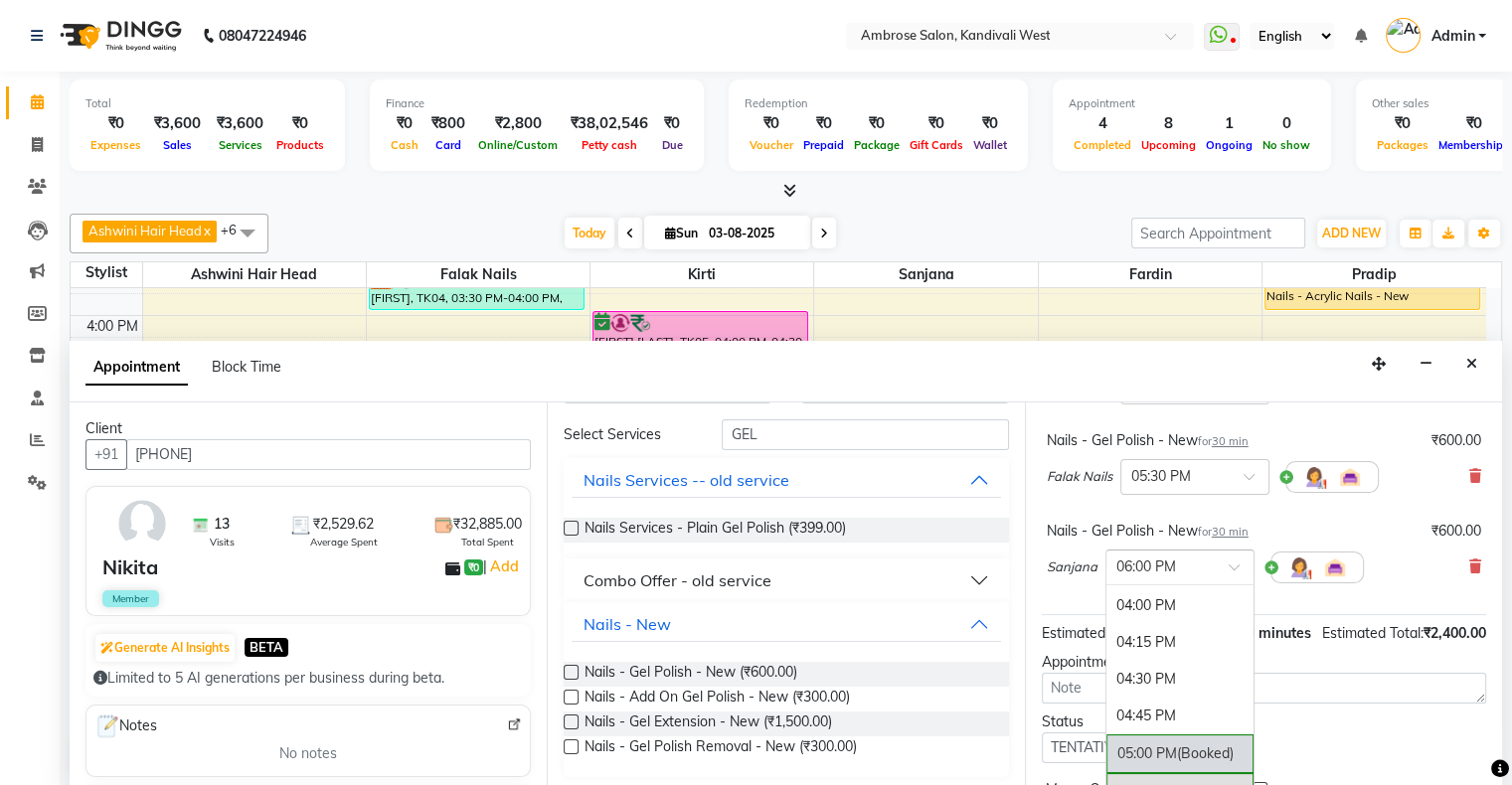 click on "05:00 PM   (Booked)" at bounding box center (1180, 753) 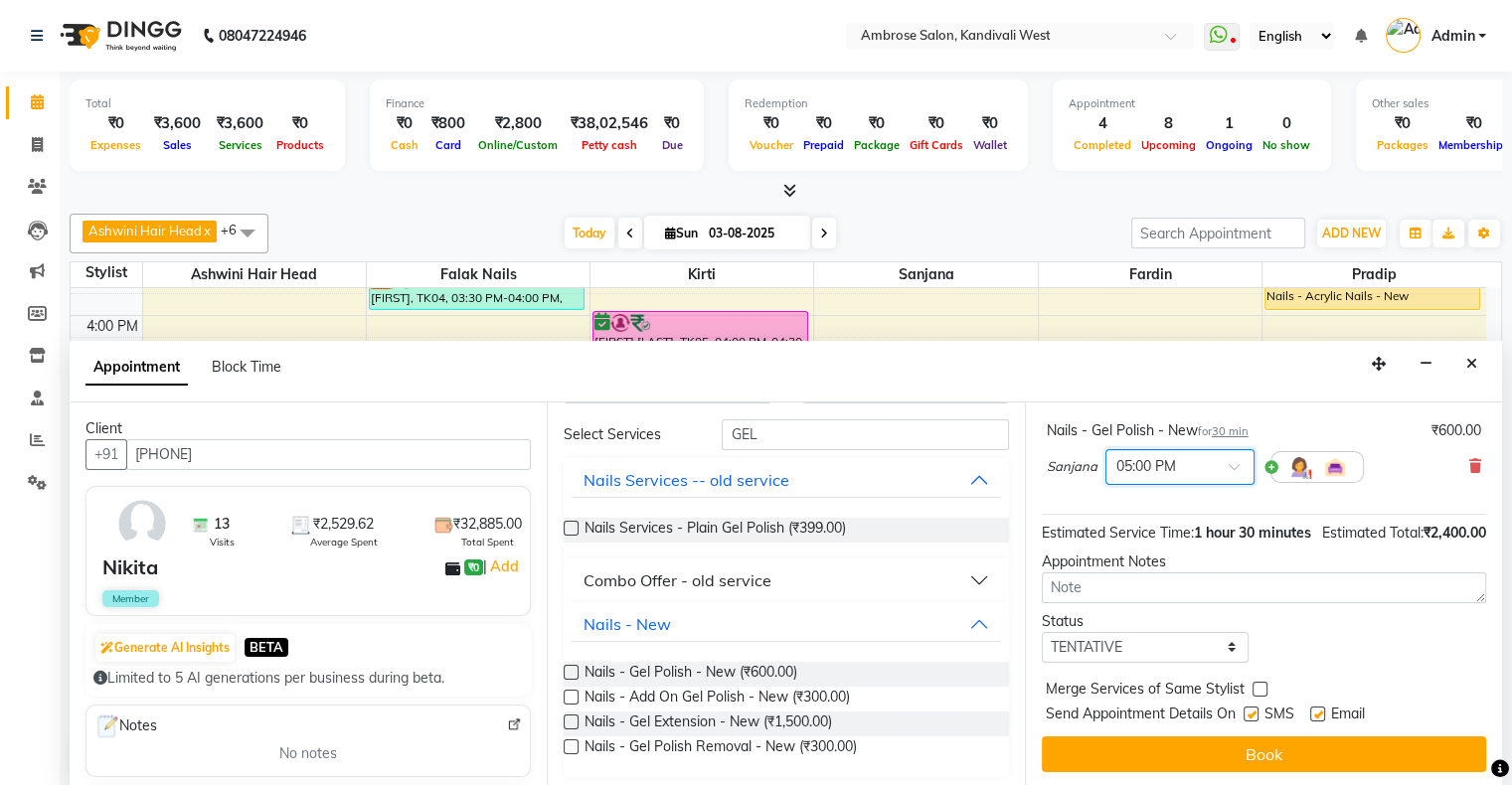 scroll, scrollTop: 359, scrollLeft: 0, axis: vertical 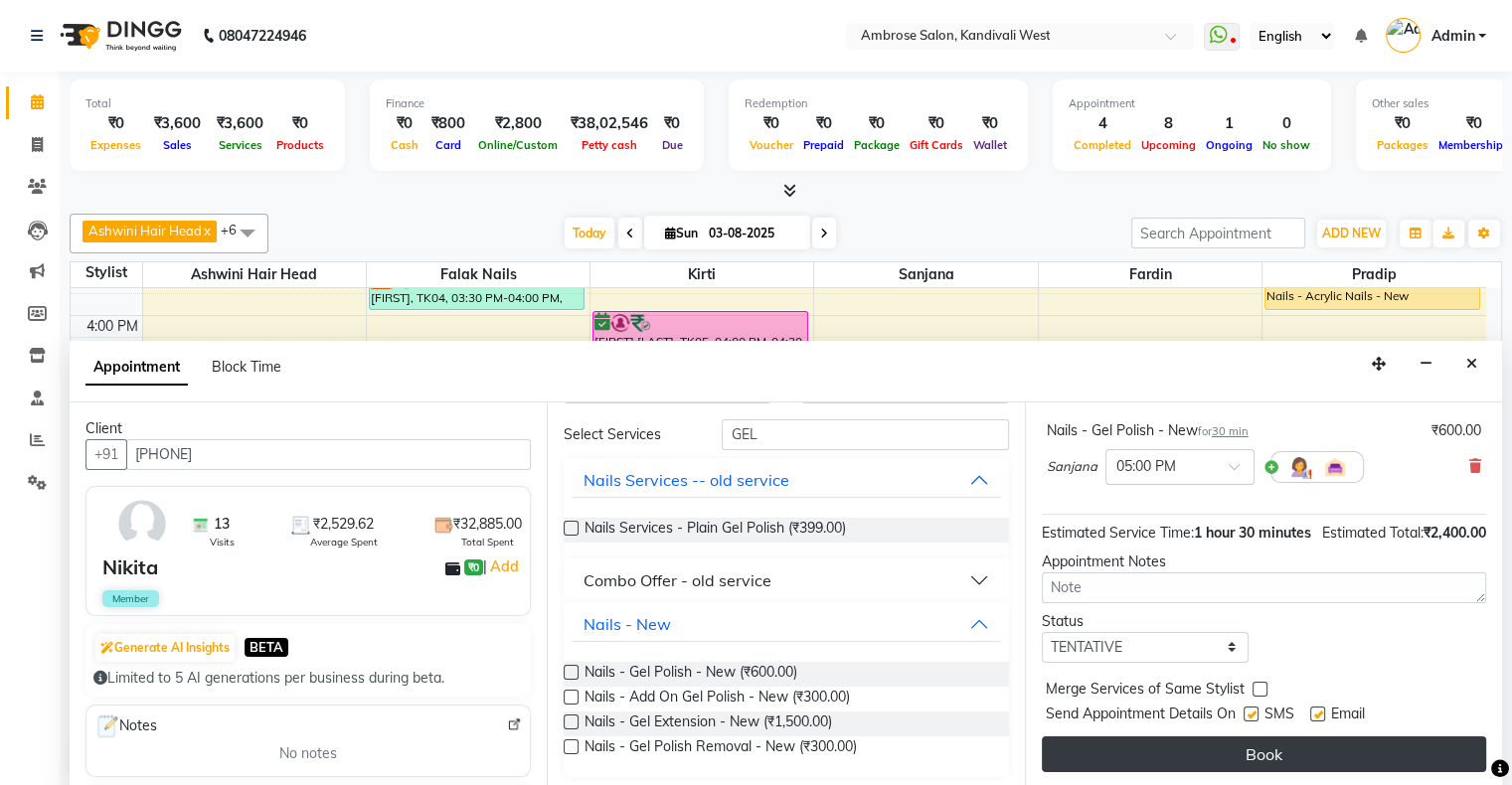 click on "Book" at bounding box center (1263, 754) 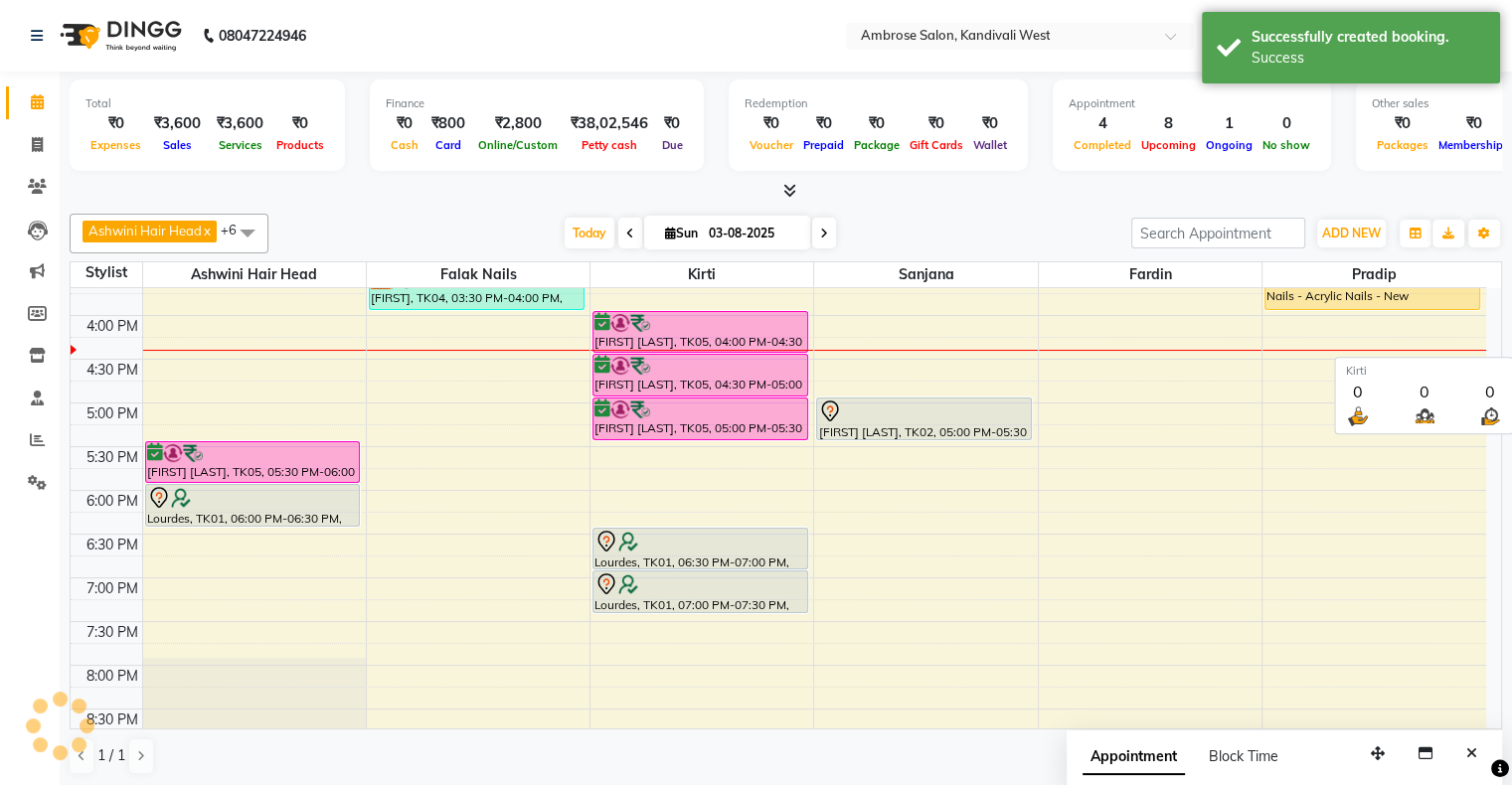 scroll, scrollTop: 0, scrollLeft: 0, axis: both 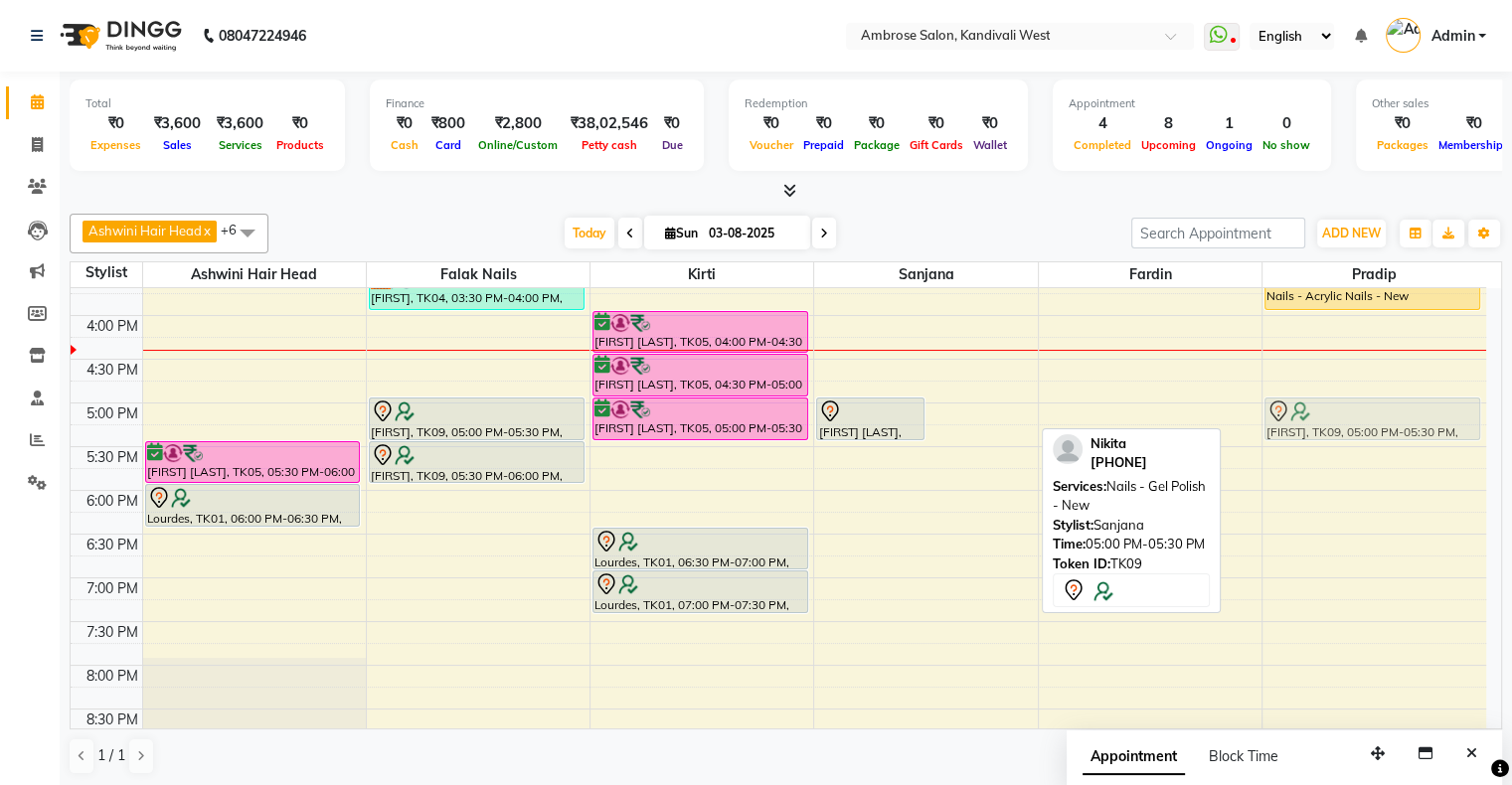 drag, startPoint x: 994, startPoint y: 412, endPoint x: 1332, endPoint y: 416, distance: 338.02367 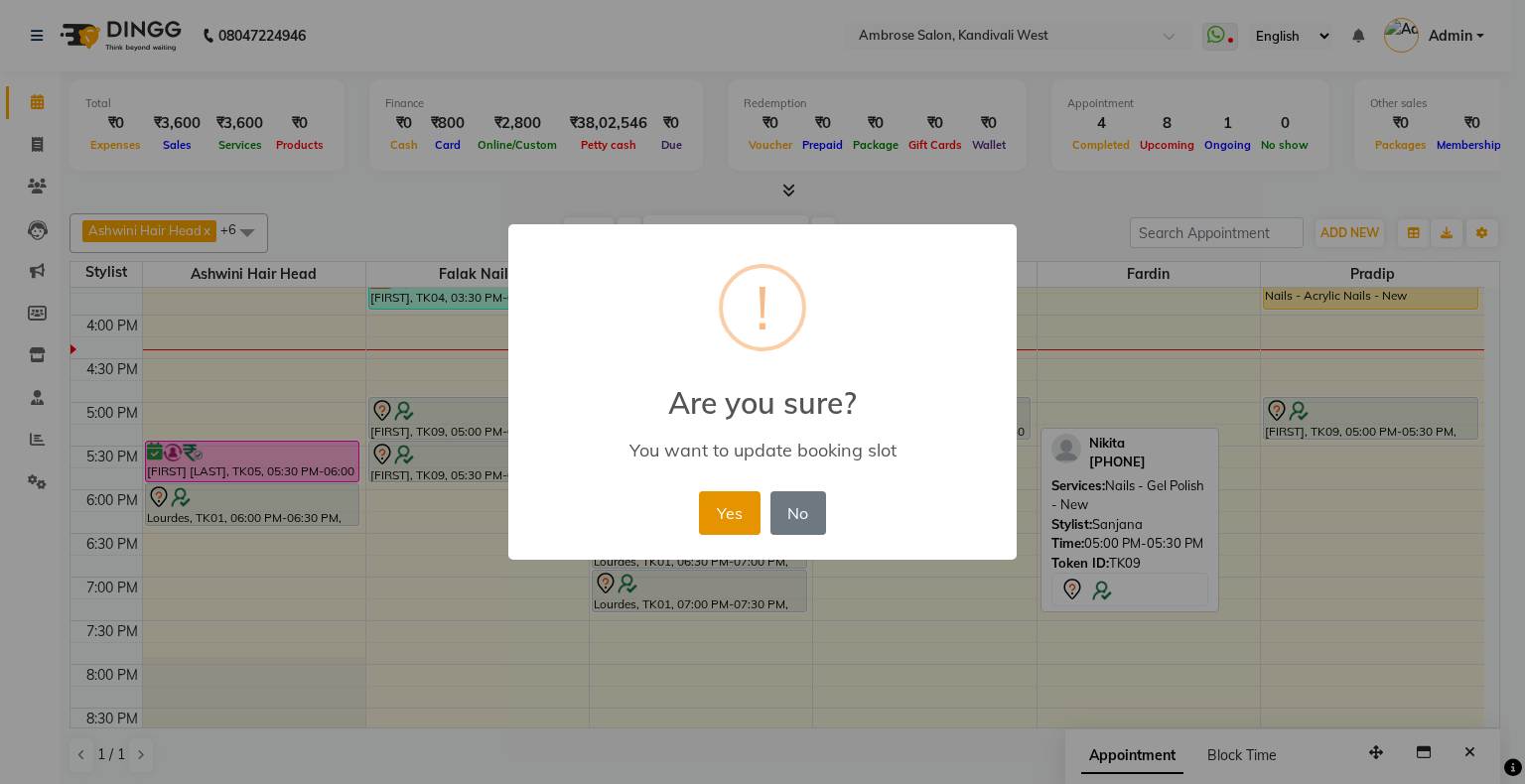 click on "Yes" at bounding box center [729, 513] 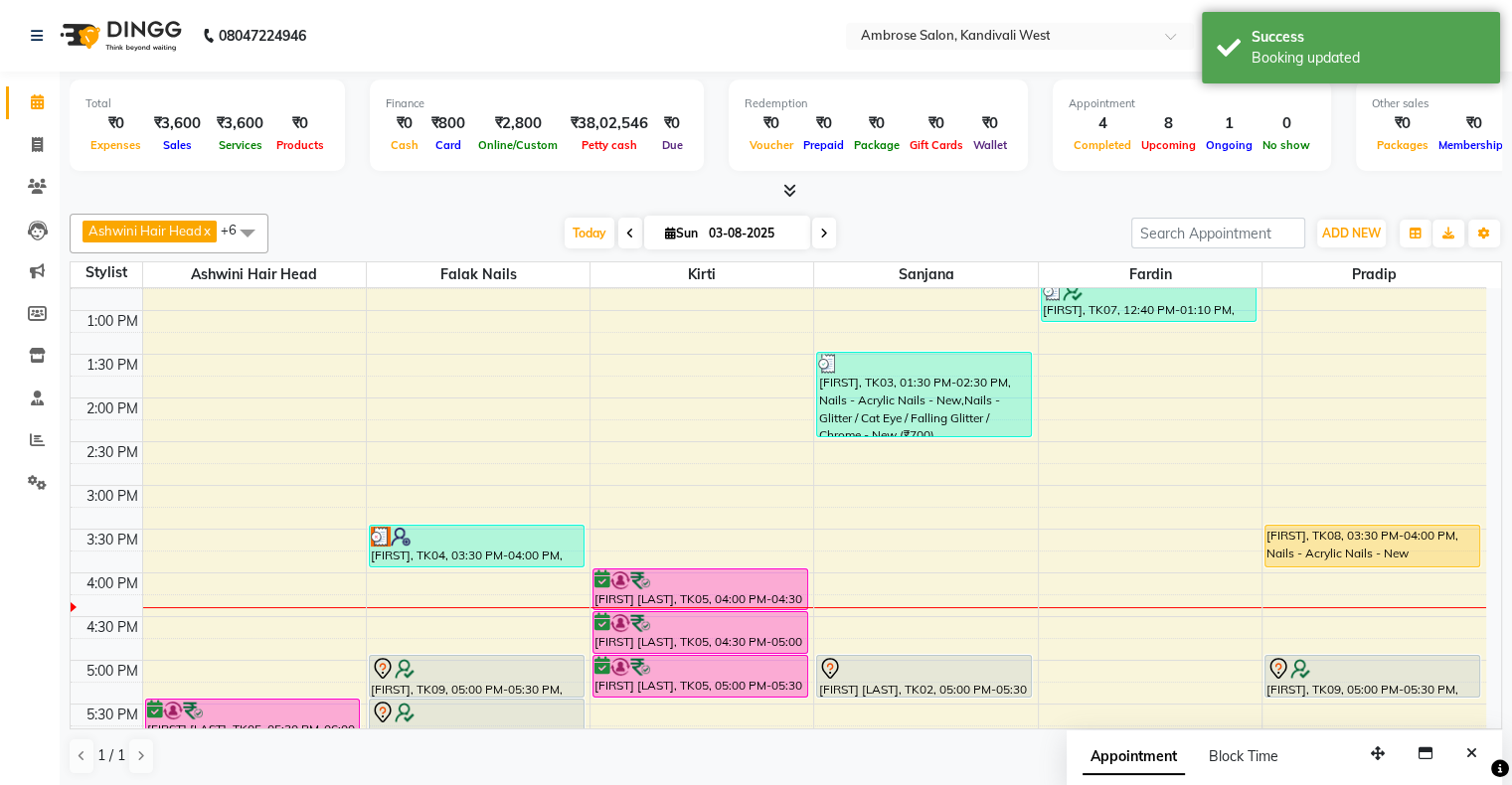 scroll, scrollTop: 199, scrollLeft: 0, axis: vertical 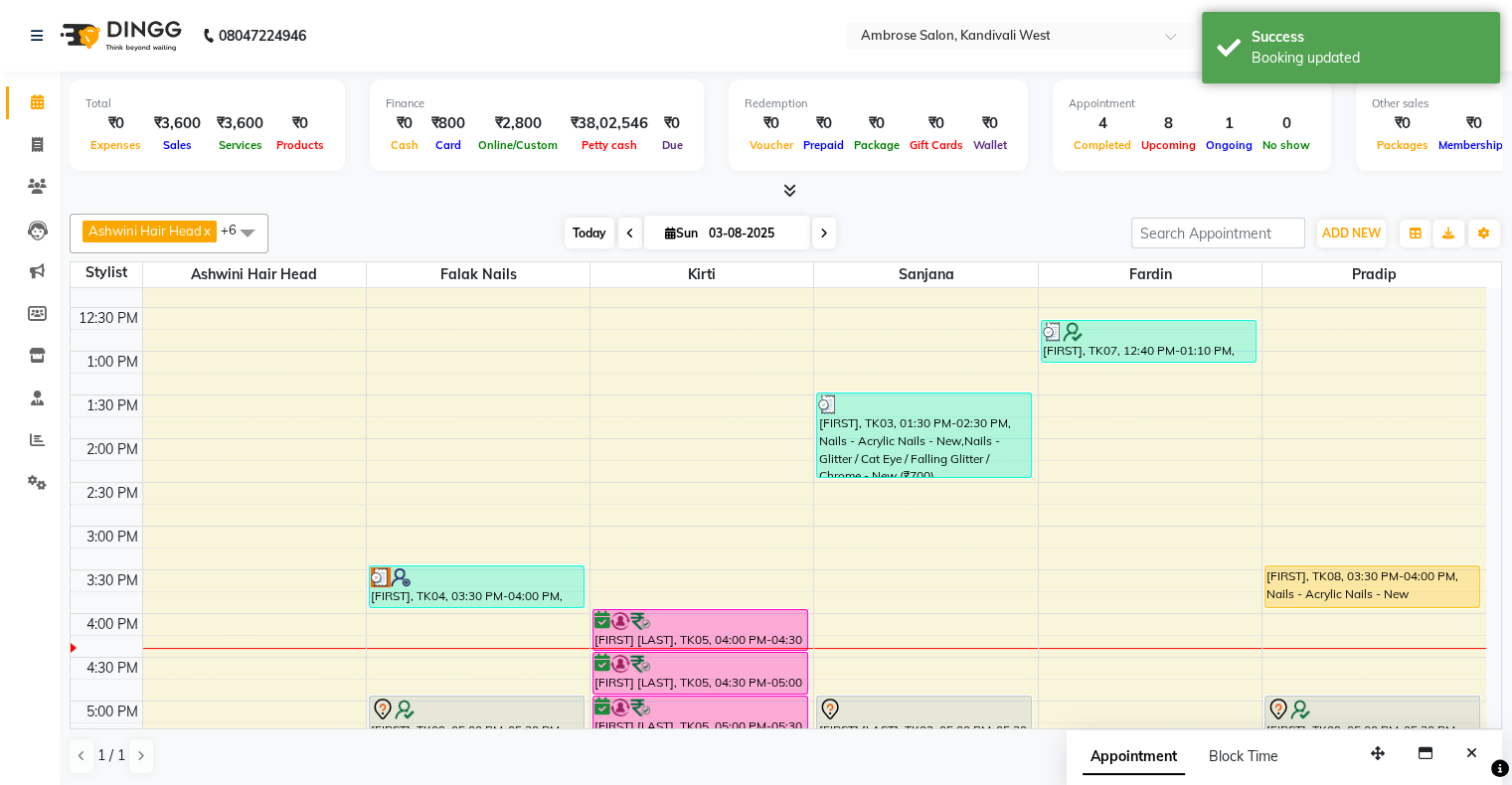 click on "Today" at bounding box center (589, 233) 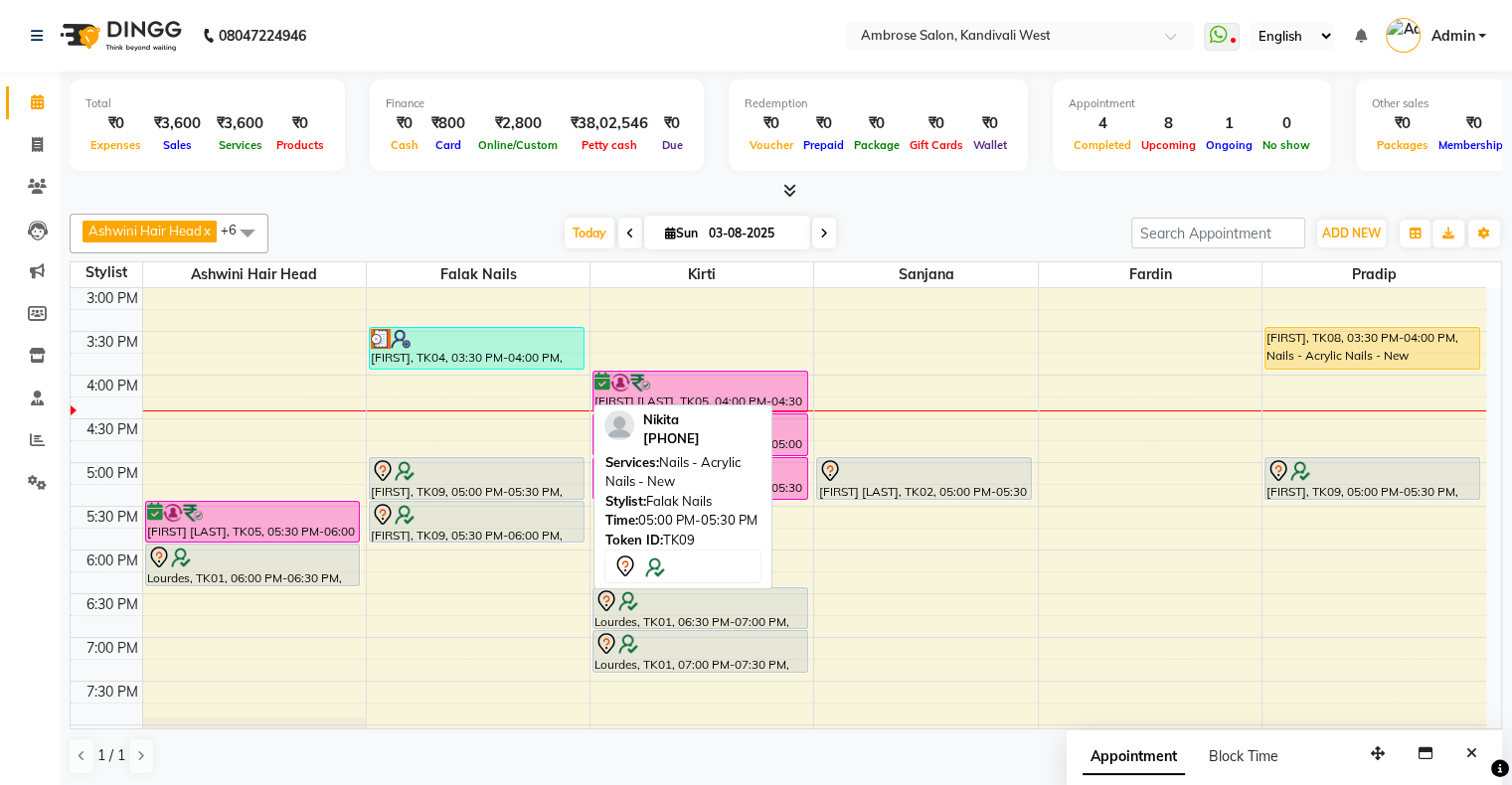 scroll, scrollTop: 322, scrollLeft: 0, axis: vertical 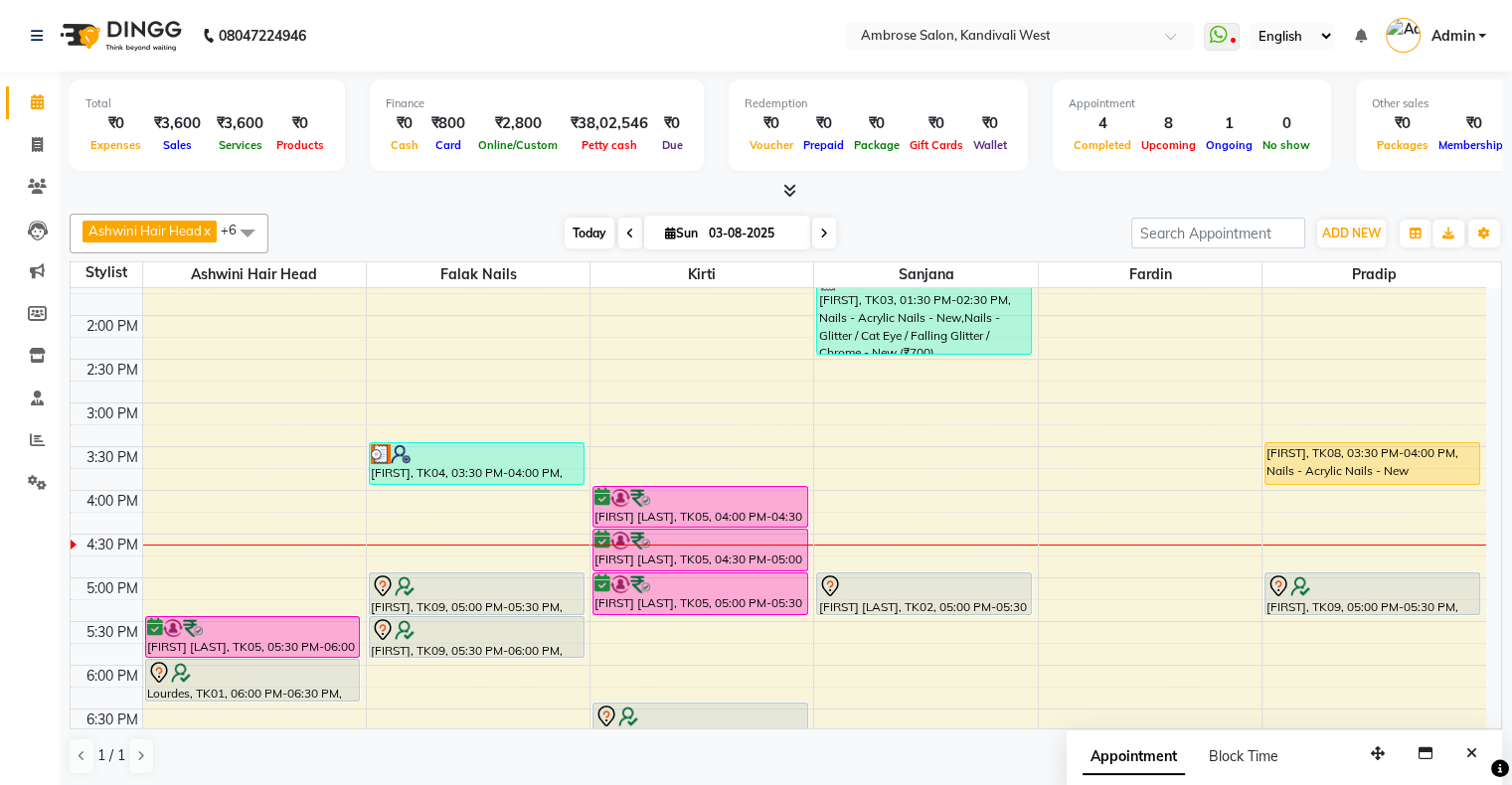 click on "Today" at bounding box center (589, 233) 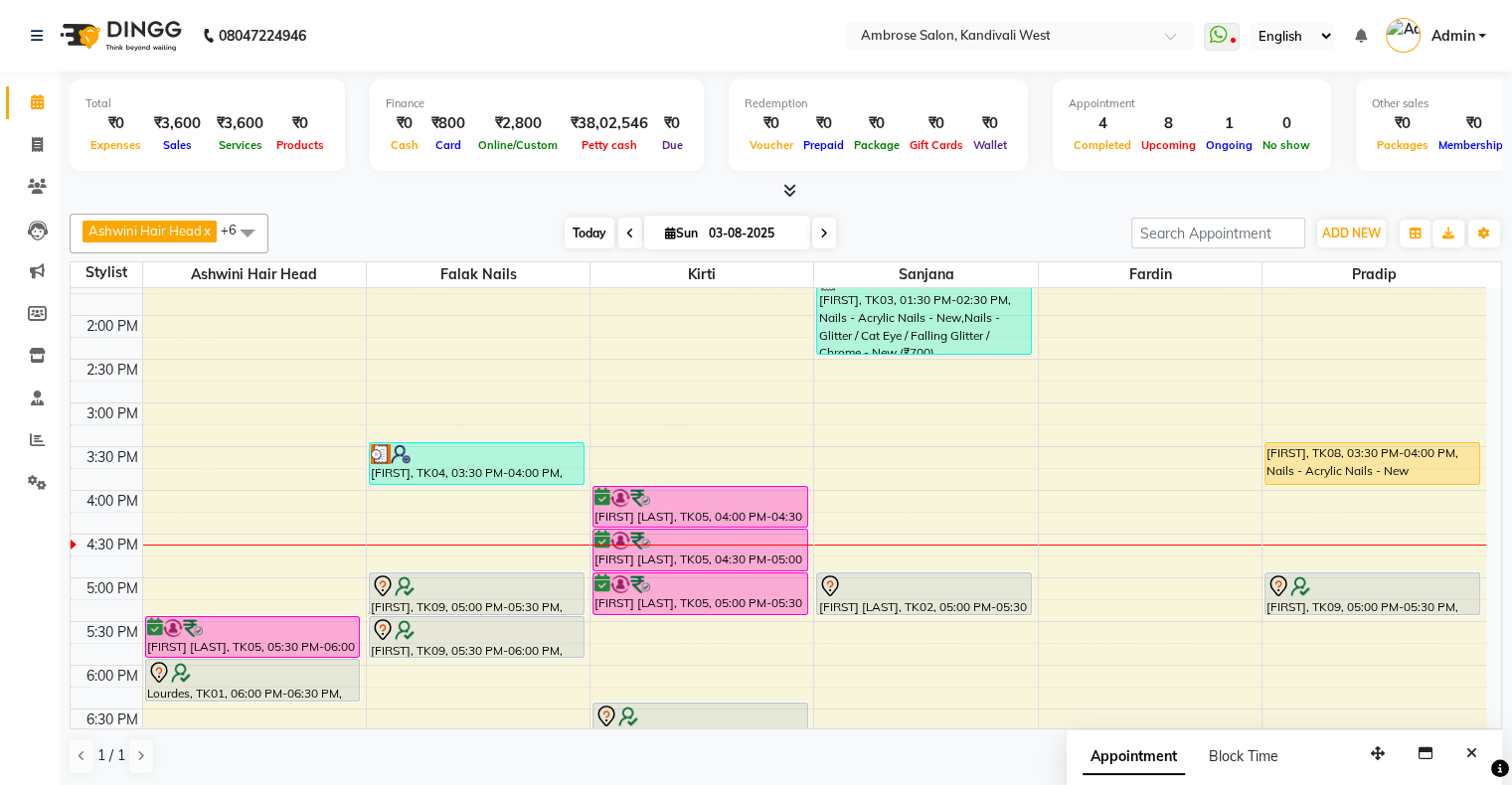 scroll, scrollTop: 521, scrollLeft: 0, axis: vertical 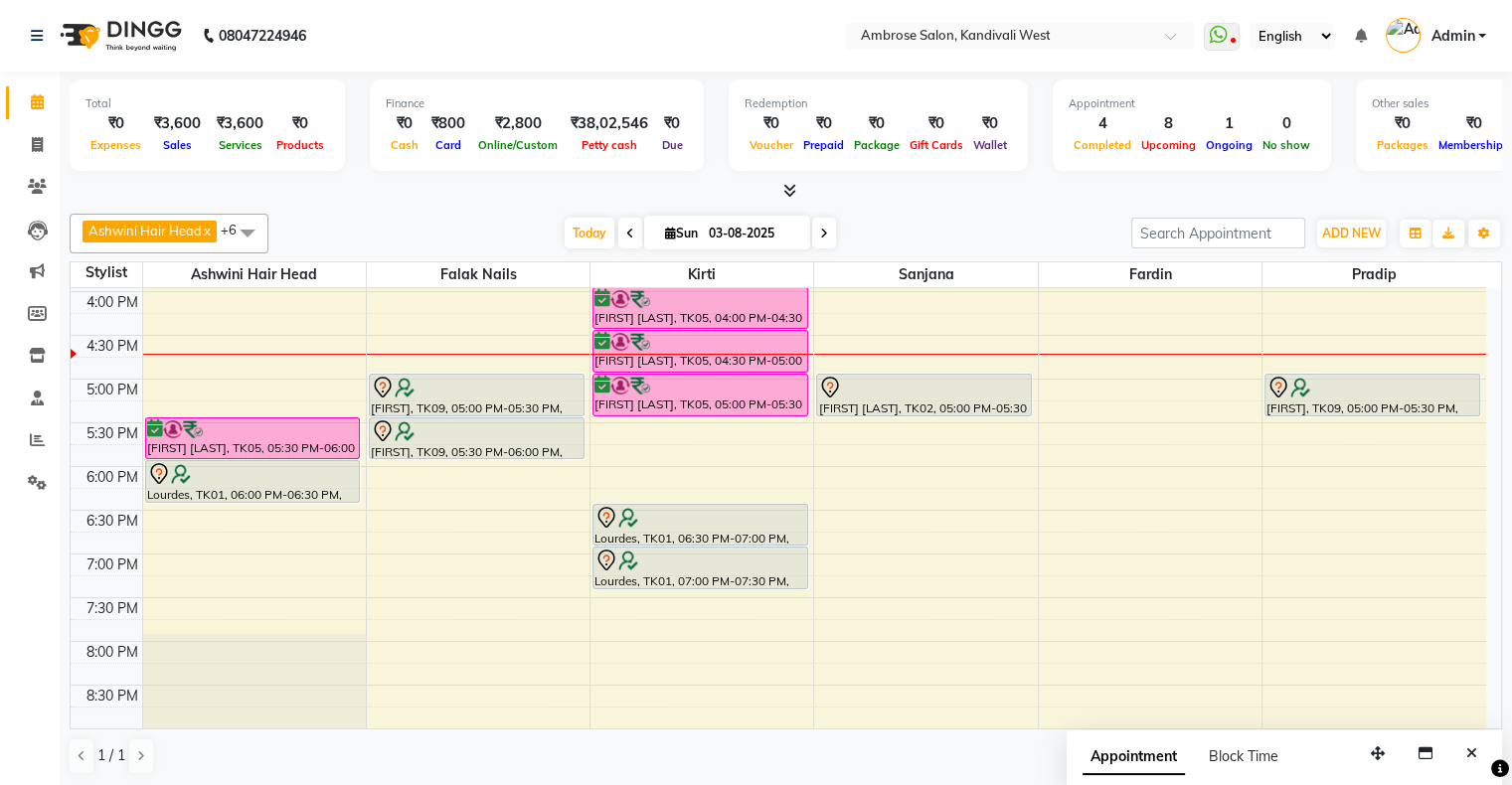 click at bounding box center [785, 191] 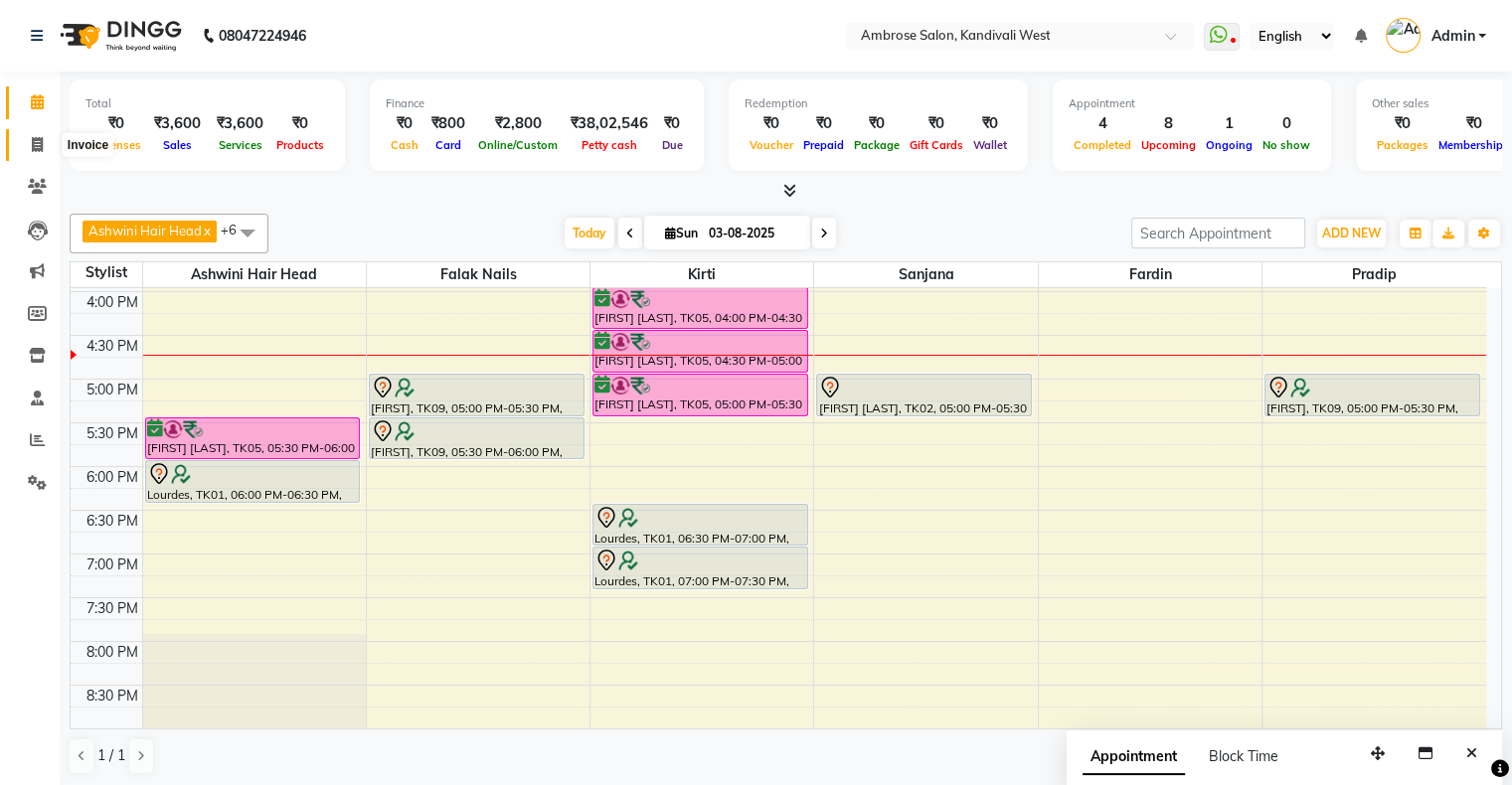 click 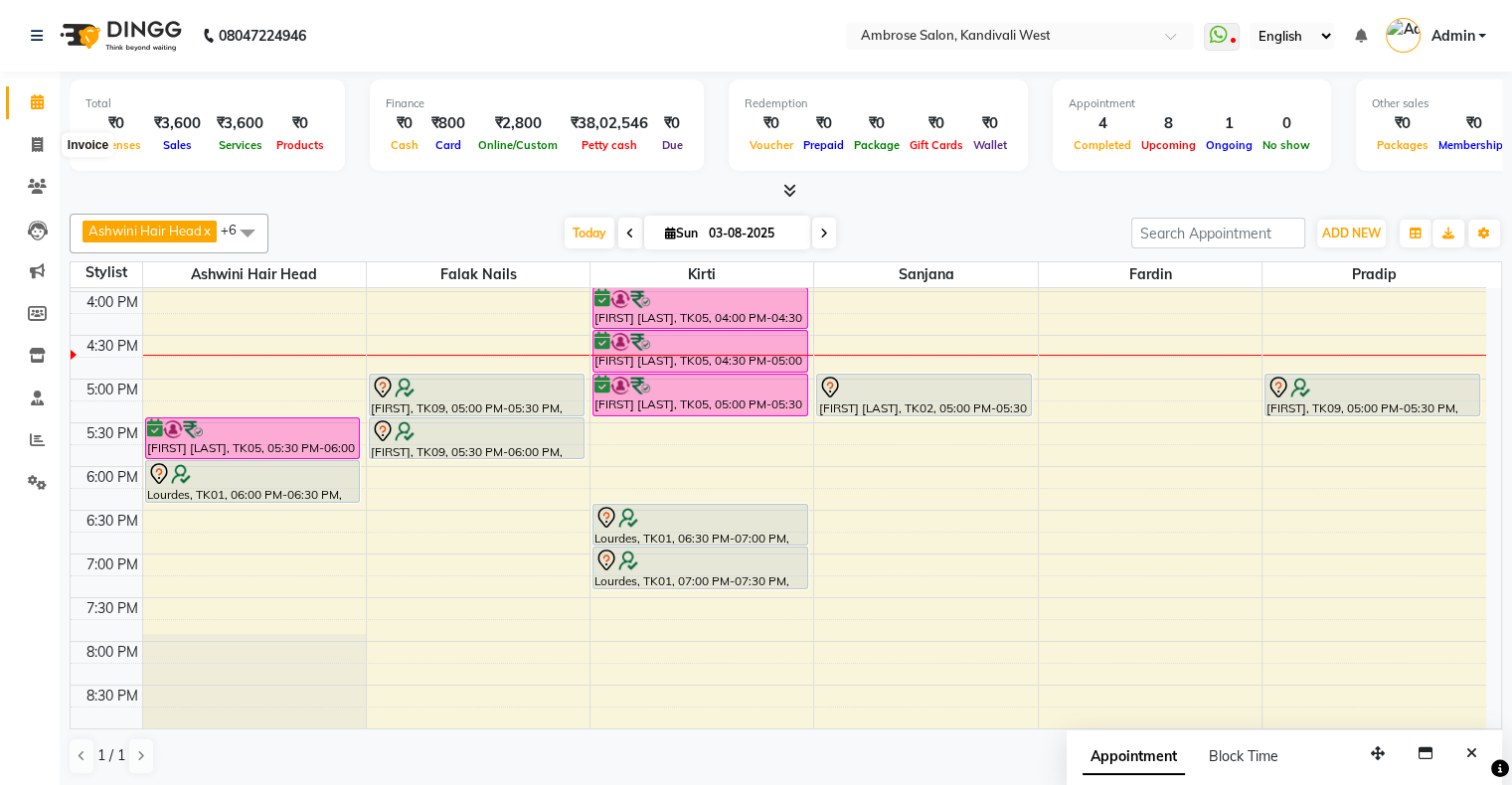 select on "service" 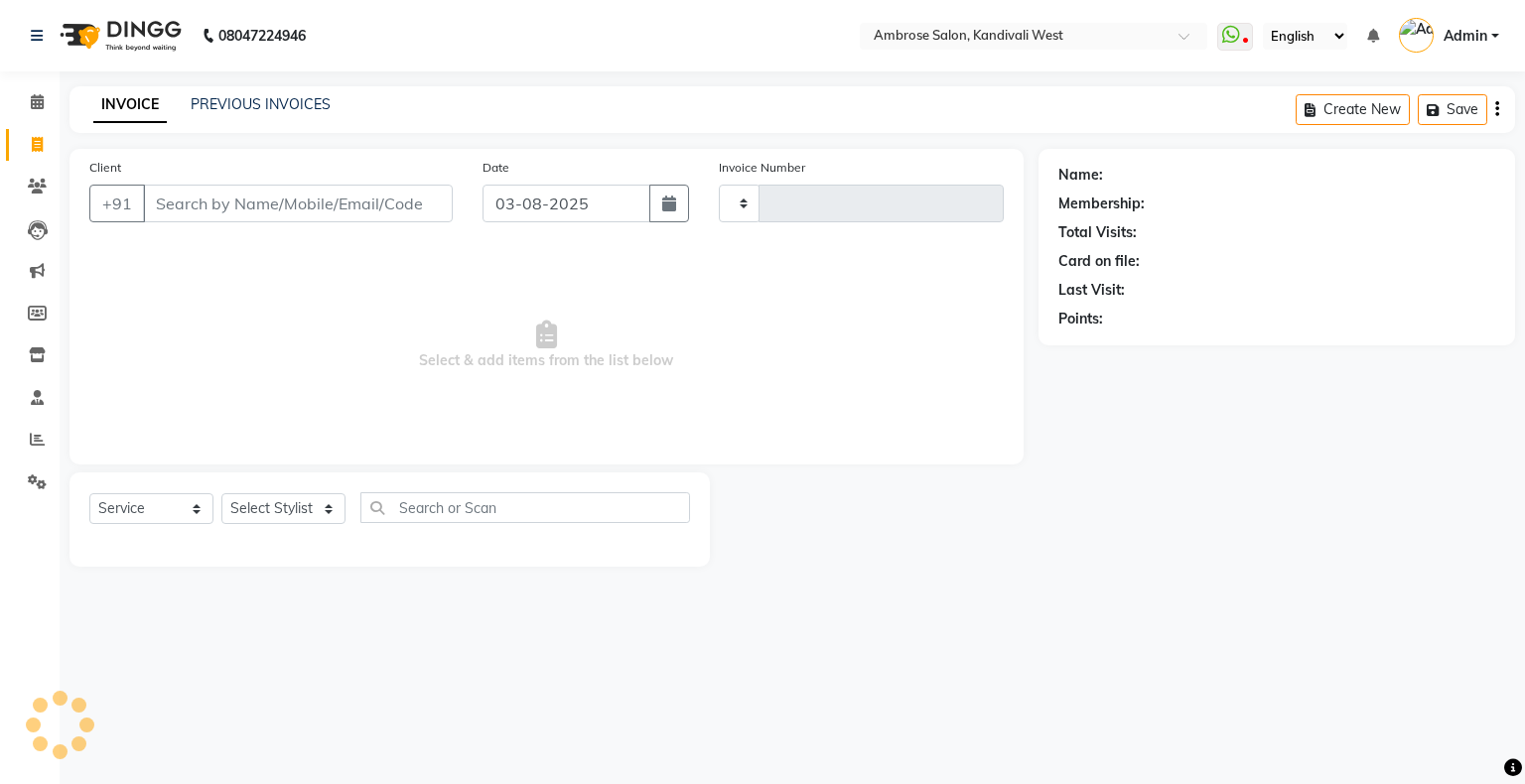 type on "1244" 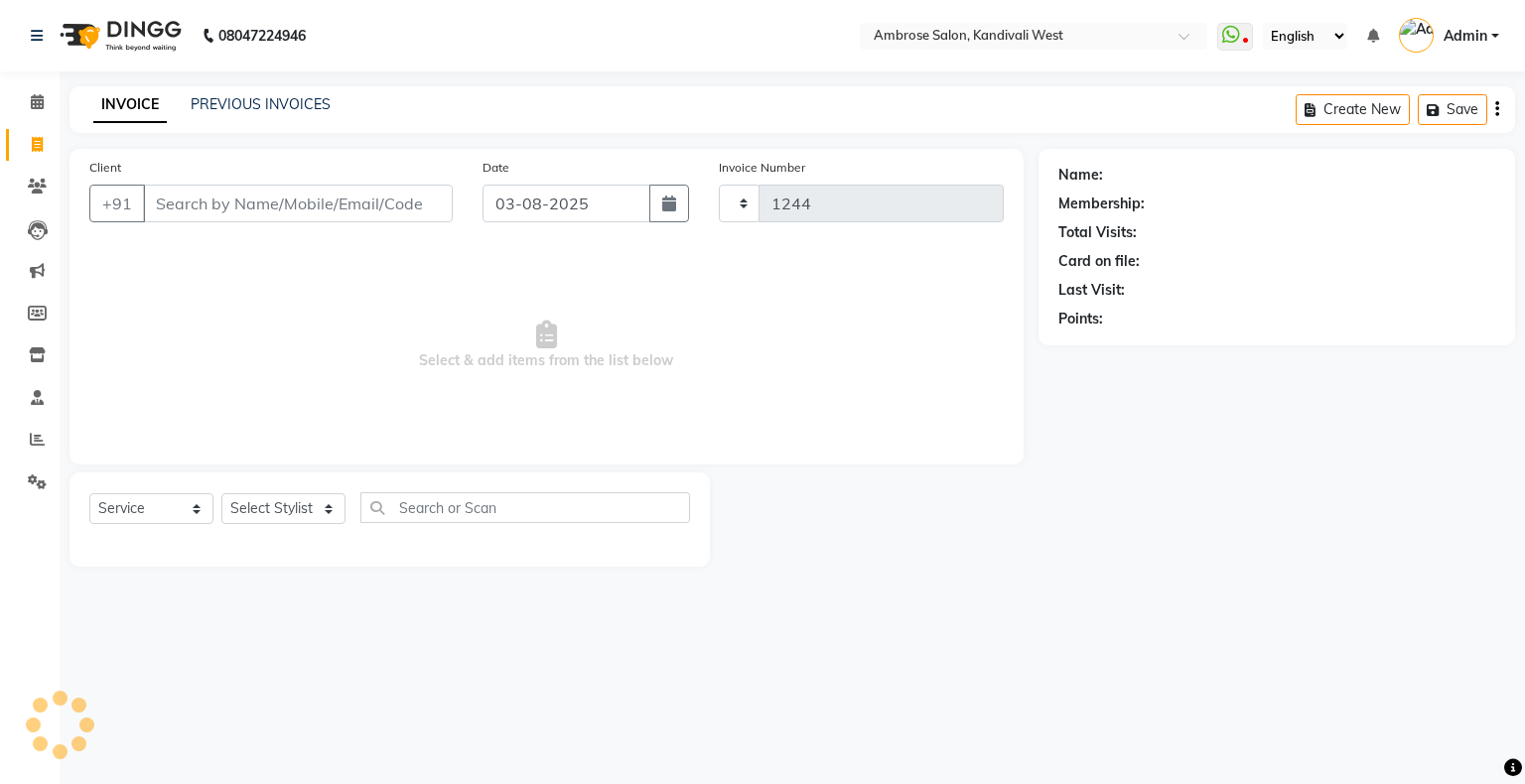 select on "4073" 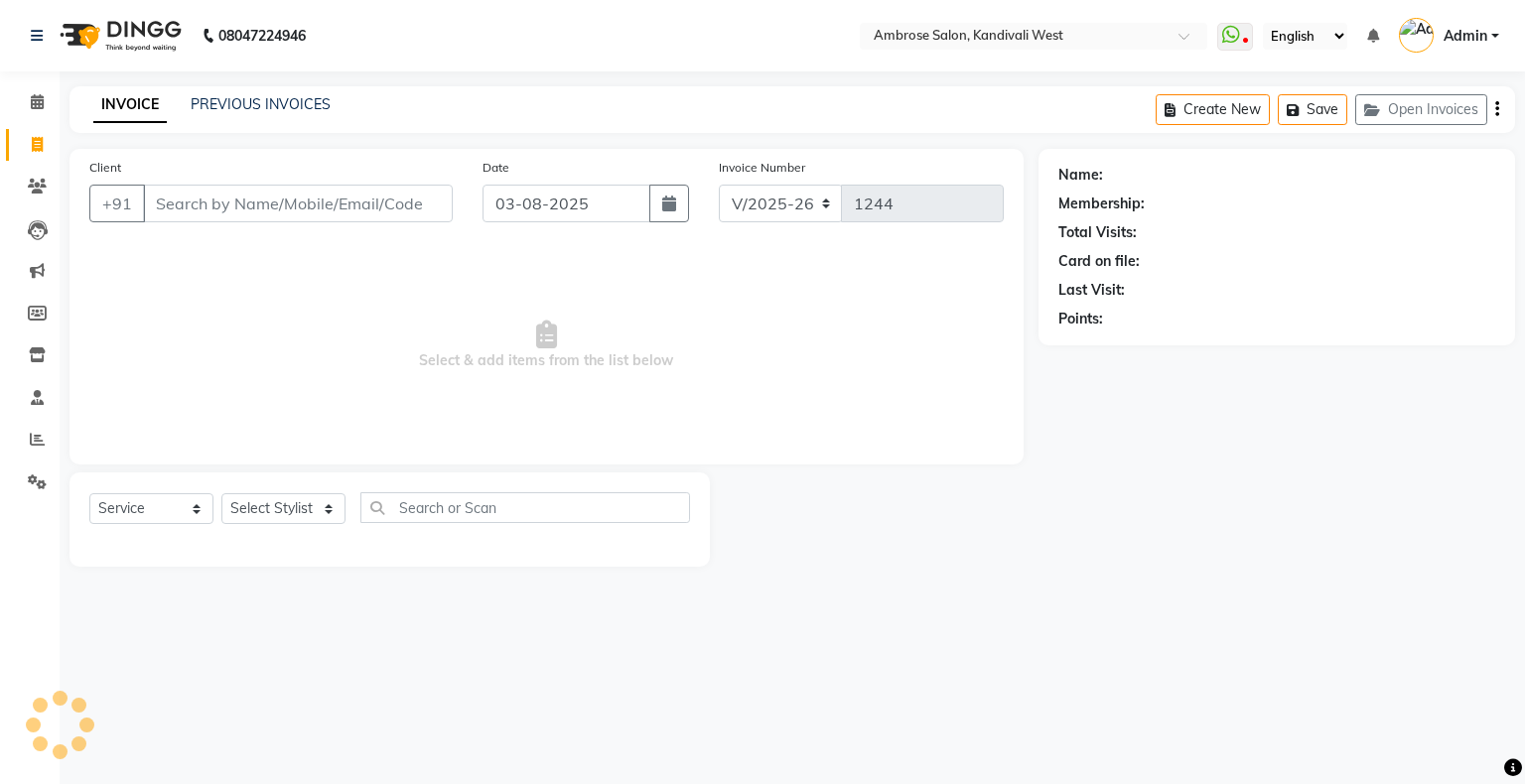 drag, startPoint x: 302, startPoint y: 216, endPoint x: 364, endPoint y: 218, distance: 62.03225 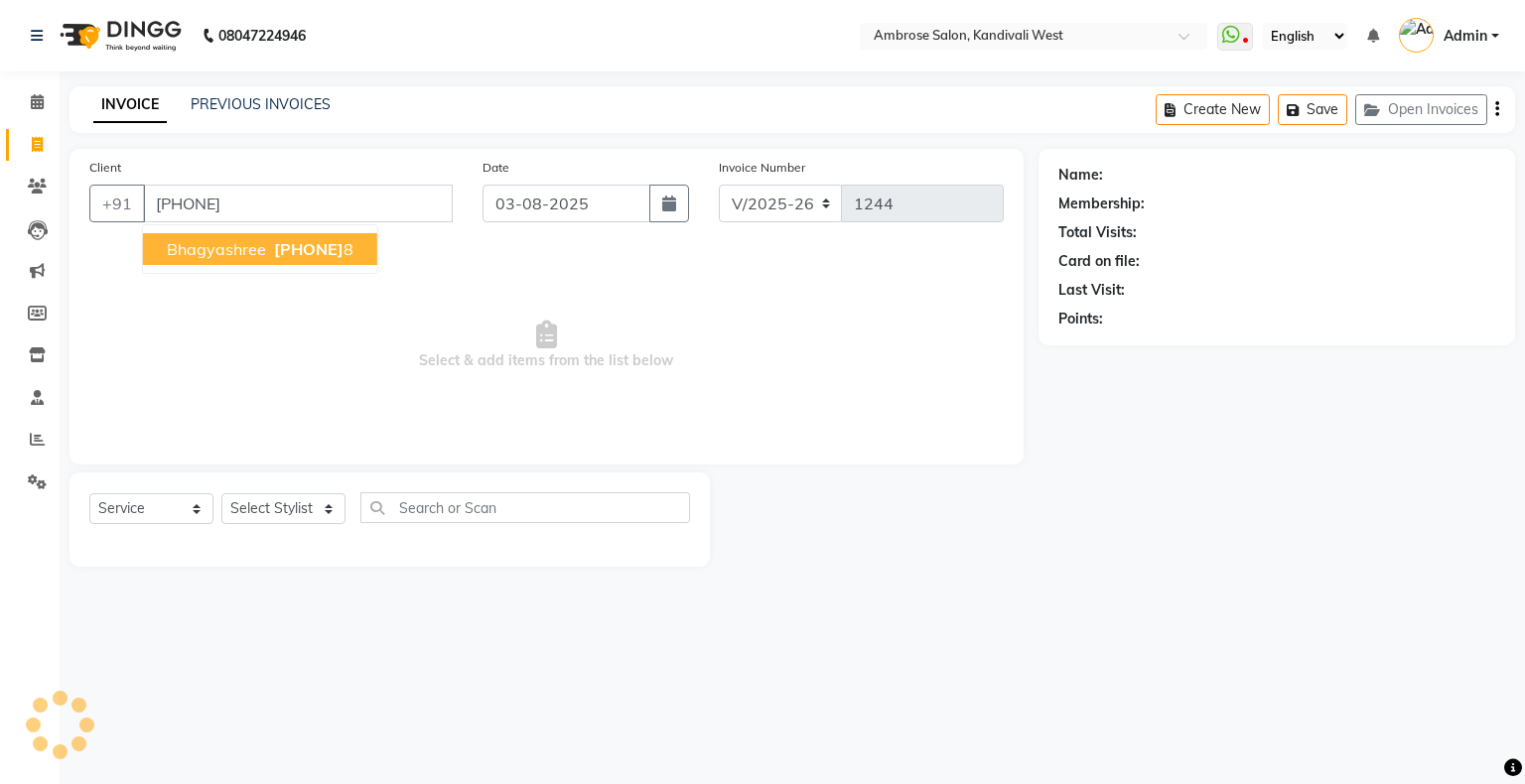 type on "9920591868" 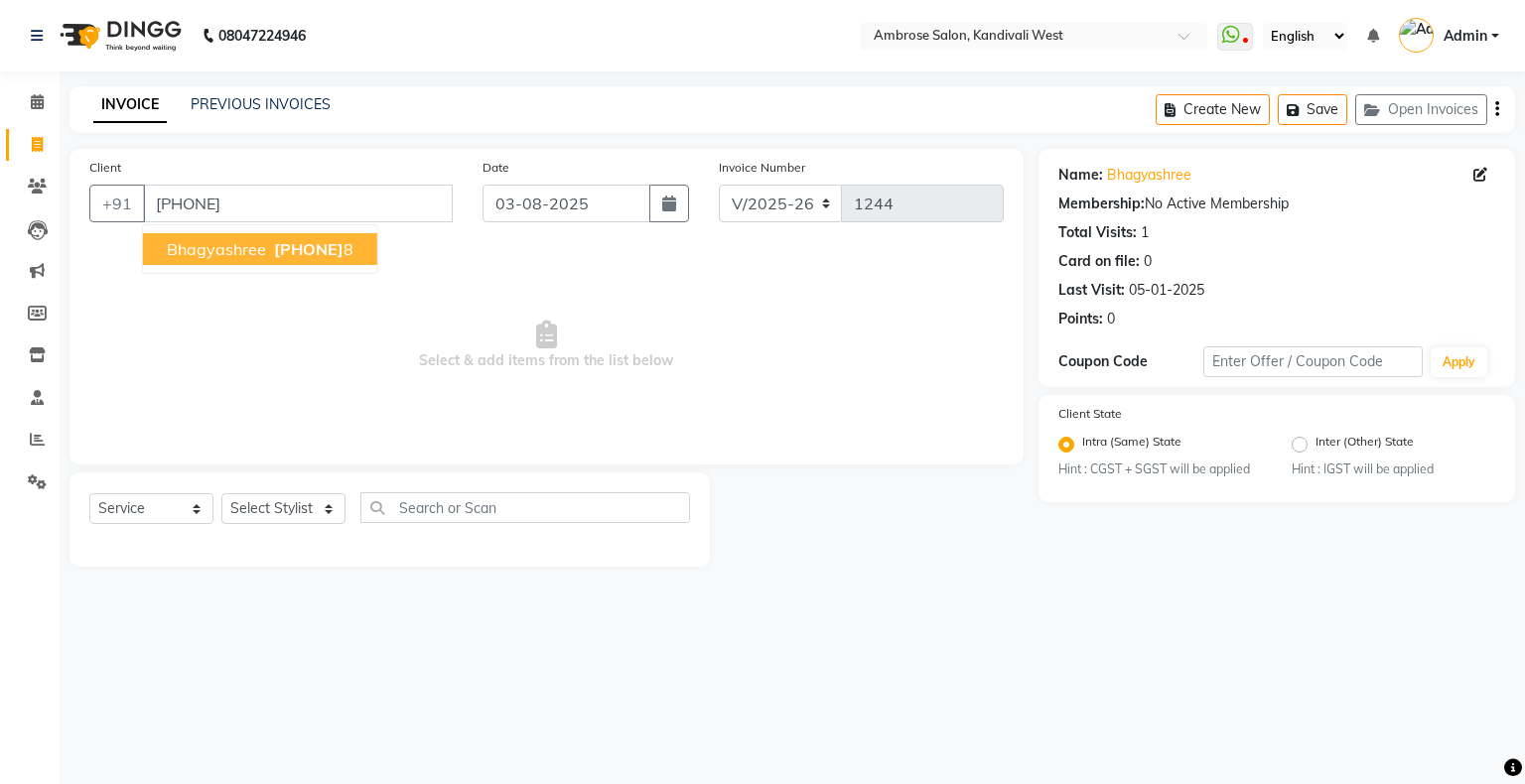 click on "992059186" at bounding box center [309, 249] 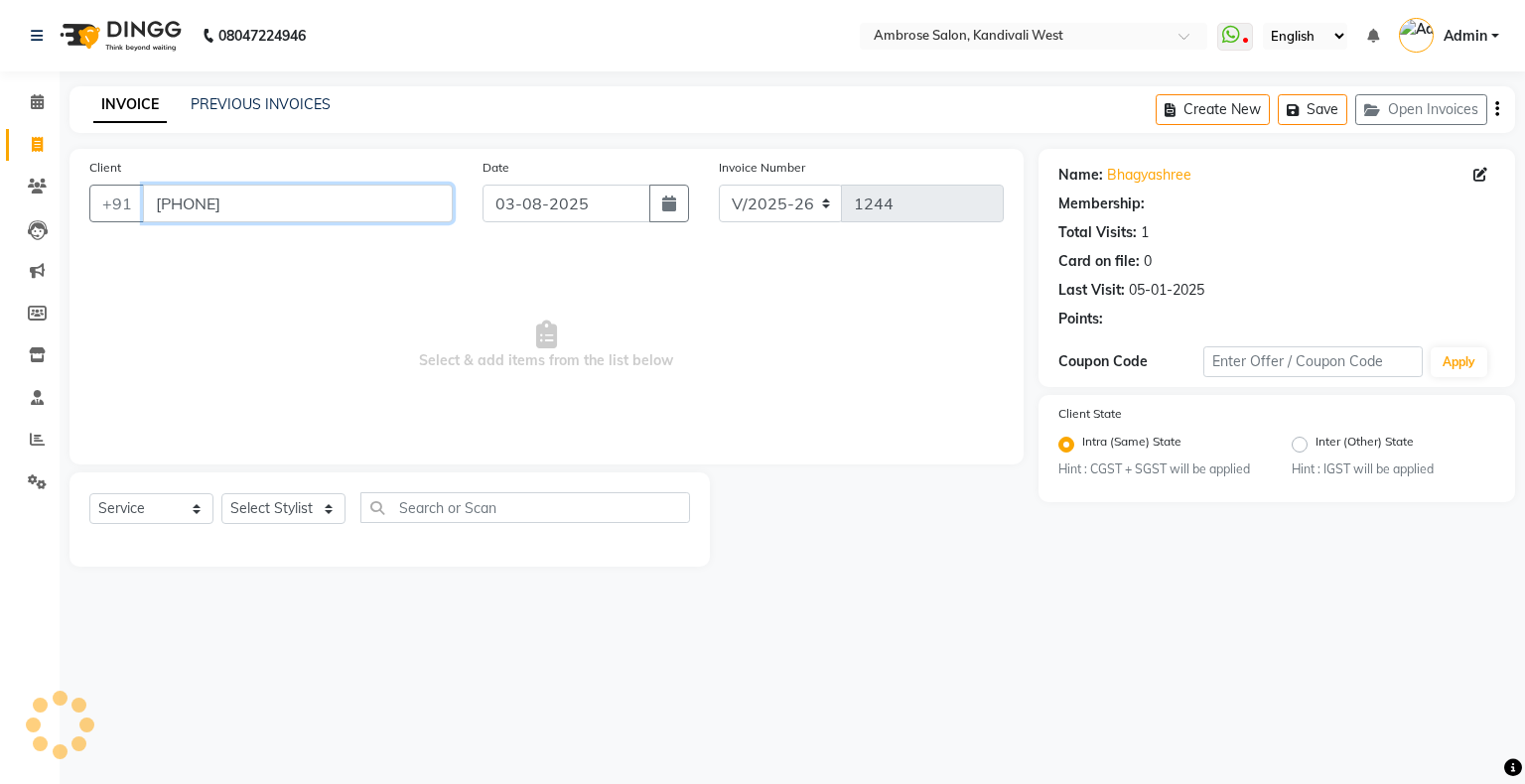 click on "9920591868" at bounding box center [298, 203] 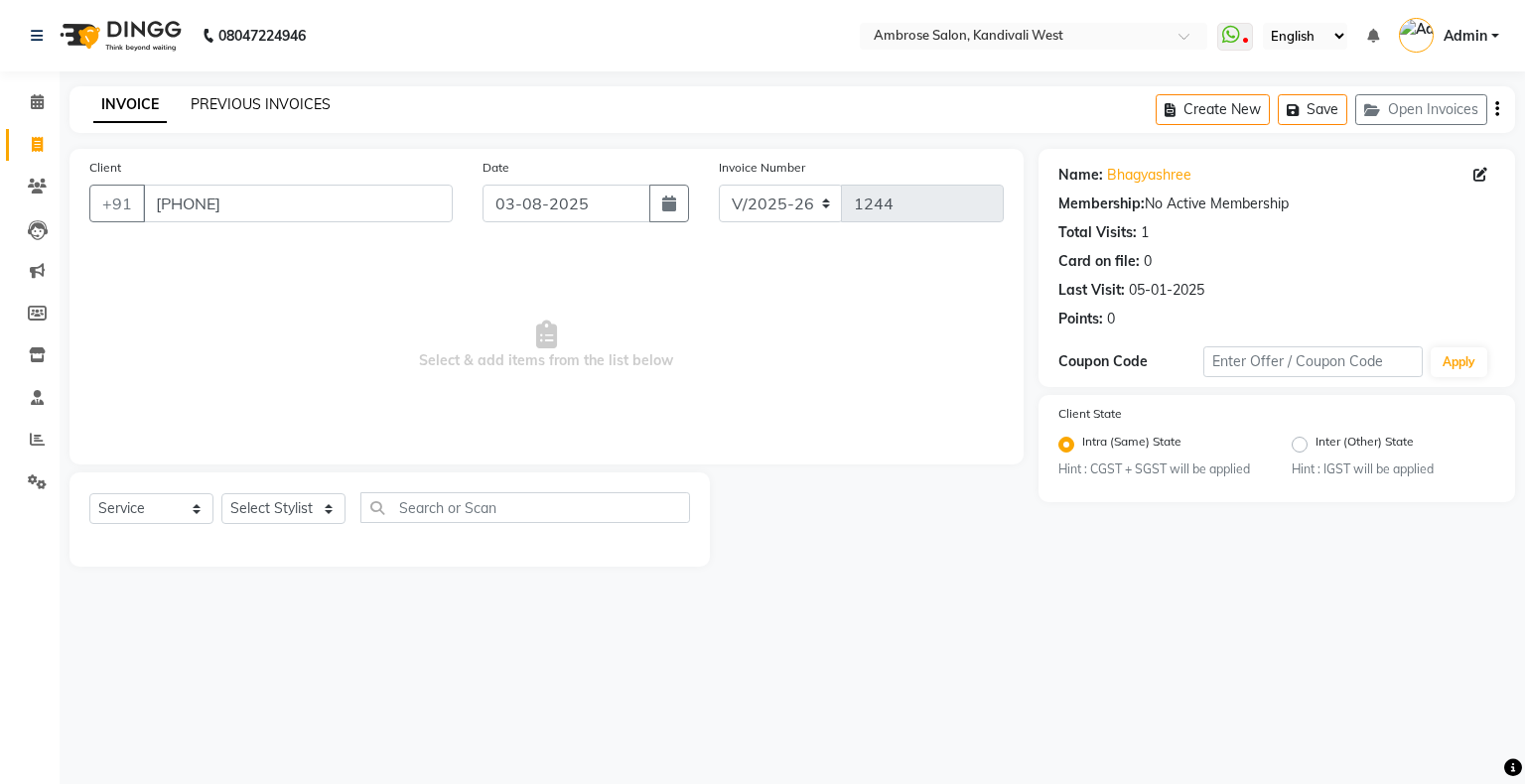 click on "PREVIOUS INVOICES" 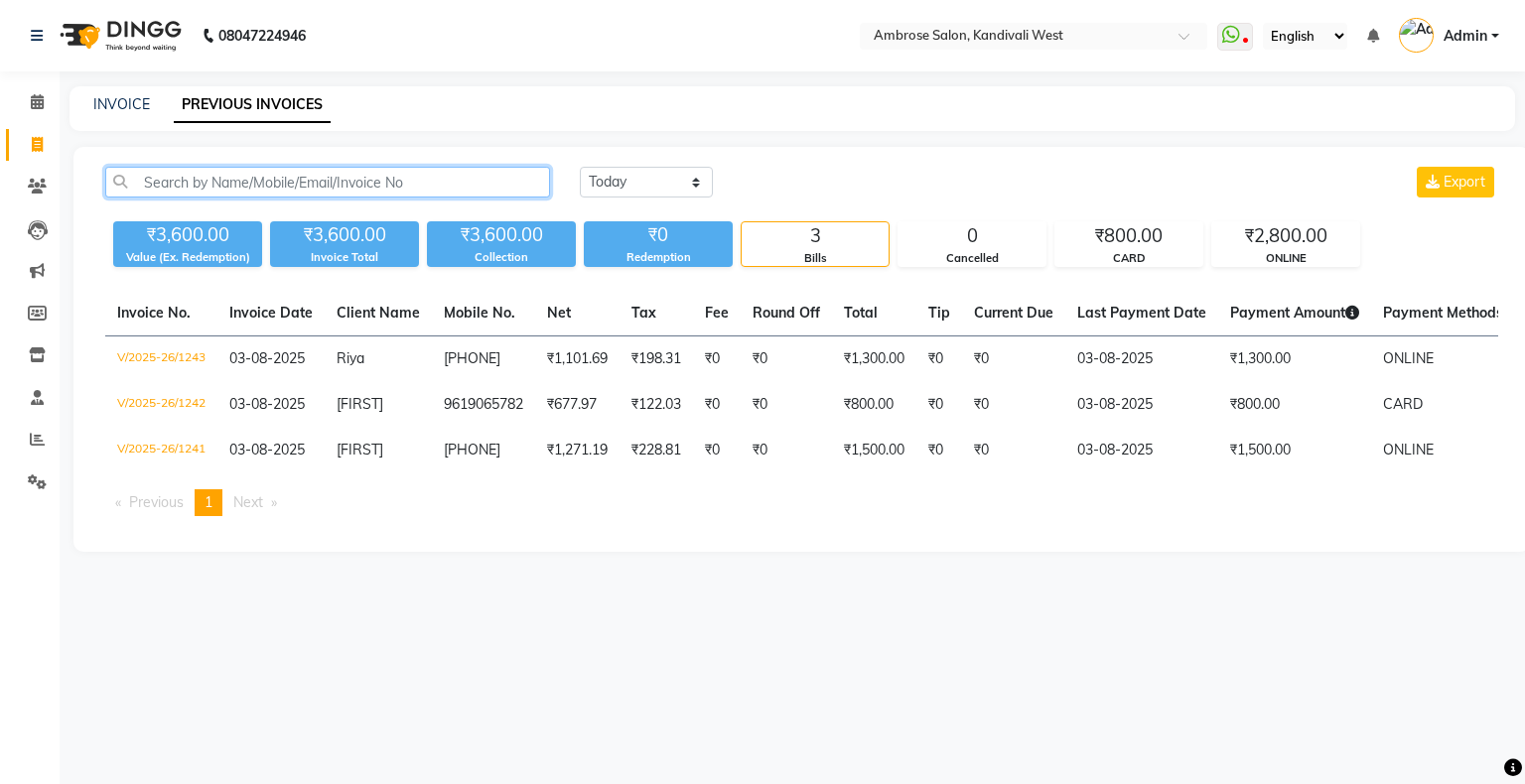 click 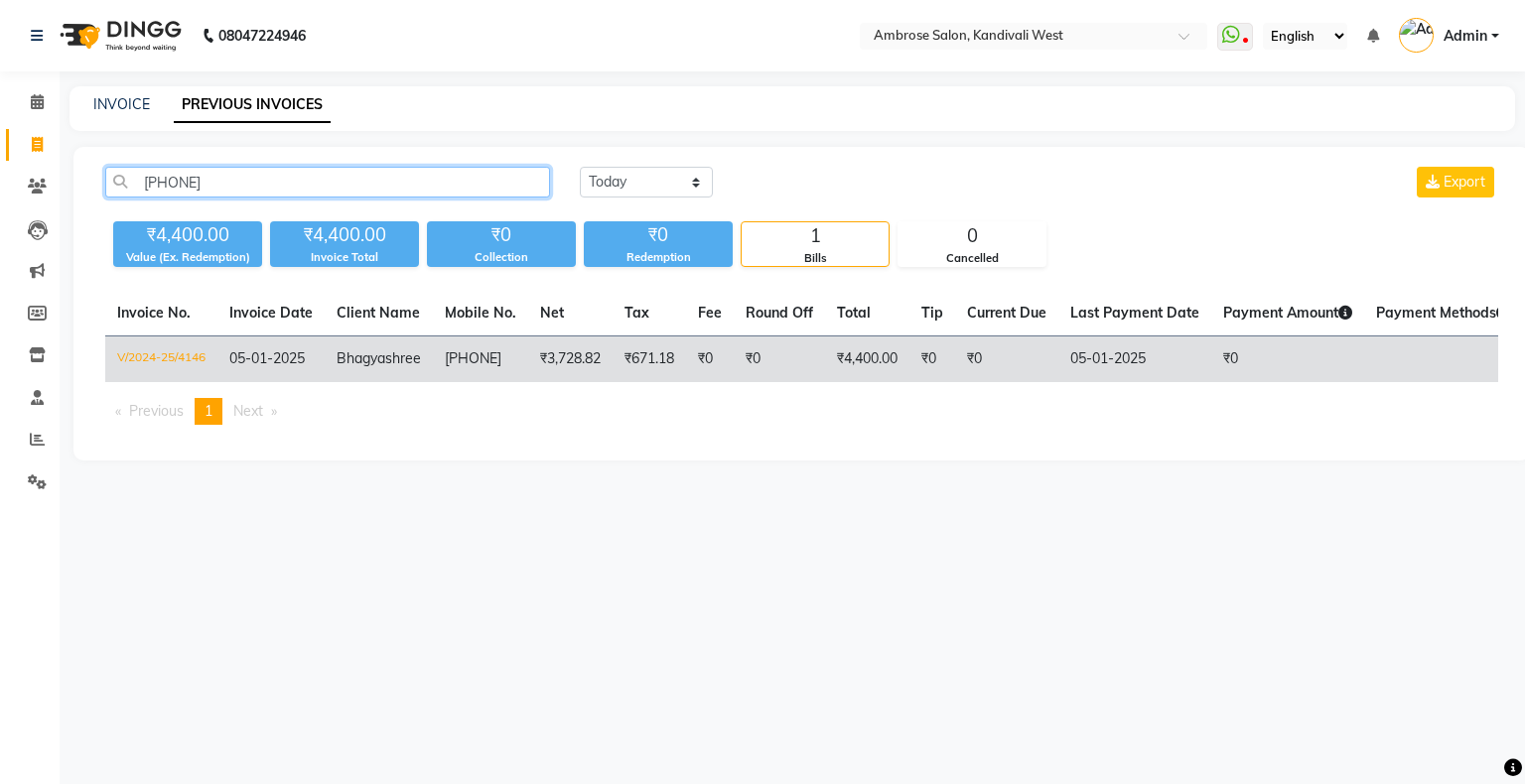 type on "9920591868" 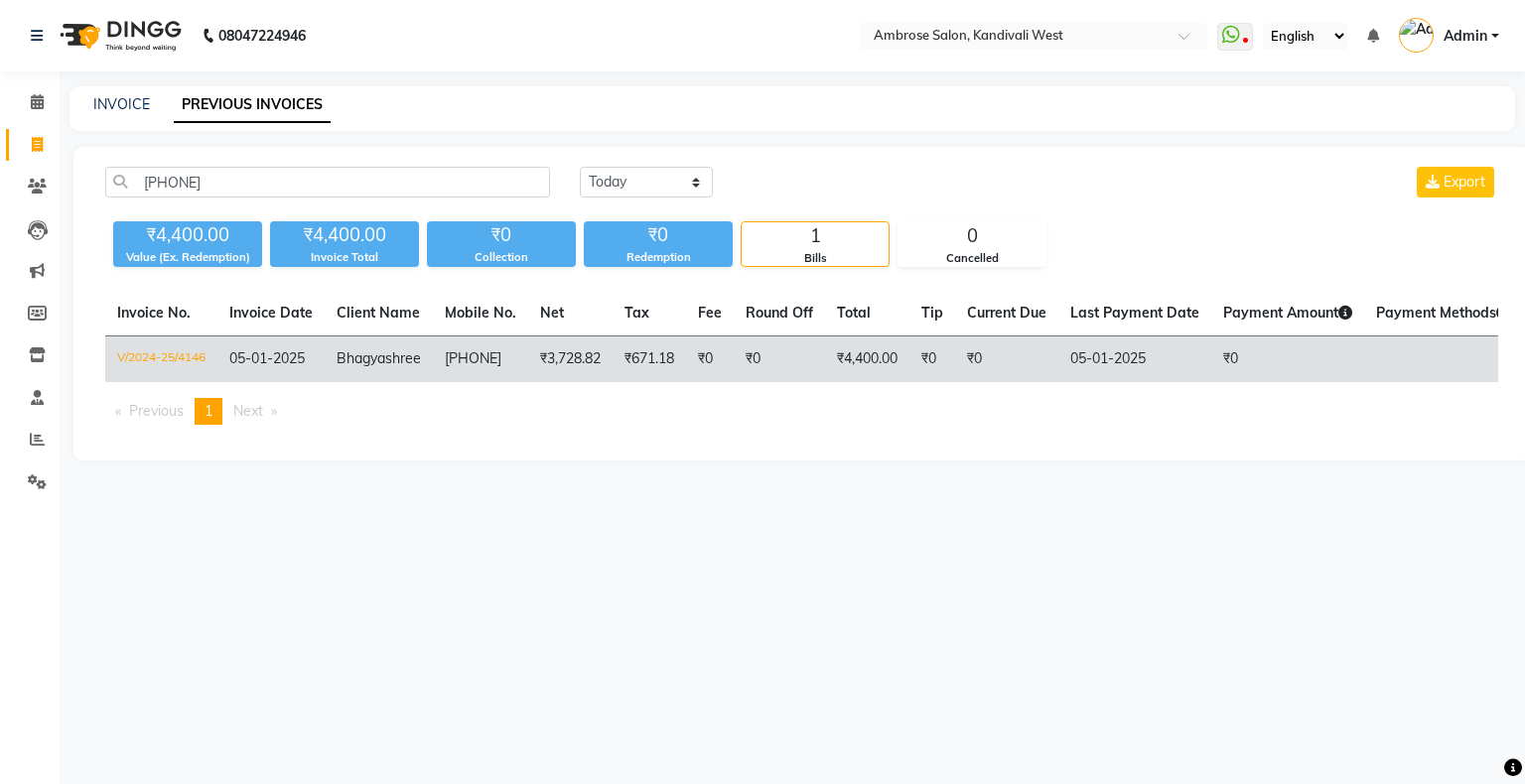 click on "Bhagyashree" 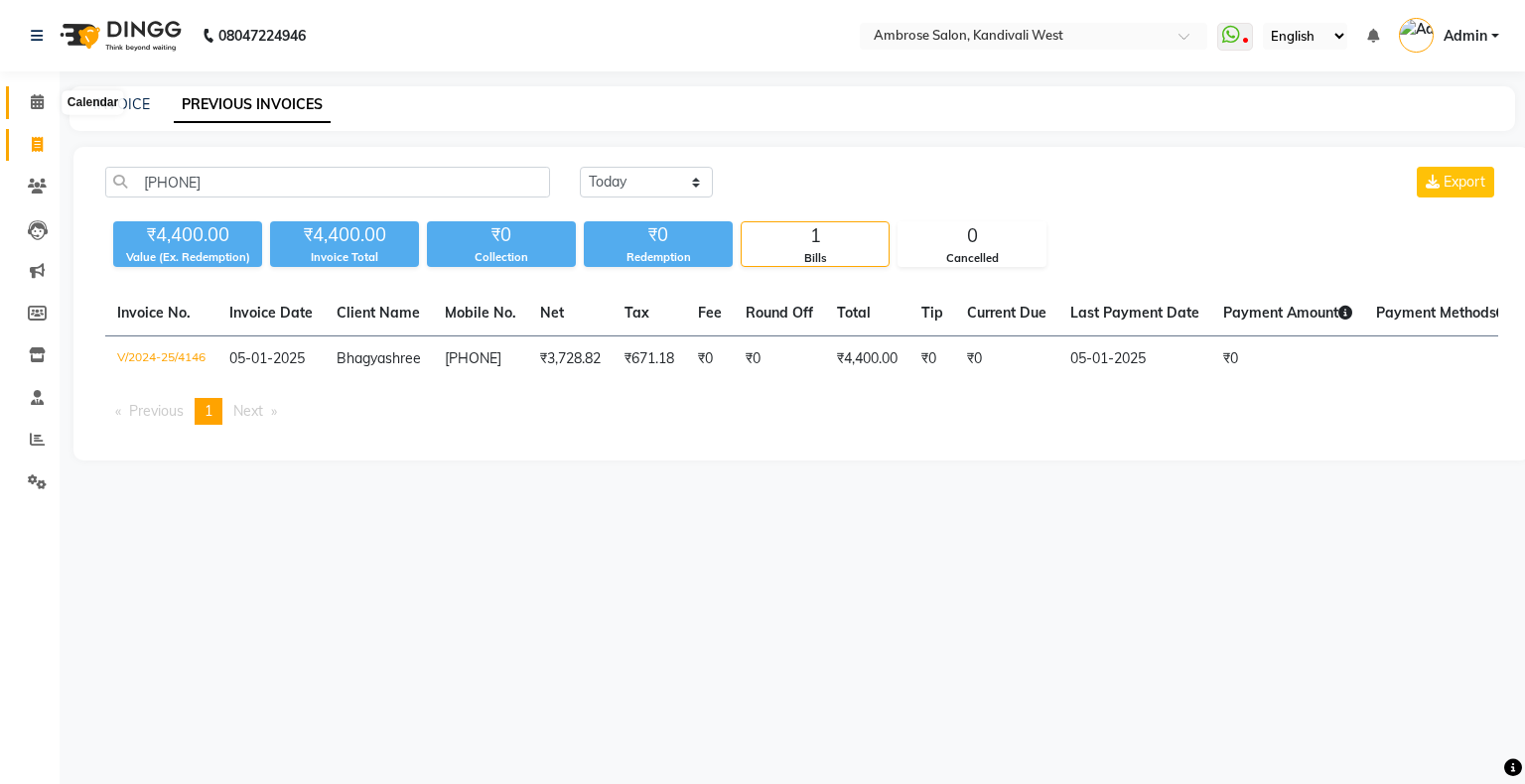 click 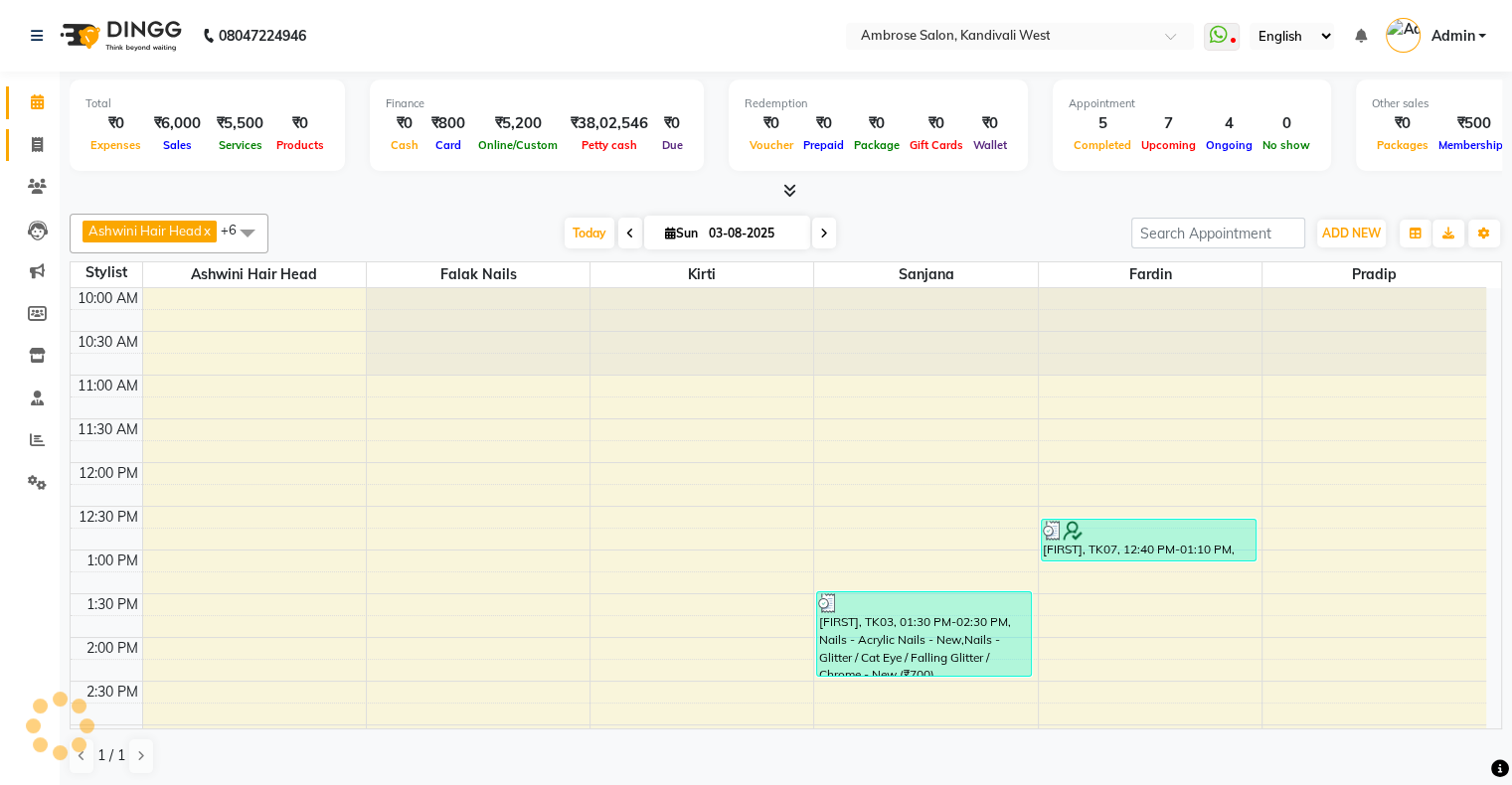 scroll, scrollTop: 608, scrollLeft: 0, axis: vertical 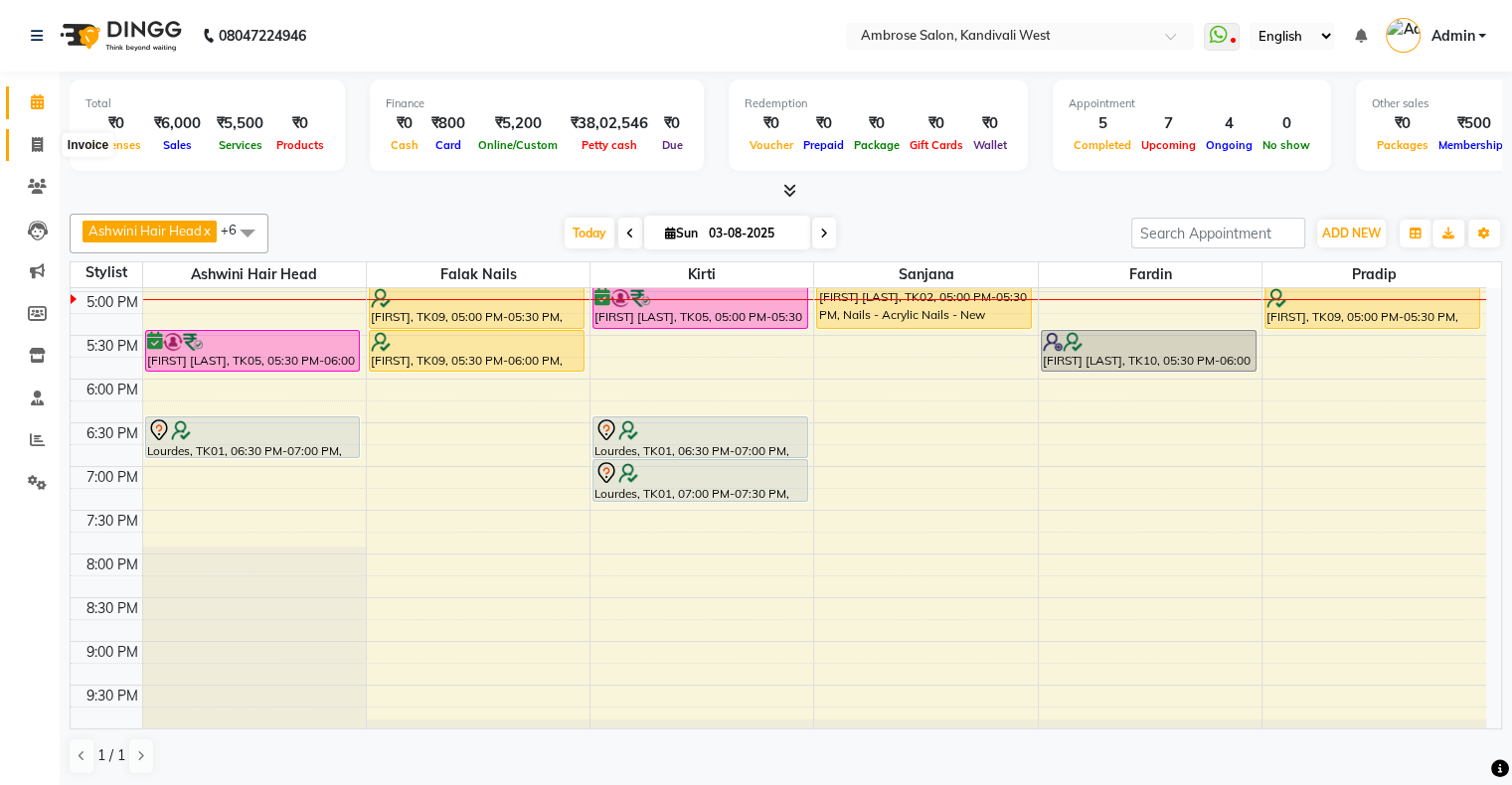 click 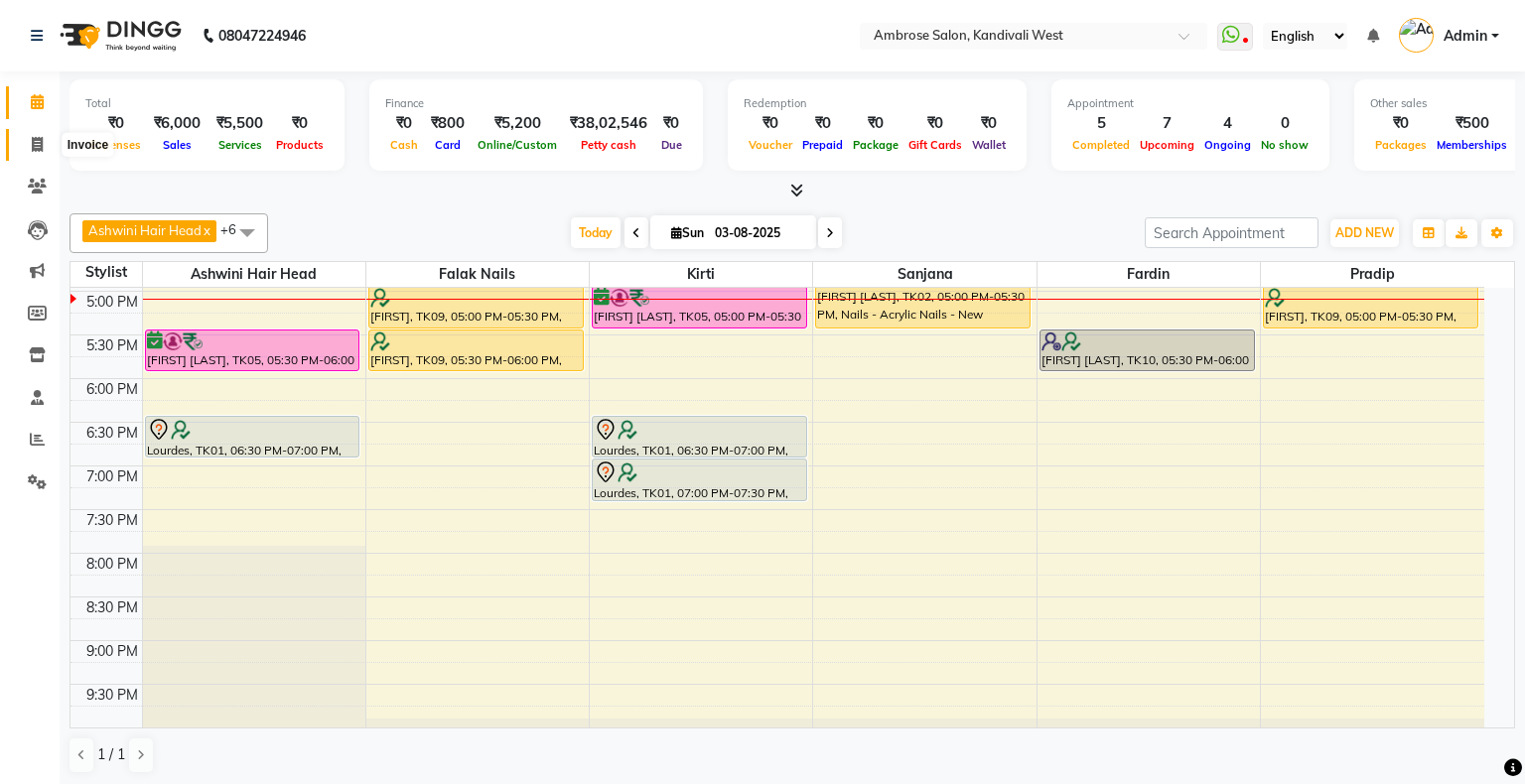 select on "4073" 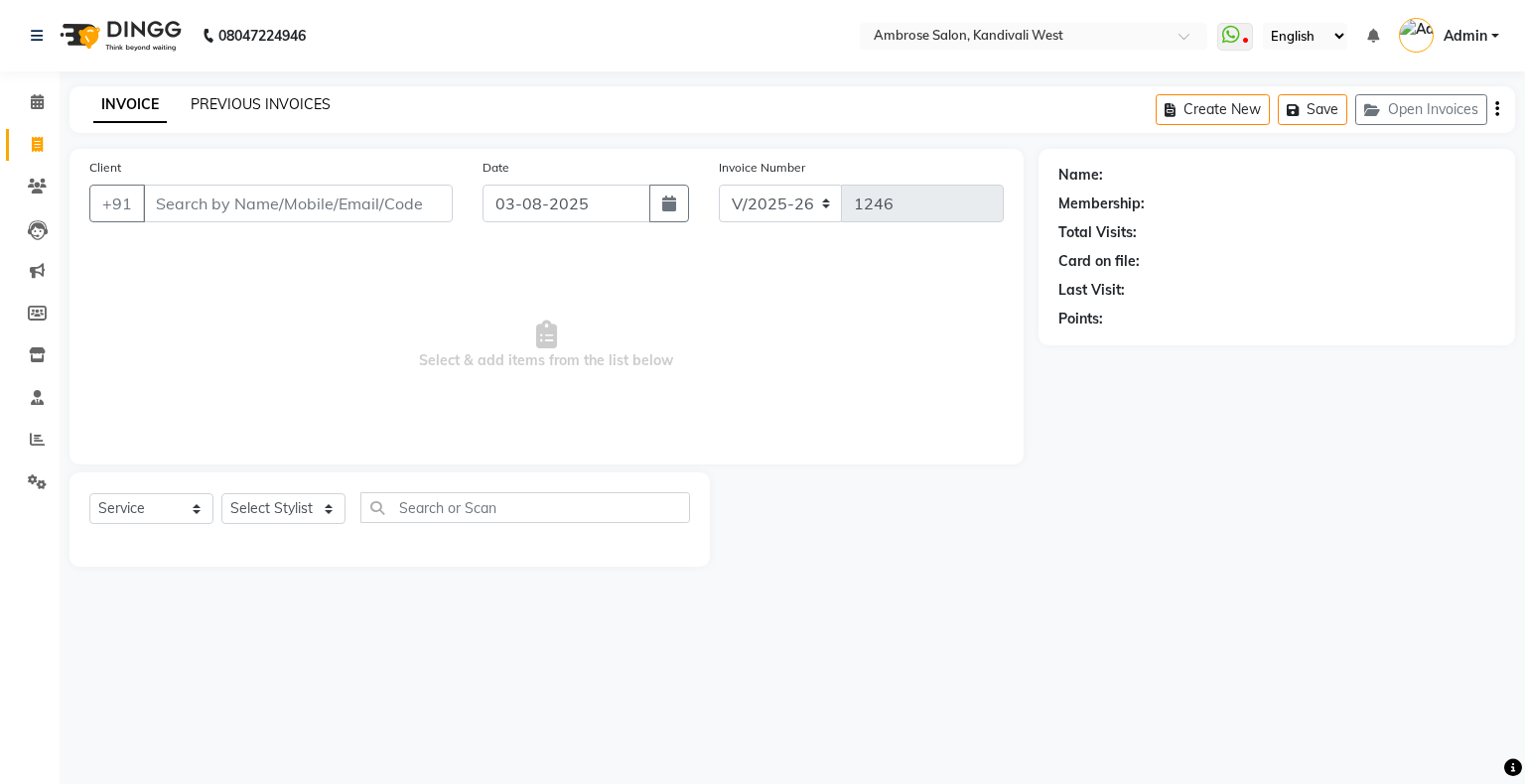 click on "PREVIOUS INVOICES" 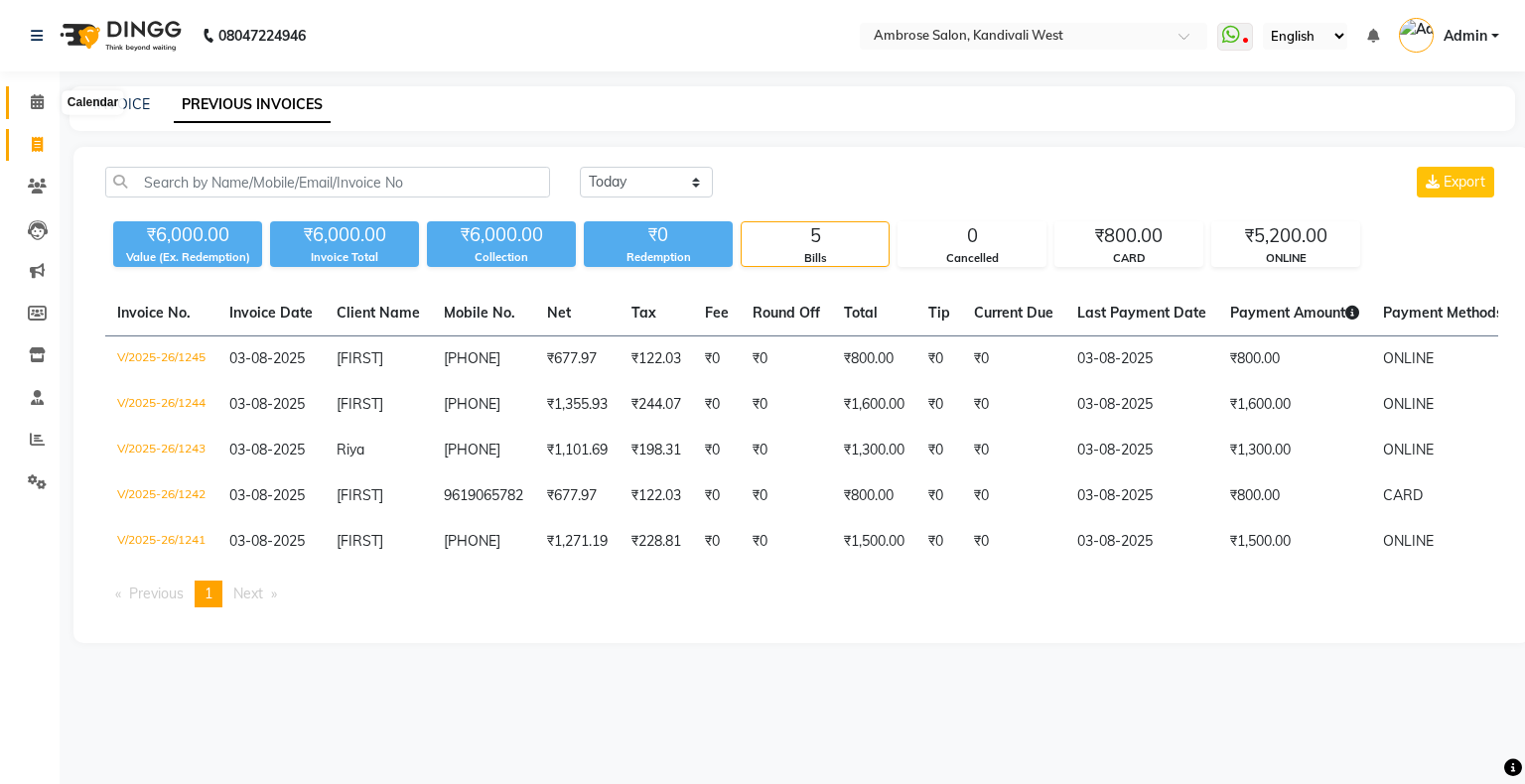 click 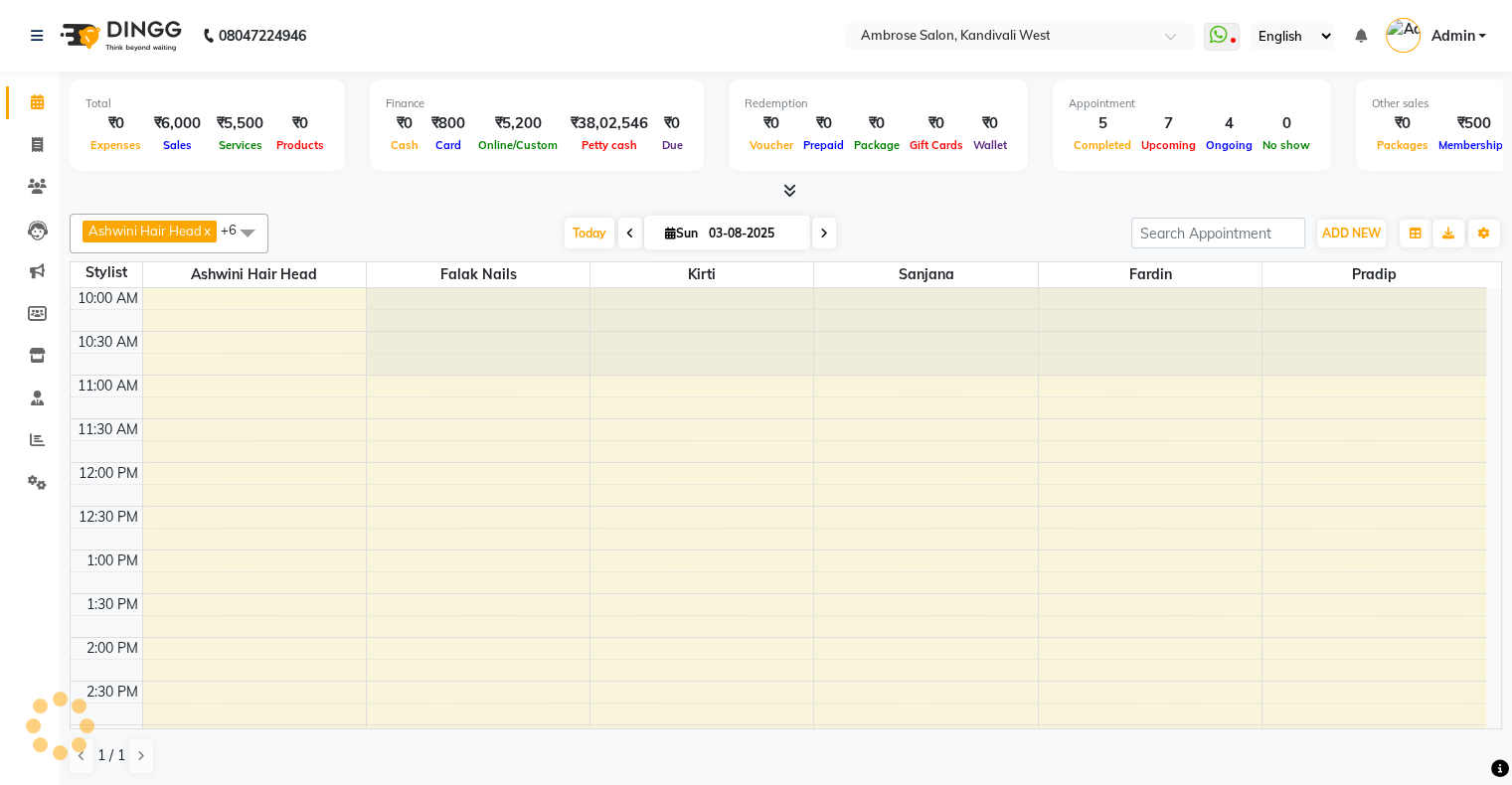 scroll, scrollTop: 0, scrollLeft: 0, axis: both 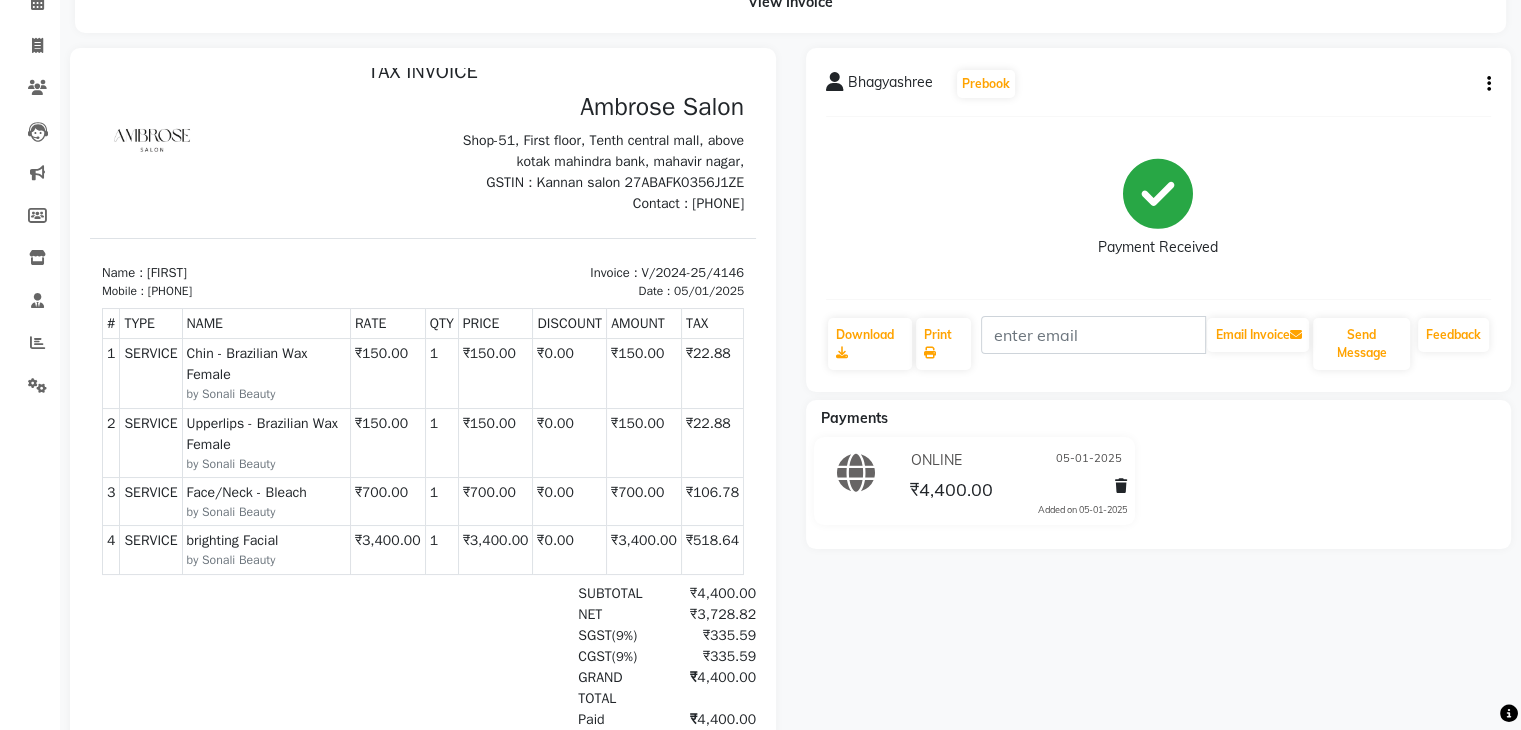 click on "₹3,400.00" at bounding box center (495, 550) 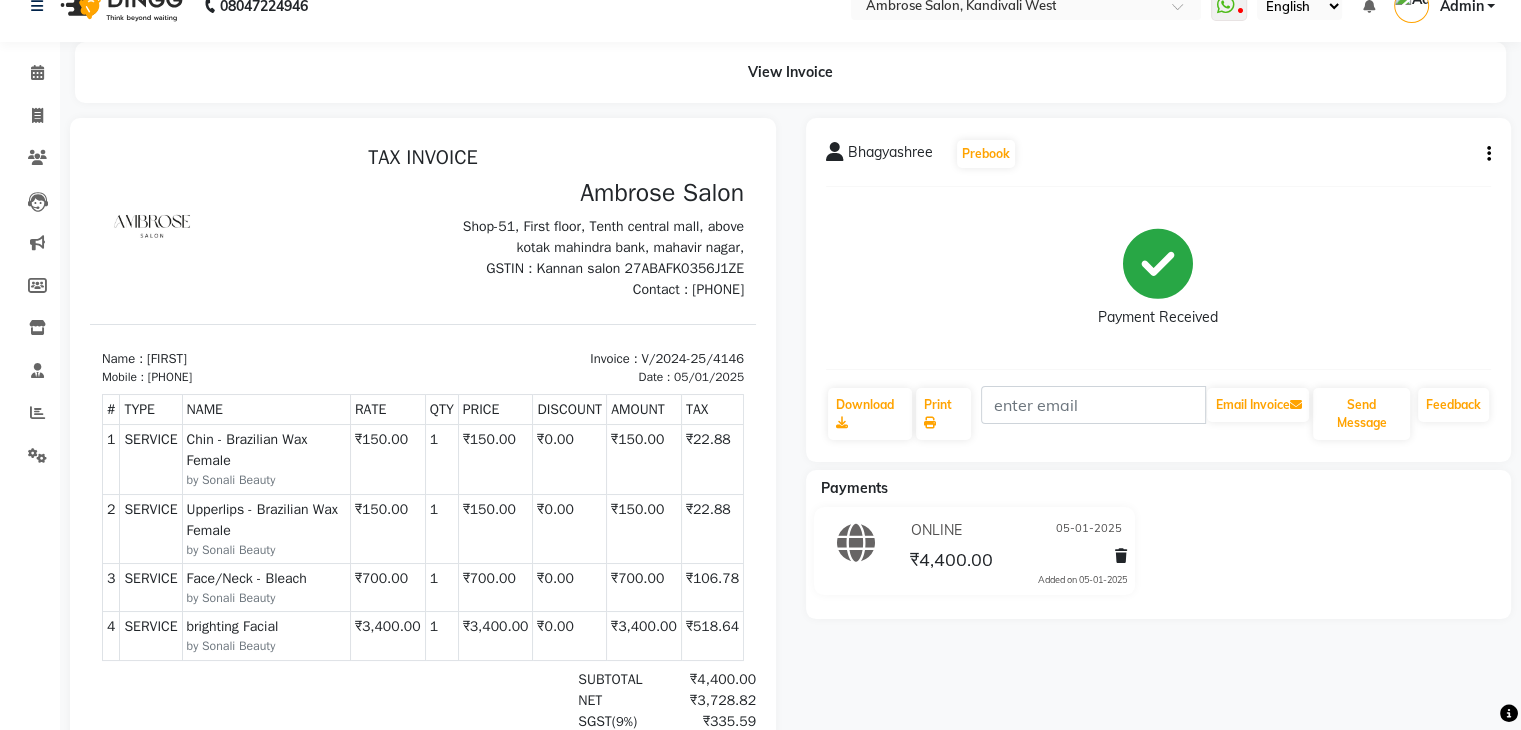 scroll, scrollTop: 0, scrollLeft: 0, axis: both 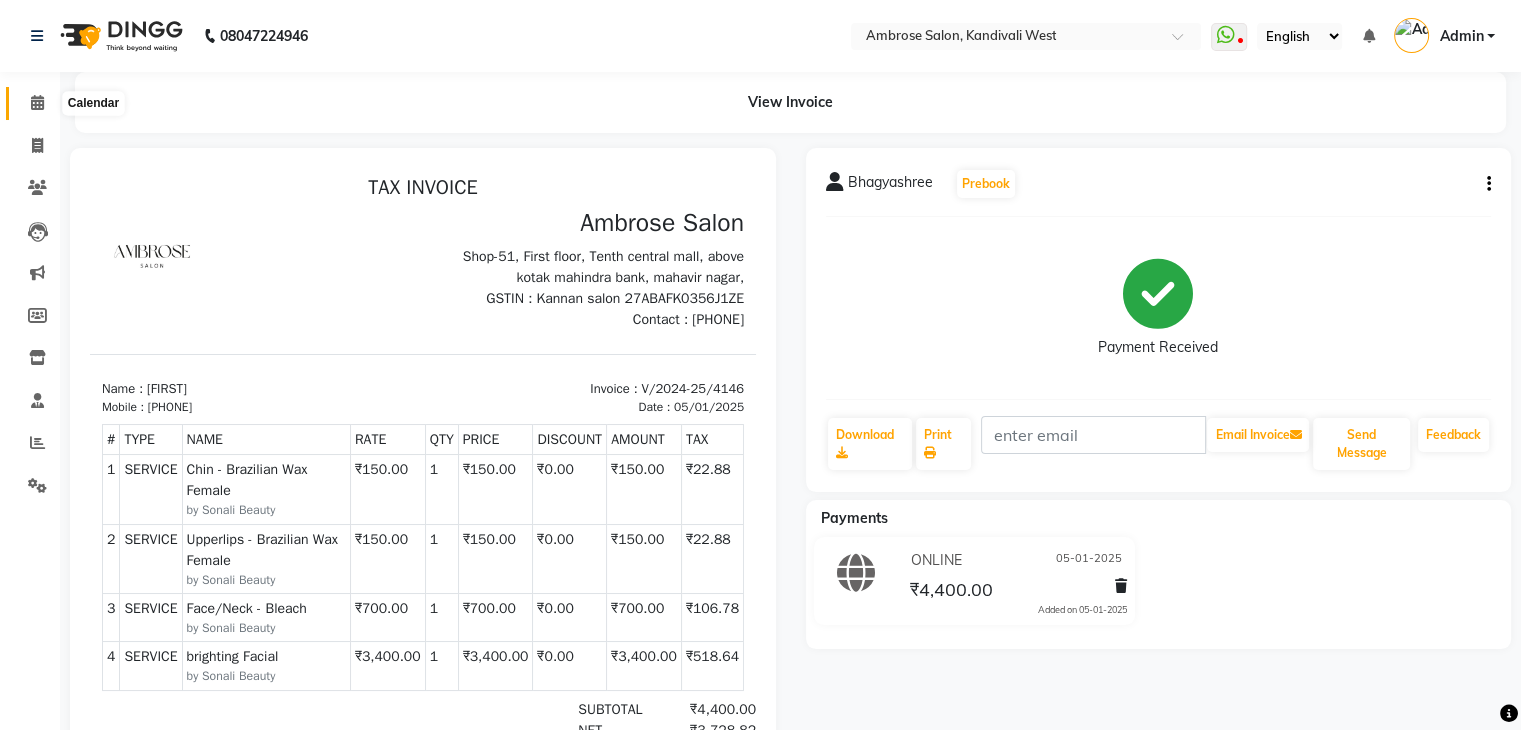click 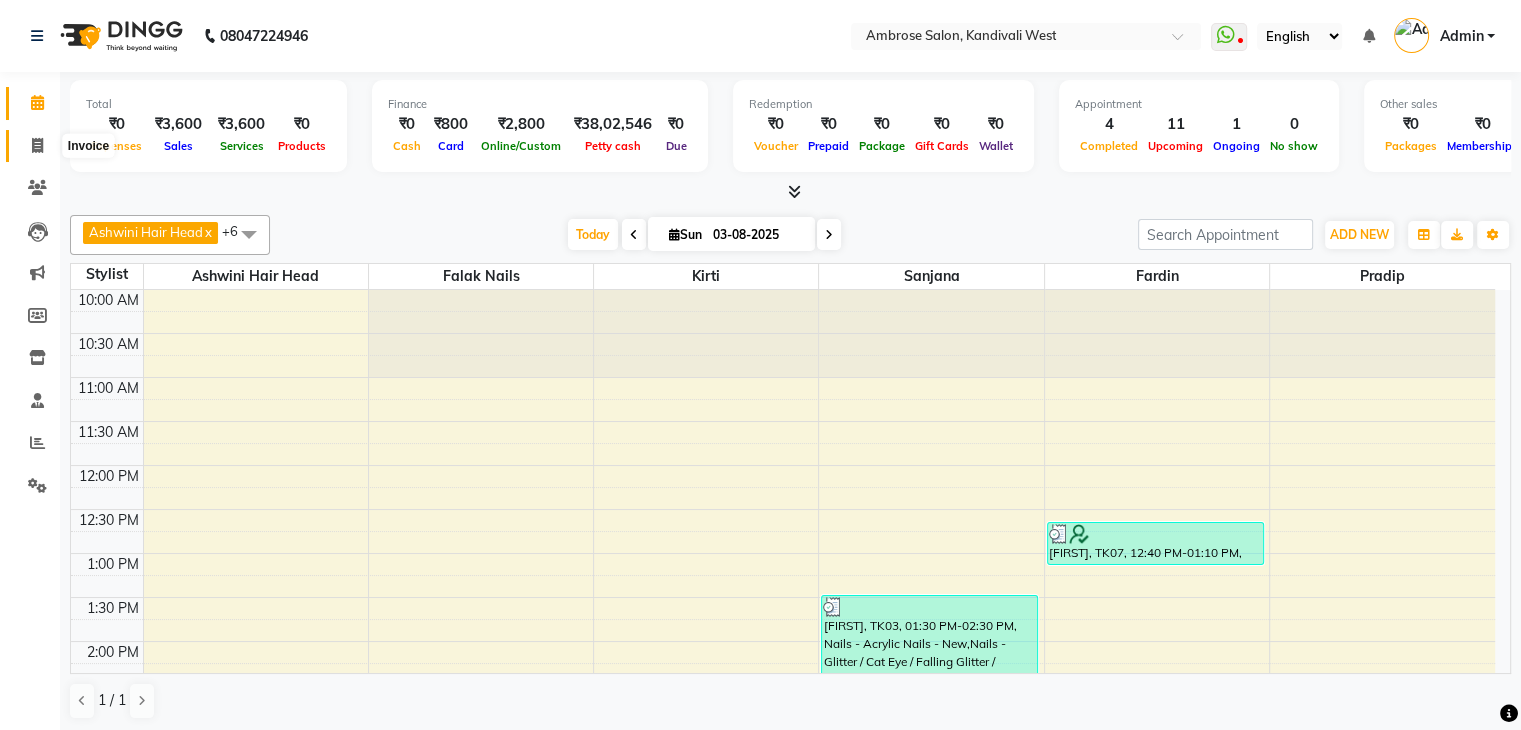 click 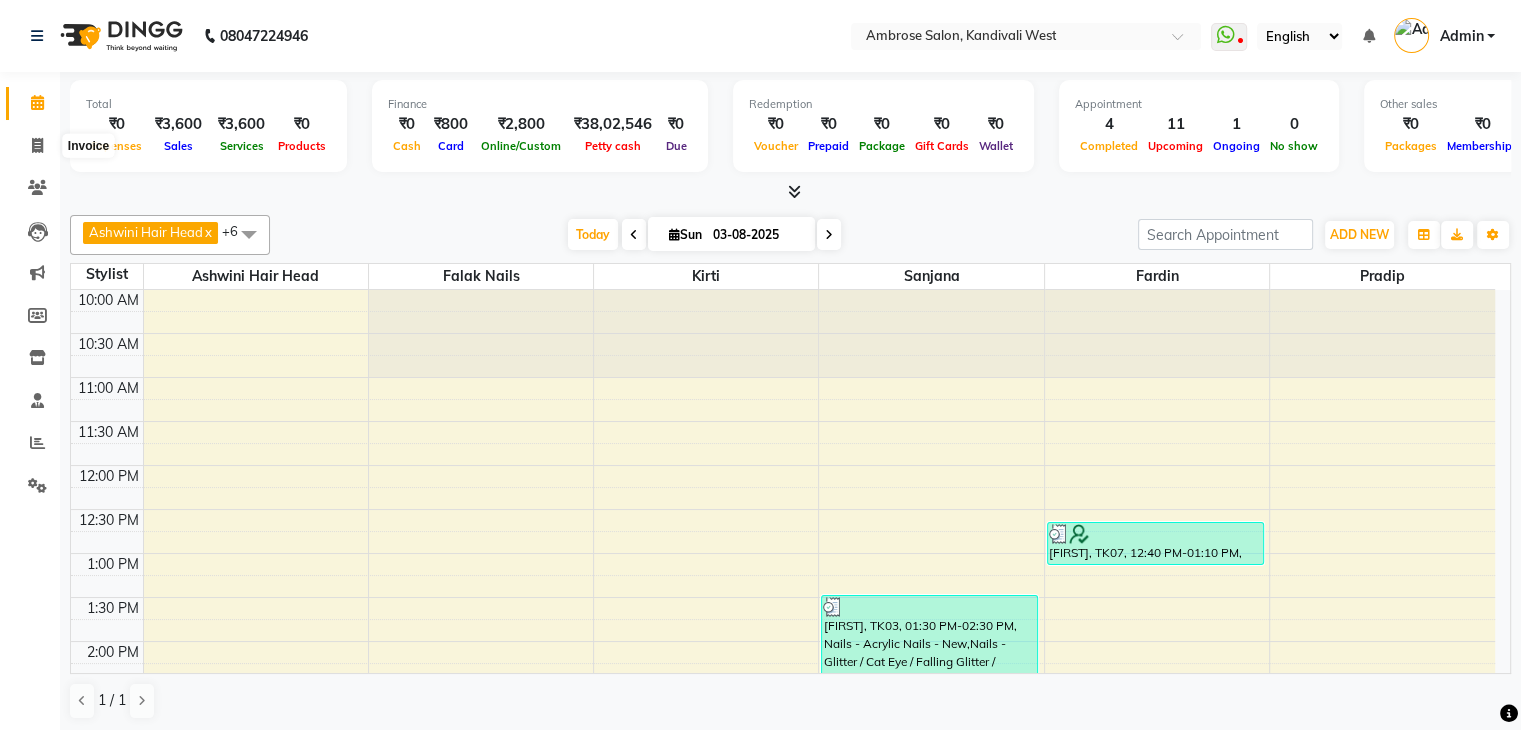 select on "4073" 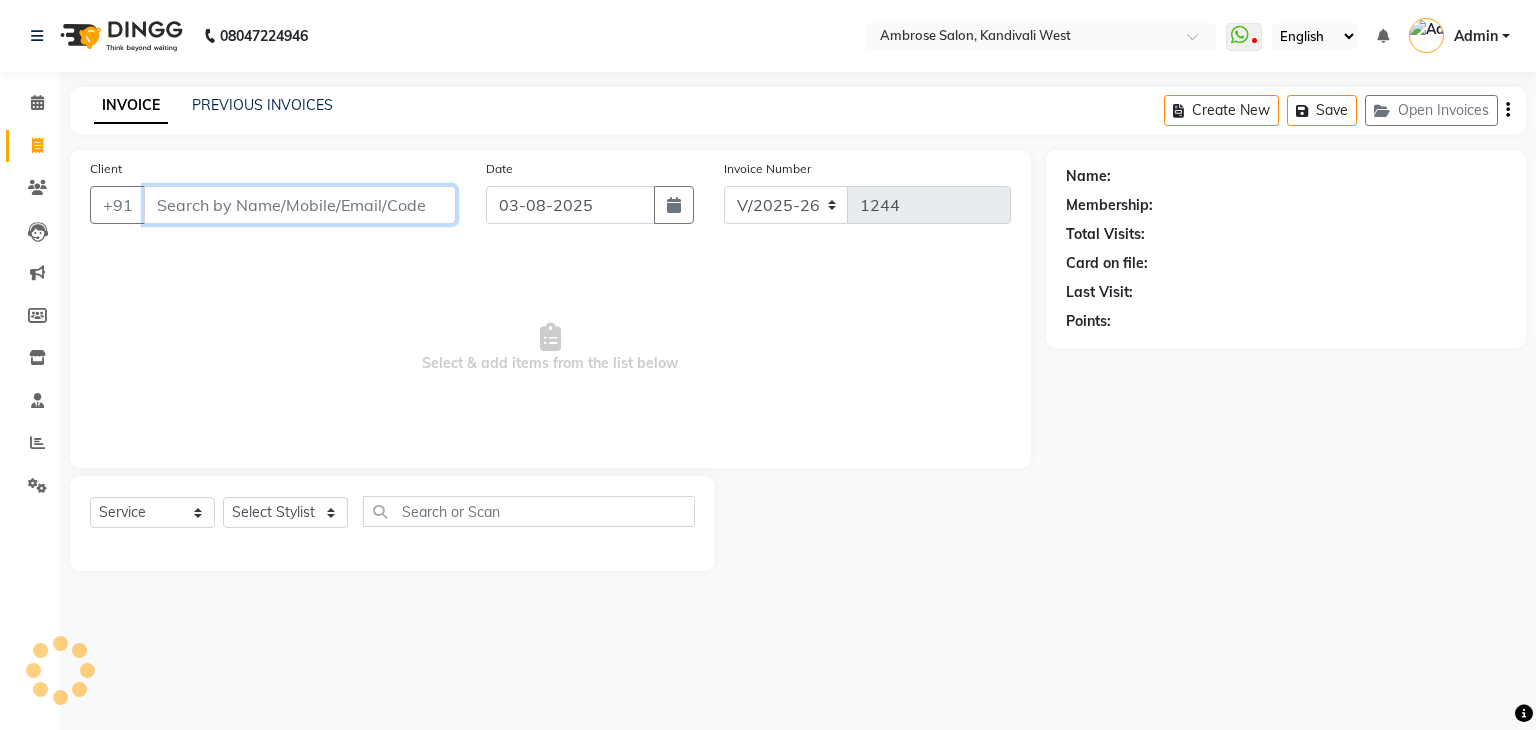 click on "Client" at bounding box center [300, 205] 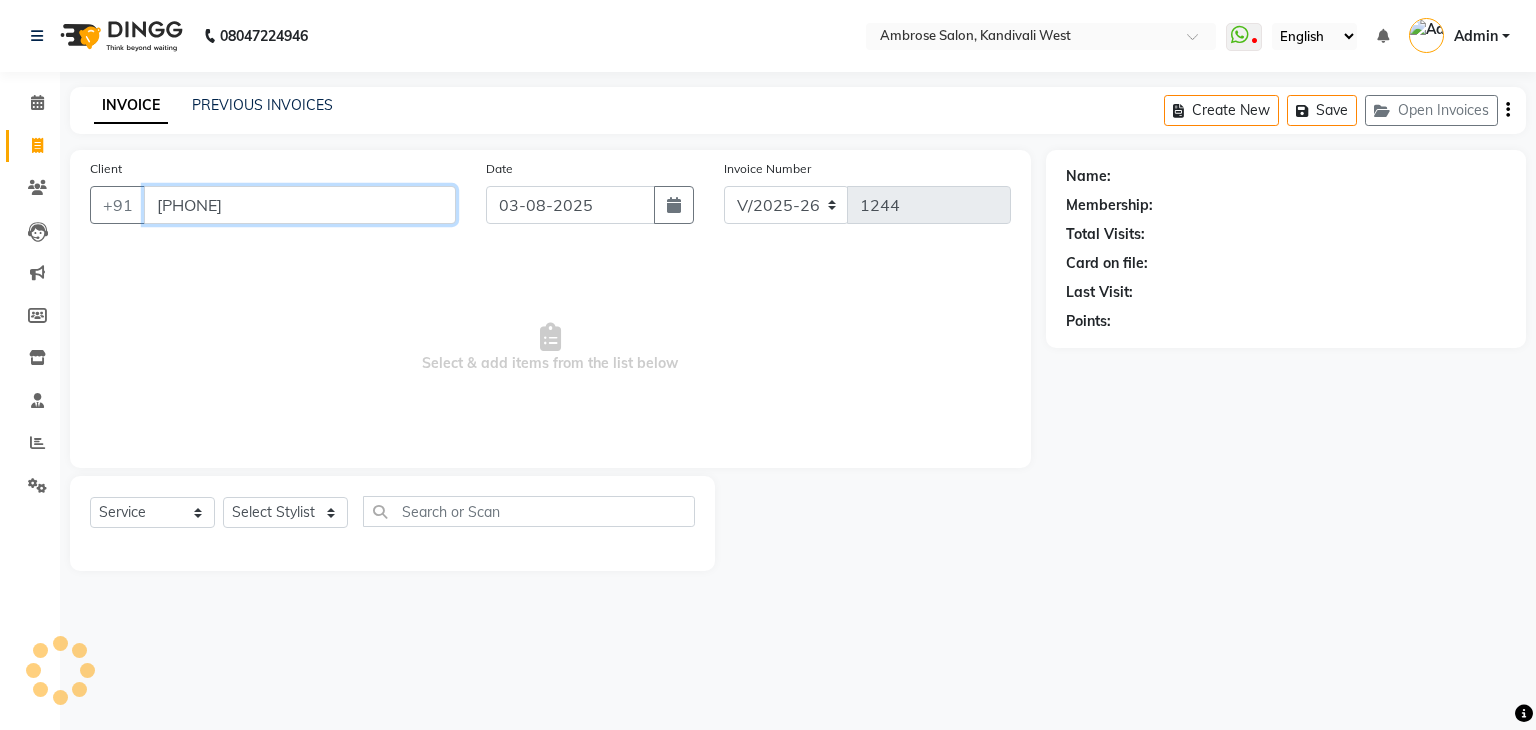 type on "9920591868" 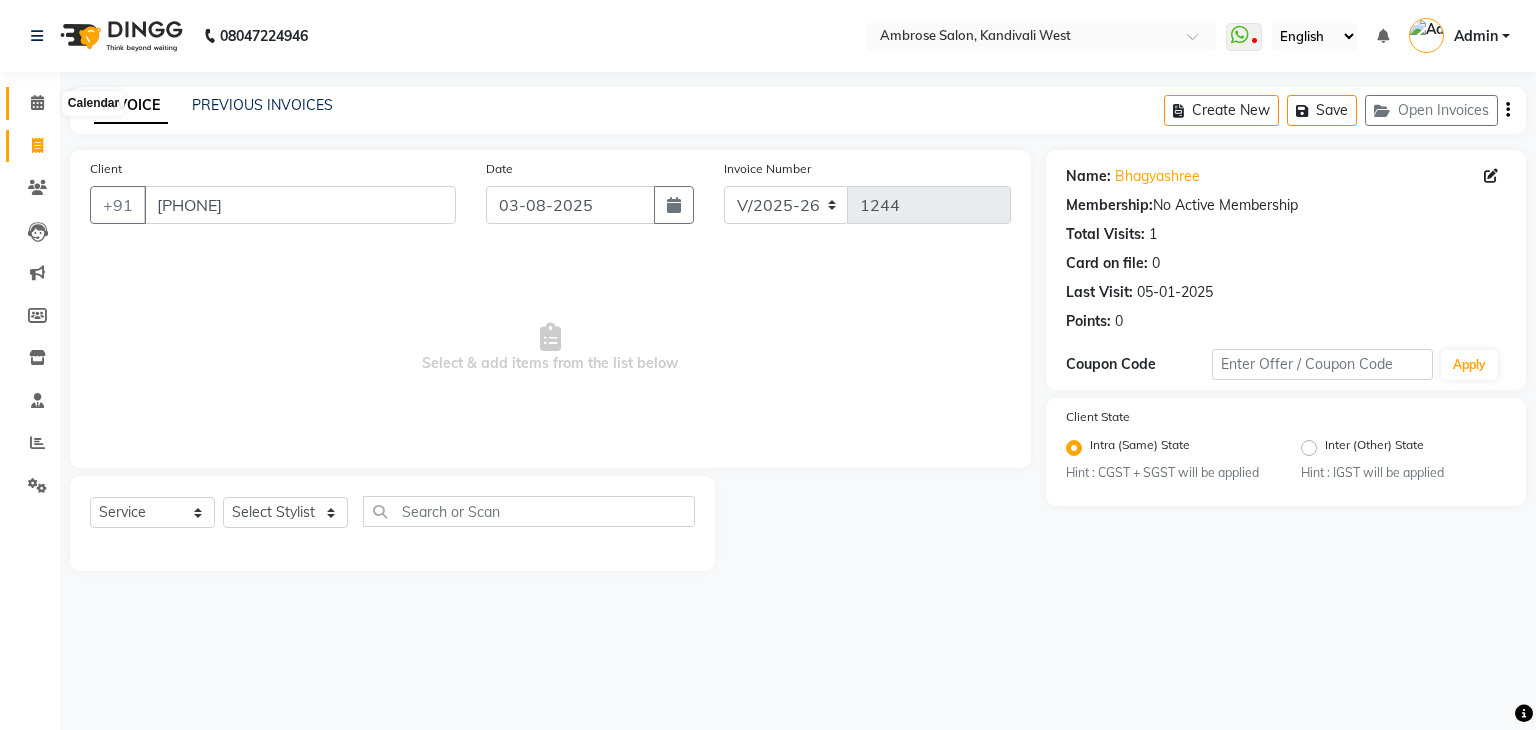 click 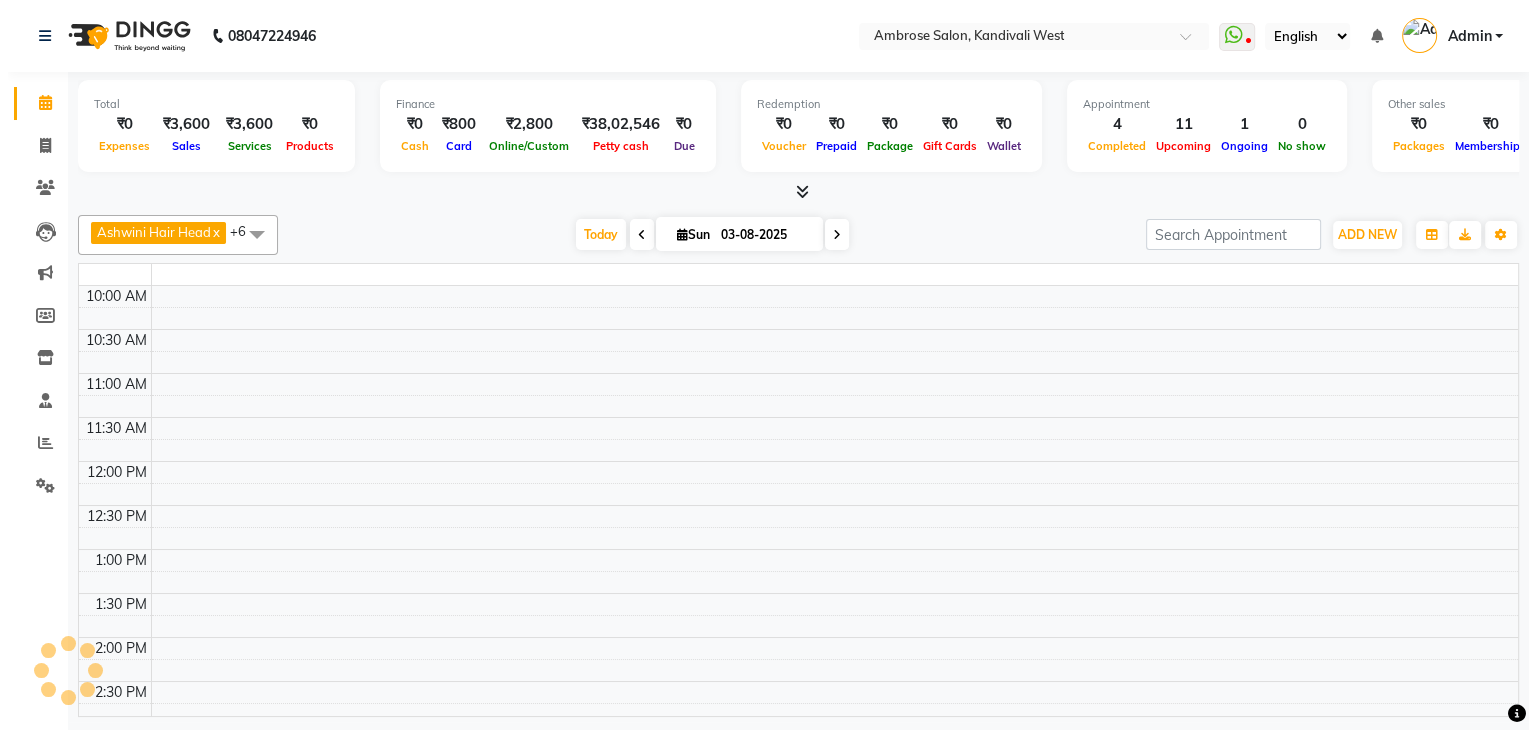 scroll, scrollTop: 524, scrollLeft: 0, axis: vertical 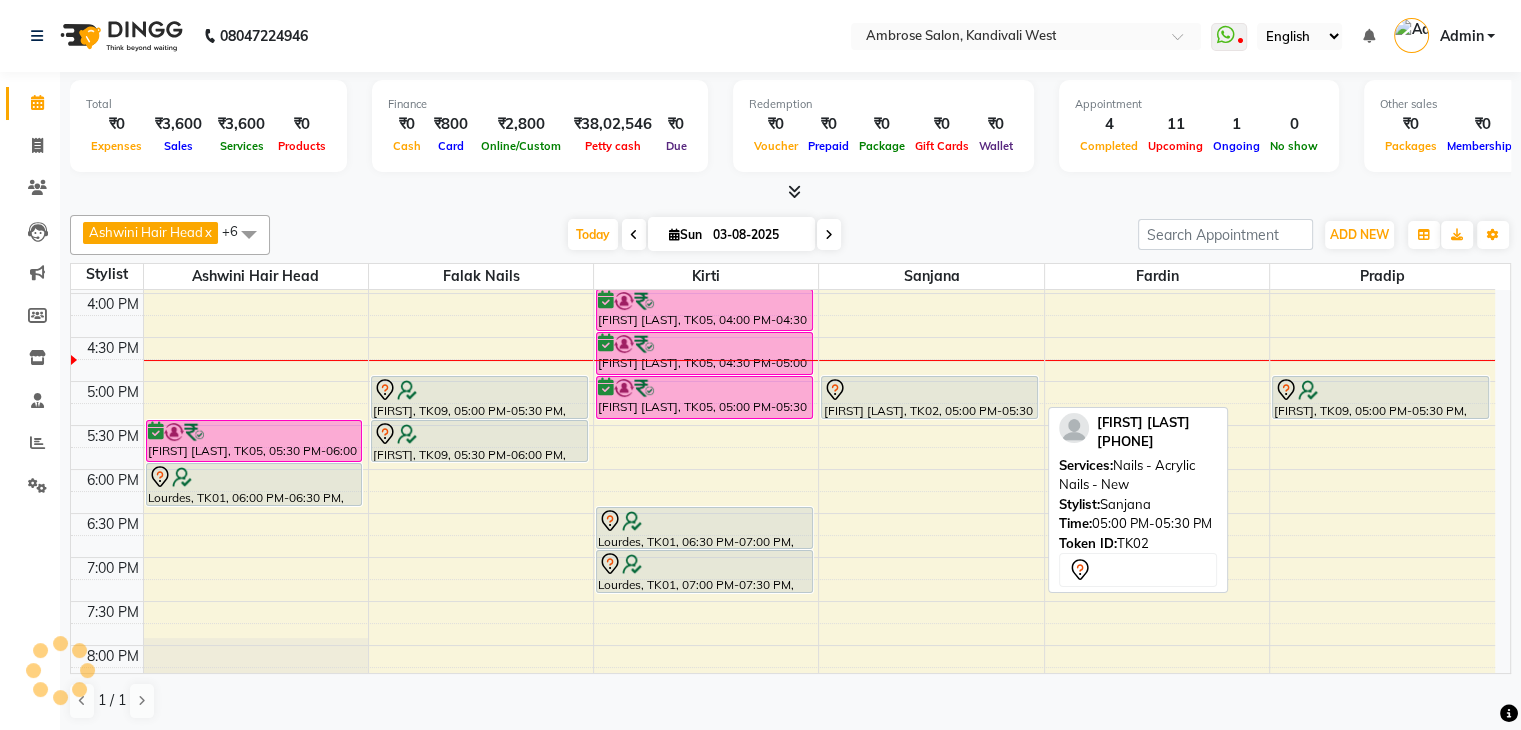 click at bounding box center [929, 390] 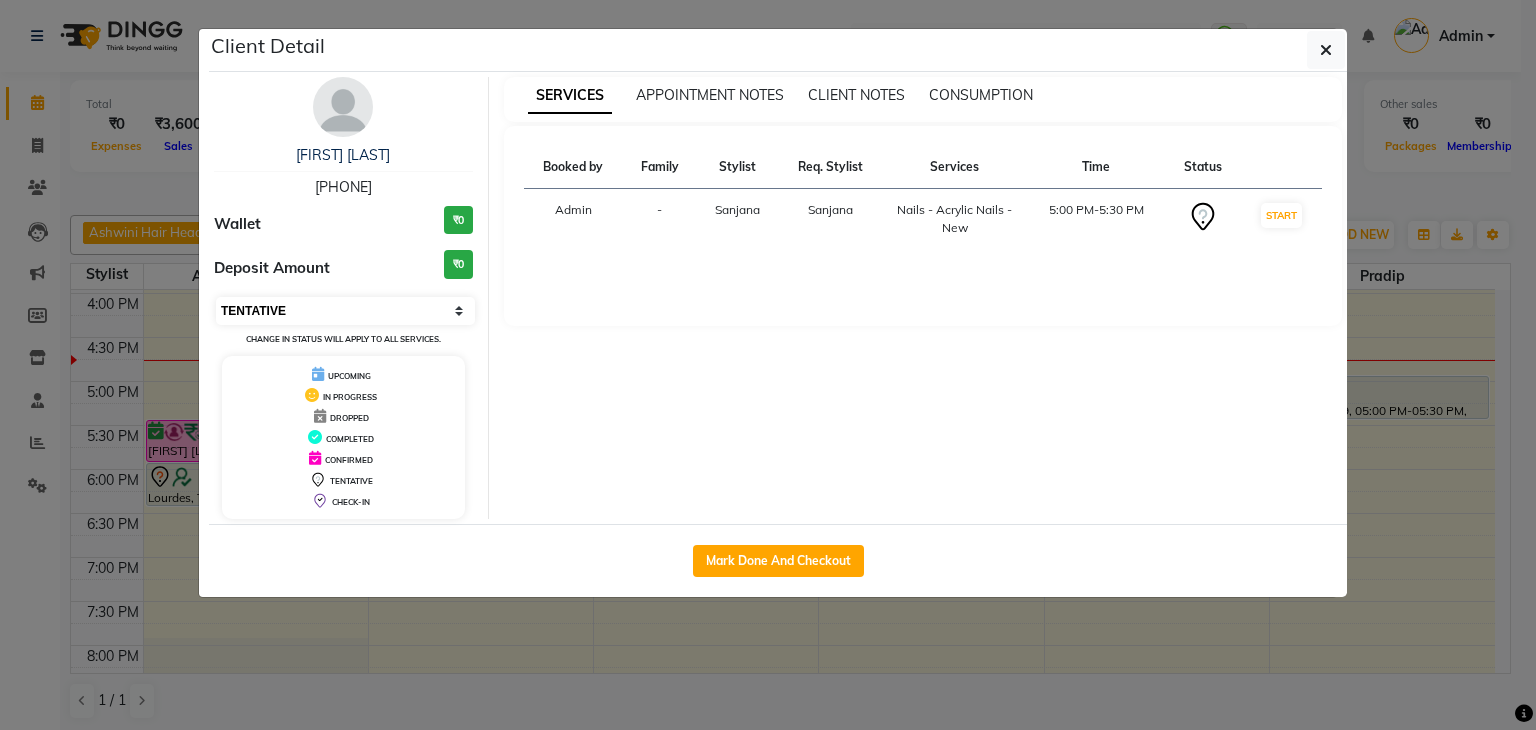 click on "Select IN SERVICE CONFIRMED TENTATIVE CHECK IN MARK DONE DROPPED UPCOMING" at bounding box center [345, 311] 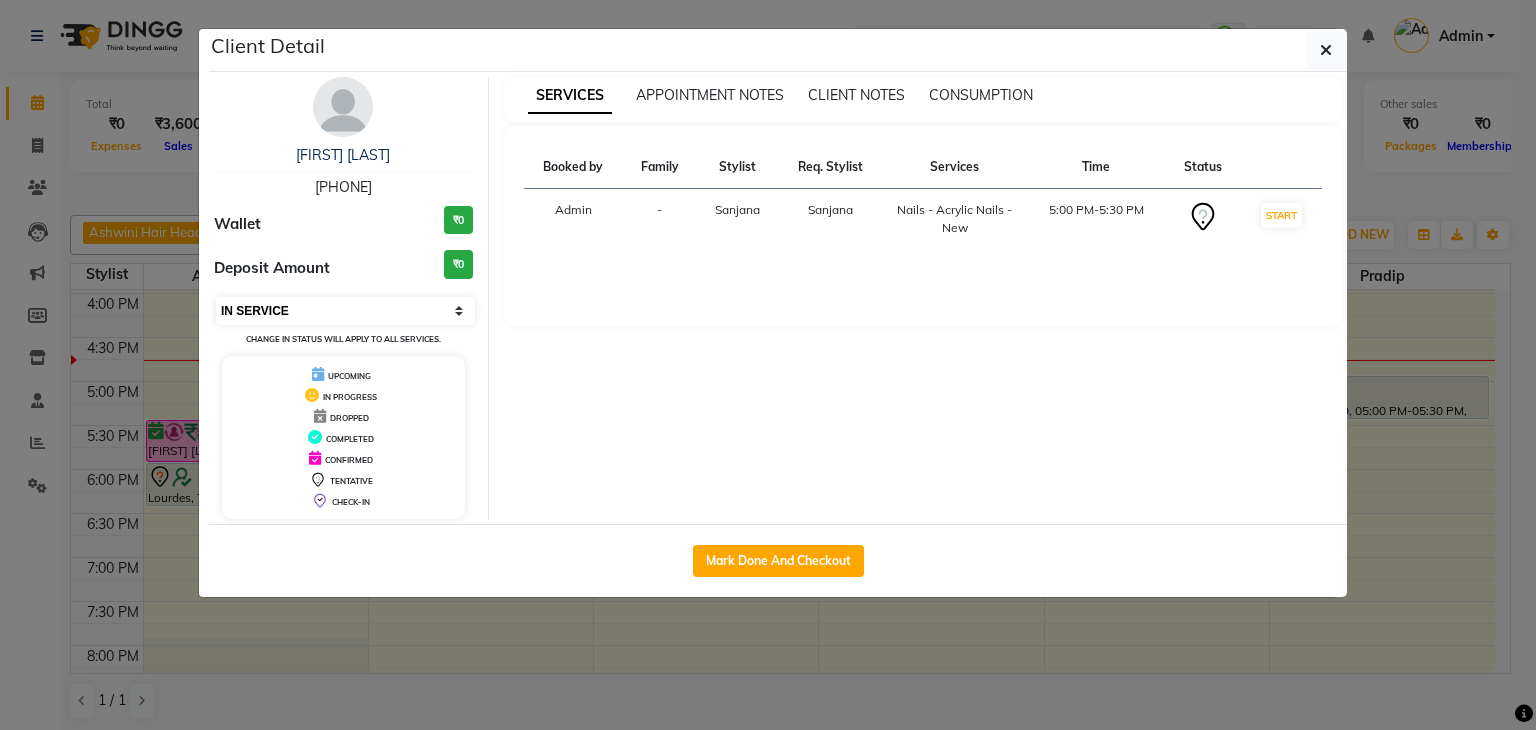 click on "Select IN SERVICE CONFIRMED TENTATIVE CHECK IN MARK DONE DROPPED UPCOMING" at bounding box center [345, 311] 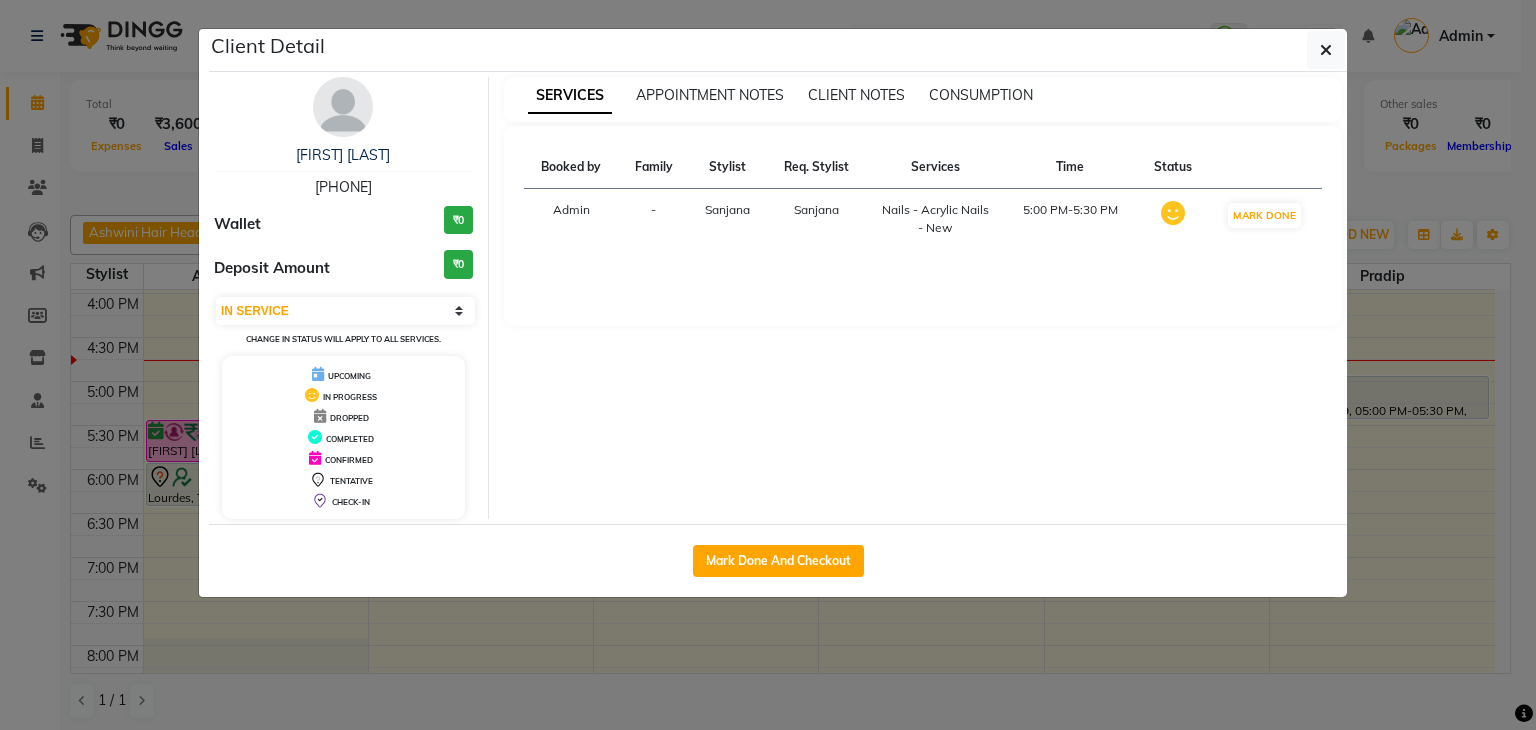 click on "Client Detail  Hital Mitna   7021410984 Wallet ₹0 Deposit Amount  ₹0  Select IN SERVICE CONFIRMED TENTATIVE CHECK IN MARK DONE DROPPED UPCOMING Change in status will apply to all services. UPCOMING IN PROGRESS DROPPED COMPLETED CONFIRMED TENTATIVE CHECK-IN SERVICES APPOINTMENT NOTES CLIENT NOTES CONSUMPTION Booked by Family Stylist Req. Stylist Services Time Status  Admin  - Sanjana  Sanjana   Nails - Acrylic Nails - New   5:00 PM-5:30 PM   MARK DONE   Mark Done And Checkout" 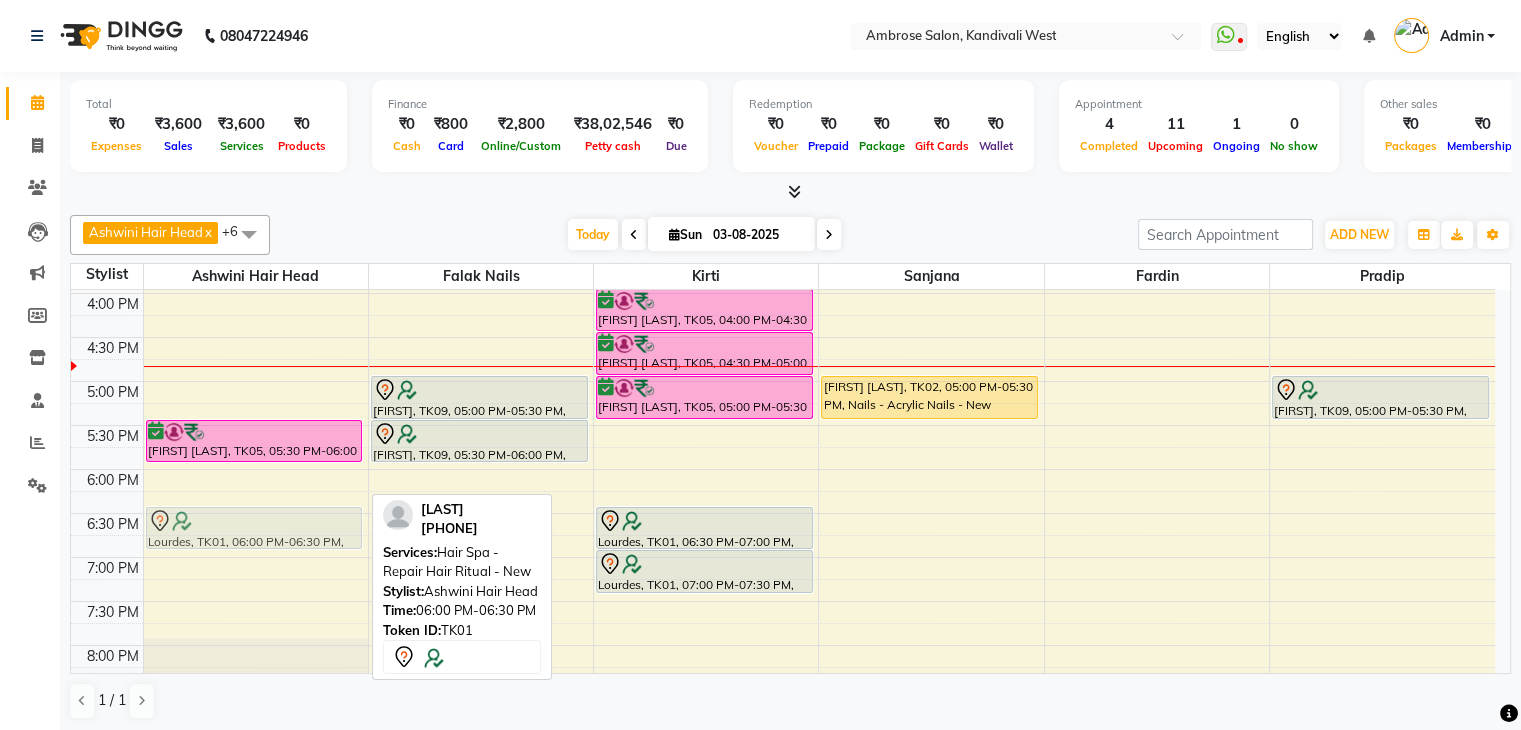 drag, startPoint x: 245, startPoint y: 476, endPoint x: 246, endPoint y: 518, distance: 42.0119 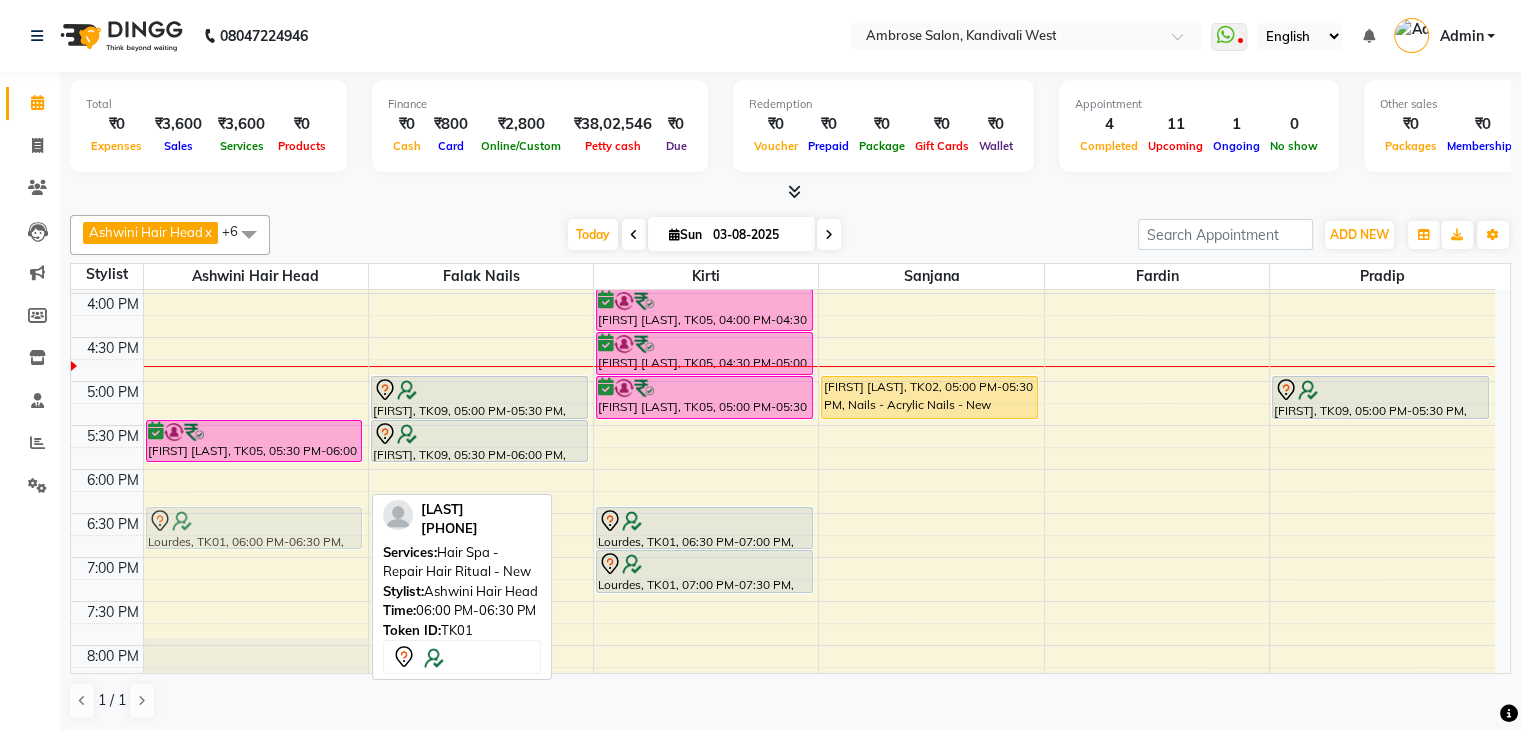 click on "Tejal Divecha, TK05, 05:30 PM-06:00 PM, Colouring  - Global Hair Colour Upto Waist - New             Lourdes, TK01, 06:00 PM-06:30 PM, Hair Spa - Repair Hair Ritual - New             Lourdes, TK01, 06:00 PM-06:30 PM, Hair Spa - Repair Hair Ritual - New" at bounding box center (256, 337) 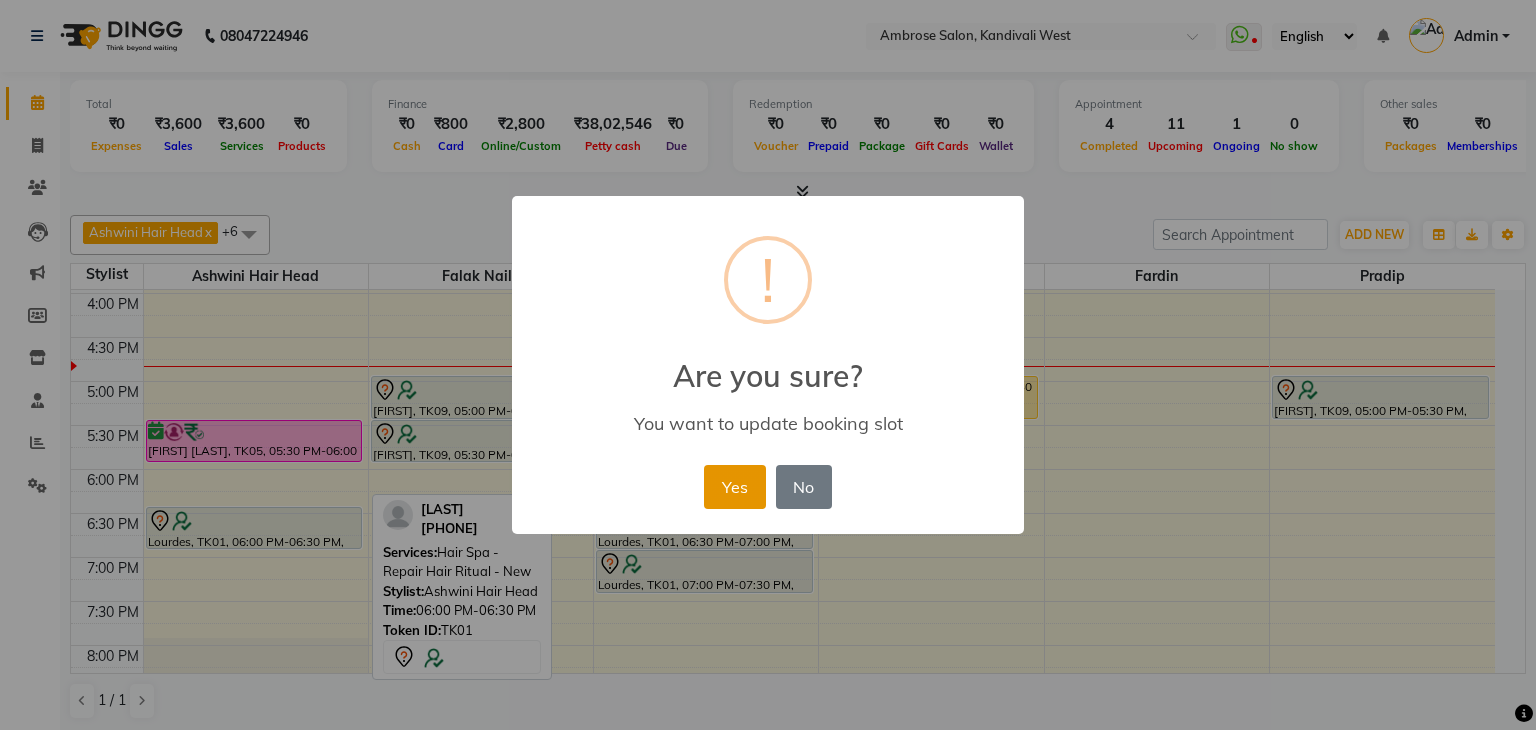 click on "Yes" at bounding box center (734, 487) 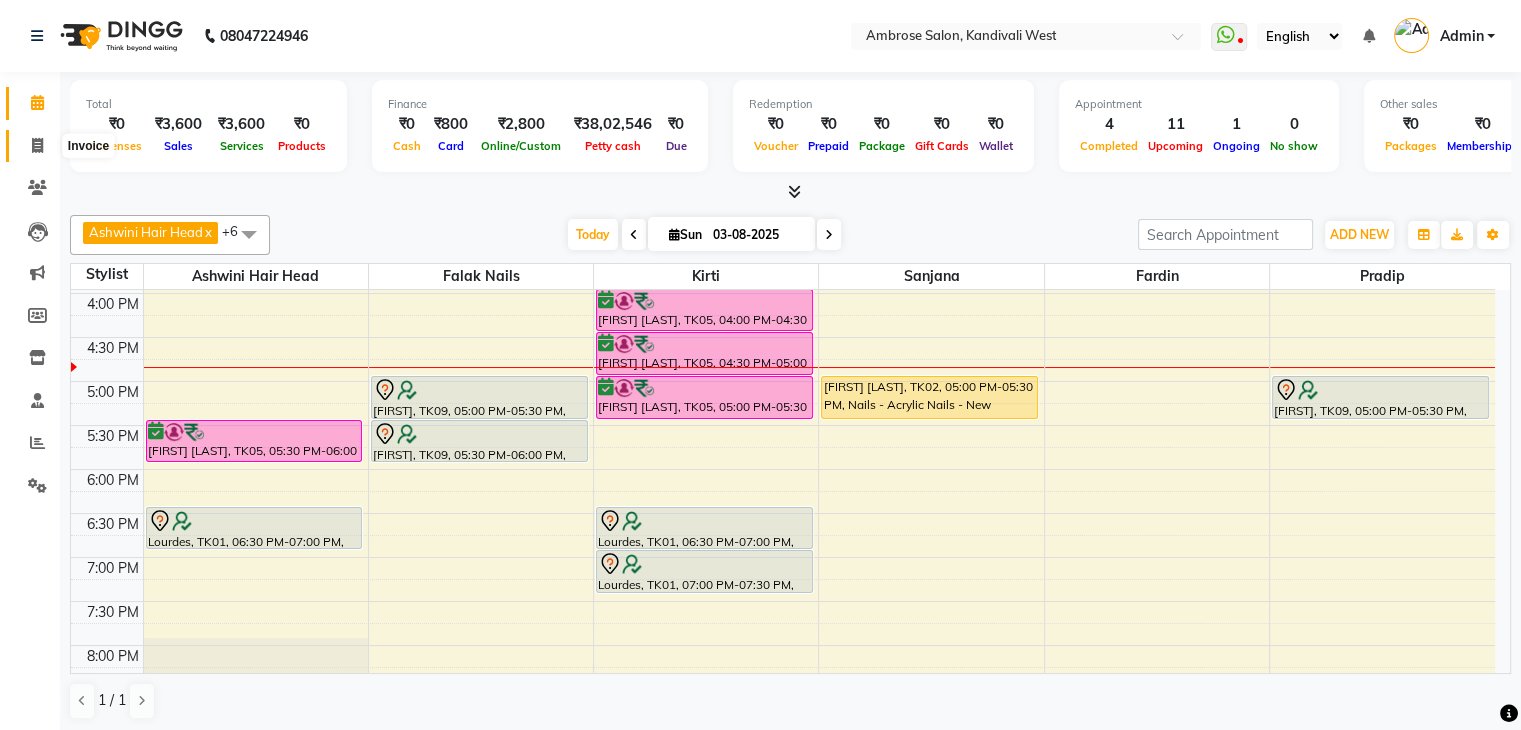 click 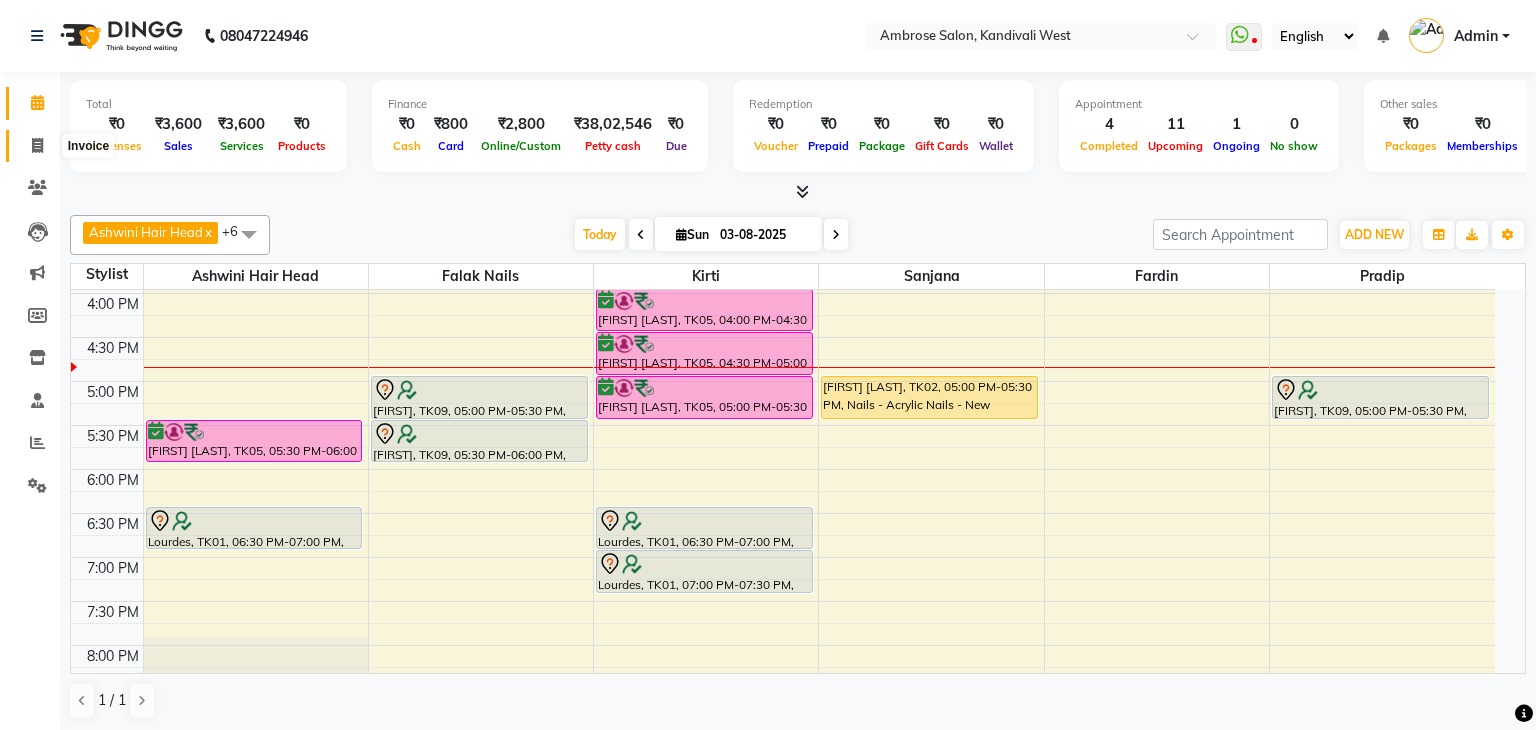 select on "service" 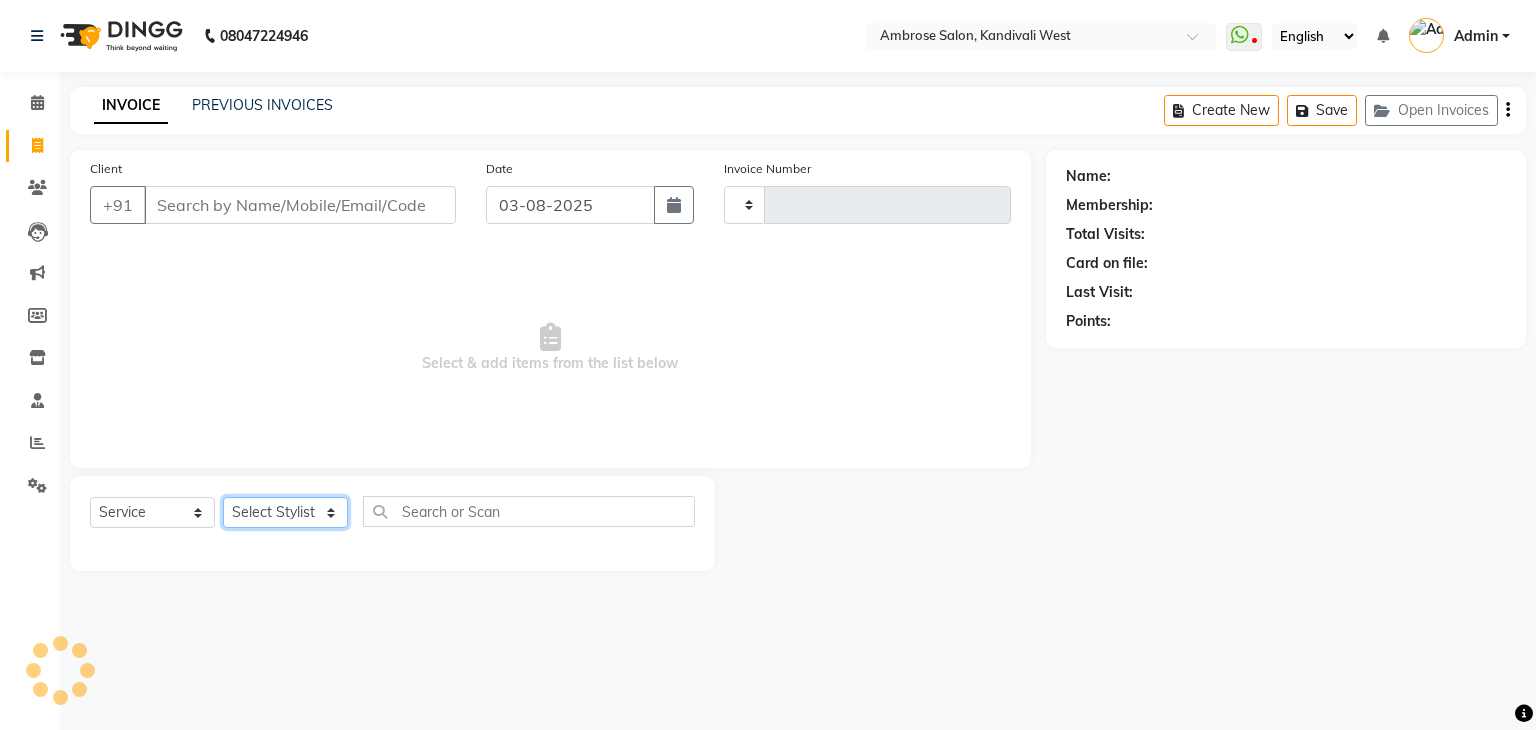 click on "Select Stylist" 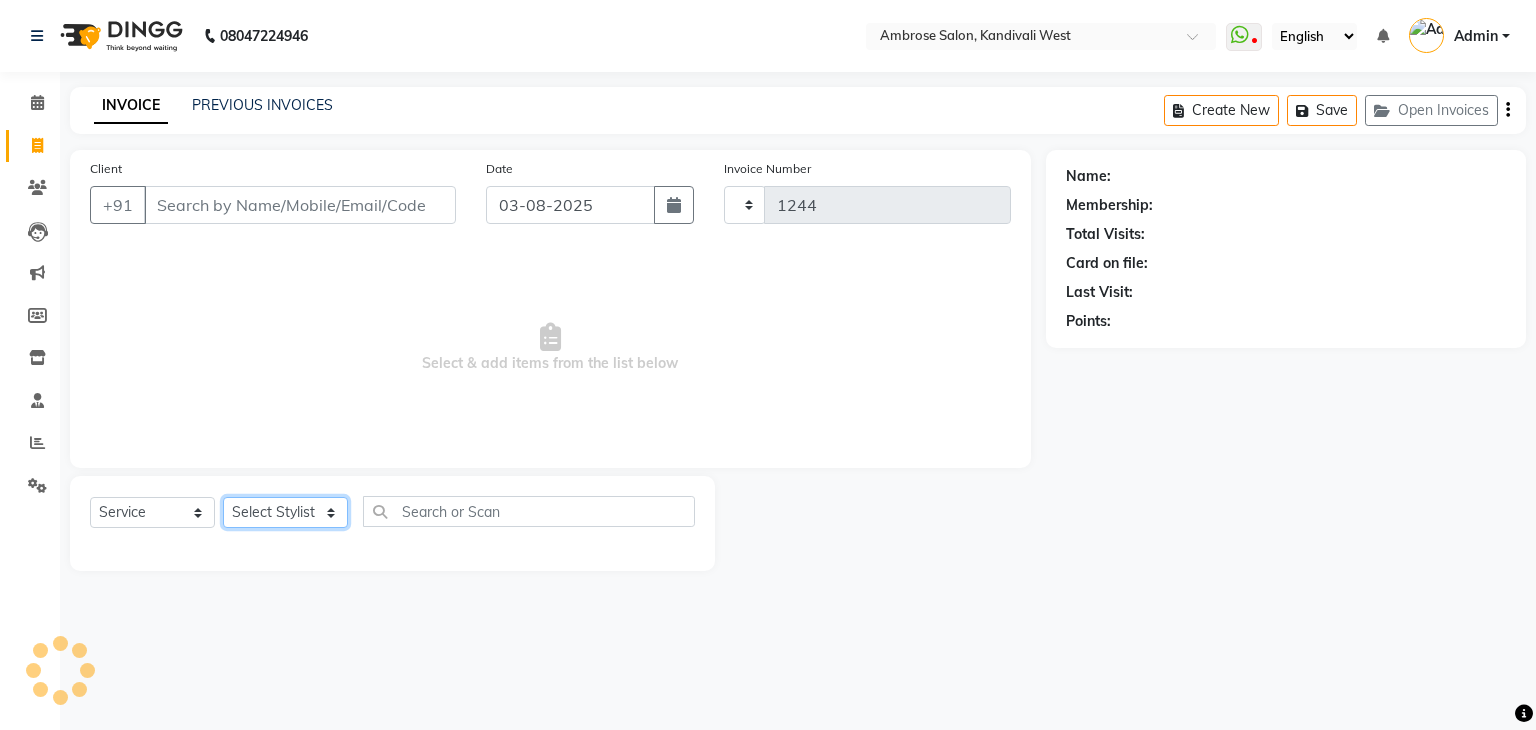 select on "4073" 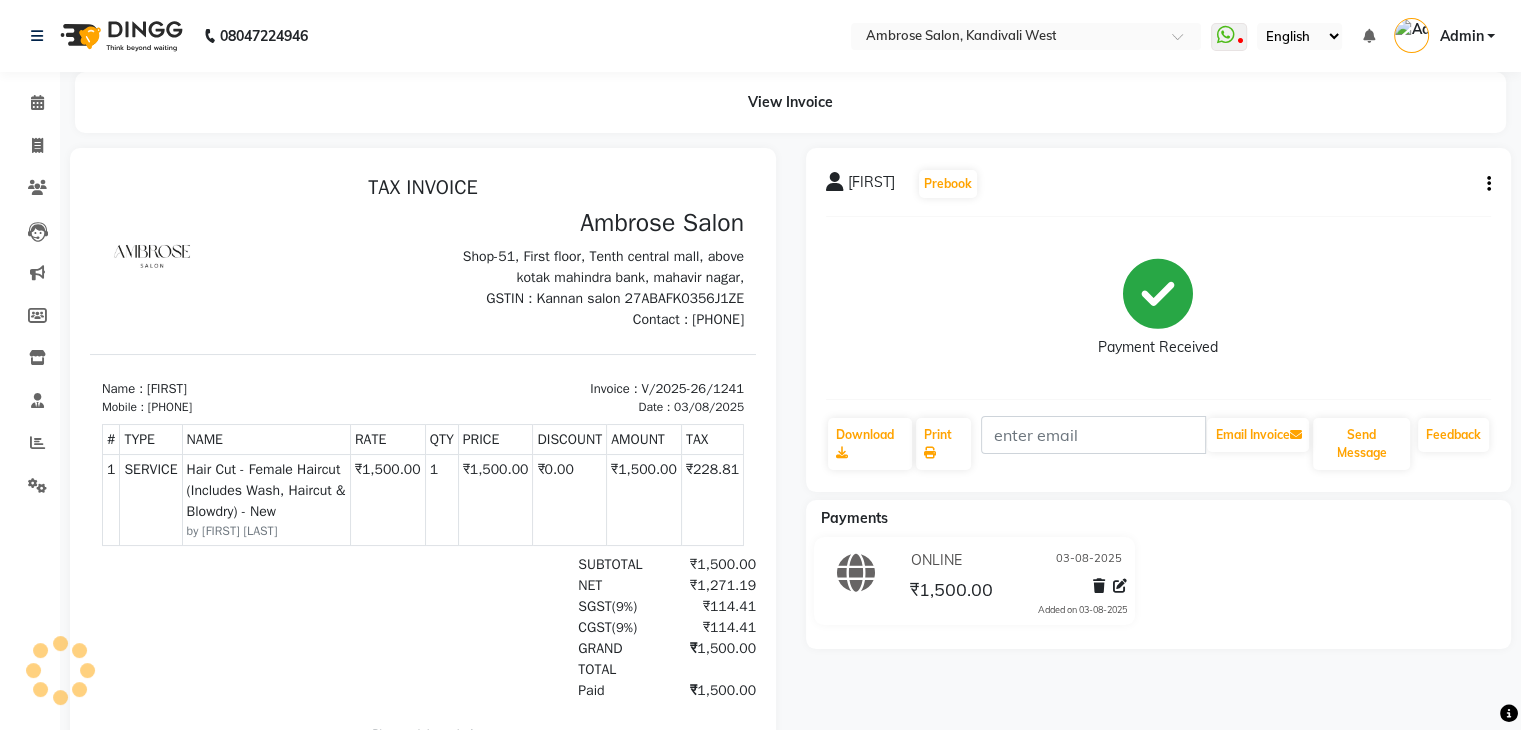 scroll, scrollTop: 0, scrollLeft: 0, axis: both 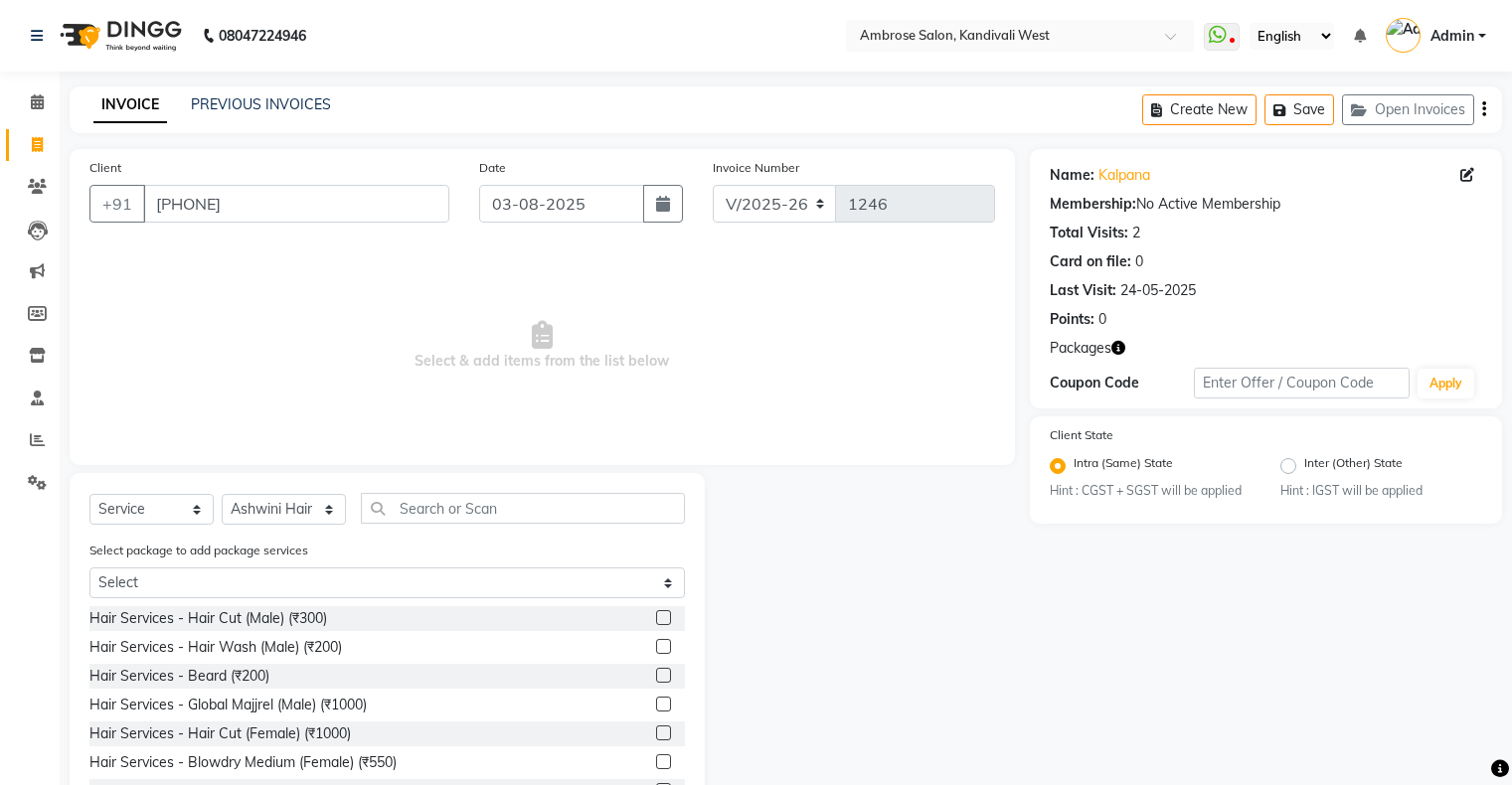 select on "4073" 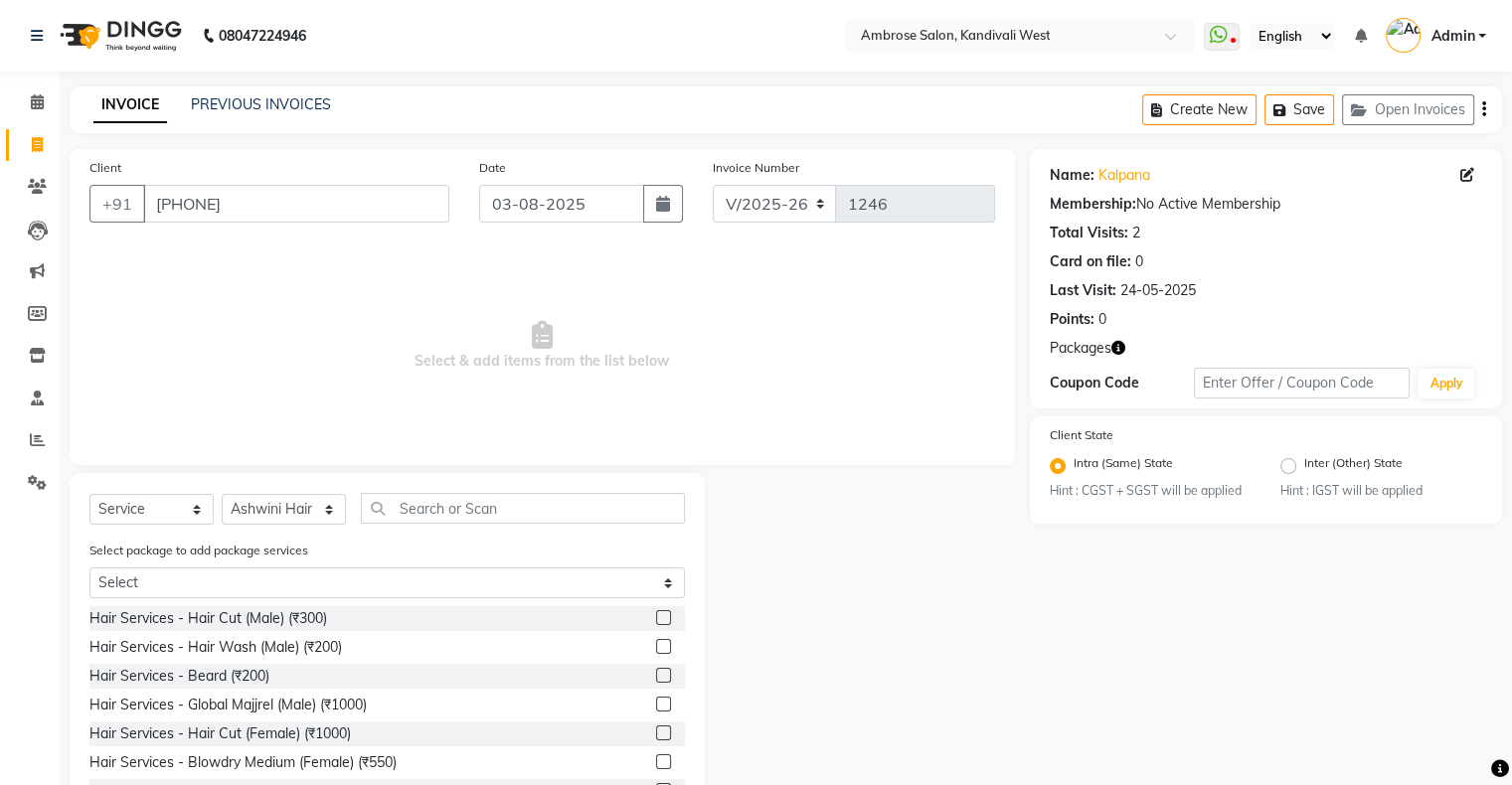 scroll, scrollTop: 0, scrollLeft: 0, axis: both 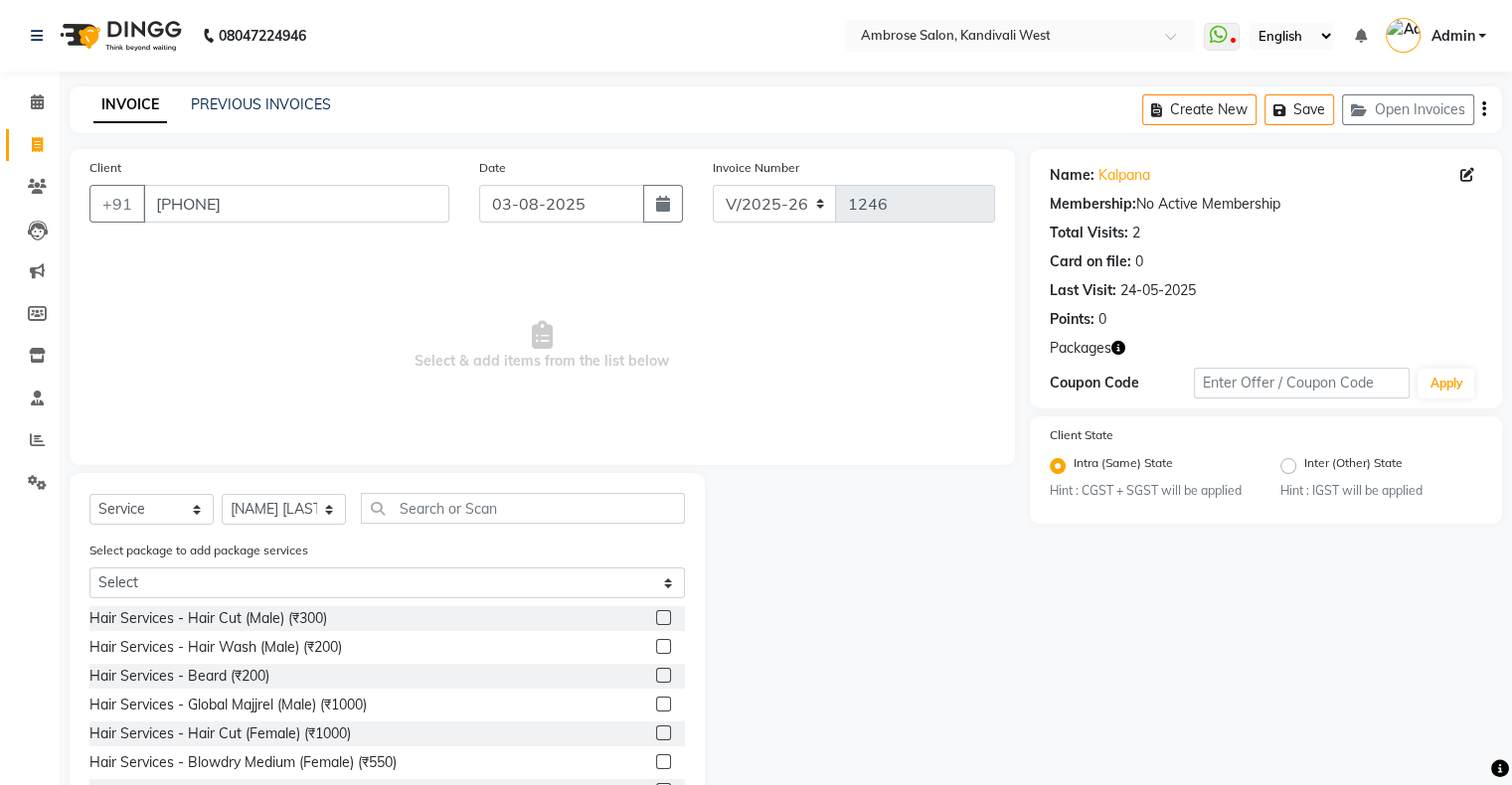 click on "Select Stylist Akshay Divecha Ashwini Hair Head Falak Nails Fardin Kirti Nida FD Pradip Pradip Vaishnav Sanjana  Vidhi Veera" 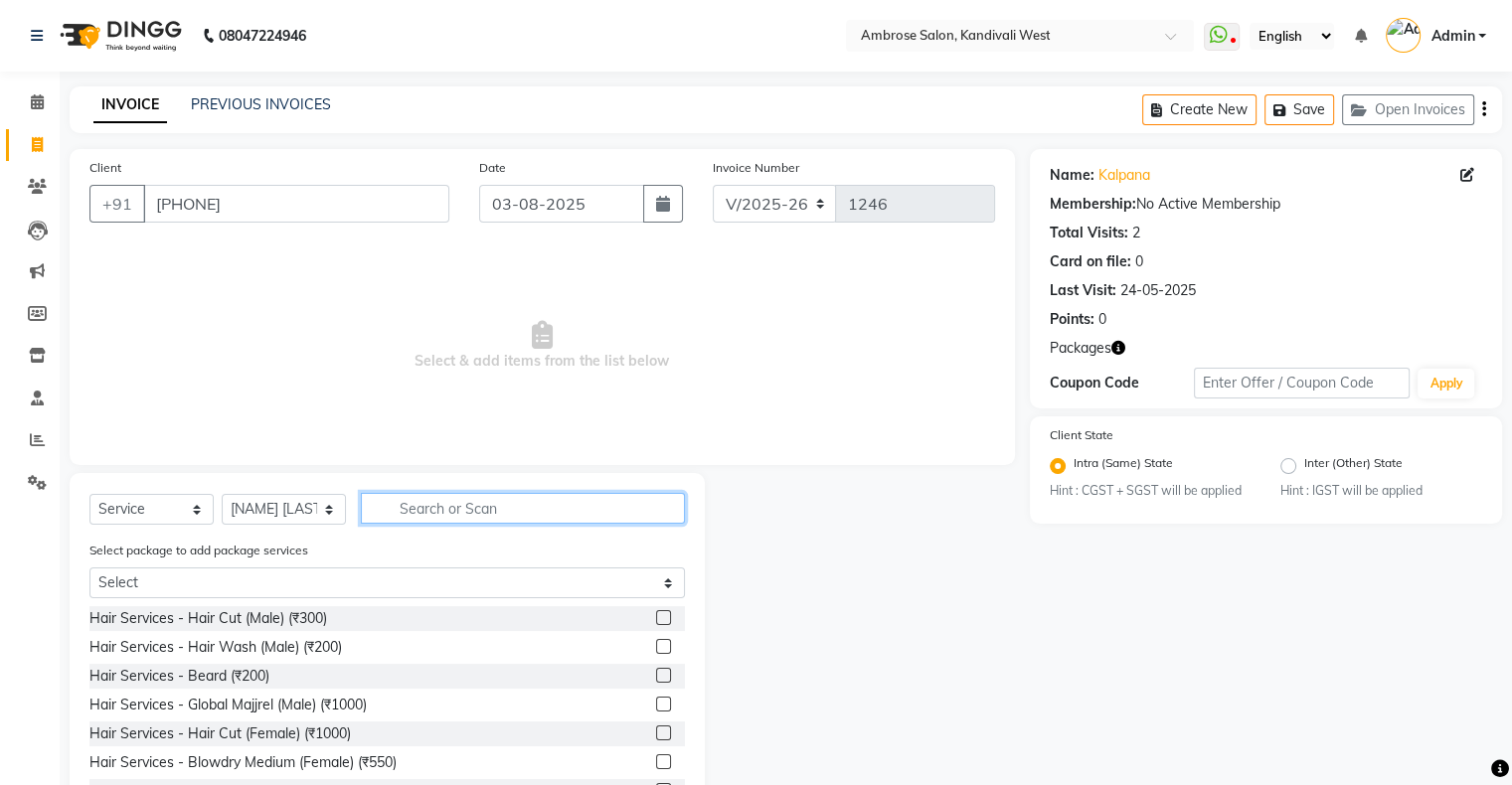 click 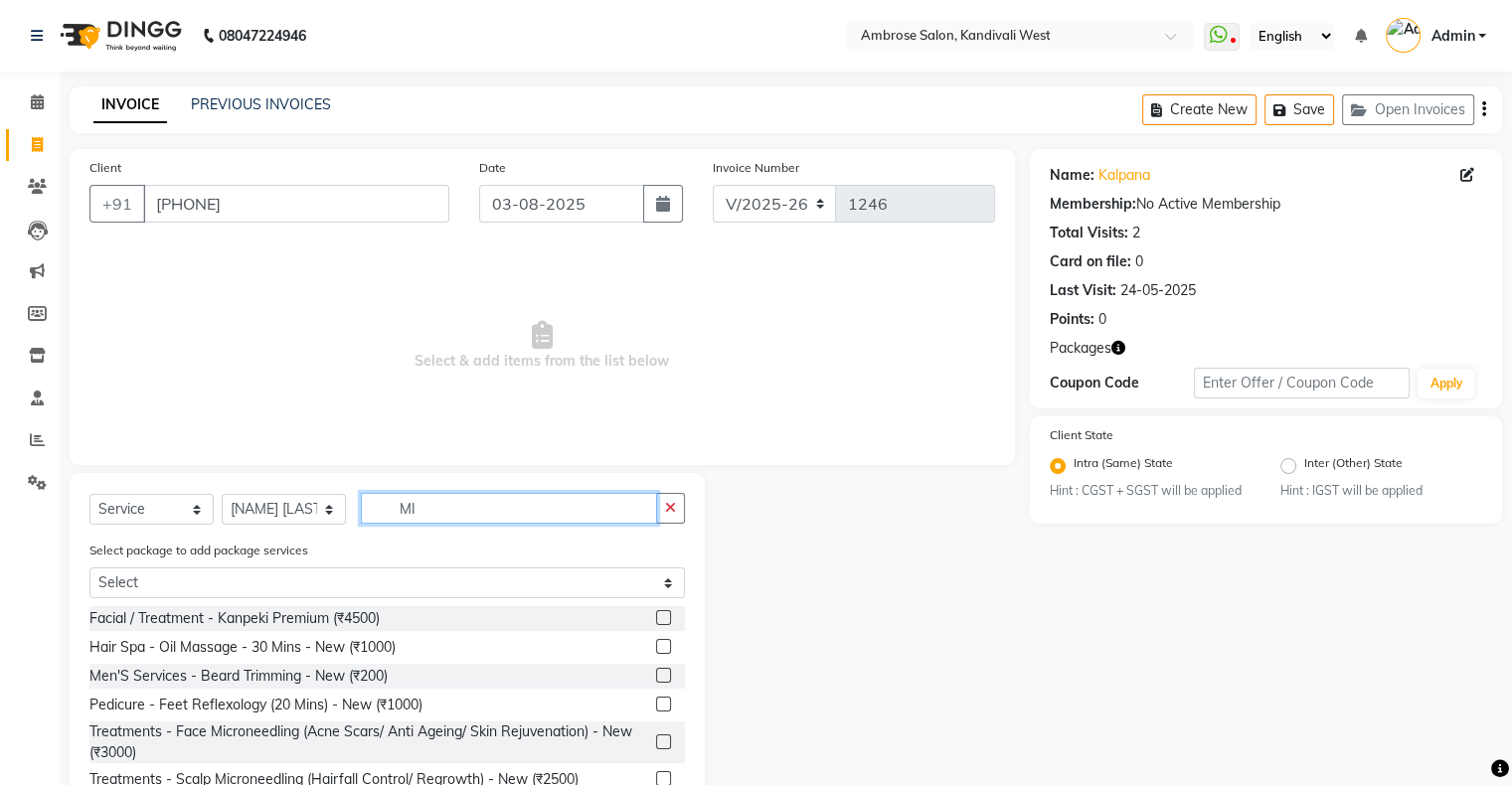 type on "M" 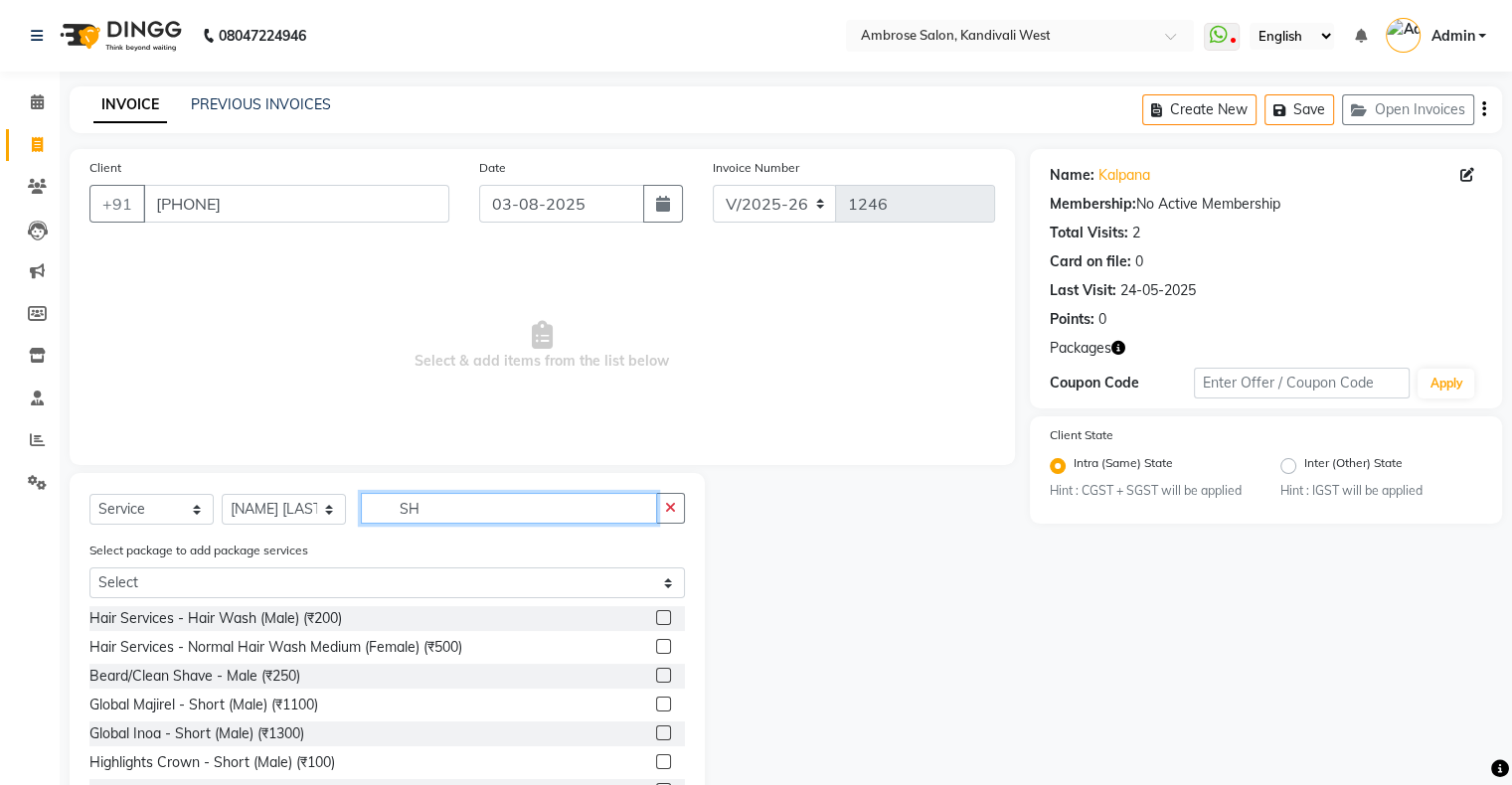 type on "SH" 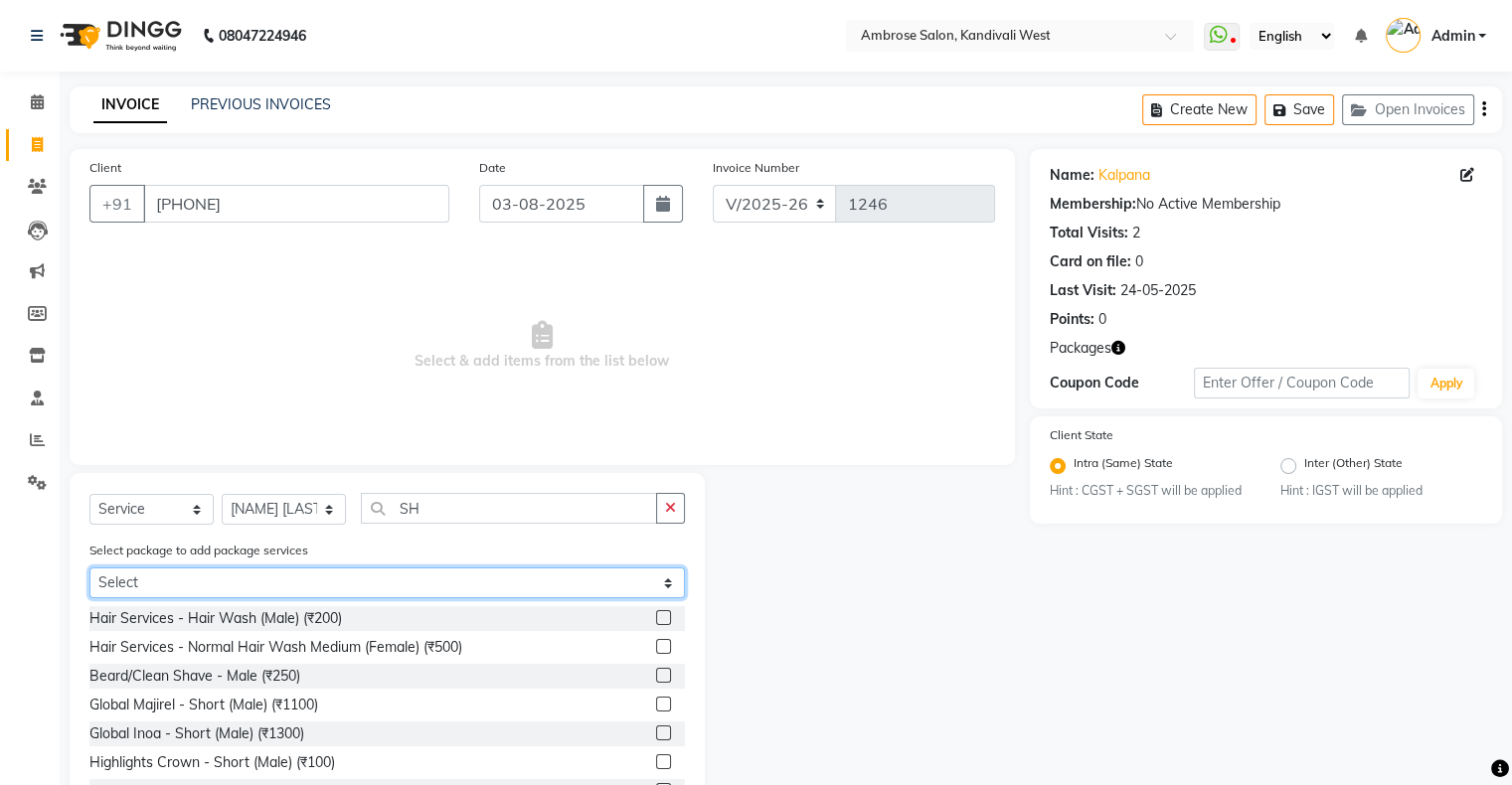 click on "Select Milkshake repair treatment" 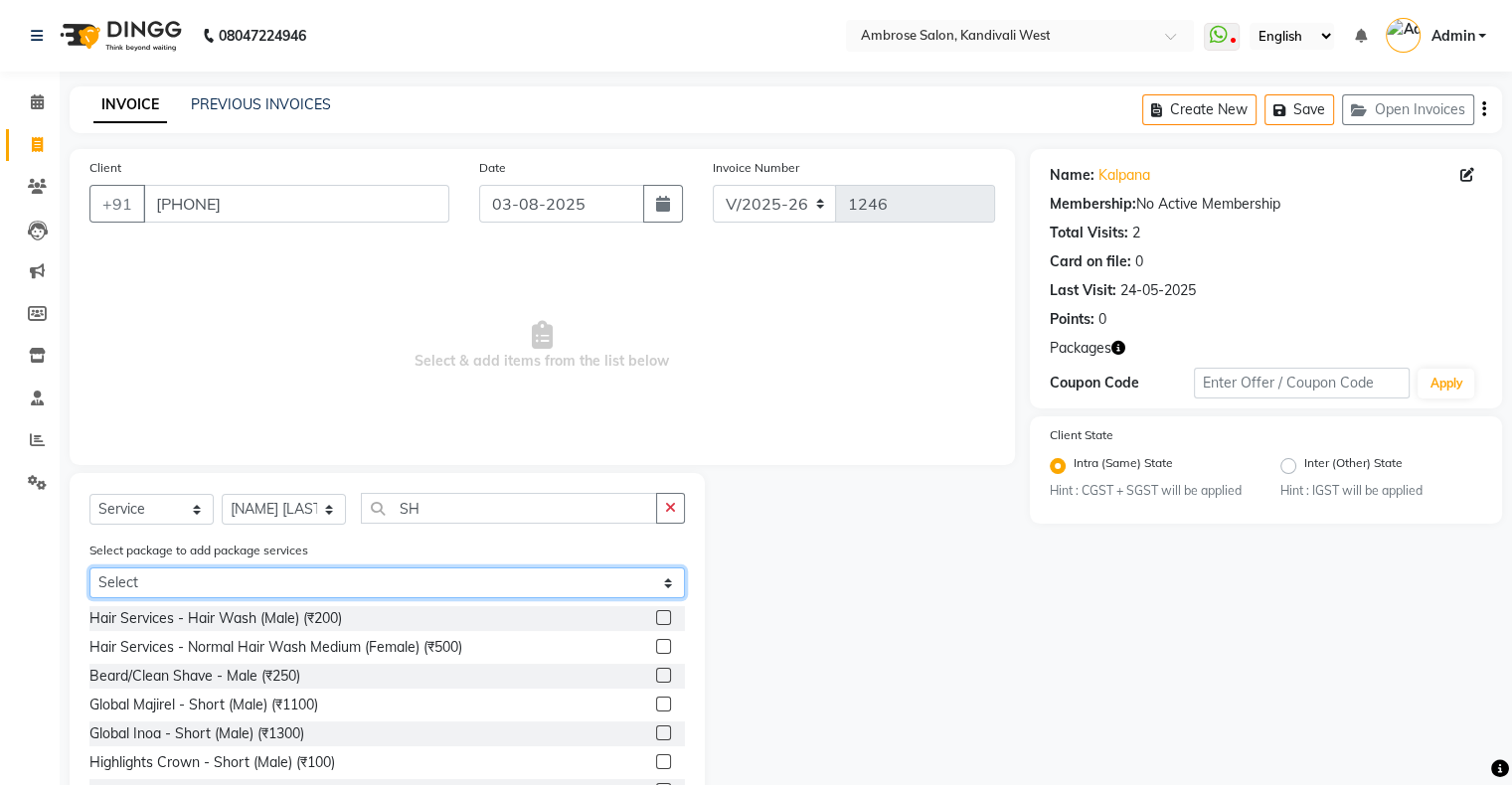 select on "1: Object" 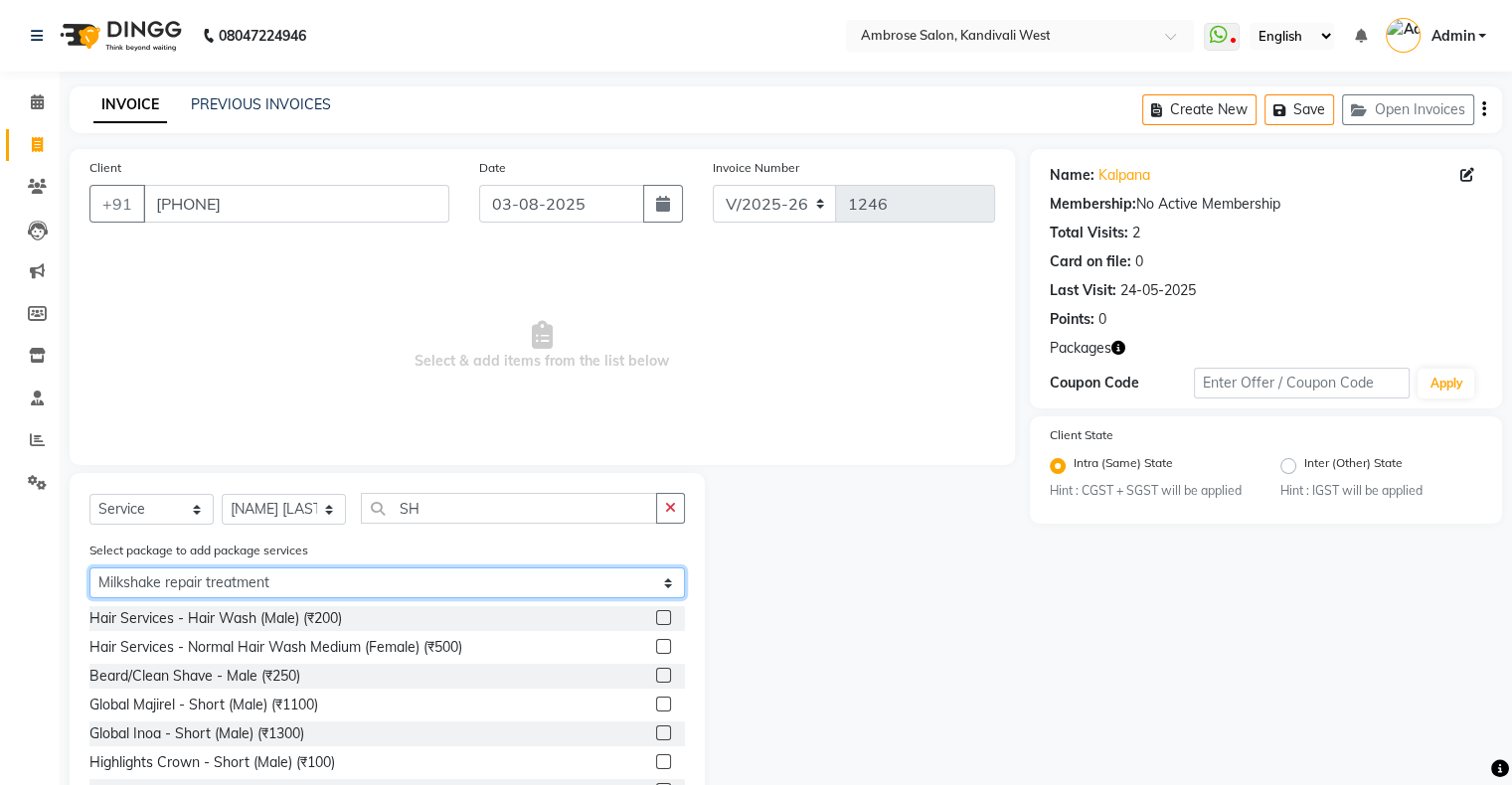 click on "Select Milkshake repair treatment" 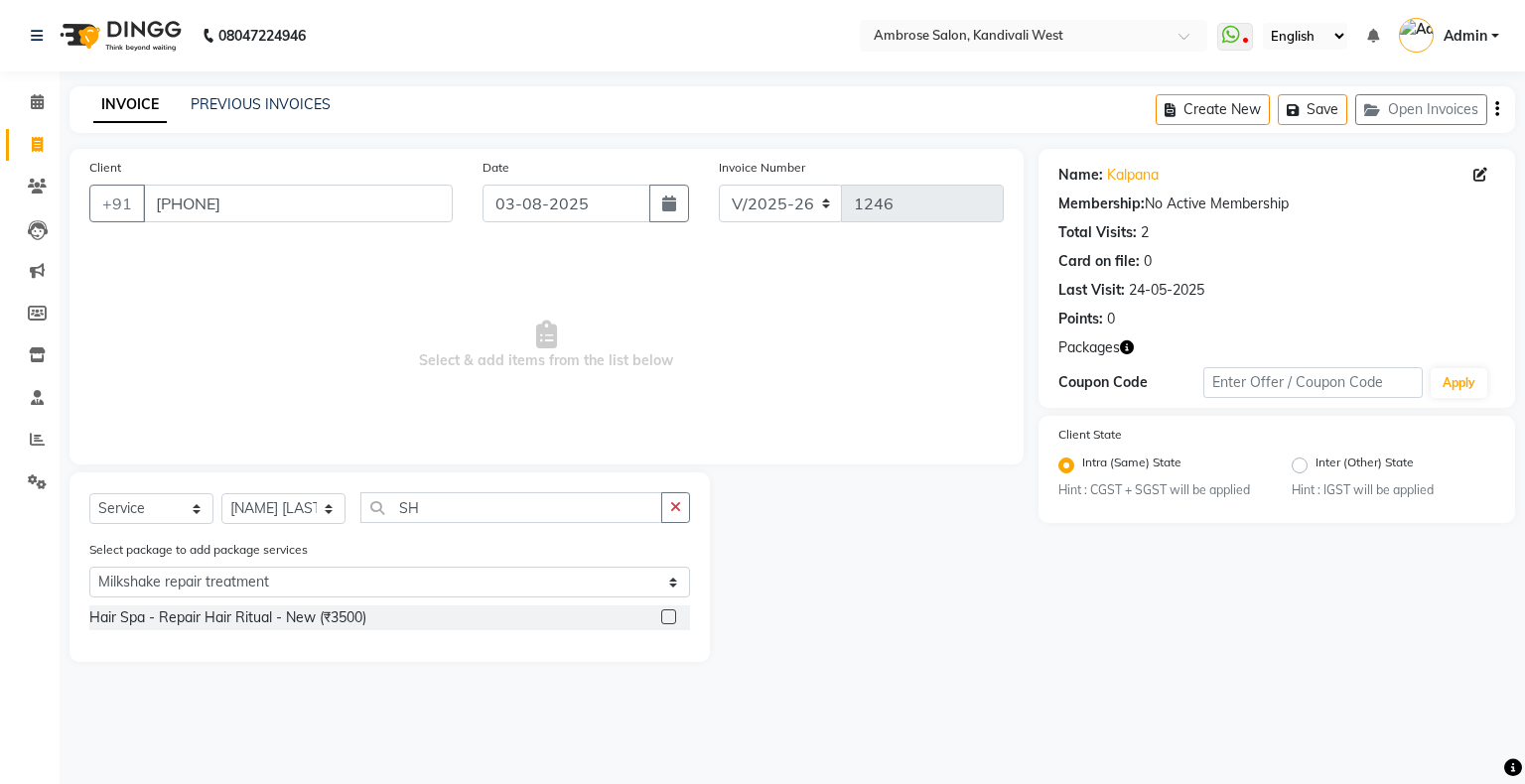 click 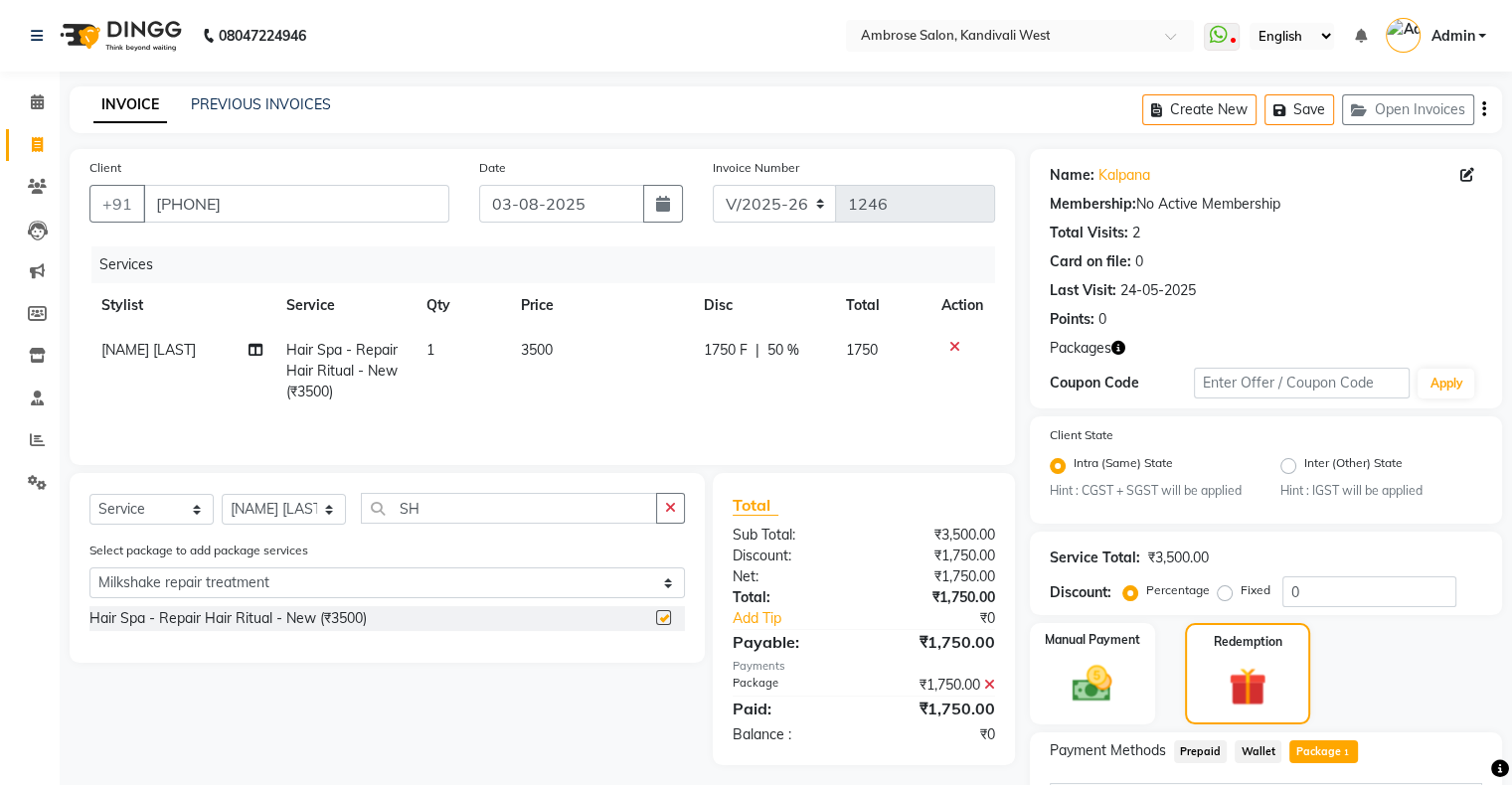 checkbox on "false" 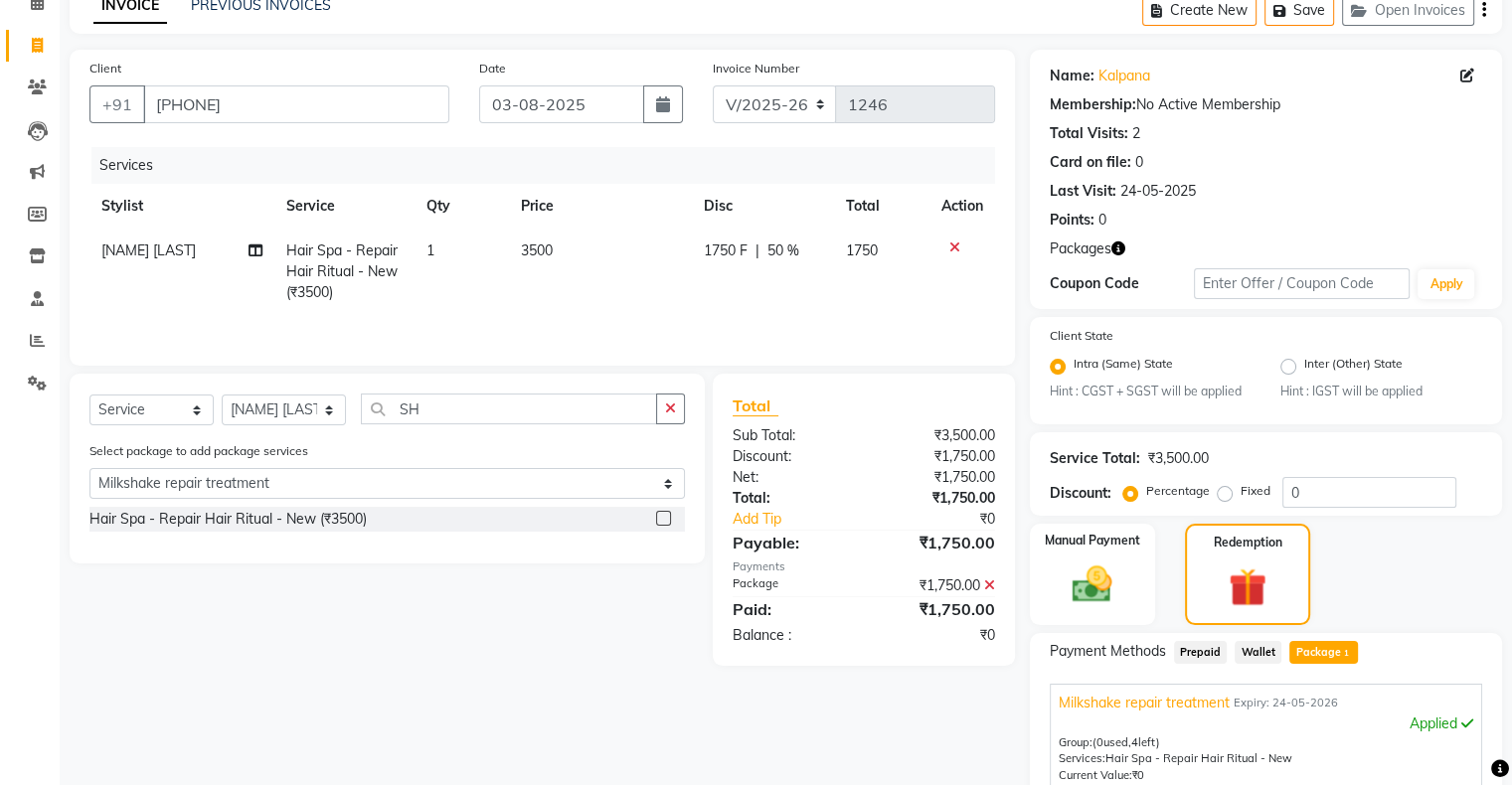 scroll, scrollTop: 298, scrollLeft: 0, axis: vertical 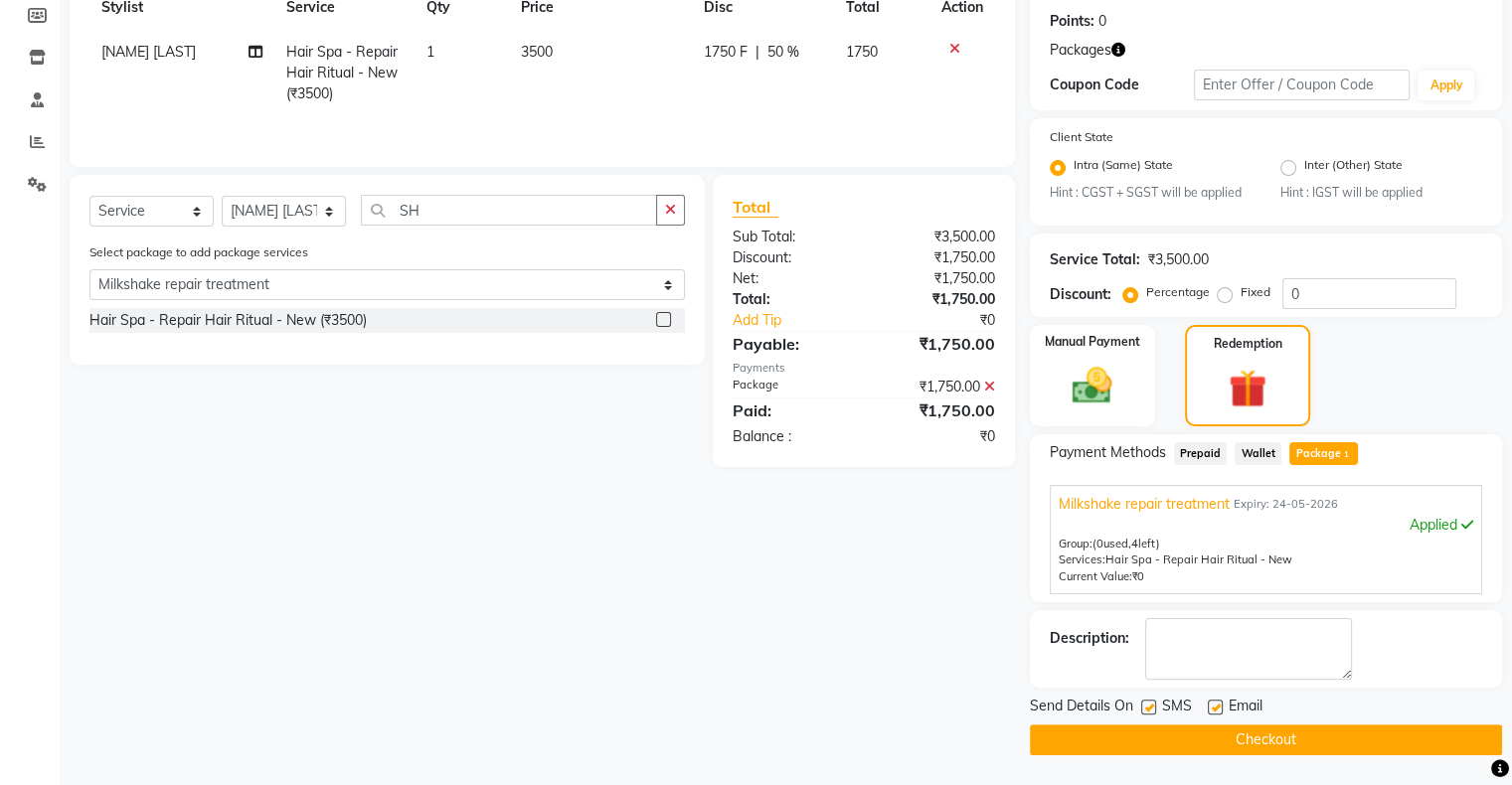 click on "Checkout" 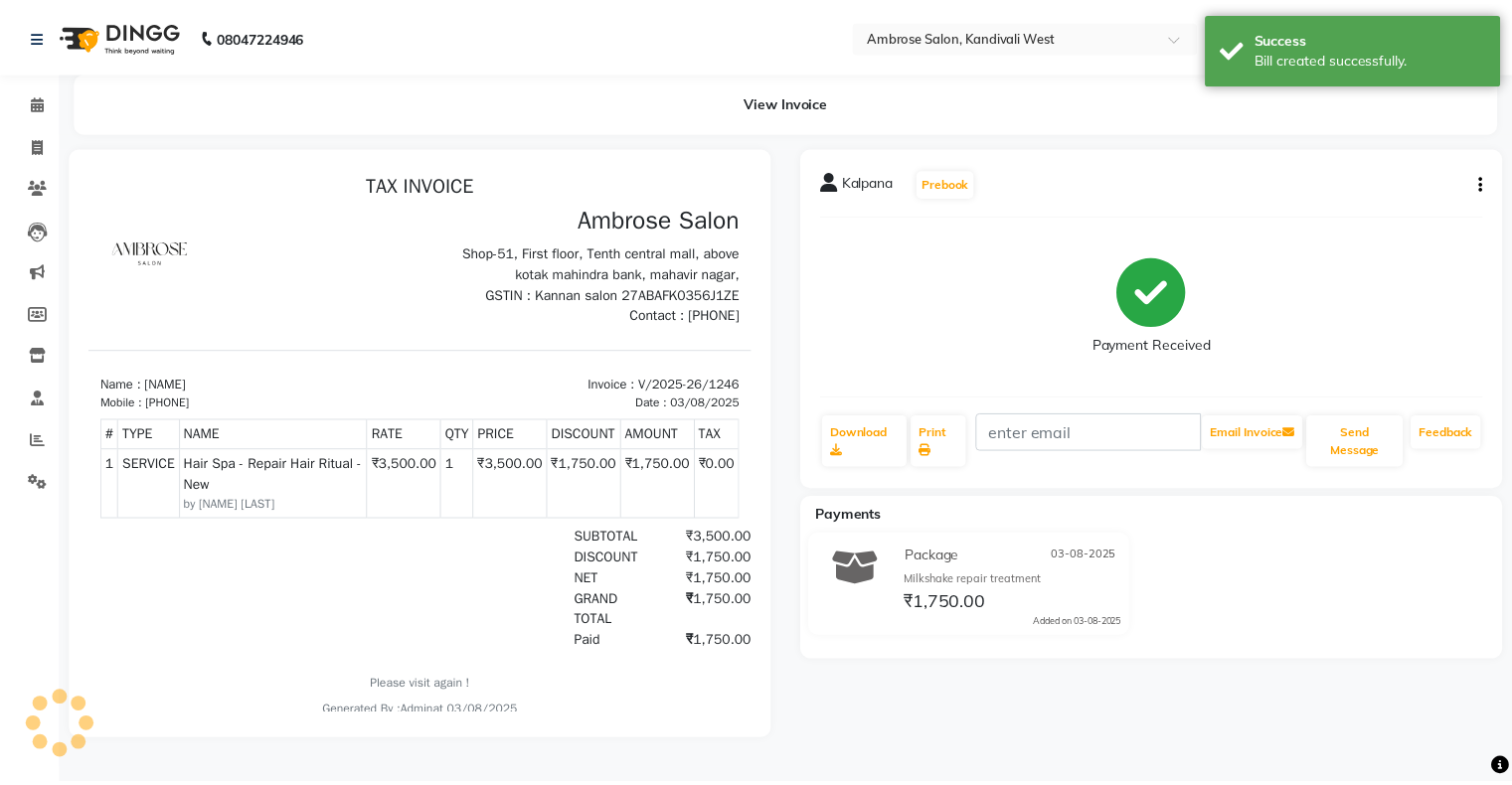 scroll, scrollTop: 0, scrollLeft: 0, axis: both 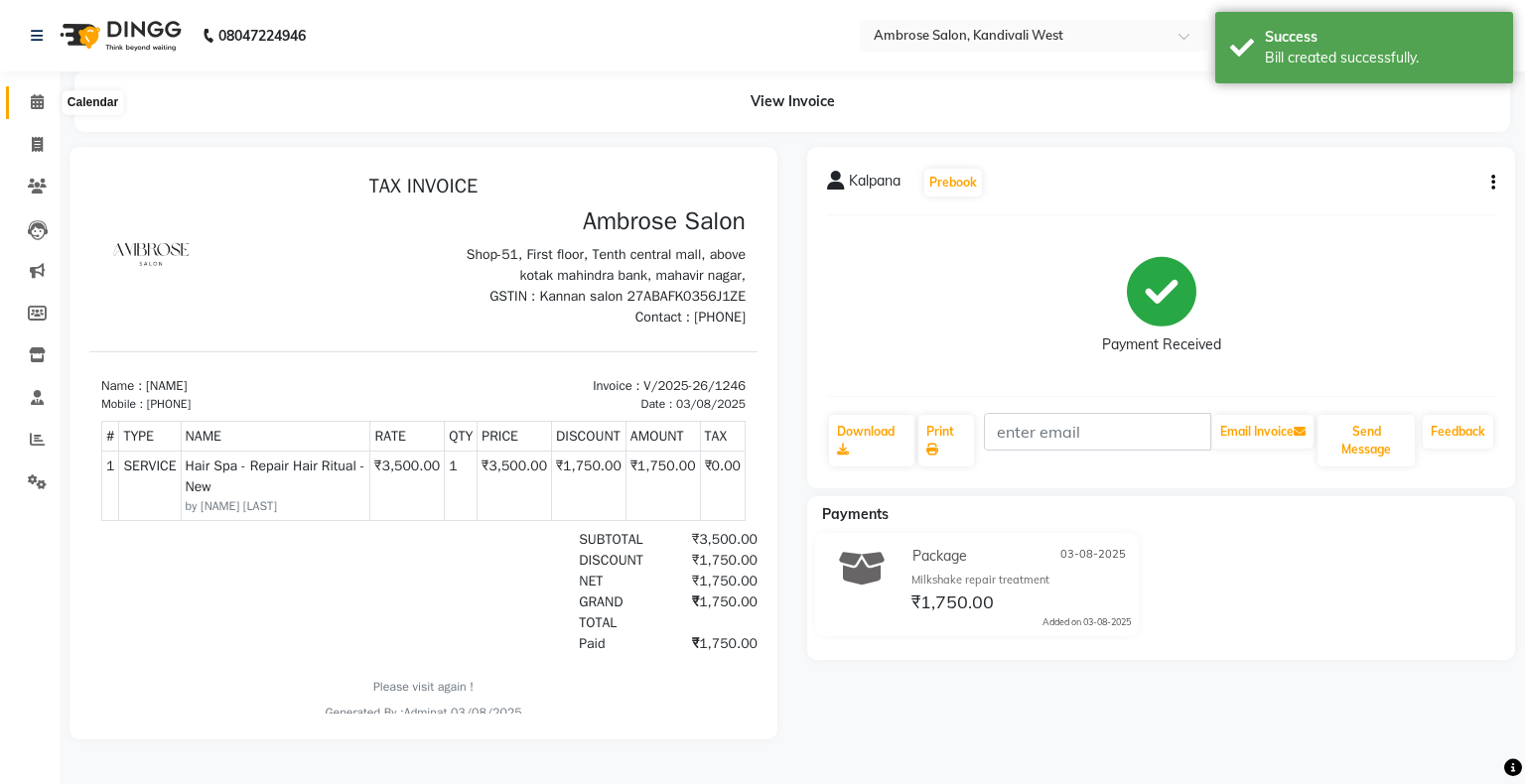click 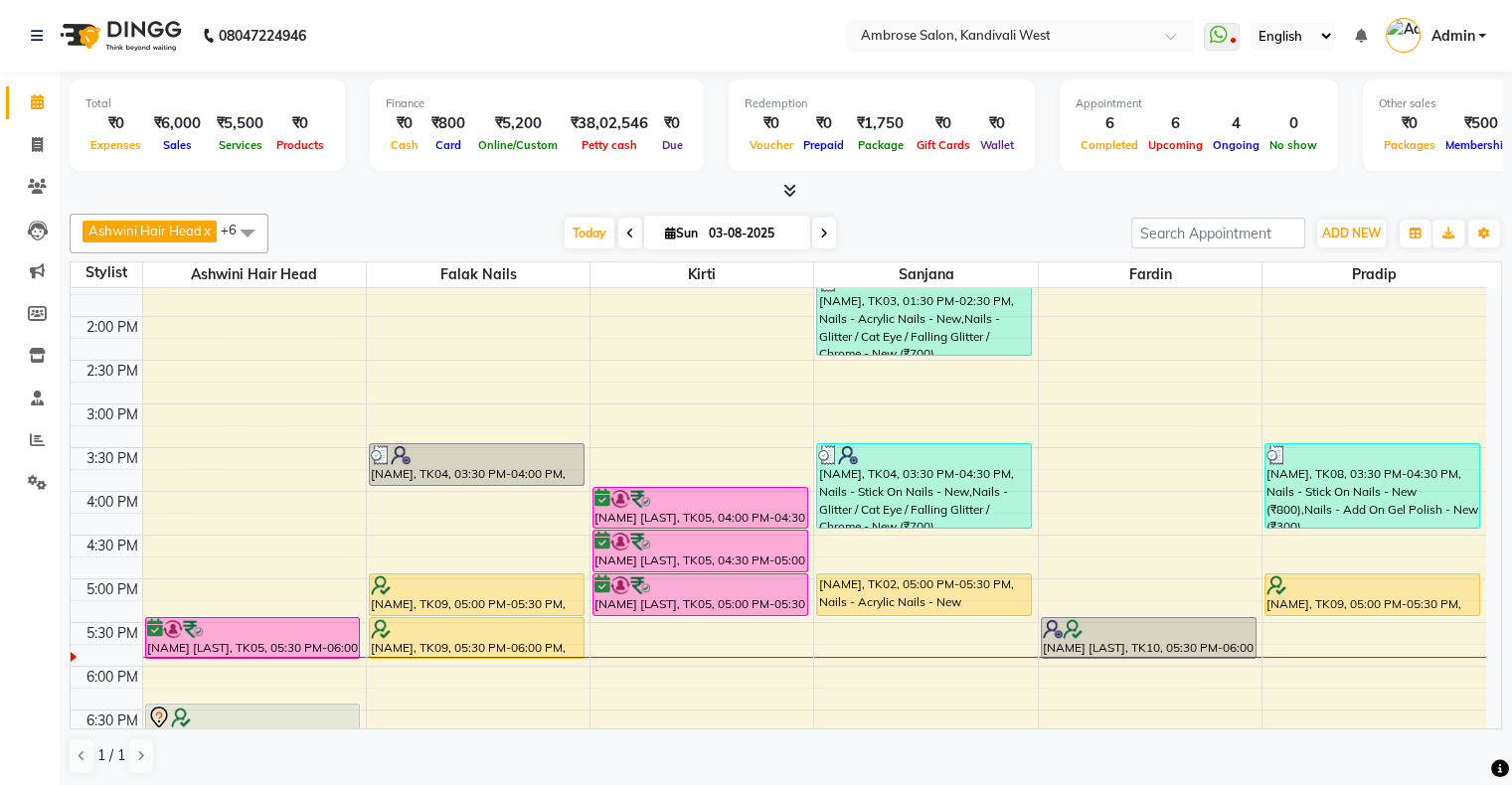 scroll, scrollTop: 99, scrollLeft: 0, axis: vertical 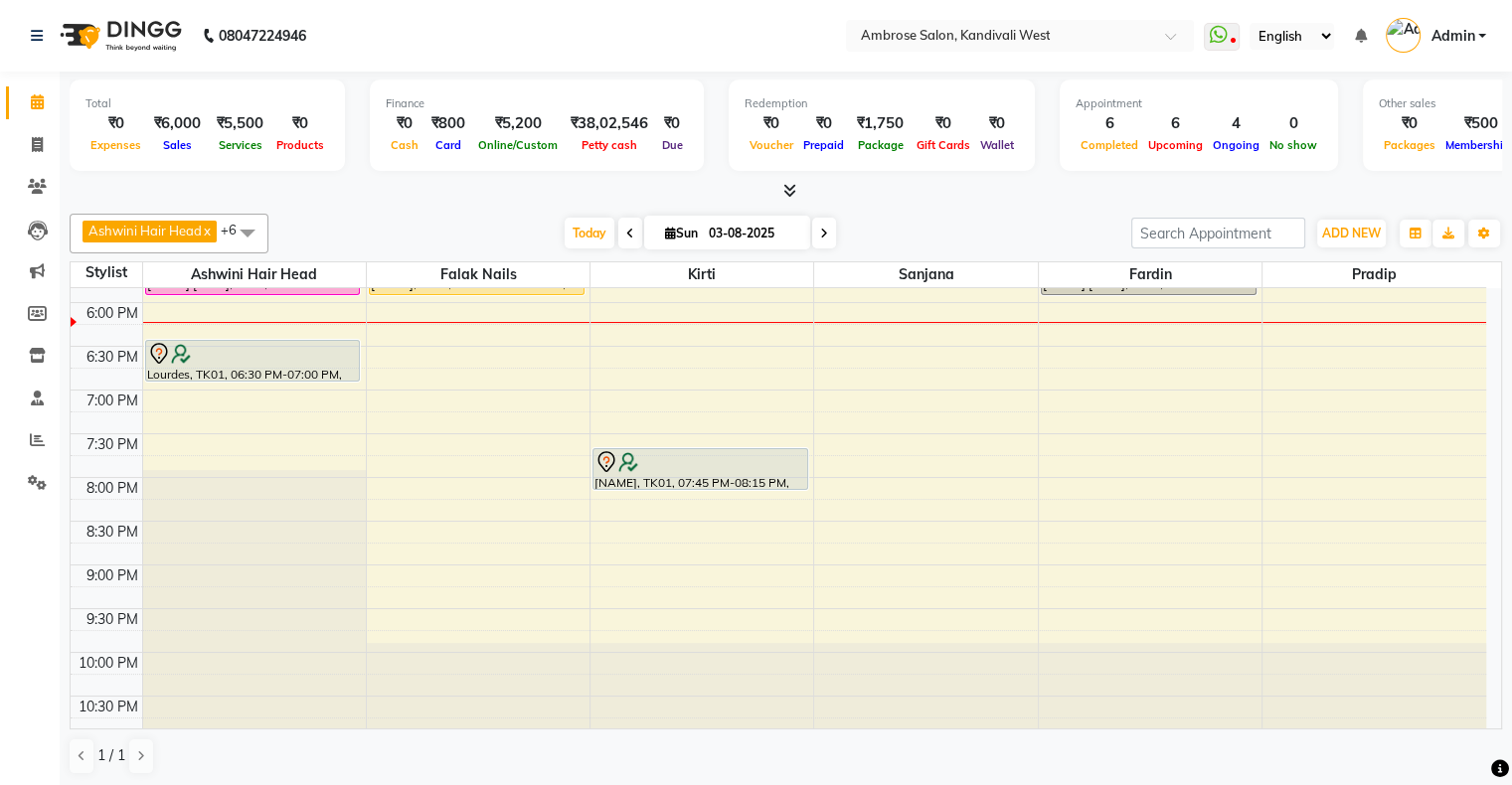 click on "10:00 AM 10:30 AM 11:00 AM 11:30 AM 12:00 PM 12:30 PM 1:00 PM 1:30 PM 2:00 PM 2:30 PM 3:00 PM 3:30 PM 4:00 PM 4:30 PM 5:00 PM 5:30 PM 6:00 PM 6:30 PM 7:00 PM 7:30 PM 8:00 PM 8:30 PM 9:00 PM 9:30 PM 10:00 PM 10:30 PM     [NAME] [LAST], TK05, 05:30 PM-06:00 PM, Colouring  - Global Hair Colour Upto Waist - New             [NAME], TK01, 06:30 PM-07:00 PM, Hair Spa - Repair Hair Ritual - New     [NAME], TK04, 03:30 PM-04:00 PM, Nails - Stick On Nails - New     [NAME], TK09, 05:00 PM-05:30 PM, Nails - Acrylic Nails - New     [NAME], TK09, 05:30 PM-06:00 PM, Nails - Gel Polish - New     [NAME] [LAST], TK05, 04:00 PM-04:30 PM, Liposoluble Wax - Full Hands - New     [NAME] [LAST], TK05, 04:30 PM-05:00 PM, Liposoluble Wax - Full Legs - New     [NAME] [LAST], TK05, 05:00 PM-05:30 PM, Liposoluble Wax - Underarms - New             [NAME], TK01, 07:45 PM-08:15 PM, Liposoluble Wax - Full Legs - New            [NAME] [LAST], TK02, 05:00 PM-05:30 PM, Nails - Acrylic Nails - New" at bounding box center [778, 171] 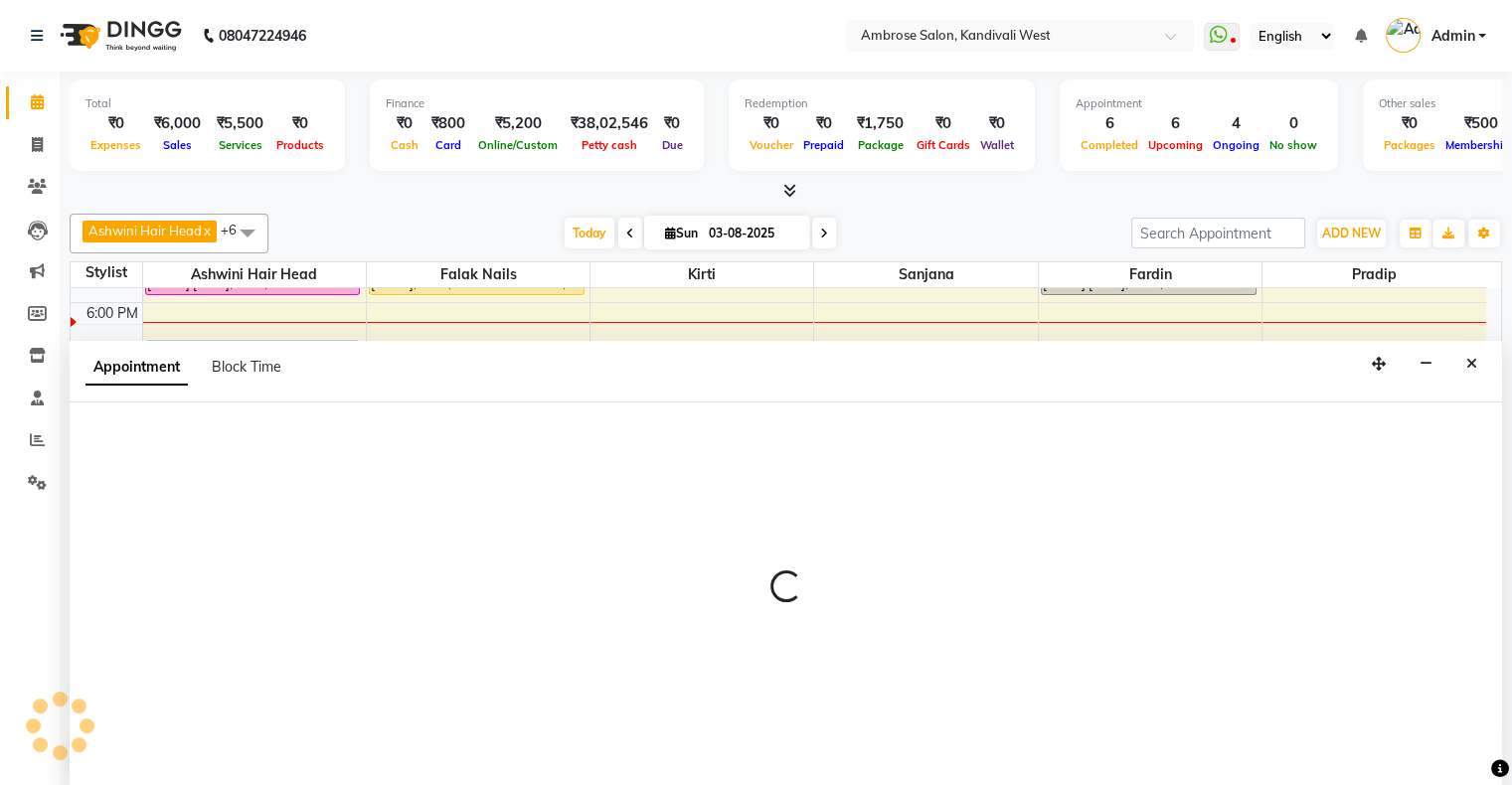 scroll, scrollTop: 0, scrollLeft: 0, axis: both 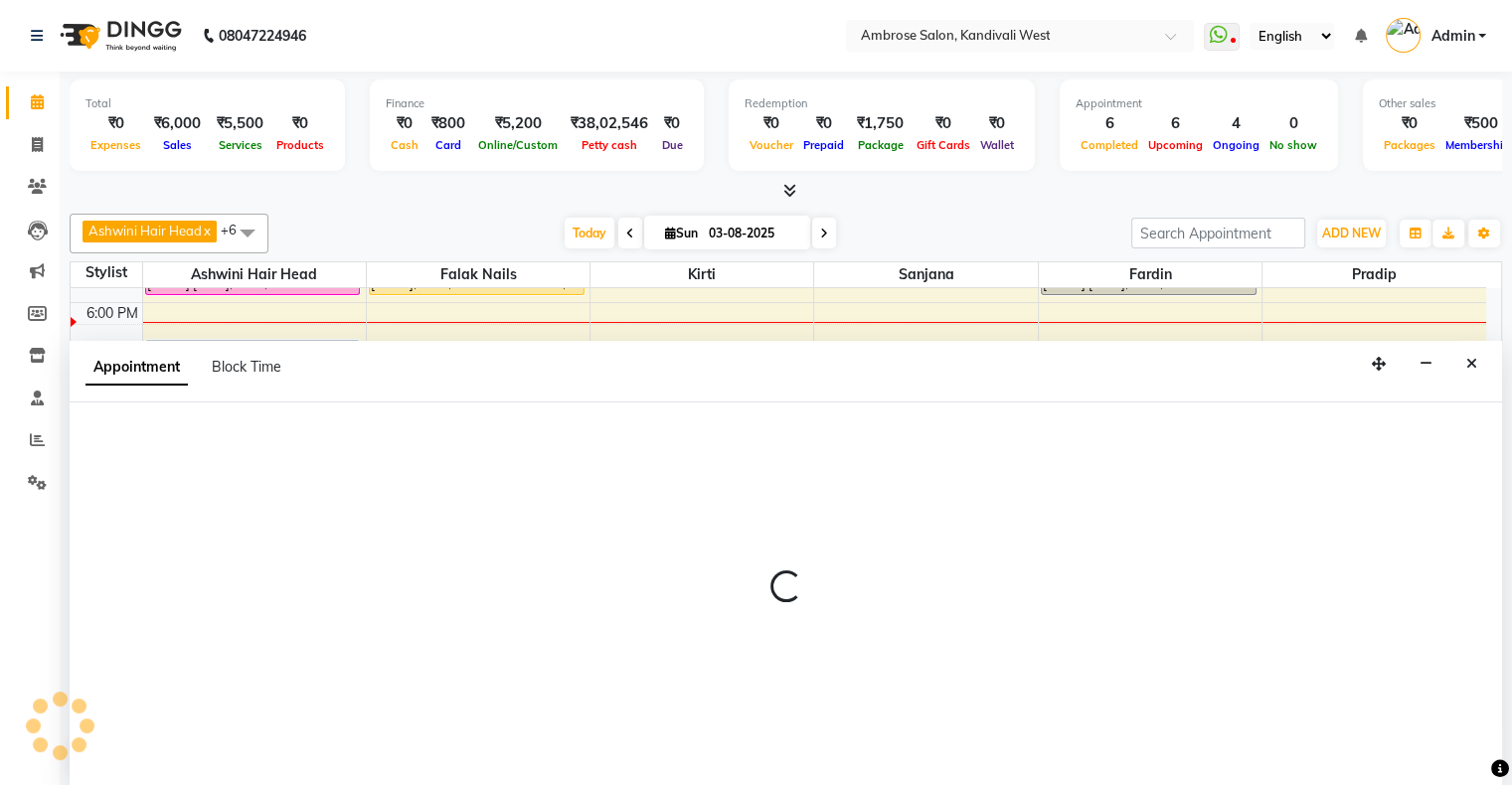 select on "84656" 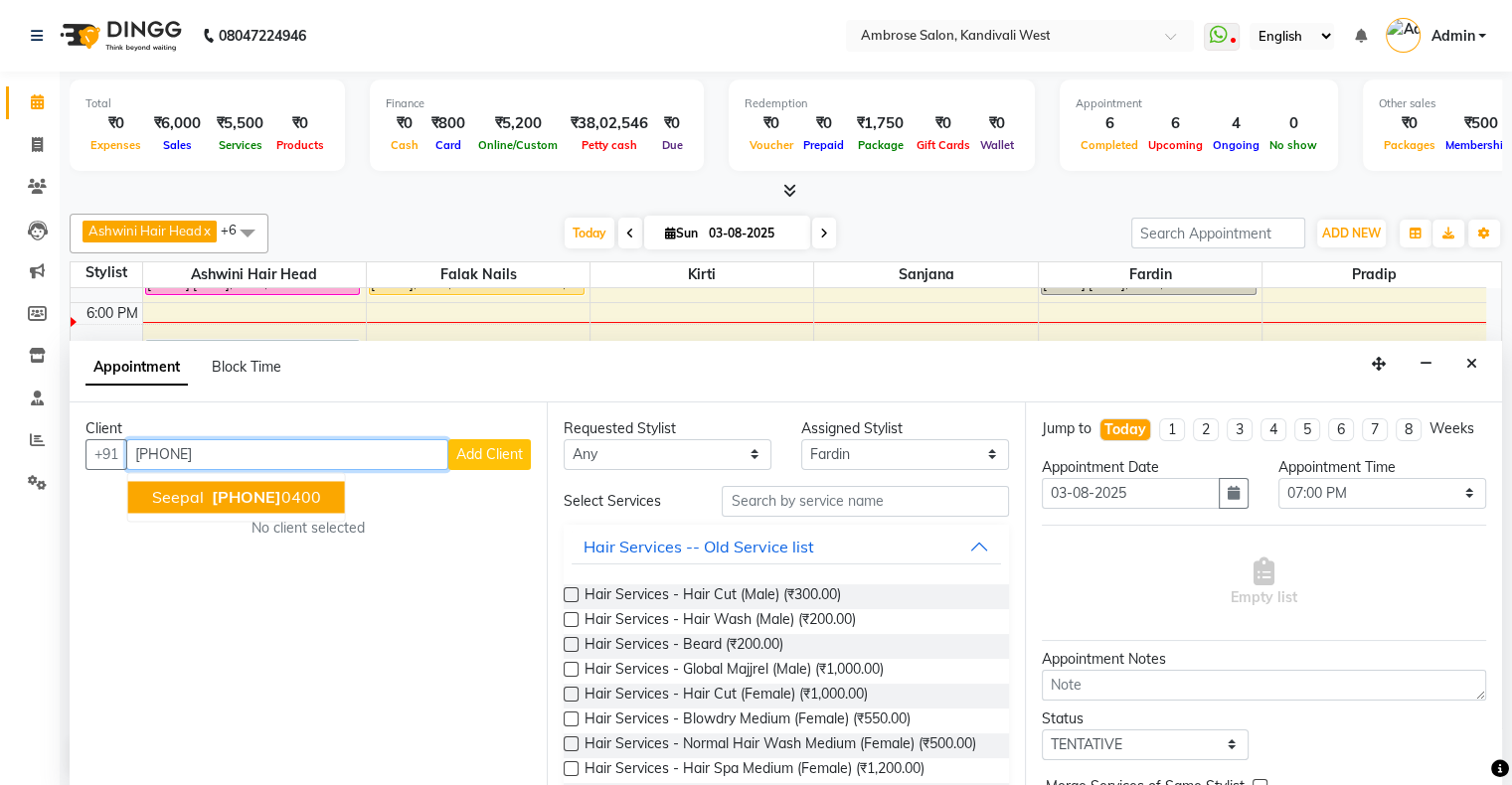 click on "[PHONE]" at bounding box center (247, 497) 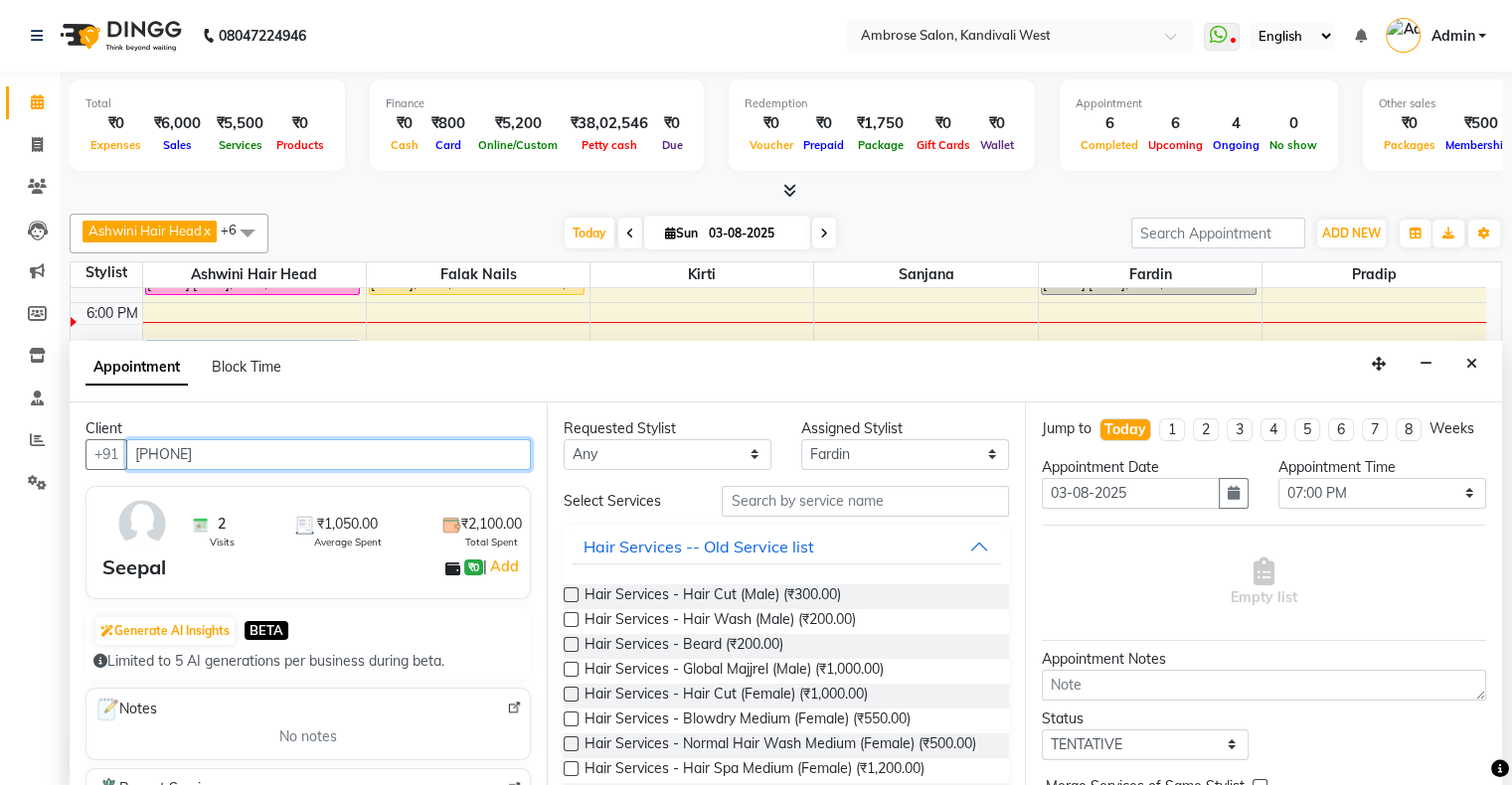 type on "[PHONE]" 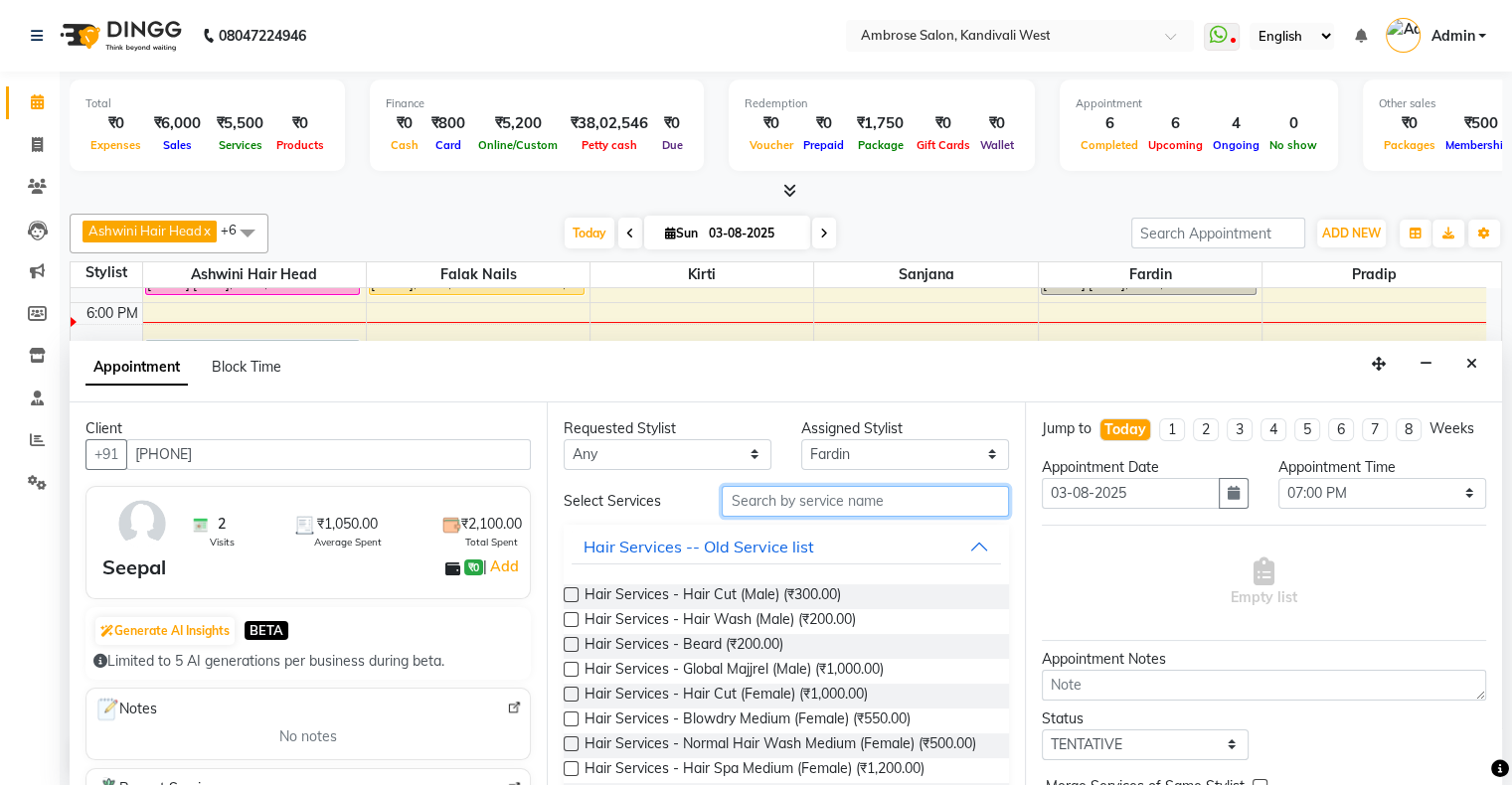 click at bounding box center [865, 501] 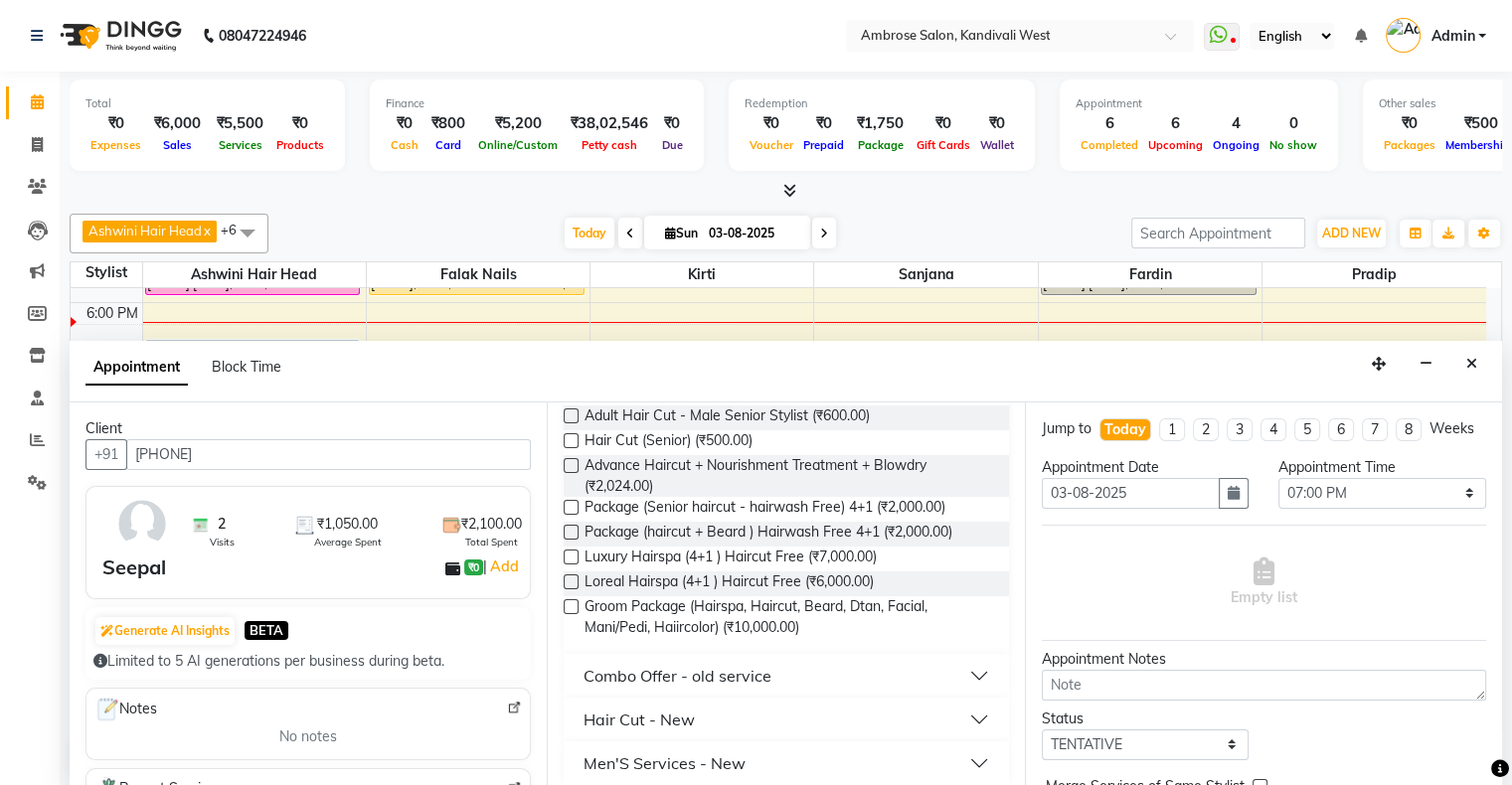 scroll, scrollTop: 240, scrollLeft: 0, axis: vertical 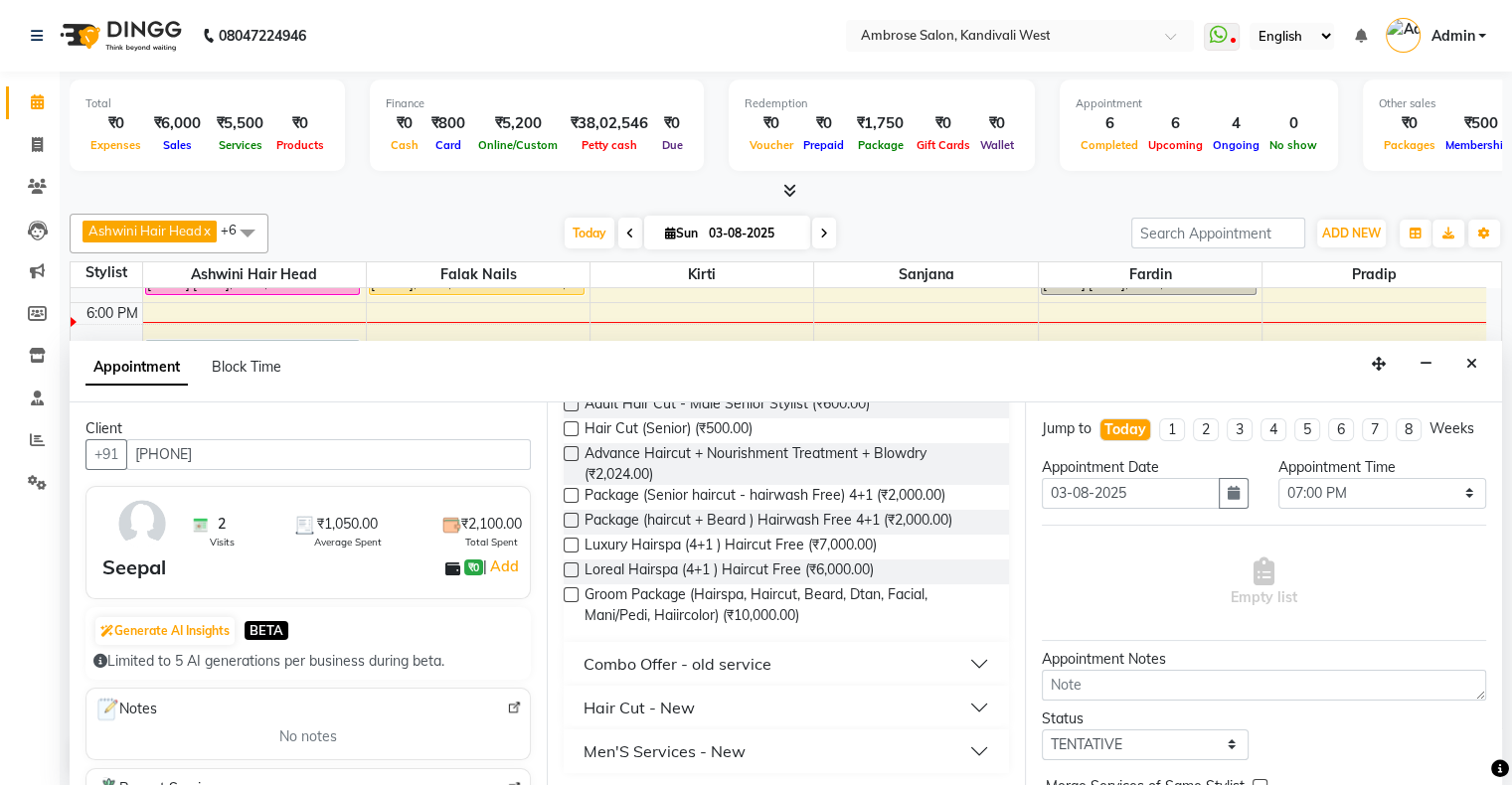 type on "HAIR CUT" 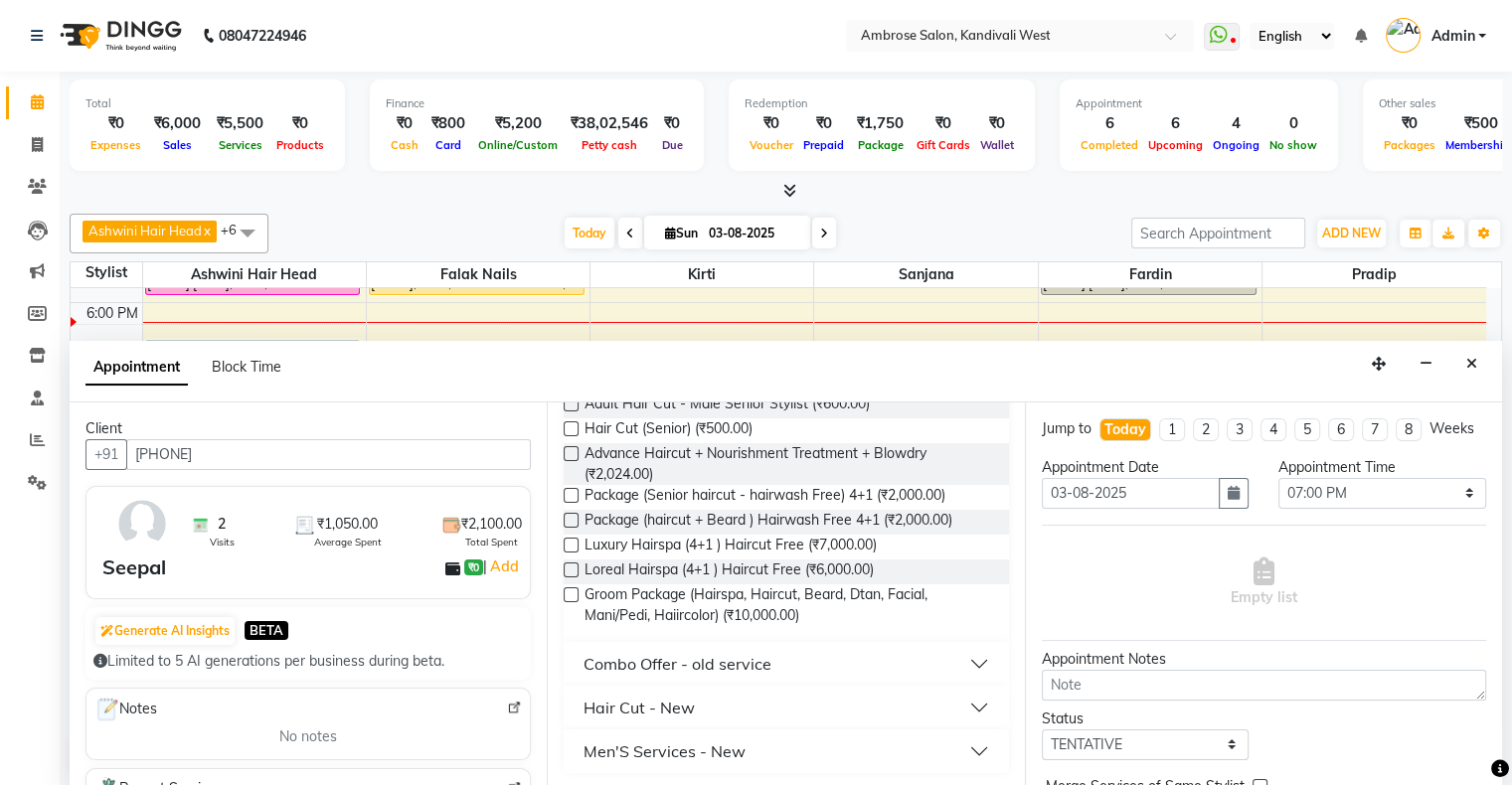 click on "Hair Cut - New" at bounding box center (785, 707) 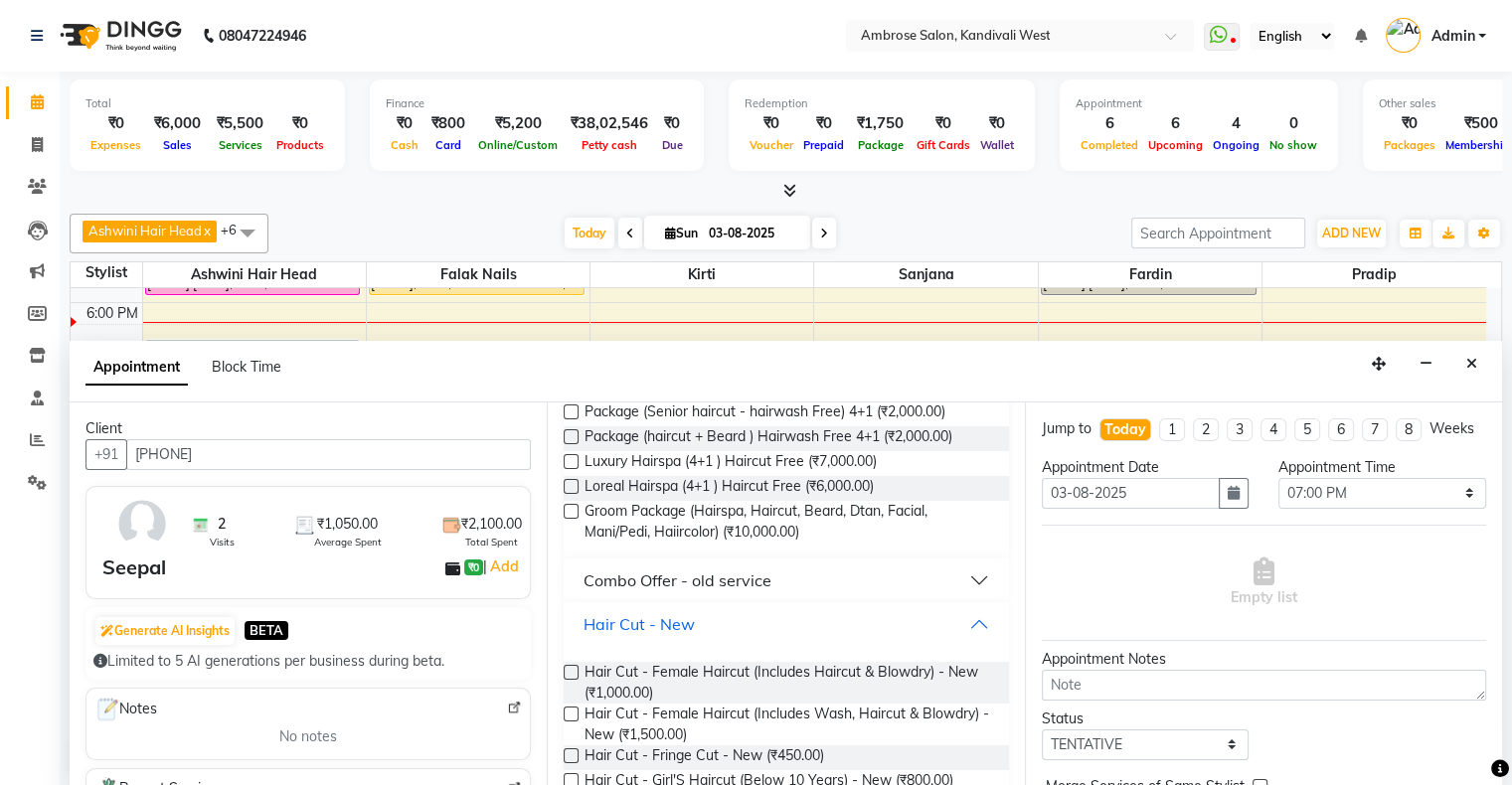 scroll, scrollTop: 473, scrollLeft: 0, axis: vertical 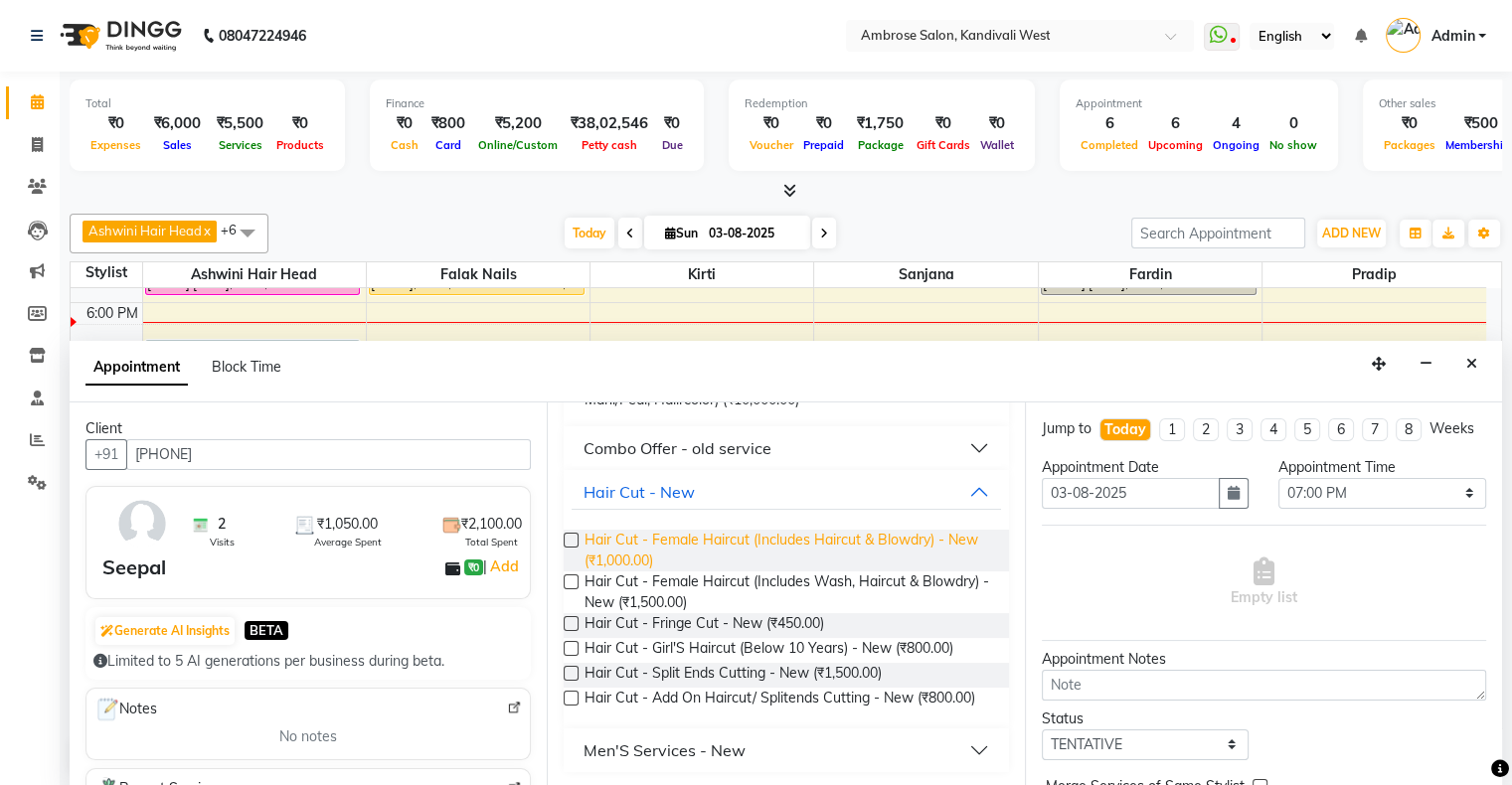 click on "Hair Cut - Female Haircut (Includes Haircut & Blowdry) - New (₹1,000.00)" at bounding box center [788, 550] 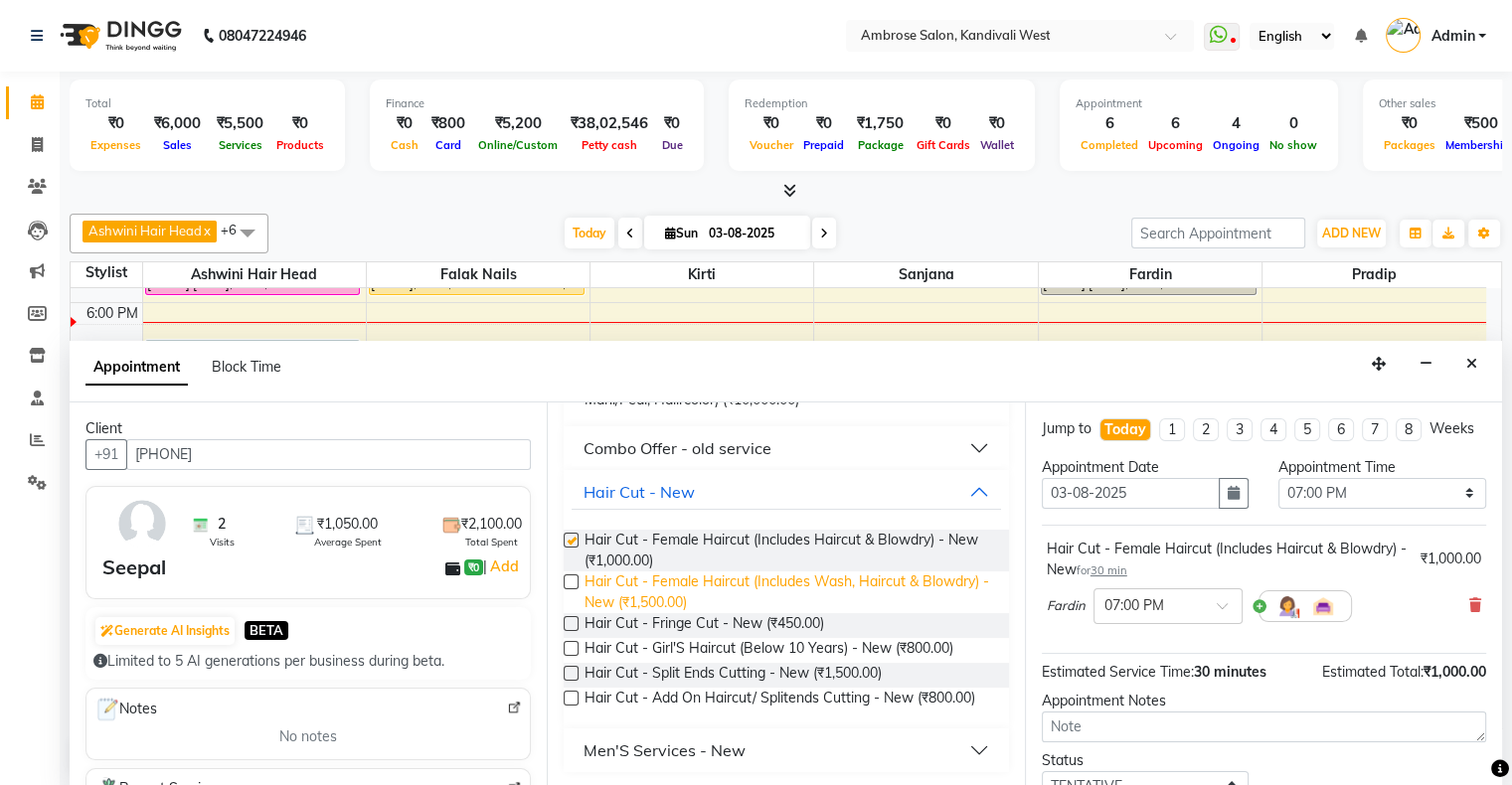 checkbox on "false" 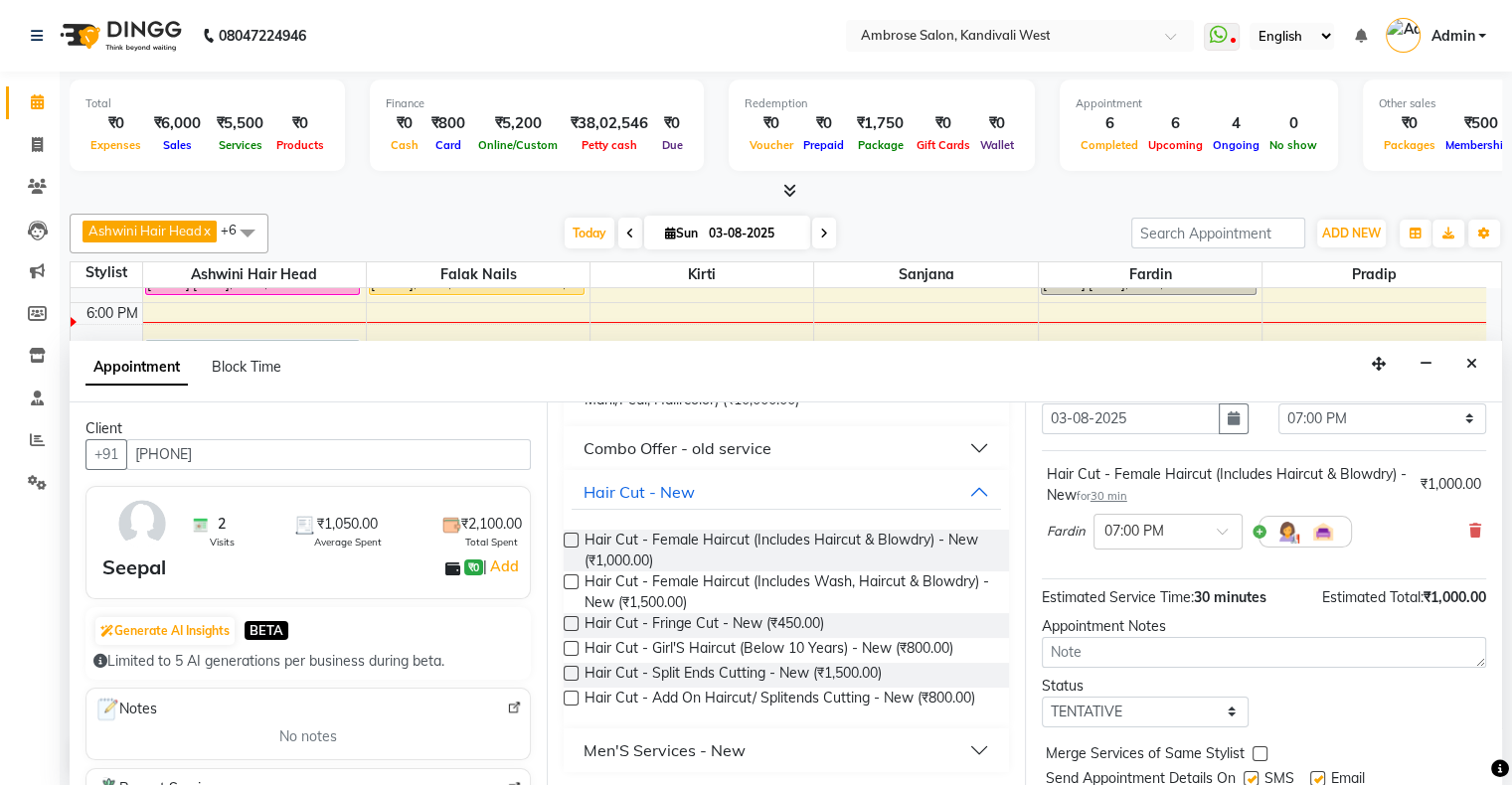 scroll, scrollTop: 157, scrollLeft: 0, axis: vertical 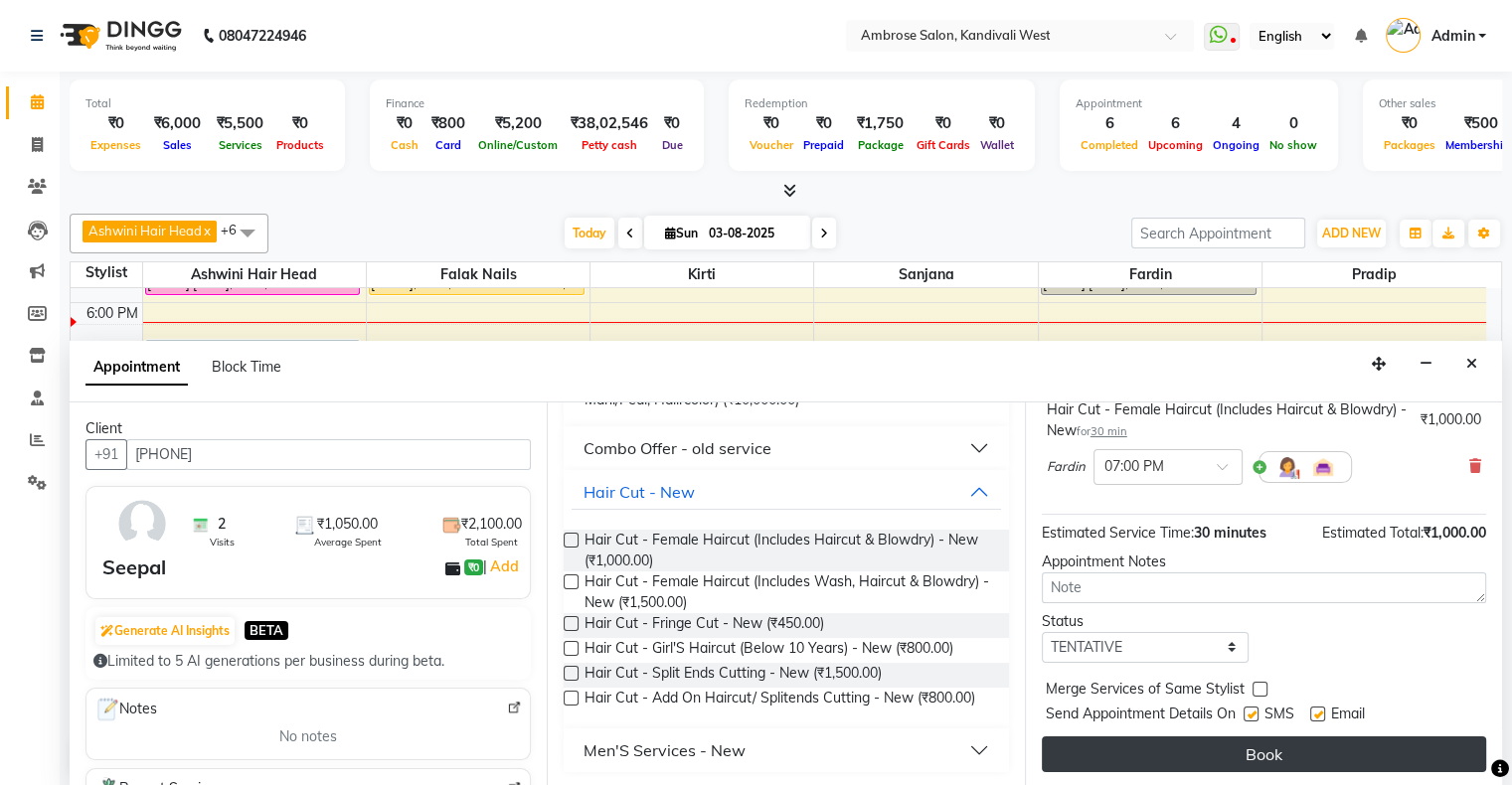 click on "Book" at bounding box center (1263, 754) 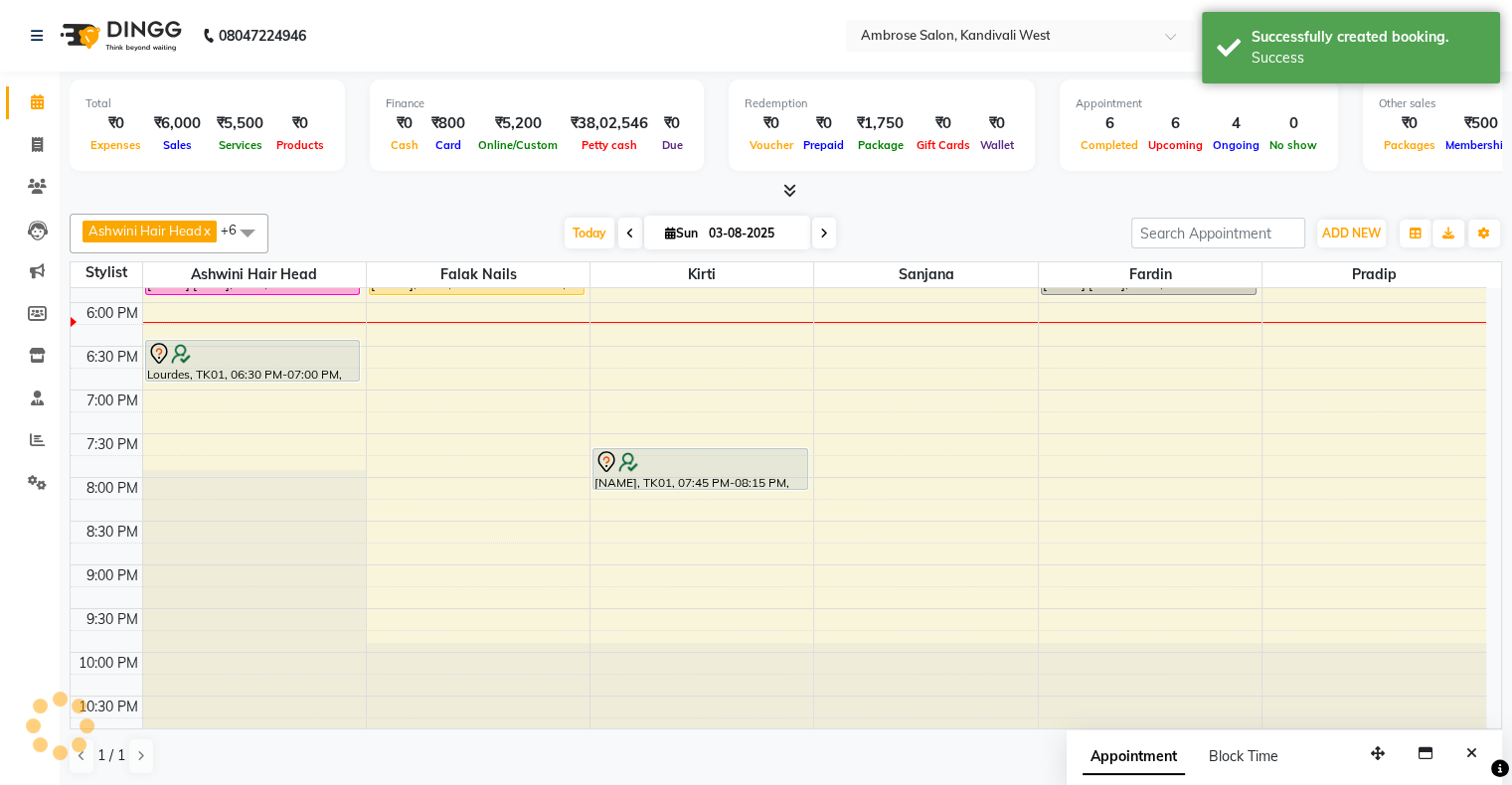 scroll, scrollTop: 0, scrollLeft: 0, axis: both 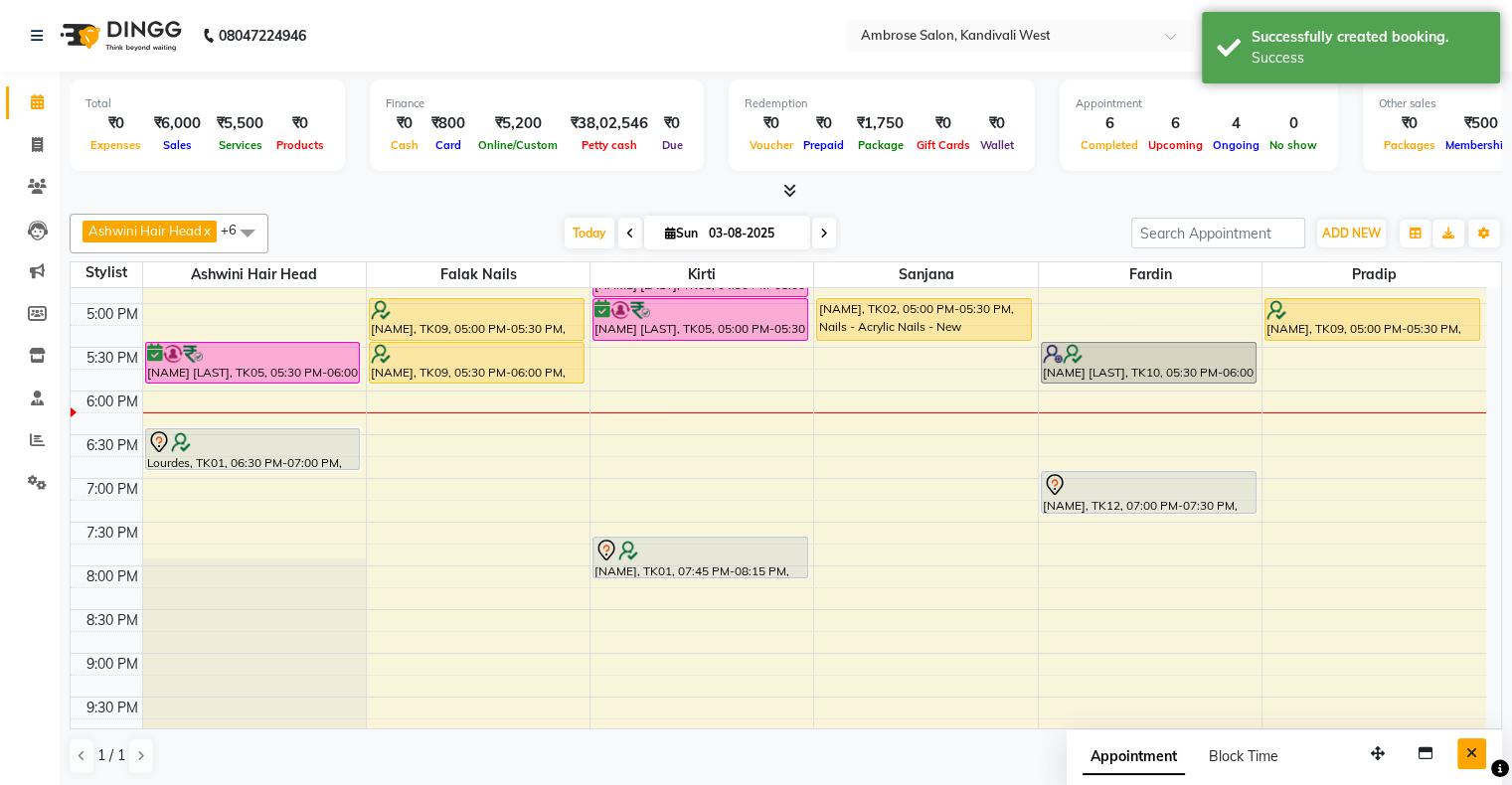 click at bounding box center (1471, 753) 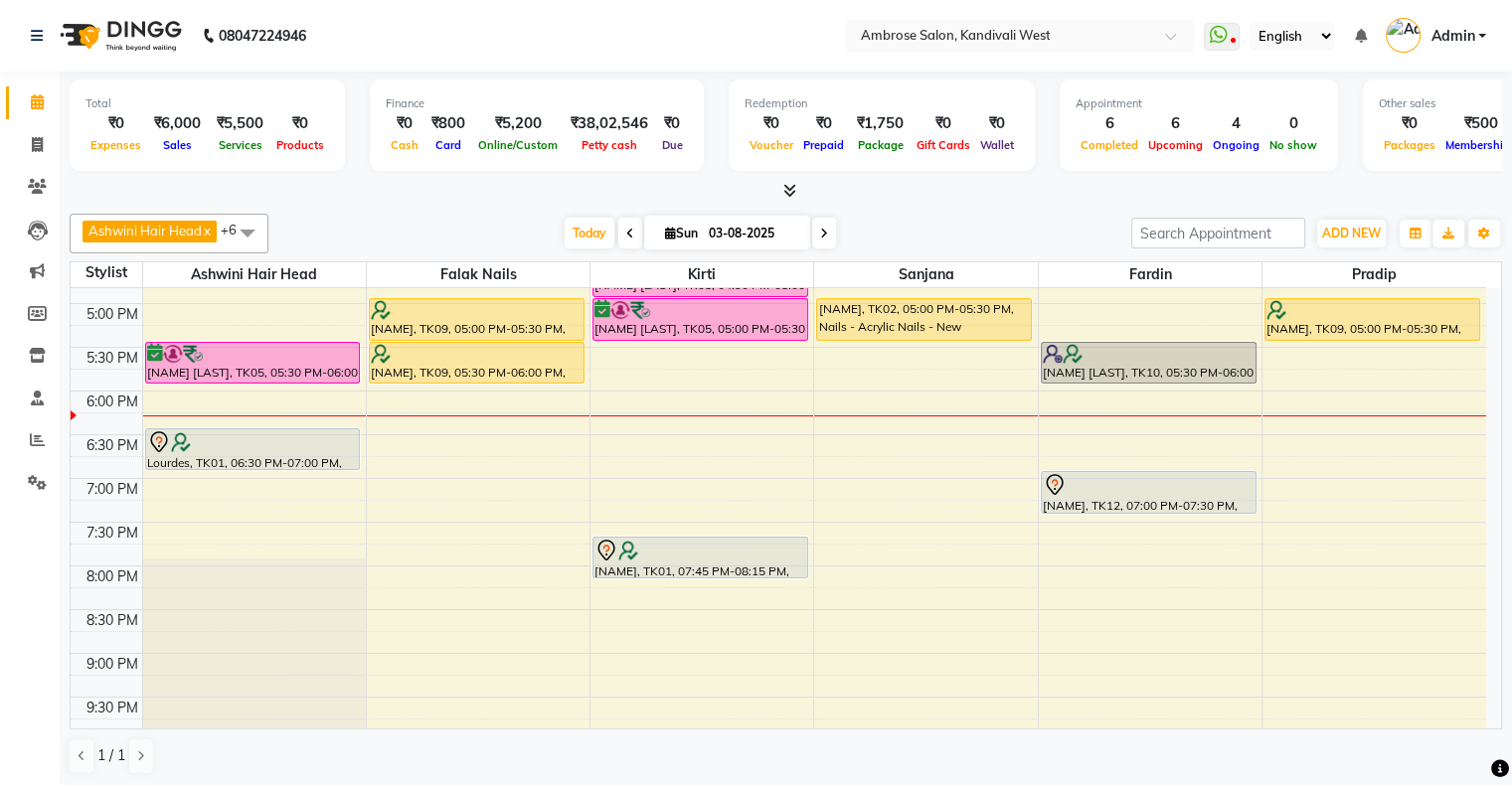 scroll, scrollTop: 497, scrollLeft: 0, axis: vertical 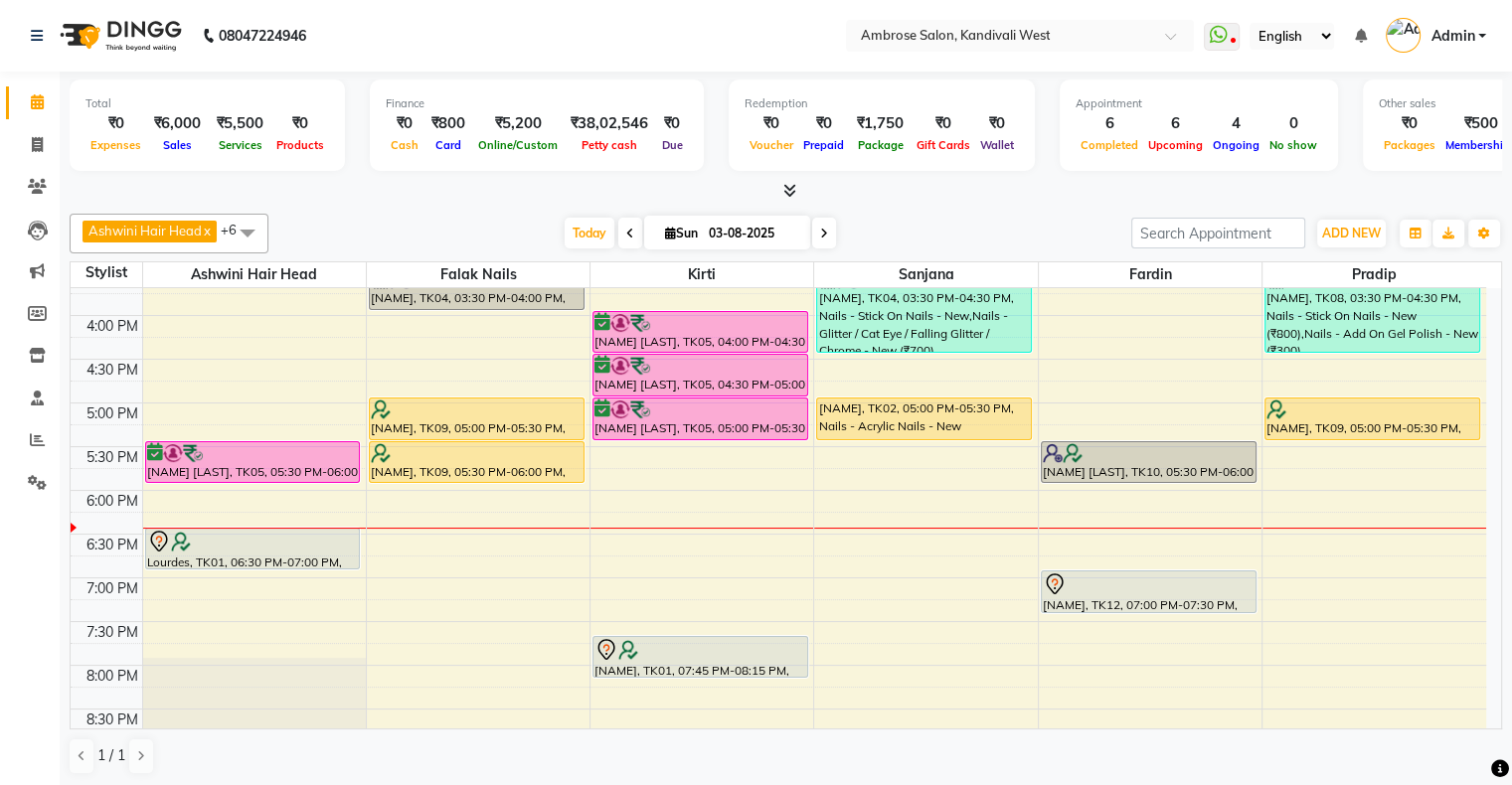 click on "1 / 1" at bounding box center (785, 756) 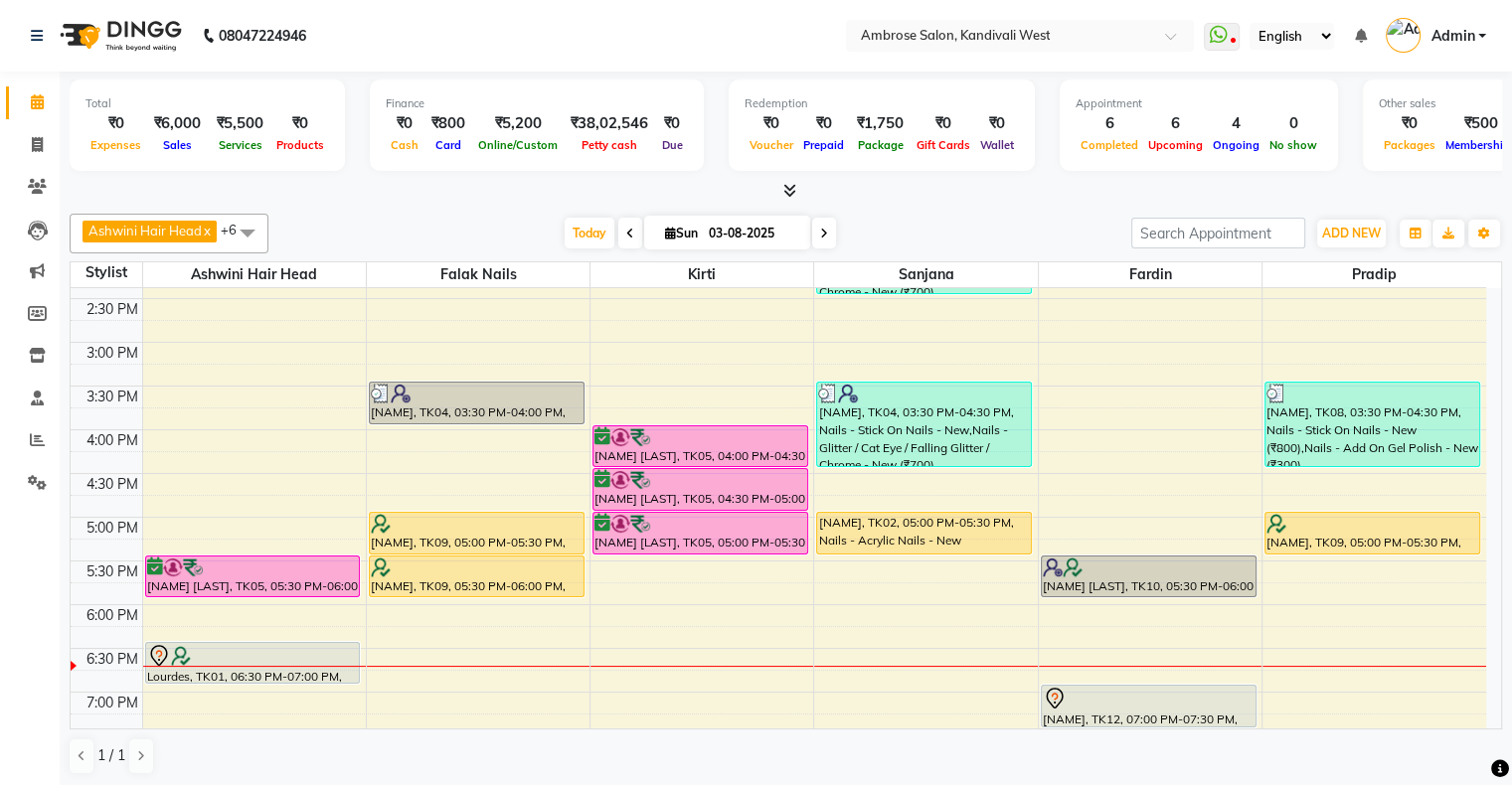 scroll, scrollTop: 397, scrollLeft: 0, axis: vertical 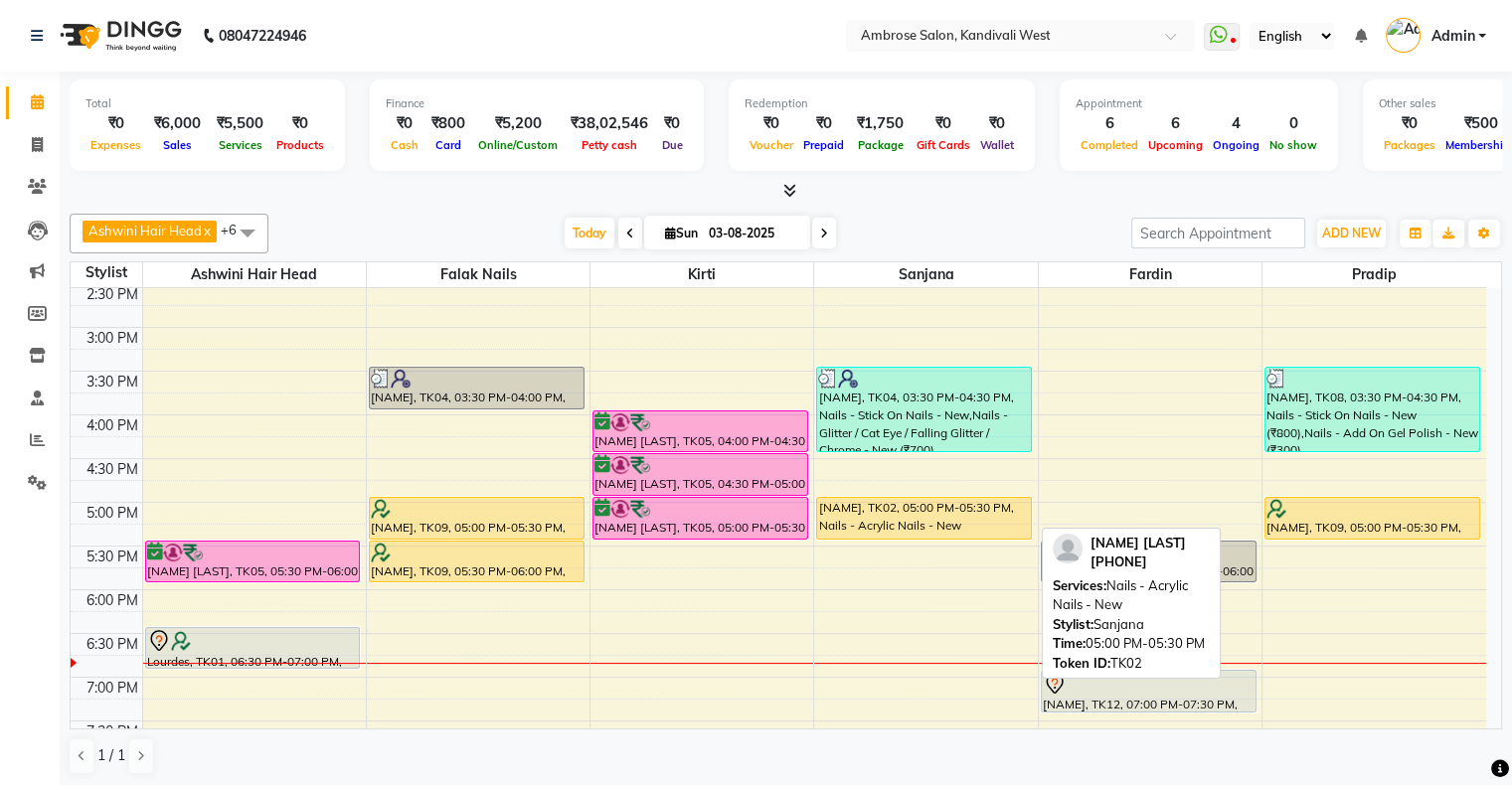 click on "Hital Mitna, TK02, 05:00 PM-05:30 PM, Nails - Acrylic Nails - New" at bounding box center (924, 518) 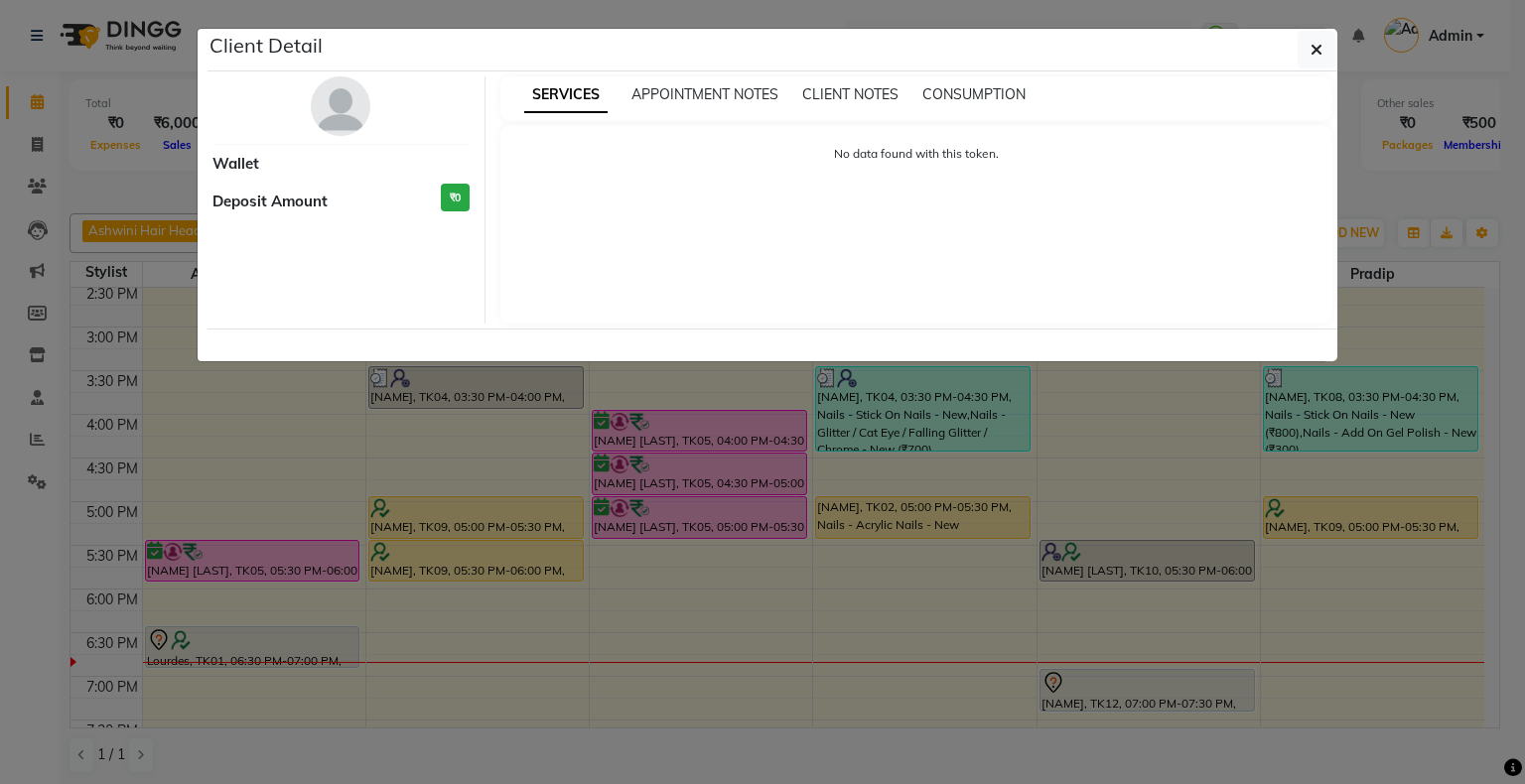 select on "1" 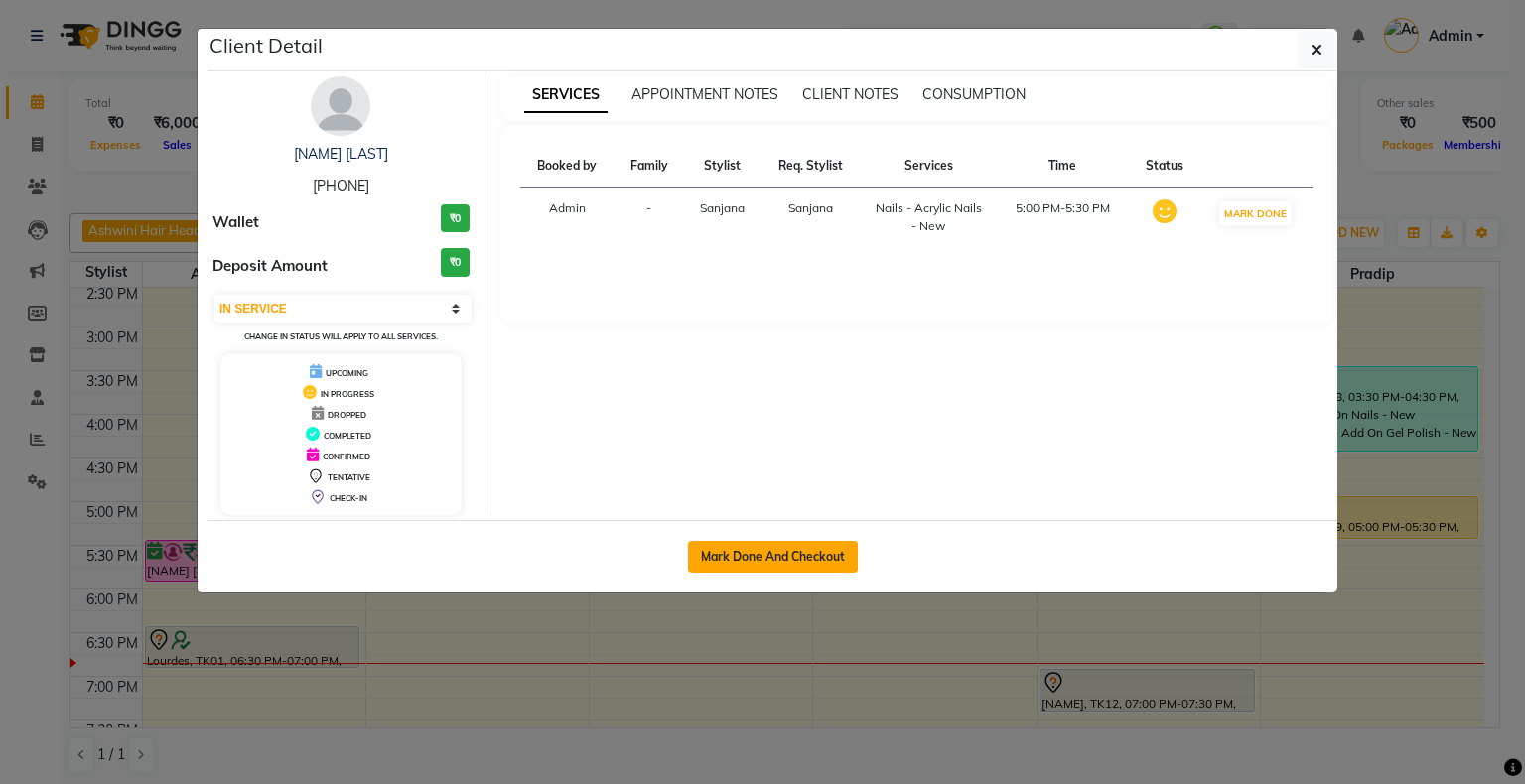 click on "Mark Done And Checkout" 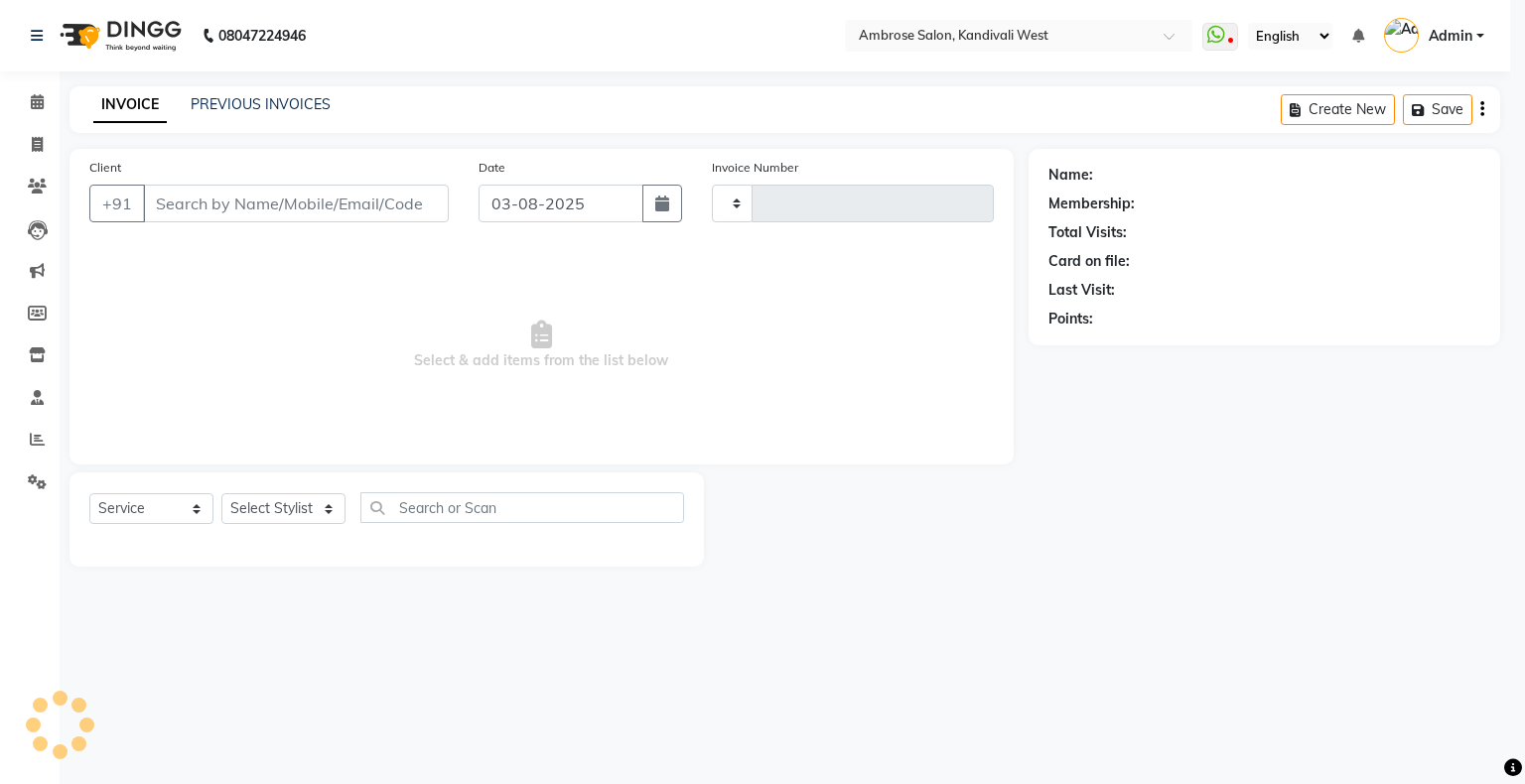 type on "1248" 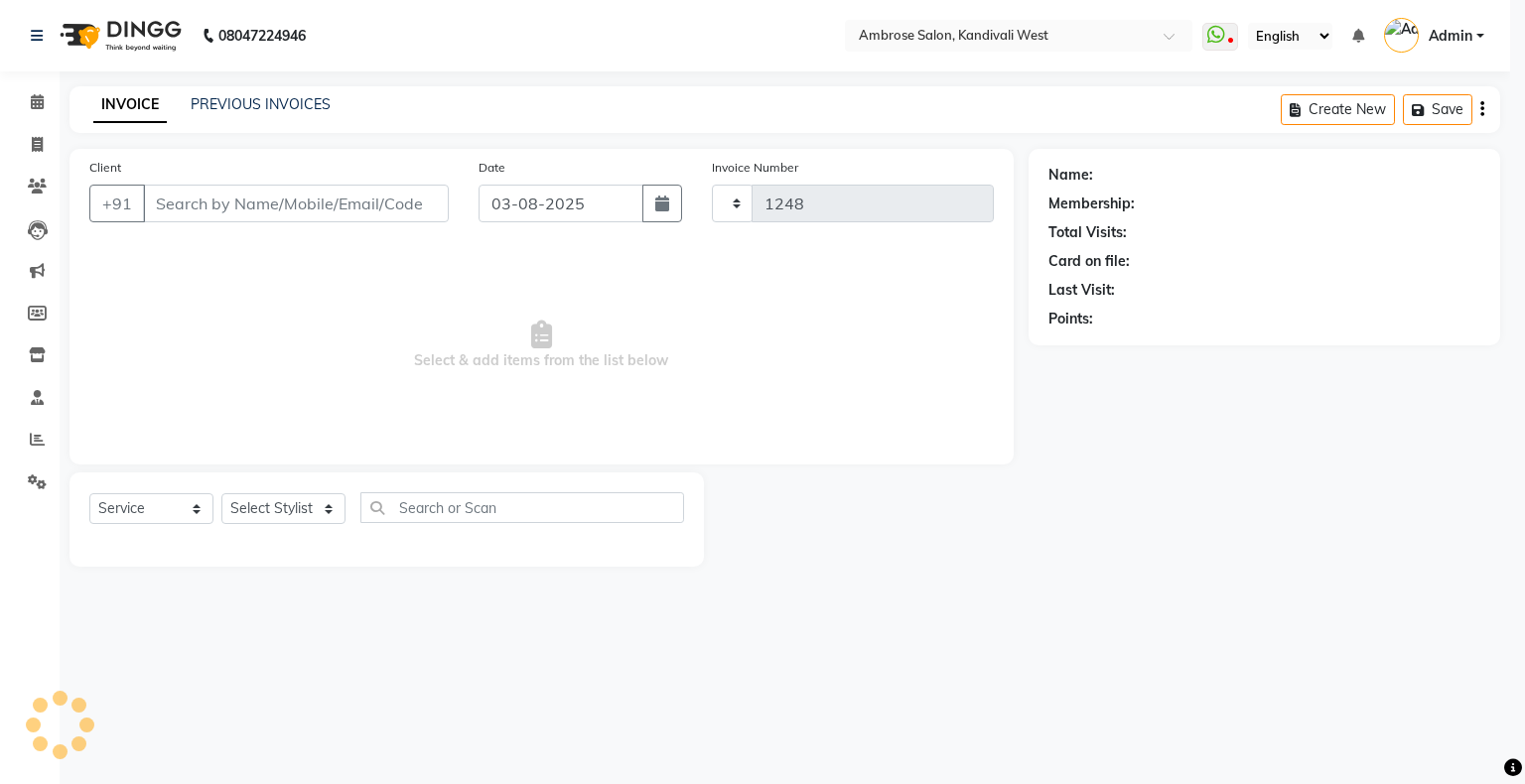 select on "4073" 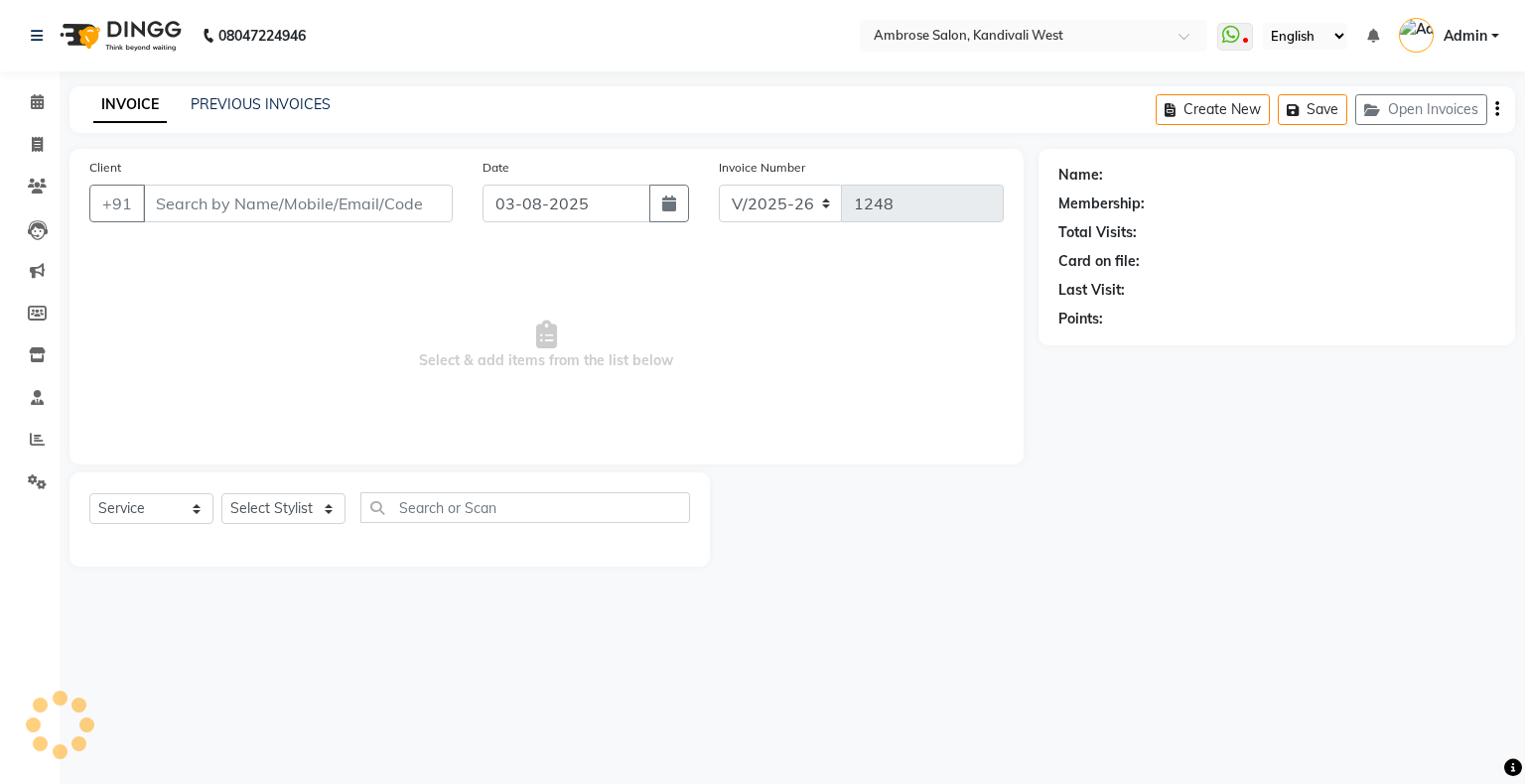 type on "[PHONE]" 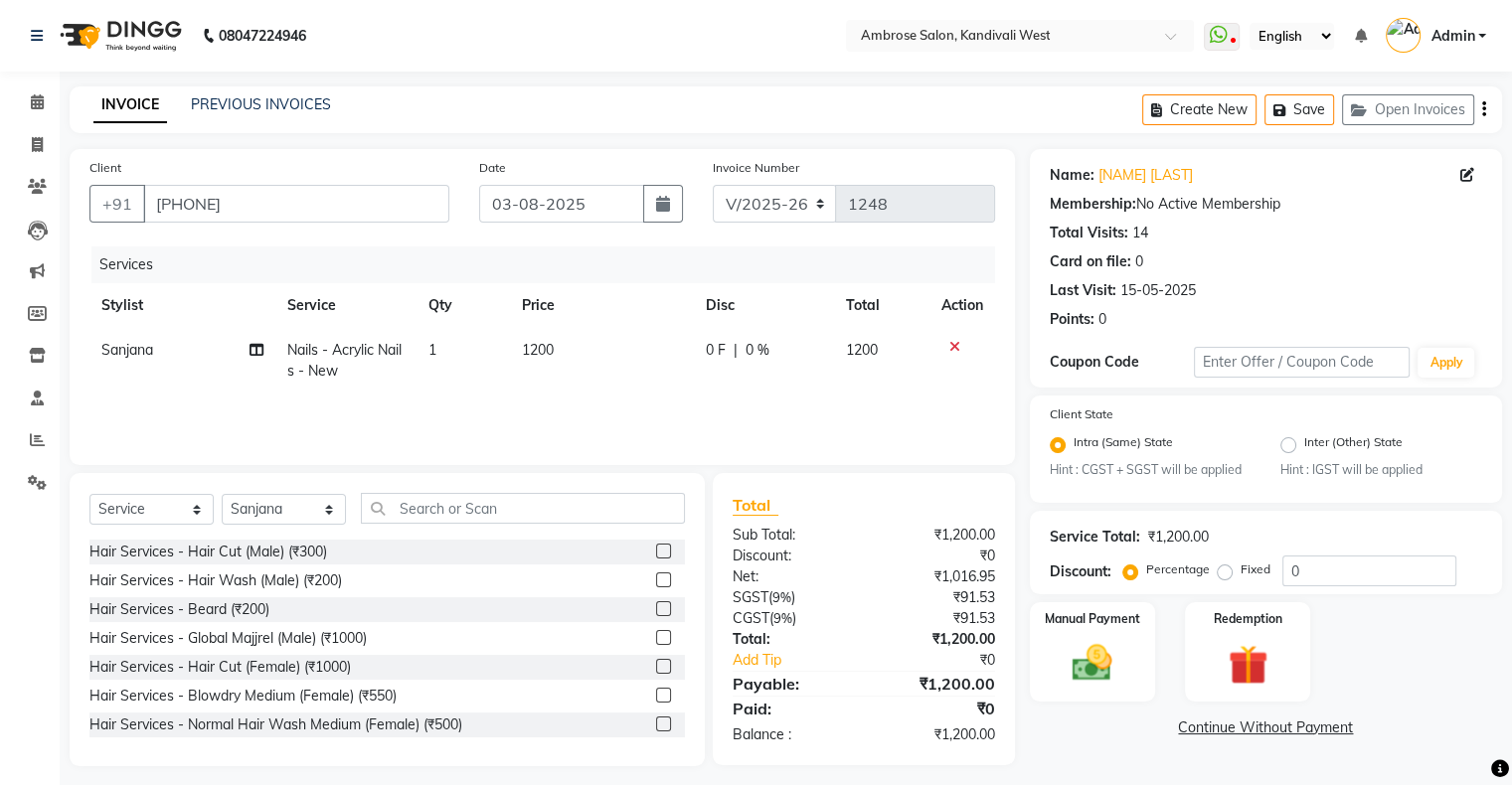 click 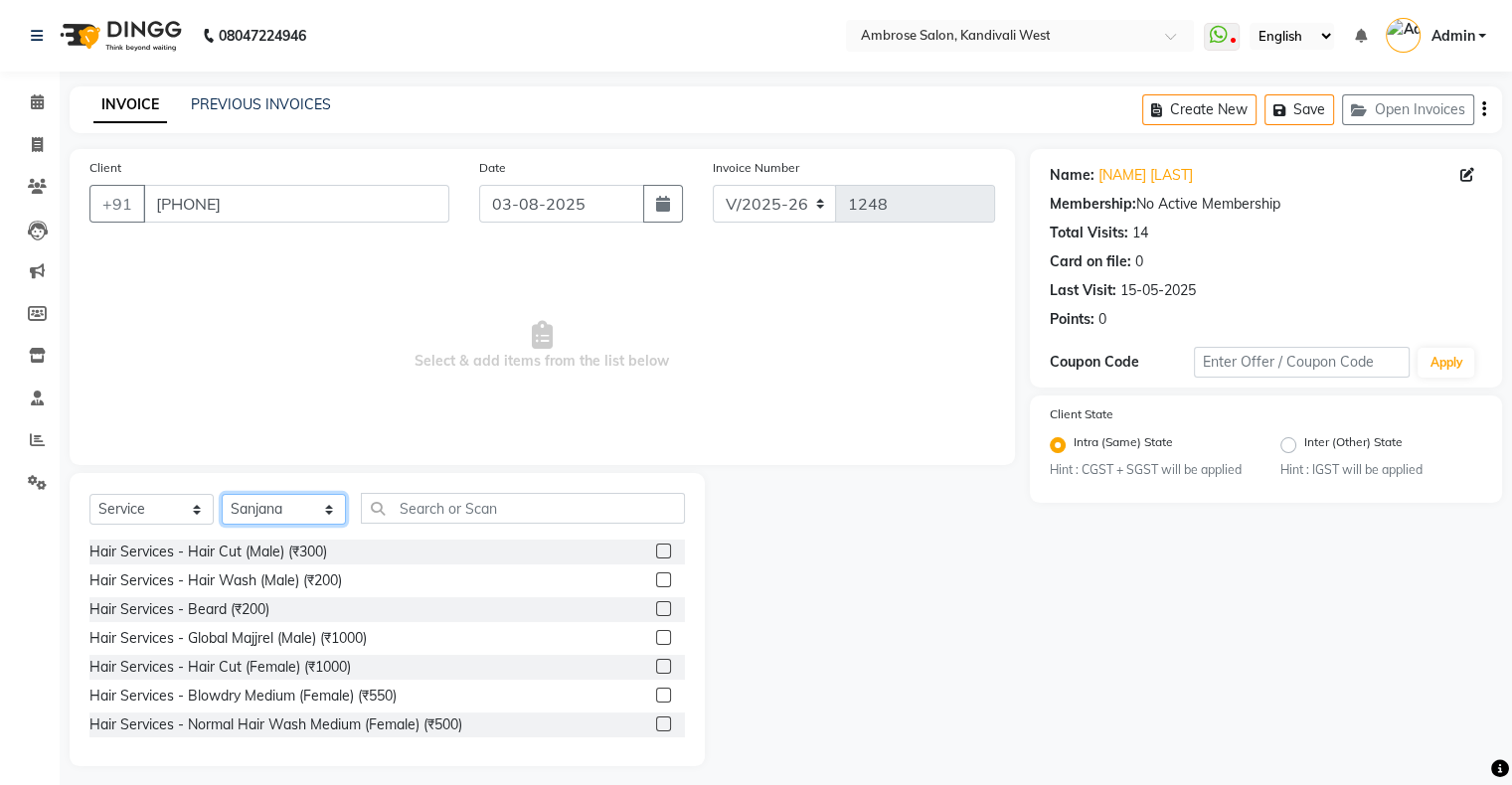 click on "Select Stylist Akshay Divecha Ashwini Hair Head Falak Nails Fardin Kirti Nida FD Pradip Pradip Vaishnav Sanjana  Vidhi Veera" 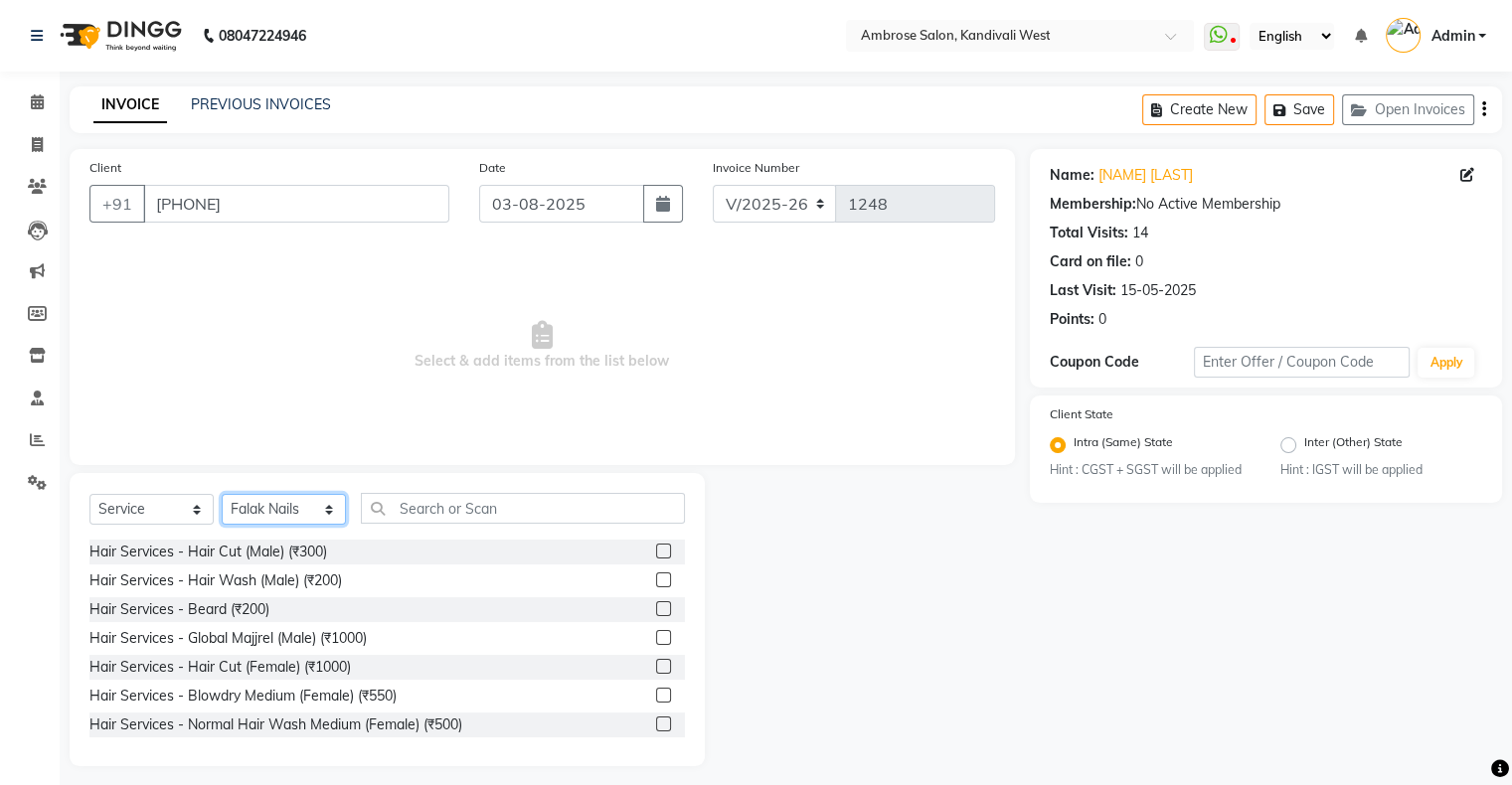 click on "Select Stylist Akshay Divecha Ashwini Hair Head Falak Nails Fardin Kirti Nida FD Pradip Pradip Vaishnav Sanjana  Vidhi Veera" 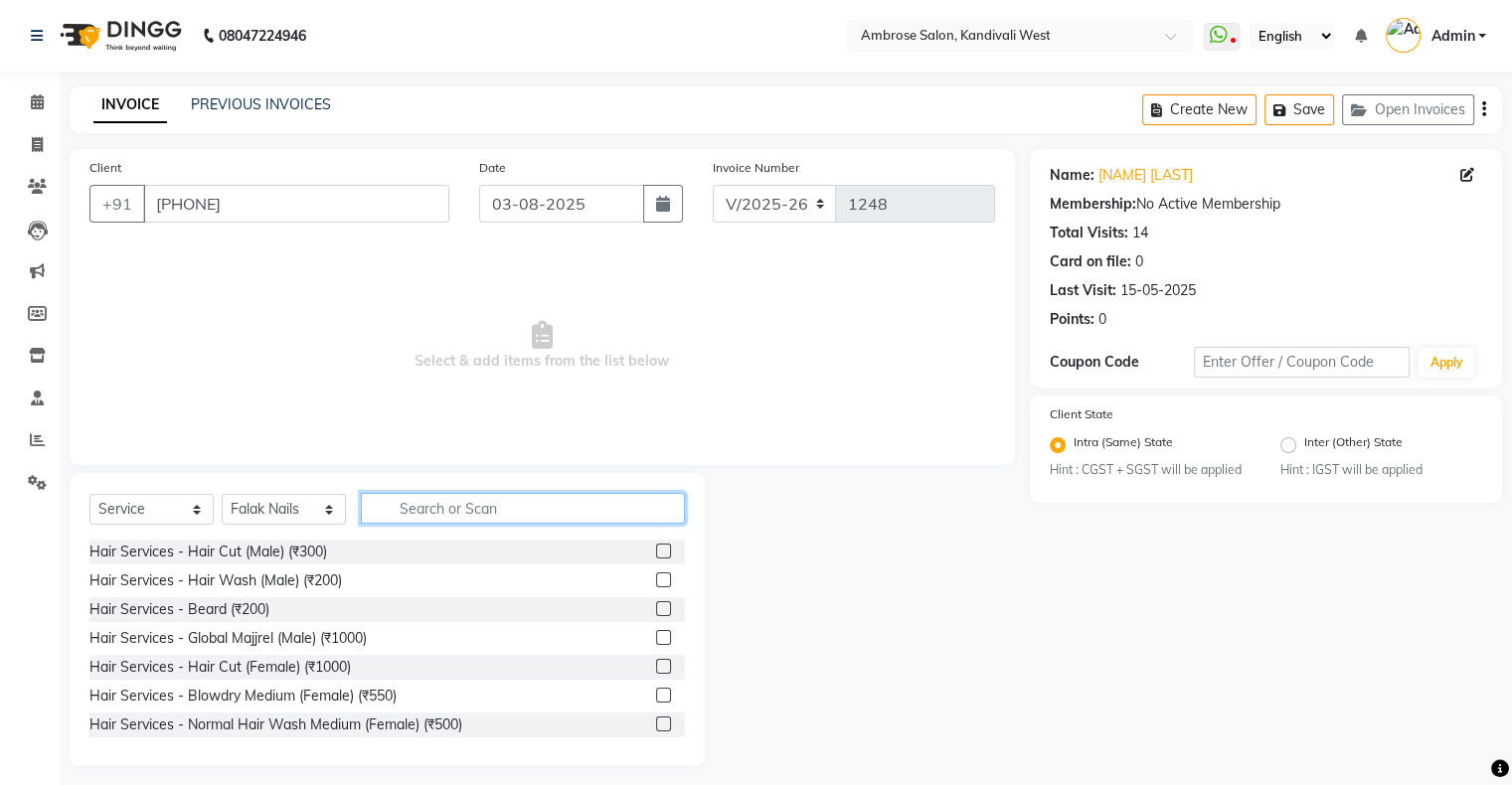 click 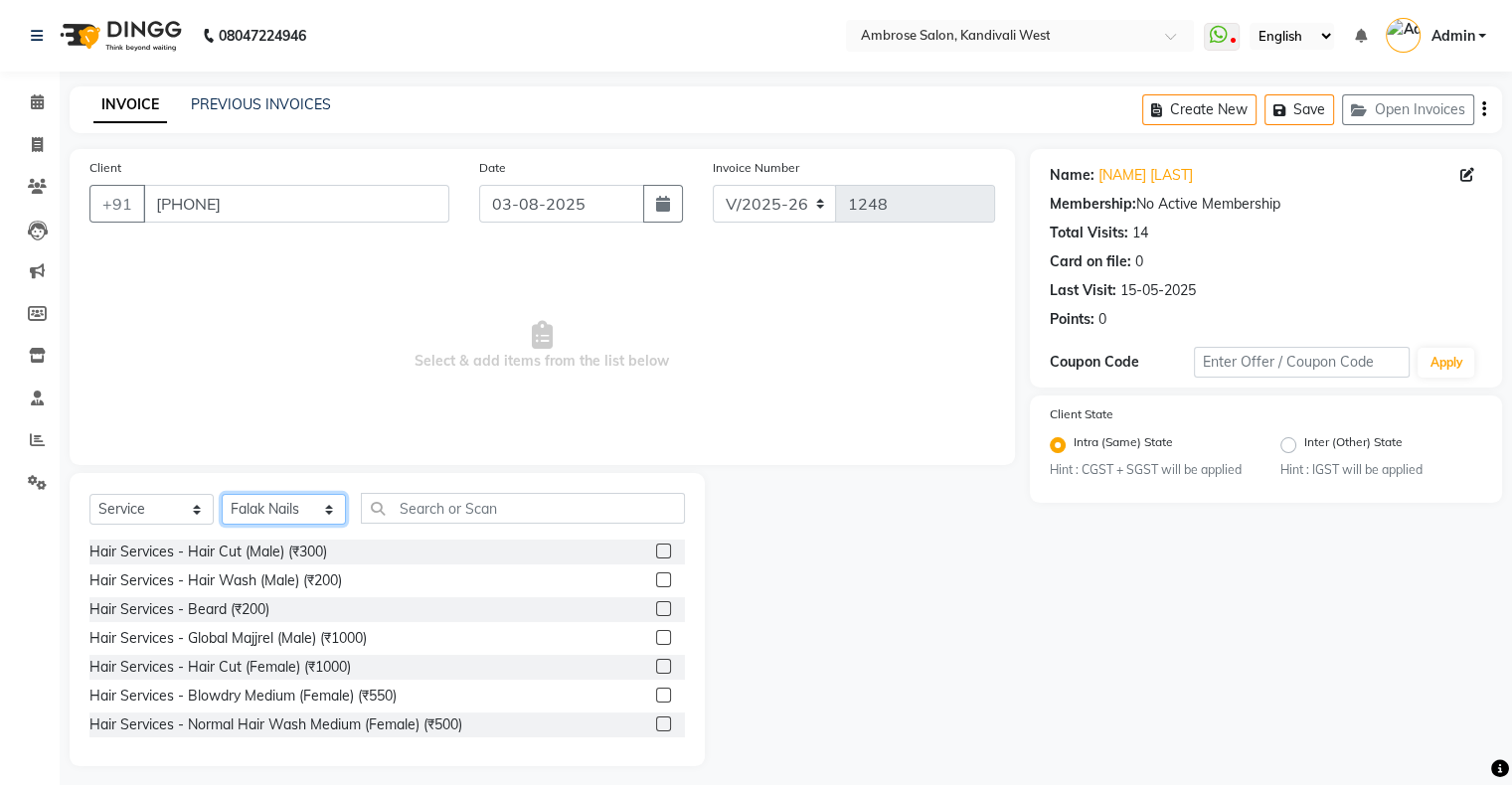 click on "Select Stylist Akshay Divecha Ashwini Hair Head Falak Nails Fardin Kirti Nida FD Pradip Pradip Vaishnav Sanjana  Vidhi Veera" 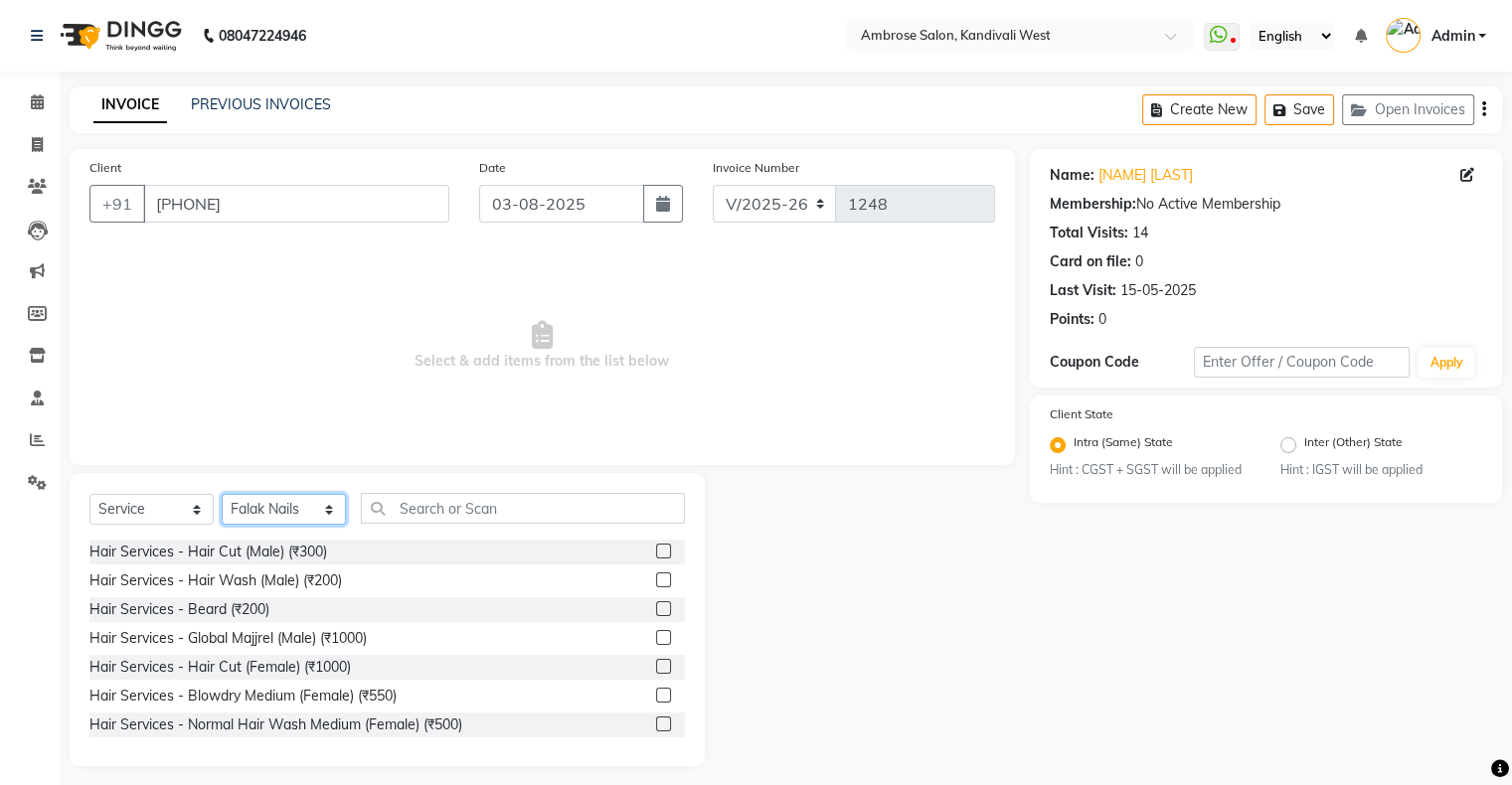 select on "82272" 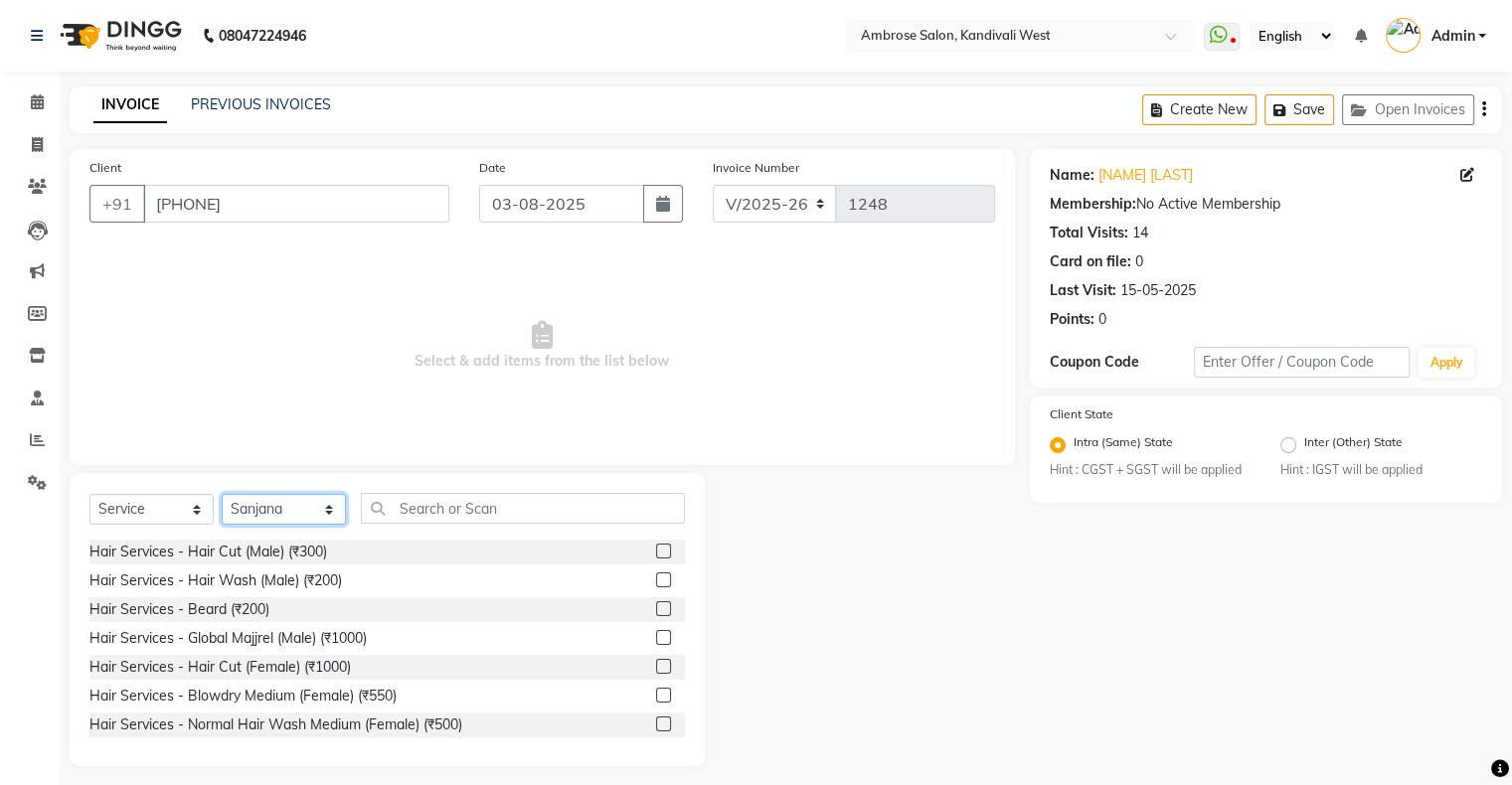 click on "Select Stylist Akshay Divecha Ashwini Hair Head Falak Nails Fardin Kirti Nida FD Pradip Pradip Vaishnav Sanjana  Vidhi Veera" 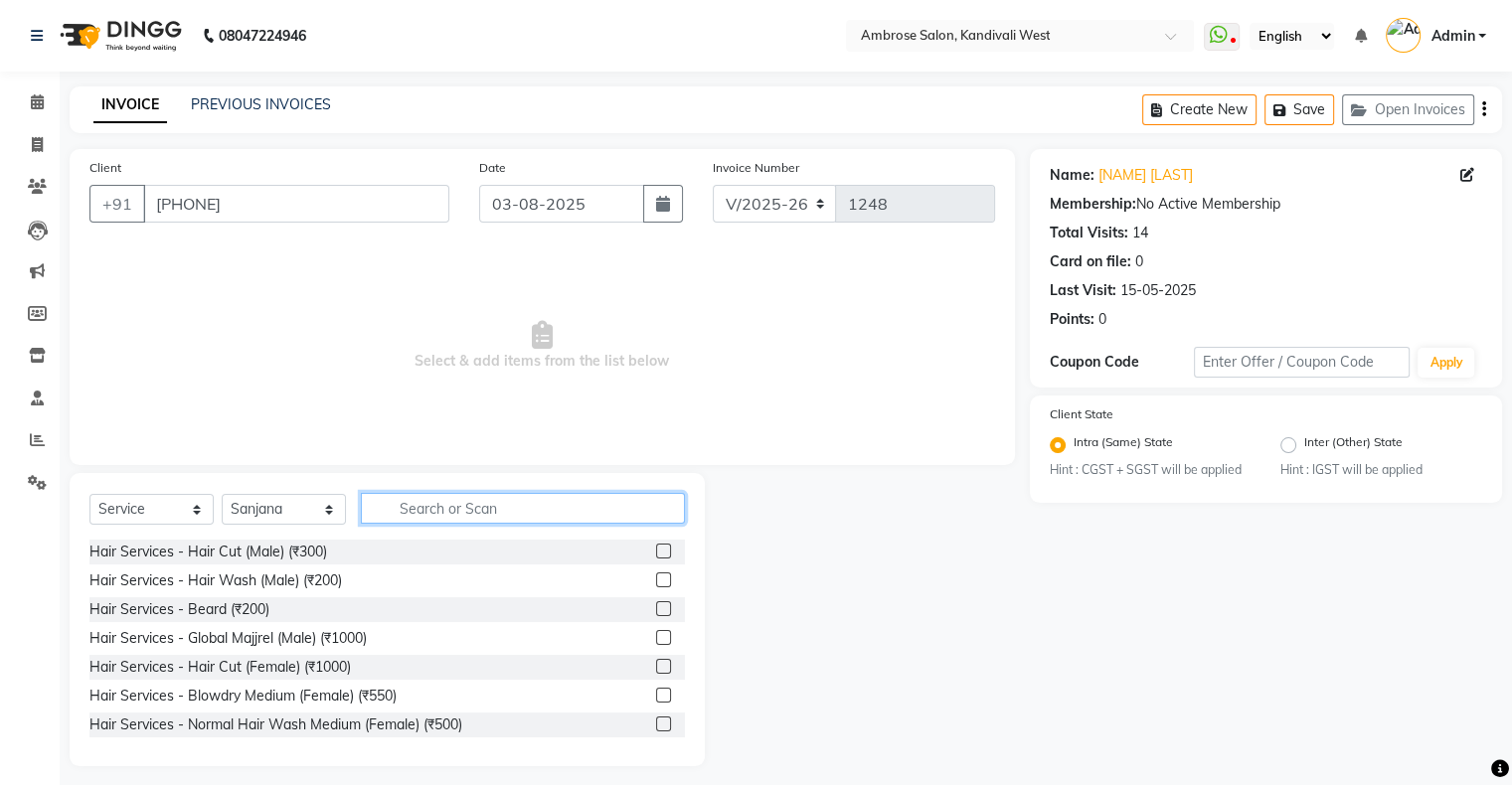 click 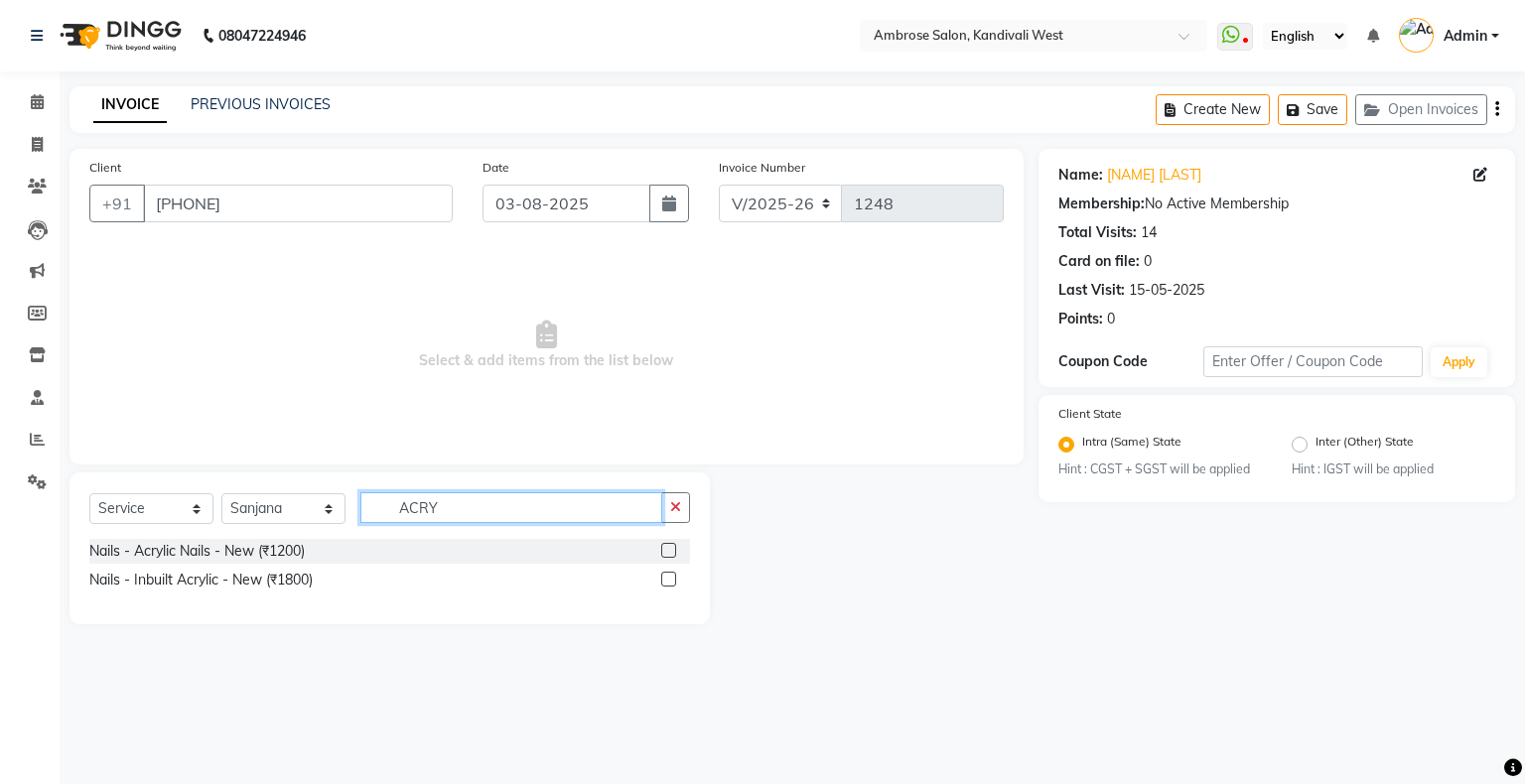 type on "ACRY" 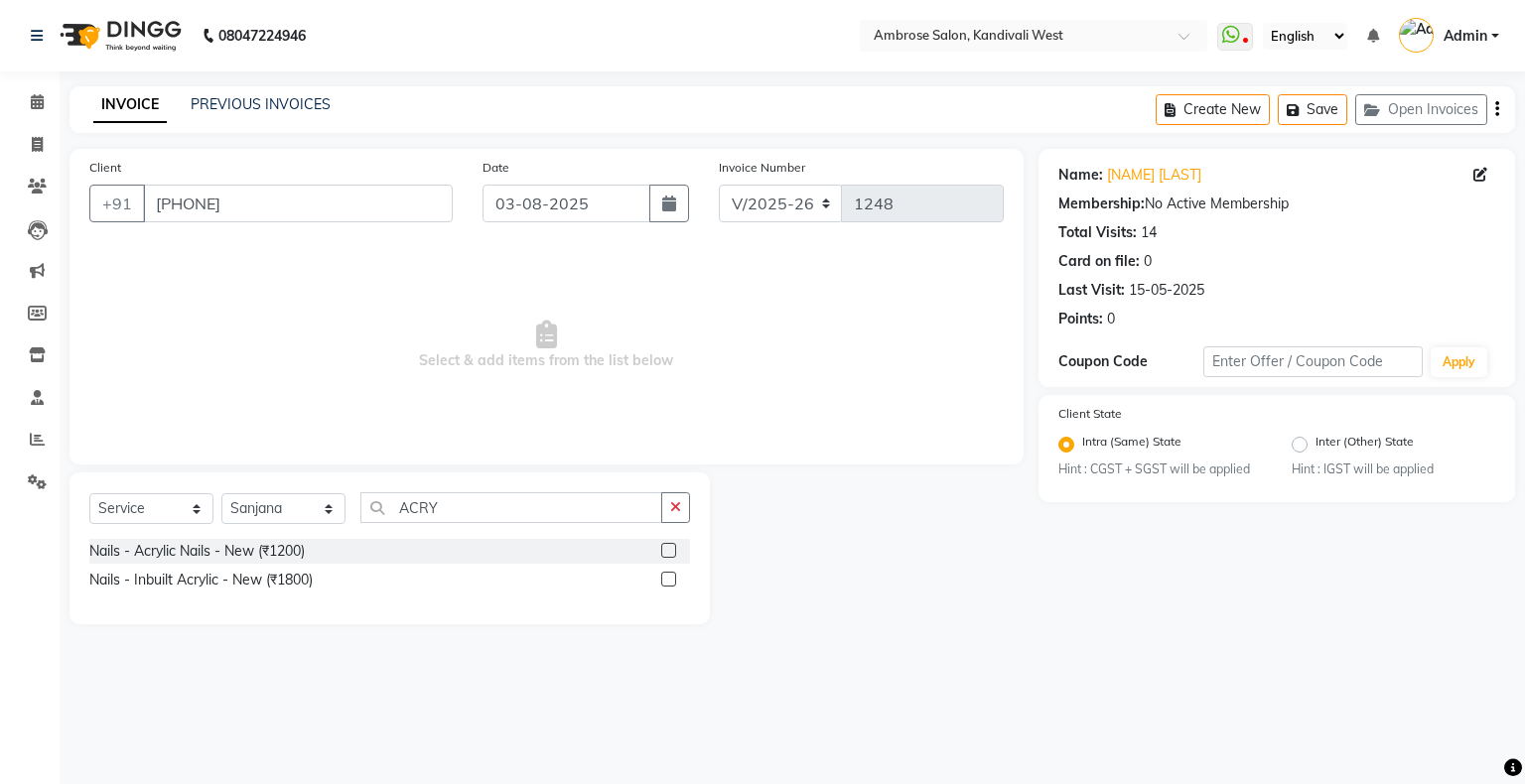 click 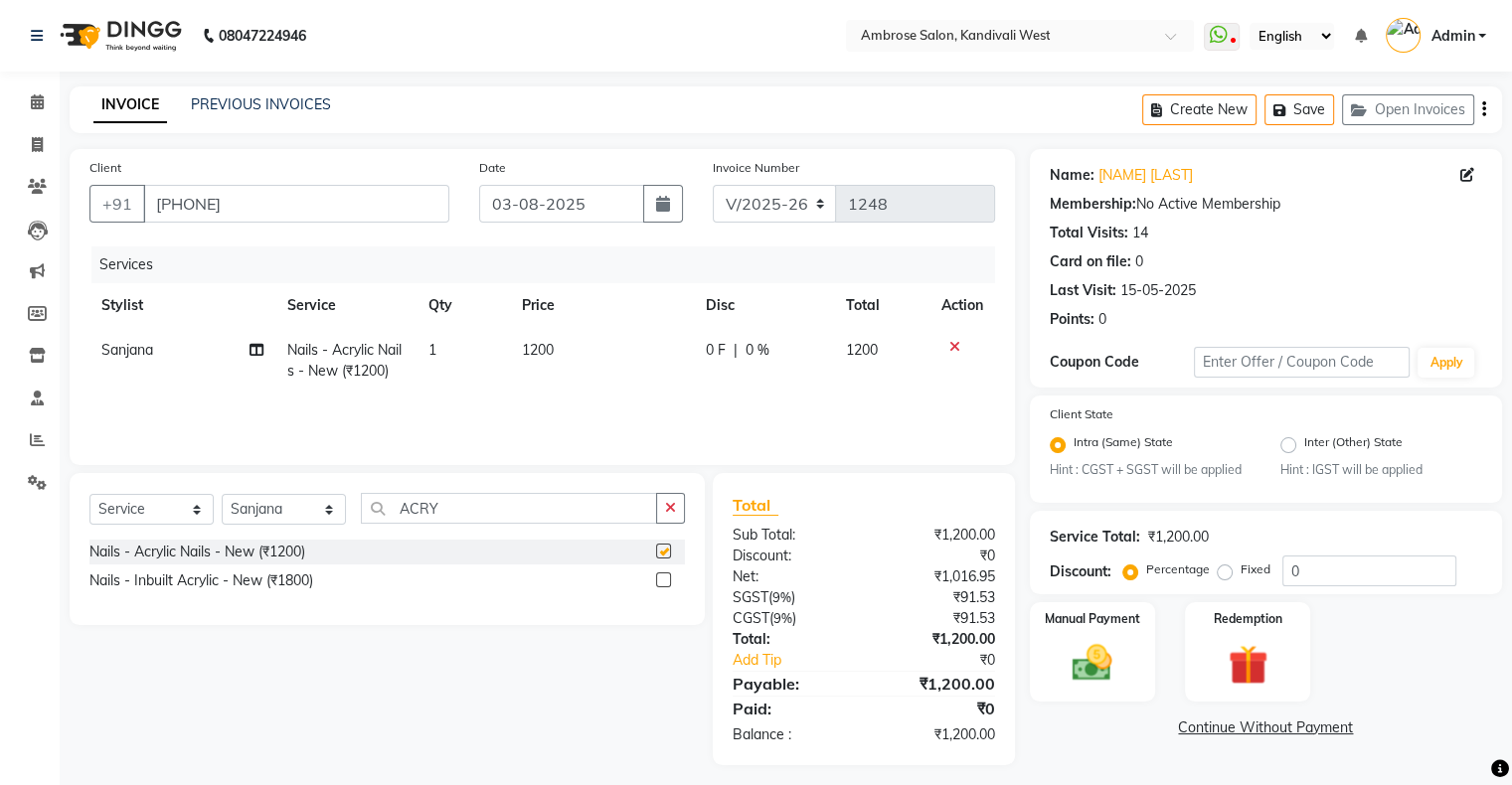 checkbox on "false" 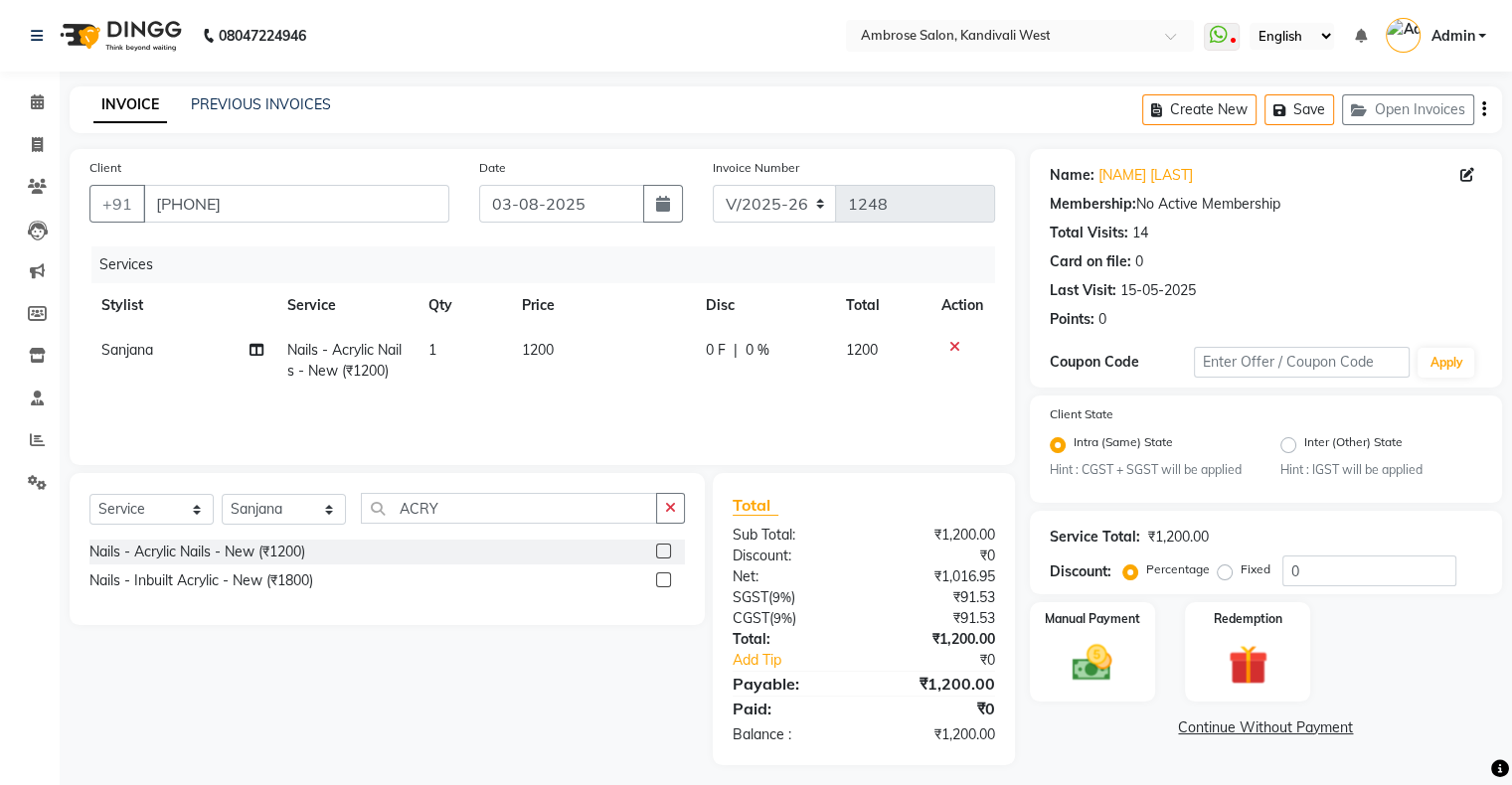 click on "0 F | 0 %" 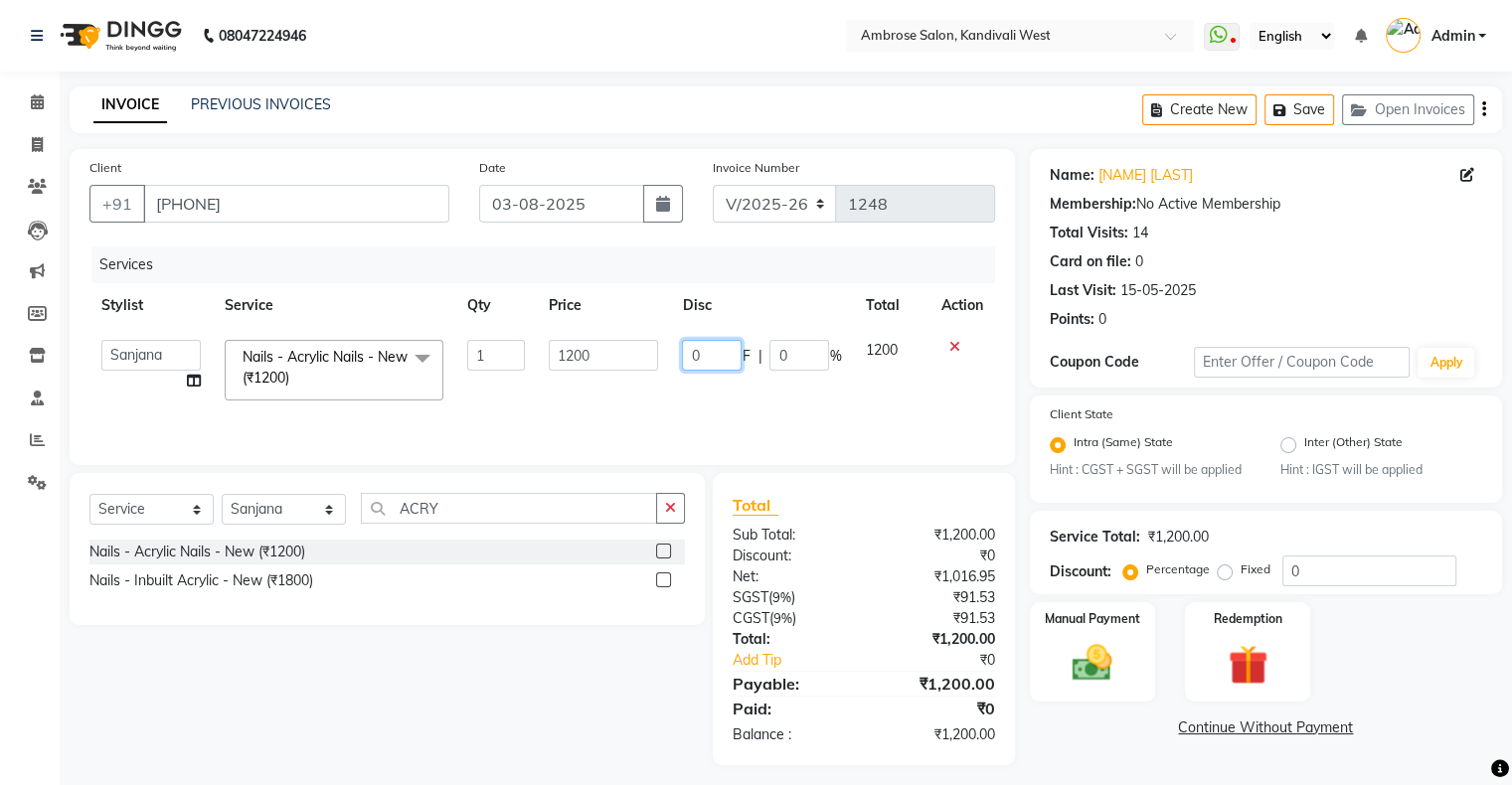 click on "0" 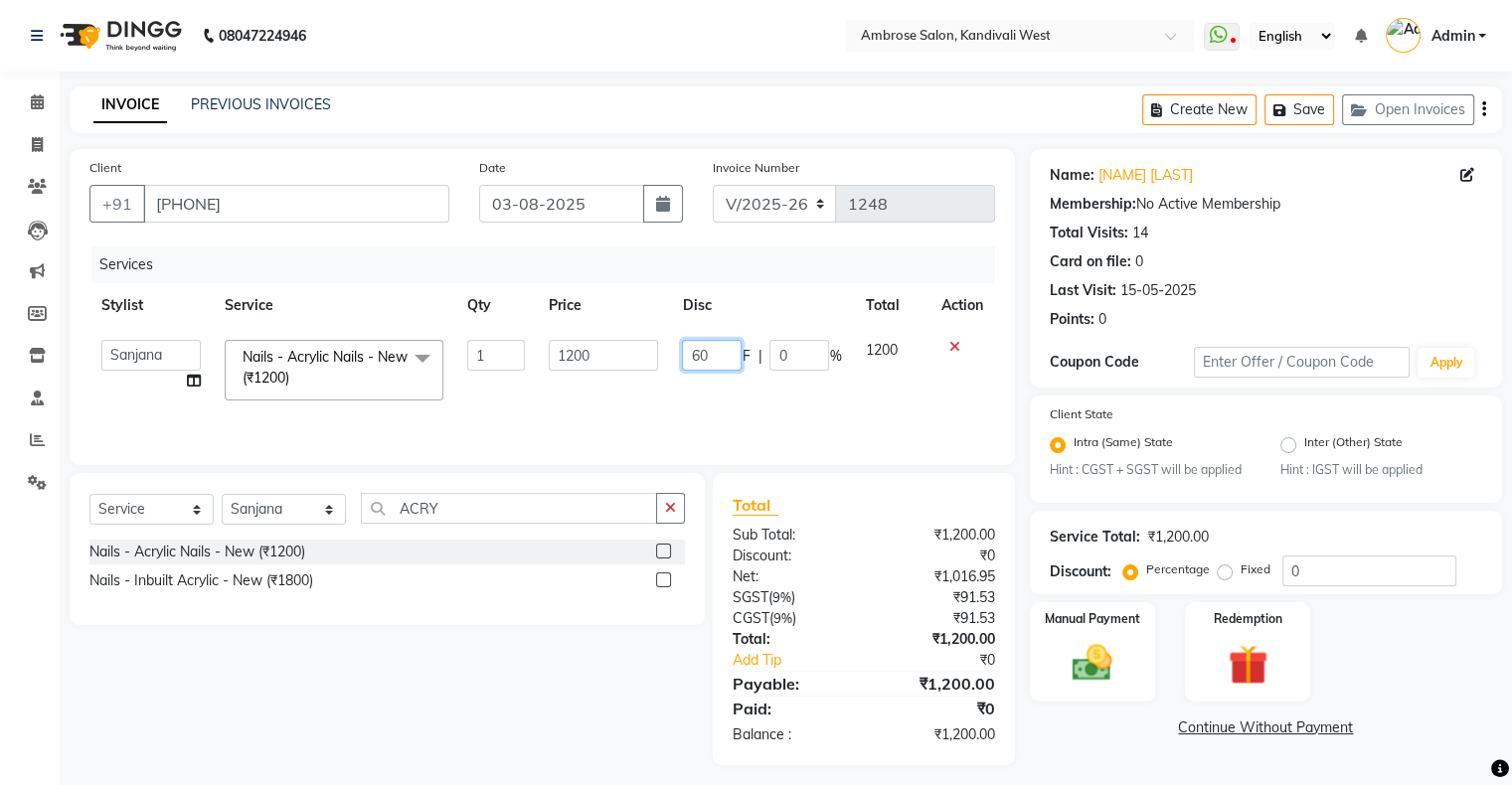 type on "600" 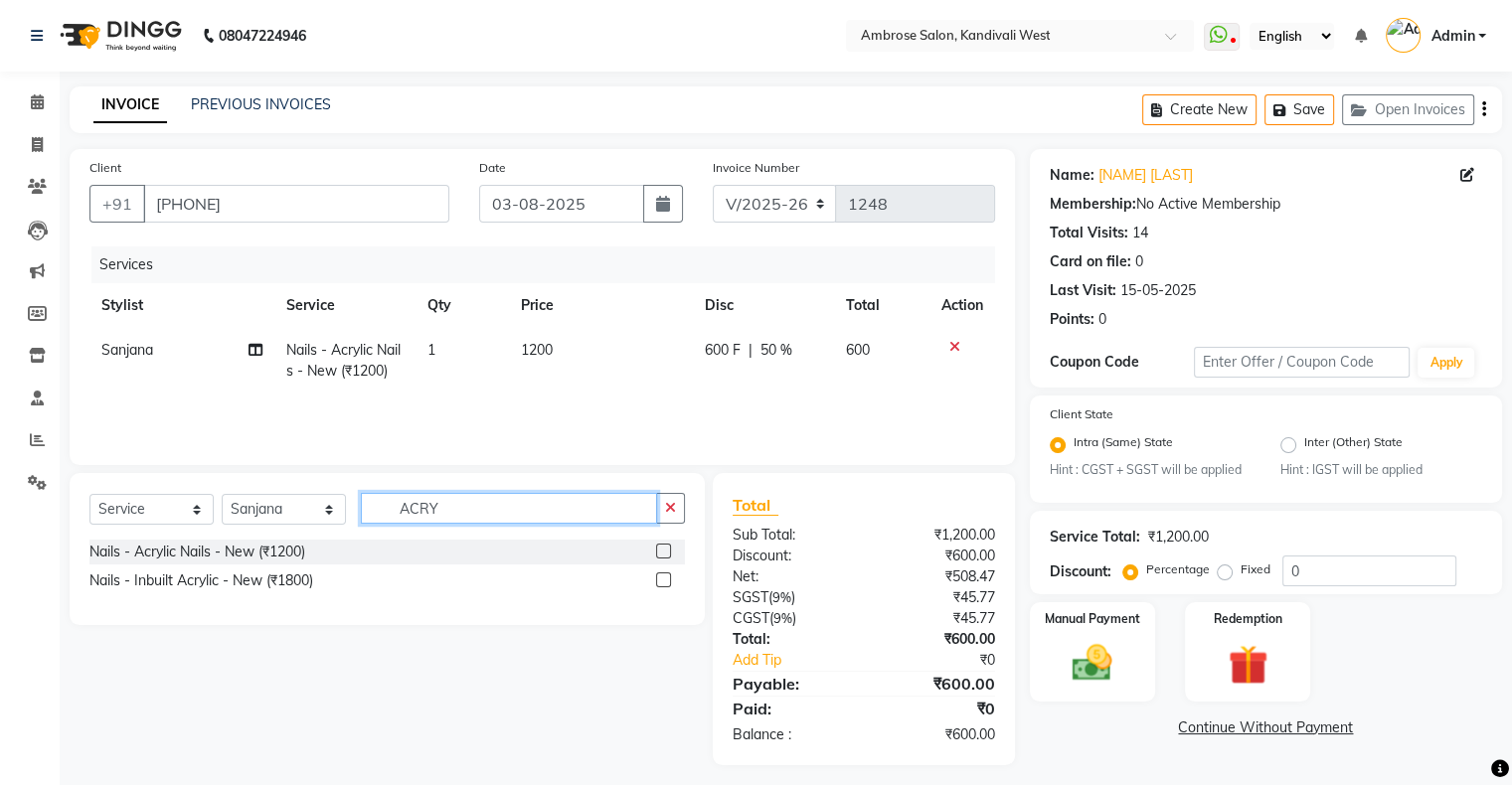 click on "ACRY" 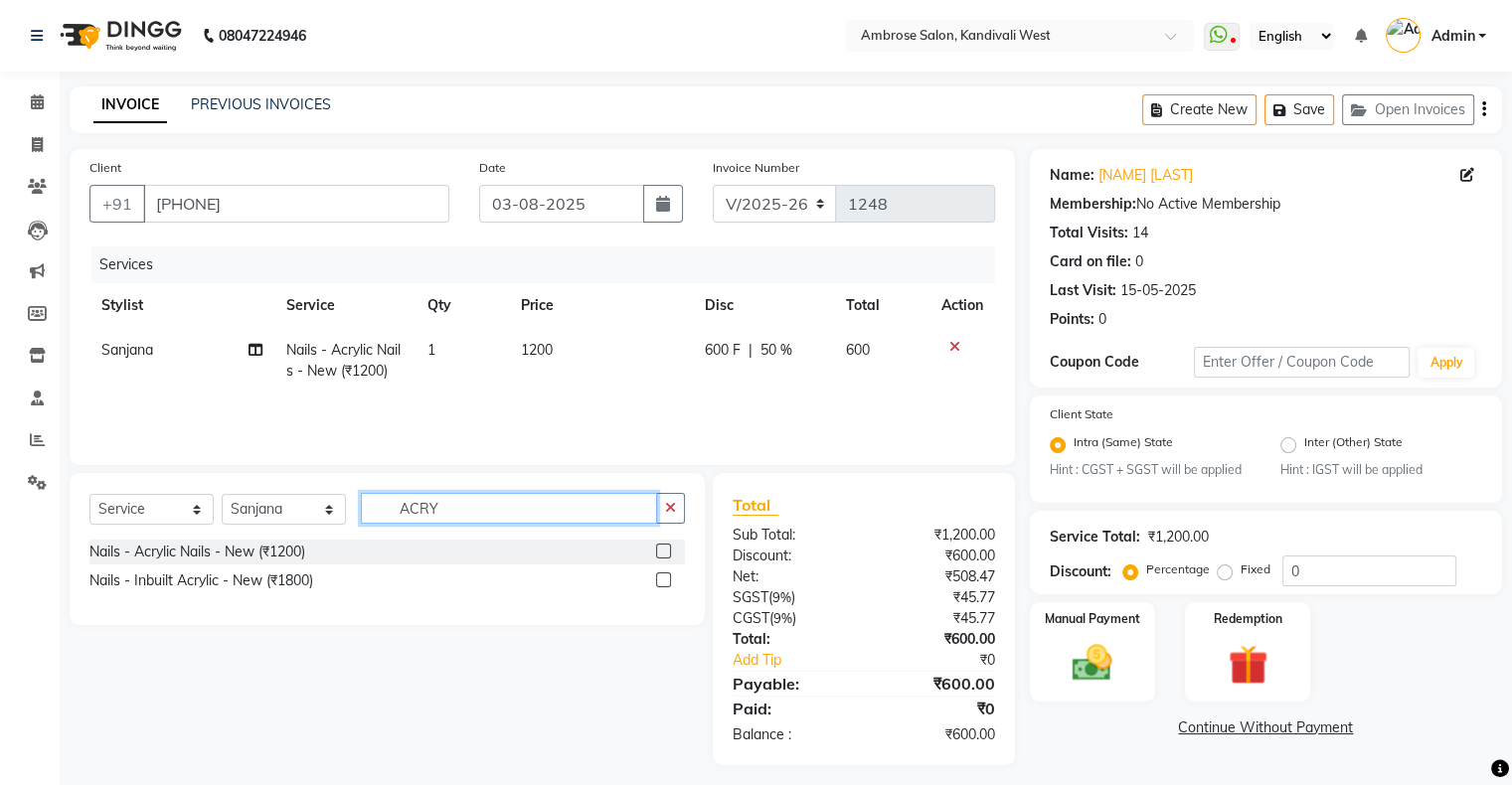 click on "ACRY" 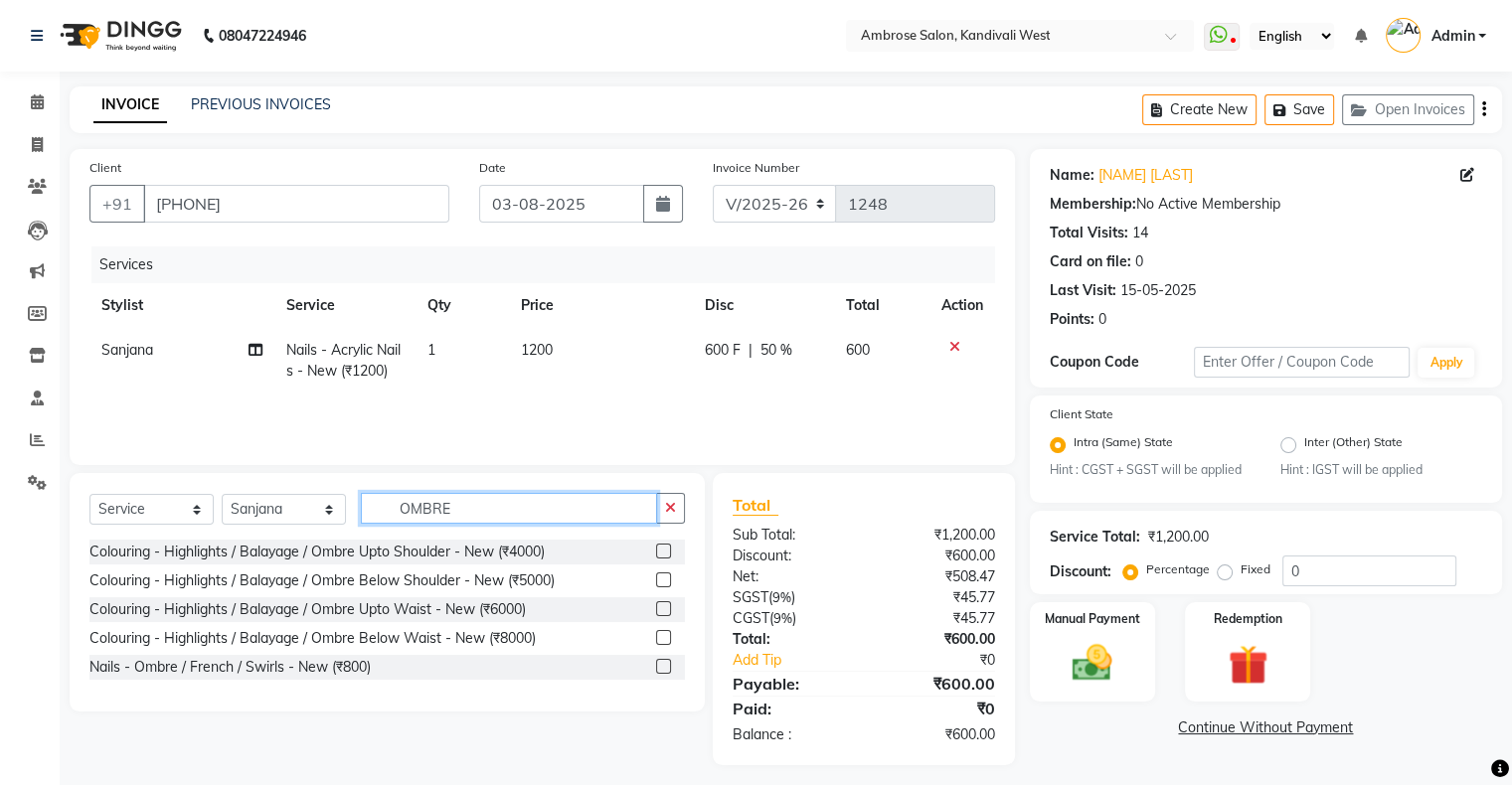 type on "OMBRE" 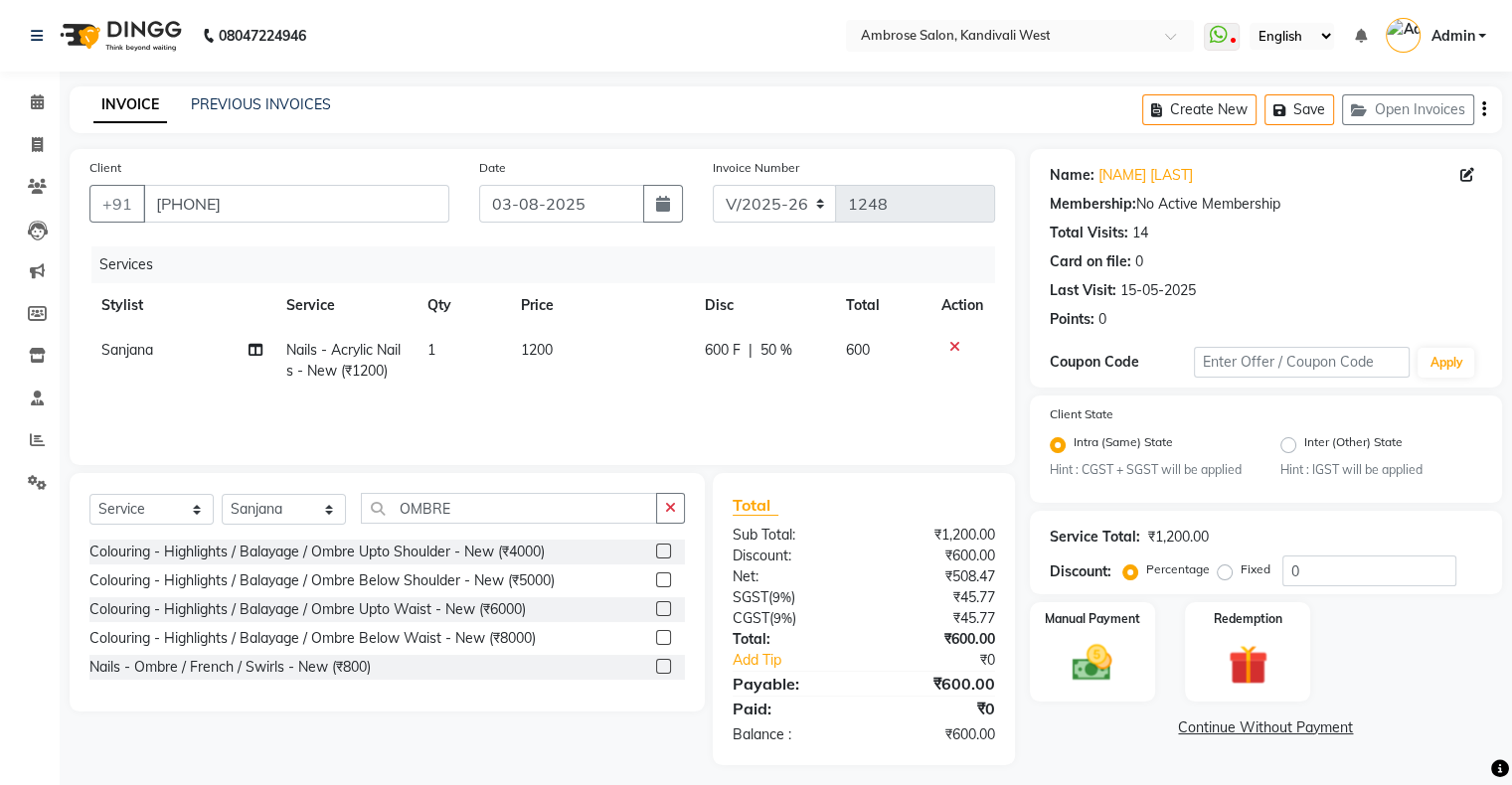 click 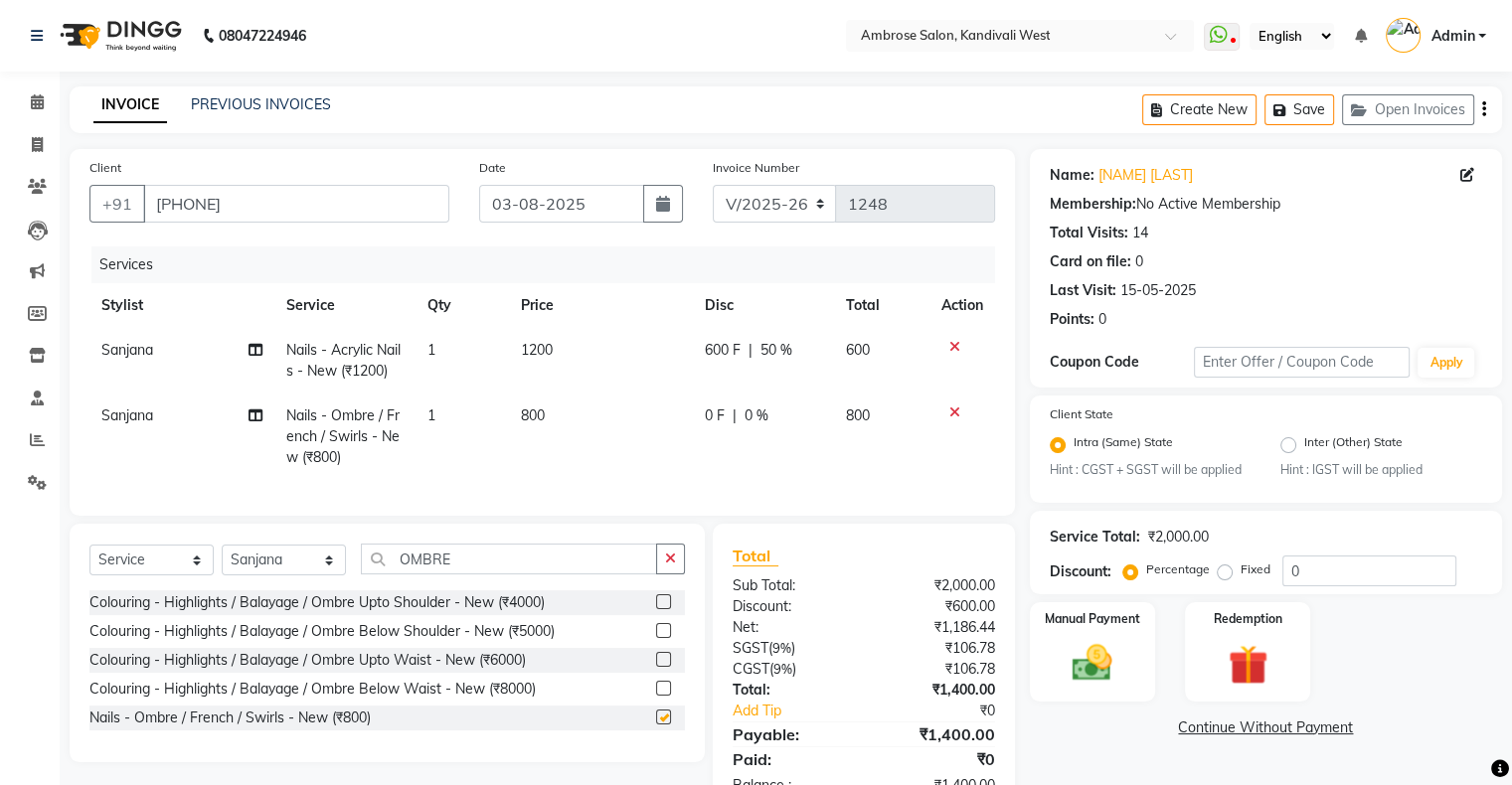 checkbox on "false" 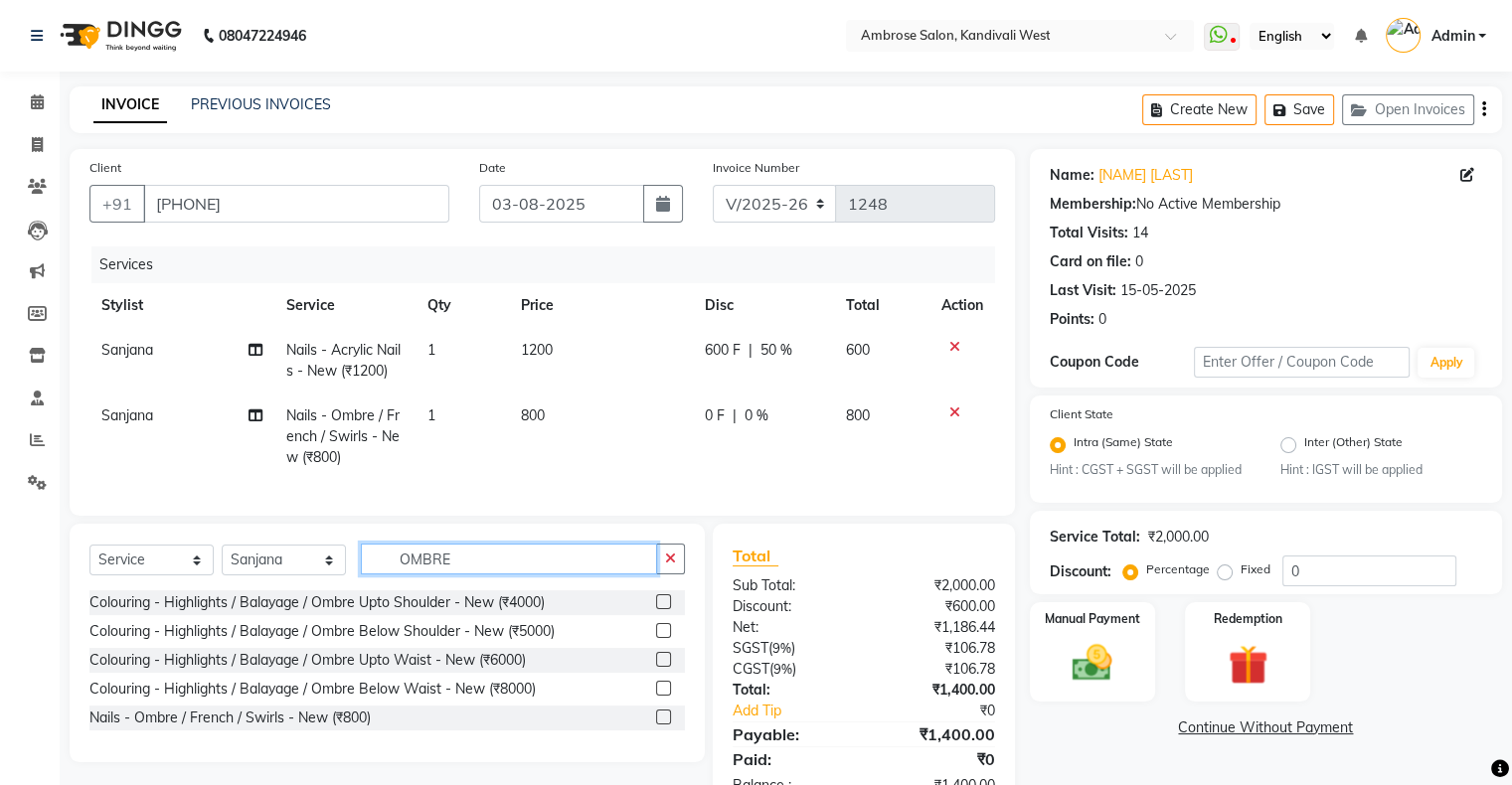 click on "OMBRE" 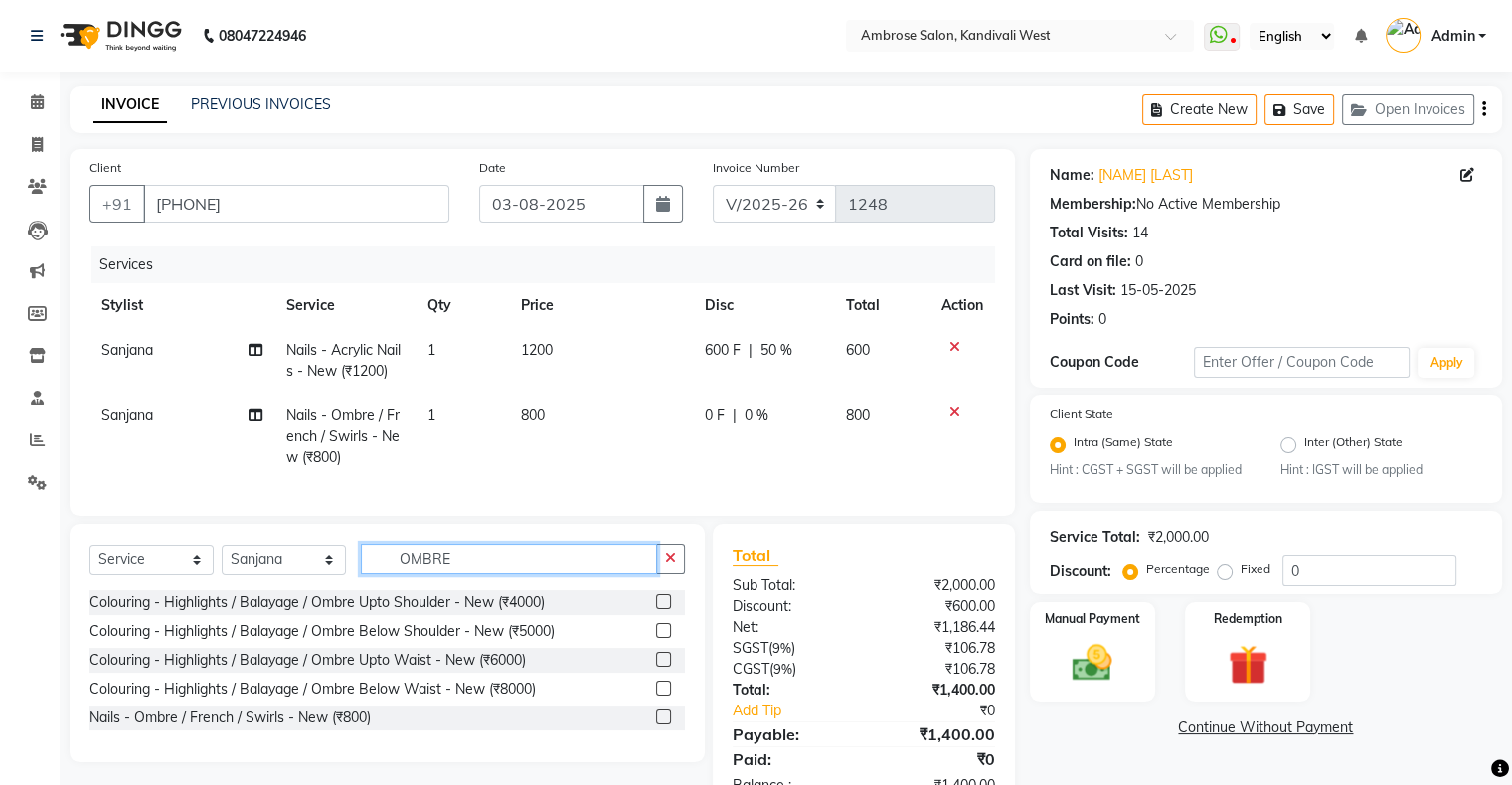 click on "OMBRE" 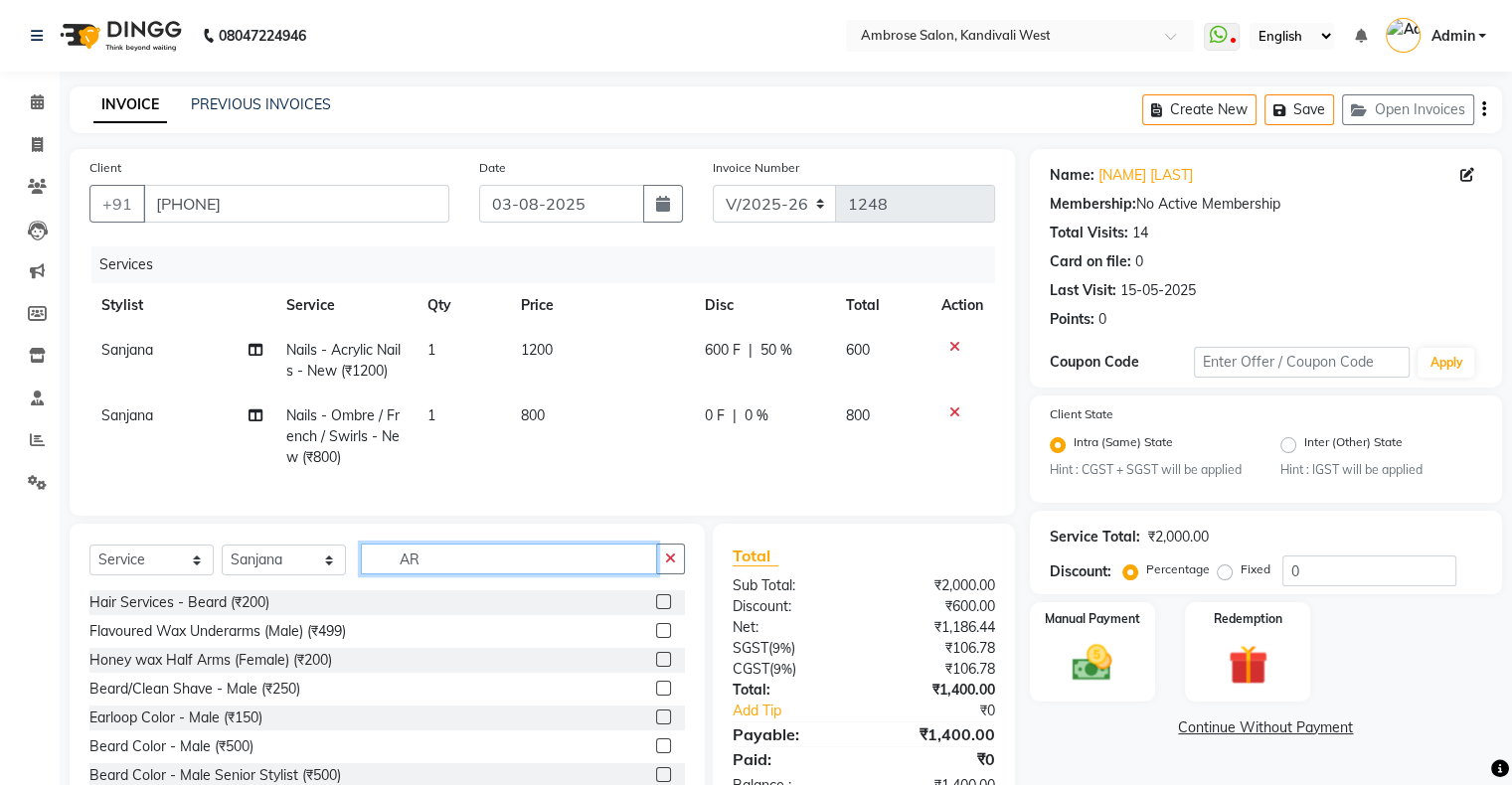 type on "ART" 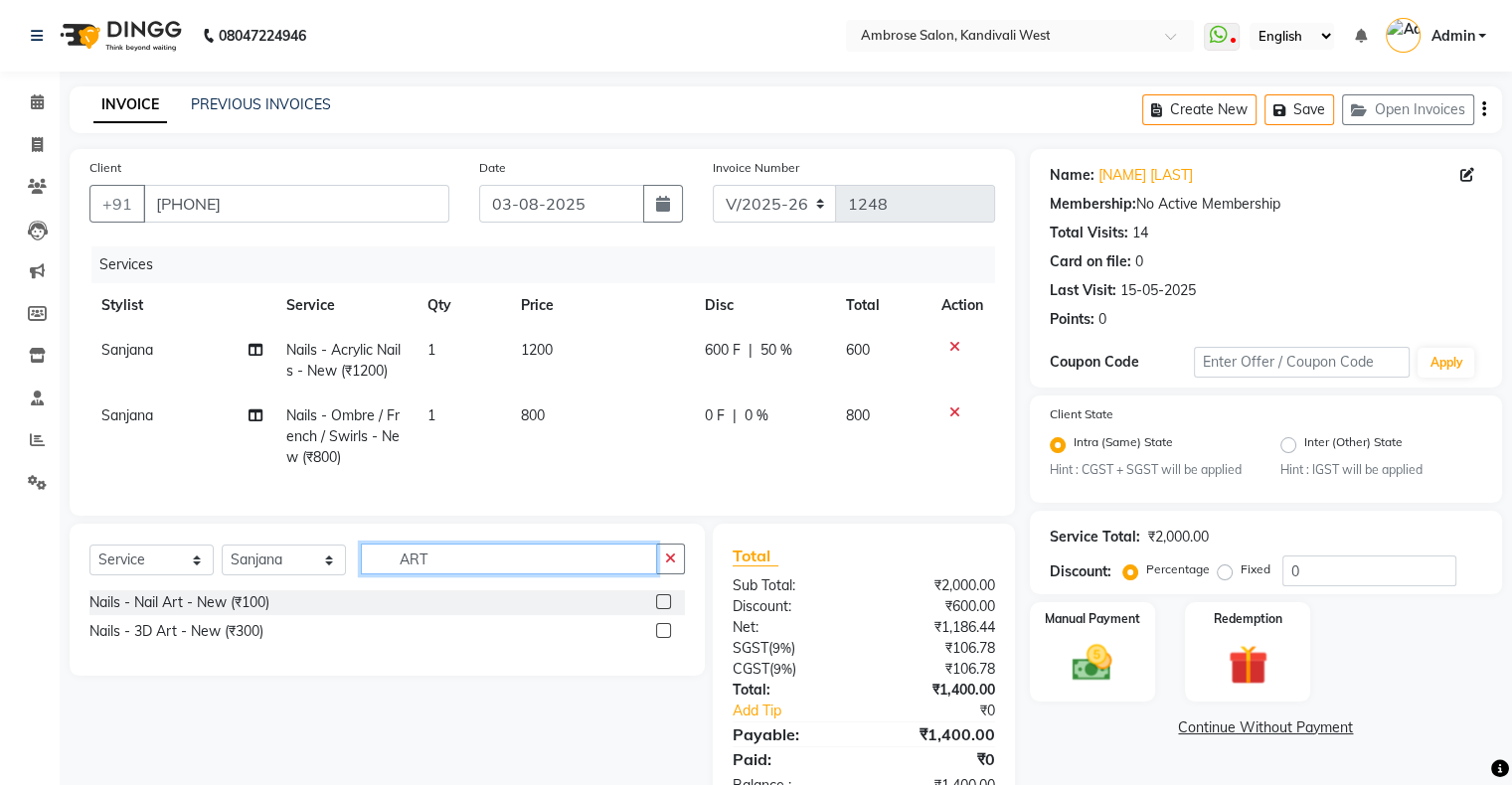 click on "ART" 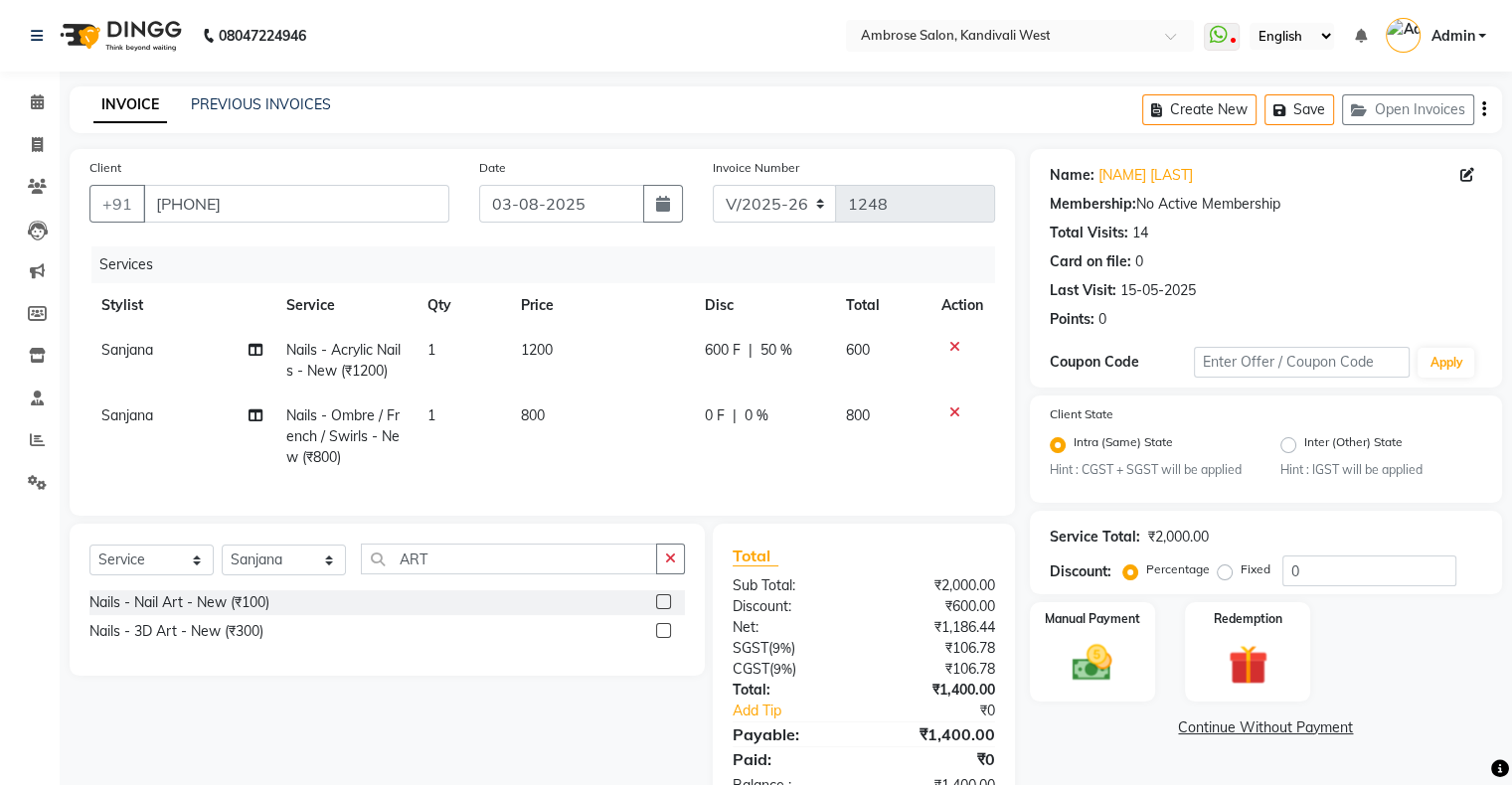 click 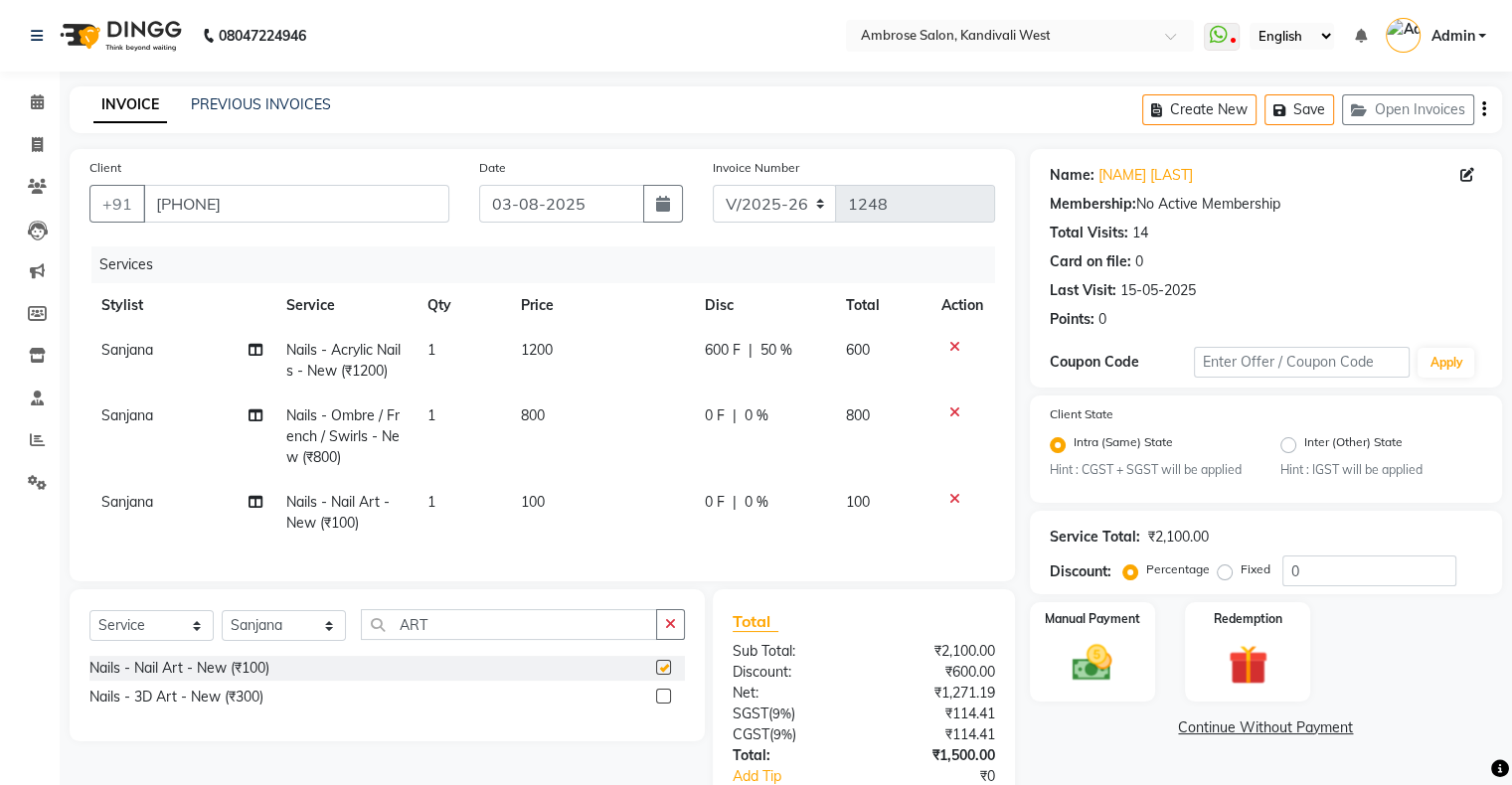 checkbox on "false" 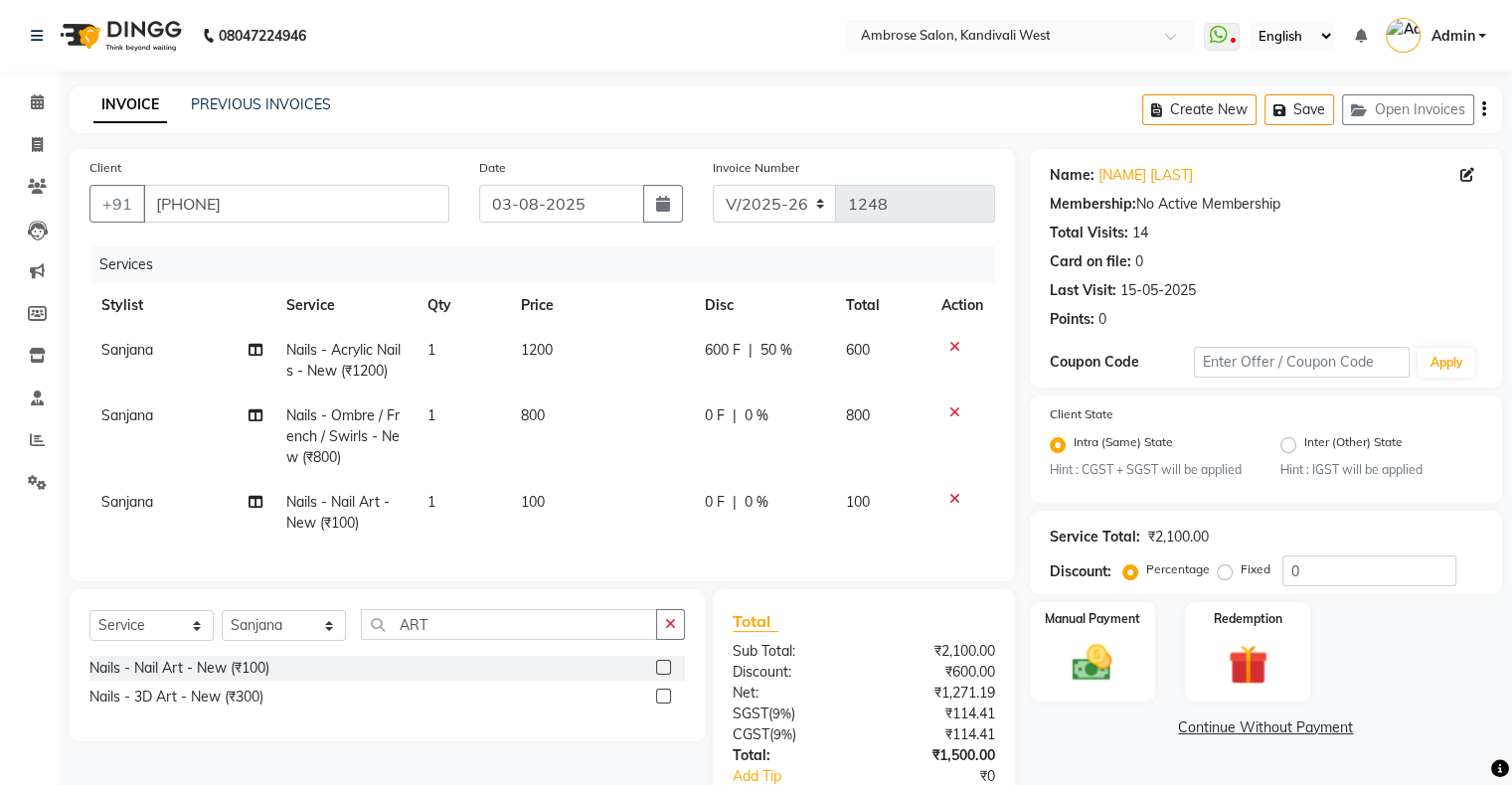 click on "100" 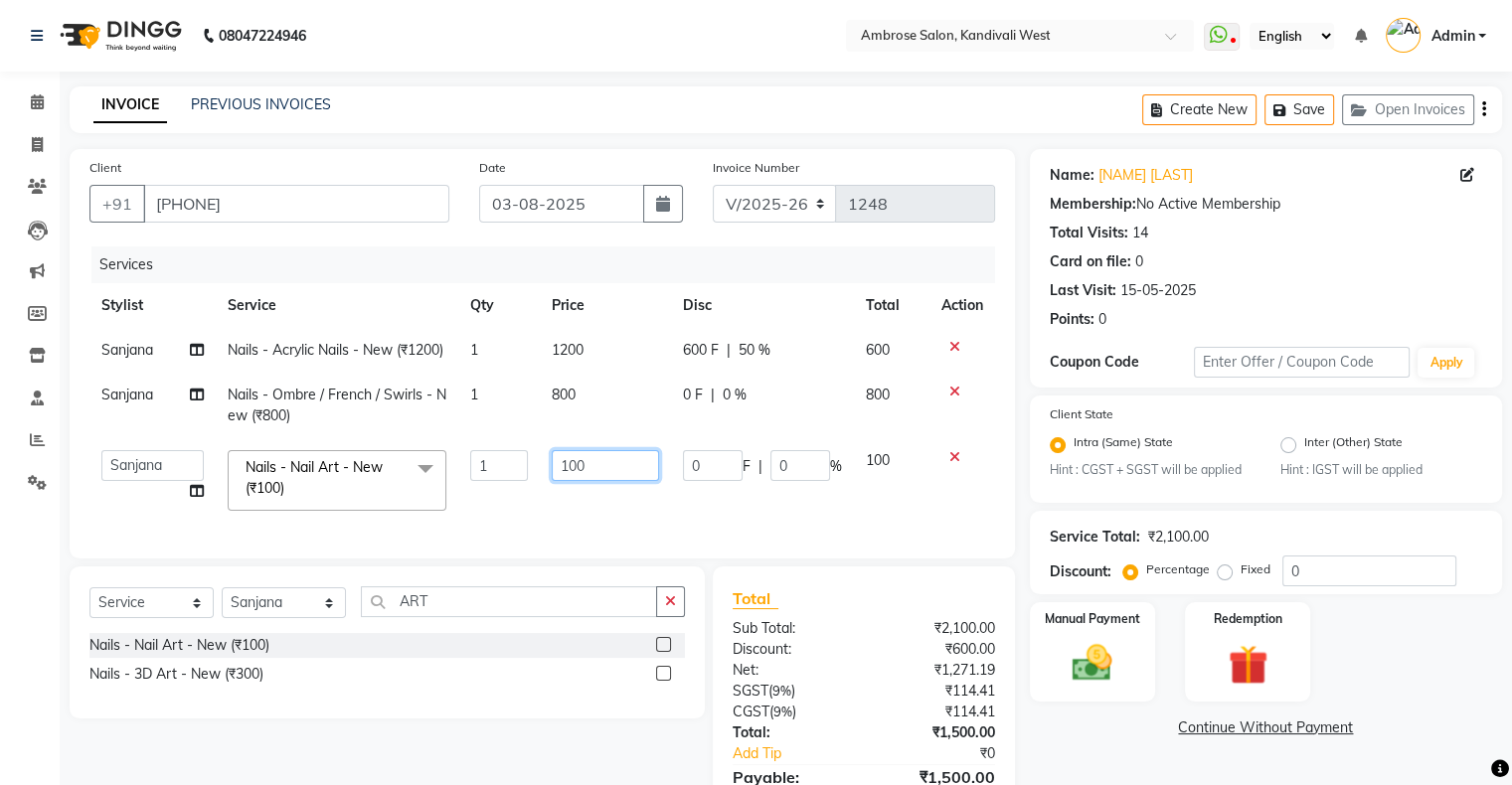 click on "100" 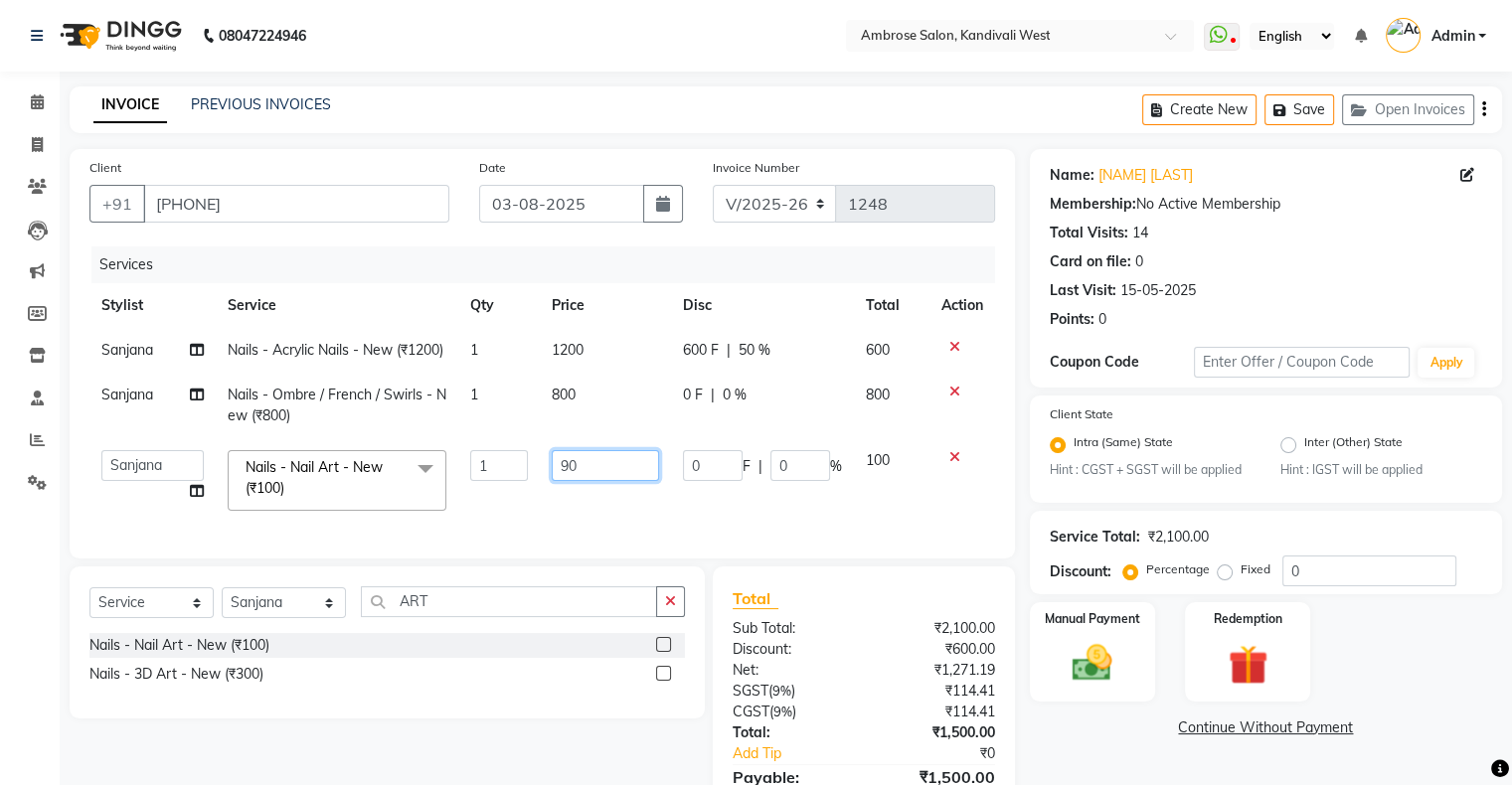 type on "900" 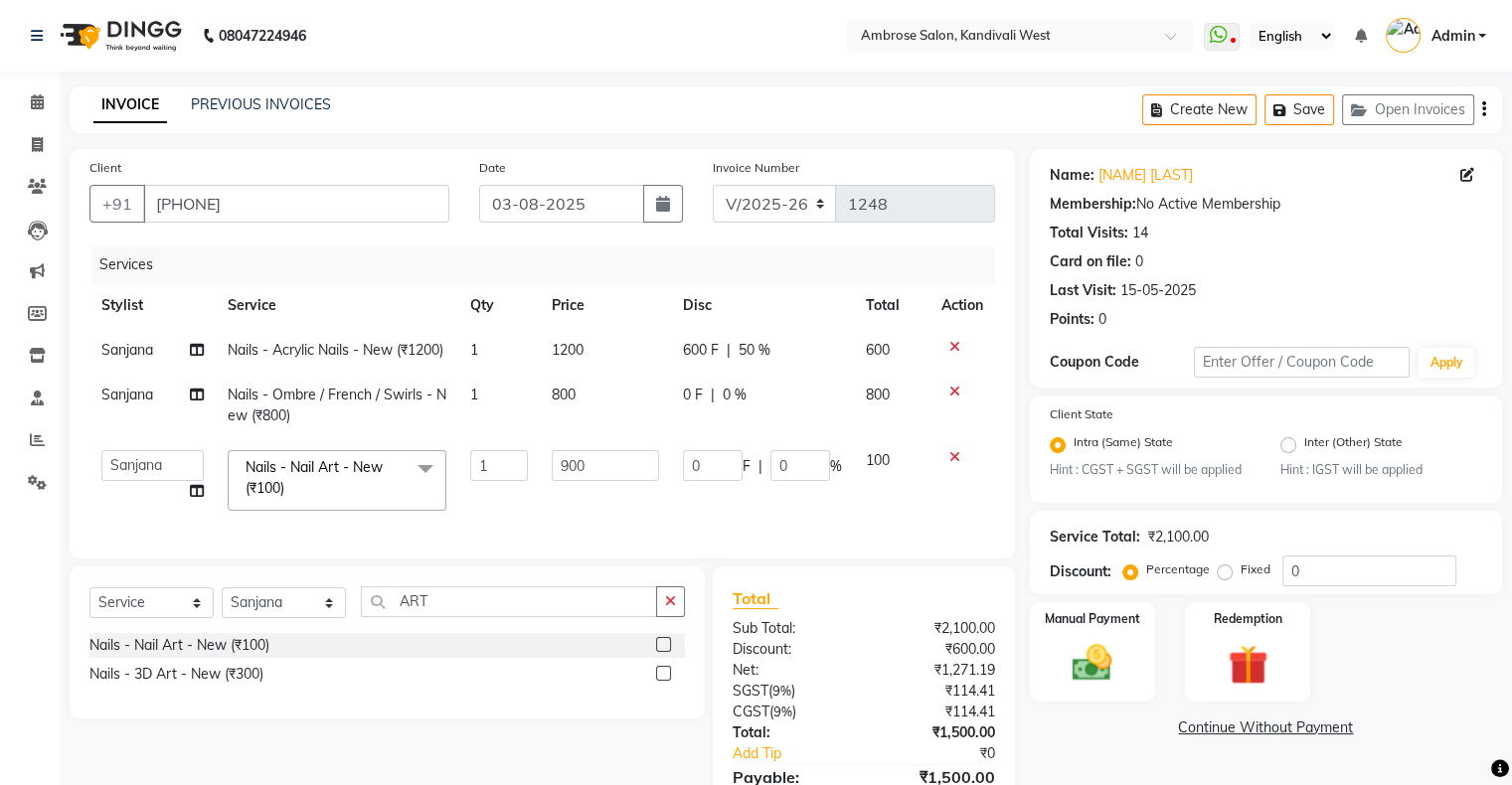 drag, startPoint x: 606, startPoint y: 531, endPoint x: 646, endPoint y: 547, distance: 43.081318 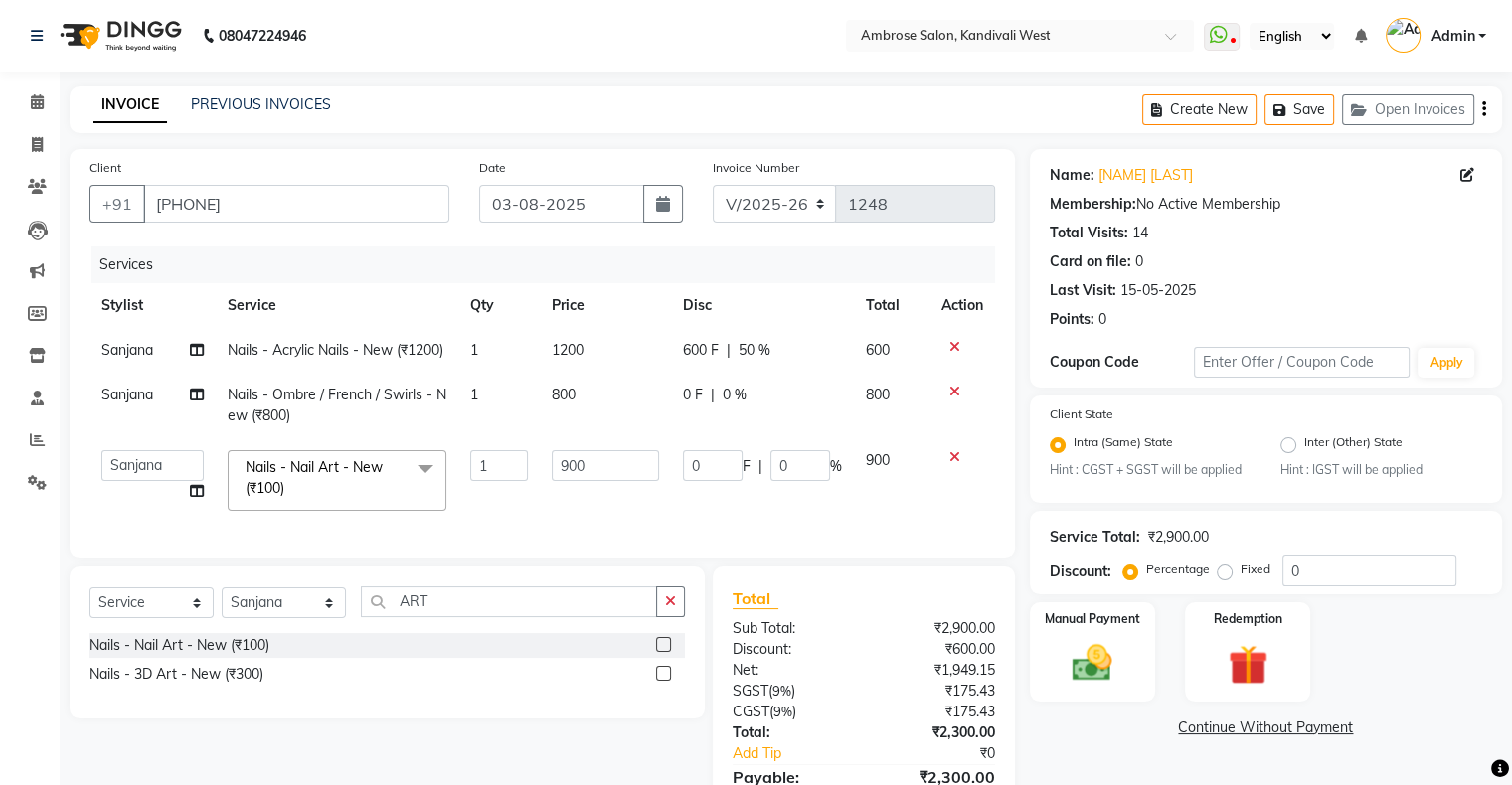 scroll, scrollTop: 139, scrollLeft: 0, axis: vertical 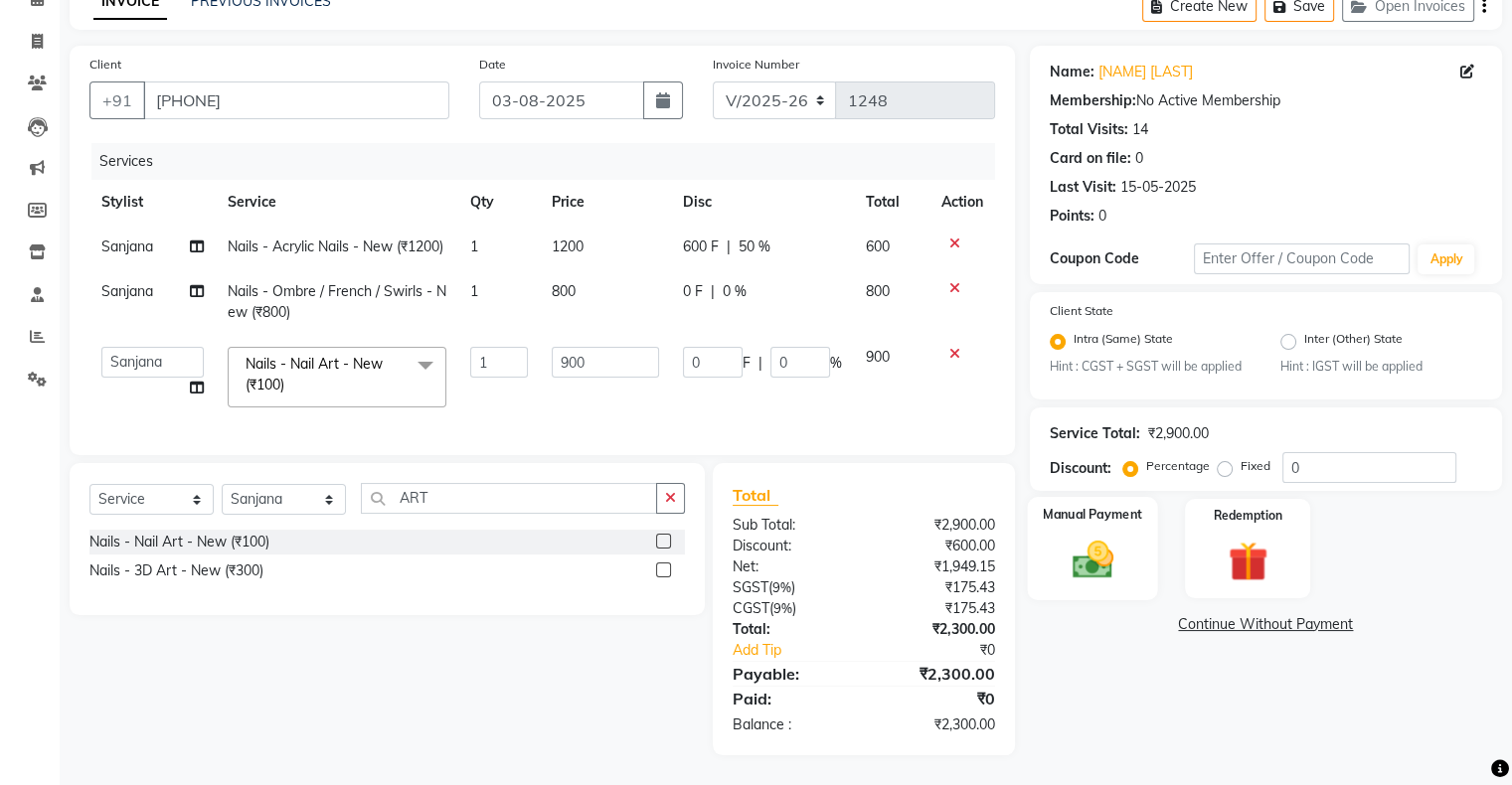 click on "Manual Payment" 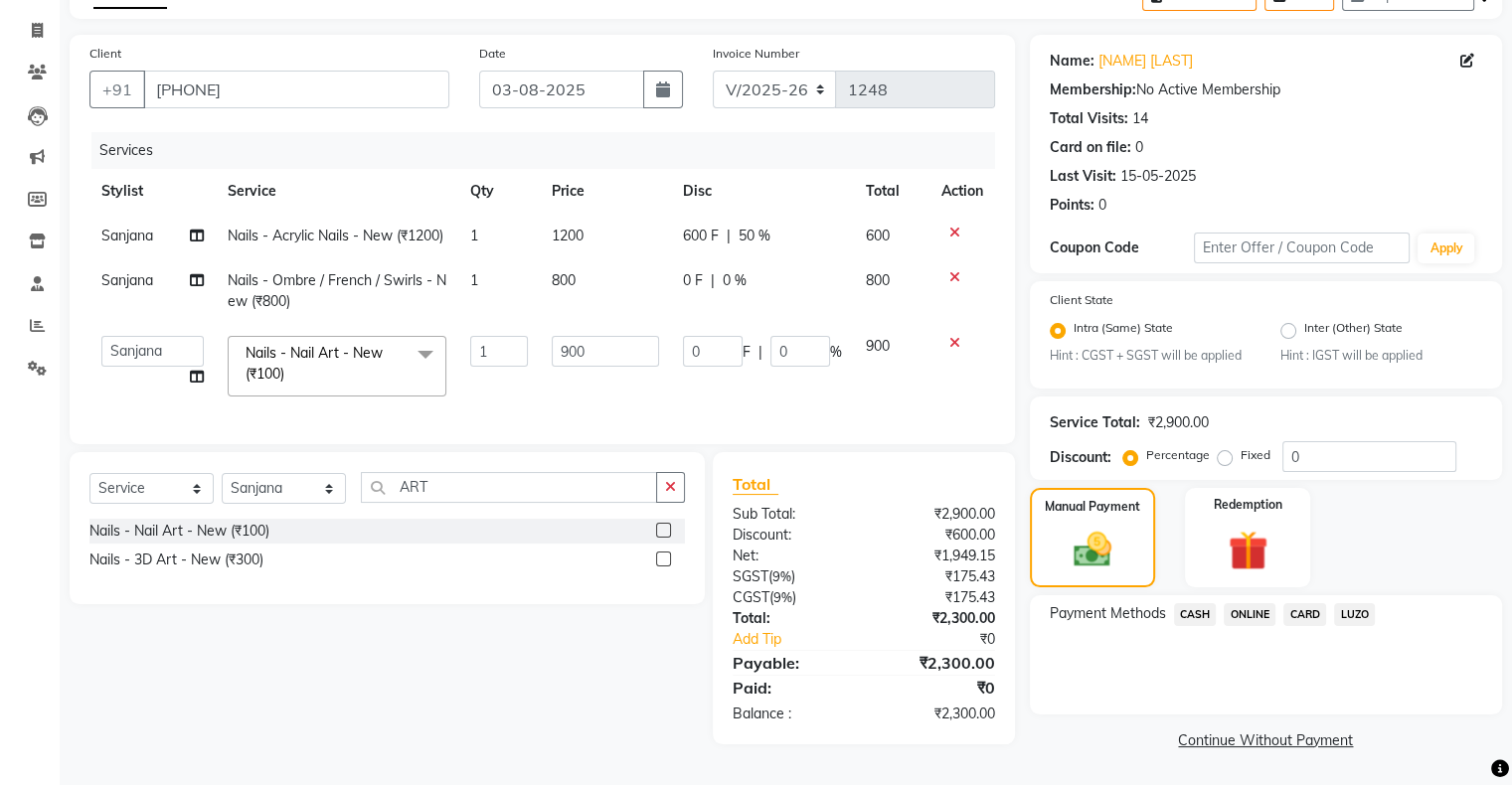 click on "ONLINE" 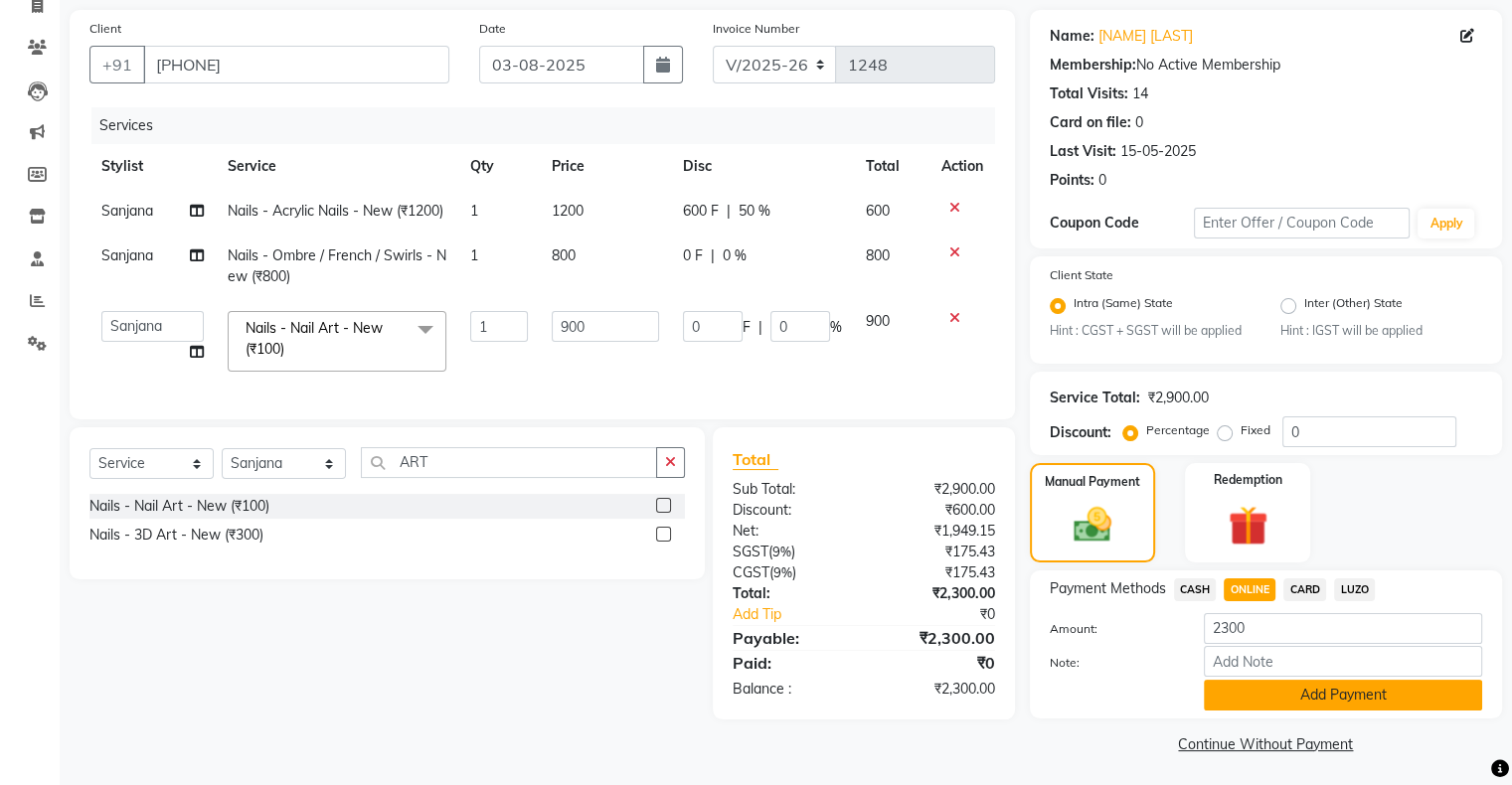 click on "Add Payment" 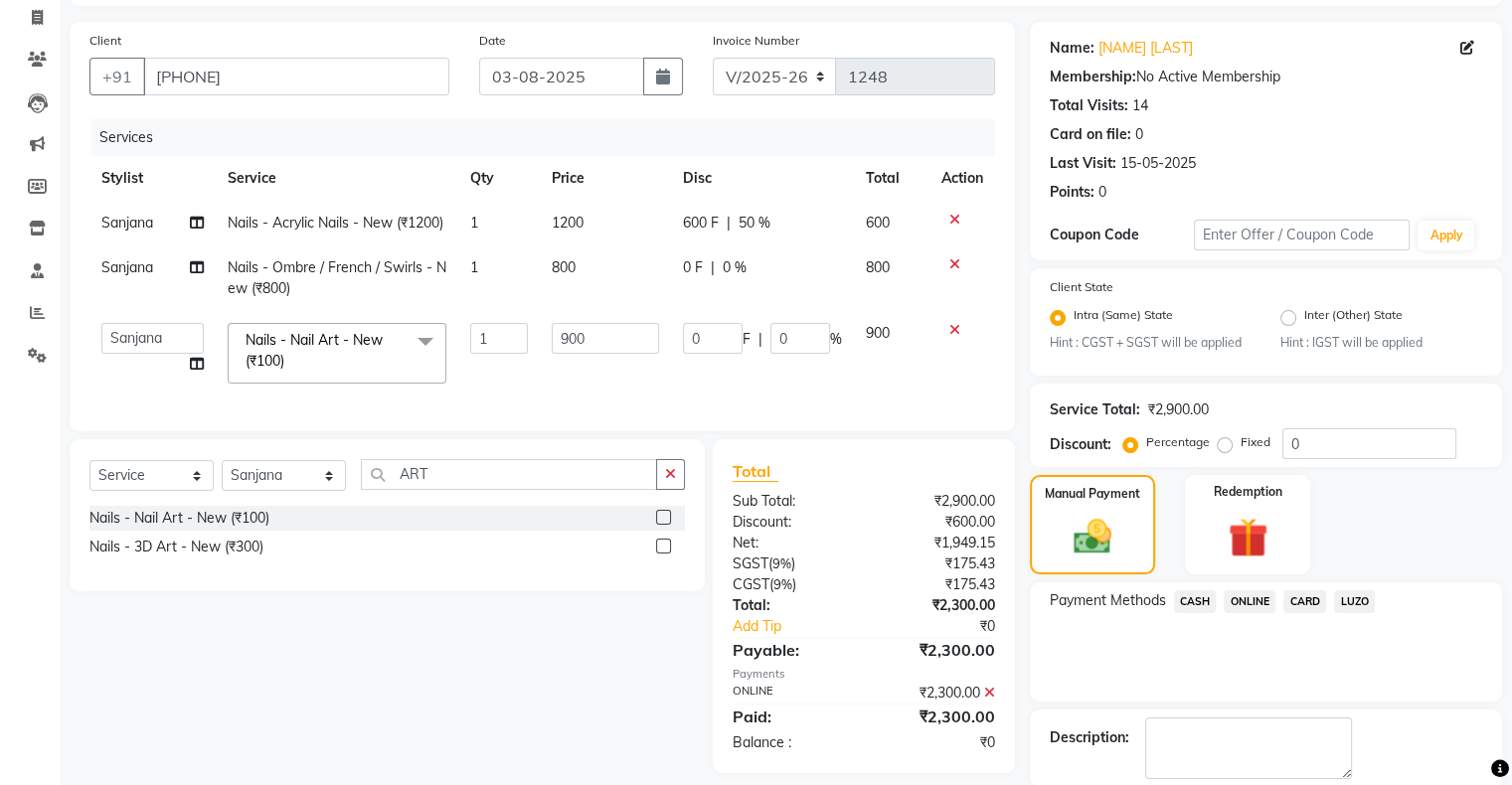 scroll, scrollTop: 227, scrollLeft: 0, axis: vertical 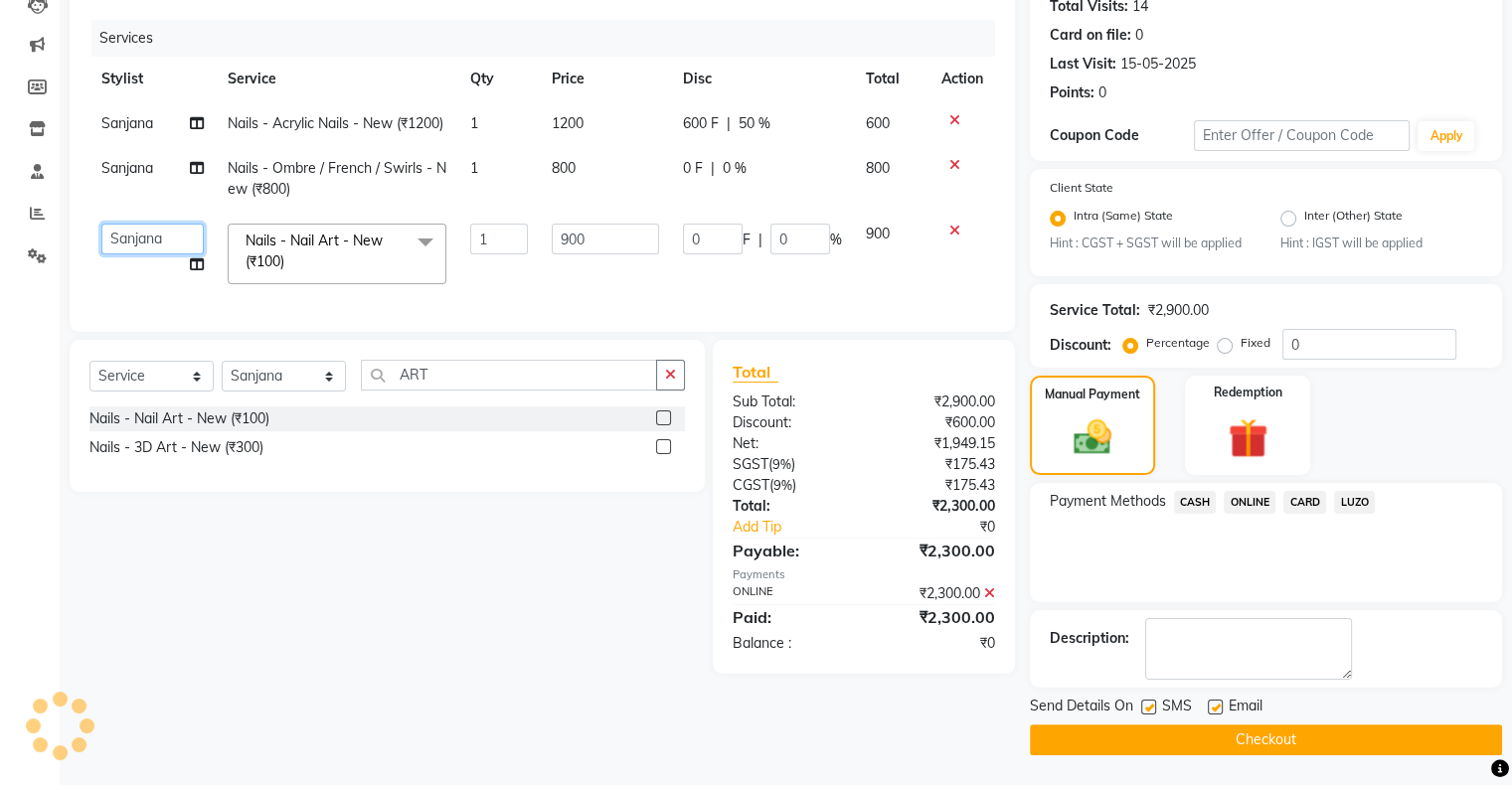 click on "Akshay Divecha   Ashwini Hair Head   Falak Nails   Fardin   Kirti   Nida FD   Pradip   Pradip Vaishnav   Sanjana    Vidhi Veera" 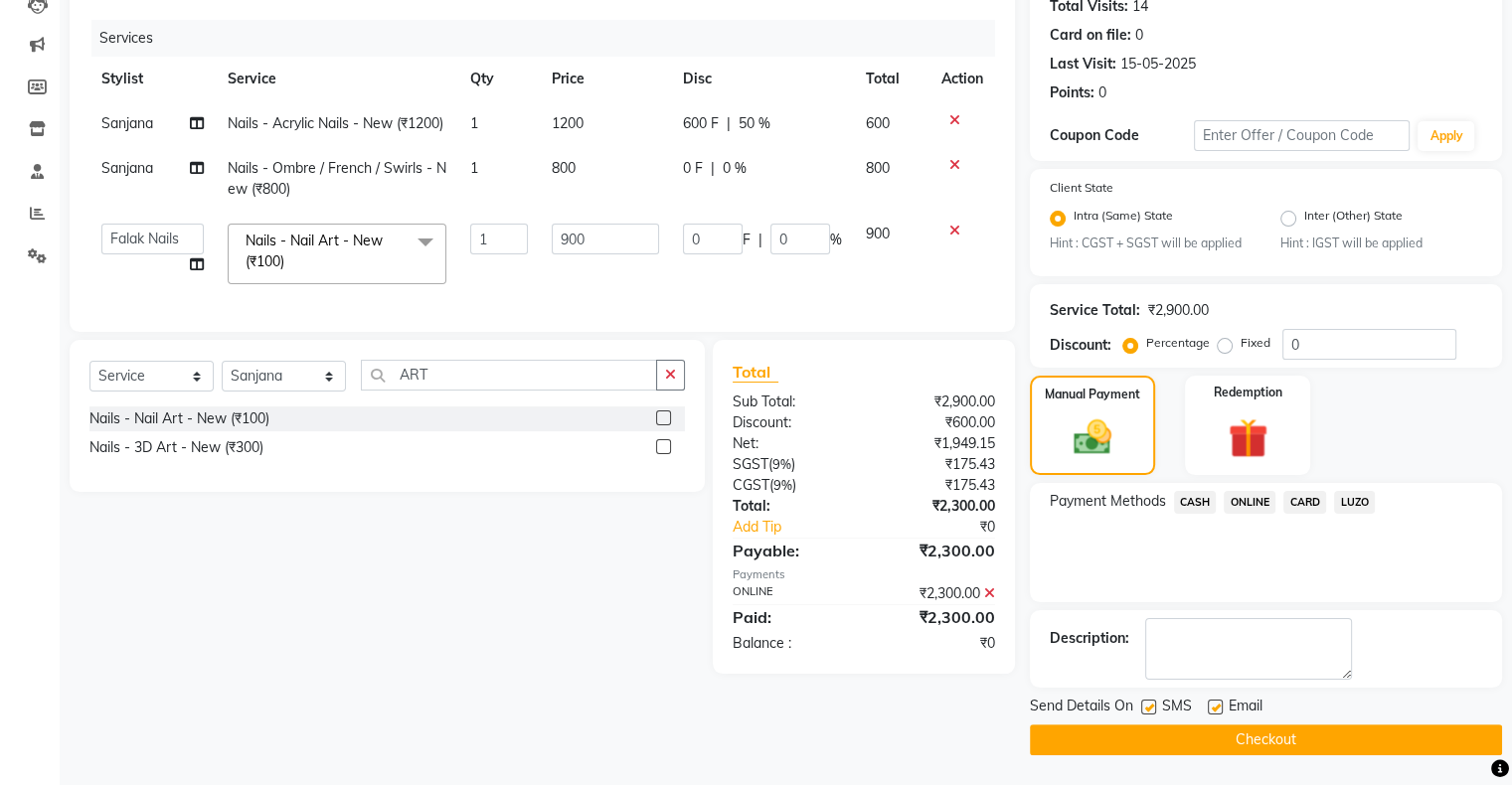 select on "54023" 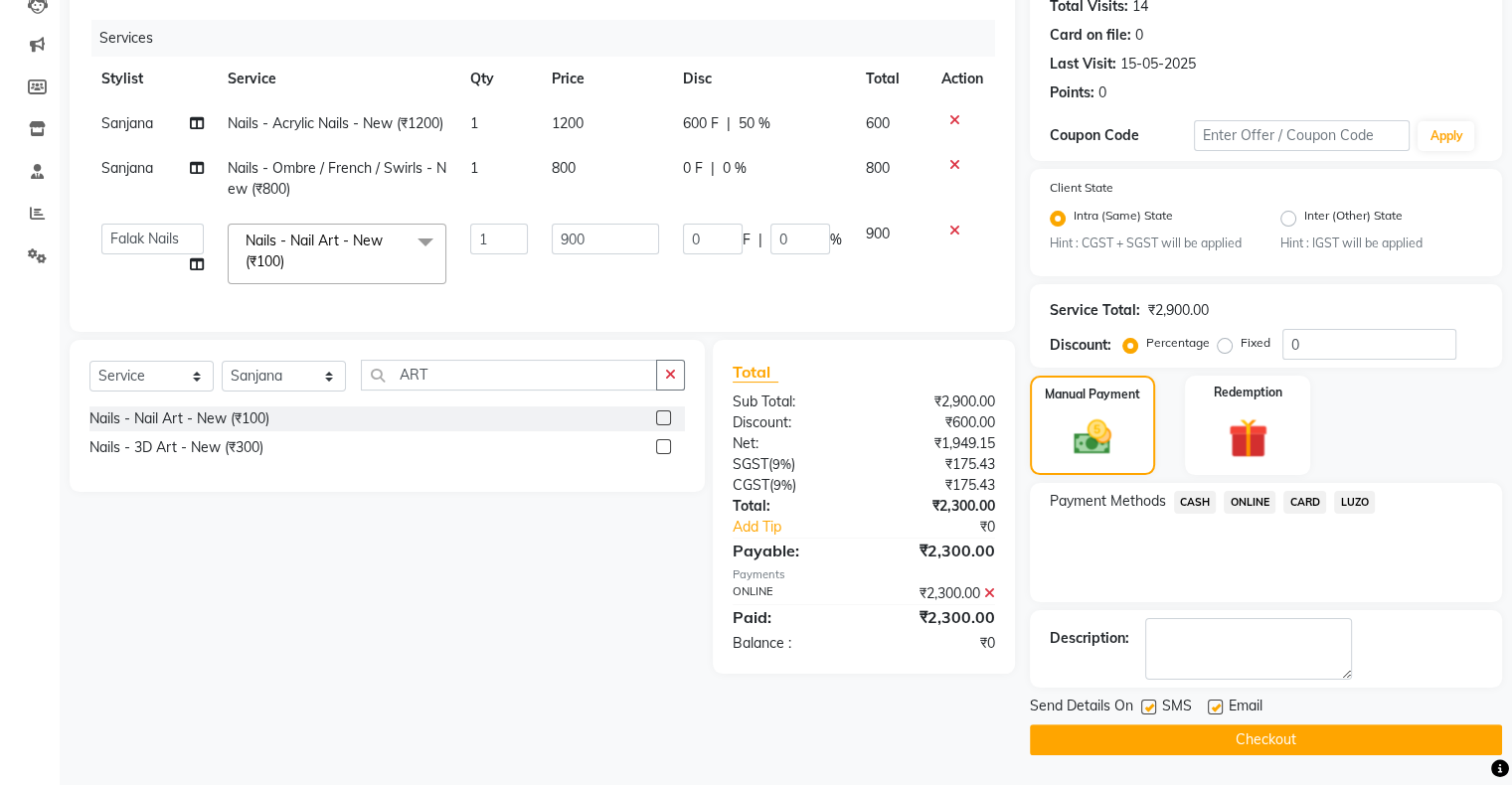 click on "Checkout" 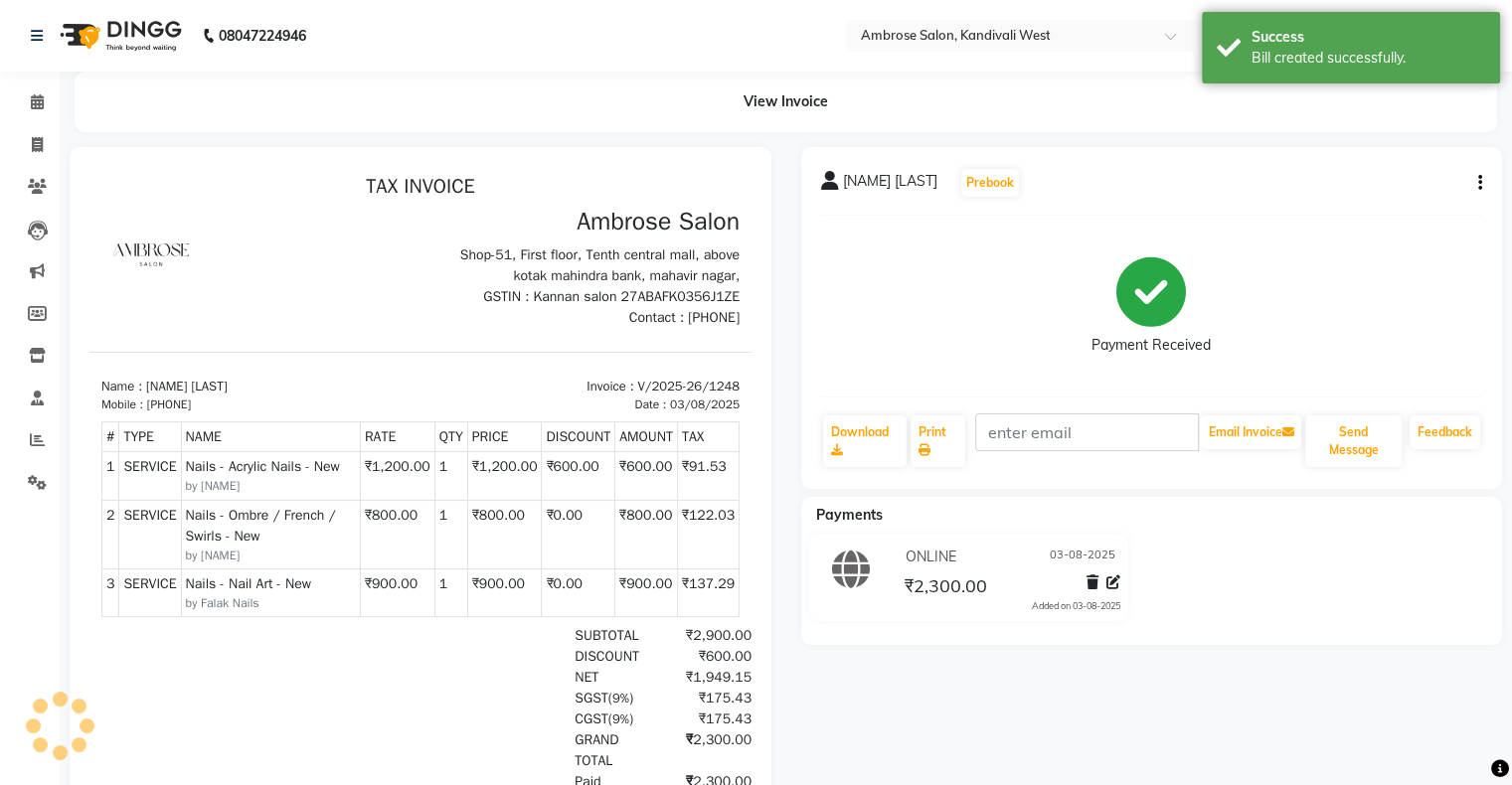 scroll, scrollTop: 0, scrollLeft: 0, axis: both 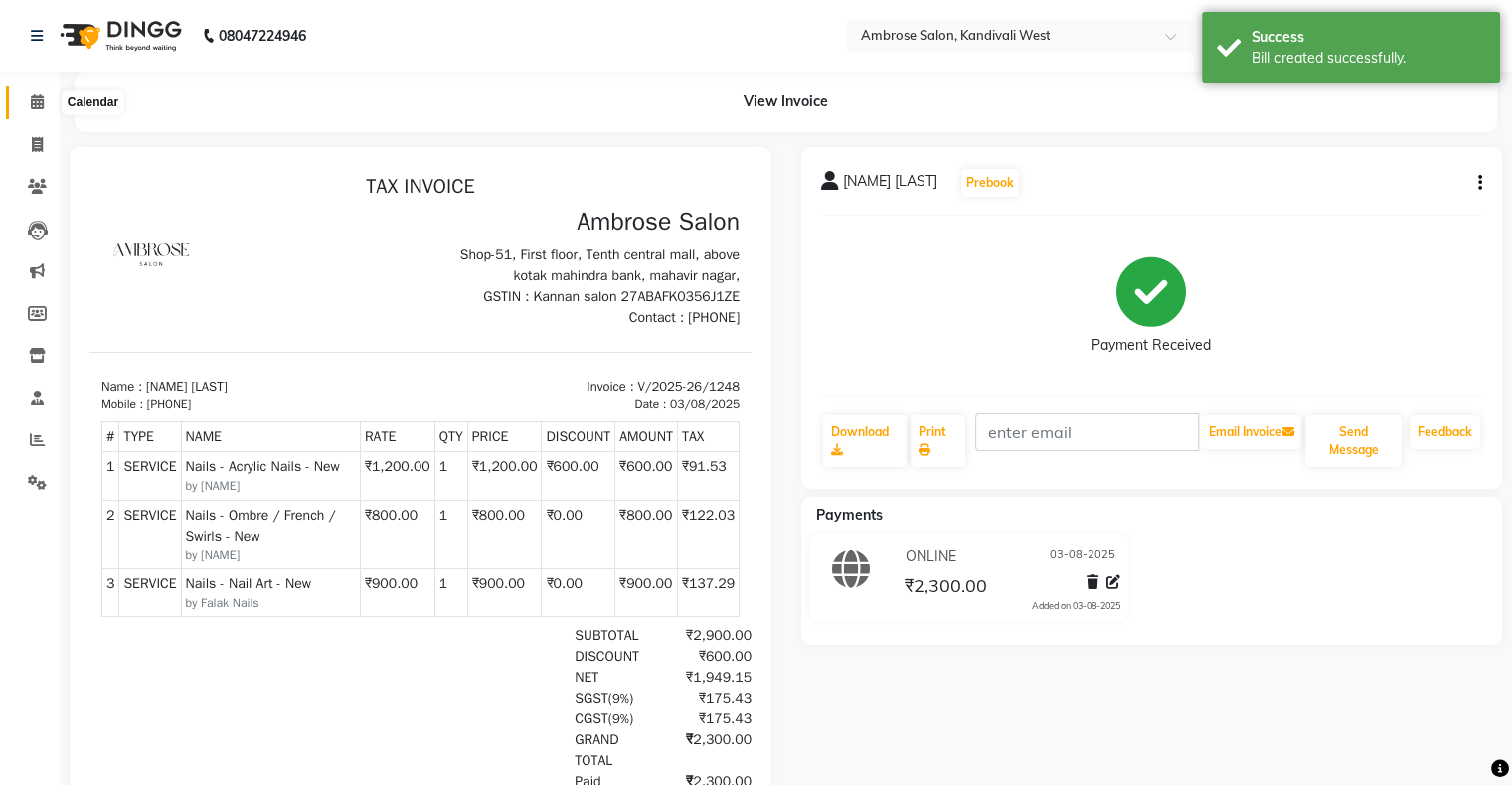 click 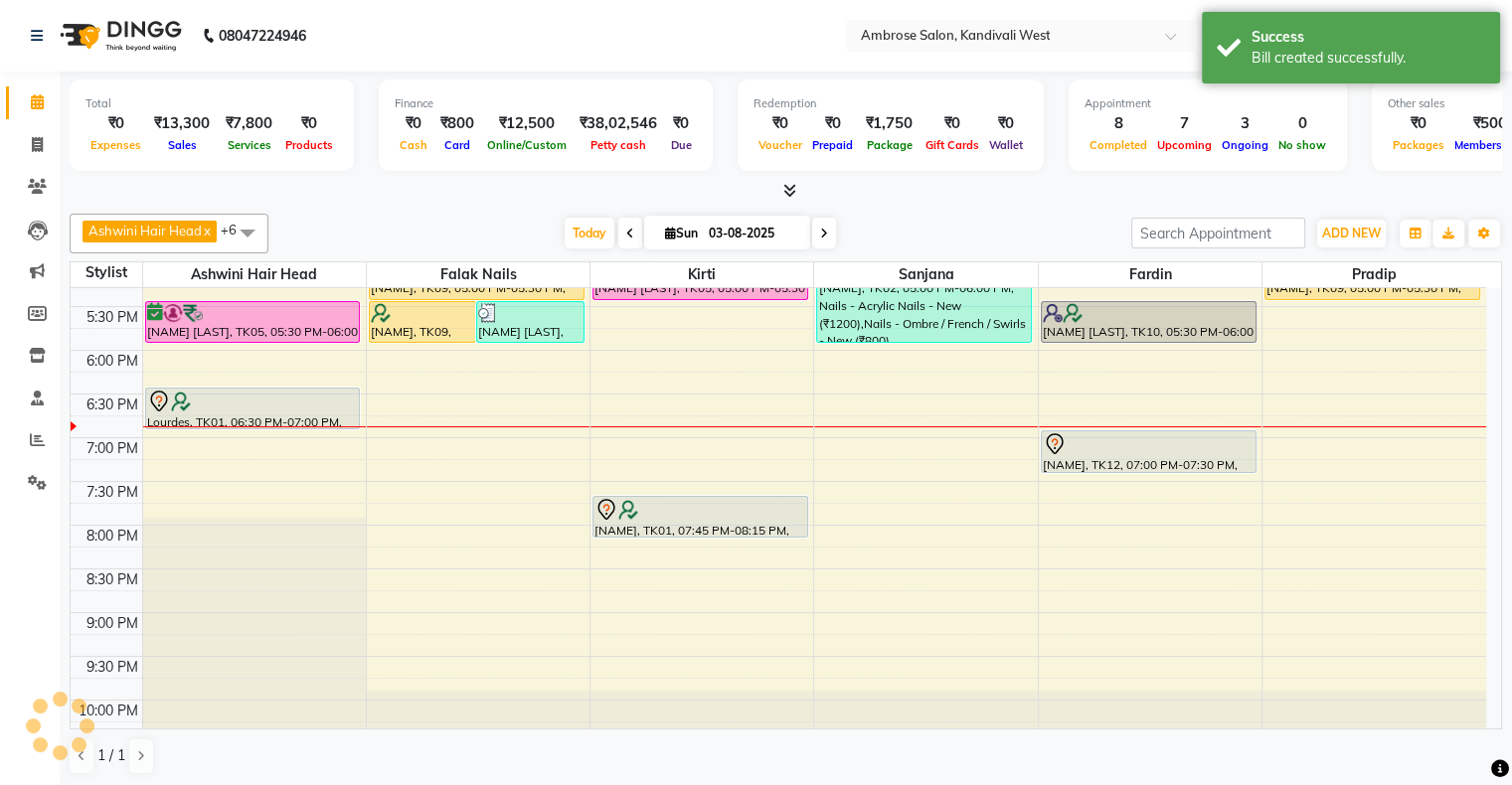 scroll, scrollTop: 0, scrollLeft: 0, axis: both 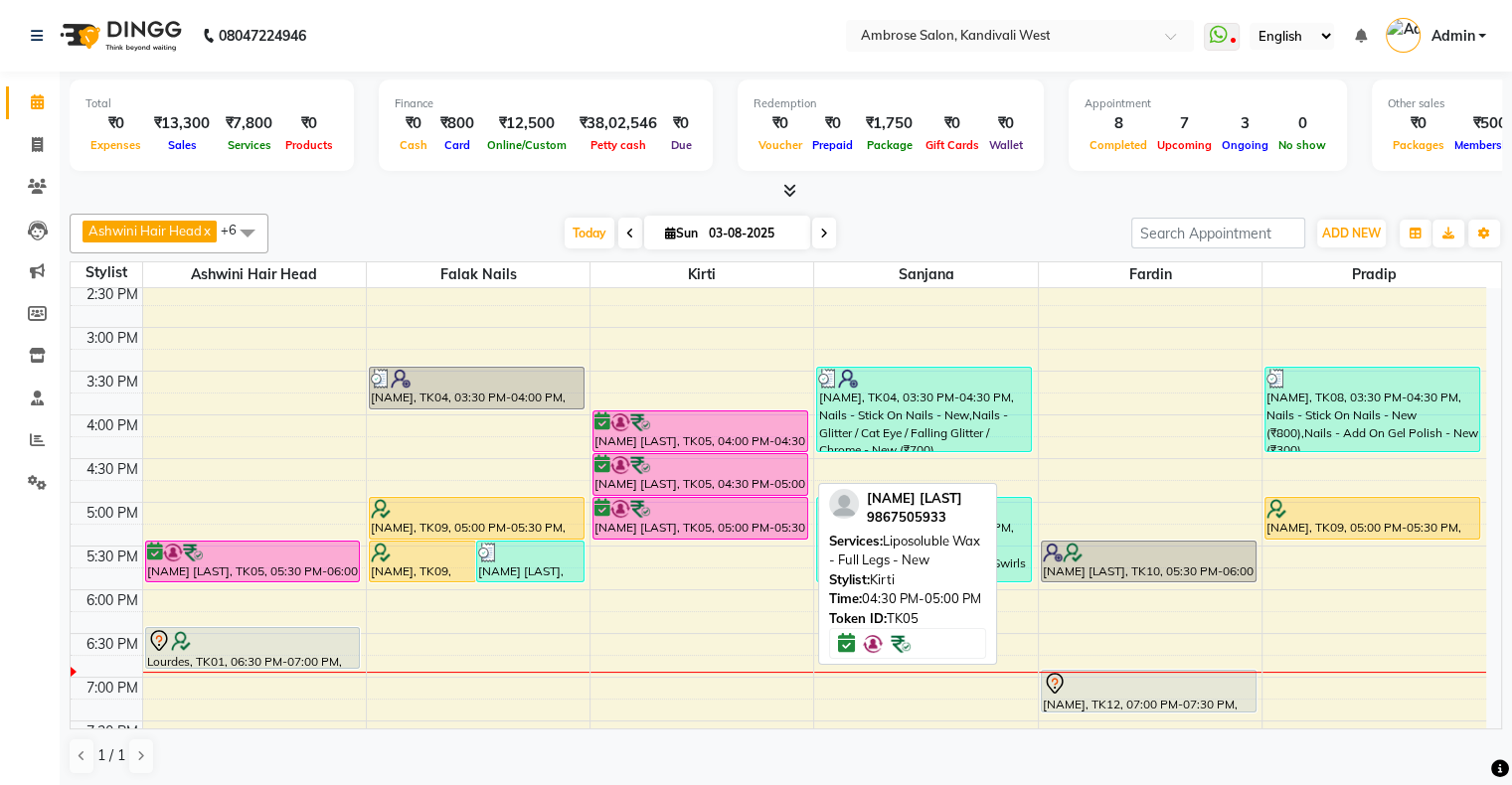 click on "[FIRST] [LAST], TK05, 04:30 PM-05:00 PM, Liposoluble Wax - Full Legs - New" at bounding box center (700, 474) 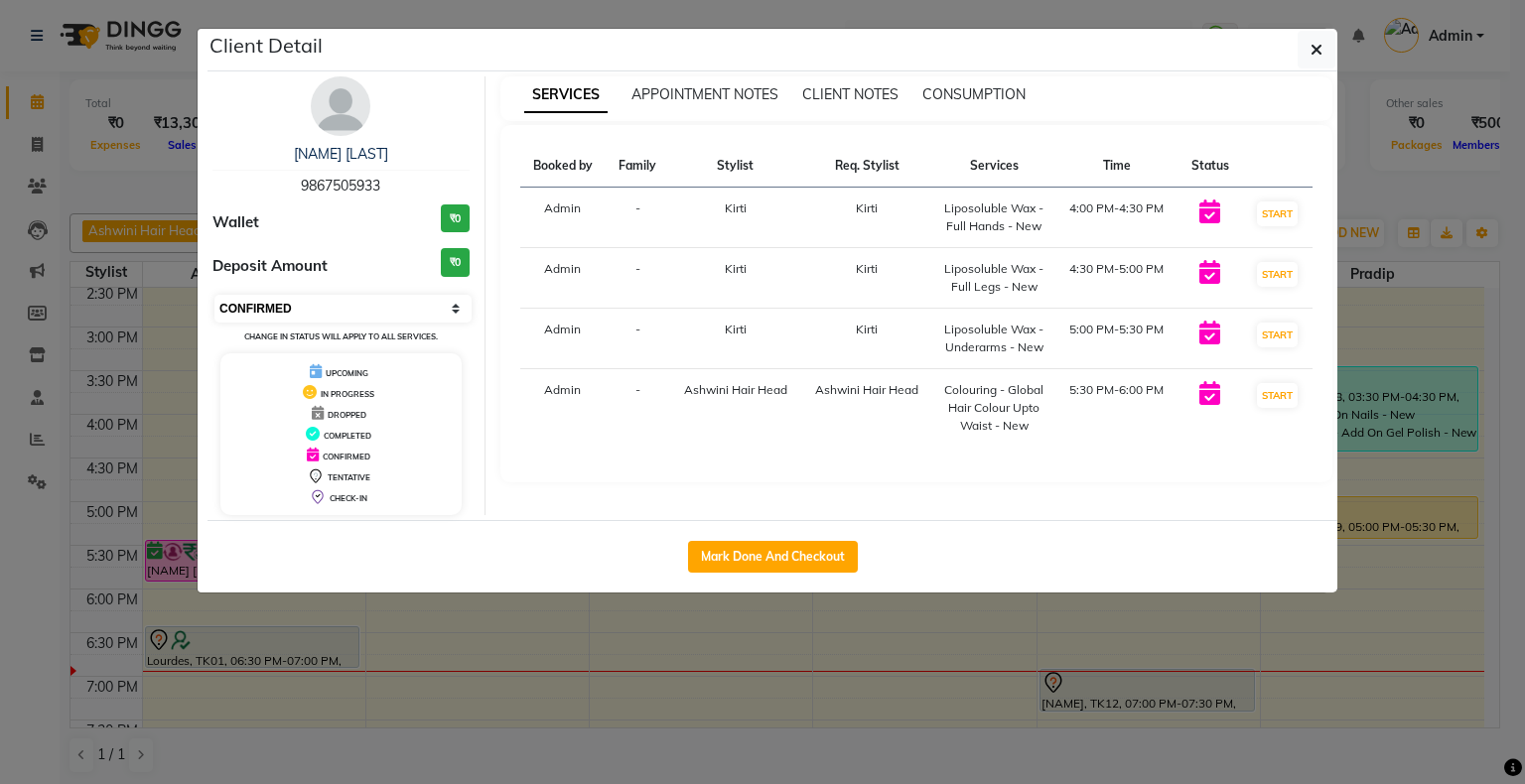 click on "Select IN SERVICE CONFIRMED TENTATIVE CHECK IN MARK DONE DROPPED UPCOMING" at bounding box center [343, 309] 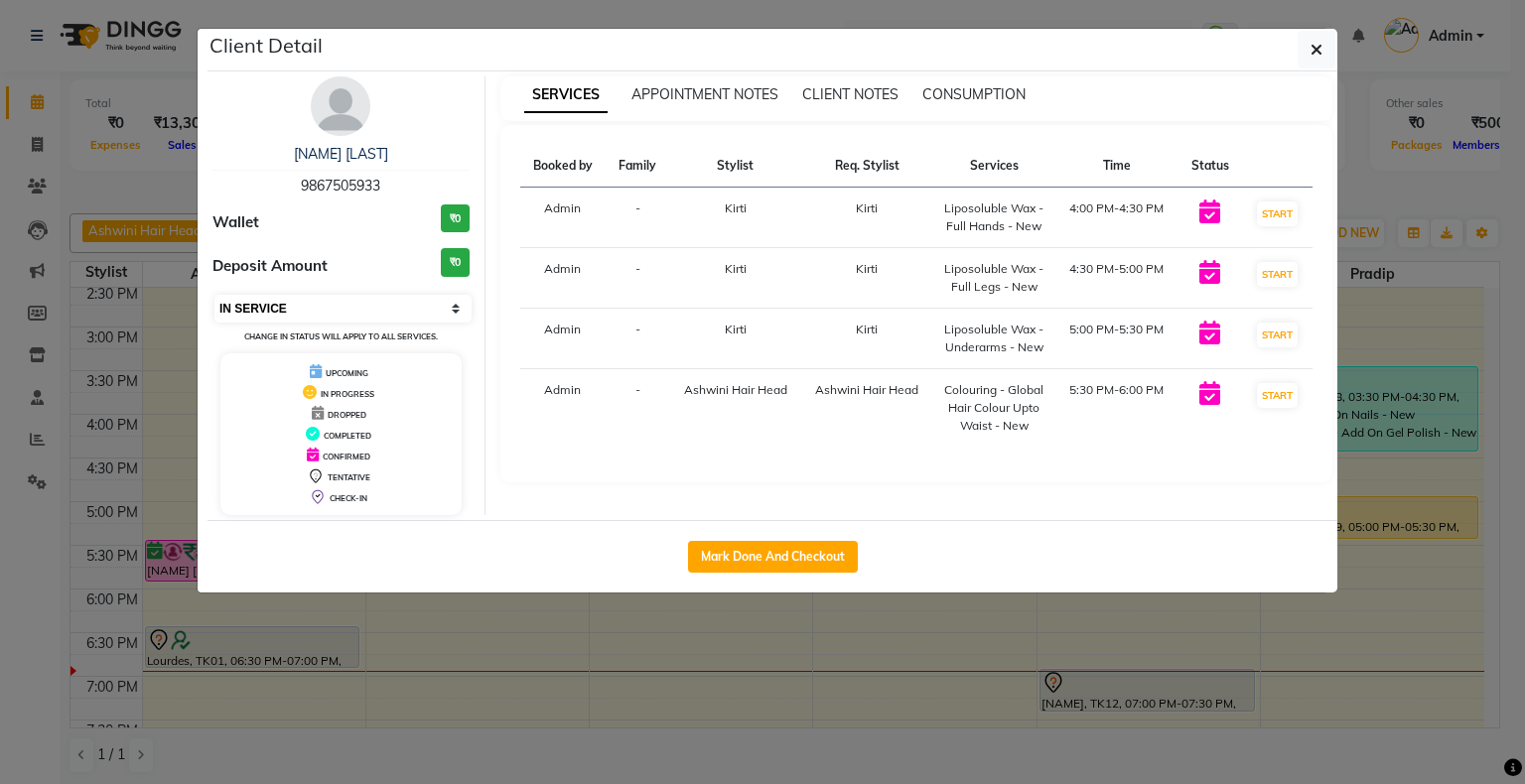 click on "Select IN SERVICE CONFIRMED TENTATIVE CHECK IN MARK DONE DROPPED UPCOMING" at bounding box center [343, 309] 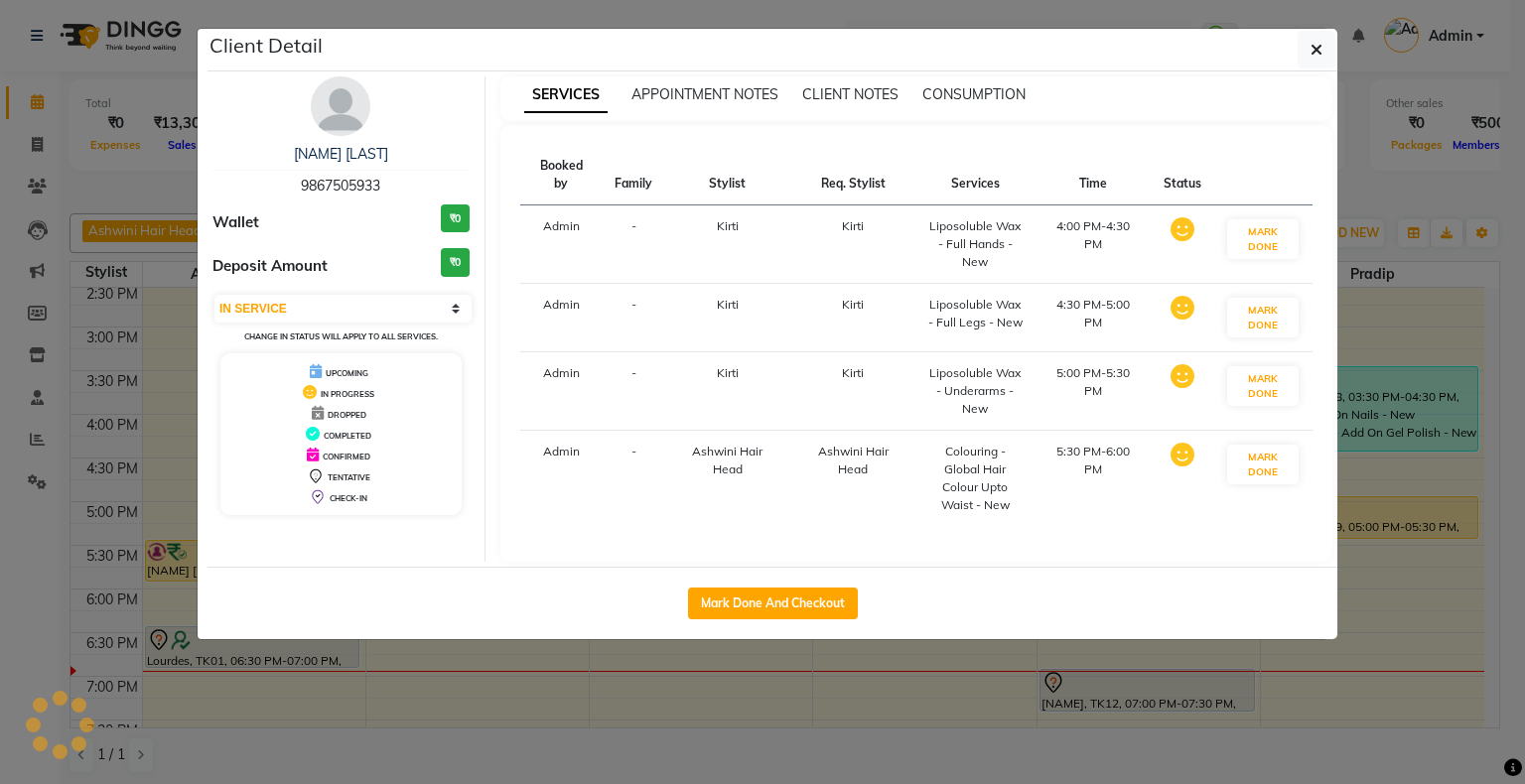 click on "Client Detail  Tejal Divecha   9867505933 Wallet ₹0 Deposit Amount  ₹0  Select IN SERVICE CONFIRMED TENTATIVE CHECK IN MARK DONE DROPPED UPCOMING Change in status will apply to all services. UPCOMING IN PROGRESS DROPPED COMPLETED CONFIRMED TENTATIVE CHECK-IN SERVICES APPOINTMENT NOTES CLIENT NOTES CONSUMPTION Booked by Family Stylist Req. Stylist Services Time Status  Admin  - Kirti Kirti  Liposoluble Wax - Full Hands - New   4:00 PM-4:30 PM   MARK DONE   Admin  - Kirti Kirti  Liposoluble Wax - Full Legs - New   4:30 PM-5:00 PM   MARK DONE   Admin  - Kirti Kirti  Liposoluble Wax - Underarms - New   5:00 PM-5:30 PM   MARK DONE   Admin  - Ashwini Hair Head Ashwini Hair Head  Colouring  - Global Hair Colour Upto Waist - New   5:30 PM-6:00 PM   MARK DONE   Mark Done And Checkout" 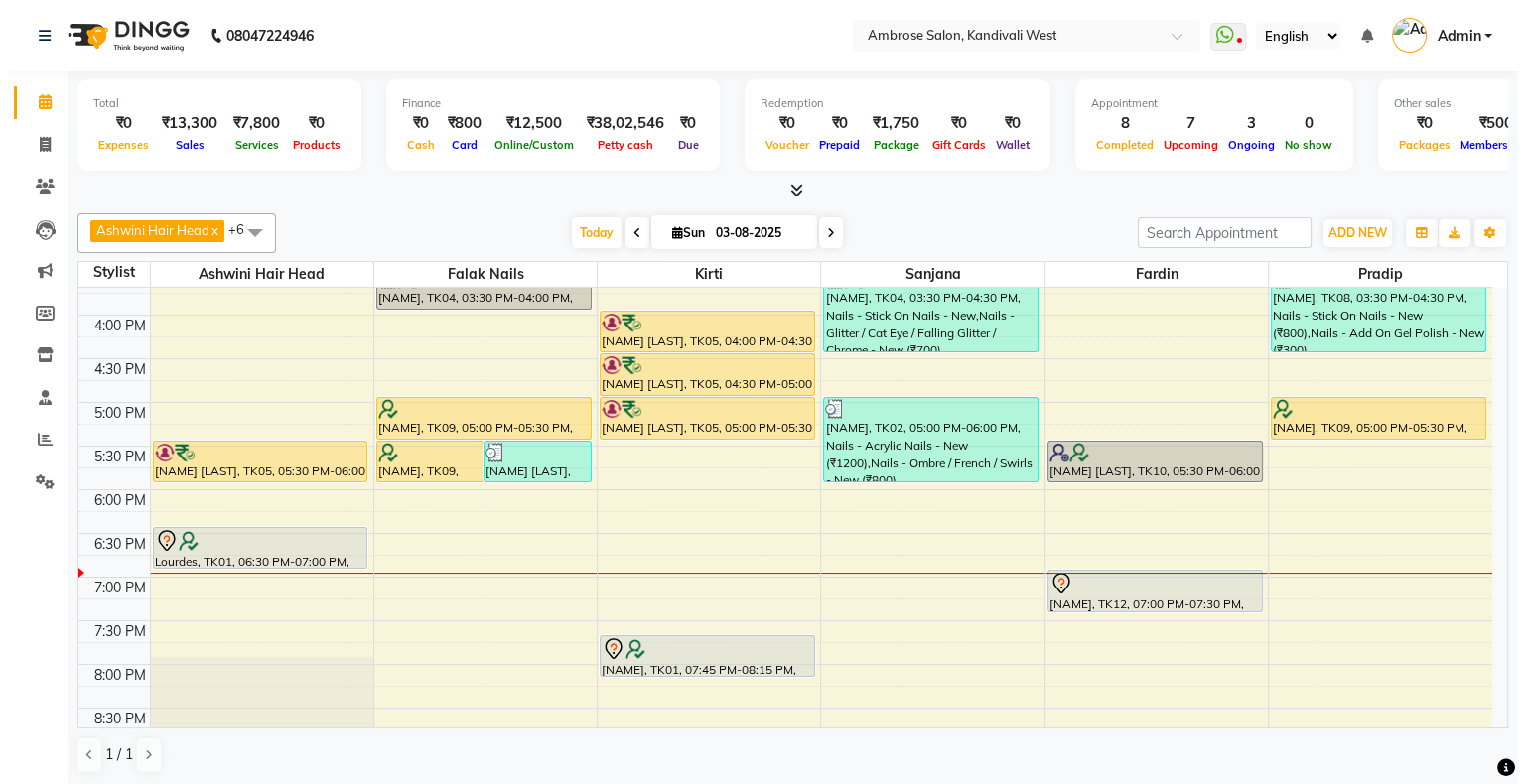 scroll, scrollTop: 595, scrollLeft: 0, axis: vertical 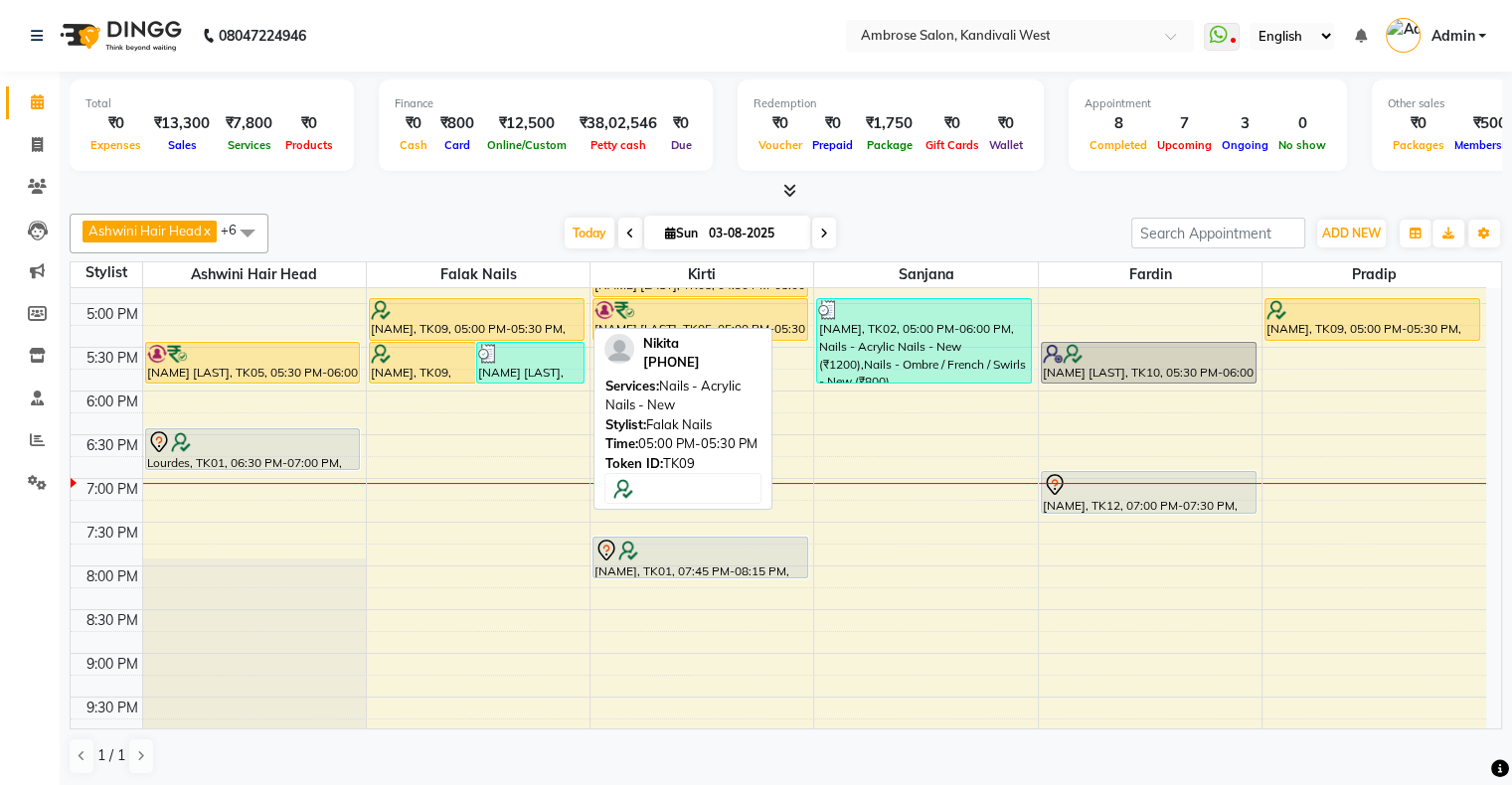 click at bounding box center [476, 310] 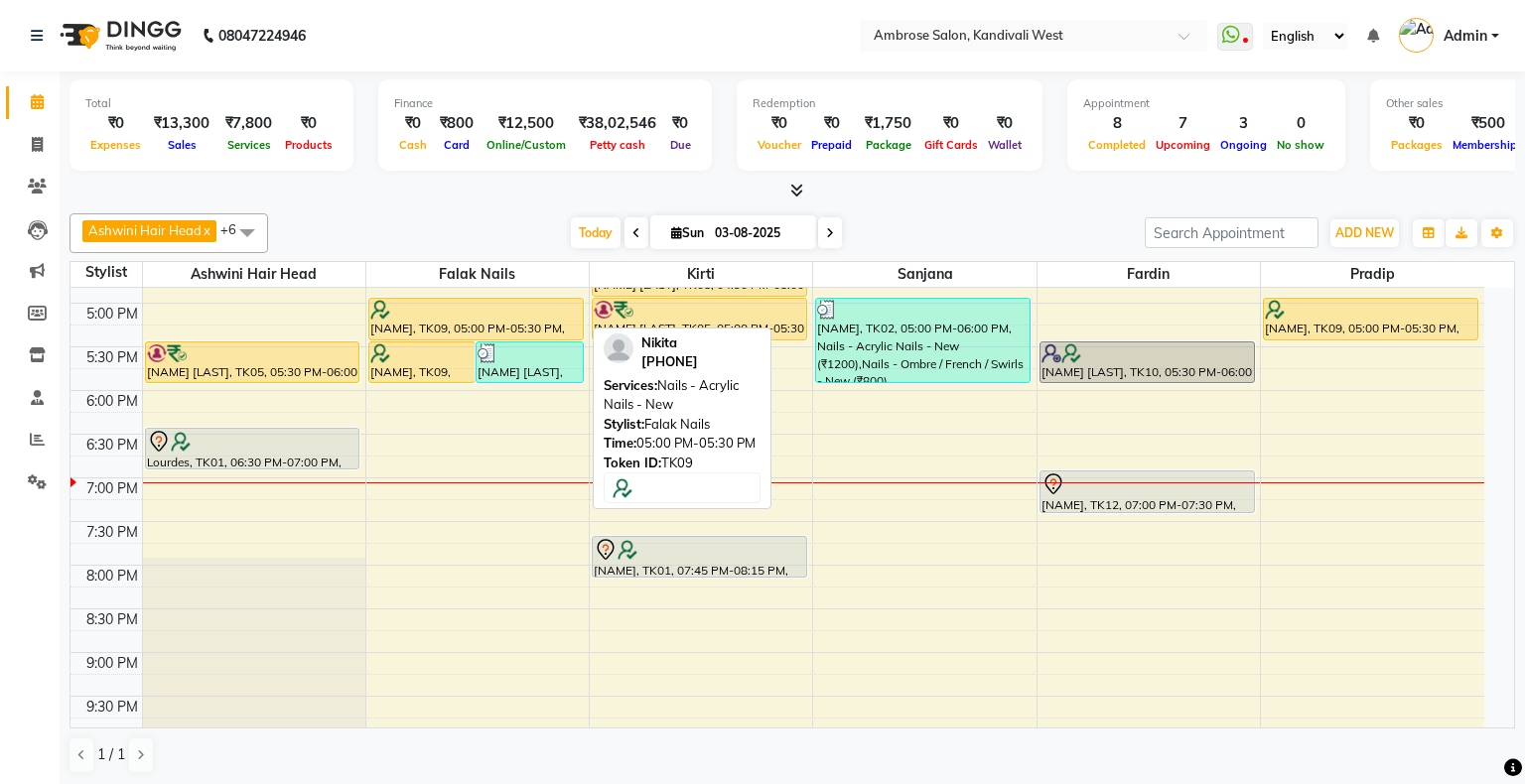 select on "1" 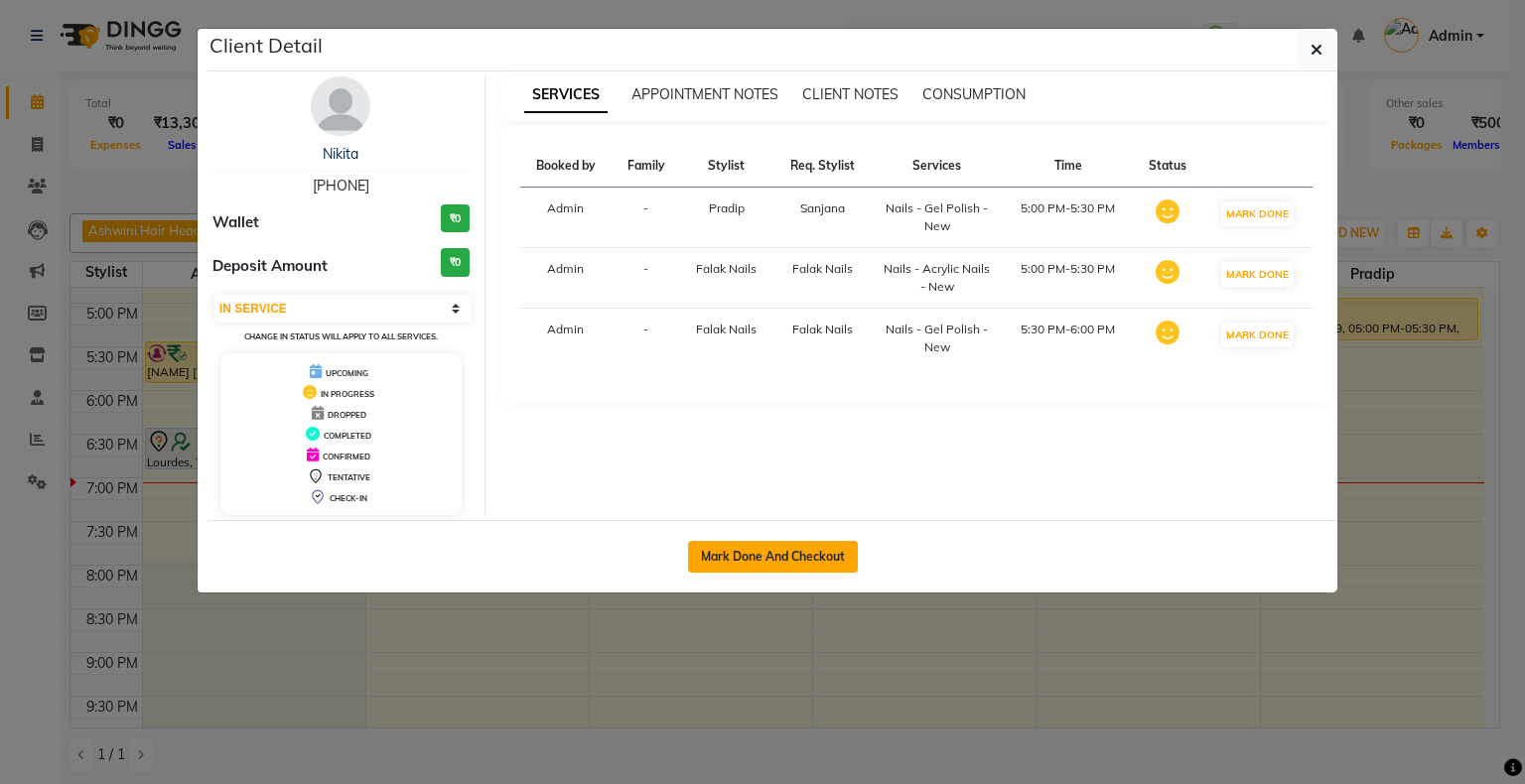 click on "Mark Done And Checkout" 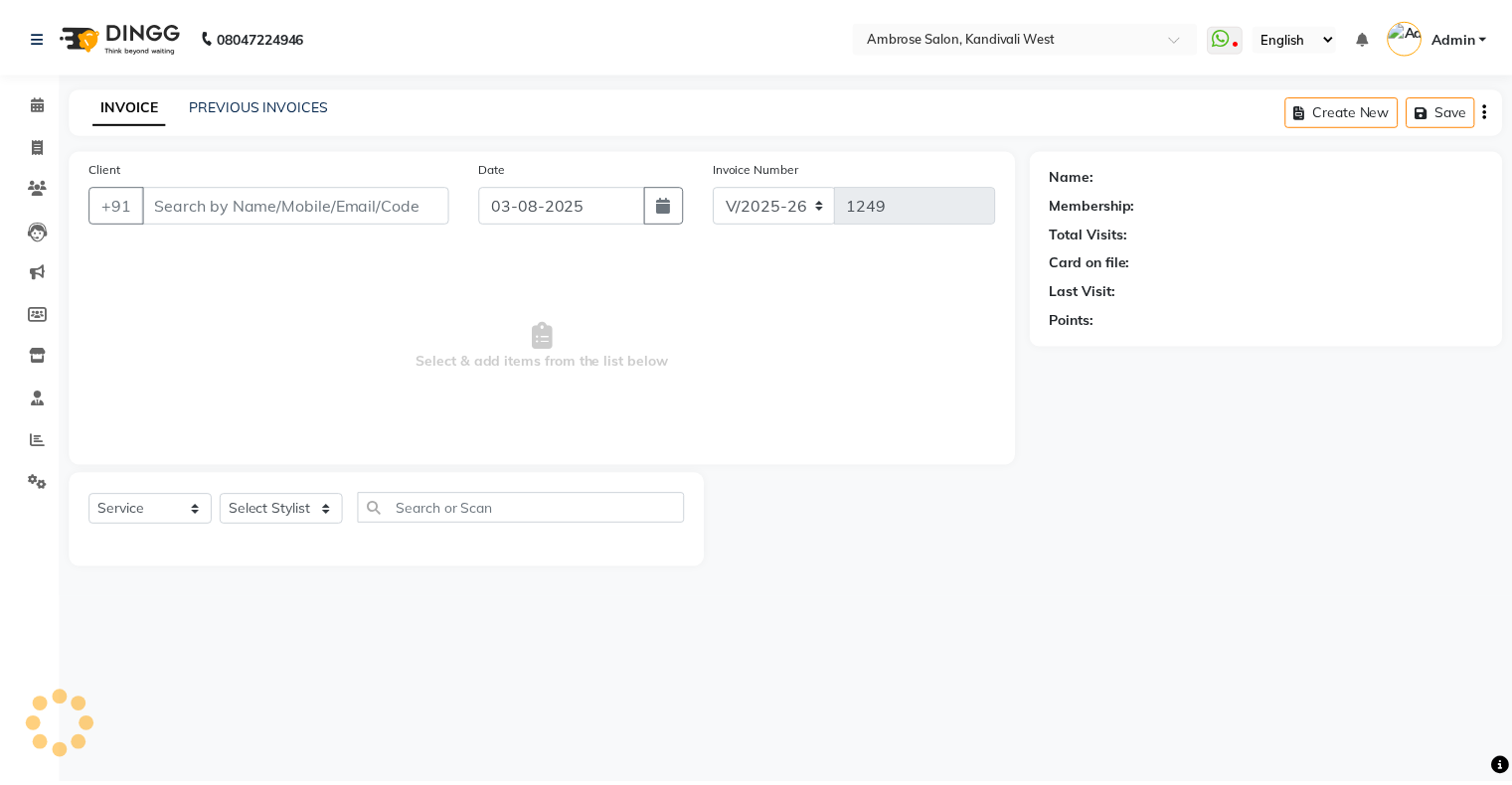 scroll, scrollTop: 0, scrollLeft: 0, axis: both 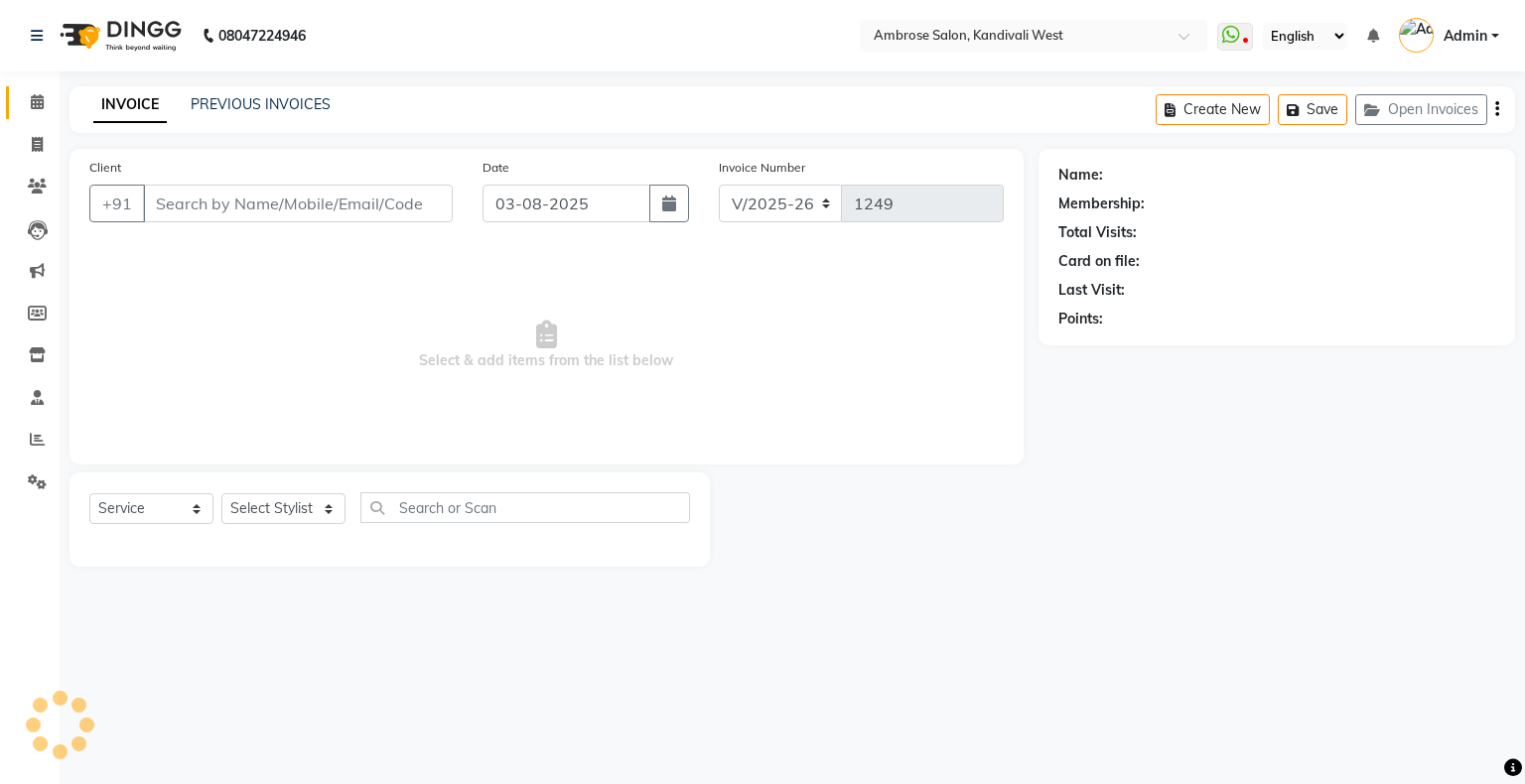 type on "[PHONE]" 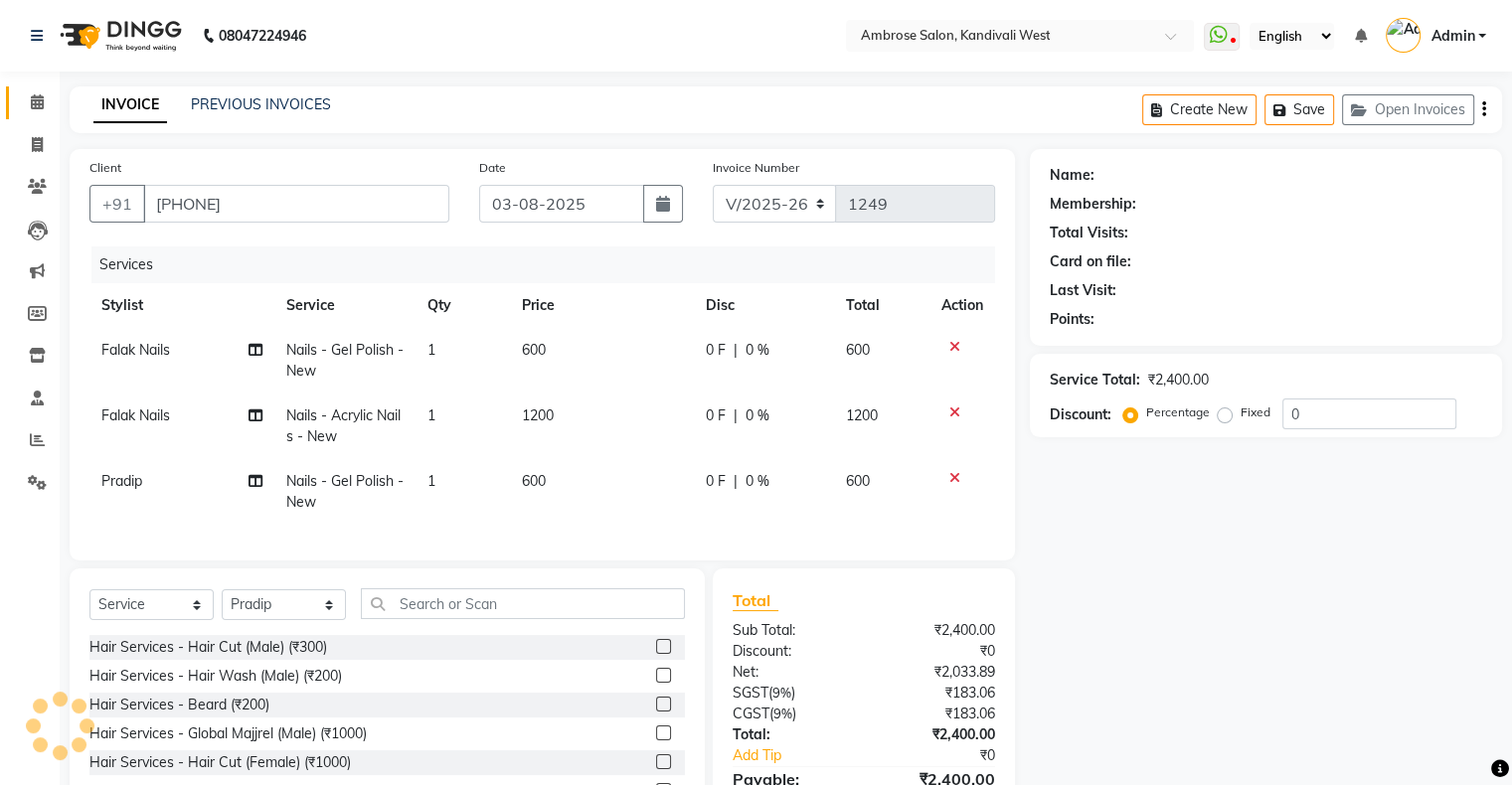 type on "20" 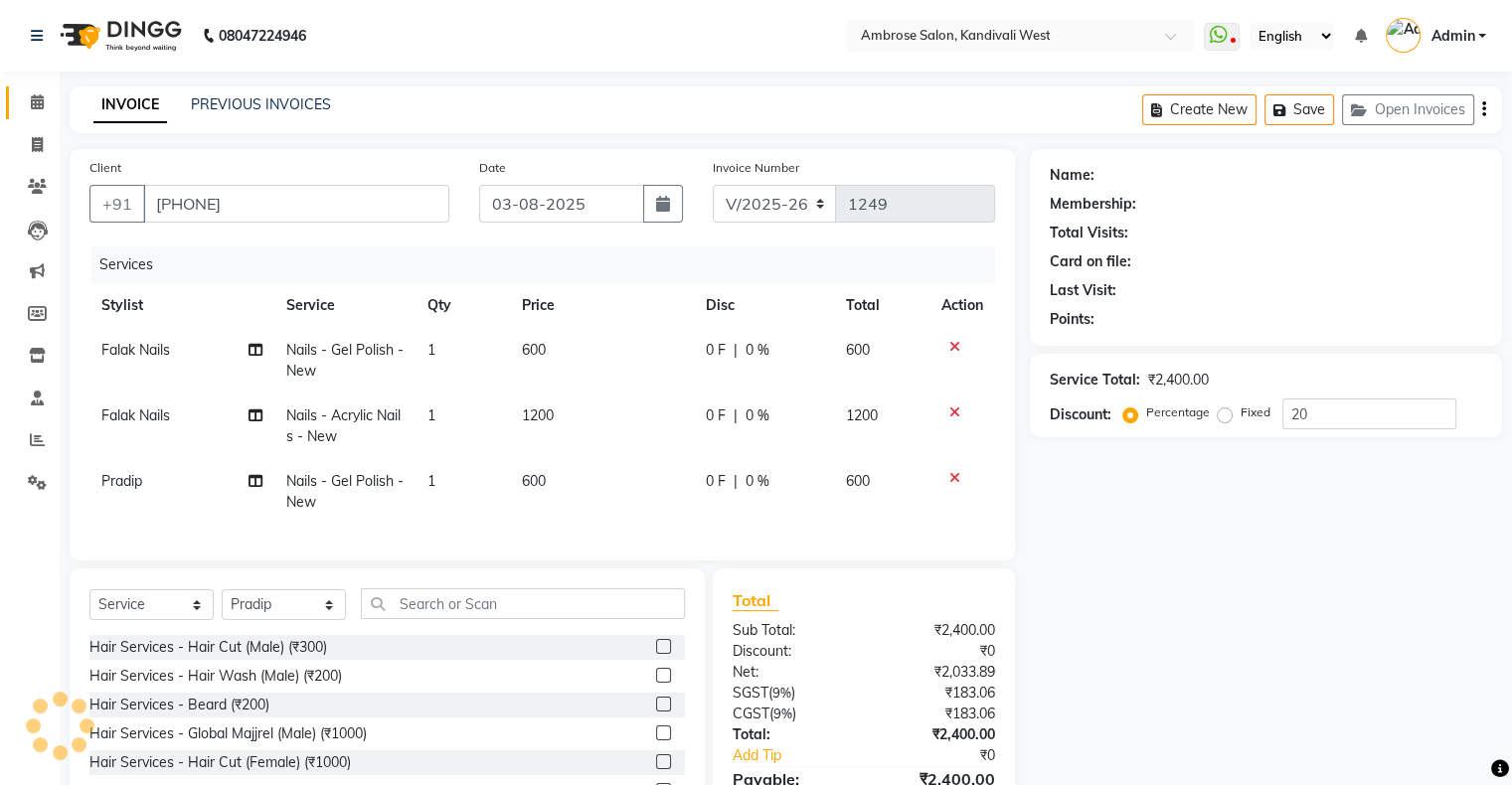 select on "1: Object" 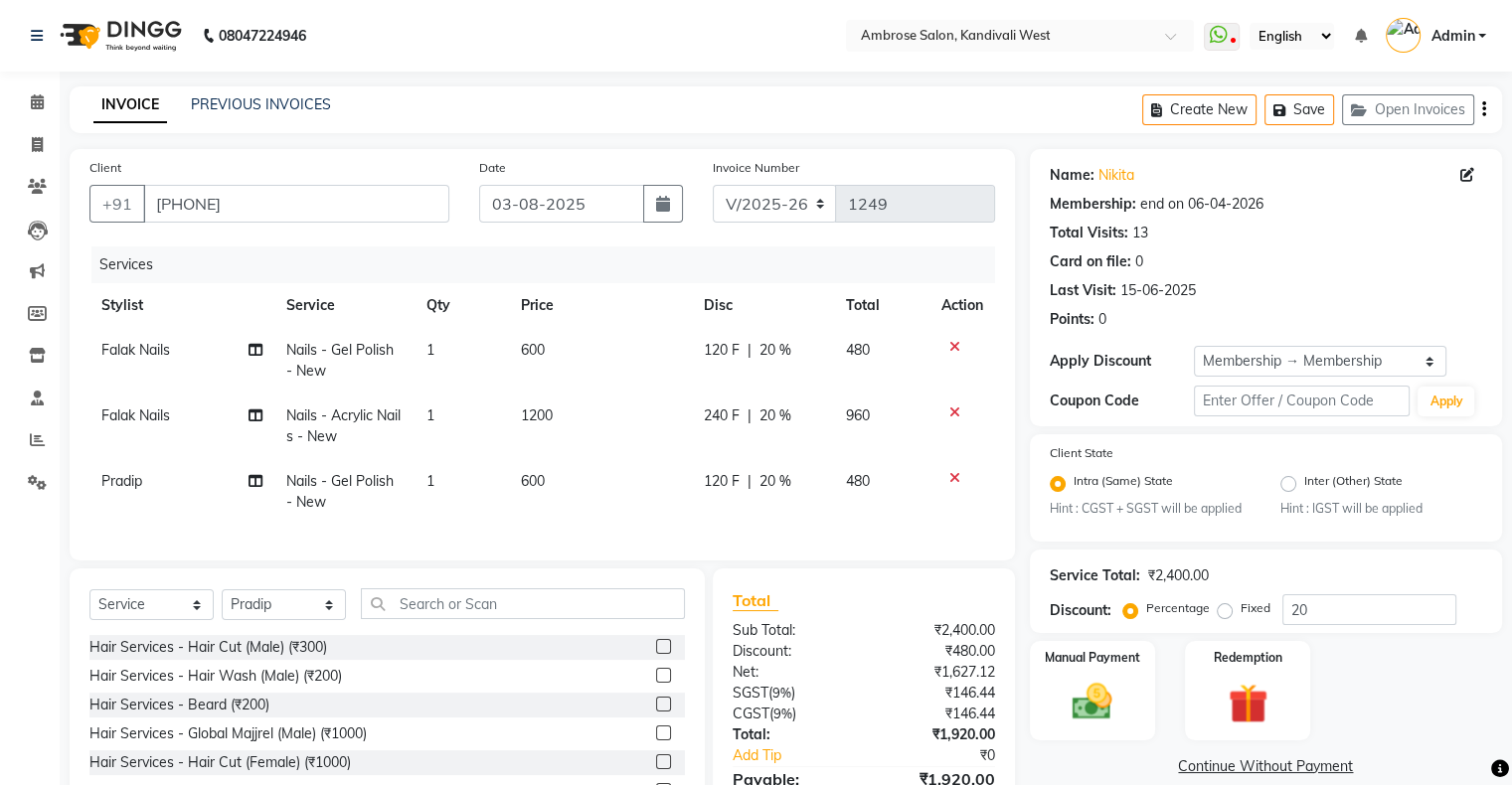 click 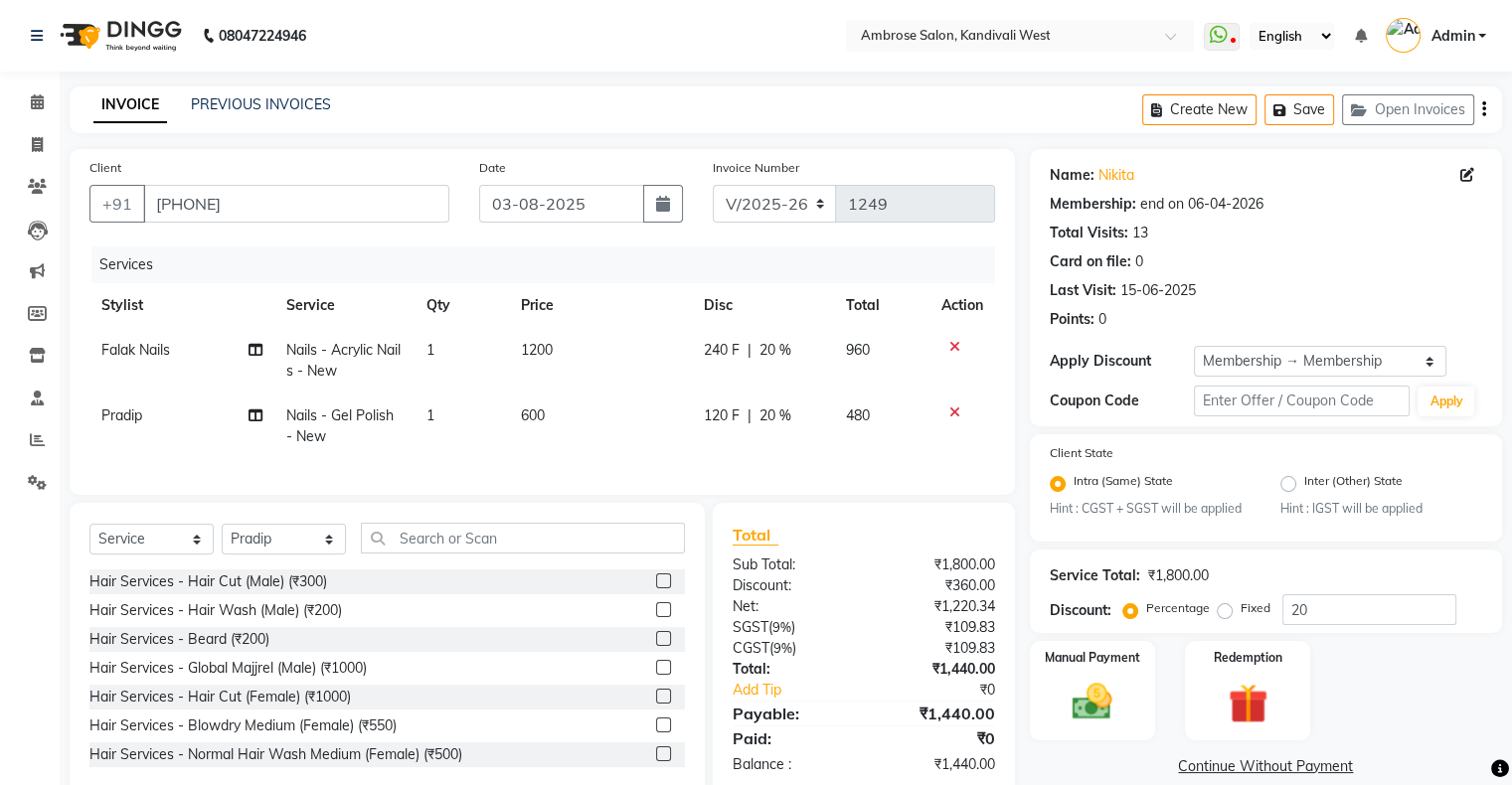 click 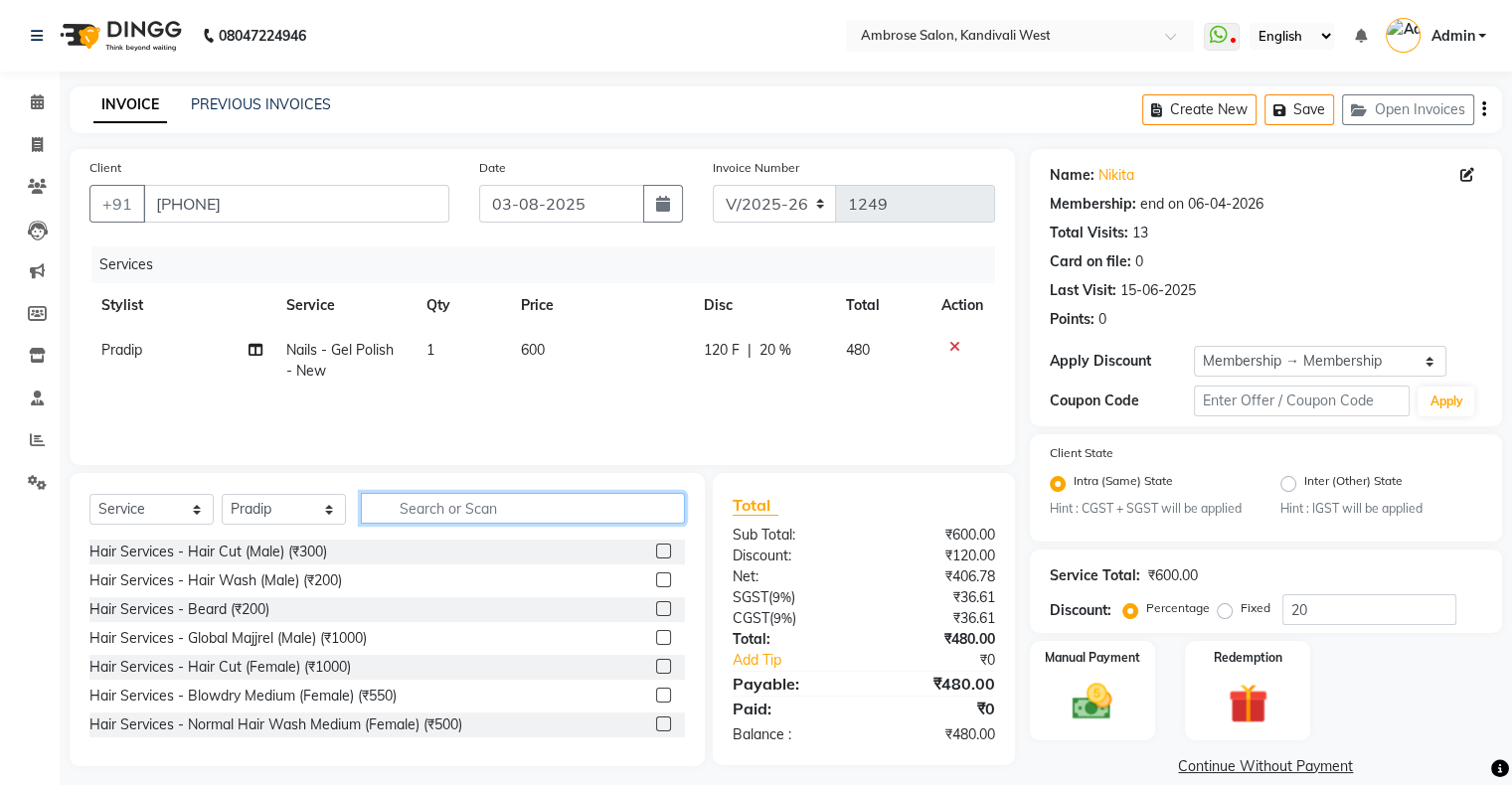click 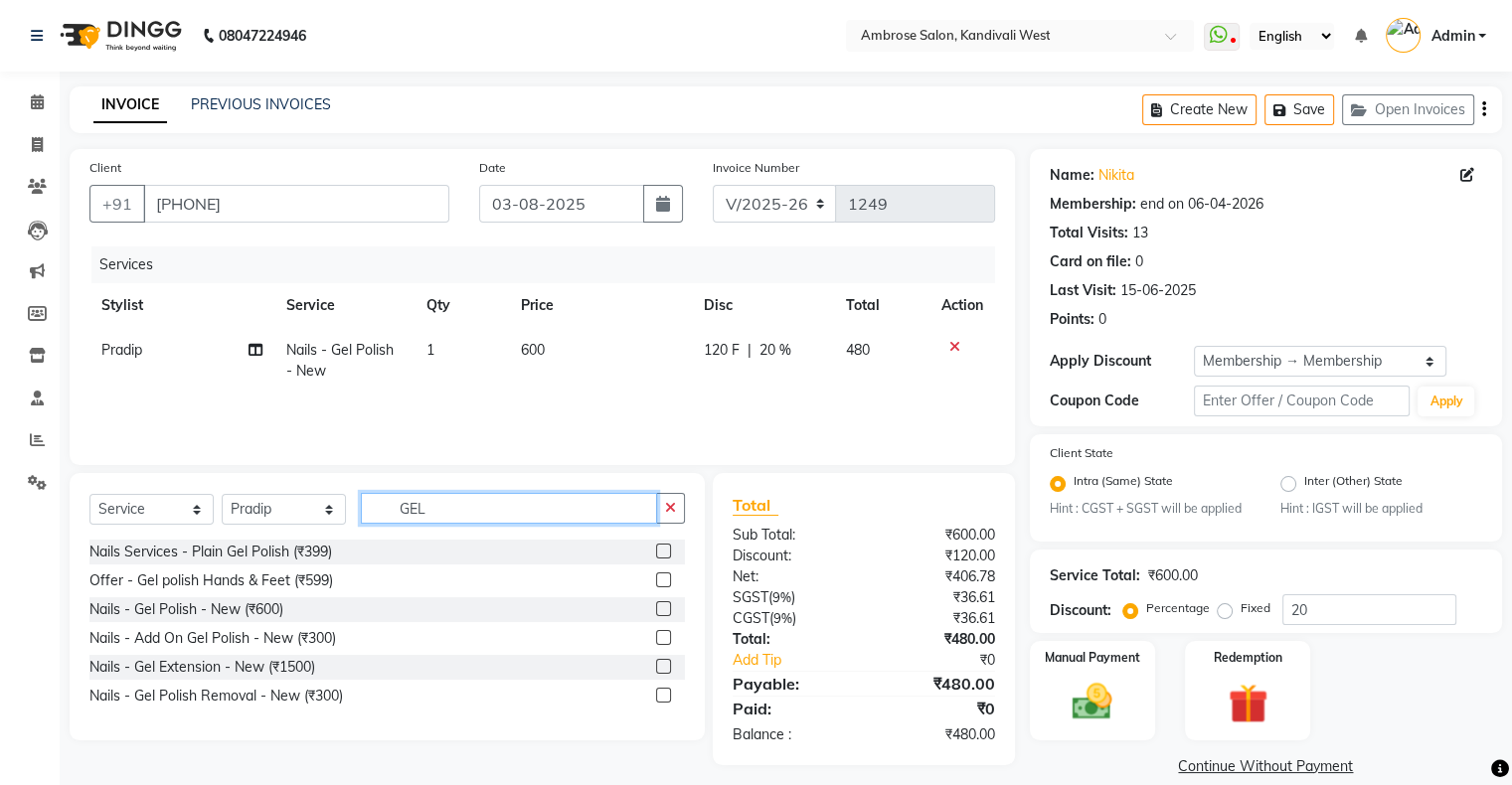 type on "GEL" 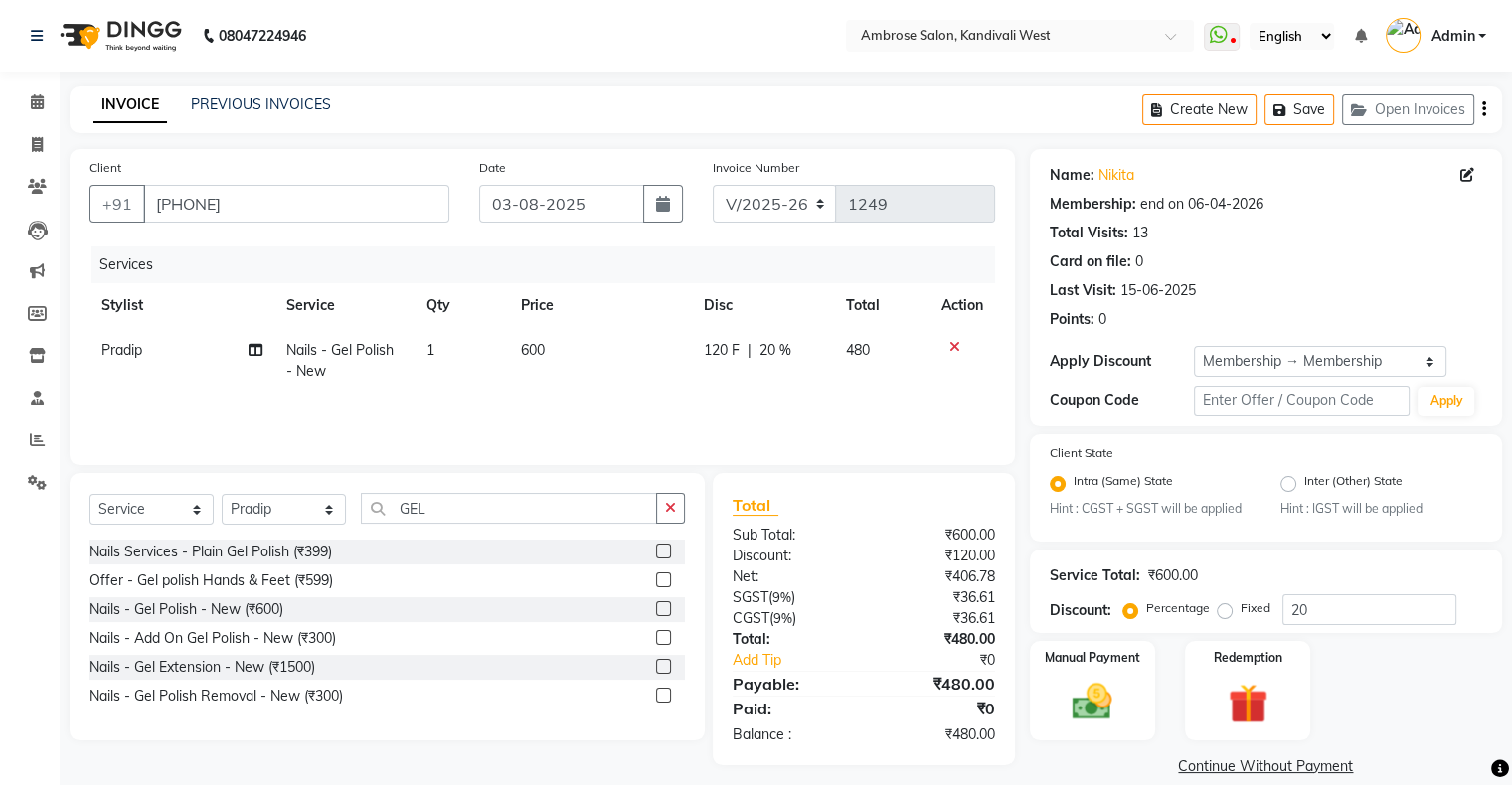 click 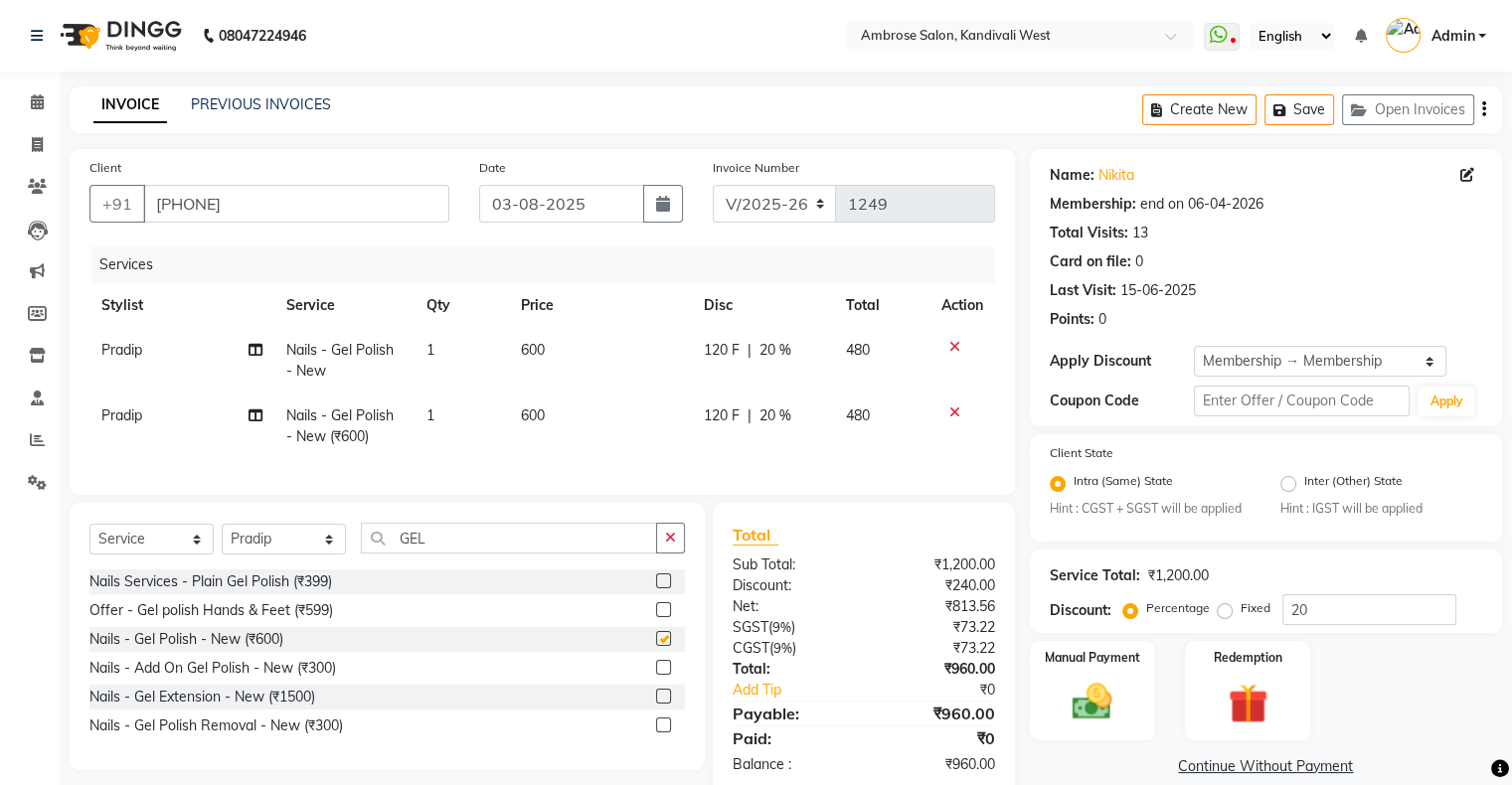 checkbox on "false" 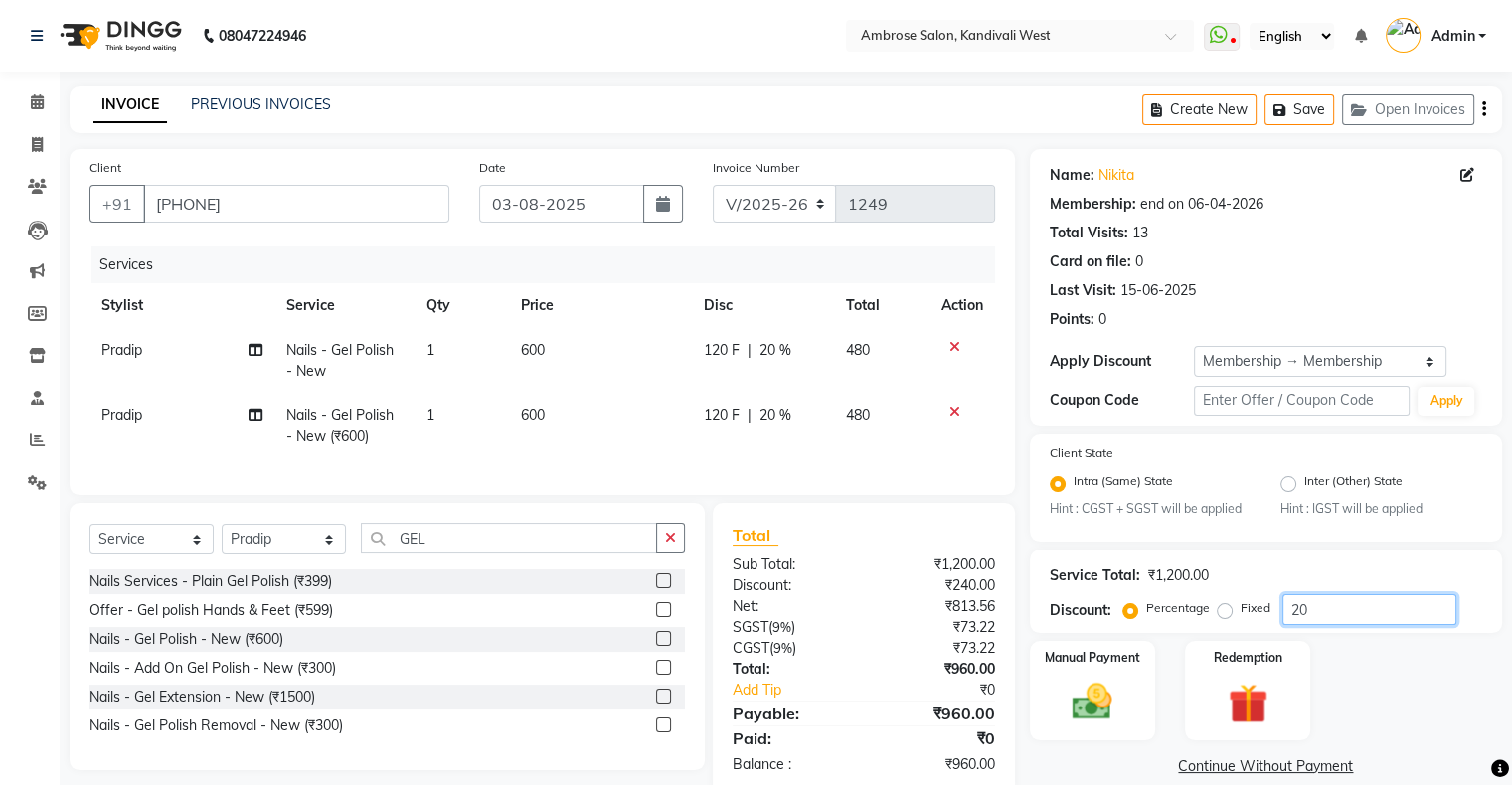click on "20" 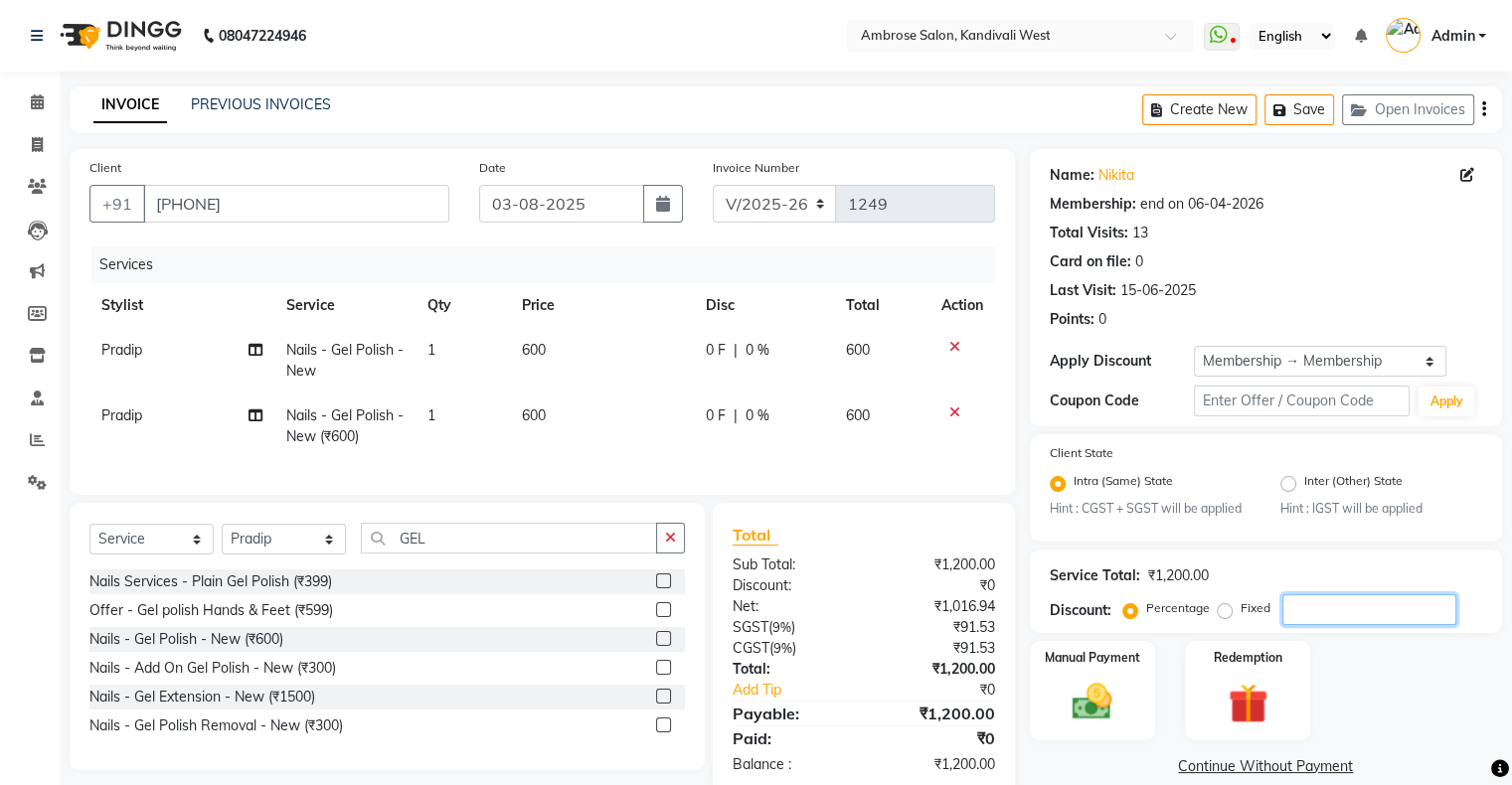 type 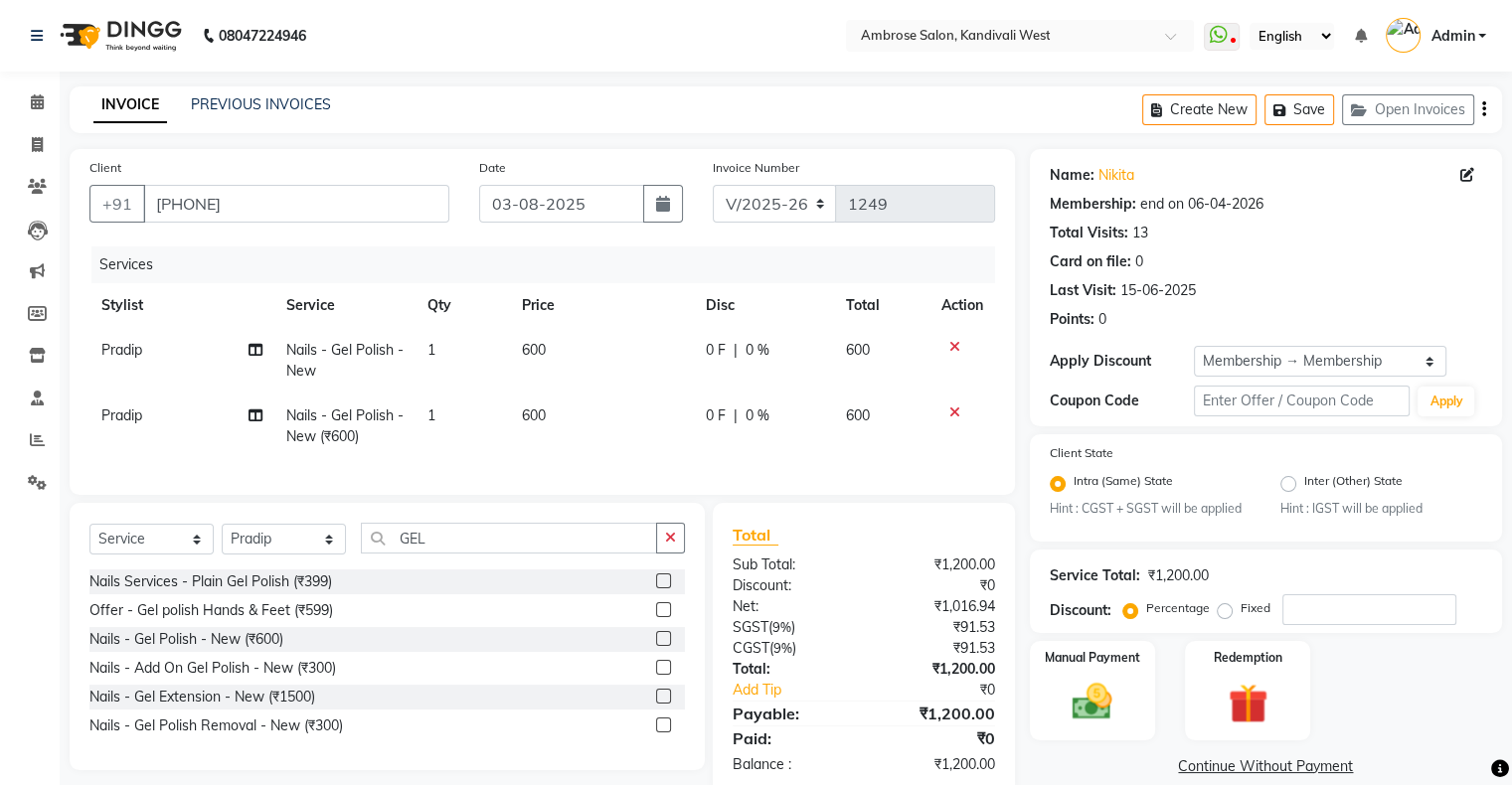 click on "Fixed" 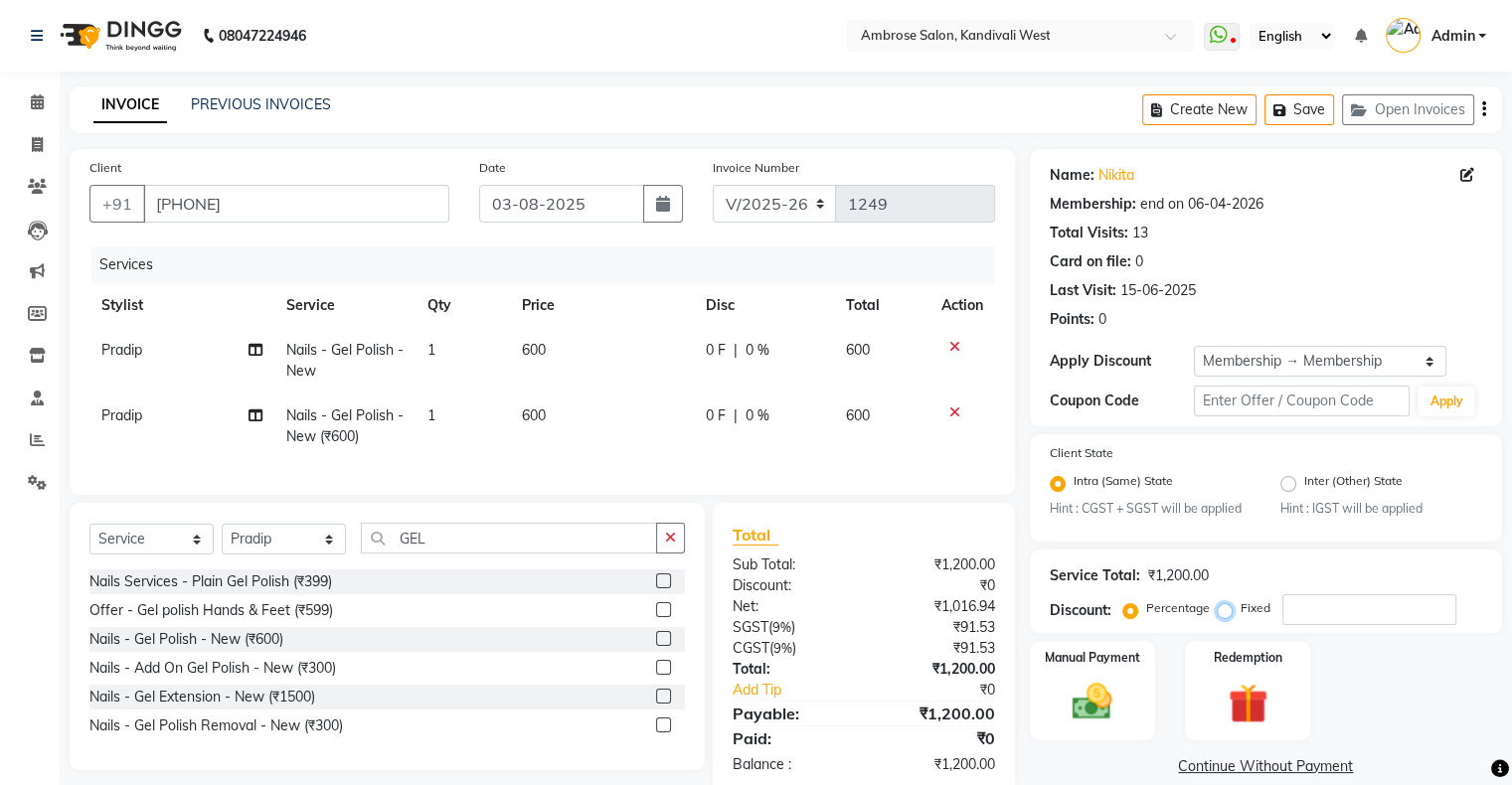 click on "Fixed" at bounding box center (1229, 608) 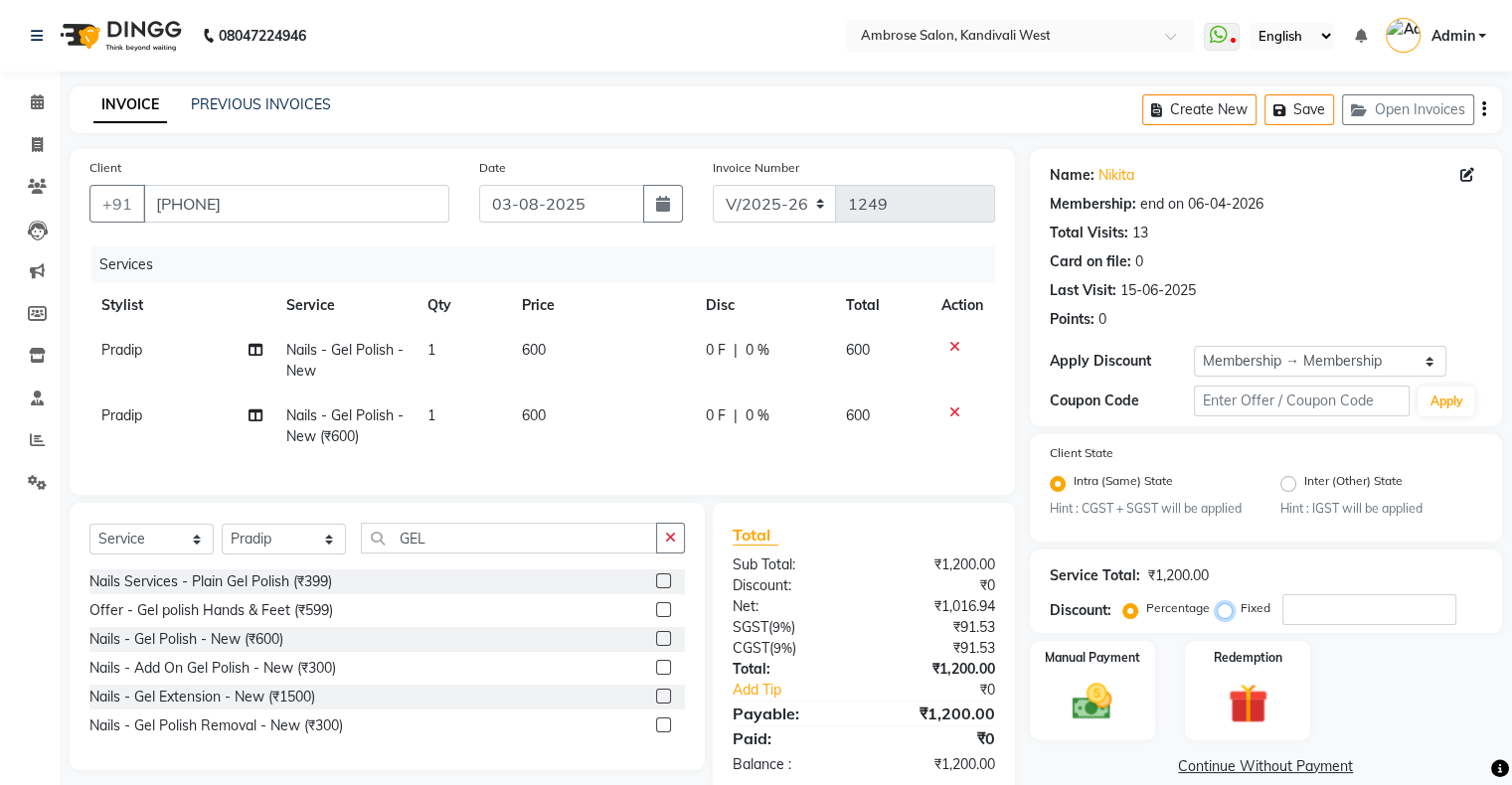 radio on "true" 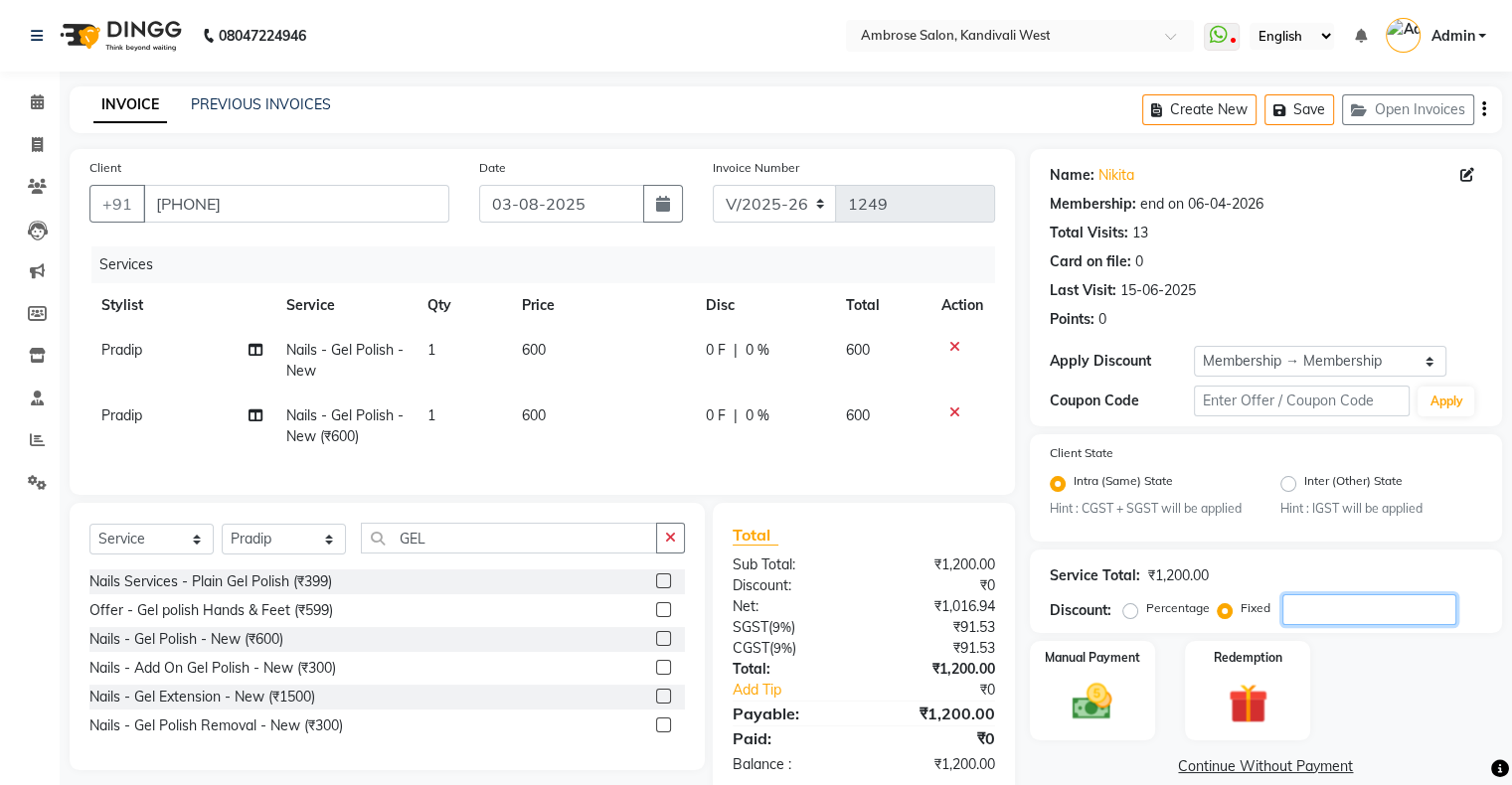 click 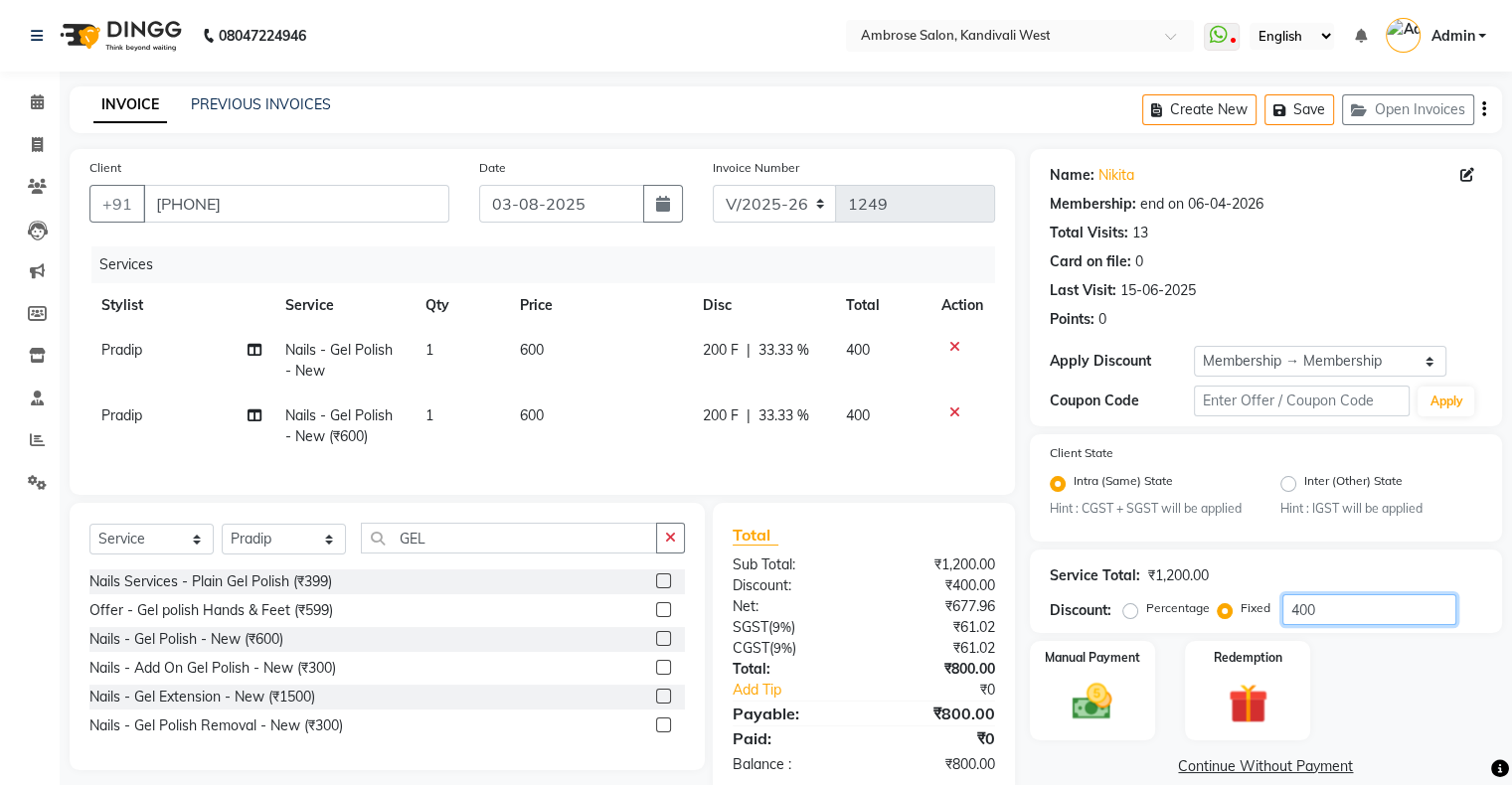type on "400" 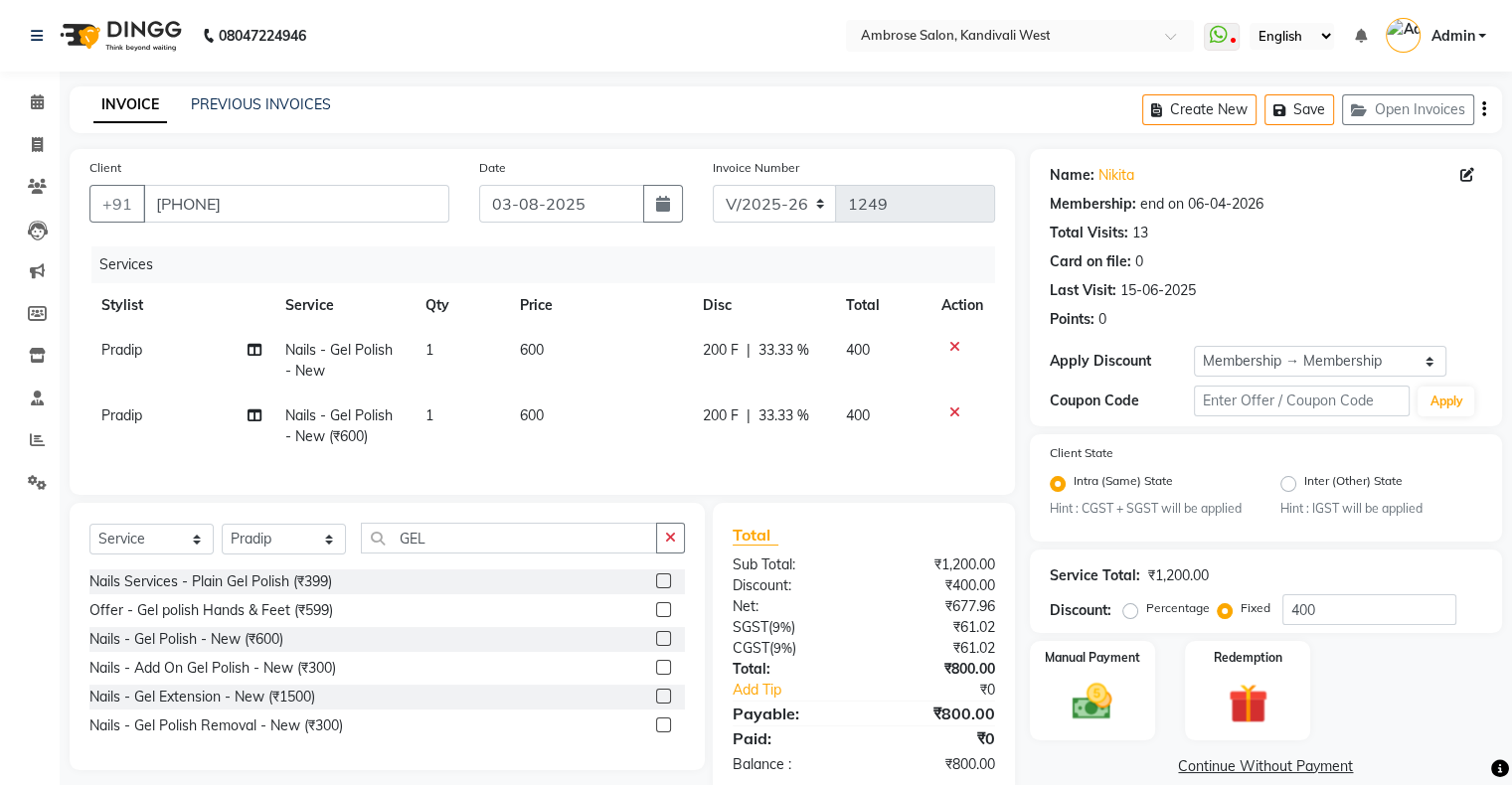 click on "Total Sub Total: ₹1,200.00 Discount: ₹400.00 Net: ₹677.96 SGST  ( 9% ) ₹61.02 CGST  ( 9% ) ₹61.02 Total: ₹800.00 Add Tip ₹0 Payable: ₹800.00 Paid: ₹0 Balance   : ₹800.00" 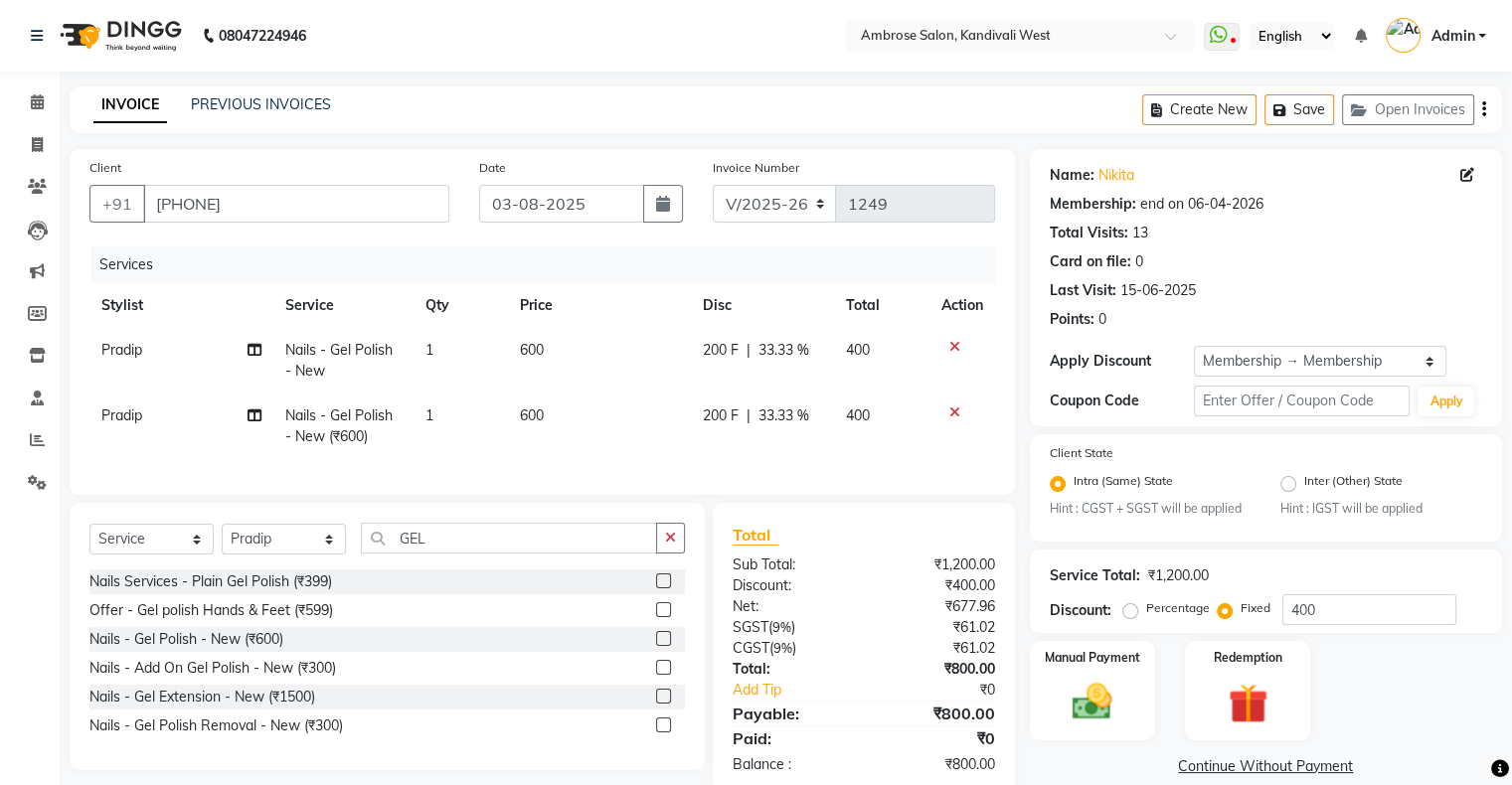 scroll, scrollTop: 55, scrollLeft: 0, axis: vertical 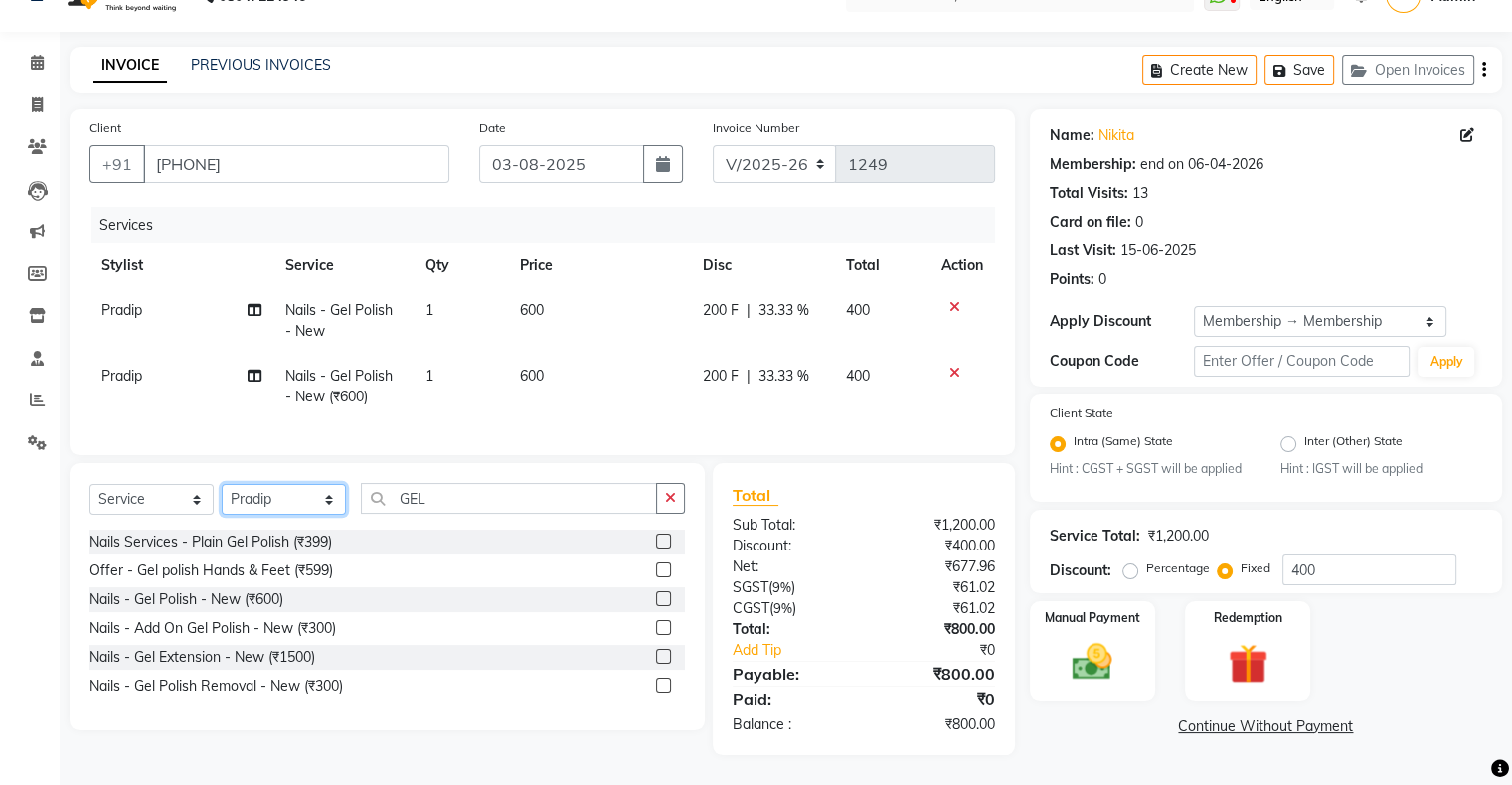 click on "Select Stylist Akshay Divecha Ashwini Hair Head Falak Nails Fardin Kirti Nida FD Pradip Pradip Vaishnav Sanjana  Vidhi Veera" 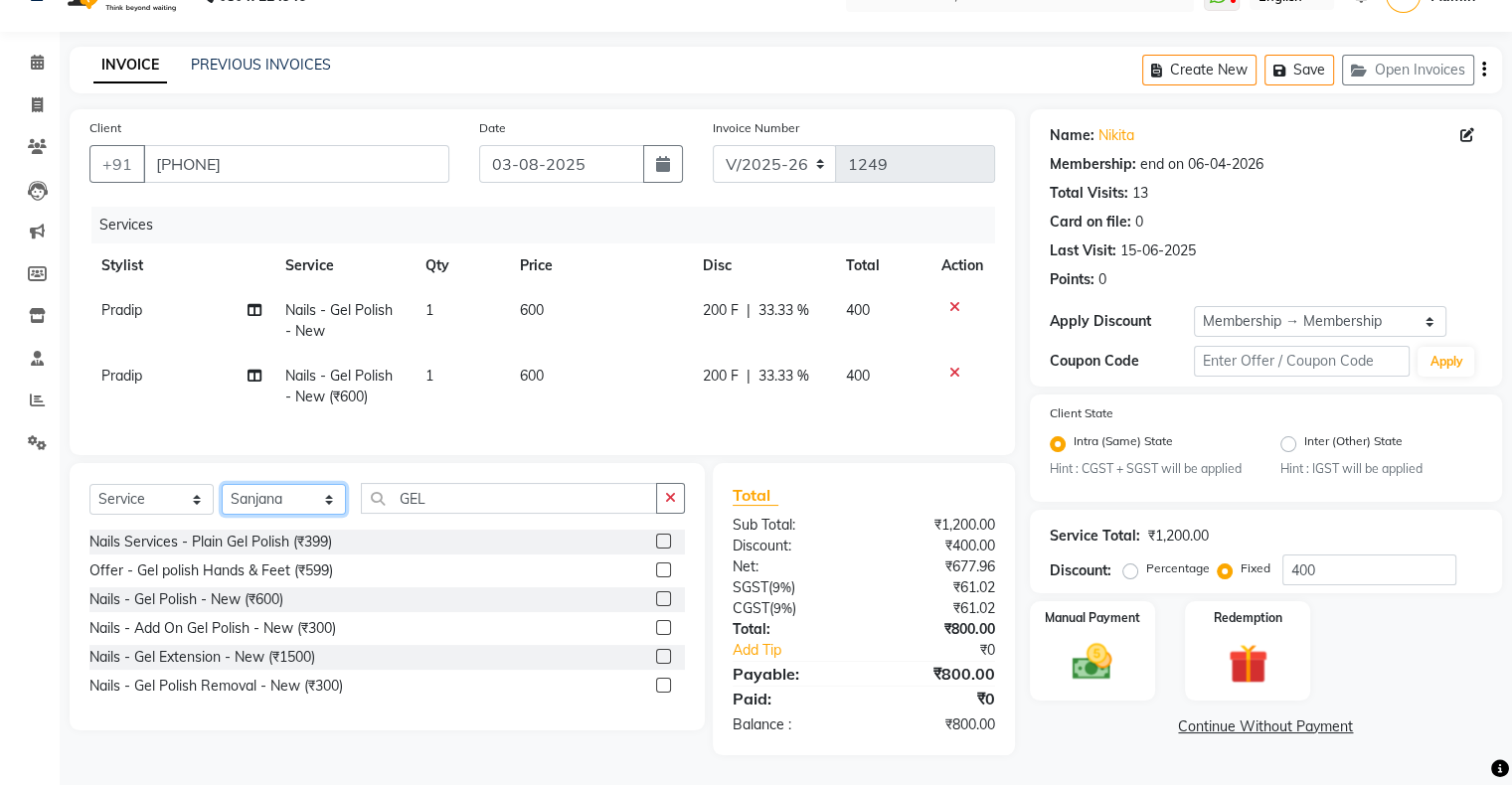 click on "Select Stylist Akshay Divecha Ashwini Hair Head Falak Nails Fardin Kirti Nida FD Pradip Pradip Vaishnav Sanjana  Vidhi Veera" 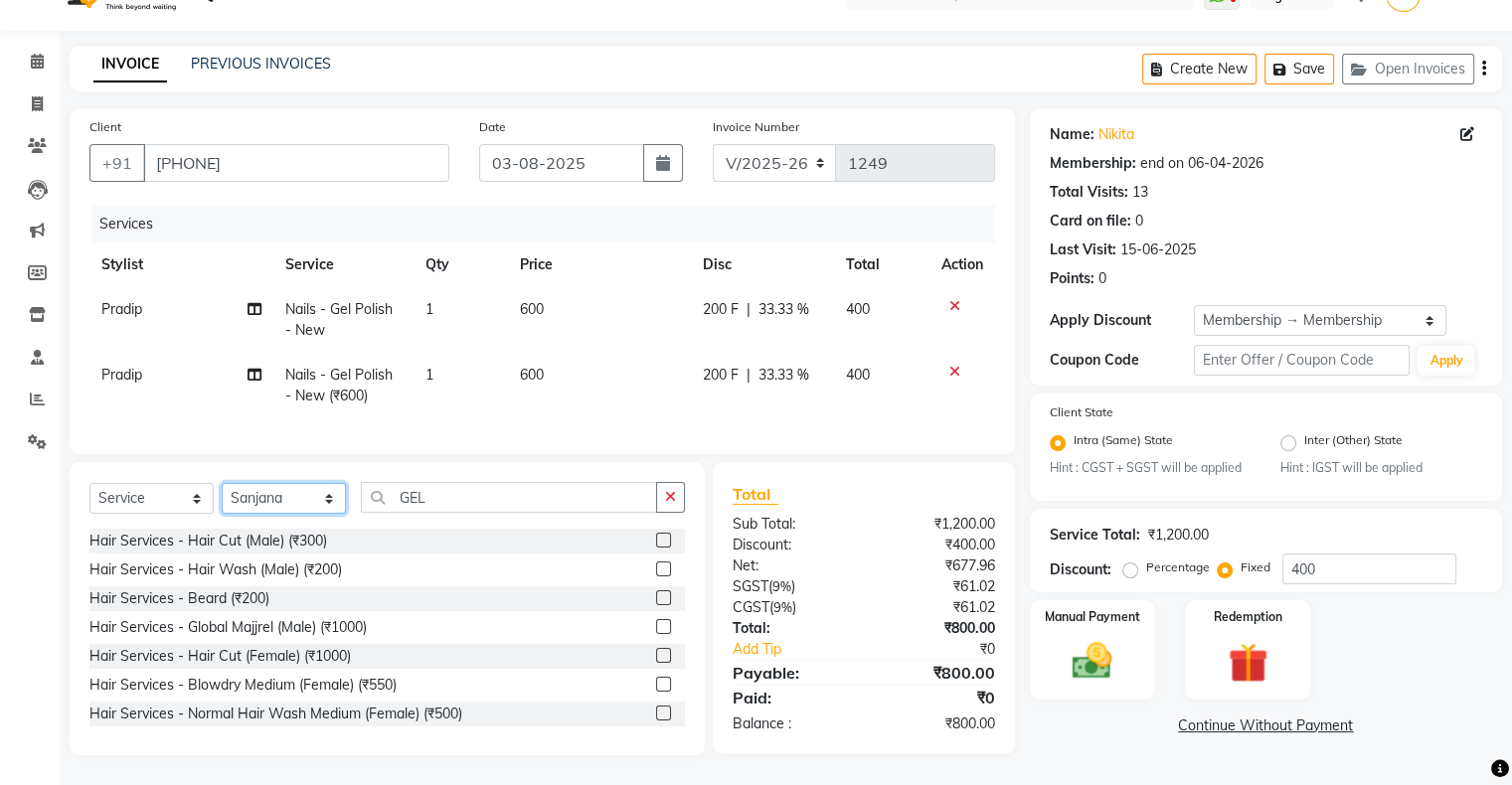 click on "Select Stylist Akshay Divecha Ashwini Hair Head Falak Nails Fardin Kirti Nida FD Pradip Pradip Vaishnav Sanjana  Vidhi Veera" 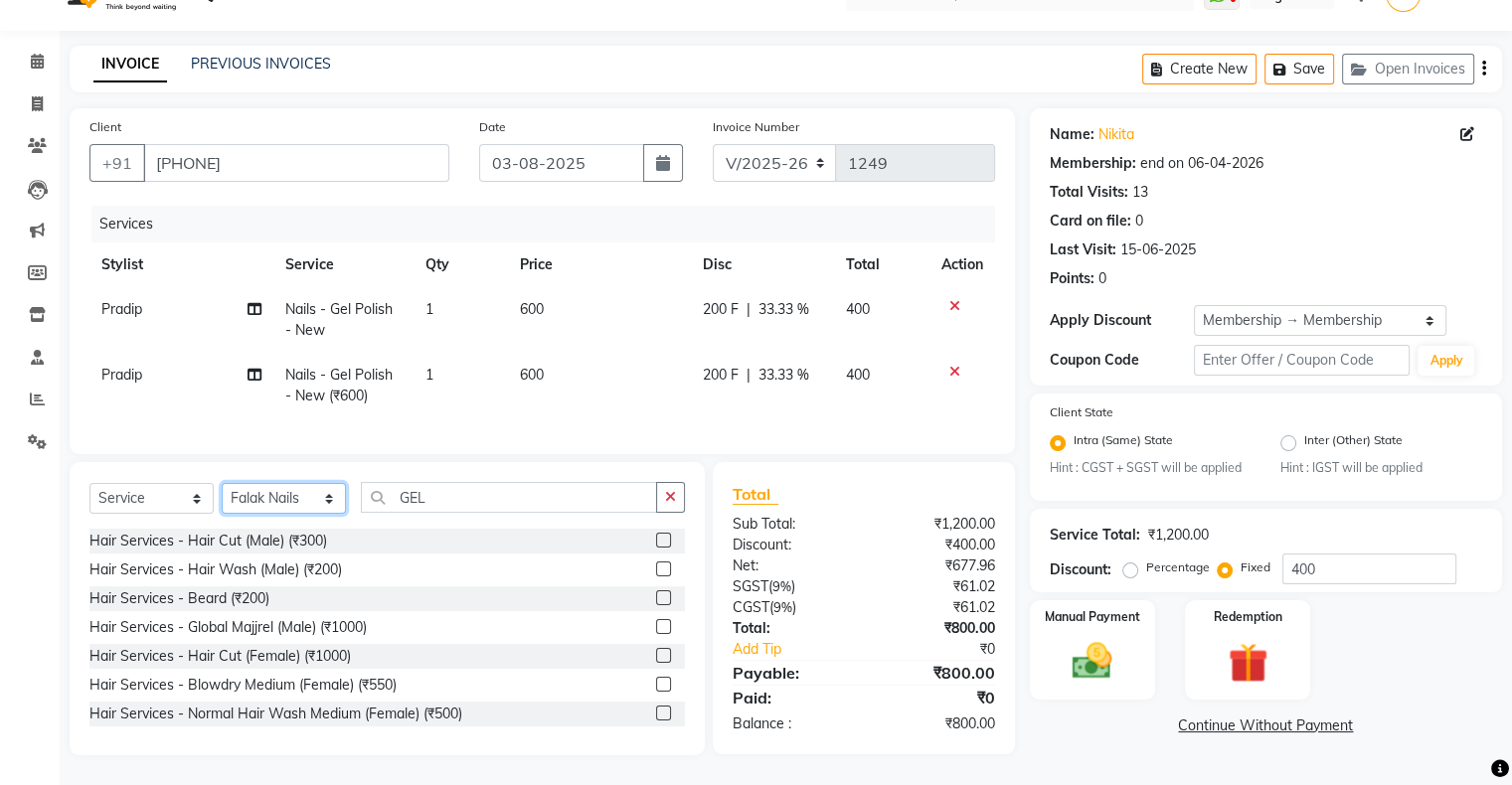click on "Select Stylist Akshay Divecha Ashwini Hair Head Falak Nails Fardin Kirti Nida FD Pradip Pradip Vaishnav Sanjana  Vidhi Veera" 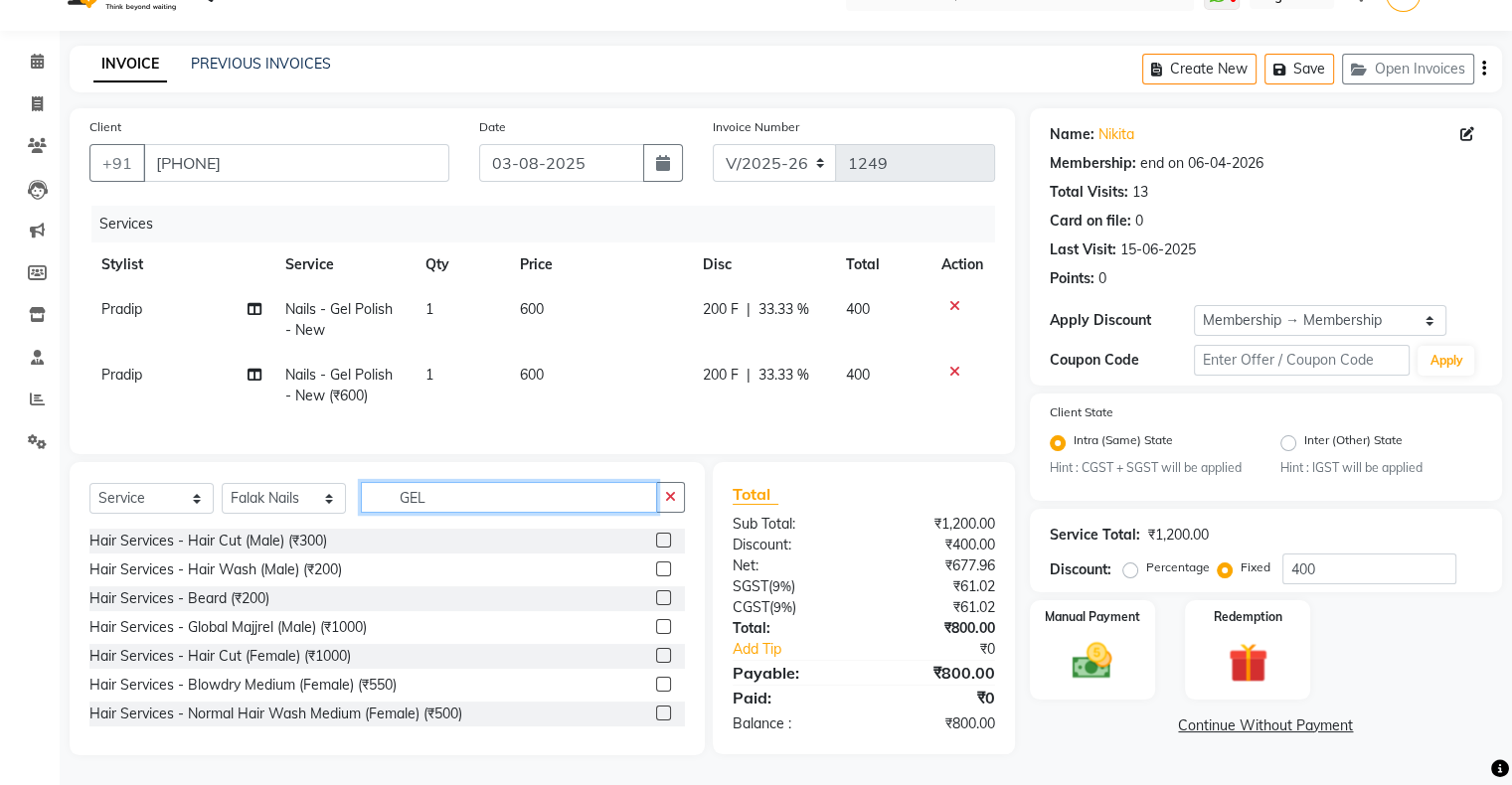 click on "GEL" 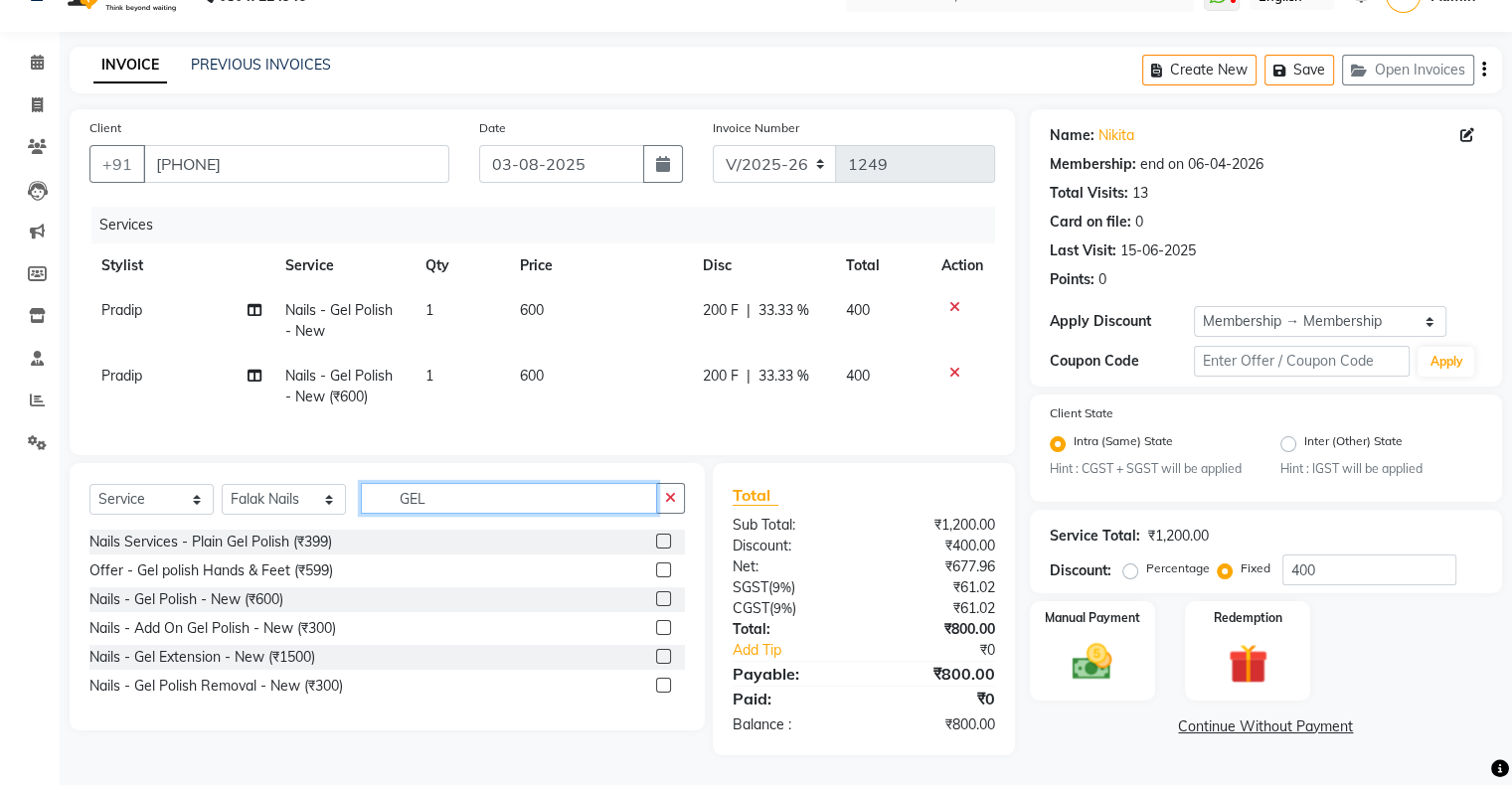 scroll, scrollTop: 0, scrollLeft: 0, axis: both 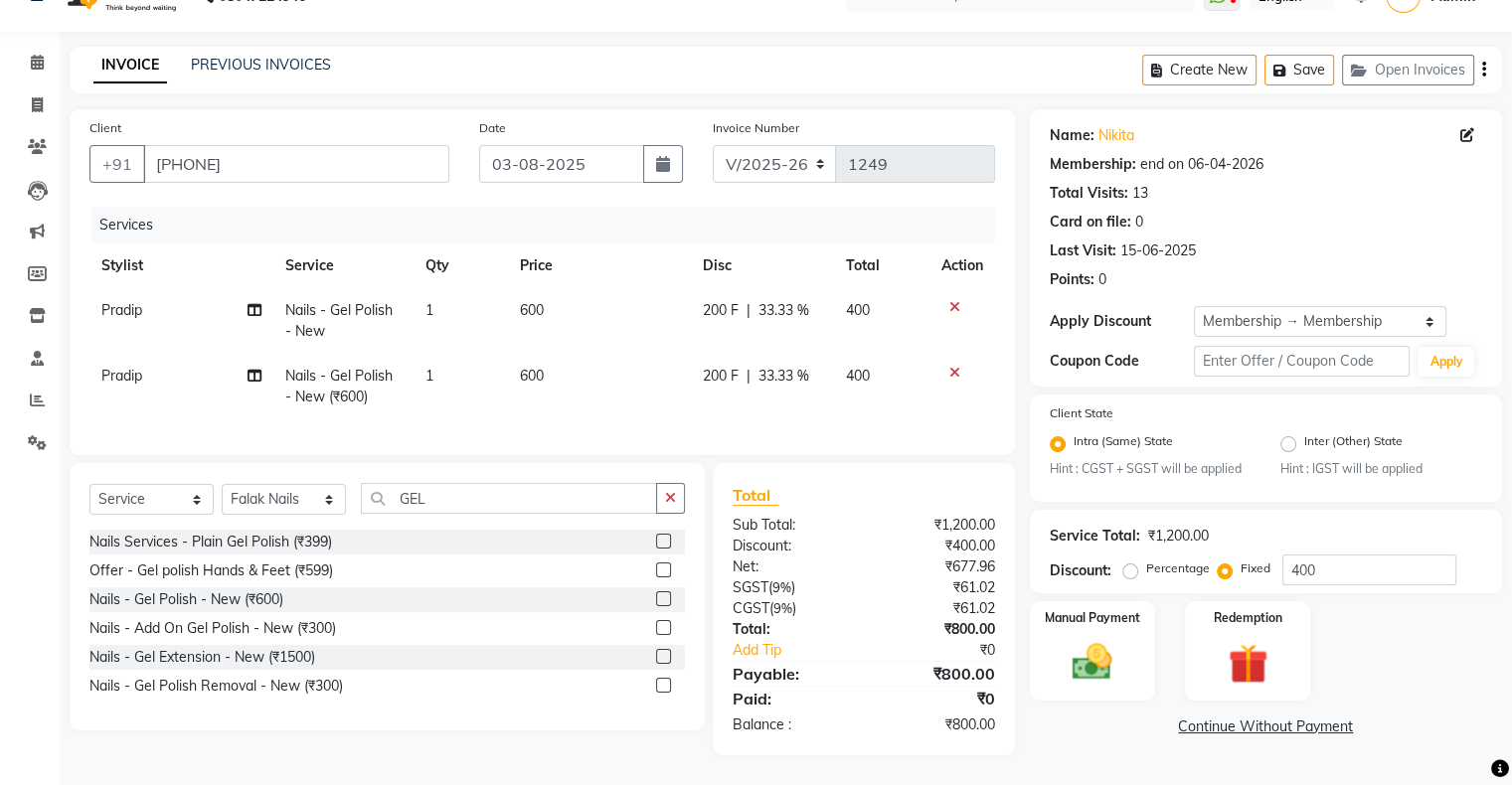 click 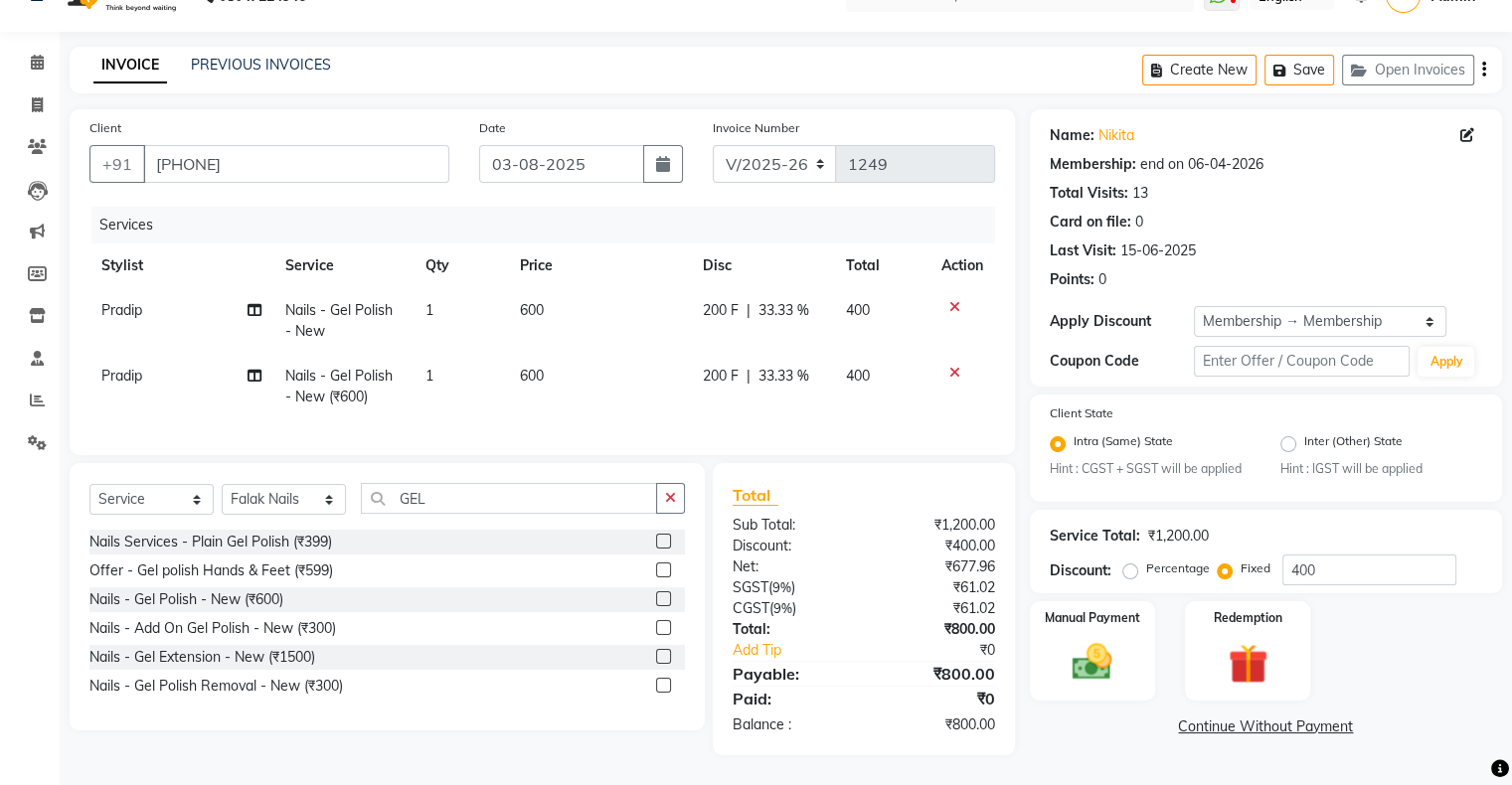 click at bounding box center [662, 599] 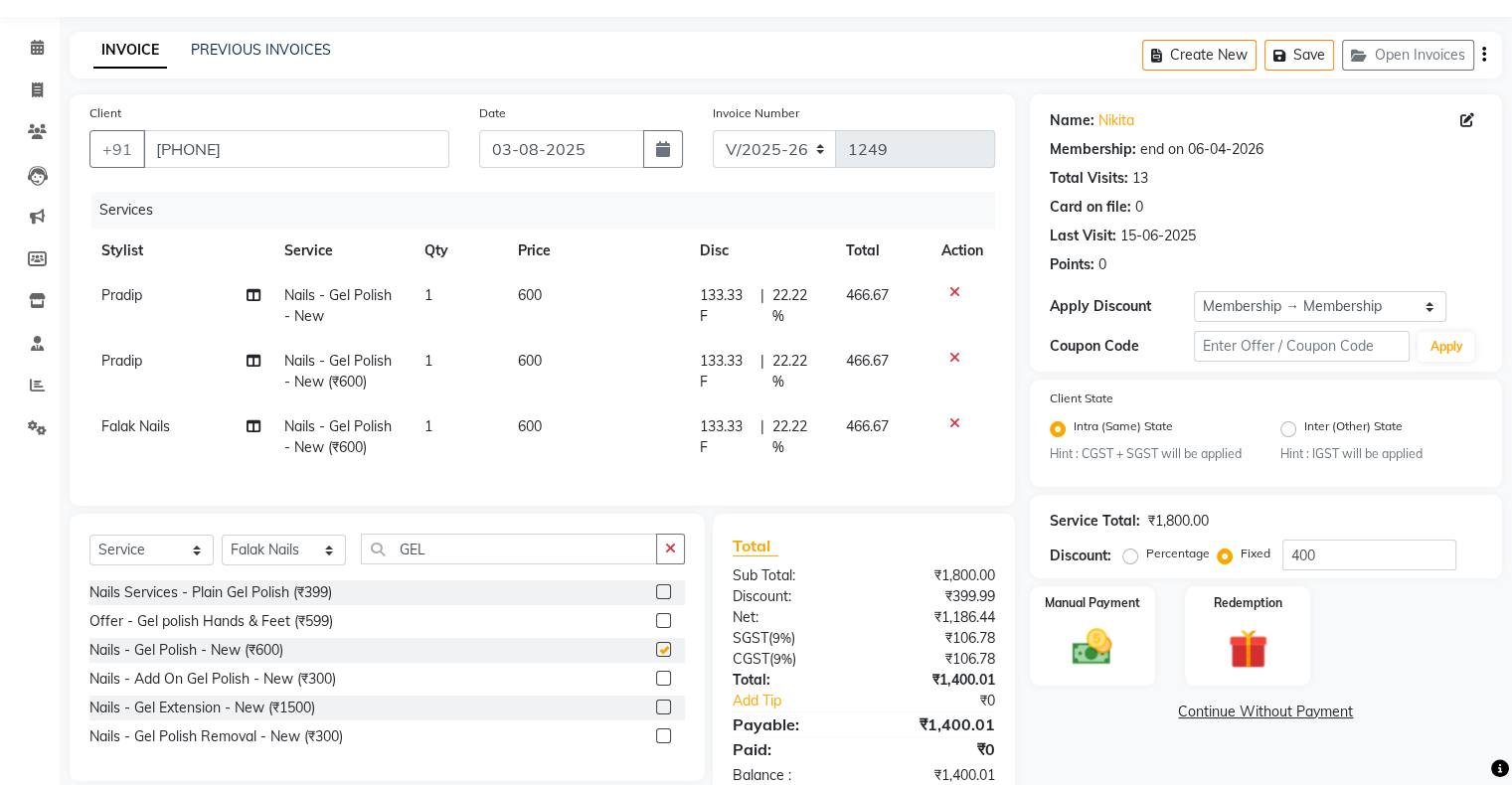 checkbox on "false" 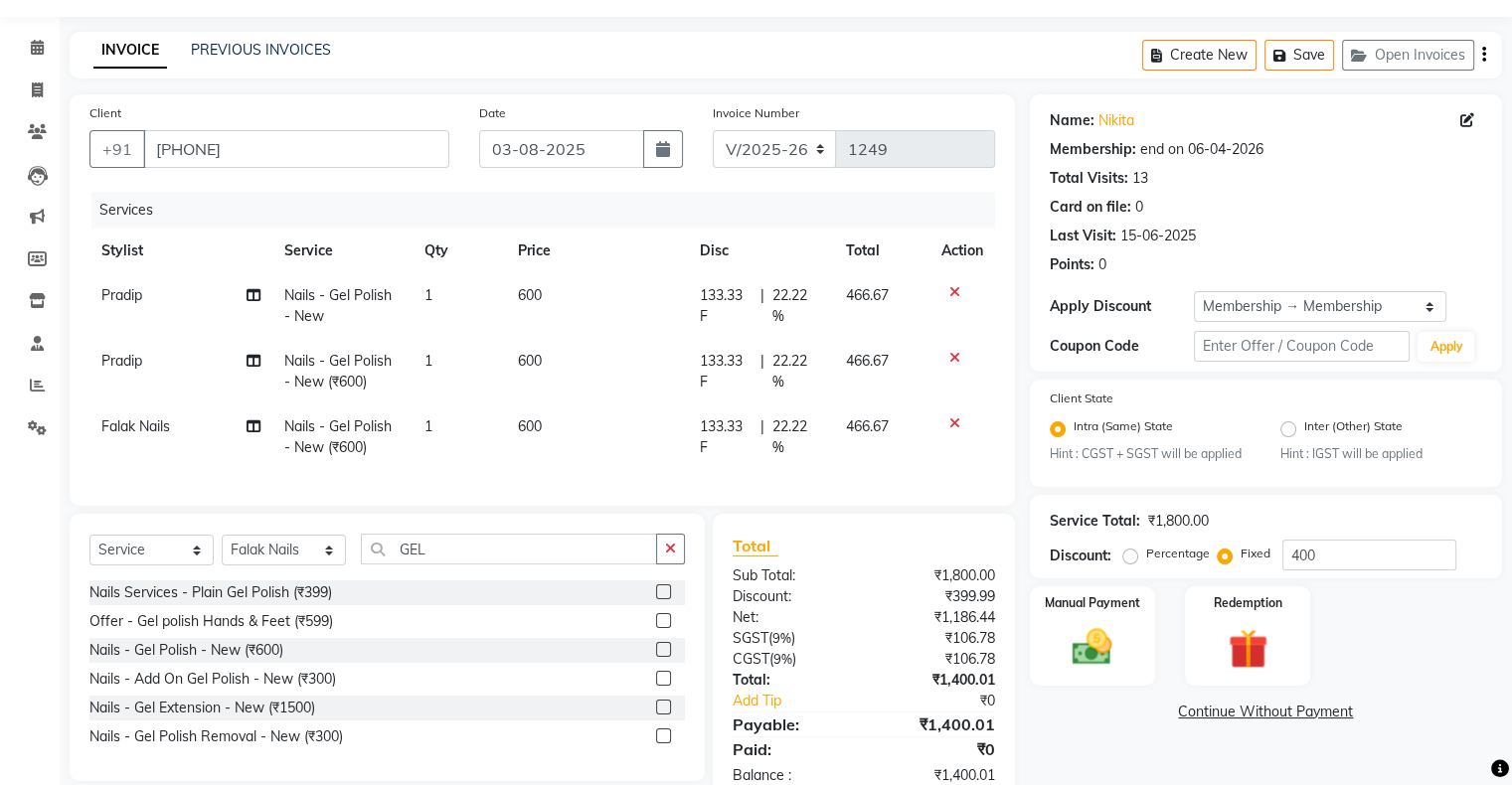 click on "133.33 F" 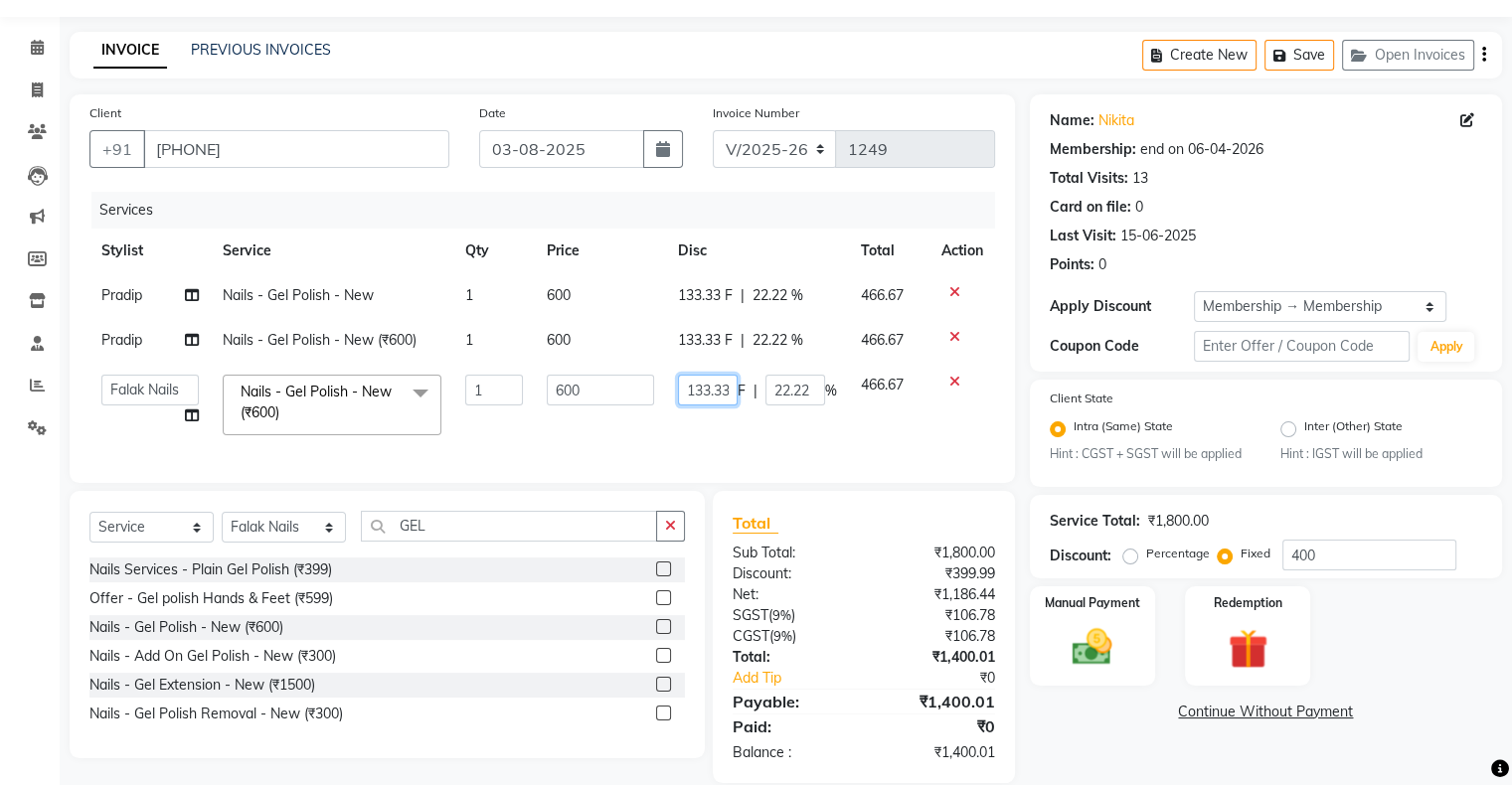 click on "133.33" 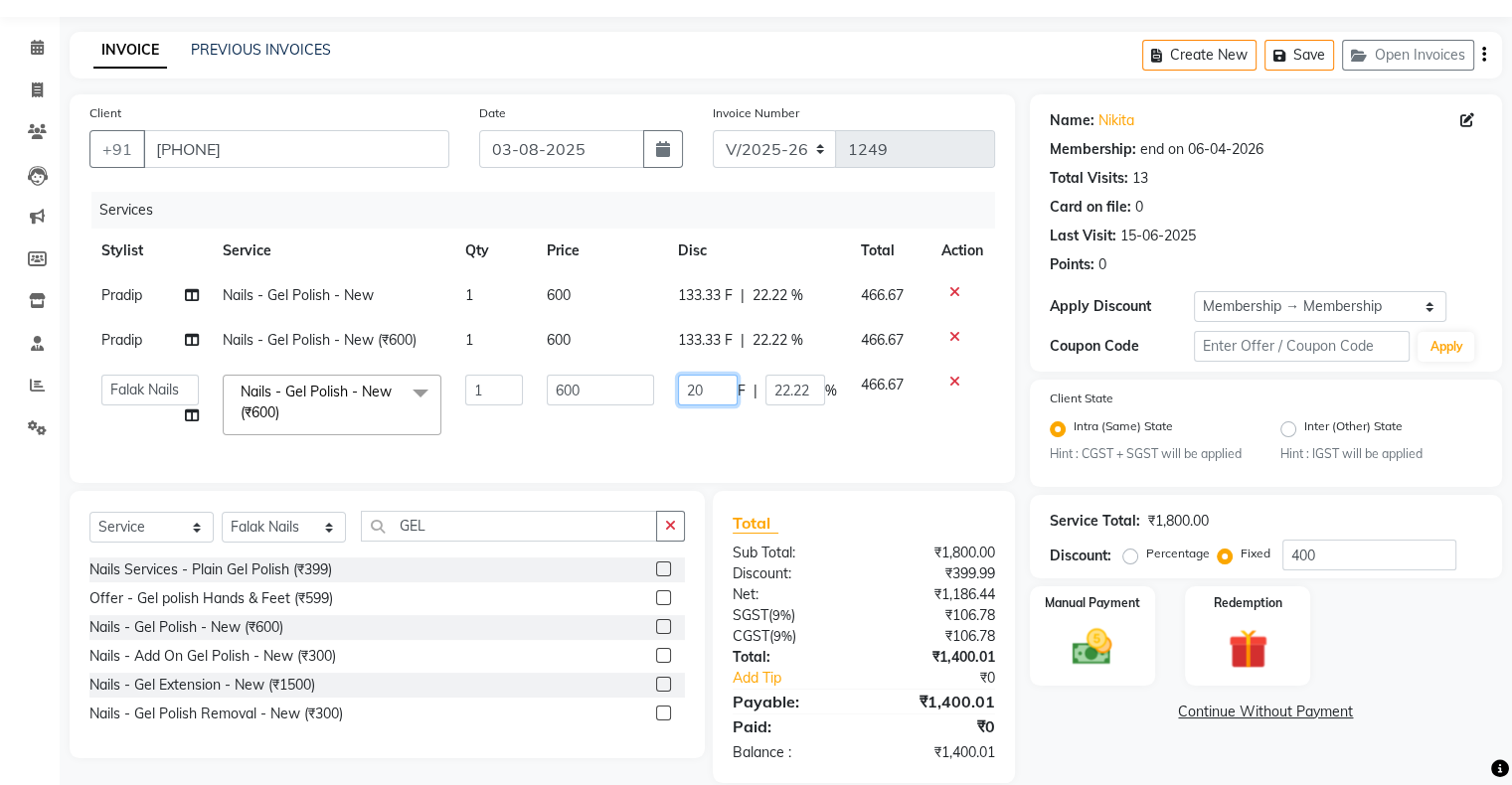 type on "200" 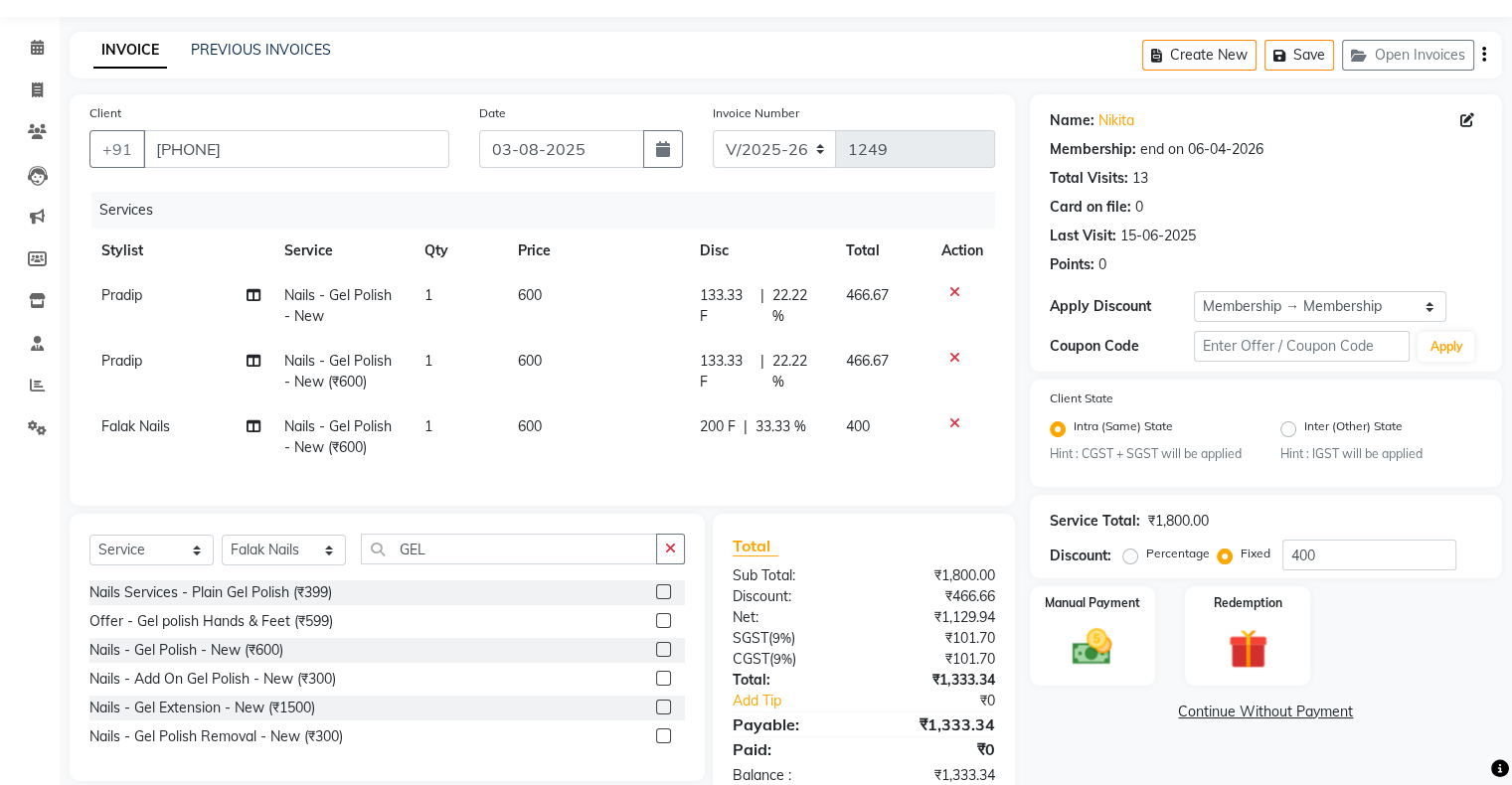 click on "400" 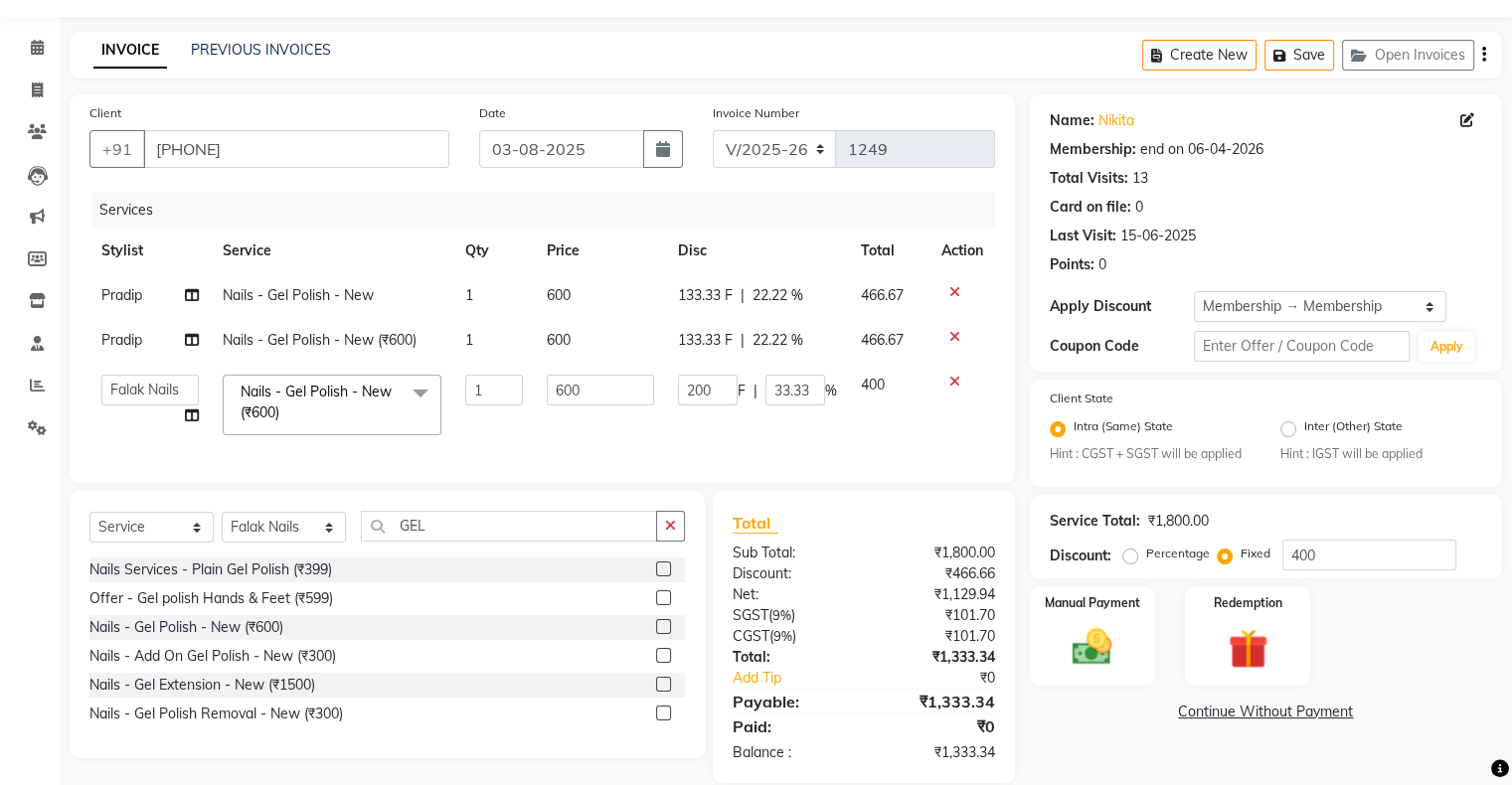 scroll, scrollTop: 96, scrollLeft: 0, axis: vertical 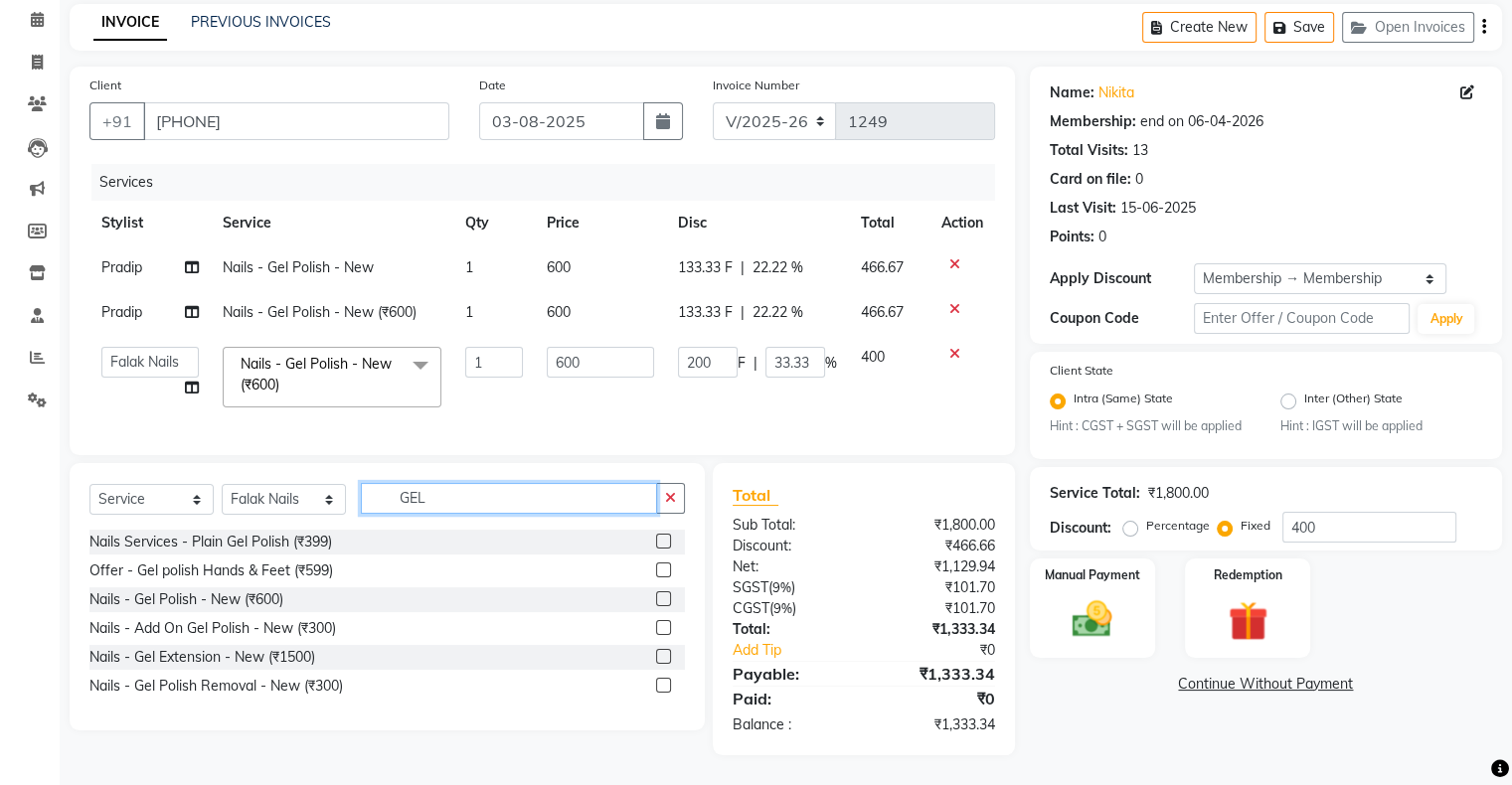 click on "GEL" 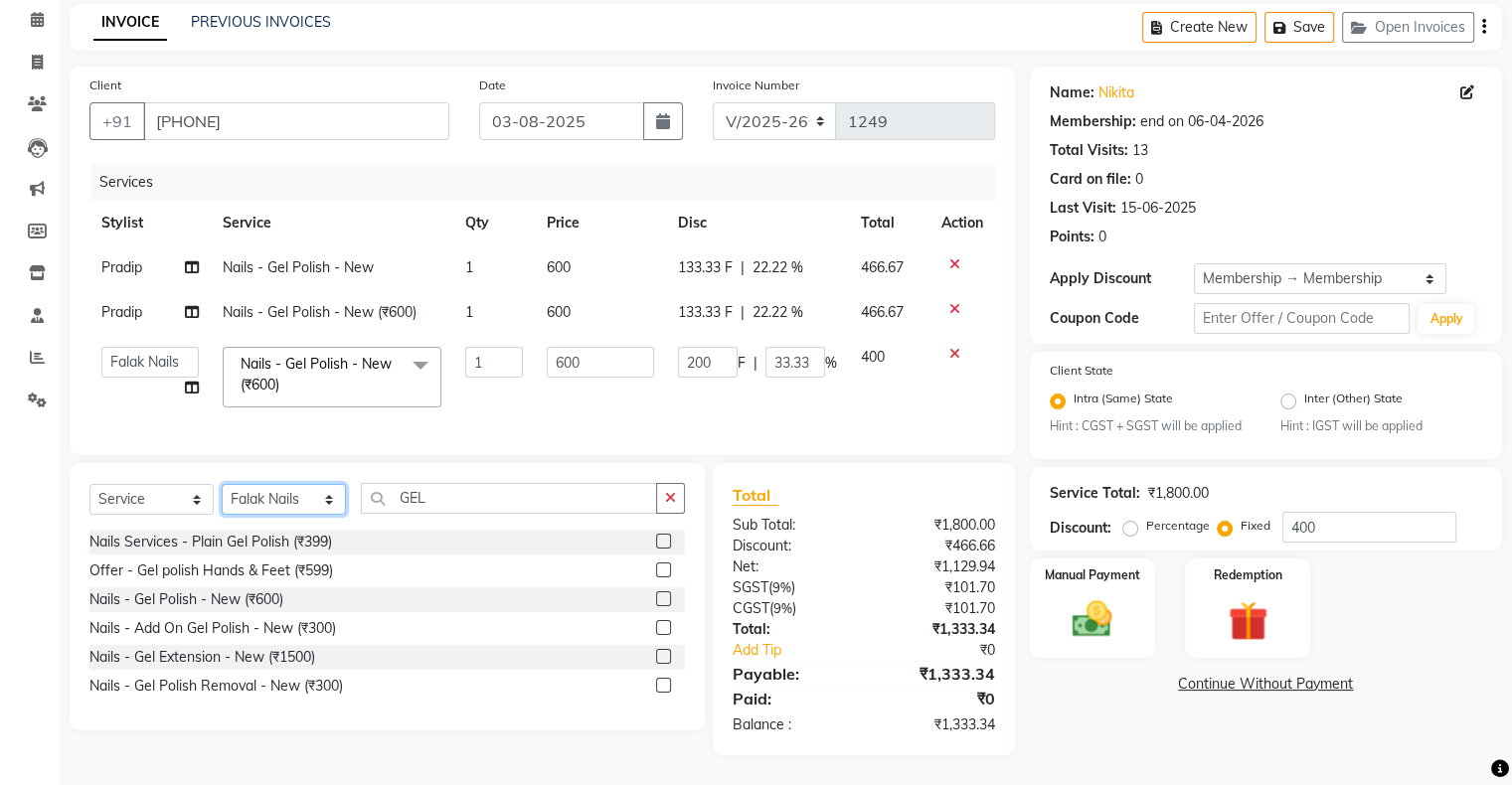 click on "Select Stylist Akshay Divecha Ashwini Hair Head Falak Nails Fardin Kirti Nida FD Pradip Pradip Vaishnav Sanjana  Vidhi Veera" 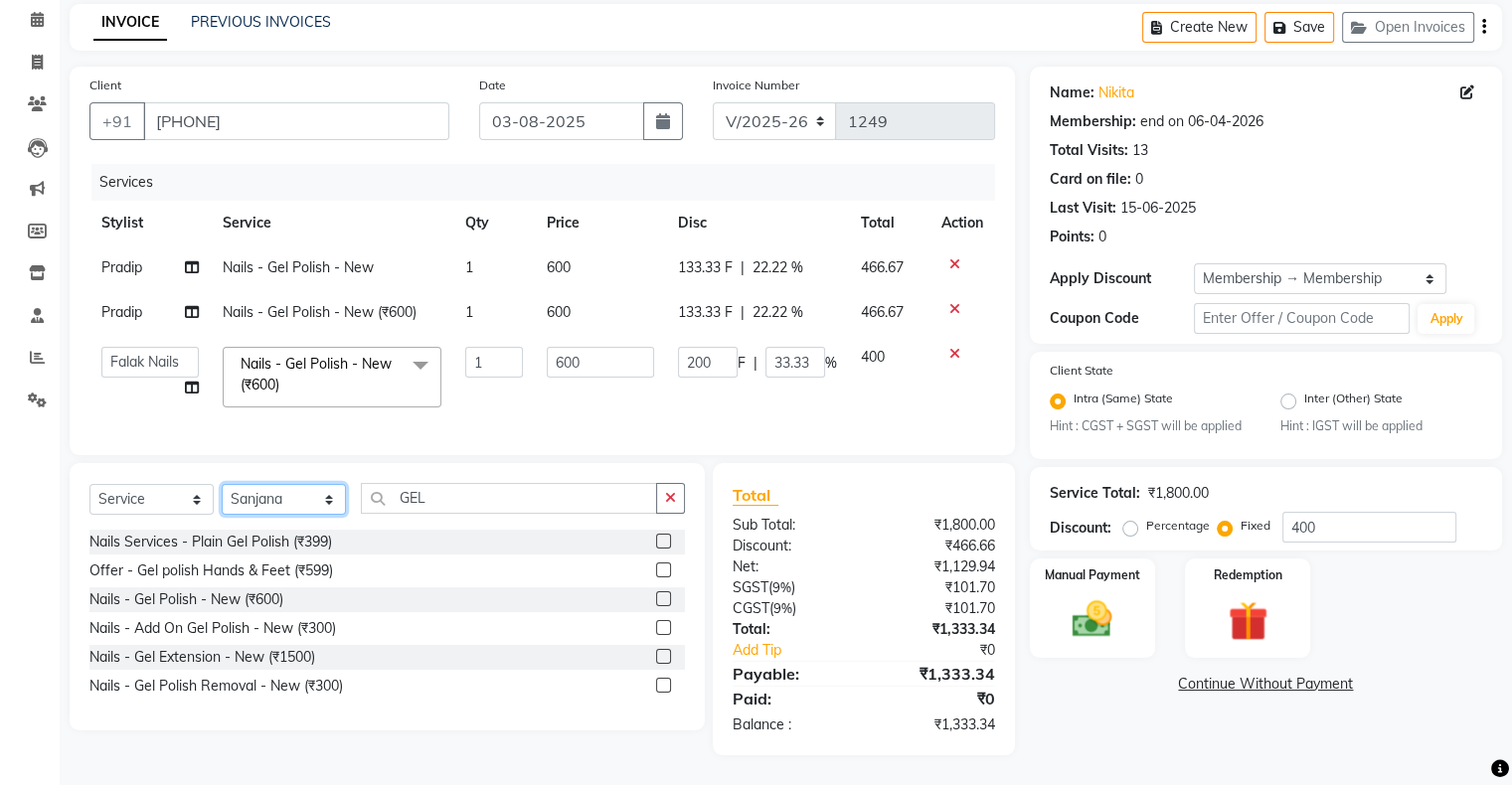 click on "Select Stylist Akshay Divecha Ashwini Hair Head Falak Nails Fardin Kirti Nida FD Pradip Pradip Vaishnav Sanjana  Vidhi Veera" 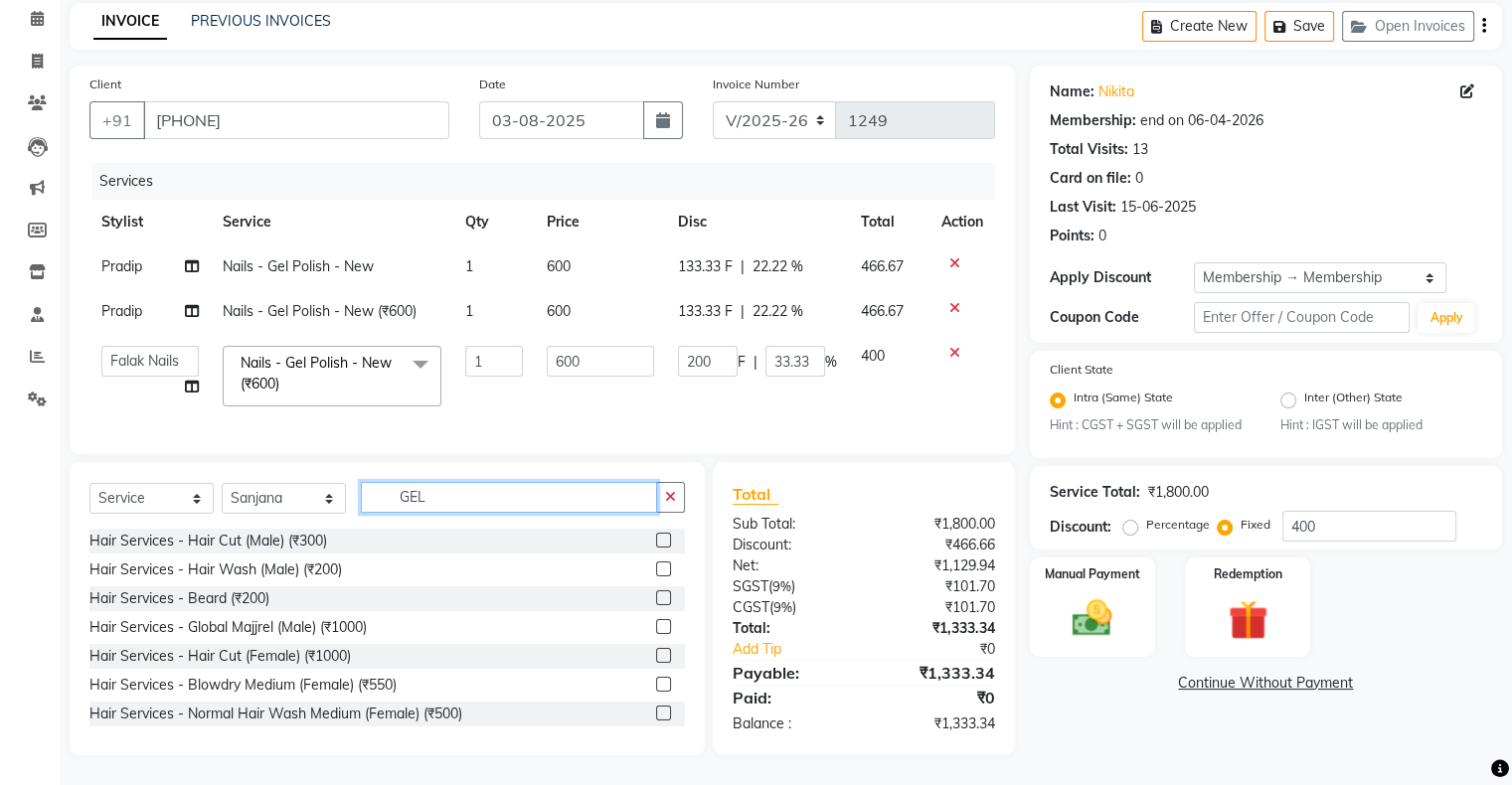 click on "GEL" 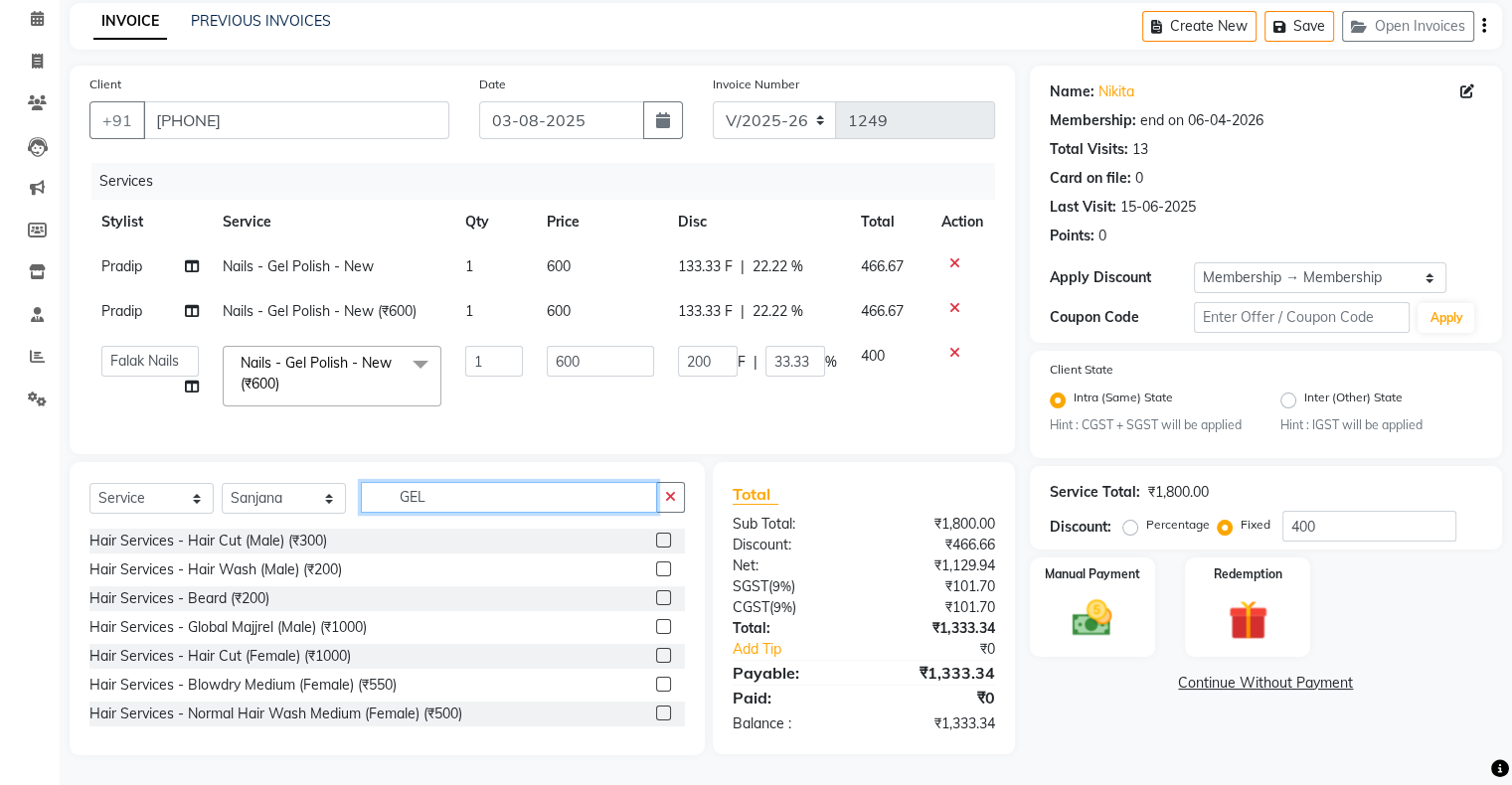click on "GEL" 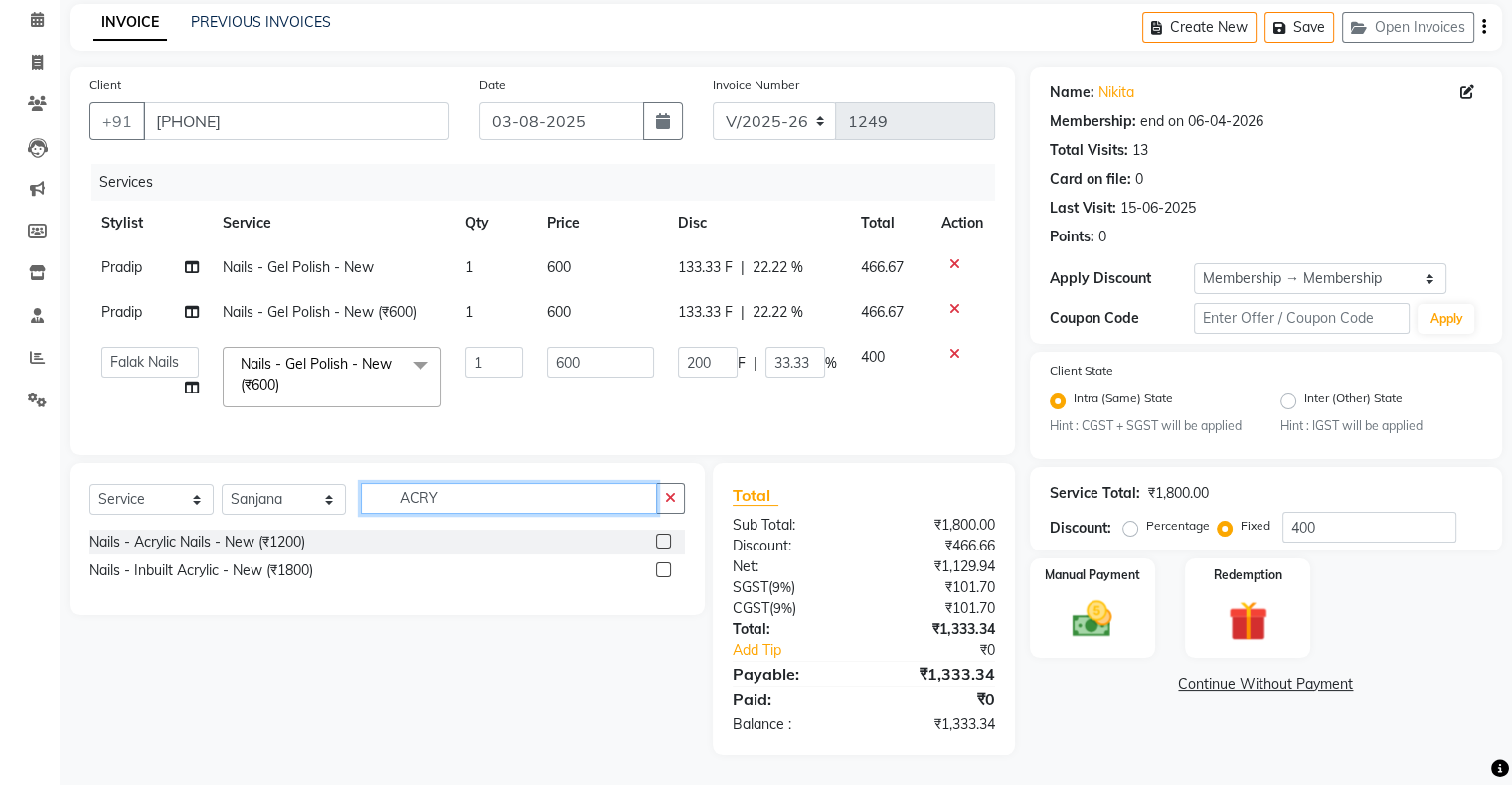 type on "ACRY" 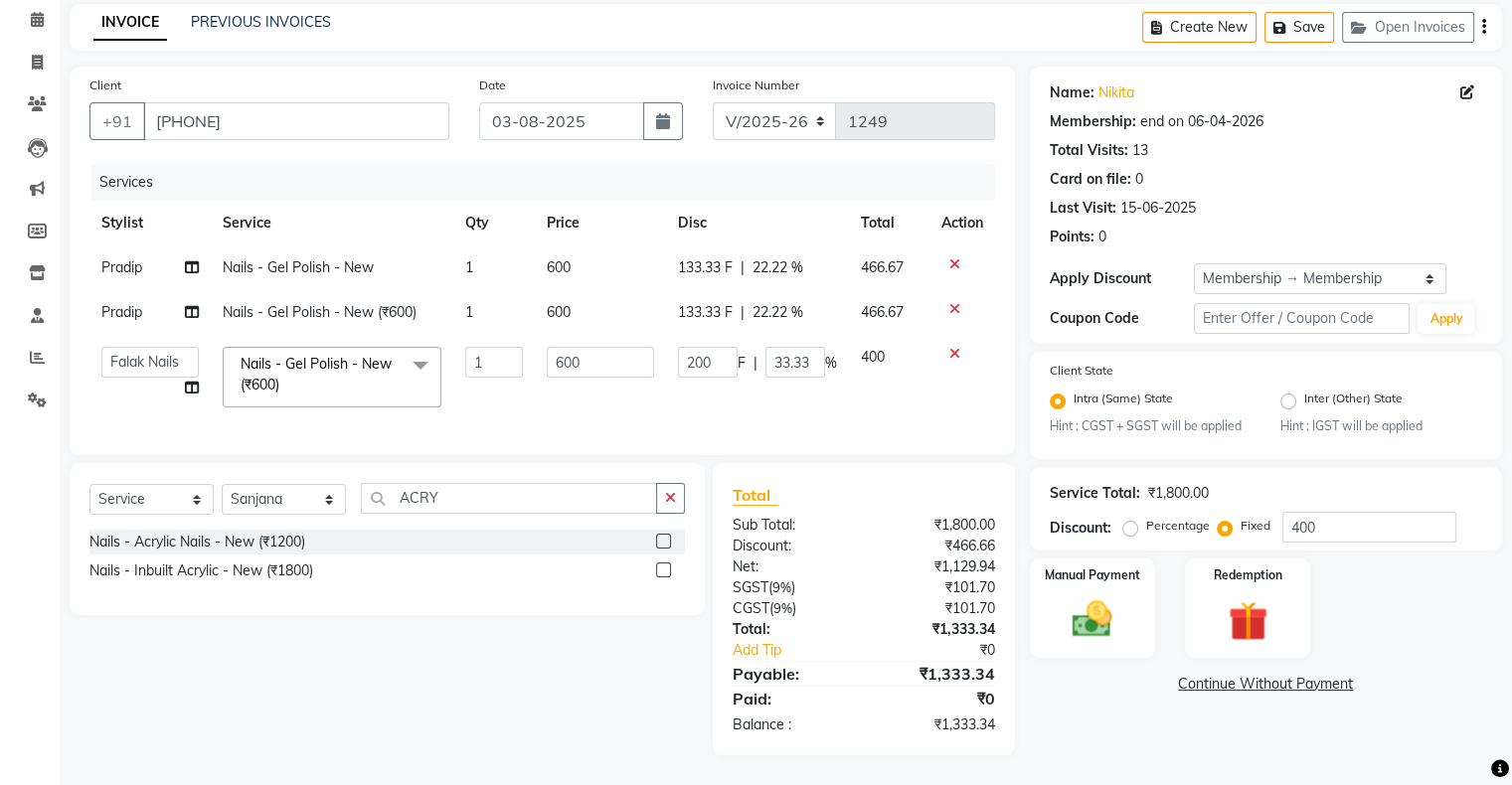 click 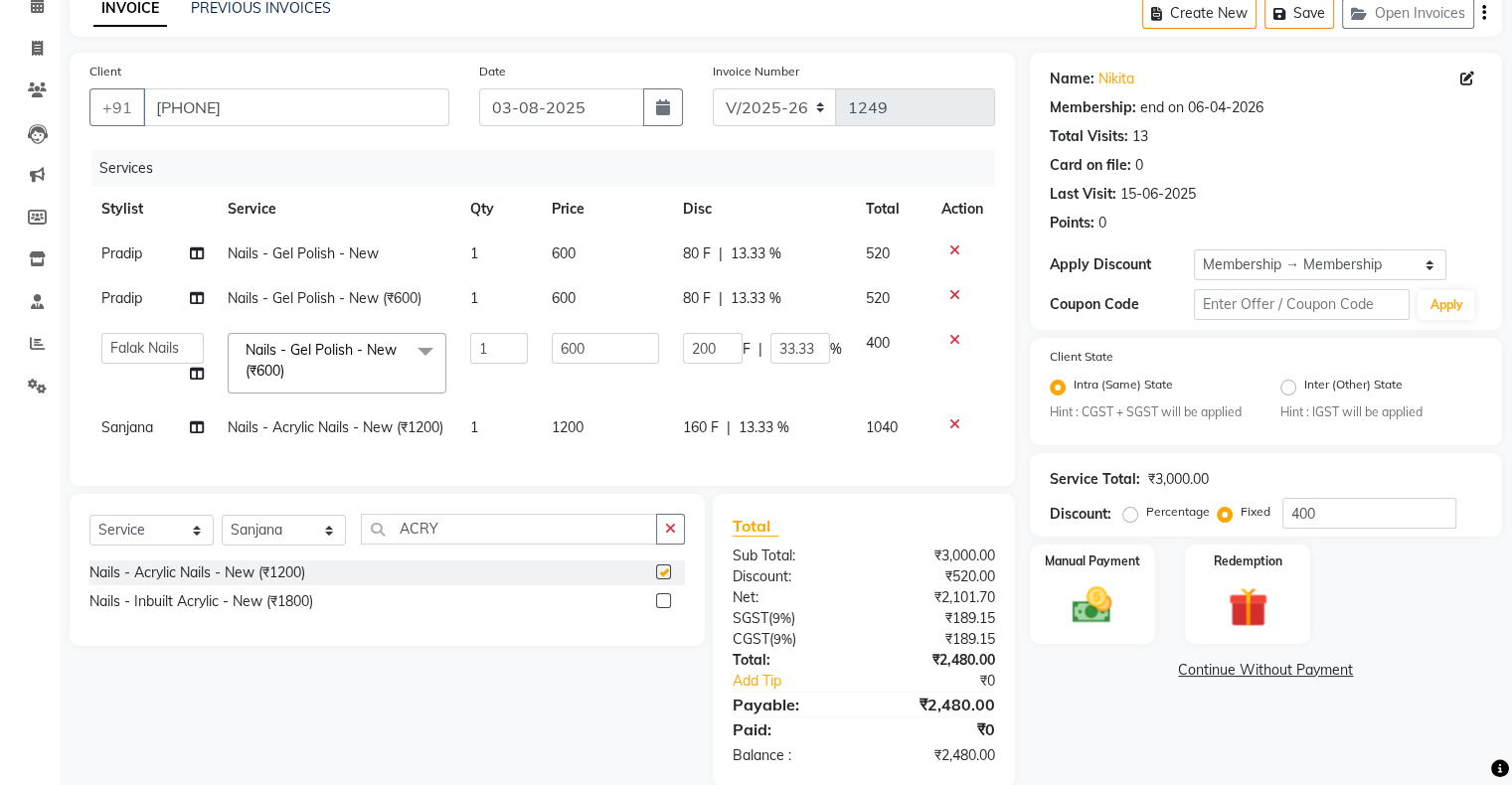 checkbox on "false" 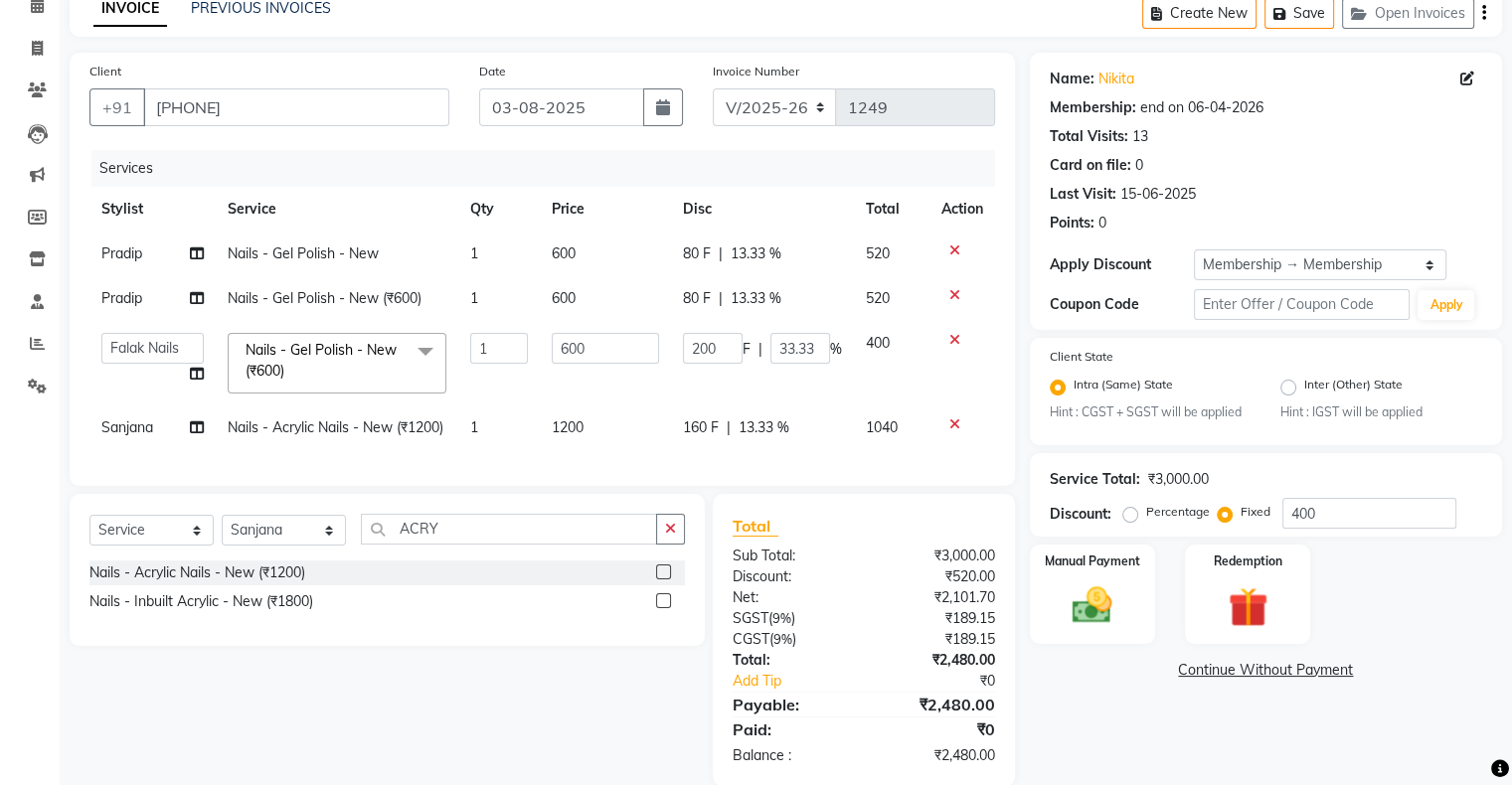 click on "160 F | 13.33 %" 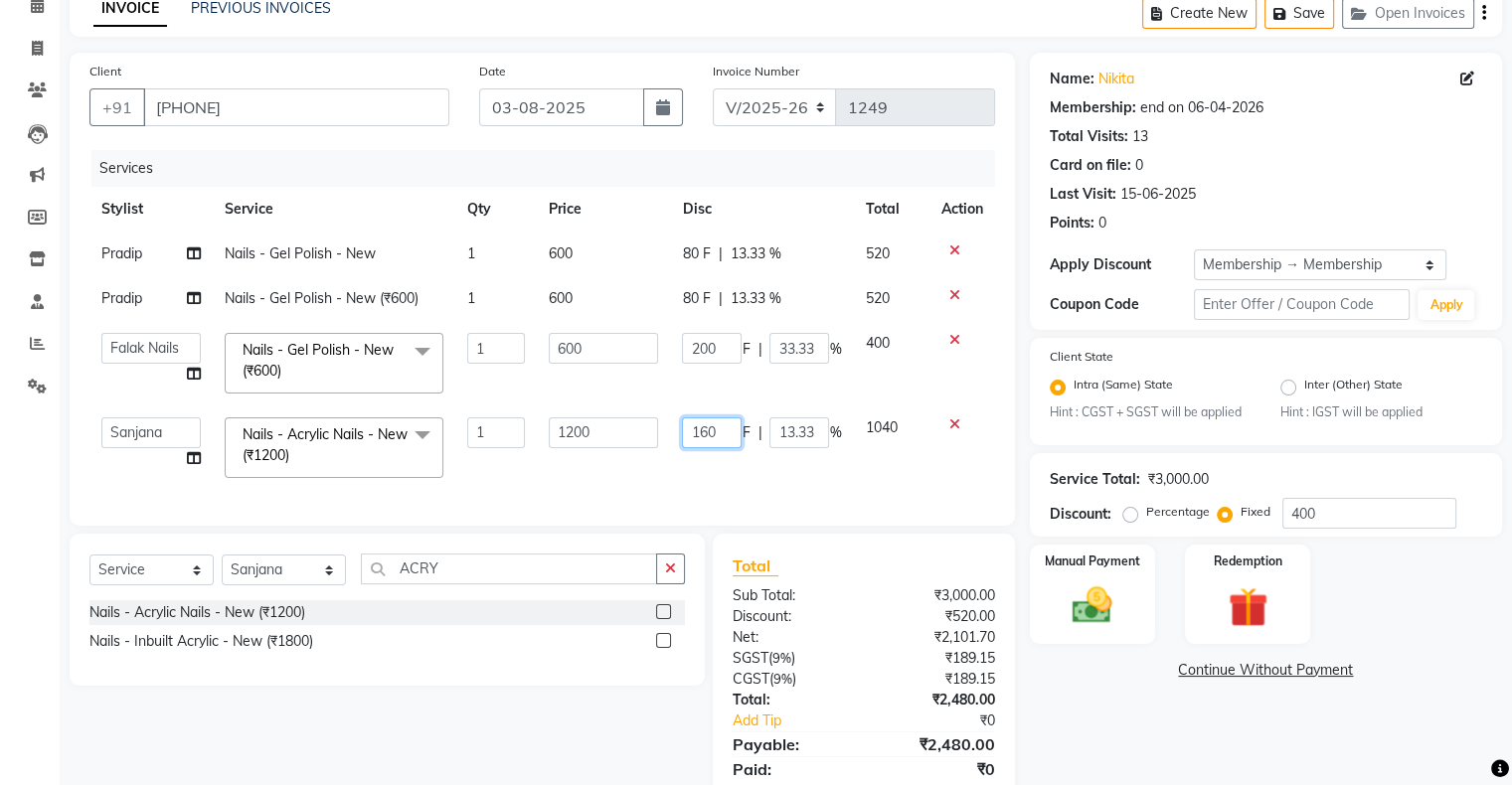 click on "160" 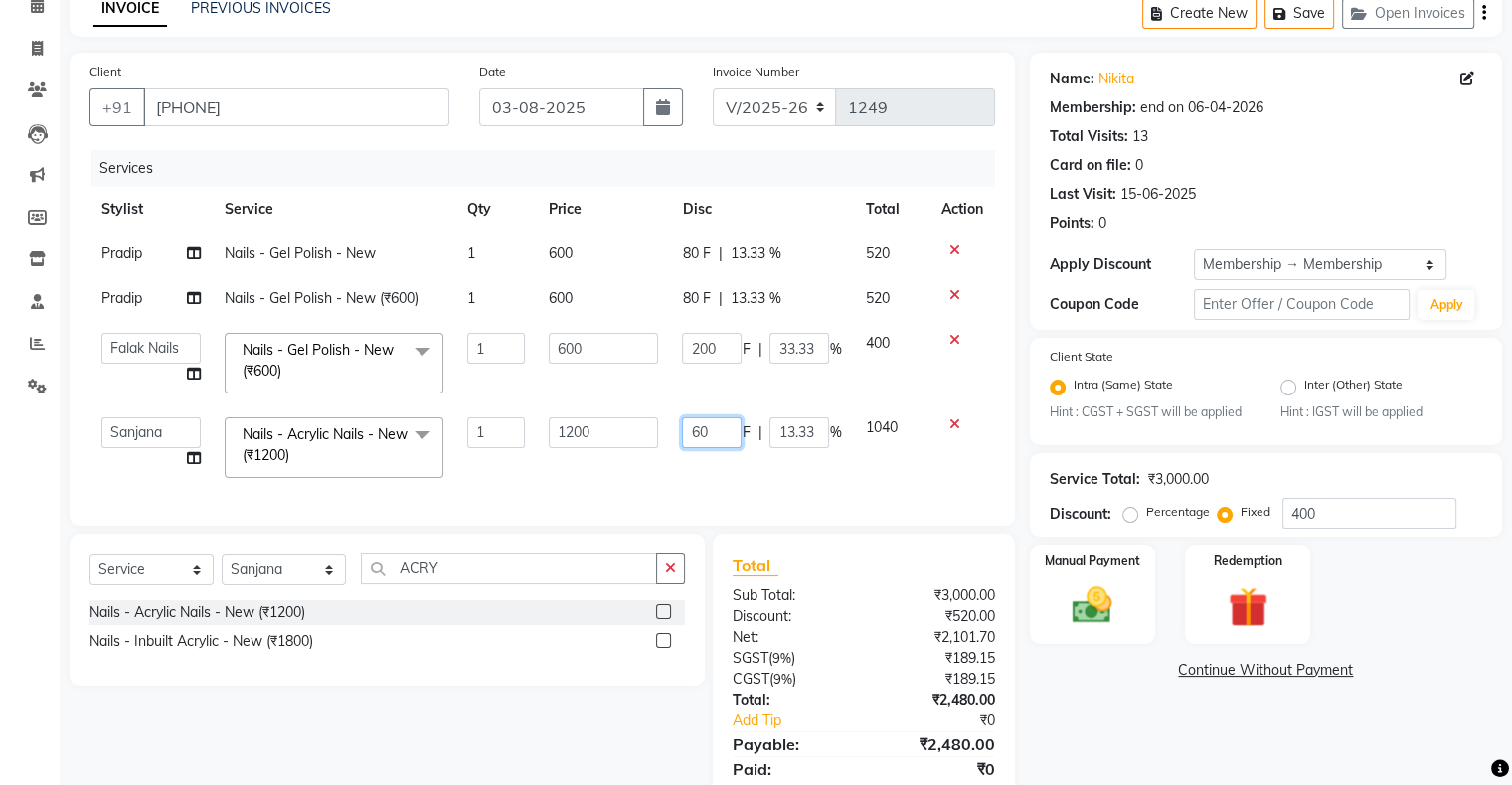 type on "600" 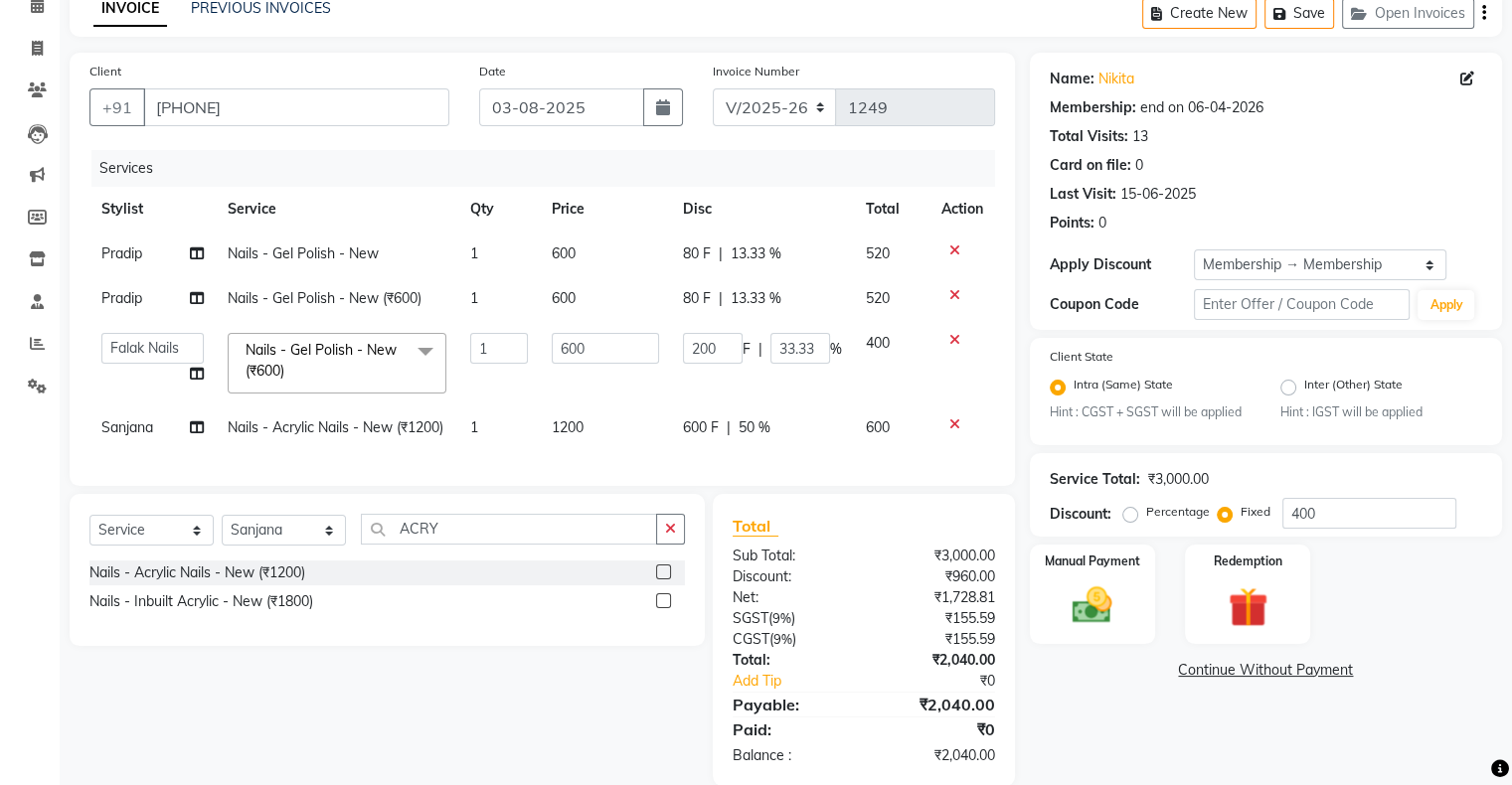 click on "Sanjana" 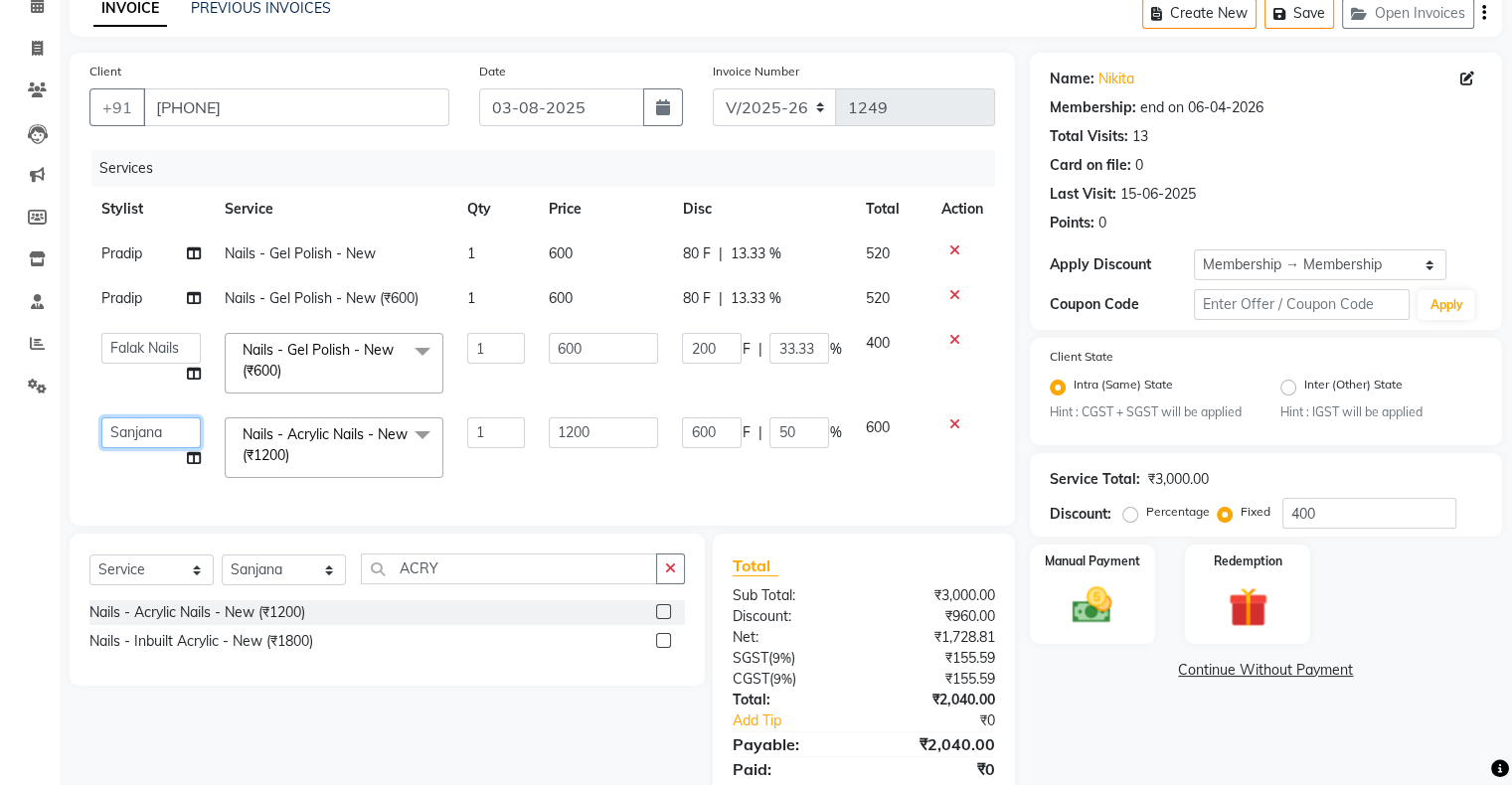 click on "Akshay Divecha   Ashwini Hair Head   Falak Nails   Fardin   Kirti   Nida FD   Pradip   Pradip Vaishnav   Sanjana    Vidhi Veera" 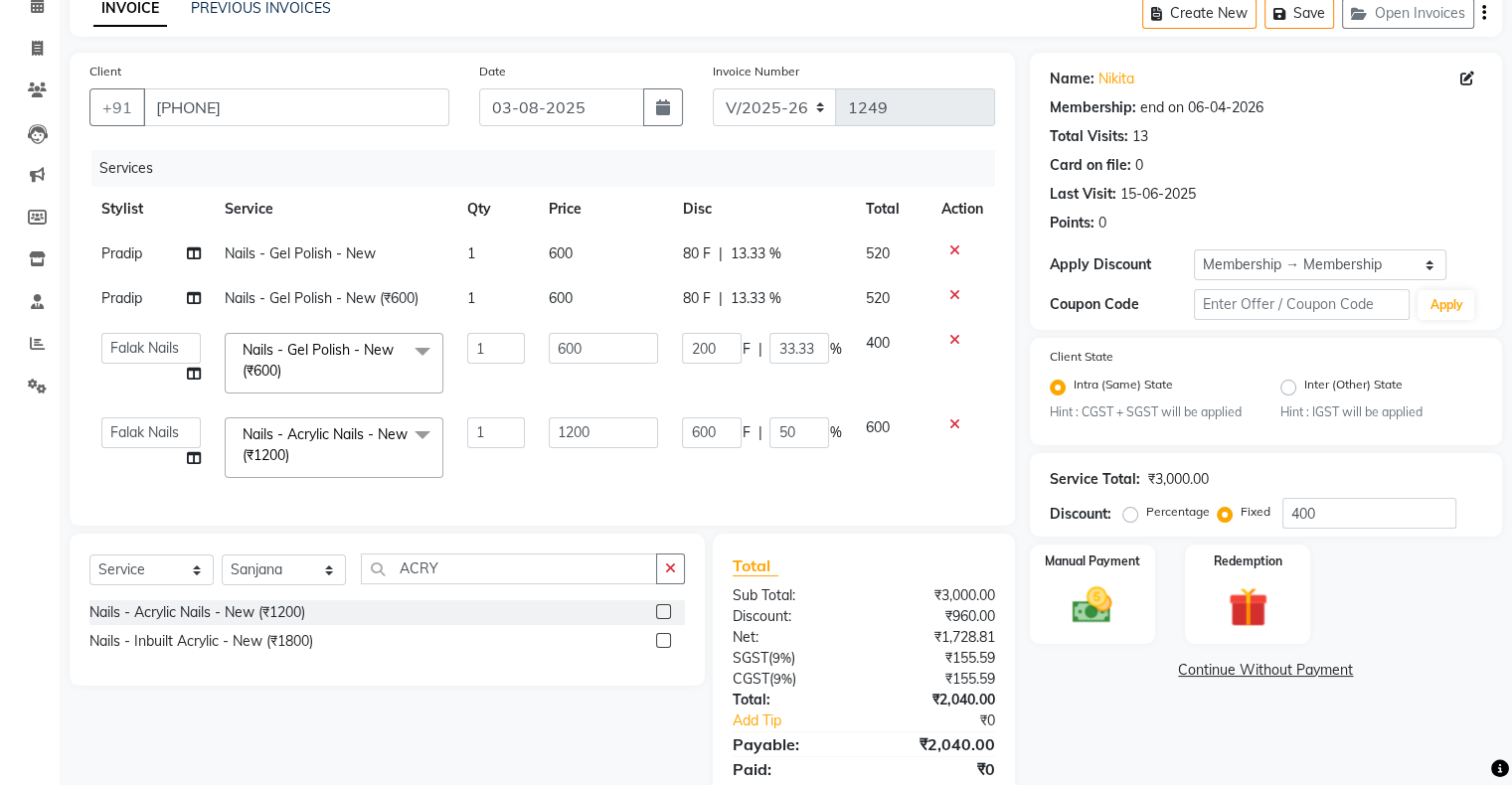 select on "54023" 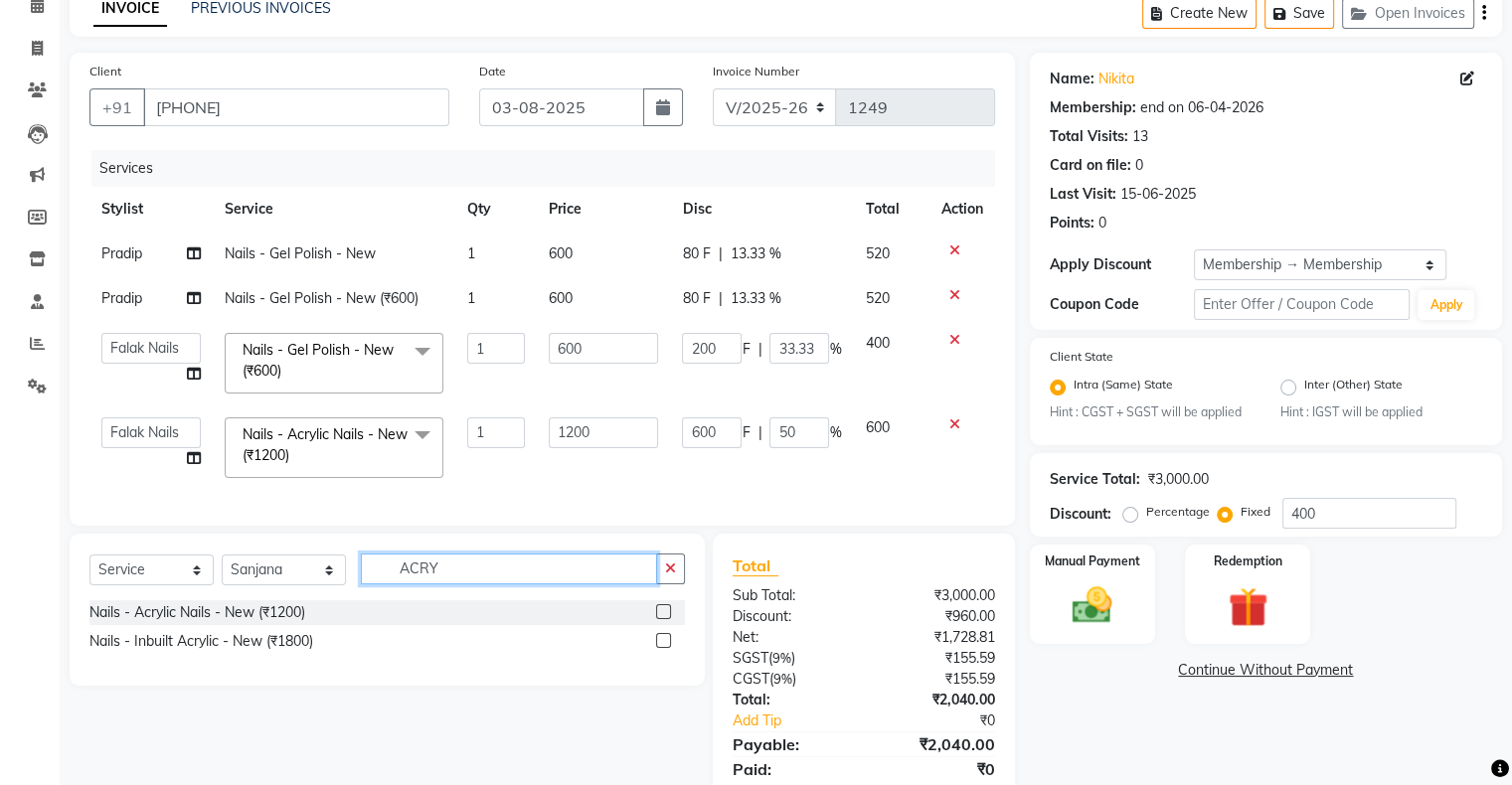 click on "ACRY" 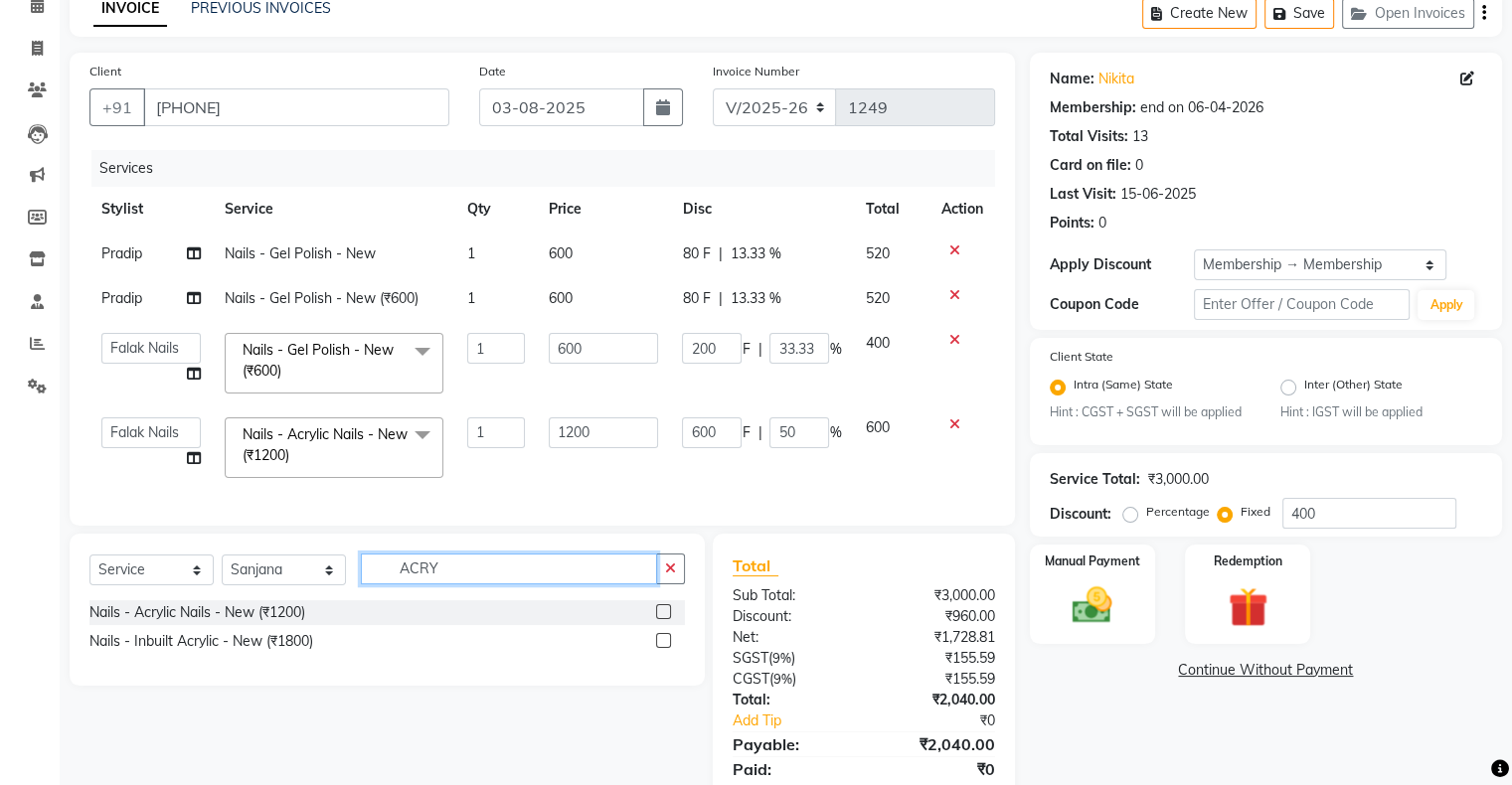 click on "ACRY" 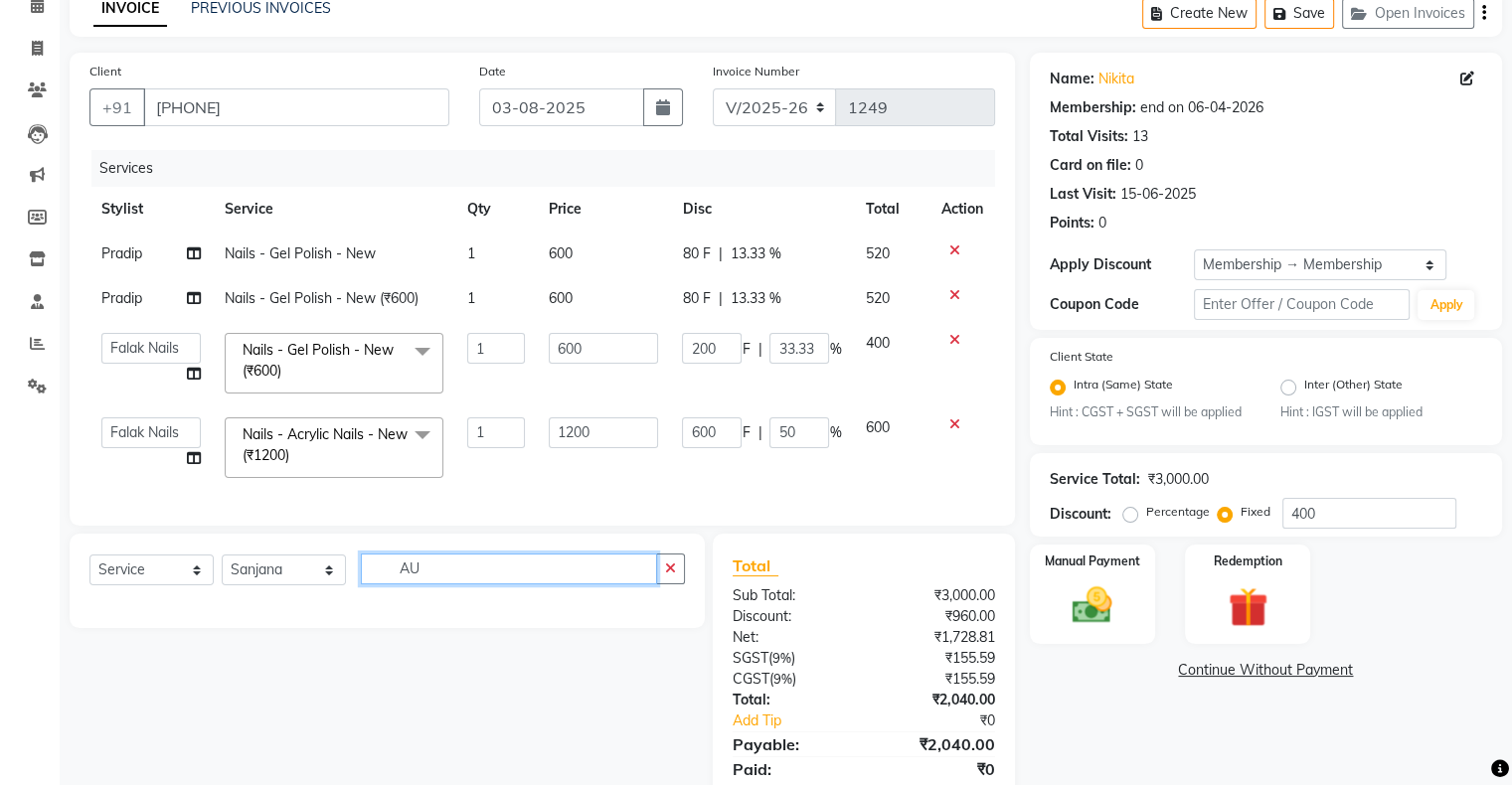 type on "A" 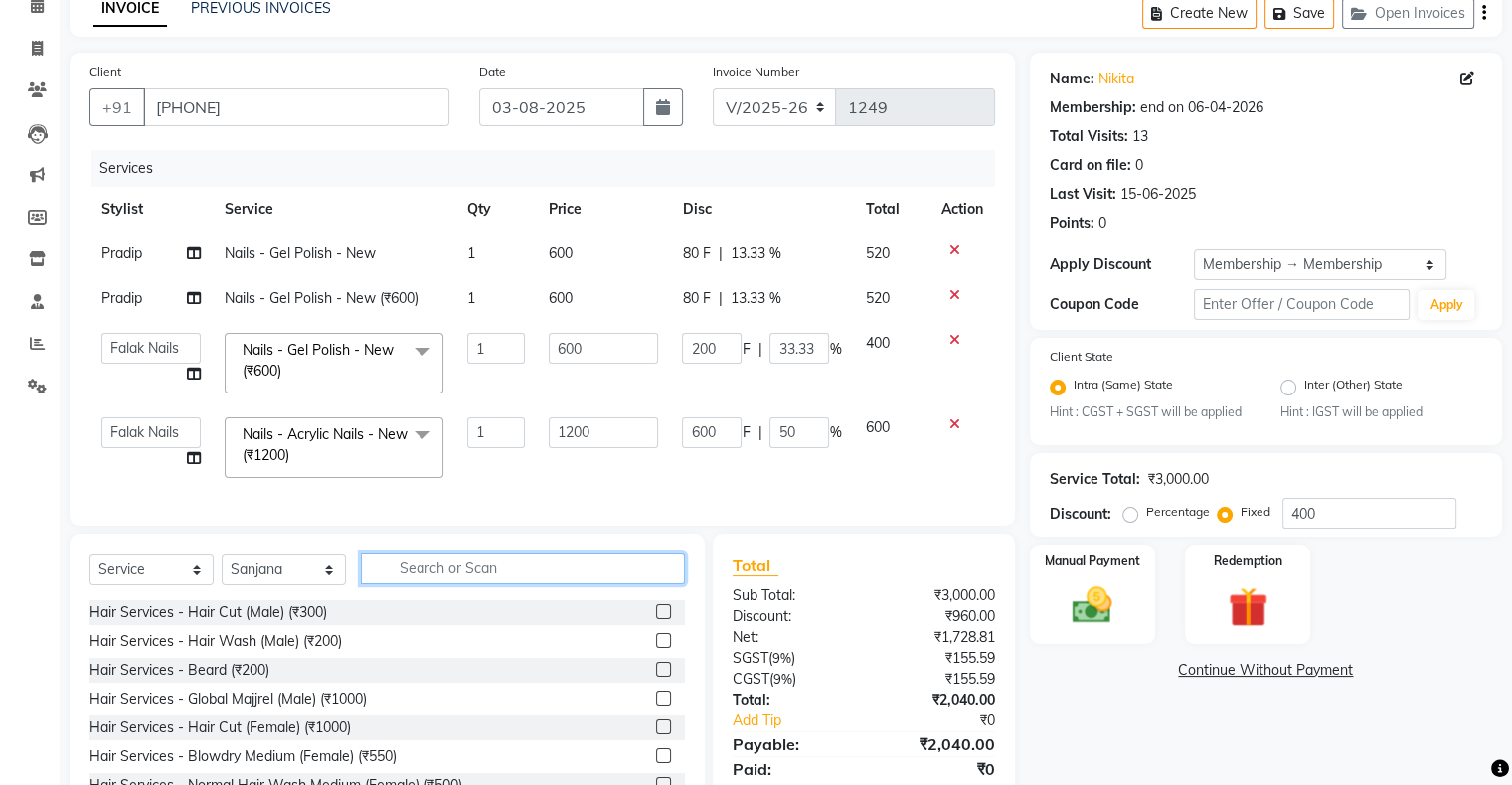 type on "A" 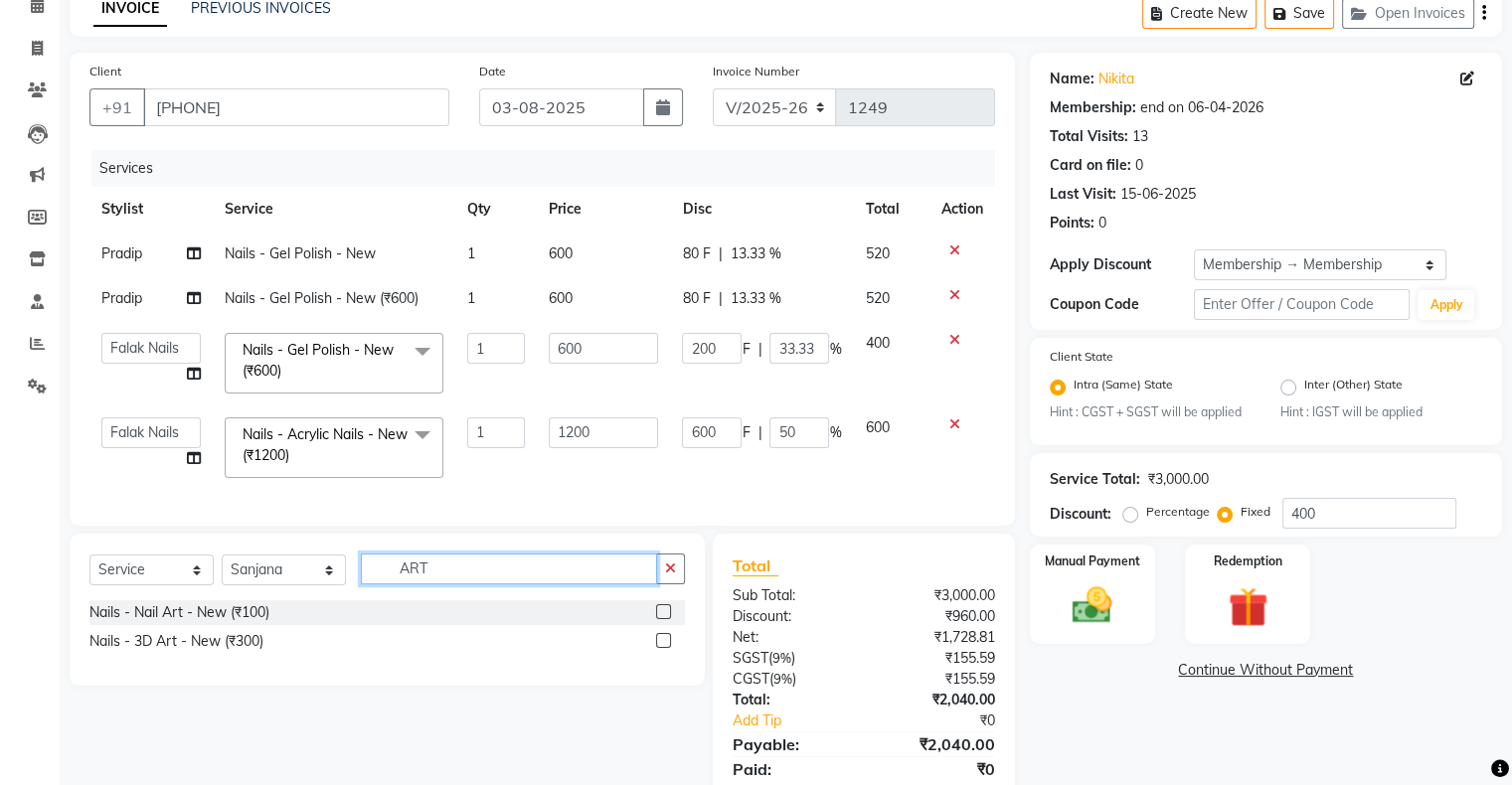 type on "ART" 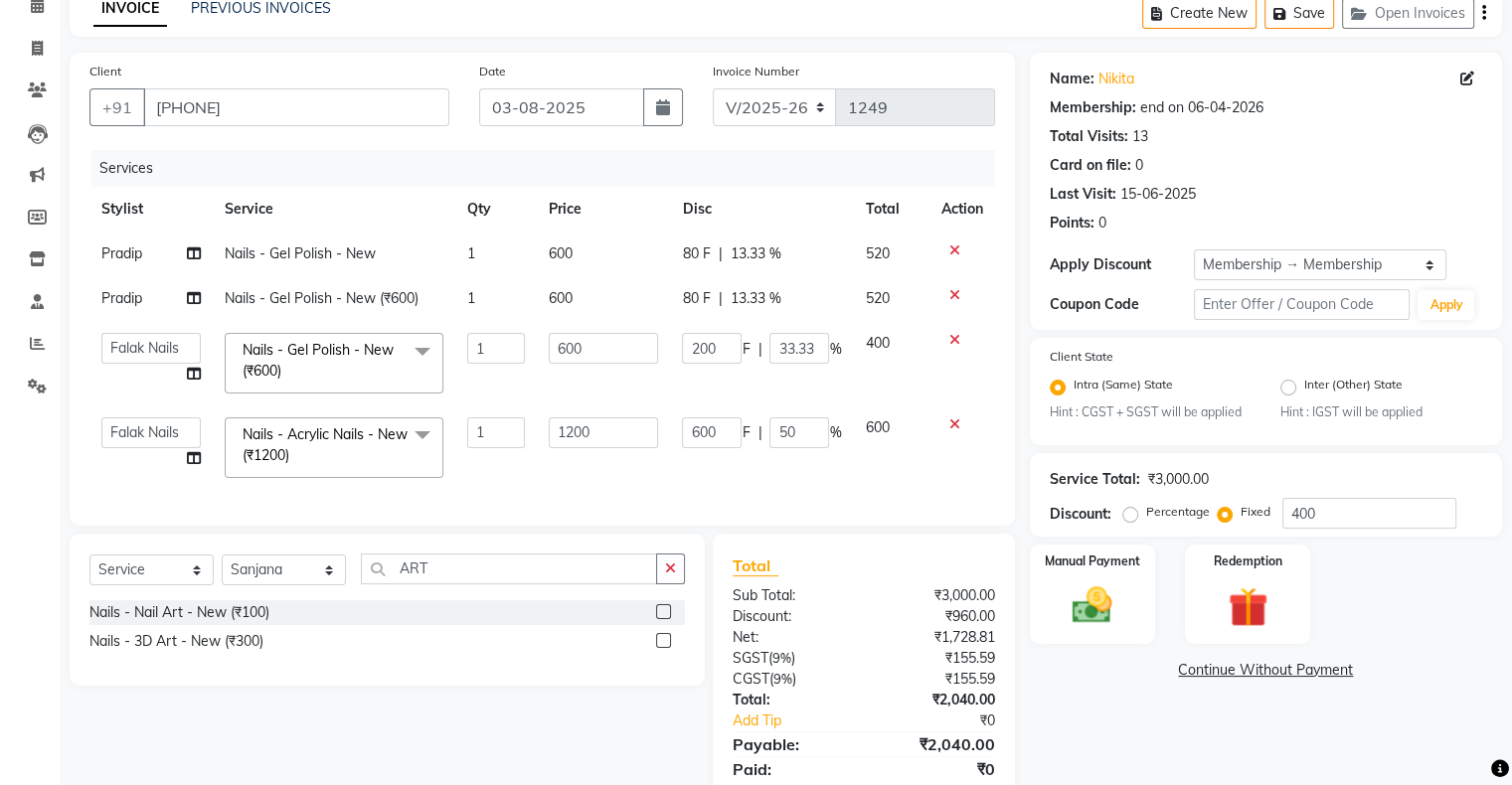 click 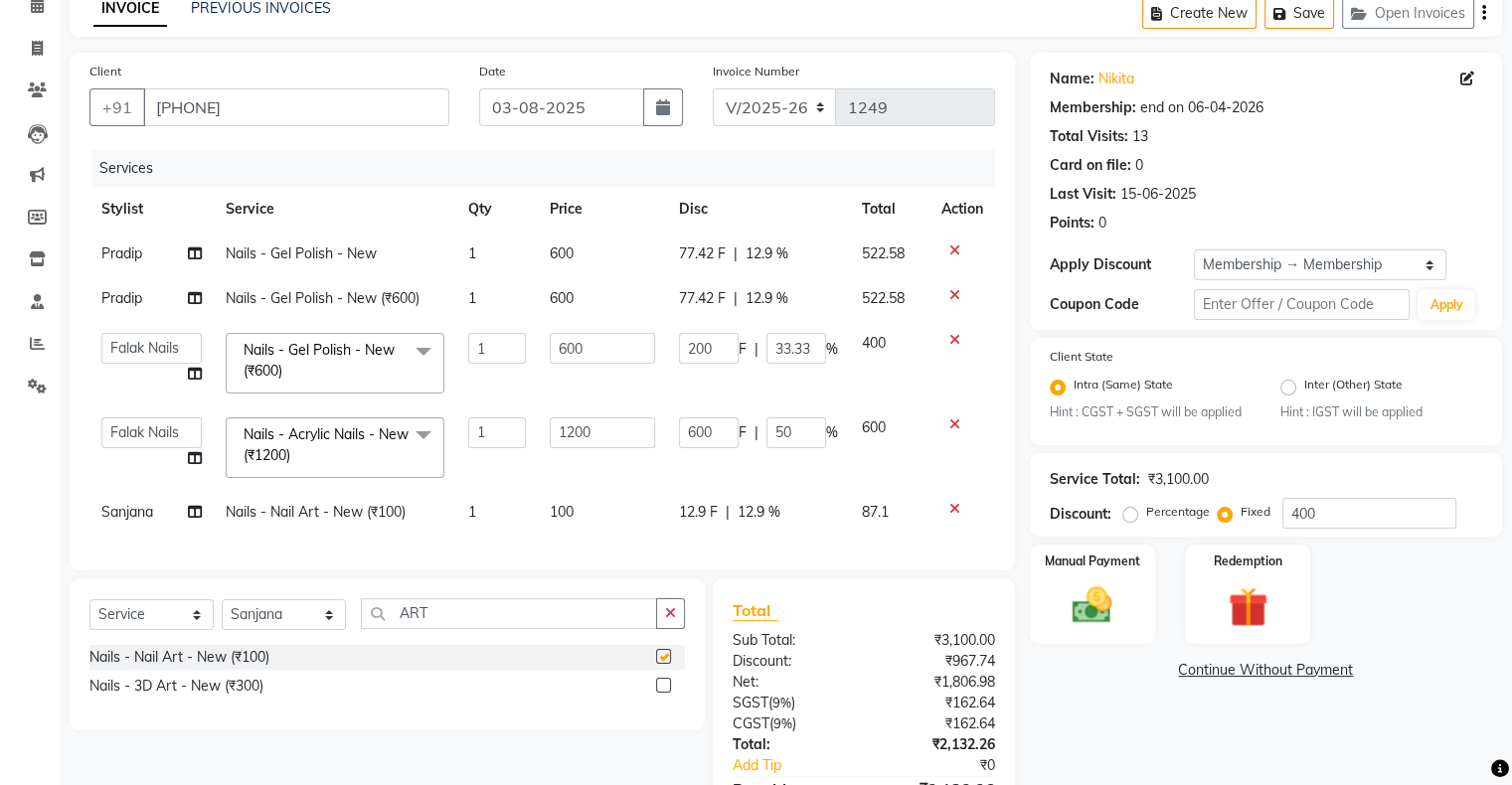 checkbox on "false" 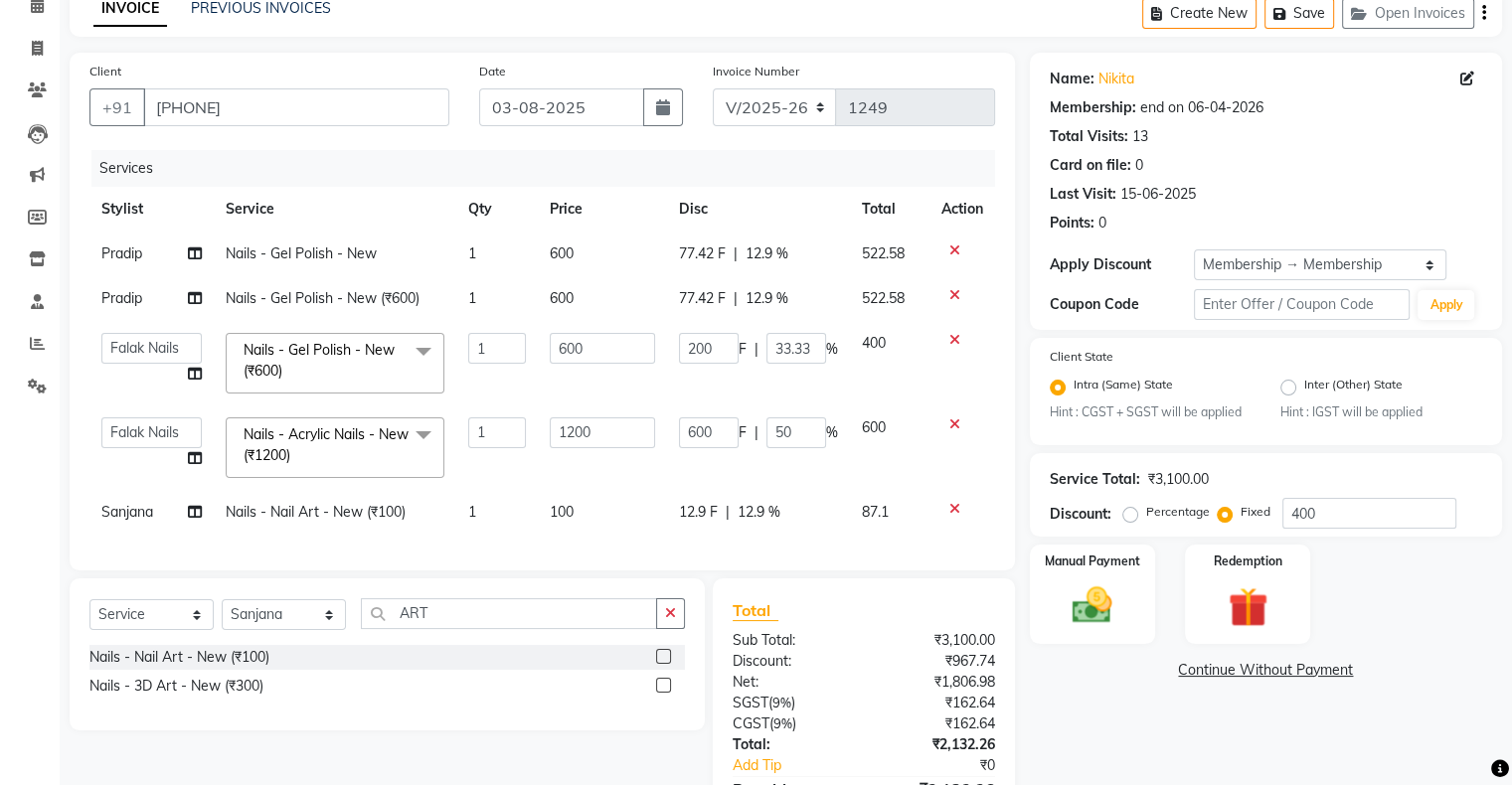 click on "1" 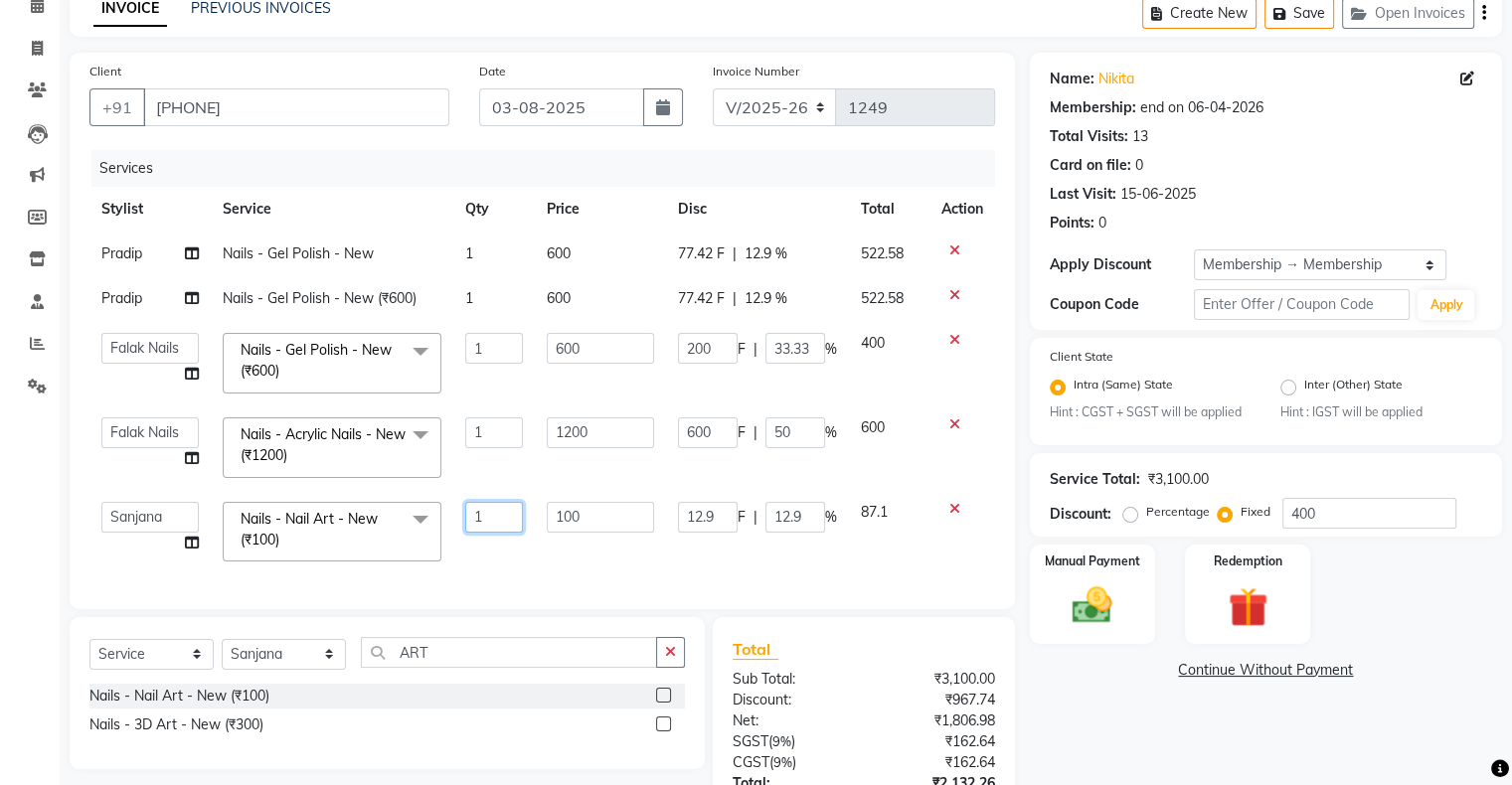 click on "1" 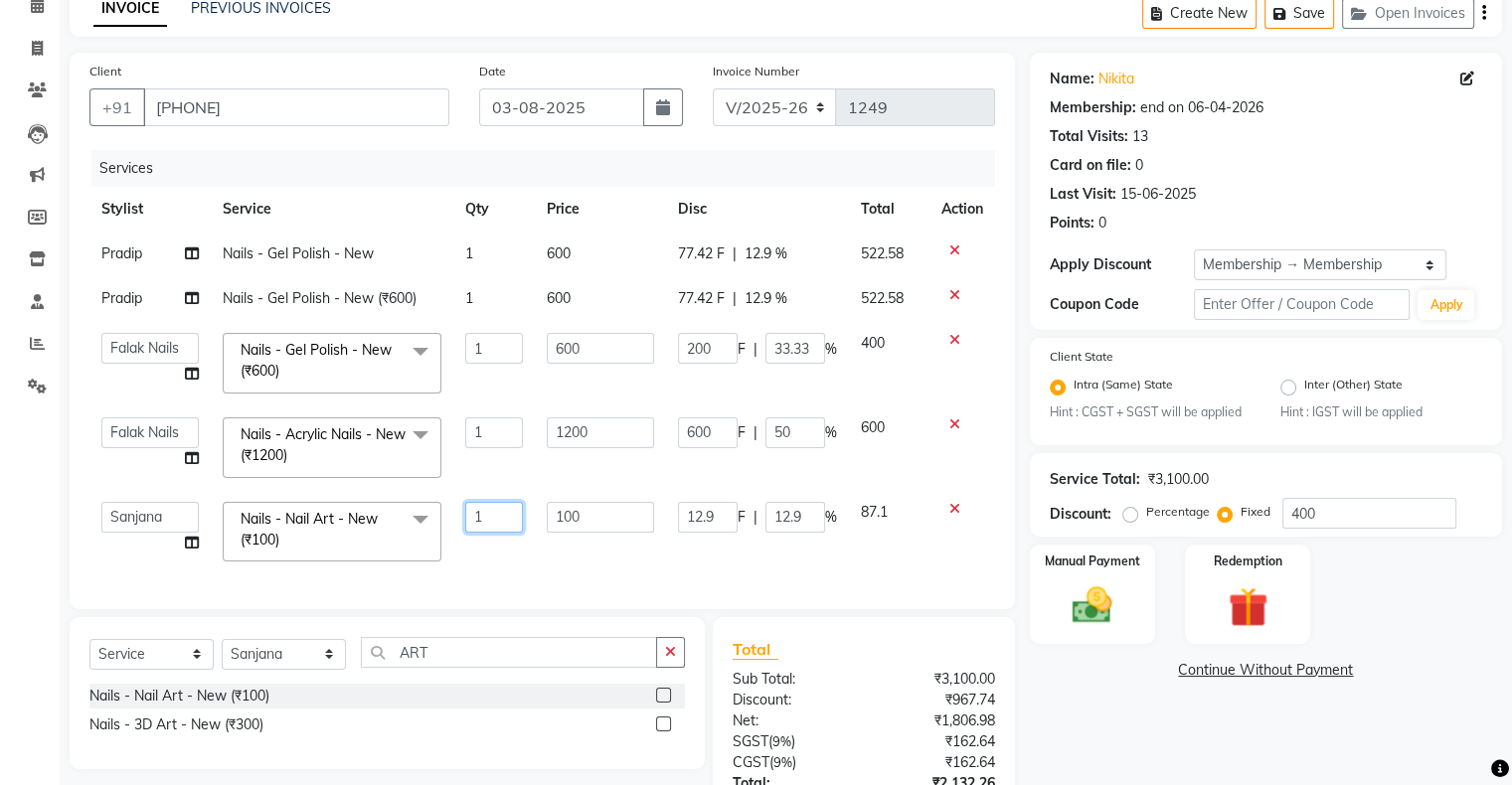 type on "10" 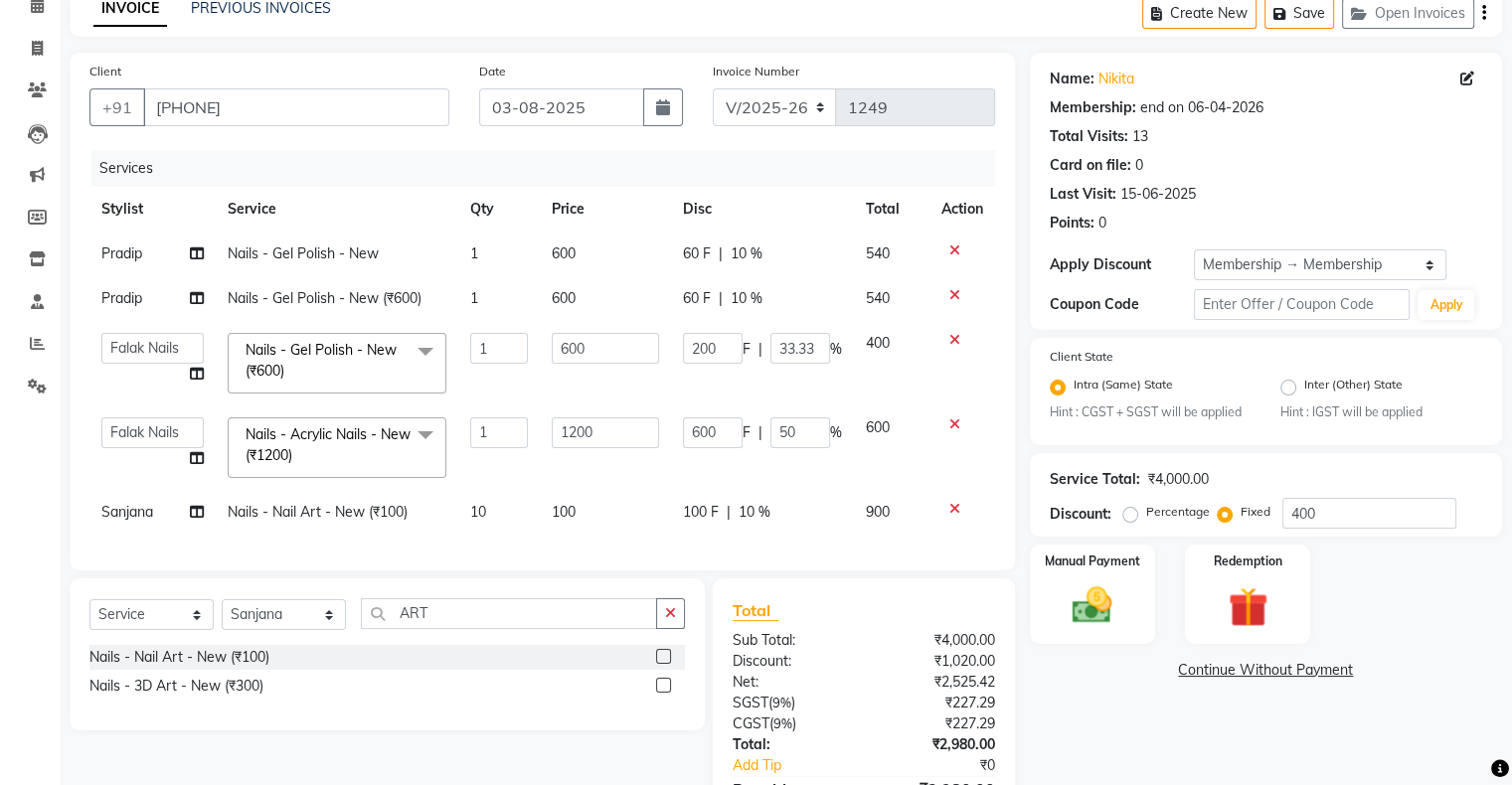 click on "Client +91 9921259279 Date 03-08-2025 Invoice Number V/2025 V/2025-26 1249 Services Stylist Service Qty Price Disc Total Action Pradip Nails - Gel Polish - New 1 600 60 F | 10 % 540 Pradip Nails - Gel Polish - New (₹600) 1 600 60 F | 10 % 540  Akshay Divecha   Ashwini Hair Head   Falak Nails   Fardin   Kirti   Nida FD   Pradip   Pradip Vaishnav   Sanjana    Vidhi Veera  Nails - Gel Polish - New (₹600)  x Hair Services - Hair Cut (Male) (₹300) Hair Services - Hair Wash (Male) (₹200) Hair Services - Beard (₹200) Hair Services - Global Majjrel (Male) (₹1000) Hair Services - Hair Cut (Female) (₹1000) Hair Services - Blowdry Medium (Female) (₹550) Hair Services - Normal Hair Wash Medium (Female) (₹500) Hair Services - Hair Spa Medium (Female) (₹1200) Threading-Full Face Threading (Female) (₹299) Honey wax Half Legs (Male) (₹1000) Flavoured Wax Underarms (Male) (₹499) Honey wax Half Arms (Female) (₹200) Honey wax Half Legs (Female) (₹400) Adult Hair Cut - Male Senior Stylist (₹600)" 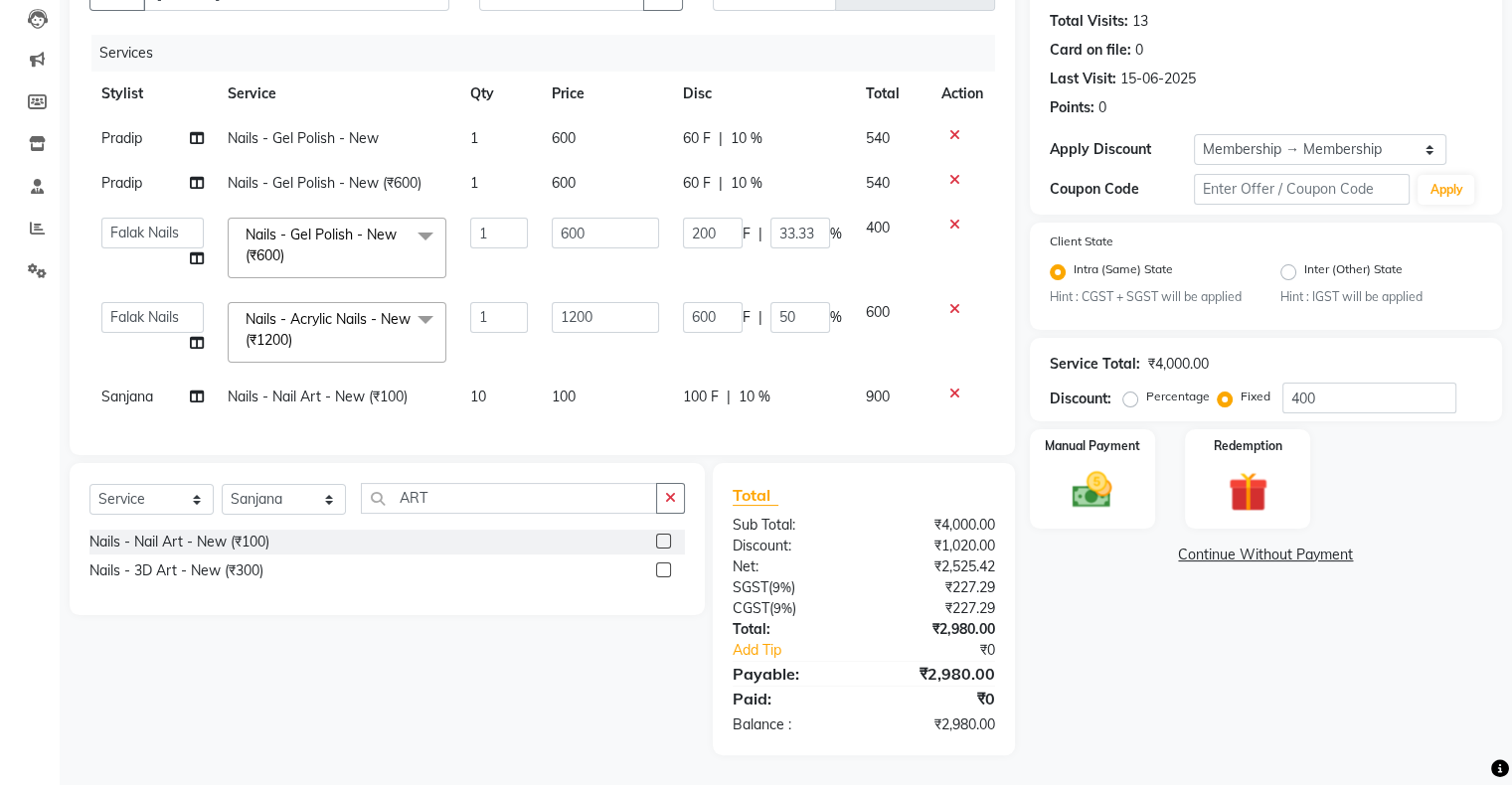 click on "10 %" 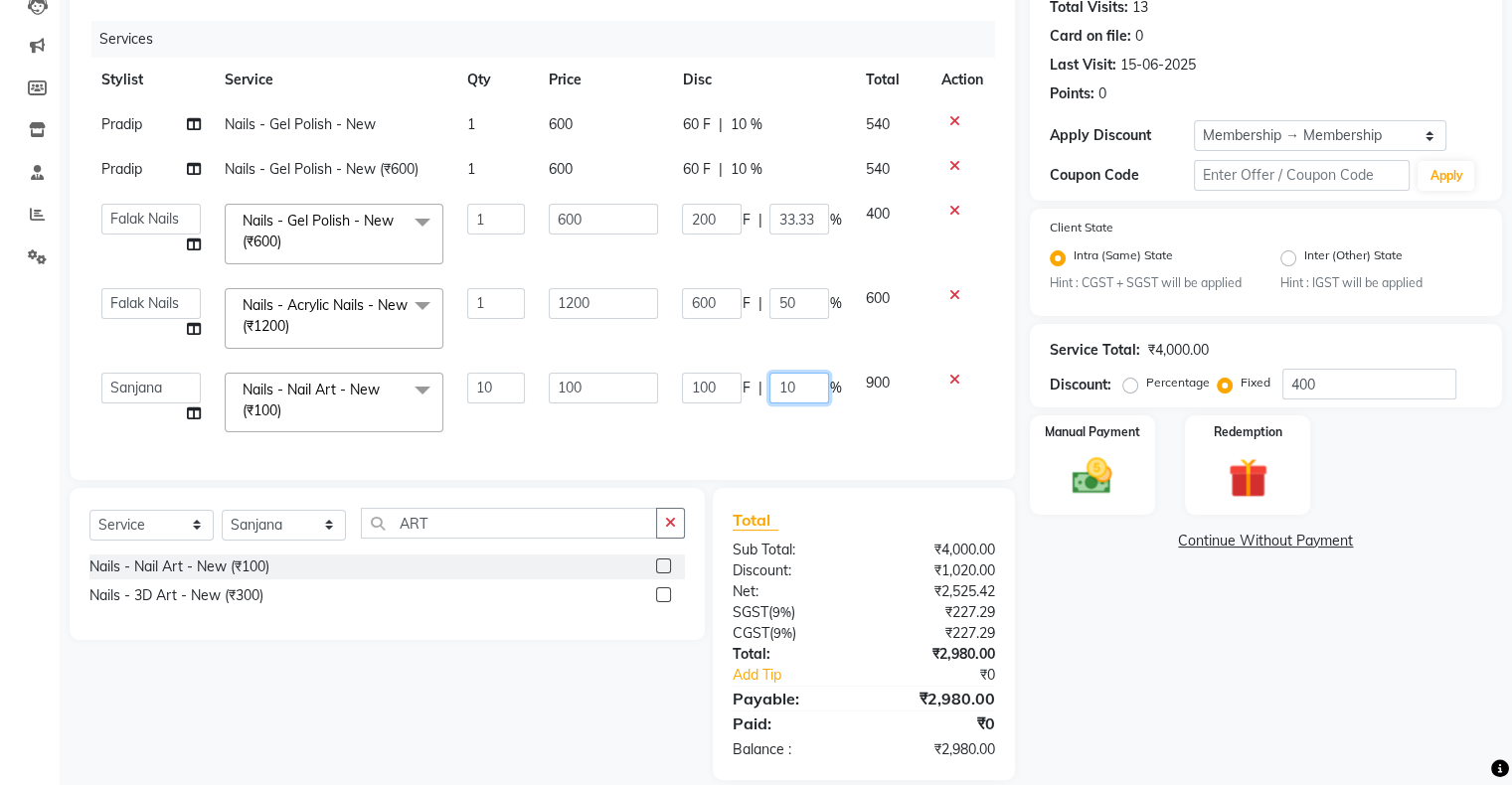 click on "10" 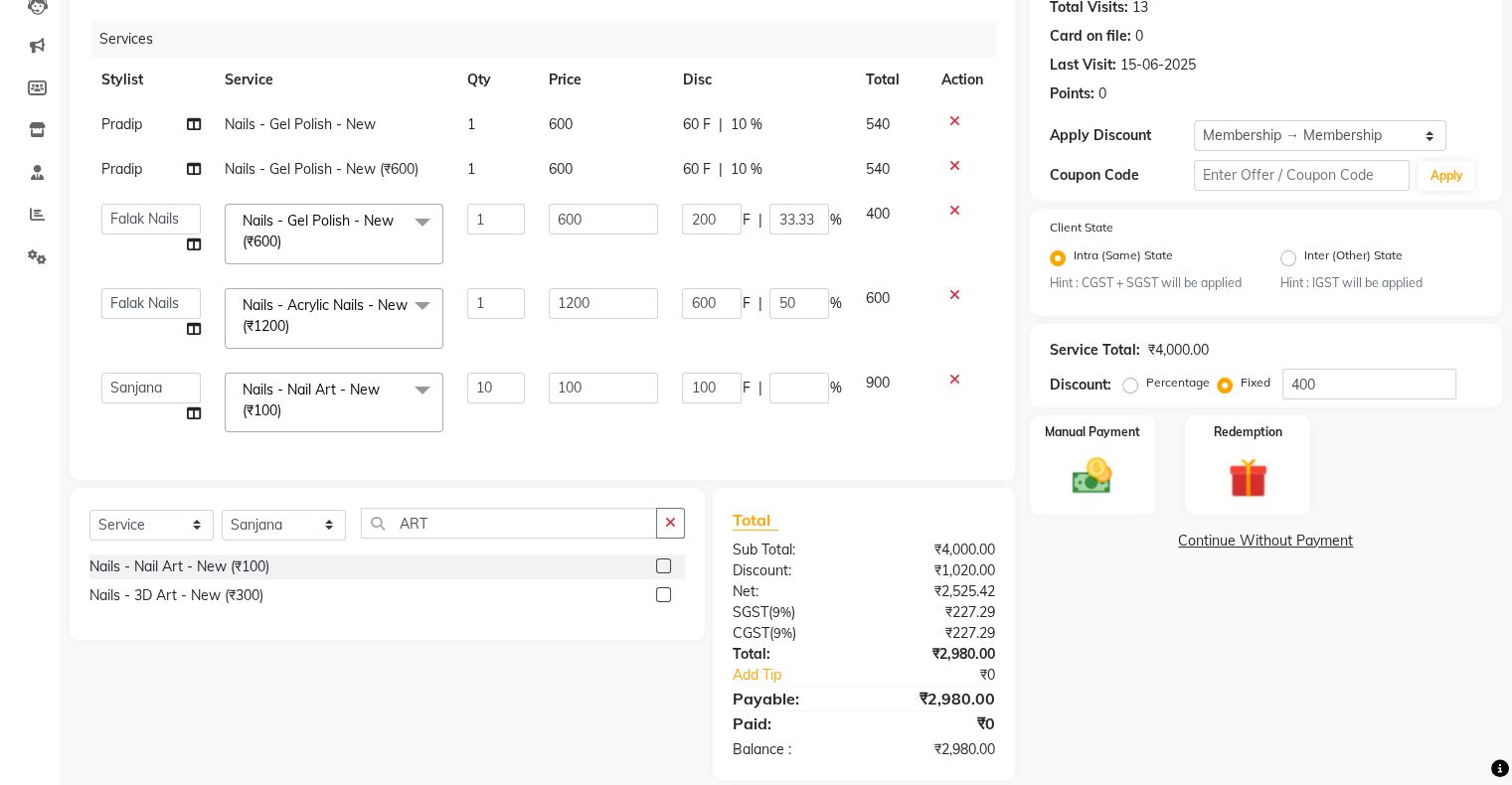 click on "Client +91 9921259279 Date 03-08-2025 Invoice Number V/2025 V/2025-26 1249 Services Stylist Service Qty Price Disc Total Action Pradip Nails - Gel Polish - New 1 600 60 F | 10 % 540 Pradip Nails - Gel Polish - New (₹600) 1 600 60 F | 10 % 540  Akshay Divecha   Ashwini Hair Head   Falak Nails   Fardin   Kirti   Nida FD   Pradip   Pradip Vaishnav   Sanjana    Vidhi Veera  Nails - Gel Polish - New (₹600)  x Hair Services - Hair Cut (Male) (₹300) Hair Services - Hair Wash (Male) (₹200) Hair Services - Beard (₹200) Hair Services - Global Majjrel (Male) (₹1000) Hair Services - Hair Cut (Female) (₹1000) Hair Services - Blowdry Medium (Female) (₹550) Hair Services - Normal Hair Wash Medium (Female) (₹500) Hair Services - Hair Spa Medium (Female) (₹1200) Threading-Full Face Threading (Female) (₹299) Honey wax Half Legs (Male) (₹1000) Flavoured Wax Underarms (Male) (₹499) Honey wax Half Arms (Female) (₹200) Honey wax Half Legs (Female) (₹400) Adult Hair Cut - Male Senior Stylist (₹600)" 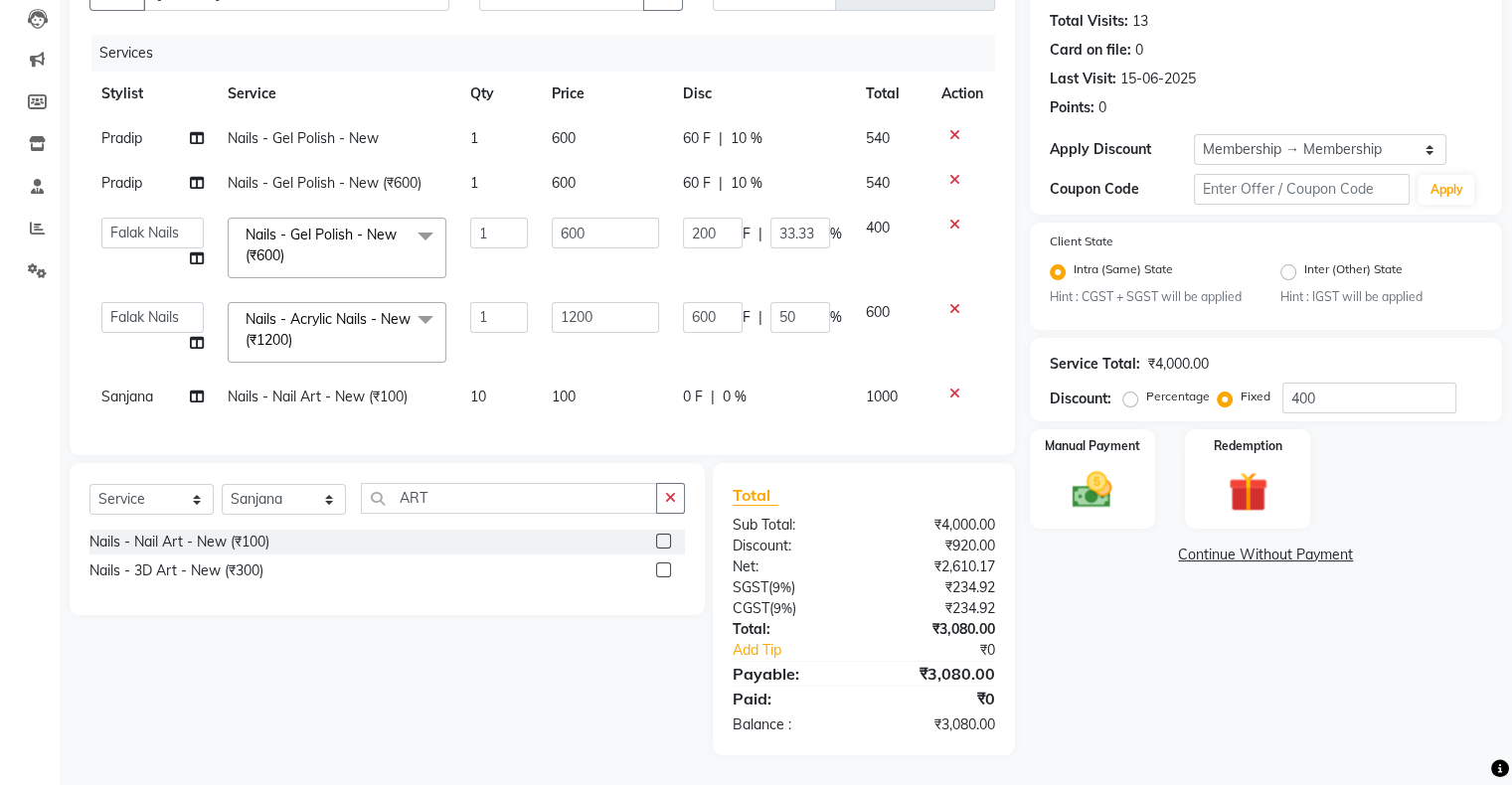 scroll, scrollTop: 27, scrollLeft: 0, axis: vertical 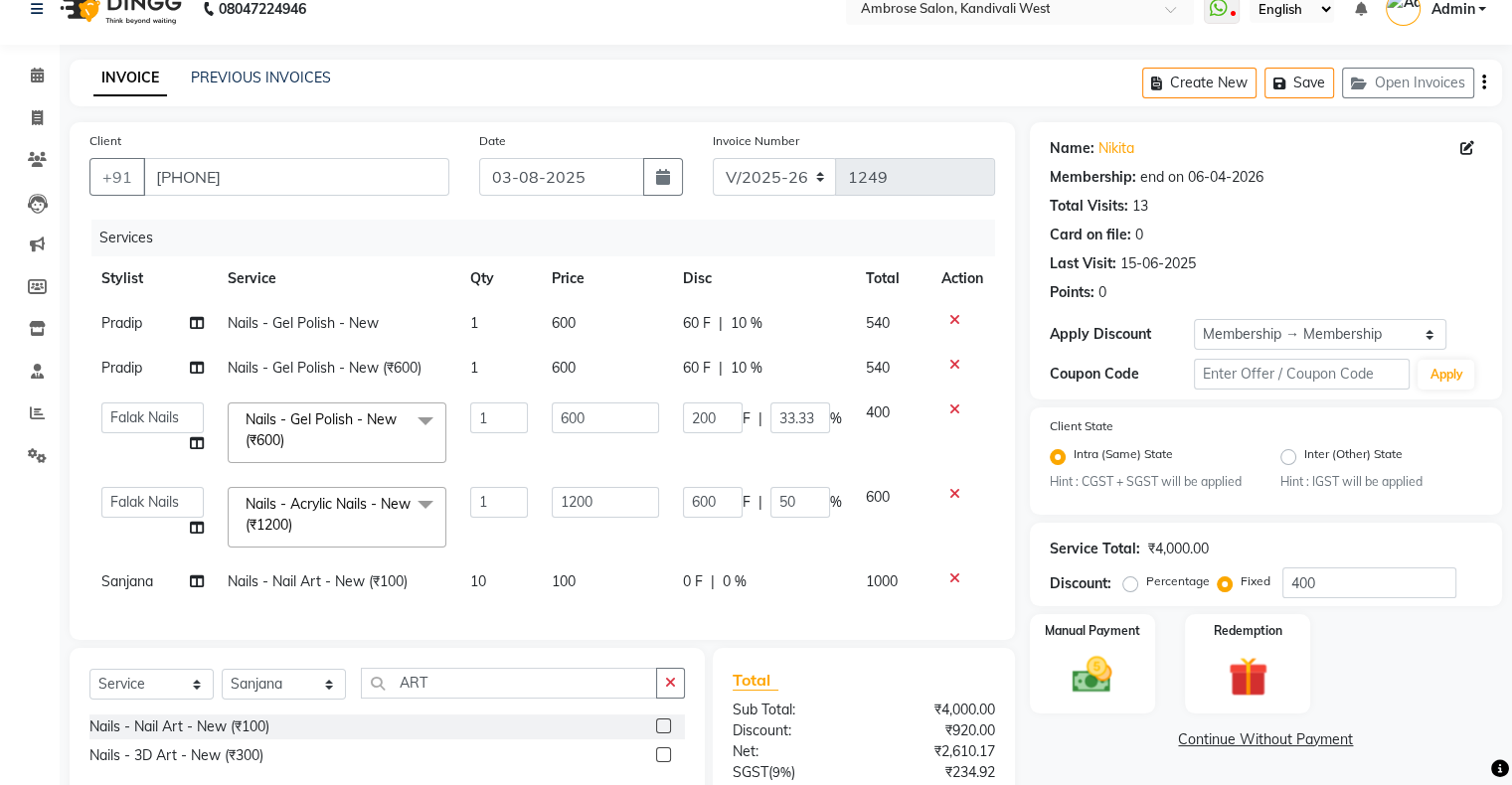 click on "60 F" 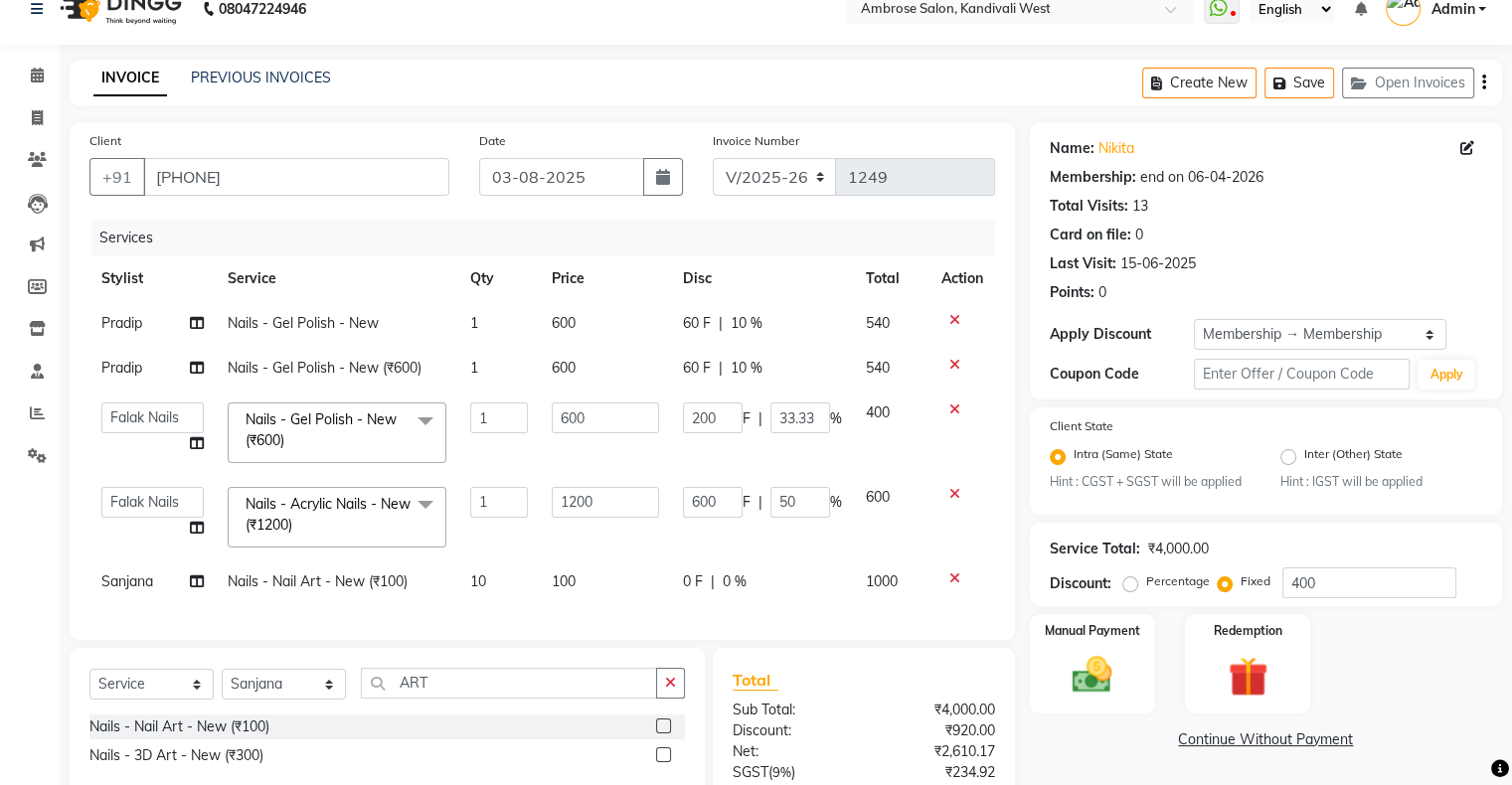 select on "87848" 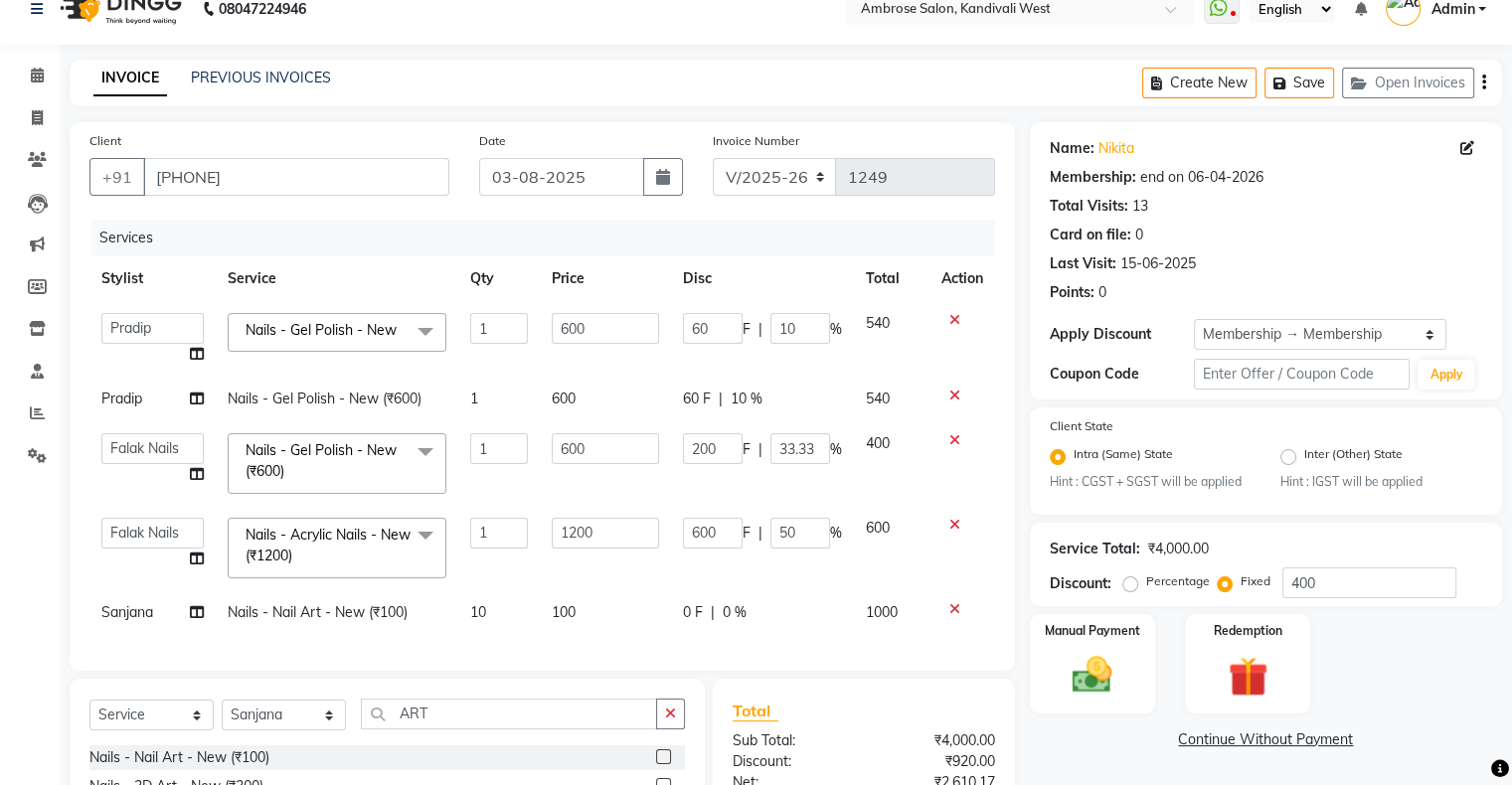 click on "60 F | 10 %" 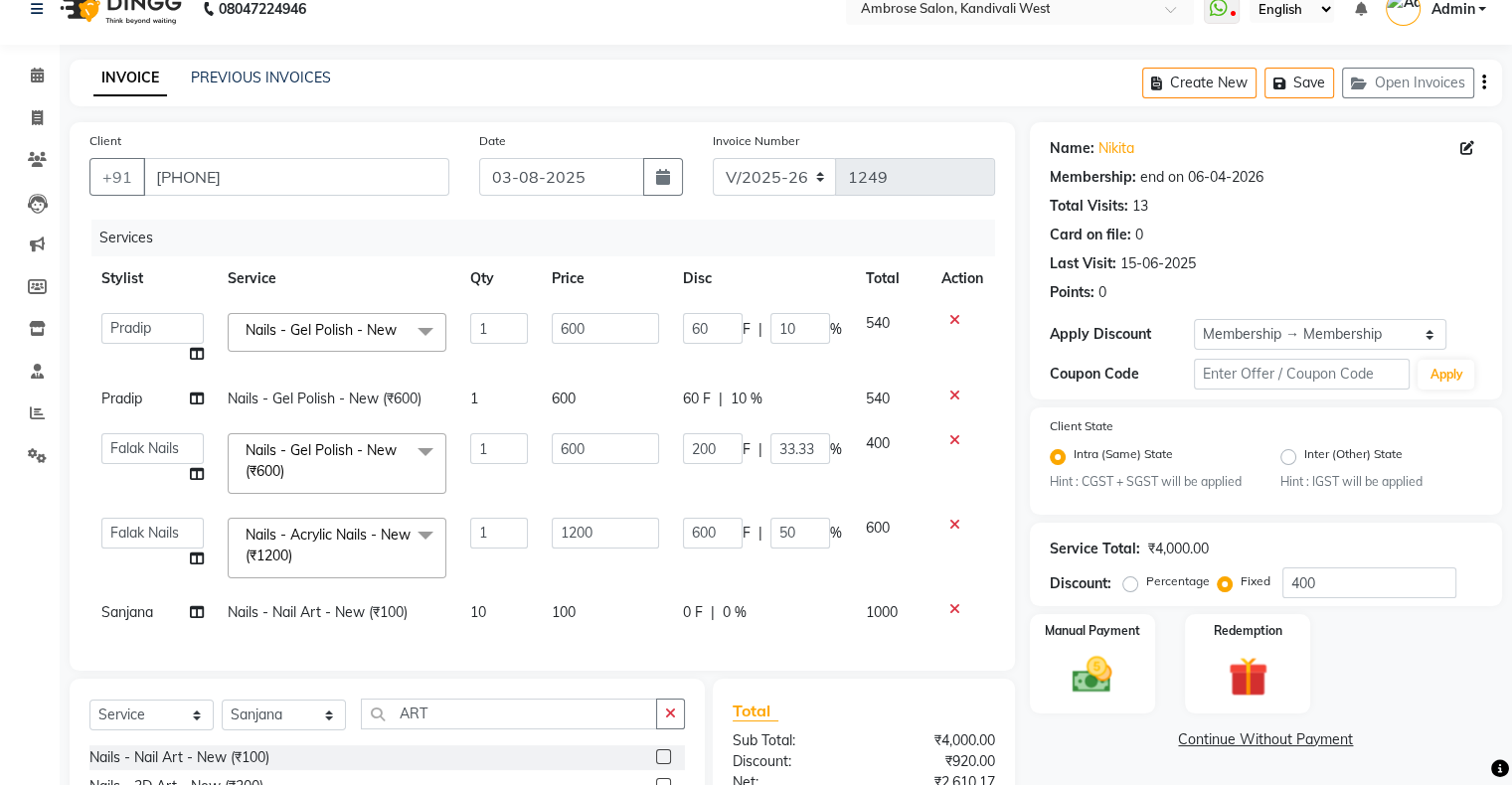 select on "87848" 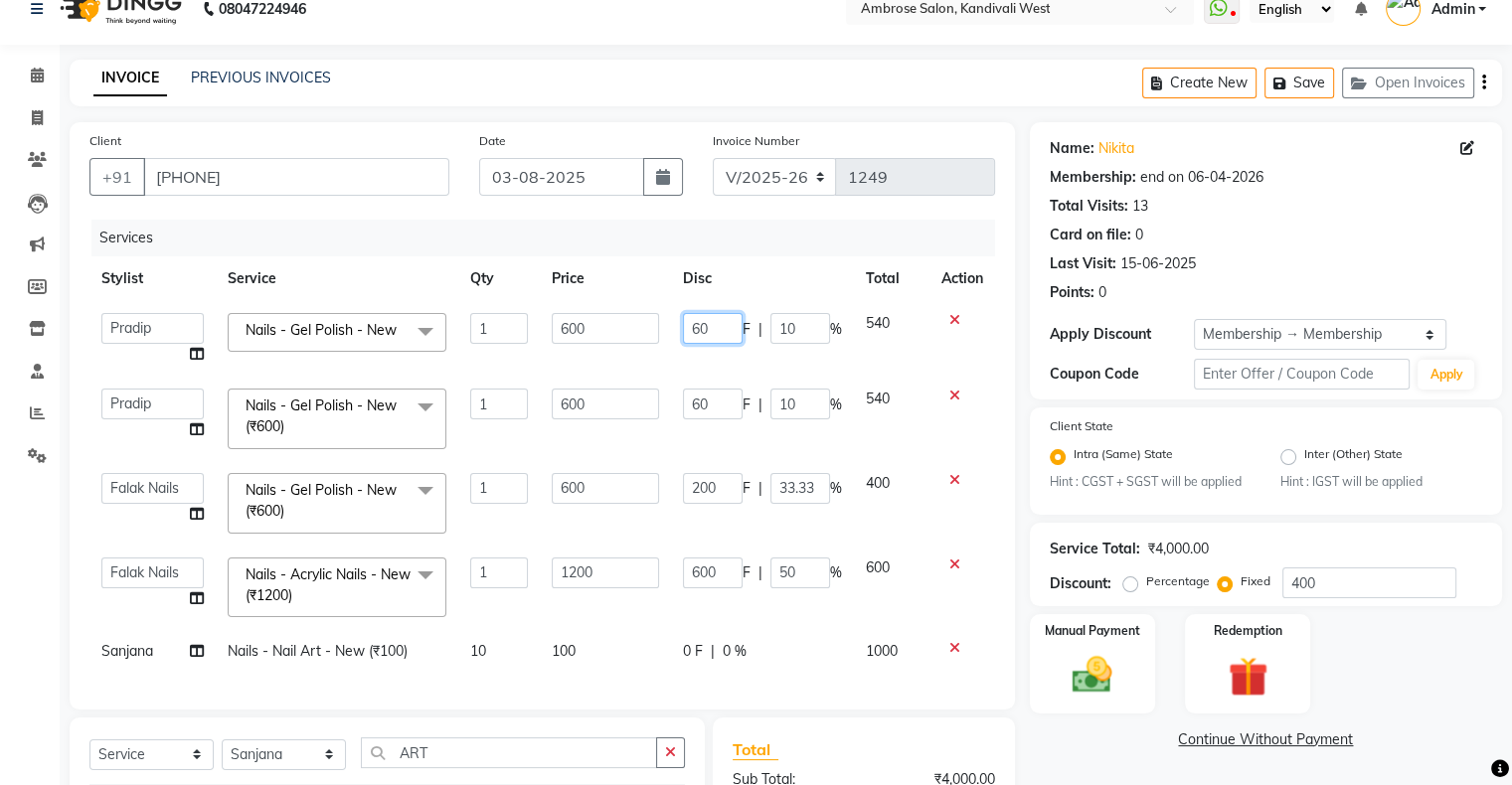 click on "60" 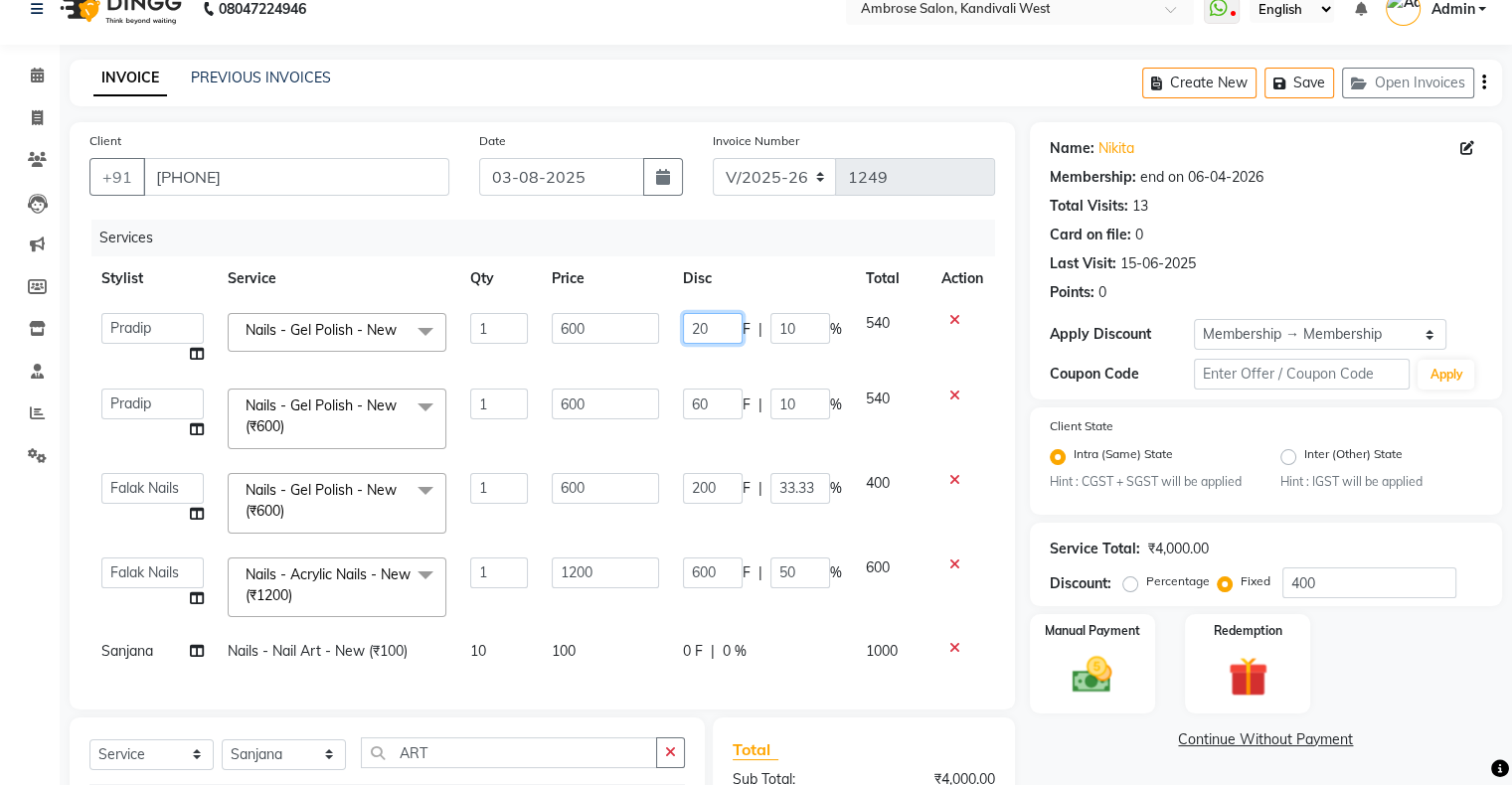 type on "200" 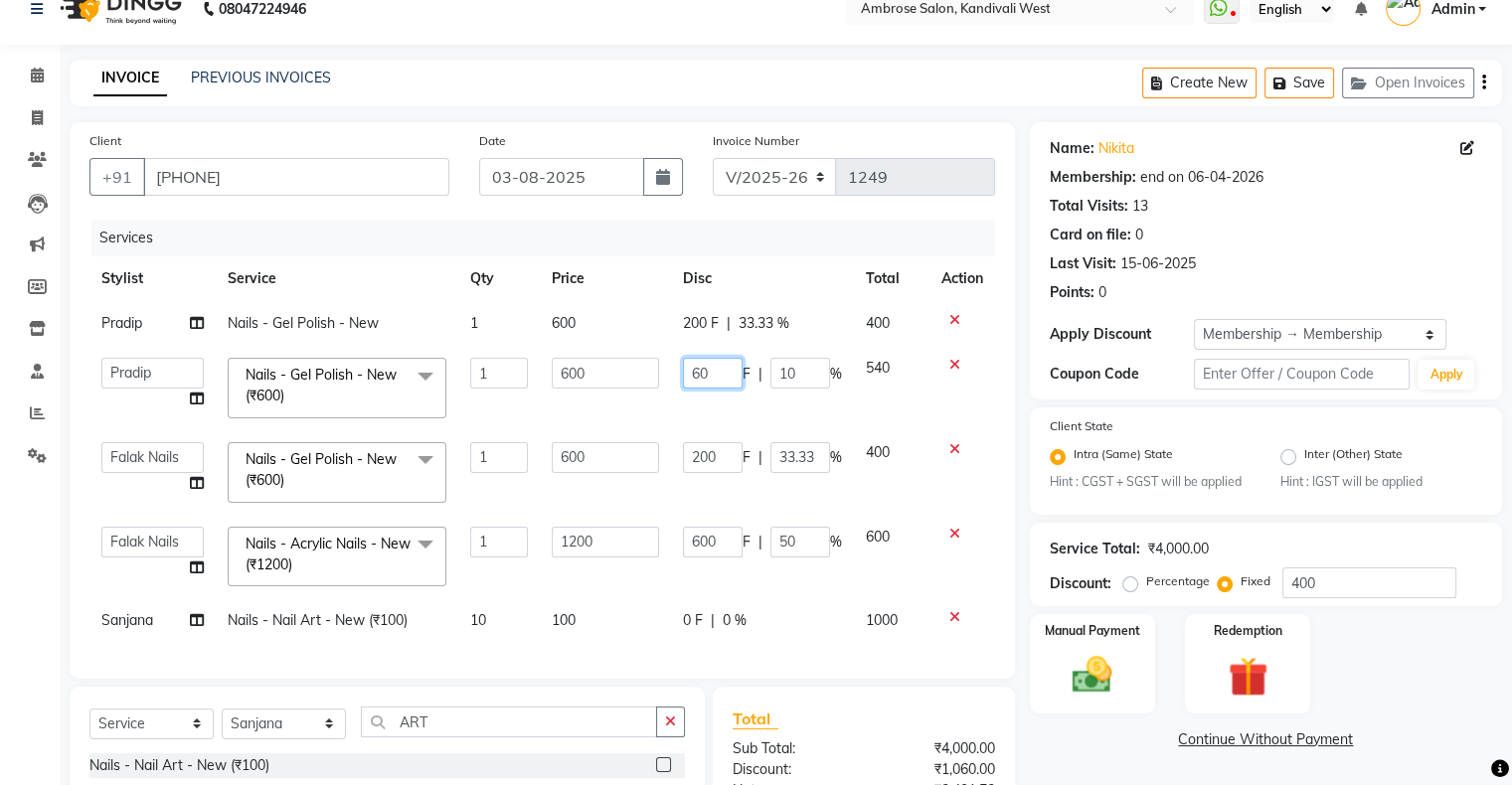 click on "60 F | 10 %" 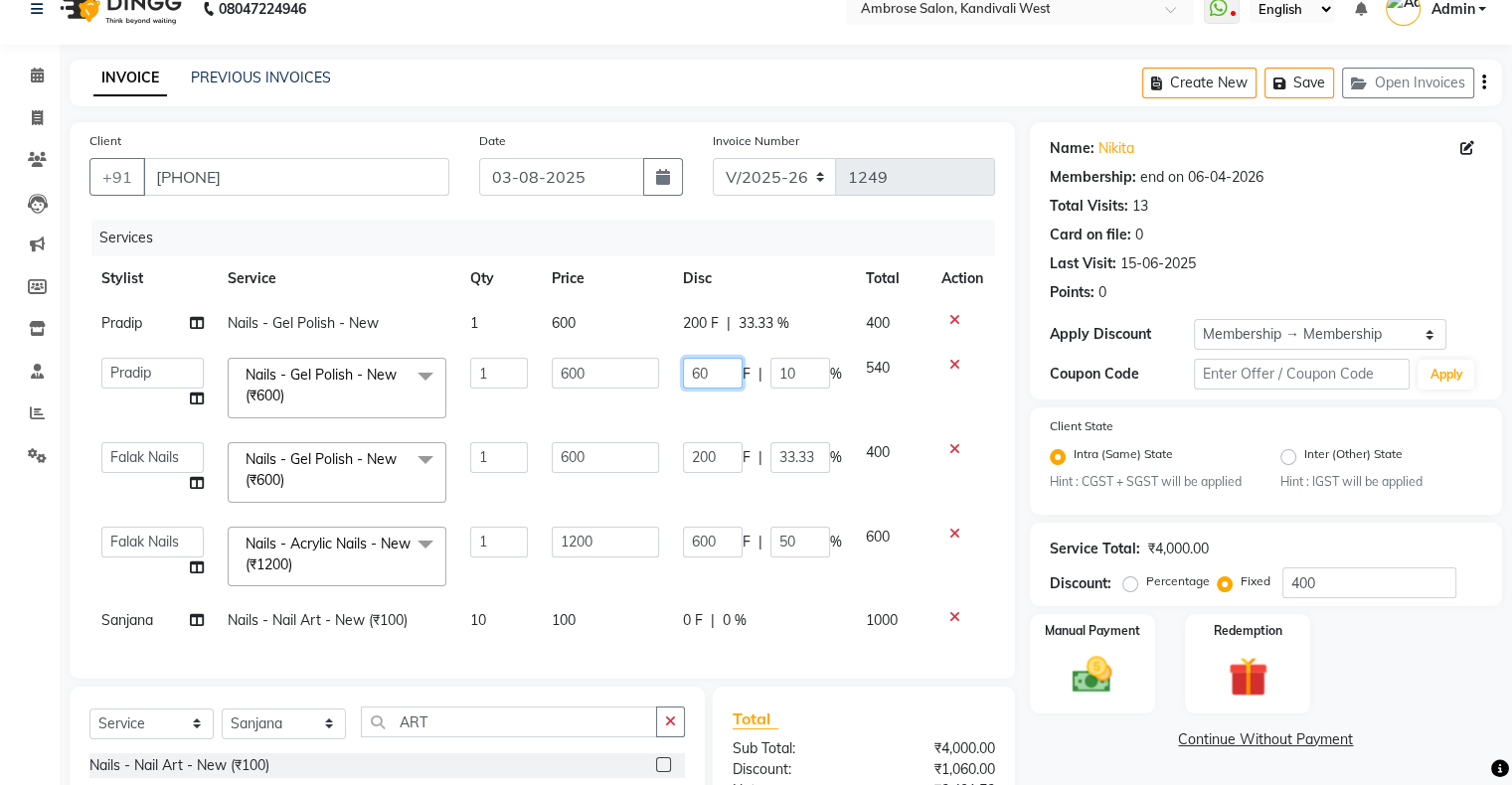 type on "6" 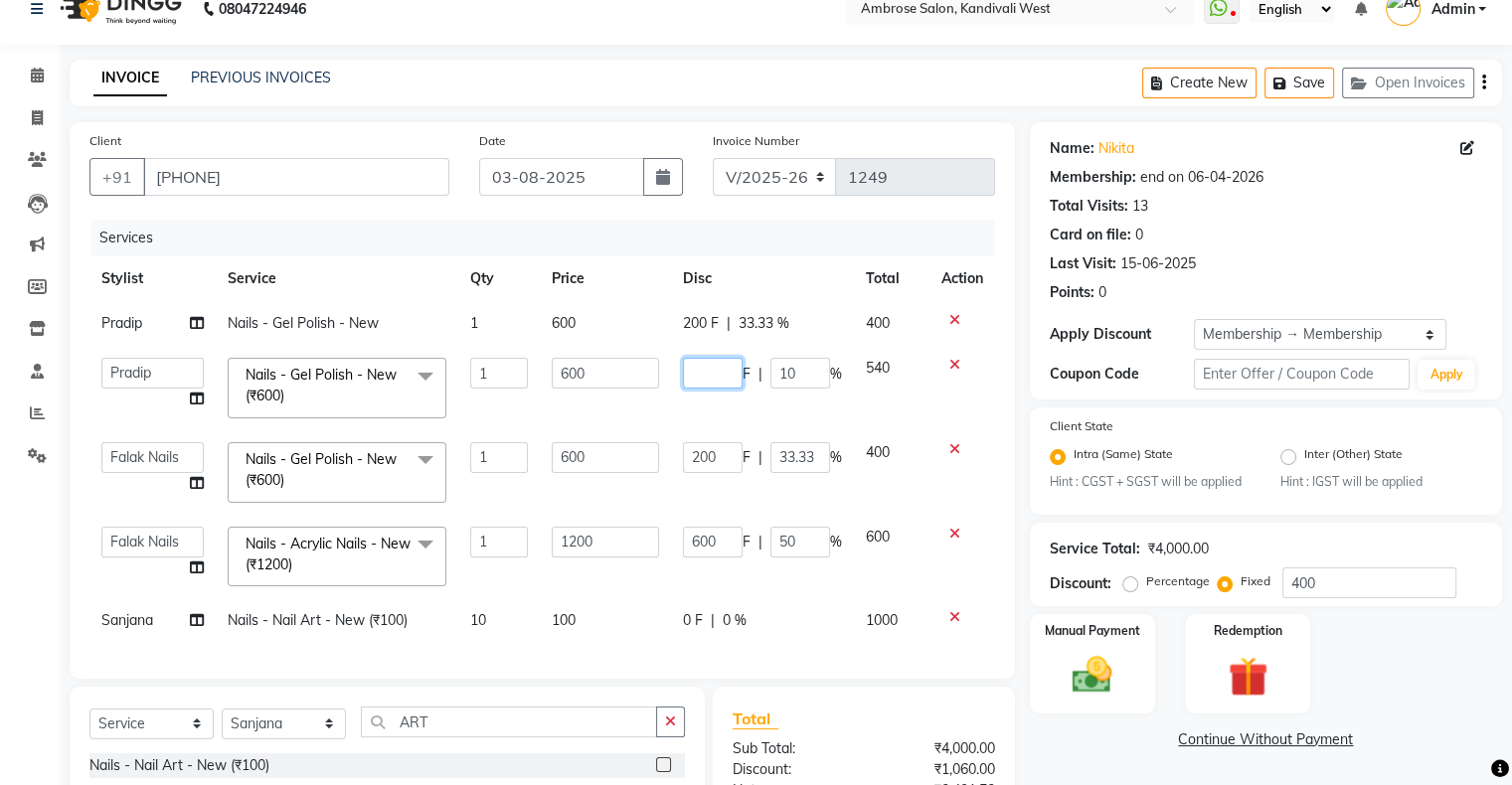 type on "5" 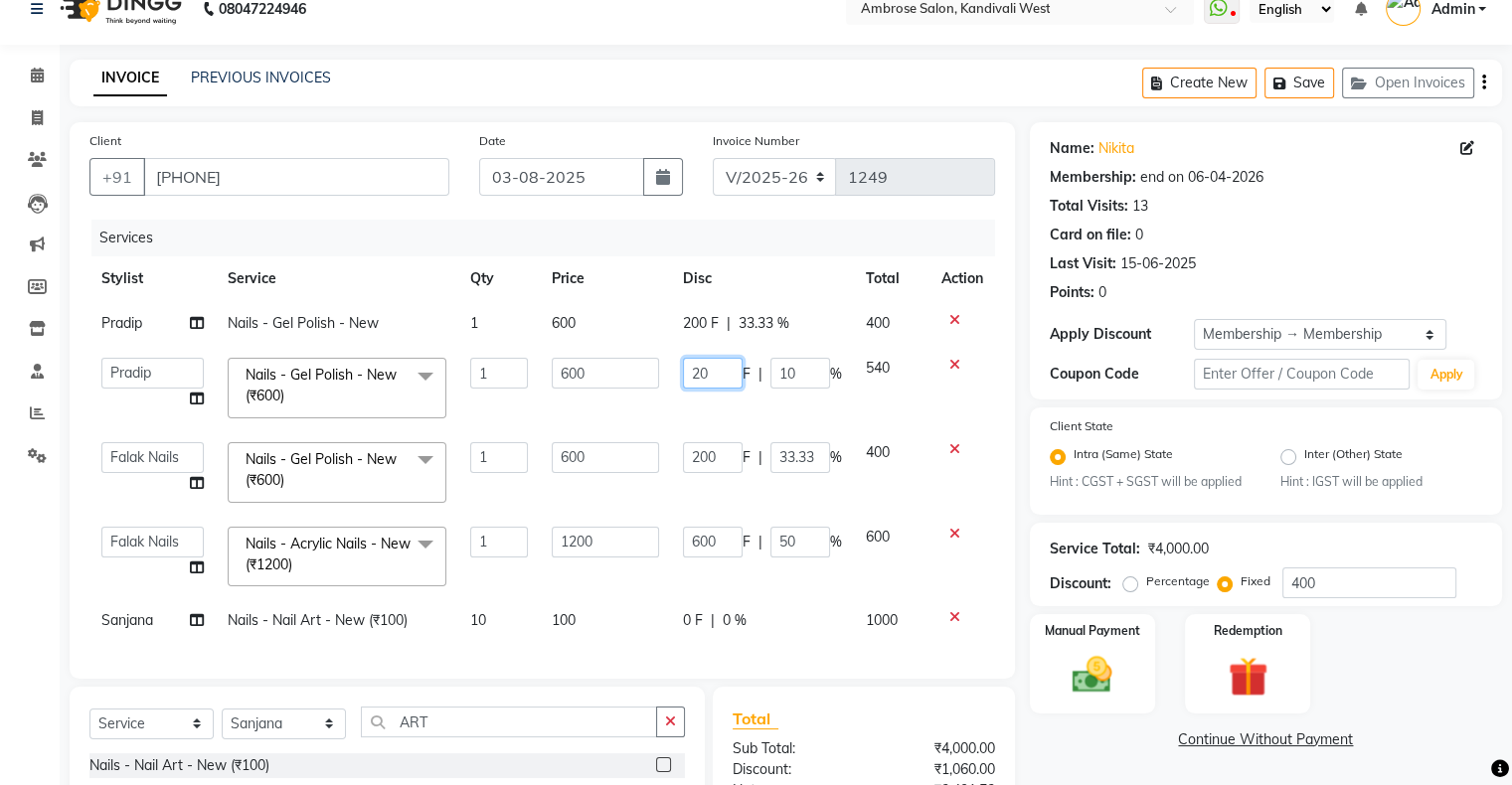 type on "200" 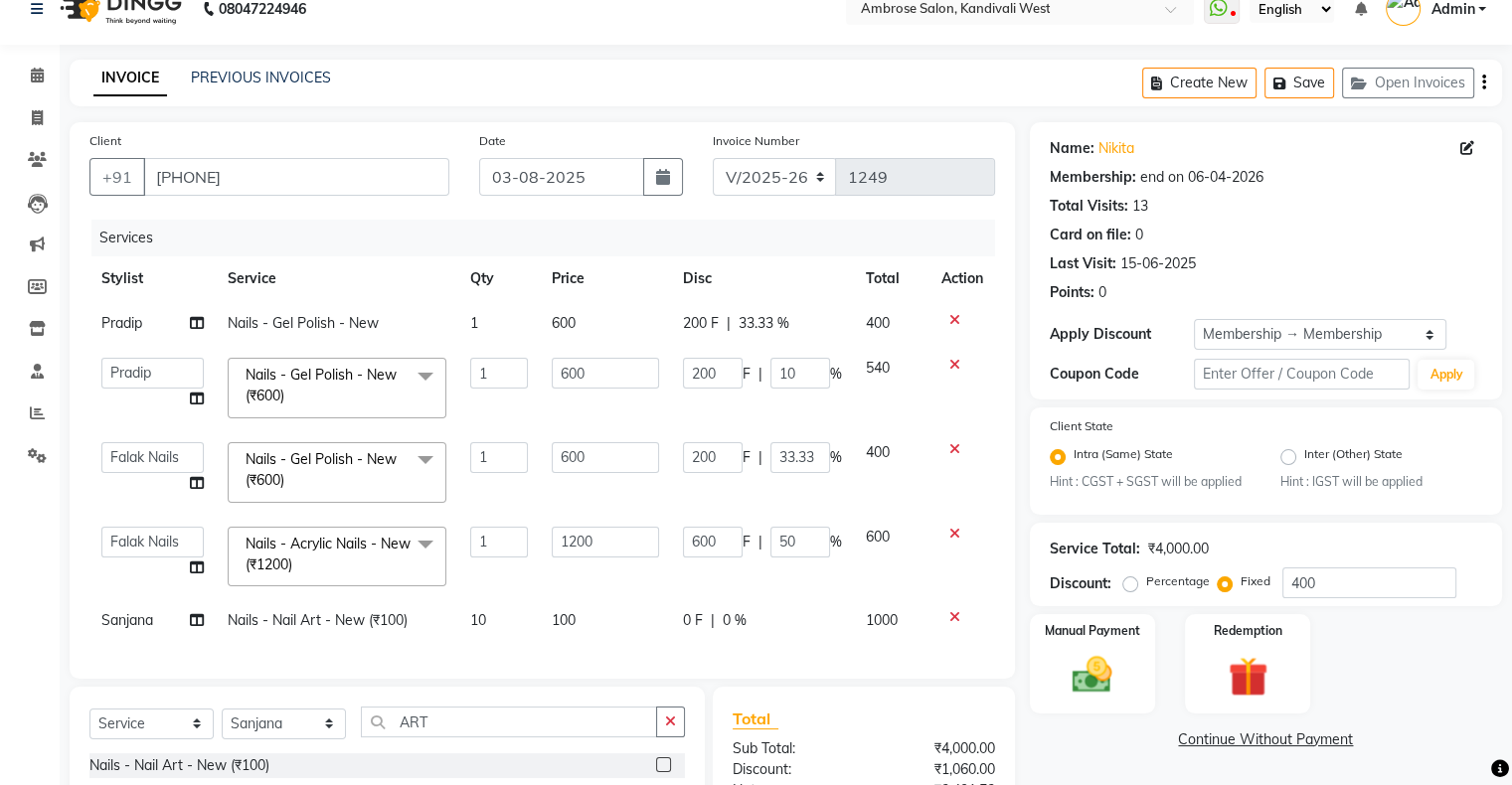 click on "Pradip Nails - Gel Polish - New 1 600 200 F | 33.33 % 400  Akshay Divecha   Ashwini Hair Head   Falak Nails   Fardin   Kirti   Nida FD   Pradip   Pradip Vaishnav   Sanjana    Vidhi Veera  Nails - Gel Polish - New (₹600)  x Hair Services - Hair Cut (Male) (₹300) Hair Services - Hair Wash (Male) (₹200) Hair Services - Beard (₹200) Hair Services - Global Majjrel (Male) (₹1000) Hair Services - Hair Cut (Female) (₹1000) Hair Services - Blowdry Medium (Female) (₹550) Hair Services - Normal Hair Wash Medium (Female) (₹500) Hair Services - Hair Spa Medium (Female) (₹1200) Threading-Full Face Threading (Female) (₹299) Honey wax Half Legs (Male) (₹1000) Flavoured Wax Underarms (Male) (₹499) Honey wax Half Arms (Female) (₹200) Honey wax Half Legs (Female) (₹400) Adult Hair Cut - Male Senior Stylist (₹600) Beard/Clean Shave - Male (₹250) Basic Styling - Male (₹250) Basic Styling Male - Senior Stylist (₹400) Side locks trim - Male (₹150) Brows Color - Male (₹200) 1 600 200 F | 10 %" 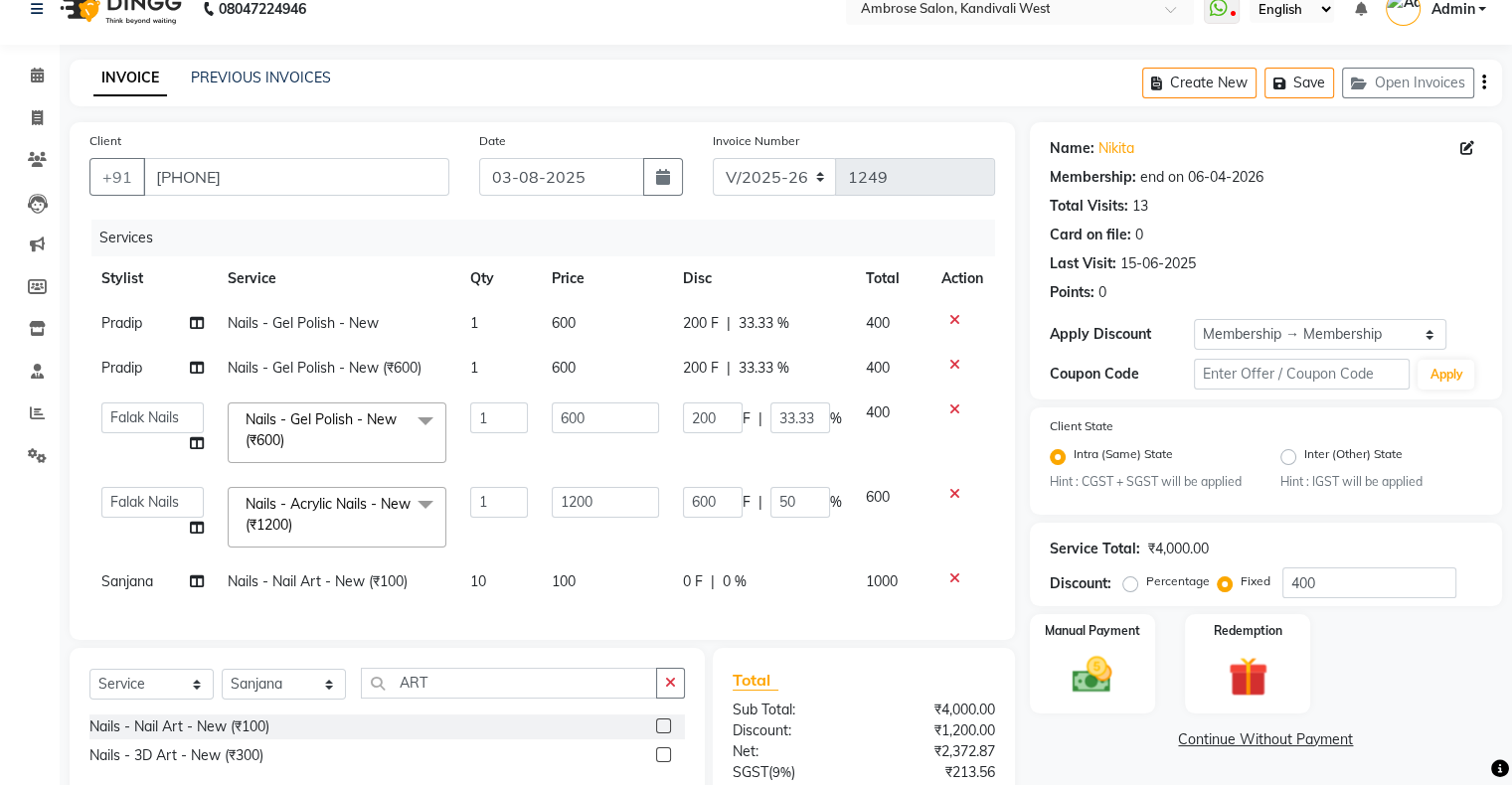 scroll, scrollTop: 226, scrollLeft: 0, axis: vertical 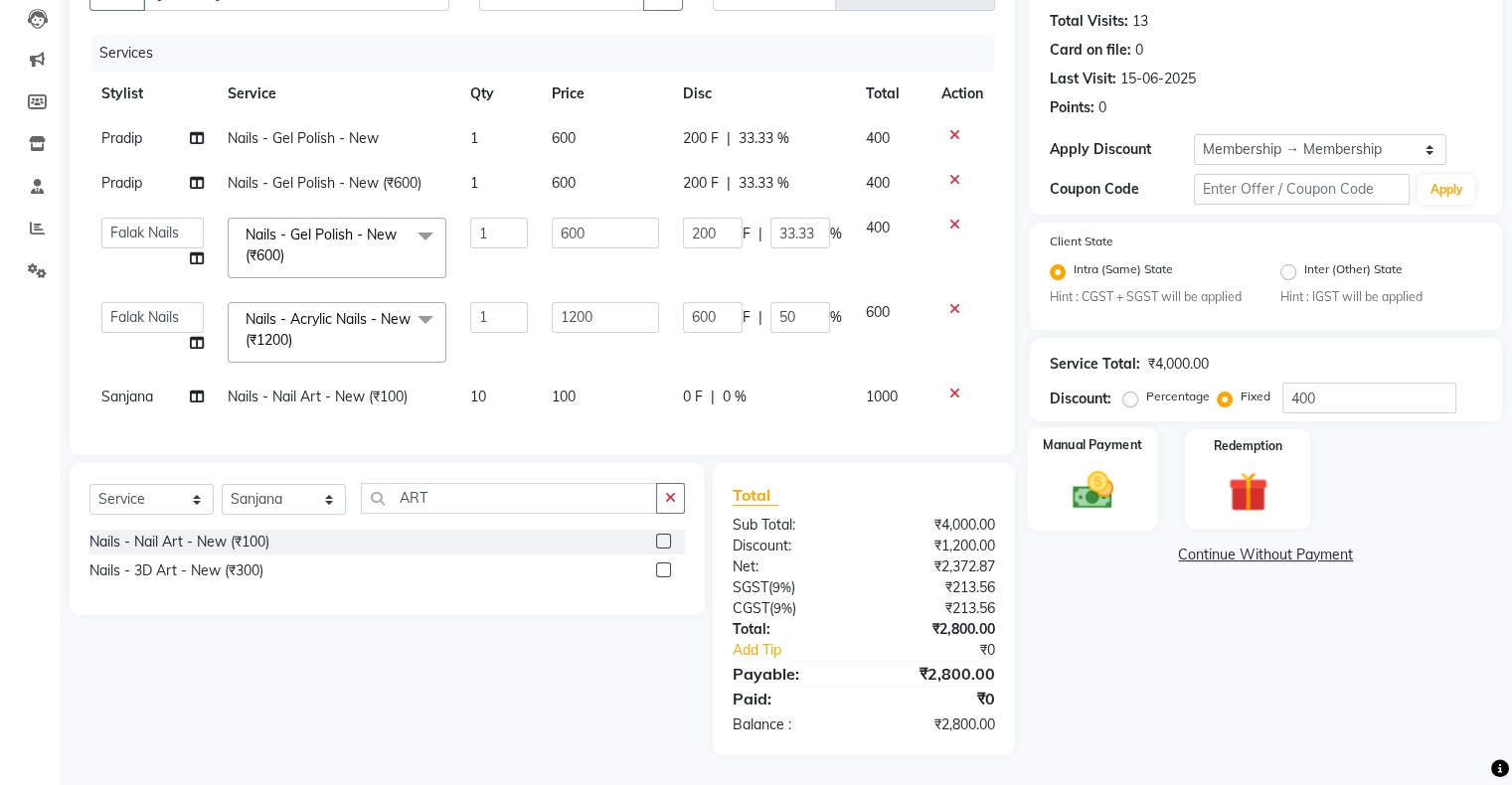 click on "Manual Payment" 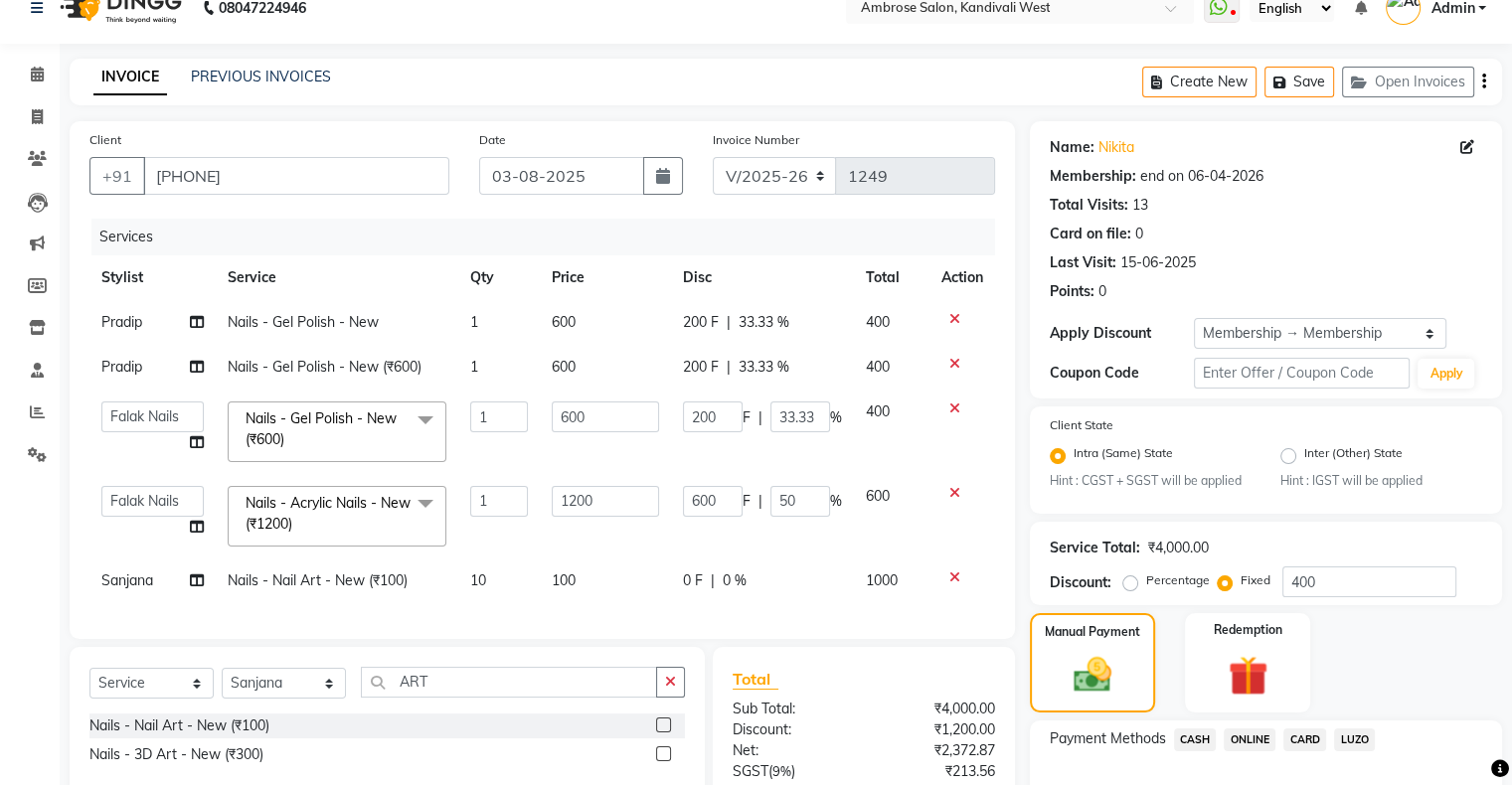 scroll, scrollTop: 126, scrollLeft: 0, axis: vertical 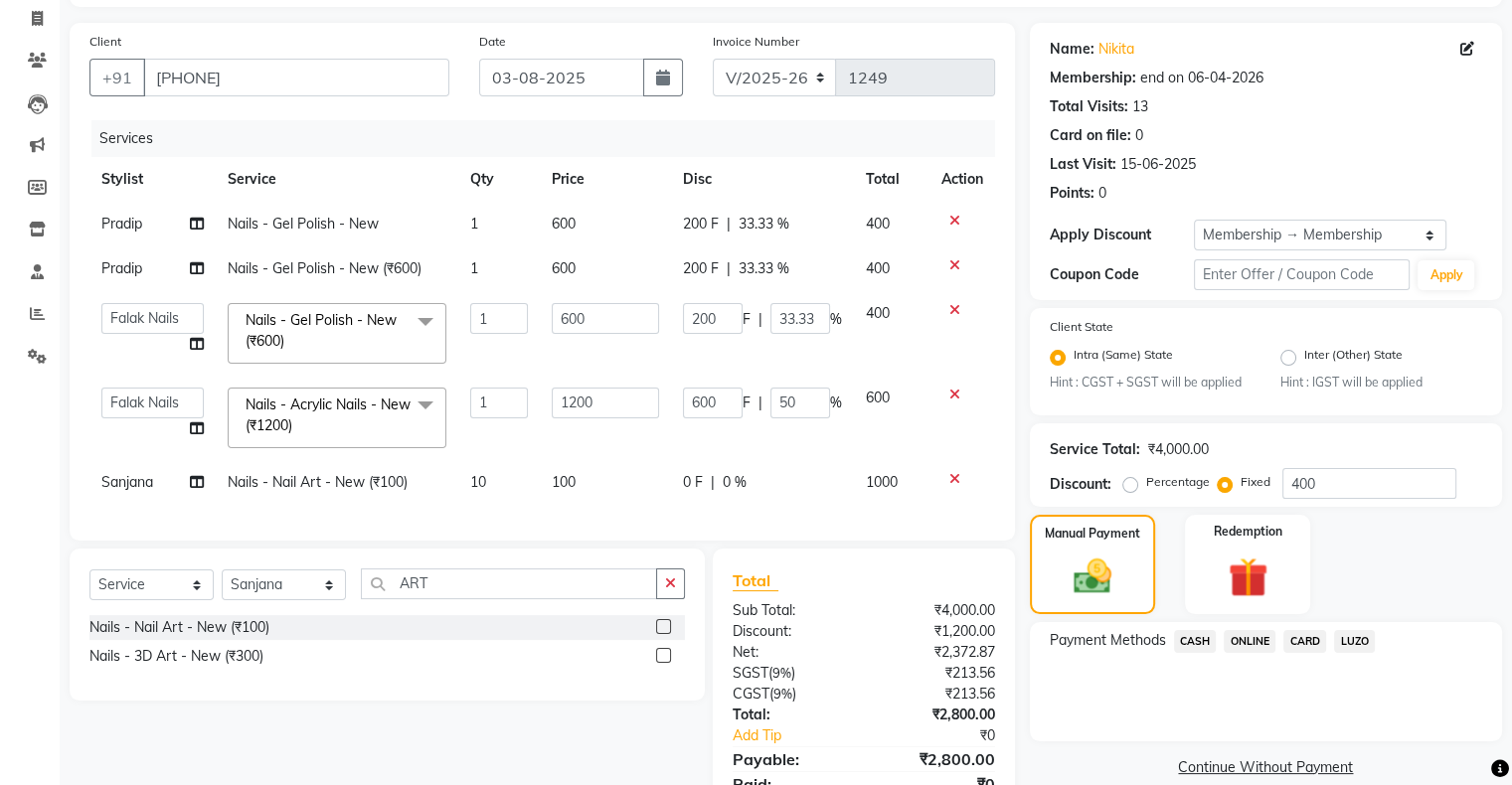 click on "ONLINE" 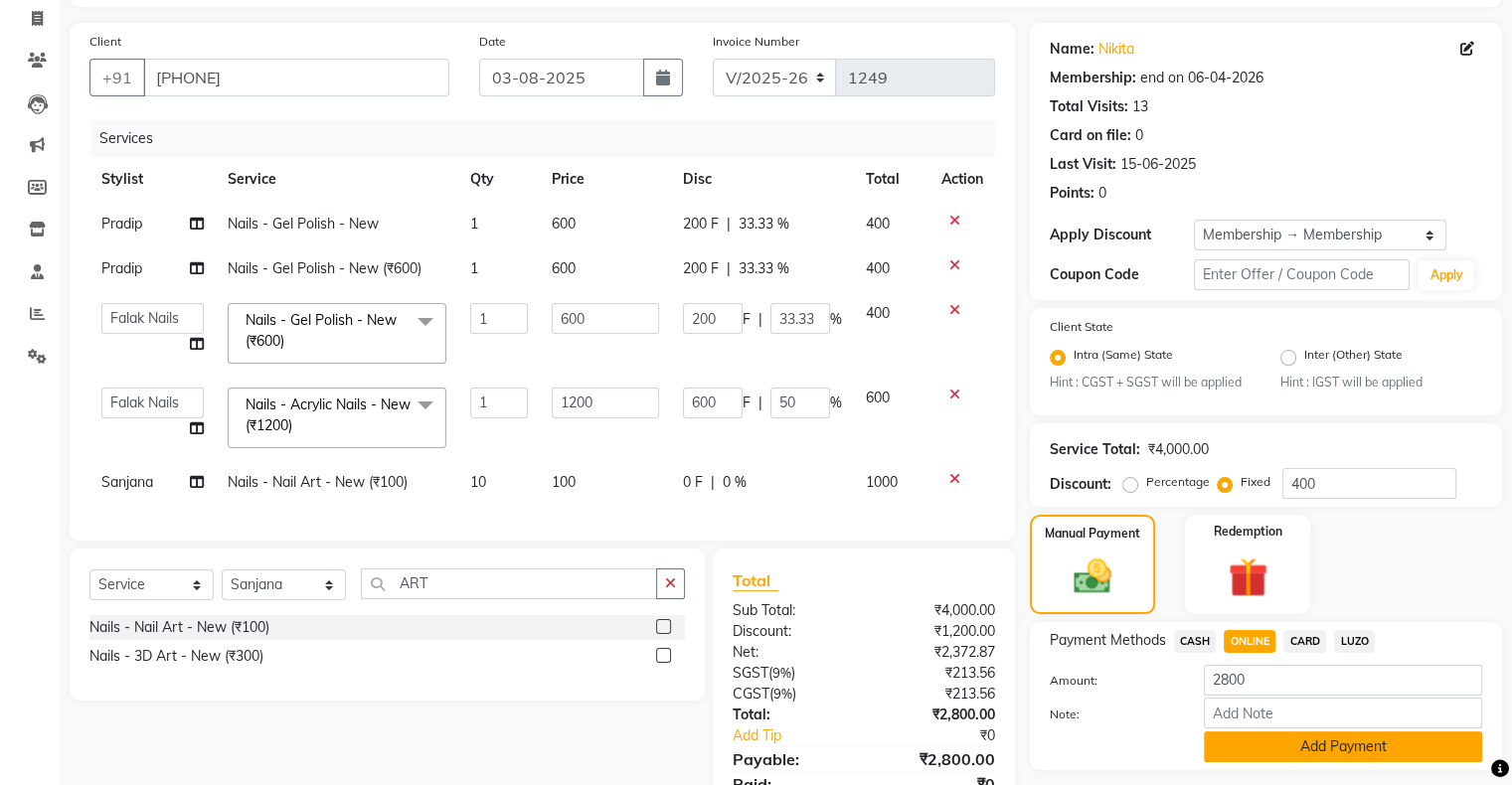 scroll, scrollTop: 226, scrollLeft: 0, axis: vertical 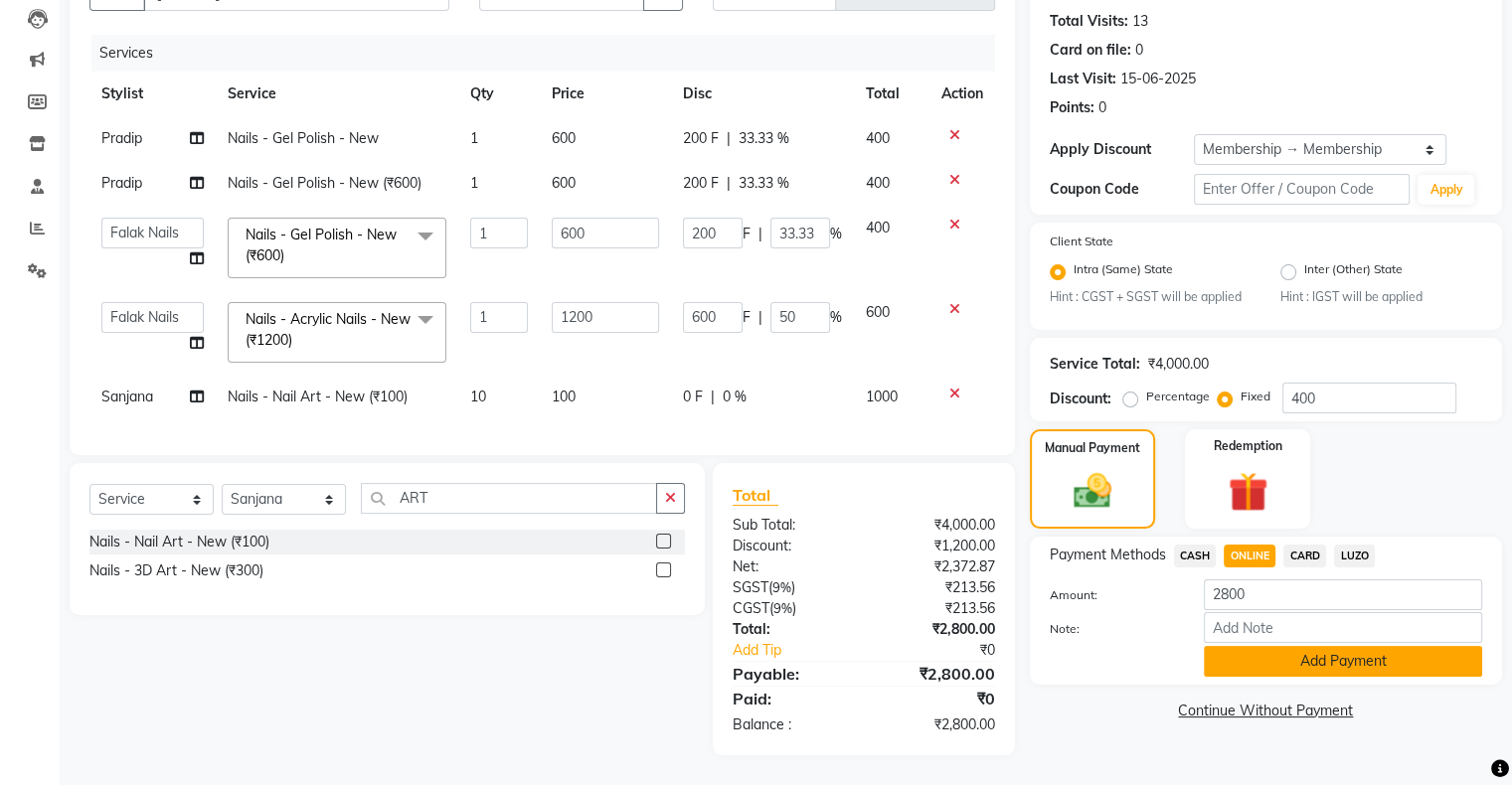 click on "Add Payment" 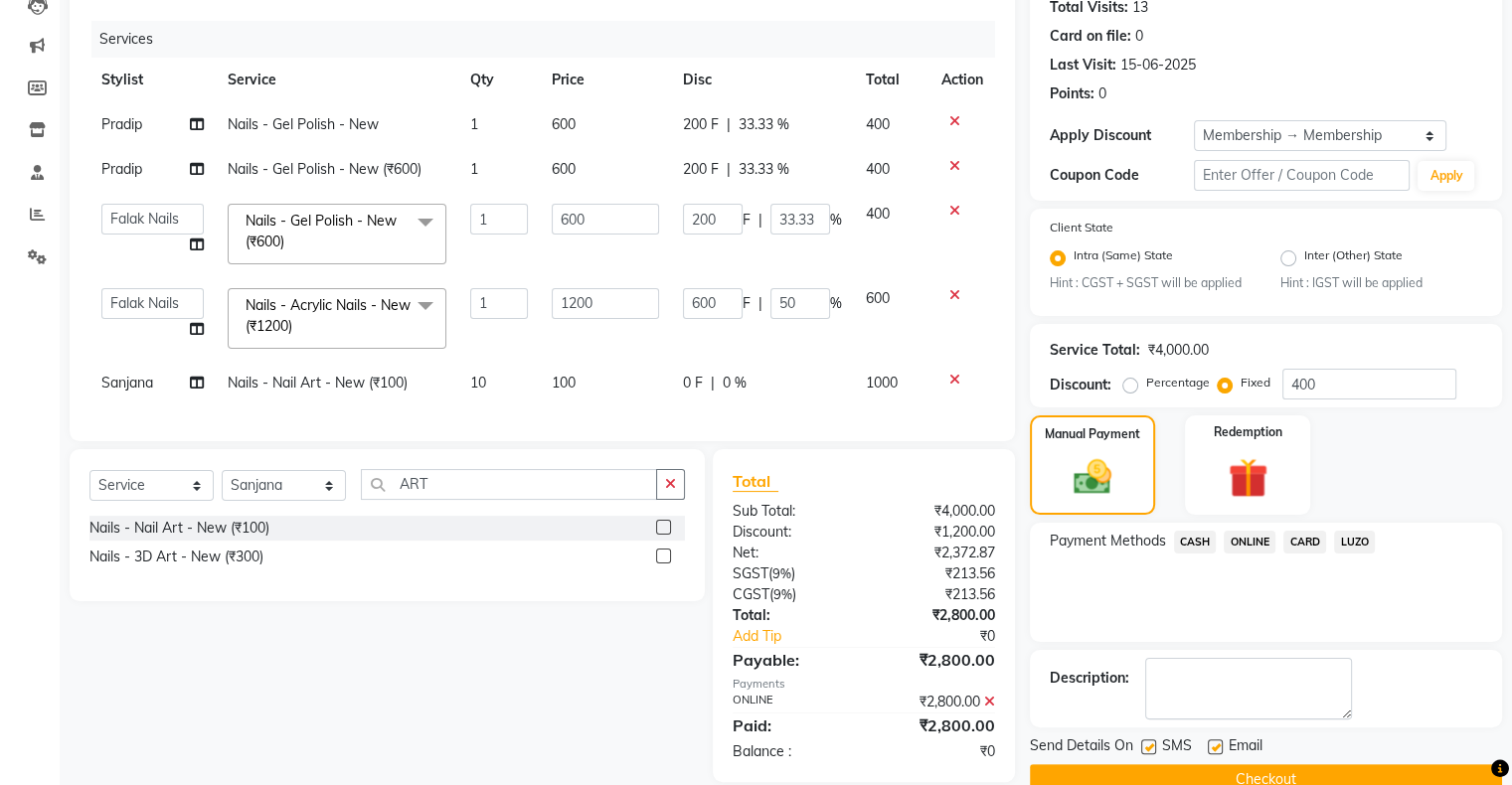 scroll, scrollTop: 266, scrollLeft: 0, axis: vertical 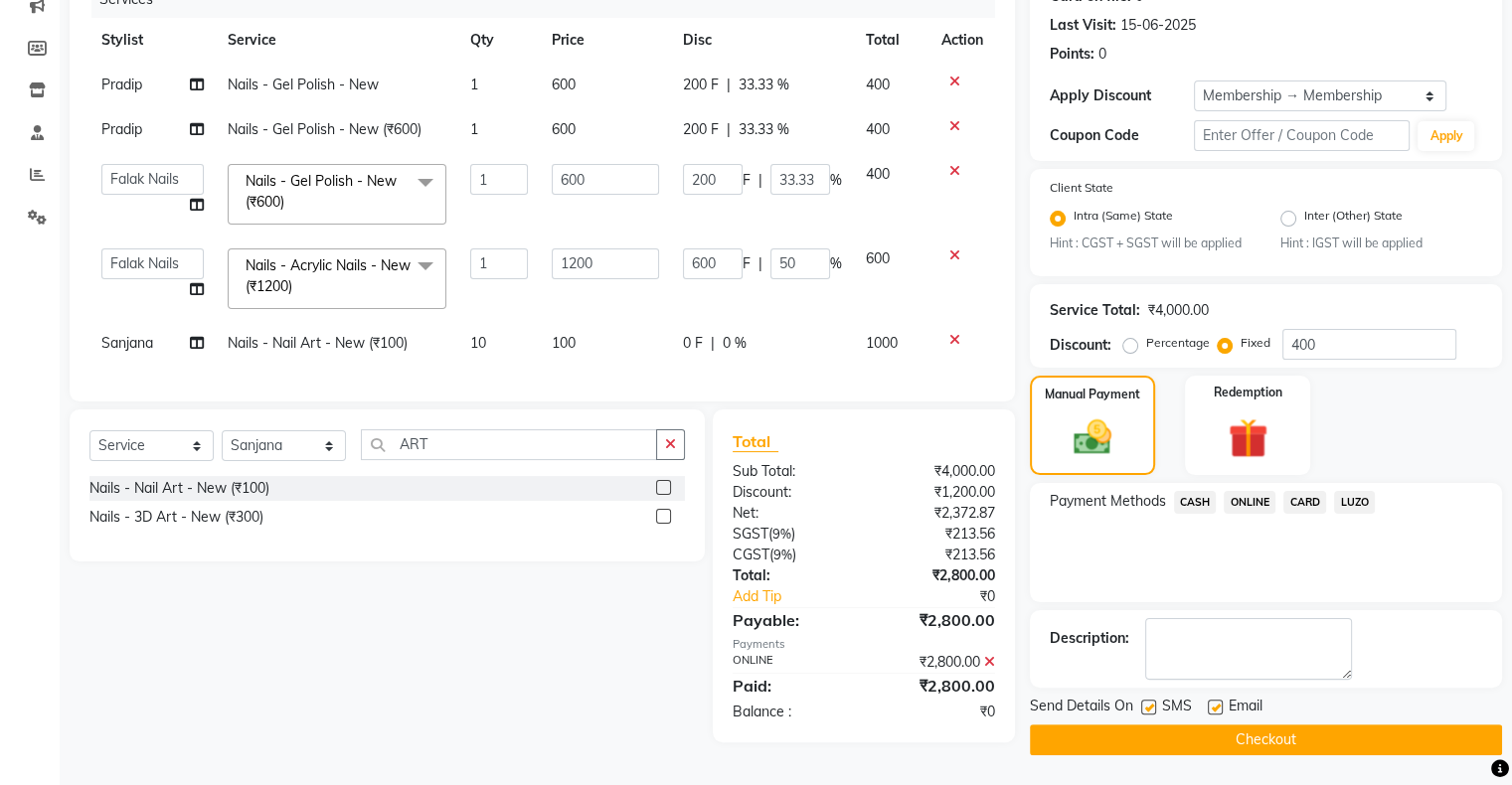 click on "Checkout" 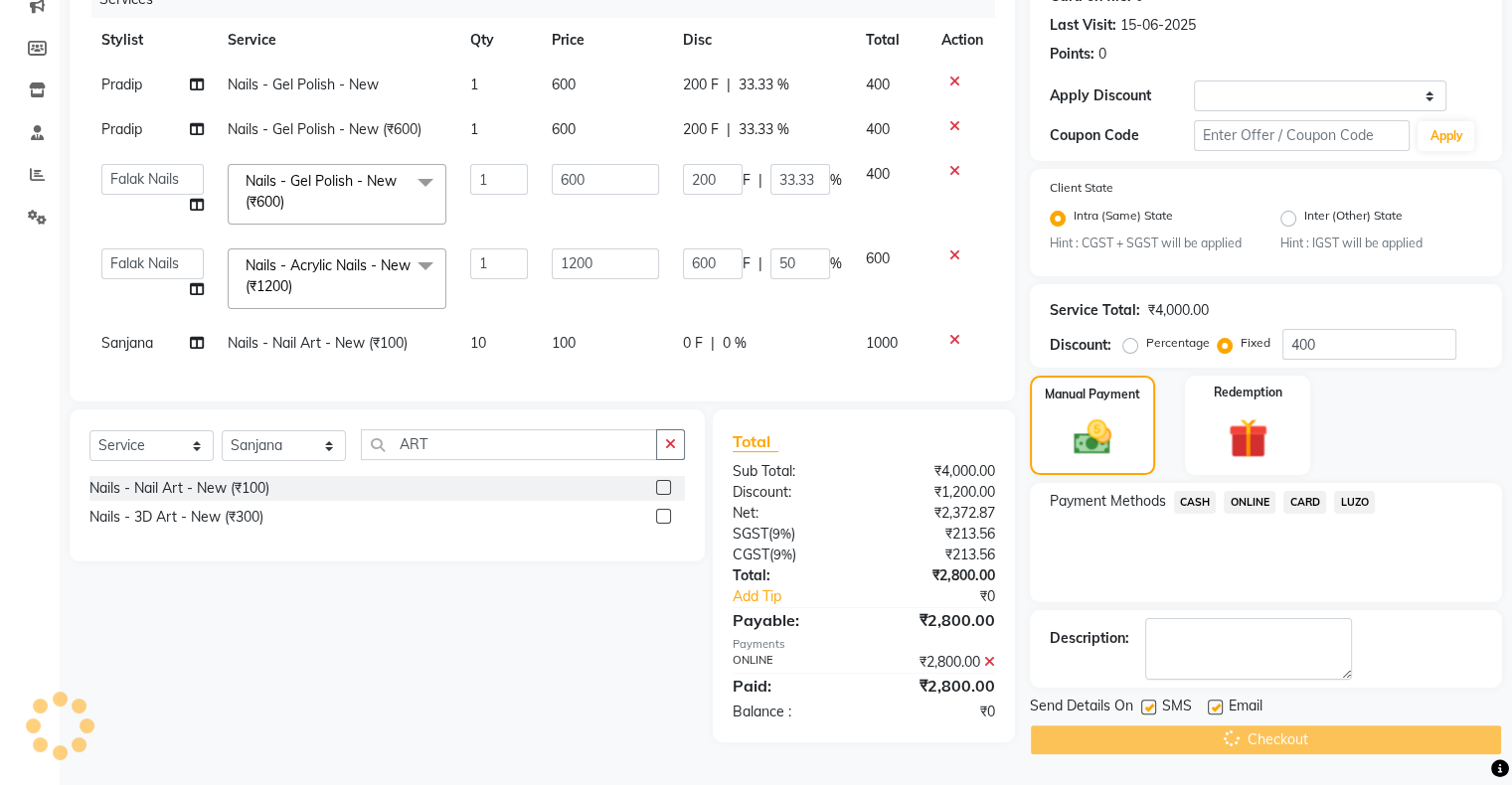 scroll, scrollTop: 0, scrollLeft: 0, axis: both 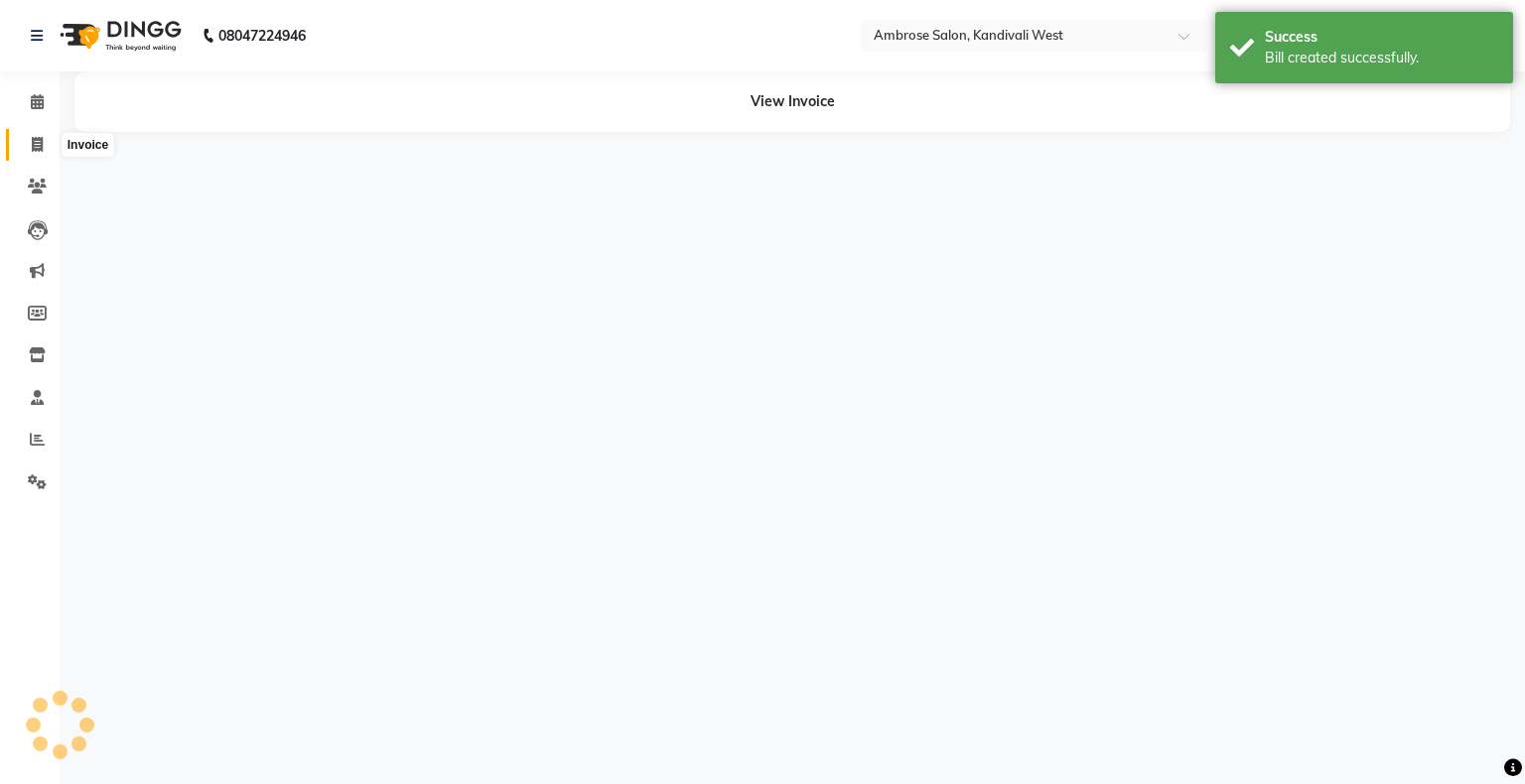 click 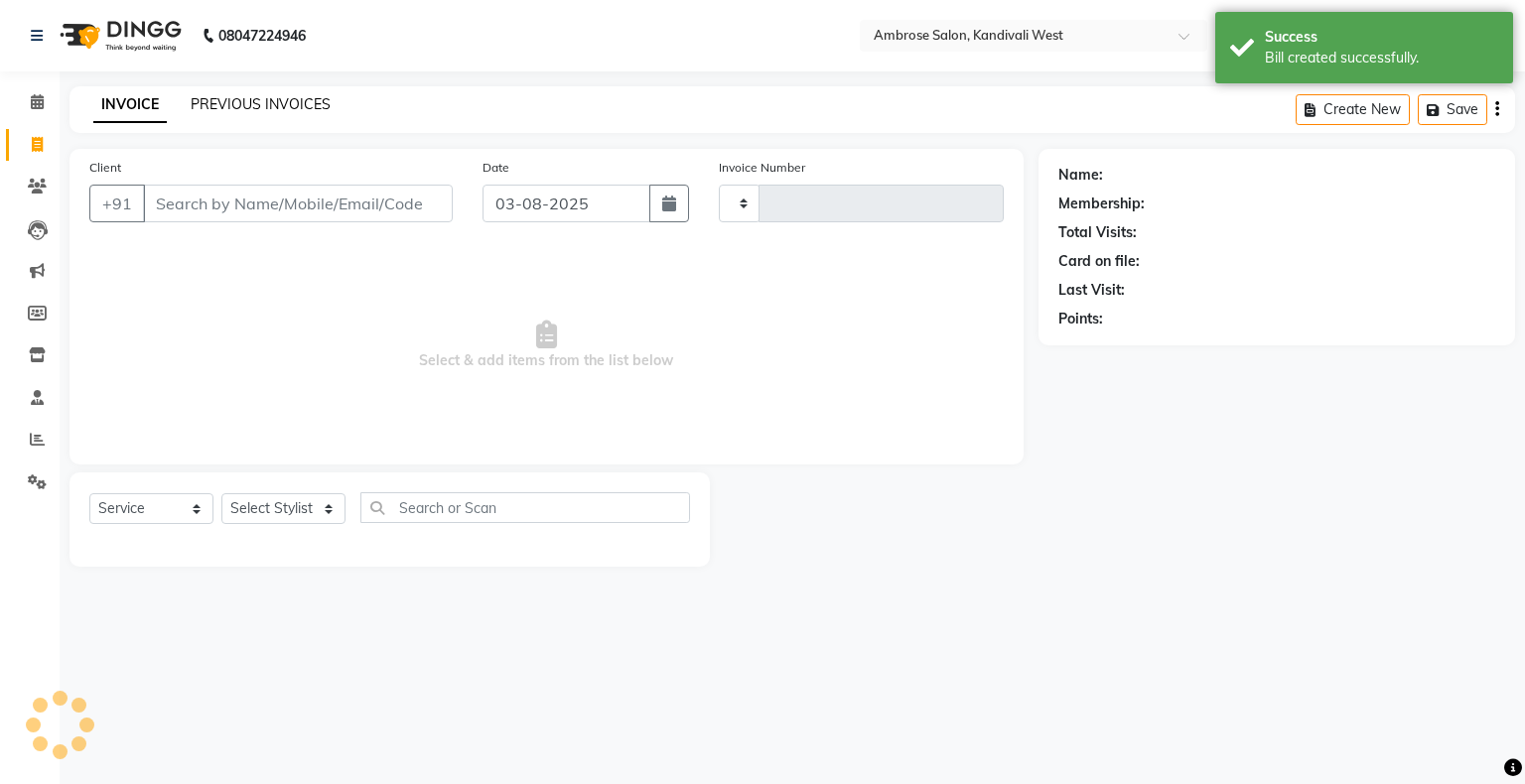 click on "PREVIOUS INVOICES" 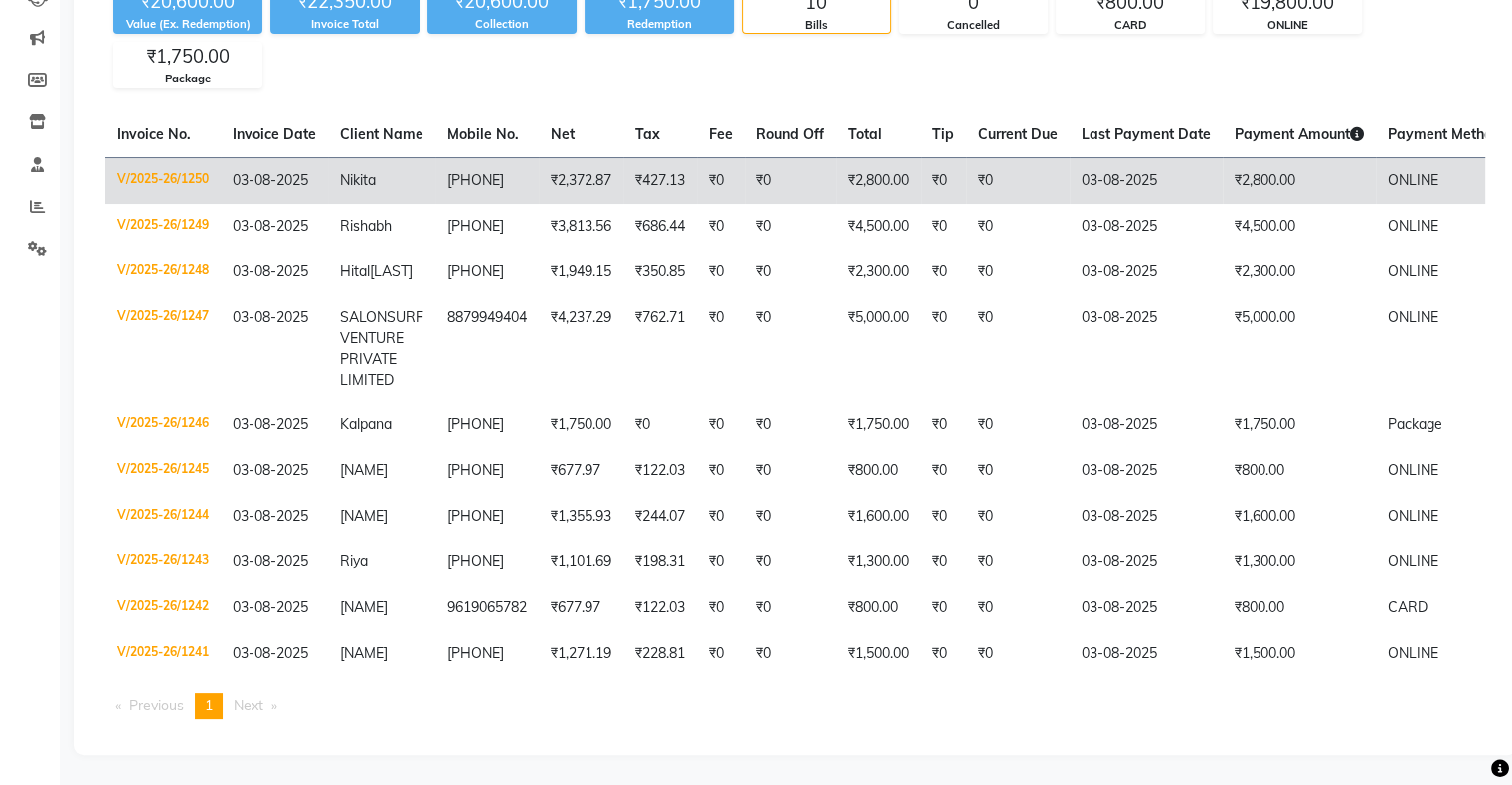 scroll, scrollTop: 0, scrollLeft: 0, axis: both 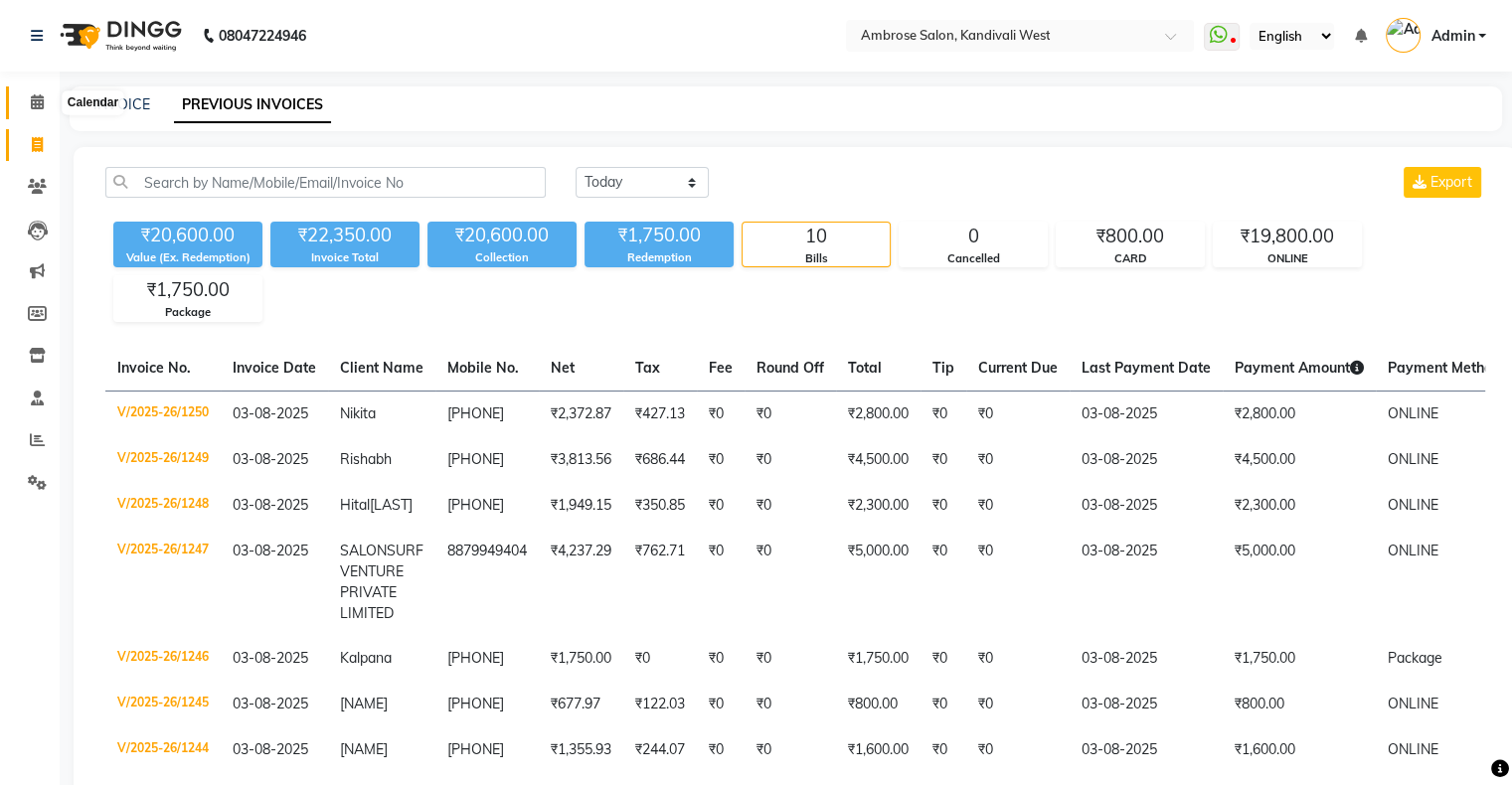 click 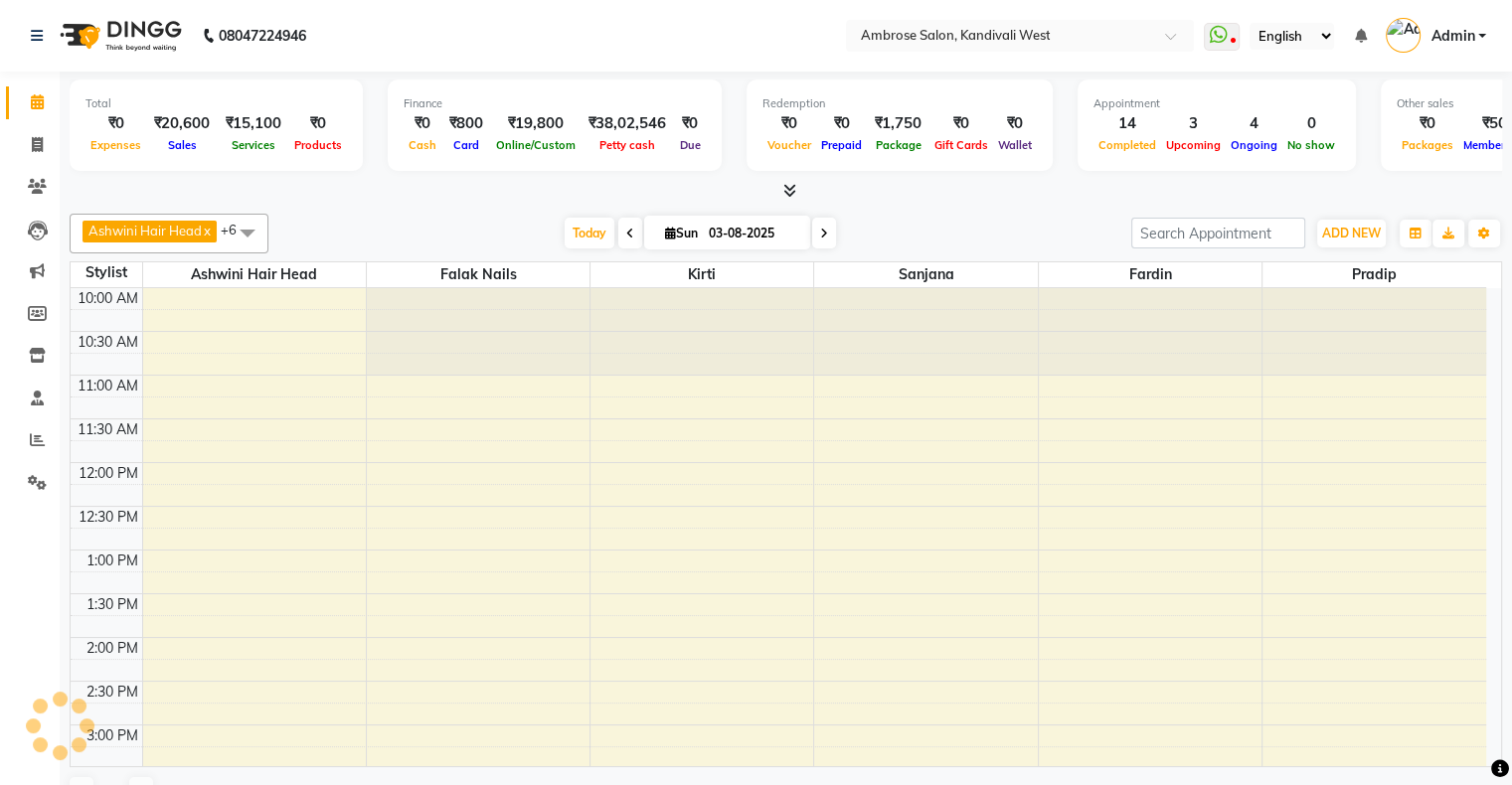 scroll, scrollTop: 647, scrollLeft: 0, axis: vertical 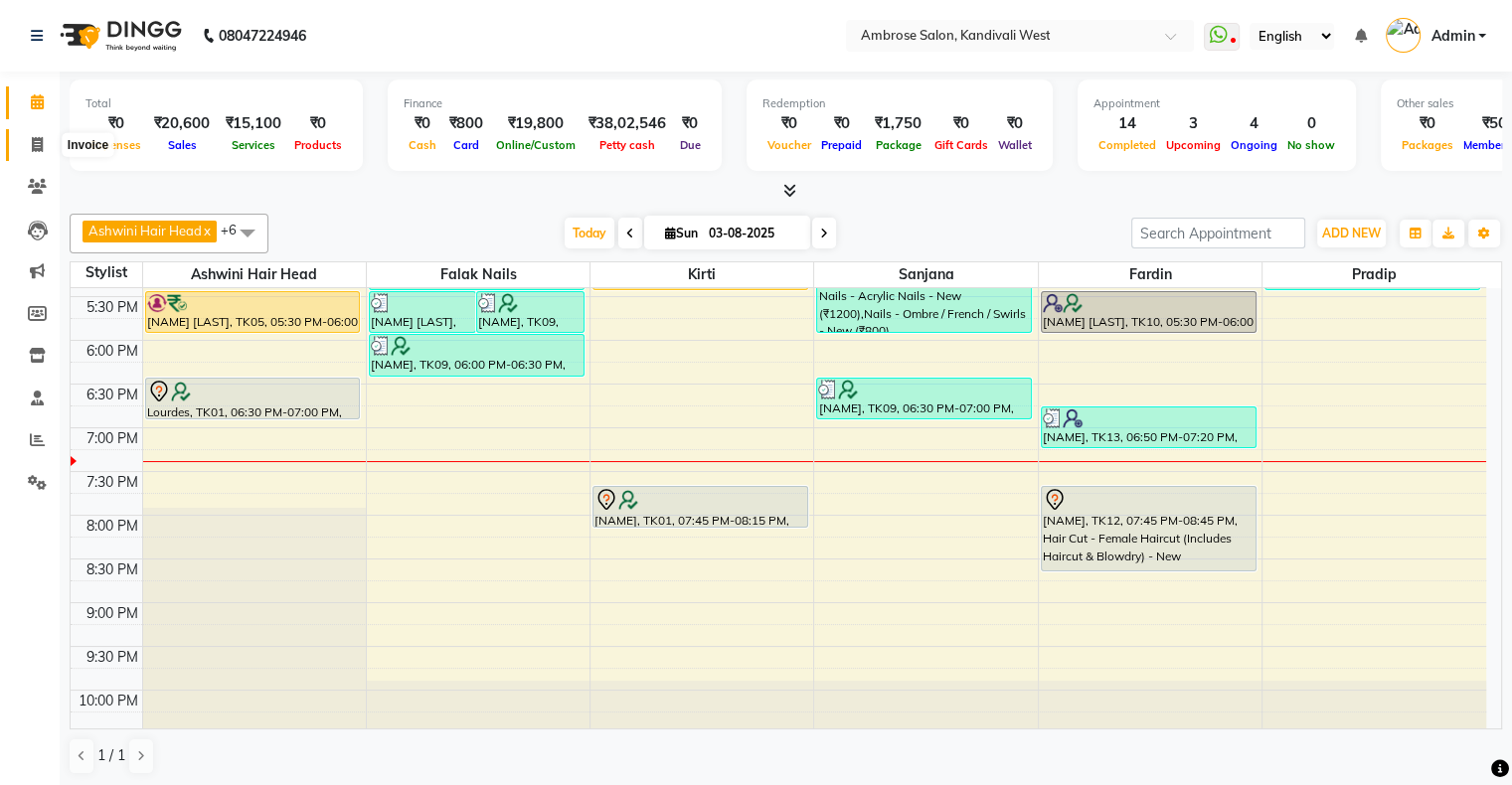 click 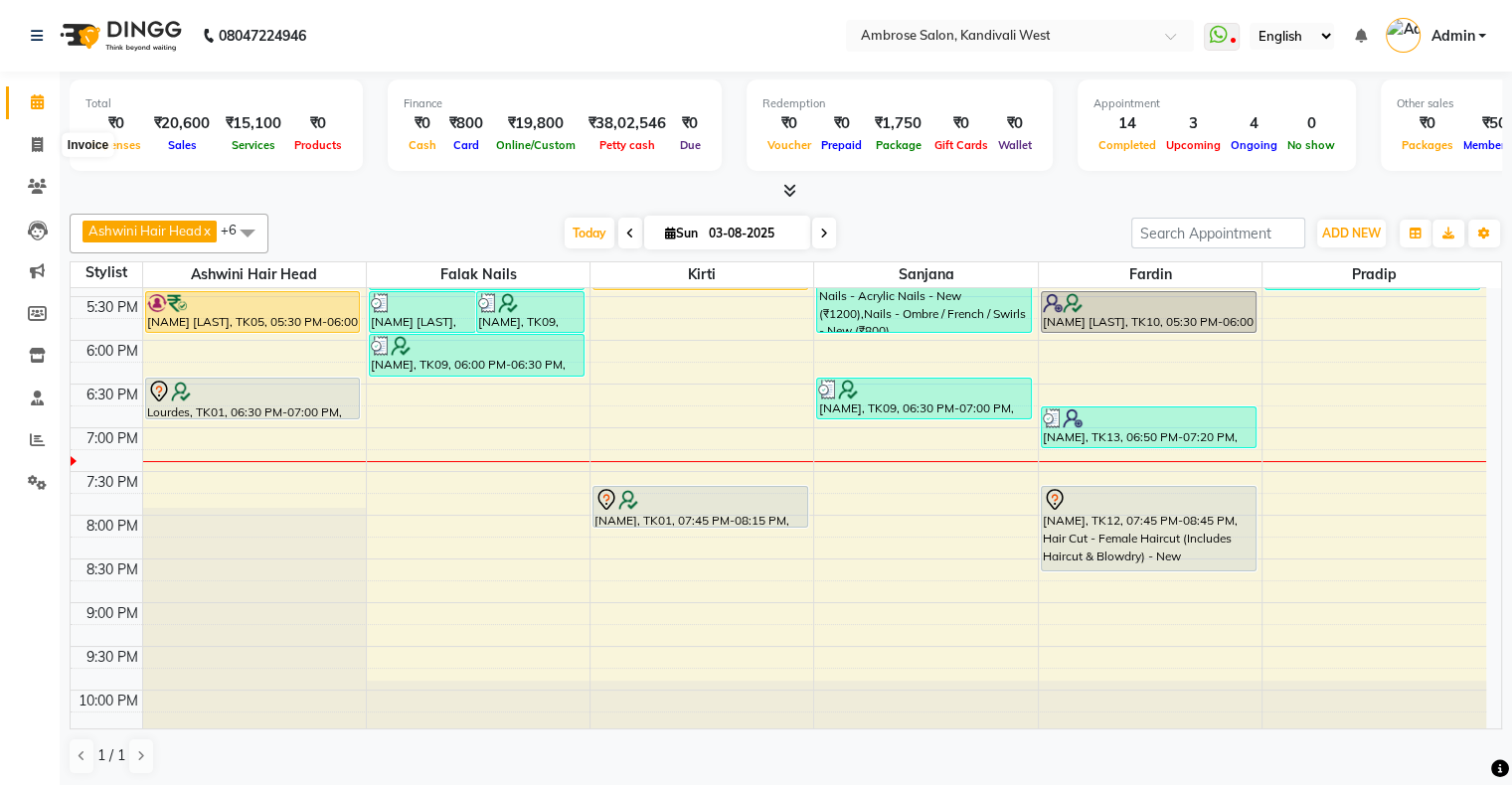 select on "4073" 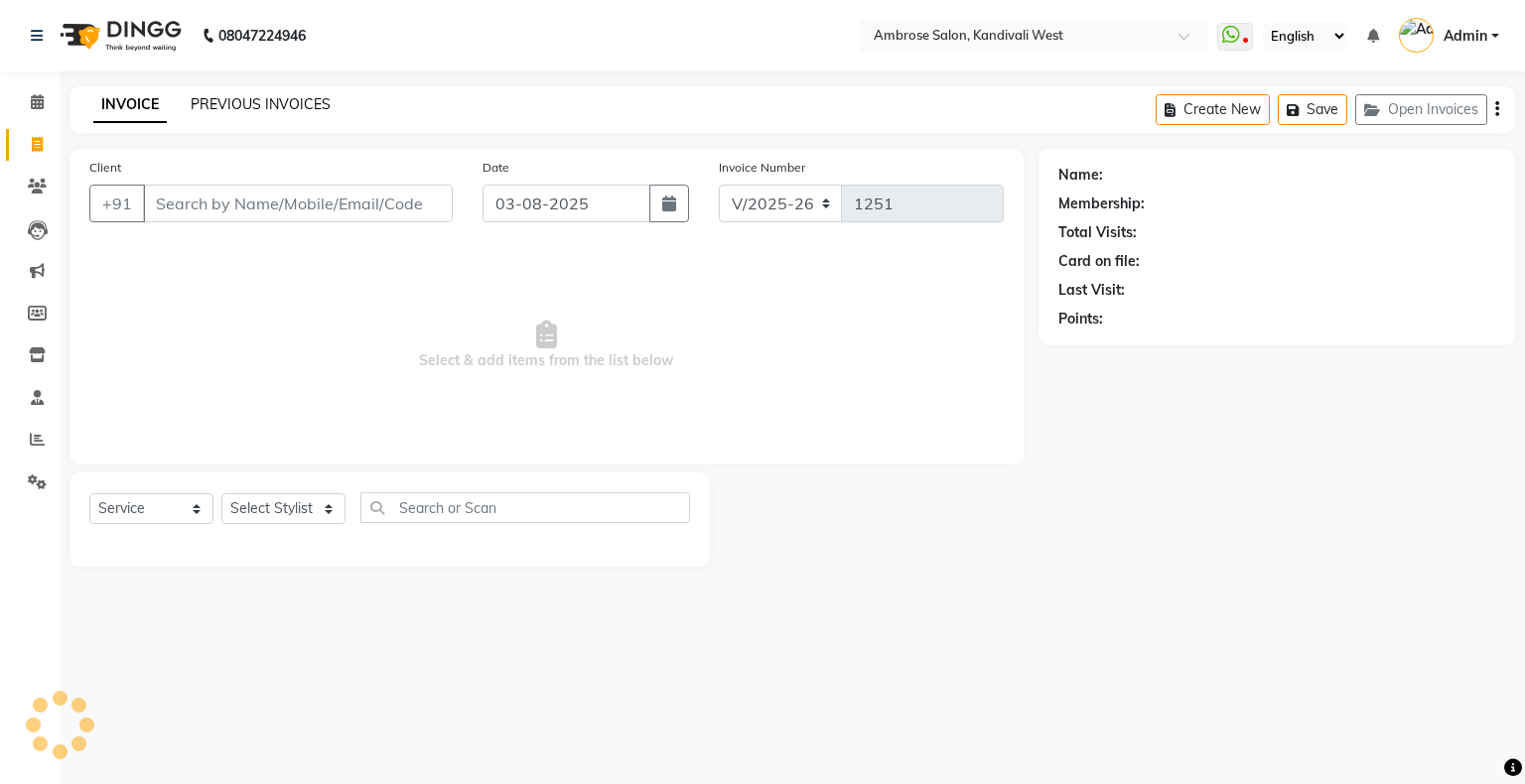 click on "PREVIOUS INVOICES" 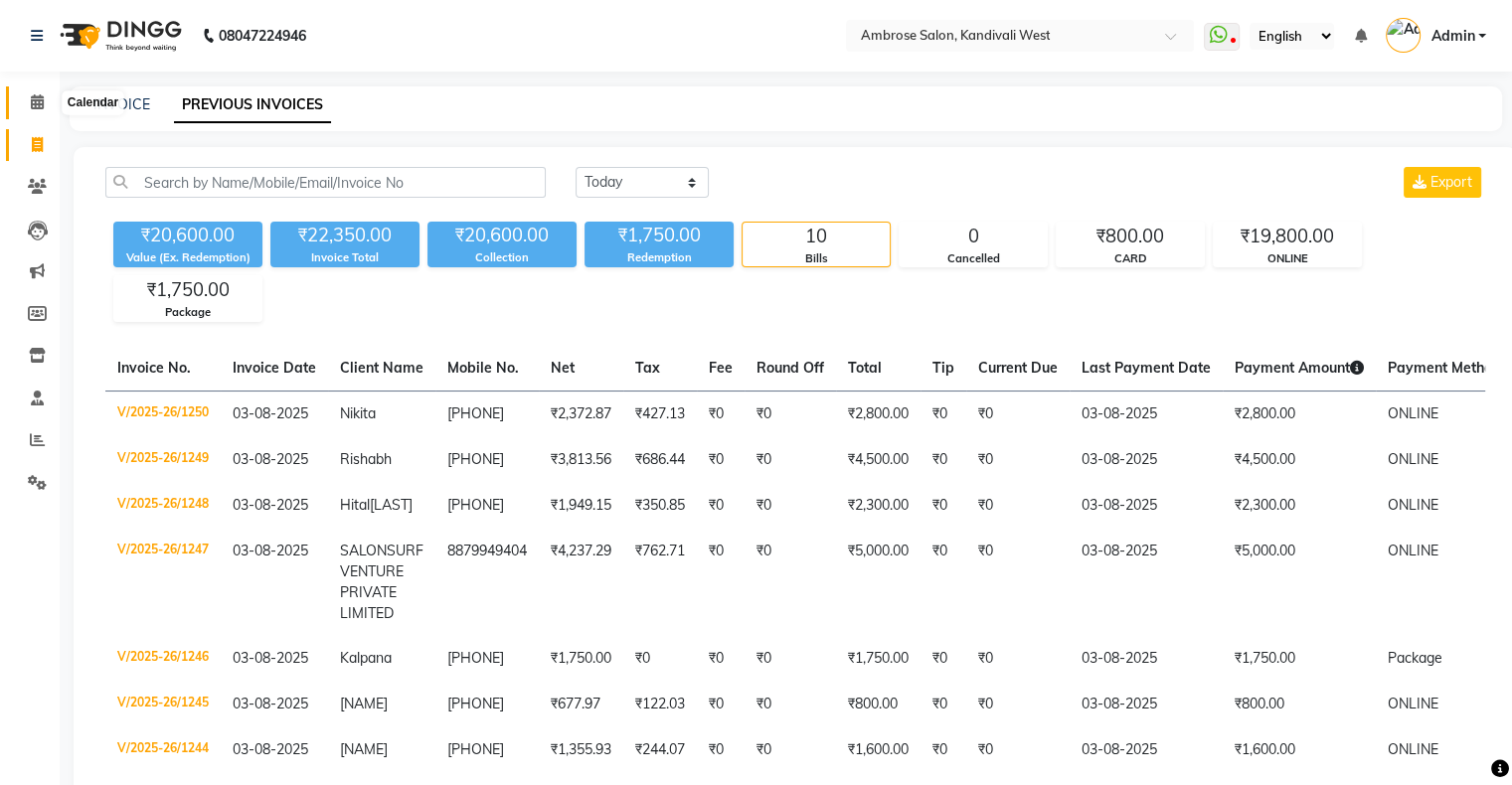 click 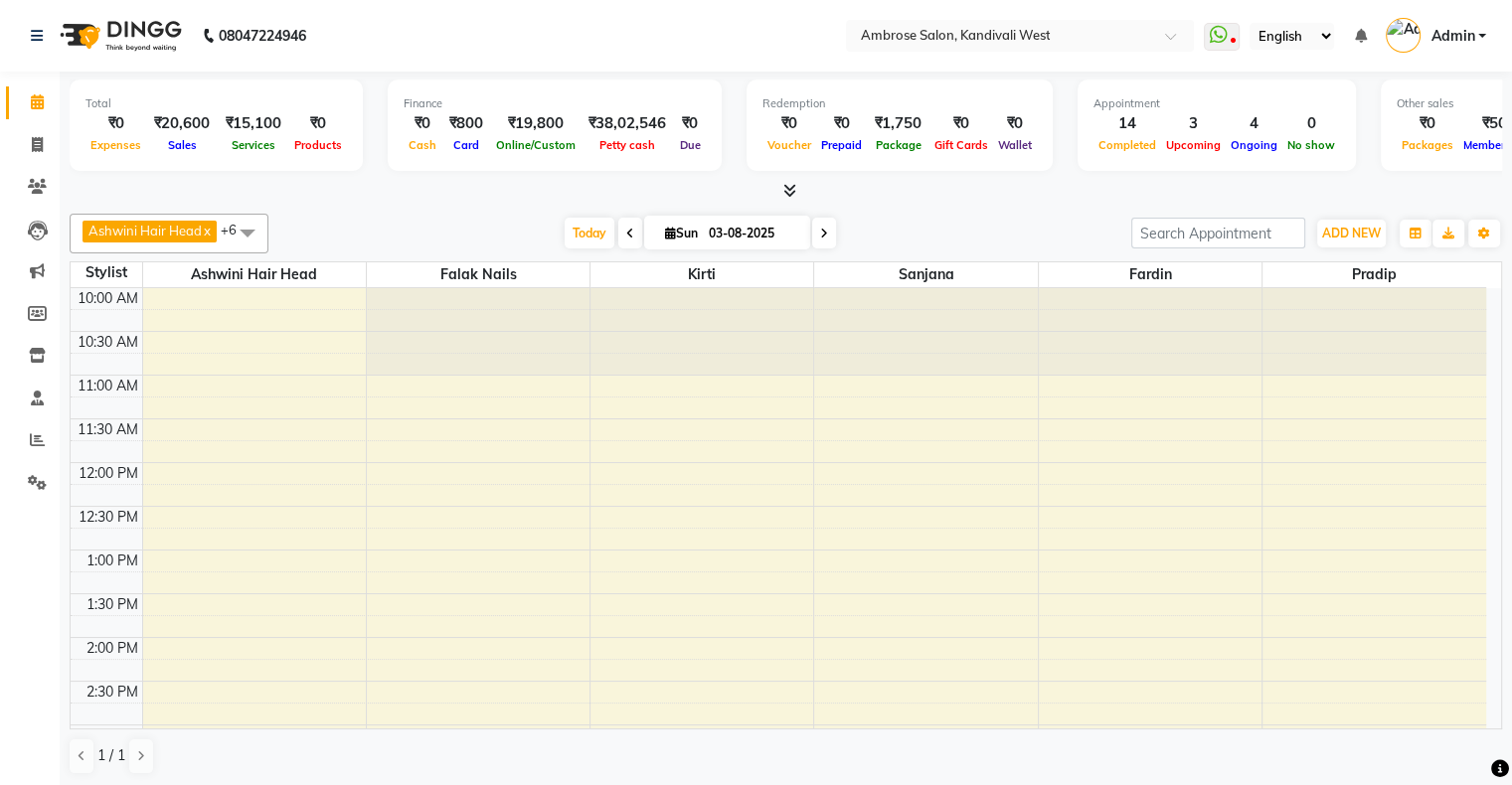 scroll, scrollTop: 647, scrollLeft: 0, axis: vertical 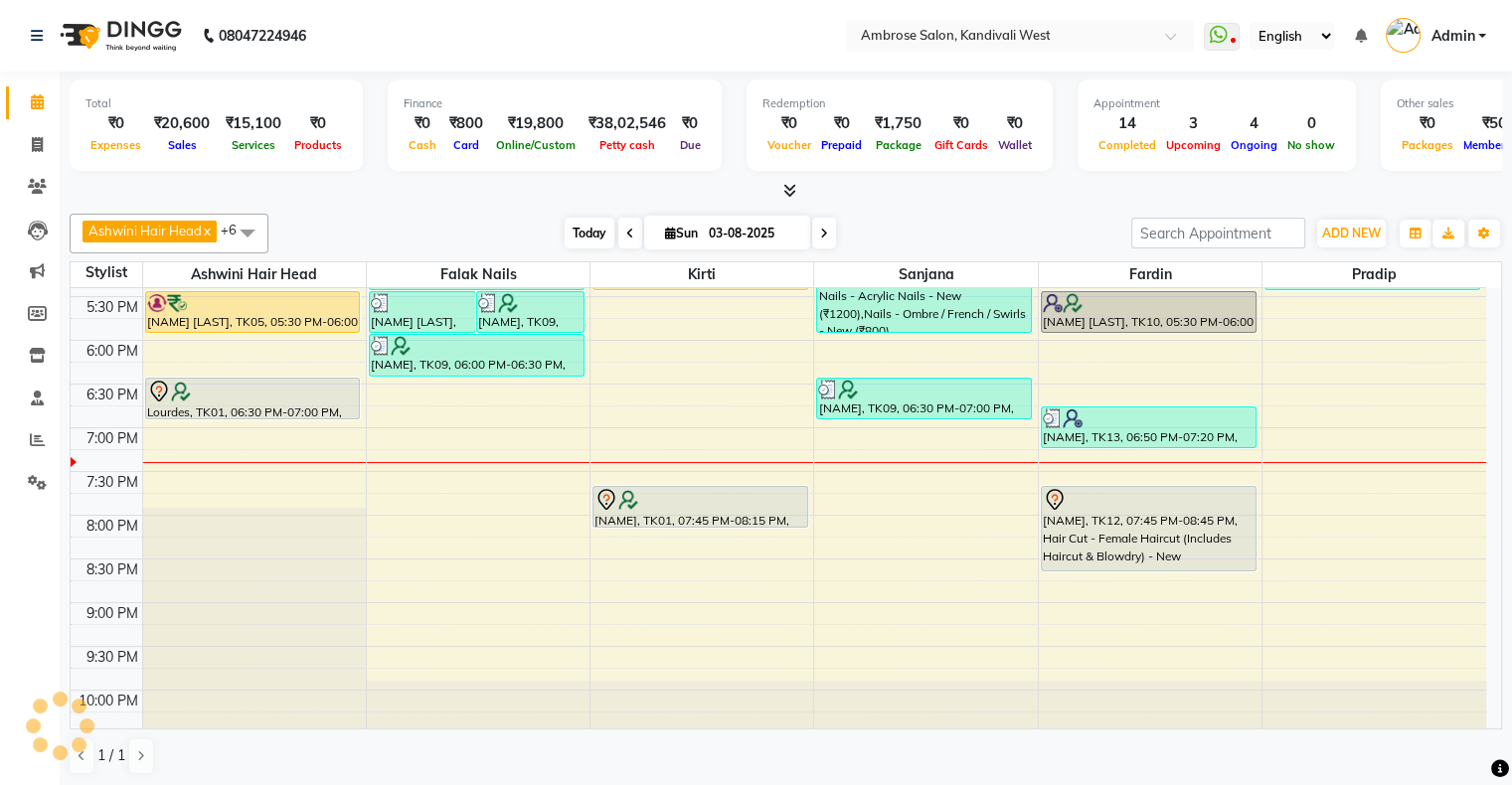 click on "Today" at bounding box center [589, 233] 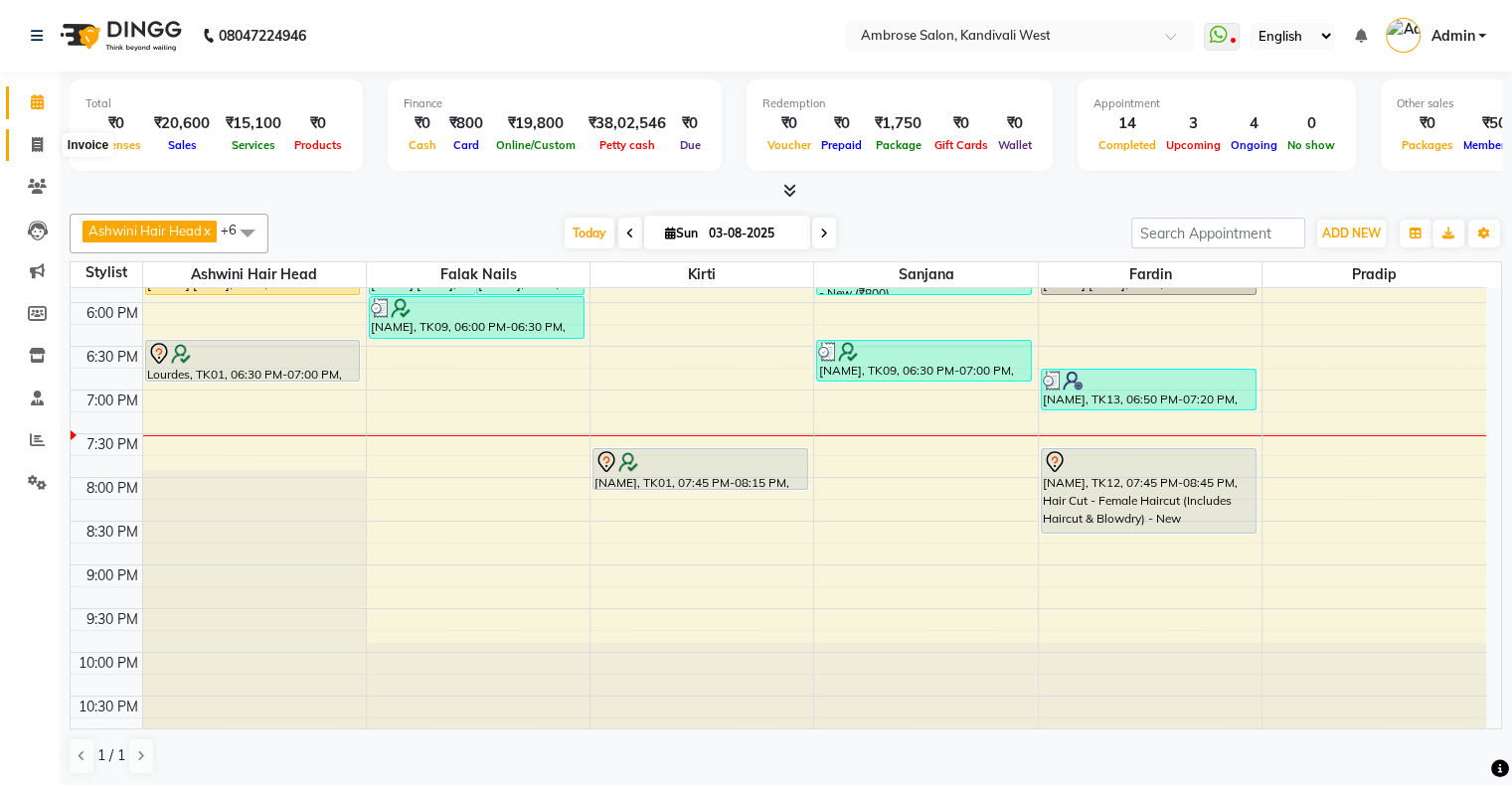click 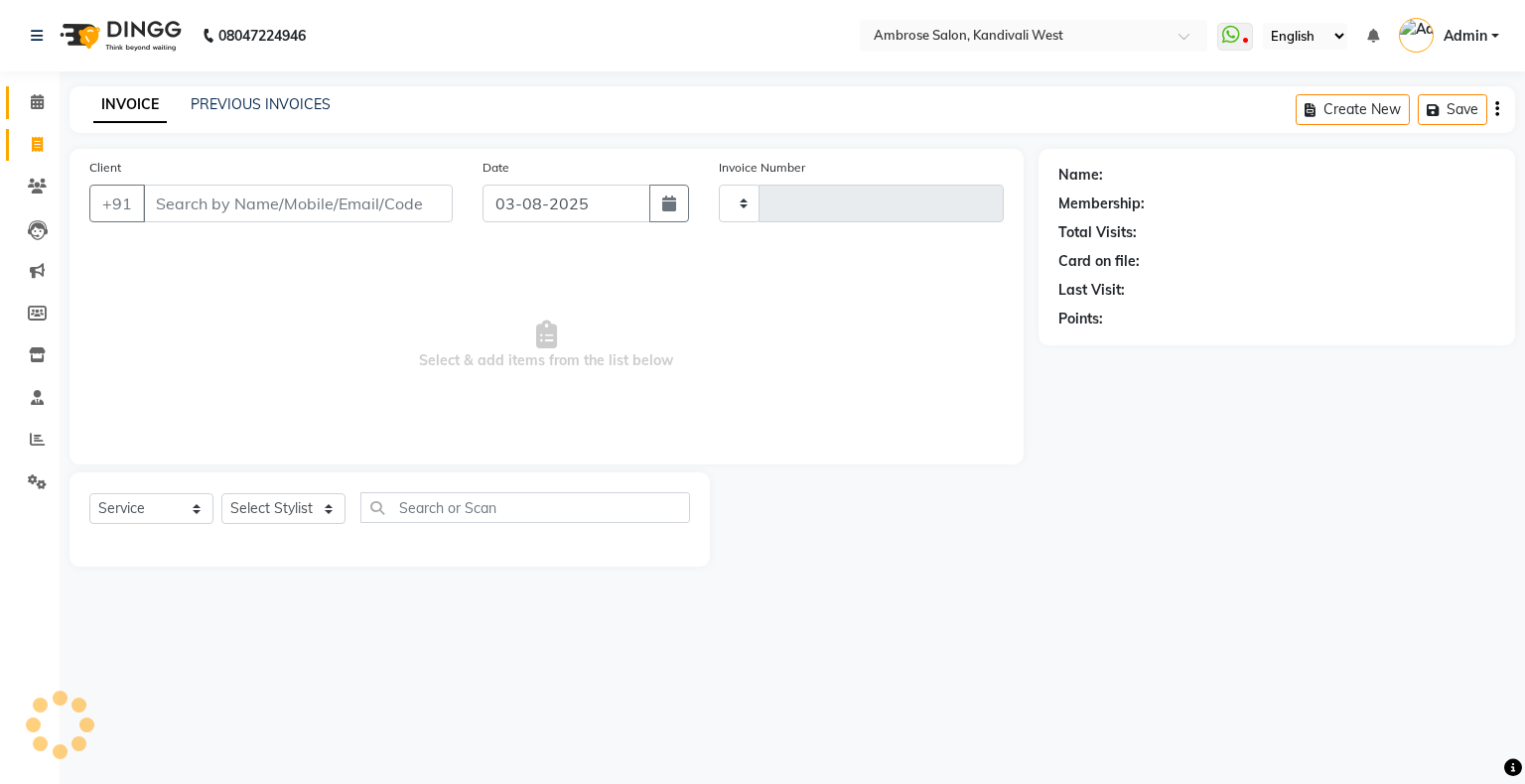 type on "1251" 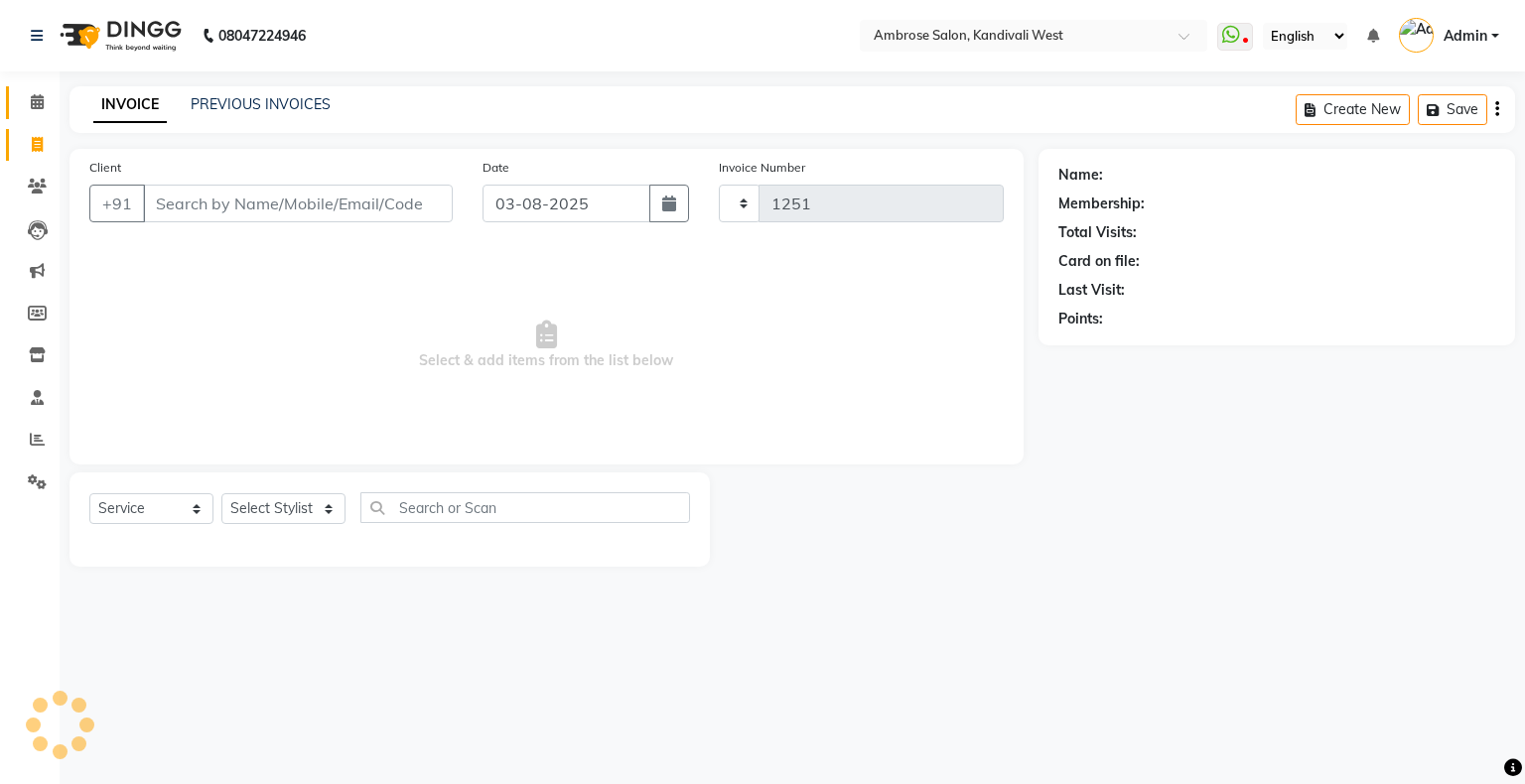 select on "4073" 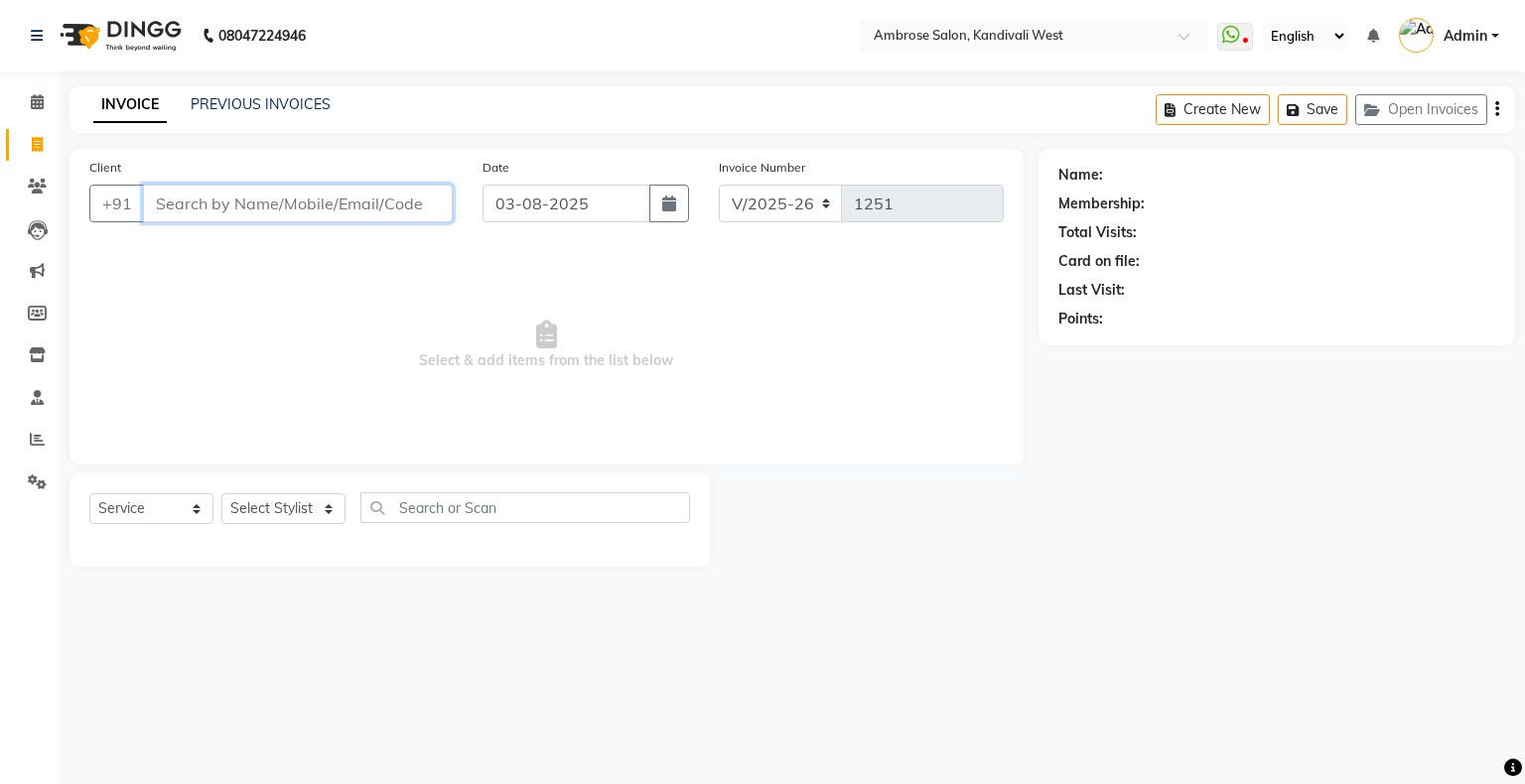 click on "Client" at bounding box center (298, 203) 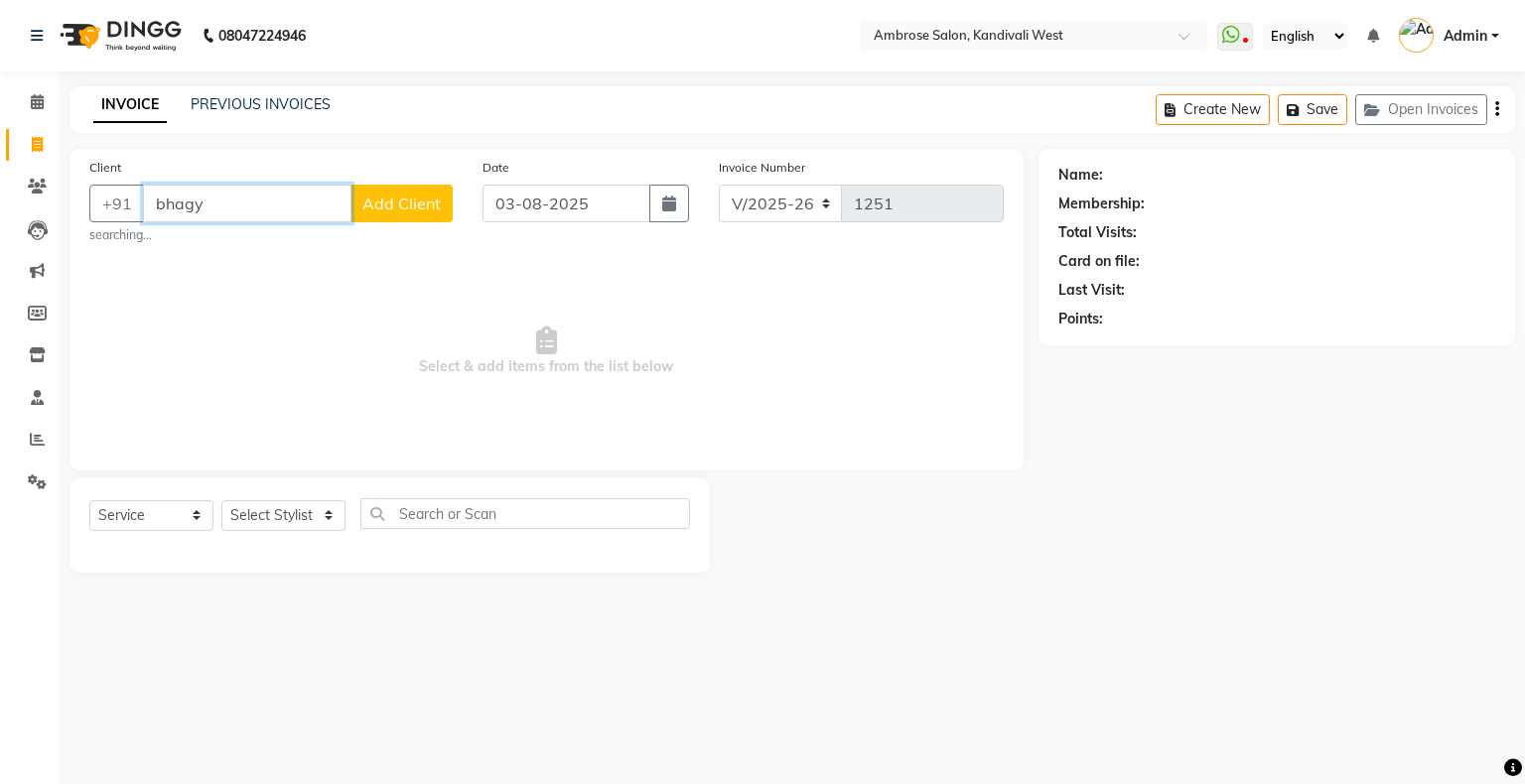 type on "bhagya" 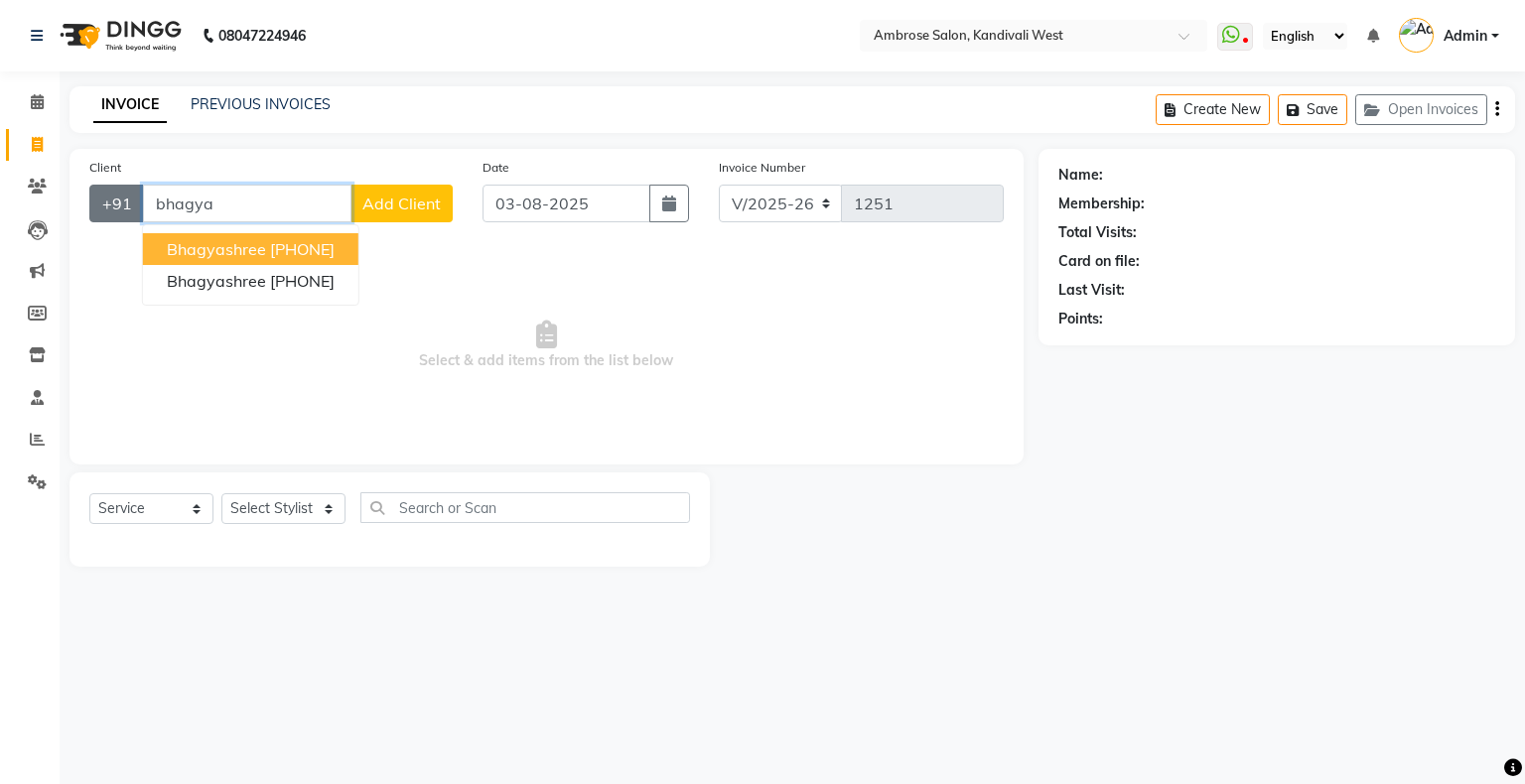 drag, startPoint x: 267, startPoint y: 201, endPoint x: 105, endPoint y: 206, distance: 162.07714 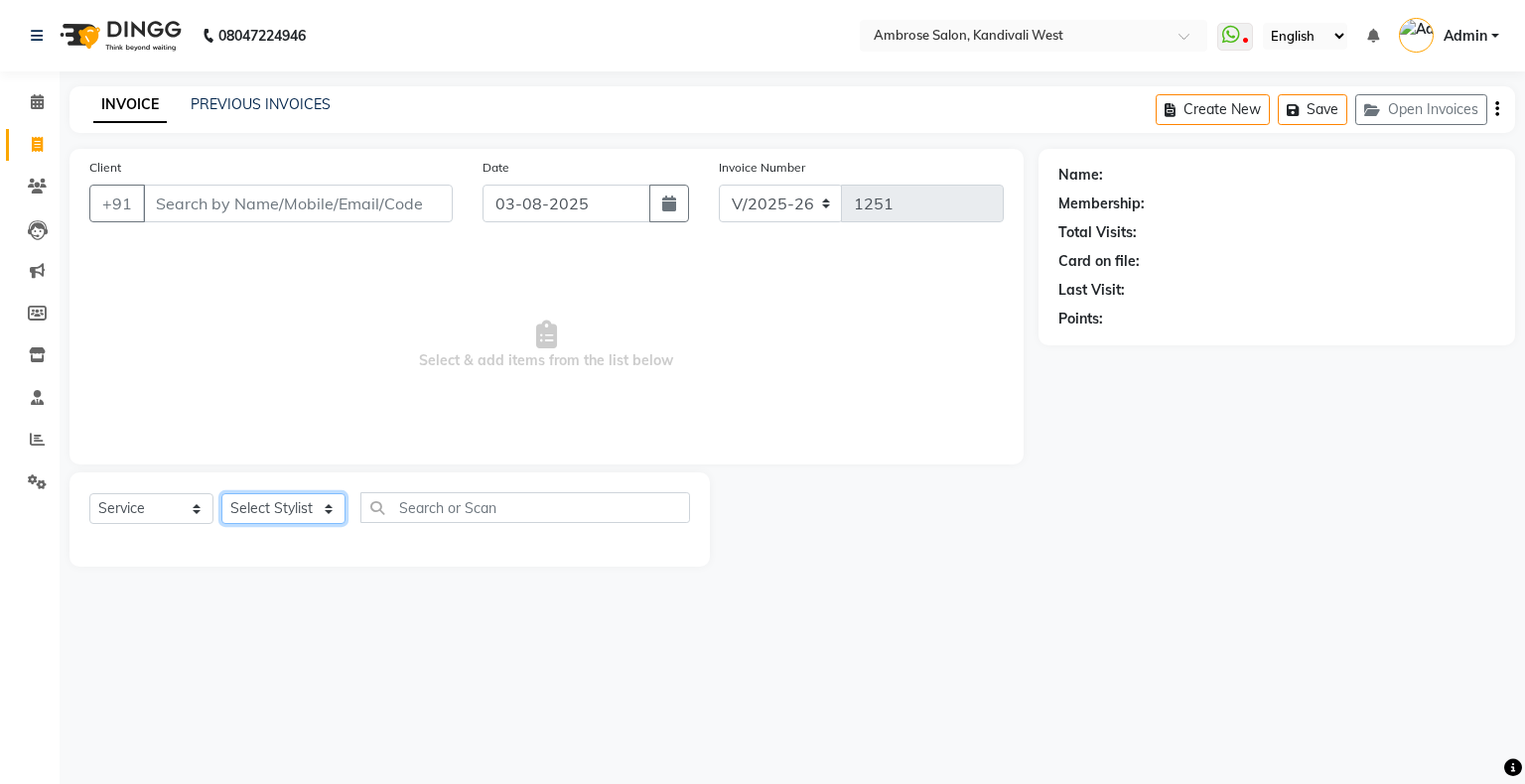 click on "Select Stylist Akshay Divecha Ashwini Hair Head Falak Nails Fardin Kirti Nida FD Pradip Pradip Vaishnav Sanjana  Vidhi Veera" 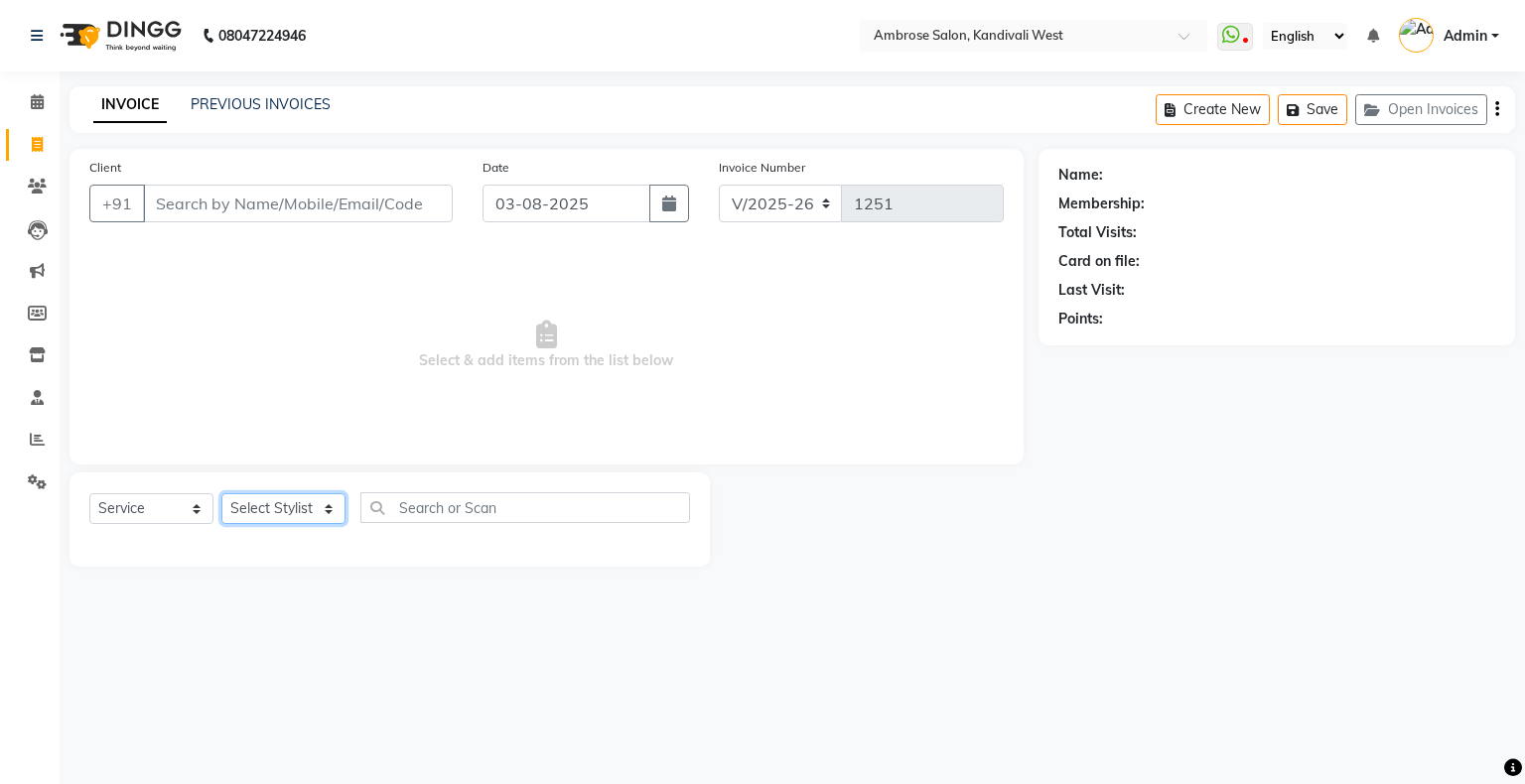 select on "78223" 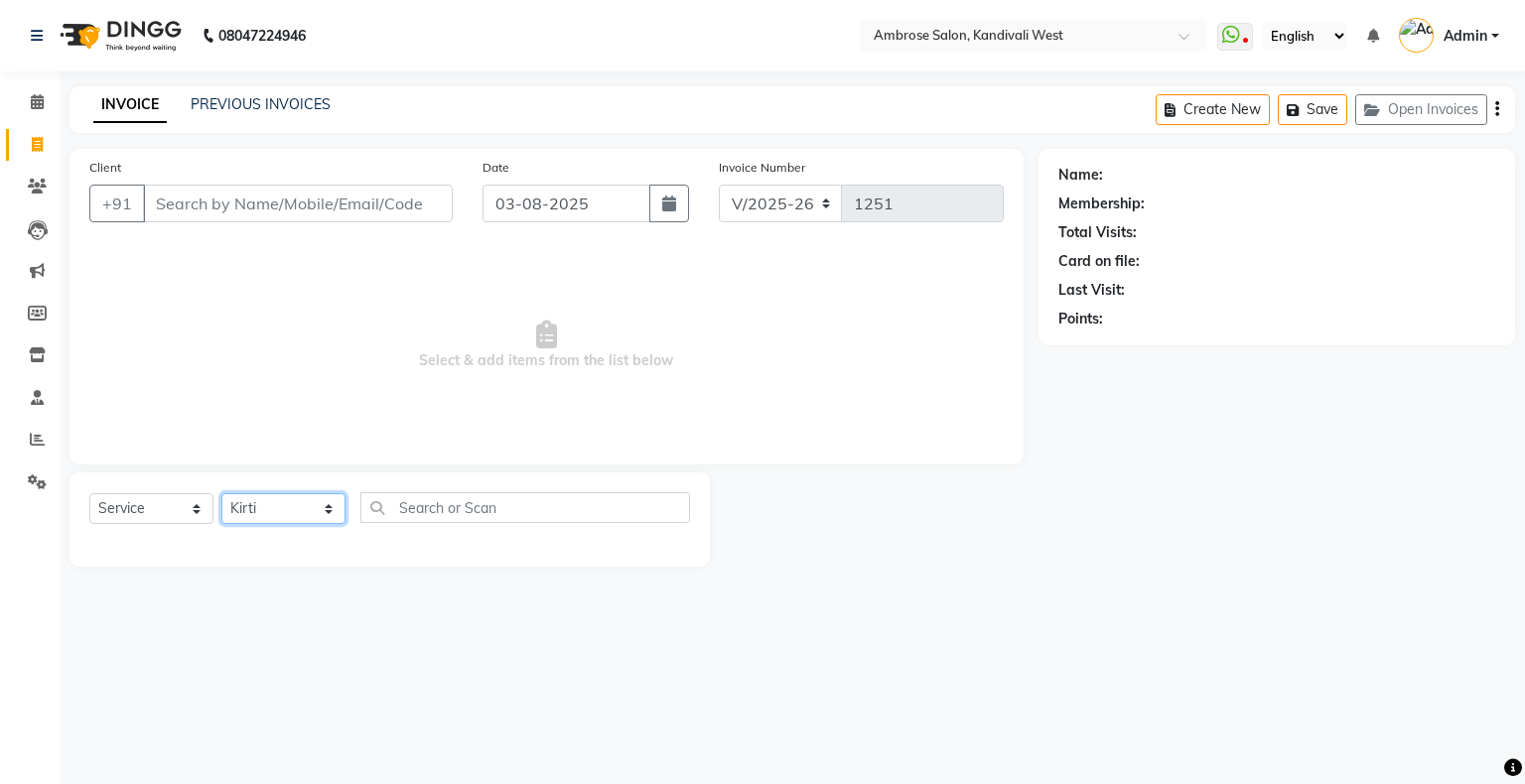 click on "Select Stylist Akshay Divecha Ashwini Hair Head Falak Nails Fardin Kirti Nida FD Pradip Pradip Vaishnav Sanjana  Vidhi Veera" 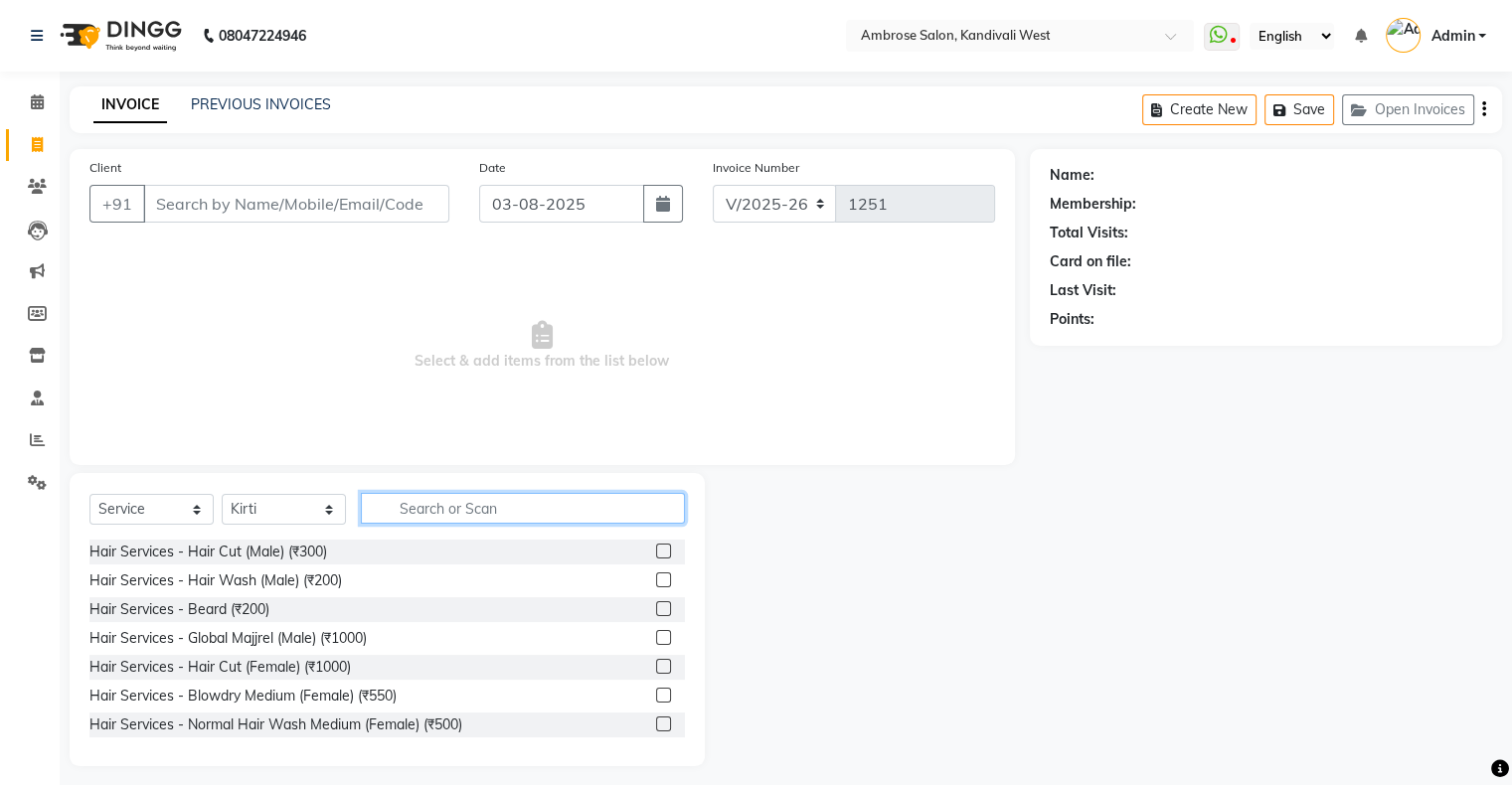 click 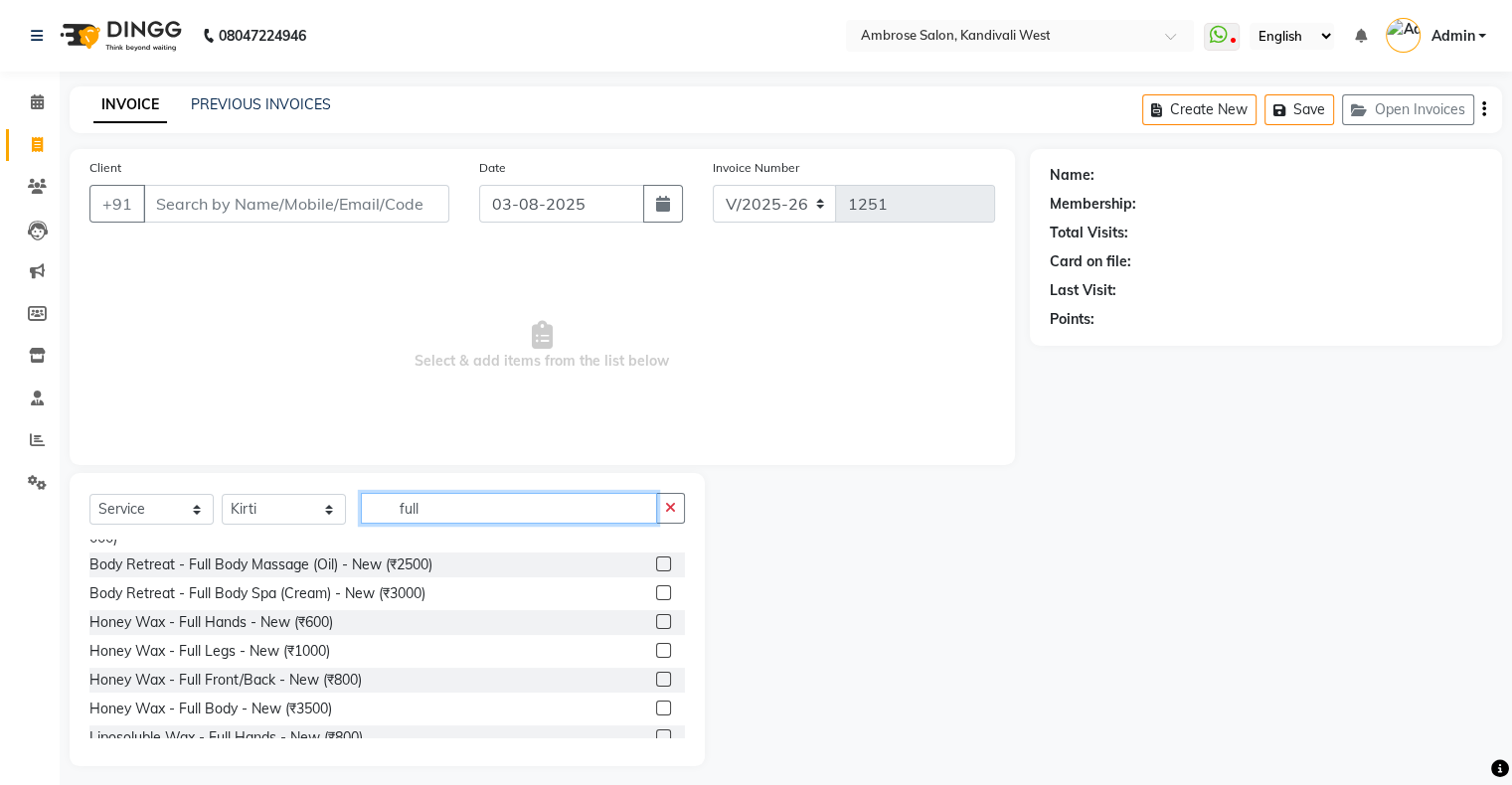 scroll, scrollTop: 397, scrollLeft: 0, axis: vertical 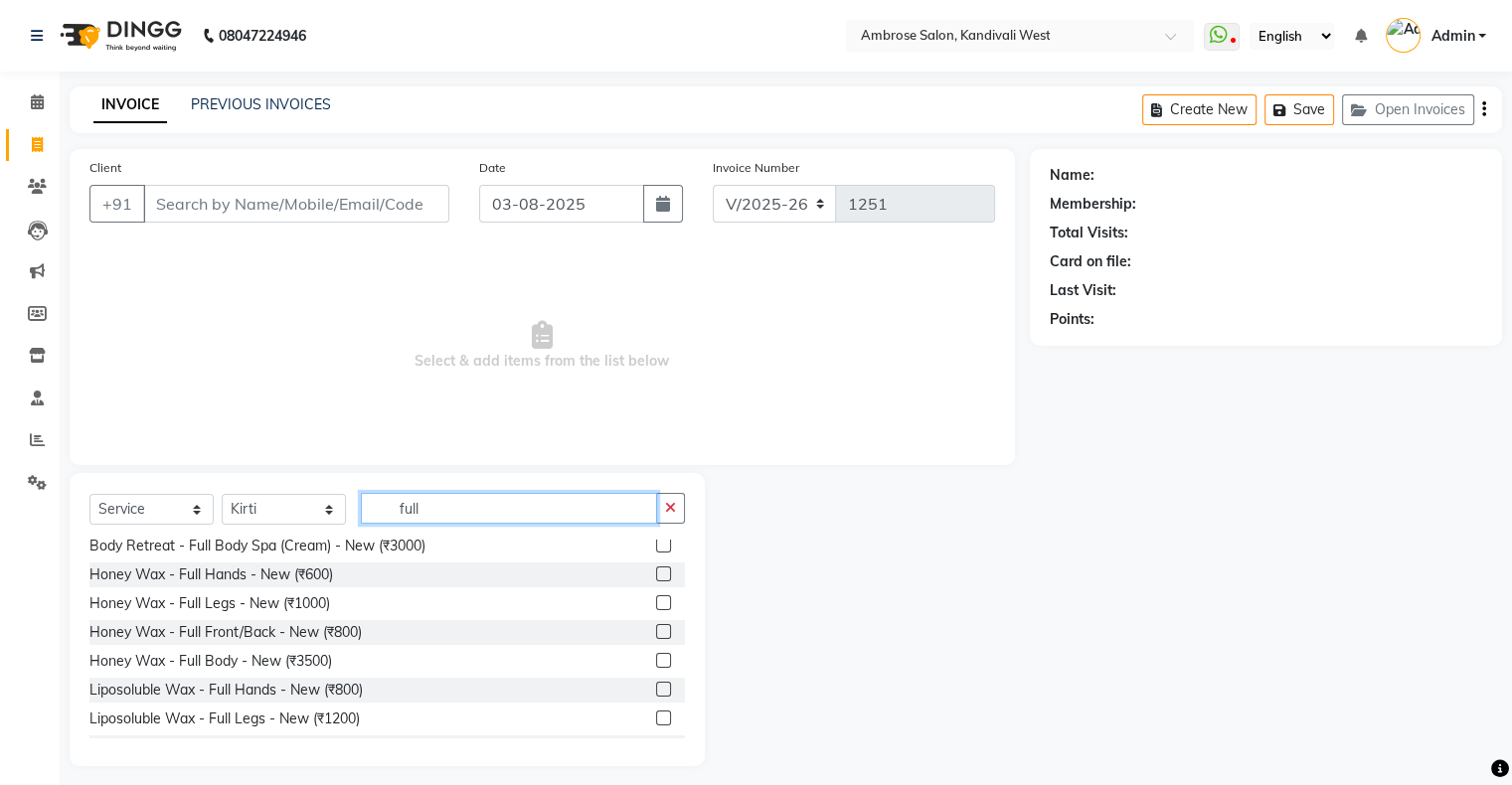 type on "full" 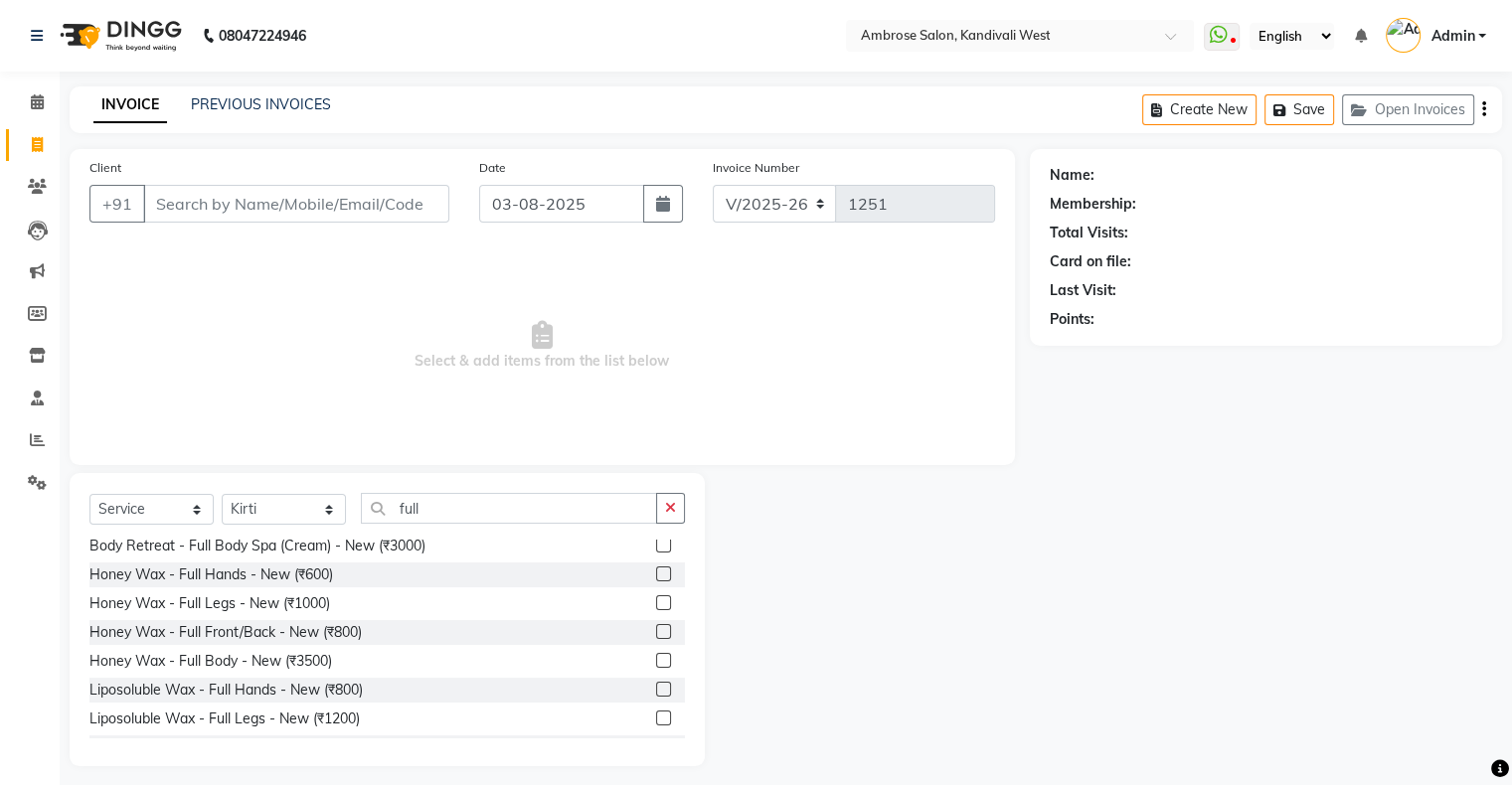 click 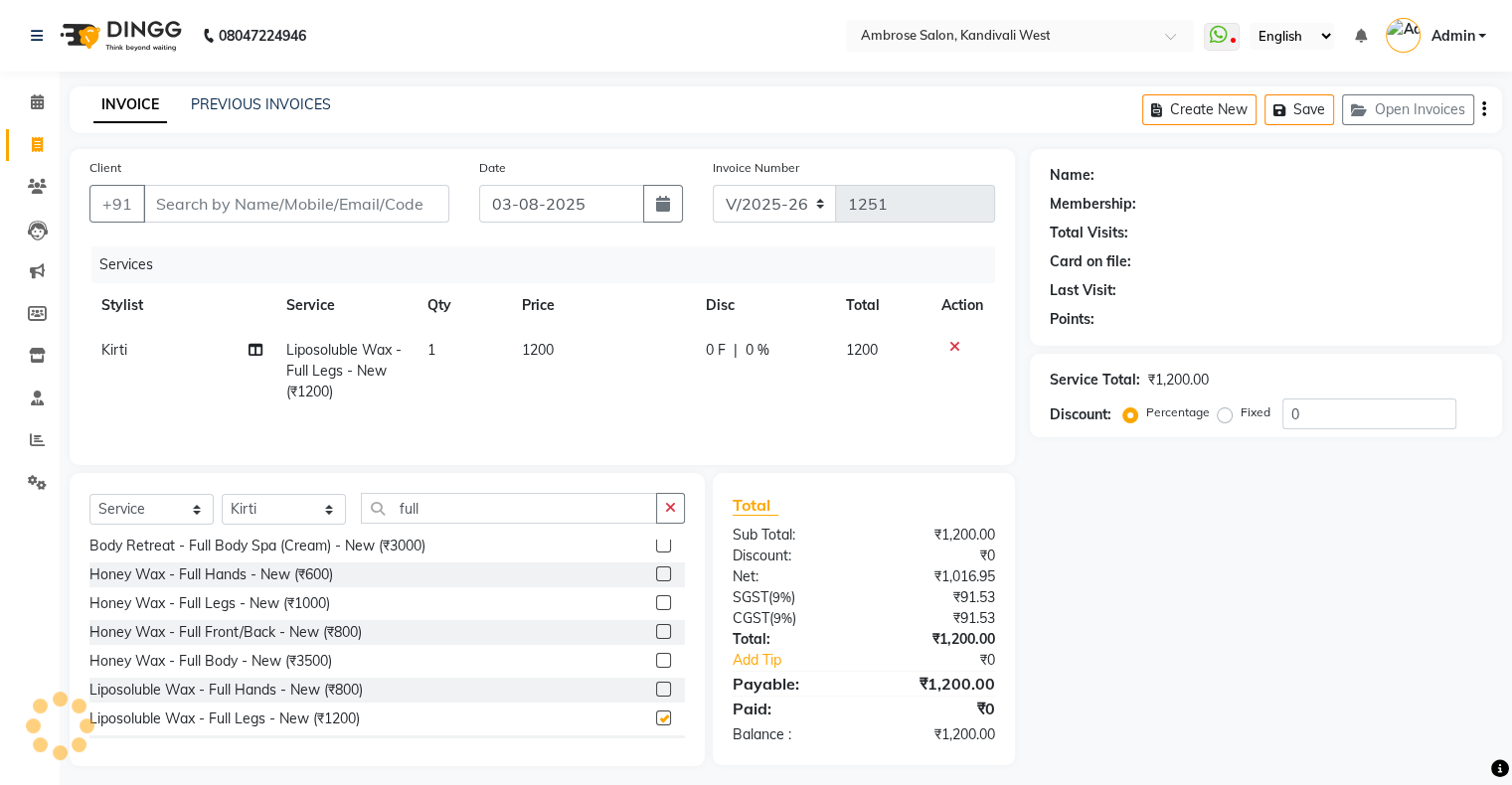 checkbox on "false" 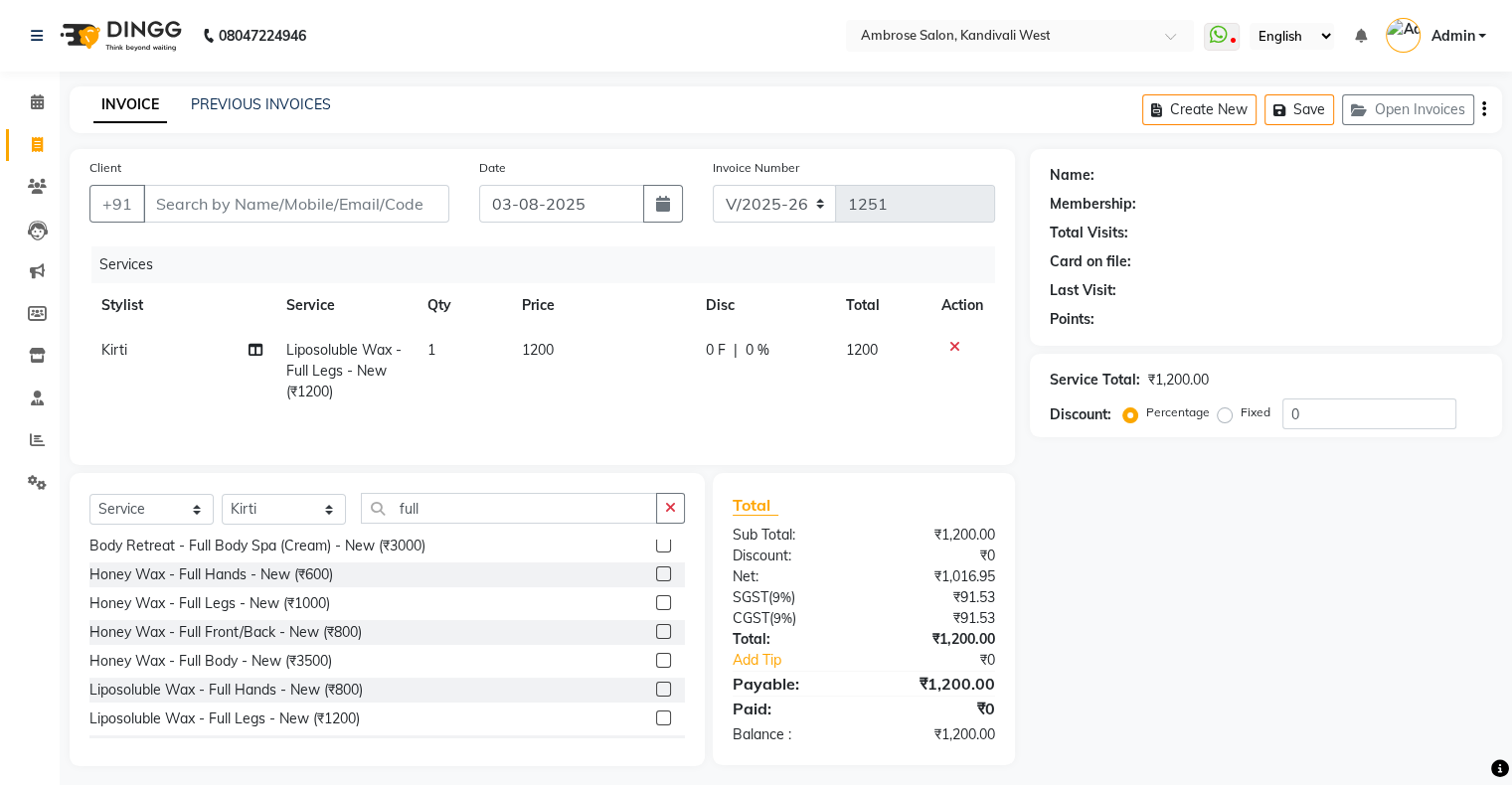 click 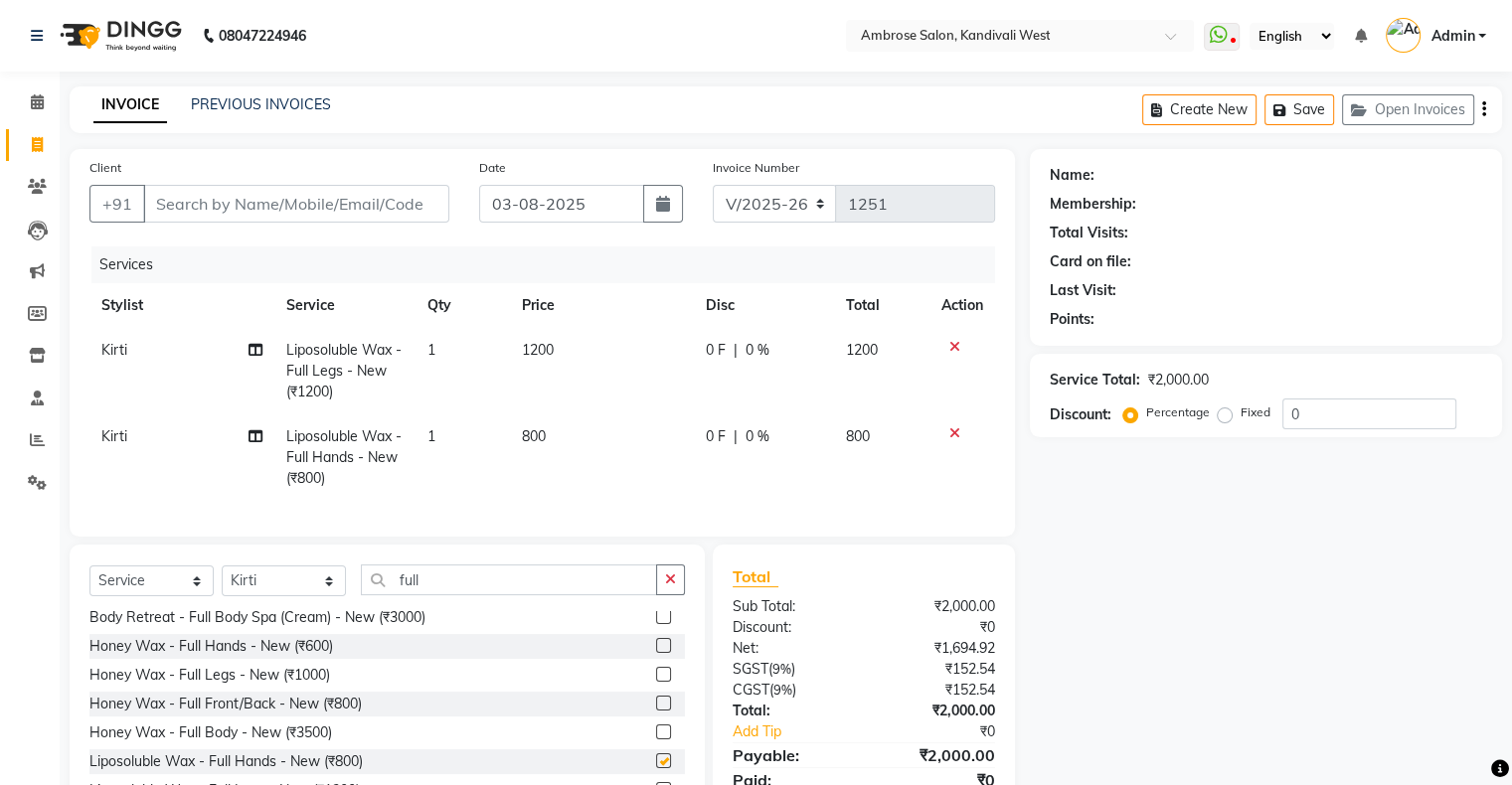 checkbox on "false" 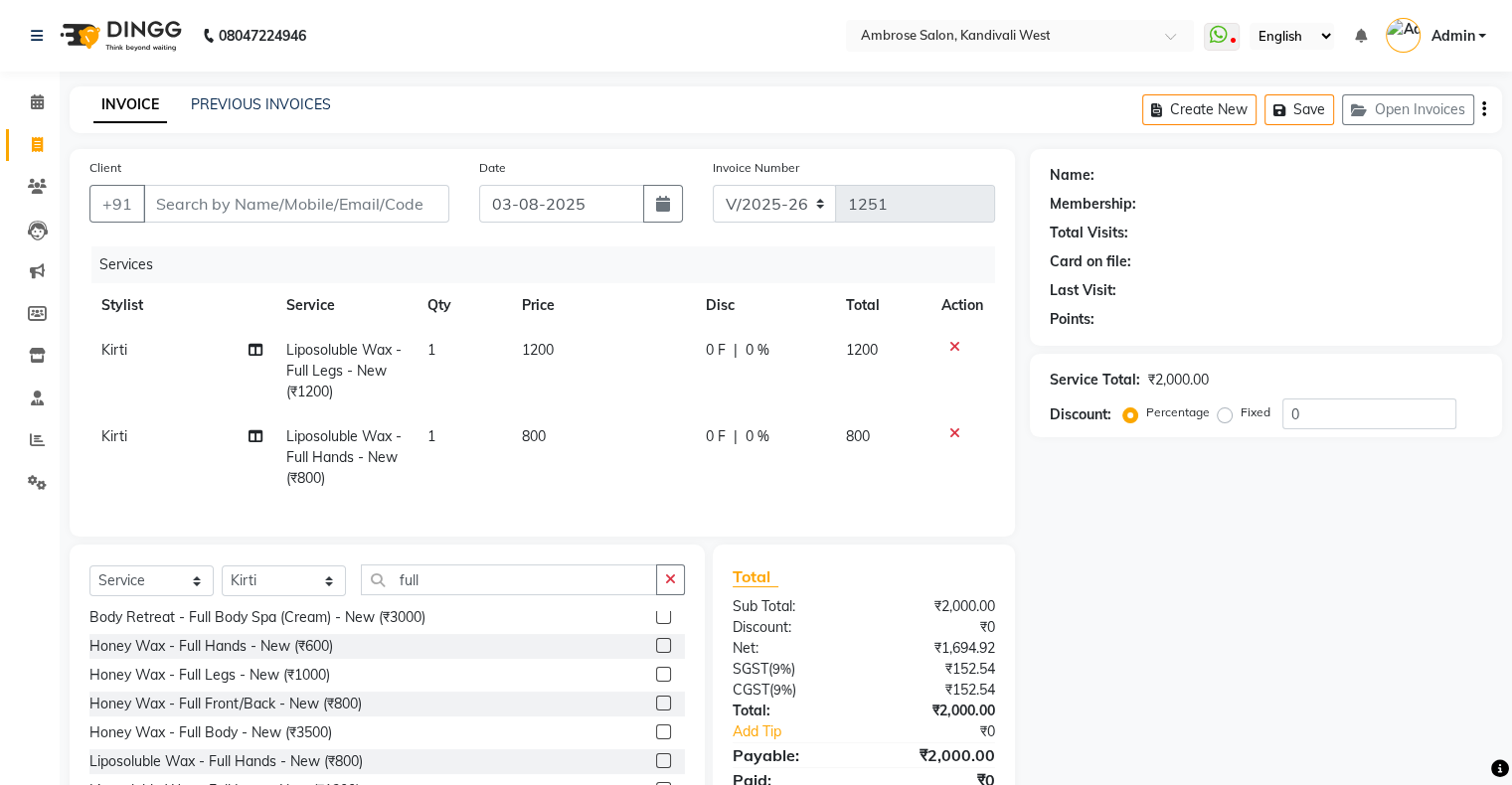 scroll, scrollTop: 452, scrollLeft: 0, axis: vertical 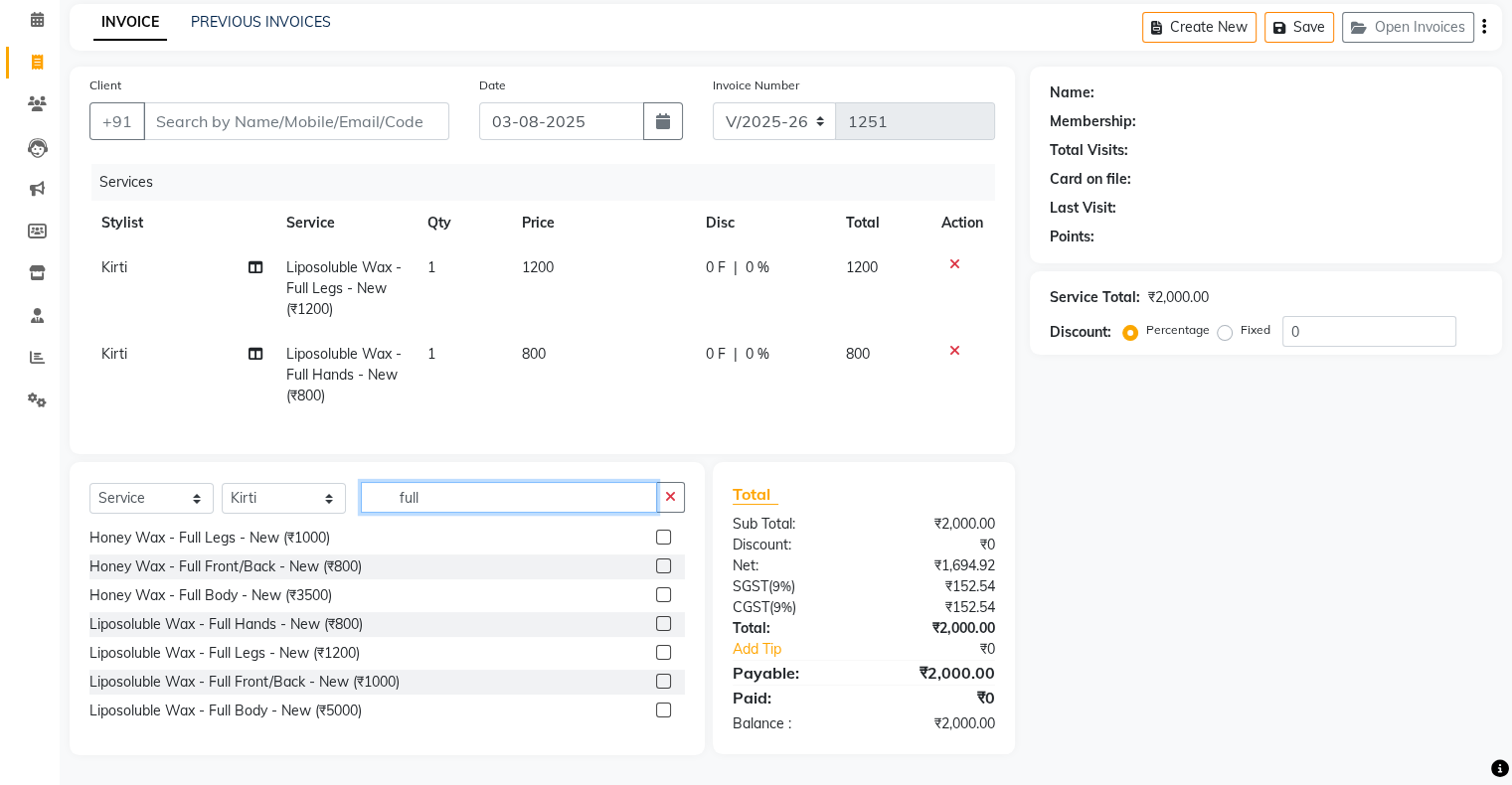 click on "full" 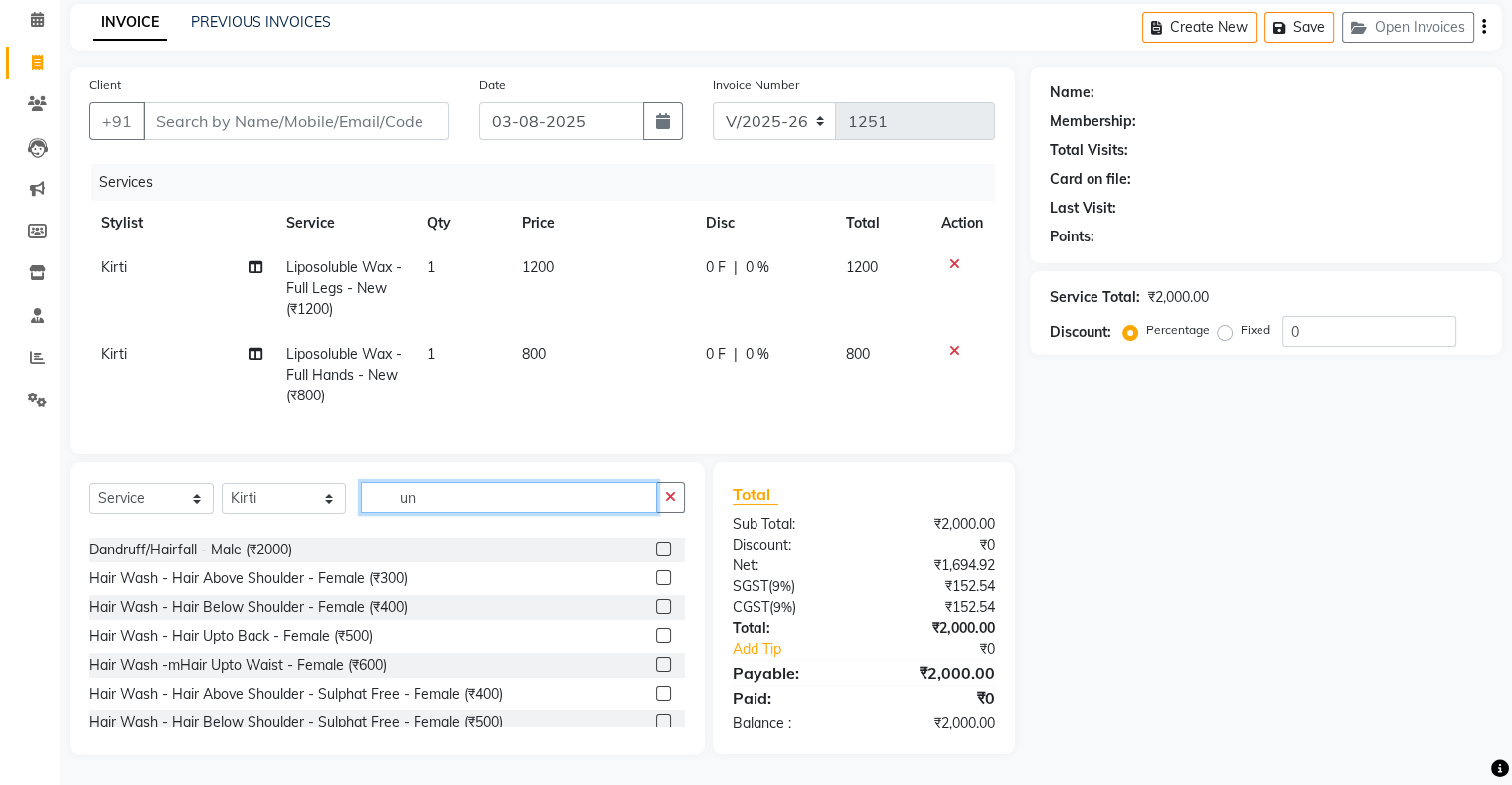 scroll, scrollTop: 32, scrollLeft: 0, axis: vertical 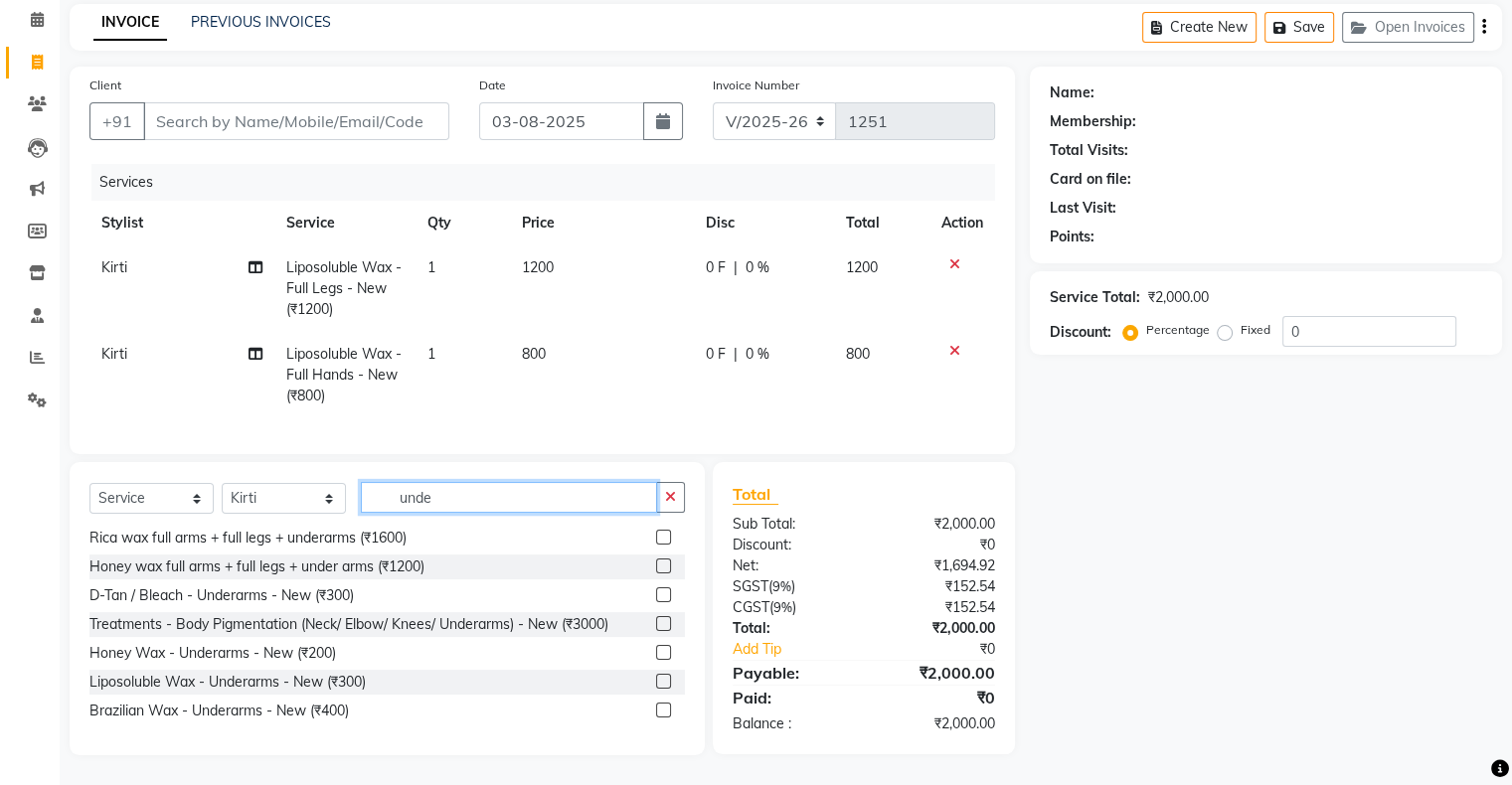 type on "unde" 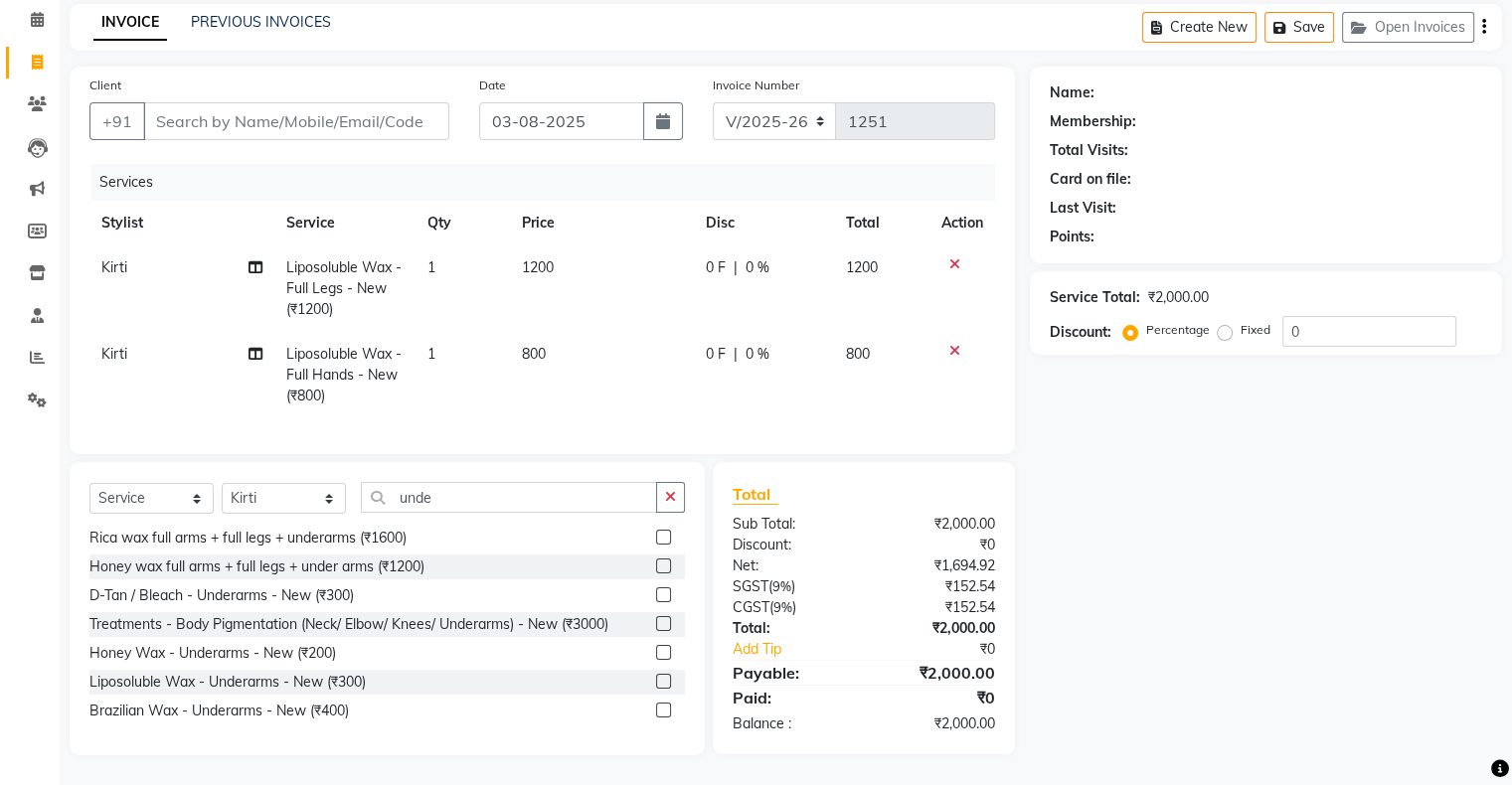 click 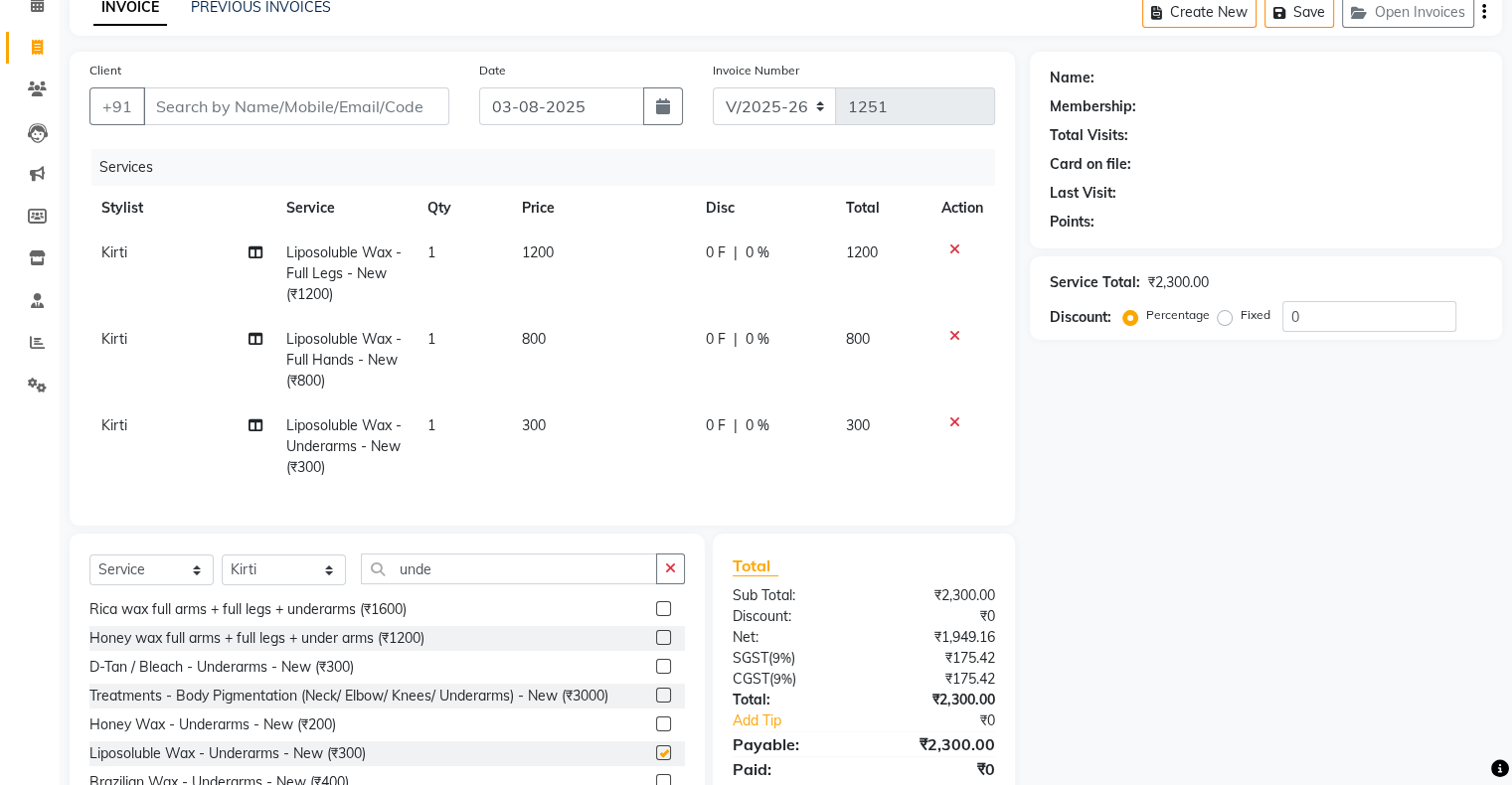 checkbox on "false" 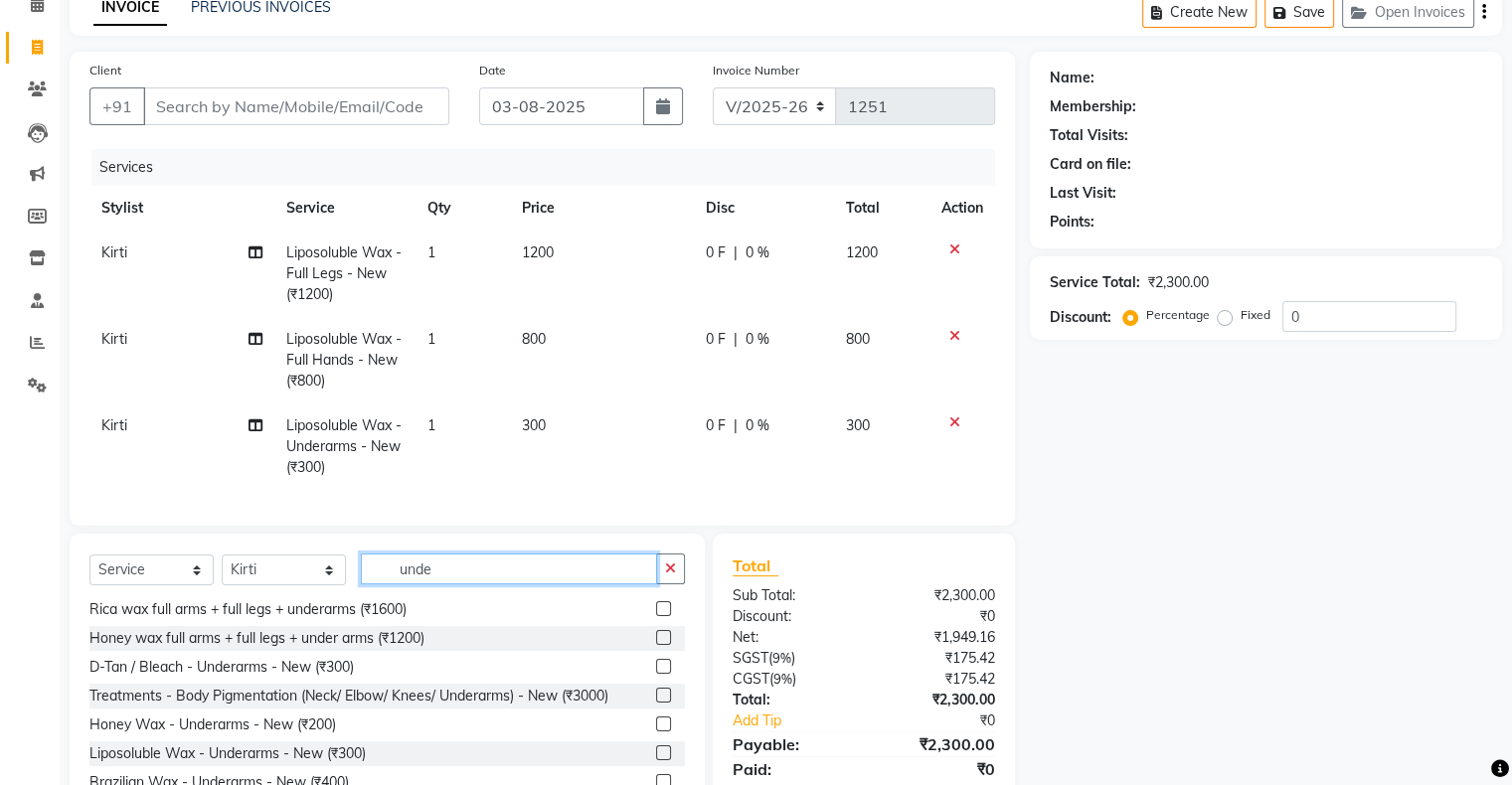 click on "unde" 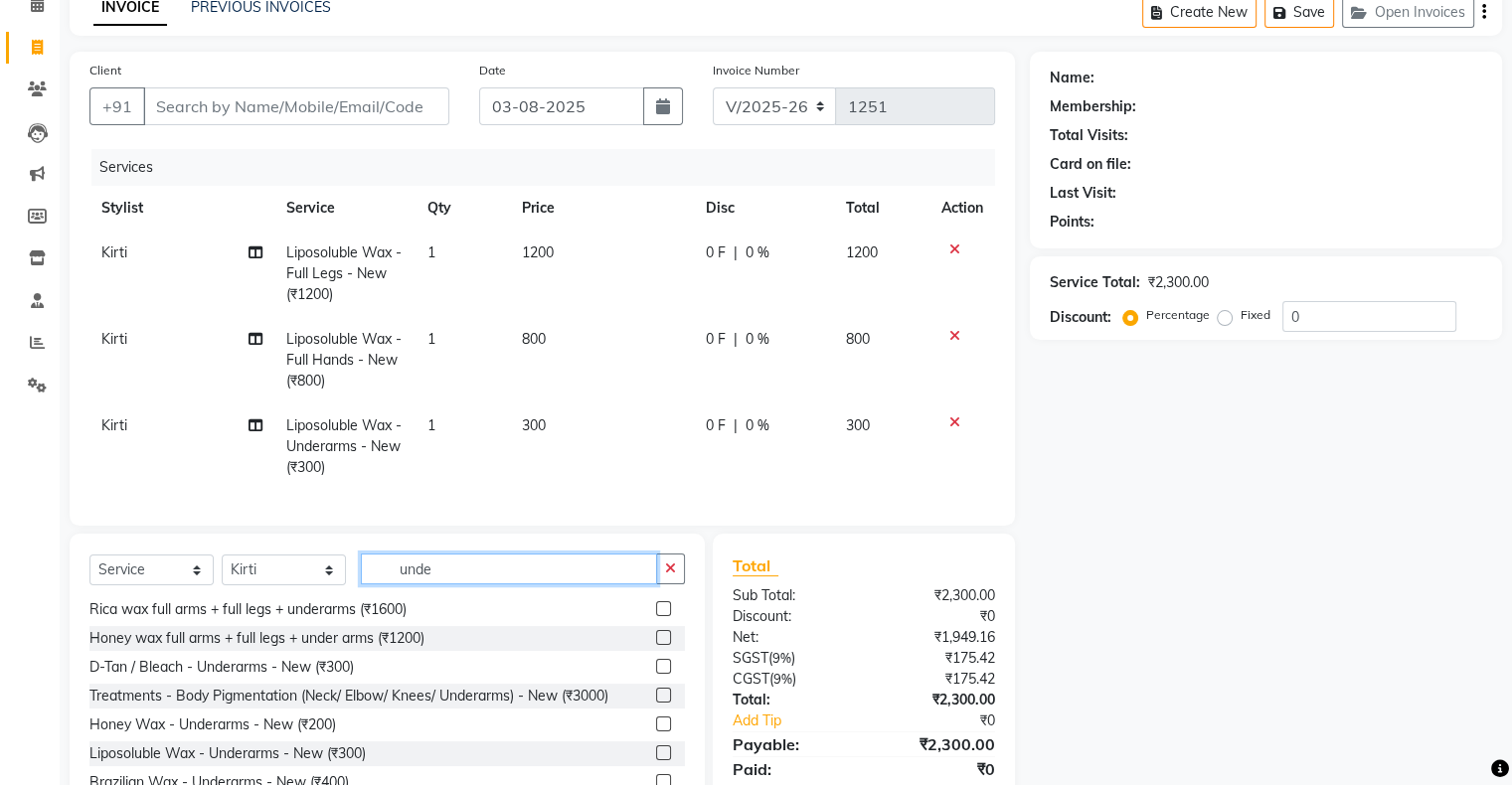 click on "unde" 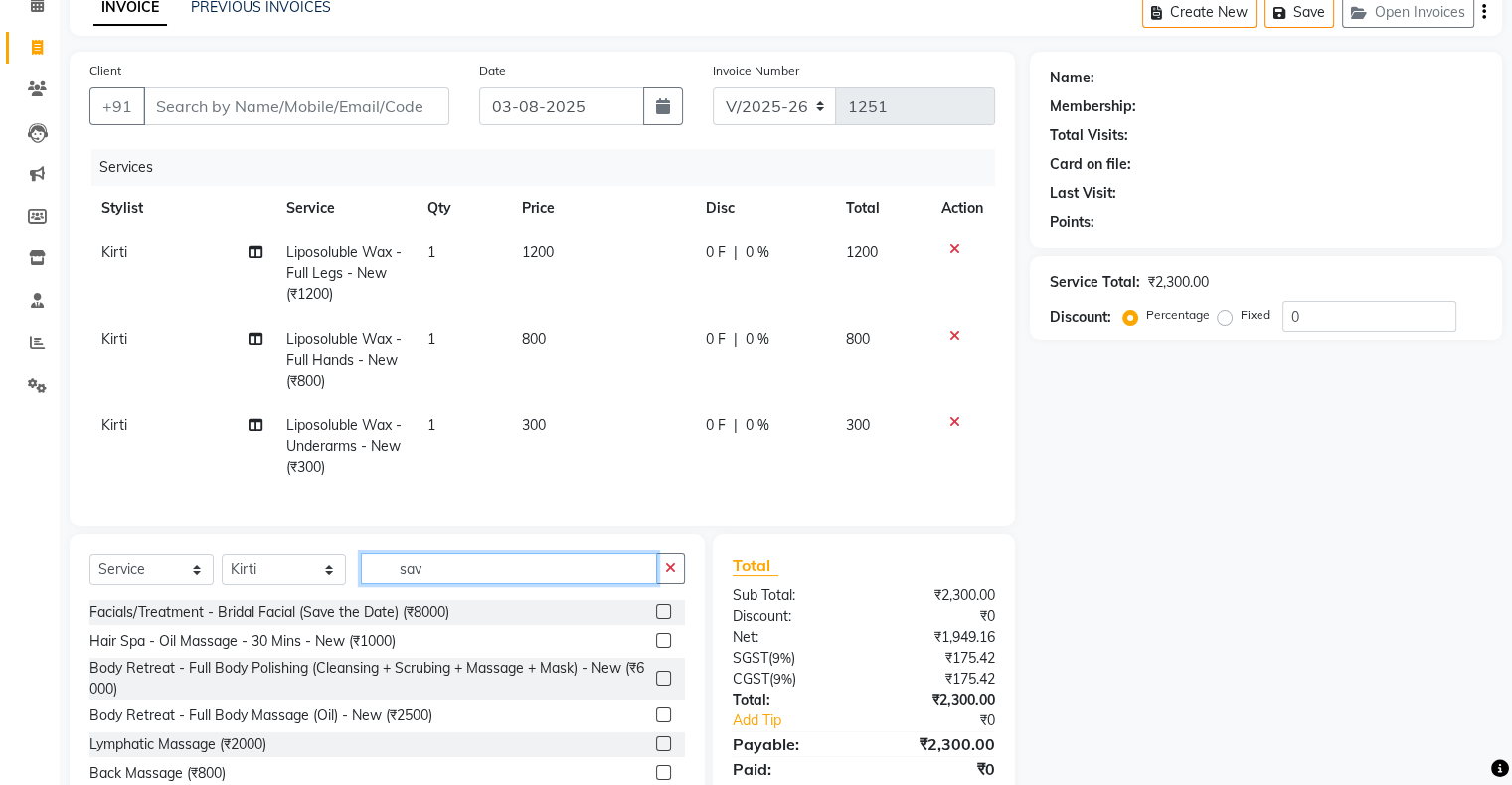 scroll, scrollTop: 0, scrollLeft: 0, axis: both 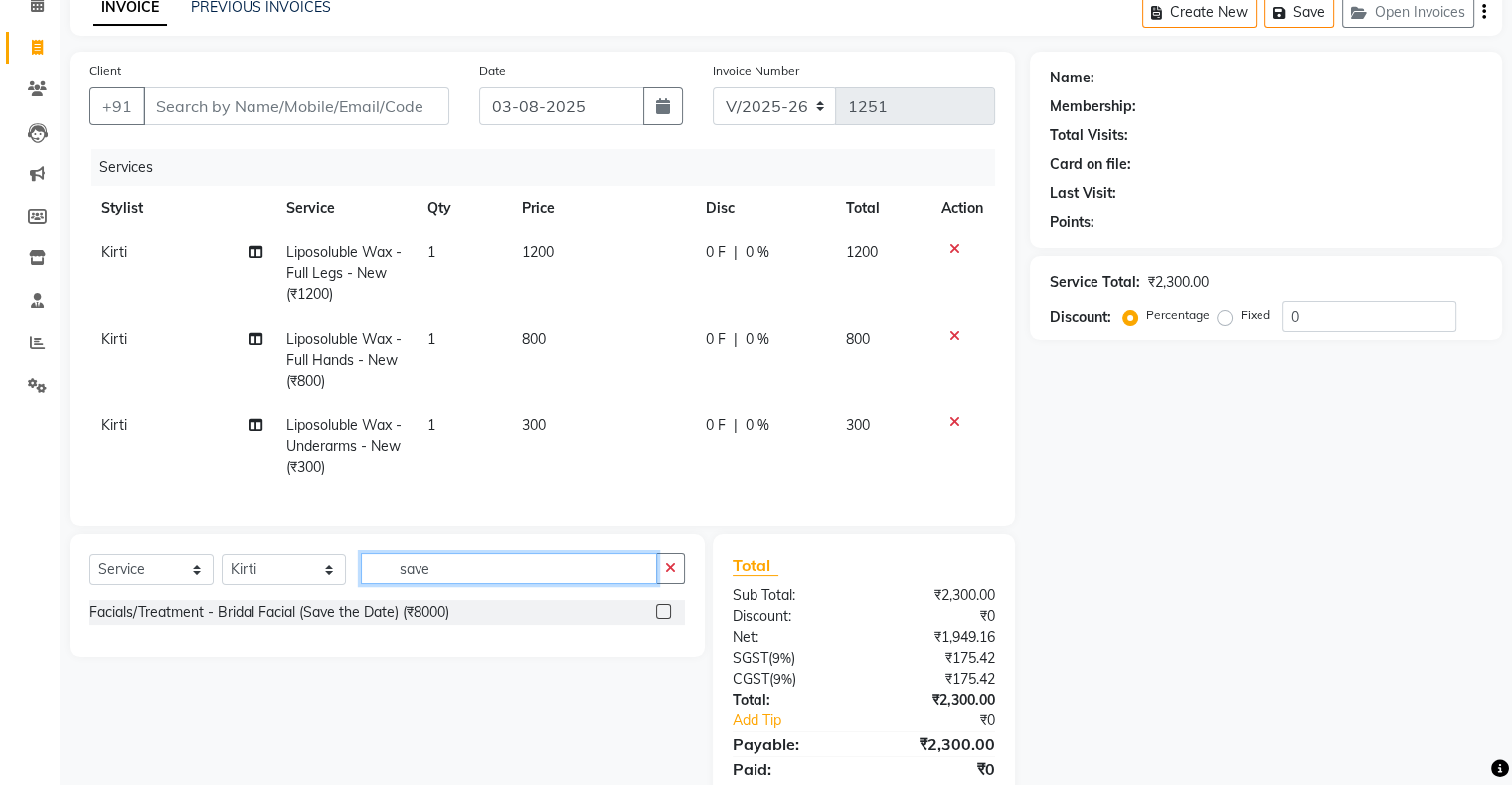 type on "save" 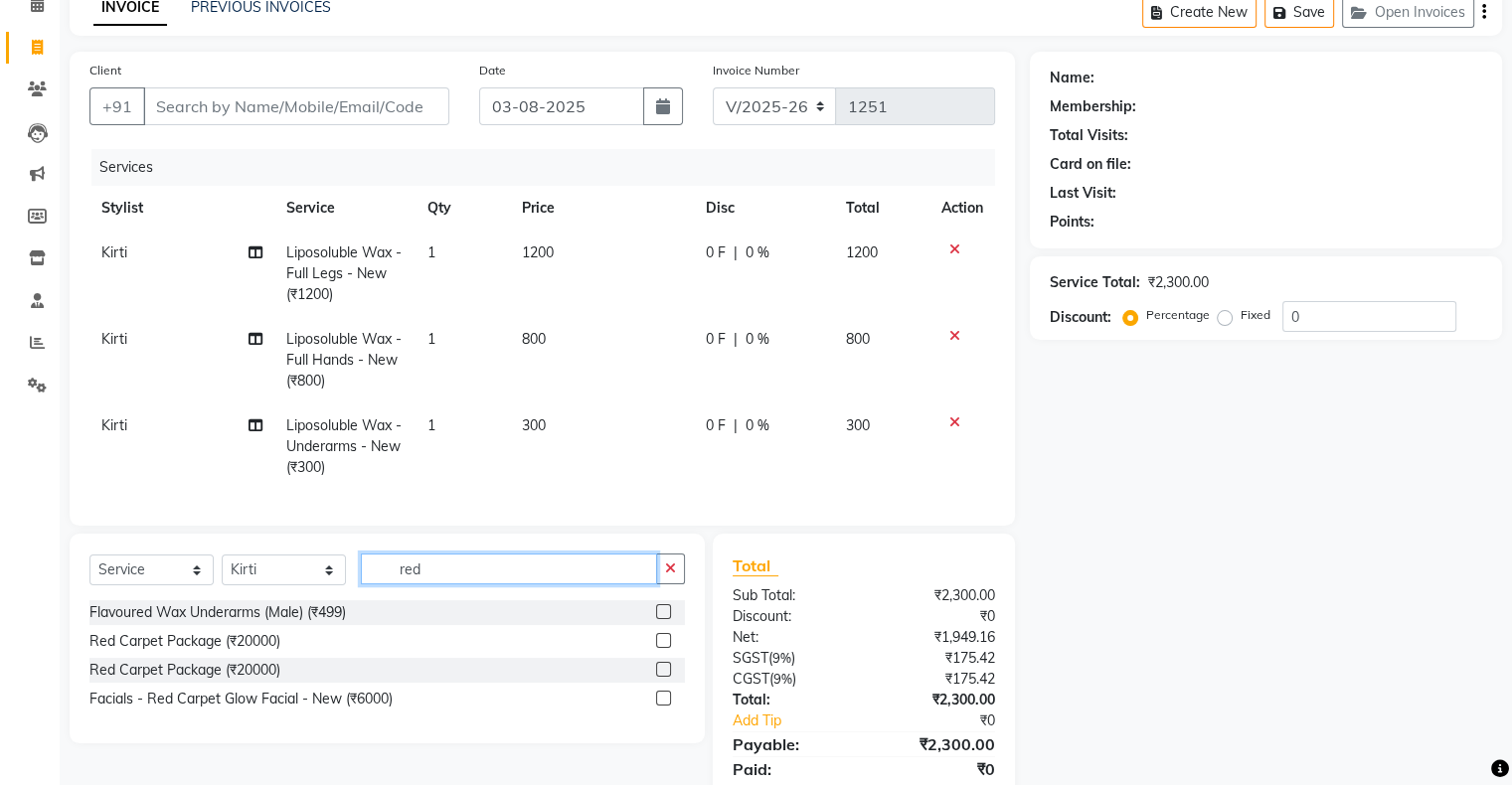 type on "red" 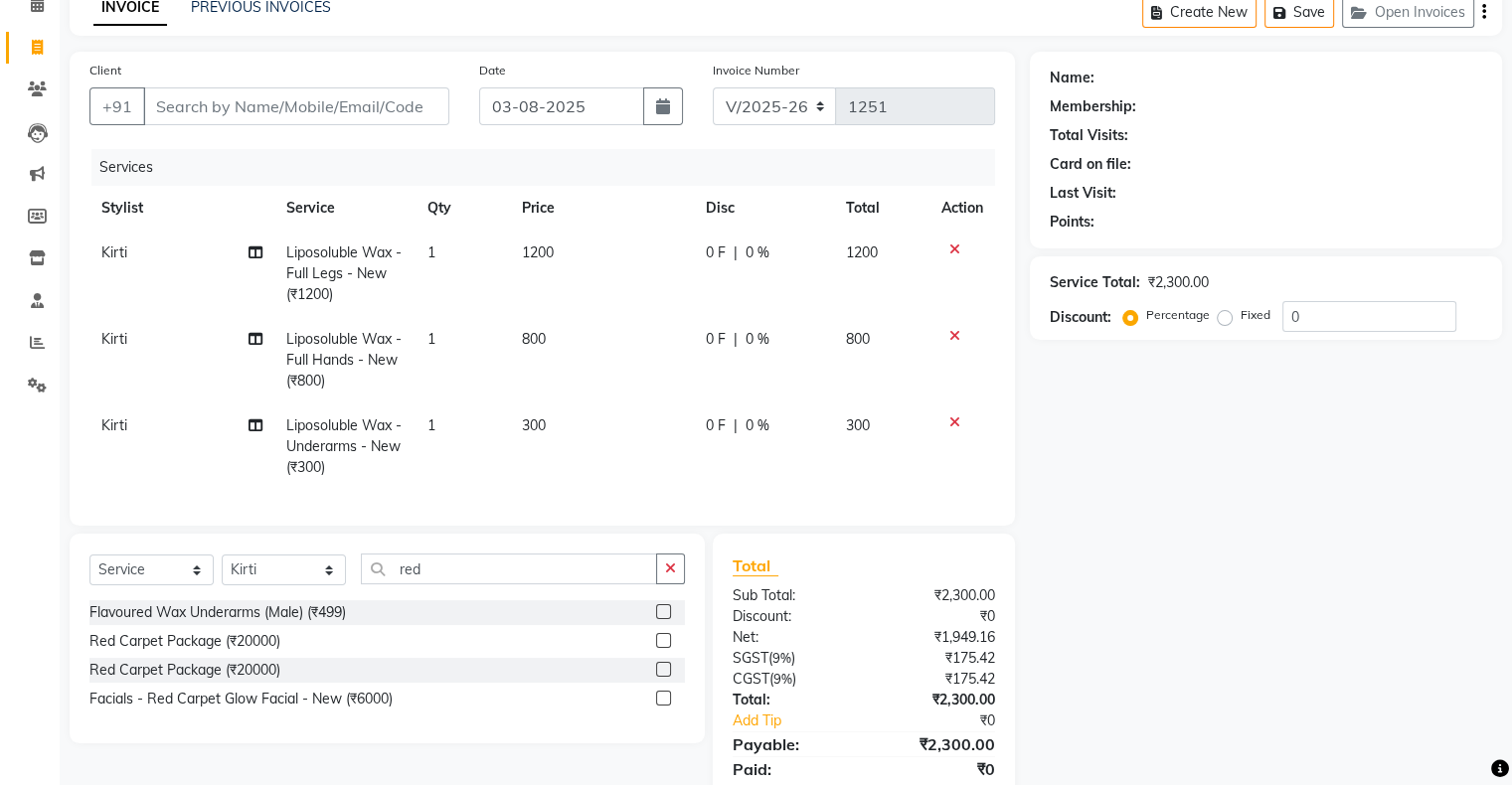 click 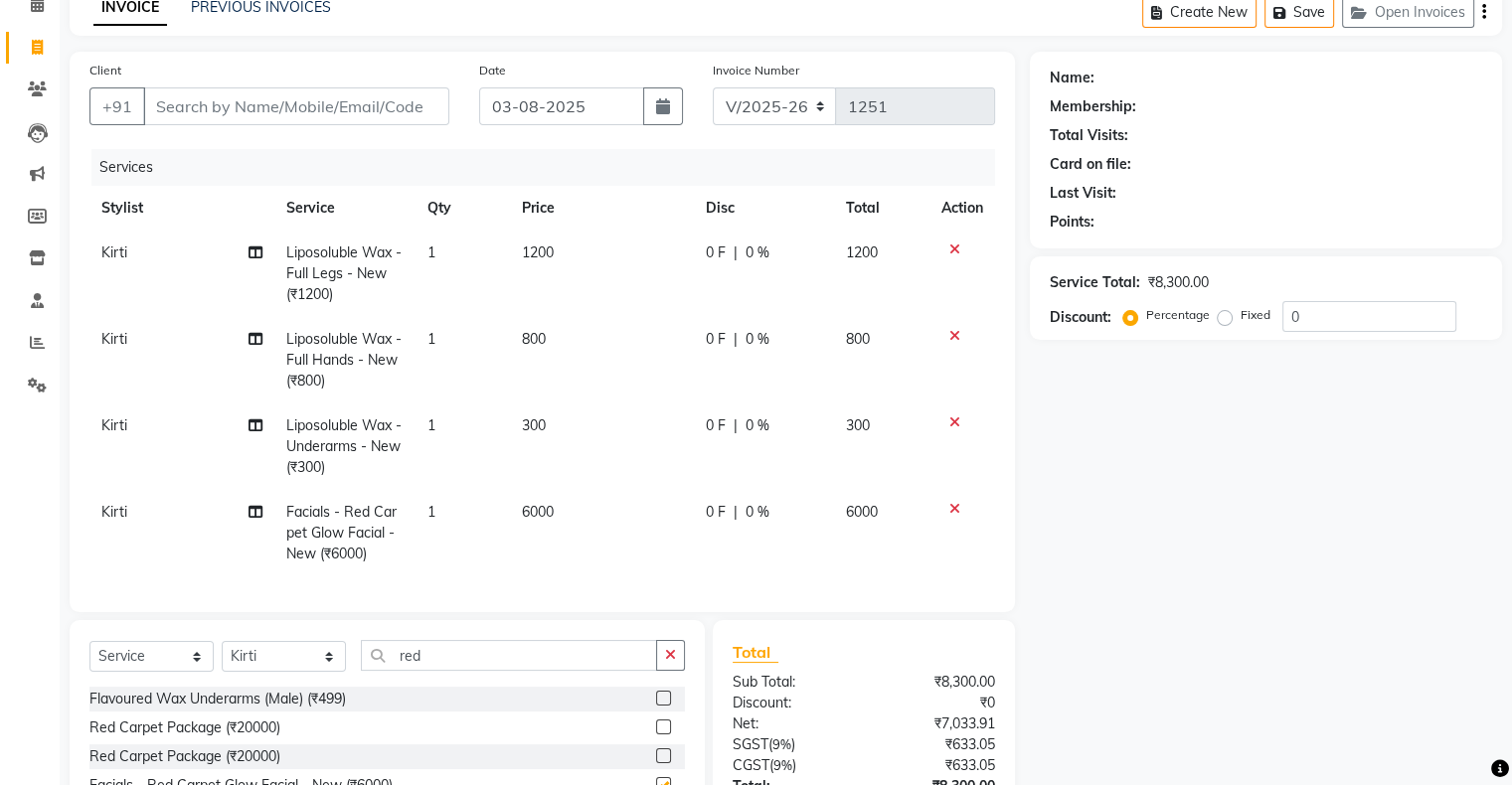 checkbox on "false" 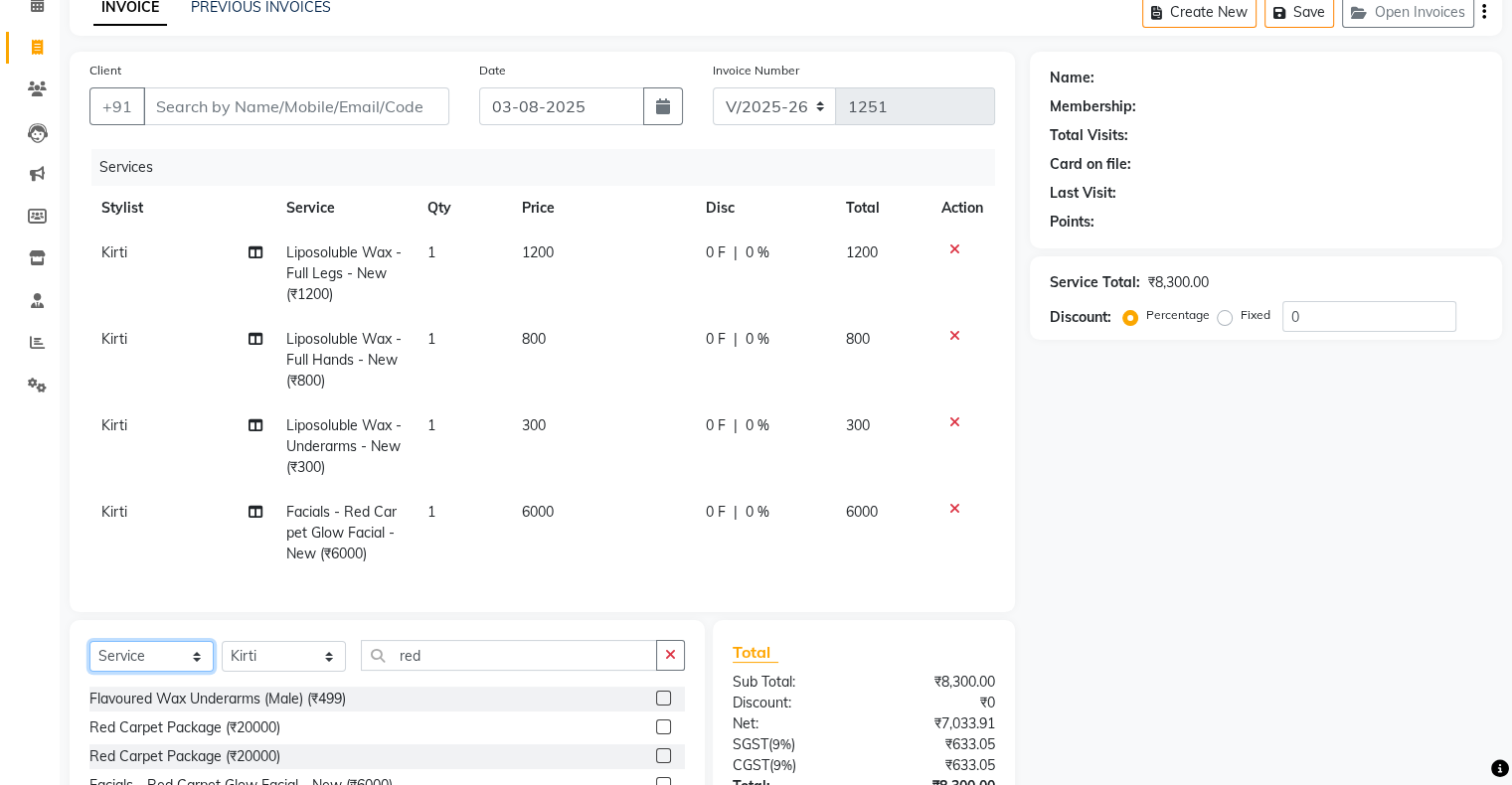 drag, startPoint x: 108, startPoint y: 663, endPoint x: 118, endPoint y: 673, distance: 14.142136 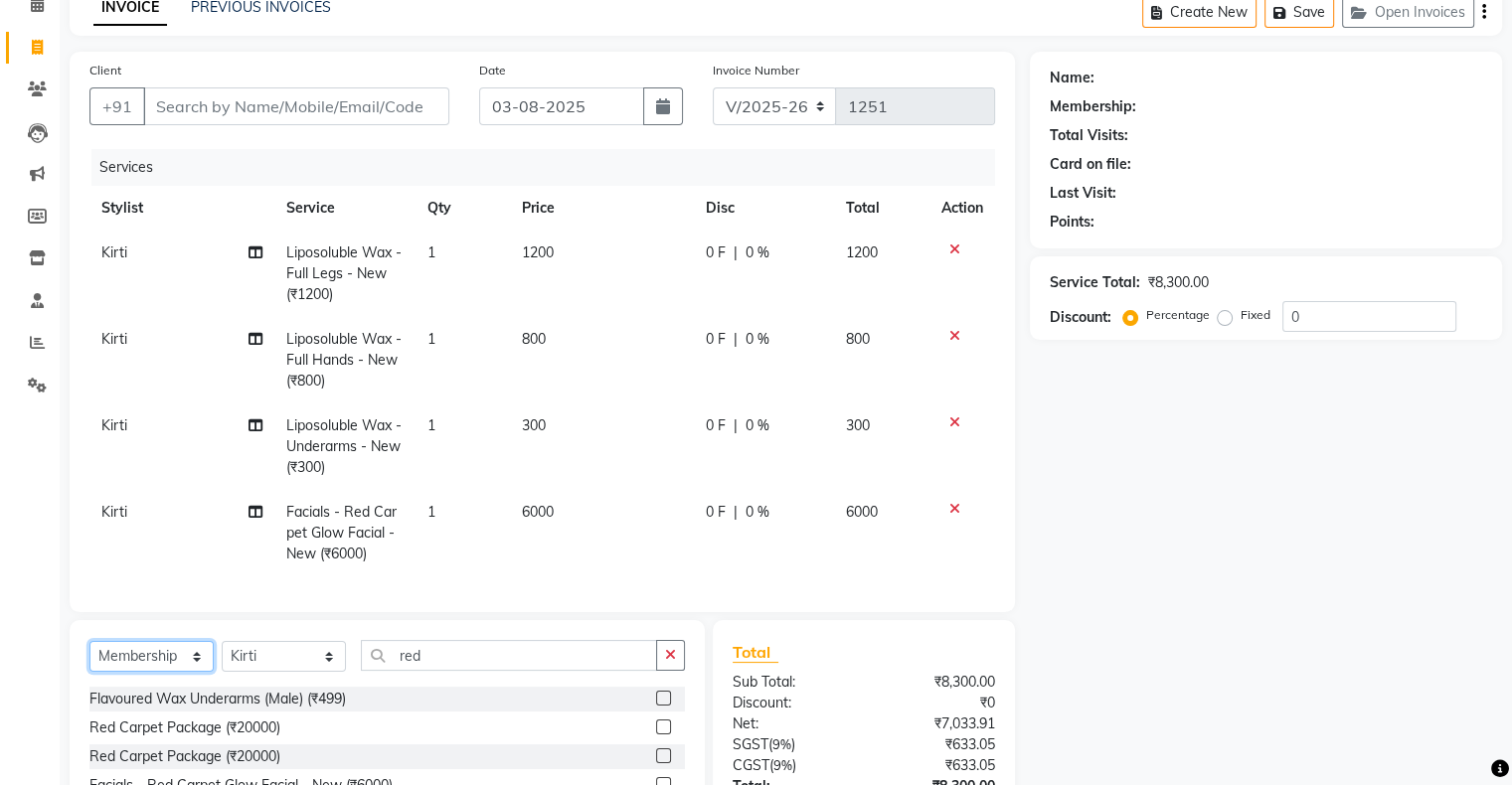 click on "Select  Service  Product  Membership  Package Voucher Prepaid Gift Card" 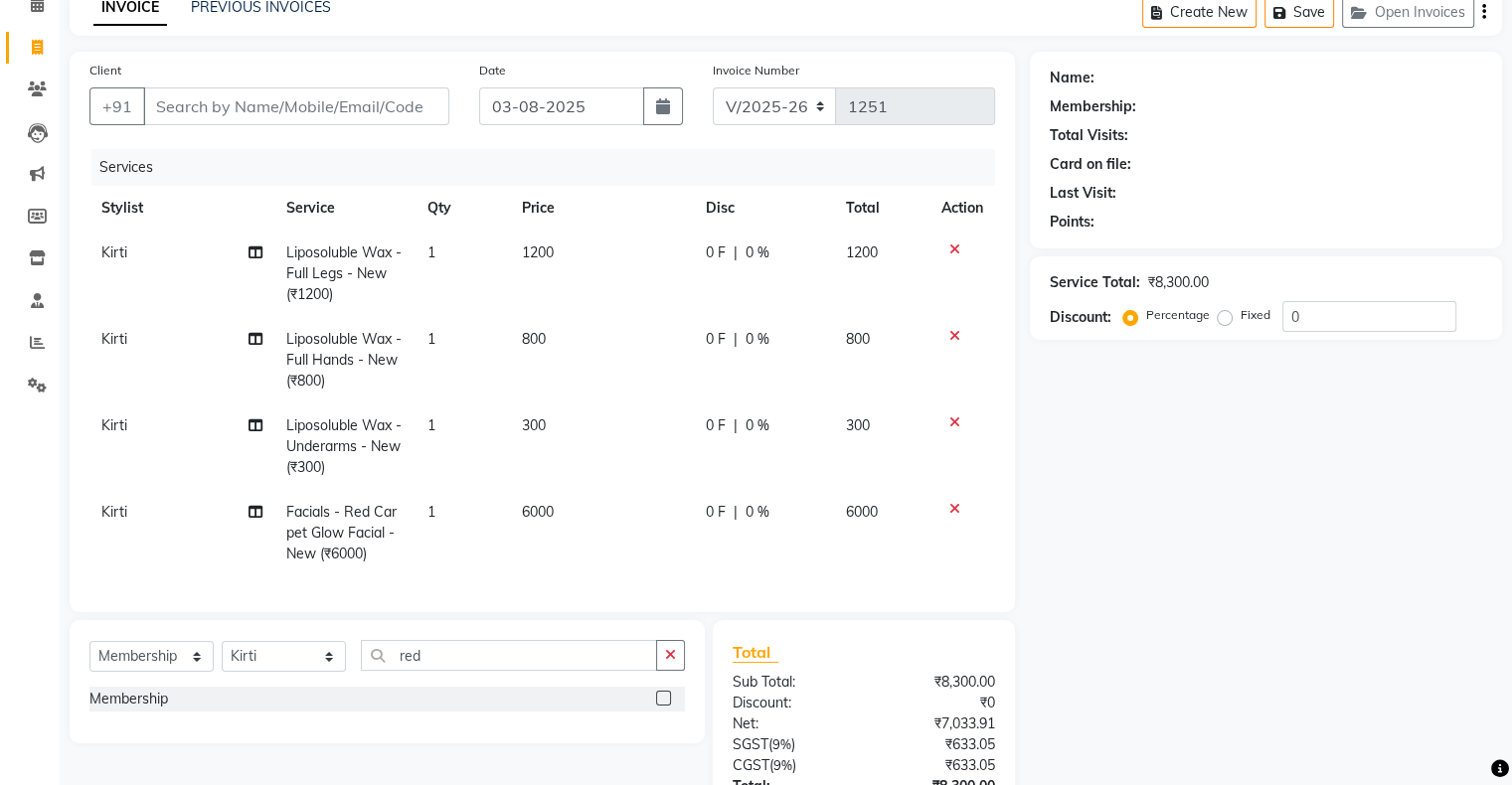 click 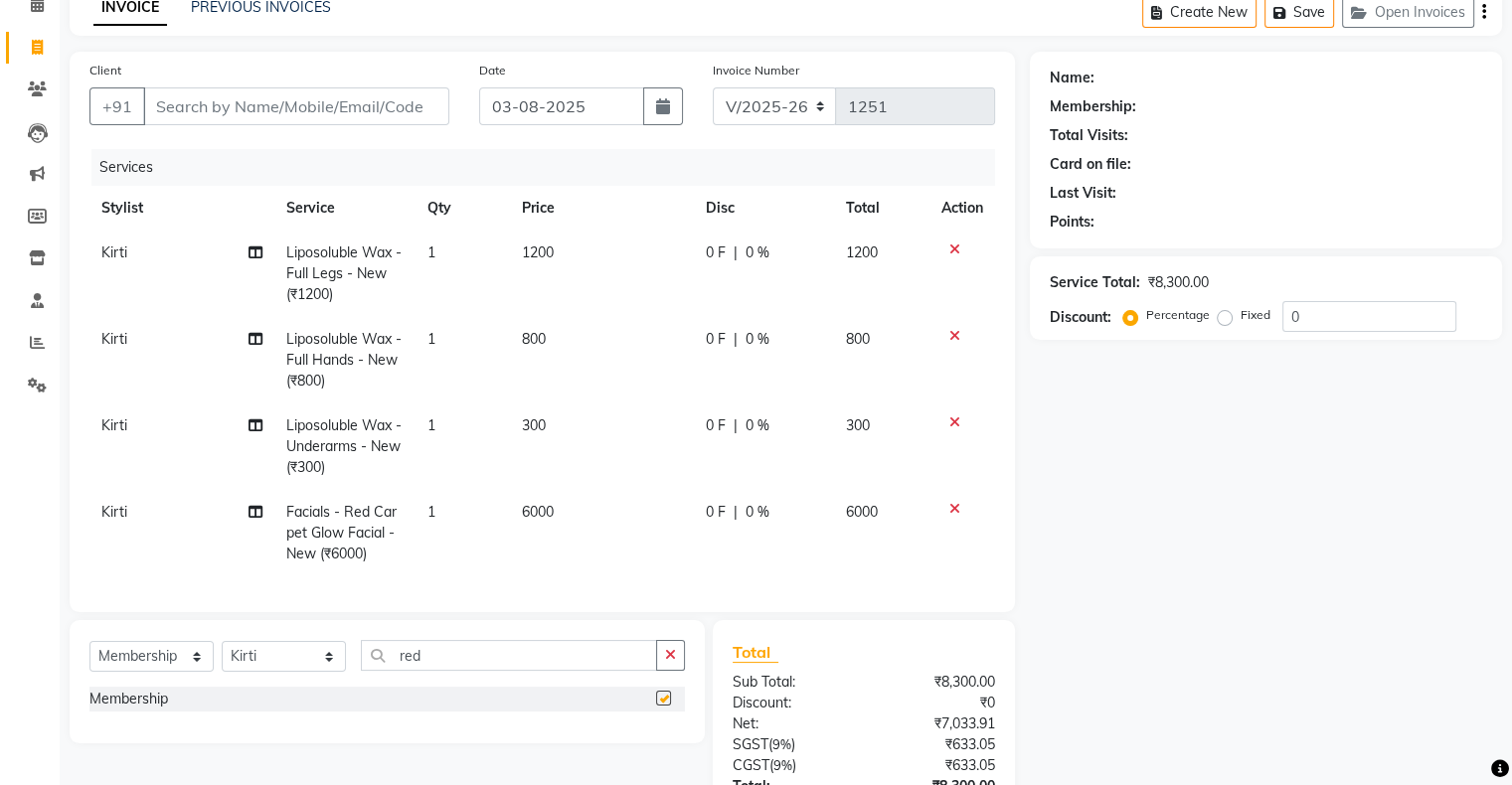 select on "select" 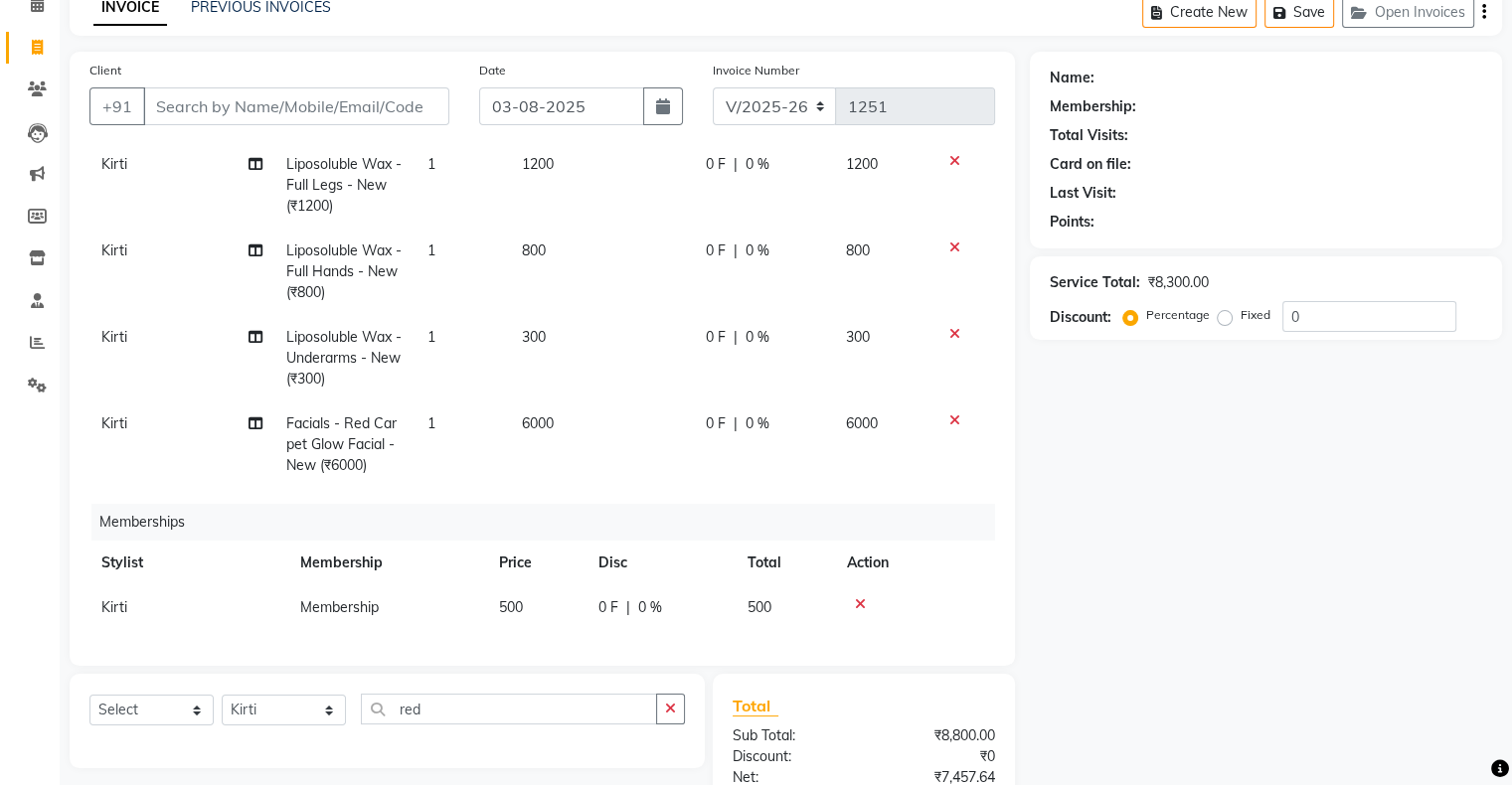 scroll, scrollTop: 20, scrollLeft: 0, axis: vertical 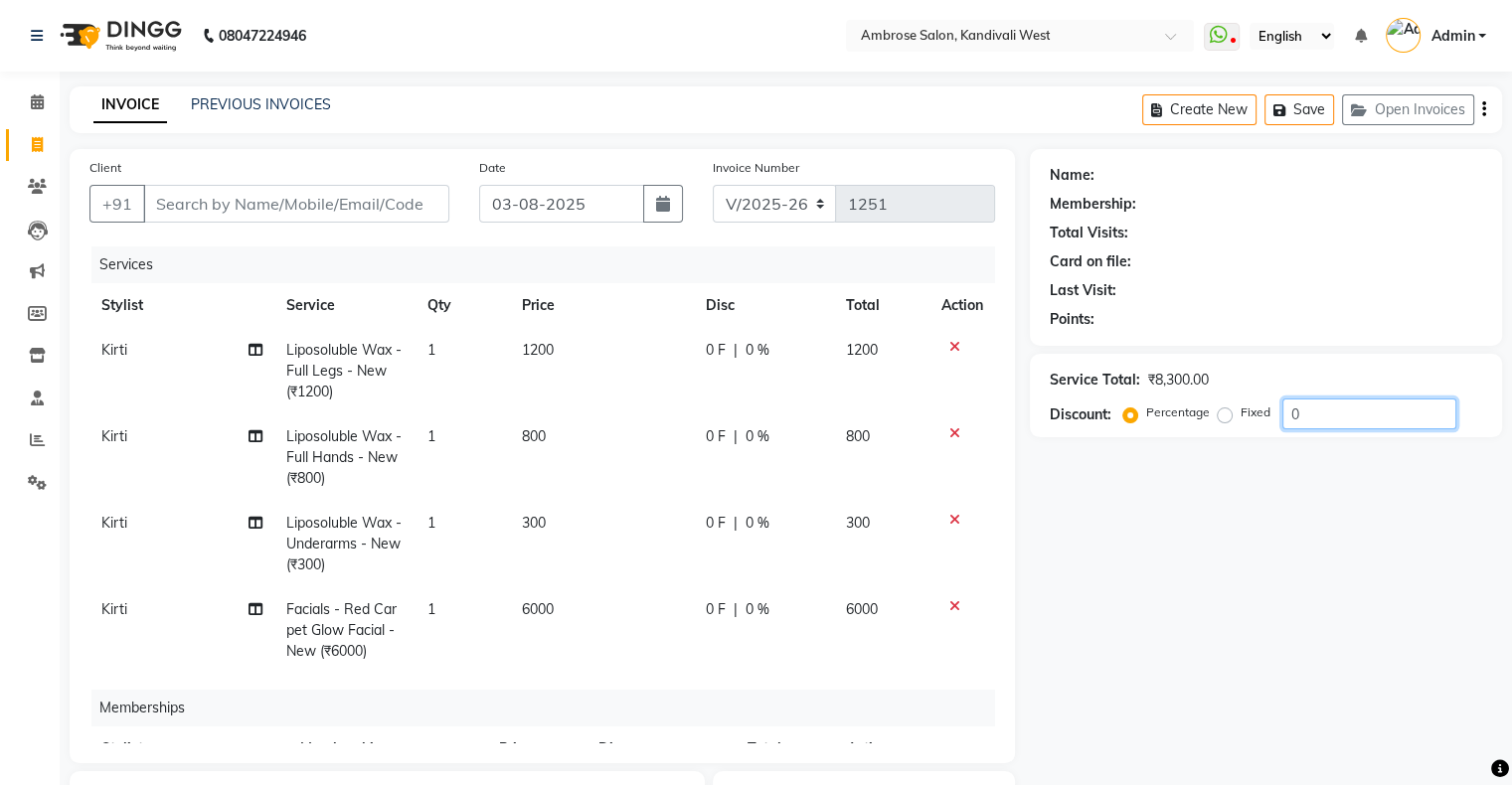 click on "0" 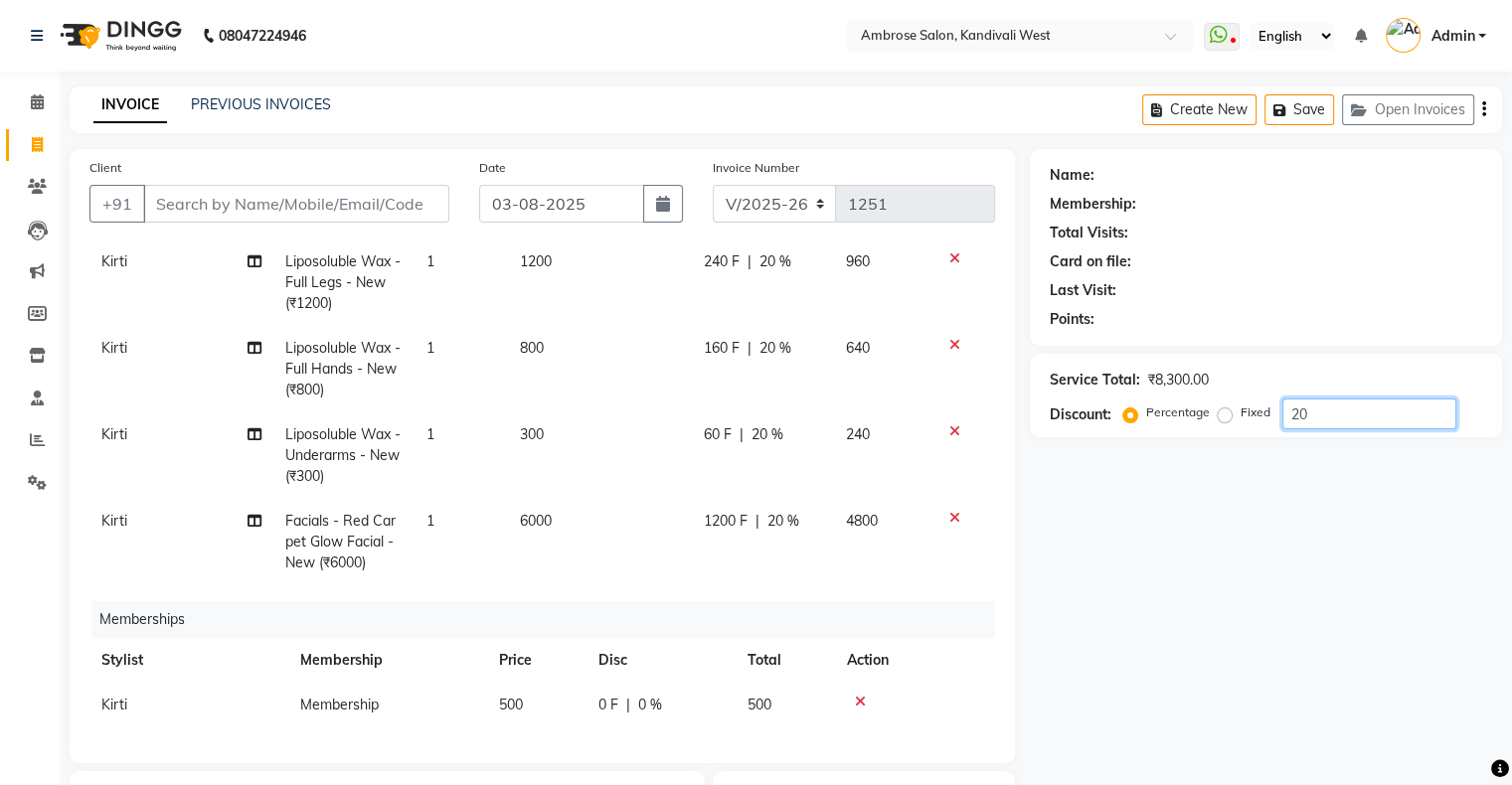 scroll, scrollTop: 103, scrollLeft: 0, axis: vertical 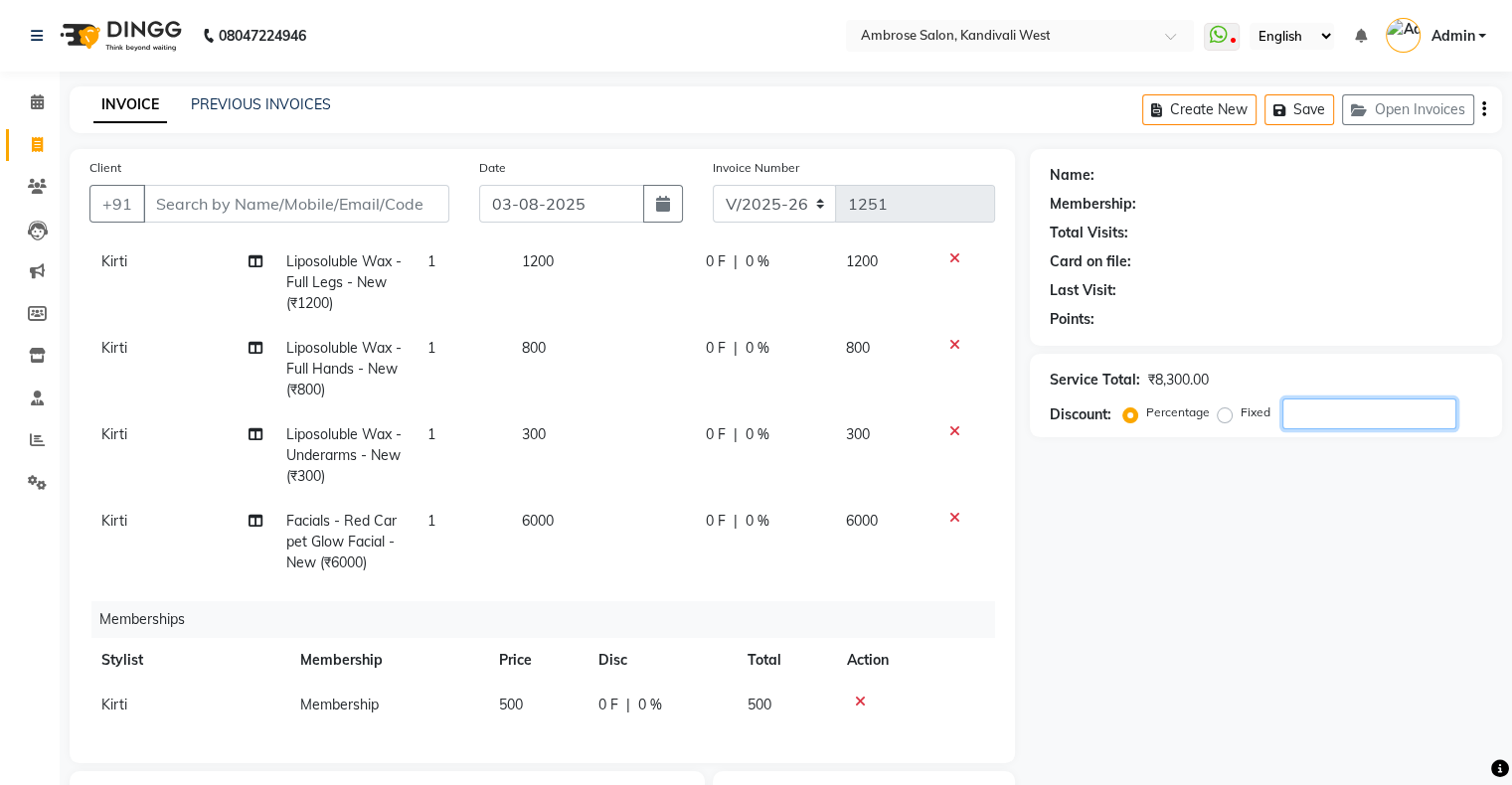 type 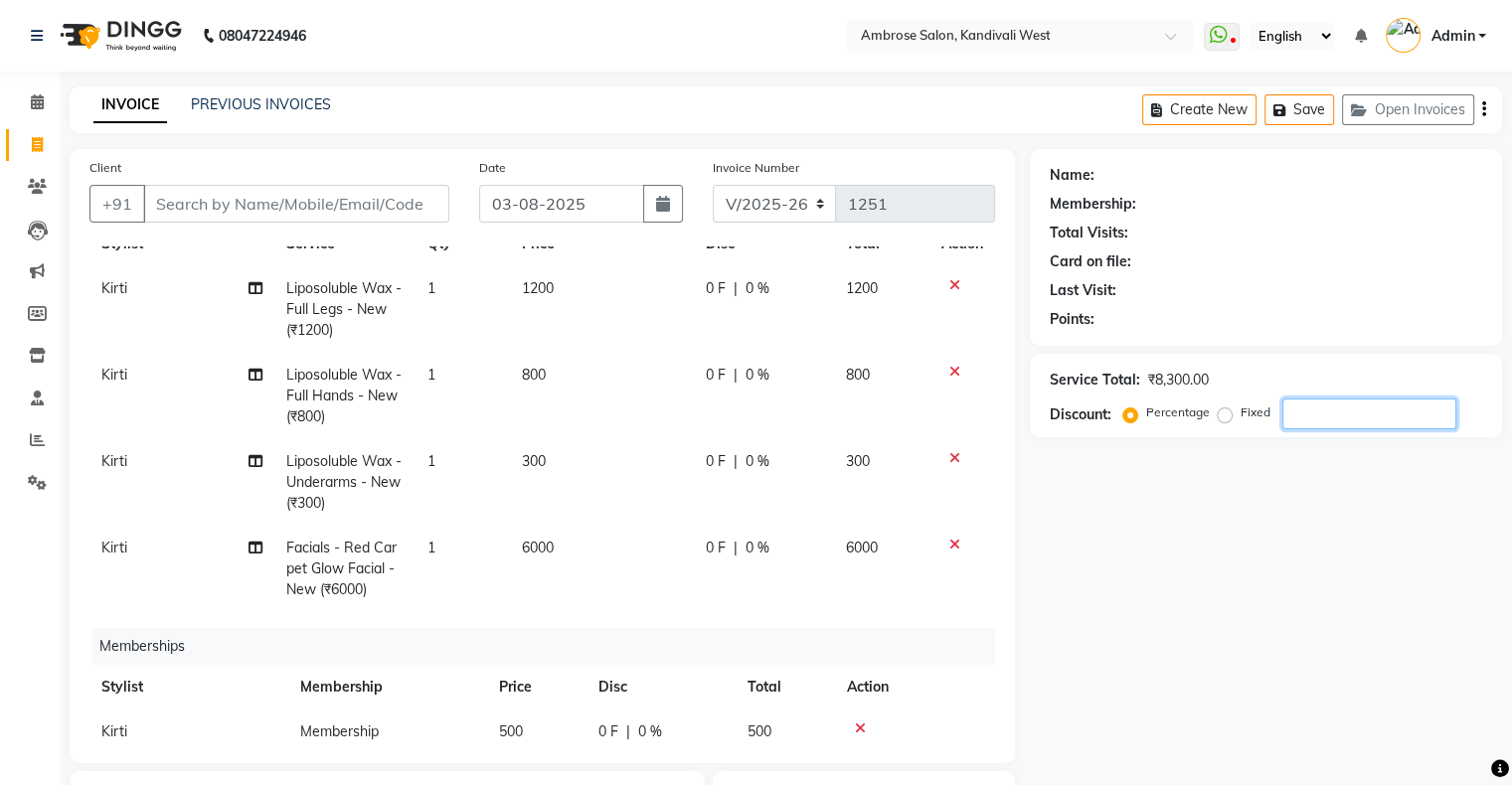 scroll, scrollTop: 103, scrollLeft: 0, axis: vertical 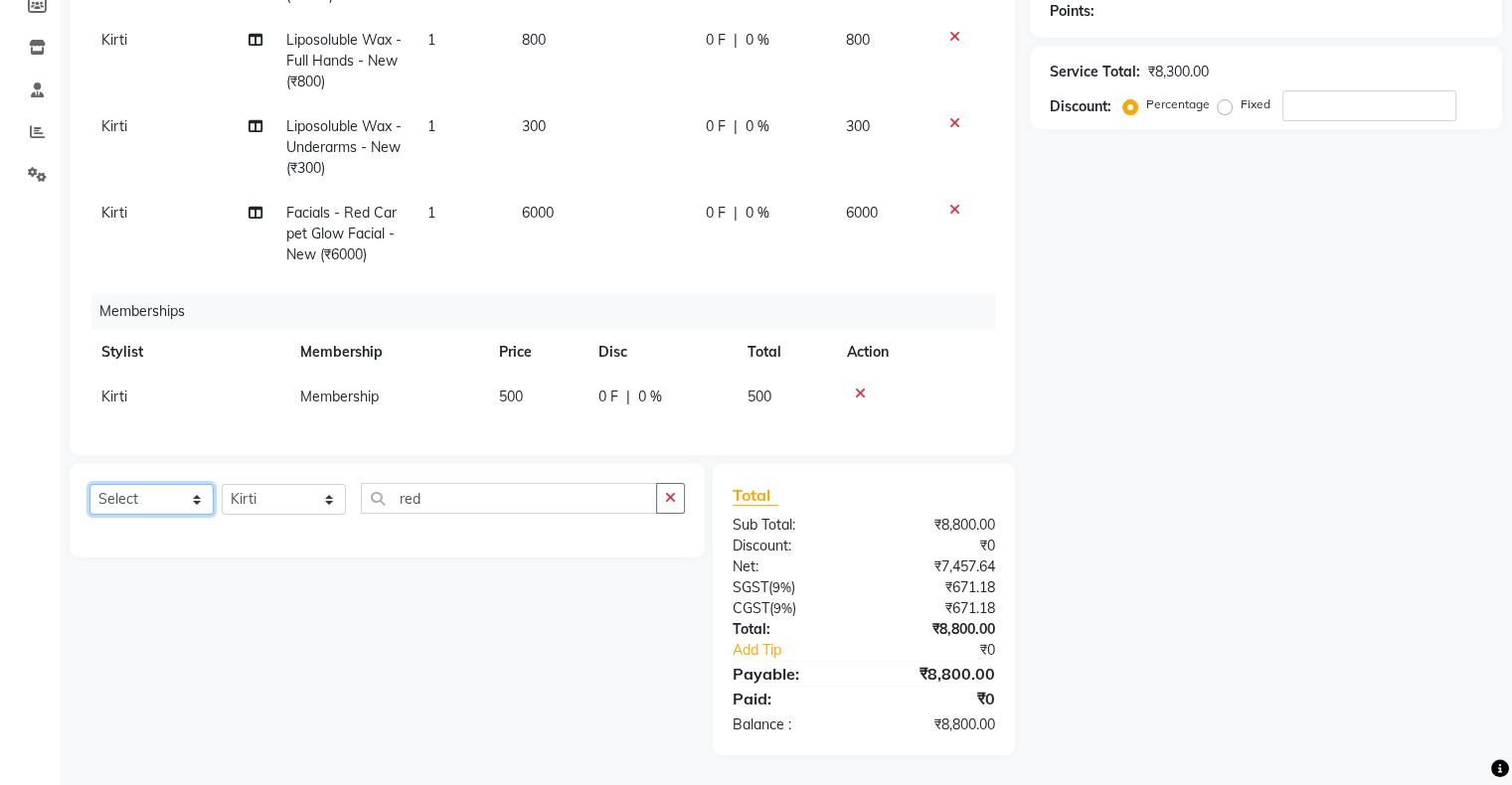 click on "Select  Service  Product  Package Voucher Prepaid Gift Card" 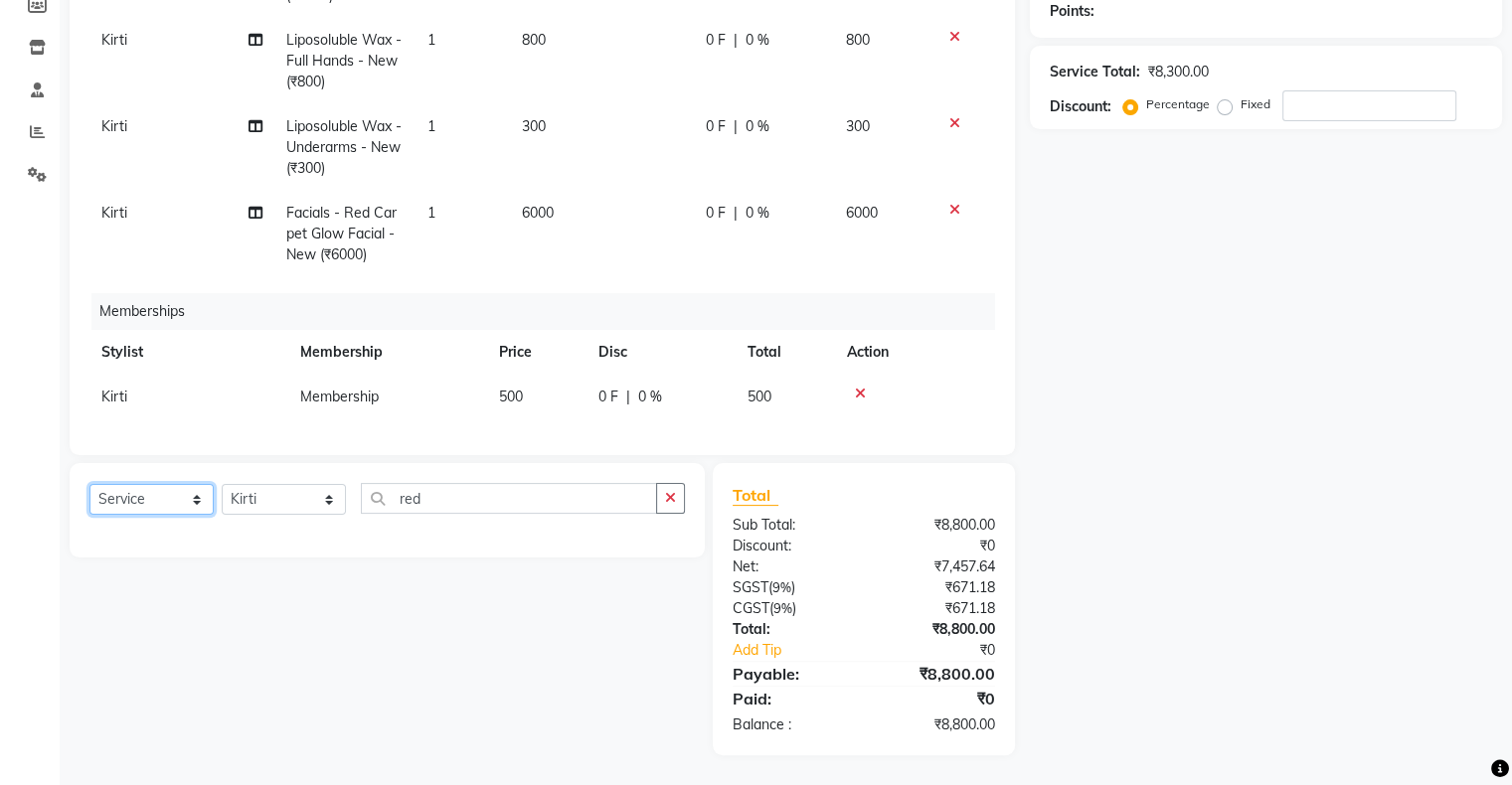 click on "Select  Service  Product  Package Voucher Prepaid Gift Card" 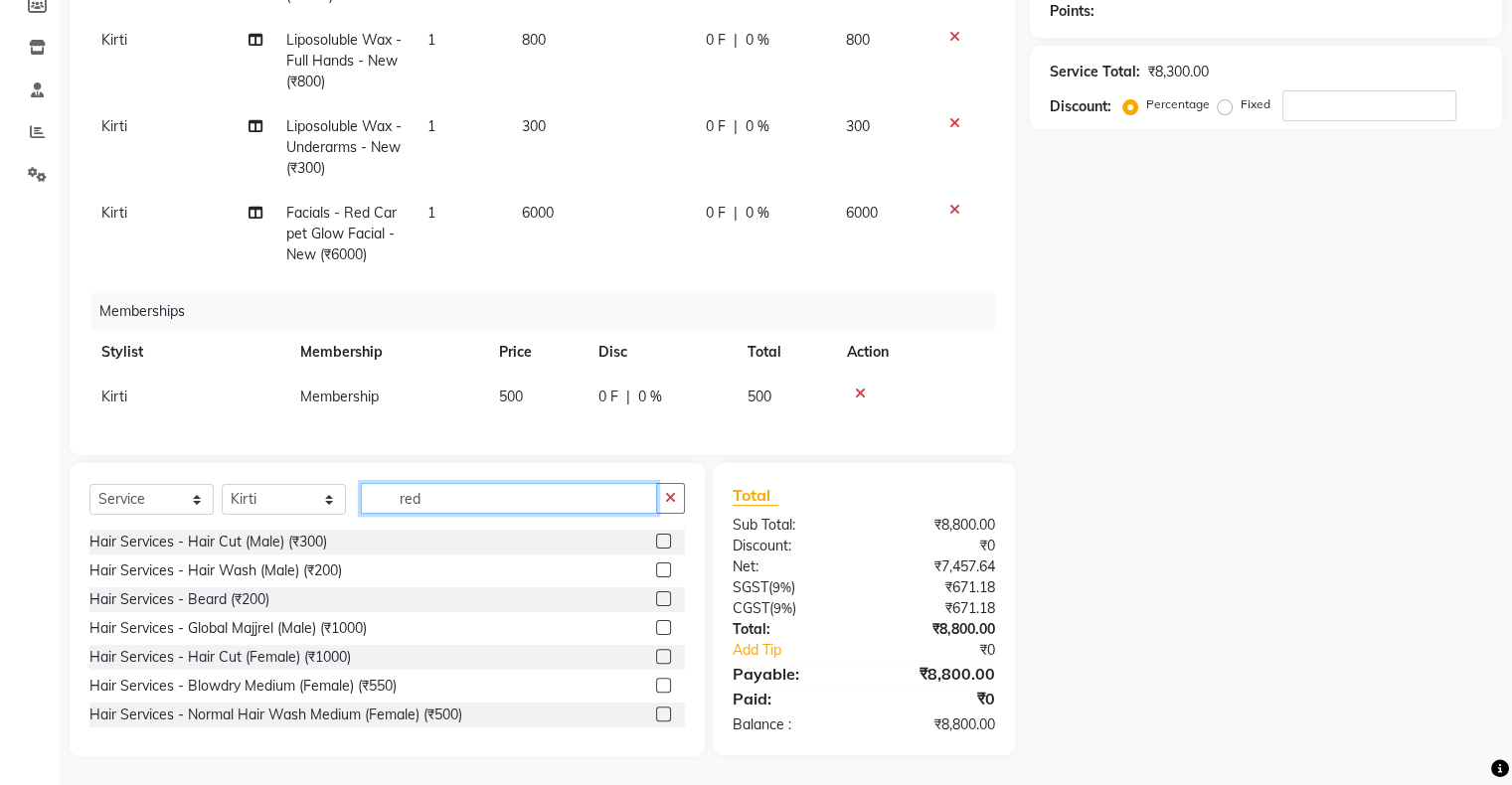 click on "red" 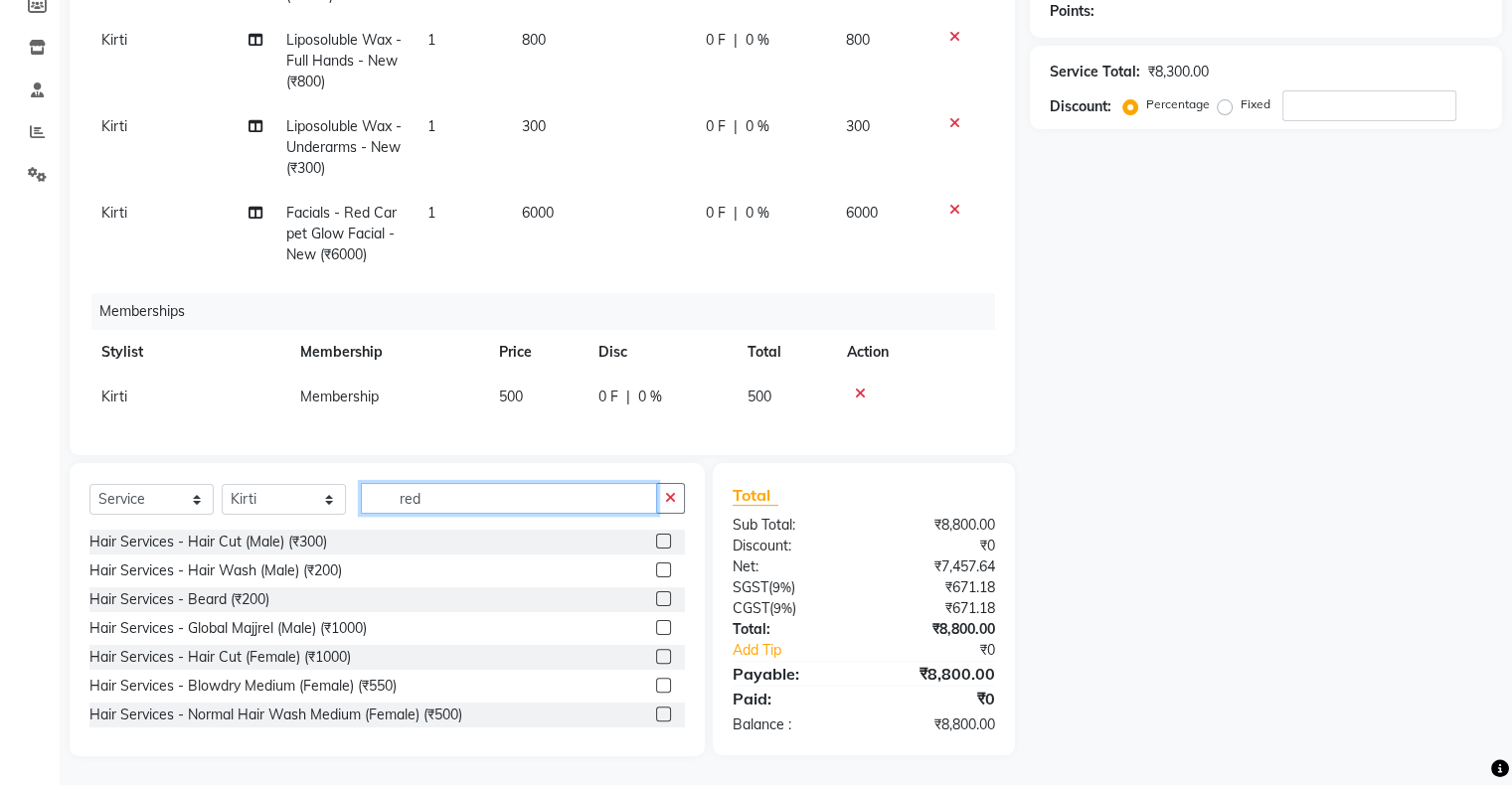 click on "red" 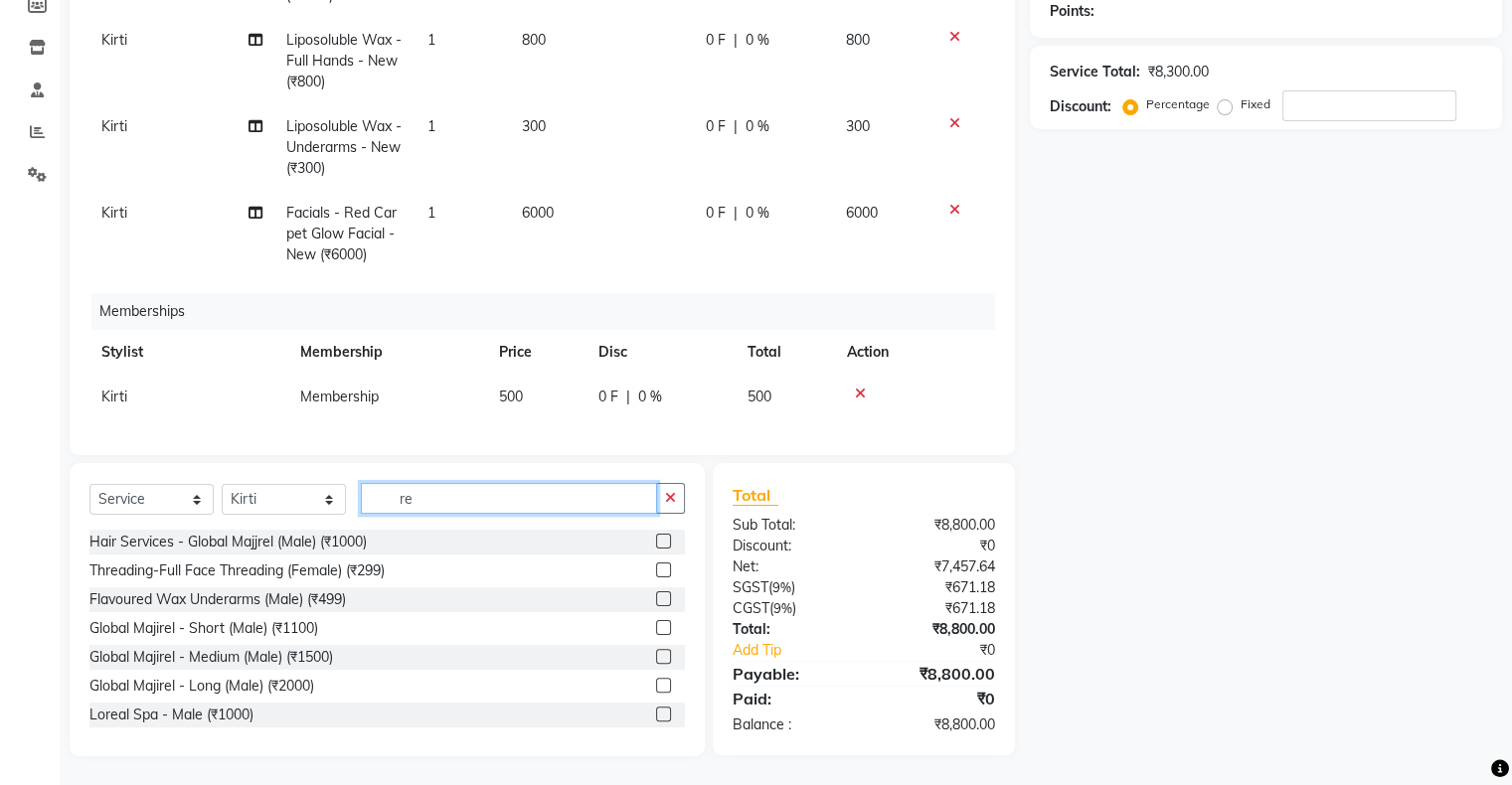 type on "r" 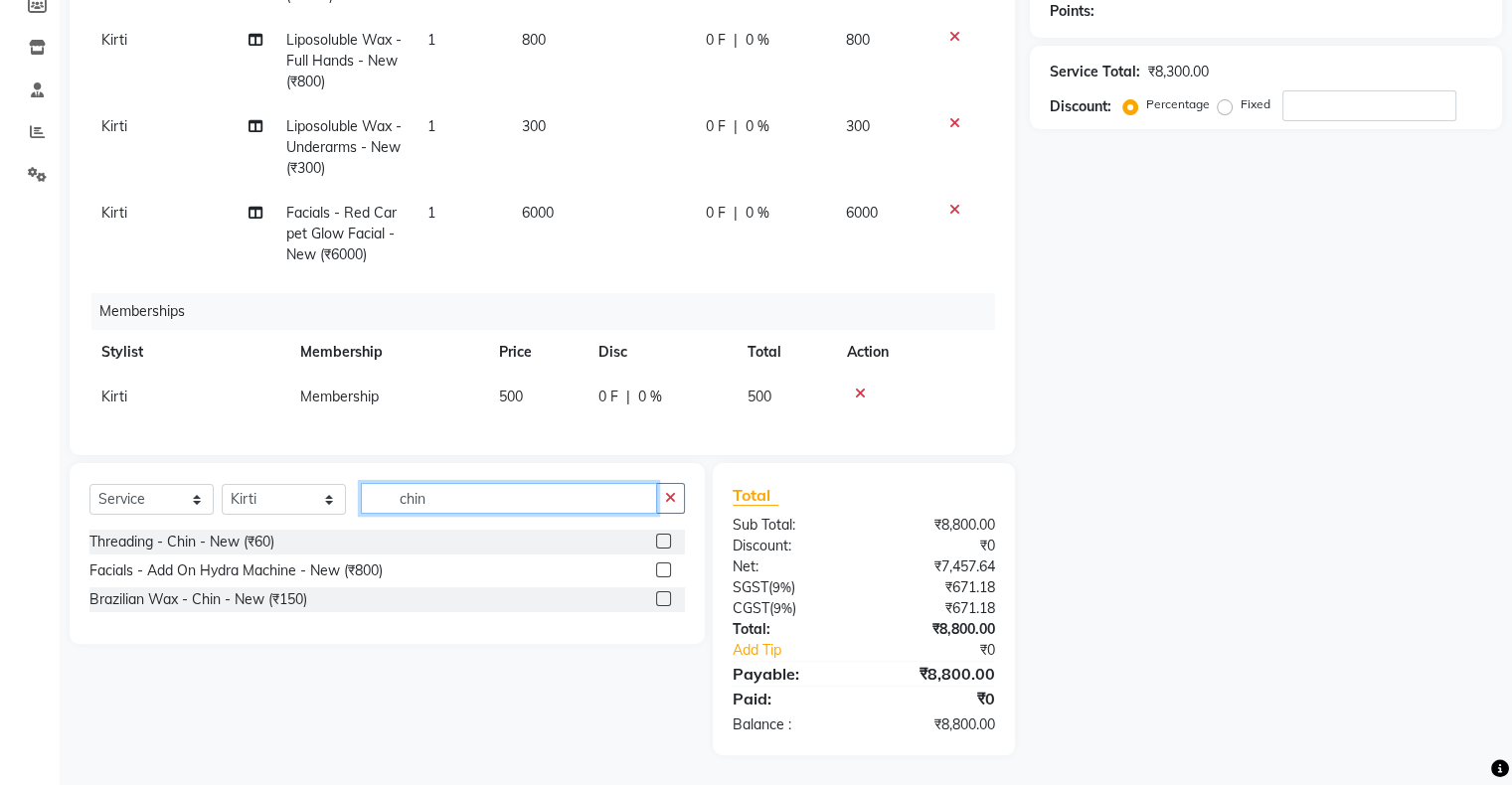 type on "chin" 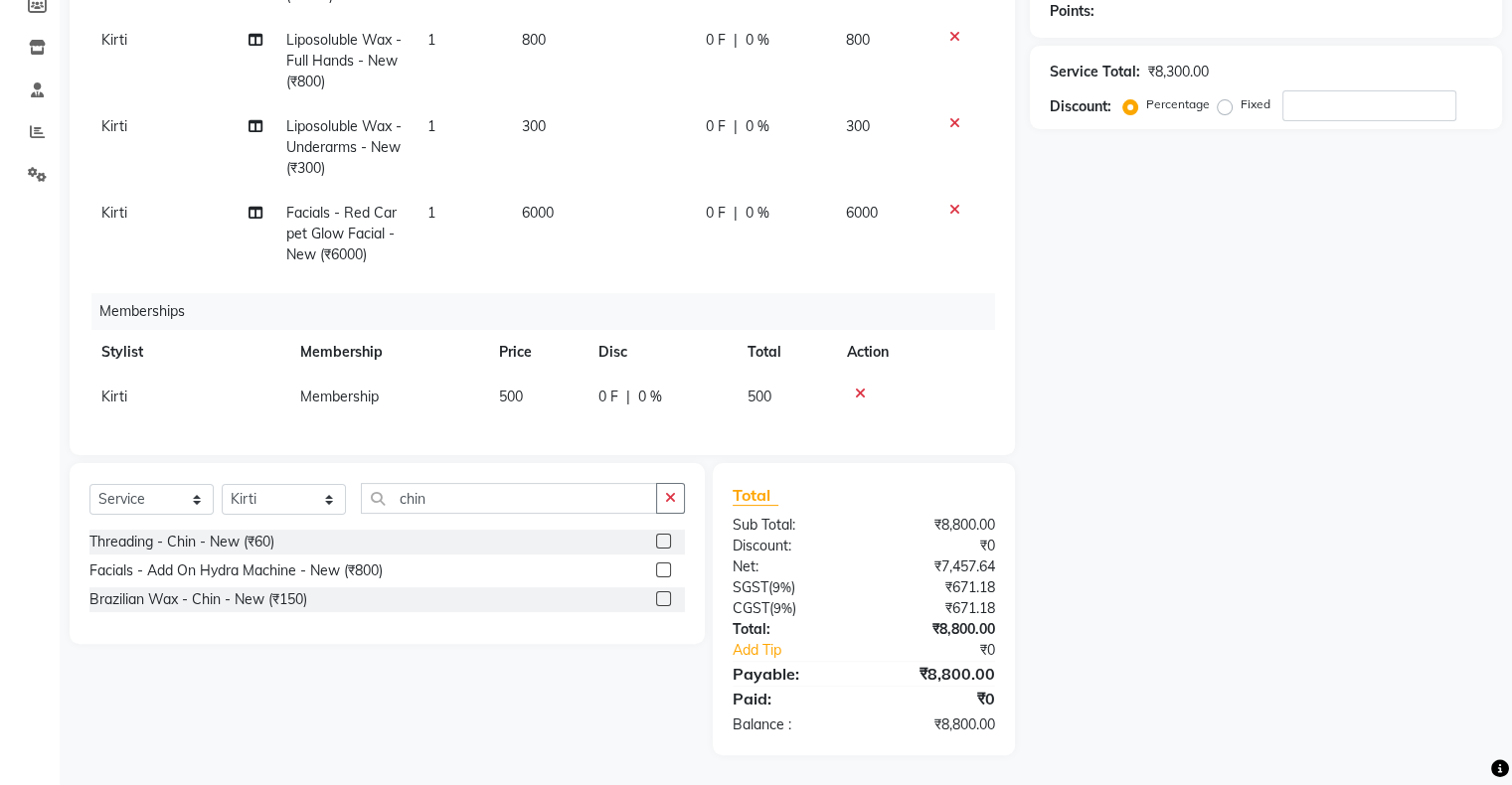 click 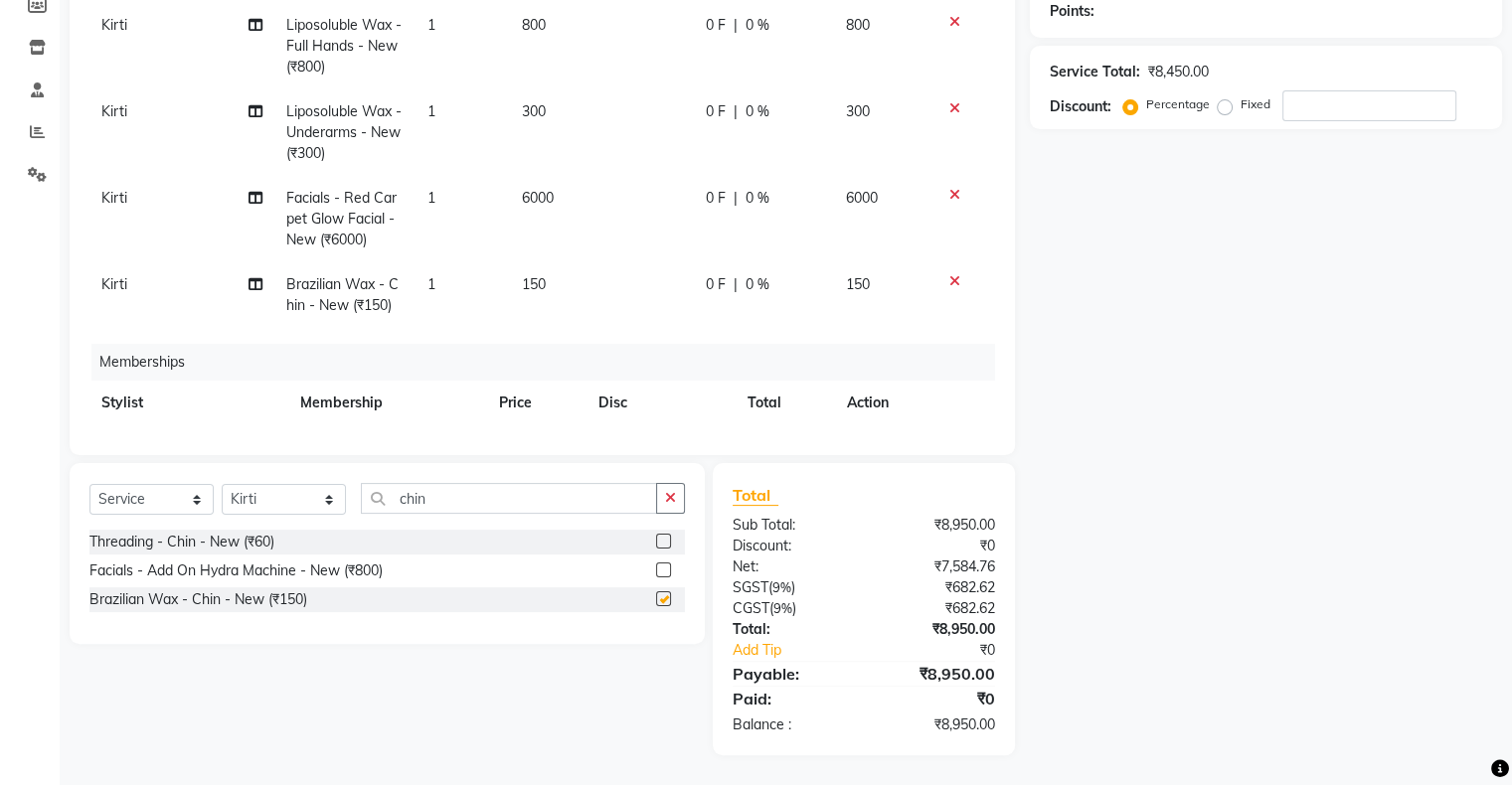 checkbox on "false" 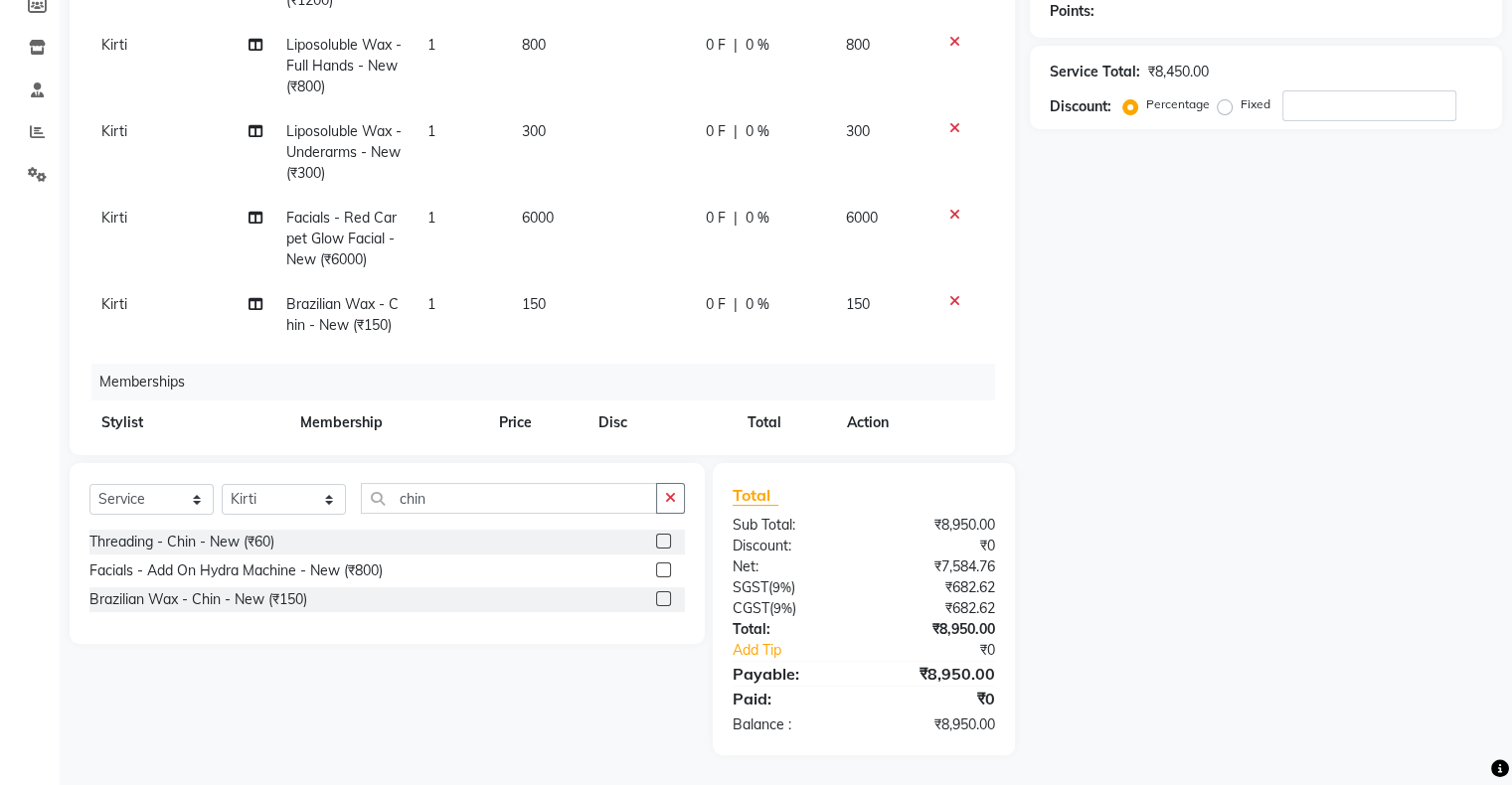 scroll, scrollTop: 0, scrollLeft: 0, axis: both 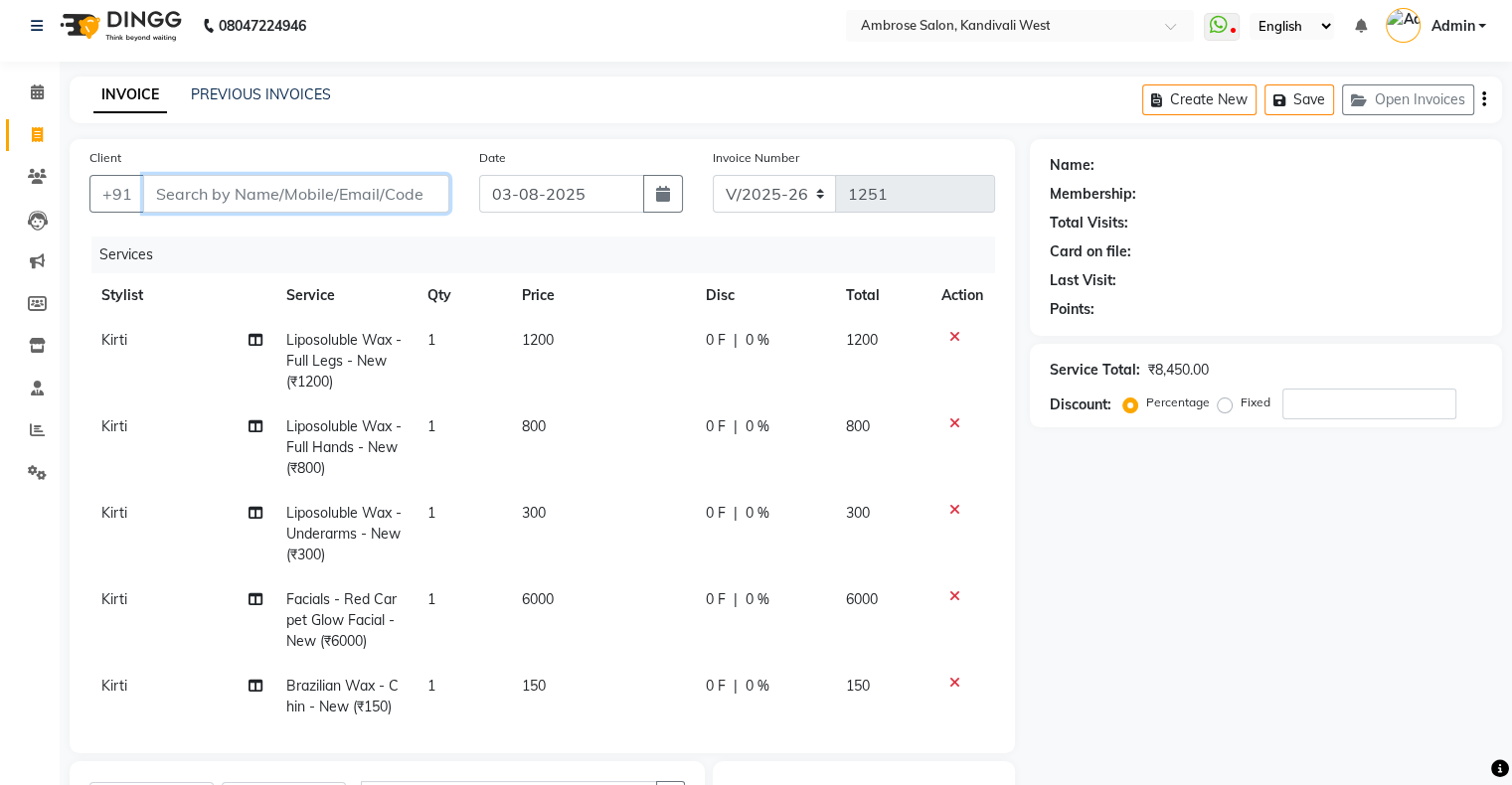 click on "Client" at bounding box center [296, 194] 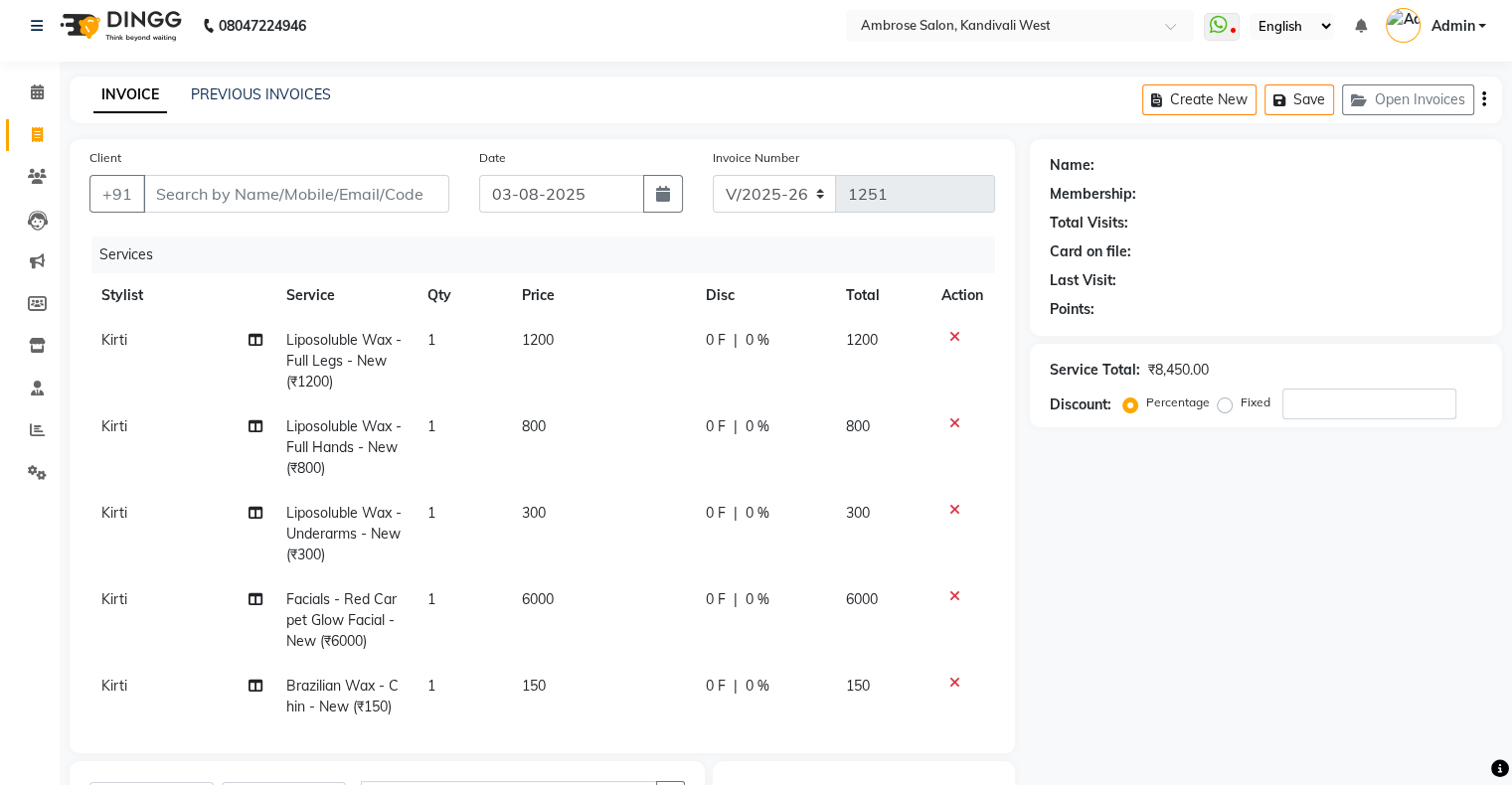 click on "0 F | 0 %" 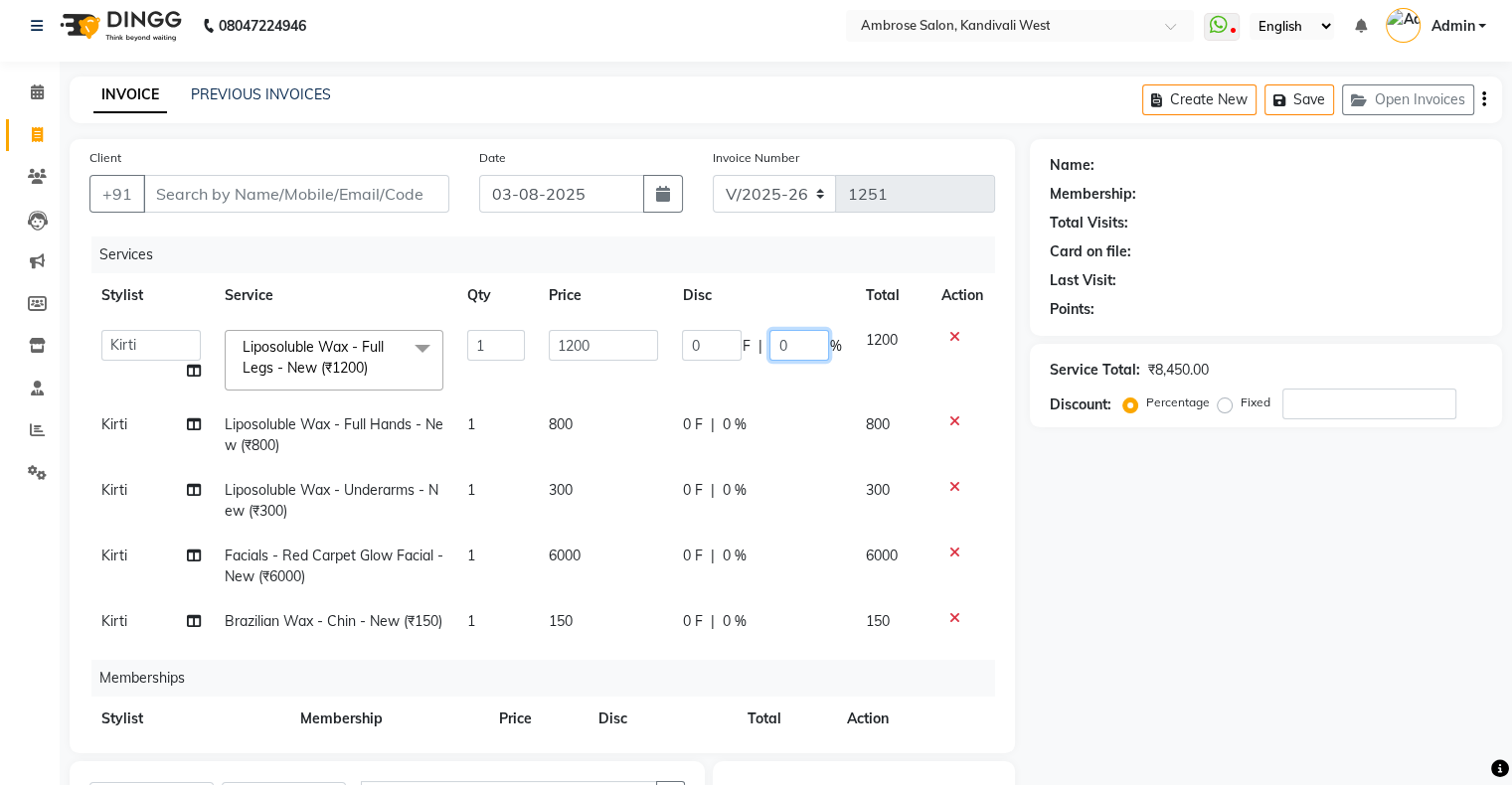 click on "0" 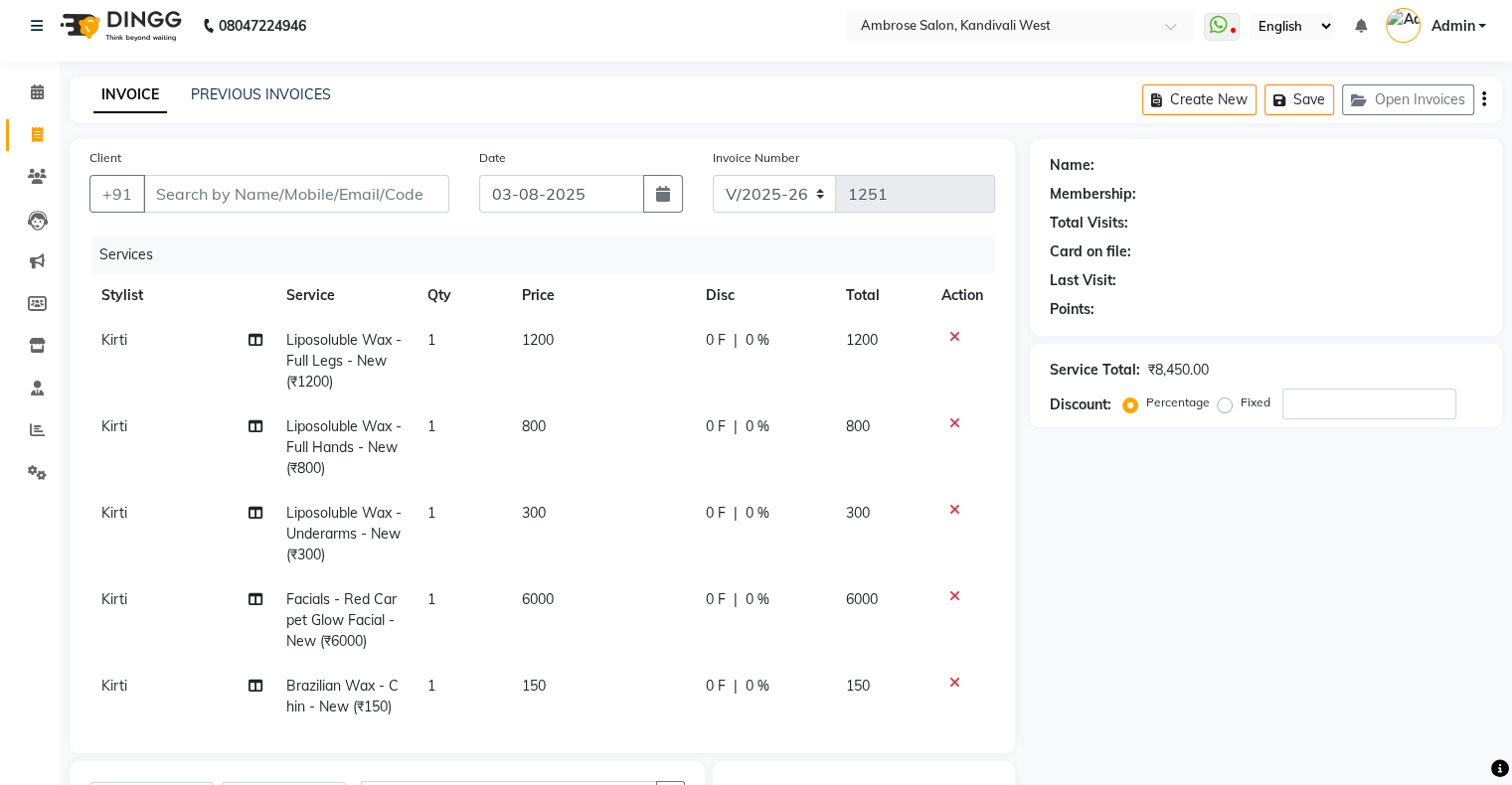 click on "0 F" 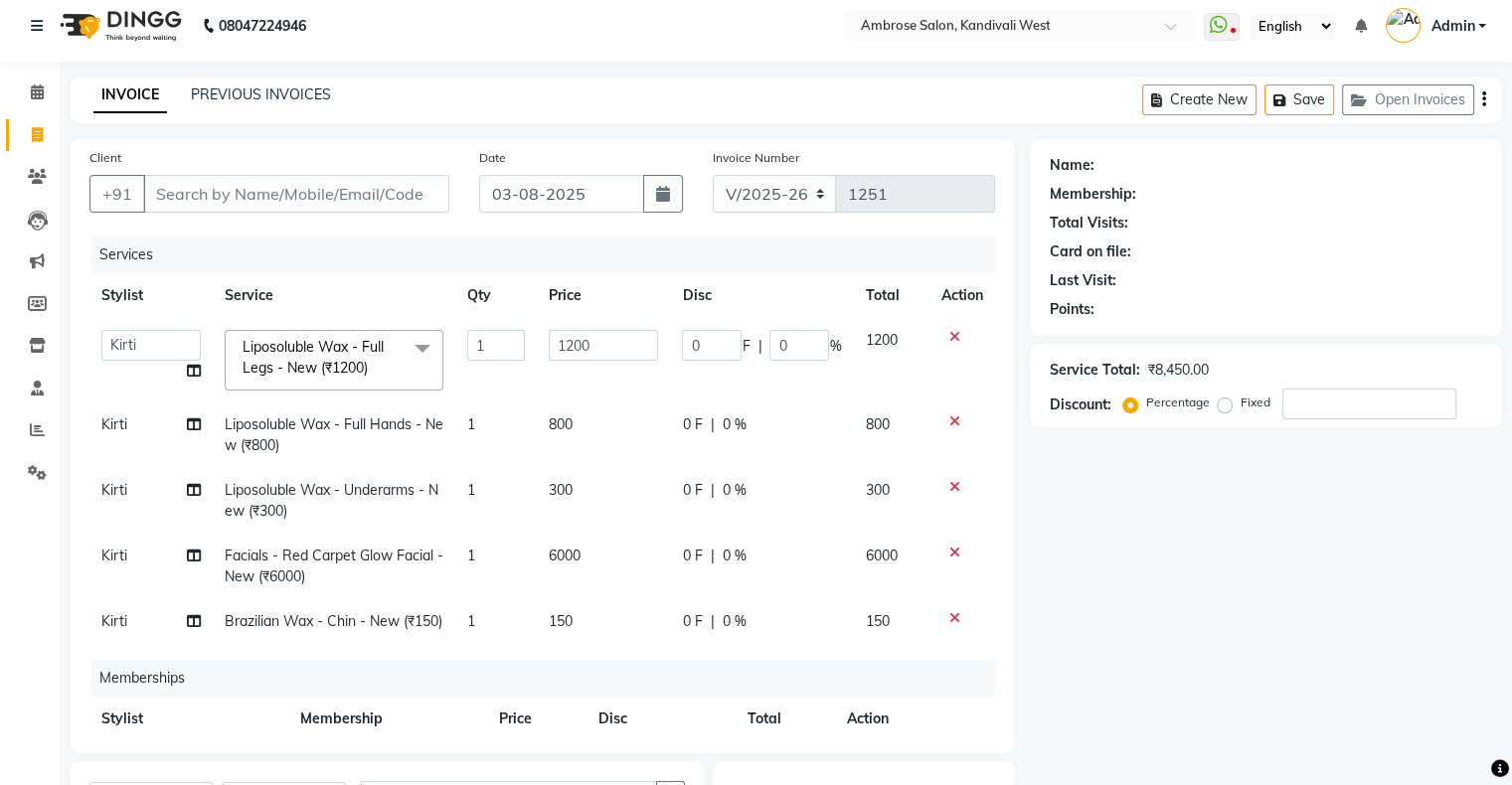 click on "800" 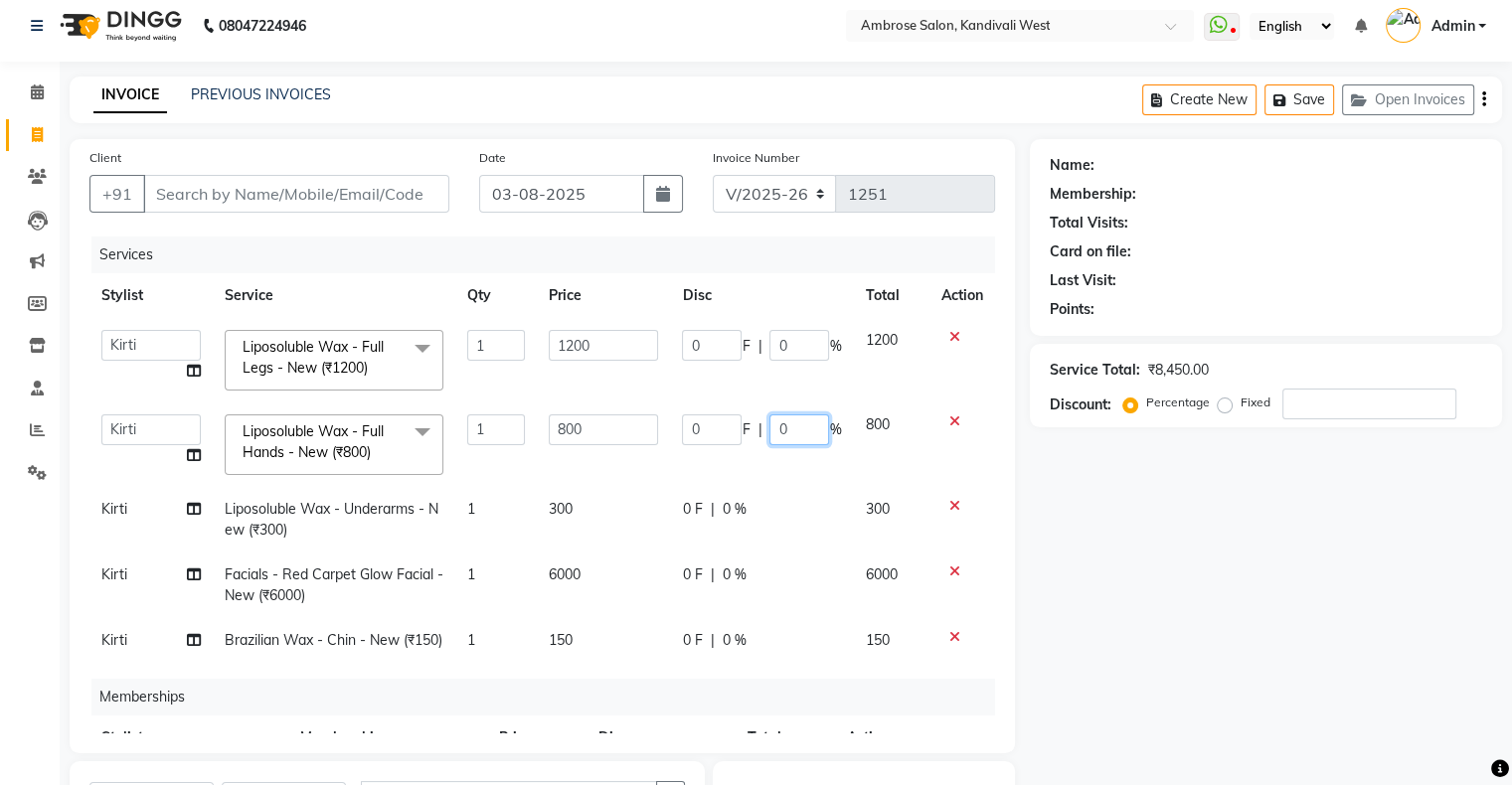 click on "0" 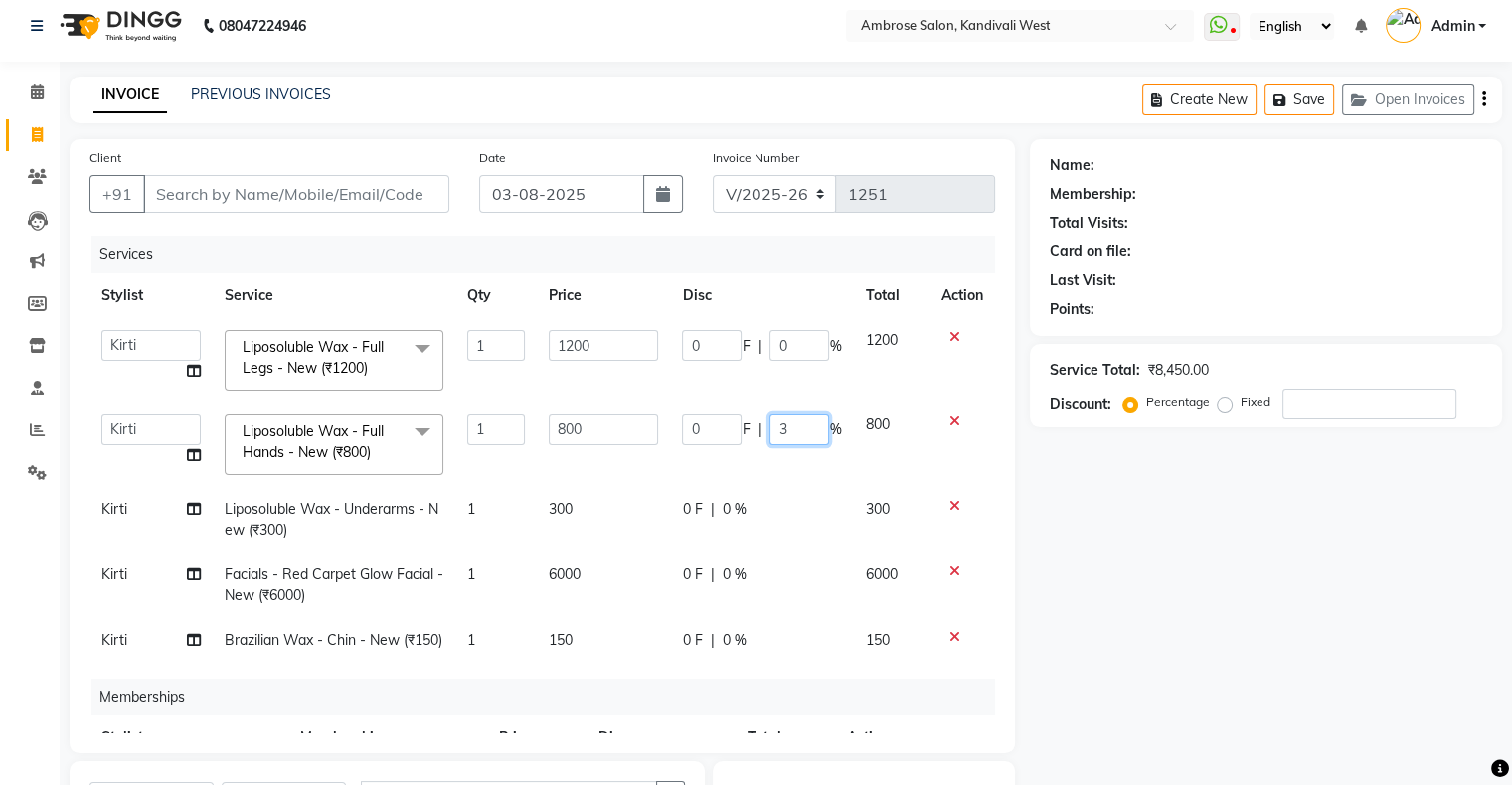 type on "30" 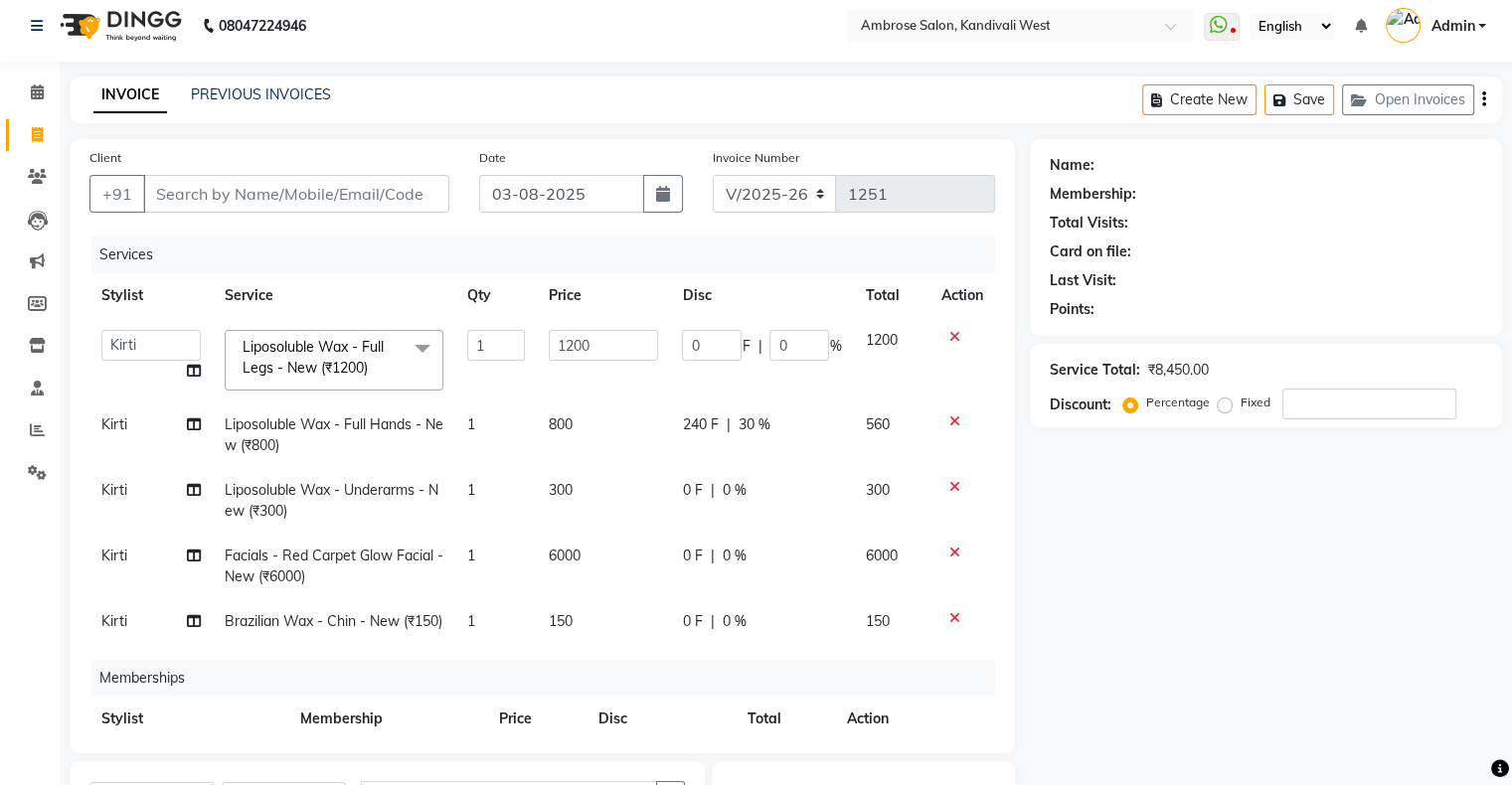 click on "0 F | 0 %" 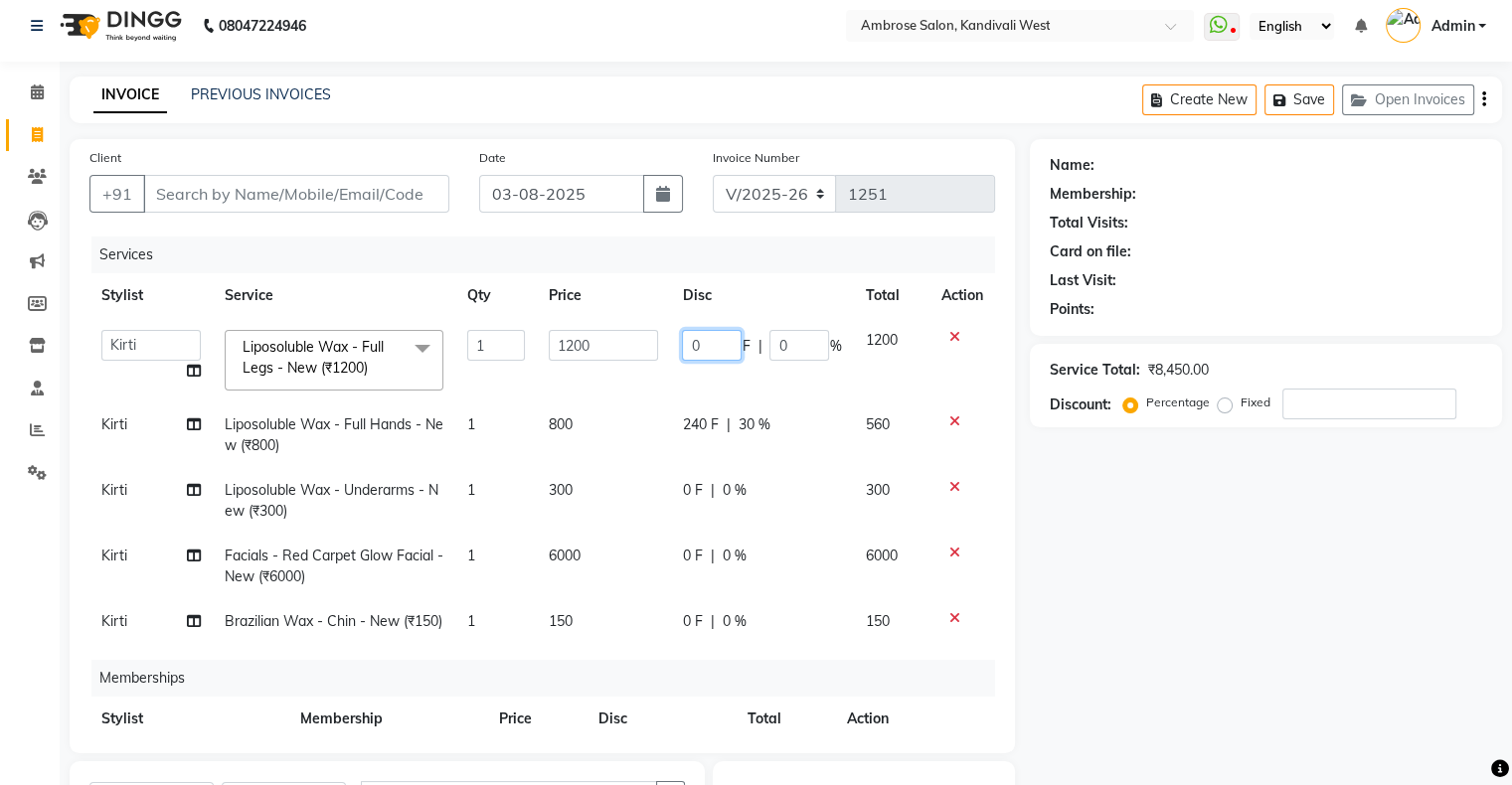 click on "0" 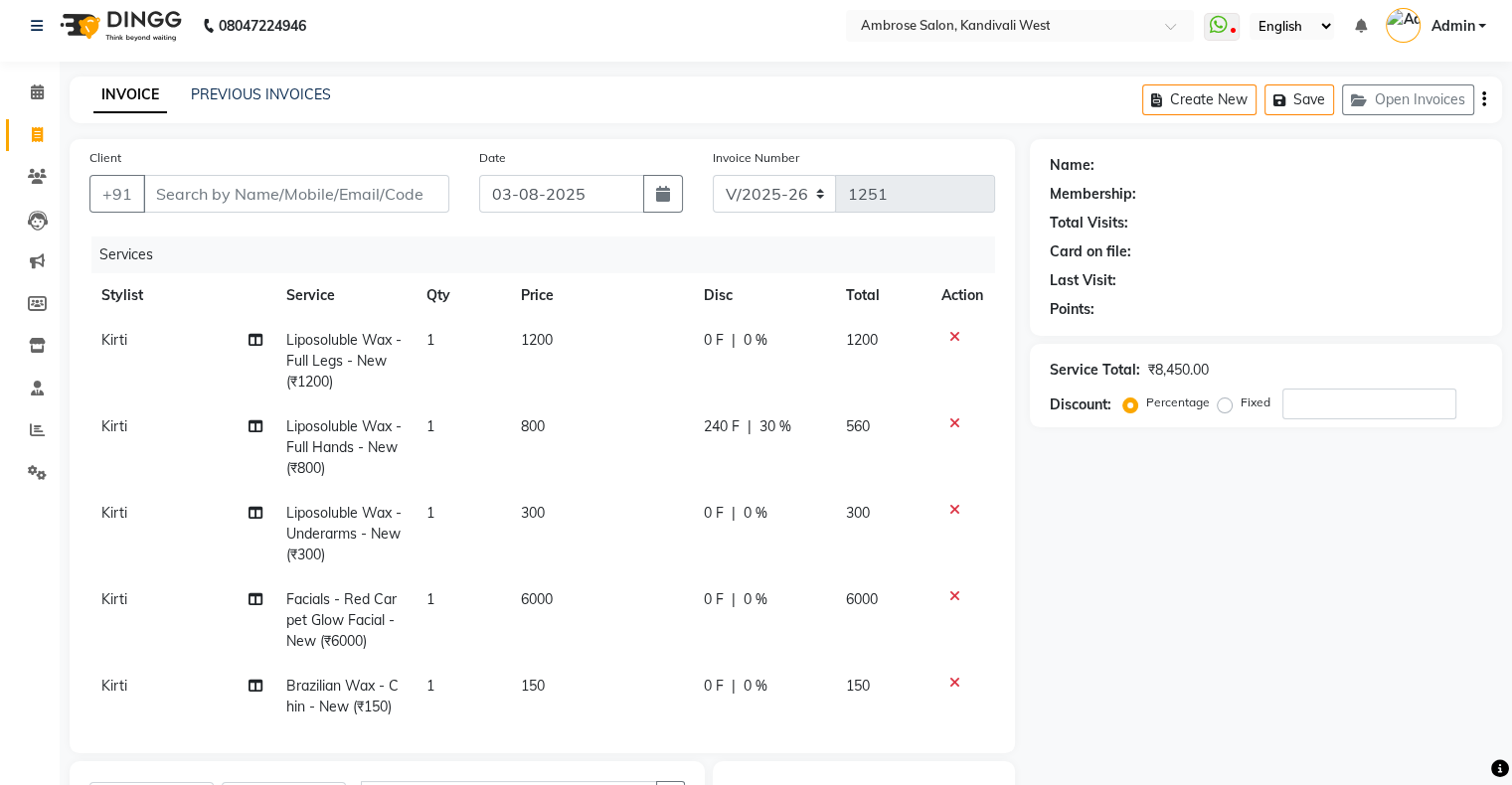 click on "0 F | 0 %" 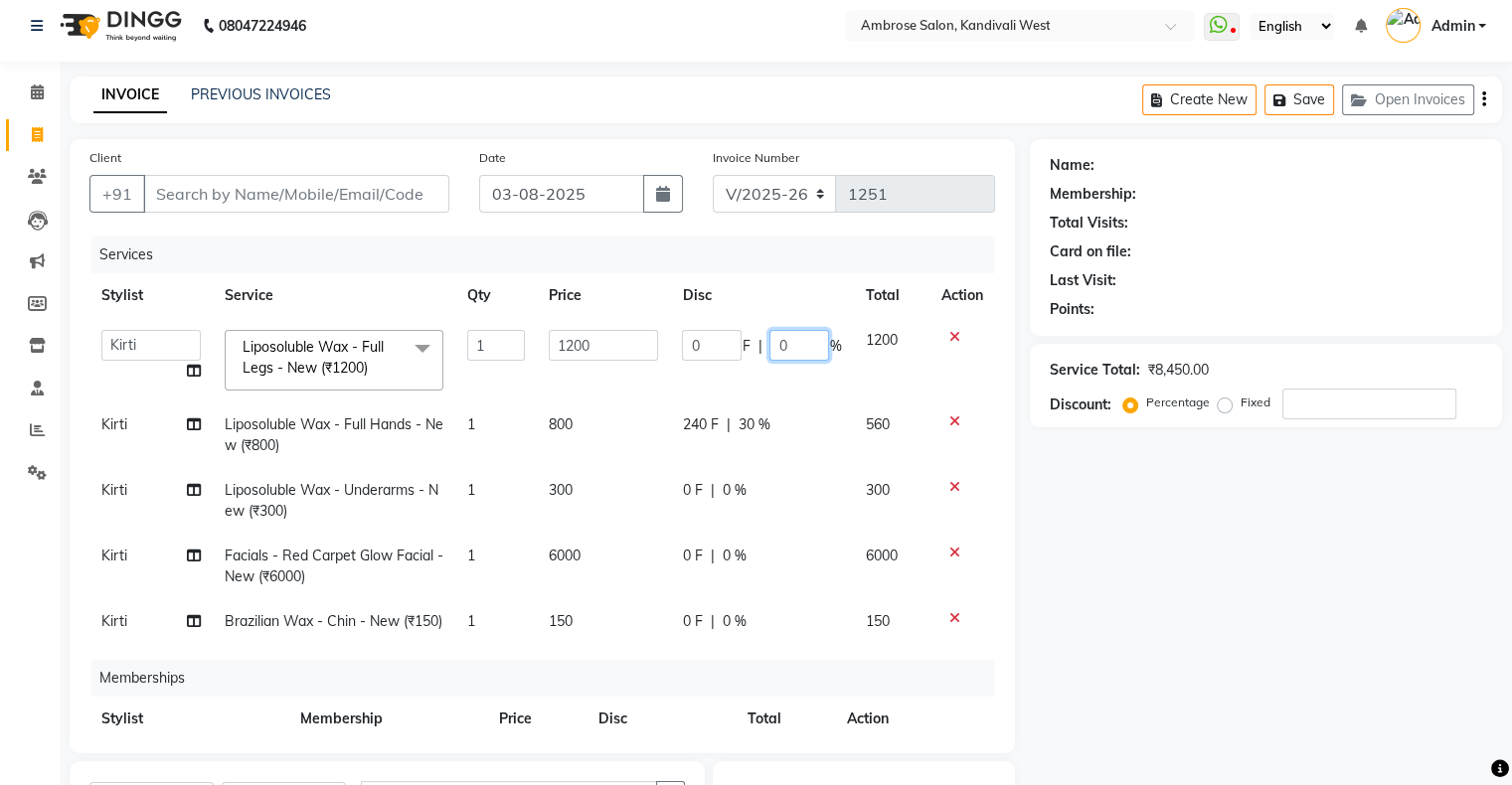 click on "0" 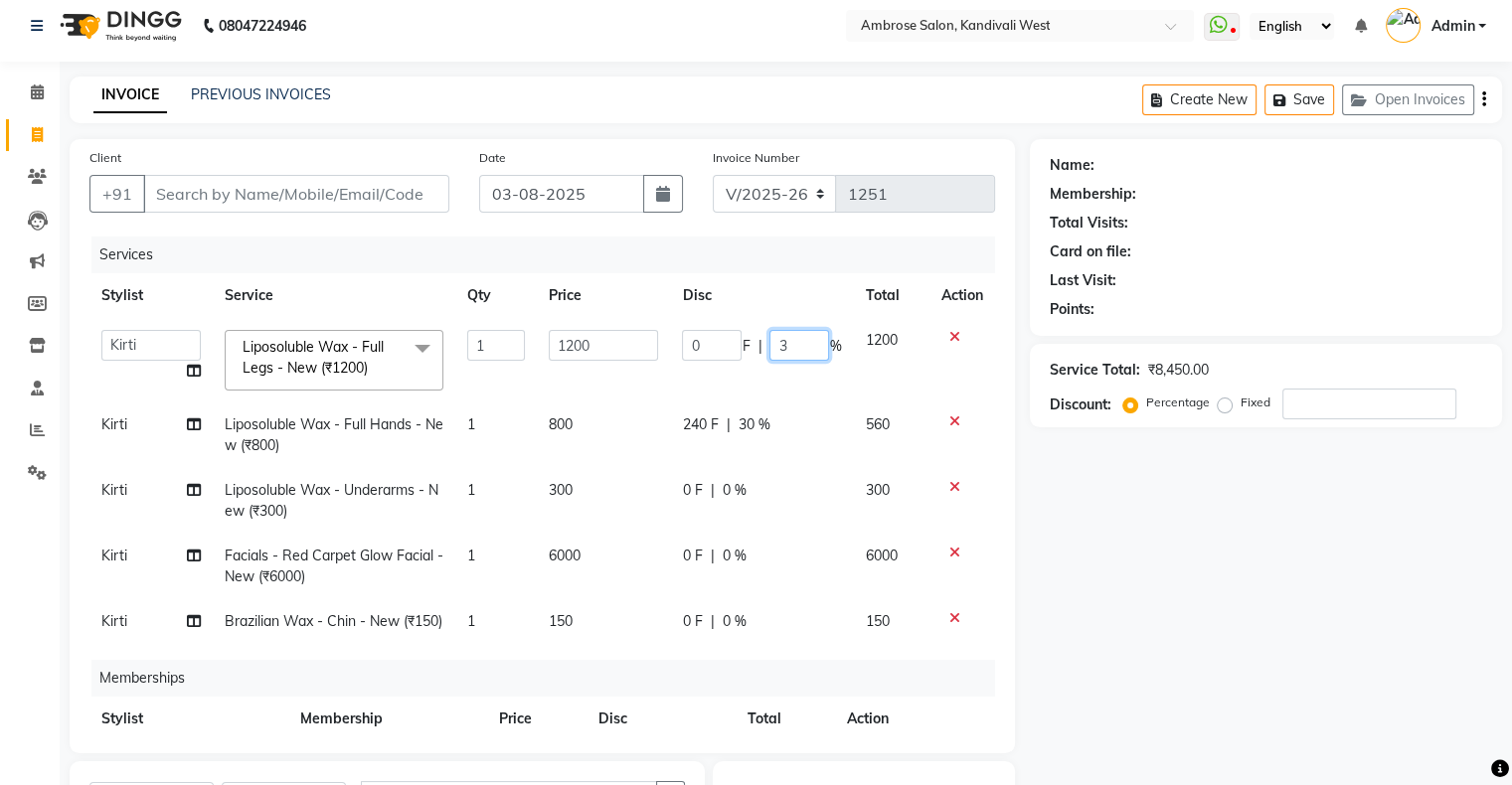 type on "30" 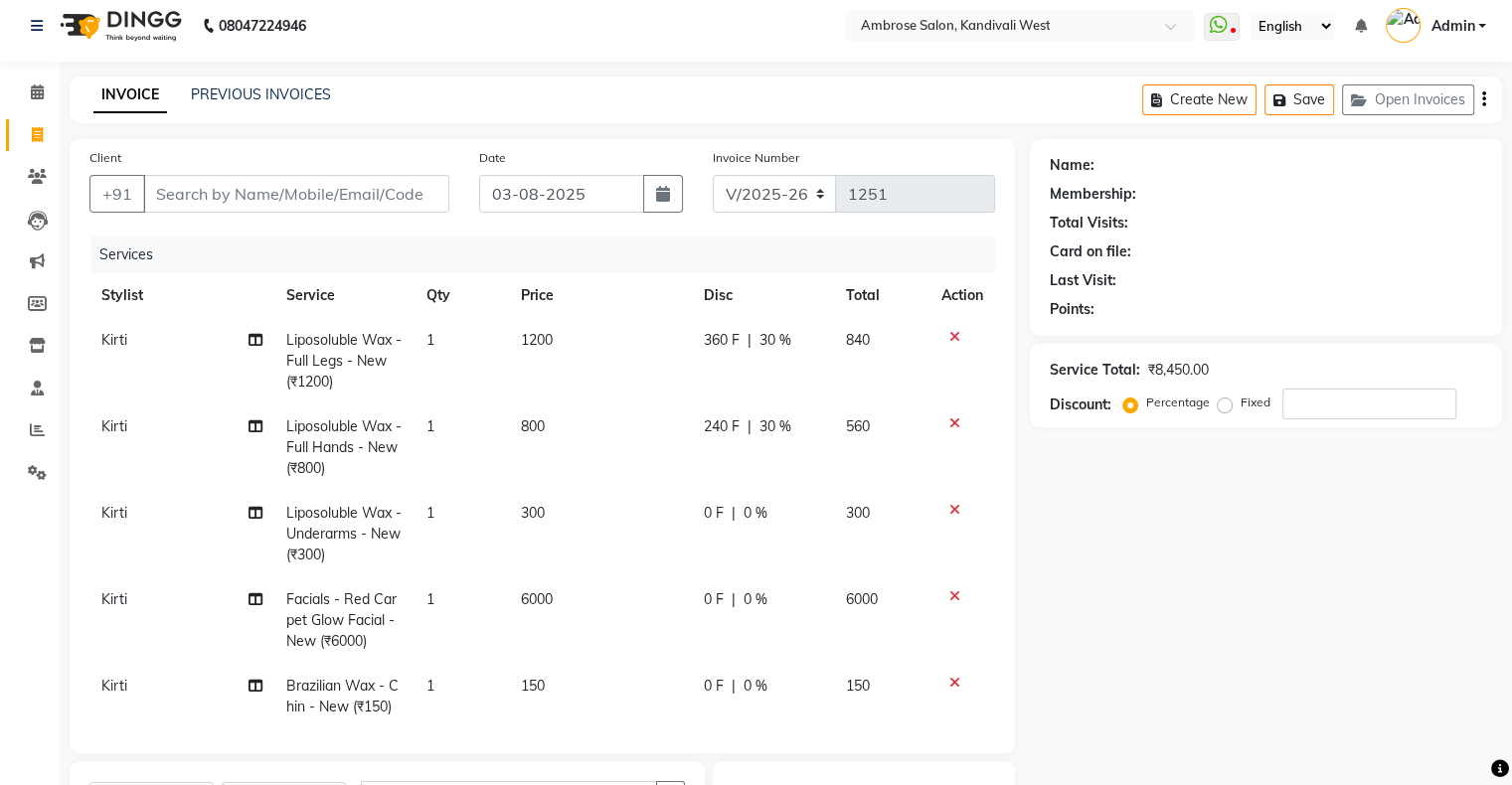 click on "360 F | 30 %" 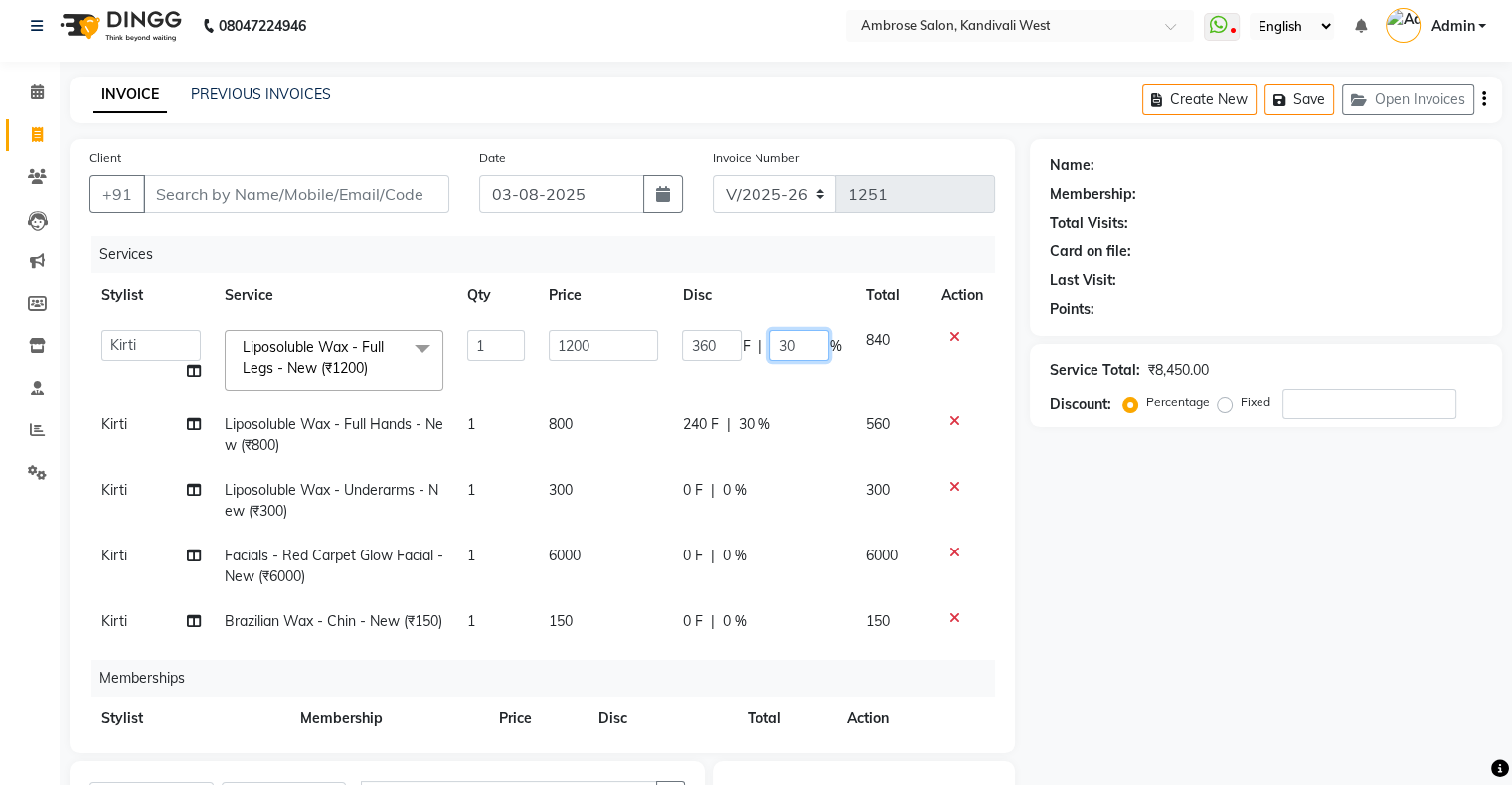 click on "30" 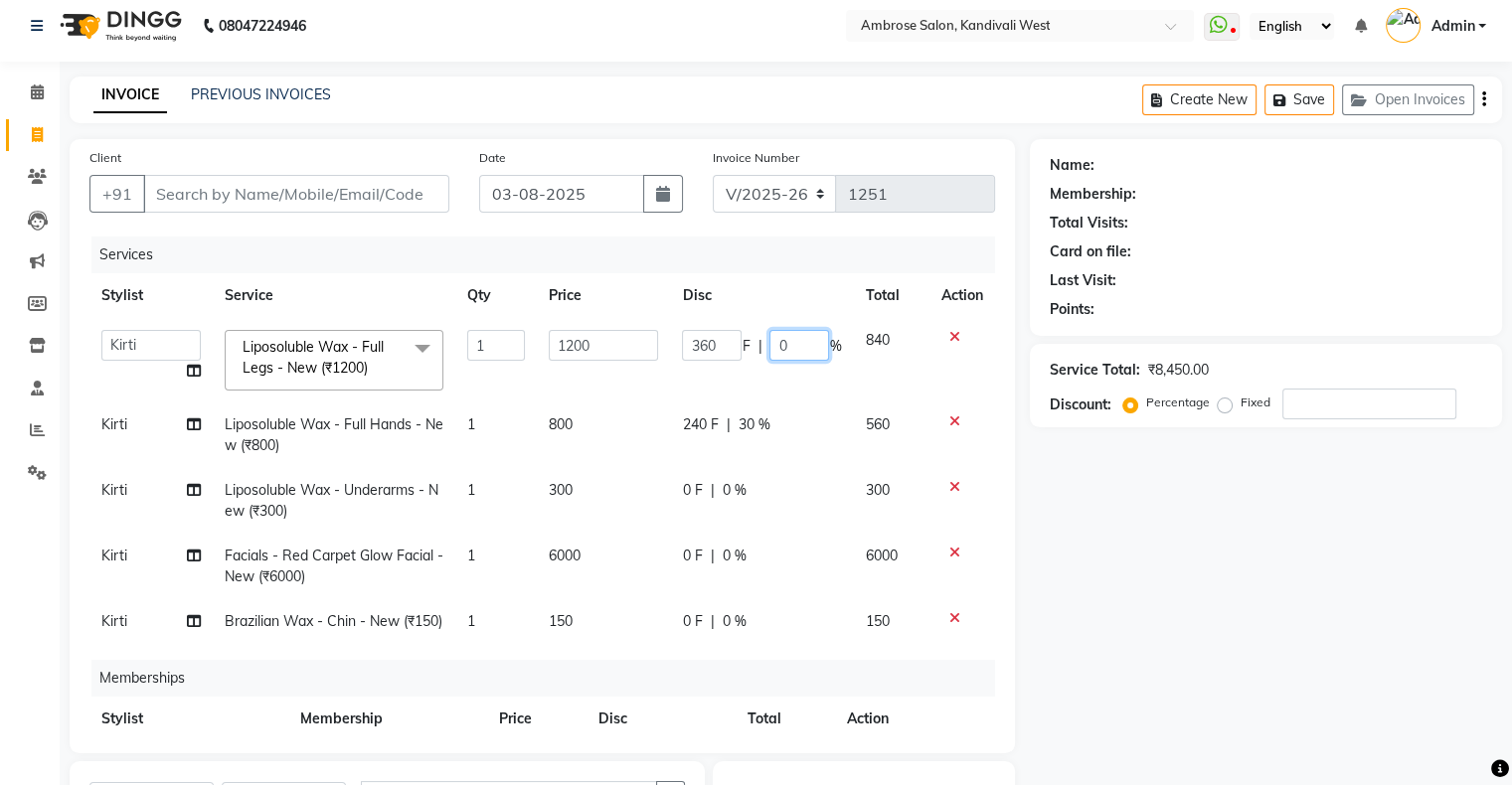 type on "40" 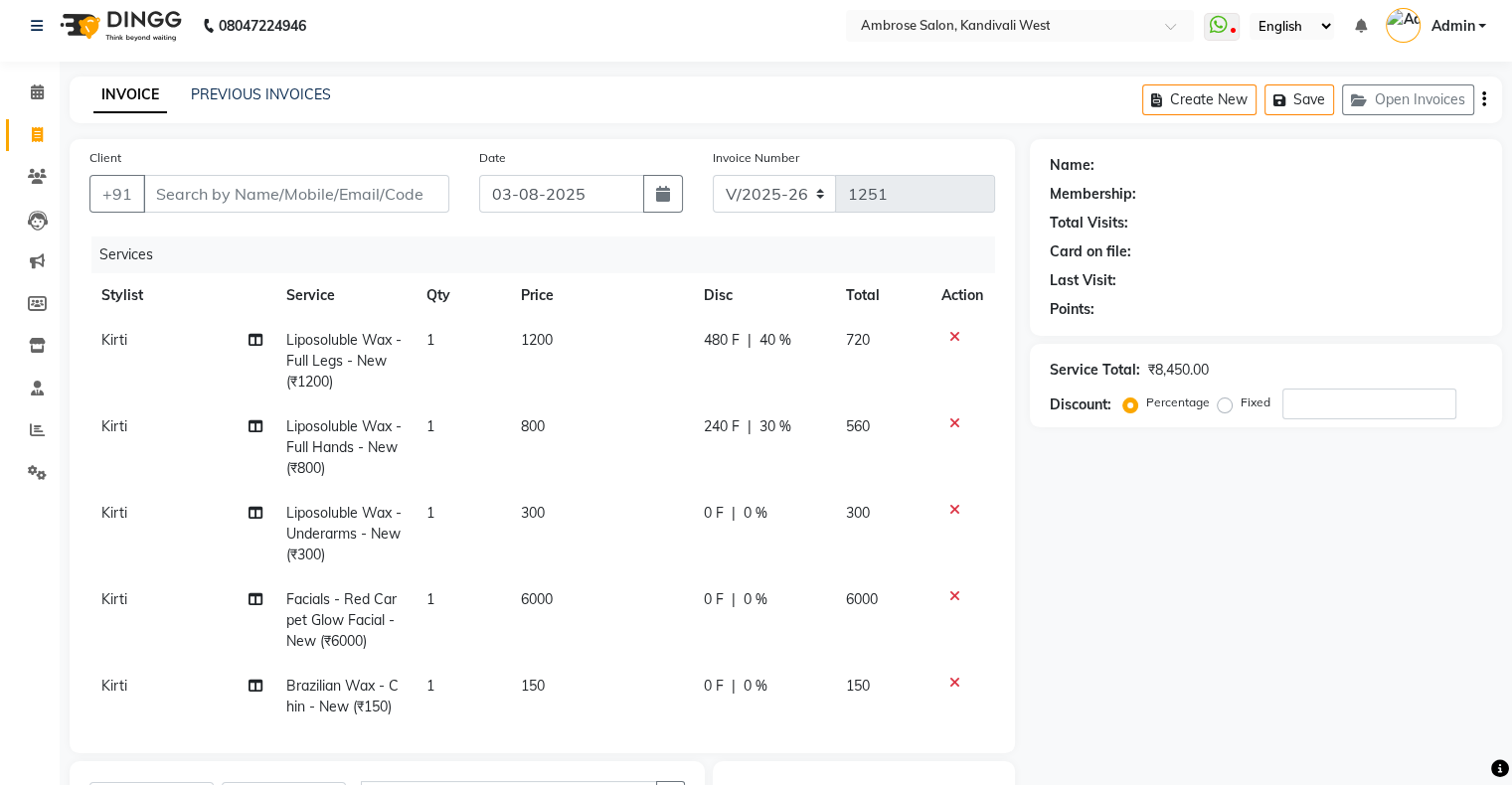 click on "480 F | 40 %" 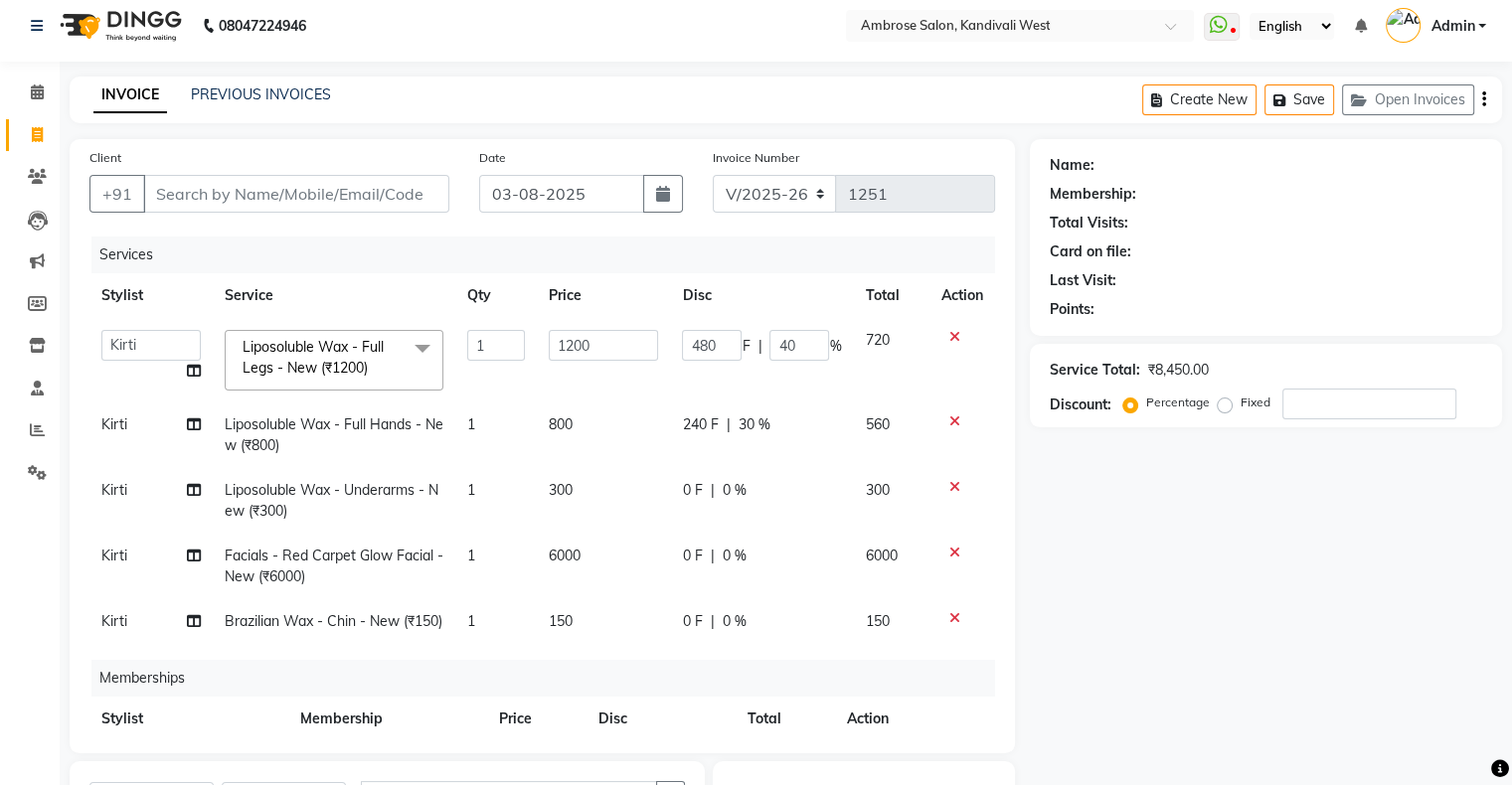 click on "240 F | 30 %" 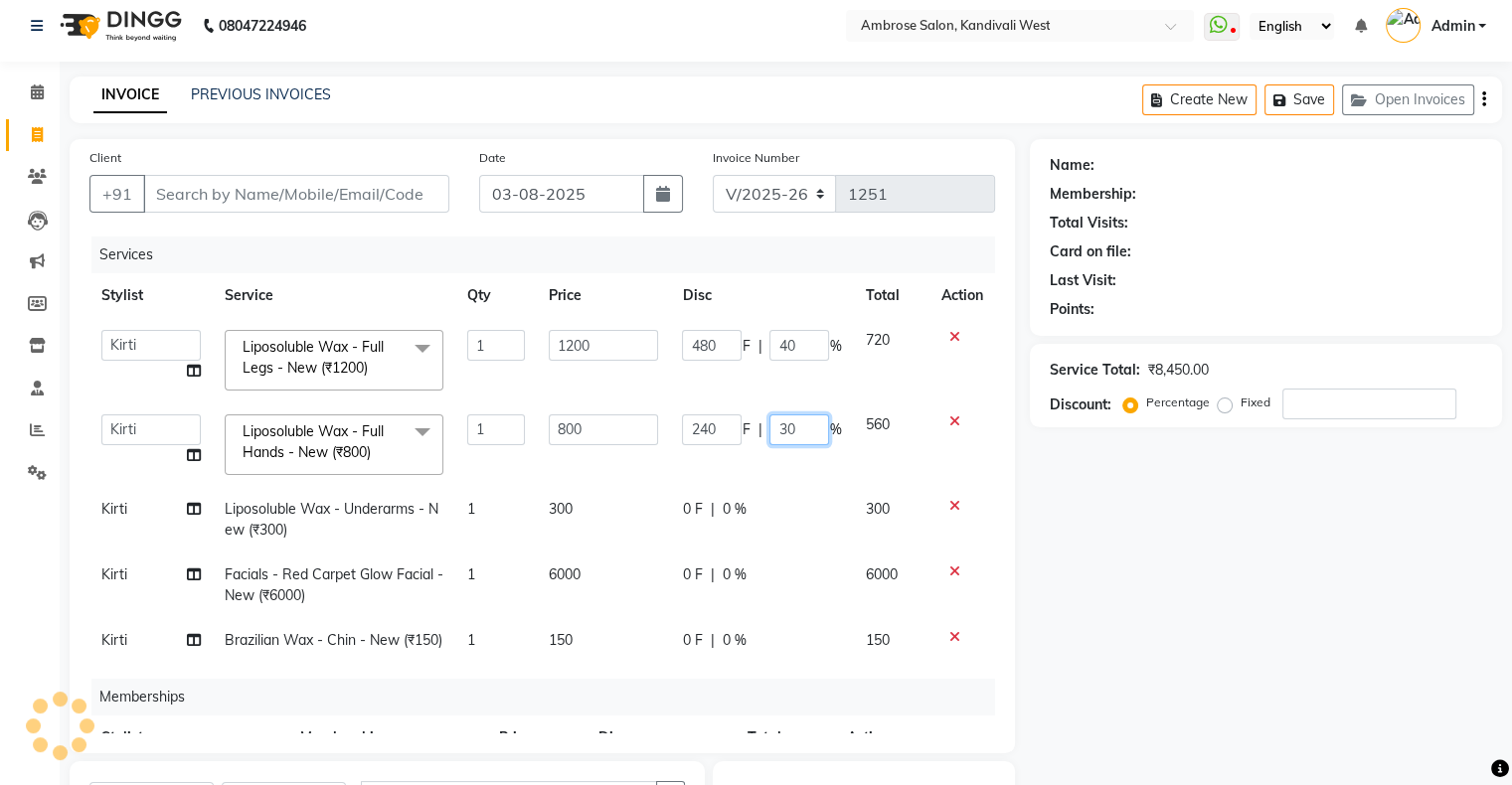 click on "30" 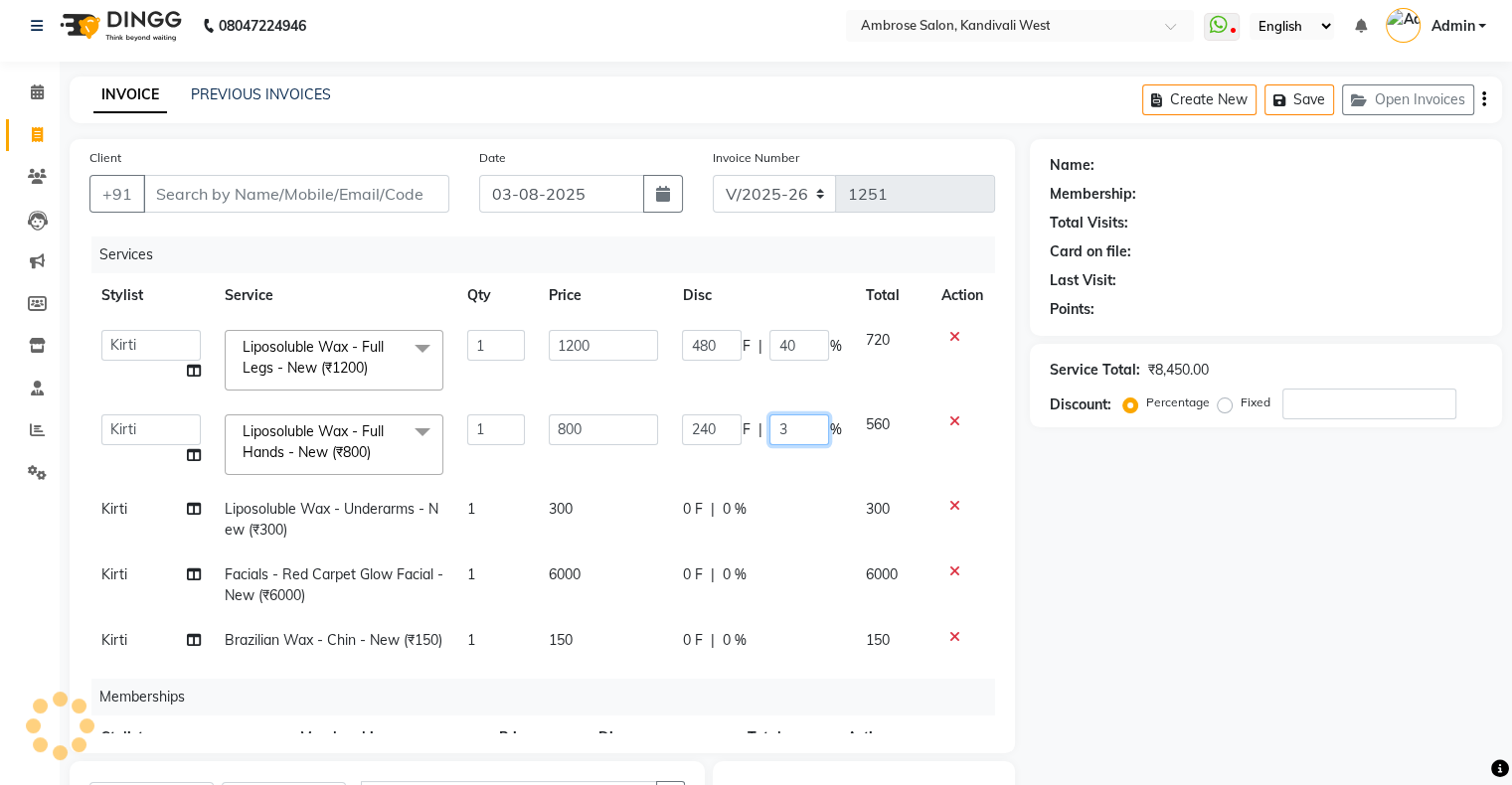 type on "32" 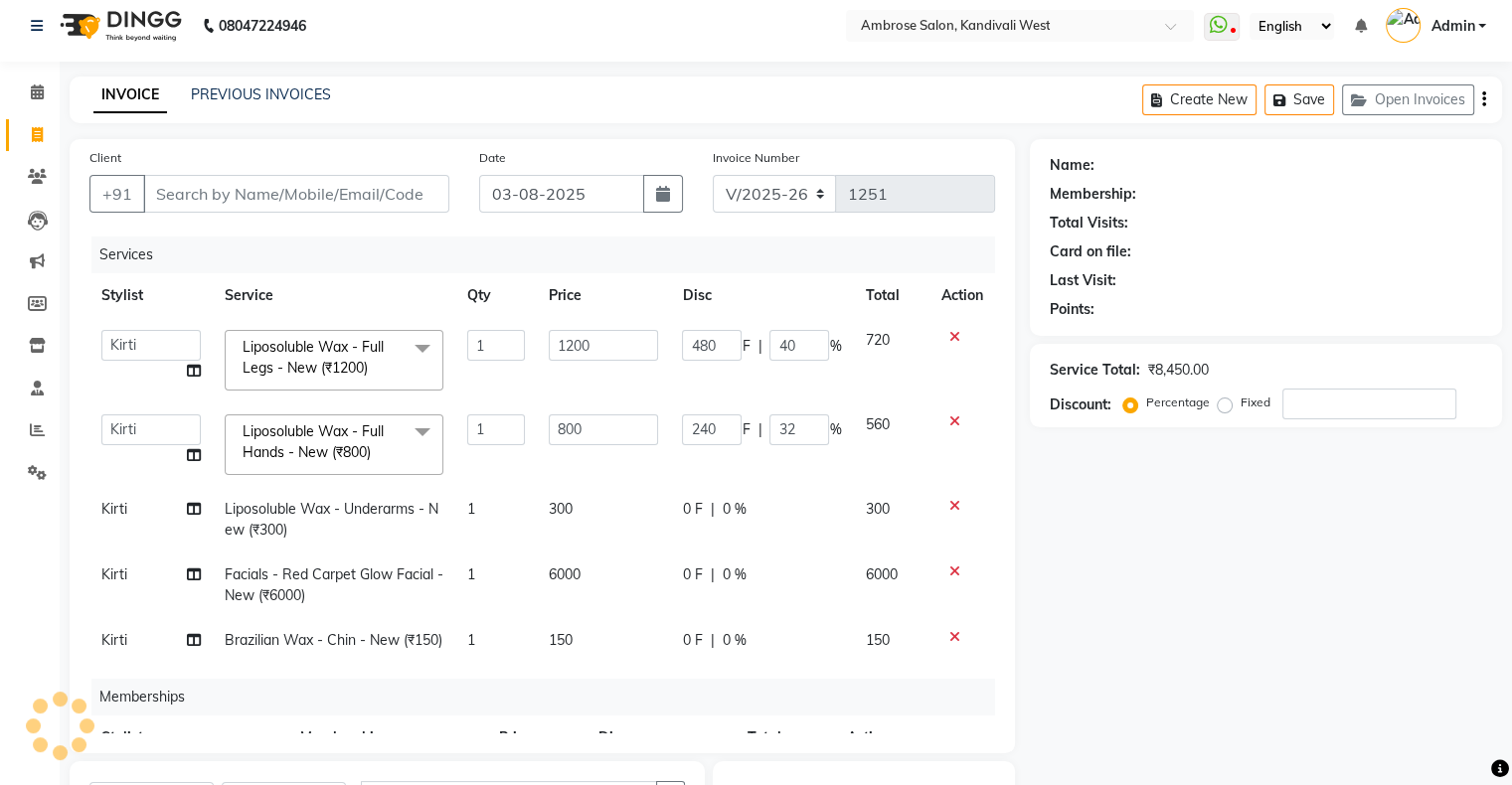 click on "240 F | 32 %" 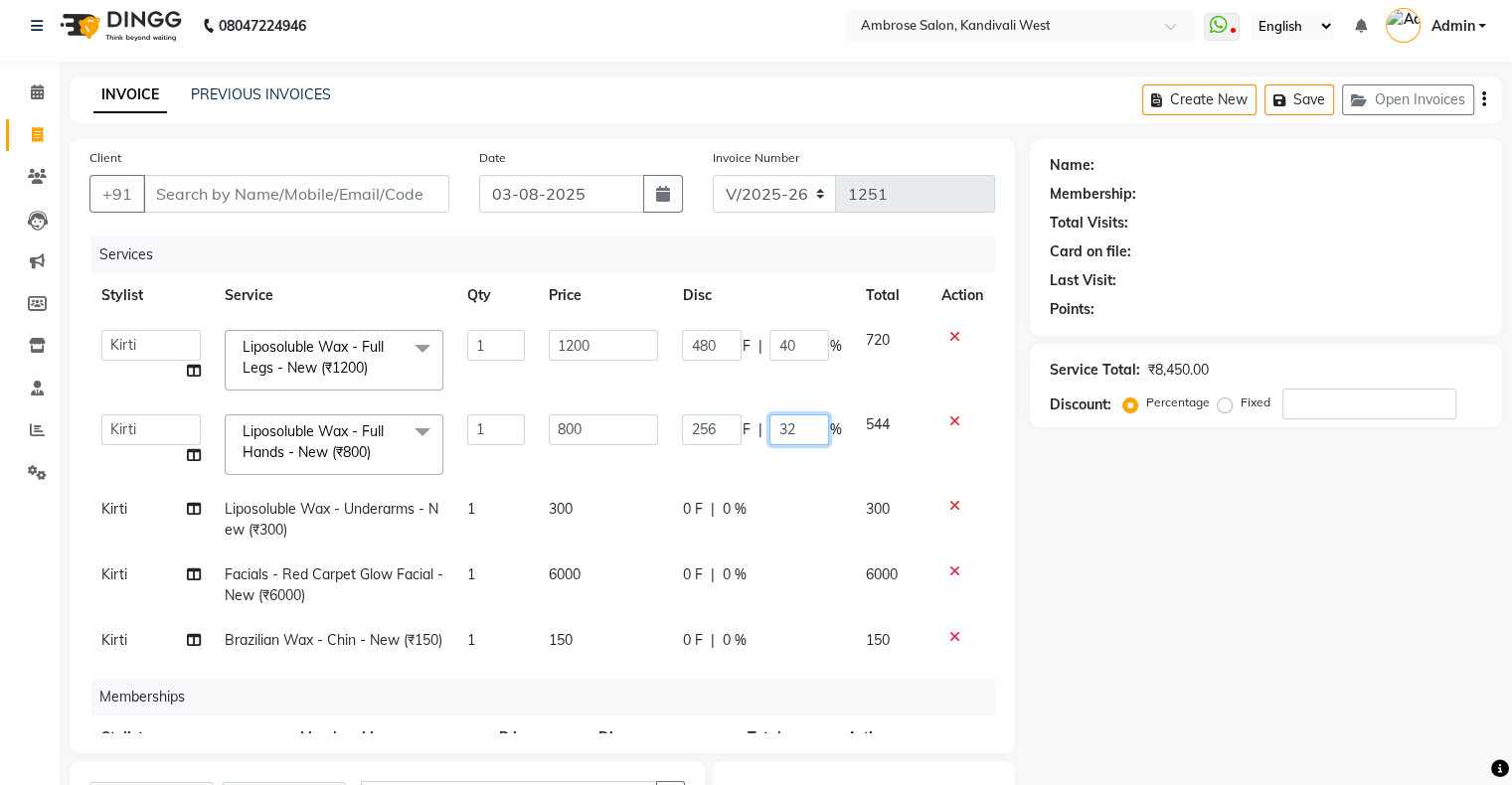 click on "32" 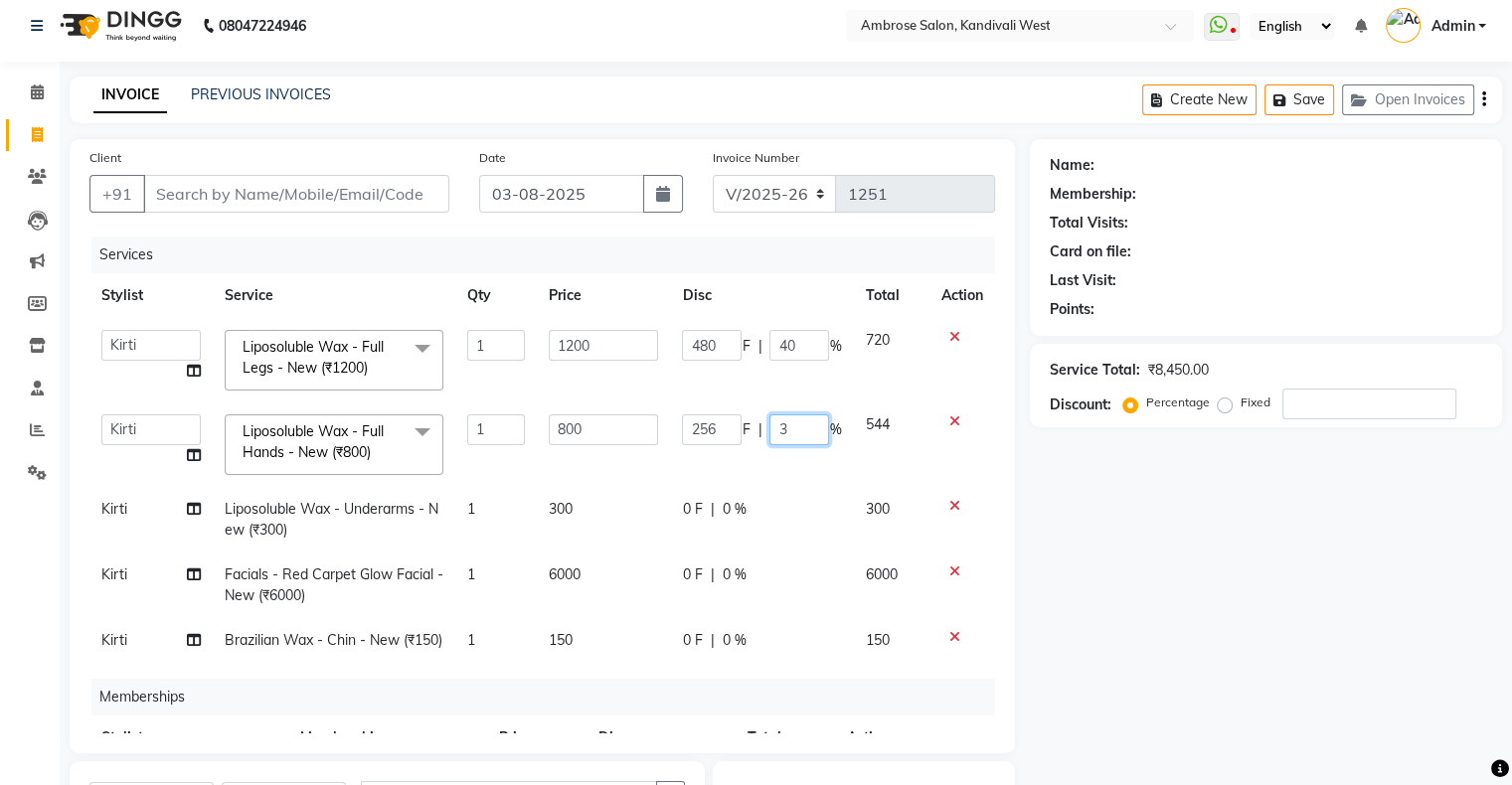 type on "30" 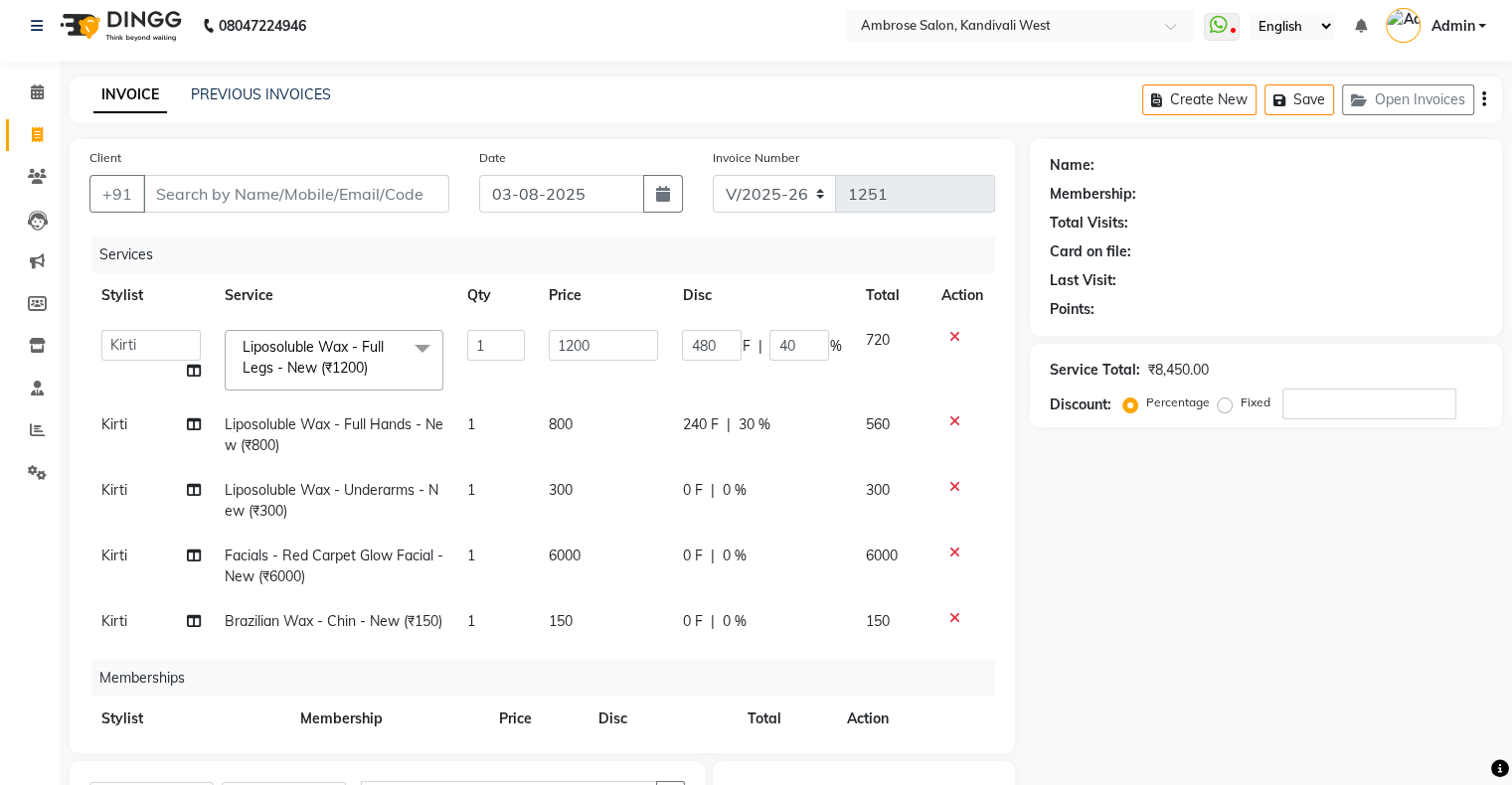 click on "Akshay Divecha   Ashwini Hair Head   Falak Nails   Fardin   Kirti   Nida FD   Pradip   Pradip Vaishnav   Sanjana    Vidhi Veera  Liposoluble Wax - Full Legs - New (₹1200)  x Hair Services - Hair Cut (Male) (₹300) Hair Services - Hair Wash (Male) (₹200) Hair Services - Beard (₹200) Hair Services - Global Majjrel (Male) (₹1000) Hair Services - Hair Cut (Female) (₹1000) Hair Services - Blowdry Medium (Female) (₹550) Hair Services - Normal Hair Wash Medium (Female) (₹500) Hair Services - Hair Spa Medium (Female) (₹1200) Threading-Full Face Threading (Female) (₹299) Honey wax Half Legs (Male) (₹1000) Flavoured Wax Underarms (Male) (₹499) Honey wax Half Arms (Female) (₹200) Honey wax Half Legs (Female) (₹400) Adult Hair Cut - Male Senior Stylist (₹600) Beard/Clean Shave - Male (₹250) Basic Styling - Male (₹250) Basic Styling Male - Senior Stylist (₹400) Side locks trim - Male (₹150) Brows Color - Male (₹200) Mustach Color - Male (₹250) Earloop Color - Male (₹150) 1 1200" 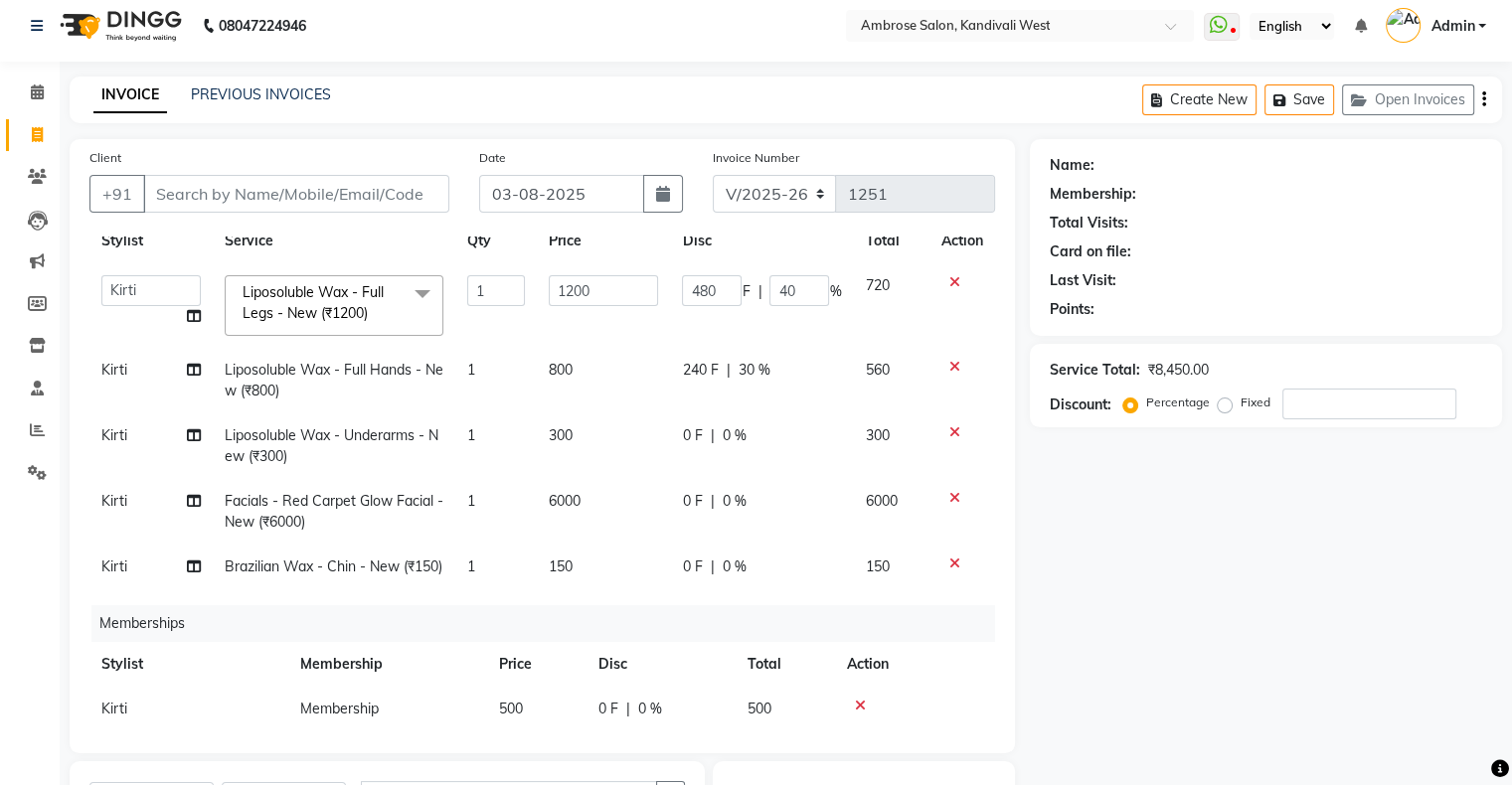 scroll, scrollTop: 103, scrollLeft: 0, axis: vertical 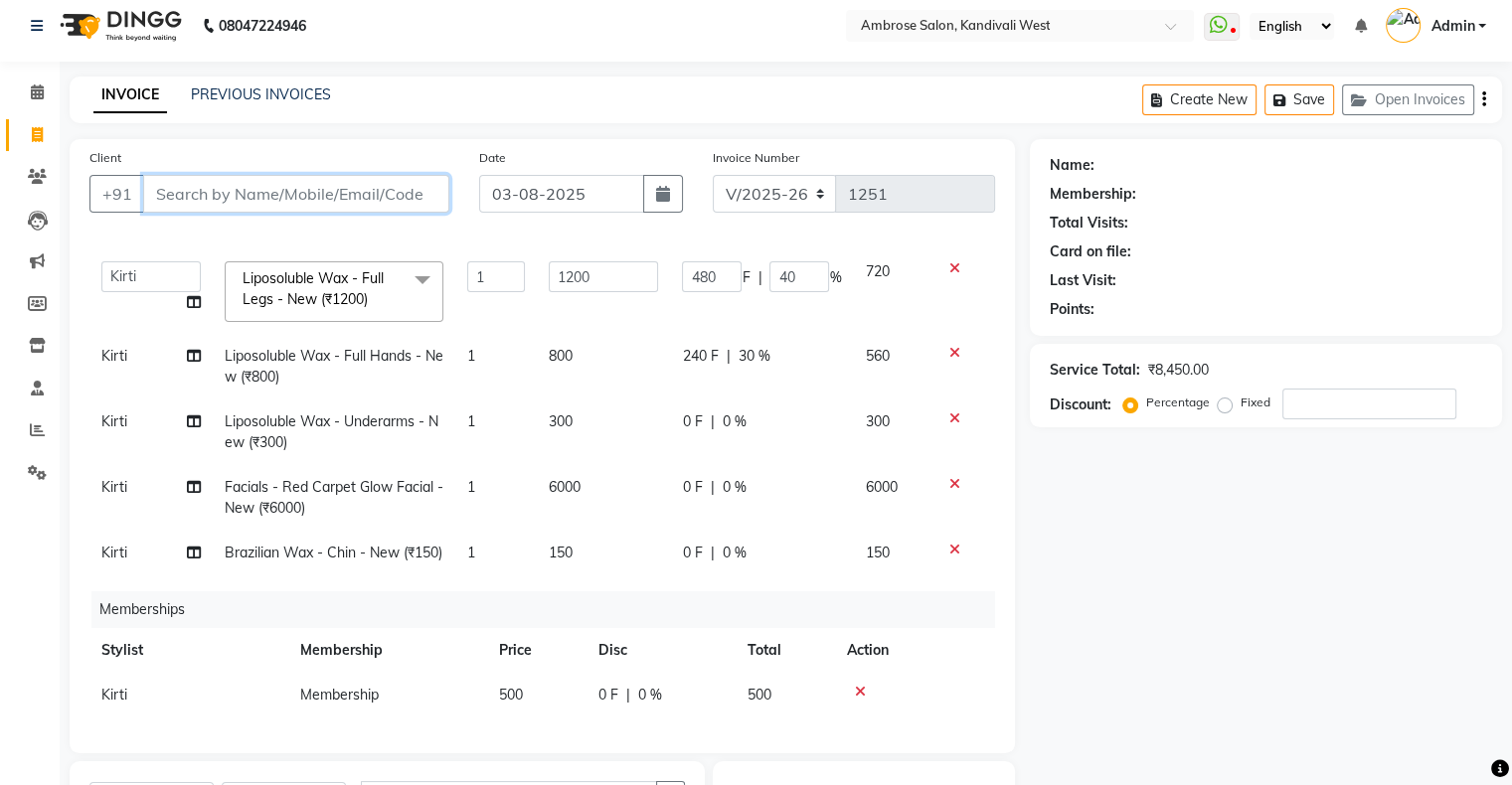 click on "Client" at bounding box center [296, 194] 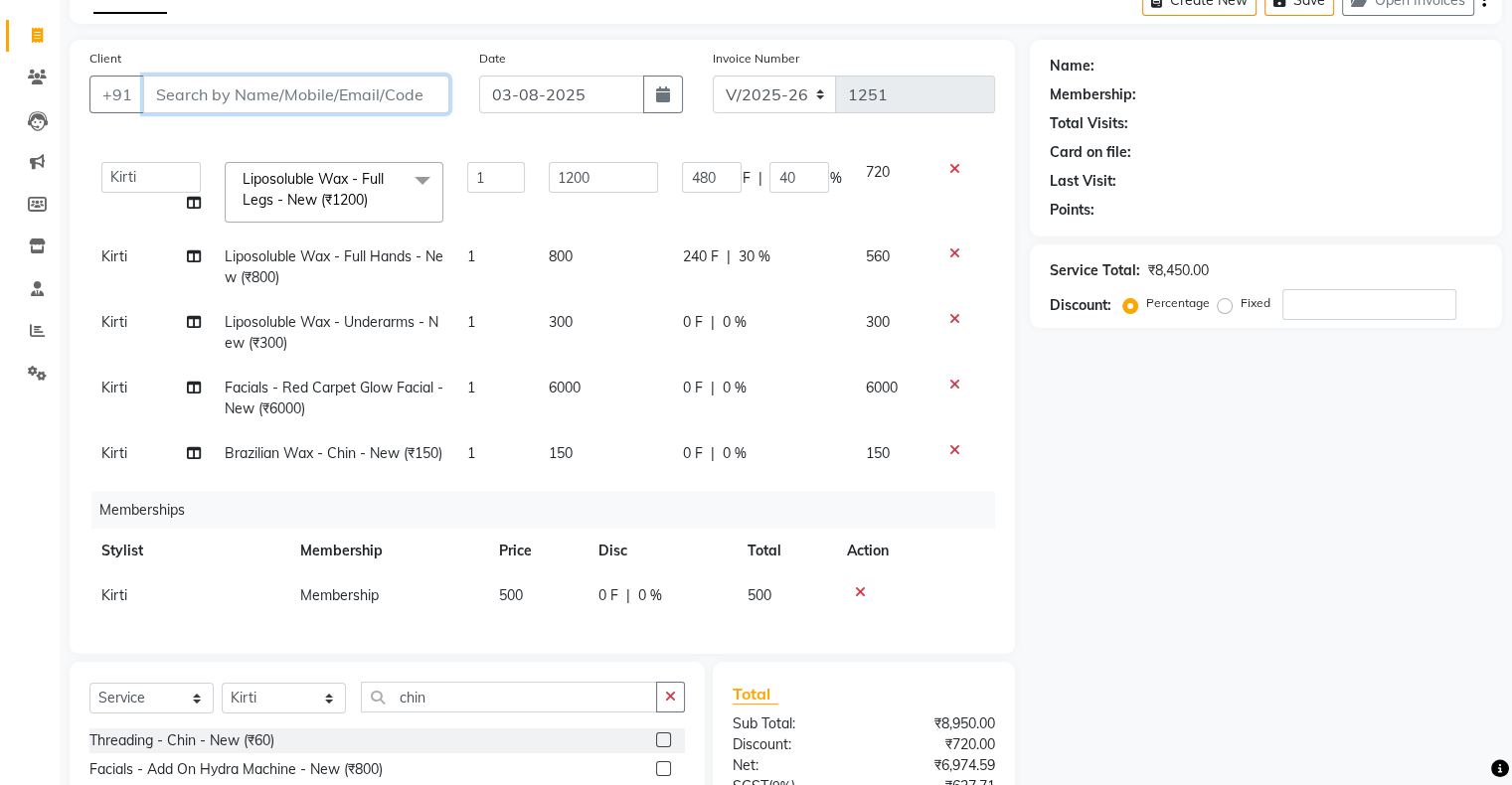 type on "9" 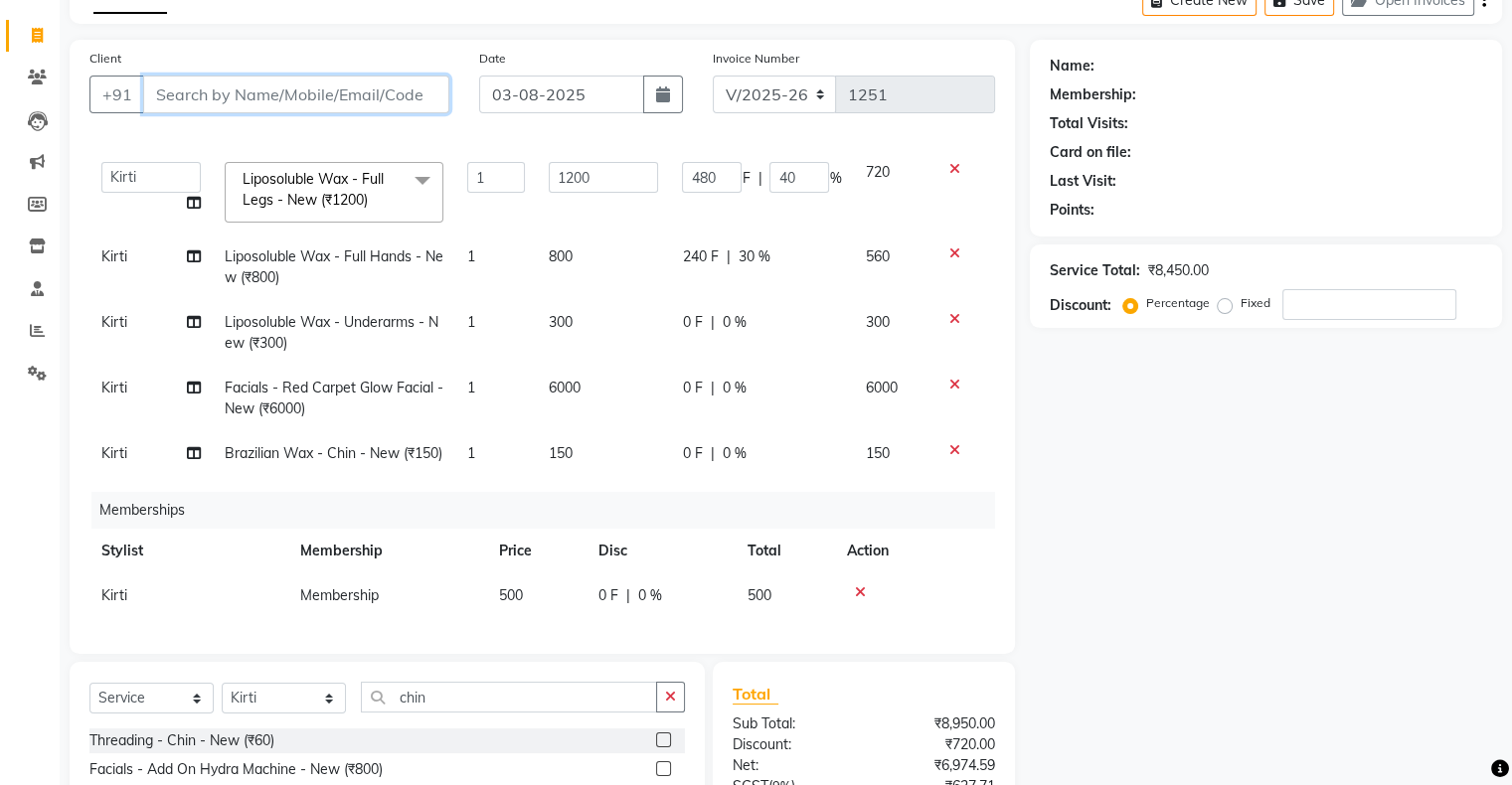 type on "0" 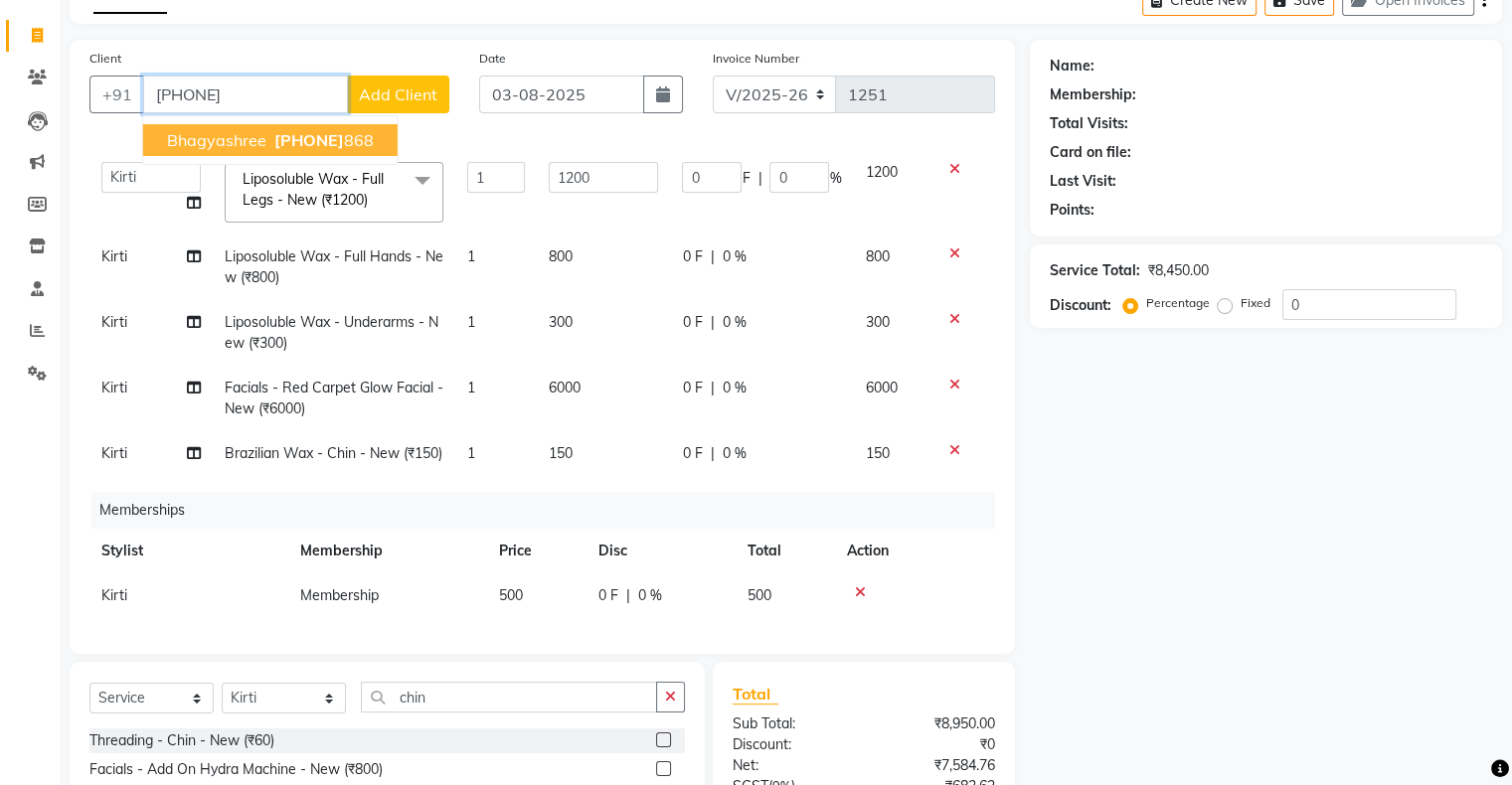 click on "9920591" at bounding box center [309, 140] 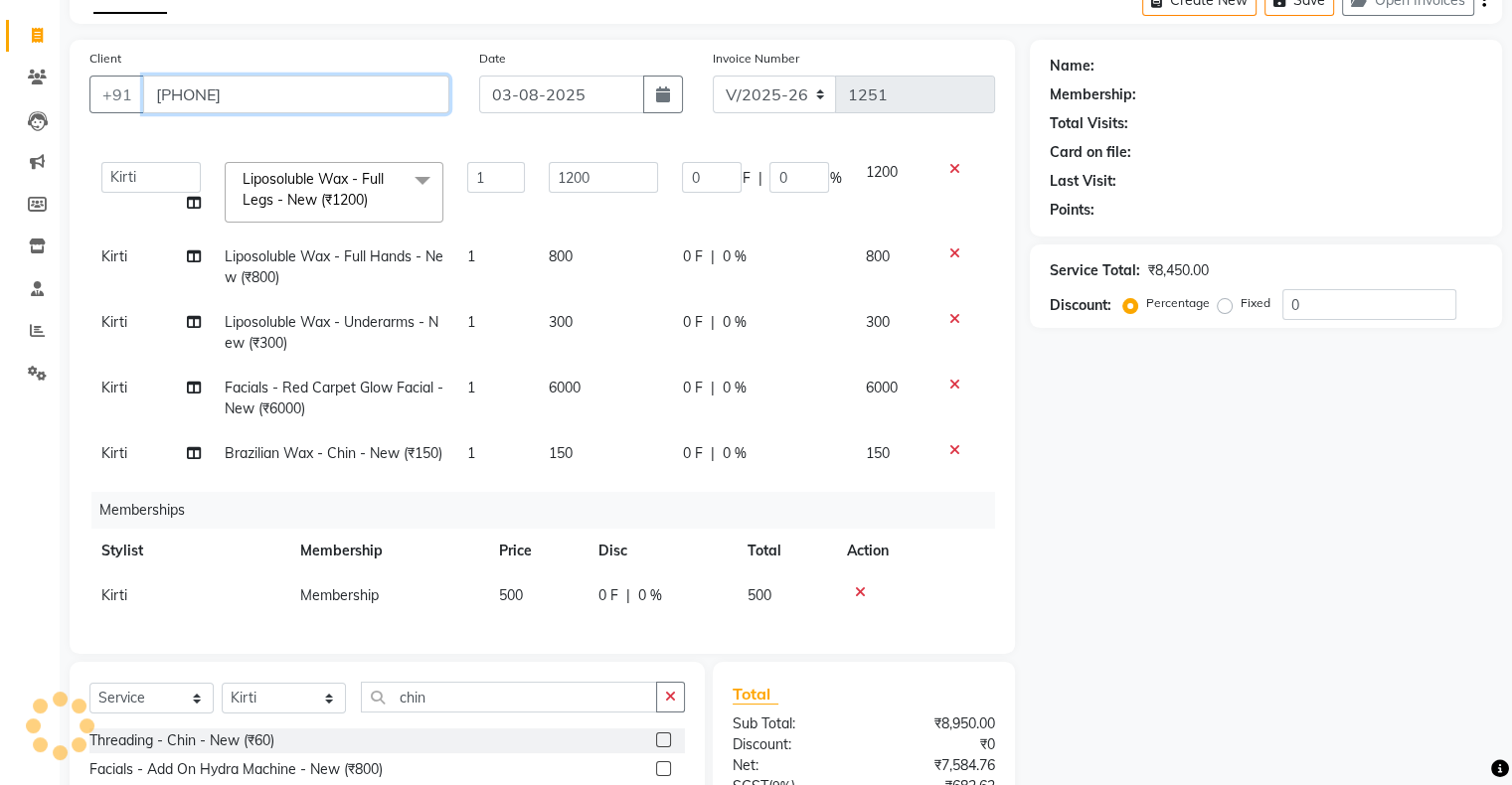 type on "9920591868" 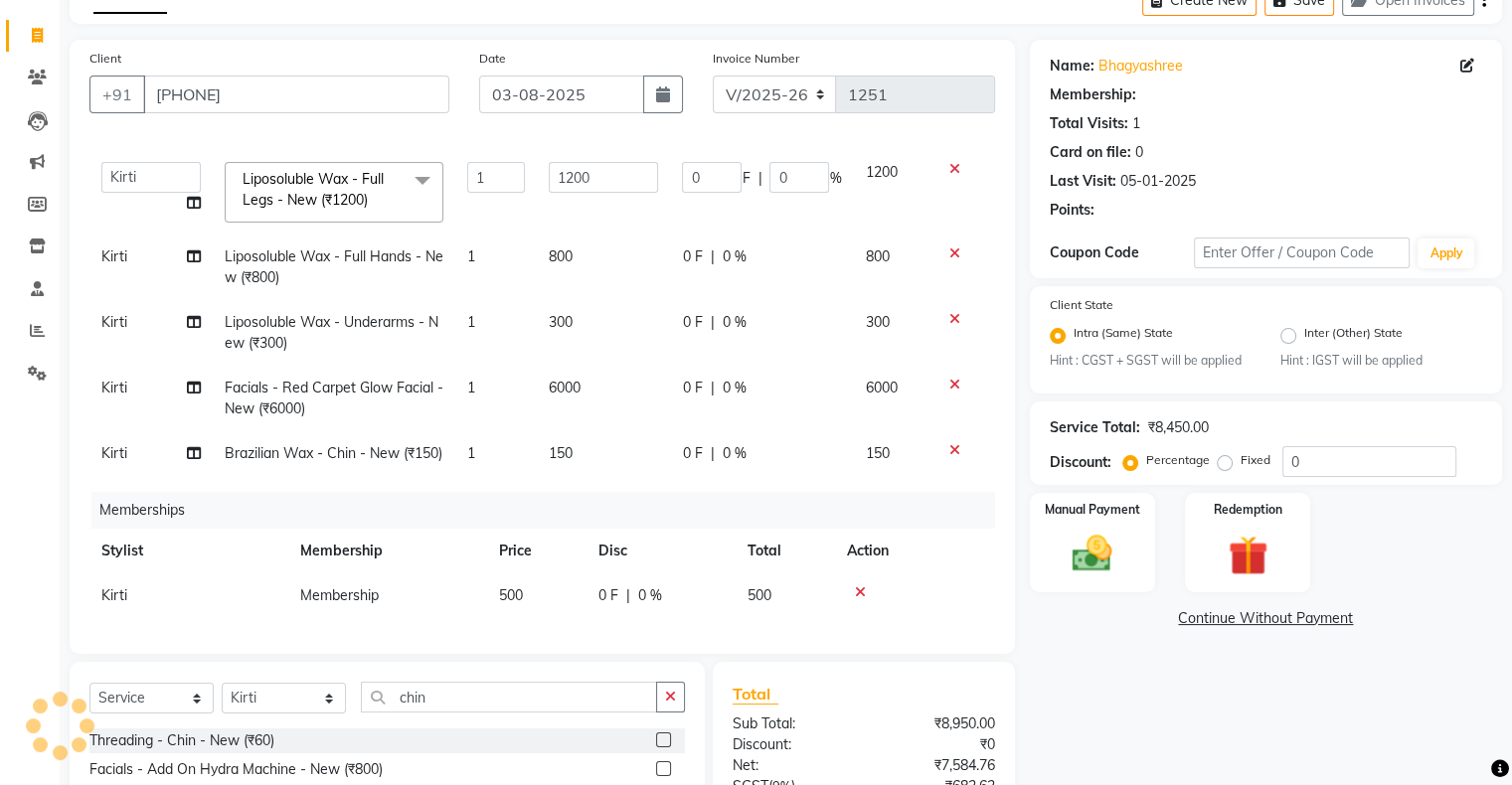 scroll, scrollTop: 308, scrollLeft: 0, axis: vertical 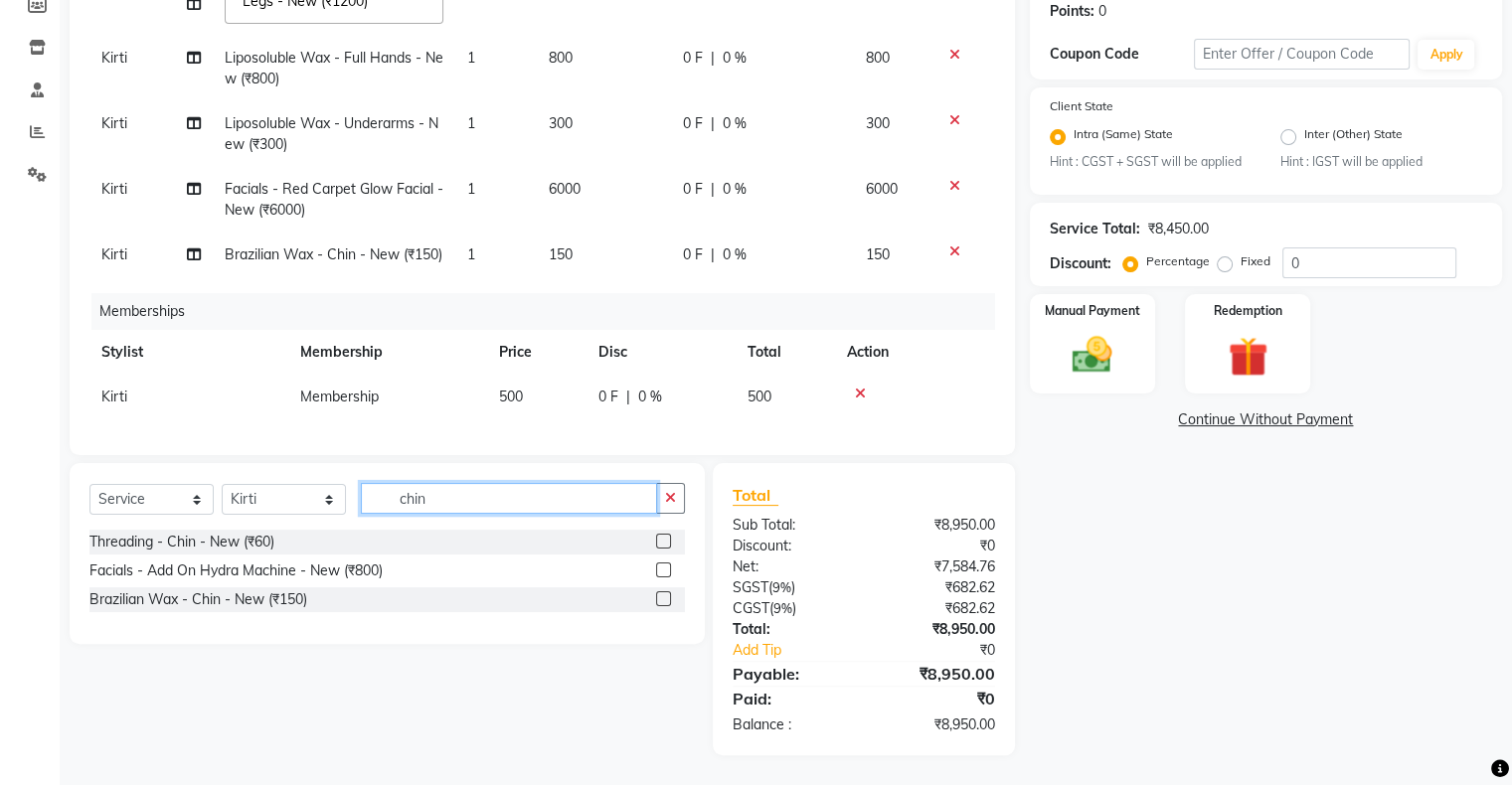 click on "chin" 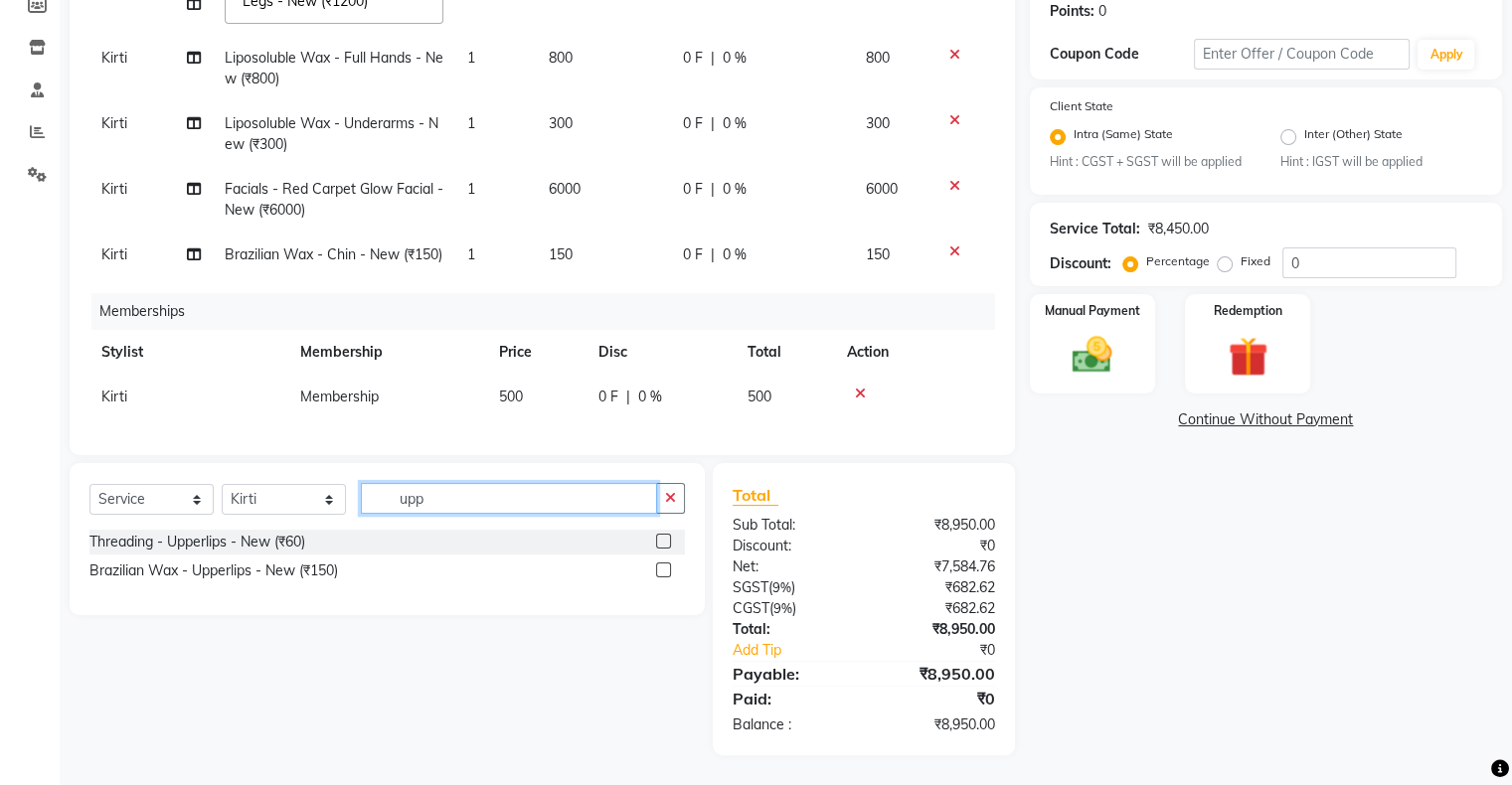 type on "upp" 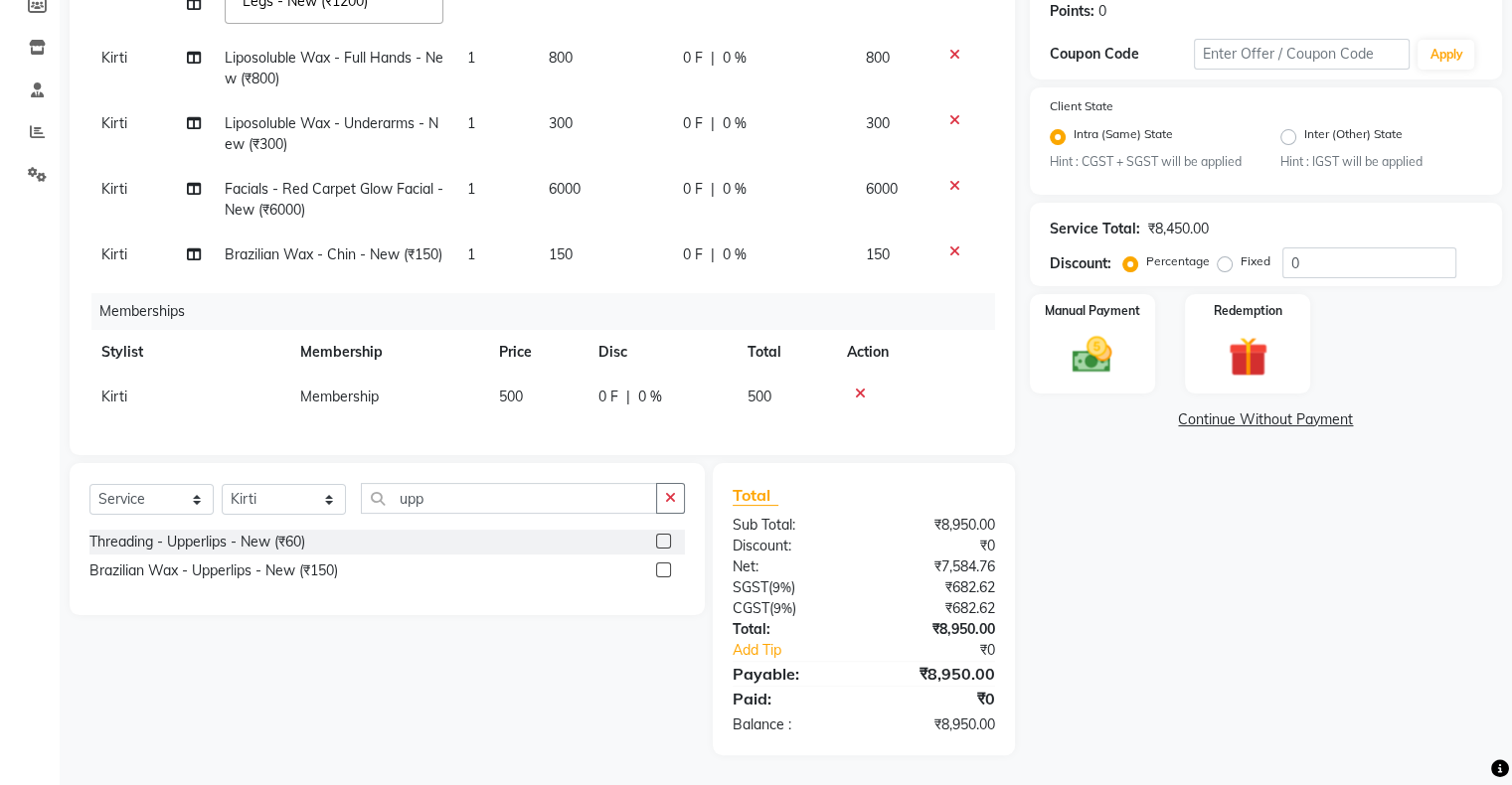 click 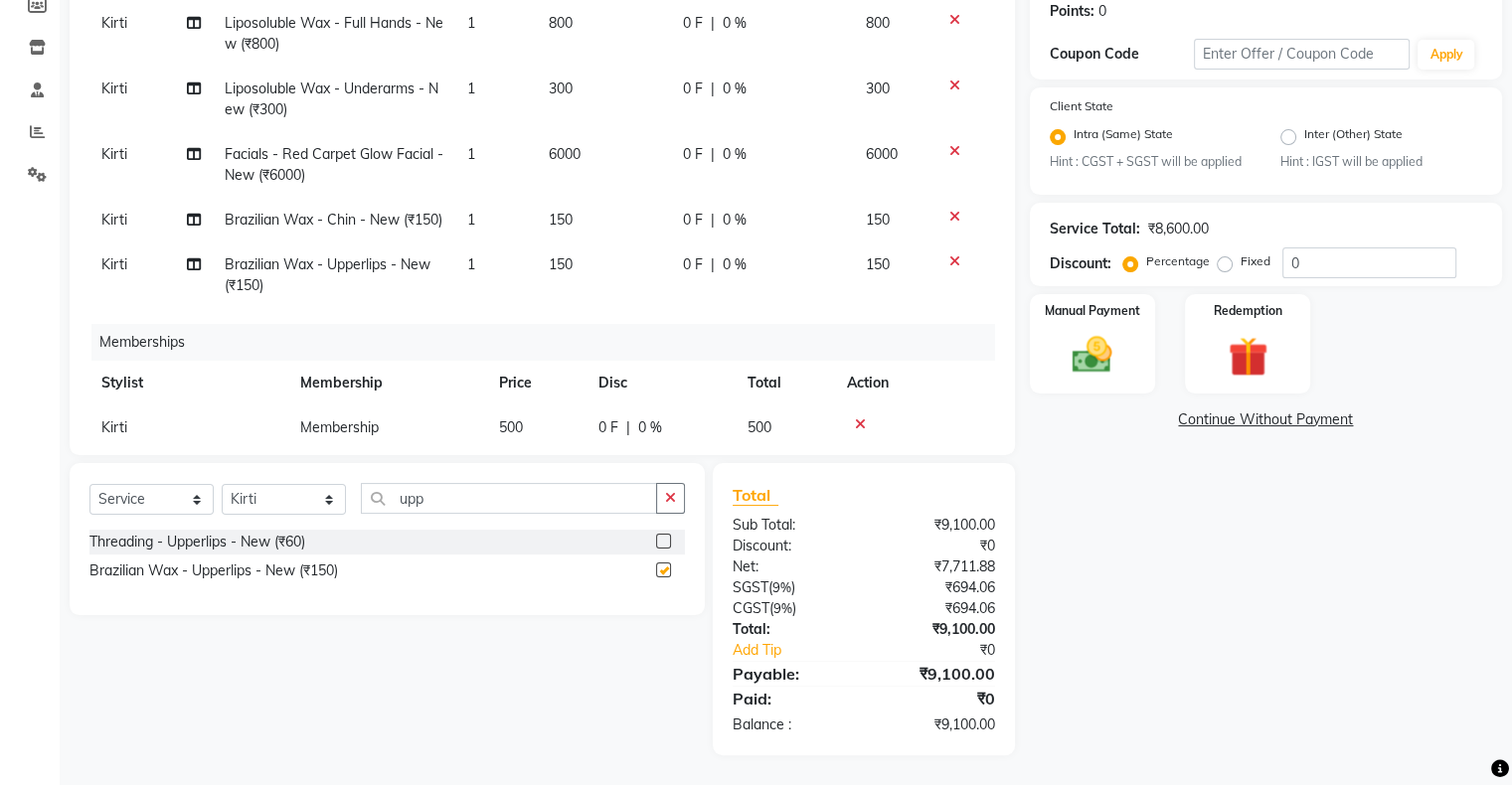 checkbox on "false" 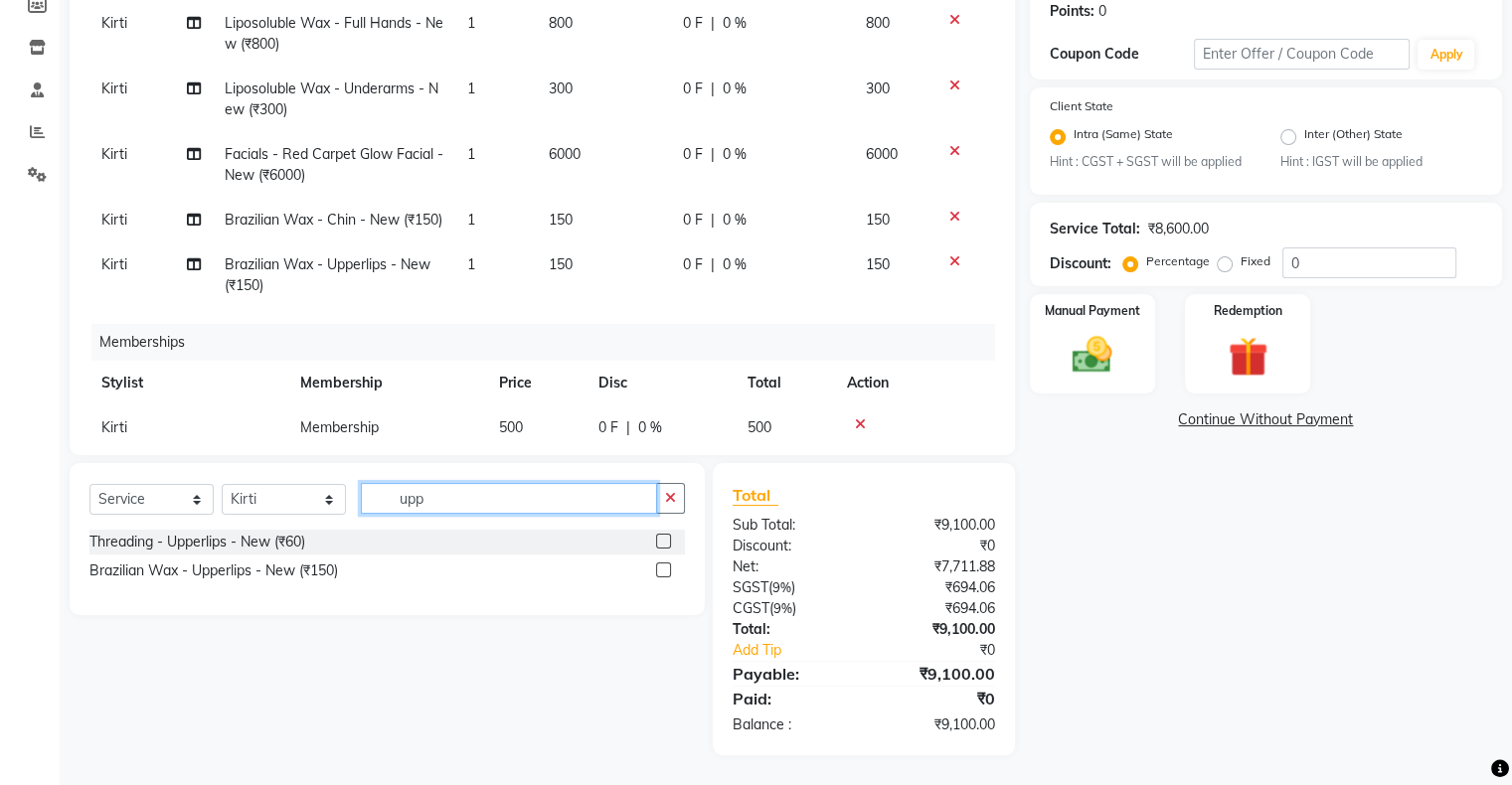click on "upp" 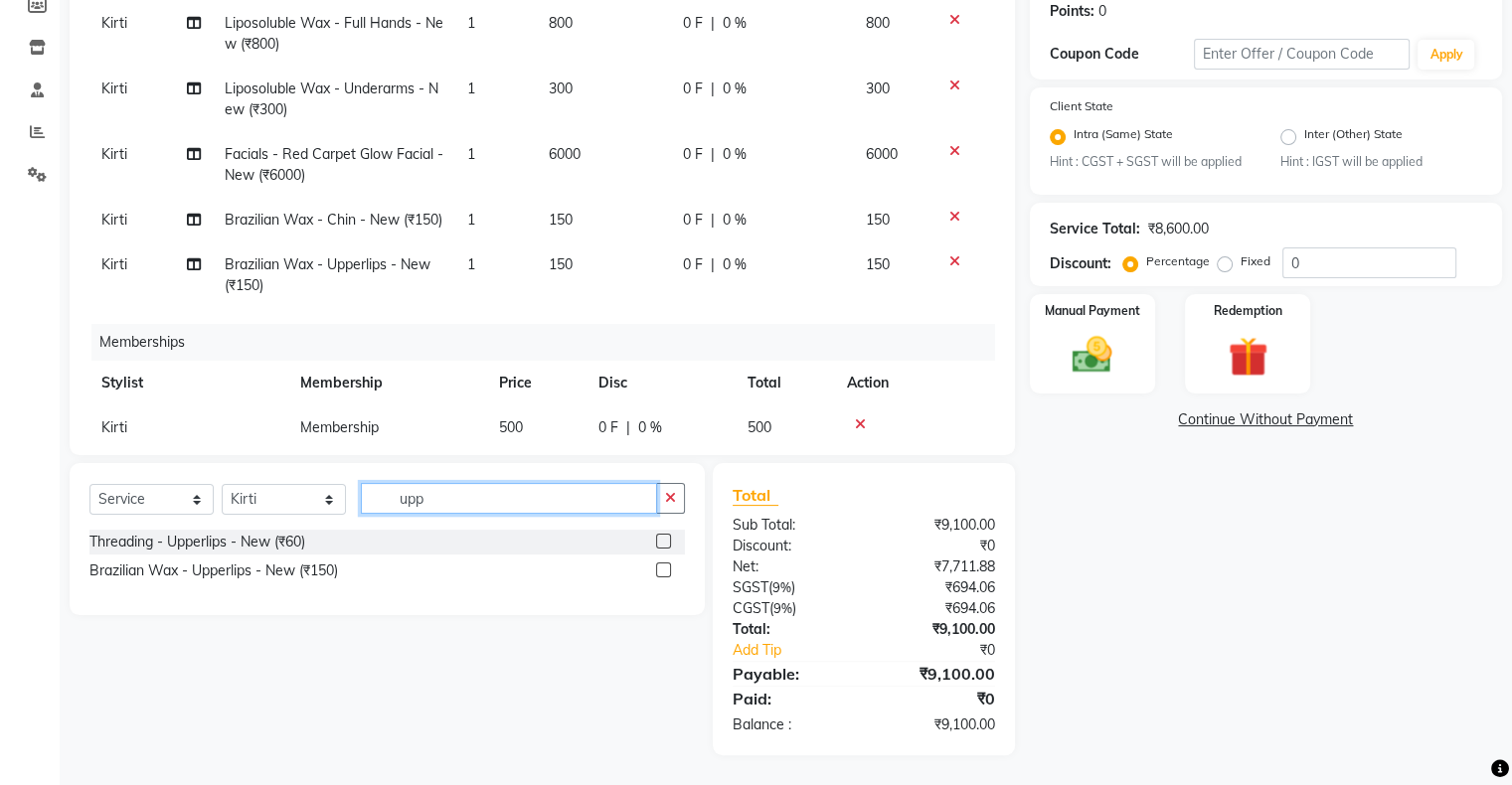 click on "upp" 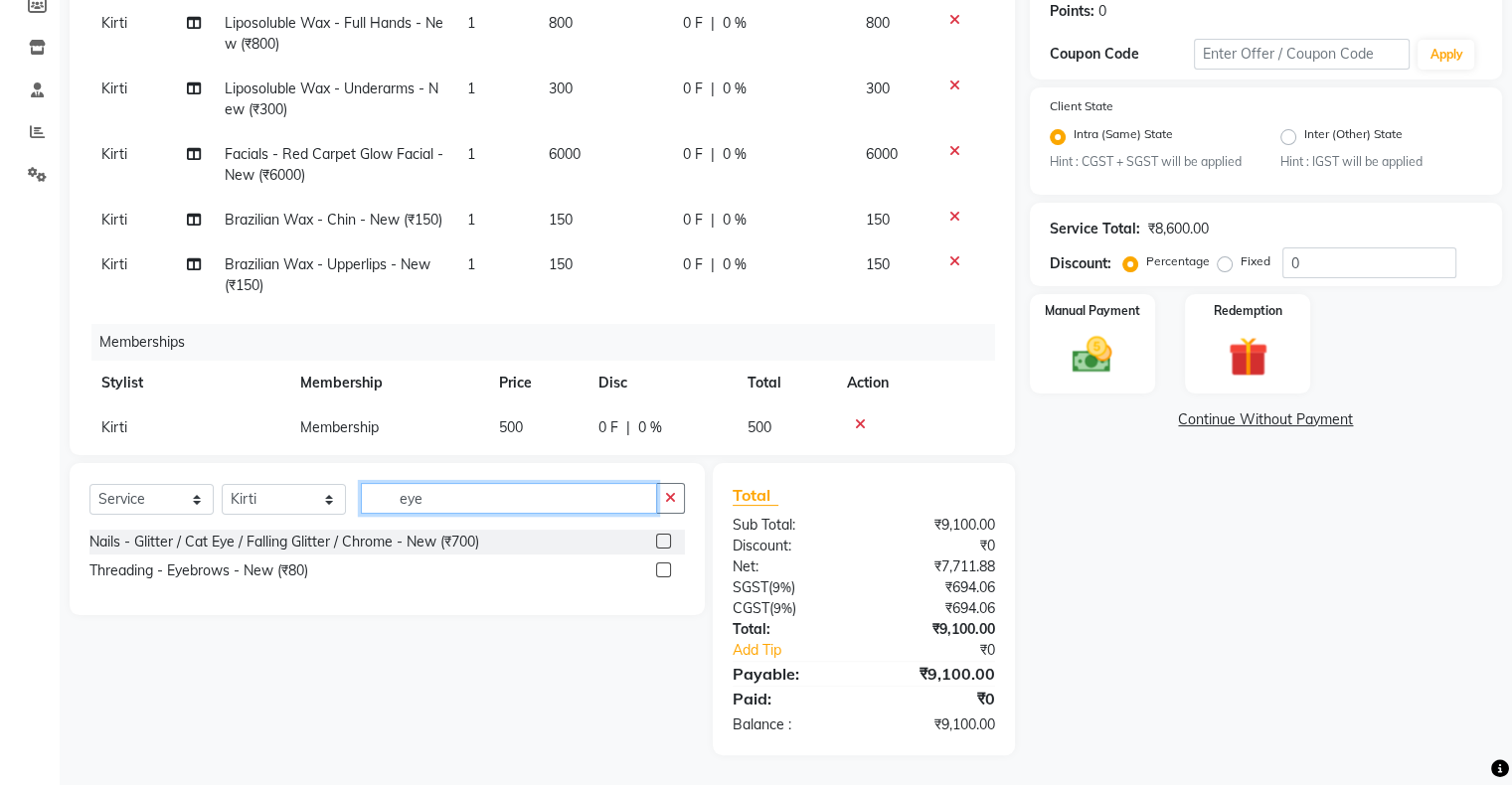 type on "eye" 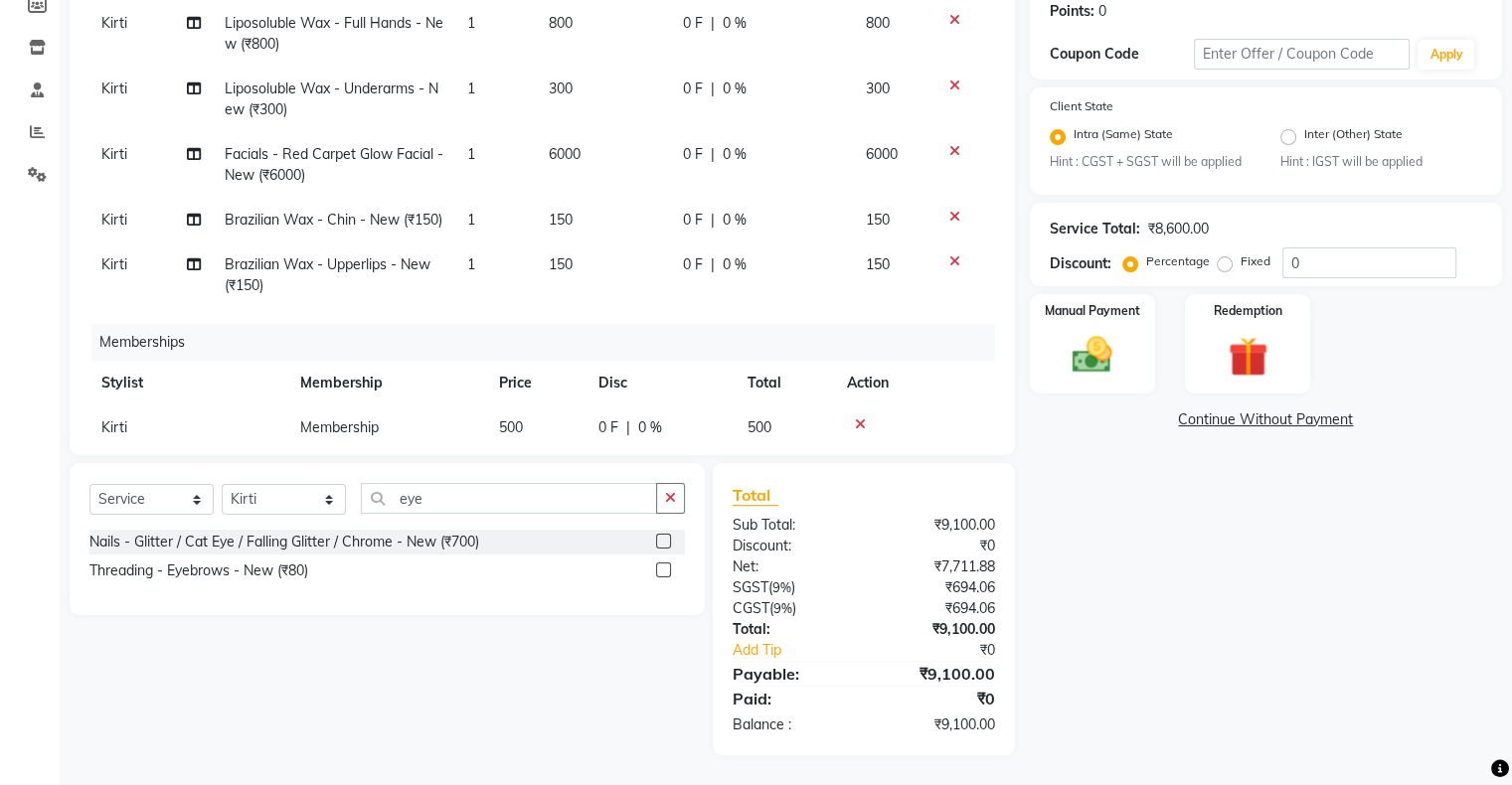 click 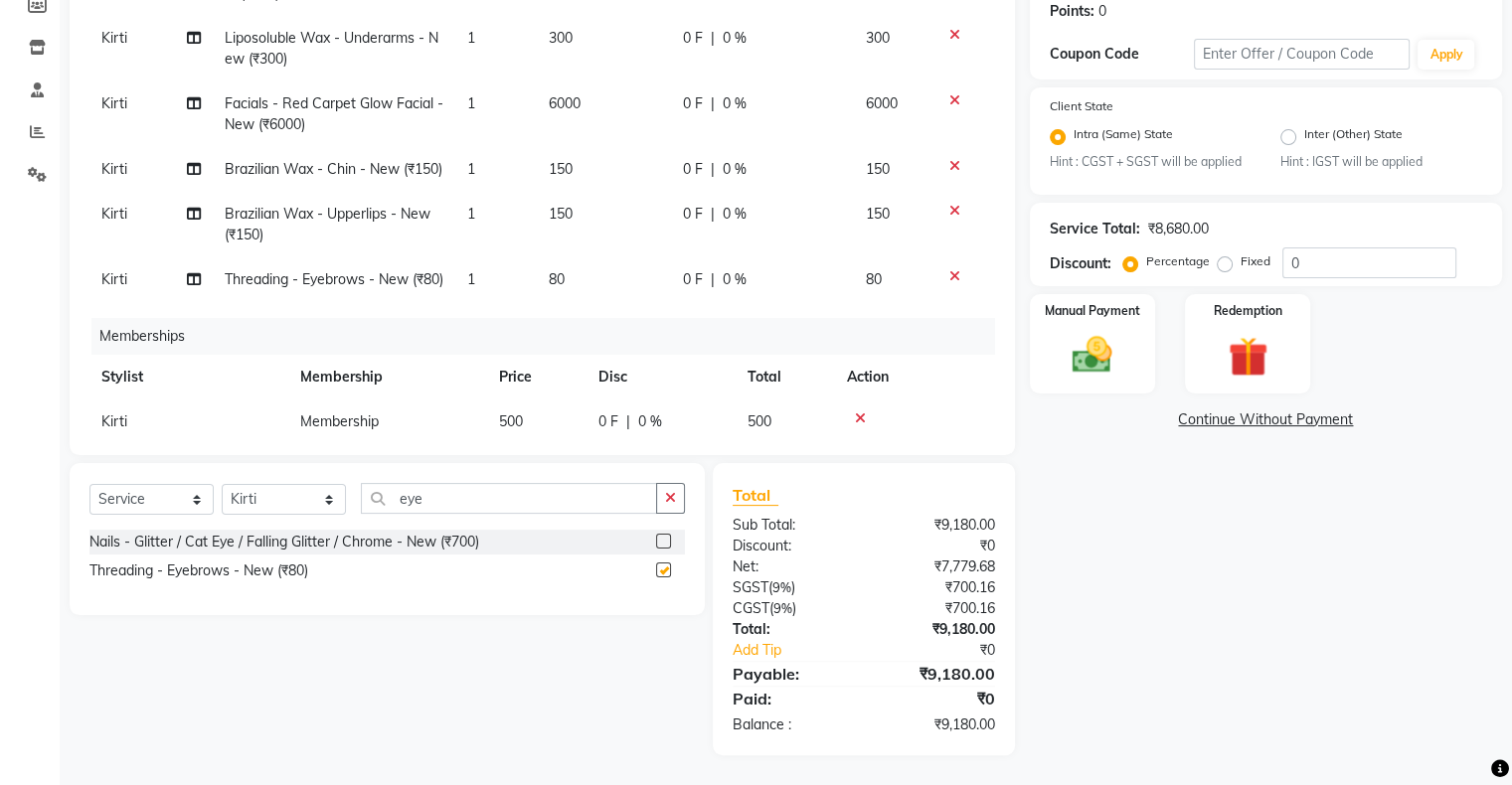 checkbox on "false" 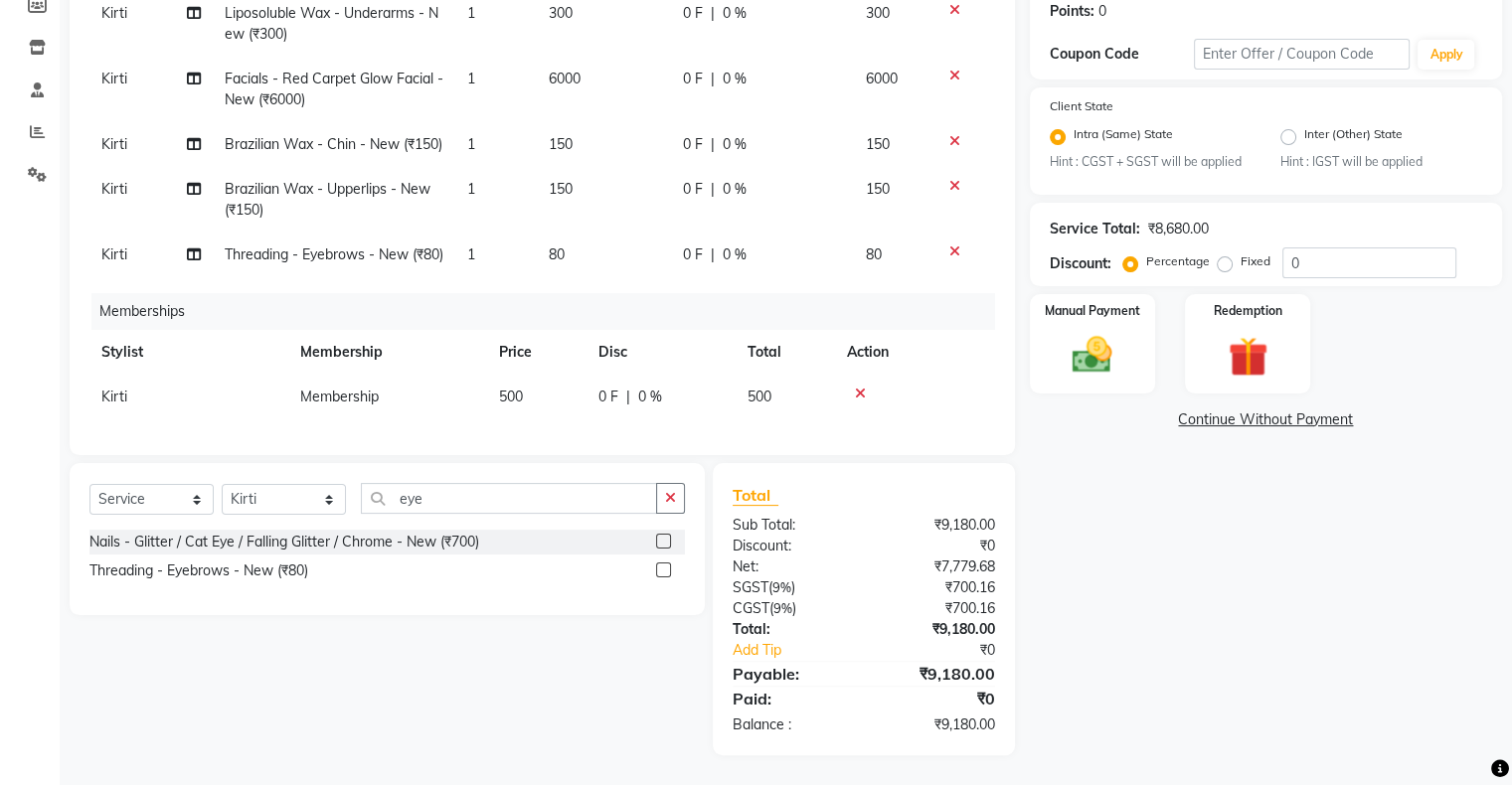 scroll, scrollTop: 235, scrollLeft: 0, axis: vertical 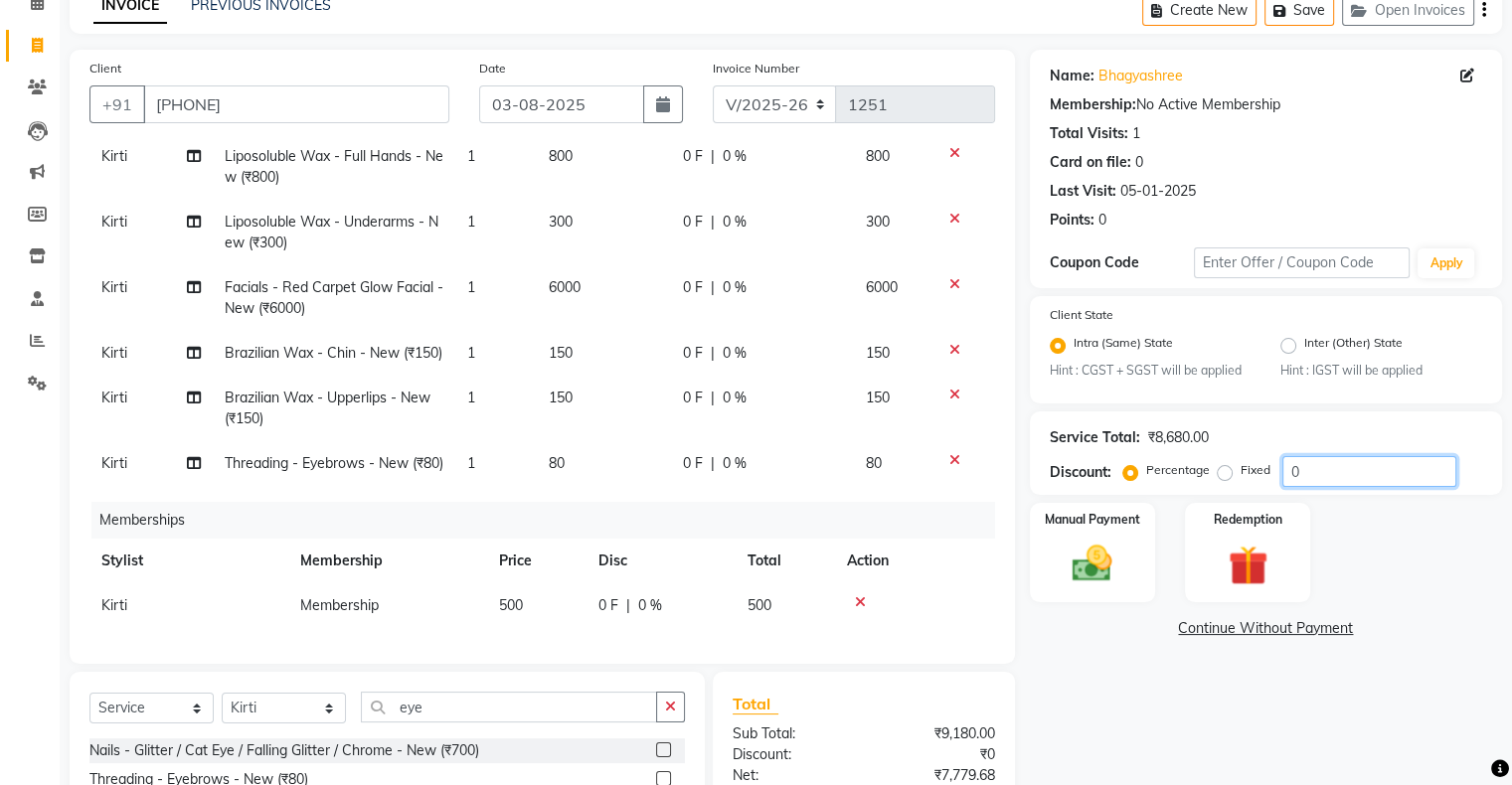click on "0" 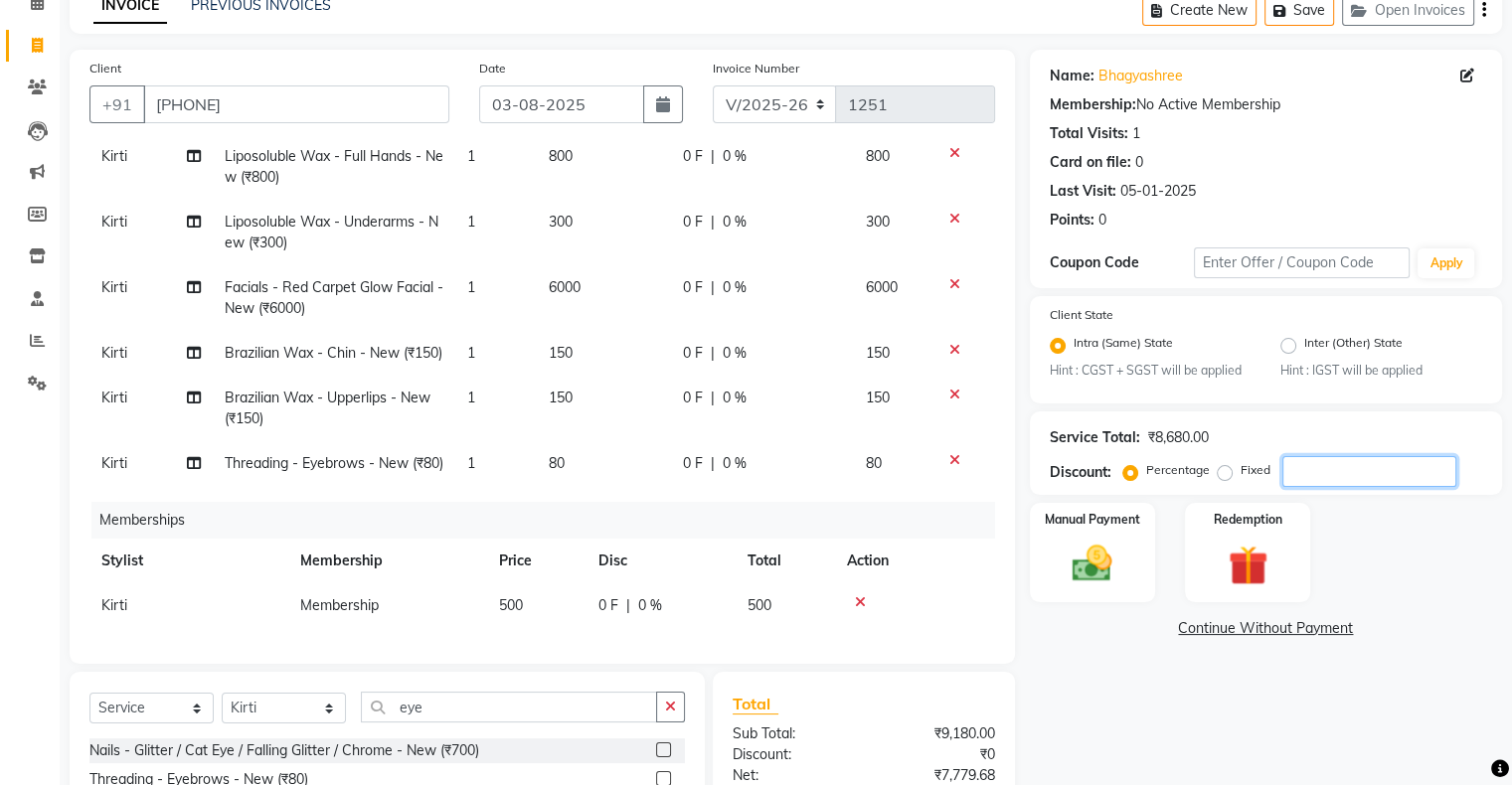 type on "2" 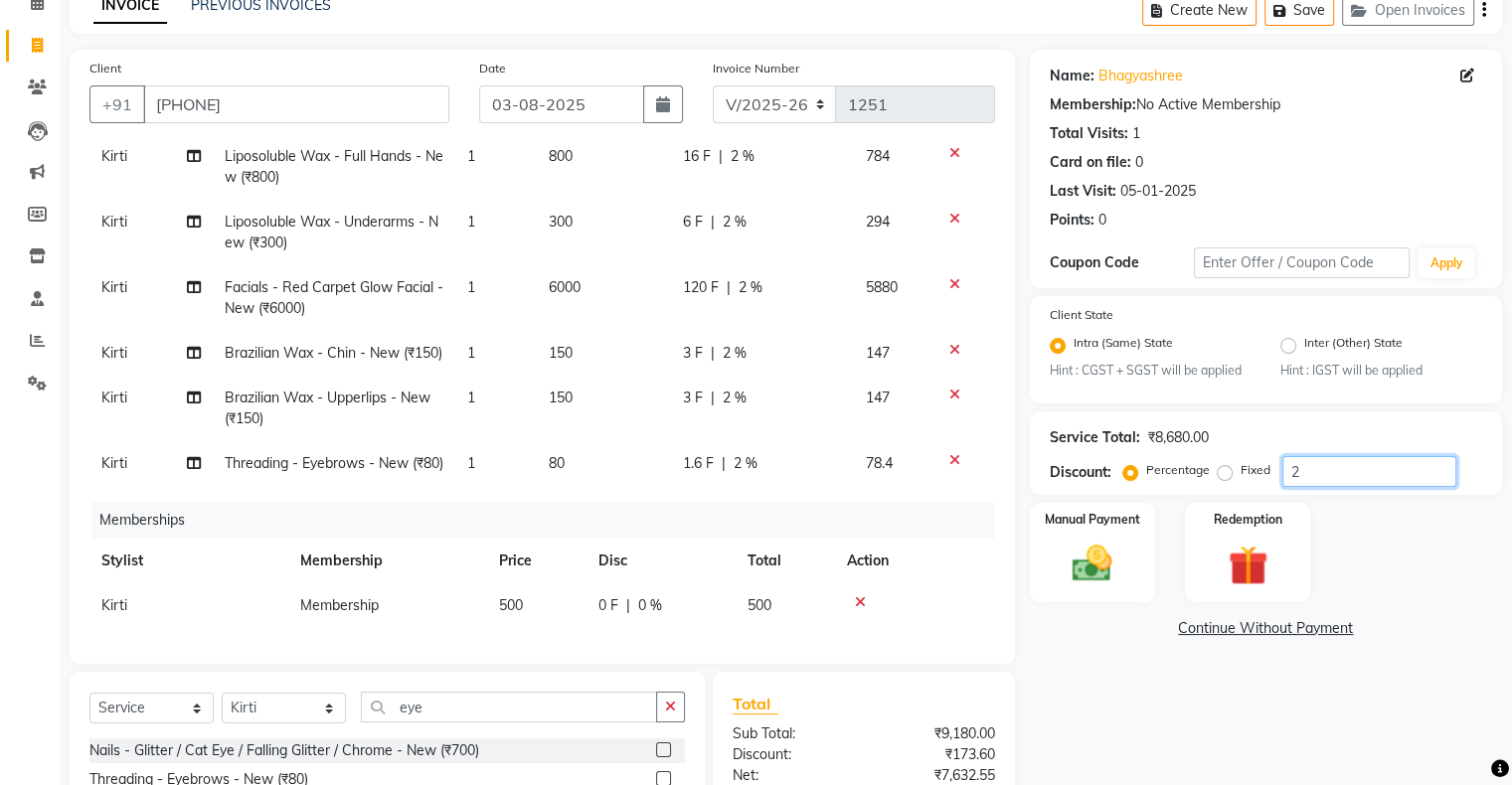 type on "20" 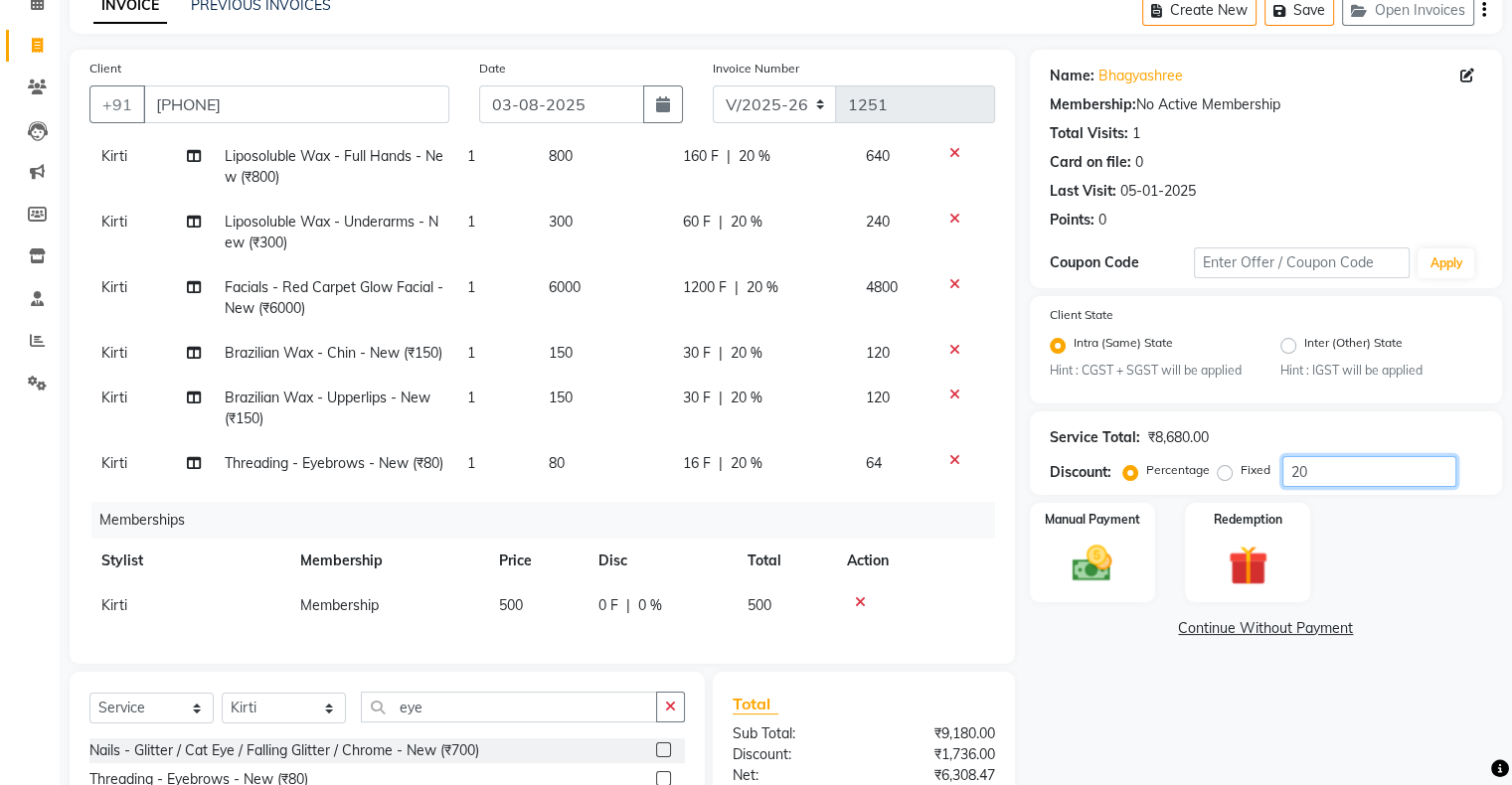type on "20" 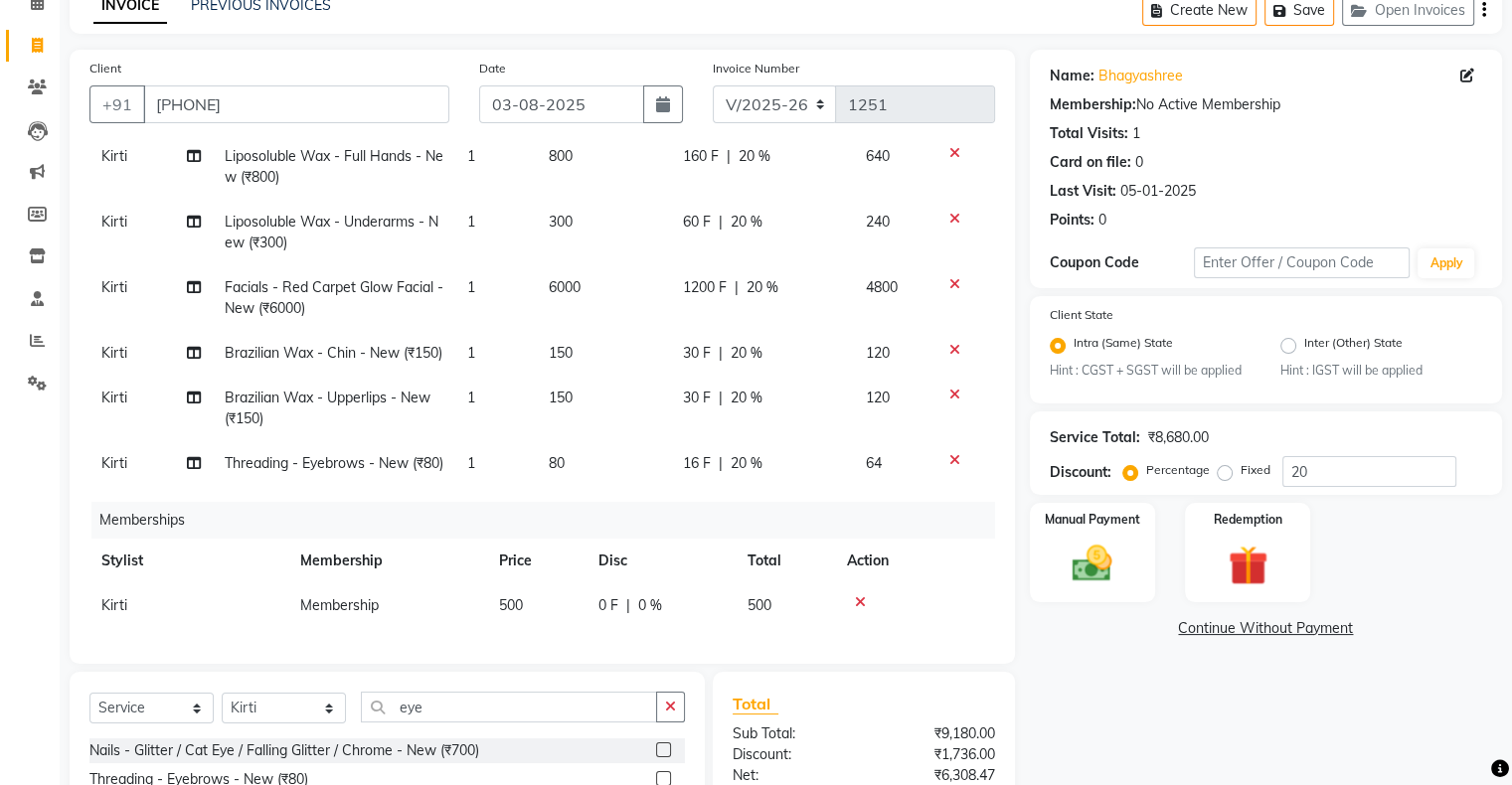 click on "Total" 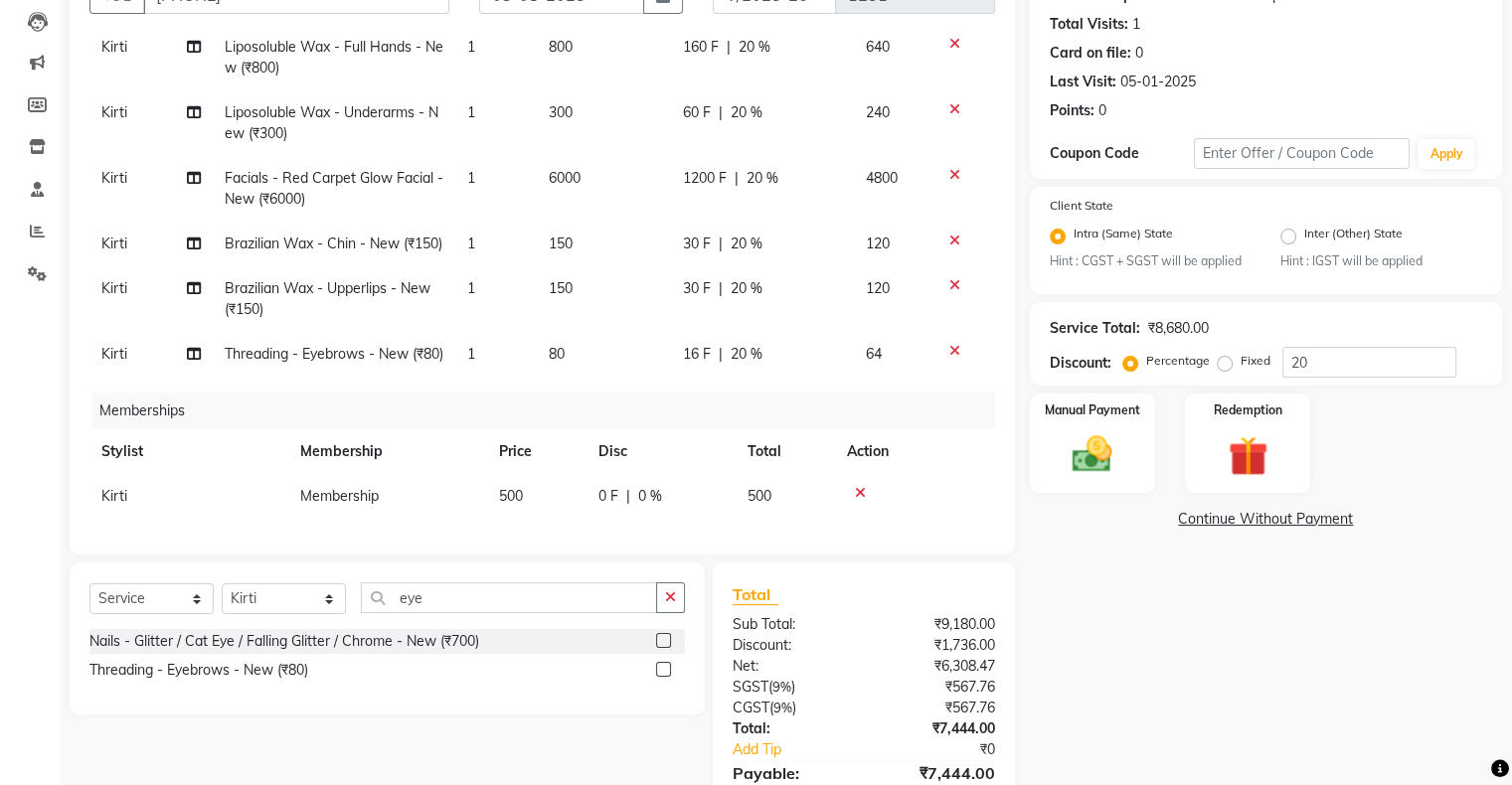 scroll, scrollTop: 0, scrollLeft: 0, axis: both 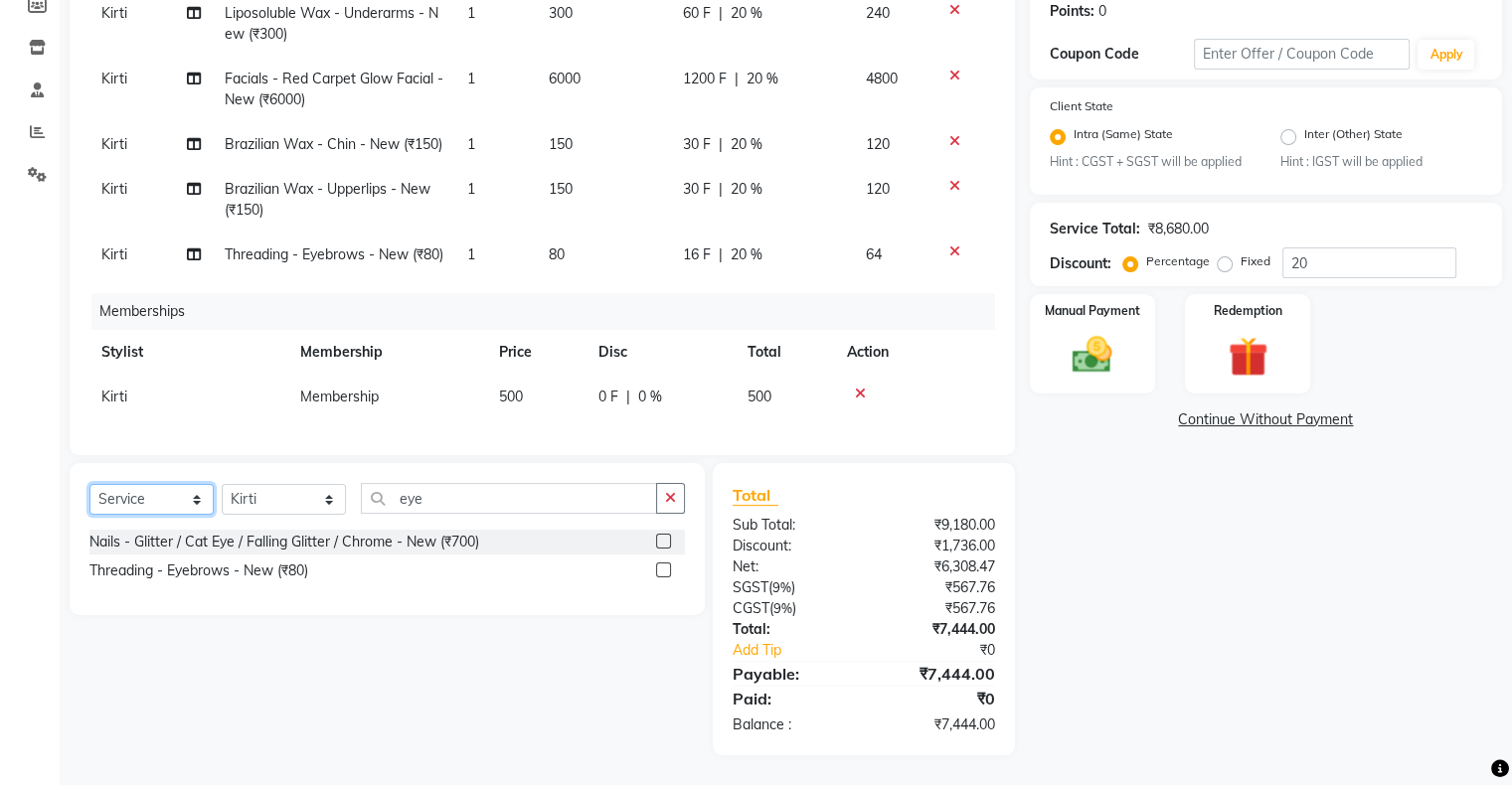 click on "Select  Service  Product  Package Voucher Prepaid Gift Card" 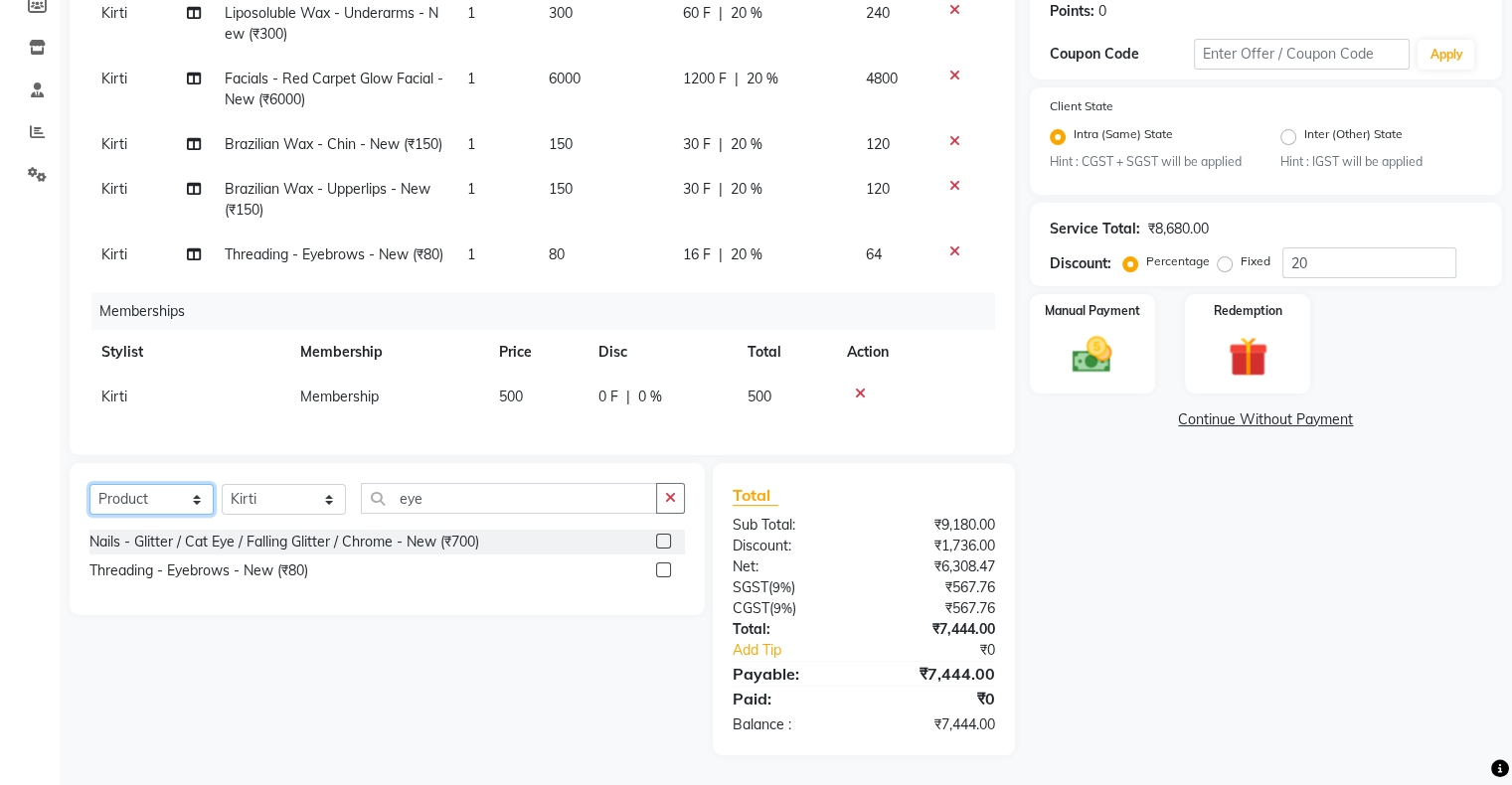 click on "Select  Service  Product  Package Voucher Prepaid Gift Card" 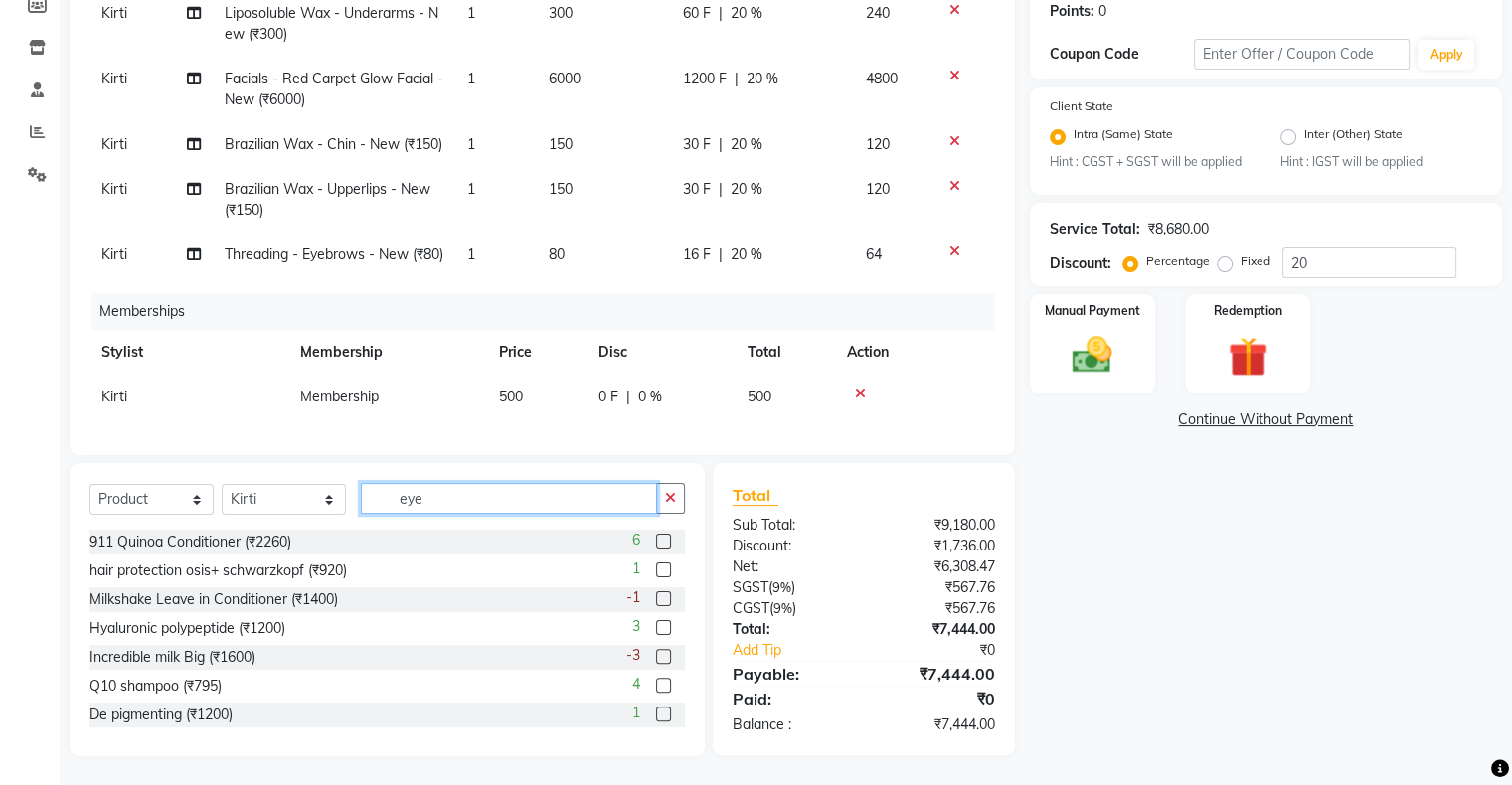 click on "eye" 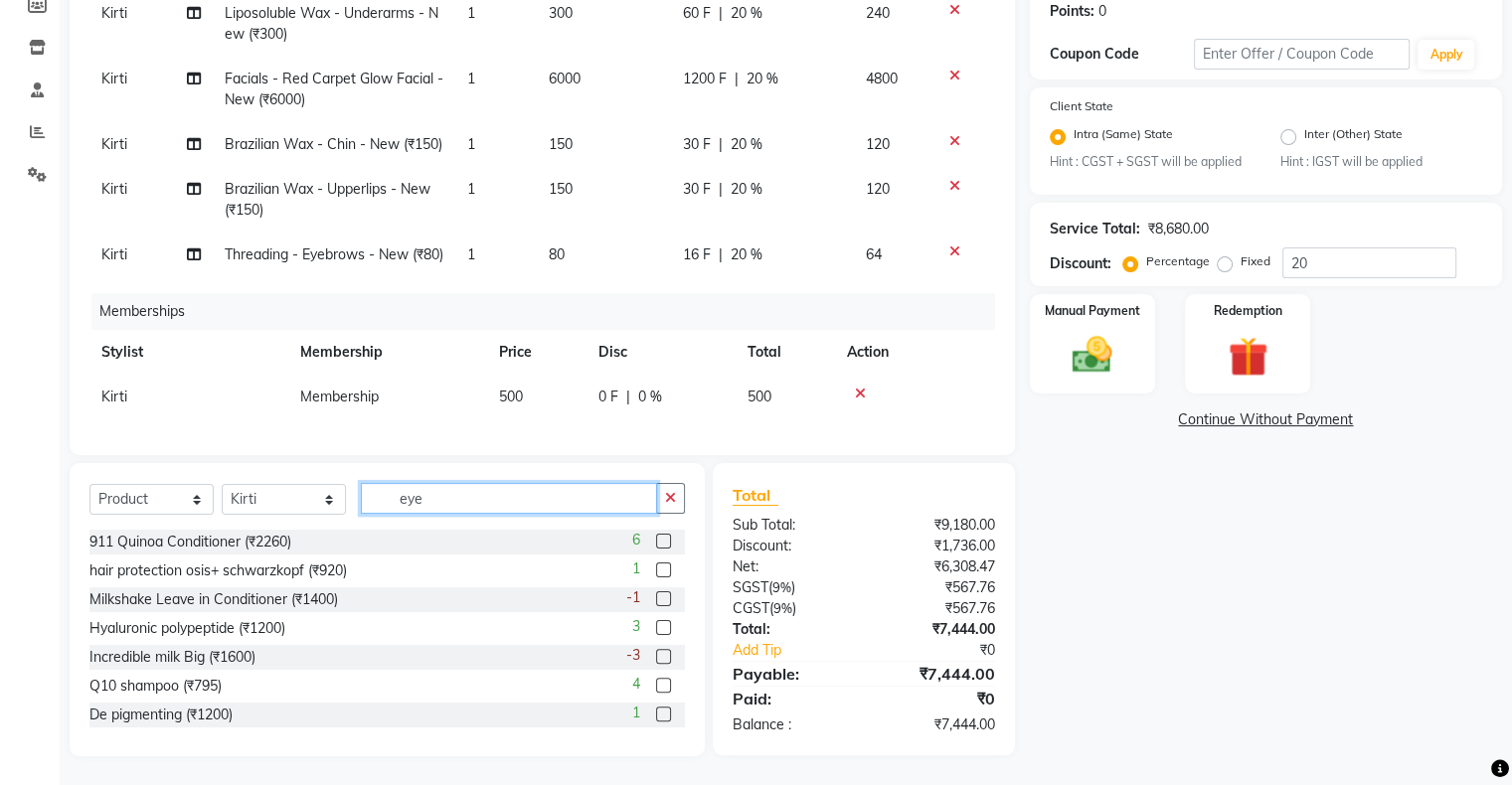 click on "eye" 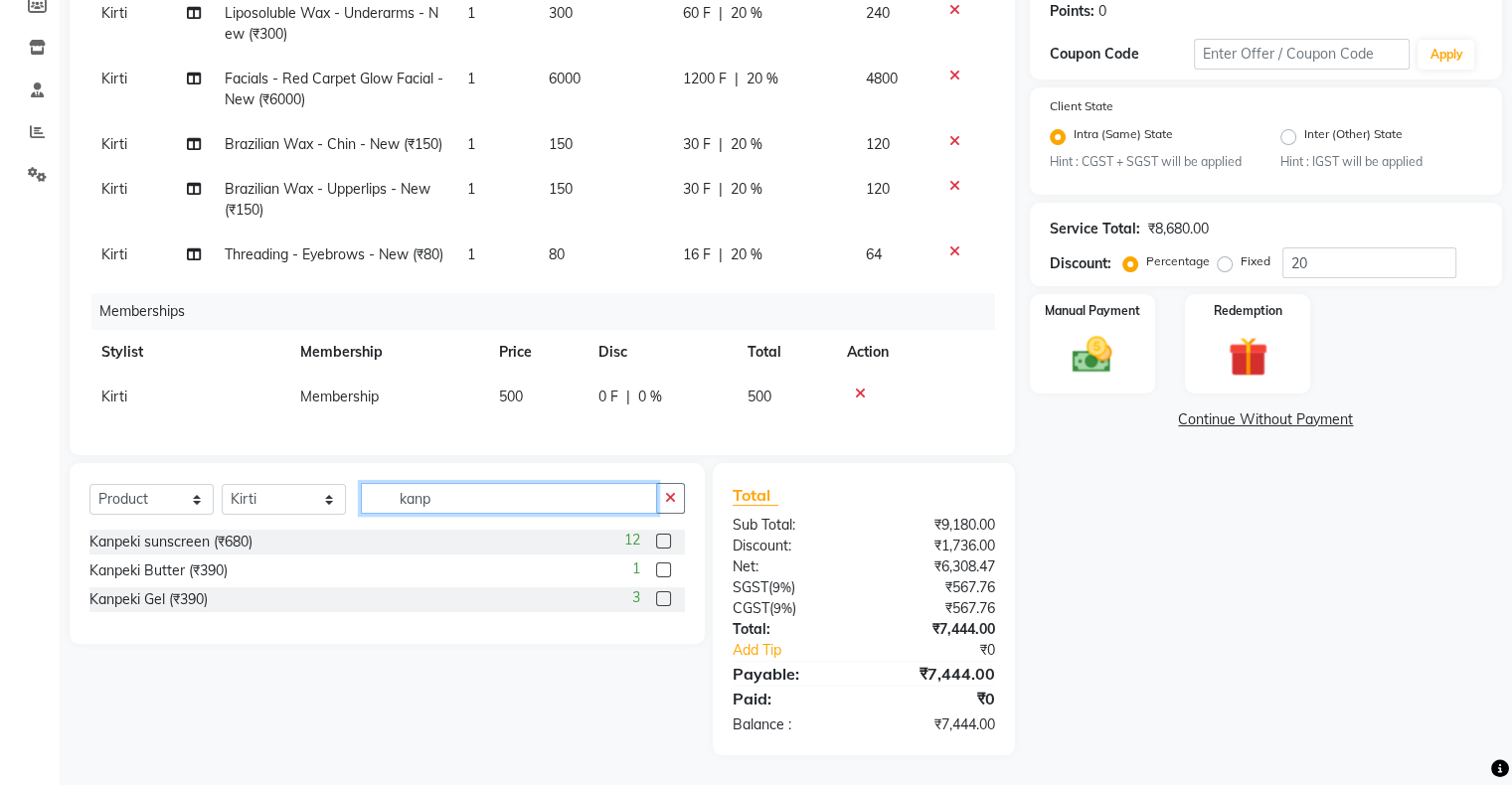 type on "kanp" 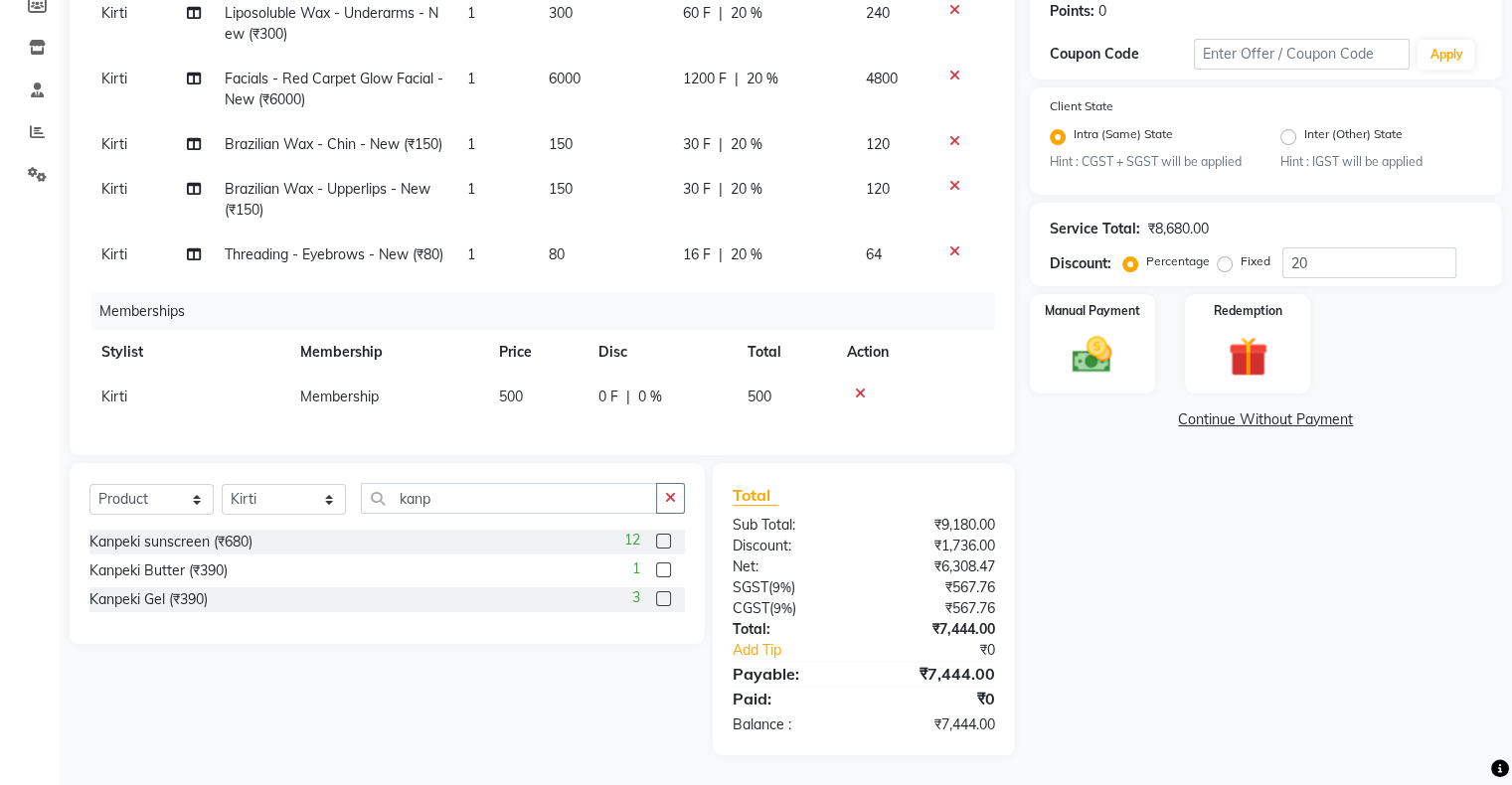 click 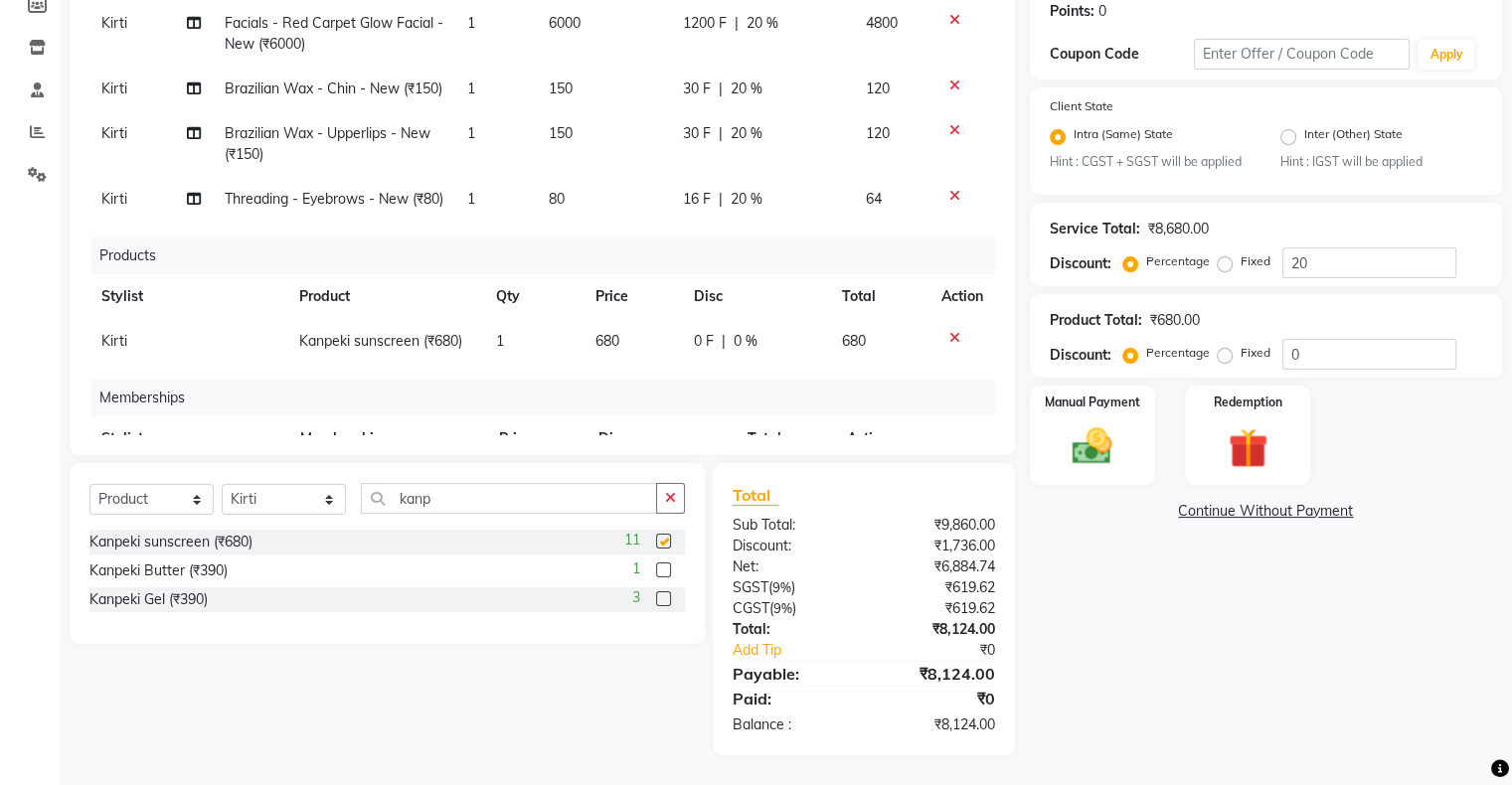 checkbox on "false" 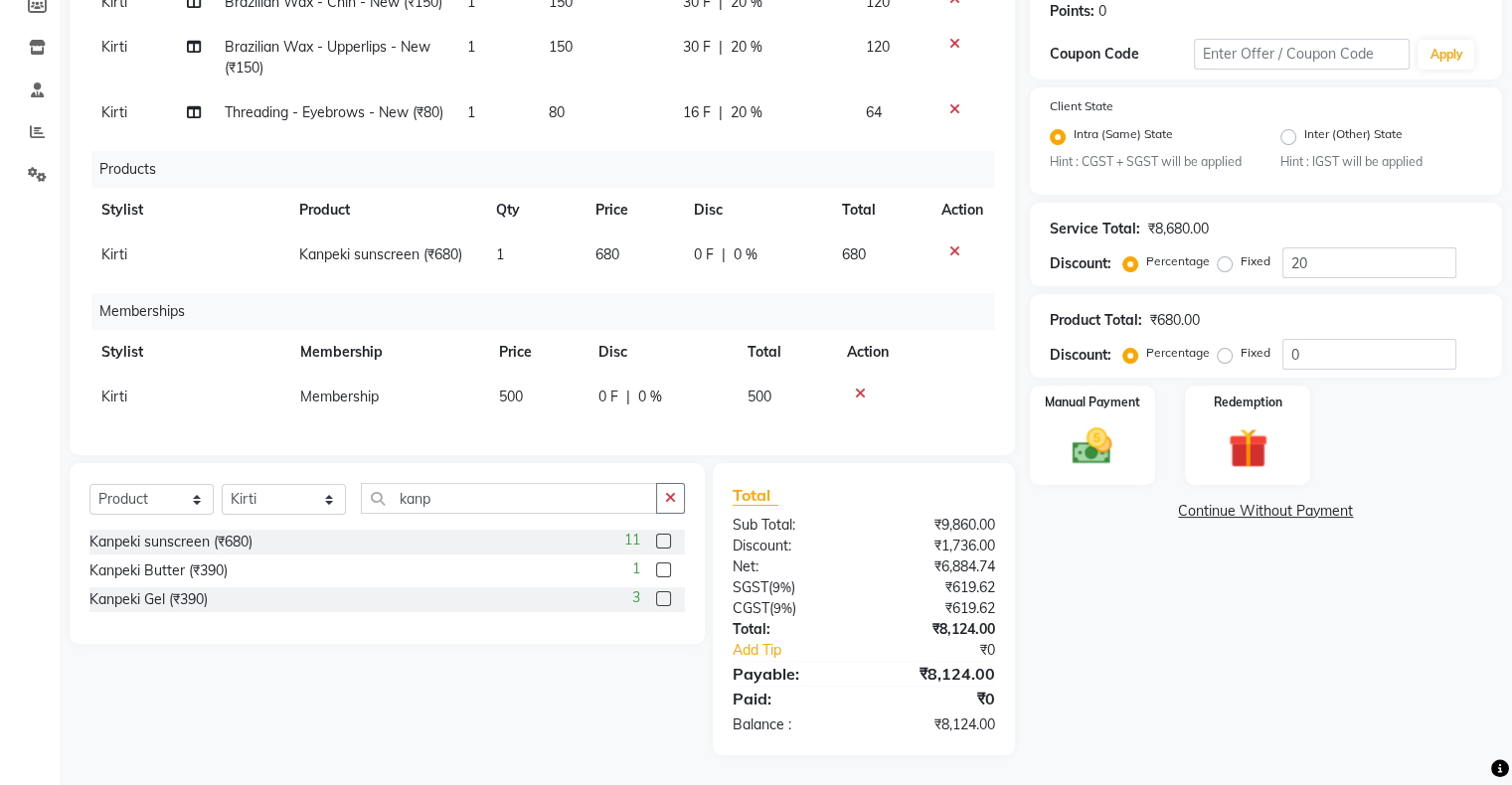 scroll, scrollTop: 378, scrollLeft: 0, axis: vertical 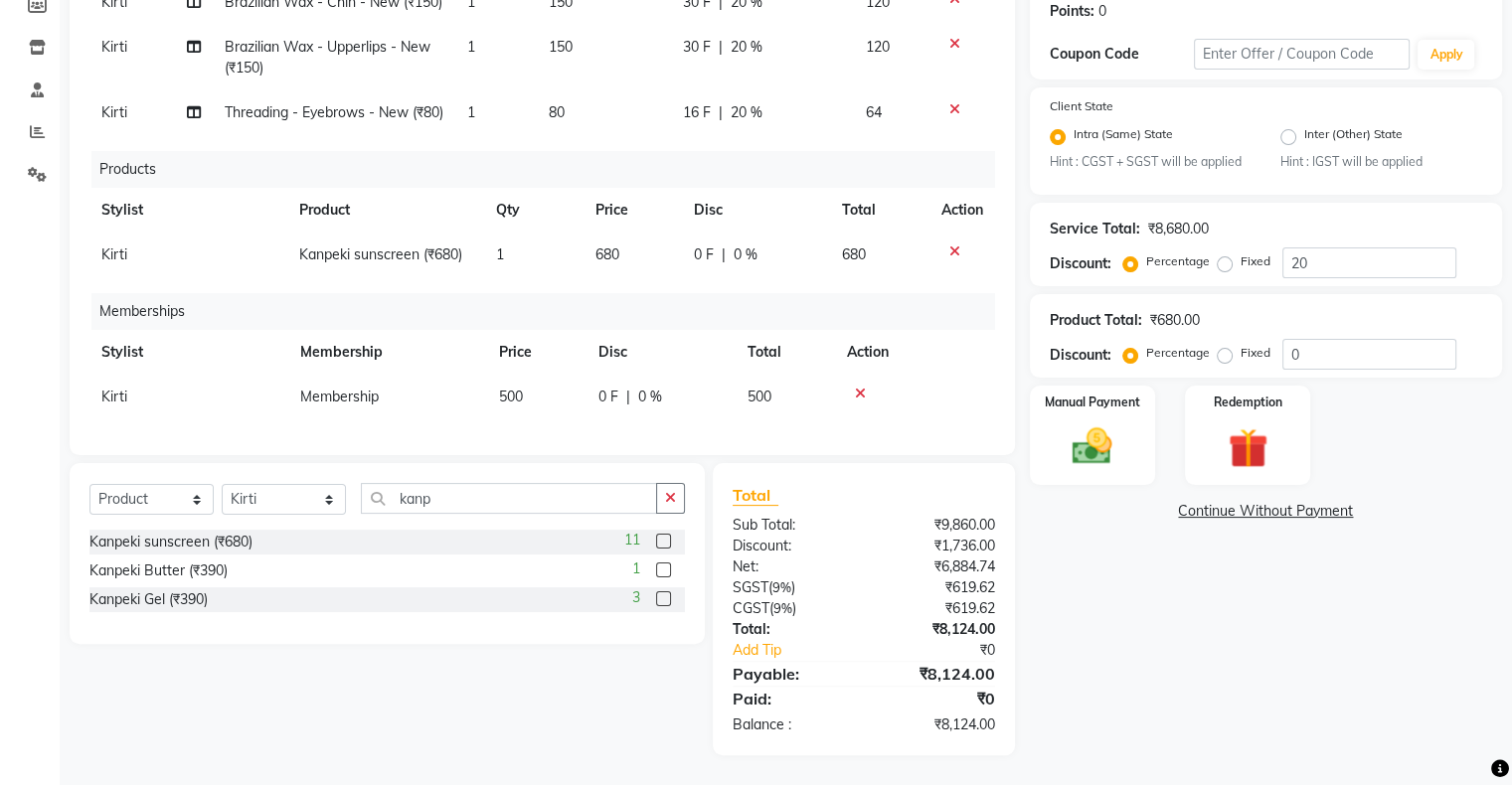 click on "0 %" 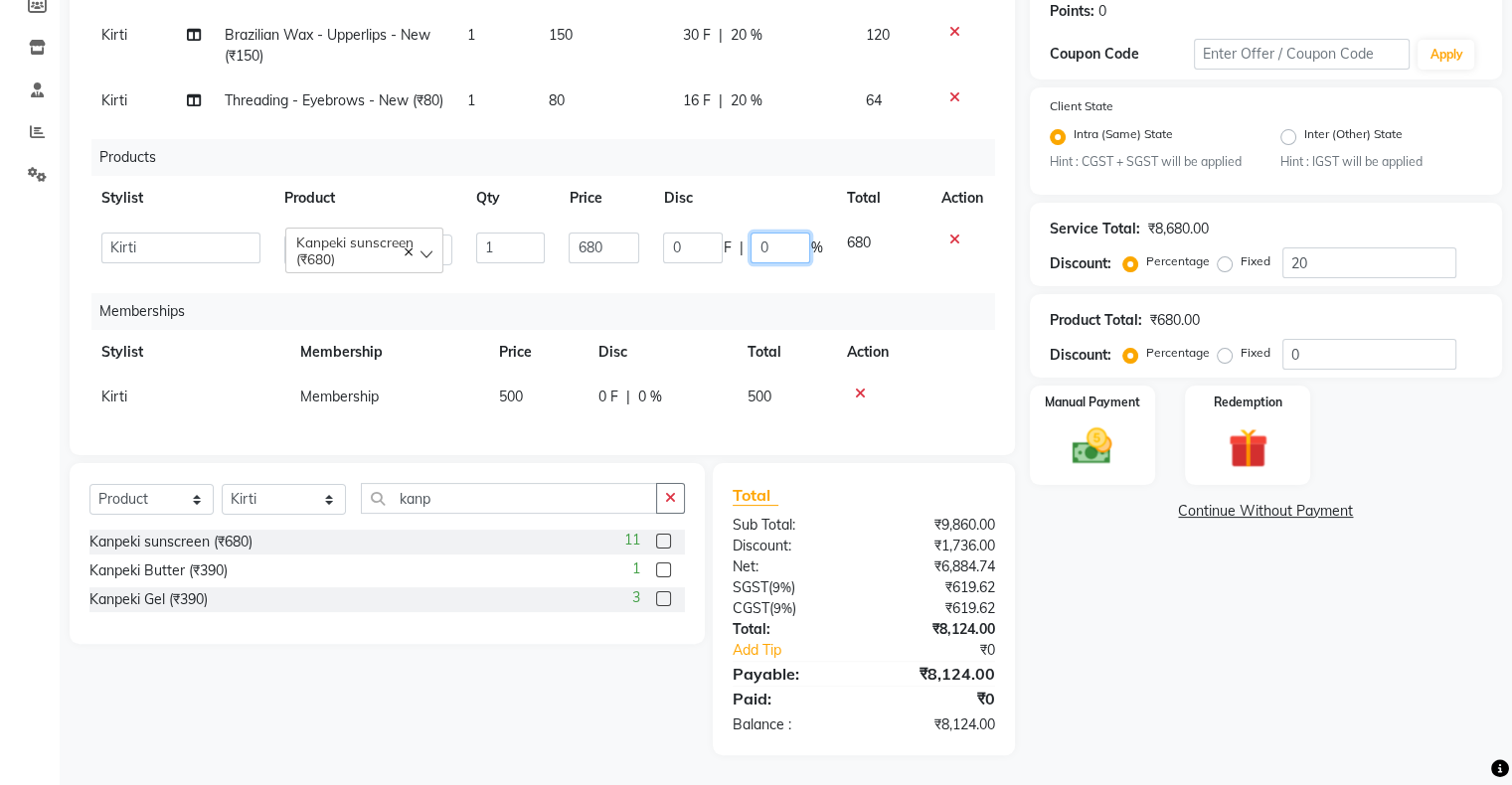 click on "0" 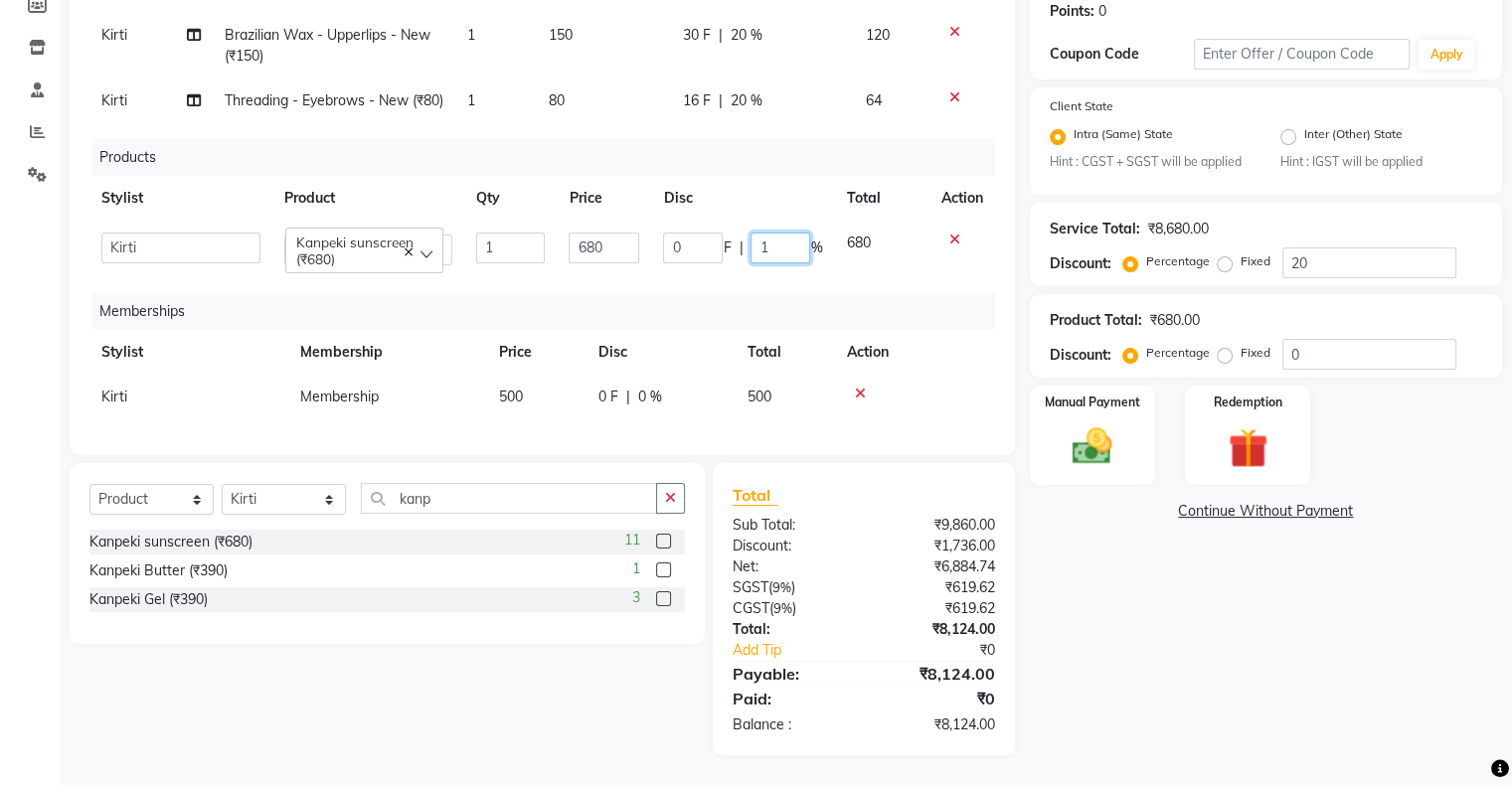 type on "15" 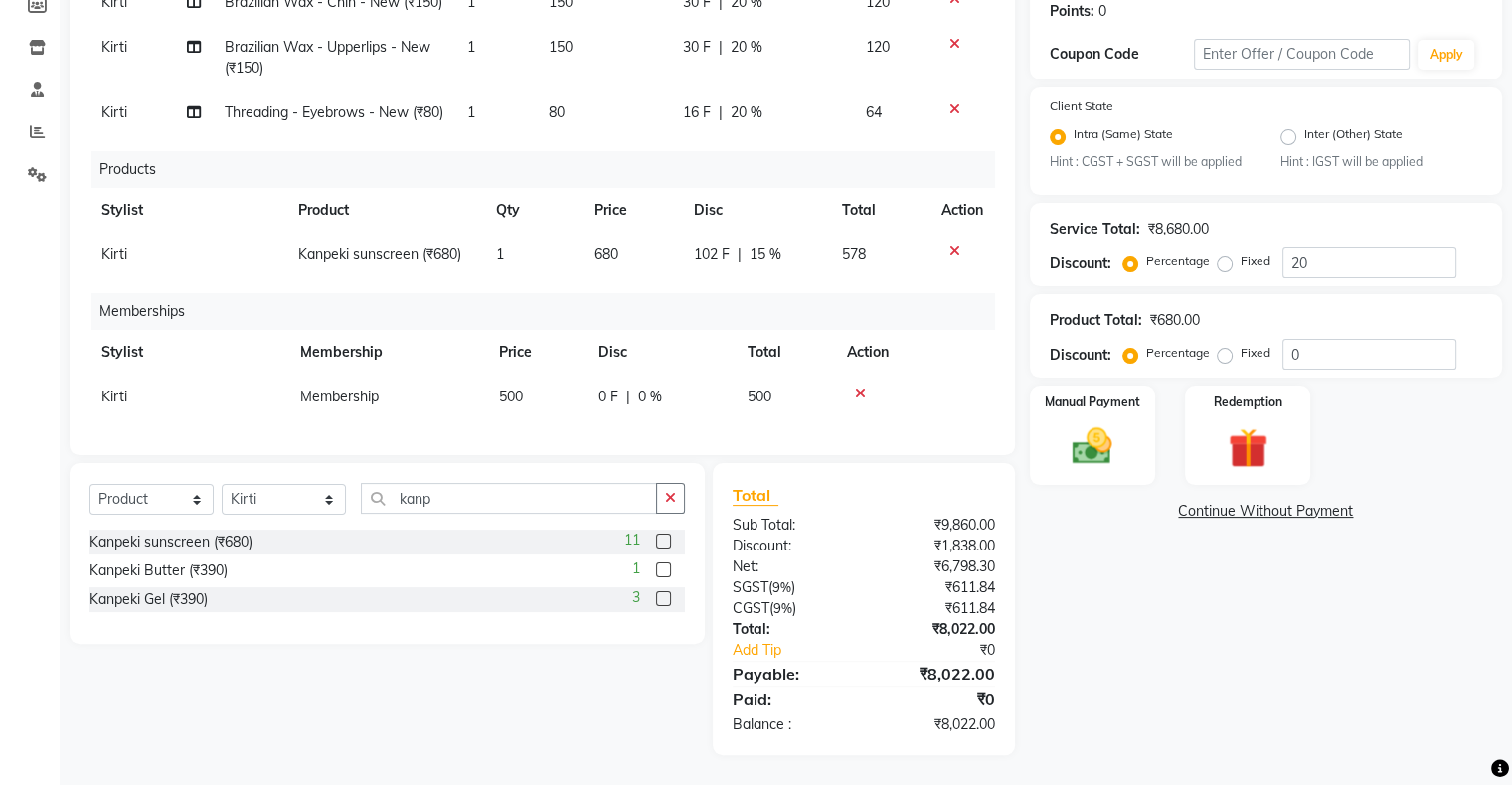 click on "Services Stylist Service Qty Price Disc Total Action  Akshay Divecha   Ashwini Hair Head   Falak Nails   Fardin   Kirti   Nida FD   Pradip   Pradip Vaishnav   Sanjana    Vidhi Veera  Liposoluble Wax - Full Legs - New (₹1200)  x Hair Services - Hair Cut (Male) (₹300) Hair Services - Hair Wash (Male) (₹200) Hair Services - Beard (₹200) Hair Services - Global Majjrel (Male) (₹1000) Hair Services - Hair Cut (Female) (₹1000) Hair Services - Blowdry Medium (Female) (₹550) Hair Services - Normal Hair Wash Medium (Female) (₹500) Hair Services - Hair Spa Medium (Female) (₹1200) Threading-Full Face Threading (Female) (₹299) Honey wax Half Legs (Male) (₹1000) Flavoured Wax Underarms (Male) (₹499) Honey wax Half Arms (Female) (₹200) Honey wax Half Legs (Female) (₹400) Adult Hair Cut - Male Senior Stylist (₹600) Beard/Clean Shave - Male (₹250) Basic Styling - Male (₹250) Basic Styling Male - Senior Stylist (₹400) Side locks trim - Male (₹150) Brows Color - Male (₹200) 1 1200 240 F" 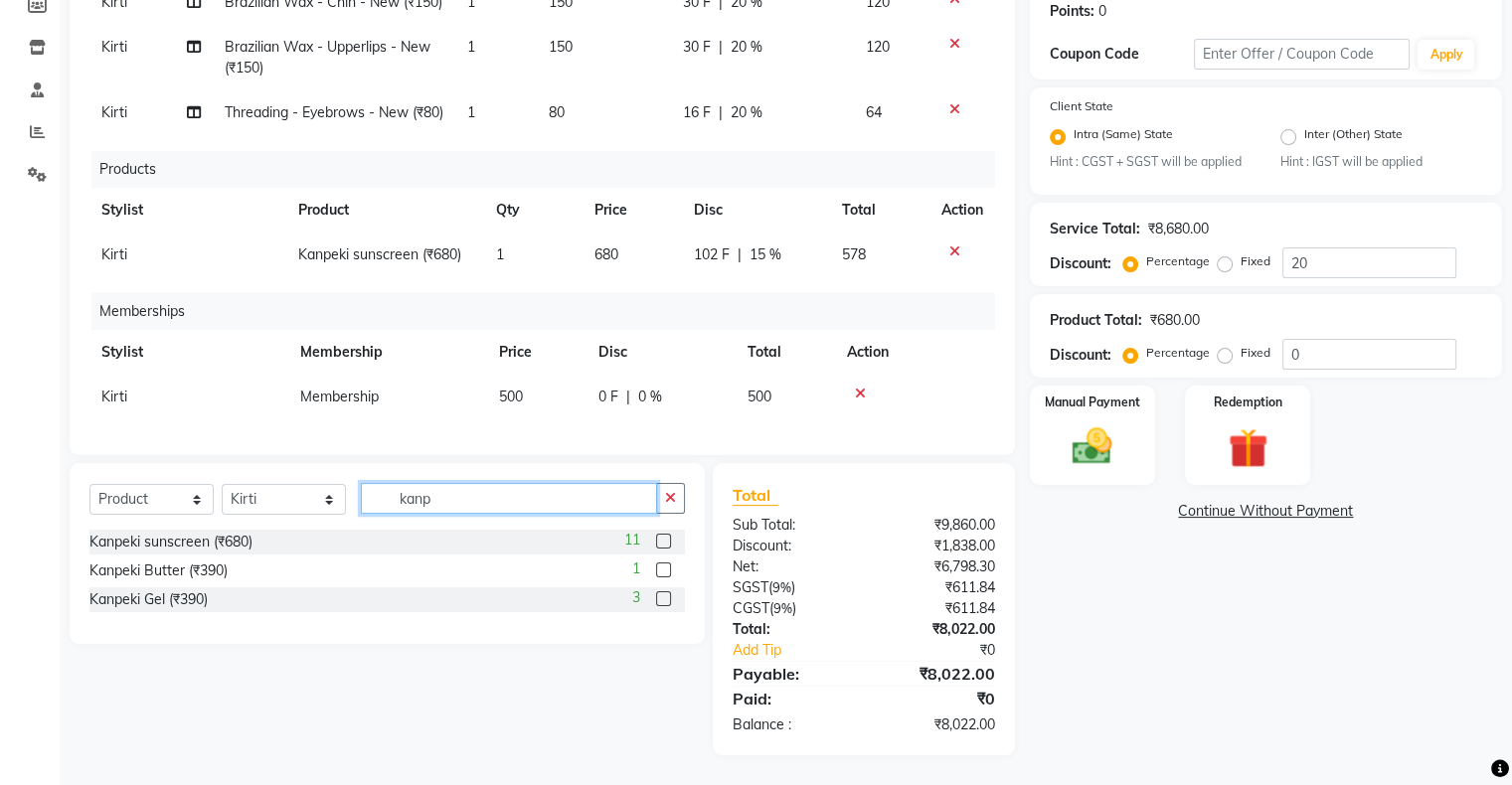 click on "kanp" 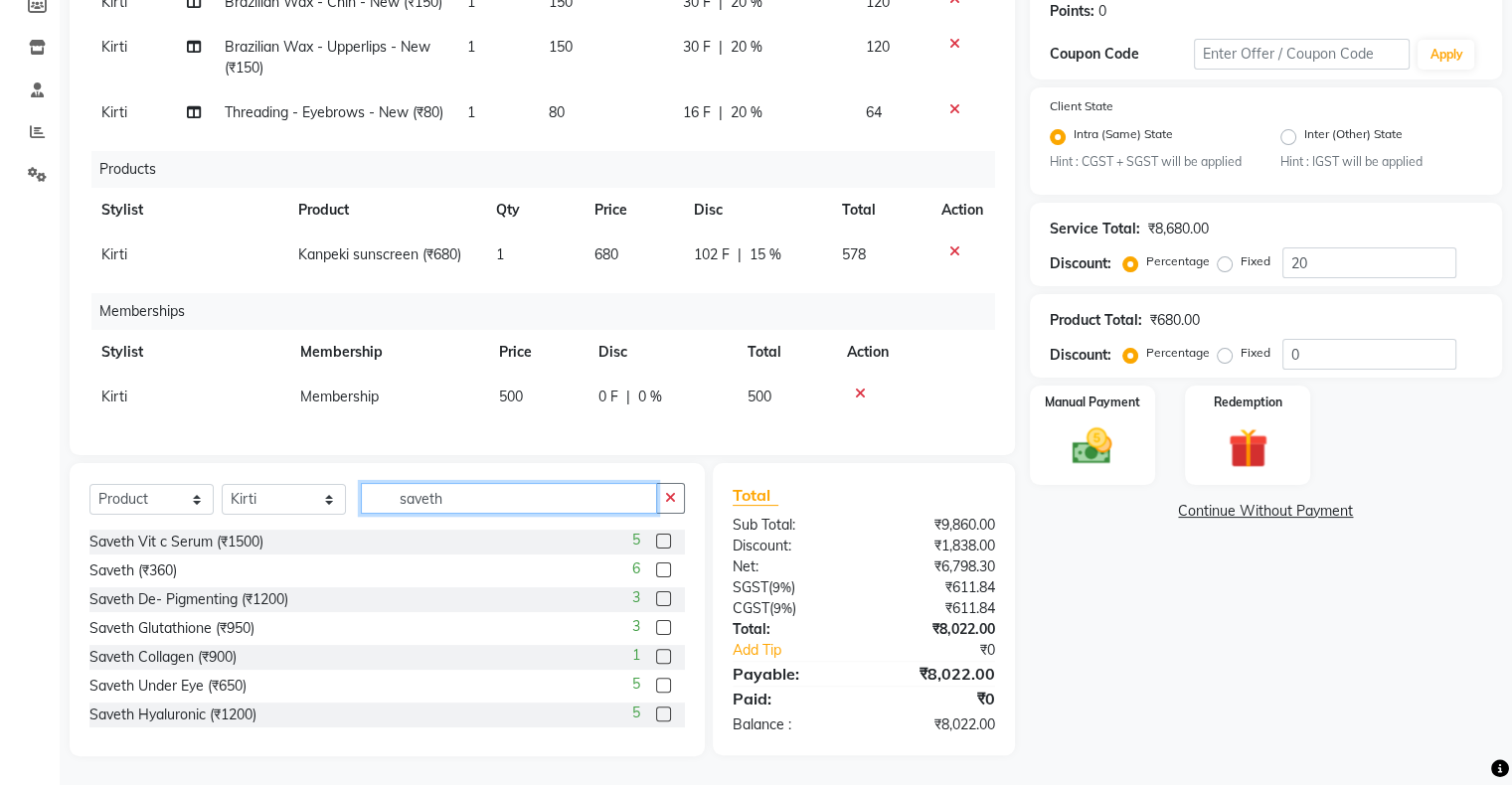 type on "saveth" 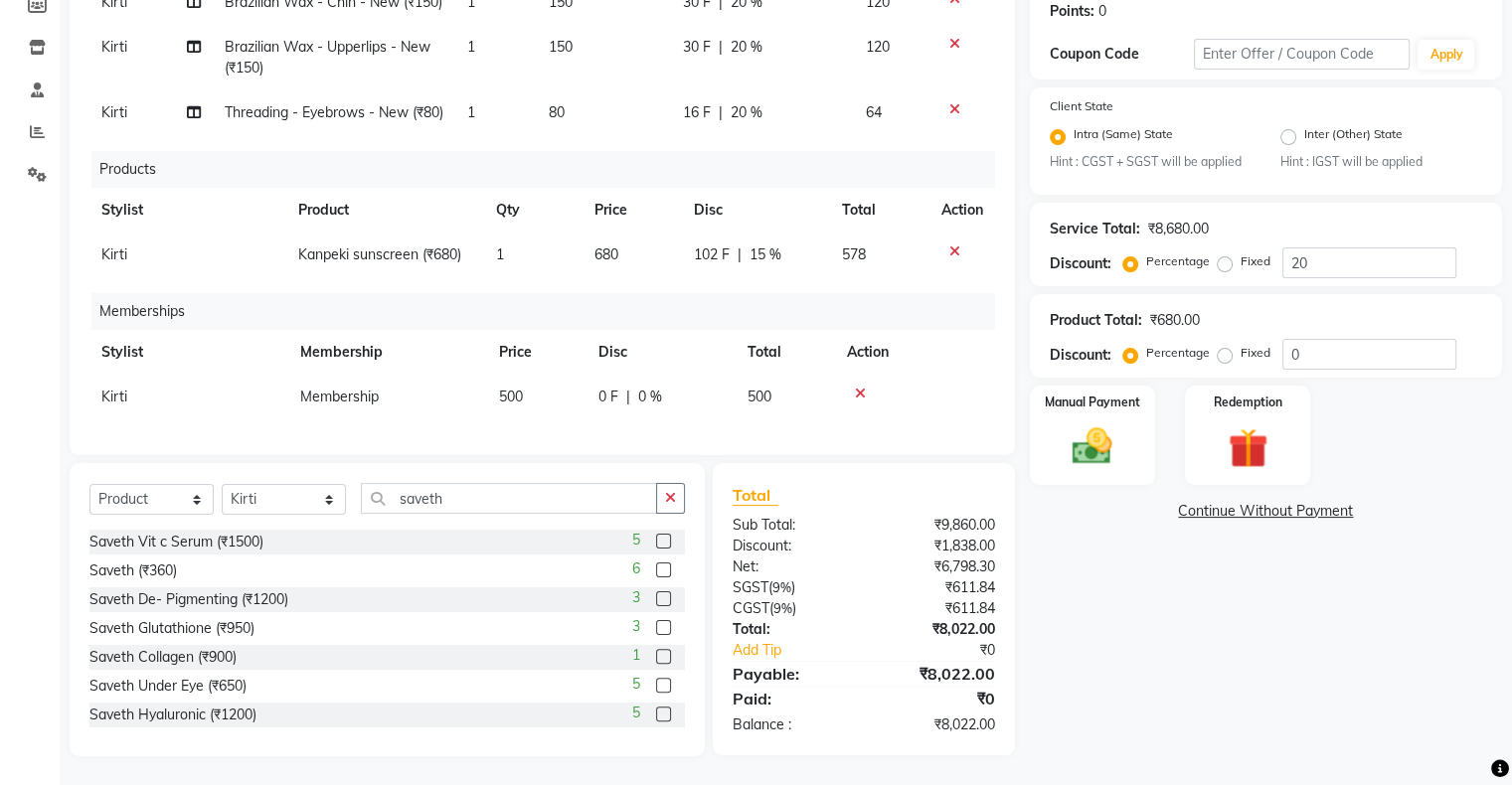click 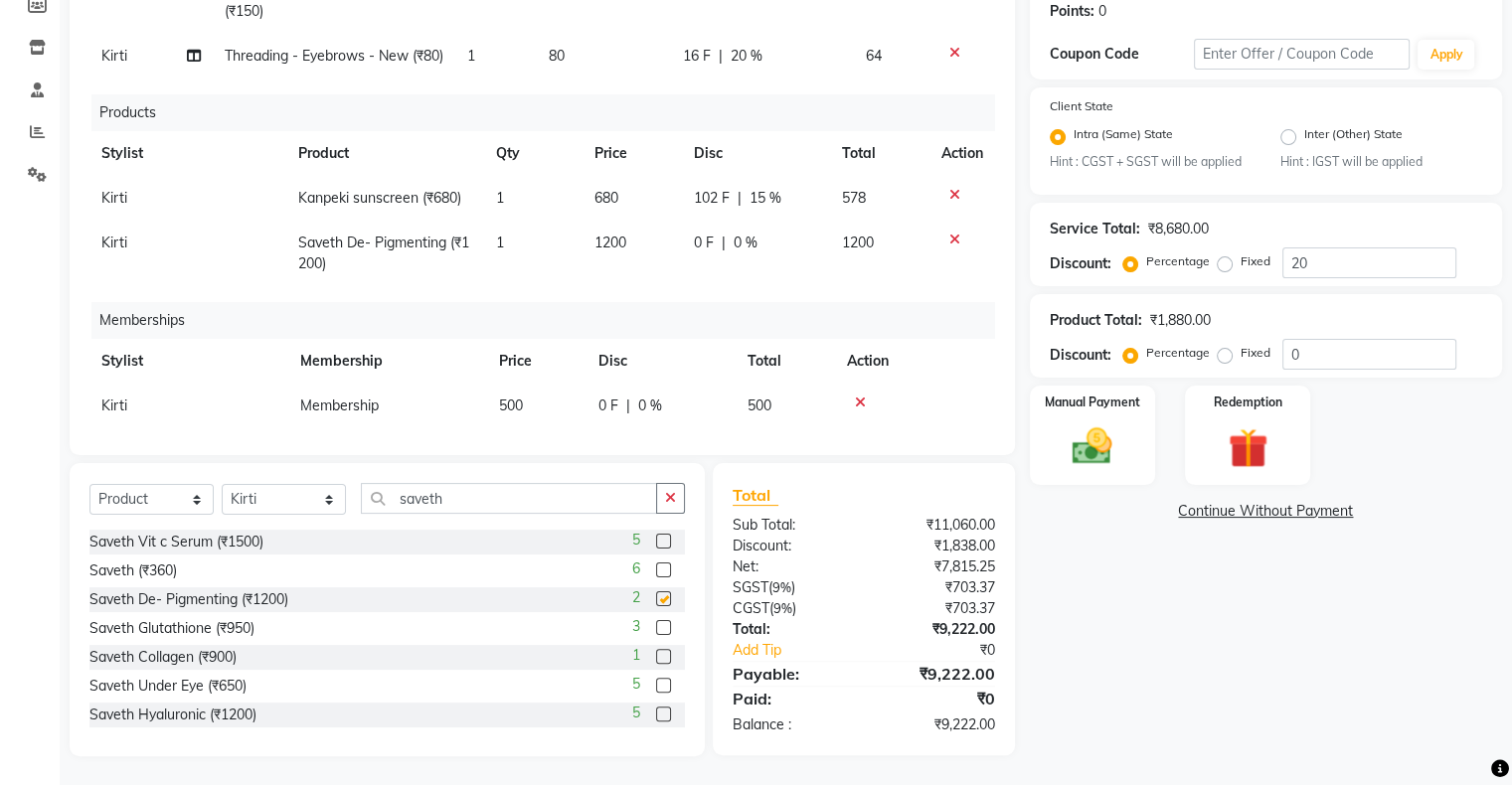 checkbox on "false" 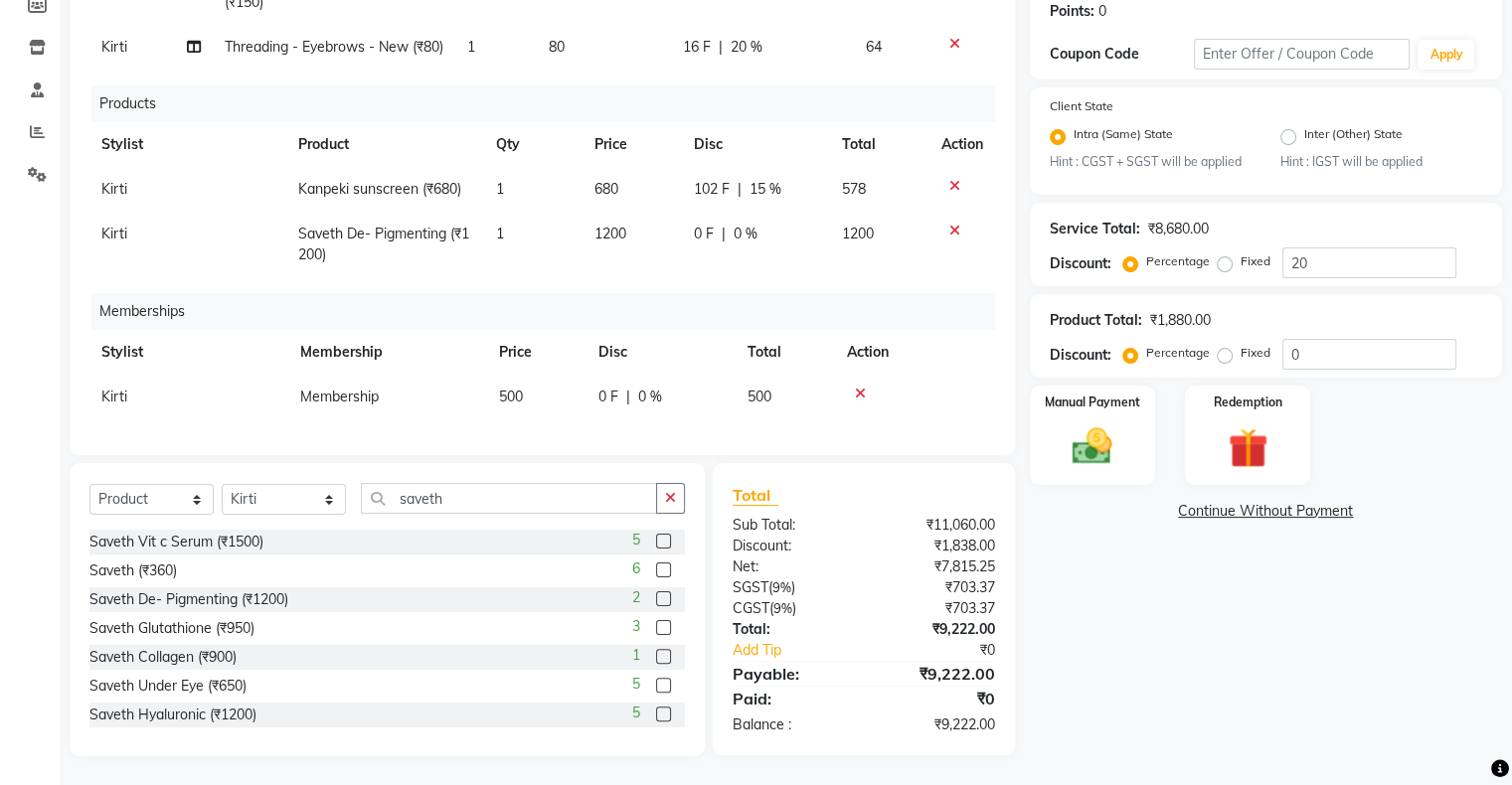 scroll, scrollTop: 442, scrollLeft: 0, axis: vertical 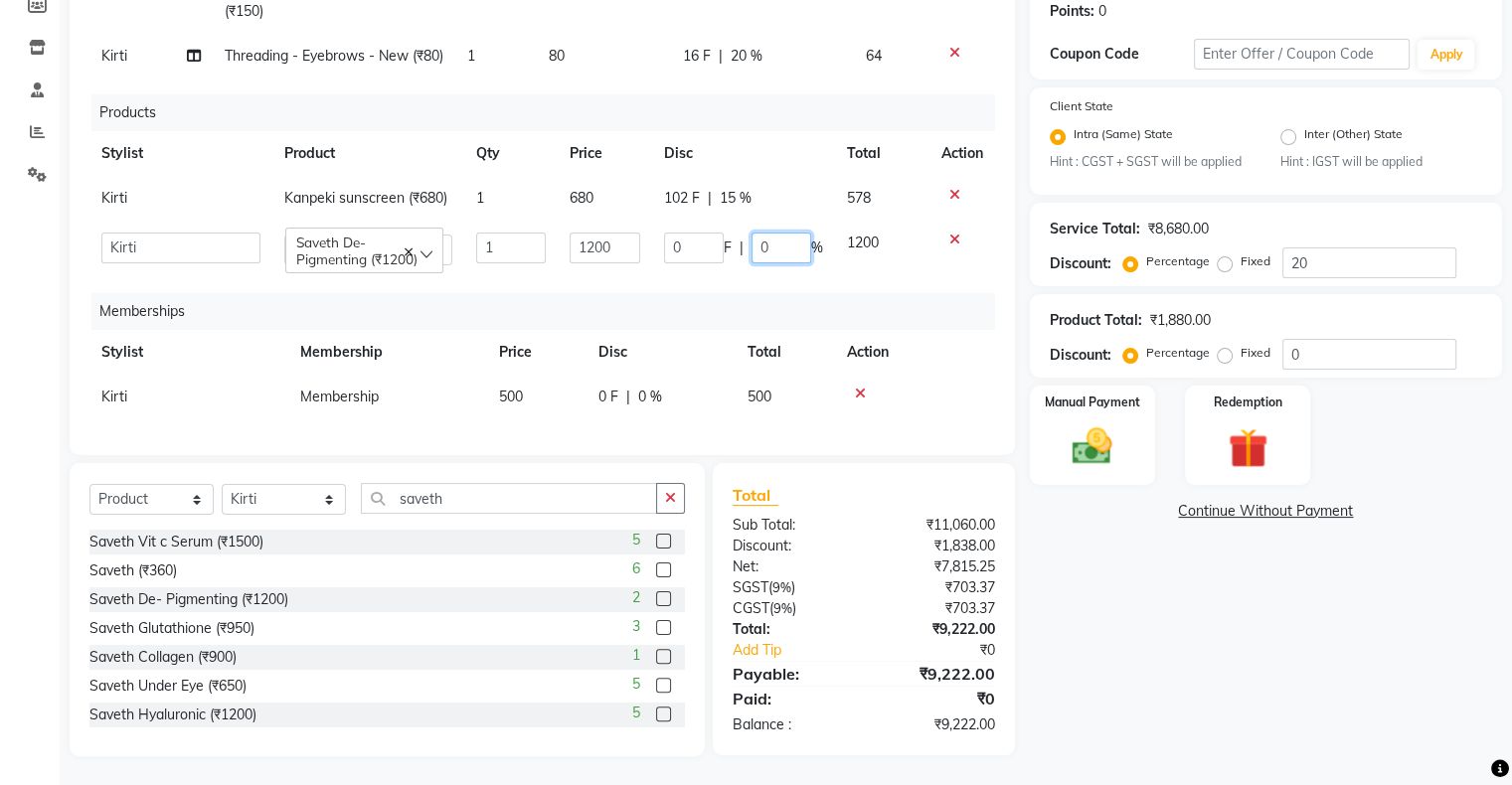 click on "0" 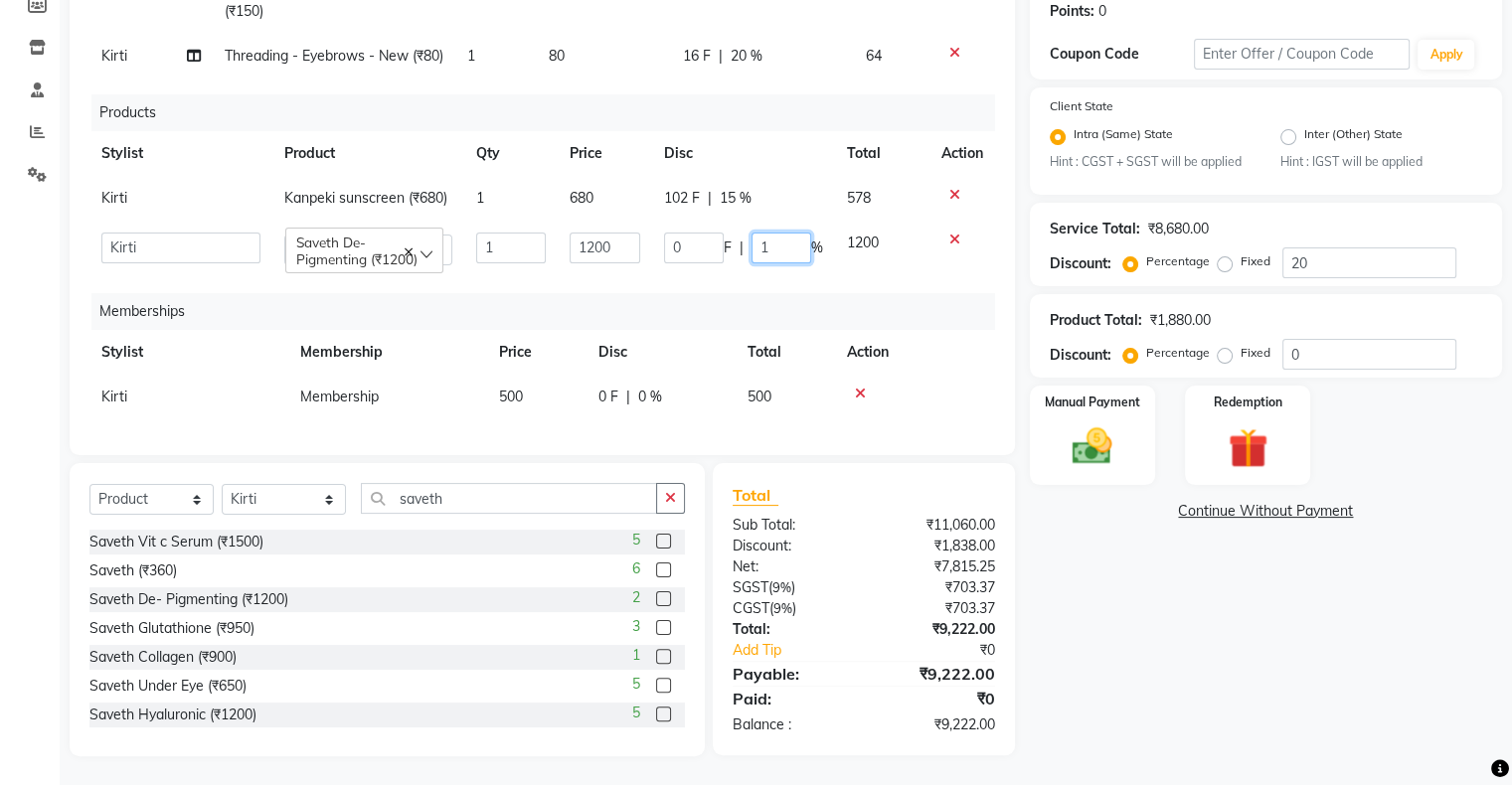 type on "15" 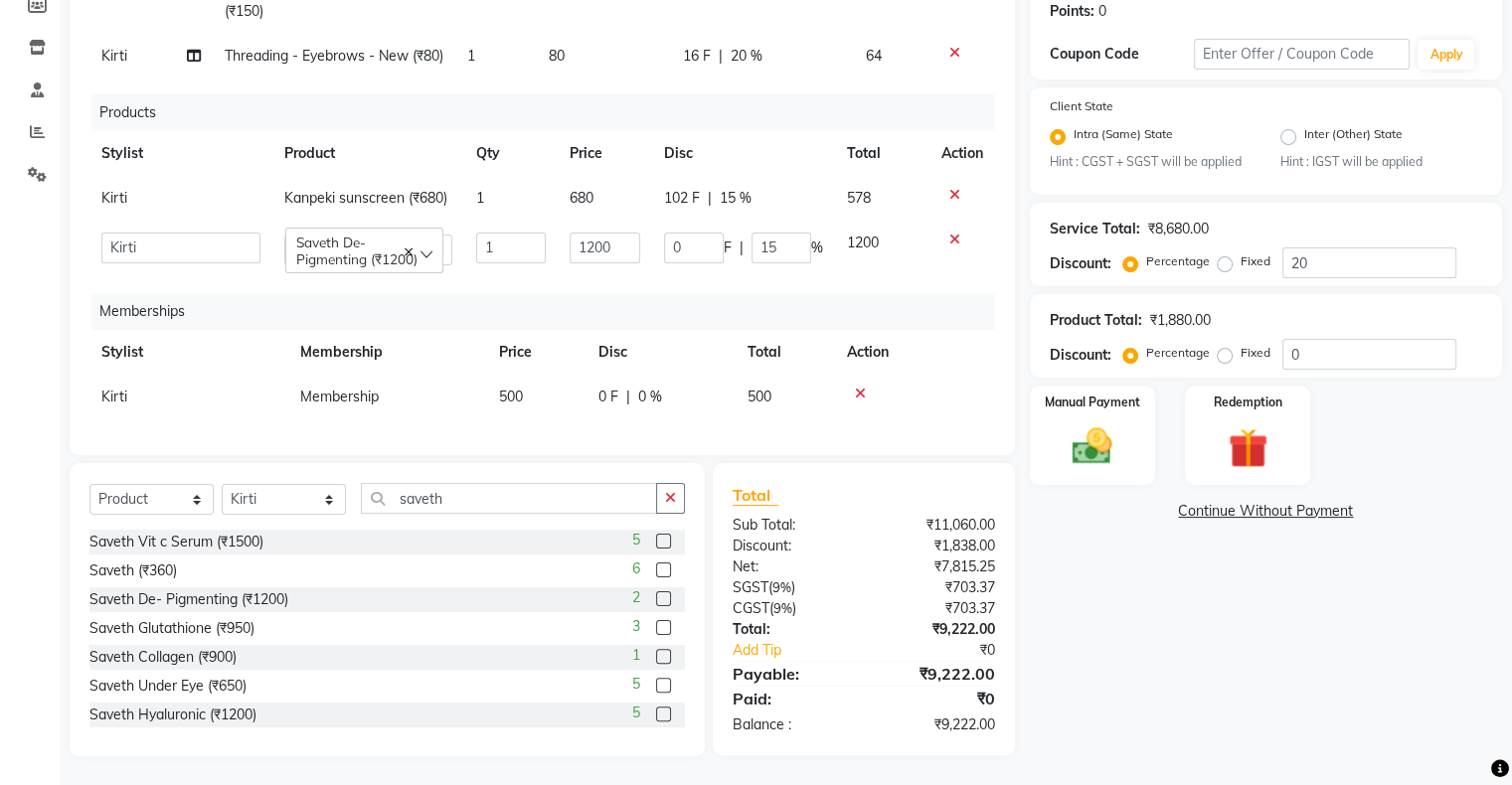 click on "Services Stylist Service Qty Price Disc Total Action  Akshay Divecha   Ashwini Hair Head   Falak Nails   Fardin   Kirti   Nida FD   Pradip   Pradip Vaishnav   Sanjana    Vidhi Veera  Liposoluble Wax - Full Legs - New (₹1200)  x Hair Services - Hair Cut (Male) (₹300) Hair Services - Hair Wash (Male) (₹200) Hair Services - Beard (₹200) Hair Services - Global Majjrel (Male) (₹1000) Hair Services - Hair Cut (Female) (₹1000) Hair Services - Blowdry Medium (Female) (₹550) Hair Services - Normal Hair Wash Medium (Female) (₹500) Hair Services - Hair Spa Medium (Female) (₹1200) Threading-Full Face Threading (Female) (₹299) Honey wax Half Legs (Male) (₹1000) Flavoured Wax Underarms (Male) (₹499) Honey wax Half Arms (Female) (₹200) Honey wax Half Legs (Female) (₹400) Adult Hair Cut - Male Senior Stylist (₹600) Beard/Clean Shave - Male (₹250) Basic Styling - Male (₹250) Basic Styling Male - Senior Stylist (₹400) Side locks trim - Male (₹150) Brows Color - Male (₹200) 1 1200 240 F" 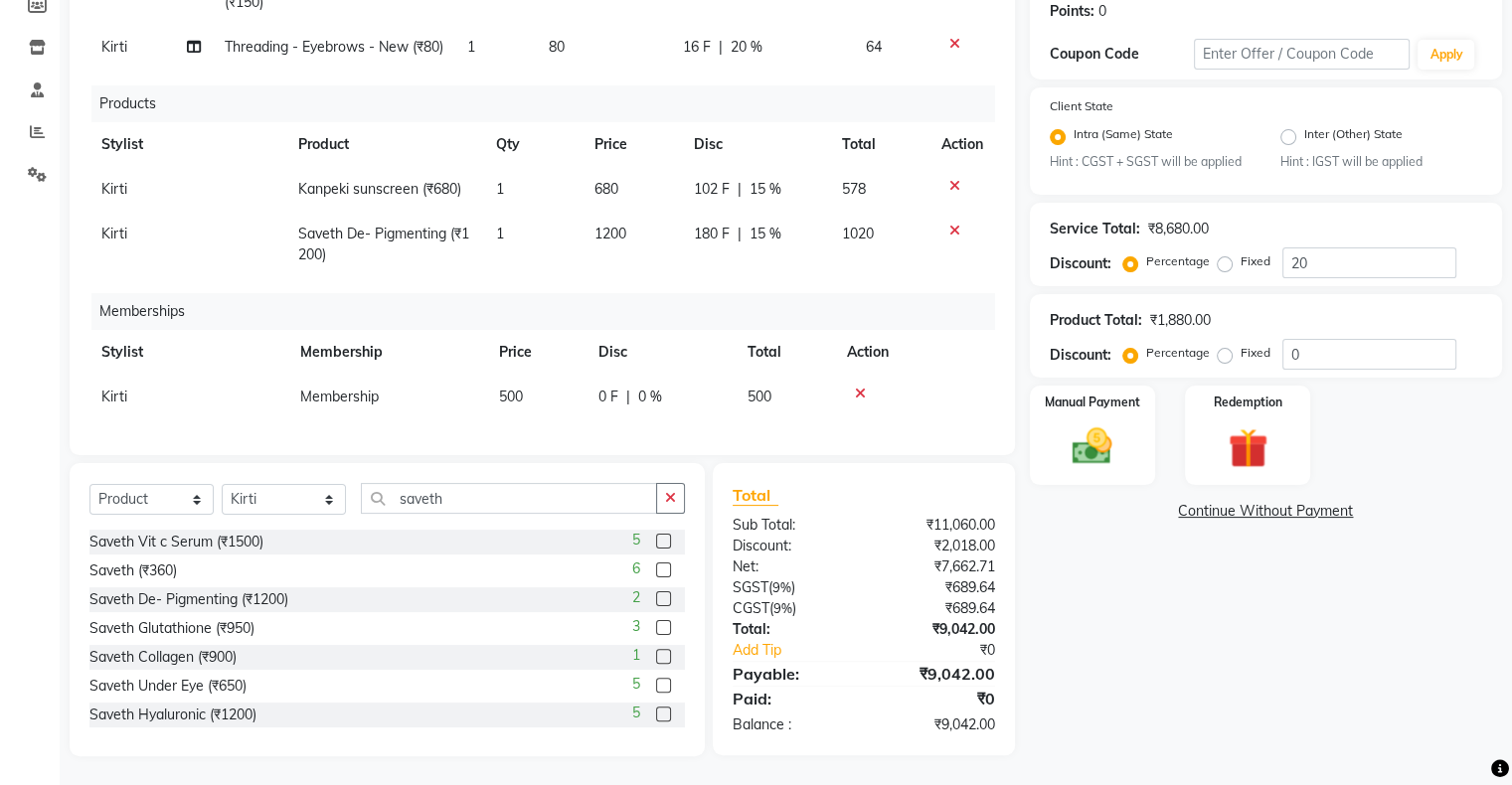 scroll, scrollTop: 309, scrollLeft: 0, axis: vertical 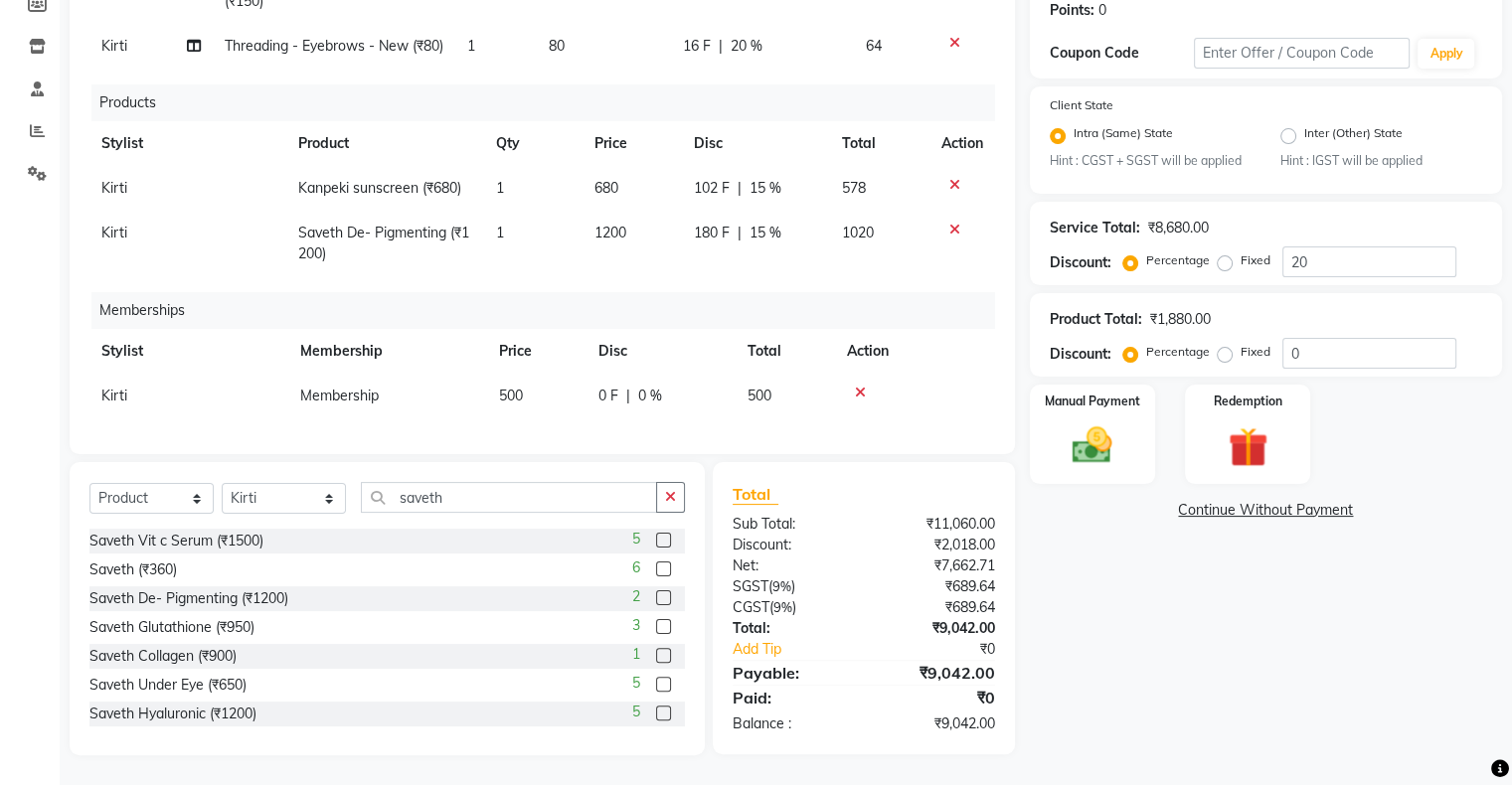 click on "15 %" 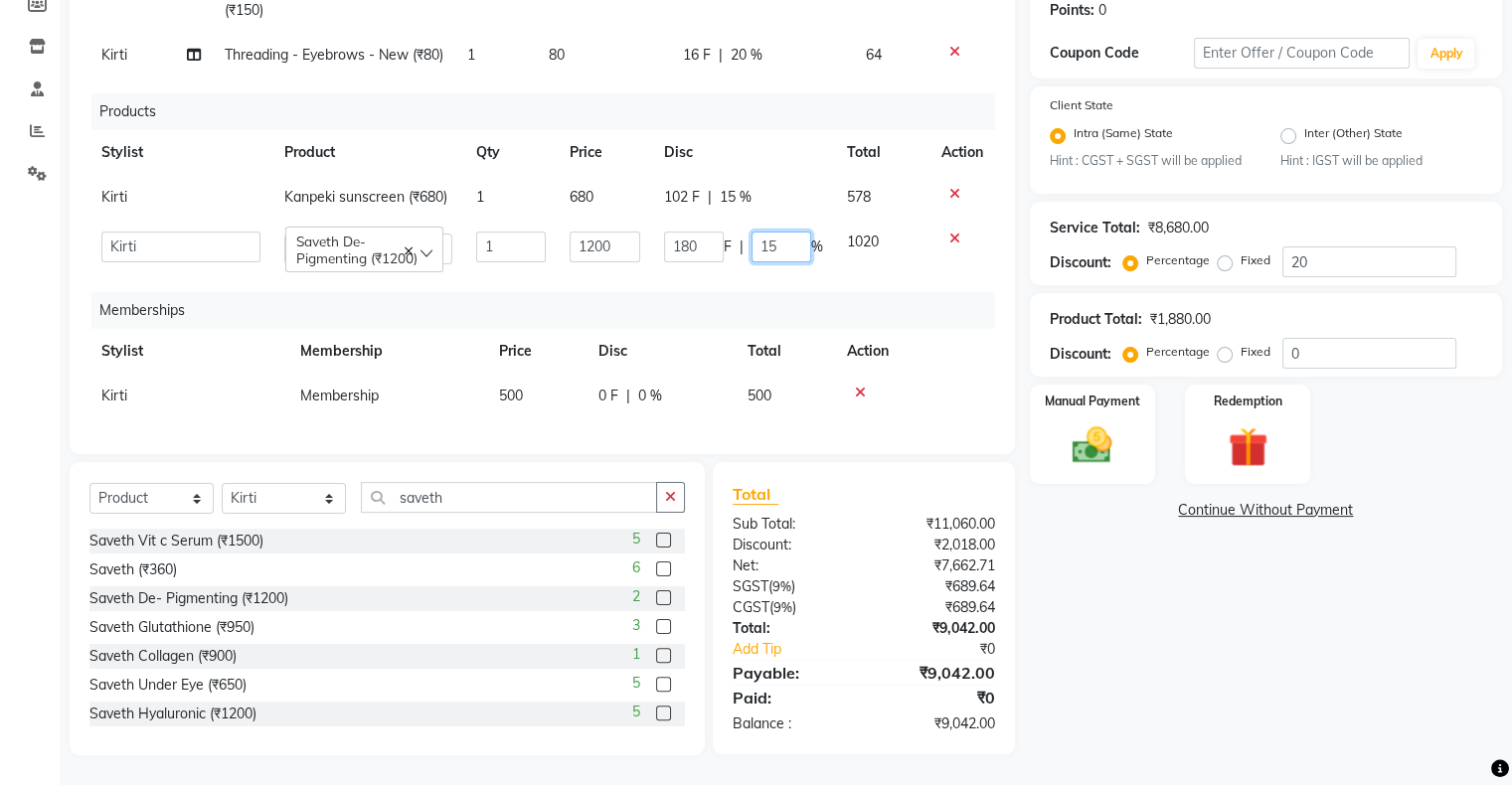 click on "15" 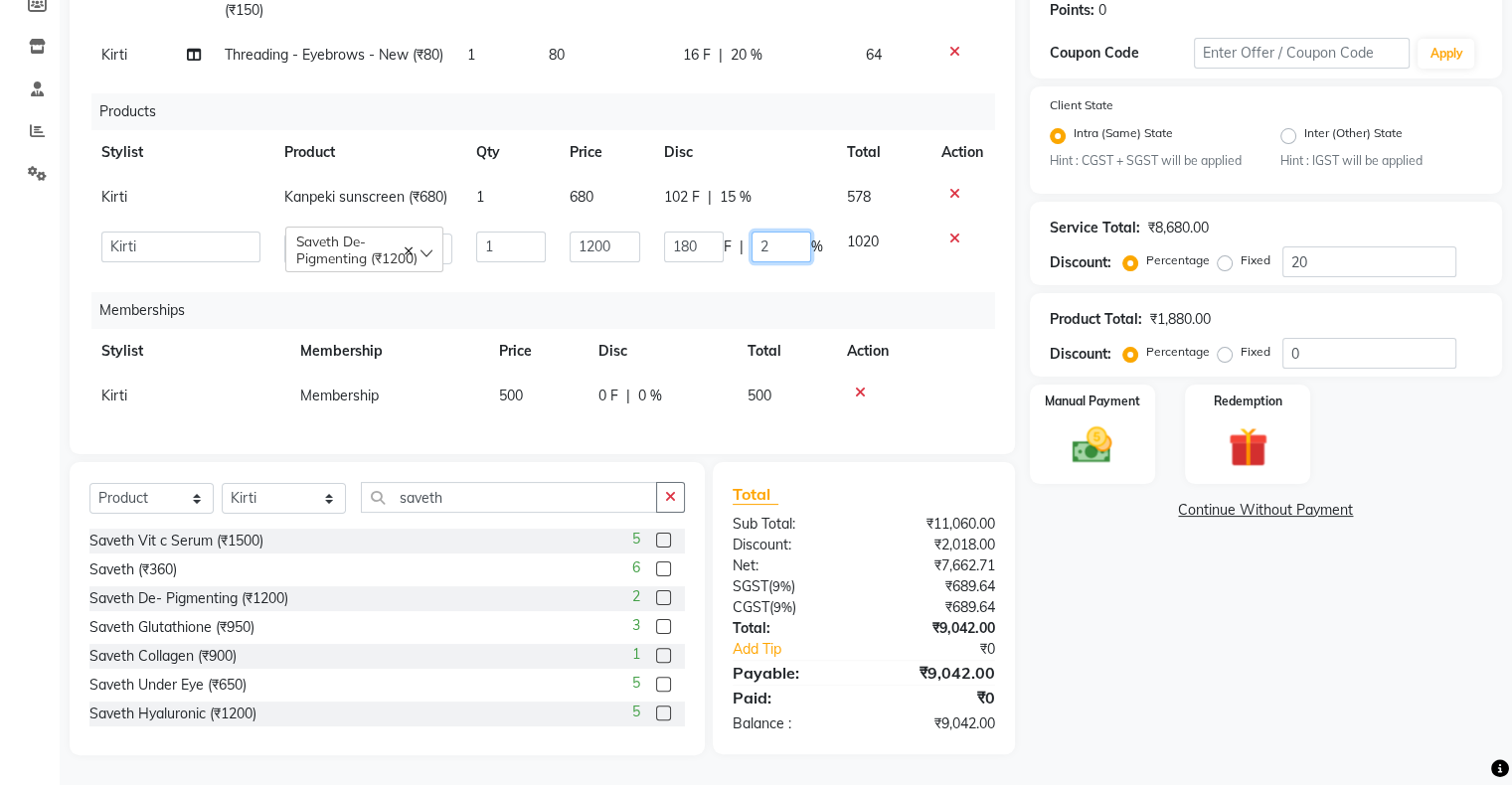 type on "20" 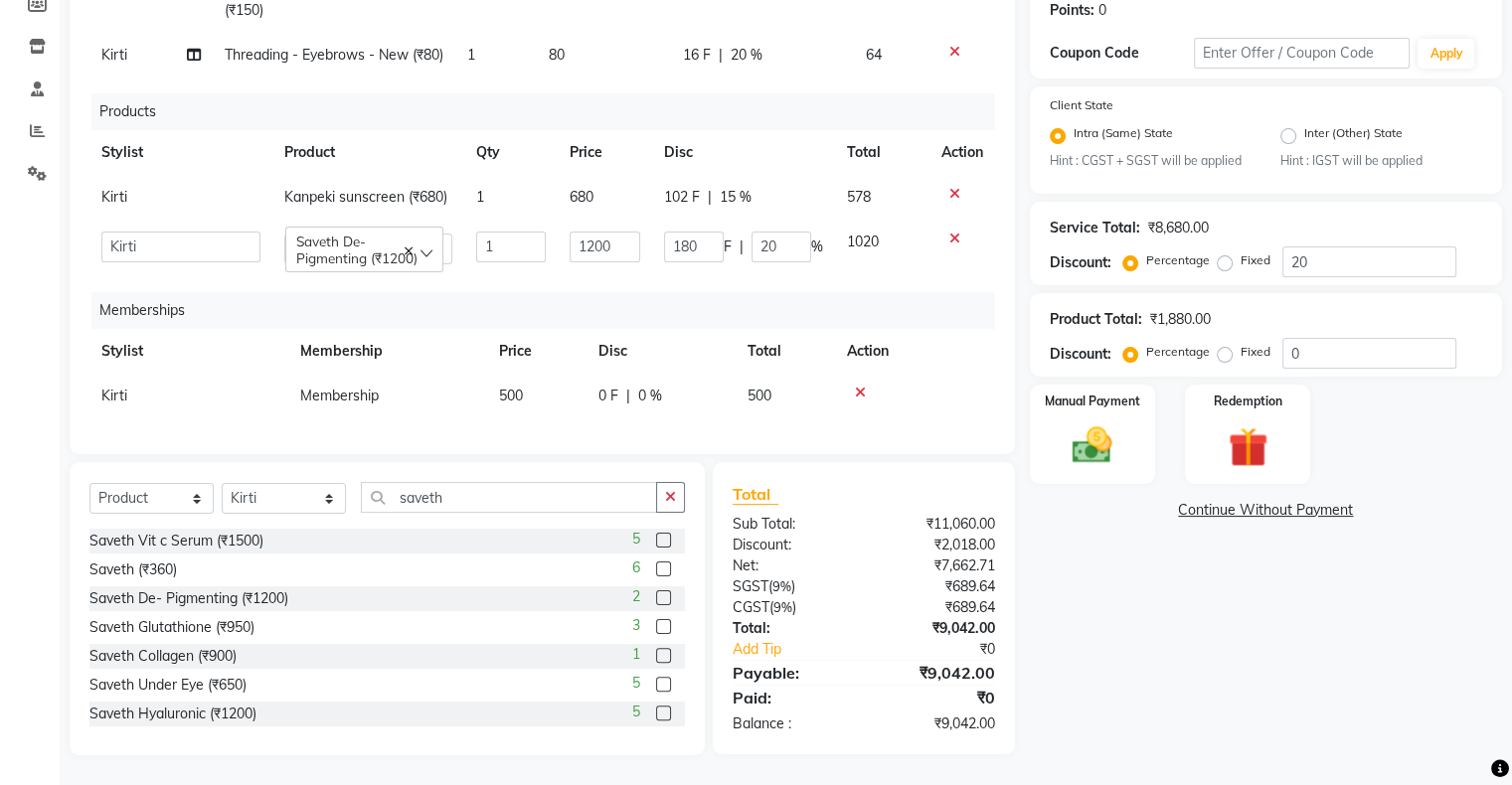 click on "Memberships" 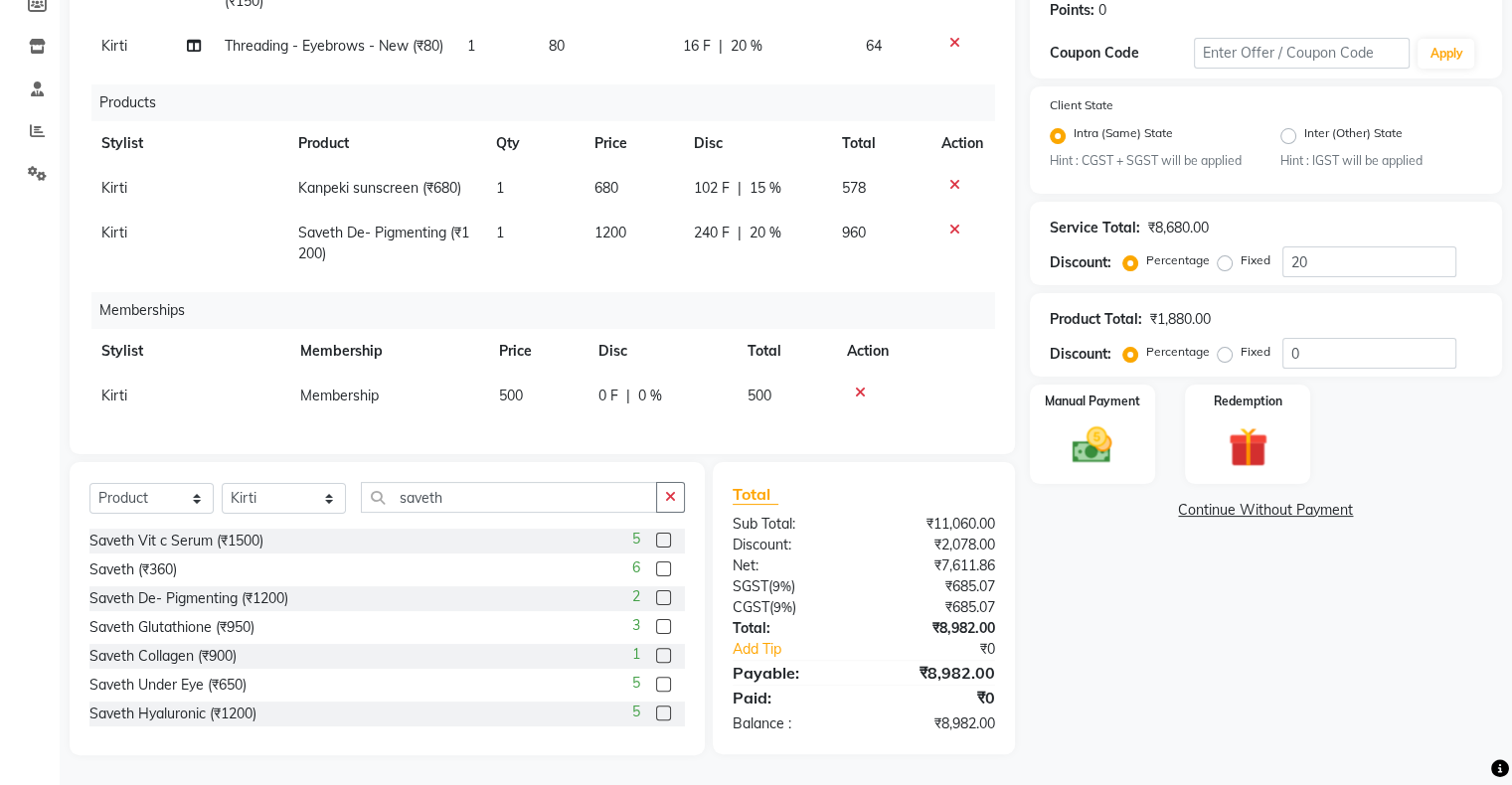 click on "240 F | 20 %" 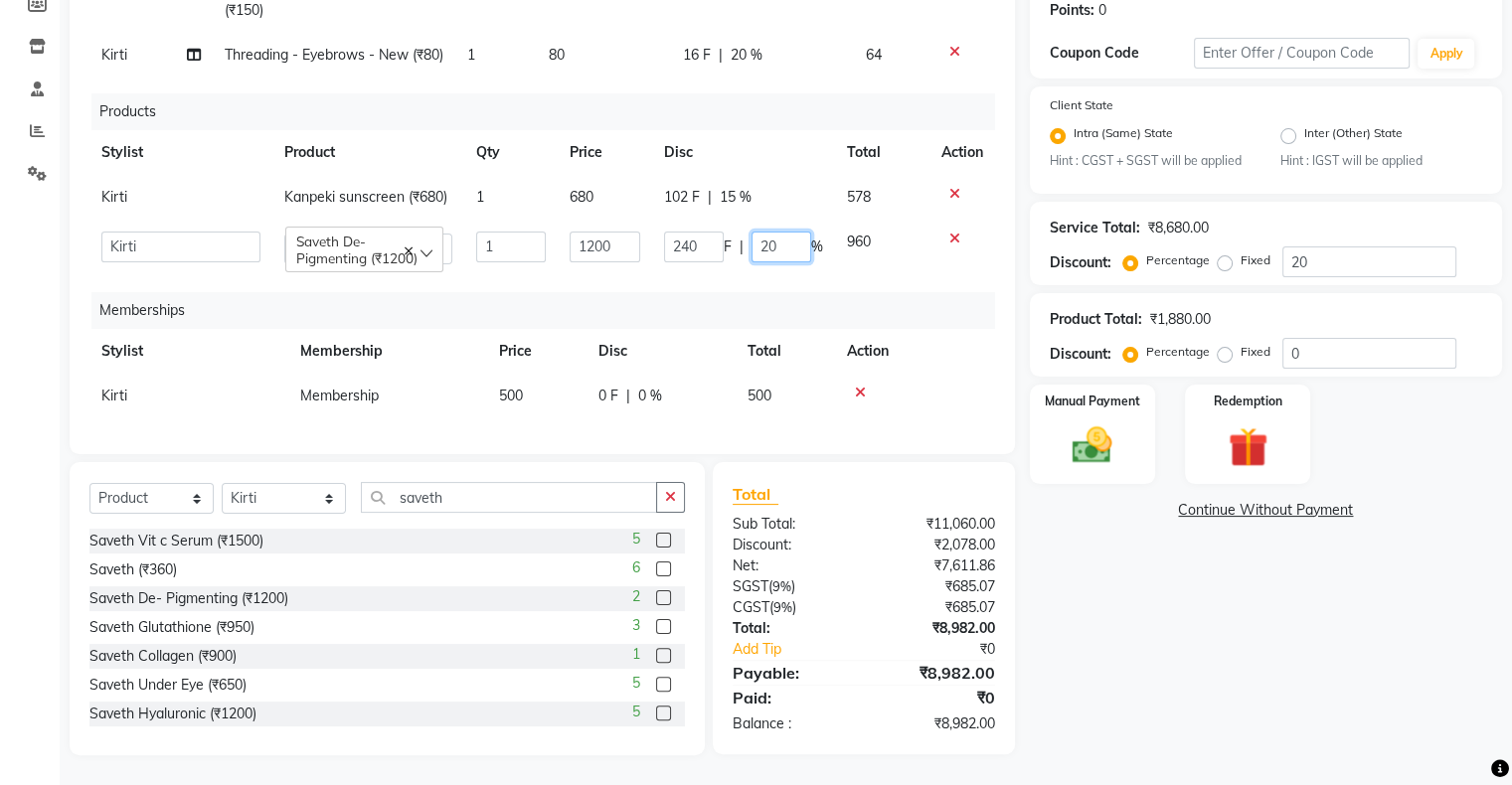 click on "20" 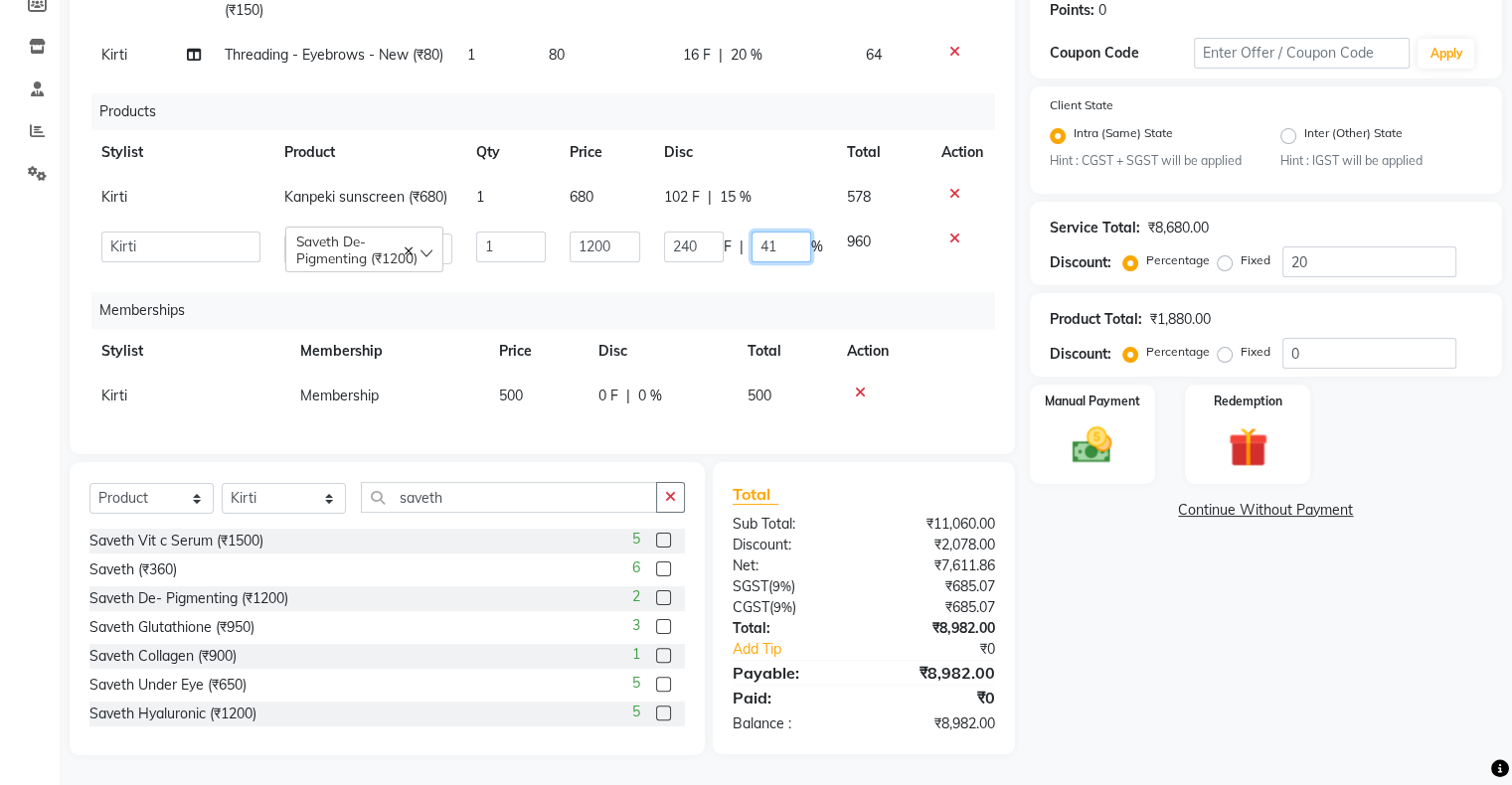 type on "4" 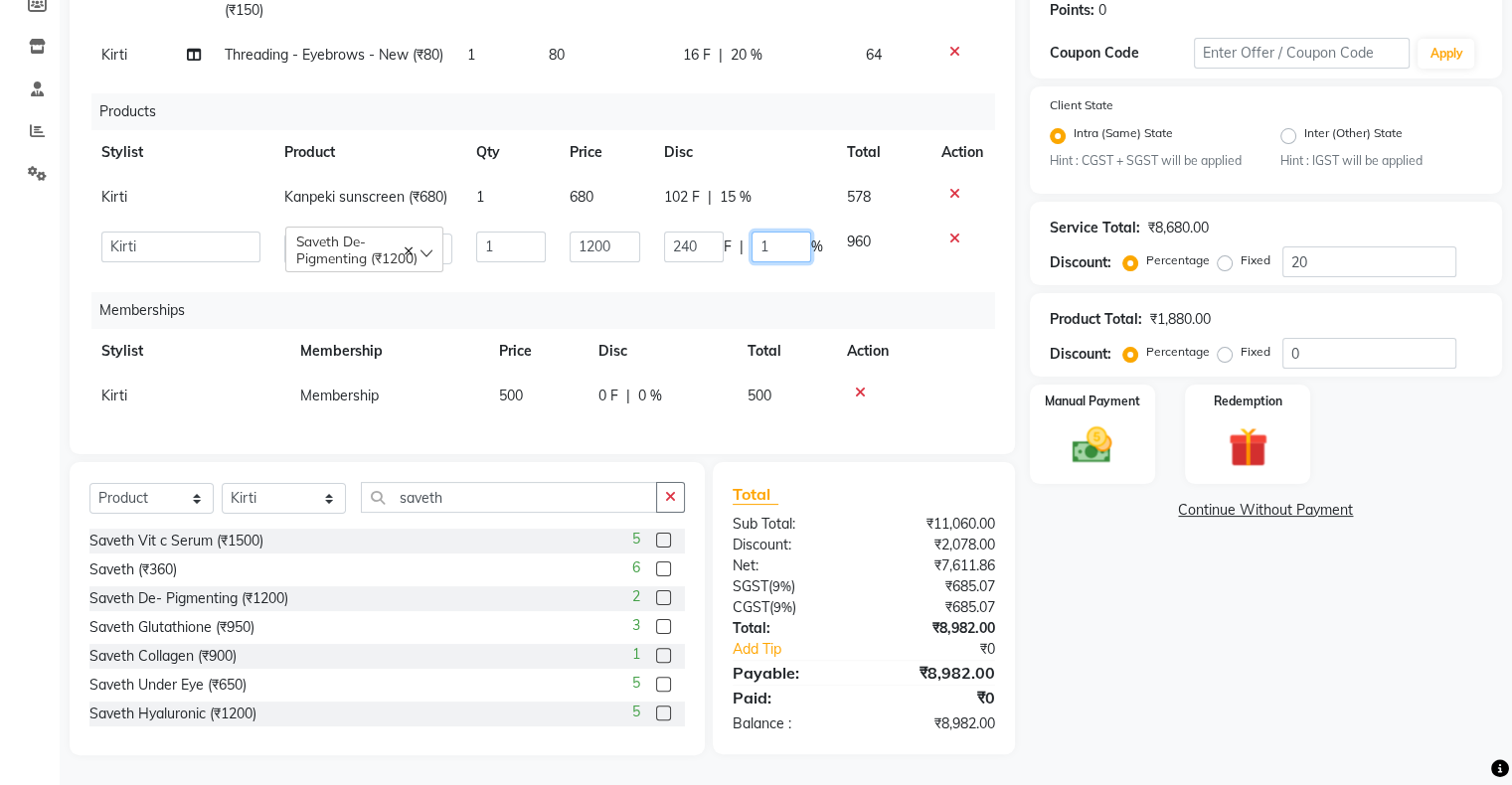 type on "15" 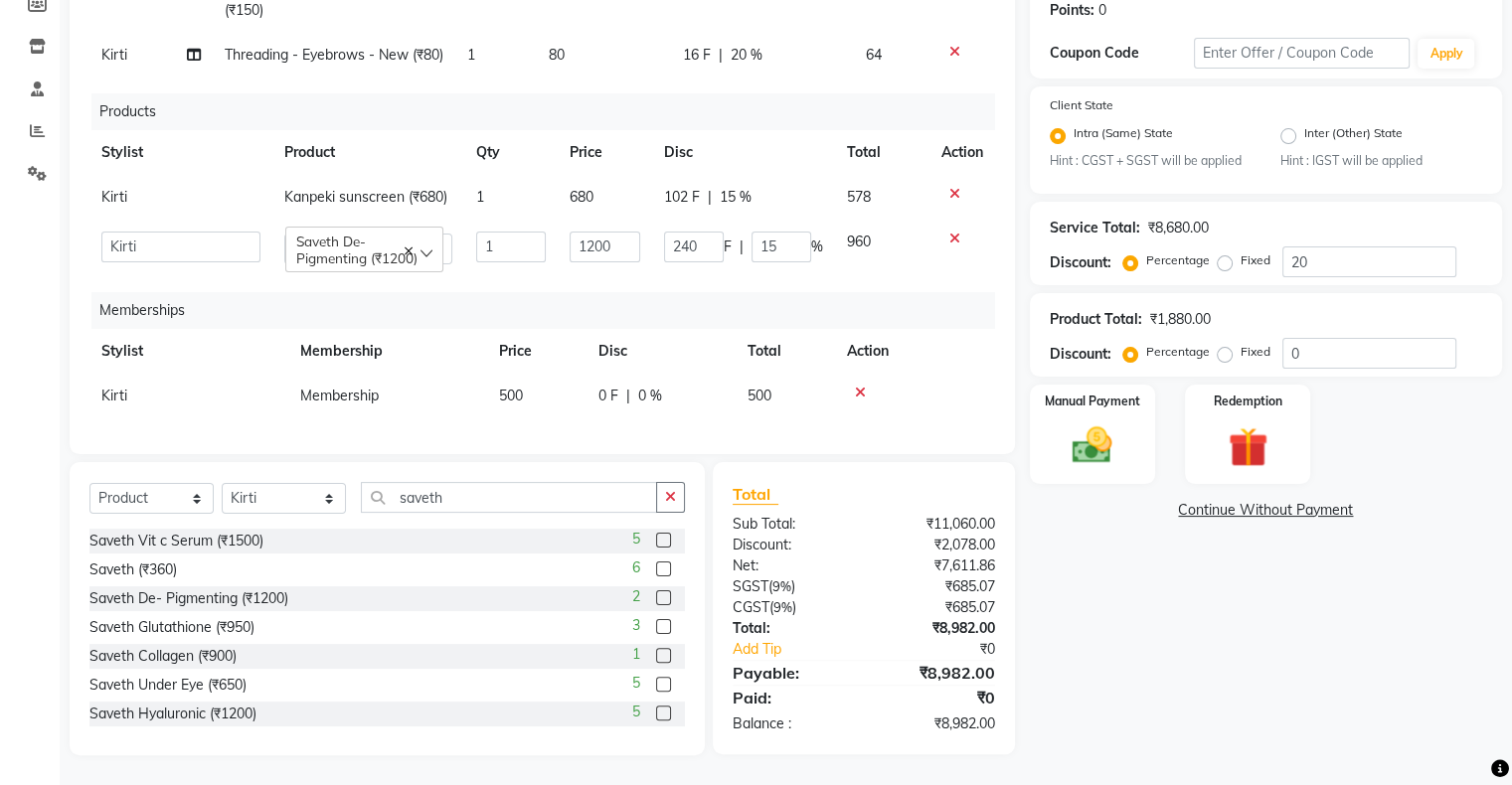 click on "Services Stylist Service Qty Price Disc Total Action  Akshay Divecha   Ashwini Hair Head   Falak Nails   Fardin   Kirti   Nida FD   Pradip   Pradip Vaishnav   Sanjana    Vidhi Veera  Liposoluble Wax - Full Legs - New (₹1200)  x Hair Services - Hair Cut (Male) (₹300) Hair Services - Hair Wash (Male) (₹200) Hair Services - Beard (₹200) Hair Services - Global Majjrel (Male) (₹1000) Hair Services - Hair Cut (Female) (₹1000) Hair Services - Blowdry Medium (Female) (₹550) Hair Services - Normal Hair Wash Medium (Female) (₹500) Hair Services - Hair Spa Medium (Female) (₹1200) Threading-Full Face Threading (Female) (₹299) Honey wax Half Legs (Male) (₹1000) Flavoured Wax Underarms (Male) (₹499) Honey wax Half Arms (Female) (₹200) Honey wax Half Legs (Female) (₹400) Adult Hair Cut - Male Senior Stylist (₹600) Beard/Clean Shave - Male (₹250) Basic Styling - Male (₹250) Basic Styling Male - Senior Stylist (₹400) Side locks trim - Male (₹150) Brows Color - Male (₹200) 1 1200 240 F" 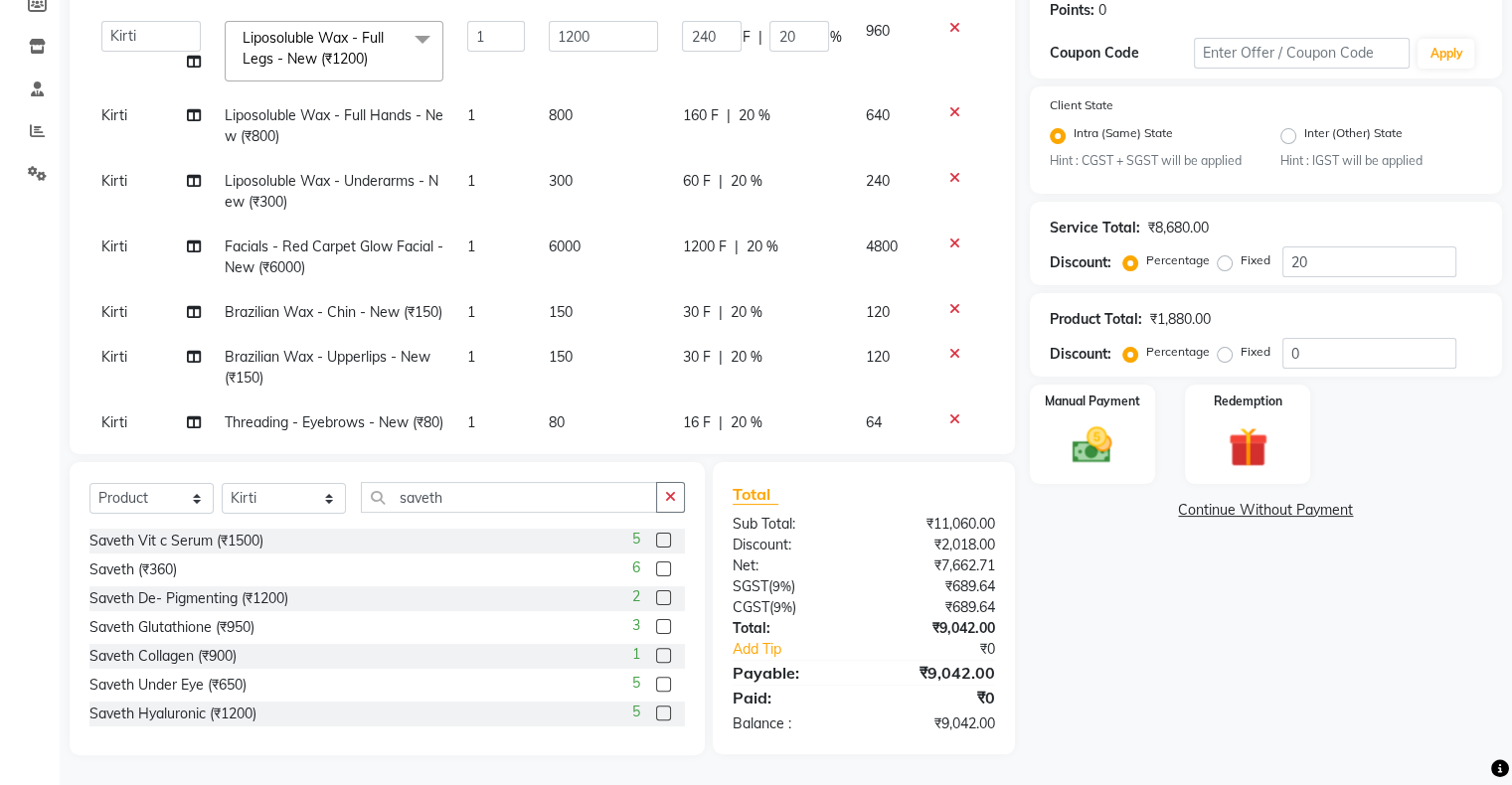 scroll, scrollTop: 0, scrollLeft: 0, axis: both 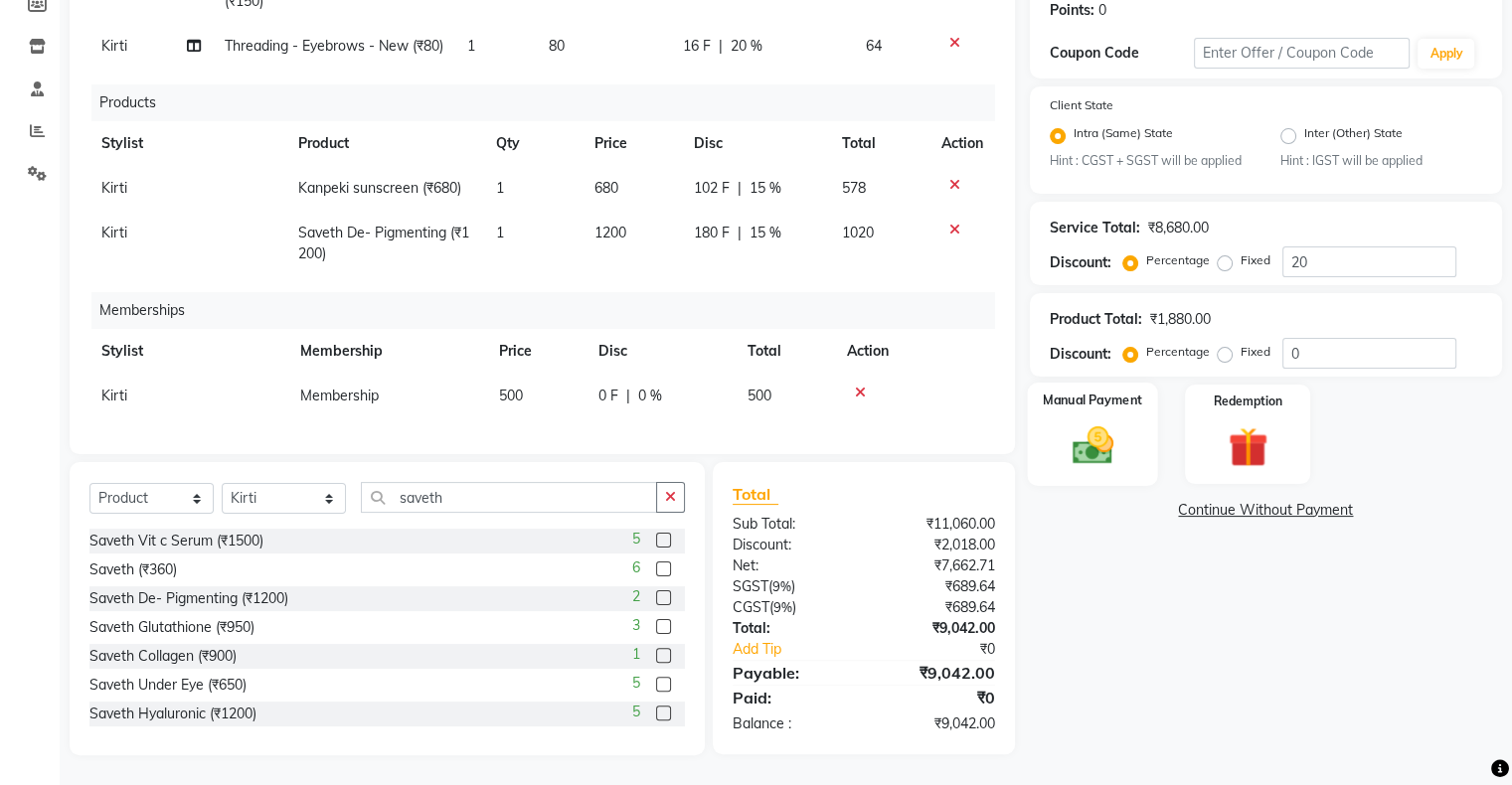 click 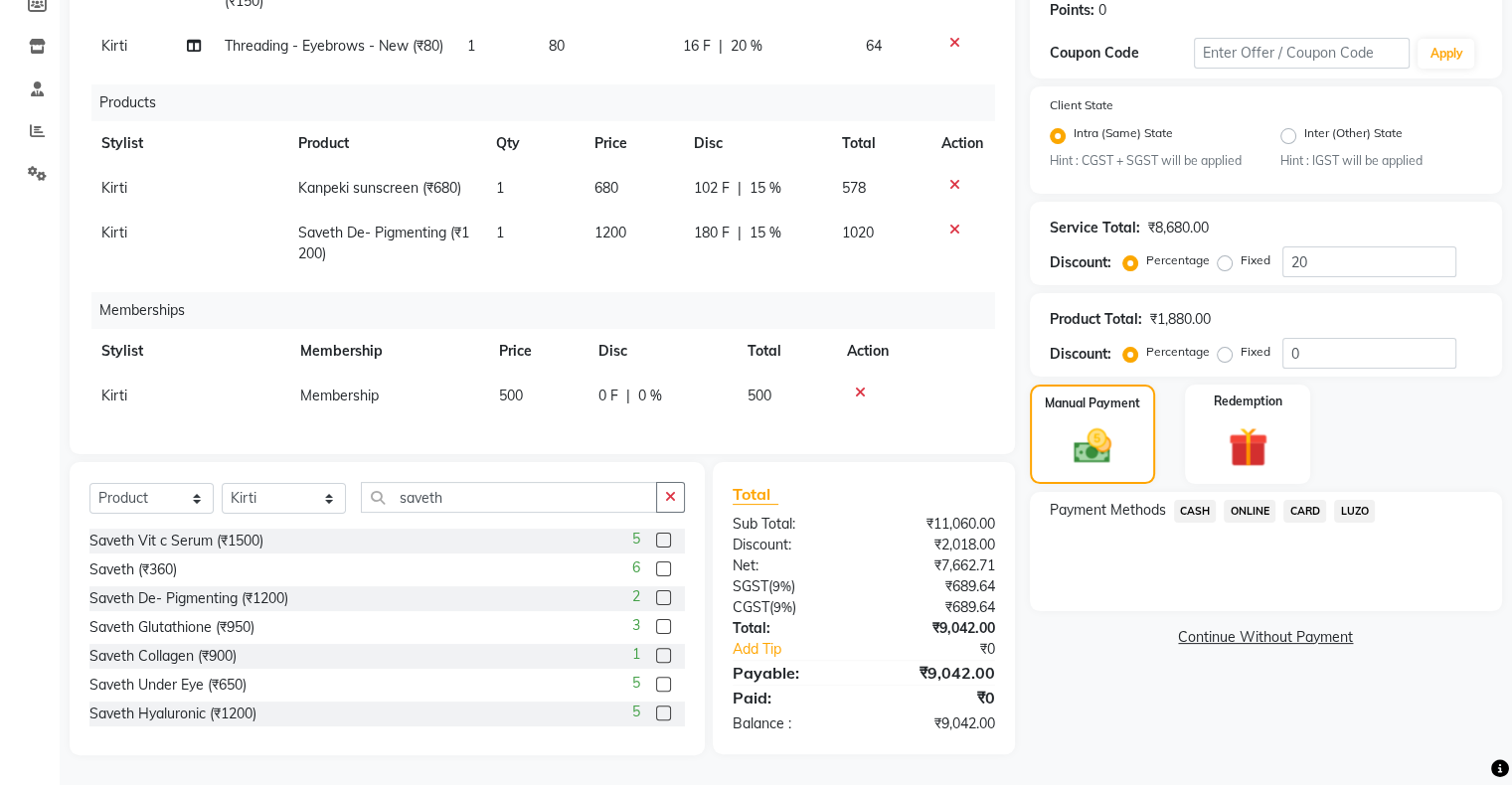 click on "ONLINE" 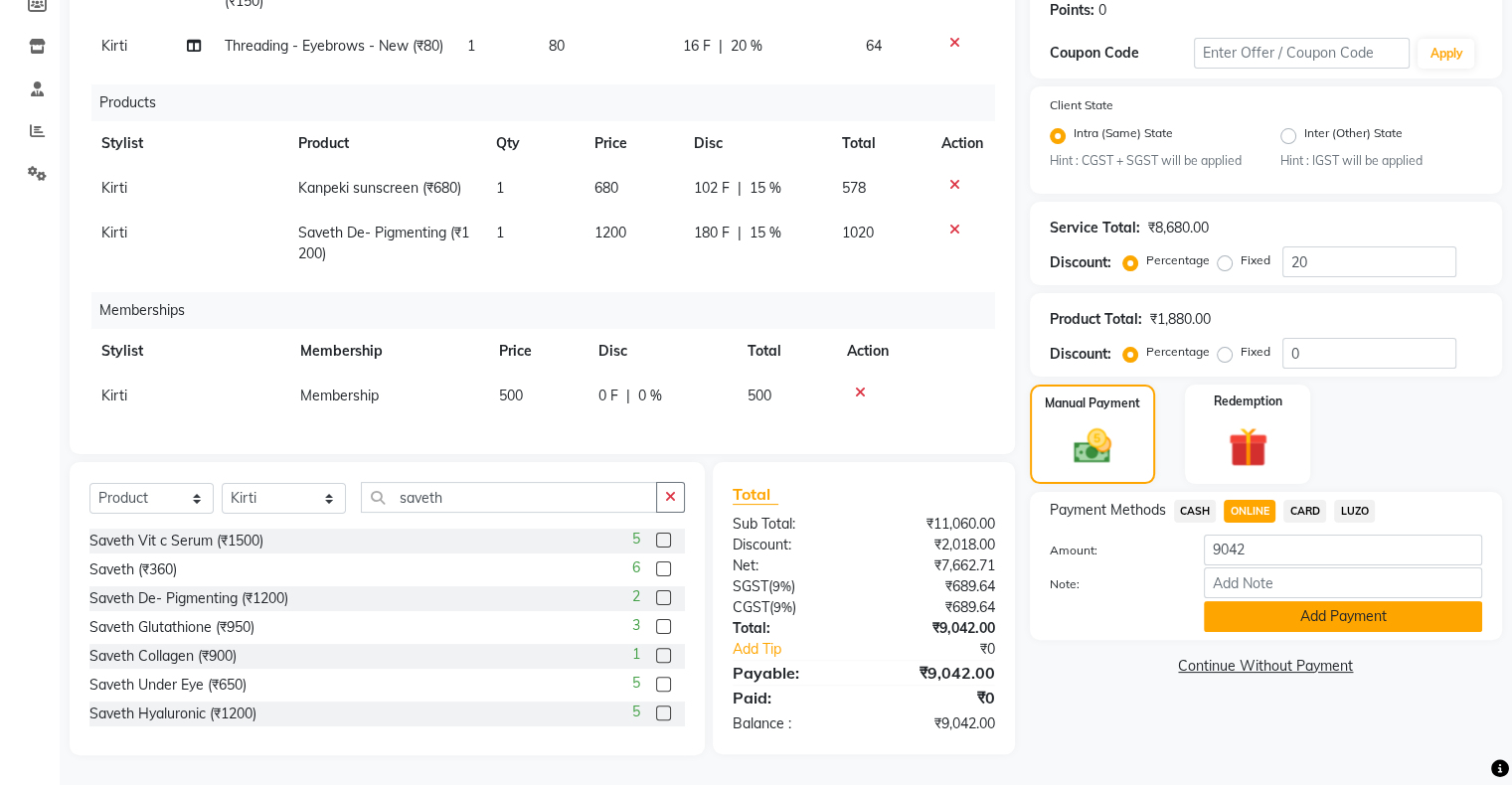 click on "Add Payment" 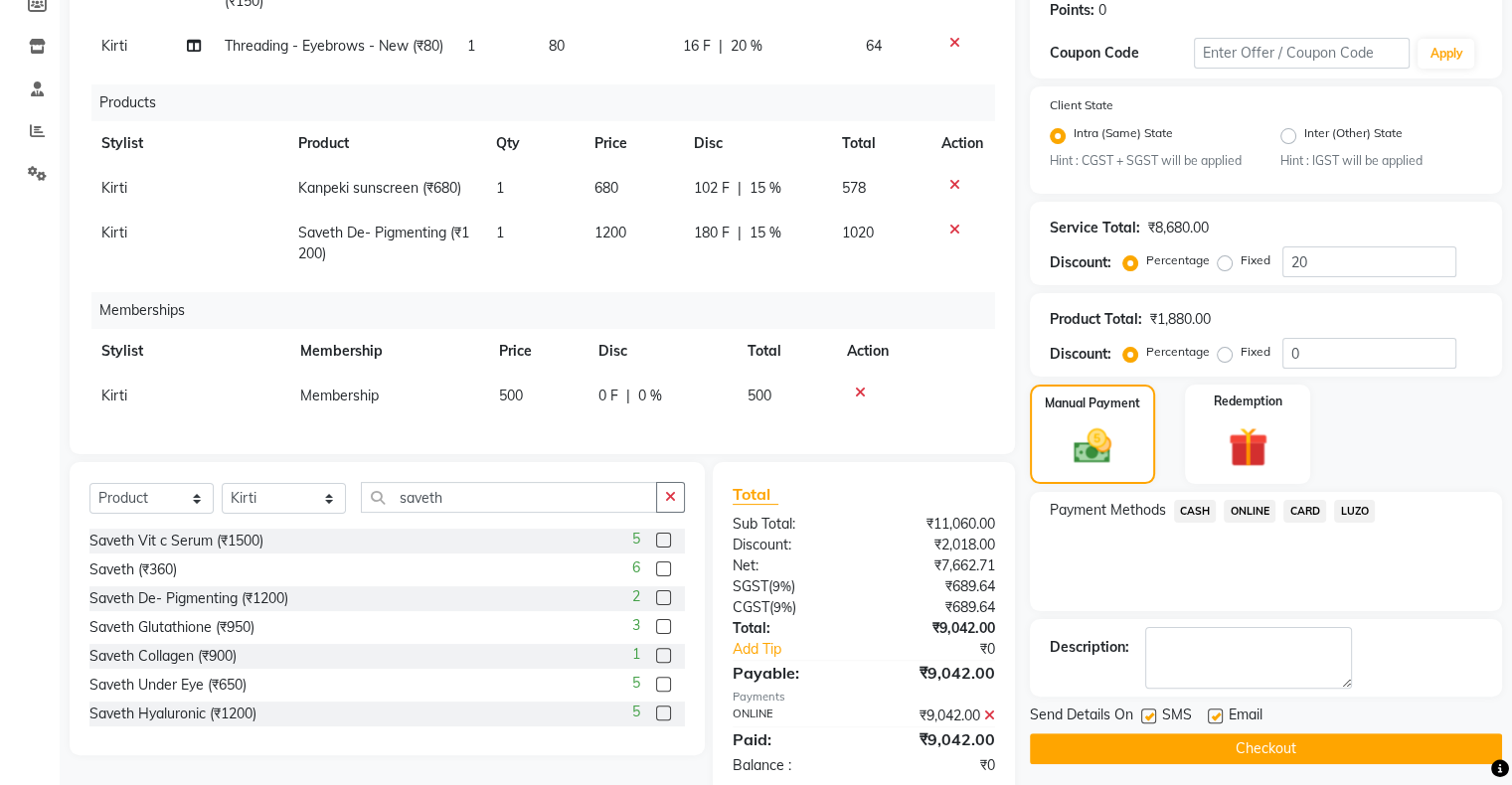 scroll, scrollTop: 350, scrollLeft: 0, axis: vertical 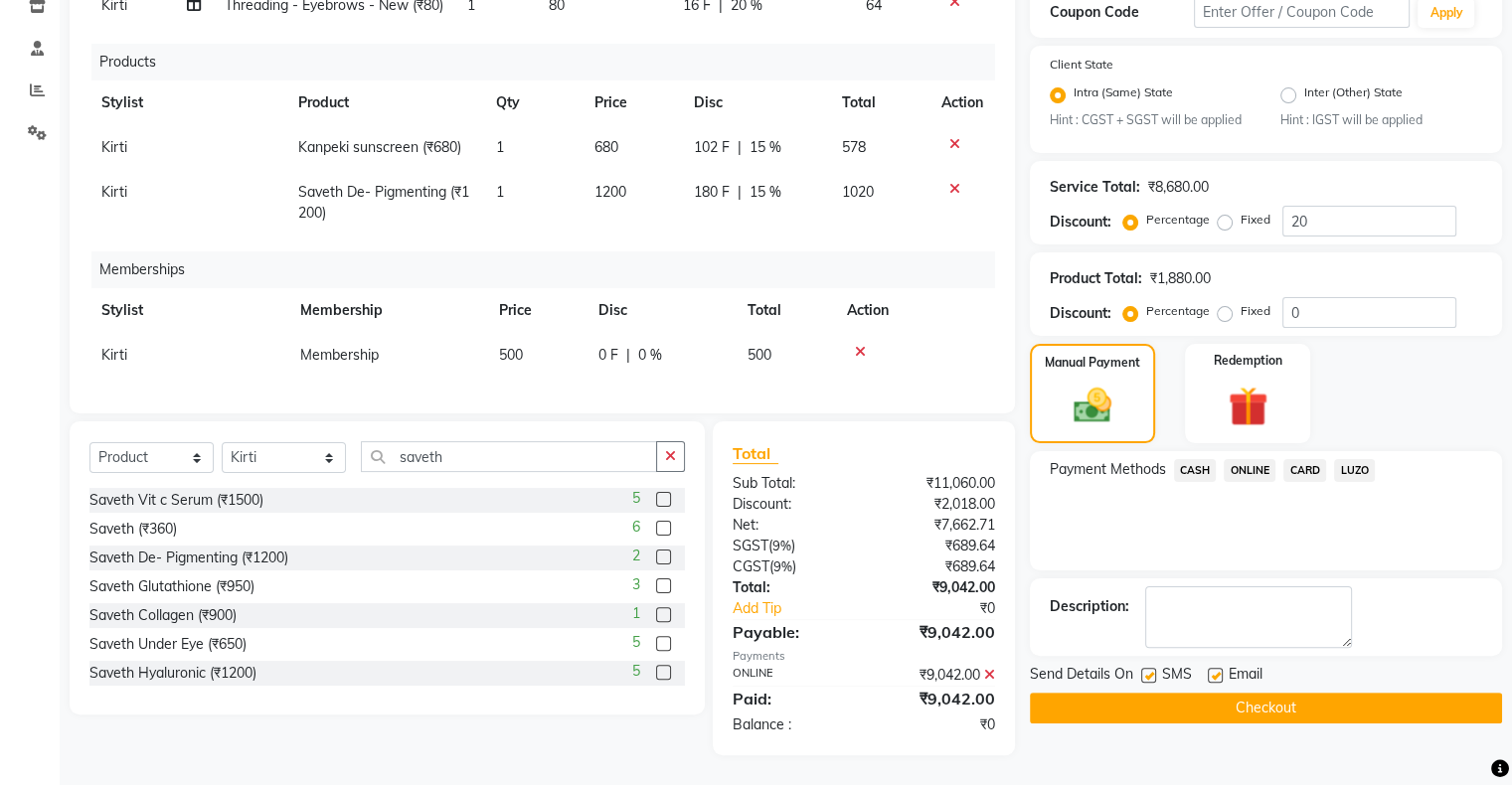 click on "Checkout" 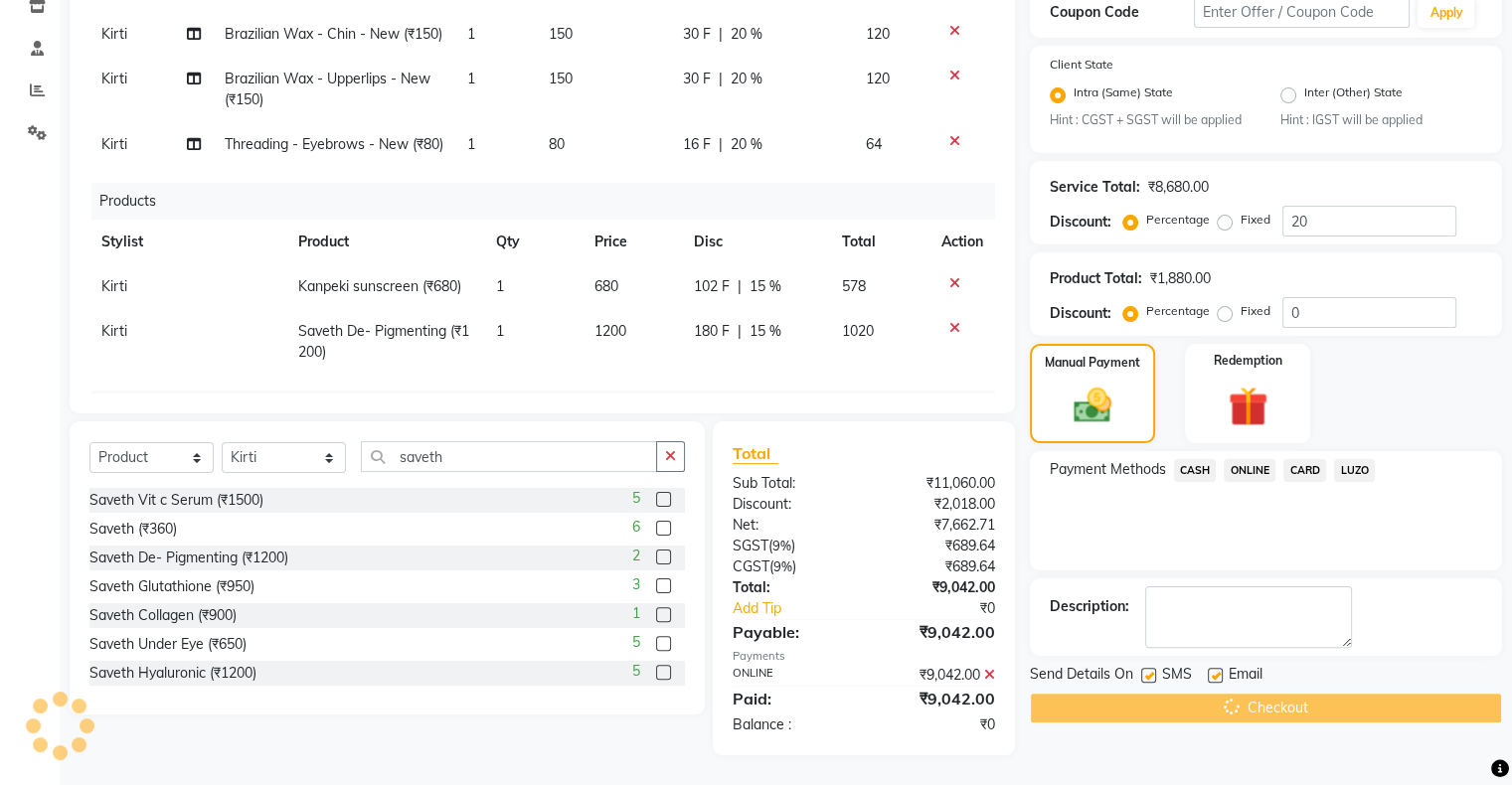 scroll, scrollTop: 243, scrollLeft: 0, axis: vertical 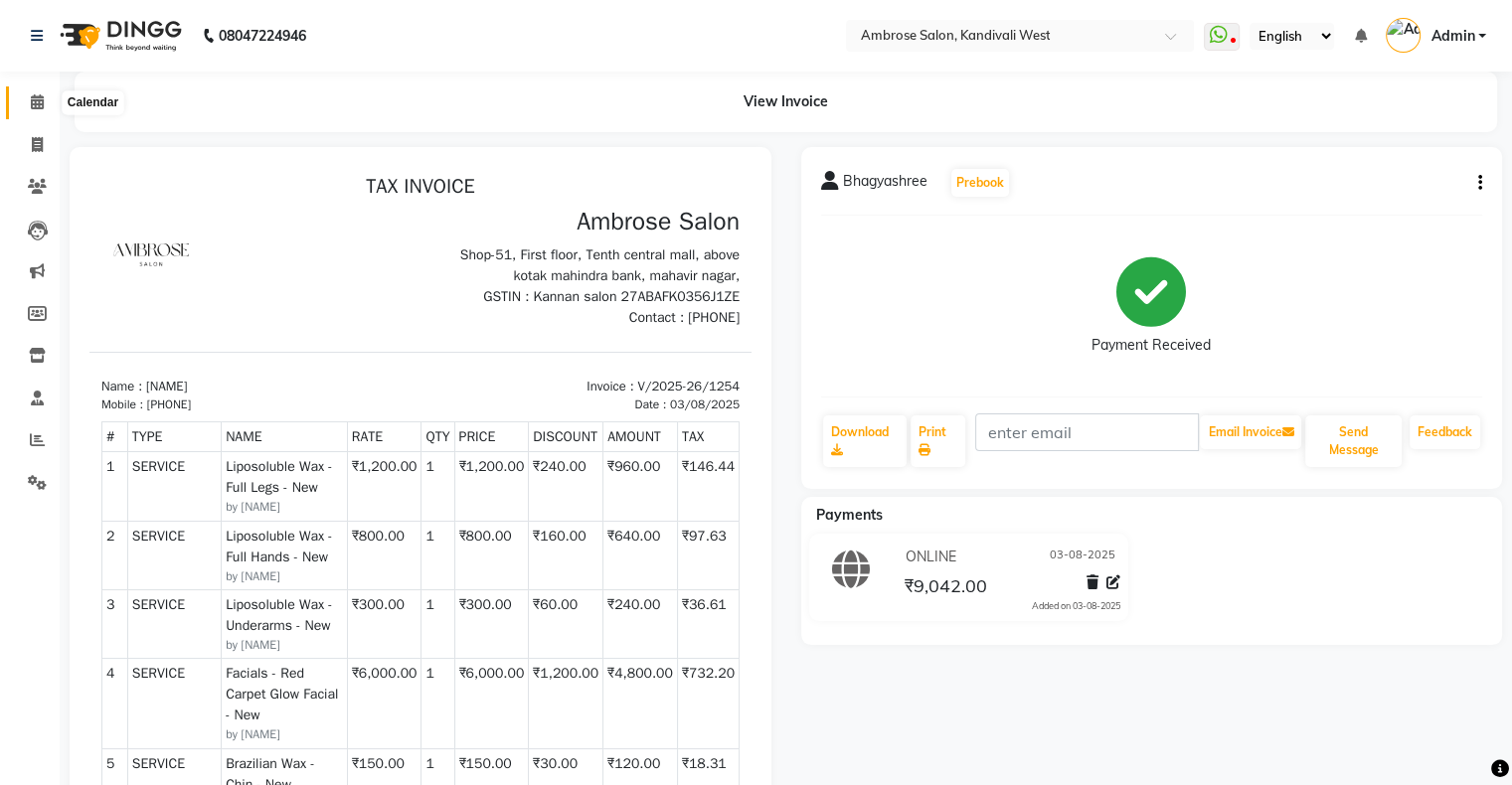 click 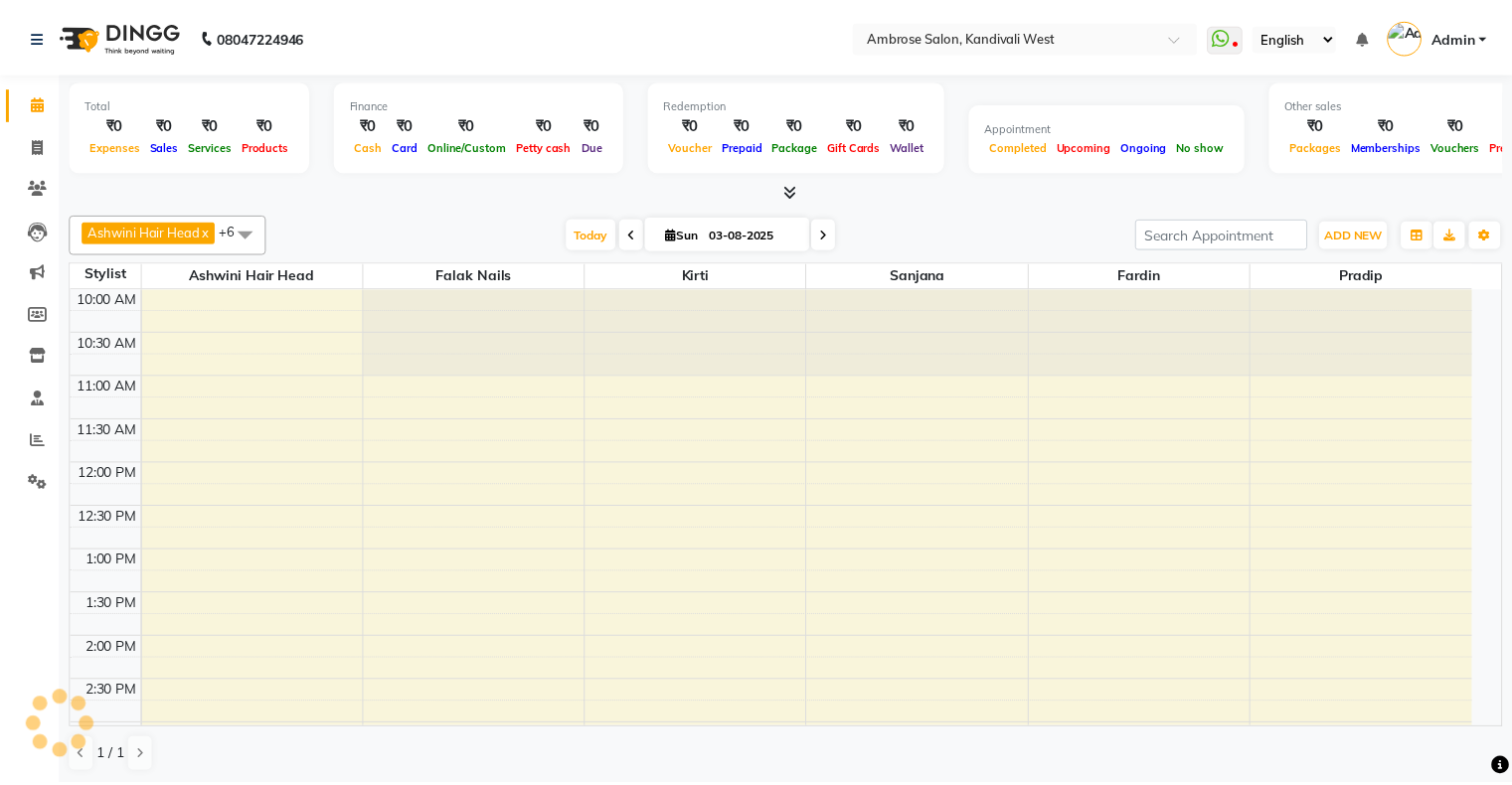 scroll, scrollTop: 0, scrollLeft: 0, axis: both 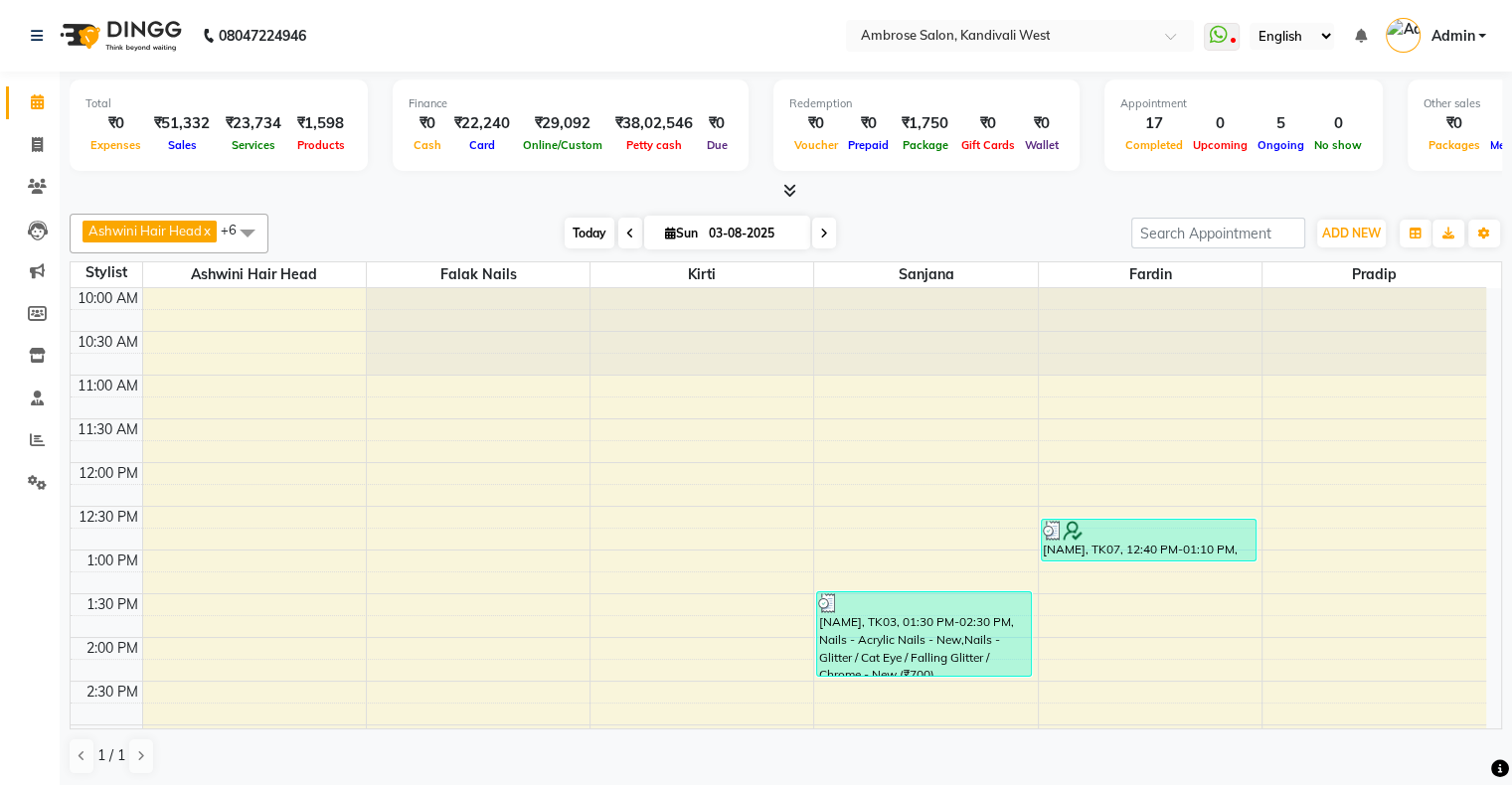 click on "Today" at bounding box center [589, 233] 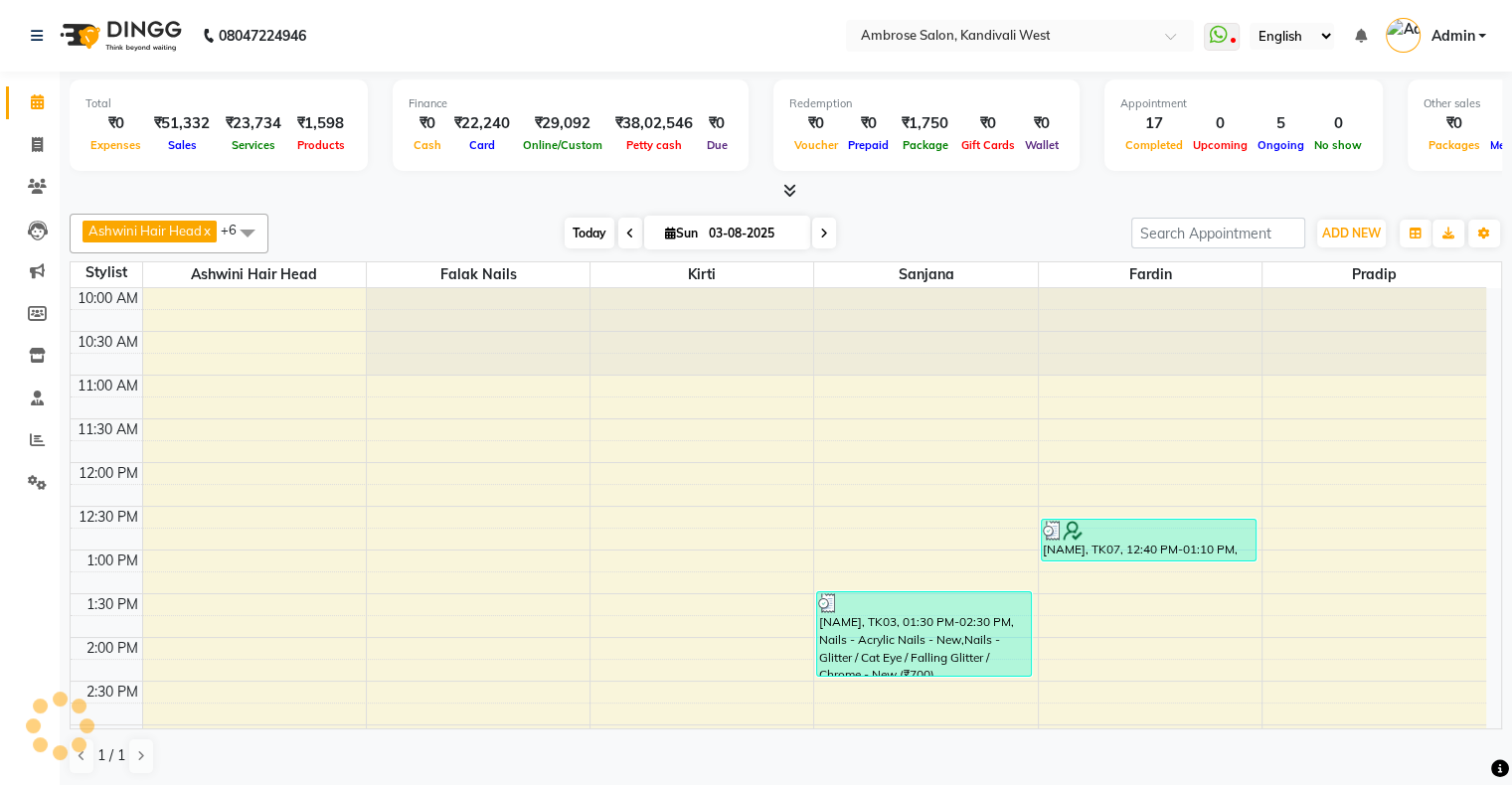 scroll, scrollTop: 685, scrollLeft: 0, axis: vertical 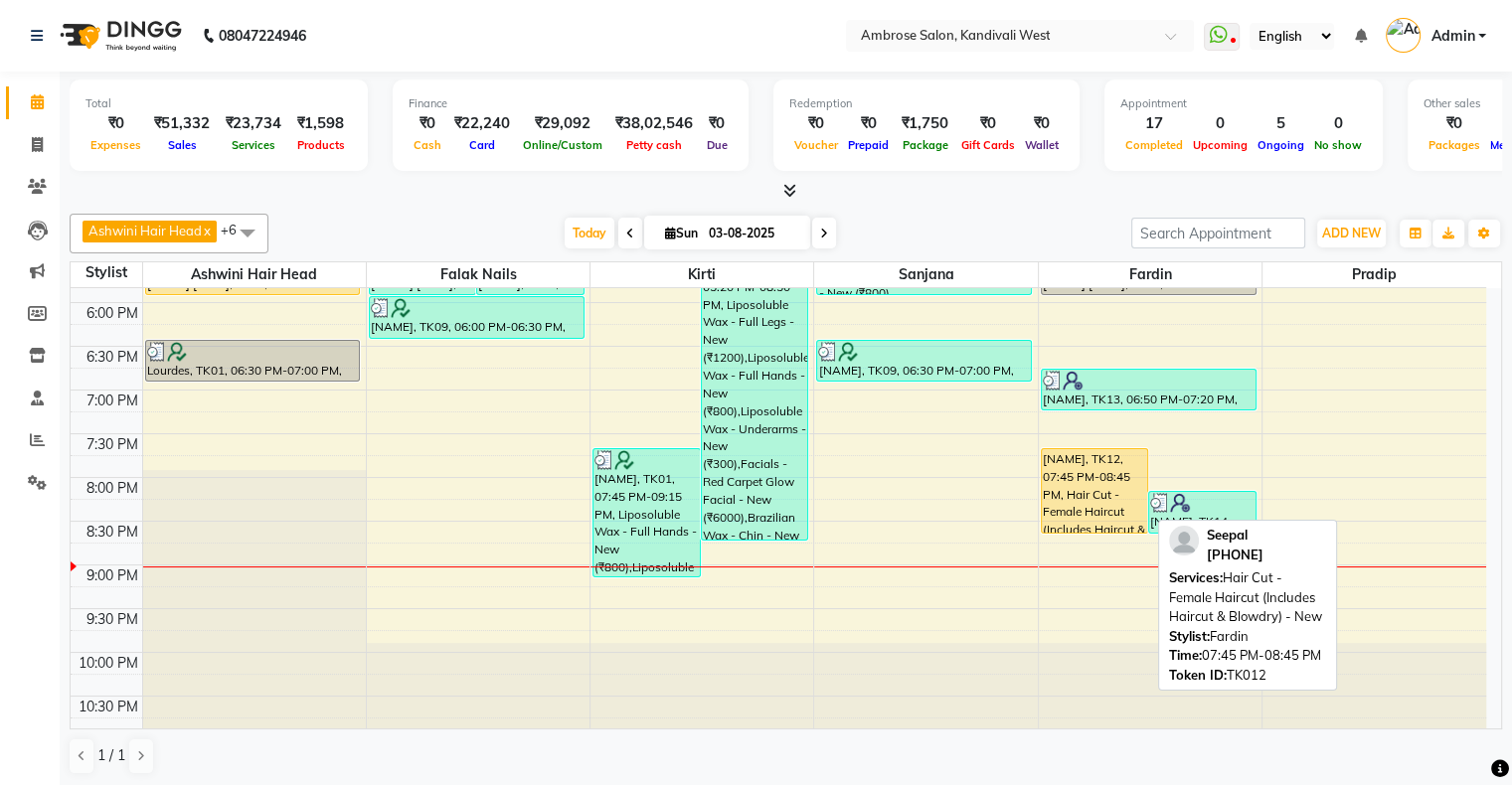 click on "[FIRST], TK12, 07:45 PM-08:45 PM, Hair Cut - Female Haircut (Includes Haircut & Blowdry) - New" at bounding box center [1094, 491] 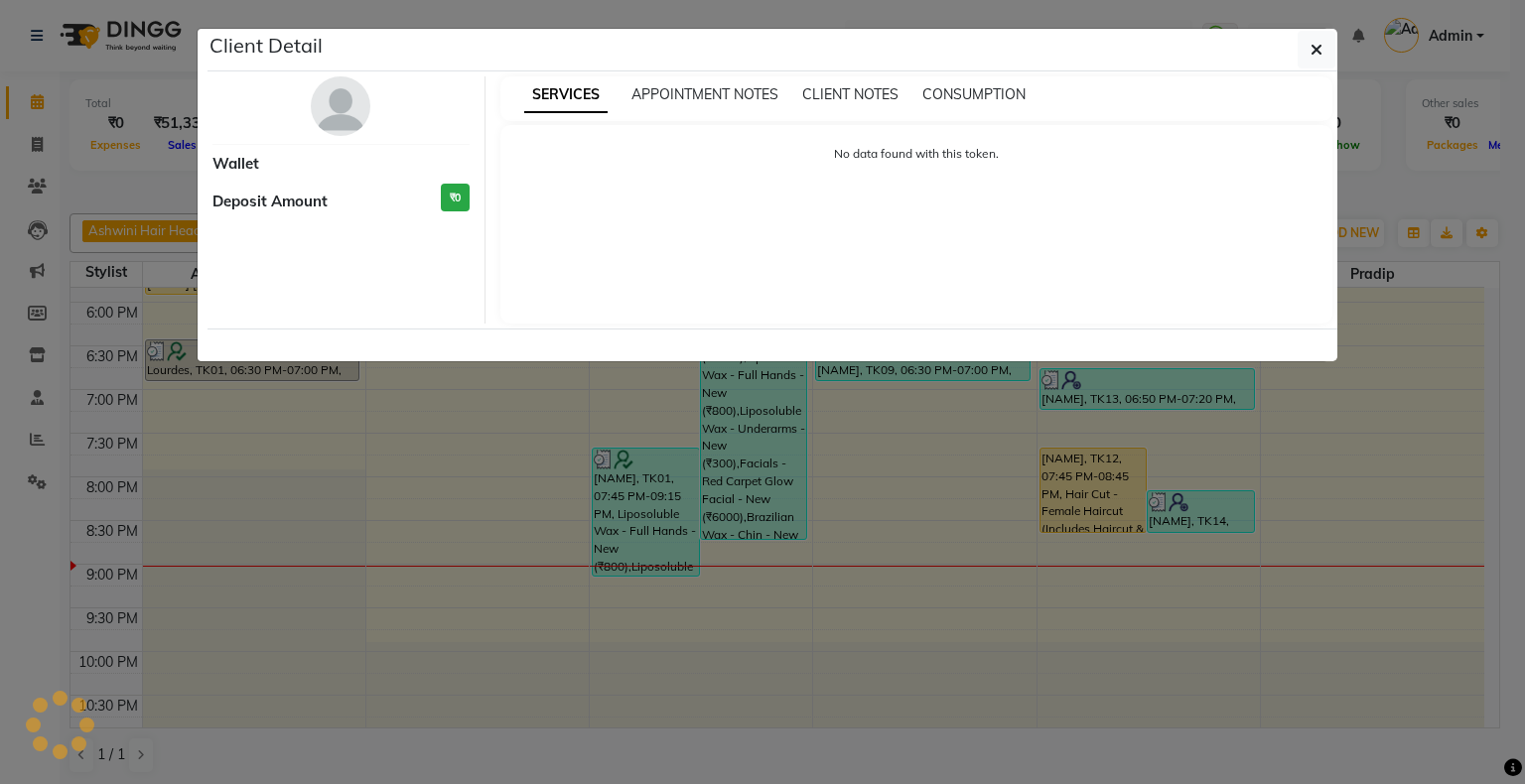 select on "1" 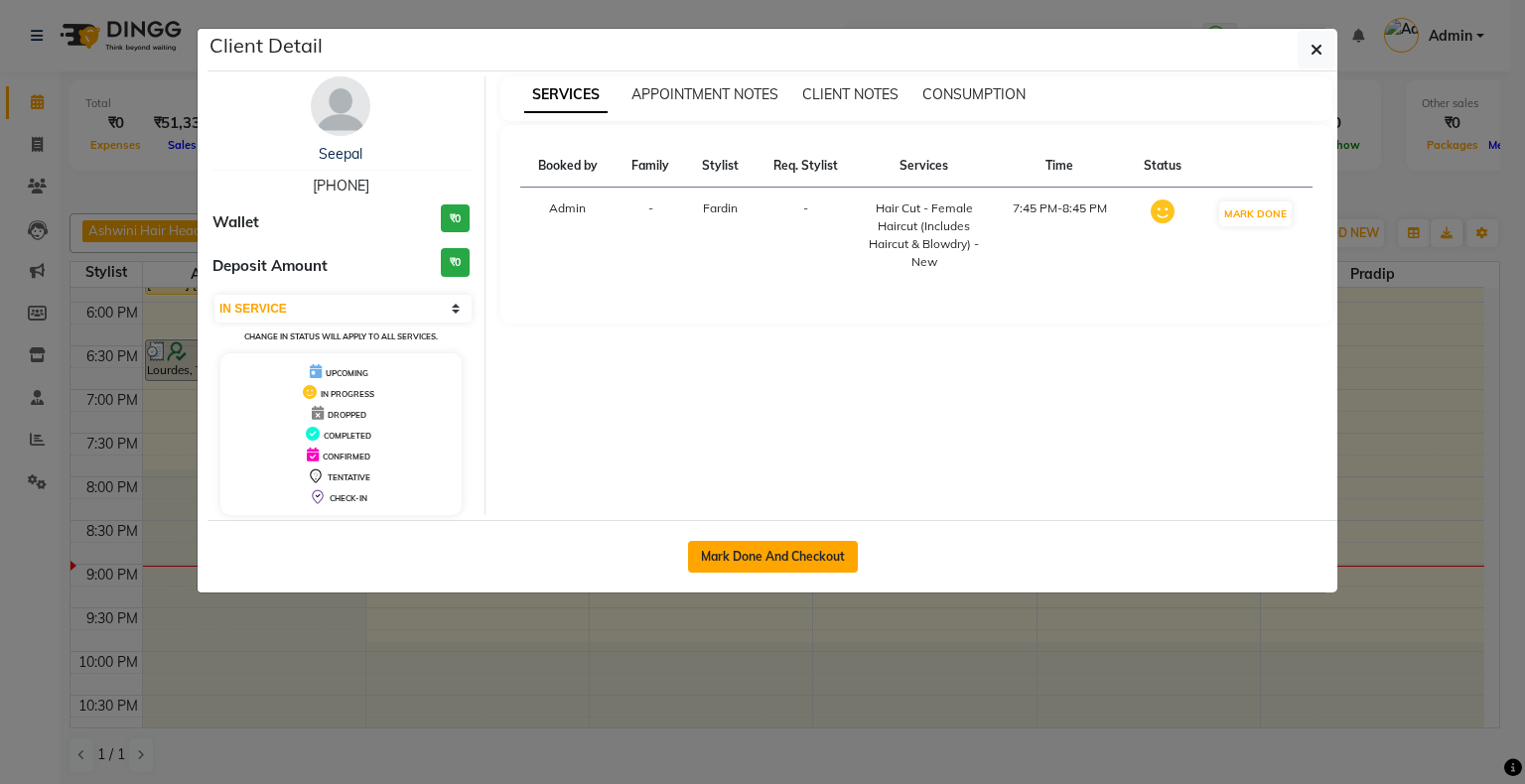click on "Mark Done And Checkout" 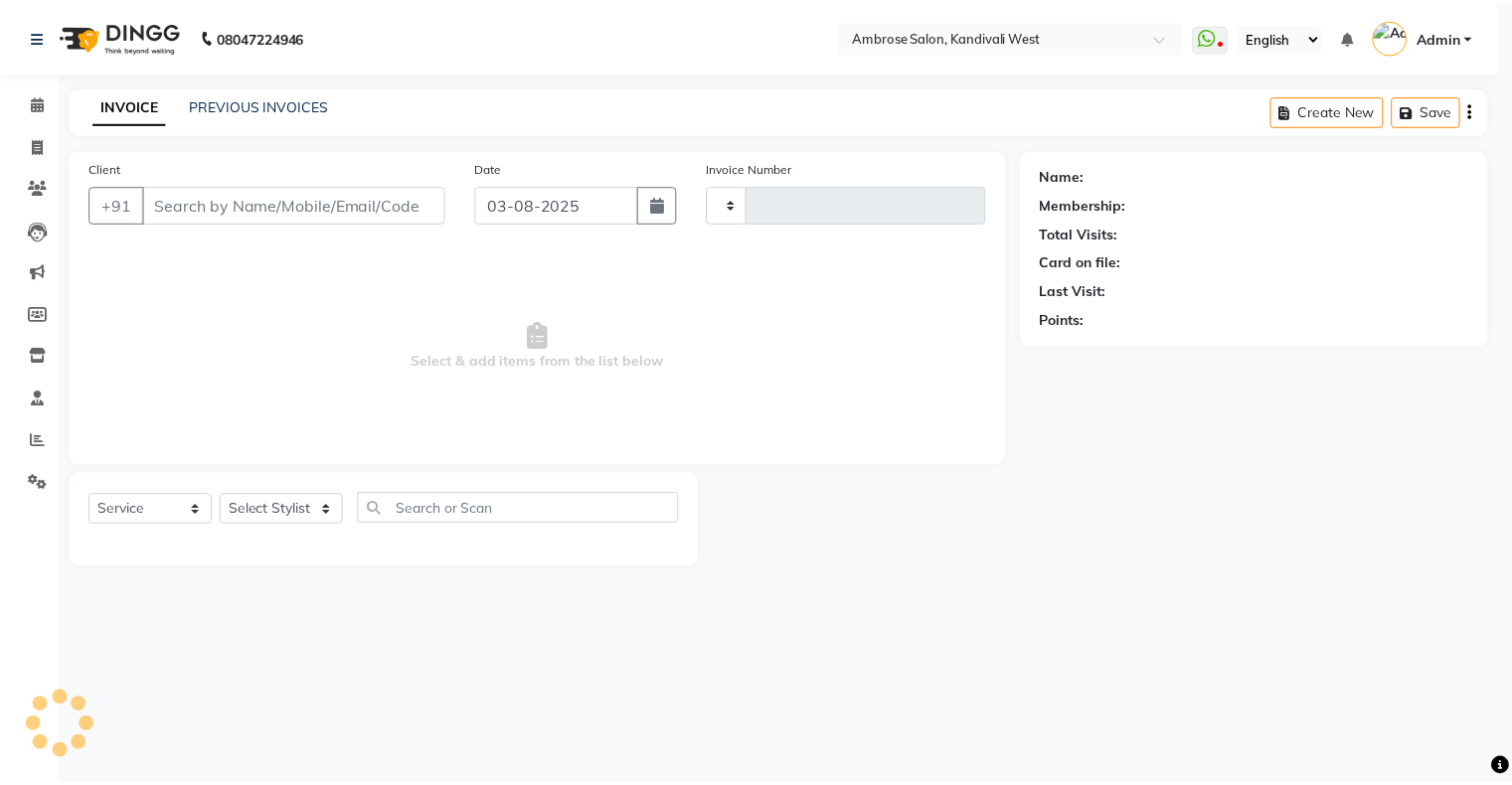 scroll, scrollTop: 0, scrollLeft: 0, axis: both 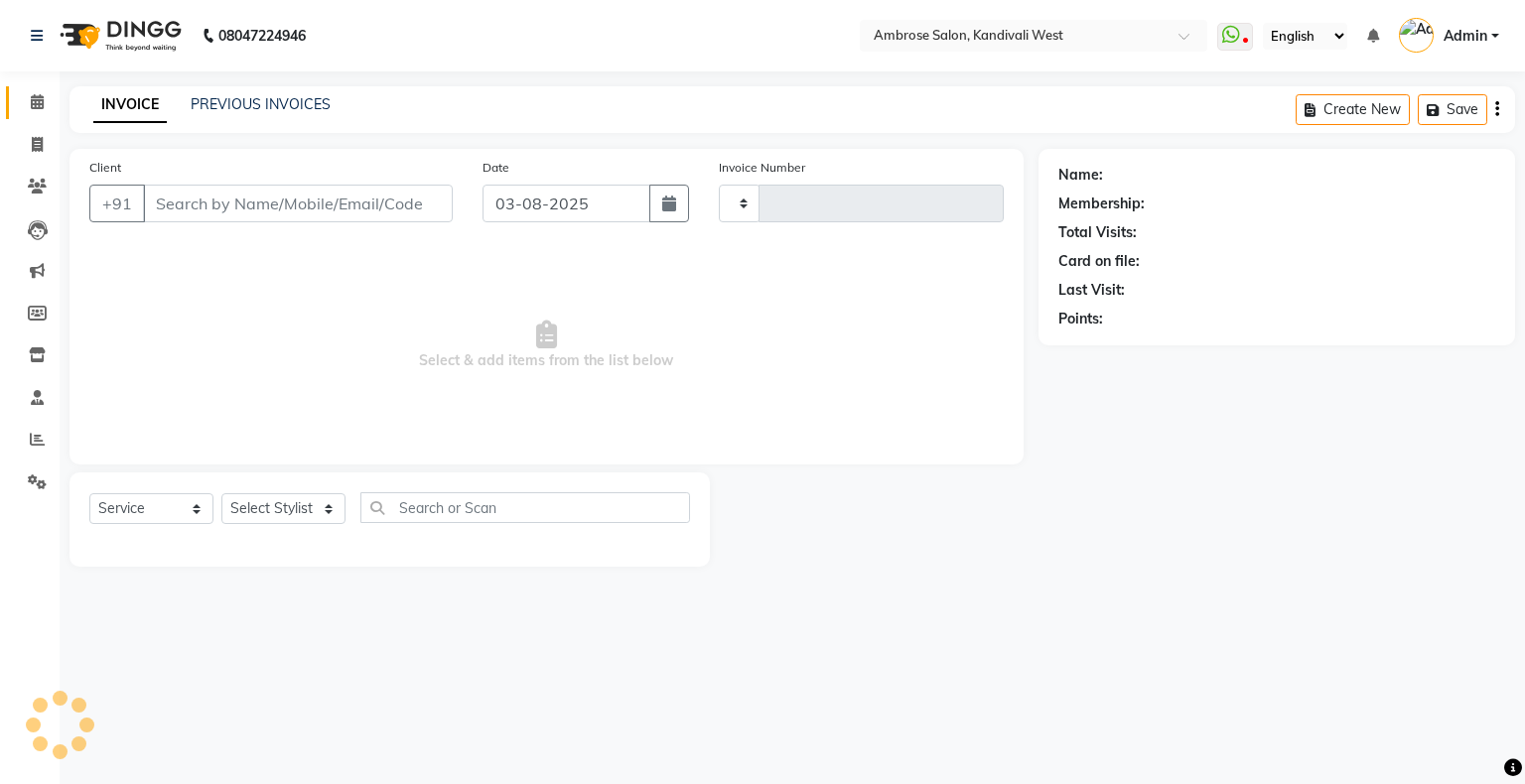 type on "1255" 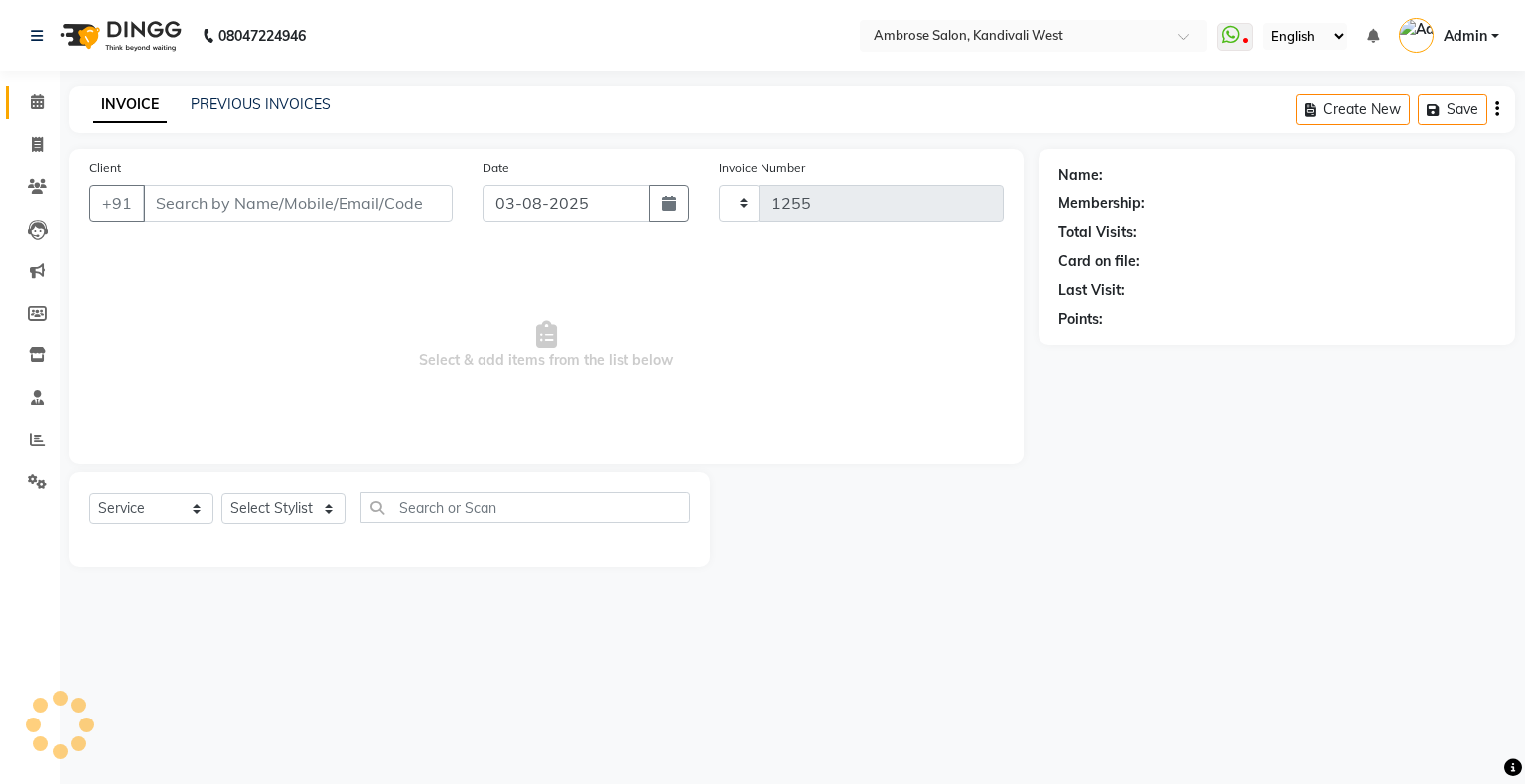 select on "4073" 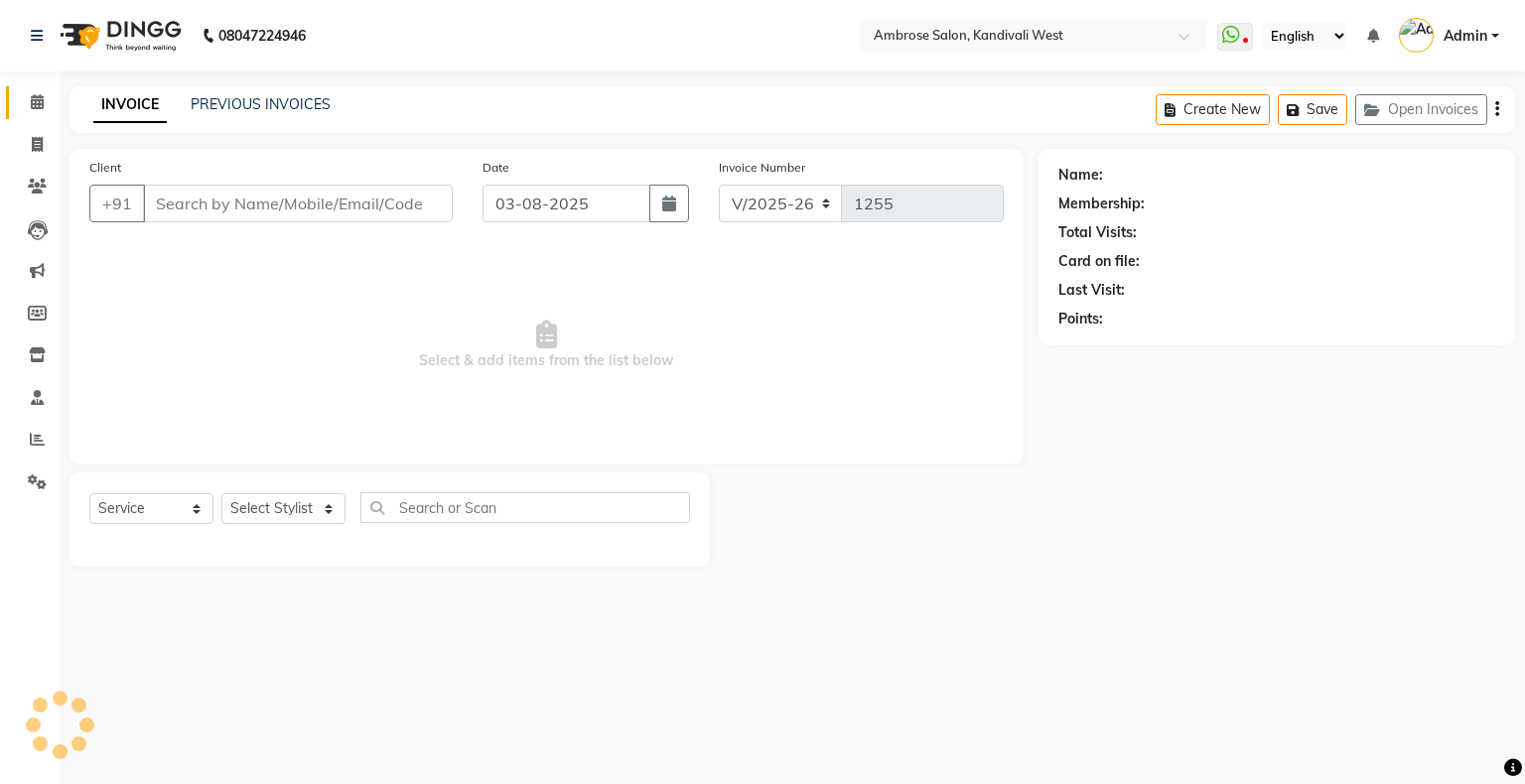 type on "9594440400" 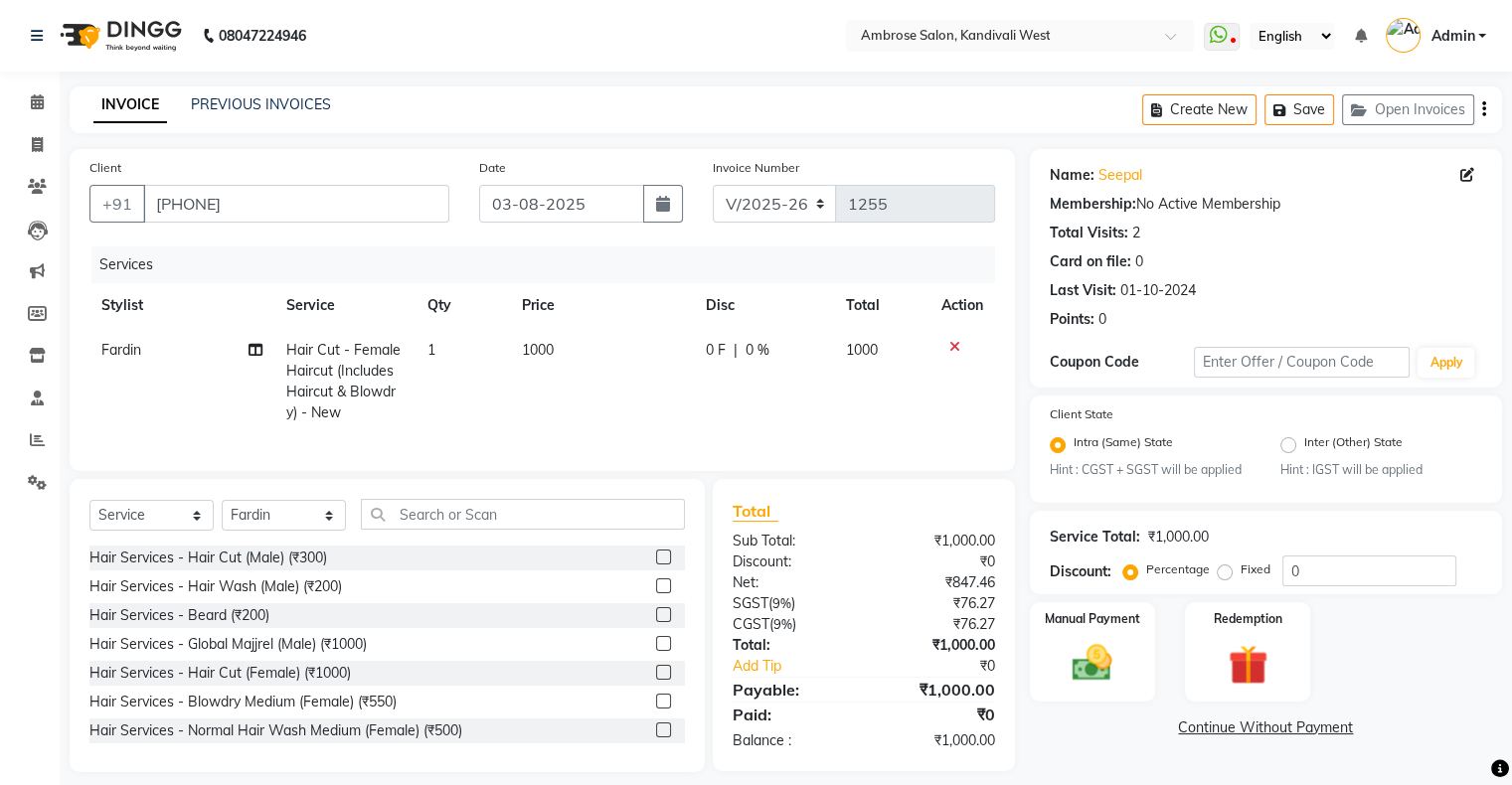 click on "Fardin" 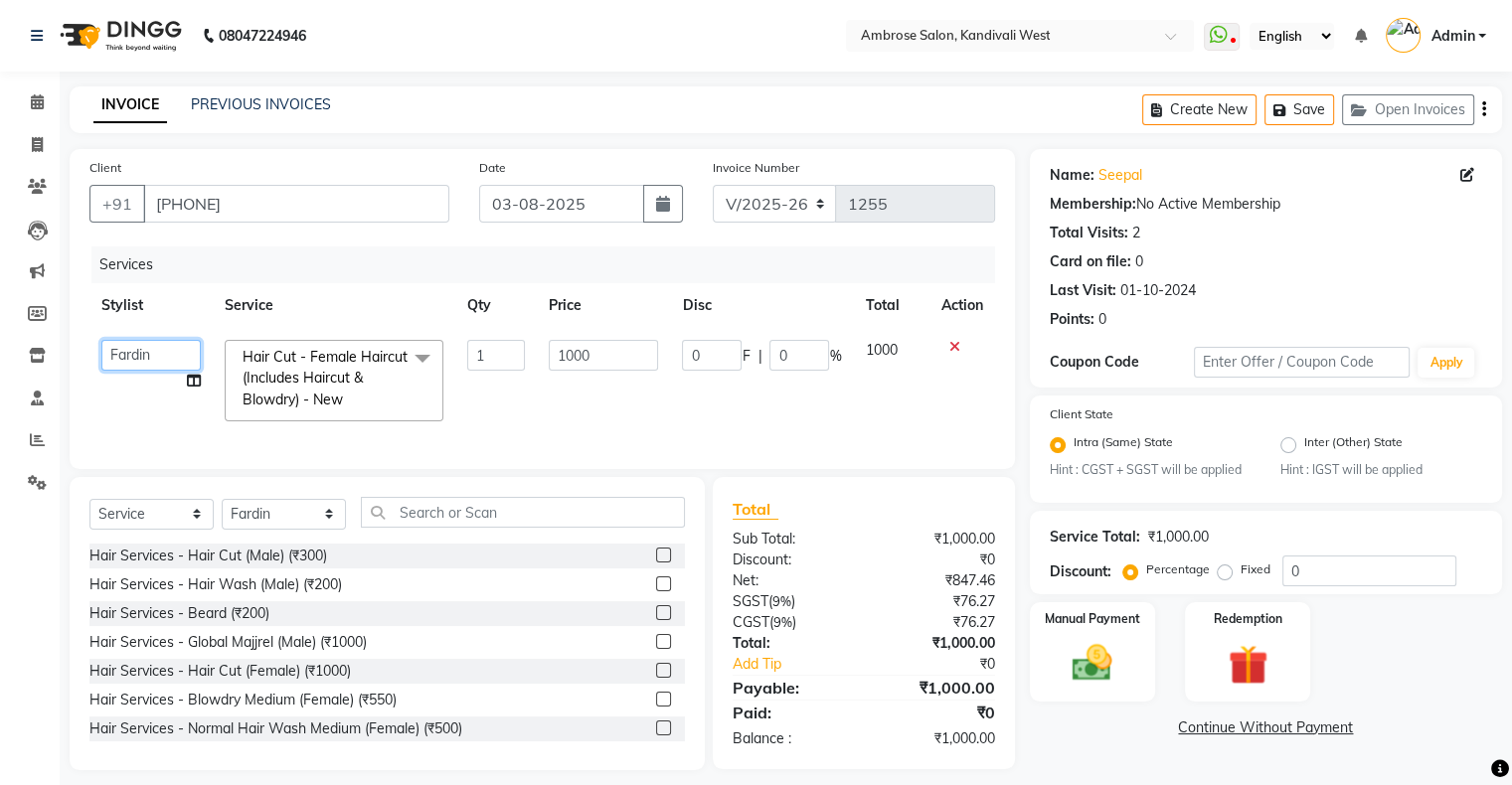 click on "Akshay Divecha   Ashwini Hair Head   Falak Nails   Fardin   Kirti   Nida FD   Pradip   Pradip Vaishnav   Sanjana    Vidhi Veera" 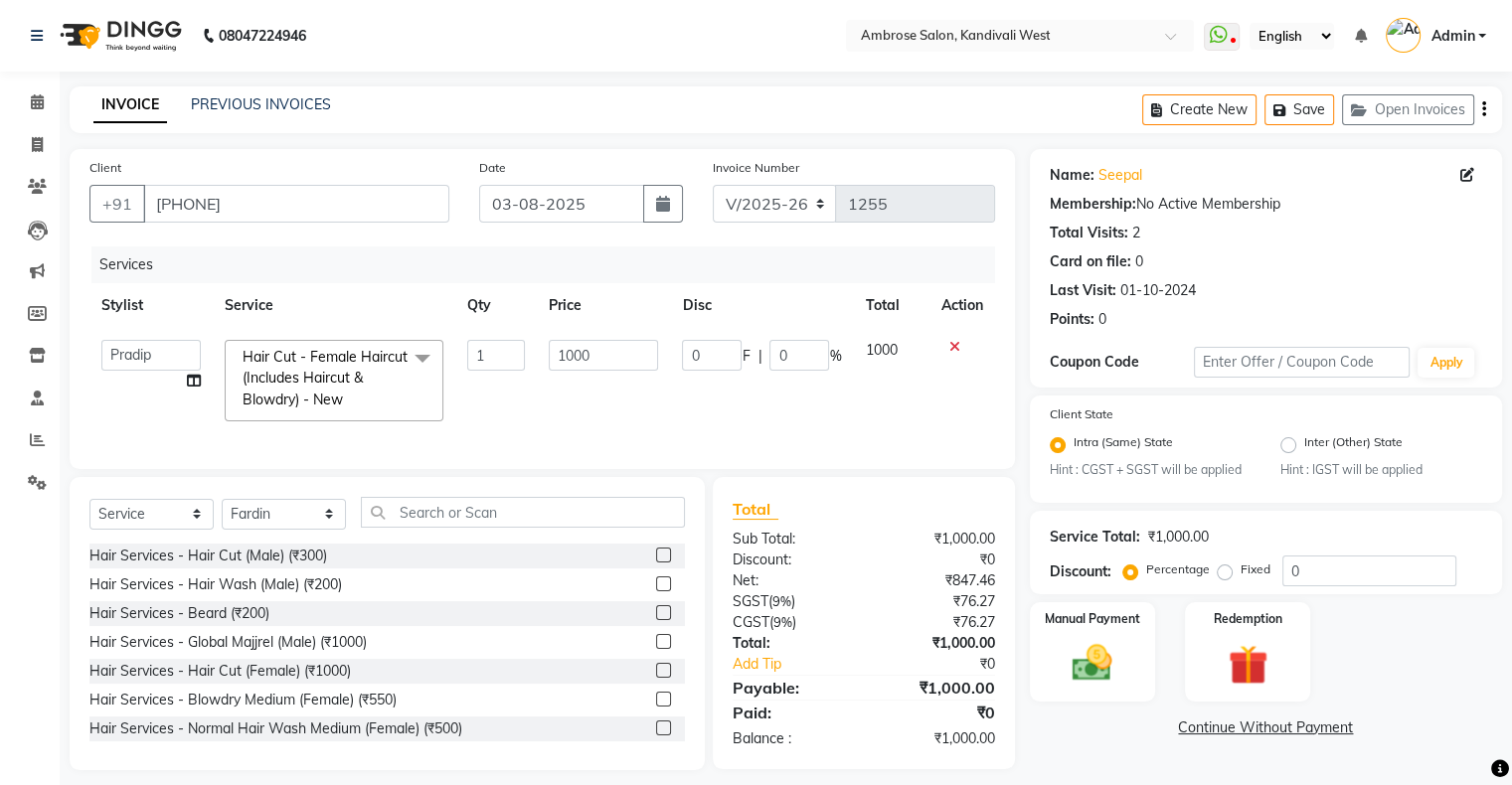 select on "87848" 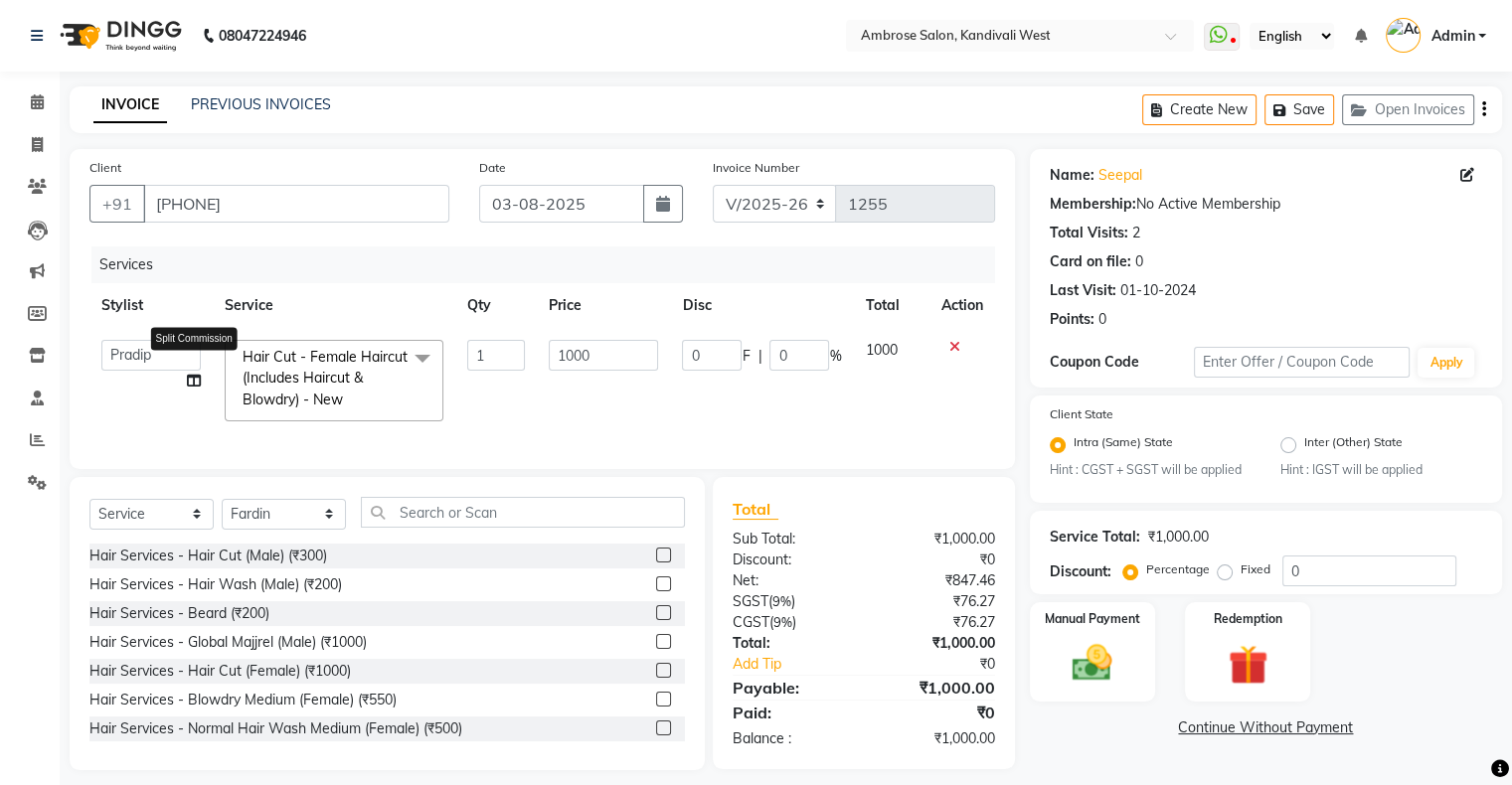 click 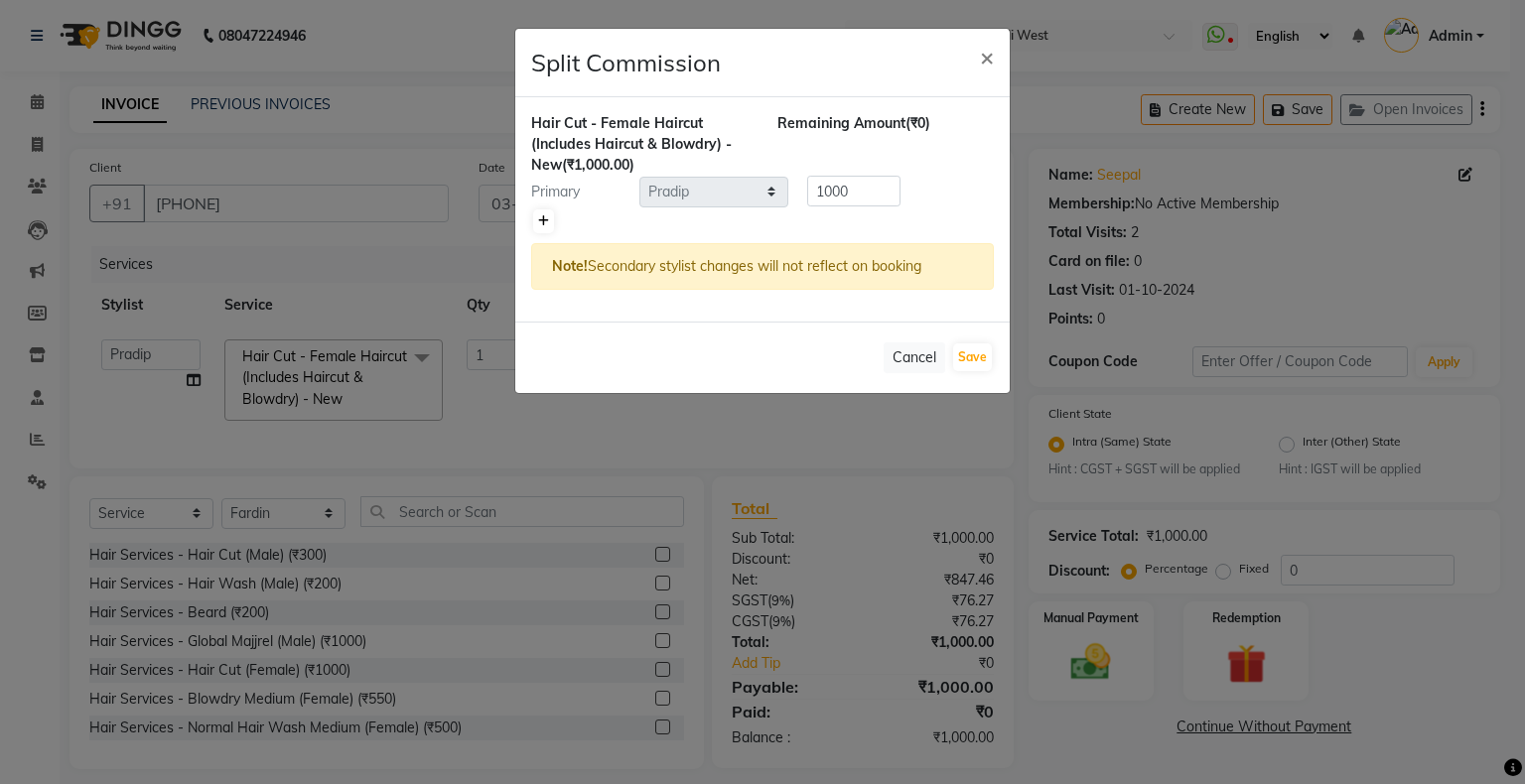 click 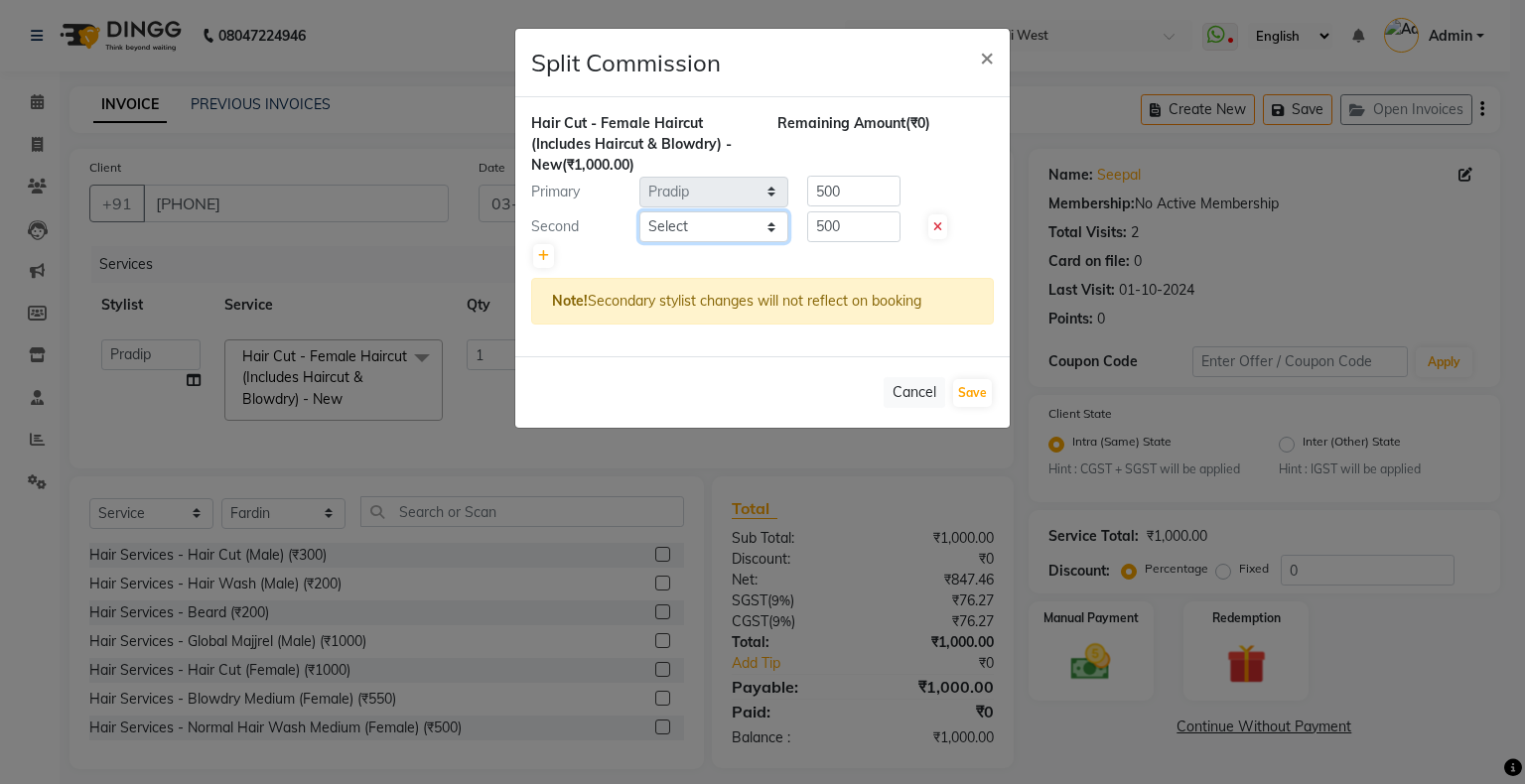 click on "Select  Akshay Divecha   Ashwini Hair Head   Falak Nails   Fardin   Kirti   Nida FD   Pradip   Pradip Vaishnav   Sanjana    Vidhi Veera" 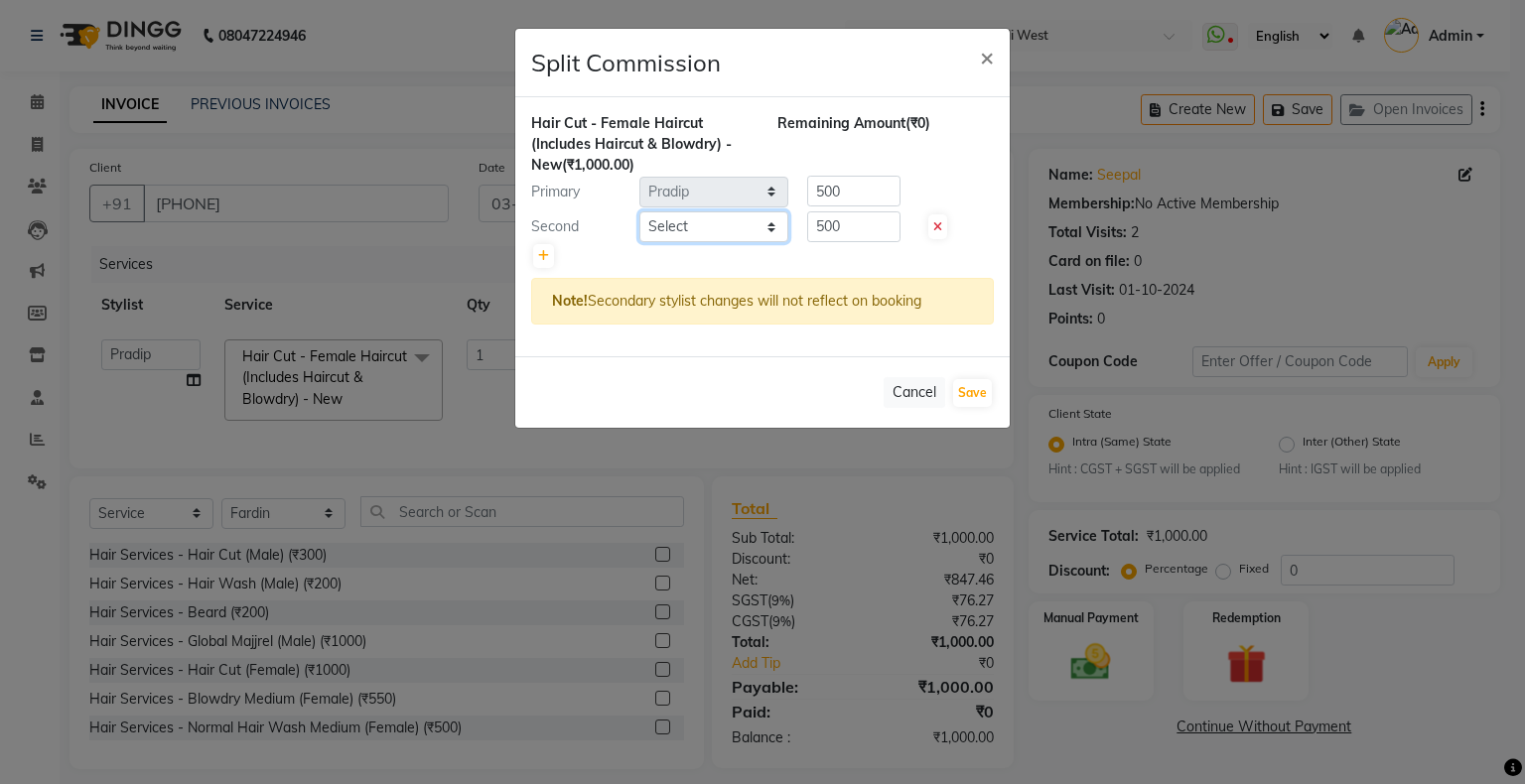 select on "69724" 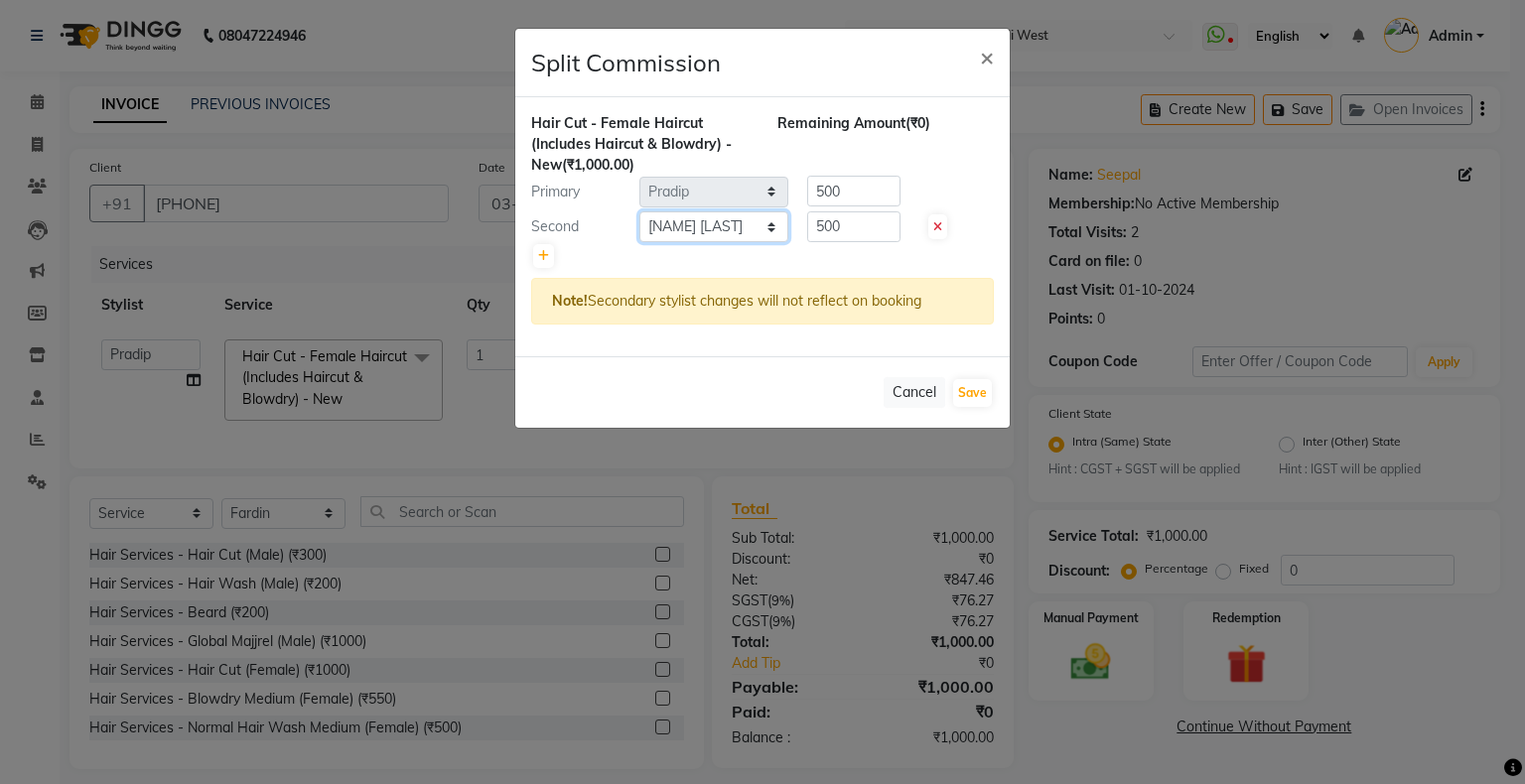 click on "Select  Akshay Divecha   Ashwini Hair Head   Falak Nails   Fardin   Kirti   Nida FD   Pradip   Pradip Vaishnav   Sanjana    Vidhi Veera" 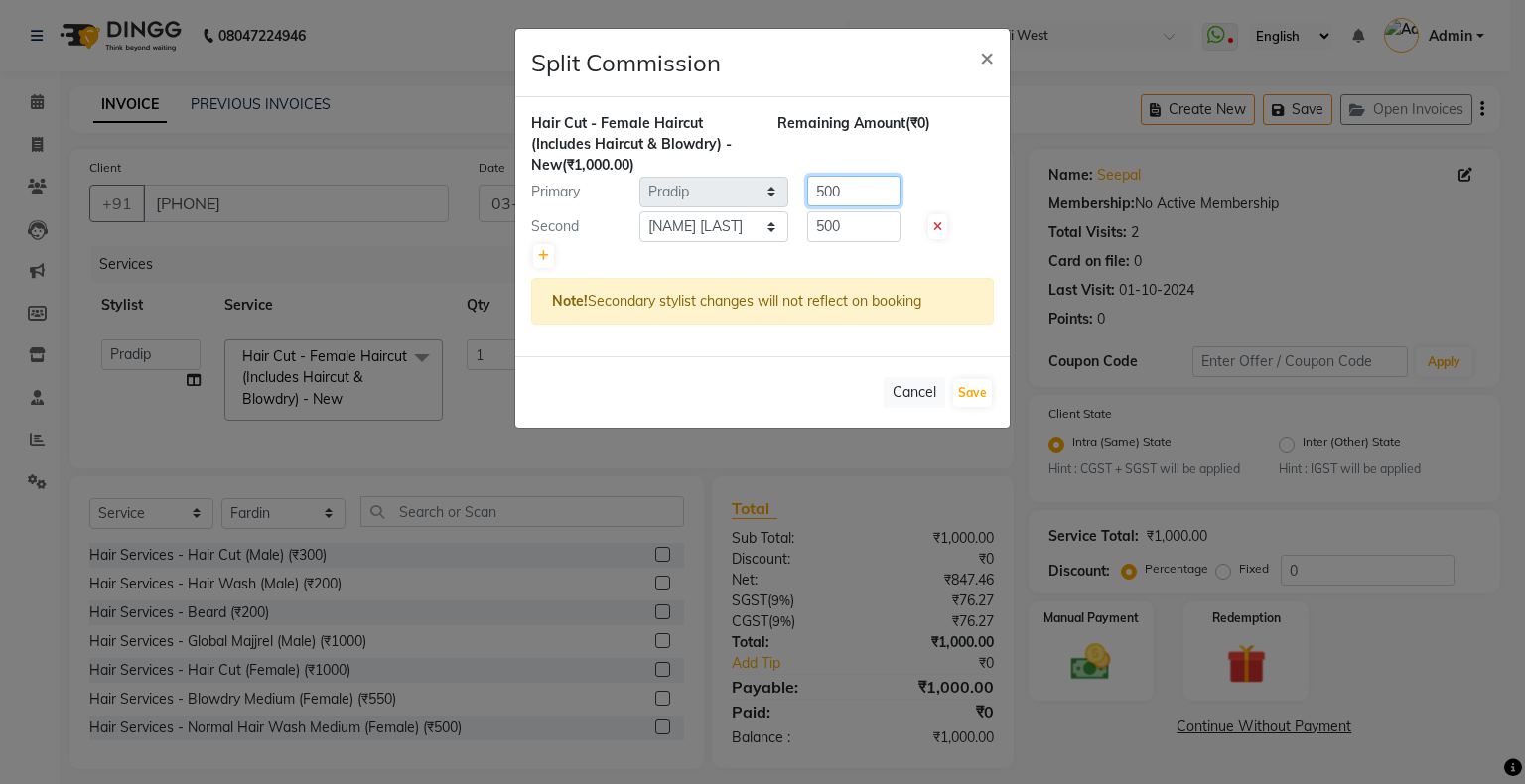 click on "500" 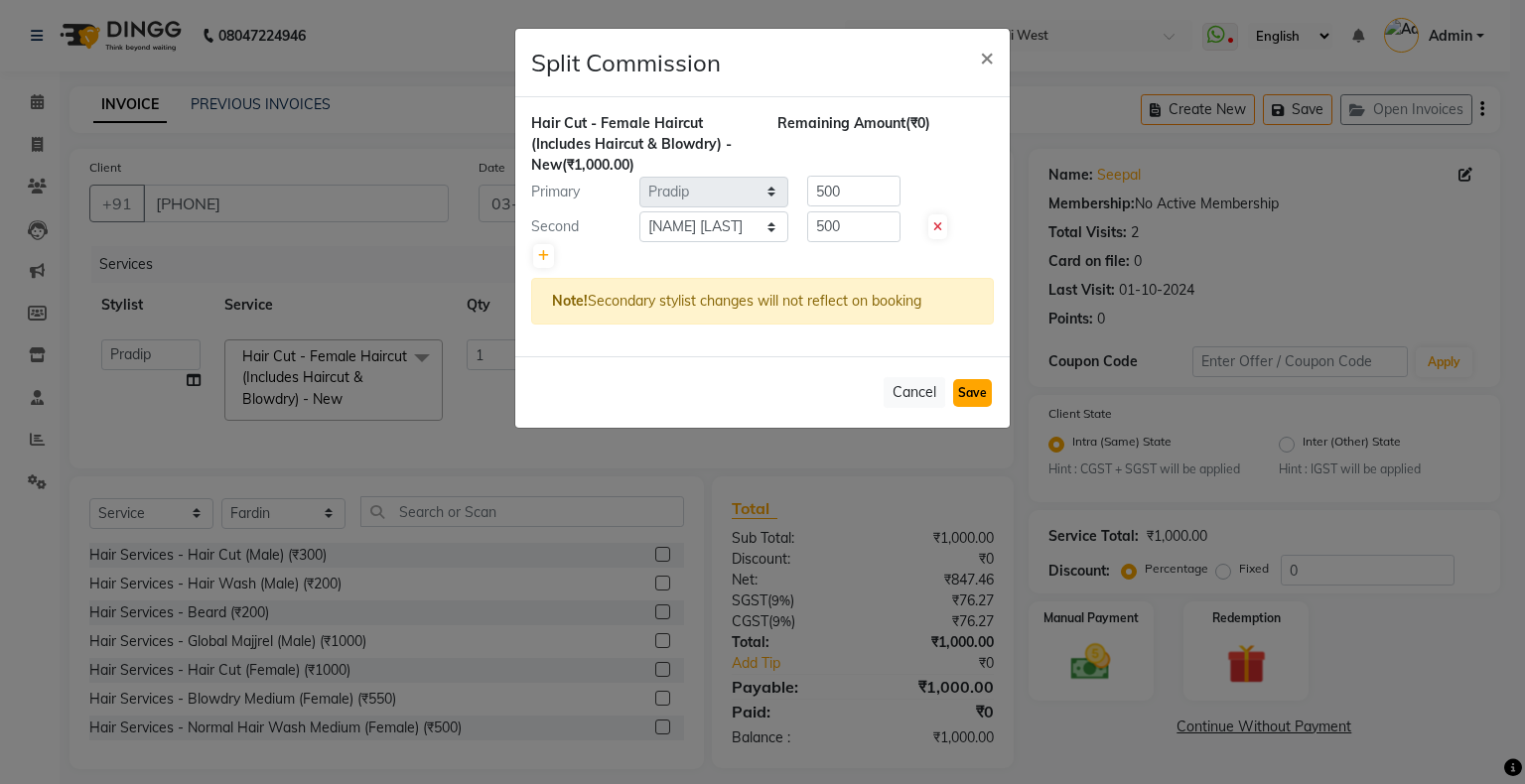 click on "Save" 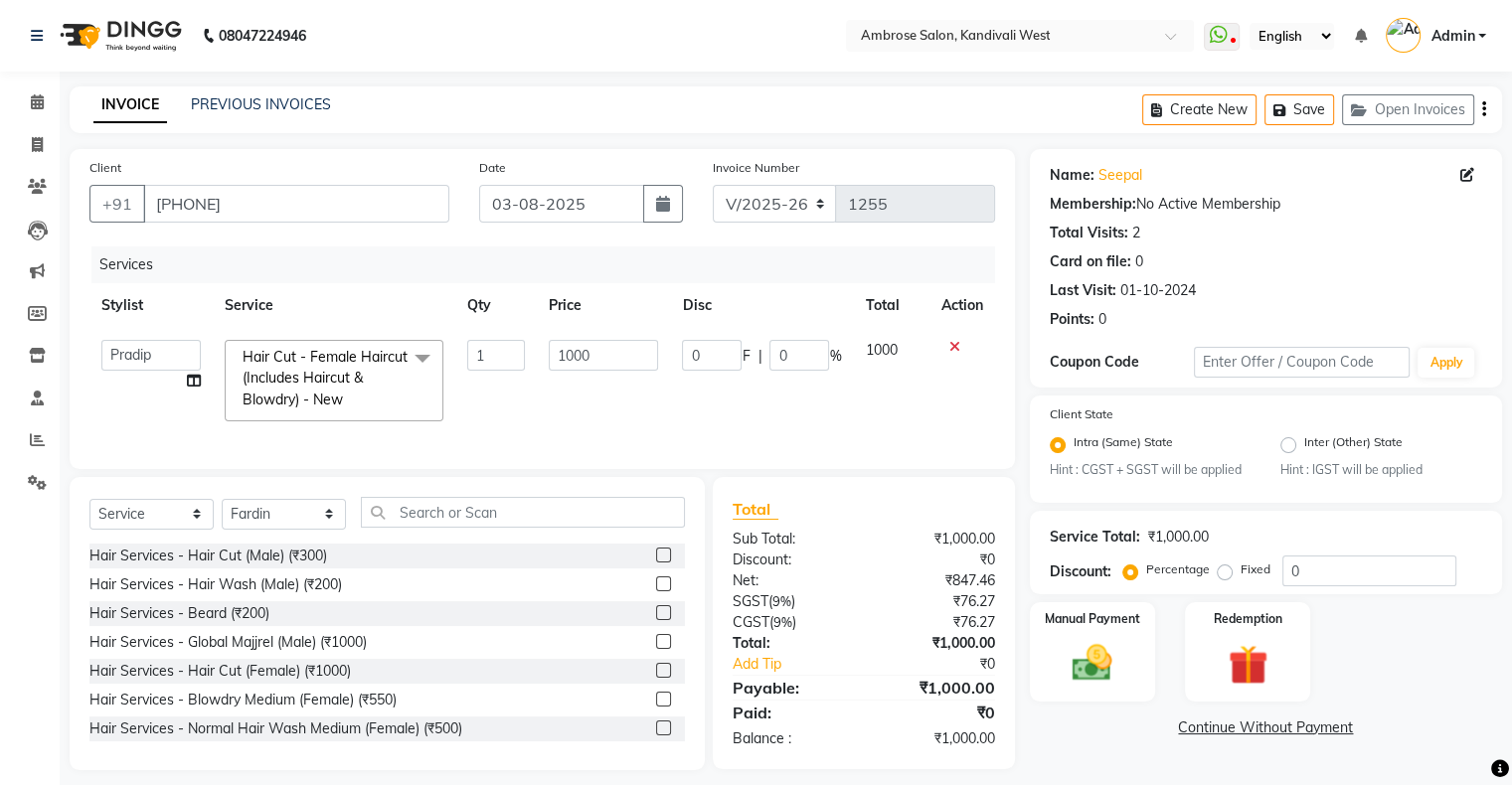 scroll, scrollTop: 30, scrollLeft: 0, axis: vertical 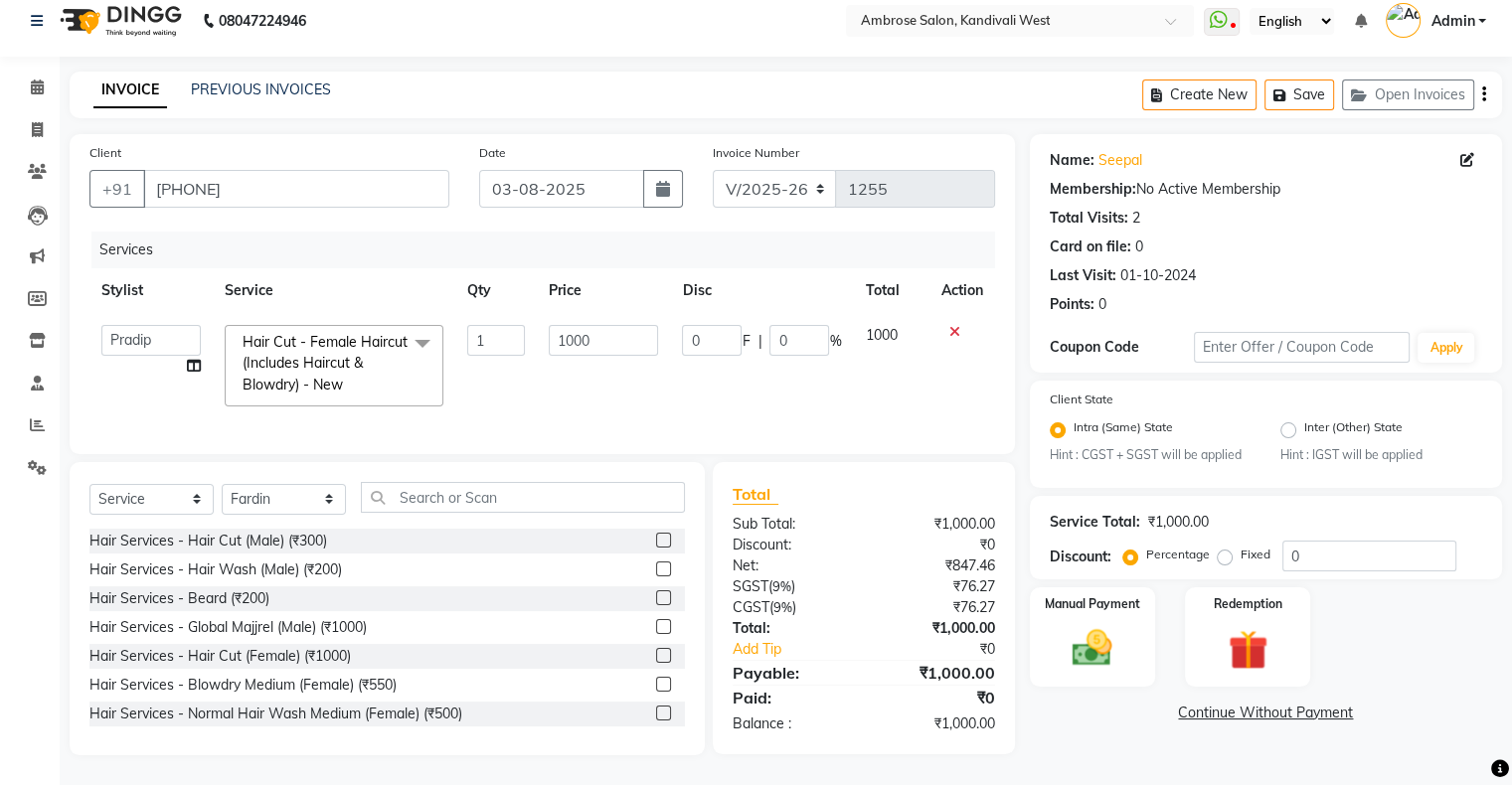 click 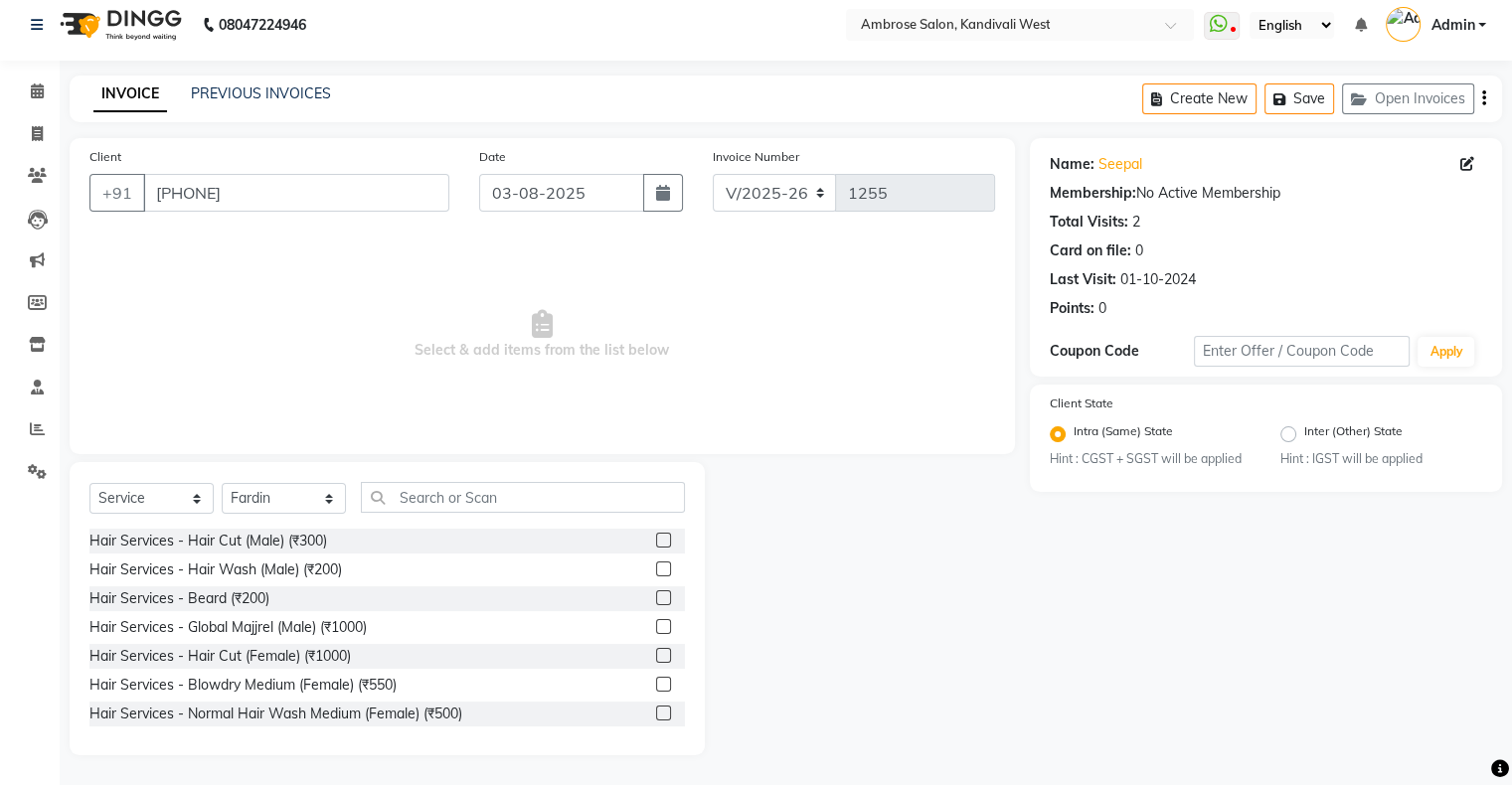 scroll, scrollTop: 11, scrollLeft: 0, axis: vertical 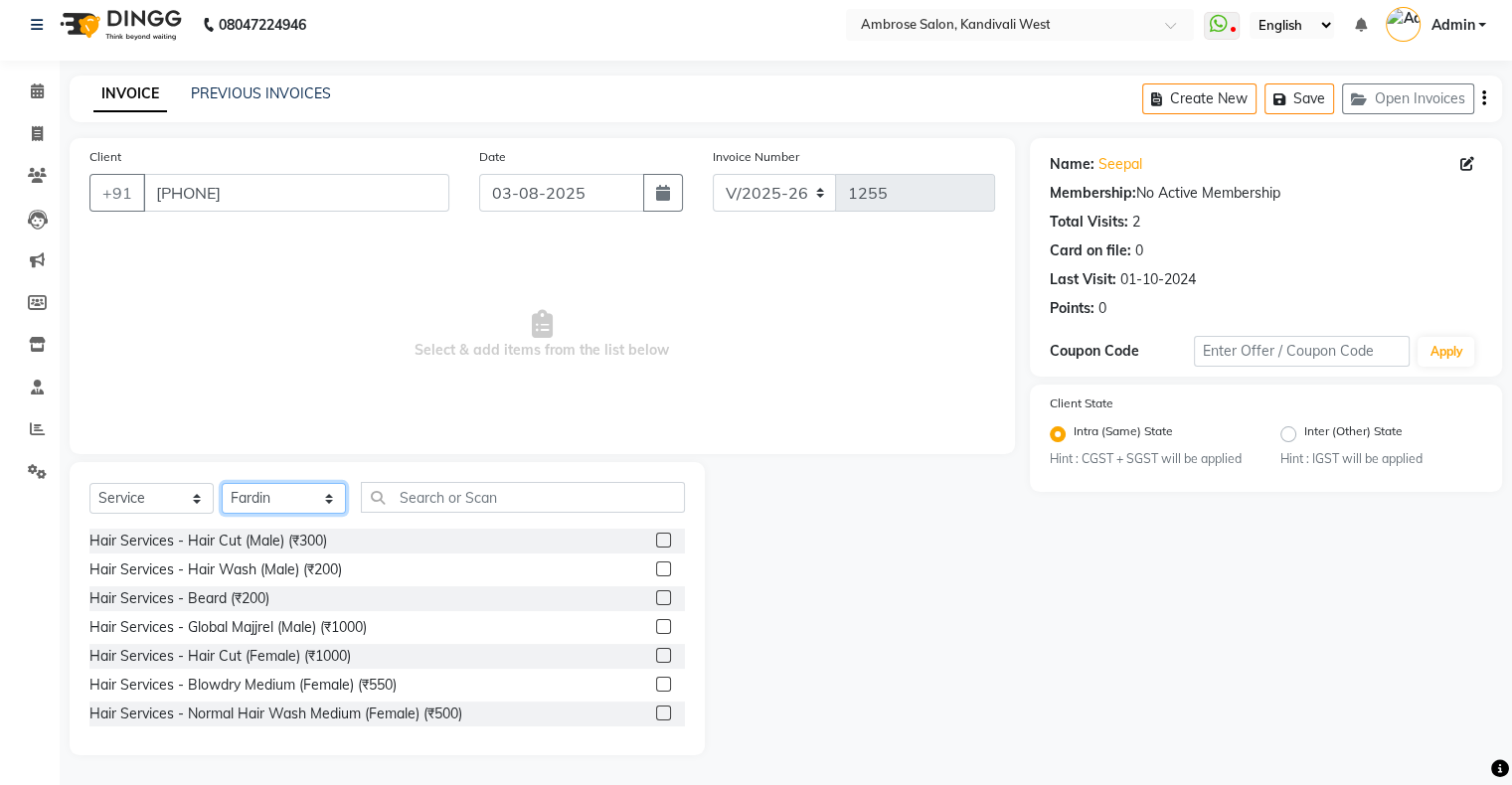click on "Select Stylist Akshay Divecha Ashwini Hair Head Falak Nails Fardin Kirti Nida FD Pradip Pradip Vaishnav Sanjana  Vidhi Veera" 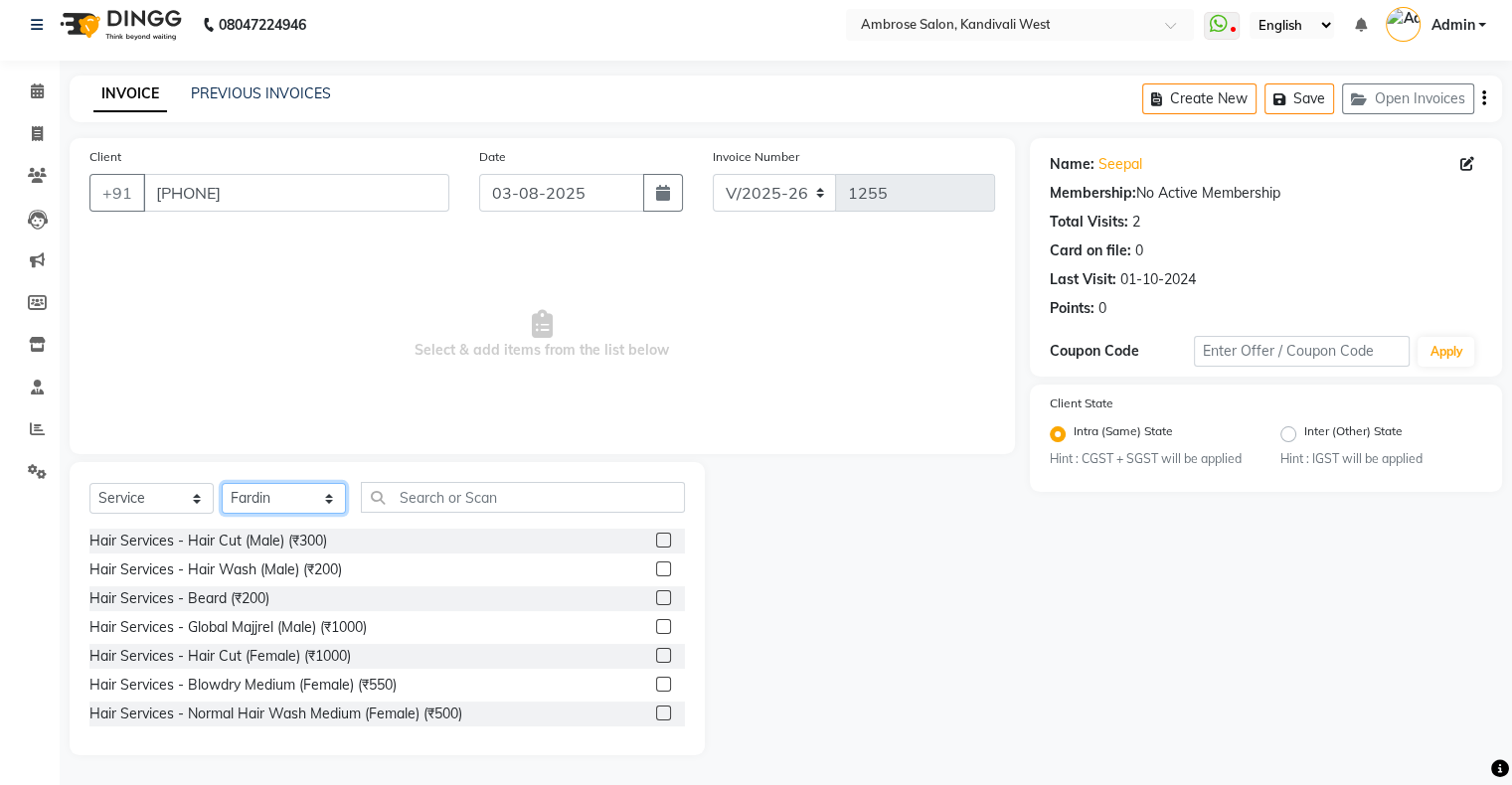 select on "87848" 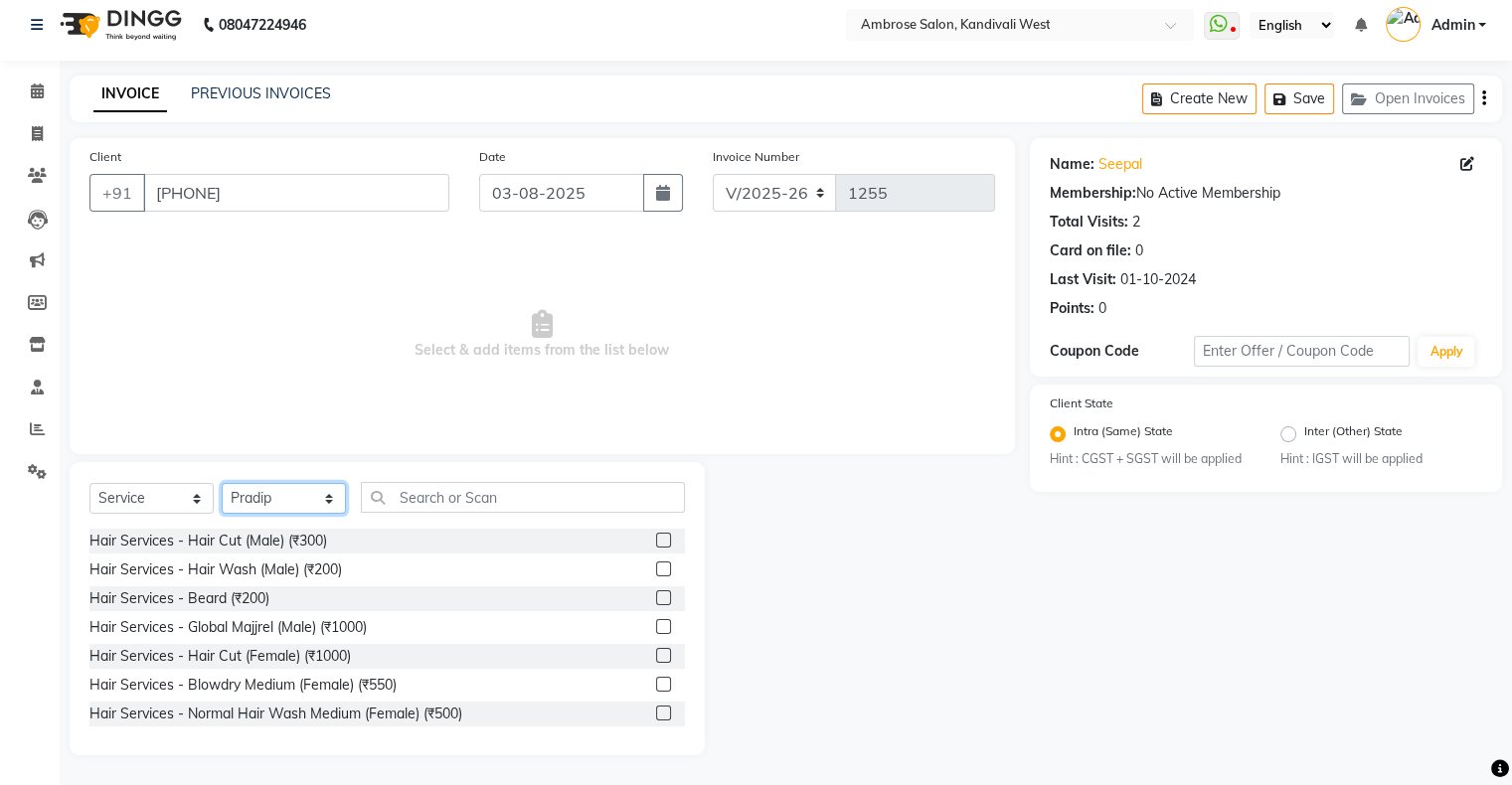 click on "Select Stylist Akshay Divecha Ashwini Hair Head Falak Nails Fardin Kirti Nida FD Pradip Pradip Vaishnav Sanjana  Vidhi Veera" 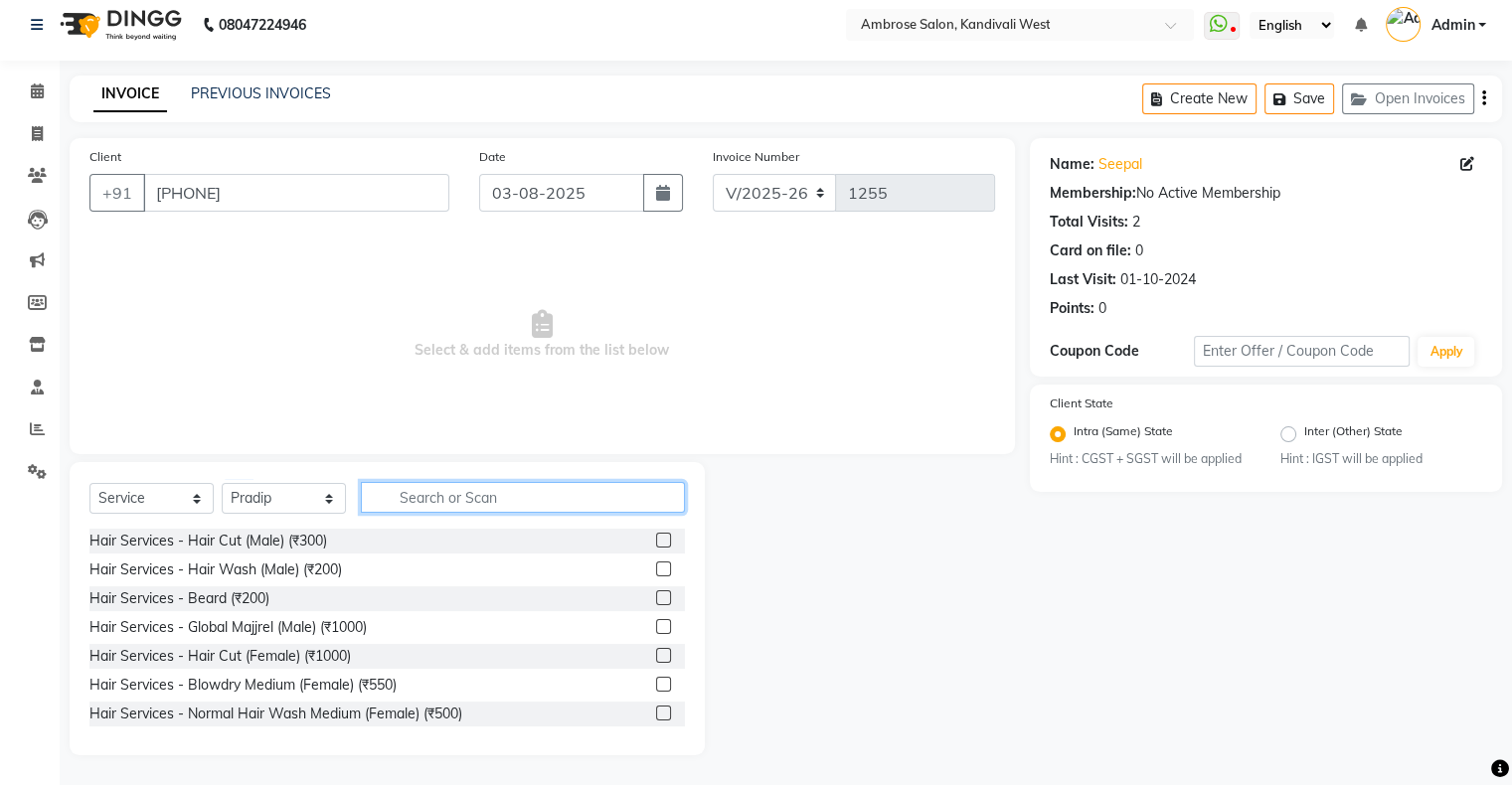 click 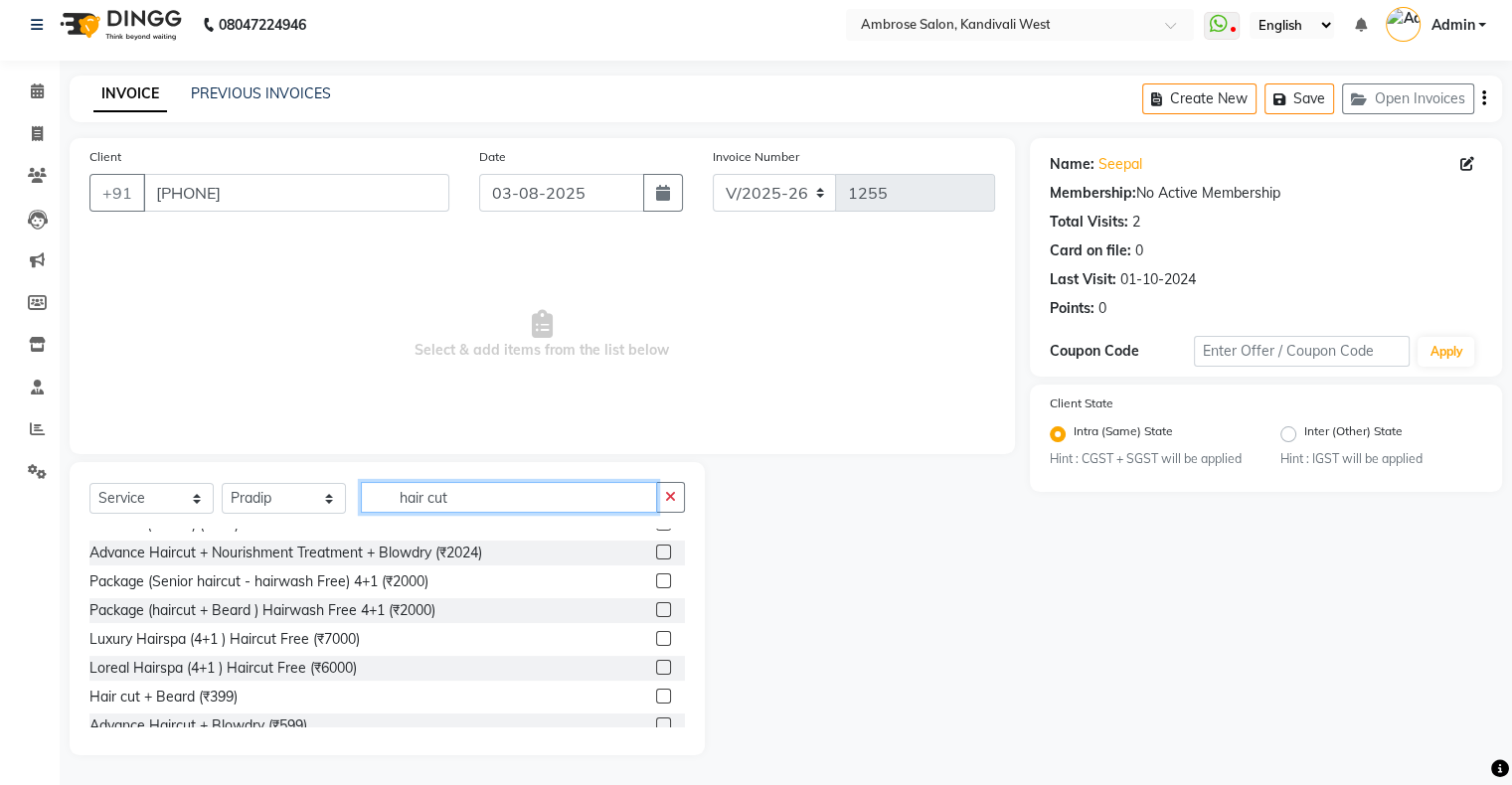 scroll, scrollTop: 199, scrollLeft: 0, axis: vertical 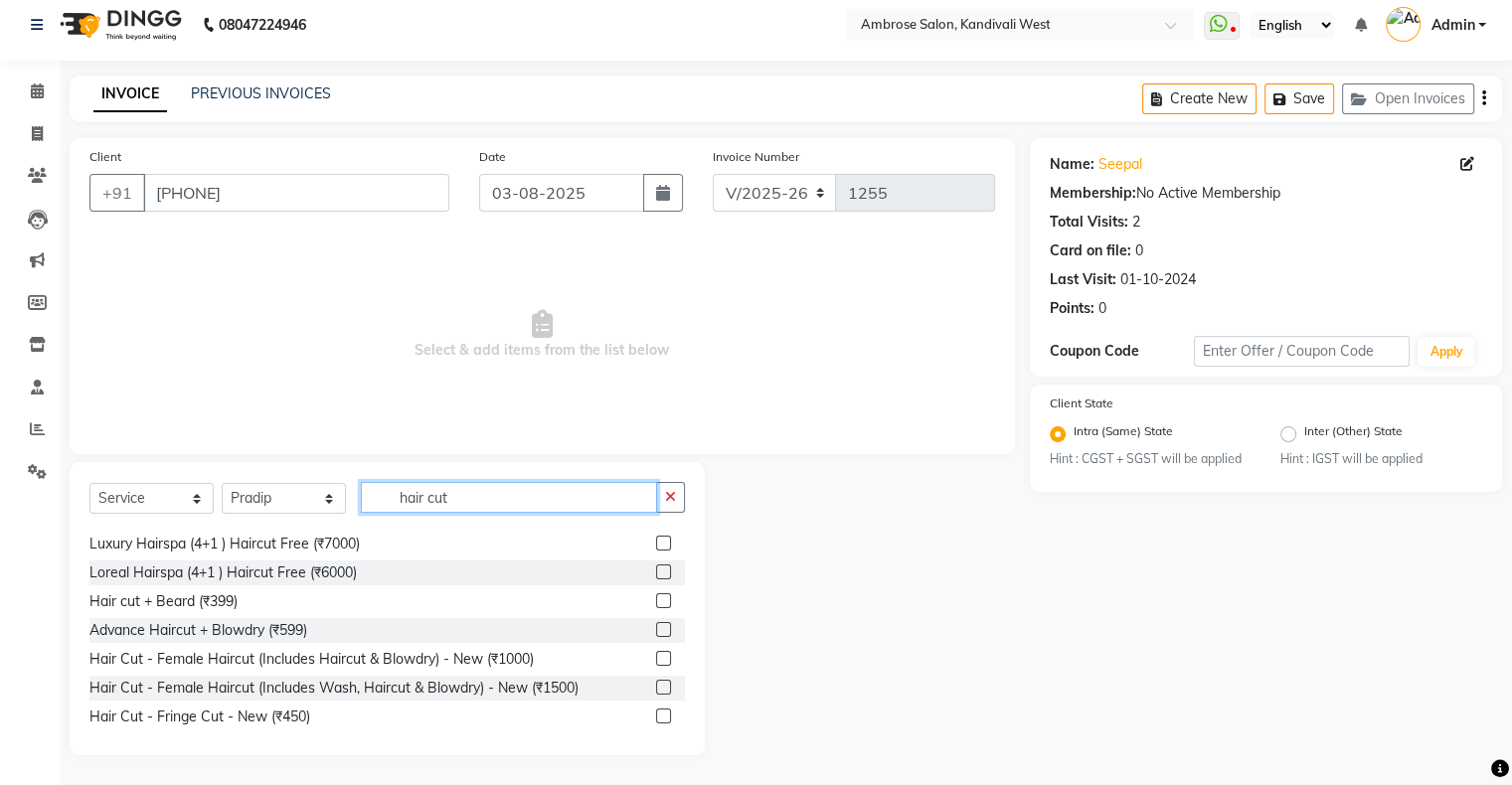 type on "hair cut" 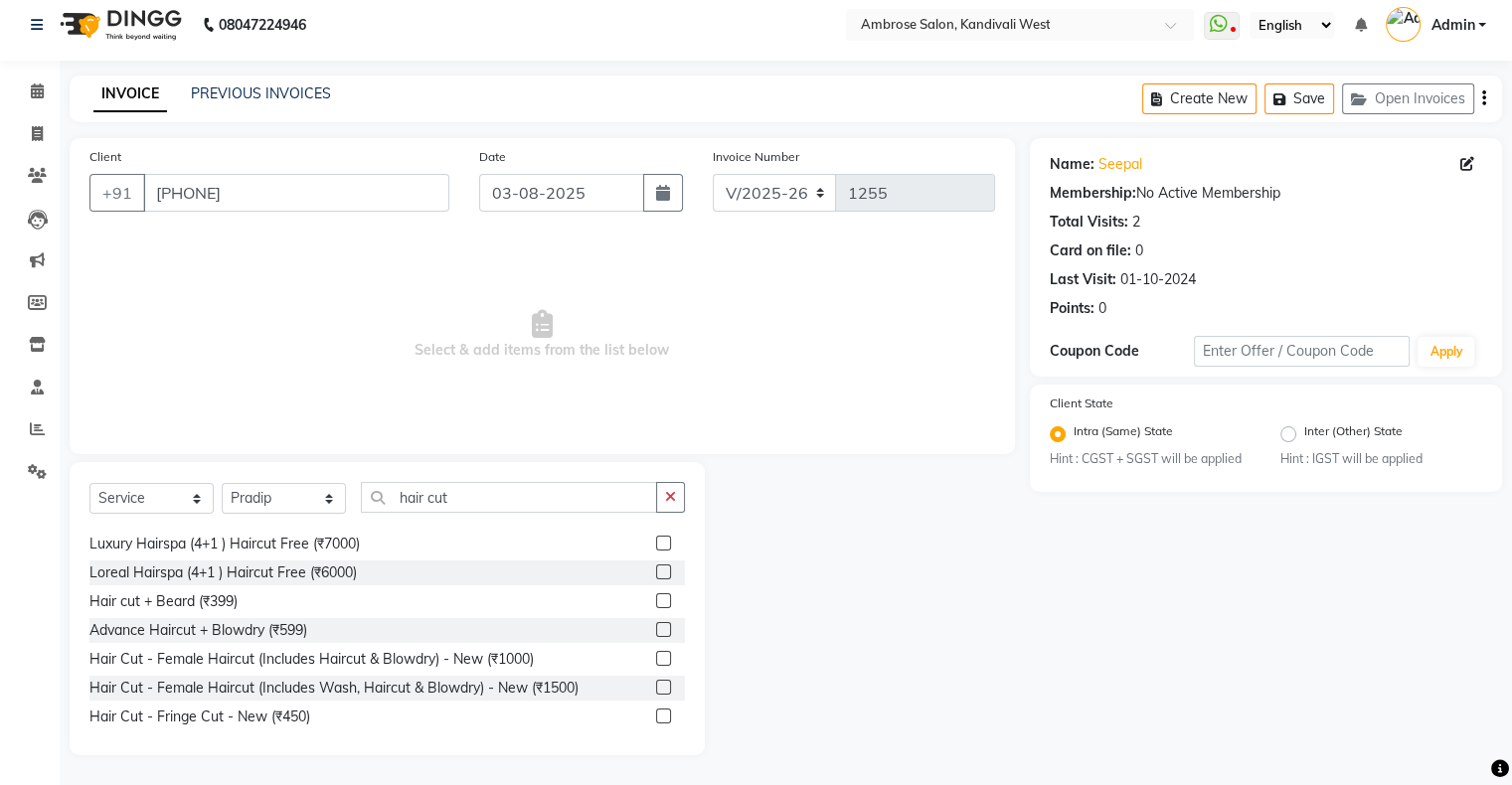 click 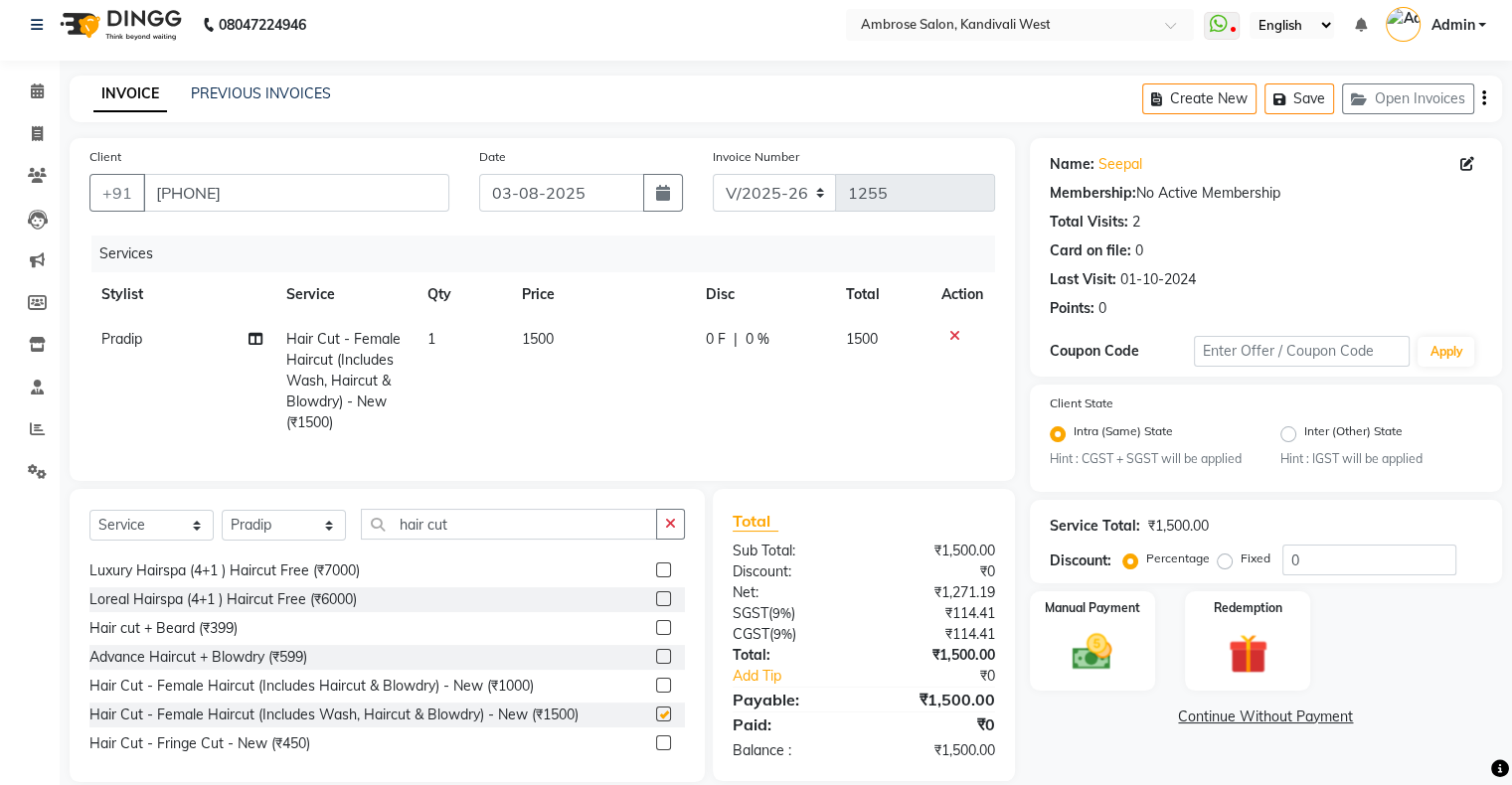 checkbox on "false" 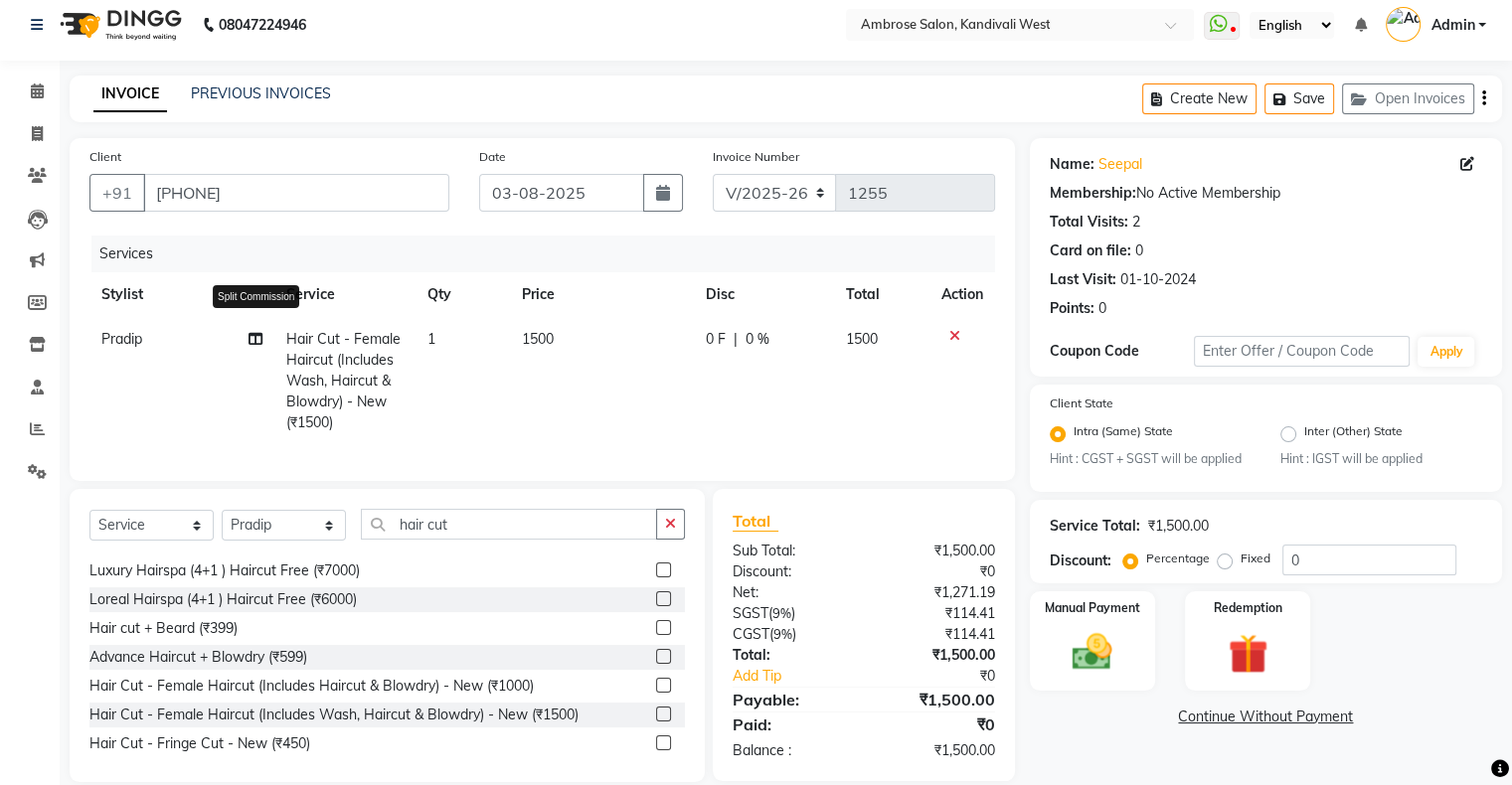 click 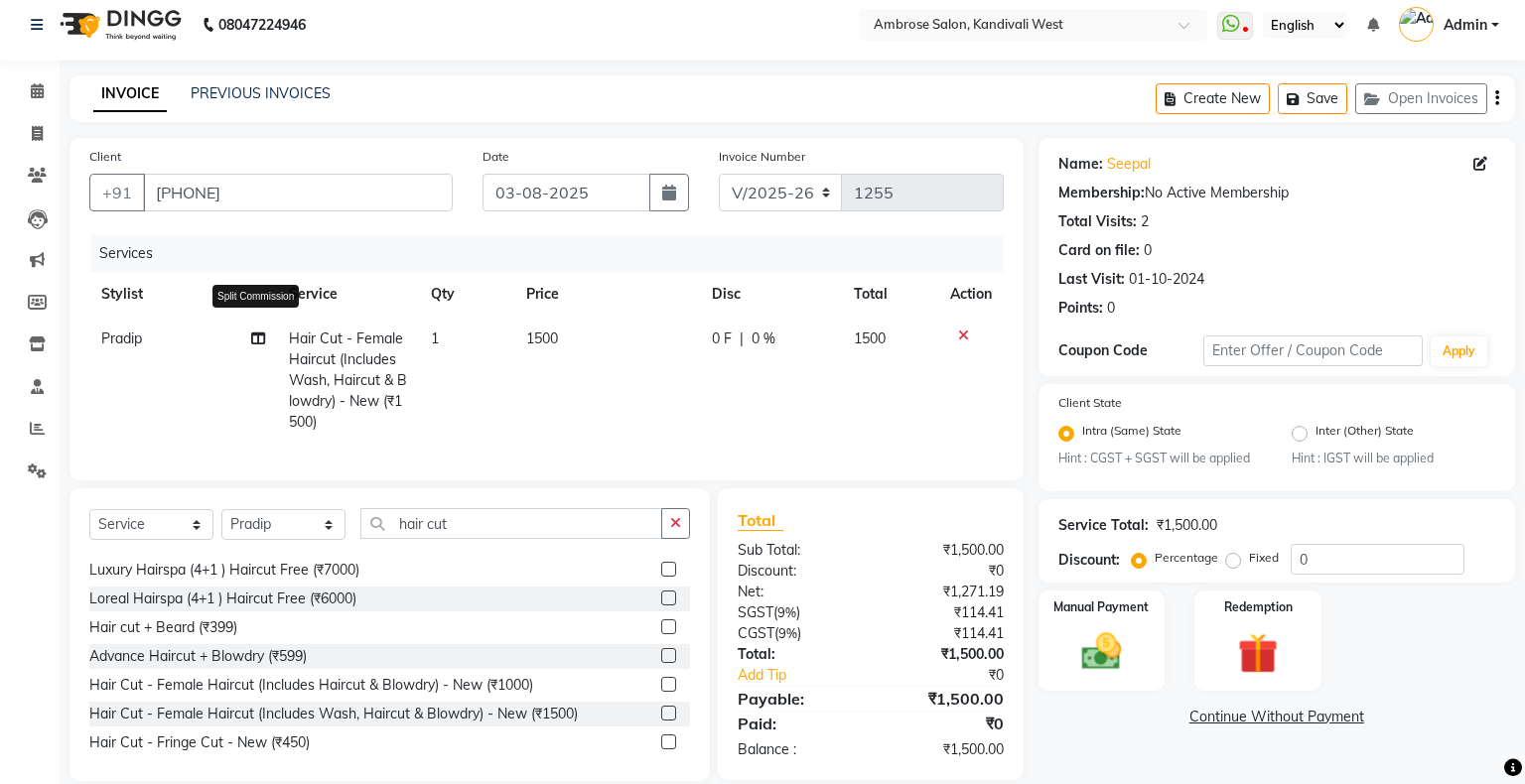 select on "87848" 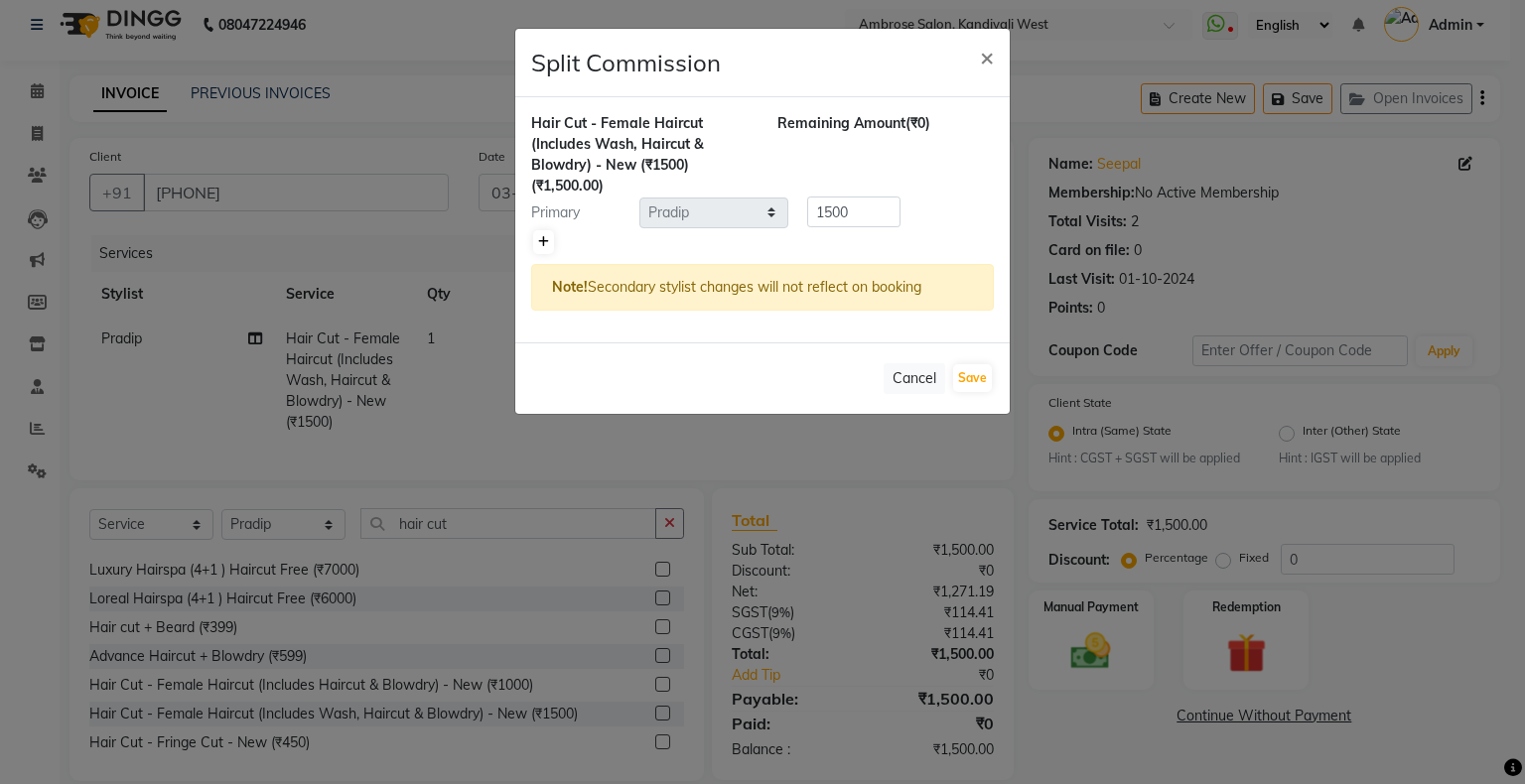 click 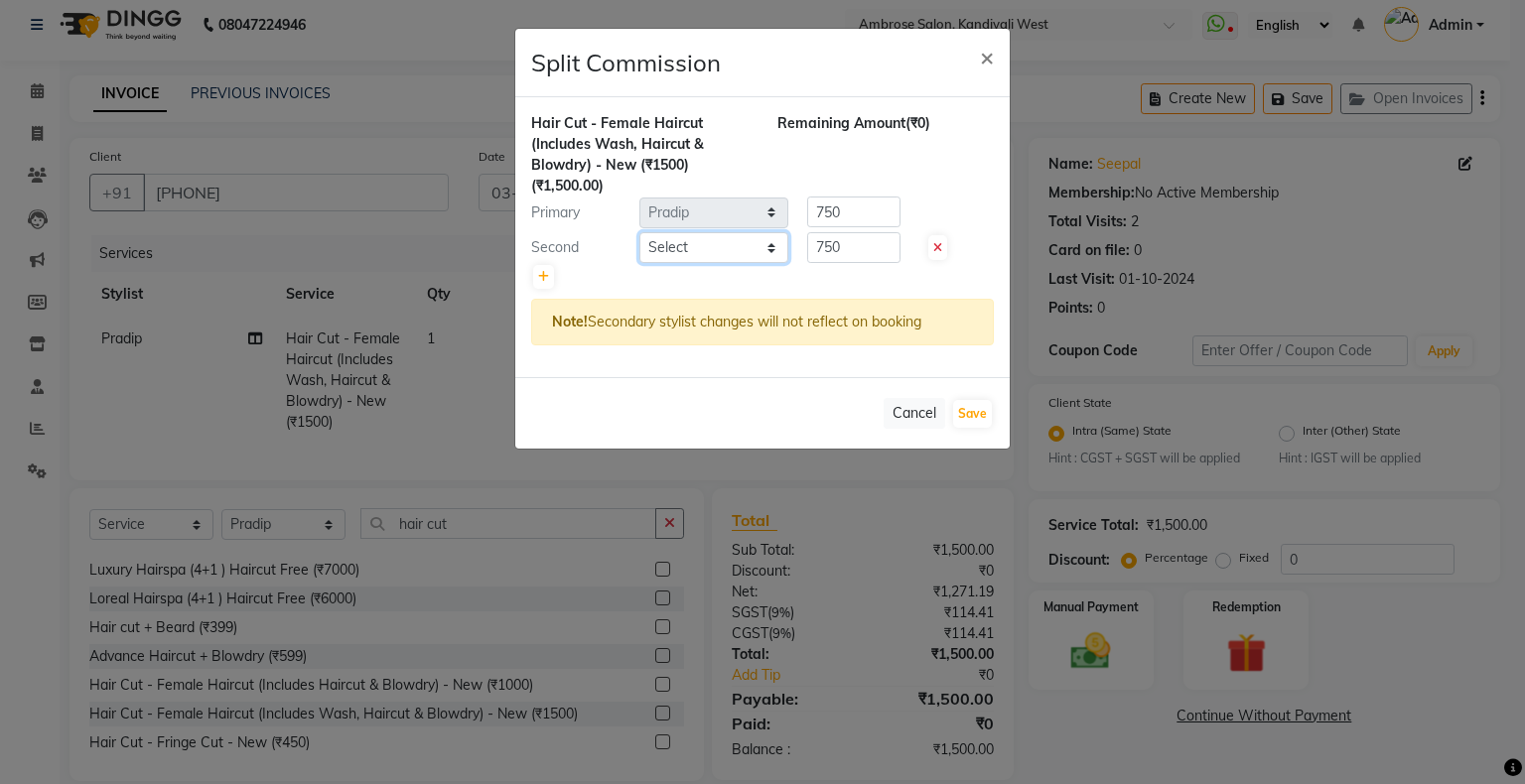 click on "Select  Akshay Divecha   Ashwini Hair Head   Falak Nails   Fardin   Kirti   Nida FD   Pradip   Pradip Vaishnav   Sanjana    Vidhi Veera" 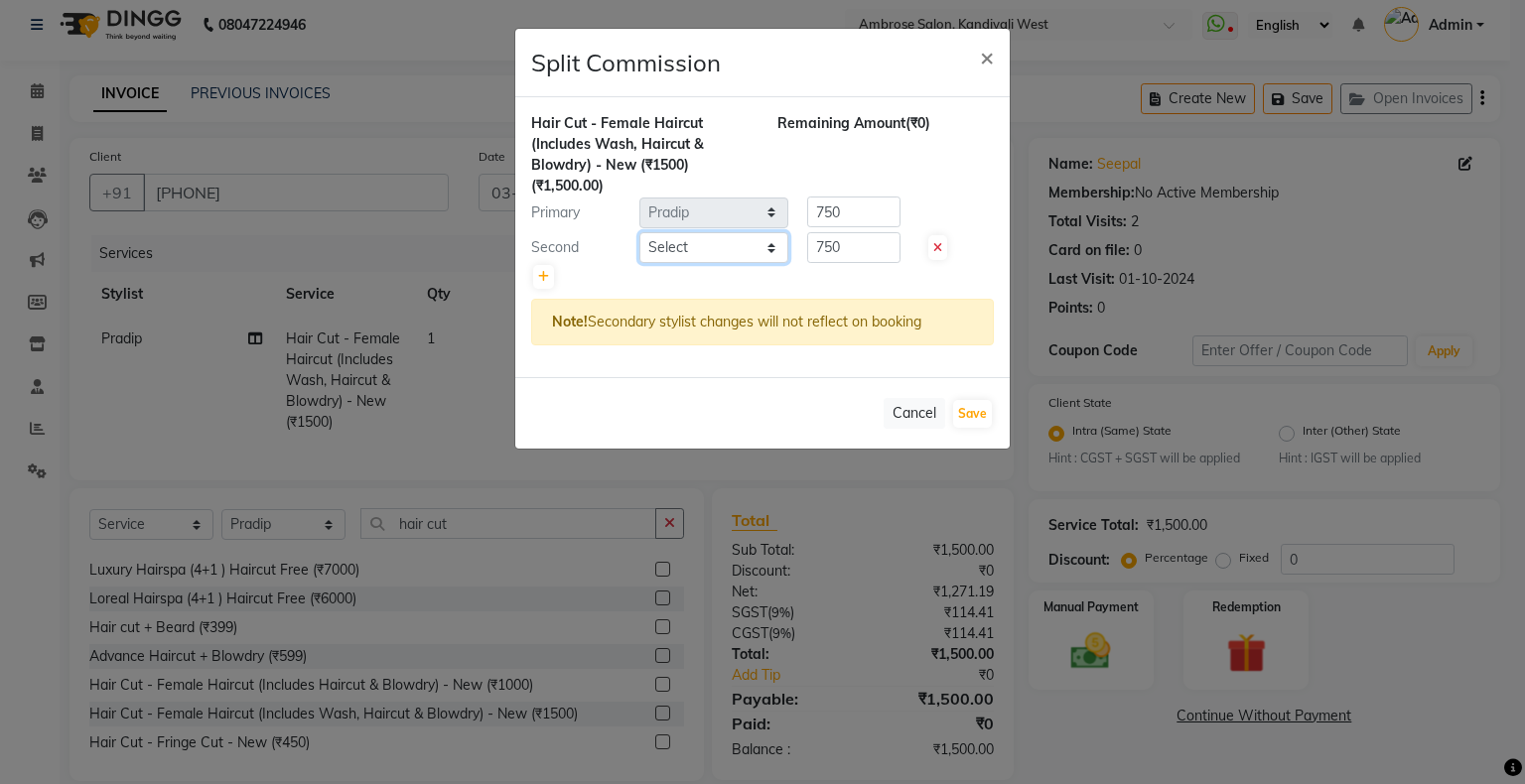 select on "69724" 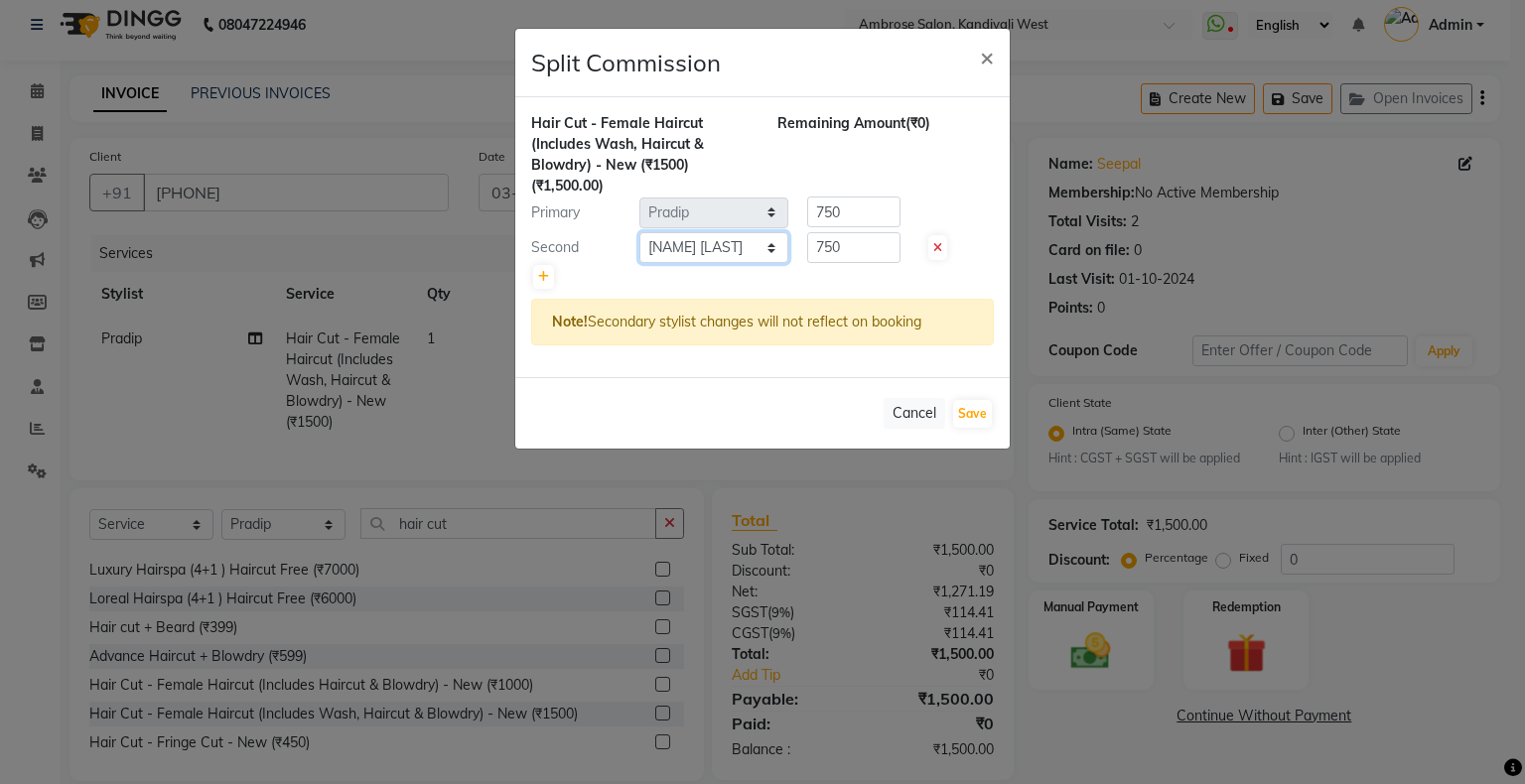 click on "Select  Akshay Divecha   Ashwini Hair Head   Falak Nails   Fardin   Kirti   Nida FD   Pradip   Pradip Vaishnav   Sanjana    Vidhi Veera" 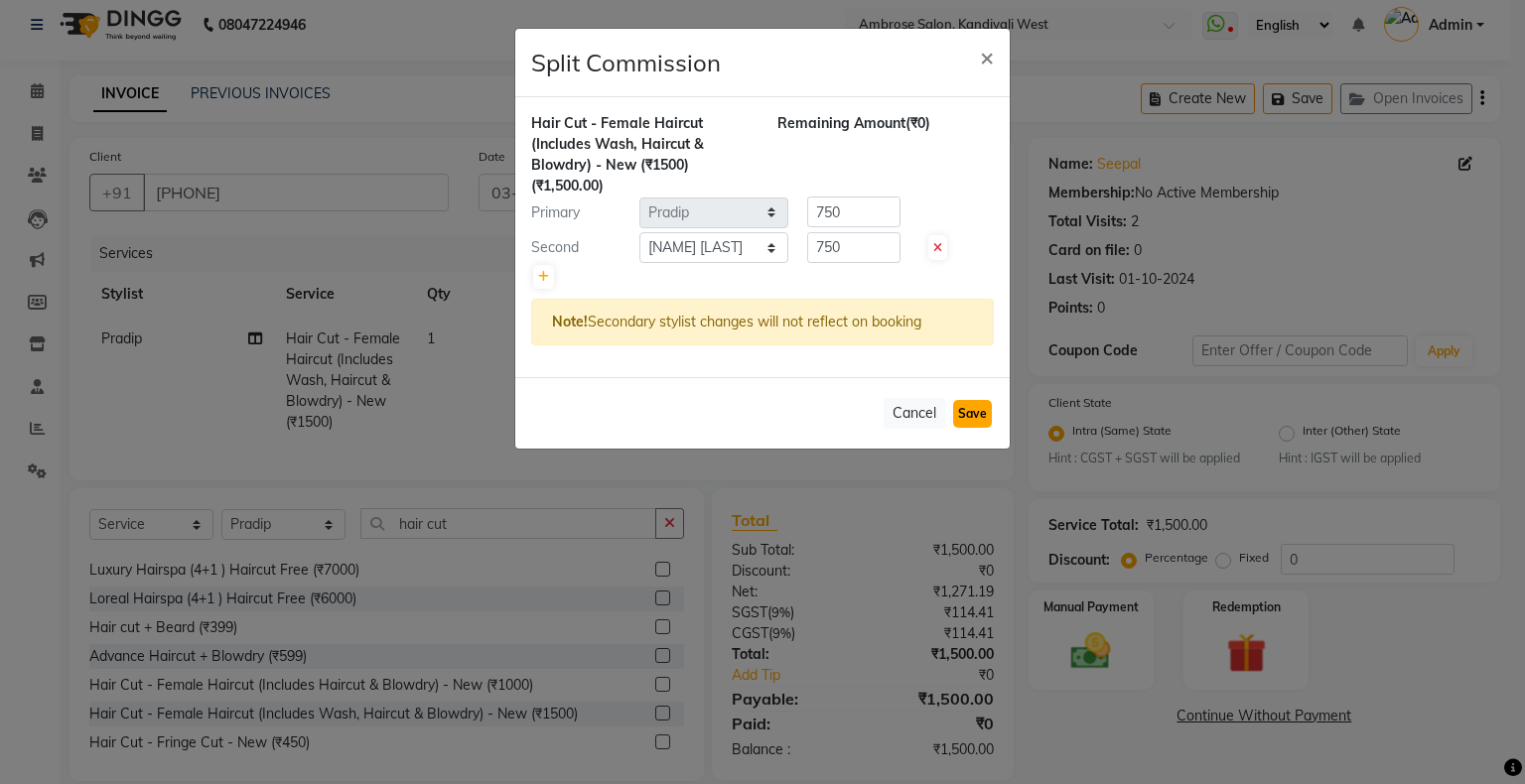 click on "Save" 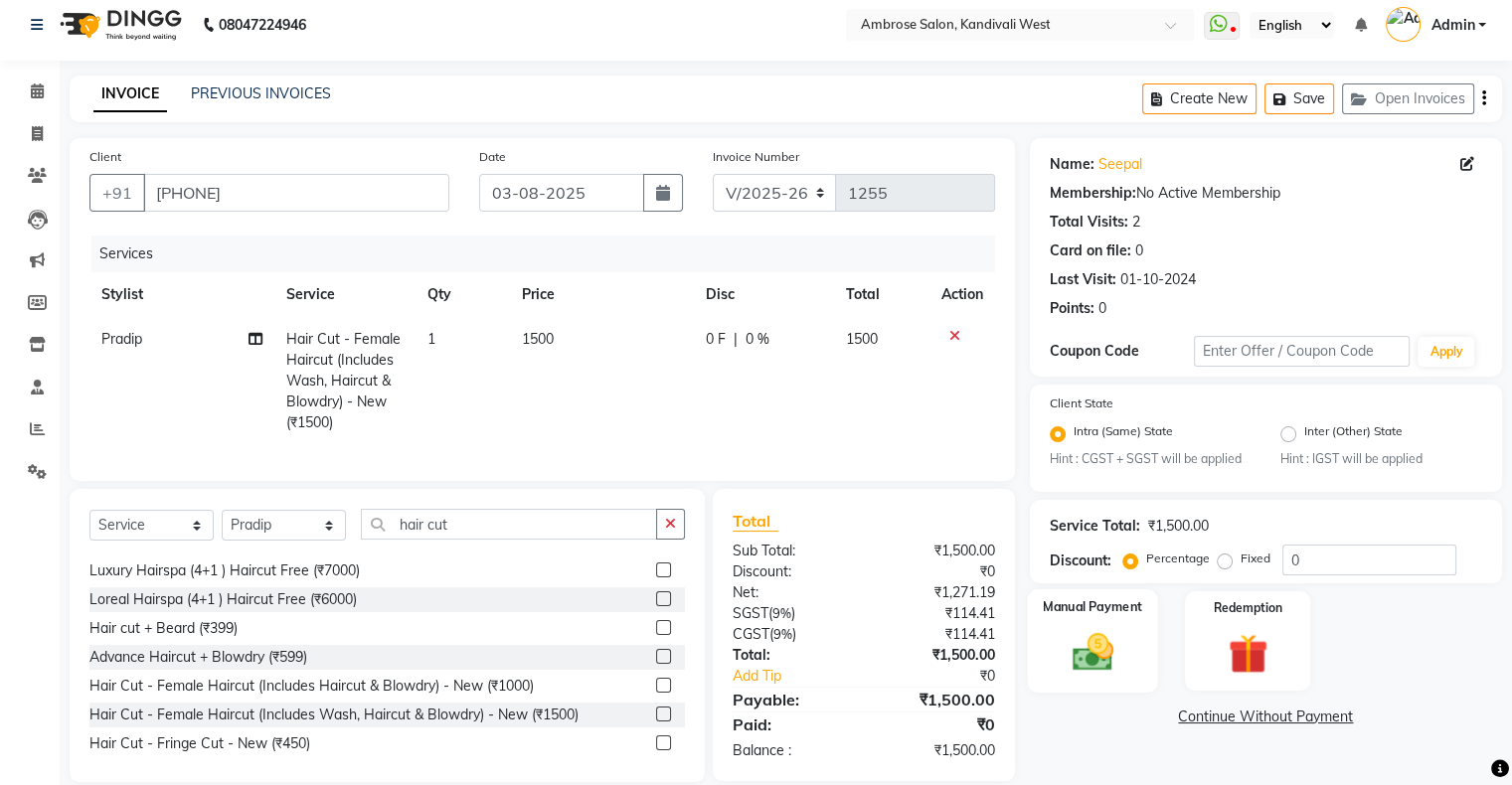 scroll, scrollTop: 53, scrollLeft: 0, axis: vertical 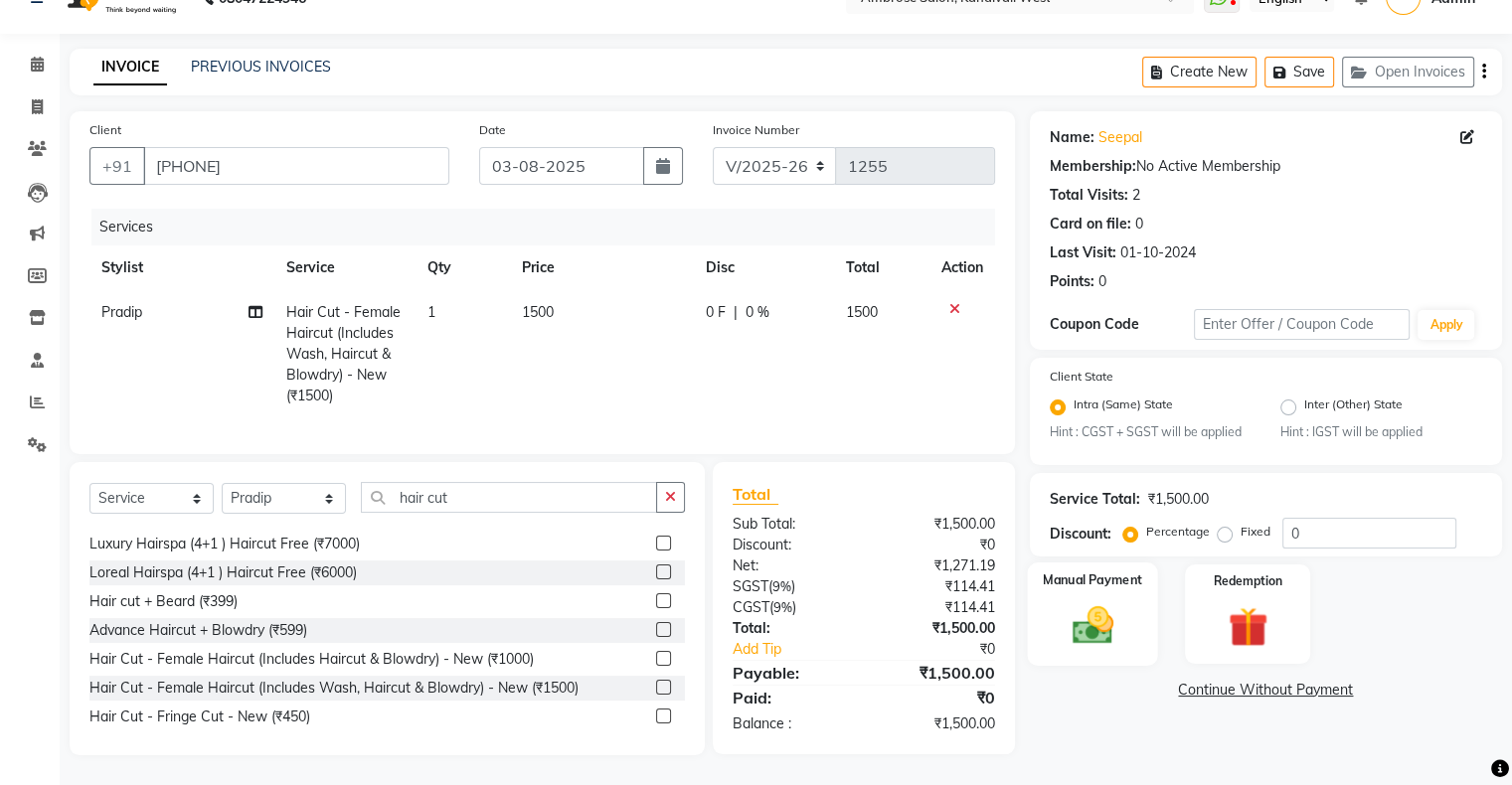 click on "Manual Payment" 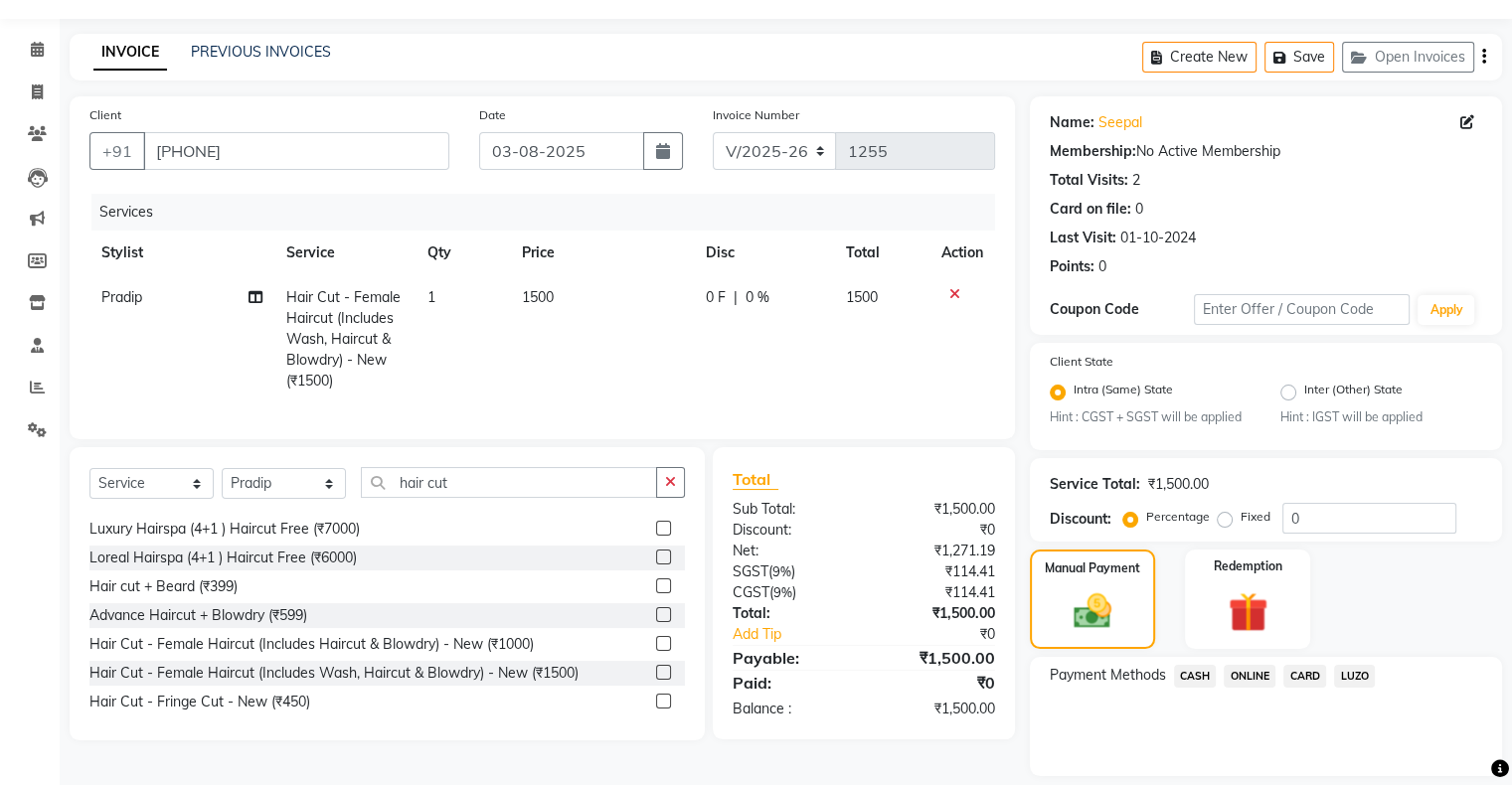 click on "ONLINE" 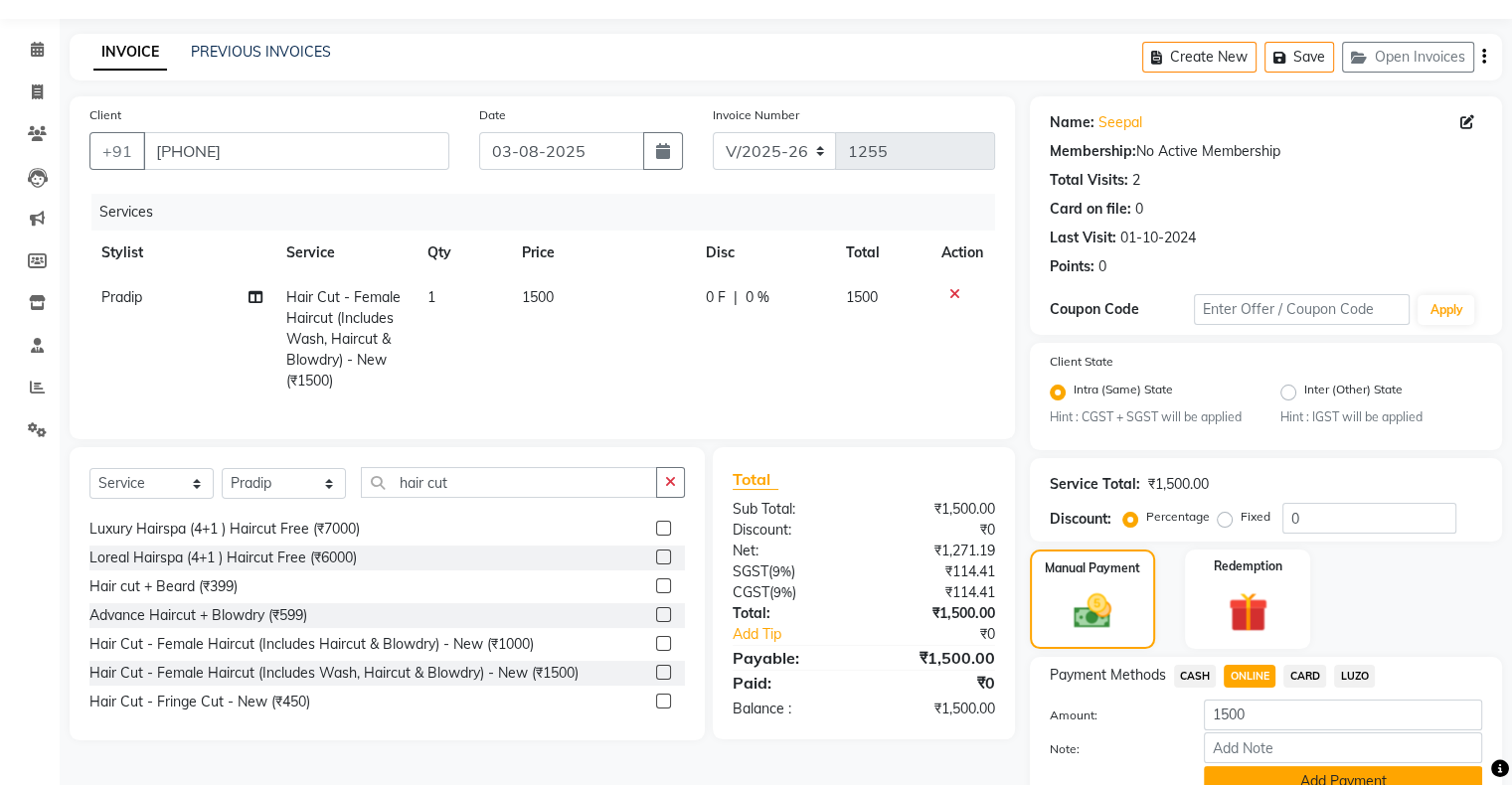 click on "Add Payment" 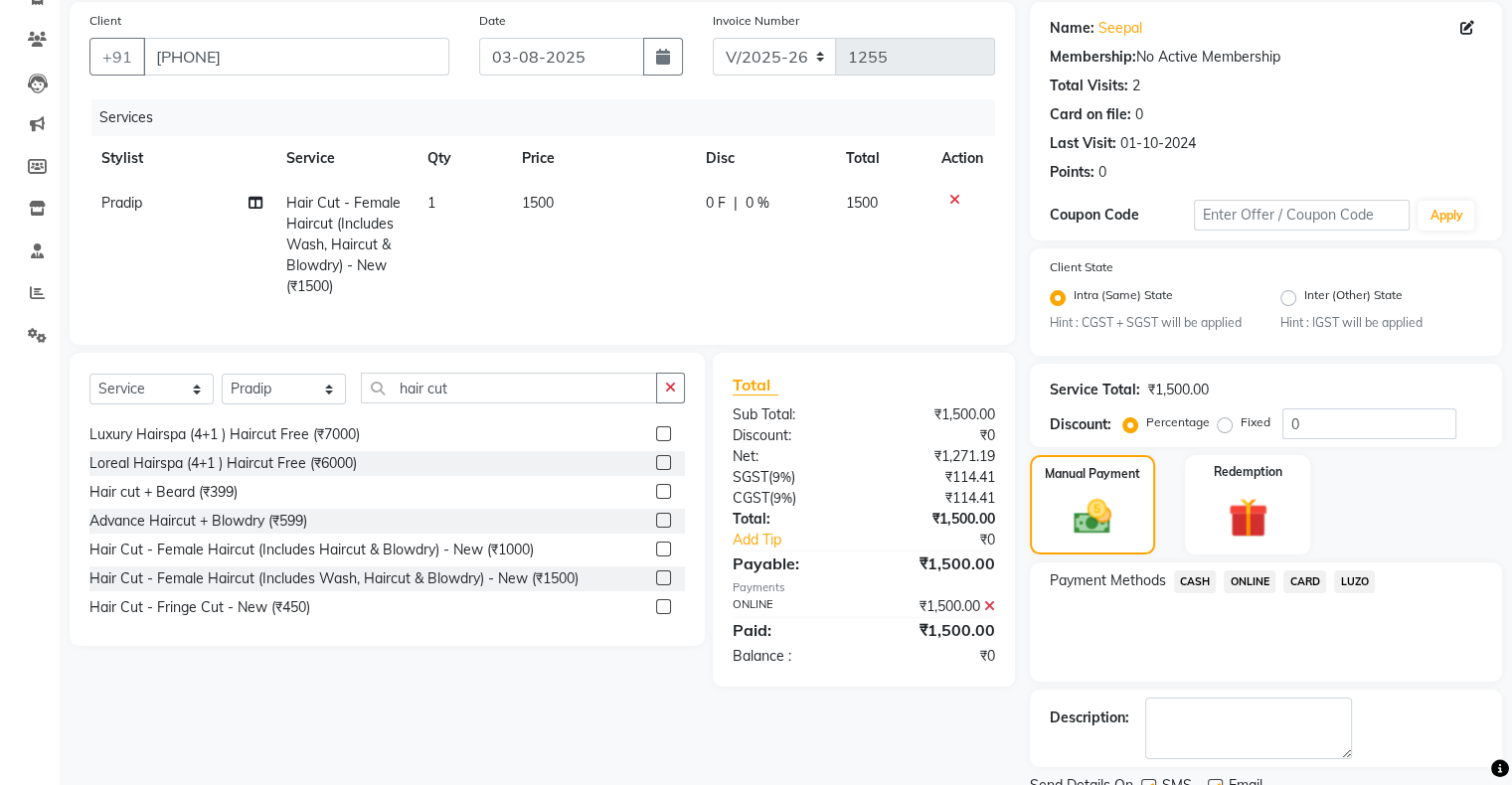 scroll, scrollTop: 227, scrollLeft: 0, axis: vertical 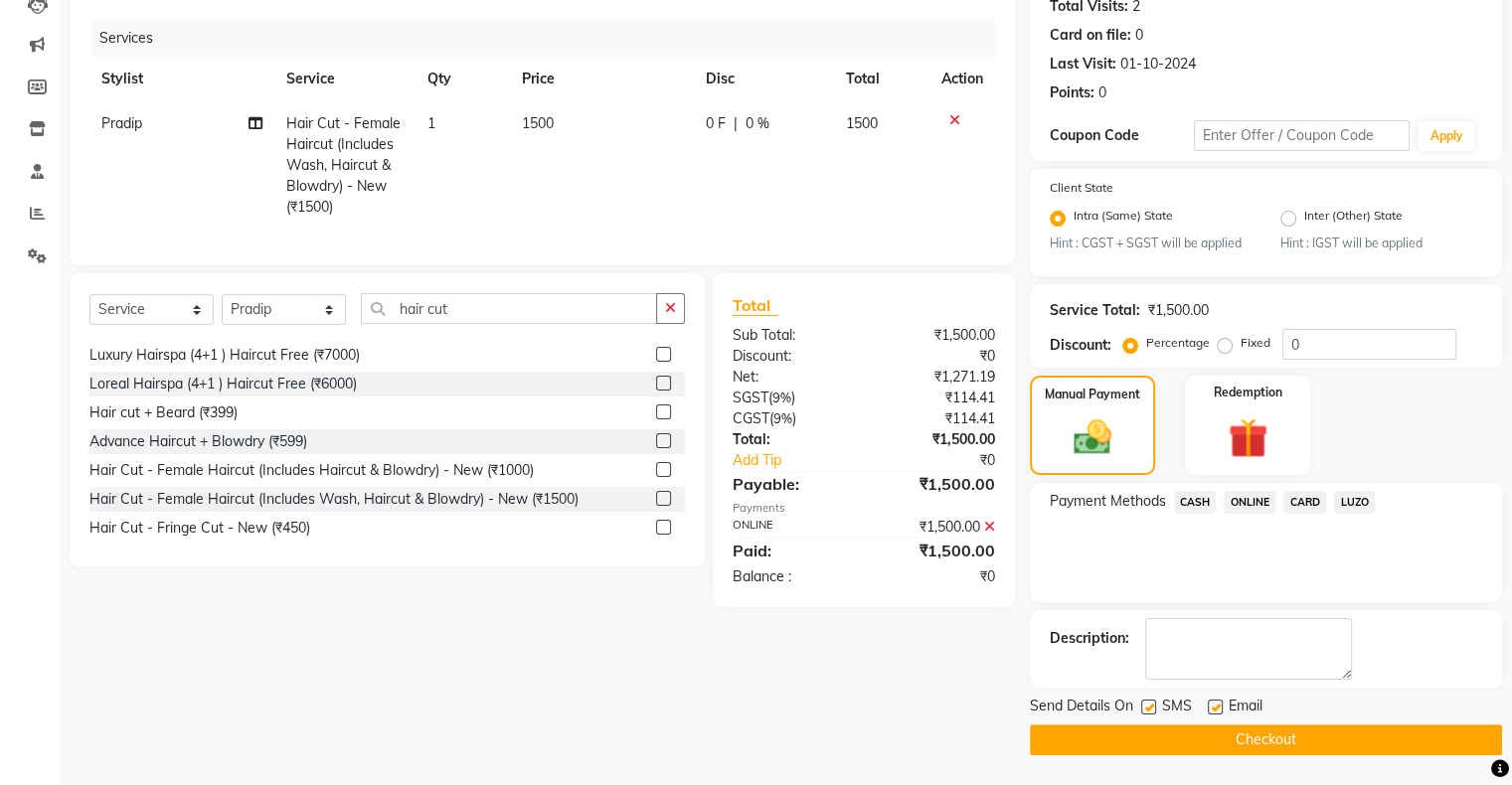 click on "Checkout" 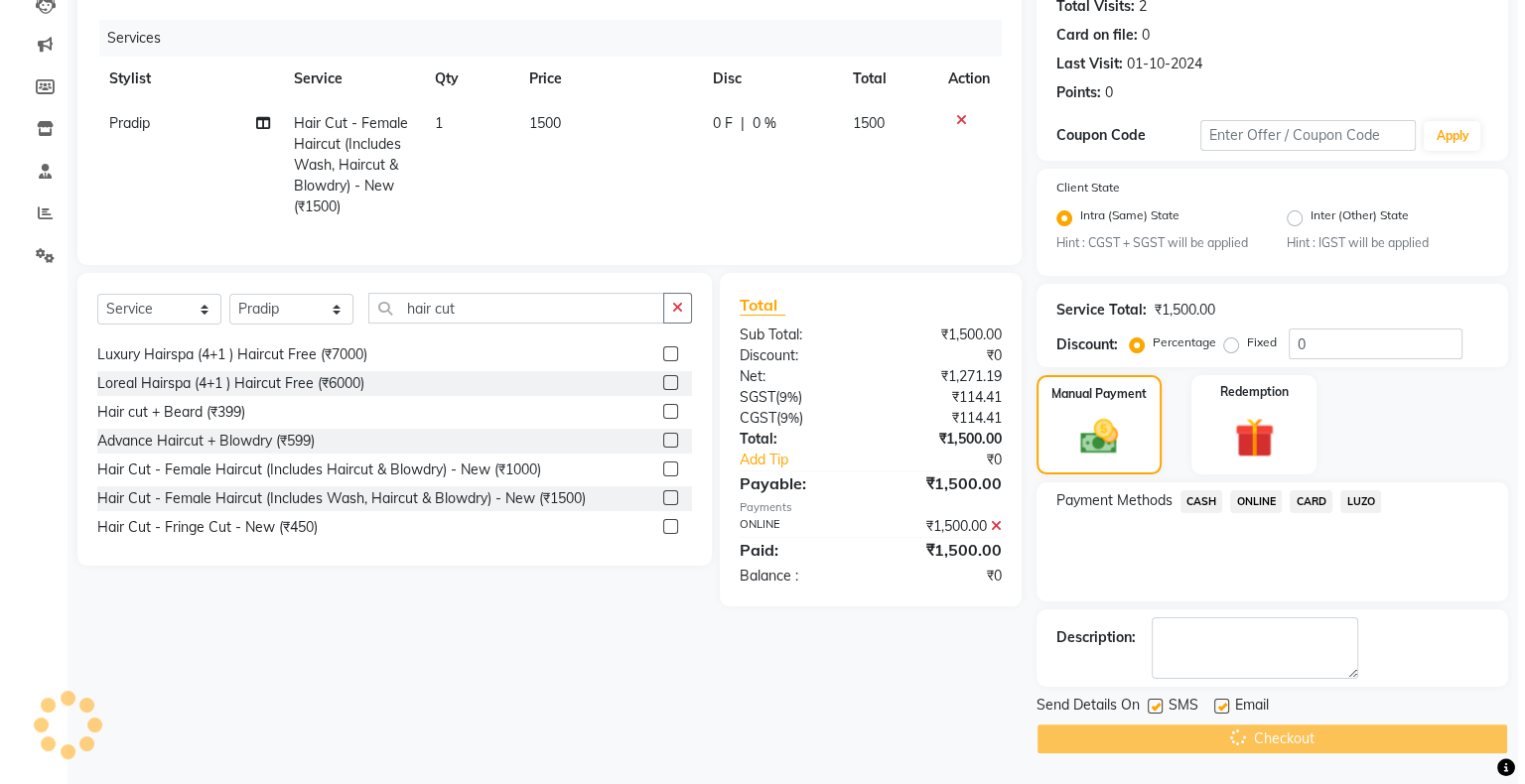 scroll, scrollTop: 0, scrollLeft: 0, axis: both 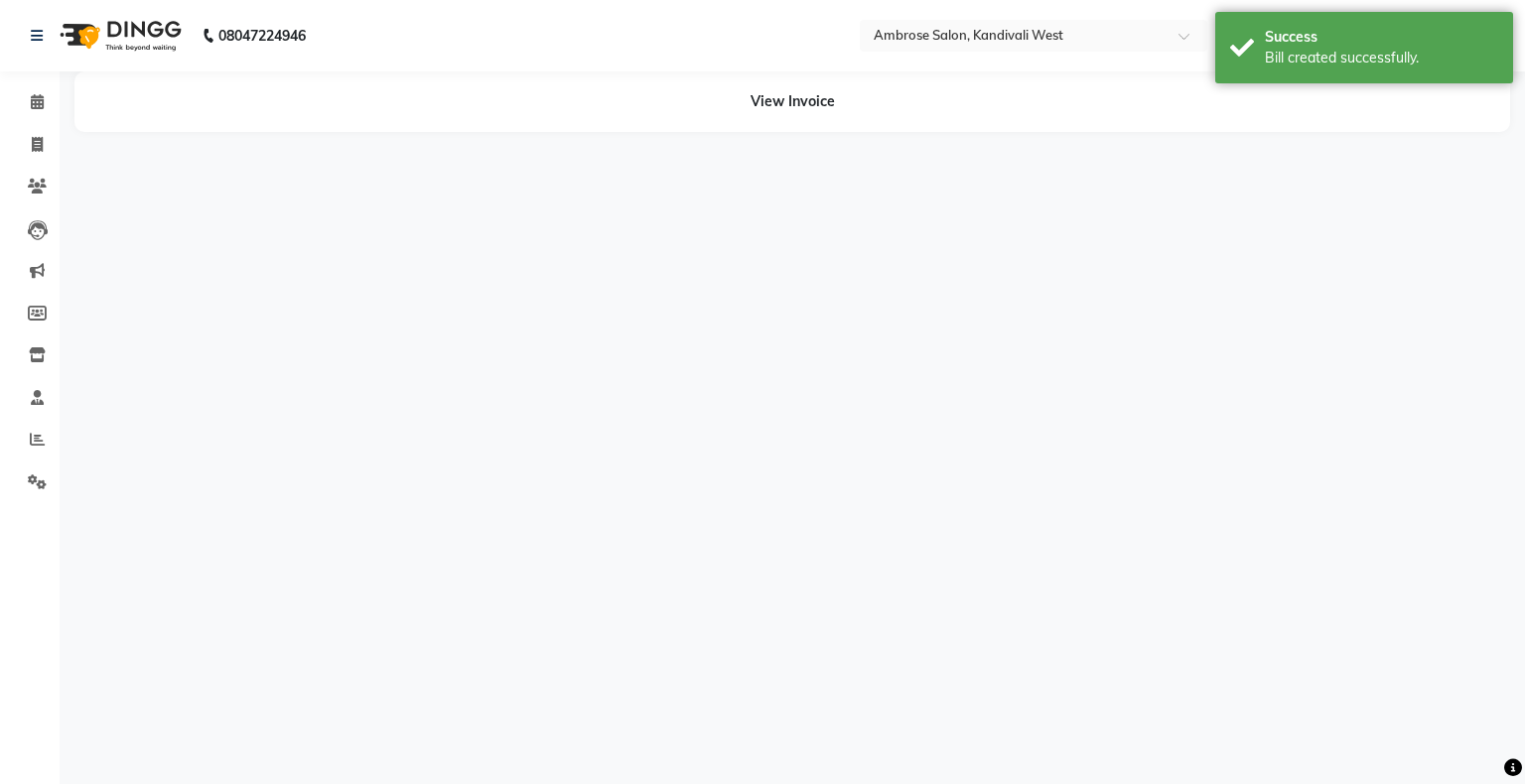 select on "87848" 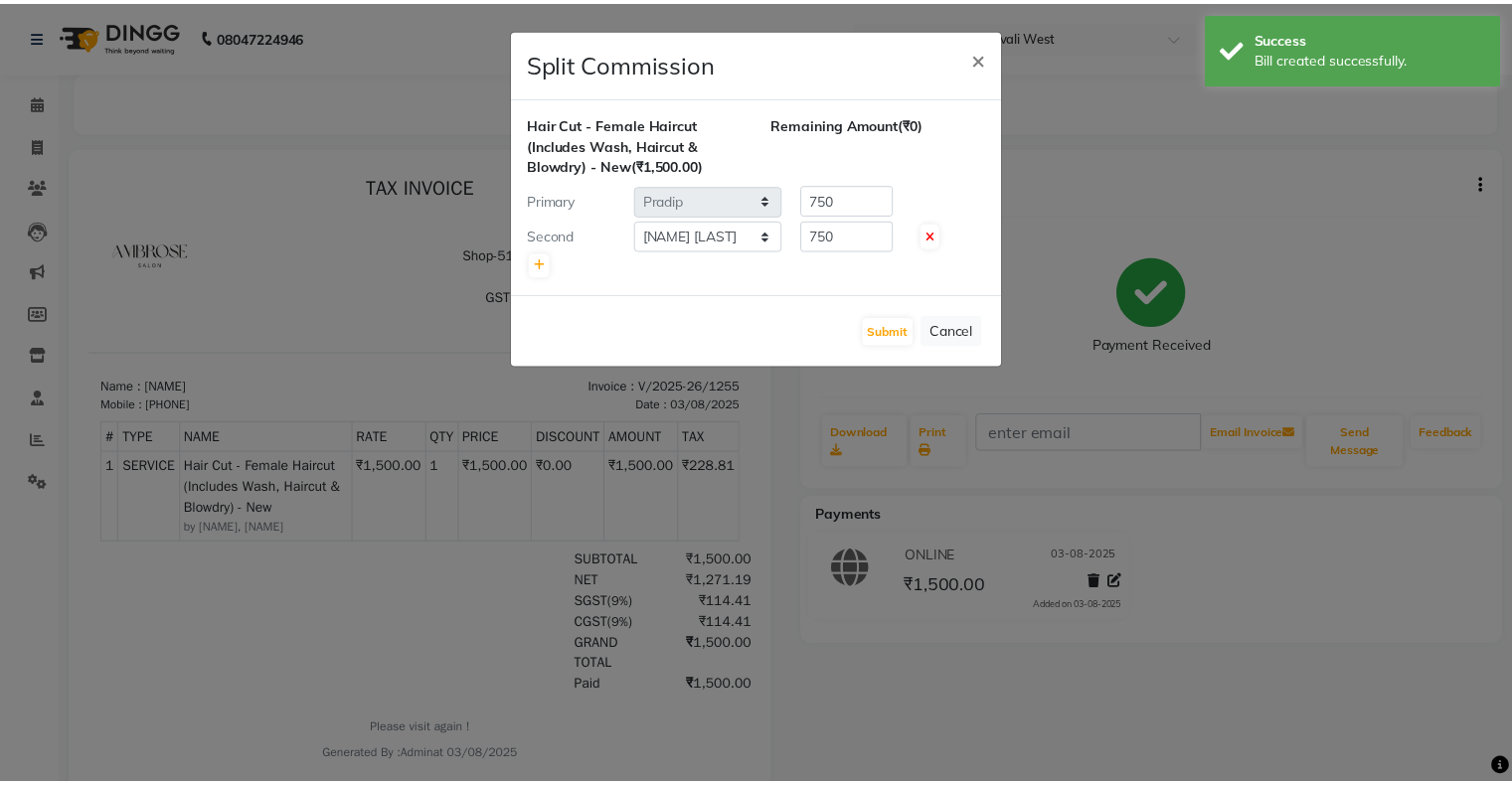 scroll, scrollTop: 0, scrollLeft: 0, axis: both 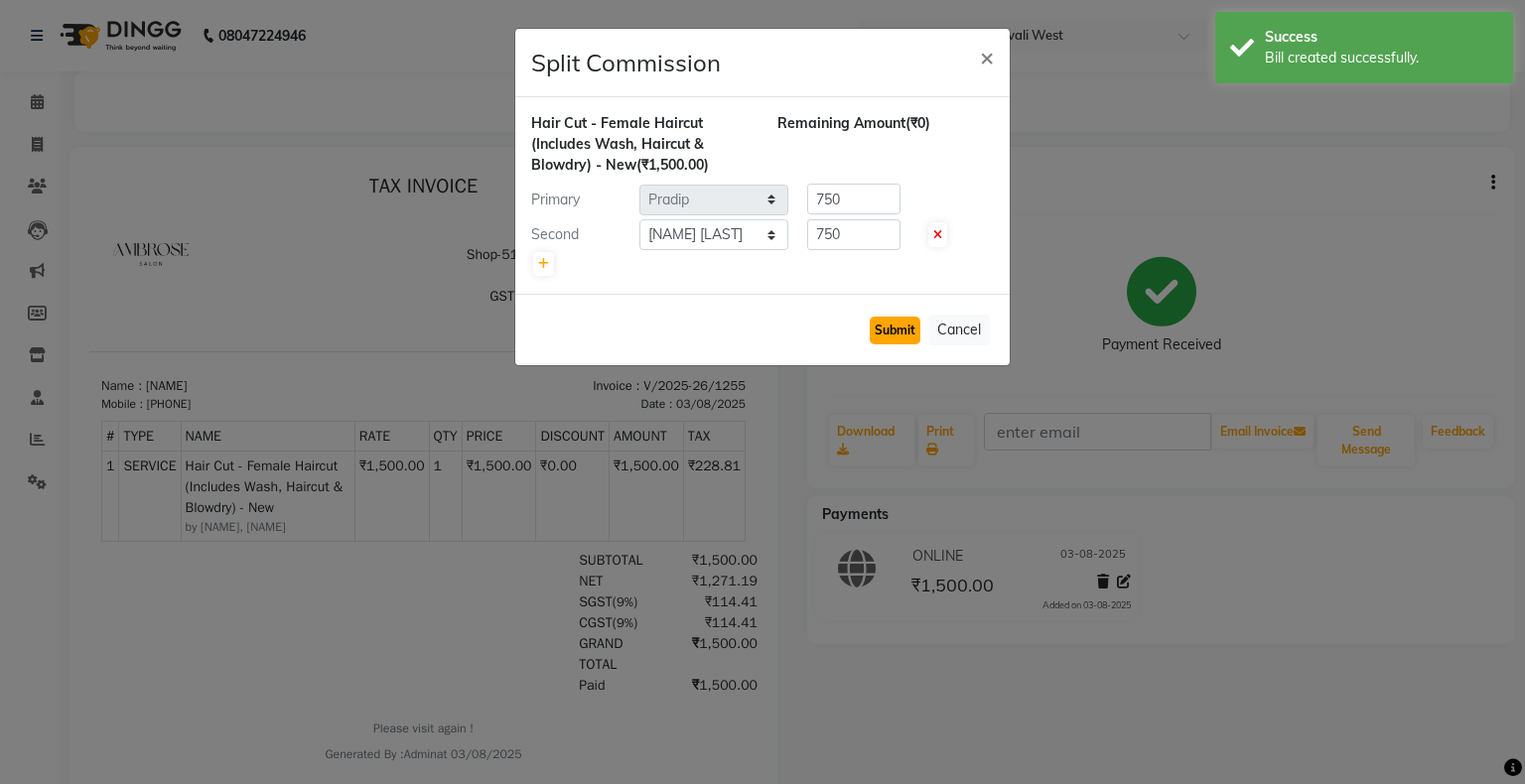 click on "Submit" 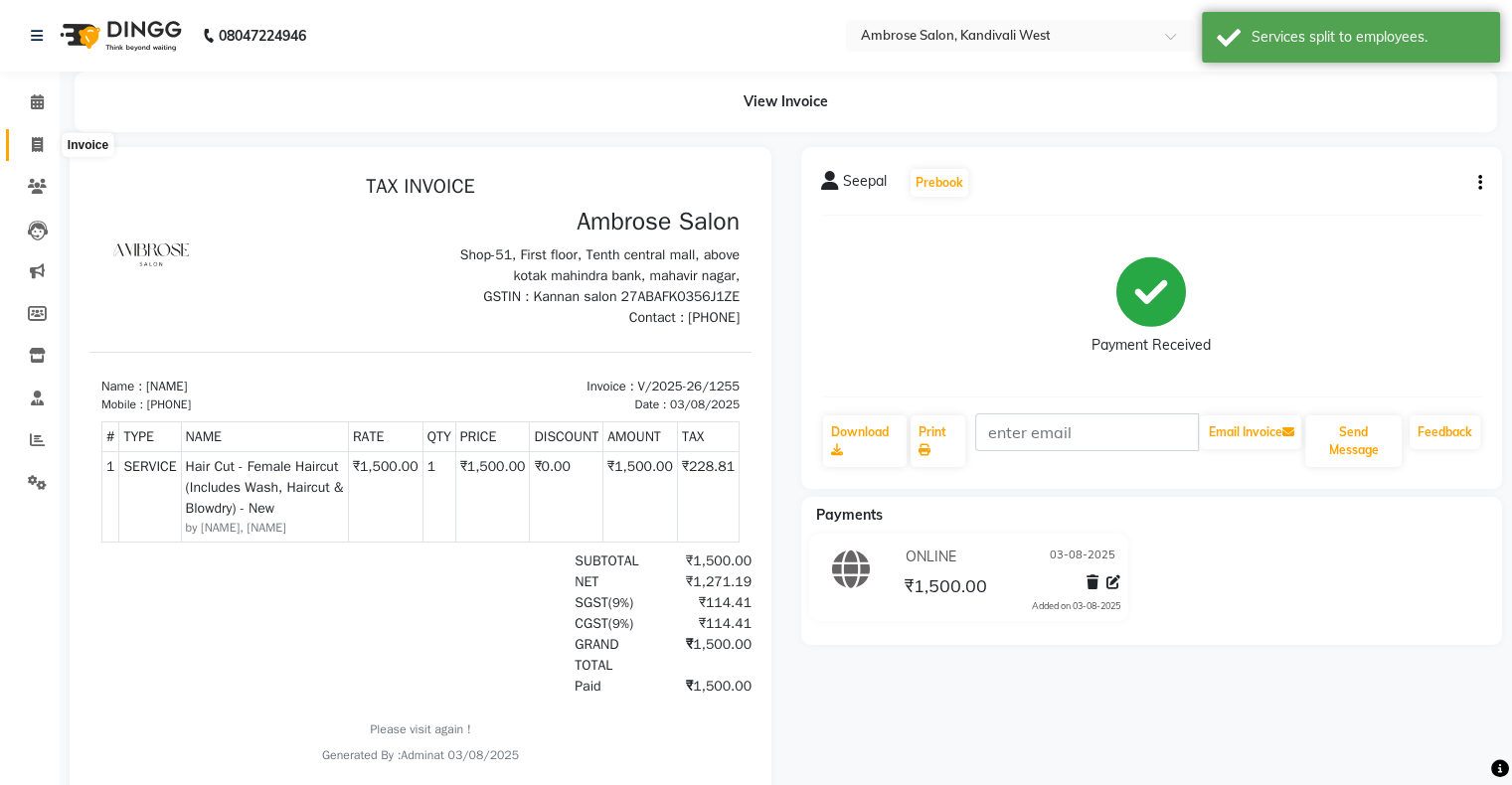 click 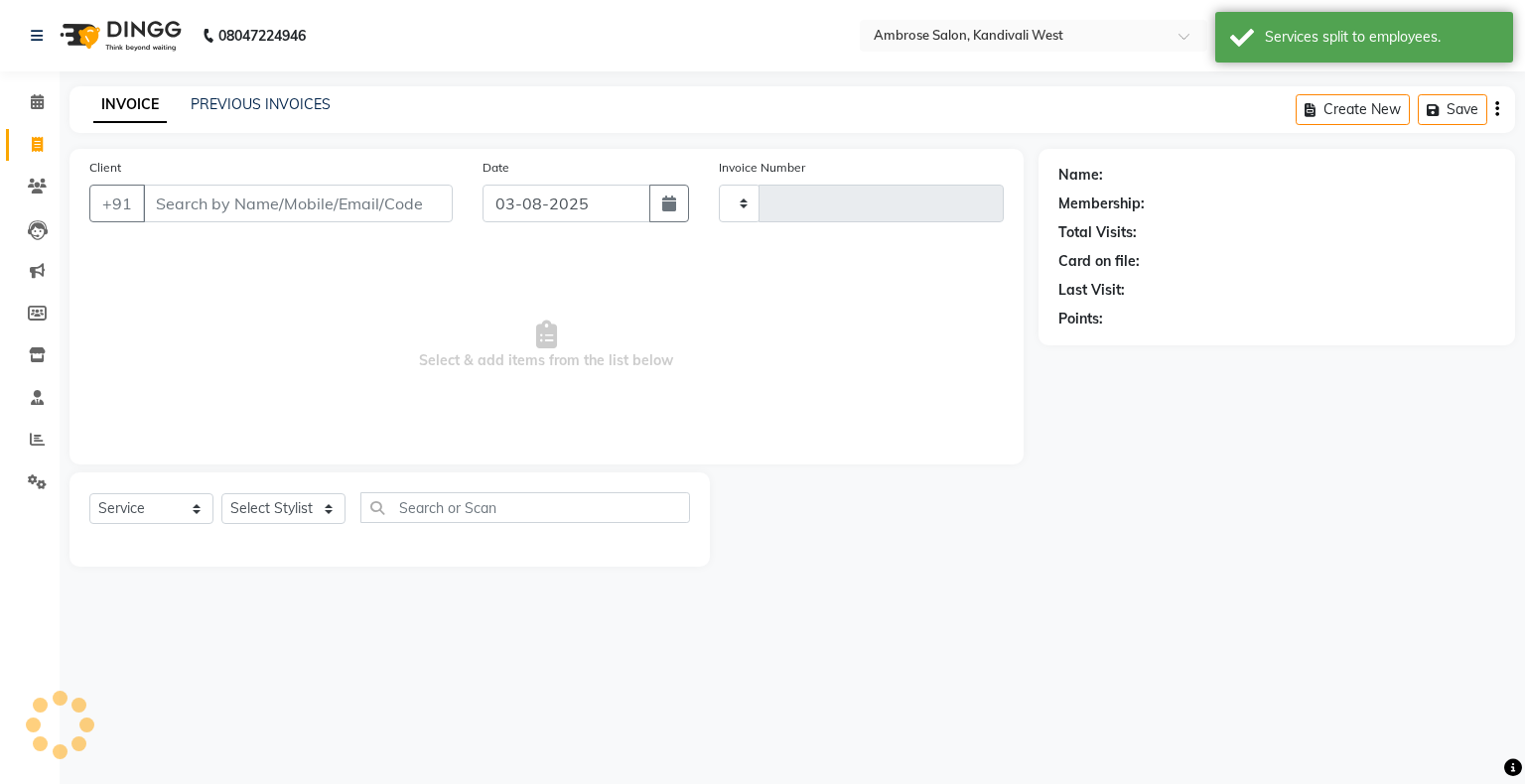 type on "1256" 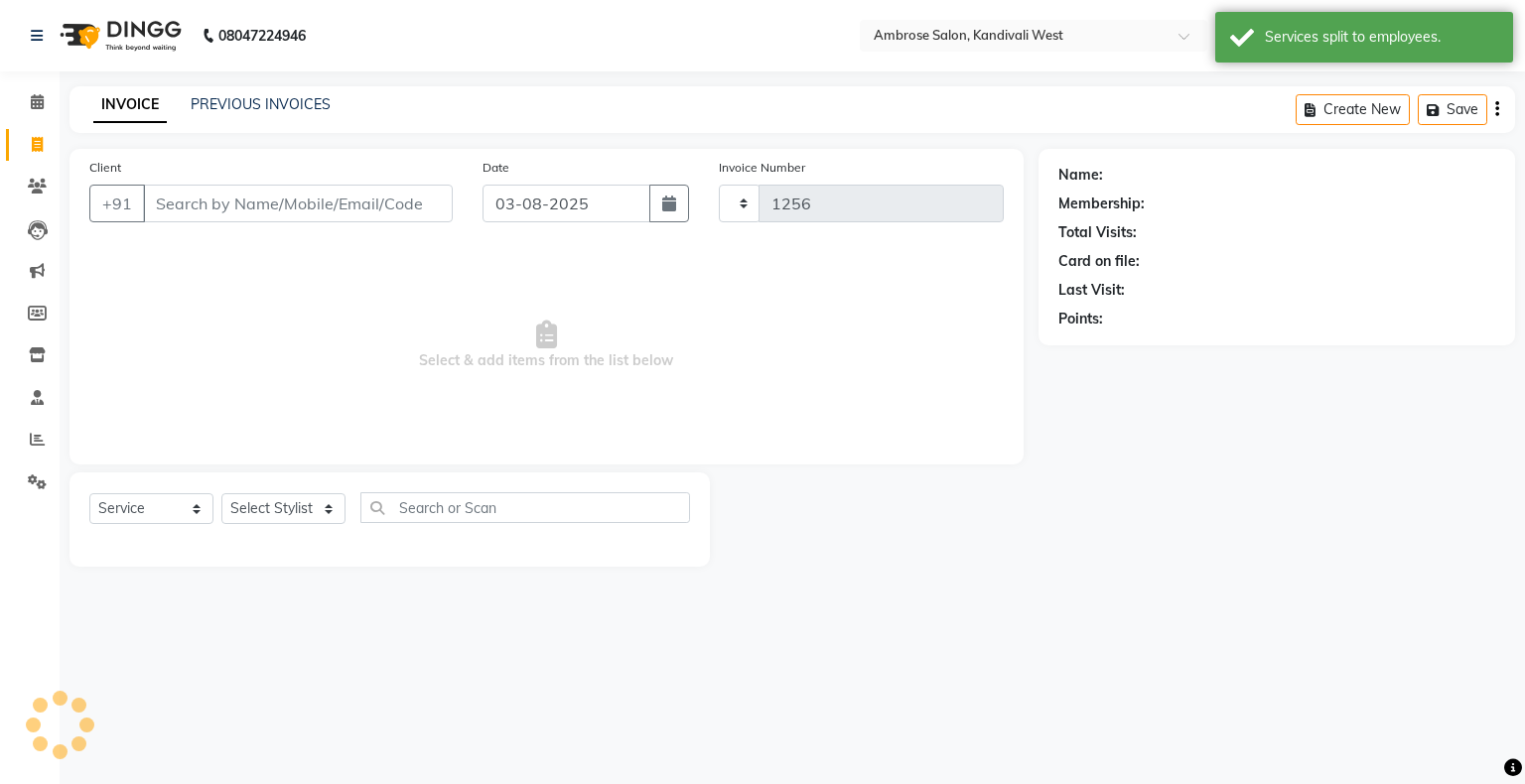 select on "4073" 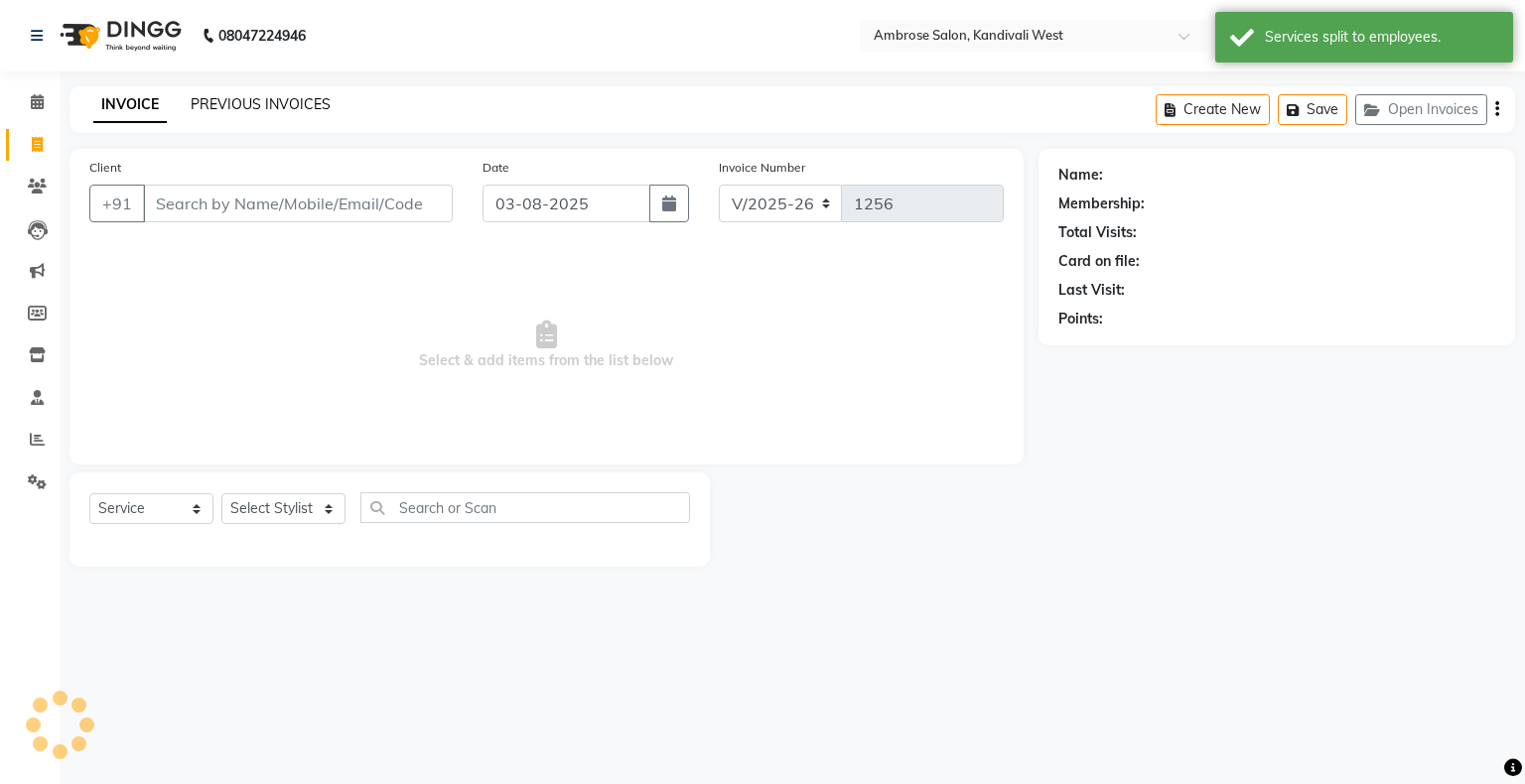 click on "PREVIOUS INVOICES" 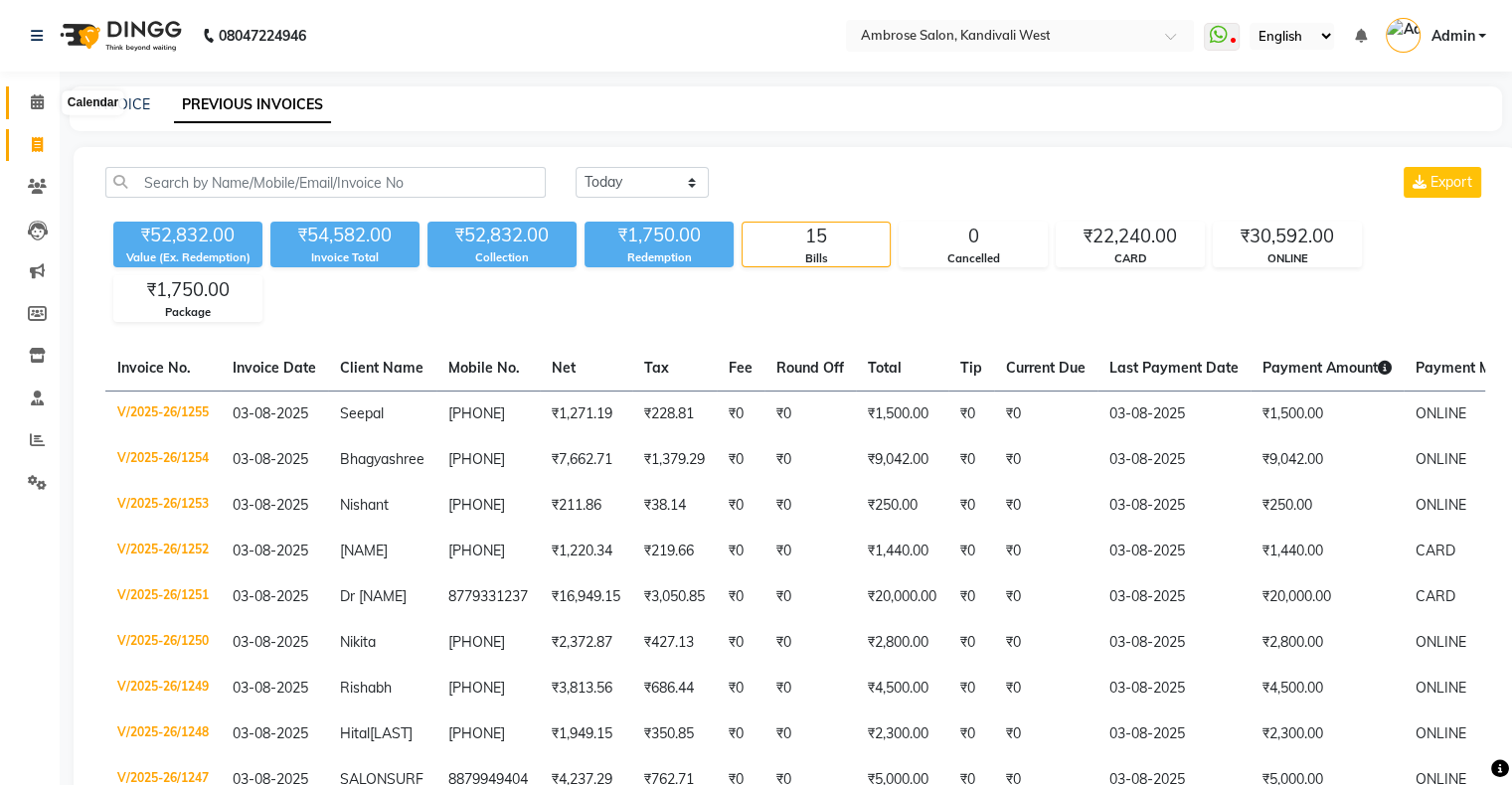 click 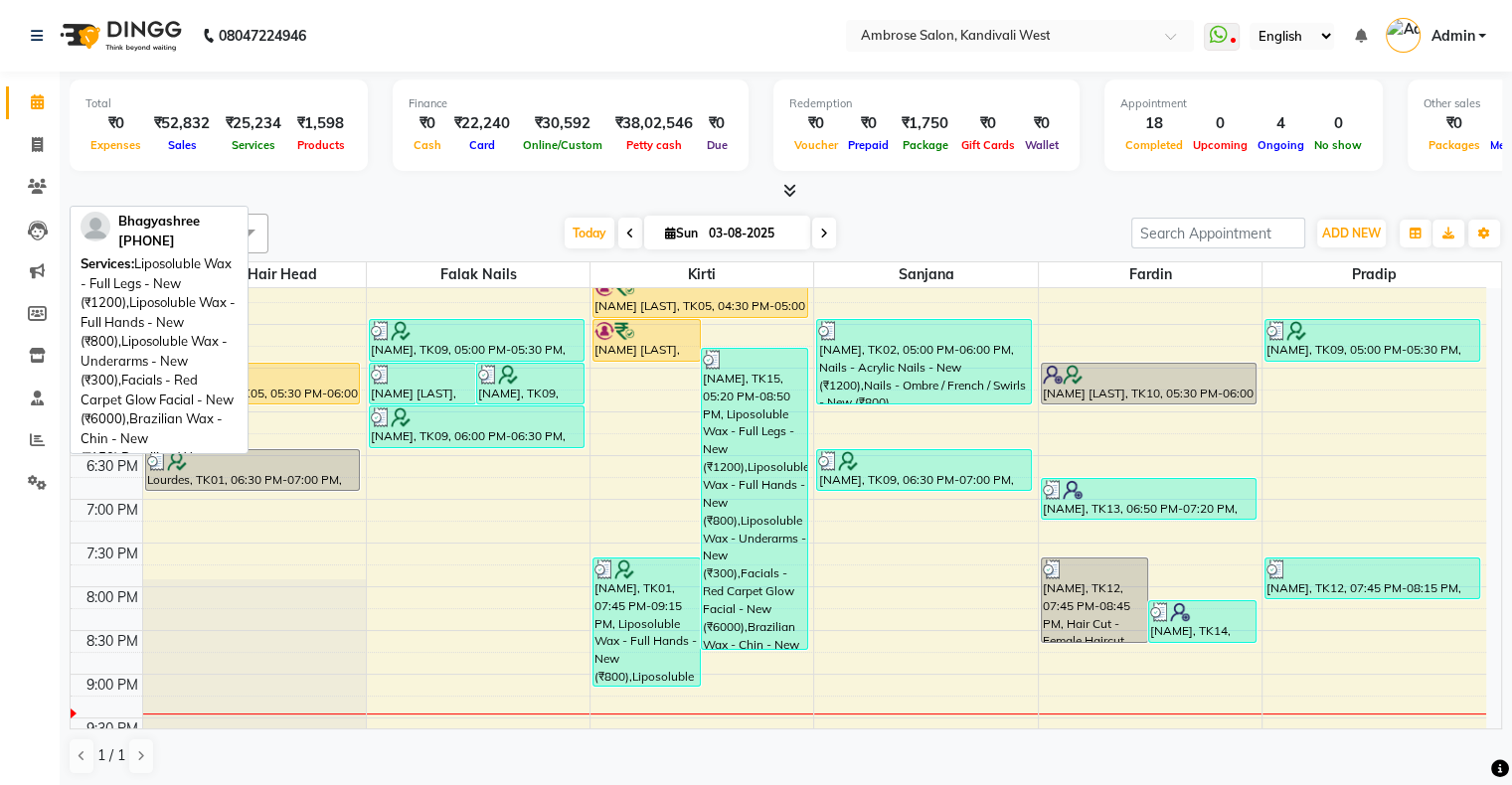 scroll, scrollTop: 685, scrollLeft: 0, axis: vertical 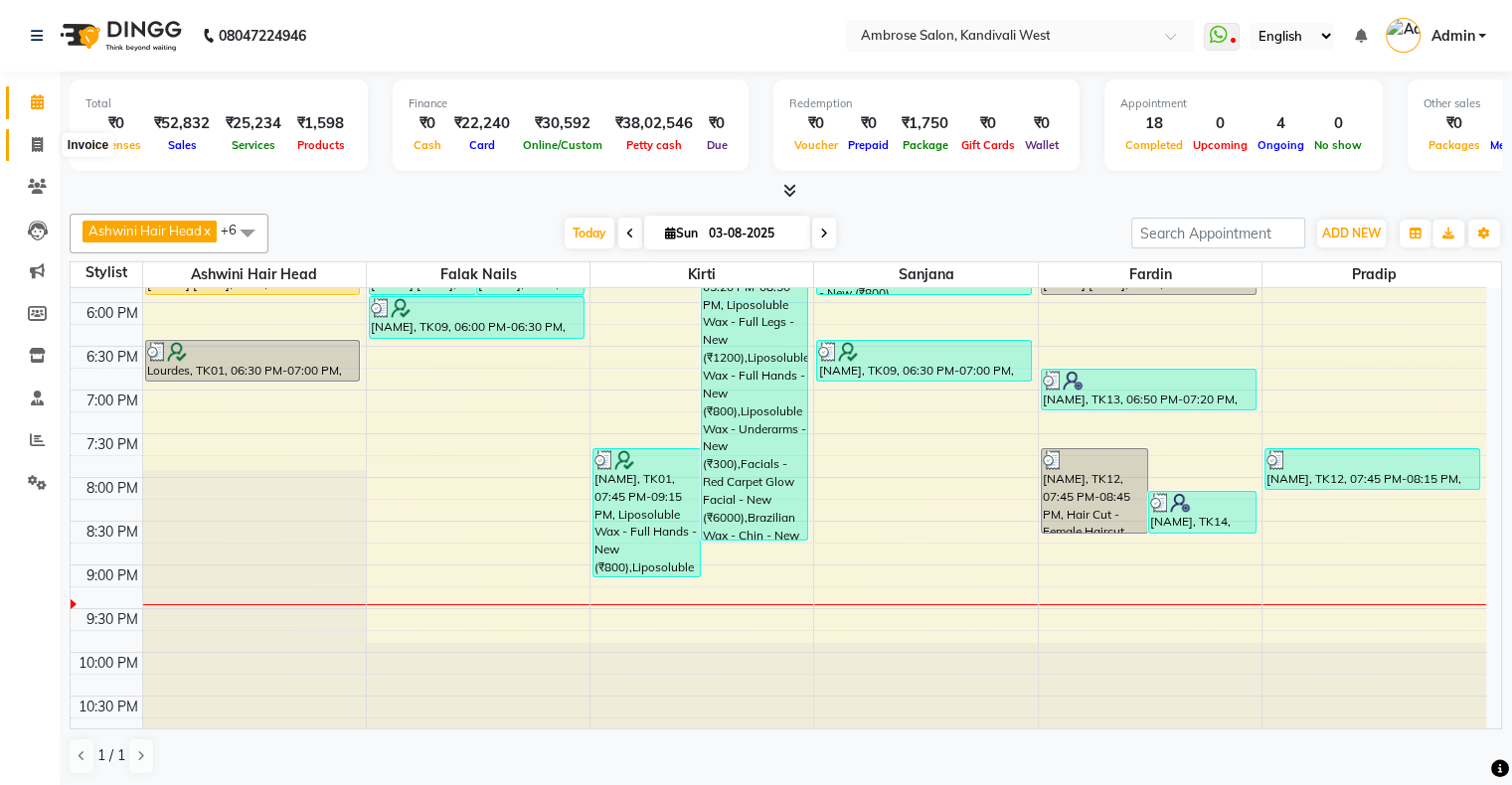 click 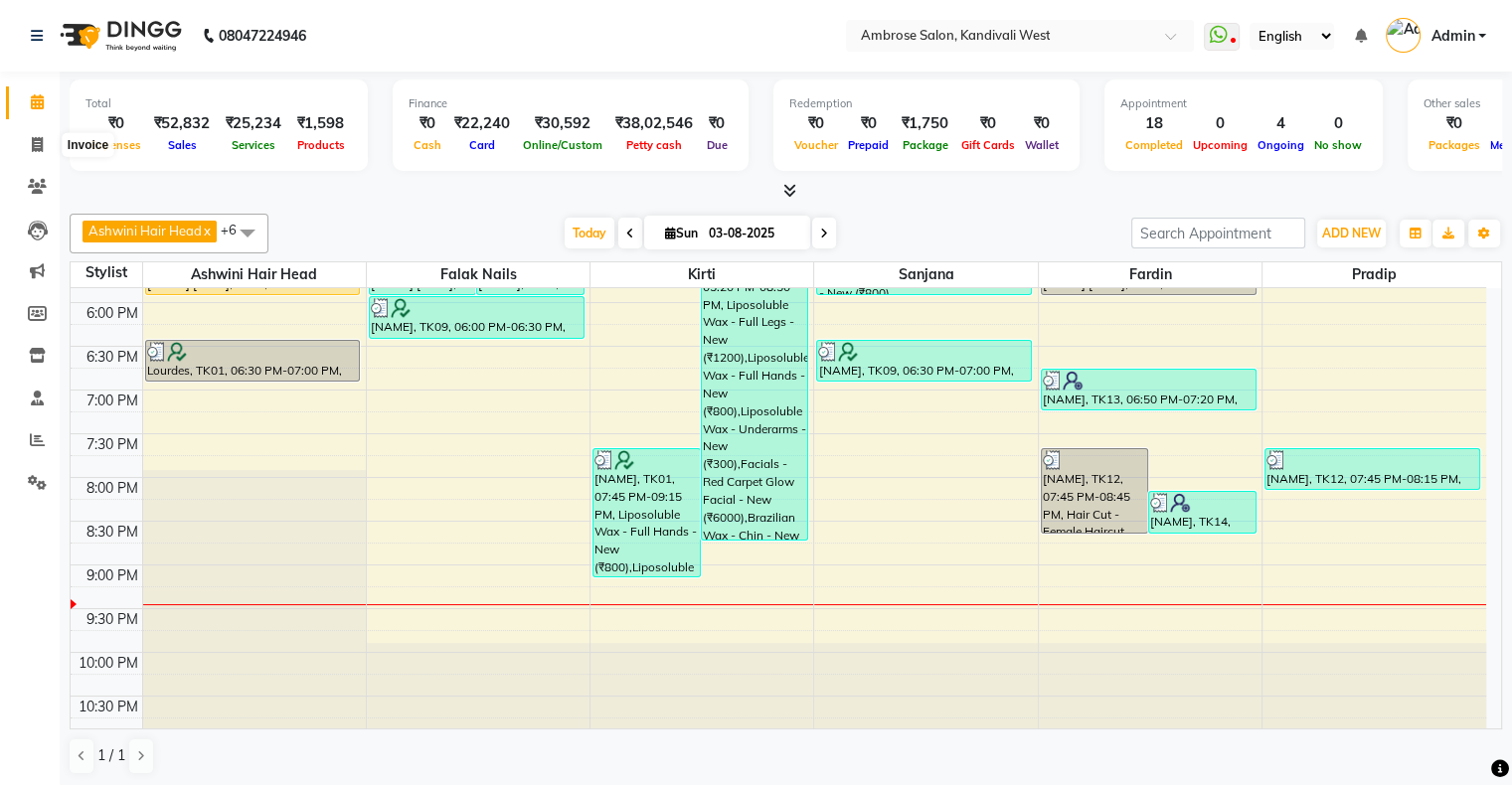select on "4073" 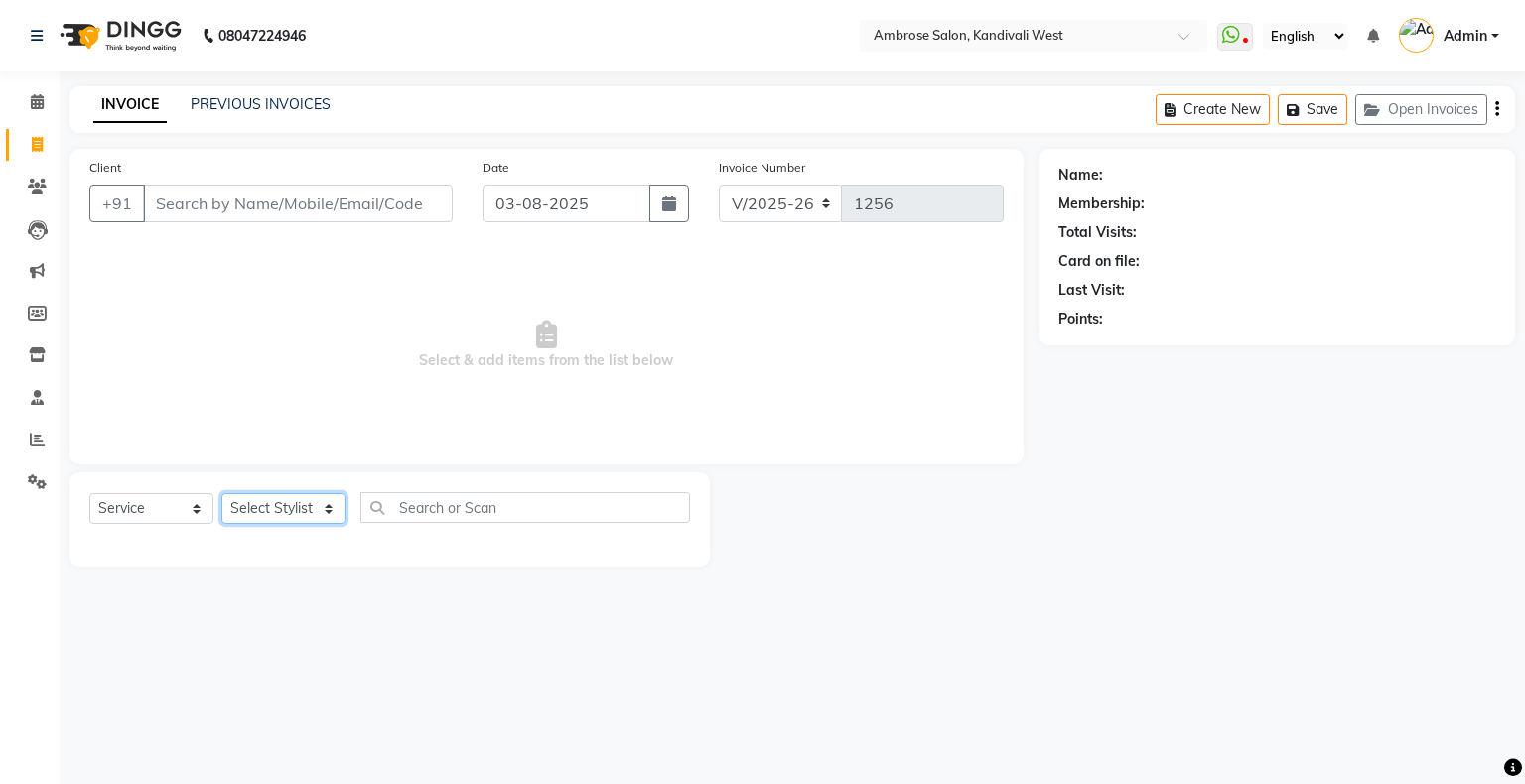 click on "Select Stylist Akshay Divecha Ashwini Hair Head Falak Nails Fardin Kirti Nida FD Pradip Pradip Vaishnav Sanjana  Vidhi Veera" 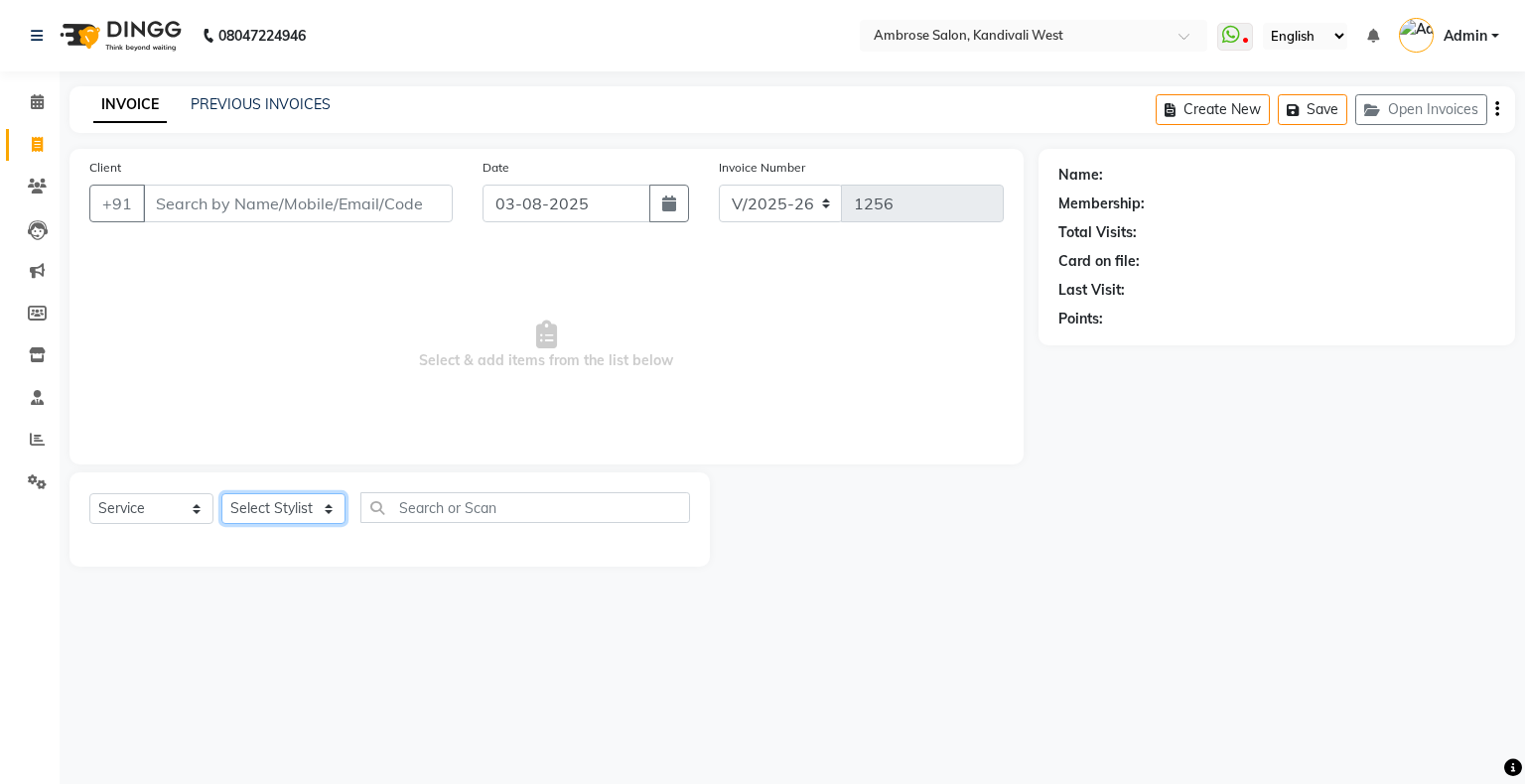 select on "78223" 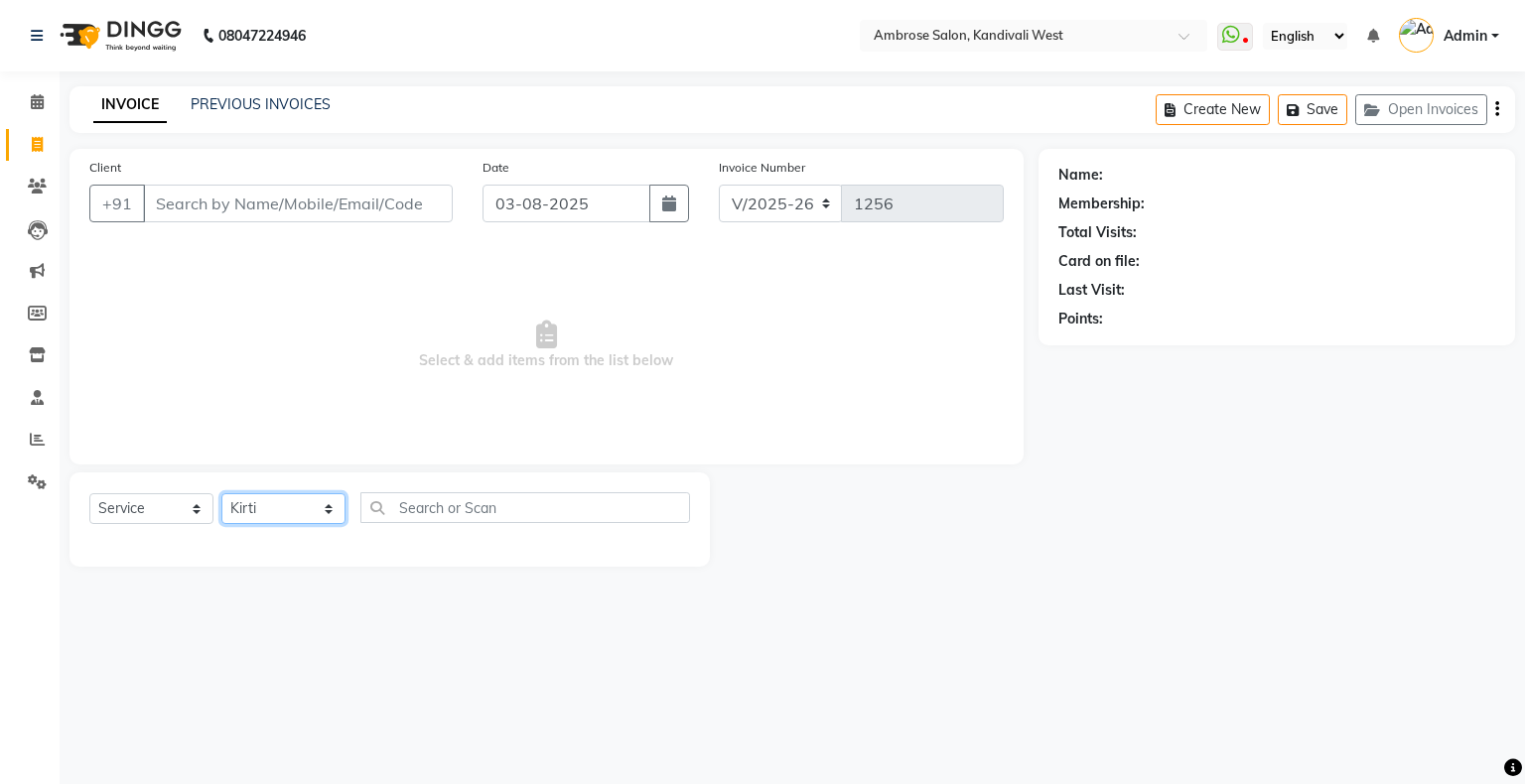 click on "Select Stylist Akshay Divecha Ashwini Hair Head Falak Nails Fardin Kirti Nida FD Pradip Pradip Vaishnav Sanjana  Vidhi Veera" 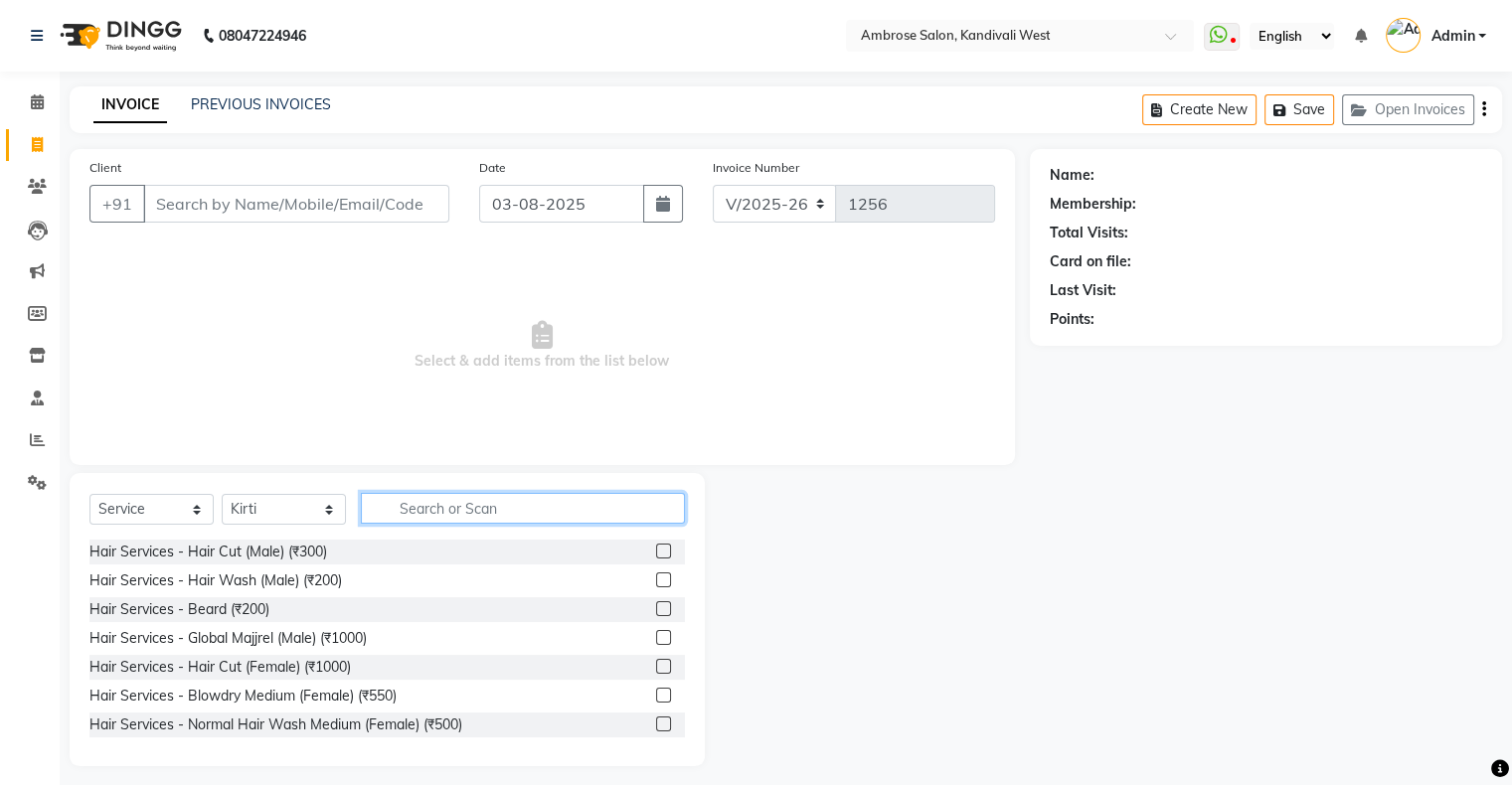 click 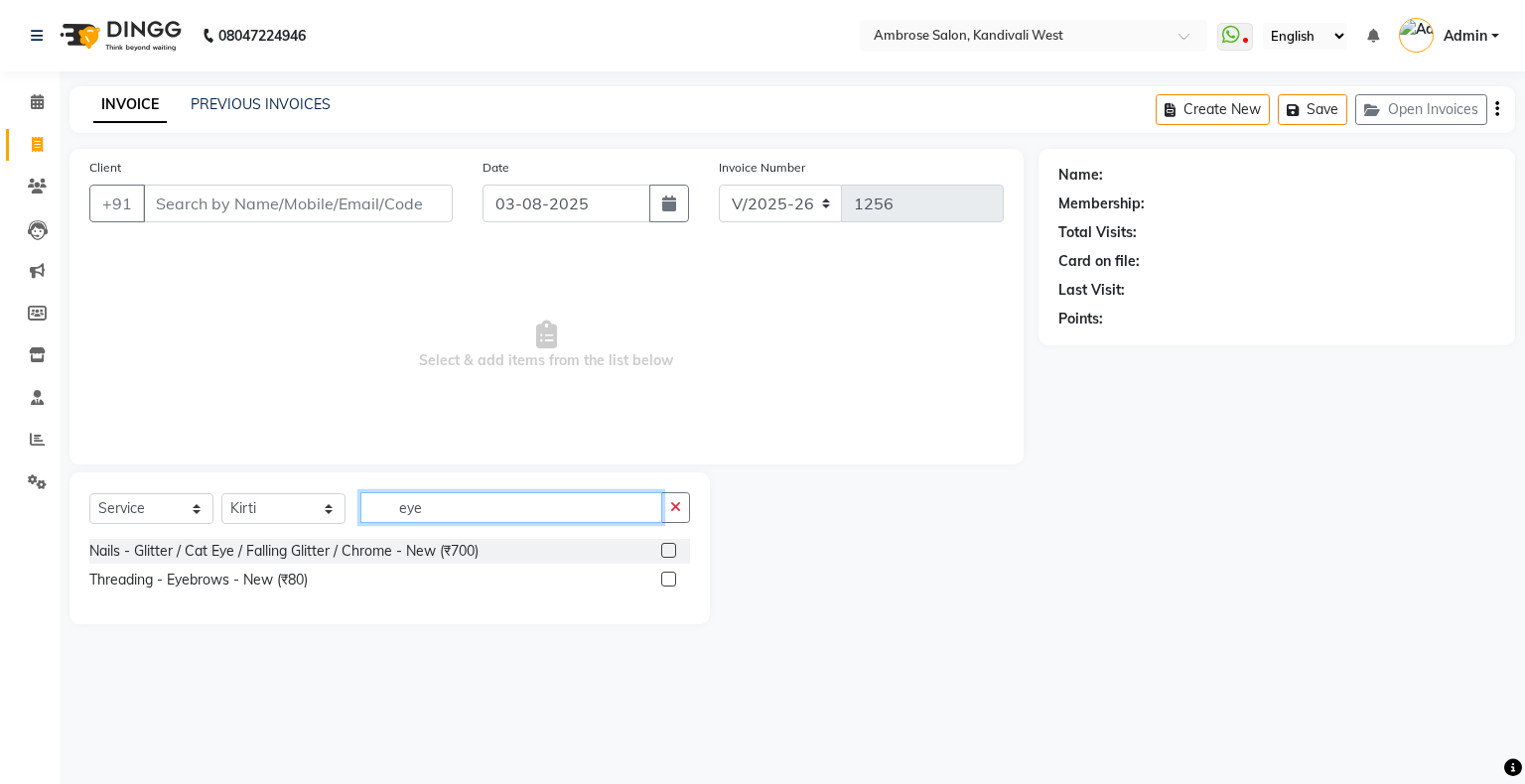 type on "eye" 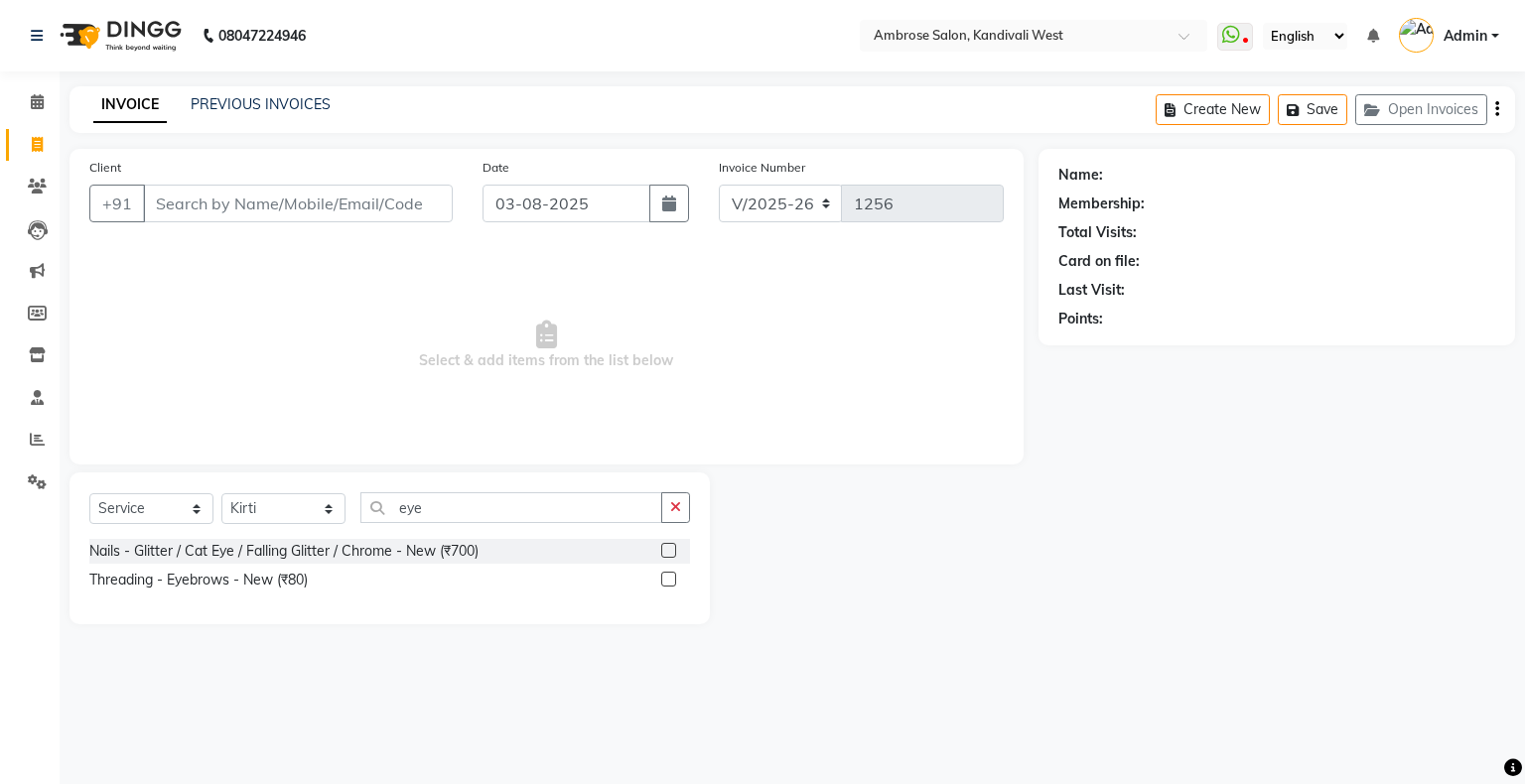 click 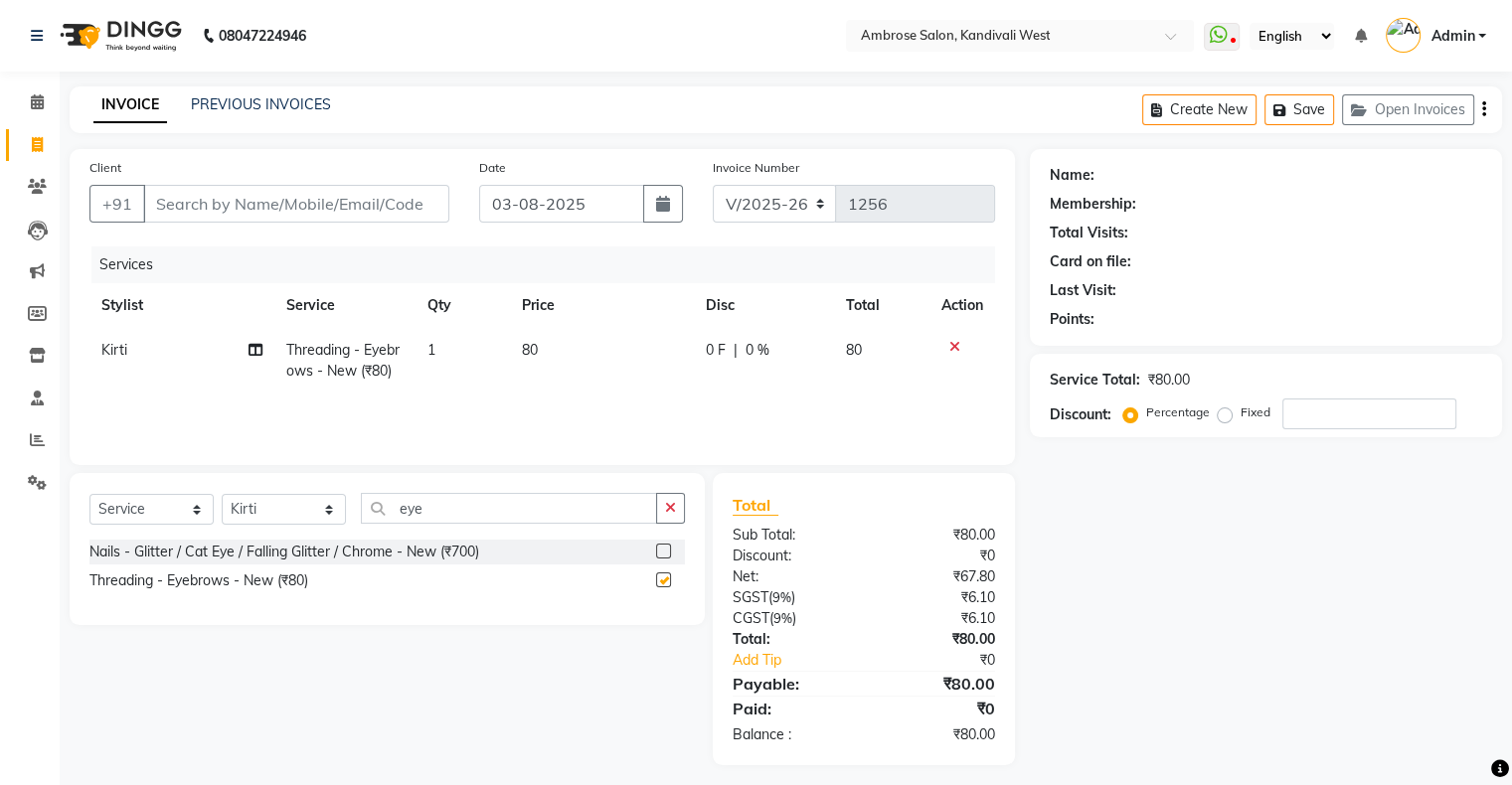 checkbox on "false" 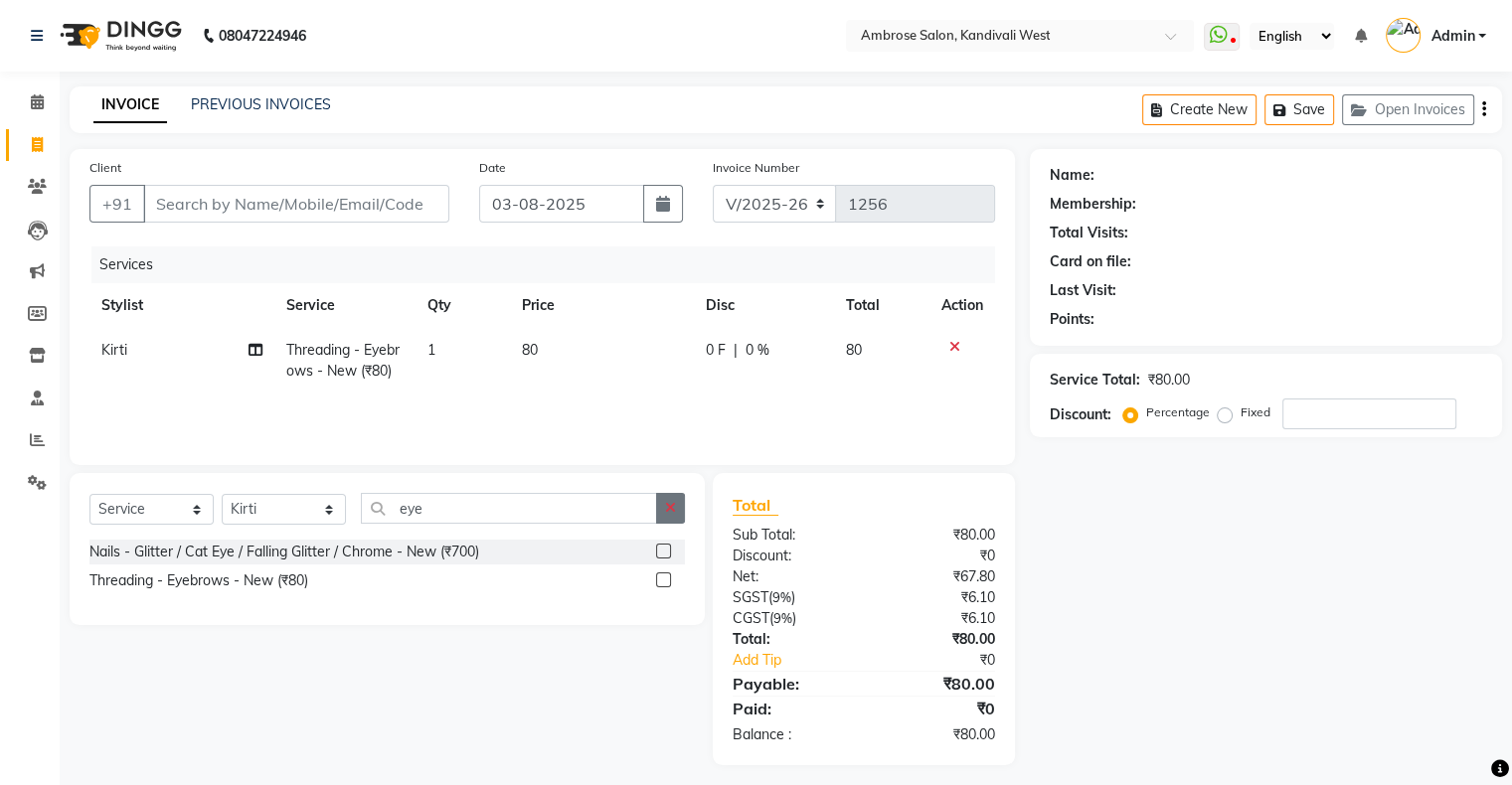 click 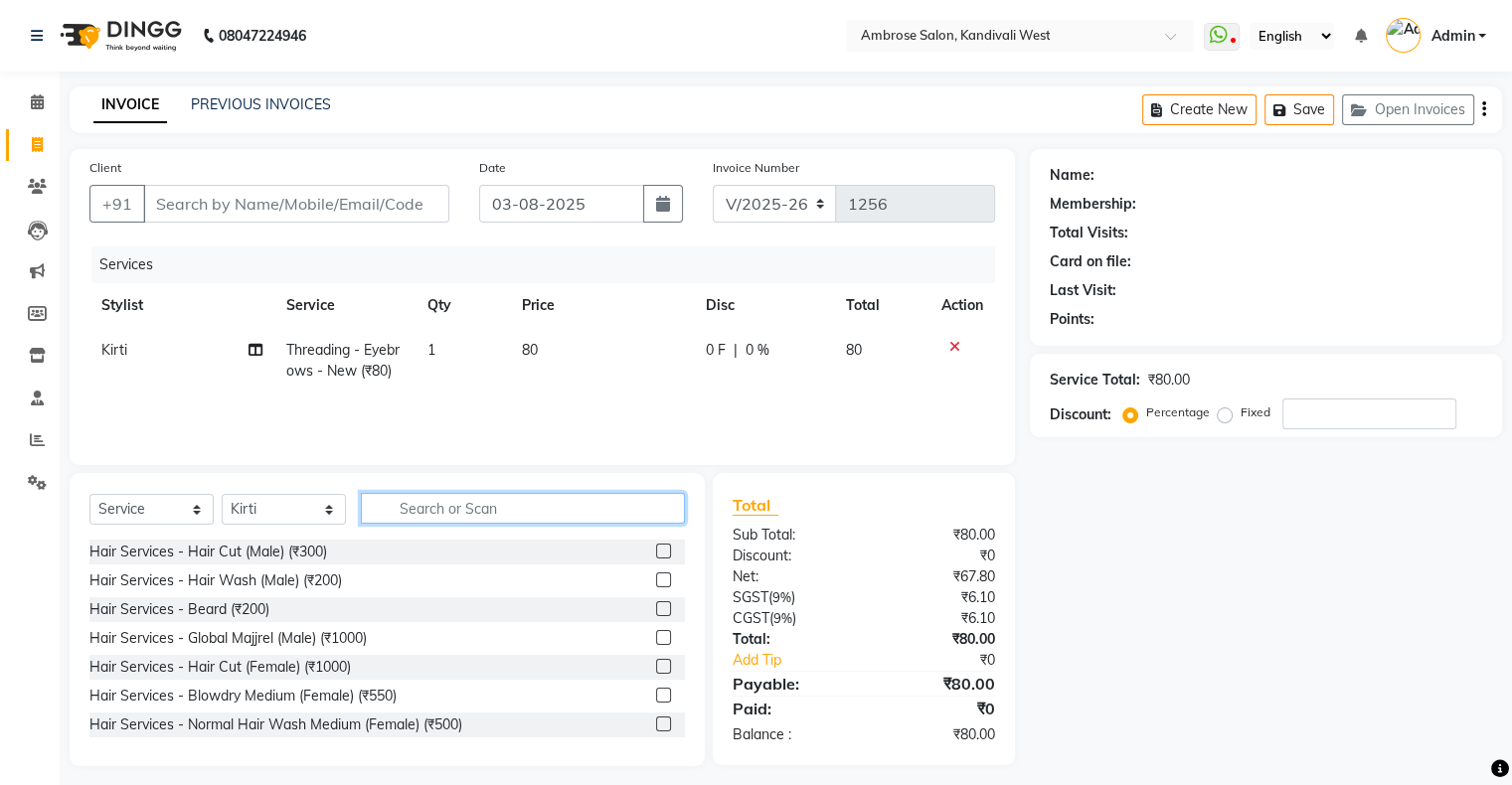 click 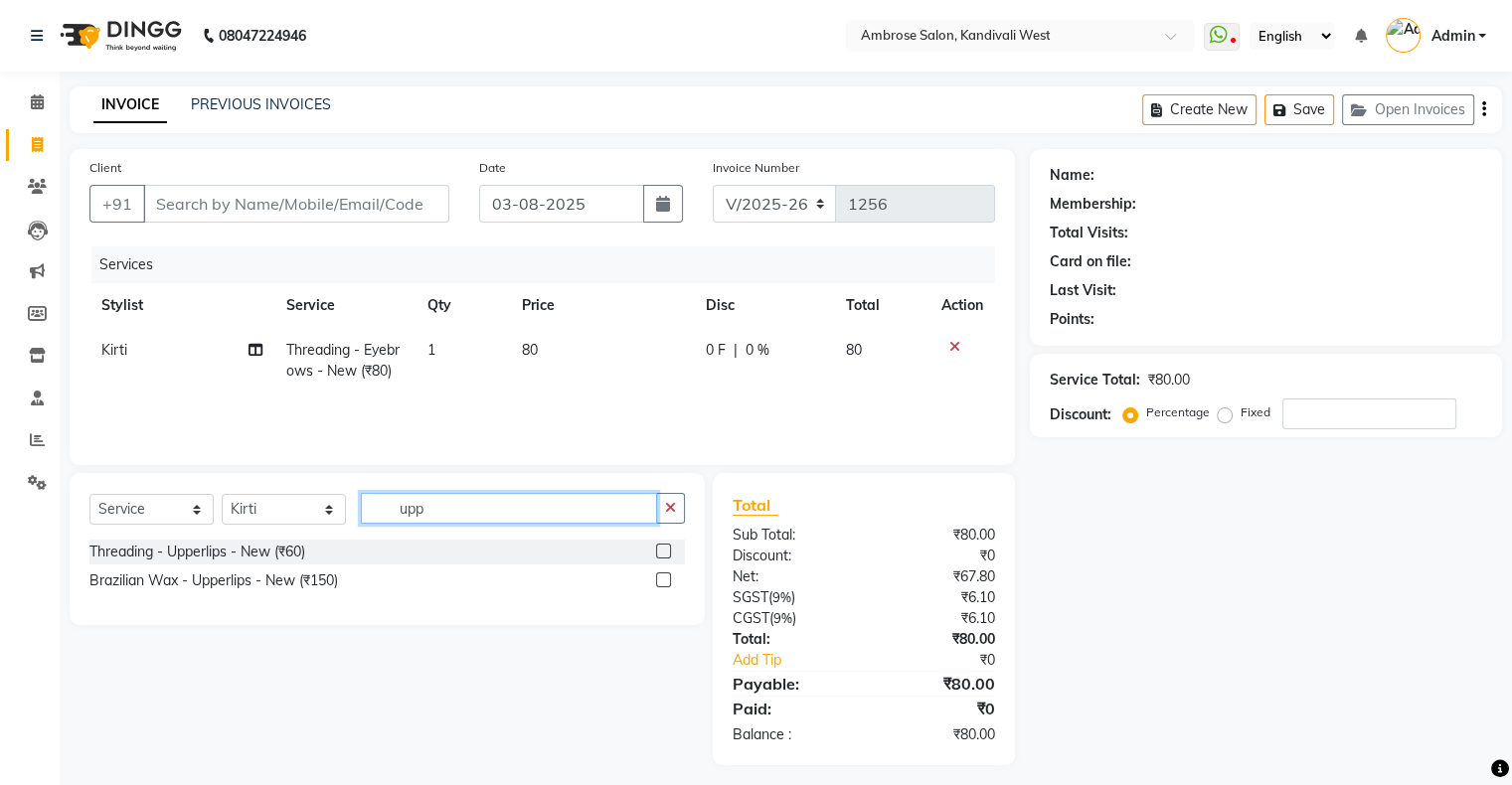 type on "upp" 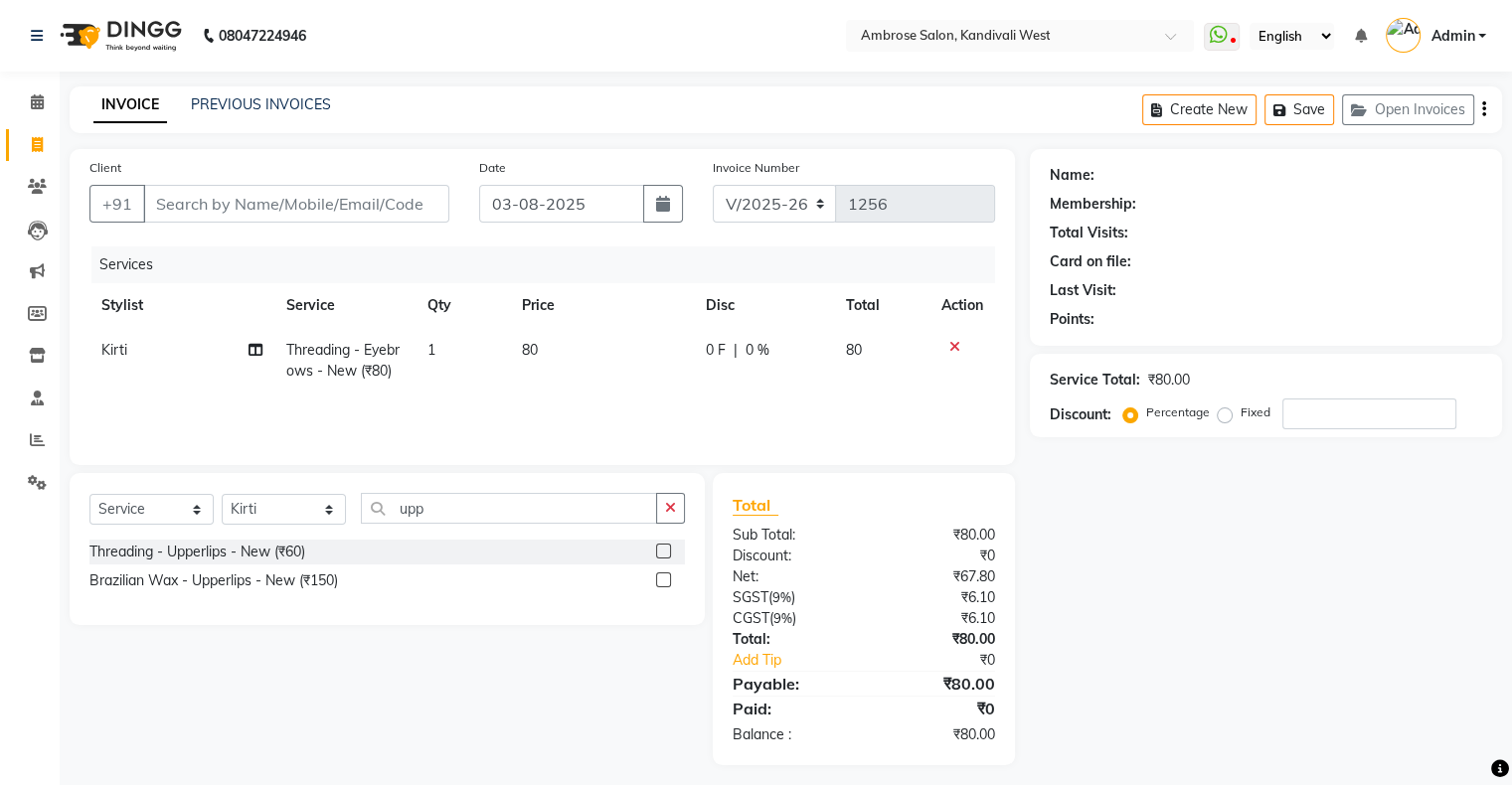 click 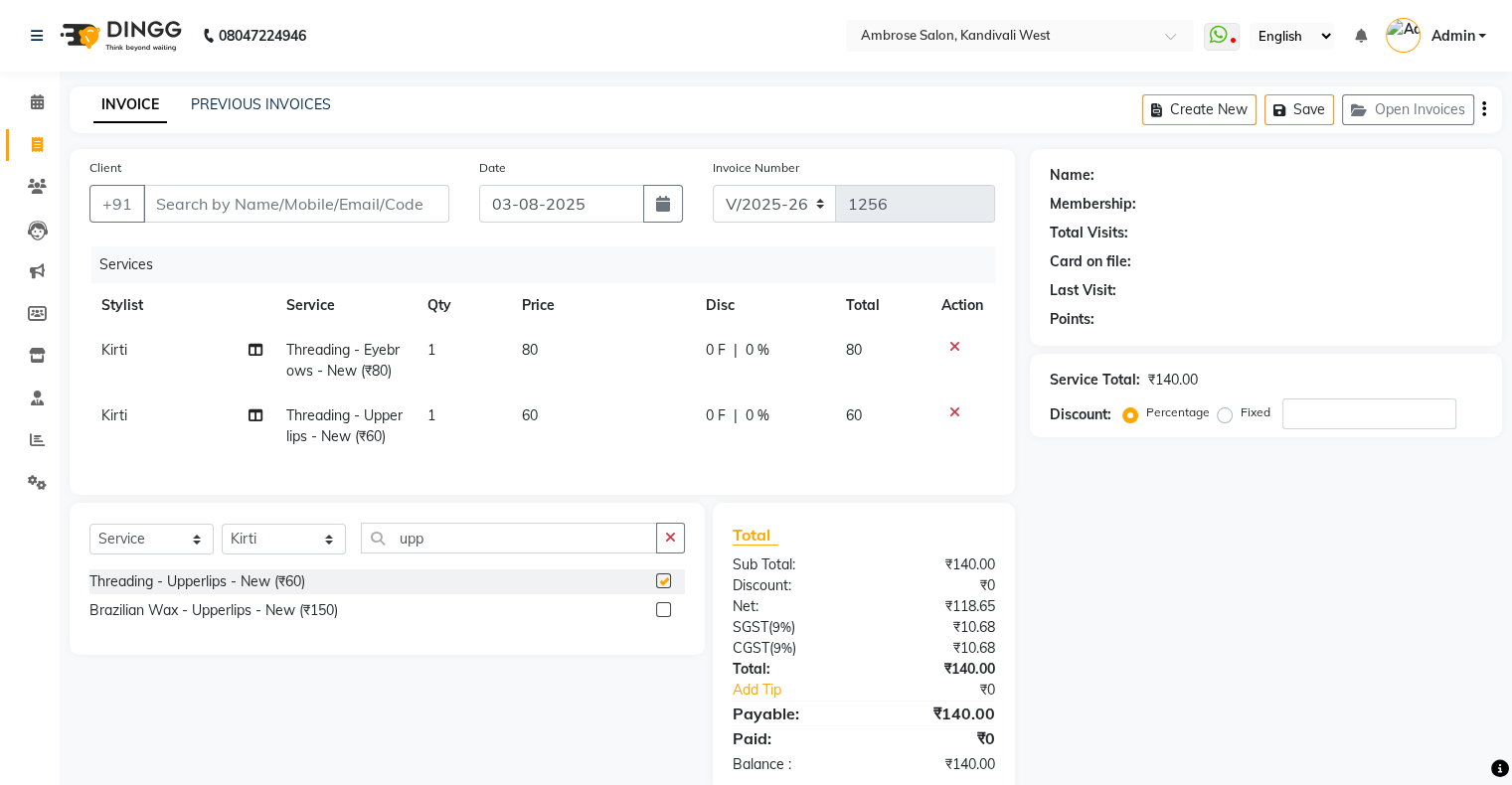 checkbox on "false" 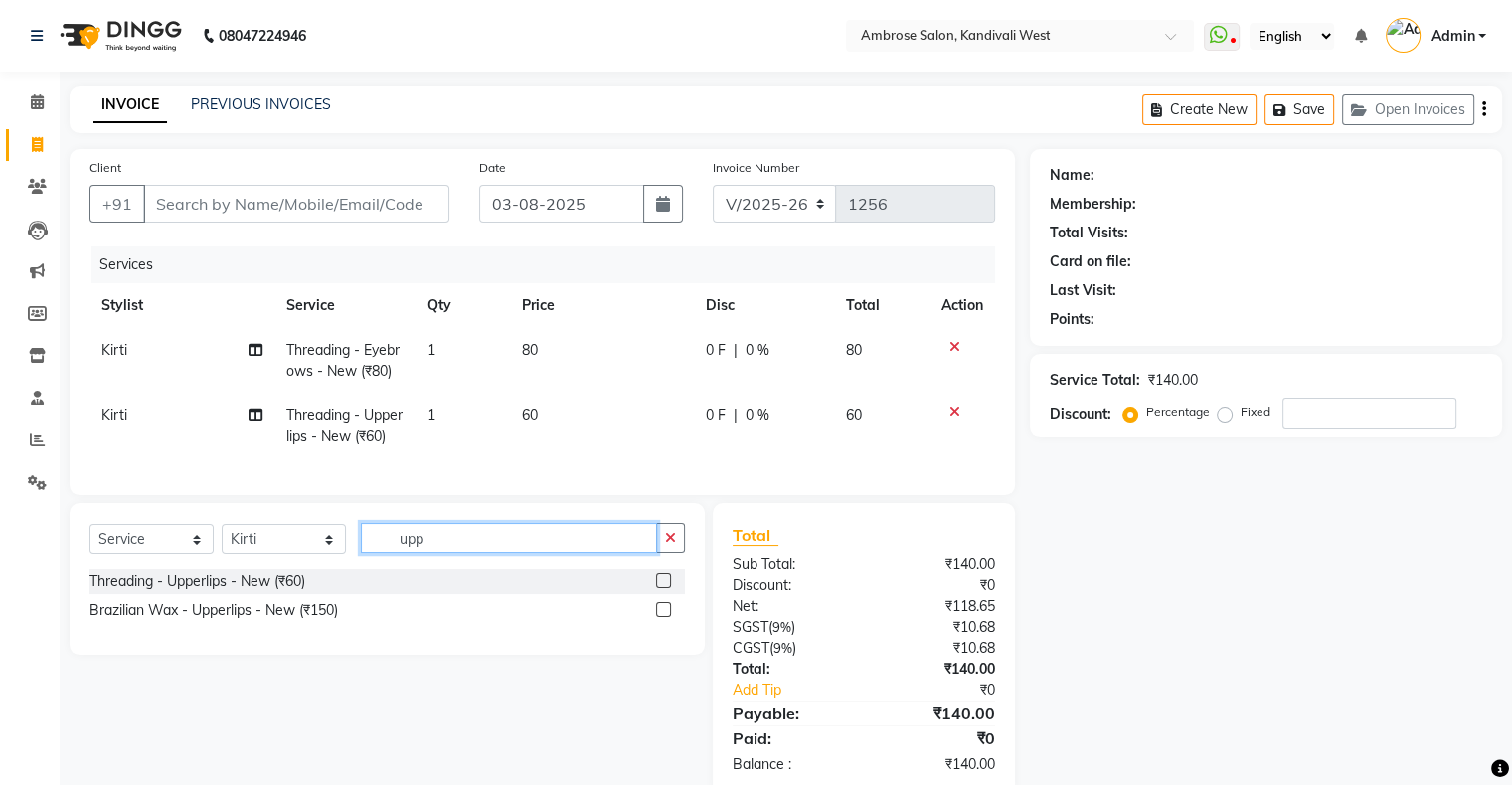 click on "upp" 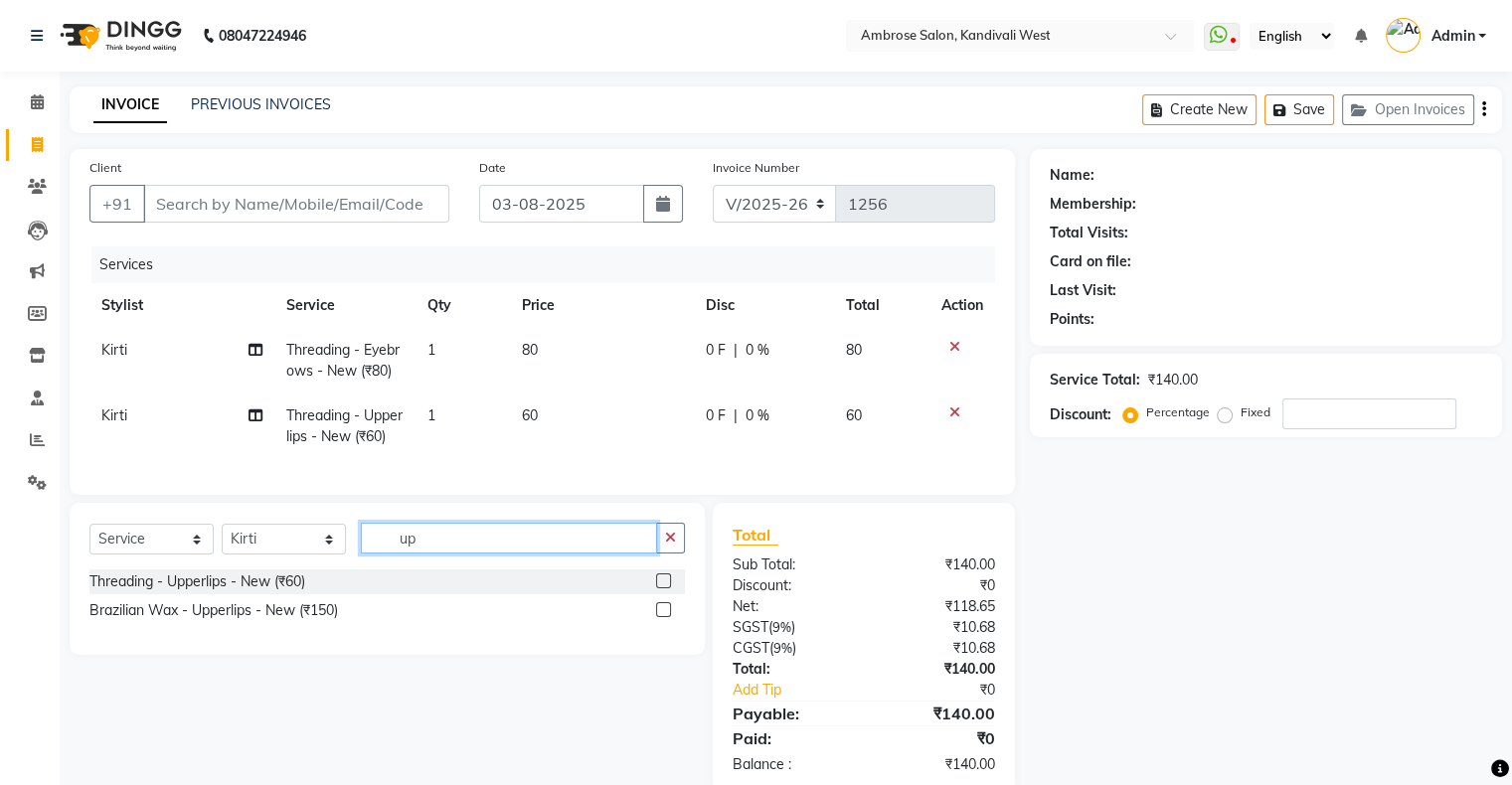 type on "u" 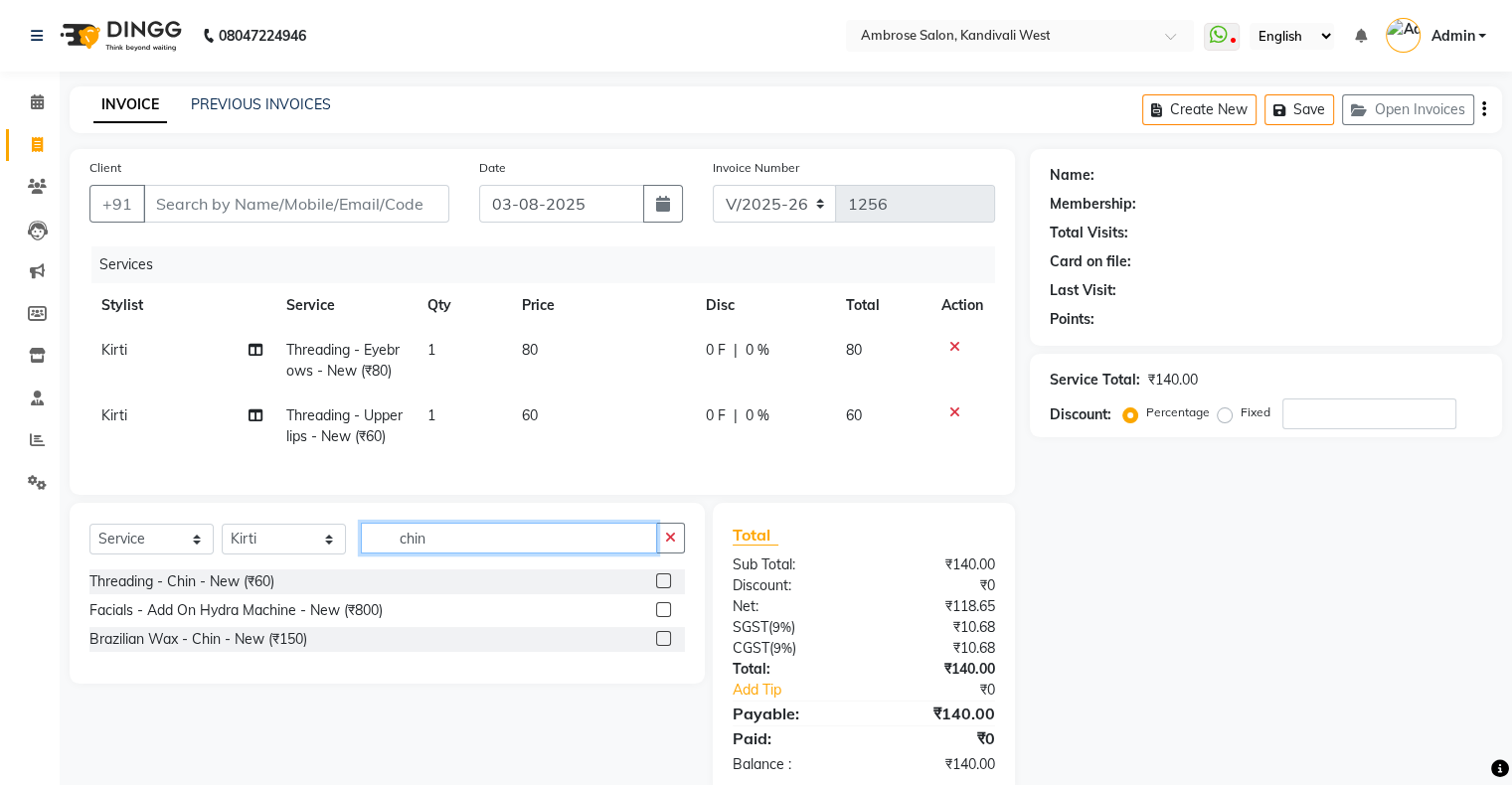 type on "chin" 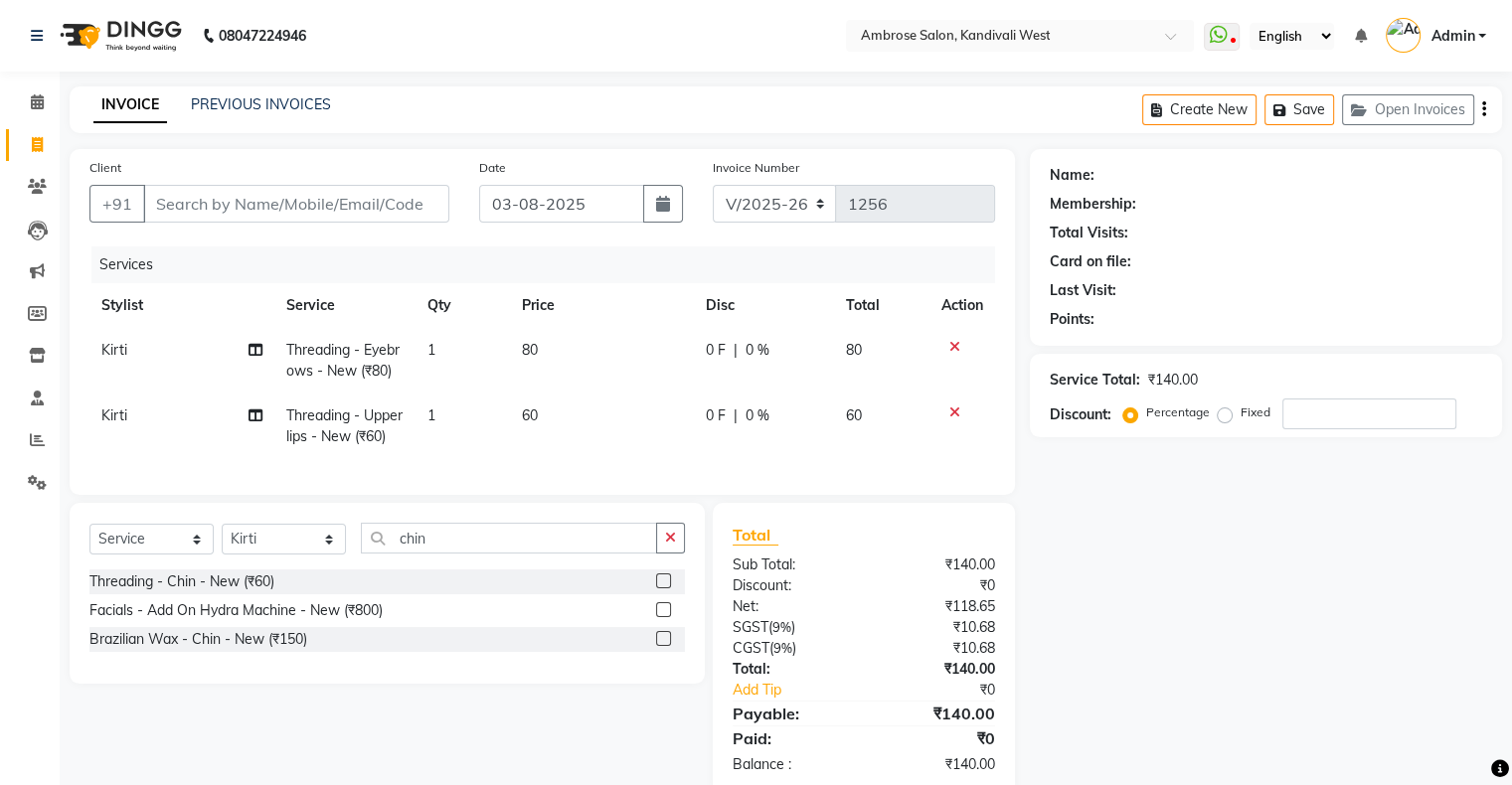 click 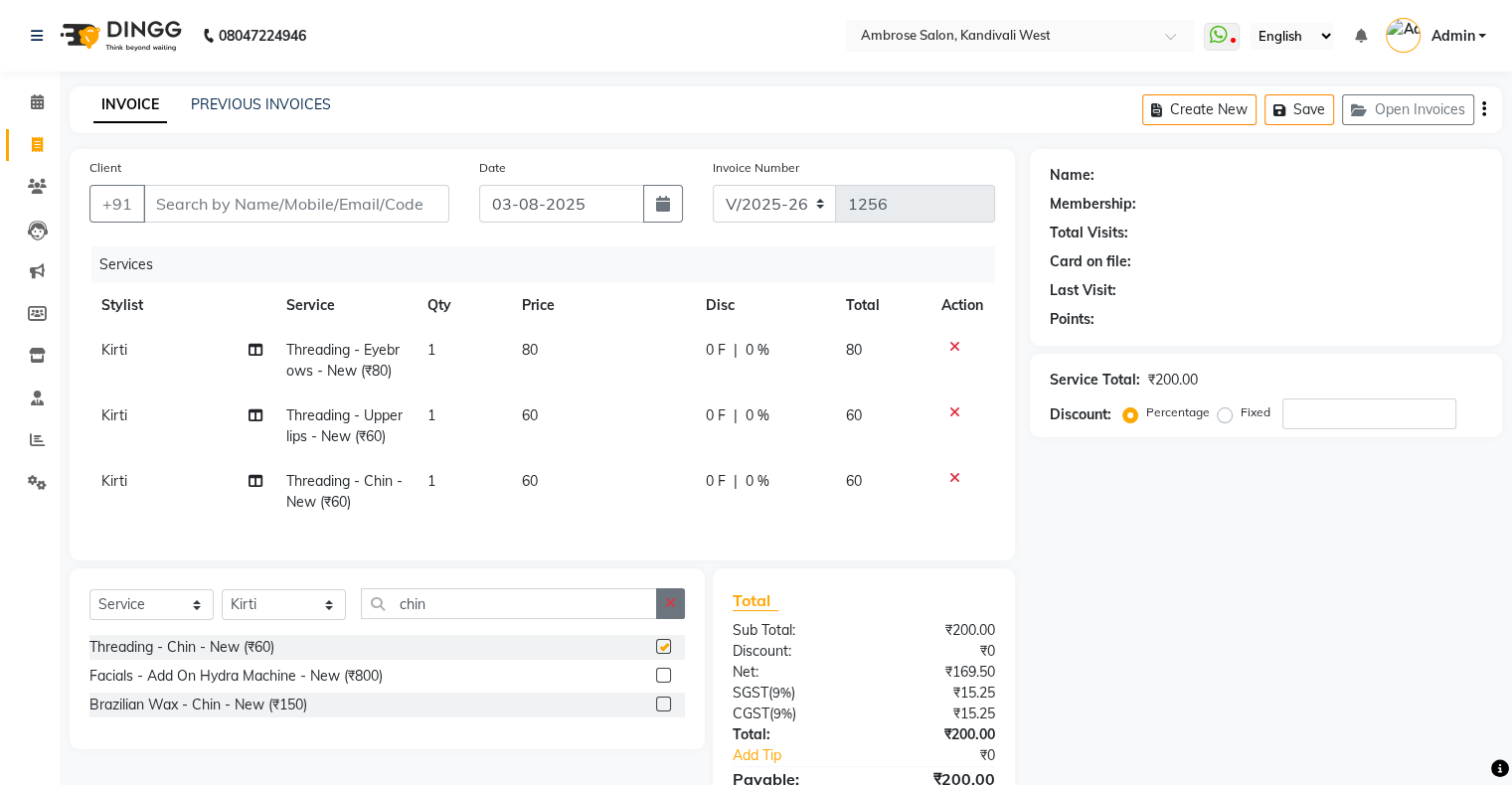 checkbox on "false" 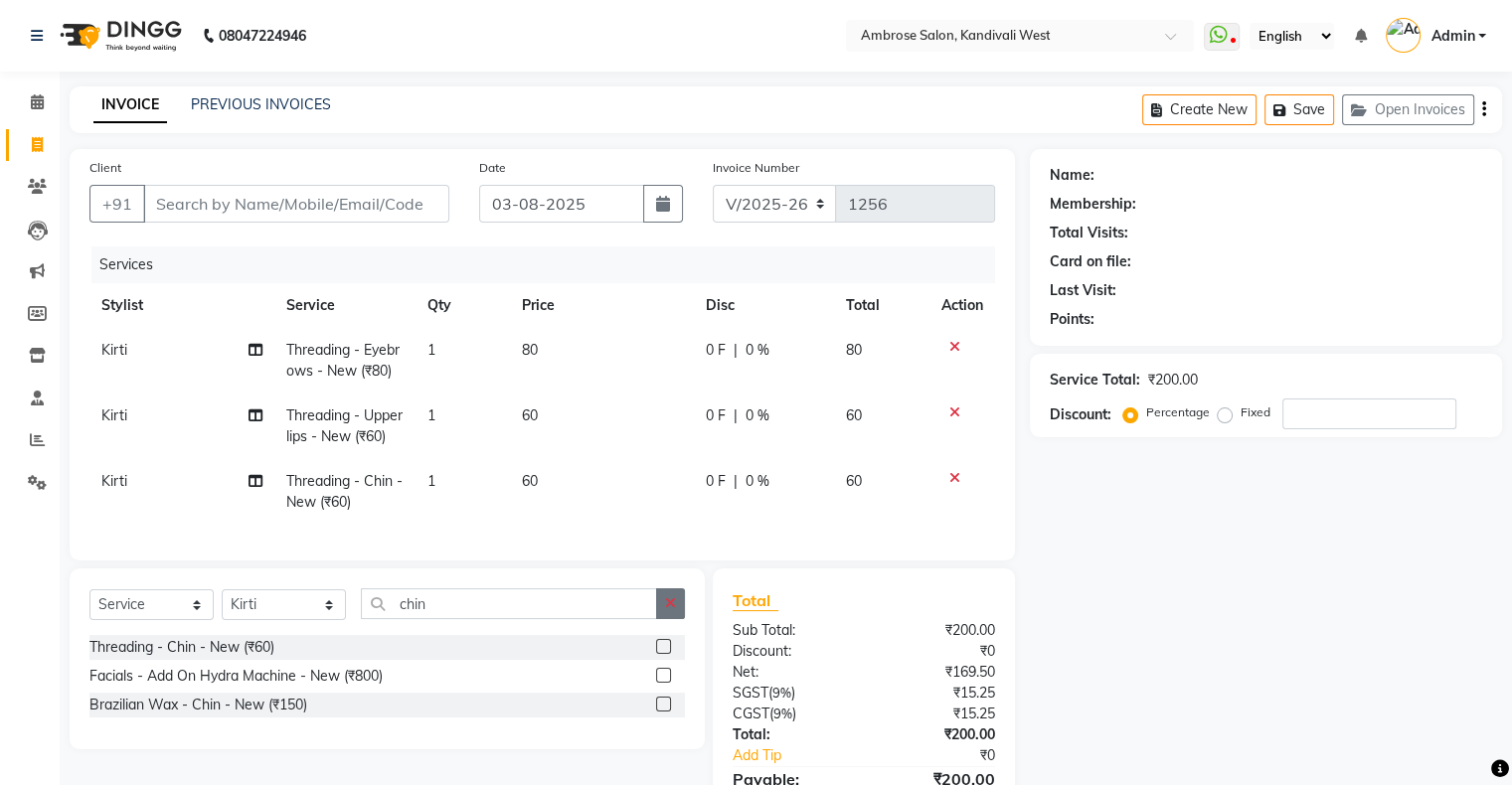 click 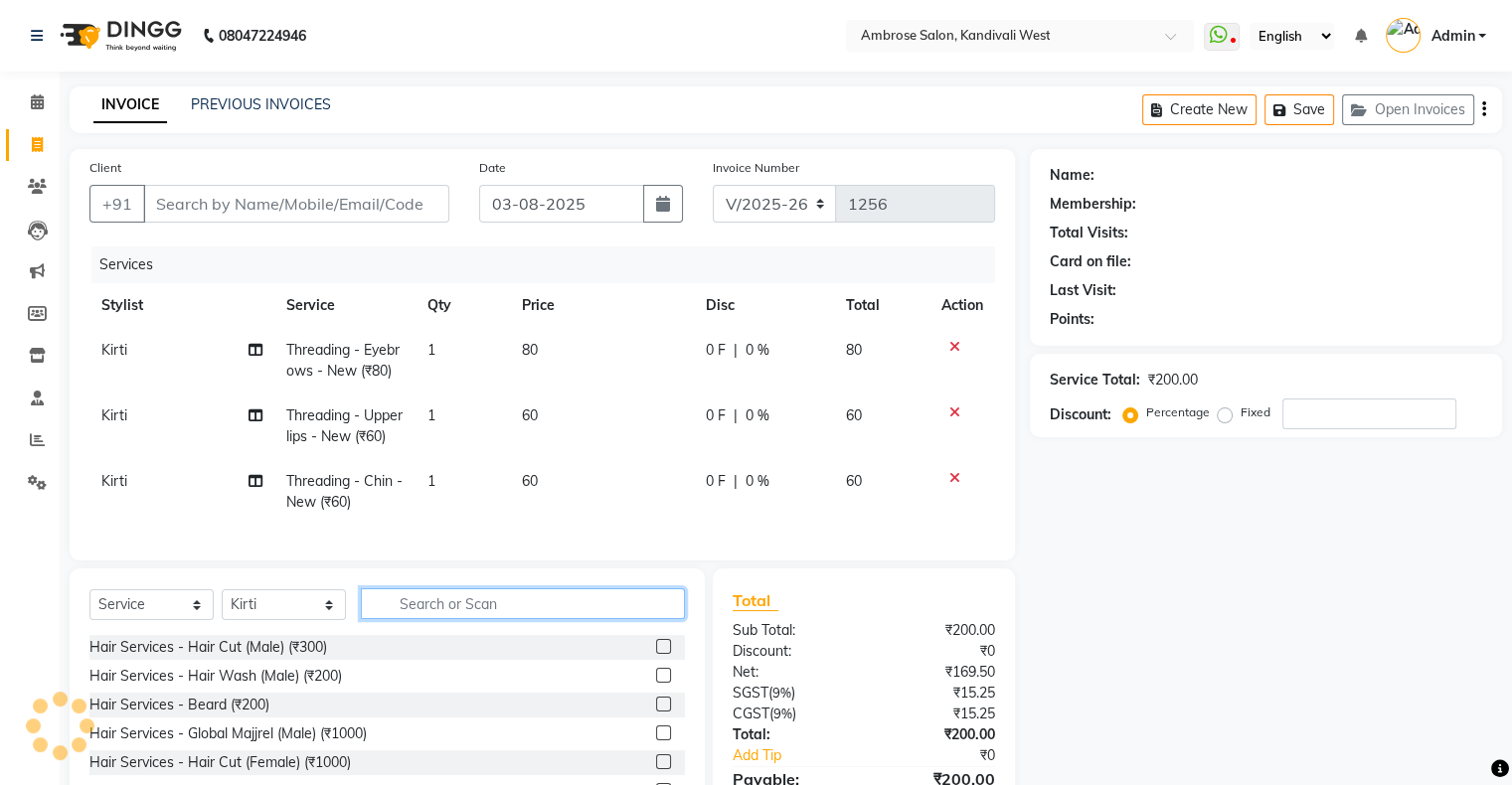 click 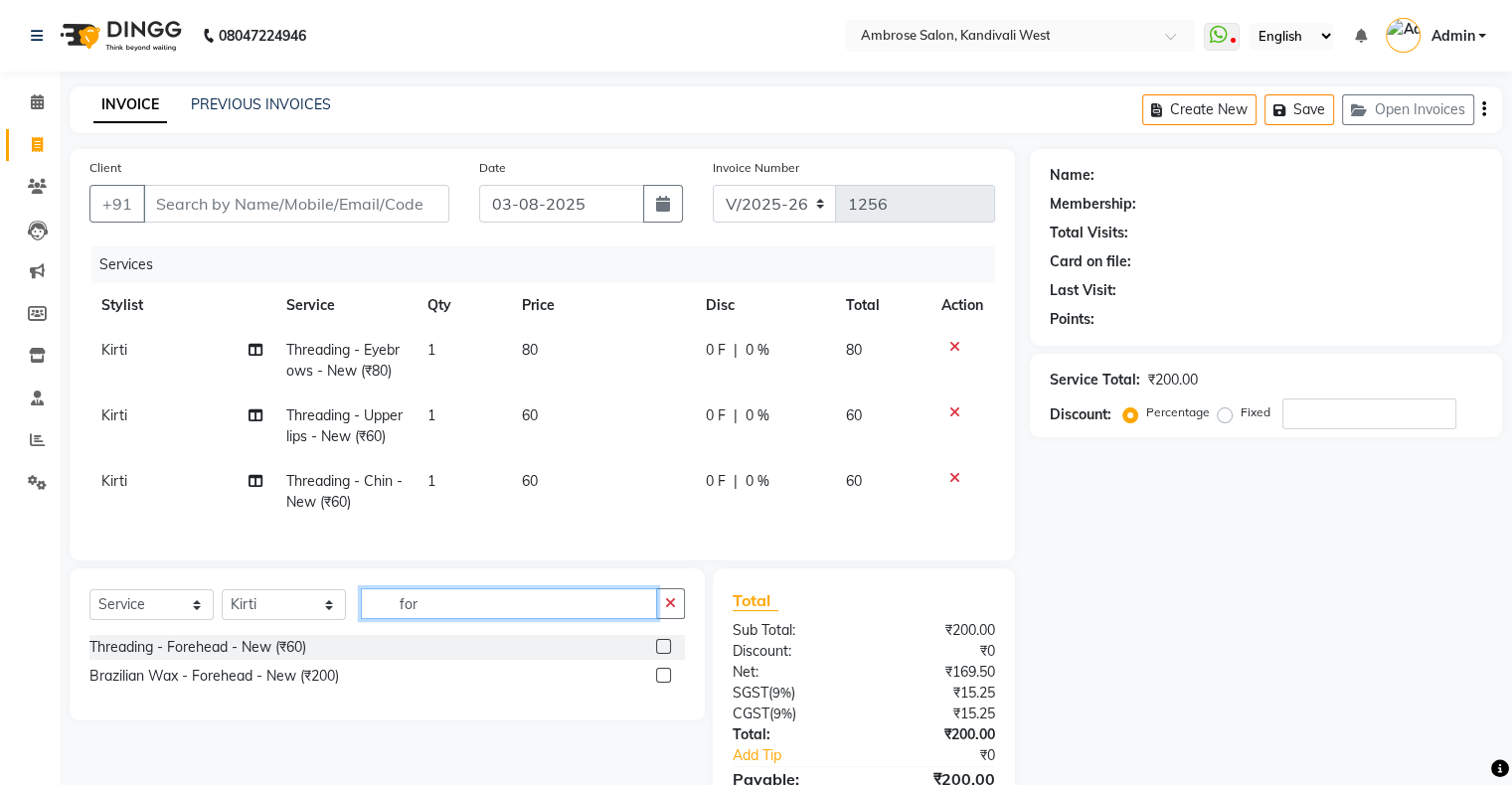 type on "for" 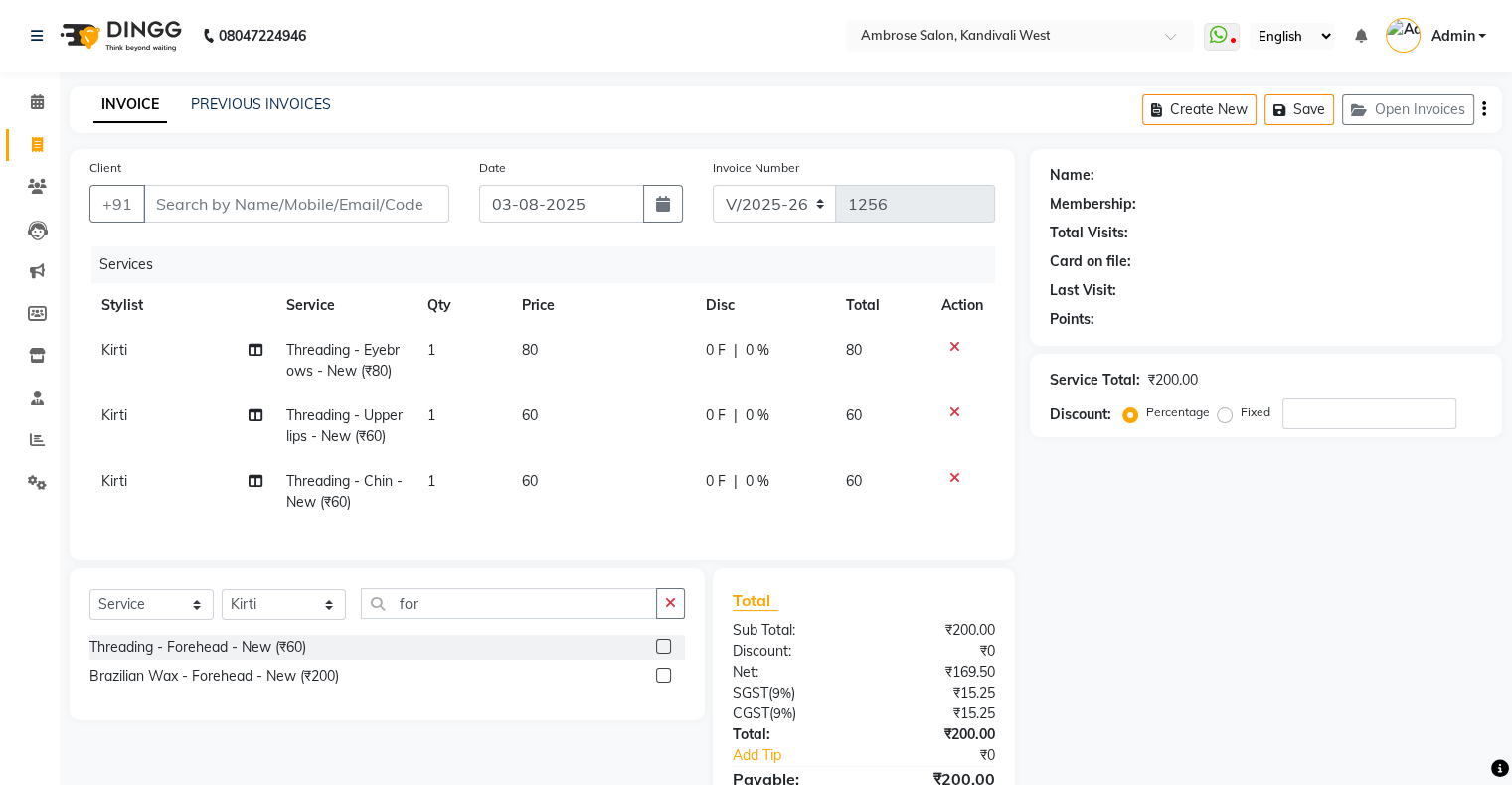 click 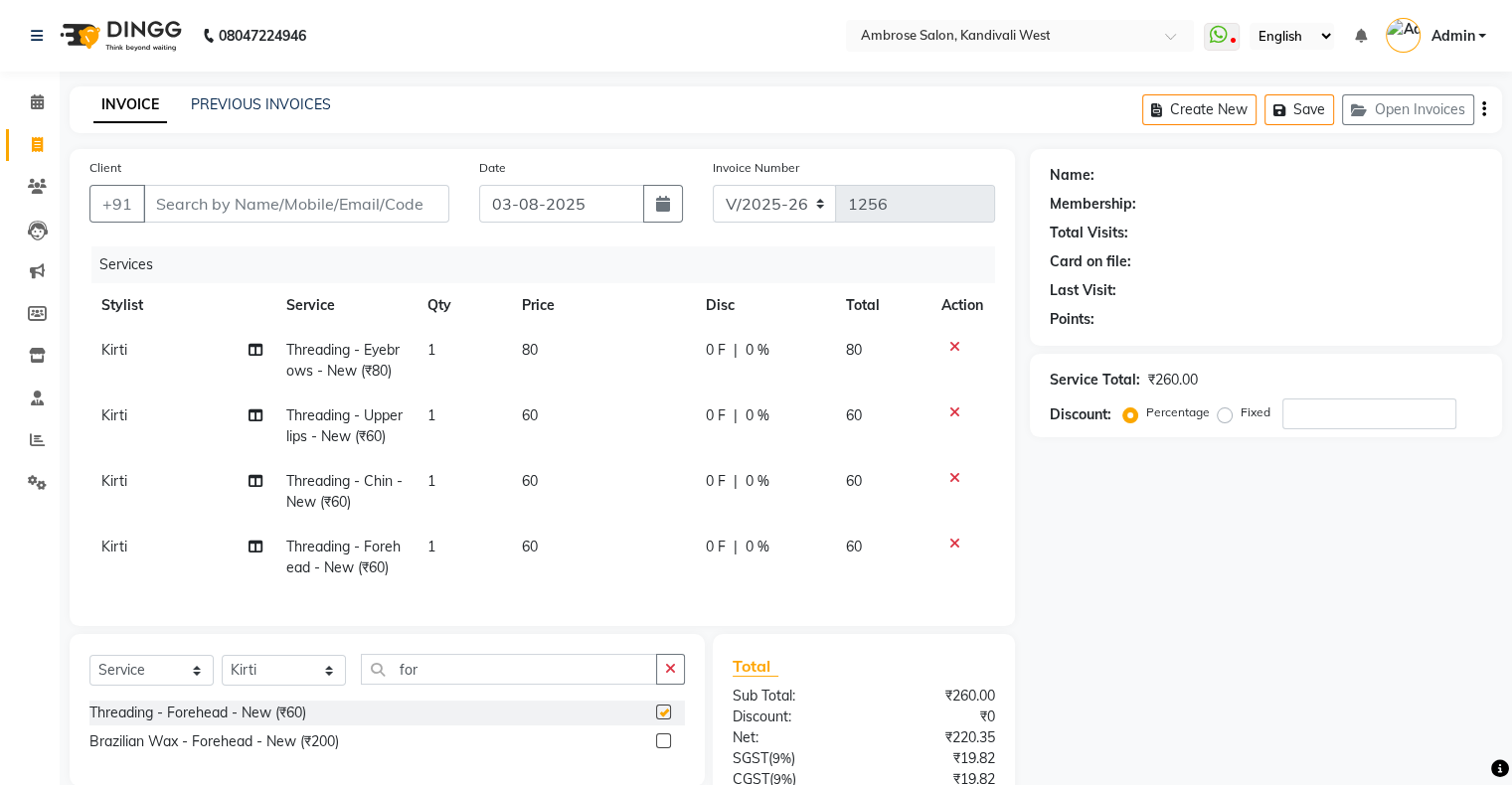 checkbox on "false" 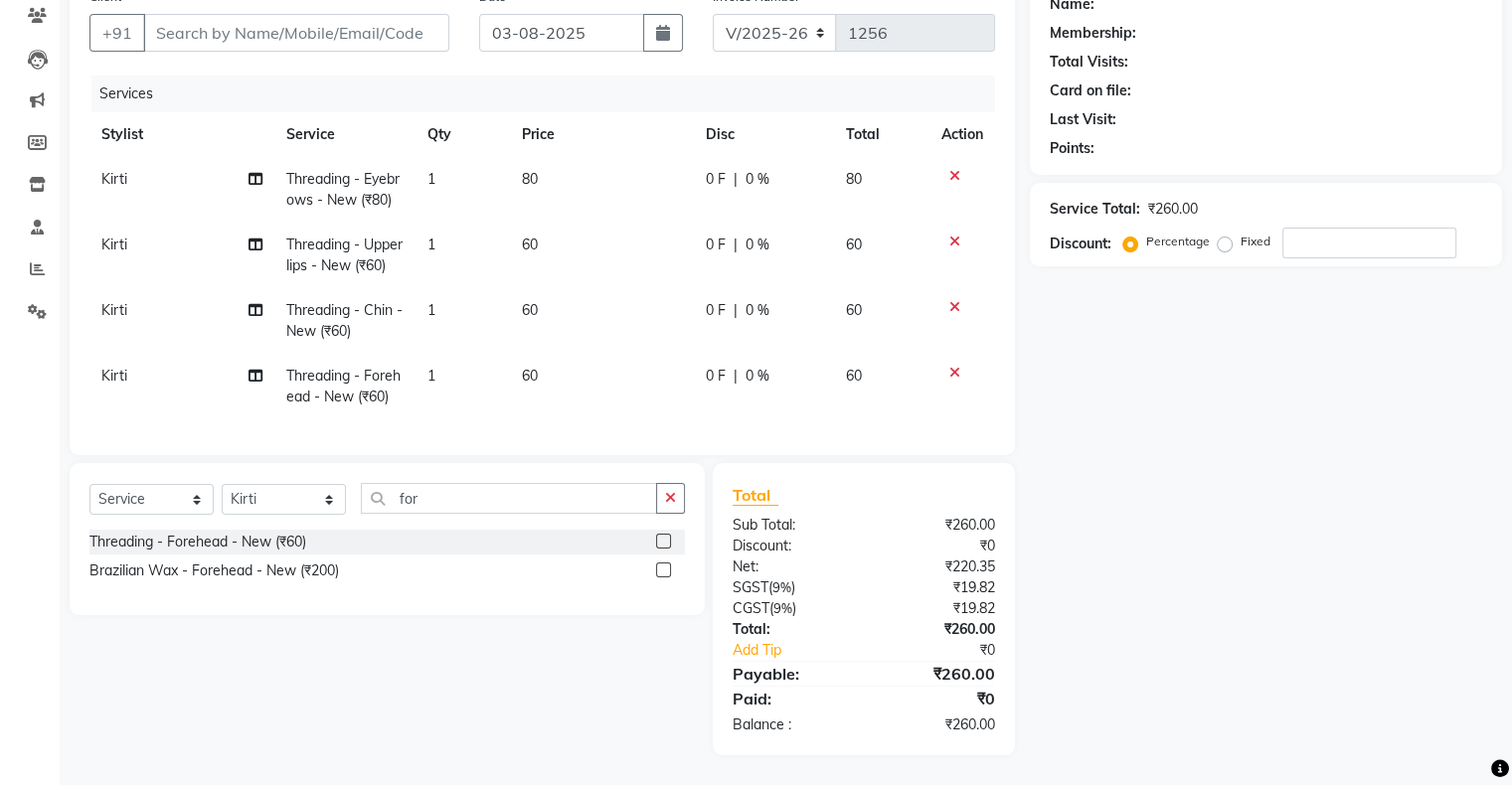 scroll, scrollTop: 0, scrollLeft: 0, axis: both 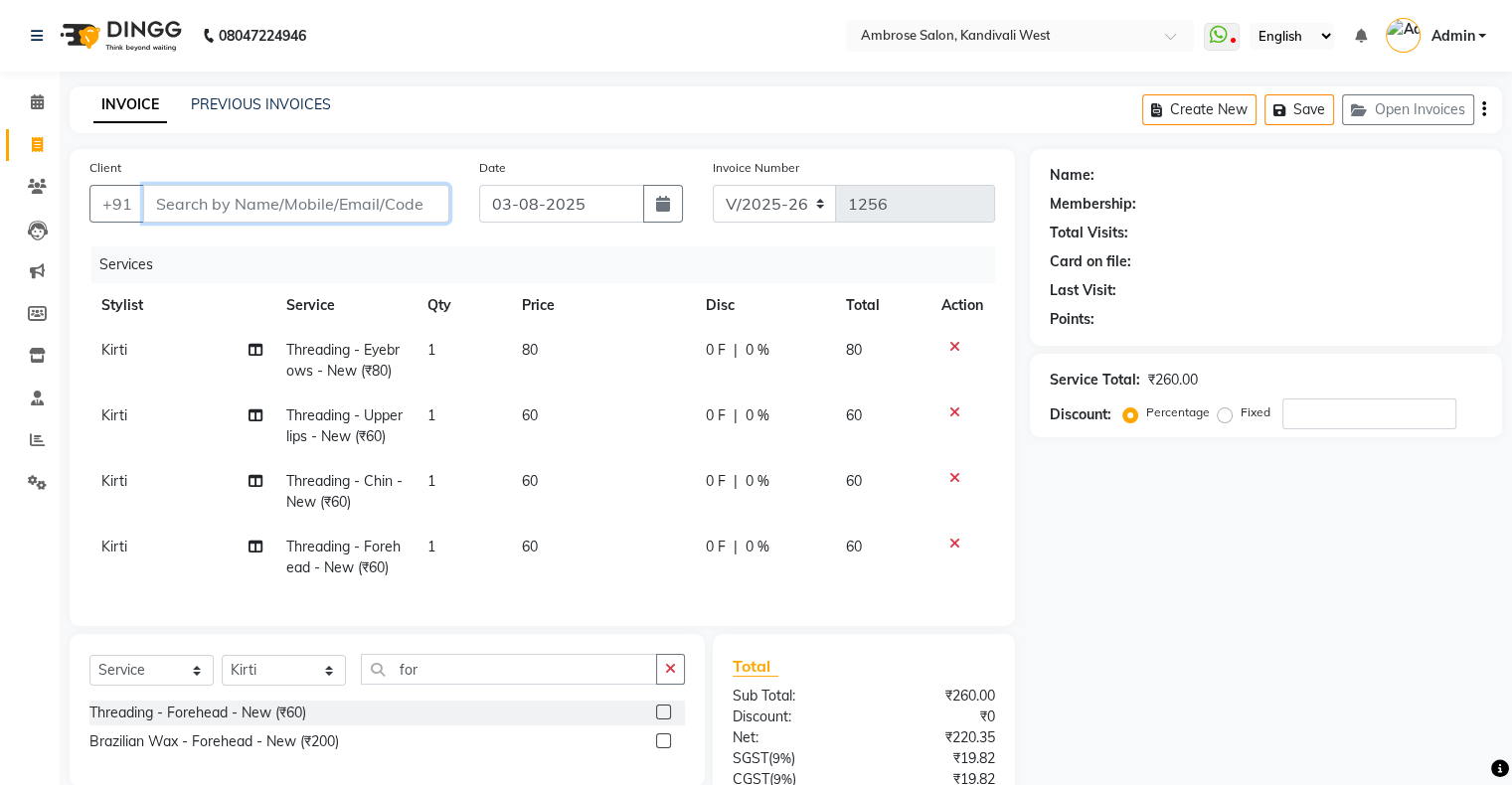 click on "Client" at bounding box center (296, 204) 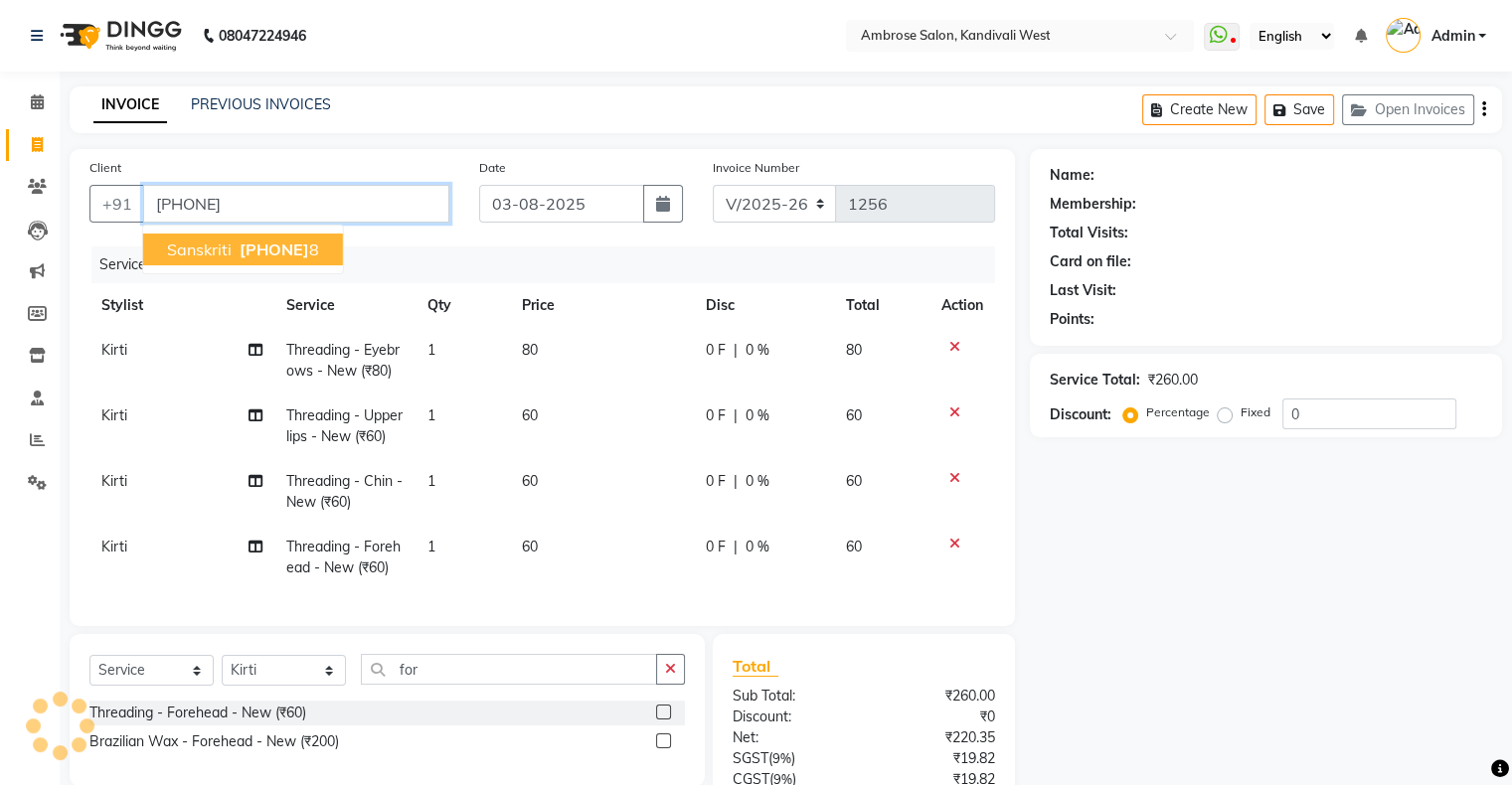 type on "[PHONE]" 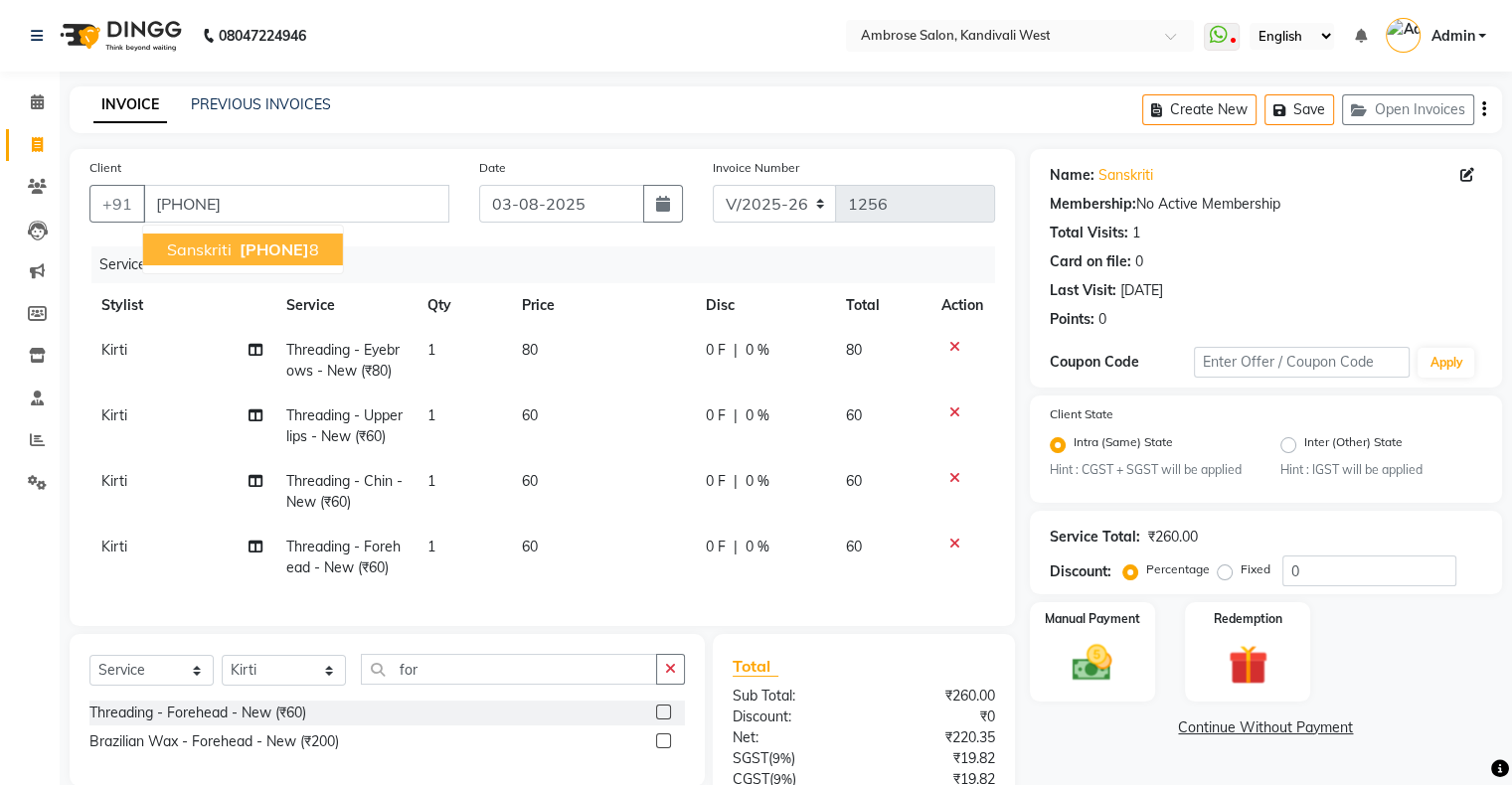 click on "816949773" at bounding box center (274, 249) 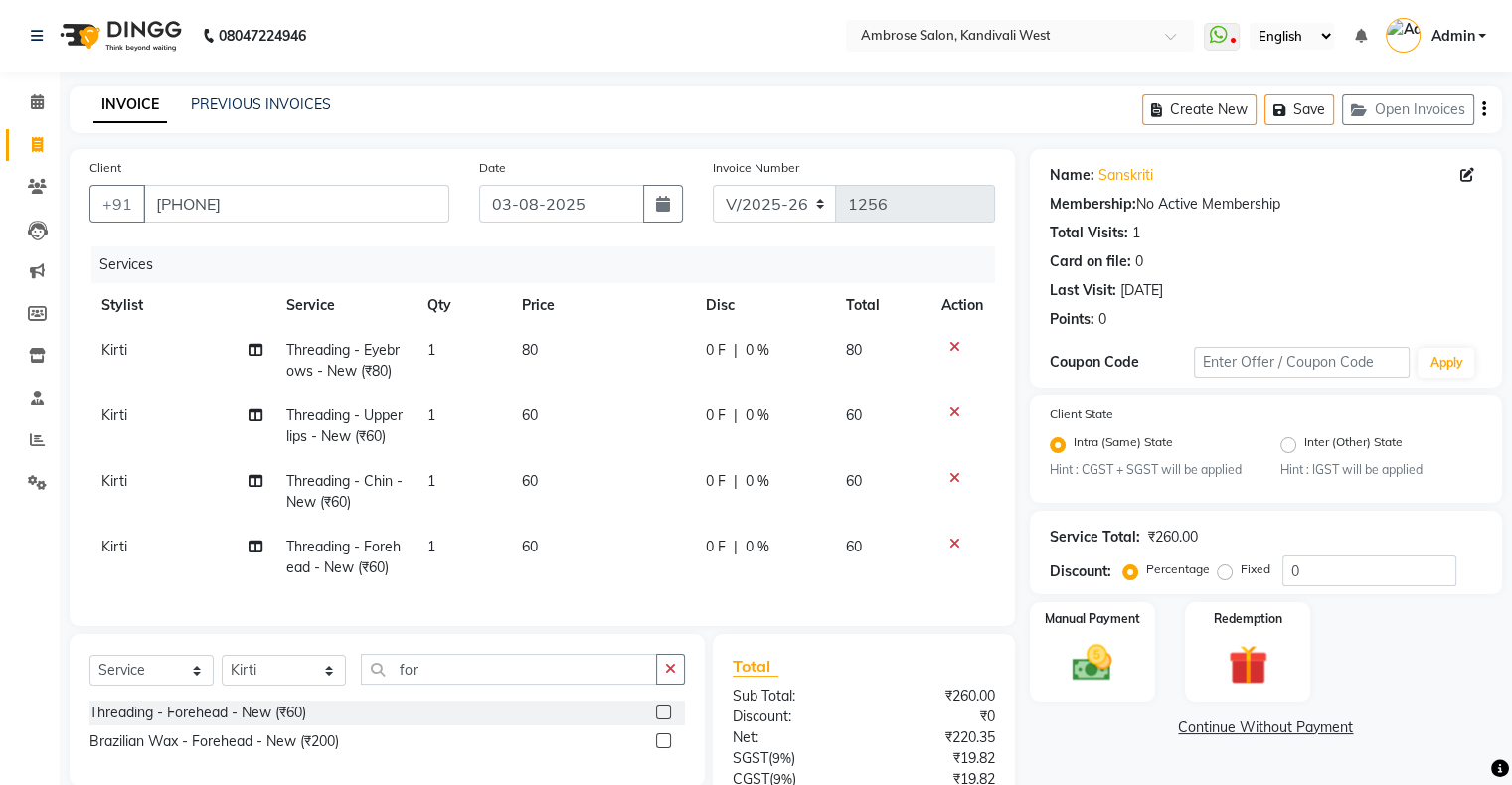 scroll, scrollTop: 186, scrollLeft: 0, axis: vertical 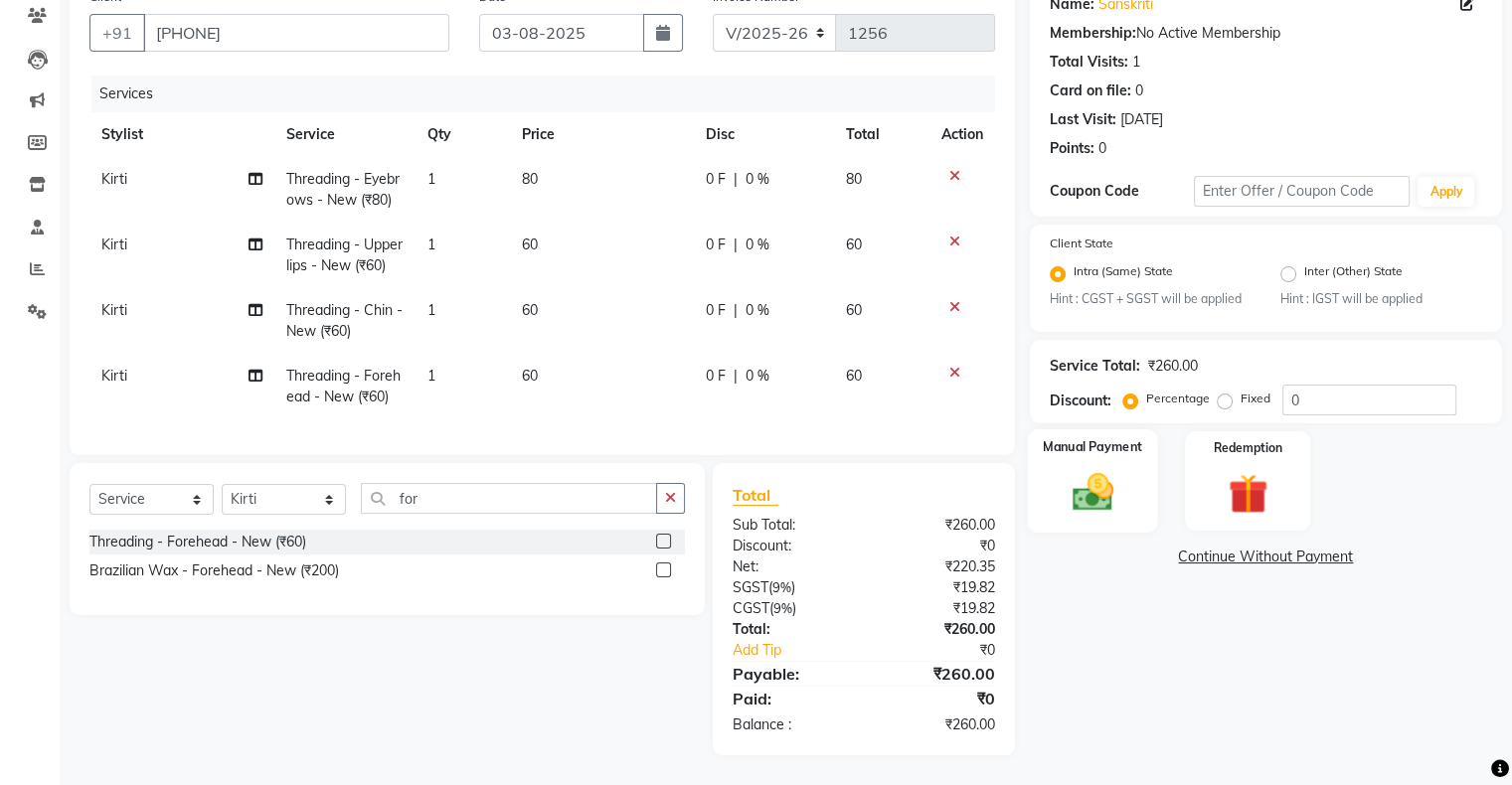 click 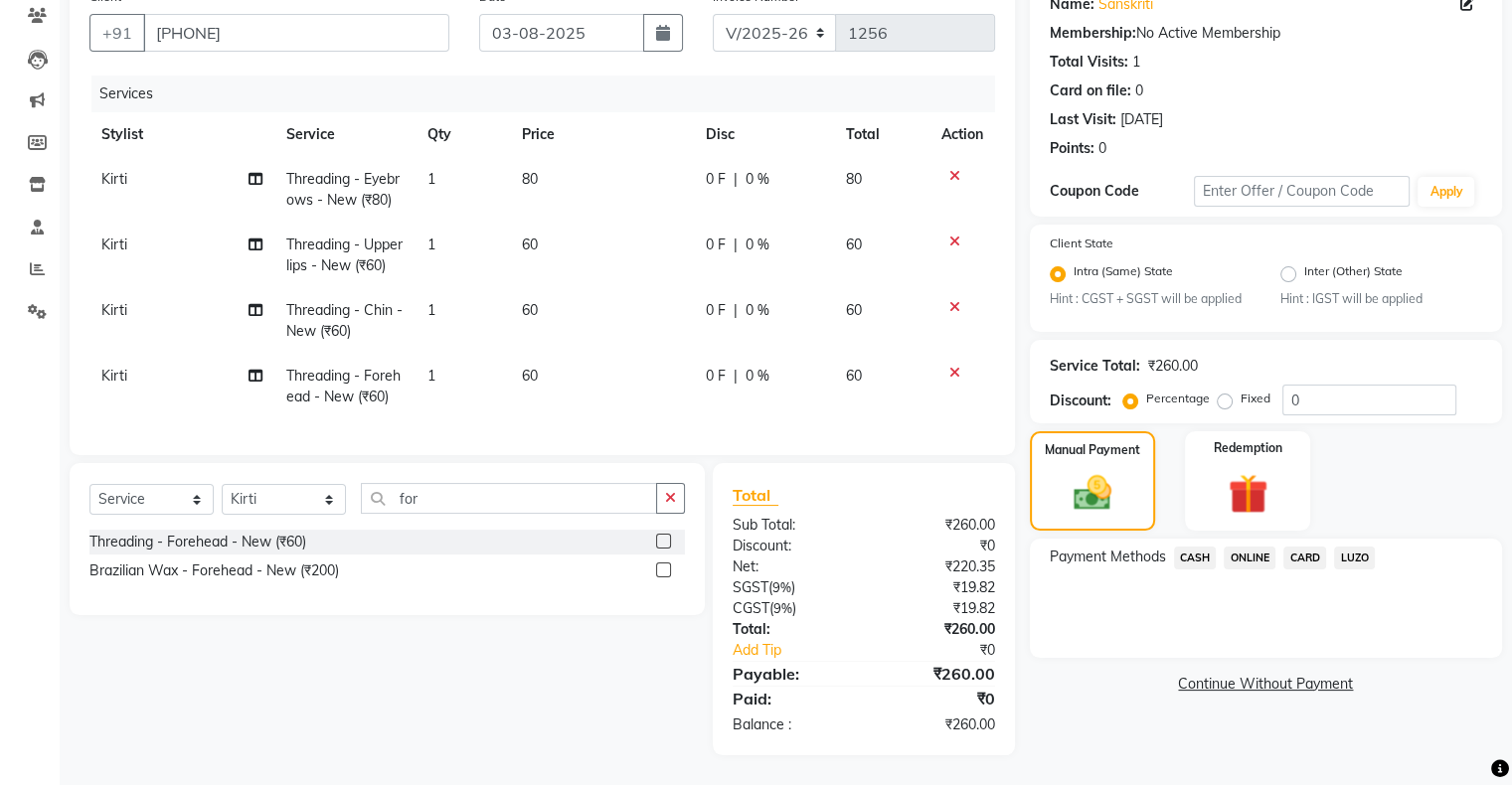 click on "CASH" 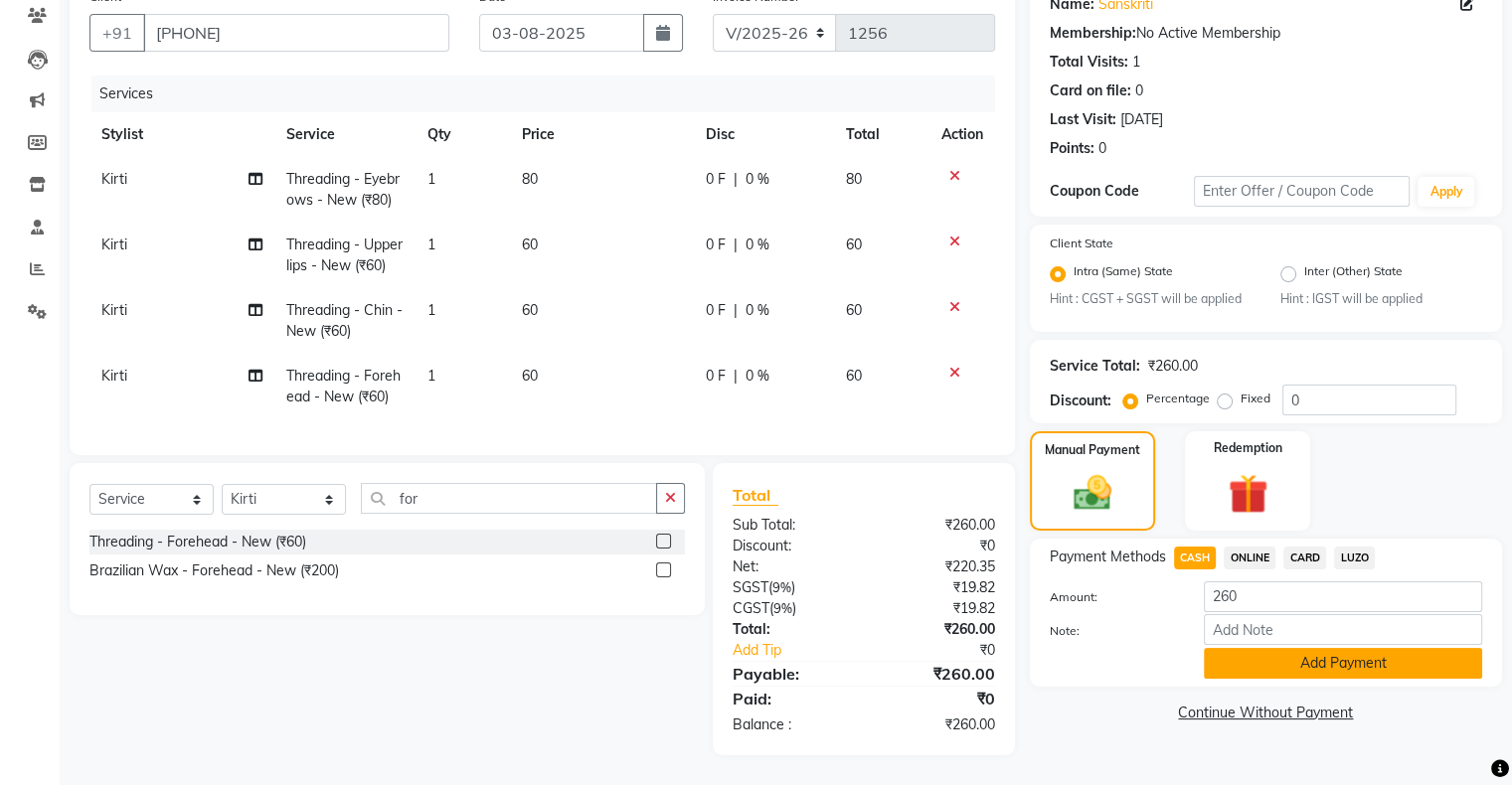 click on "Add Payment" 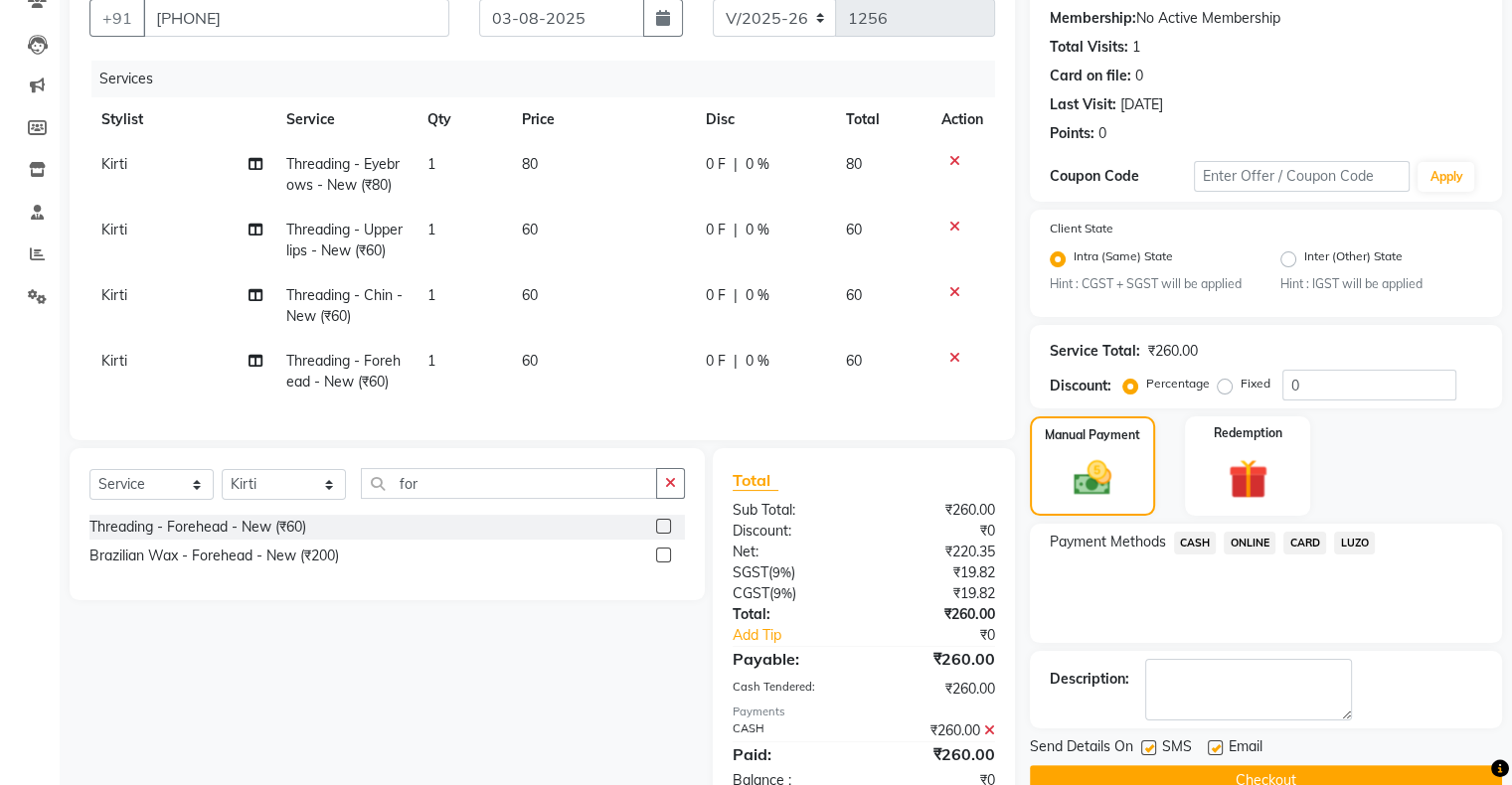 scroll, scrollTop: 256, scrollLeft: 0, axis: vertical 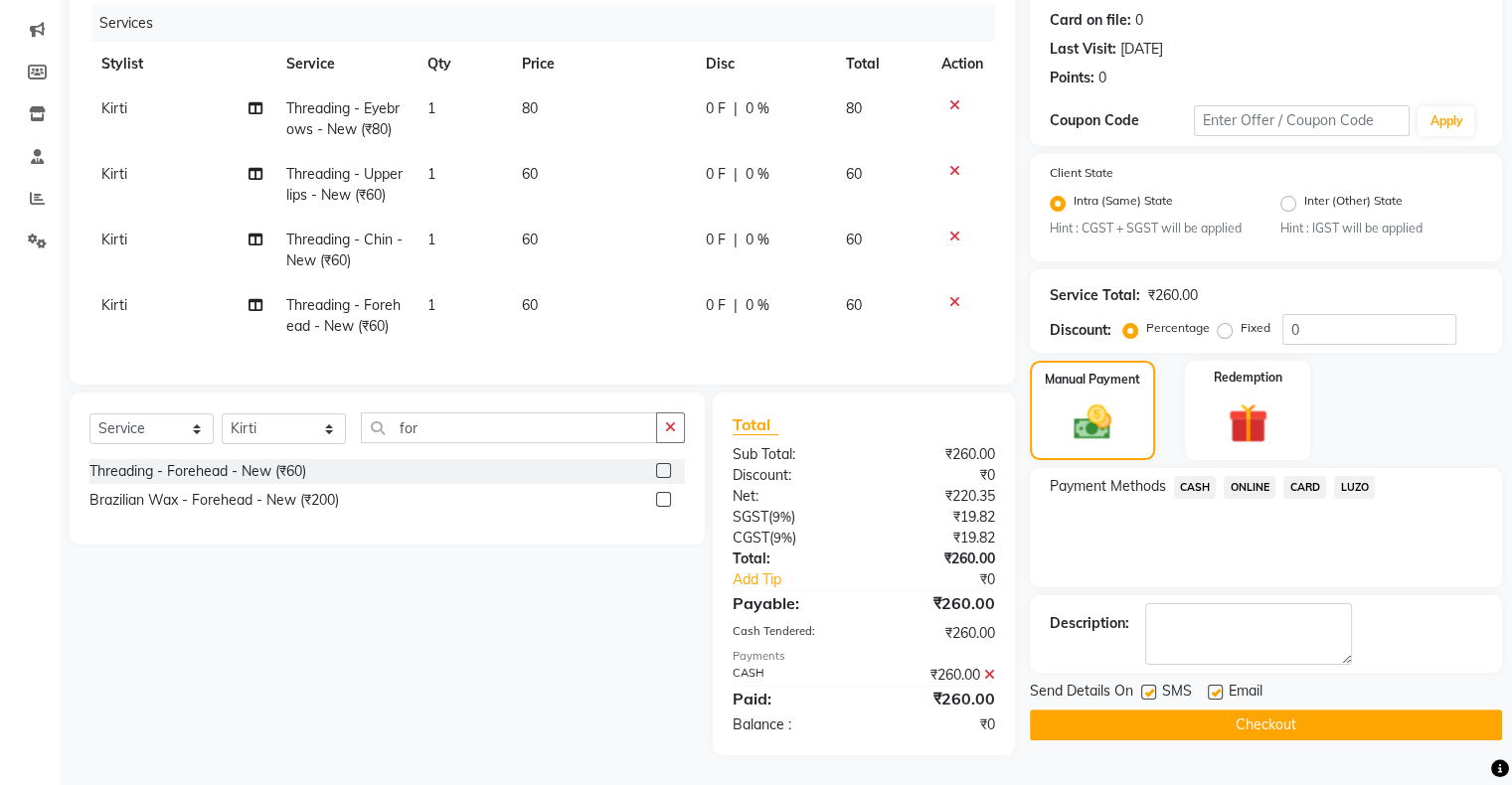 click on "Checkout" 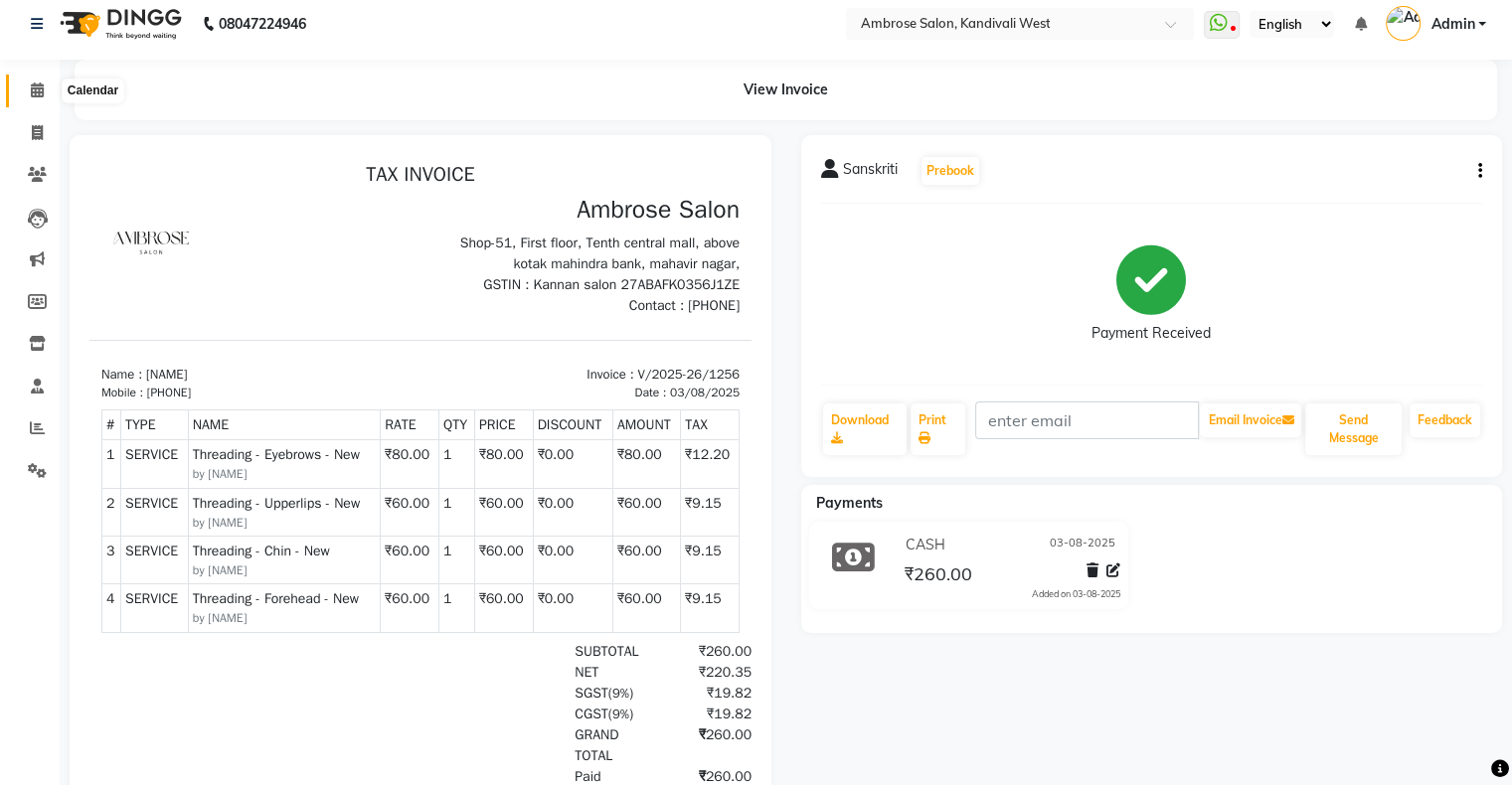 scroll, scrollTop: 0, scrollLeft: 0, axis: both 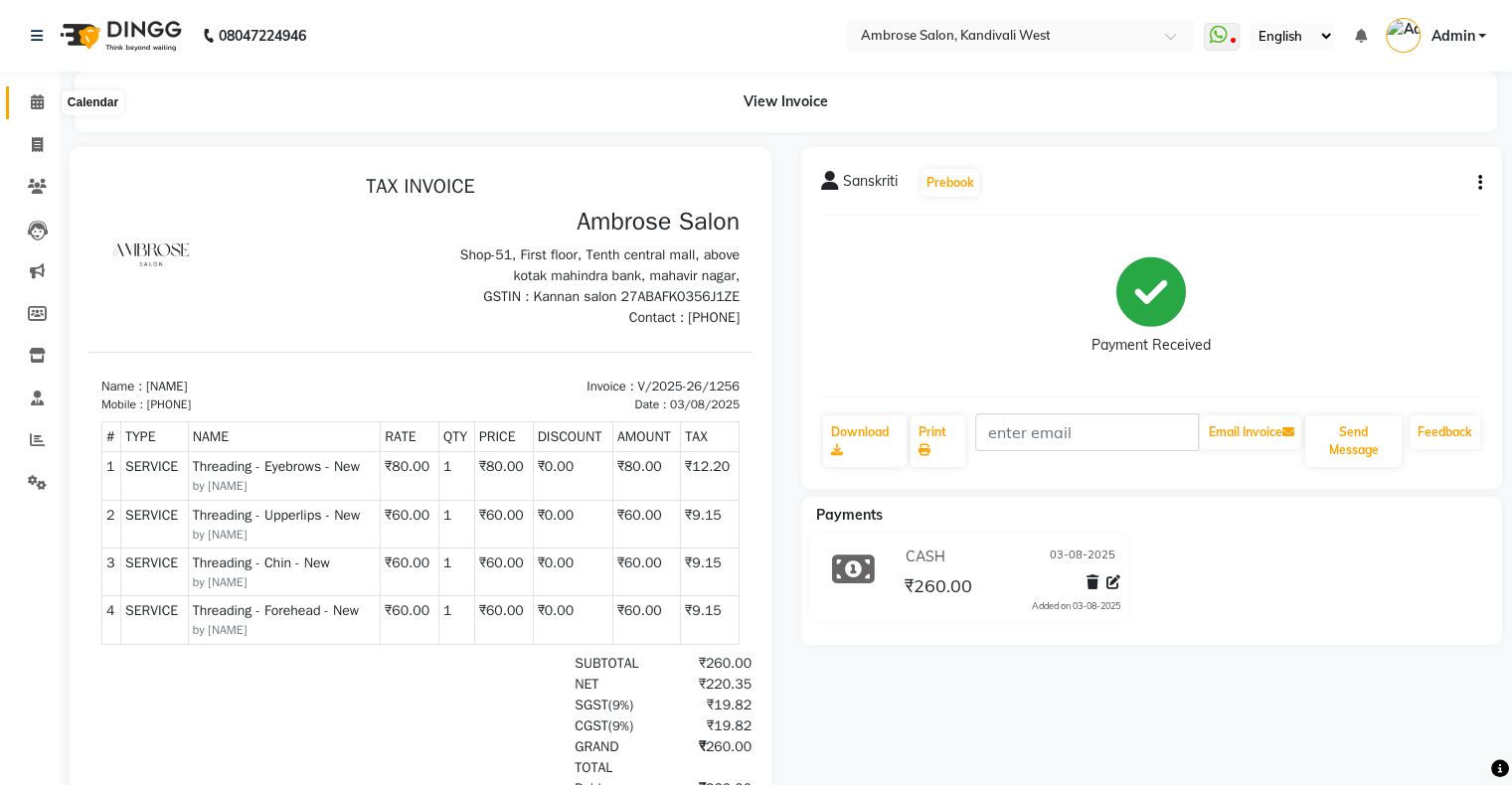 click 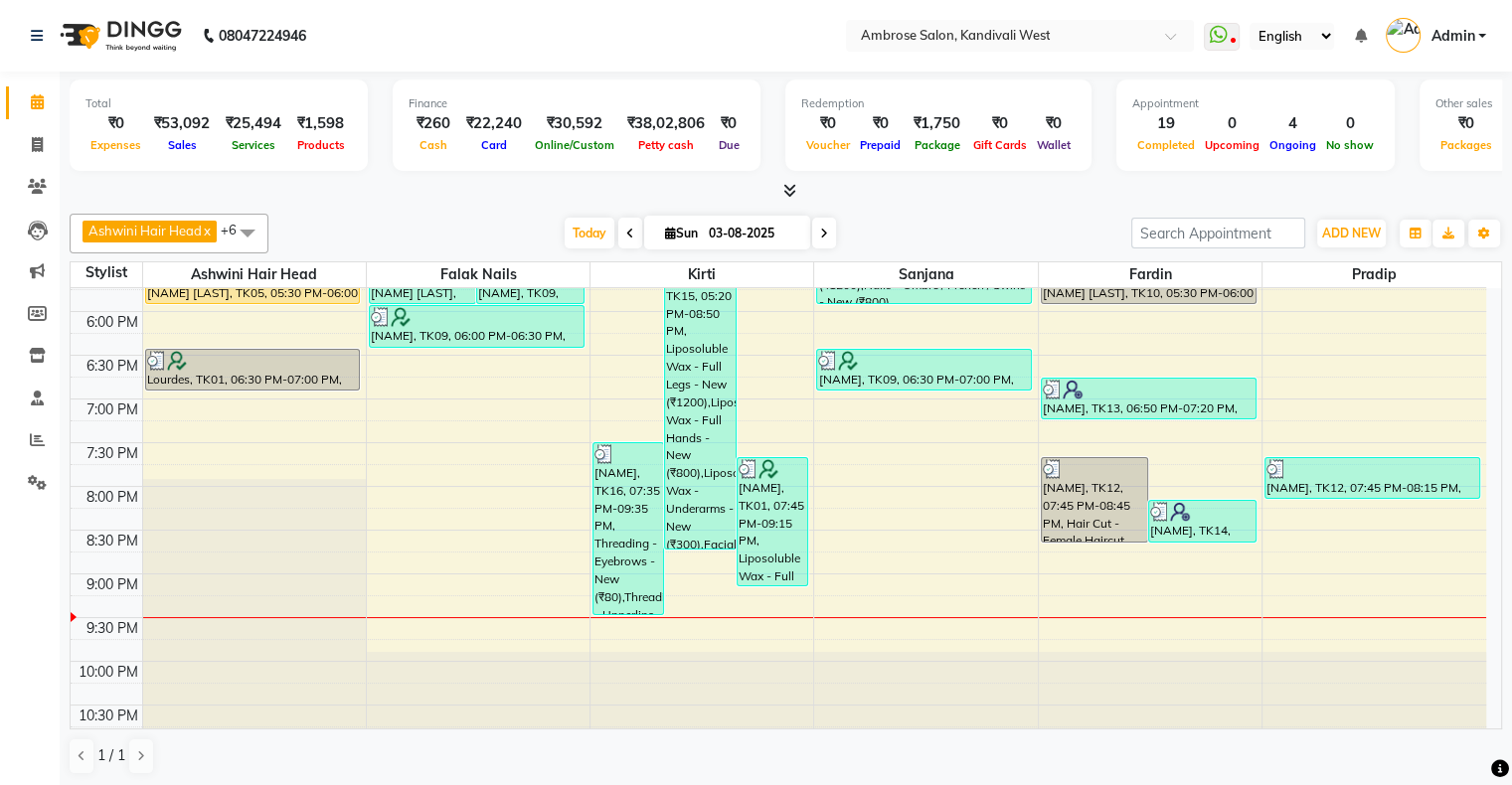 scroll, scrollTop: 685, scrollLeft: 0, axis: vertical 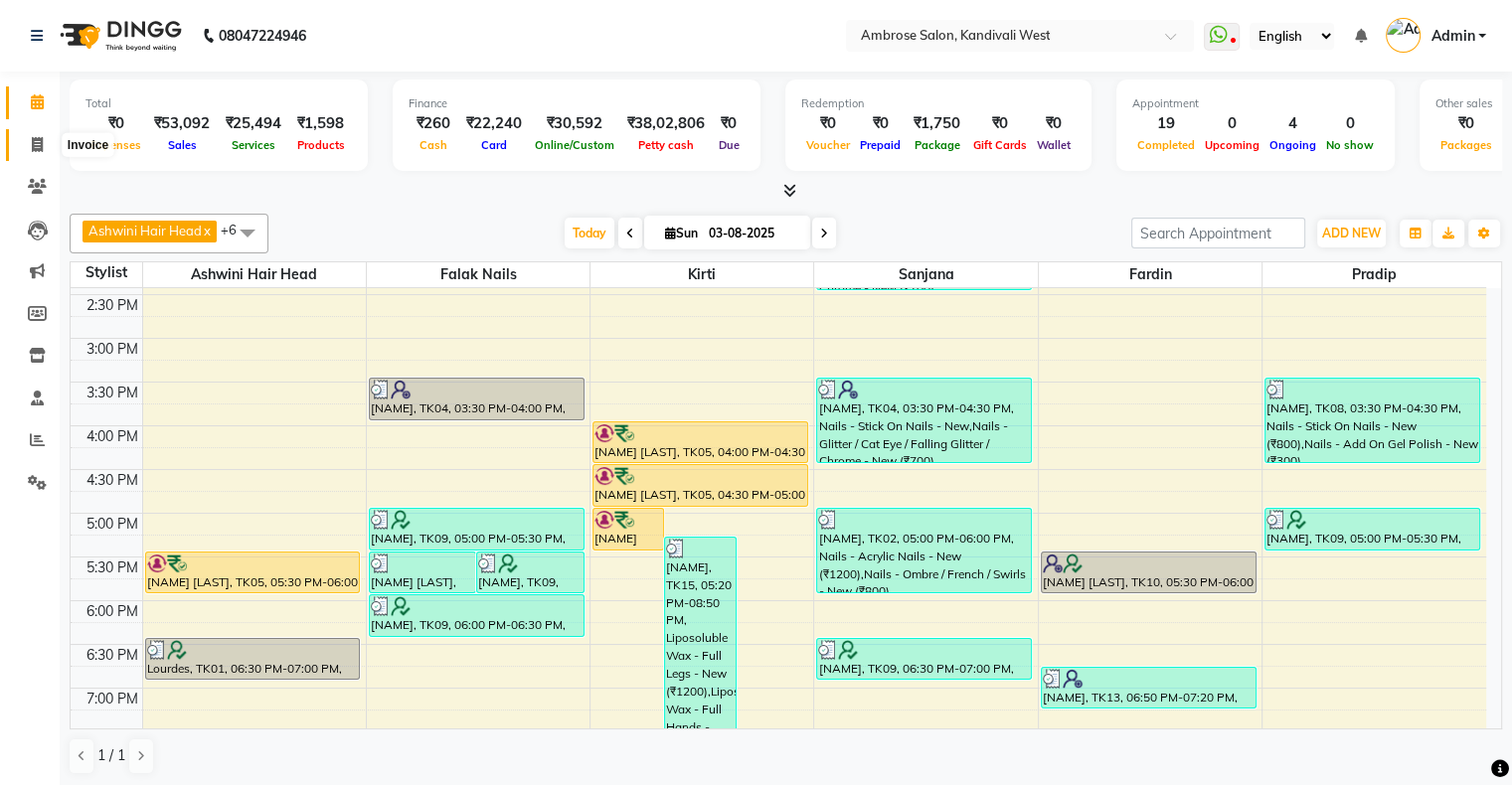 click 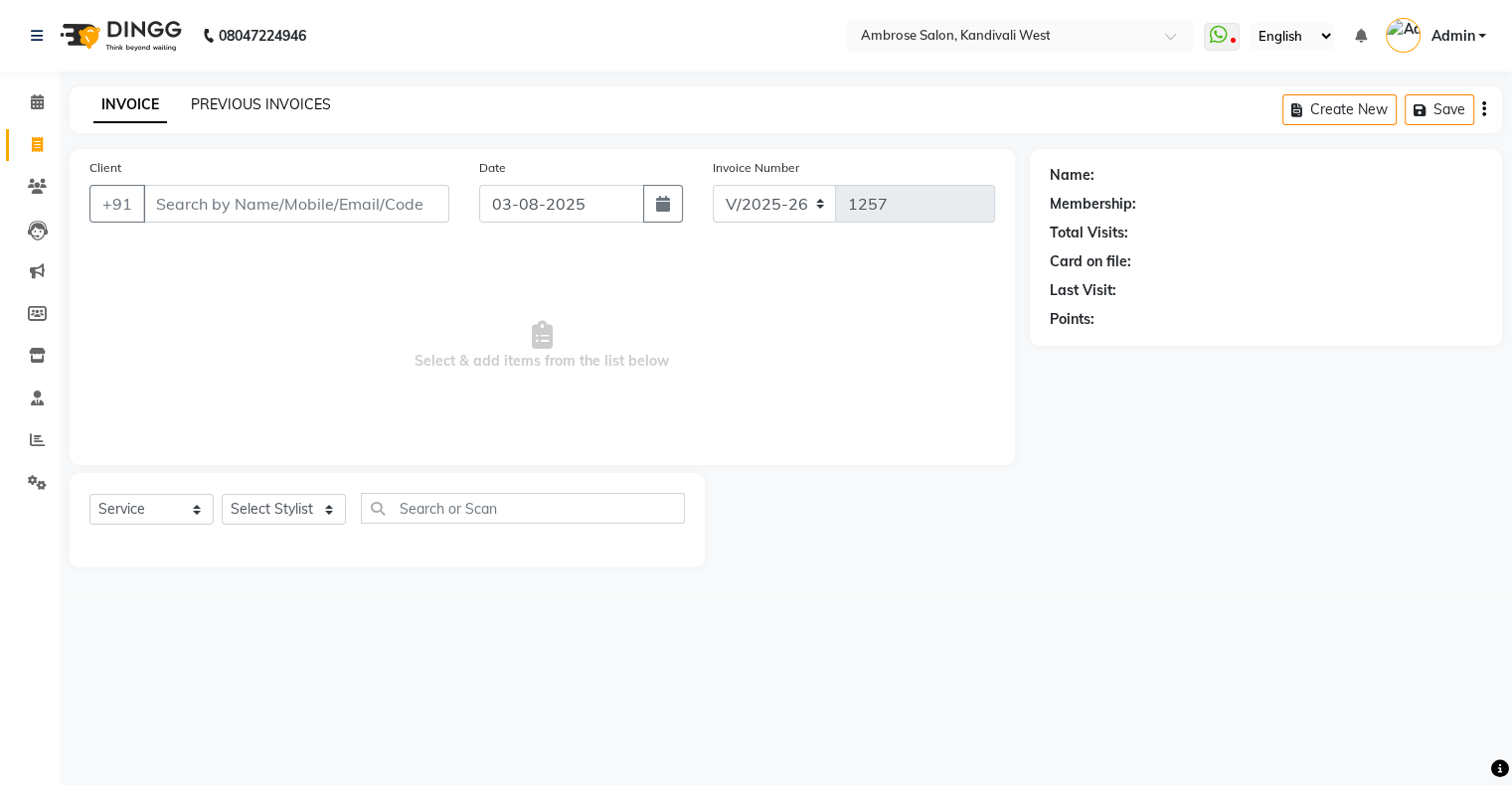 scroll, scrollTop: 0, scrollLeft: 0, axis: both 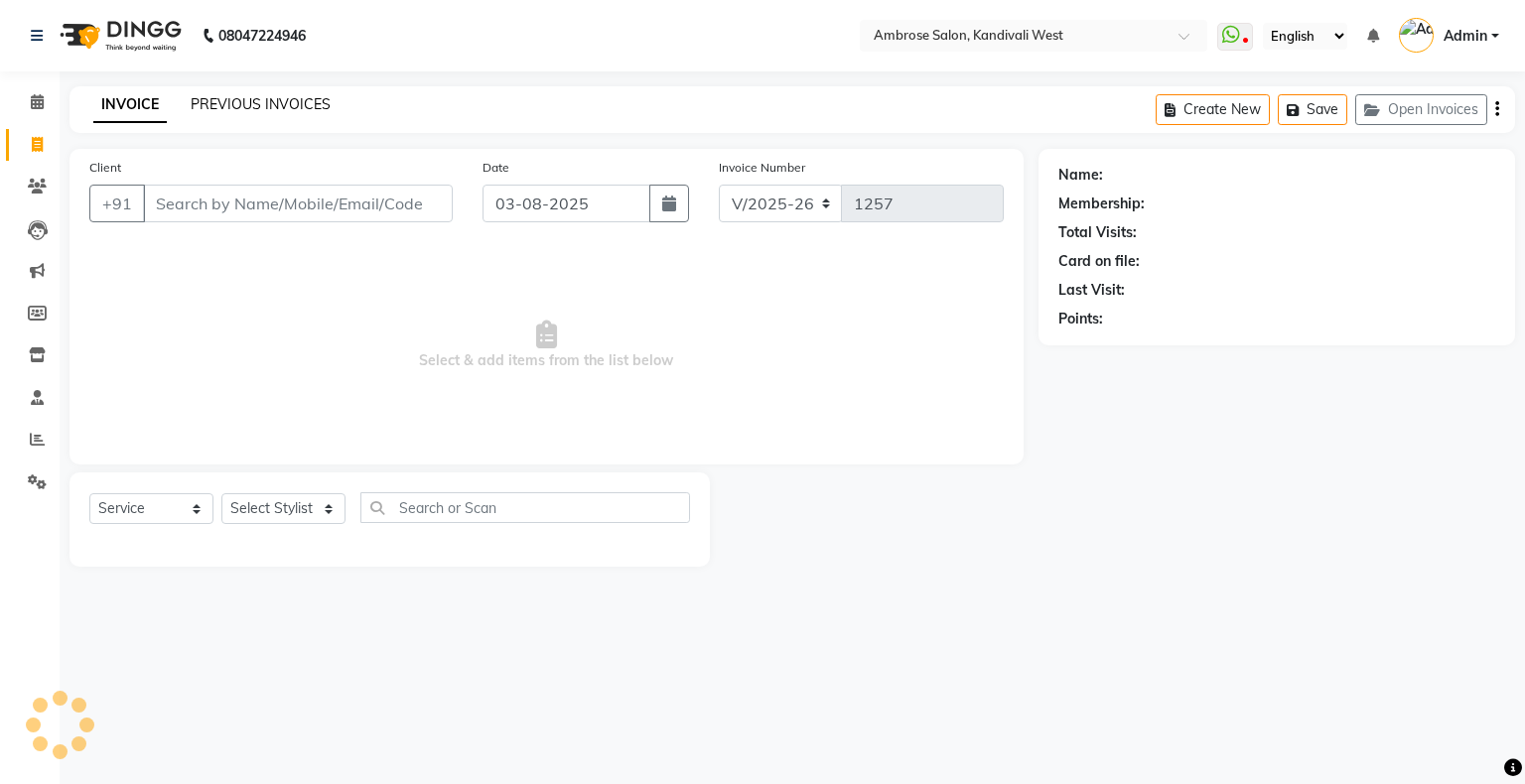 click on "PREVIOUS INVOICES" 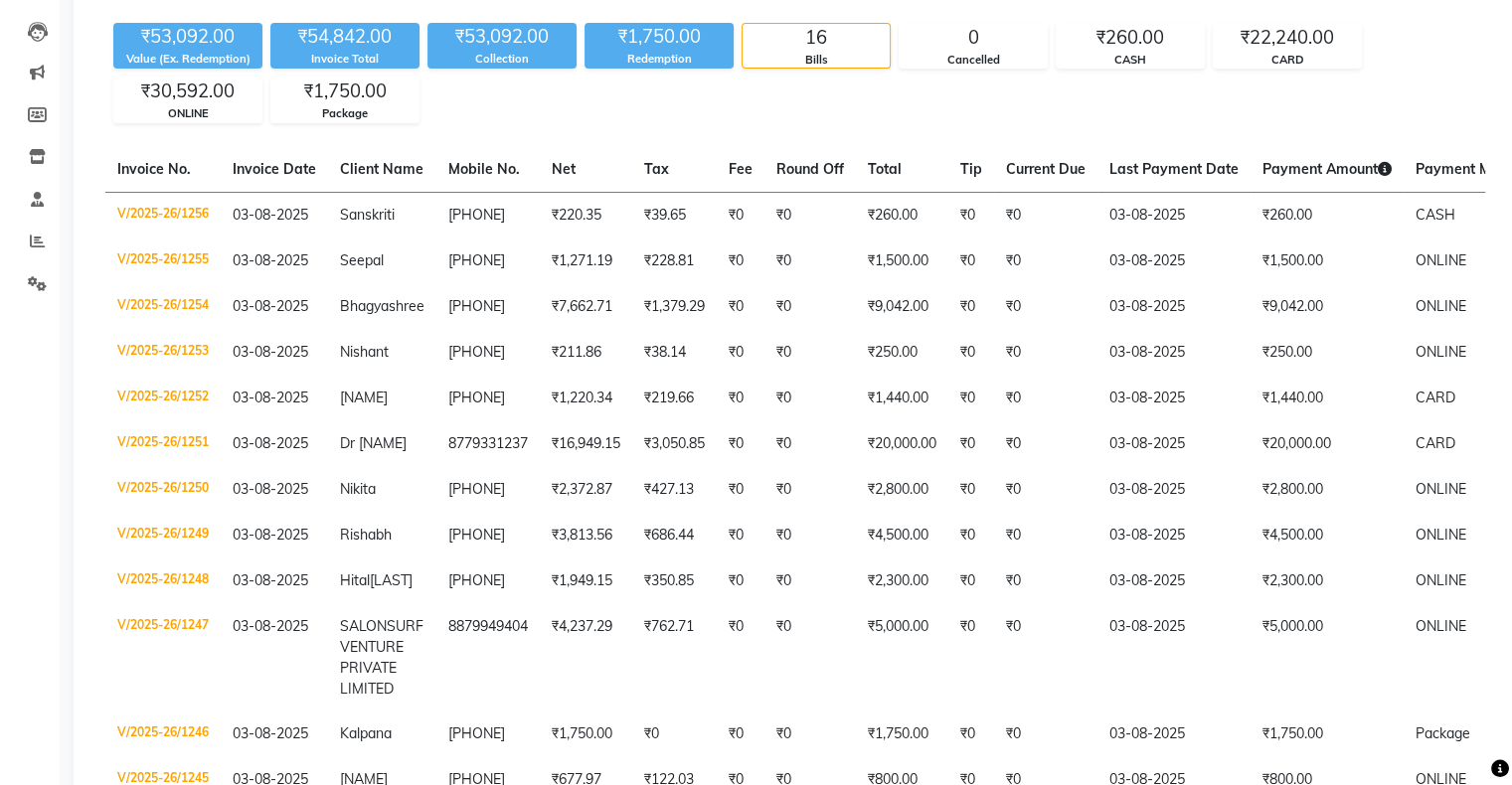 scroll, scrollTop: 0, scrollLeft: 0, axis: both 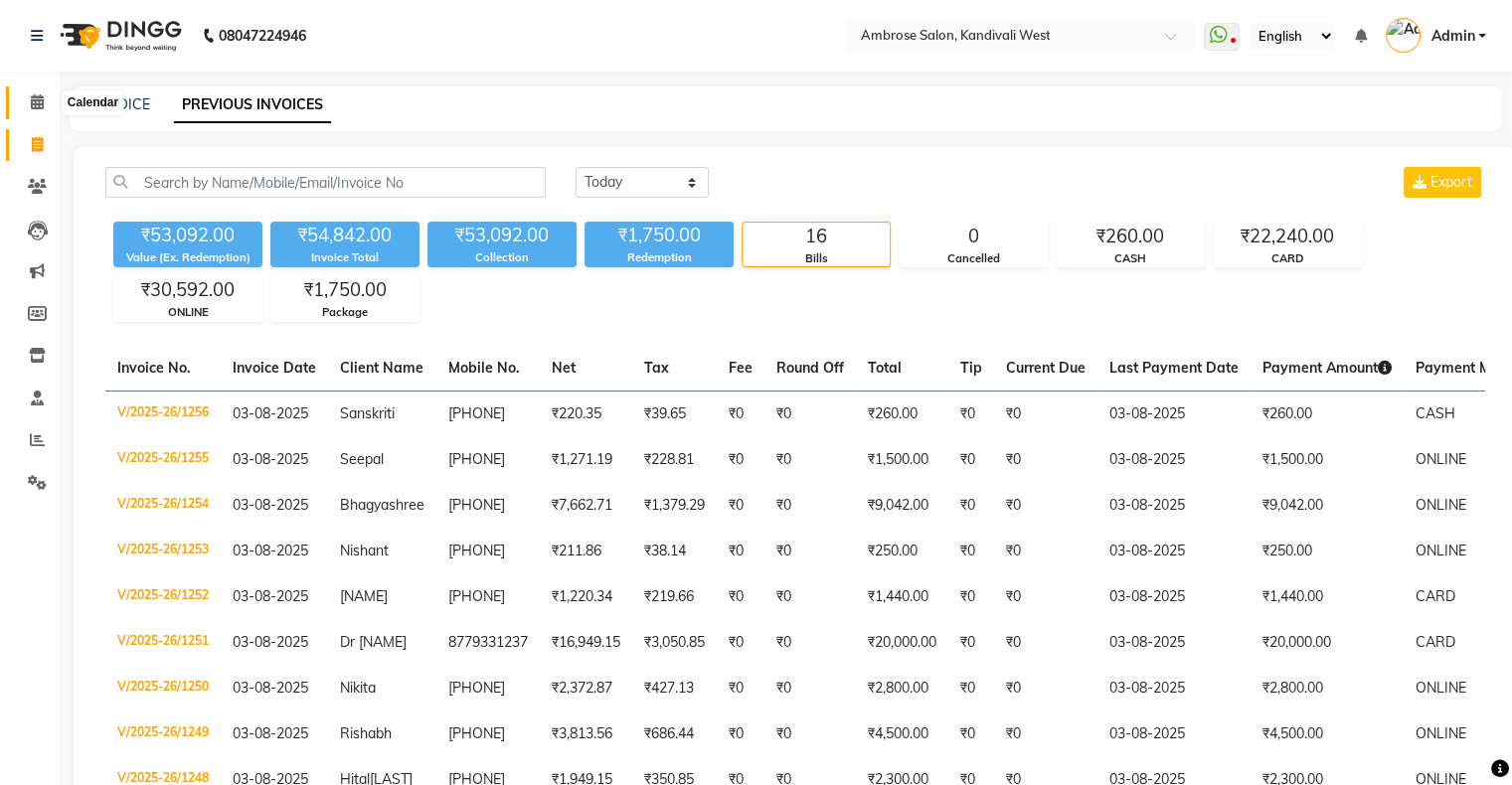click 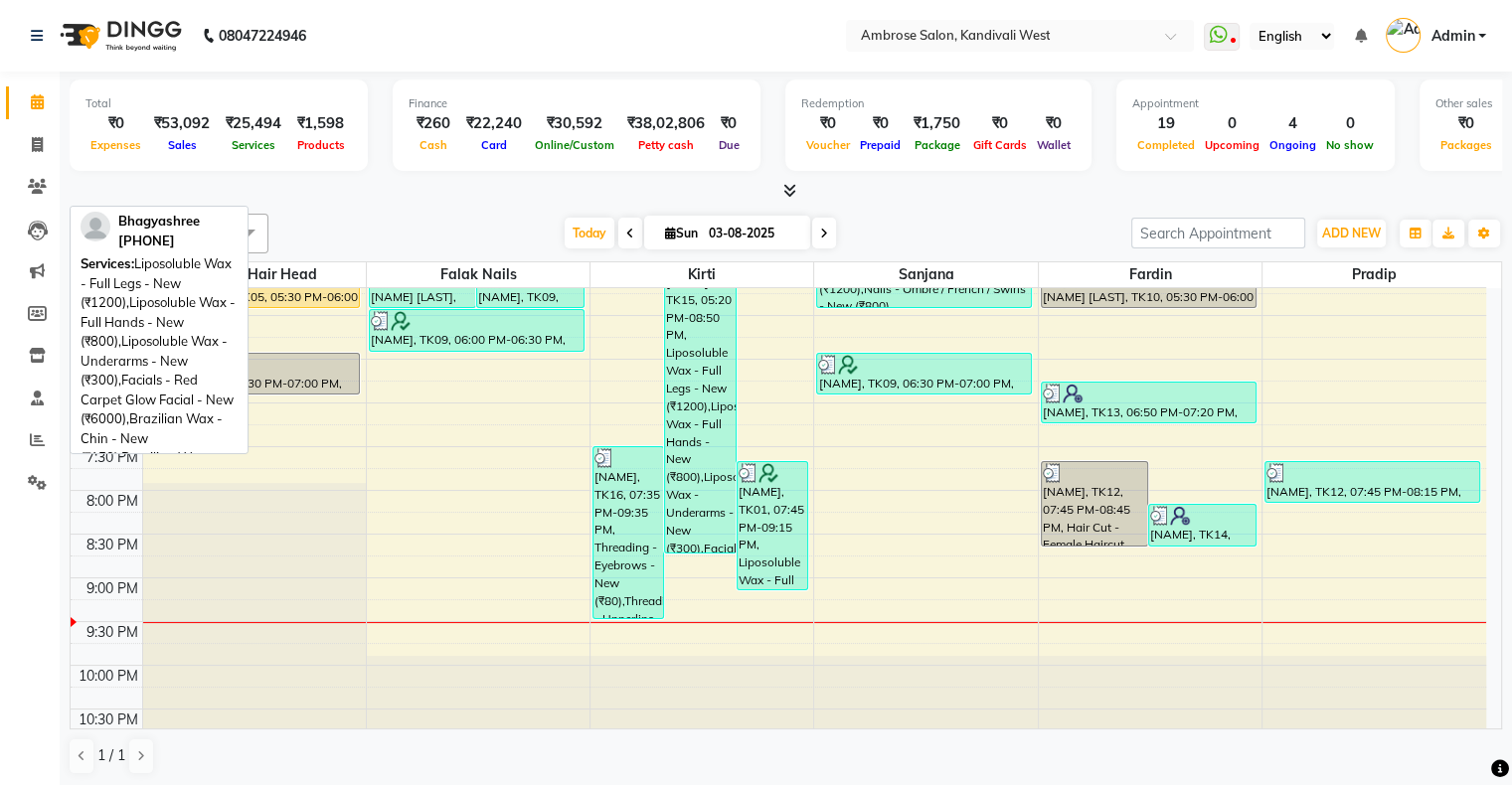 scroll, scrollTop: 685, scrollLeft: 0, axis: vertical 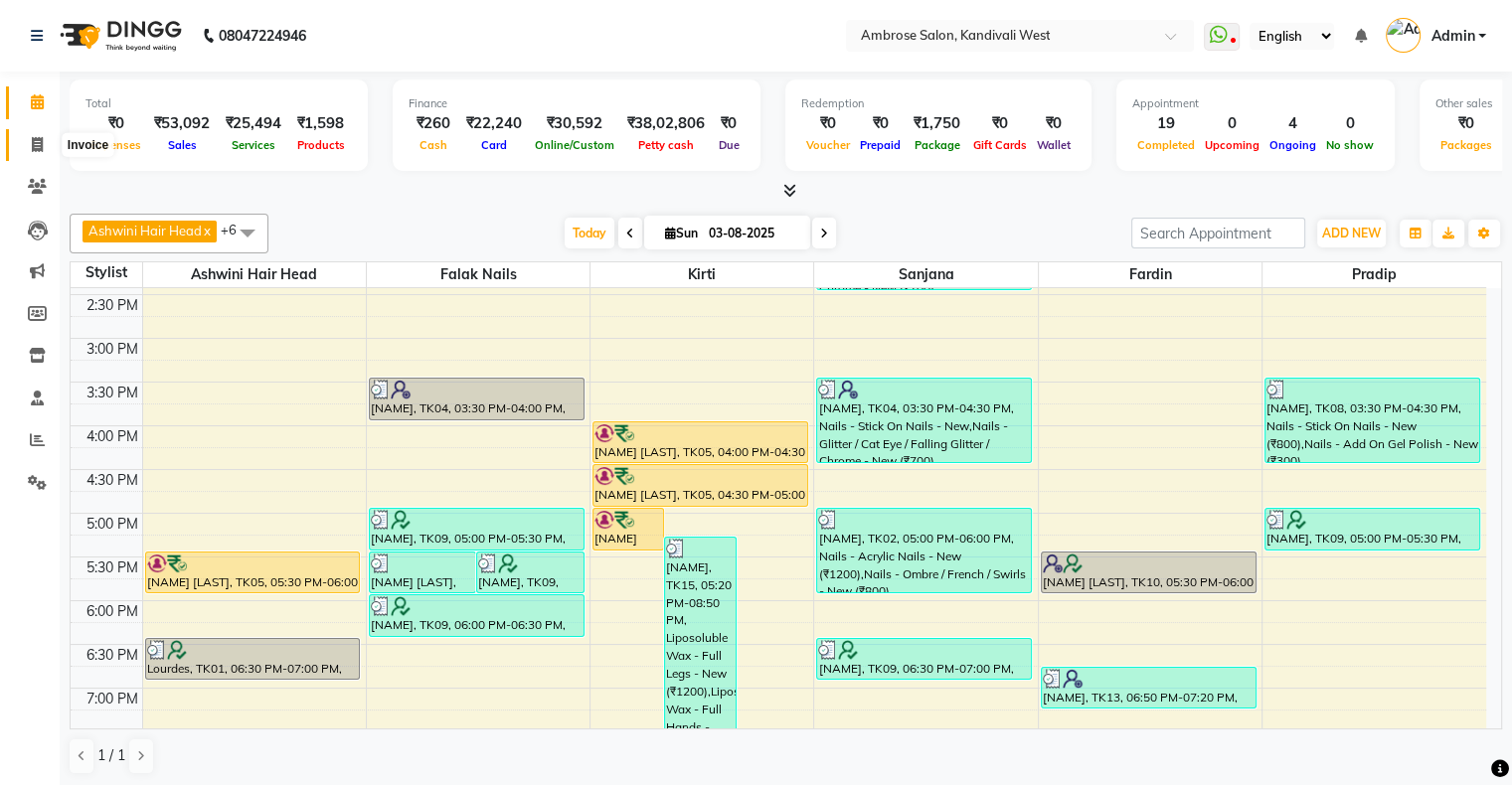 click 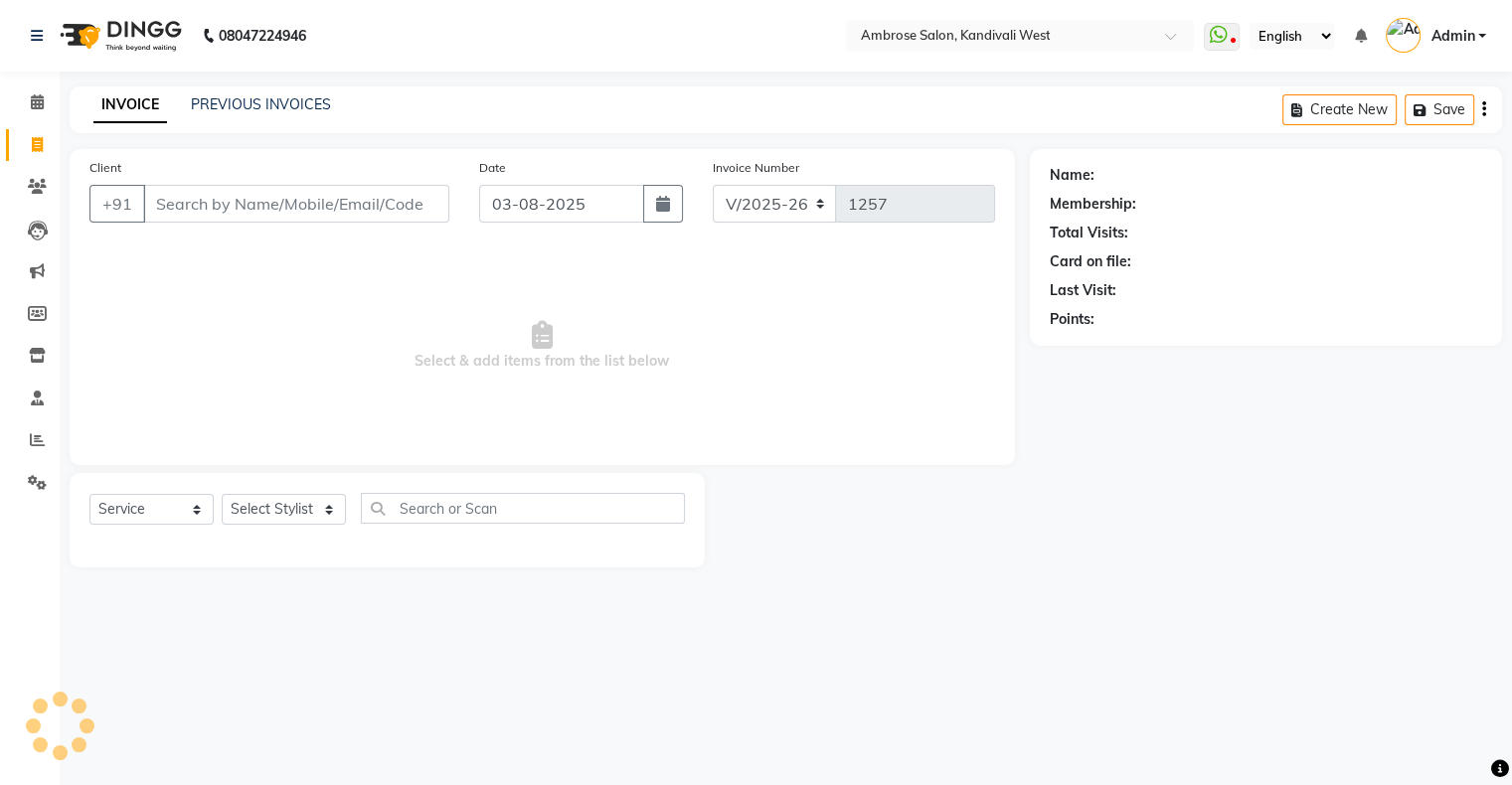 scroll, scrollTop: 0, scrollLeft: 0, axis: both 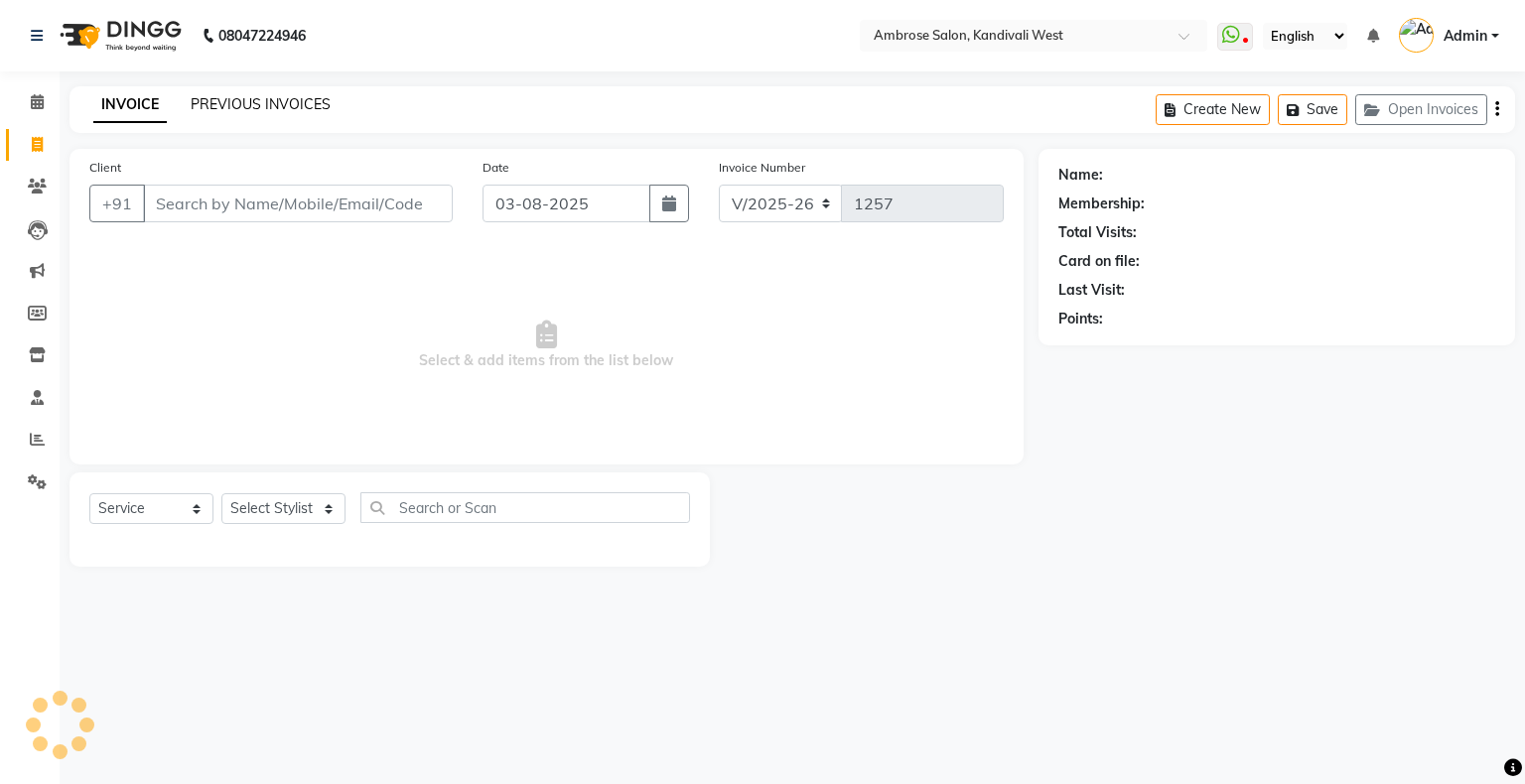 click on "PREVIOUS INVOICES" 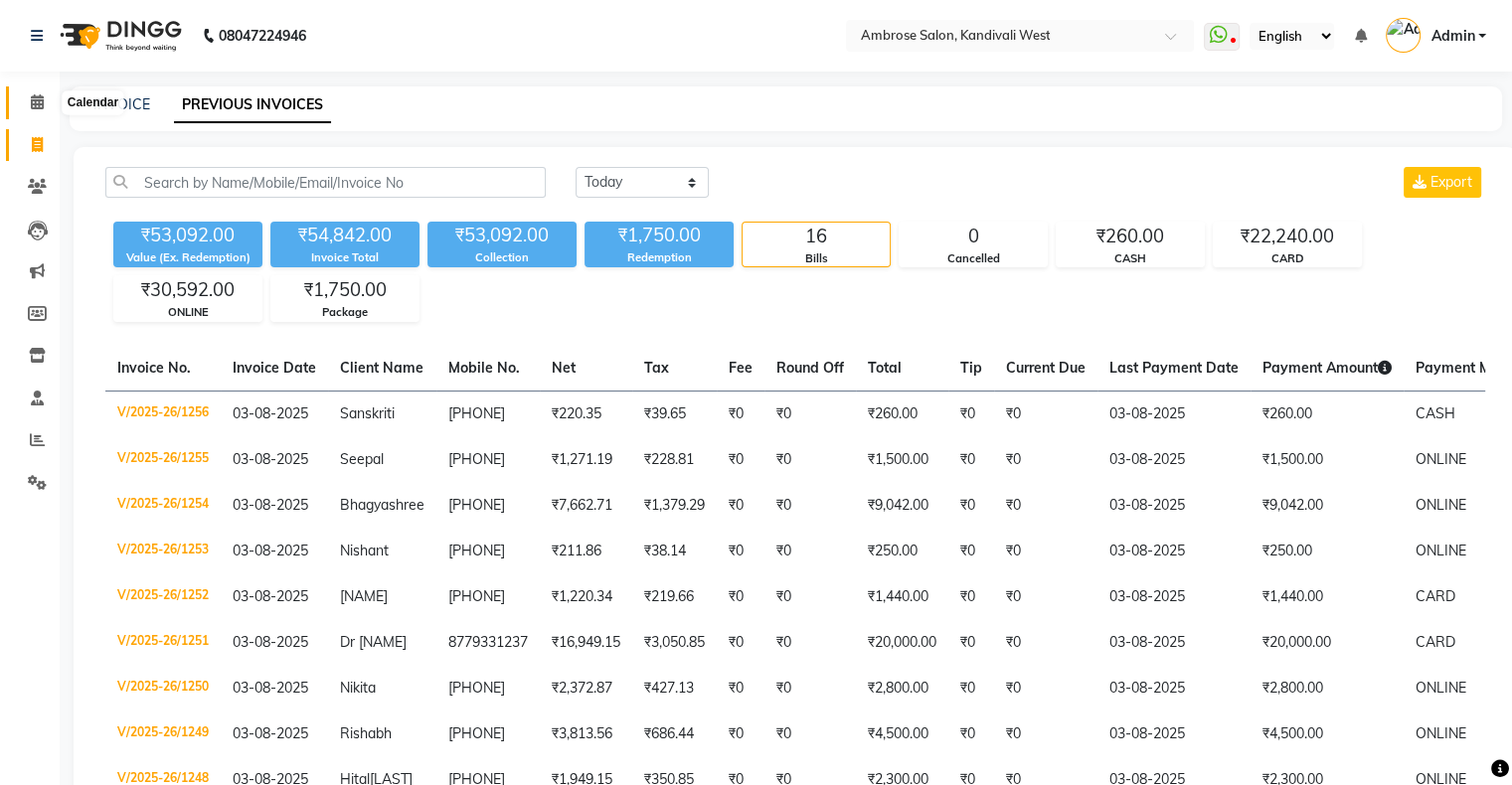 click 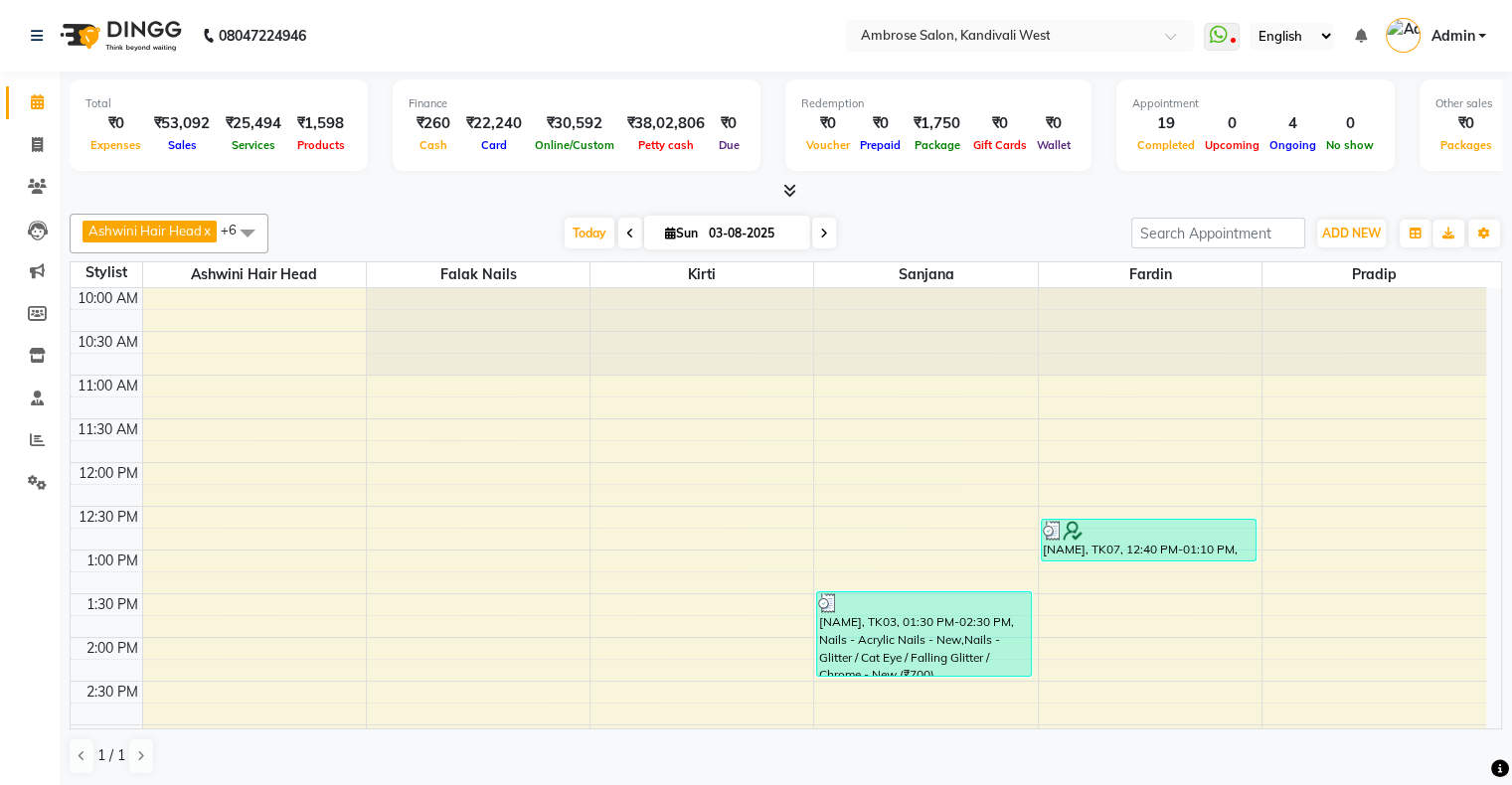 scroll, scrollTop: 0, scrollLeft: 0, axis: both 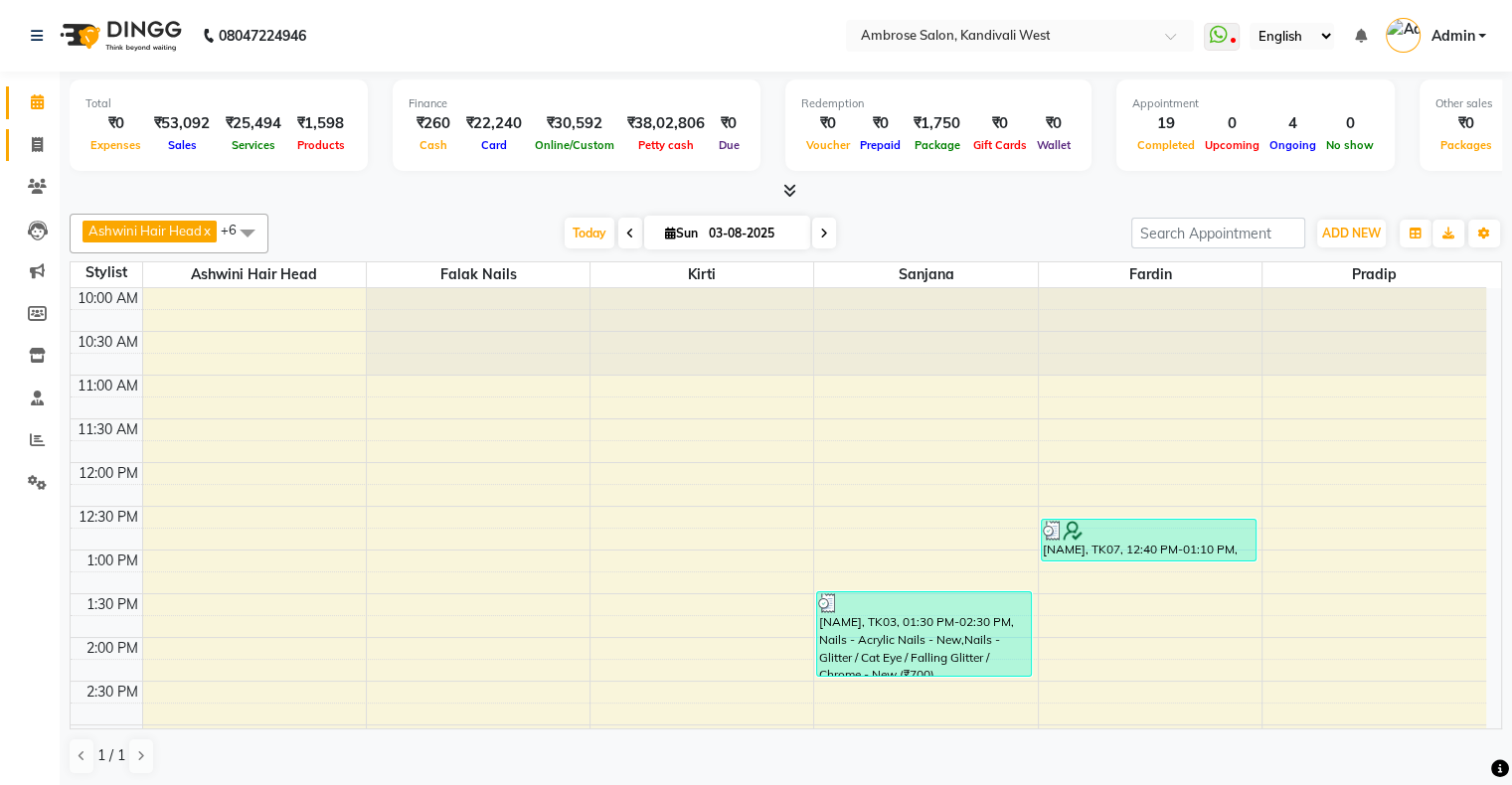 click on "Invoice" 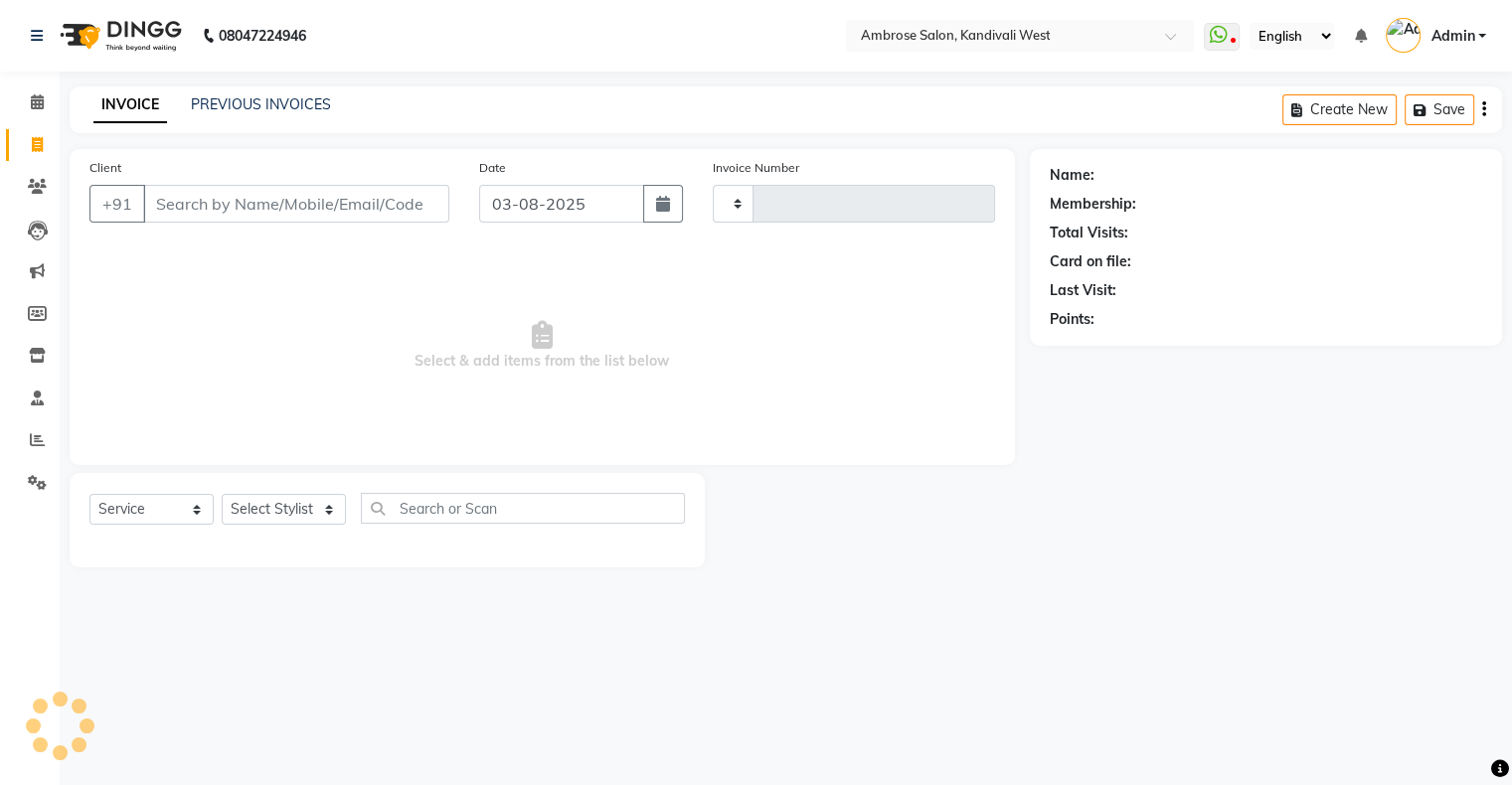 scroll, scrollTop: 0, scrollLeft: 0, axis: both 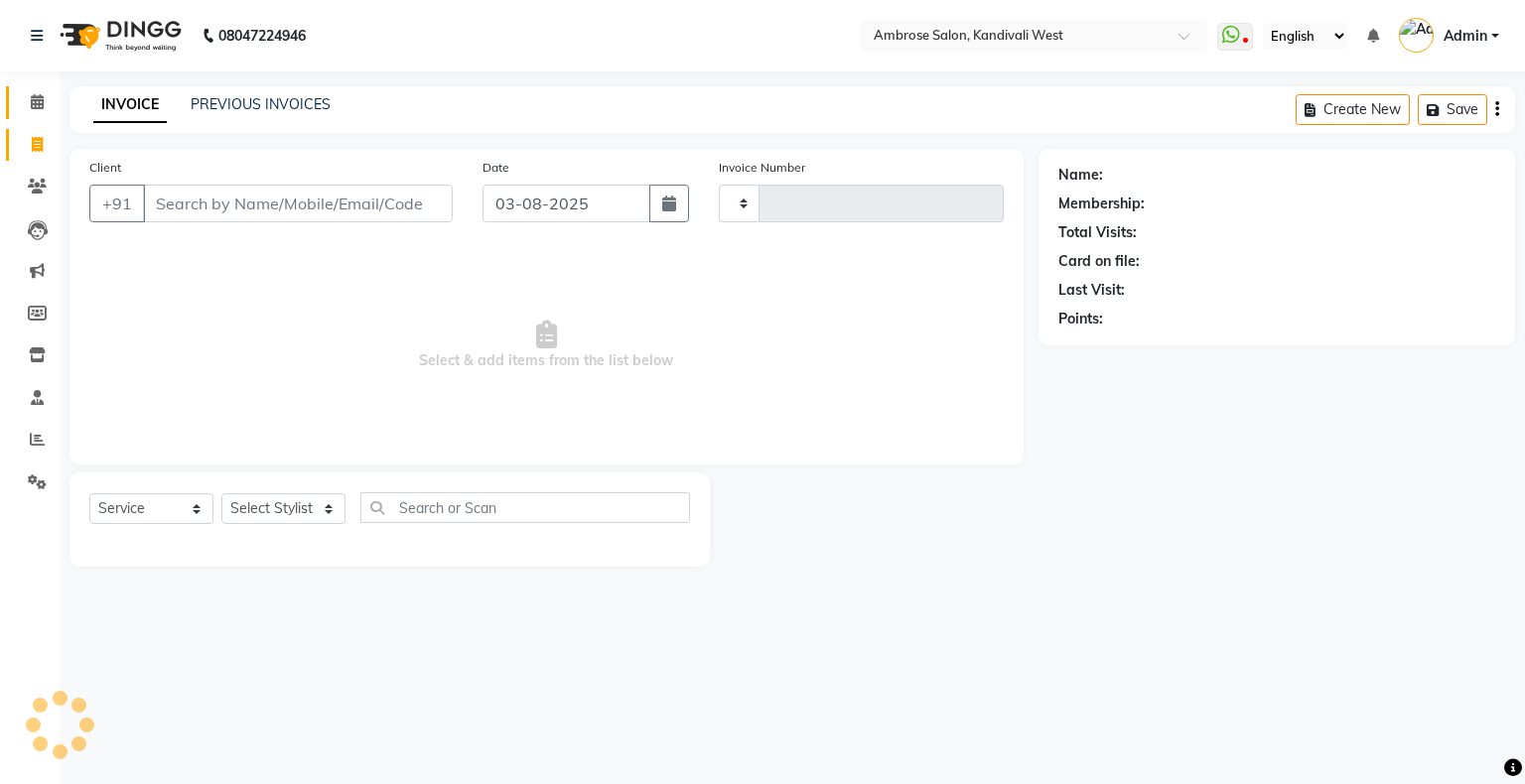 type on "1257" 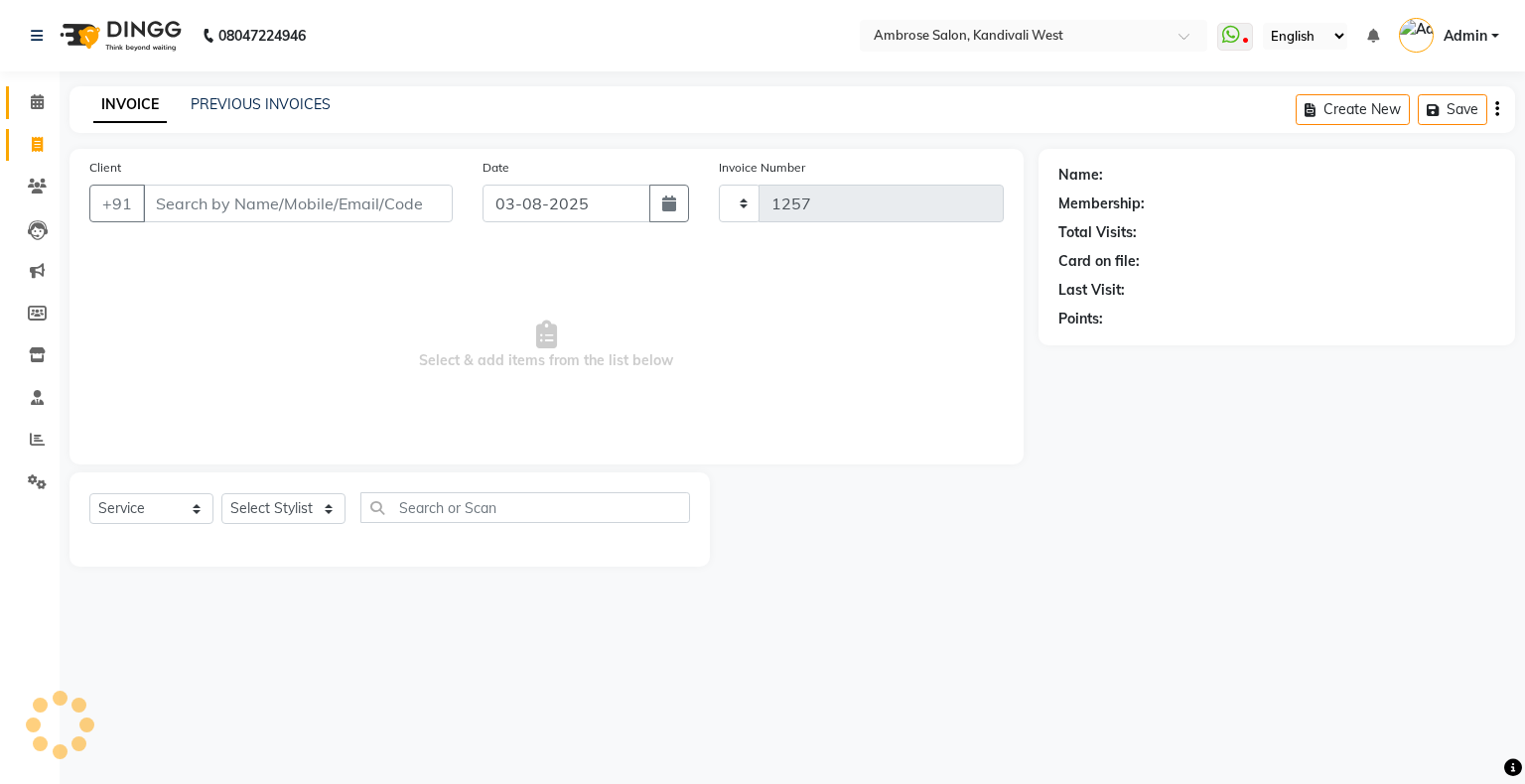 select on "4073" 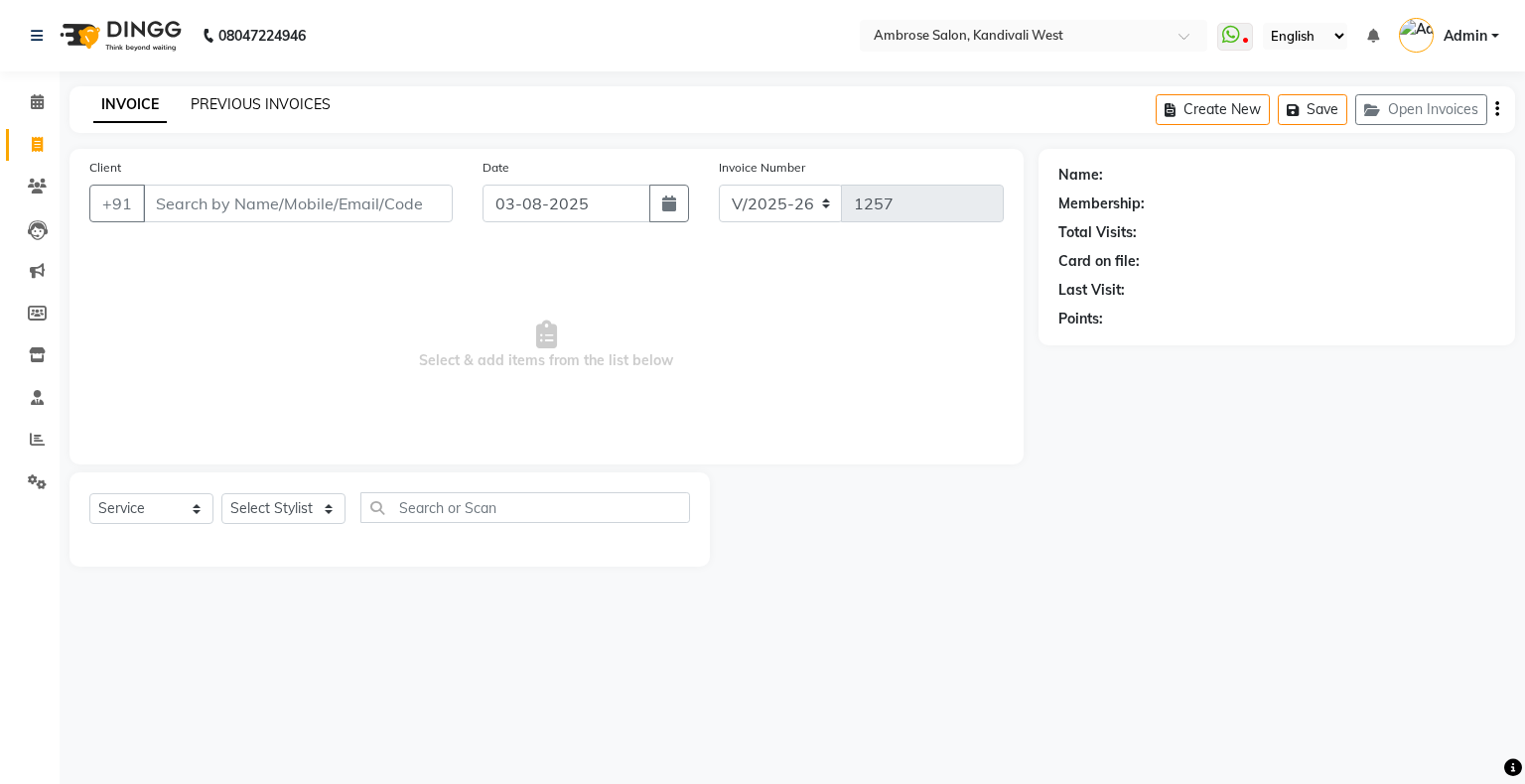 click on "PREVIOUS INVOICES" 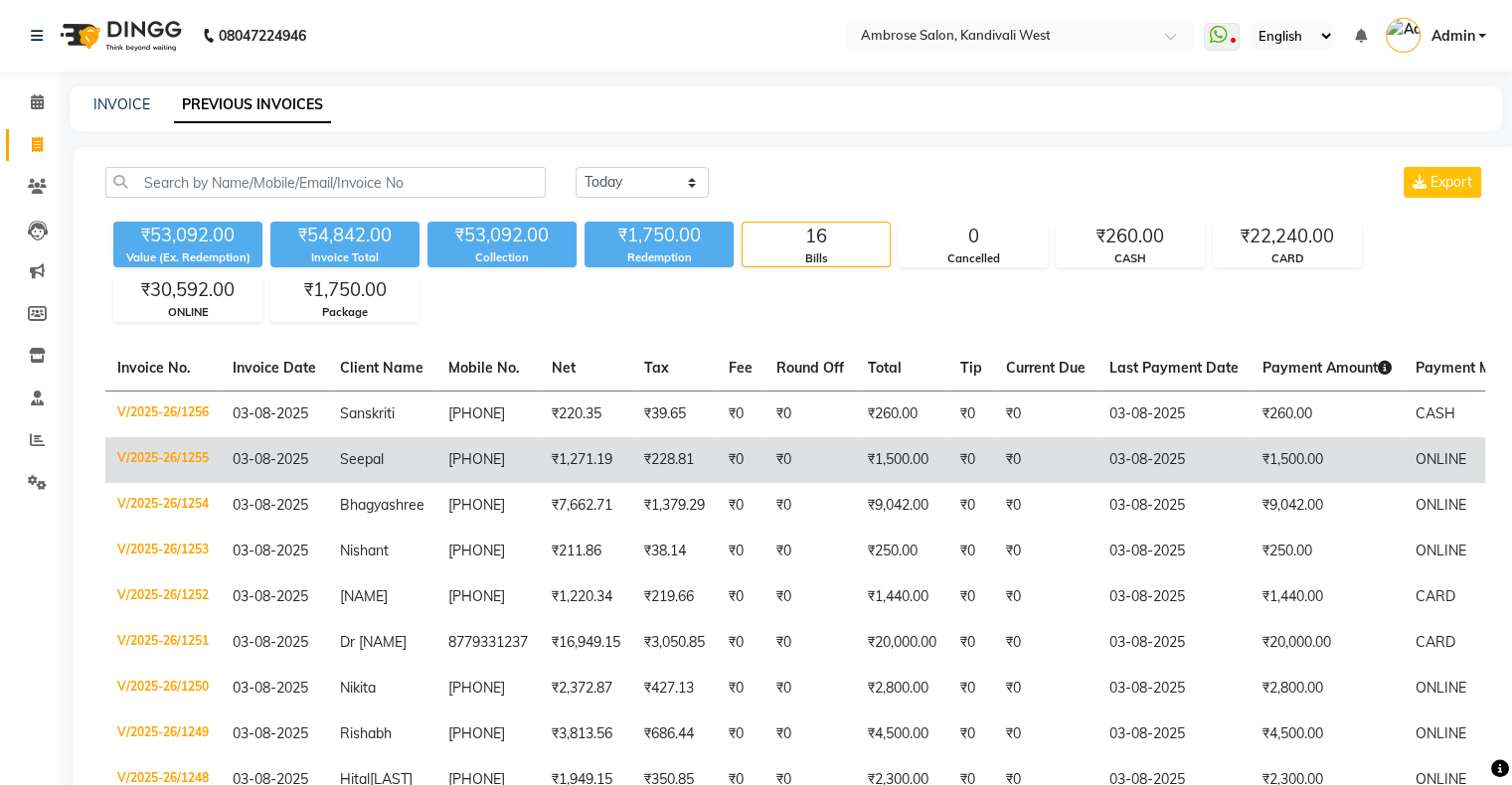 scroll, scrollTop: 99, scrollLeft: 0, axis: vertical 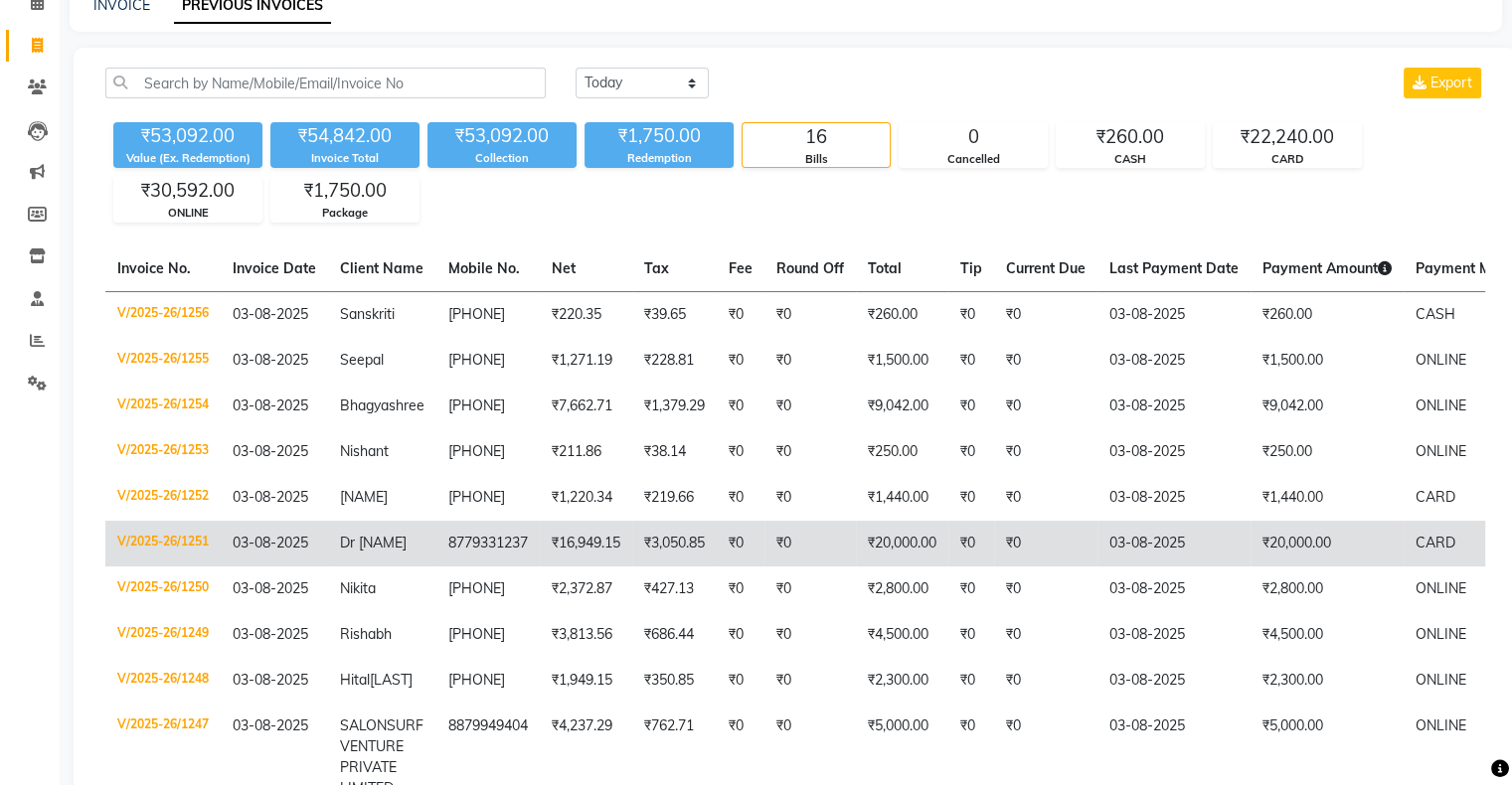 click on "Dr [LAST]" 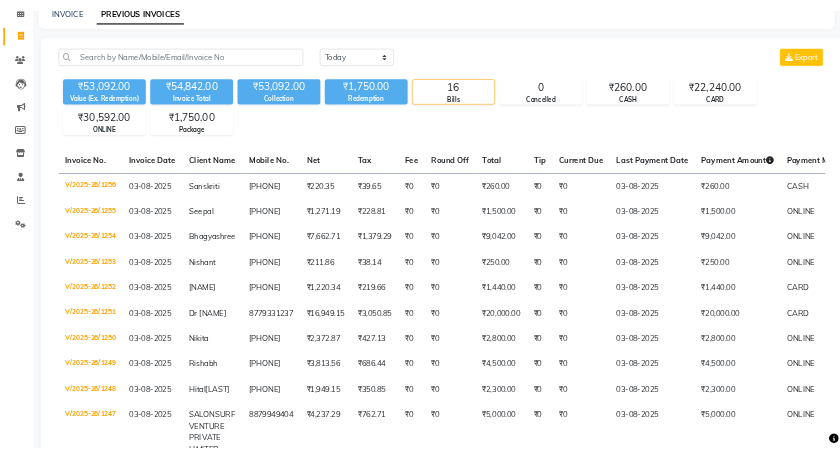 scroll, scrollTop: 0, scrollLeft: 0, axis: both 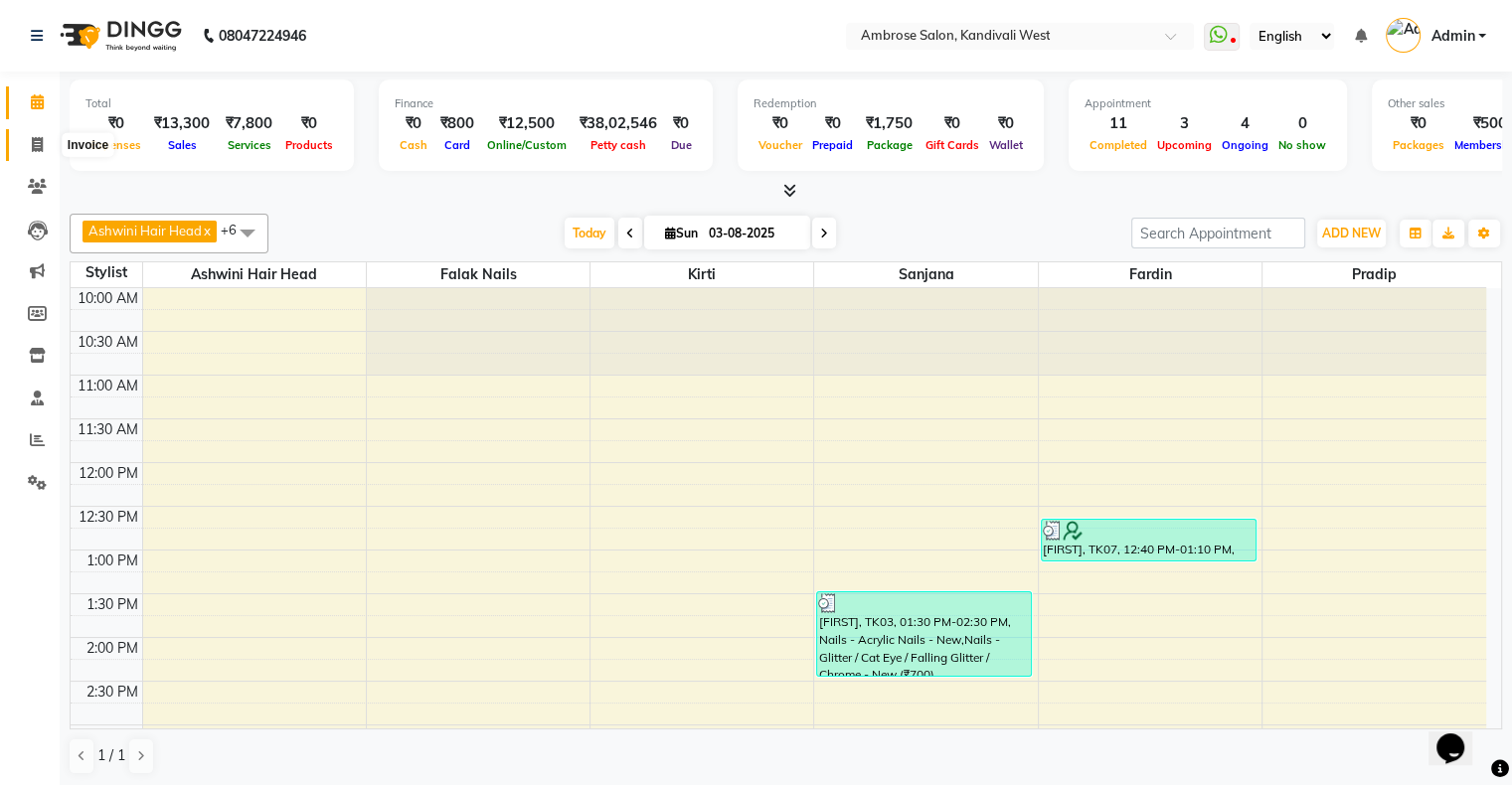 click 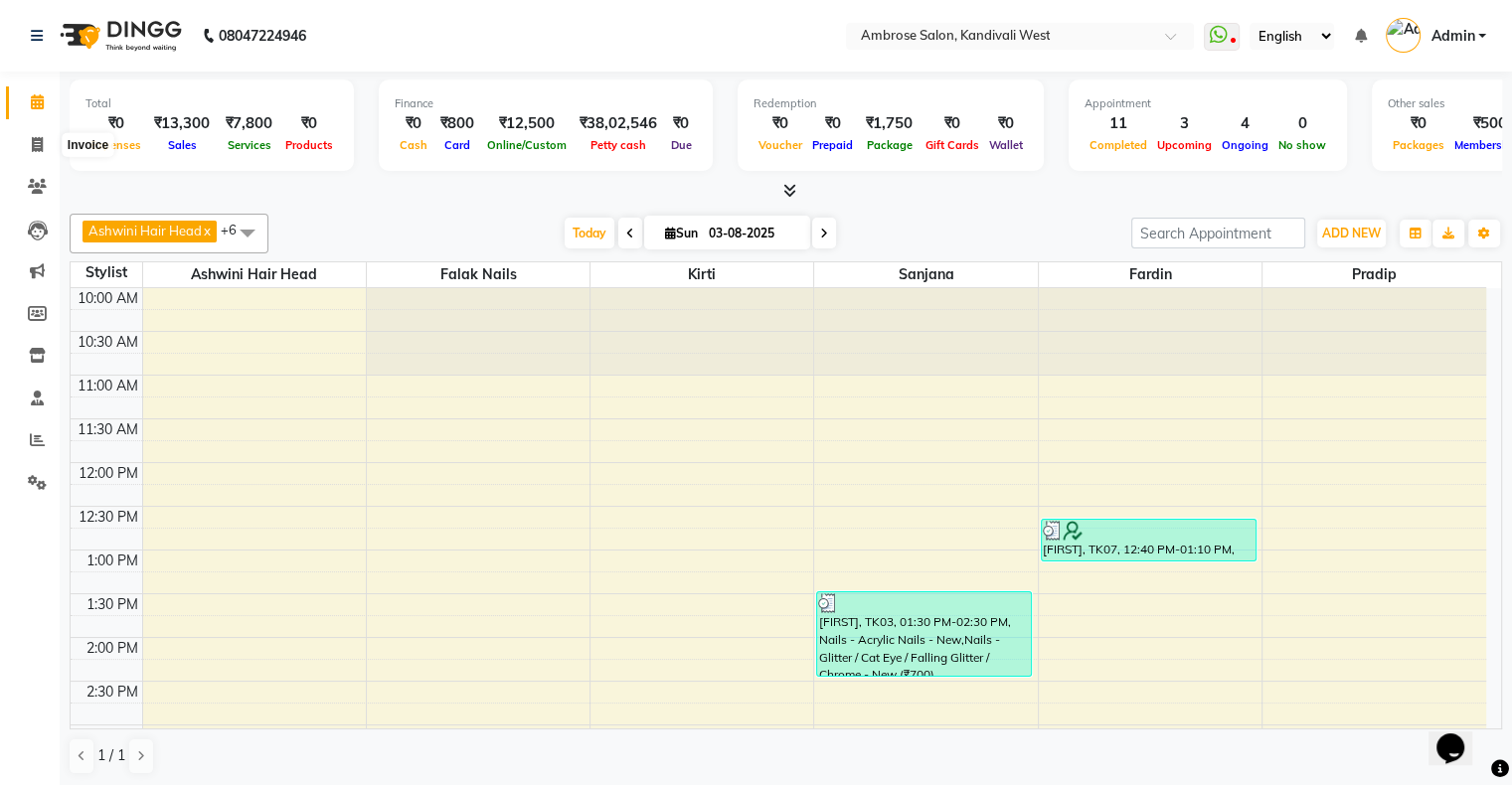select on "service" 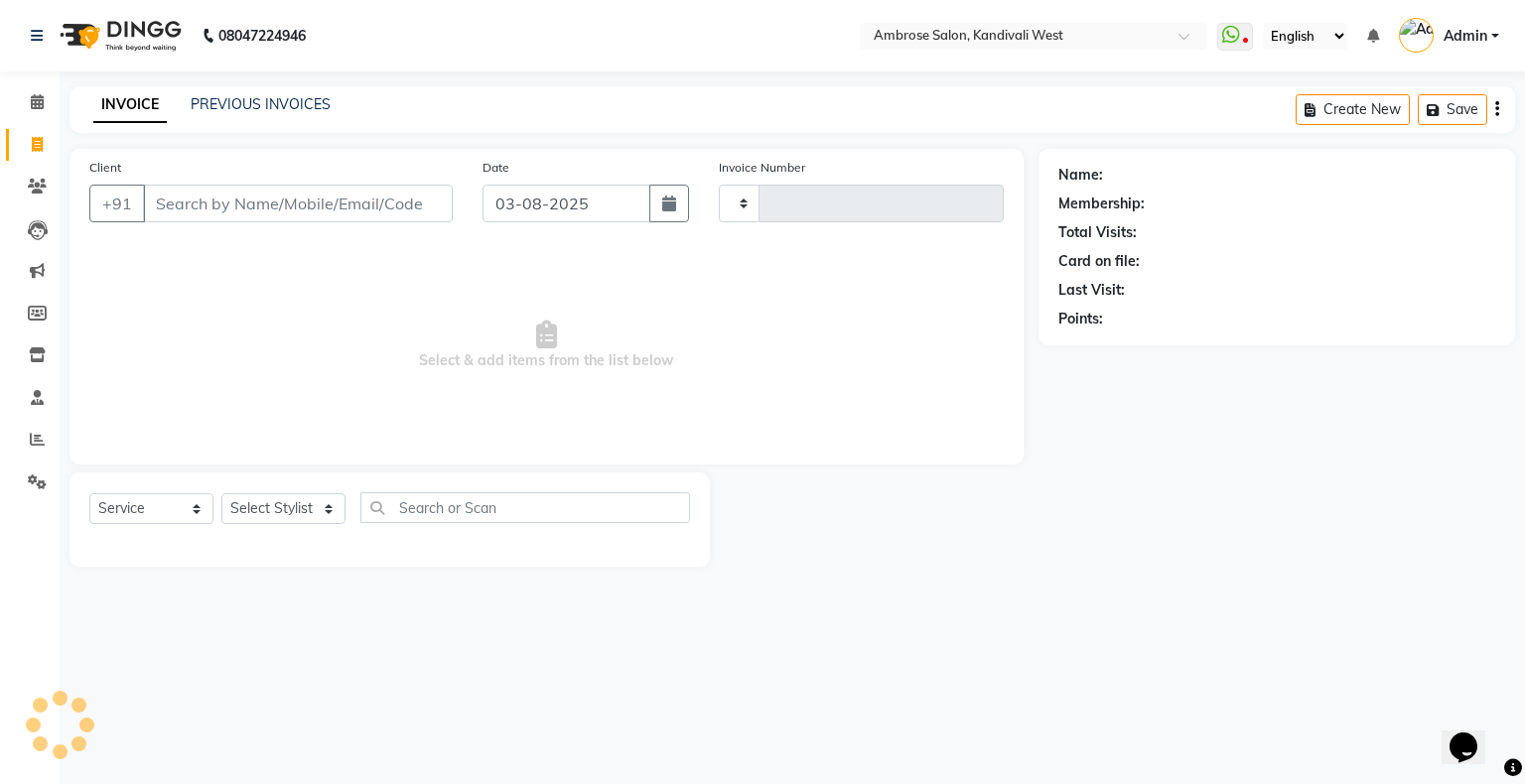 type on "1249" 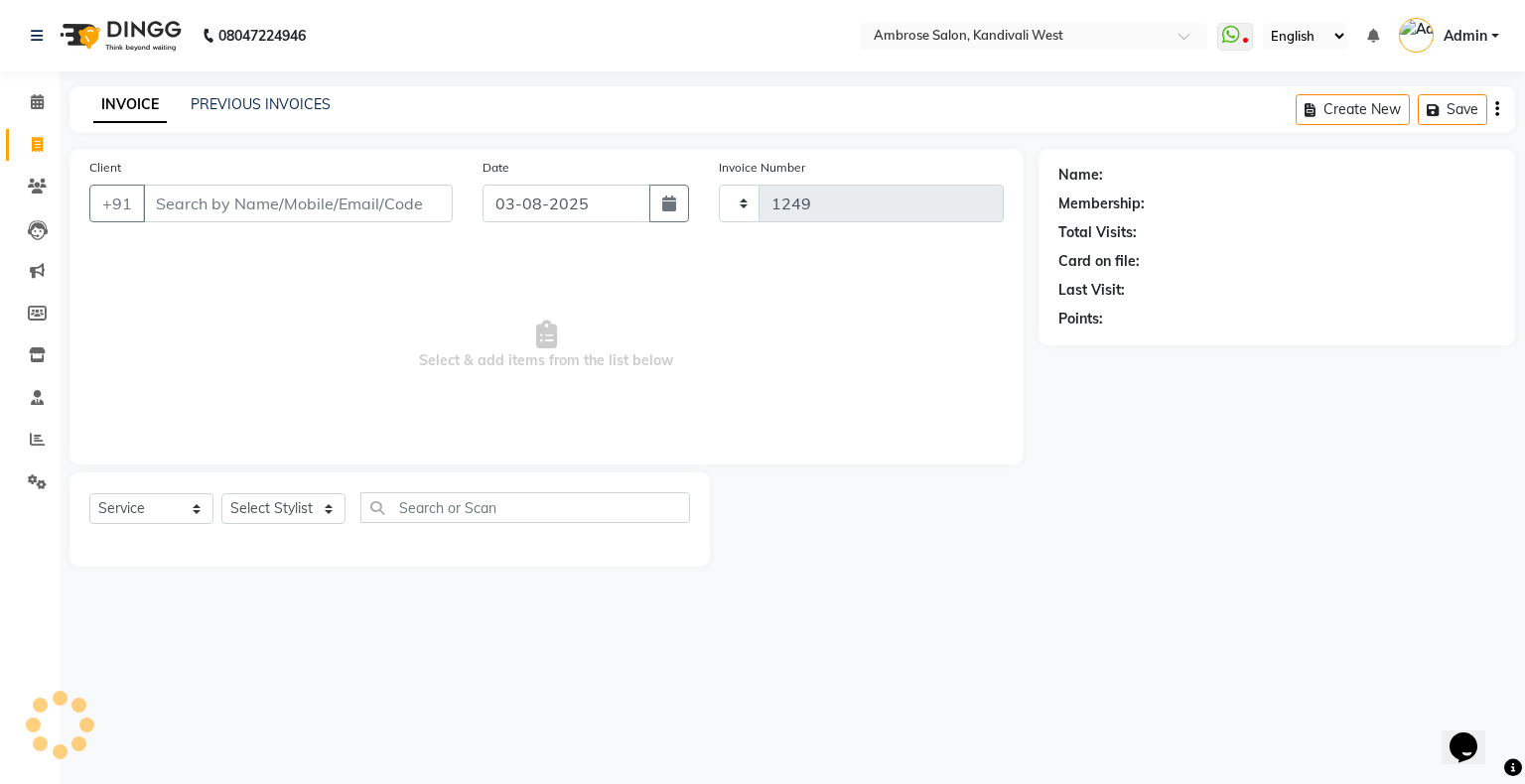 select on "4073" 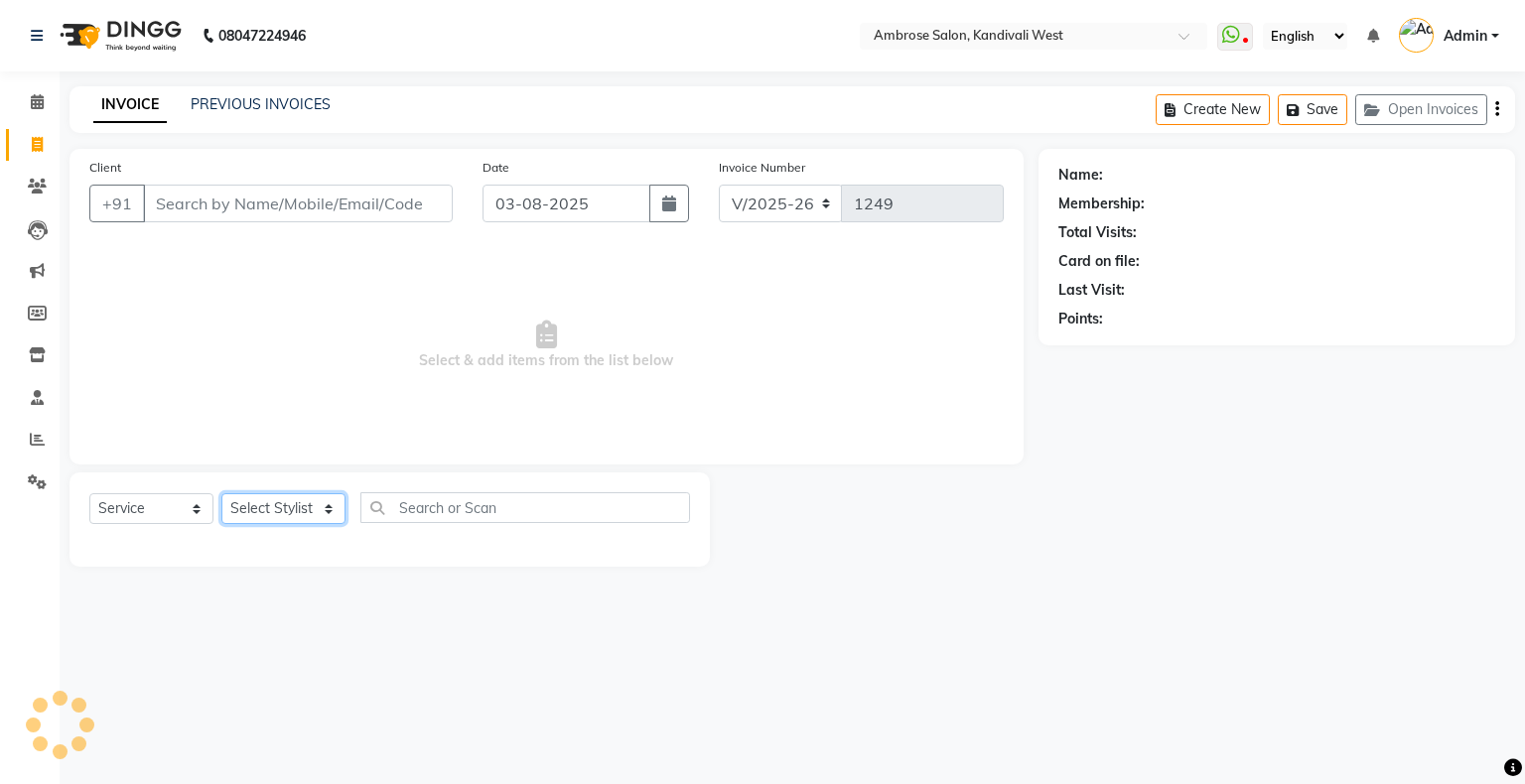 click on "Select Stylist Akshay Divecha Ashwini Hair Head Falak Nails Fardin Kirti Nida FD Pradip Pradip Vaishnav Sanjana  Vidhi Veera" 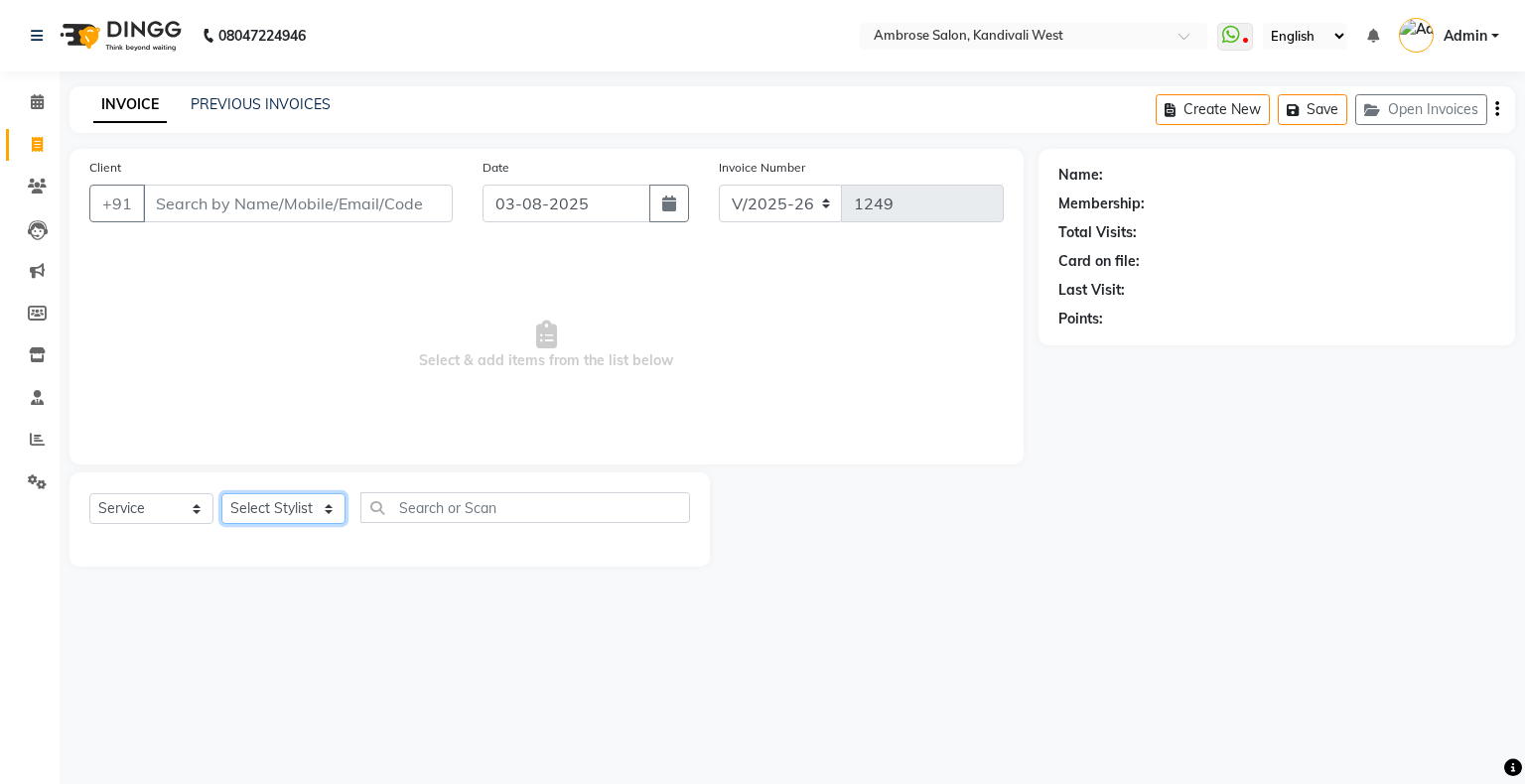 select on "84656" 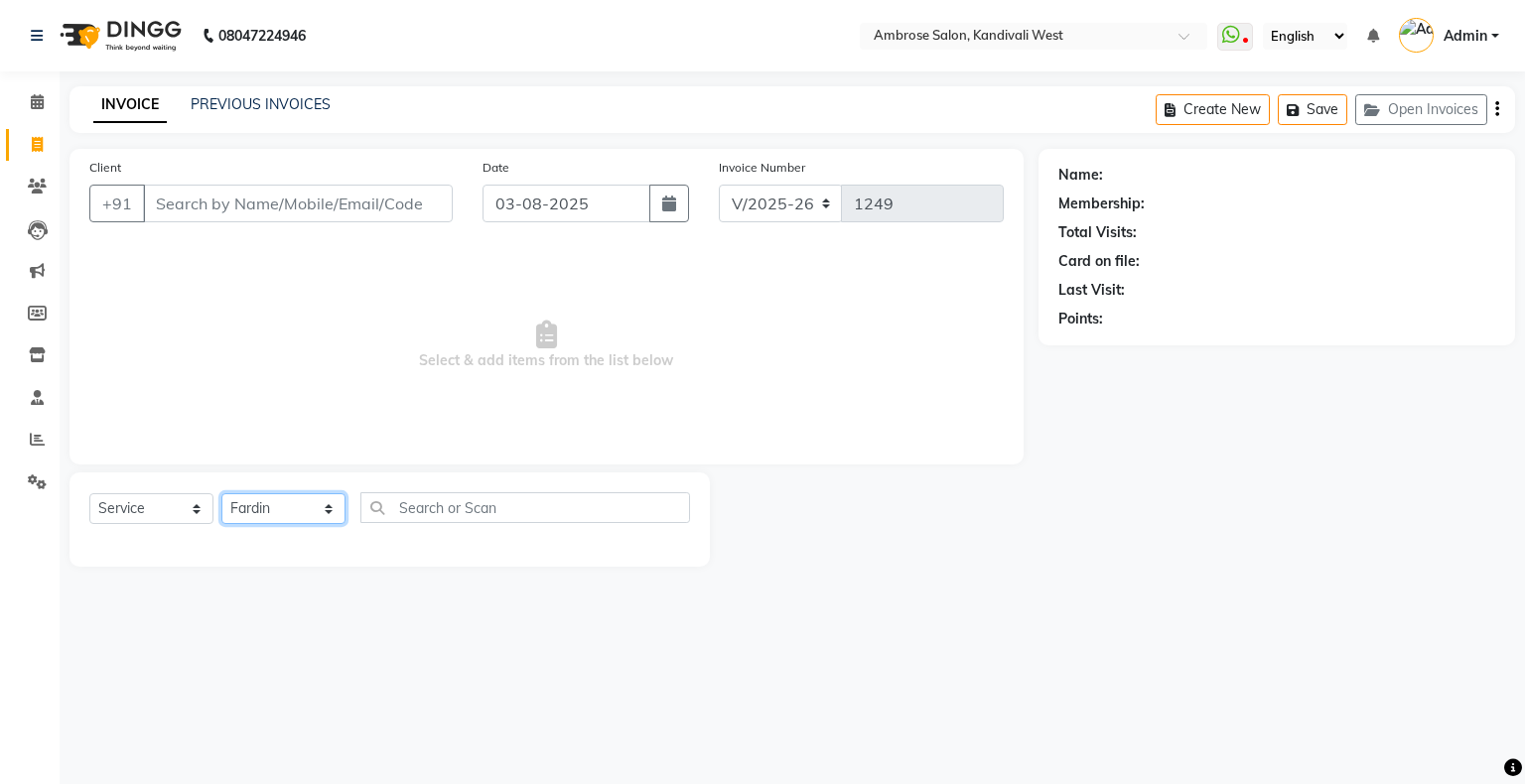 click on "Select Stylist Akshay Divecha Ashwini Hair Head Falak Nails Fardin Kirti Nida FD Pradip Pradip Vaishnav Sanjana  Vidhi Veera" 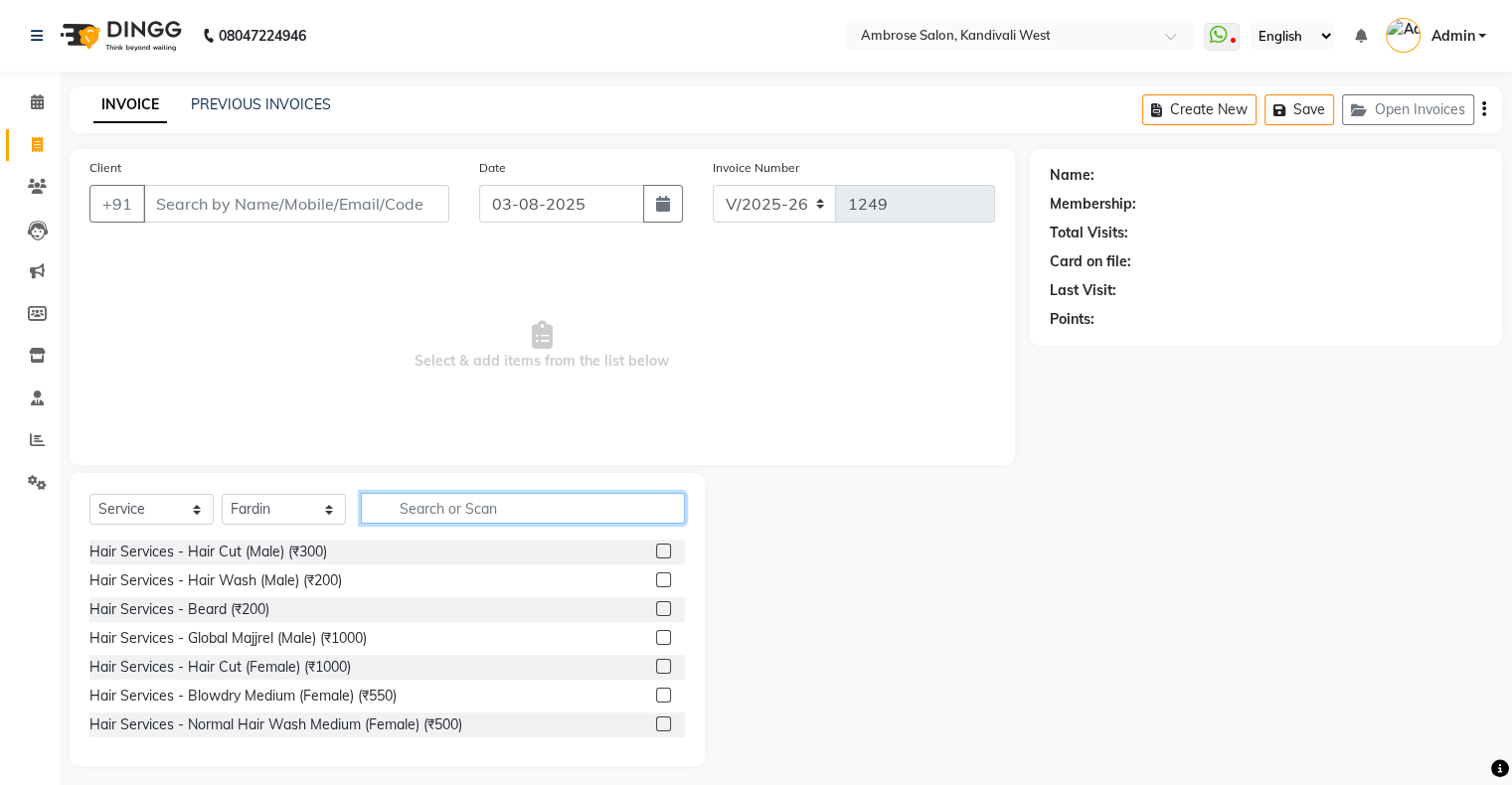 click 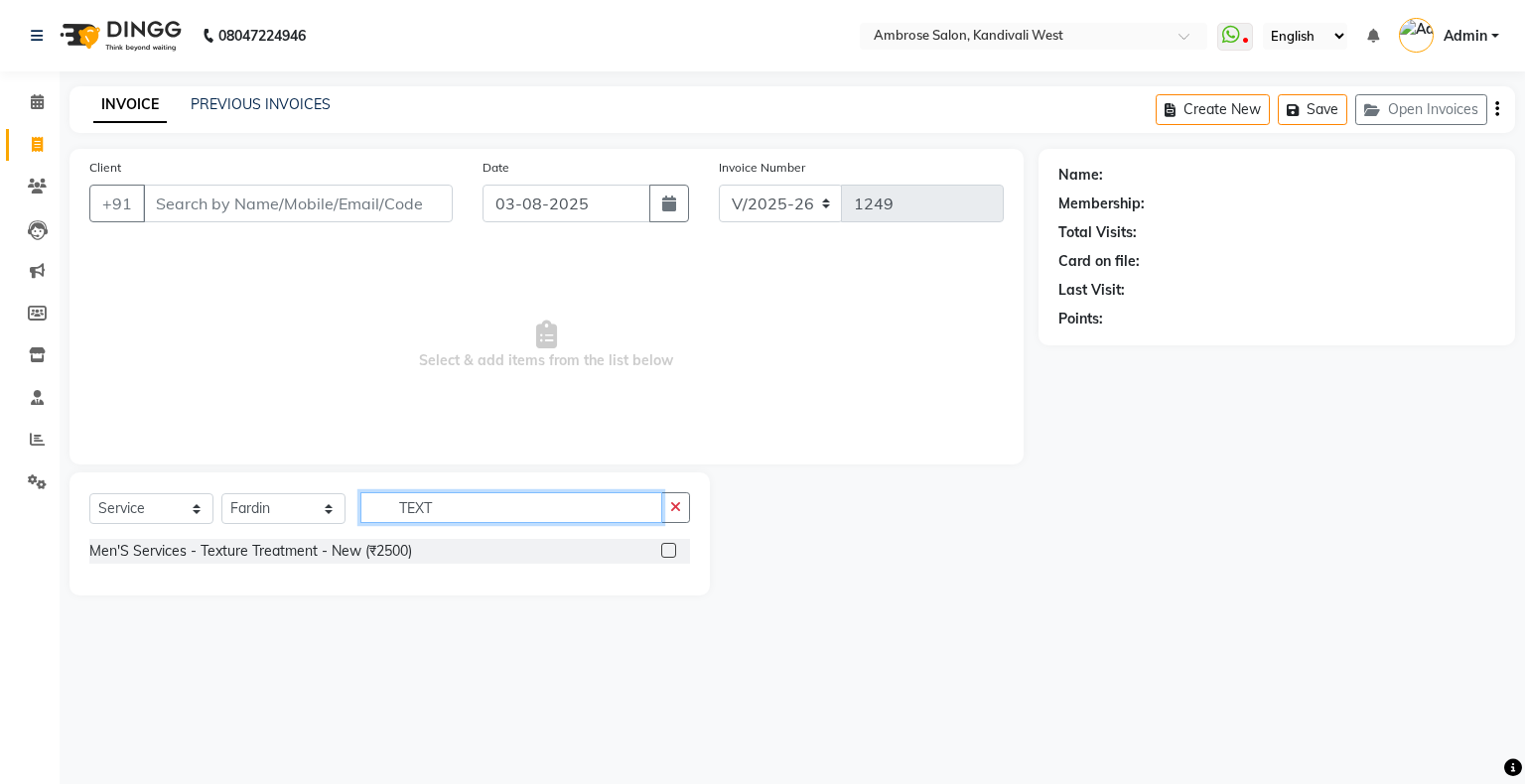 type on "TEXT" 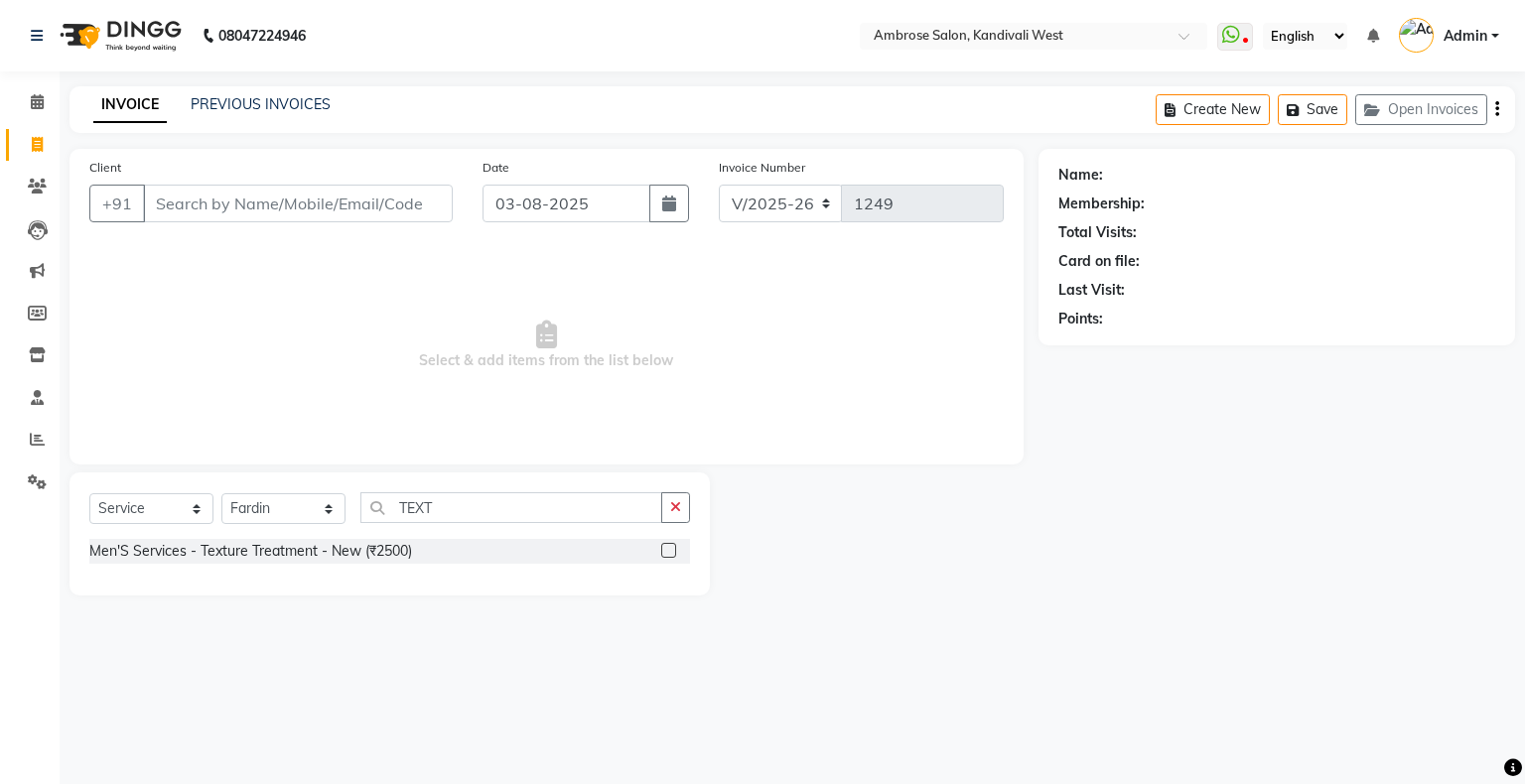 click 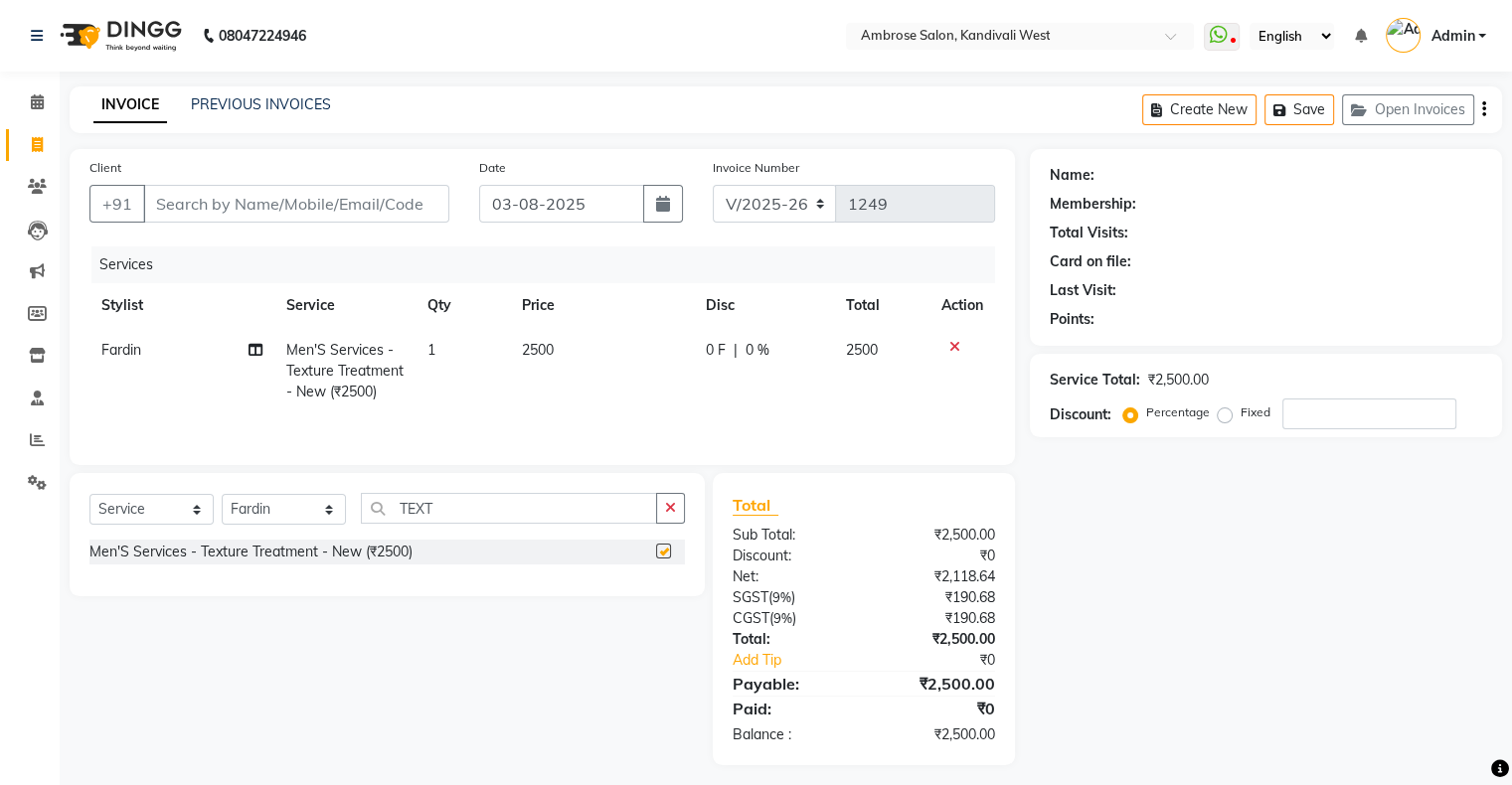 checkbox on "false" 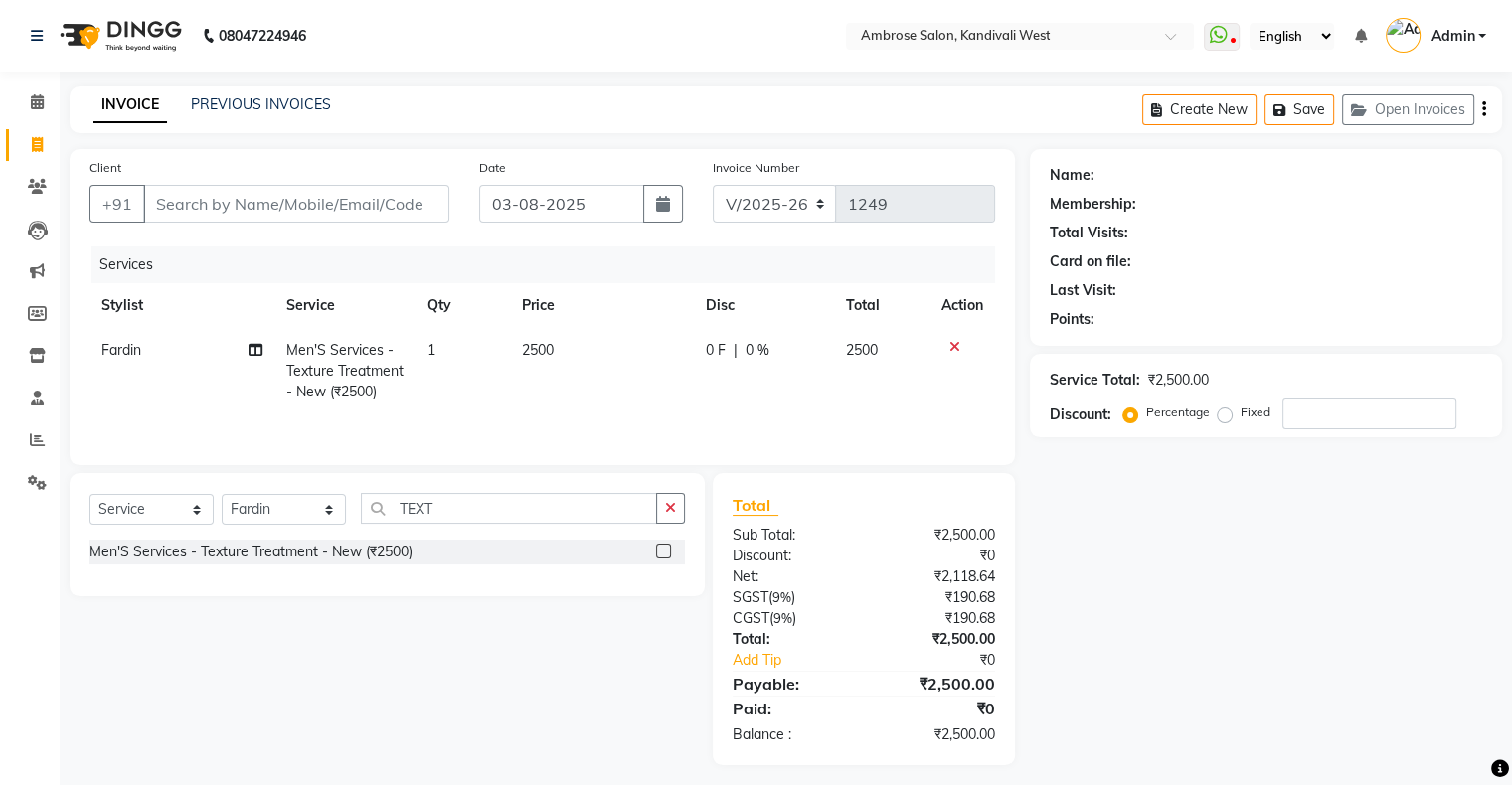 click on "2500" 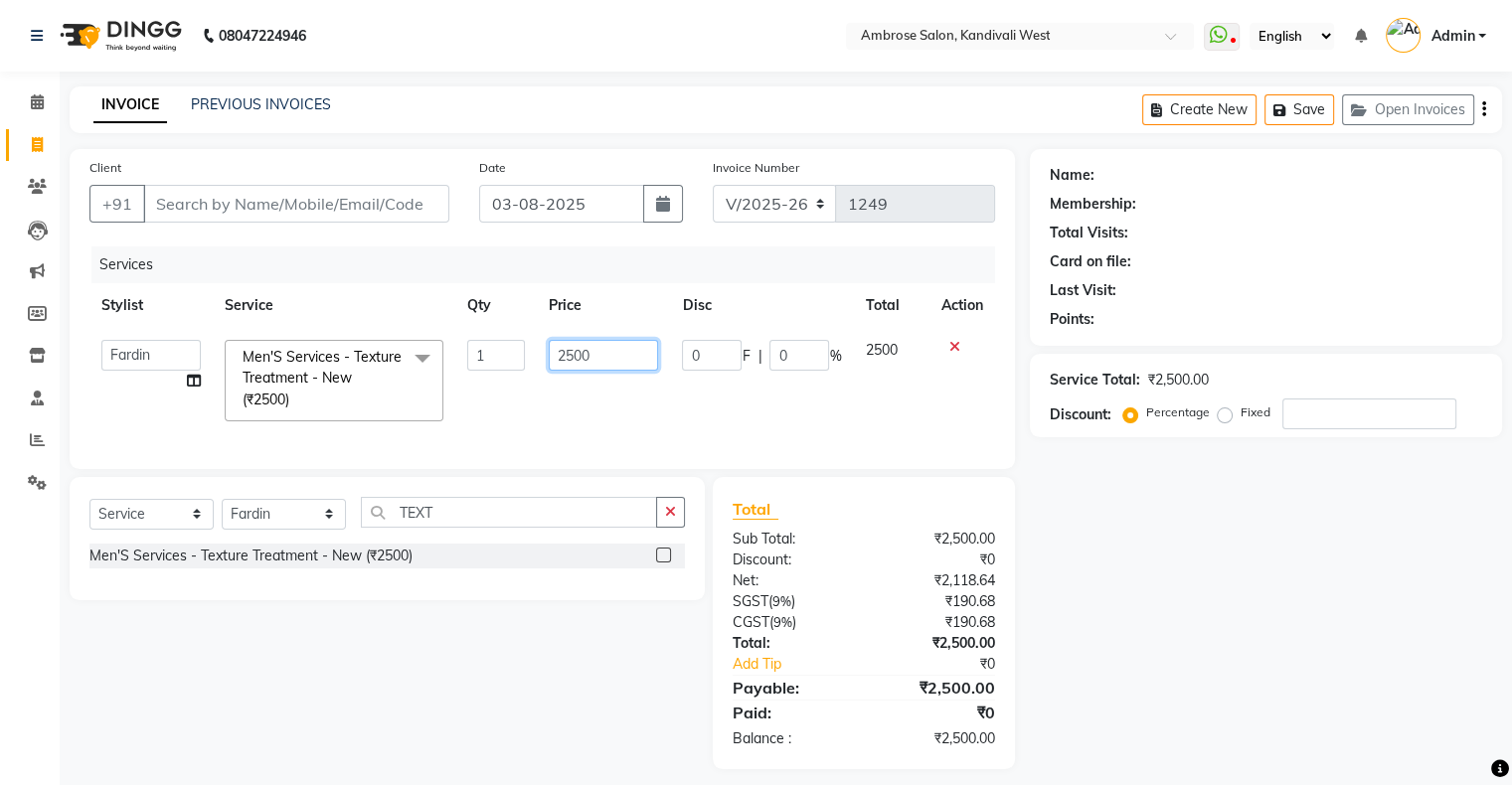 click on "2500" 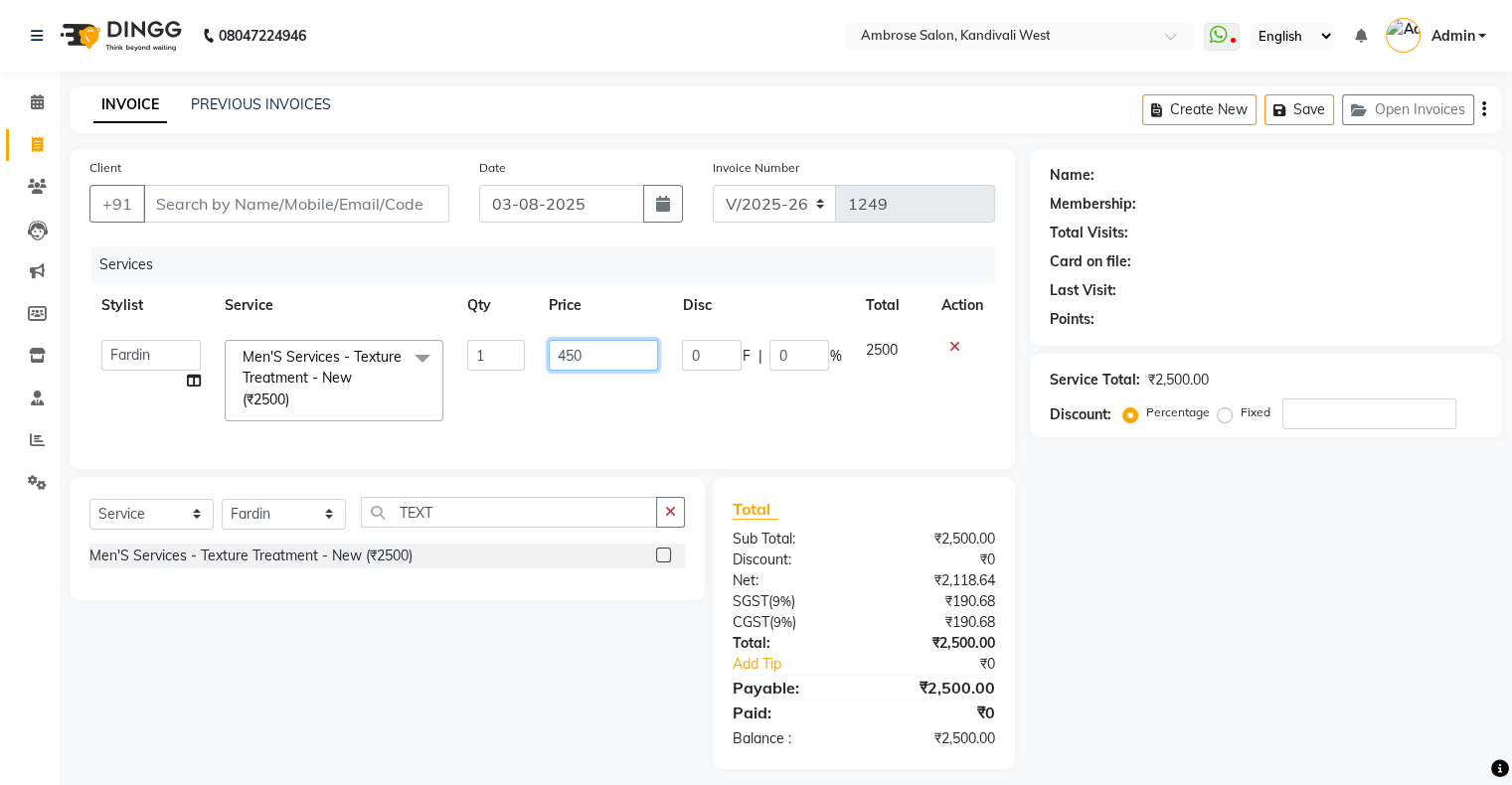 type on "4500" 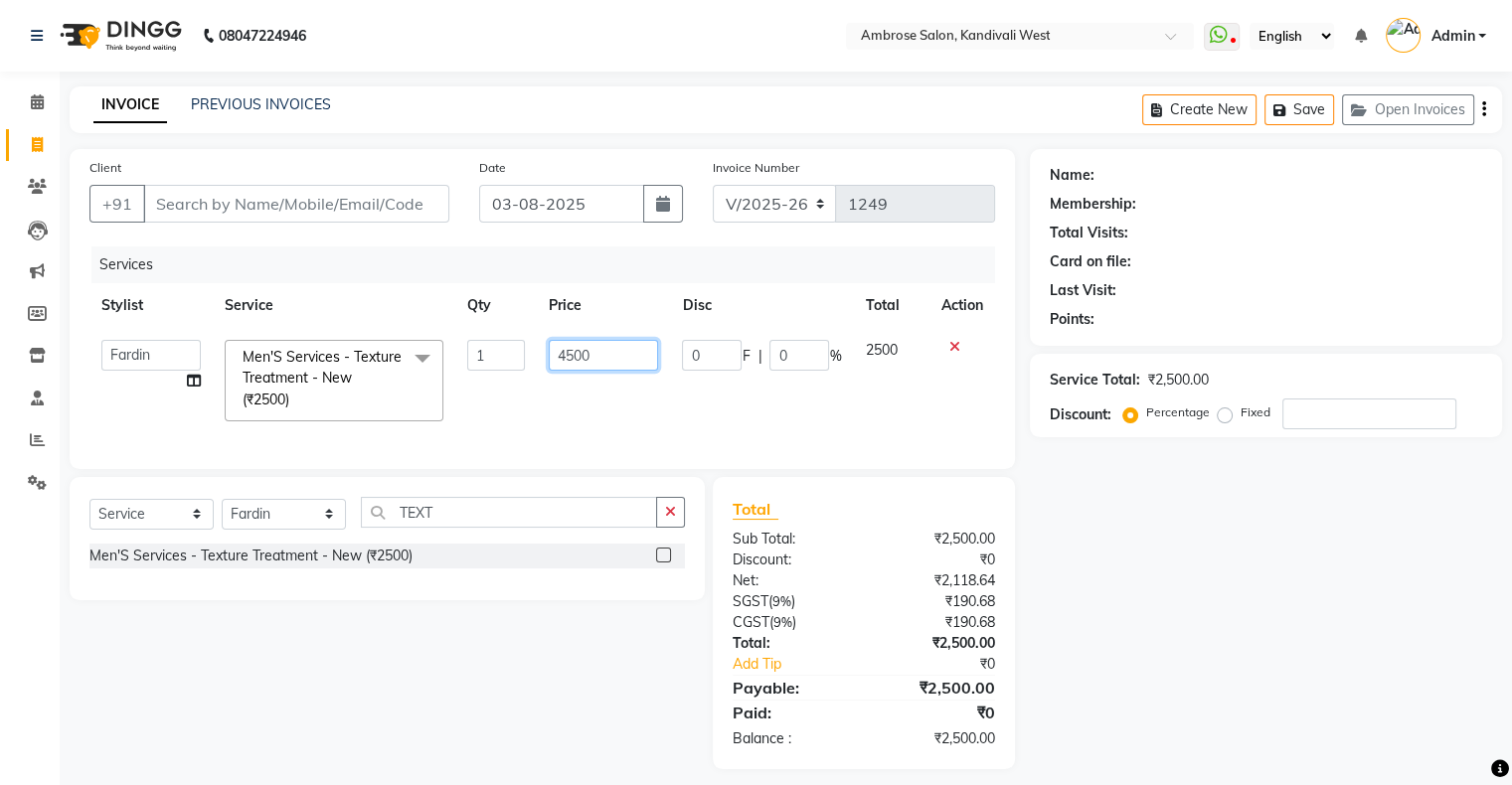 click on "Services Stylist Service Qty Price Disc Total Action  [FIRST] [LAST]   Ashwini Hair Head   Falak Nails   Fardin   Kirti   [FIRST] [LAST]   Pradip   [FIRST] [LAST]   Sanjana    [FIRST] [LAST]  Men'S Services - Texture Treatment - New (₹2500)  x Hair Services - Hair Cut (Male) (₹300) Hair Services - Hair Wash (Male) (₹200) Hair Services - Beard (₹200) Hair Services - Global Majjrel (Male) (₹1000) Hair Services - Hair Cut (Female) (₹1000) Hair Services - Blowdry Medium (Female) (₹550) Hair Services - Normal Hair Wash Medium (Female) (₹500) Hair Services - Hair Spa Medium (Female) (₹1200) Threading-Full Face Threading (Female) (₹299) Honey wax Half Legs (Male) (₹1000) Flavoured Wax Underarms (Male) (₹499) Honey wax Half Arms (Female) (₹200) Honey wax Half Legs (Female) (₹400) Adult Hair Cut - Male Senior Stylist (₹600) Beard/Clean Shave - Male (₹250) Basic Styling - Male (₹250) Basic Styling Male - Senior Stylist (₹400) Side locks trim - Male (₹150) Brows Color - Male (₹200) 1 4500" 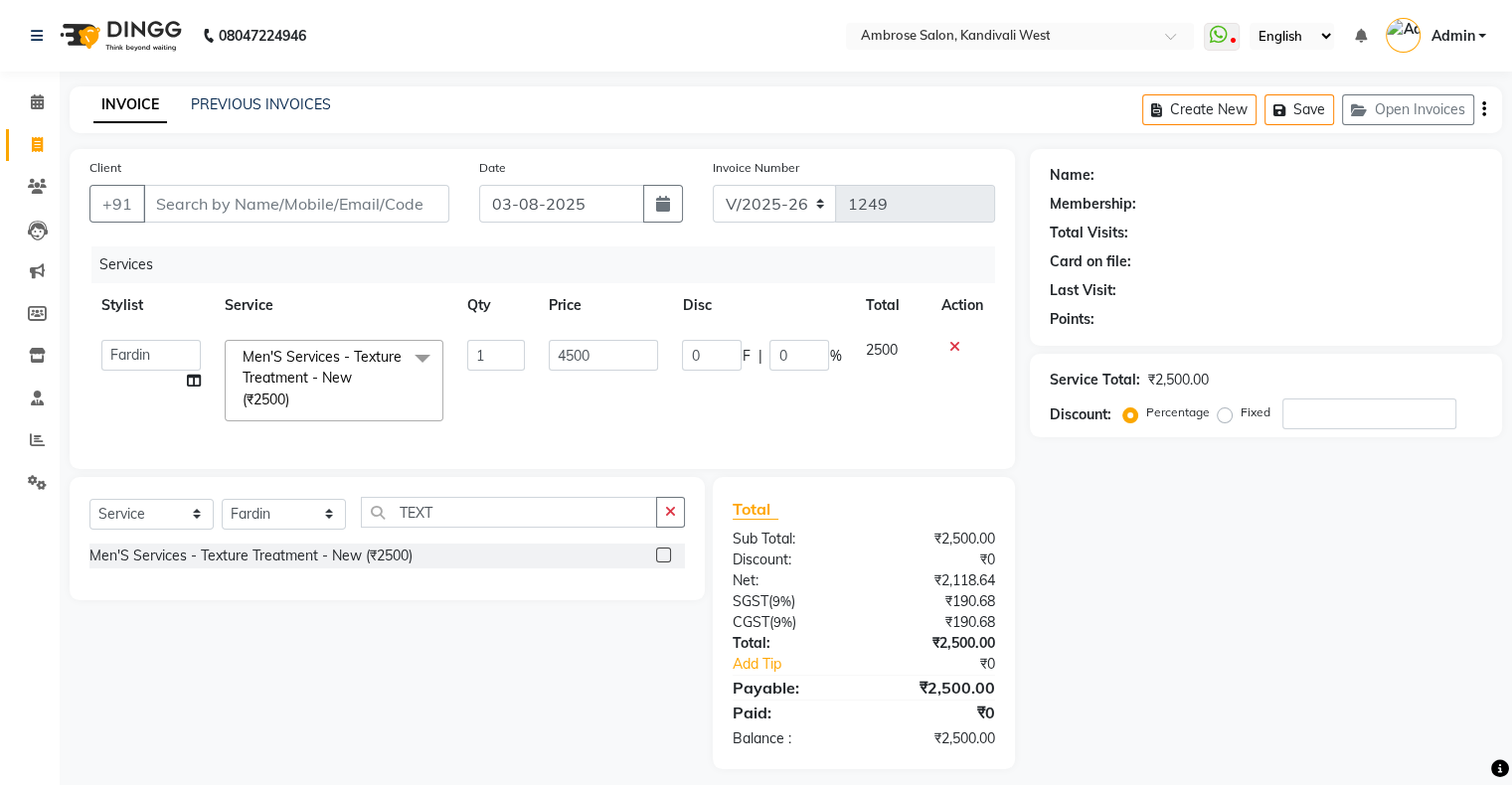 click on "Services Stylist Service Qty Price Disc Total Action  [FIRST] [LAST]   Ashwini Hair Head   Falak Nails   Fardin   Kirti   [FIRST] [LAST]   Pradip   [FIRST] [LAST]   Sanjana    [FIRST] [LAST]  Men'S Services - Texture Treatment - New (₹2500)  x Hair Services - Hair Cut (Male) (₹300) Hair Services - Hair Wash (Male) (₹200) Hair Services - Beard (₹200) Hair Services - Global Majjrel (Male) (₹1000) Hair Services - Hair Cut (Female) (₹1000) Hair Services - Blowdry Medium (Female) (₹550) Hair Services - Normal Hair Wash Medium (Female) (₹500) Hair Services - Hair Spa Medium (Female) (₹1200) Threading-Full Face Threading (Female) (₹299) Honey wax Half Legs (Male) (₹1000) Flavoured Wax Underarms (Male) (₹499) Honey wax Half Arms (Female) (₹200) Honey wax Half Legs (Female) (₹400) Adult Hair Cut - Male Senior Stylist (₹600) Beard/Clean Shave - Male (₹250) Basic Styling - Male (₹250) Basic Styling Male - Senior Stylist (₹400) Side locks trim - Male (₹150) Brows Color - Male (₹200) 1 4500" 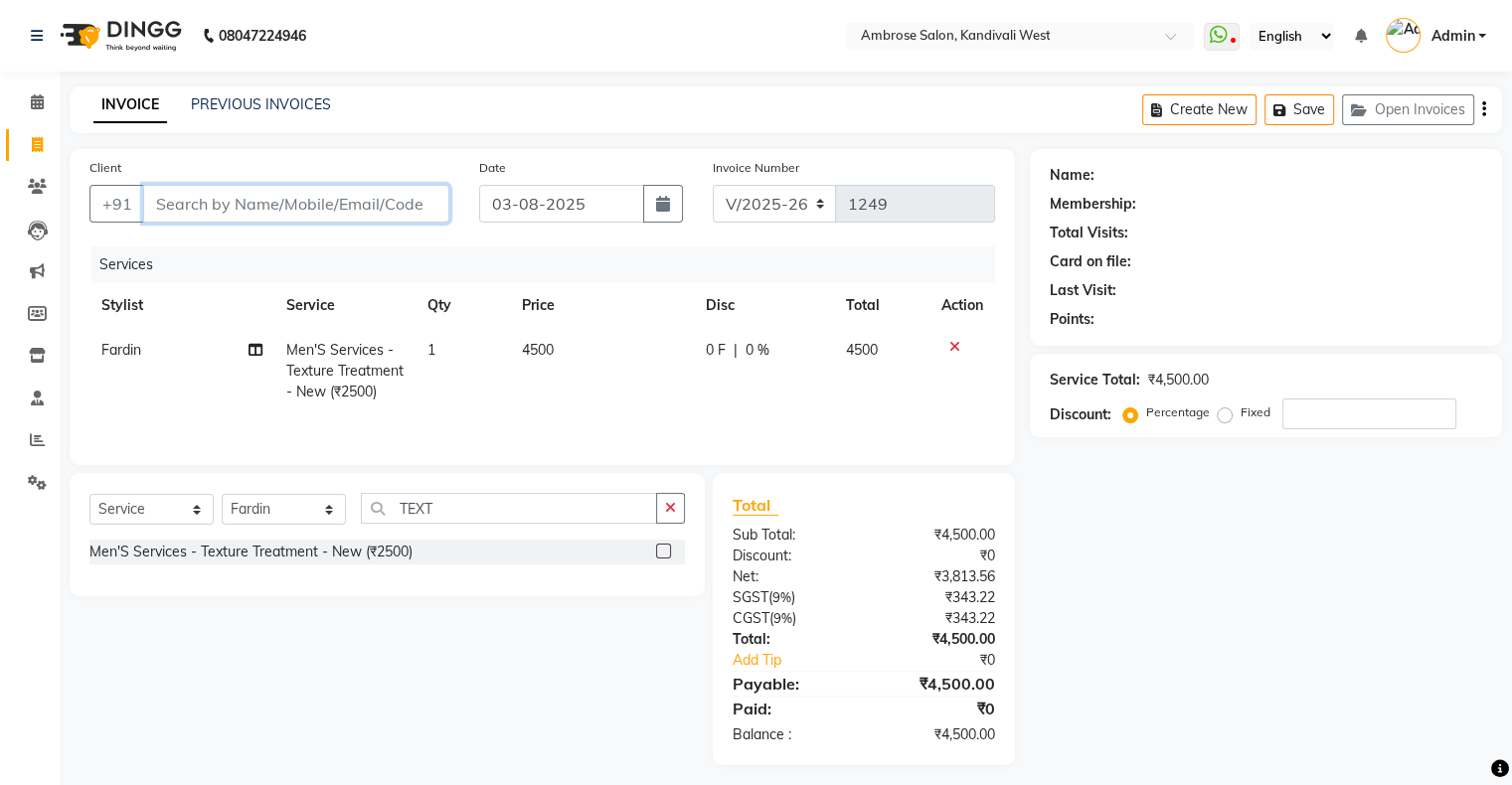 click on "Client" at bounding box center [296, 204] 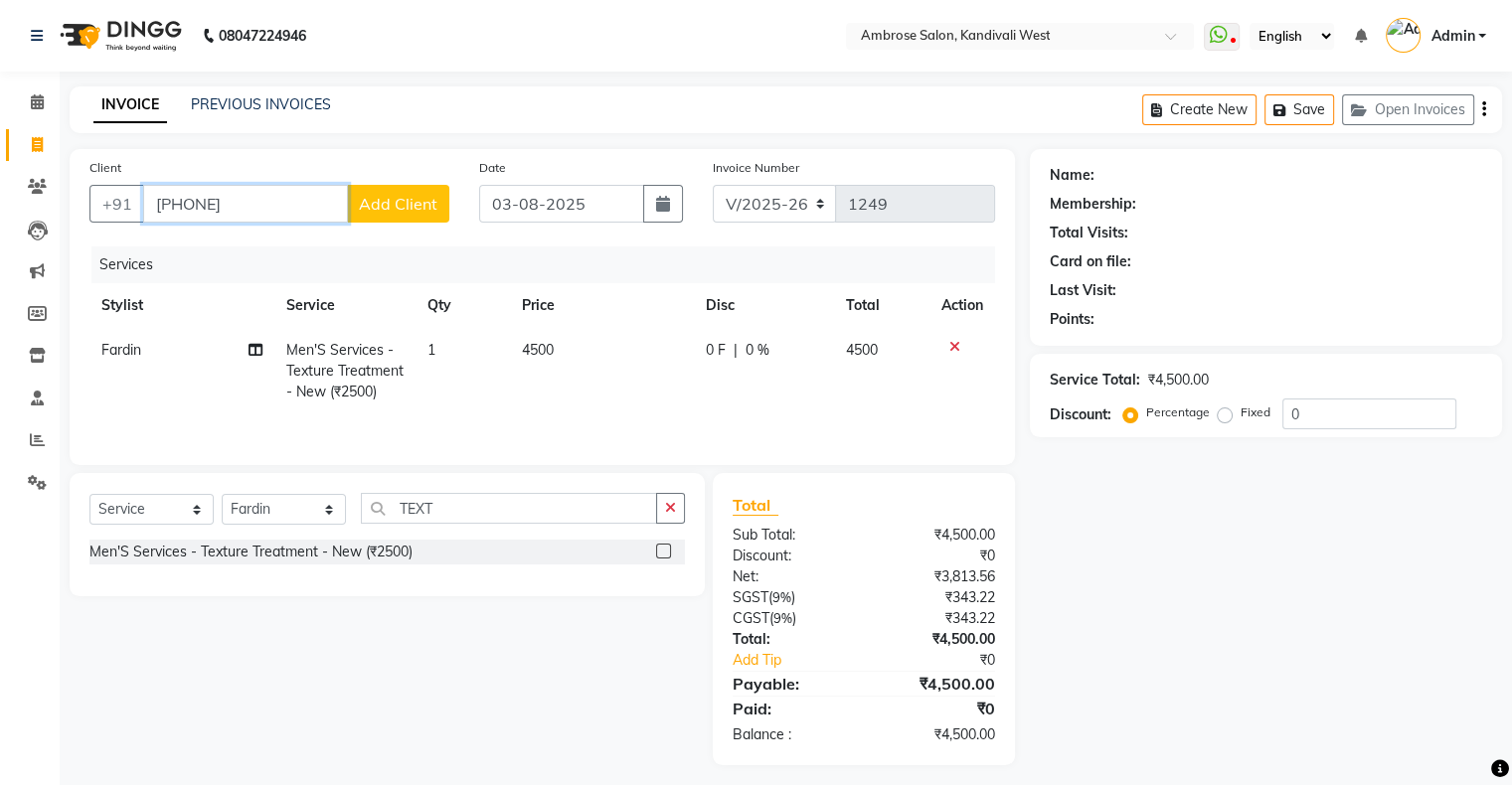 type on "[PHONE]" 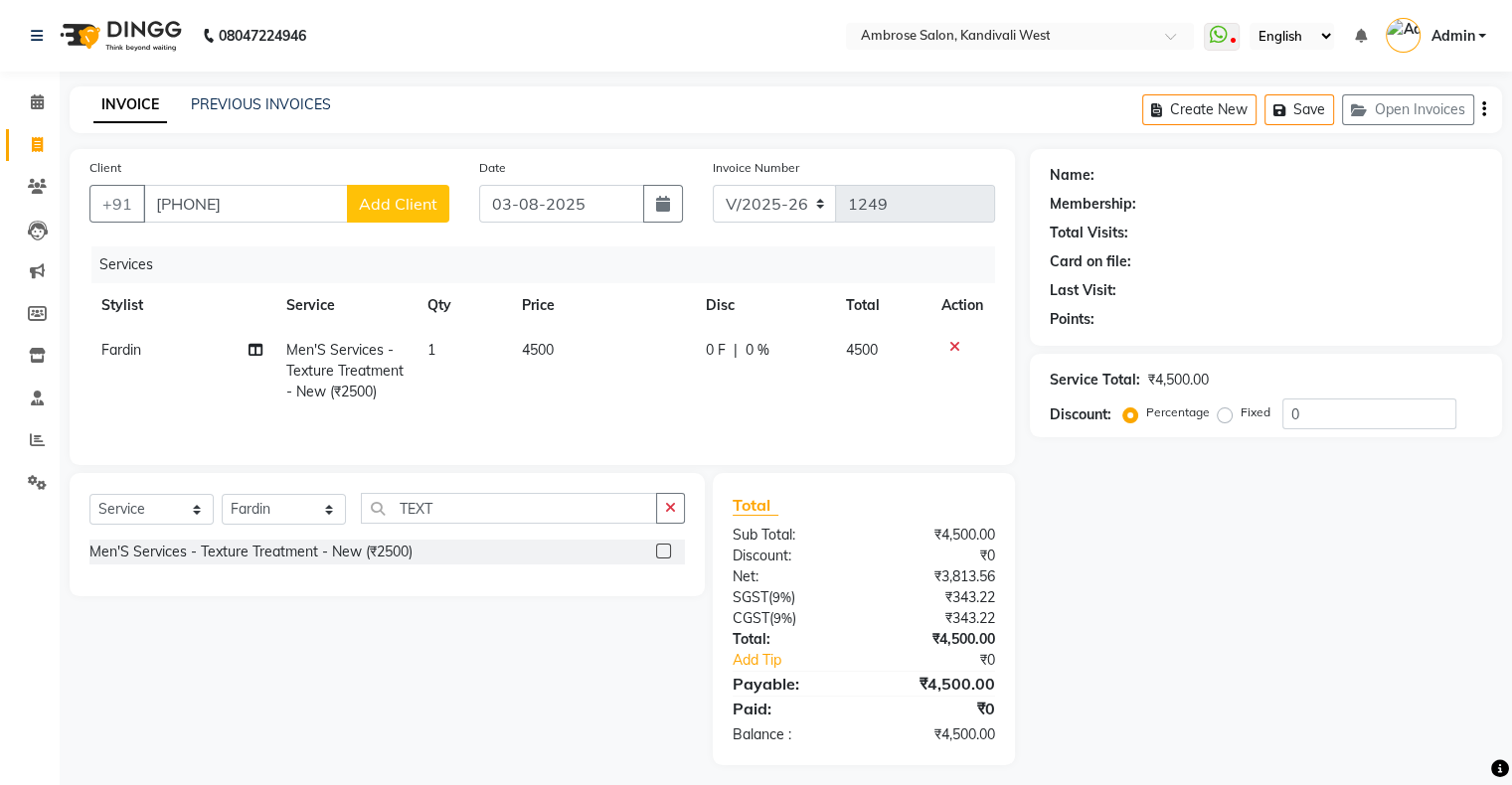click on "Add Client" 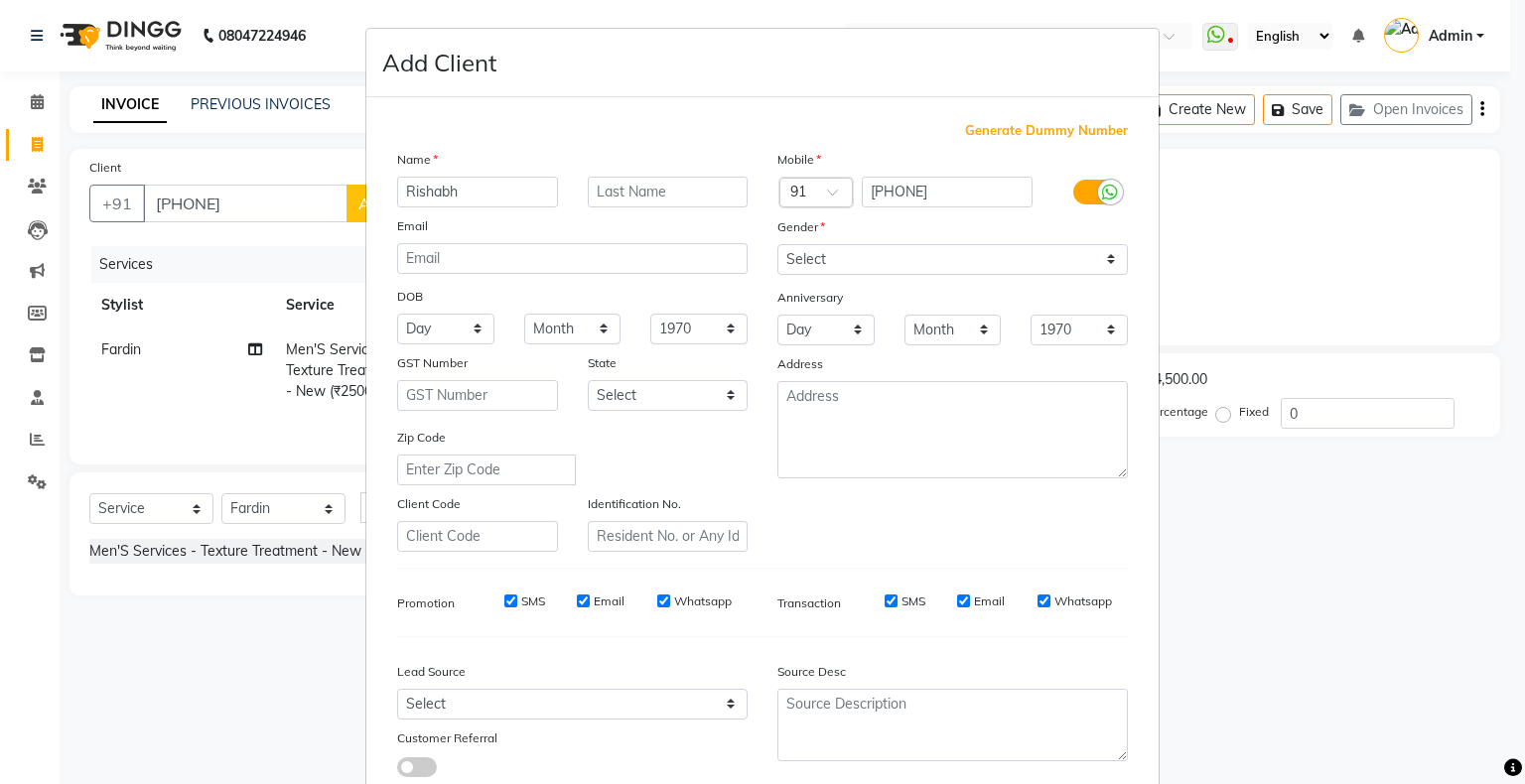 type on "Rishabh" 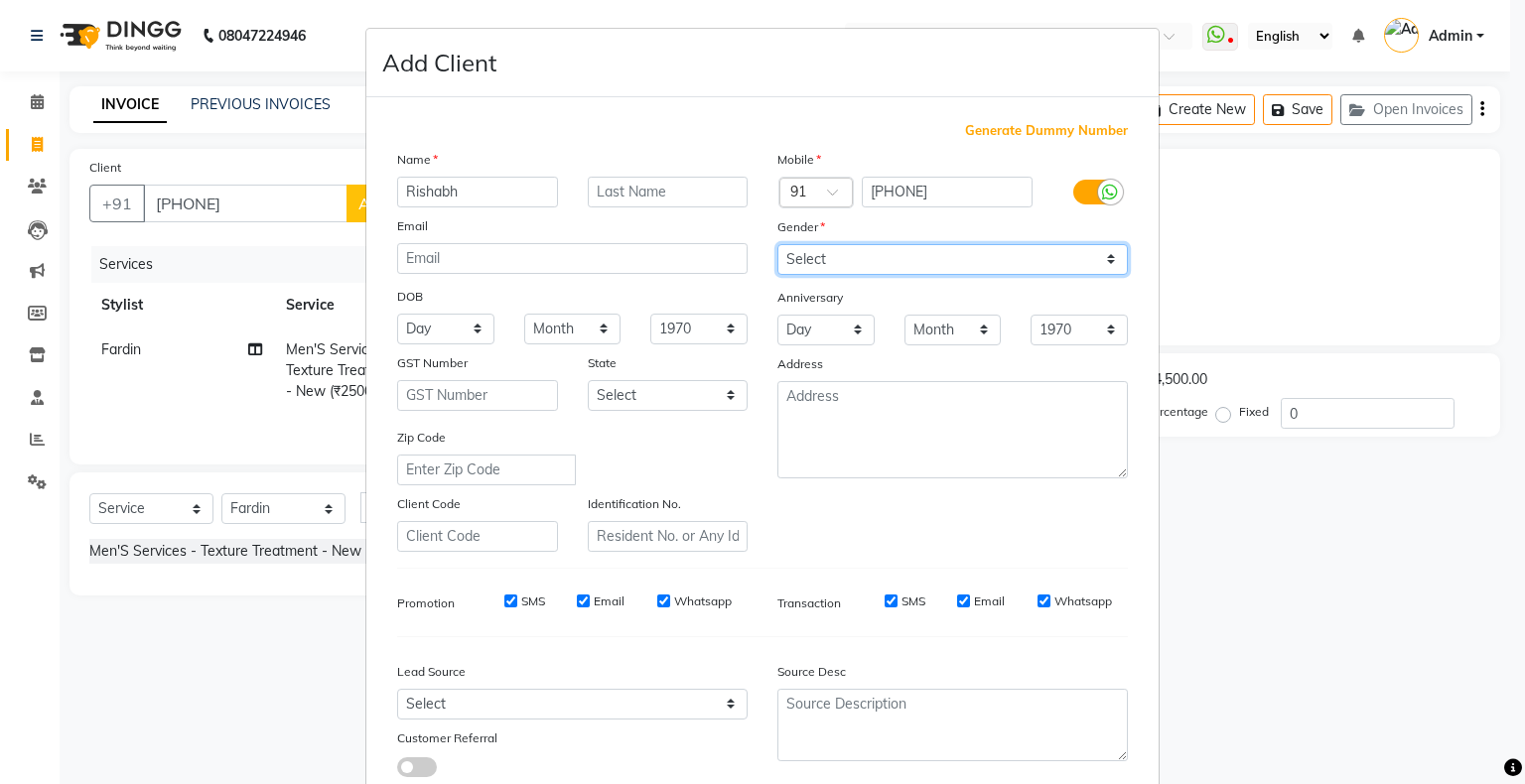 click on "Select Male Female Other Prefer Not To Say" at bounding box center [952, 259] 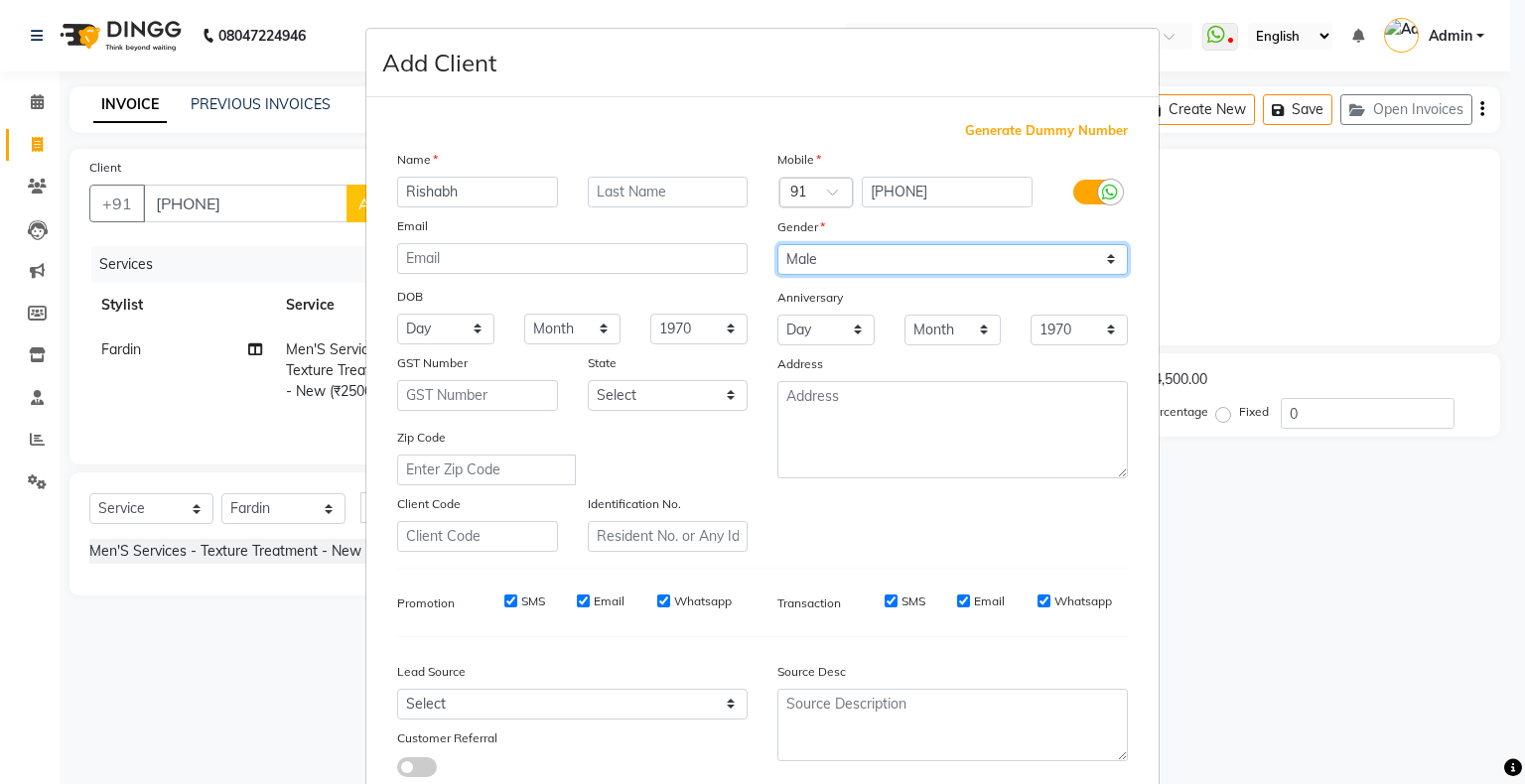 click on "Select Male Female Other Prefer Not To Say" at bounding box center (952, 259) 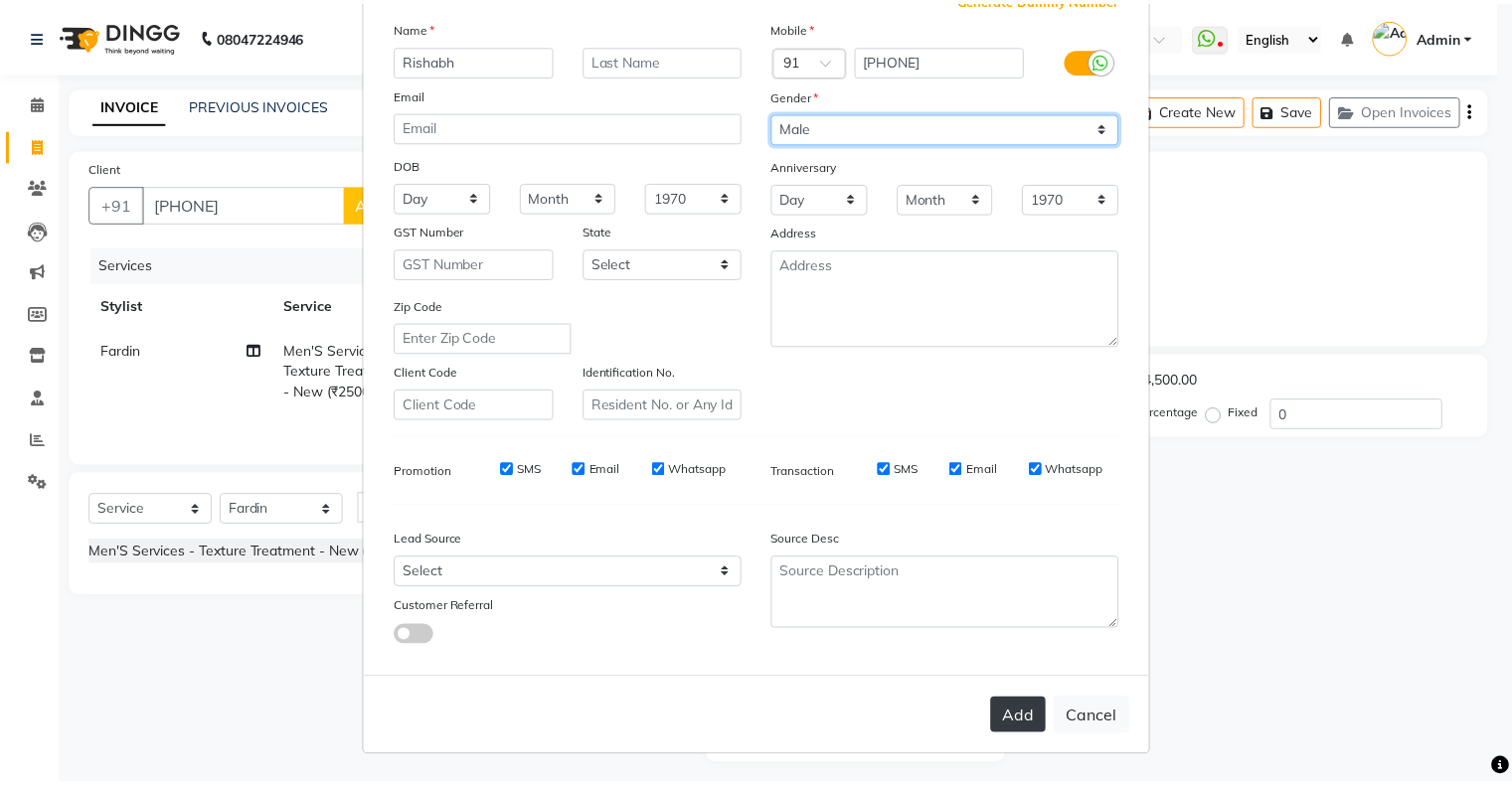 scroll, scrollTop: 141, scrollLeft: 0, axis: vertical 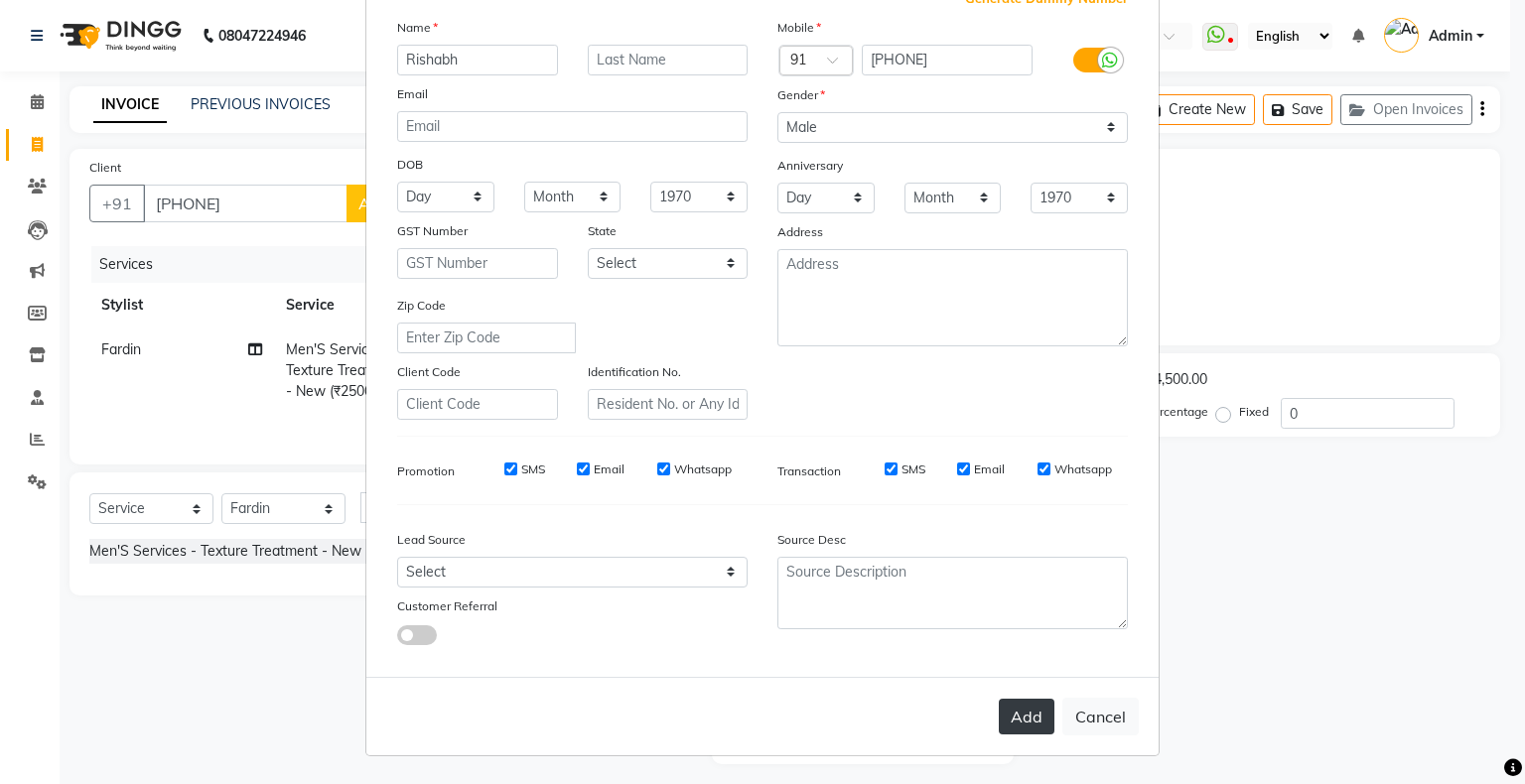 click on "Add" at bounding box center (1027, 717) 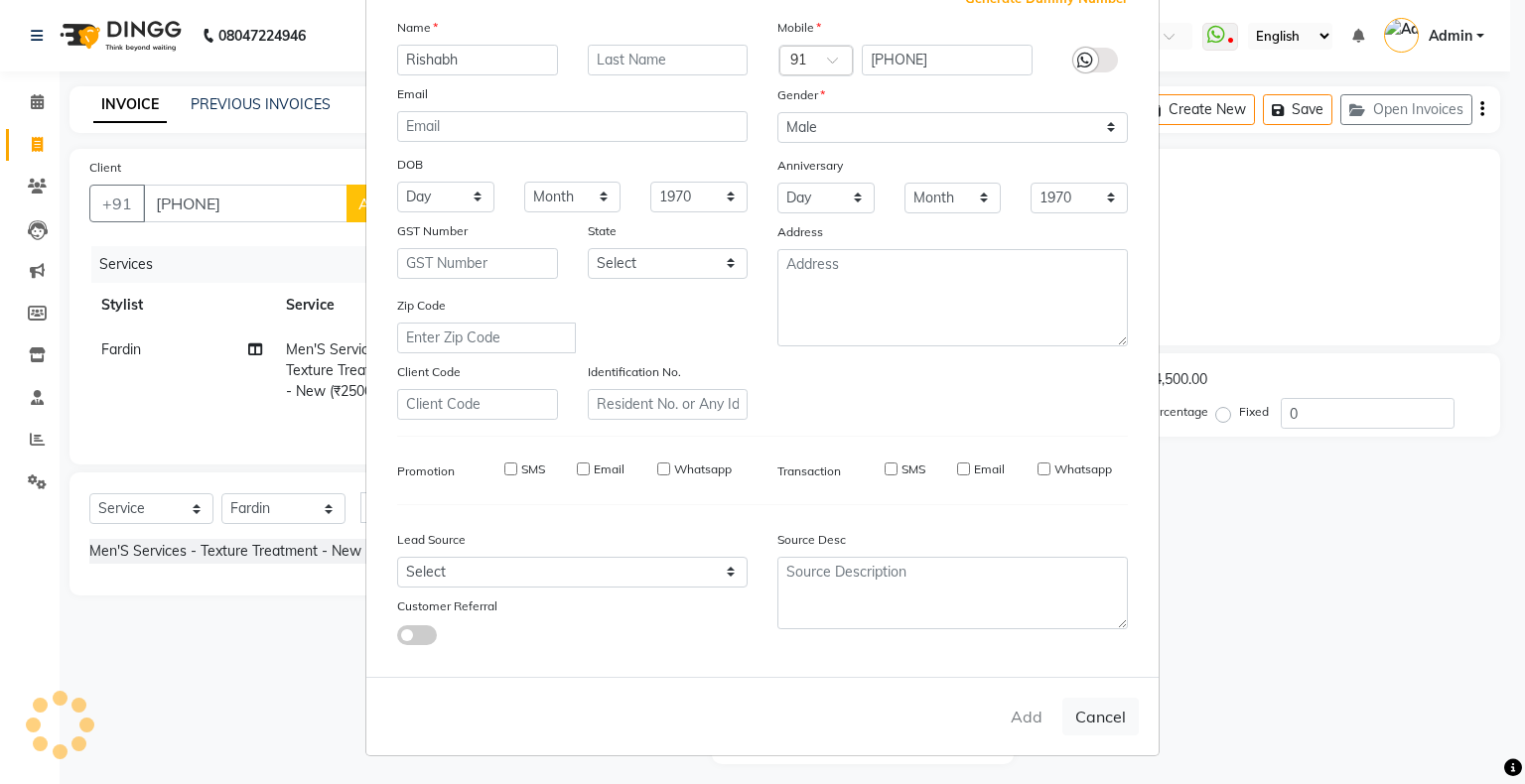 type 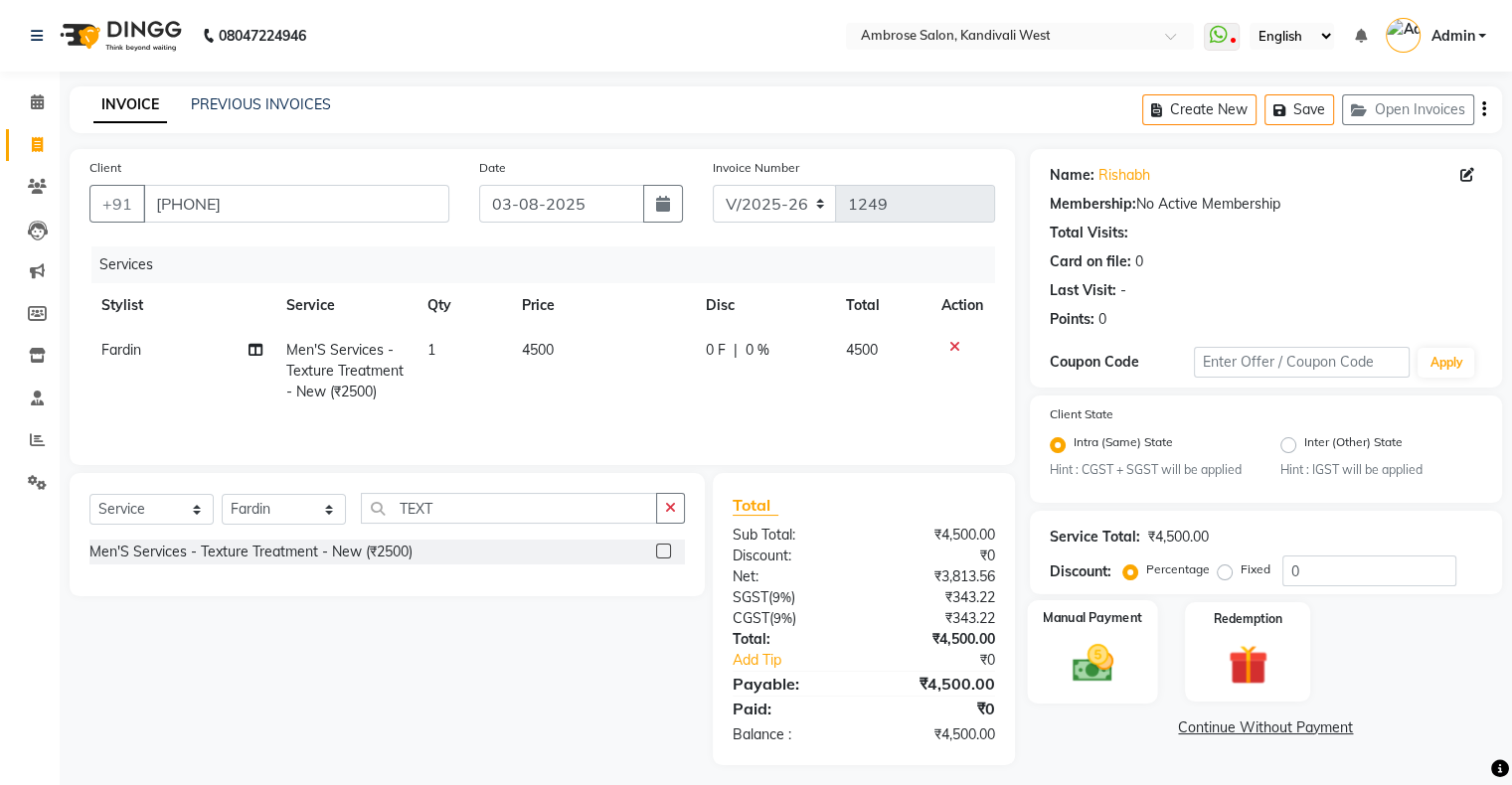 click 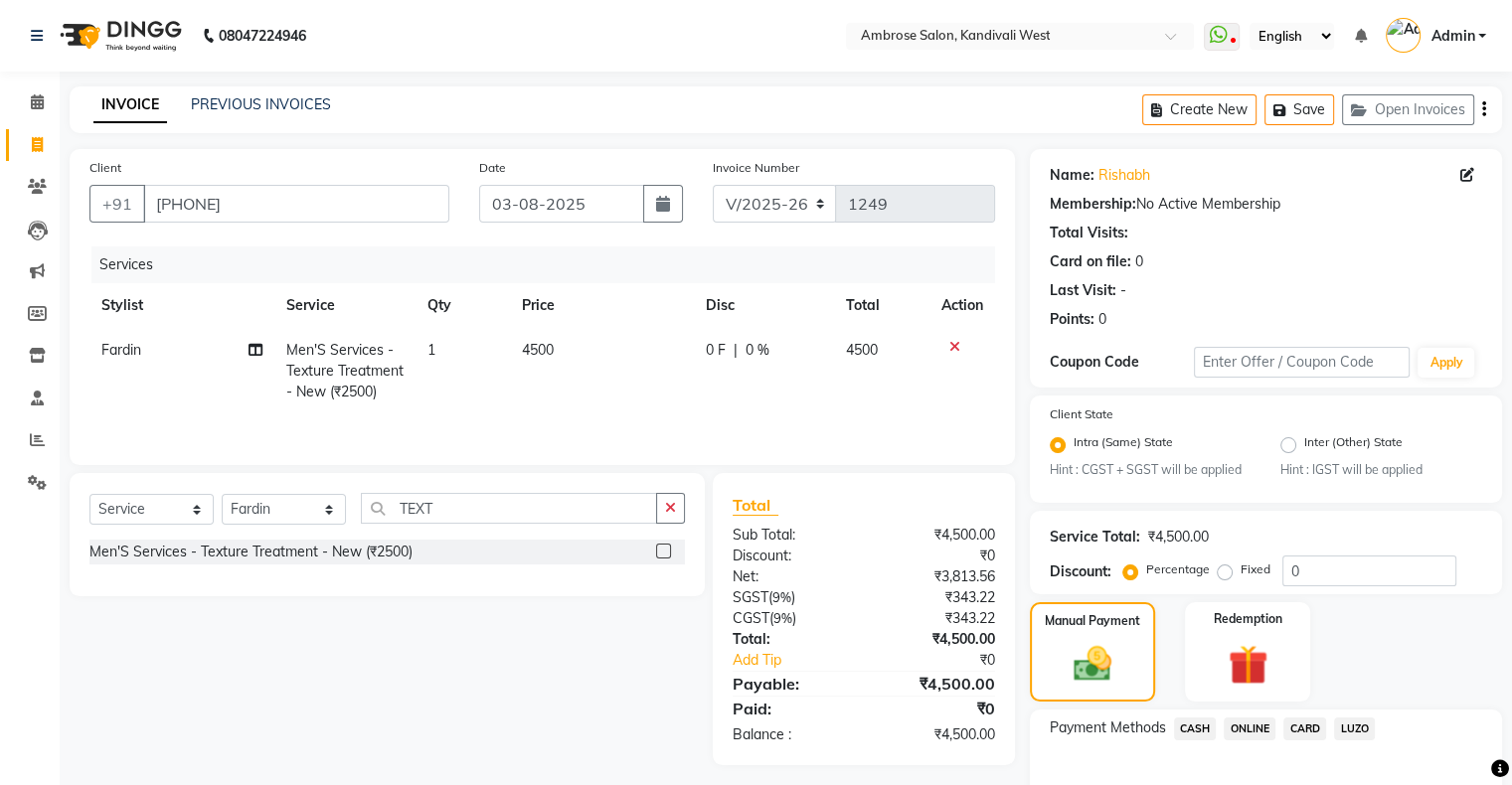 click on "ONLINE" 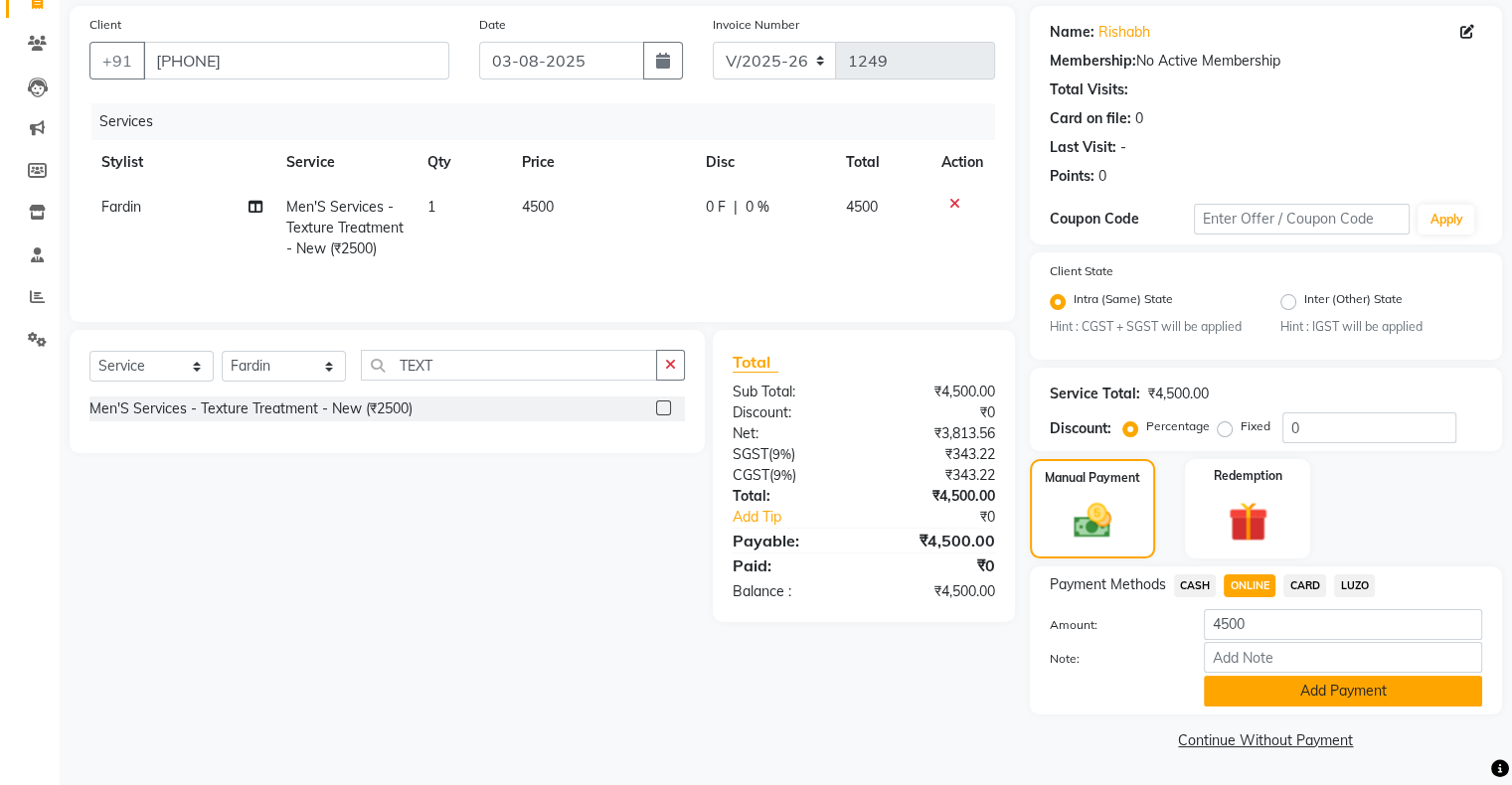 click on "Add Payment" 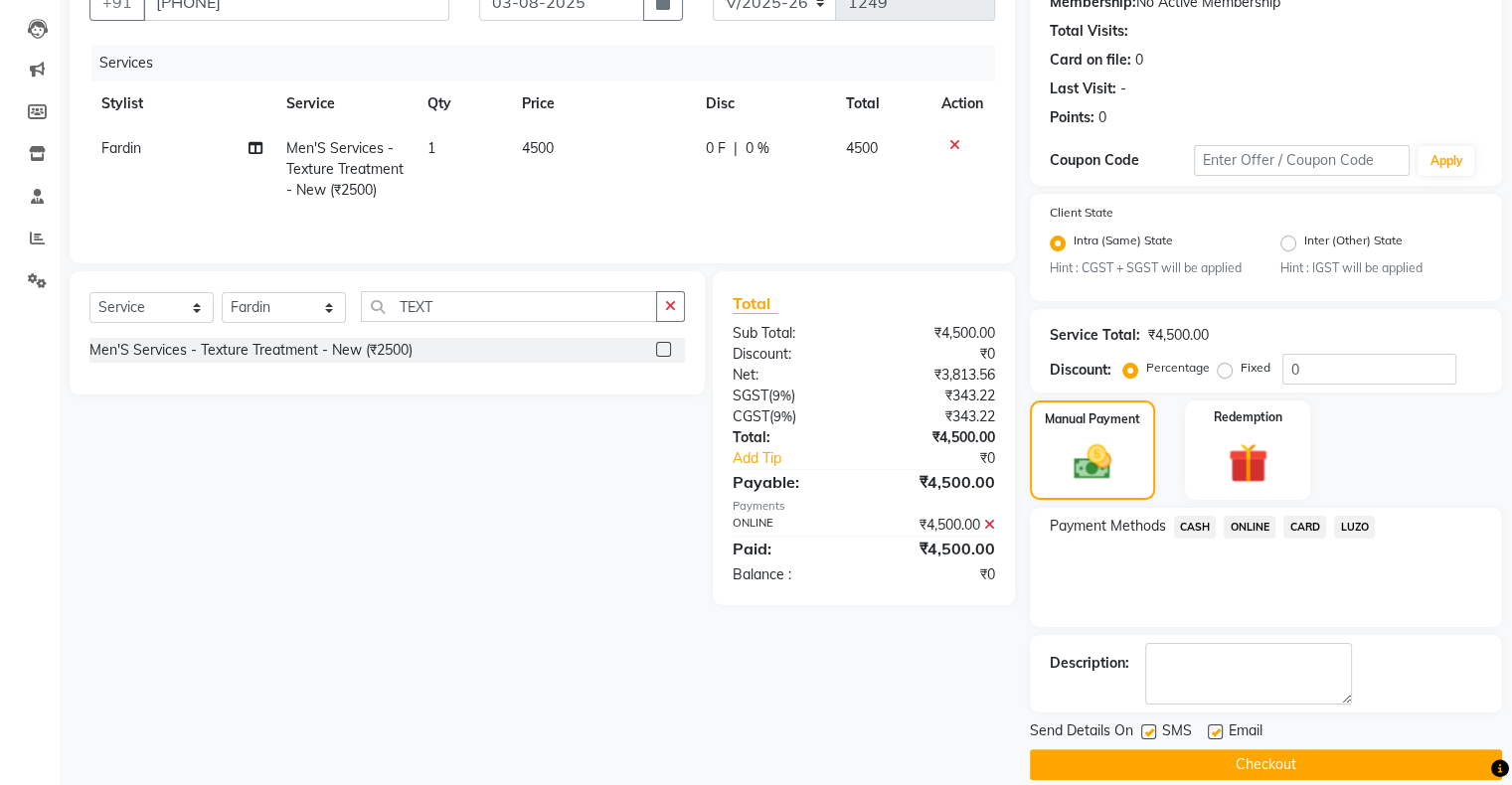 scroll, scrollTop: 227, scrollLeft: 0, axis: vertical 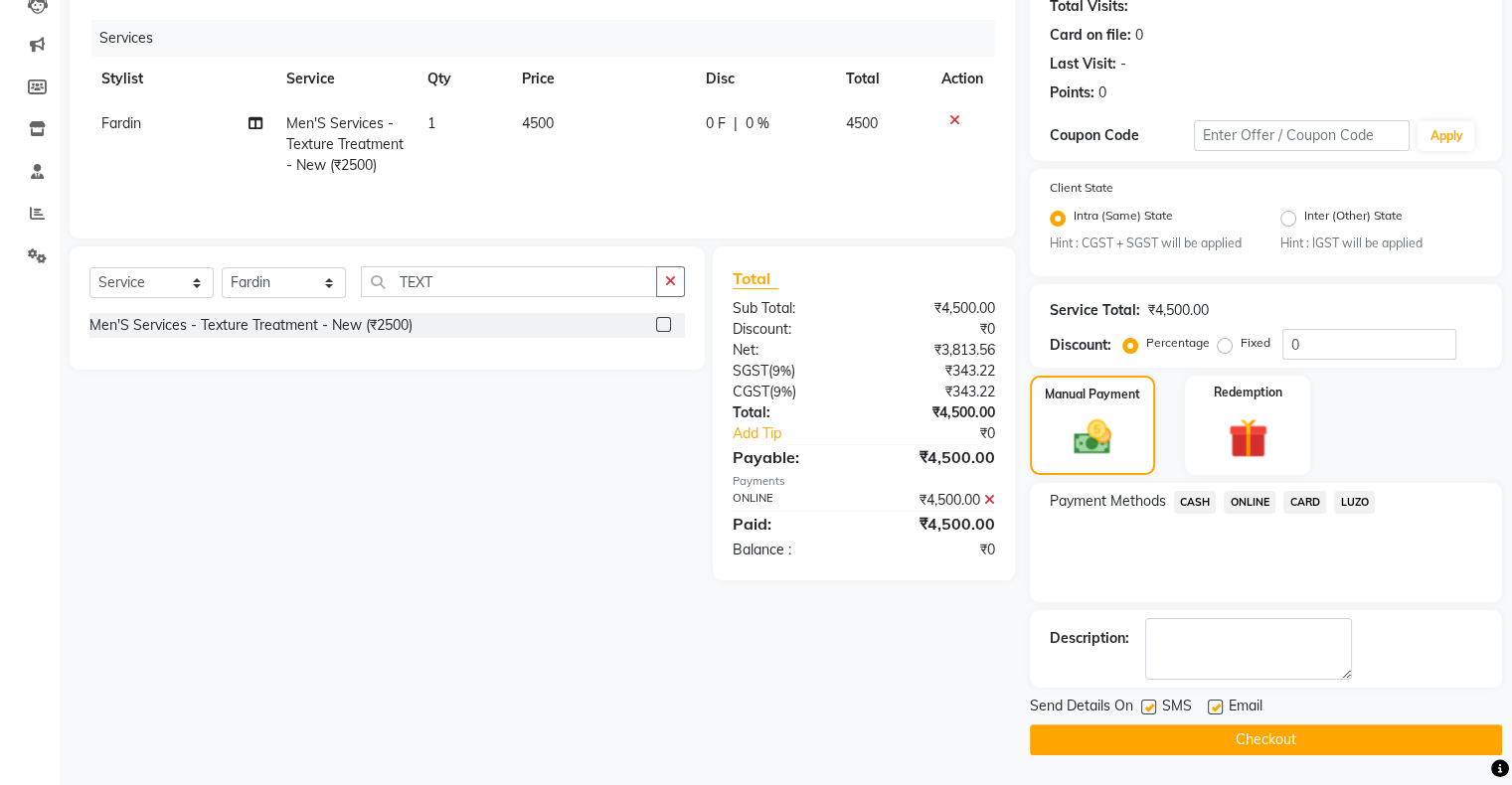 click on "Checkout" 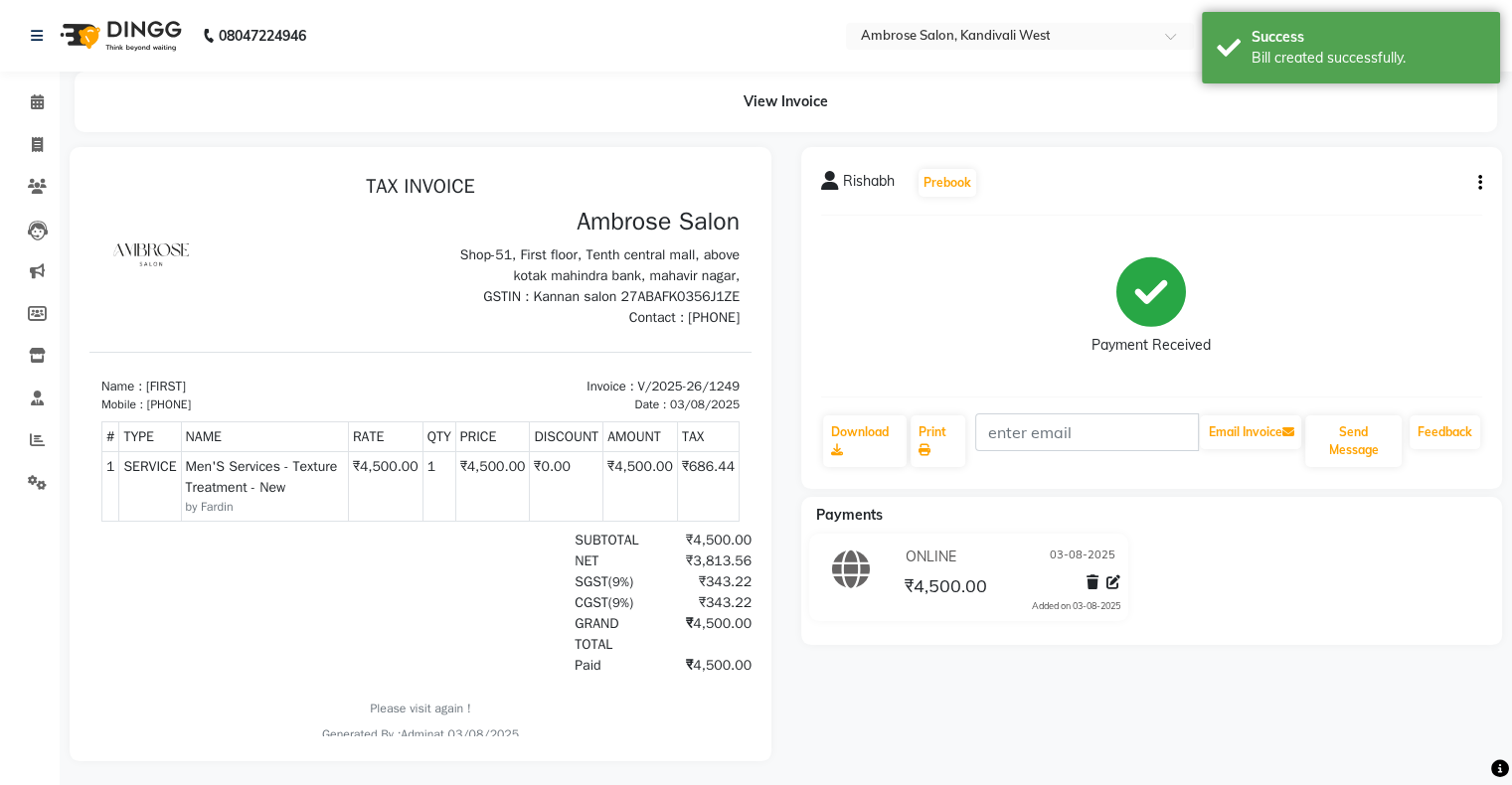 scroll, scrollTop: 0, scrollLeft: 0, axis: both 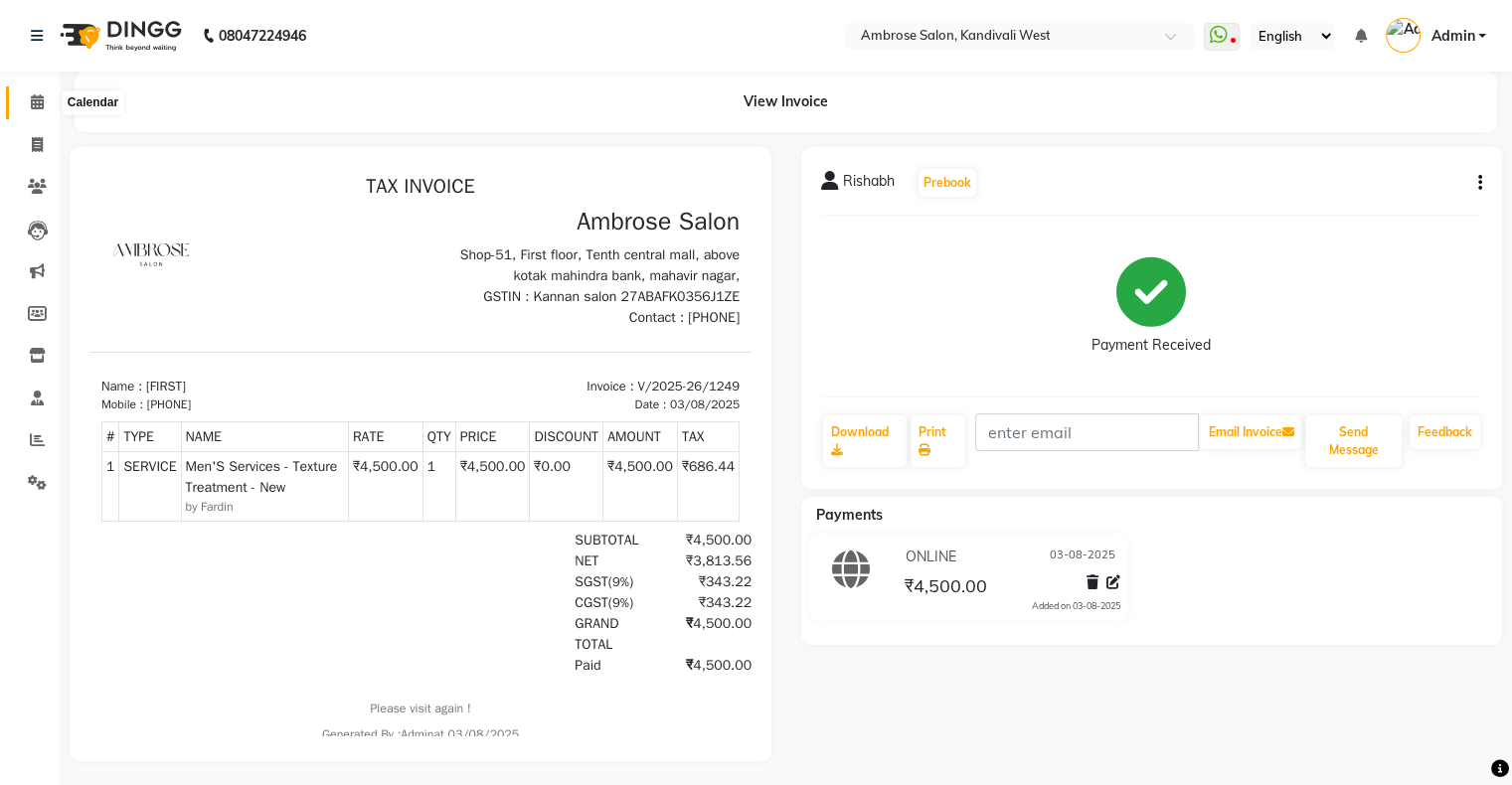 click 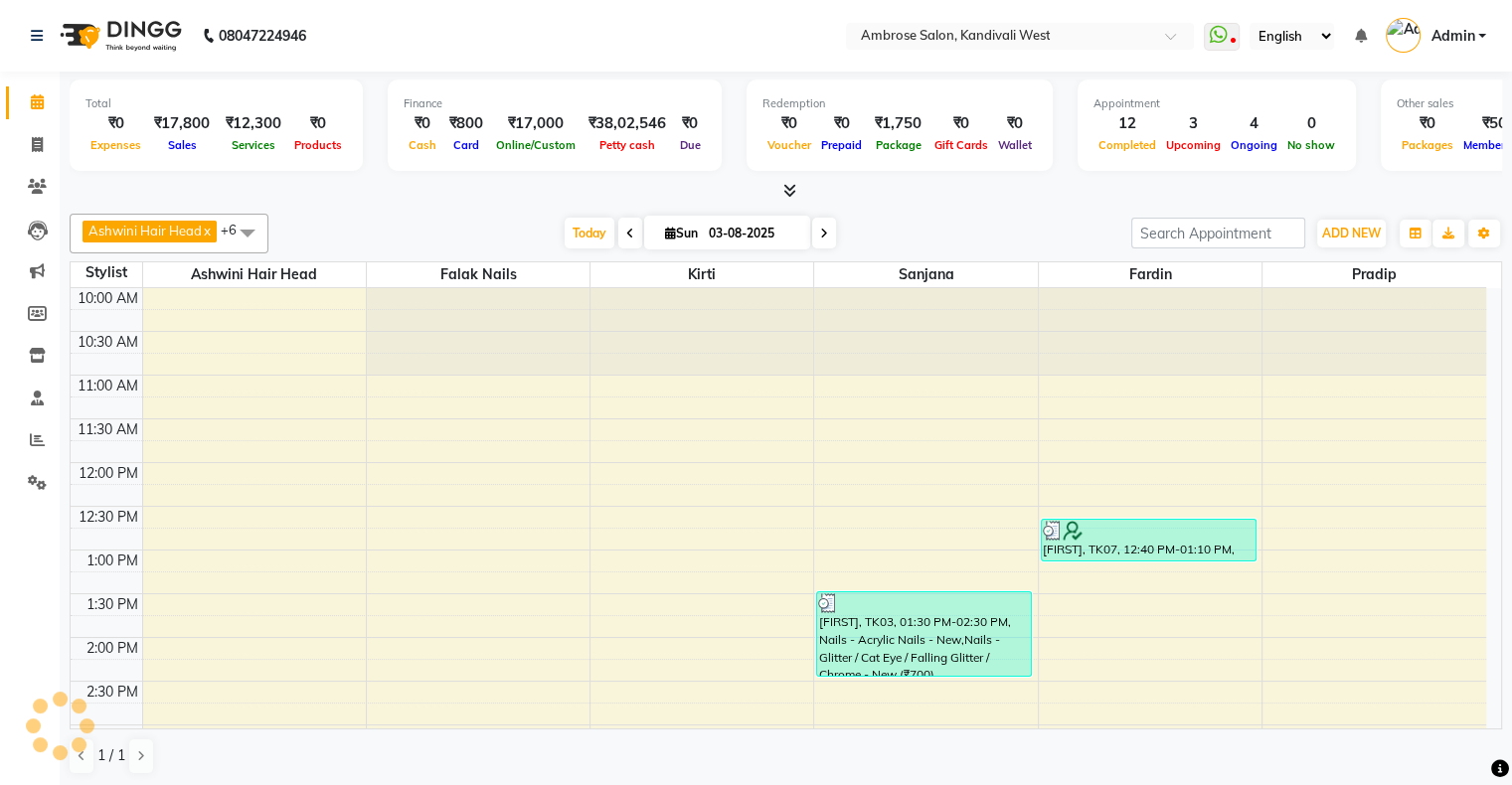 scroll, scrollTop: 647, scrollLeft: 0, axis: vertical 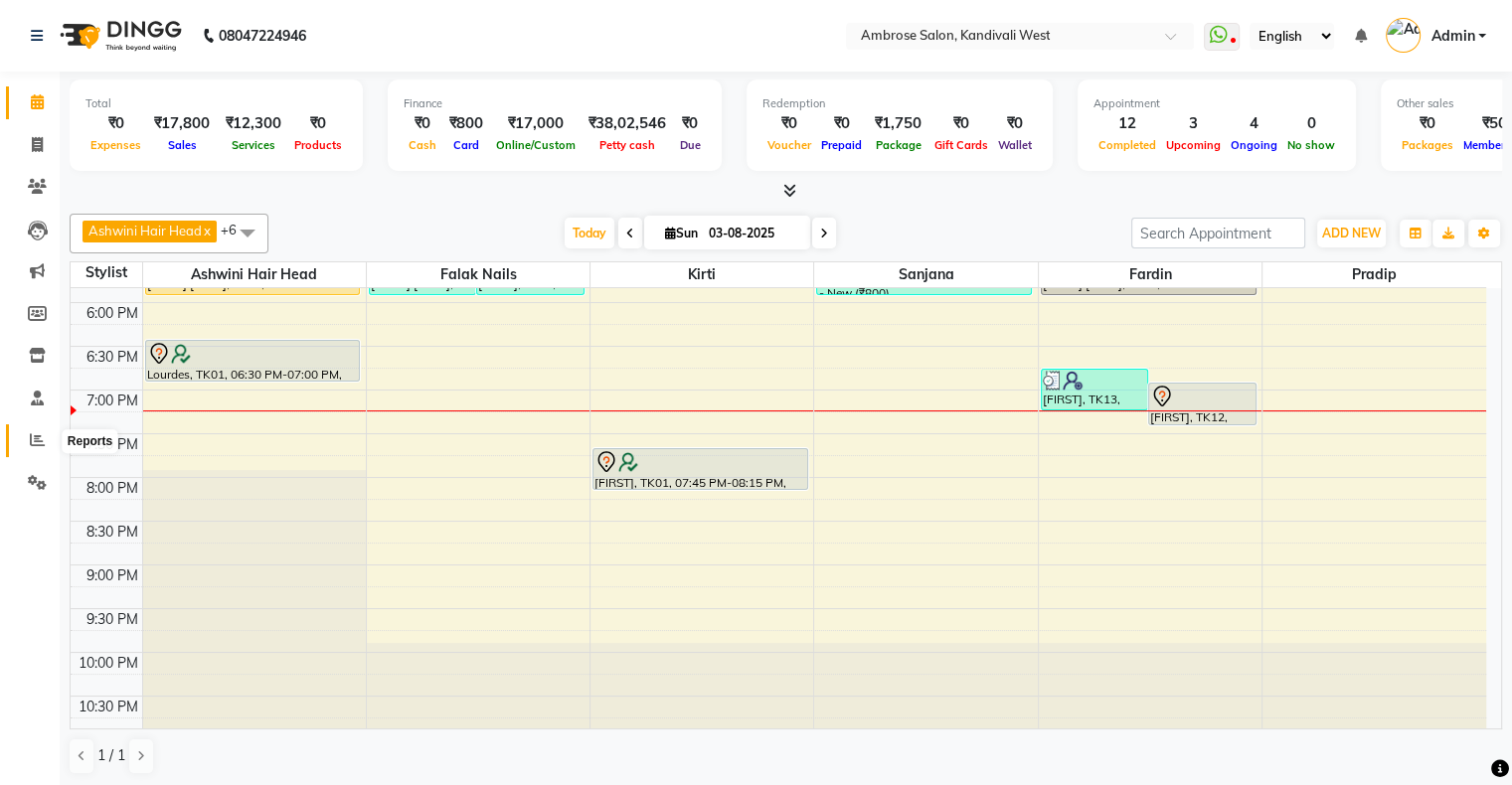 click 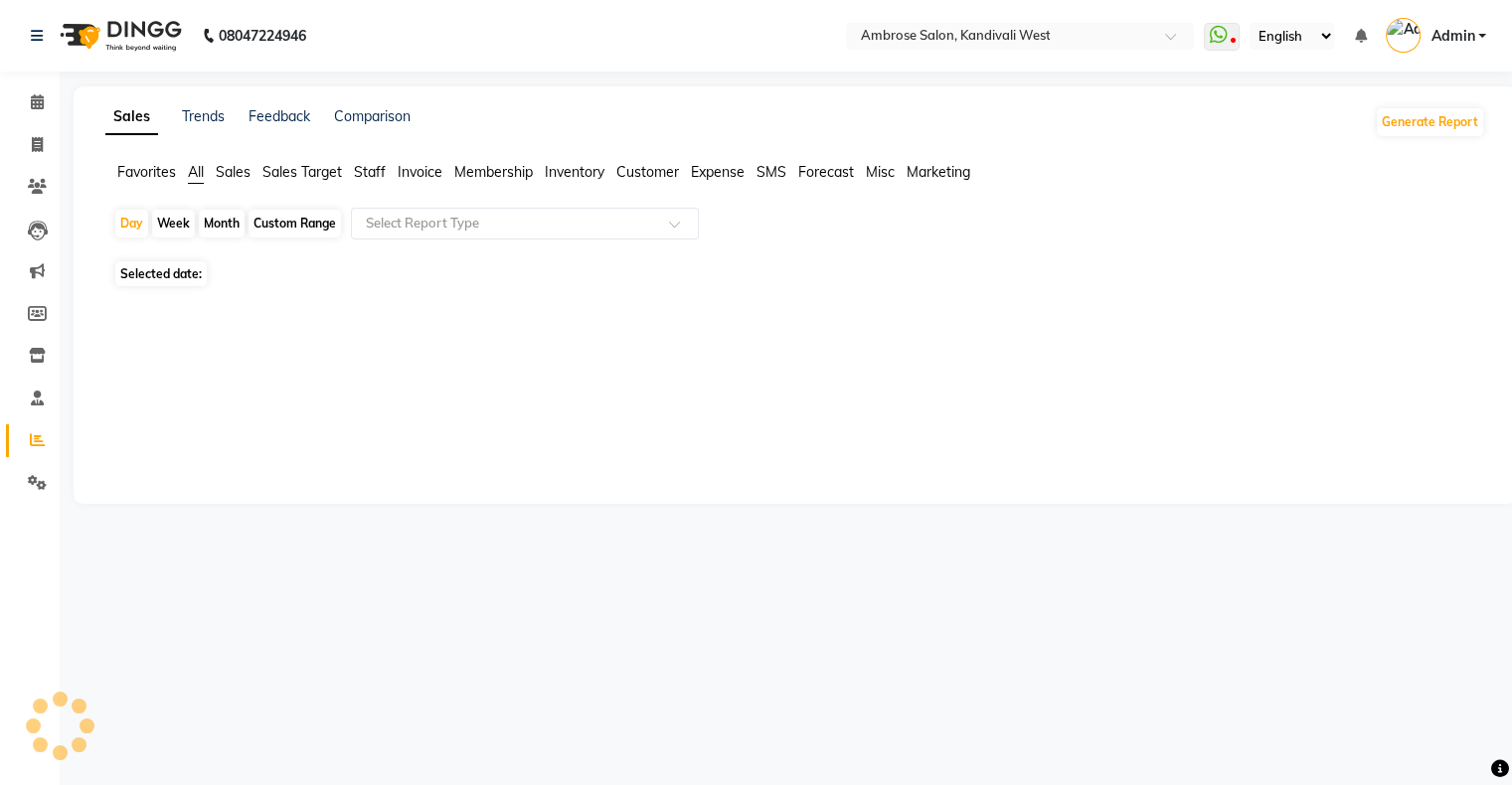 scroll, scrollTop: 0, scrollLeft: 0, axis: both 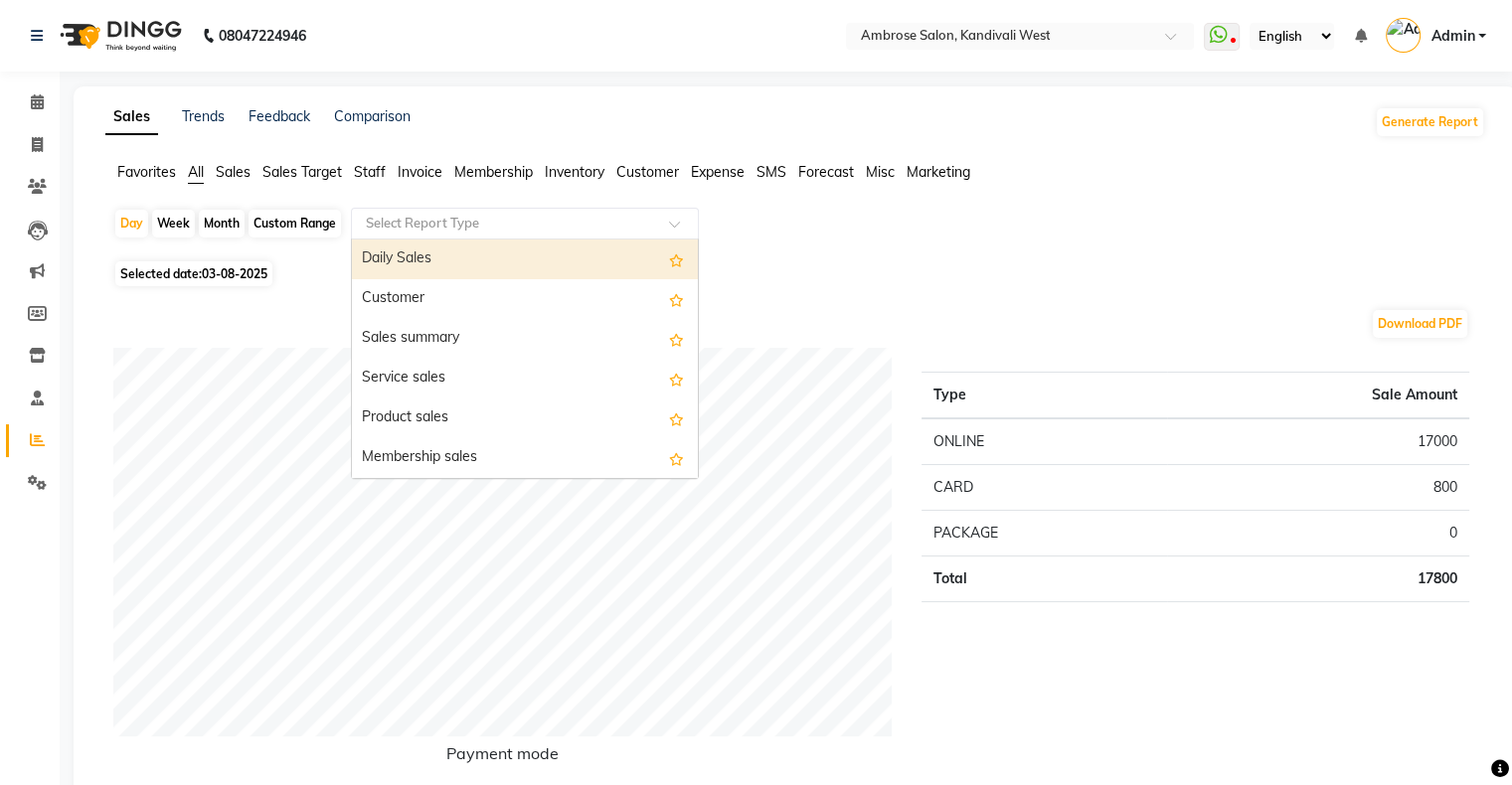 click 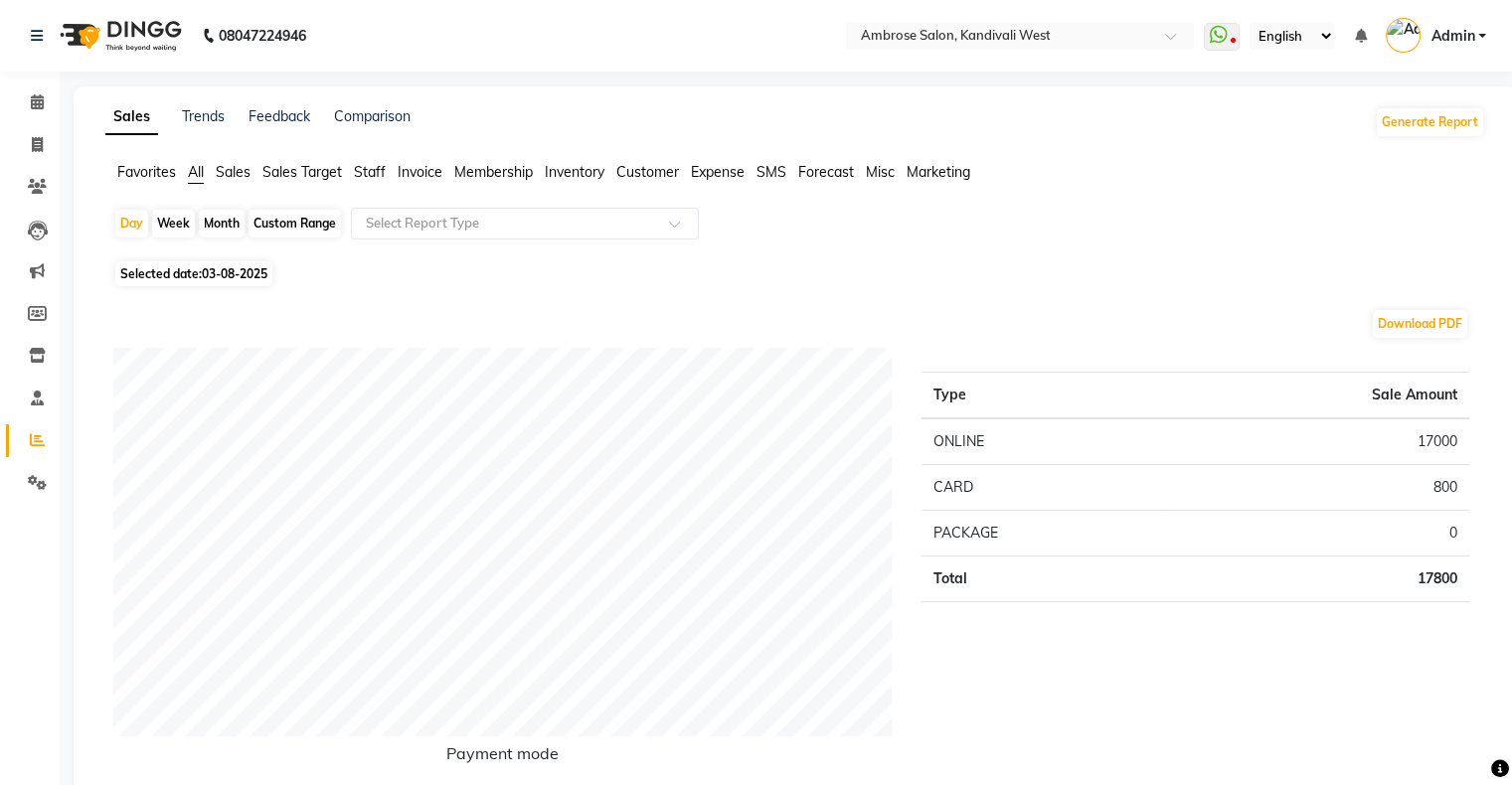 click on "Month" 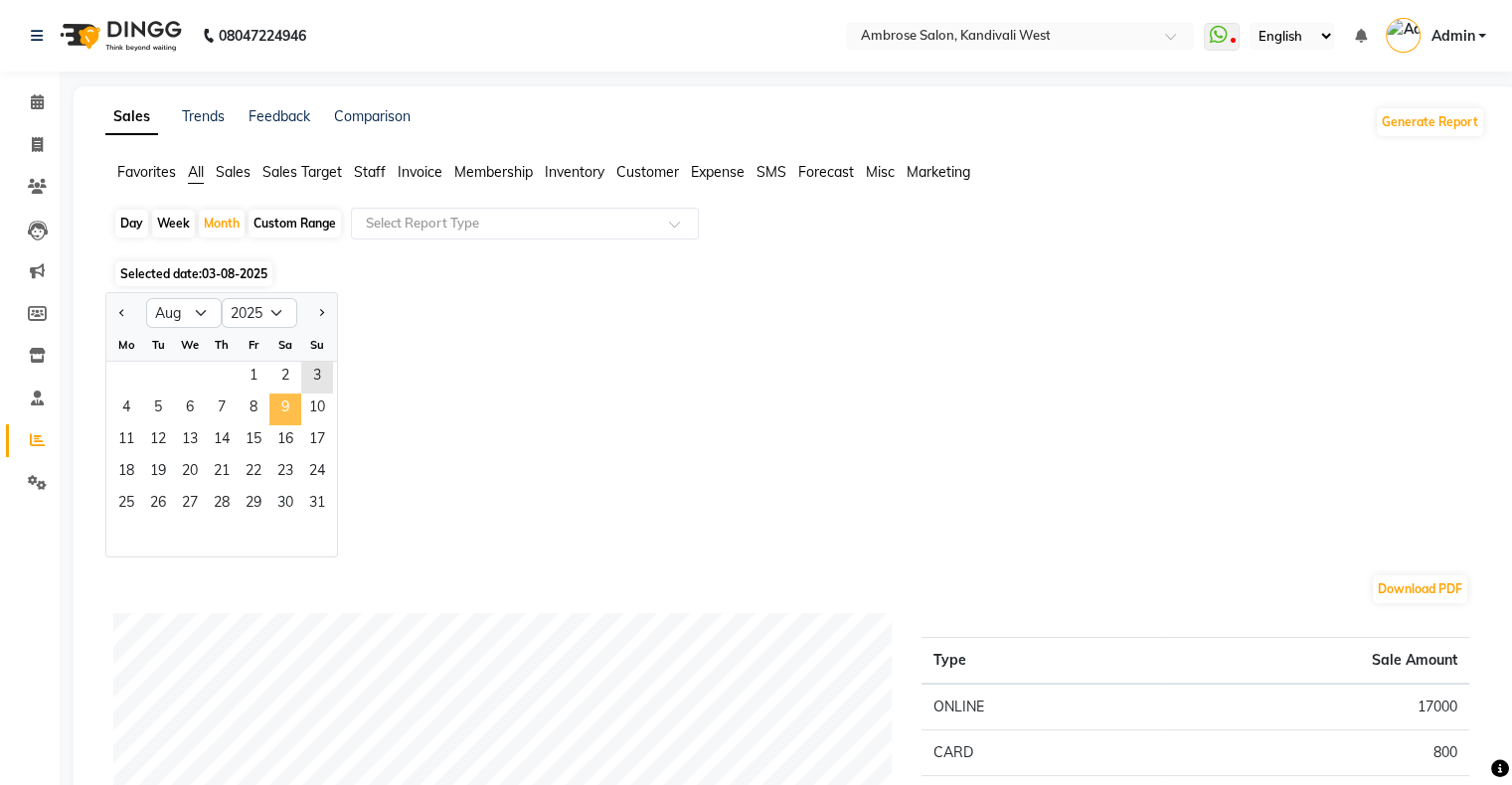 click on "9" 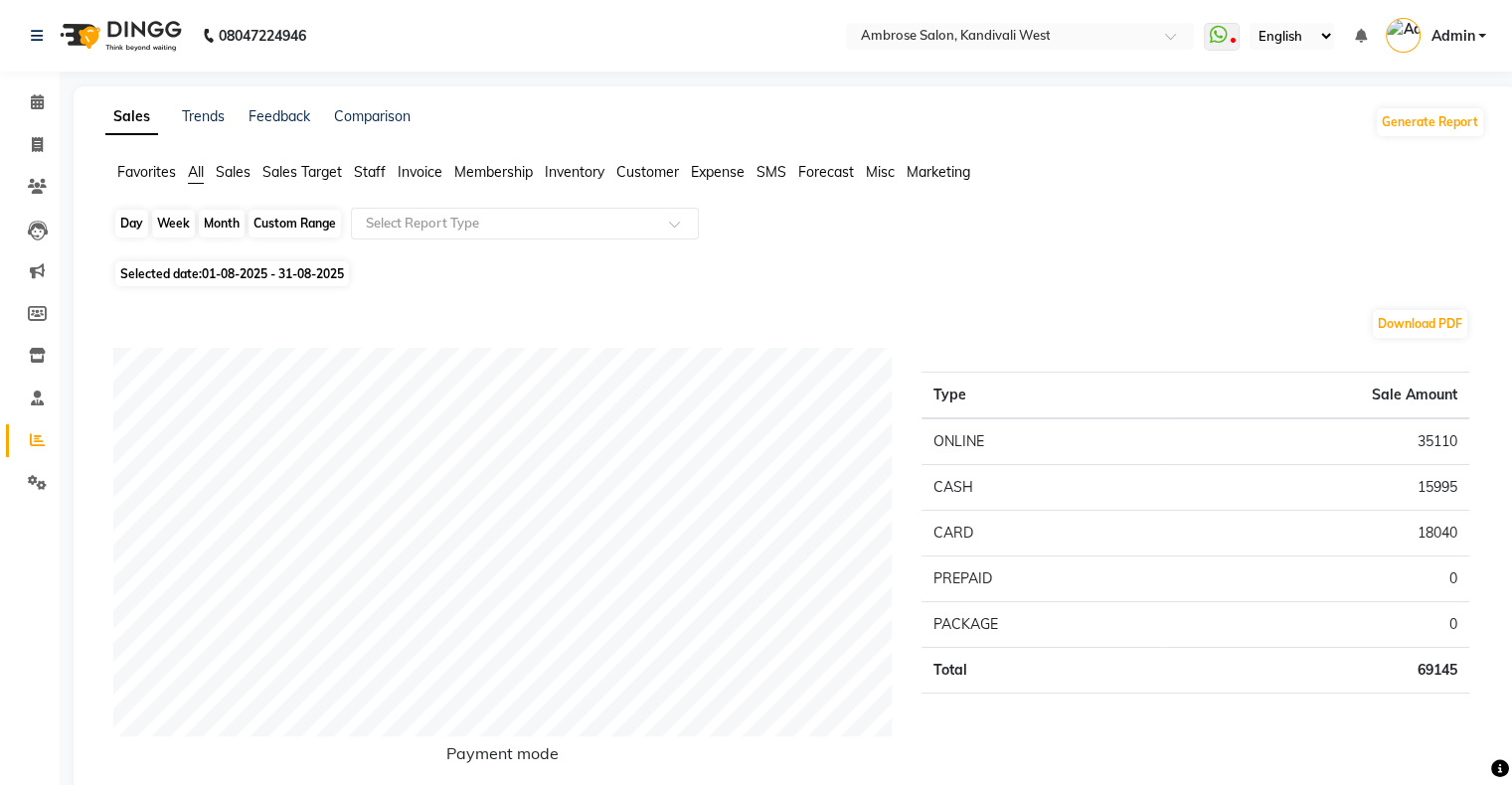 click on "Month" 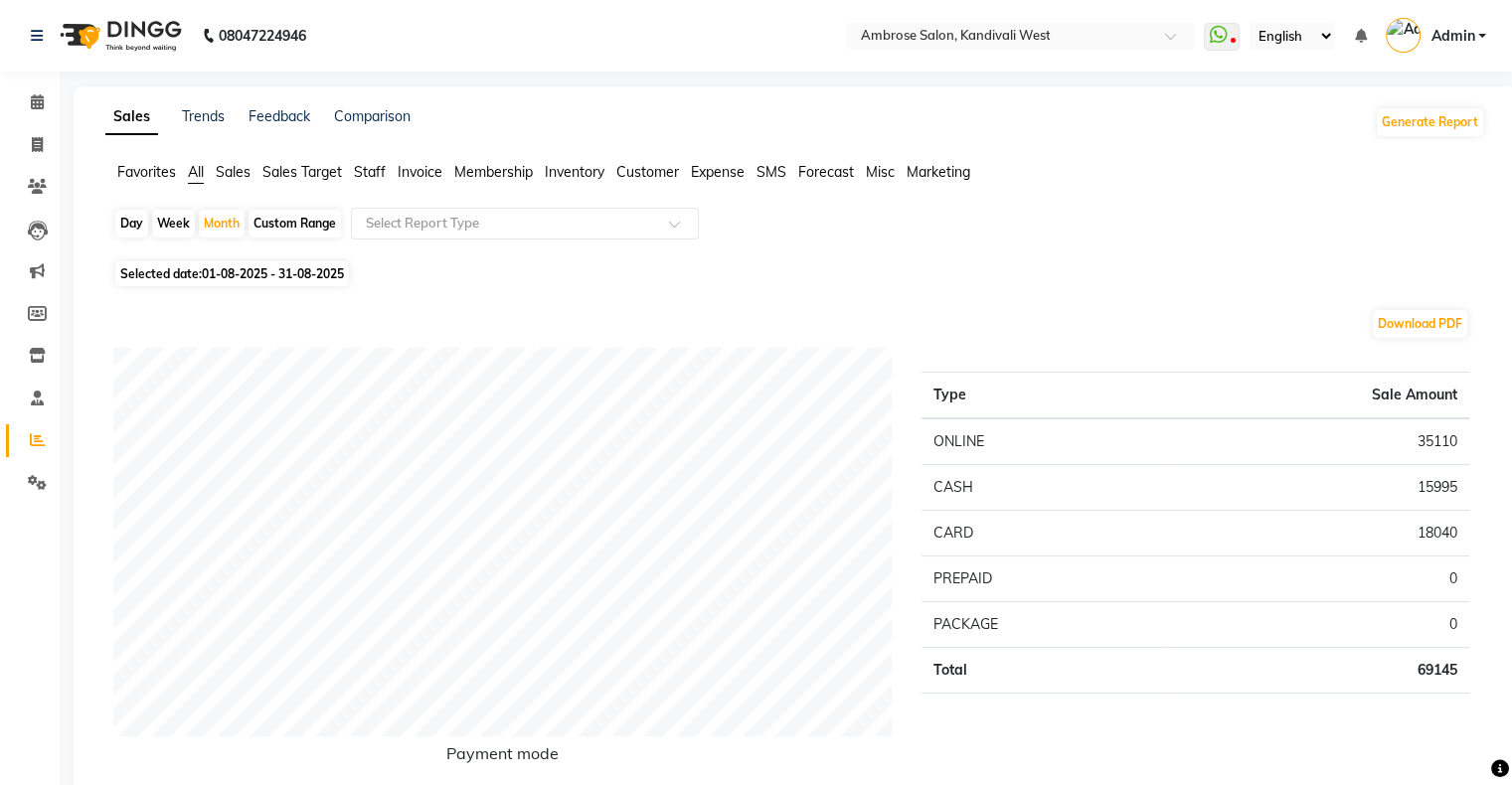 select on "8" 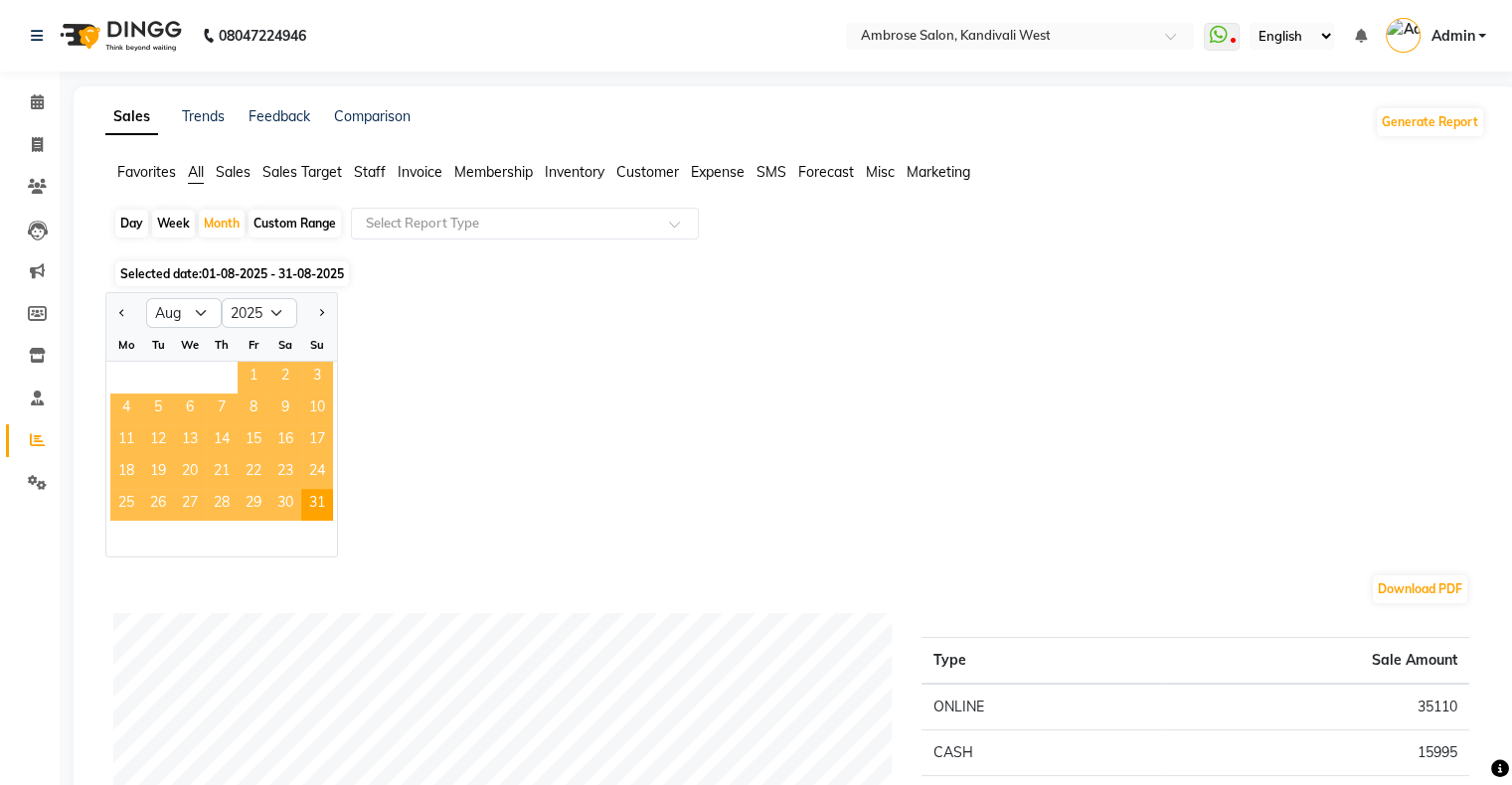 click on "1" 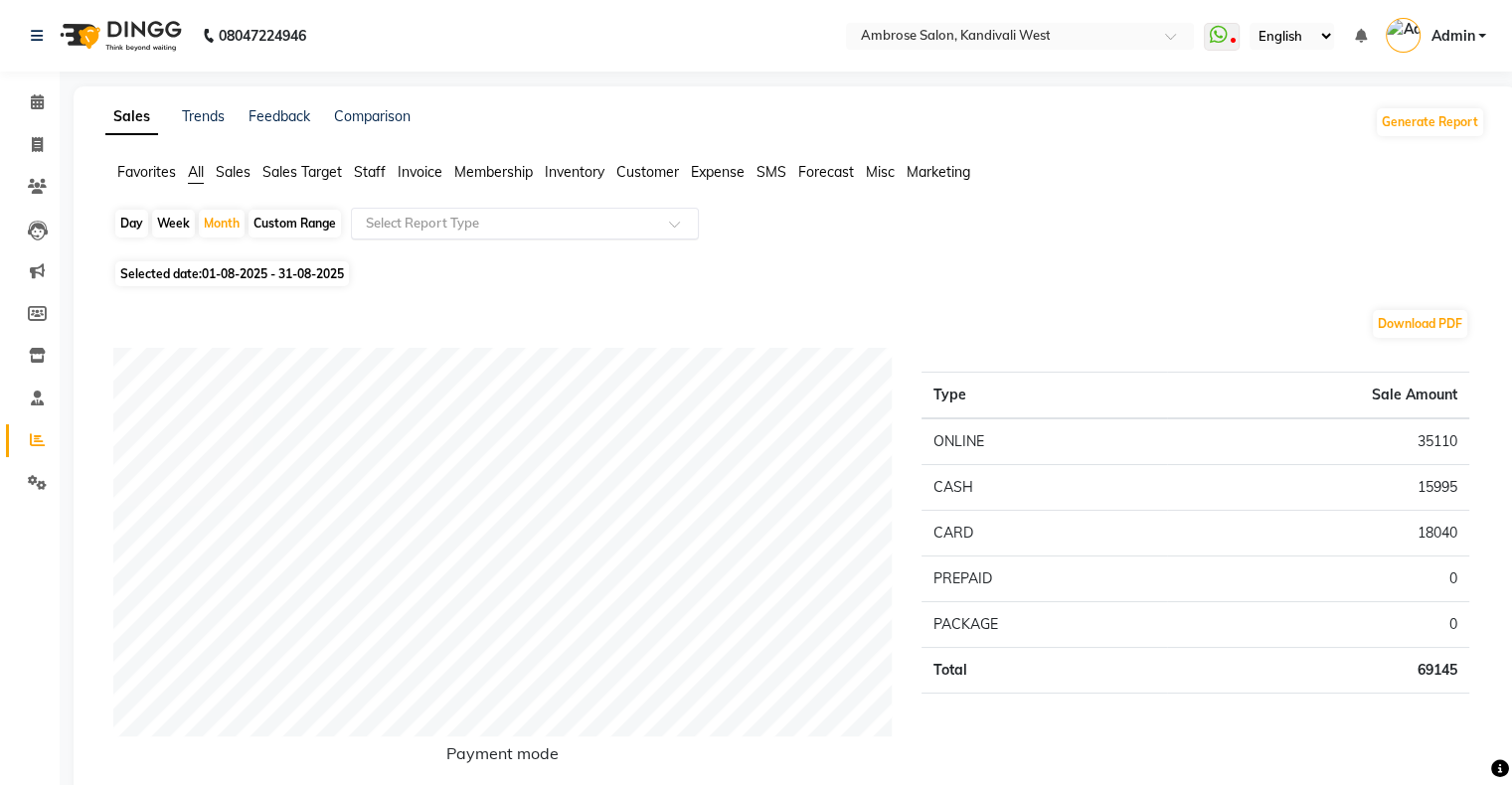 click 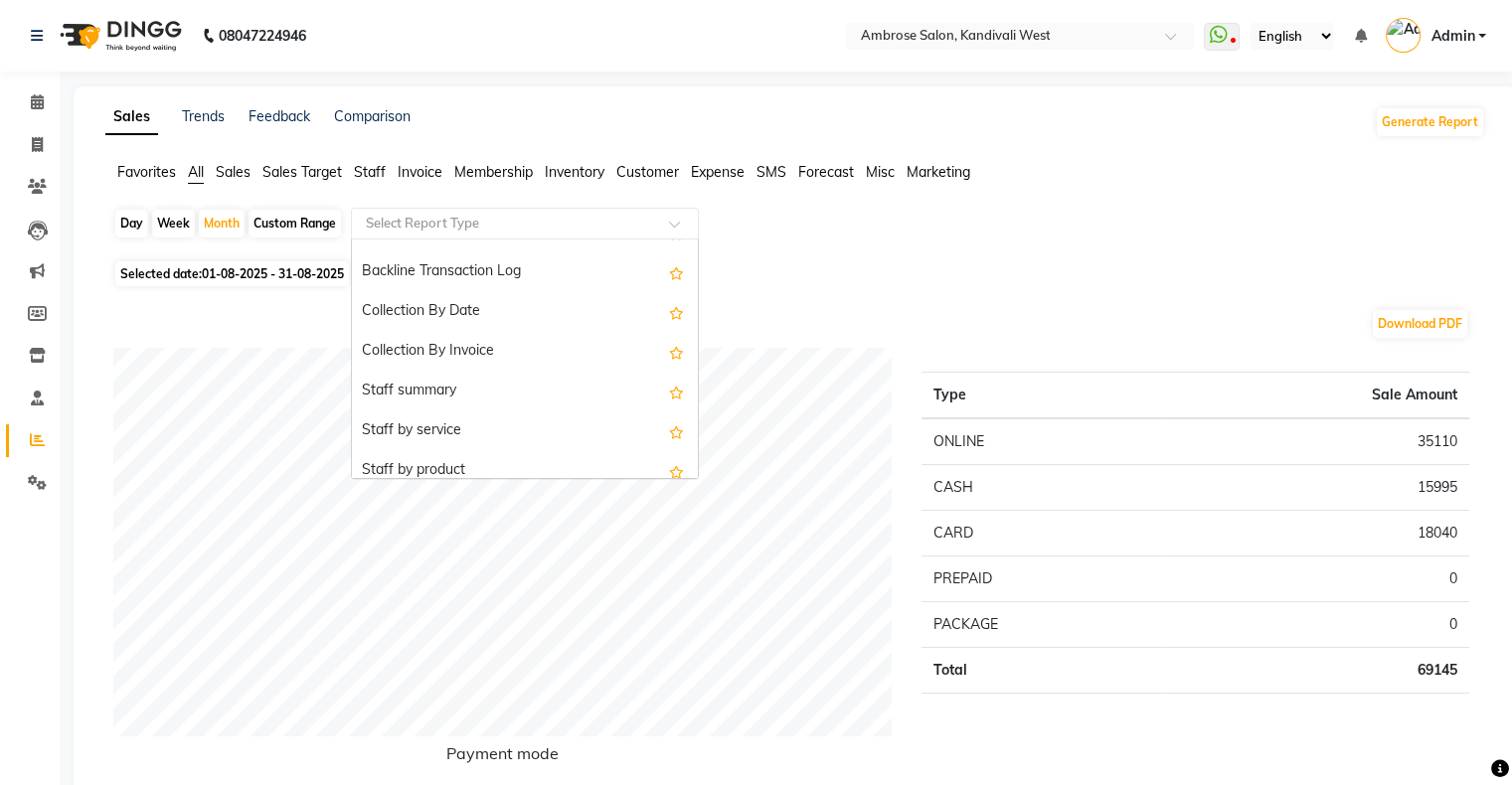 scroll, scrollTop: 596, scrollLeft: 0, axis: vertical 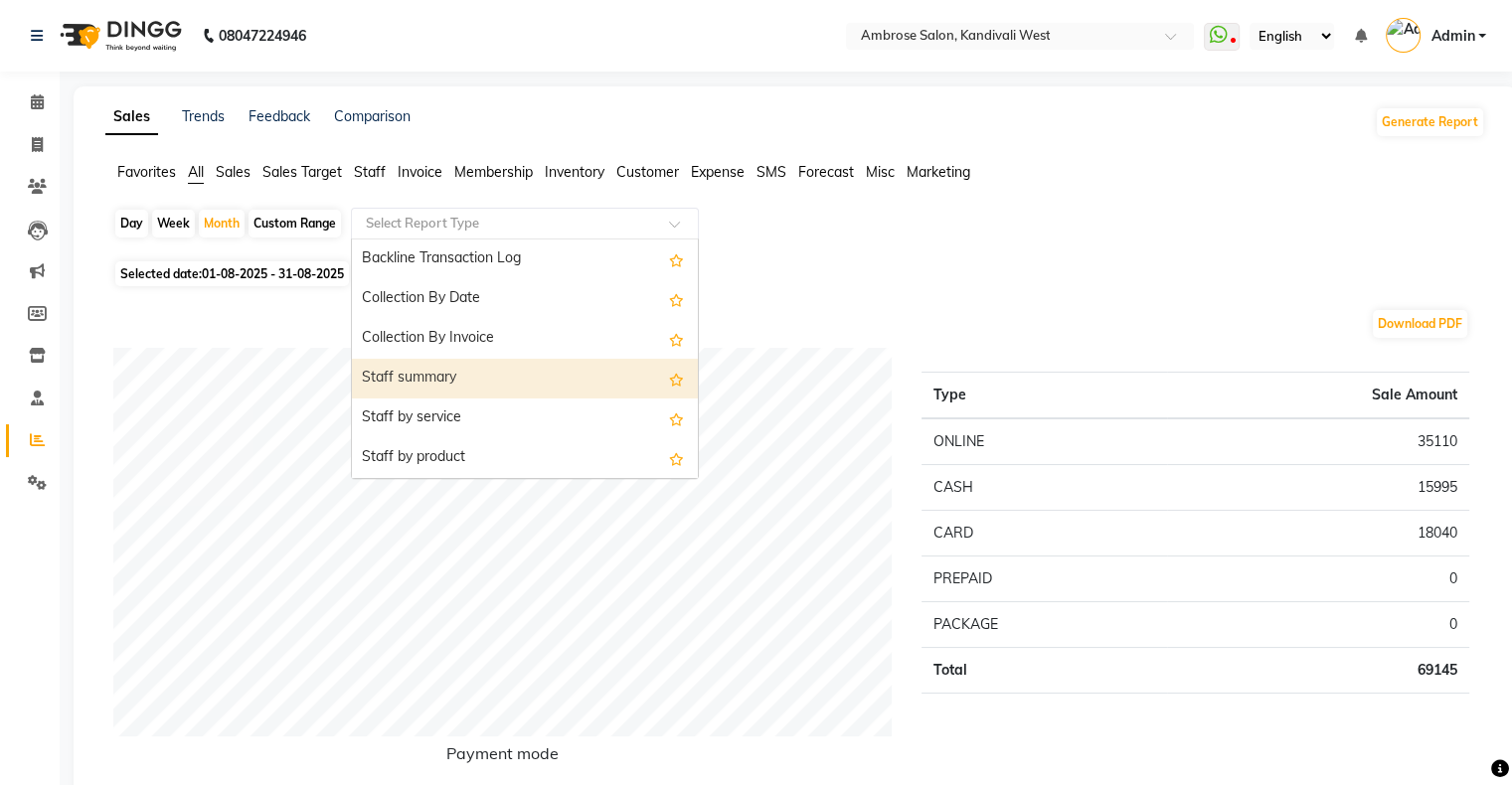click on "Staff summary" at bounding box center (525, 379) 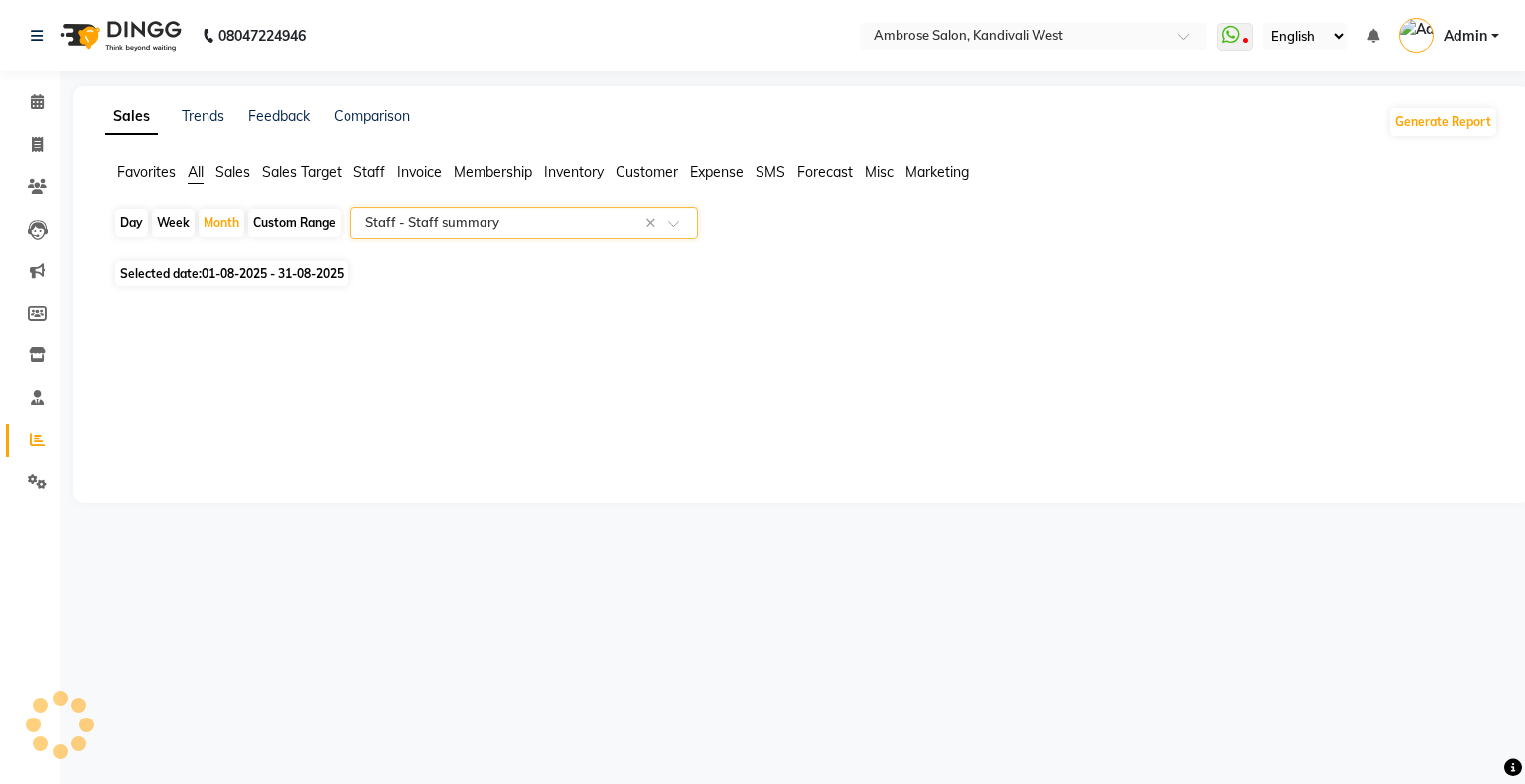 select on "full_report" 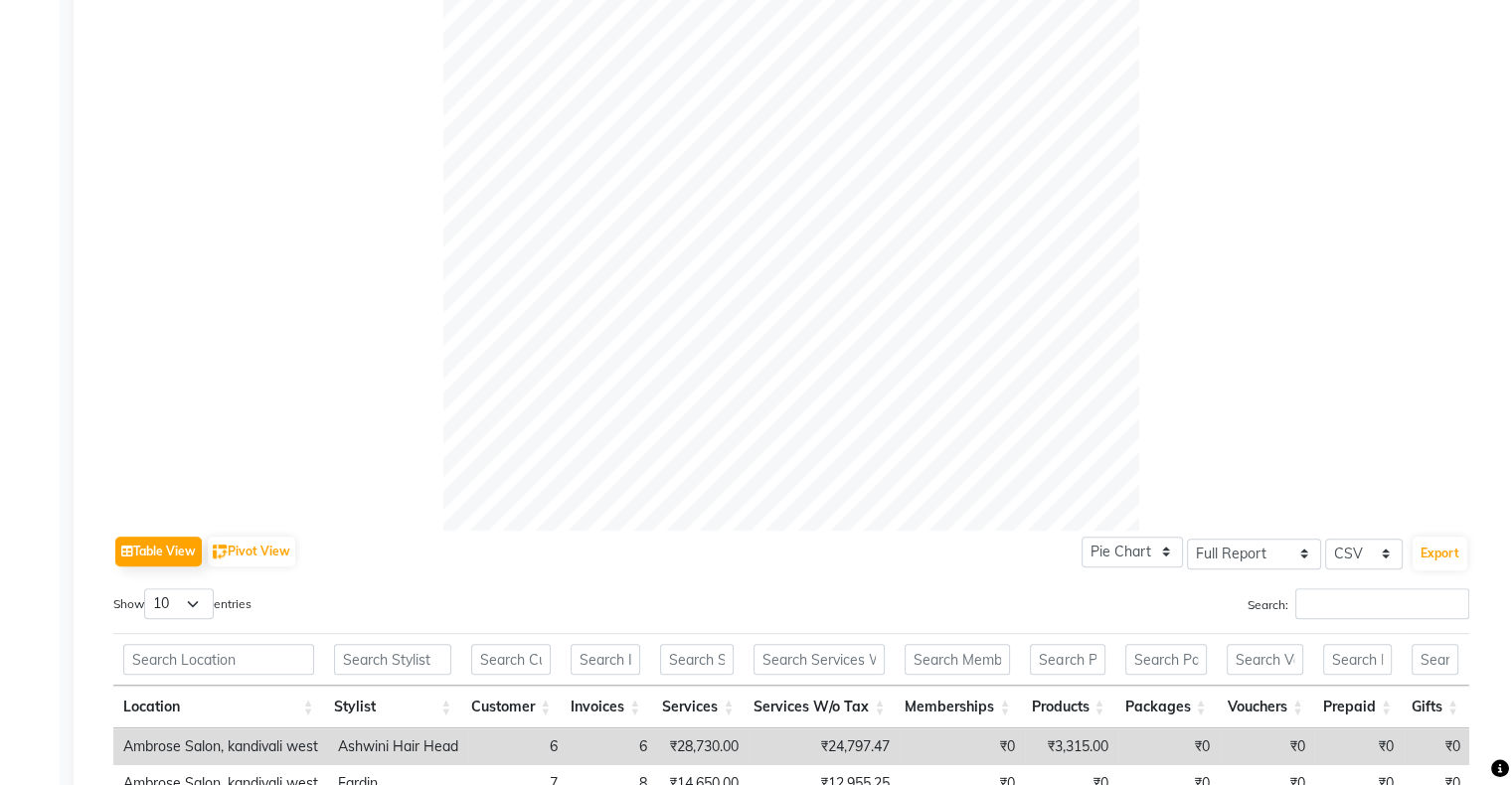 scroll, scrollTop: 894, scrollLeft: 0, axis: vertical 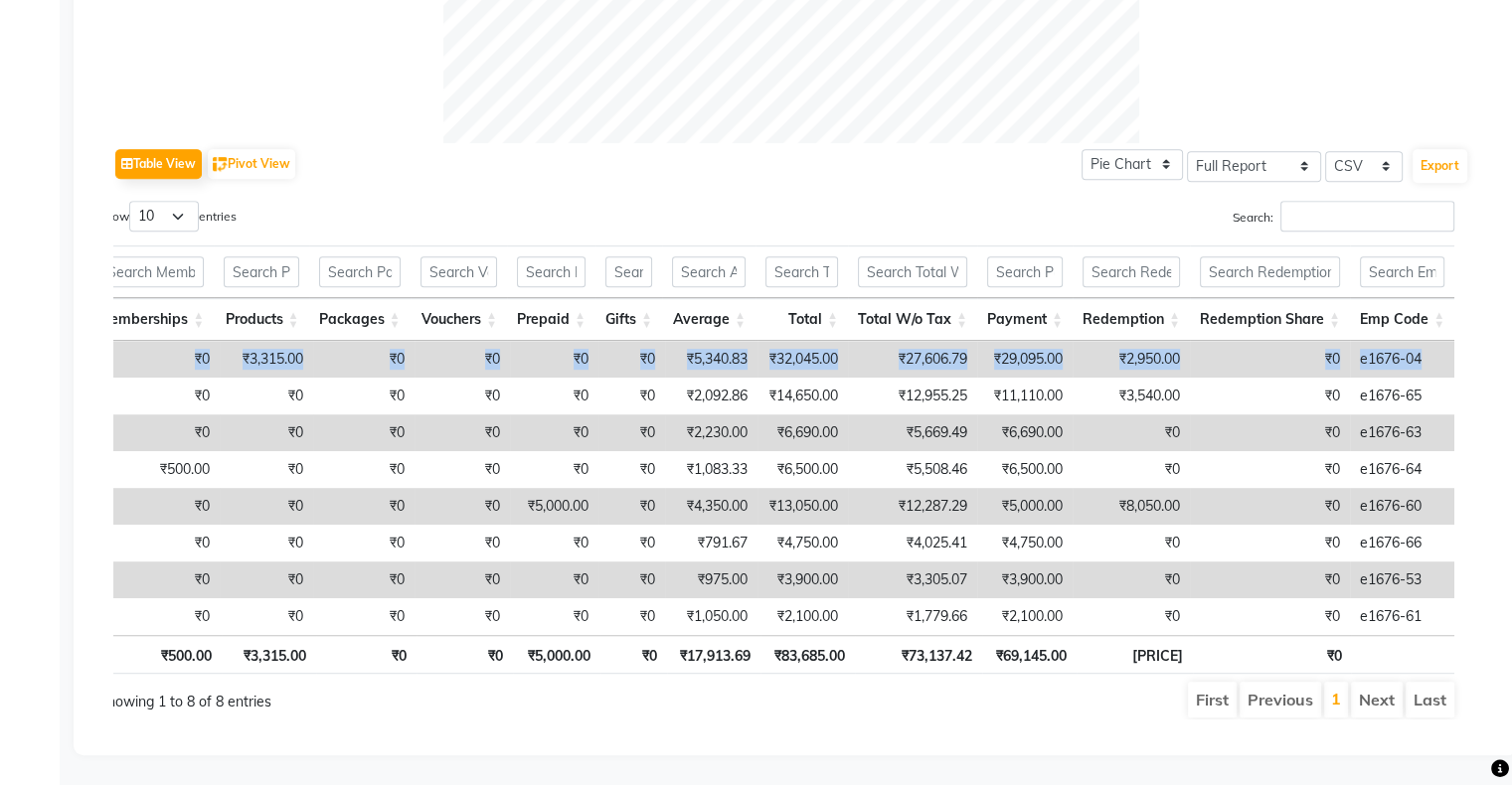 drag, startPoint x: 684, startPoint y: 388, endPoint x: 1483, endPoint y: 378, distance: 799.0626 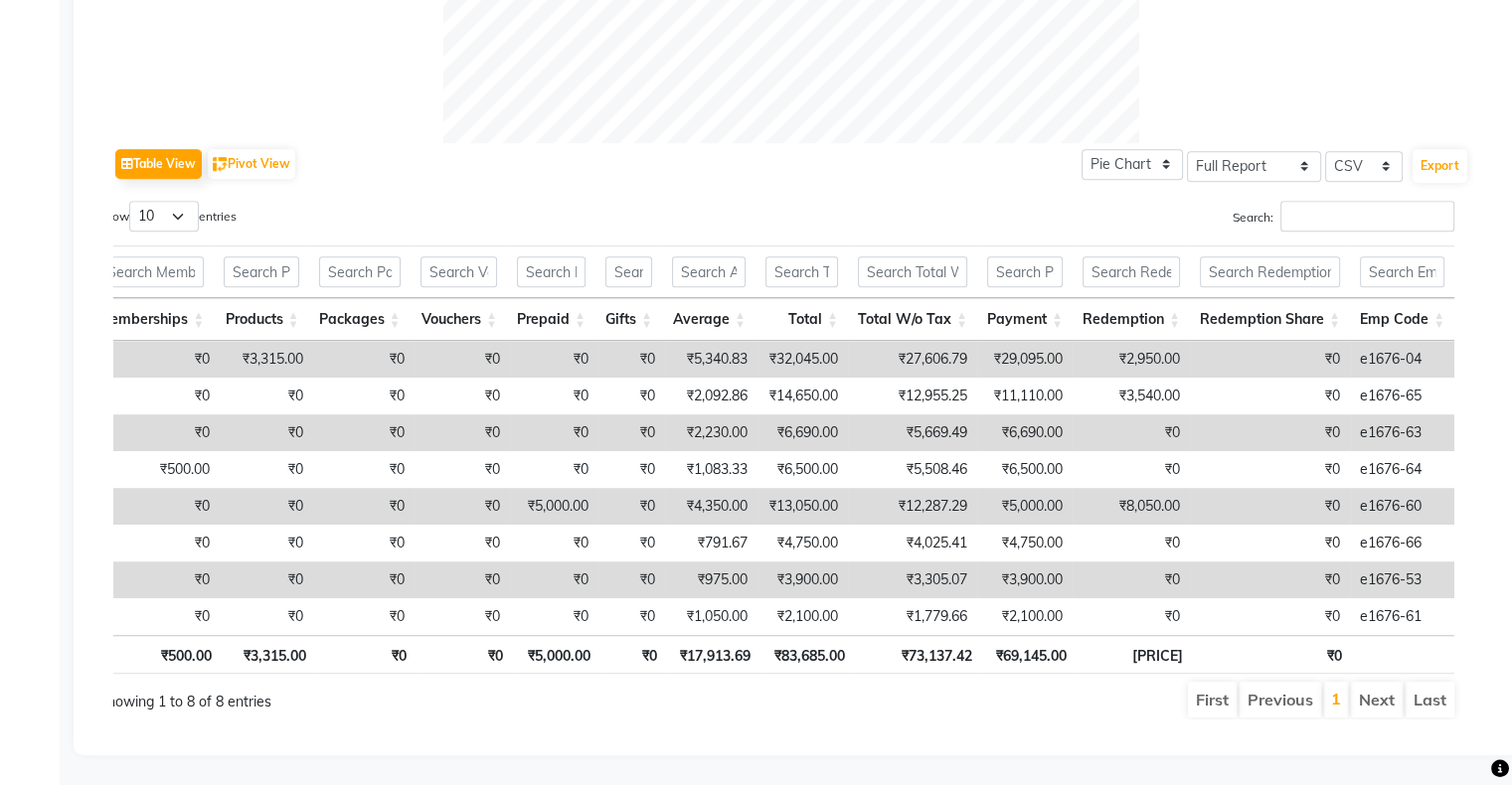 click at bounding box center (1403, 654) 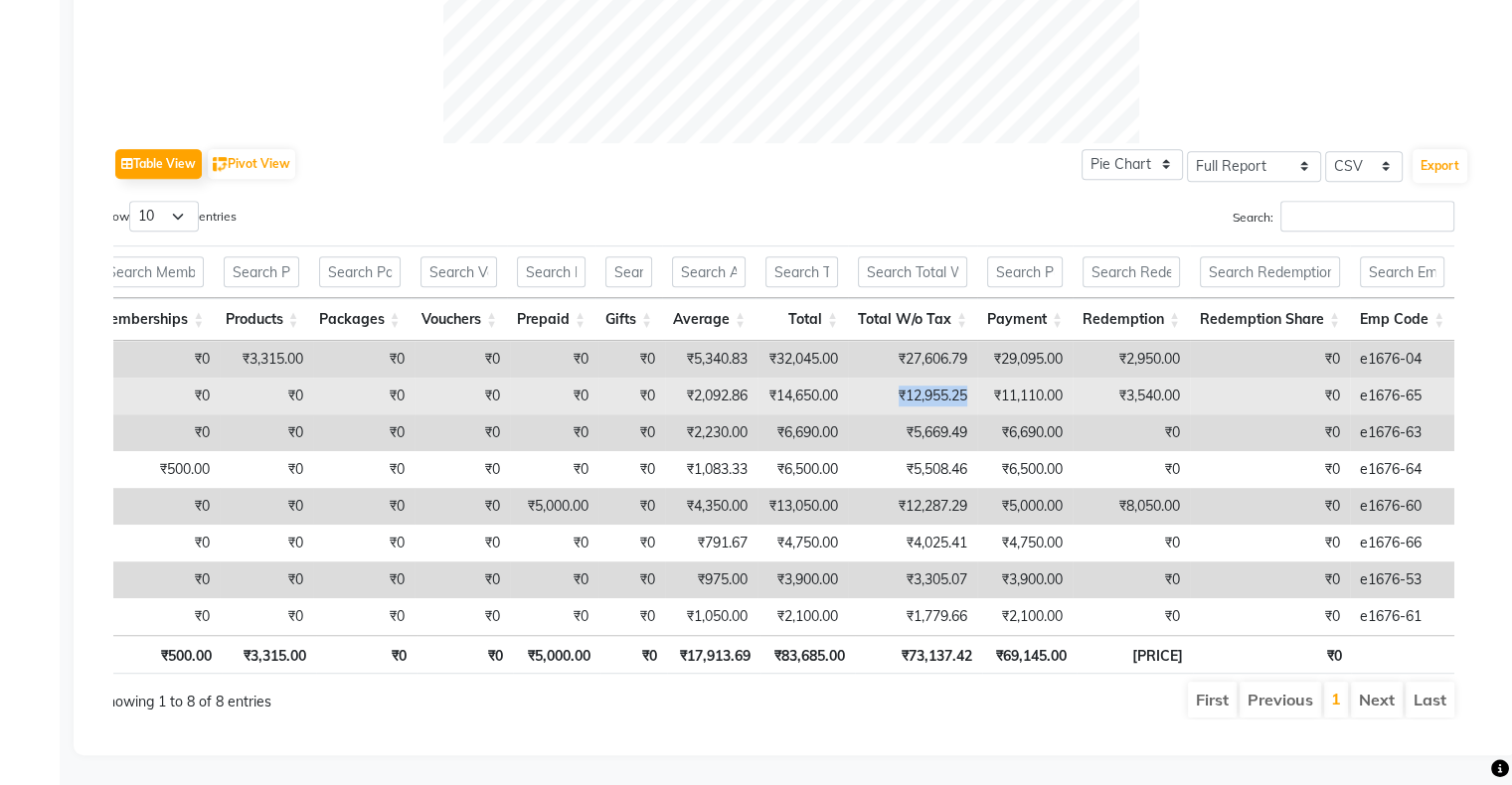 drag, startPoint x: 888, startPoint y: 388, endPoint x: 967, endPoint y: 390, distance: 79.025312 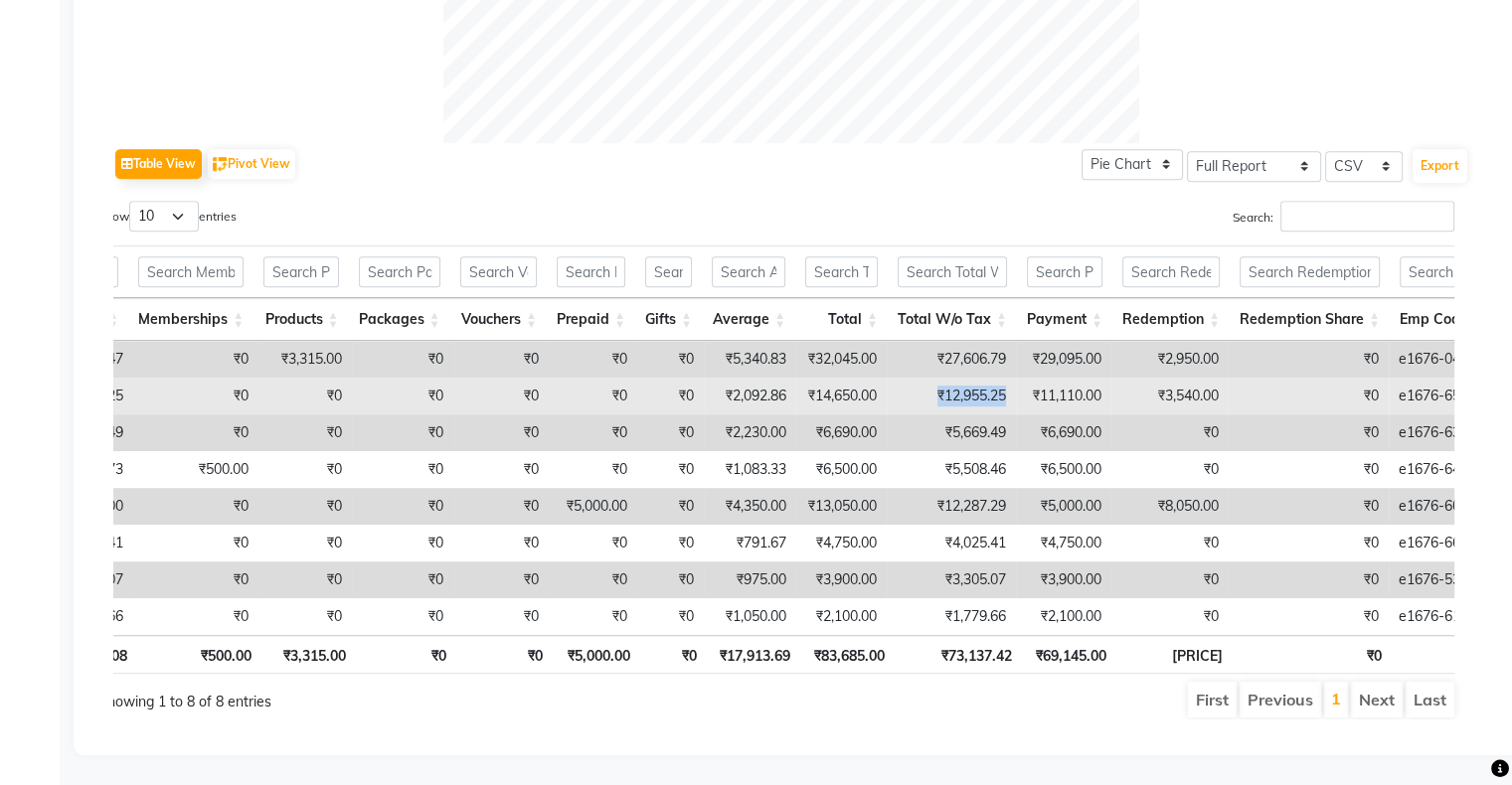 scroll, scrollTop: 0, scrollLeft: 522, axis: horizontal 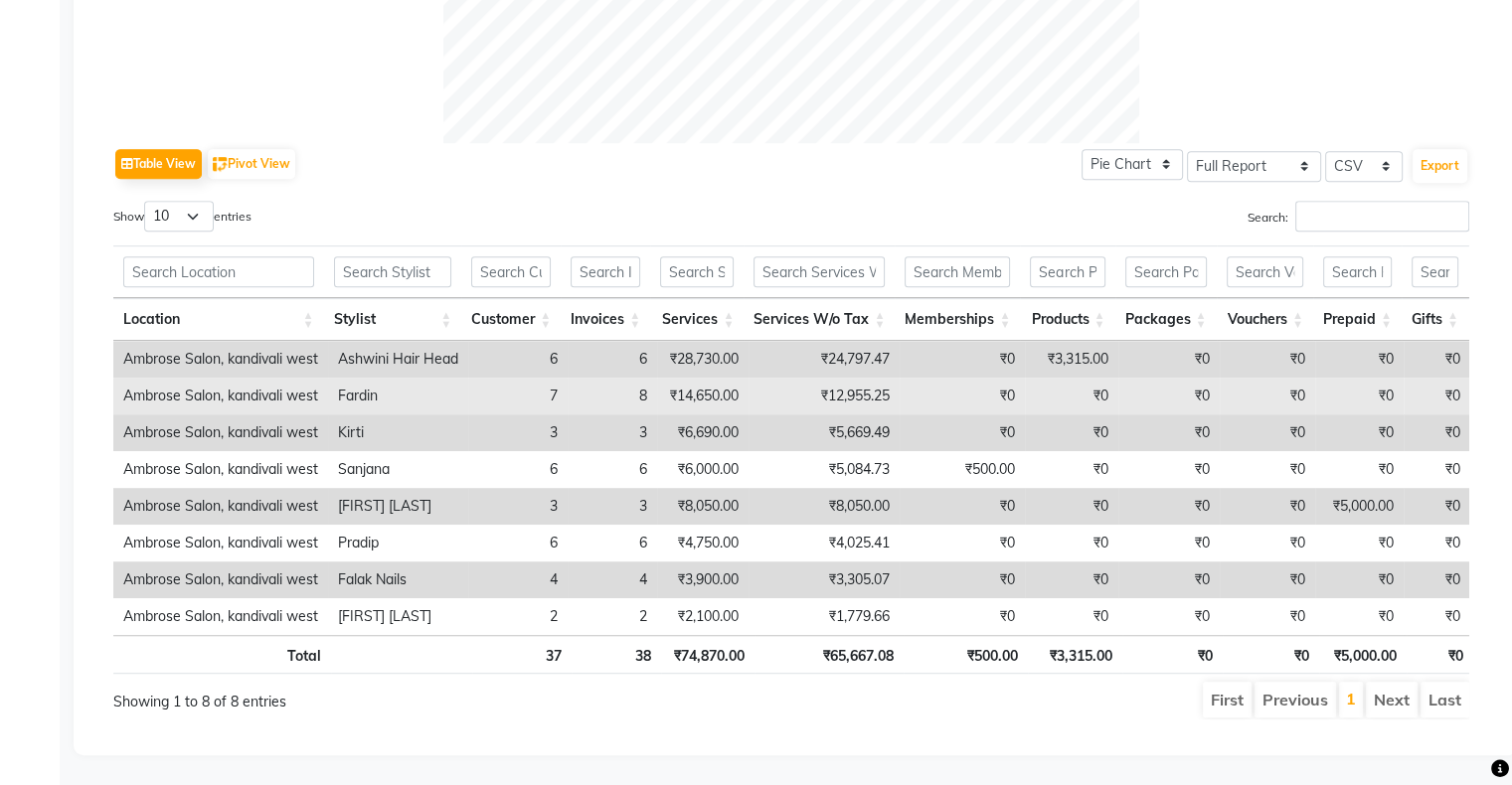 drag, startPoint x: 531, startPoint y: 380, endPoint x: 554, endPoint y: 379, distance: 23.021729 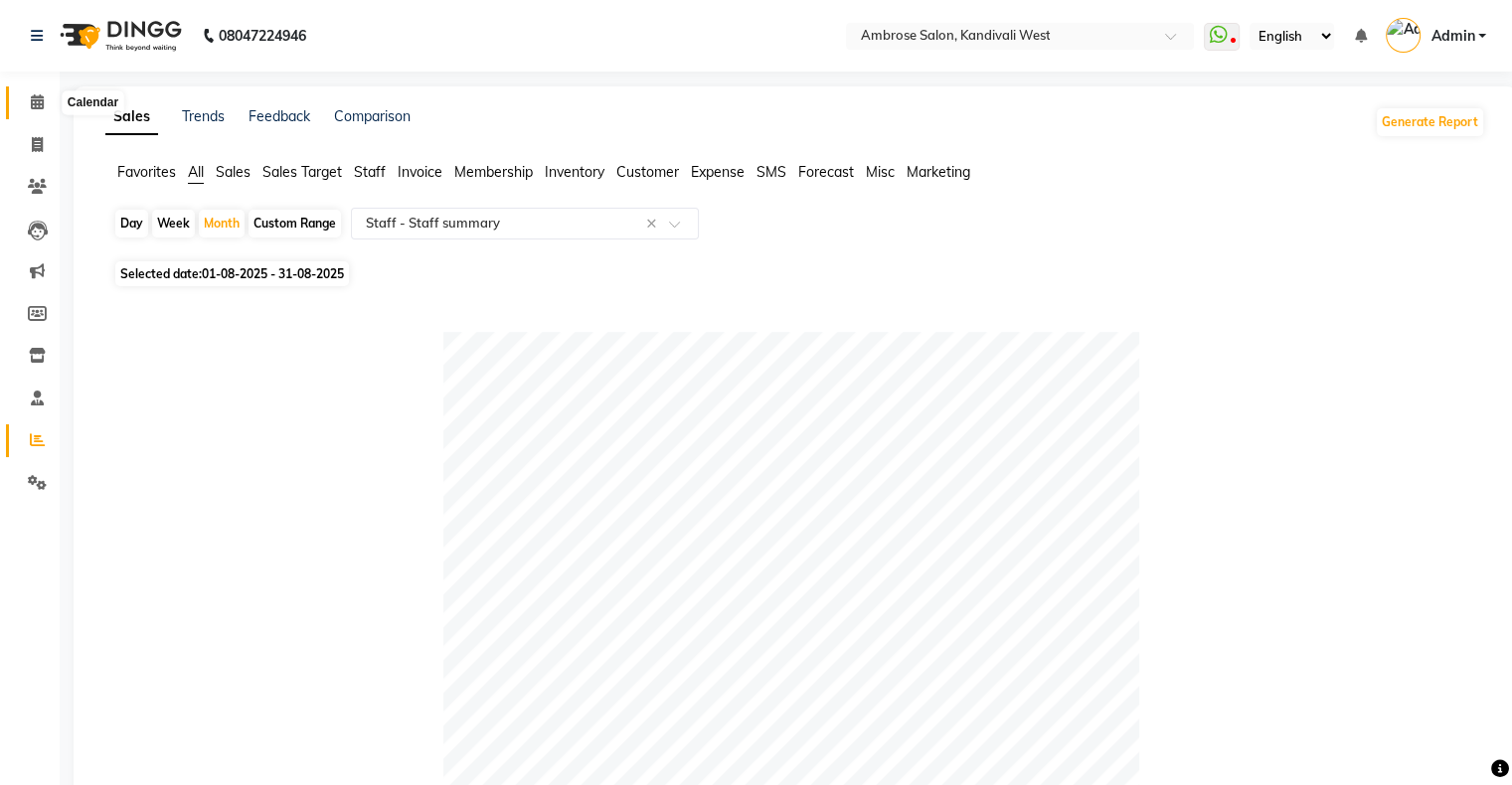 click 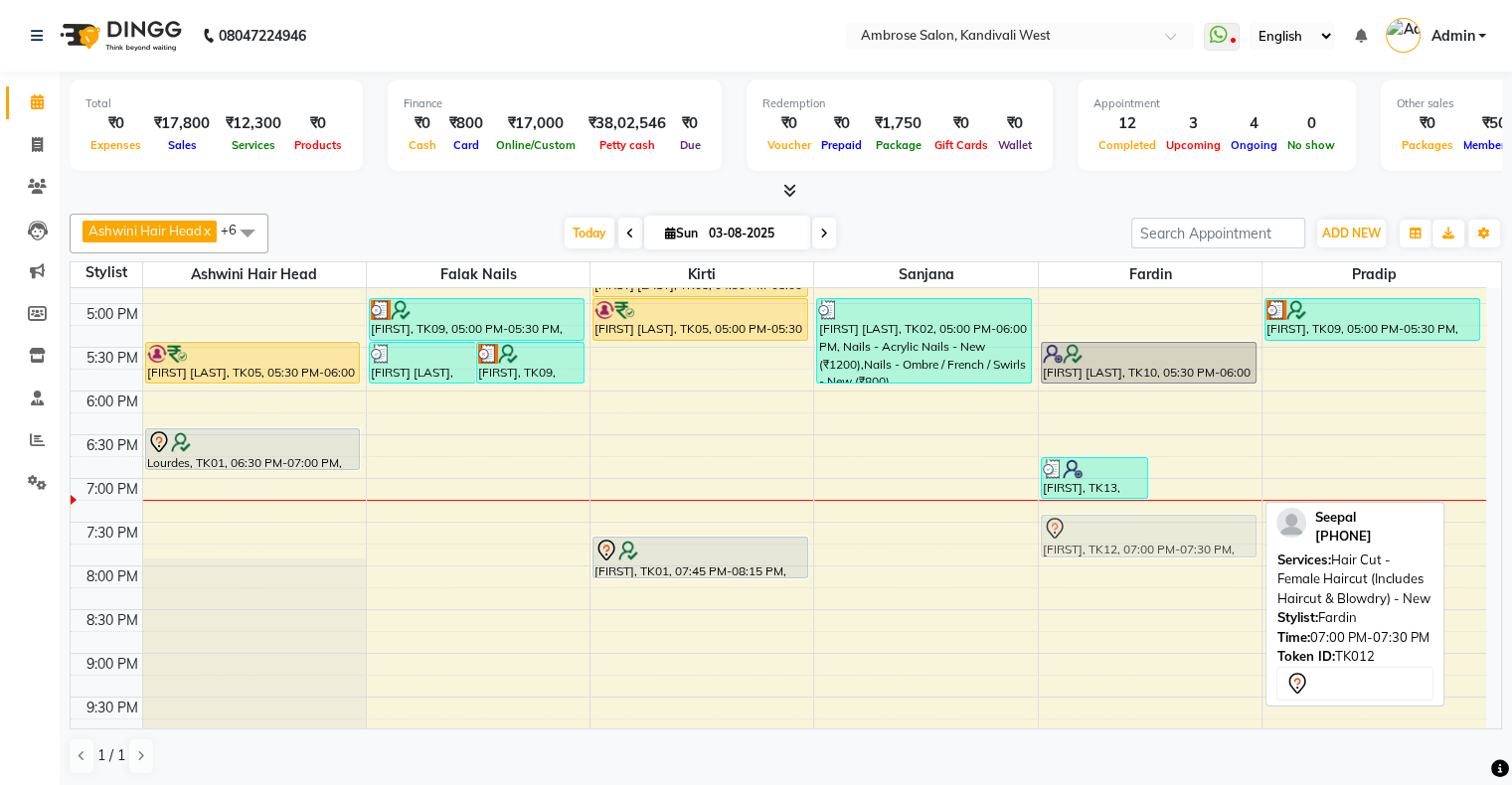 drag, startPoint x: 1174, startPoint y: 485, endPoint x: 1177, endPoint y: 525, distance: 40.112342 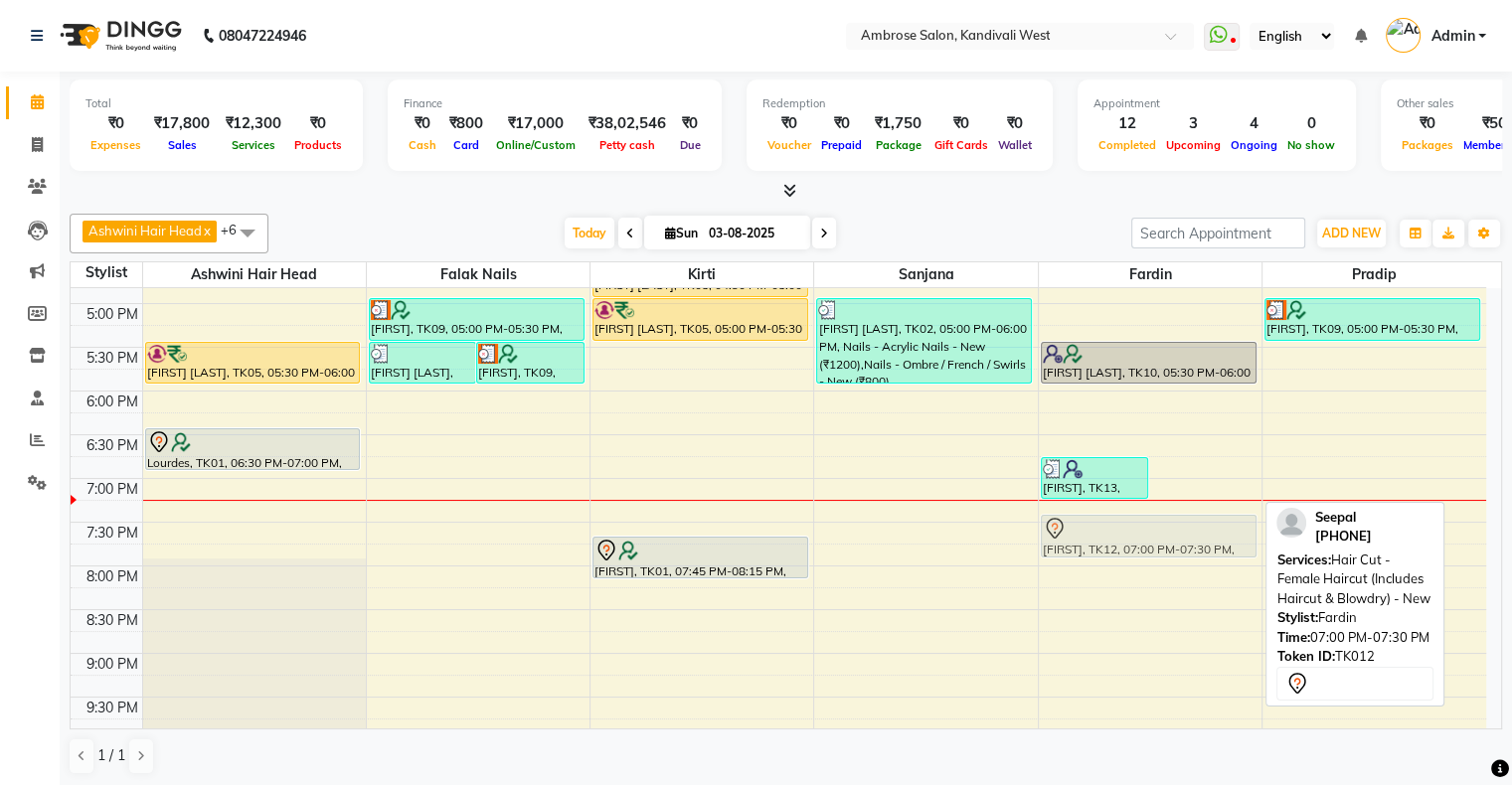 click on "[FIRST], TK13, 06:50 PM-07:20 PM, Men'S Services - Texture Treatment - New (₹2500)             [FIRST], TK12, 07:00 PM-07:30 PM, Hair Cut - Female Haircut (Includes Haircut & Blowdry) - New     [FIRST], TK07, 12:40 PM-01:10 PM, Hair Cut - Female Haircut (Includes Haircut & Blowdry) - New (₹1000)     [FIRST] [LAST], TK10, 05:30 PM-06:00 PM, Hair Spa - Revive Hair Ritual - New             [FIRST], TK12, 07:00 PM-07:30 PM, Hair Cut - Female Haircut (Includes Haircut & Blowdry) - New" at bounding box center (1150, 259) 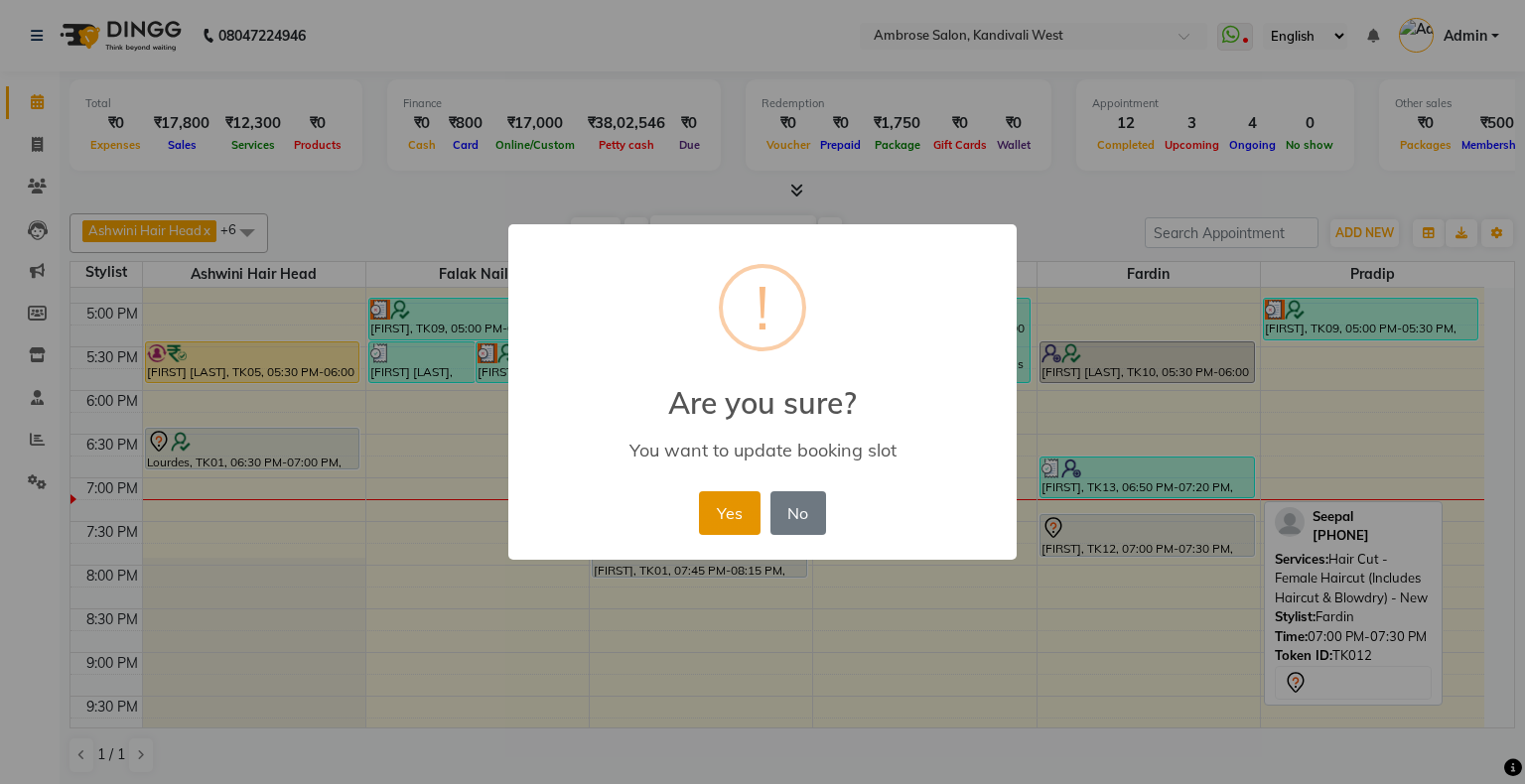 click on "Yes" at bounding box center (729, 513) 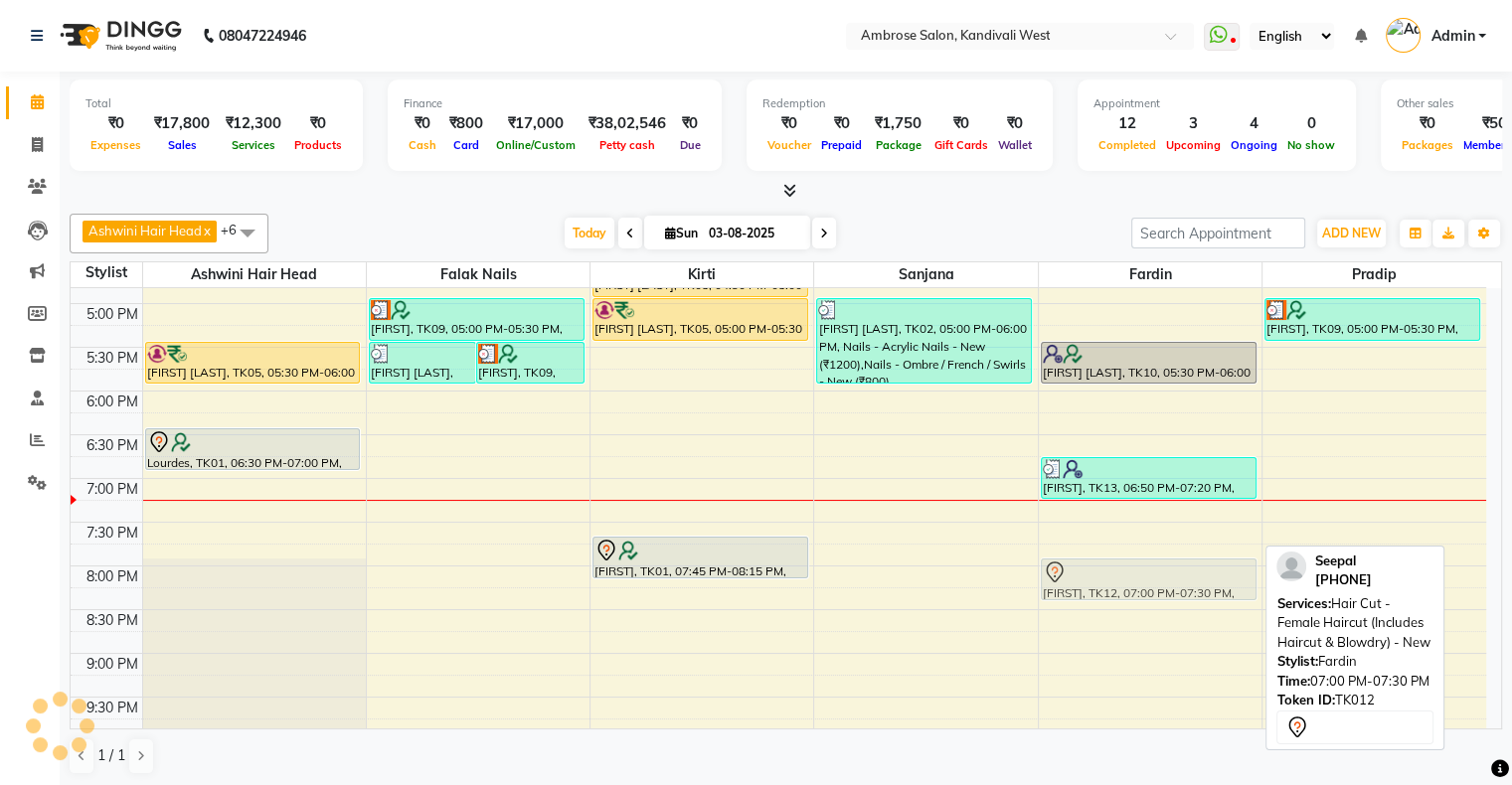 drag, startPoint x: 1159, startPoint y: 536, endPoint x: 1157, endPoint y: 577, distance: 41.048752 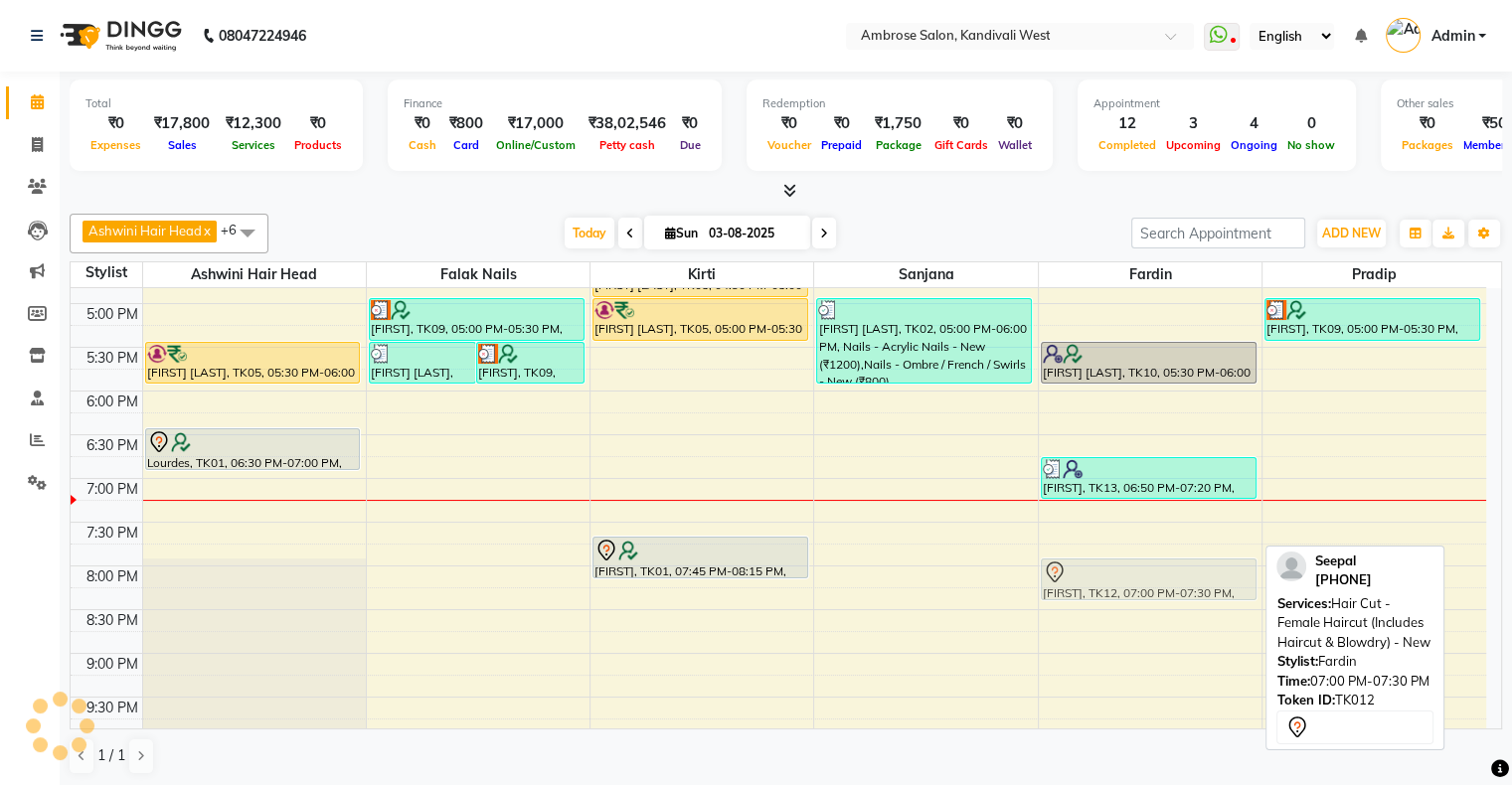 click on "[FIRST], TK07, 12:40 PM-01:10 PM, Hair Cut - Female Haircut (Includes Haircut & Blowdry) - New (₹1000)     [FIRST] [LAST], TK10, 05:30 PM-06:00 PM, Hair Spa - Revive Hair Ritual - New     [FIRST], TK13, 06:50 PM-07:20 PM, Men'S Services - Texture Treatment - New (₹2500)             [FIRST], TK12, 07:00 PM-07:30 PM, Hair Cut - Female Haircut (Includes Haircut & Blowdry) - New             [FIRST], TK12, 07:00 PM-07:30 PM, Hair Cut - Female Haircut (Includes Haircut & Blowdry) - New" at bounding box center [1150, 259] 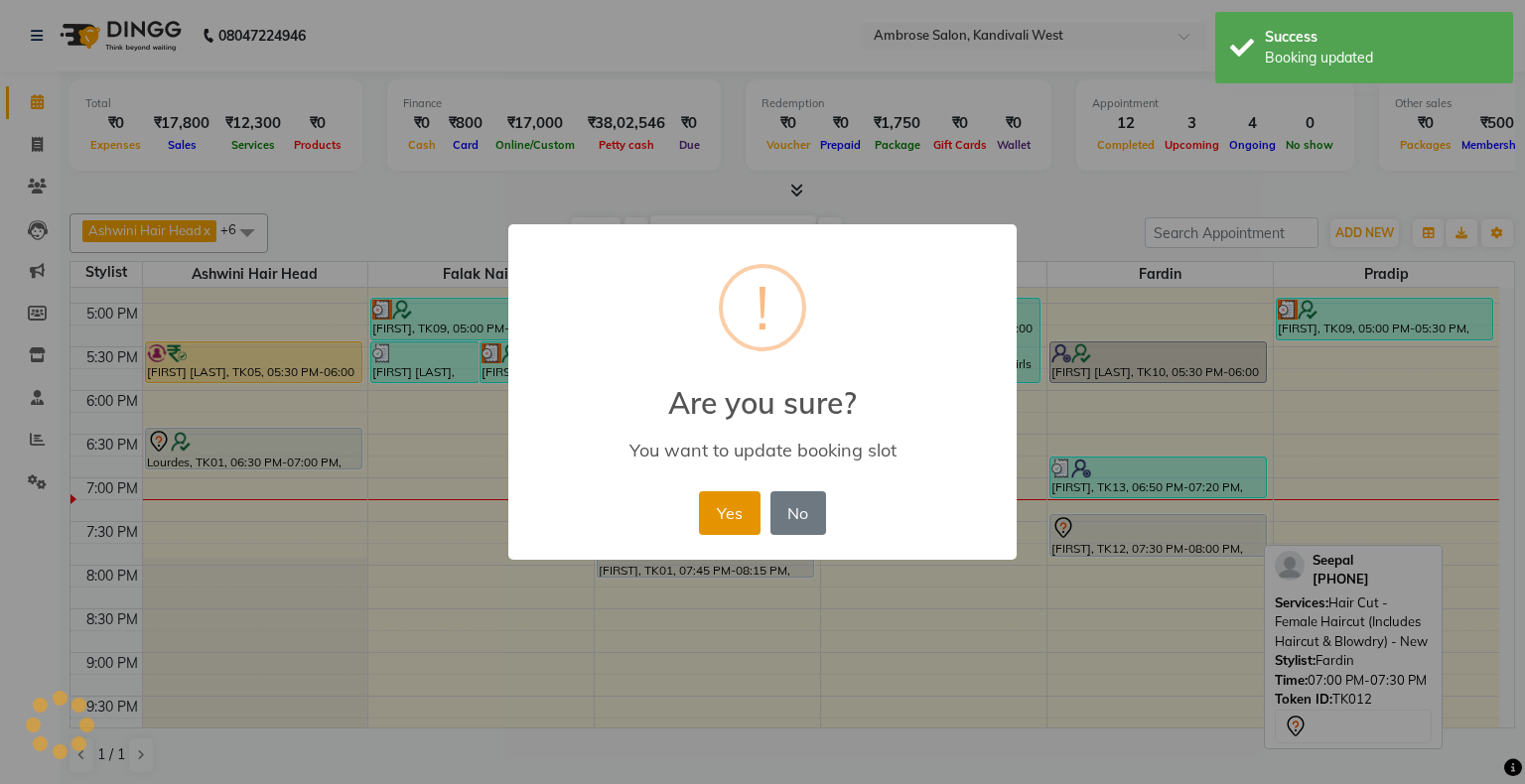 click on "Yes" at bounding box center (729, 513) 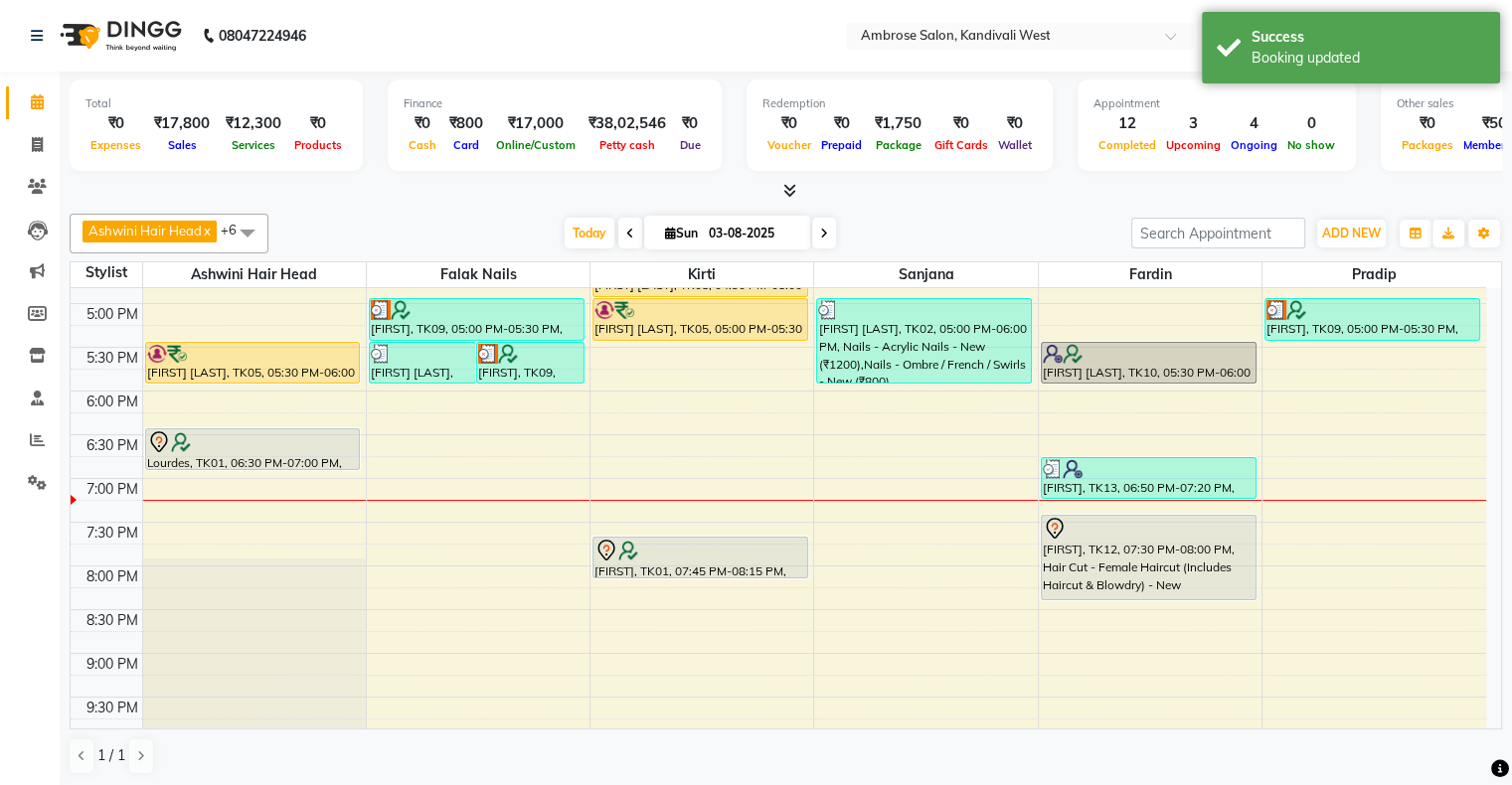 drag, startPoint x: 1152, startPoint y: 550, endPoint x: 1153, endPoint y: 581, distance: 31.016125 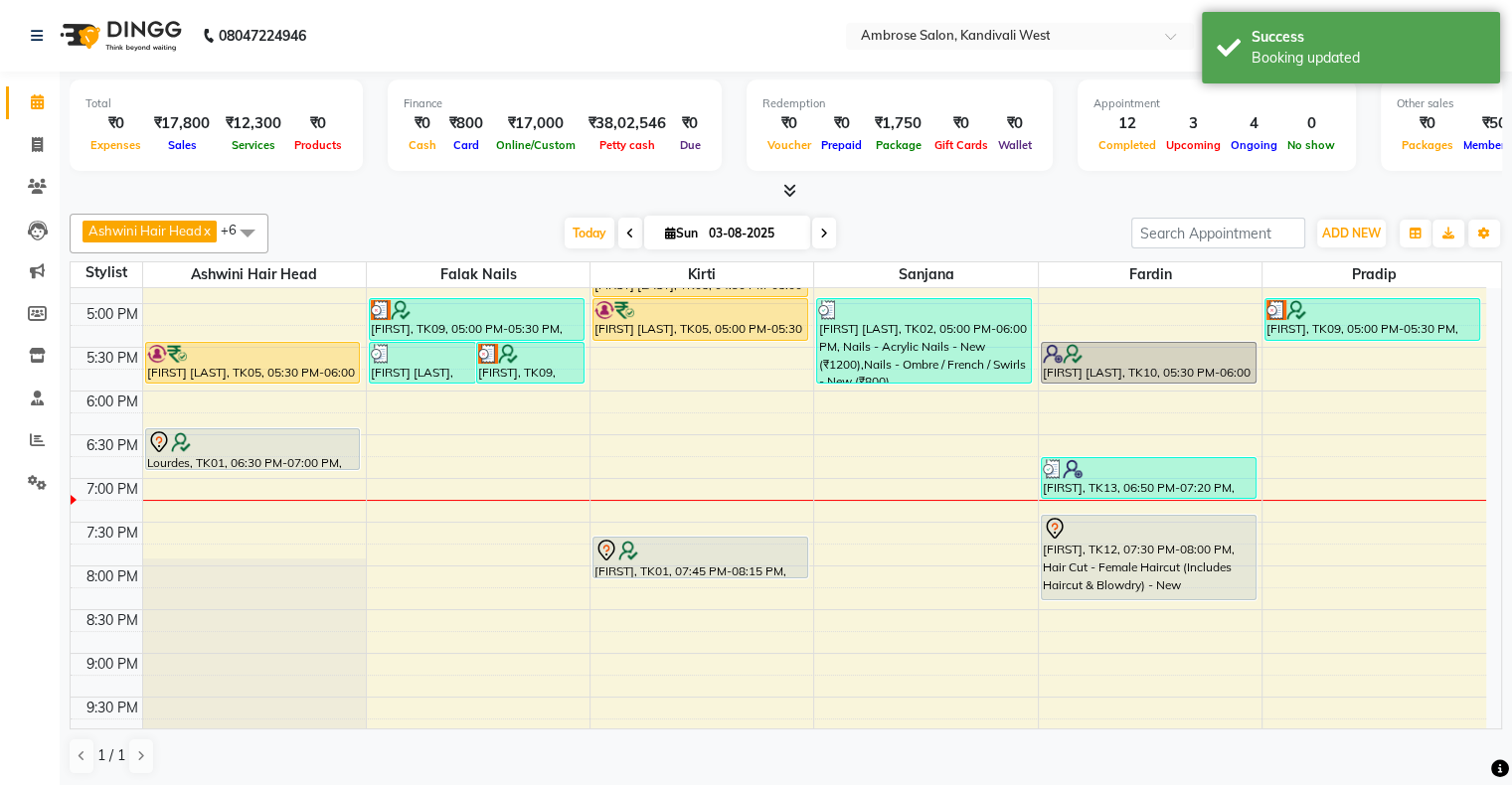 click on "[FIRST], TK07, 12:40 PM-01:10 PM, Hair Cut - Female Haircut (Includes Haircut & Blowdry) - New (₹1000)     [FIRST] [LAST], TK10, 05:30 PM-06:00 PM, Hair Spa - Revive Hair Ritual - New     [FIRST], TK13, 06:50 PM-07:20 PM, Men'S Services - Texture Treatment - New (₹2500)             [FIRST], TK12, 07:30 PM-08:00 PM, Hair Cut - Female Haircut (Includes Haircut & Blowdry) - New             [FIRST], TK12, 07:30 PM-08:00 PM, Hair Cut - Female Haircut (Includes Haircut & Blowdry) - New" at bounding box center [1150, 259] 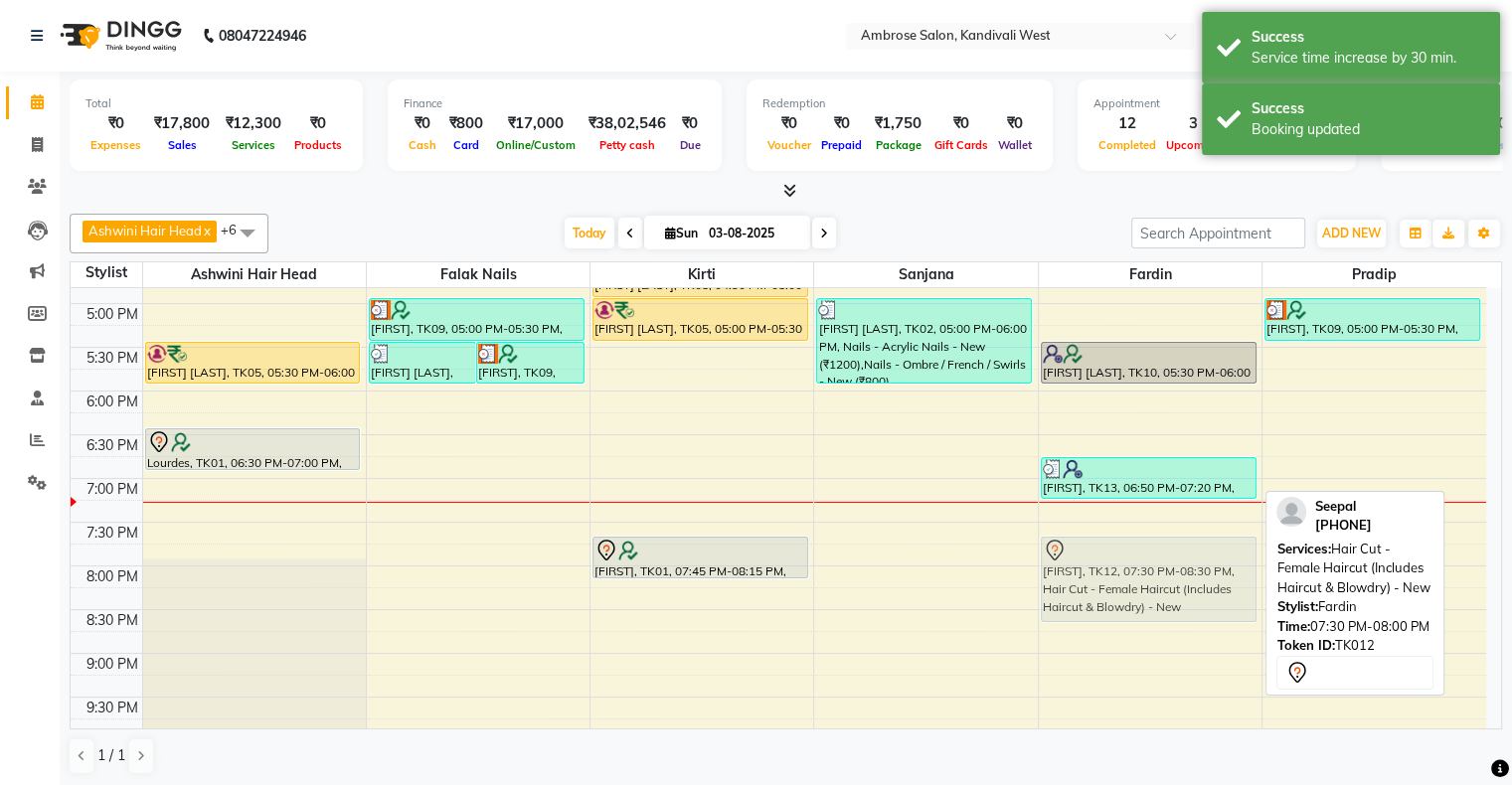 click on "[FIRST], TK07, 12:40 PM-01:10 PM, Hair Cut - Female Haircut (Includes Haircut & Blowdry) - New (₹1000)     [FIRST] [LAST], TK10, 05:30 PM-06:00 PM, Hair Spa - Revive Hair Ritual - New     [FIRST], TK13, 06:50 PM-07:20 PM, Men'S Services - Texture Treatment - New (₹2500)             [FIRST], TK12, 07:30 PM-08:30 PM, Hair Cut - Female Haircut (Includes Haircut & Blowdry) - New             [FIRST], TK12, 07:30 PM-08:30 PM, Hair Cut - Female Haircut (Includes Haircut & Blowdry) - New" at bounding box center (1150, 259) 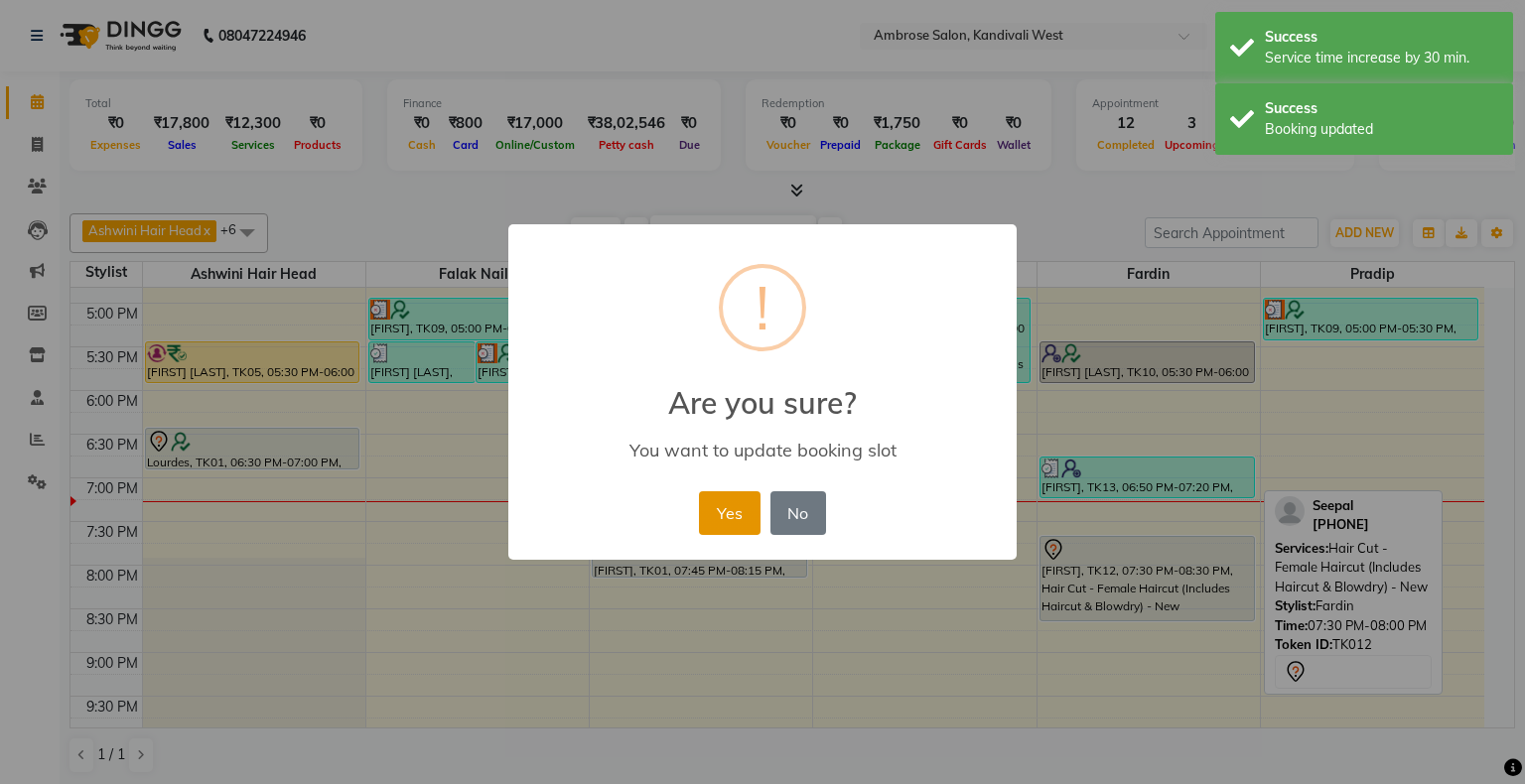 click on "Yes" at bounding box center [729, 513] 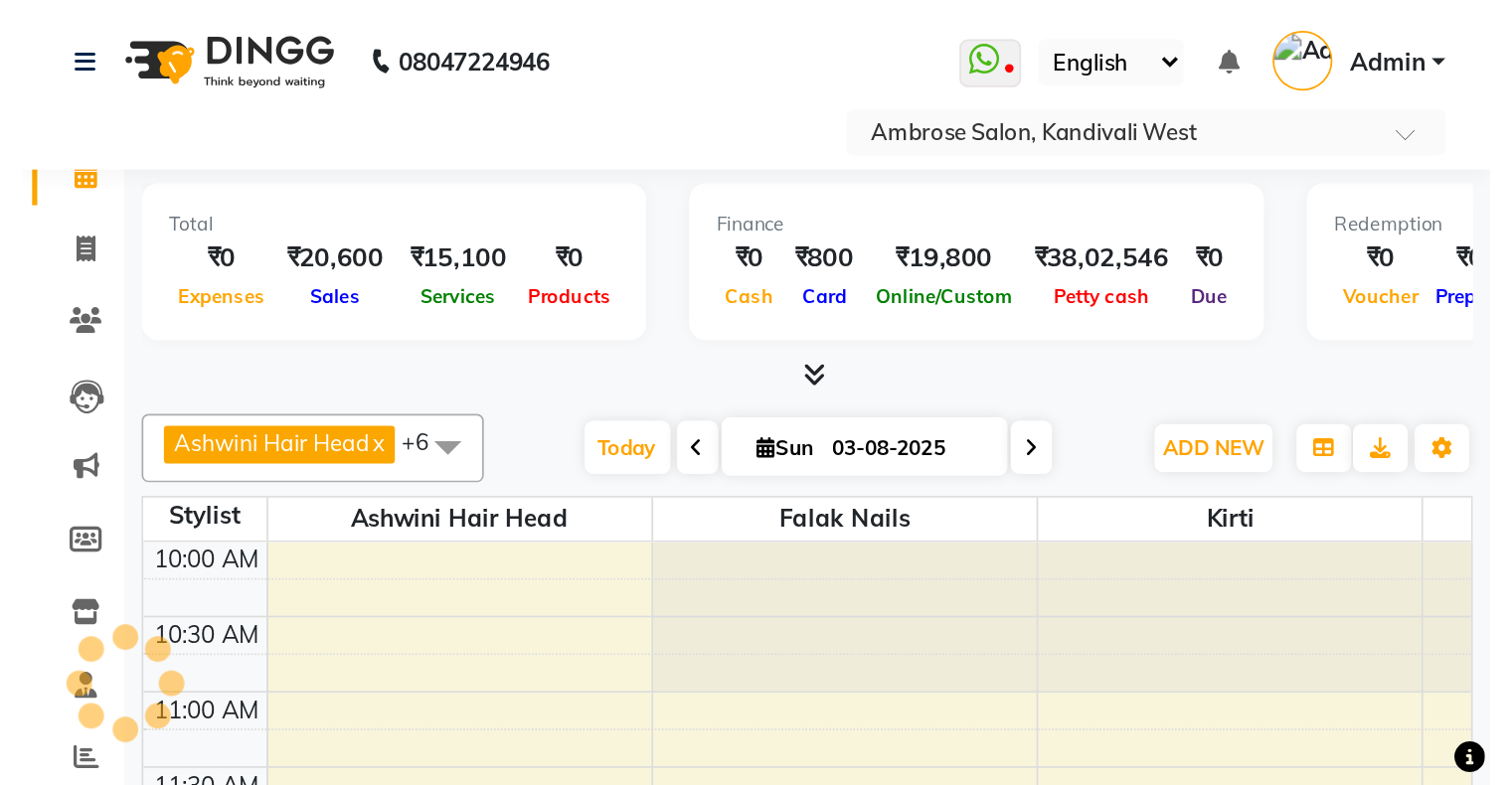 scroll, scrollTop: 0, scrollLeft: 0, axis: both 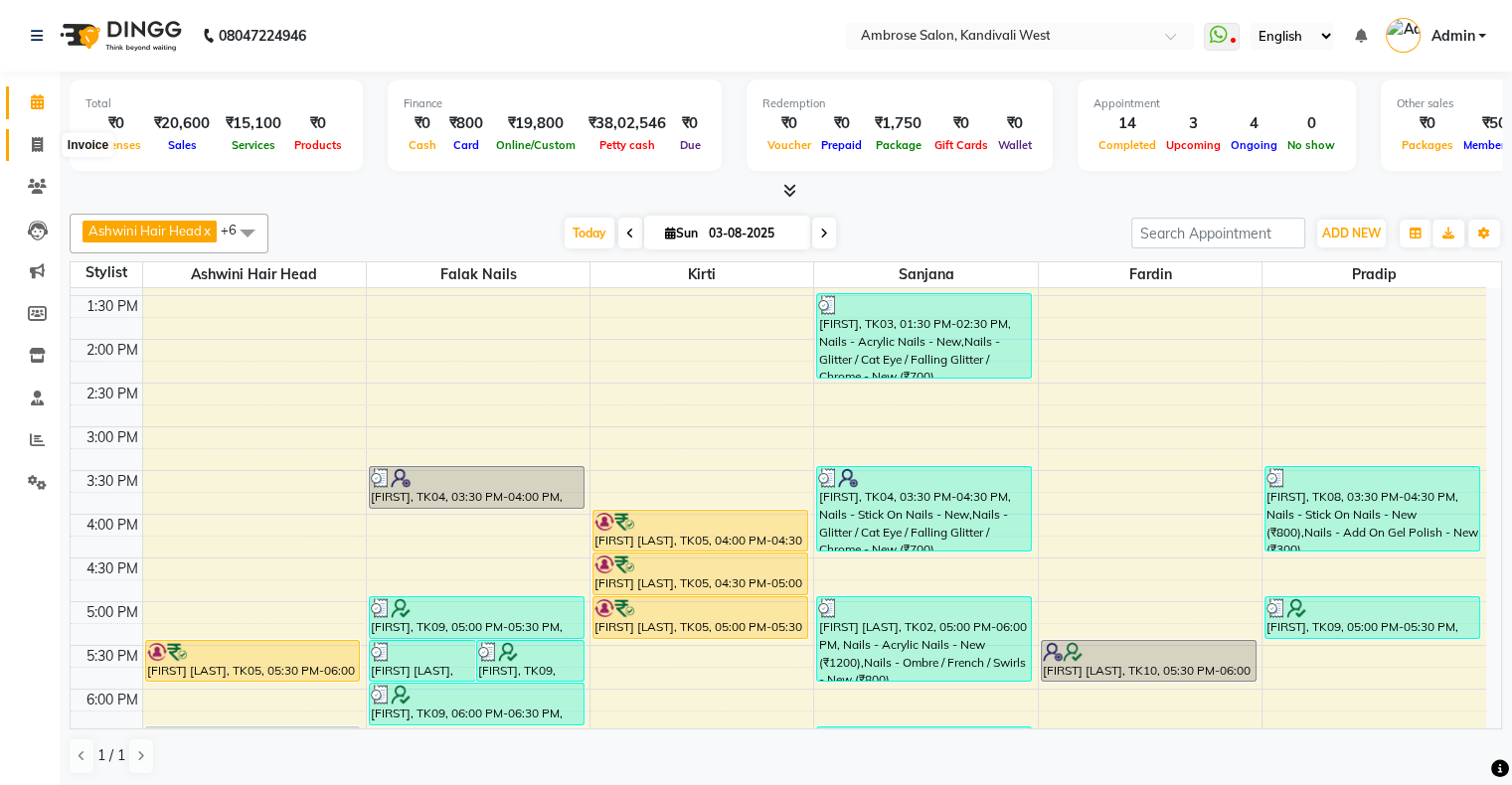 drag, startPoint x: 32, startPoint y: 139, endPoint x: 73, endPoint y: 140, distance: 41.01219 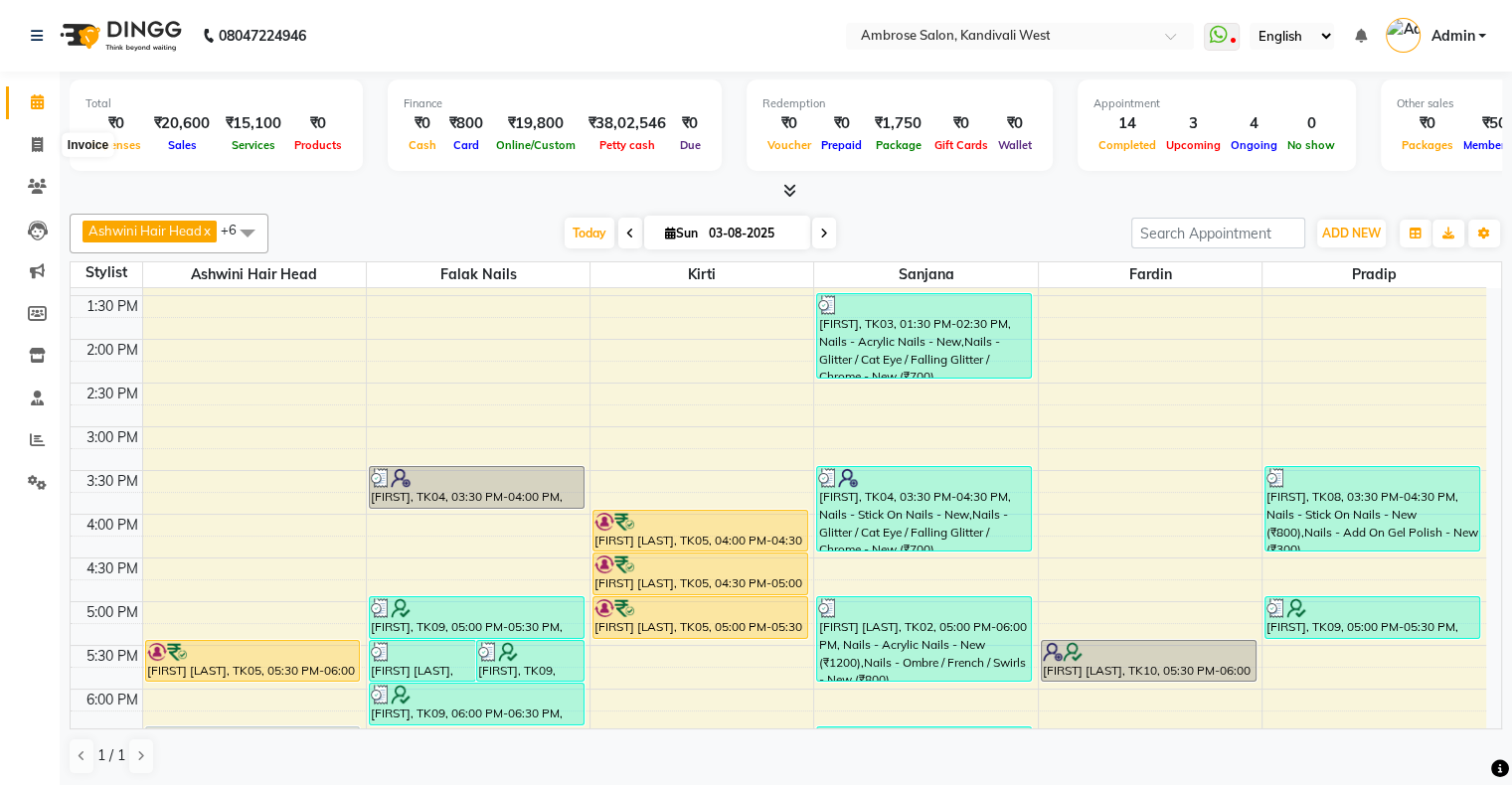 select on "4073" 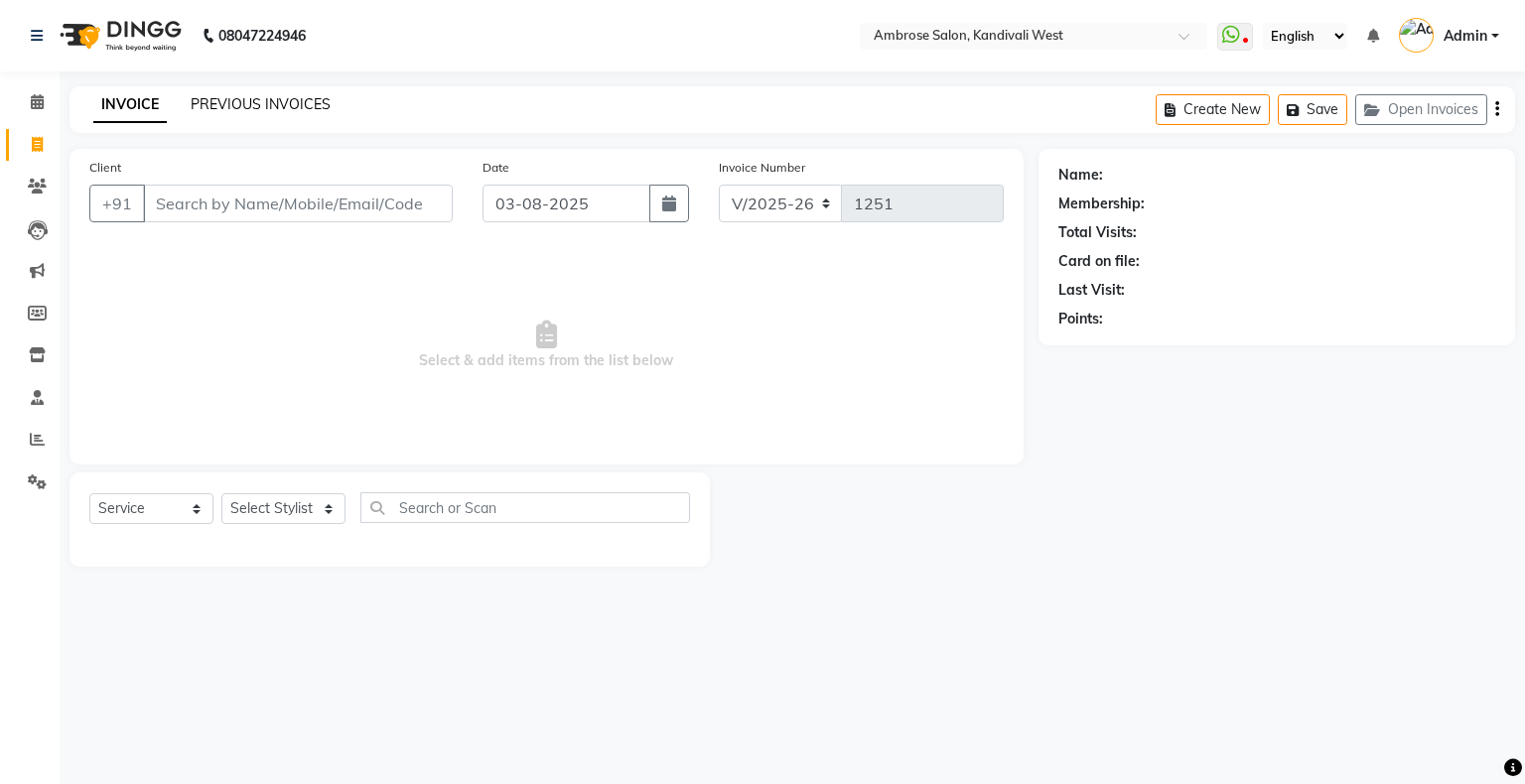click on "PREVIOUS INVOICES" 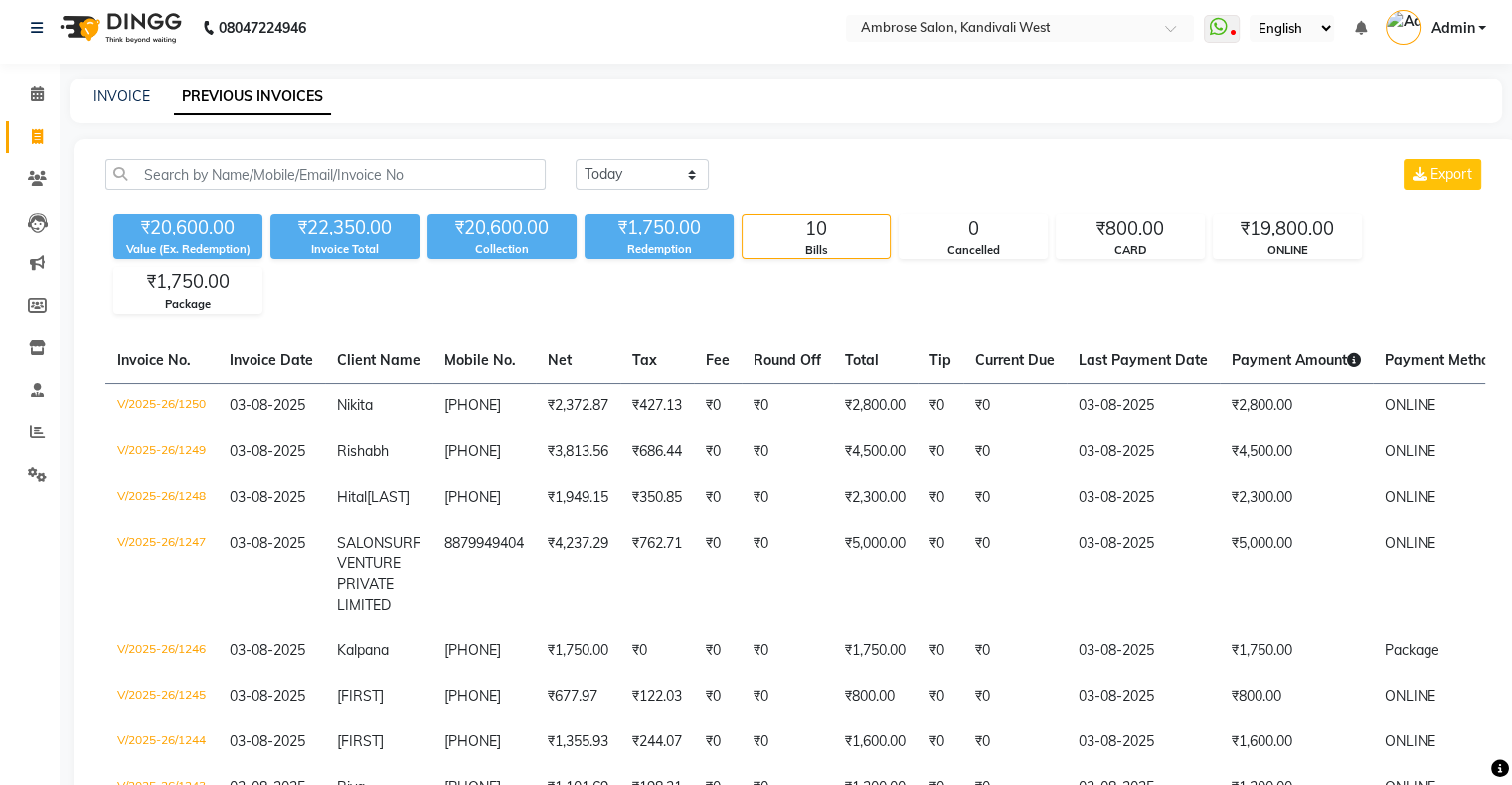 scroll, scrollTop: 0, scrollLeft: 0, axis: both 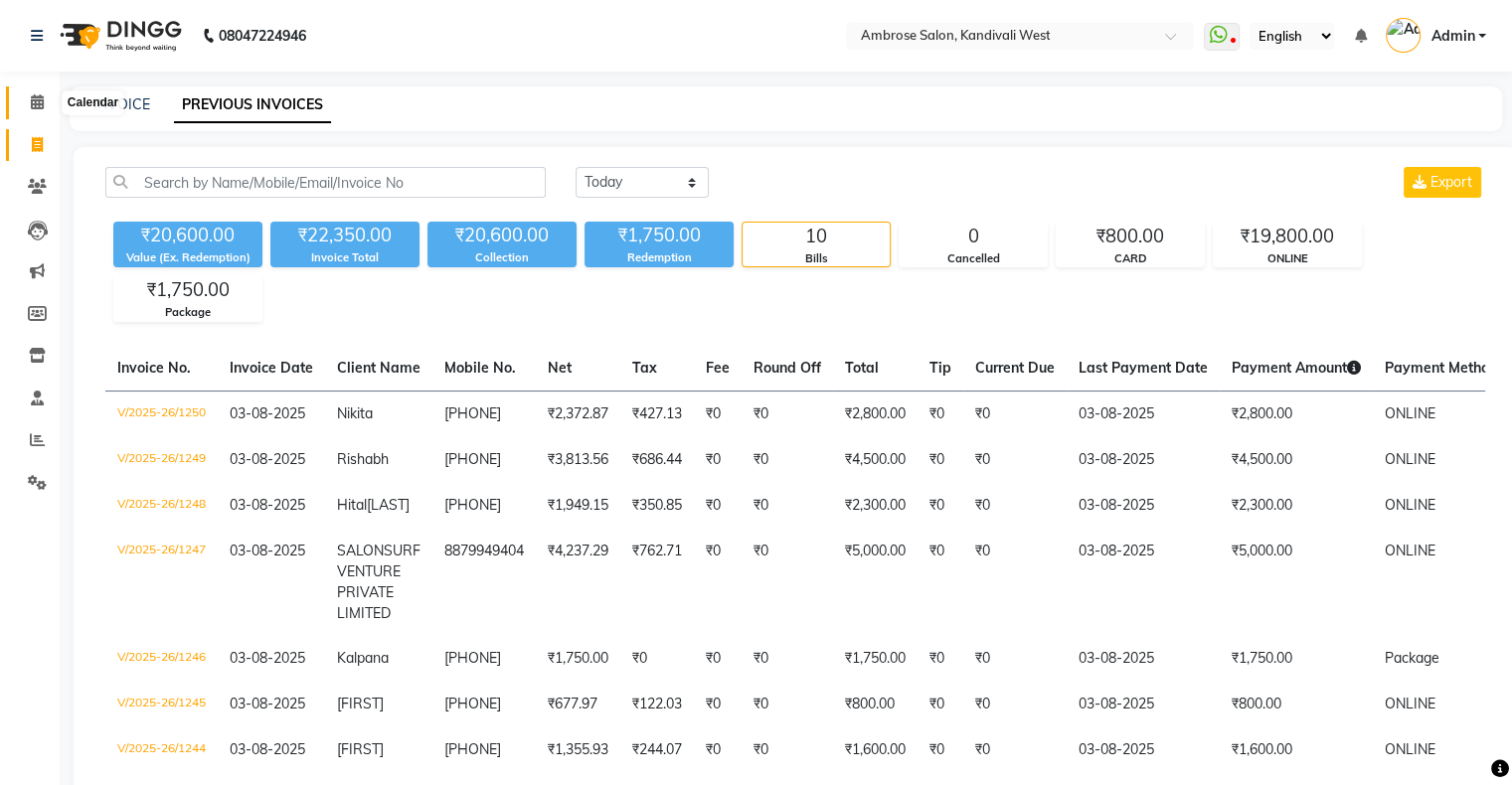 click 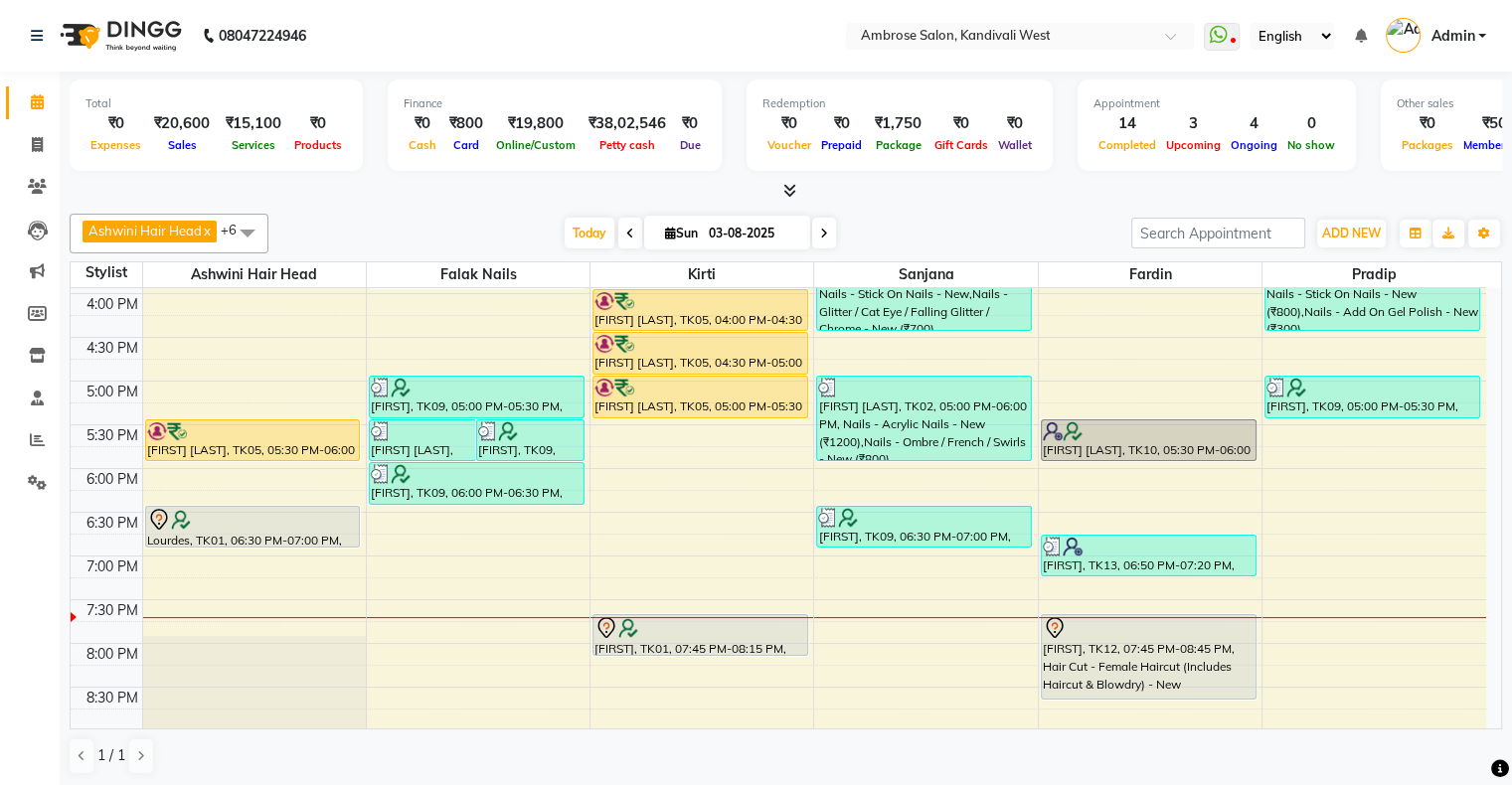 scroll, scrollTop: 486, scrollLeft: 0, axis: vertical 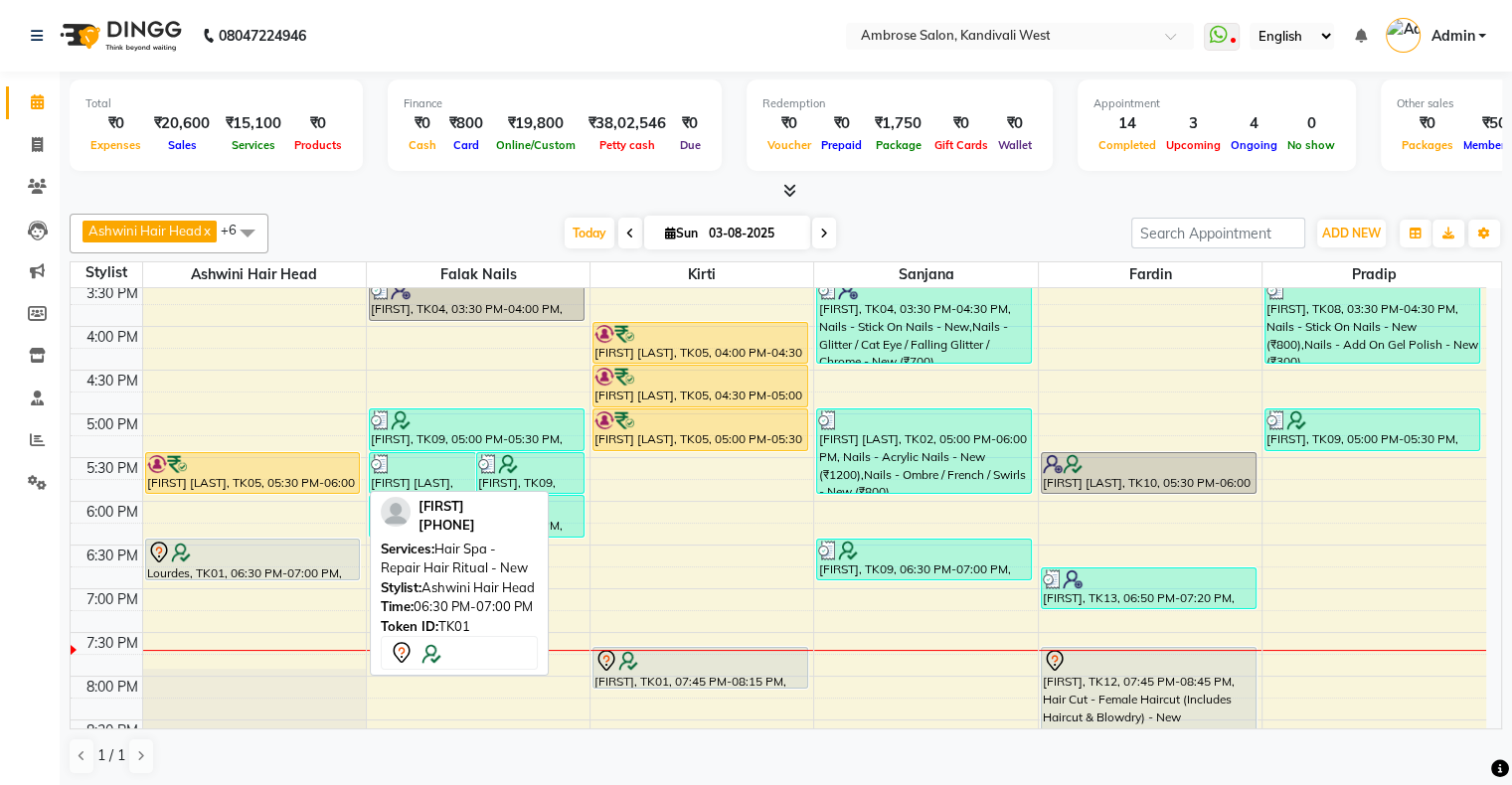 click at bounding box center [252, 552] 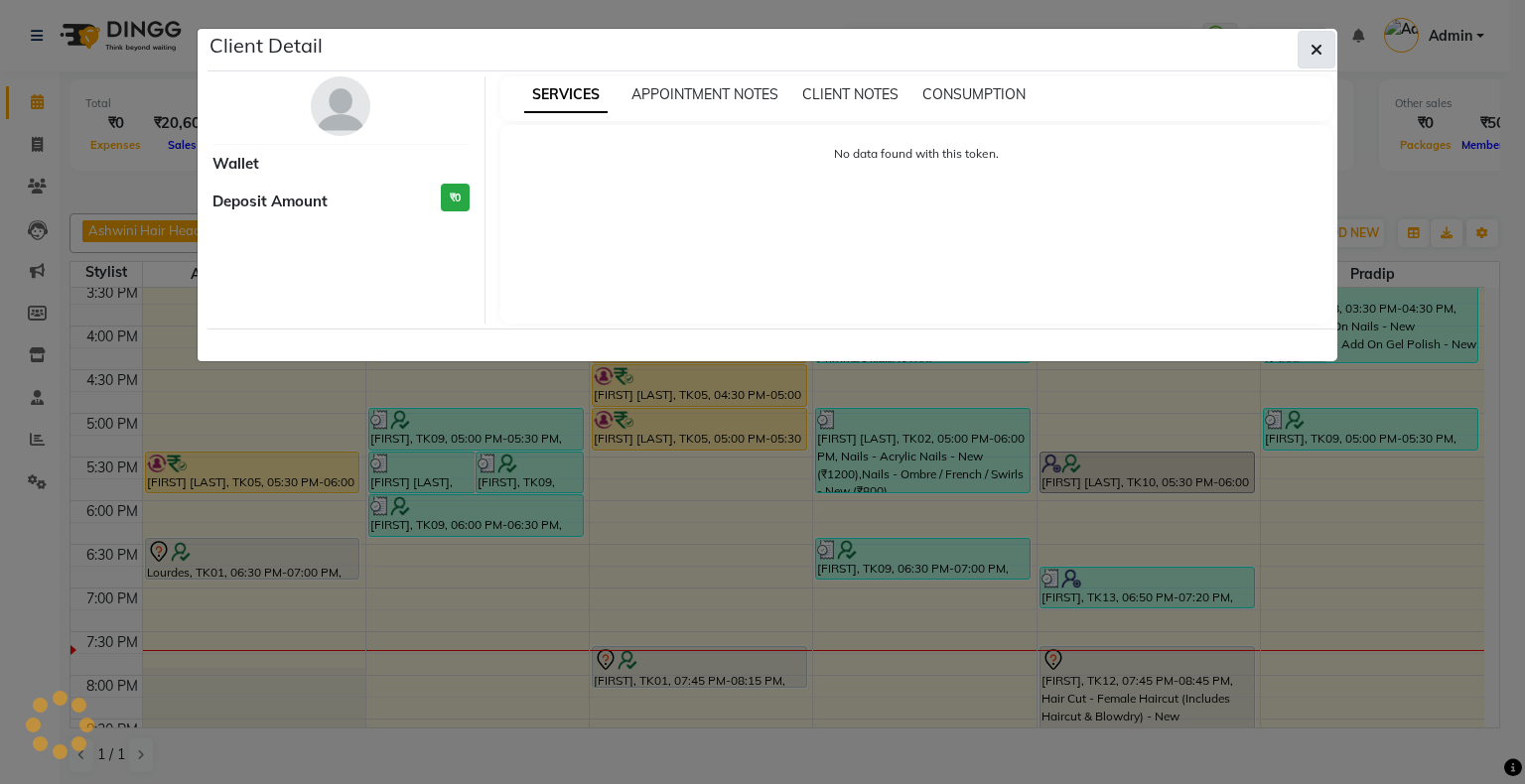 click 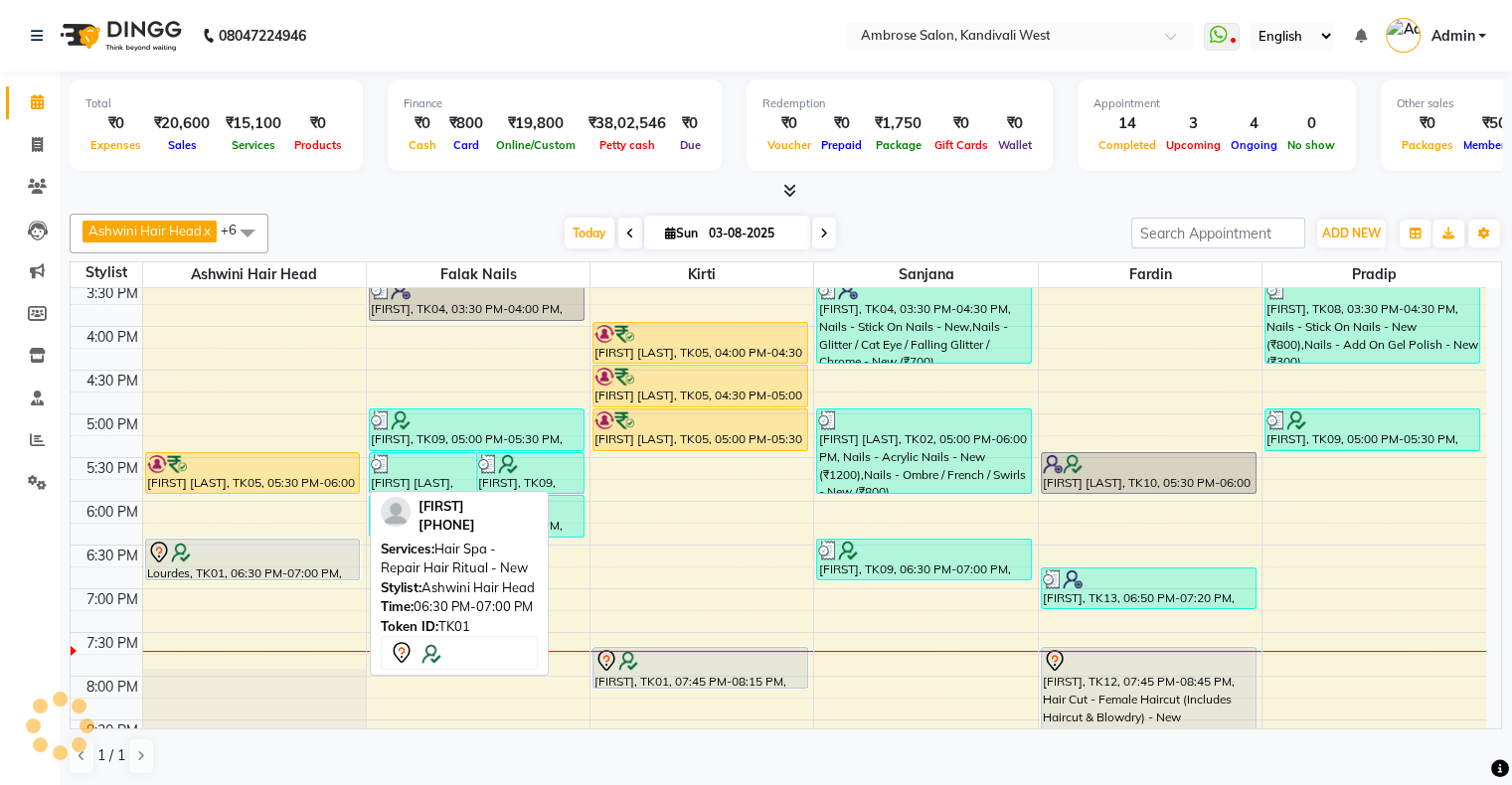 click at bounding box center [252, 552] 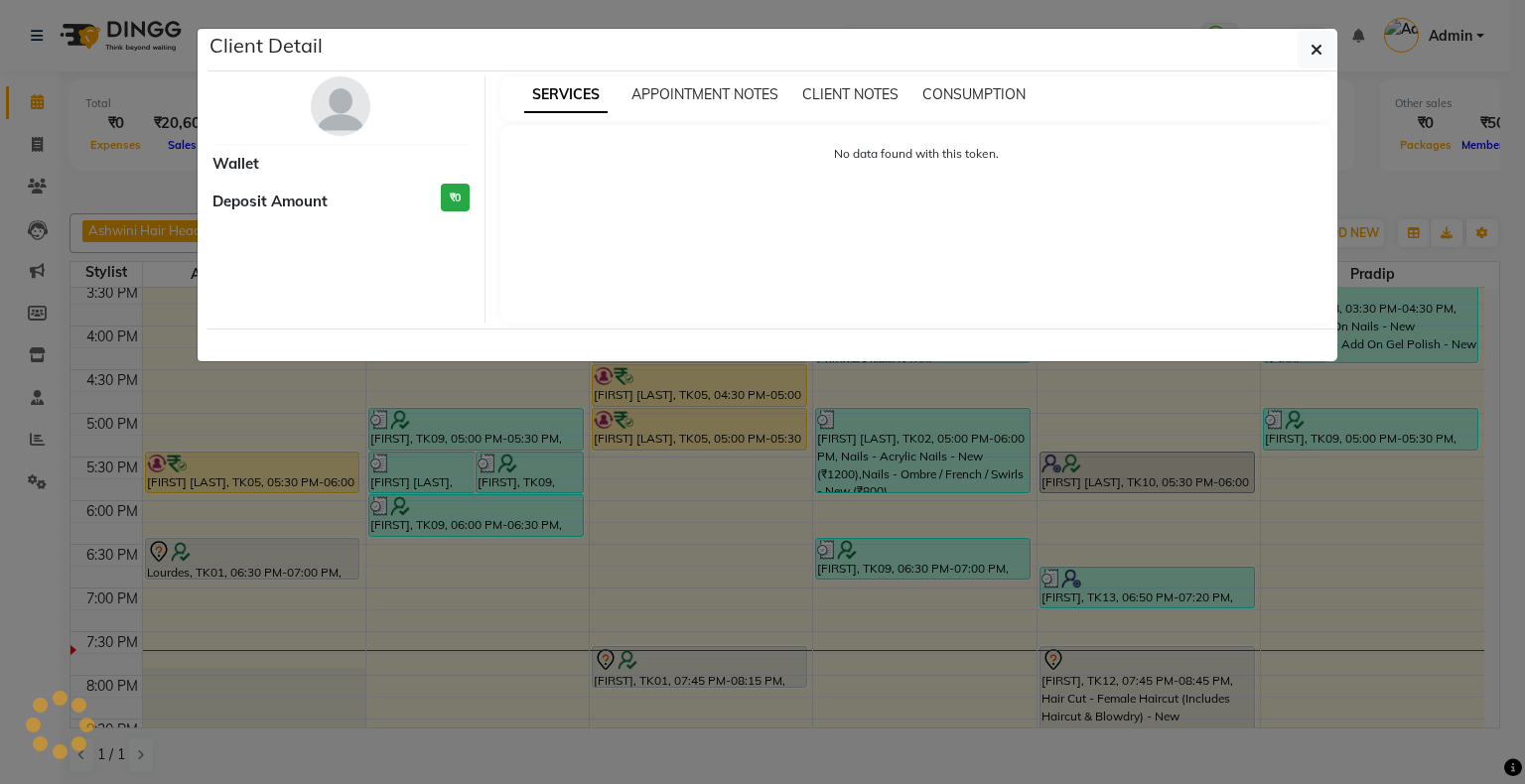 click on "Client Detail     Wallet Deposit Amount  ₹0  SERVICES APPOINTMENT NOTES CLIENT NOTES CONSUMPTION No data found with this token." 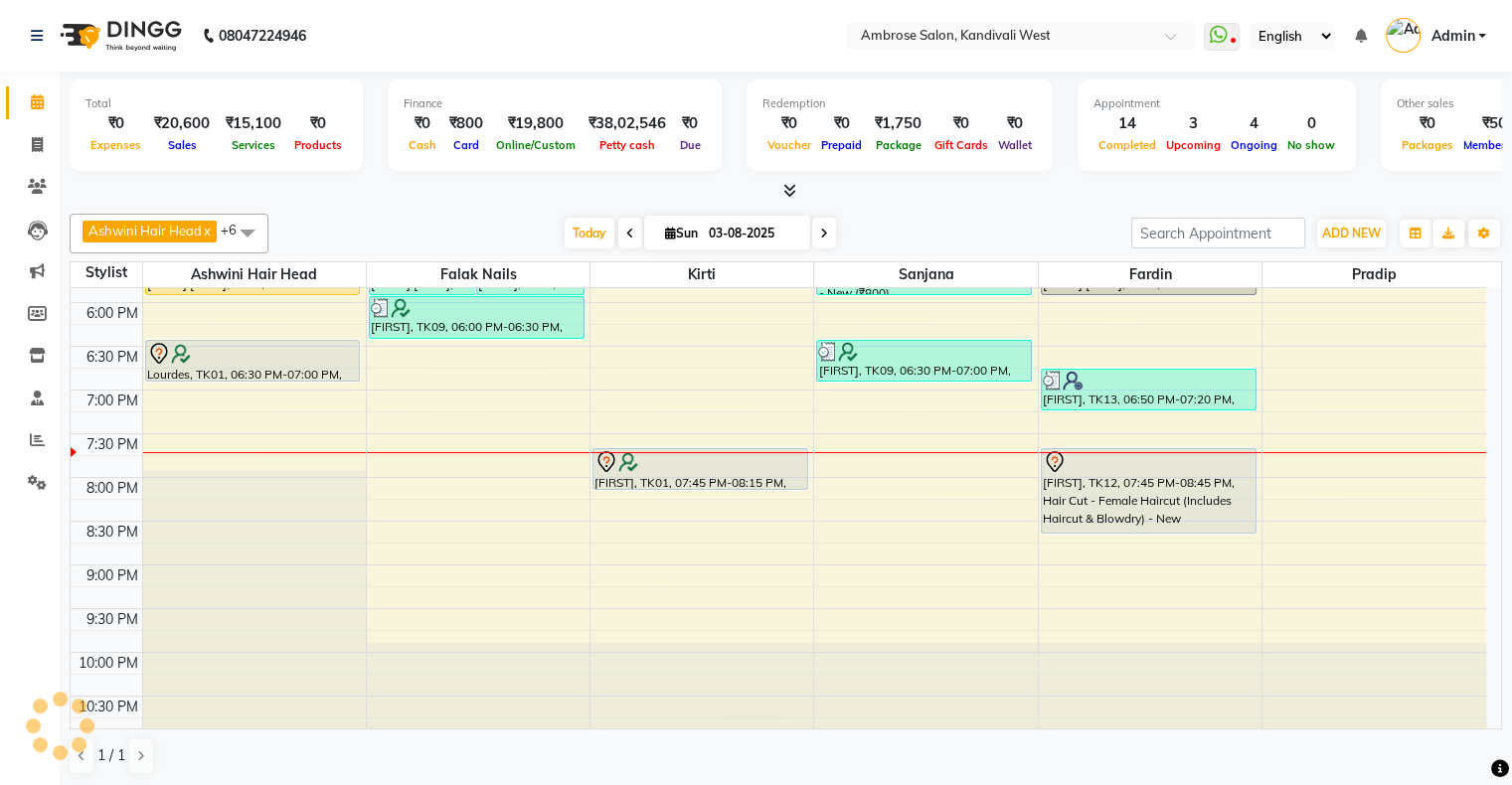 scroll, scrollTop: 585, scrollLeft: 0, axis: vertical 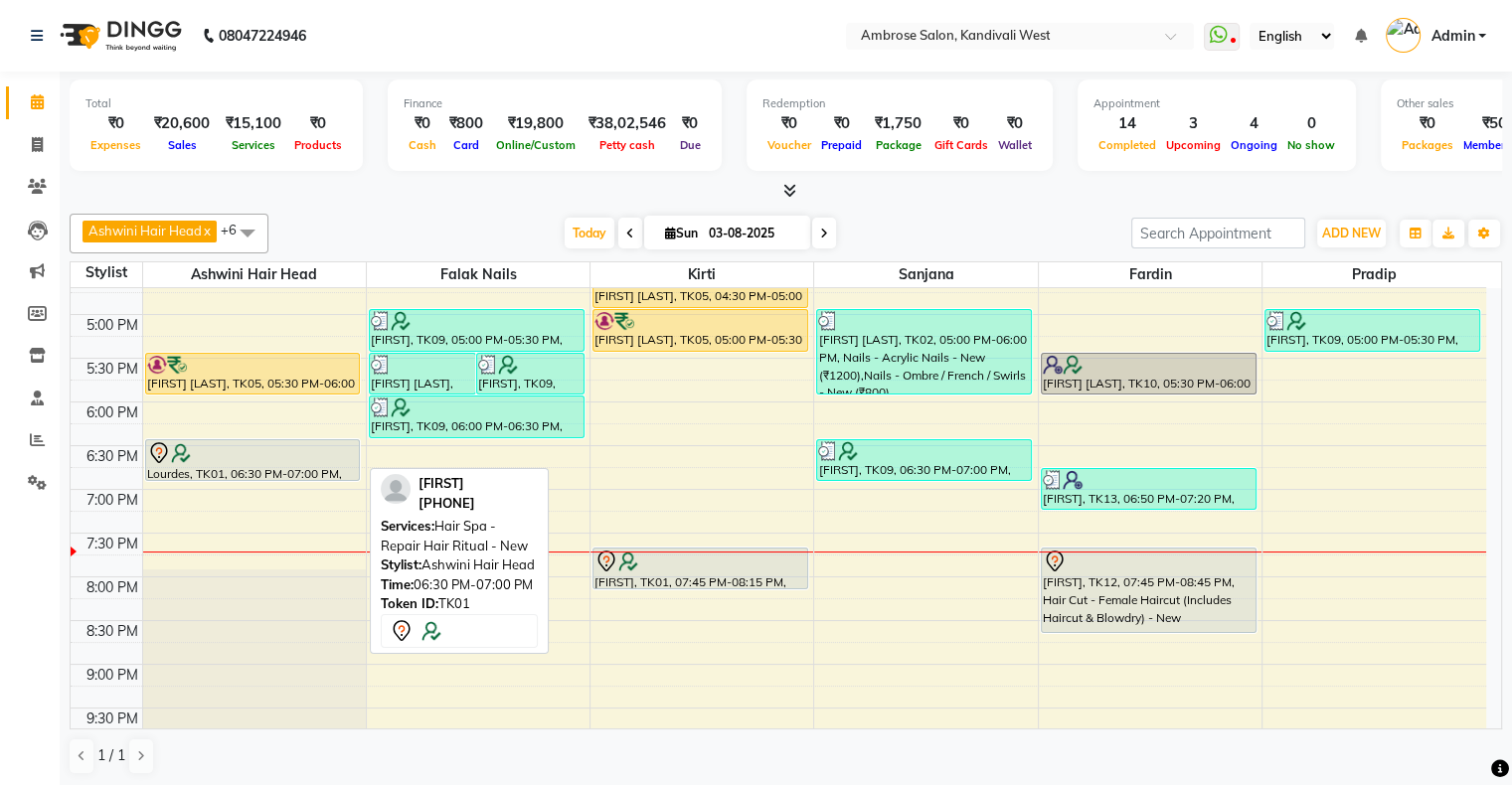 click 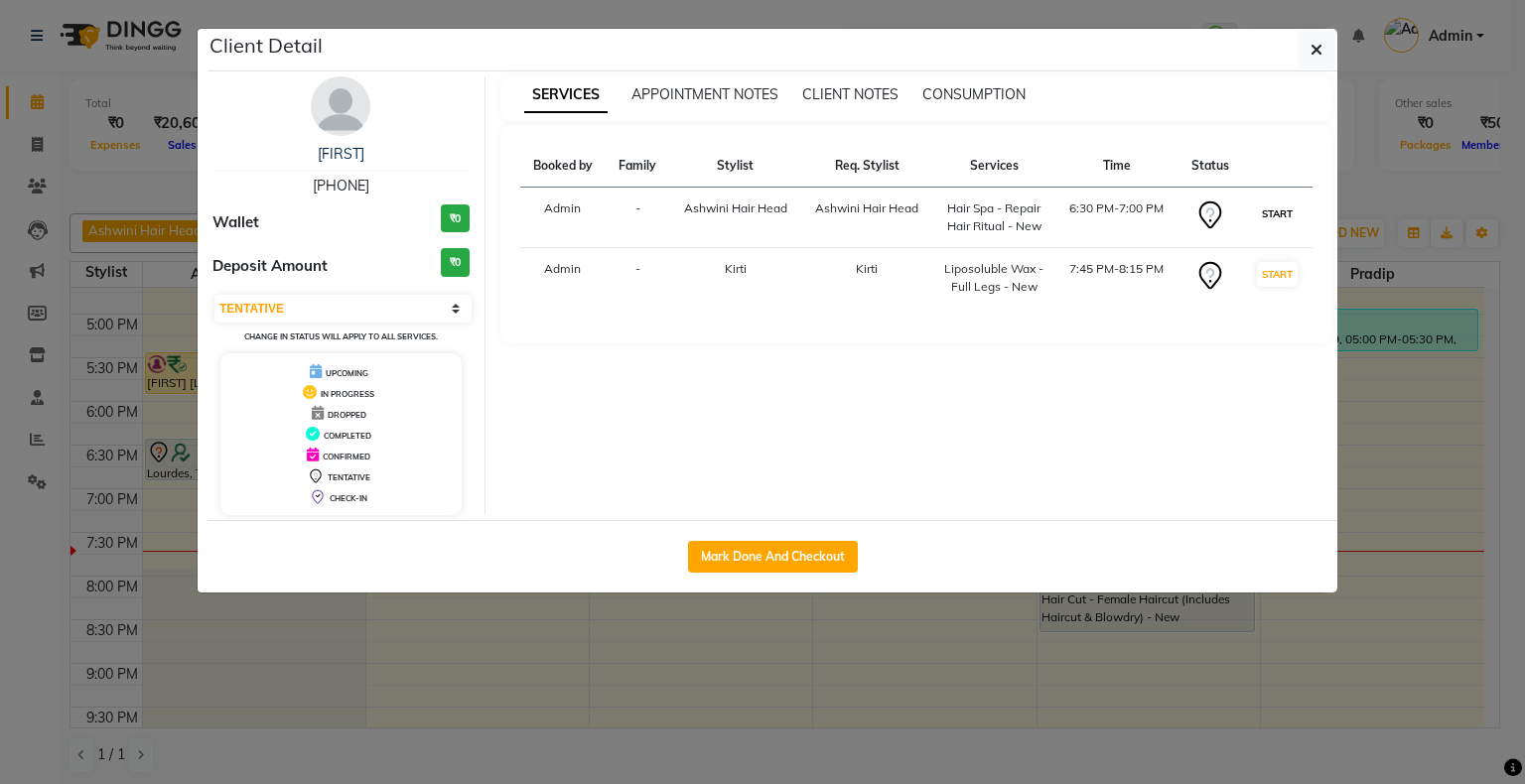 click on "START" at bounding box center (1277, 213) 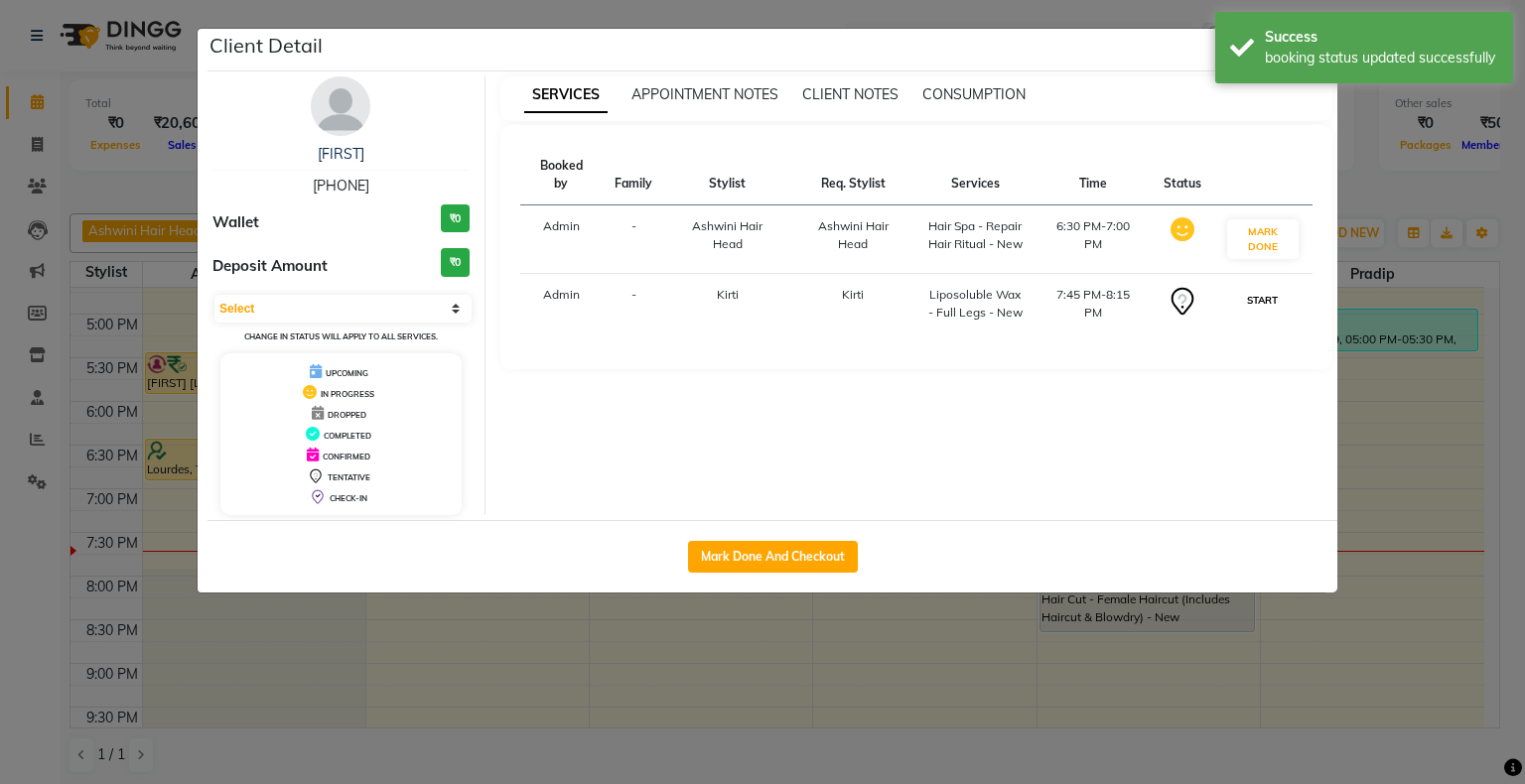 click on "START" at bounding box center (1262, 300) 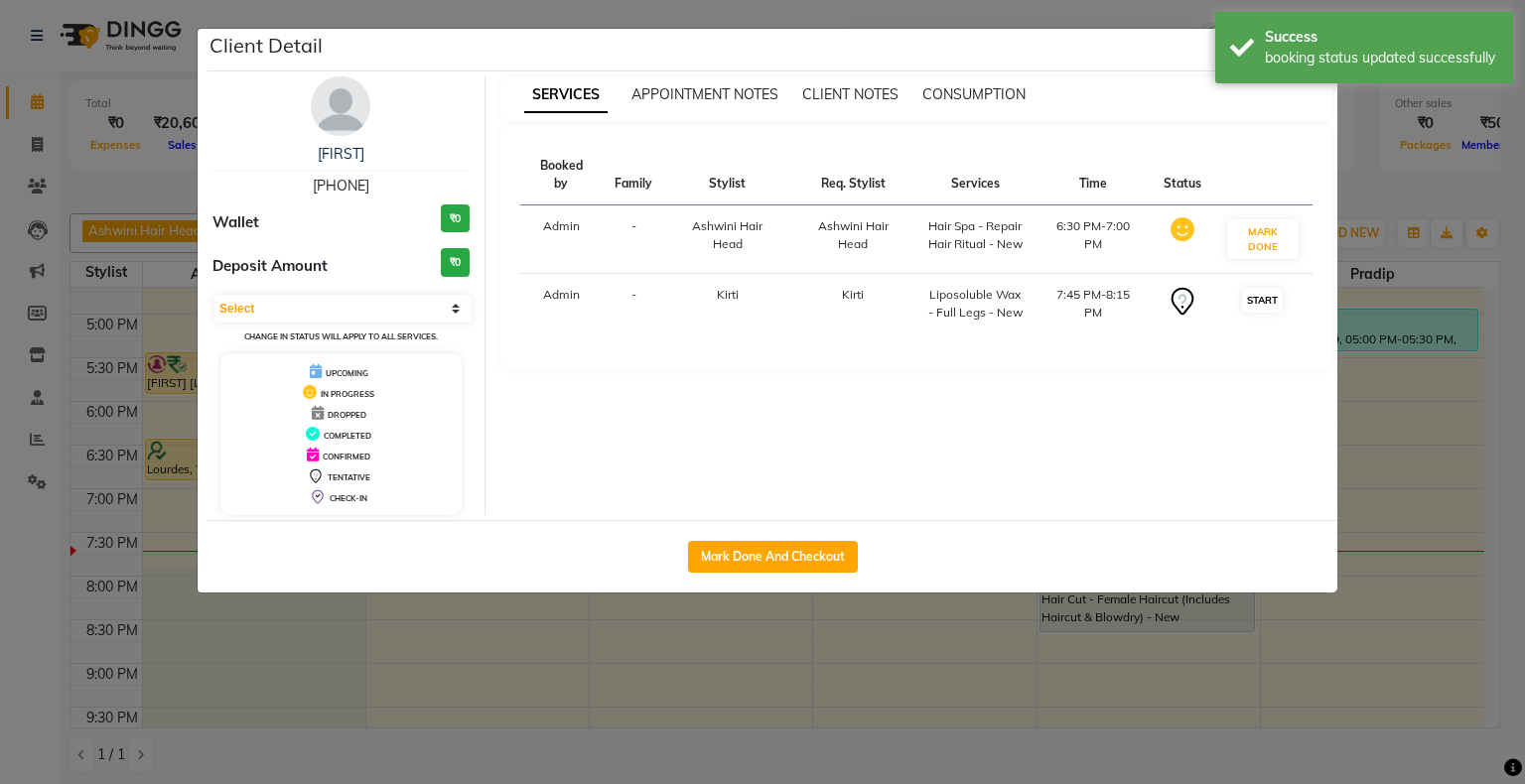 select on "1" 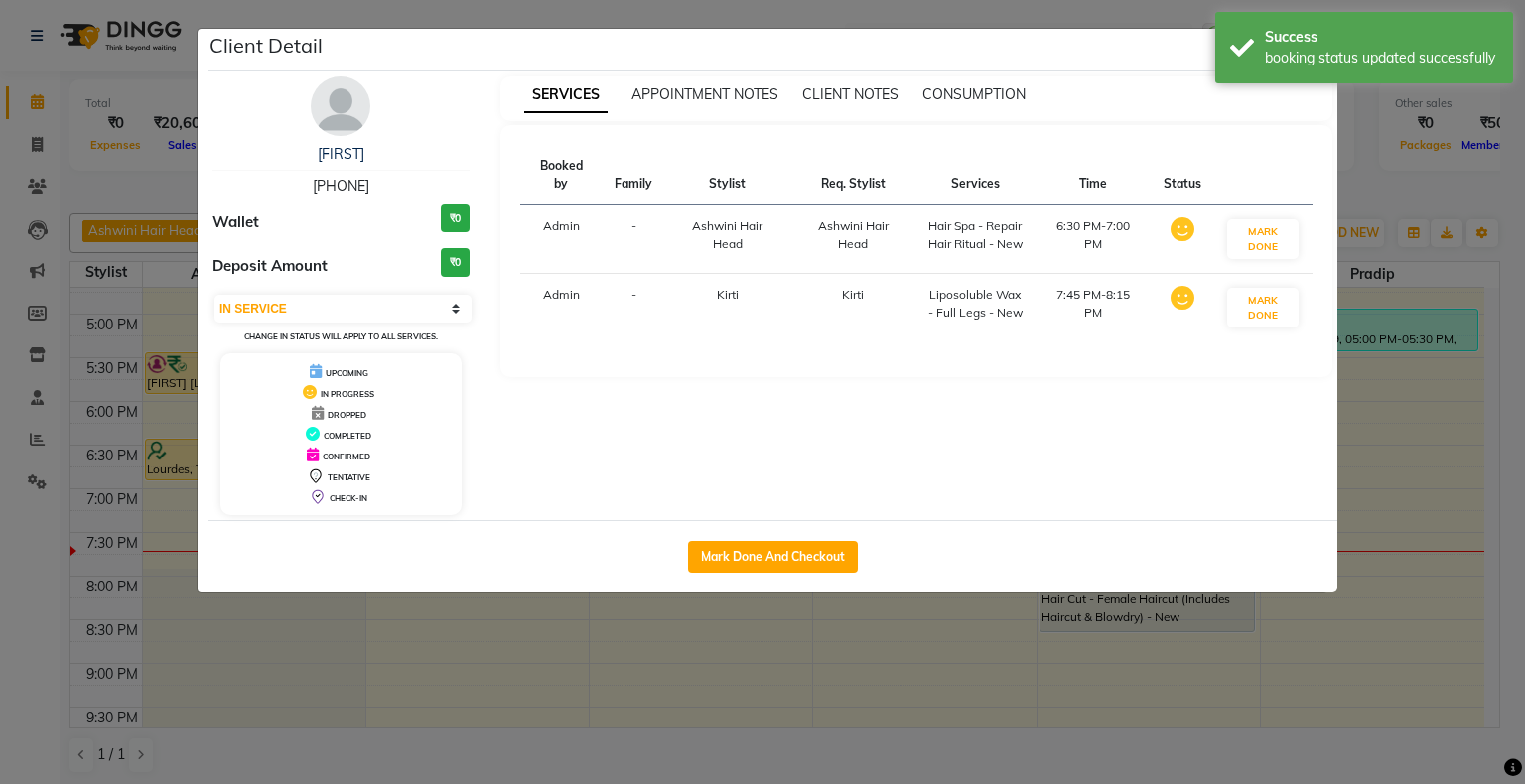 click on "Client Detail  [FIRST]    [PHONE] Wallet ₹0 Deposit Amount  ₹0  Select IN SERVICE CONFIRMED TENTATIVE CHECK IN MARK DONE DROPPED UPCOMING Change in status will apply to all services. UPCOMING IN PROGRESS DROPPED COMPLETED CONFIRMED TENTATIVE CHECK-IN SERVICES APPOINTMENT NOTES CLIENT NOTES CONSUMPTION Booked by Family Stylist Req. Stylist Services Time Status  Admin  - Ashwini Hair Head Ashwini Hair Head  Hair Spa - Repair Hair Ritual - New   6:30 PM-7:00 PM   MARK DONE   Admin  - Kirti Kirti  Liposoluble Wax - Full Legs - New   7:45 PM-8:15 PM   MARK DONE   Mark Done And Checkout" 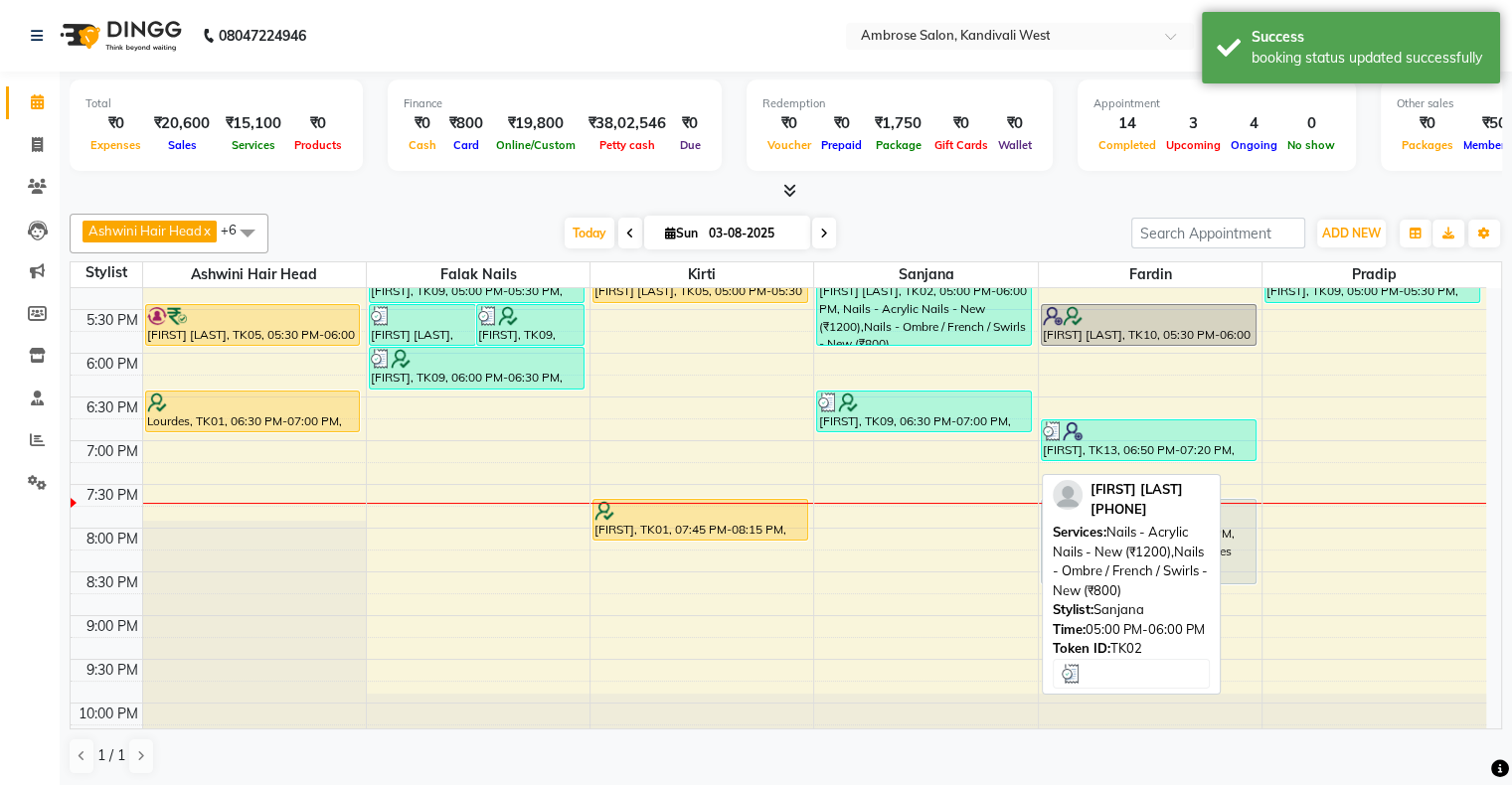 scroll, scrollTop: 685, scrollLeft: 0, axis: vertical 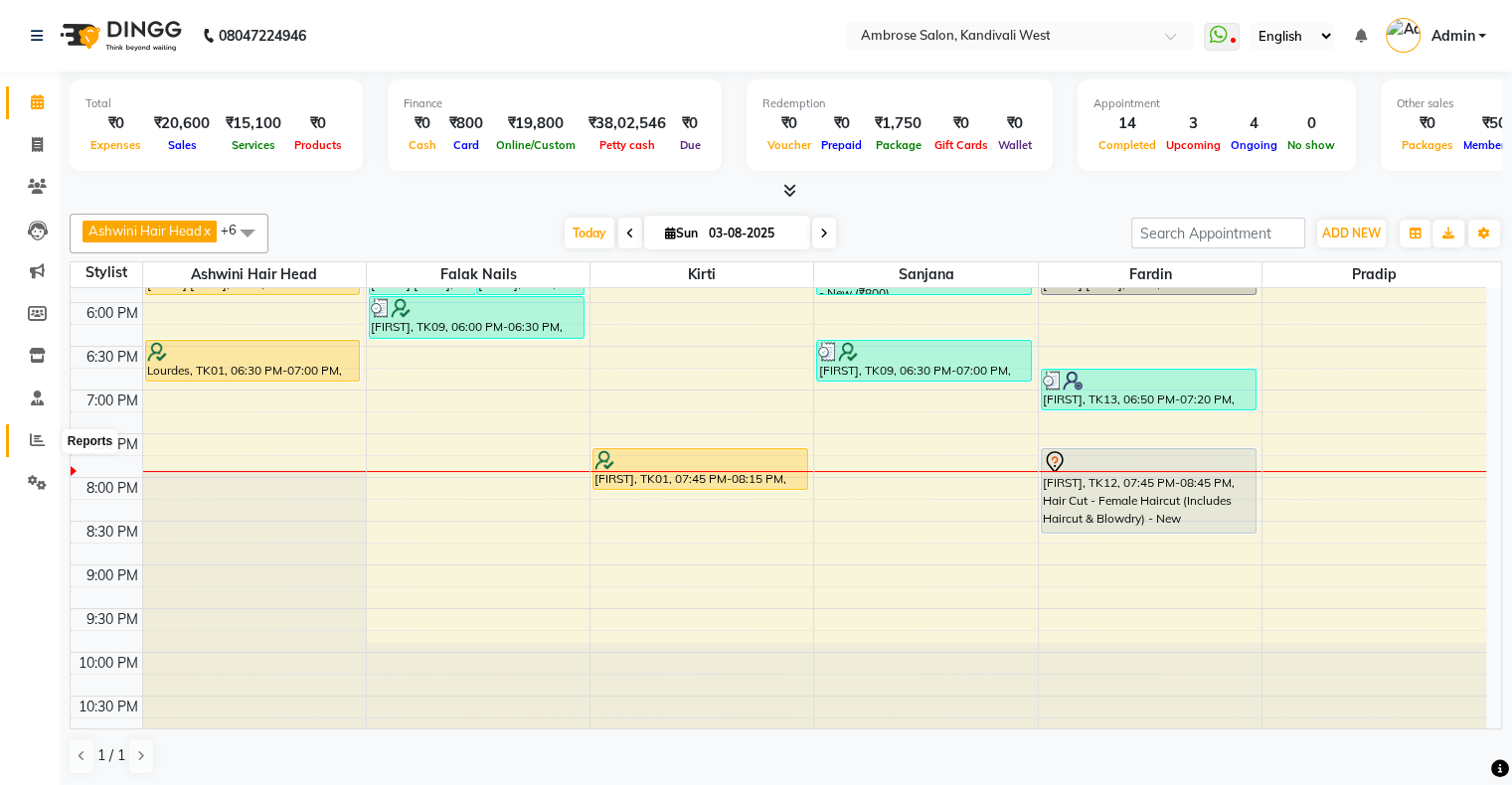 click 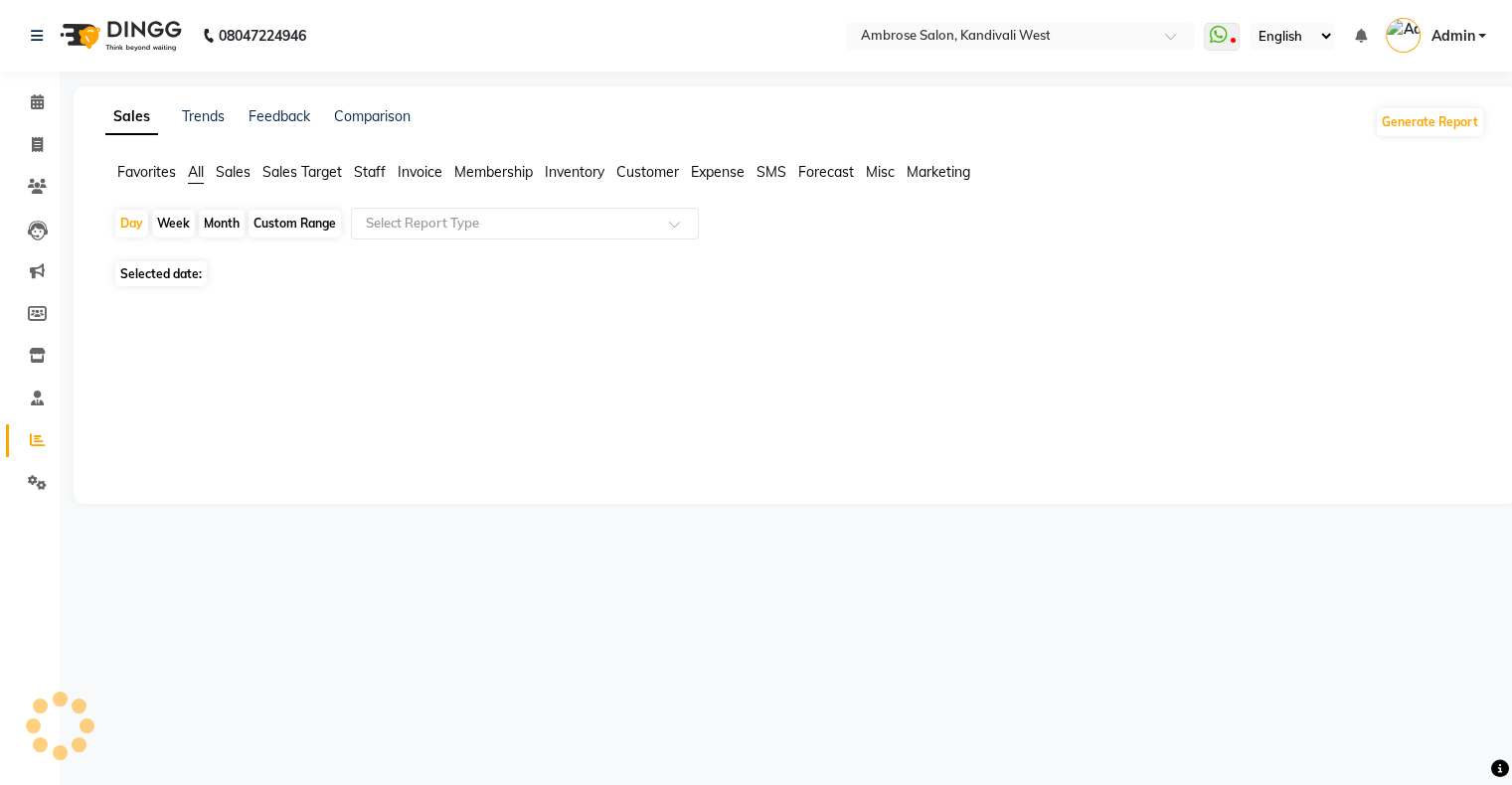 scroll, scrollTop: 0, scrollLeft: 0, axis: both 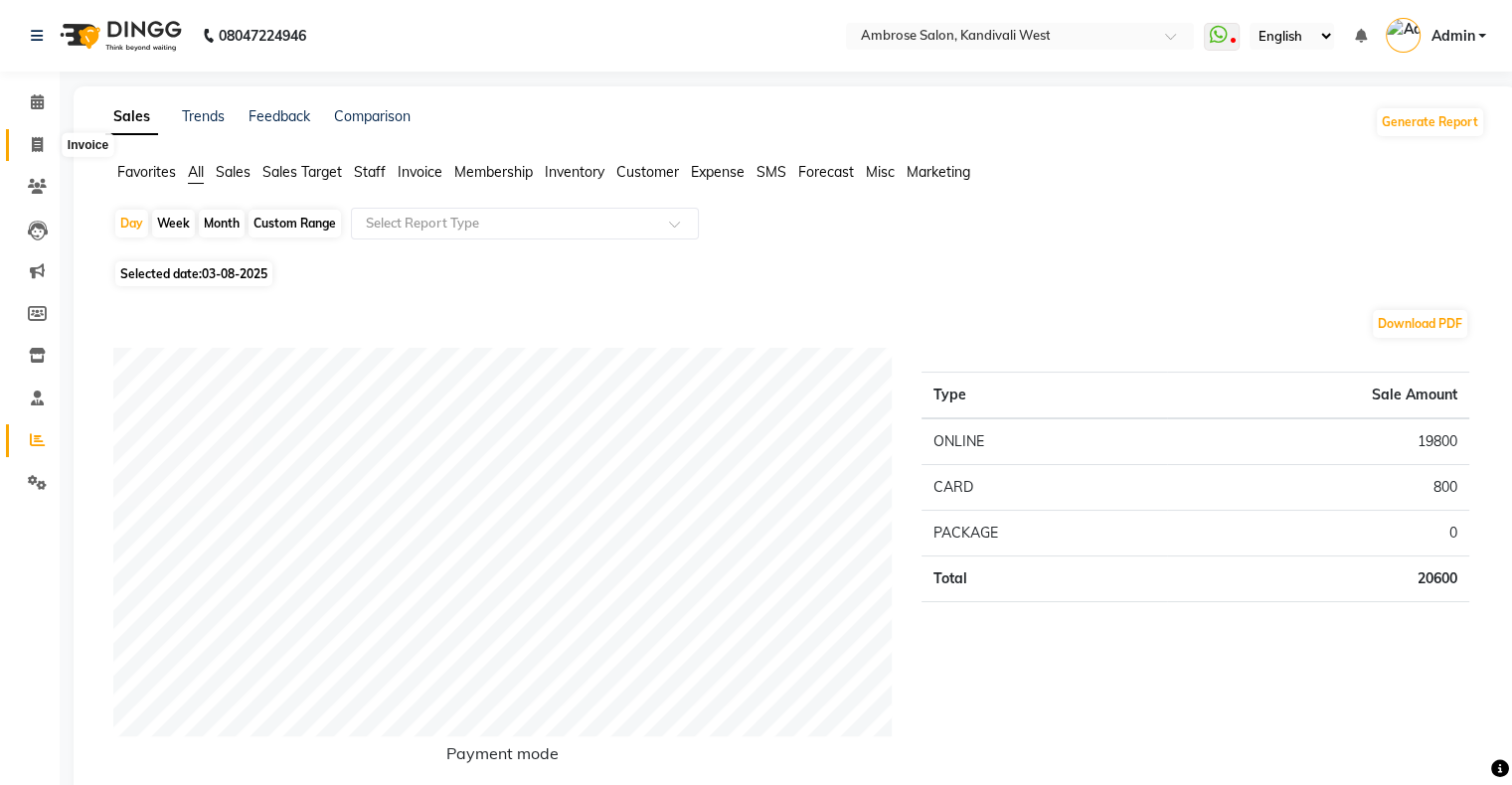 click 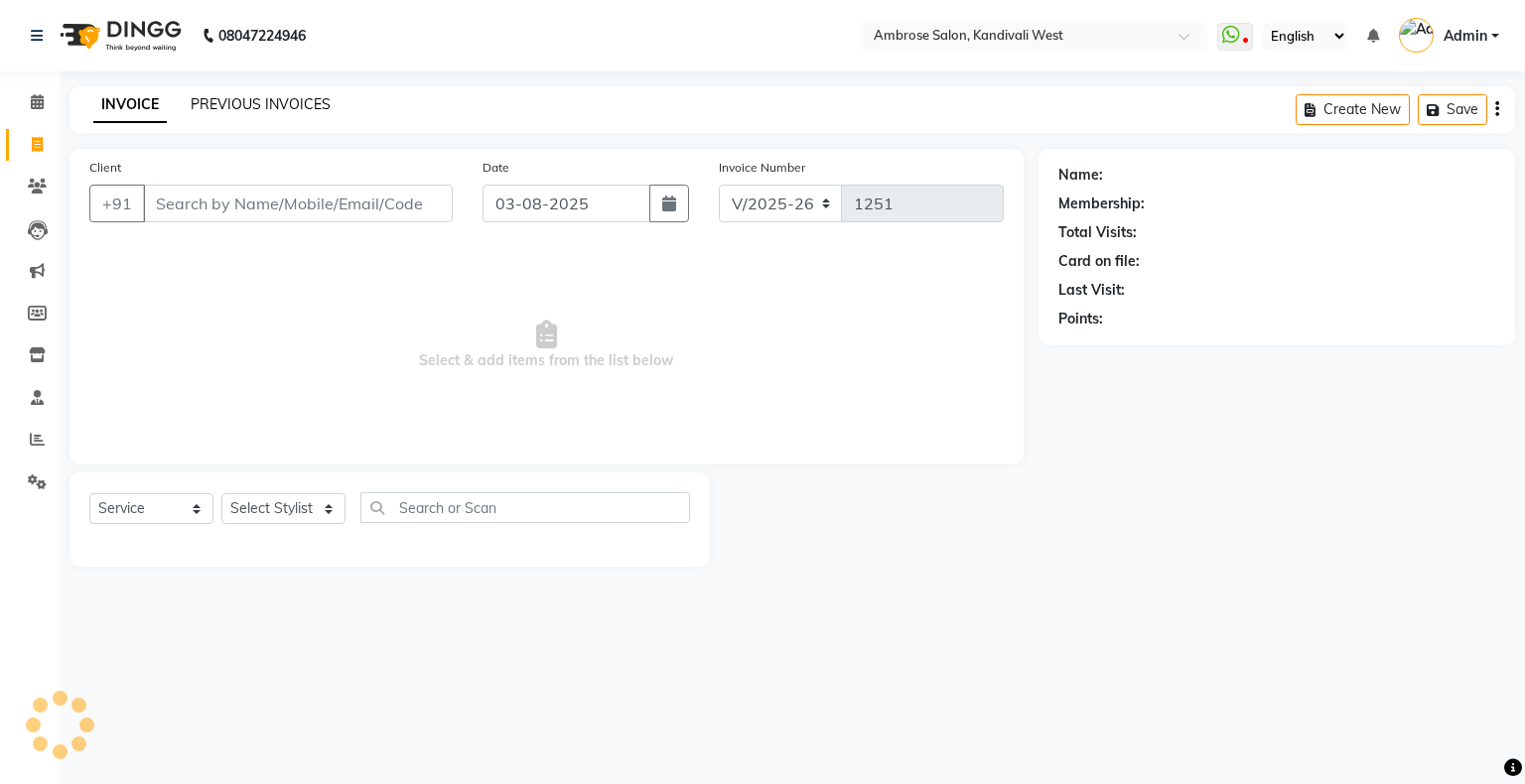 click on "PREVIOUS INVOICES" 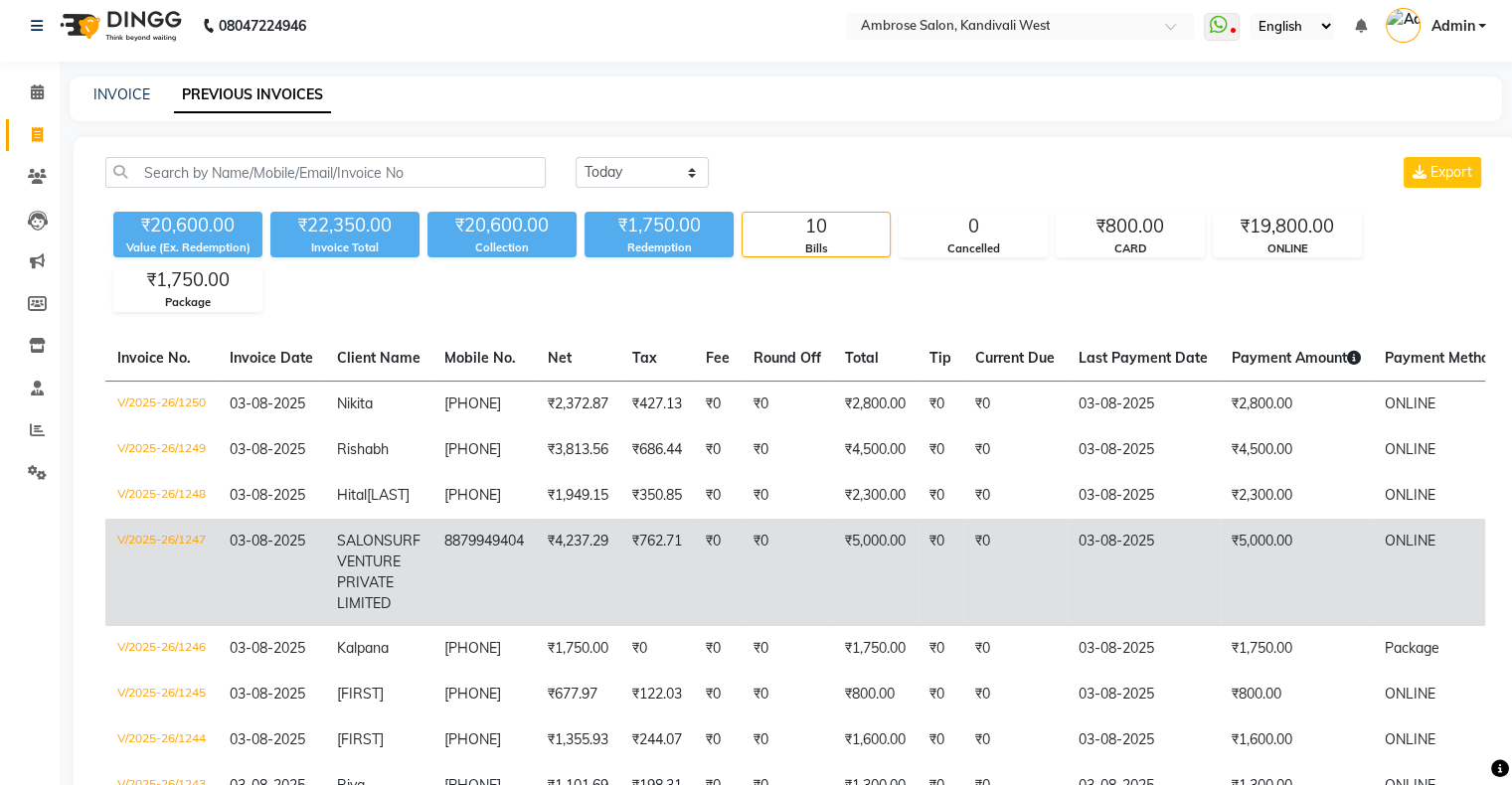 scroll, scrollTop: 0, scrollLeft: 0, axis: both 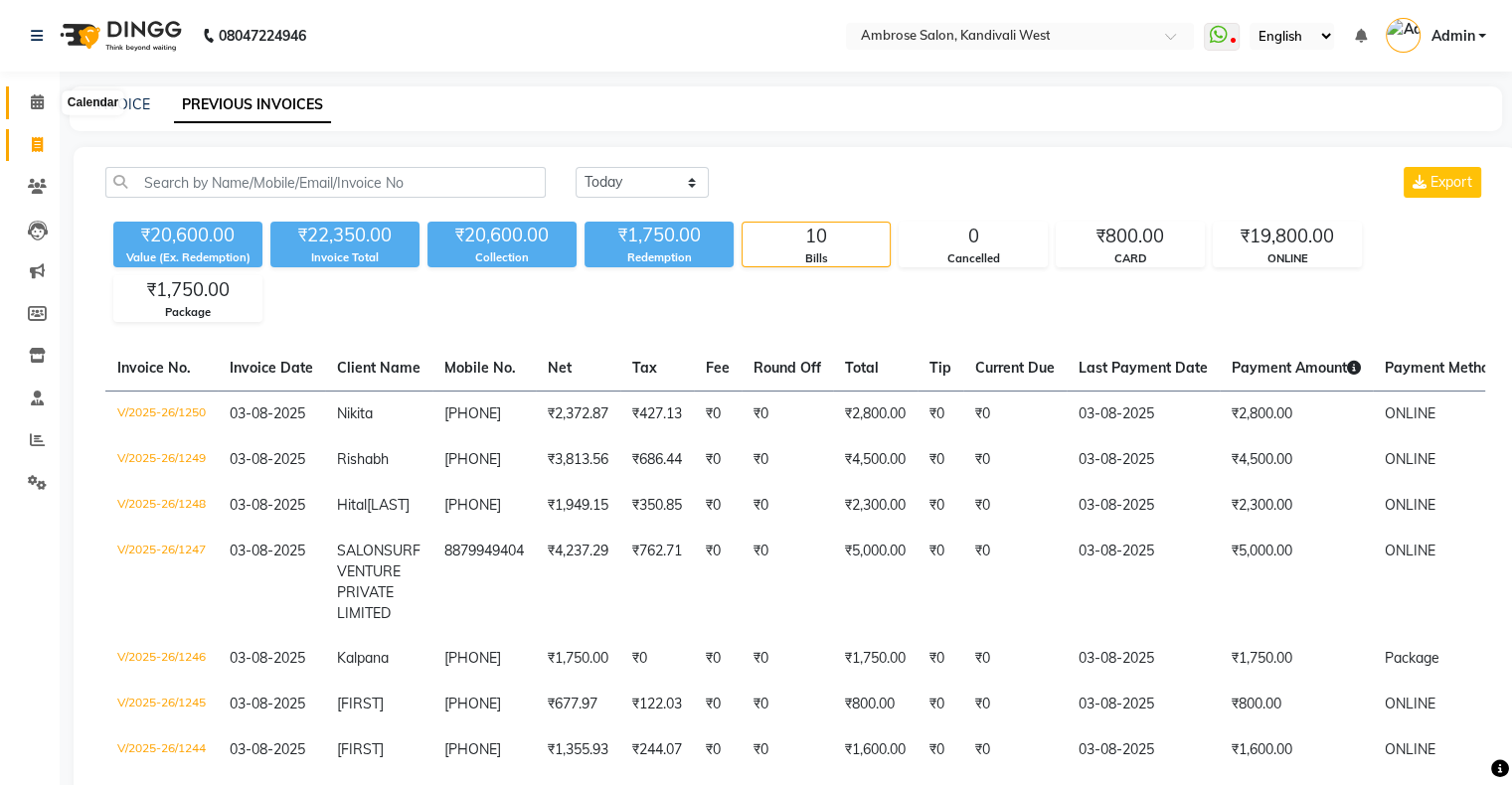 click 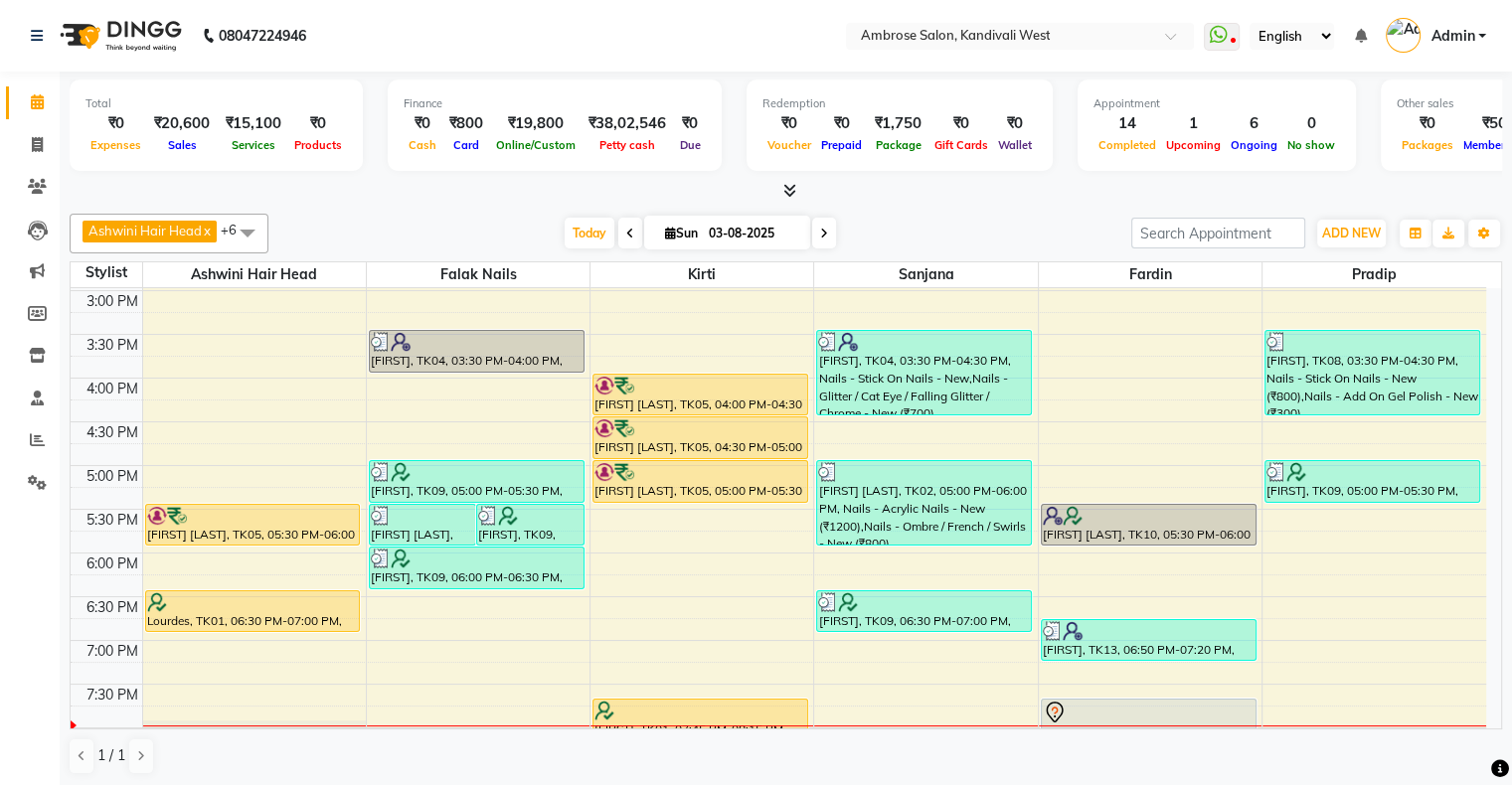 scroll, scrollTop: 387, scrollLeft: 0, axis: vertical 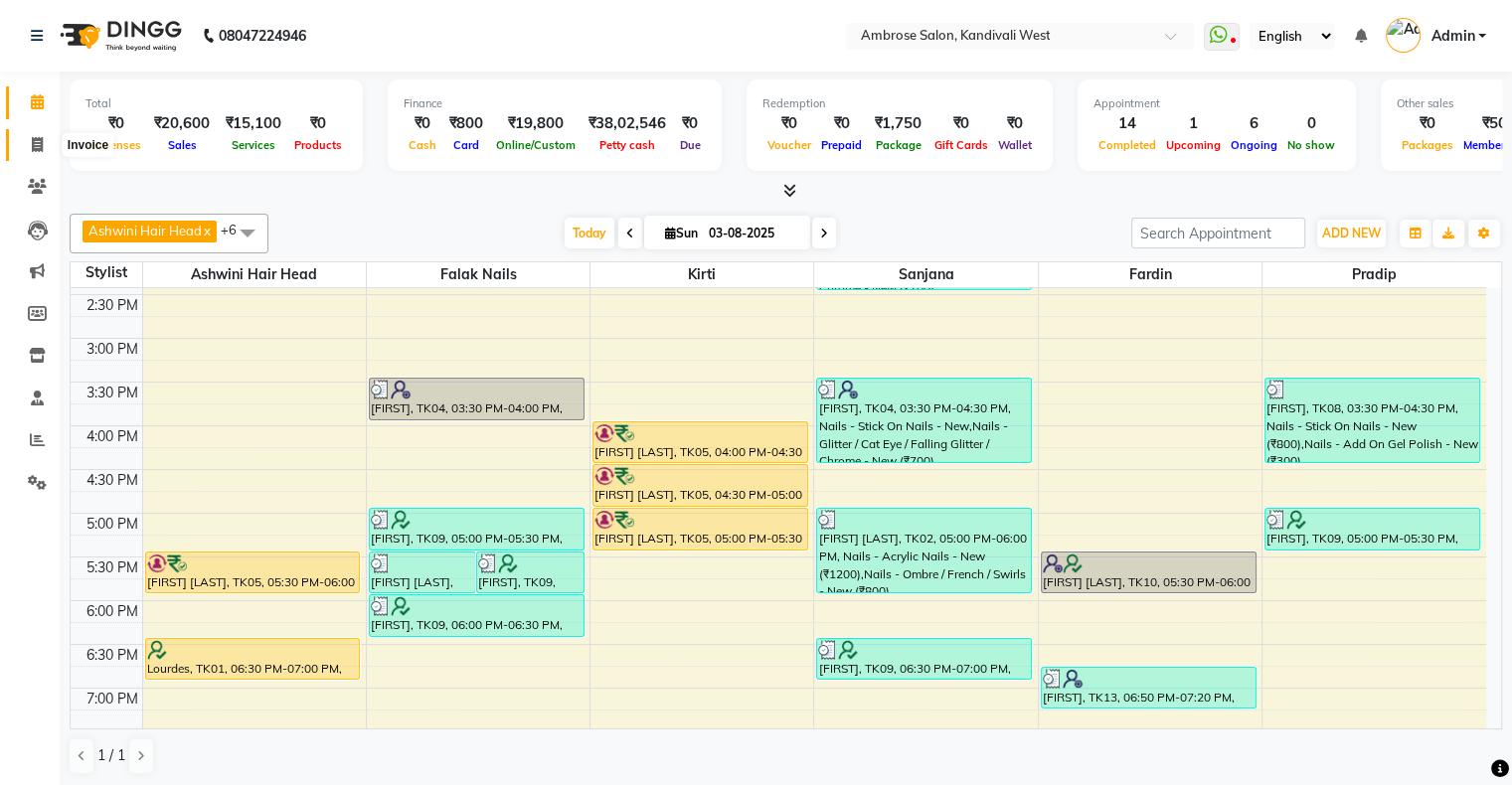 click 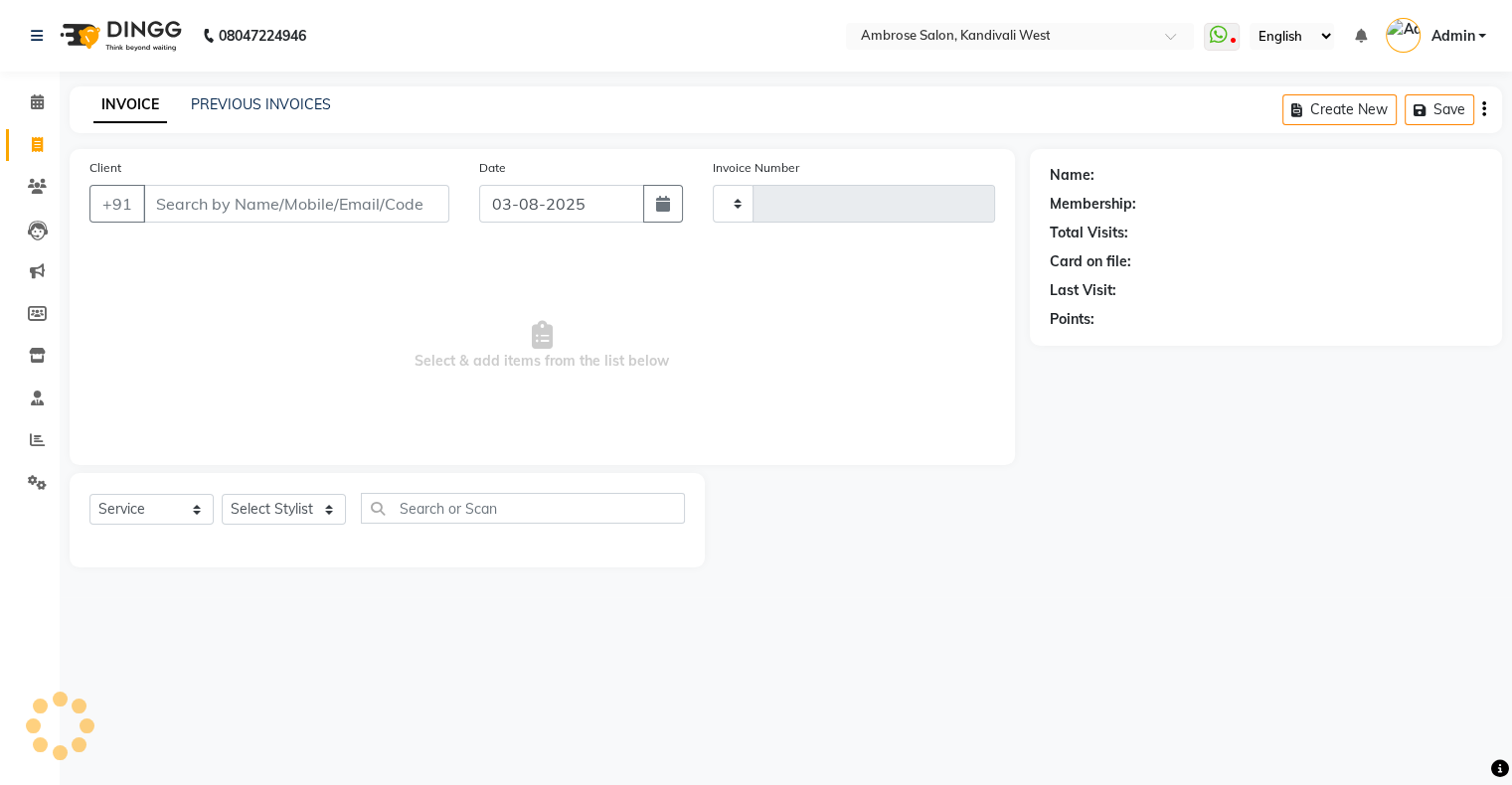 type on "1251" 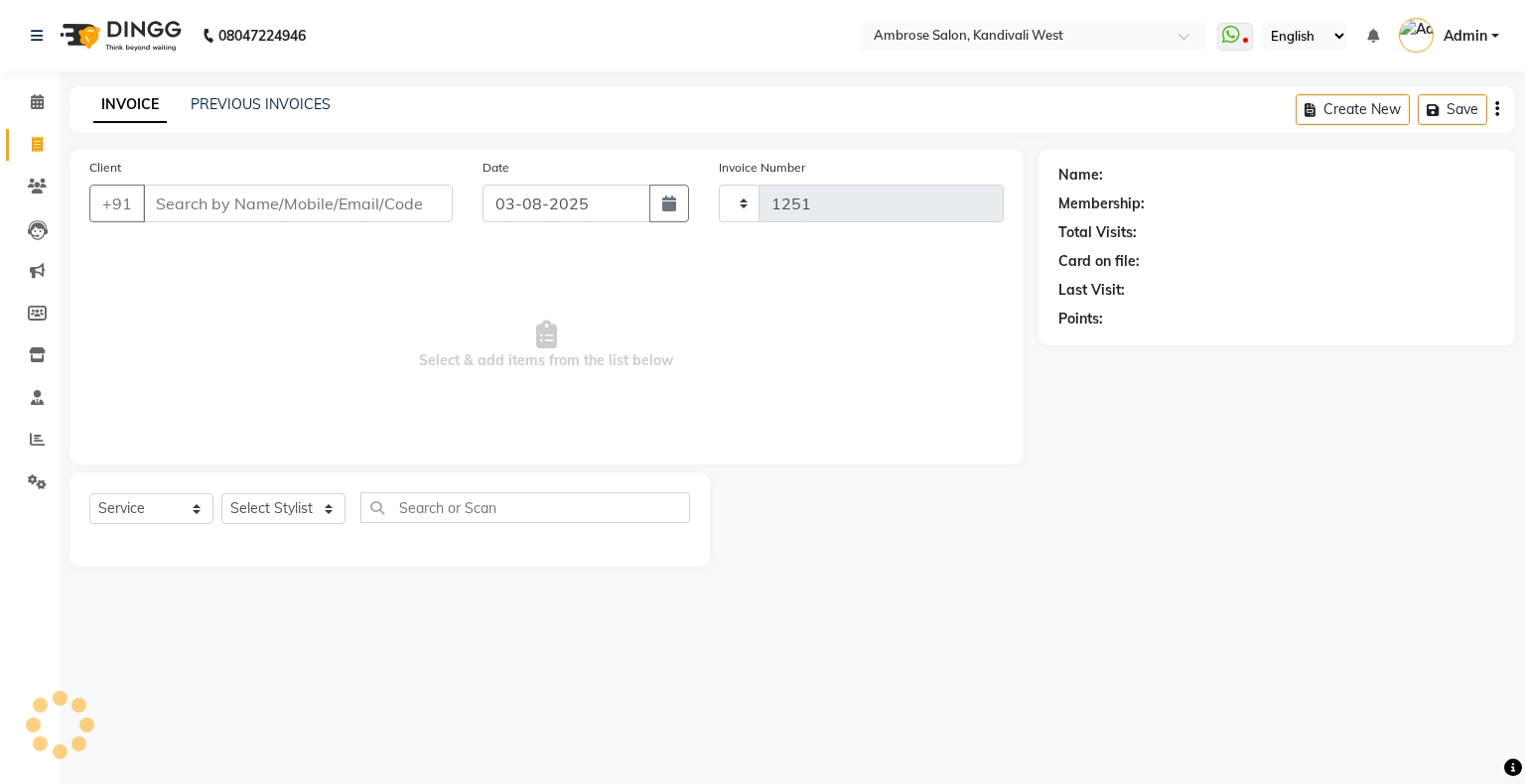 select on "4073" 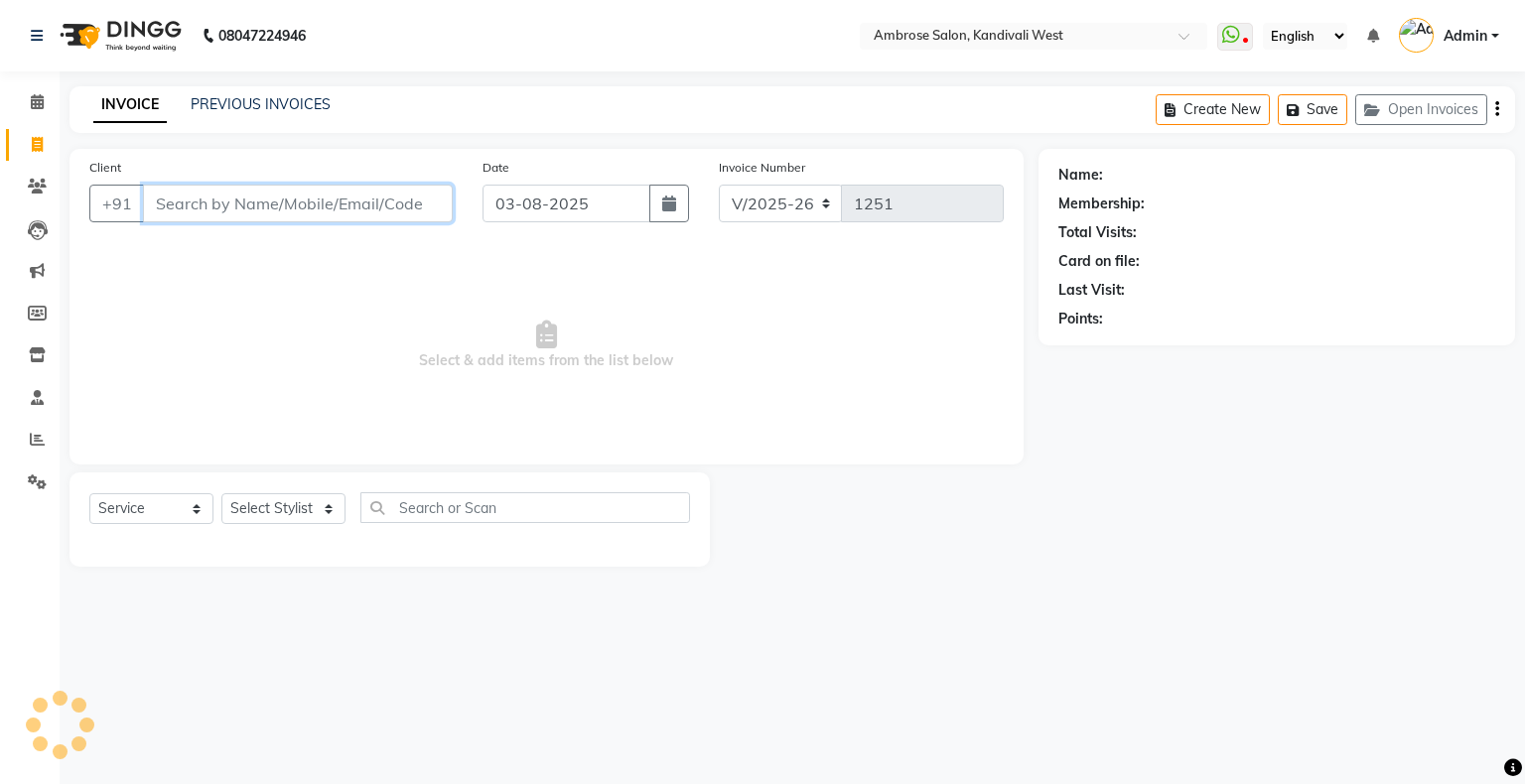 click on "Client" at bounding box center (298, 203) 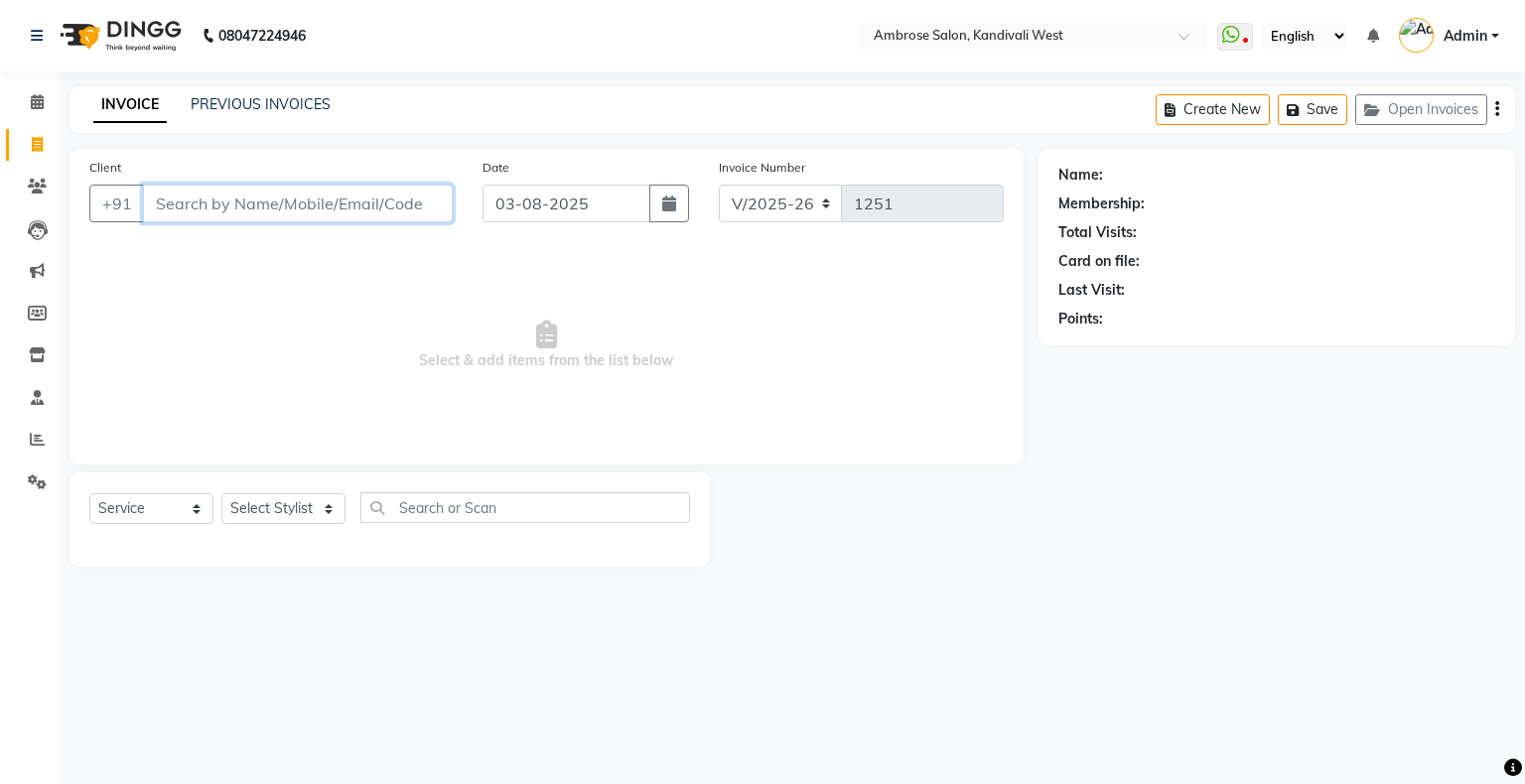 click on "Client" at bounding box center [298, 203] 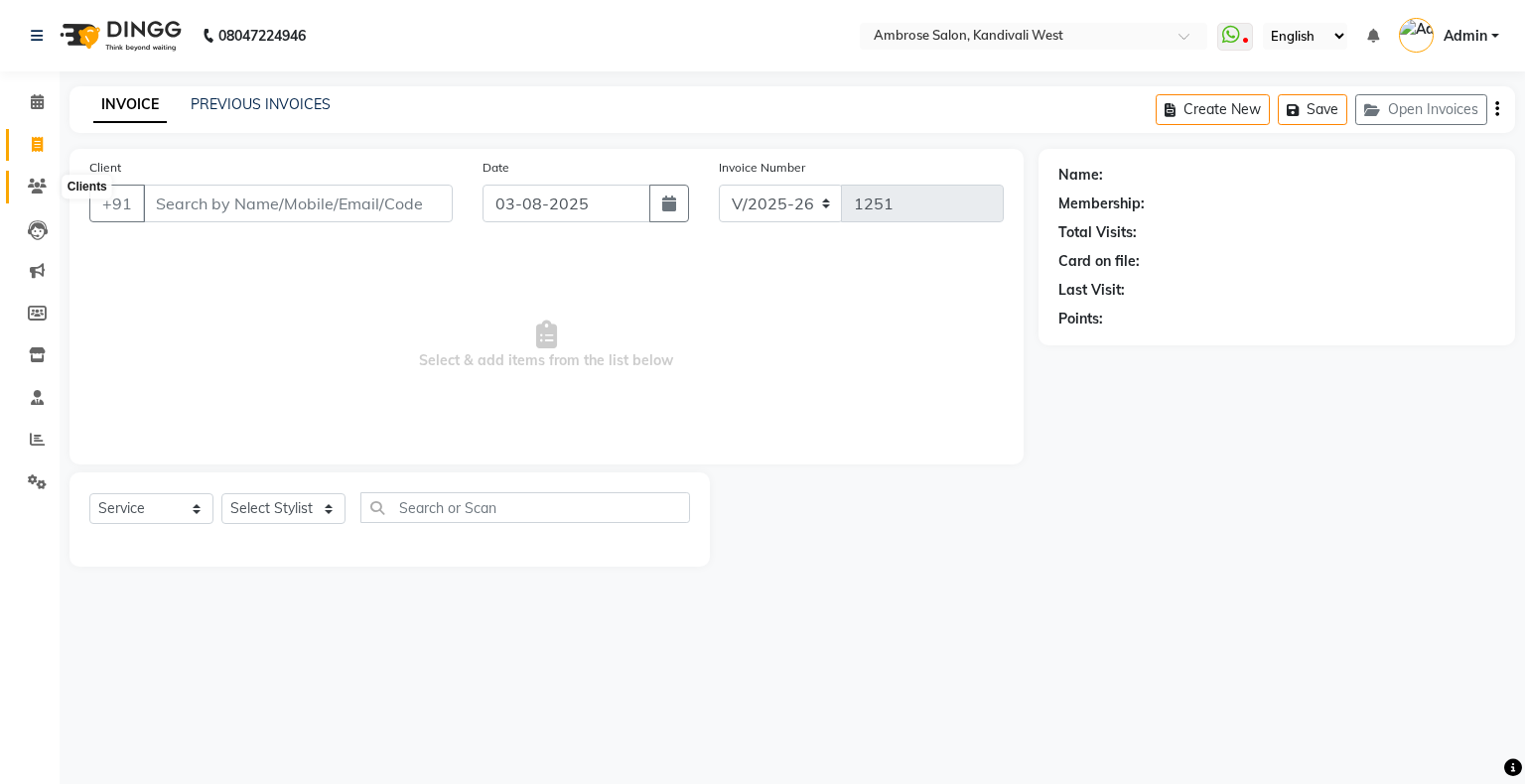click 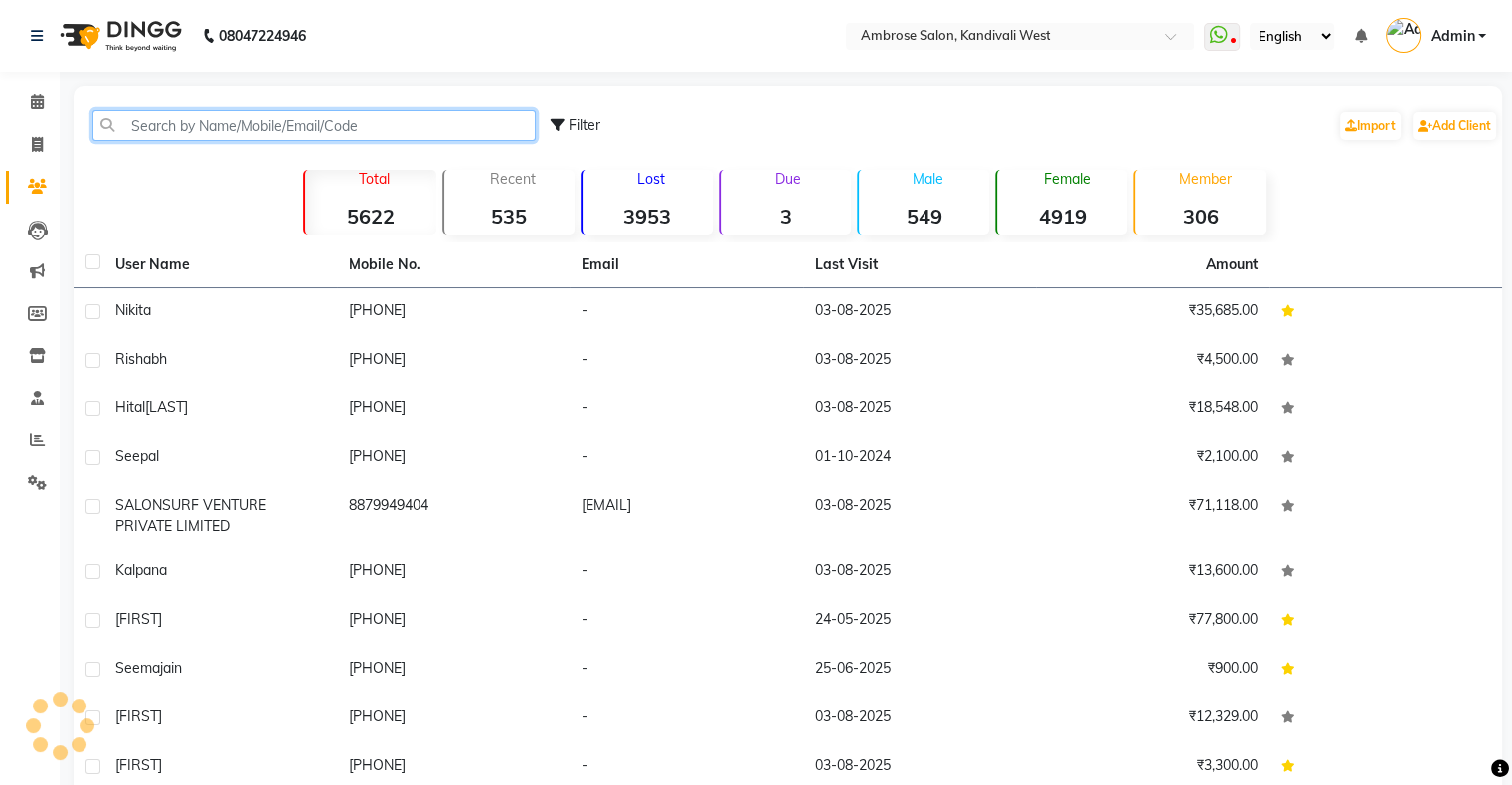 click 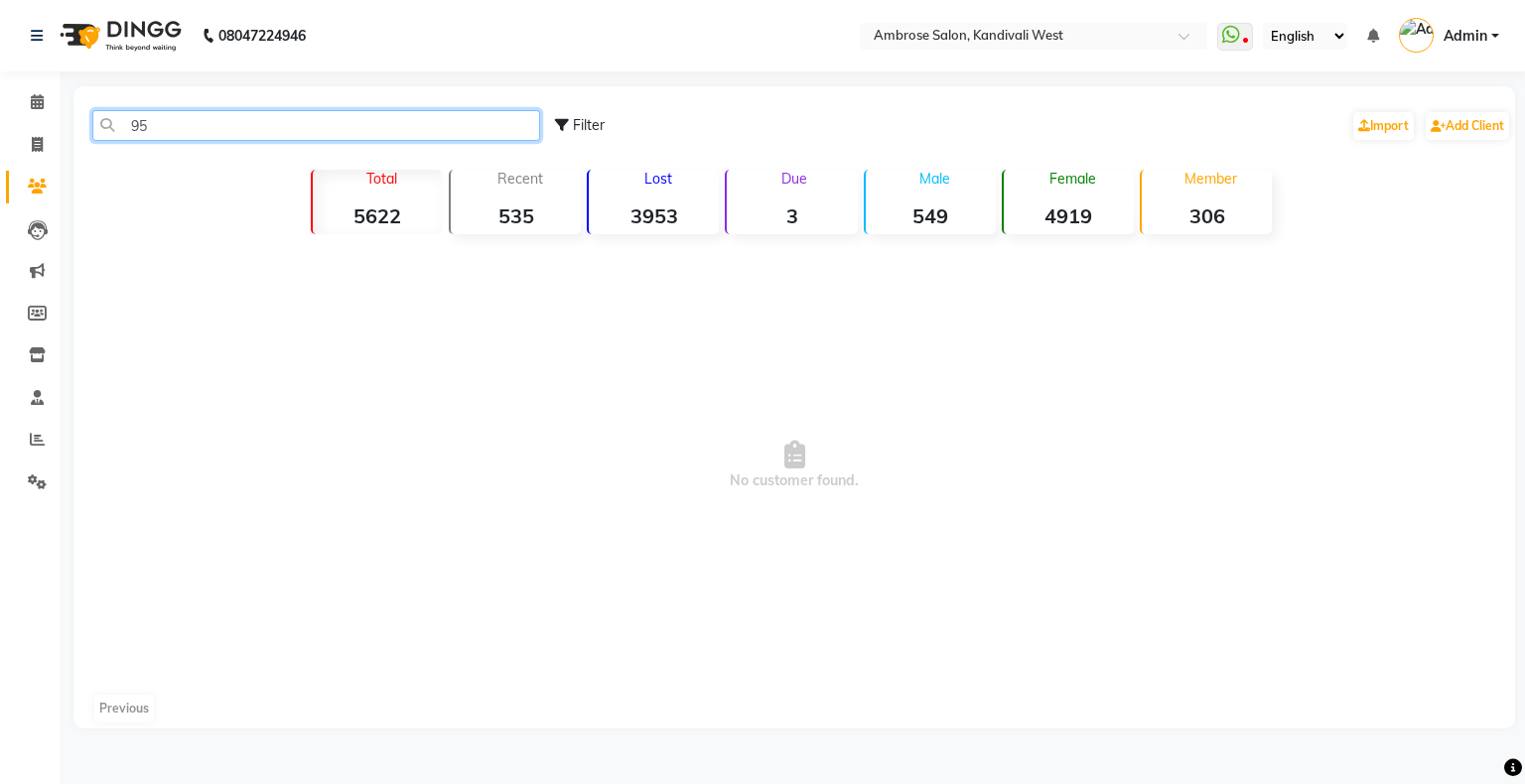 type on "9" 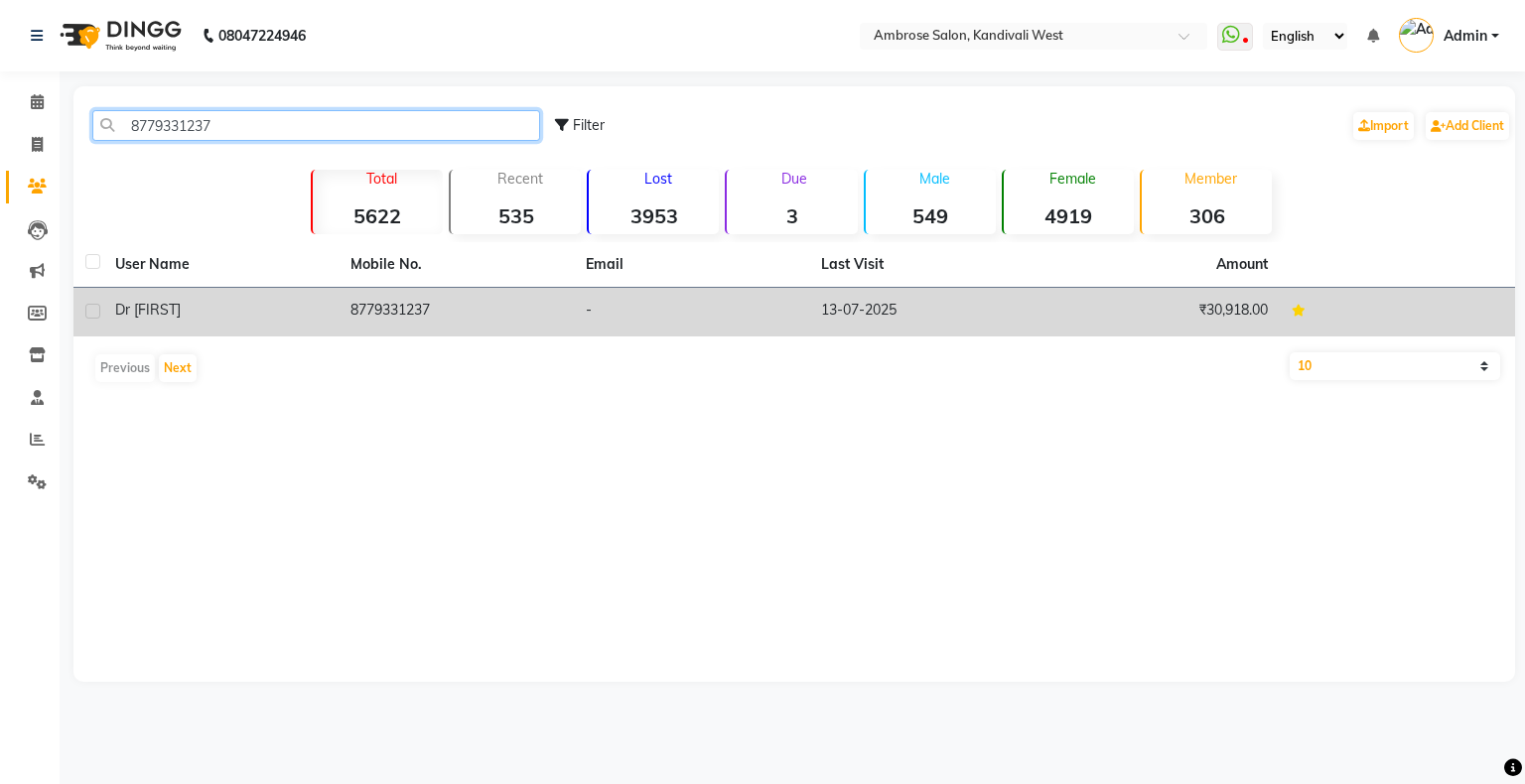 type on "8779331237" 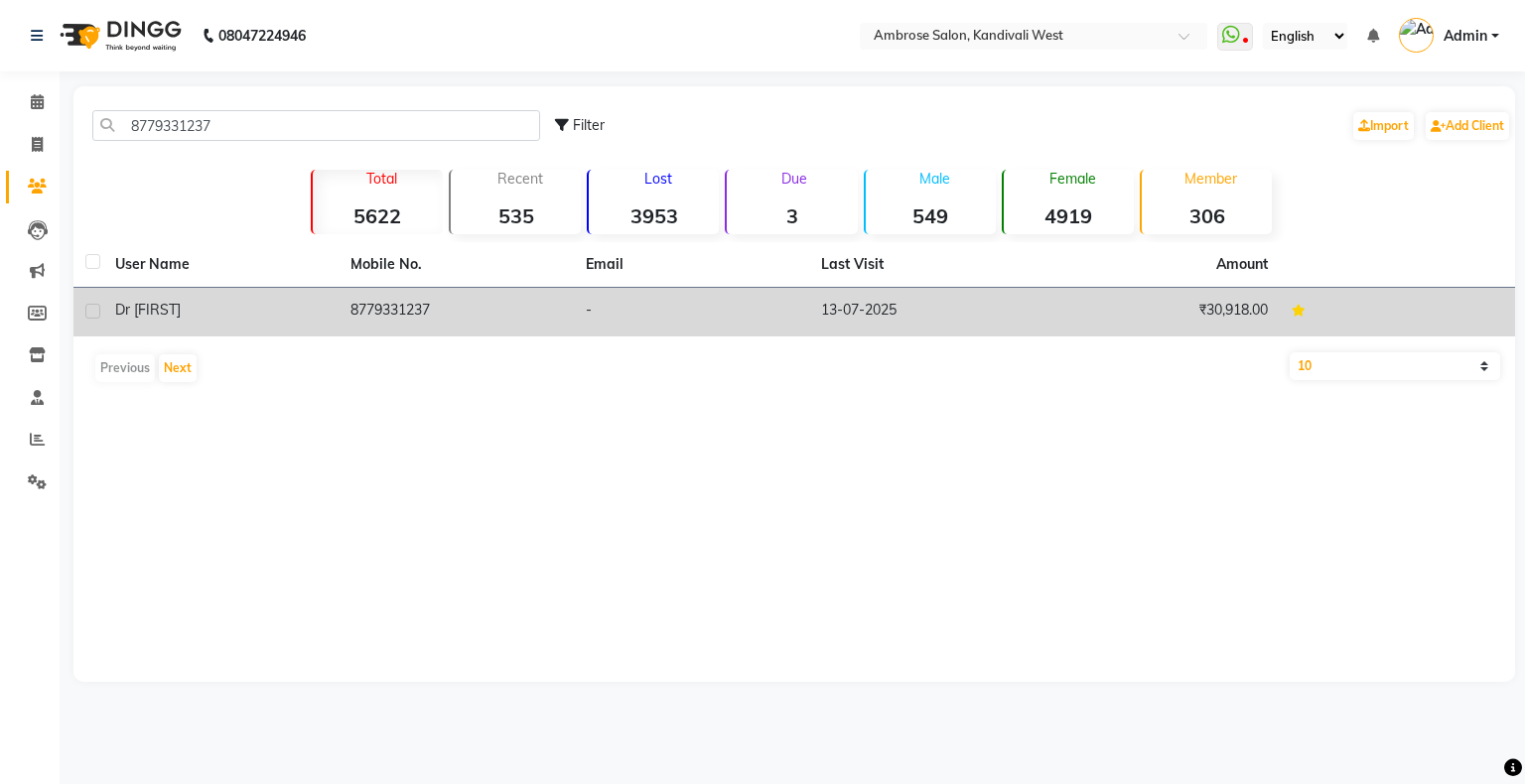 click on "8779331237" 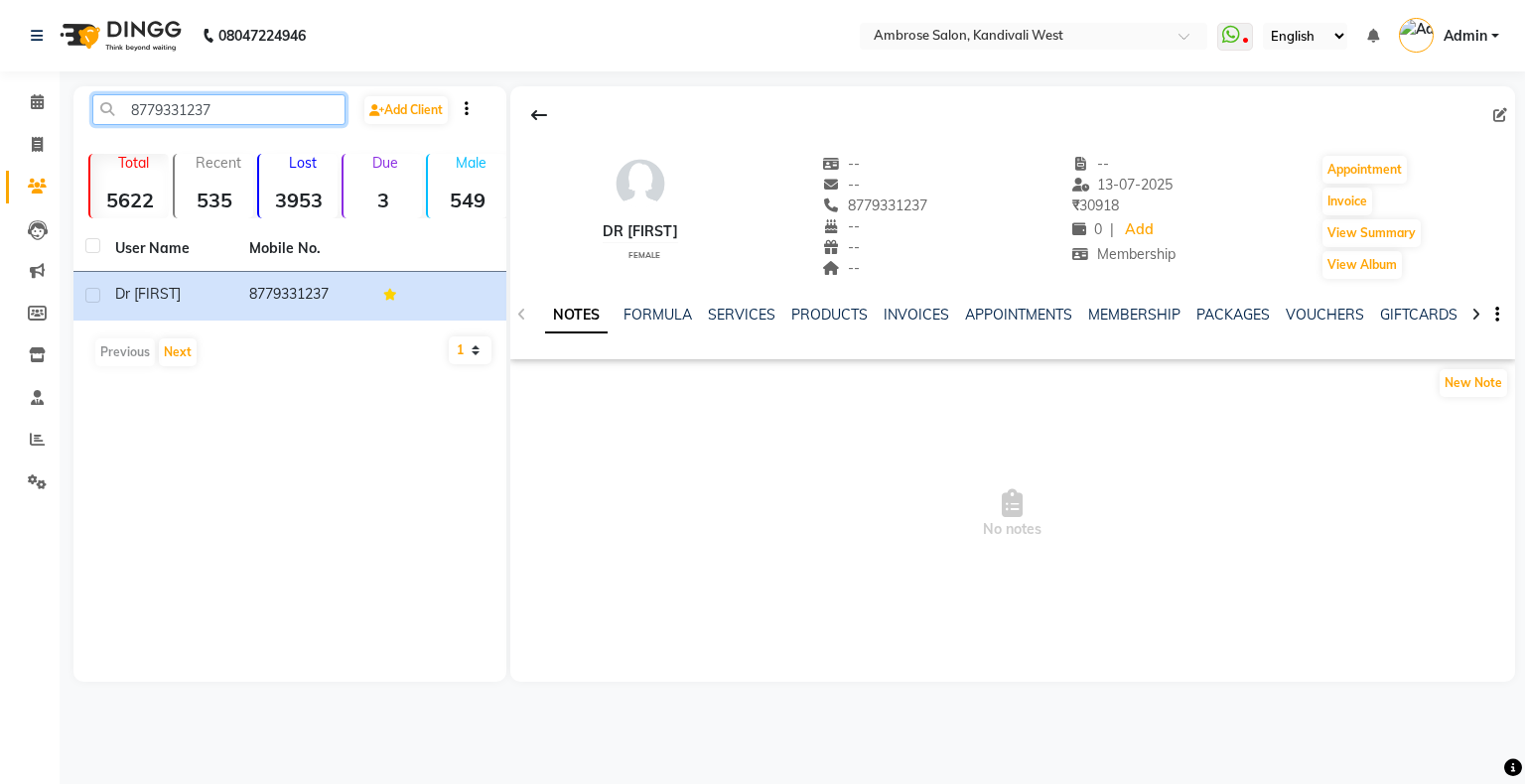 drag, startPoint x: 128, startPoint y: 107, endPoint x: 218, endPoint y: 109, distance: 90.02222 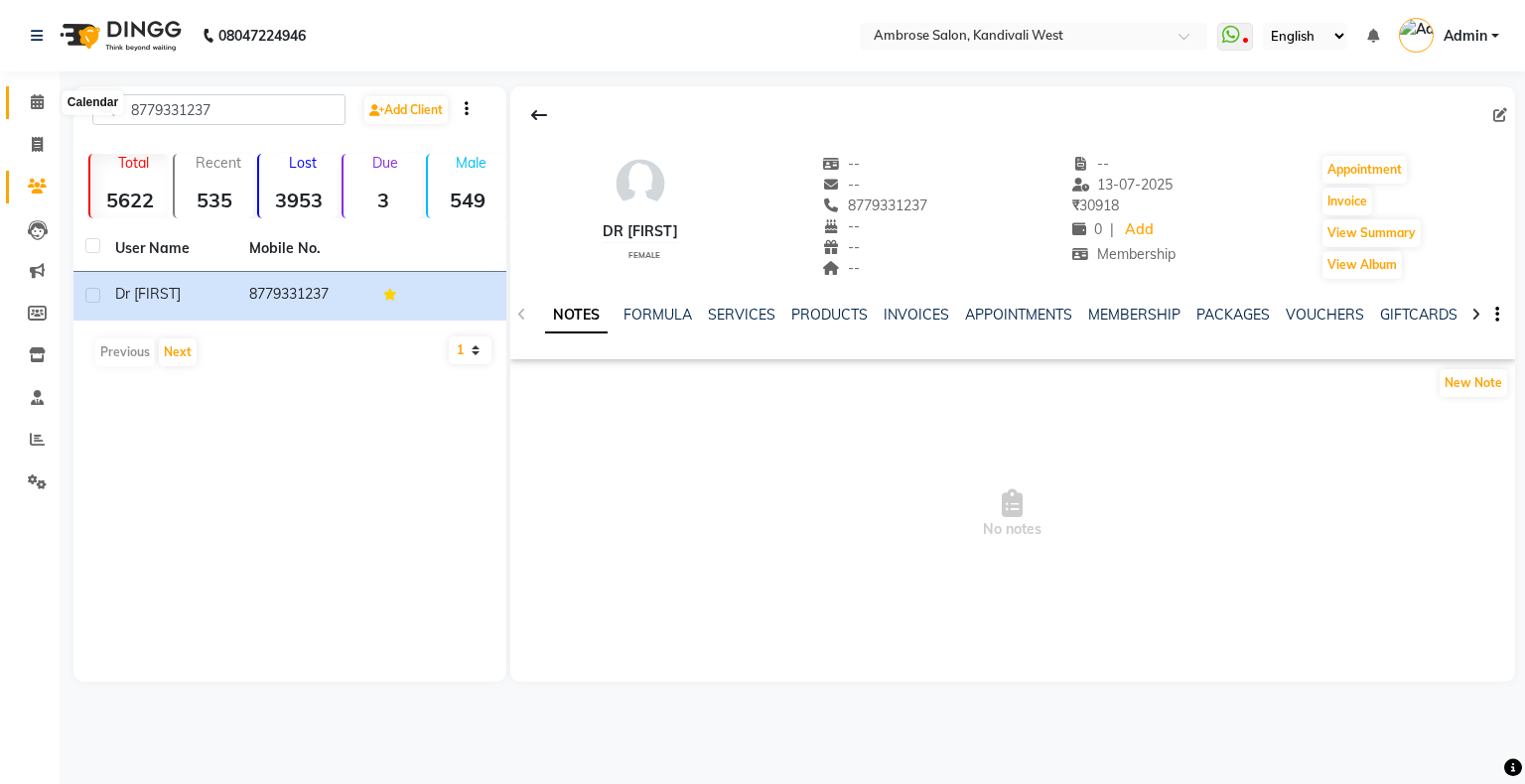 click 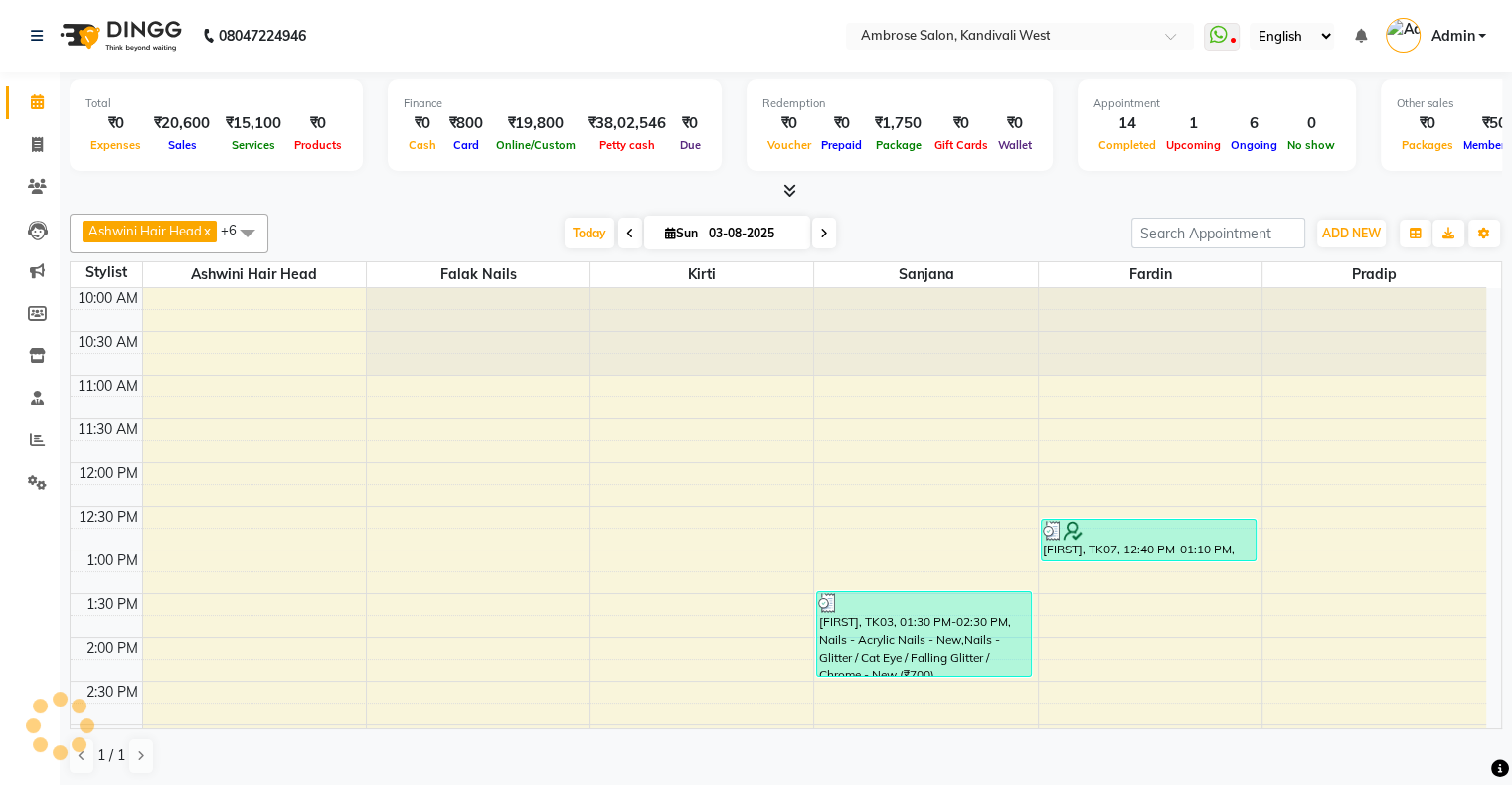 scroll, scrollTop: 685, scrollLeft: 0, axis: vertical 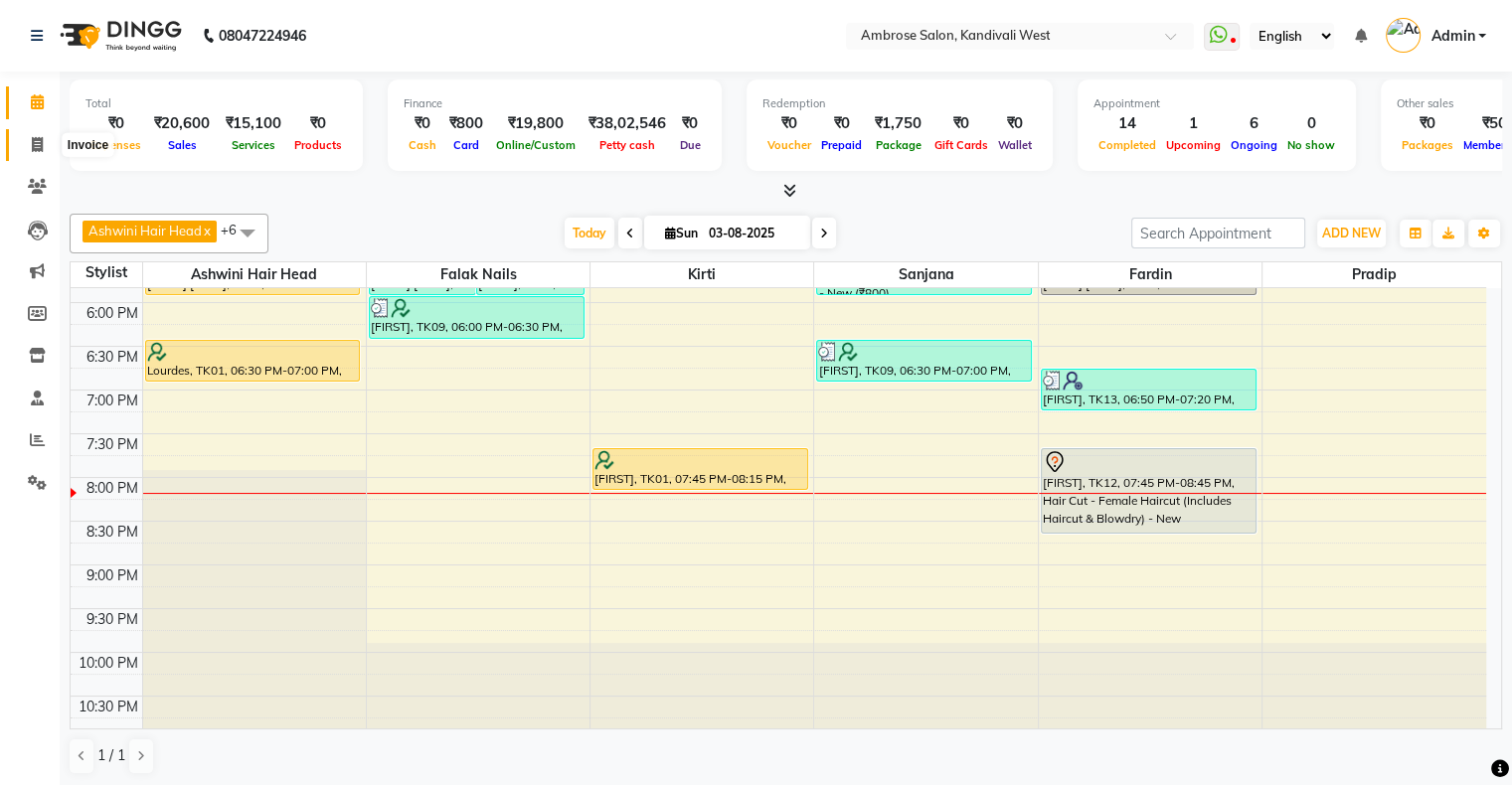 click 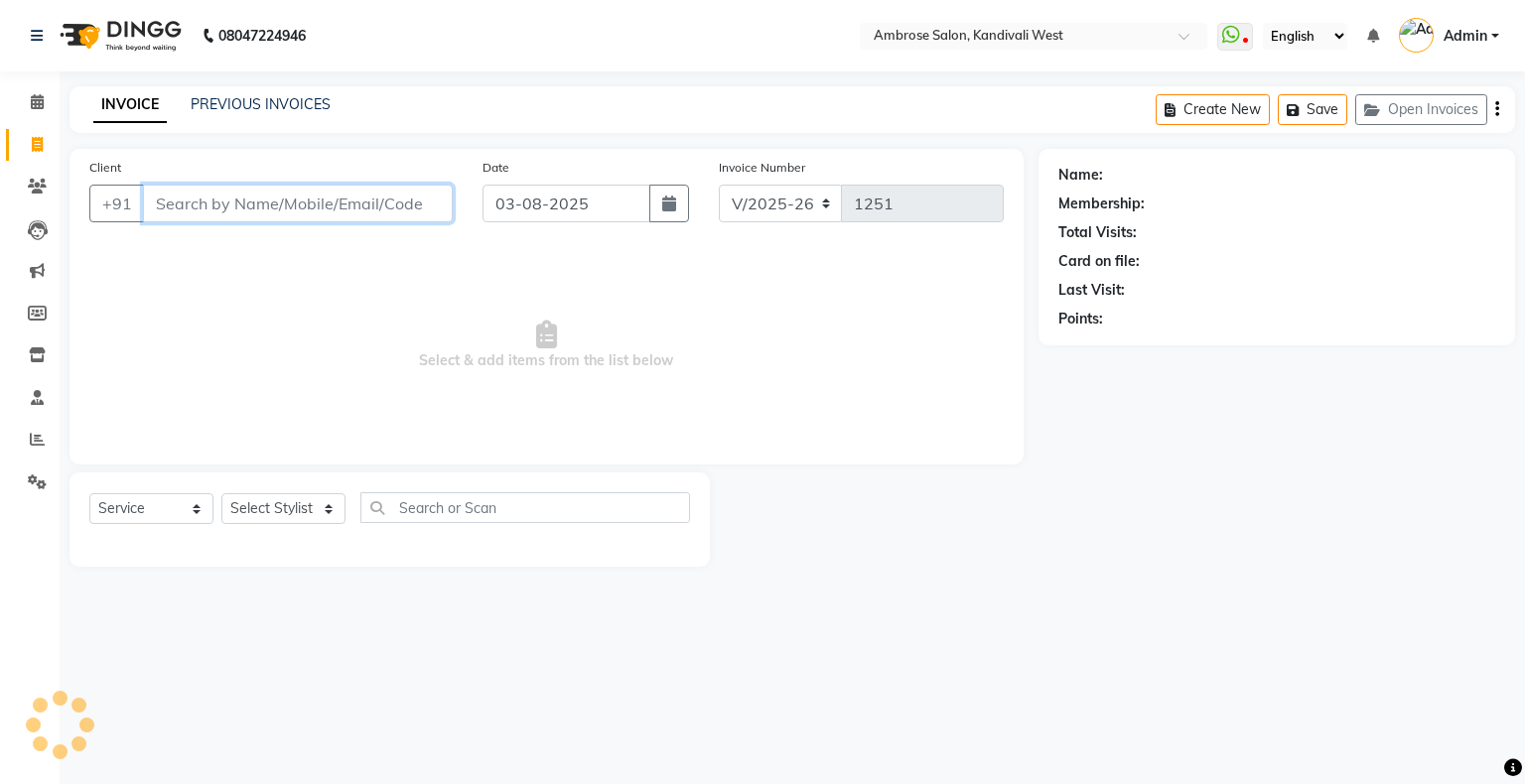 click on "Client" at bounding box center [298, 203] 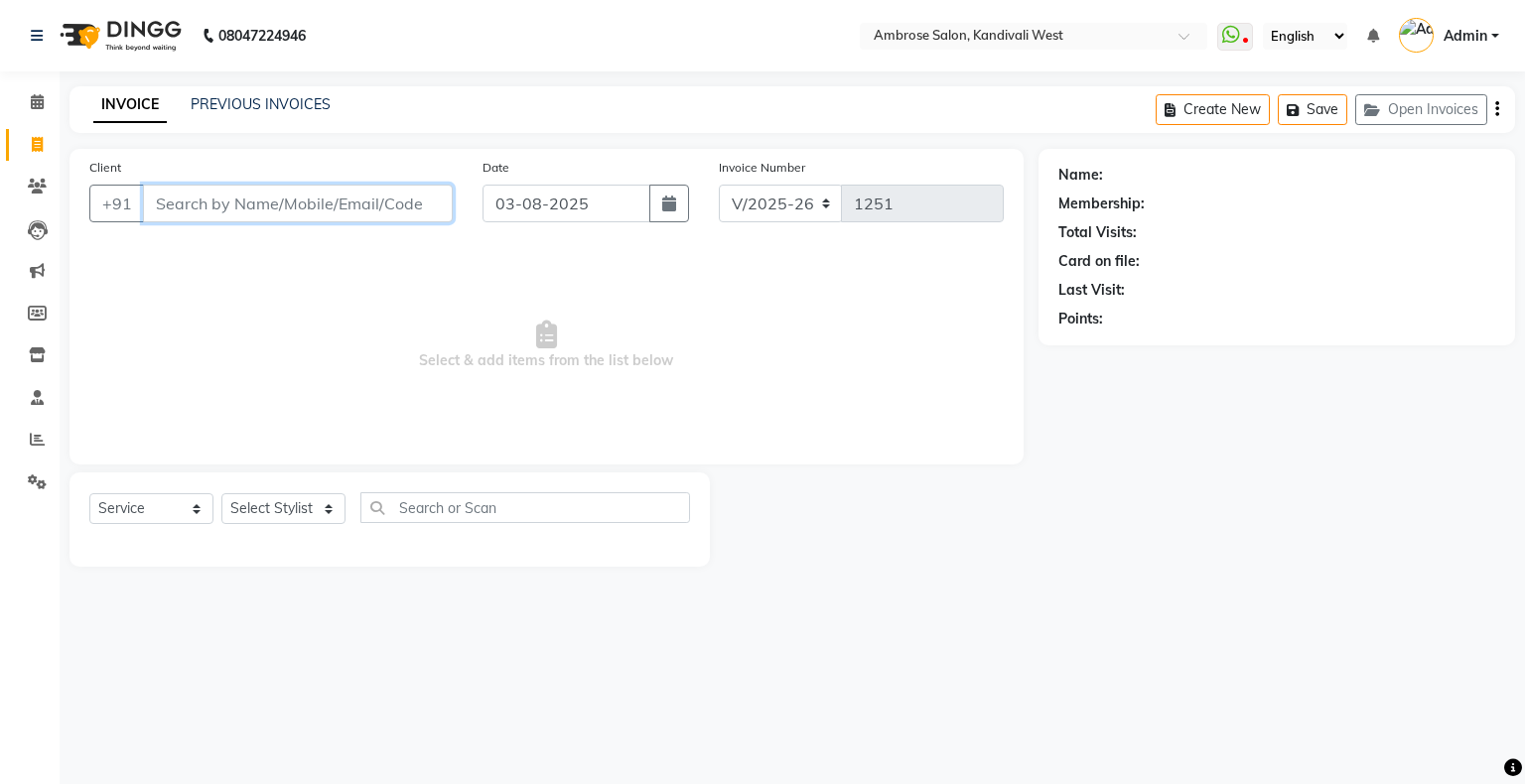 paste on "8779331237" 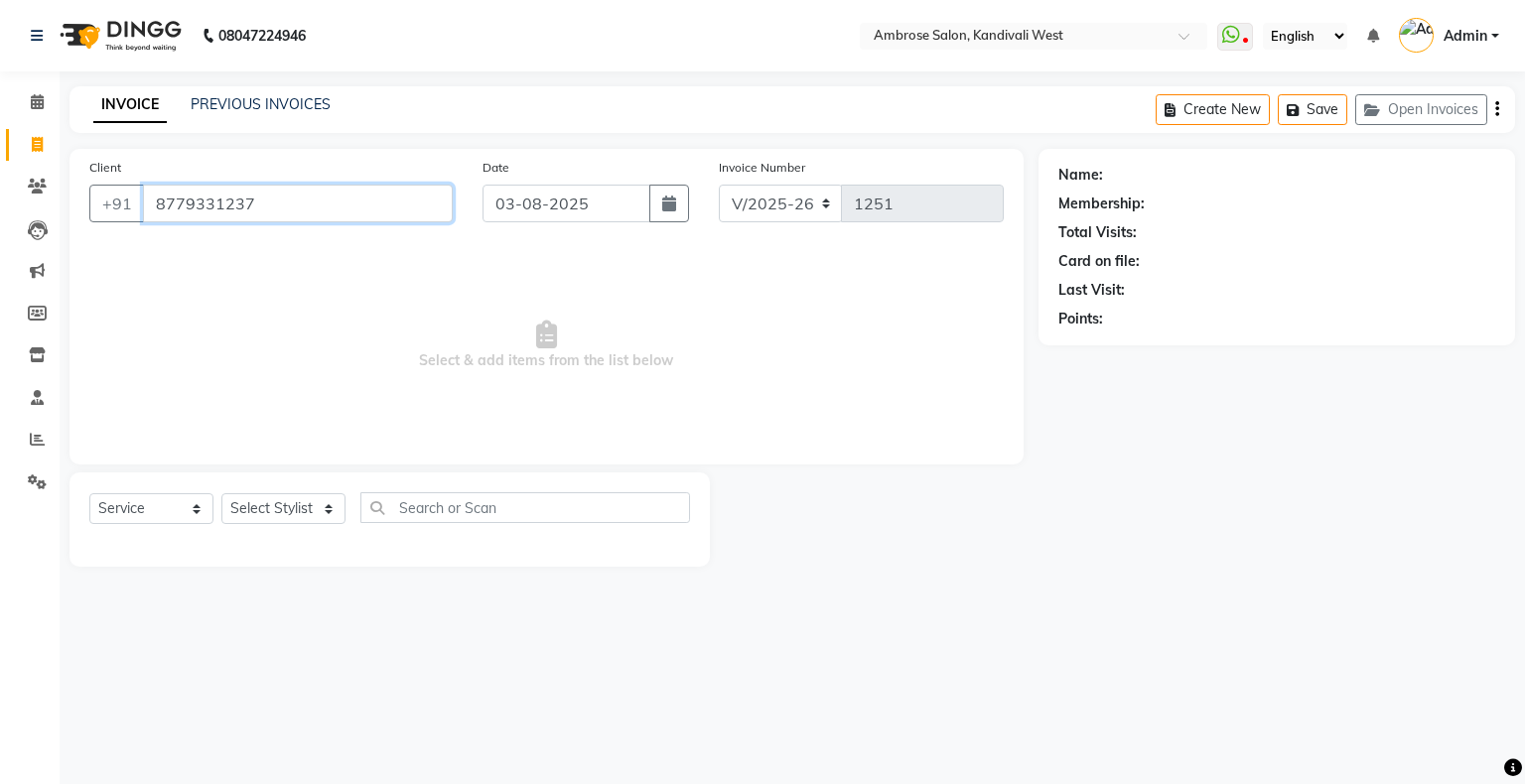 type on "8779331237" 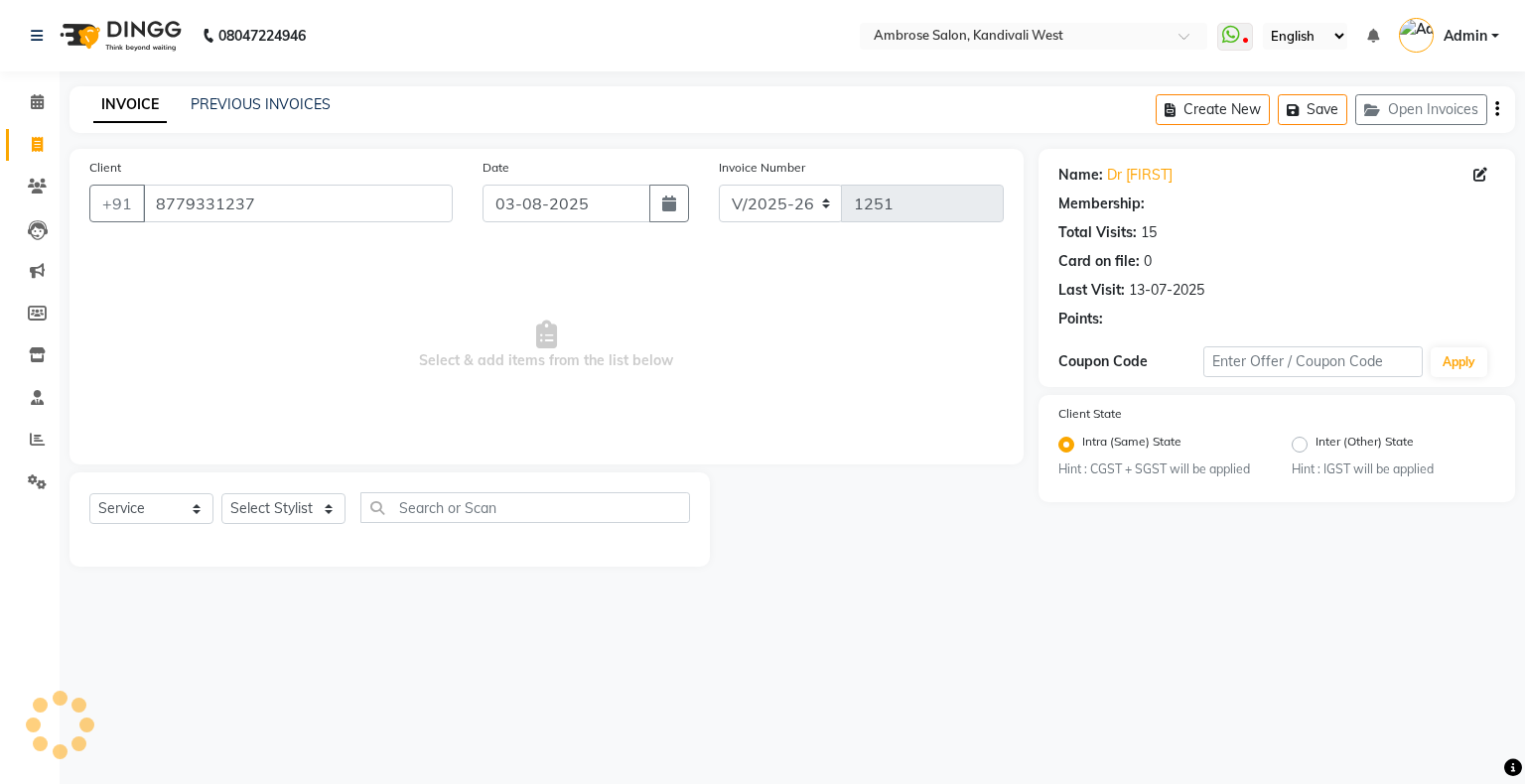 select on "1: Object" 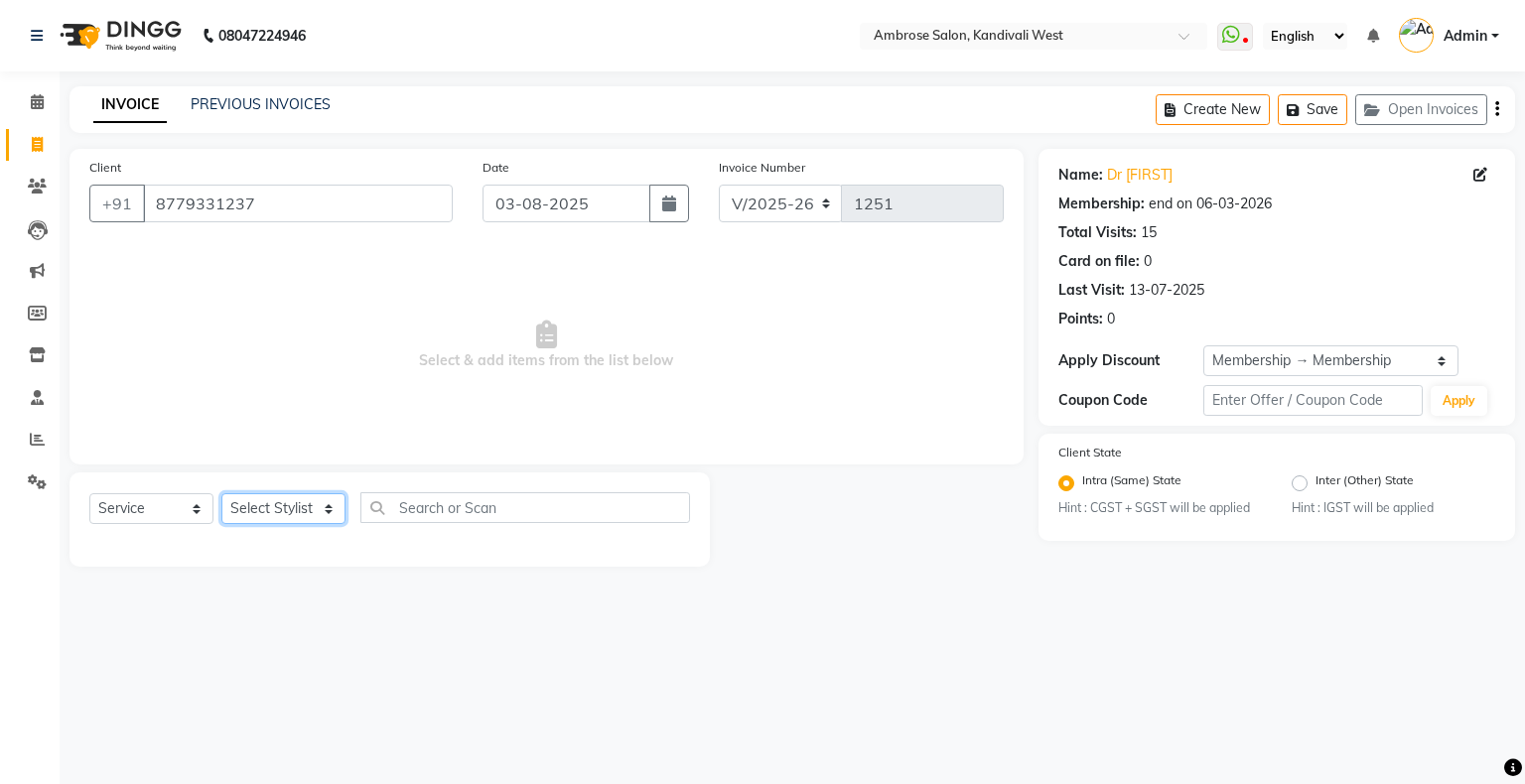 click on "Select Stylist Akshay Divecha Ashwini Hair Head Falak Nails Fardin Kirti Nida FD Pradip Pradip Vaishnav Sanjana  Vidhi Veera" 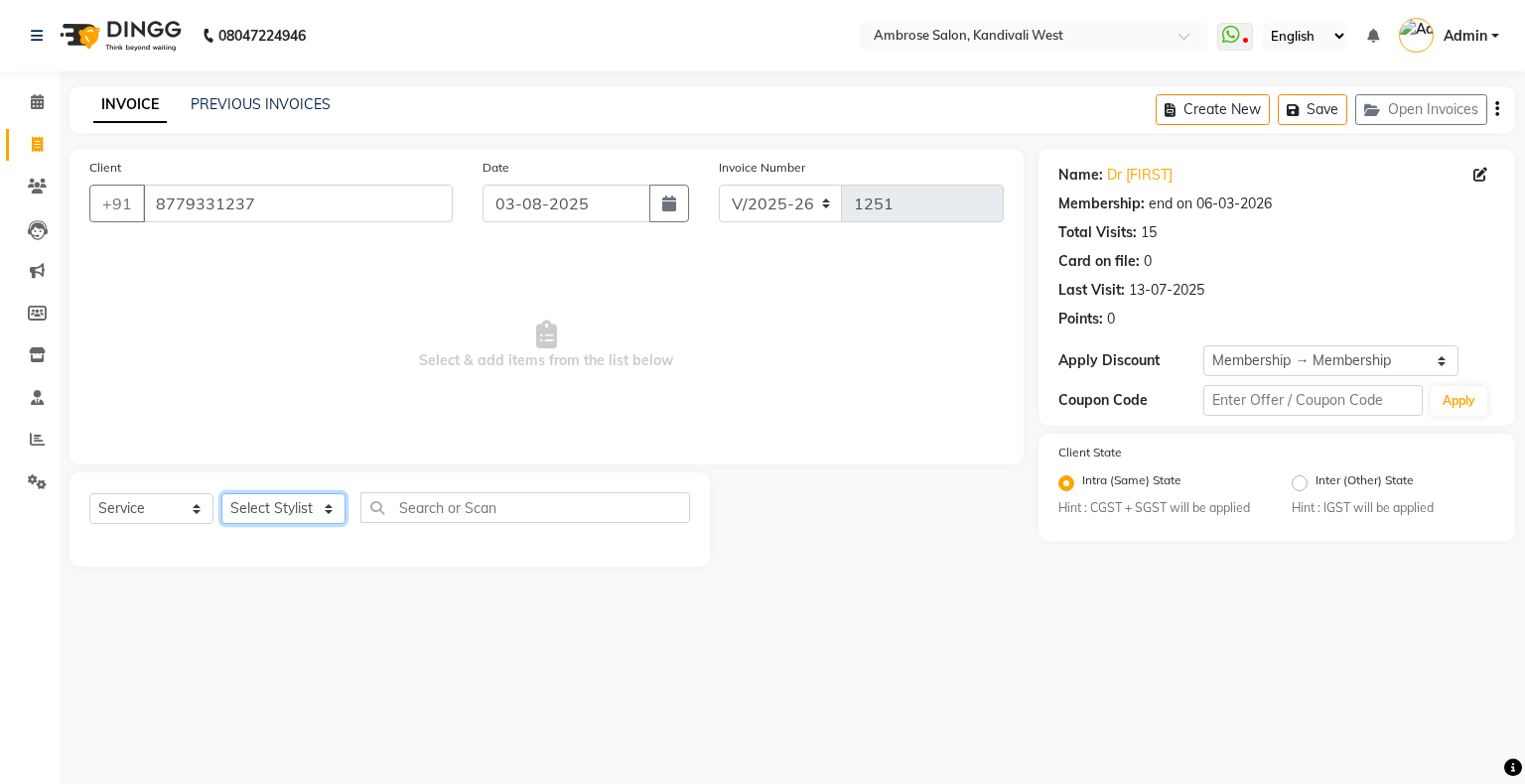 select on "22071" 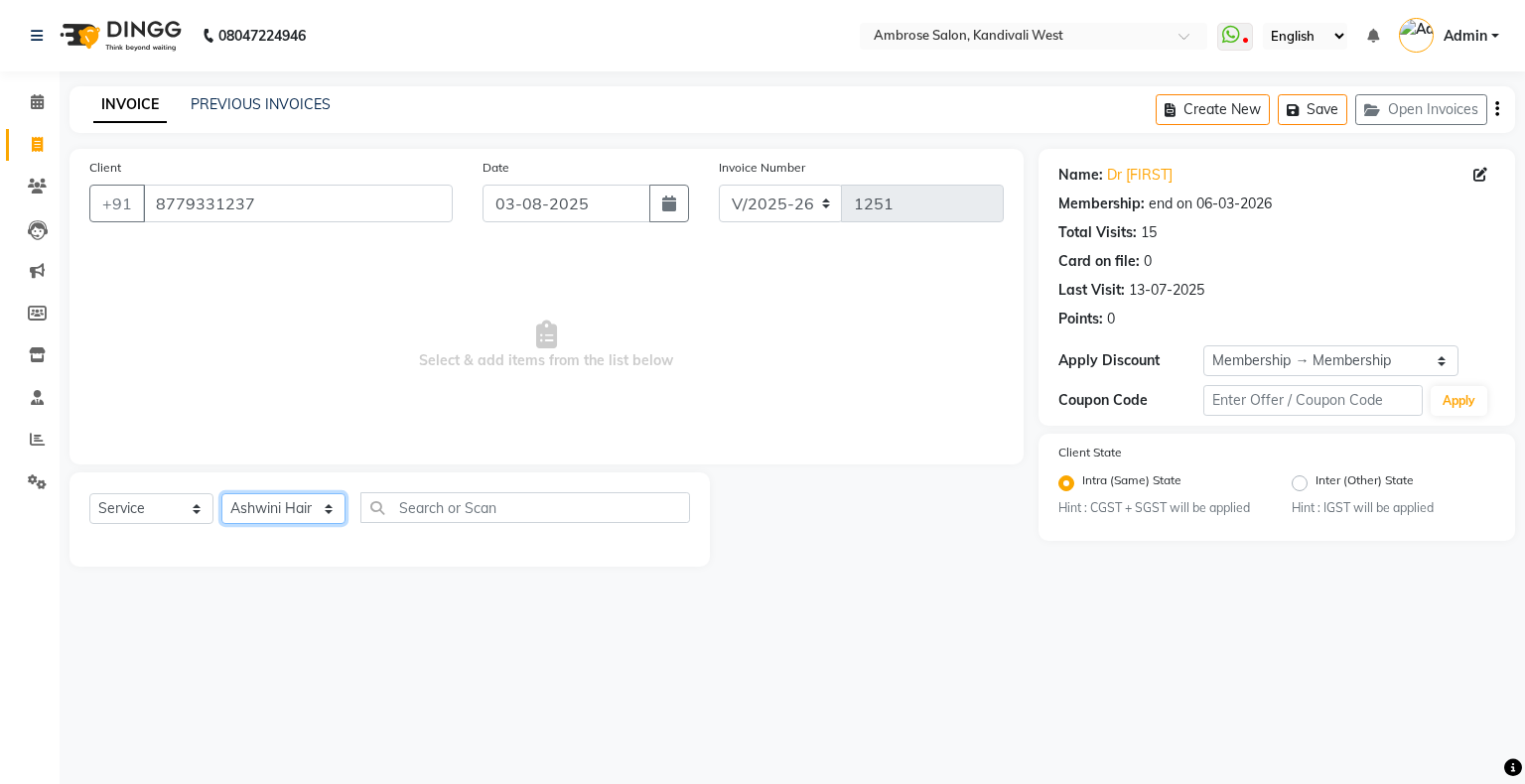 click on "Select Stylist Akshay Divecha Ashwini Hair Head Falak Nails Fardin Kirti Nida FD Pradip Pradip Vaishnav Sanjana  Vidhi Veera" 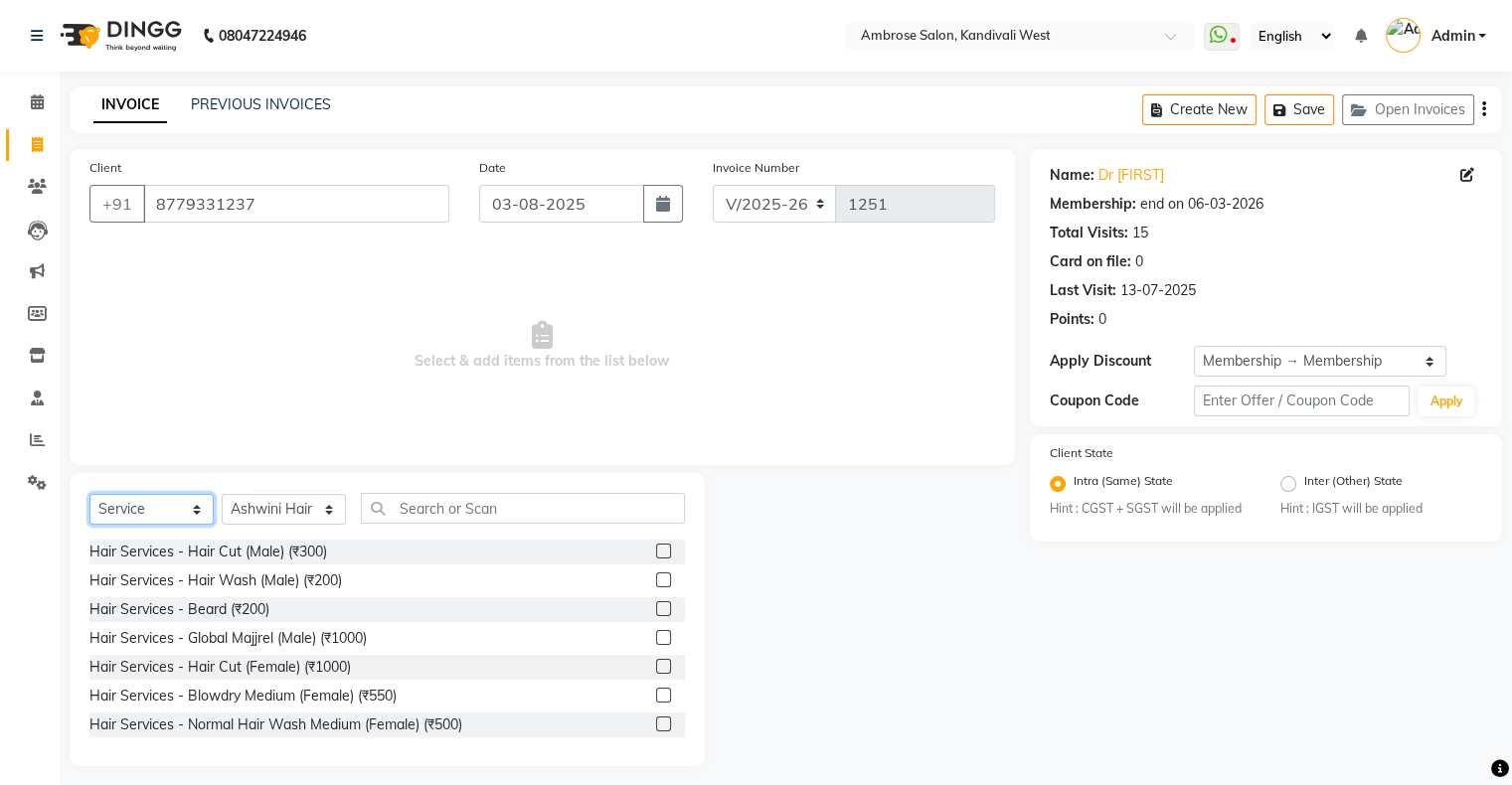 click on "Select  Service  Product  Membership  Package Voucher Prepaid Gift Card" 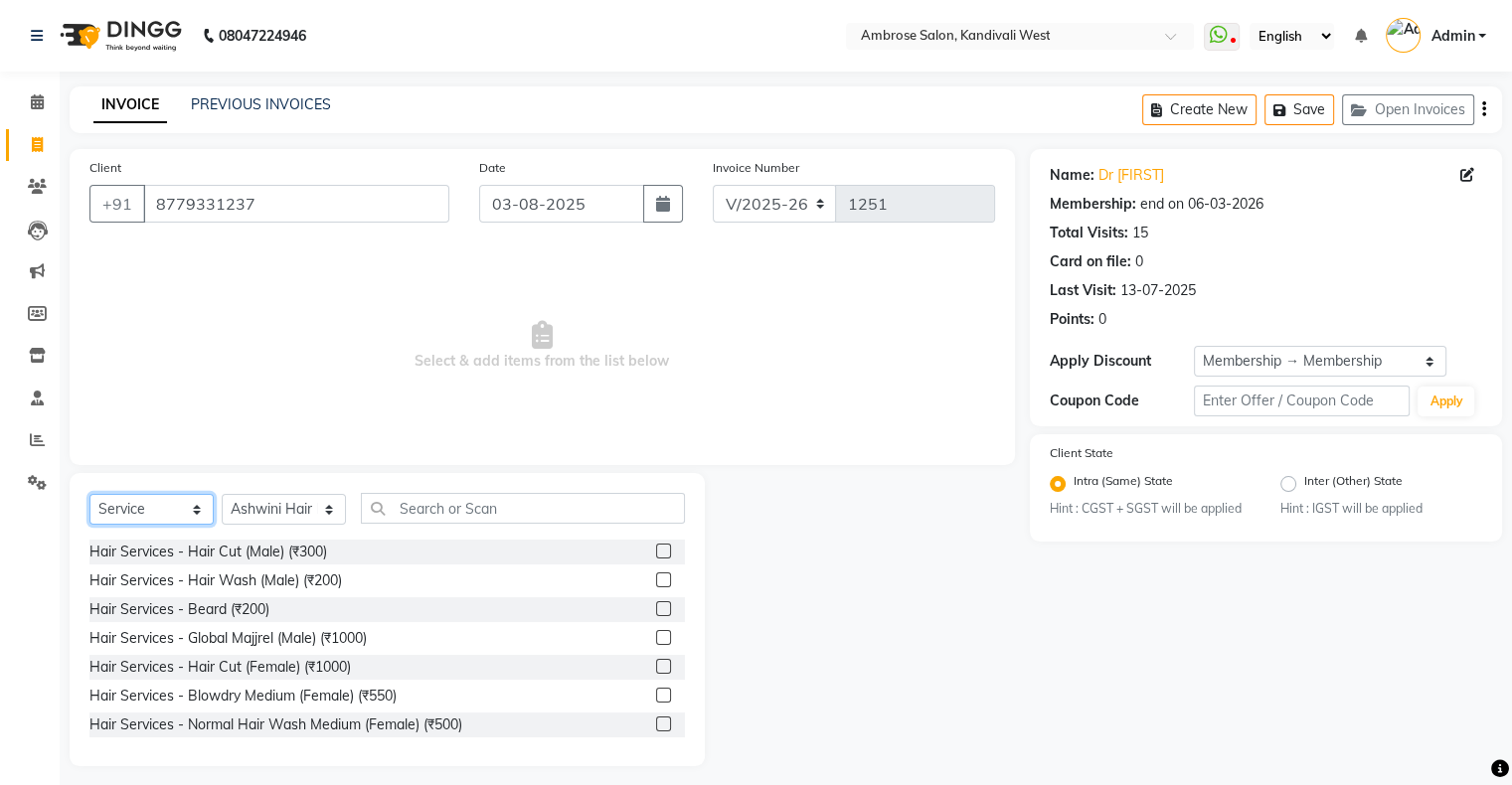 select on "P" 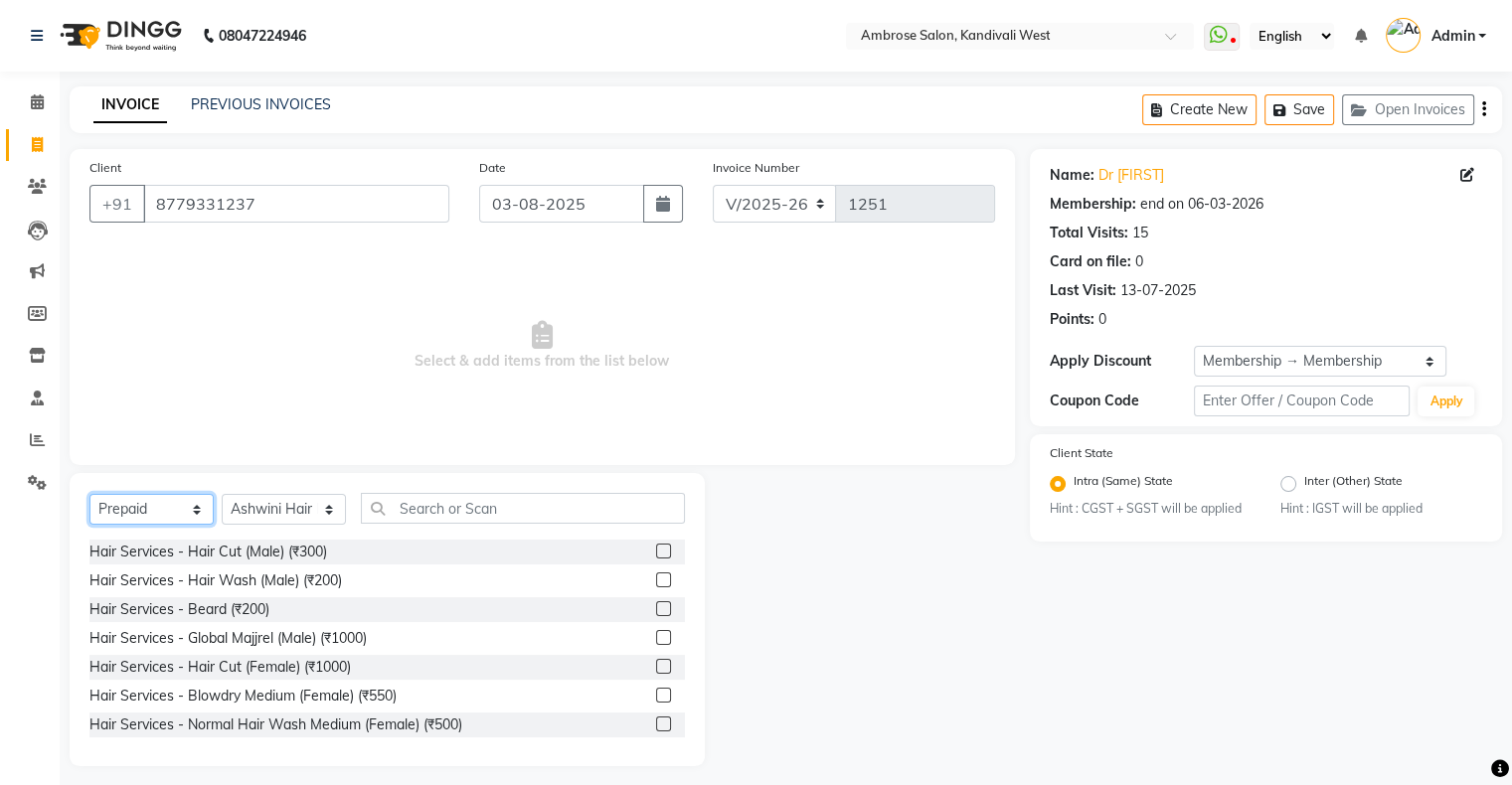 click on "Select  Service  Product  Membership  Package Voucher Prepaid Gift Card" 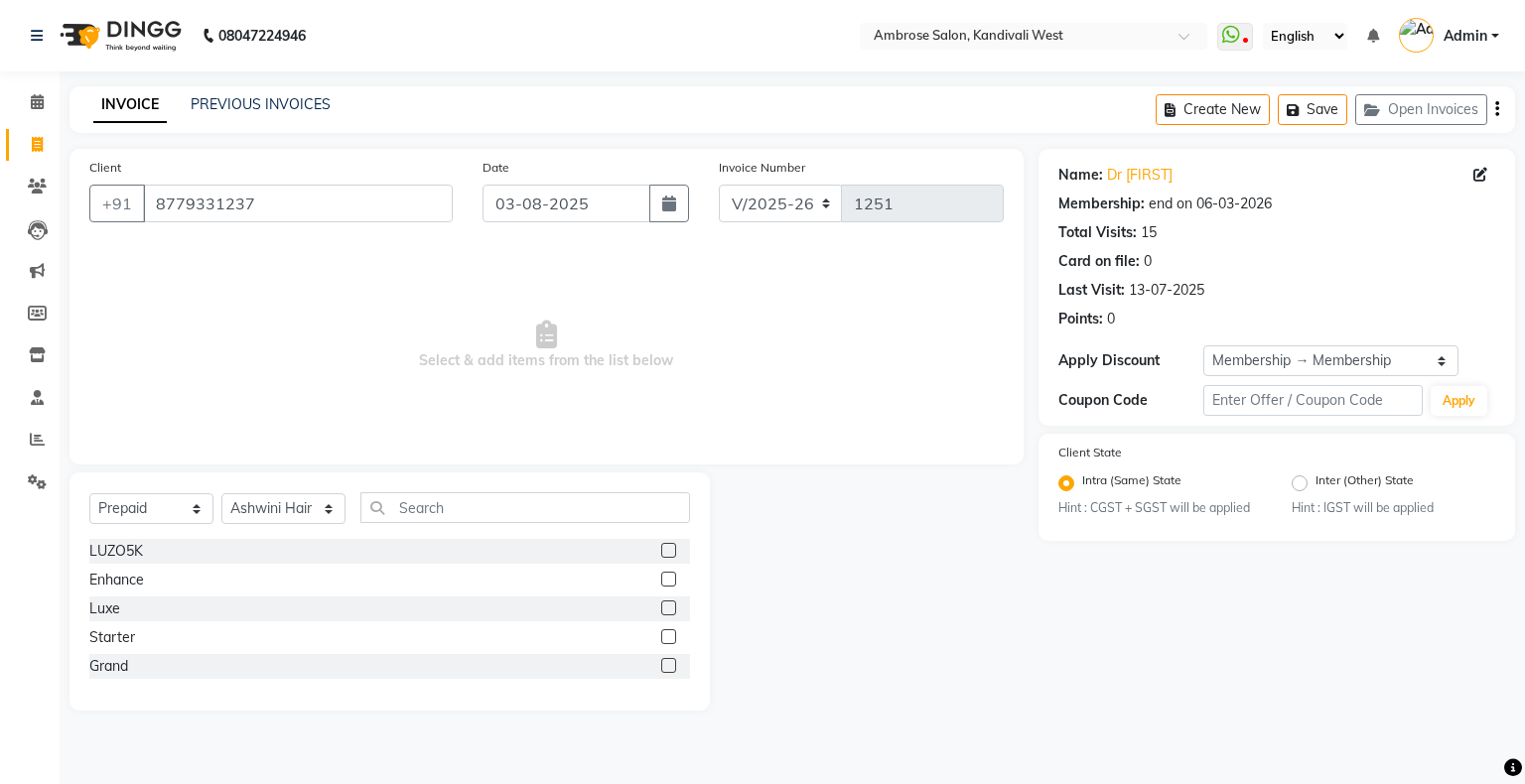 click 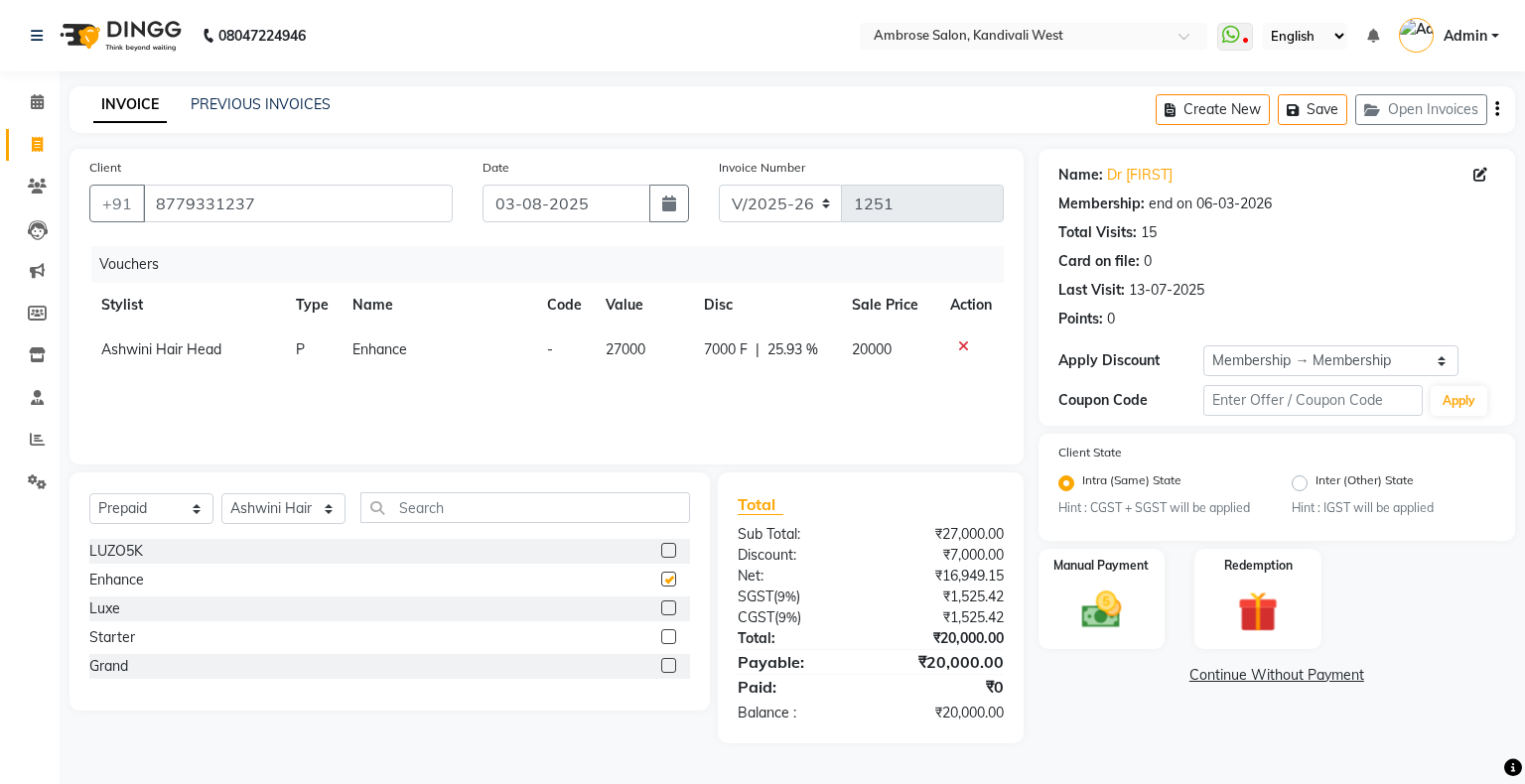 checkbox on "false" 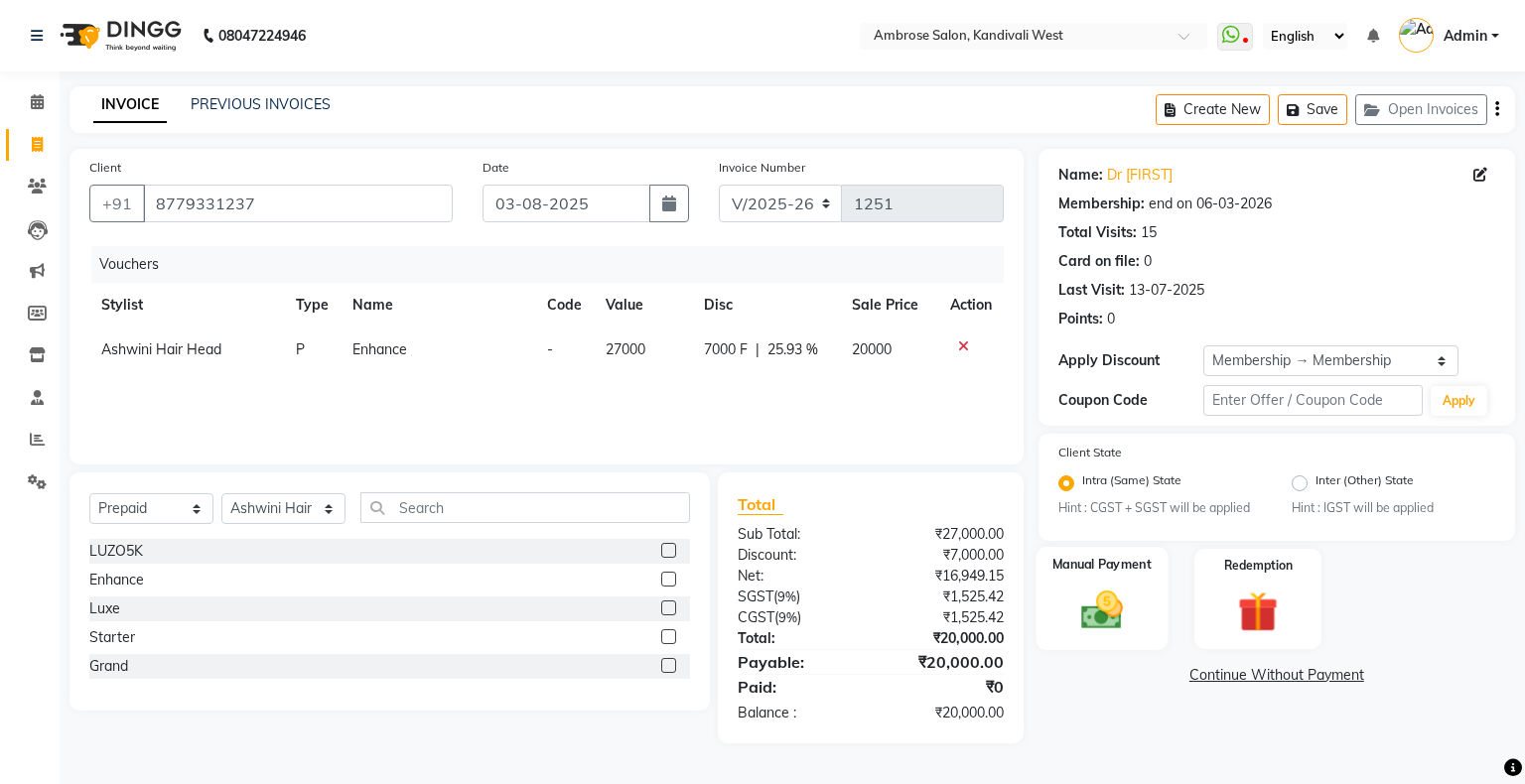 click 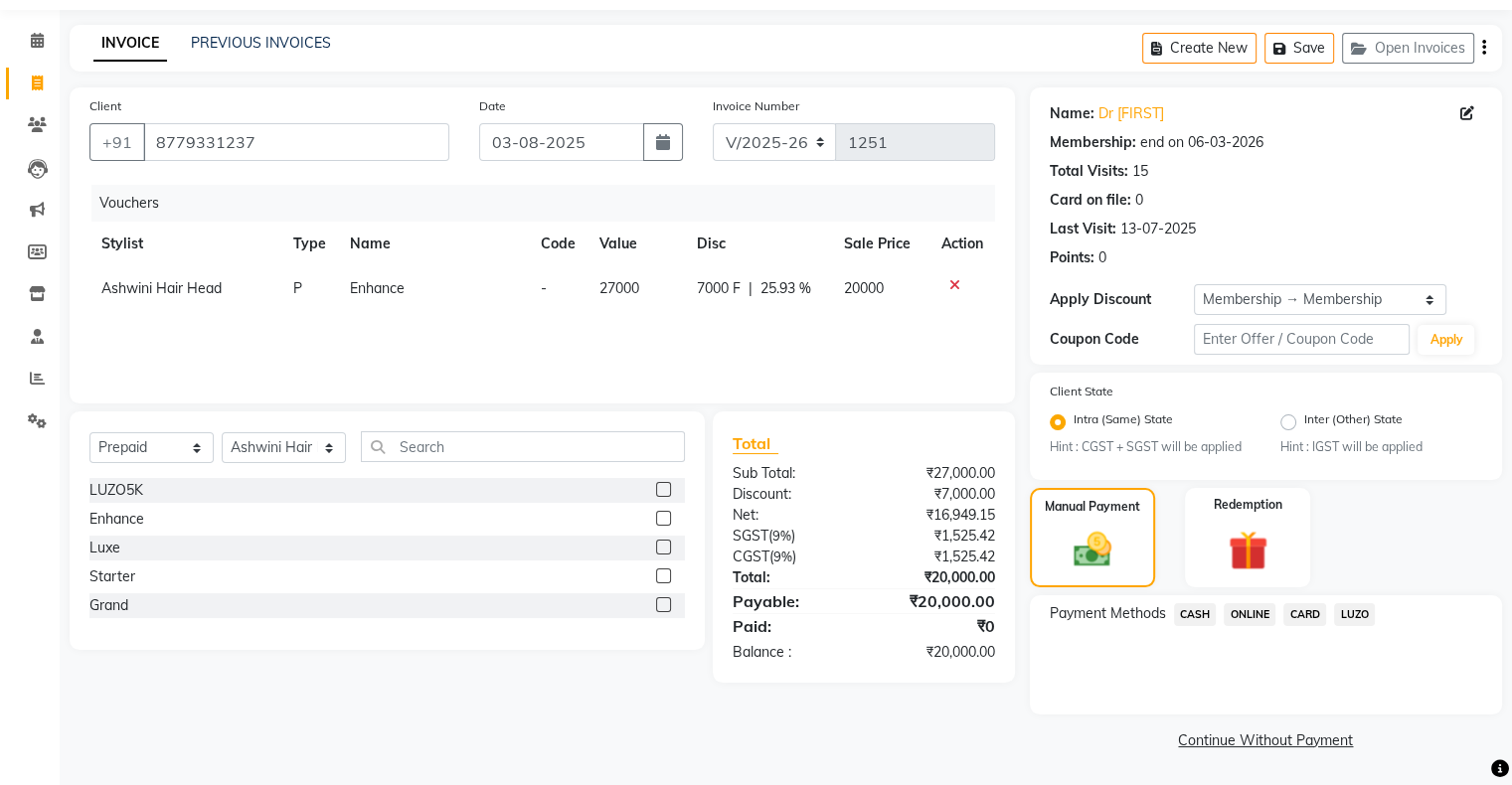 scroll, scrollTop: 64, scrollLeft: 0, axis: vertical 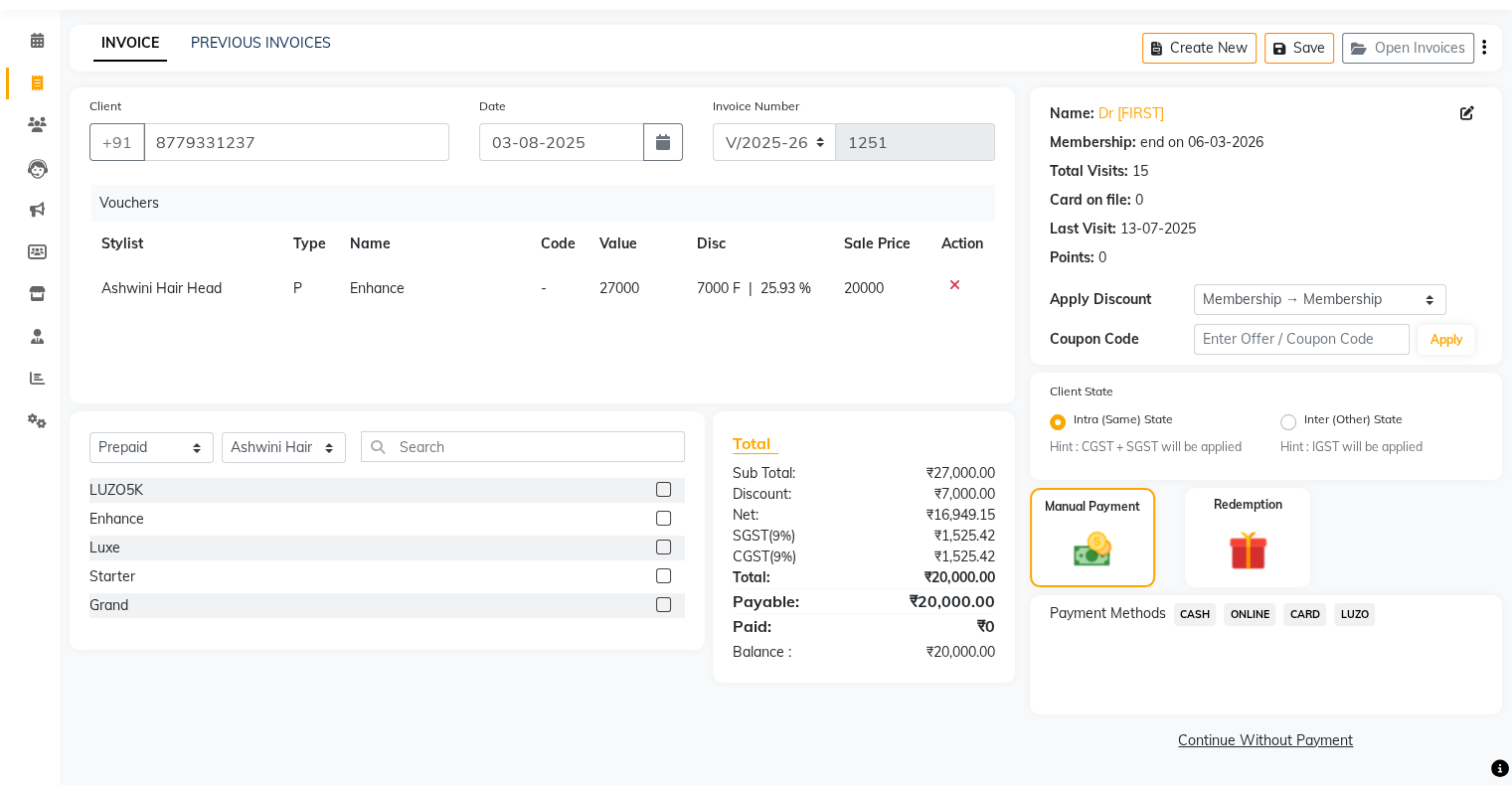 click on "CARD" 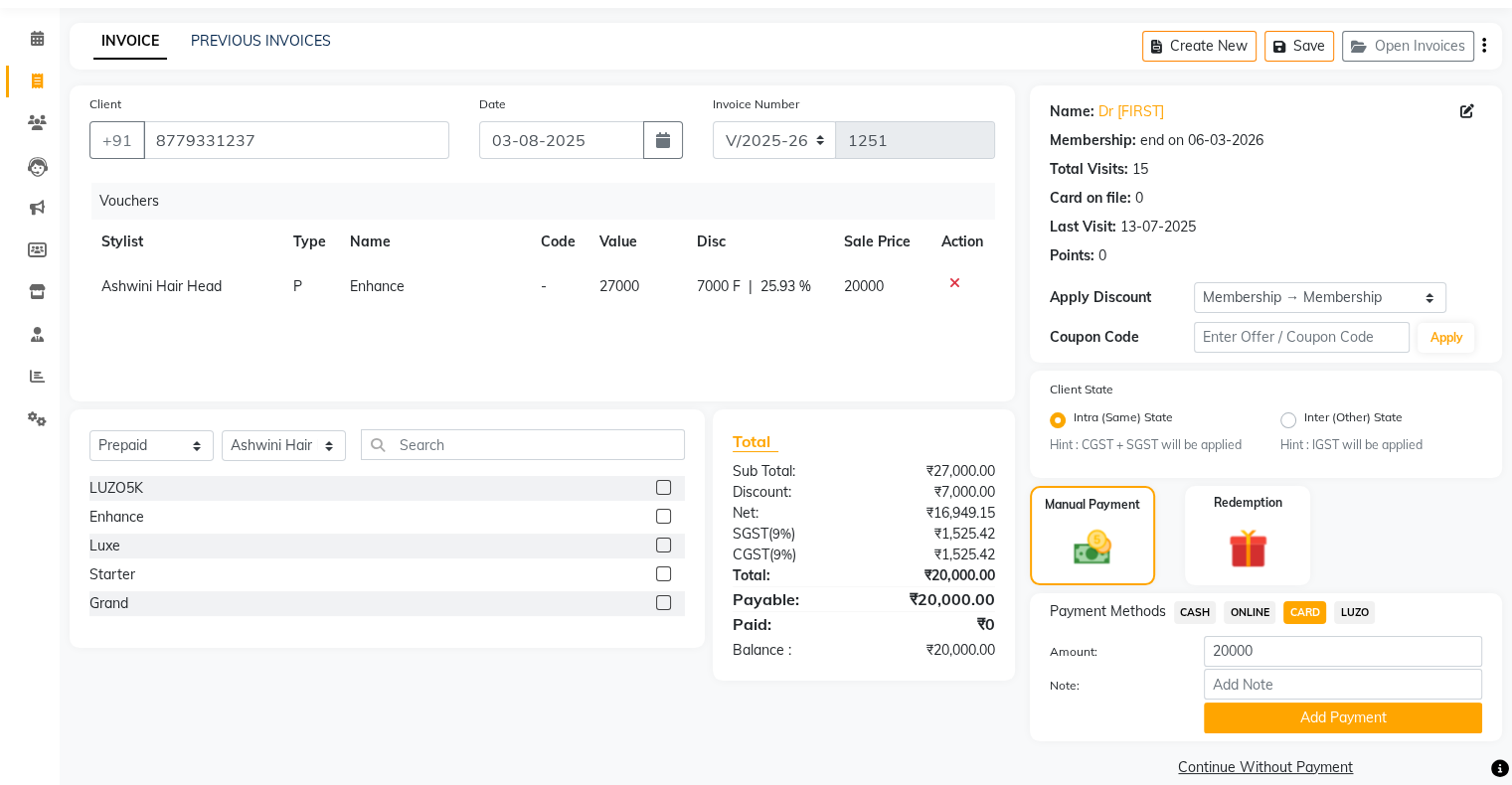 scroll, scrollTop: 93, scrollLeft: 0, axis: vertical 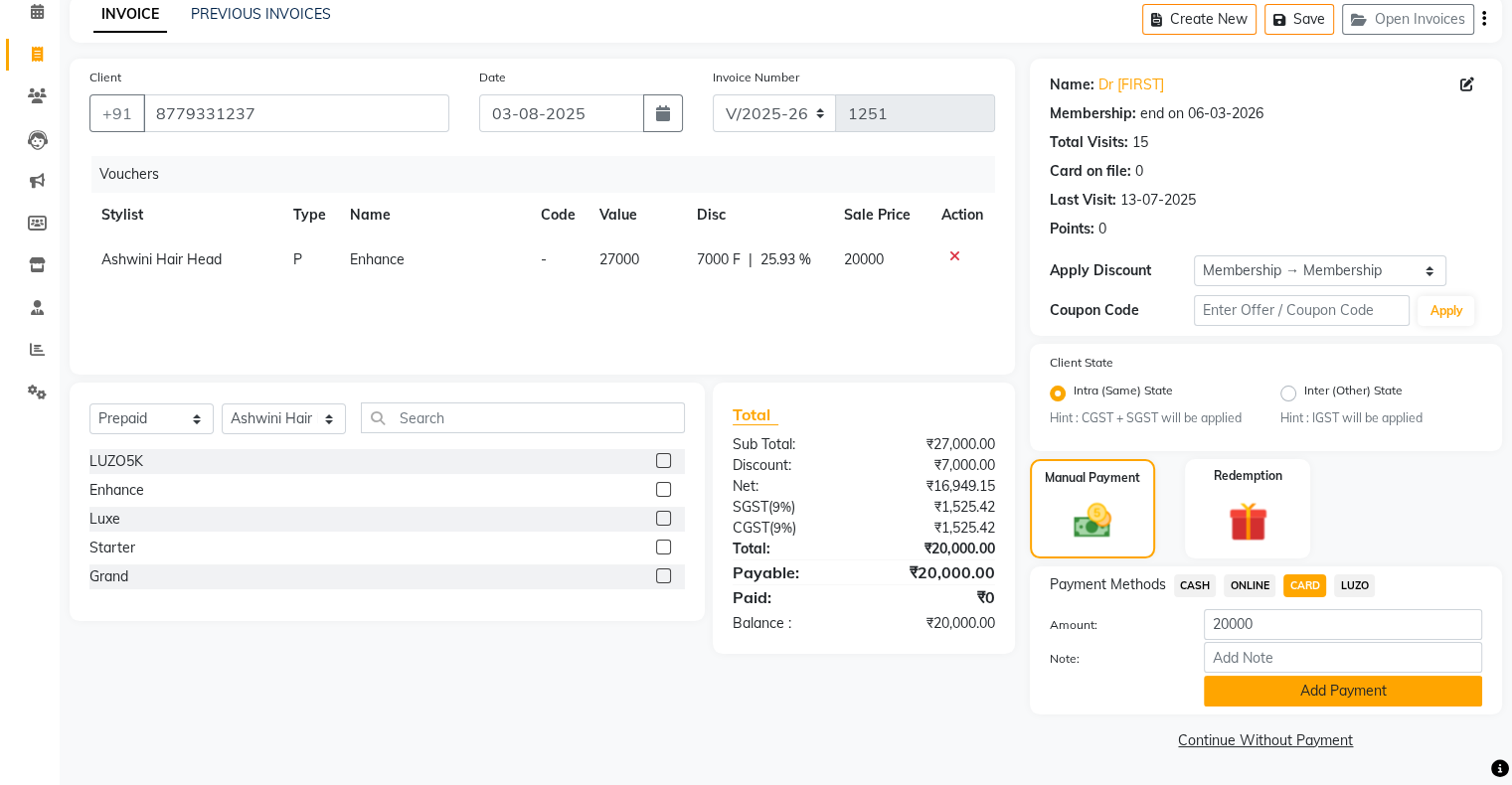 click on "Add Payment" 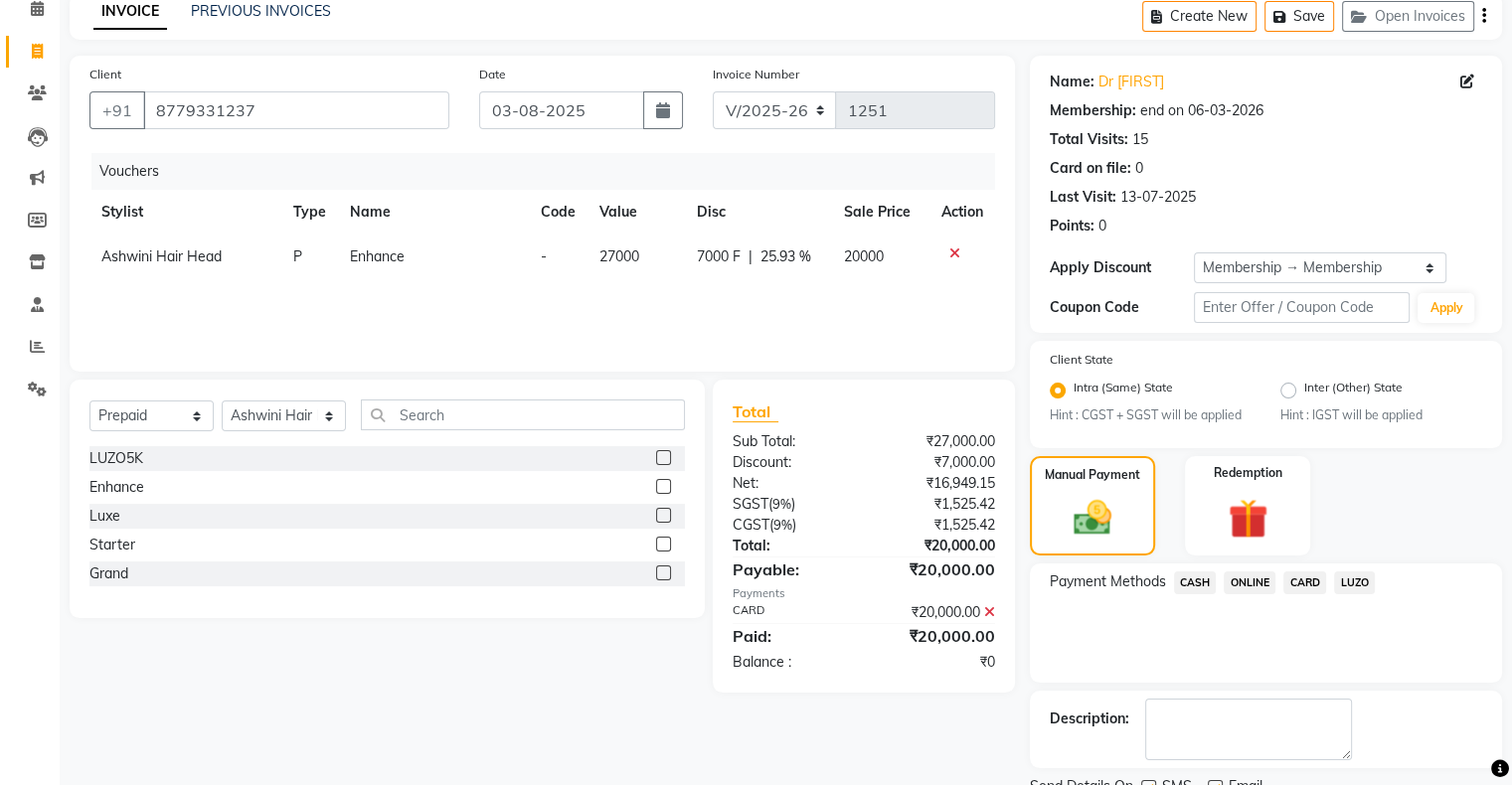 scroll, scrollTop: 175, scrollLeft: 0, axis: vertical 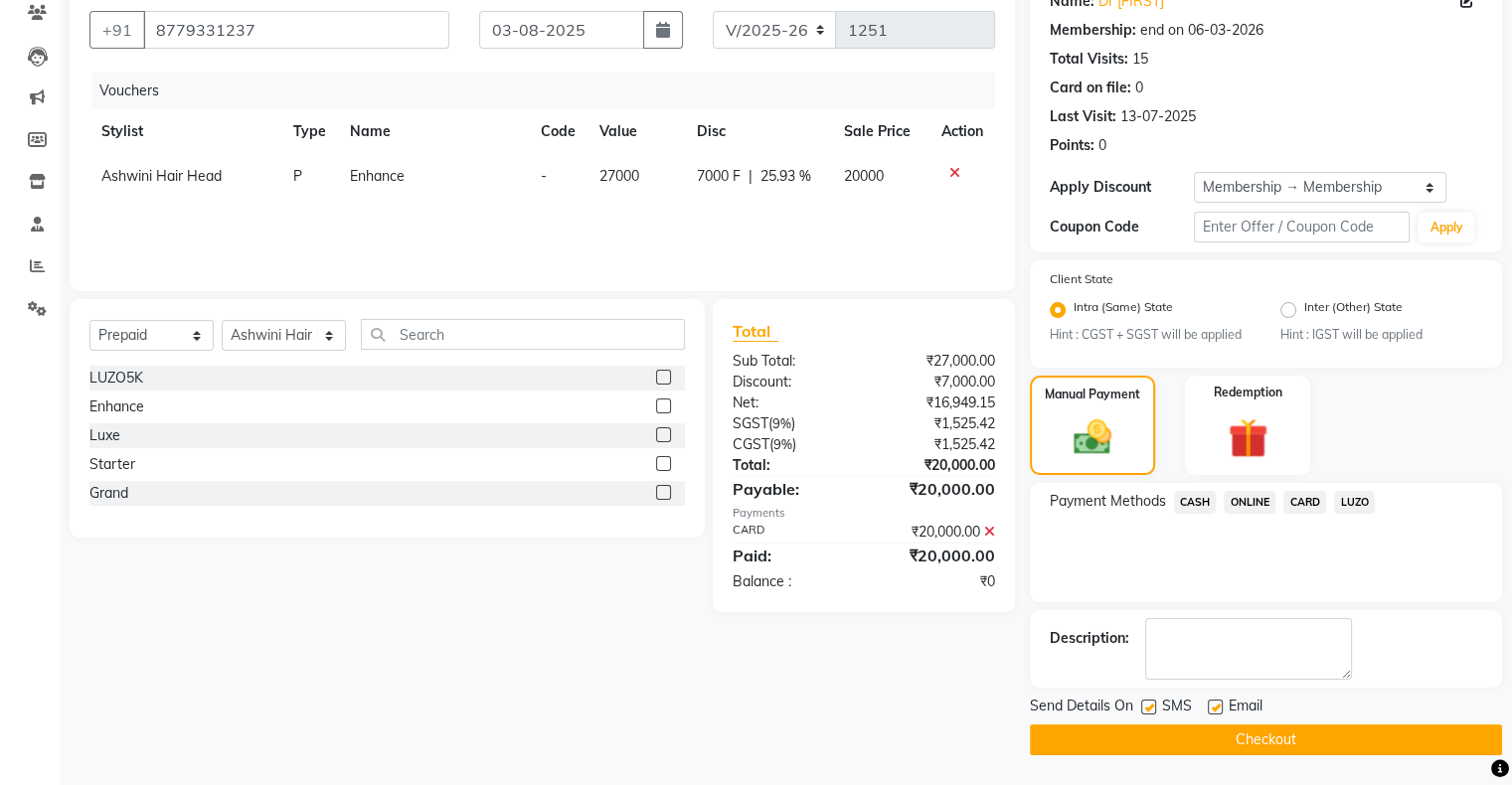 click on "Checkout" 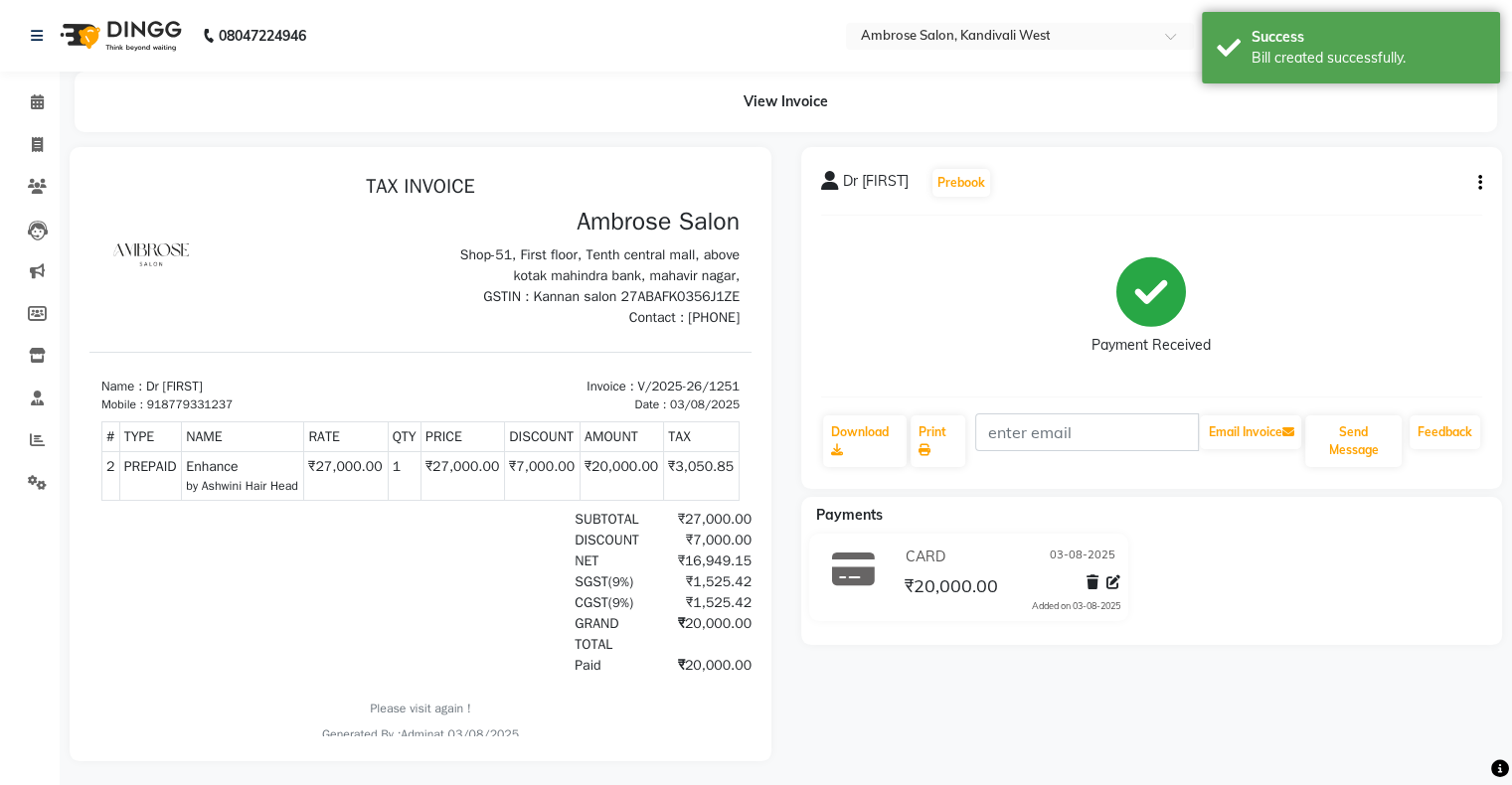 scroll, scrollTop: 0, scrollLeft: 0, axis: both 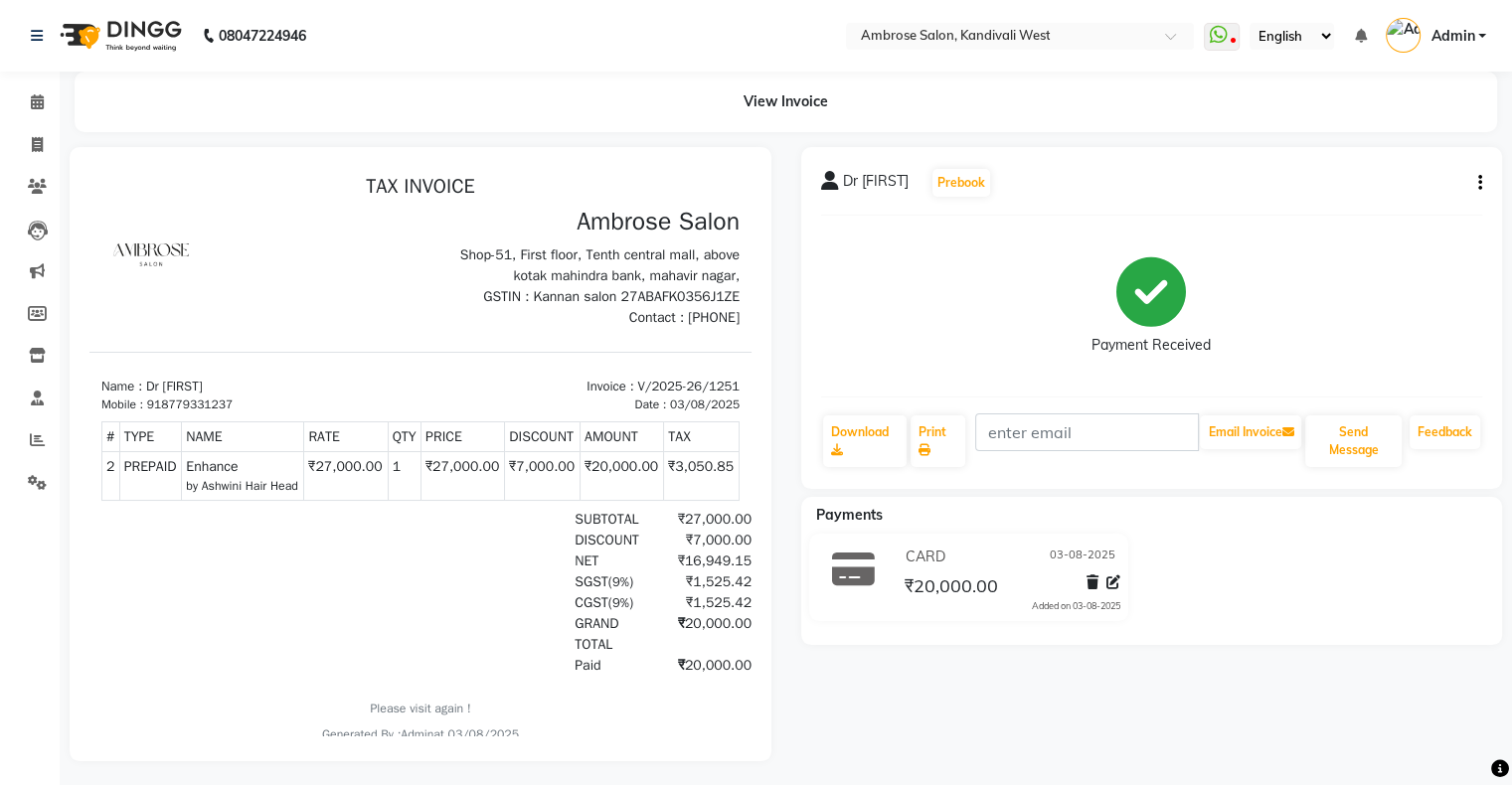 click on "SUBTOTAL
₹27,000.00" at bounding box center [527, 519] 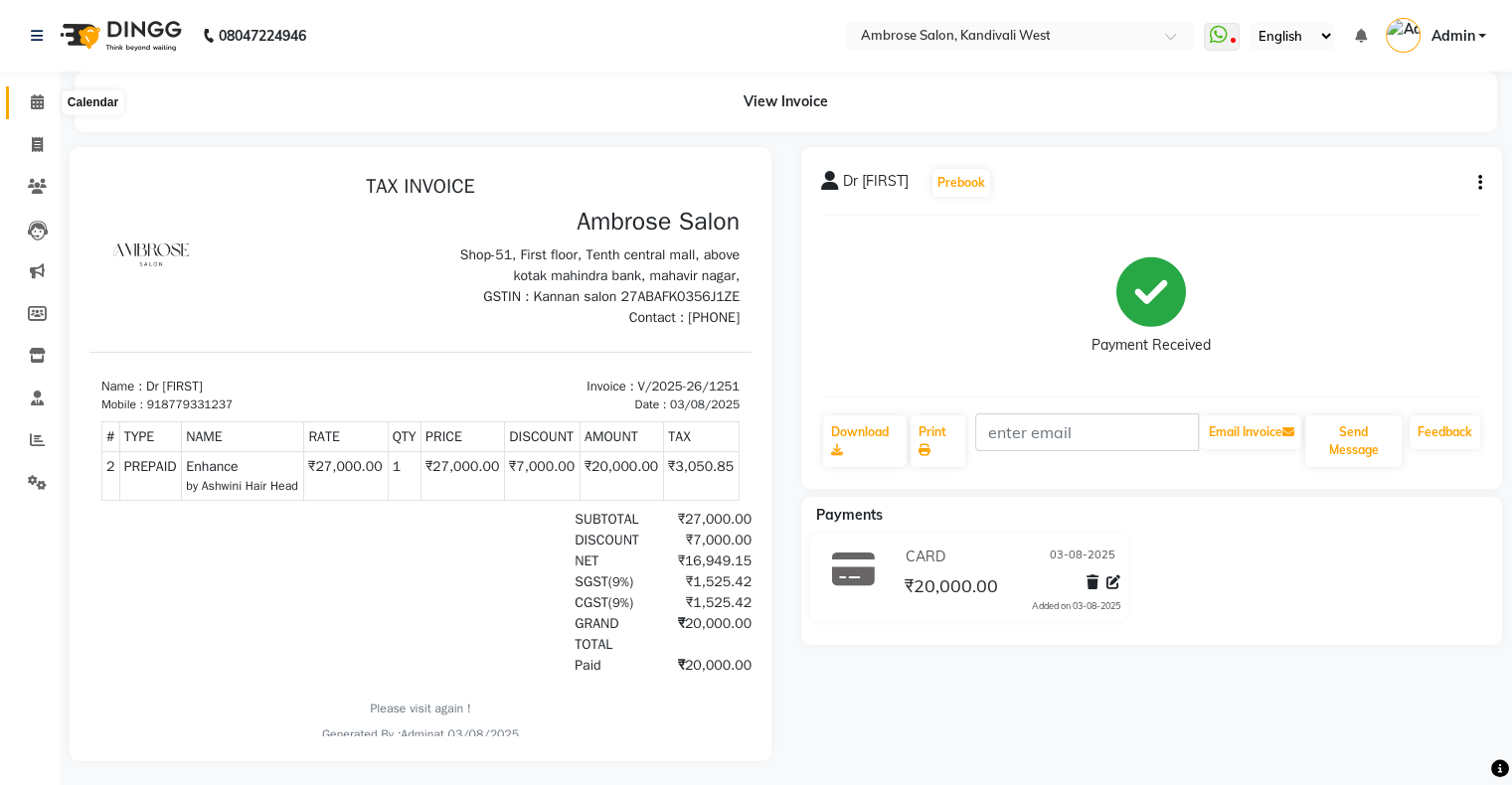 click 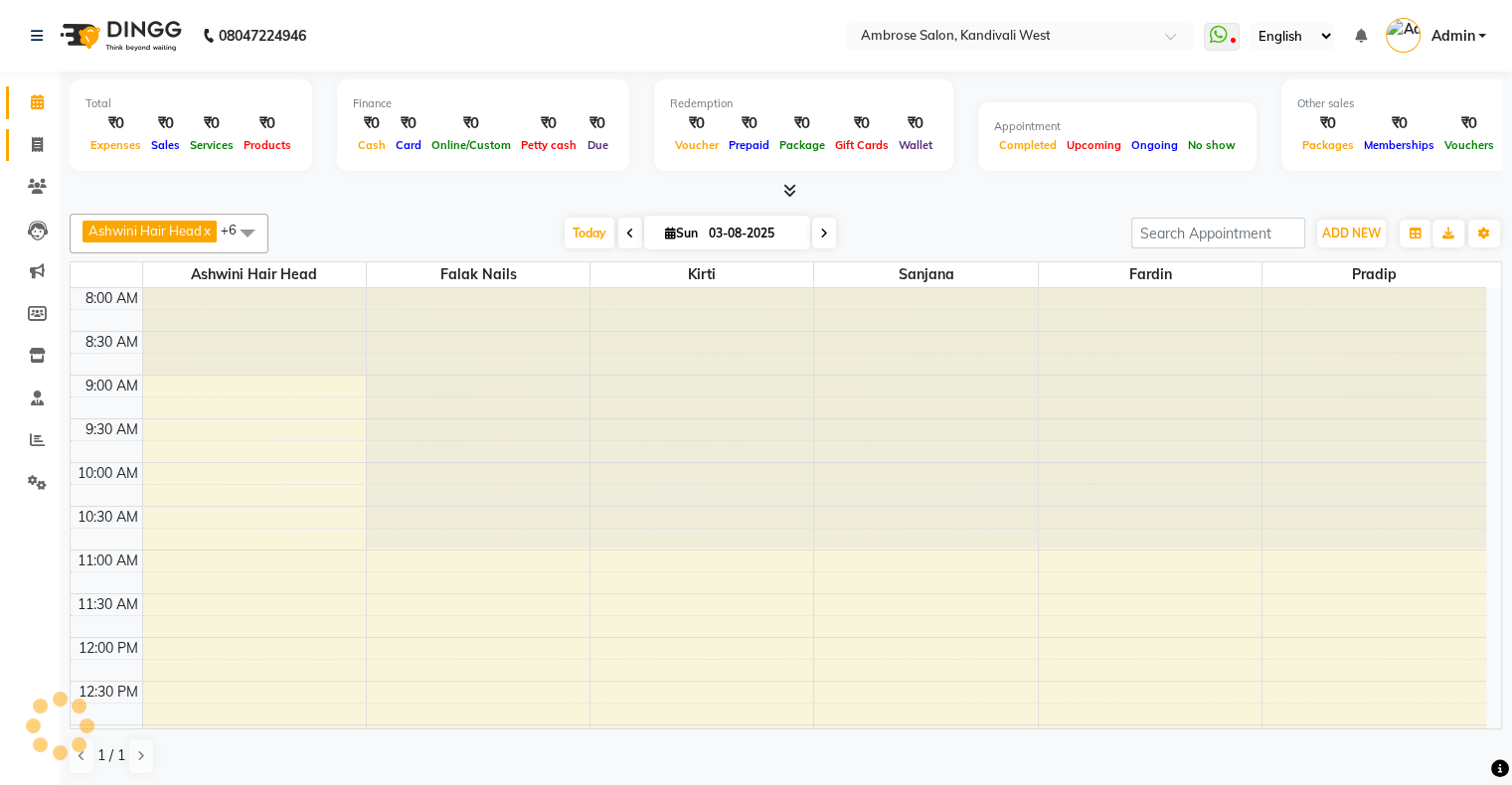 scroll, scrollTop: 0, scrollLeft: 0, axis: both 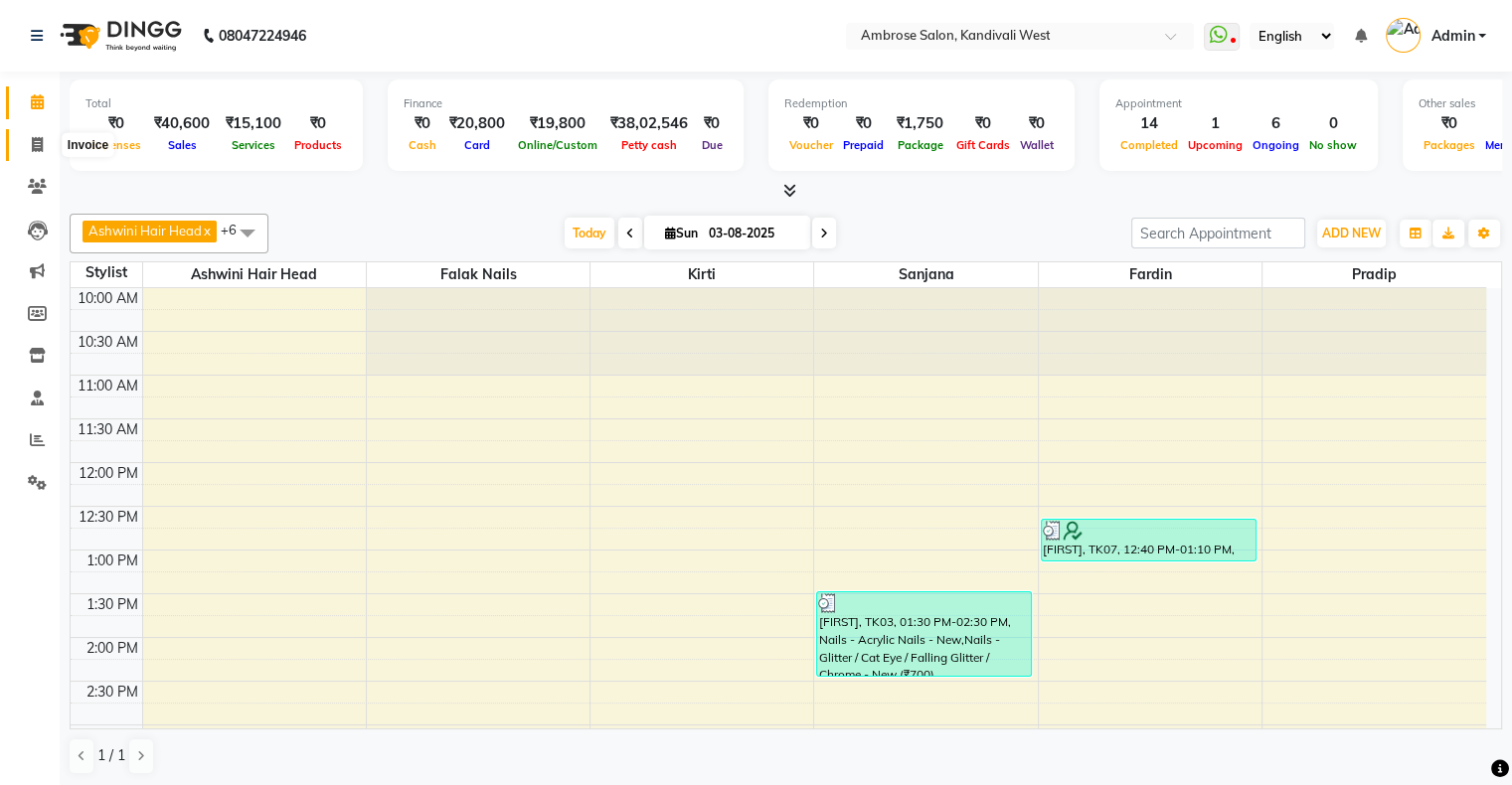 click 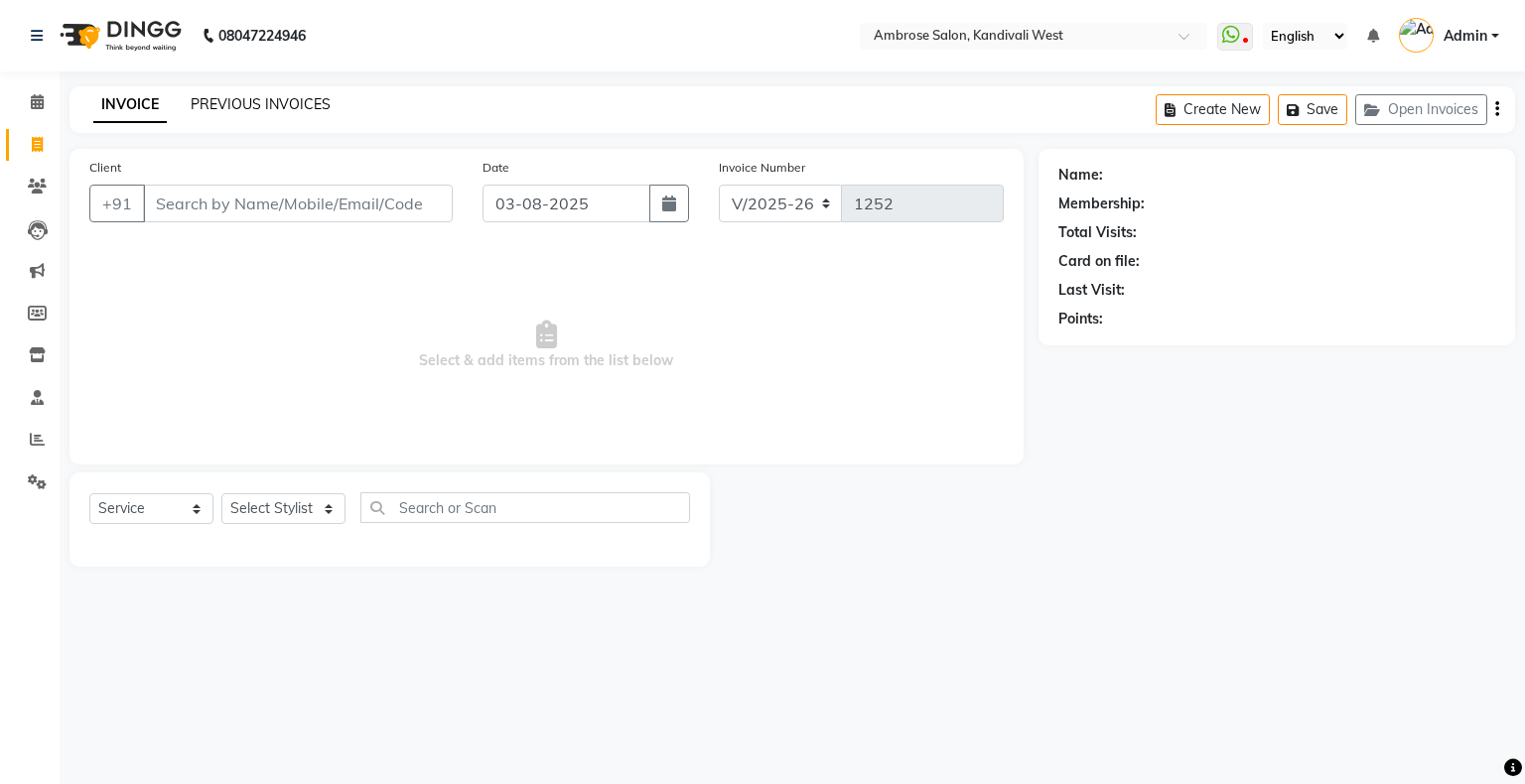 click on "PREVIOUS INVOICES" 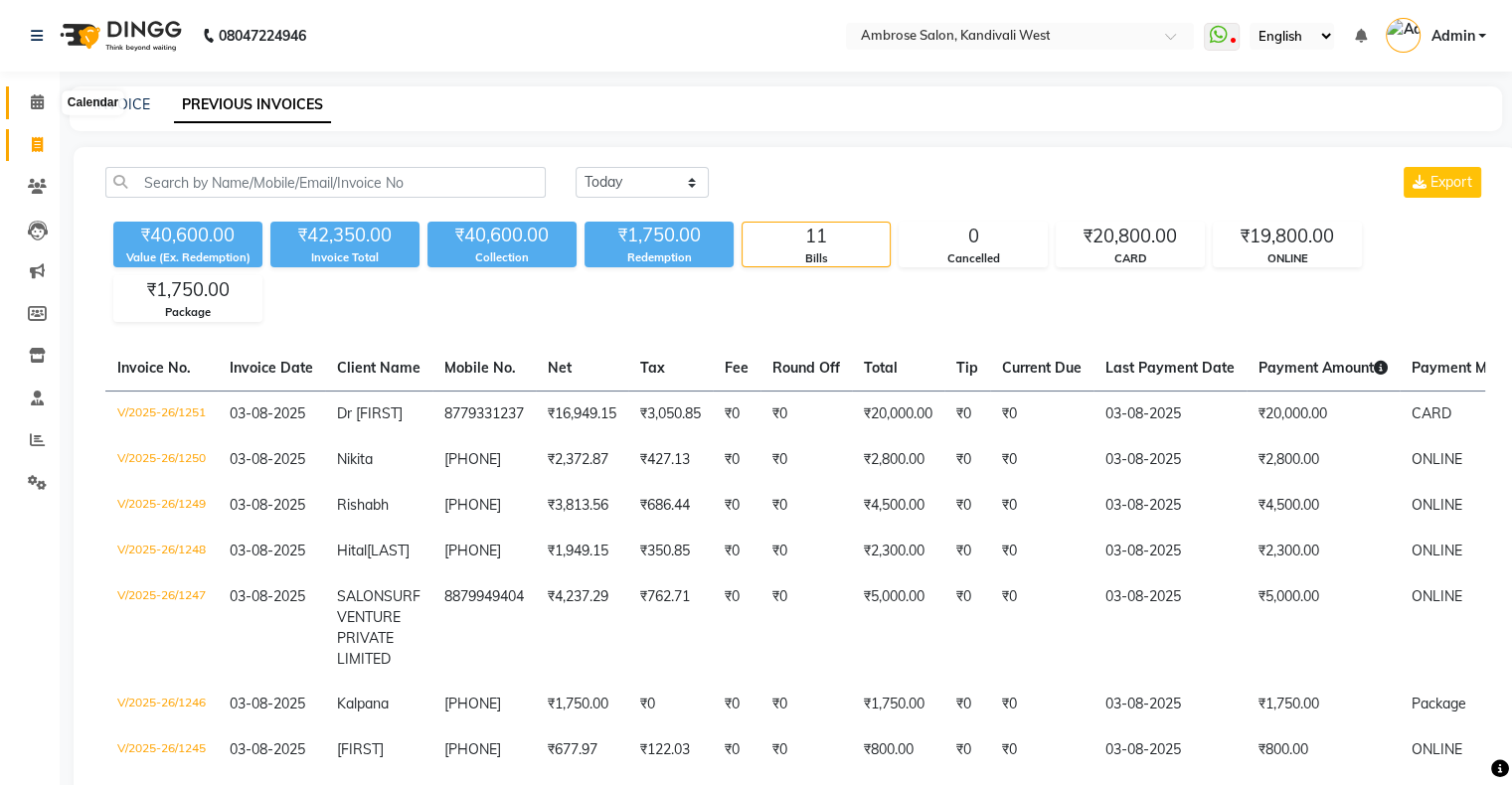 click 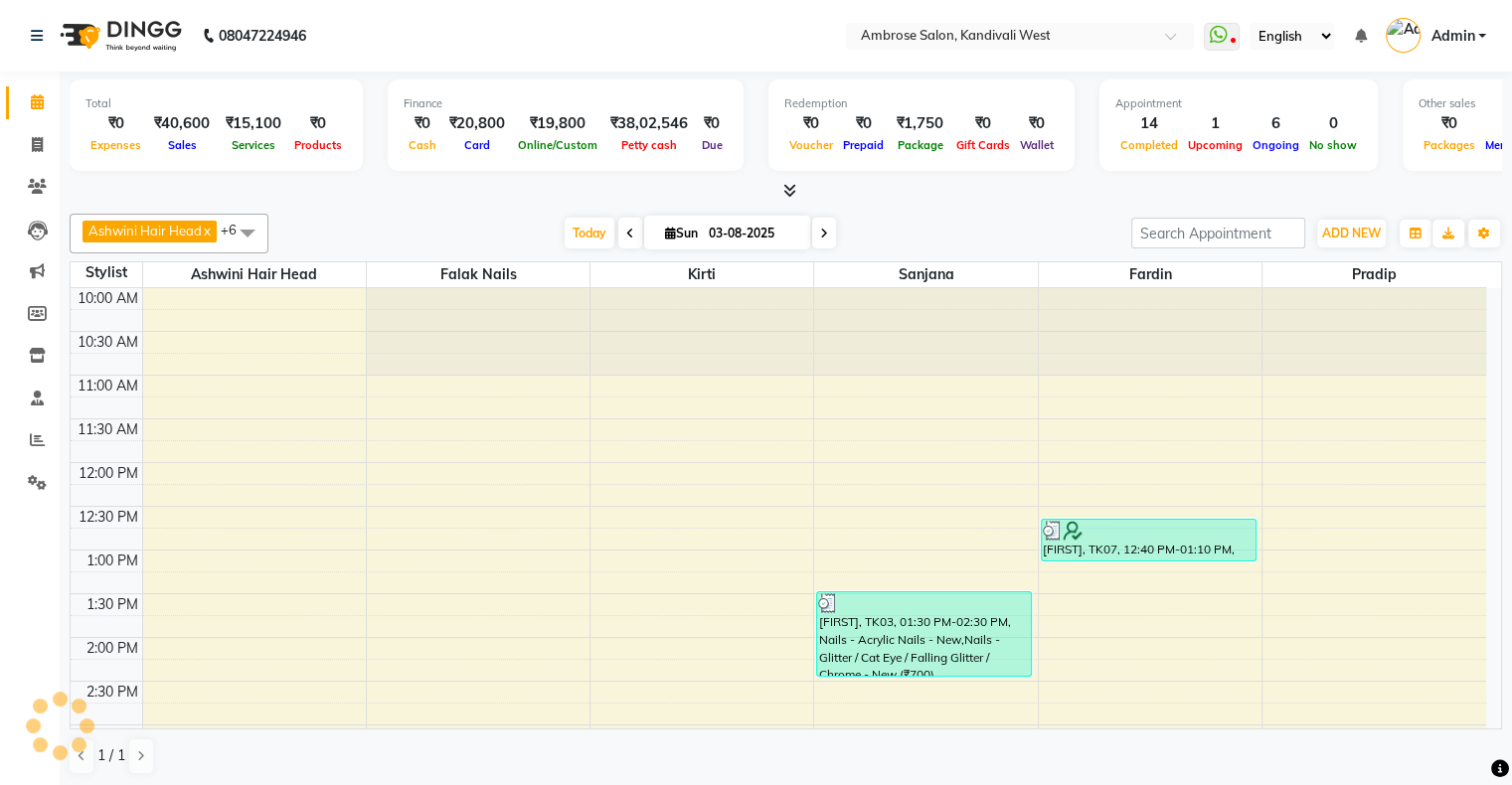 scroll, scrollTop: 0, scrollLeft: 0, axis: both 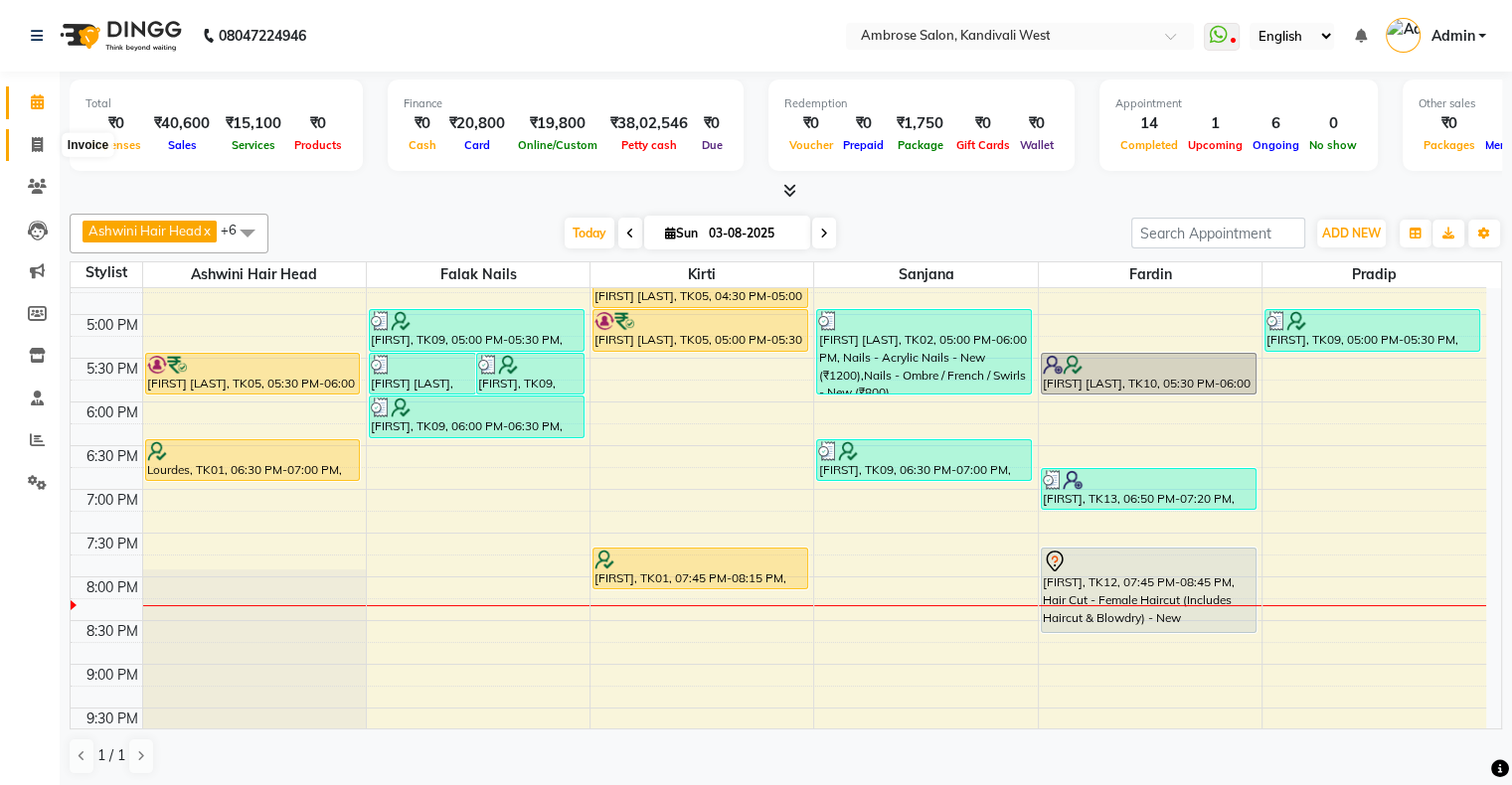 click 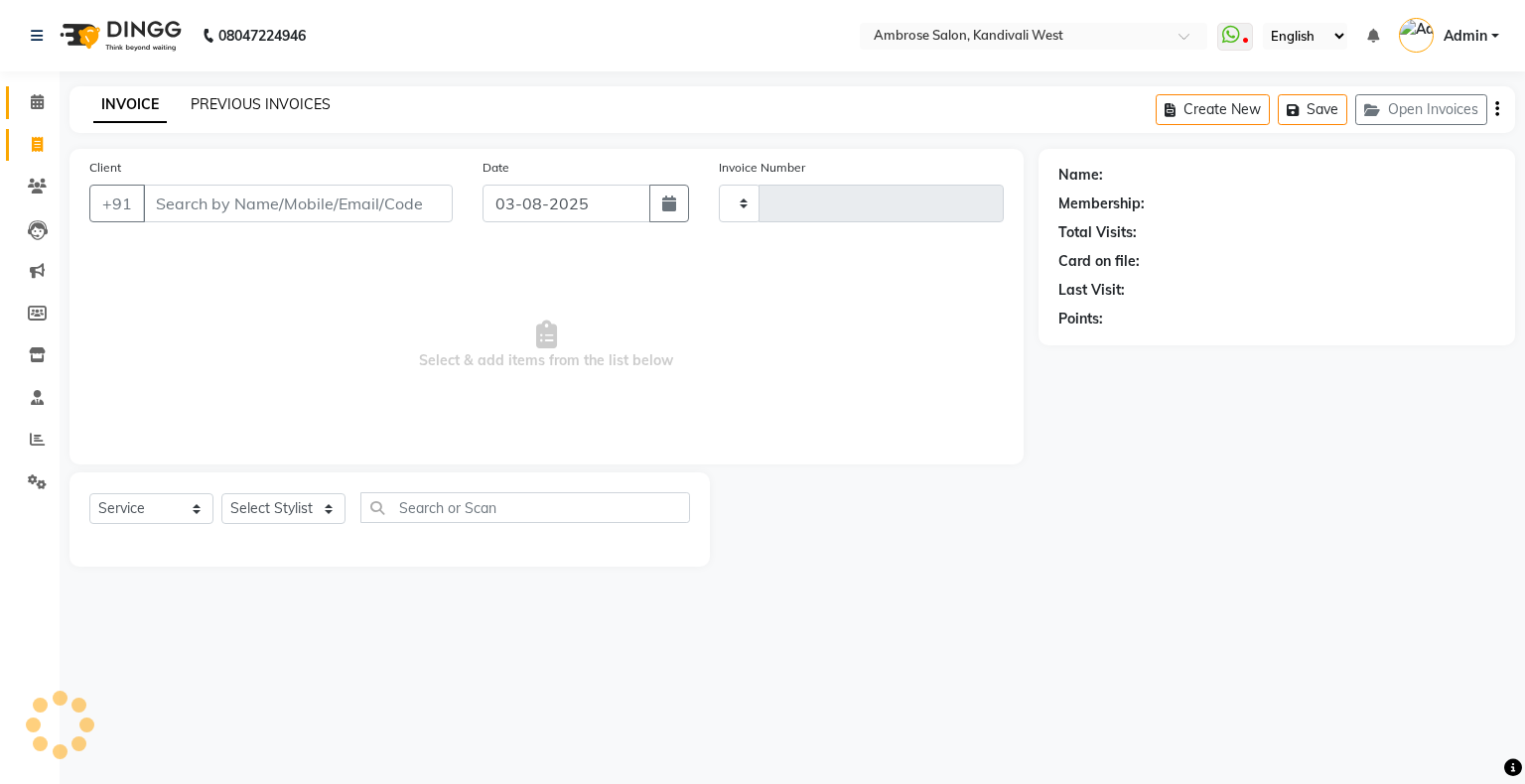 type on "1252" 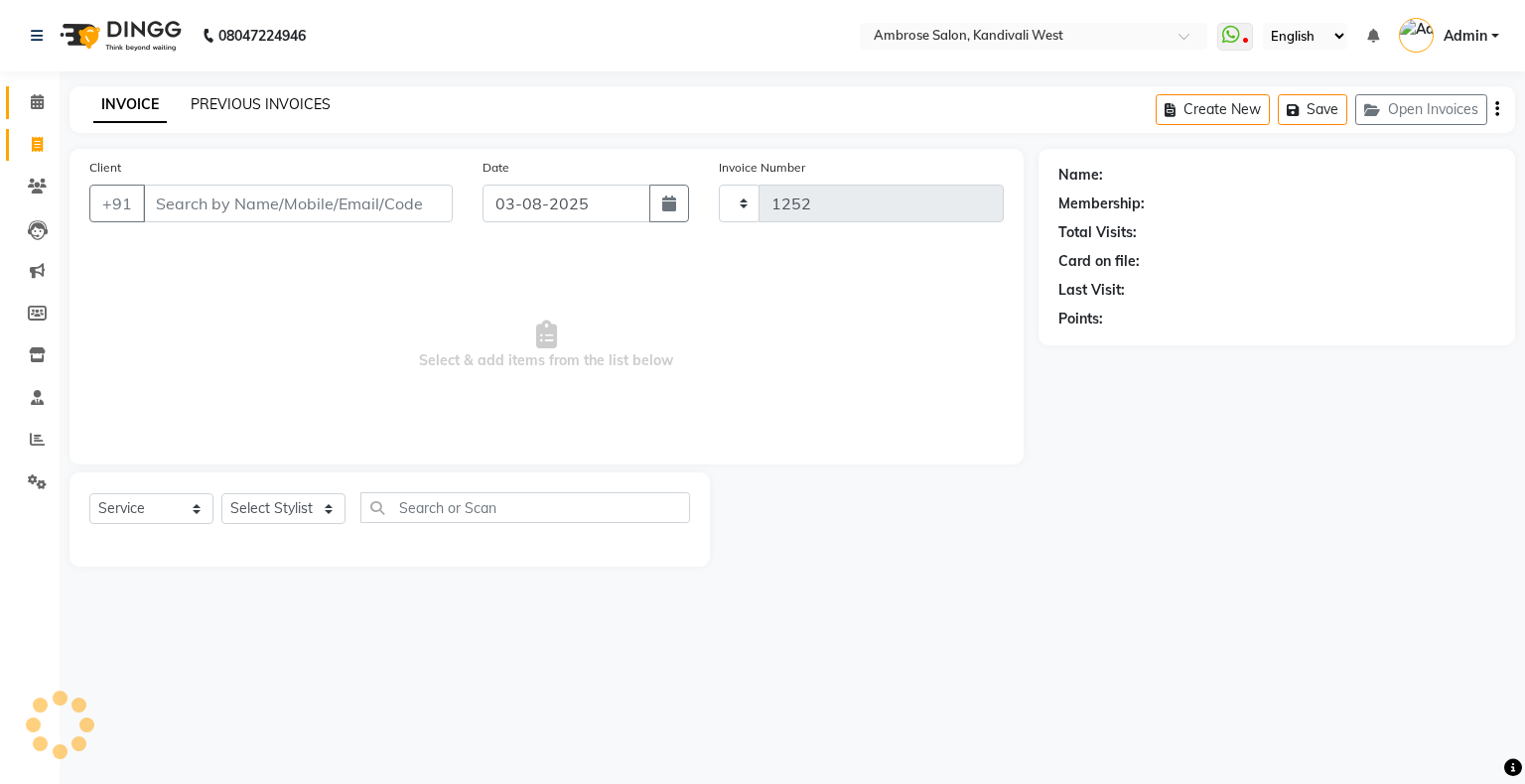 select on "4073" 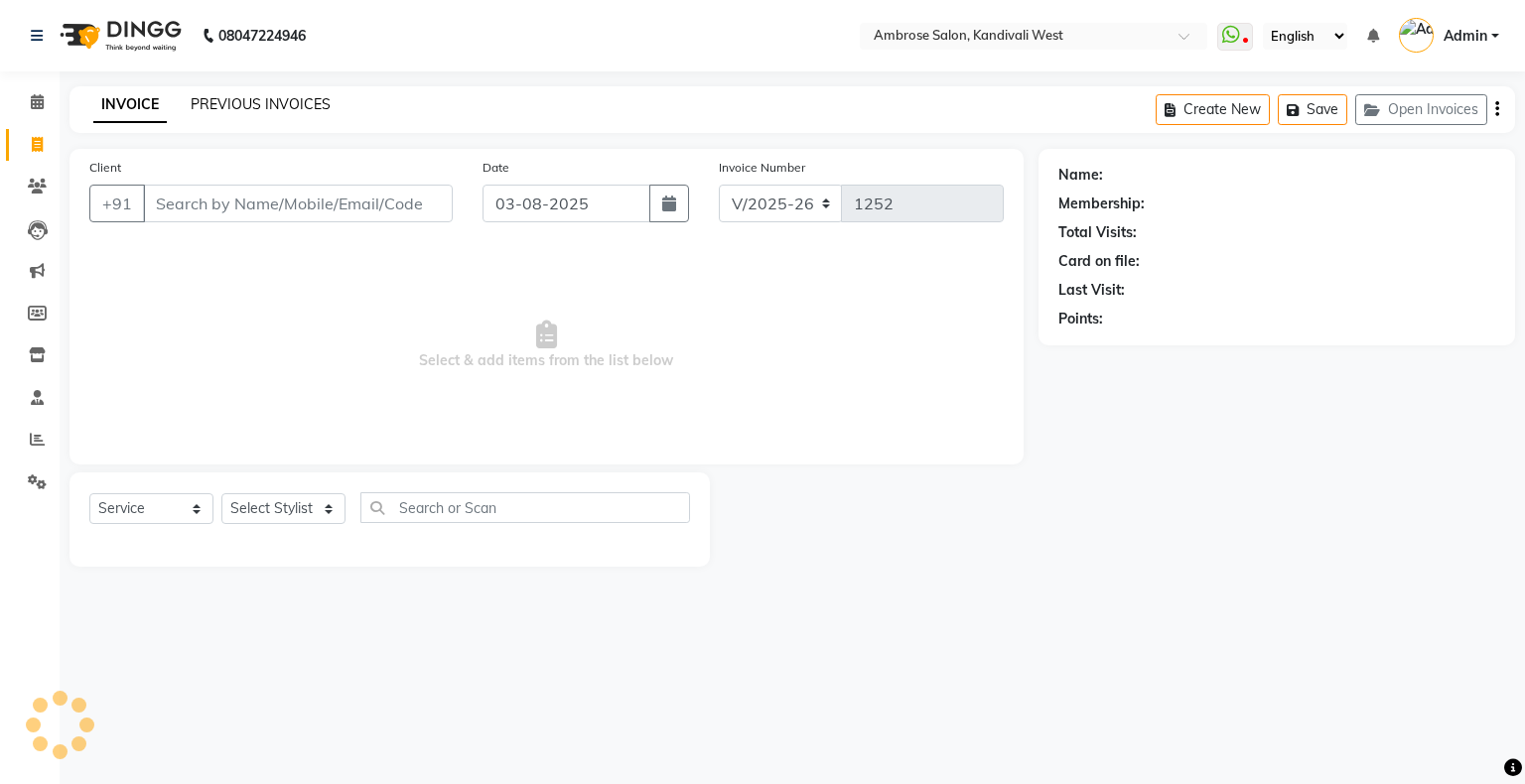 click on "PREVIOUS INVOICES" 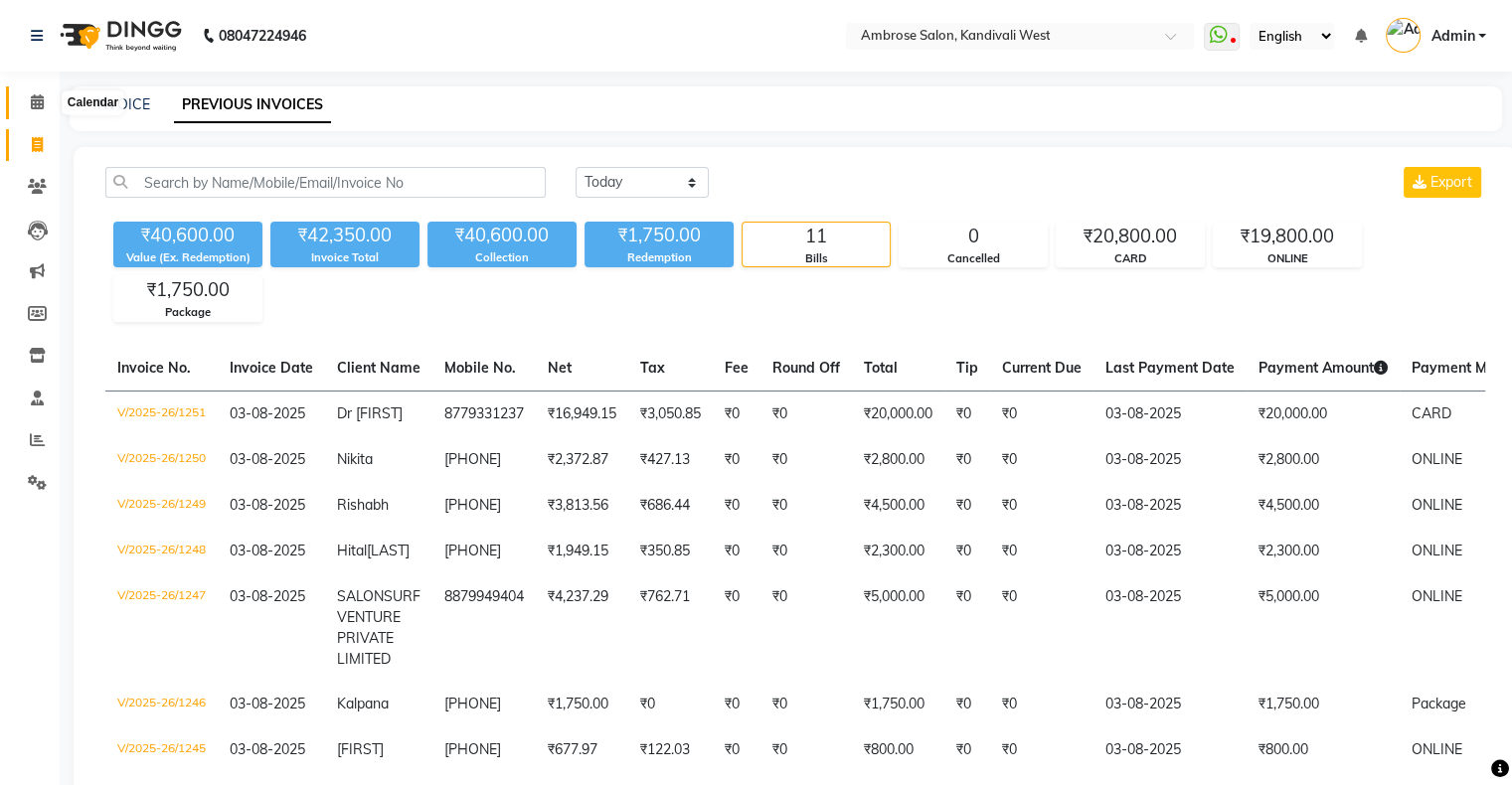 click 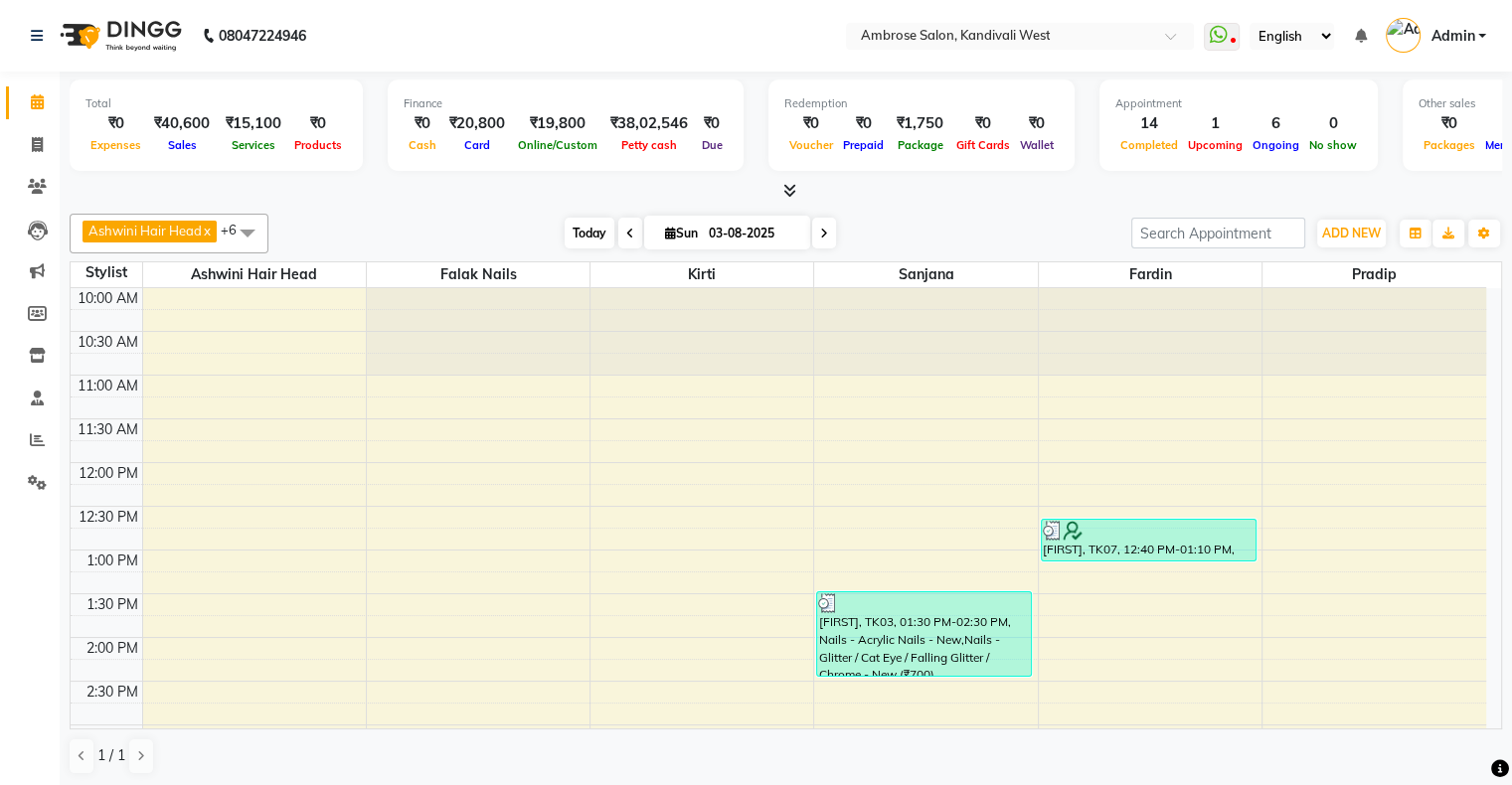 click on "Today" at bounding box center [589, 233] 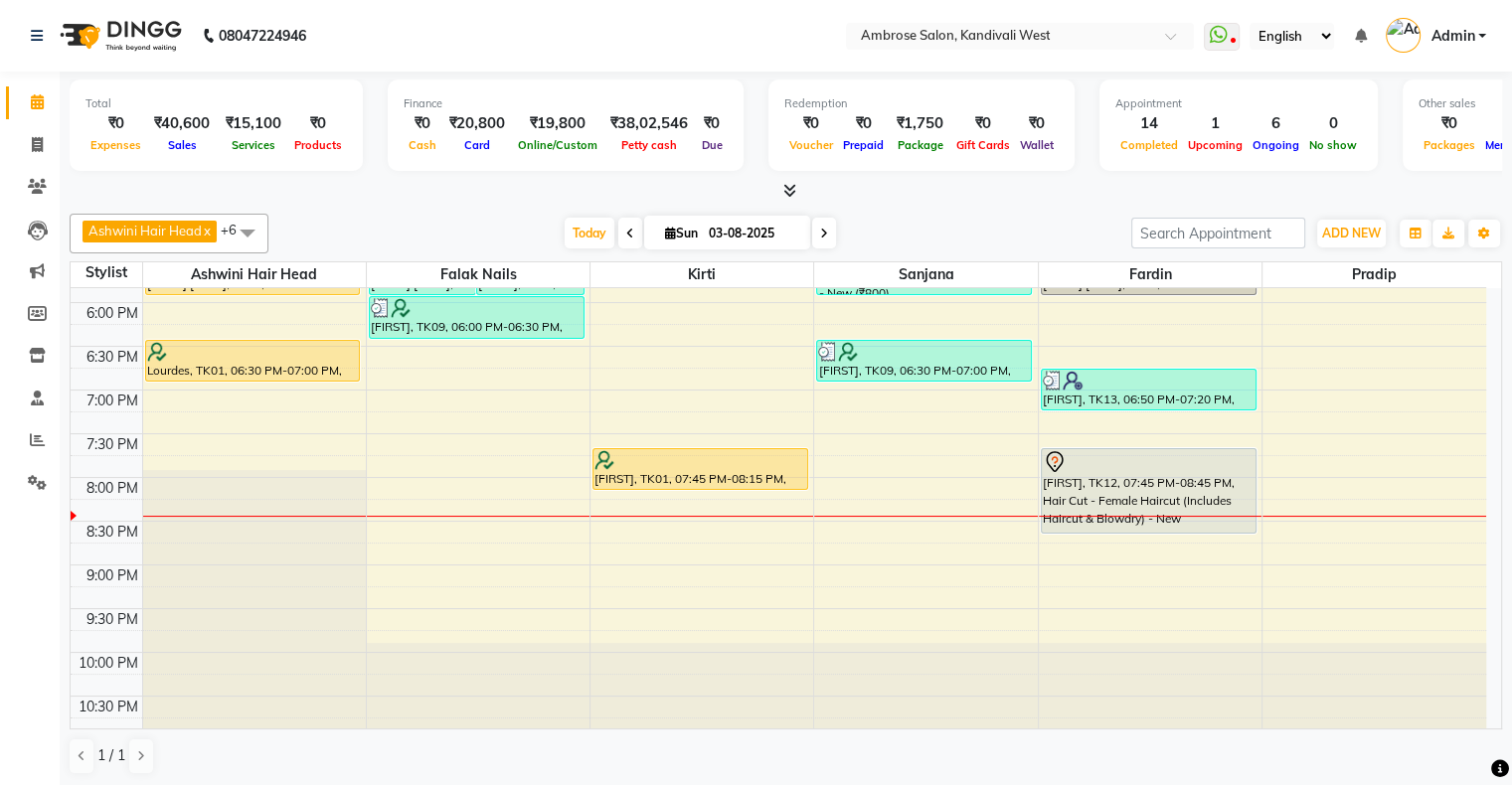scroll, scrollTop: 0, scrollLeft: 0, axis: both 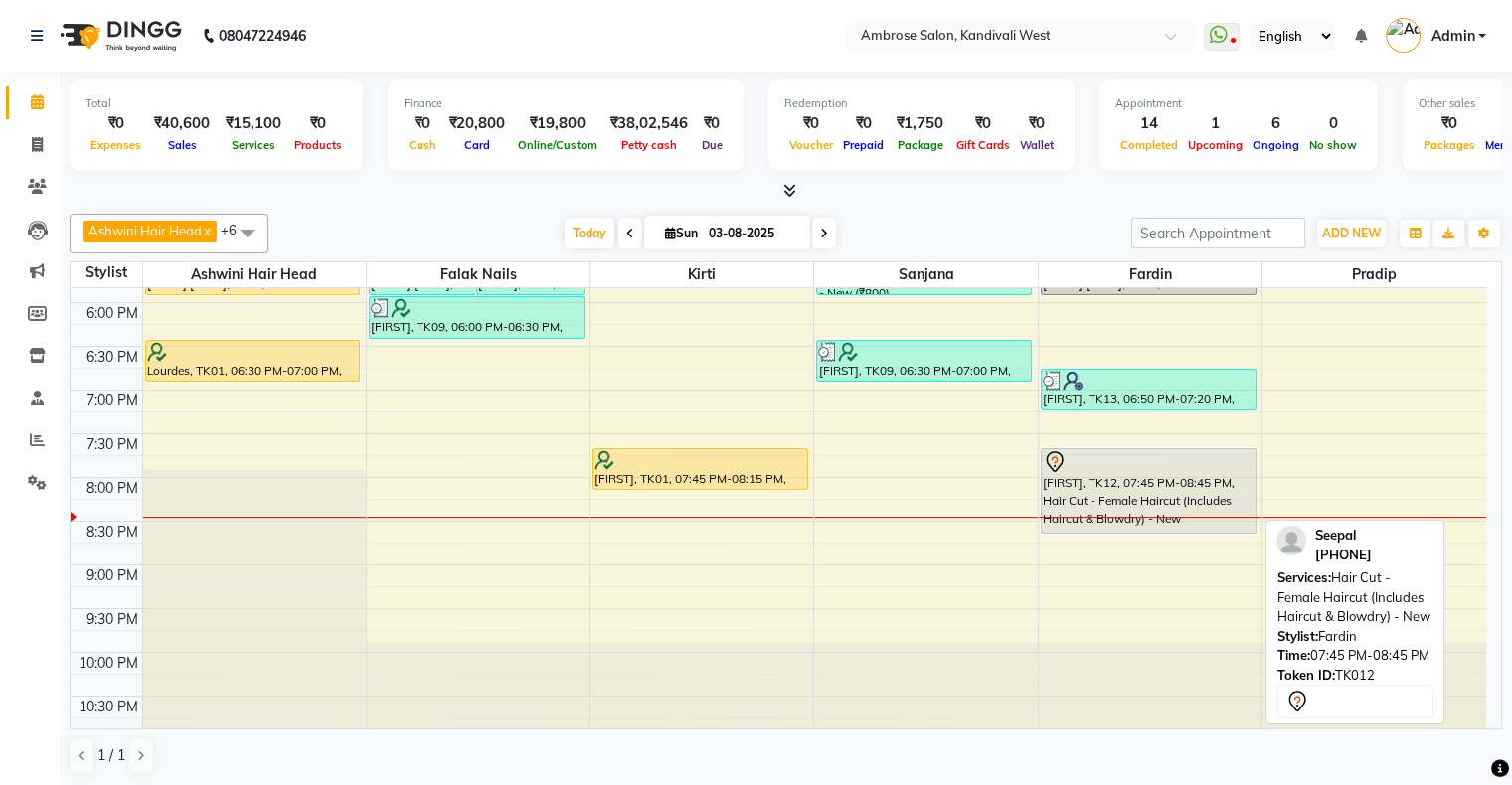 click on "[FIRST], TK12, 07:45 PM-08:45 PM, Hair Cut - Female Haircut (Includes Haircut & Blowdry) - New" at bounding box center [1148, 491] 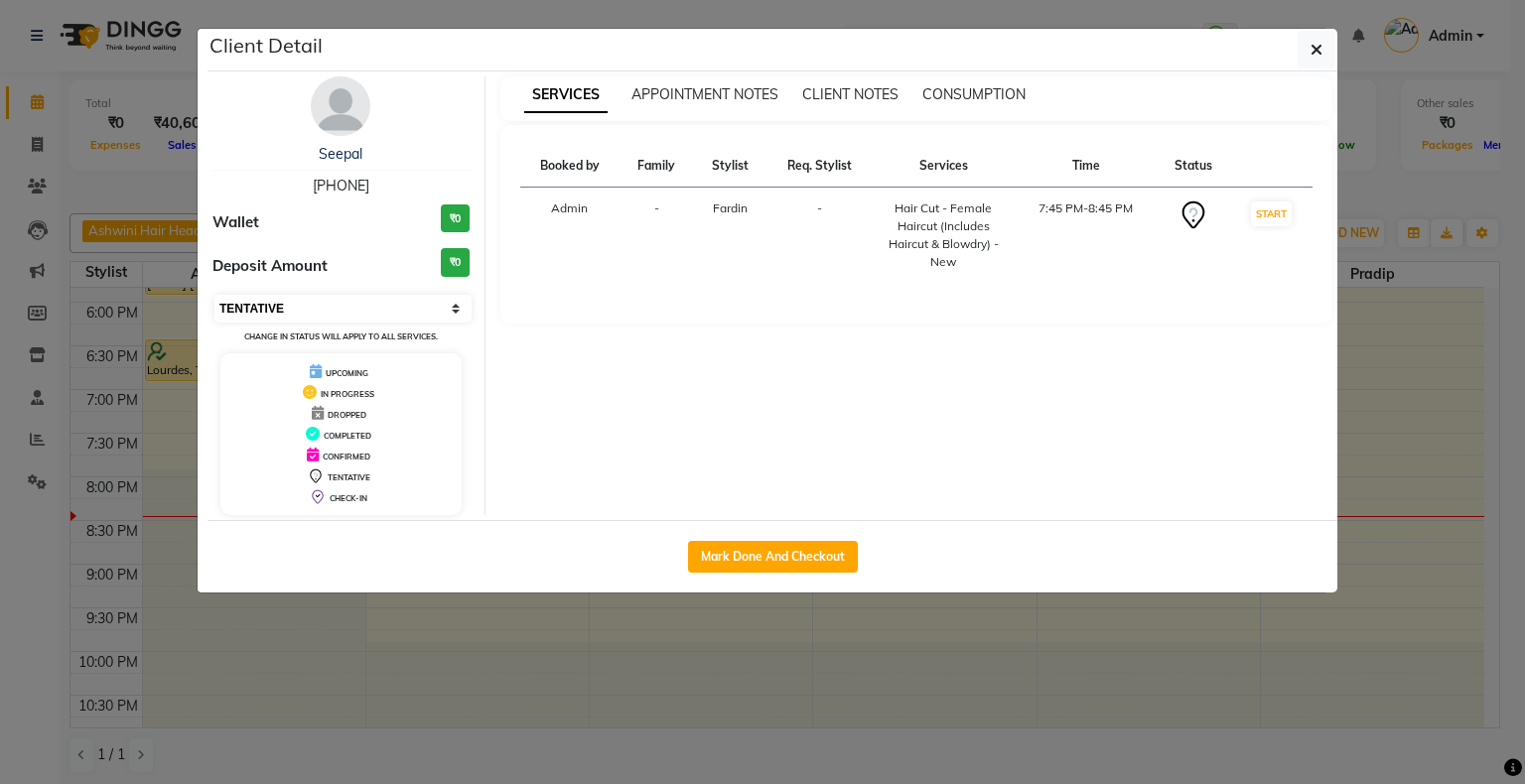 click on "Select IN SERVICE CONFIRMED TENTATIVE CHECK IN MARK DONE DROPPED UPCOMING" at bounding box center [343, 309] 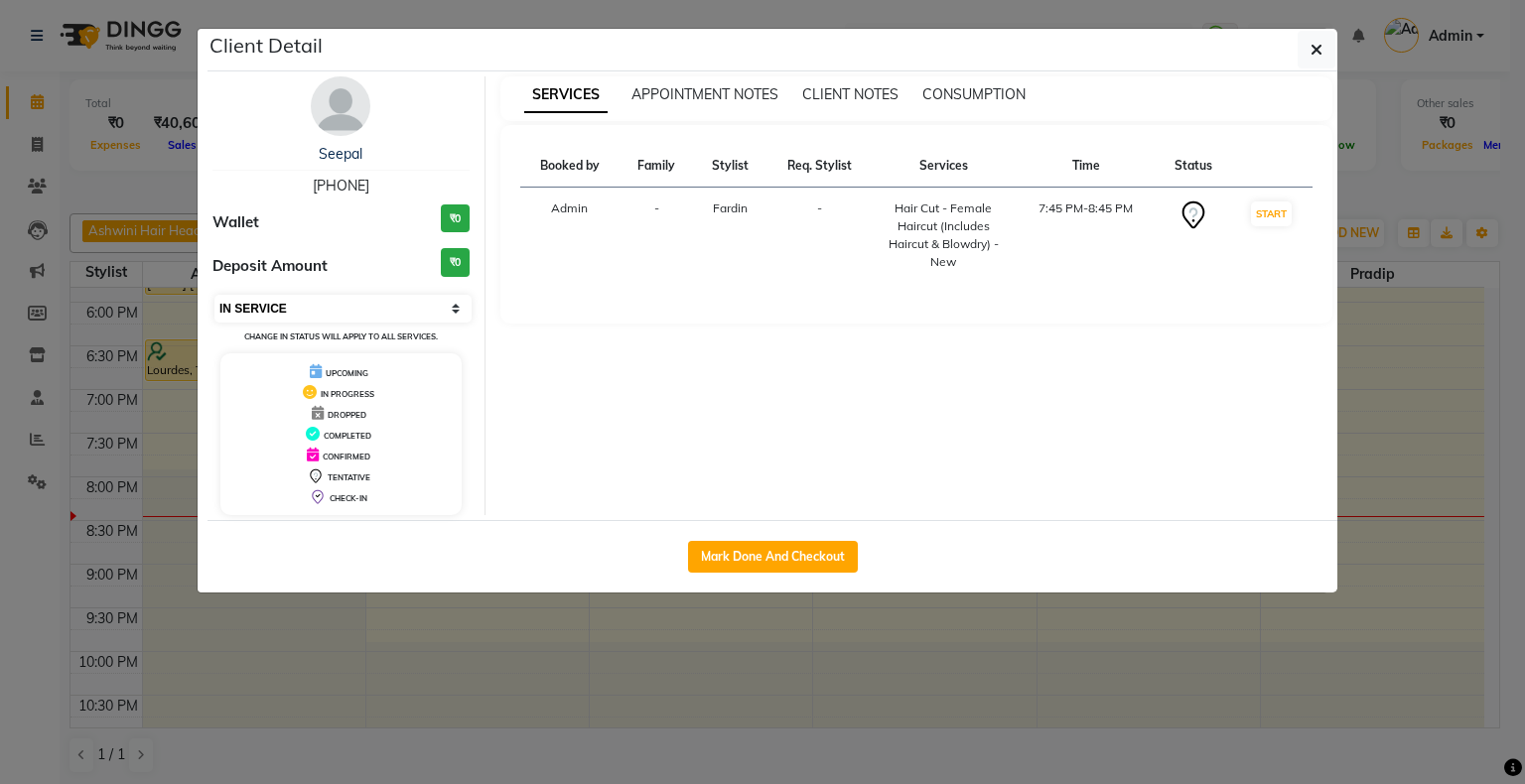 click on "Select IN SERVICE CONFIRMED TENTATIVE CHECK IN MARK DONE DROPPED UPCOMING" at bounding box center [343, 309] 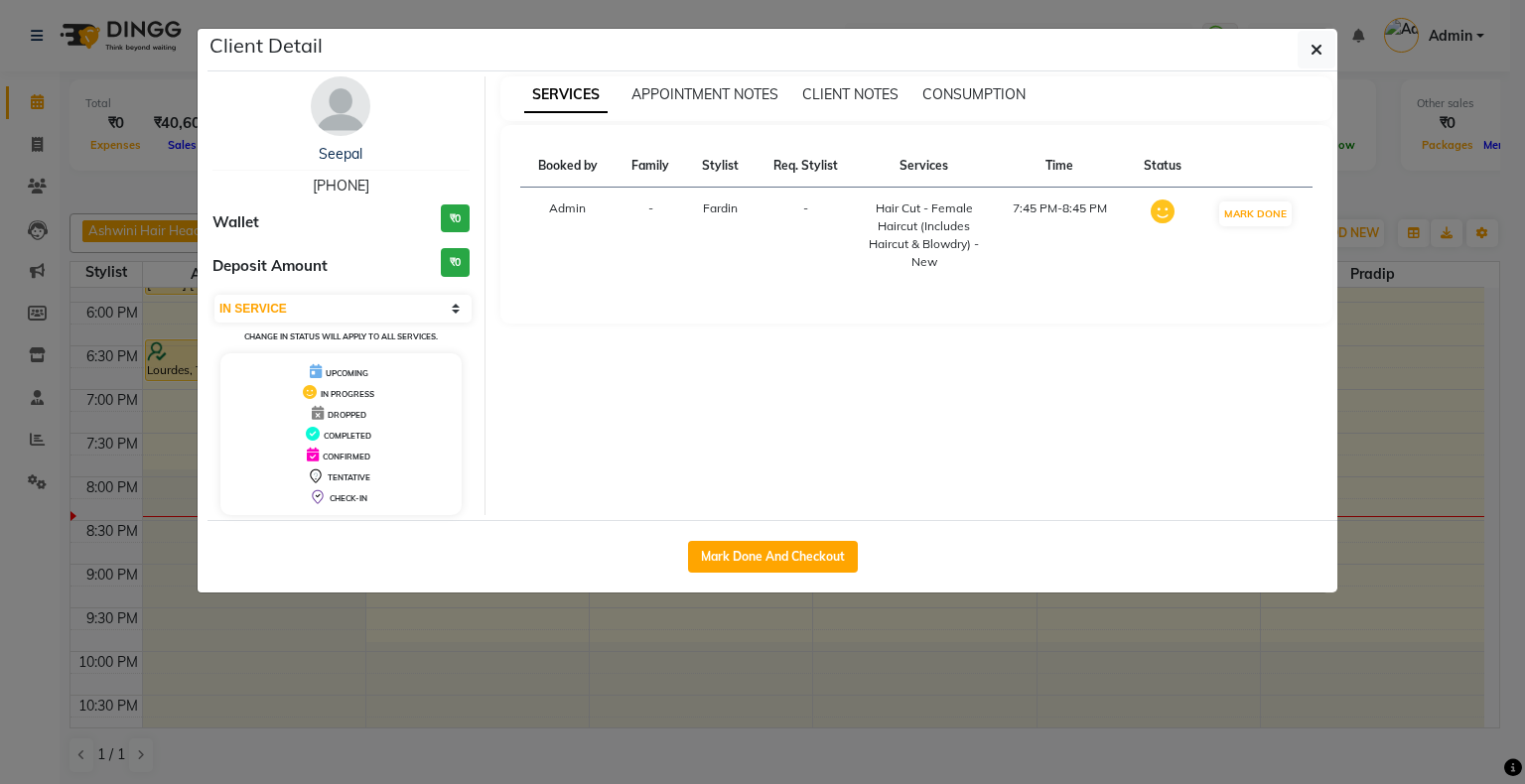 click on "Client Detail  [NAME]    [PHONE] Wallet ₹0 Deposit Amount  ₹0  Select IN SERVICE CONFIRMED TENTATIVE CHECK IN MARK DONE DROPPED UPCOMING Change in status will apply to all services. UPCOMING IN PROGRESS DROPPED COMPLETED CONFIRMED TENTATIVE CHECK-IN SERVICES APPOINTMENT NOTES CLIENT NOTES CONSUMPTION Booked by Family Stylist Req. Stylist Services Time Status  Admin  - [NAME] -  Hair Cut - Female Haircut (Includes Haircut & Blowdry) - New   7:45 PM-8:45 PM   MARK DONE   Mark Done And Checkout" 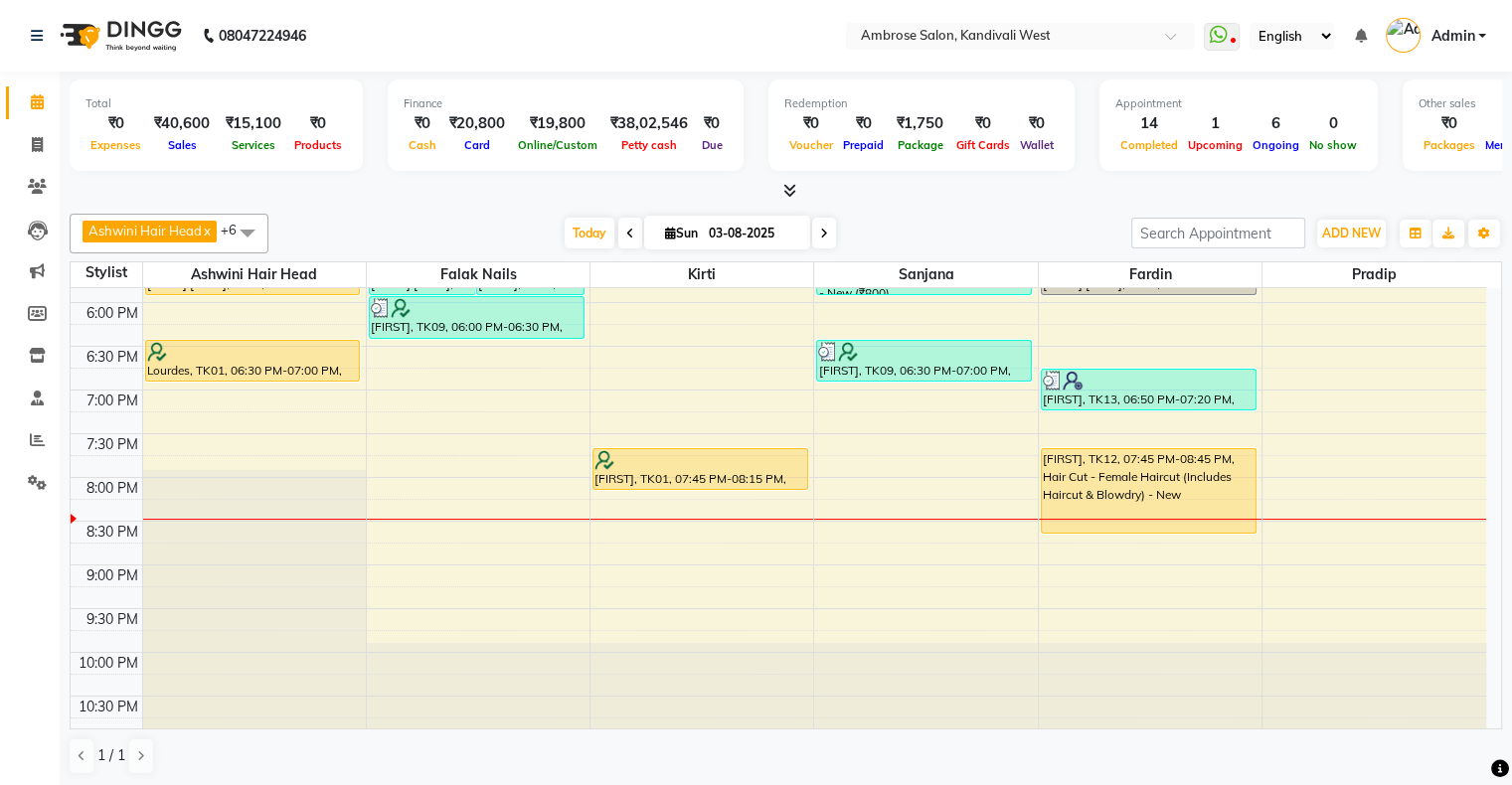 scroll, scrollTop: 0, scrollLeft: 0, axis: both 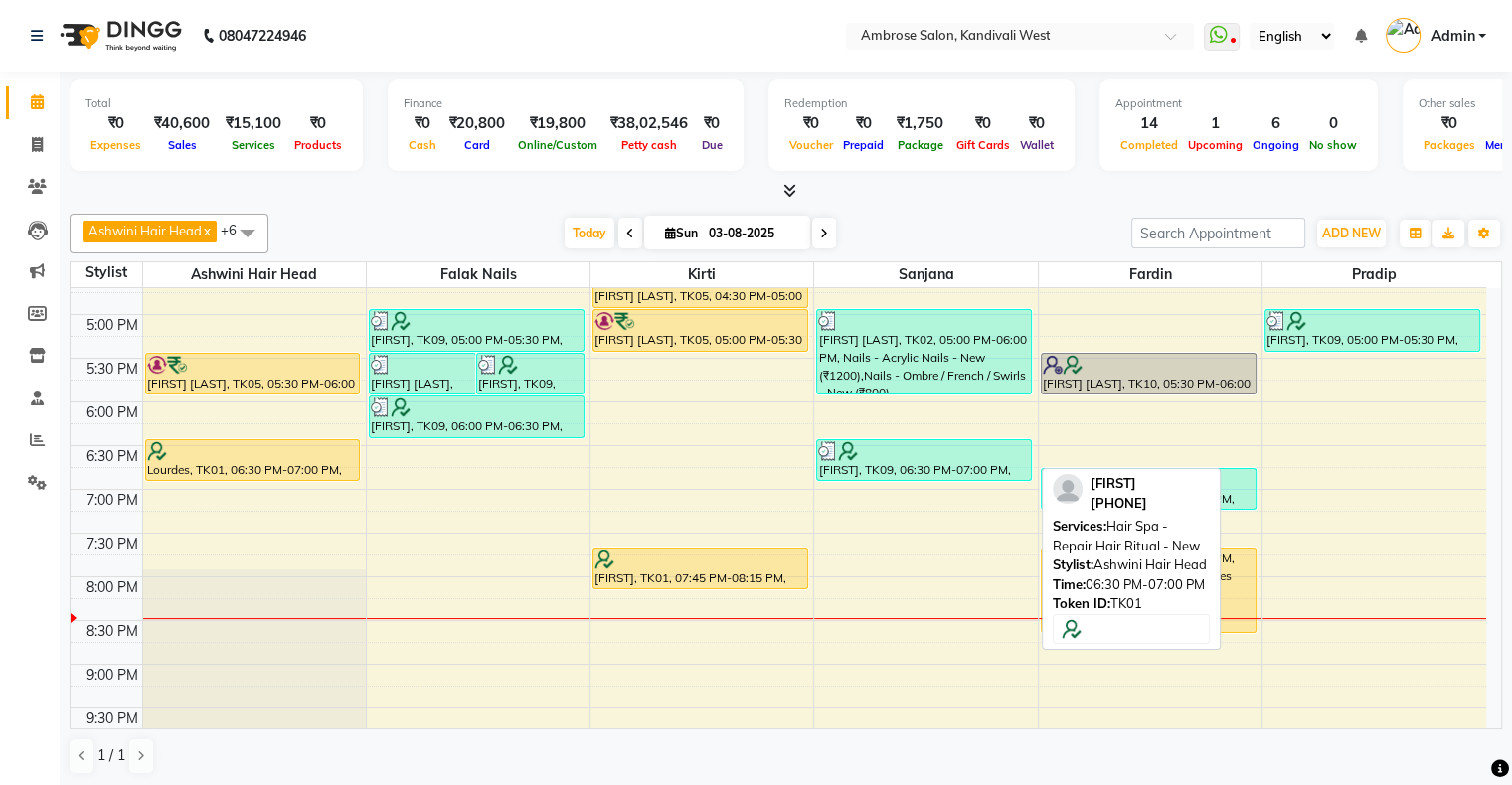 click on "Lourdes, TK01, 06:30 PM-07:00 PM, Hair Spa - Repair Hair Ritual - New" at bounding box center (252, 460) 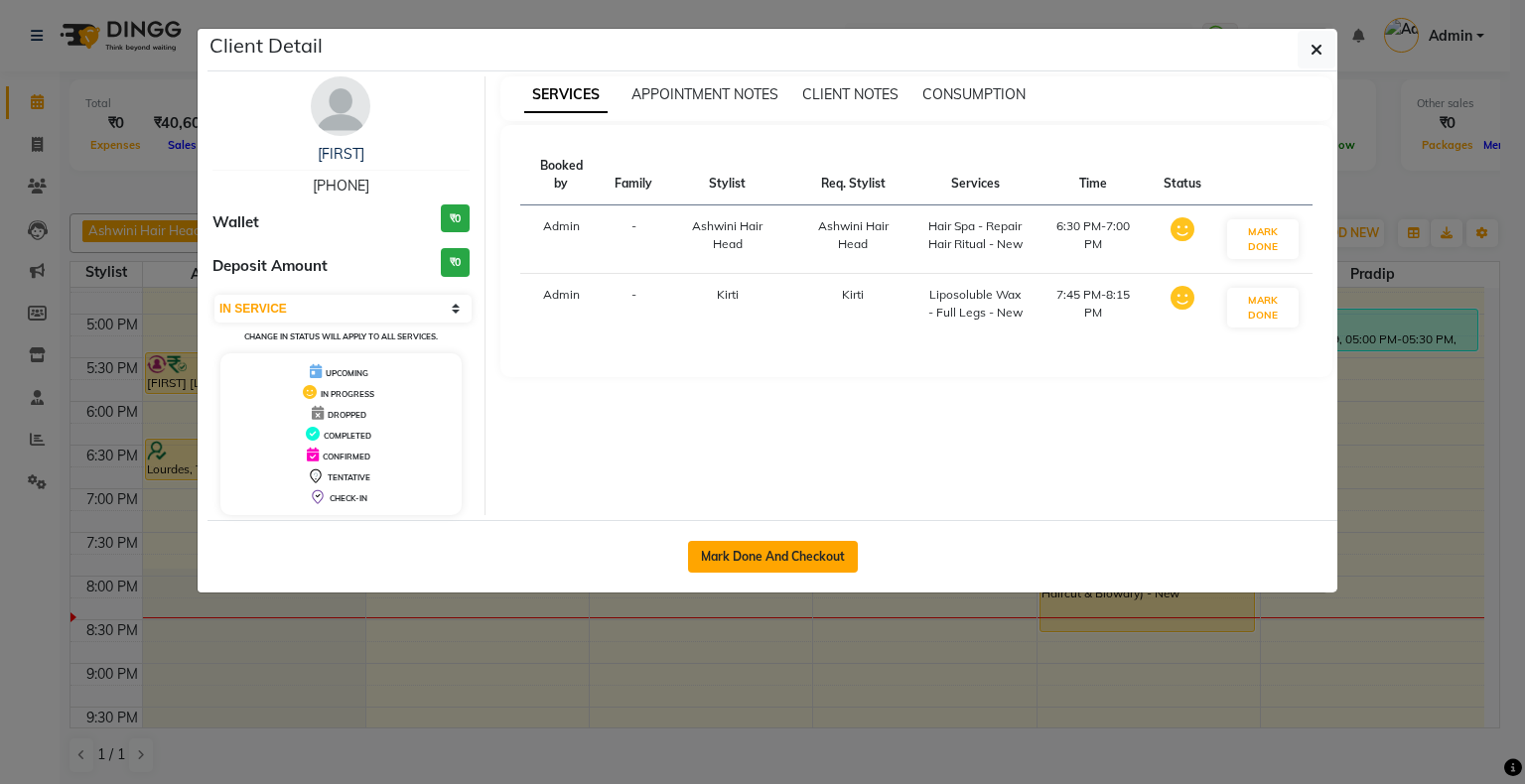 click on "Mark Done And Checkout" 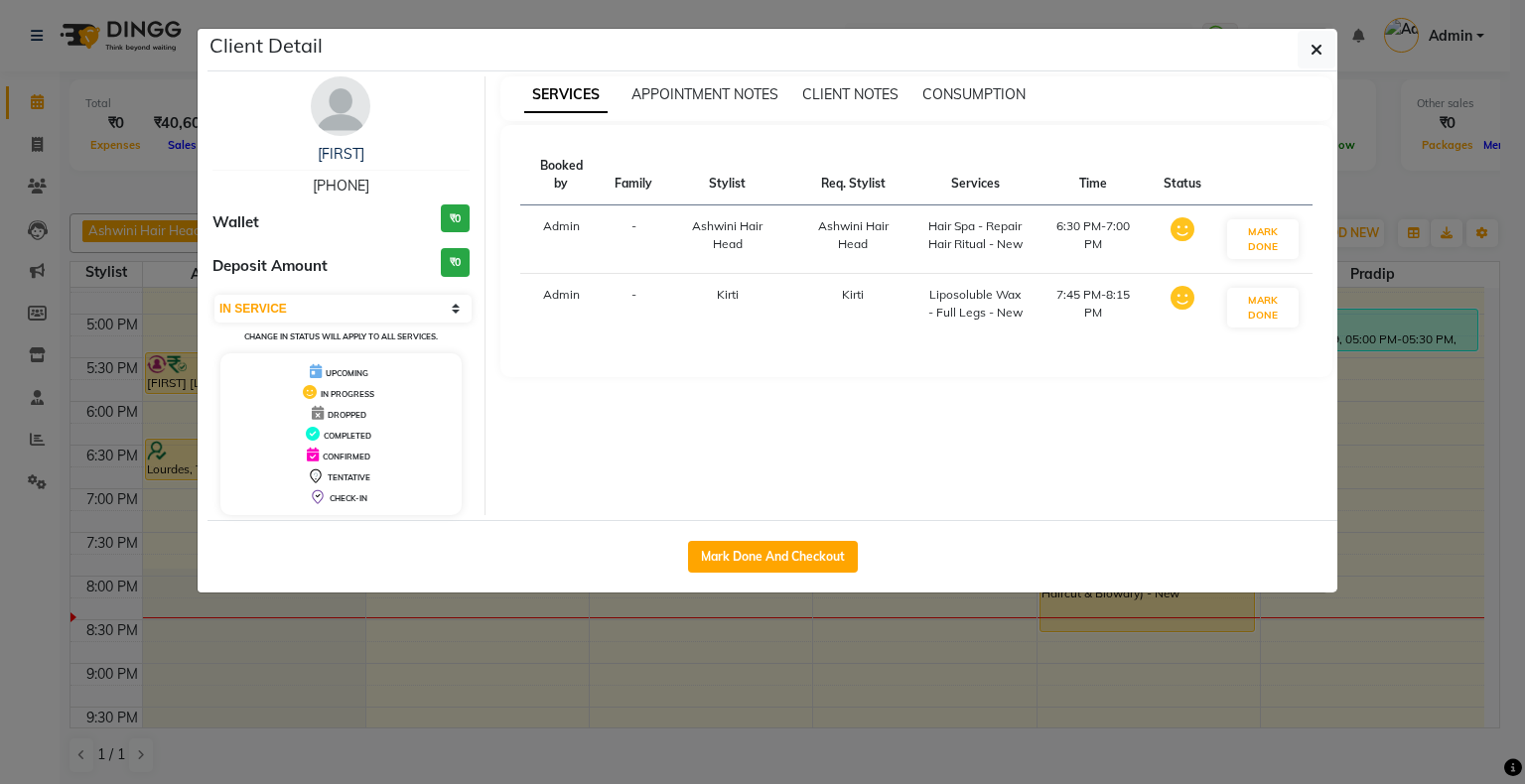 select on "4073" 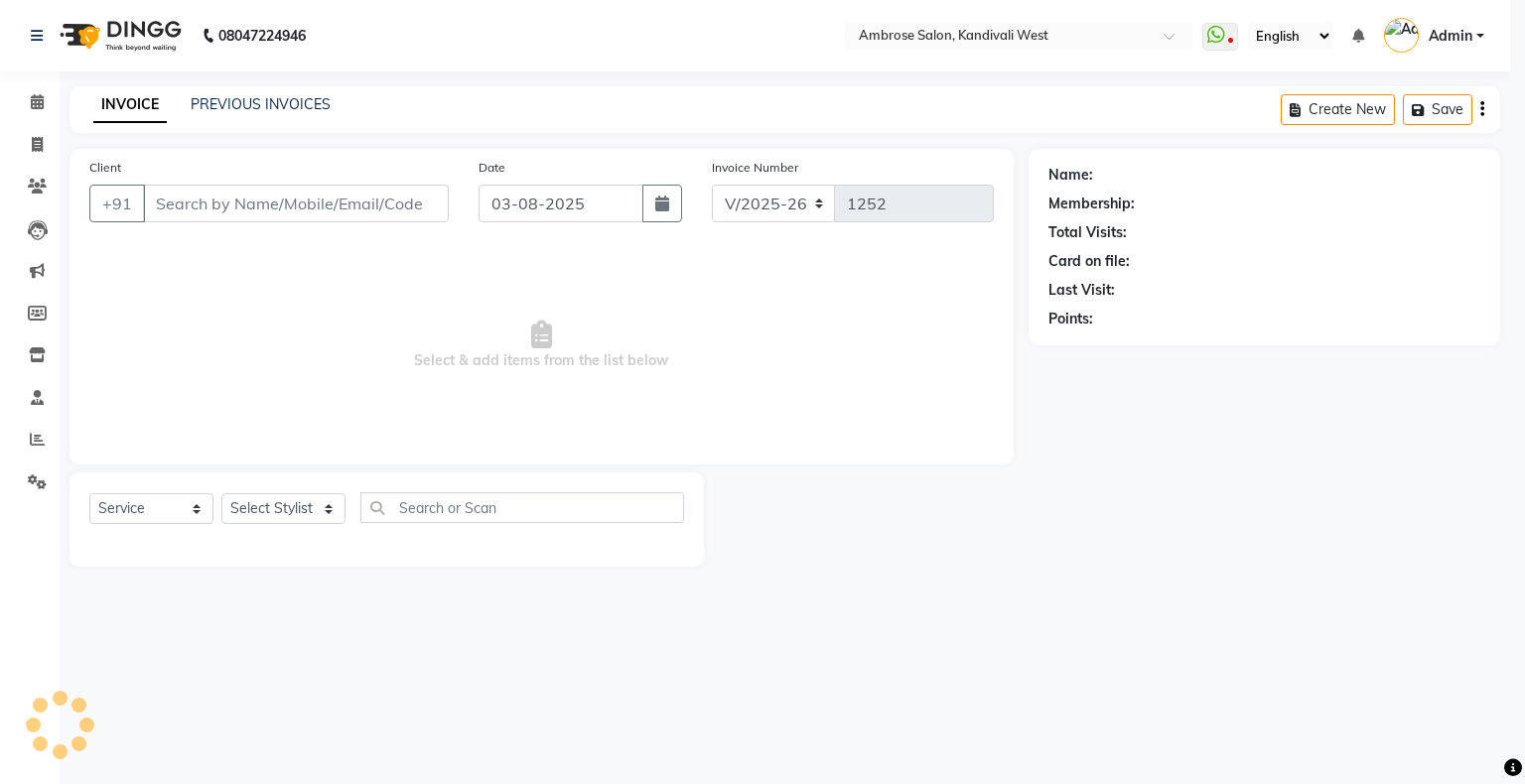 select on "3" 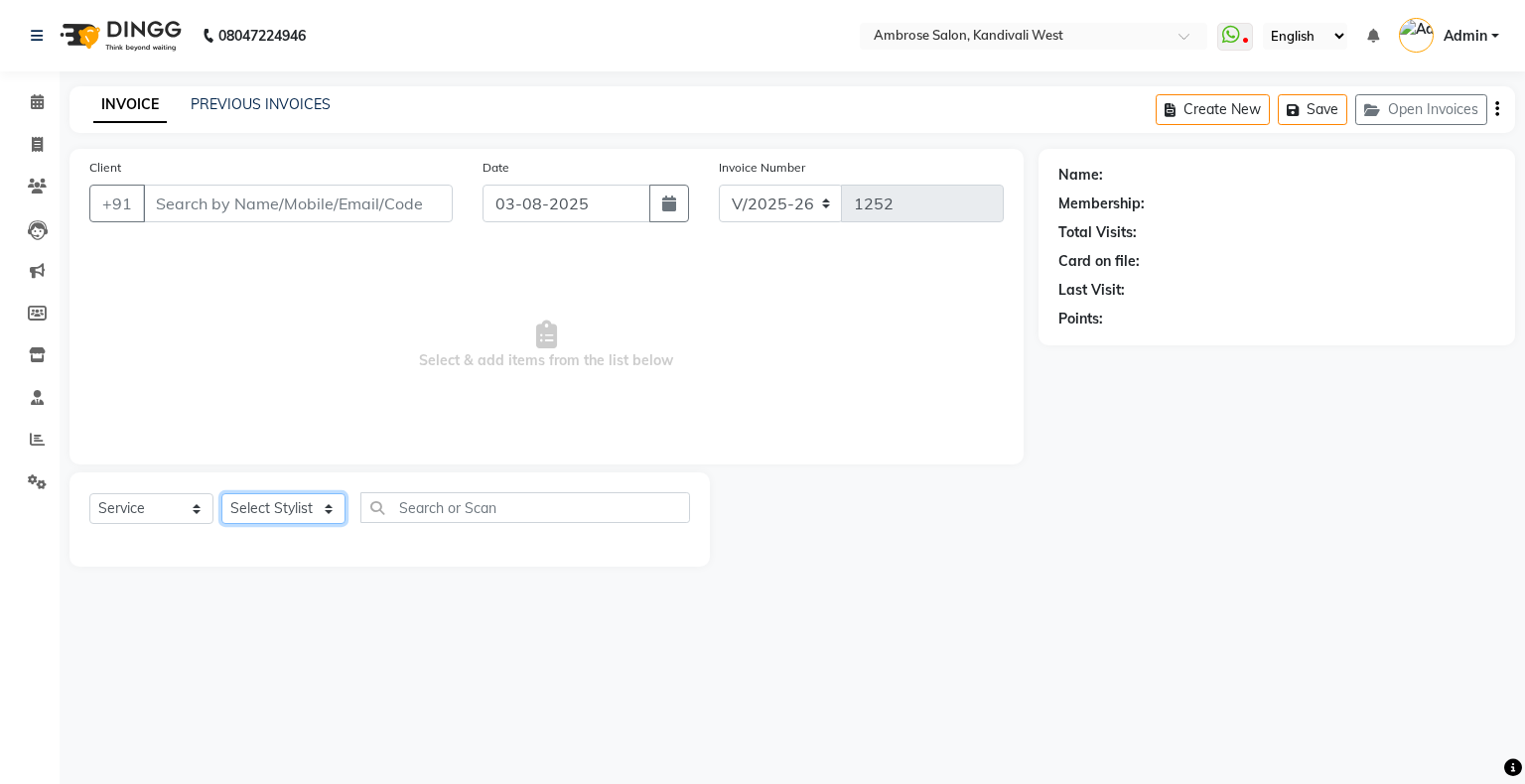 click on "Client +91 [PHONE] Date 03-08-2025 Invoice Number V/2025 V/2025-26 1252  Select & add items from the list below  Select  Service  Product  Membership  Package Voucher Prepaid Gift Card  Select Stylist" 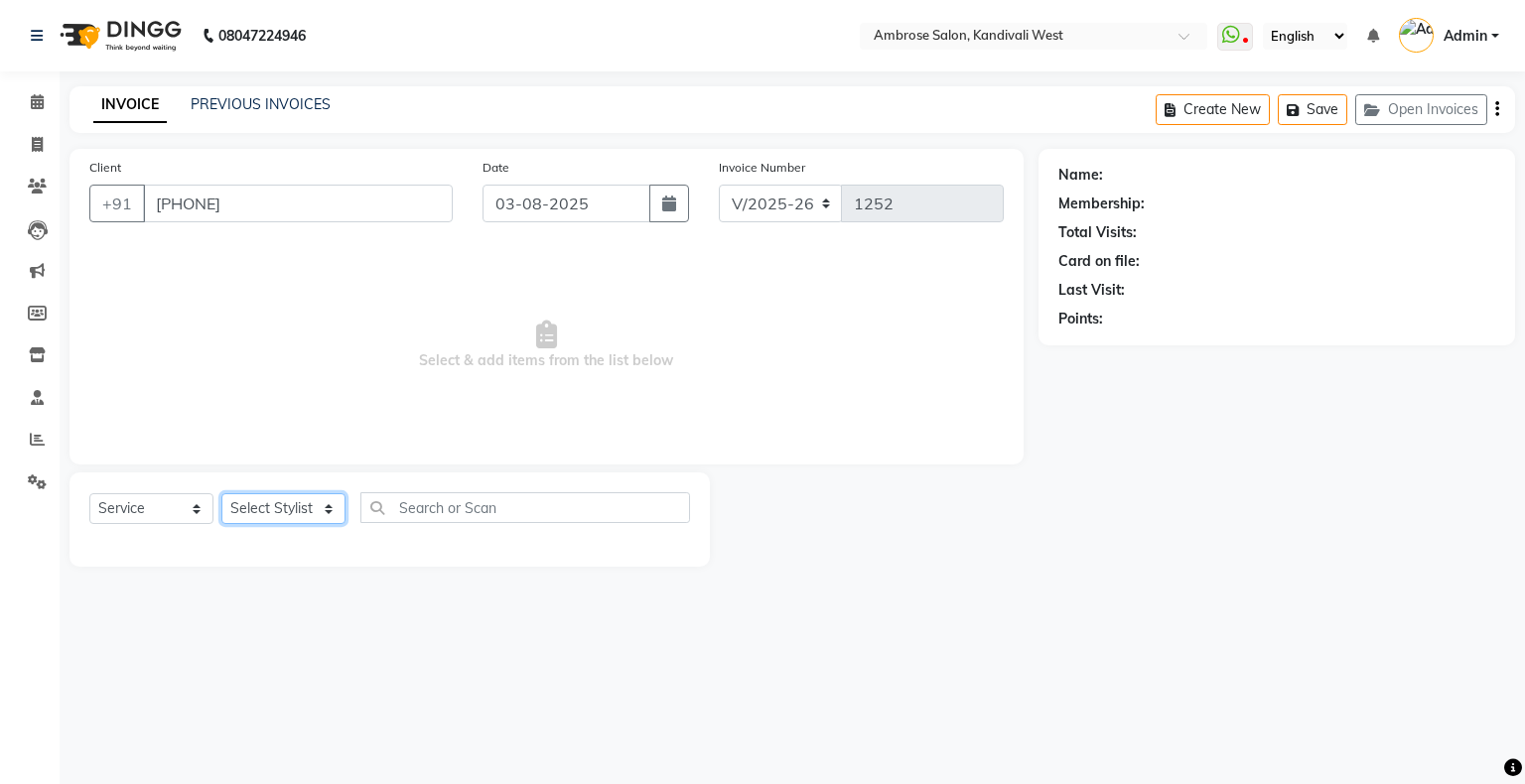select on "78223" 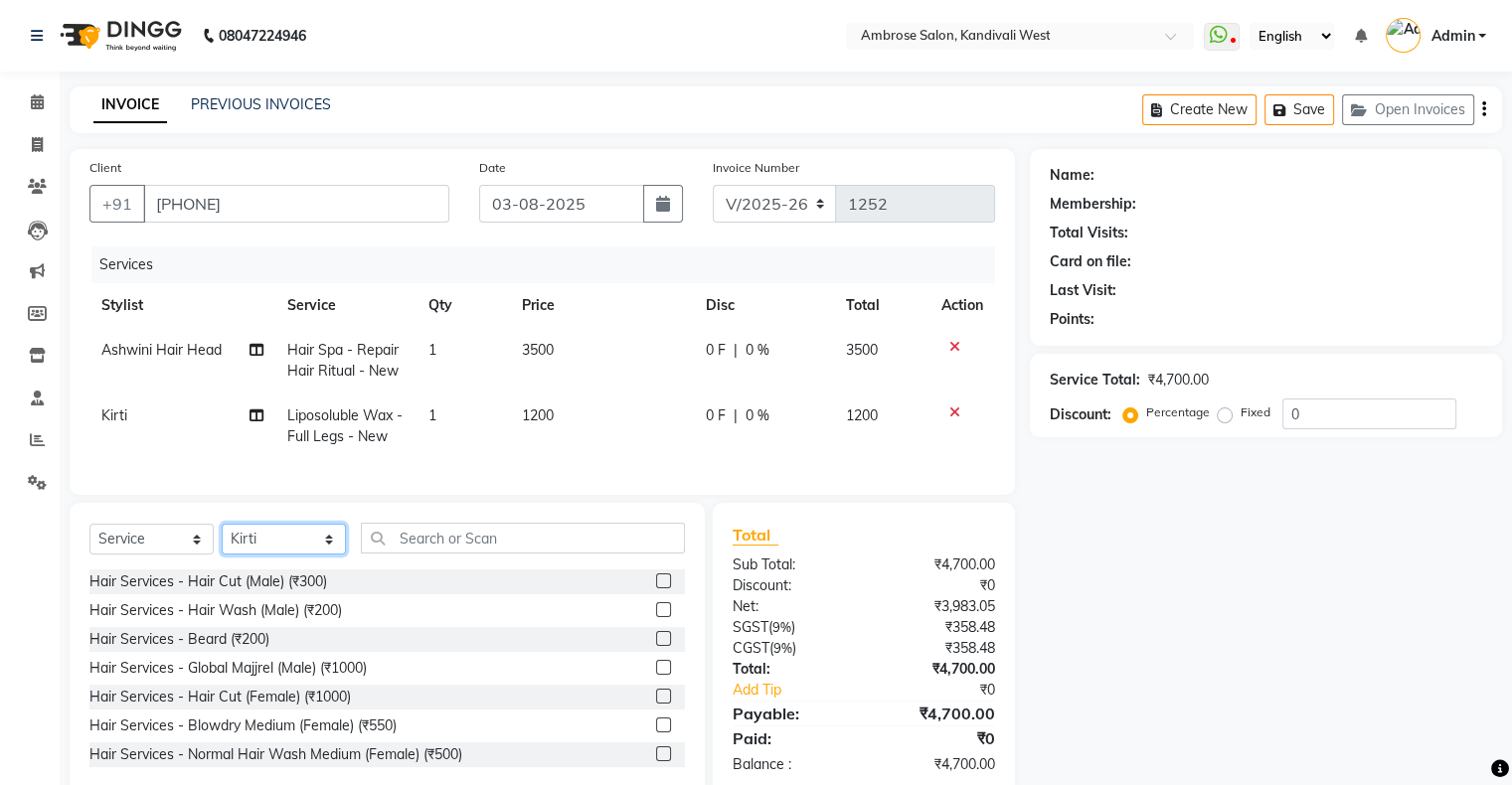 select on "1: Object" 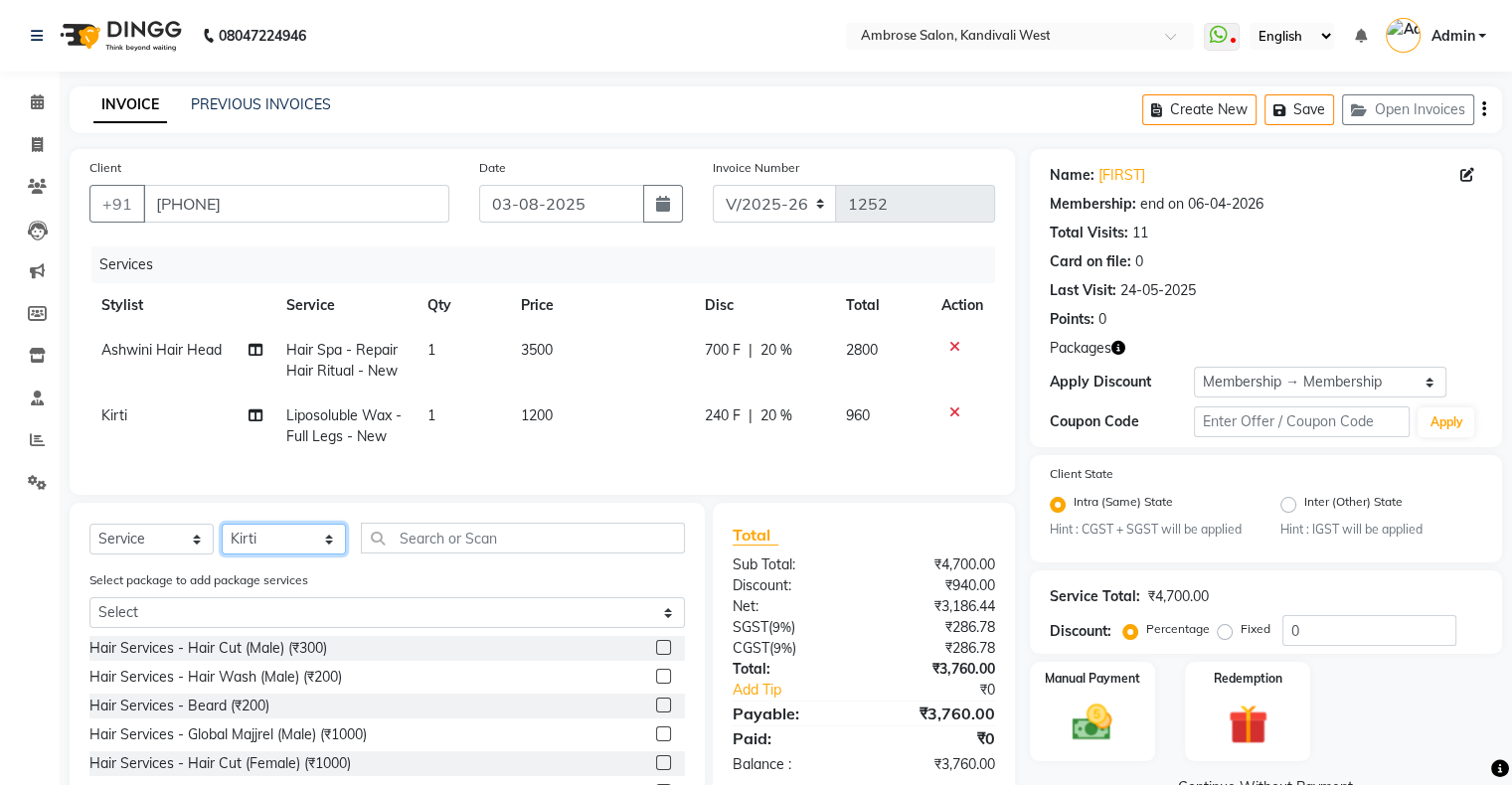 type on "20" 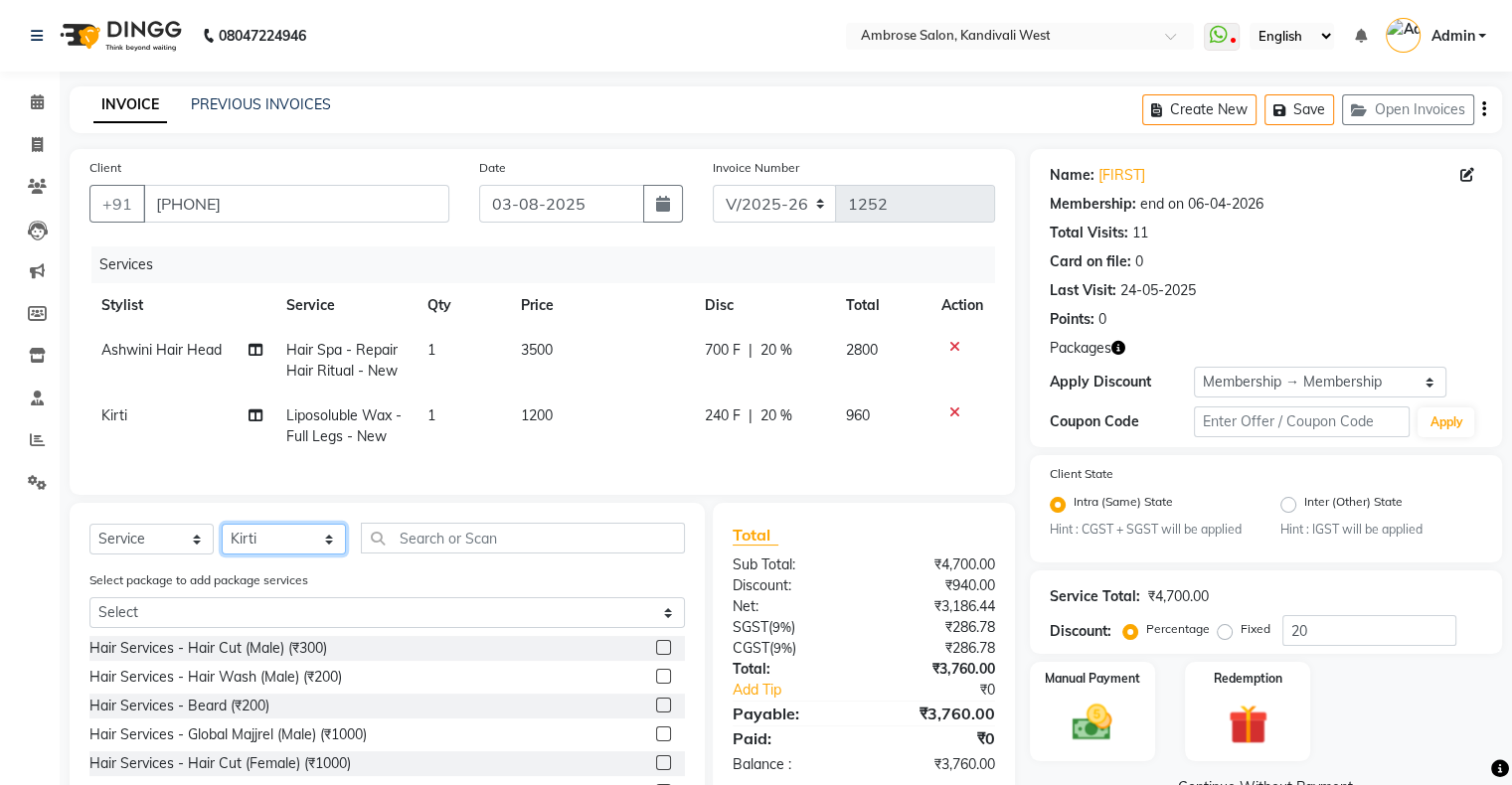 click on "Select Stylist Akshay Divecha Ashwini Hair Head Falak Nails Fardin Kirti Nida FD Pradip Pradip Vaishnav Sanjana  Vidhi Veera" 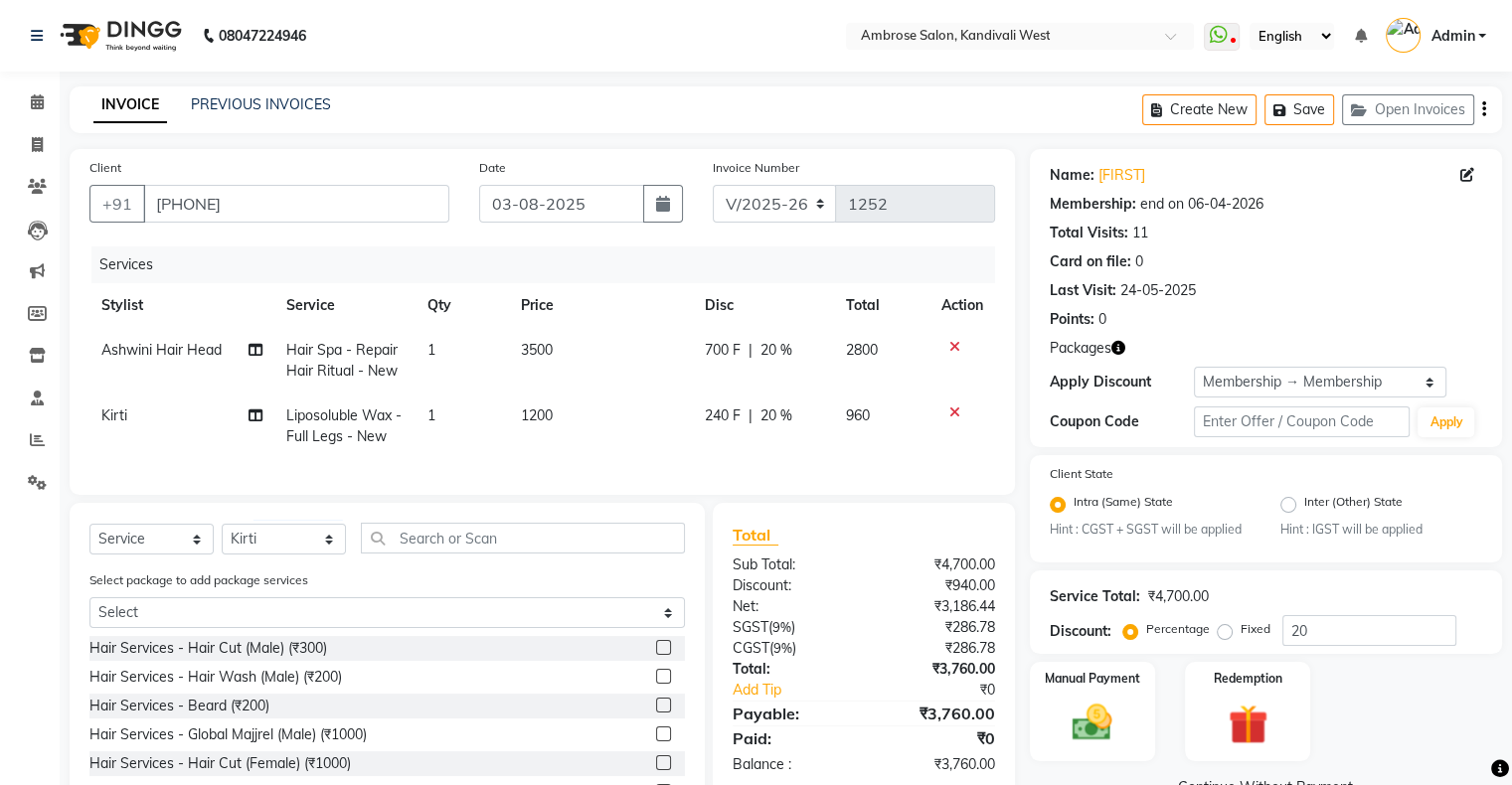click 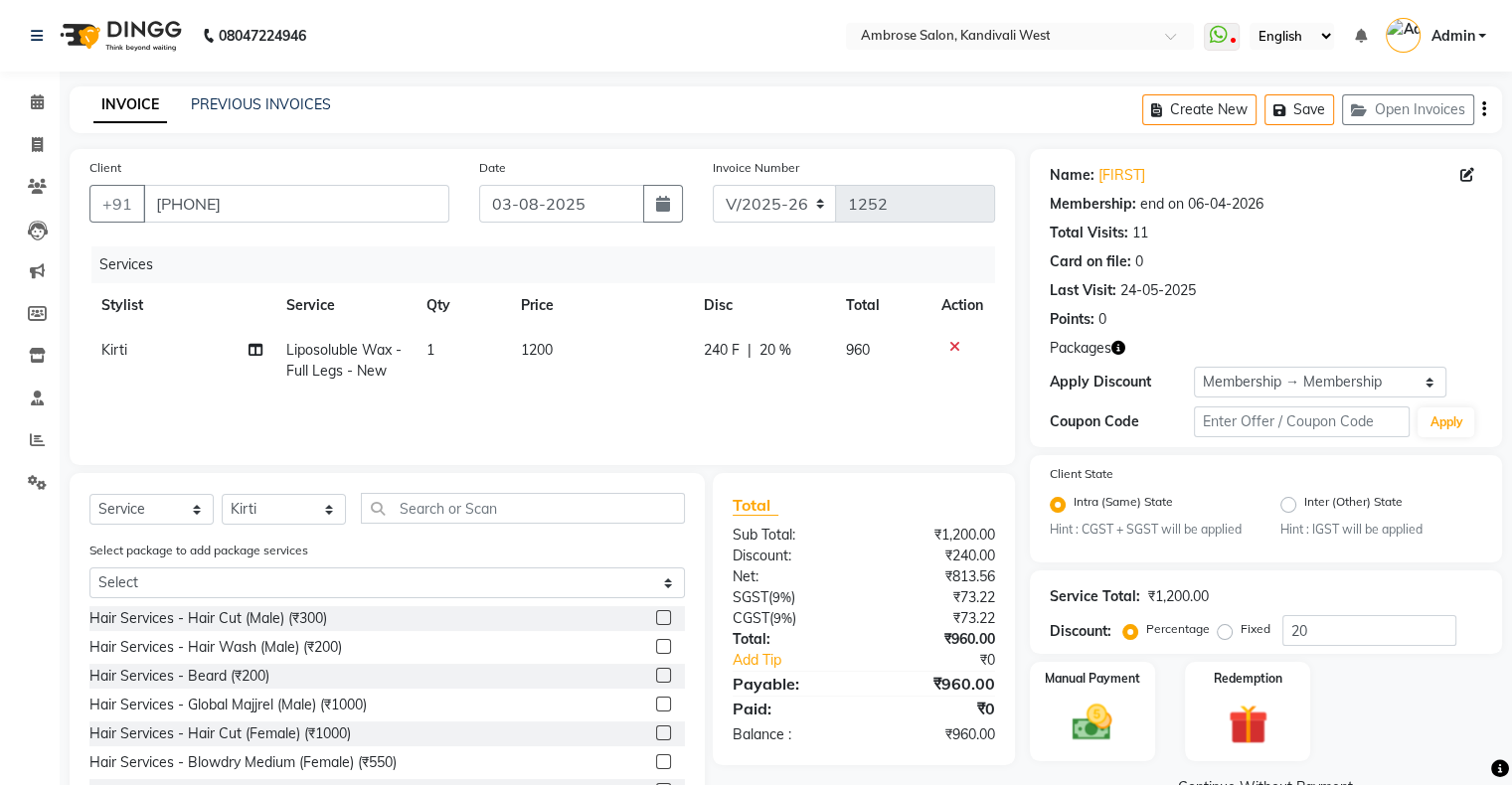 click 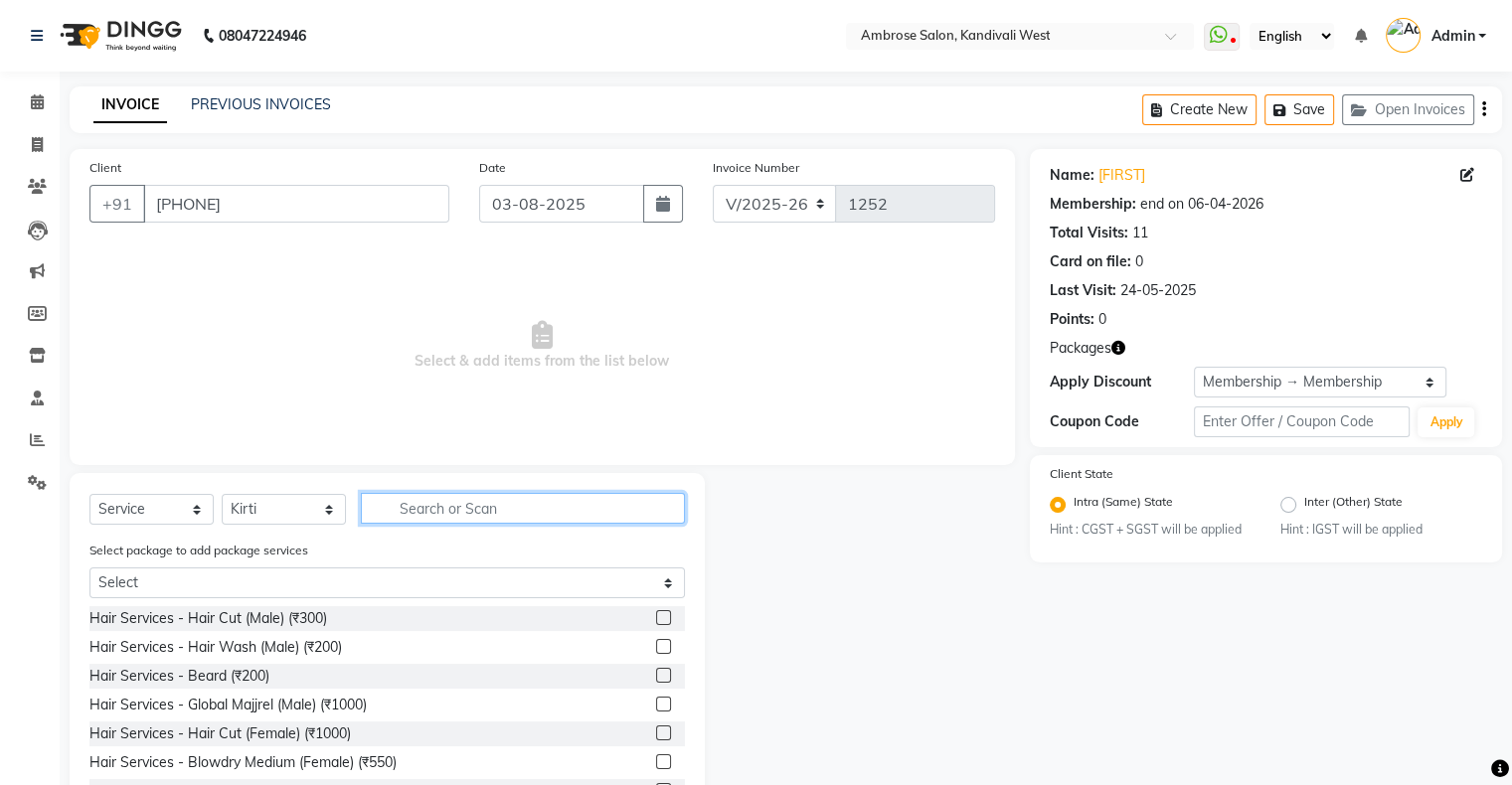 click 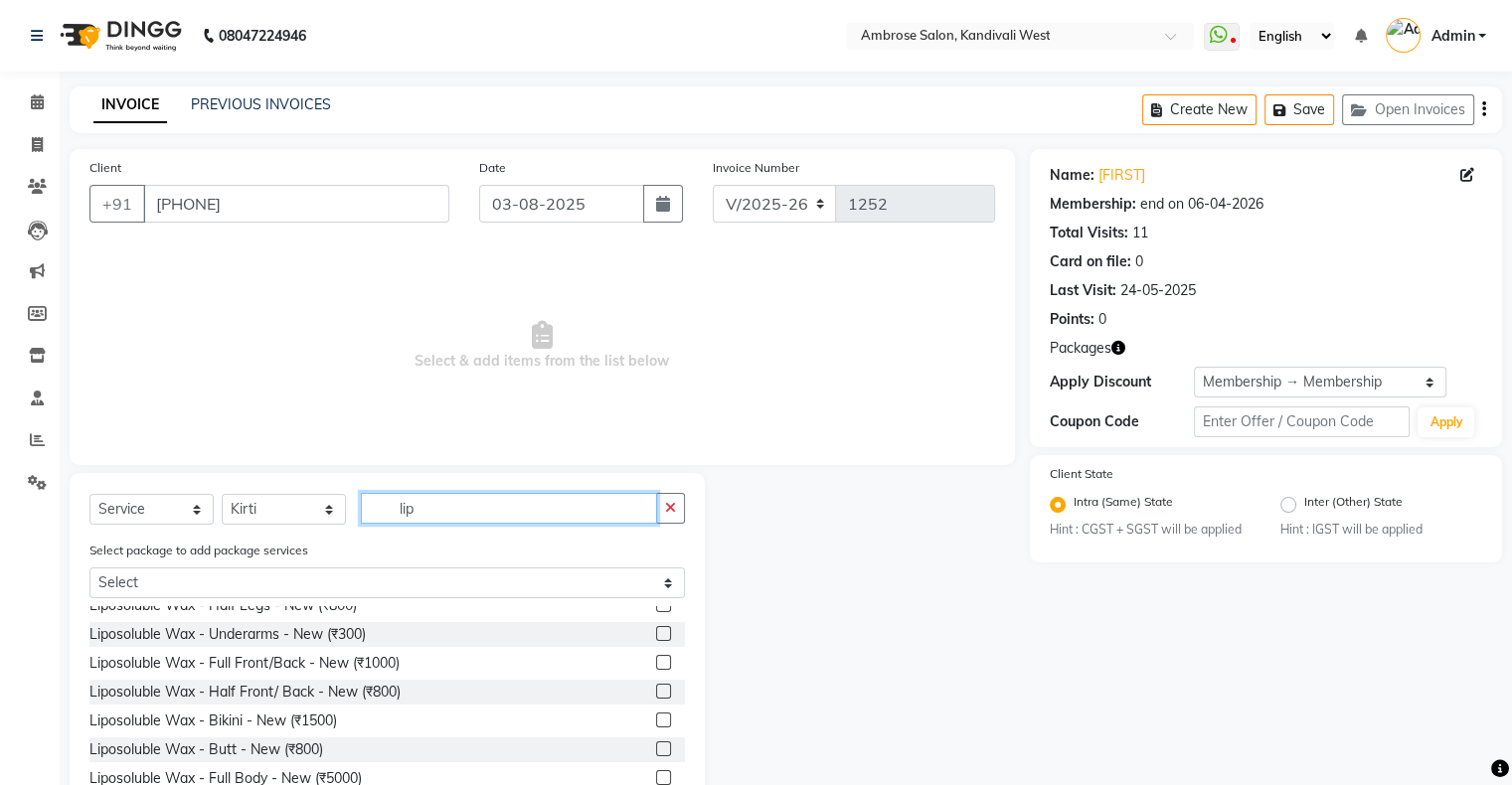 scroll, scrollTop: 0, scrollLeft: 0, axis: both 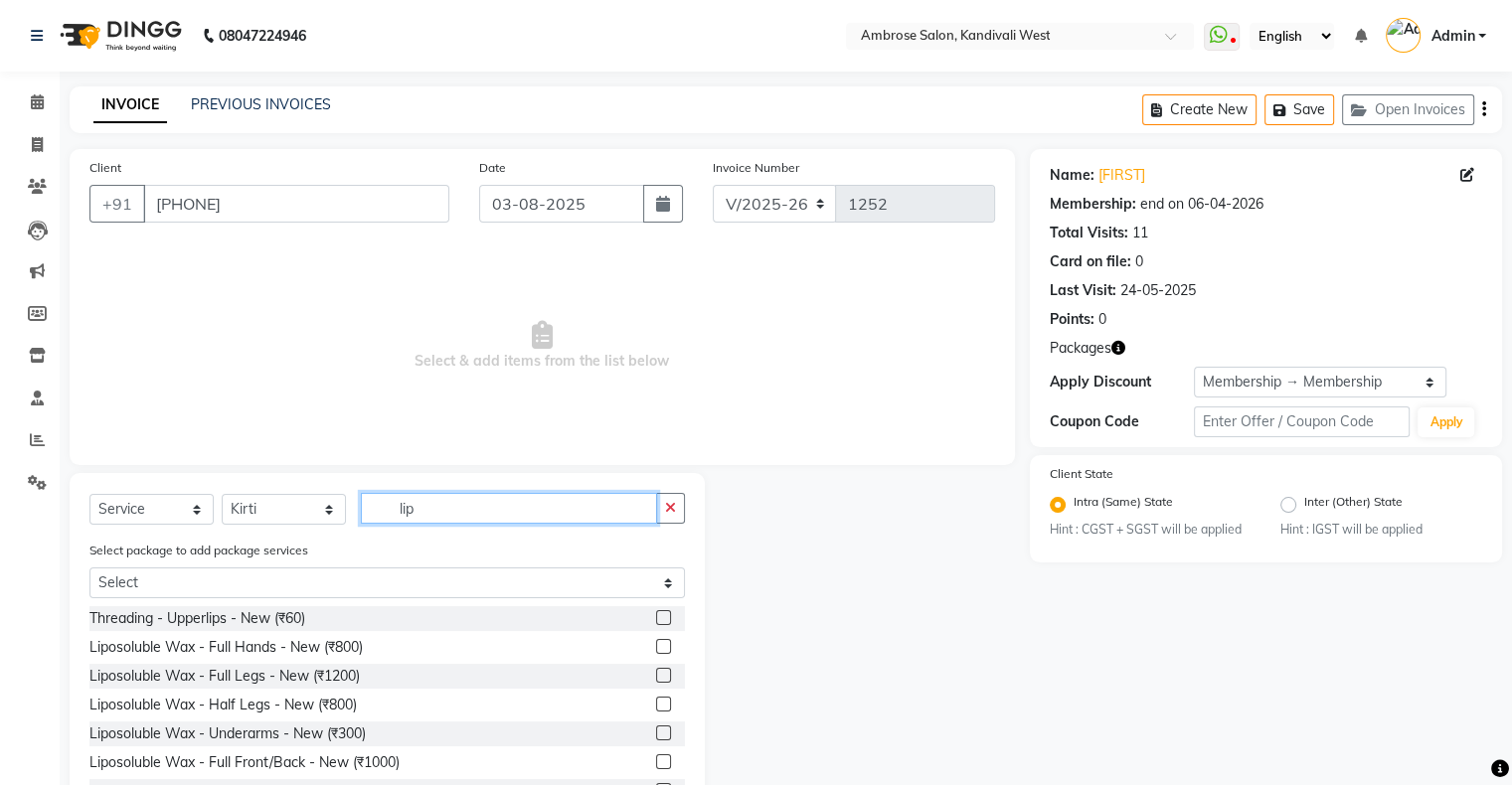 type on "lip" 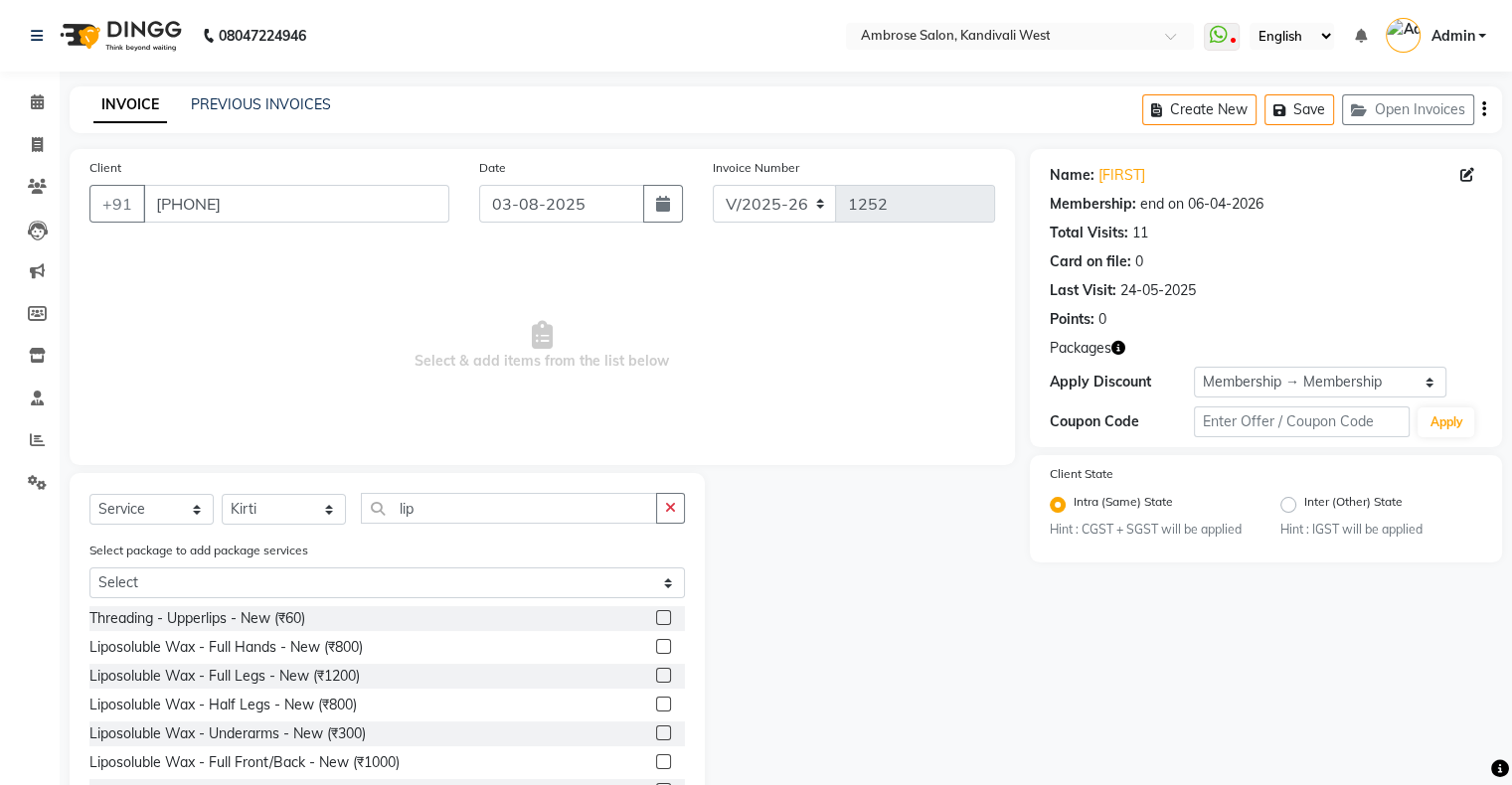 click 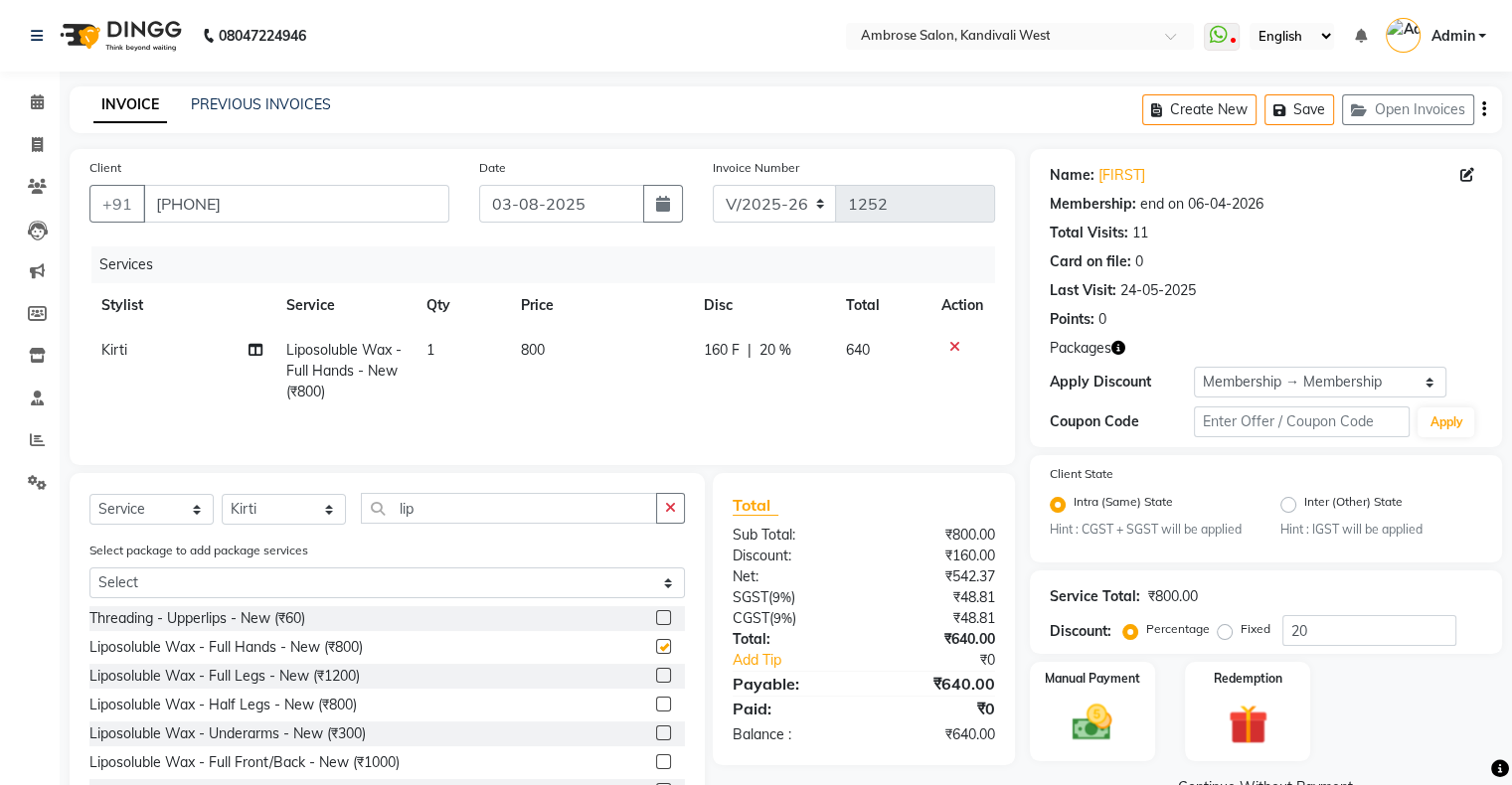 checkbox on "false" 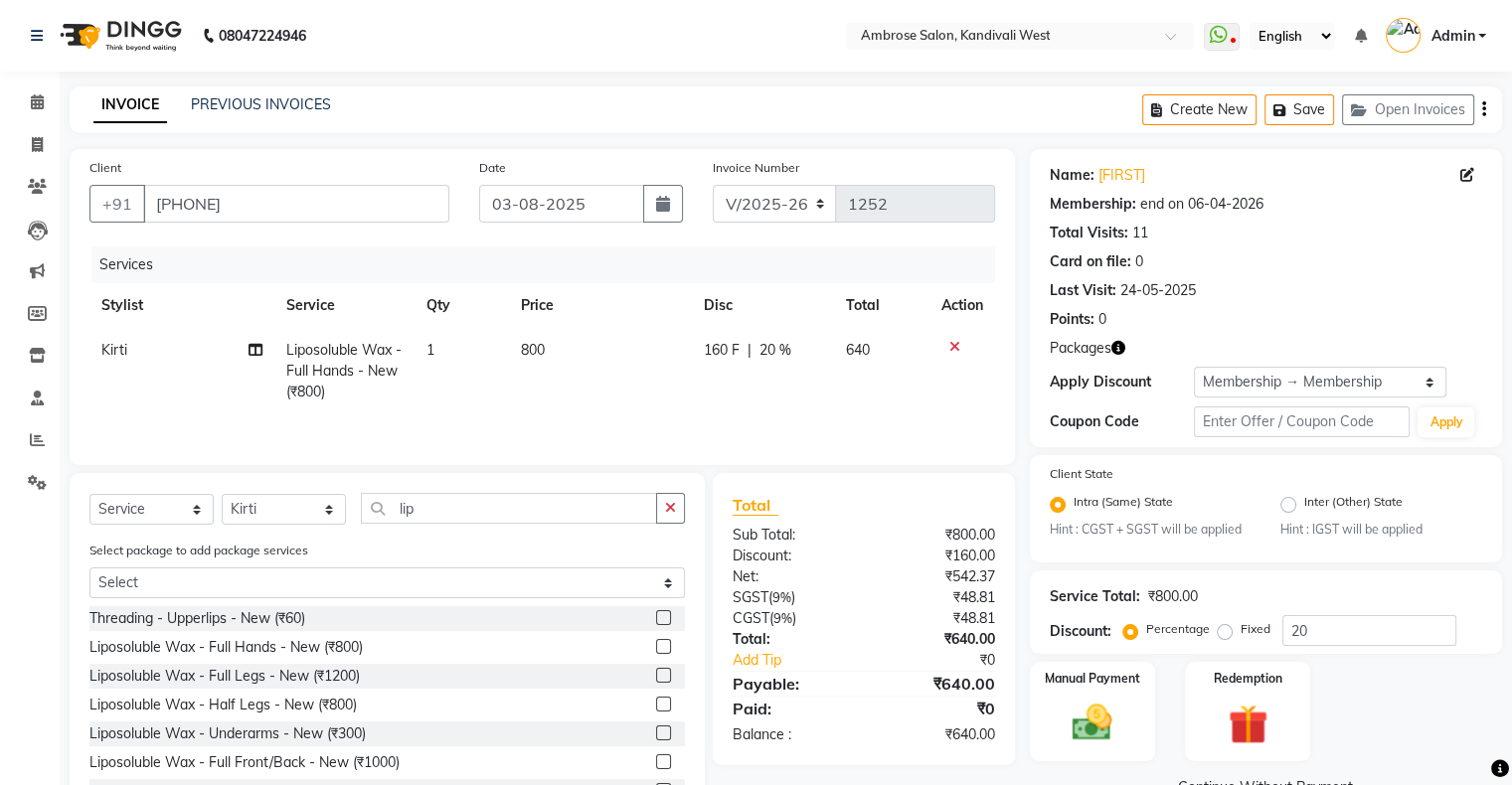 click 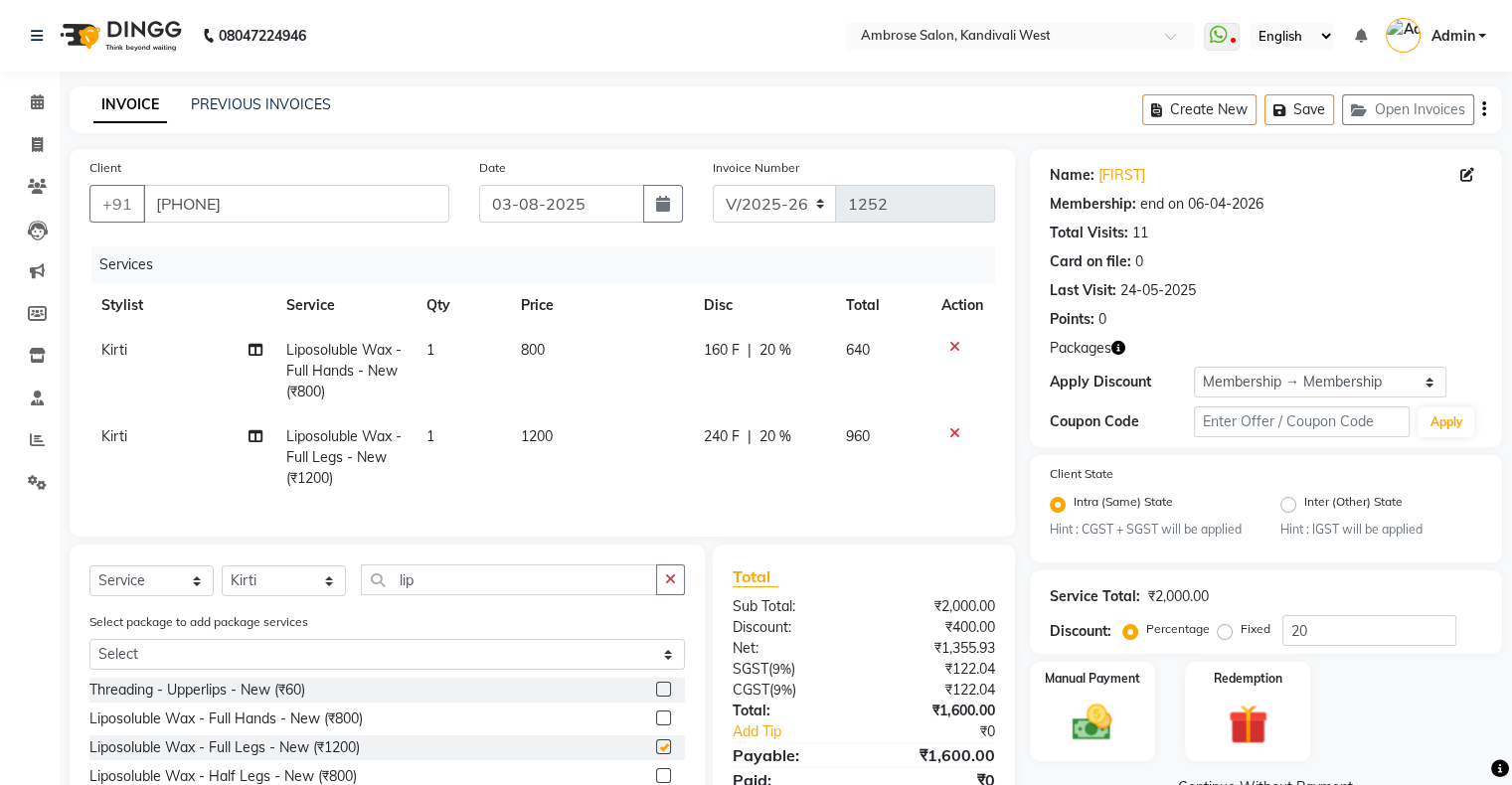 checkbox on "false" 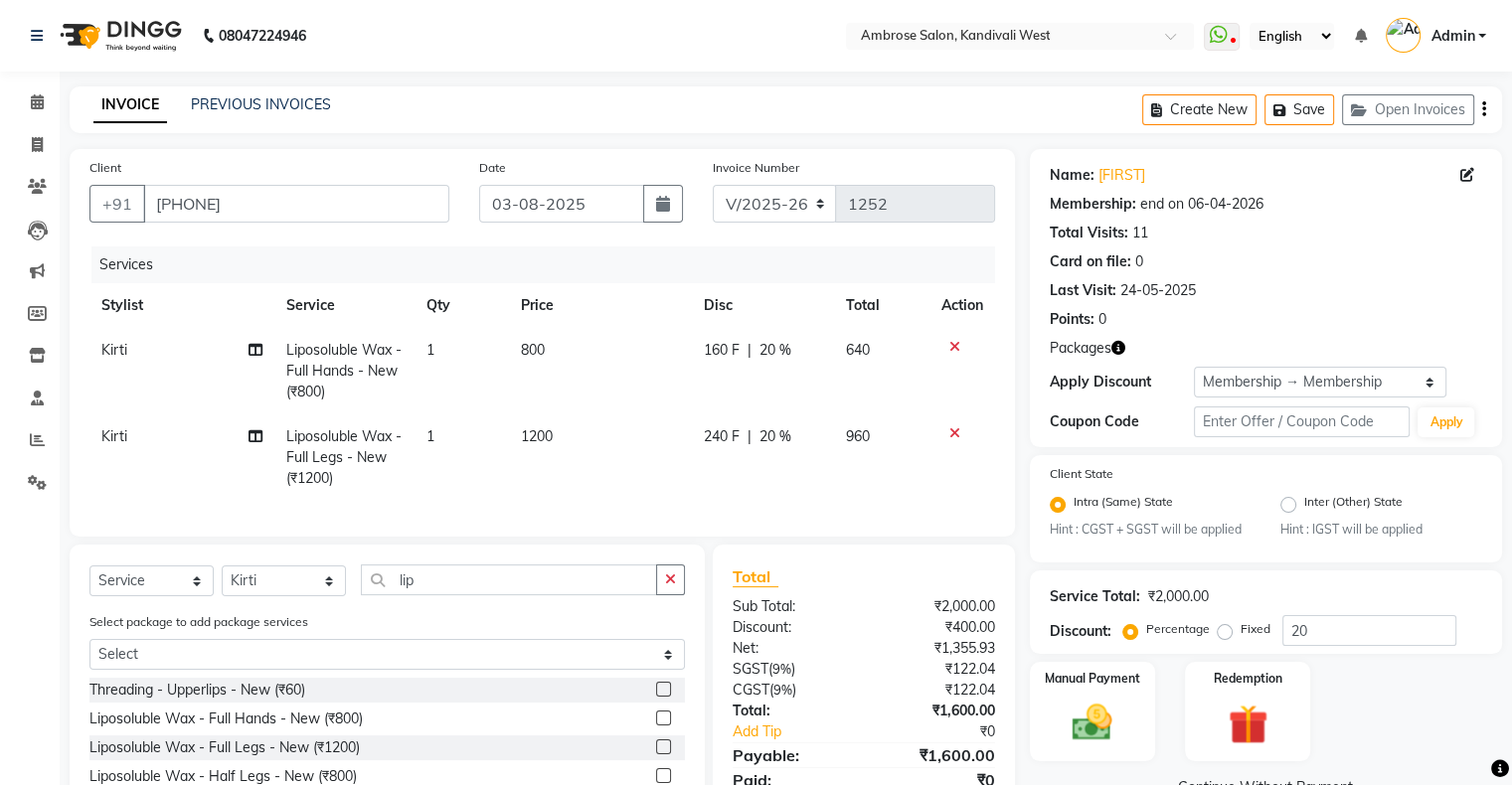 click on "240 F | 20 %" 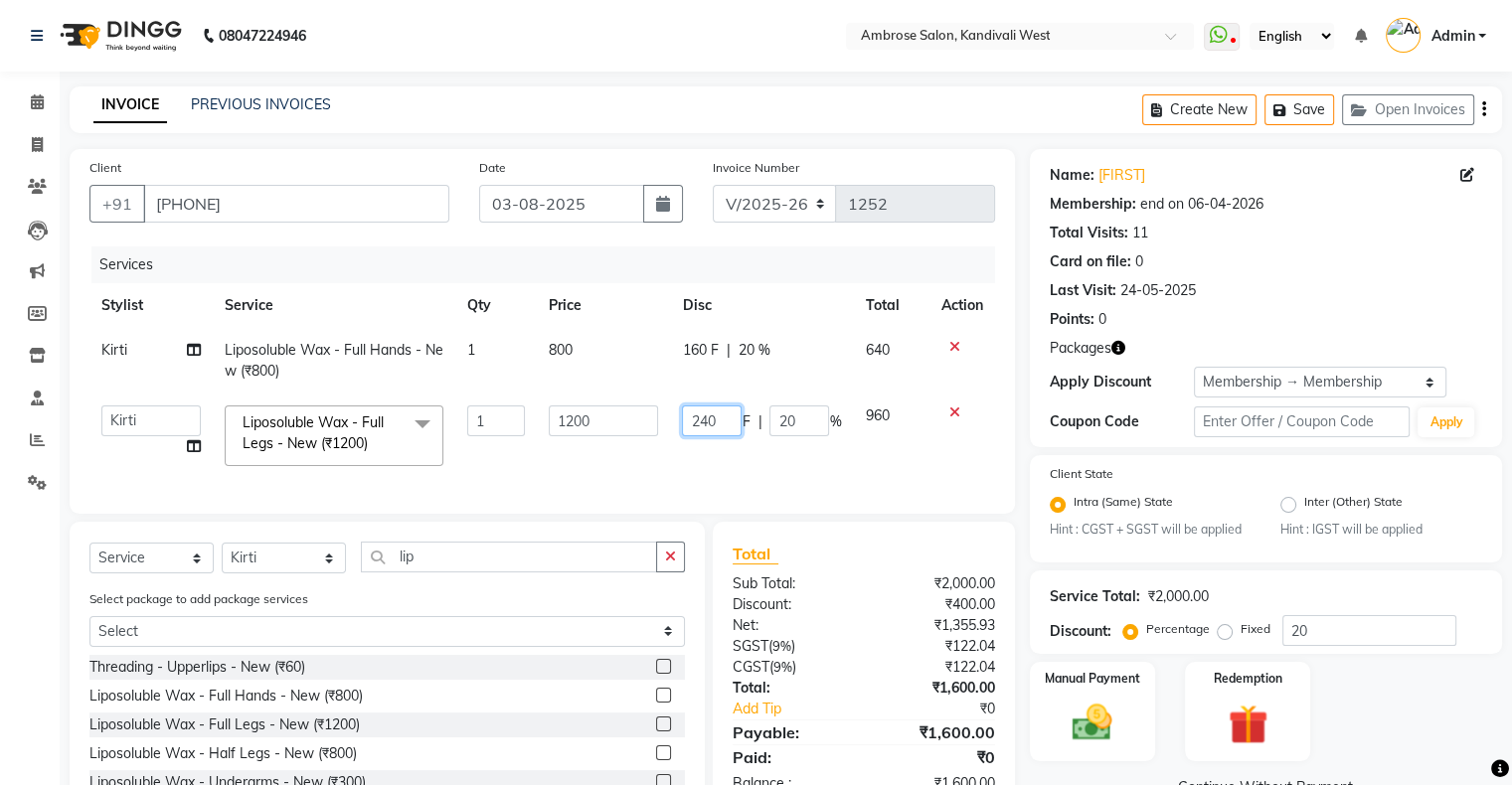 click on "240" 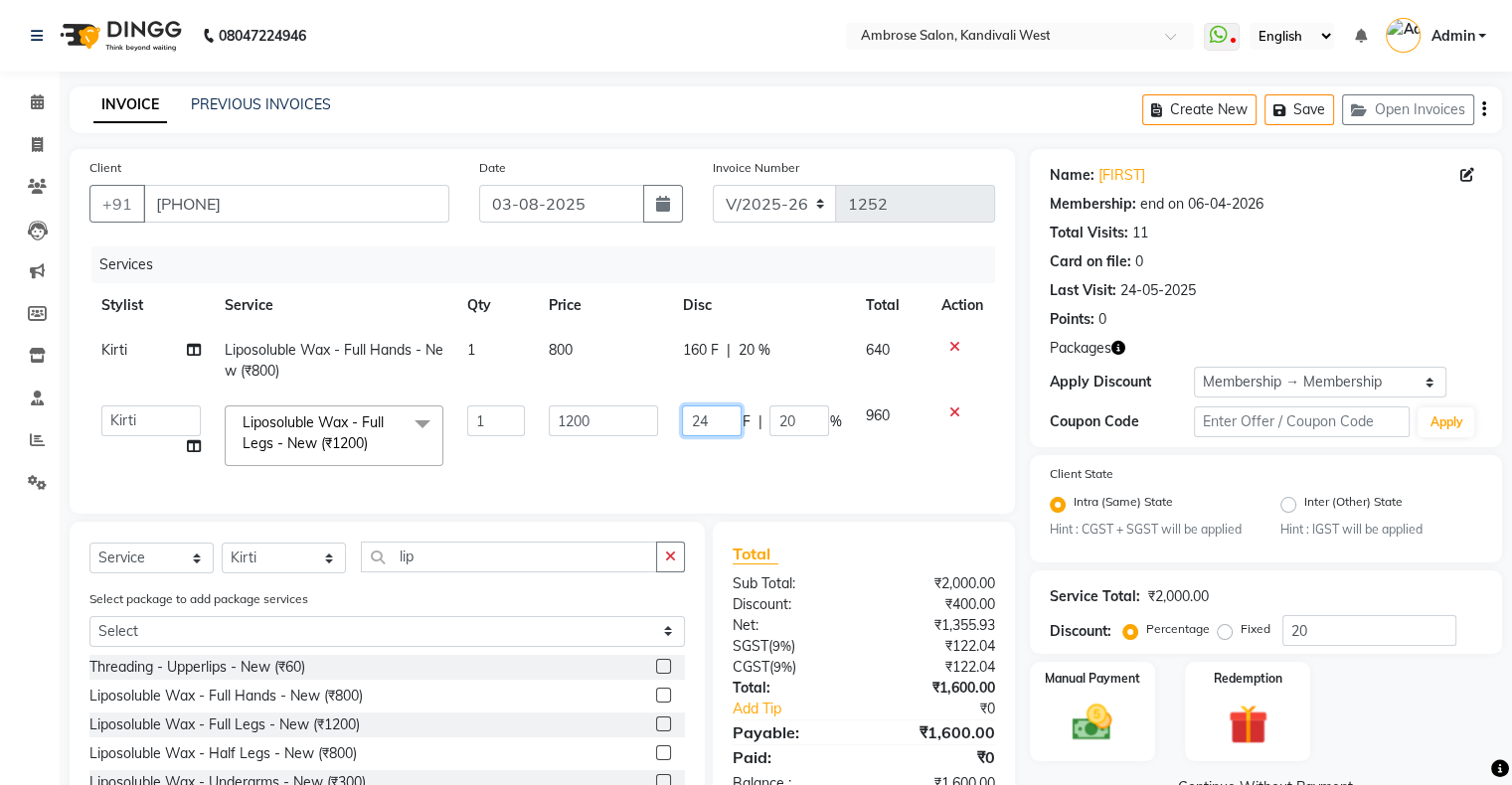 type on "2" 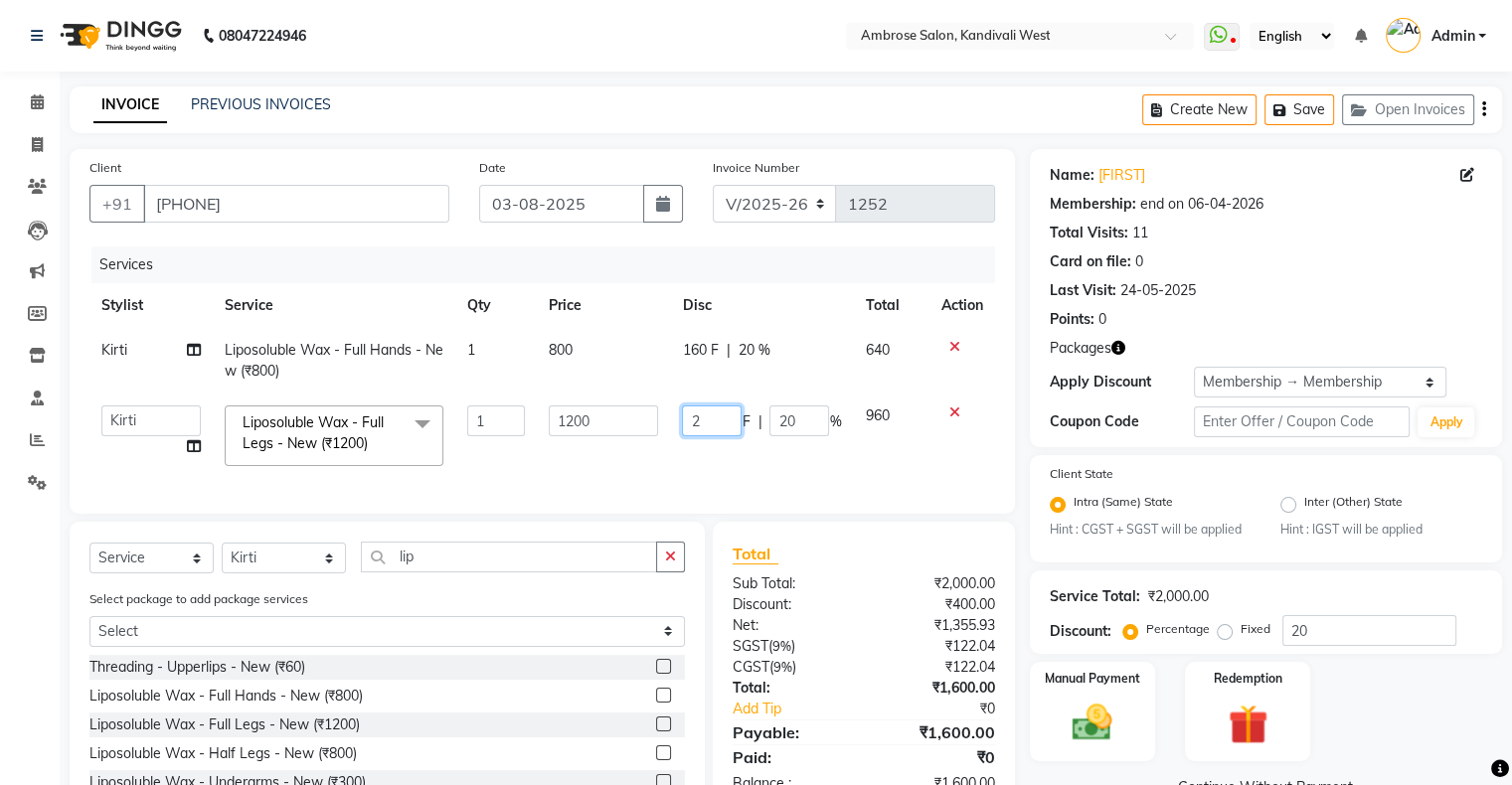 type 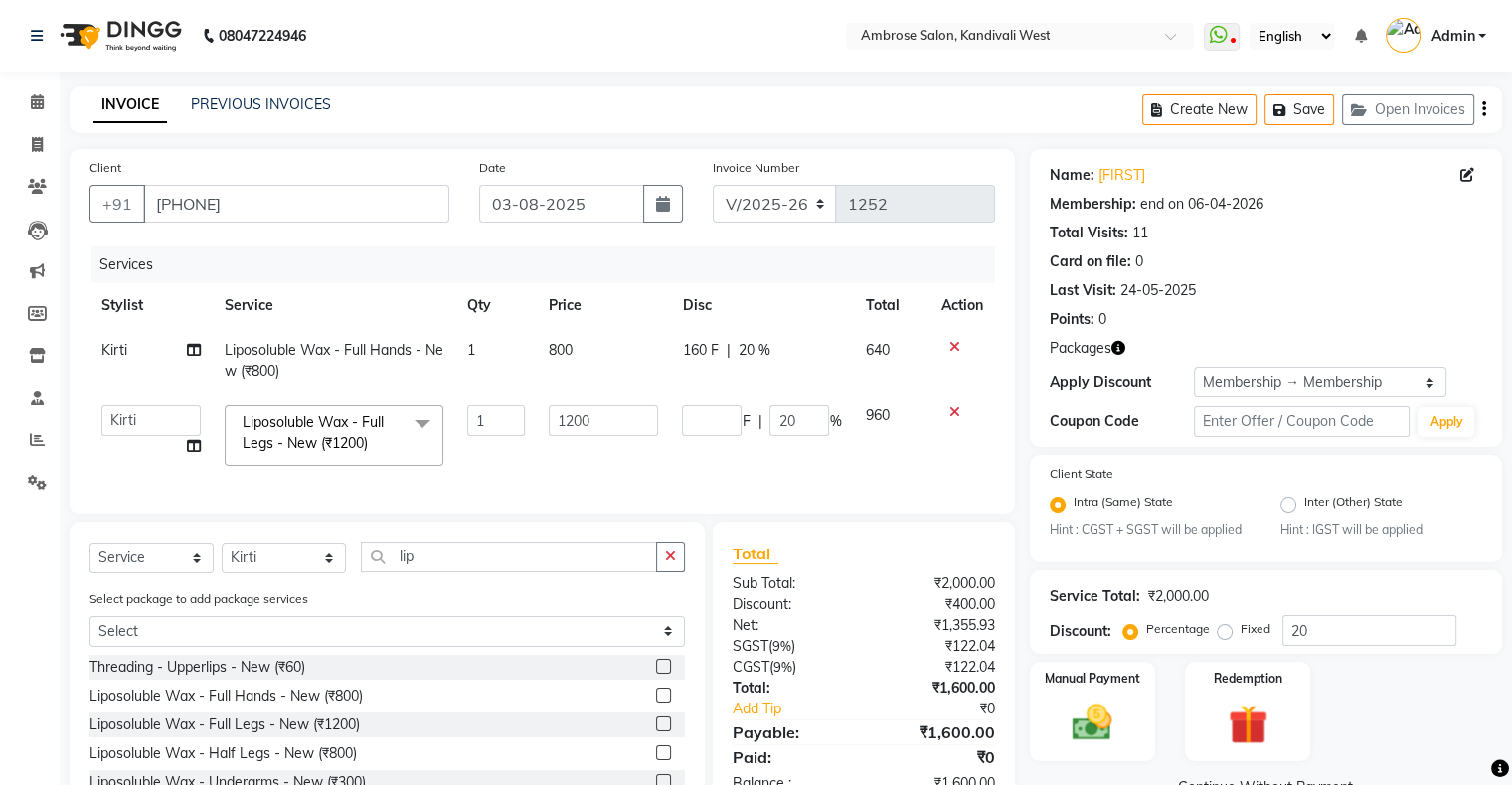 click on "160 F" 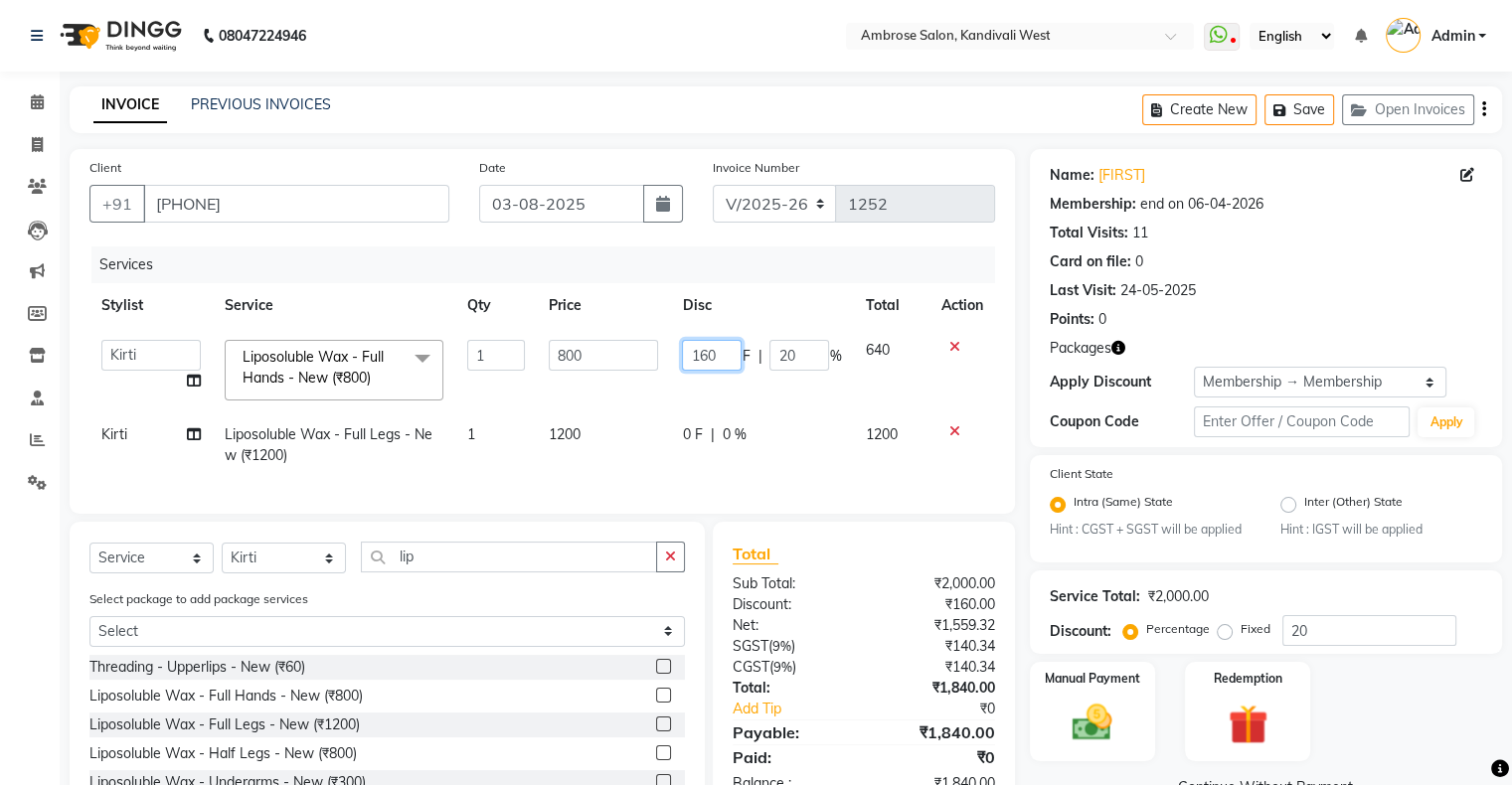 click on "160" 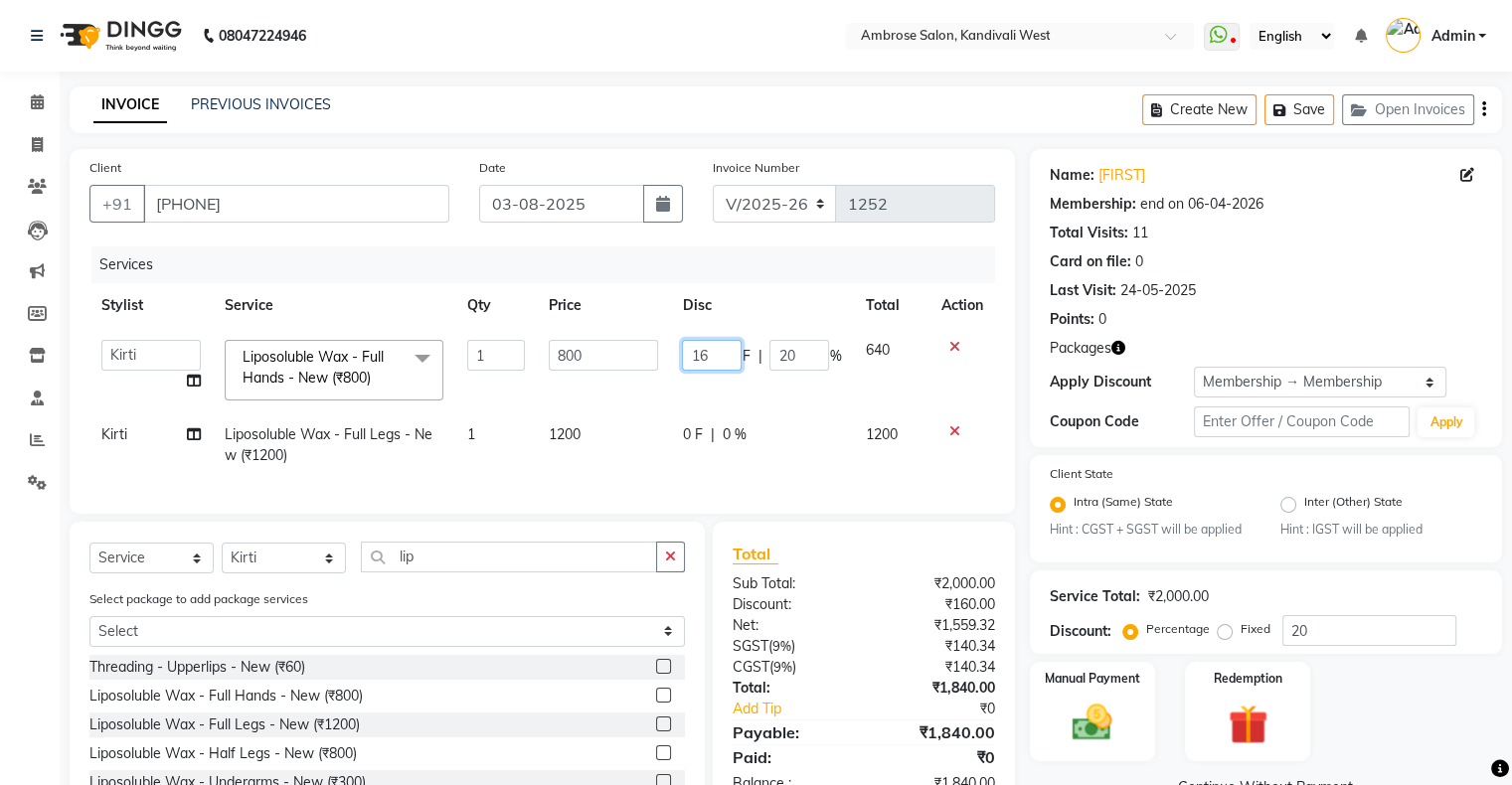type on "1" 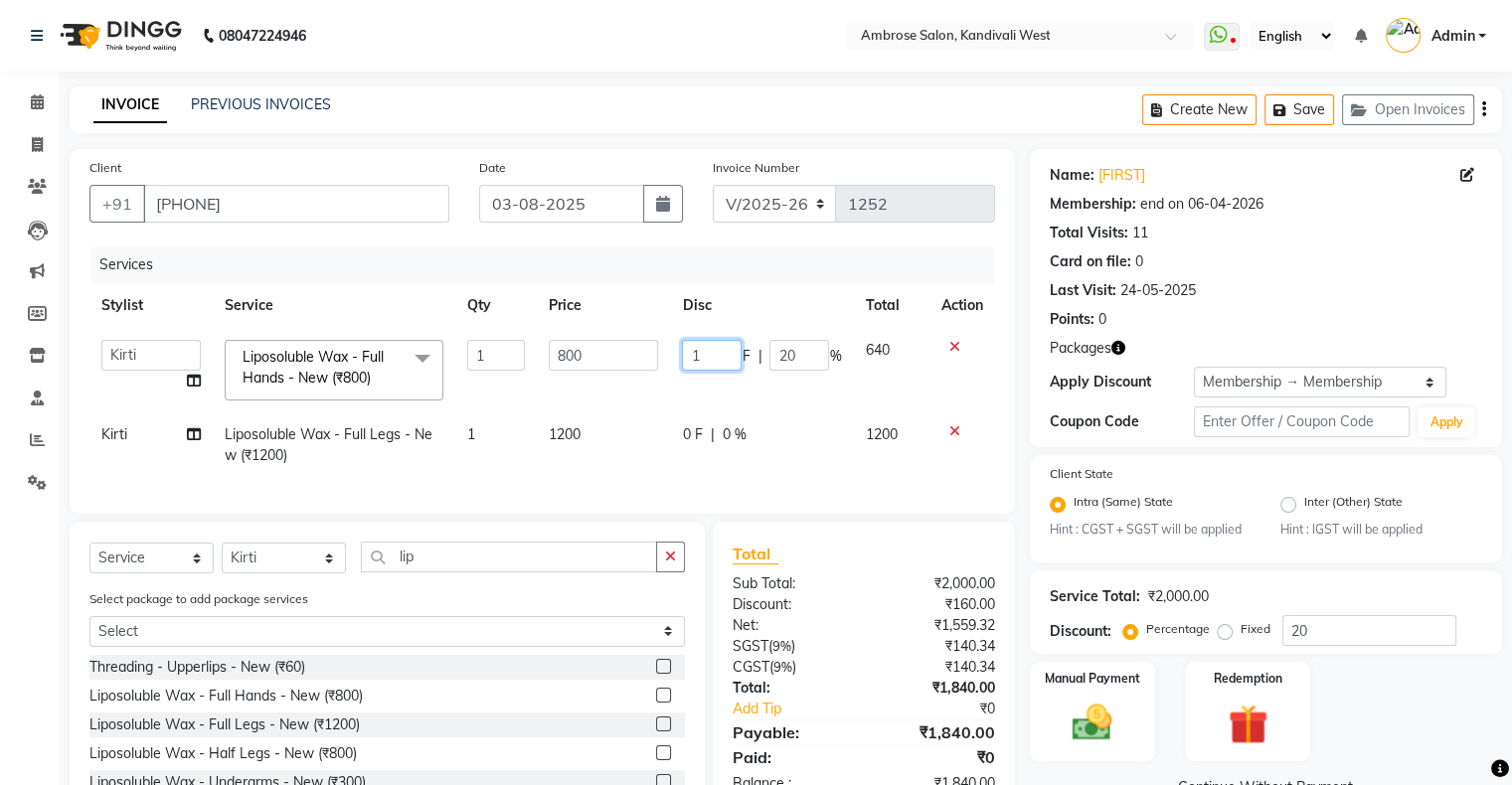 type 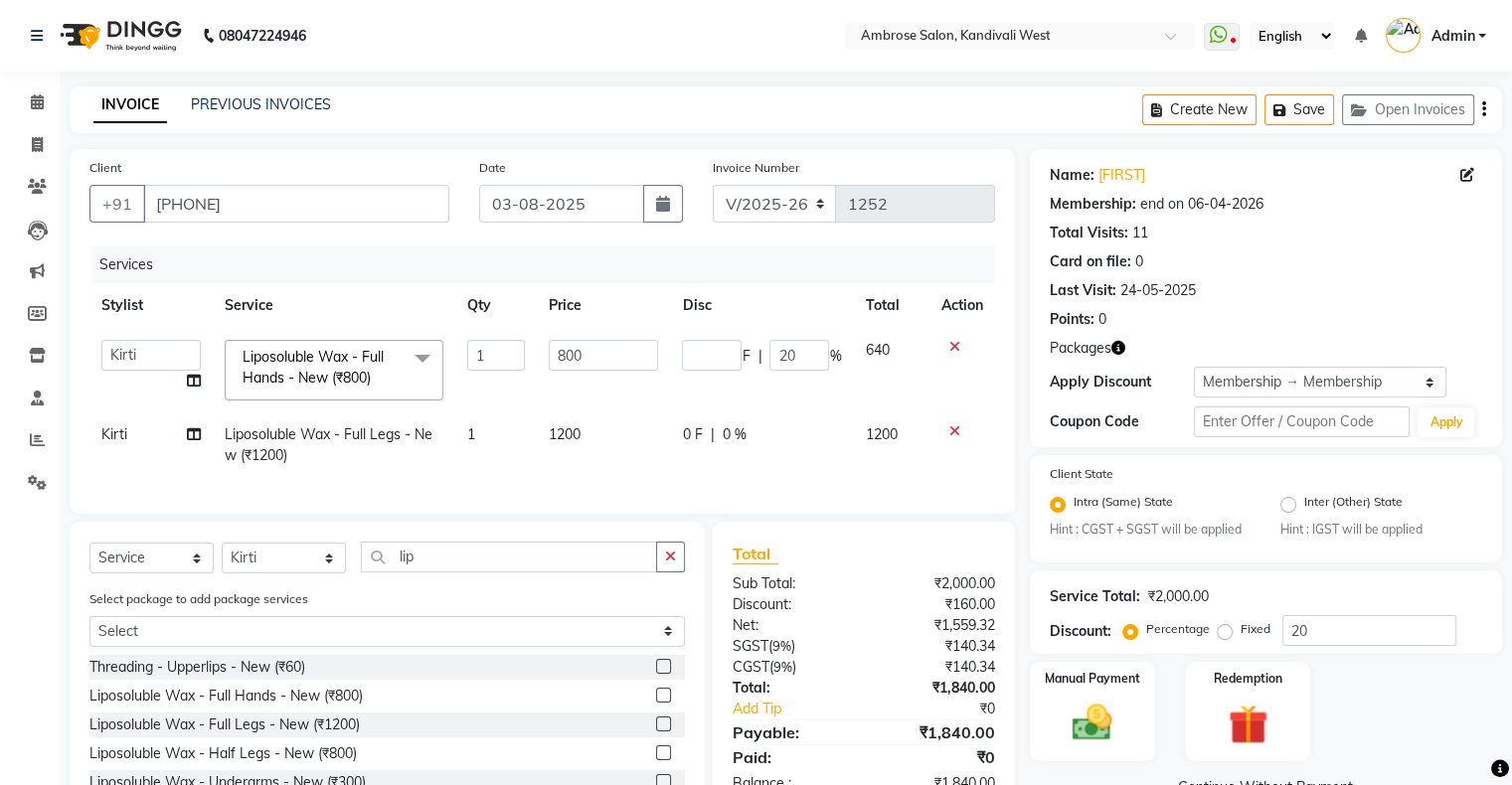 click on "Client +91 [PHONE] Date 03-08-2025 Invoice Number V/2025 V/2025-26 1252 Services Stylist Service Qty Price Disc Total Action  [FIRST] [LAST]   Ashwini Hair Head   Falak Nails   Fardin   Kirti   Nida FD   Pradip   Pradip Vaishnav   Sanjana    Vidhi Veera  Liposoluble Wax - Full Hands - New (₹800)  x Hair Services - Hair Cut (Male) (₹300) Hair Services - Hair Wash (Male) (₹200) Hair Services - Beard (₹200) Hair Services - Global Majjrel (Male) (₹1000) Hair Services - Hair Cut (Female) (₹1000) Hair Services - Blowdry Medium (Female) (₹550) Hair Services - Normal Hair Wash Medium (Female) (₹500) Hair Services - Hair Spa Medium (Female) (₹1200) Threading-Full Face Threading (Female) (₹299) Honey wax Half Legs (Male) (₹1000) Flavoured Wax Underarms (Male) (₹499) Honey wax Half Arms (Female) (₹200) Honey wax Half Legs (Female) (₹400) Adult Hair Cut - Male Senior Stylist (₹600) Beard/Clean Shave - Male (₹250) Basic Styling - Male (₹250) Side locks trim - Male (₹150) 1 800 F | %" 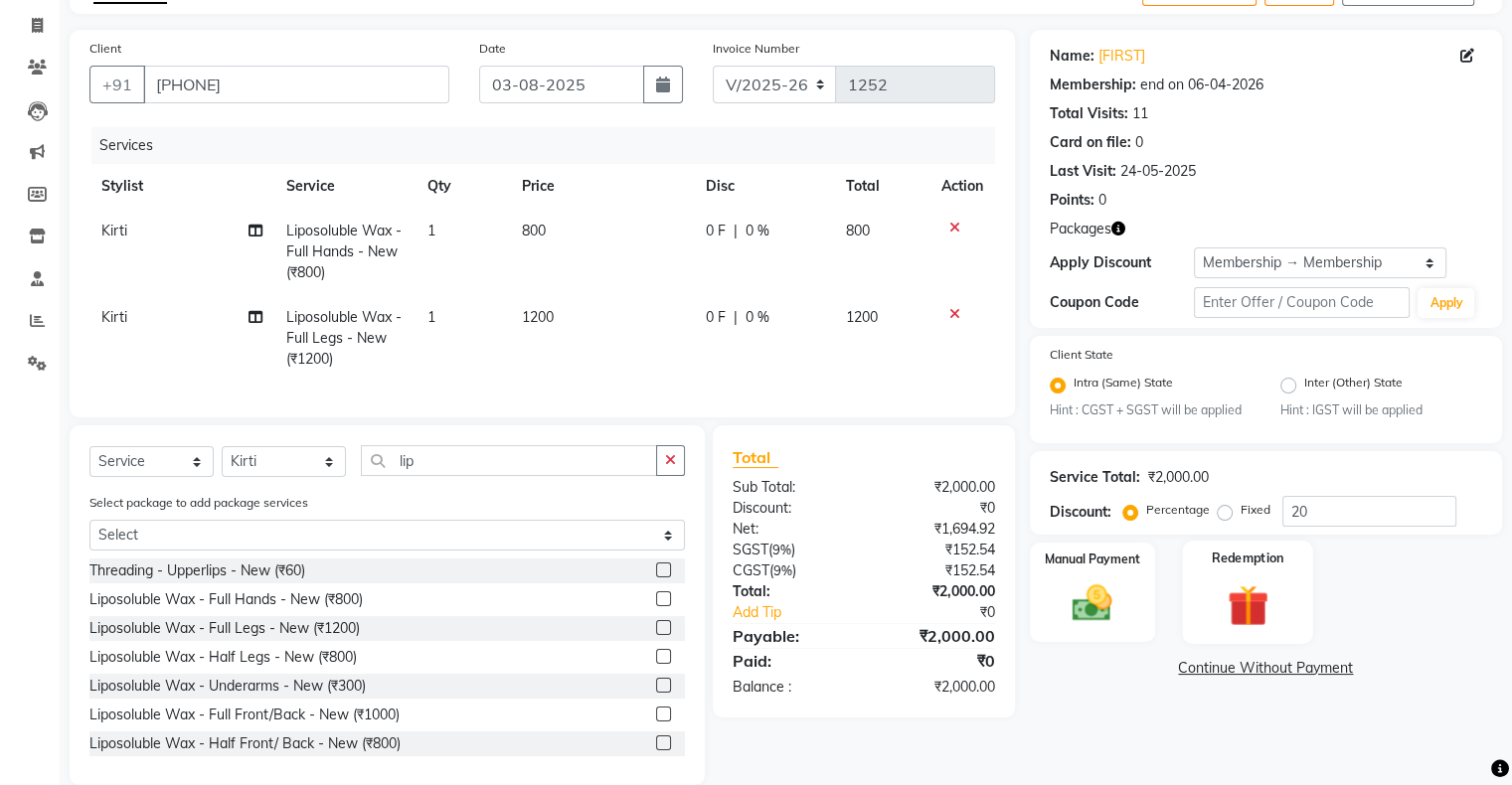 scroll, scrollTop: 166, scrollLeft: 0, axis: vertical 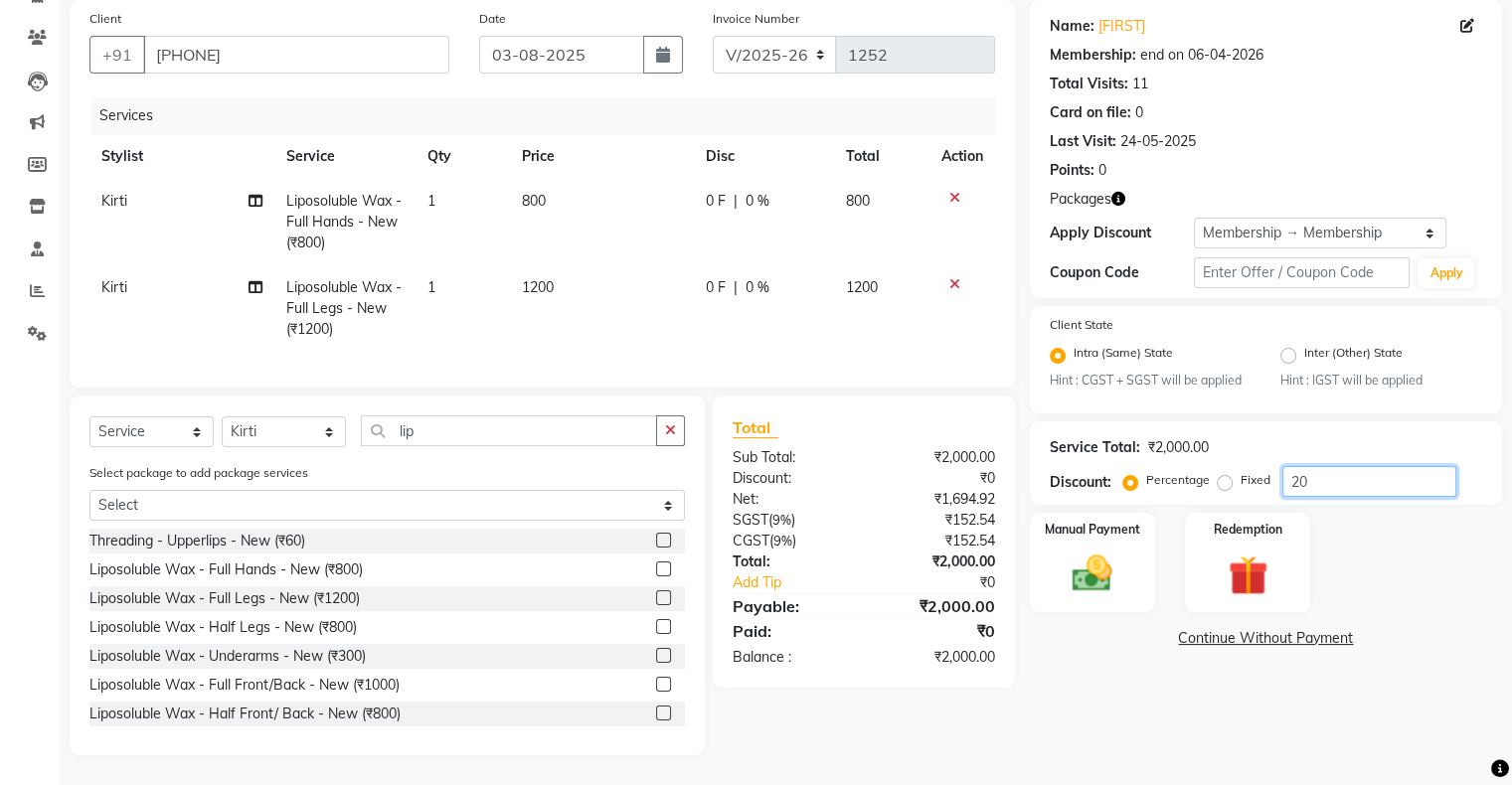 click on "20" 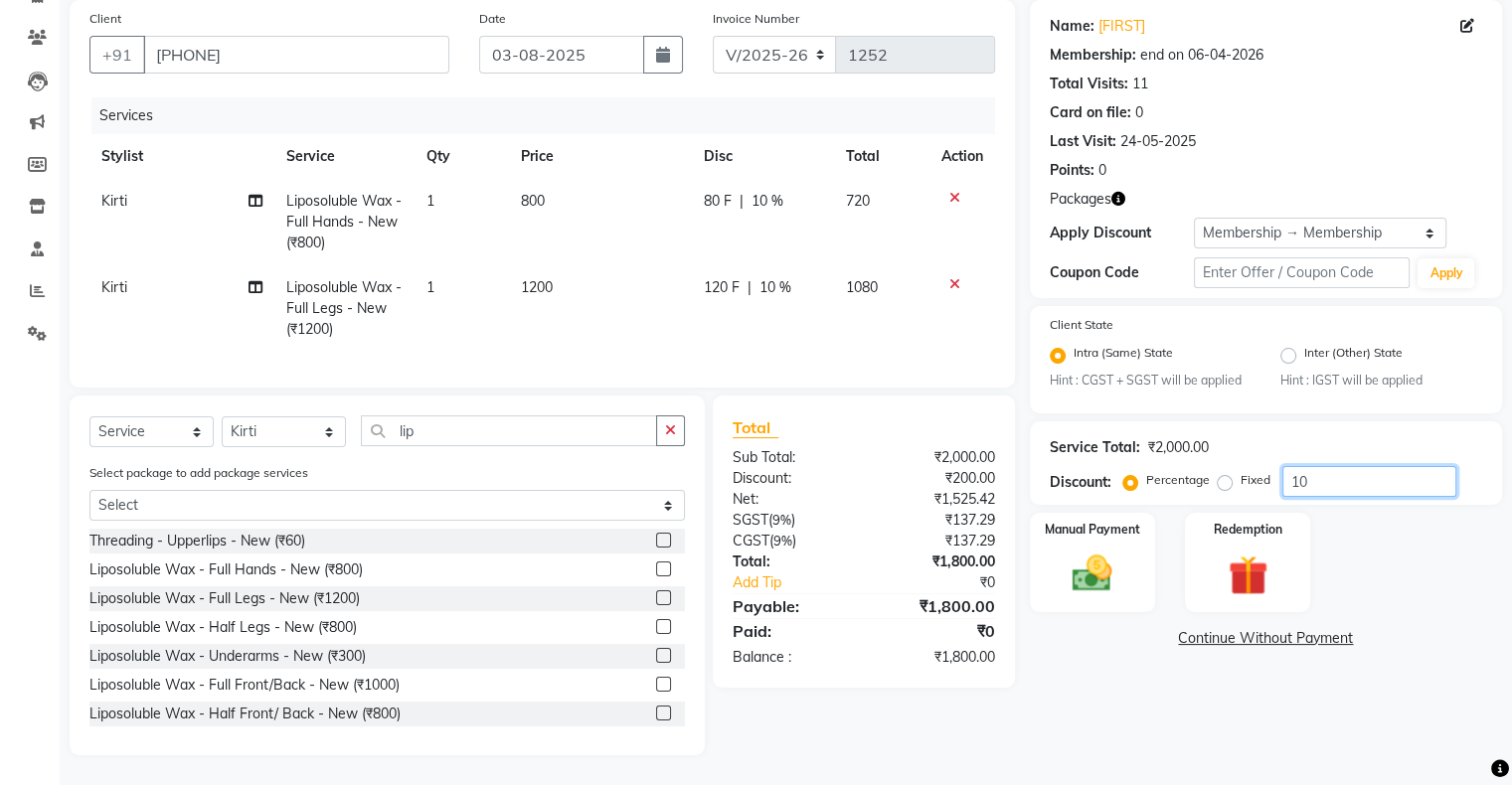 type on "1" 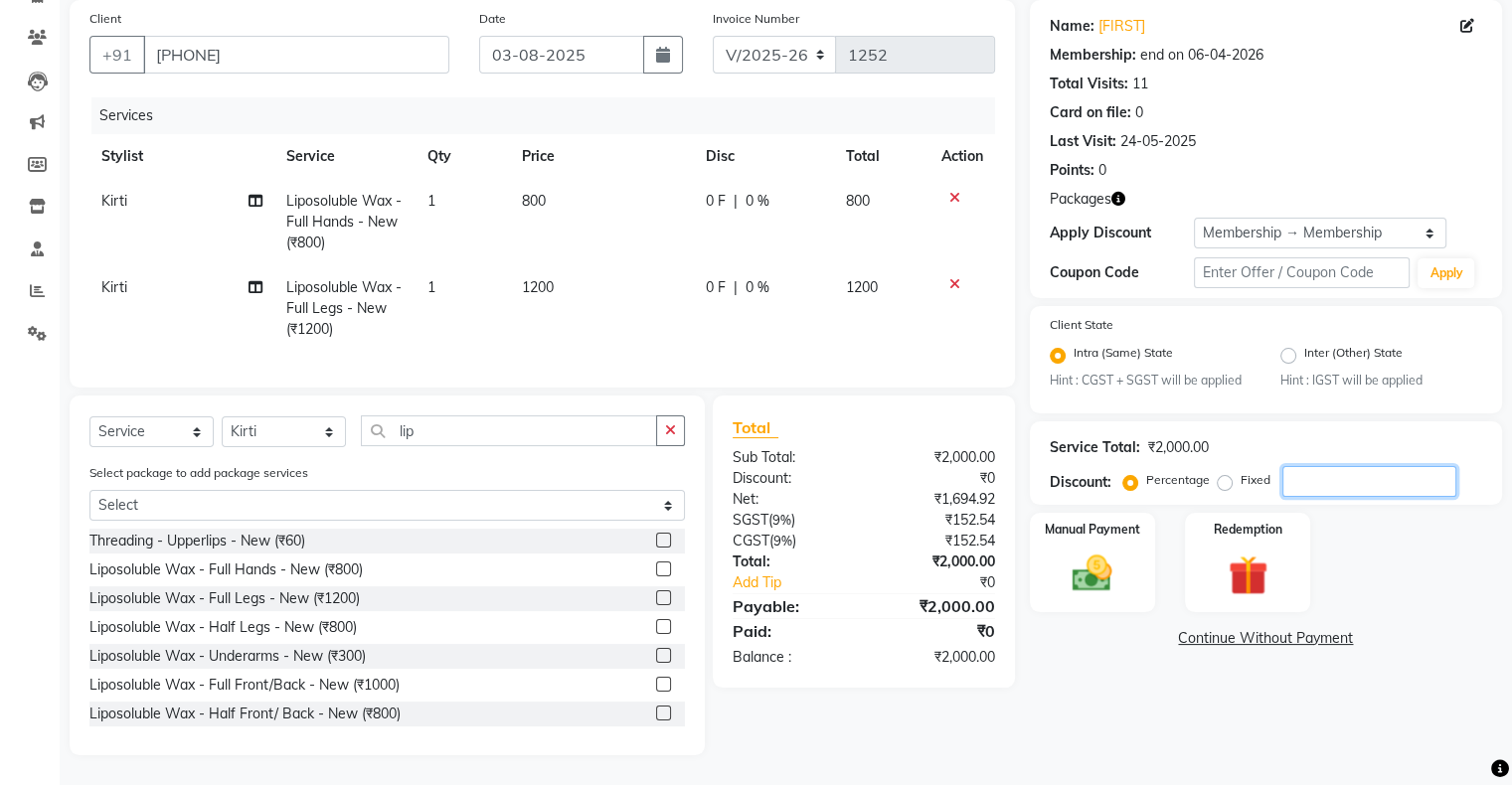 type 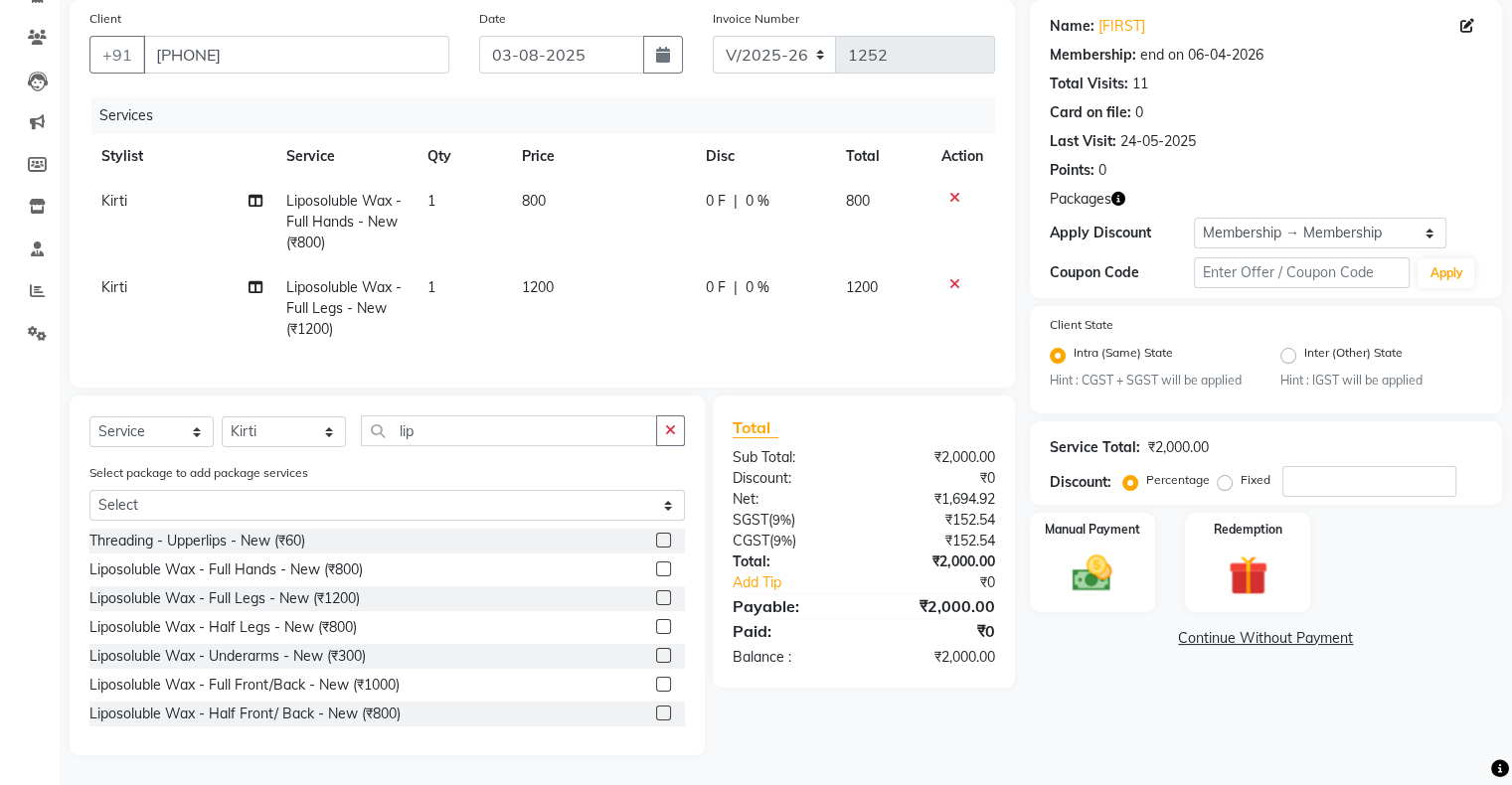 click on "Fixed" 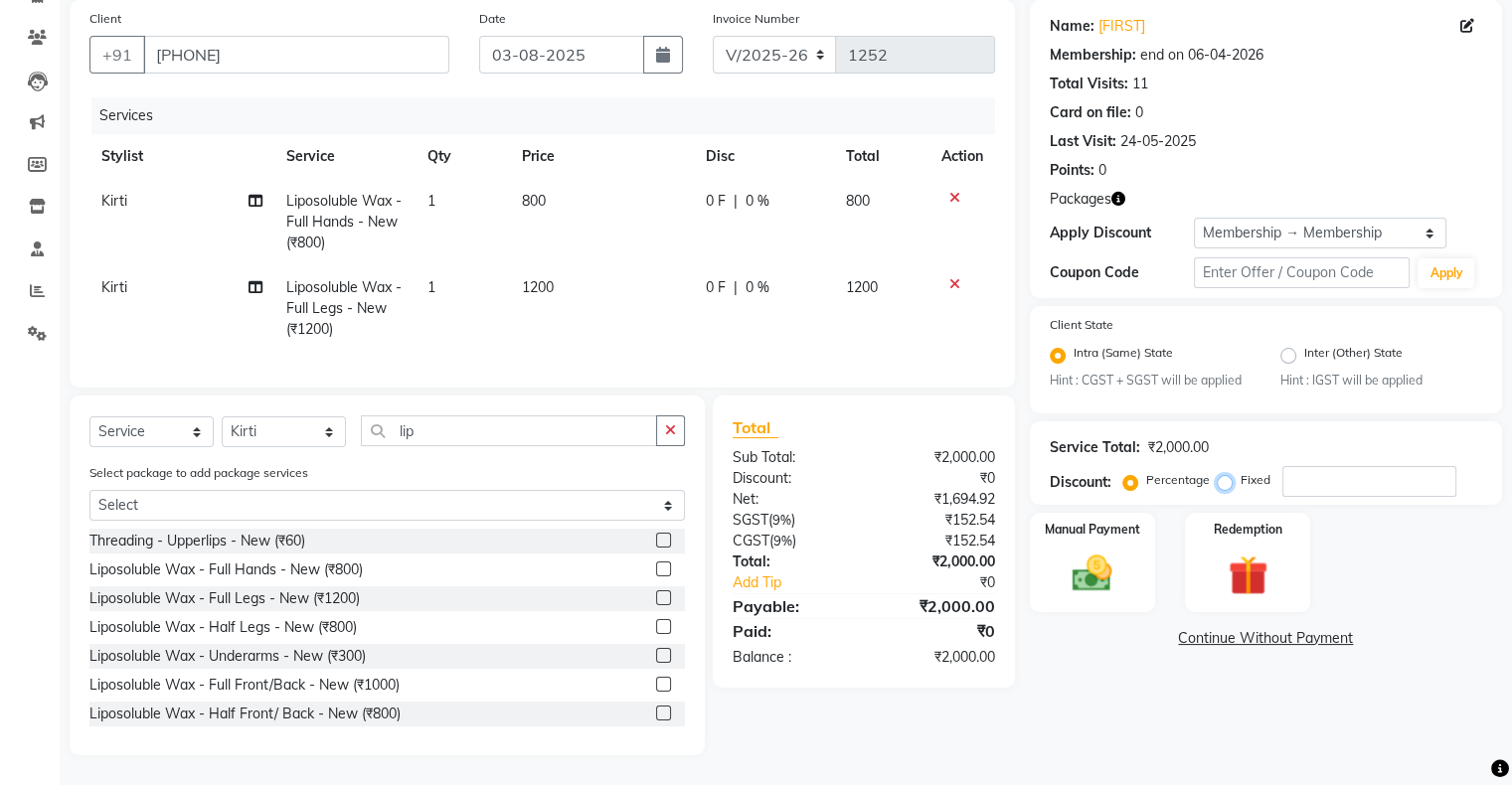 click on "Fixed" at bounding box center (1229, 480) 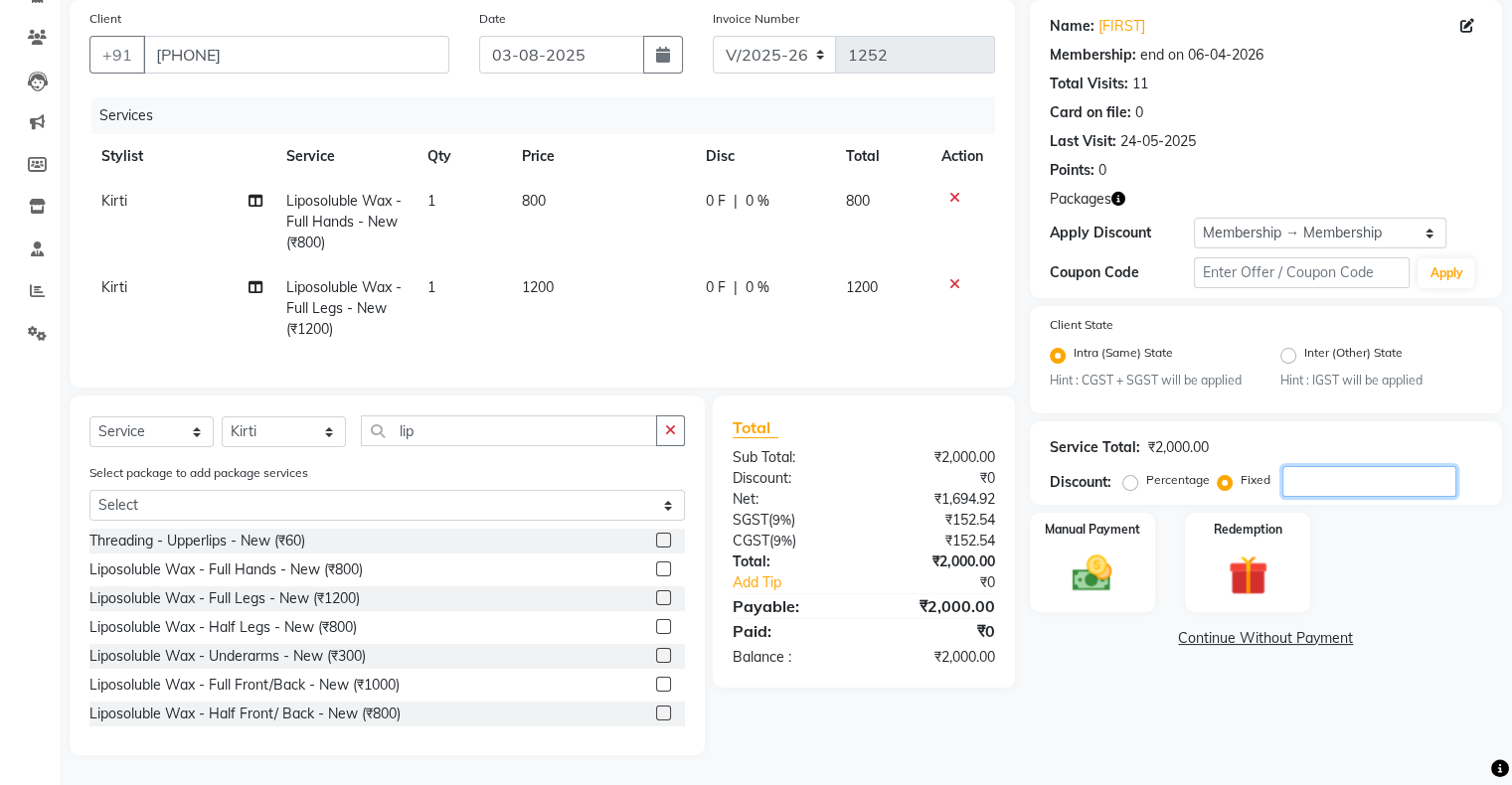 click 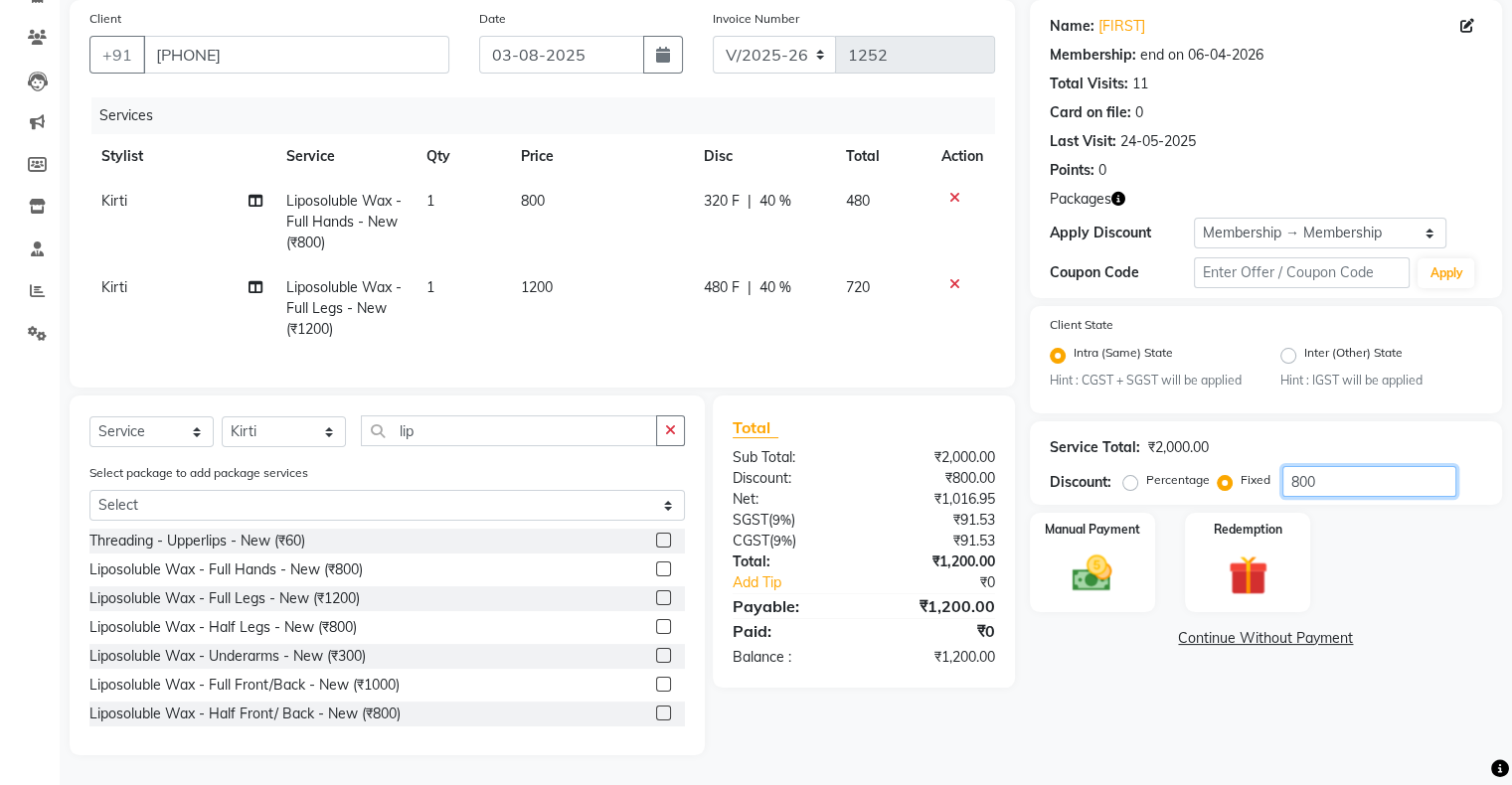 type on "800" 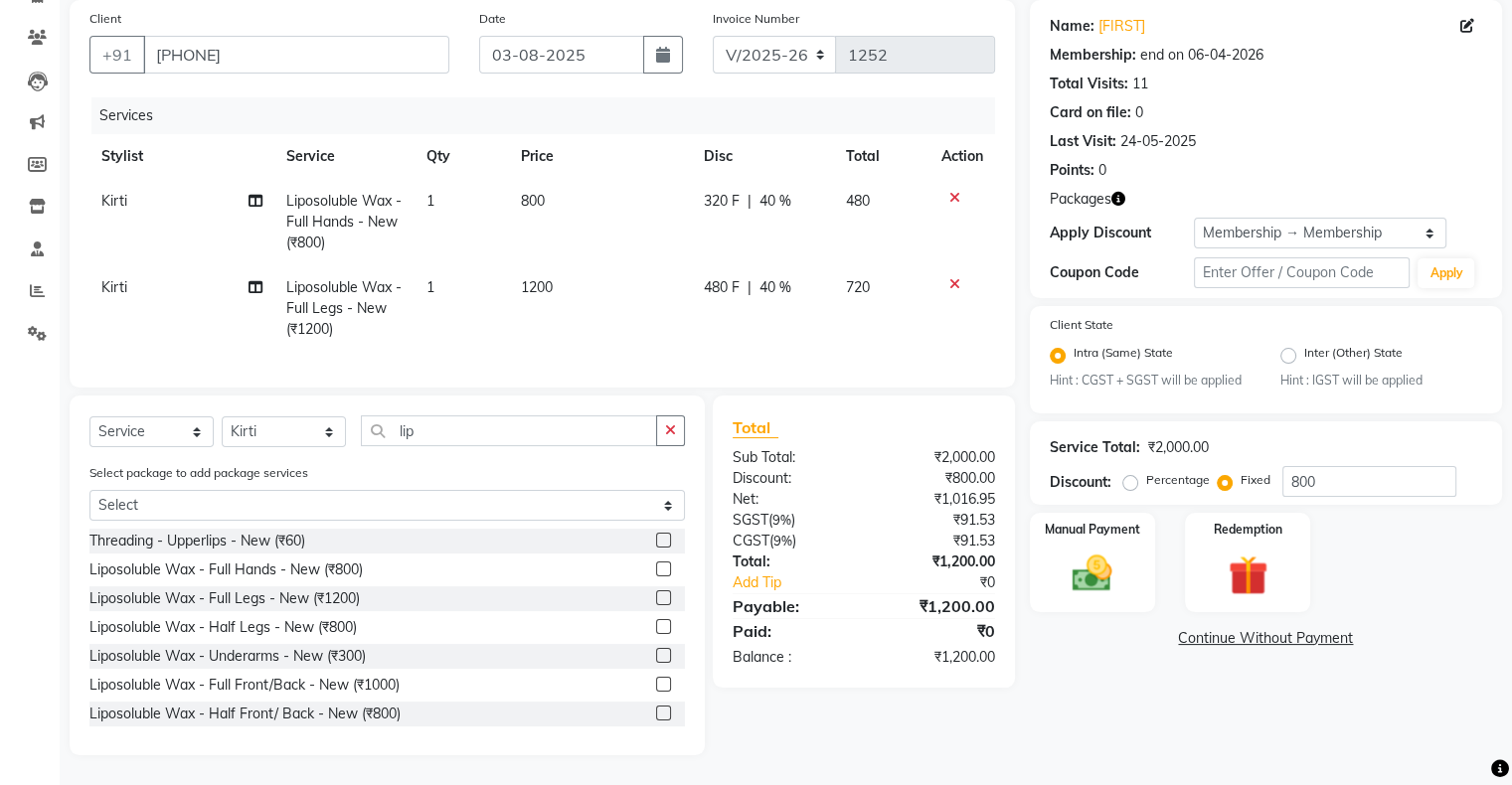 click on "Select  Service  Product  Membership  Package Voucher Prepaid Gift Card  Select Stylist [FIRST] [LAST] Ashwini Hair Head   Falak Nails   Fardin   Kirti   Nida FD   Pradip   Pradip Vaishnav   Sanjana    Vidhi Veera  lip Select package to add package services Select Milkshake Repair Ritual Threading  - Upperlips - New (₹60)  Liposoluble Wax - Full Hands - New (₹800)  Liposoluble Wax - Full Legs - New (₹1200)  Liposoluble Wax - Half Legs - New (₹800)  Liposoluble Wax - Underarms - New (₹300)  Liposoluble Wax - Full Front/Back - New (₹1000)  Liposoluble Wax - Half Front/ Back - New (₹800)  Liposoluble Wax - Bikini  - New (₹1500)  Liposoluble Wax - Butt - New (₹800)  Liposoluble Wax - Full Body - New (₹5000)  Liposoluble Wax - Face - New (₹800)  Brazilian Wax - Upperlips - New (₹150)" 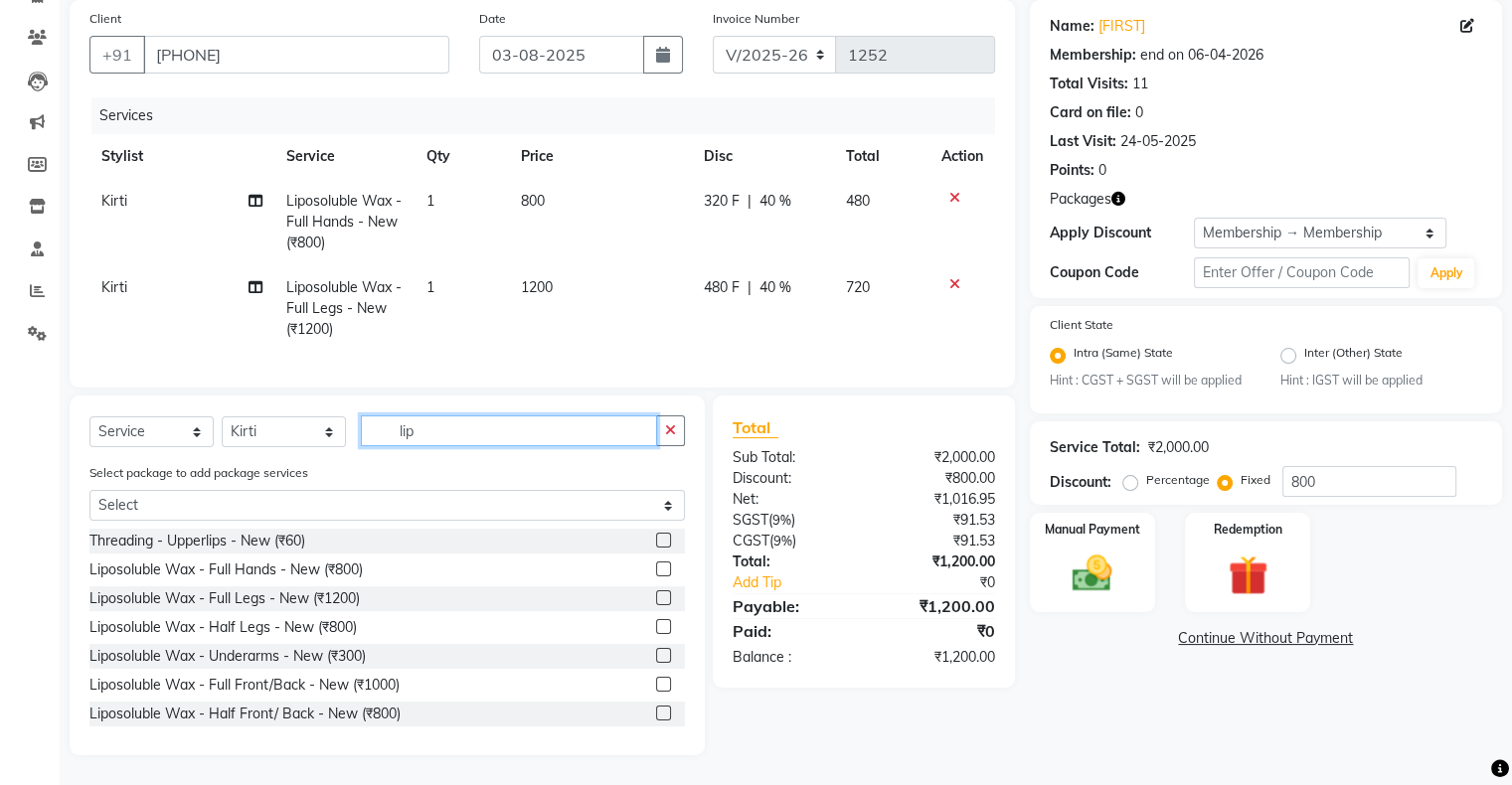click on "lip" 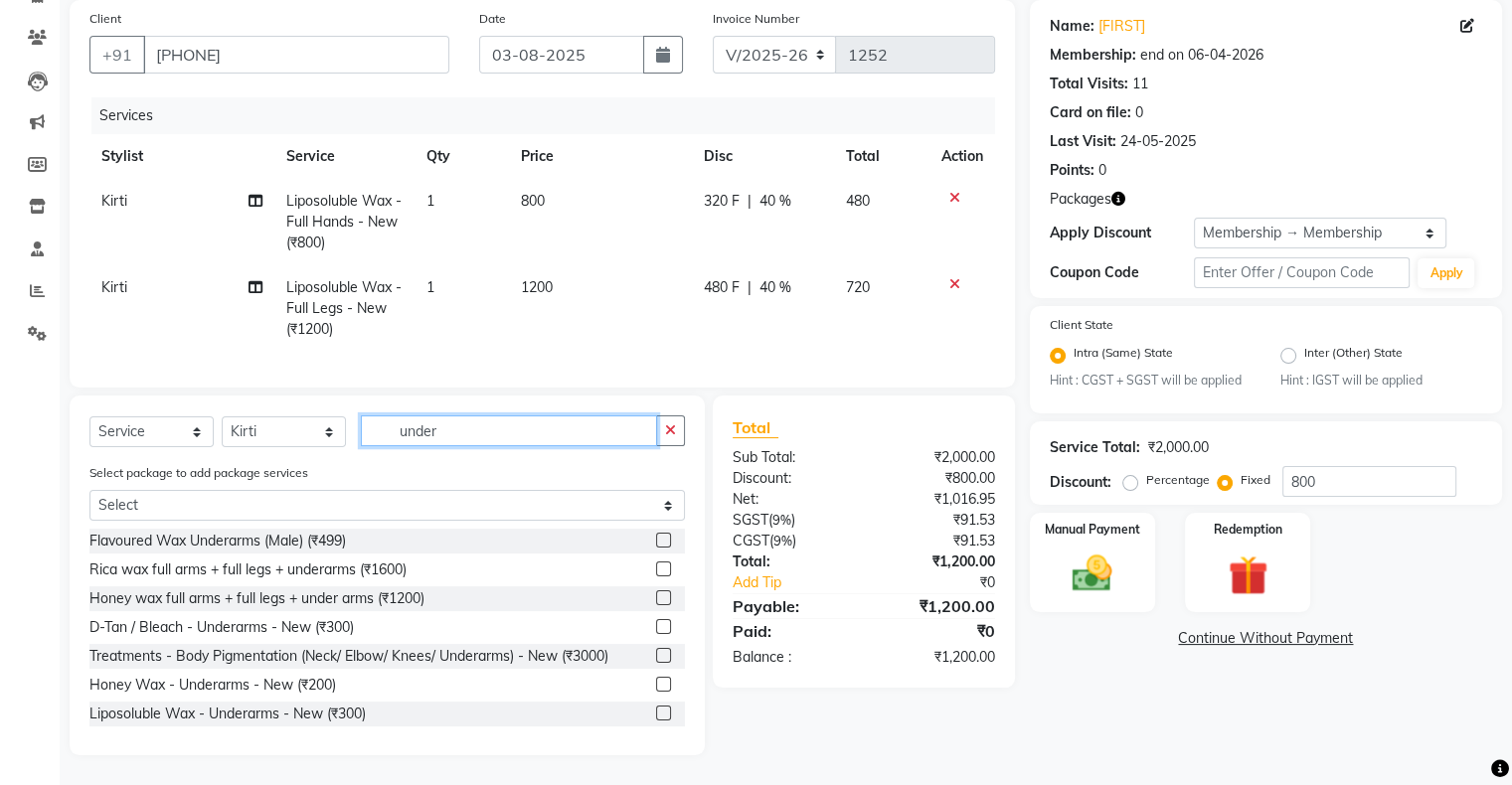 type on "under" 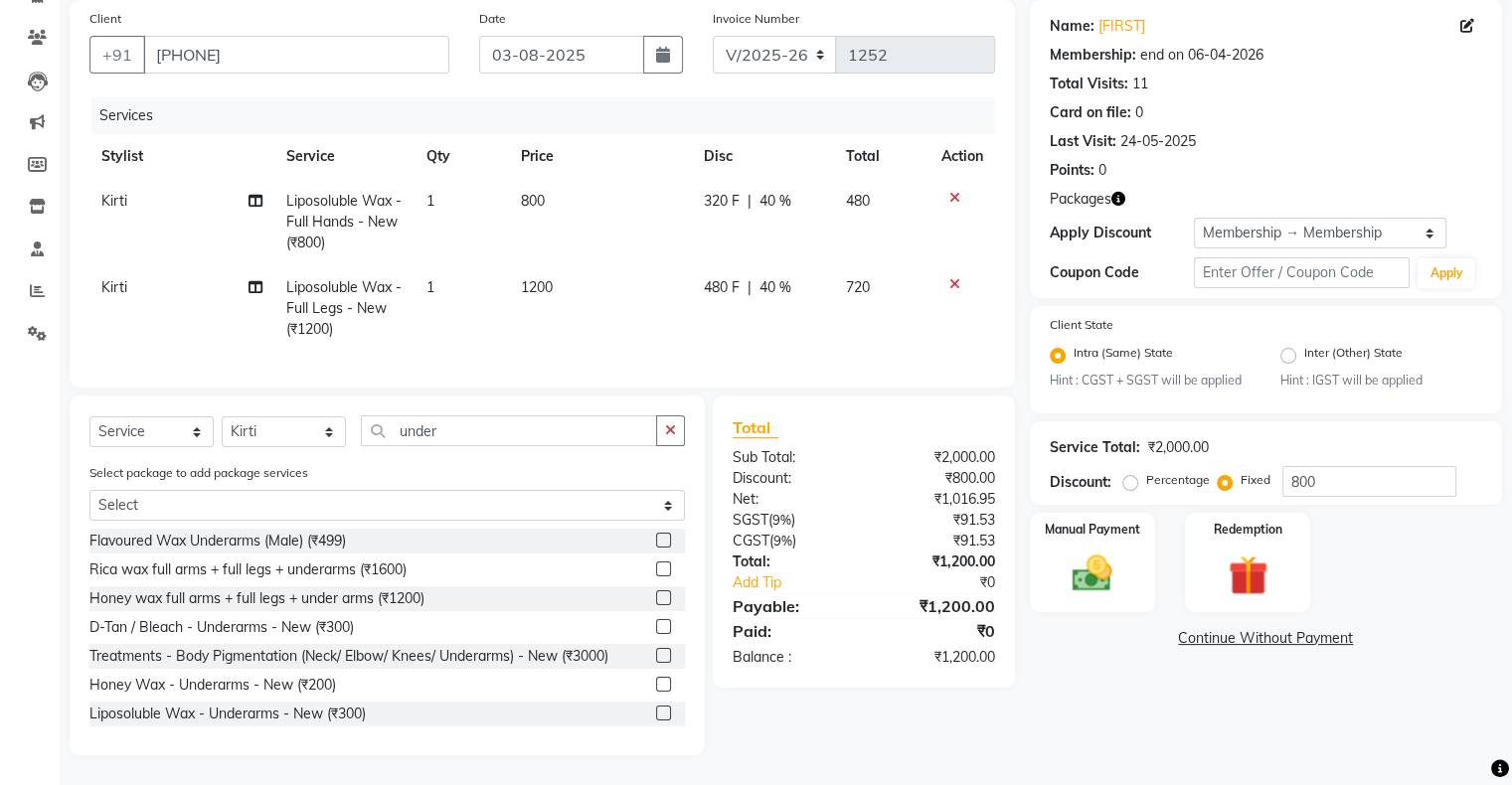 click 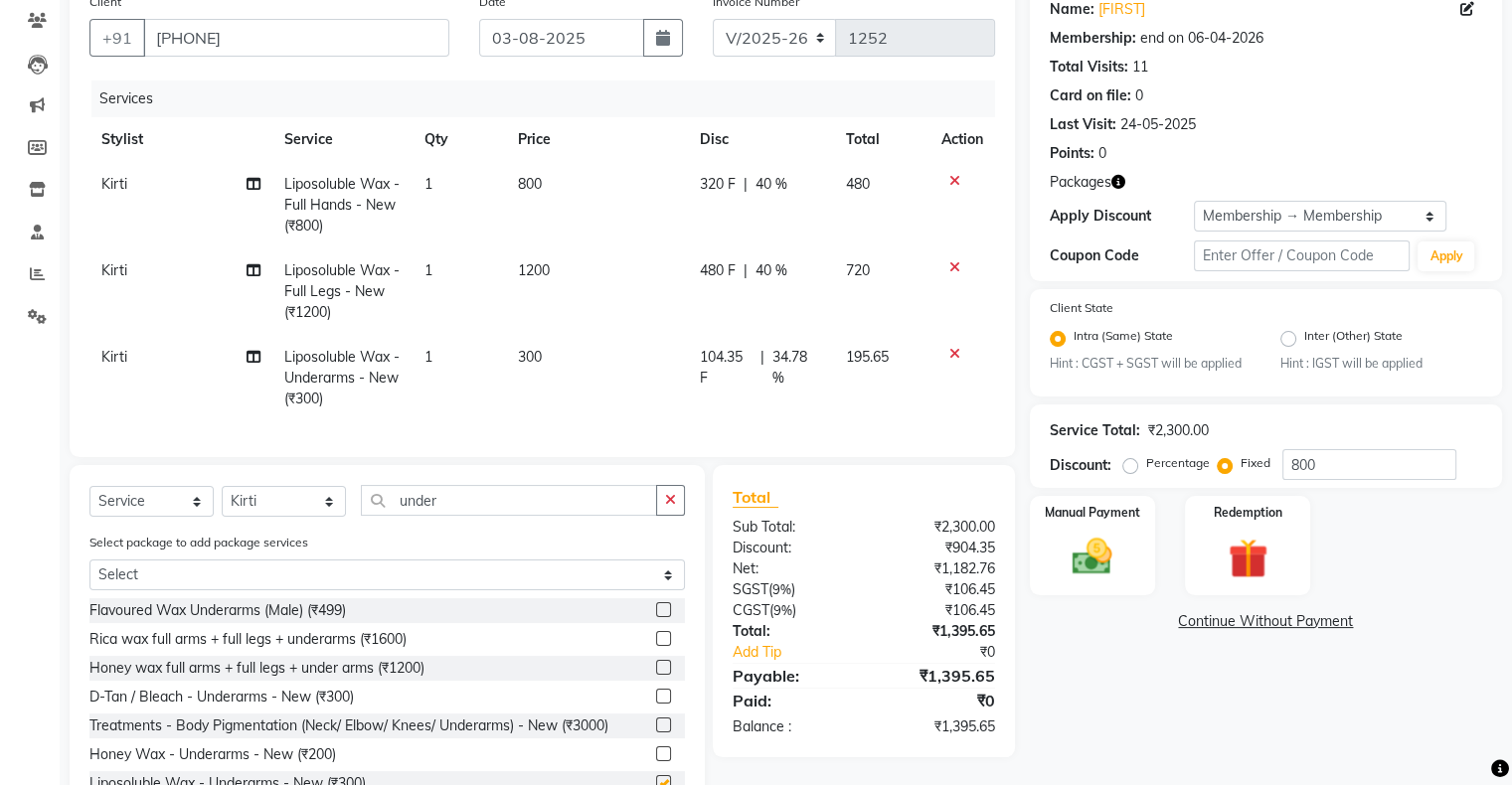 checkbox on "false" 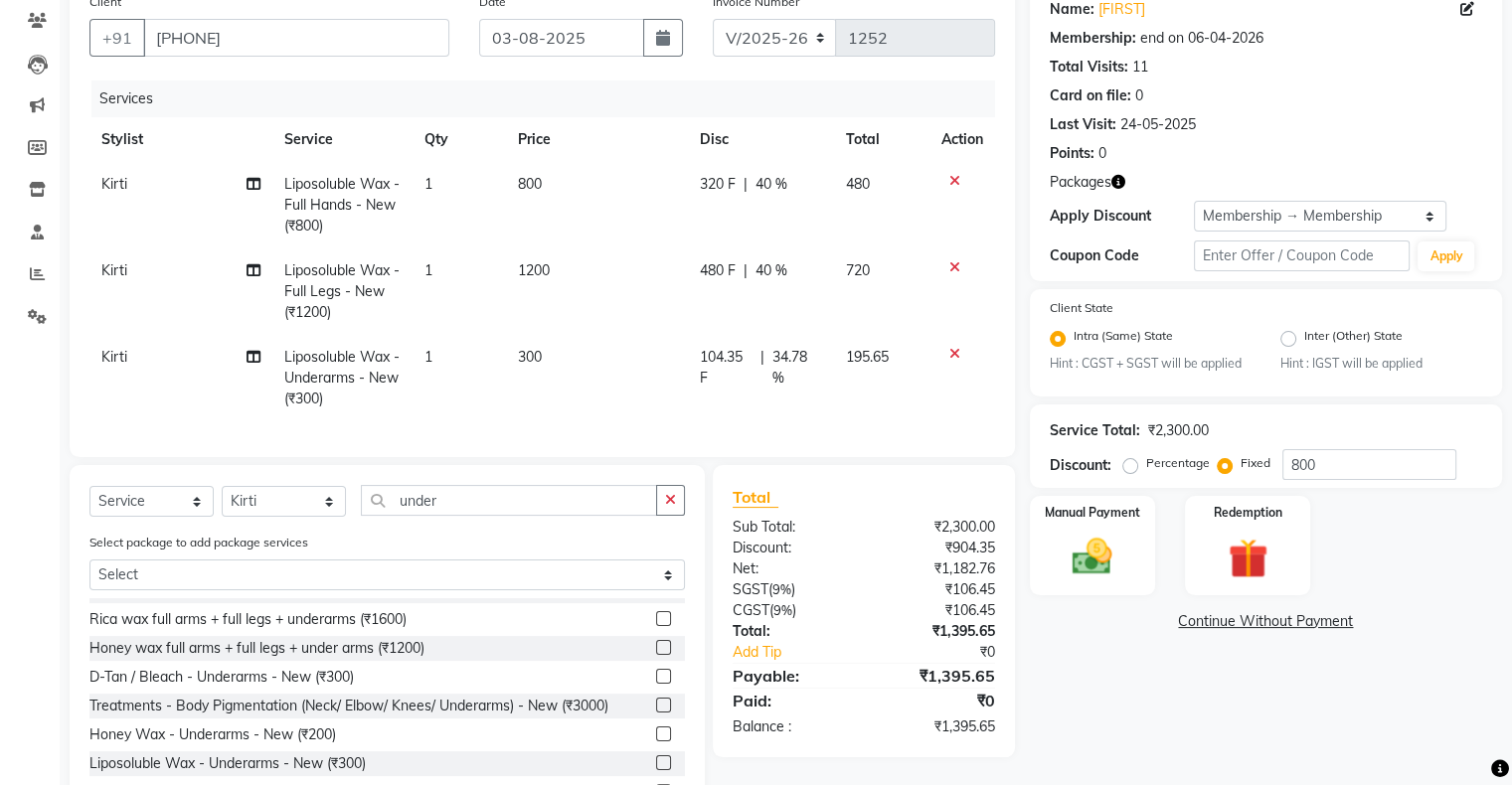 scroll, scrollTop: 32, scrollLeft: 0, axis: vertical 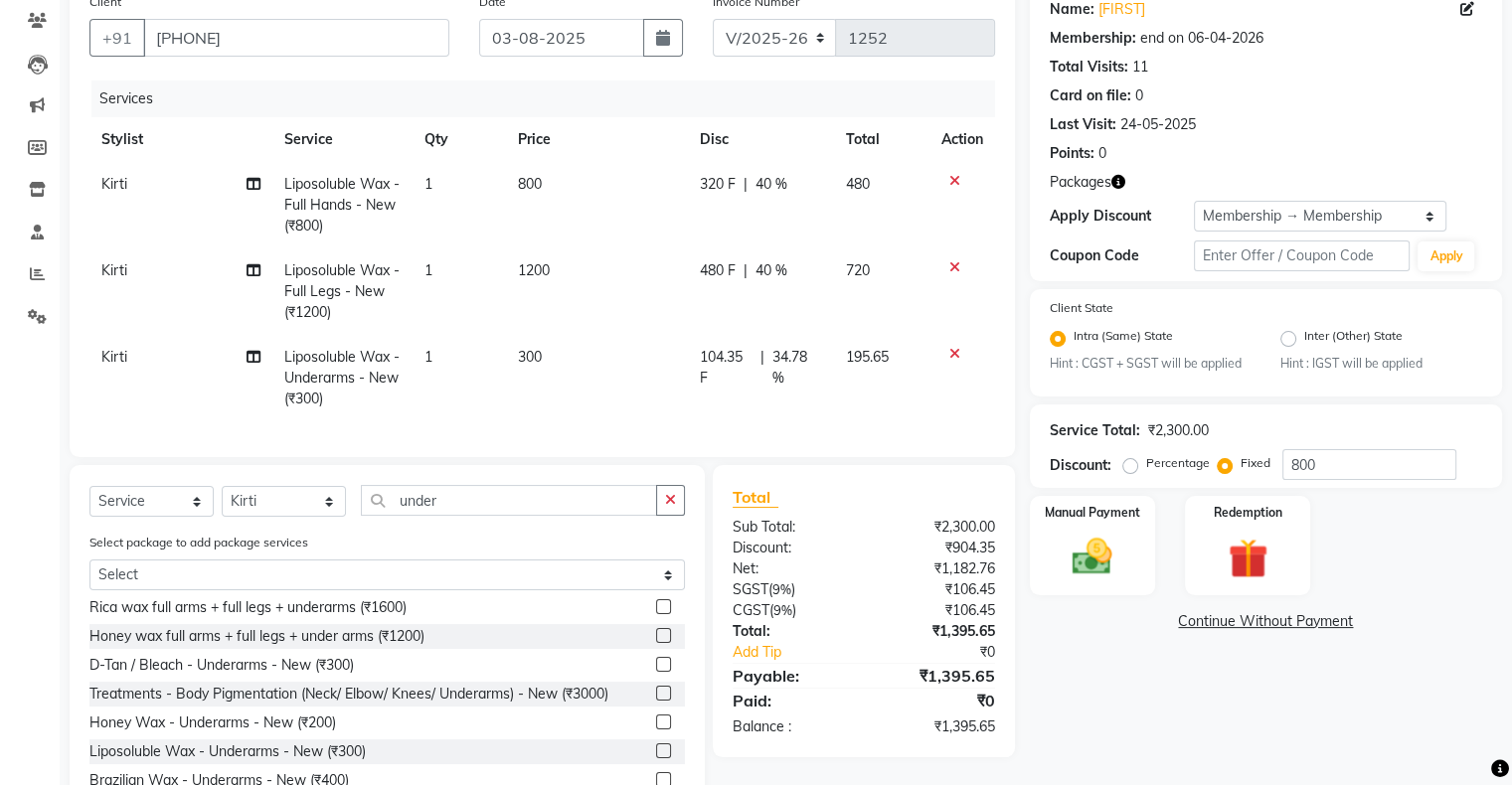 click on "104.35 F" 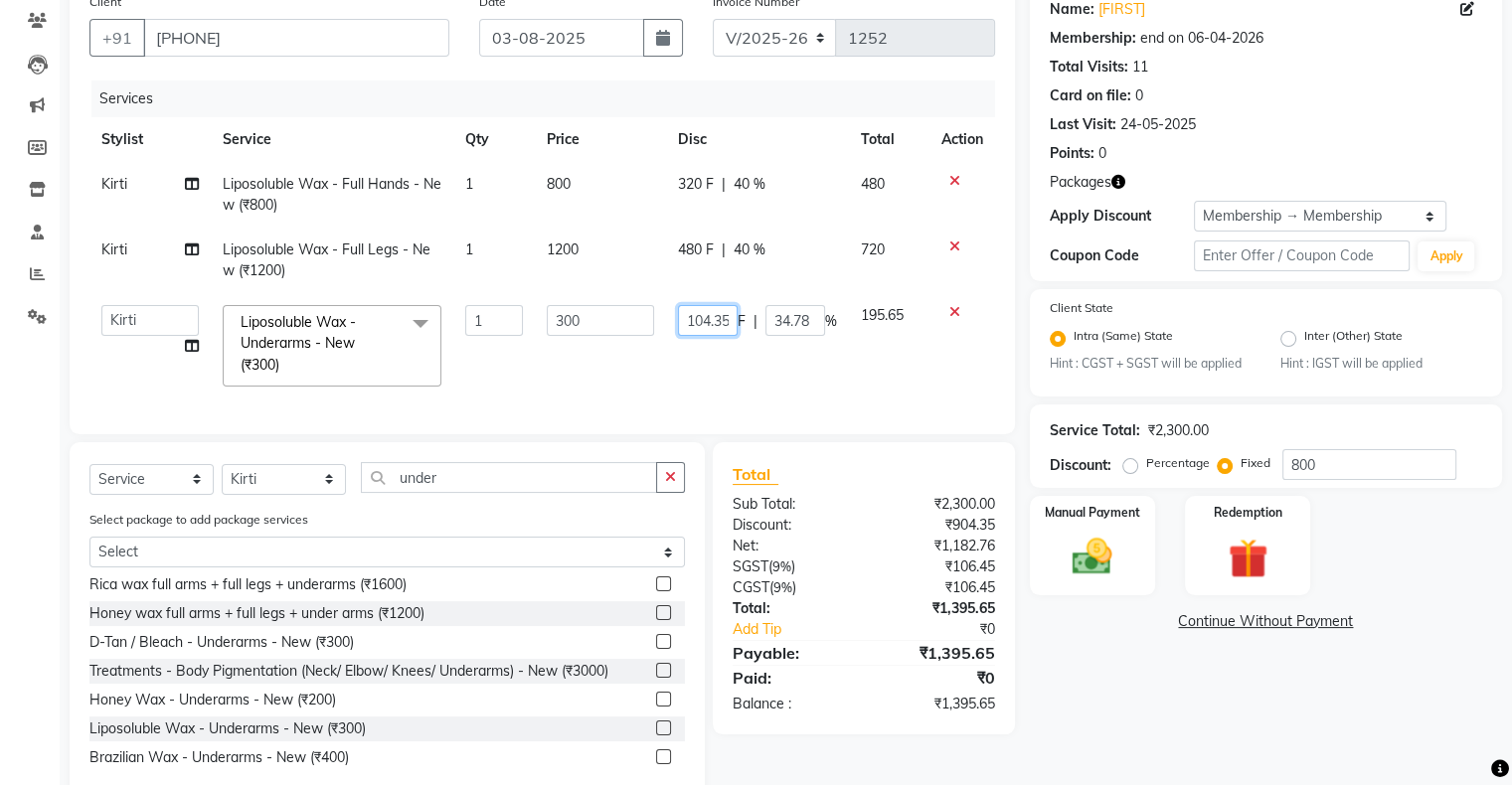 click on "104.35" 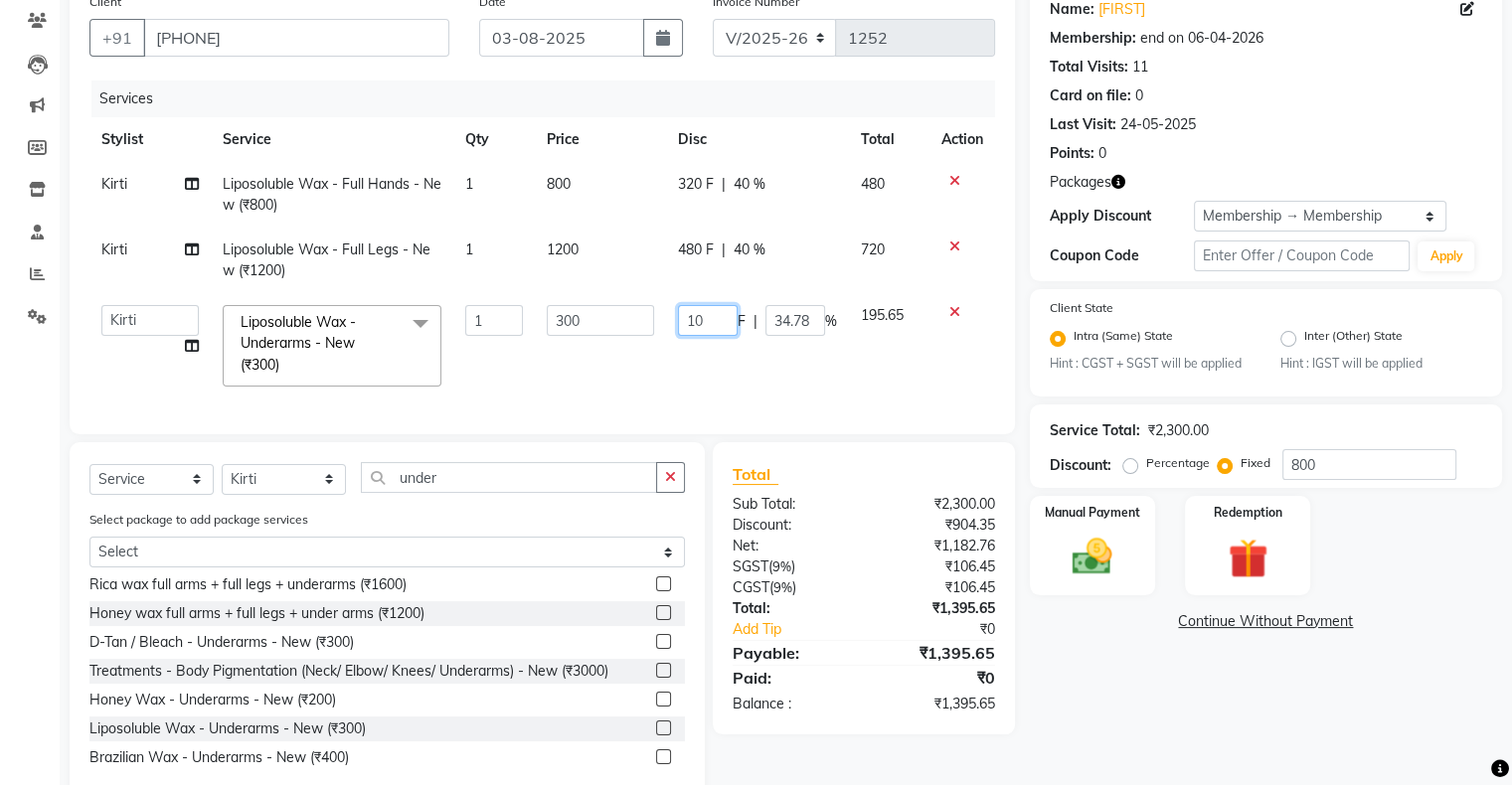 type on "1" 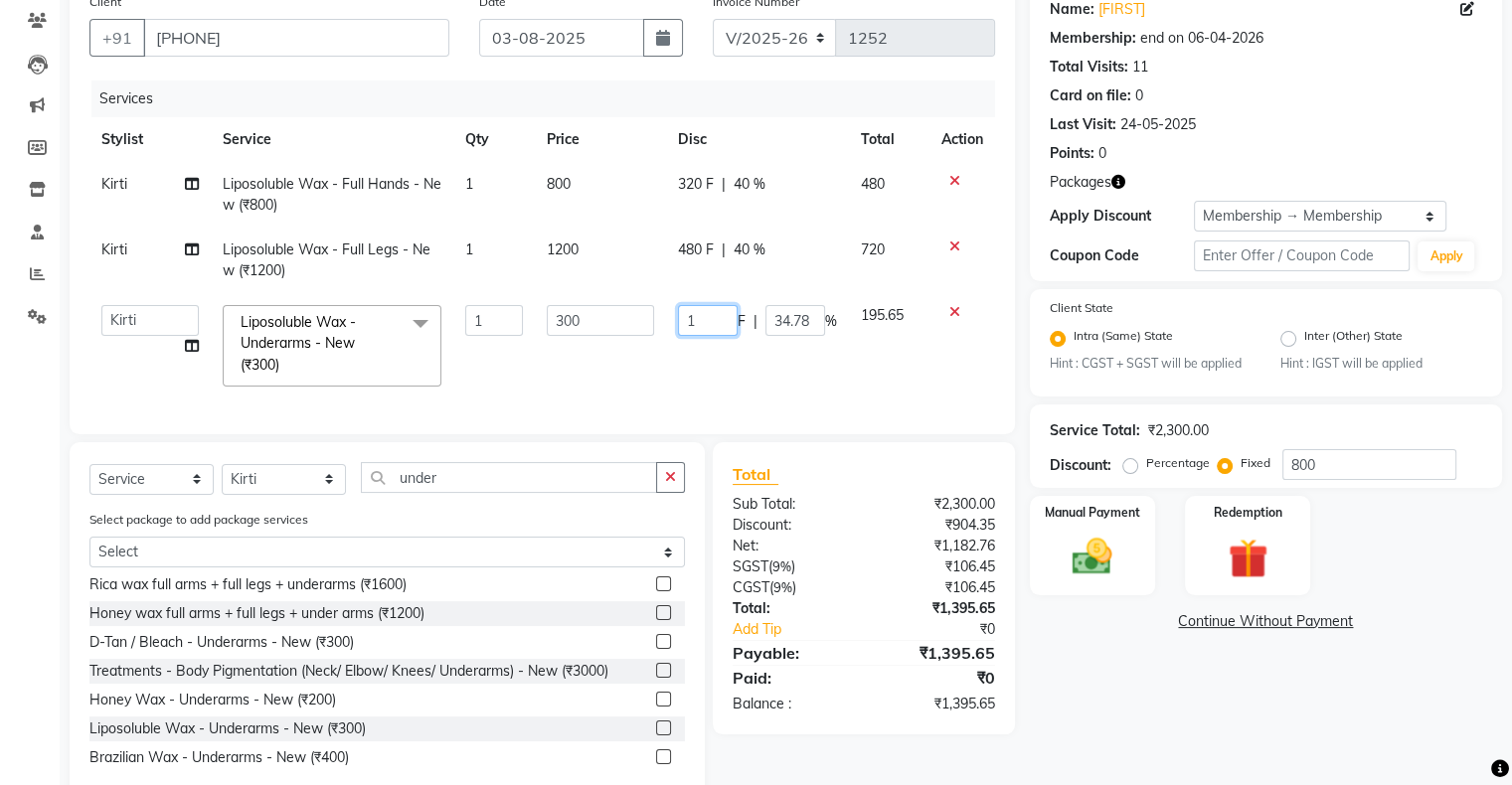 type 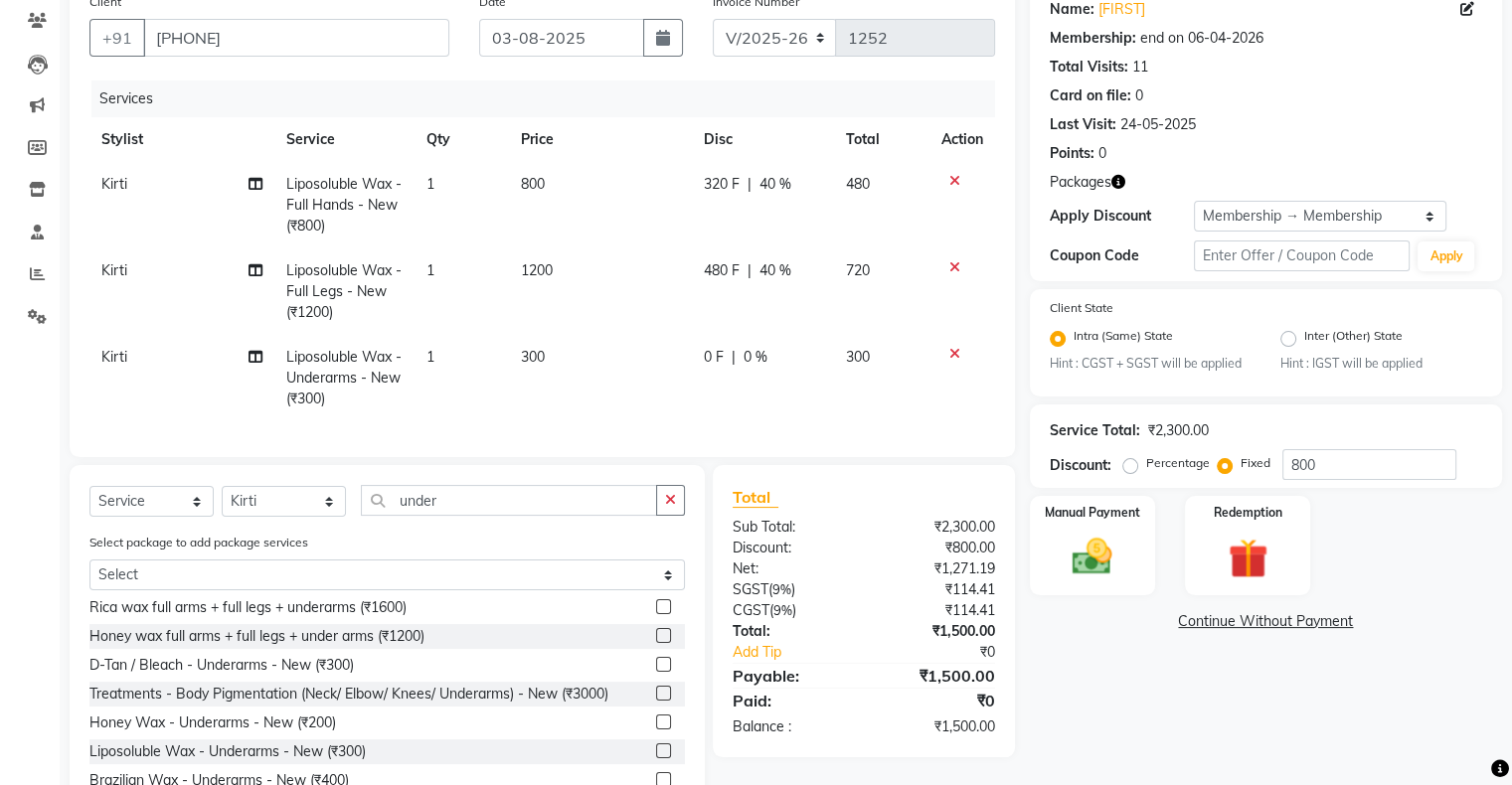 click on "480 F | 40 %" 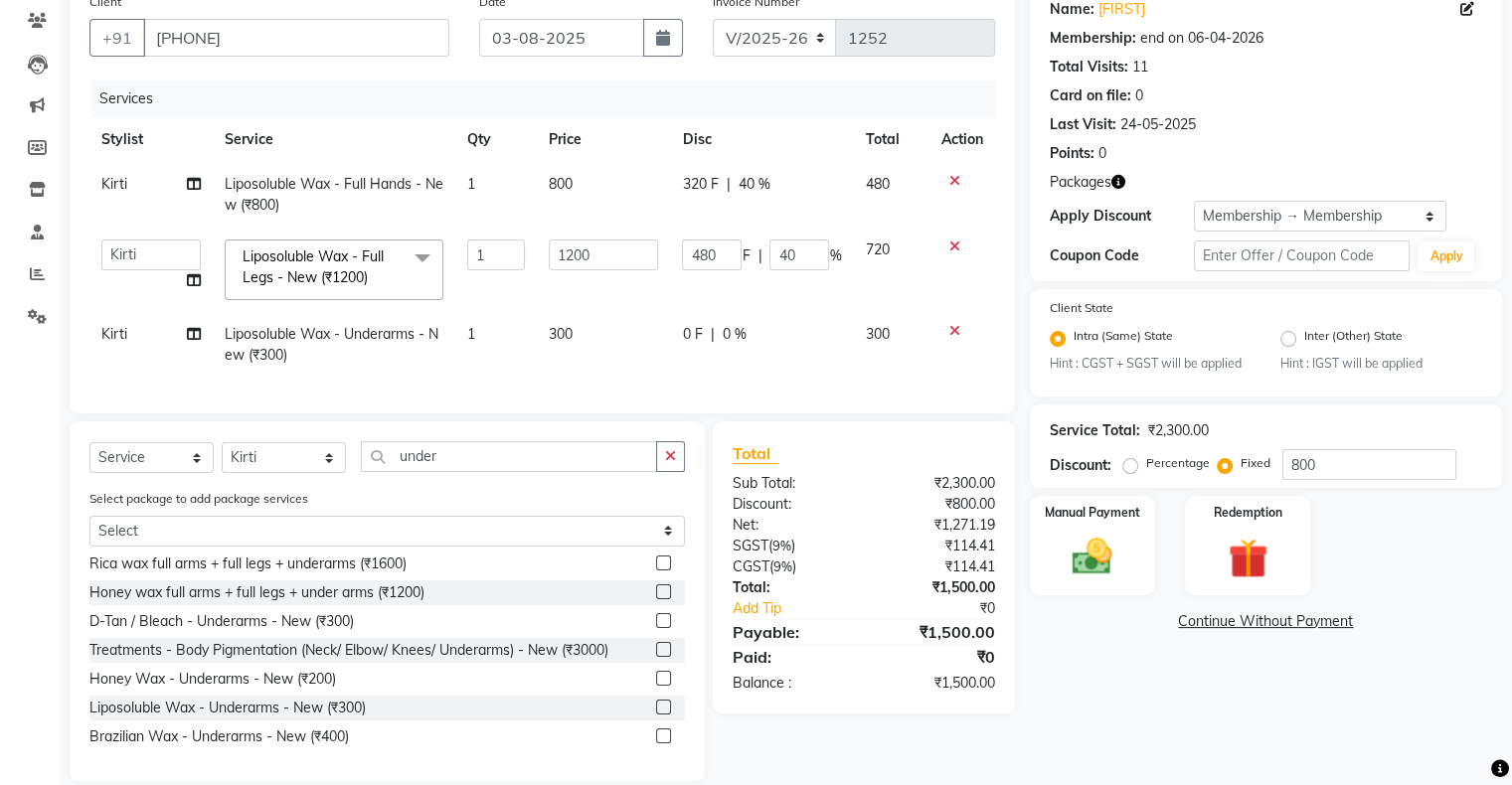 click on "0 F | 0 %" 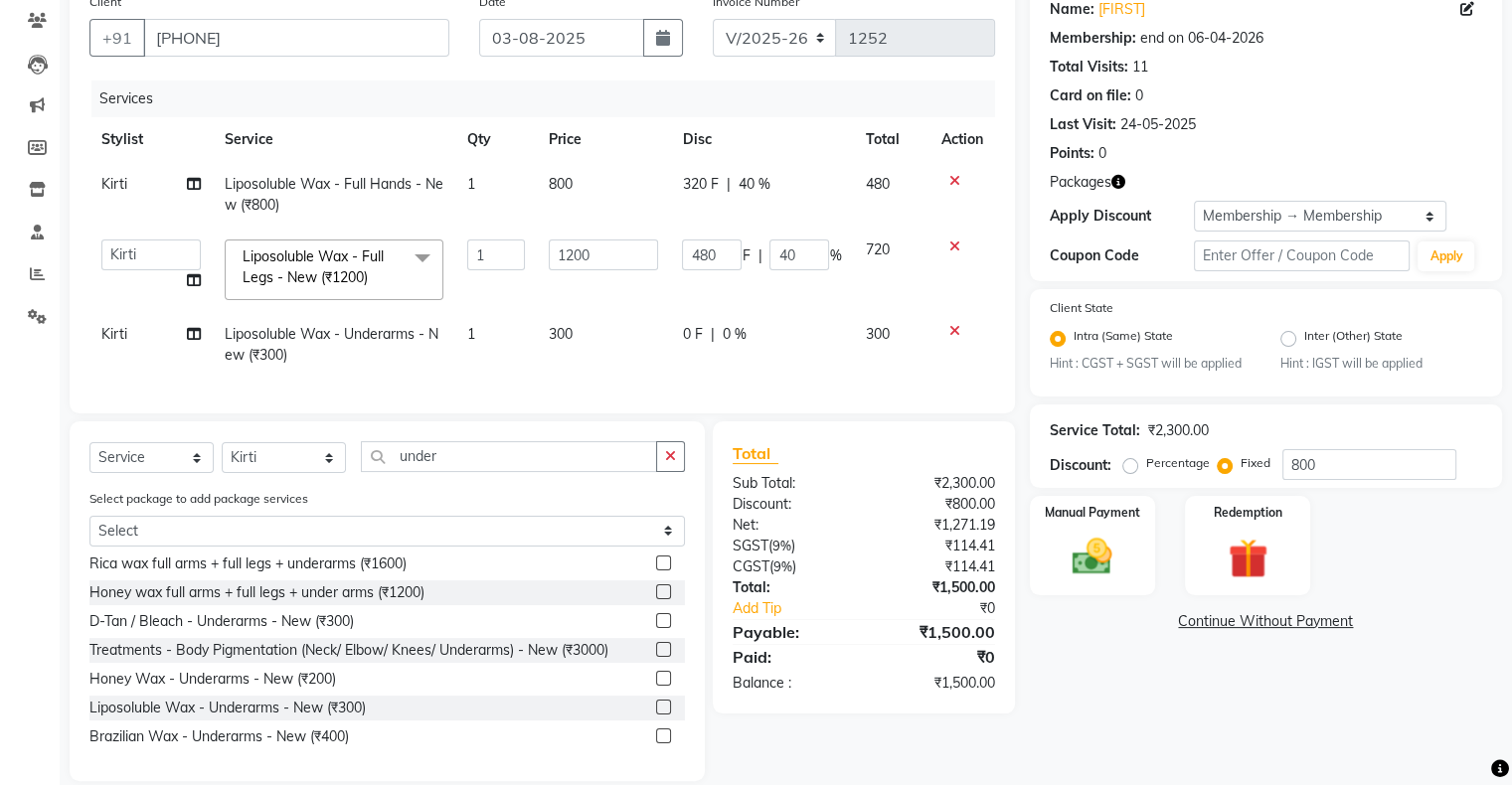 select on "78223" 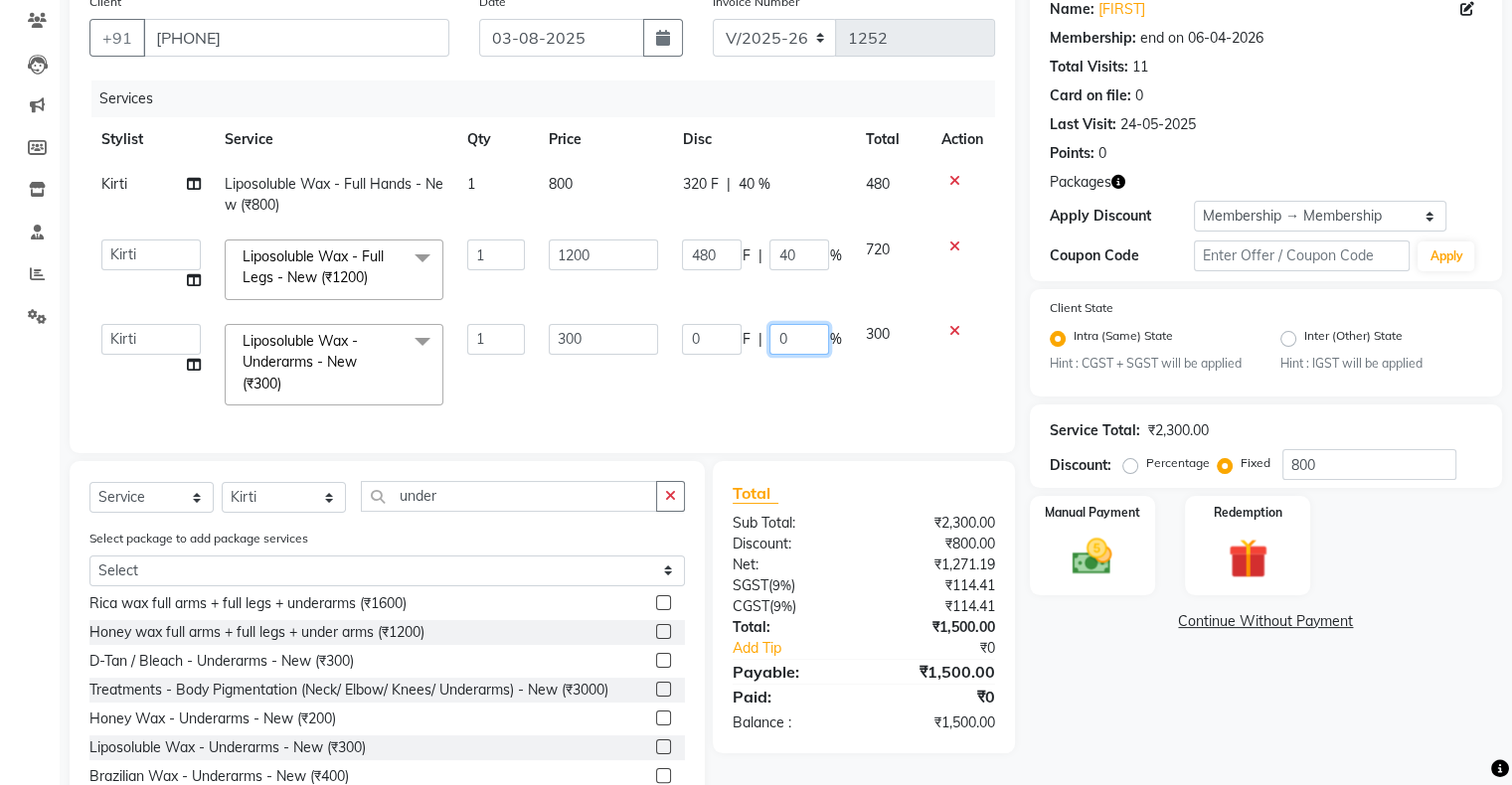click on "0" 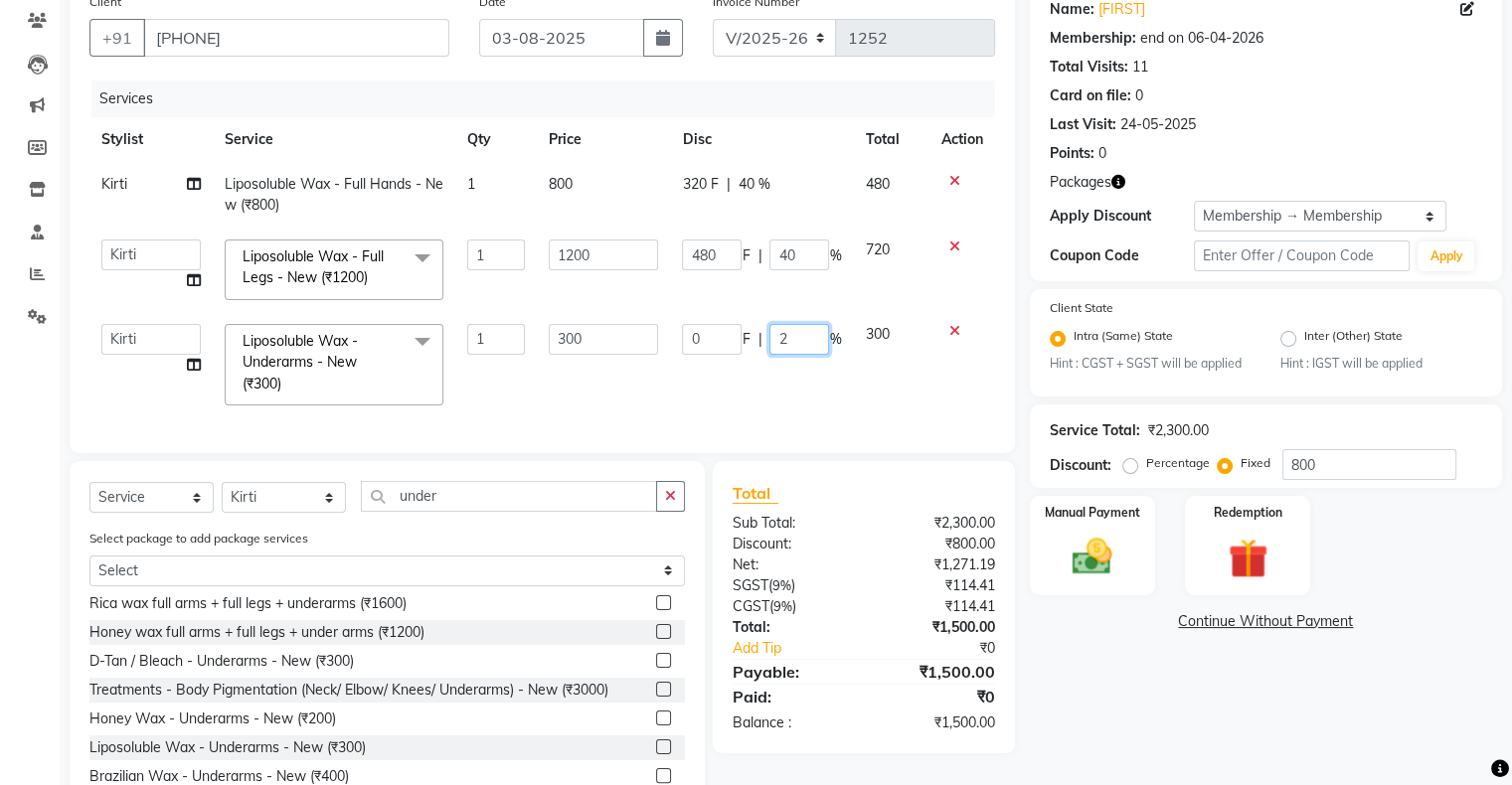 type on "20" 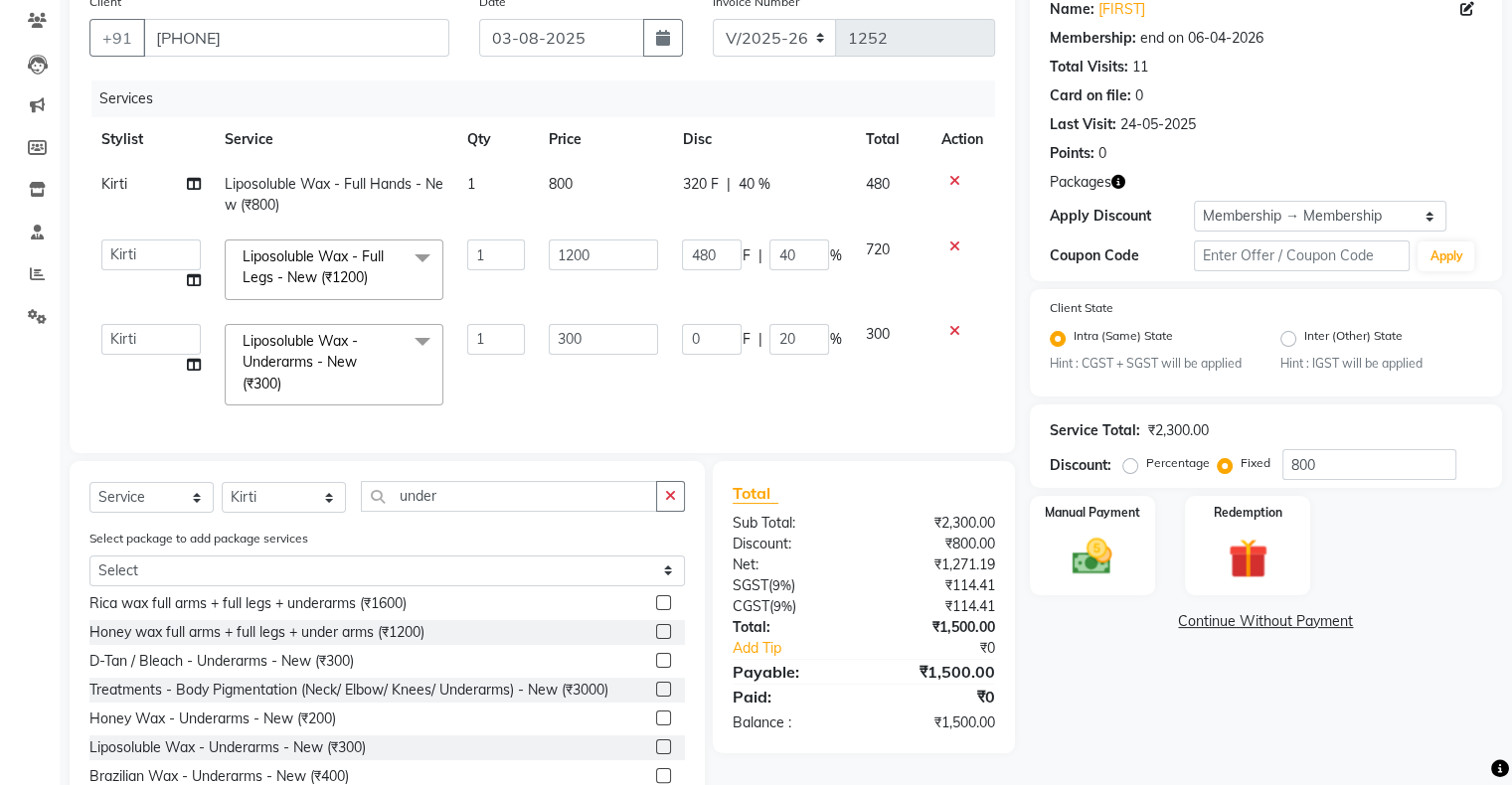 click on "0 F | 20 %" 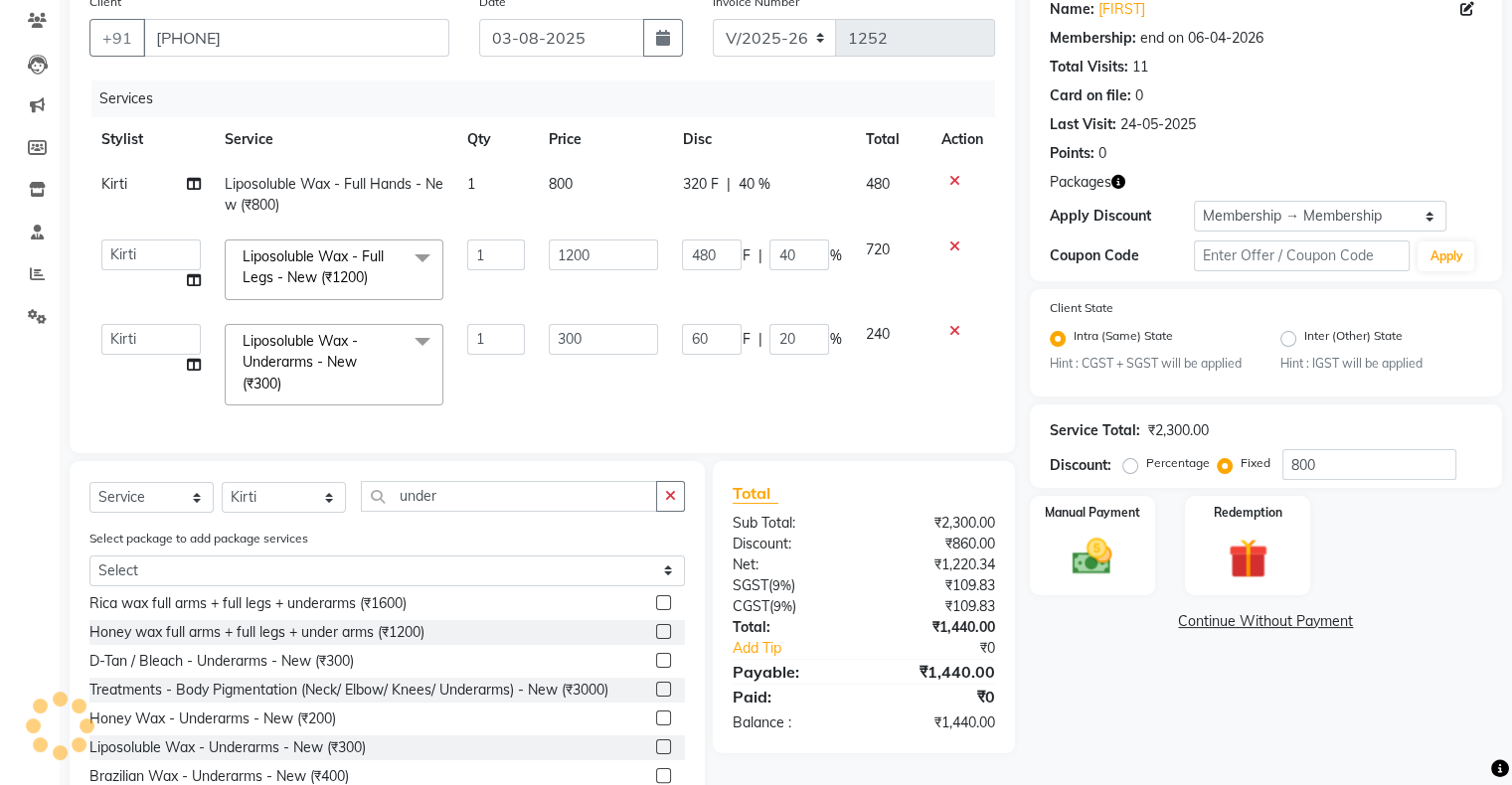 click on "Total:" 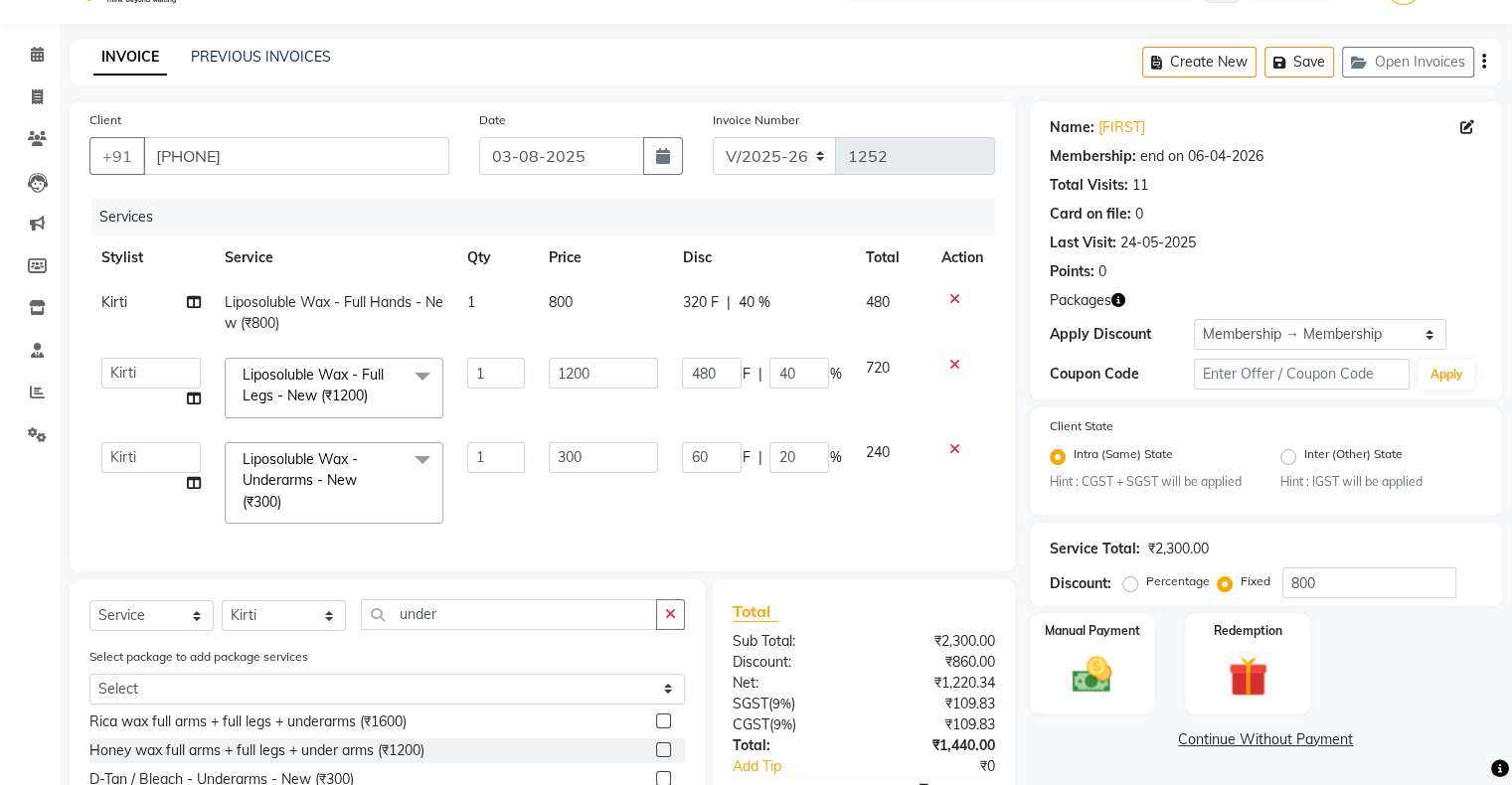 scroll, scrollTop: 246, scrollLeft: 0, axis: vertical 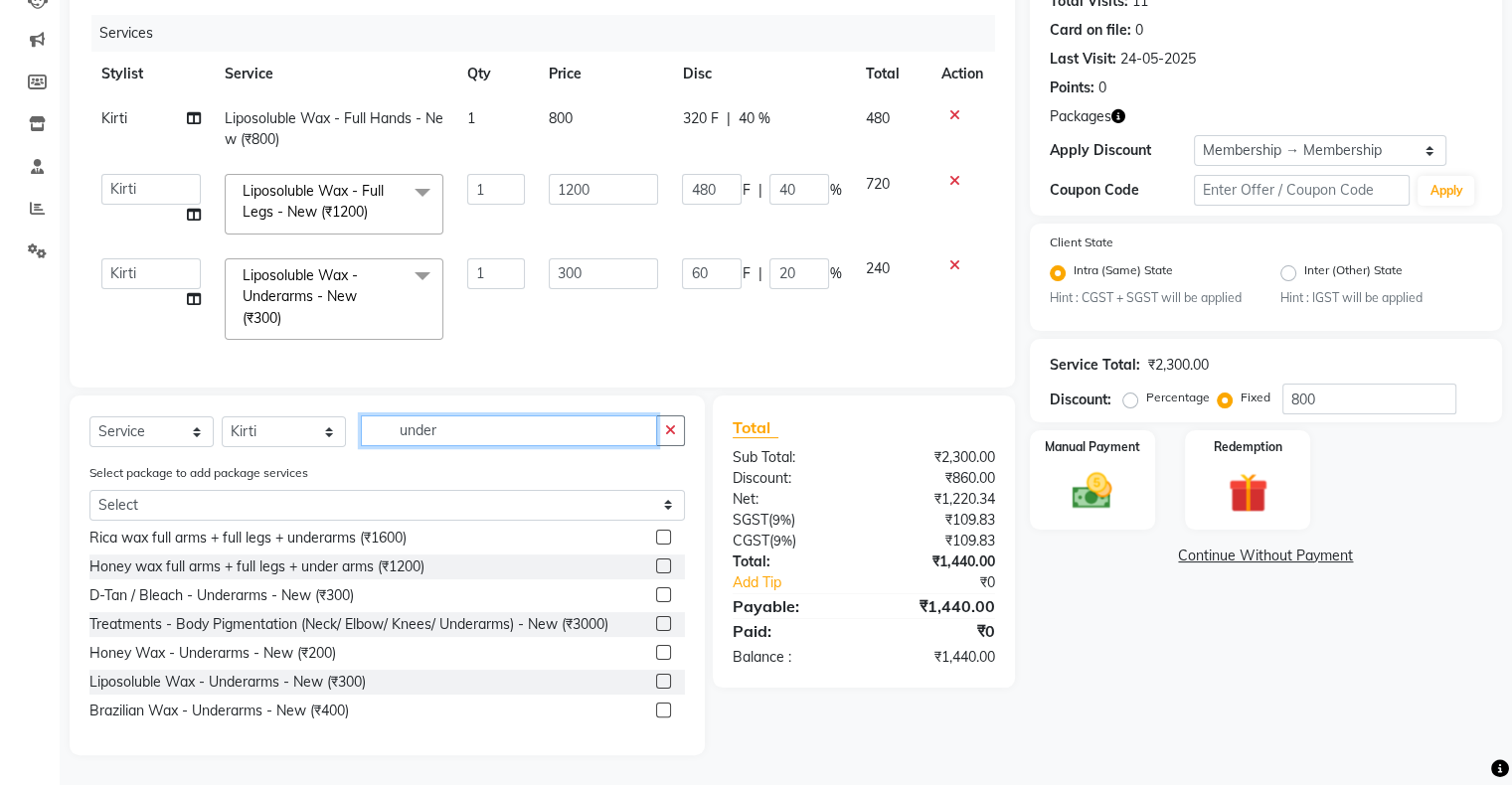 click on "under" 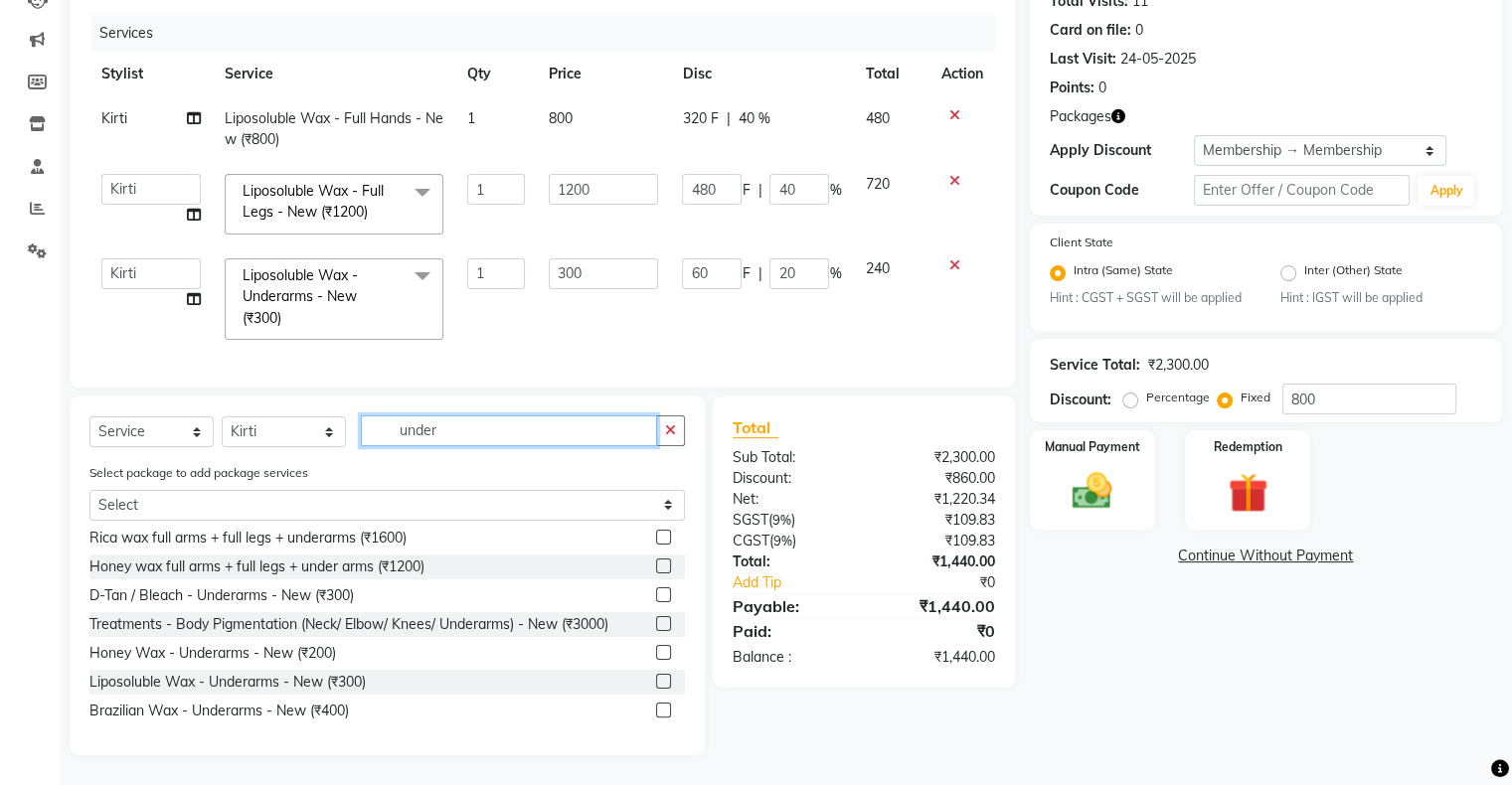 click on "under" 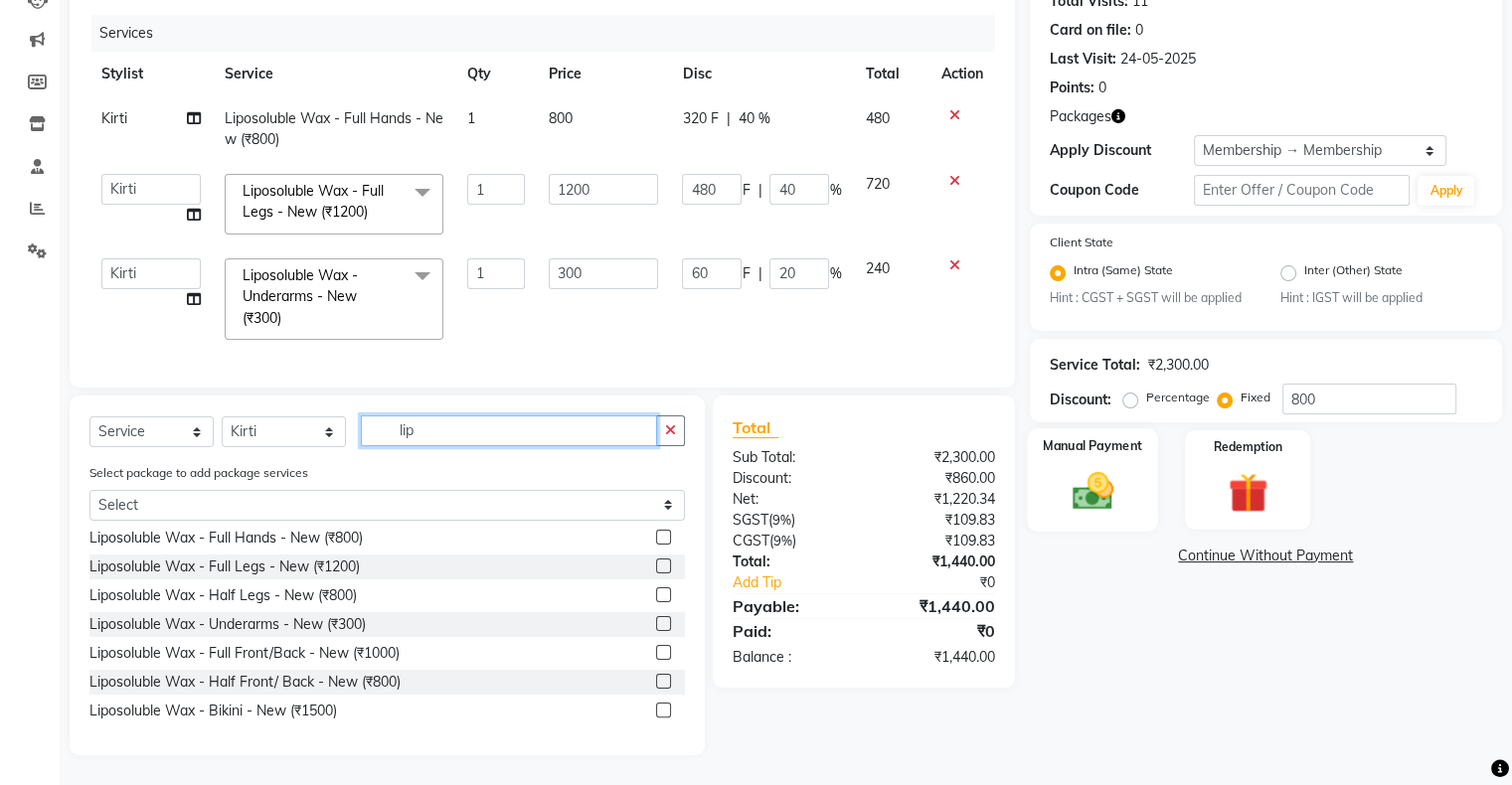 type on "lip" 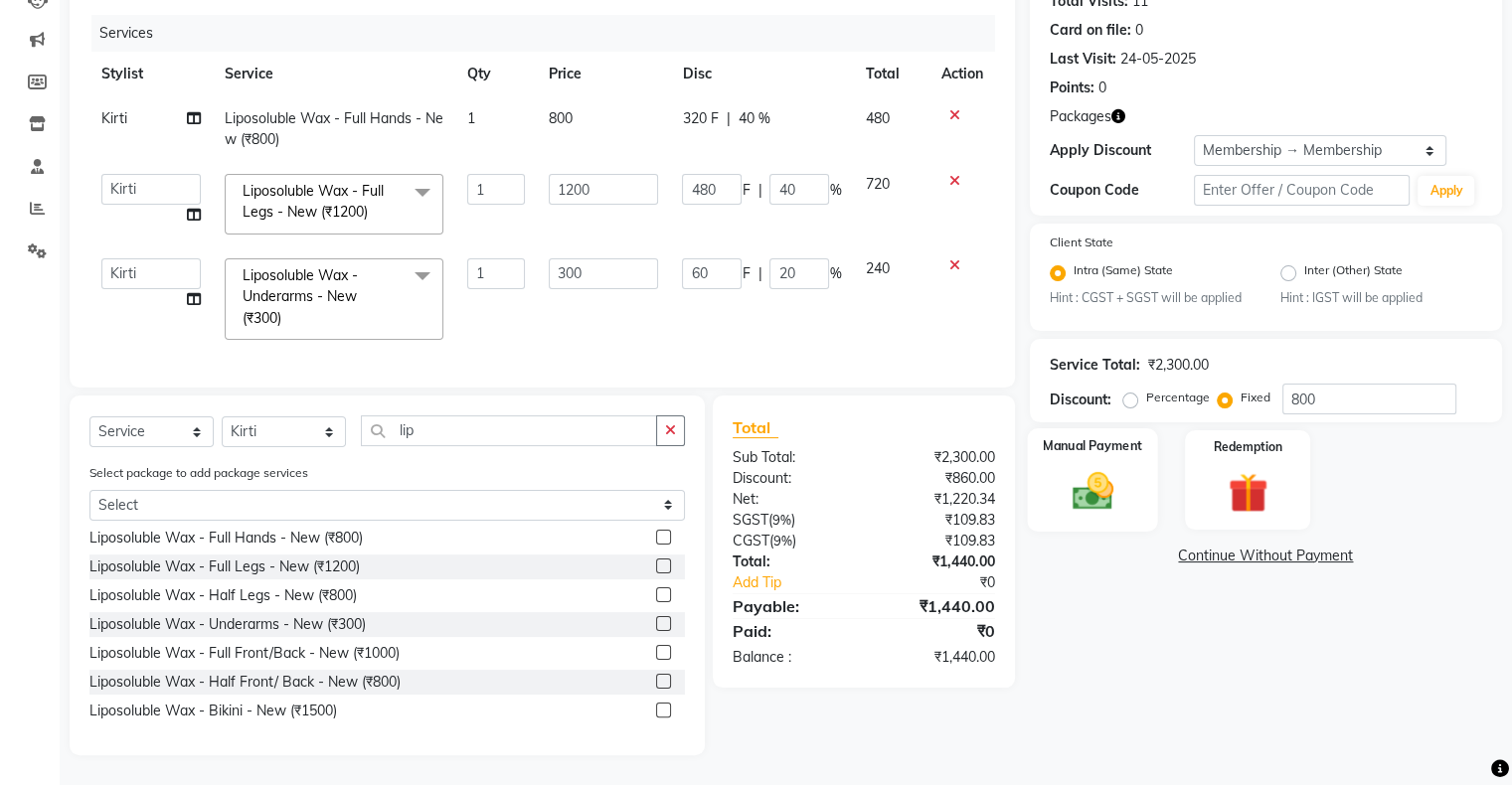 click on "Manual Payment" 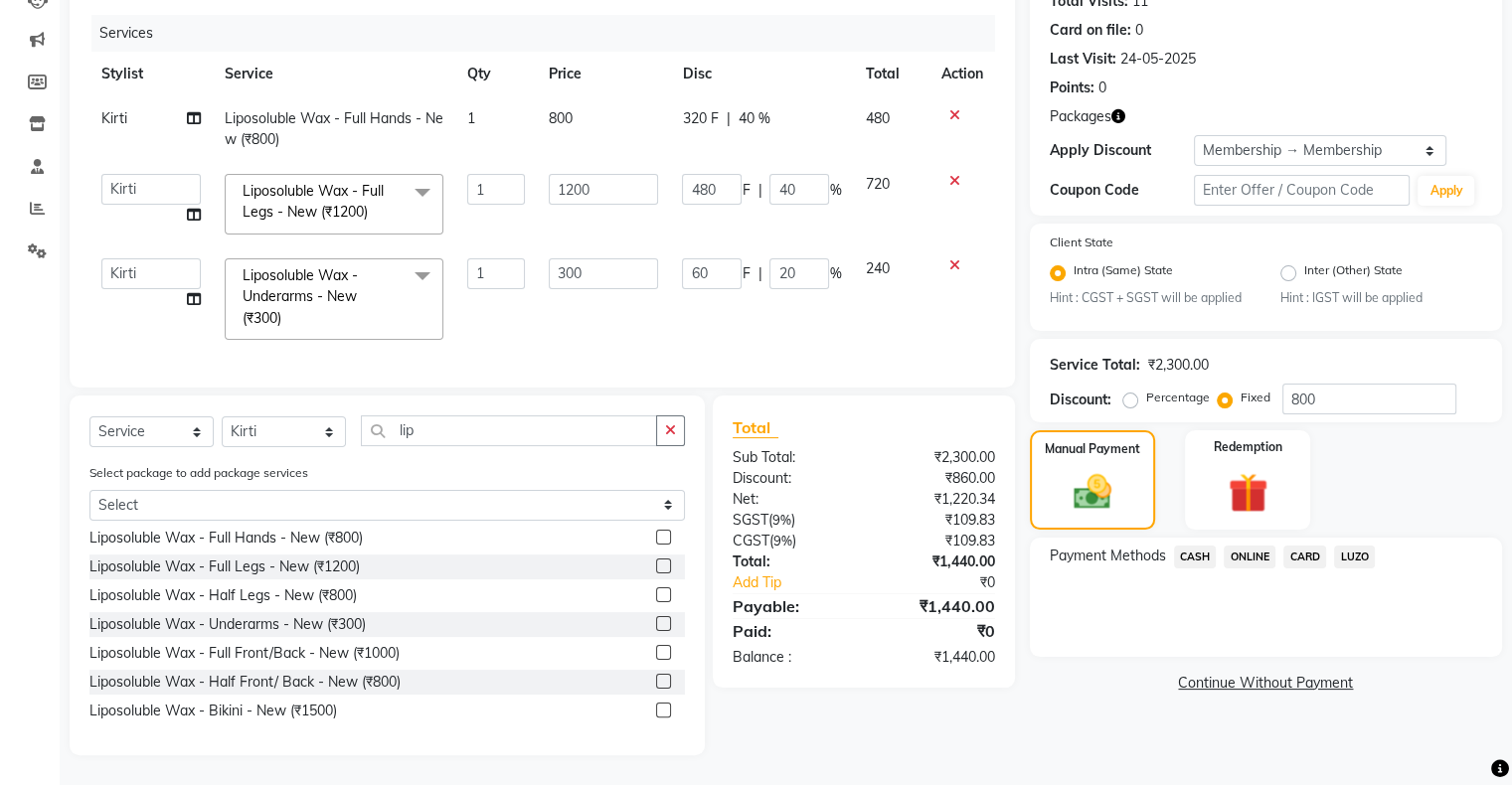 click on "ONLINE" 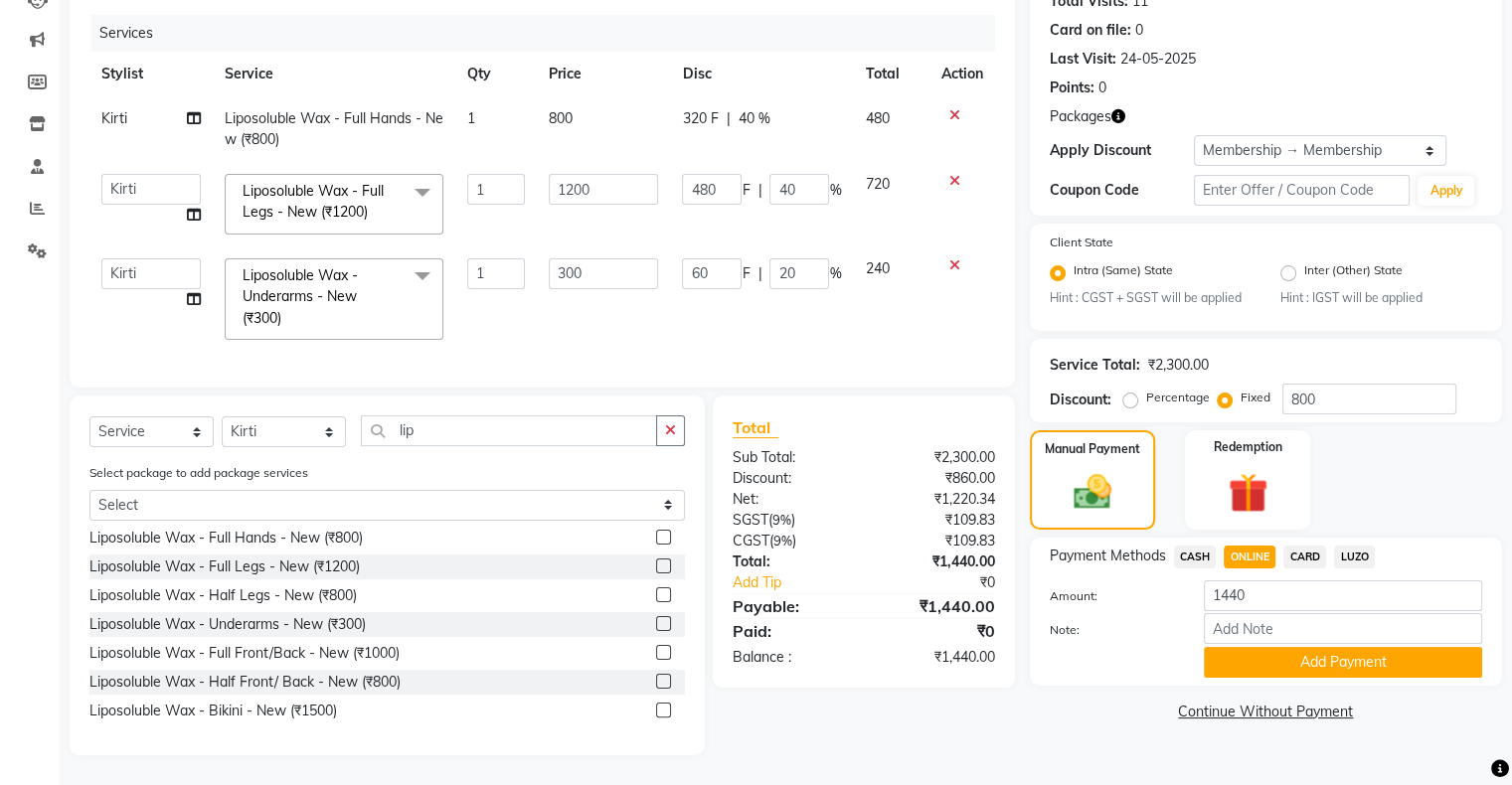 click on "CARD" 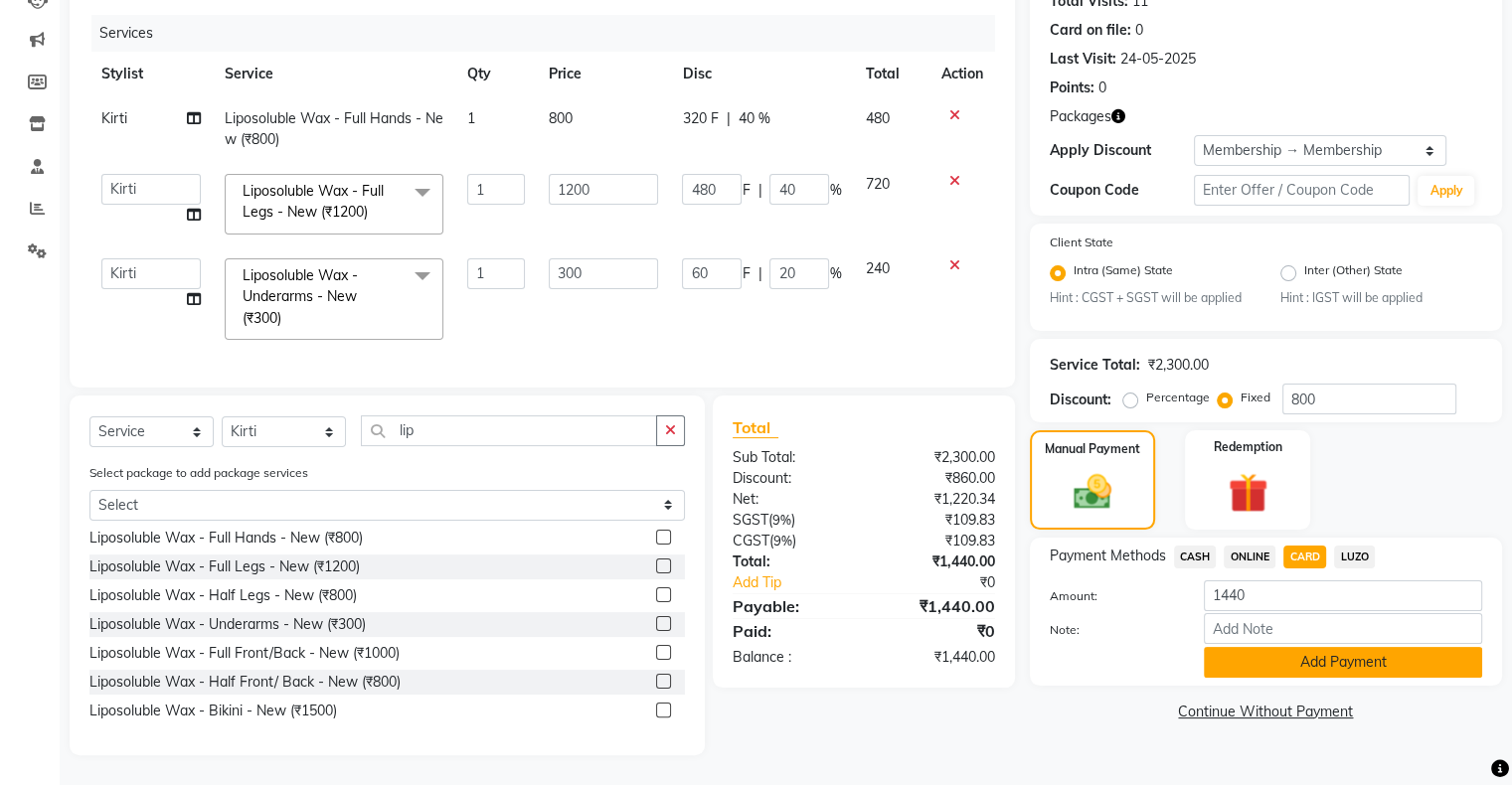 click on "Add Payment" 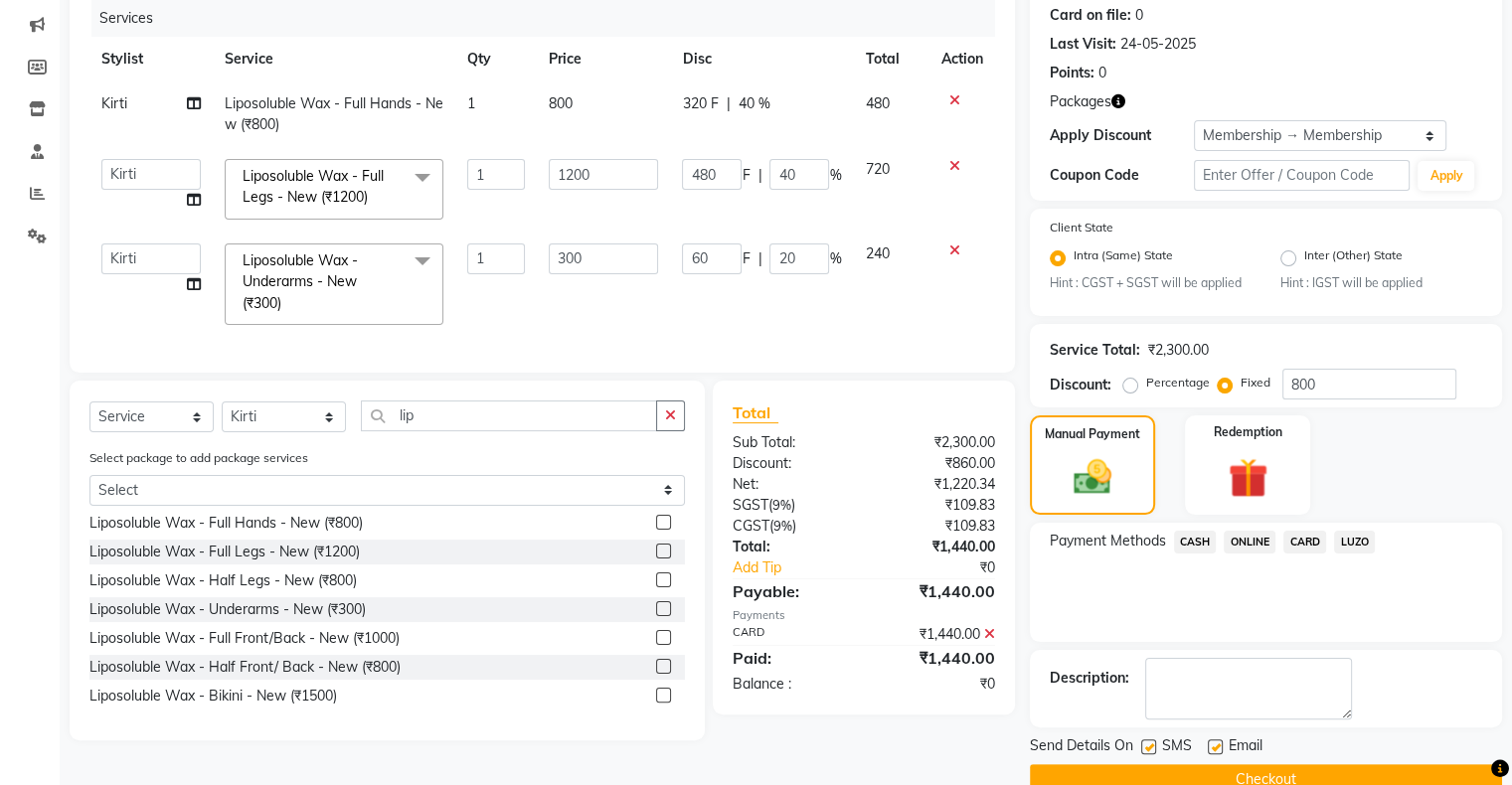 scroll, scrollTop: 187, scrollLeft: 0, axis: vertical 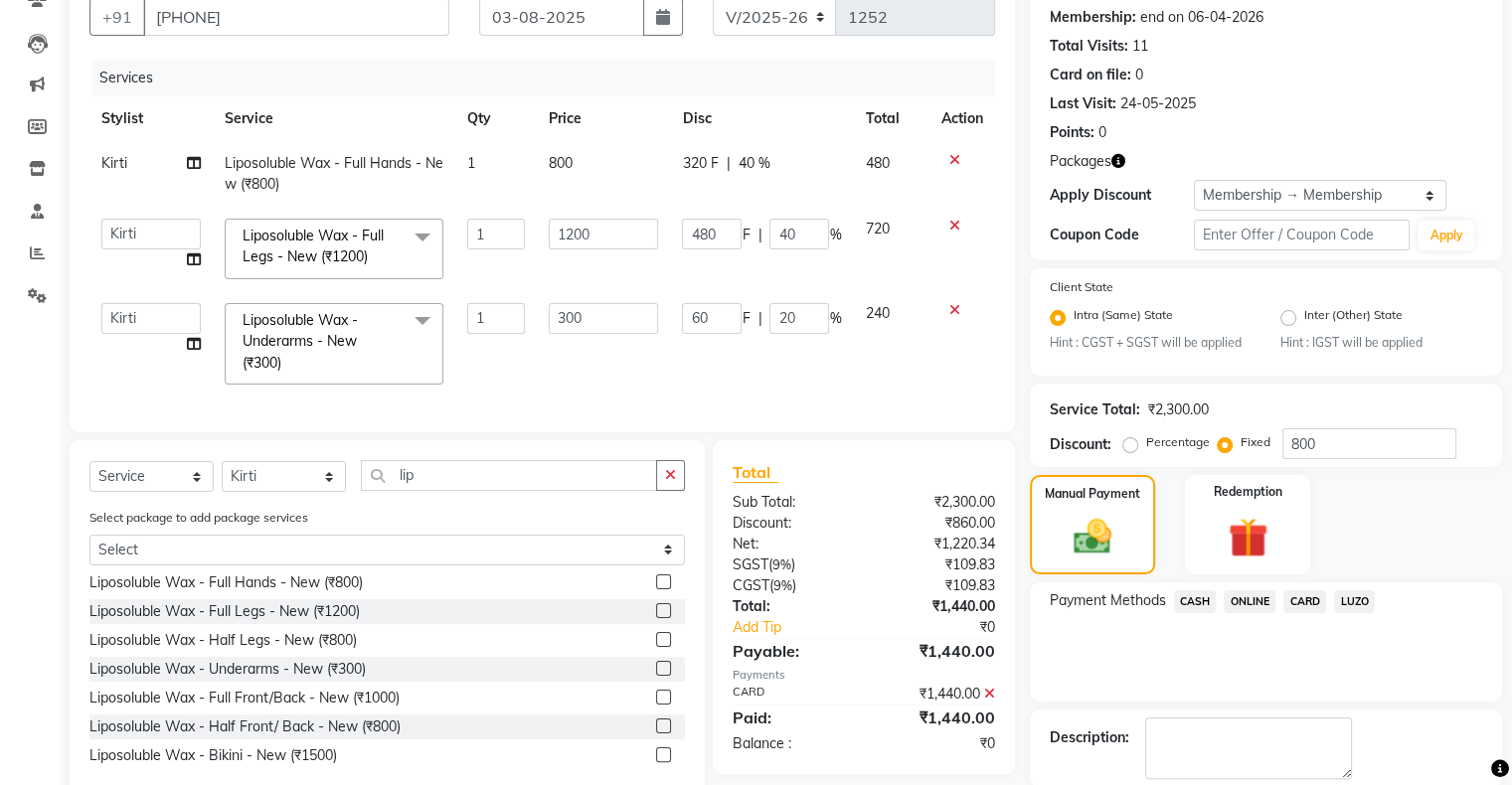 click on "Checkout" 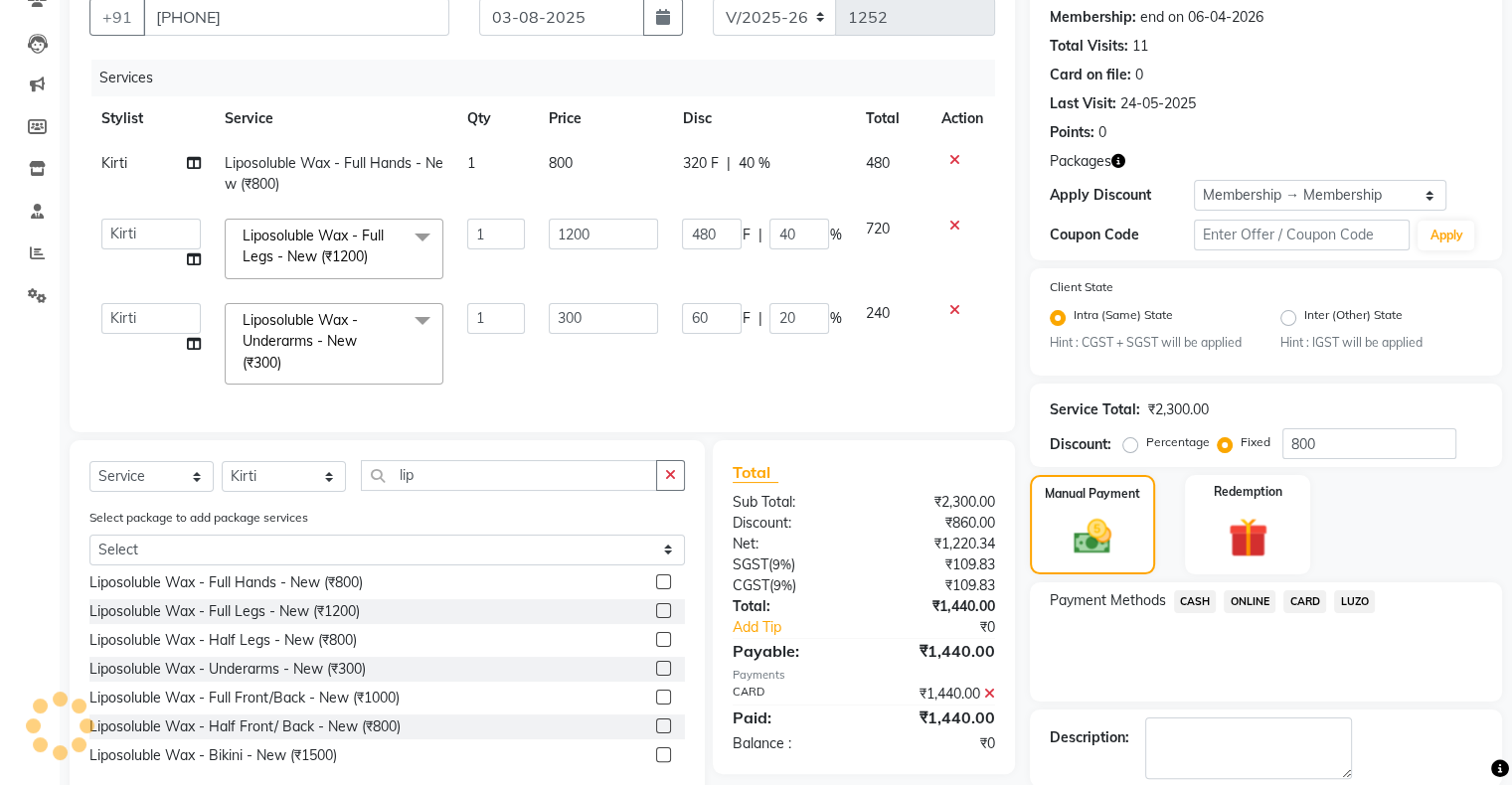 scroll, scrollTop: 286, scrollLeft: 0, axis: vertical 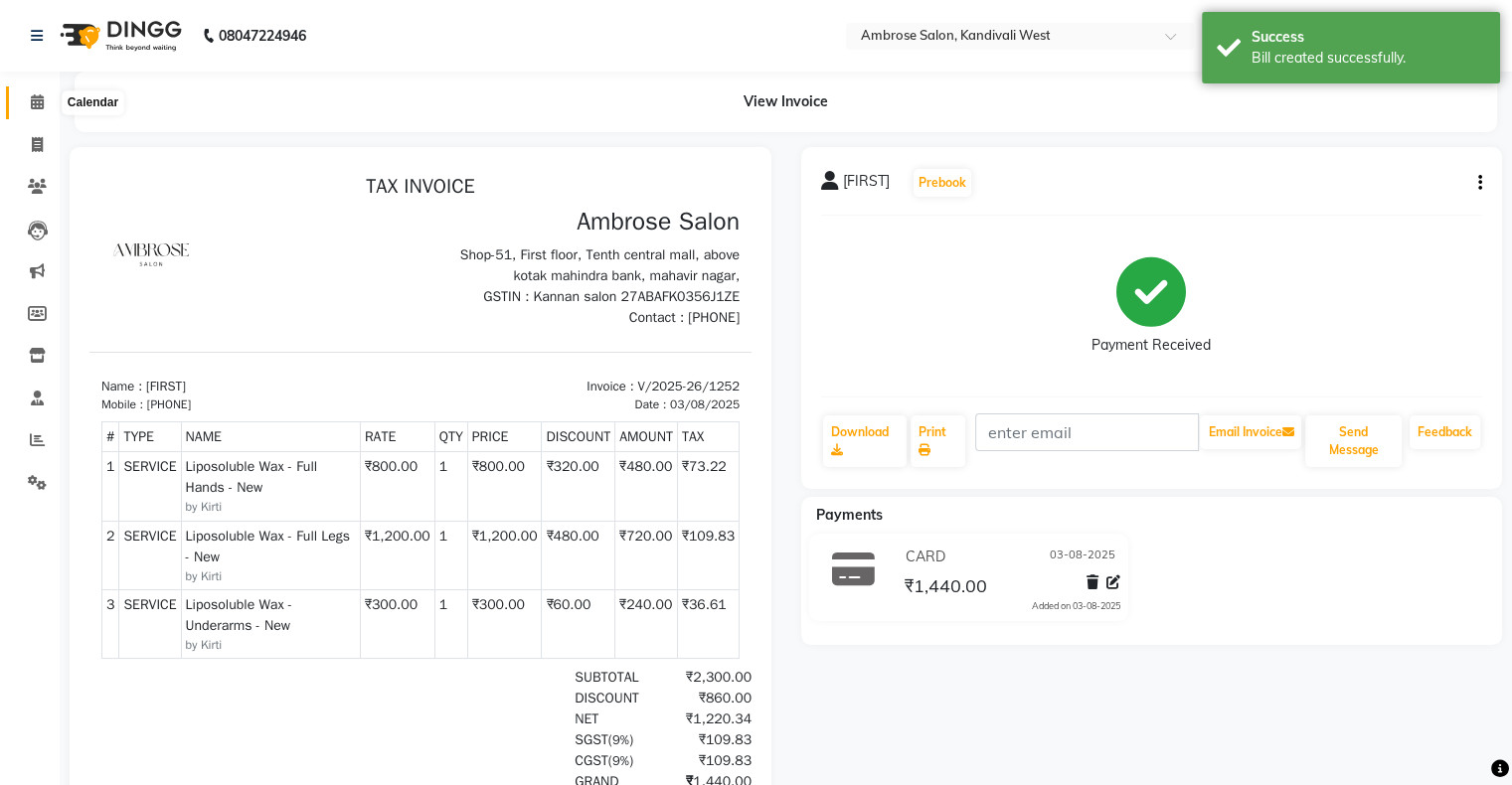 click 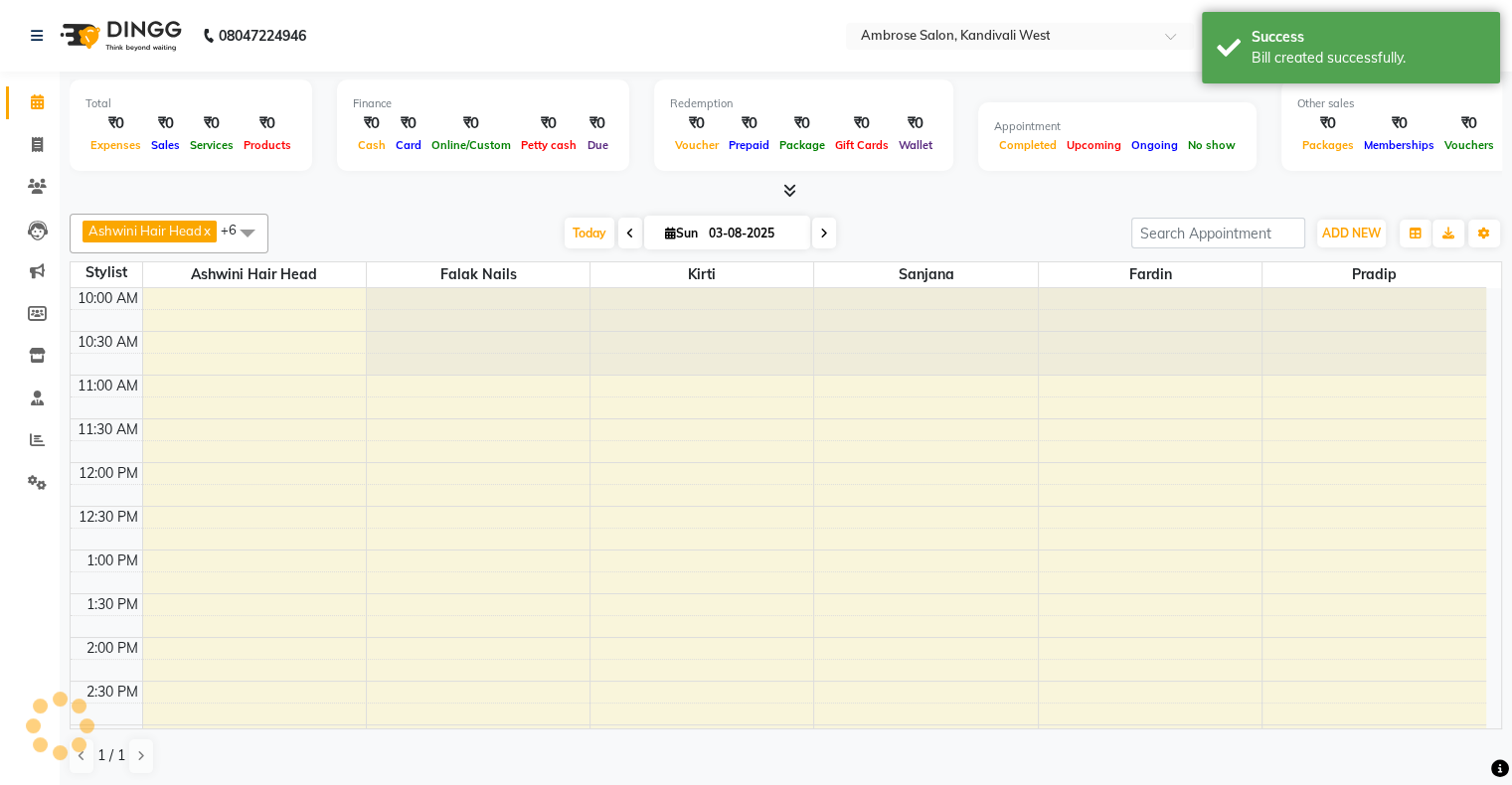 scroll, scrollTop: 647, scrollLeft: 0, axis: vertical 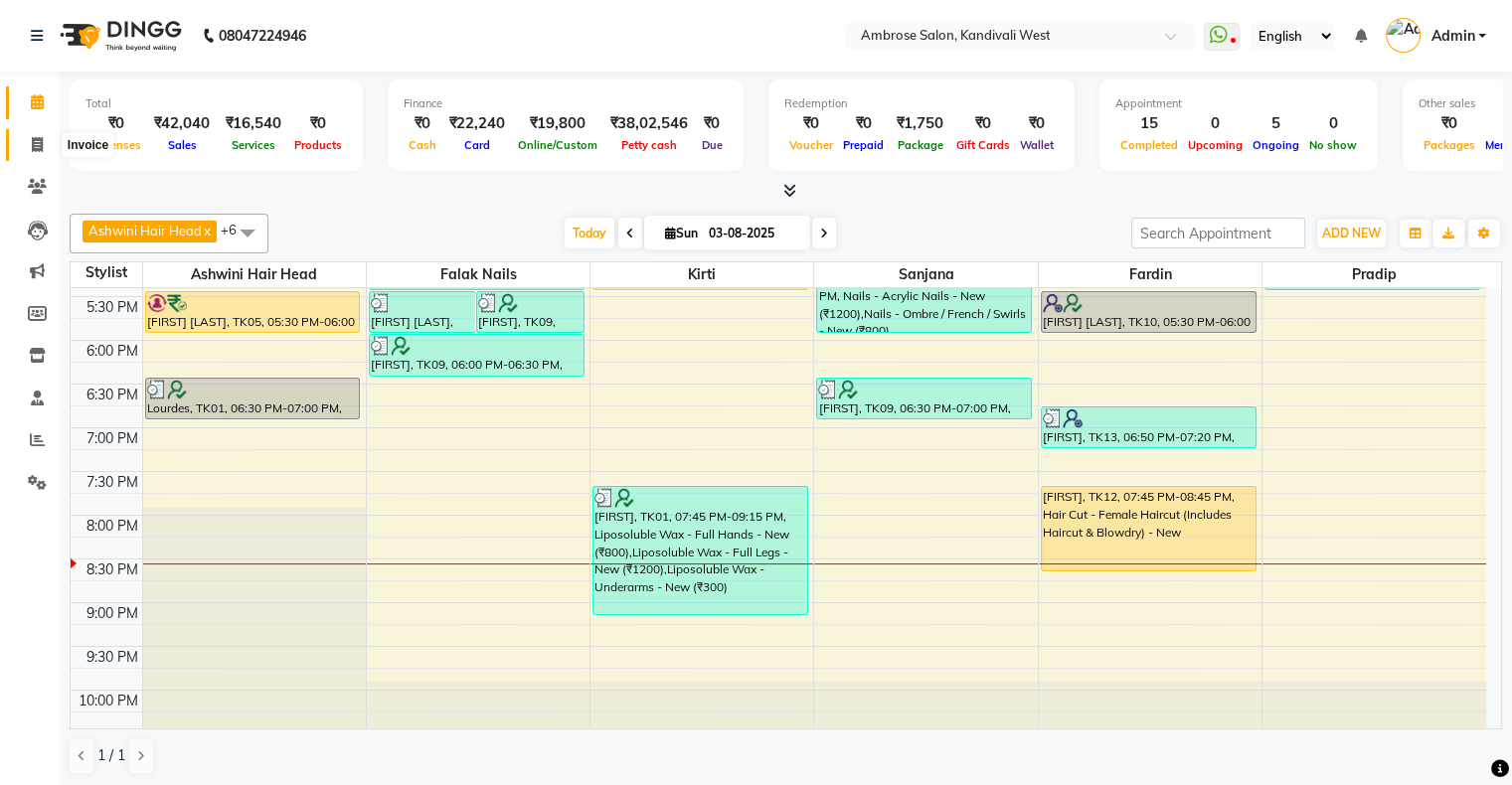 click 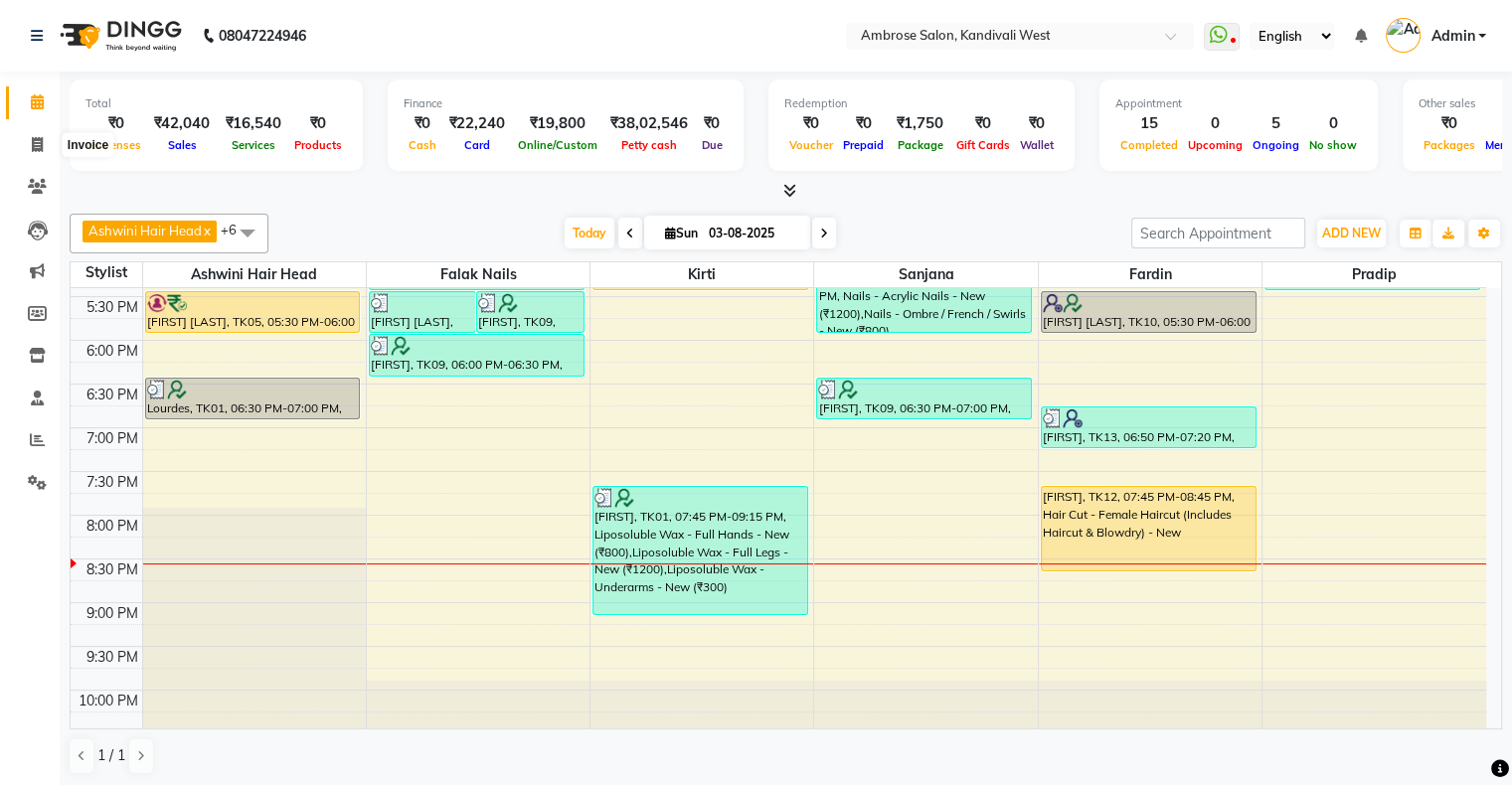 select on "service" 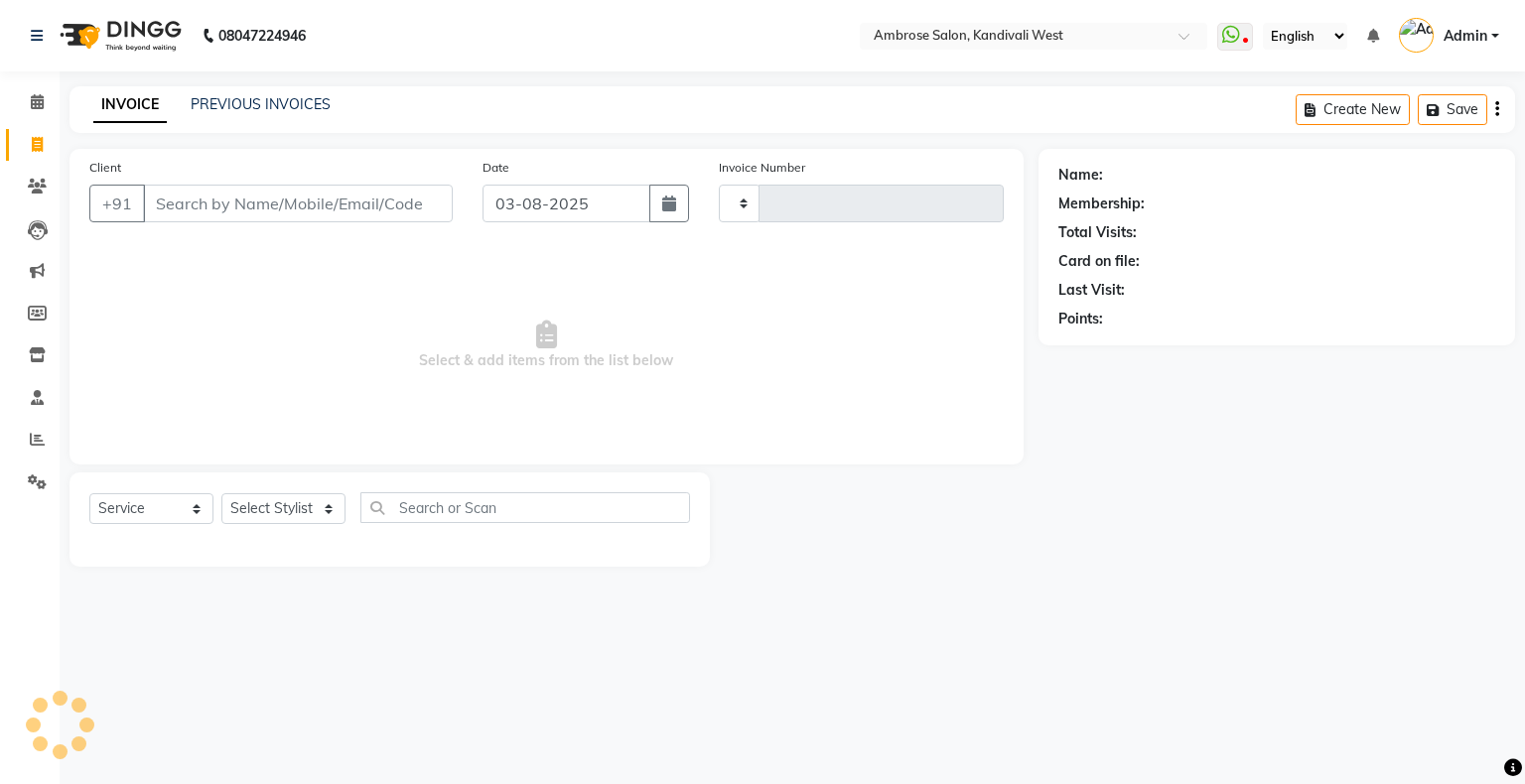 type on "1253" 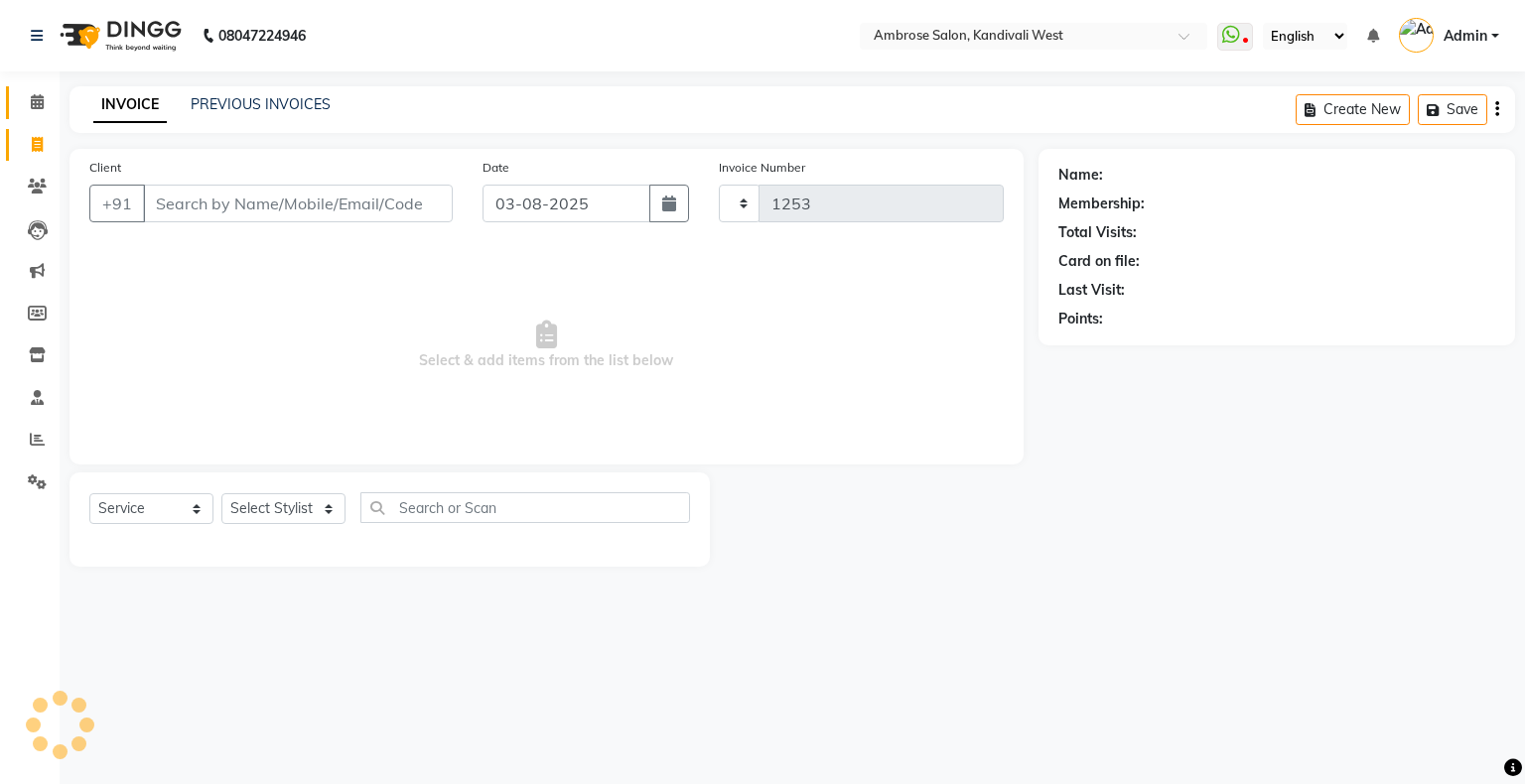 select on "4073" 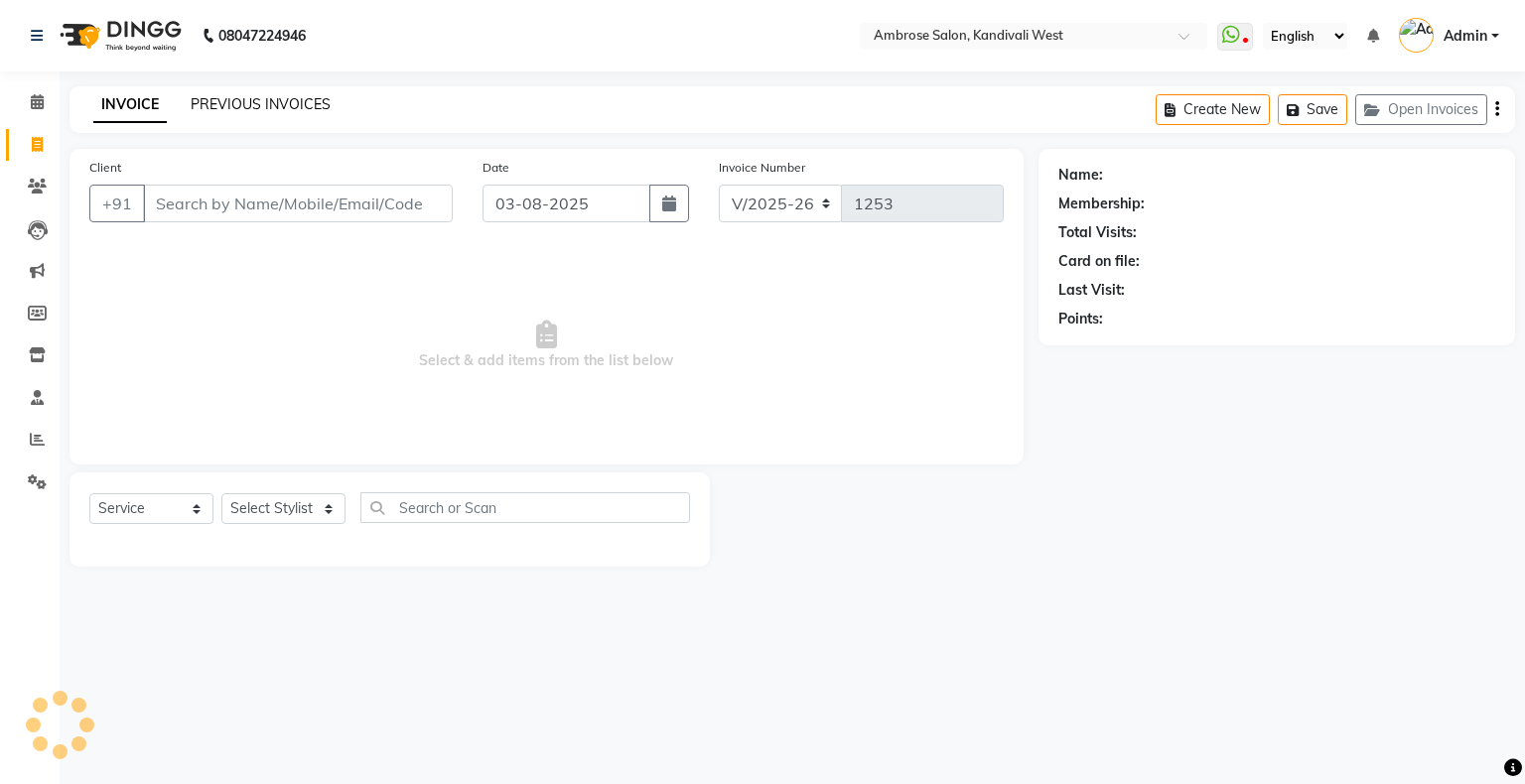 click on "PREVIOUS INVOICES" 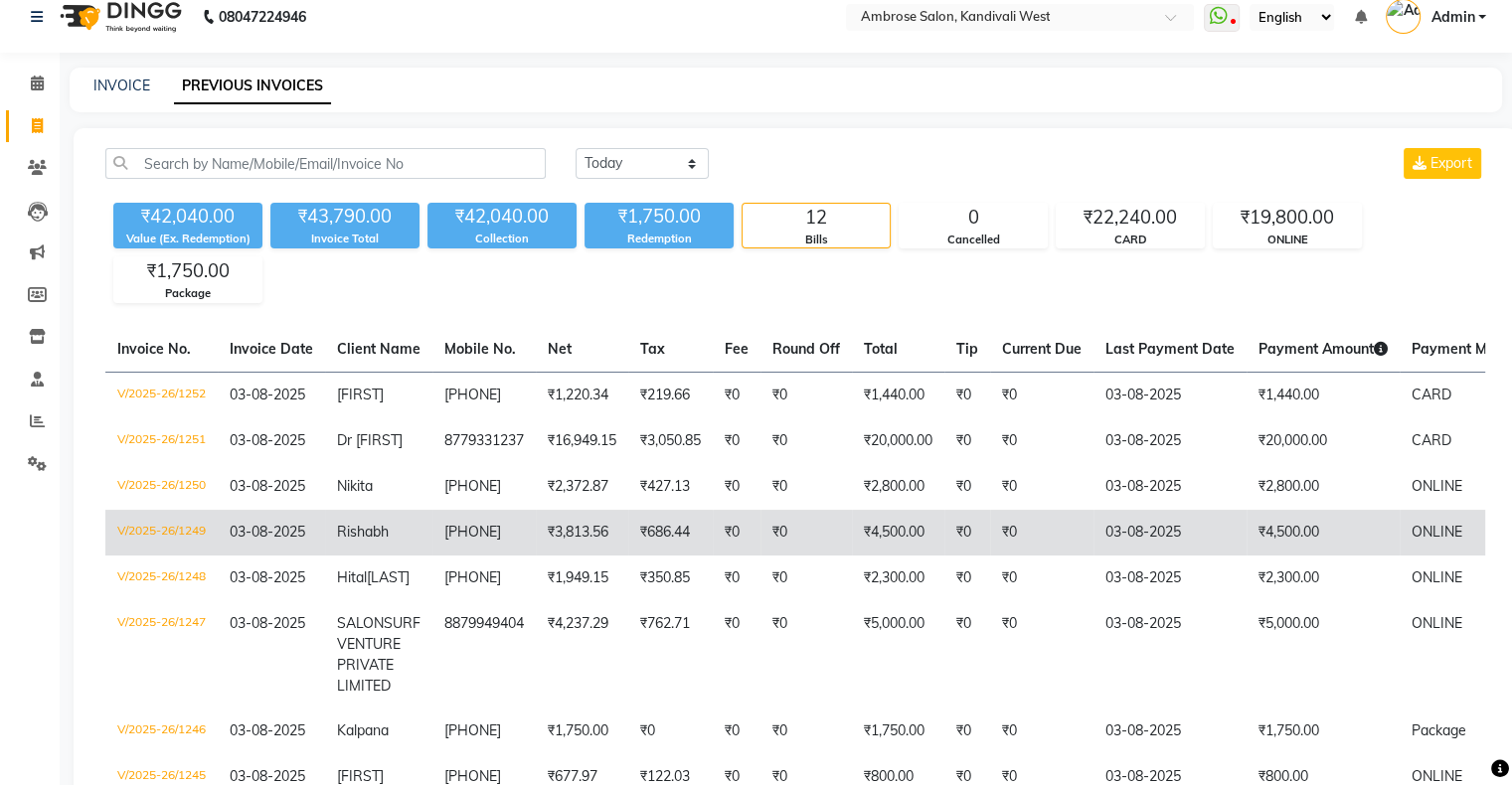 scroll, scrollTop: 0, scrollLeft: 0, axis: both 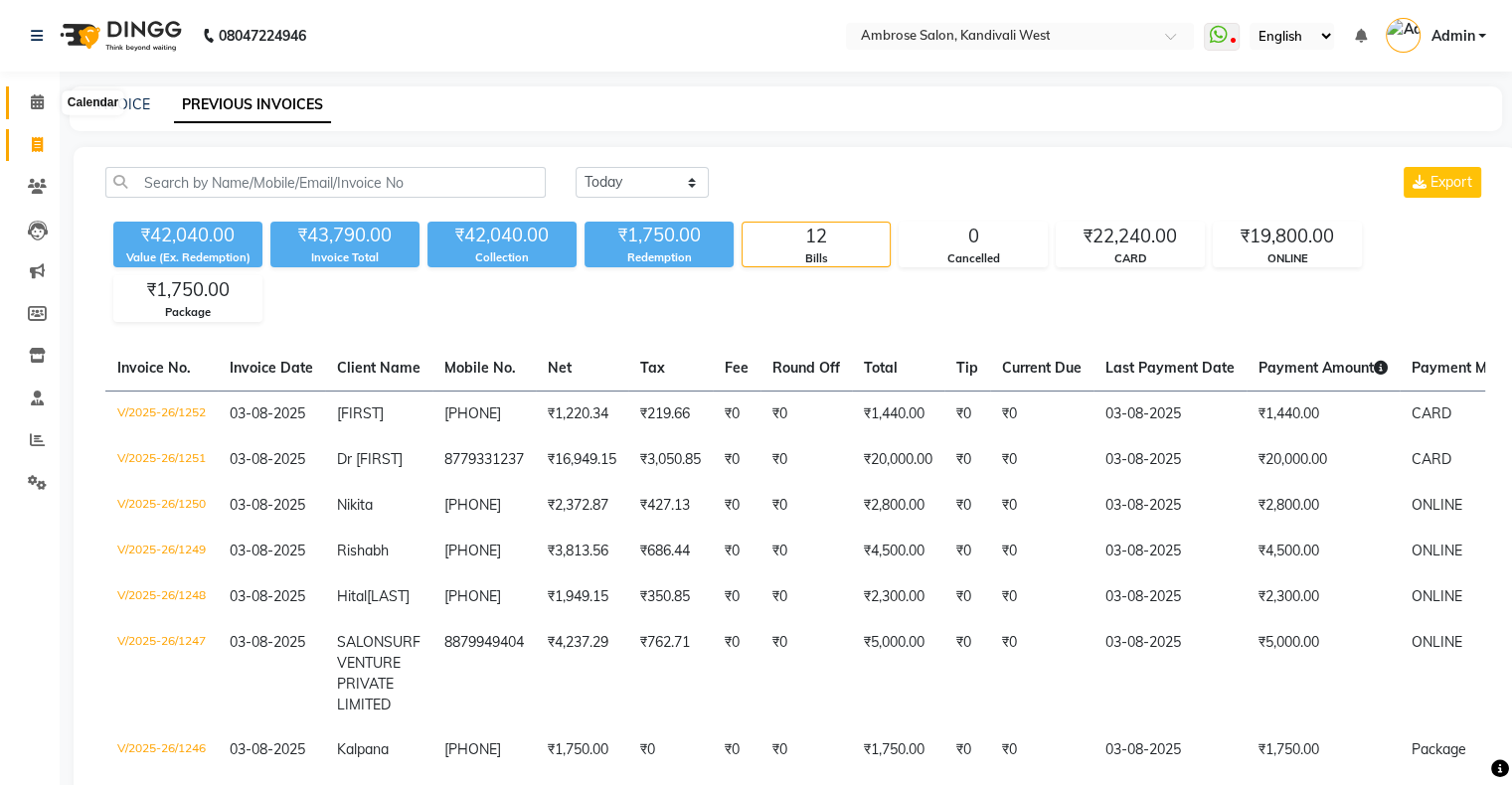 click 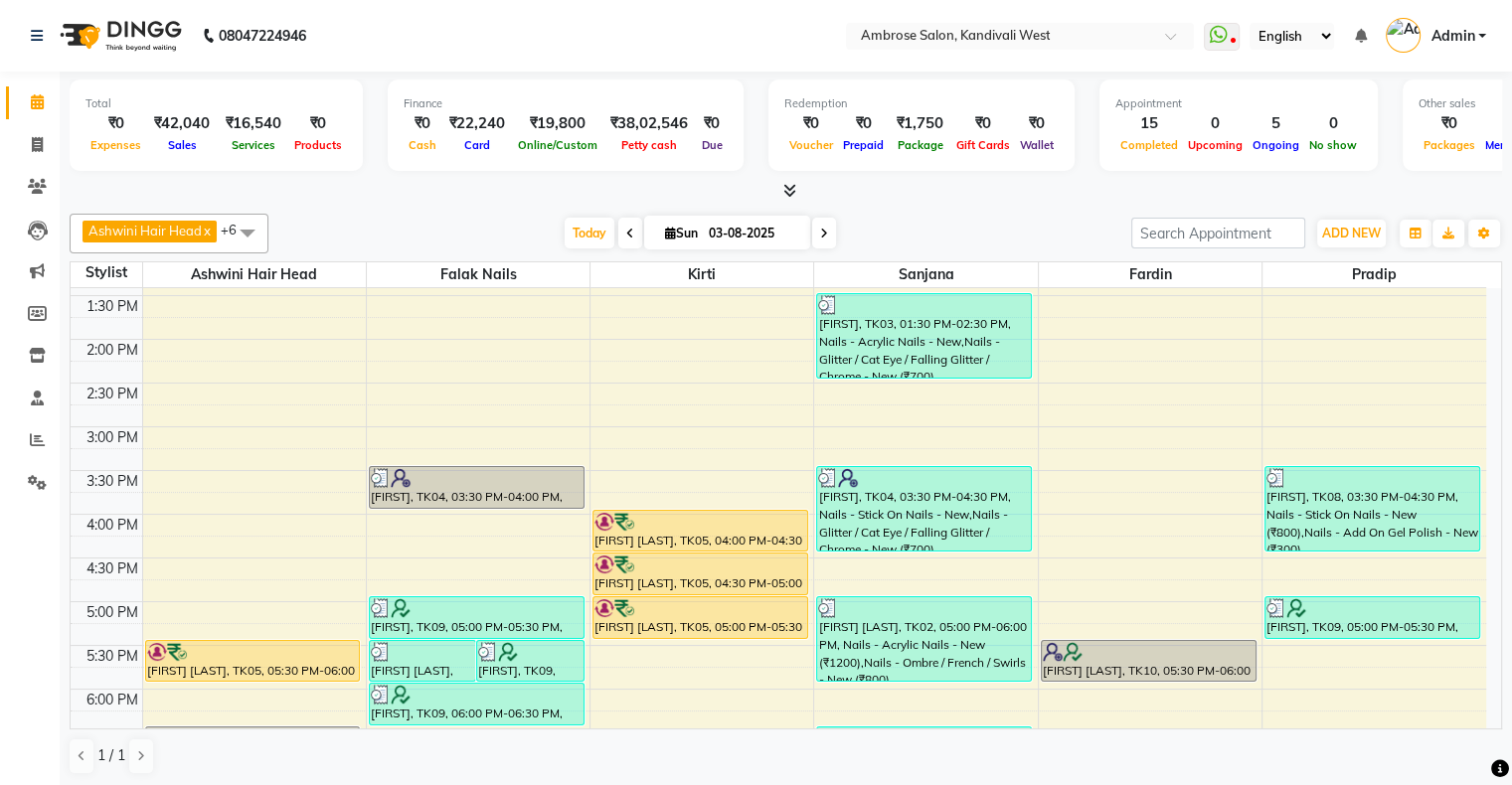 scroll, scrollTop: 397, scrollLeft: 0, axis: vertical 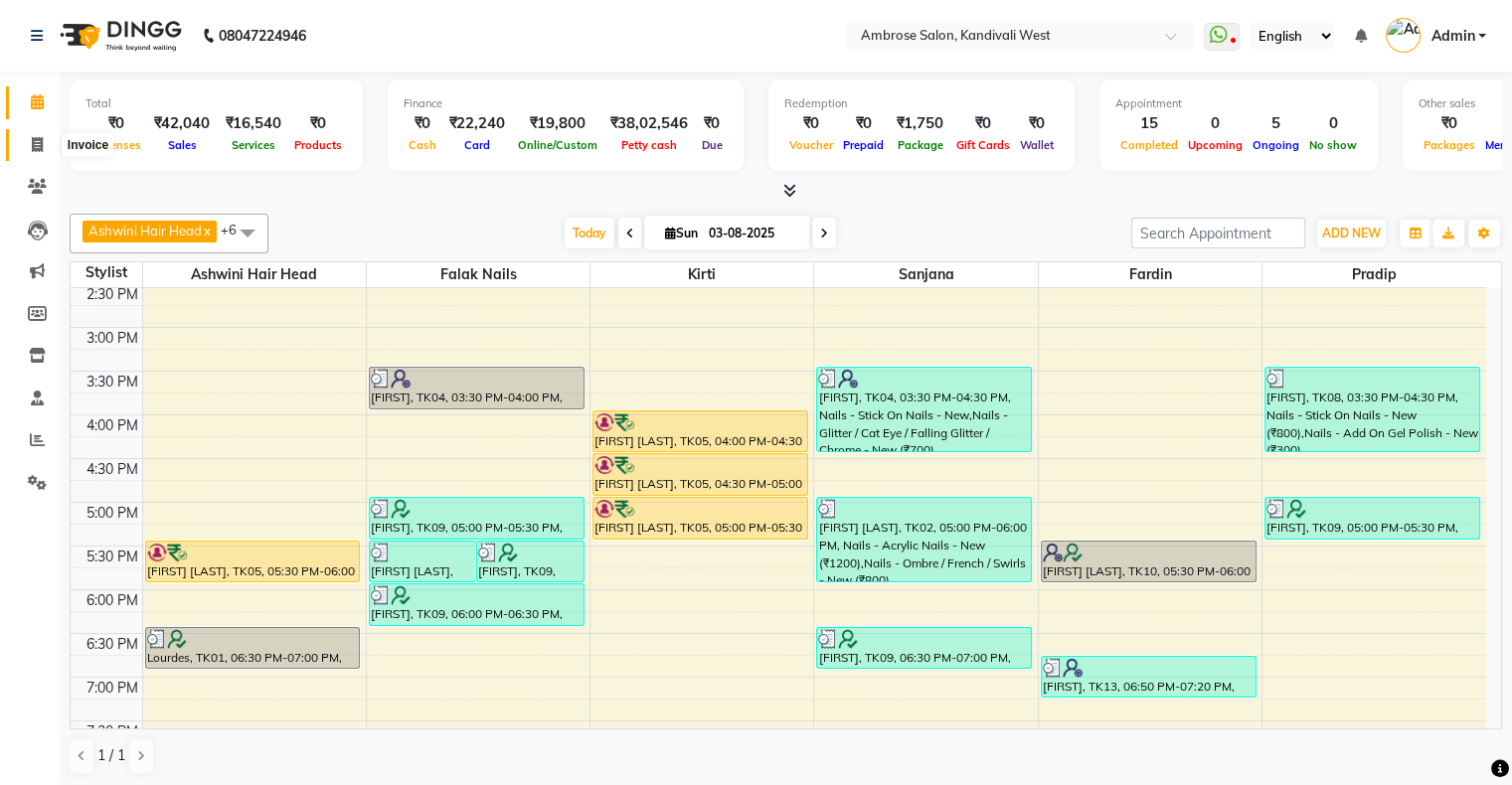 click 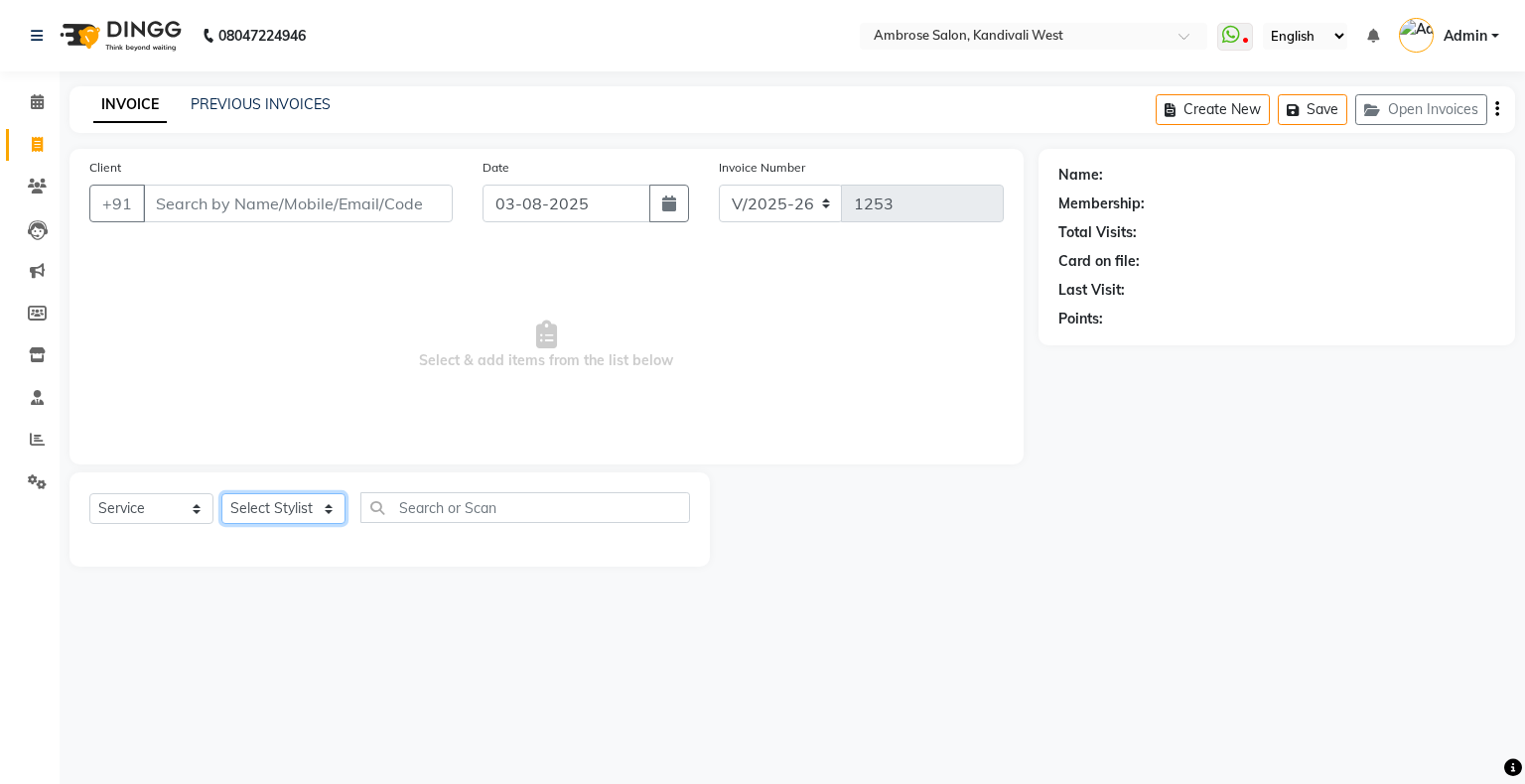 click on "Select Stylist Akshay Divecha Ashwini Hair Head Falak Nails Fardin Kirti Nida FD Pradip Pradip Vaishnav Sanjana  Vidhi Veera" 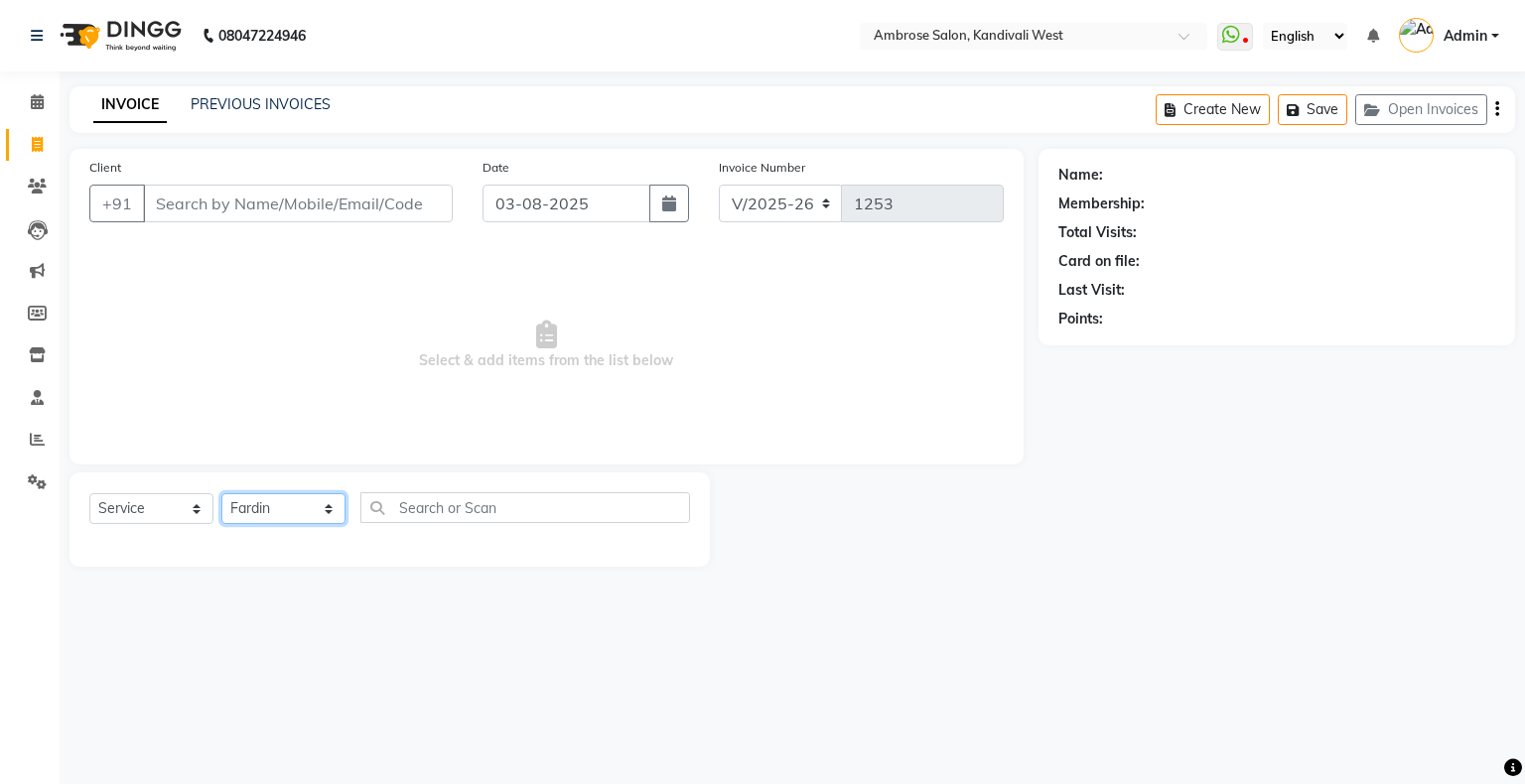 click on "Select Stylist Akshay Divecha Ashwini Hair Head Falak Nails Fardin Kirti Nida FD Pradip Pradip Vaishnav Sanjana  Vidhi Veera" 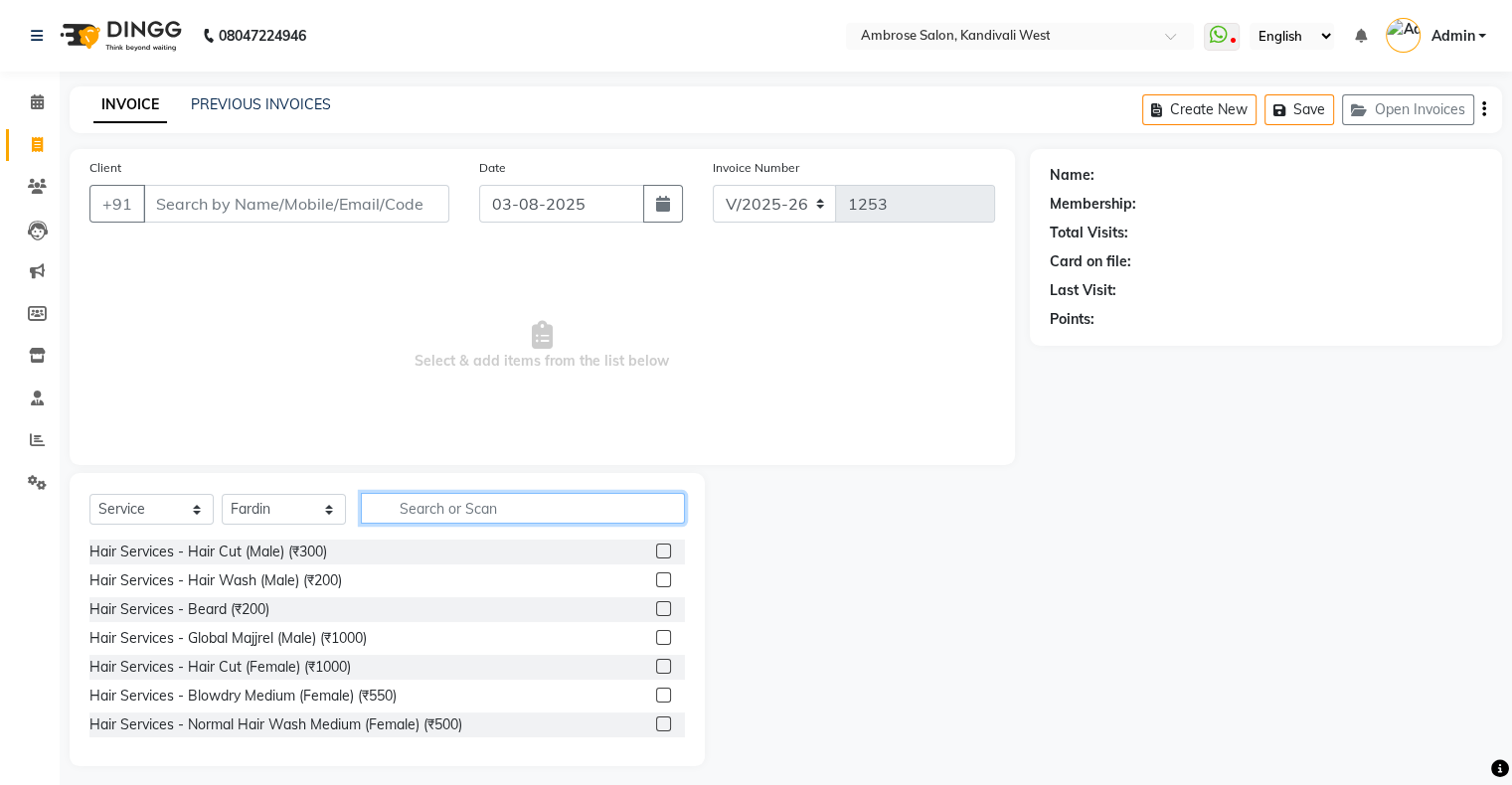 click 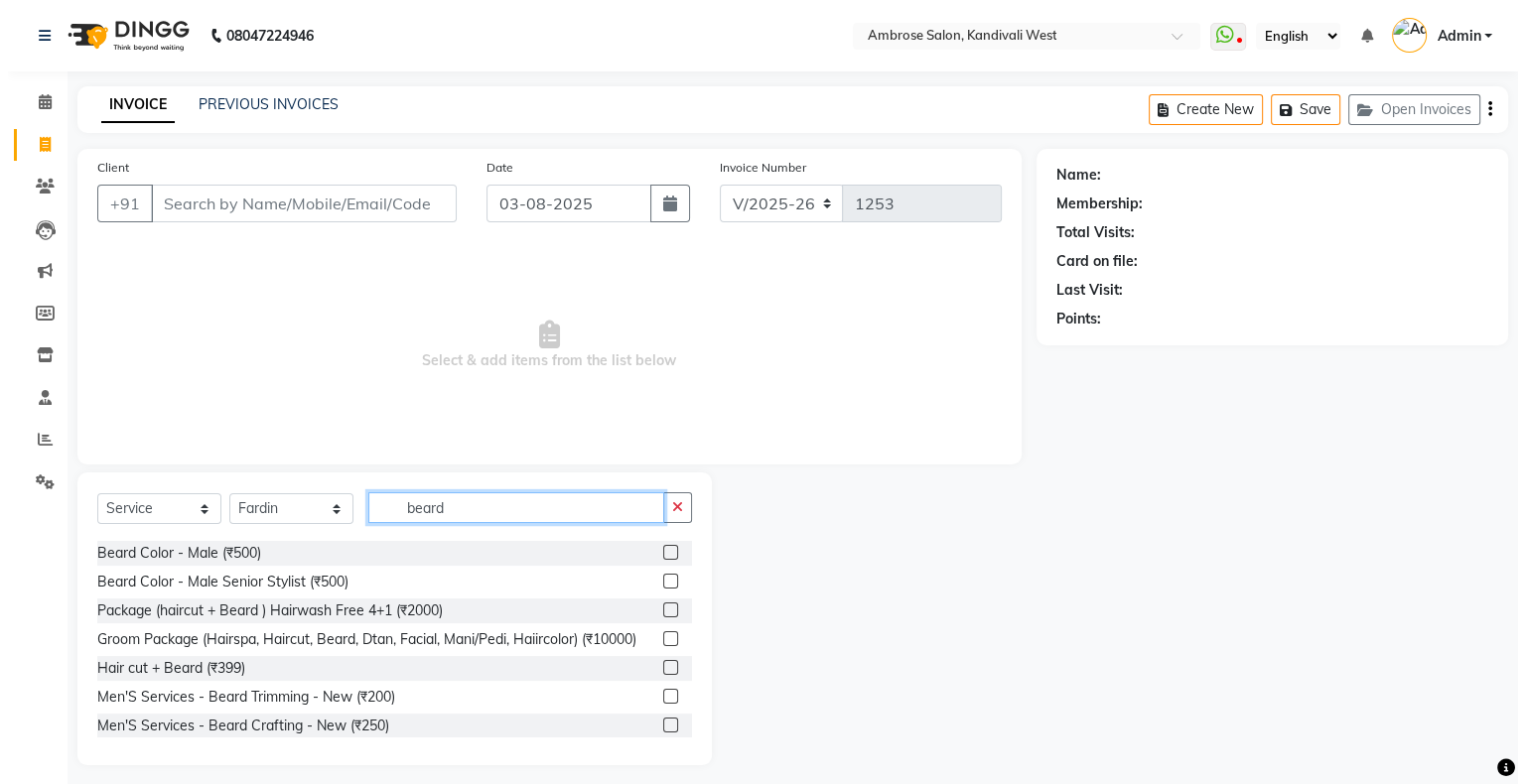 scroll, scrollTop: 106, scrollLeft: 0, axis: vertical 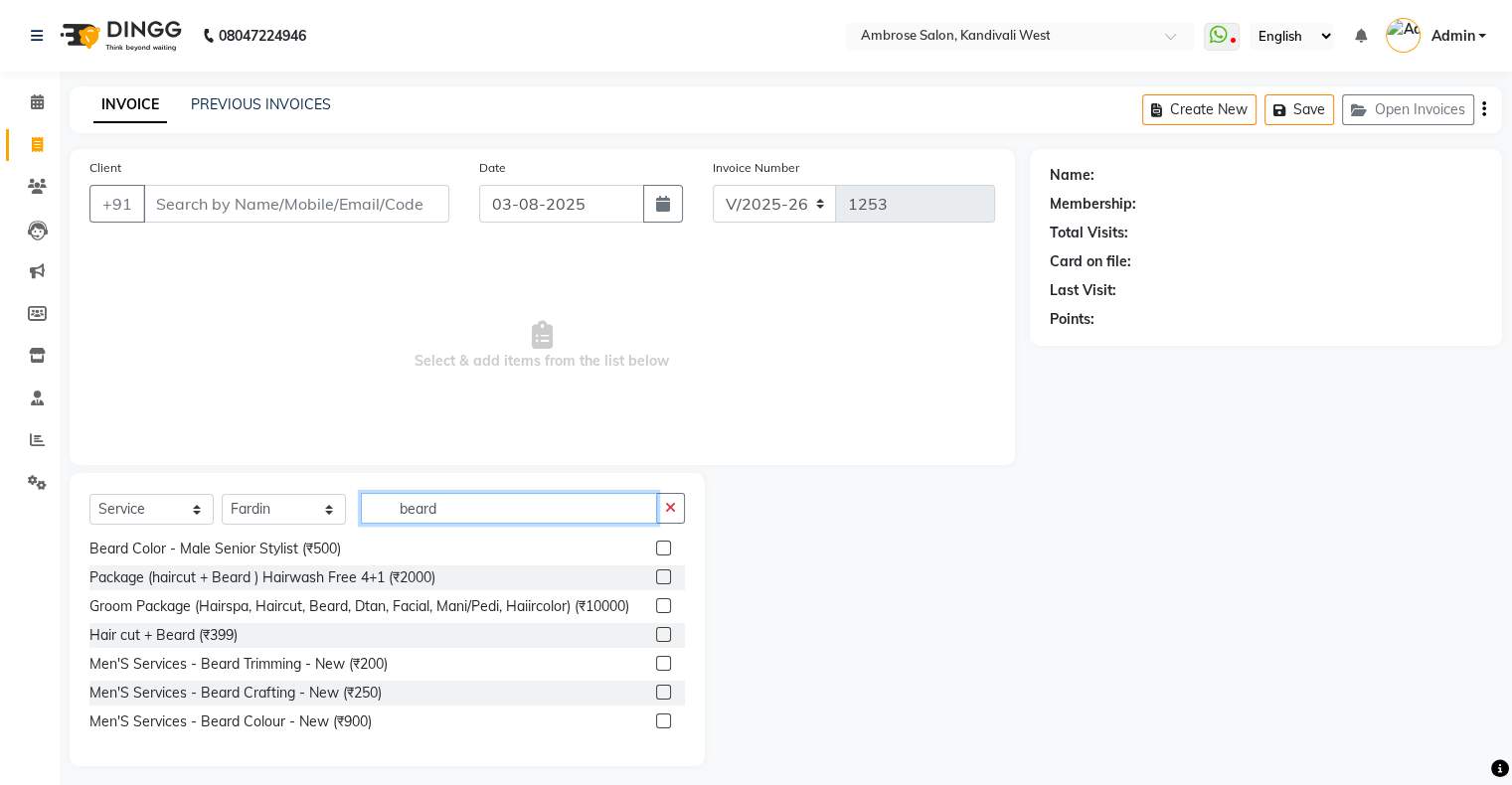 type on "beard" 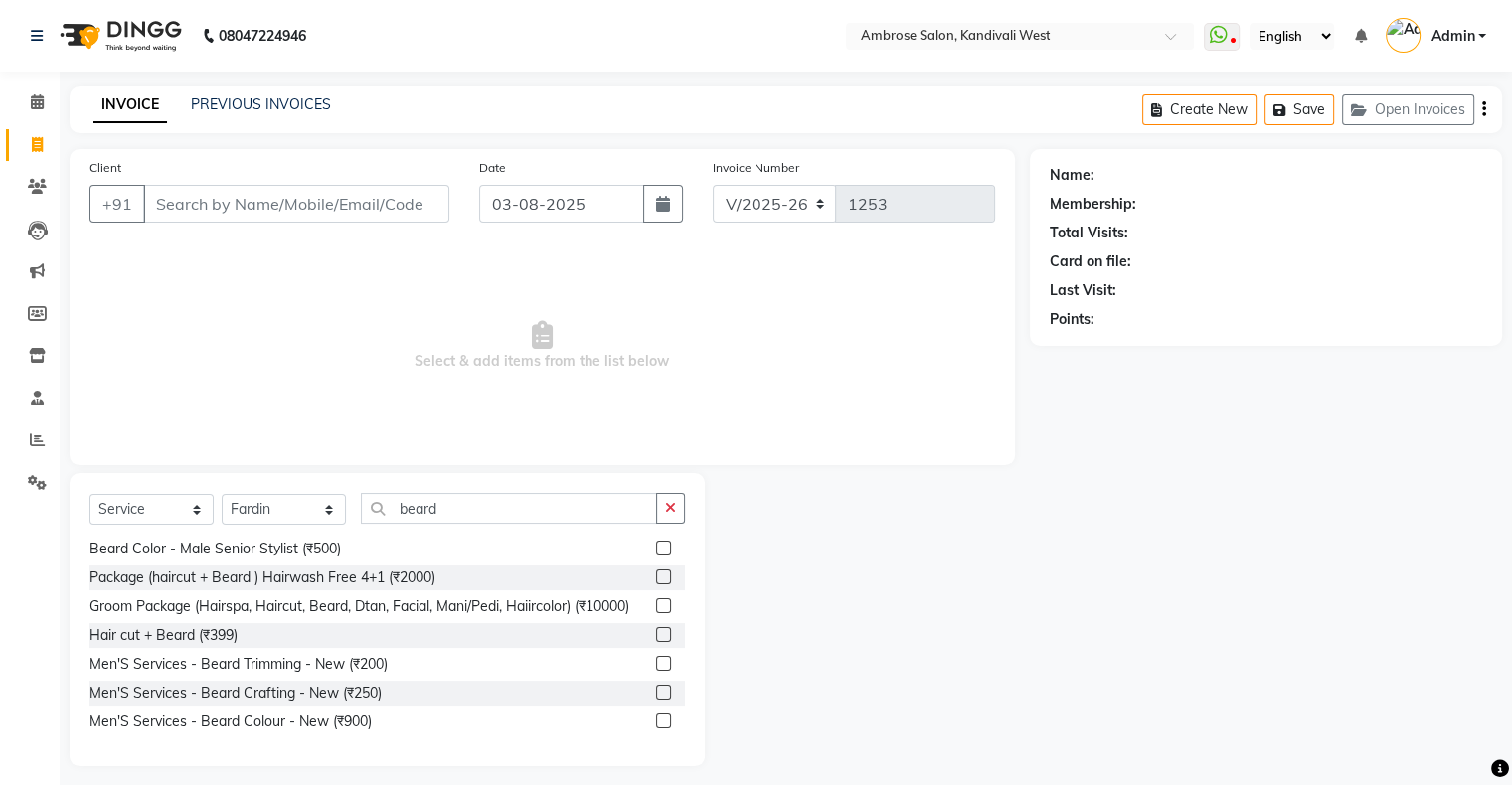 click 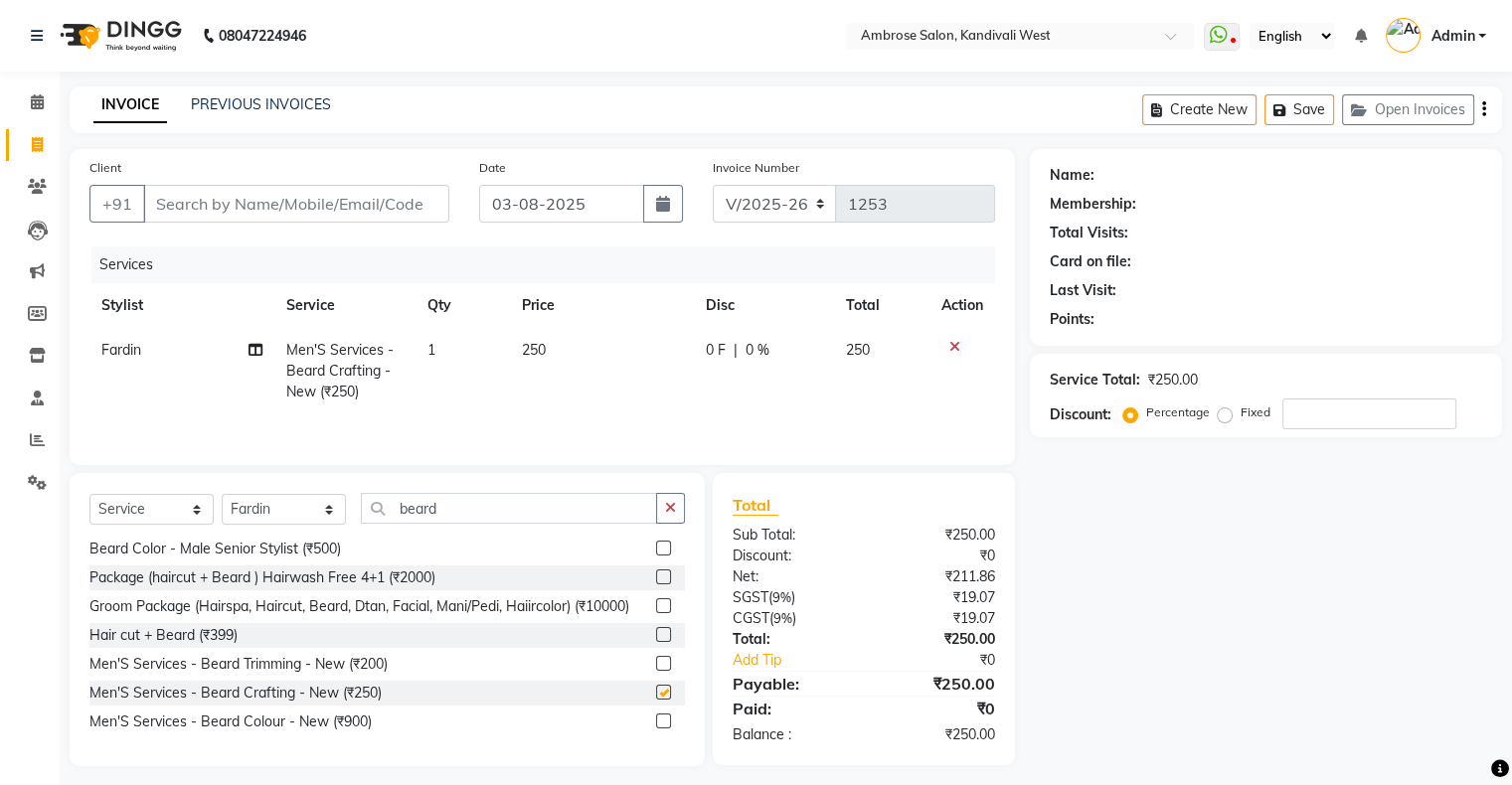 checkbox on "false" 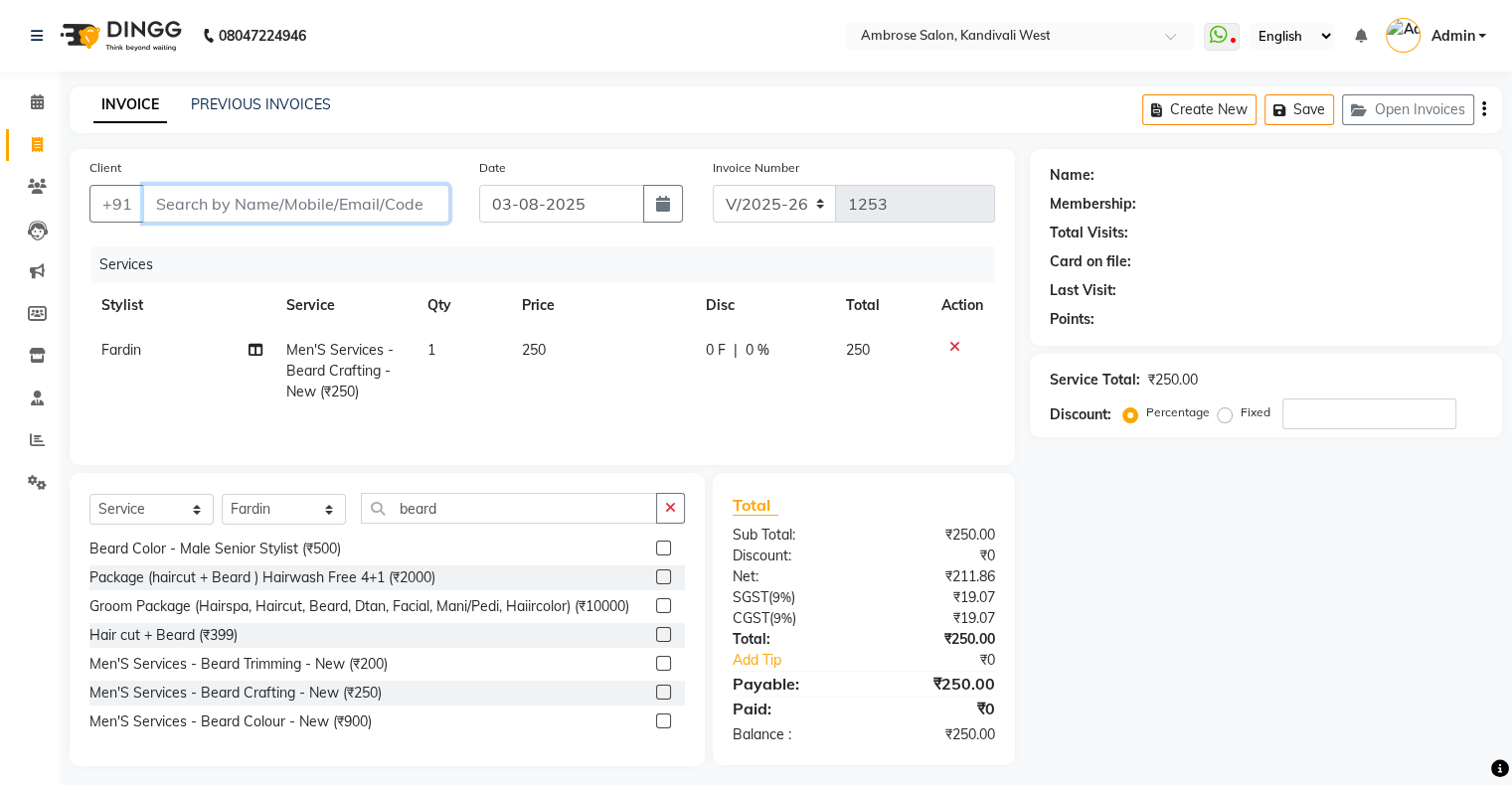 click on "Client" at bounding box center [296, 204] 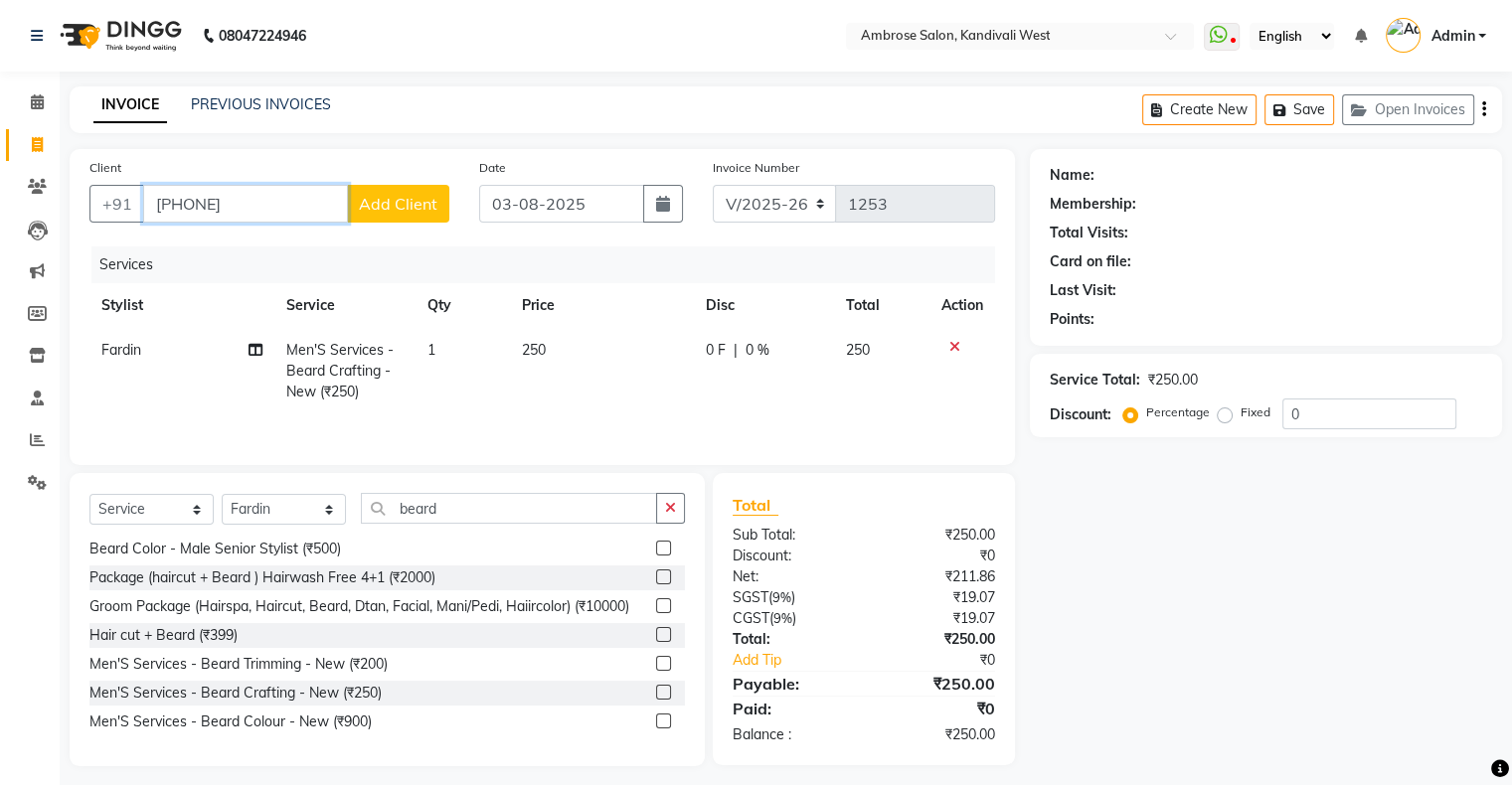 type on "9926669915" 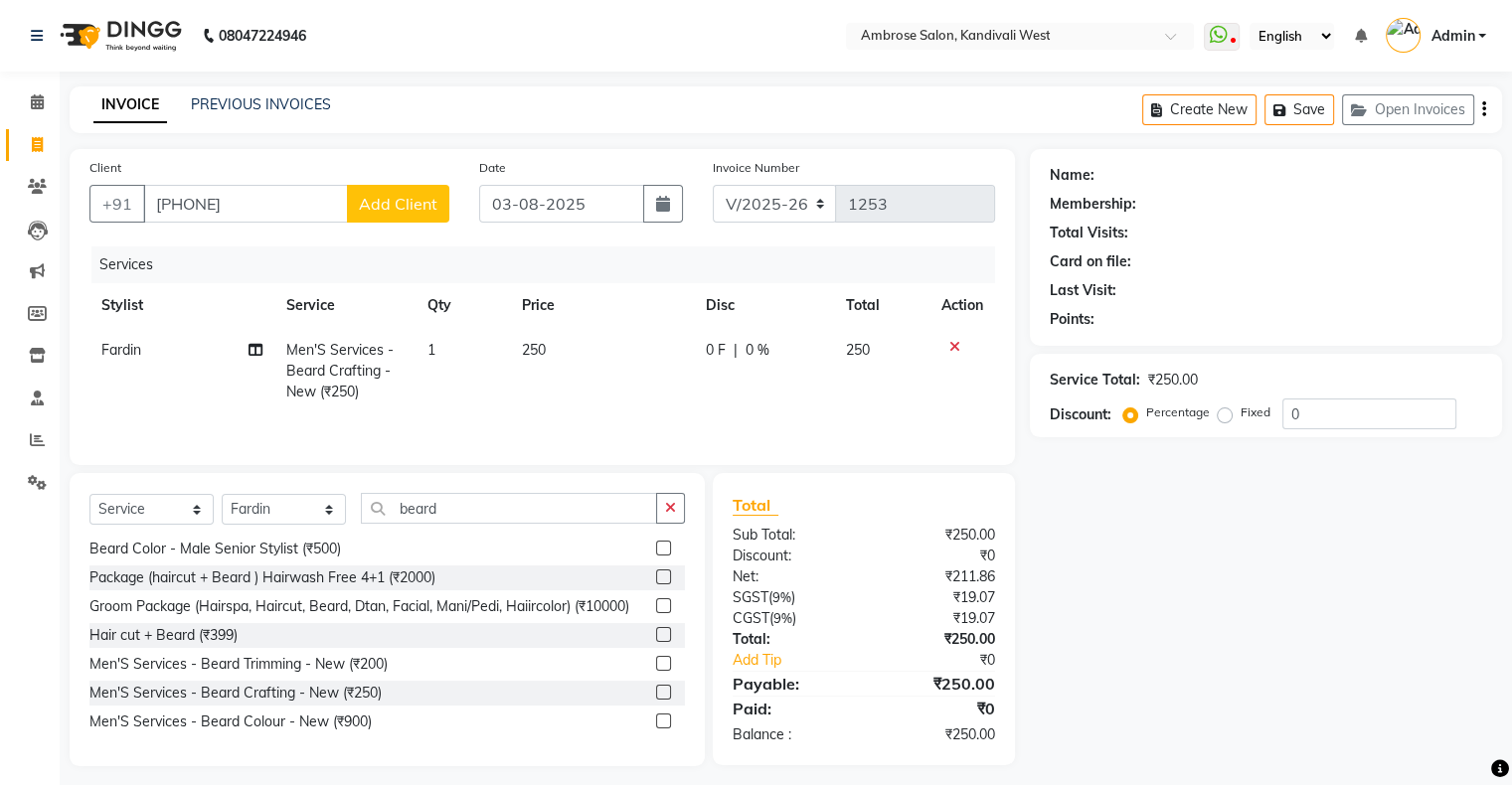 click on "Add Client" 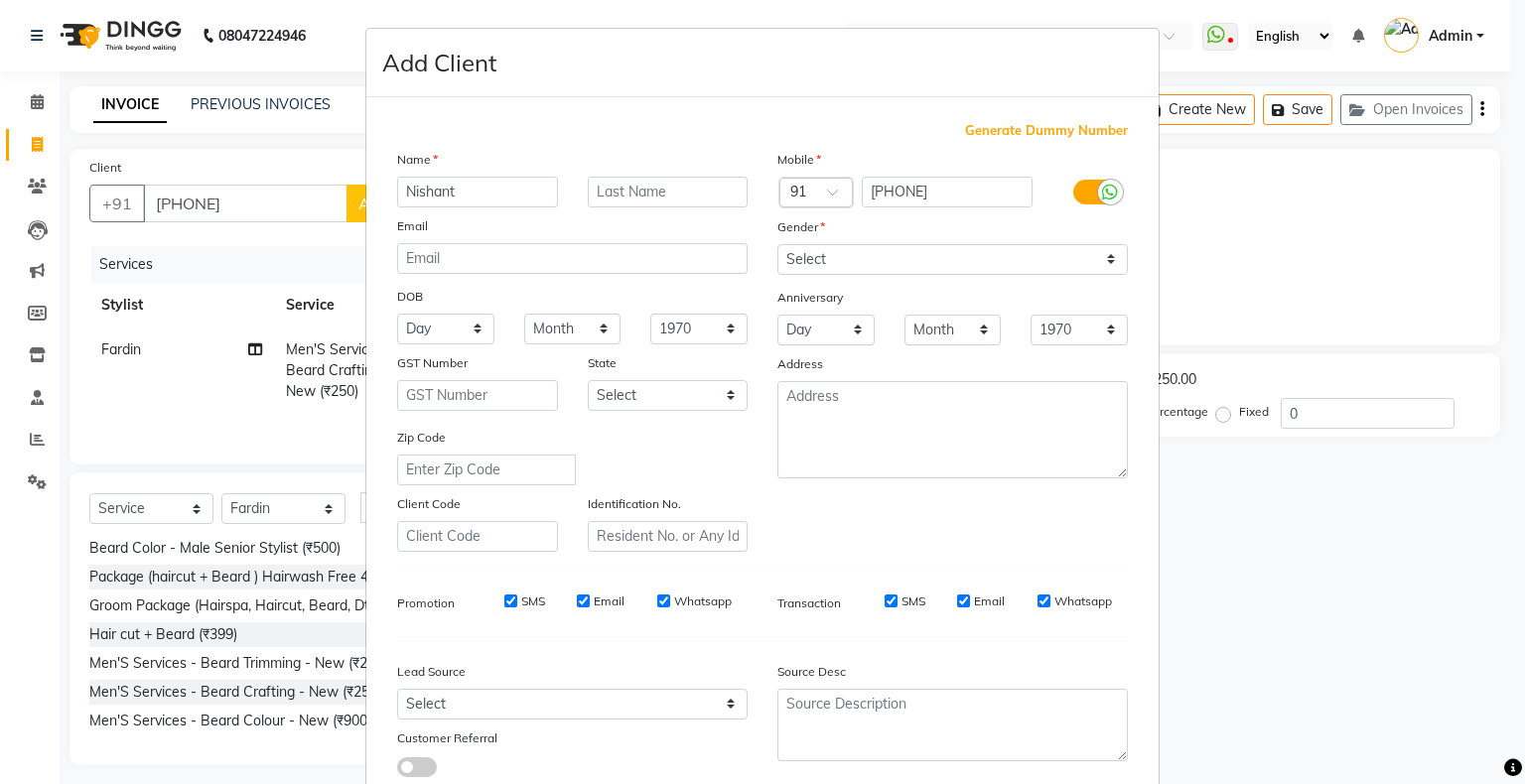 type on "Nishant" 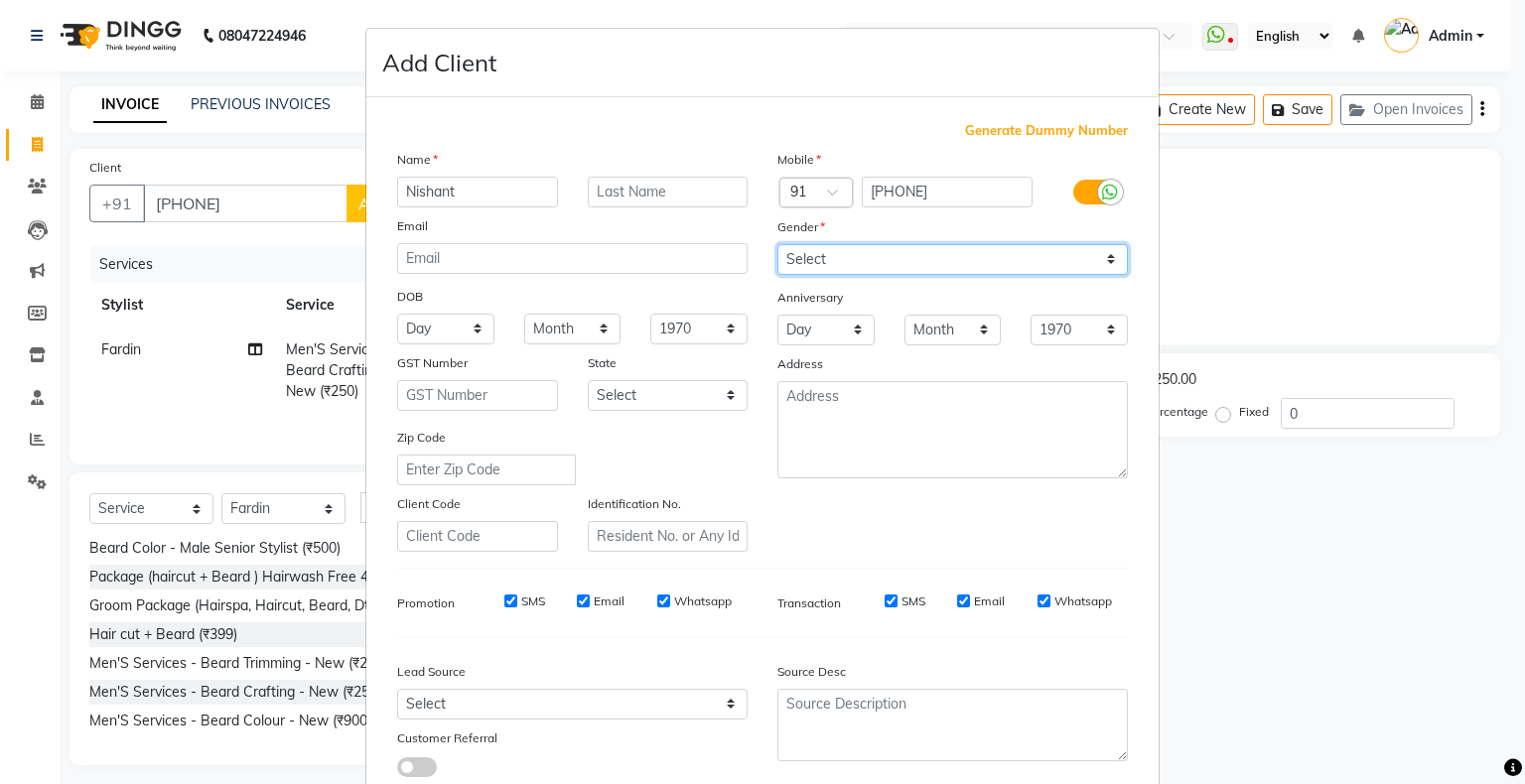 click on "Select Male Female Other Prefer Not To Say" at bounding box center (952, 259) 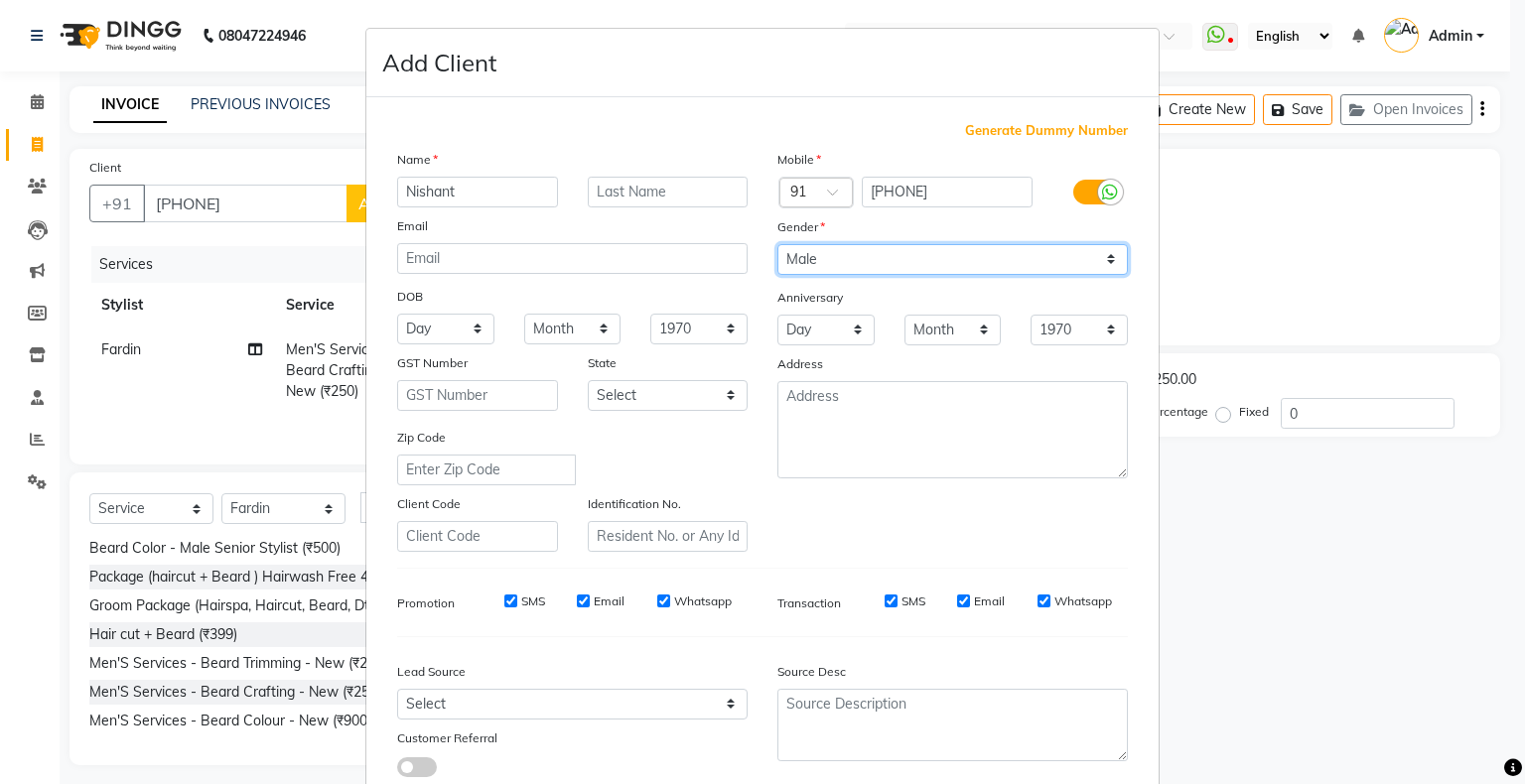click on "Select Male Female Other Prefer Not To Say" at bounding box center (952, 259) 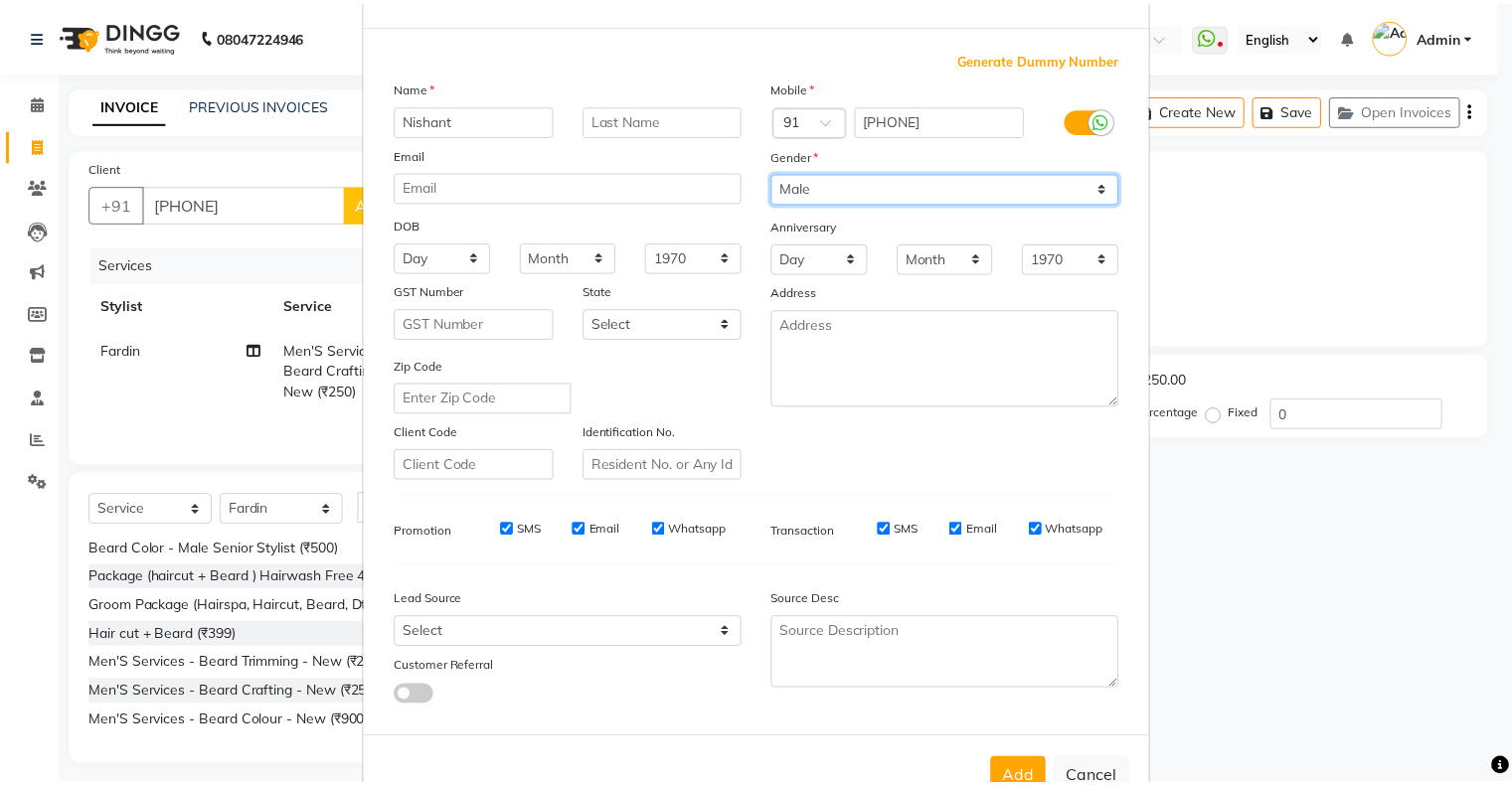 scroll, scrollTop: 141, scrollLeft: 0, axis: vertical 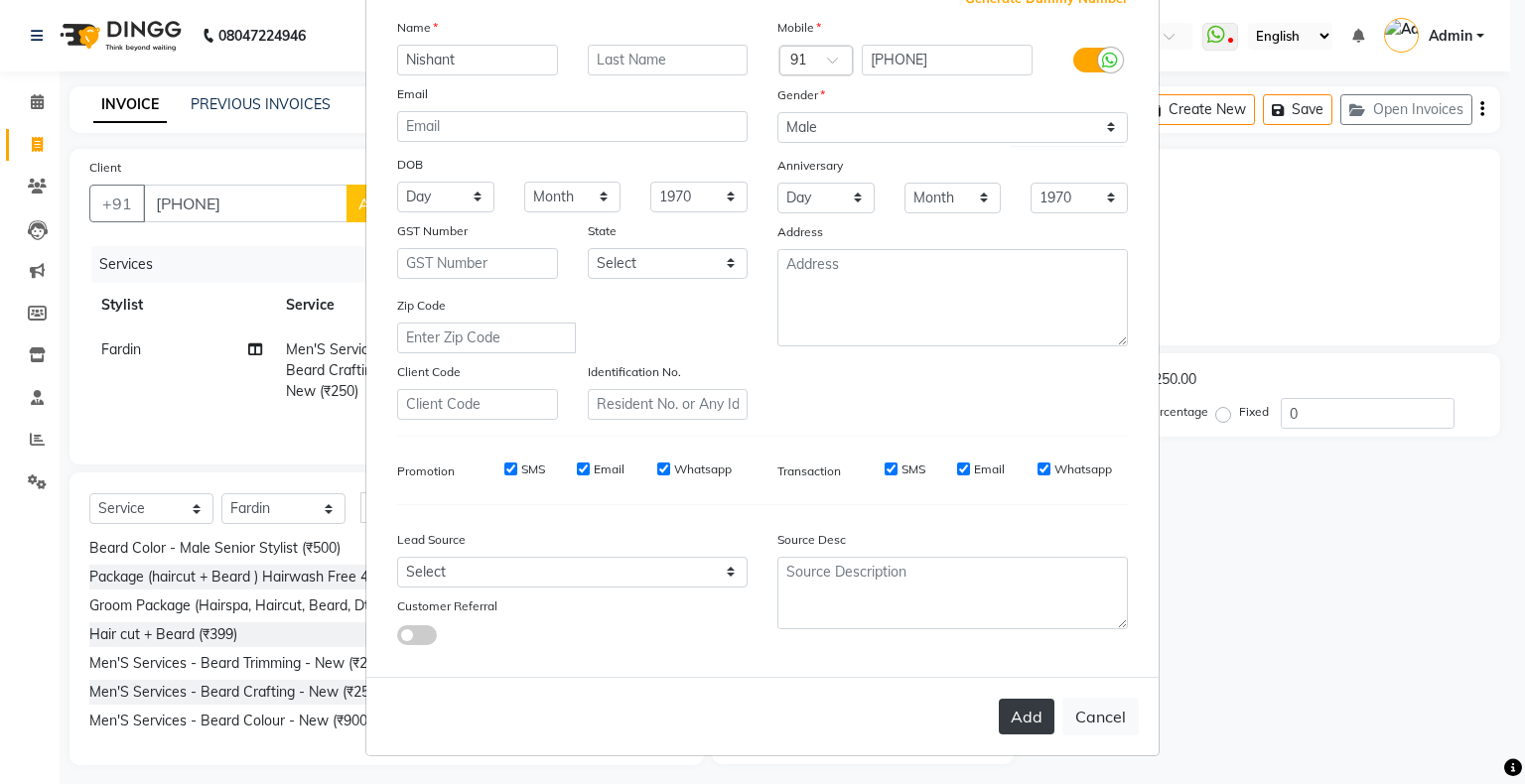 click on "Add" at bounding box center [1027, 717] 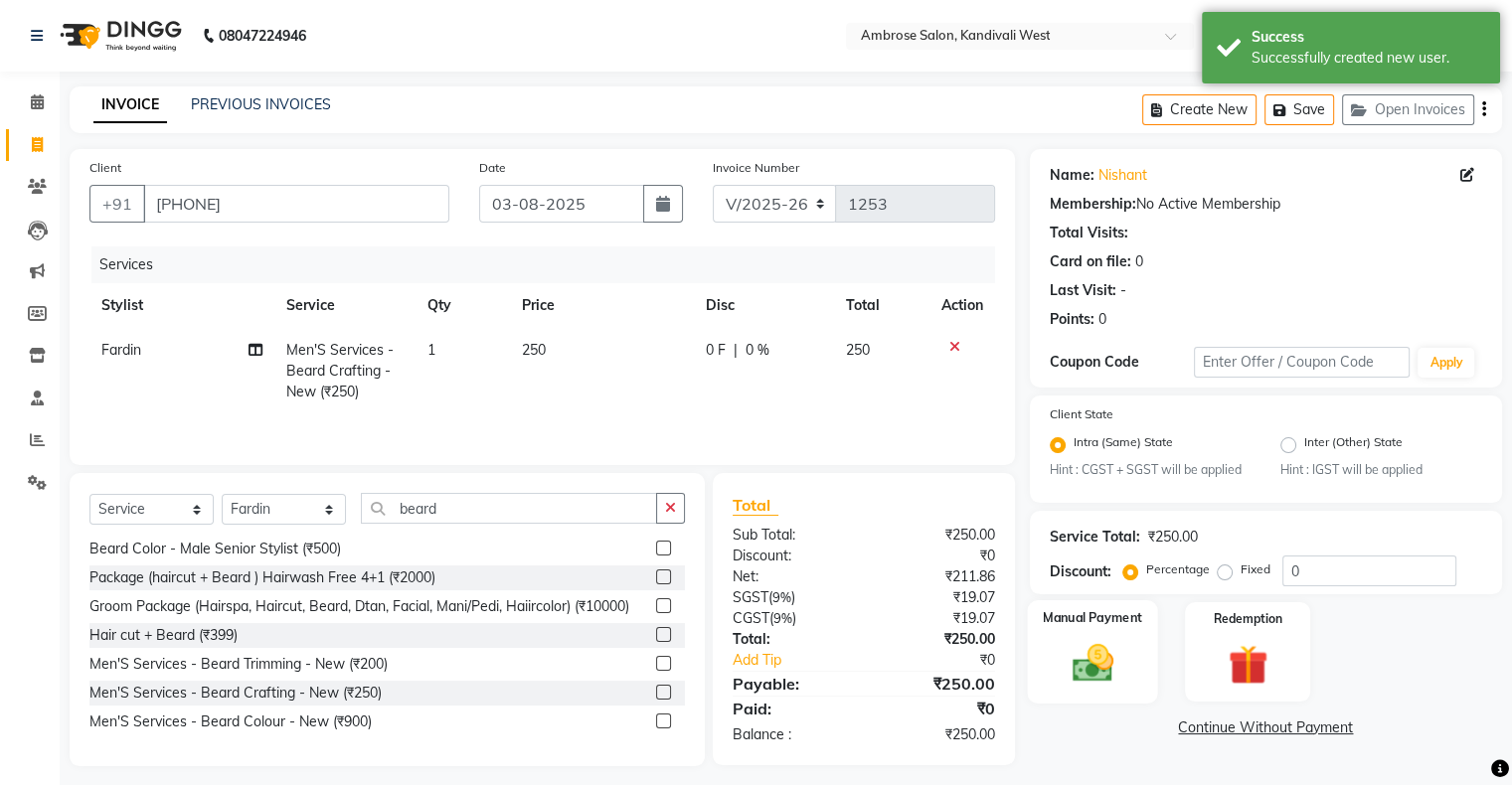 scroll, scrollTop: 12, scrollLeft: 0, axis: vertical 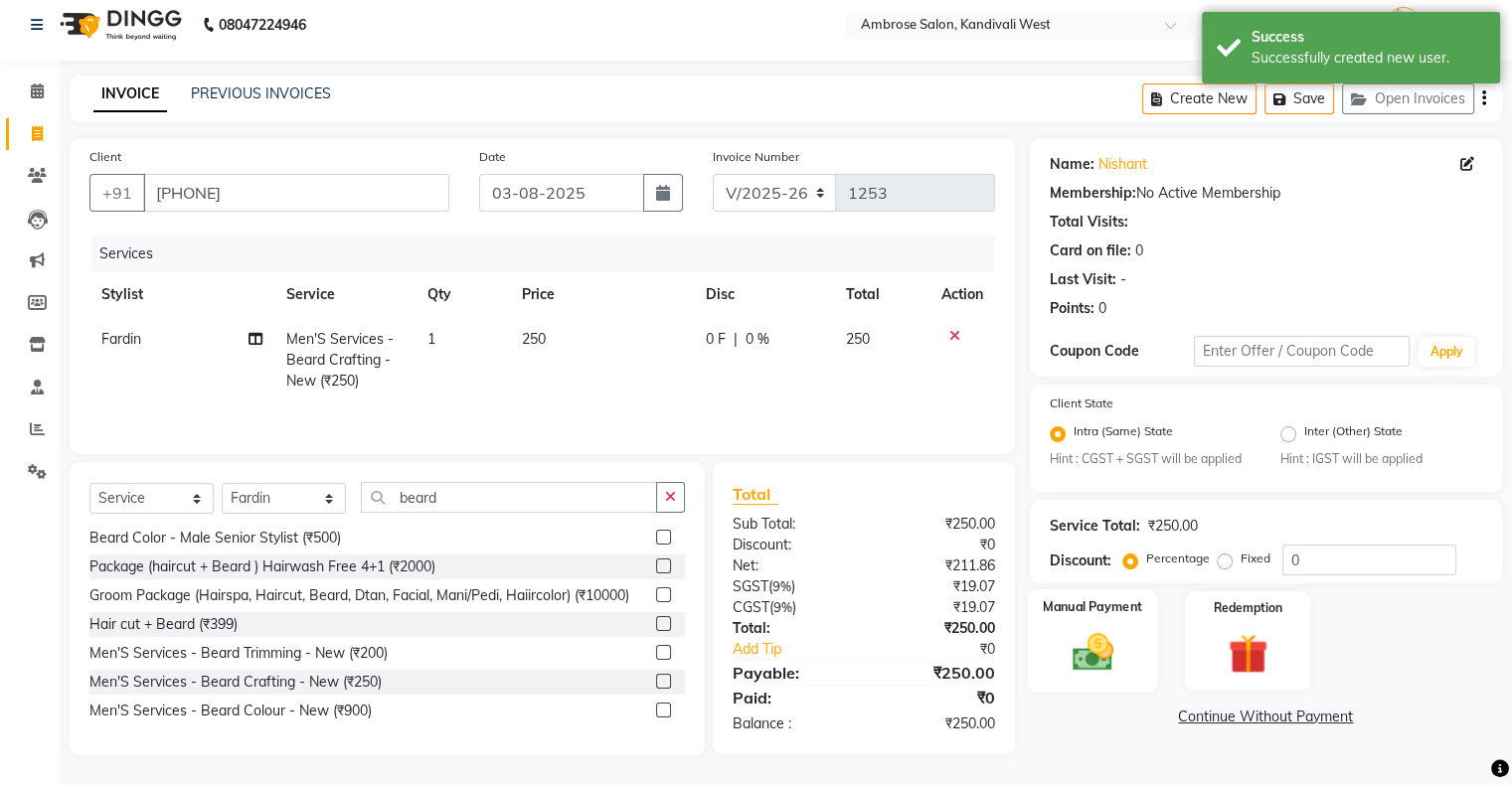 click on "Manual Payment" 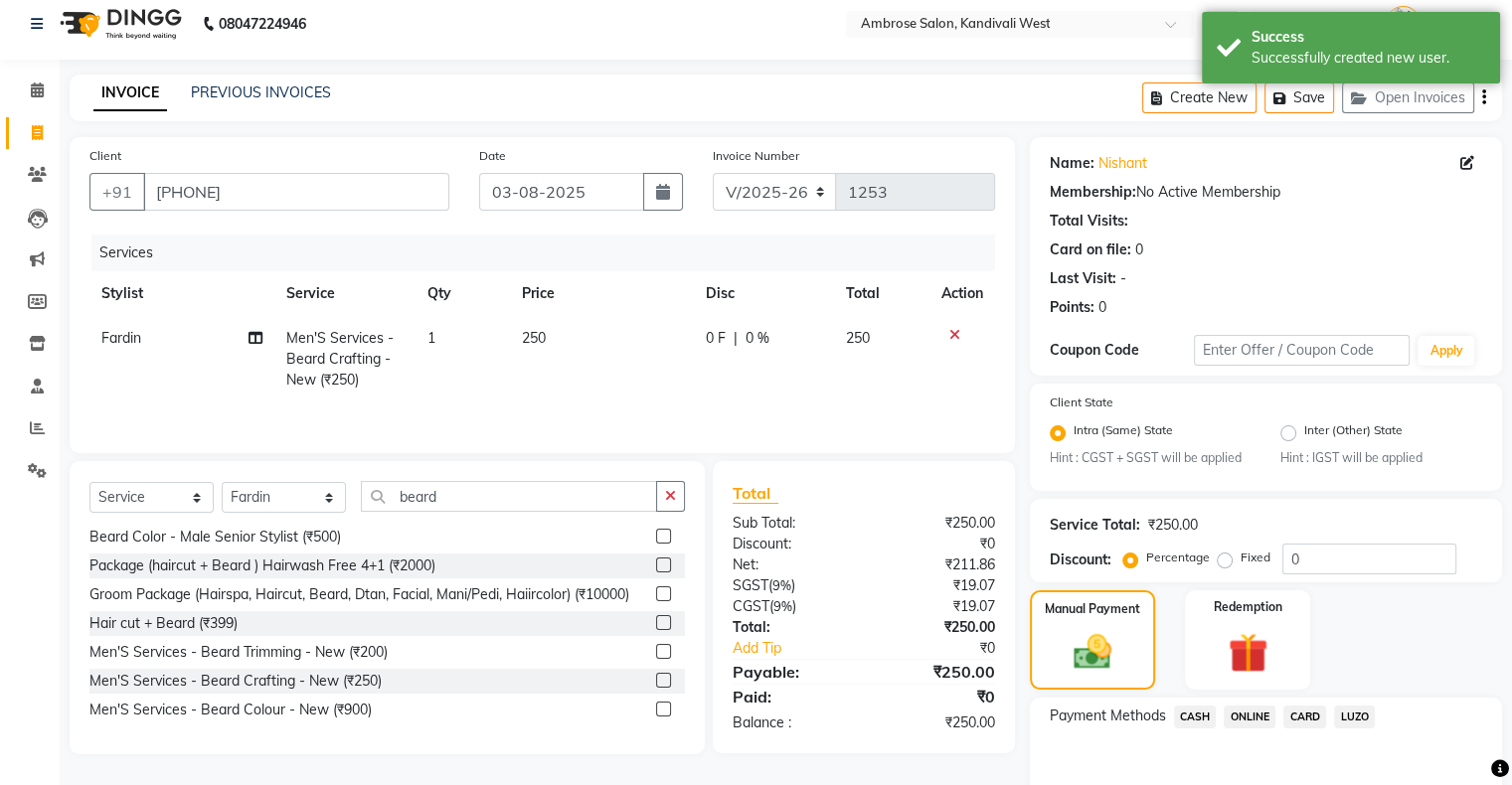 click on "ONLINE" 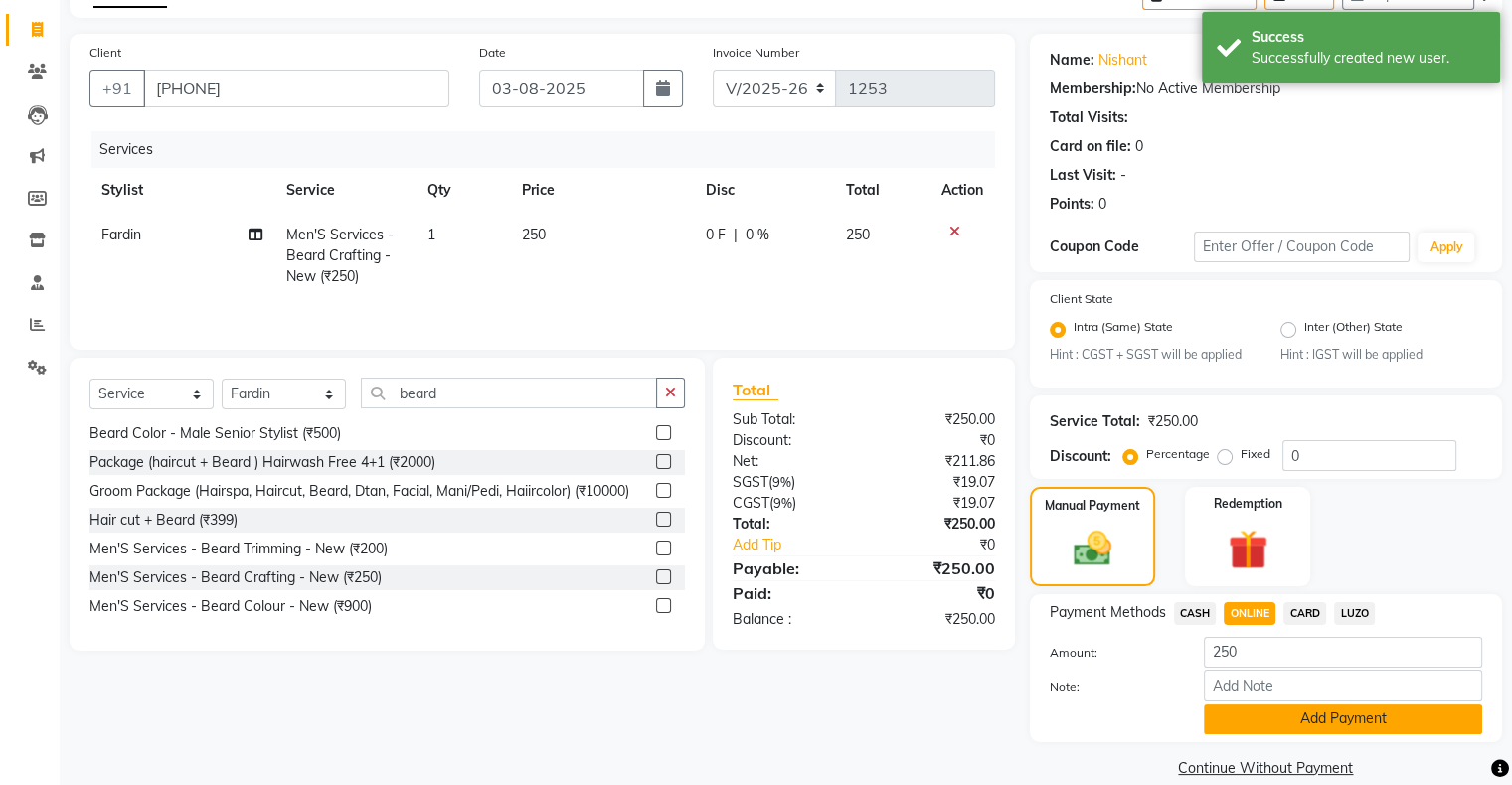 scroll, scrollTop: 147, scrollLeft: 0, axis: vertical 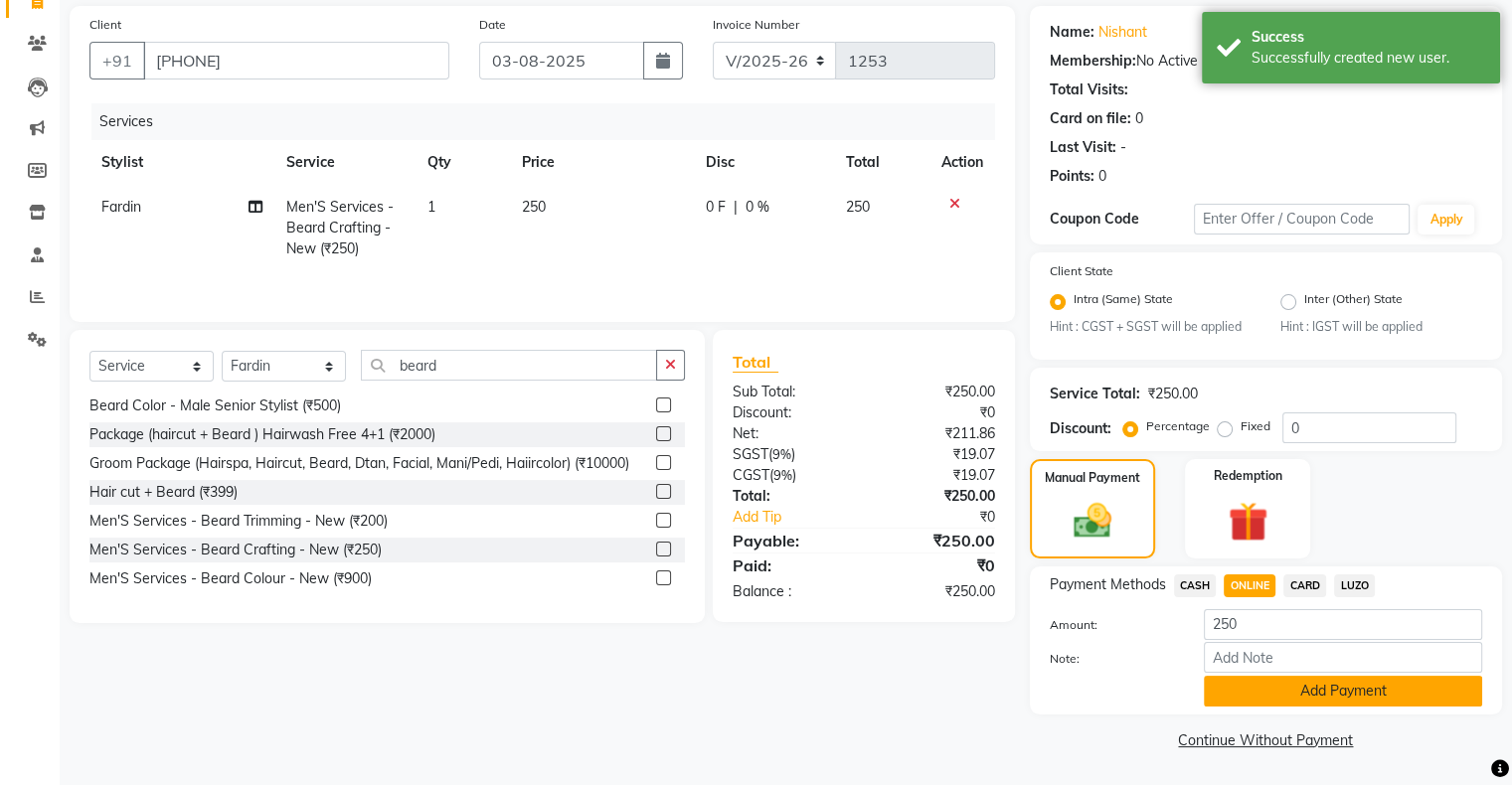 click on "Add Payment" 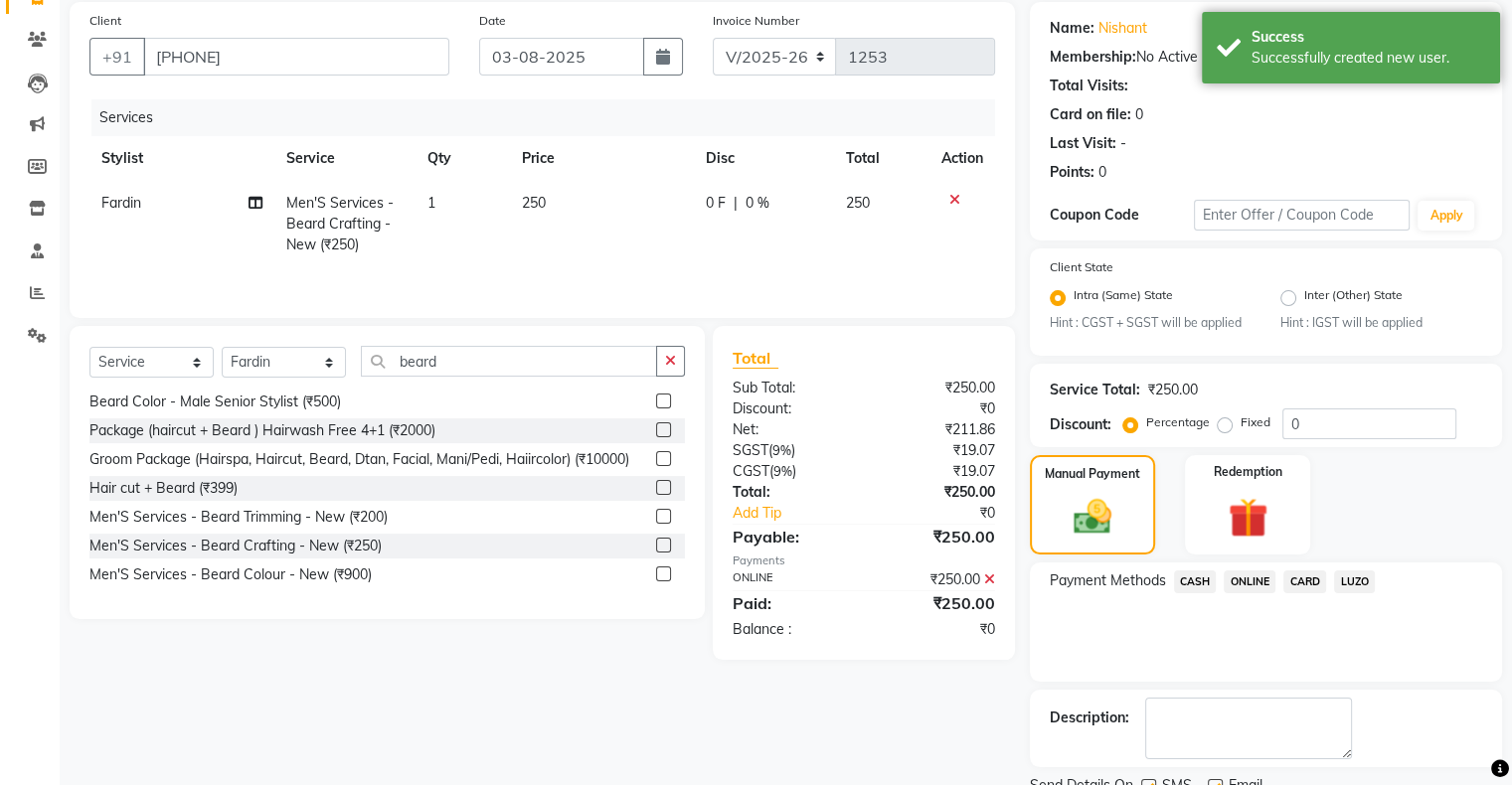 scroll, scrollTop: 227, scrollLeft: 0, axis: vertical 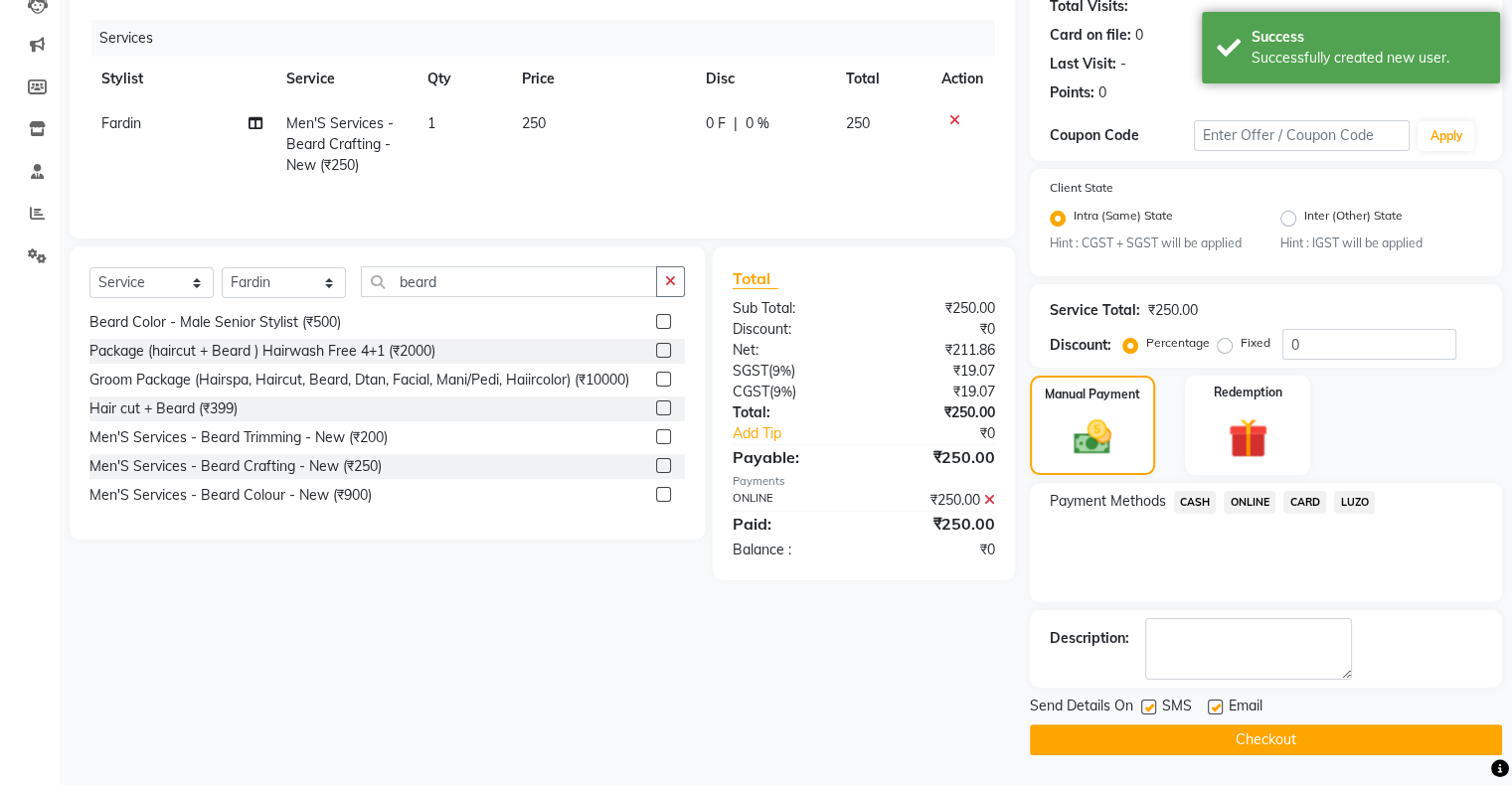 click on "Checkout" 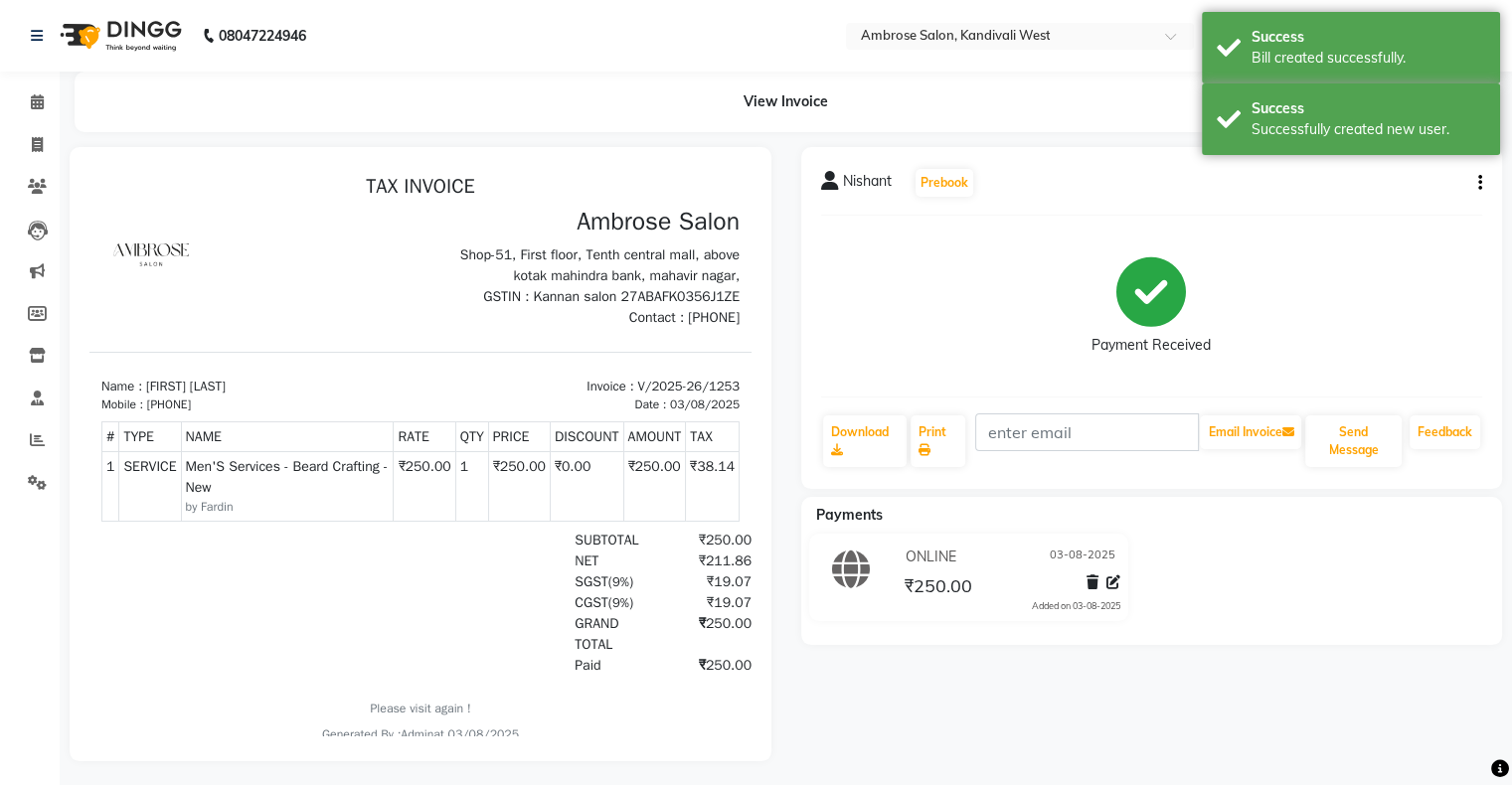 scroll, scrollTop: 0, scrollLeft: 0, axis: both 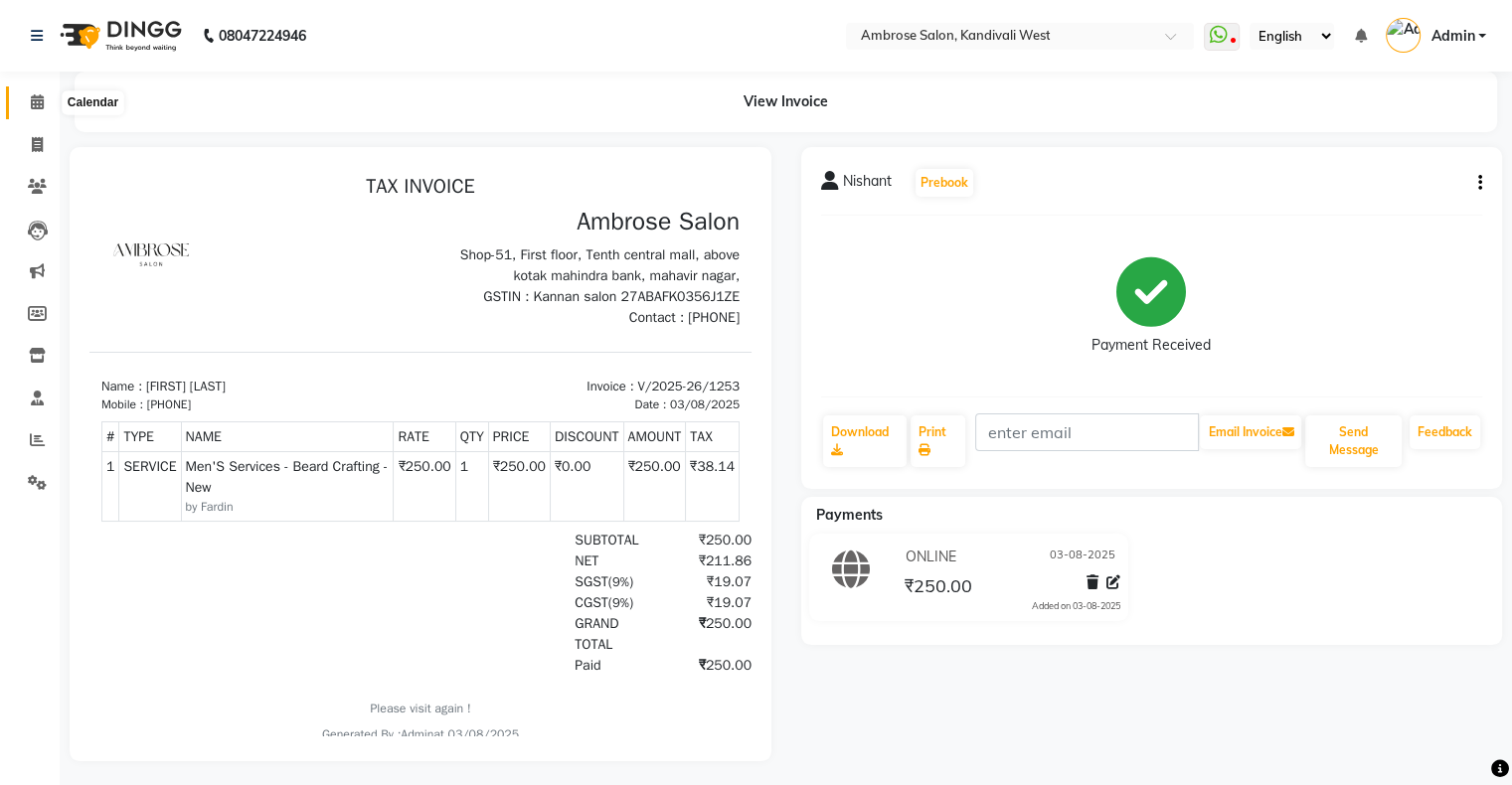 click 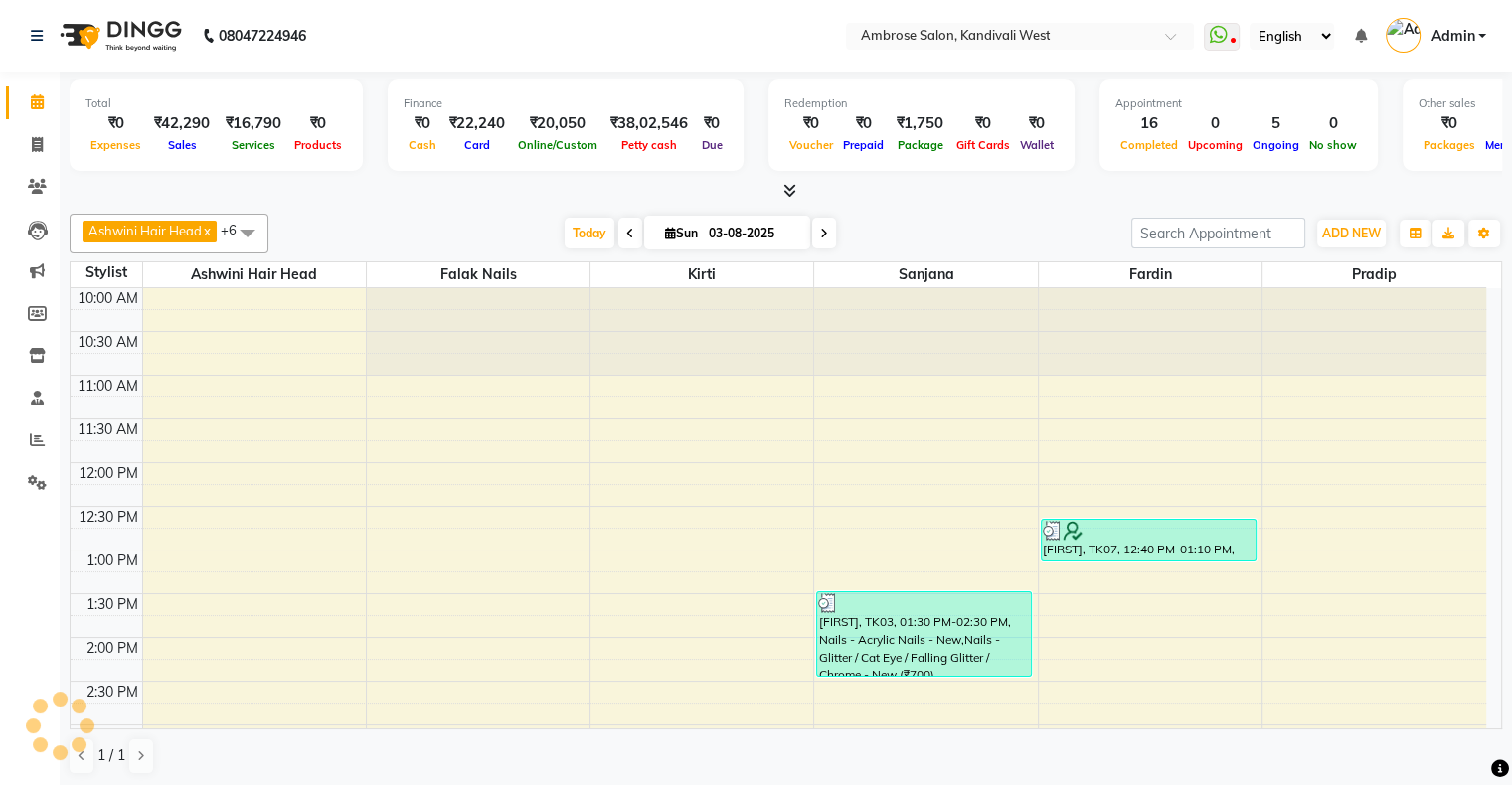 scroll, scrollTop: 647, scrollLeft: 0, axis: vertical 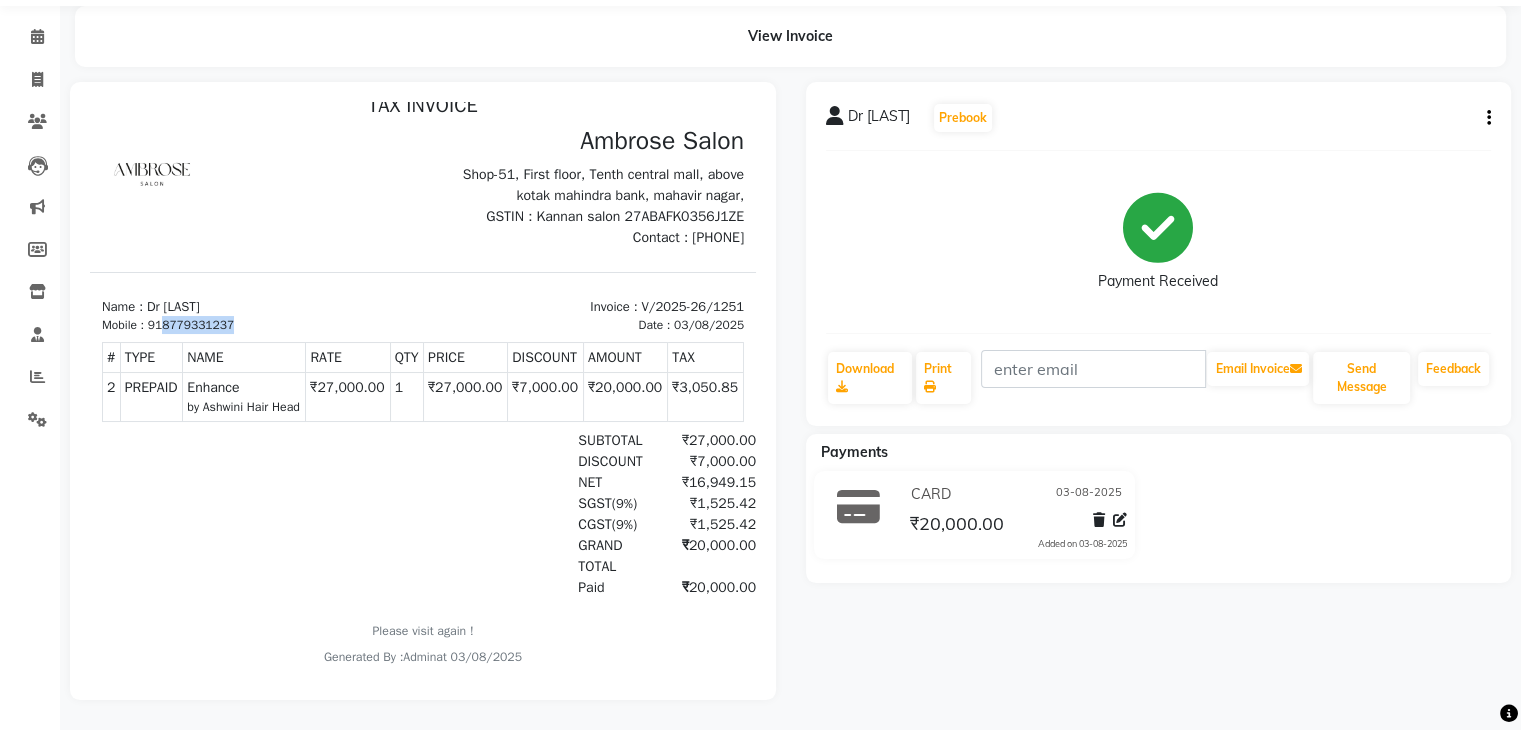 drag, startPoint x: 166, startPoint y: 307, endPoint x: 266, endPoint y: 313, distance: 100.17984 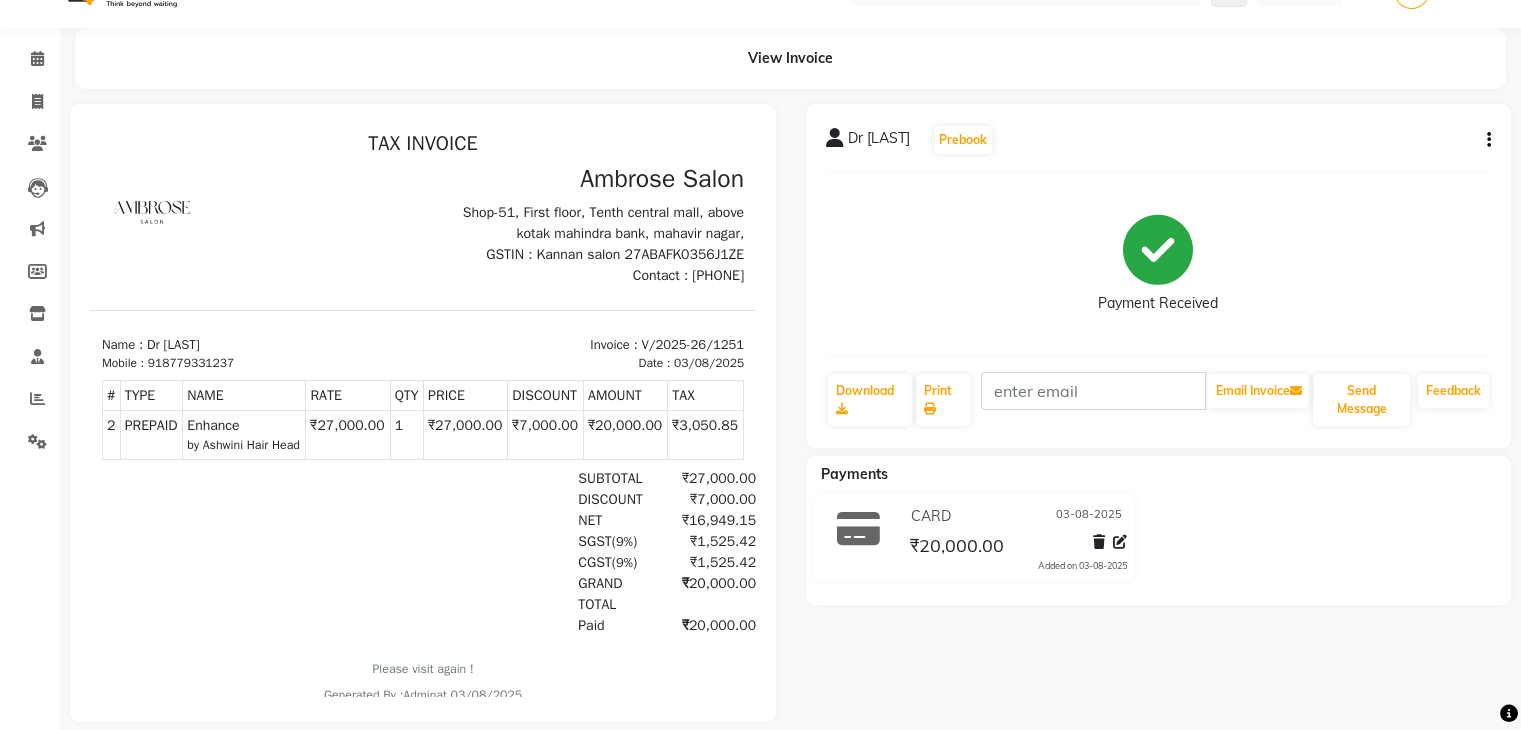 scroll, scrollTop: 0, scrollLeft: 0, axis: both 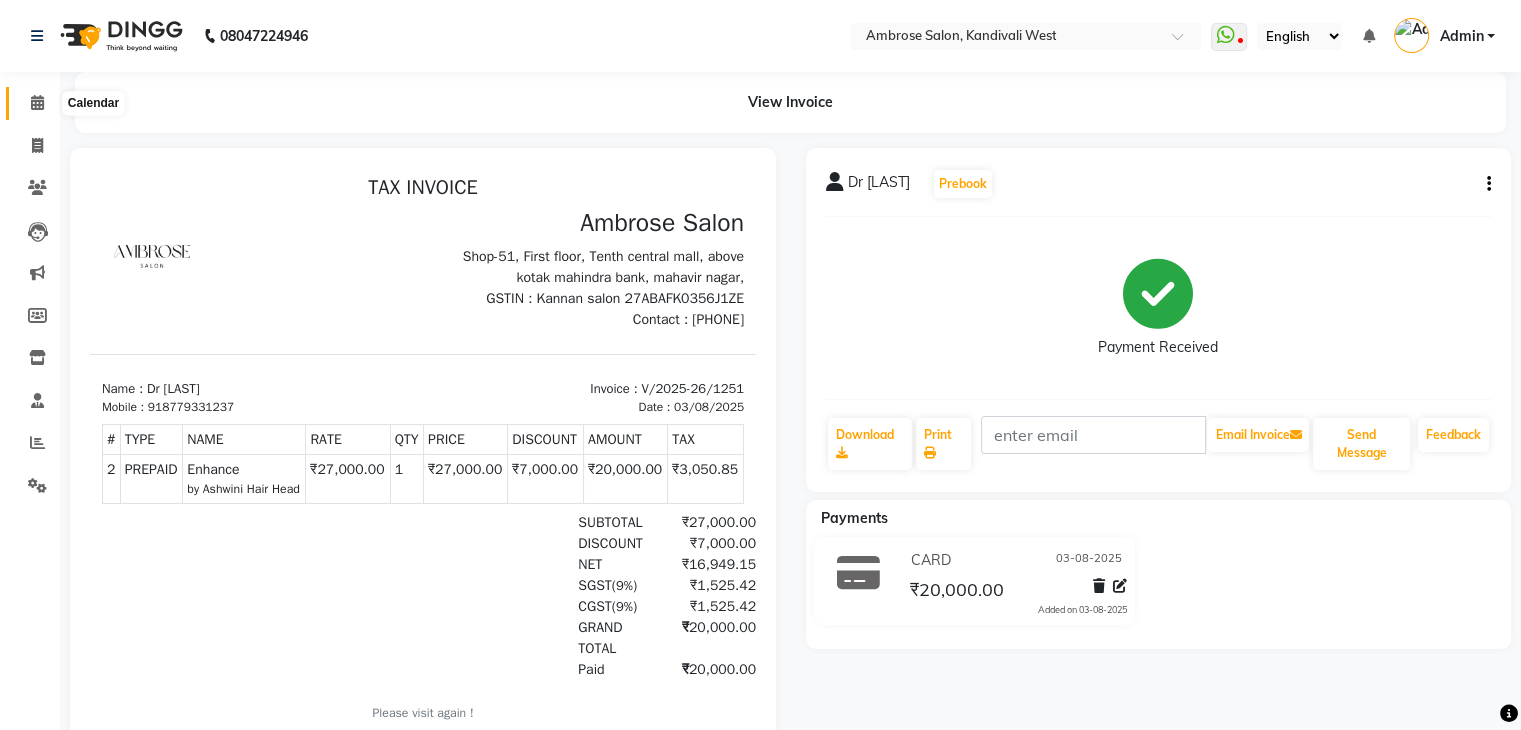click 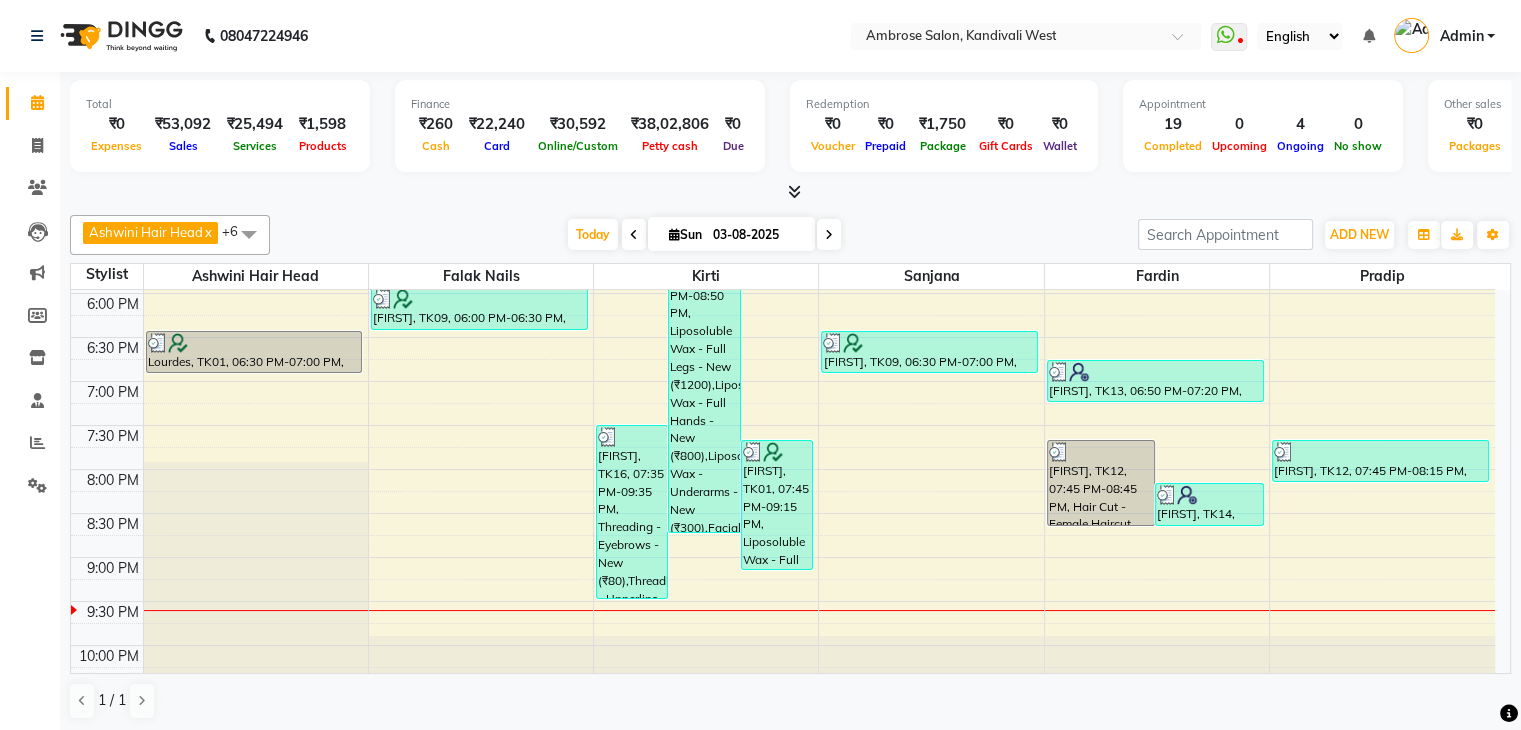 scroll, scrollTop: 749, scrollLeft: 0, axis: vertical 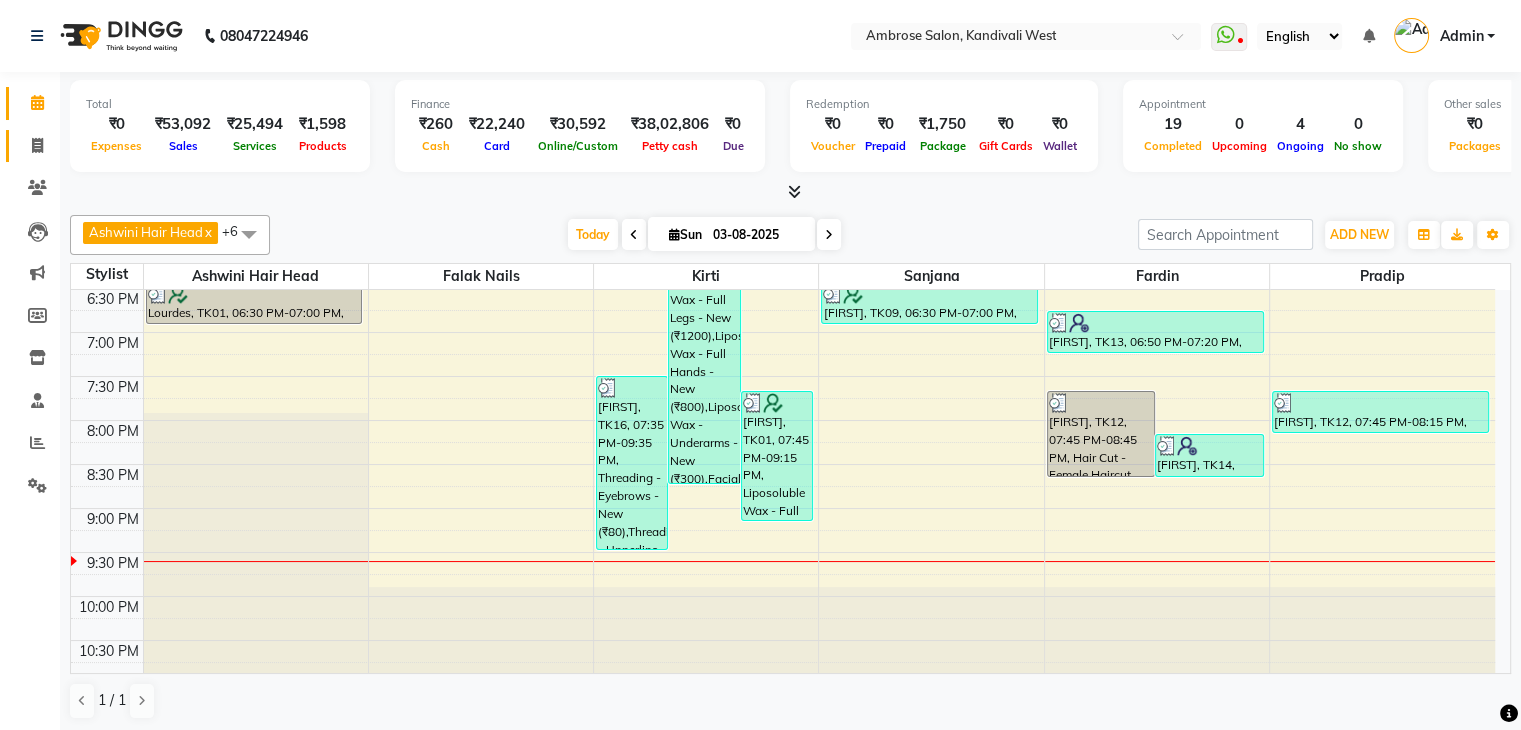 click on "Invoice" 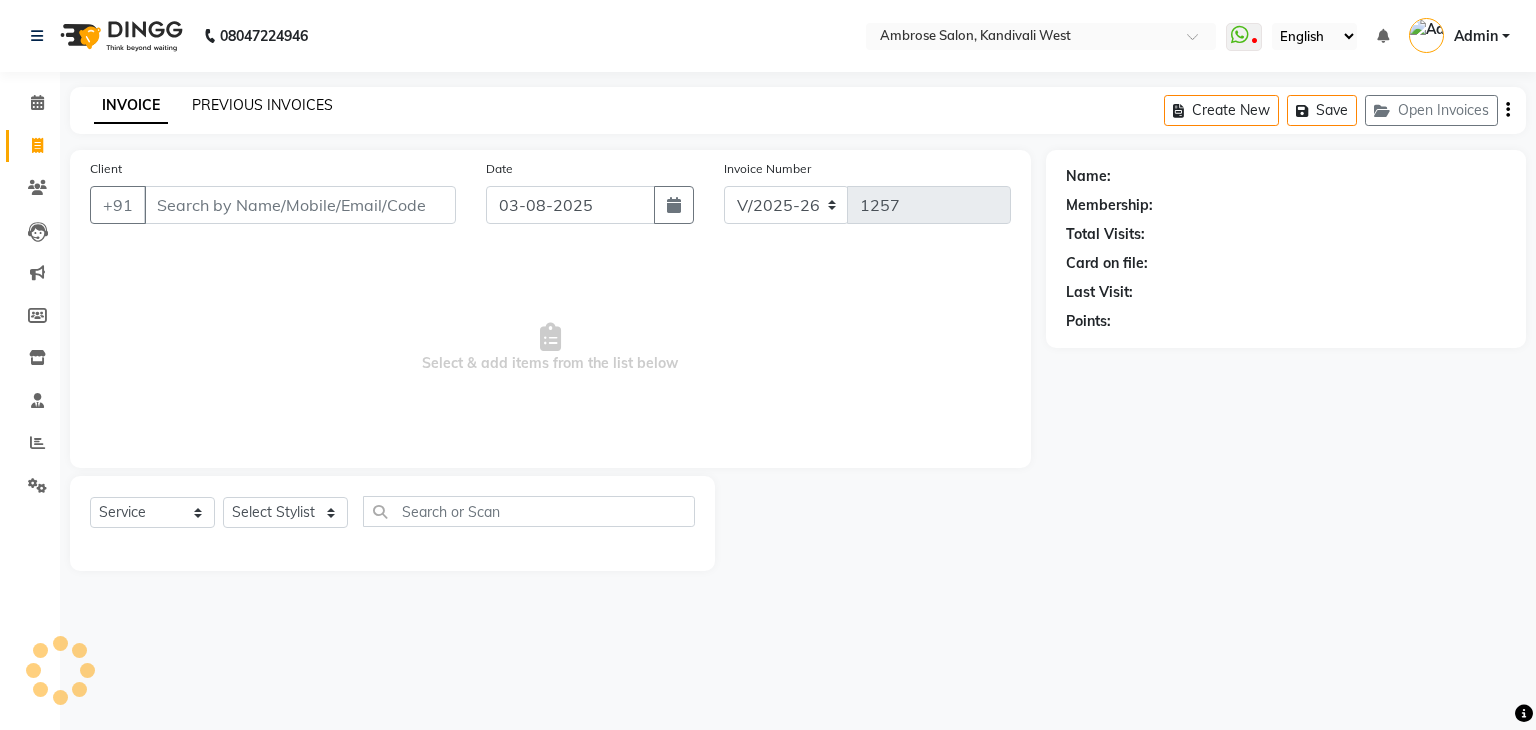 click on "PREVIOUS INVOICES" 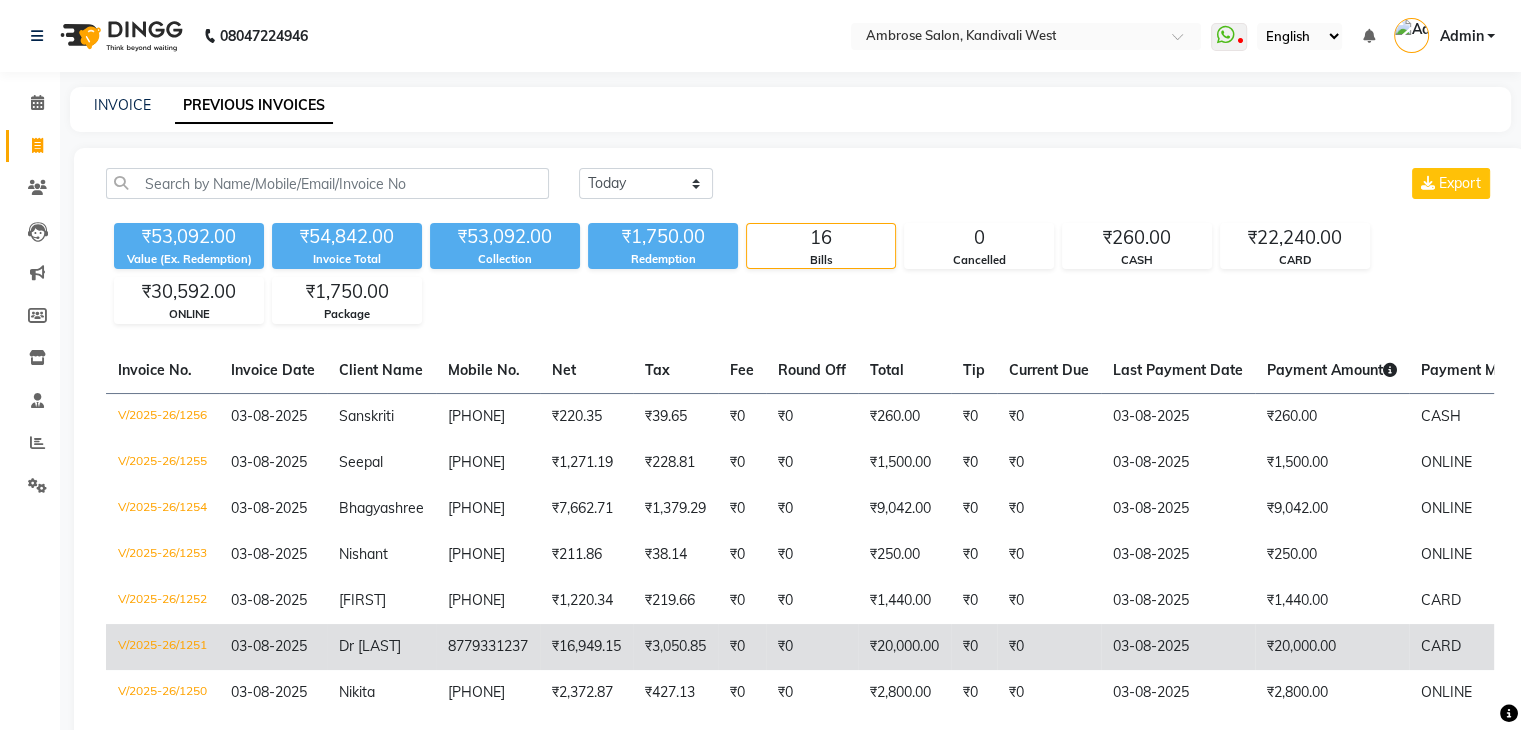 click on "V/2025-26/1251" 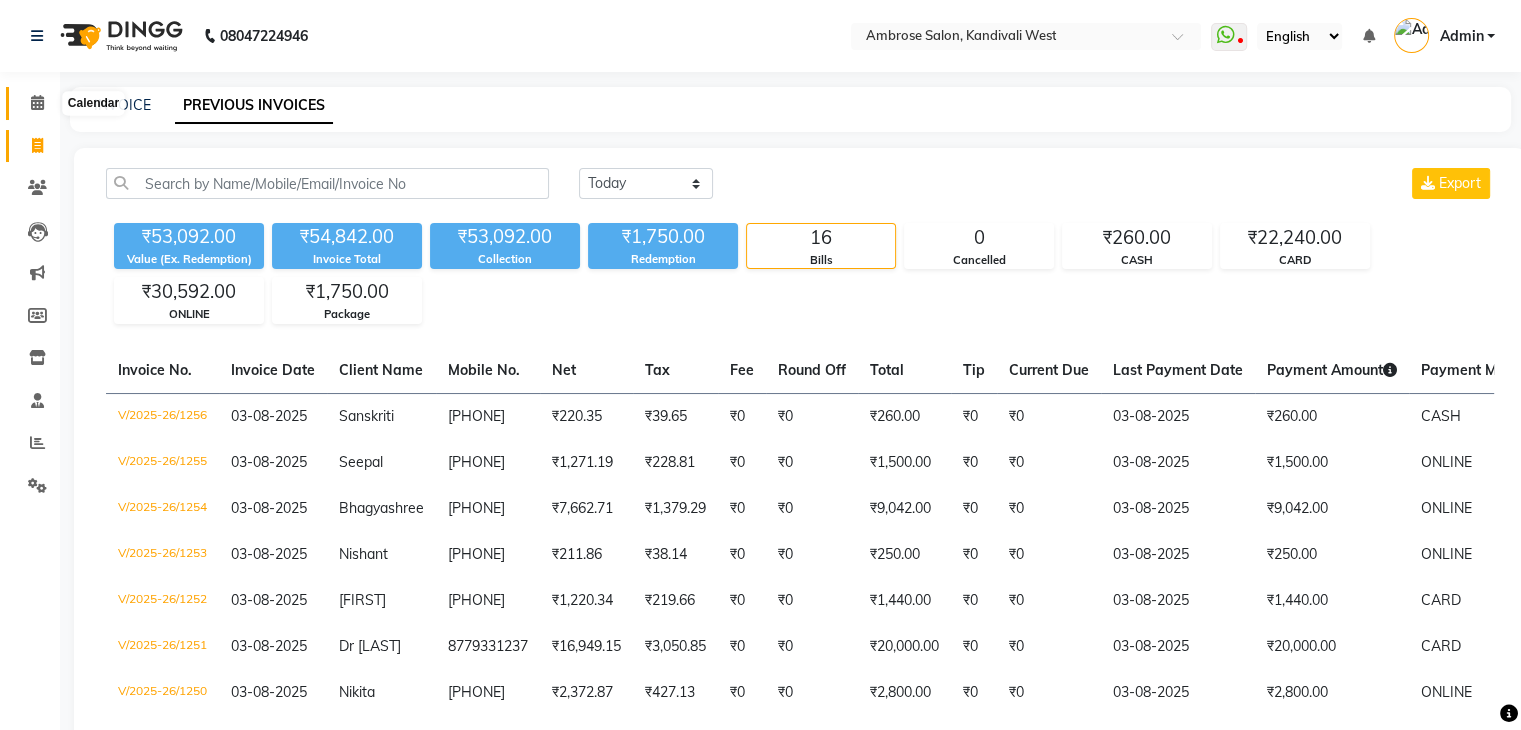 click 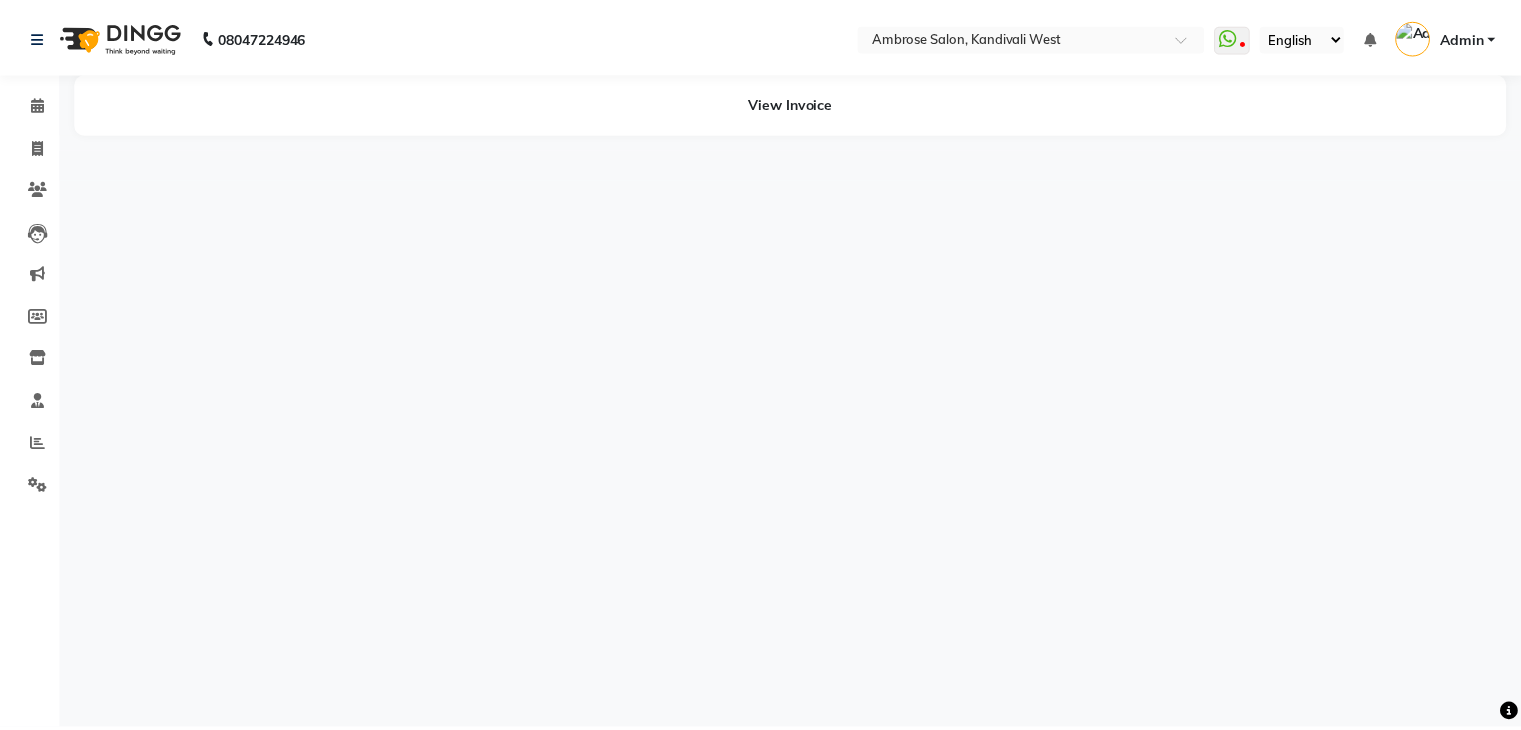 scroll, scrollTop: 0, scrollLeft: 0, axis: both 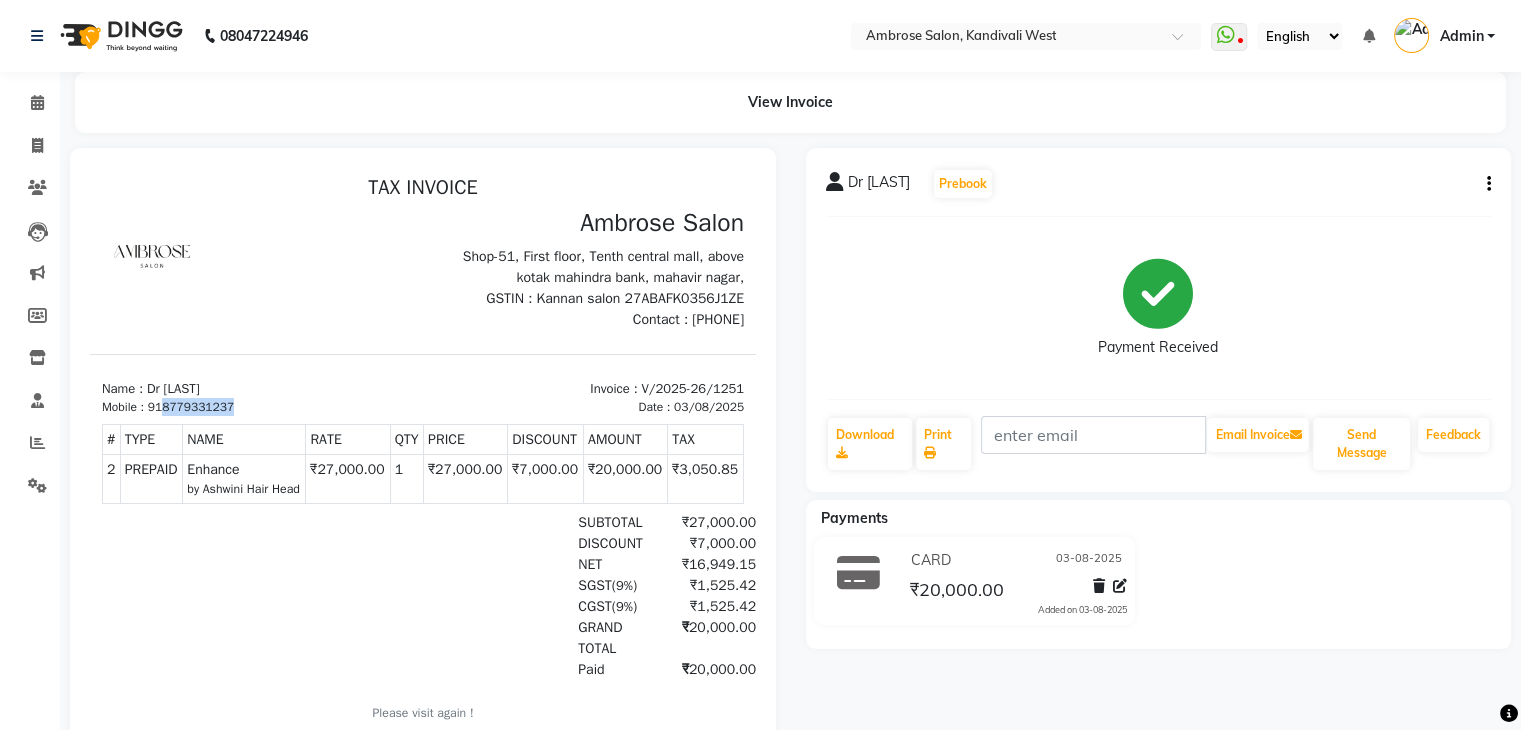 drag, startPoint x: 166, startPoint y: 407, endPoint x: 244, endPoint y: 415, distance: 78.40918 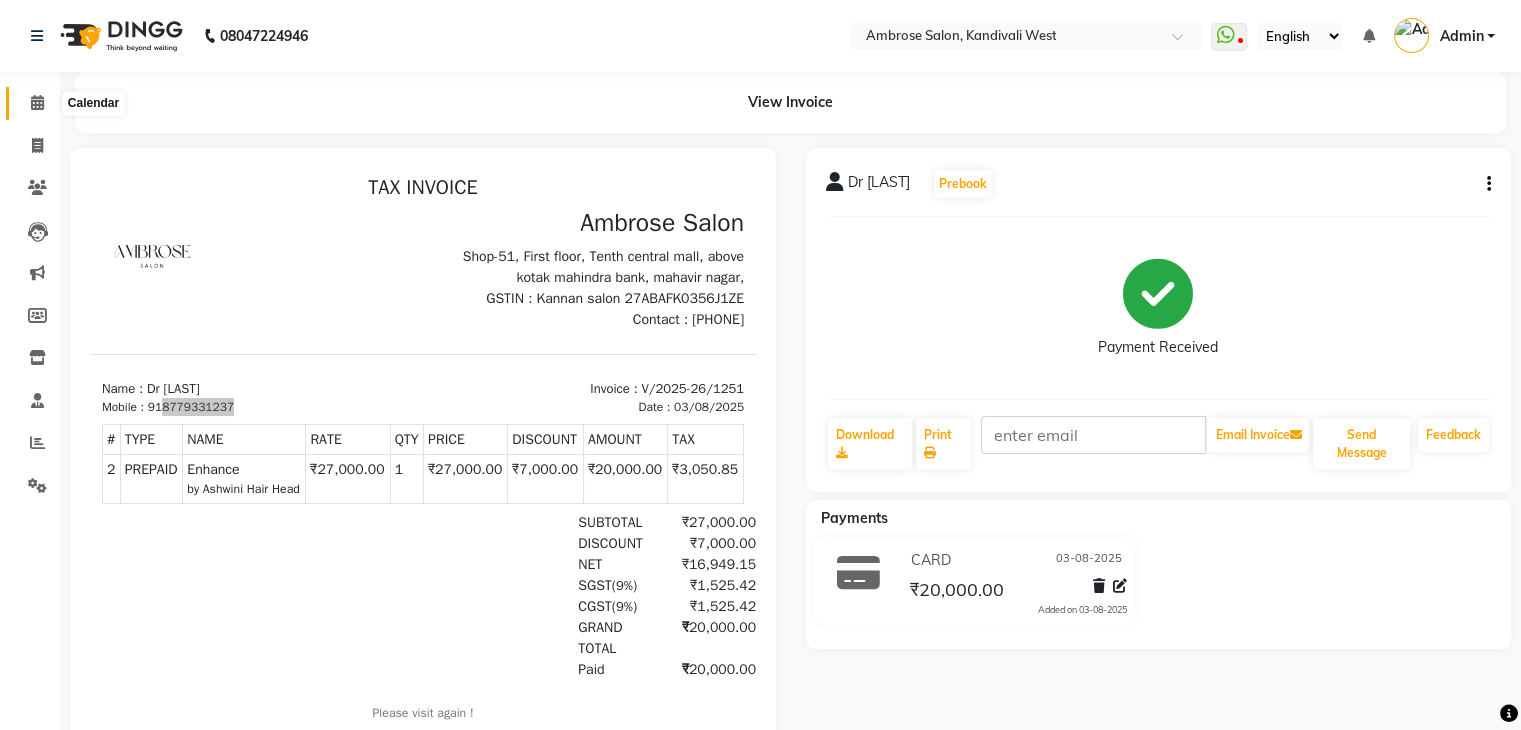click 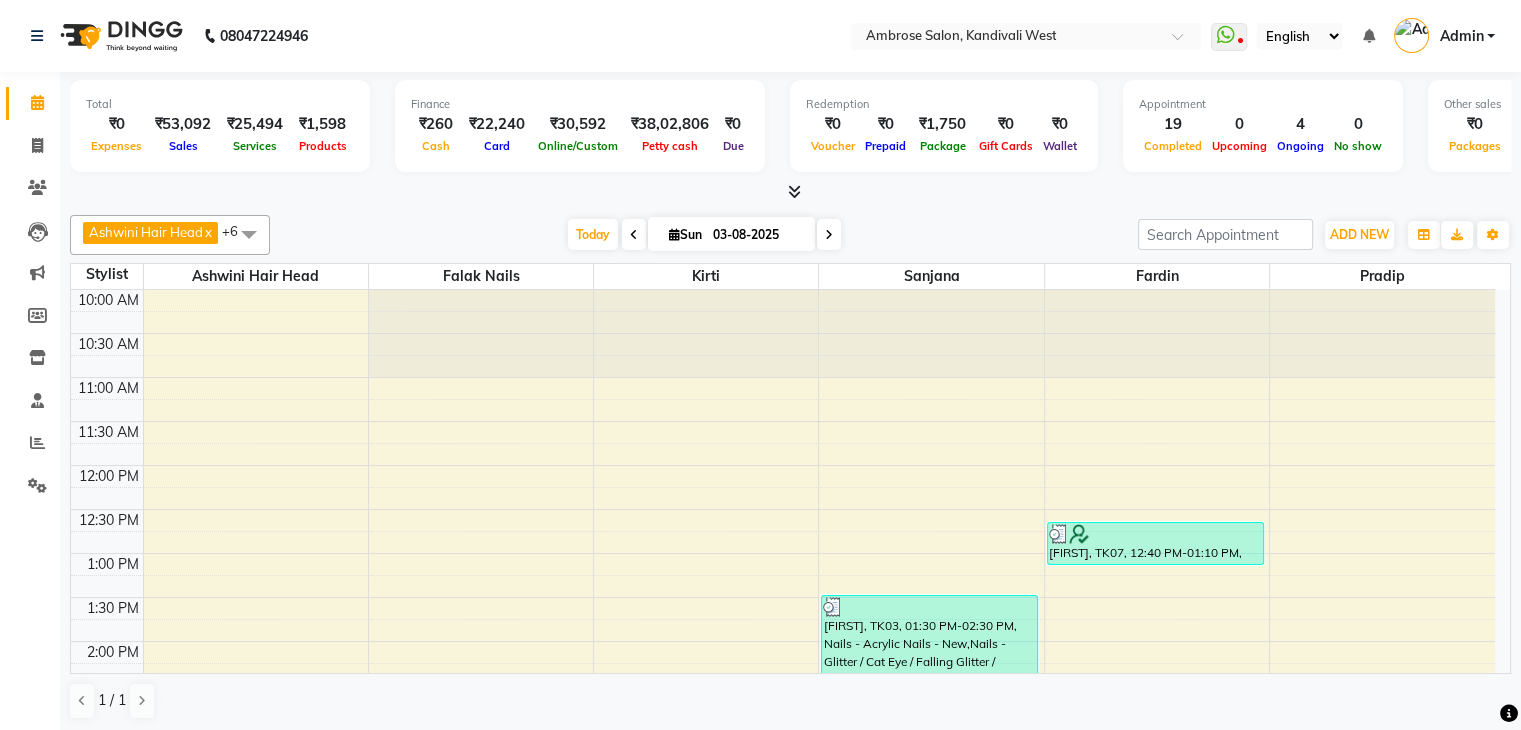 scroll, scrollTop: 1, scrollLeft: 0, axis: vertical 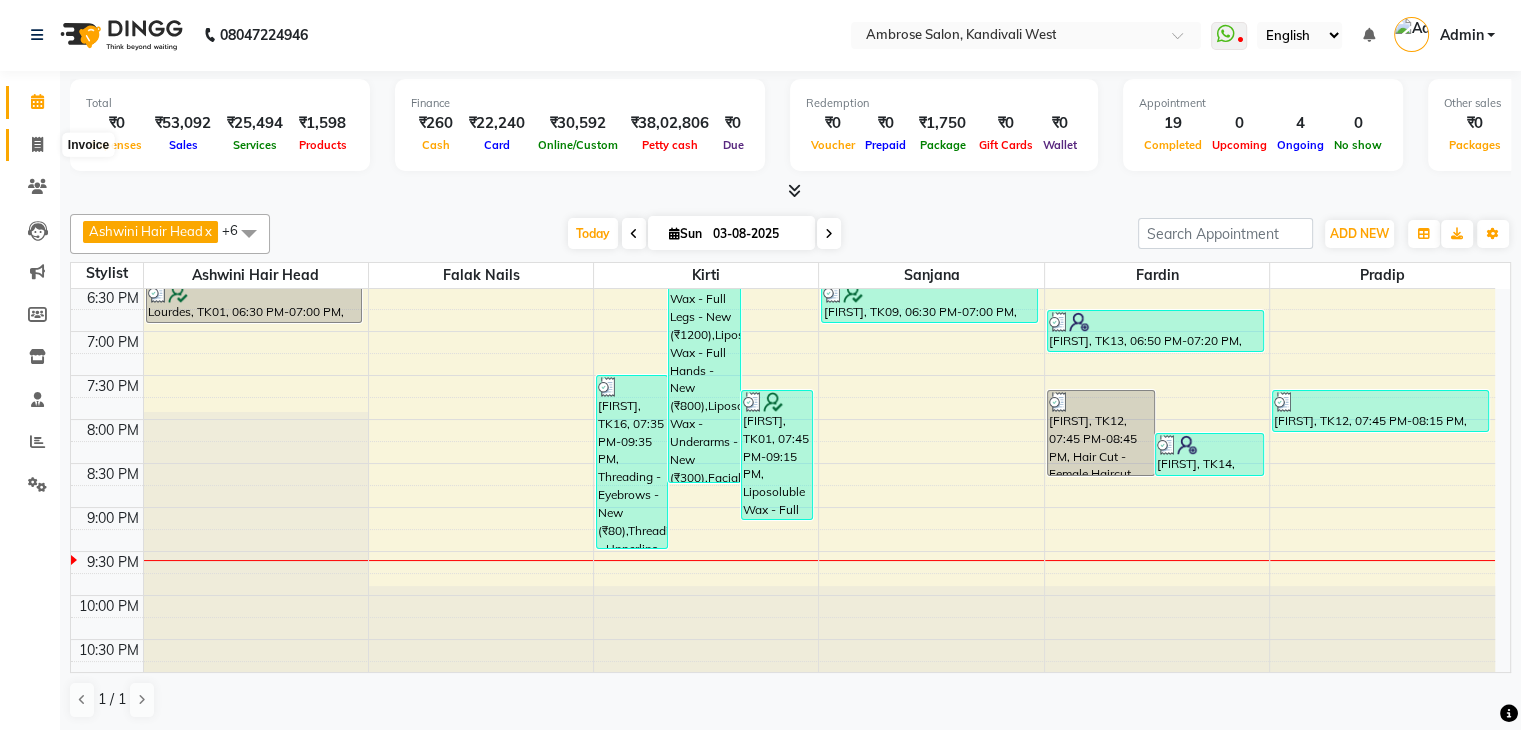 click 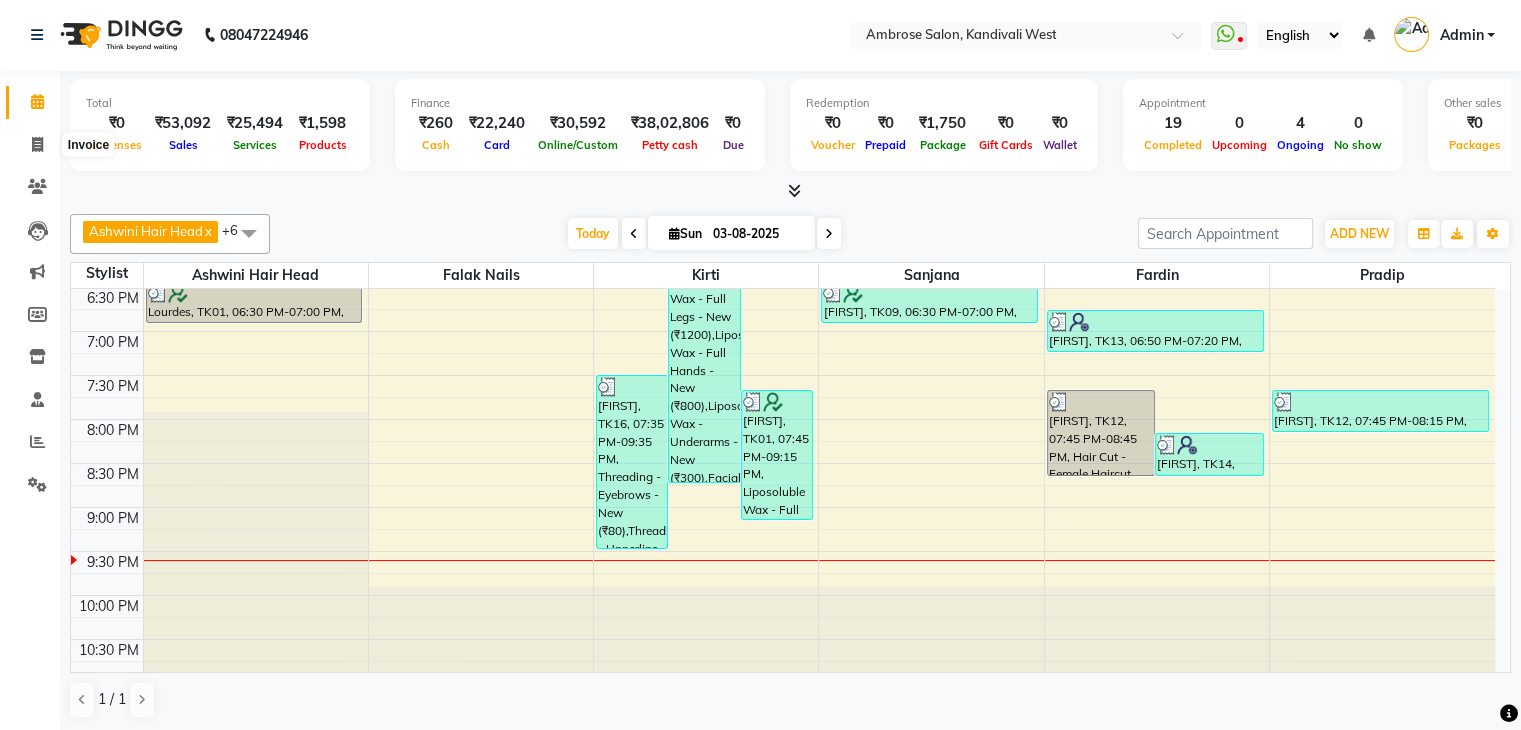 select on "4073" 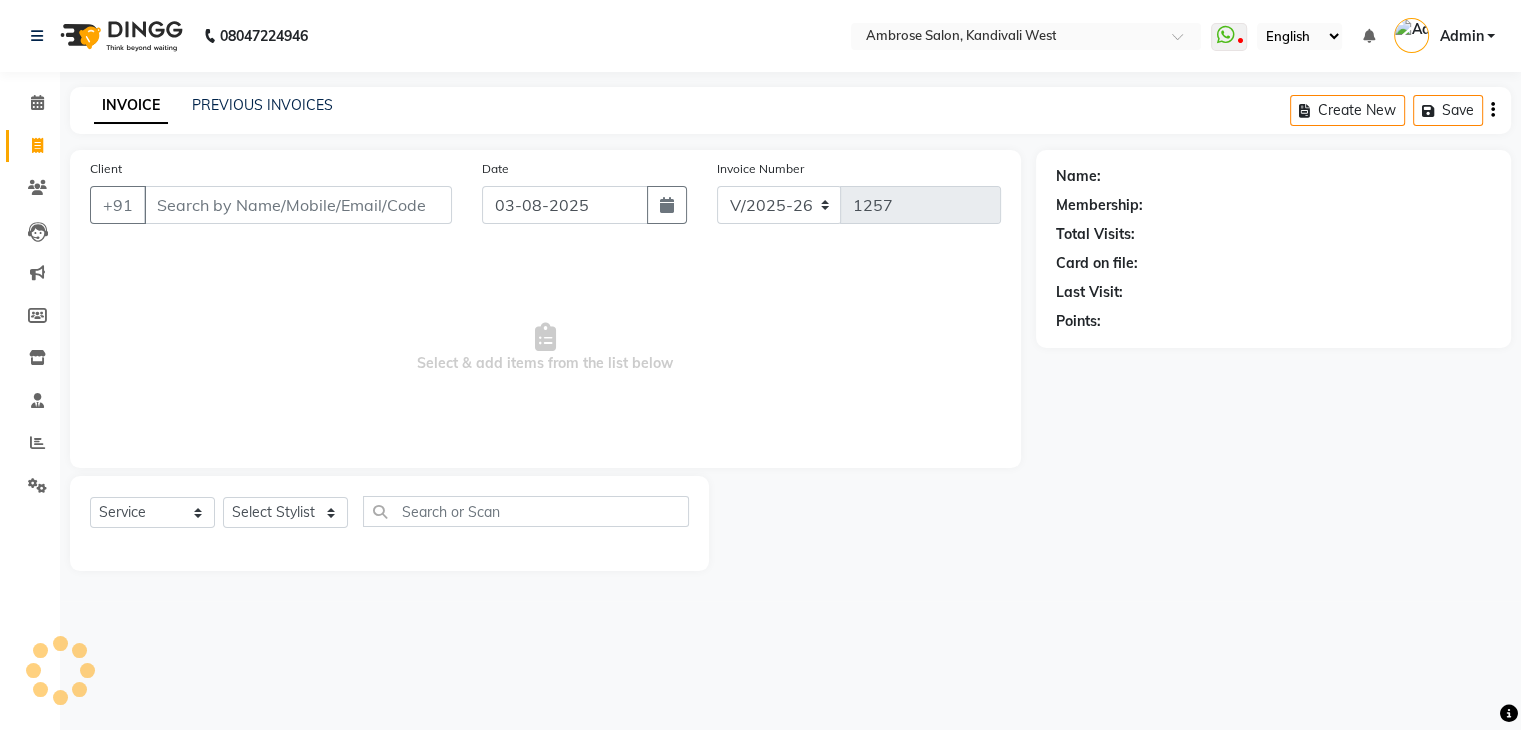 scroll, scrollTop: 0, scrollLeft: 0, axis: both 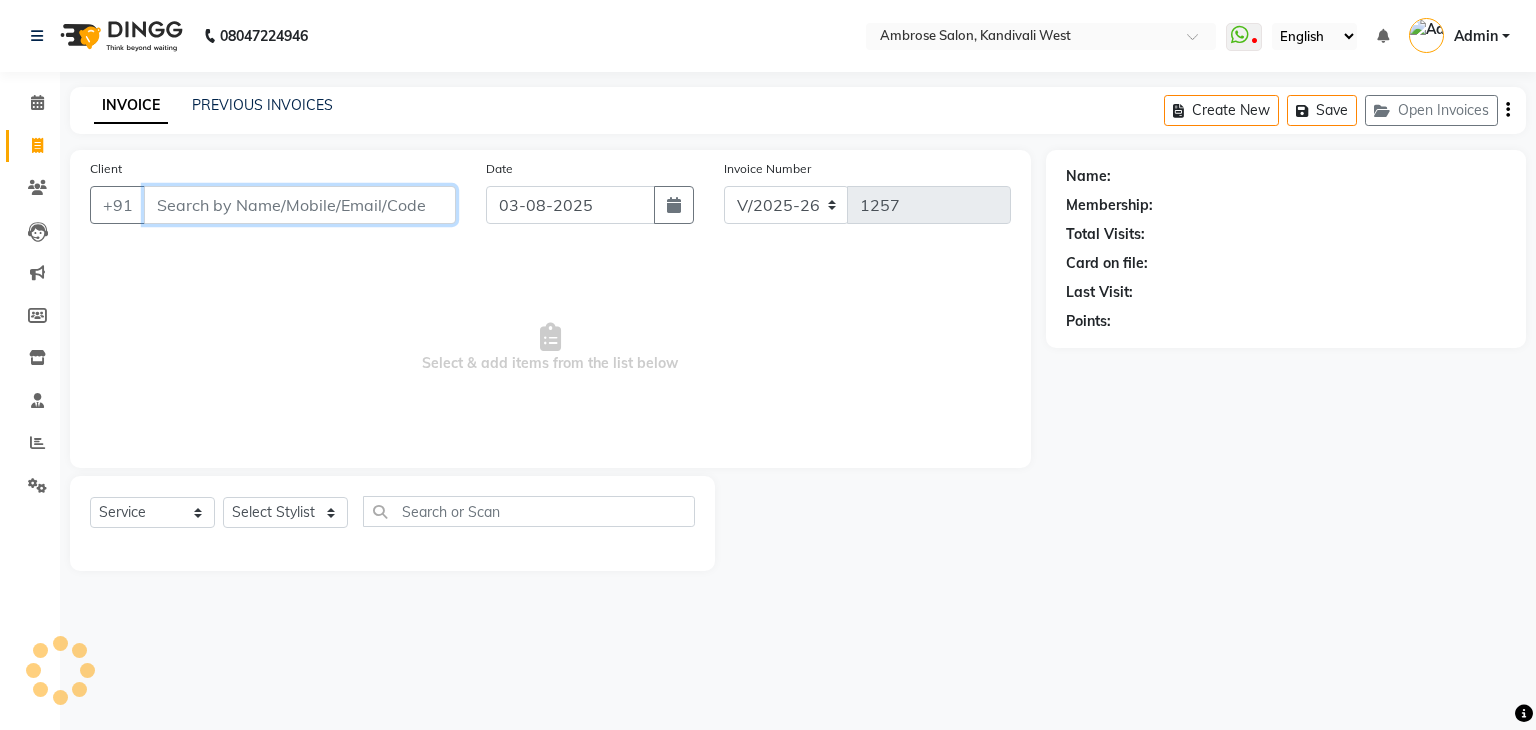 click on "Client" at bounding box center (300, 205) 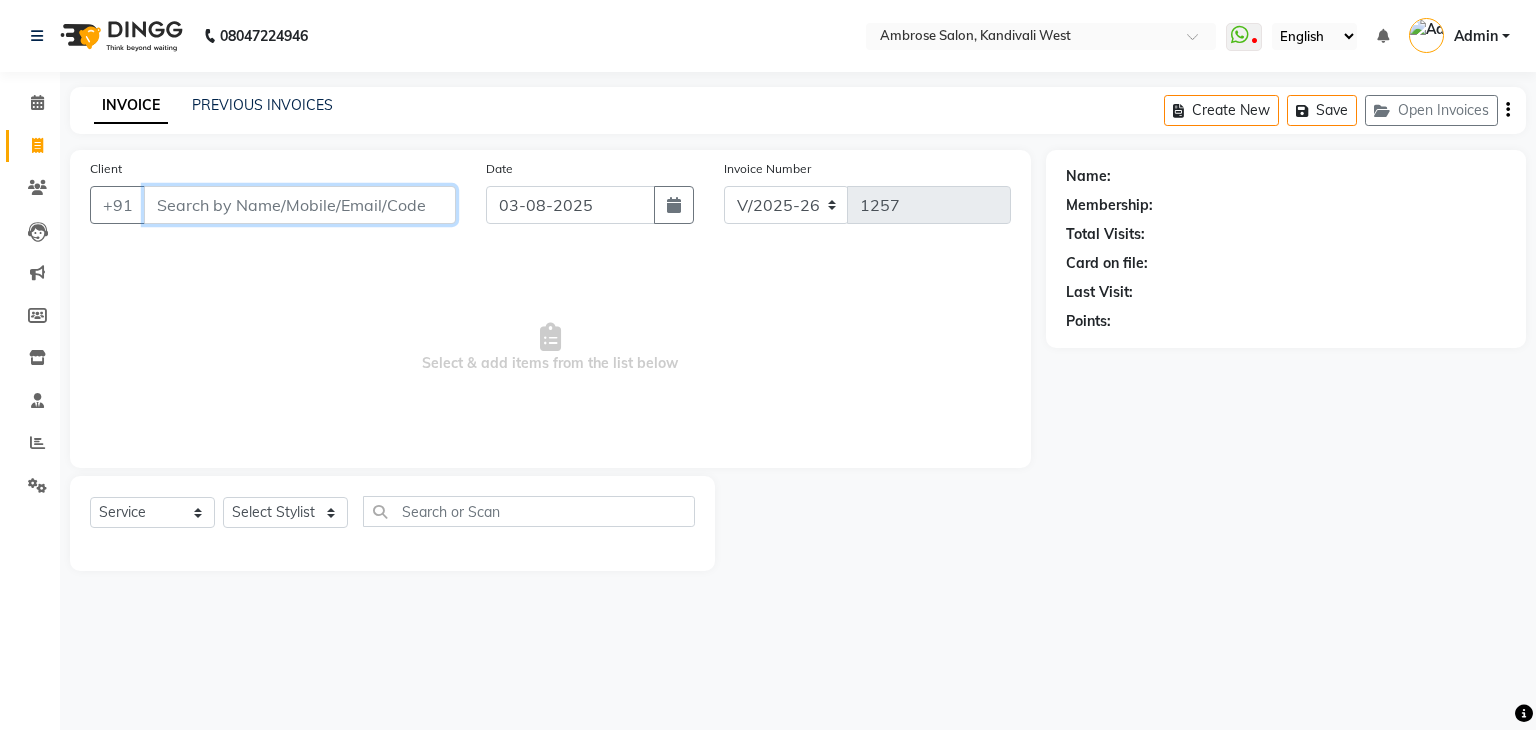 paste on "8779331237" 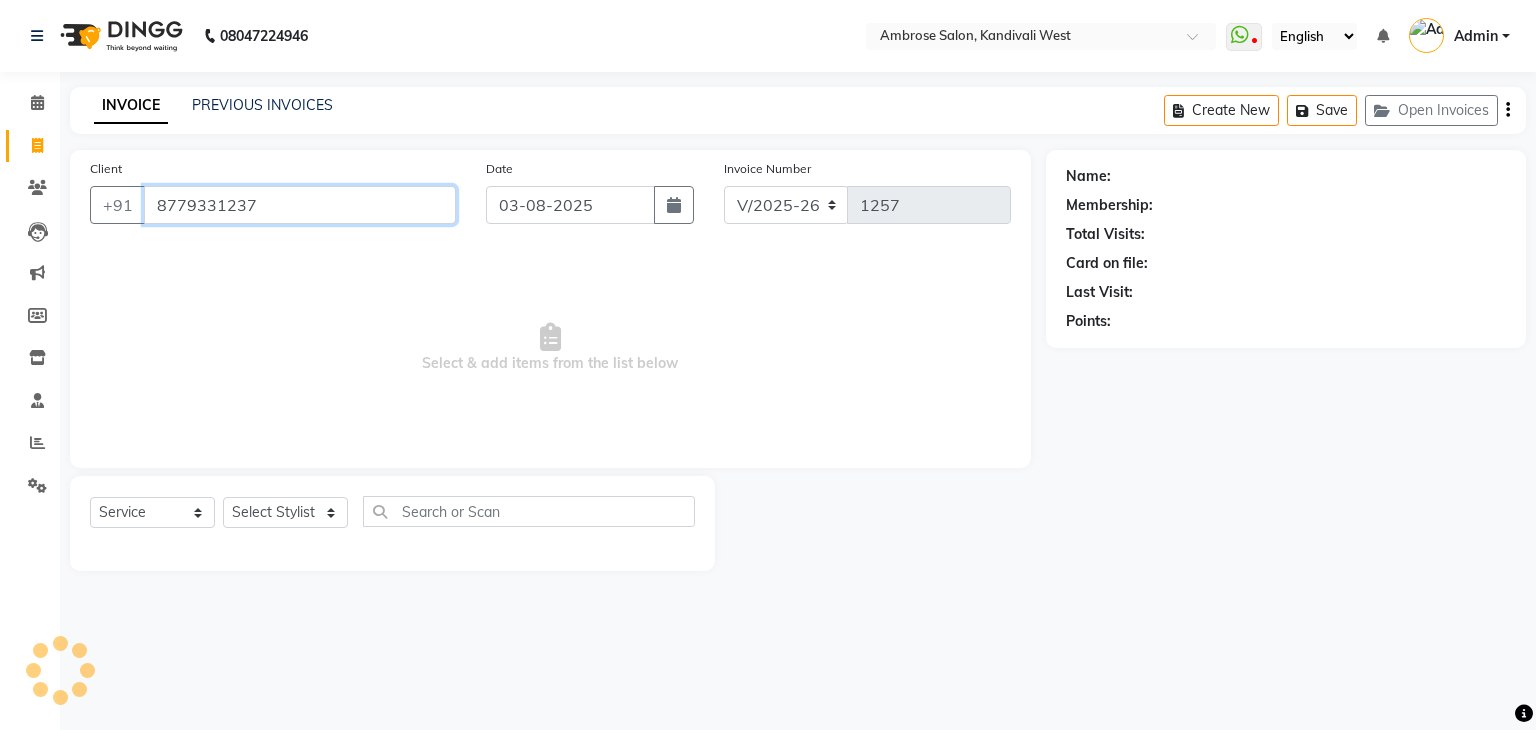 type on "8779331237" 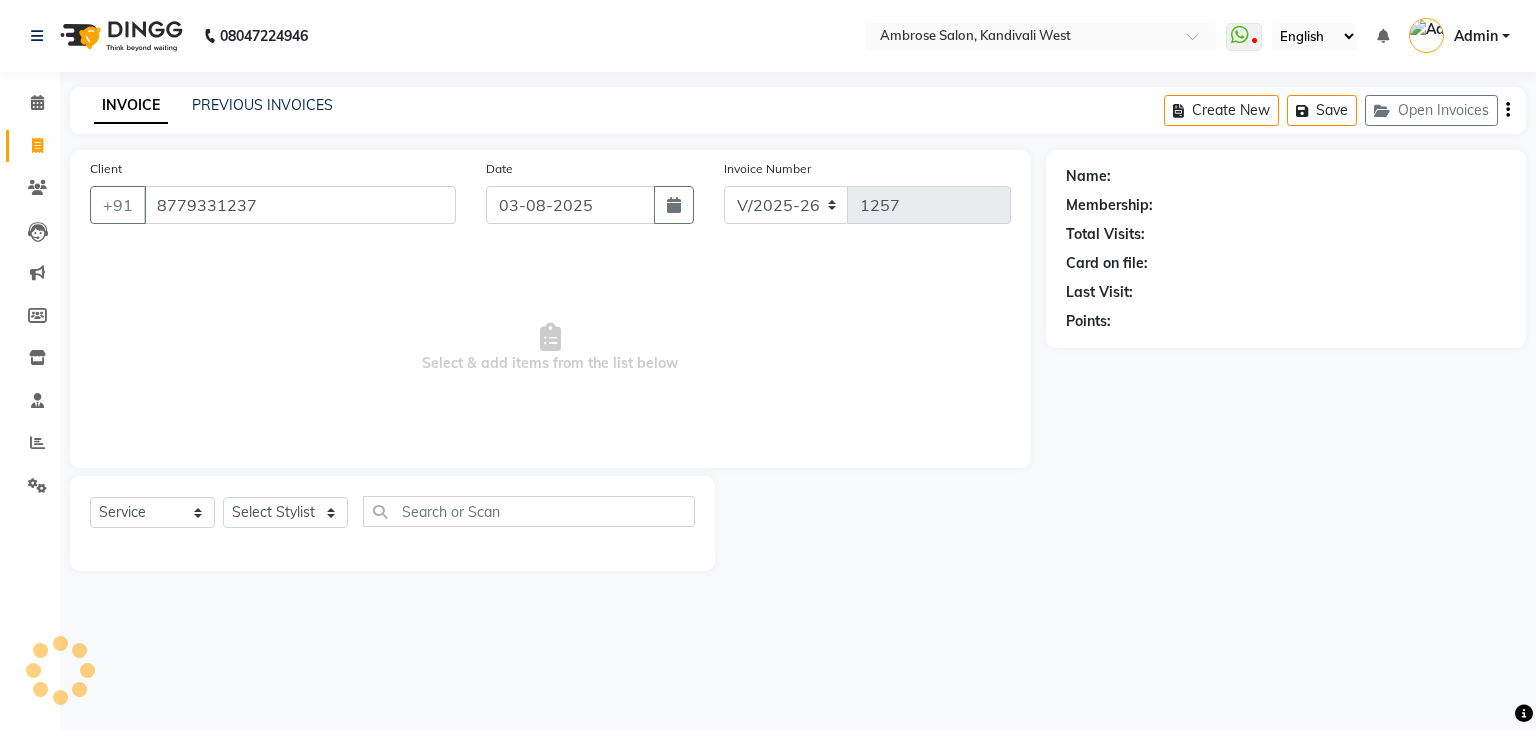 select on "1: Object" 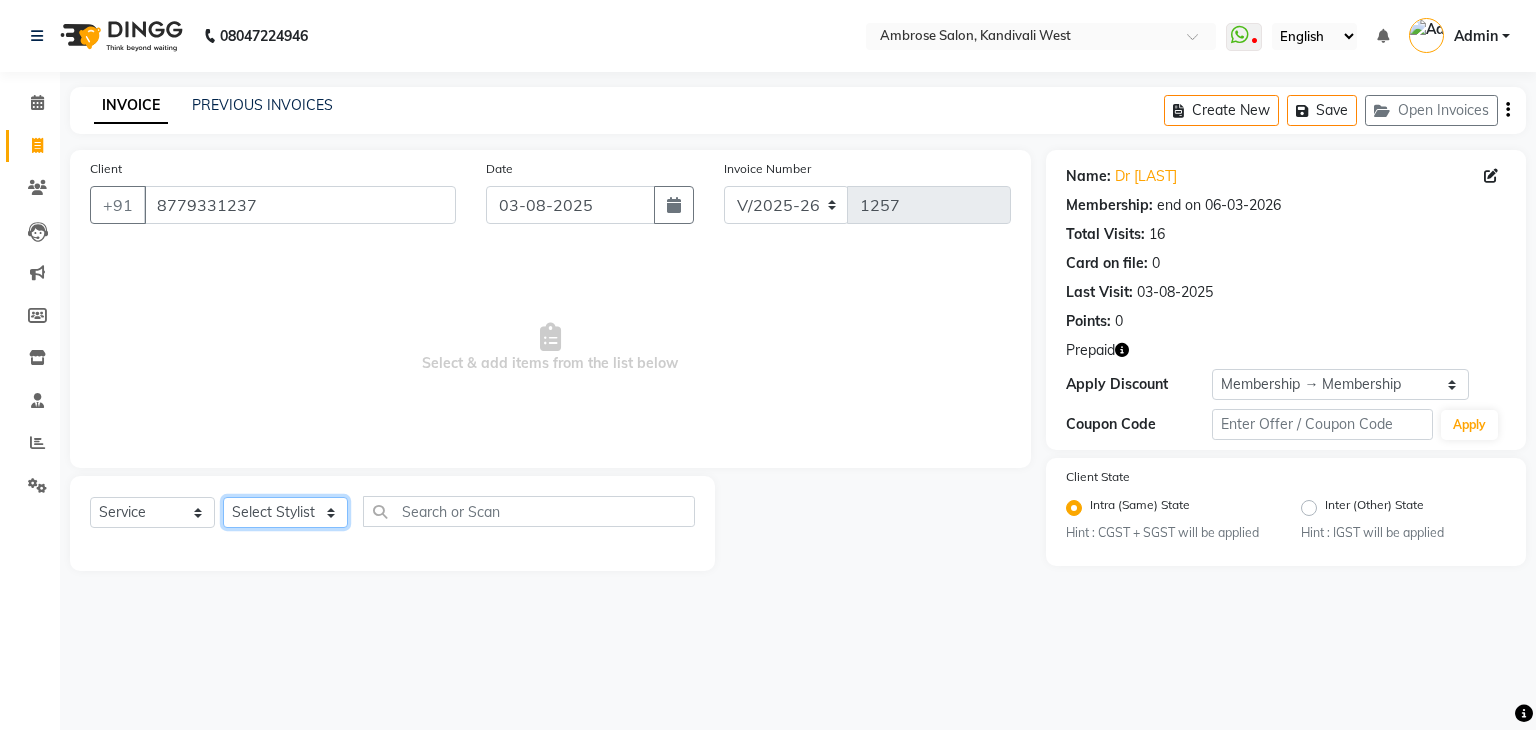 click on "Select Stylist Akshay Divecha Ashwini Hair Head Falak Nails Fardin Kirti Nida FD Pradip Pradip Vaishnav Sanjana  Vidhi Veera" 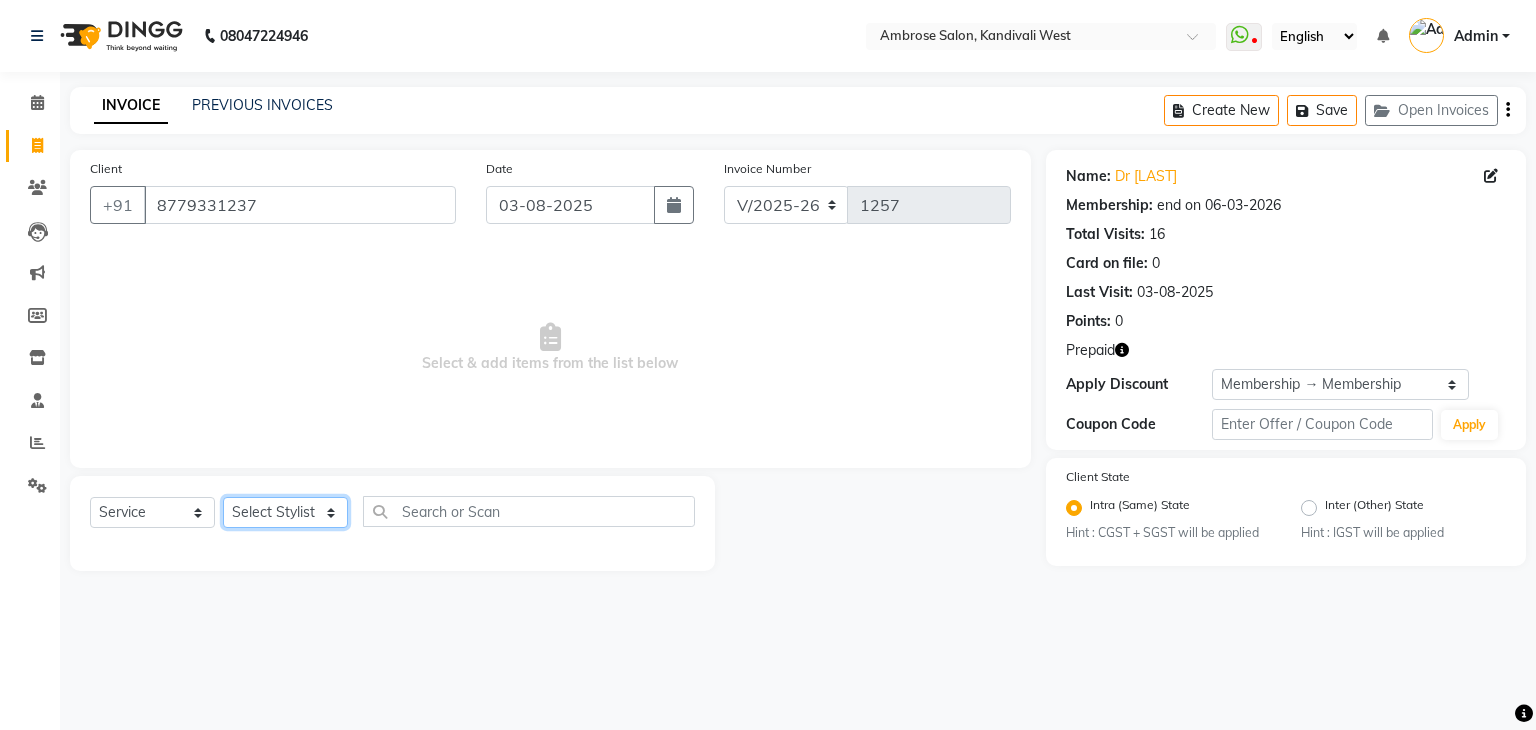 select on "22071" 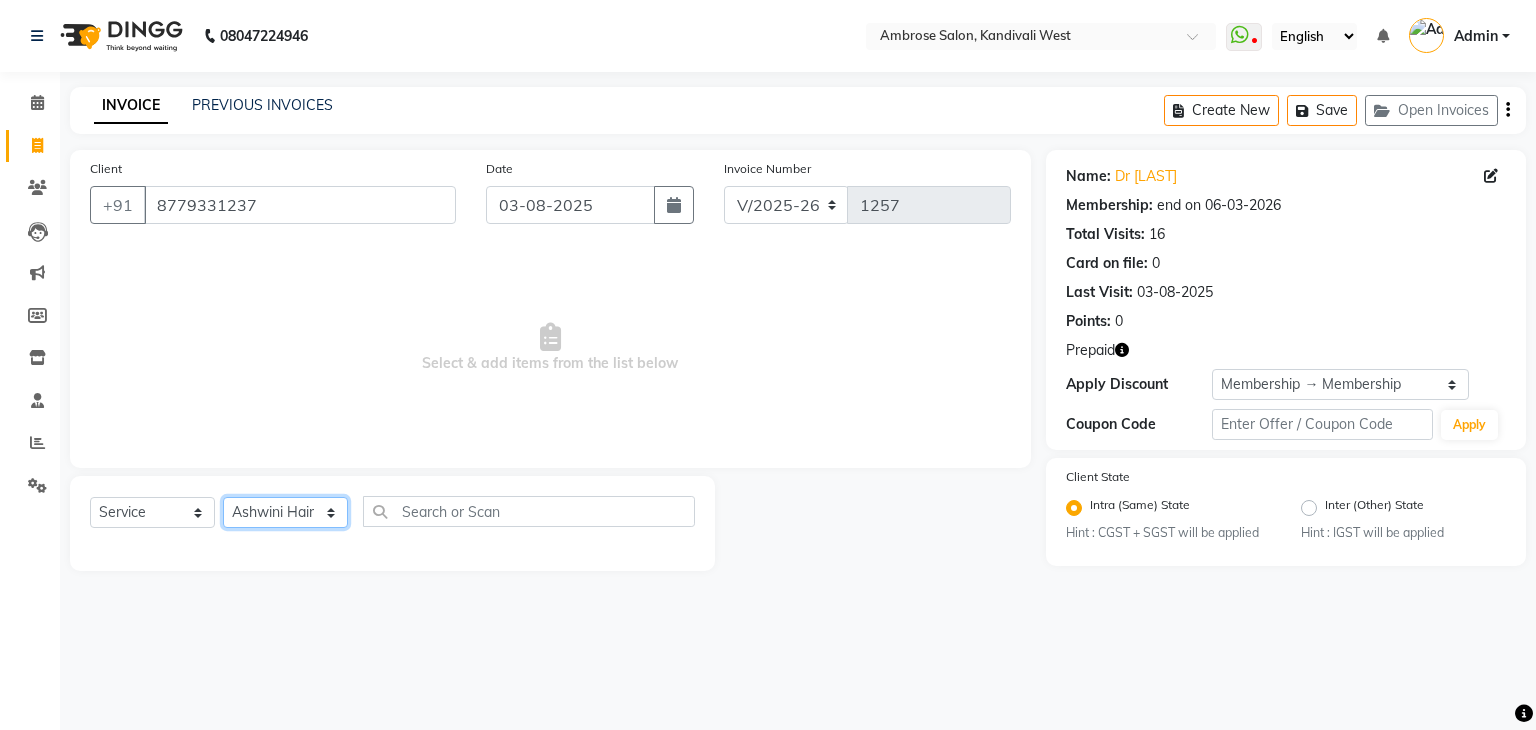 click on "Select Stylist Akshay Divecha Ashwini Hair Head Falak Nails Fardin Kirti Nida FD Pradip Pradip Vaishnav Sanjana  Vidhi Veera" 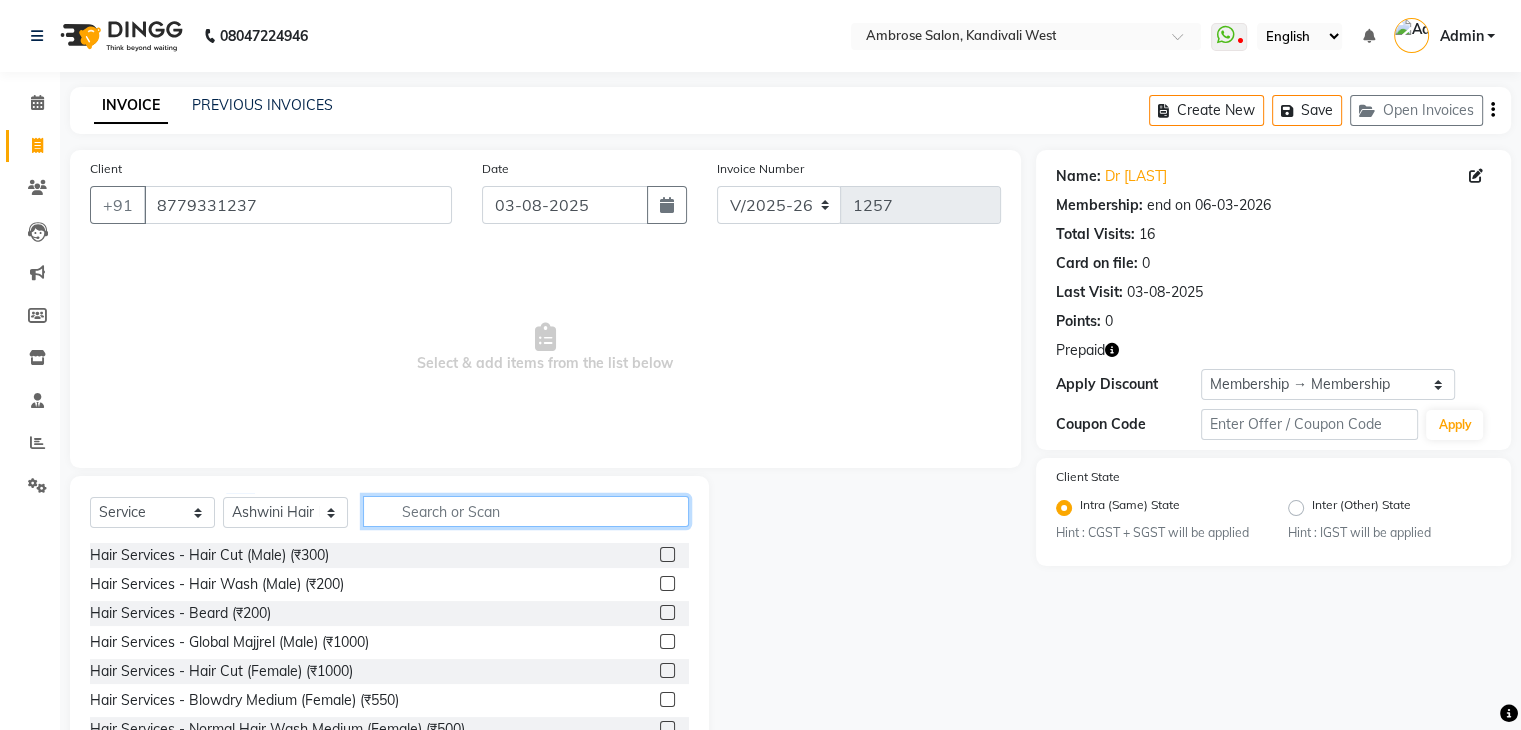click 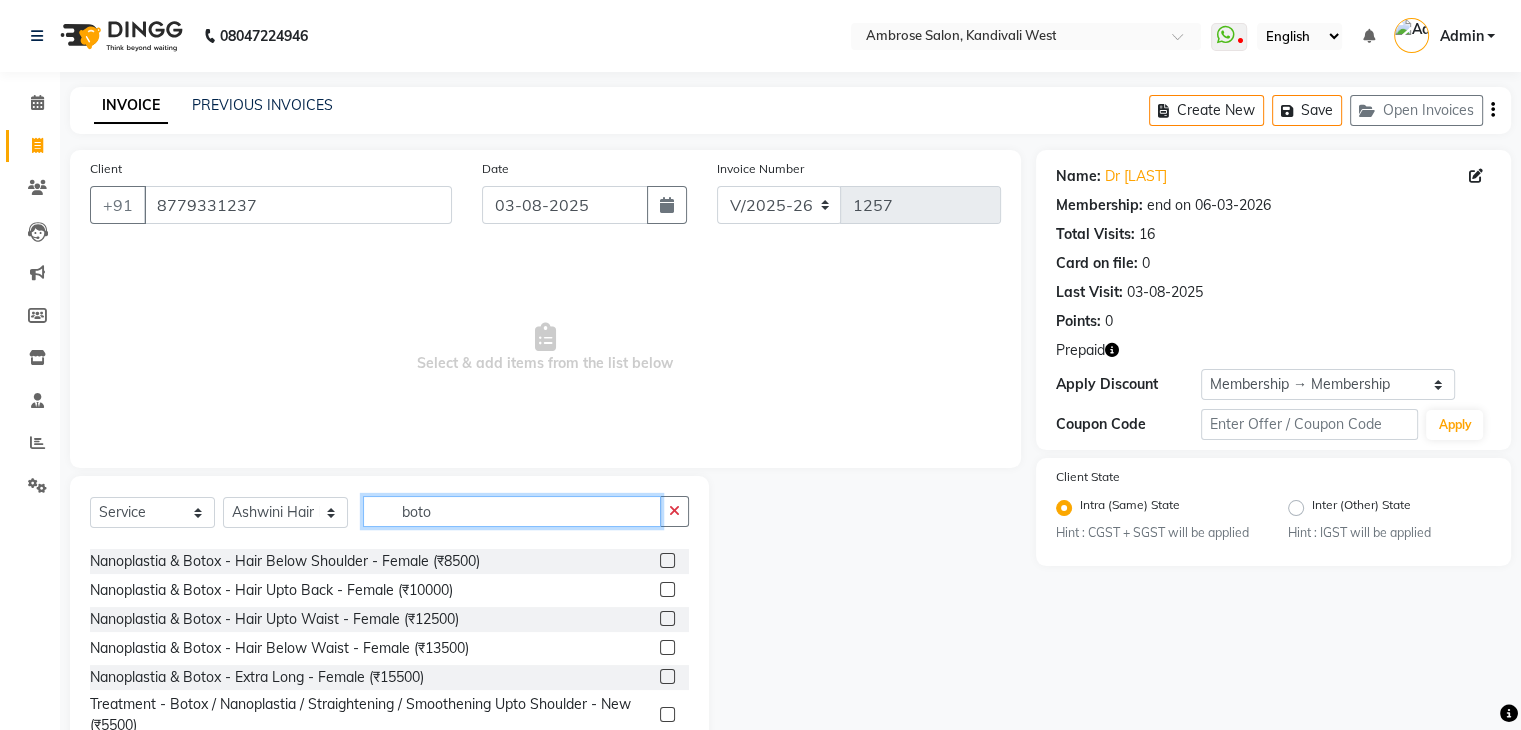 scroll, scrollTop: 100, scrollLeft: 0, axis: vertical 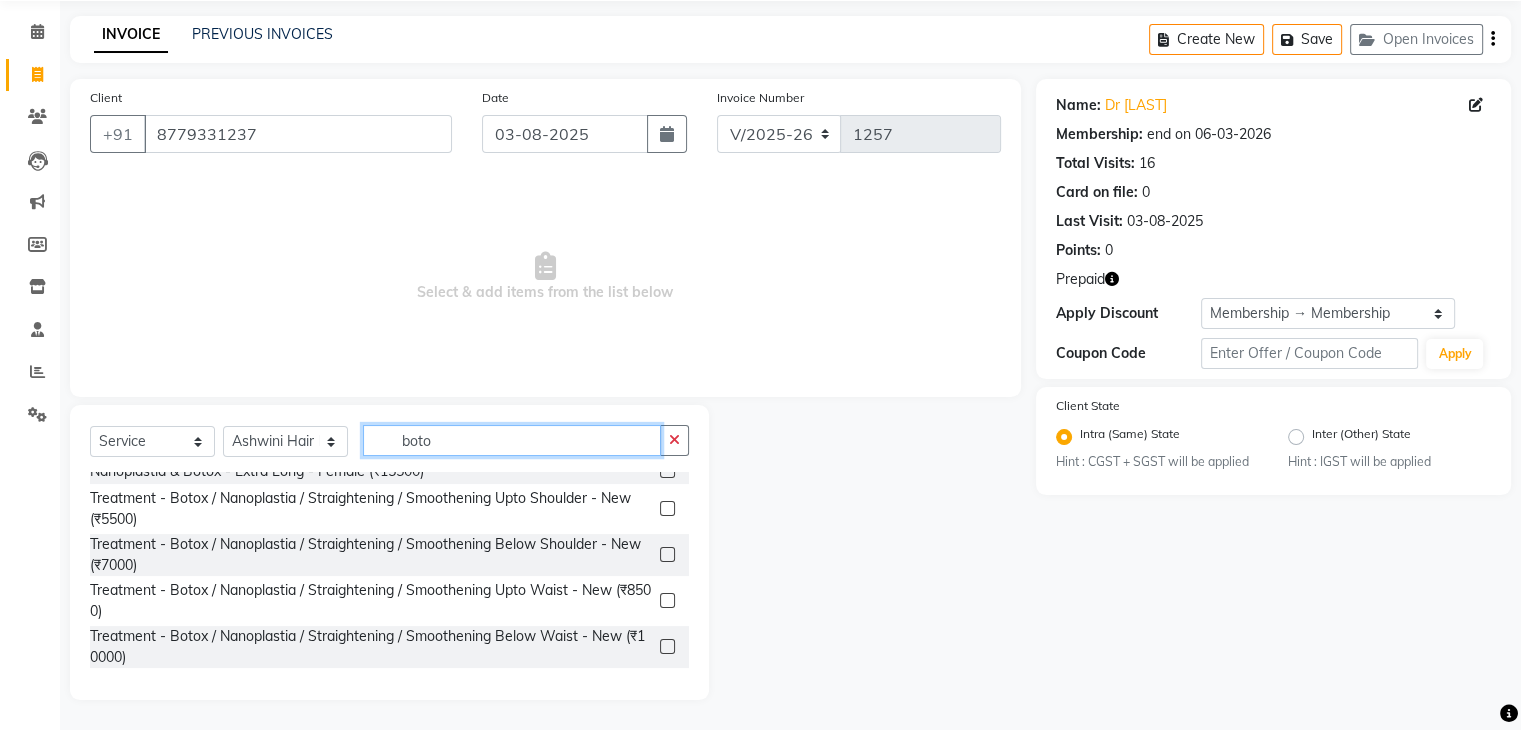 type on "boto" 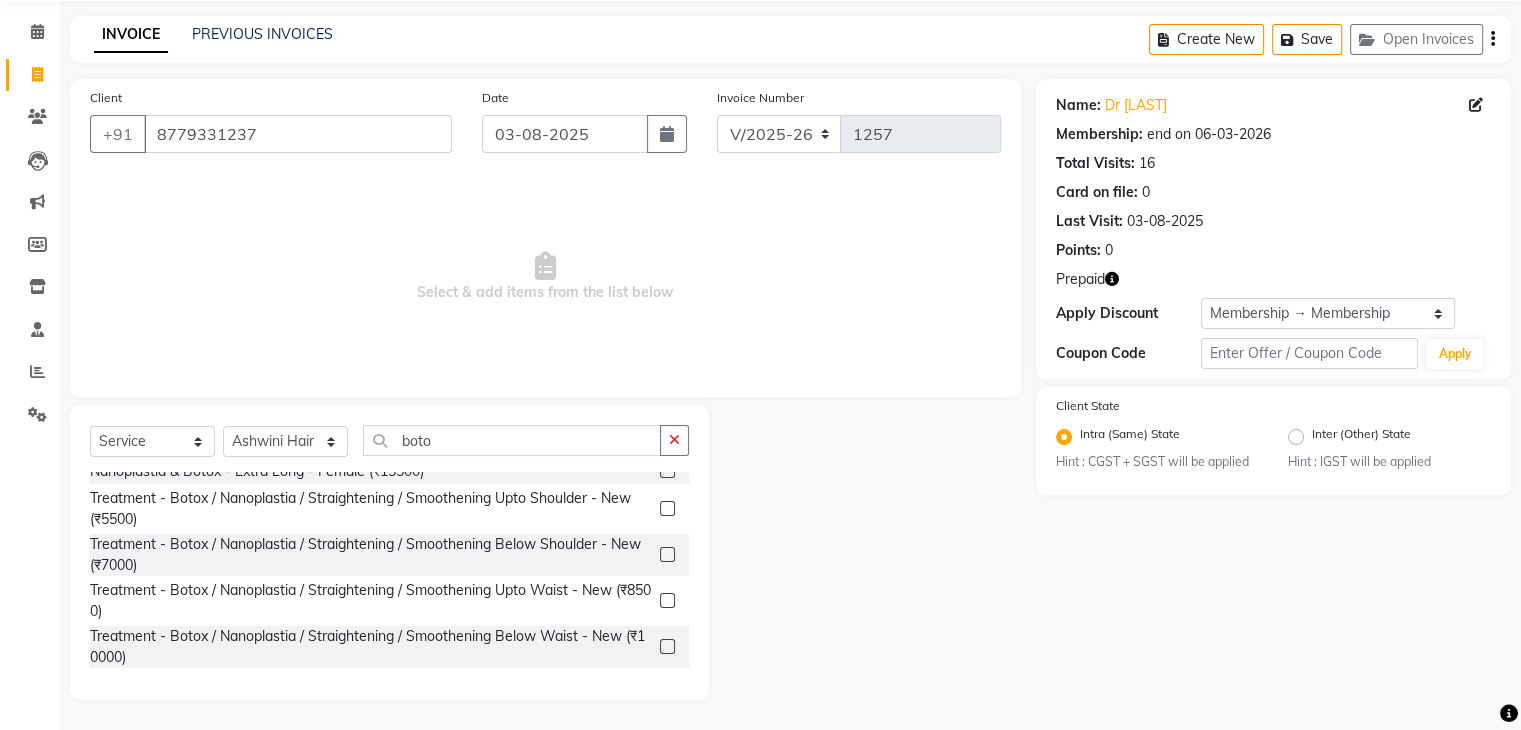 click 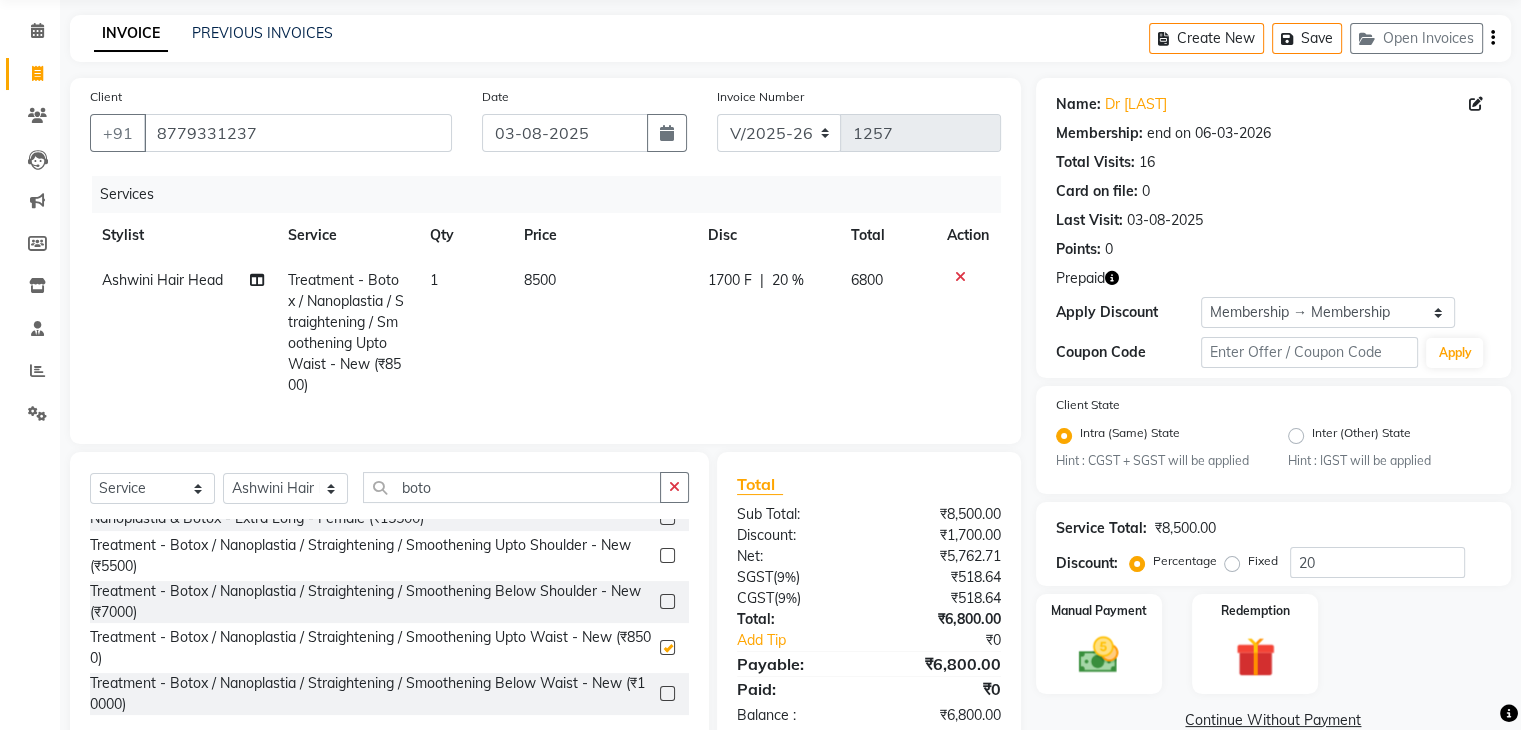 checkbox on "false" 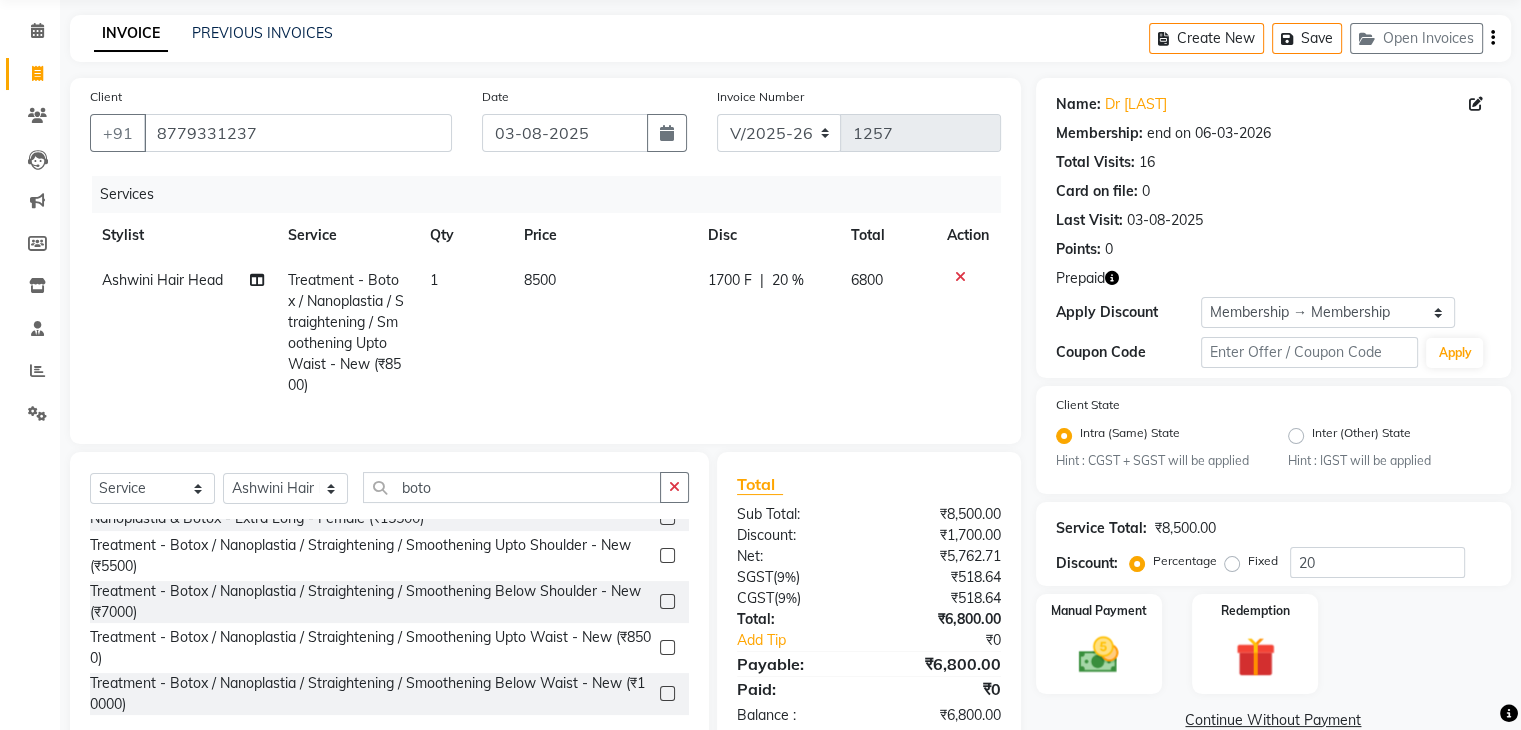 click on "Ashwini Hair Head" 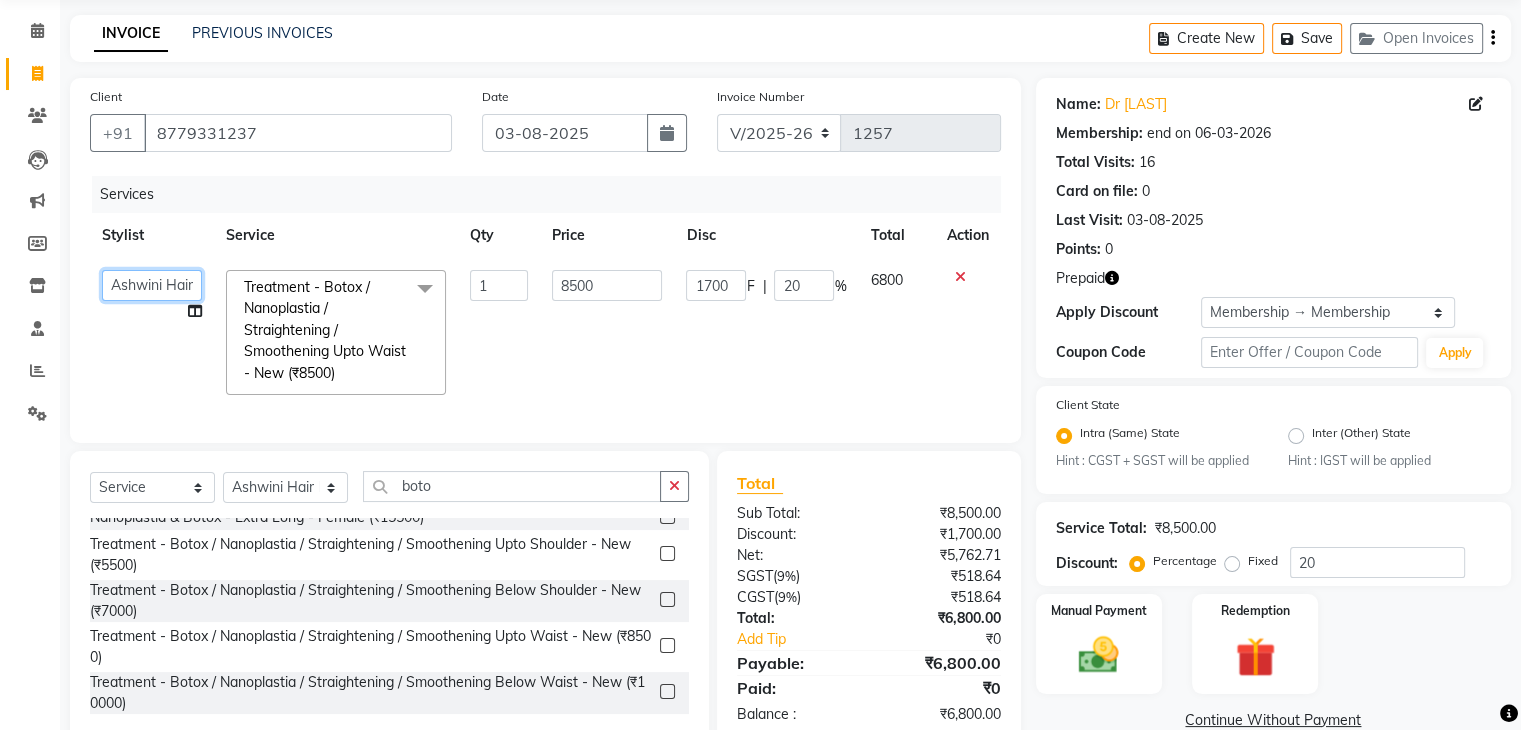 click on "Akshay Divecha   Ashwini Hair Head   Falak Nails   Fardin   Kirti   Nida FD   Pradip   Pradip Vaishnav   Sanjana    Vidhi Veera" 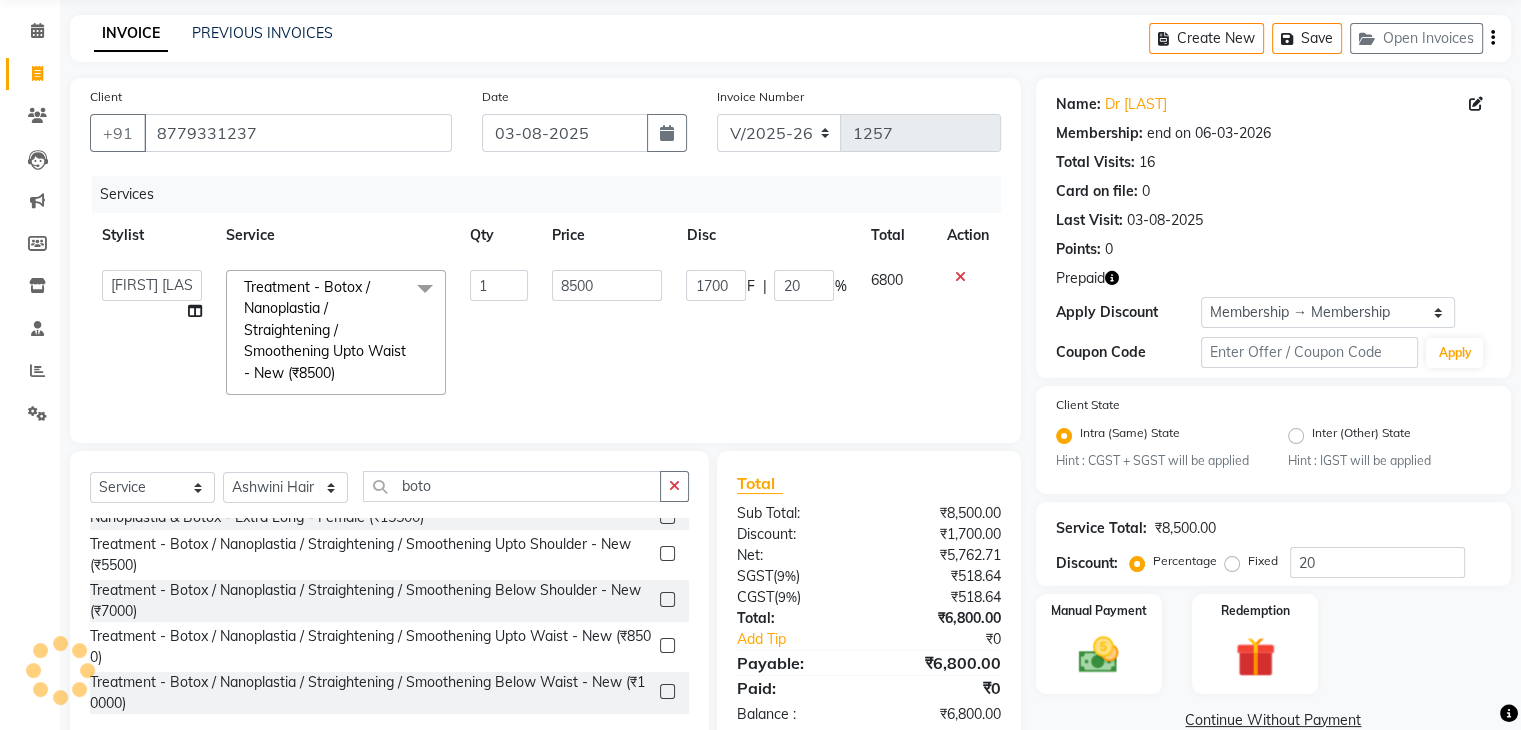 select on "69722" 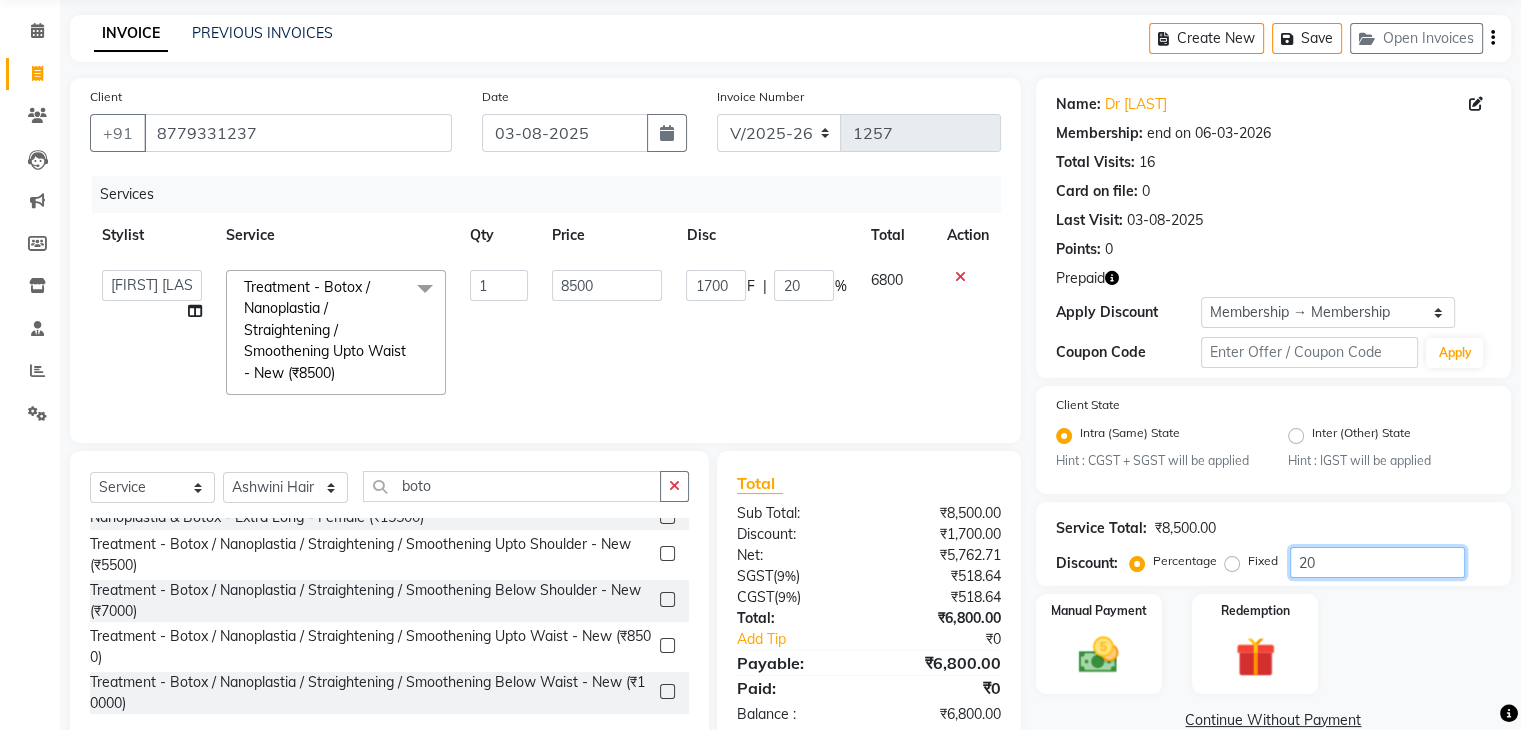 click on "20" 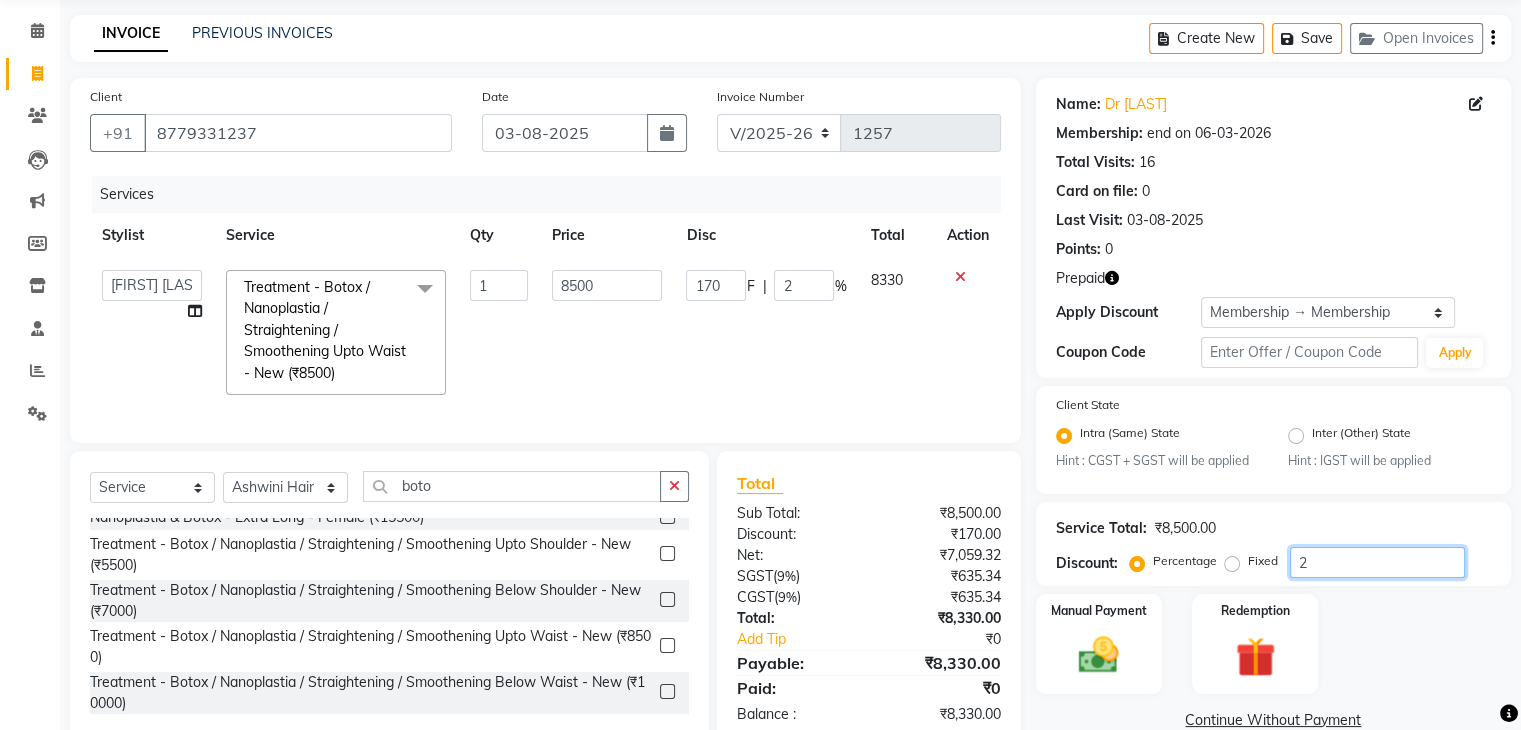 type 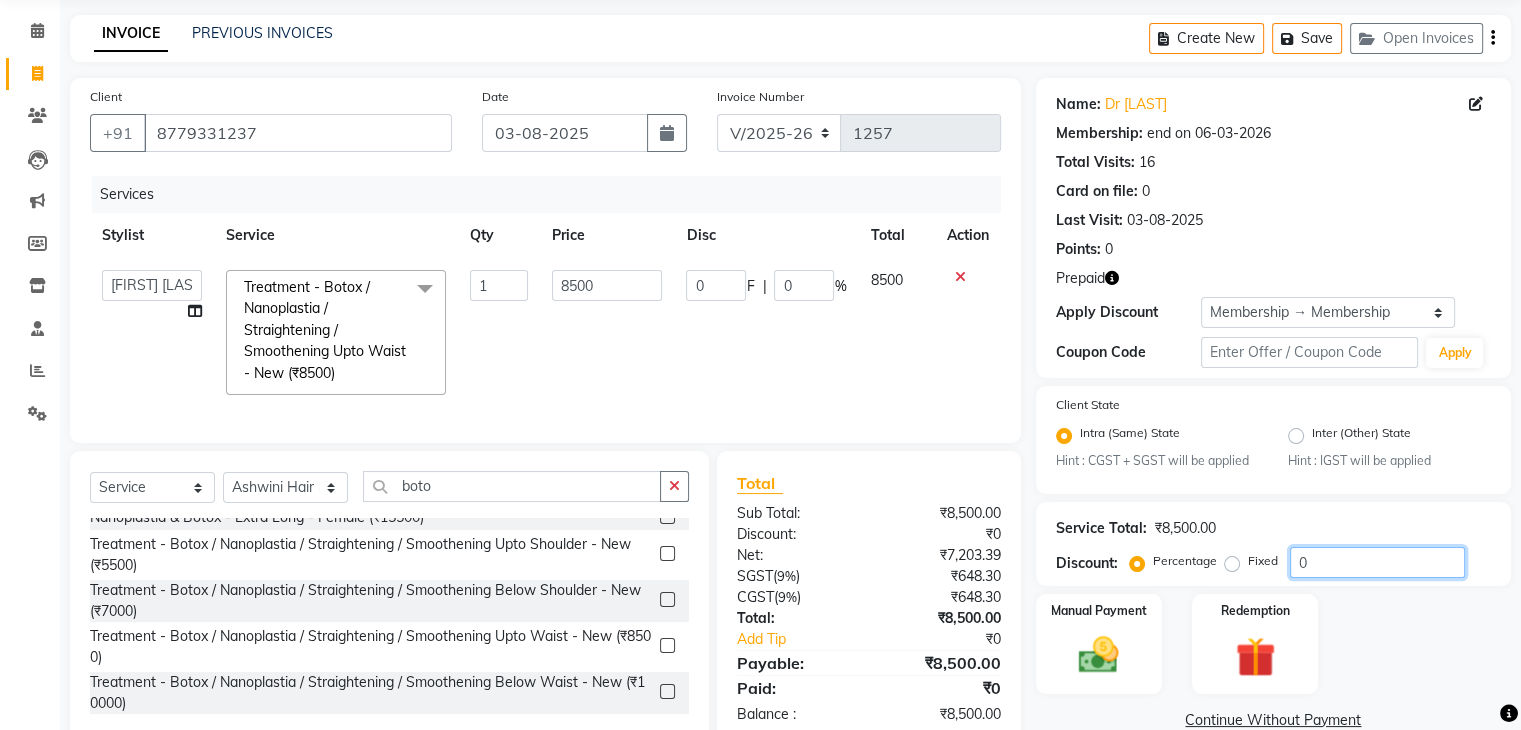 type on "0" 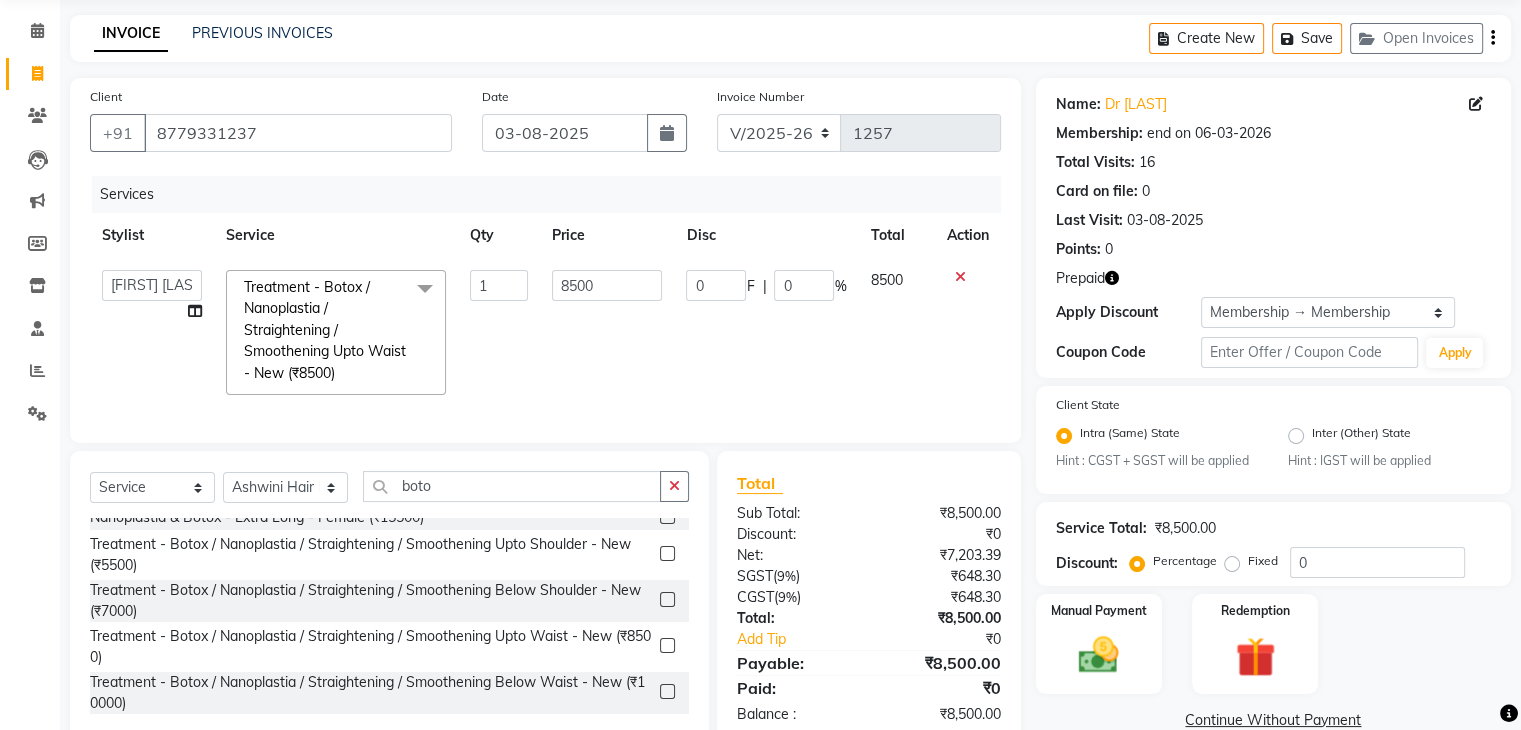 click on "8500" 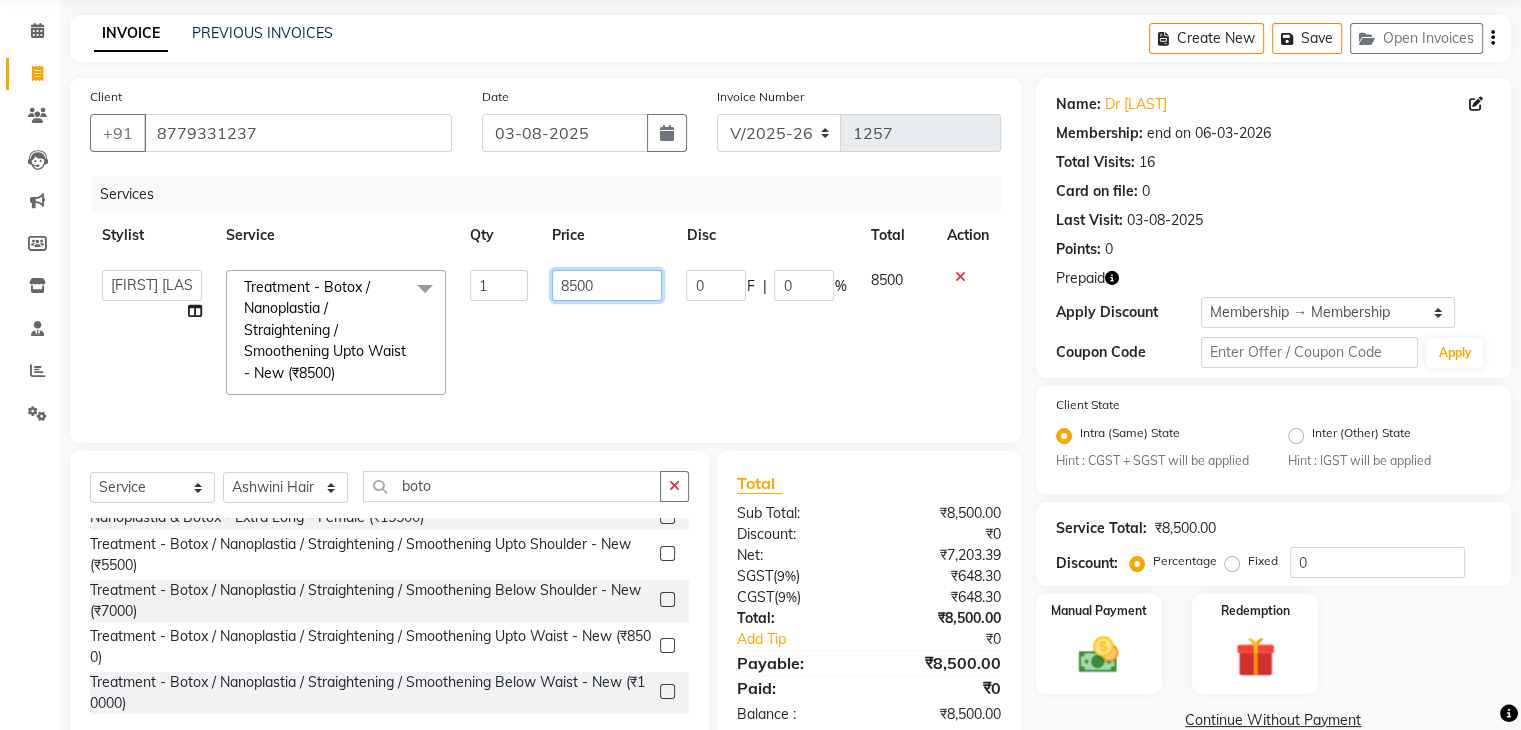 click on "8500" 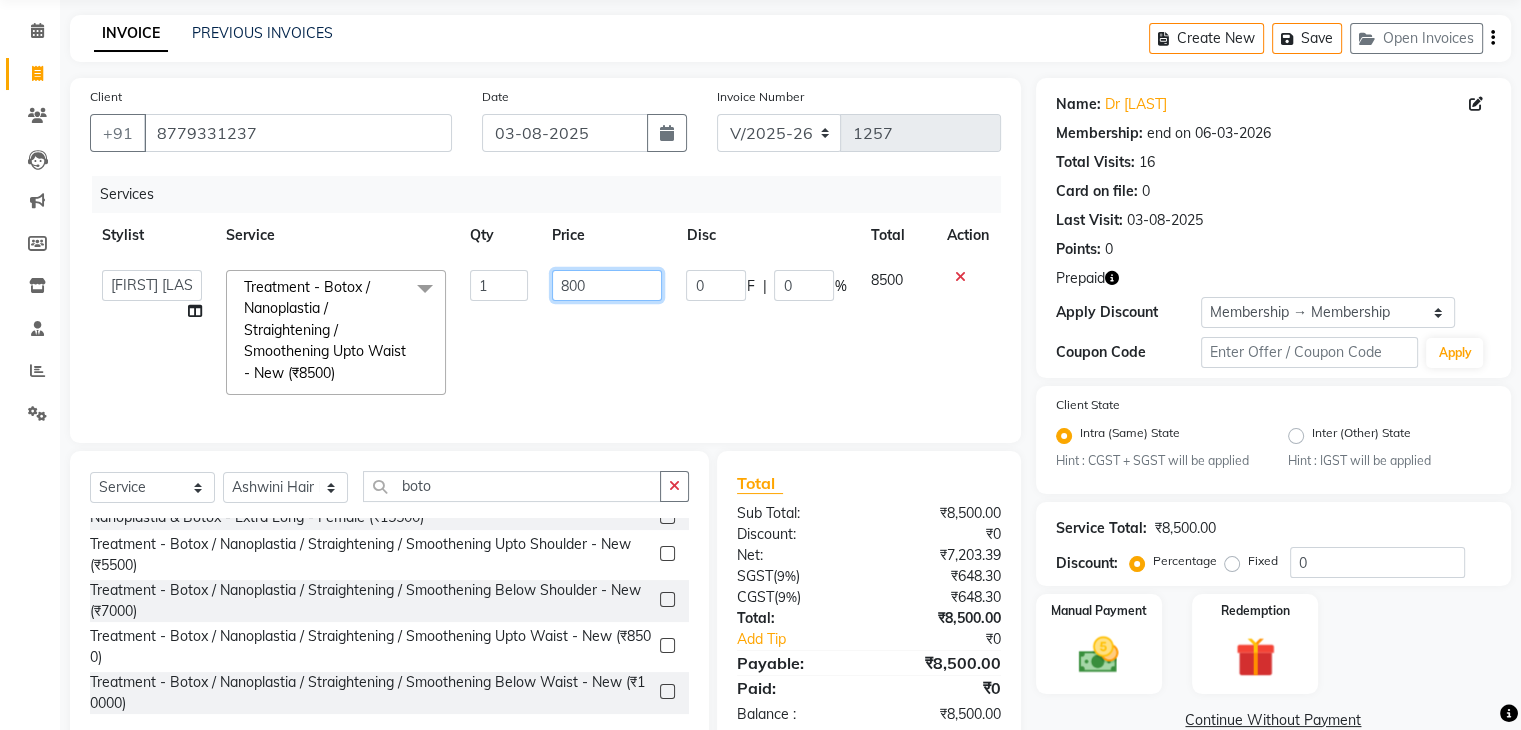 type on "8000" 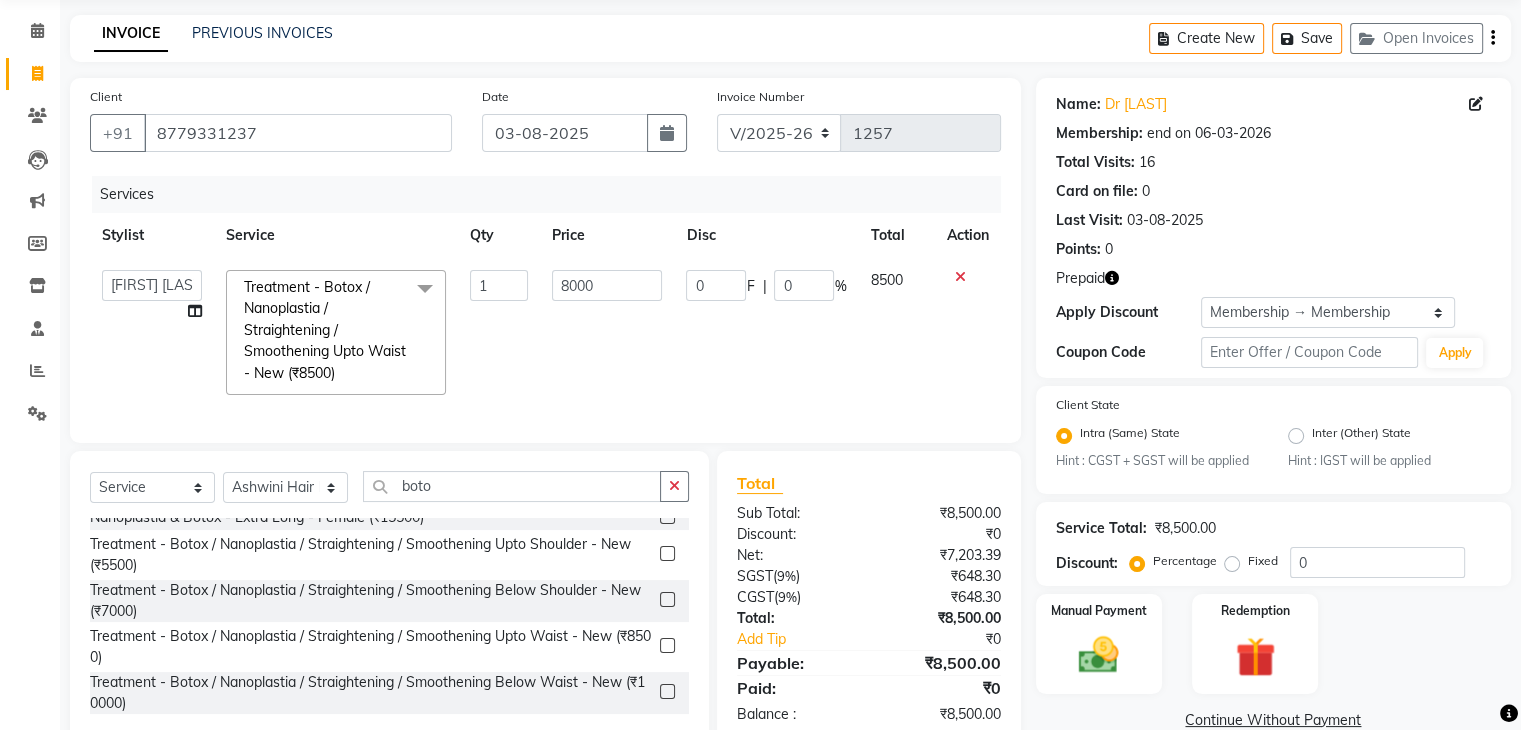 click on "0 F | 0 %" 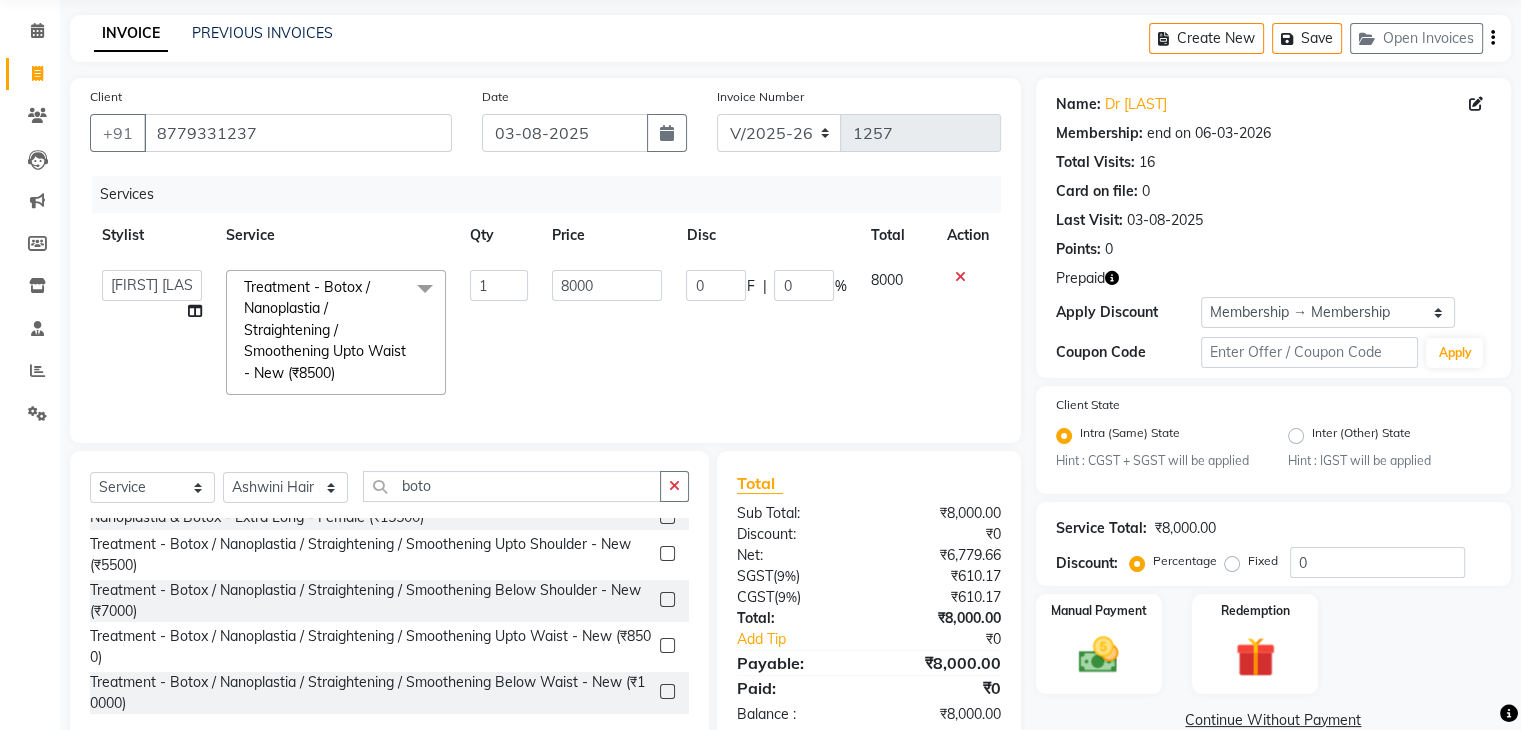 scroll, scrollTop: 134, scrollLeft: 0, axis: vertical 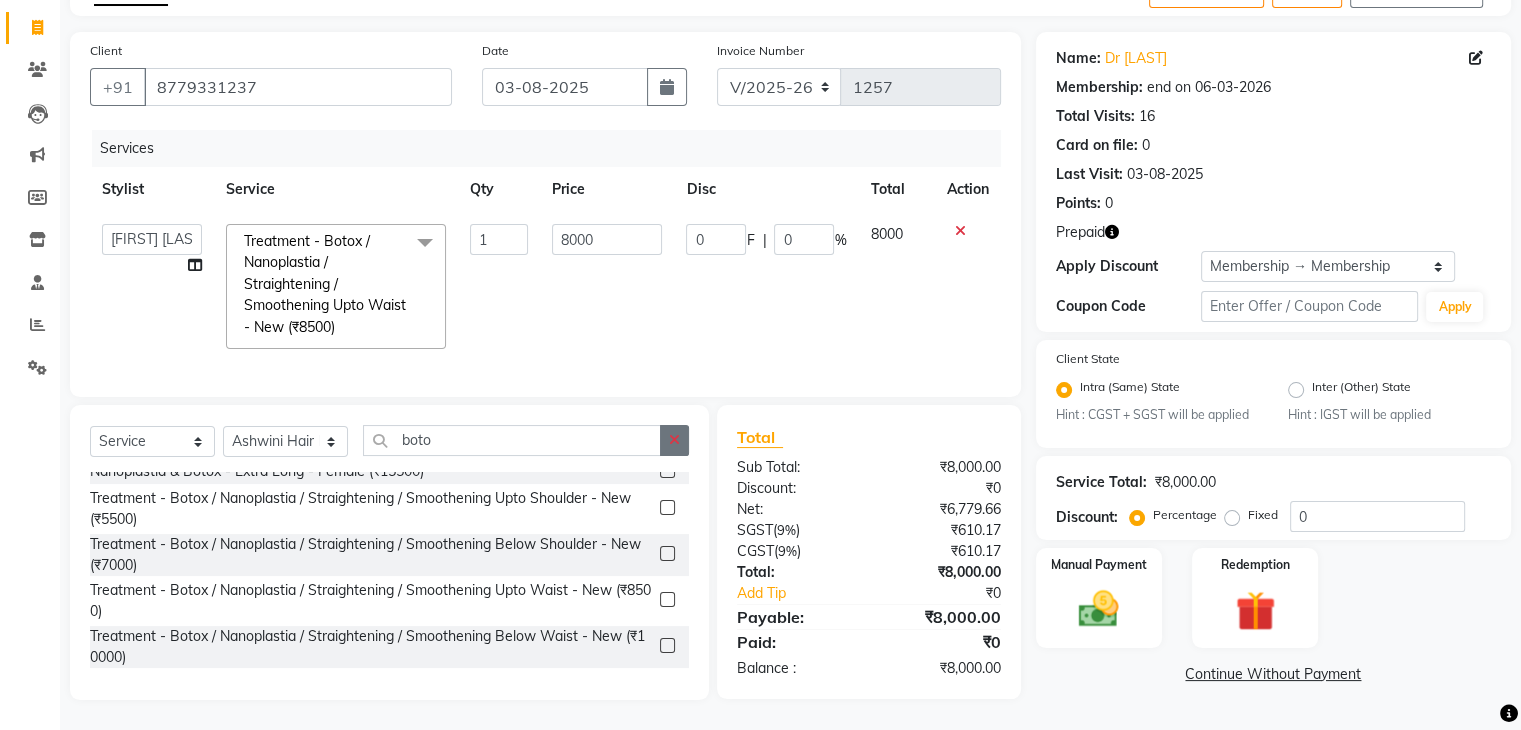 click 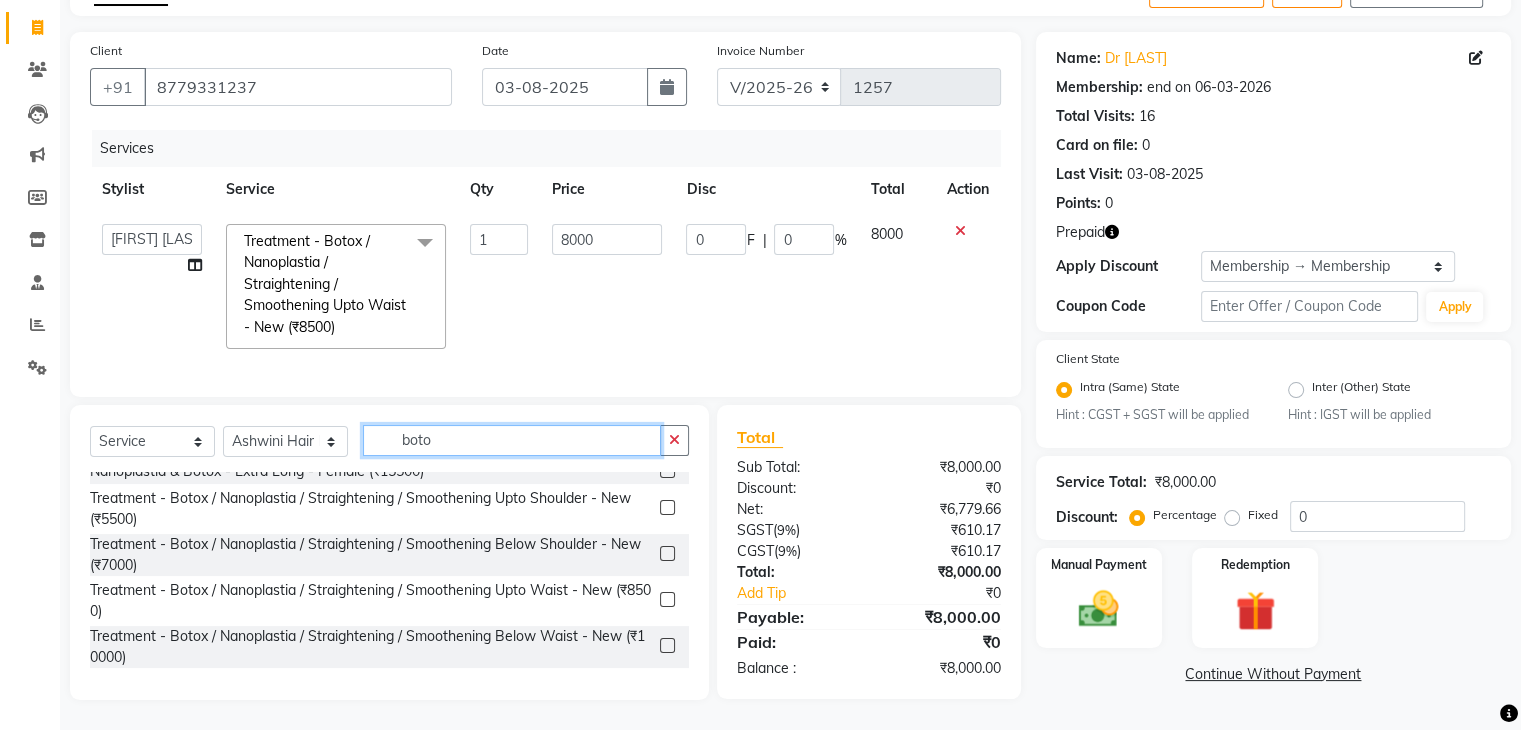 type 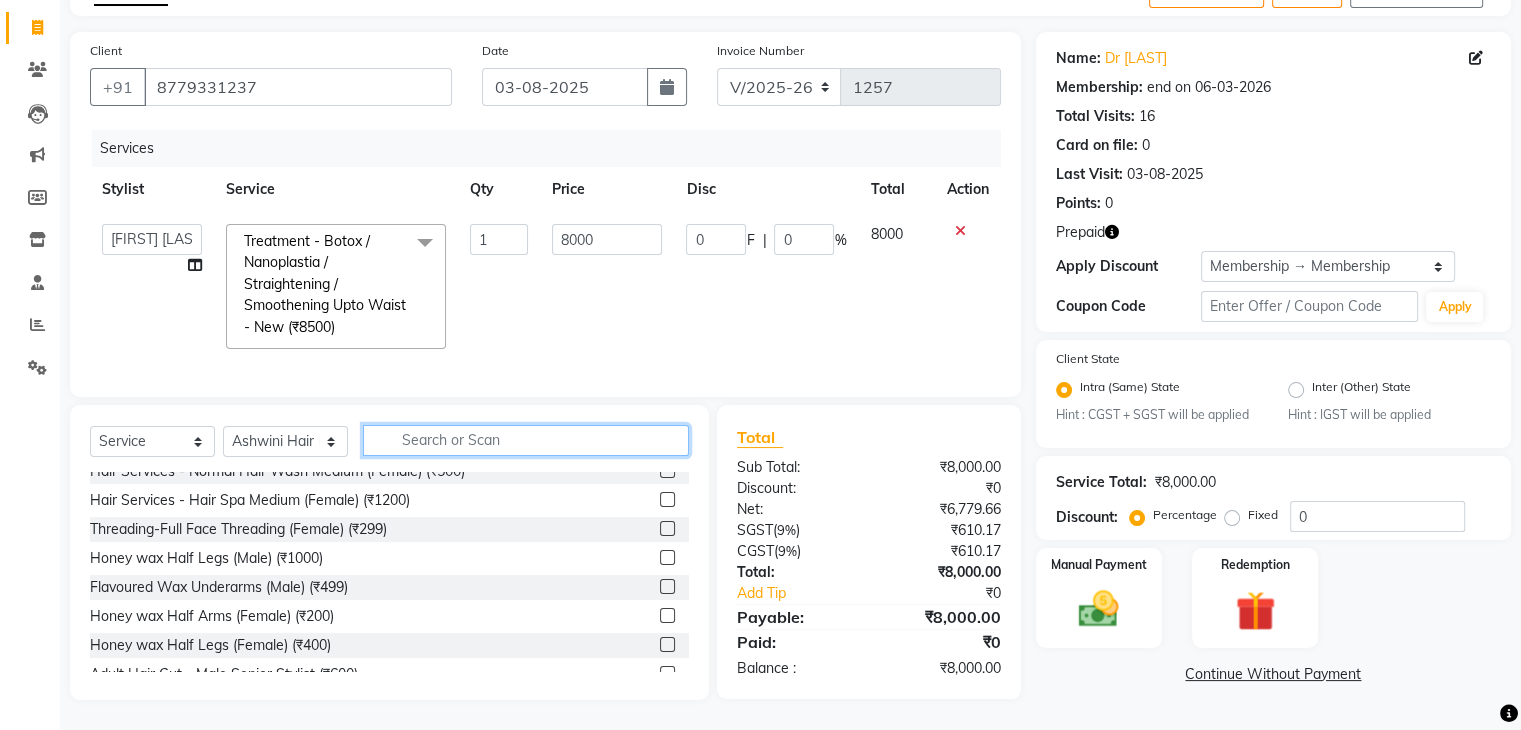 click 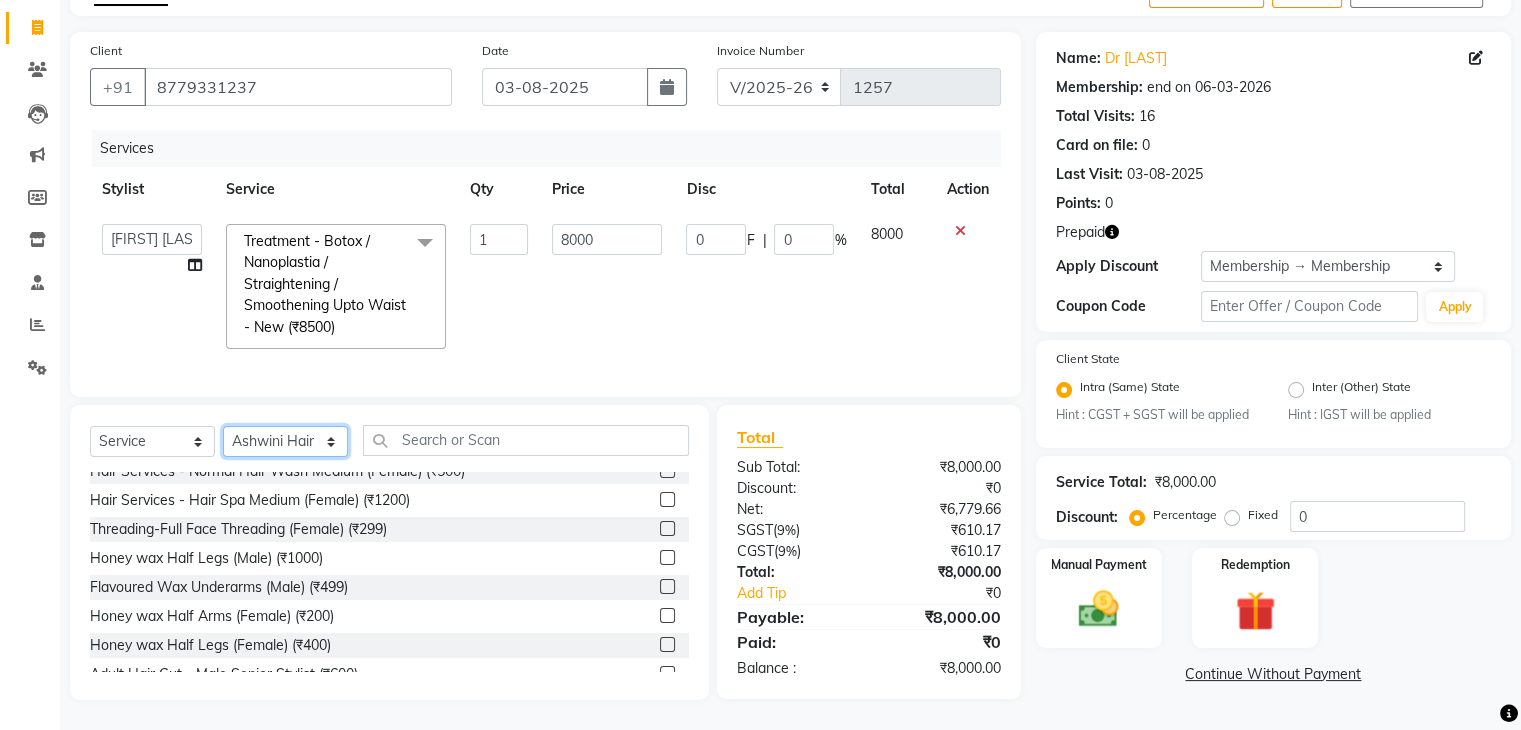 click on "Select Stylist Akshay Divecha Ashwini Hair Head Falak Nails Fardin Kirti Nida FD Pradip Pradip Vaishnav Sanjana  Vidhi Veera" 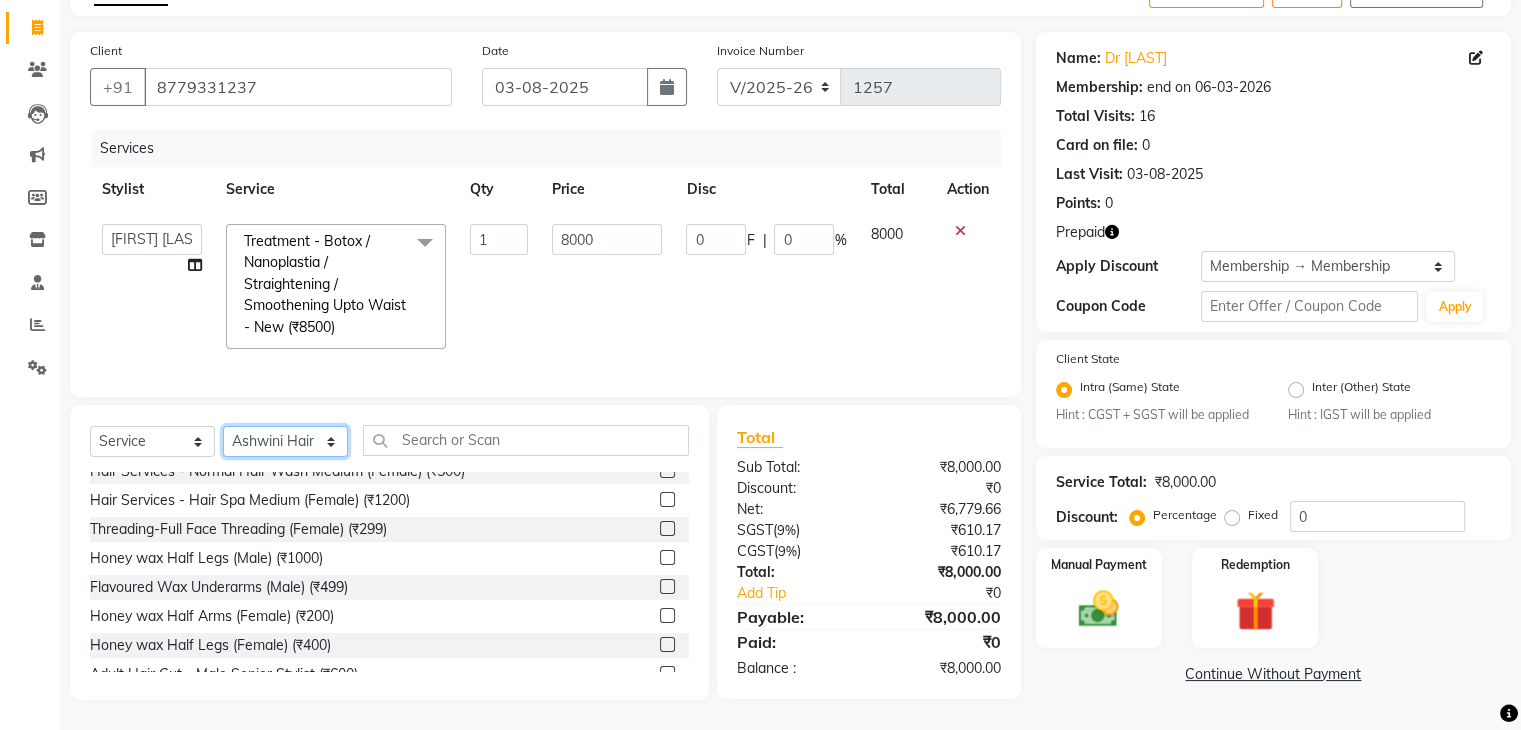 select on "84656" 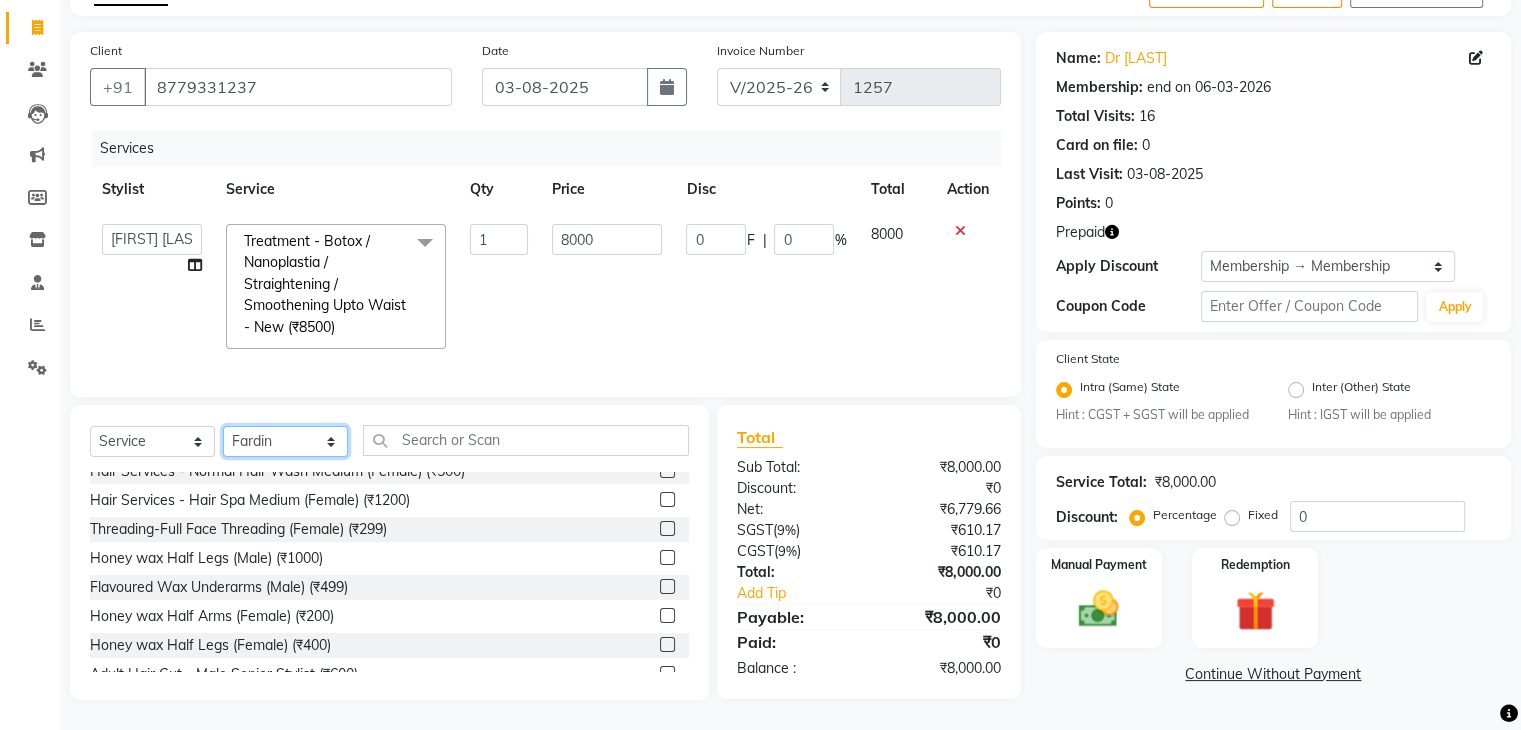 click on "Select Stylist Akshay Divecha Ashwini Hair Head Falak Nails Fardin Kirti Nida FD Pradip Pradip Vaishnav Sanjana  Vidhi Veera" 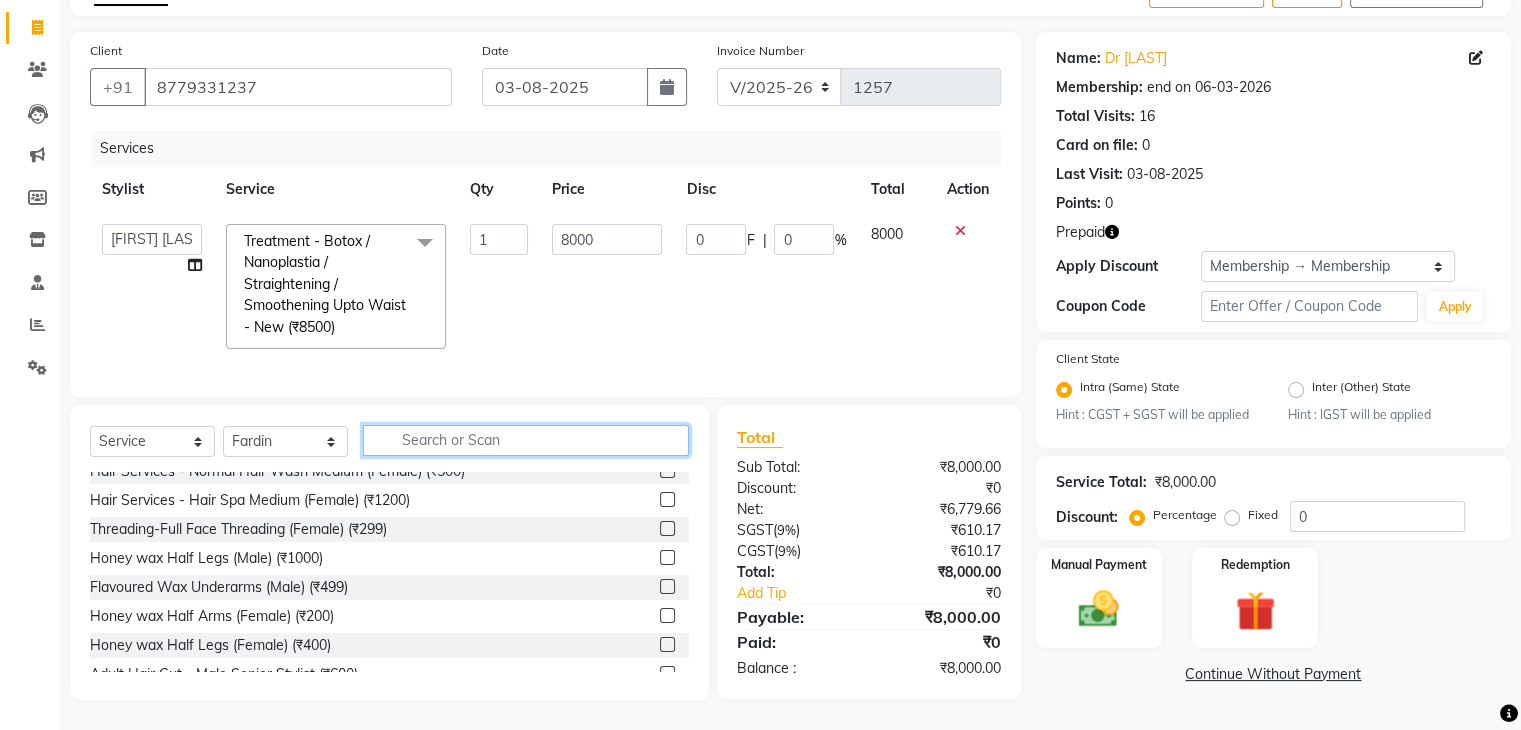 click 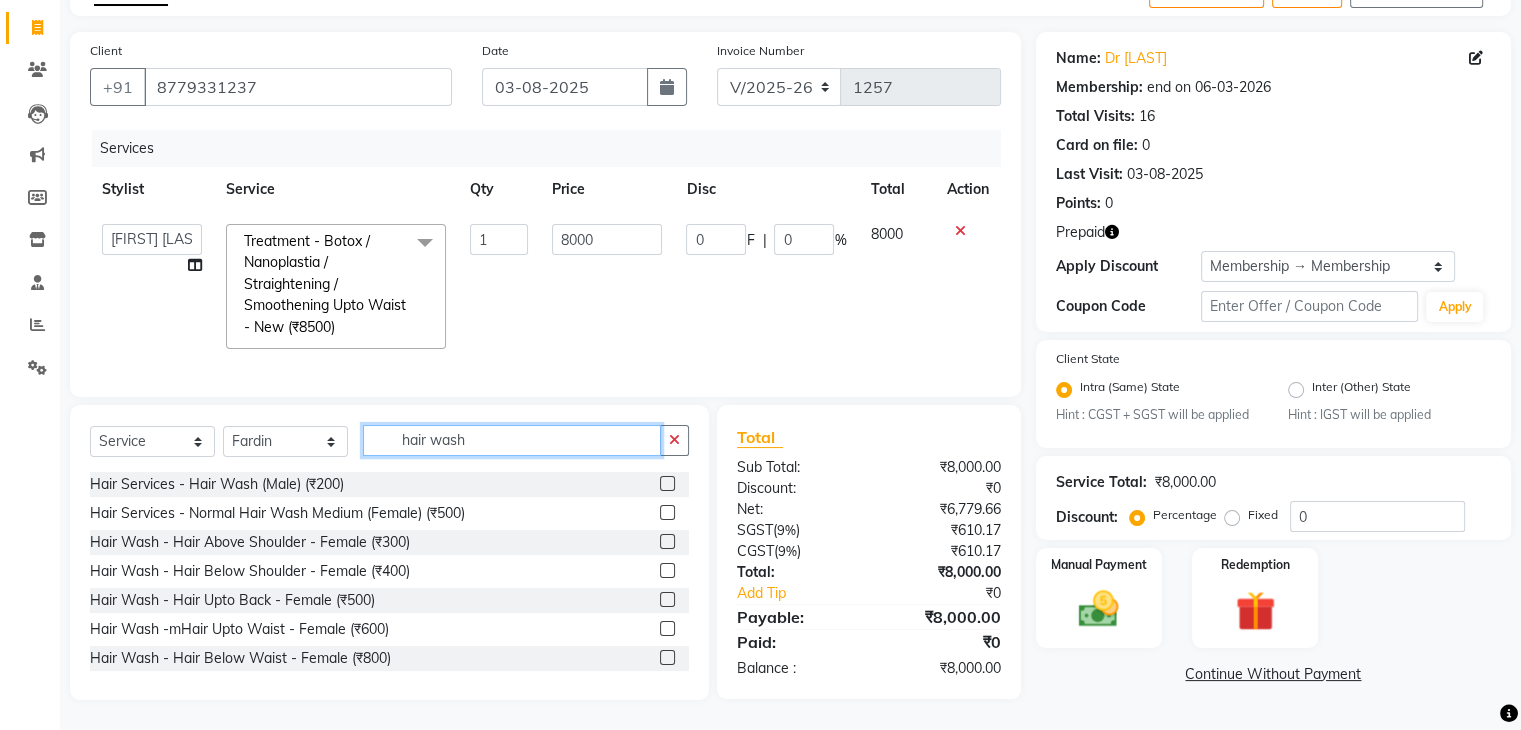 scroll, scrollTop: 0, scrollLeft: 0, axis: both 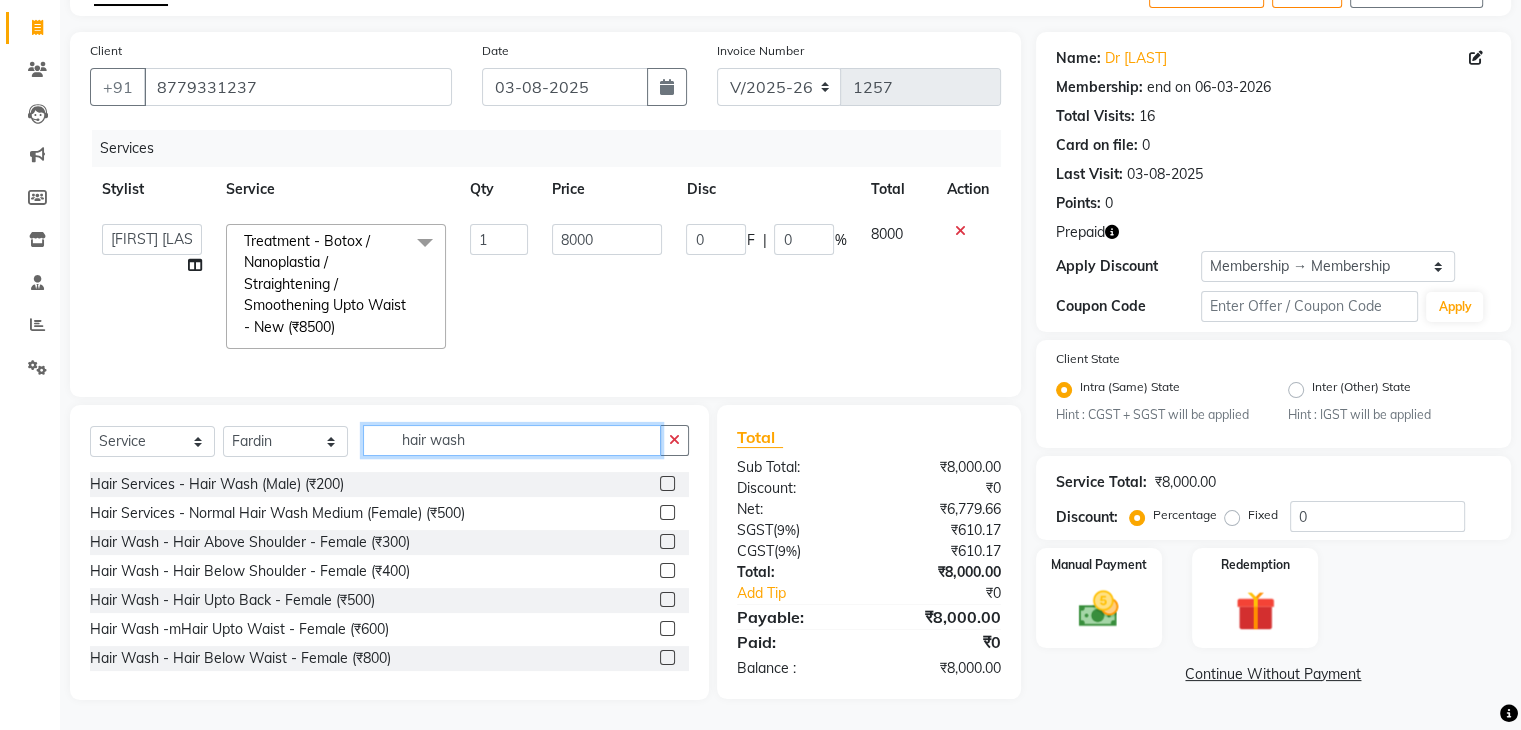 type on "hair wash" 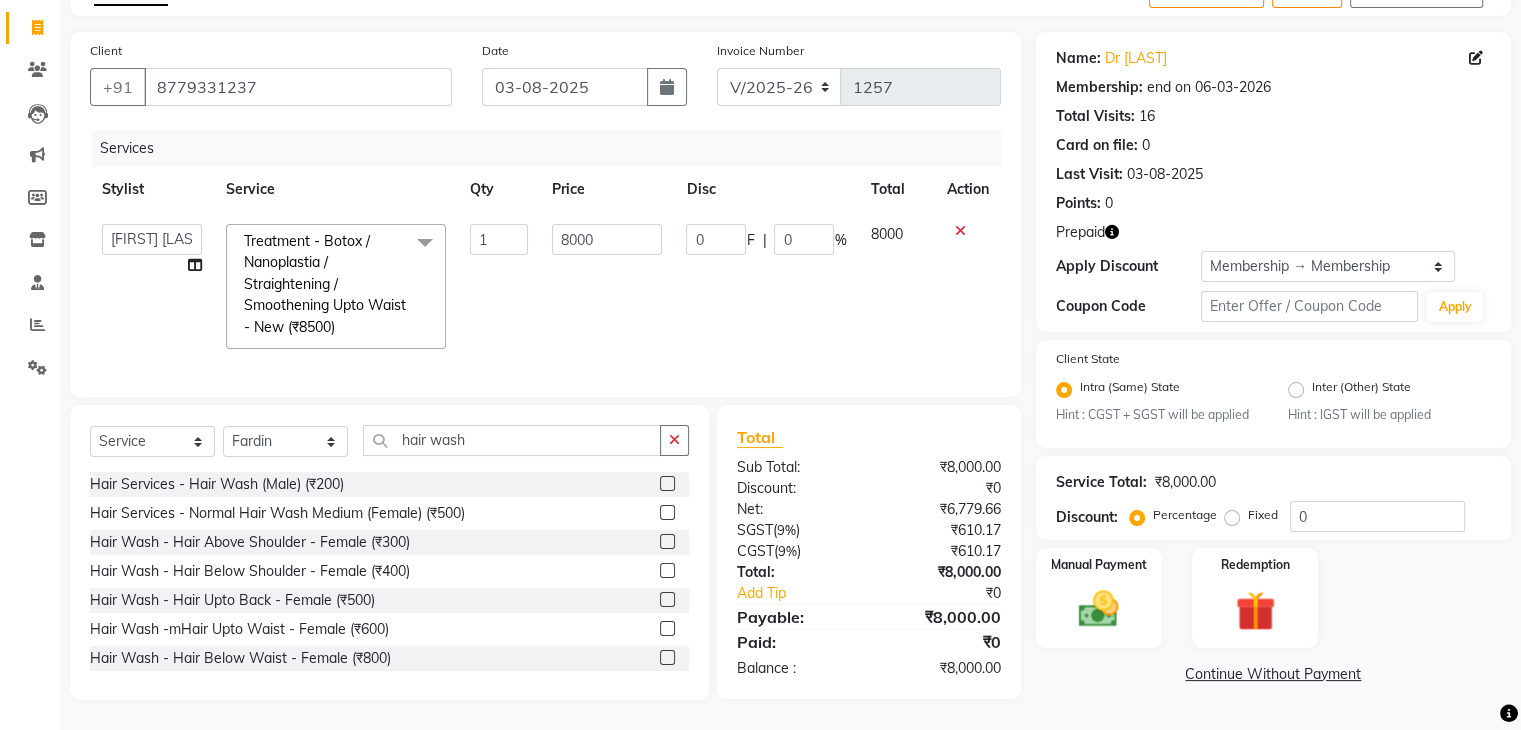click 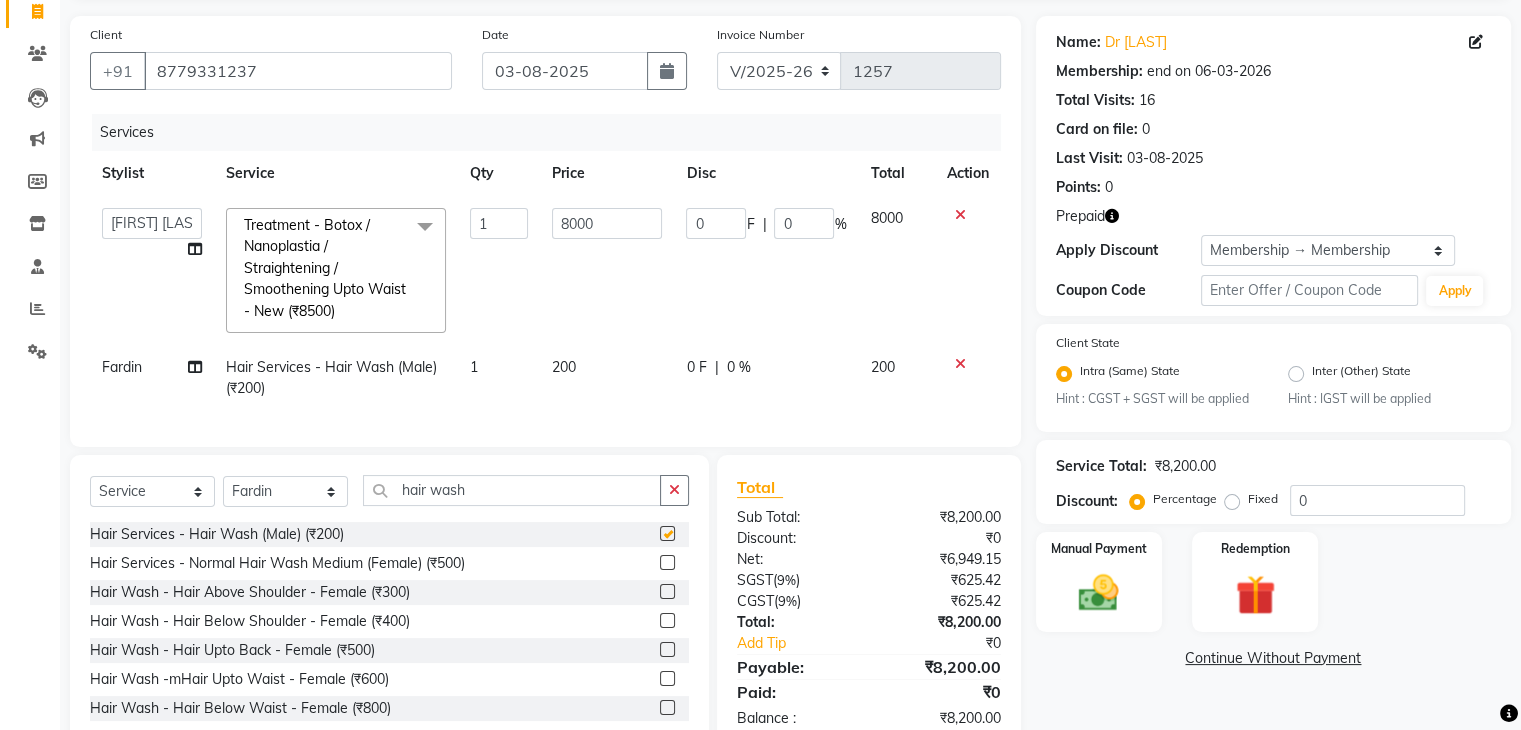 checkbox on "false" 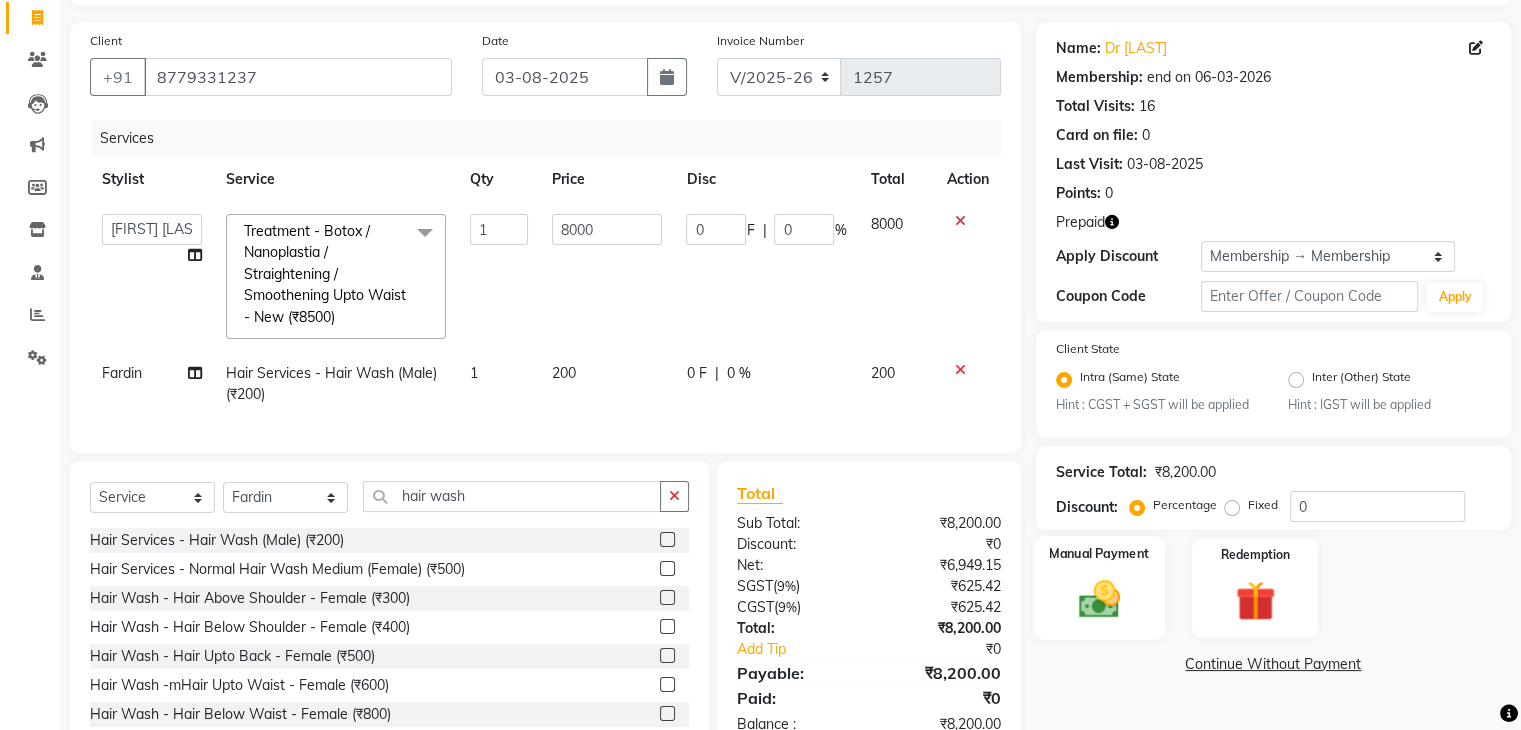 scroll, scrollTop: 200, scrollLeft: 0, axis: vertical 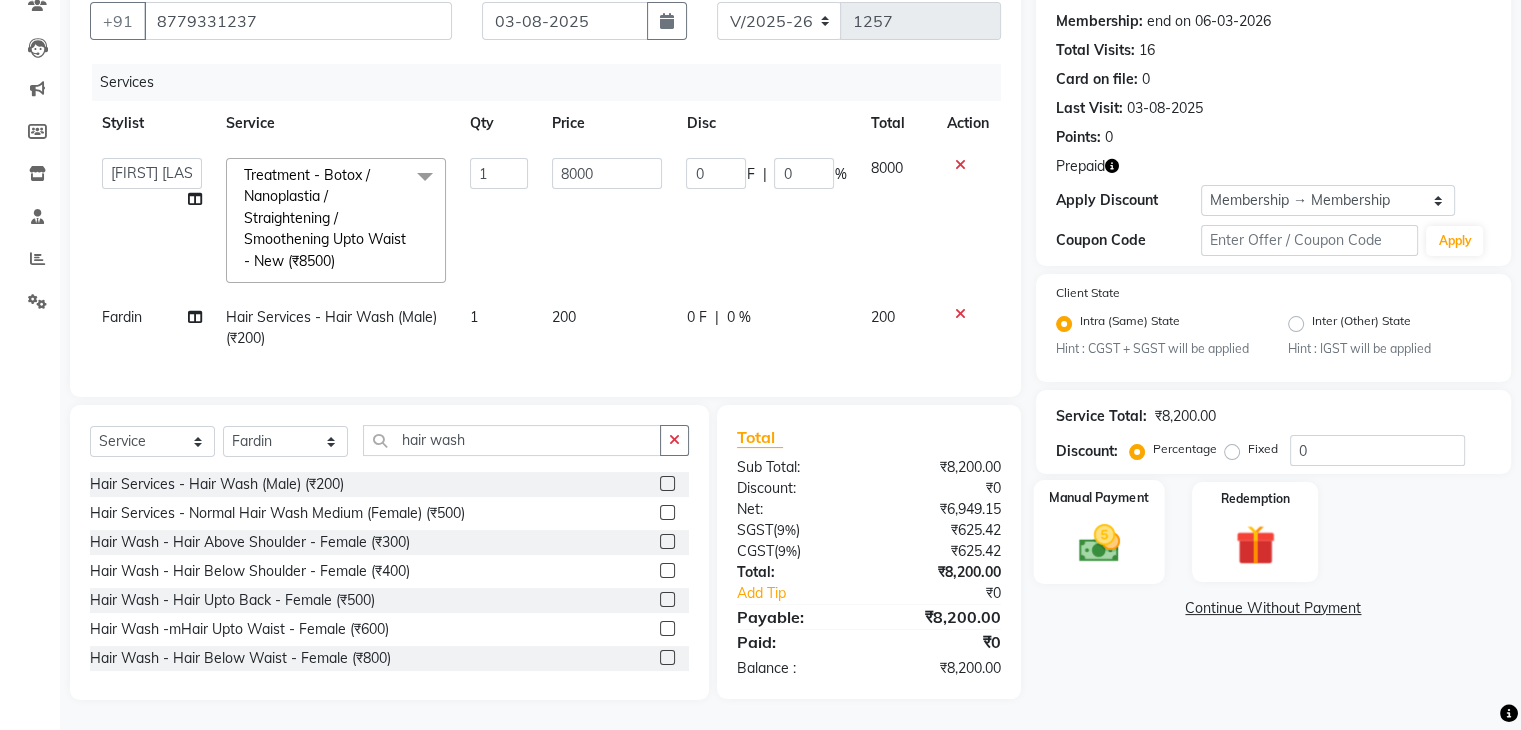 click 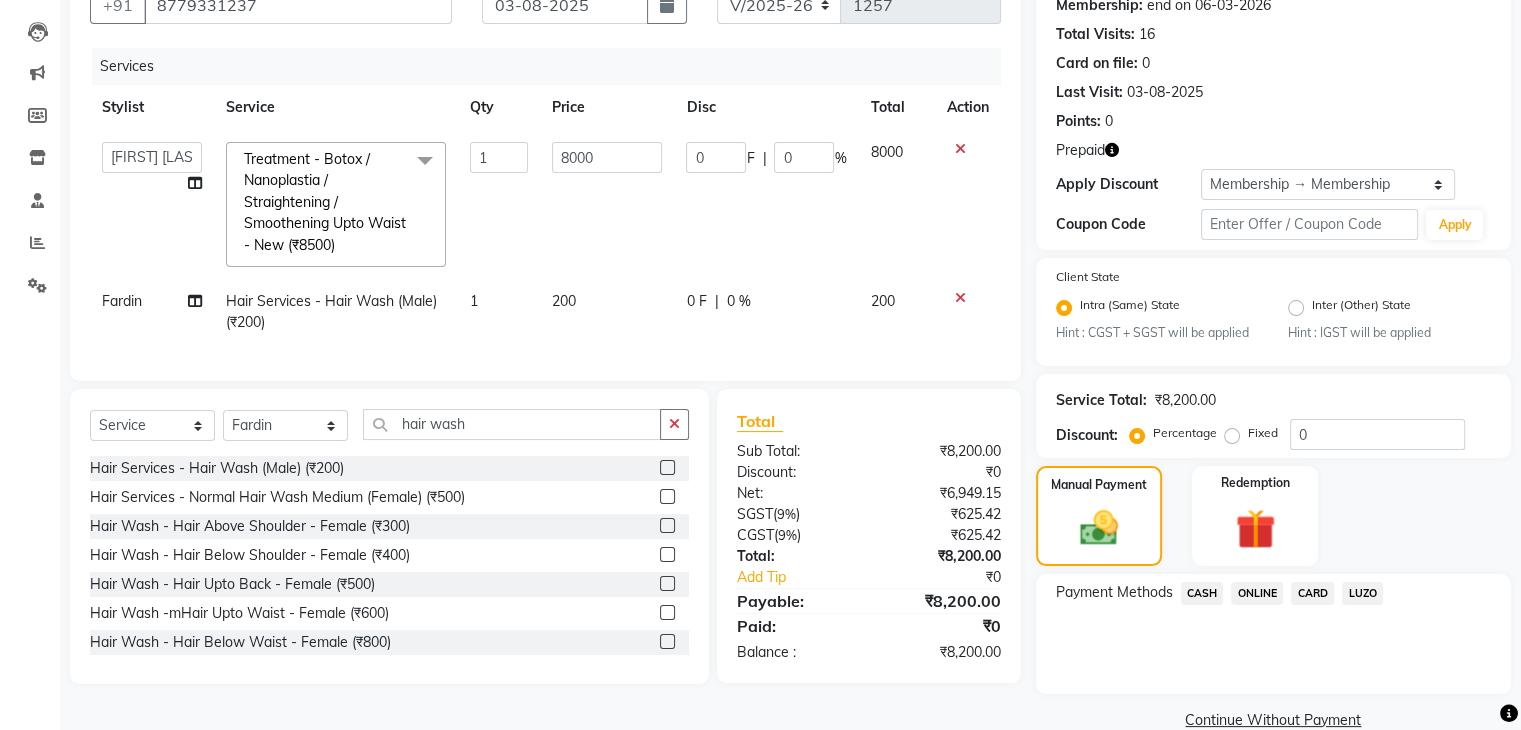 scroll, scrollTop: 237, scrollLeft: 0, axis: vertical 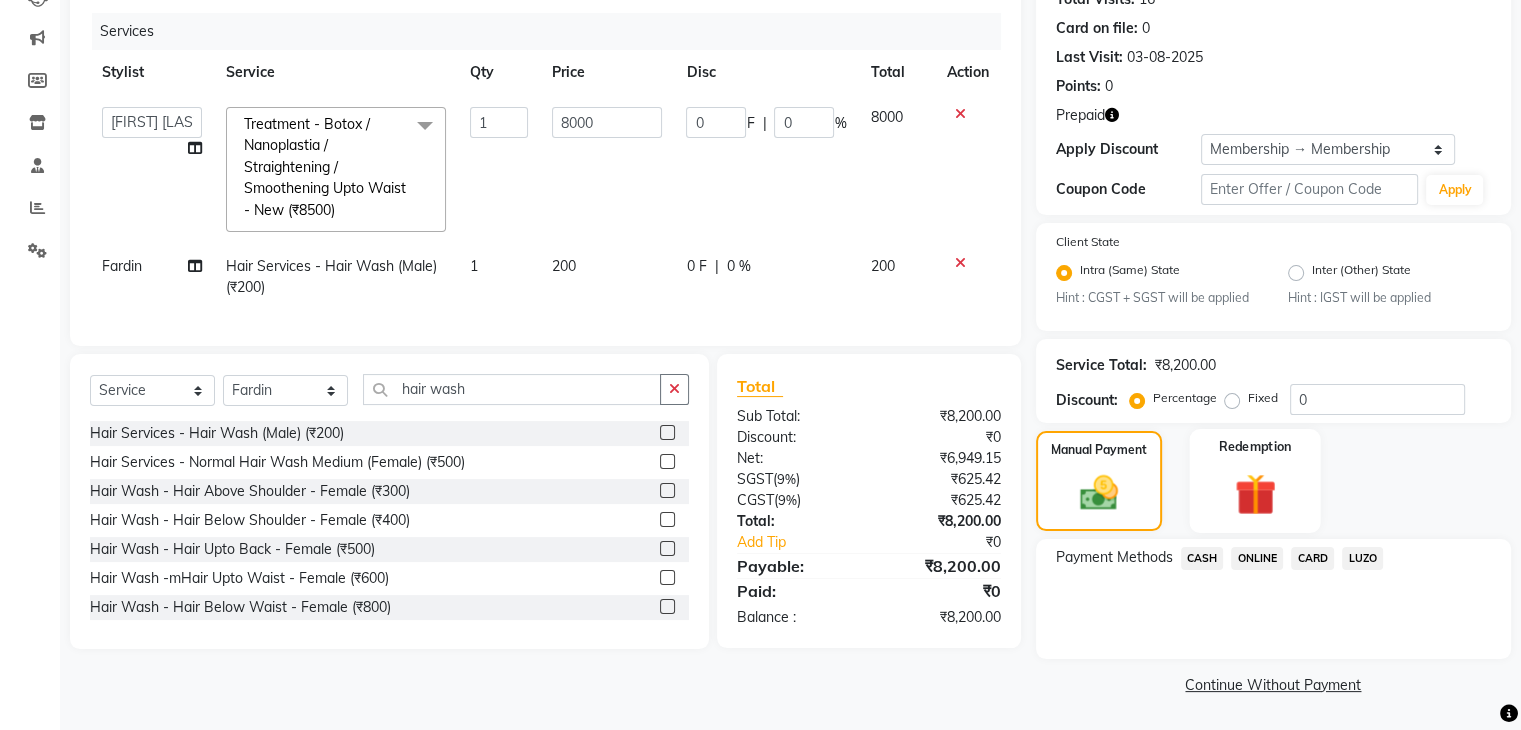click 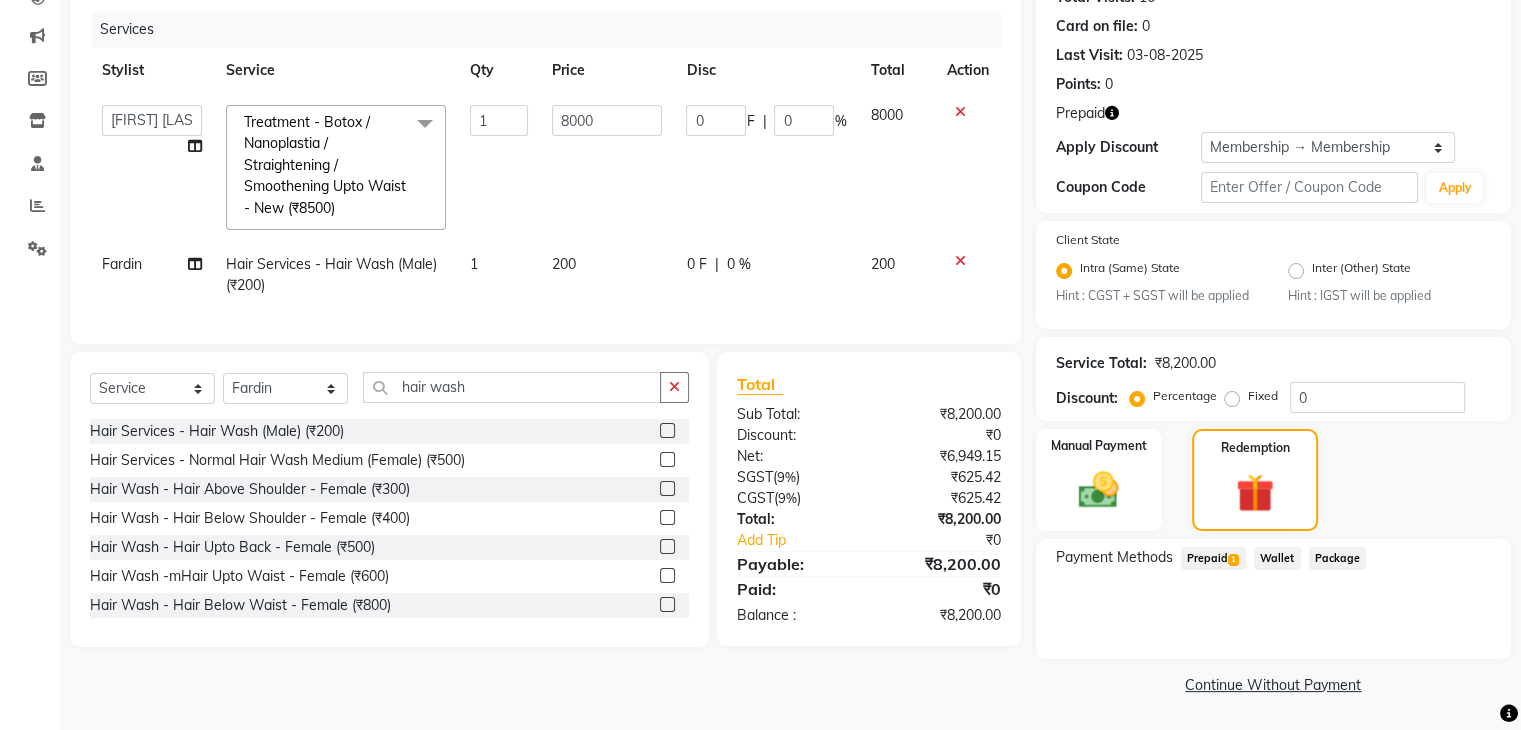 click on "1" 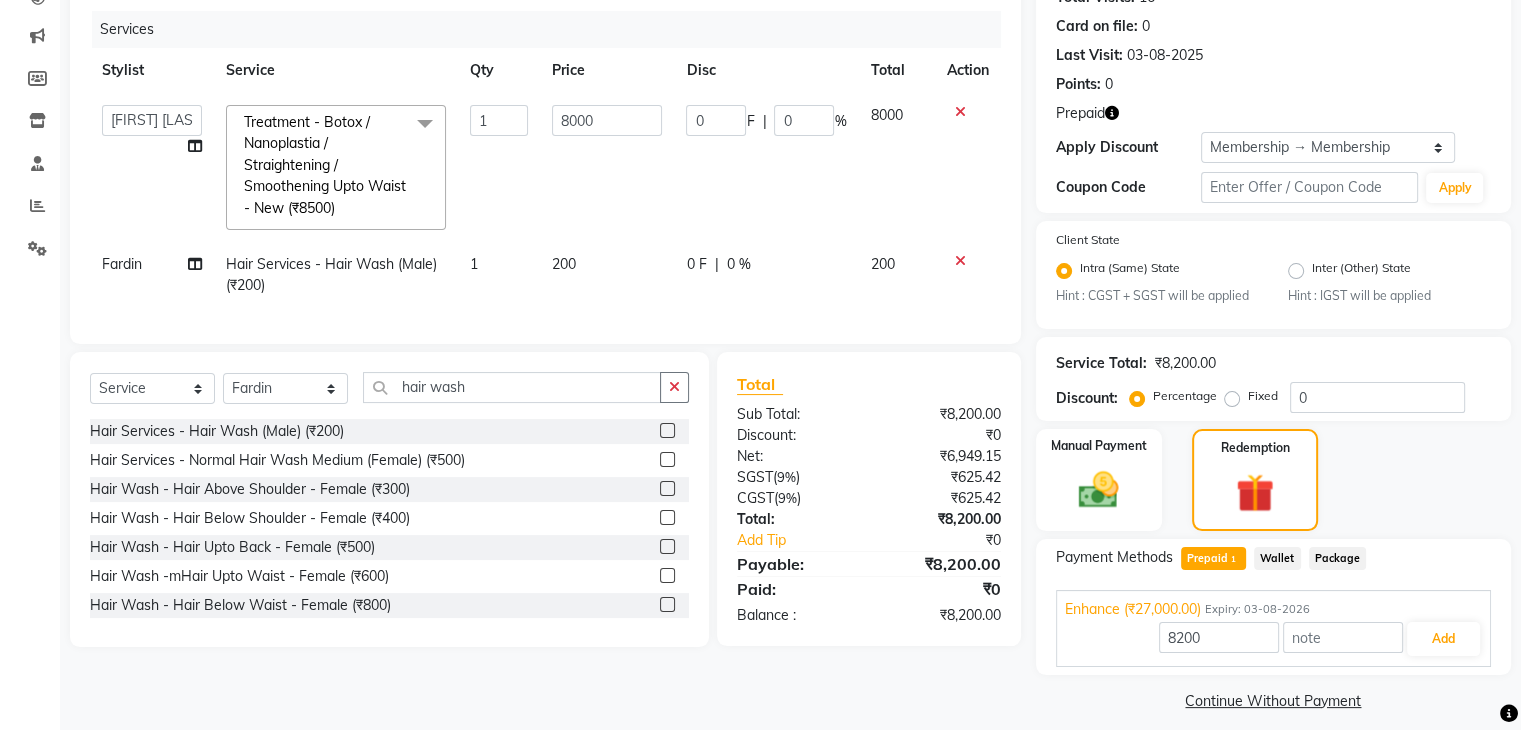 scroll, scrollTop: 255, scrollLeft: 0, axis: vertical 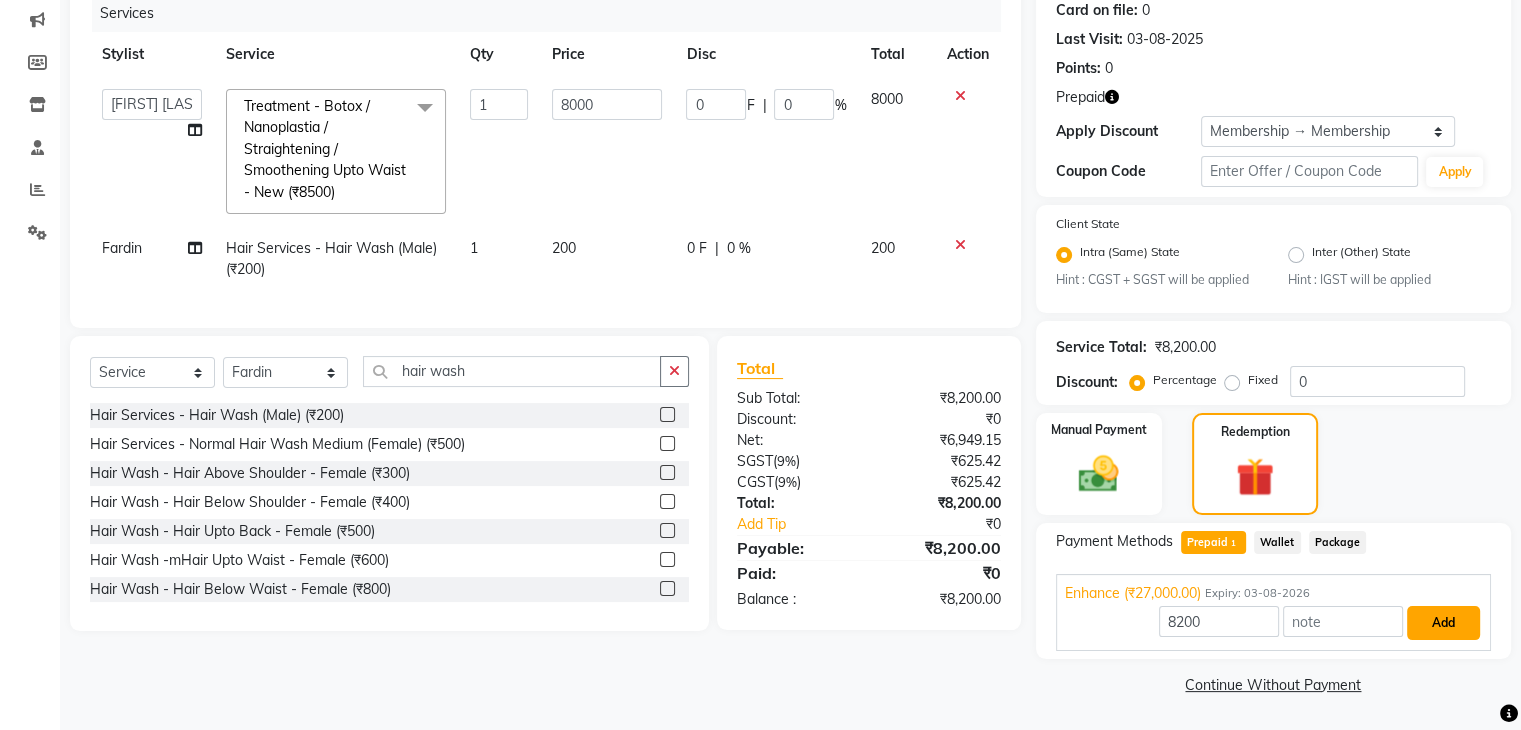 click on "Add" at bounding box center (1443, 623) 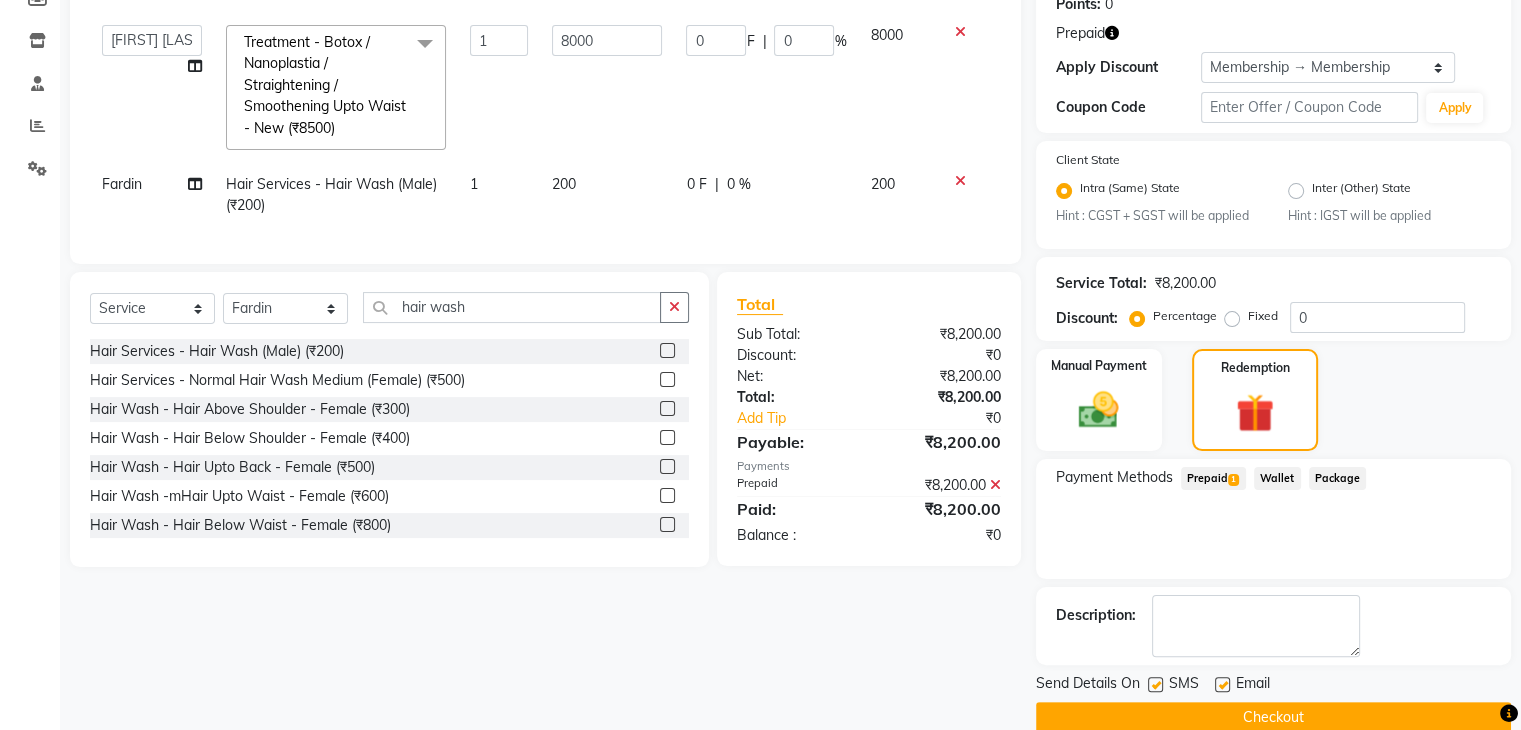 scroll, scrollTop: 351, scrollLeft: 0, axis: vertical 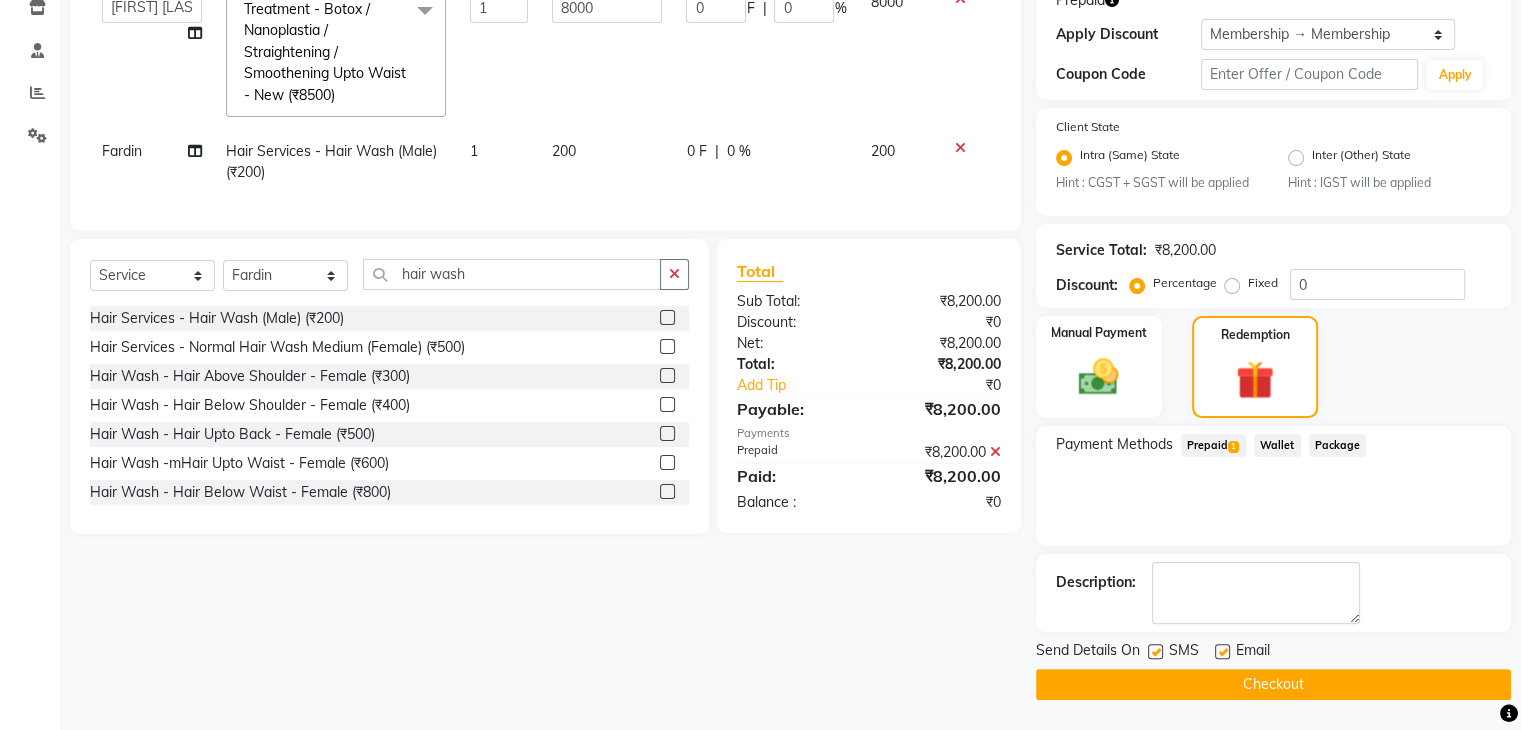 click on "Checkout" 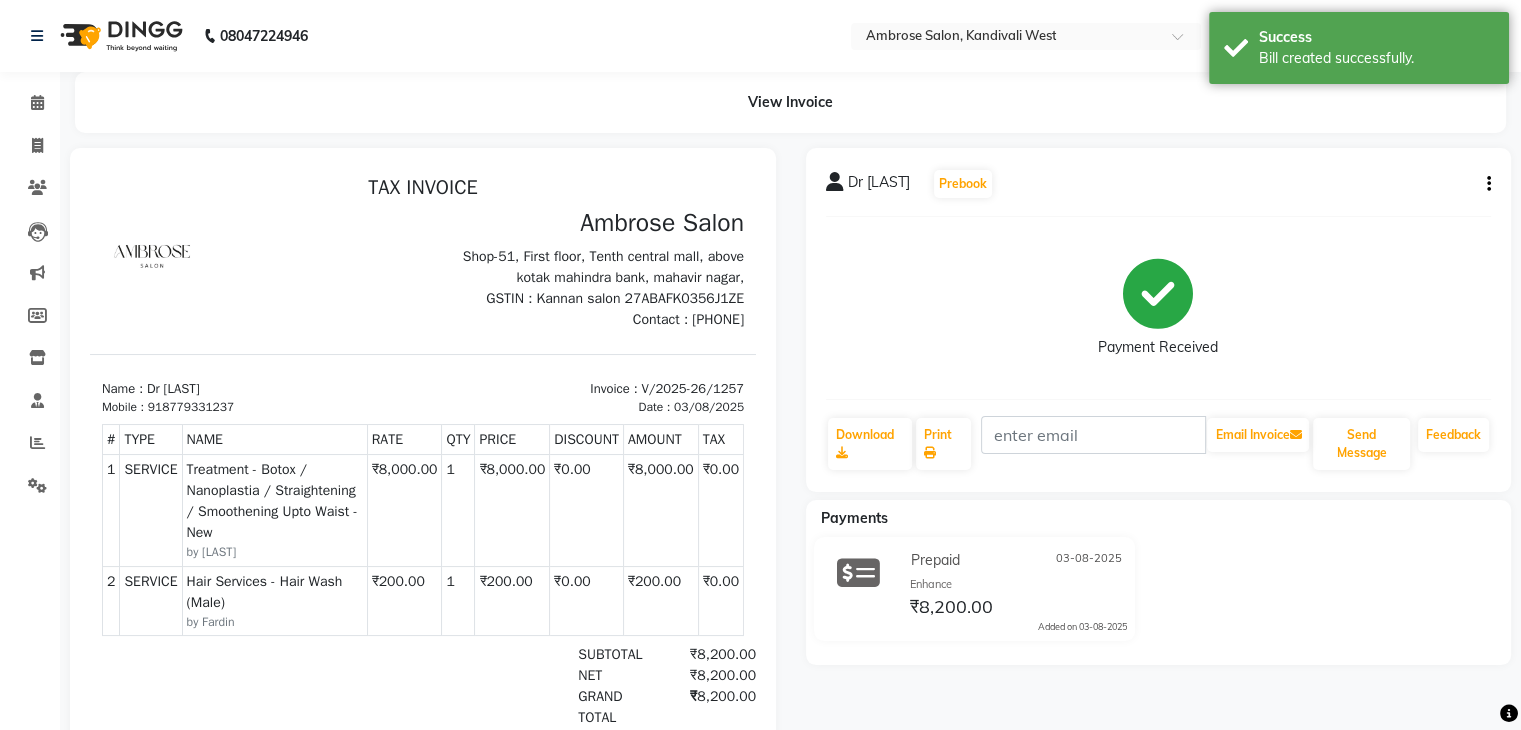 scroll, scrollTop: 0, scrollLeft: 0, axis: both 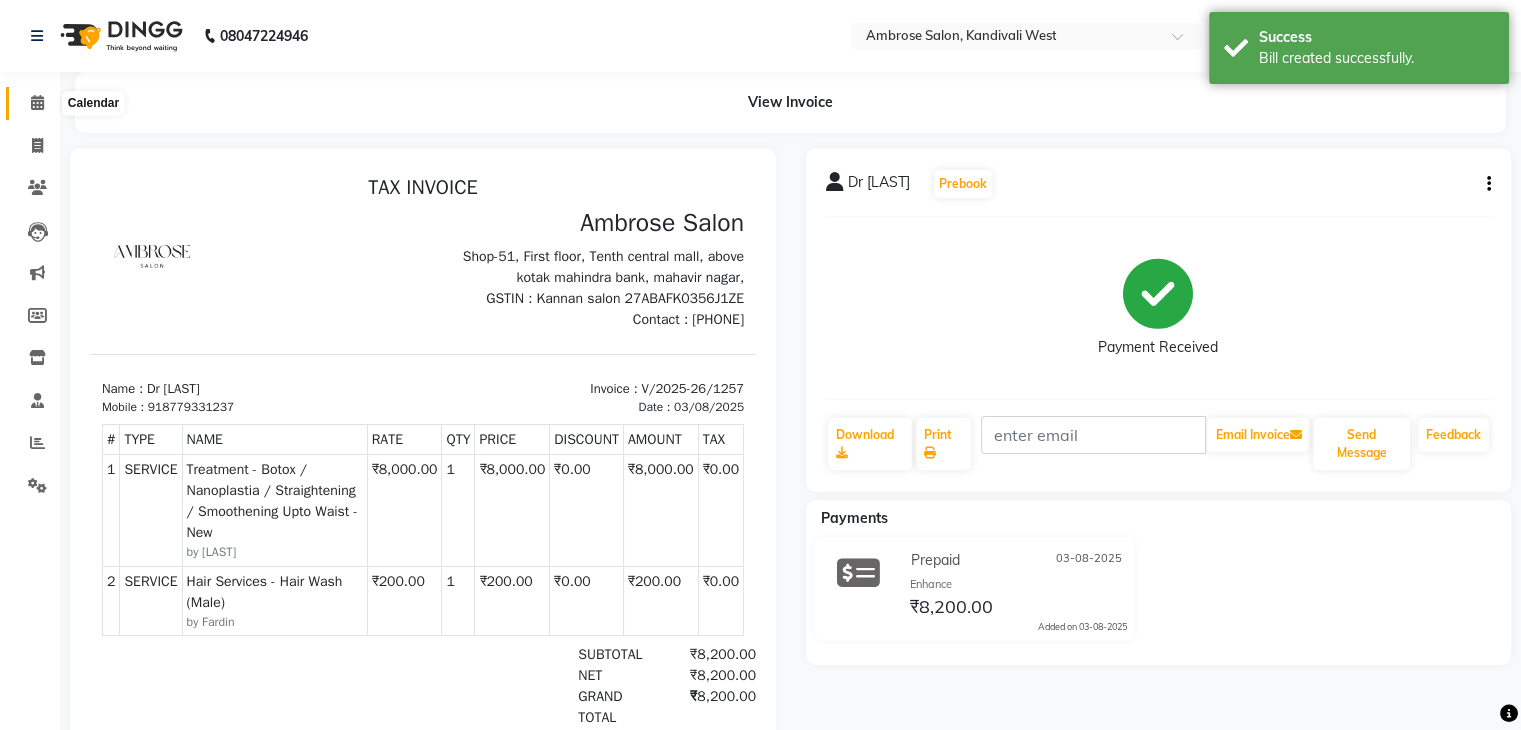 click 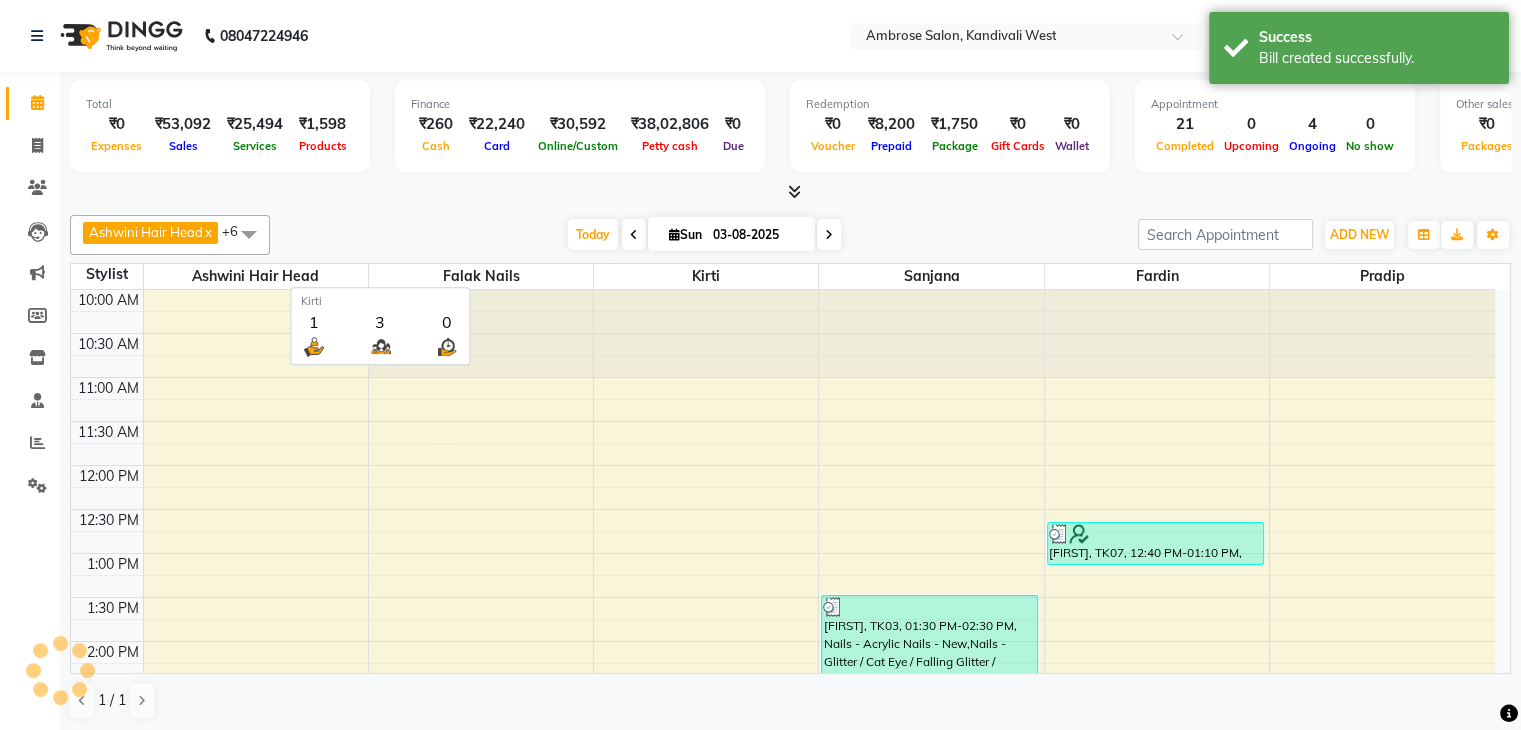 scroll, scrollTop: 1, scrollLeft: 0, axis: vertical 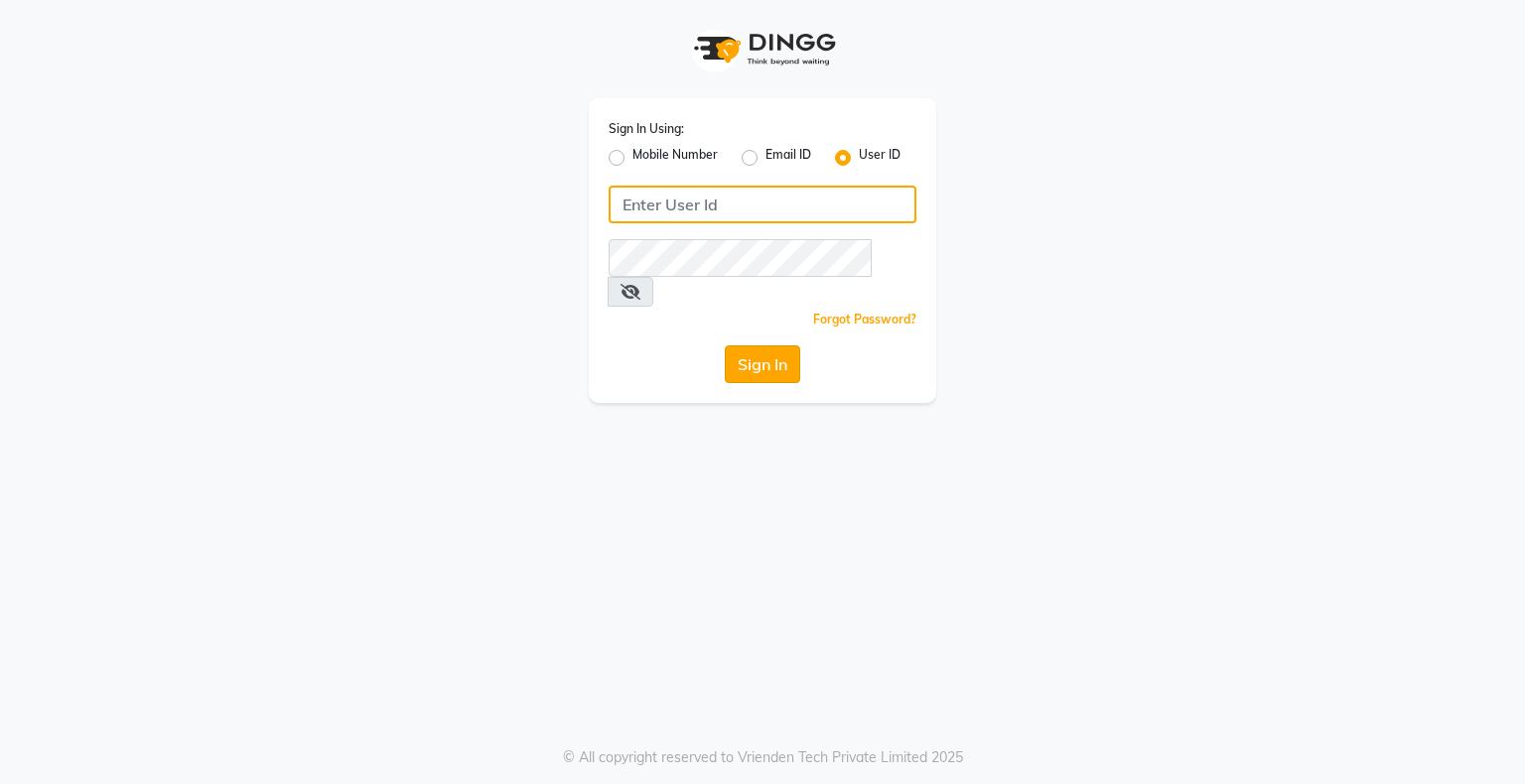 type on "bhavika1" 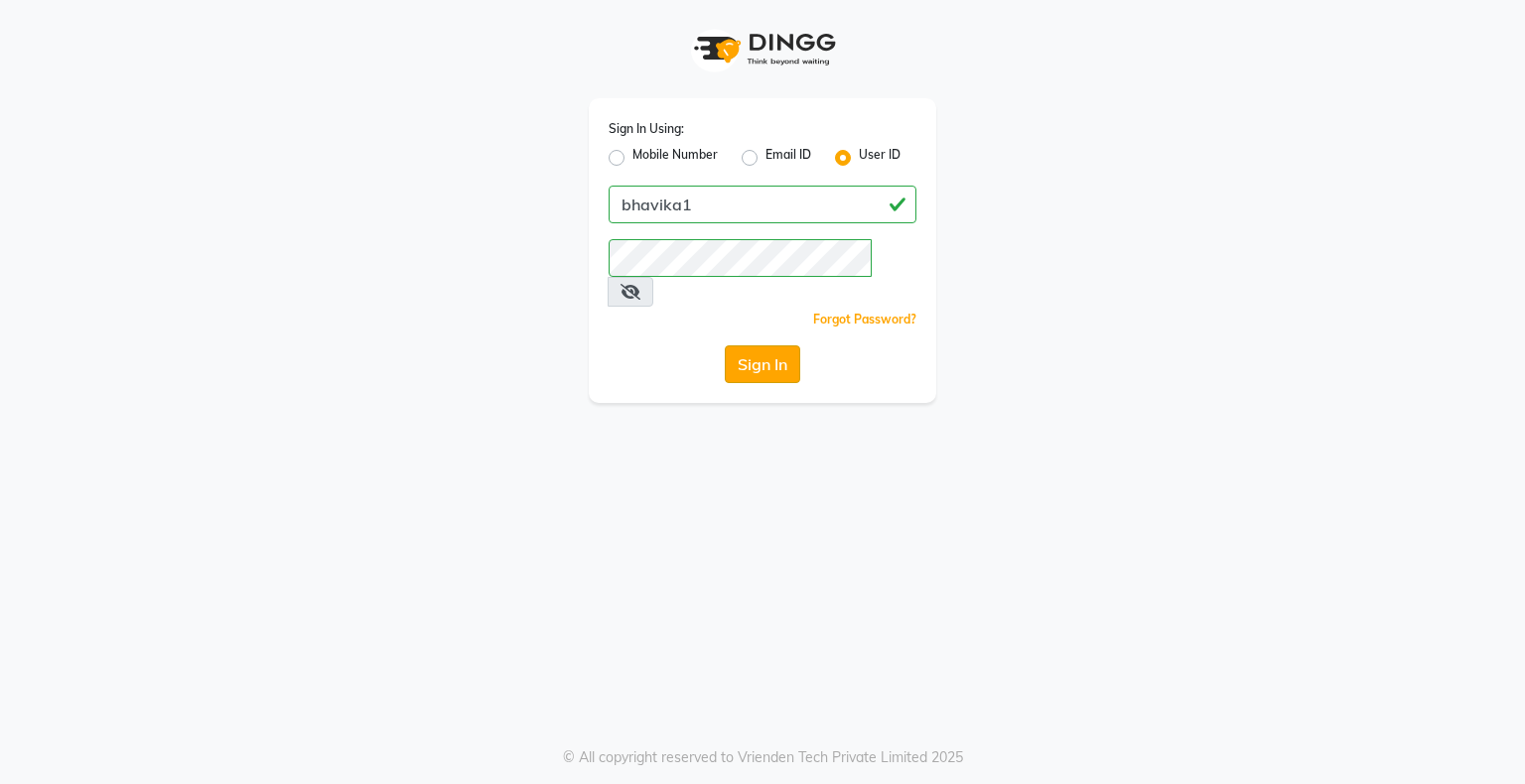 click on "Sign In" 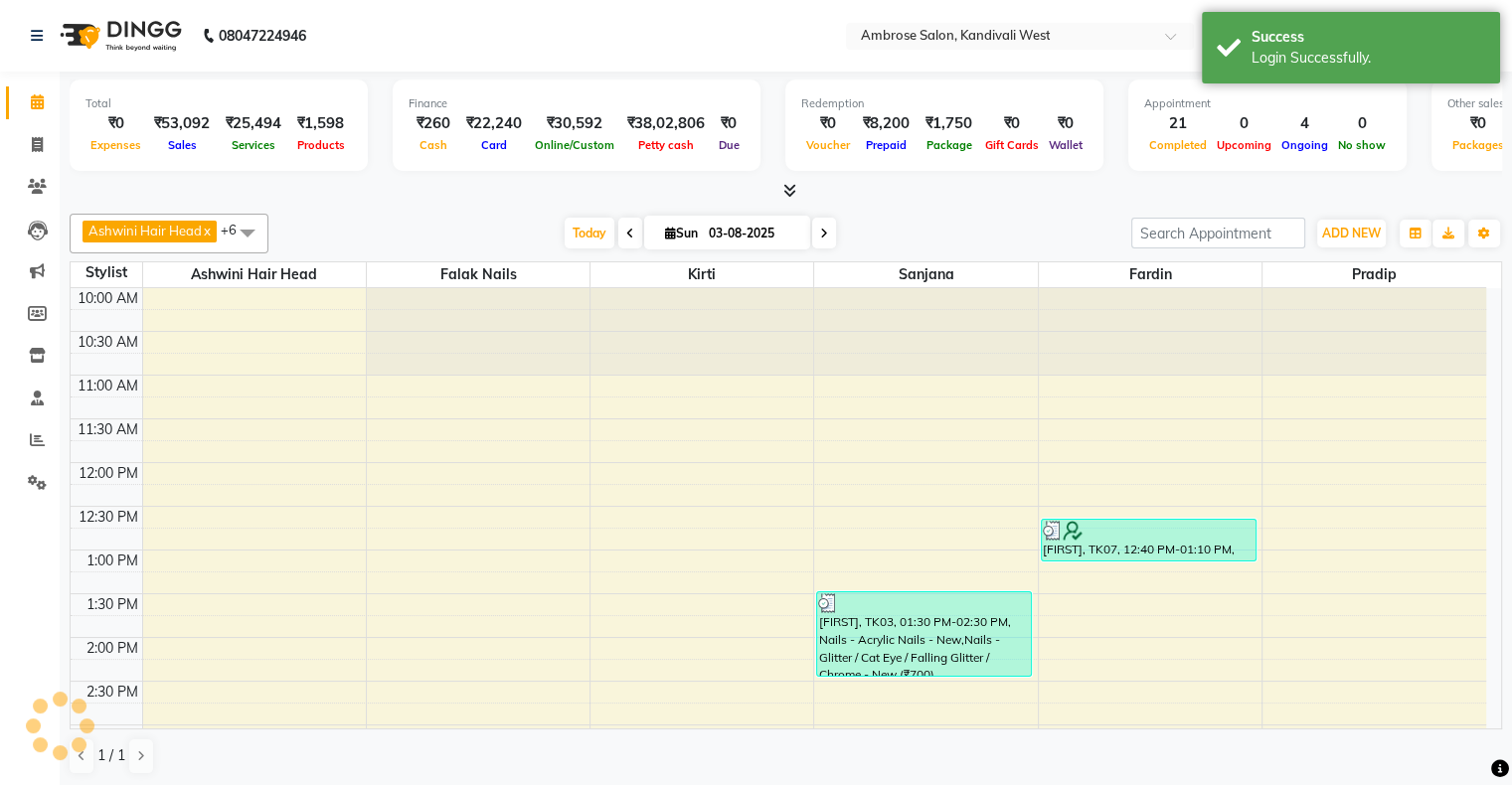 scroll, scrollTop: 0, scrollLeft: 0, axis: both 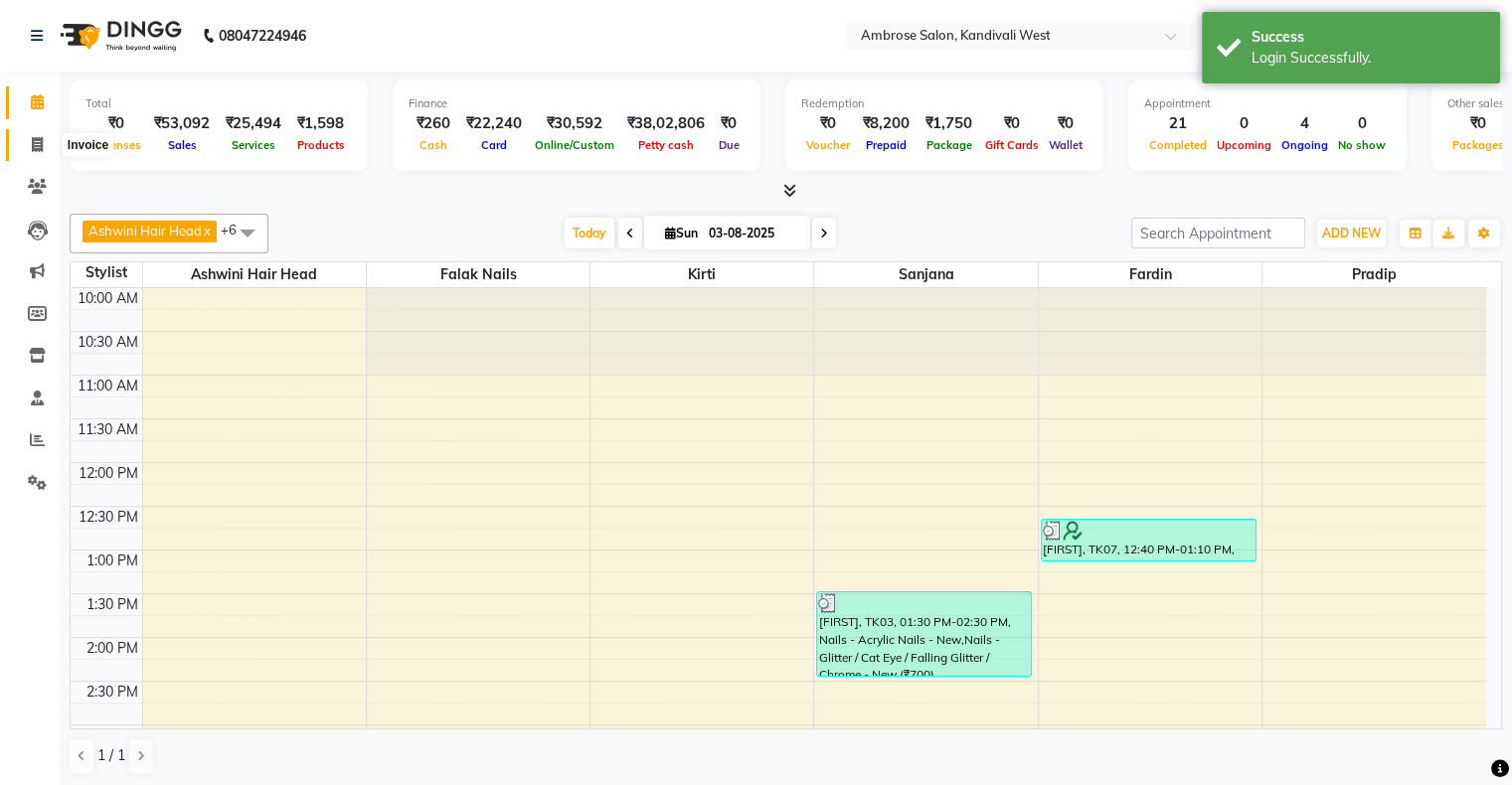 click 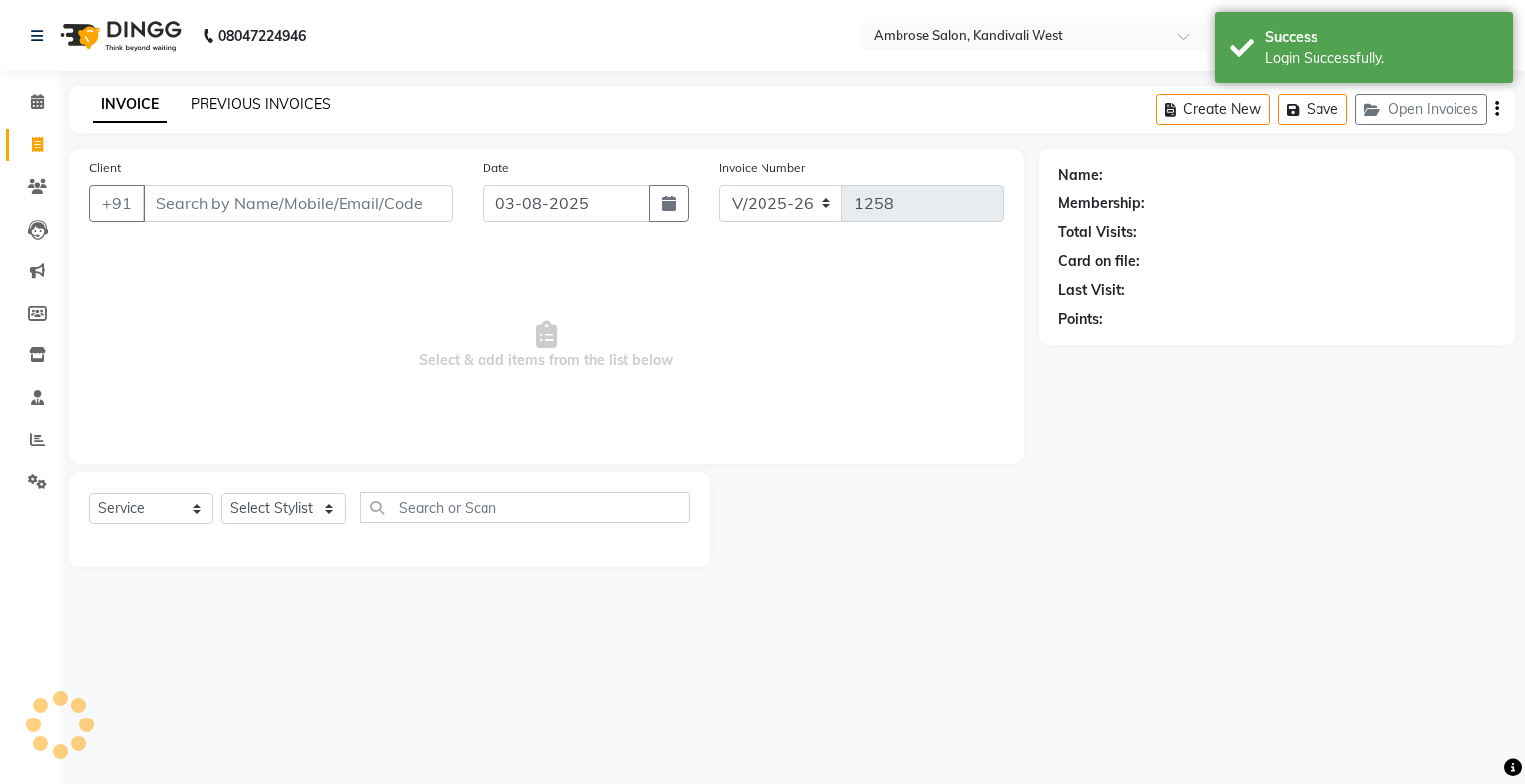 click on "PREVIOUS INVOICES" 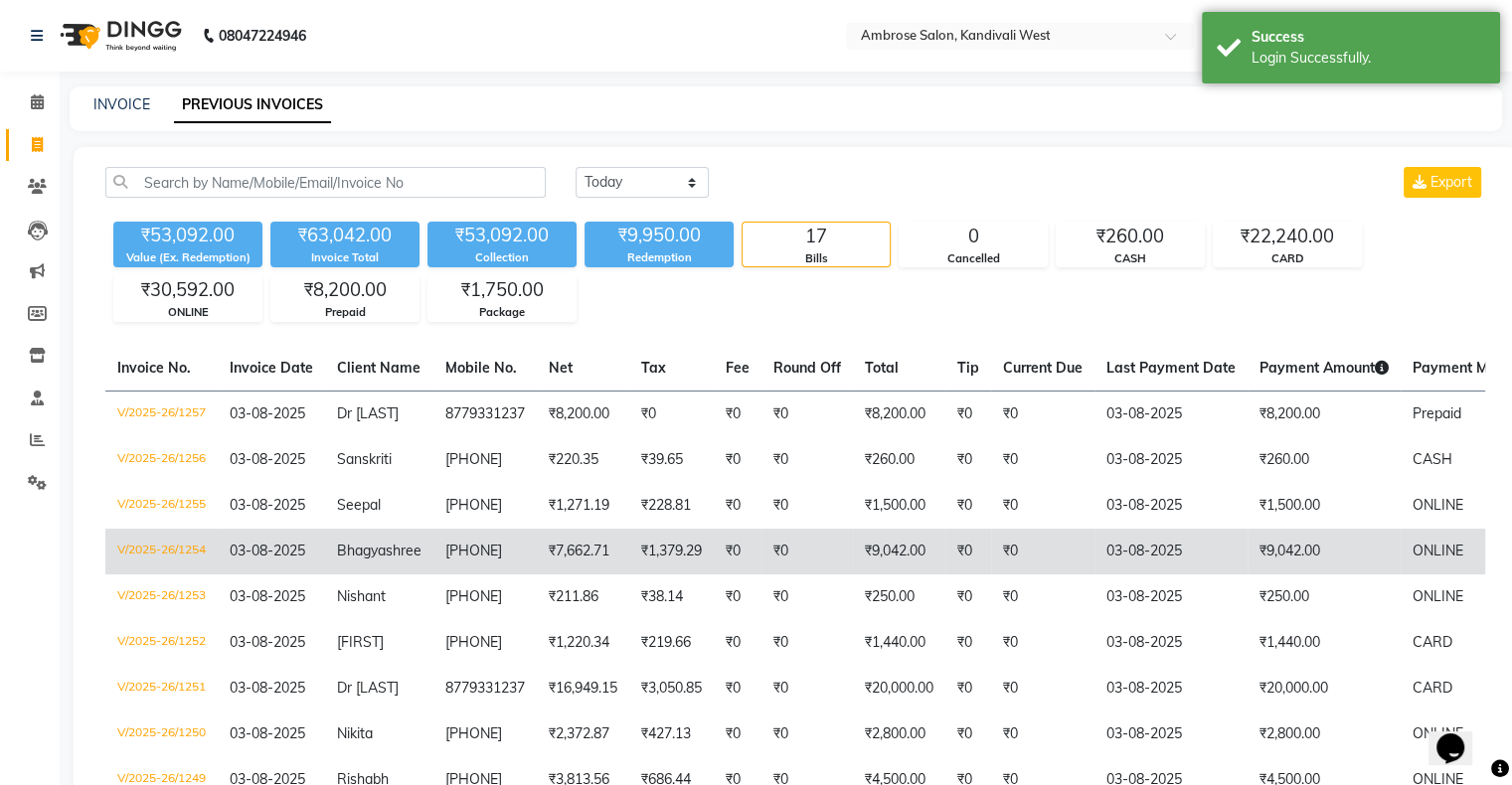scroll, scrollTop: 0, scrollLeft: 0, axis: both 